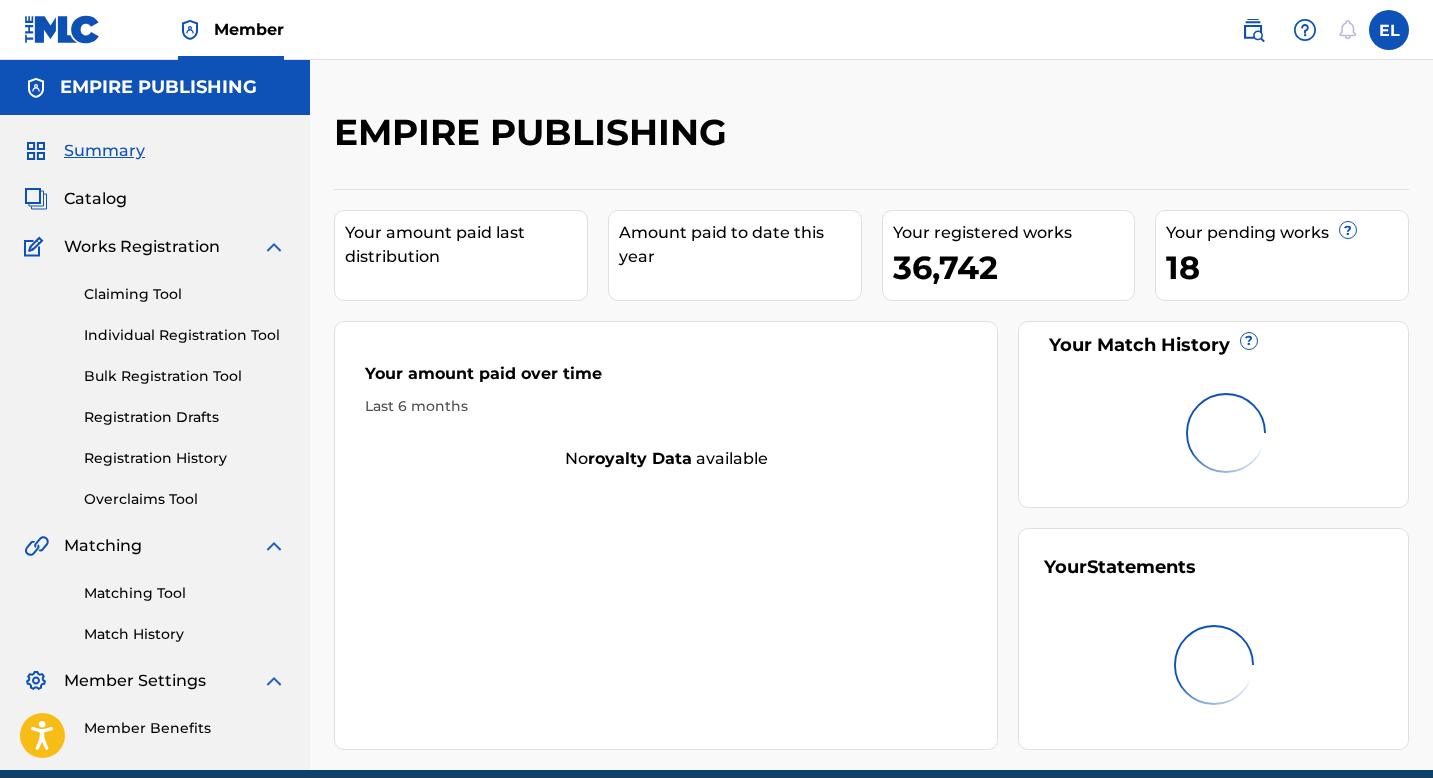 scroll, scrollTop: 0, scrollLeft: 0, axis: both 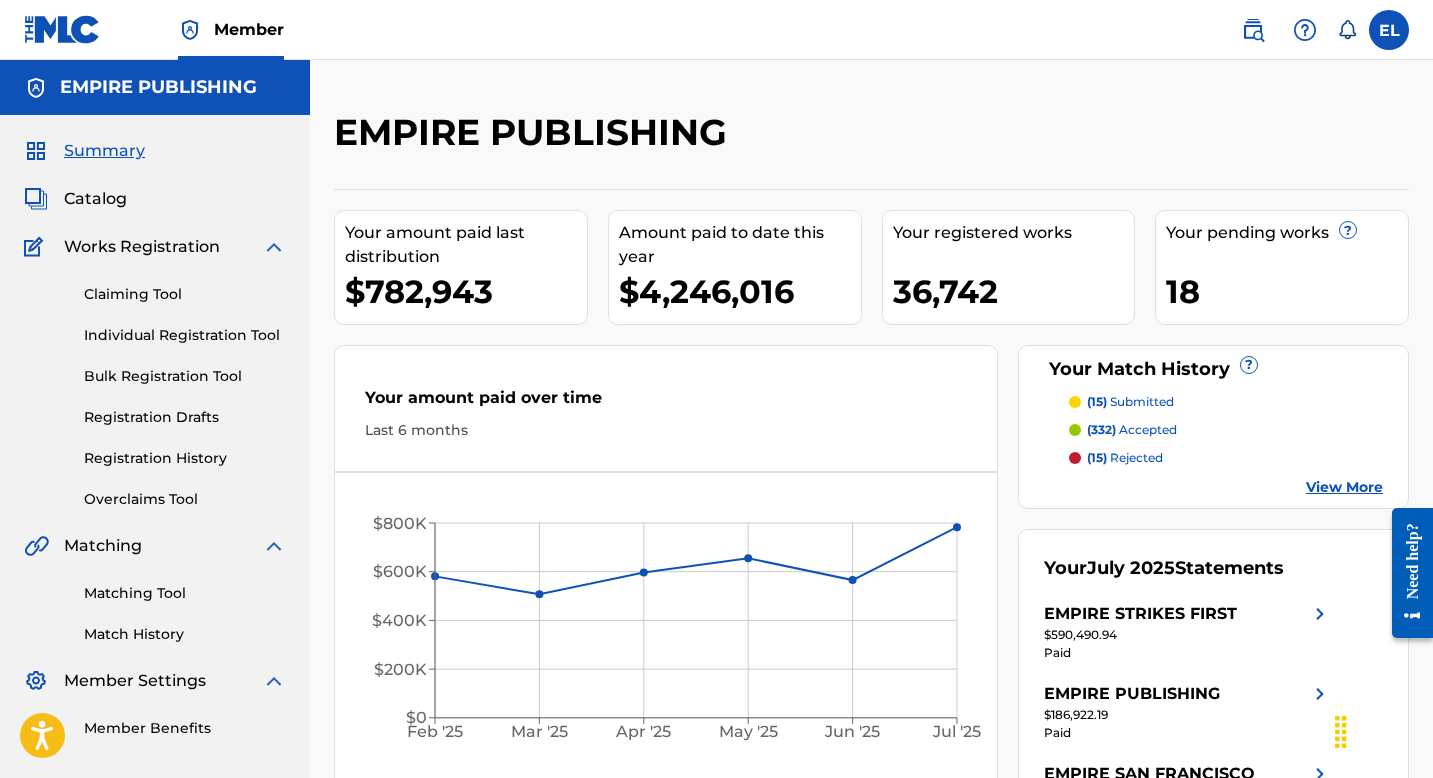 click on "Catalog" at bounding box center [95, 199] 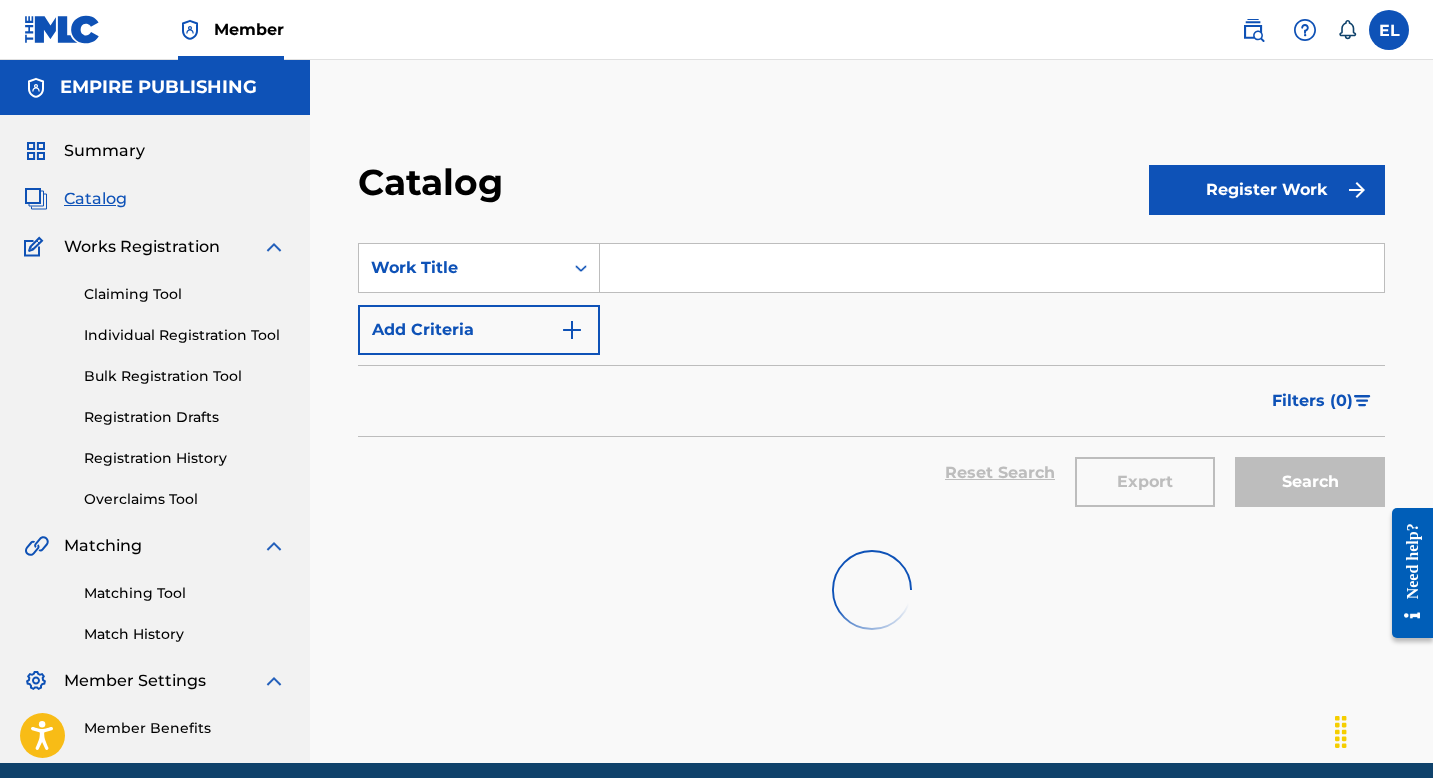click at bounding box center (992, 268) 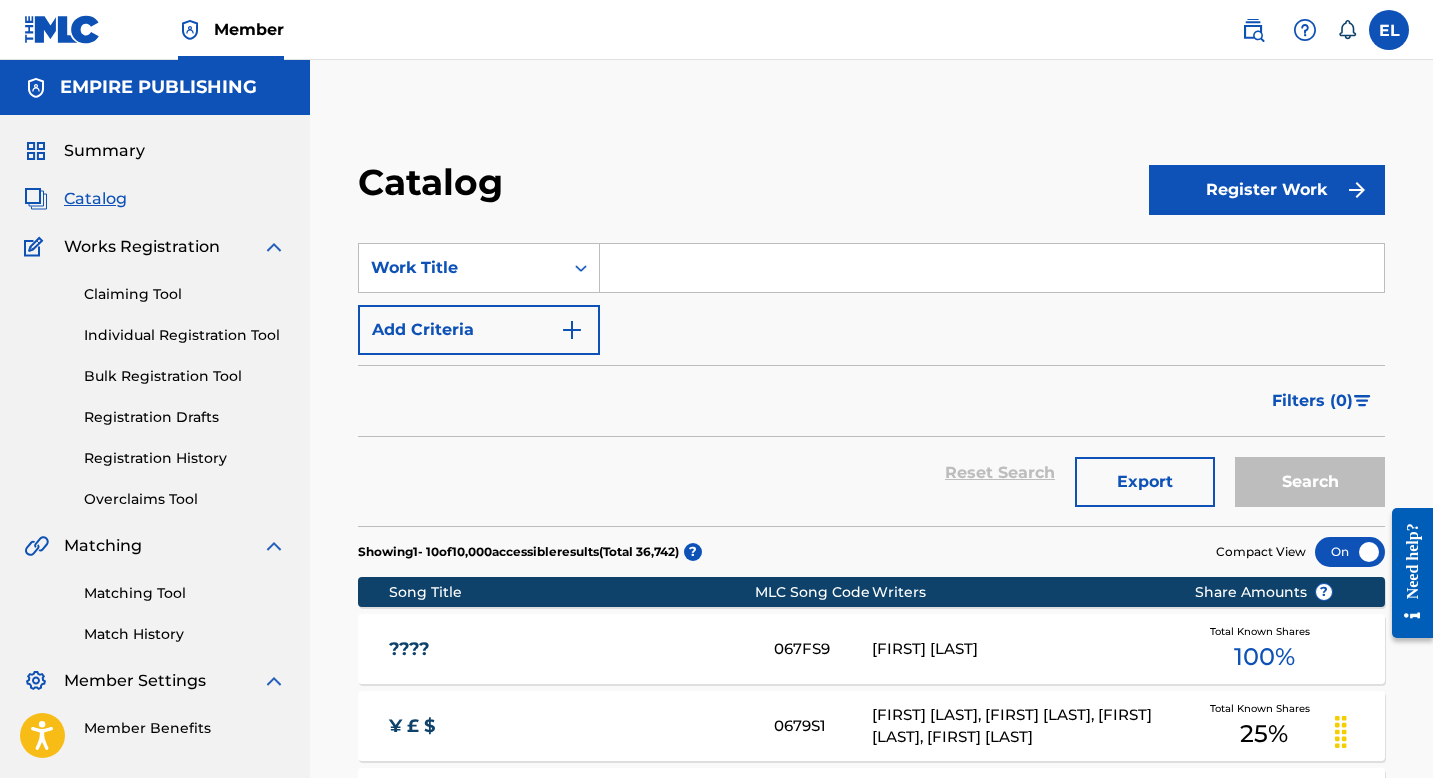 paste on "Eaze Your Mind" 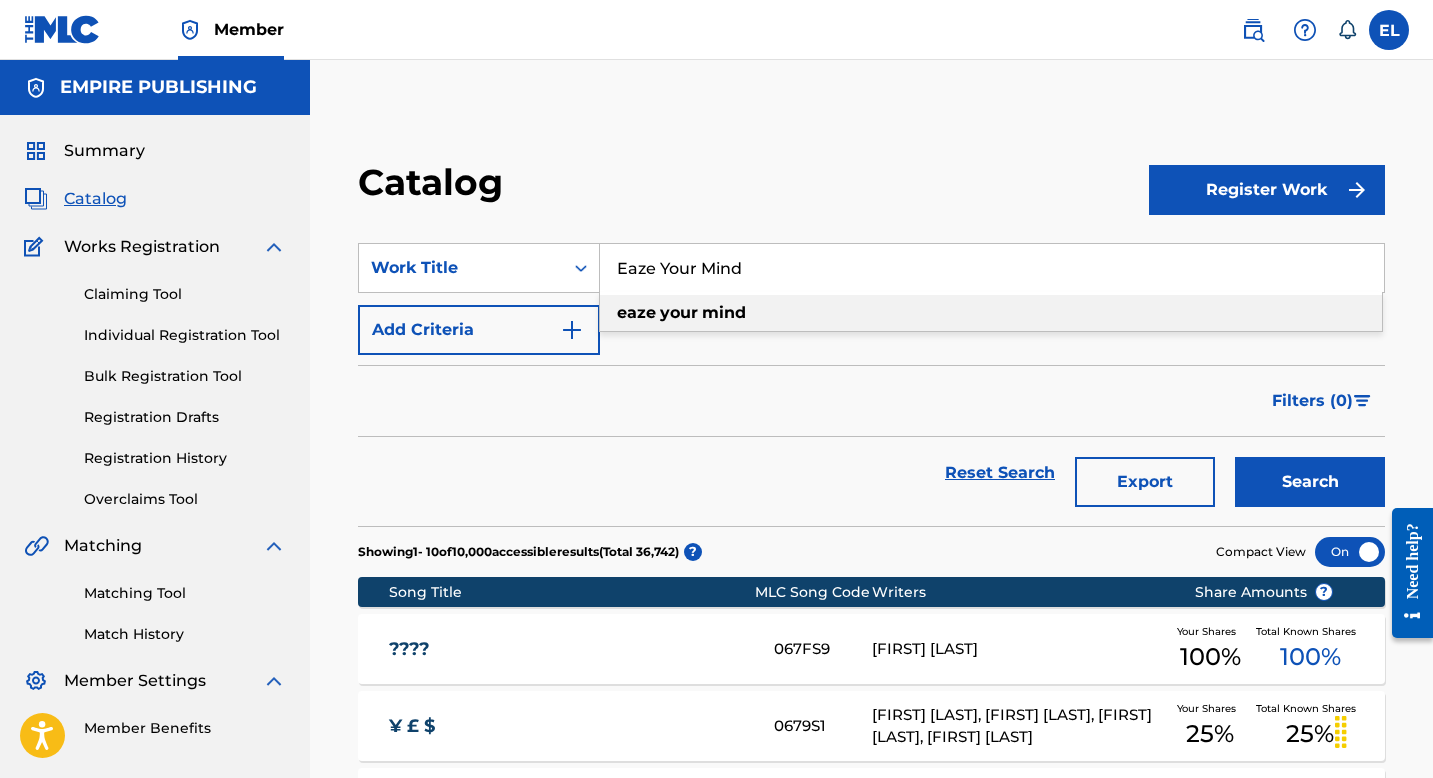type on "Eaze Your Mind" 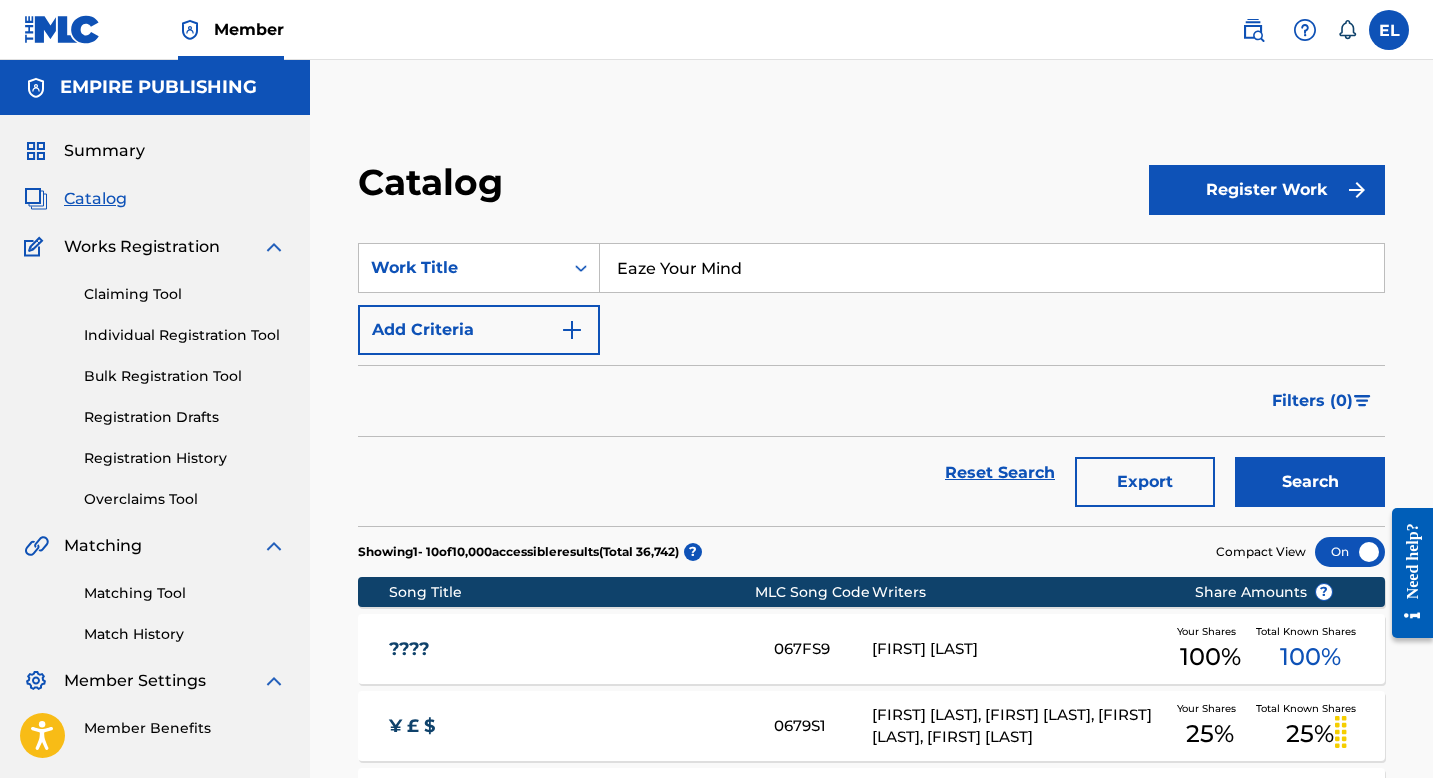 click on "Search" at bounding box center [1310, 482] 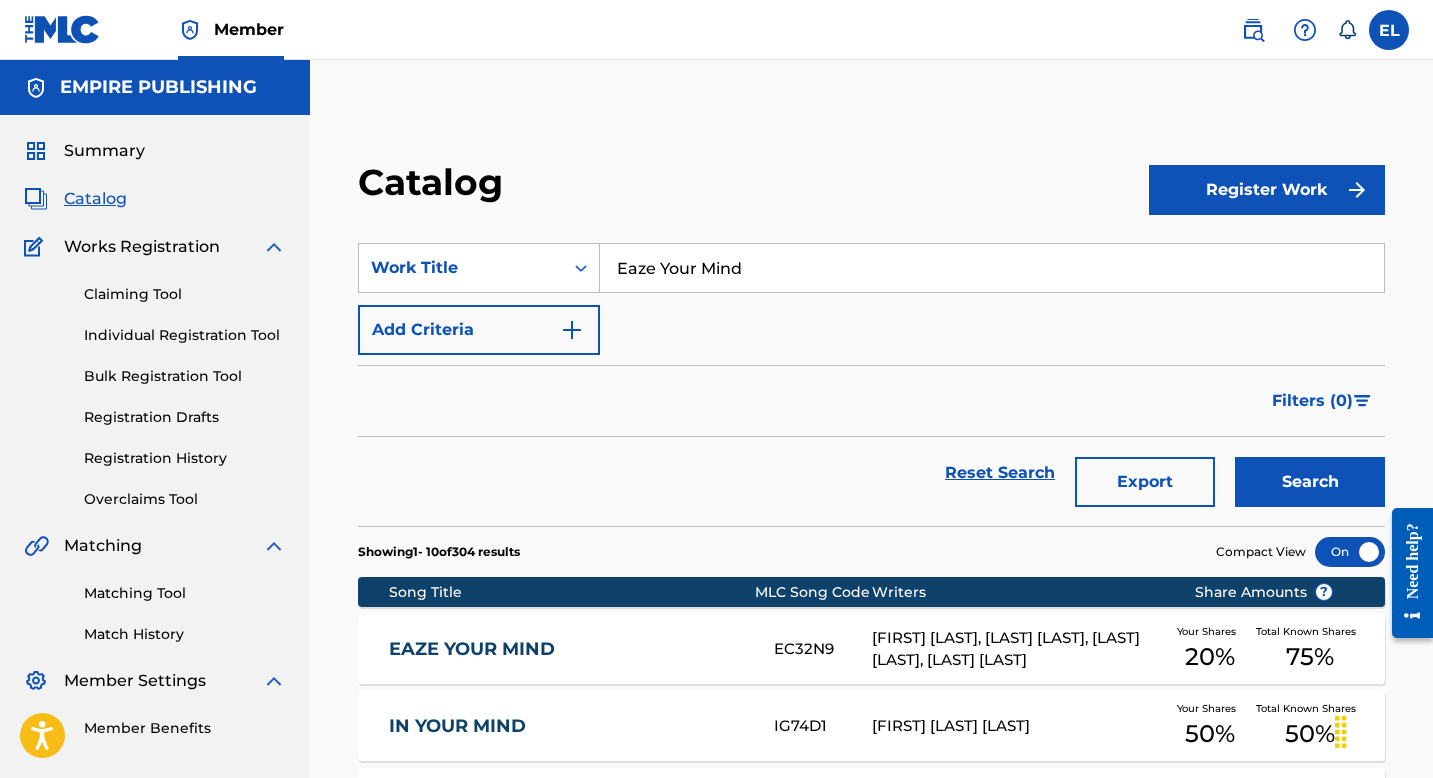 scroll, scrollTop: 178, scrollLeft: 0, axis: vertical 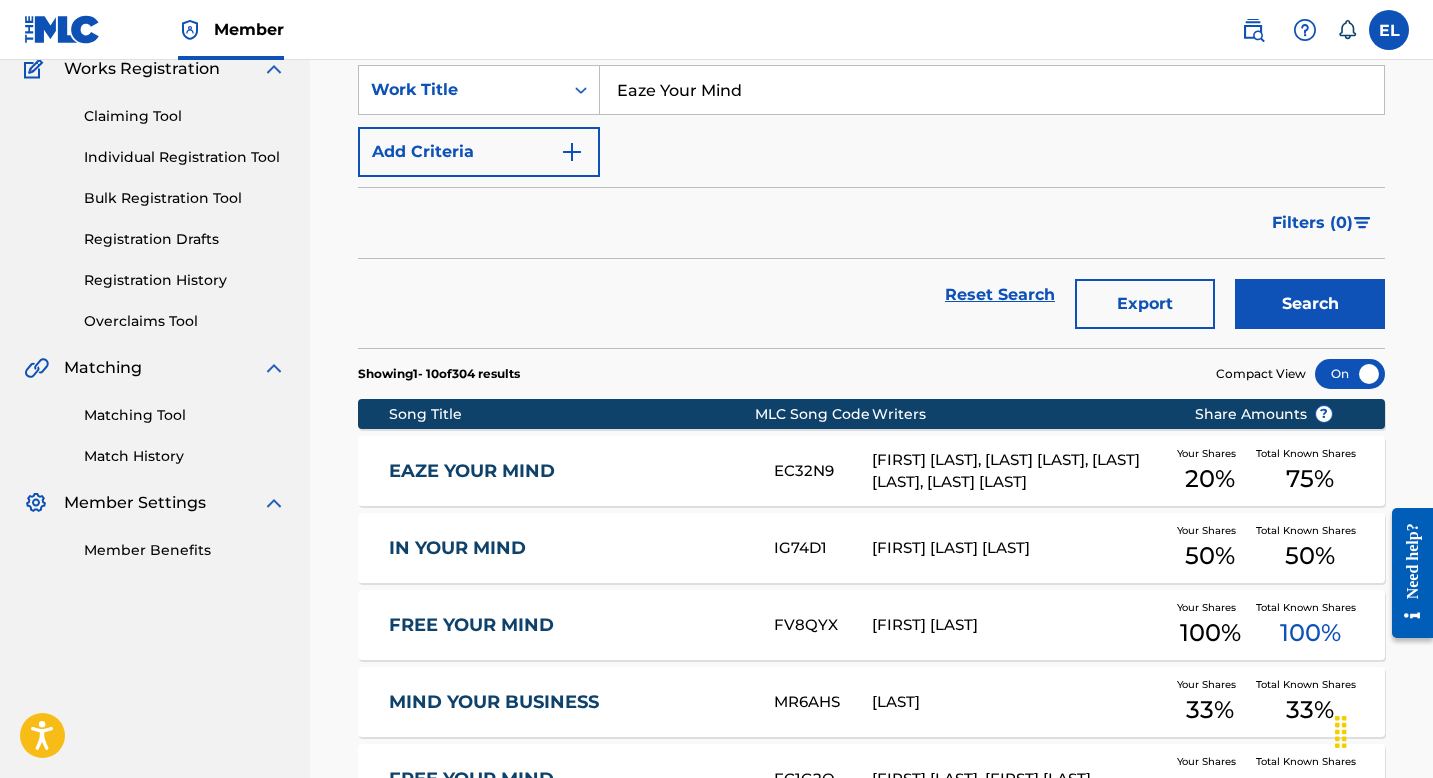 click on "EAZE YOUR MIND" at bounding box center [568, 471] 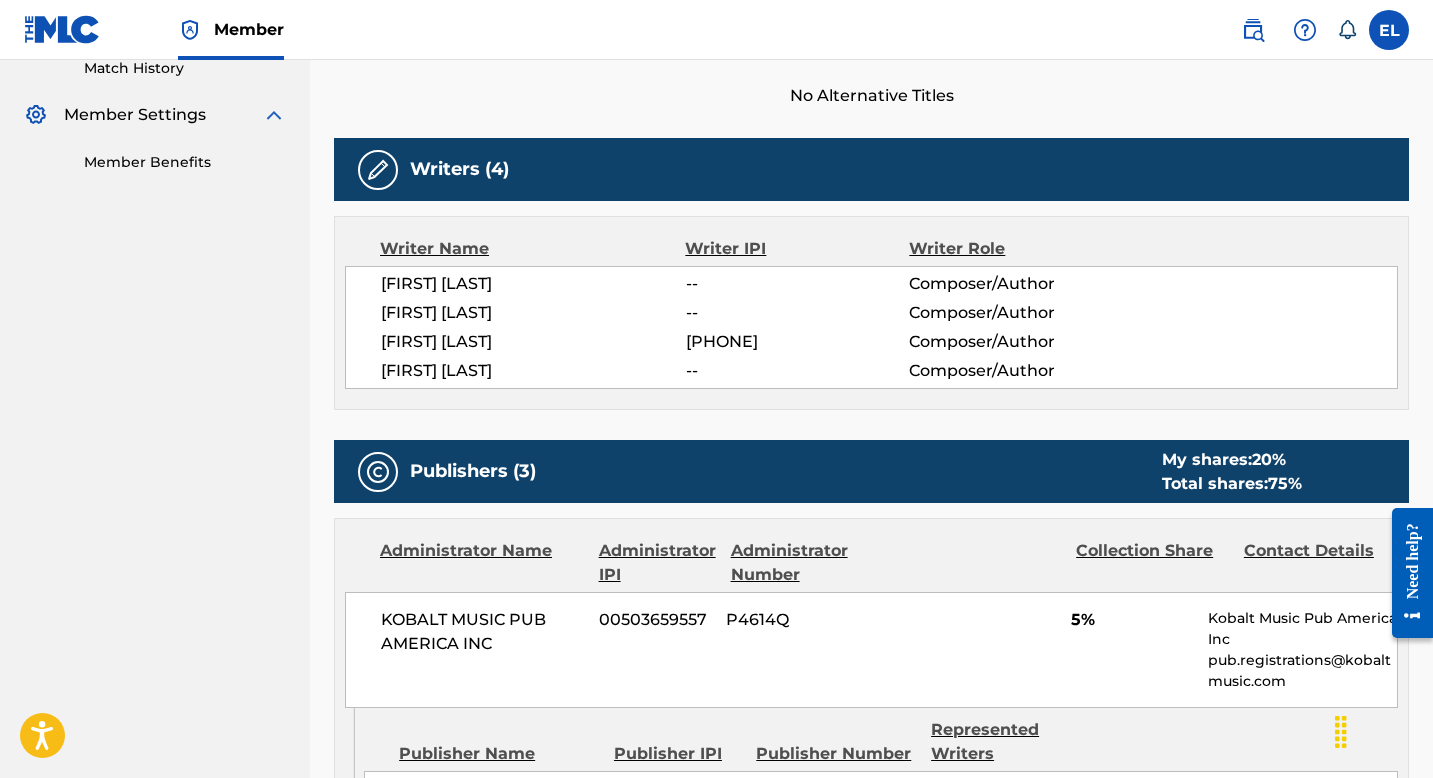 scroll, scrollTop: 0, scrollLeft: 0, axis: both 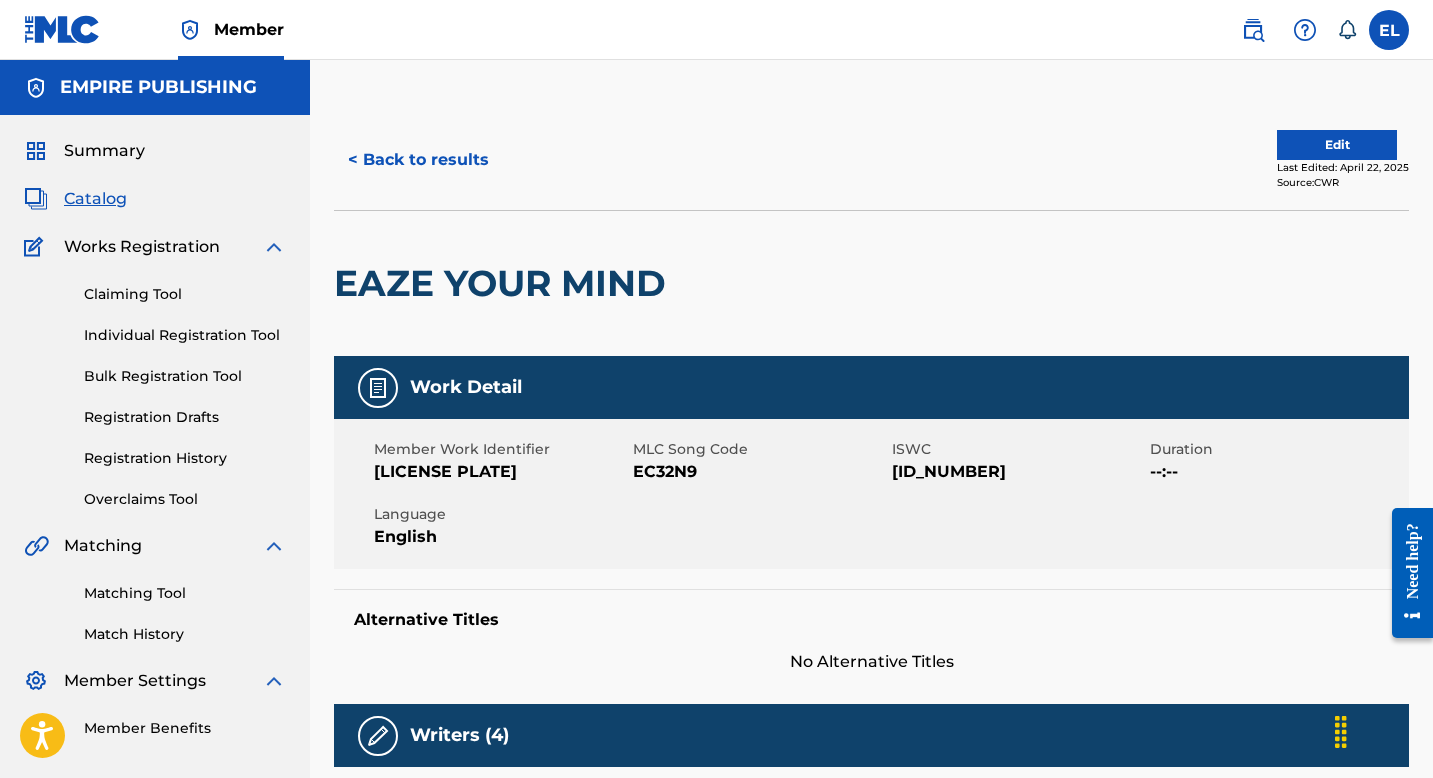 click on "Edit" at bounding box center (1337, 145) 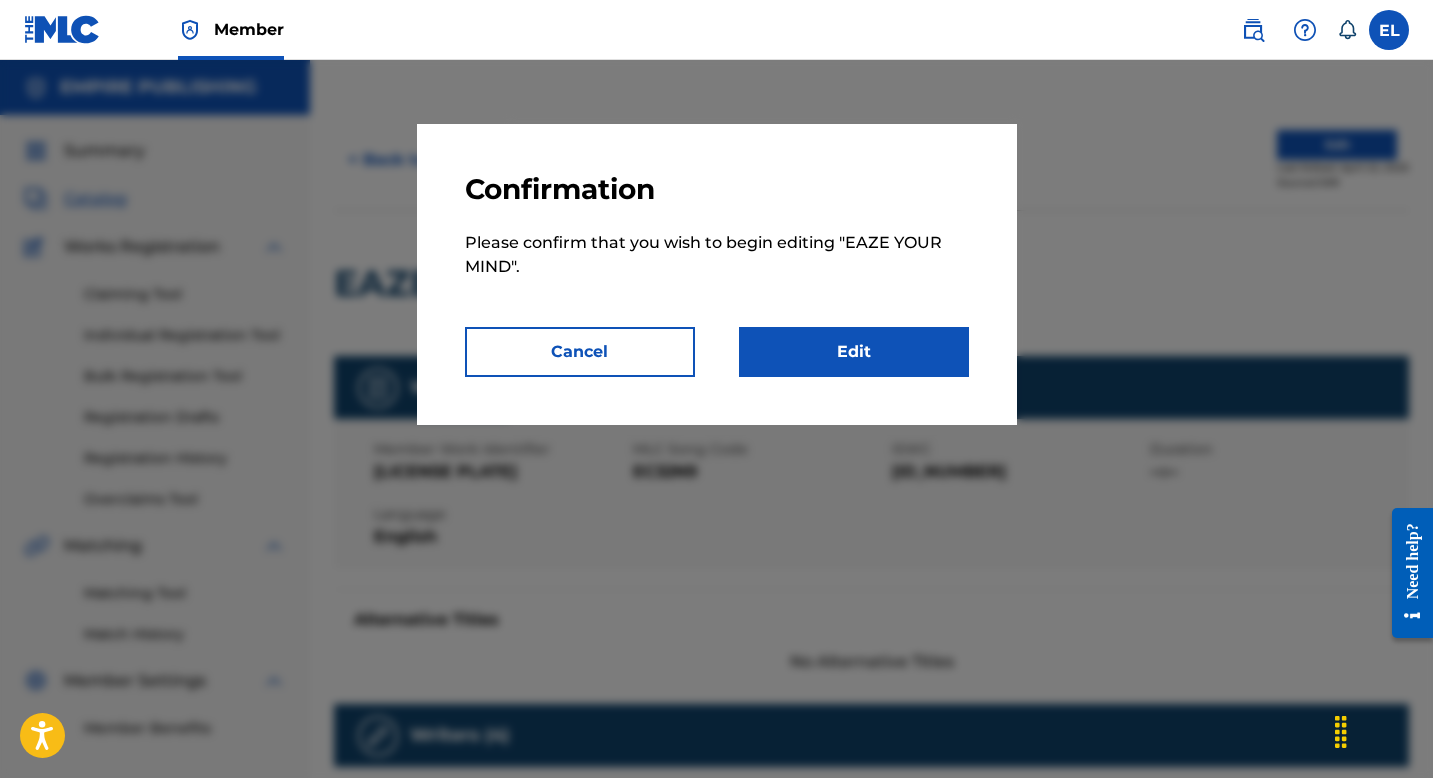 click on "Edit" at bounding box center (854, 352) 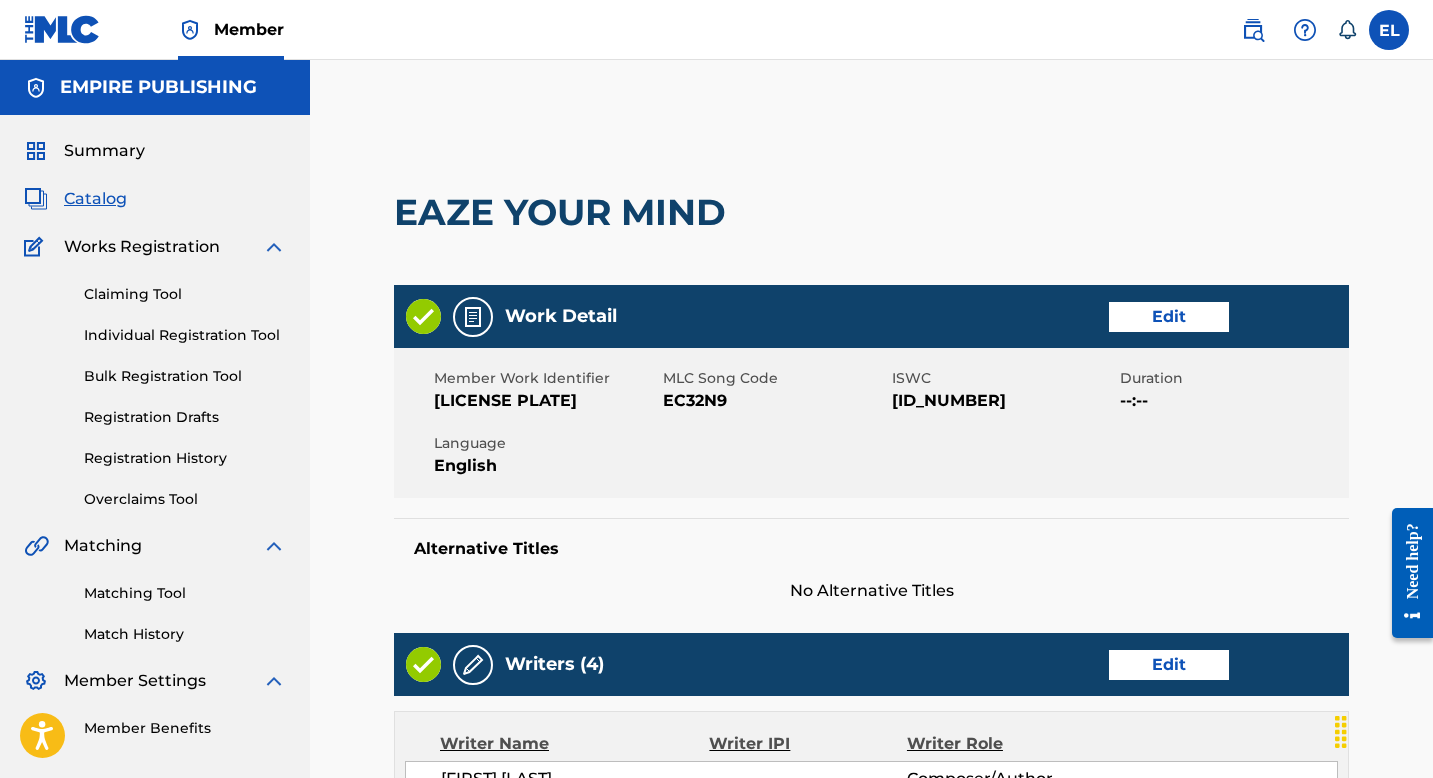 click on "Edit" at bounding box center [1169, 317] 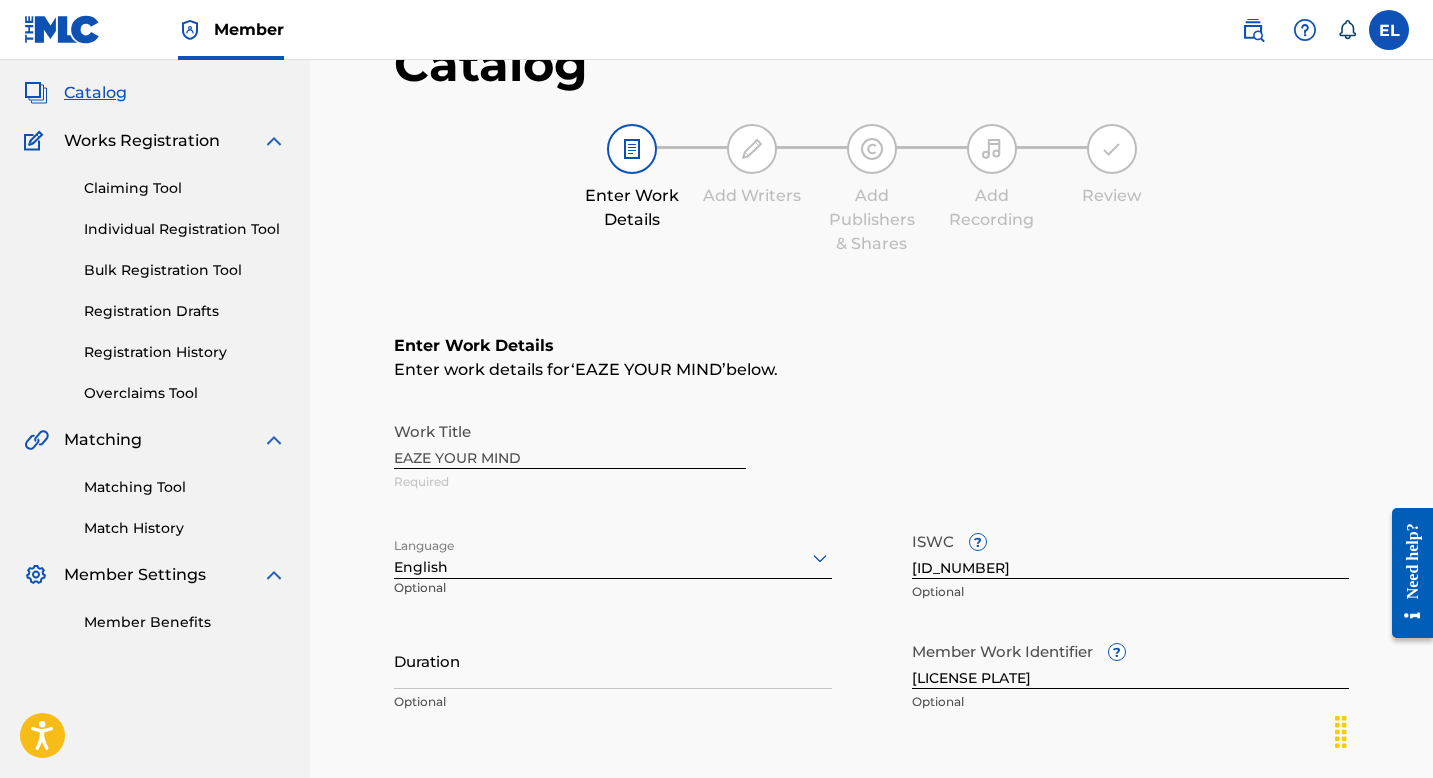 scroll, scrollTop: 189, scrollLeft: 0, axis: vertical 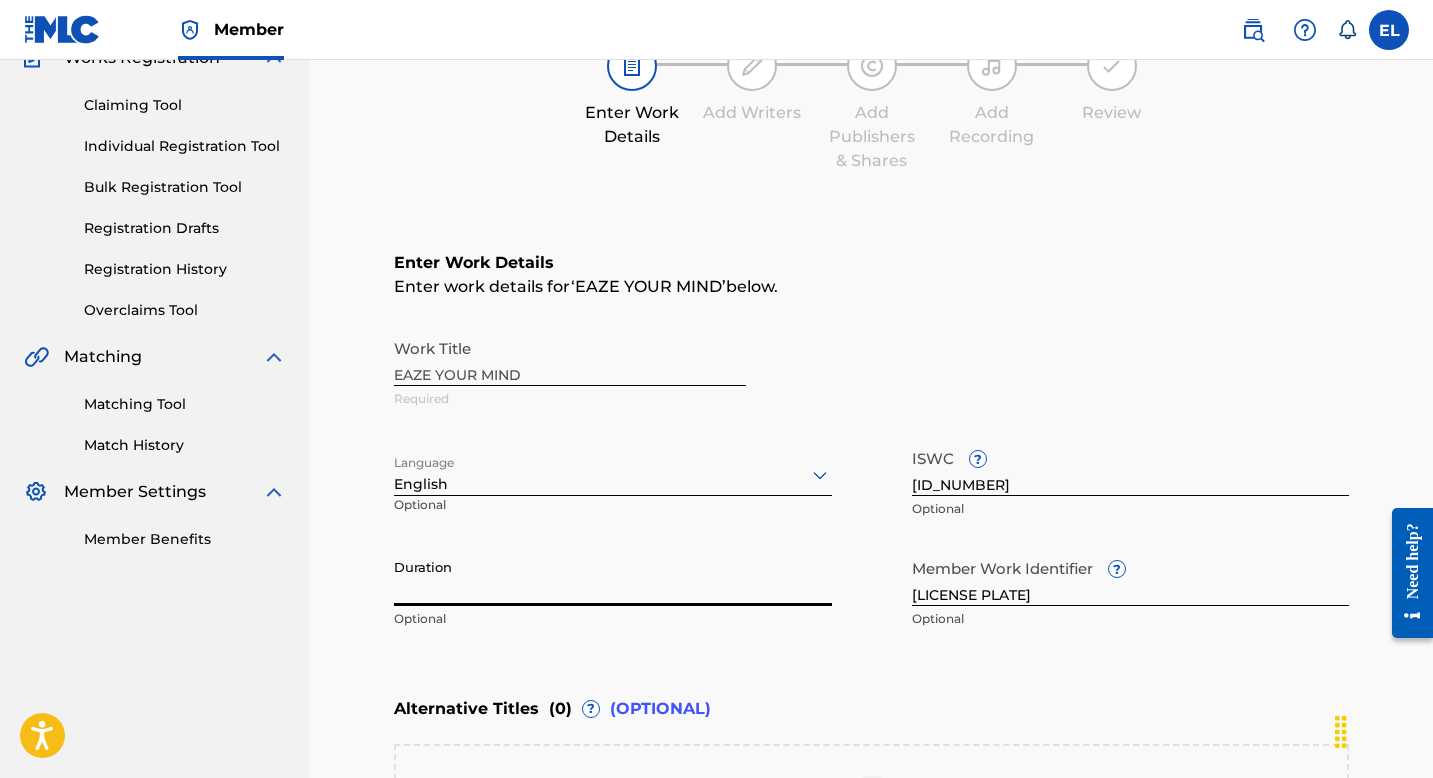 click on "Duration" at bounding box center (613, 577) 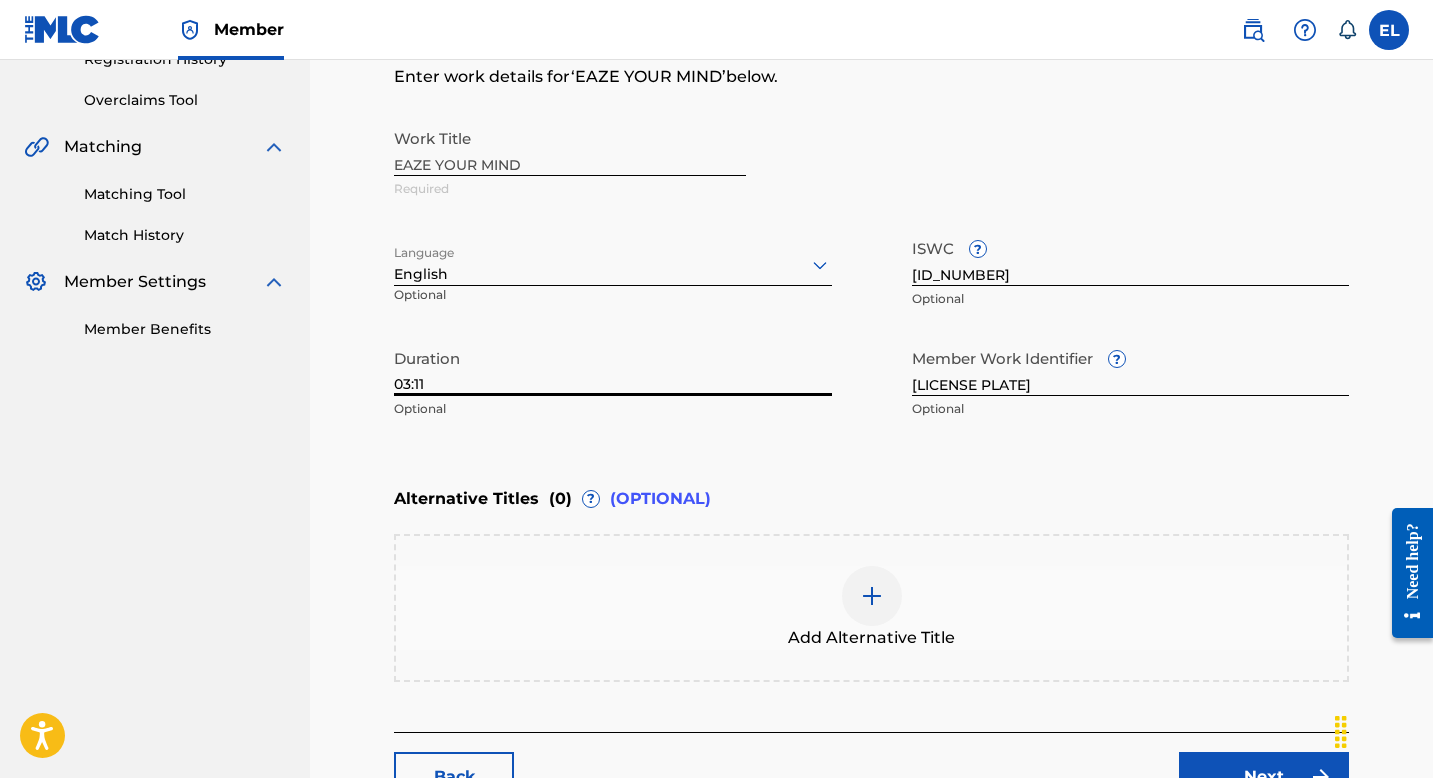 scroll, scrollTop: 548, scrollLeft: 0, axis: vertical 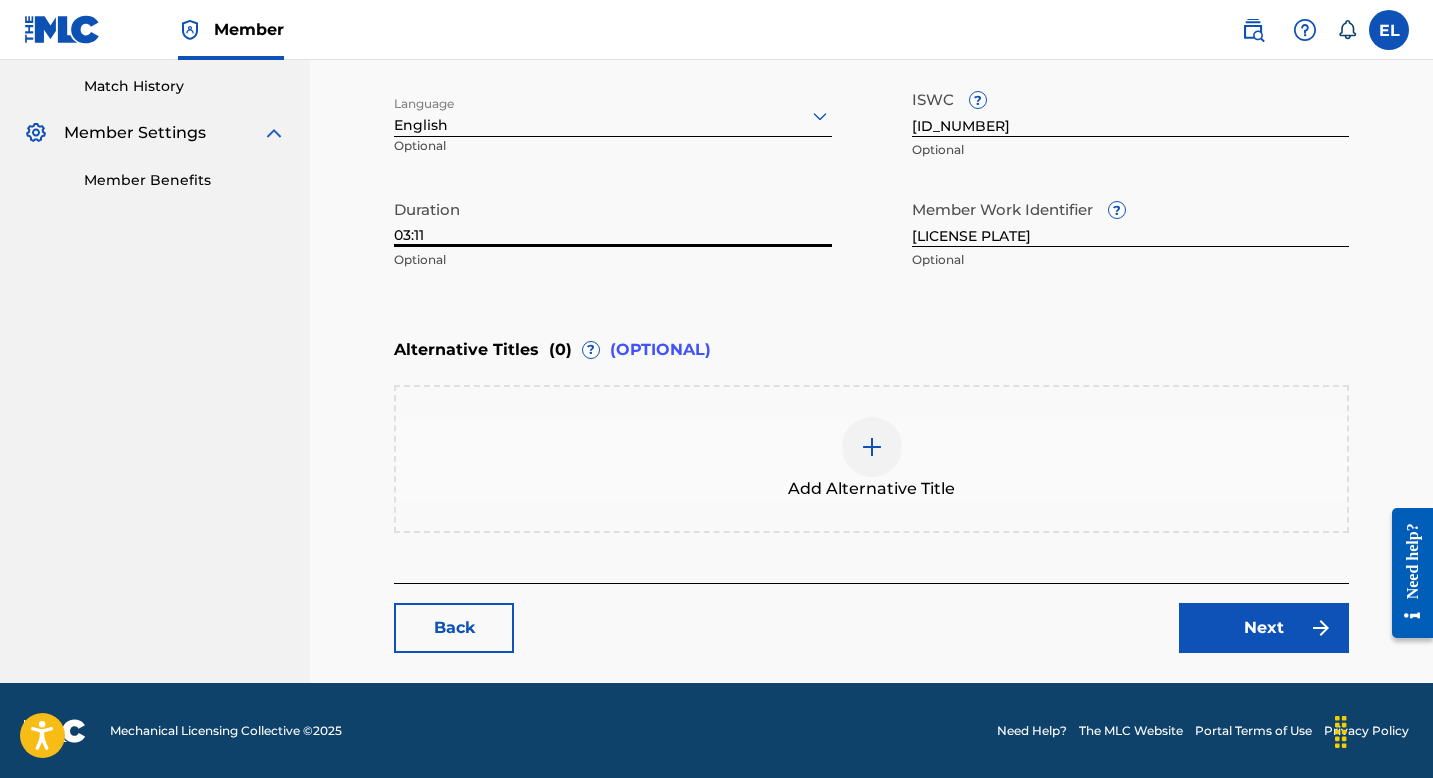 type on "03:11" 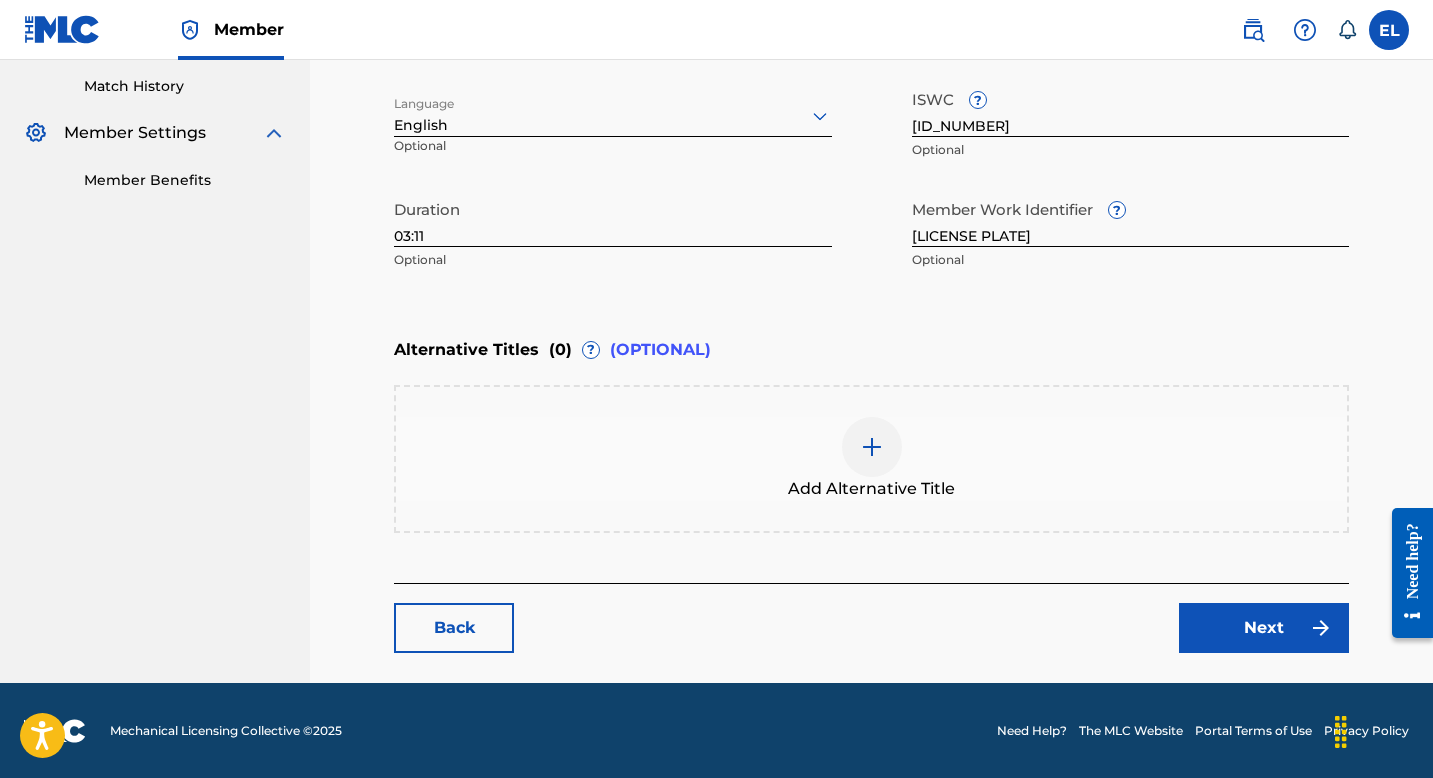 click on "Next" at bounding box center (1264, 628) 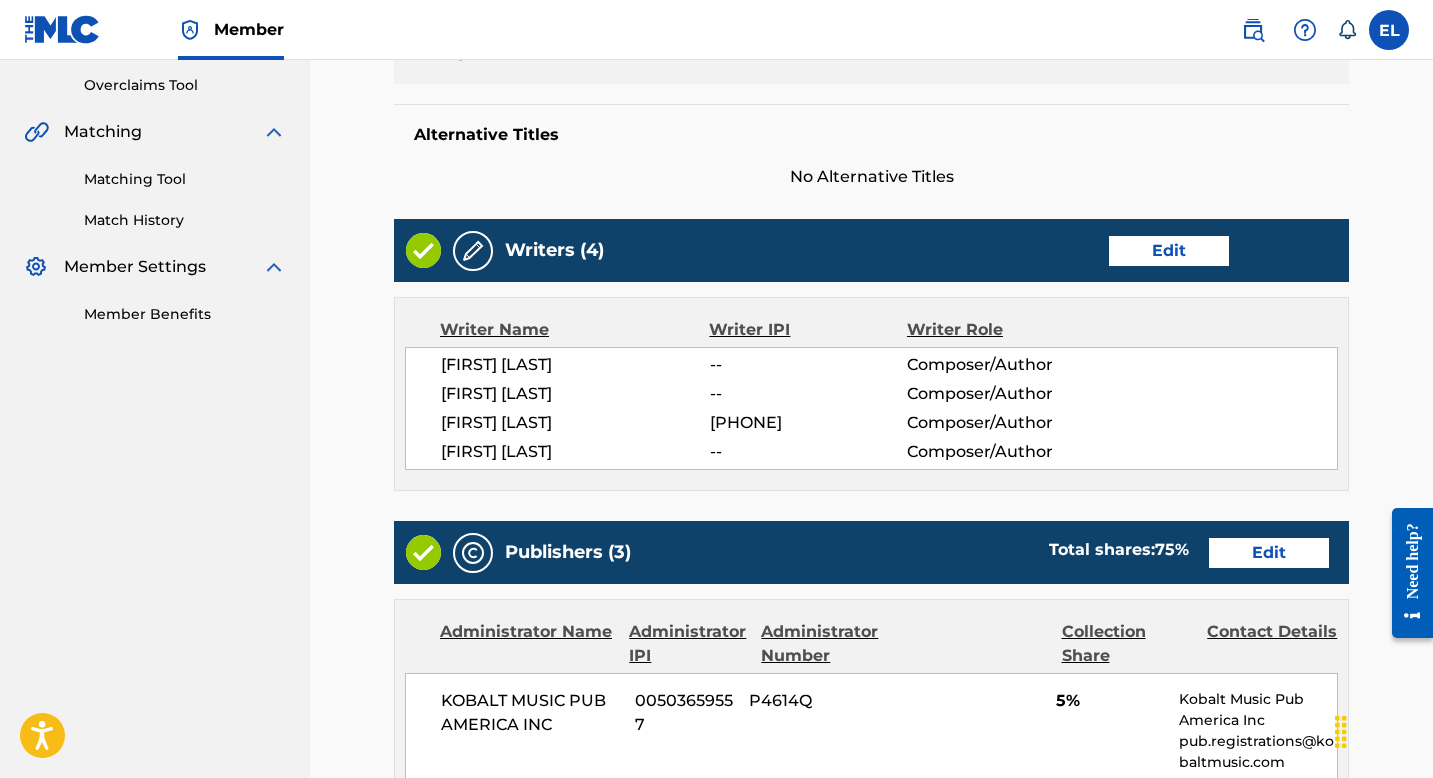 scroll, scrollTop: 272, scrollLeft: 0, axis: vertical 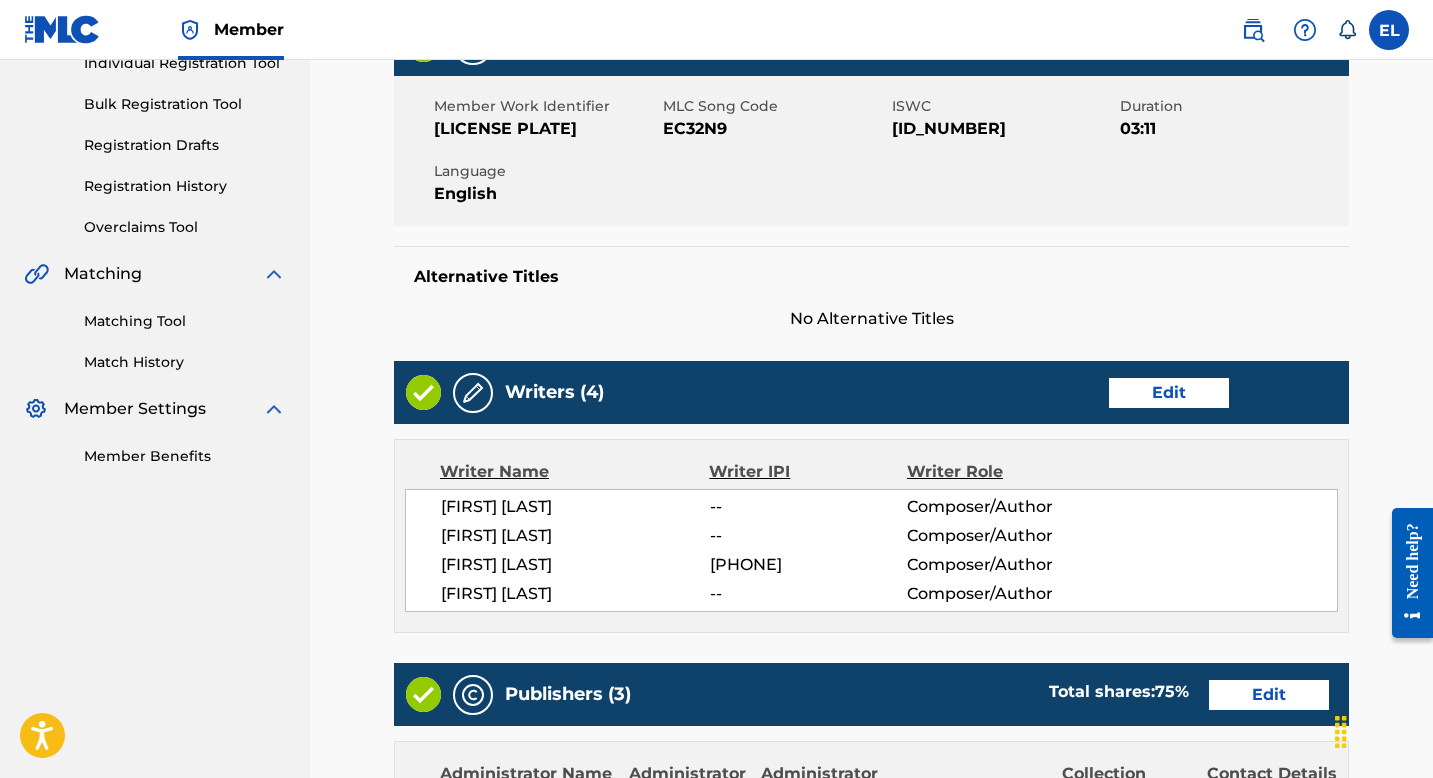 click on "Edit" at bounding box center [1169, 393] 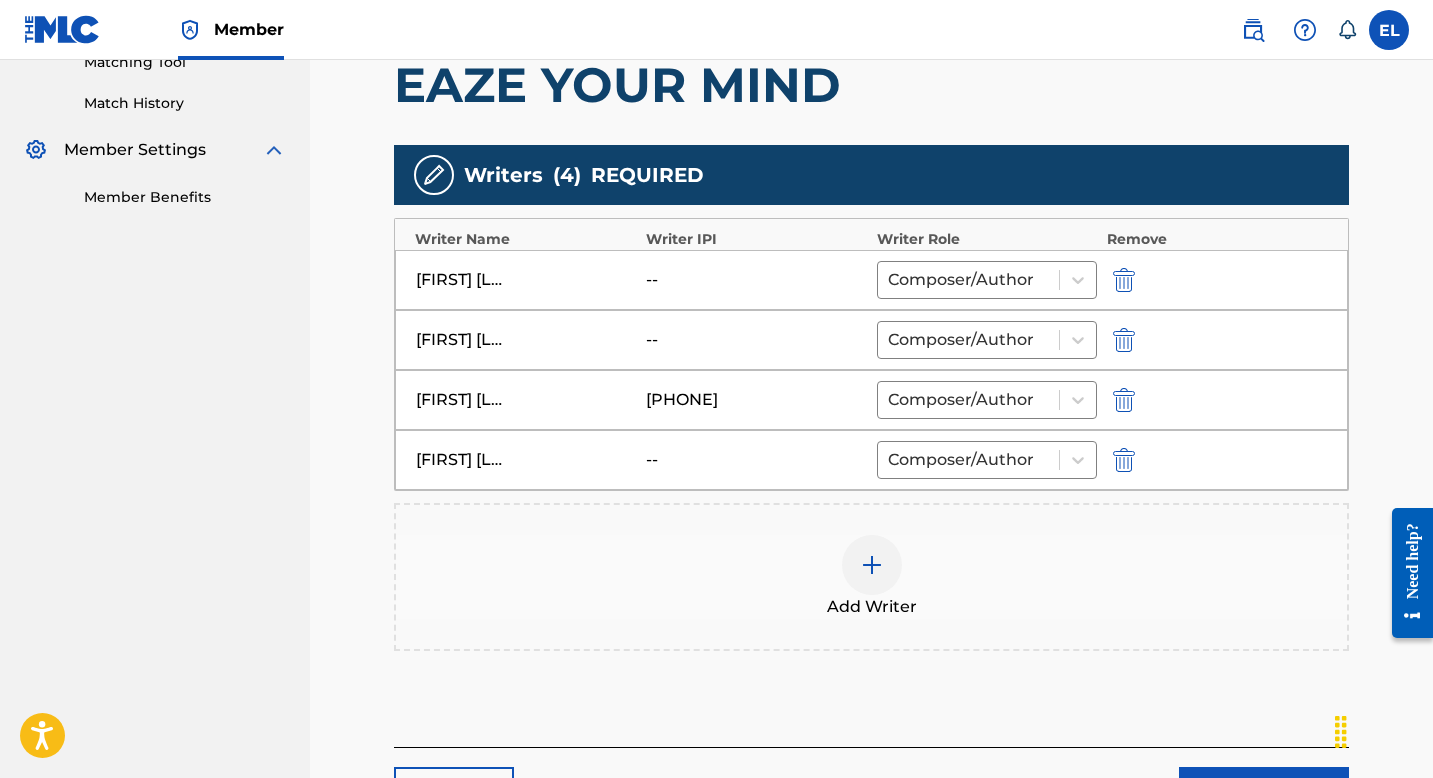 scroll, scrollTop: 487, scrollLeft: 0, axis: vertical 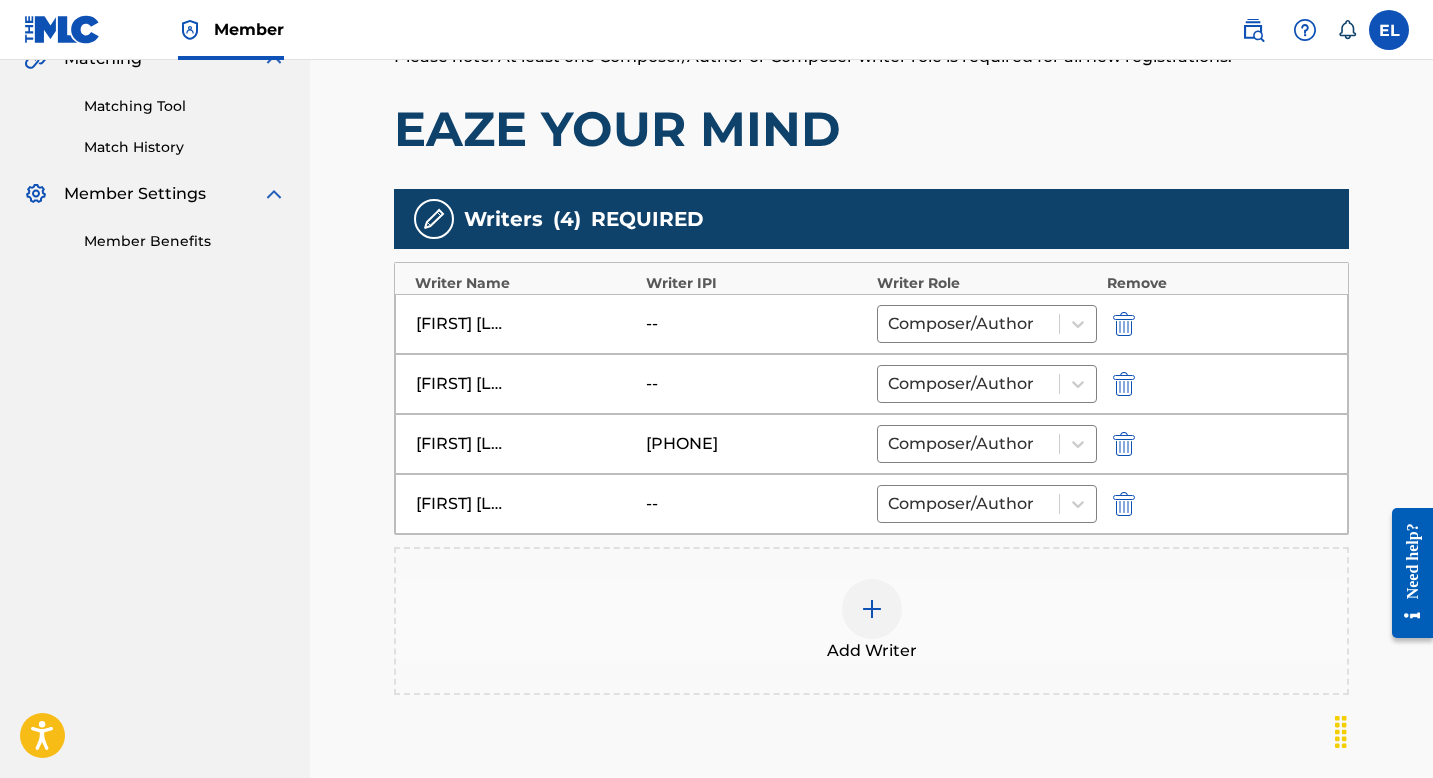 click at bounding box center (1124, 504) 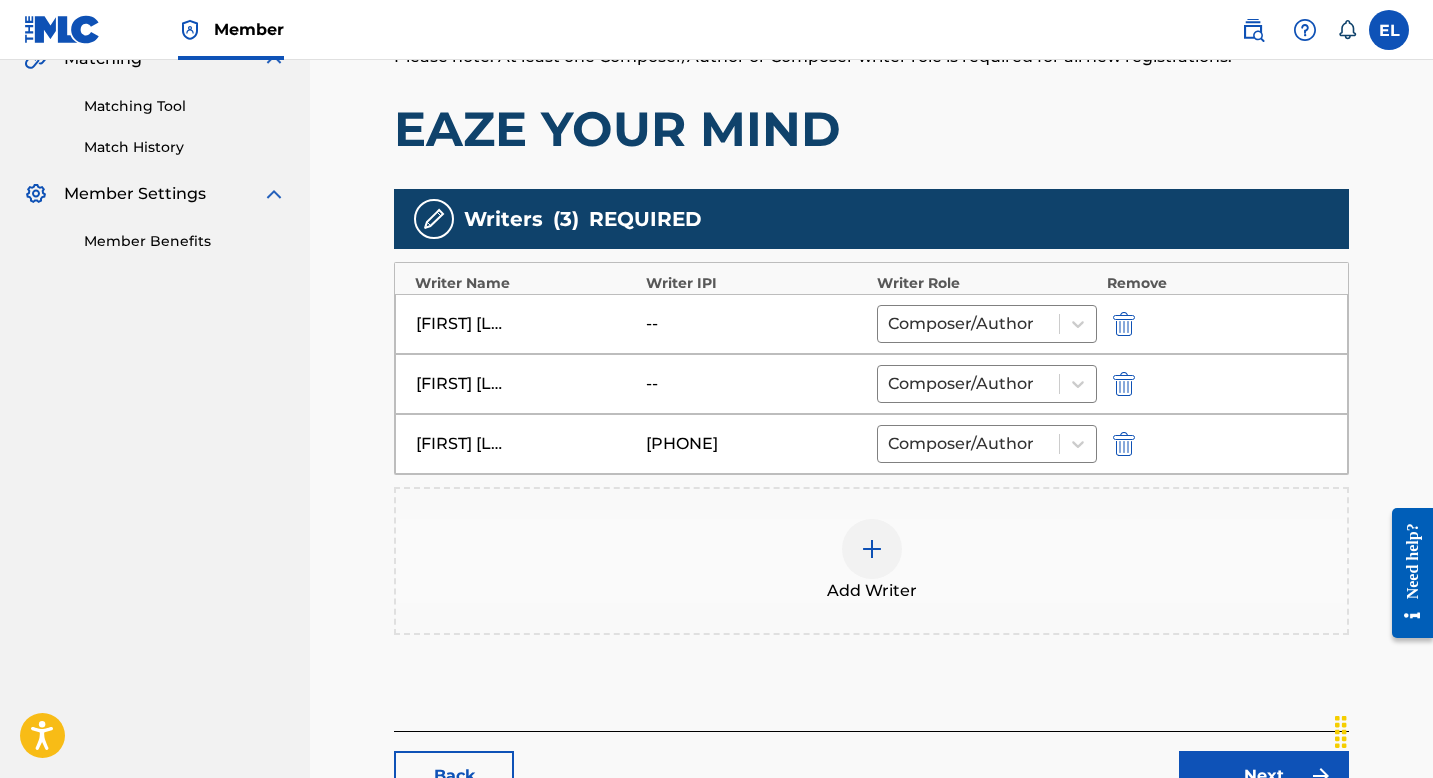 click at bounding box center (872, 549) 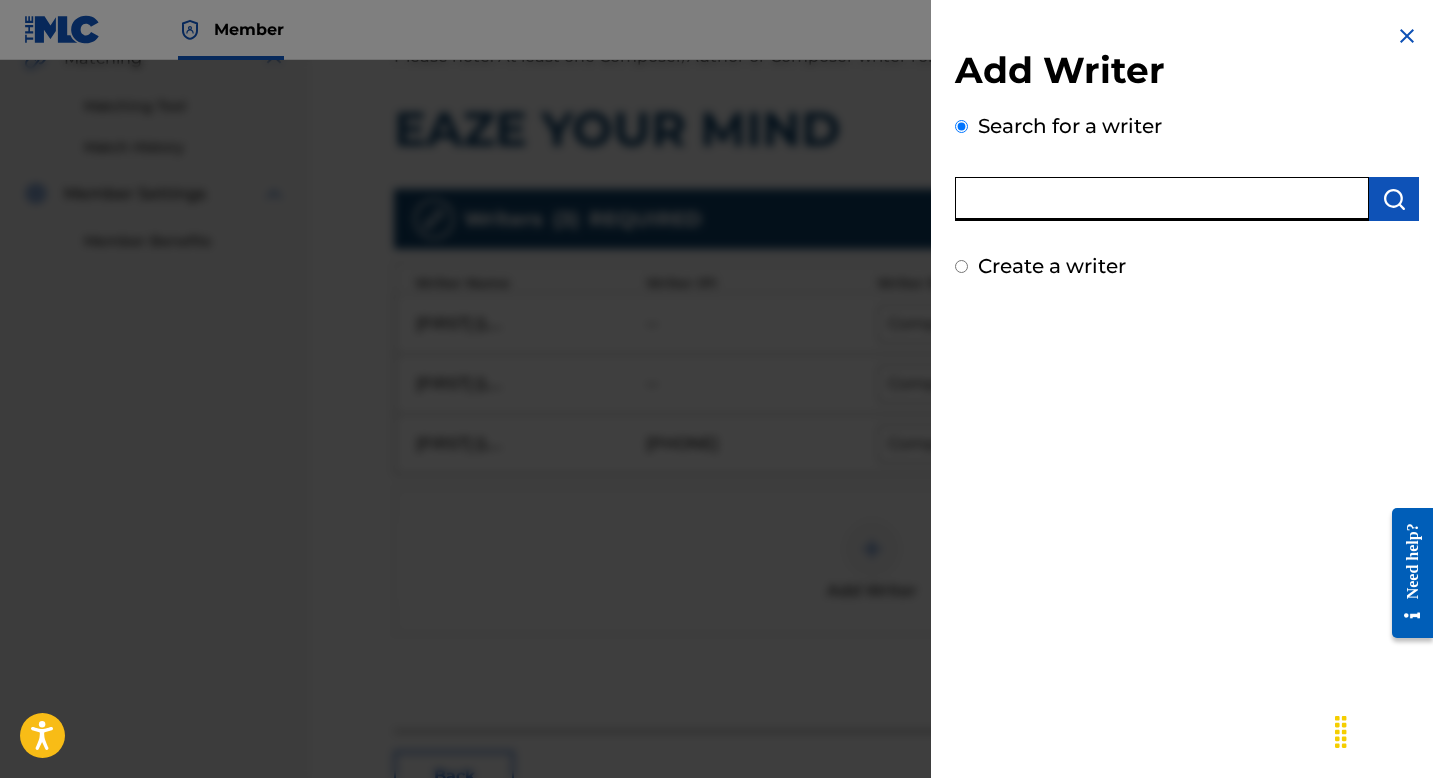 click at bounding box center (1162, 199) 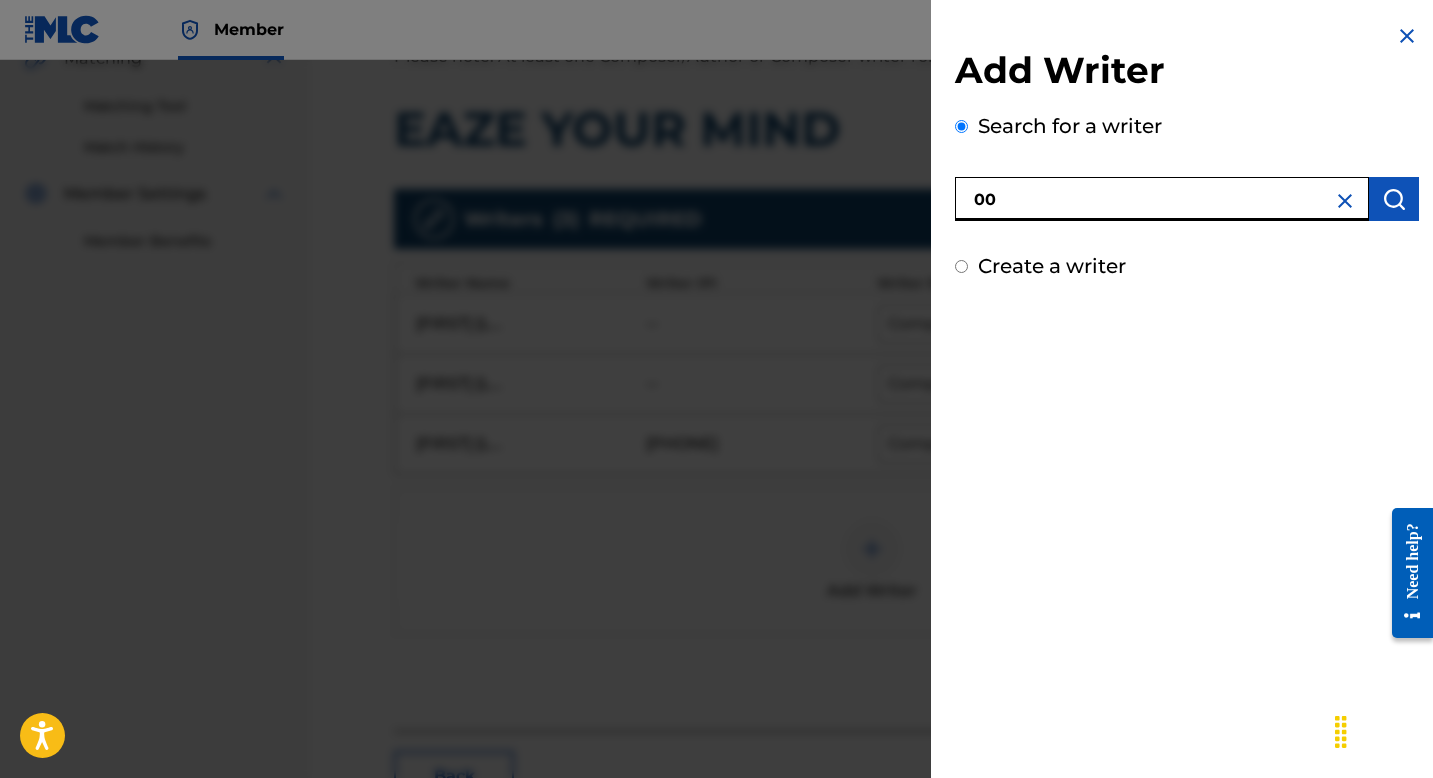 paste on "537014769" 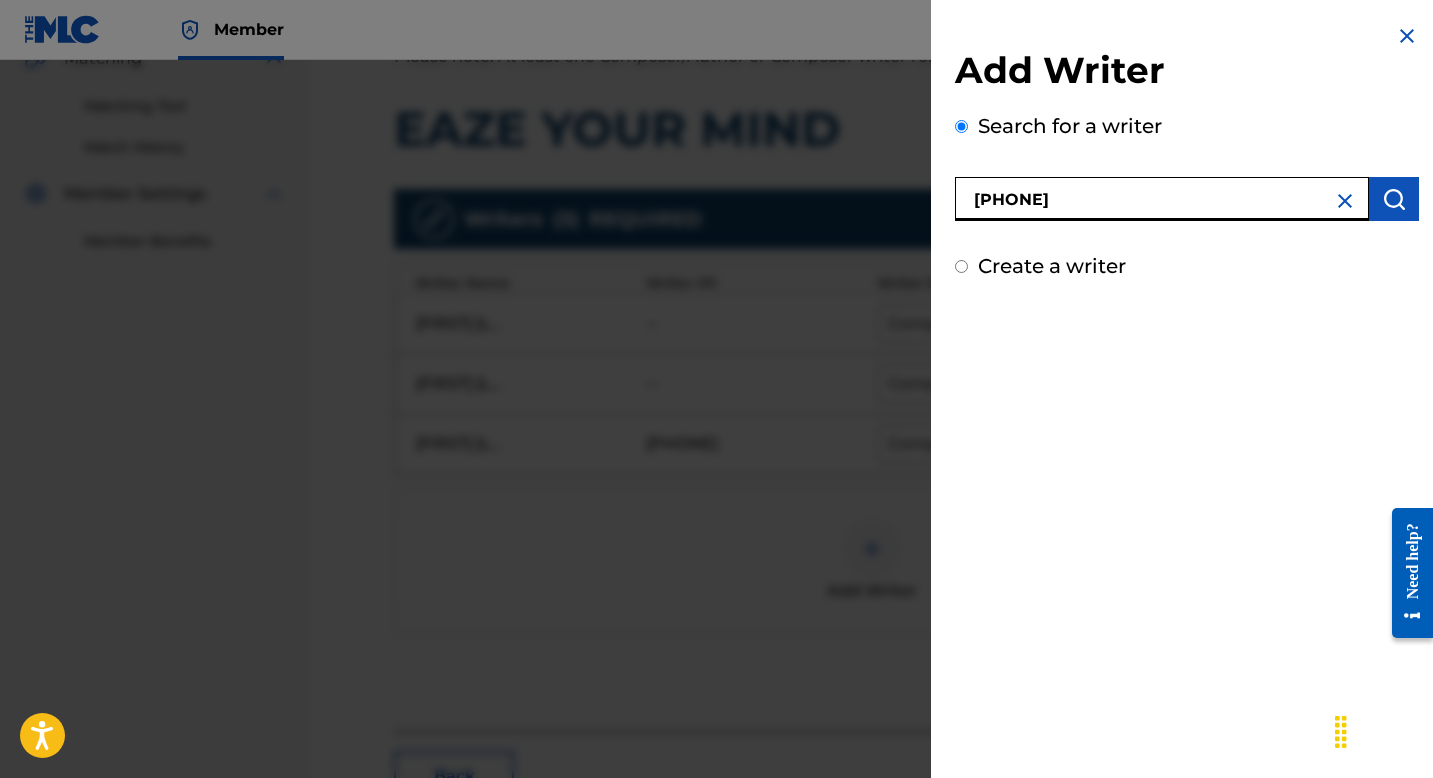 type on "[PHONE]" 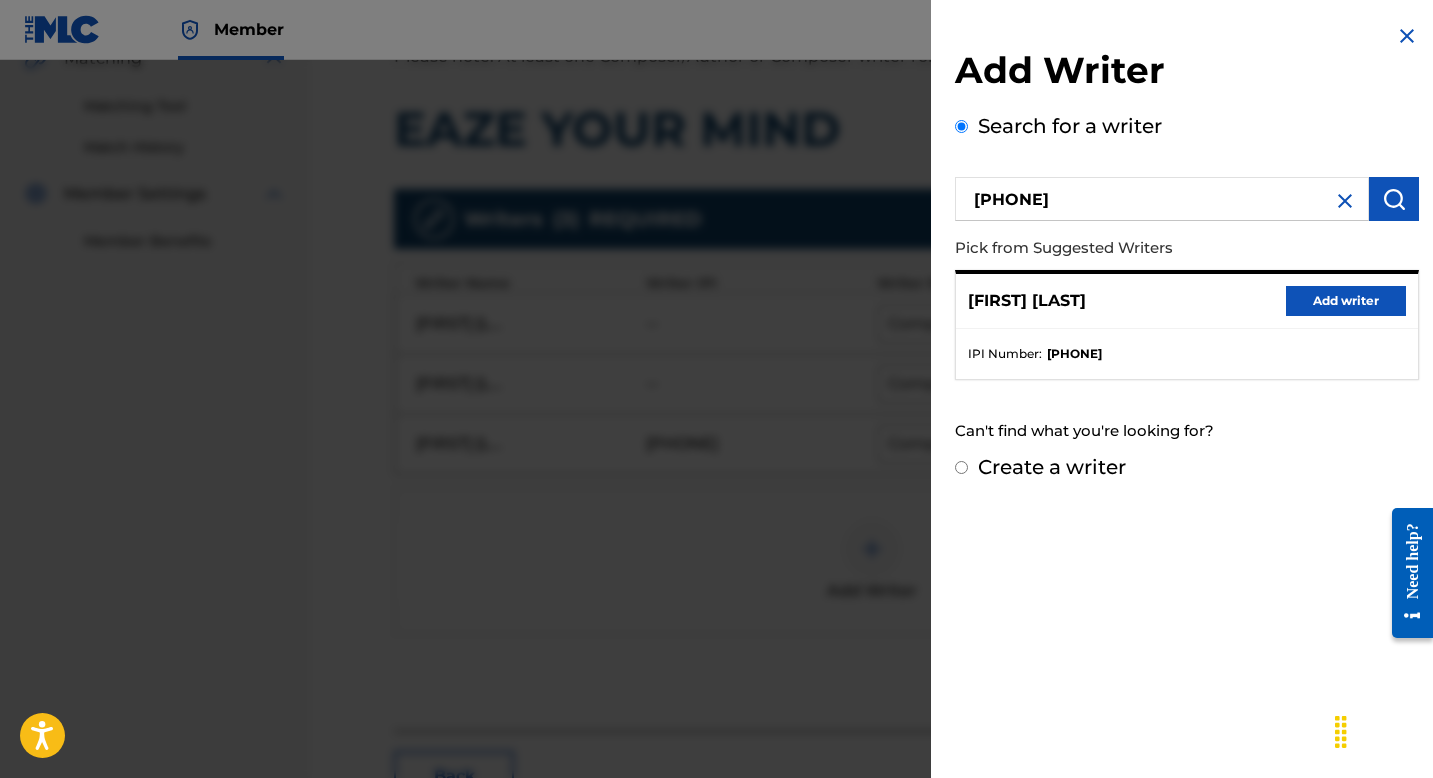 click on "Add writer" at bounding box center (1346, 301) 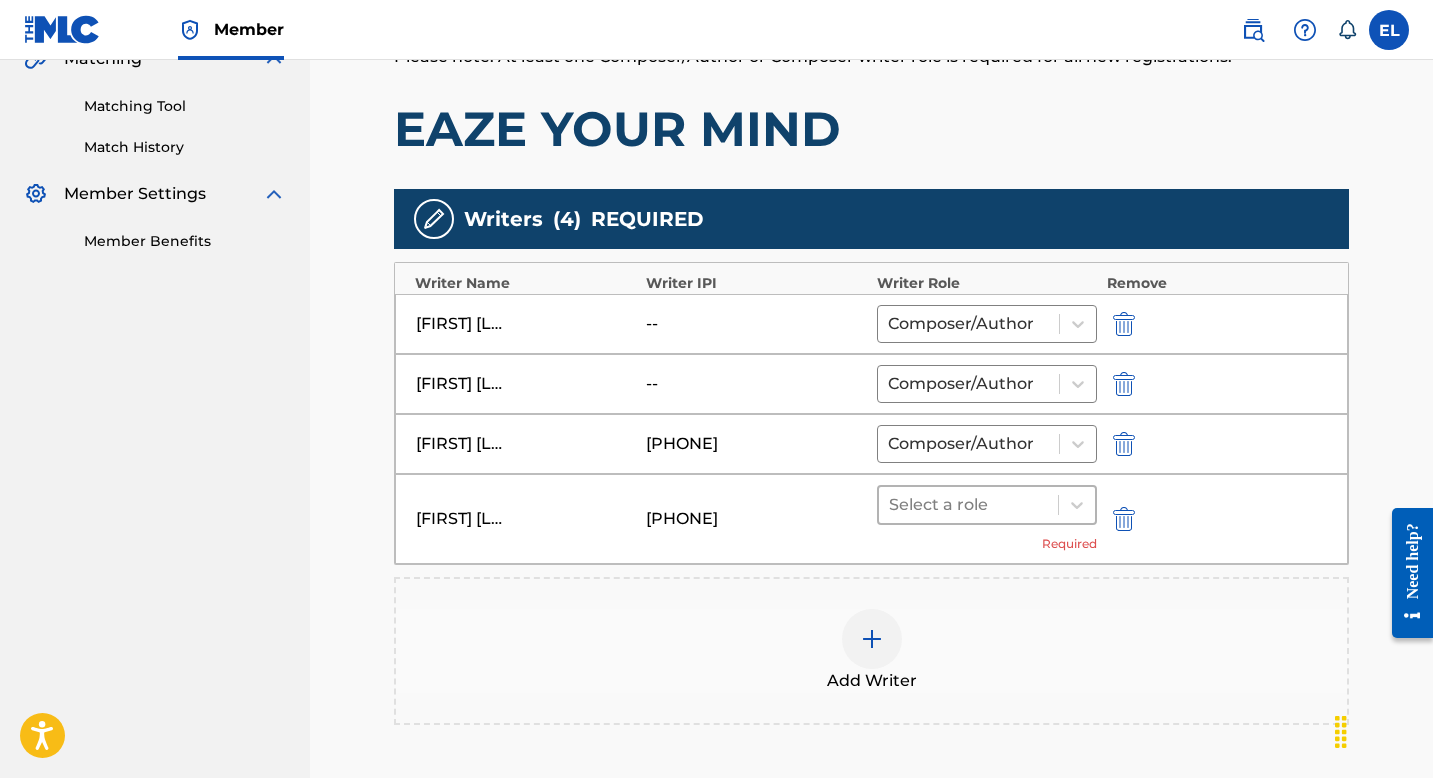 drag, startPoint x: 956, startPoint y: 499, endPoint x: 952, endPoint y: 516, distance: 17.464249 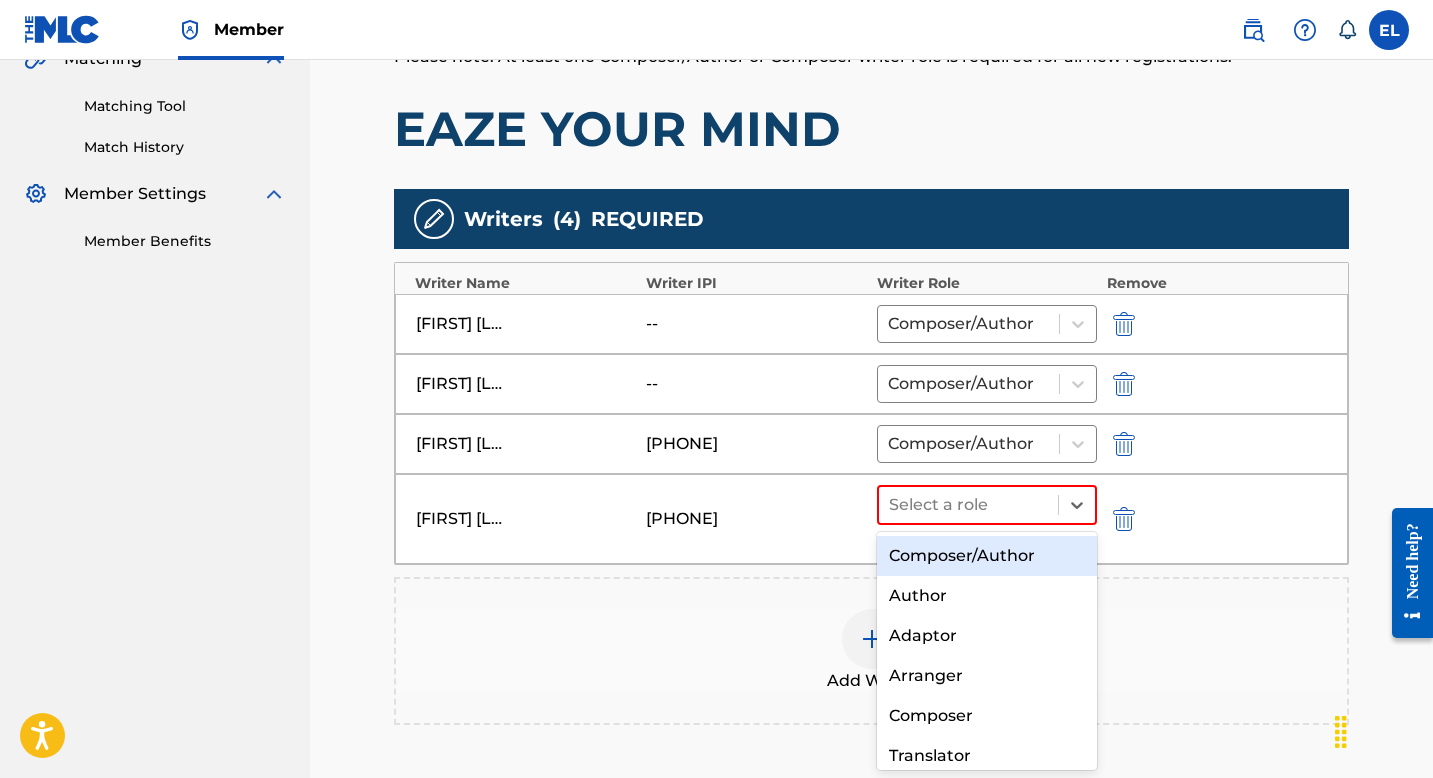 click on "Composer/Author" at bounding box center (987, 556) 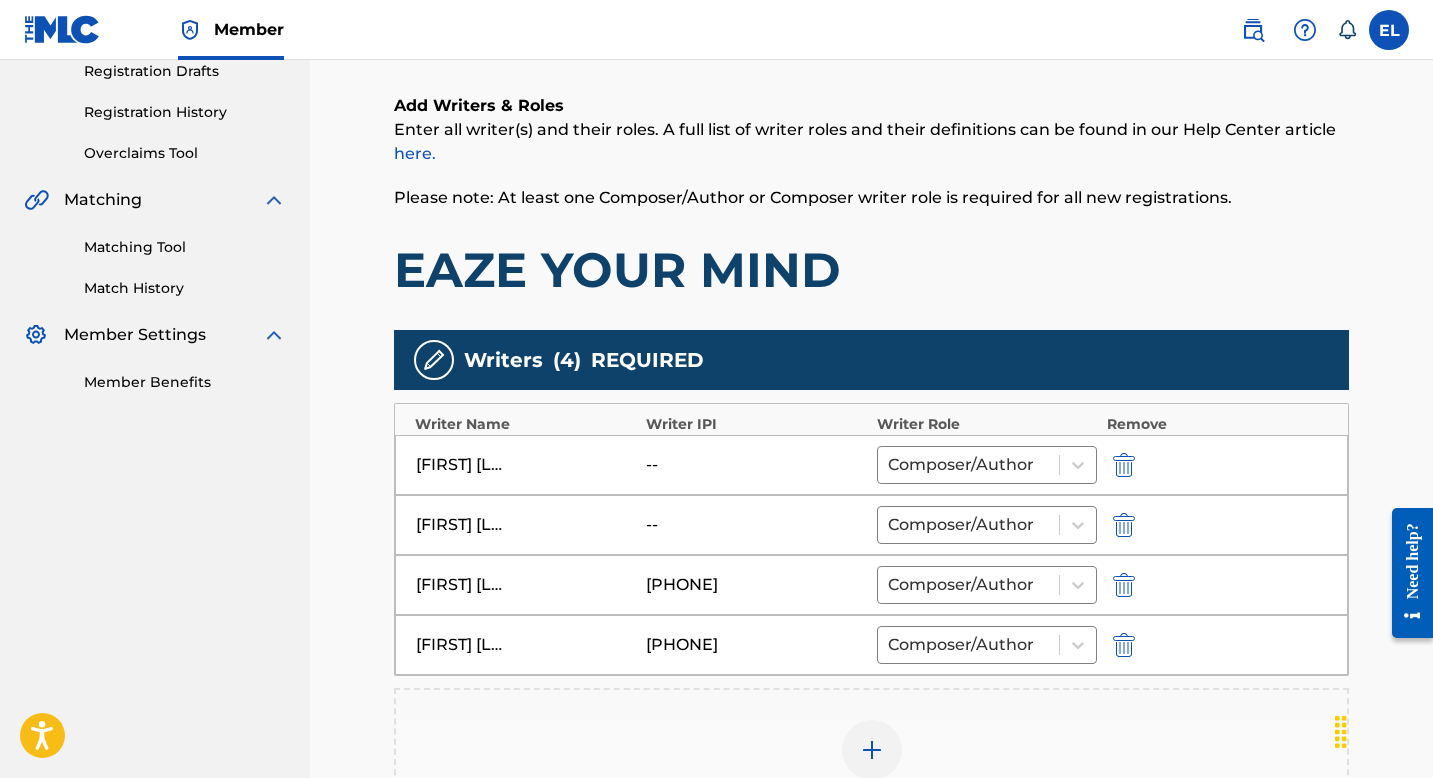 scroll, scrollTop: 280, scrollLeft: 0, axis: vertical 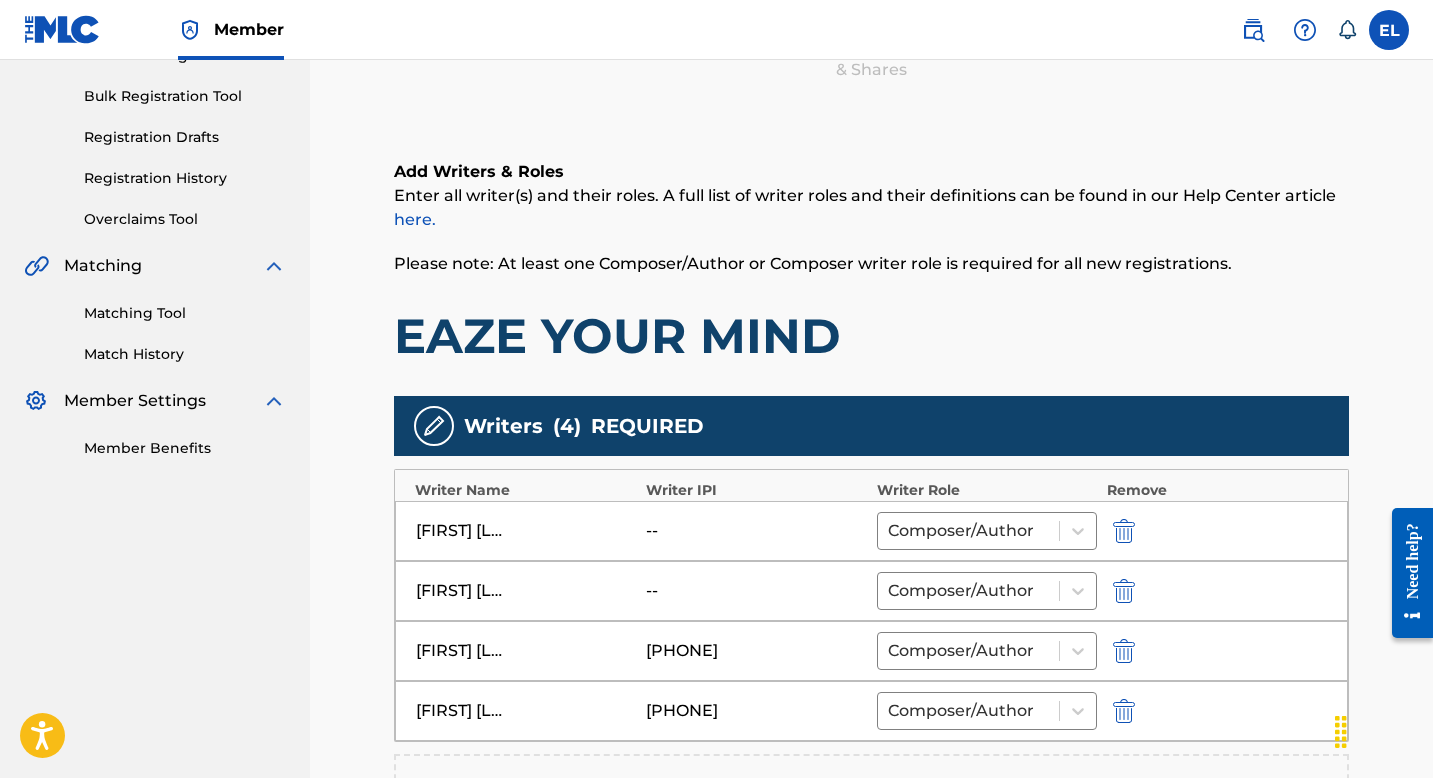 click at bounding box center [1124, 591] 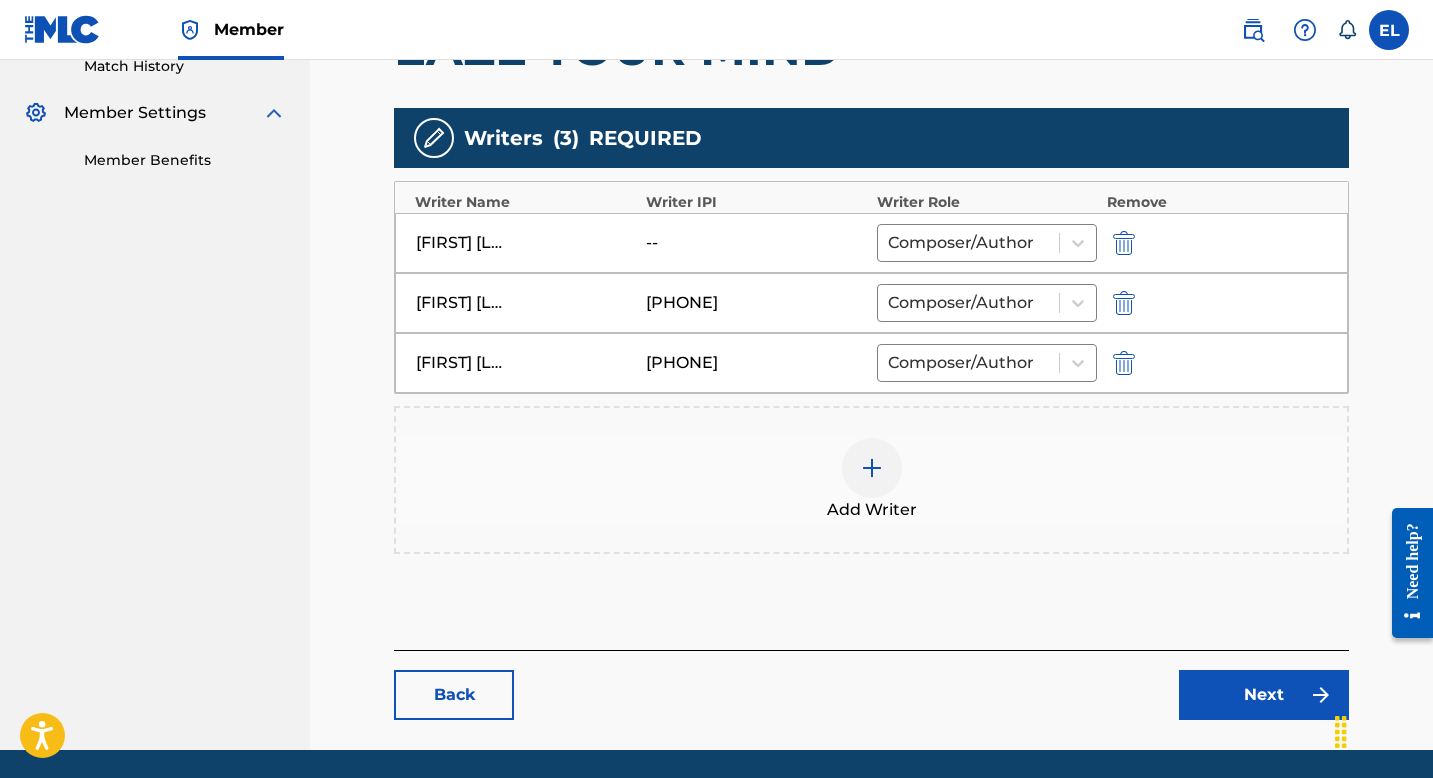 scroll, scrollTop: 636, scrollLeft: 0, axis: vertical 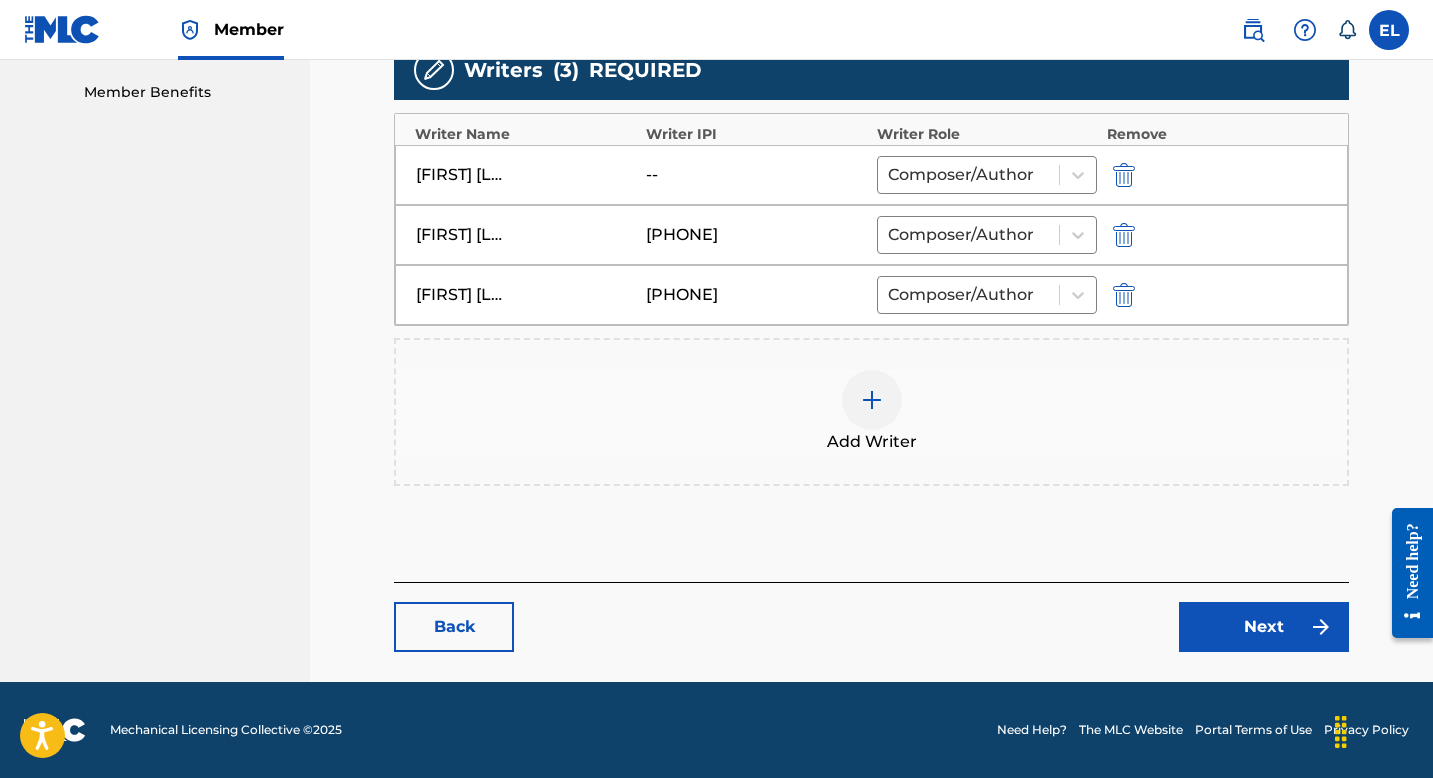 click at bounding box center (872, 400) 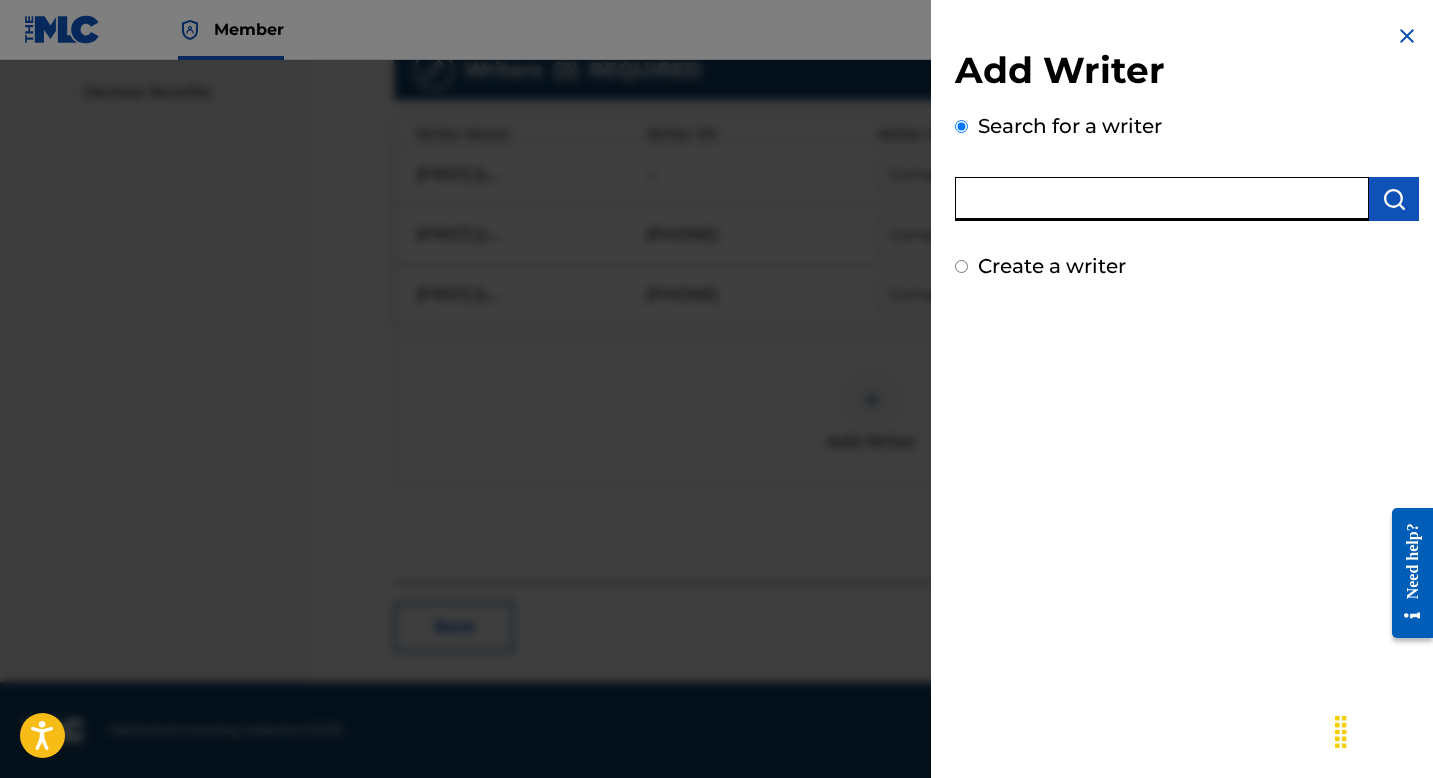 click at bounding box center [1162, 199] 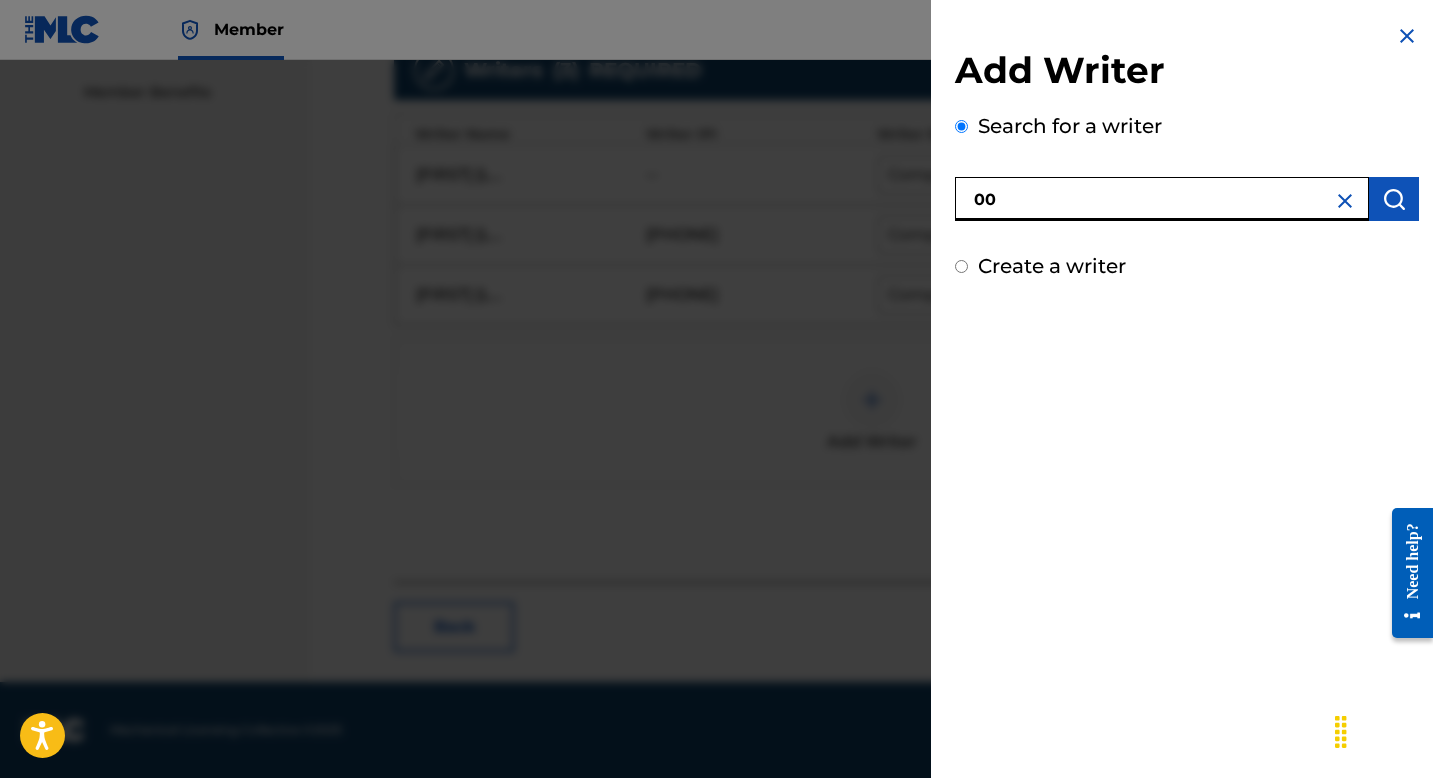paste on "383846226" 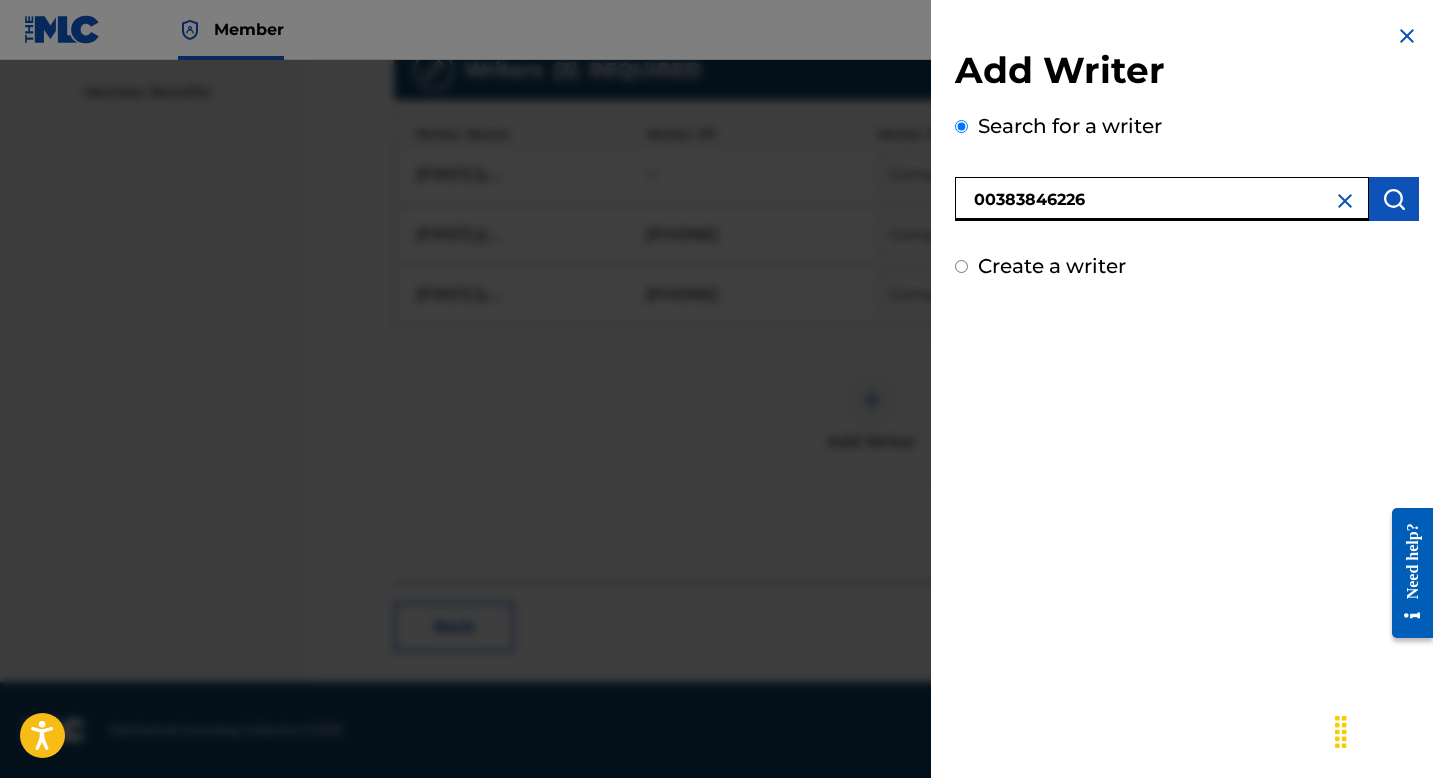 type on "00383846226" 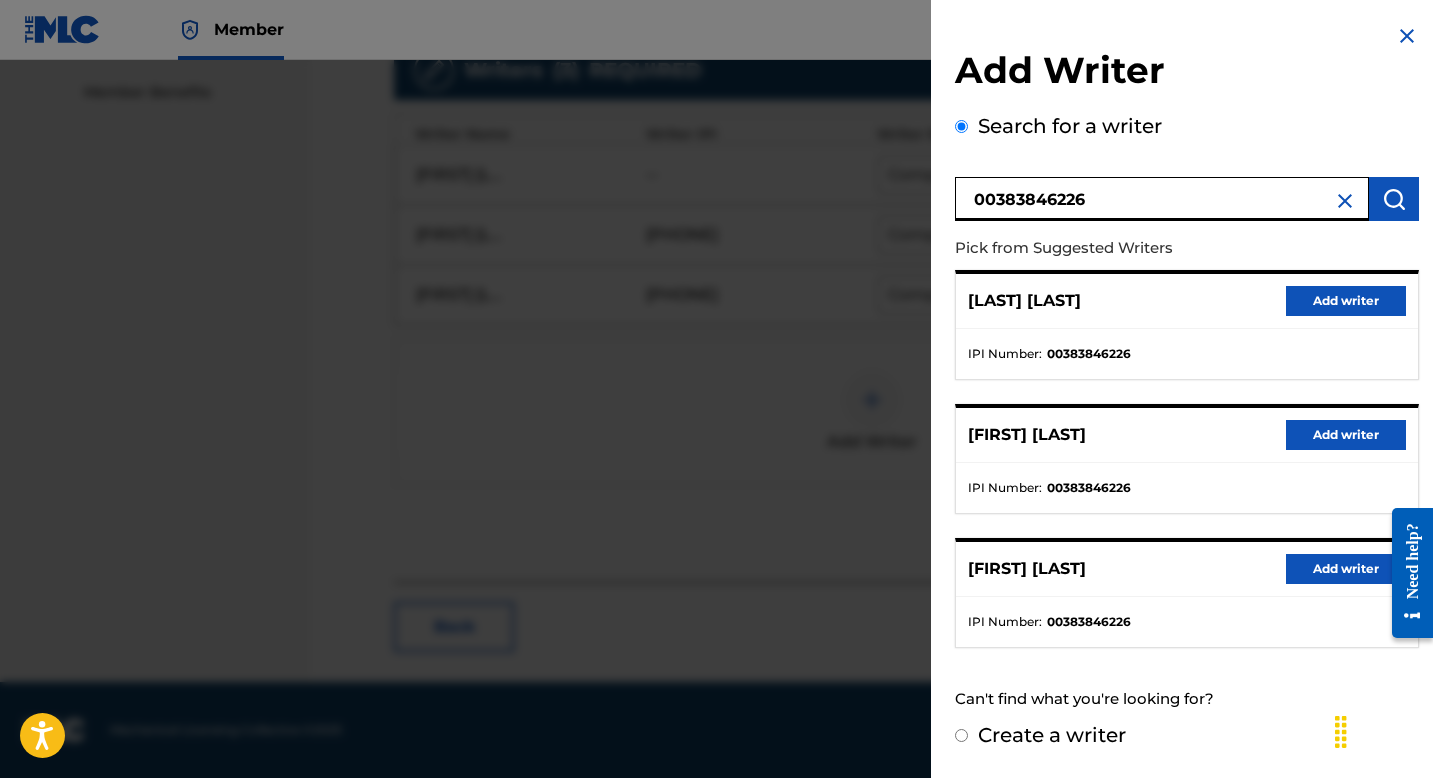 click on "Add writer" at bounding box center (1346, 435) 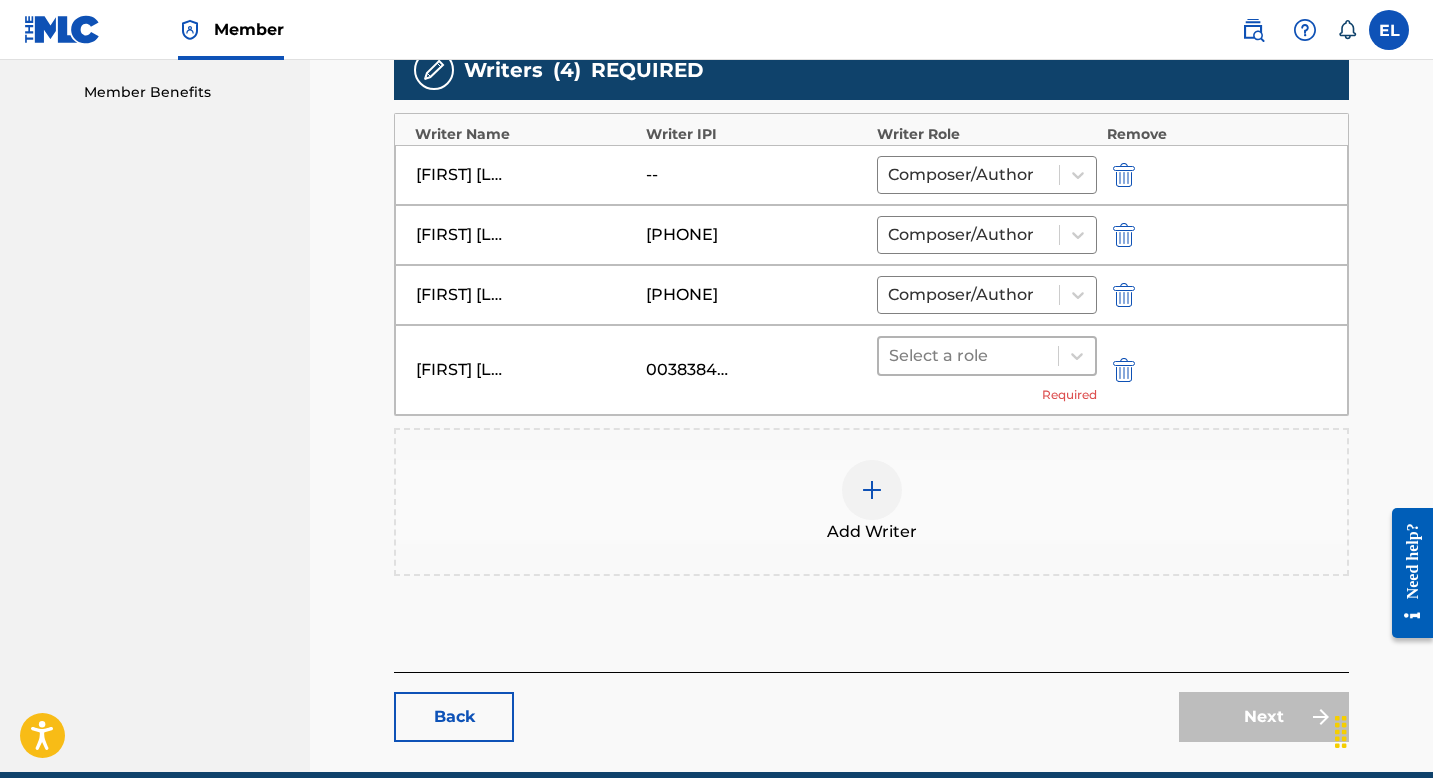 click on "Select a role" at bounding box center (968, 356) 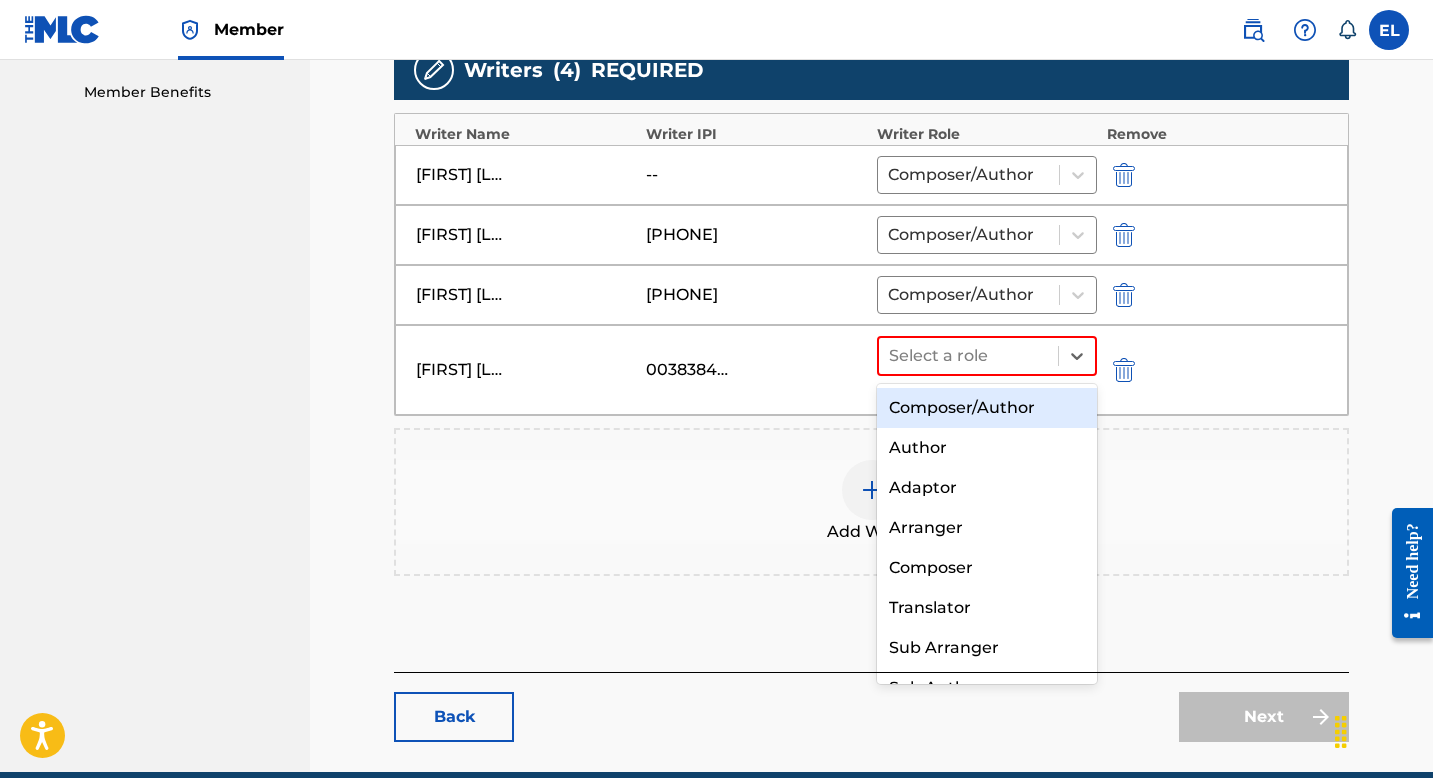 click on "Composer/Author" at bounding box center [987, 408] 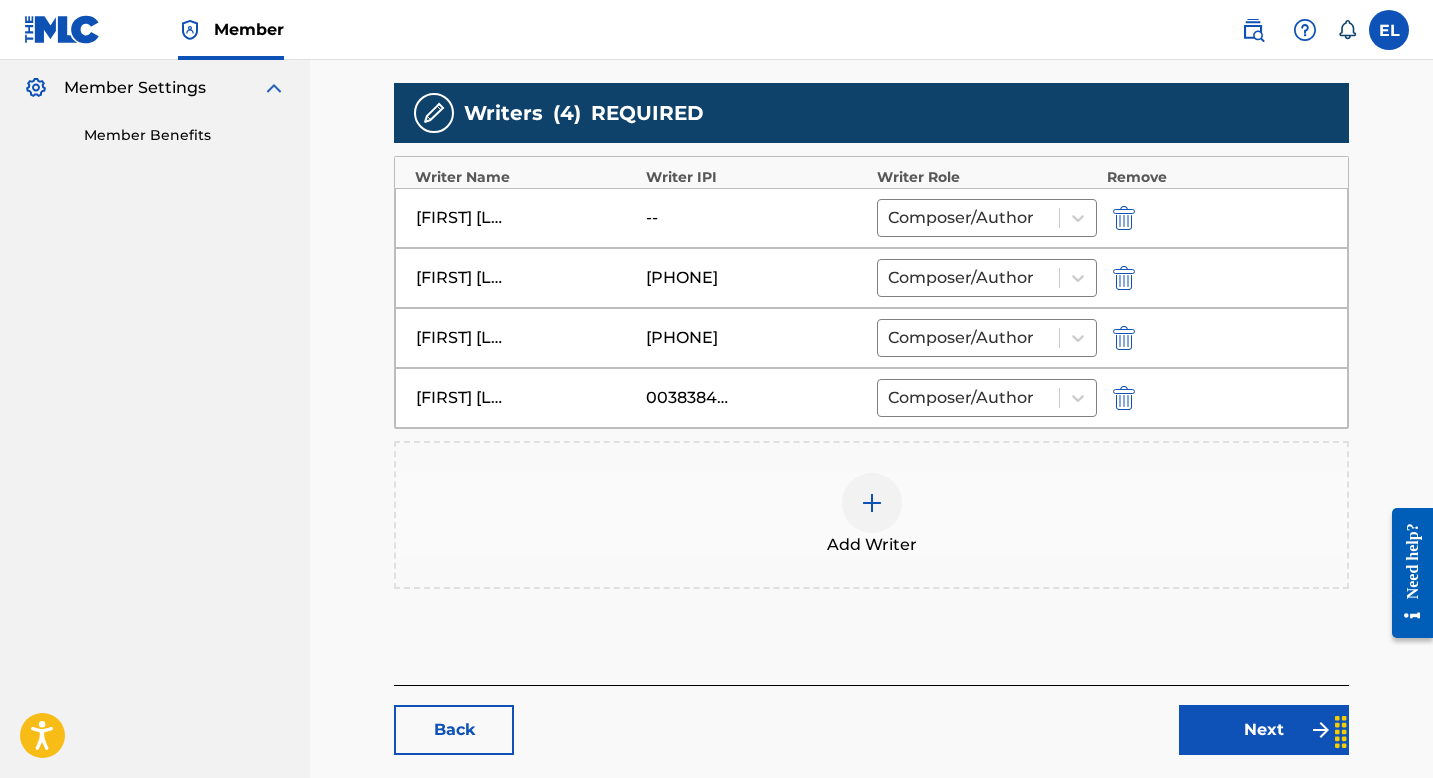 scroll, scrollTop: 513, scrollLeft: 0, axis: vertical 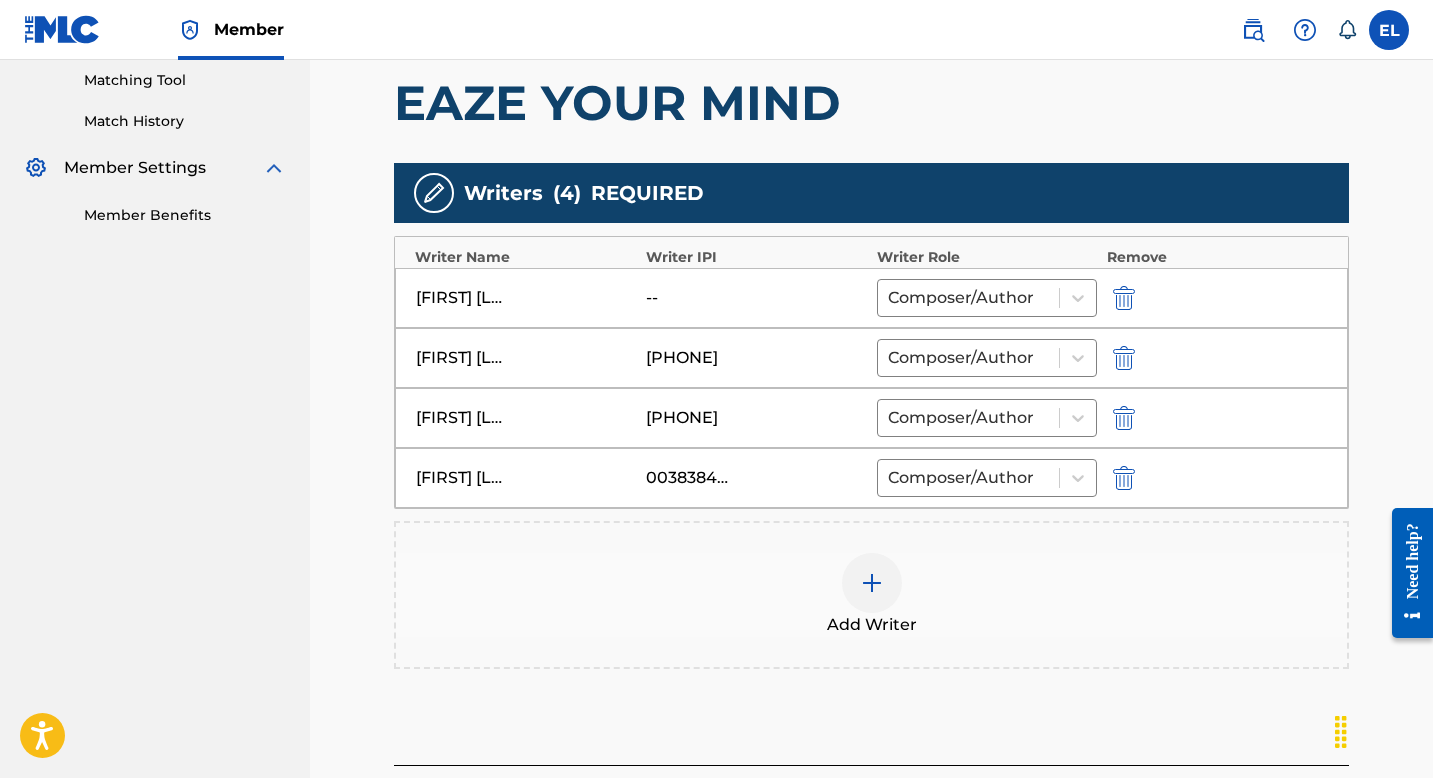 click at bounding box center (1124, 298) 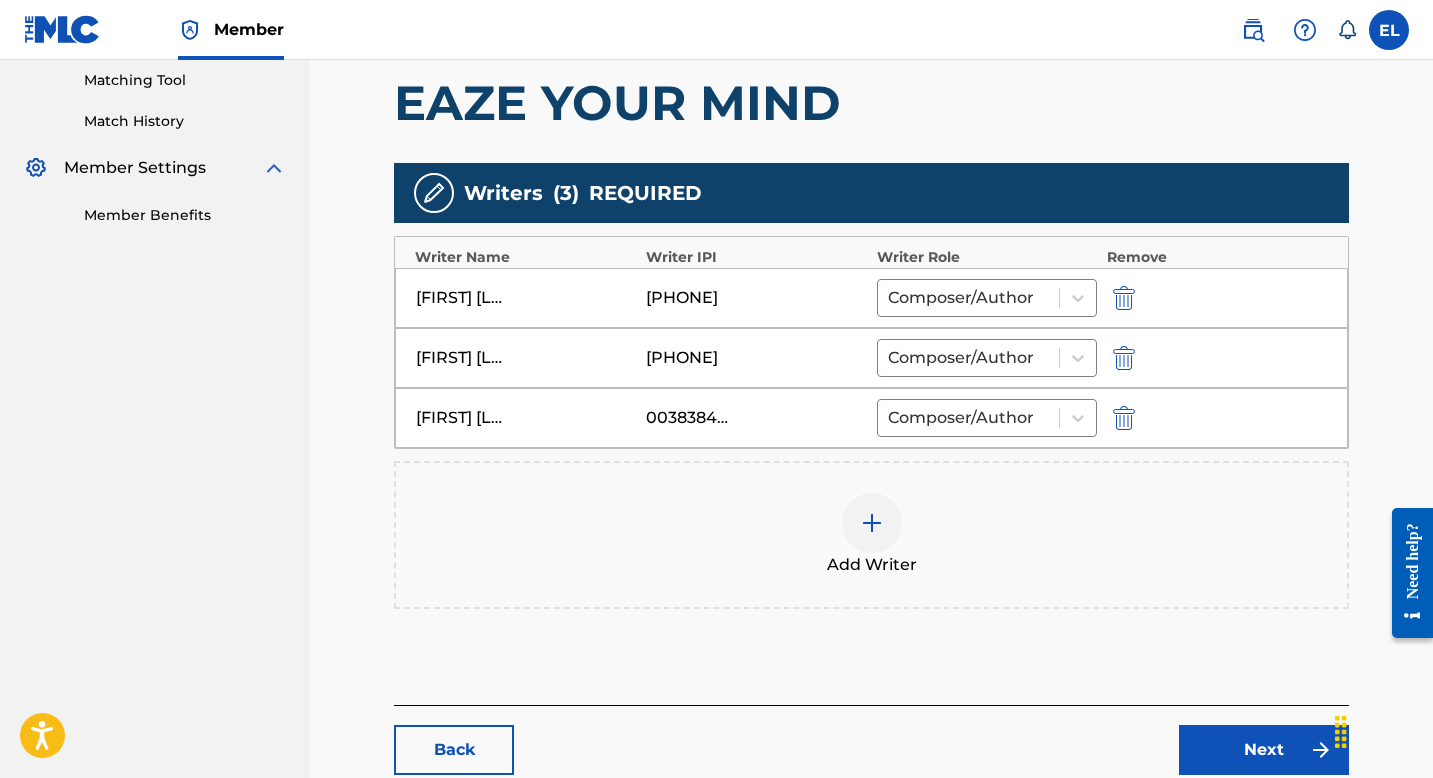 click on "Add Writer" at bounding box center [871, 535] 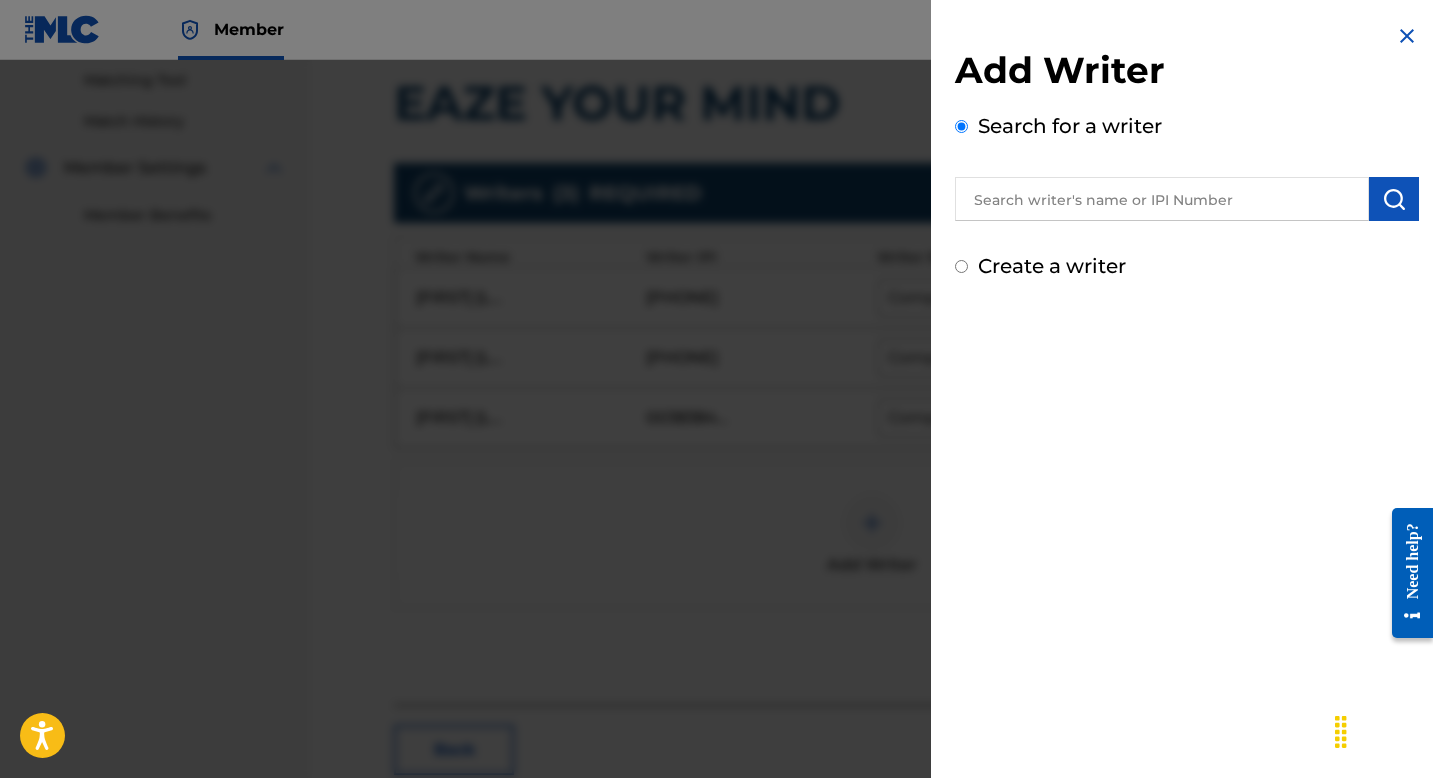 click at bounding box center (1162, 199) 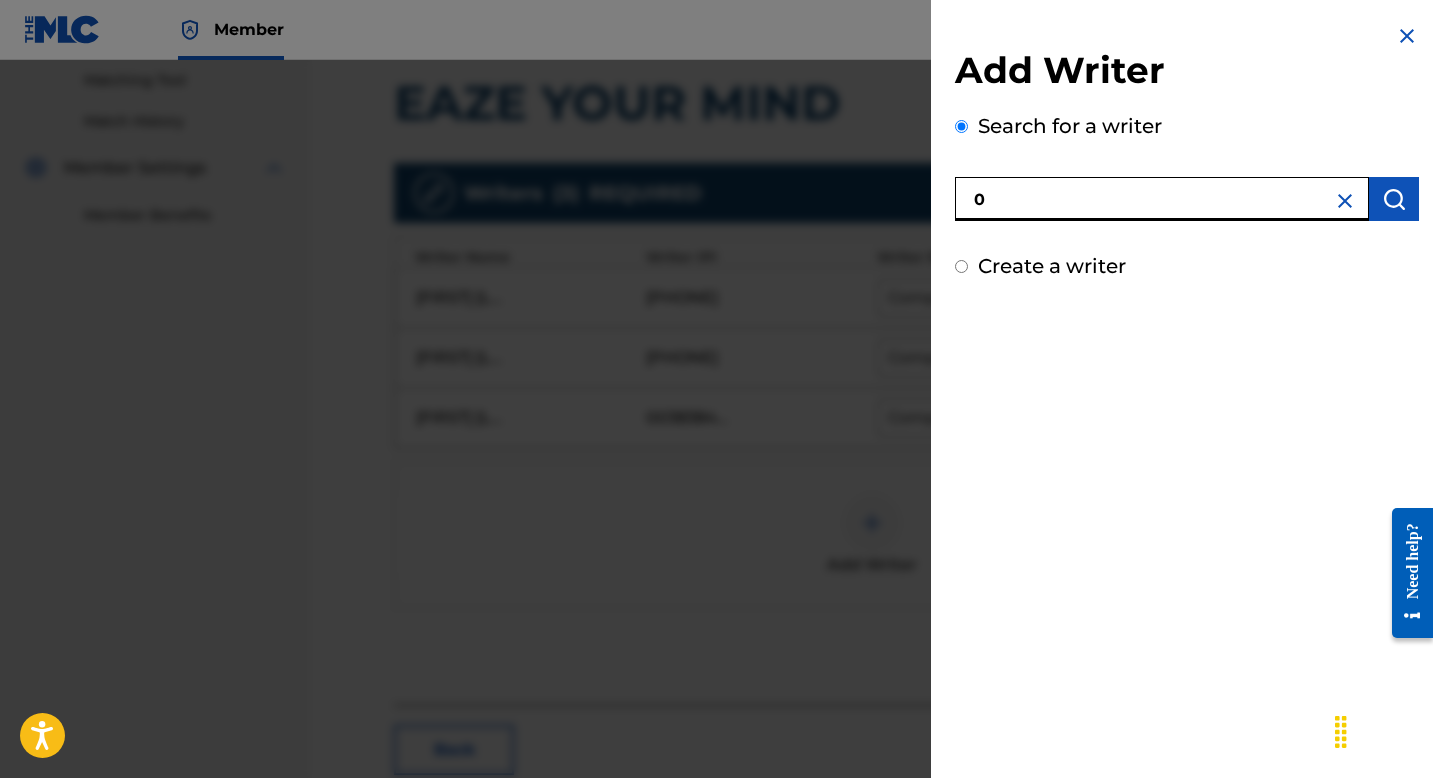 paste on "1030960789" 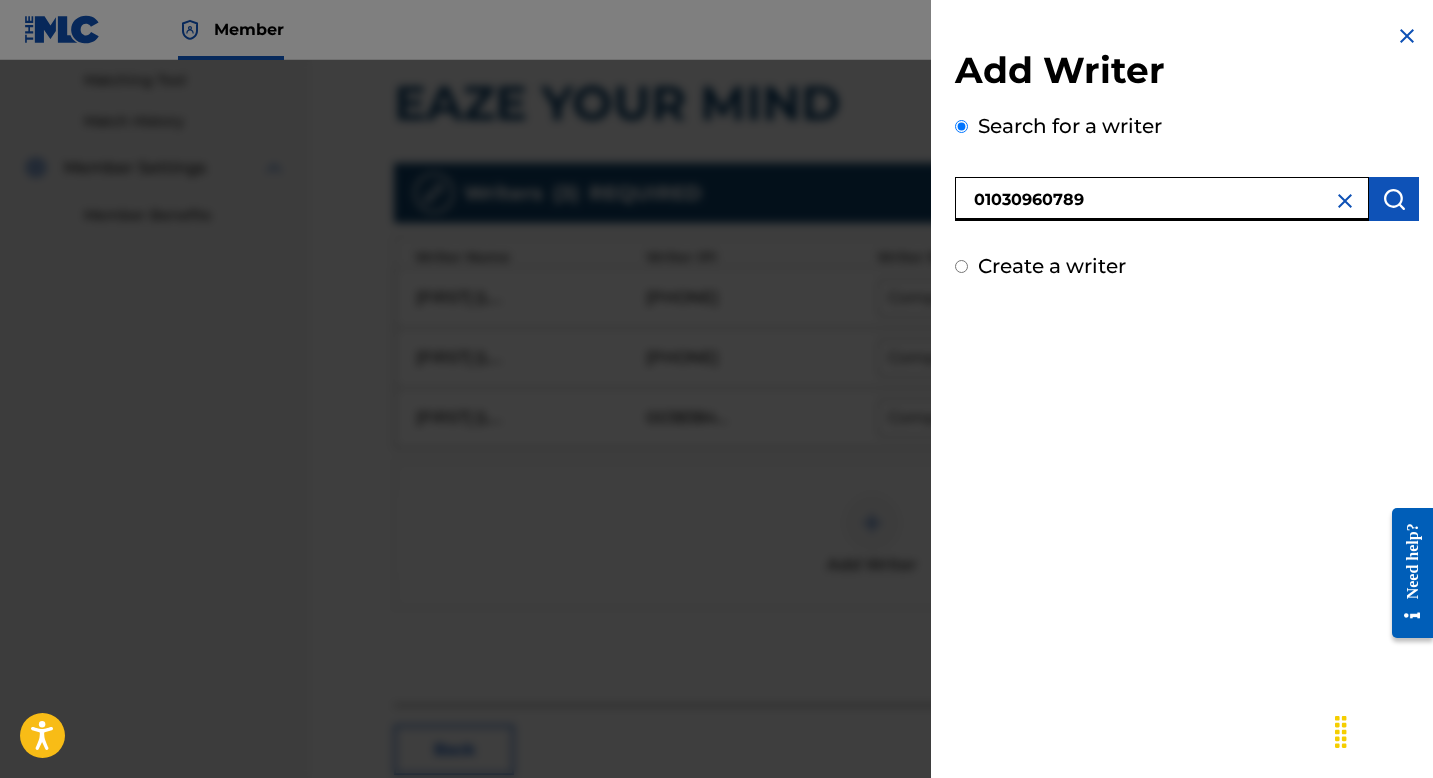 type on "01030960789" 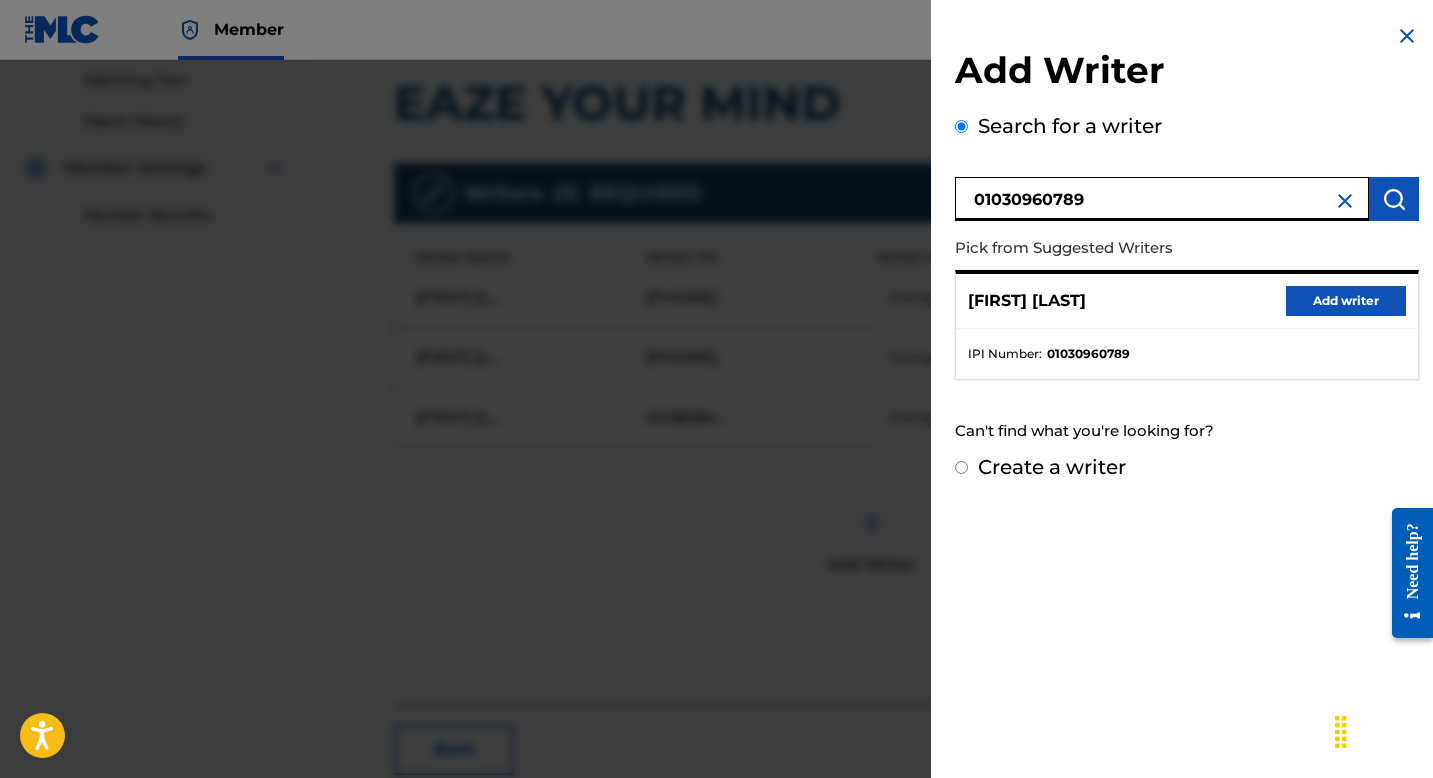 click on "Add writer" at bounding box center [1346, 301] 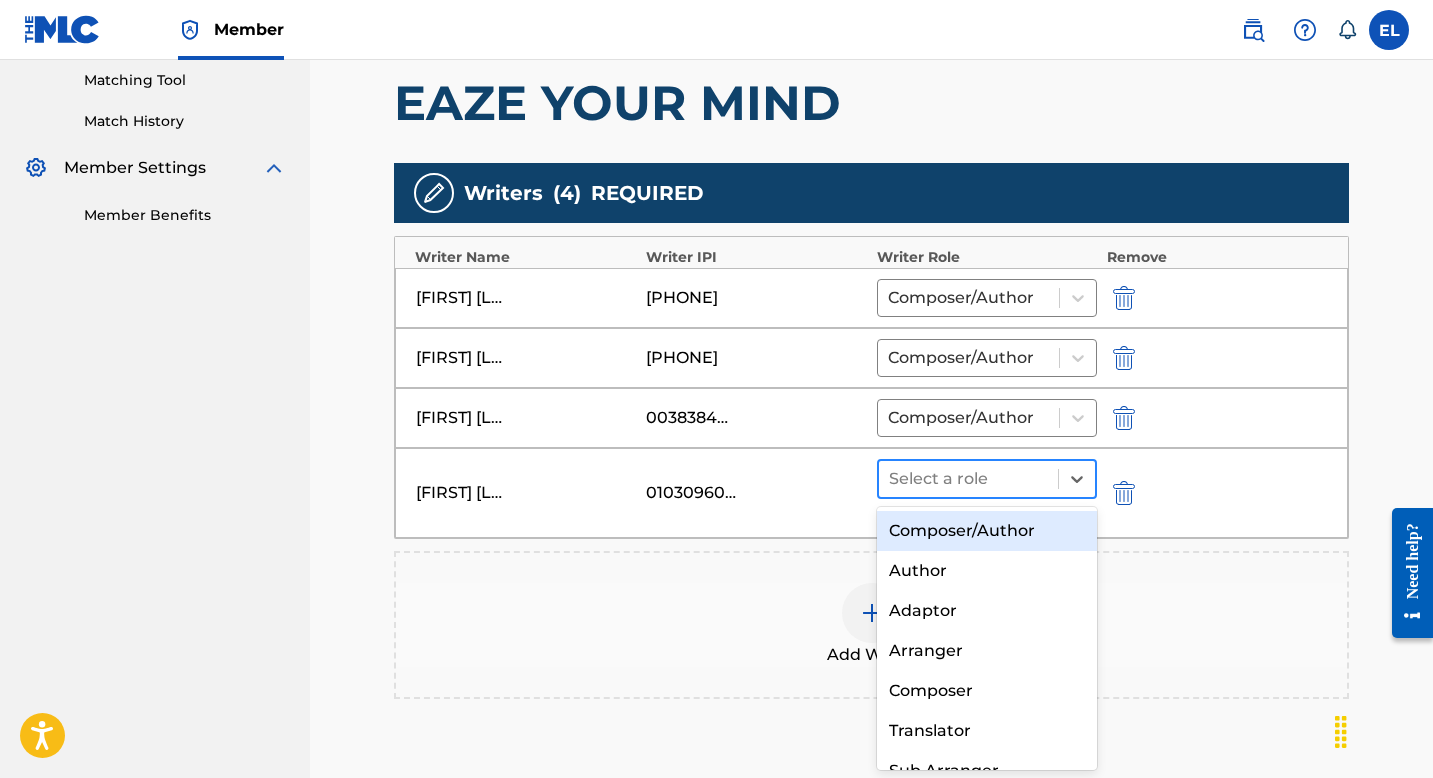 click at bounding box center (968, 479) 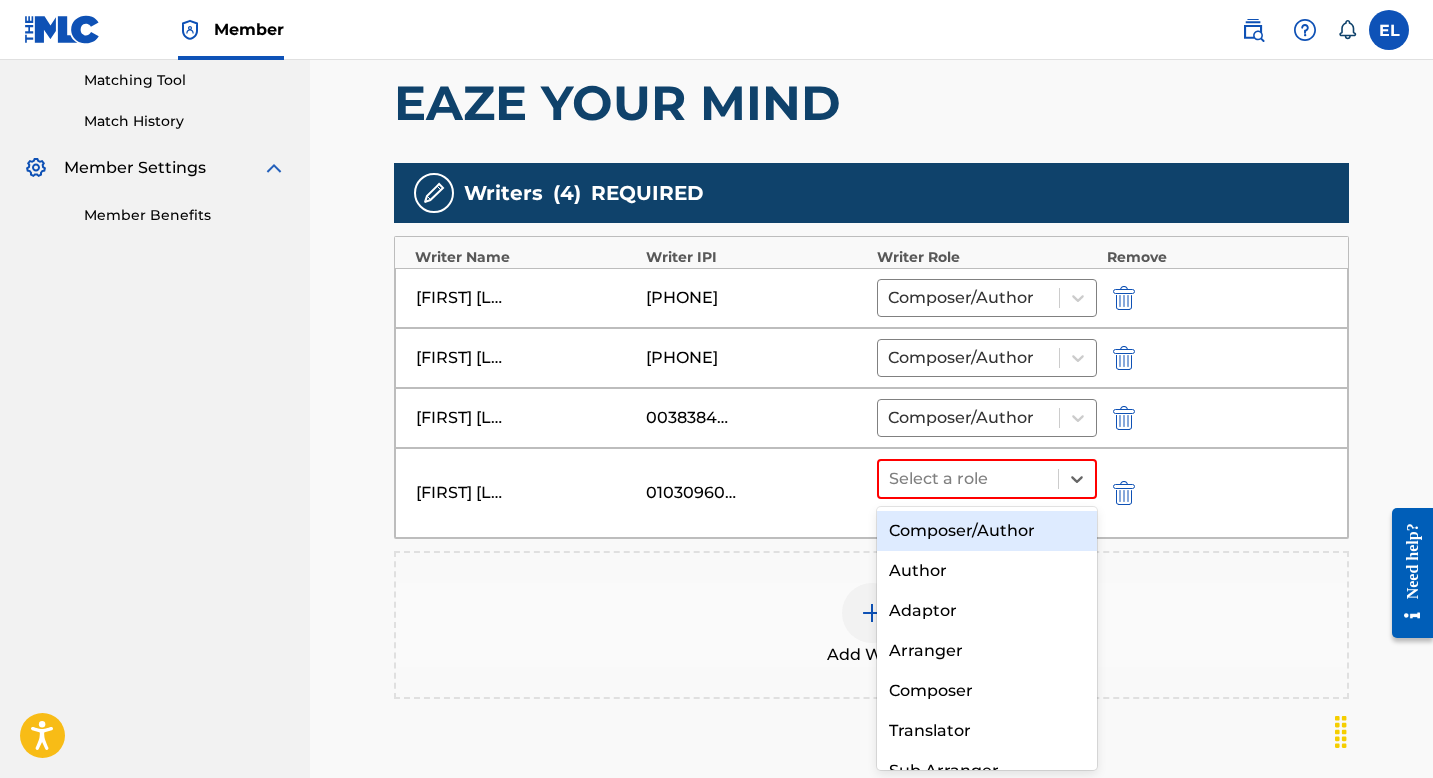 click on "Composer/Author" at bounding box center [987, 531] 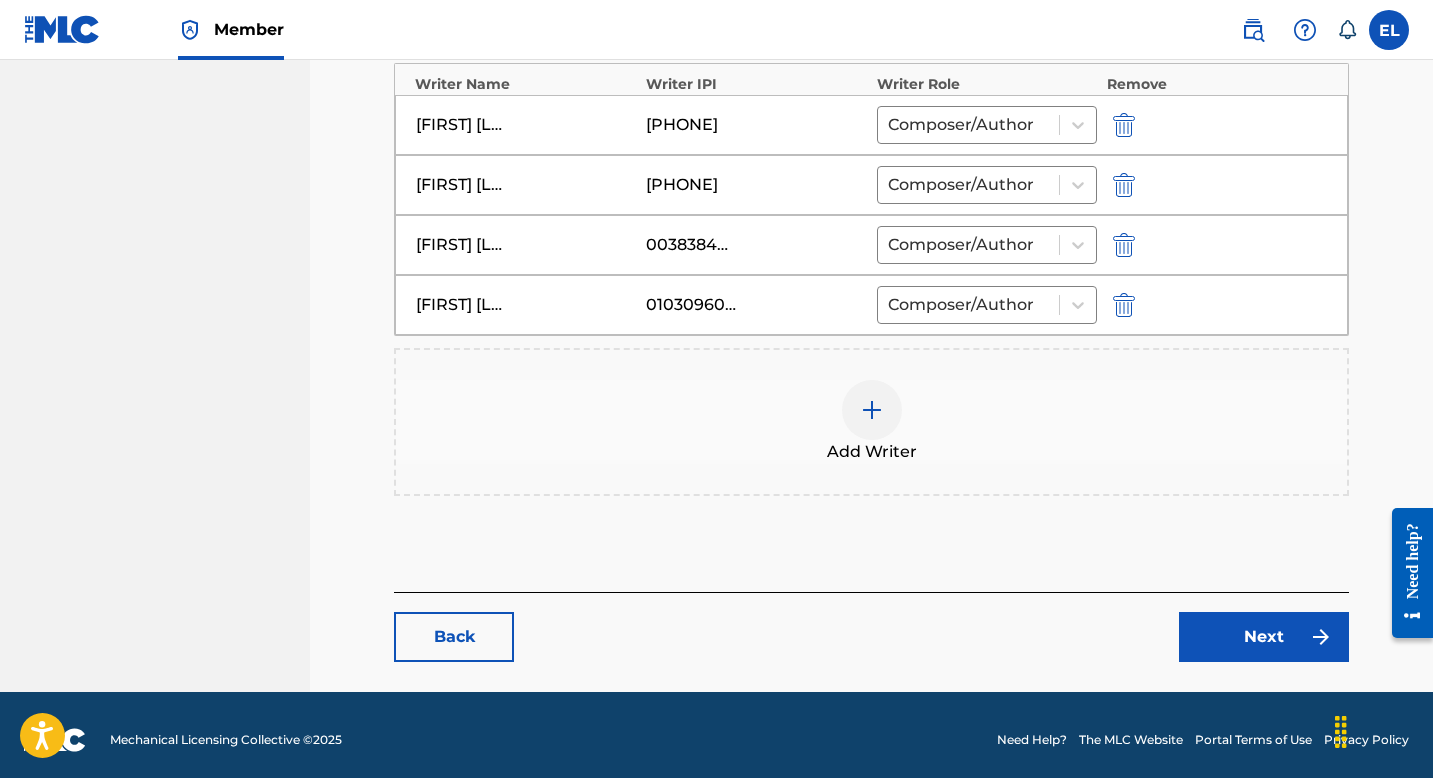 scroll, scrollTop: 696, scrollLeft: 0, axis: vertical 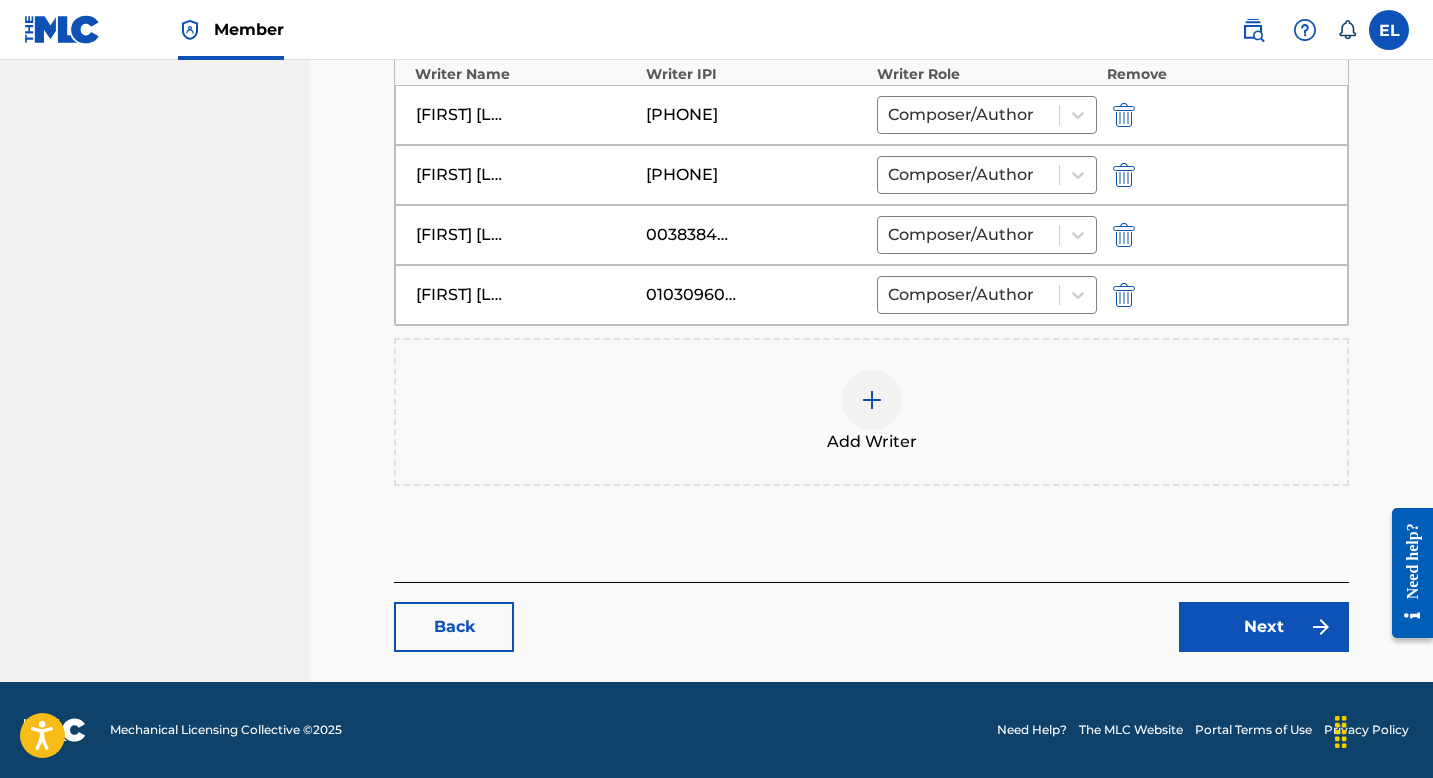 click on "Next" at bounding box center (1264, 627) 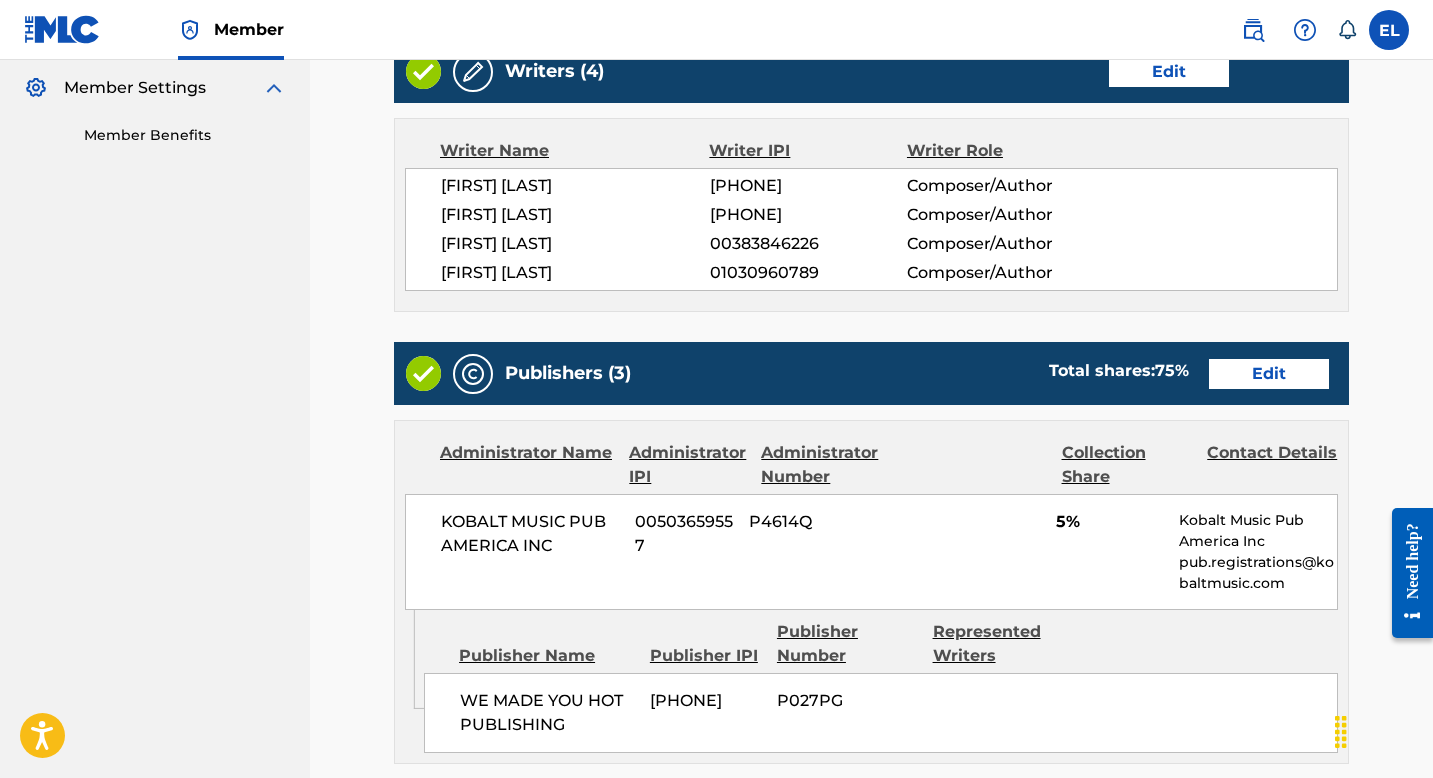 scroll, scrollTop: 489, scrollLeft: 0, axis: vertical 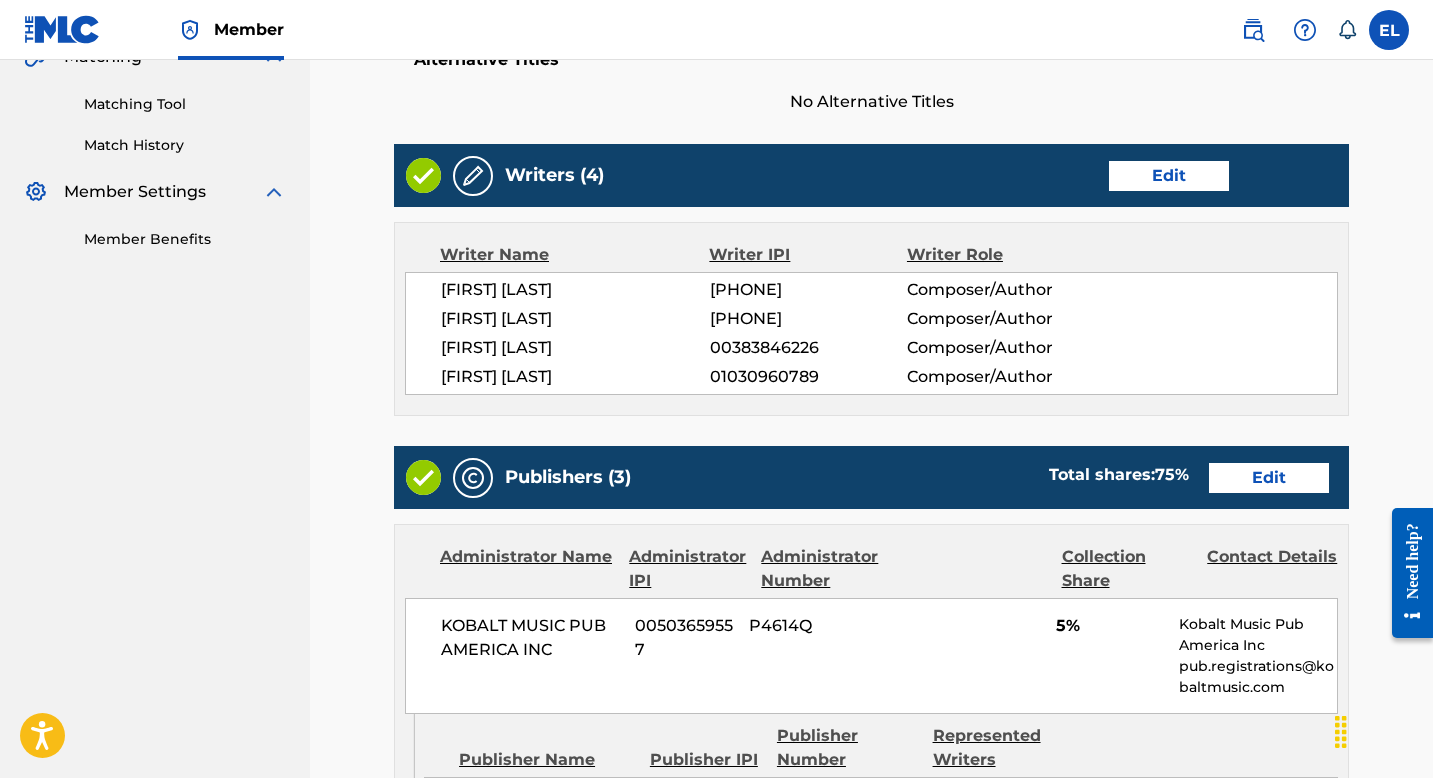 click on "Edit" at bounding box center [1269, 478] 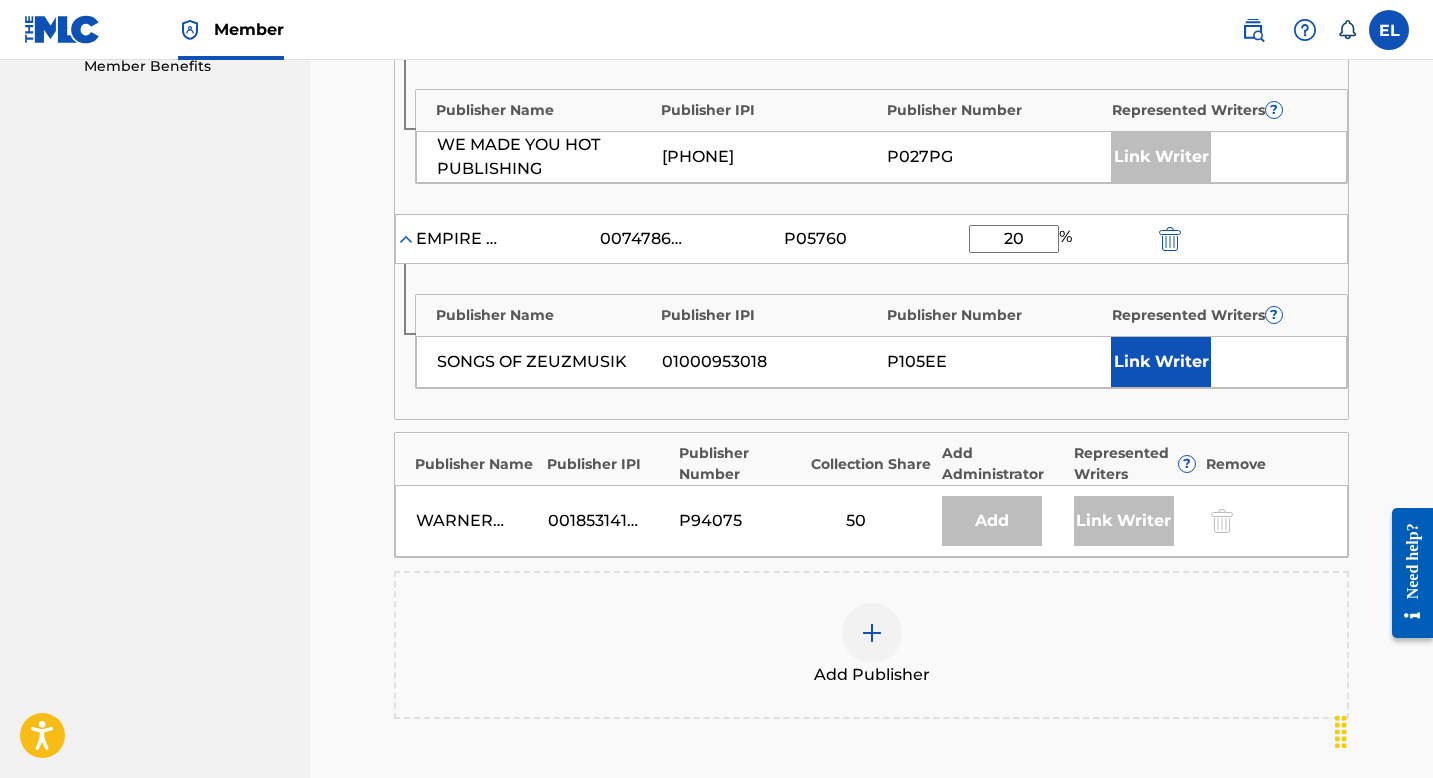 scroll, scrollTop: 666, scrollLeft: 0, axis: vertical 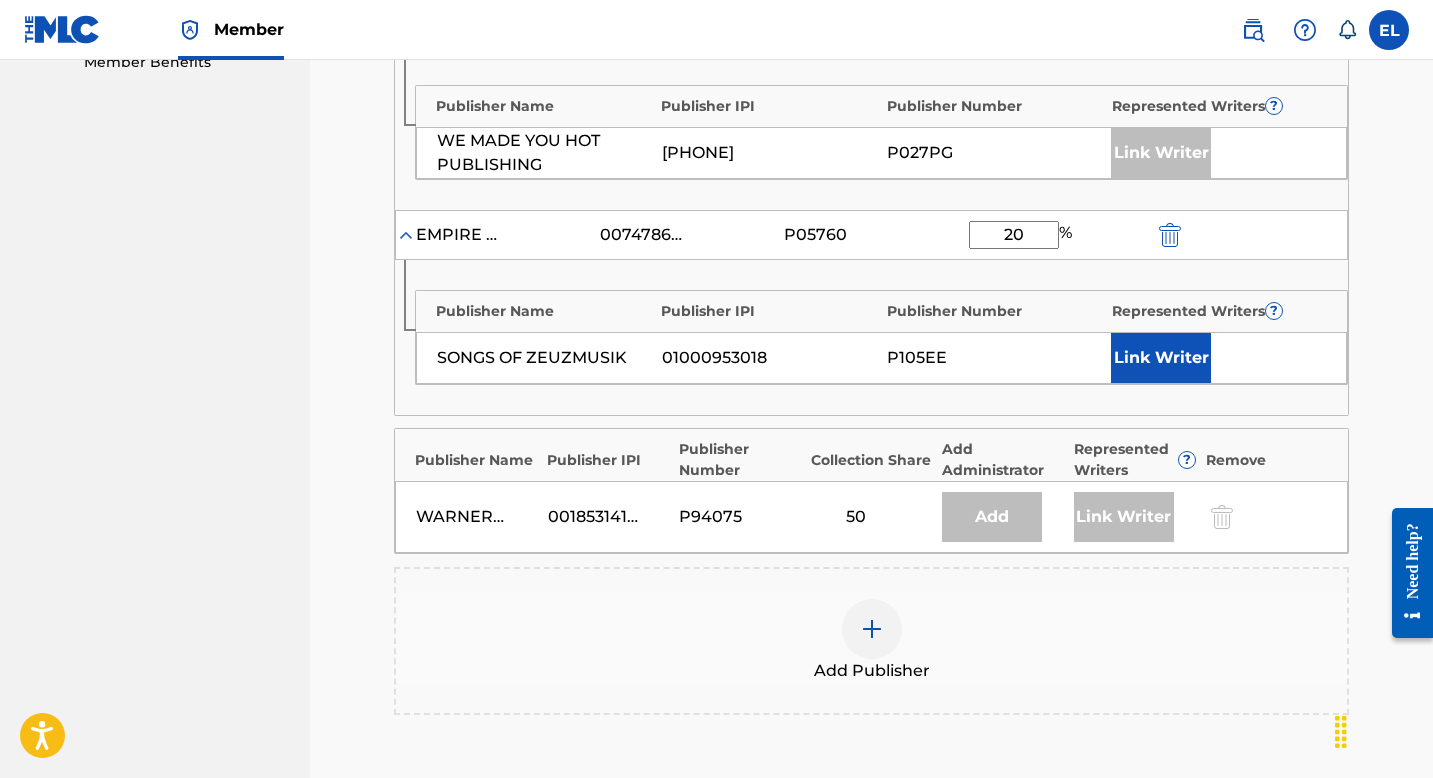 click on "Link Writer" at bounding box center [1161, 358] 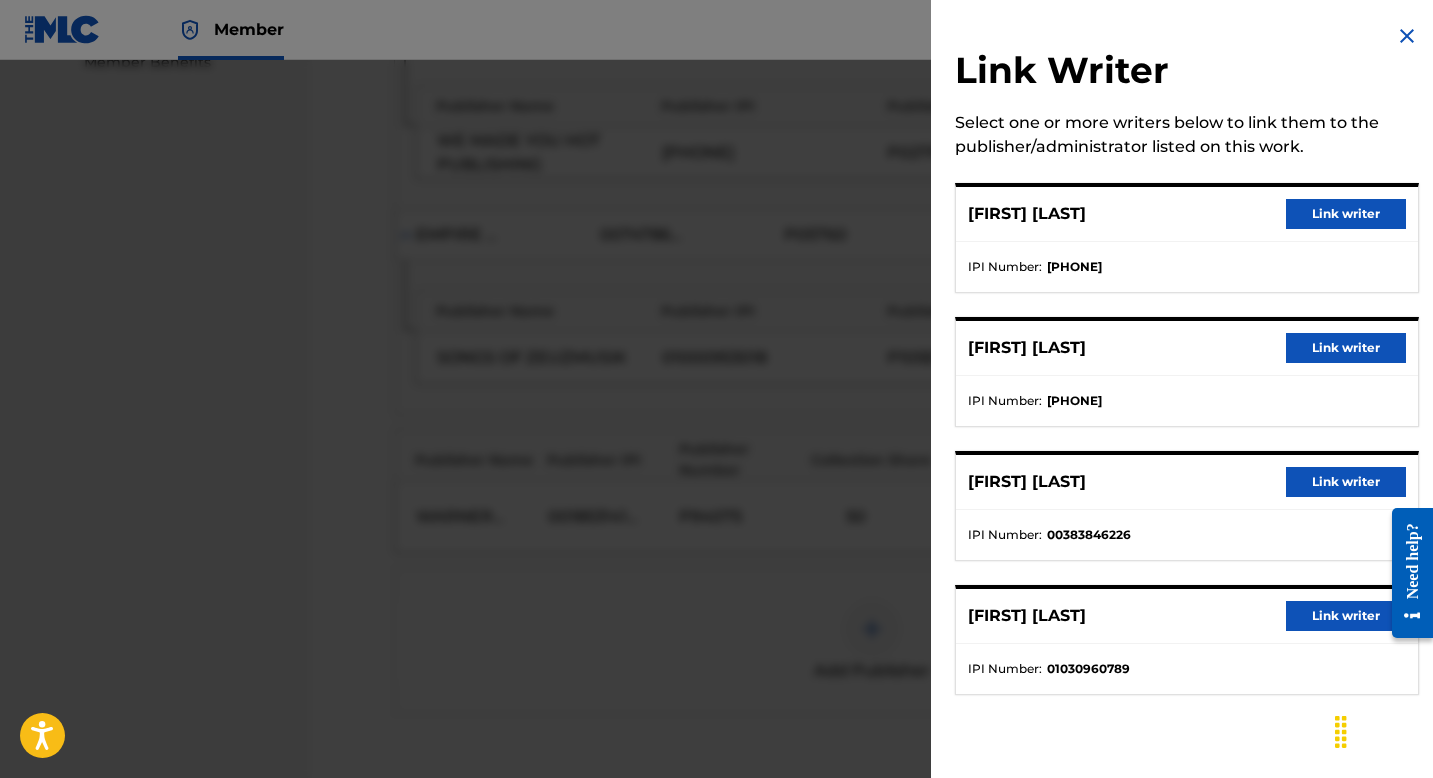 click on "Link writer" at bounding box center [1346, 348] 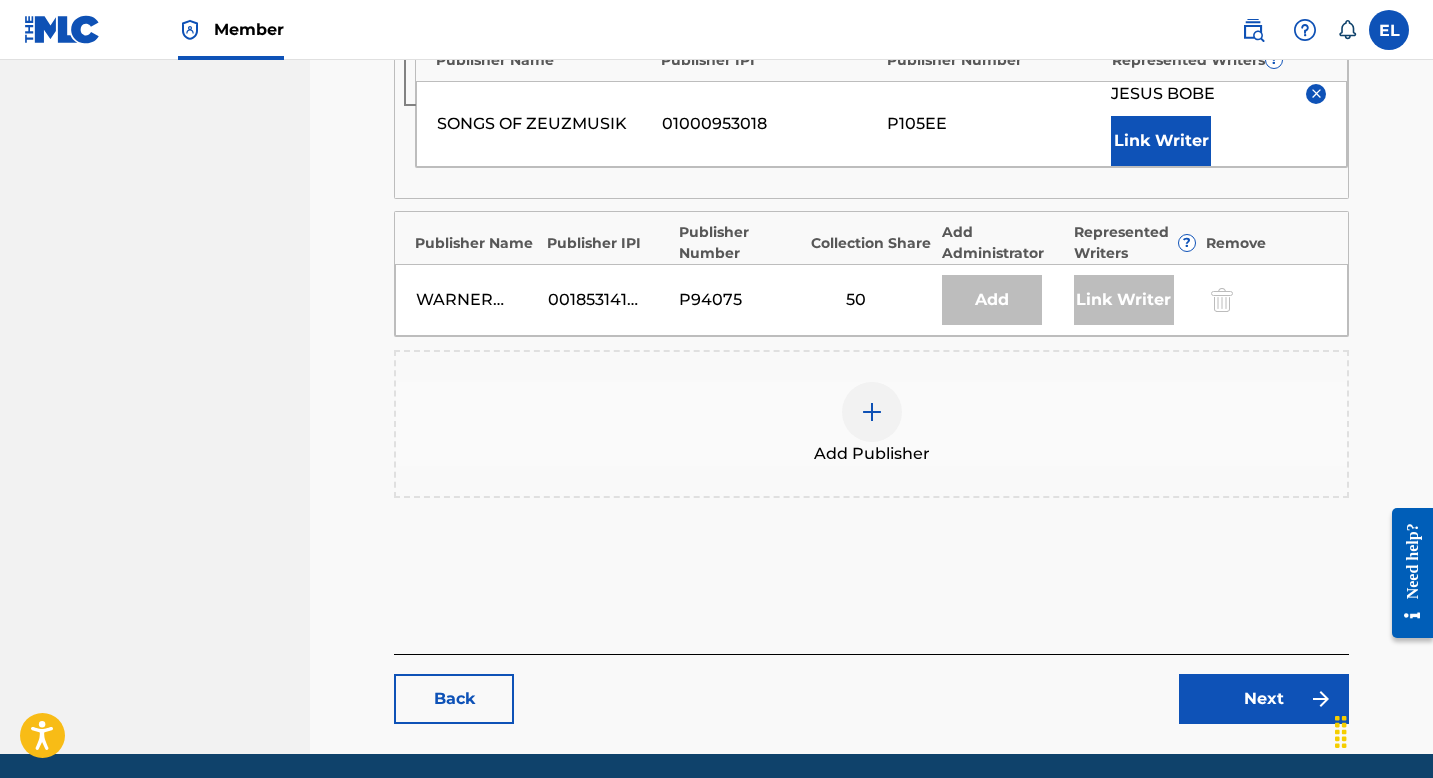 scroll, scrollTop: 988, scrollLeft: 0, axis: vertical 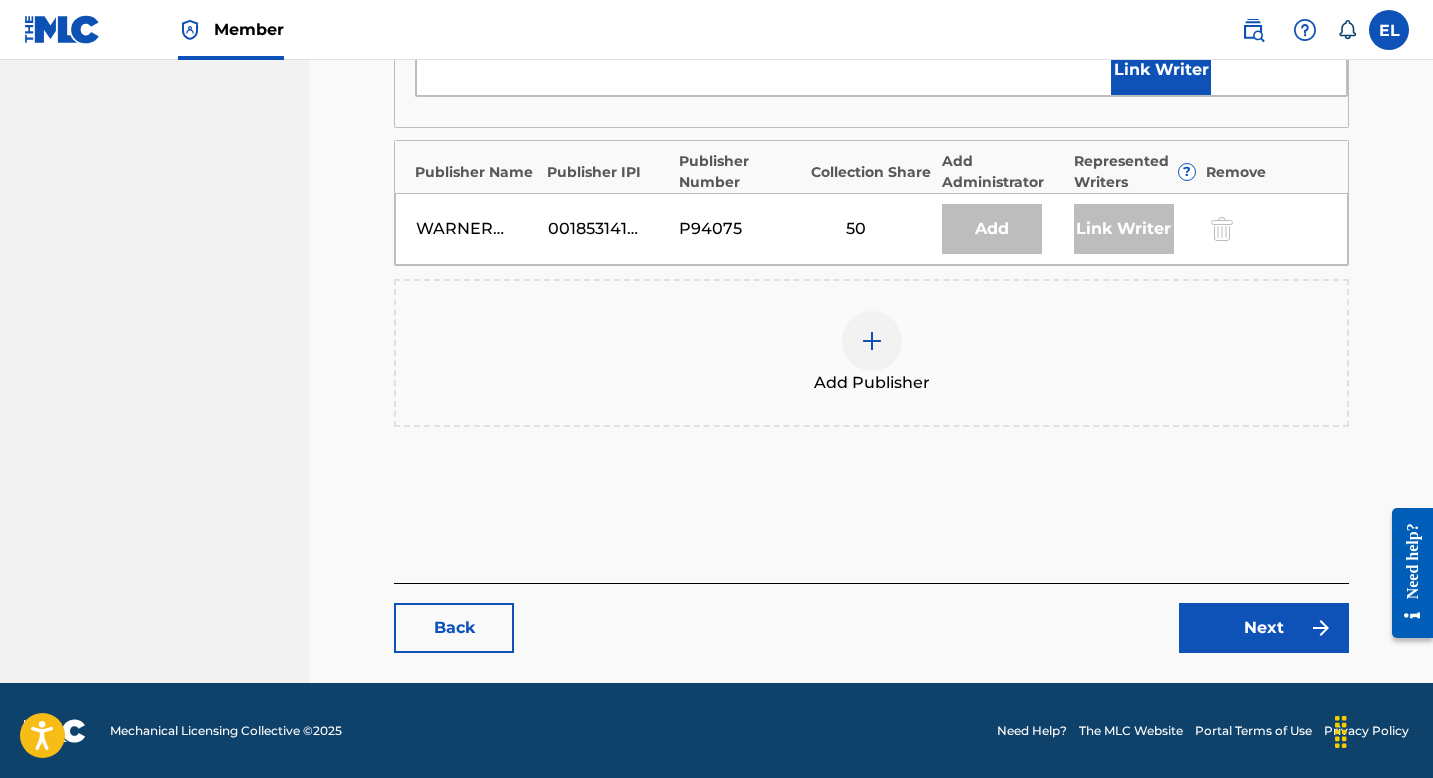 click at bounding box center (1321, 628) 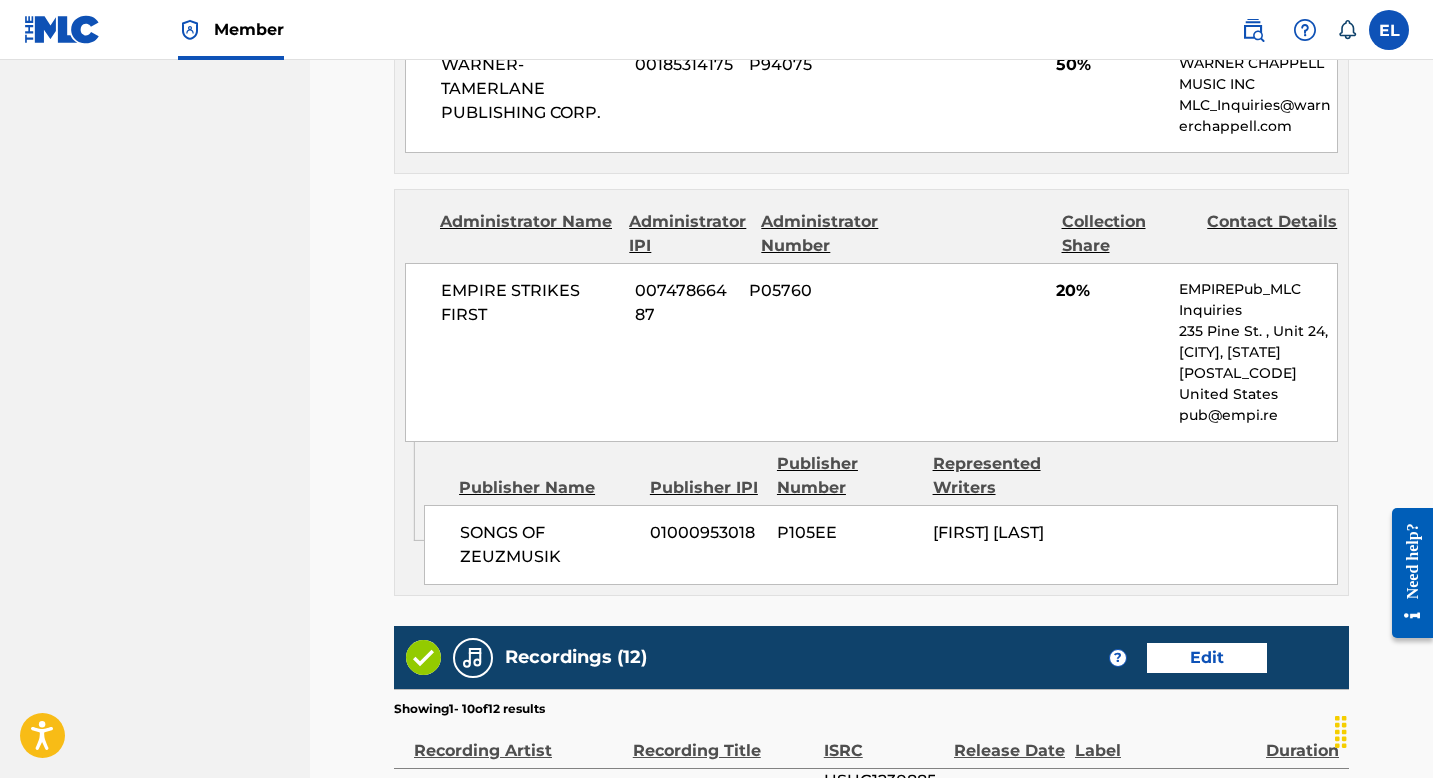 scroll, scrollTop: 2081, scrollLeft: 0, axis: vertical 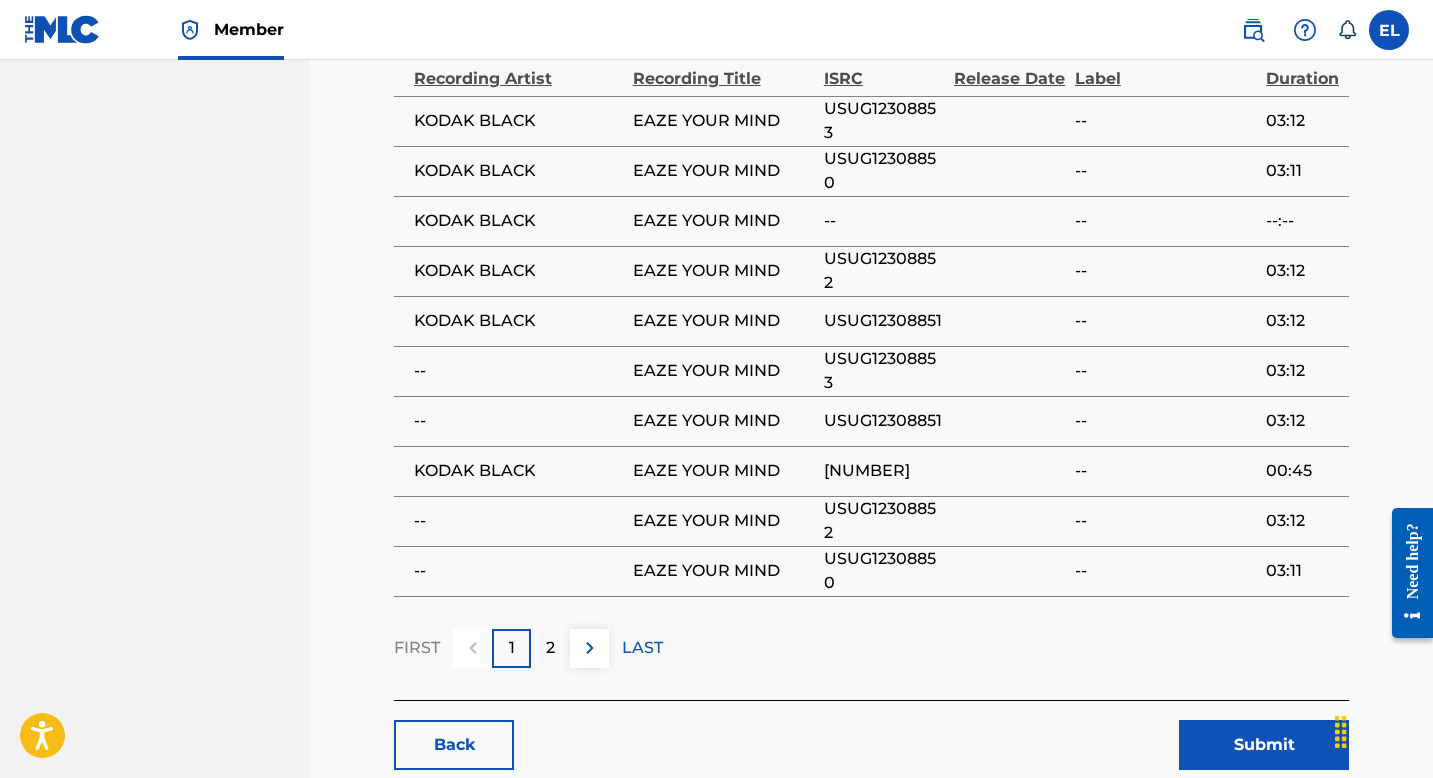 click on "Submit" at bounding box center (1264, 745) 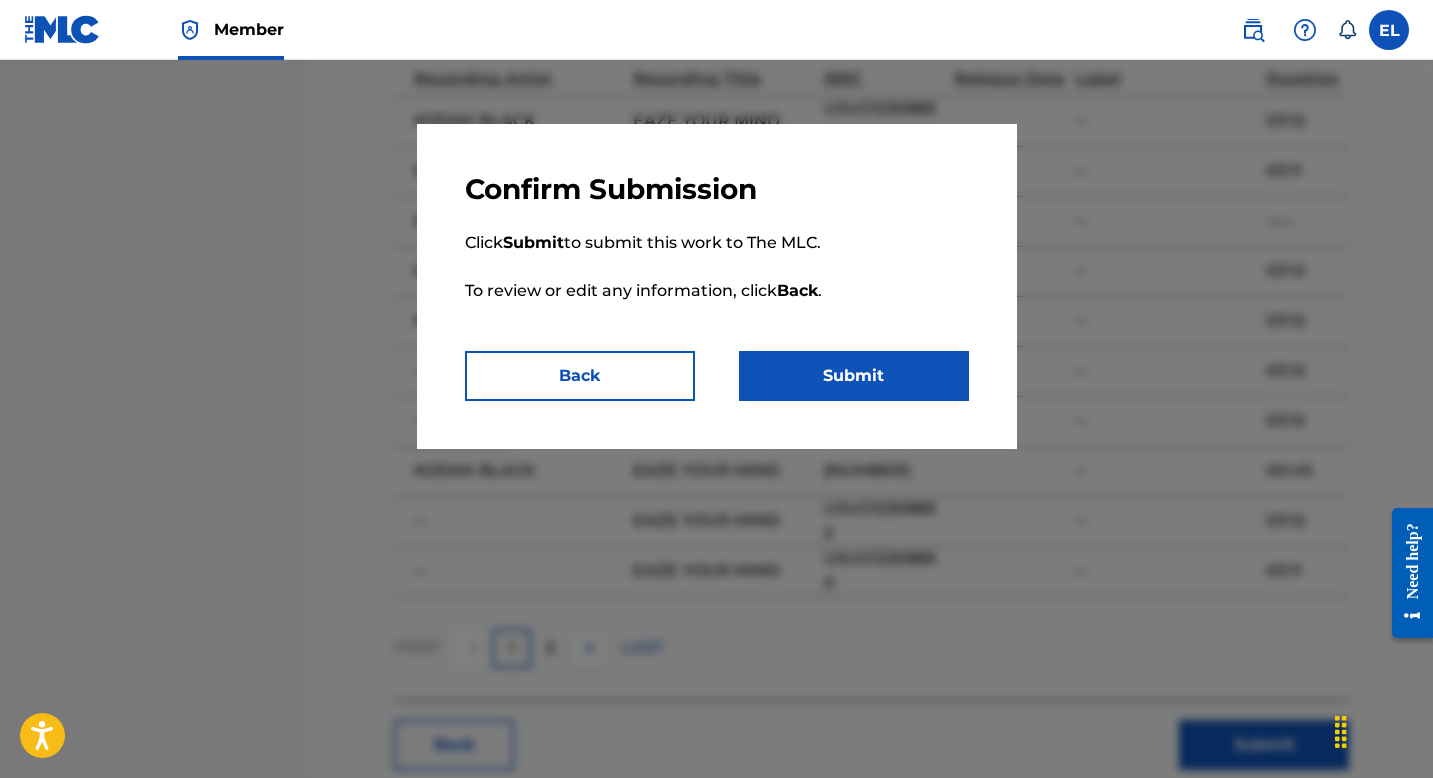 click on "Submit" at bounding box center [854, 376] 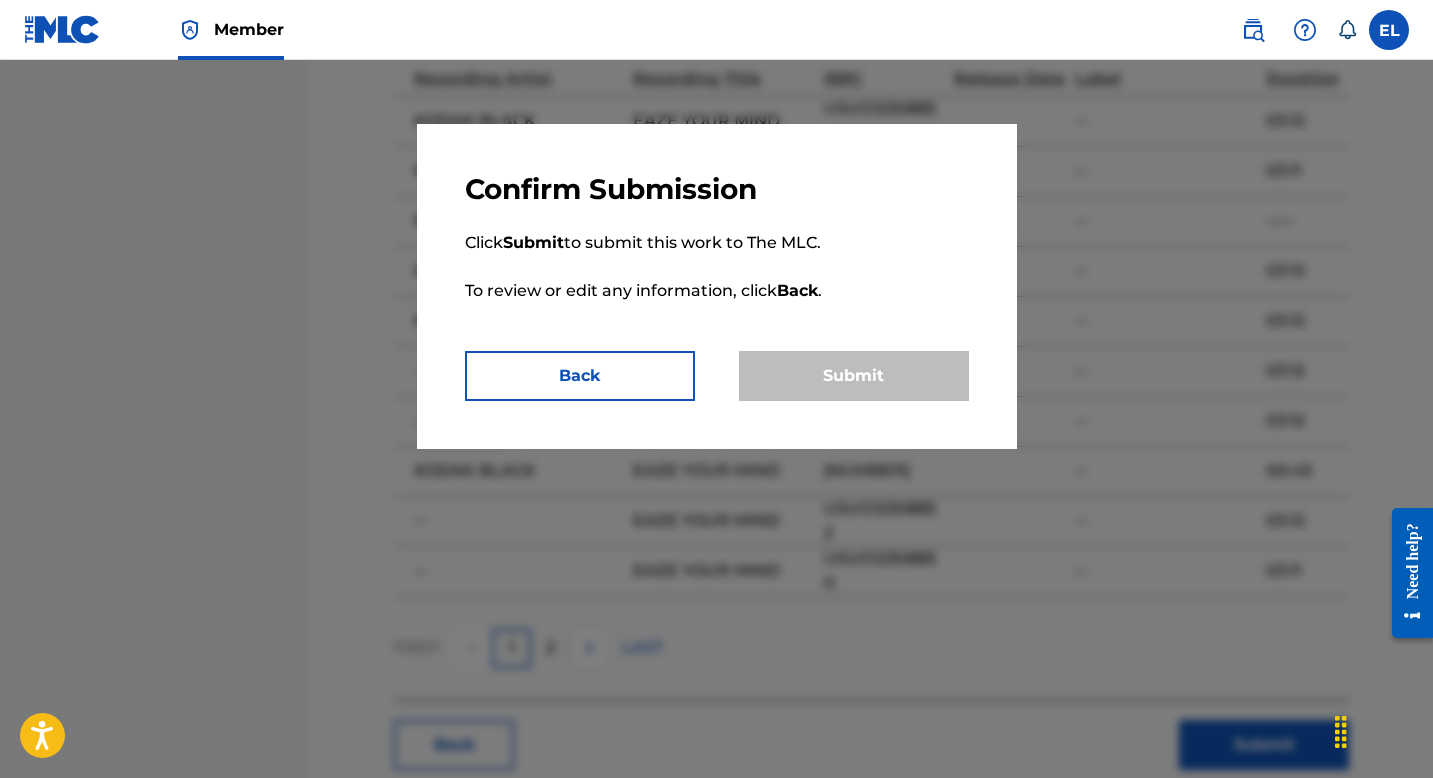 scroll, scrollTop: 0, scrollLeft: 0, axis: both 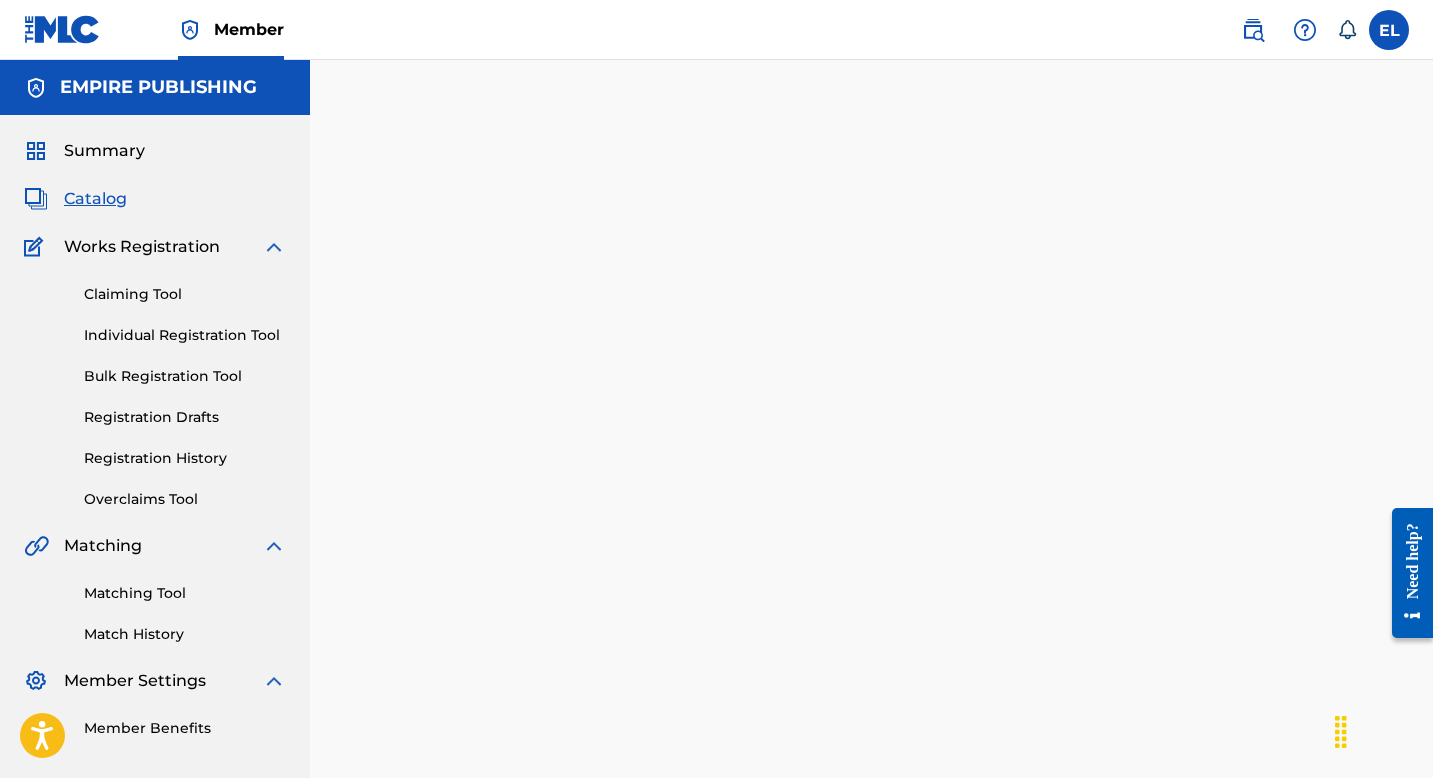 click on "Catalog" at bounding box center [95, 199] 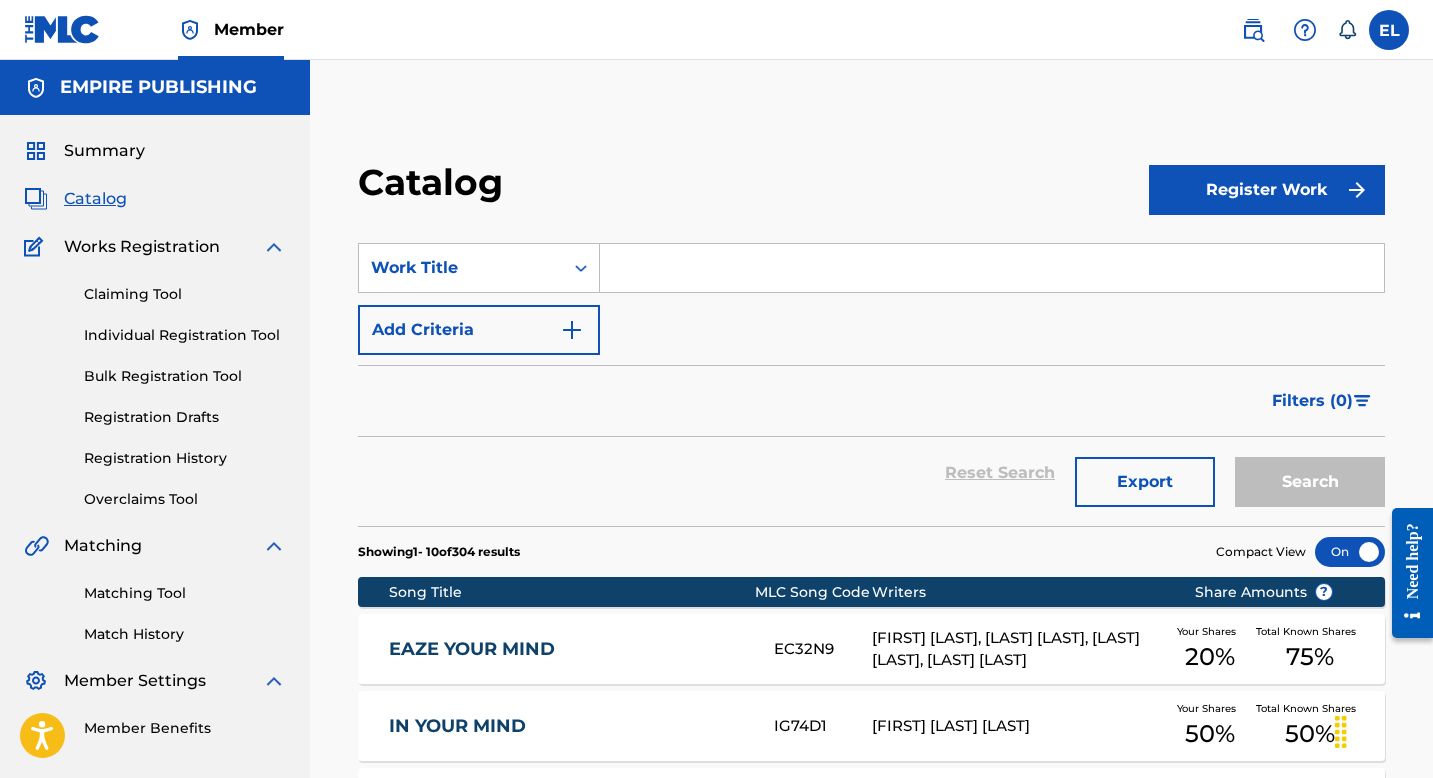click on "EAZE YOUR MIND EC32N9 JESUS BOBE, DEREK GARCIA, BILL KAPRI, NATHAN LAMARCHE Your Shares 20 % Total Known Shares 75 %" at bounding box center (871, 649) 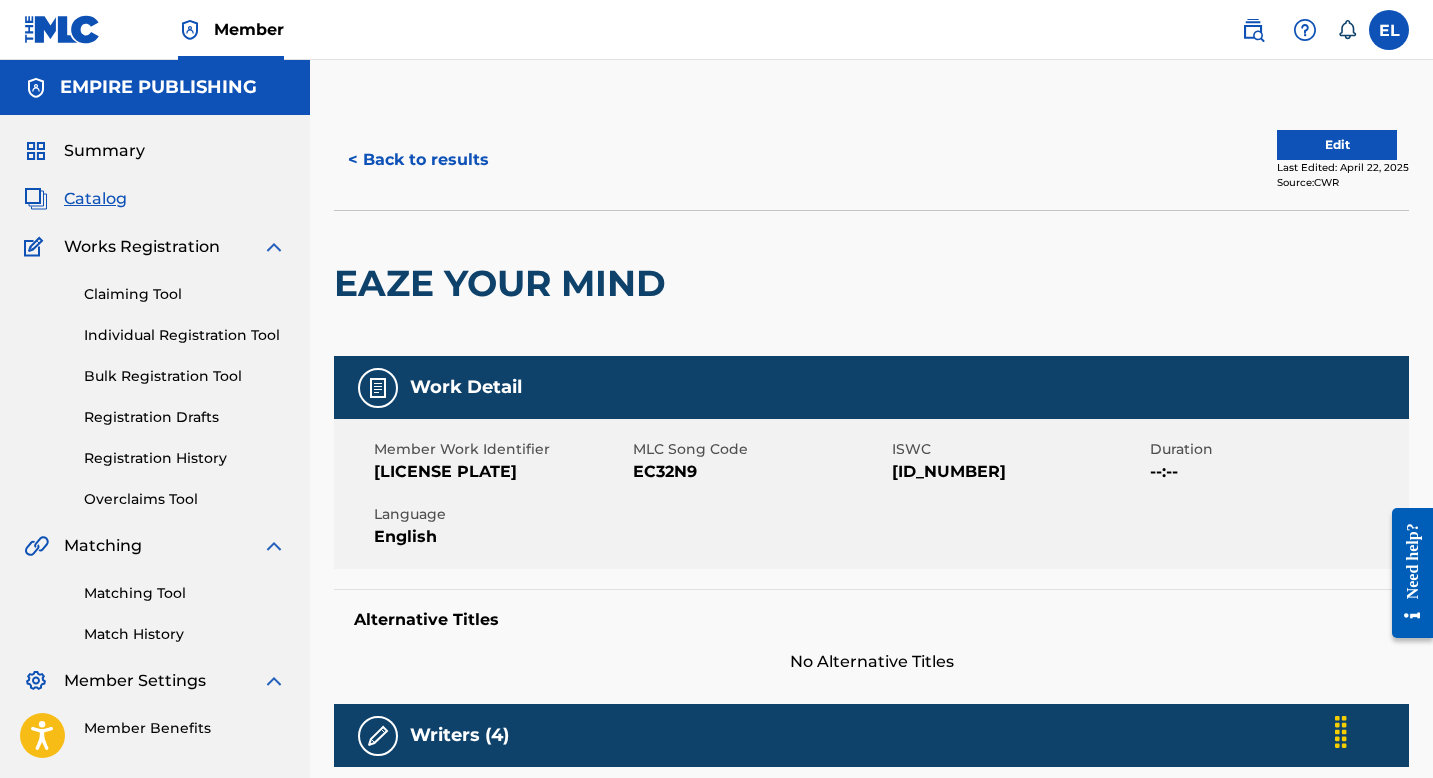 click on "EC32N9" at bounding box center [760, 472] 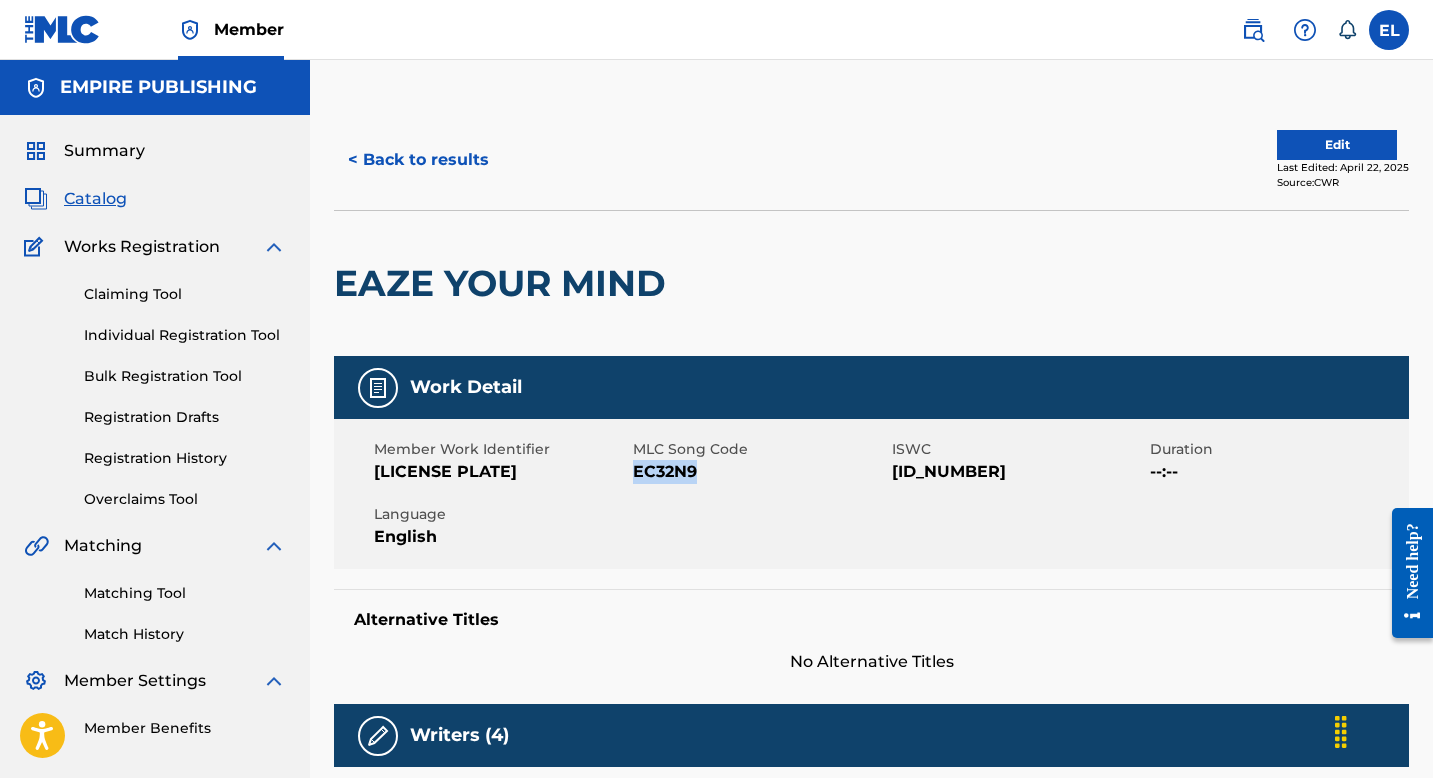 click on "EC32N9" at bounding box center (760, 472) 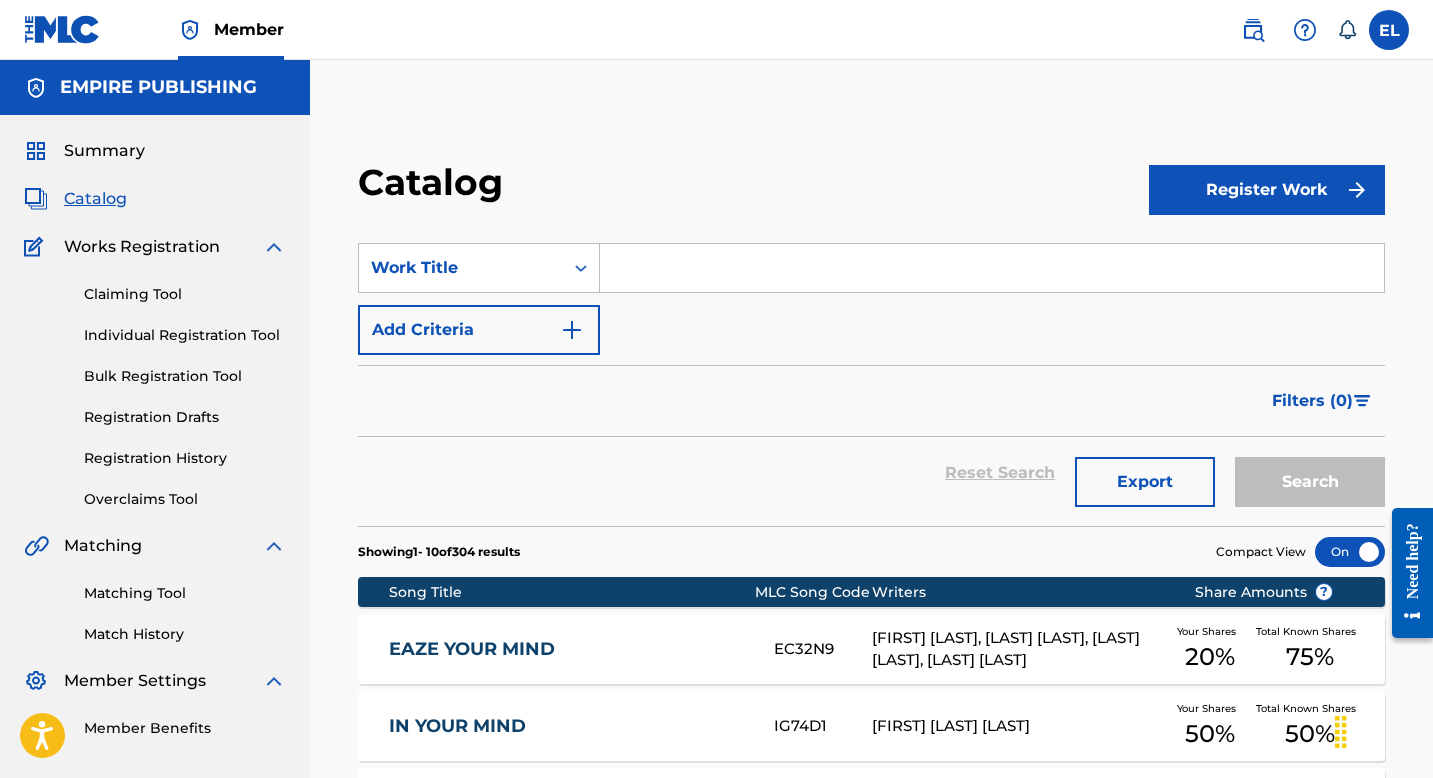 click at bounding box center (992, 268) 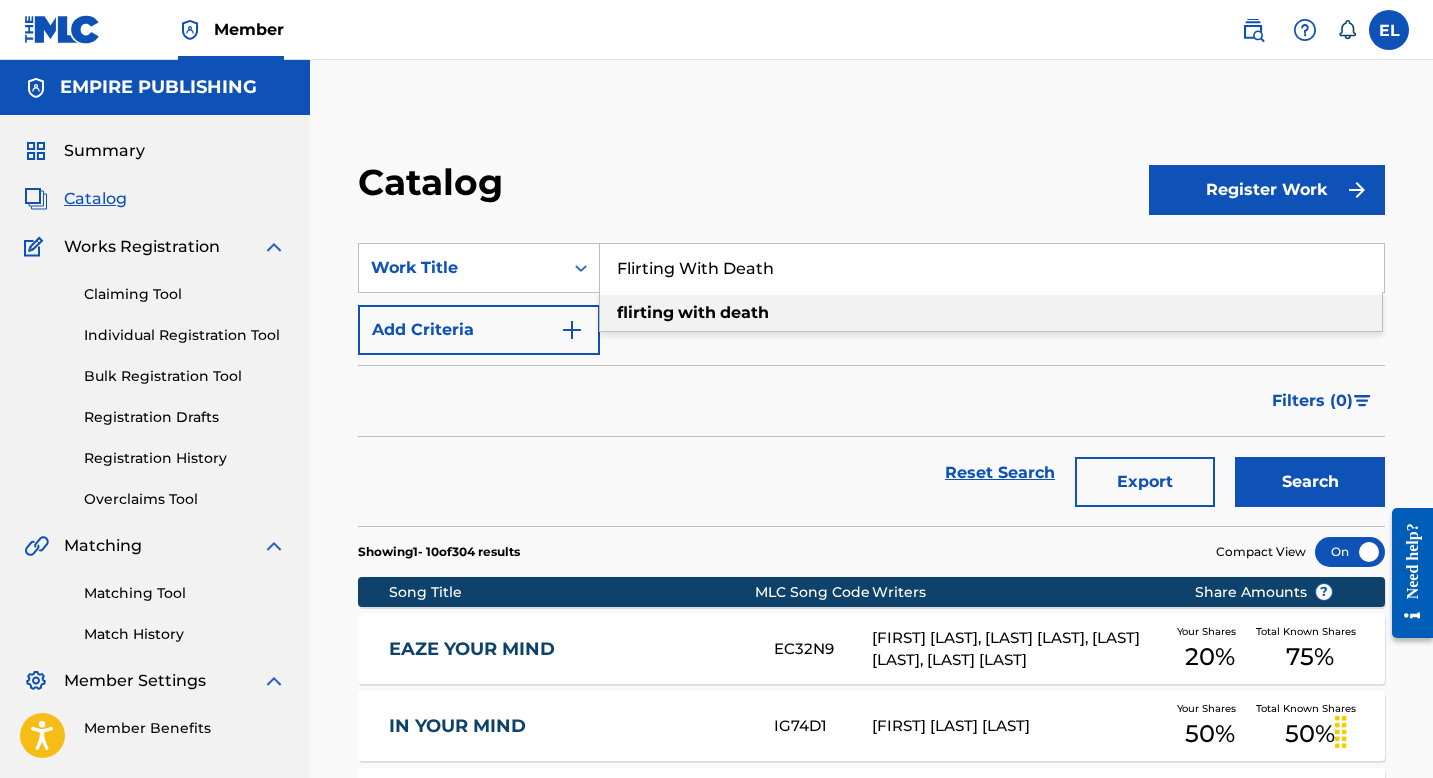 type on "Flirting With Death" 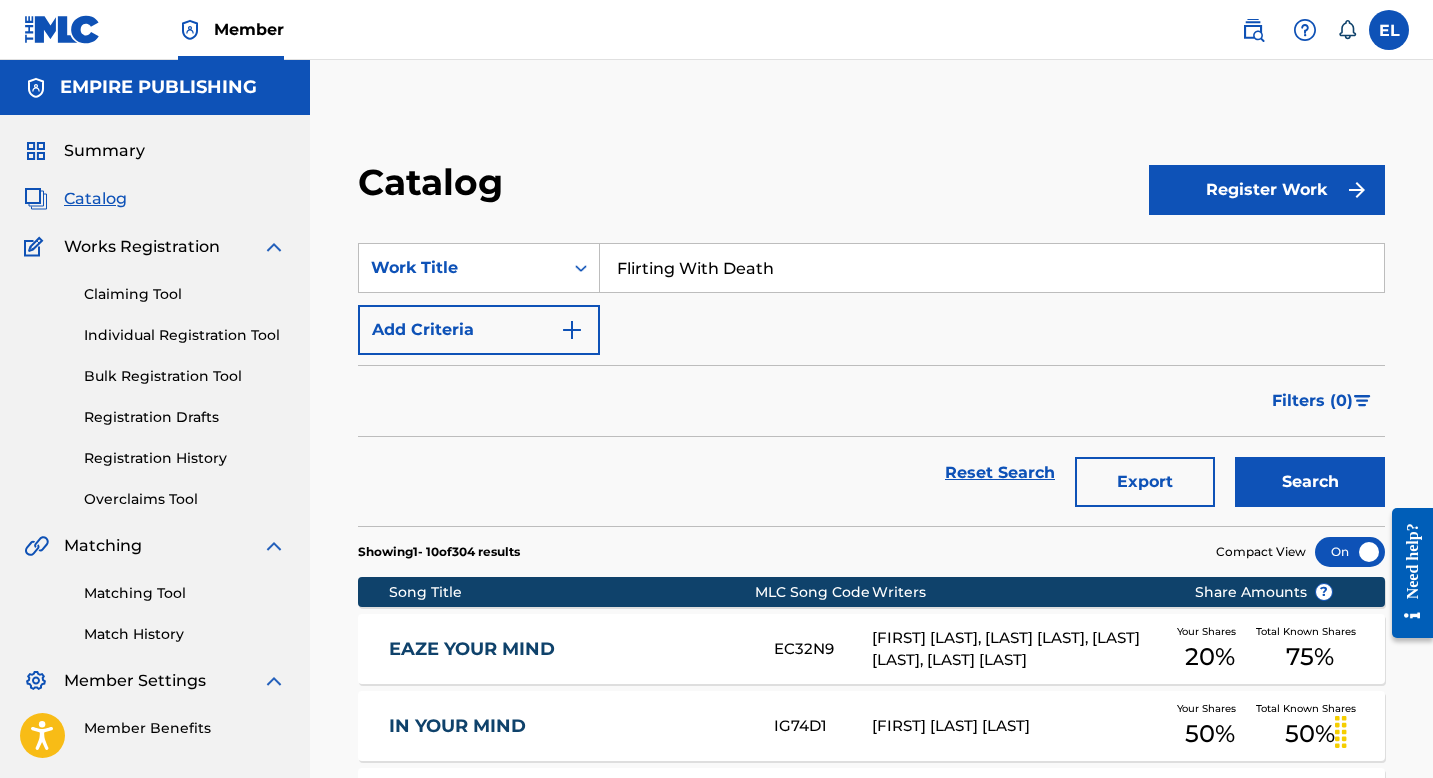click on "Search" at bounding box center (1310, 482) 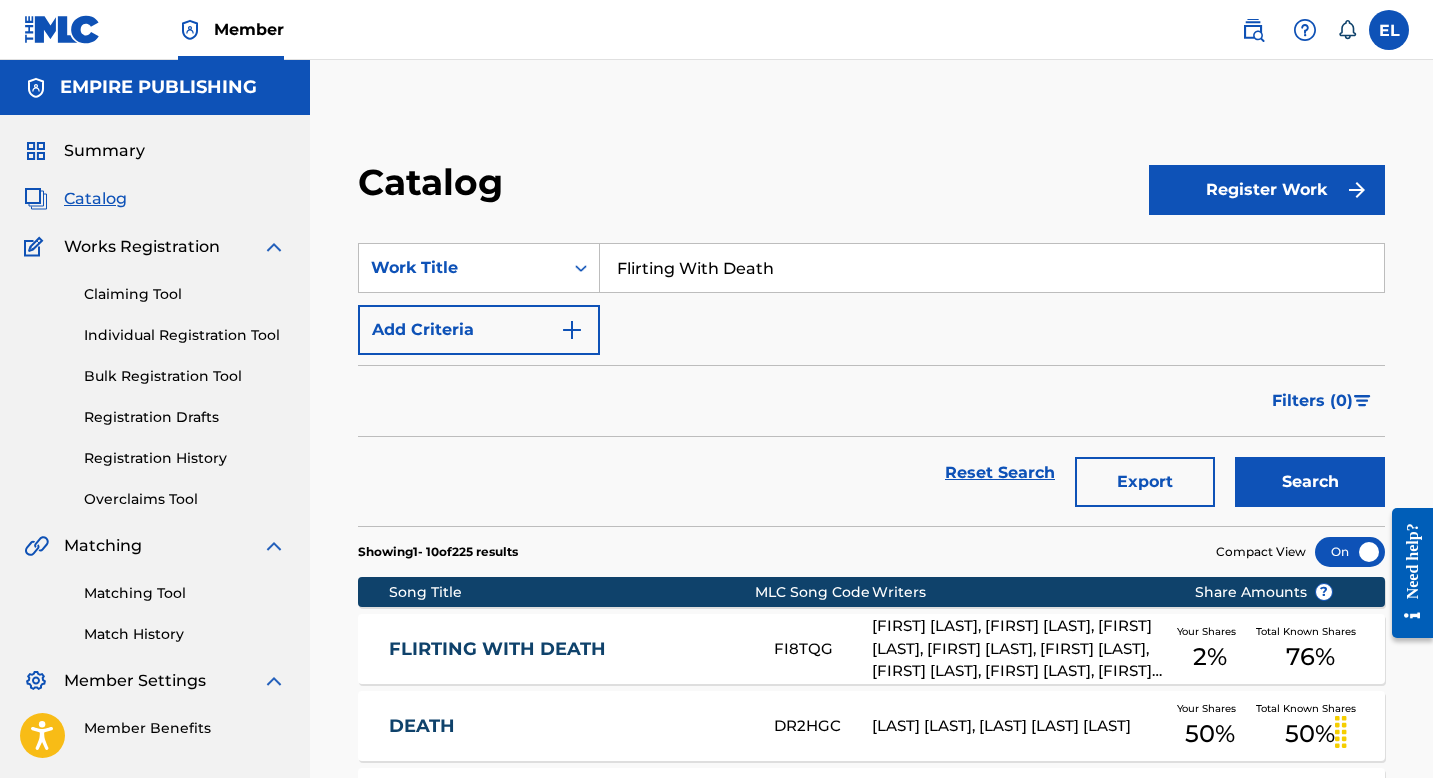 click on "FLIRTING WITH DEATH" at bounding box center [568, 649] 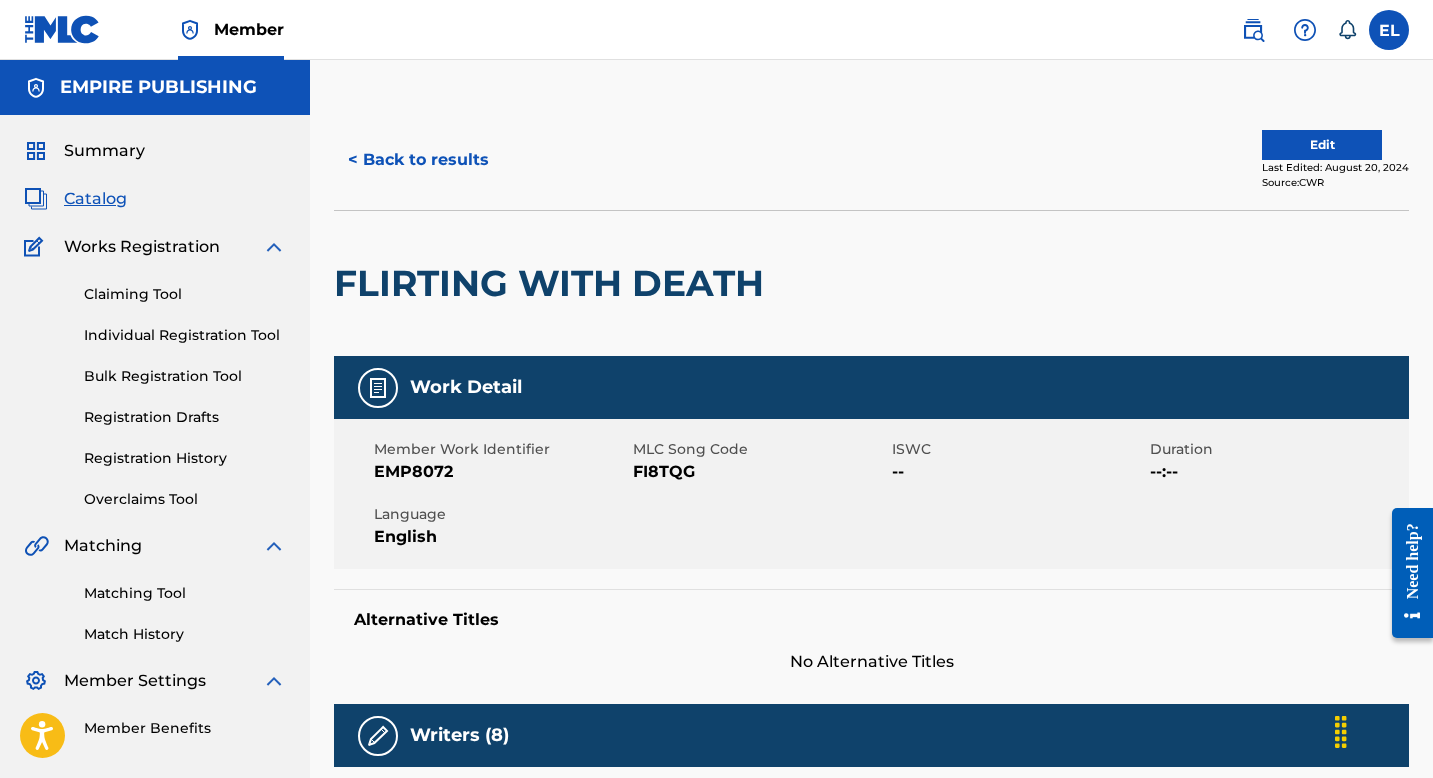 click on "FI8TQG" at bounding box center [760, 472] 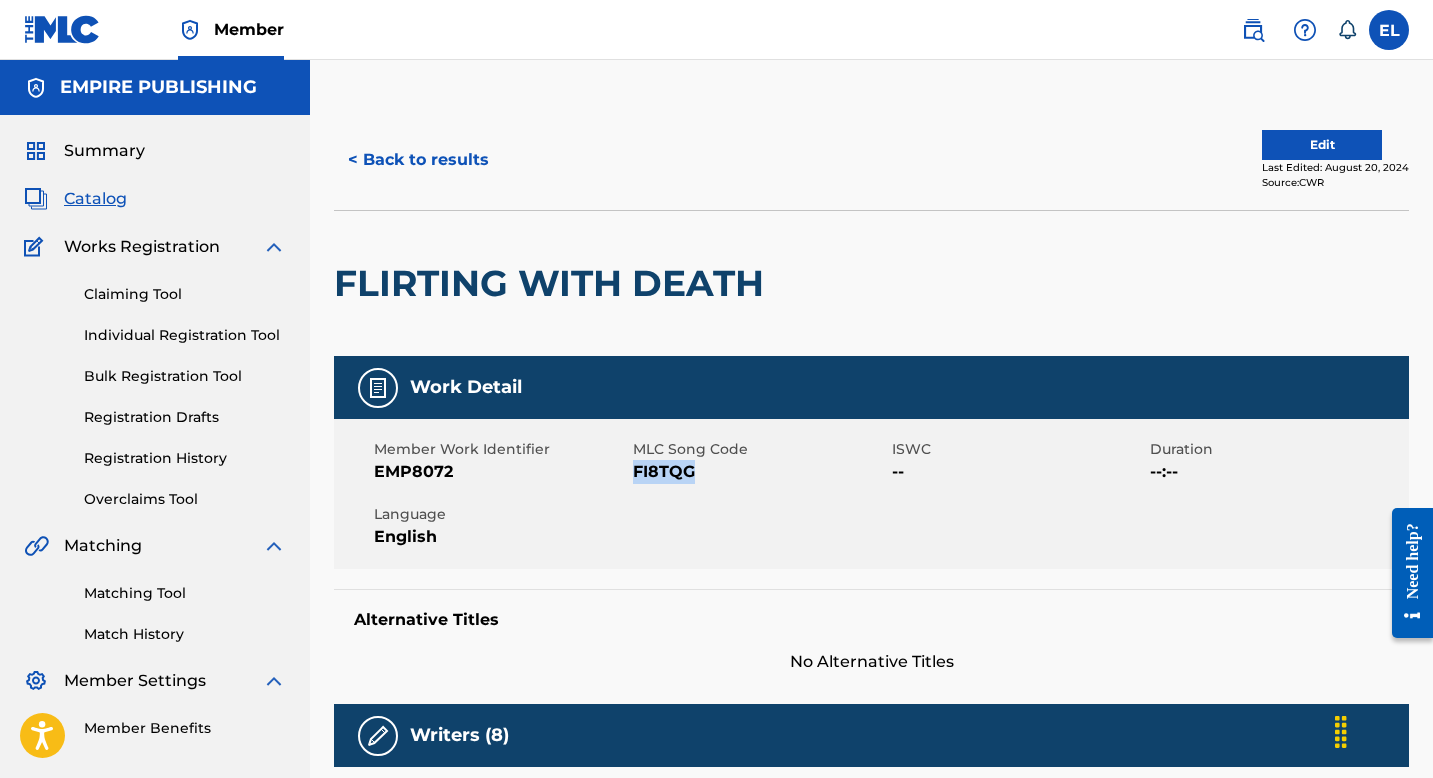 click on "FI8TQG" at bounding box center (760, 472) 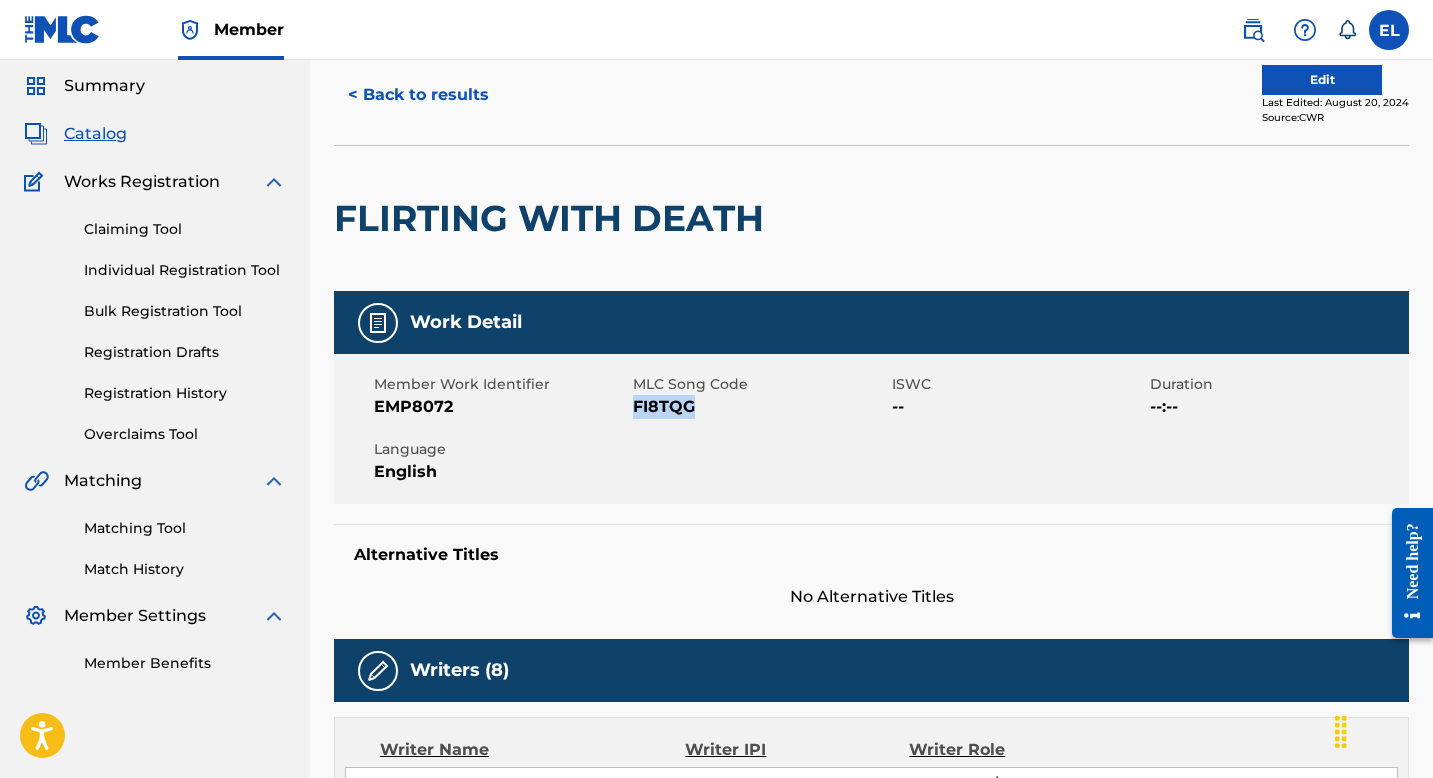 scroll, scrollTop: 0, scrollLeft: 0, axis: both 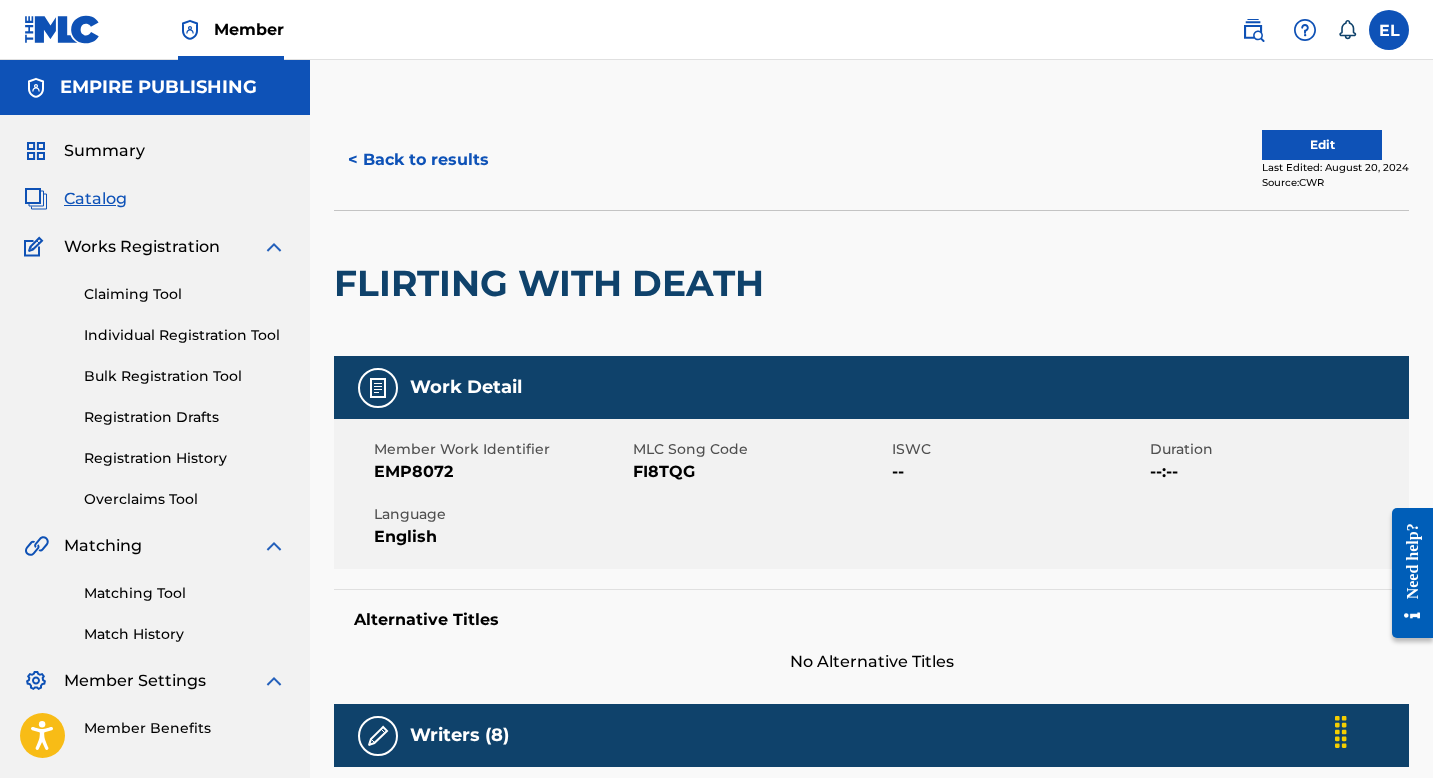 click on "EMP8072" at bounding box center [501, 472] 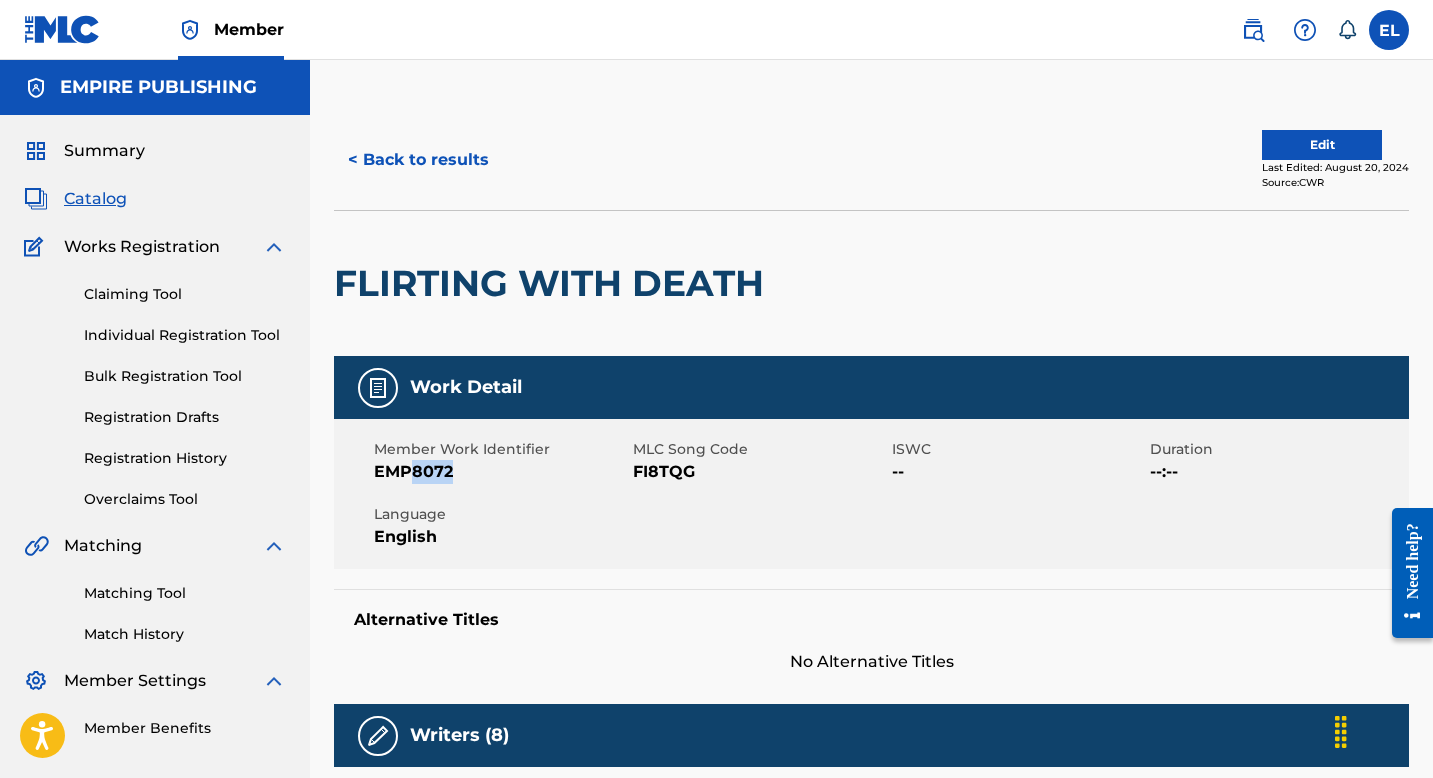 drag, startPoint x: 413, startPoint y: 470, endPoint x: 477, endPoint y: 472, distance: 64.03124 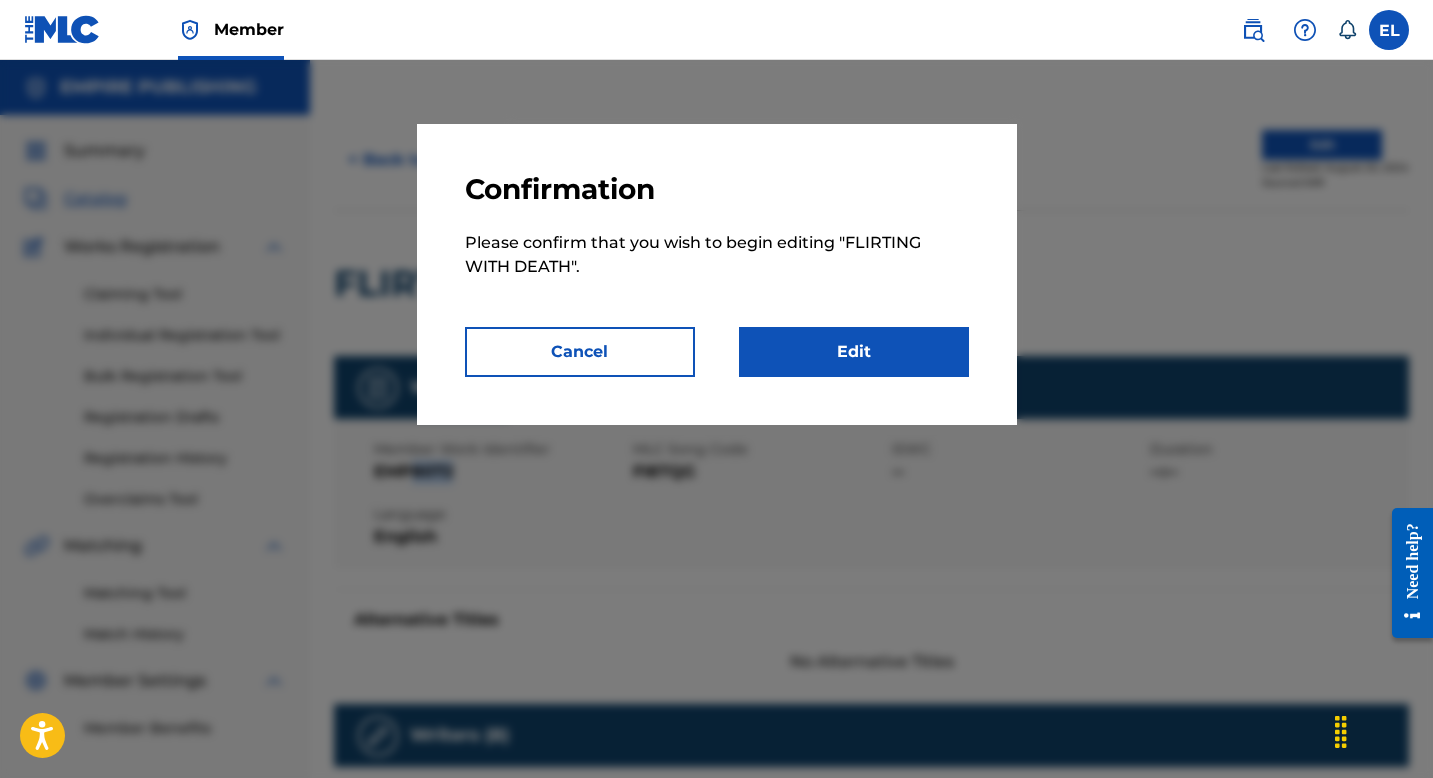 click on "Edit" at bounding box center [854, 352] 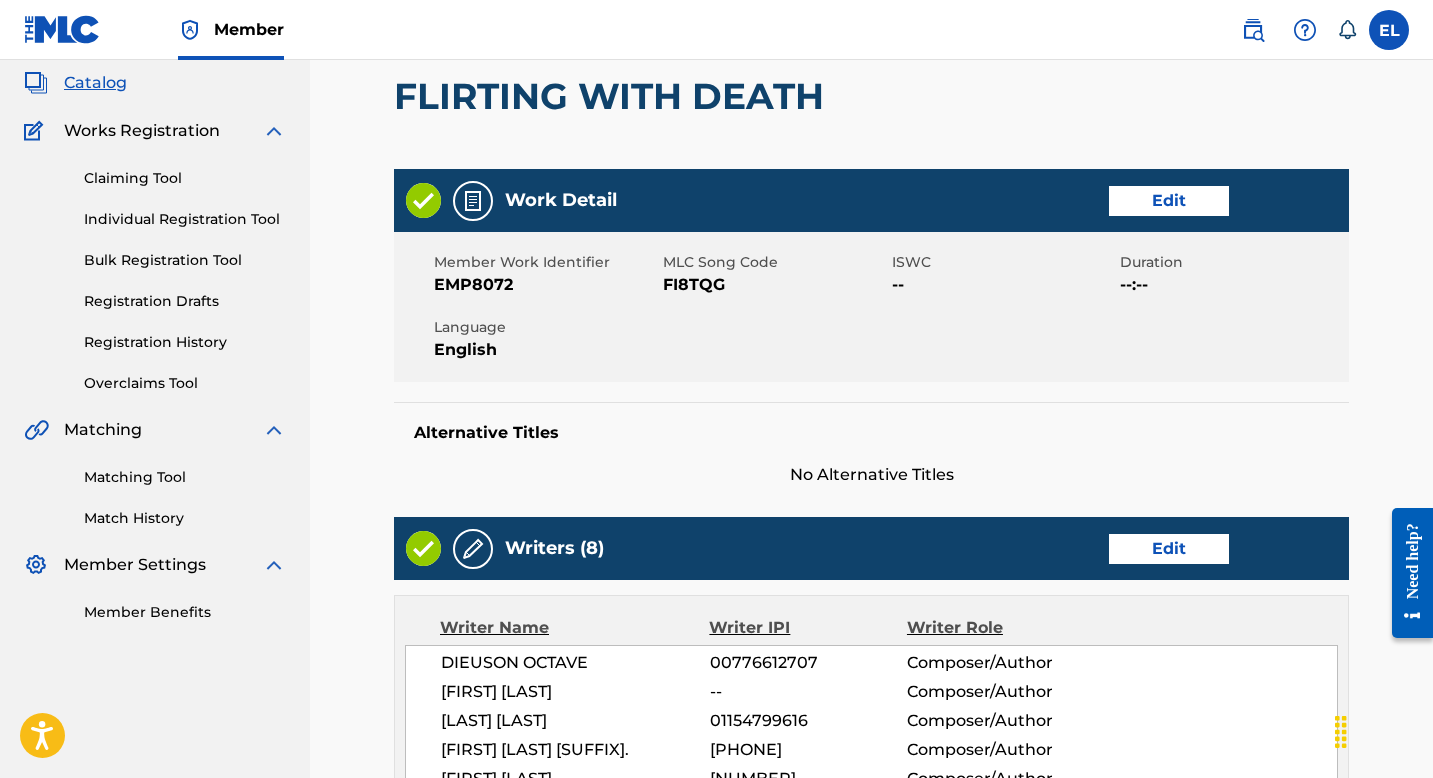scroll, scrollTop: 0, scrollLeft: 0, axis: both 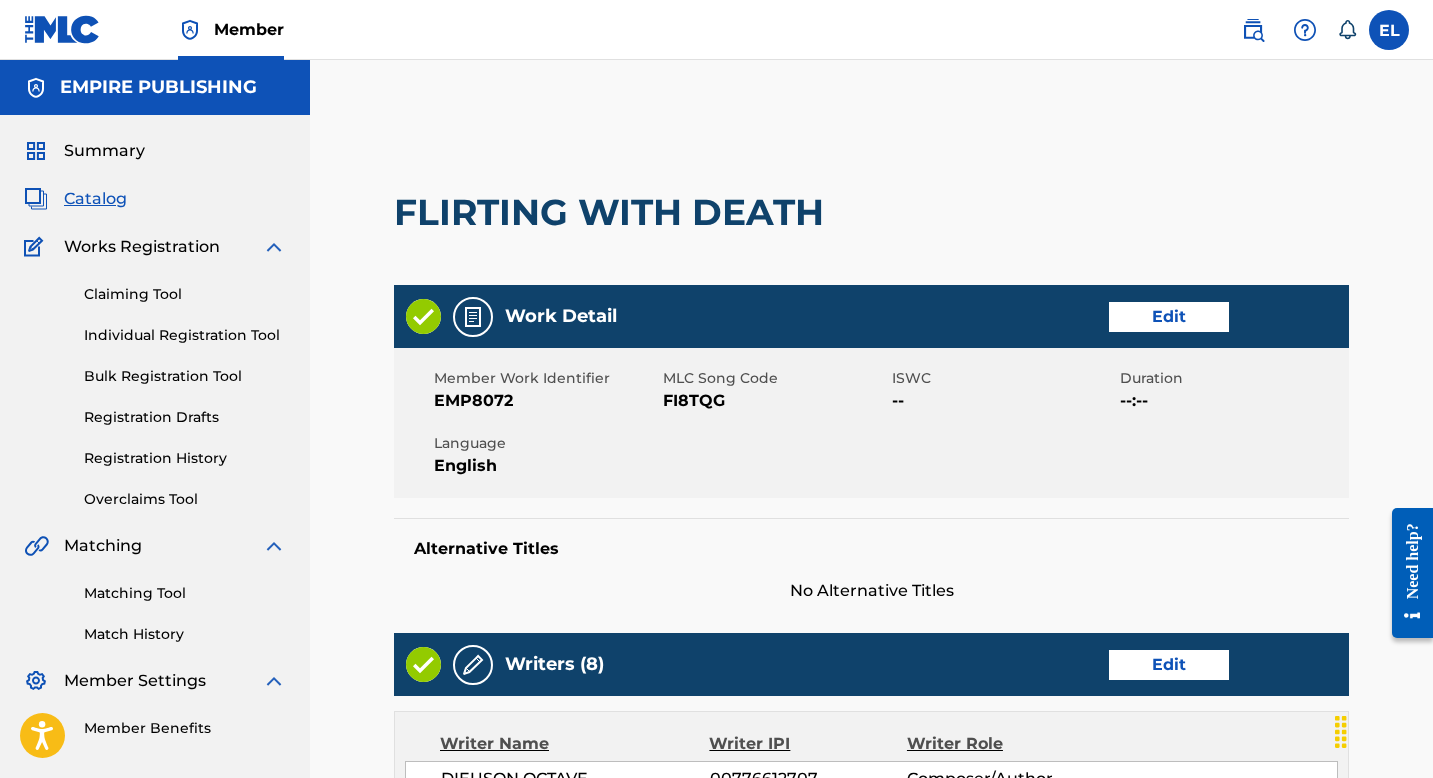 click on "Edit" at bounding box center [1169, 317] 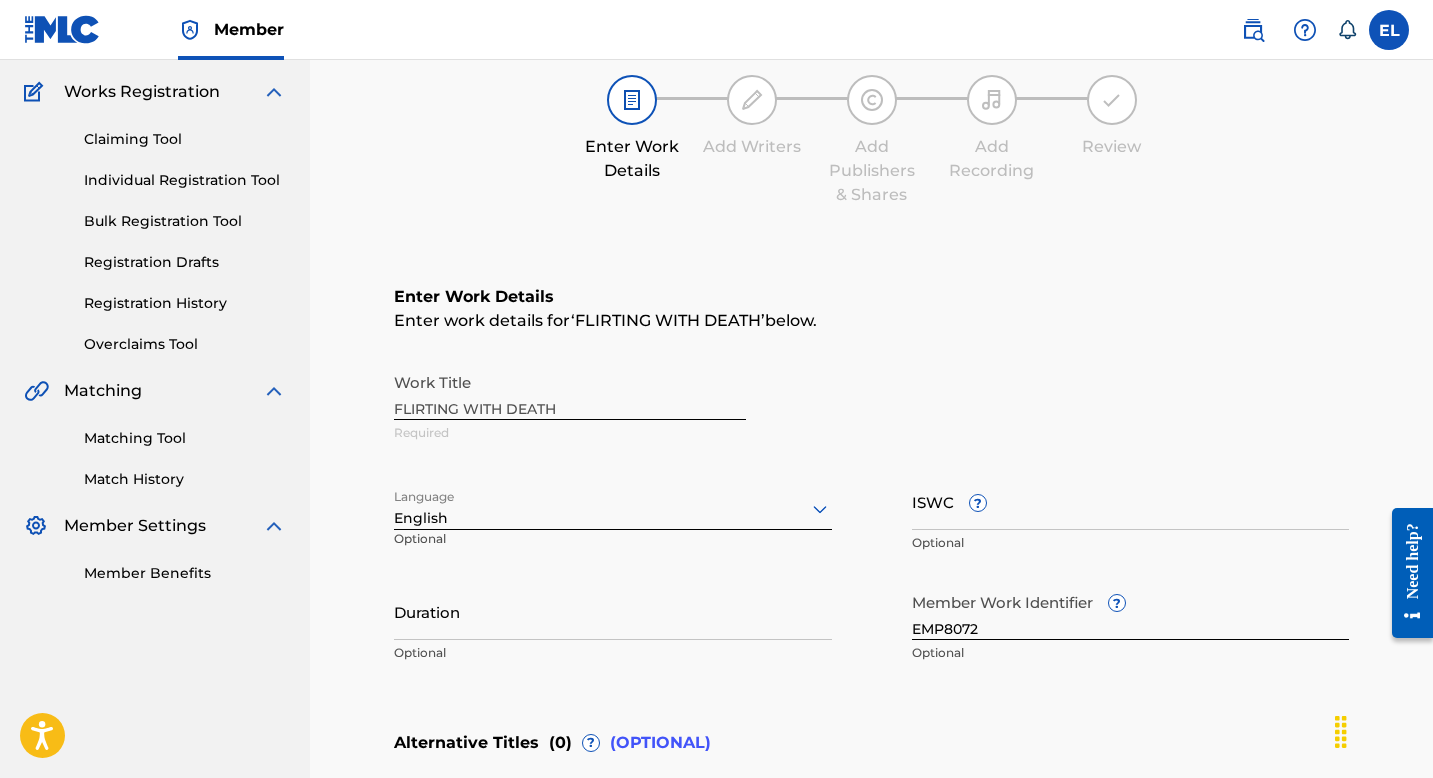 scroll, scrollTop: 173, scrollLeft: 0, axis: vertical 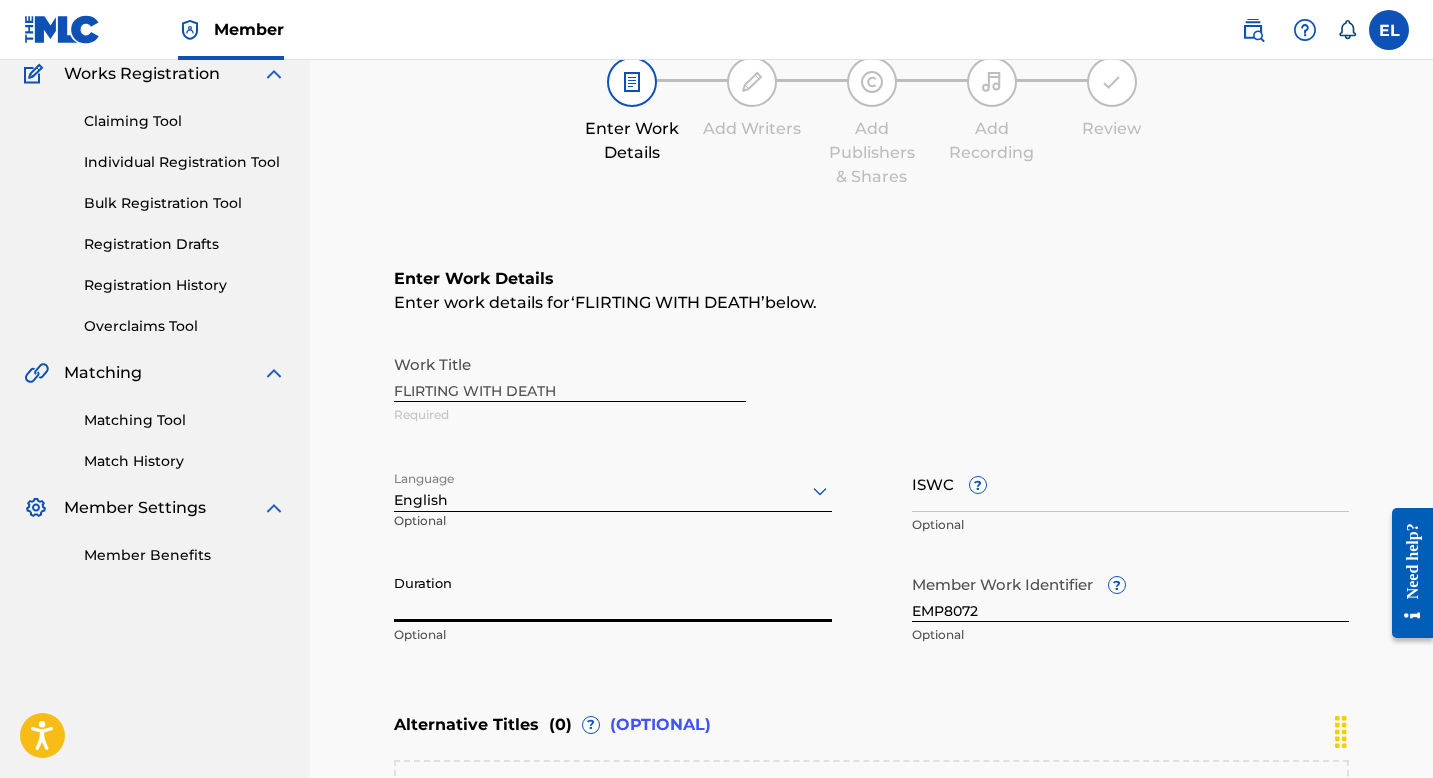 click on "Duration" at bounding box center (613, 593) 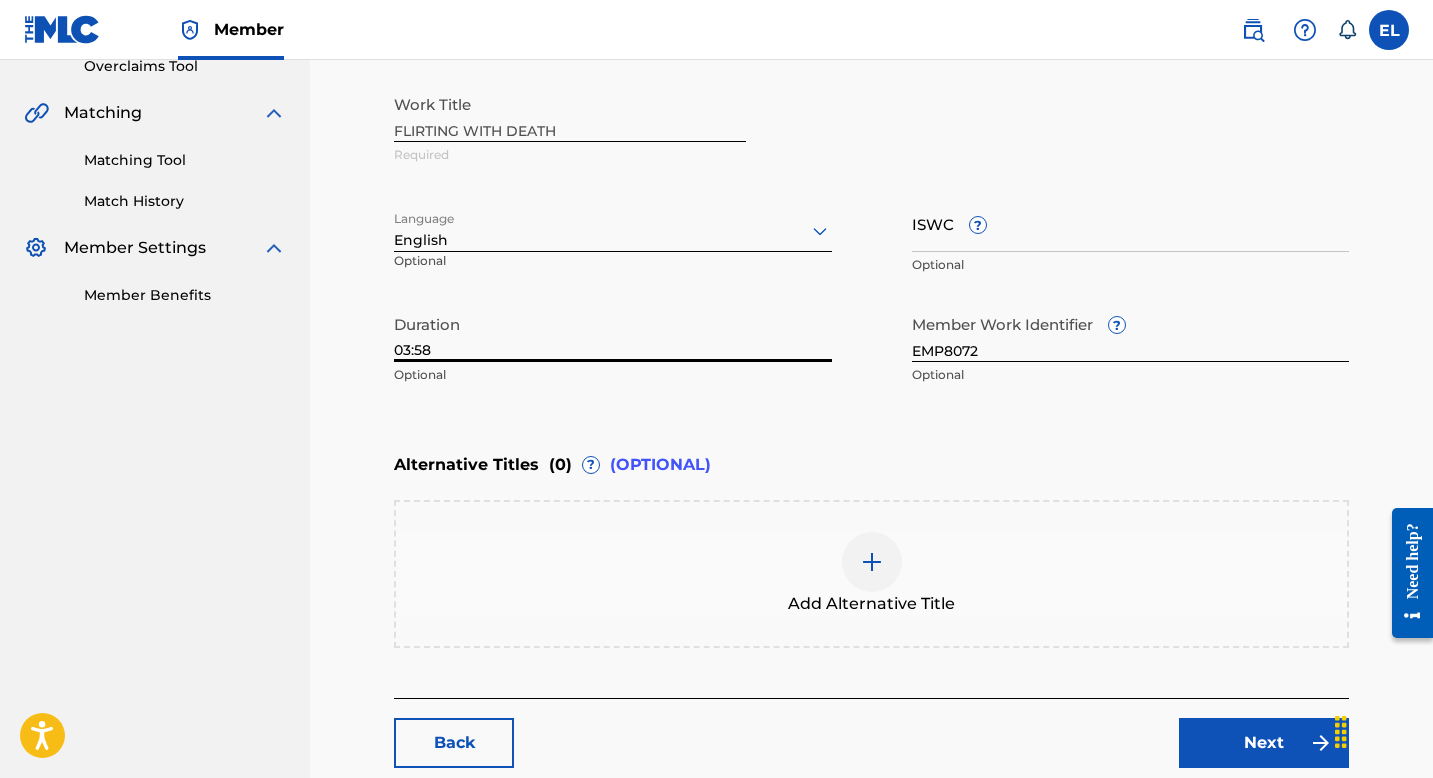 scroll, scrollTop: 548, scrollLeft: 0, axis: vertical 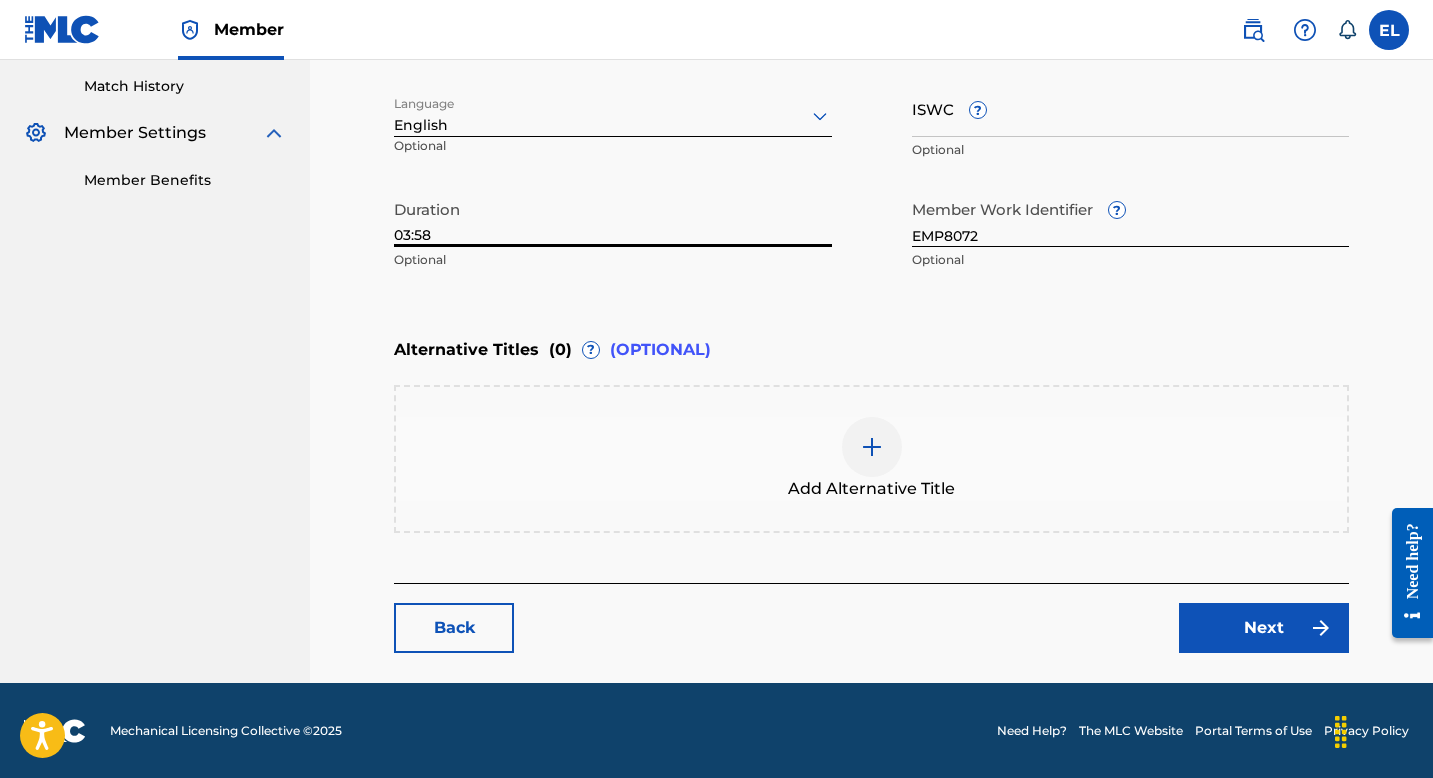 type on "03:58" 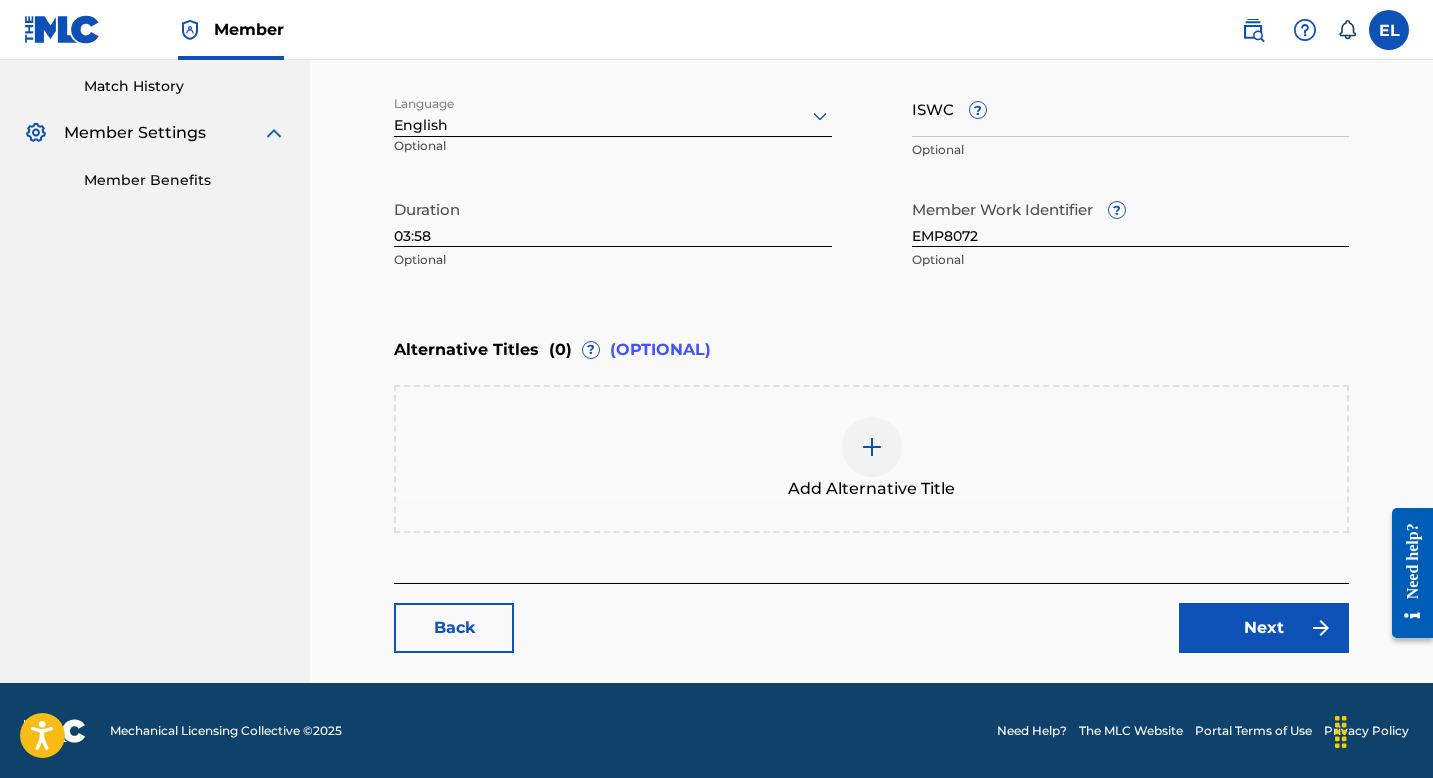 click on "Next" at bounding box center (1264, 628) 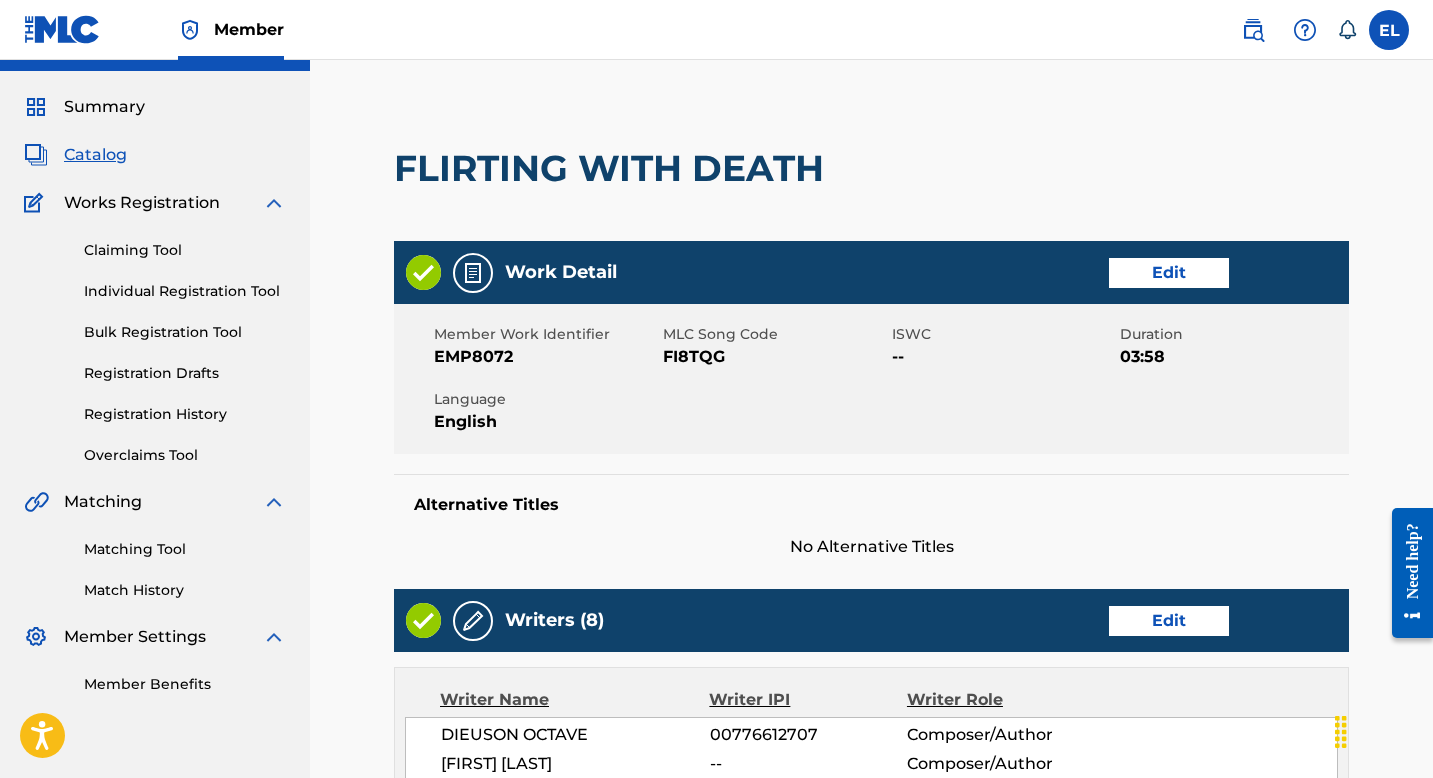 scroll, scrollTop: 0, scrollLeft: 0, axis: both 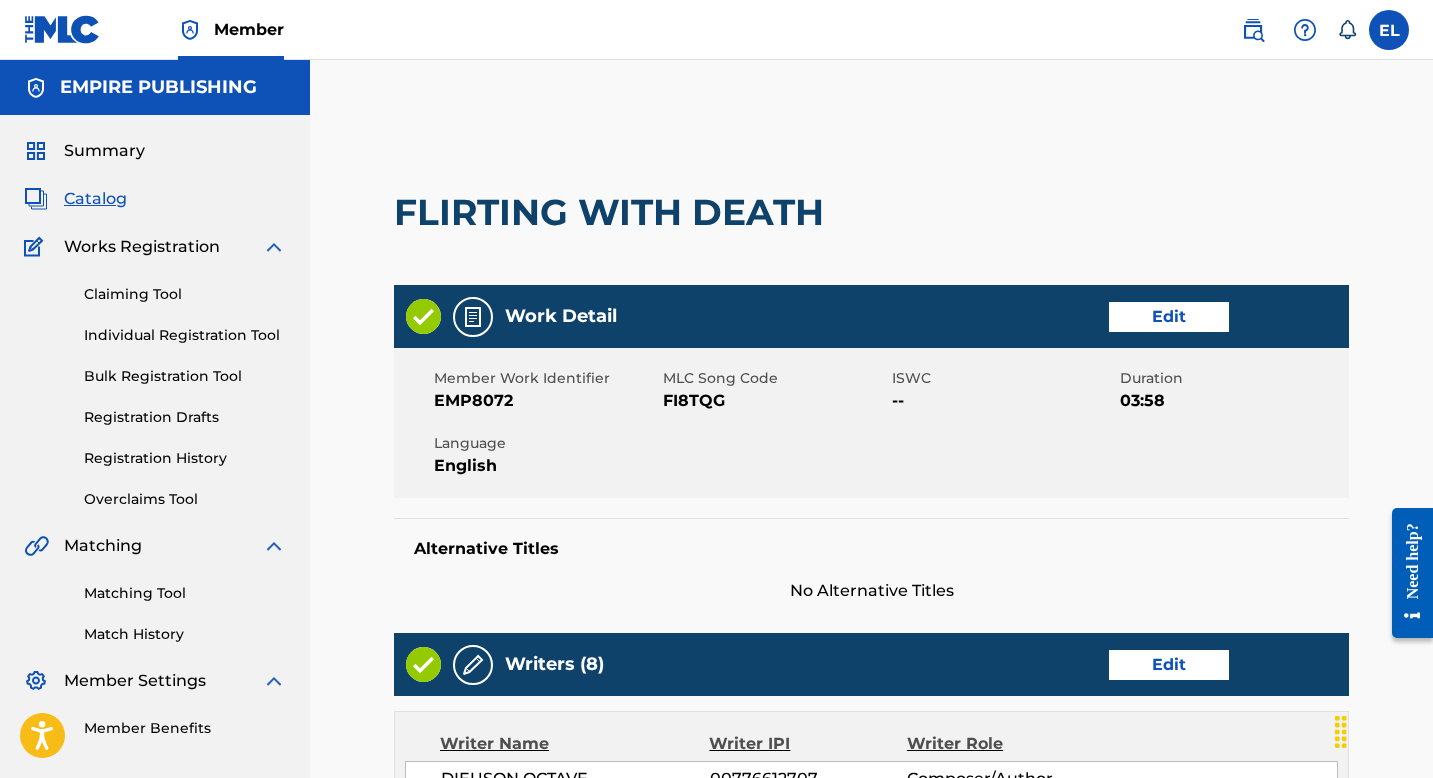 click on "EMP8072" at bounding box center [546, 401] 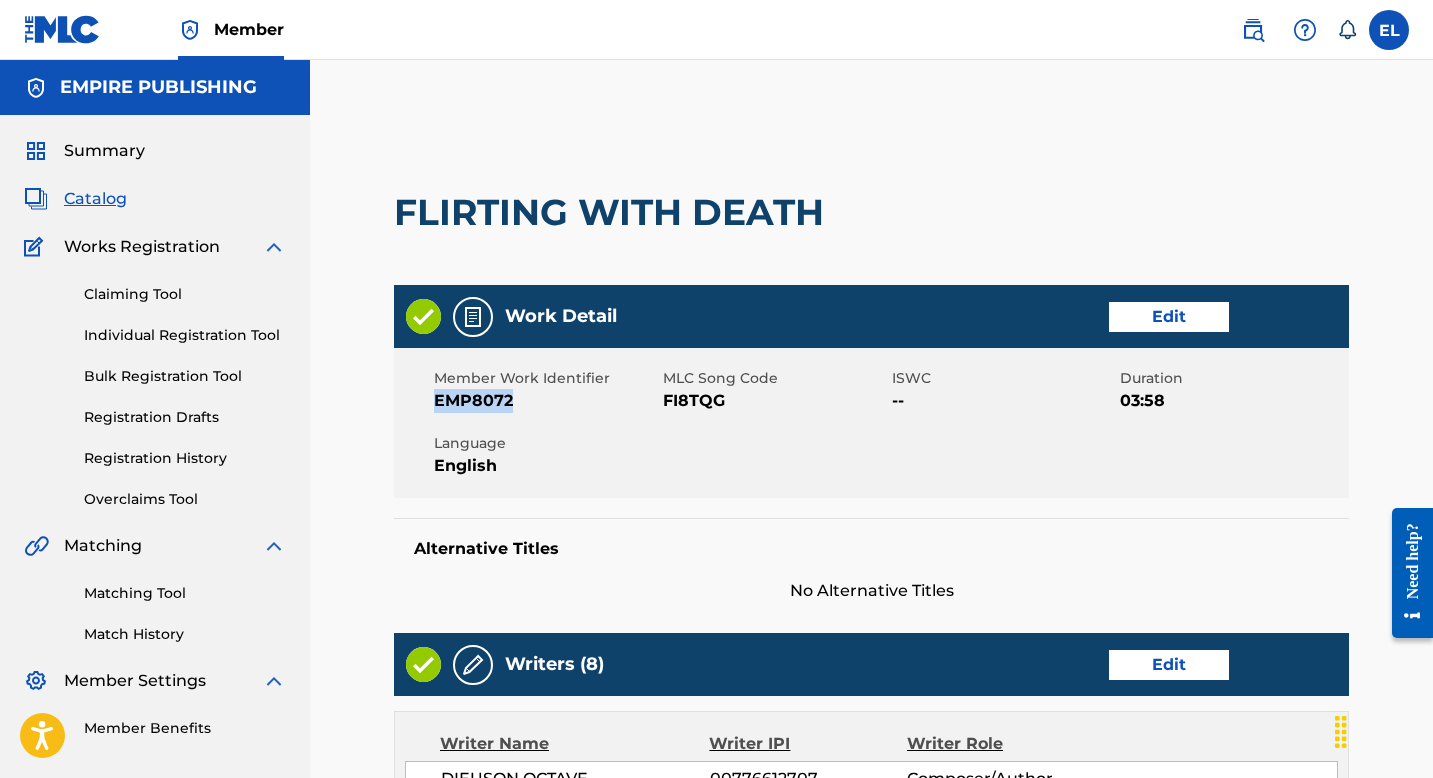 click on "EMP8072" at bounding box center (546, 401) 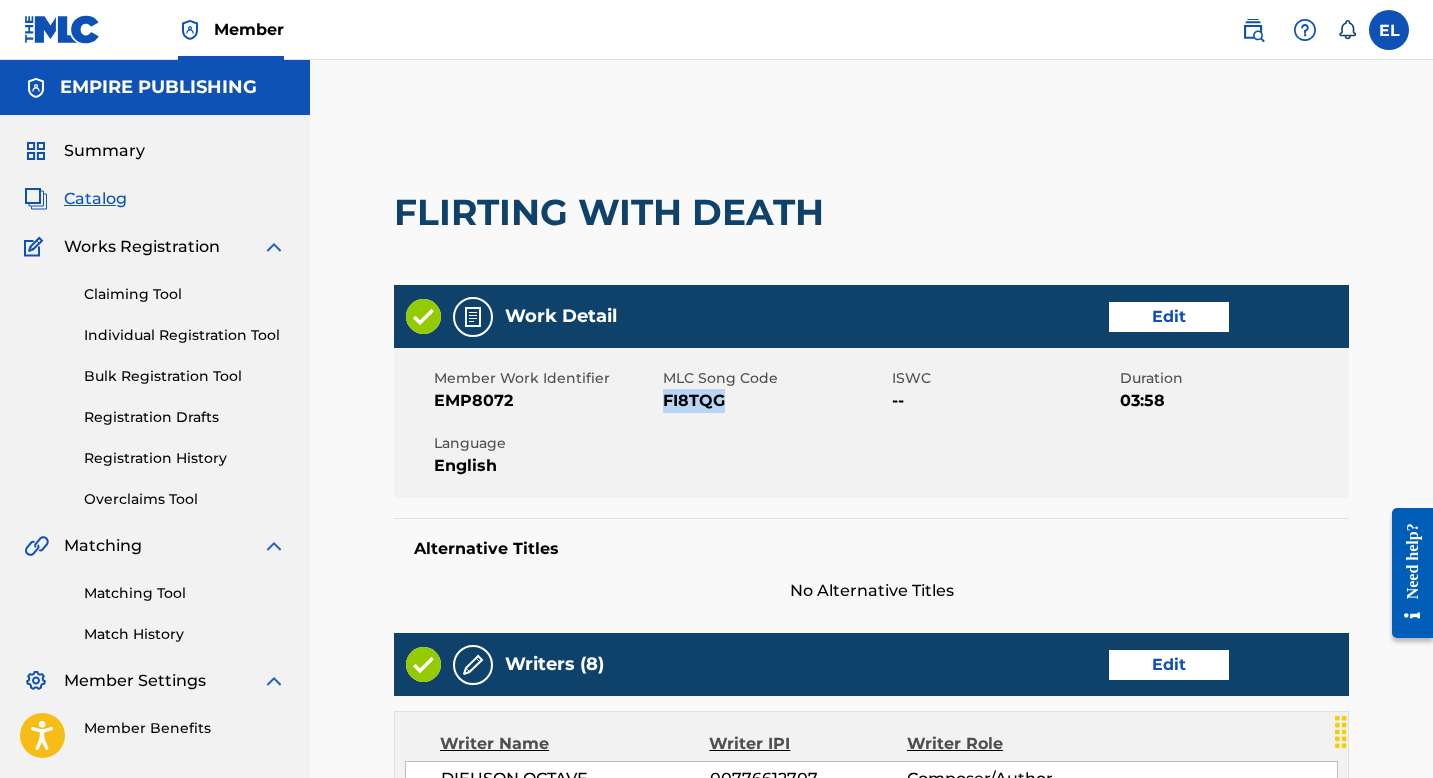 drag, startPoint x: 714, startPoint y: 397, endPoint x: 702, endPoint y: 396, distance: 12.0415945 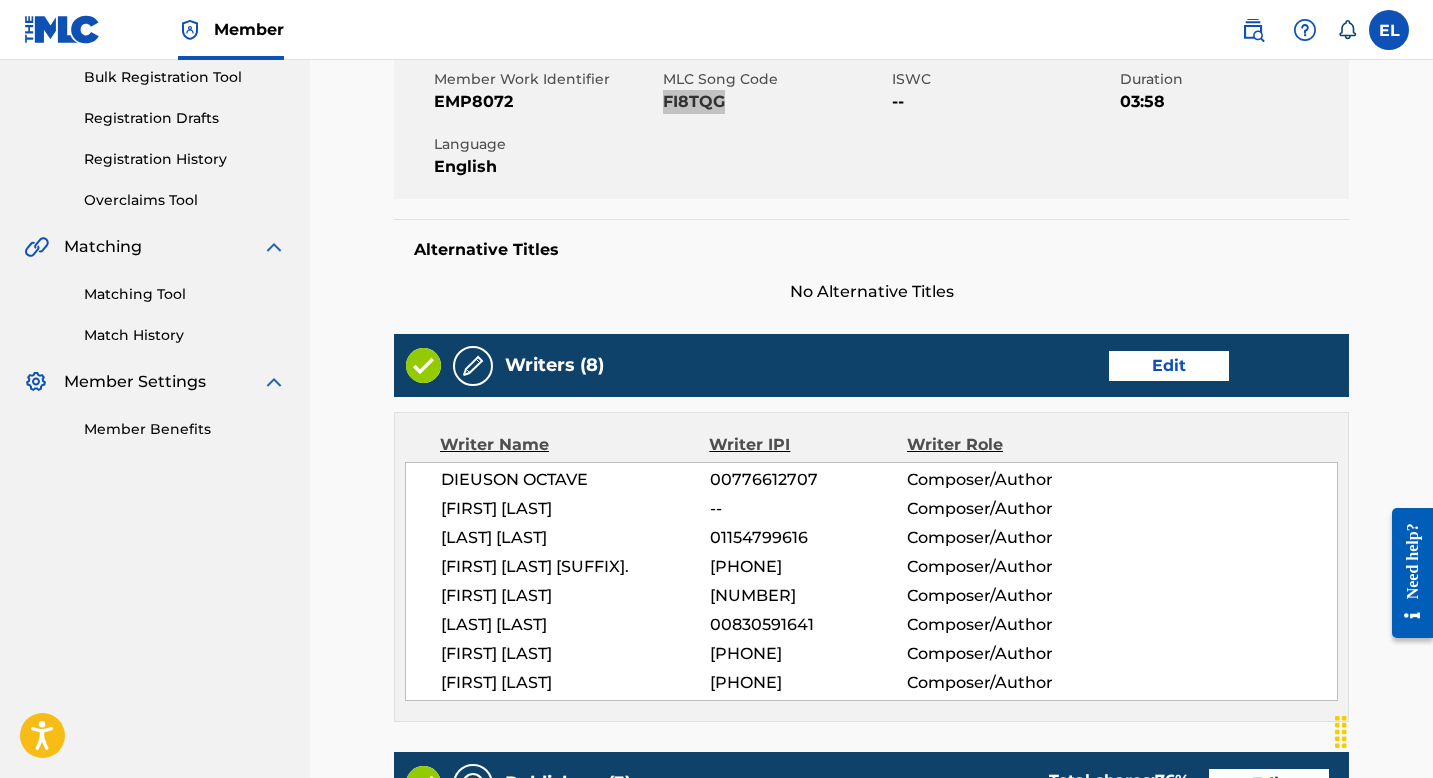 scroll, scrollTop: 251, scrollLeft: 0, axis: vertical 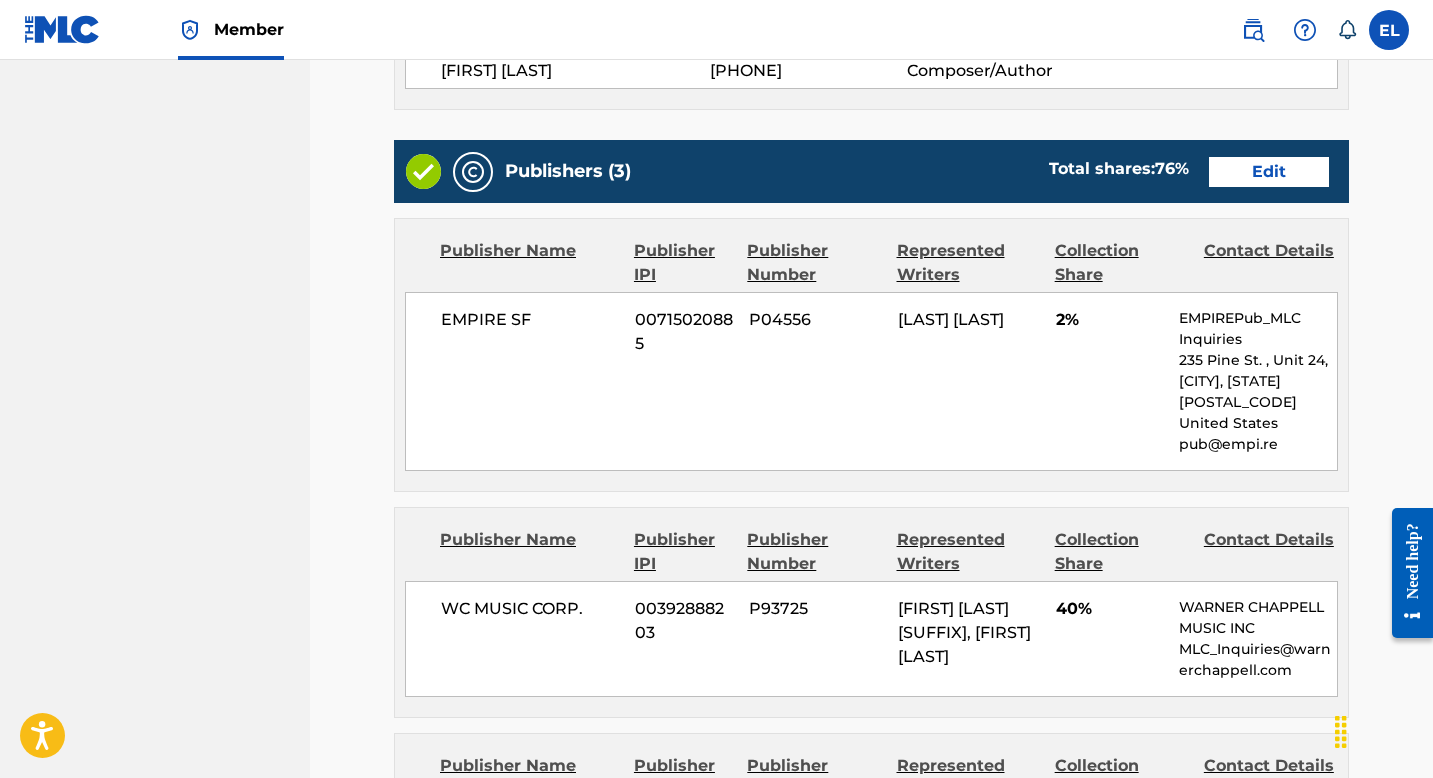click on "Edit" at bounding box center [1269, 172] 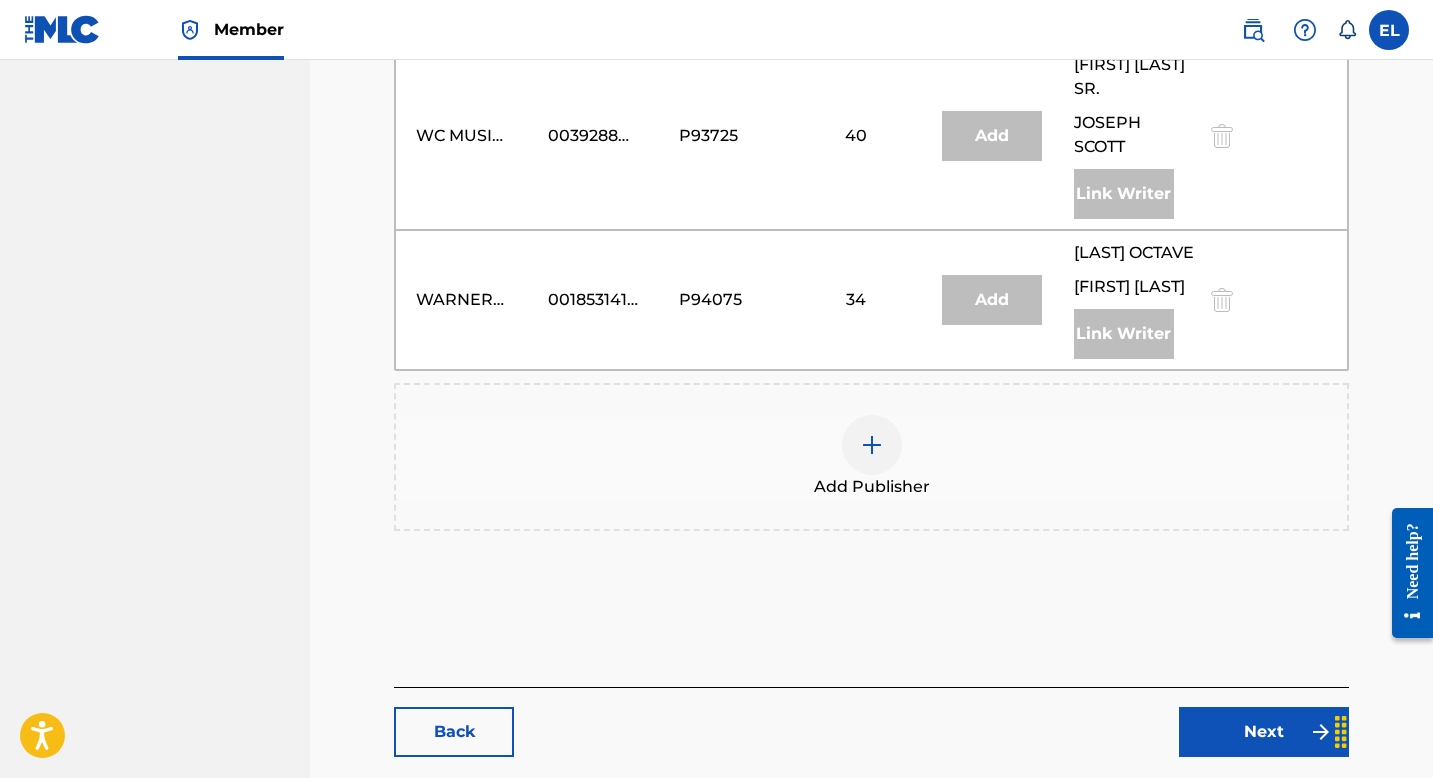 scroll, scrollTop: 937, scrollLeft: 0, axis: vertical 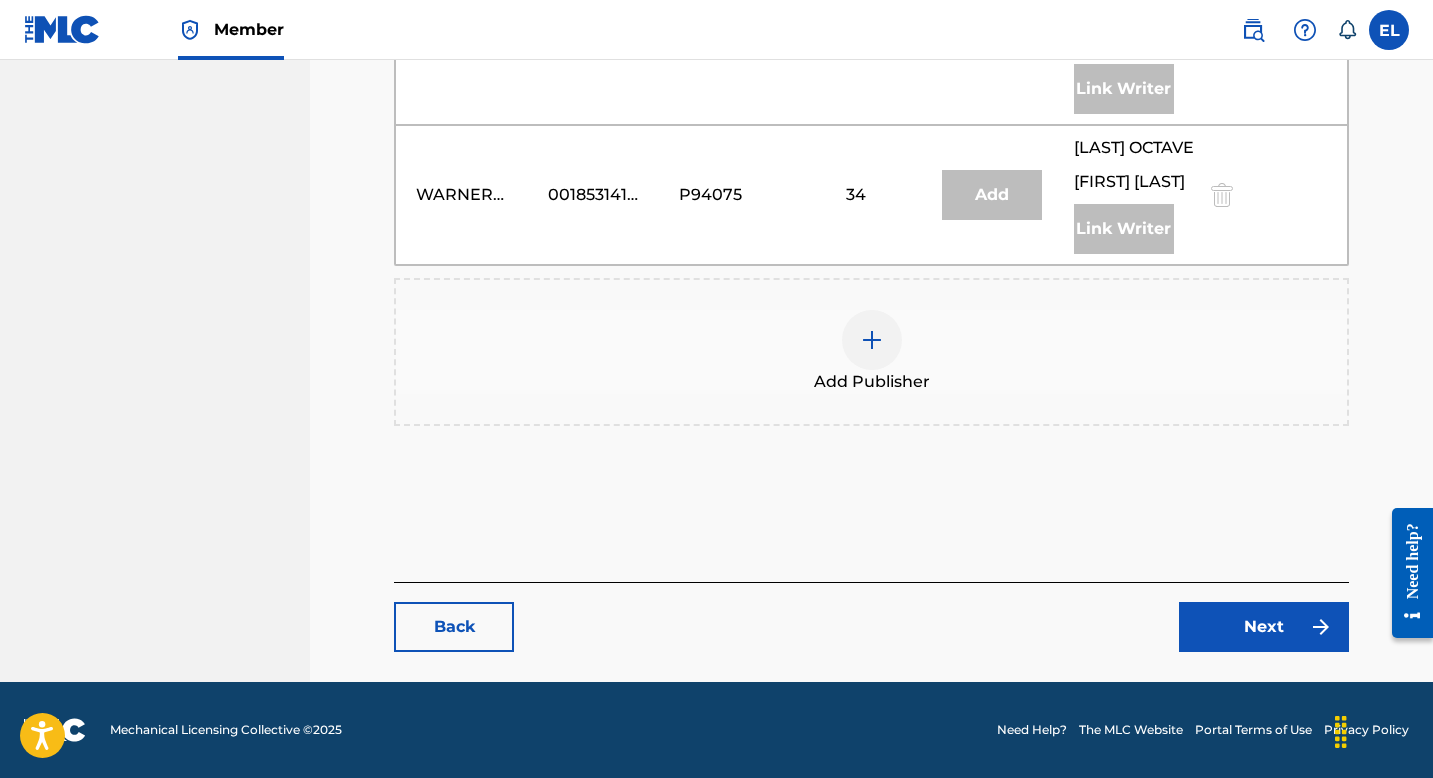 click at bounding box center [872, 340] 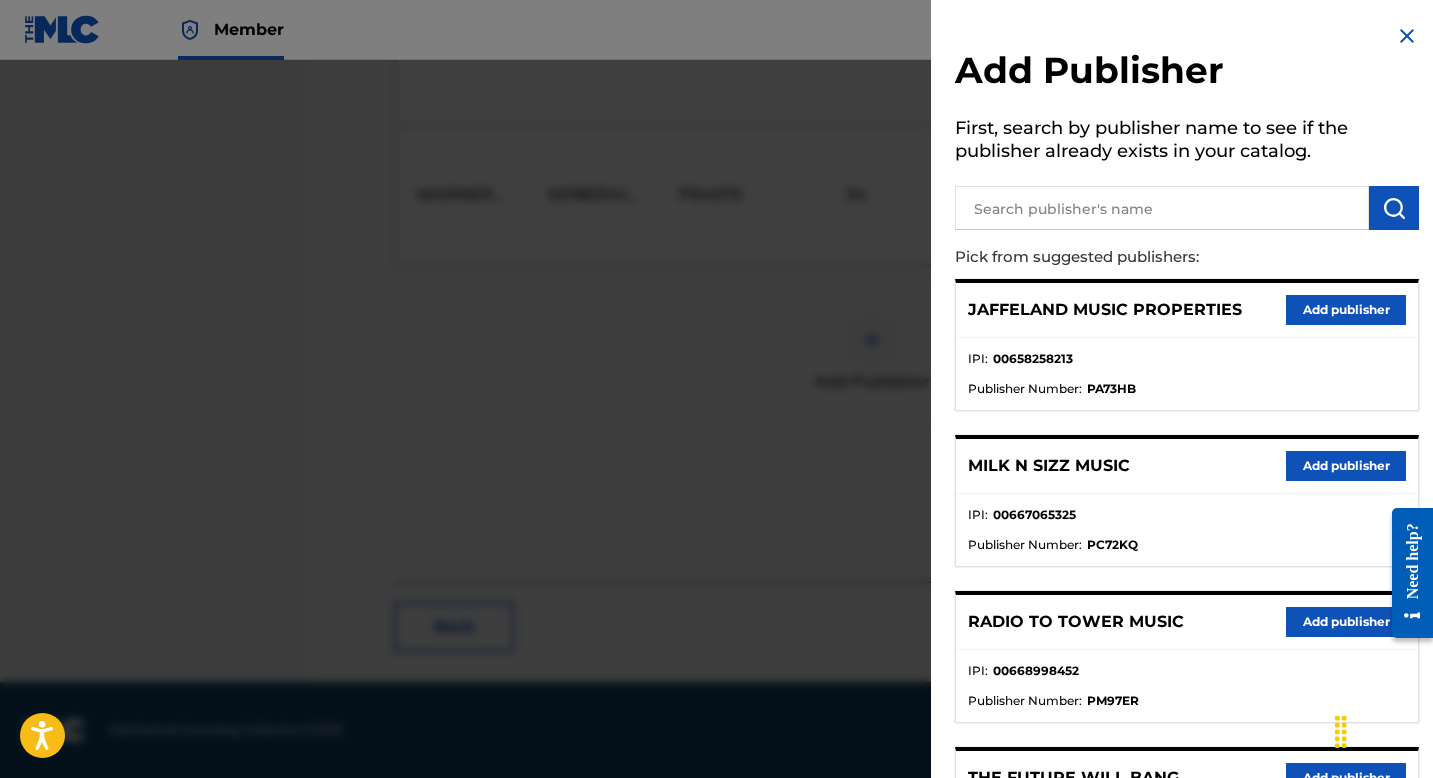 click at bounding box center (1162, 208) 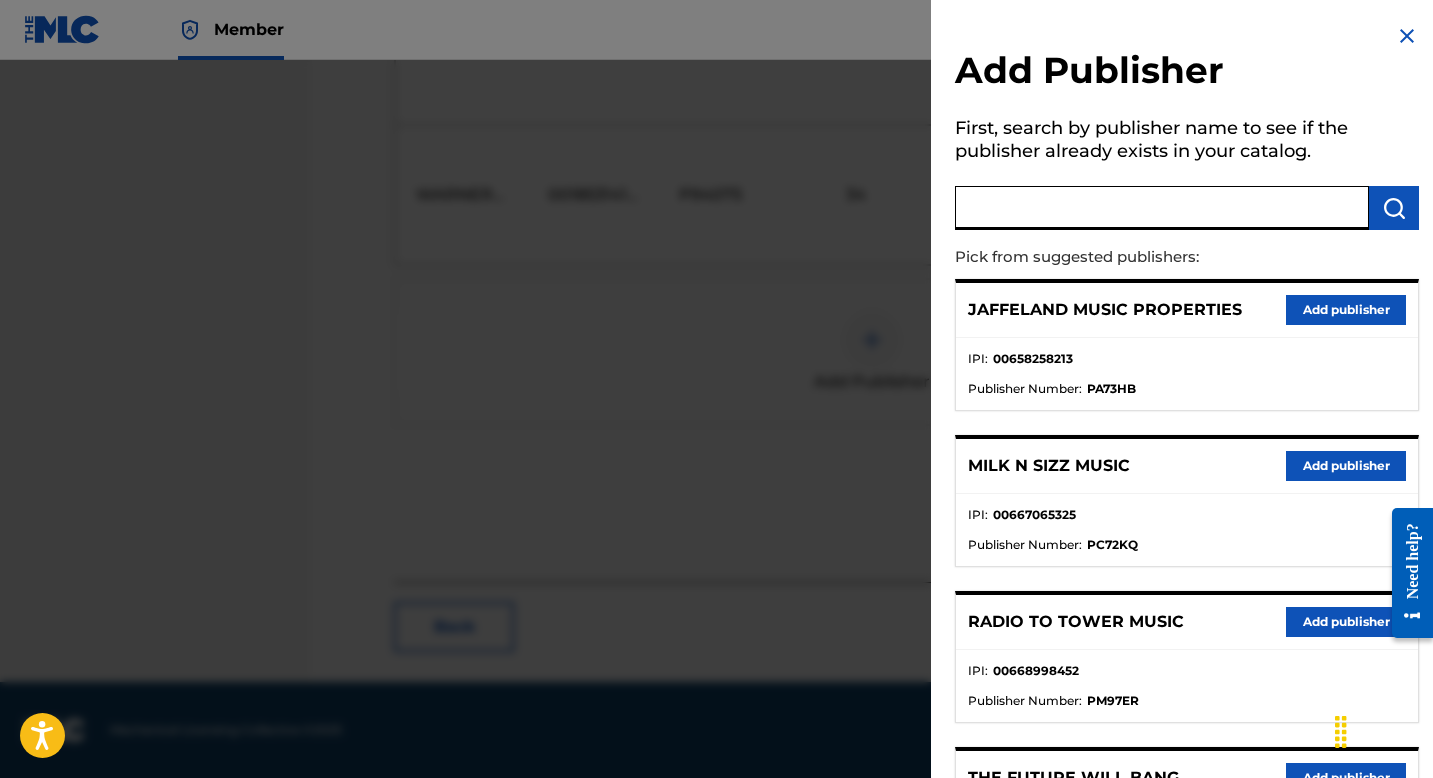paste on "Jesus Elliott Bobe" 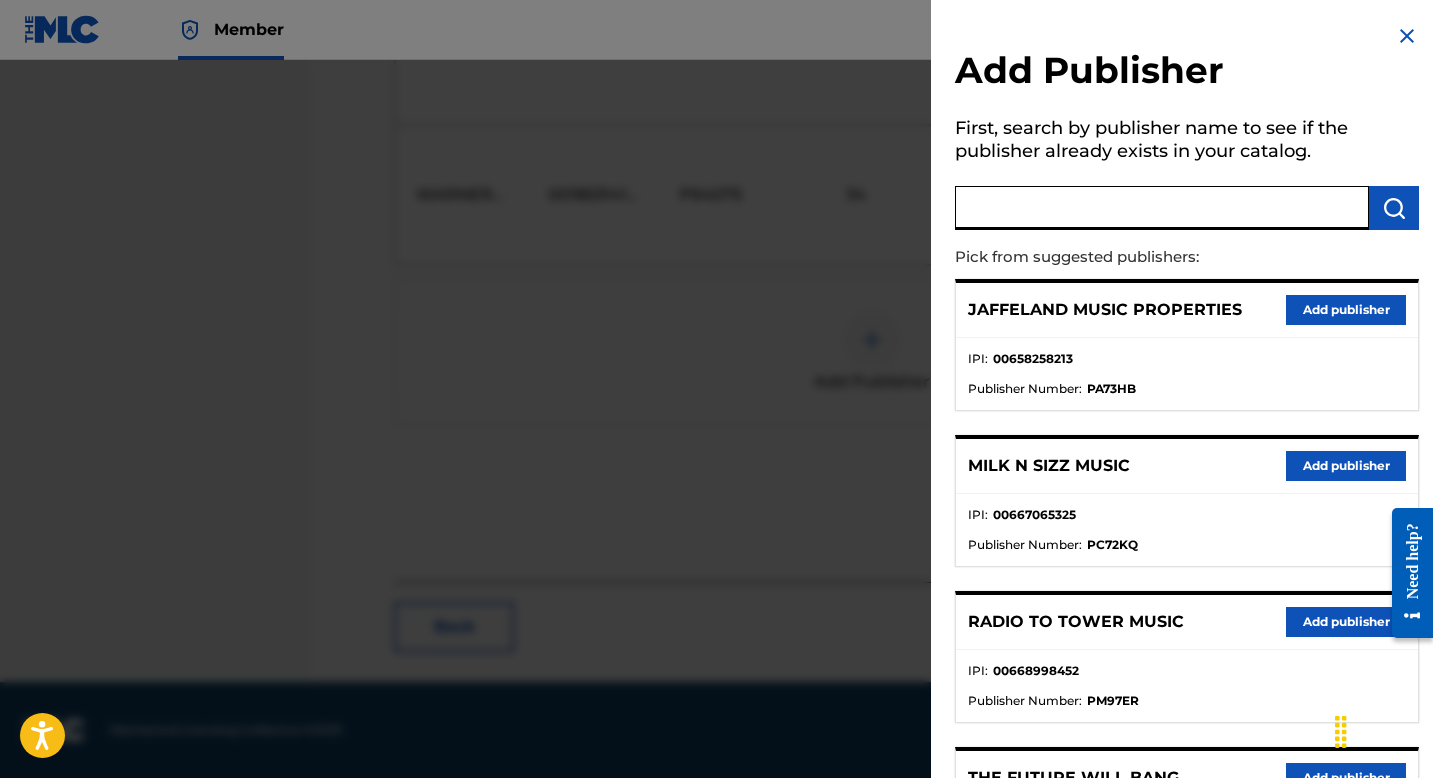 click at bounding box center [1162, 208] 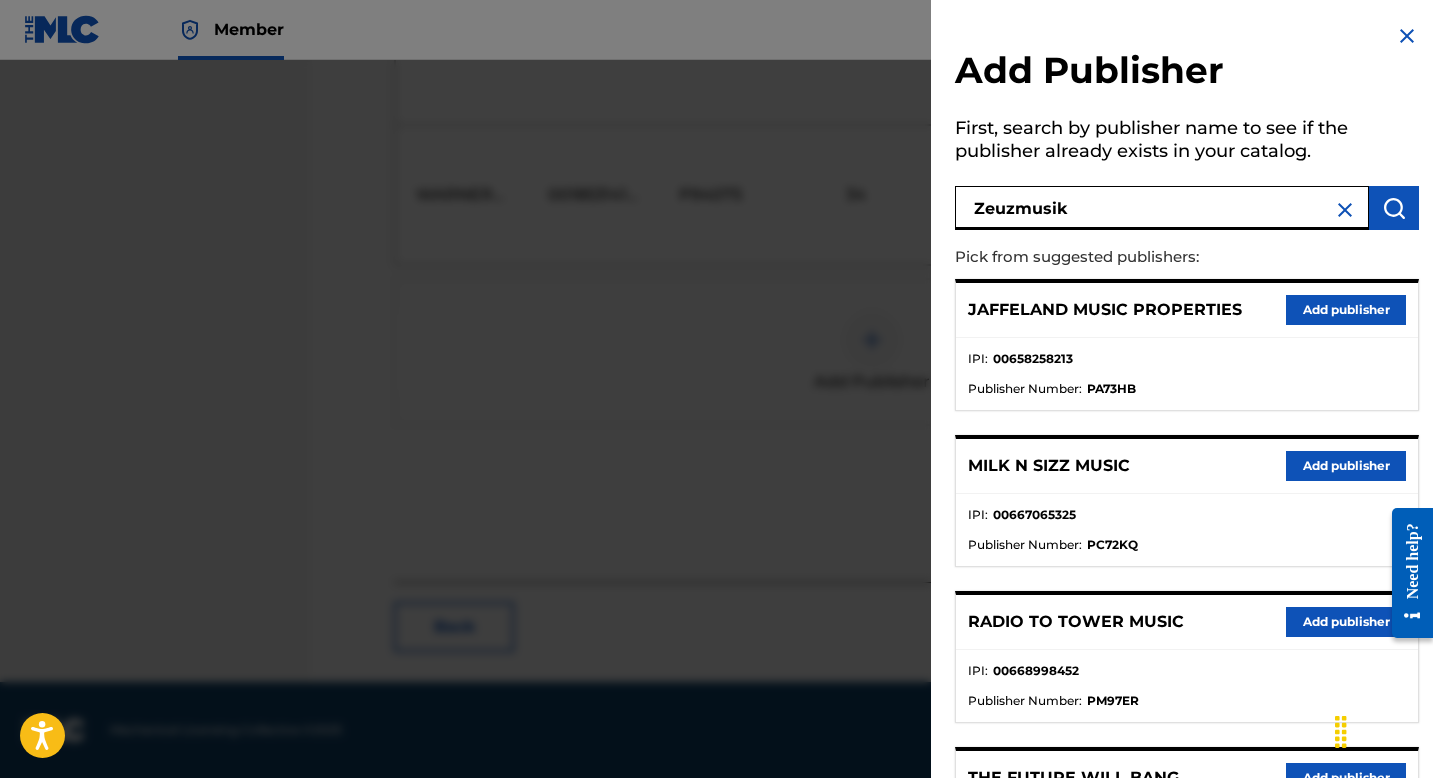 type on "Zeuzmusik" 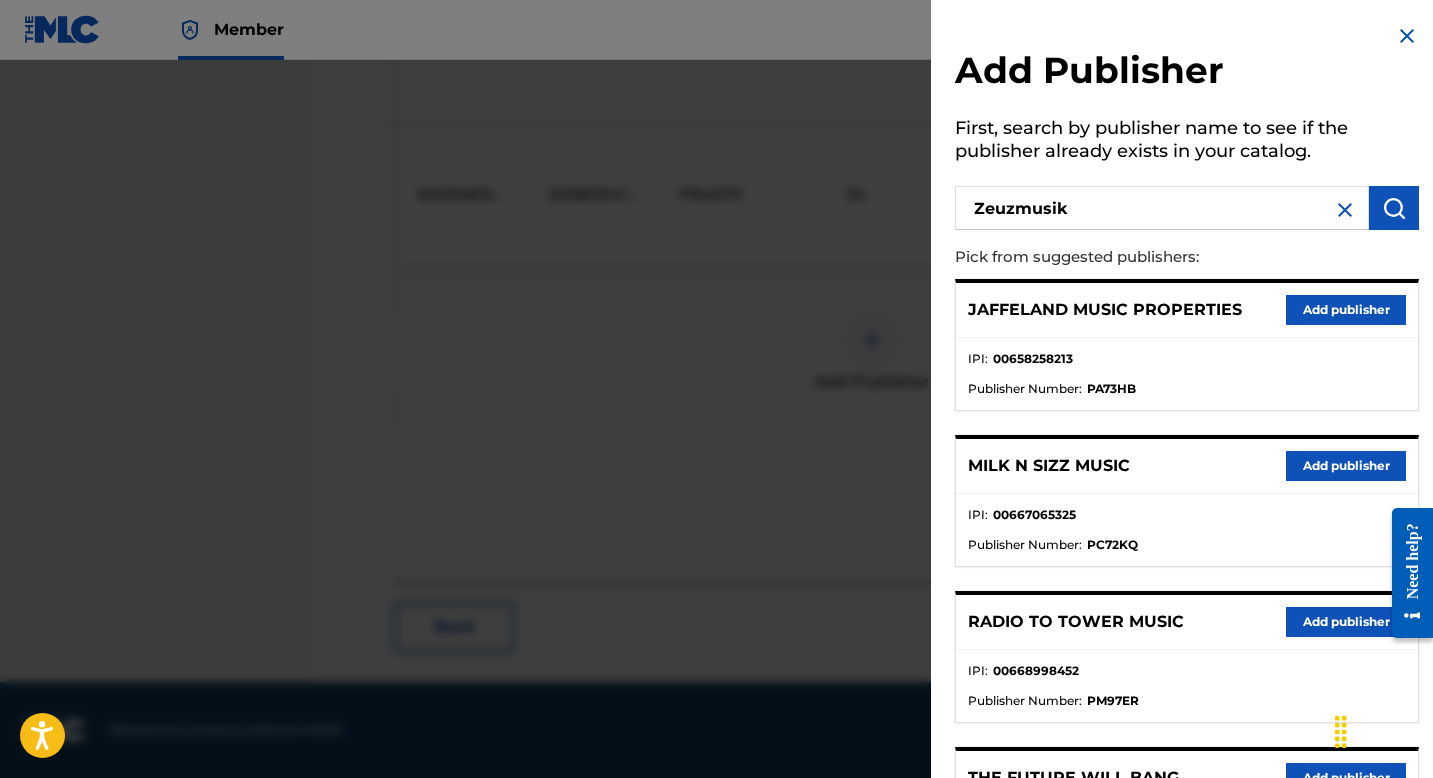 click at bounding box center (1394, 208) 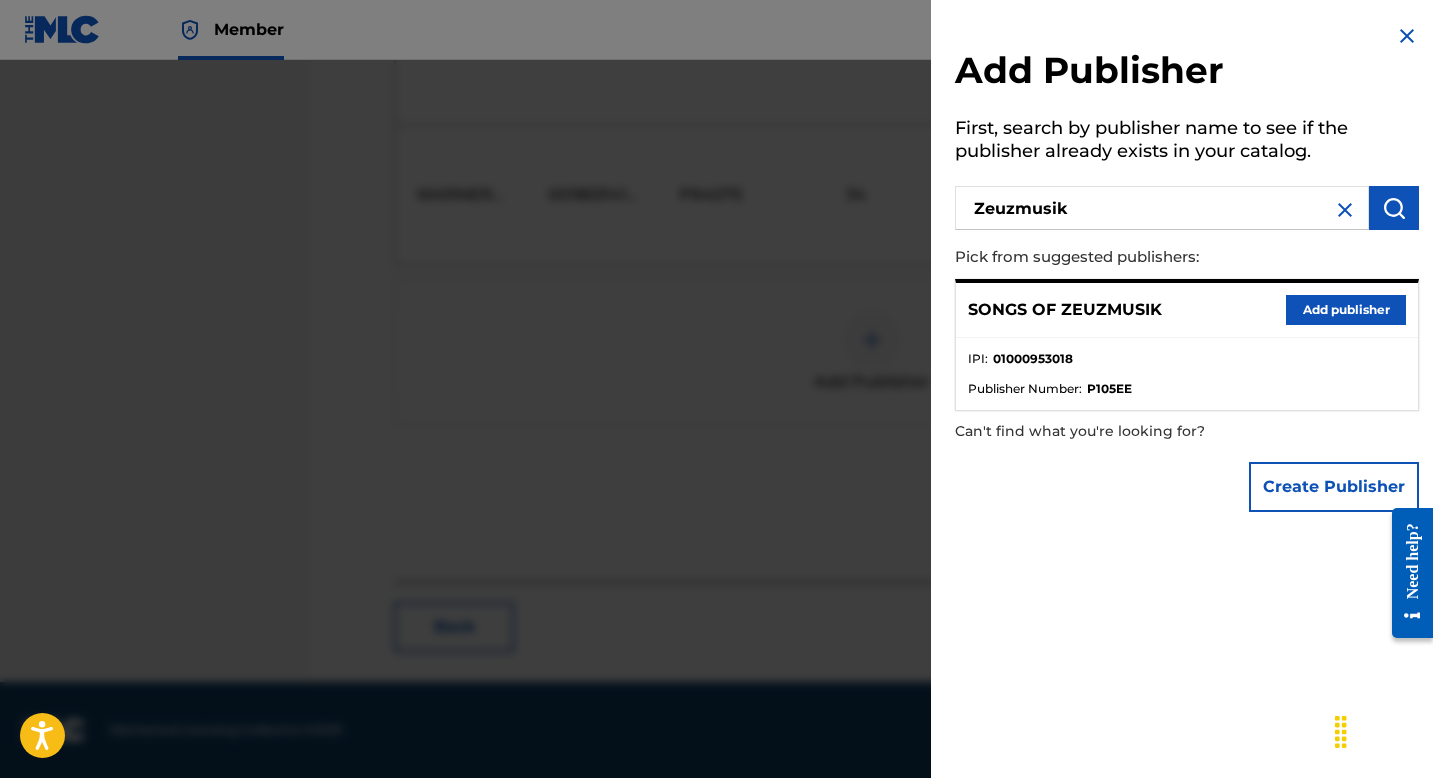 click on "Add publisher" at bounding box center [1346, 310] 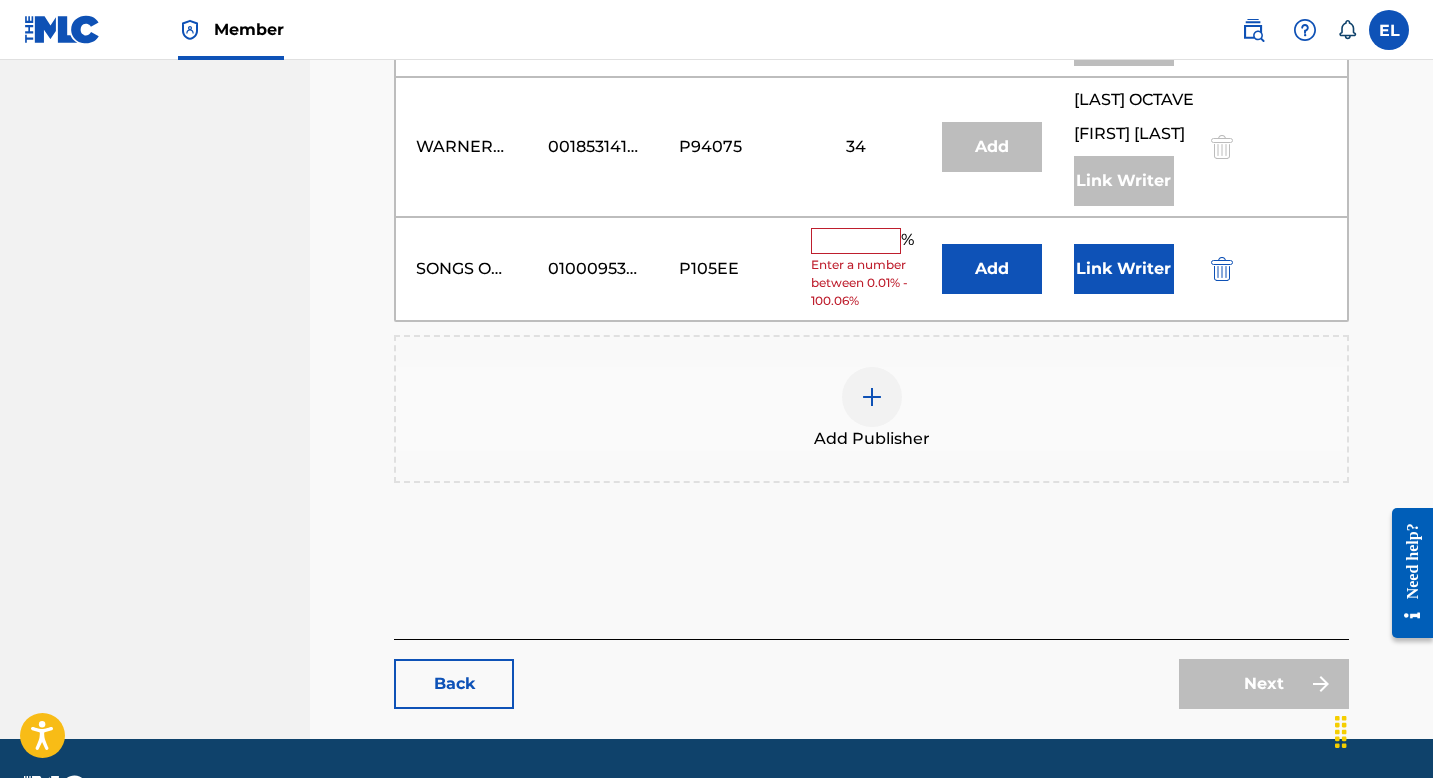 click on "Add" at bounding box center [992, 269] 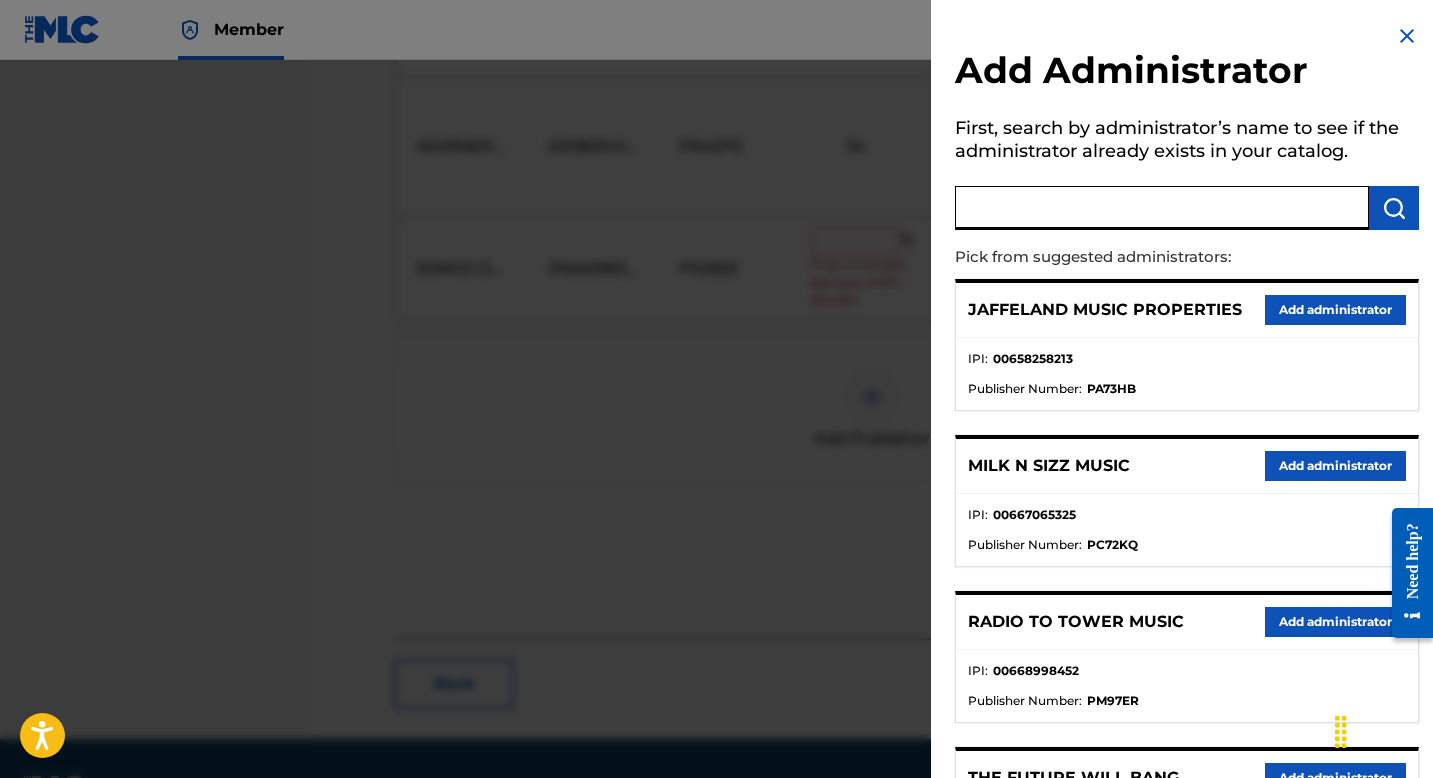 click at bounding box center [1162, 208] 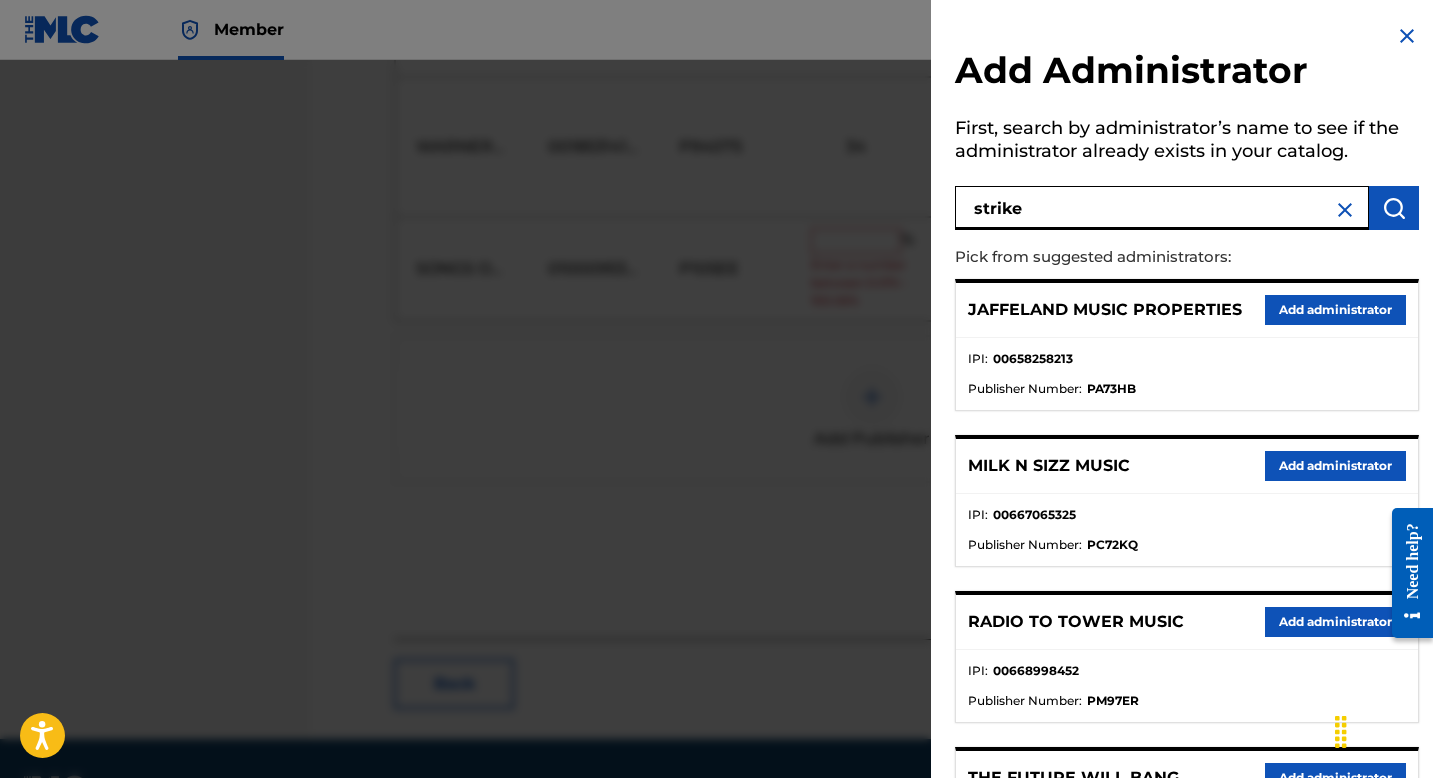 type on "strike" 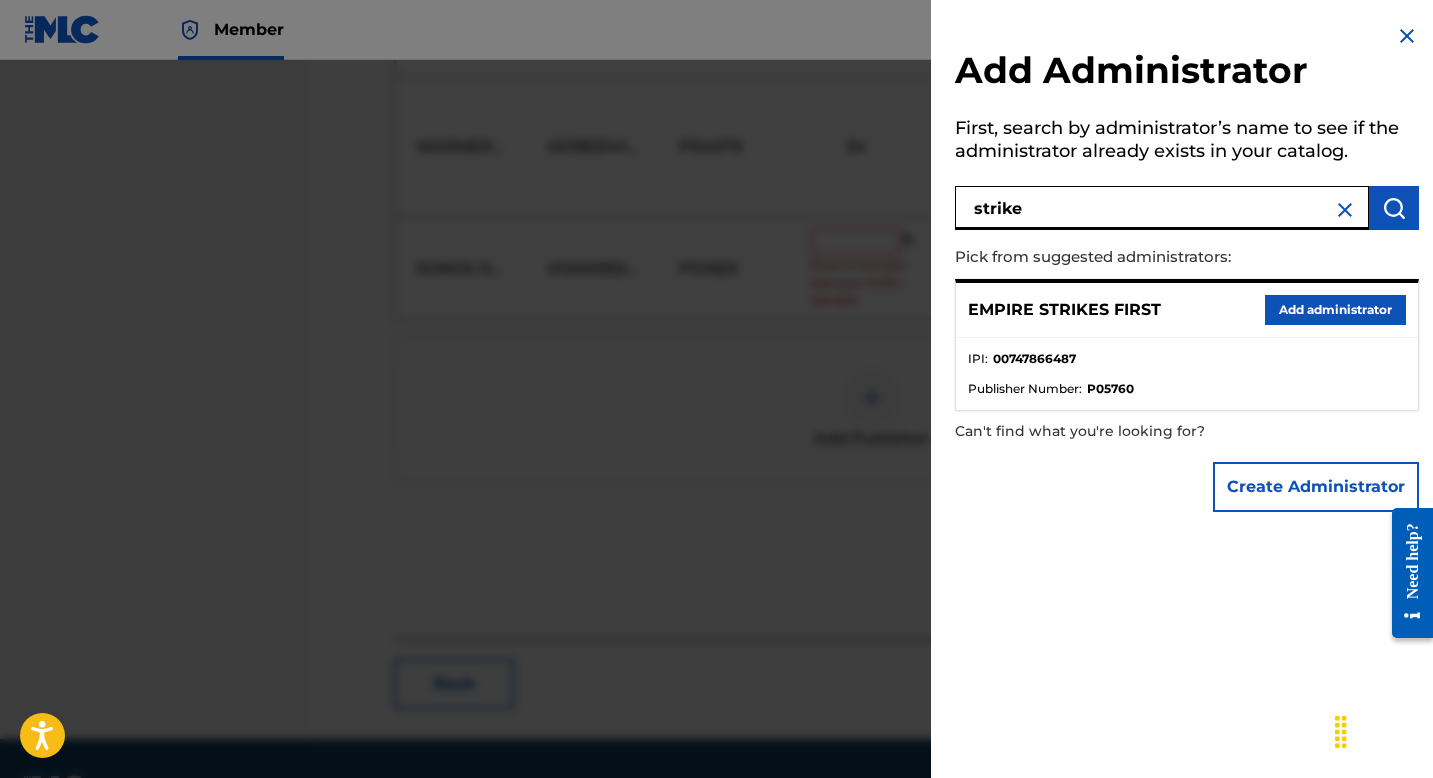 click on "Add administrator" at bounding box center [1335, 310] 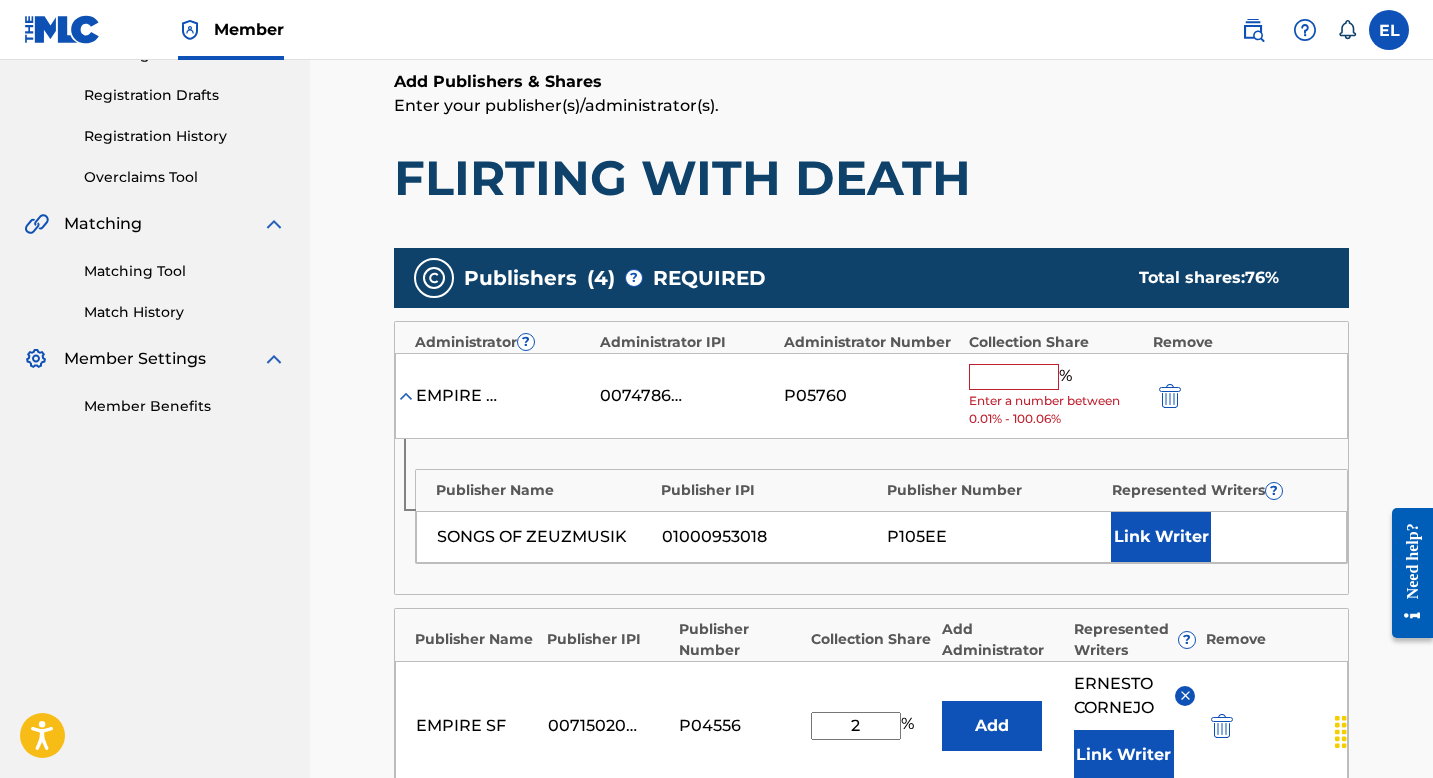 scroll, scrollTop: 319, scrollLeft: 0, axis: vertical 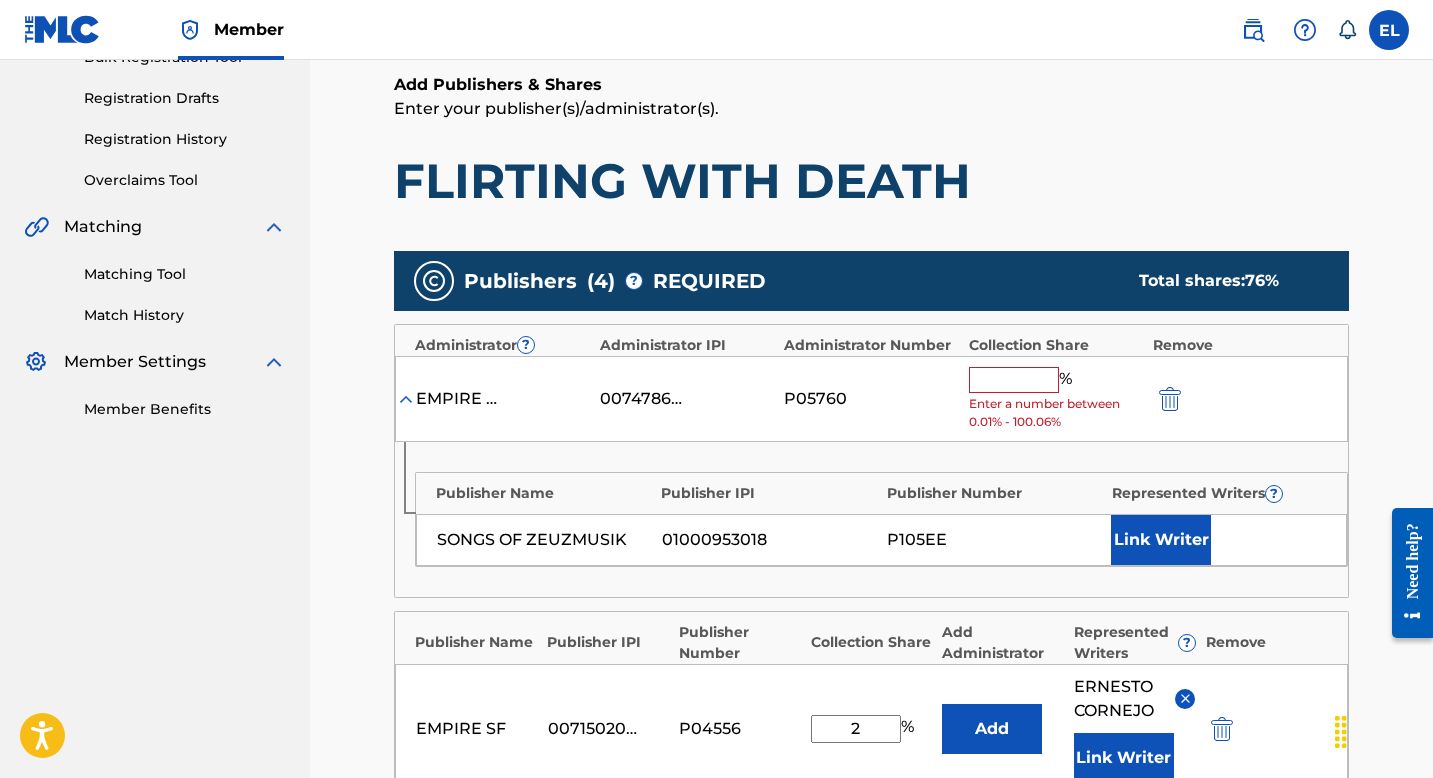click on "Link Writer" at bounding box center (1161, 540) 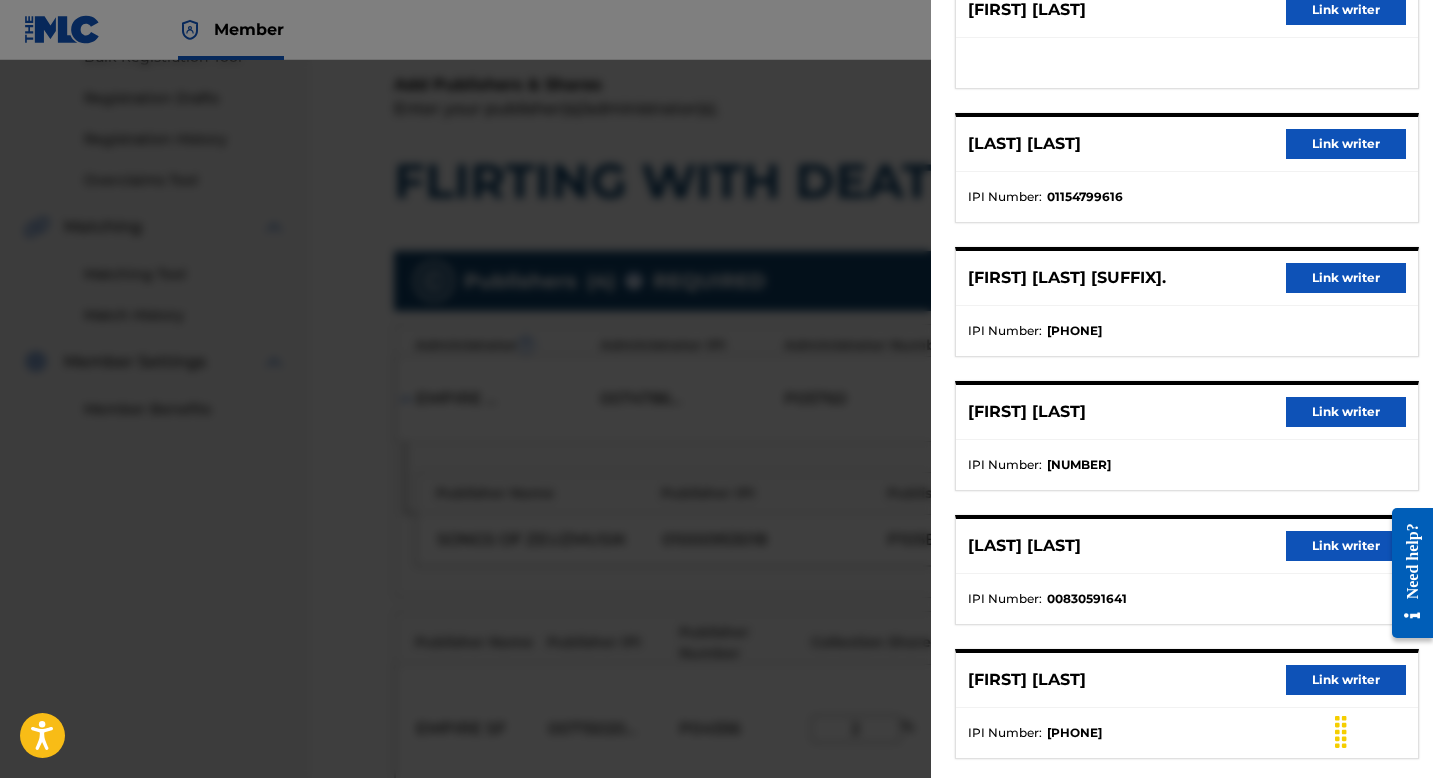 scroll, scrollTop: 501, scrollLeft: 0, axis: vertical 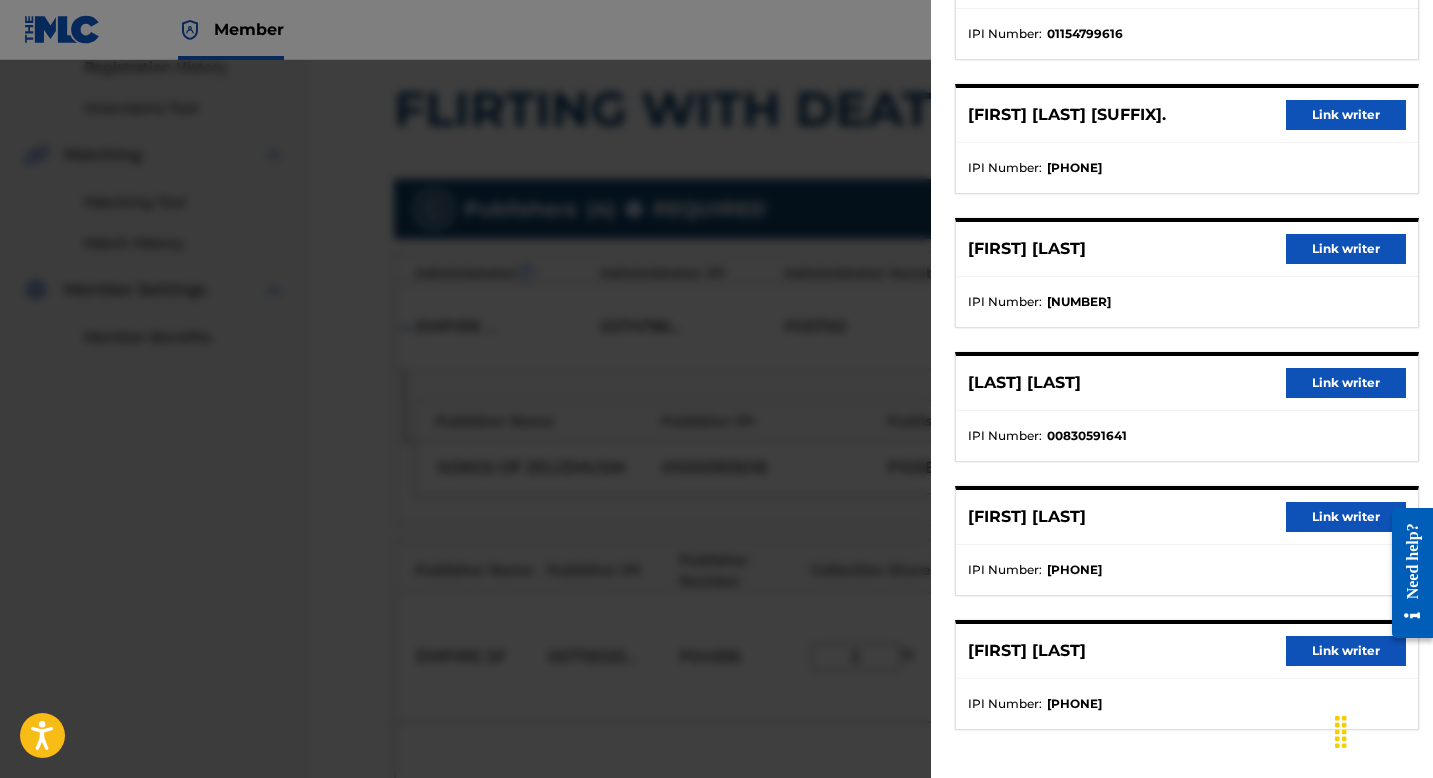 click on "Link writer" at bounding box center (1346, 517) 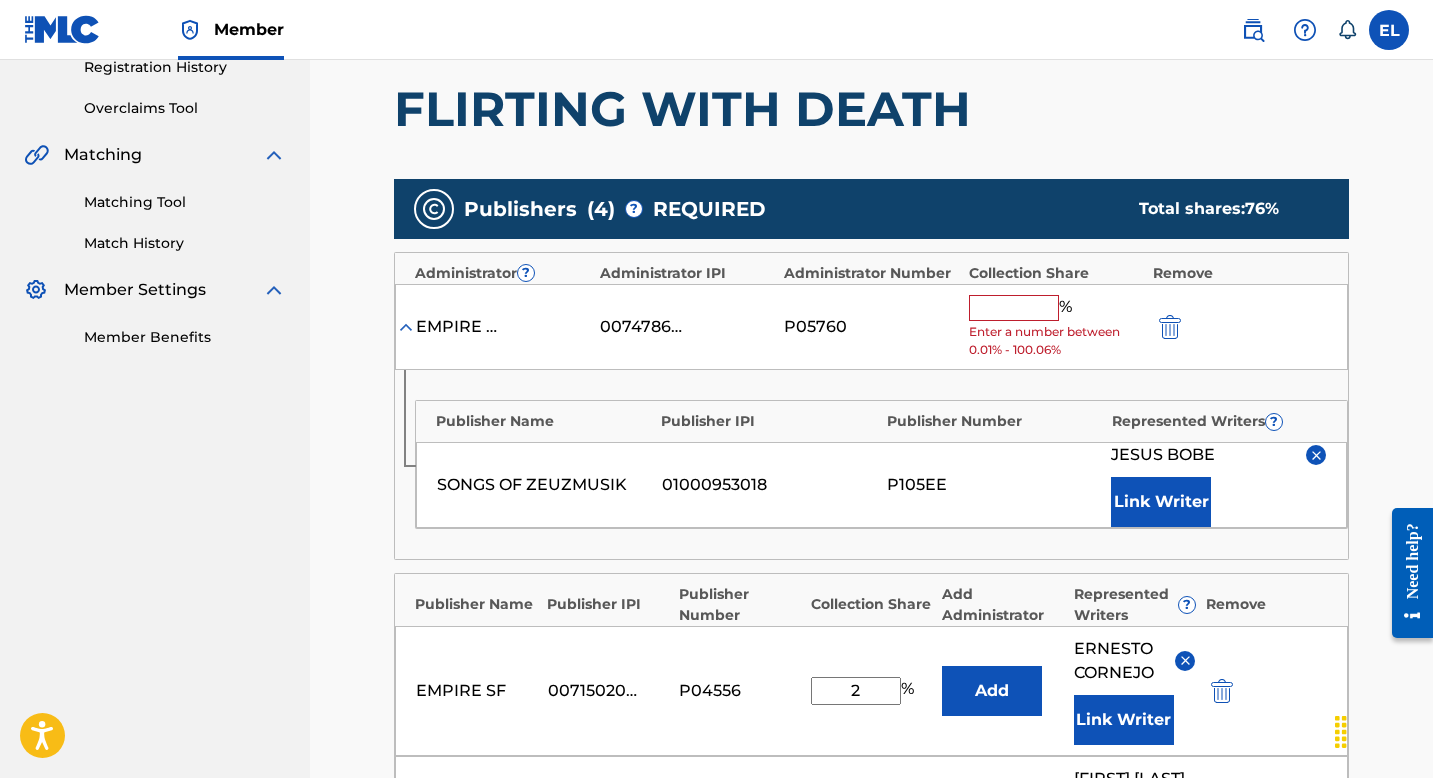 click at bounding box center (1014, 308) 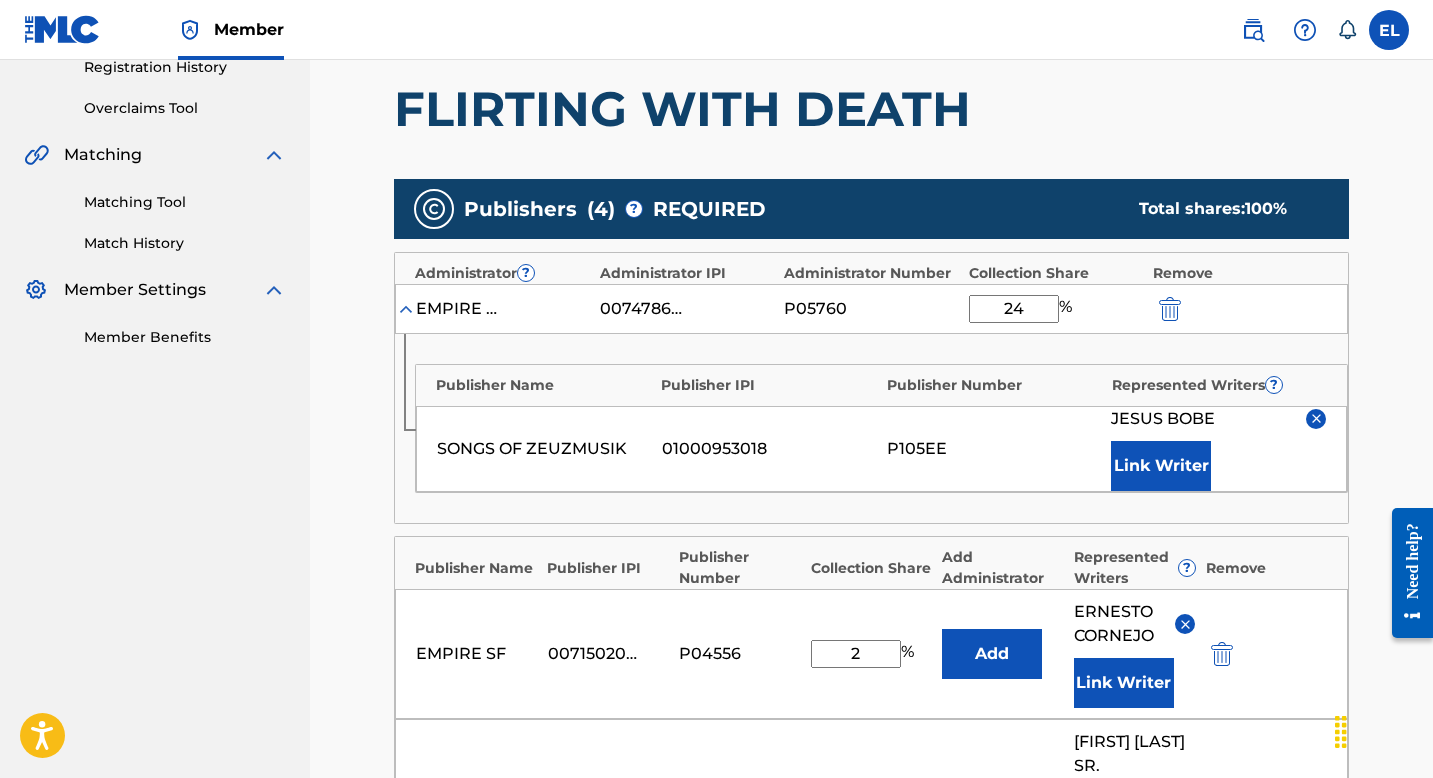 type on "24" 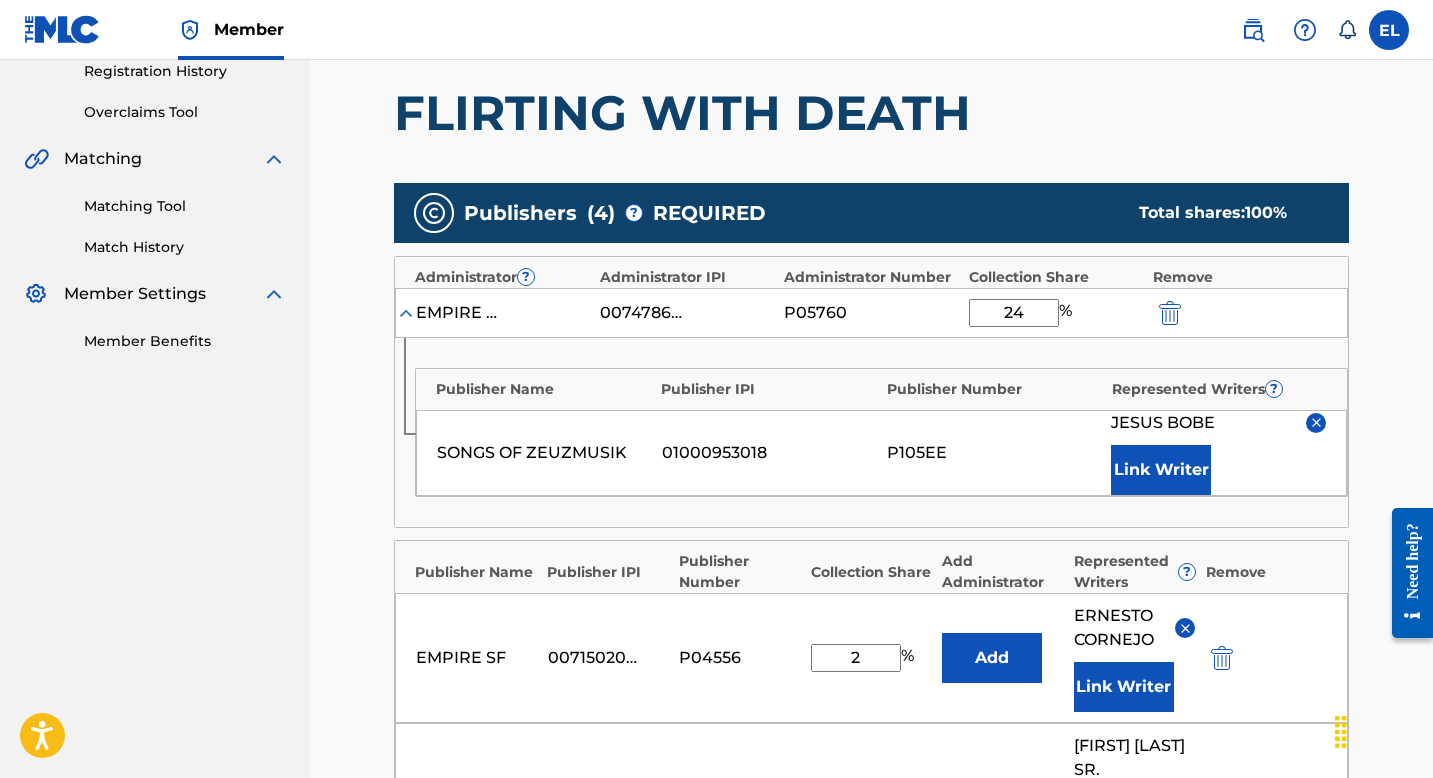 scroll, scrollTop: 1221, scrollLeft: 0, axis: vertical 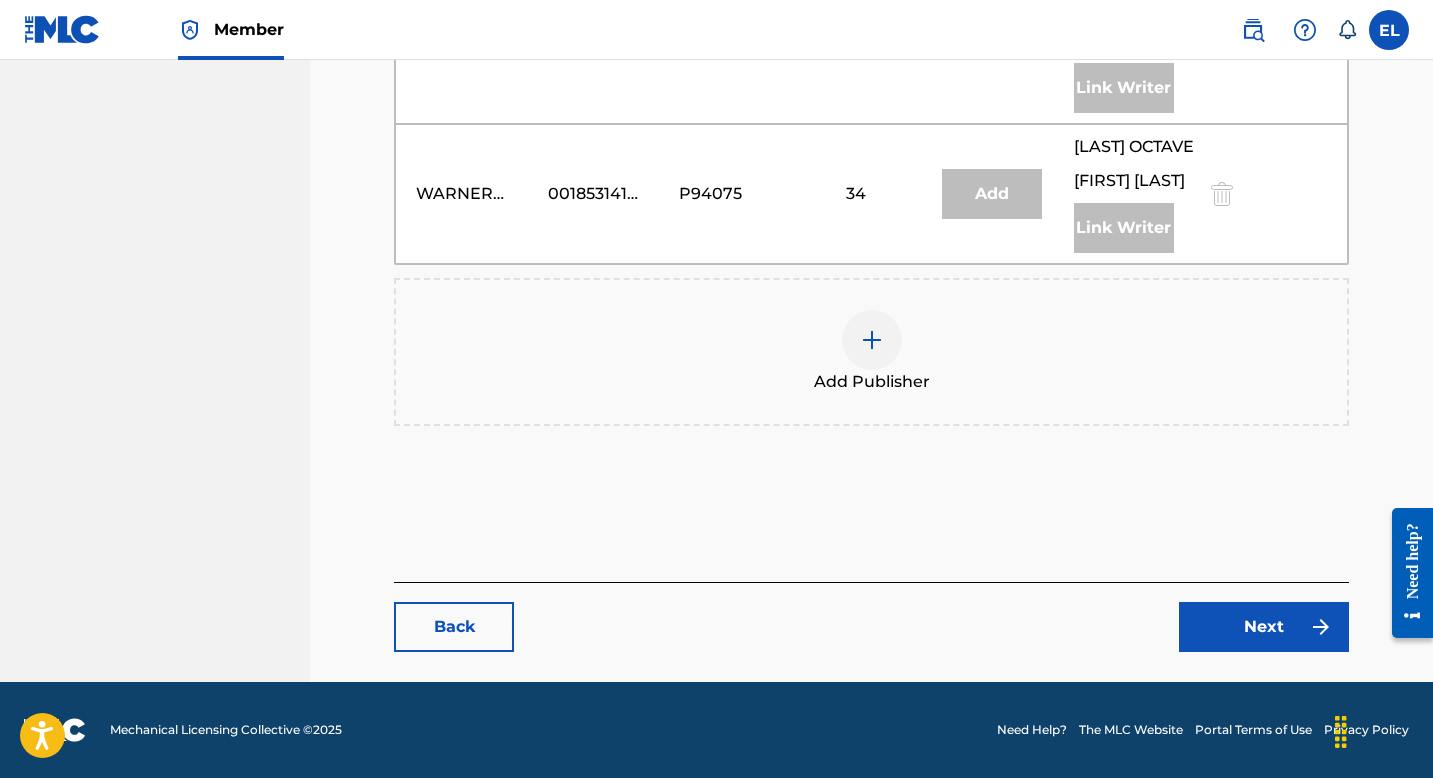 click on "Next" at bounding box center [1264, 627] 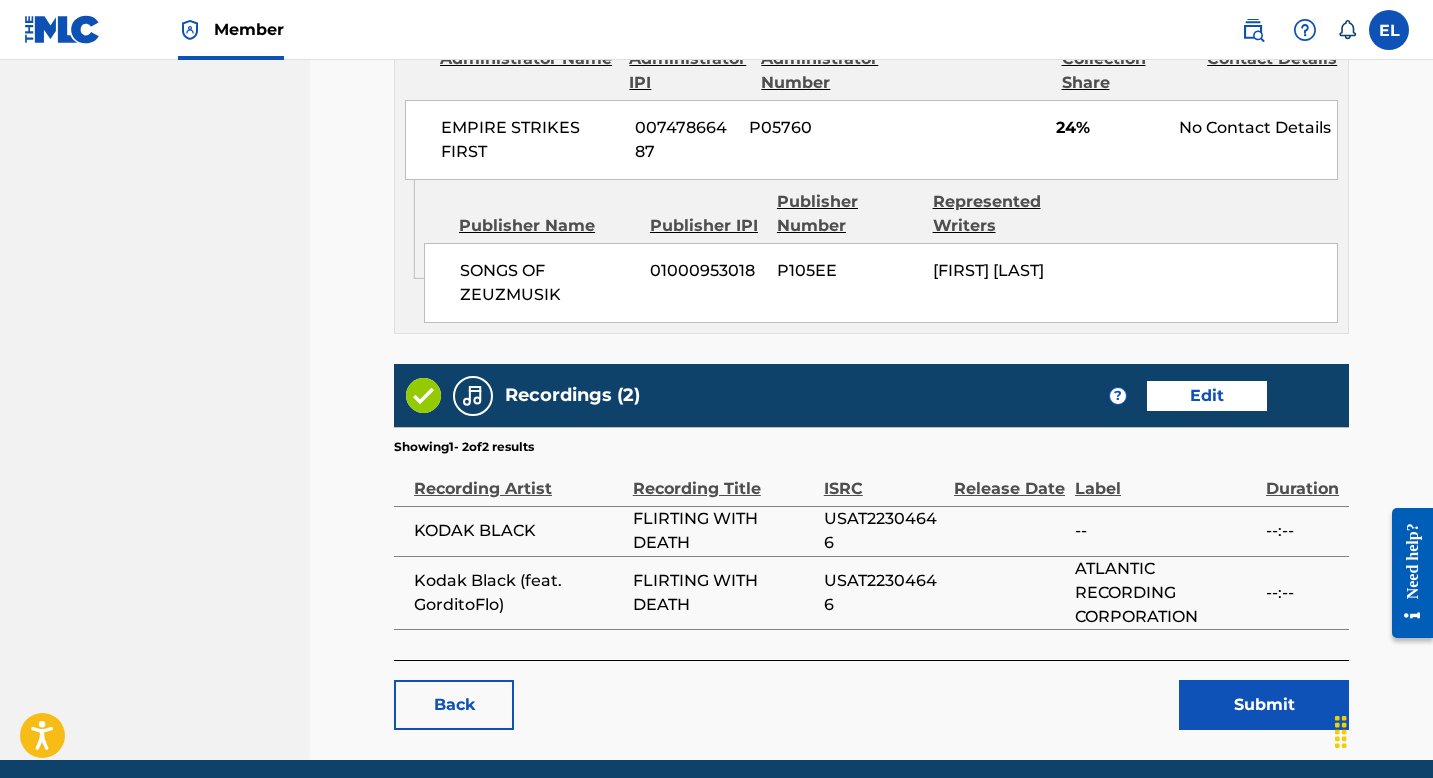 scroll, scrollTop: 1915, scrollLeft: 0, axis: vertical 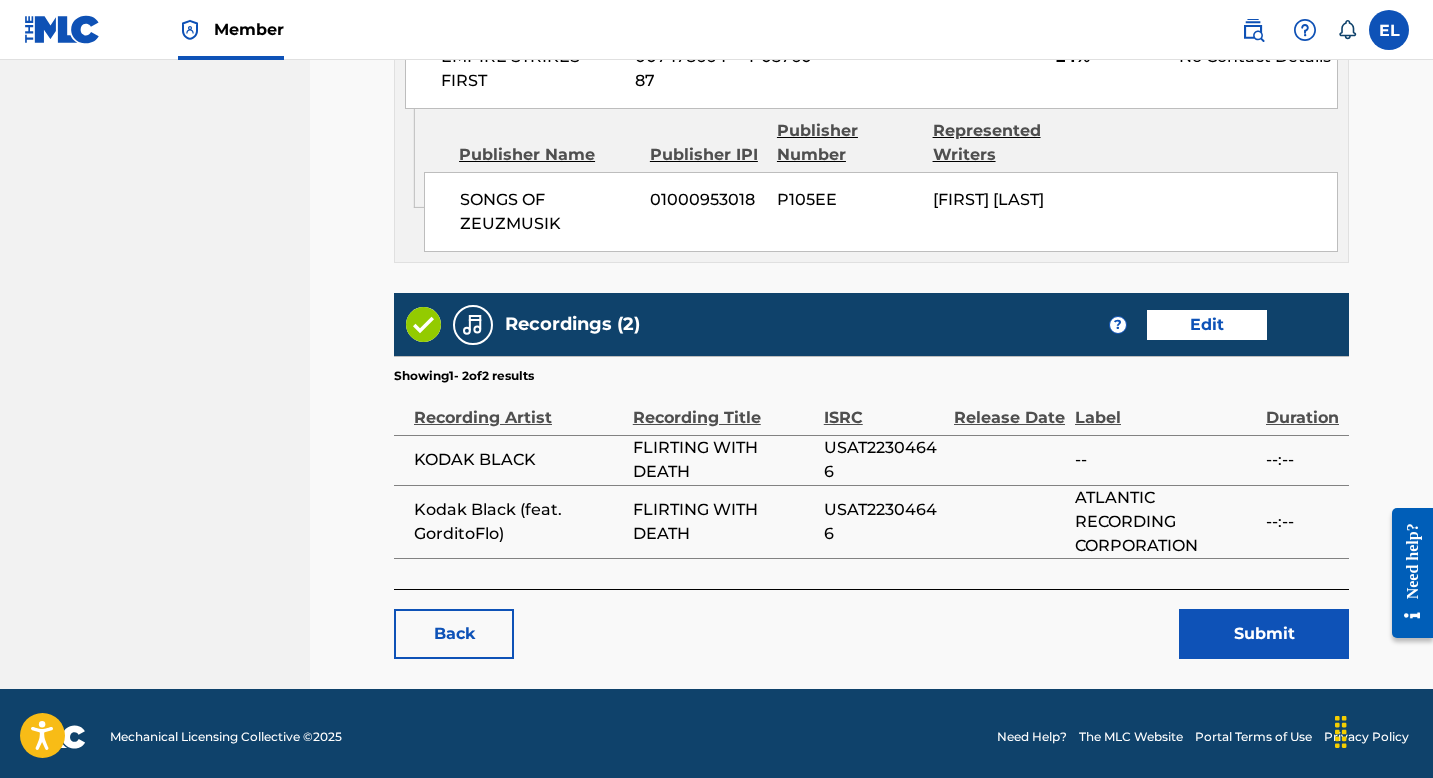 click on "Submit" at bounding box center (1264, 634) 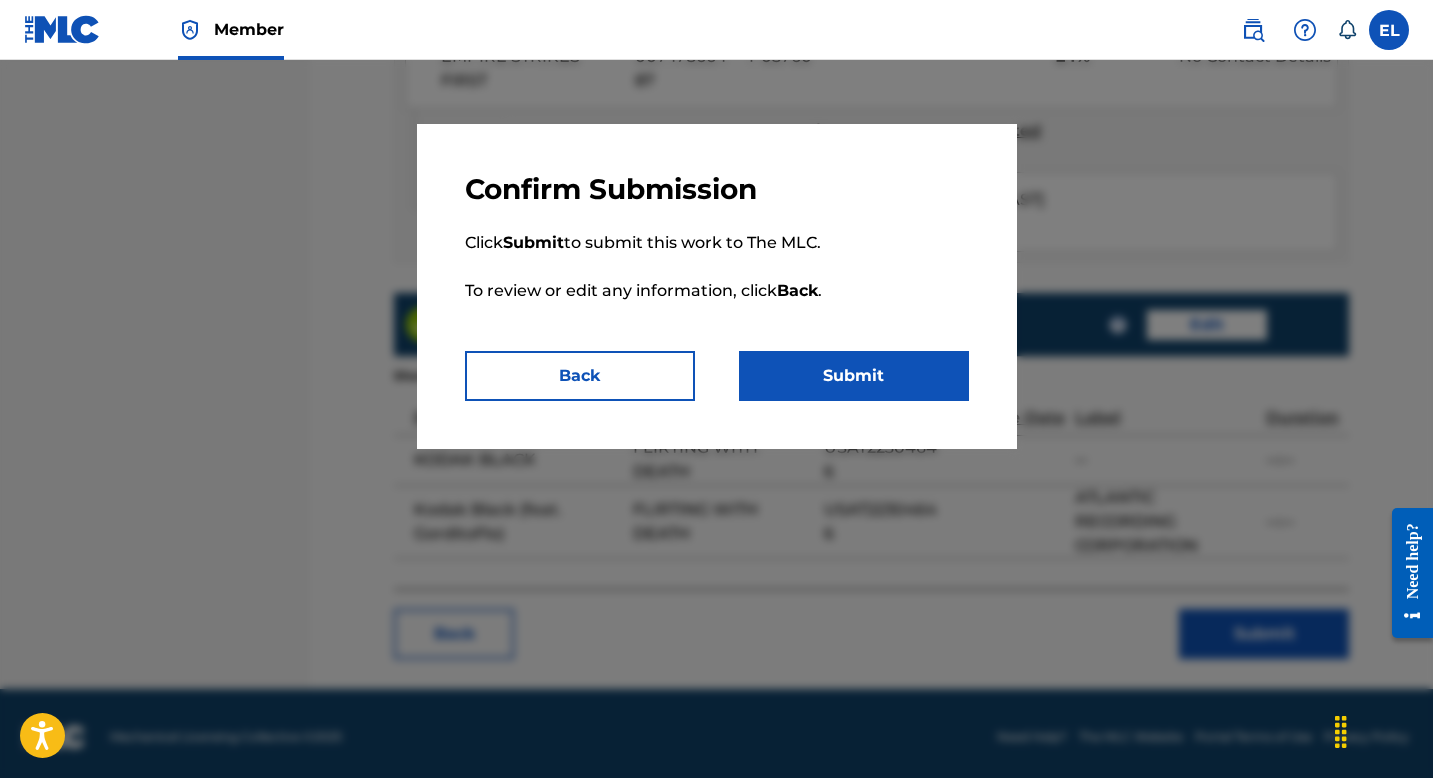 click on "Submit" at bounding box center [854, 376] 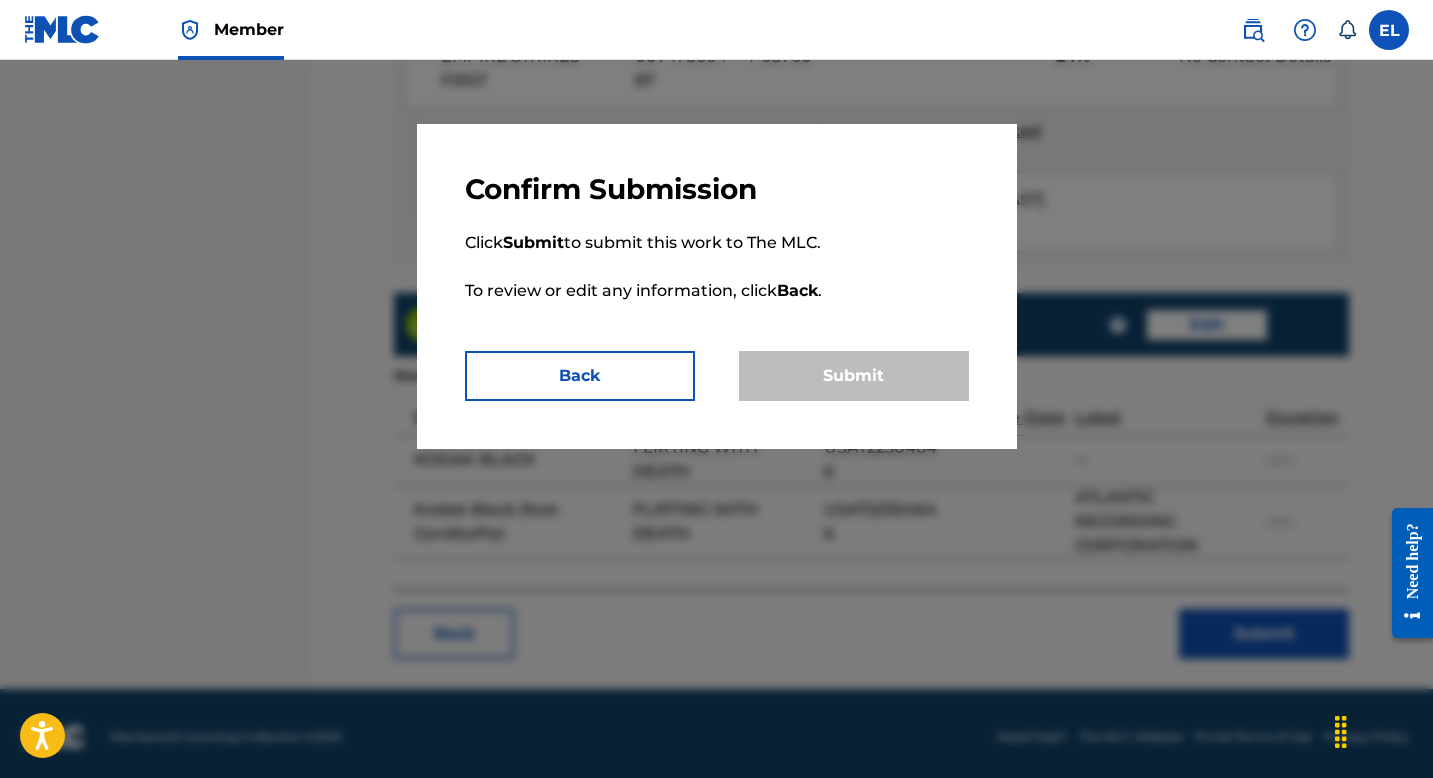 scroll, scrollTop: 0, scrollLeft: 0, axis: both 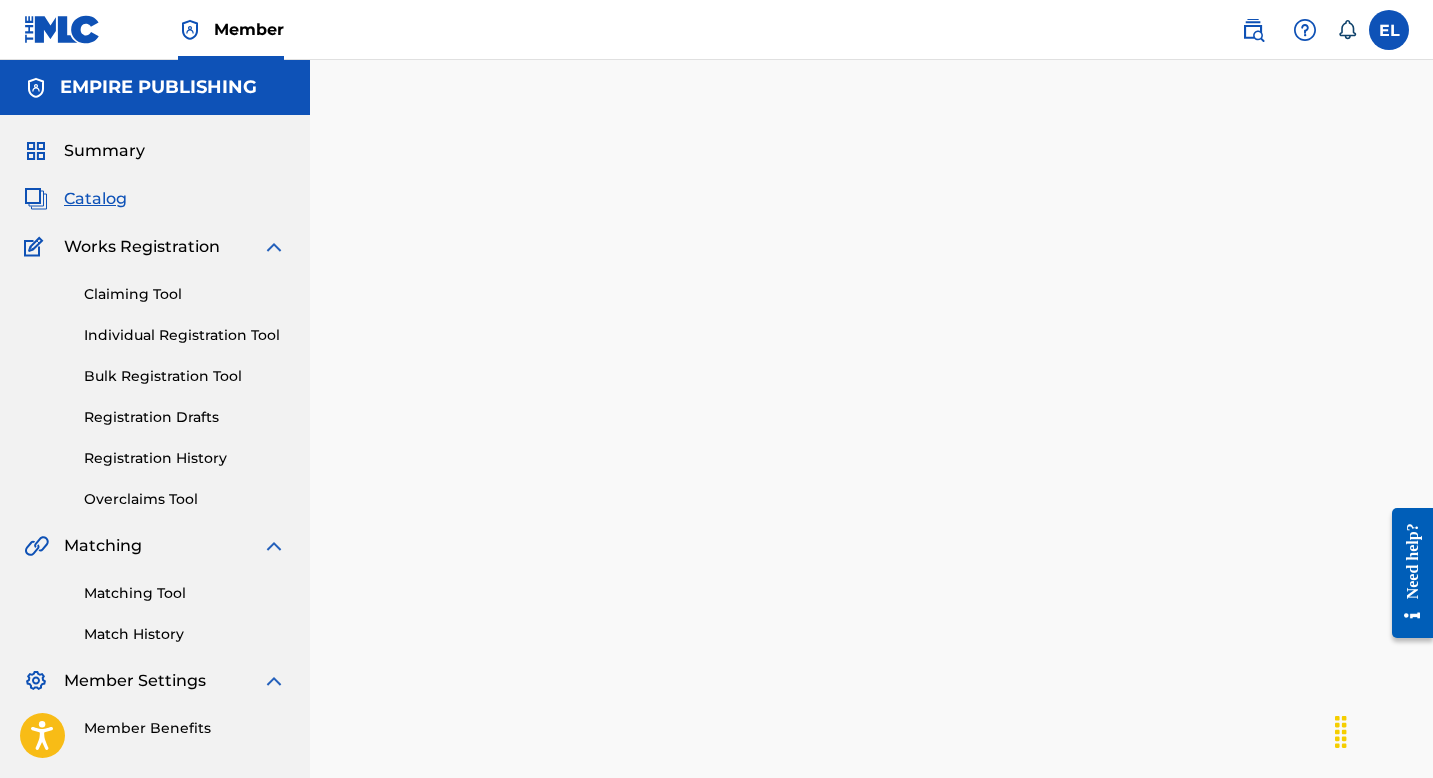 click on "Registration History" at bounding box center [185, 458] 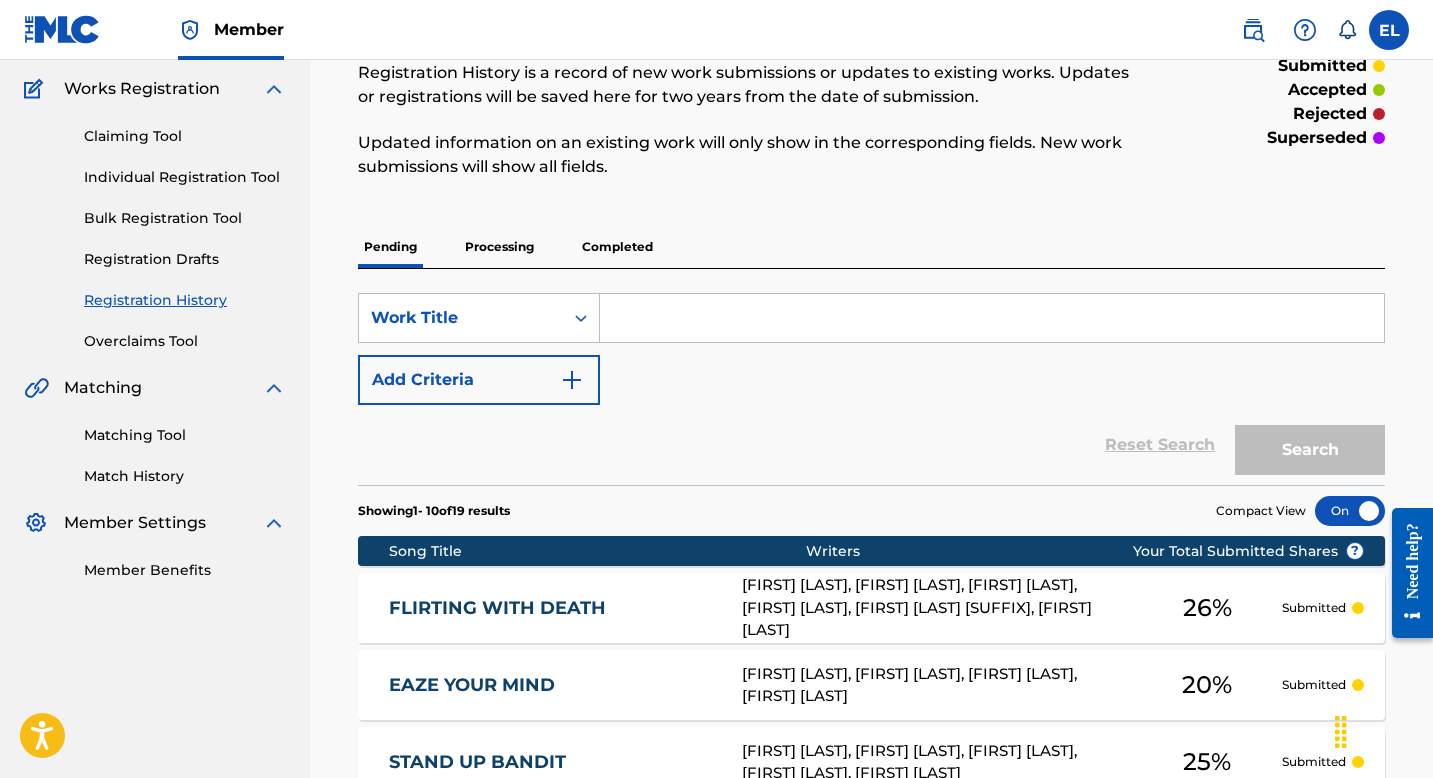scroll, scrollTop: 159, scrollLeft: 0, axis: vertical 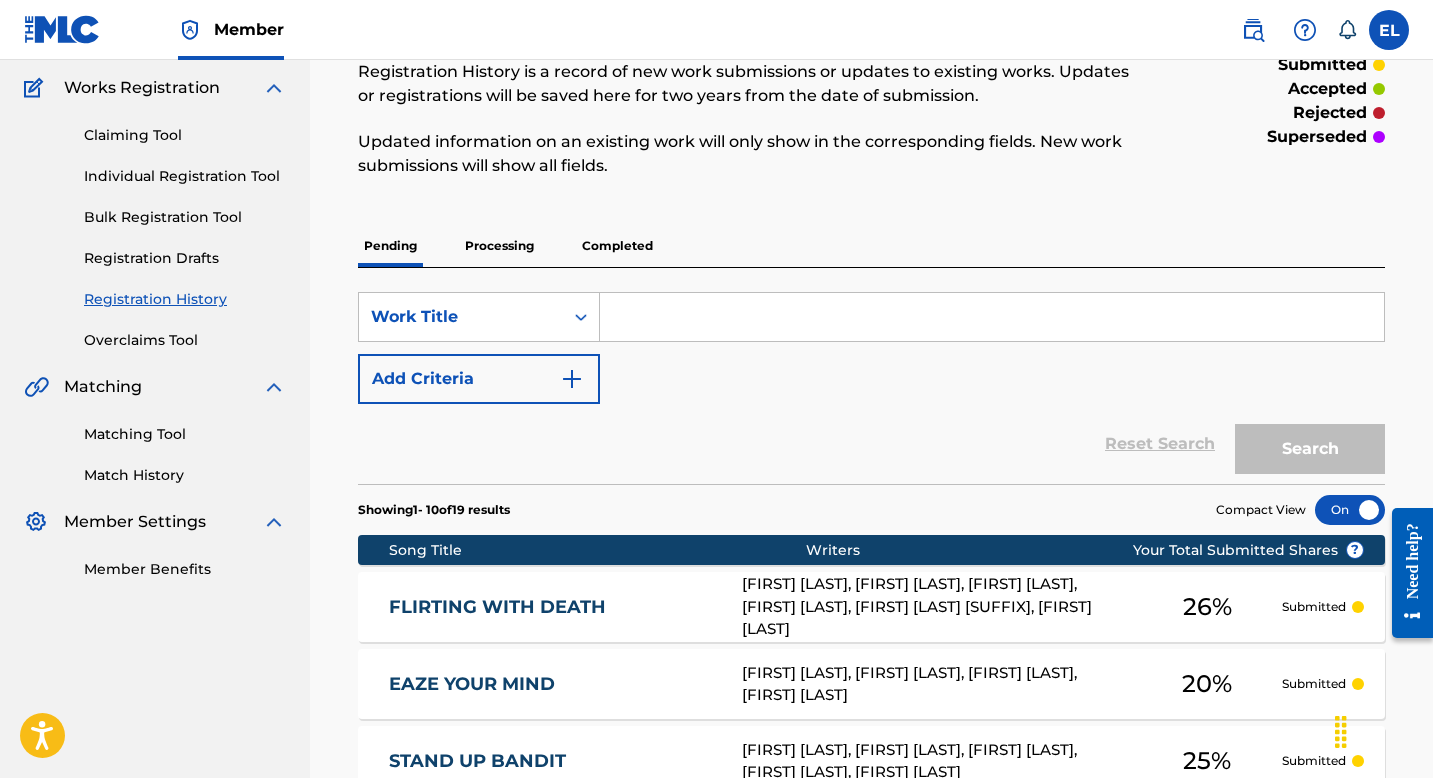 click on "Completed" at bounding box center (617, 246) 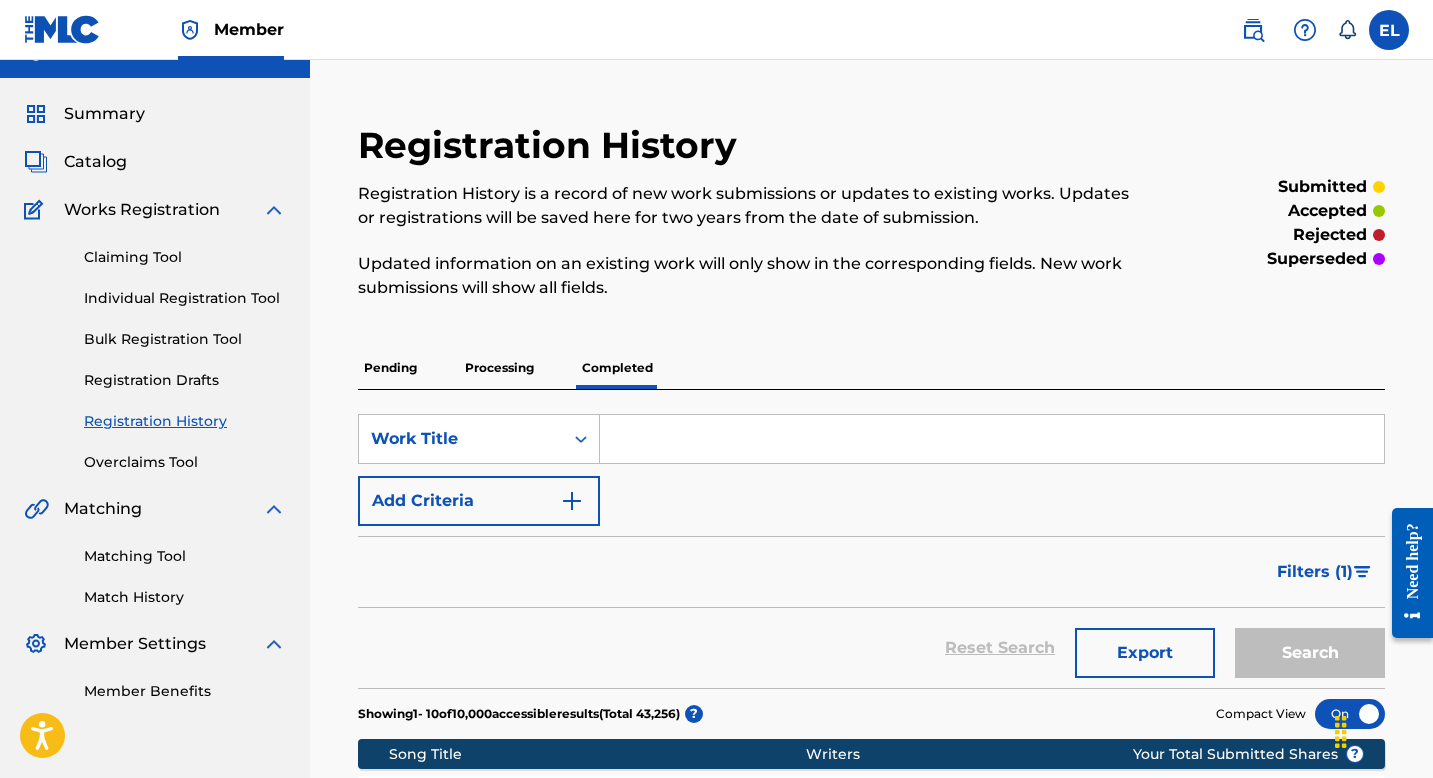 scroll, scrollTop: 0, scrollLeft: 0, axis: both 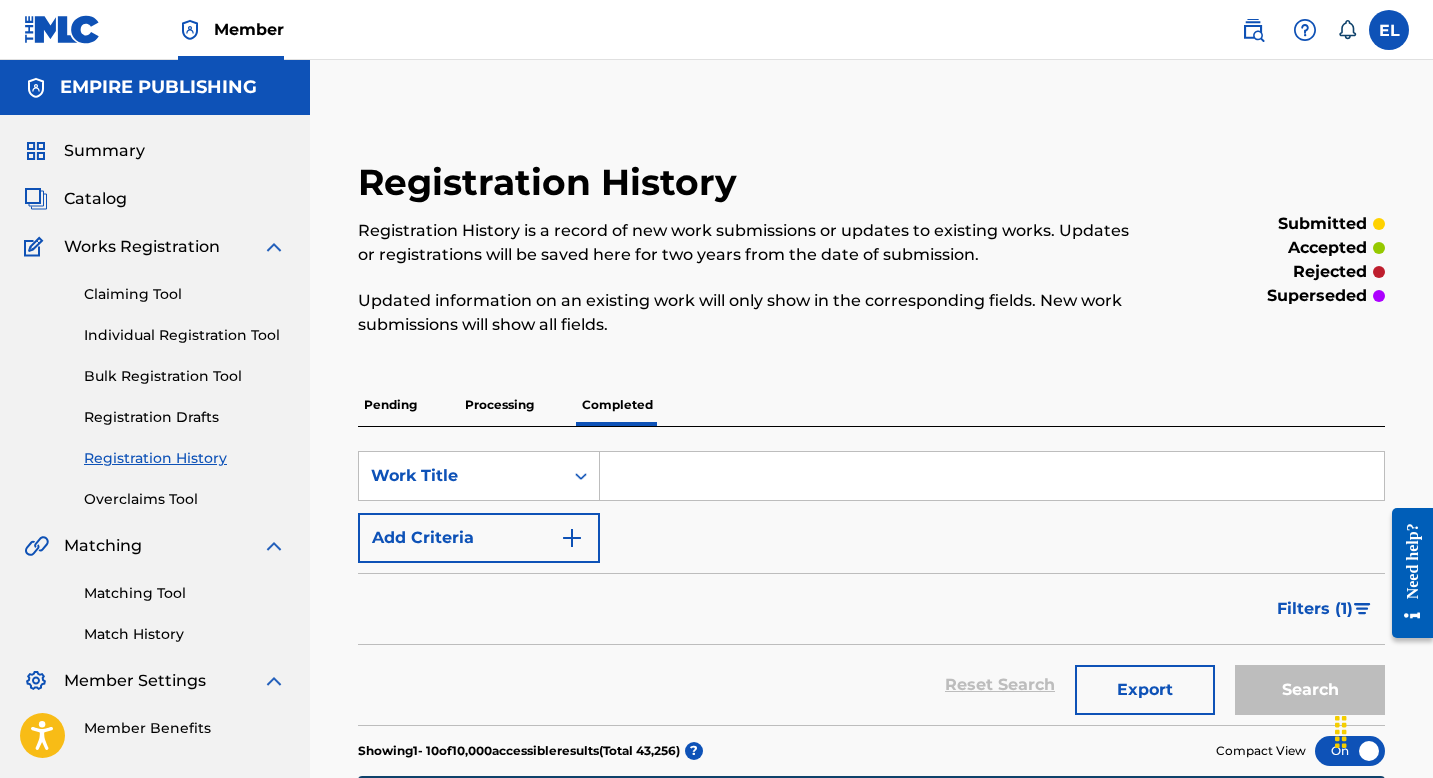 click on "Catalog" at bounding box center [95, 199] 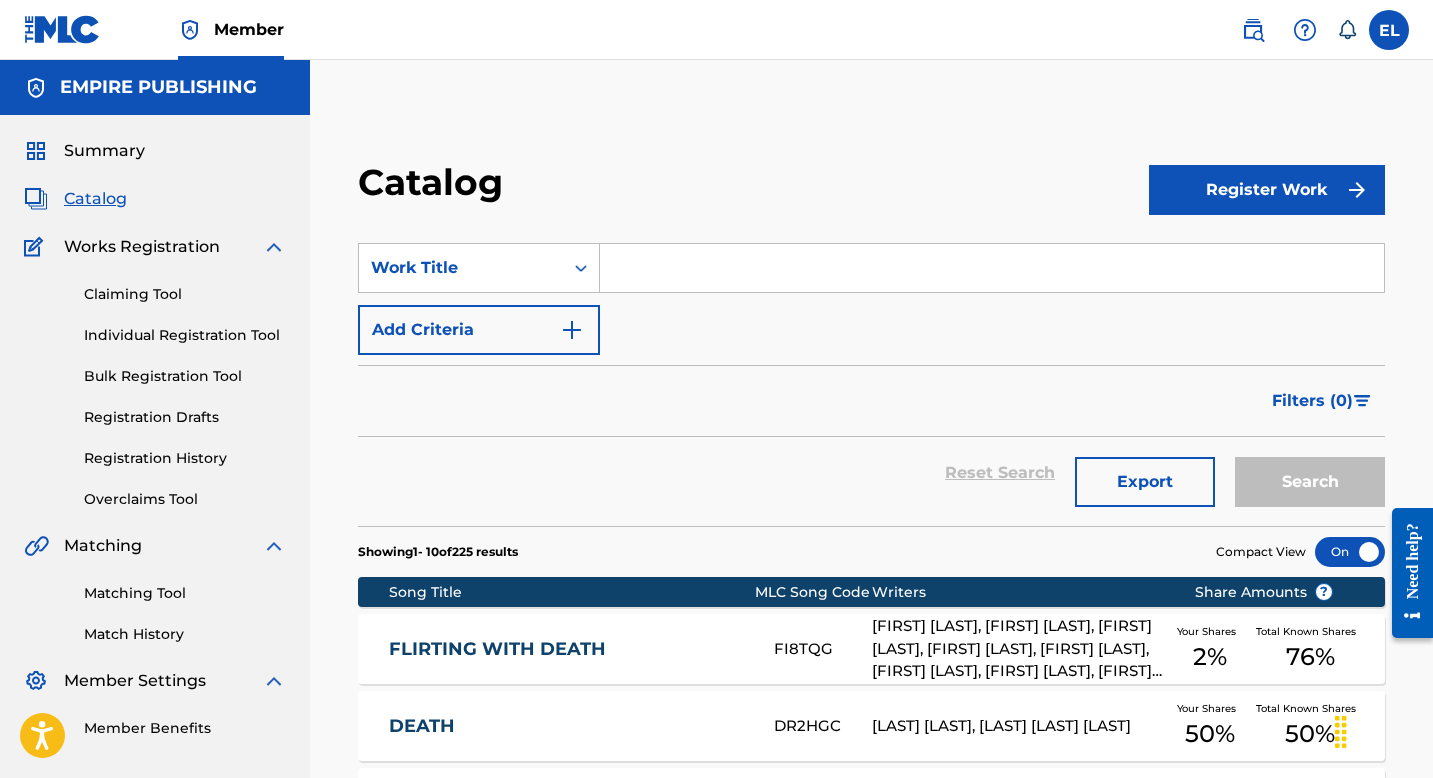 click at bounding box center [992, 268] 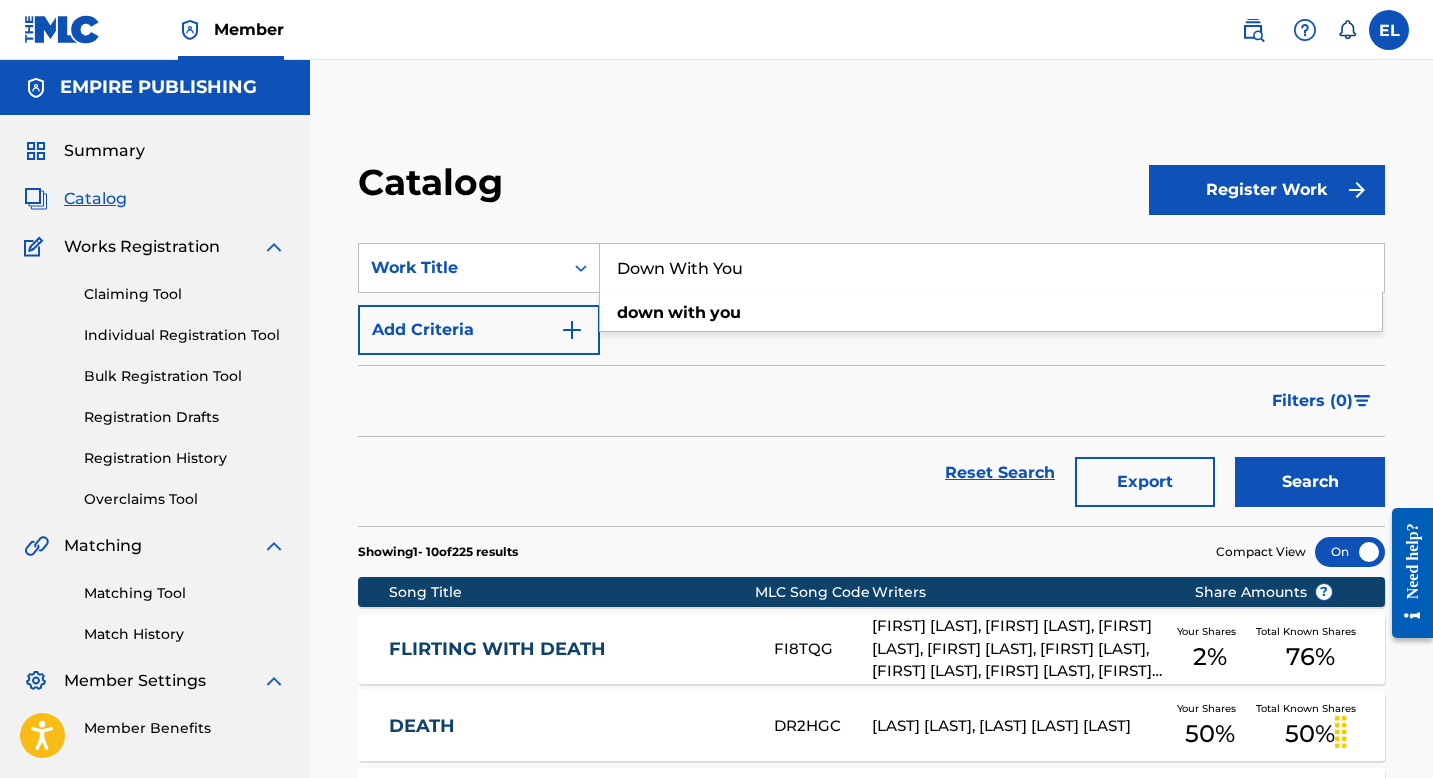type on "Down With You" 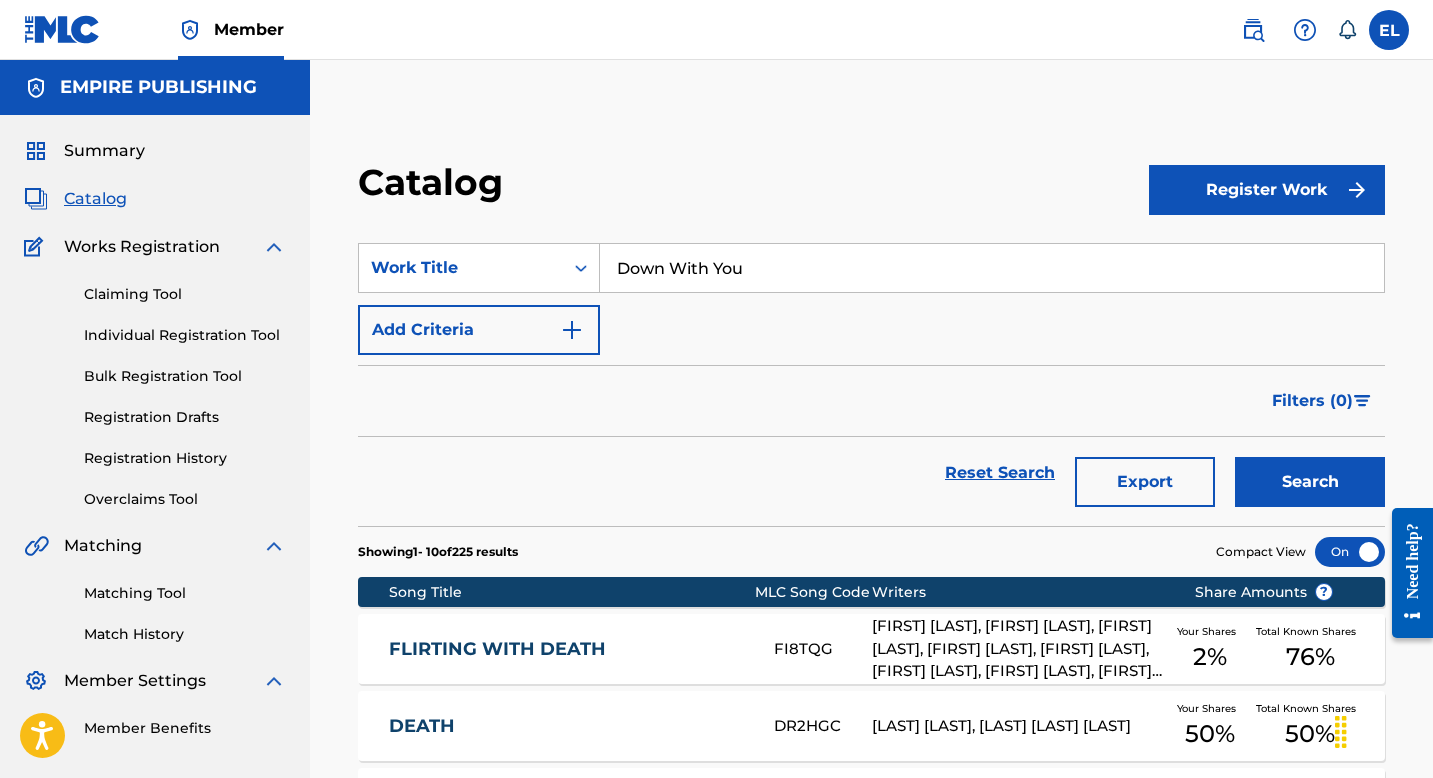 click on "Search" at bounding box center [1310, 482] 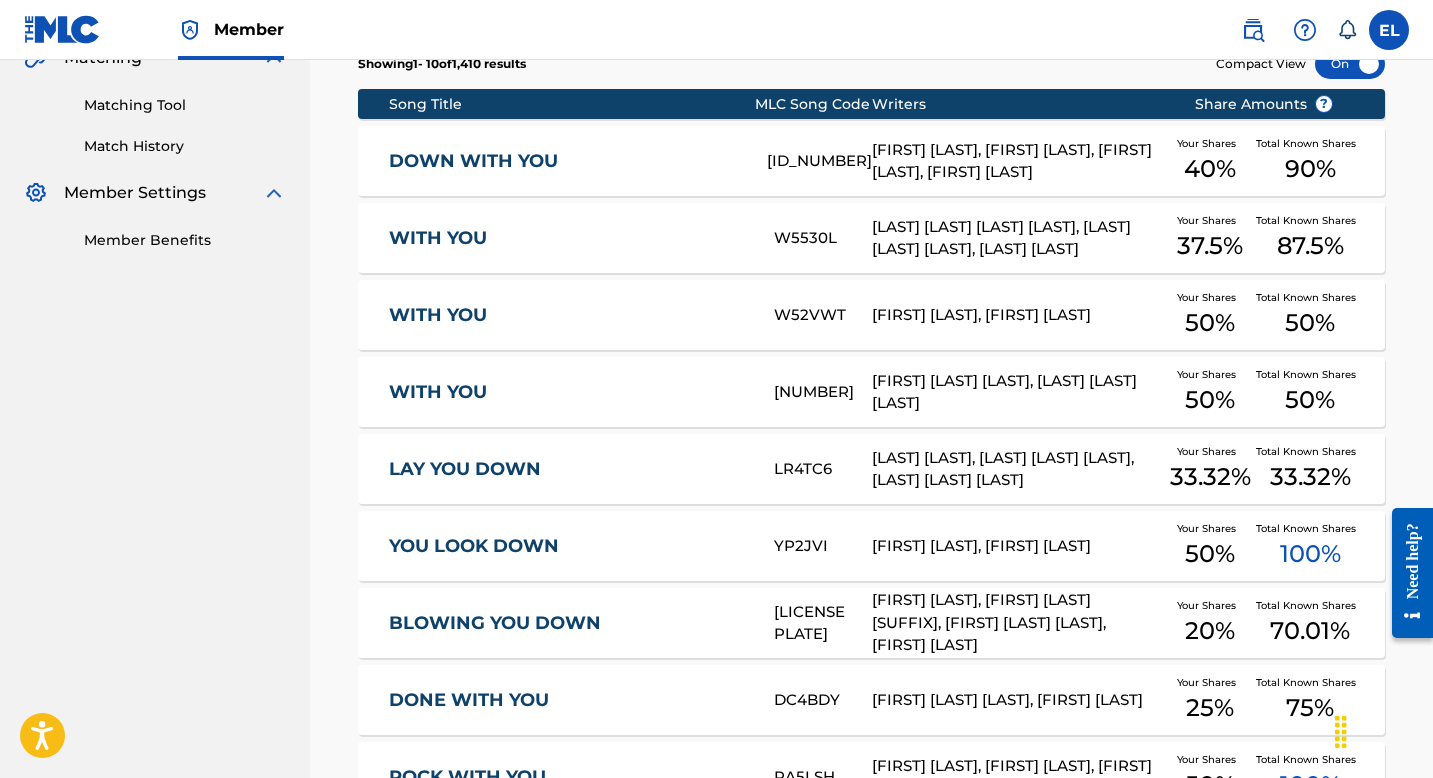 scroll, scrollTop: 230, scrollLeft: 0, axis: vertical 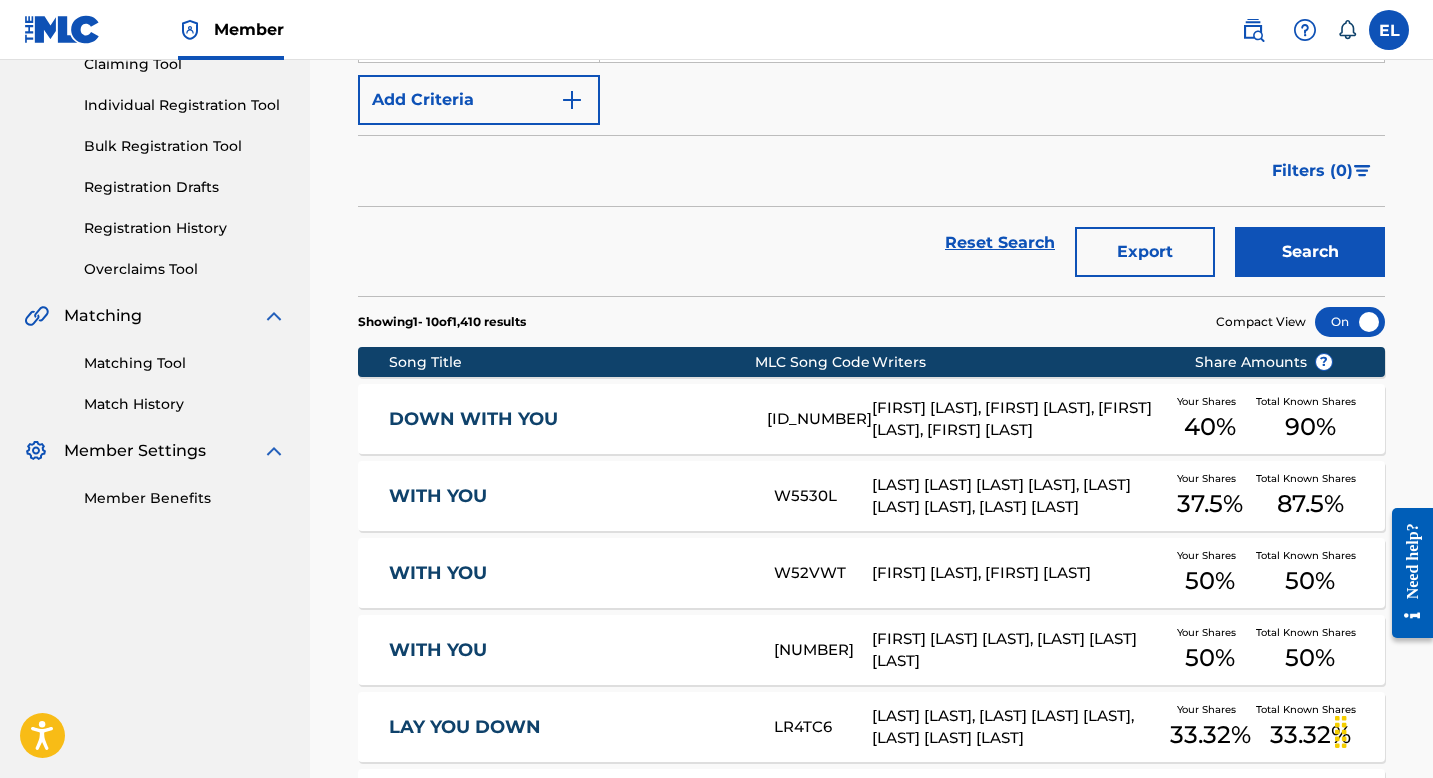 click on "DOWN WITH YOU" at bounding box center (564, 419) 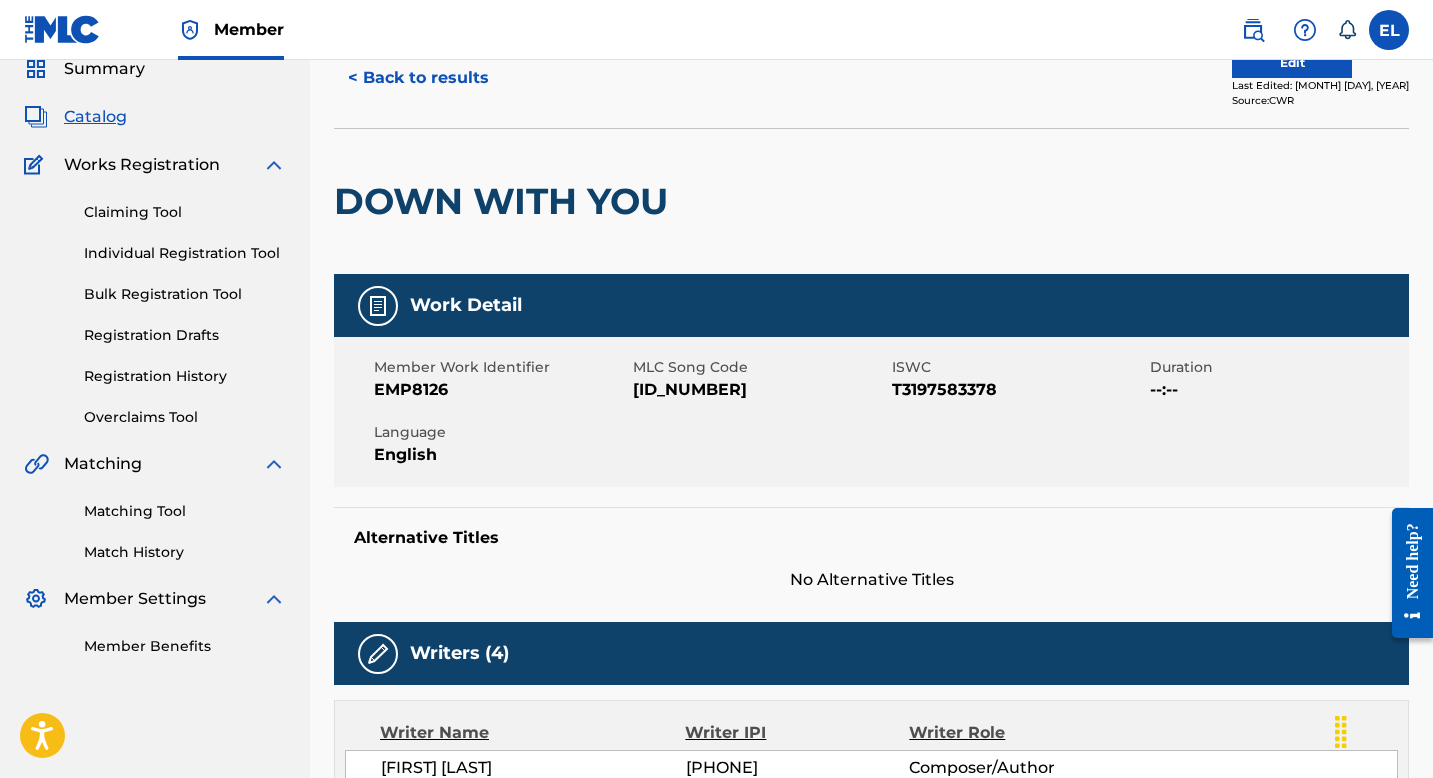 scroll, scrollTop: 0, scrollLeft: 0, axis: both 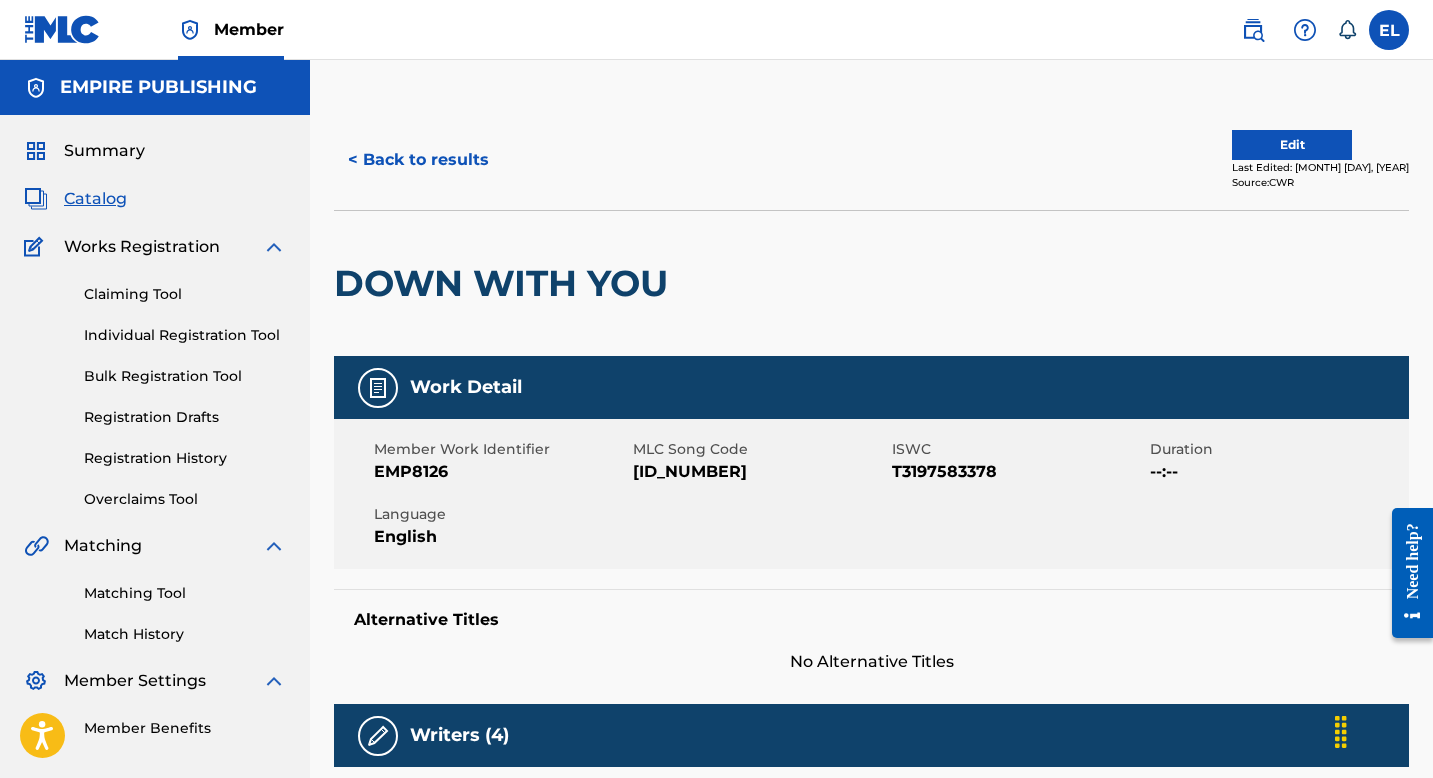 click on "Edit" at bounding box center (1292, 145) 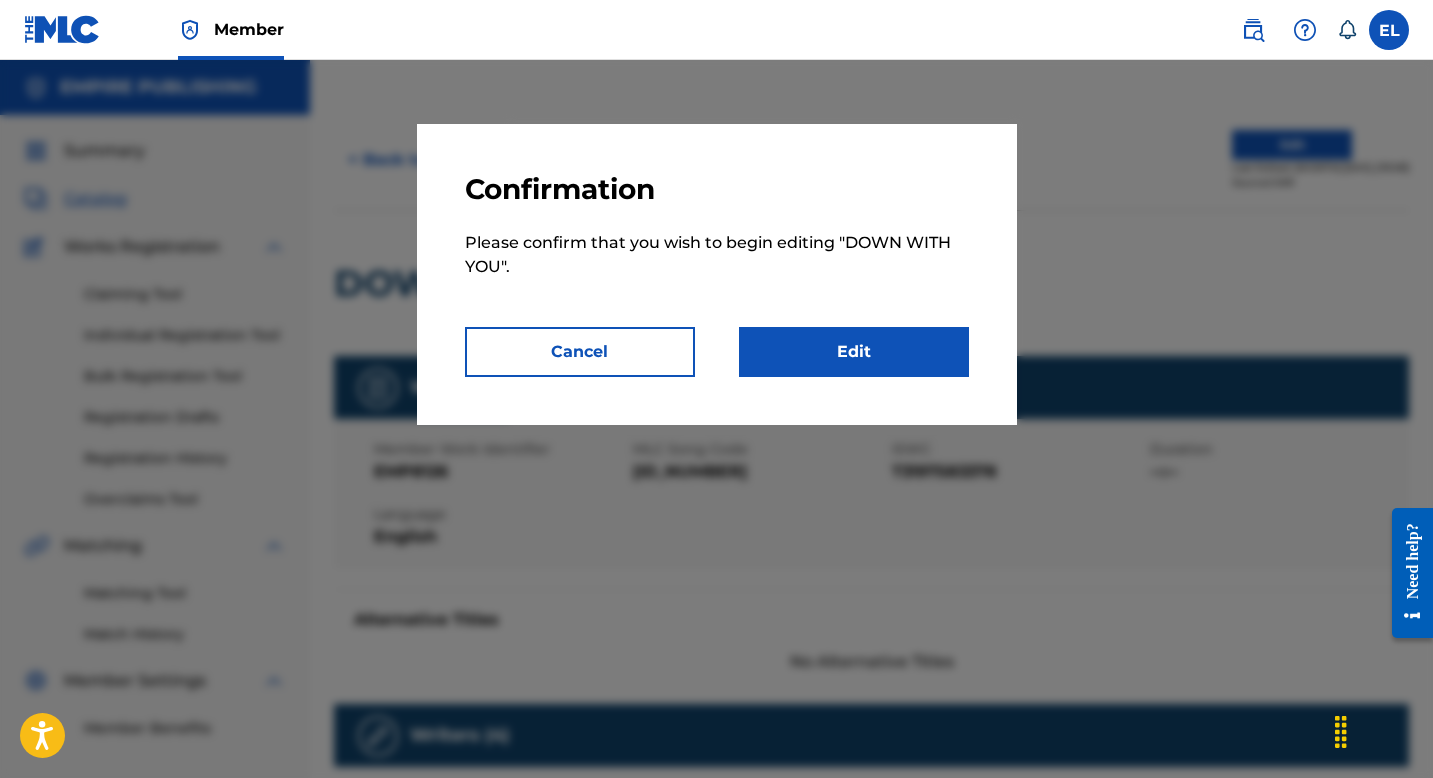 click on "Edit" at bounding box center [854, 352] 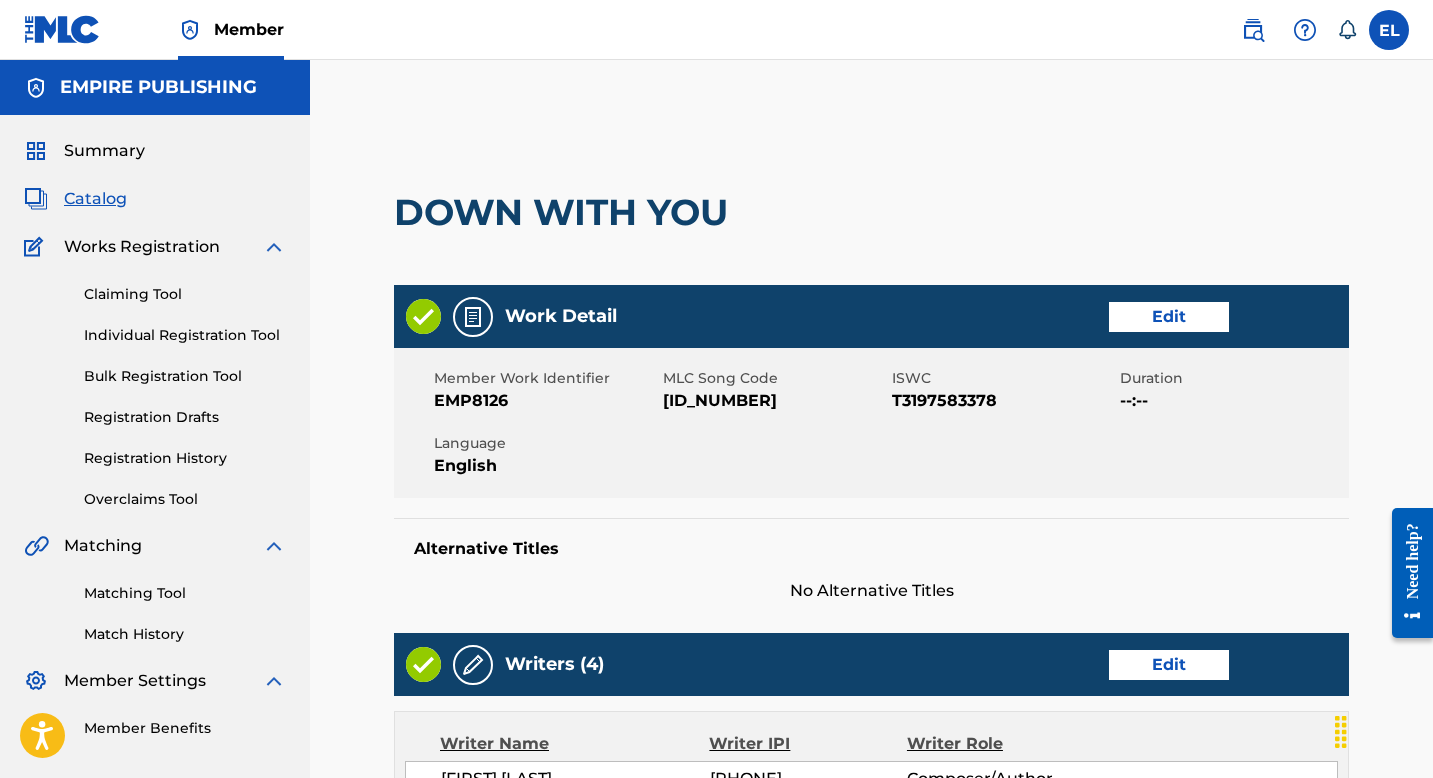 click on "DB9PM6" at bounding box center (775, 401) 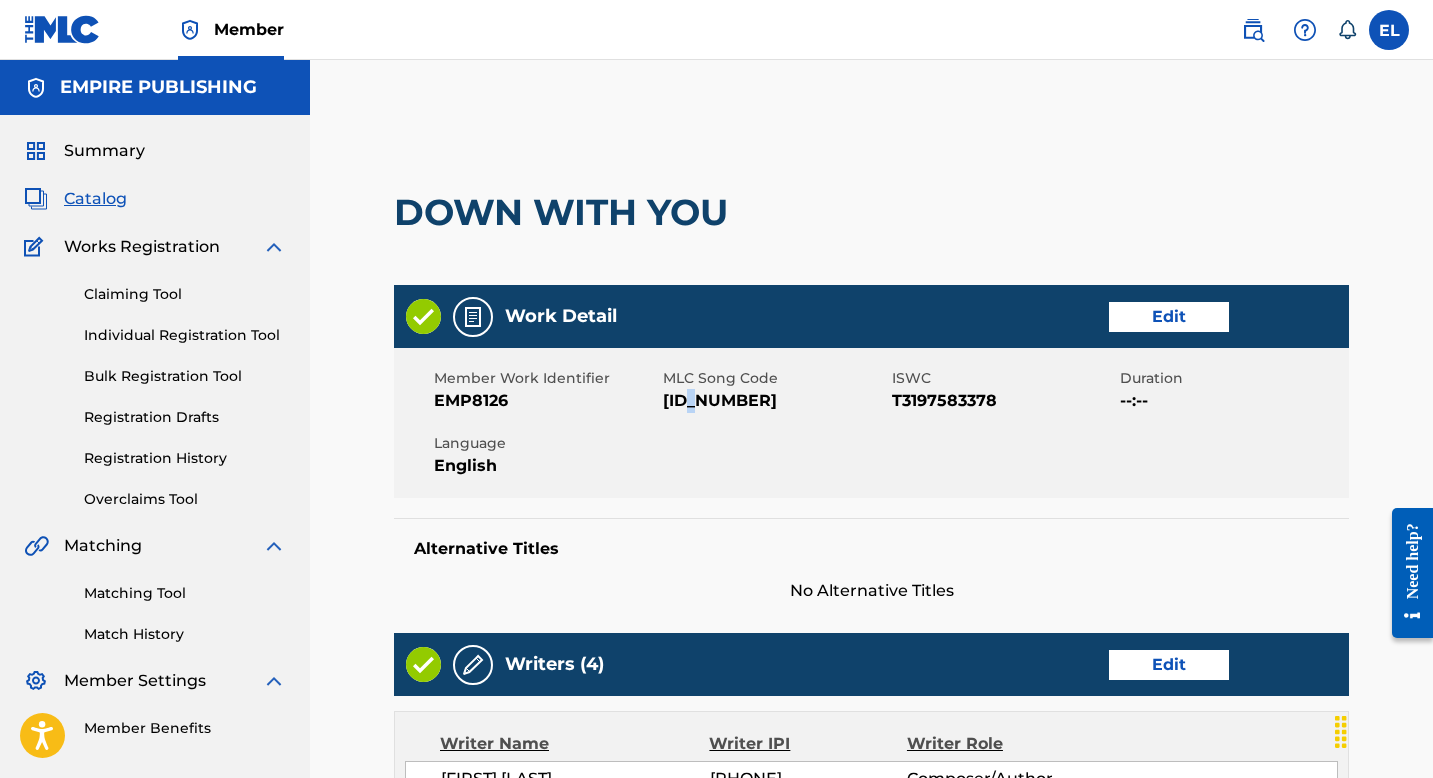 click on "DB9PM6" at bounding box center [775, 401] 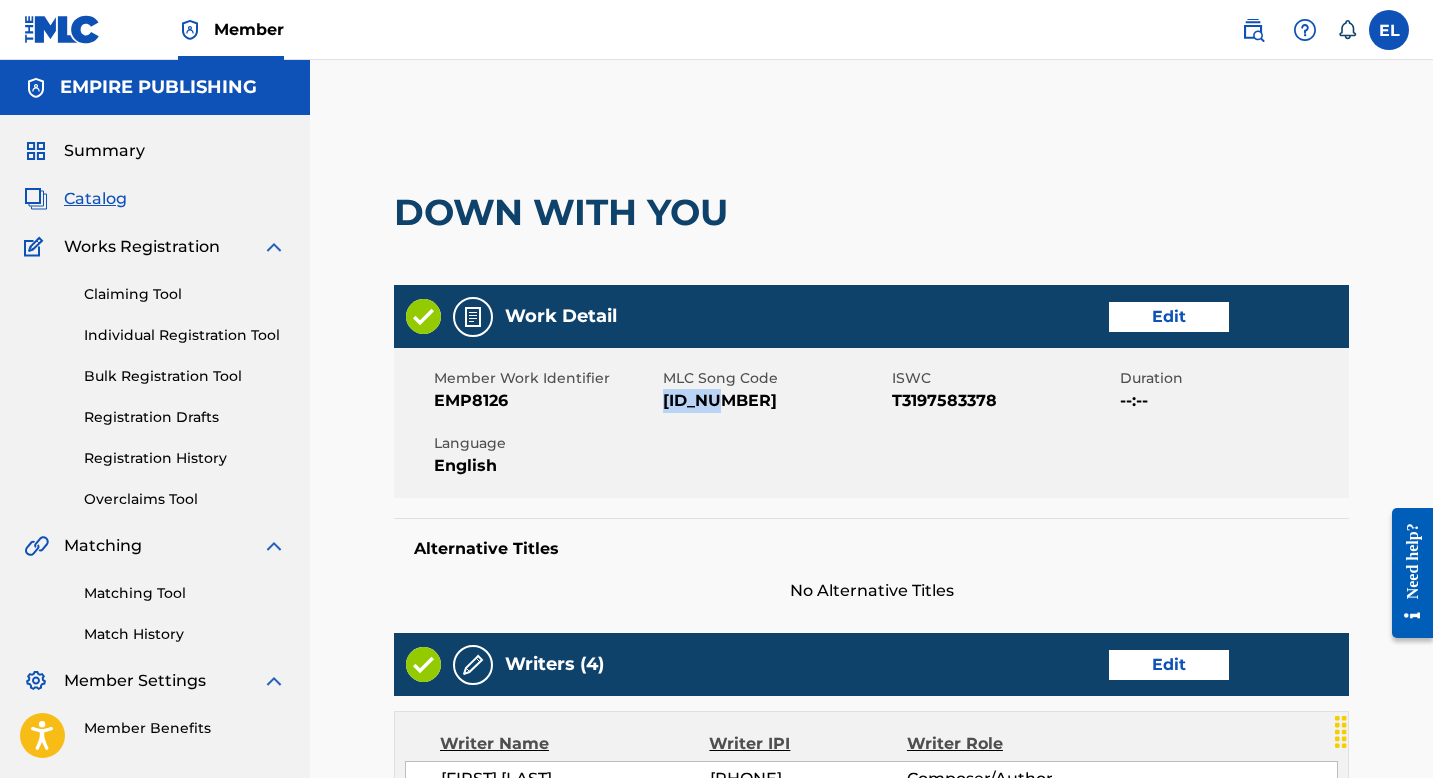 click on "DB9PM6" at bounding box center (775, 401) 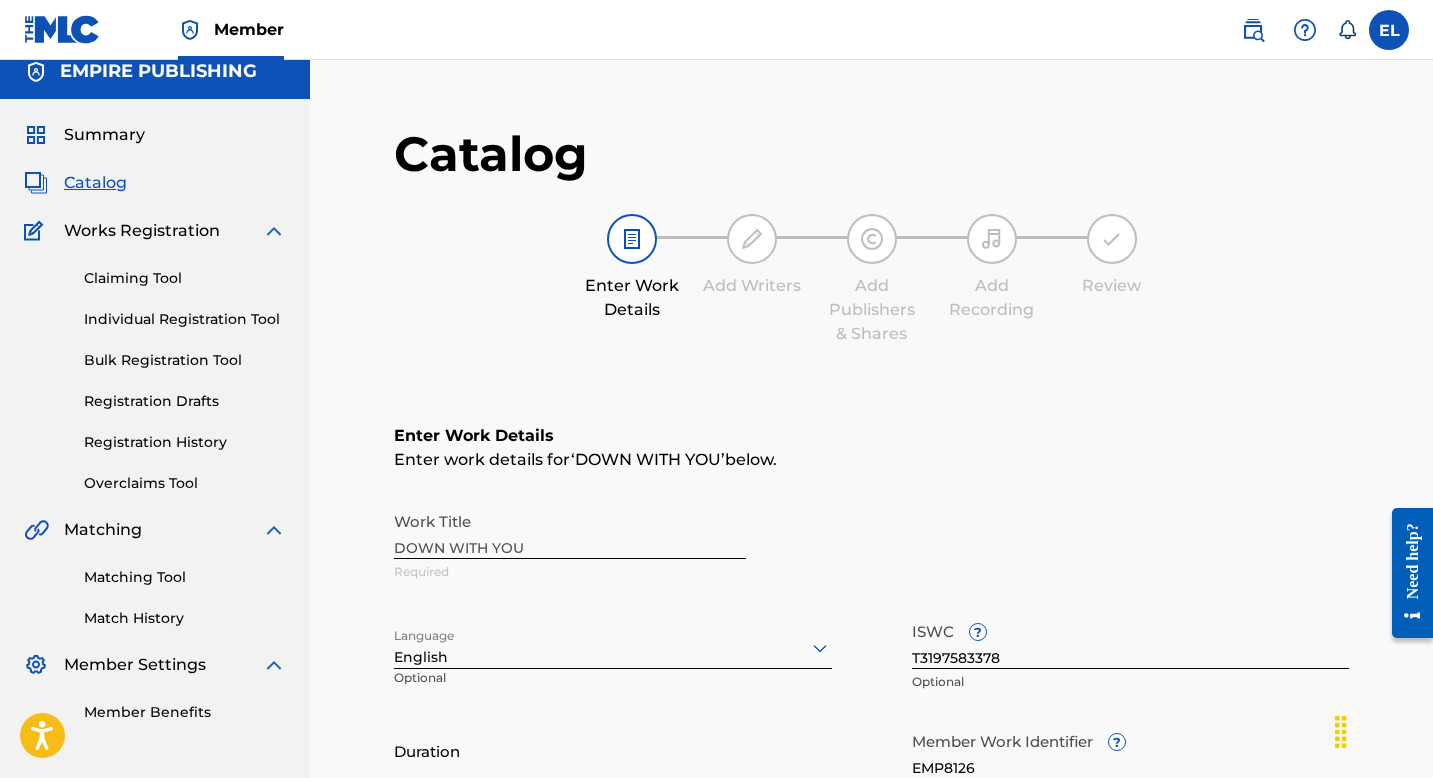 scroll, scrollTop: 412, scrollLeft: 0, axis: vertical 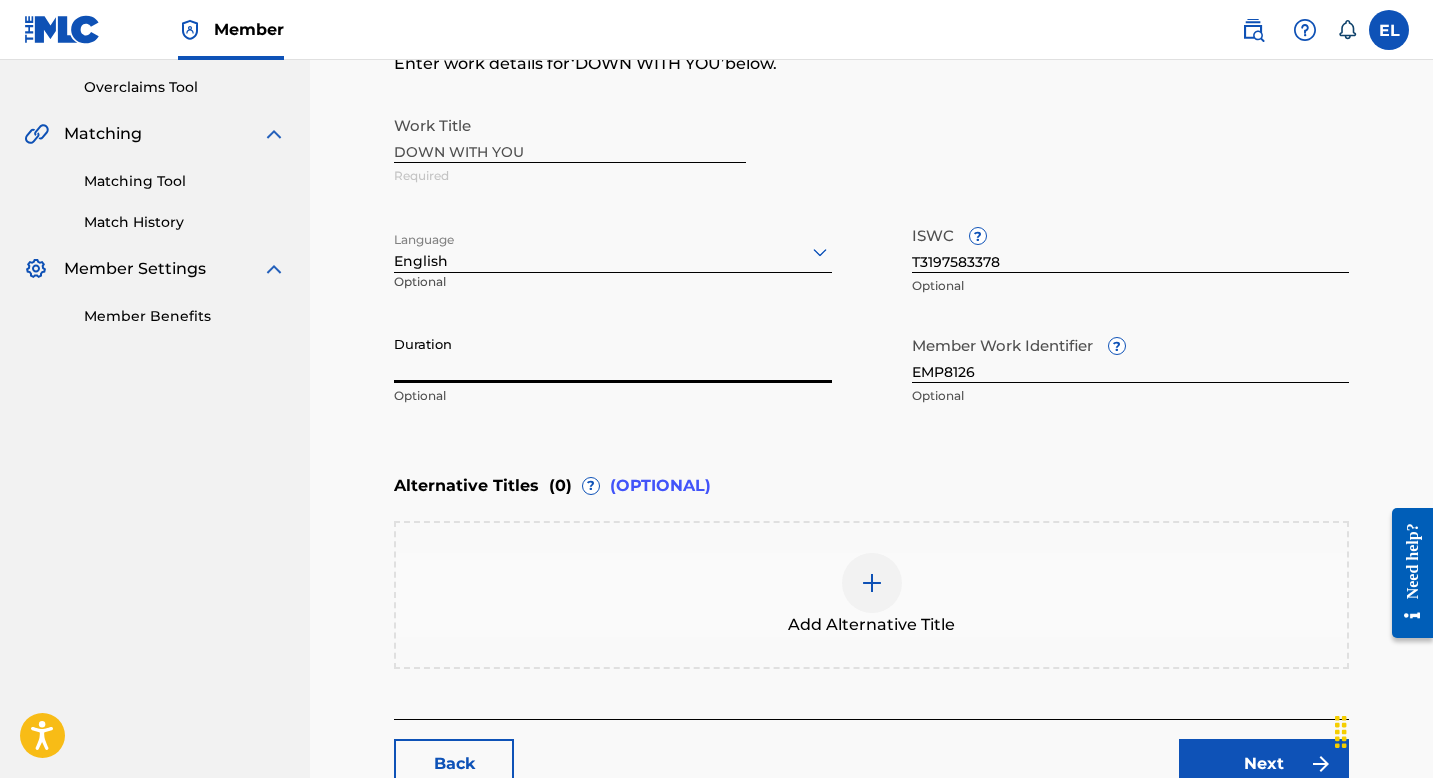 click on "Duration" at bounding box center (613, 354) 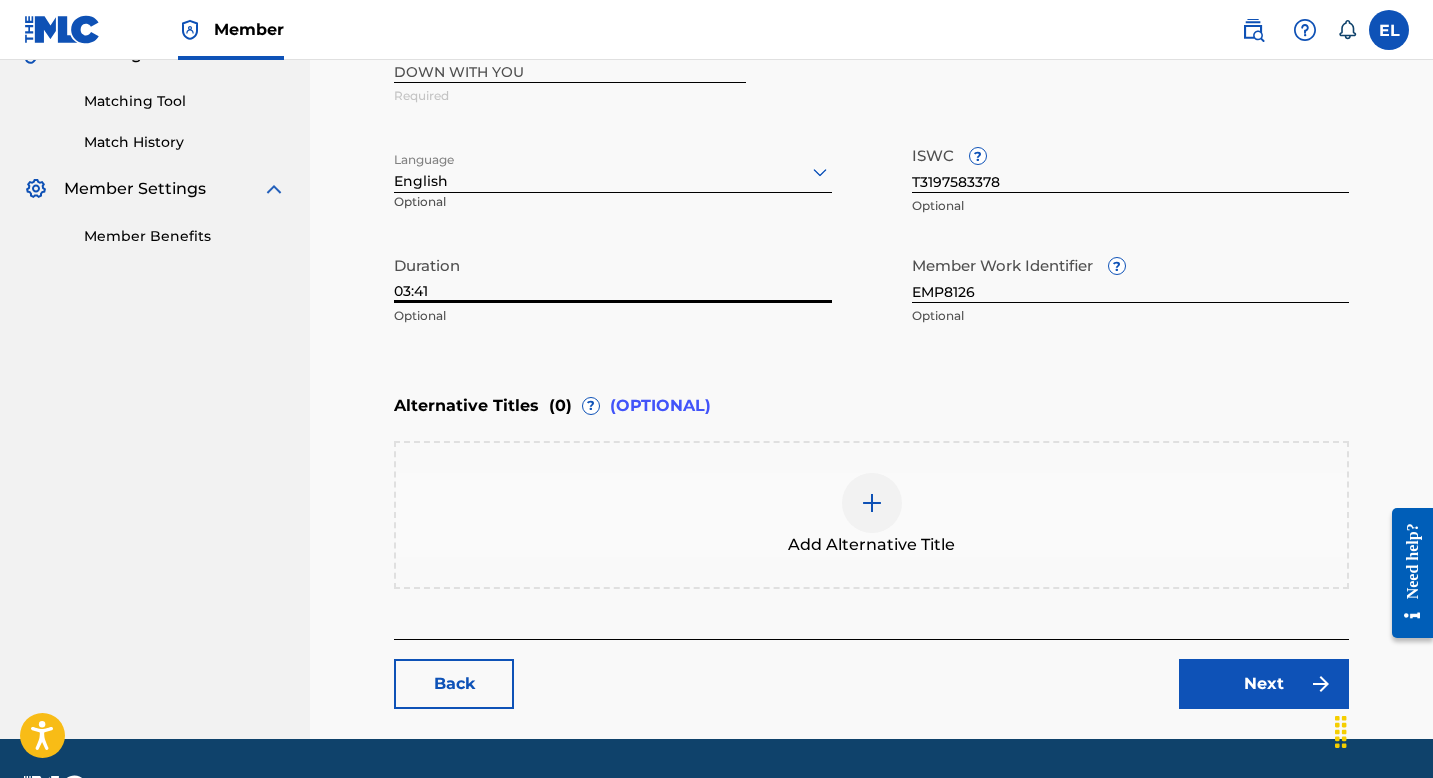 scroll, scrollTop: 548, scrollLeft: 0, axis: vertical 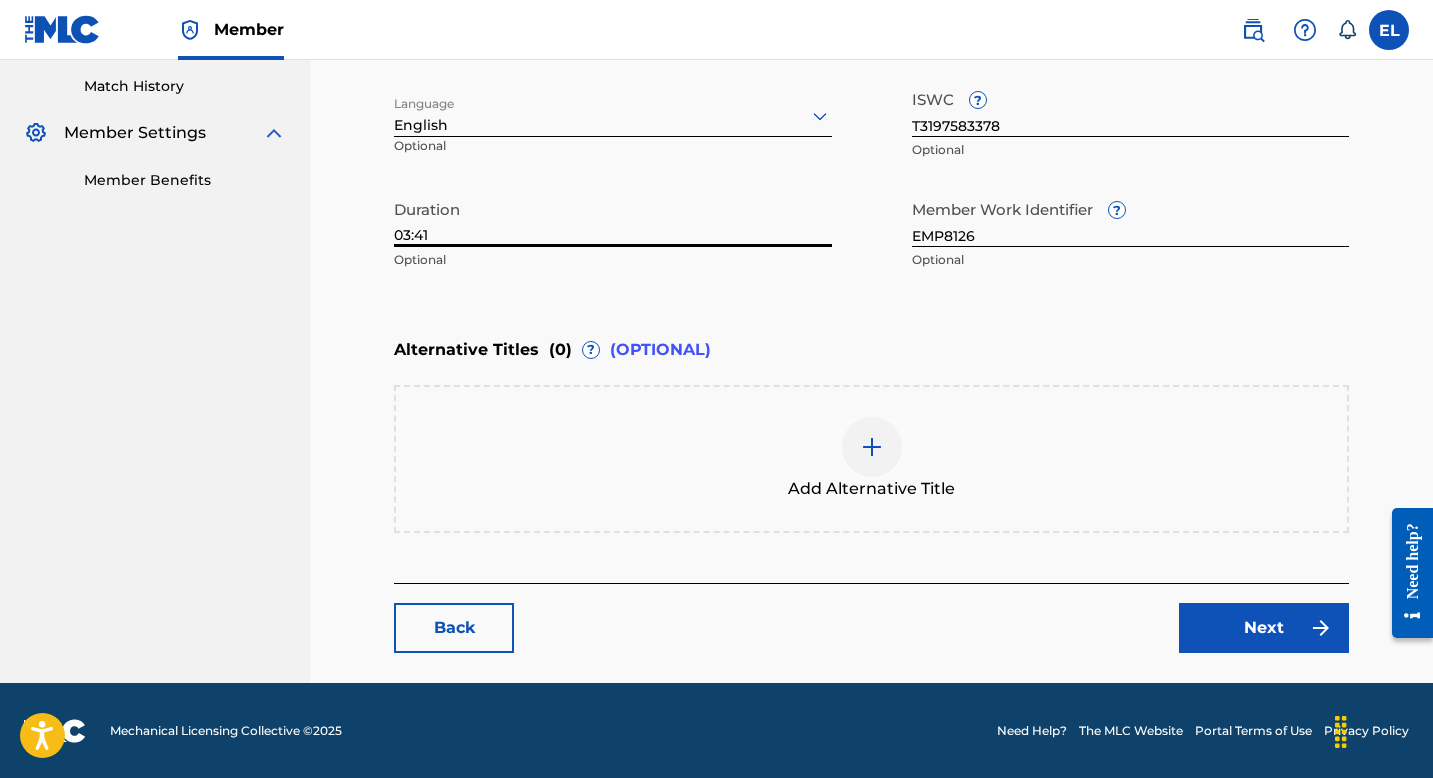 type on "03:41" 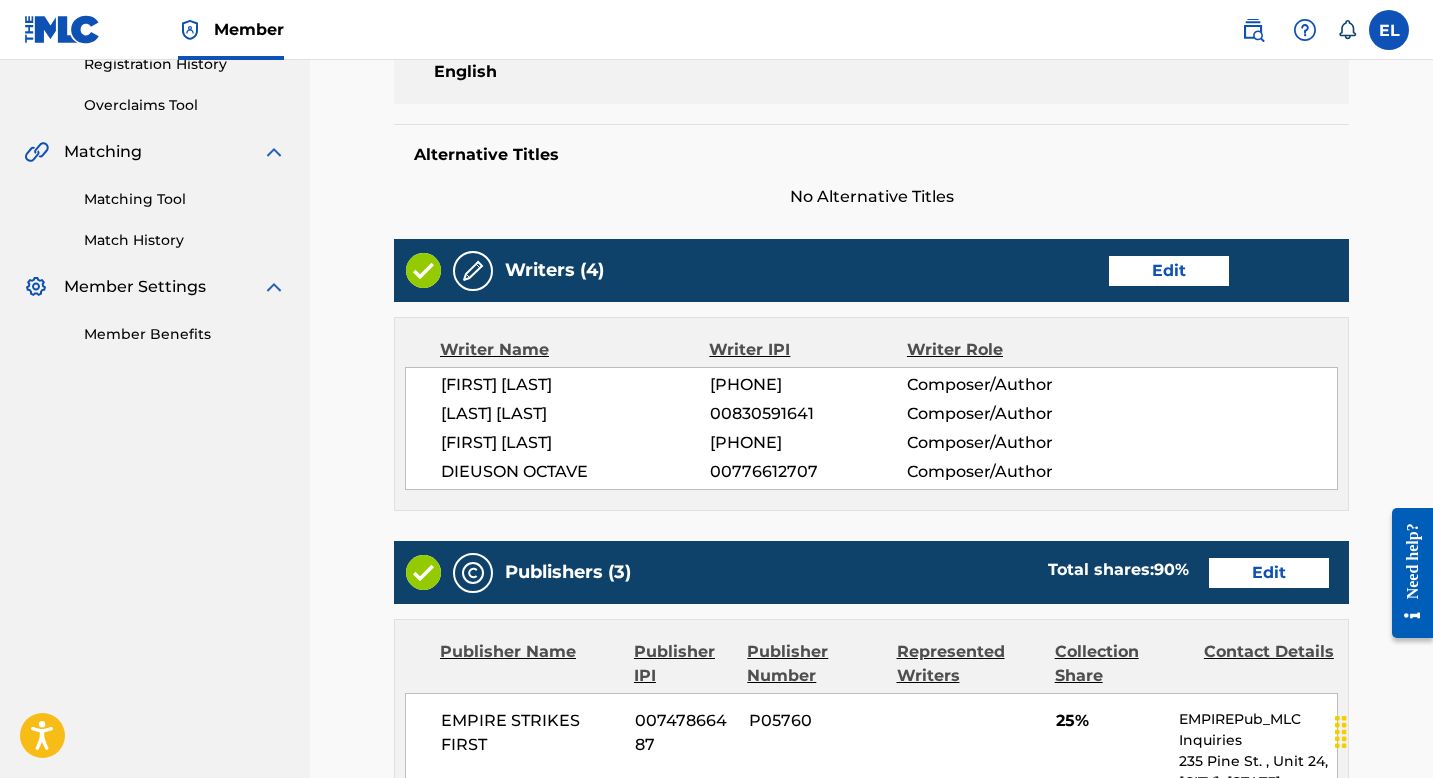 scroll, scrollTop: 492, scrollLeft: 0, axis: vertical 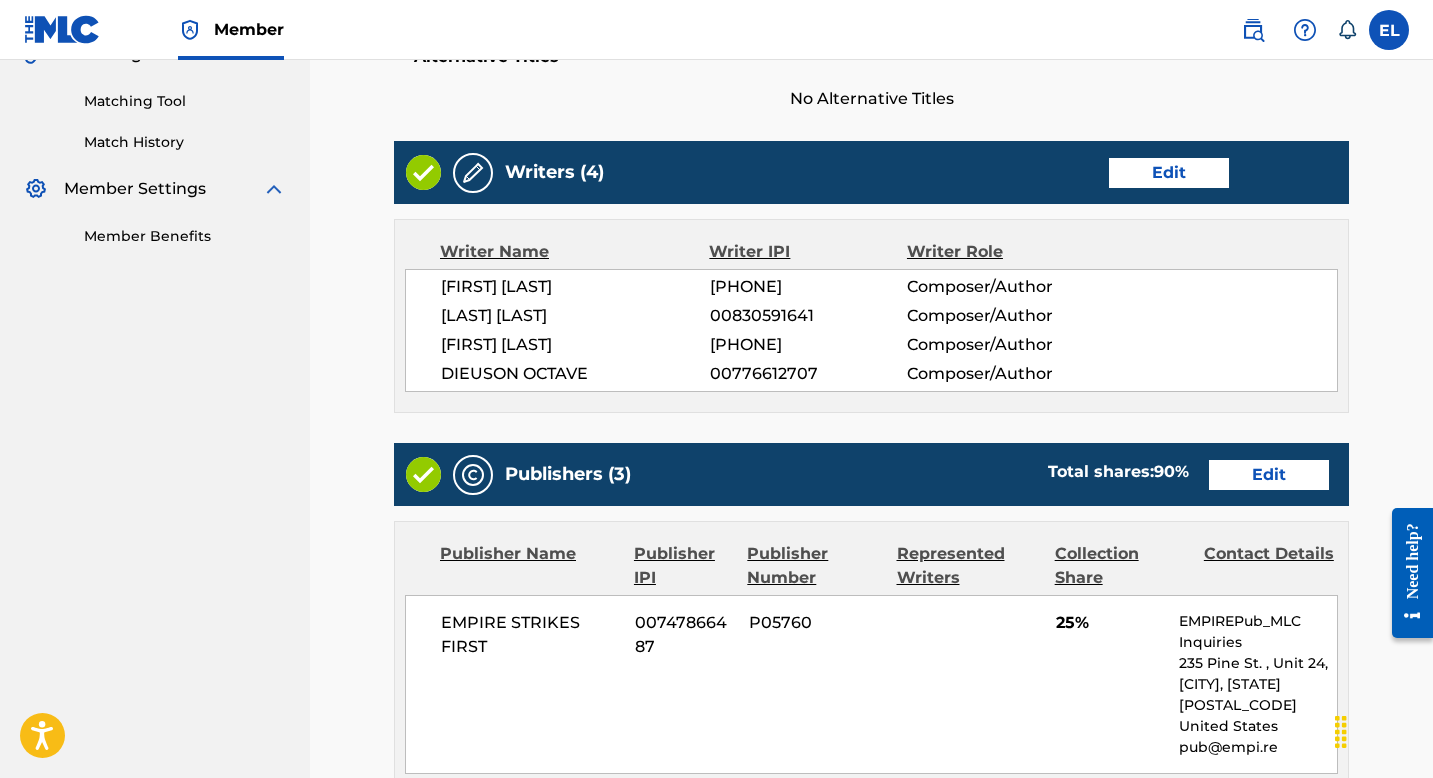 click on "Edit" at bounding box center (1269, 475) 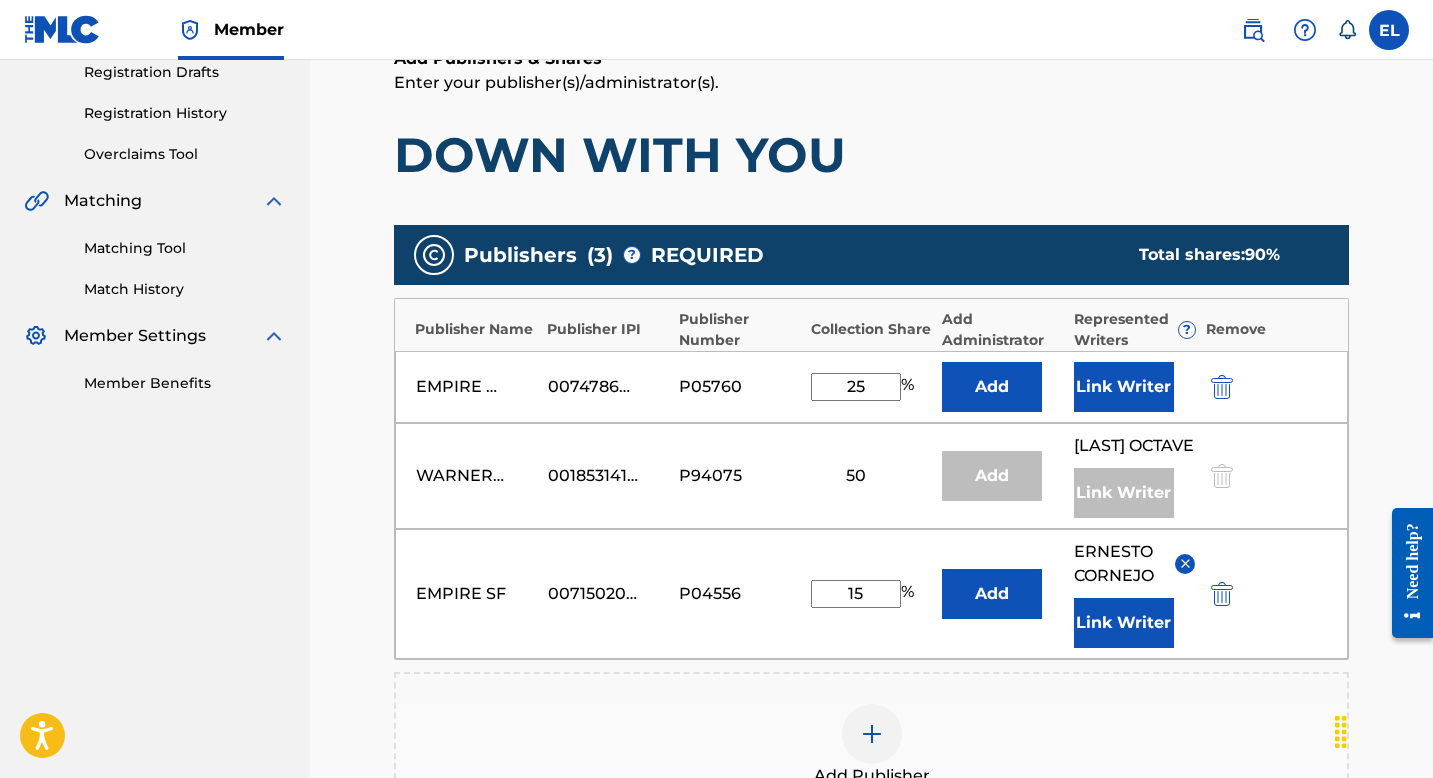 scroll, scrollTop: 420, scrollLeft: 0, axis: vertical 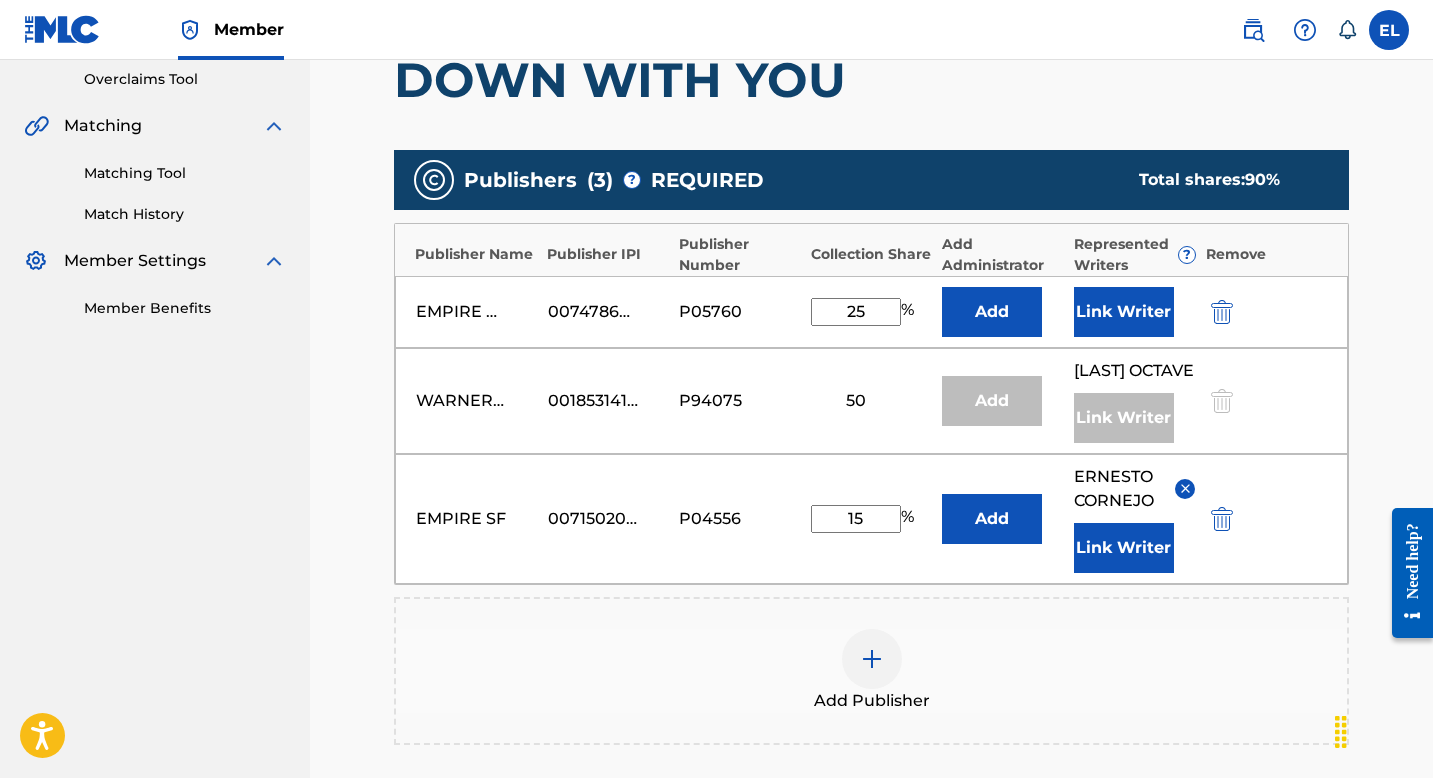 click at bounding box center (872, 659) 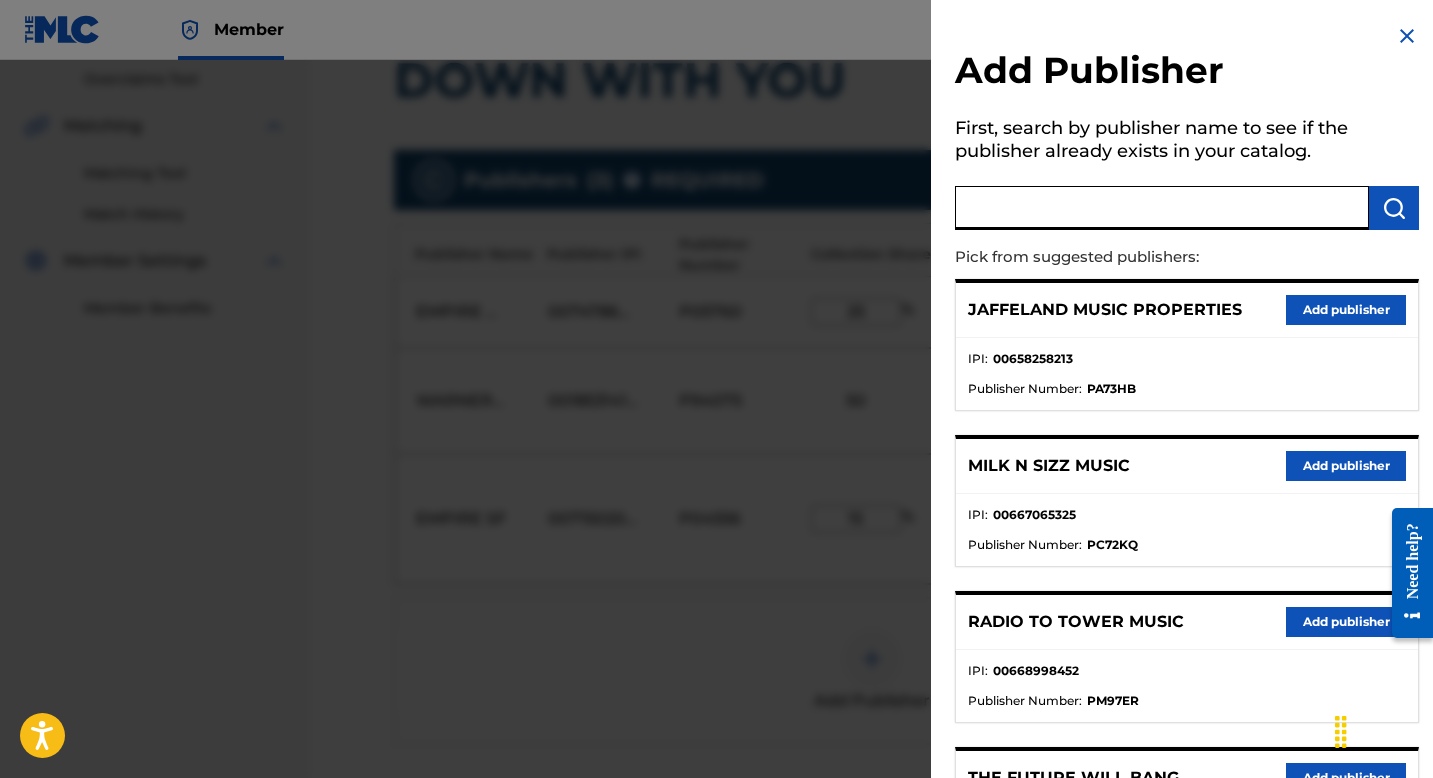 click at bounding box center [1162, 208] 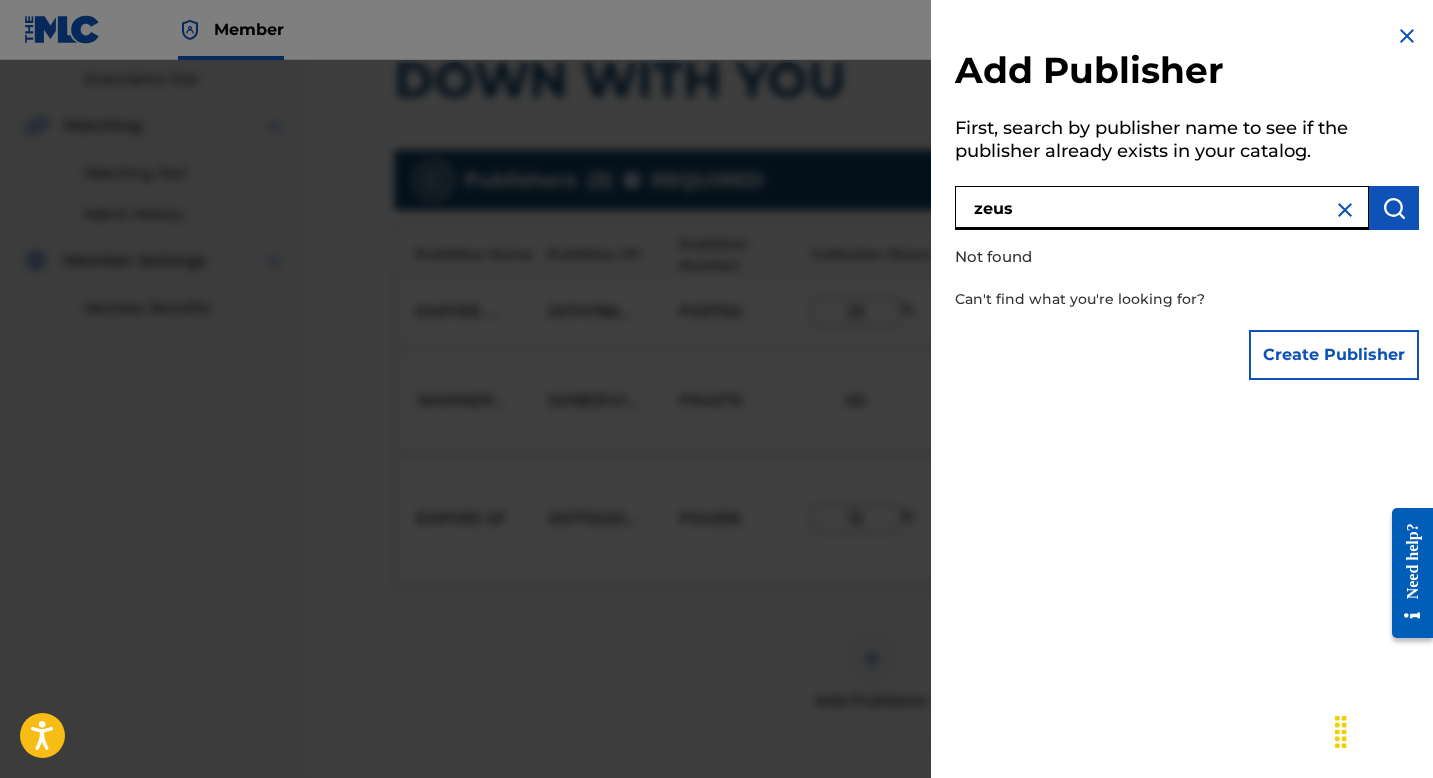 click on "zeus" at bounding box center (1162, 208) 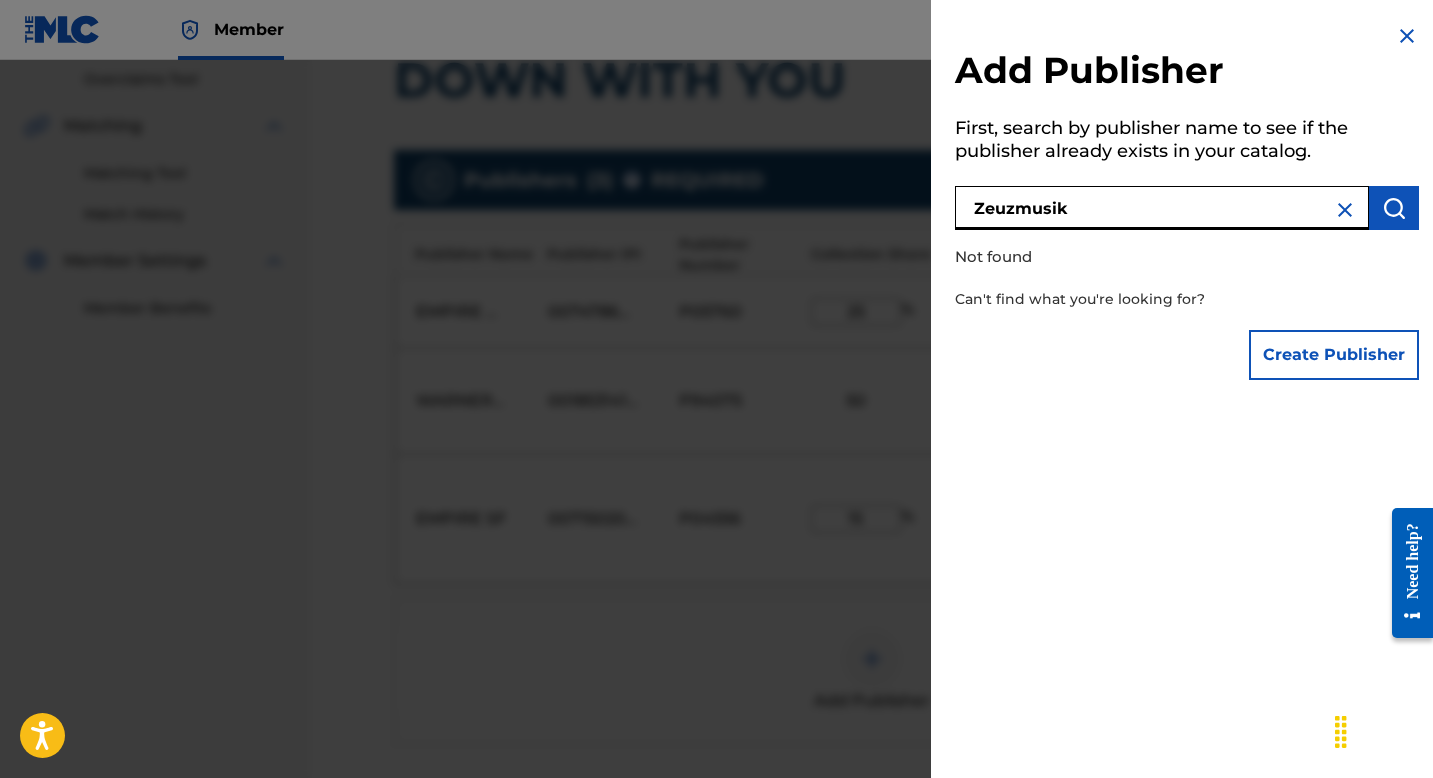 type on "Zeuzmusik" 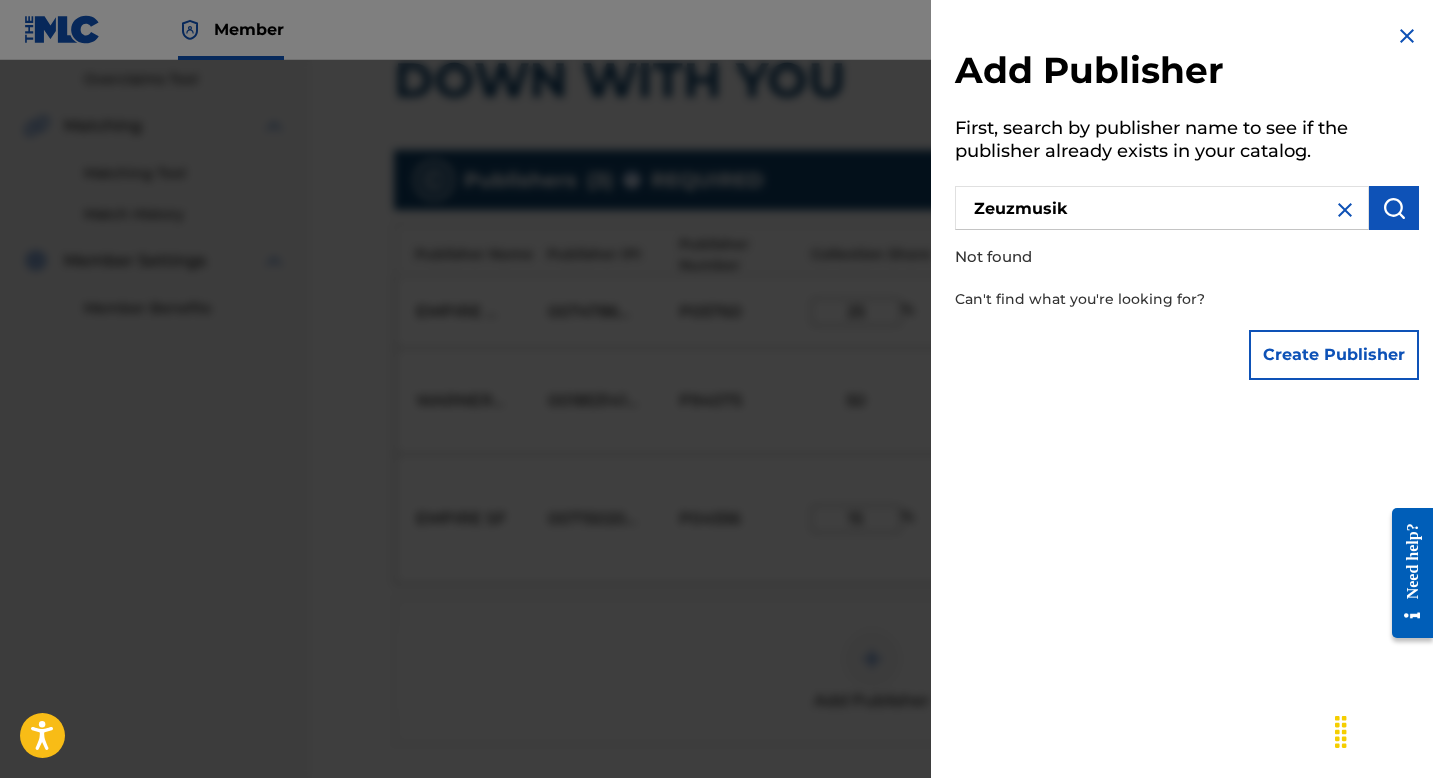 click at bounding box center [1394, 208] 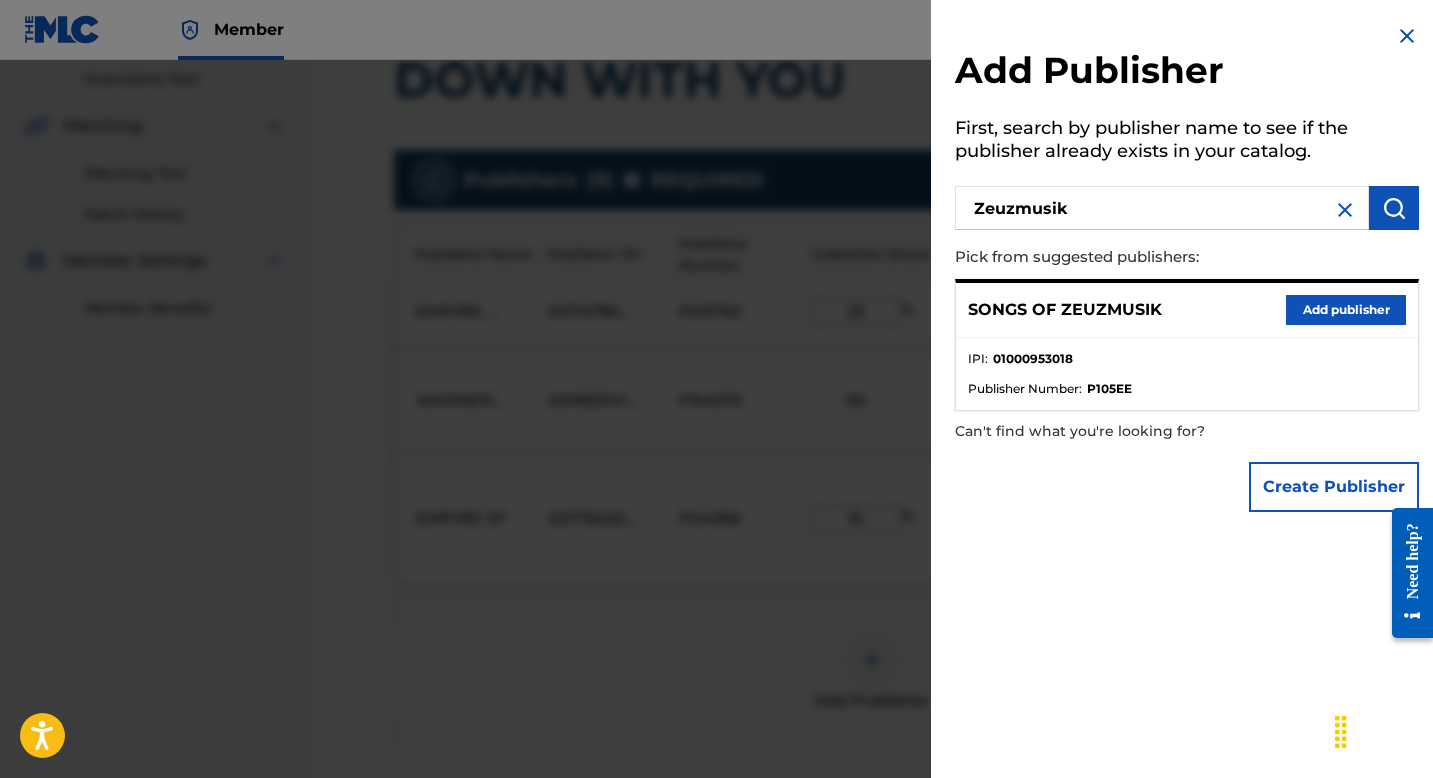 click on "Add publisher" at bounding box center [1346, 310] 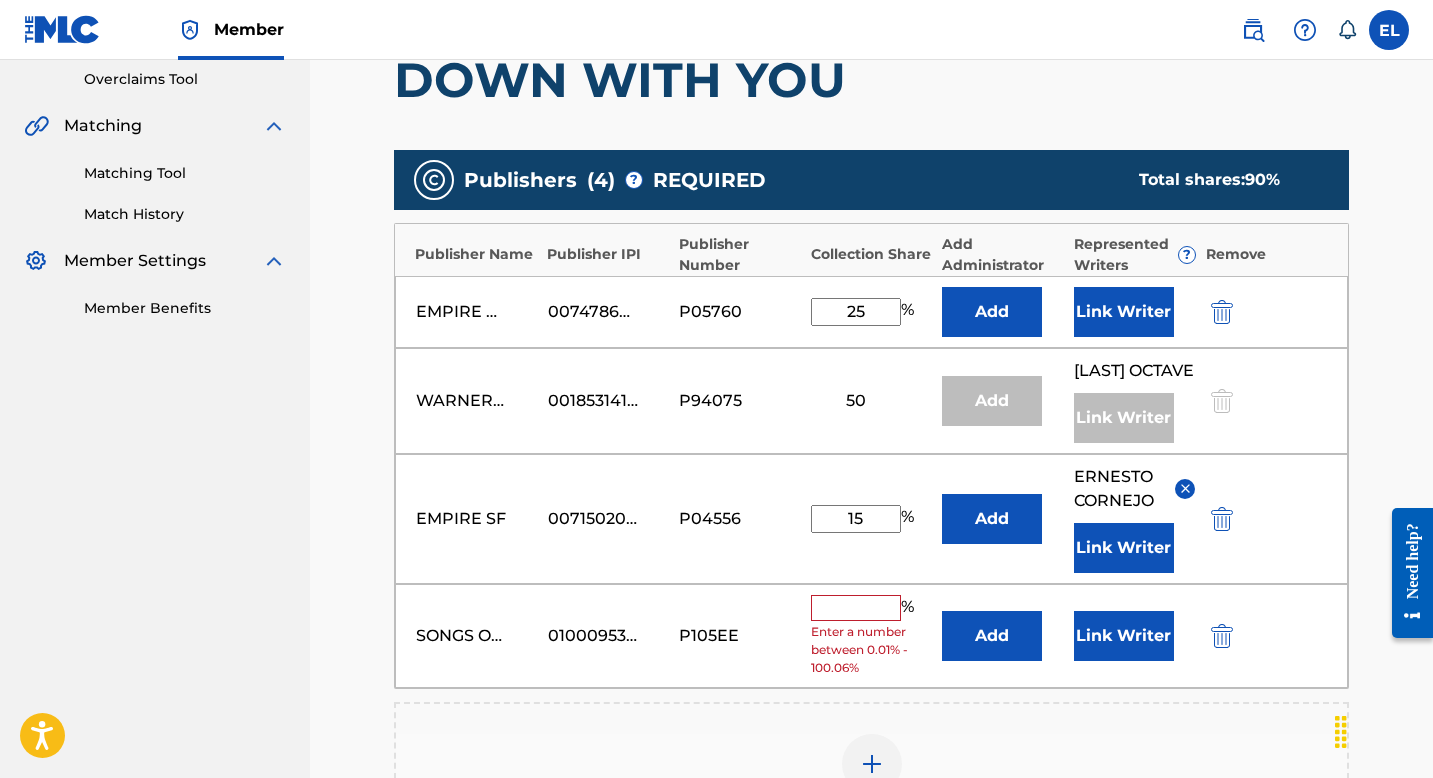click on "Add" at bounding box center (992, 636) 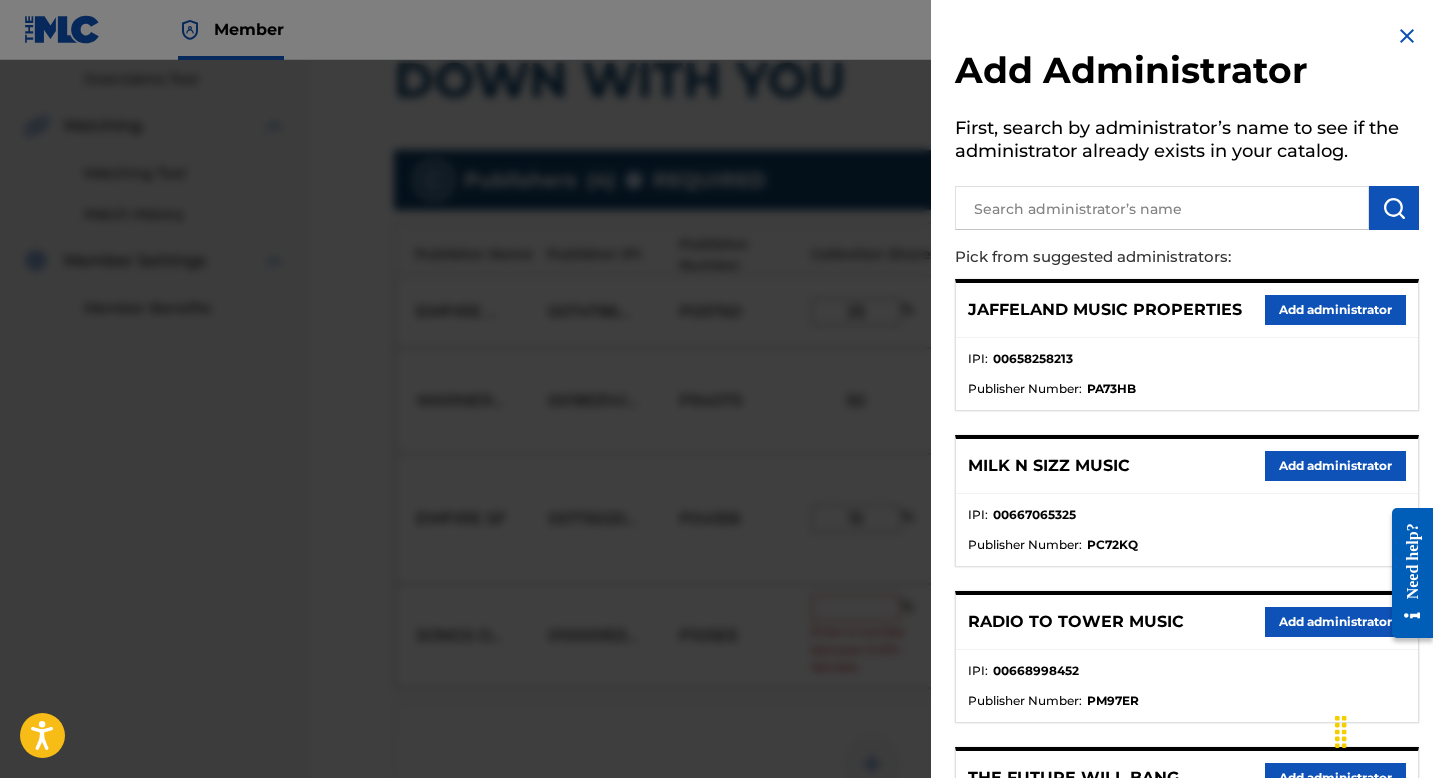 type 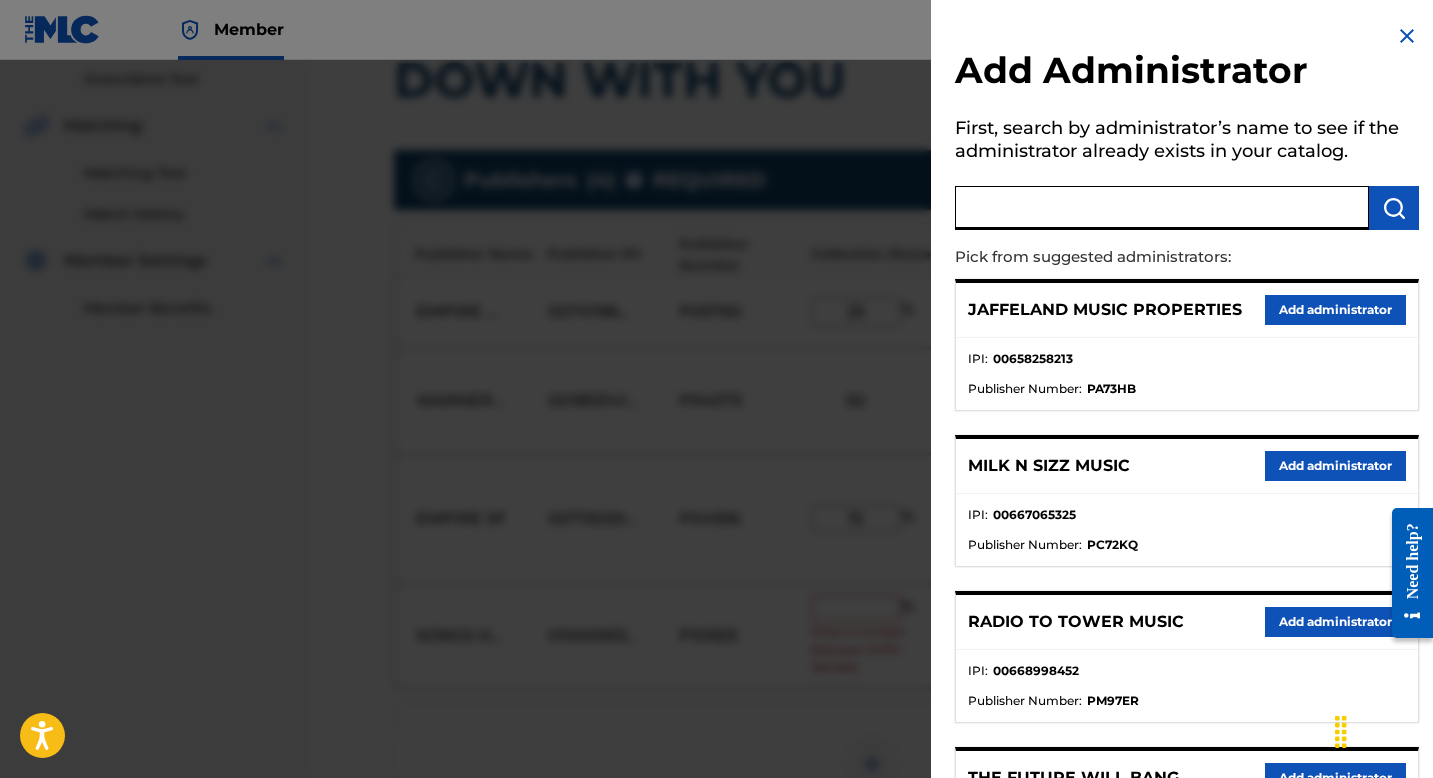 click at bounding box center [1162, 208] 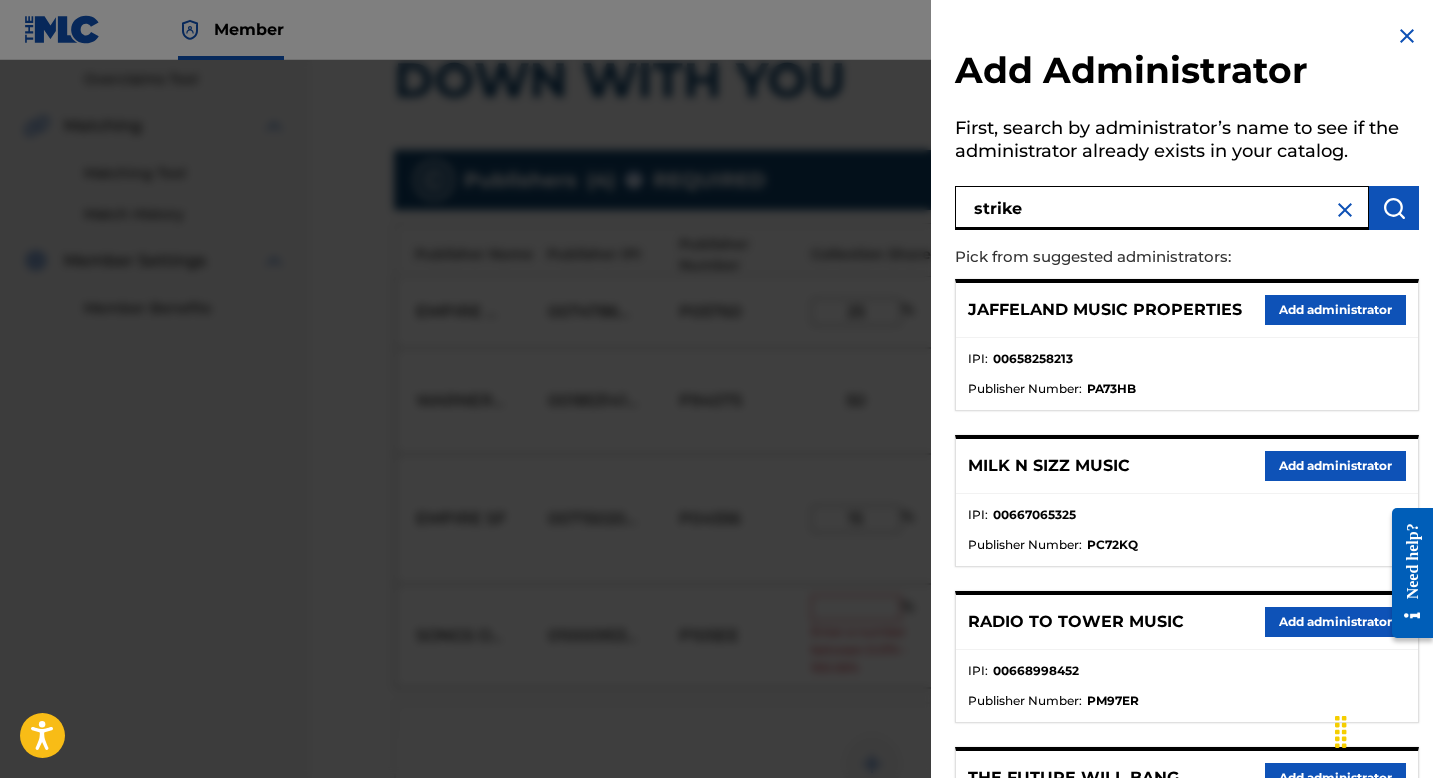 type on "strike" 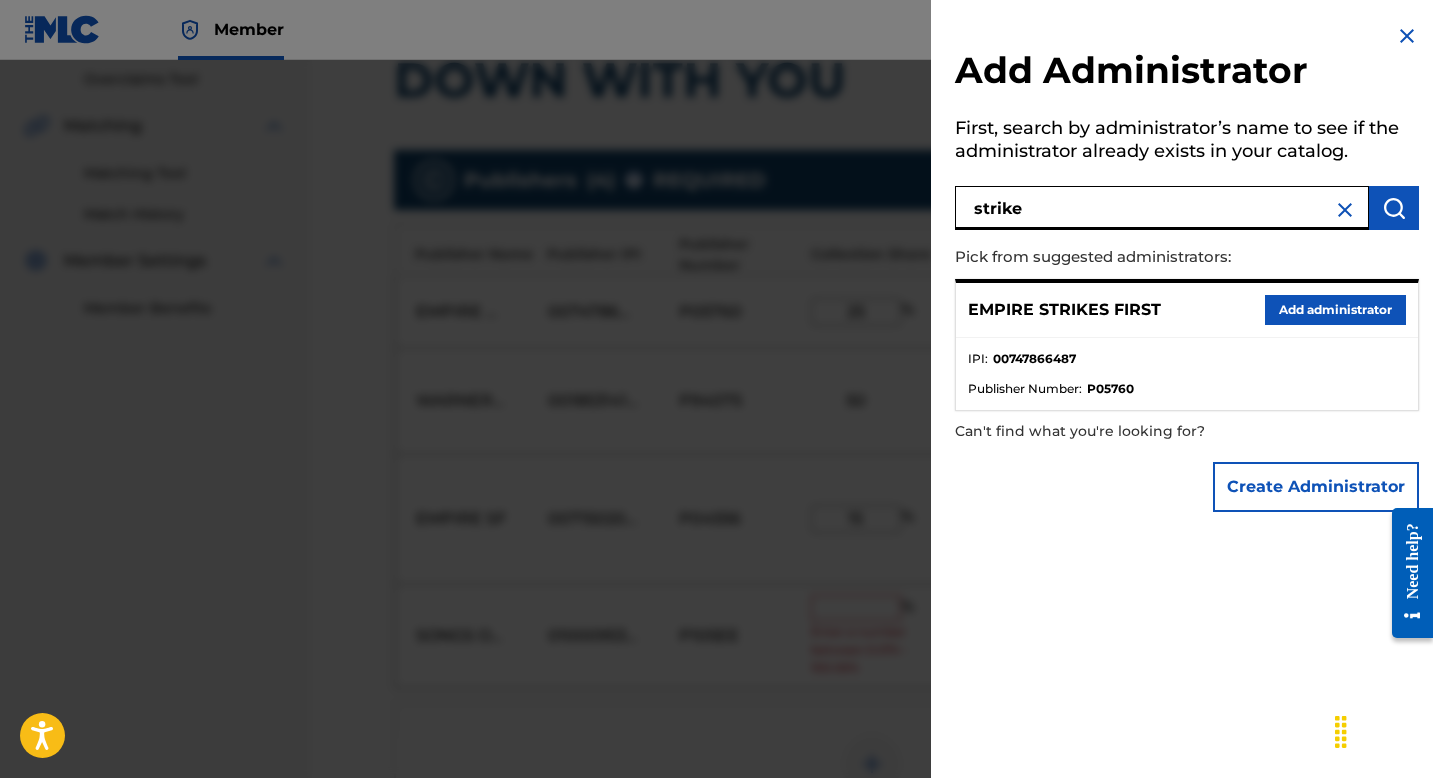 click on "Add administrator" at bounding box center [1335, 310] 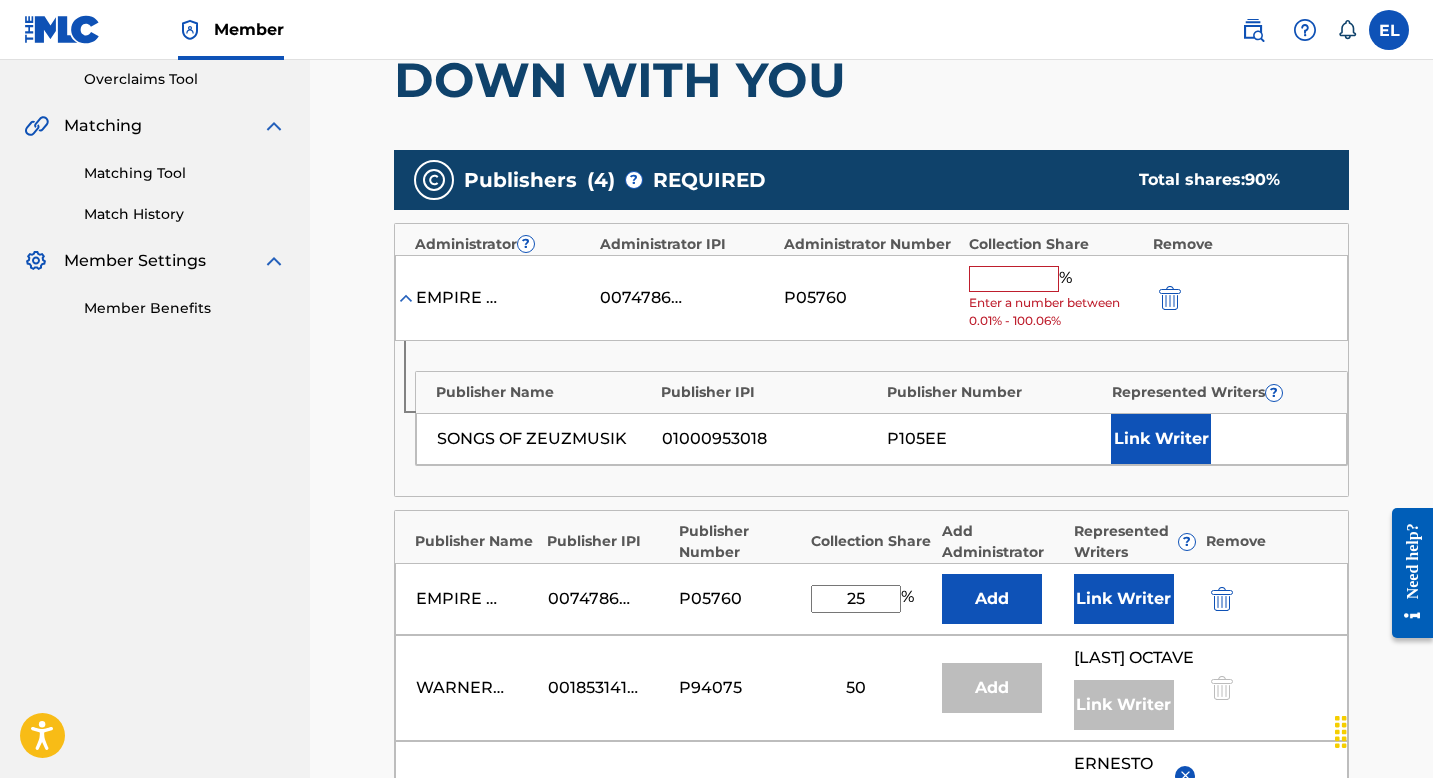 click at bounding box center (1014, 279) 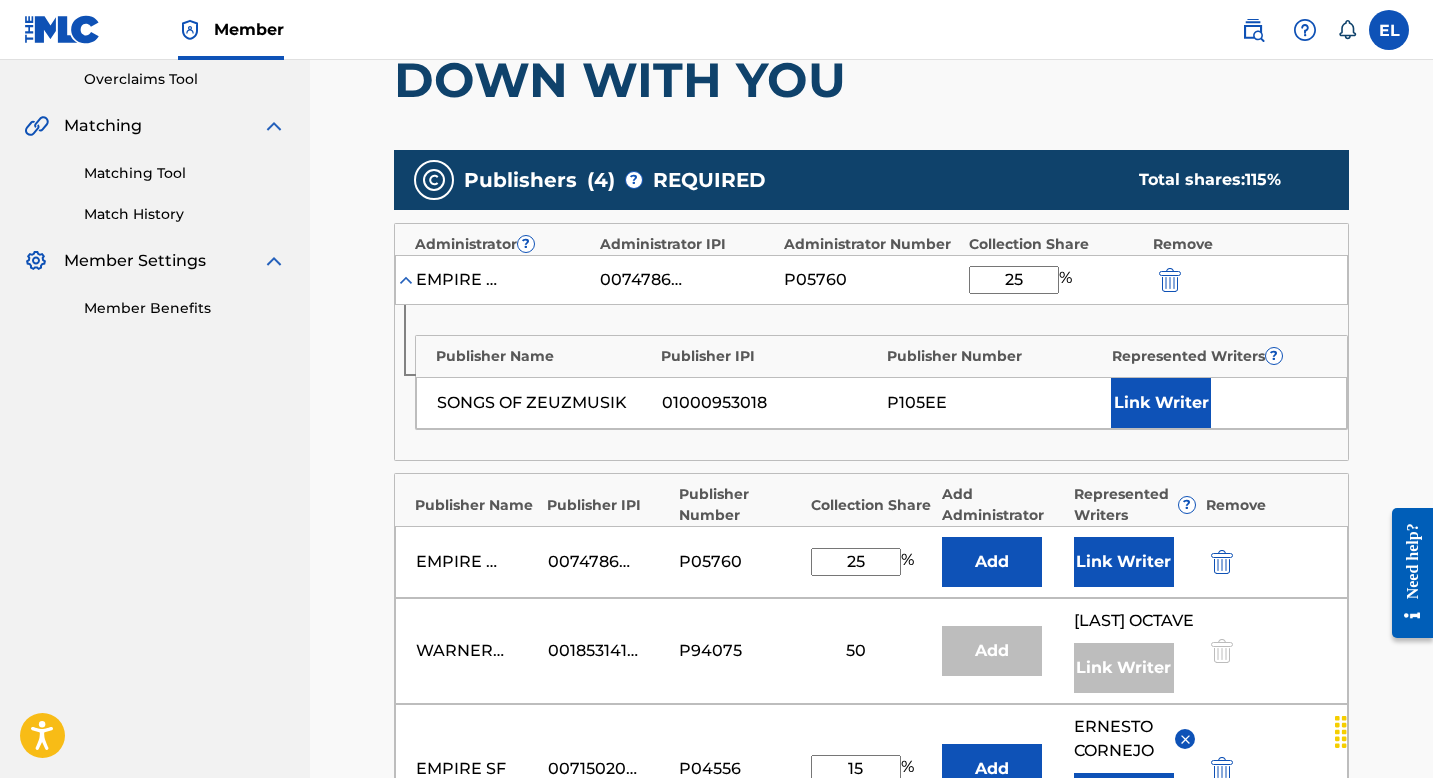 type on "25" 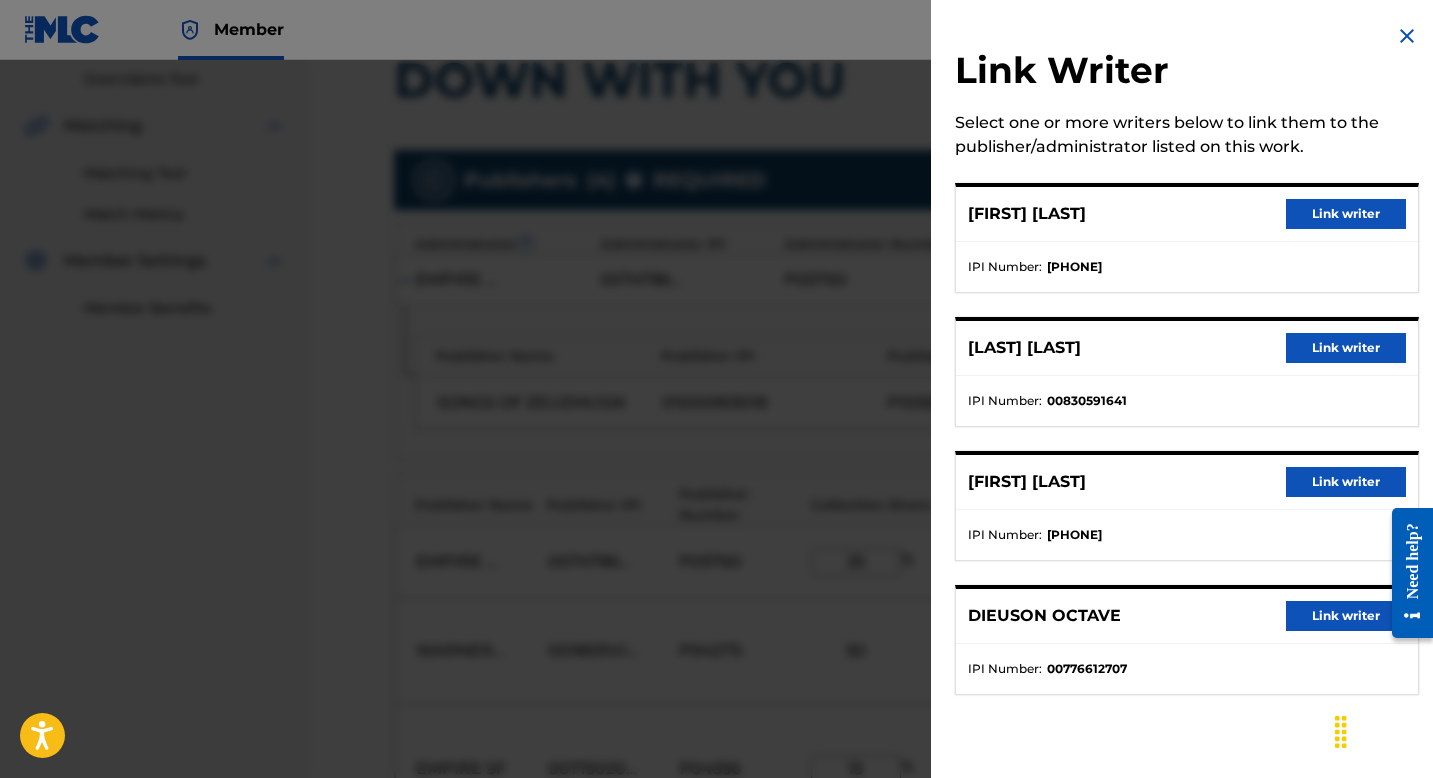 click on "Link writer" at bounding box center [1346, 482] 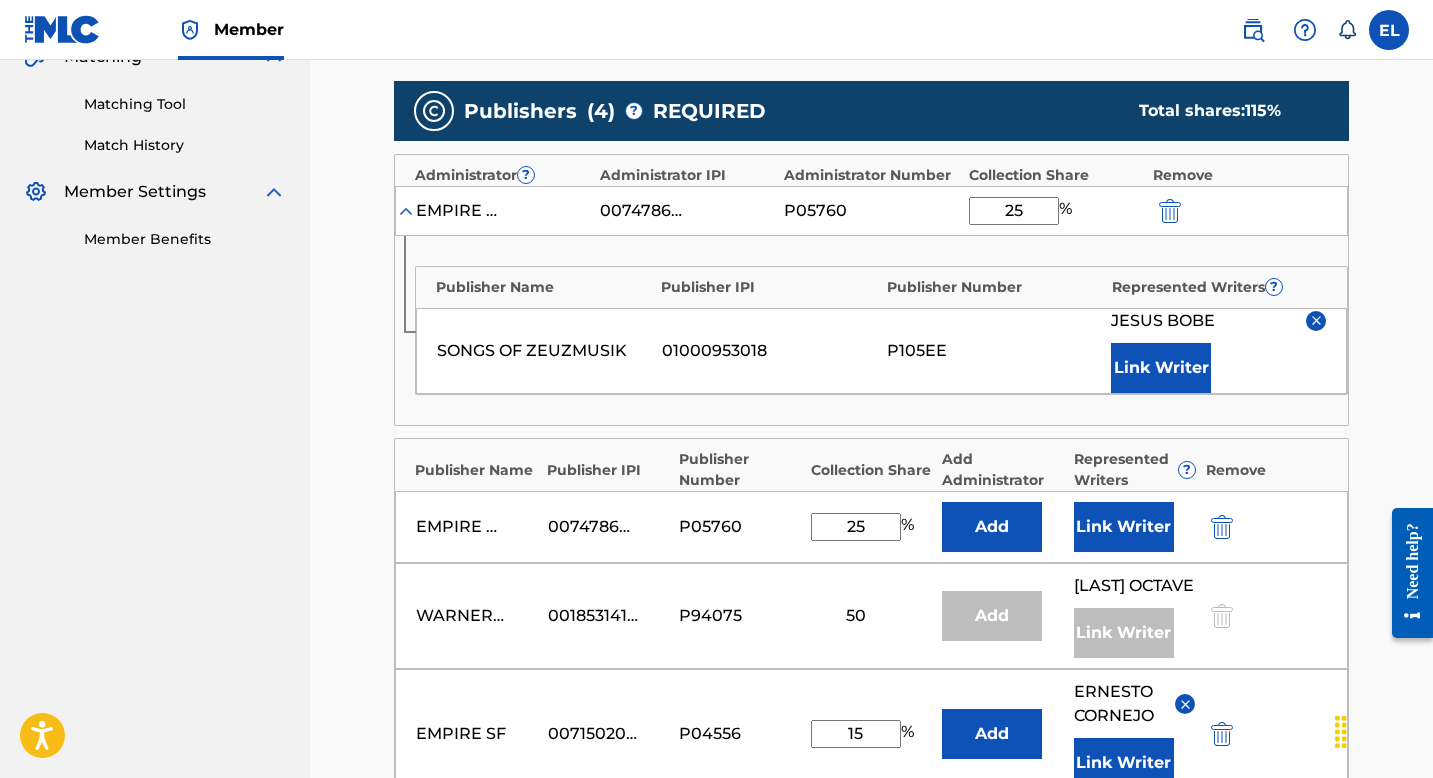 scroll, scrollTop: 601, scrollLeft: 0, axis: vertical 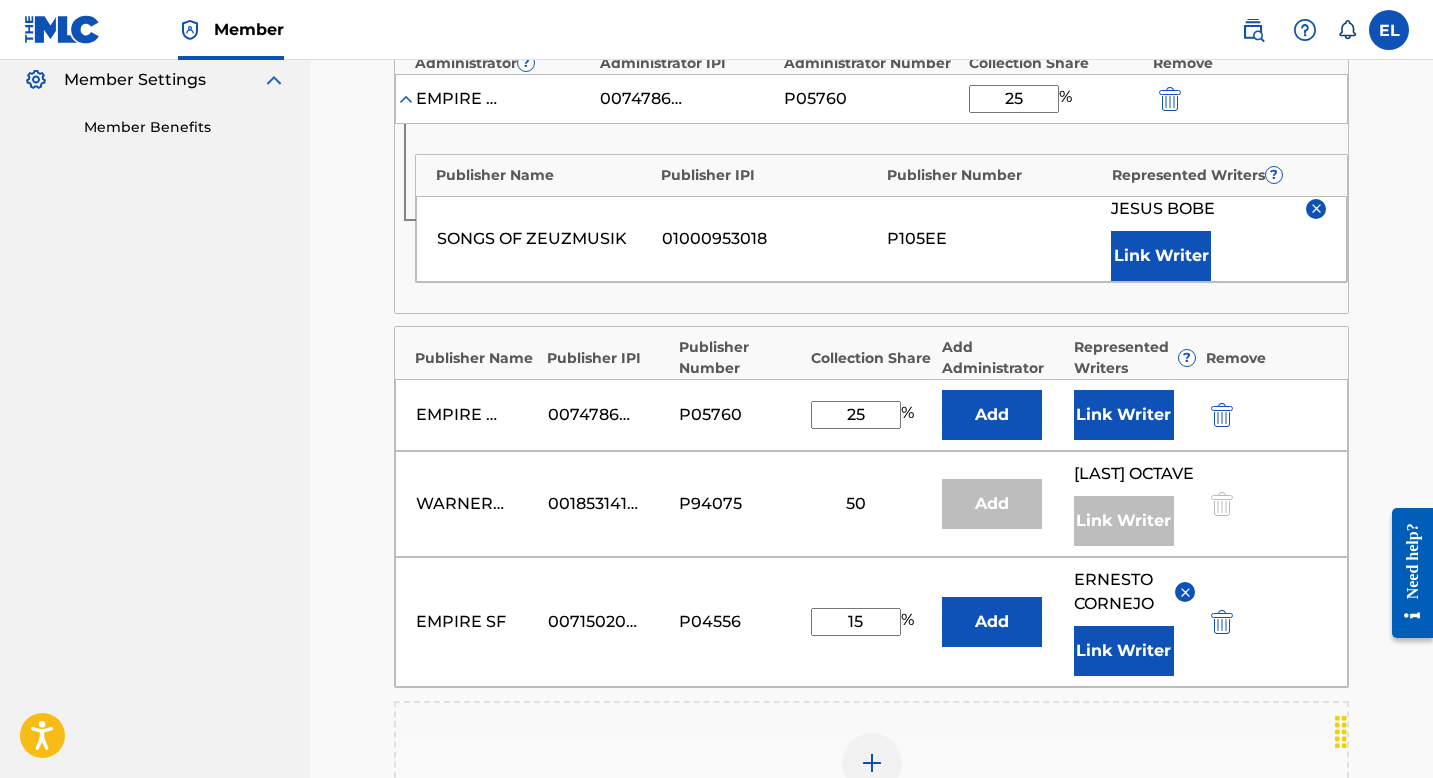 click at bounding box center (1222, 415) 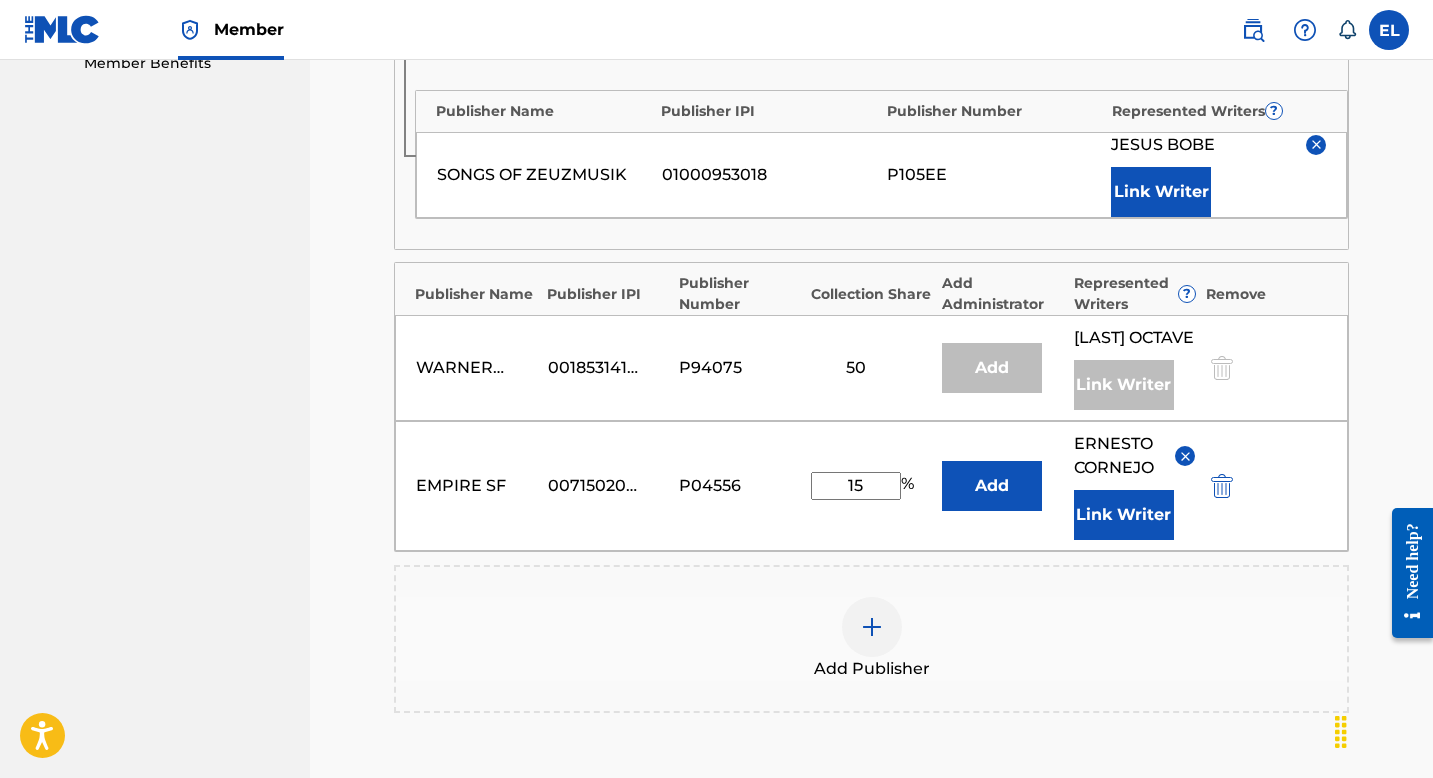scroll, scrollTop: 974, scrollLeft: 0, axis: vertical 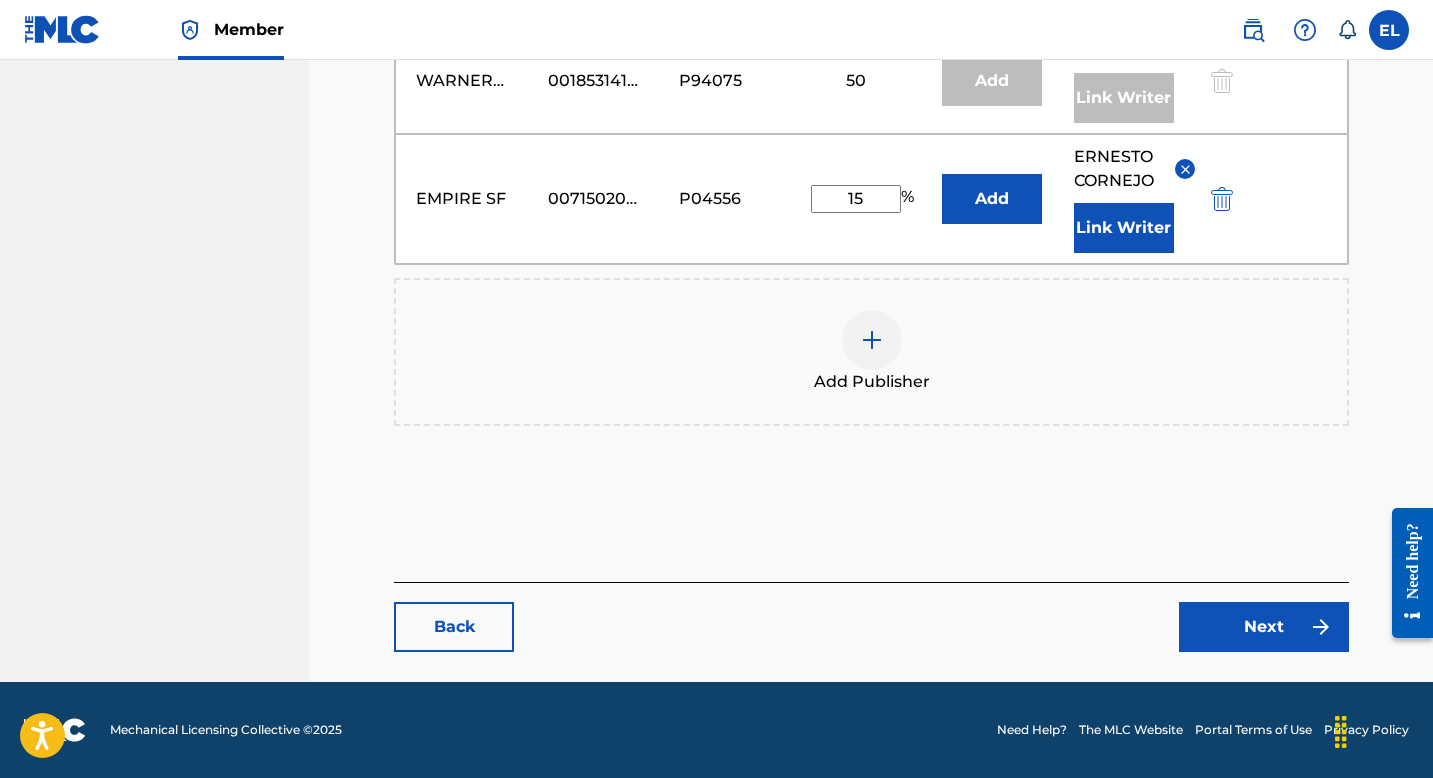 click on "Next" at bounding box center [1264, 627] 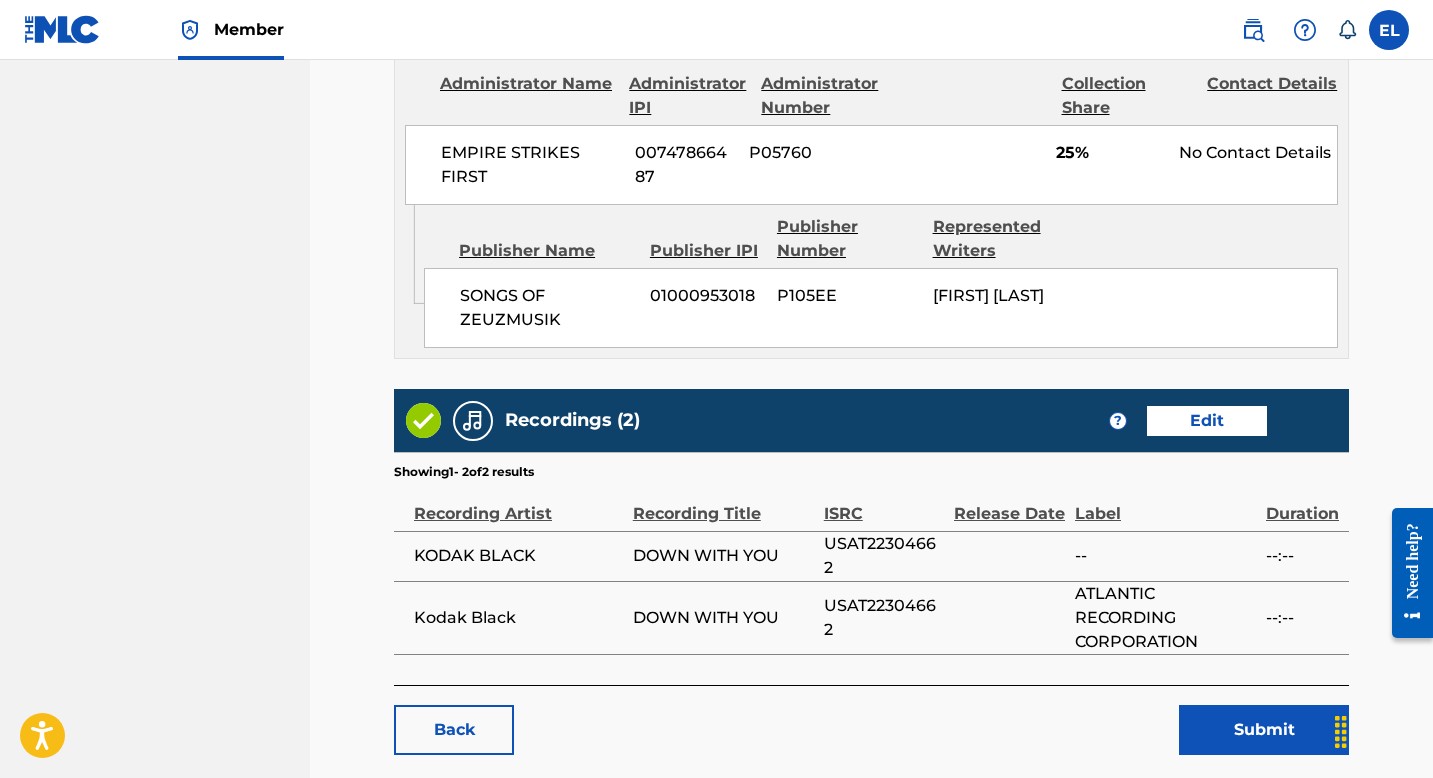 scroll, scrollTop: 1574, scrollLeft: 0, axis: vertical 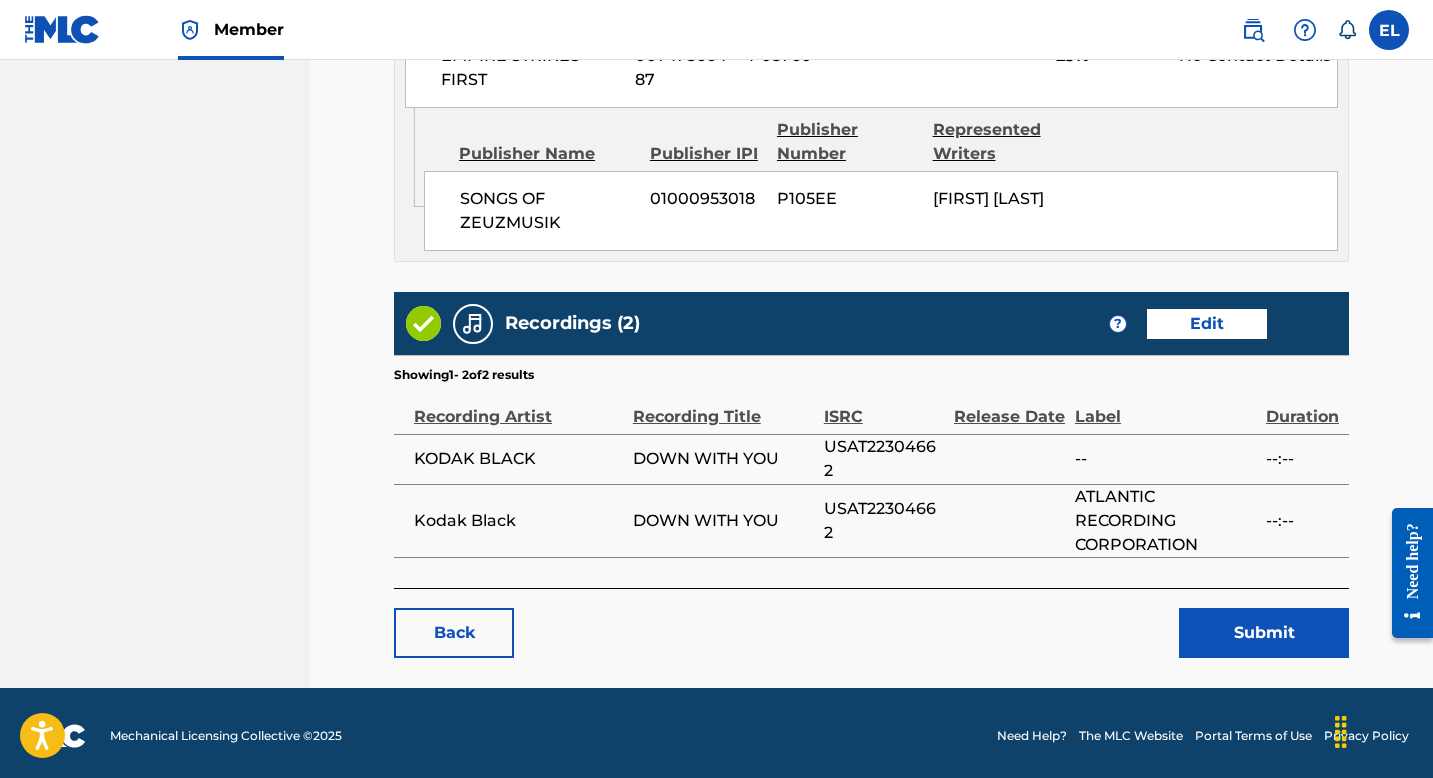 click on "Submit" at bounding box center (1264, 633) 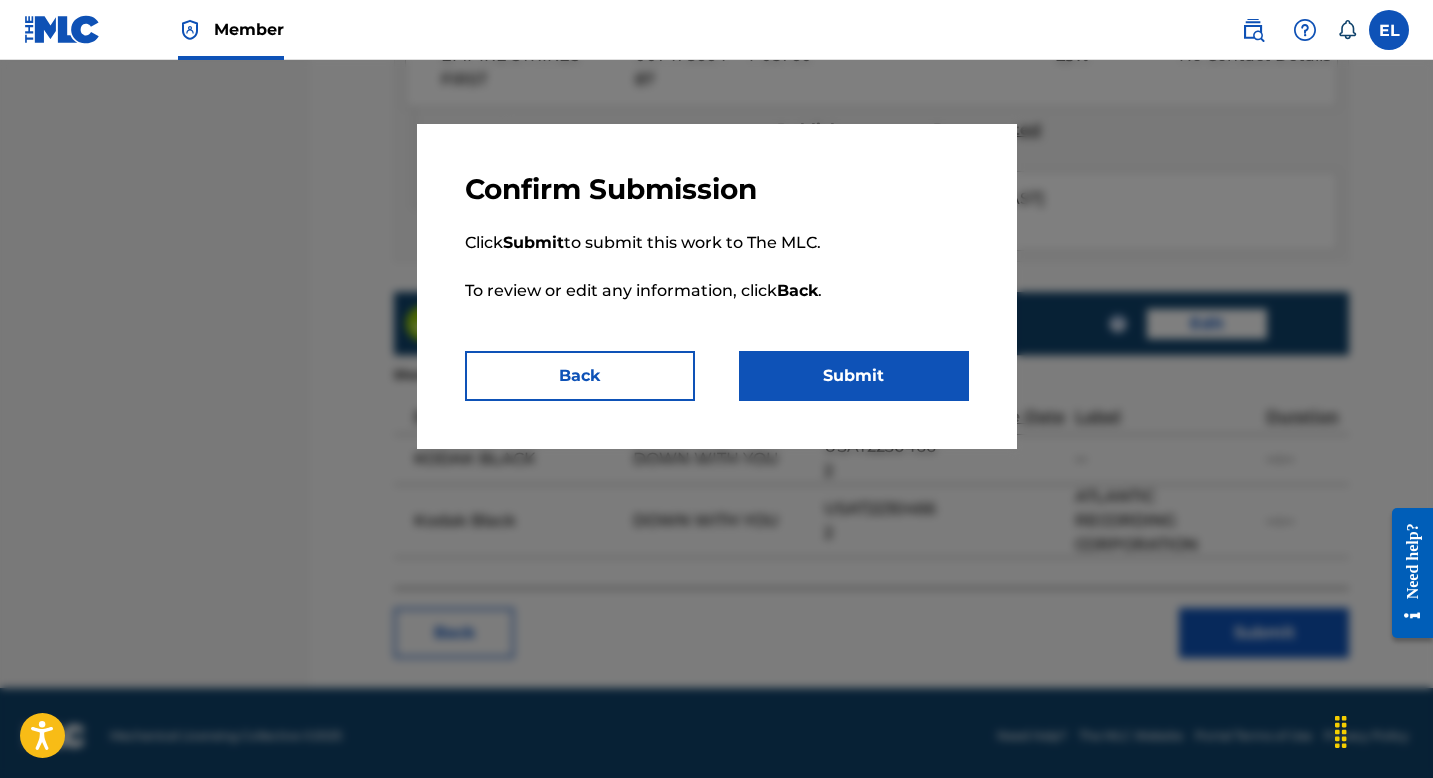 click on "Submit" at bounding box center (854, 376) 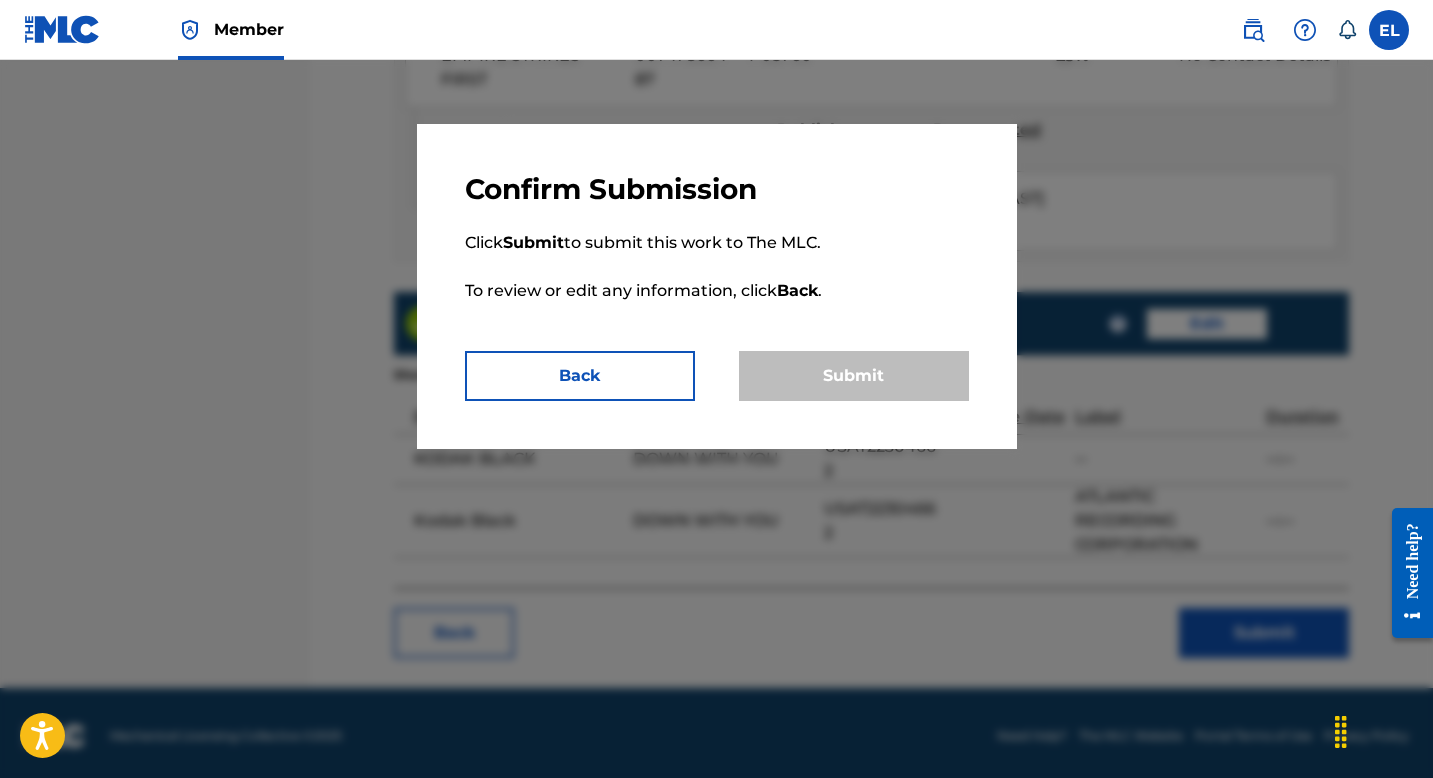 scroll, scrollTop: 0, scrollLeft: 0, axis: both 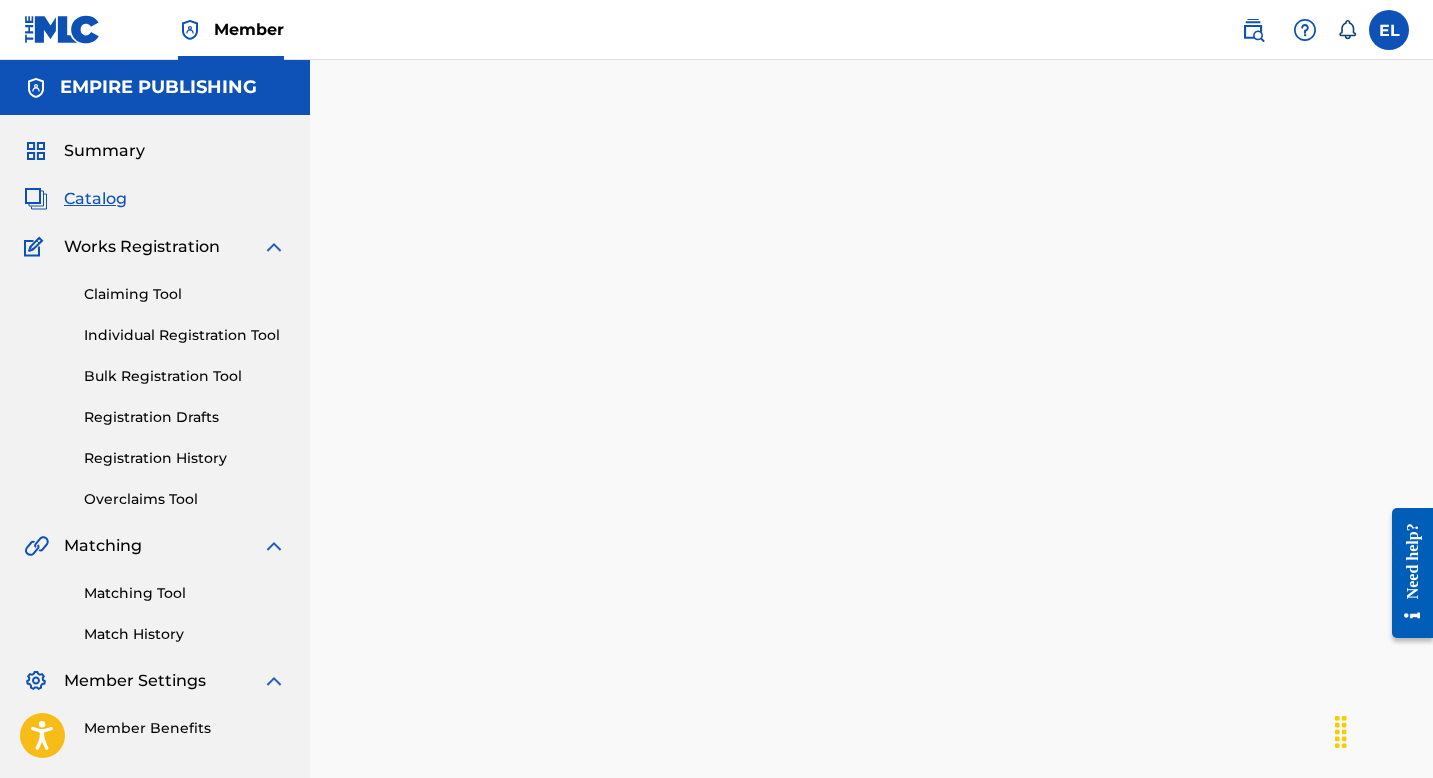 click on "Catalog" at bounding box center [95, 199] 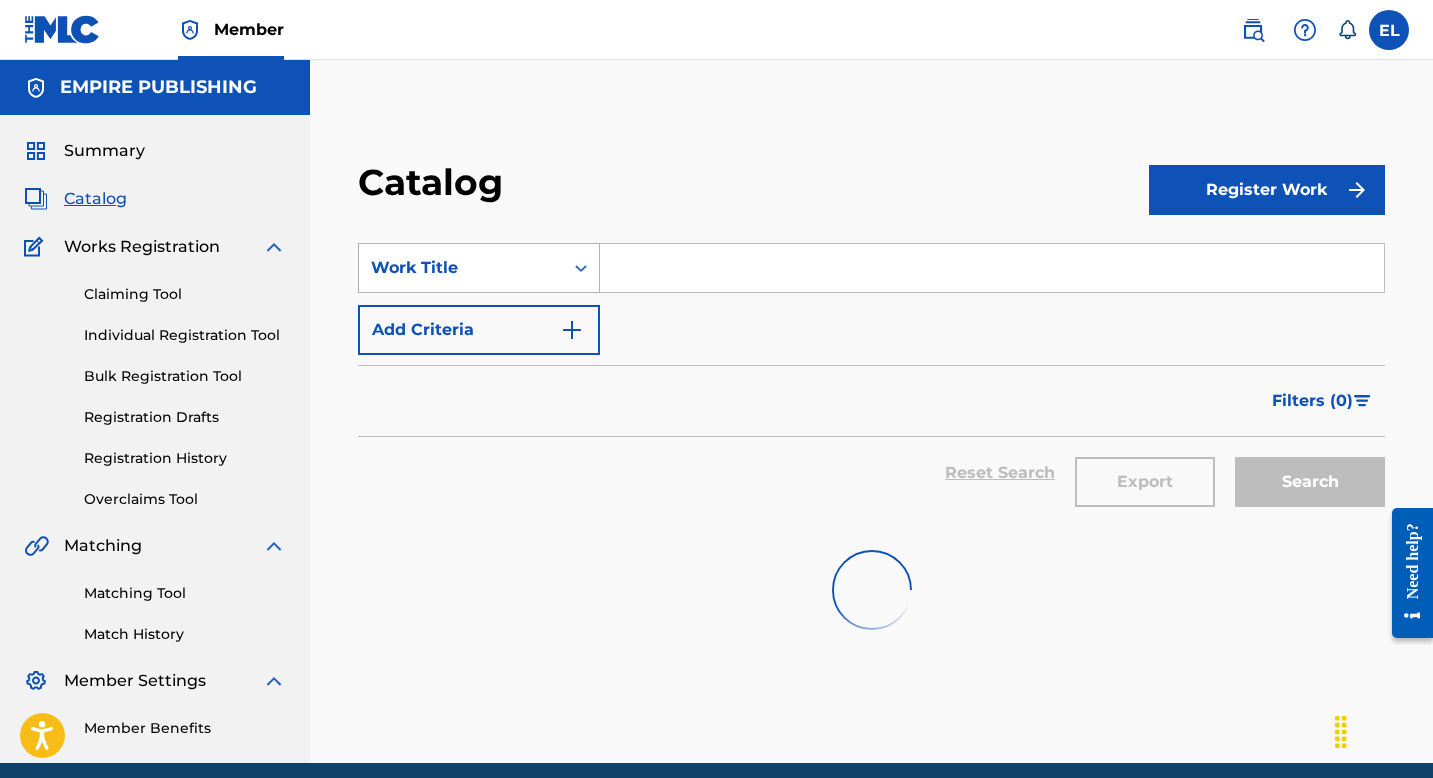 click at bounding box center [581, 268] 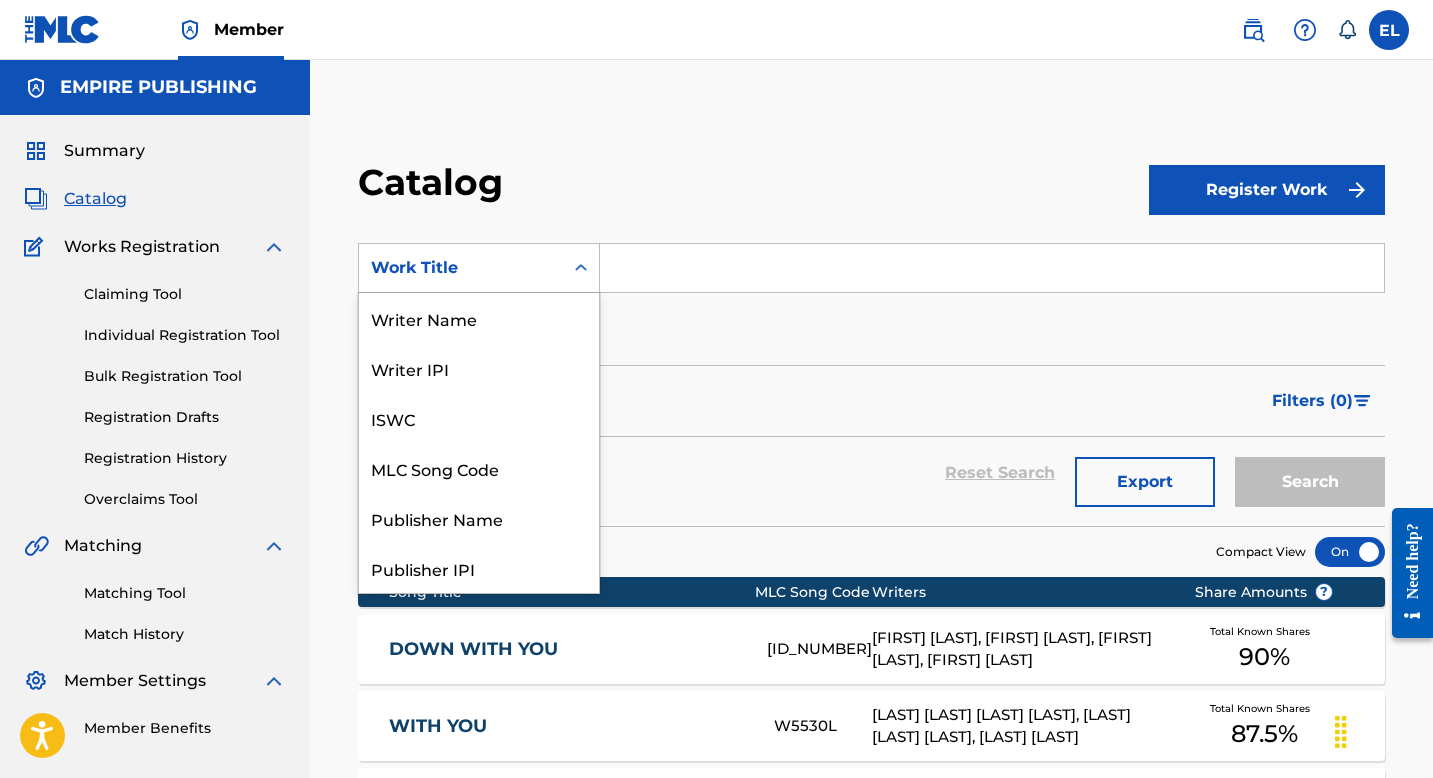 scroll, scrollTop: 300, scrollLeft: 0, axis: vertical 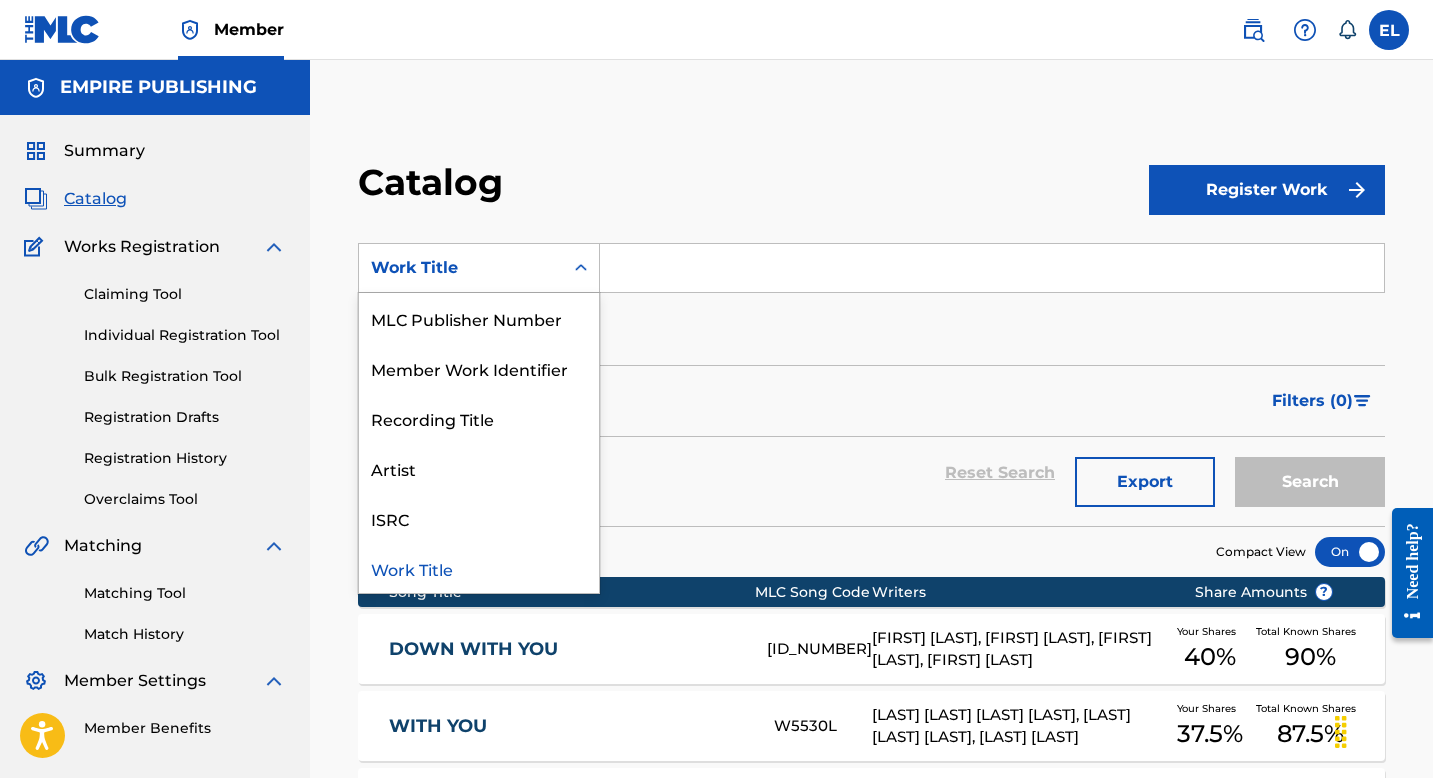click at bounding box center [992, 268] 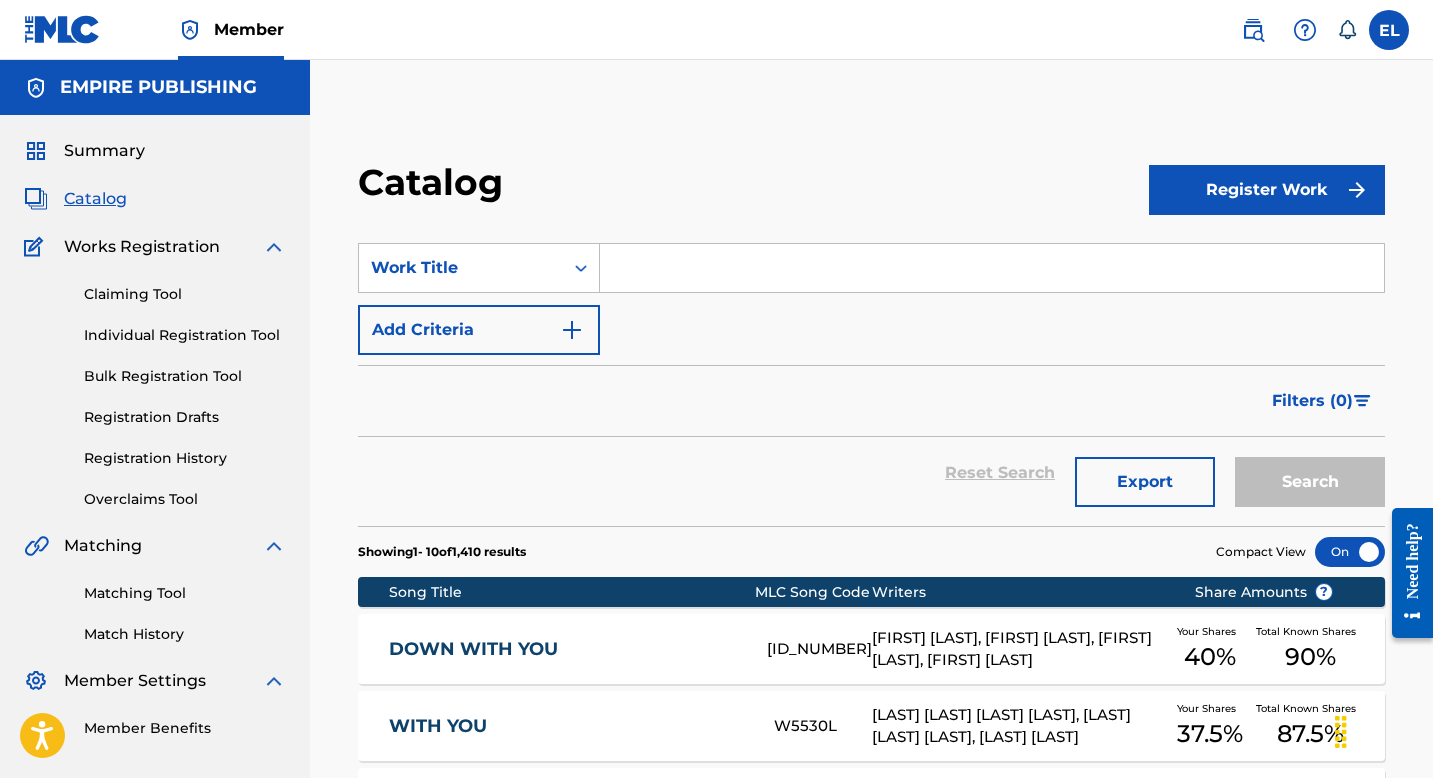 paste on "Bad Man" 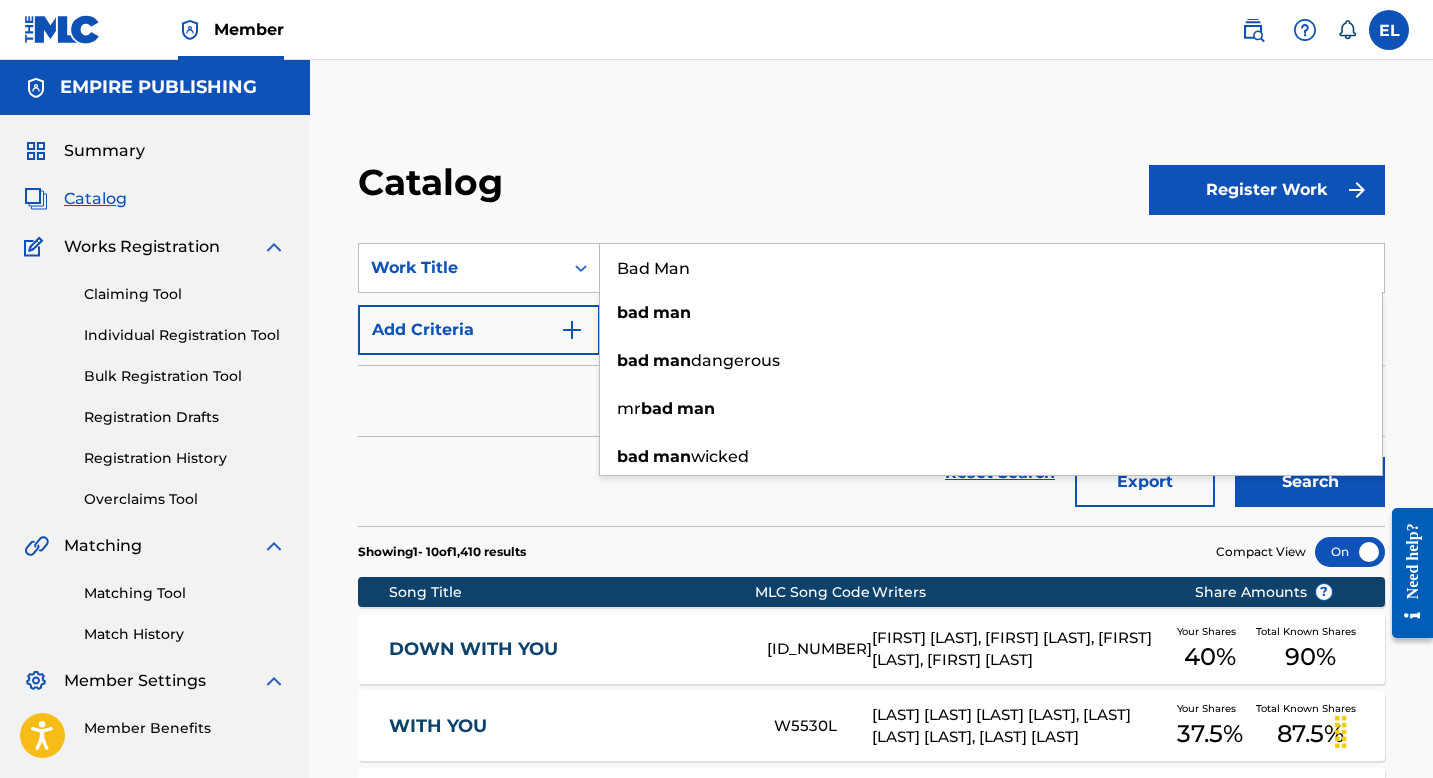 type on "Bad Man" 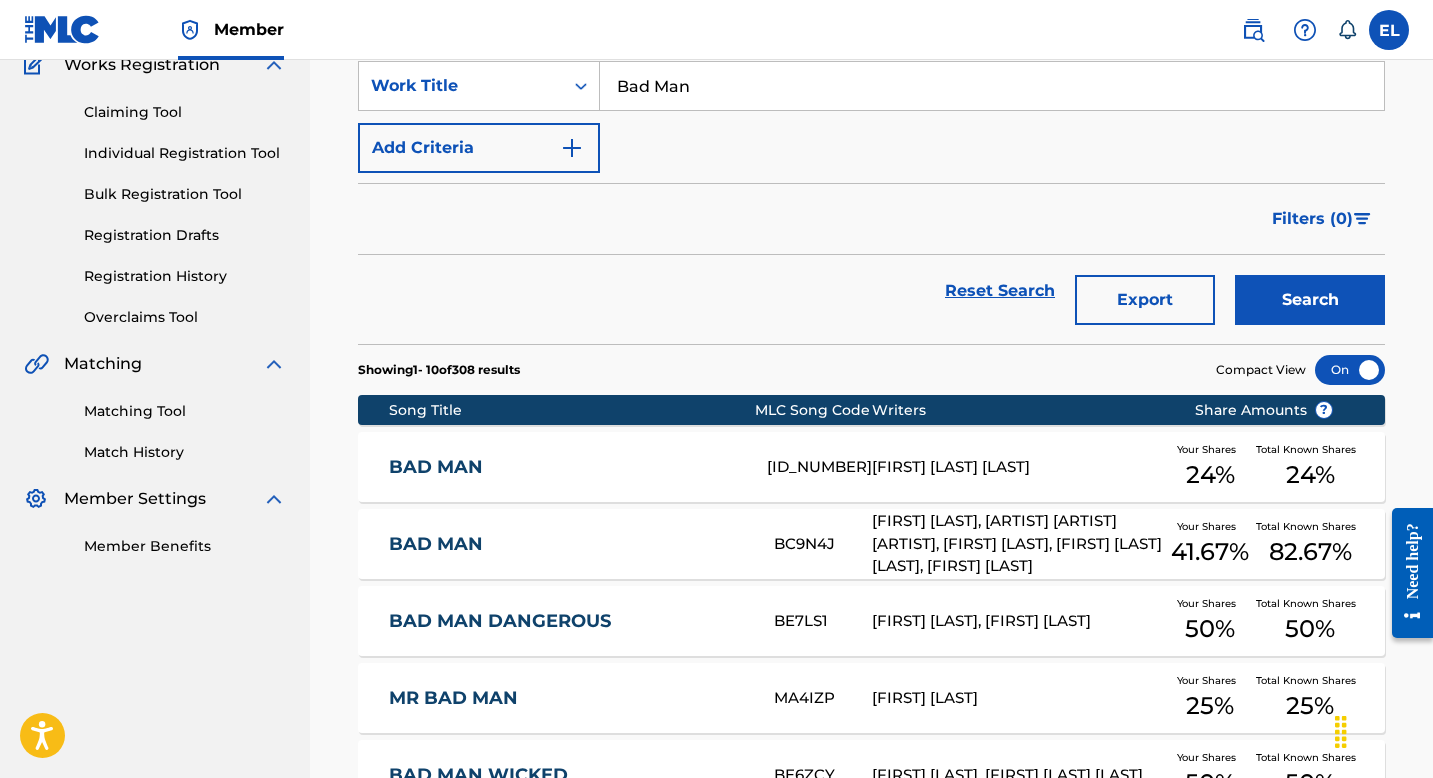 scroll, scrollTop: 201, scrollLeft: 0, axis: vertical 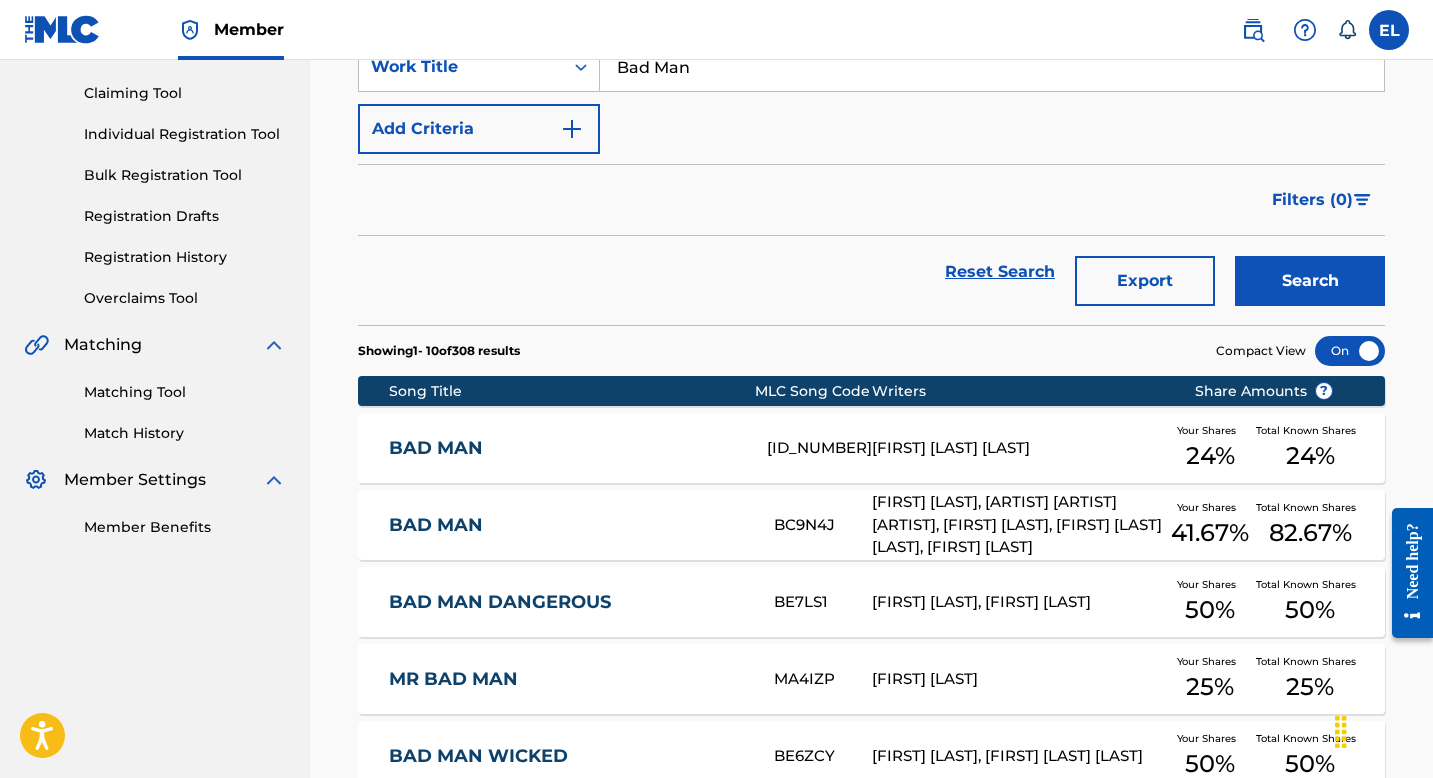 click on "BAD MAN" at bounding box center [564, 448] 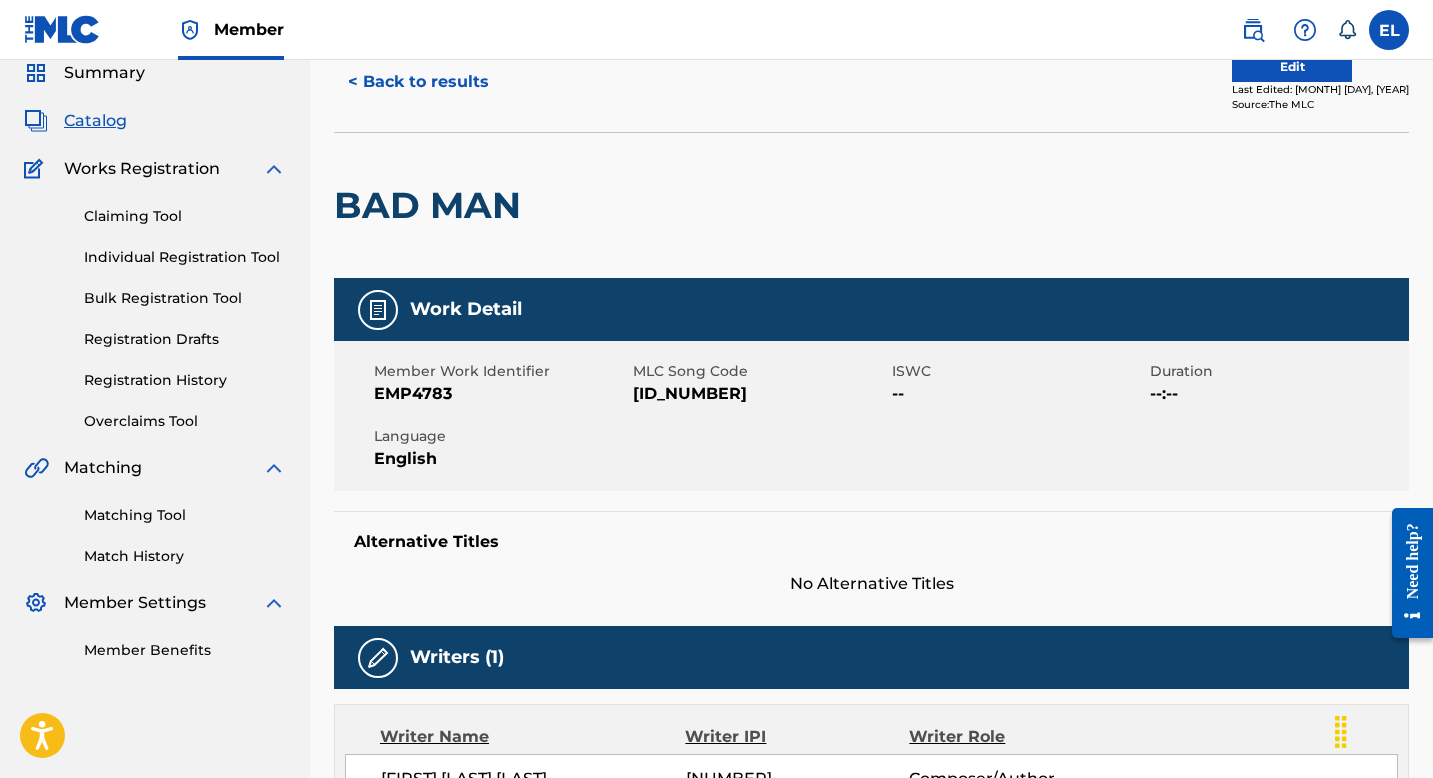 scroll, scrollTop: 0, scrollLeft: 0, axis: both 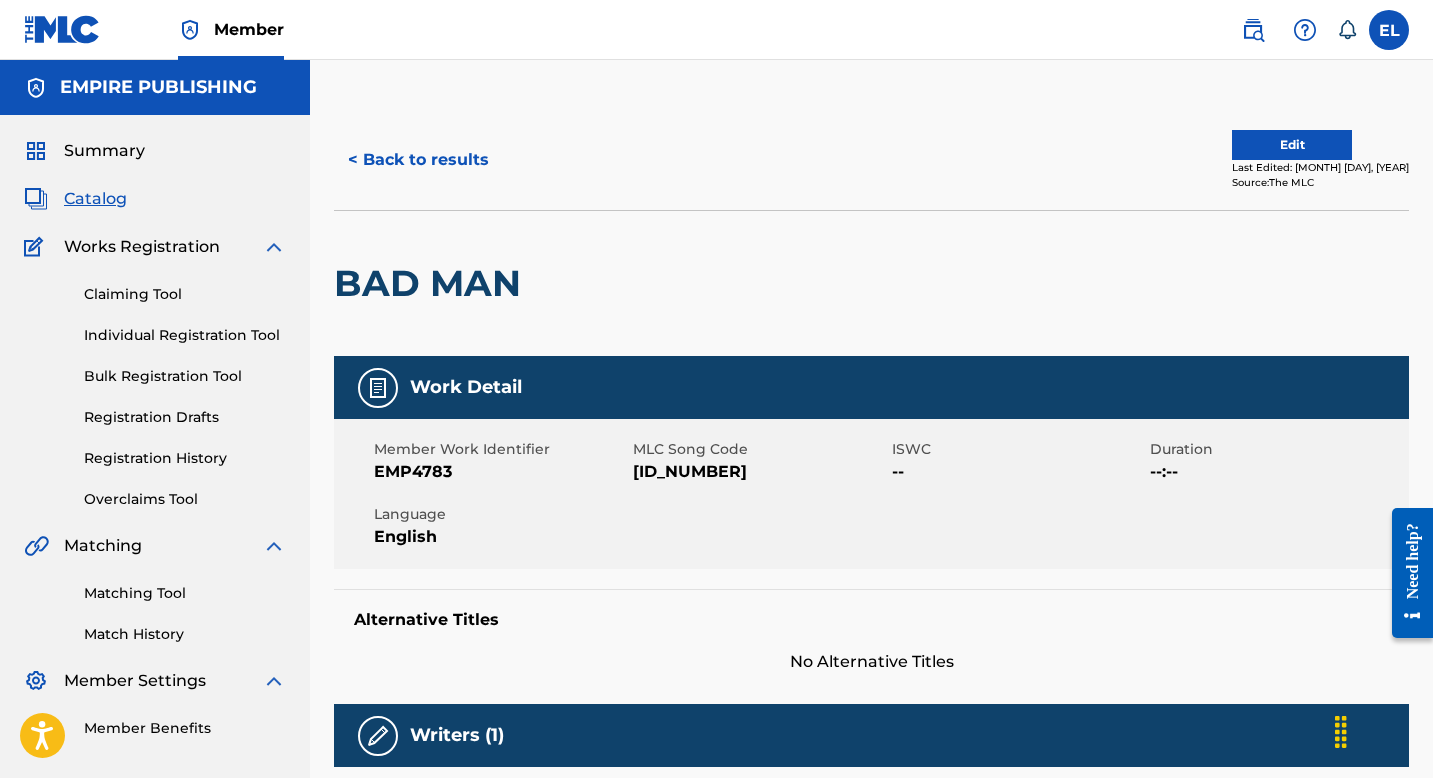 click on "BD10RD" at bounding box center [760, 472] 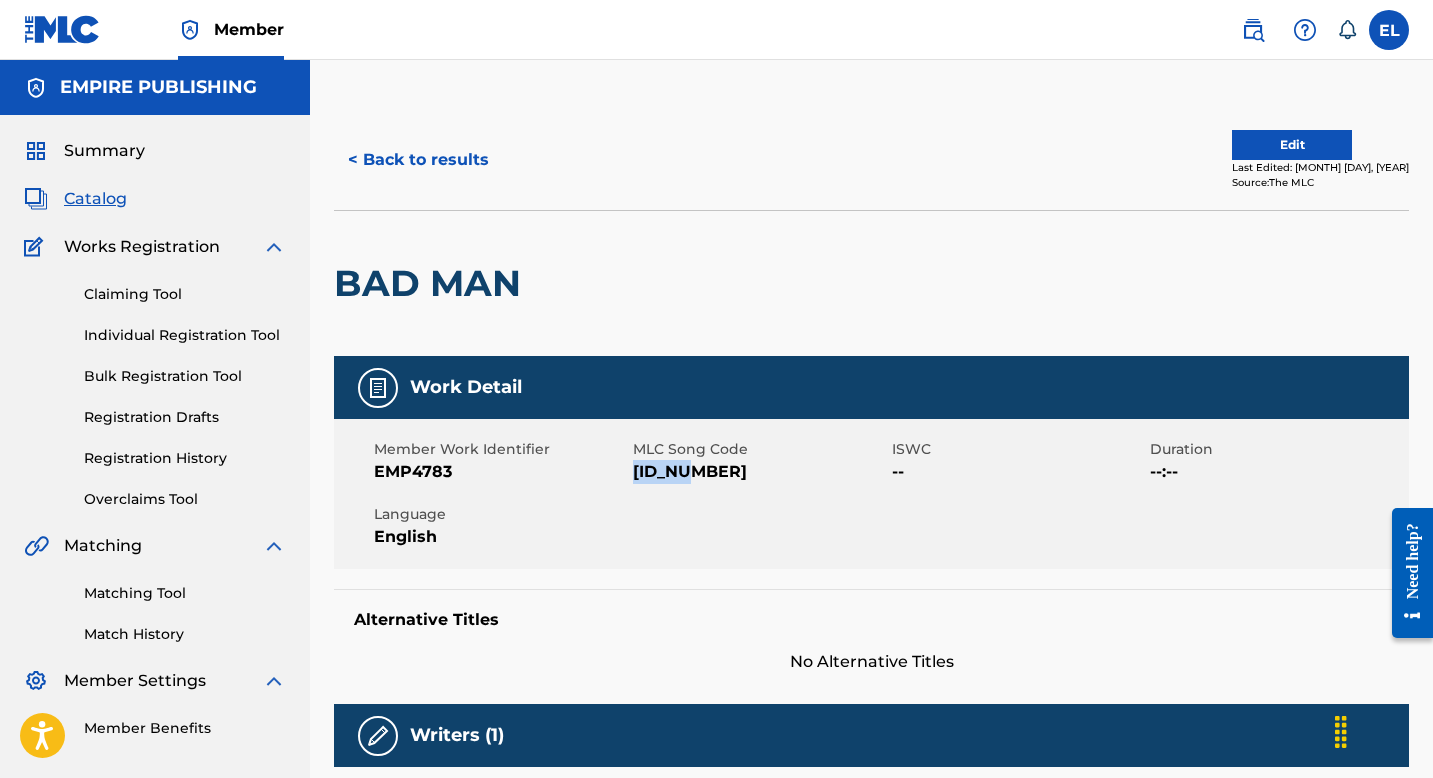 click on "BD10RD" at bounding box center [760, 472] 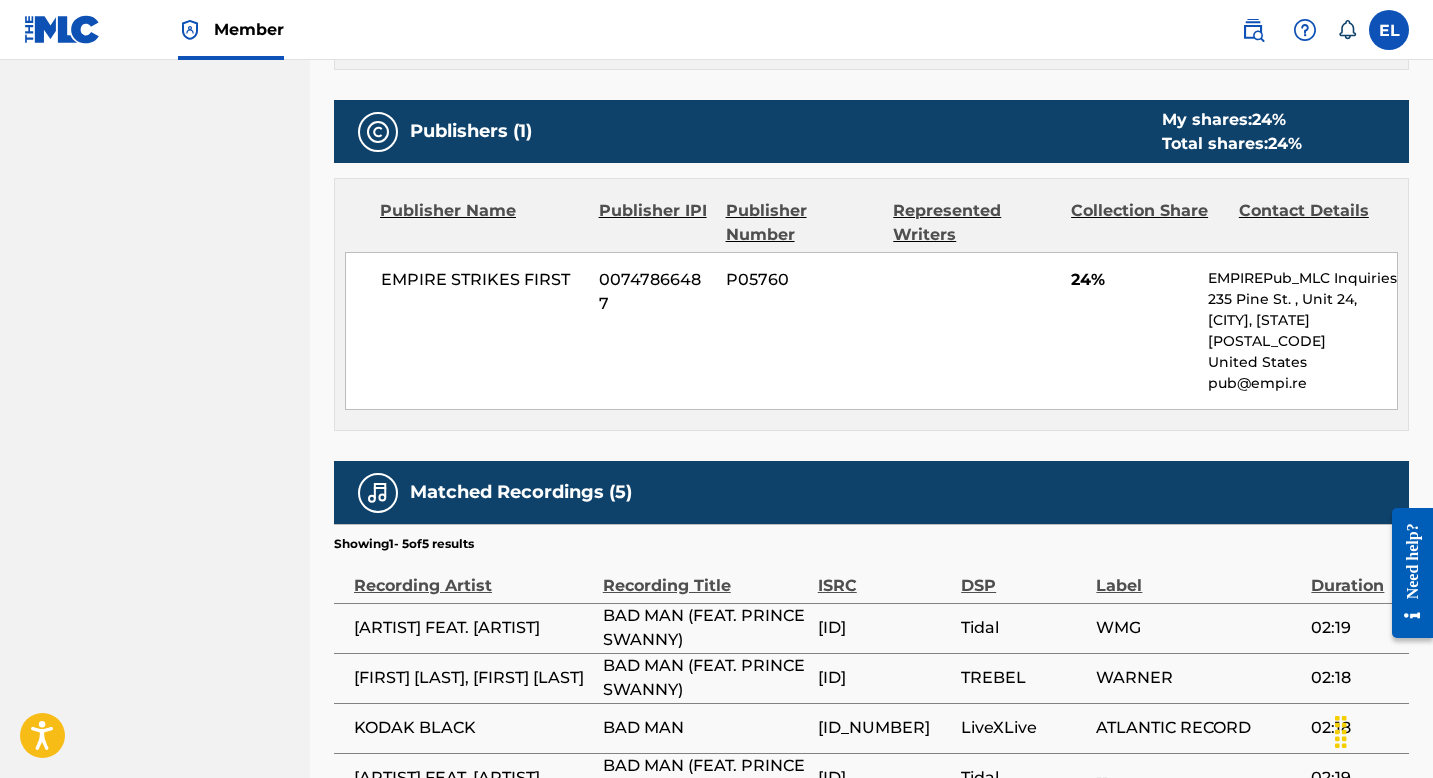 scroll, scrollTop: 0, scrollLeft: 0, axis: both 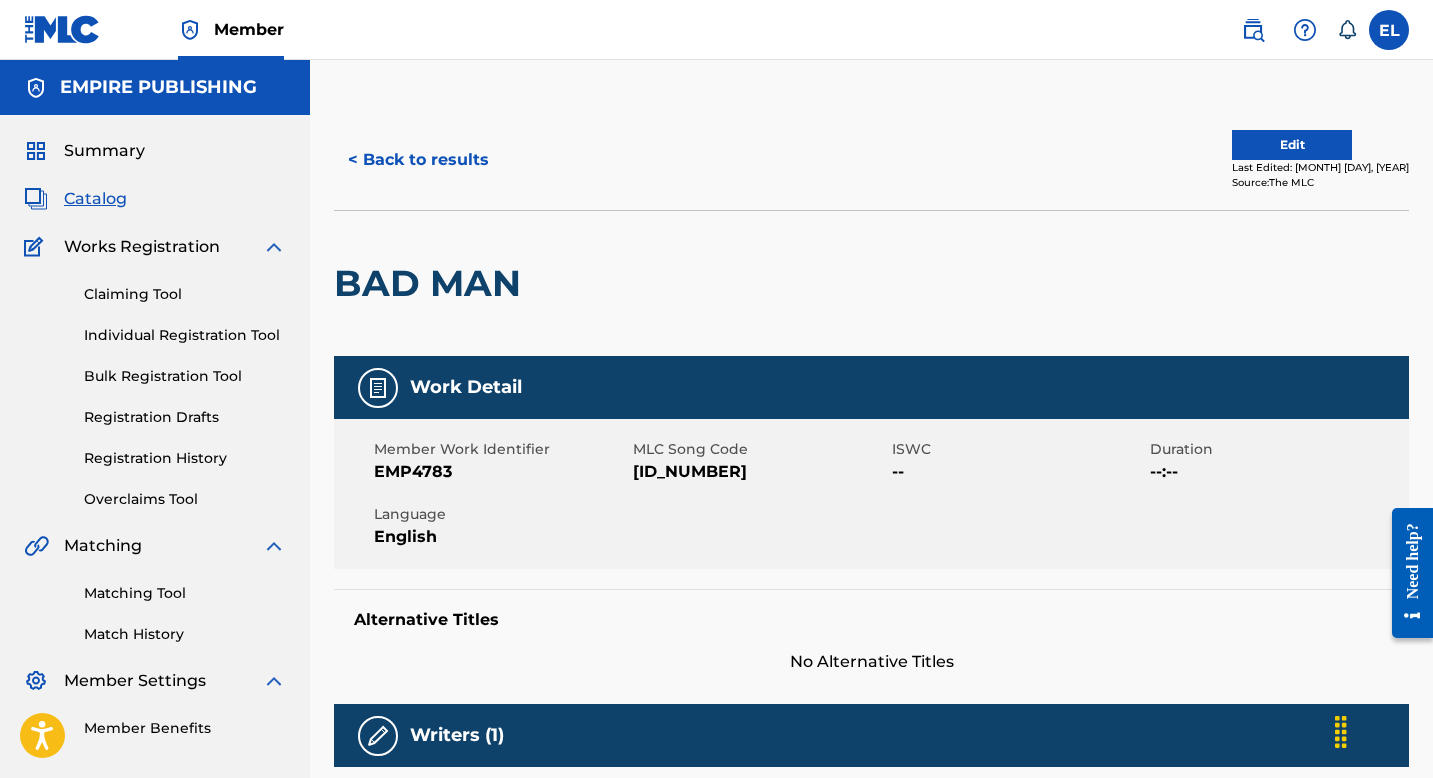 click on "BD10RD" at bounding box center [760, 472] 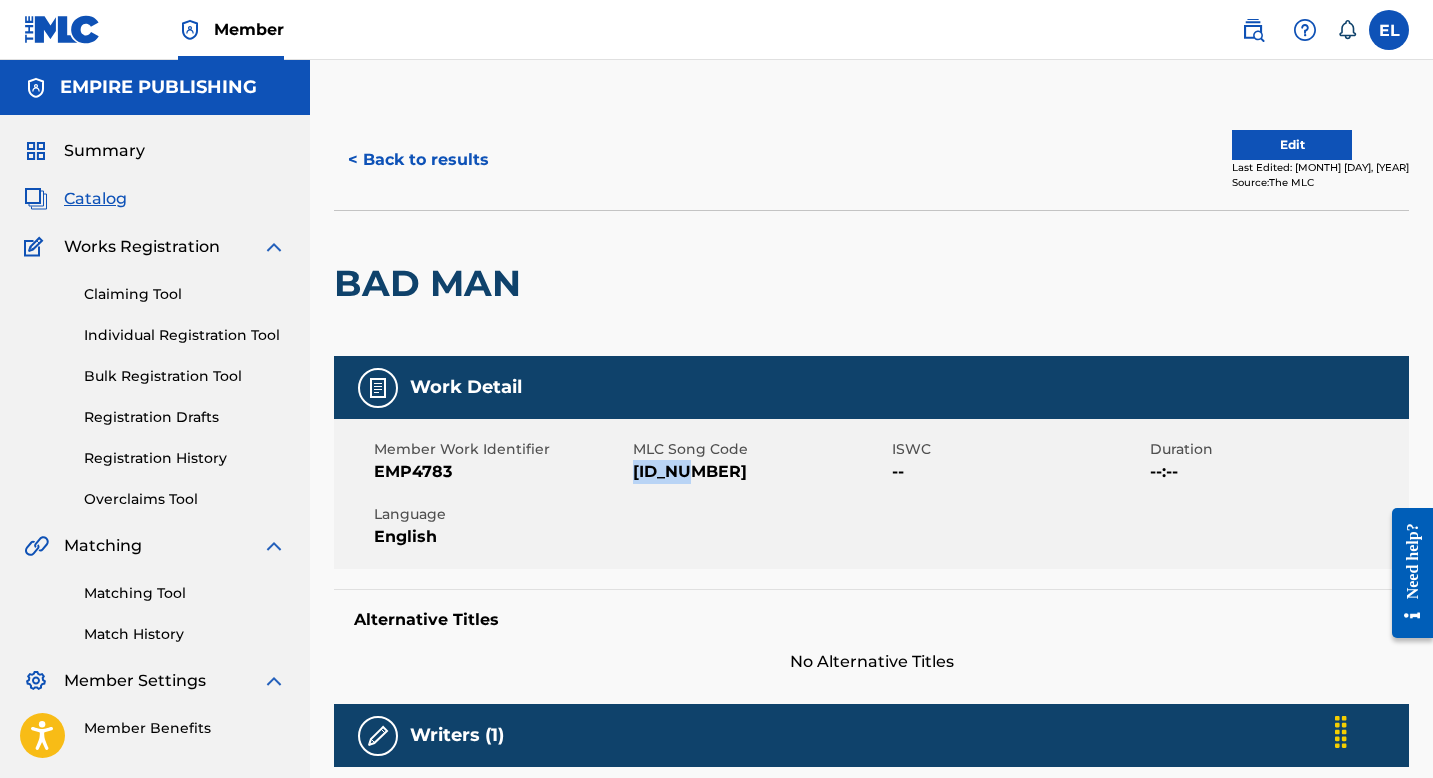 click on "BD10RD" at bounding box center (760, 472) 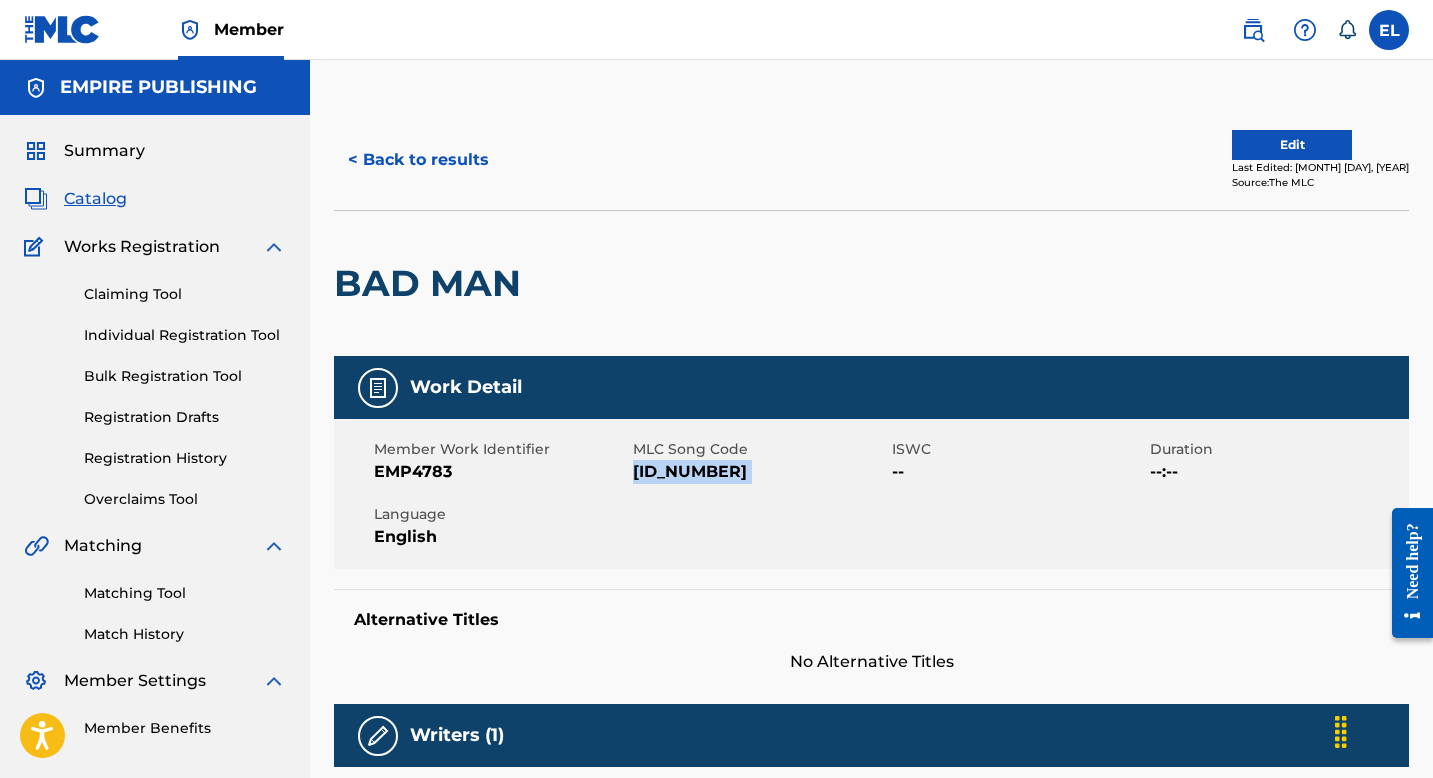 click on "BD10RD" at bounding box center [760, 472] 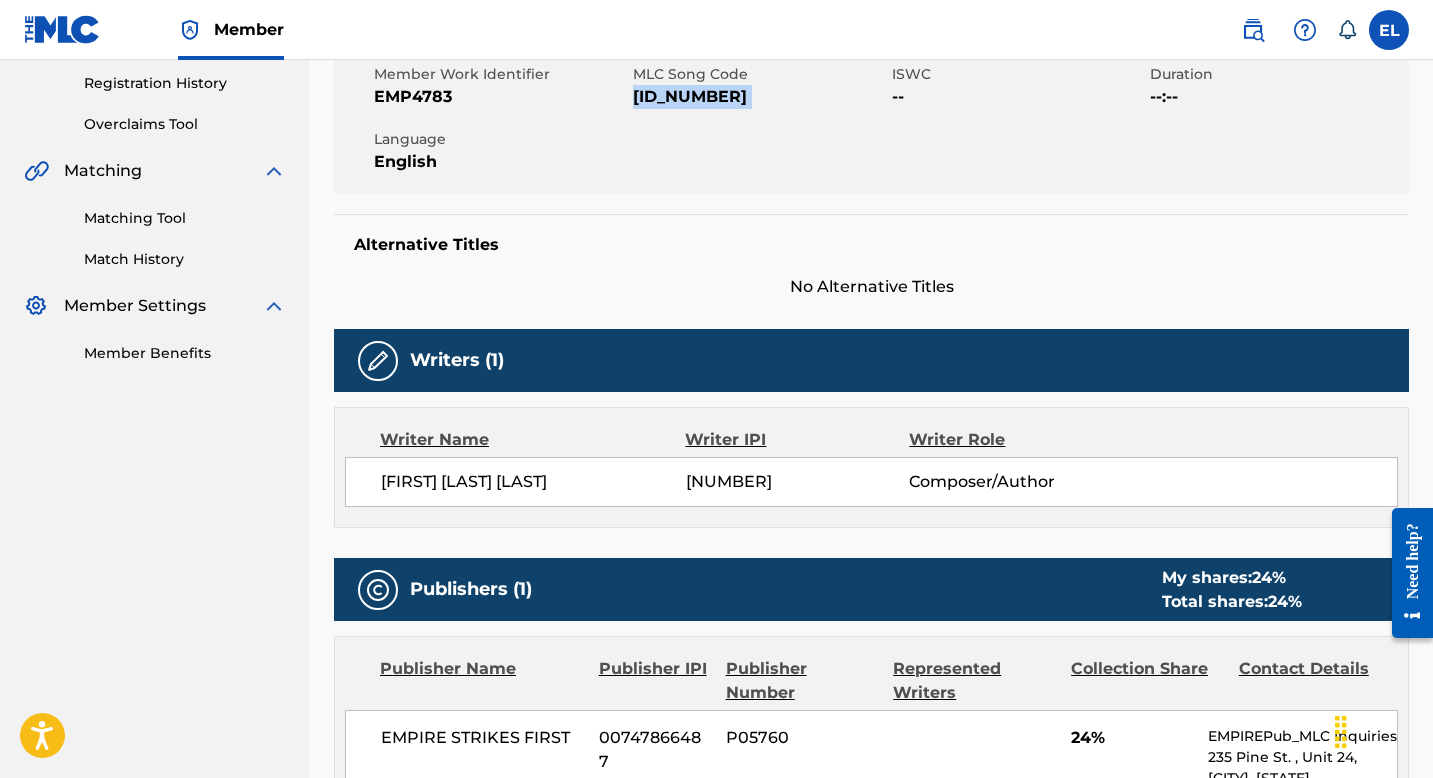 scroll, scrollTop: 374, scrollLeft: 0, axis: vertical 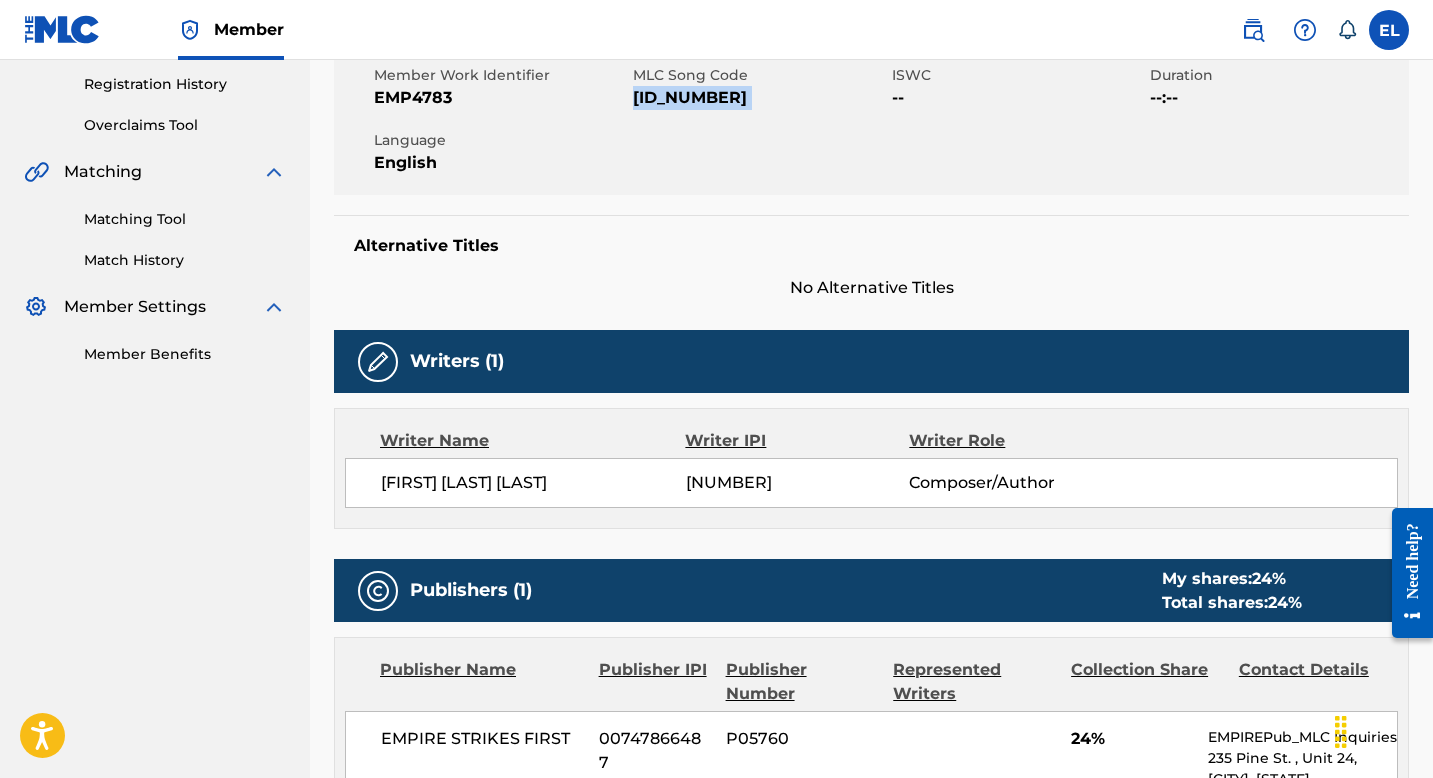 click on "BD10RD" at bounding box center [760, 98] 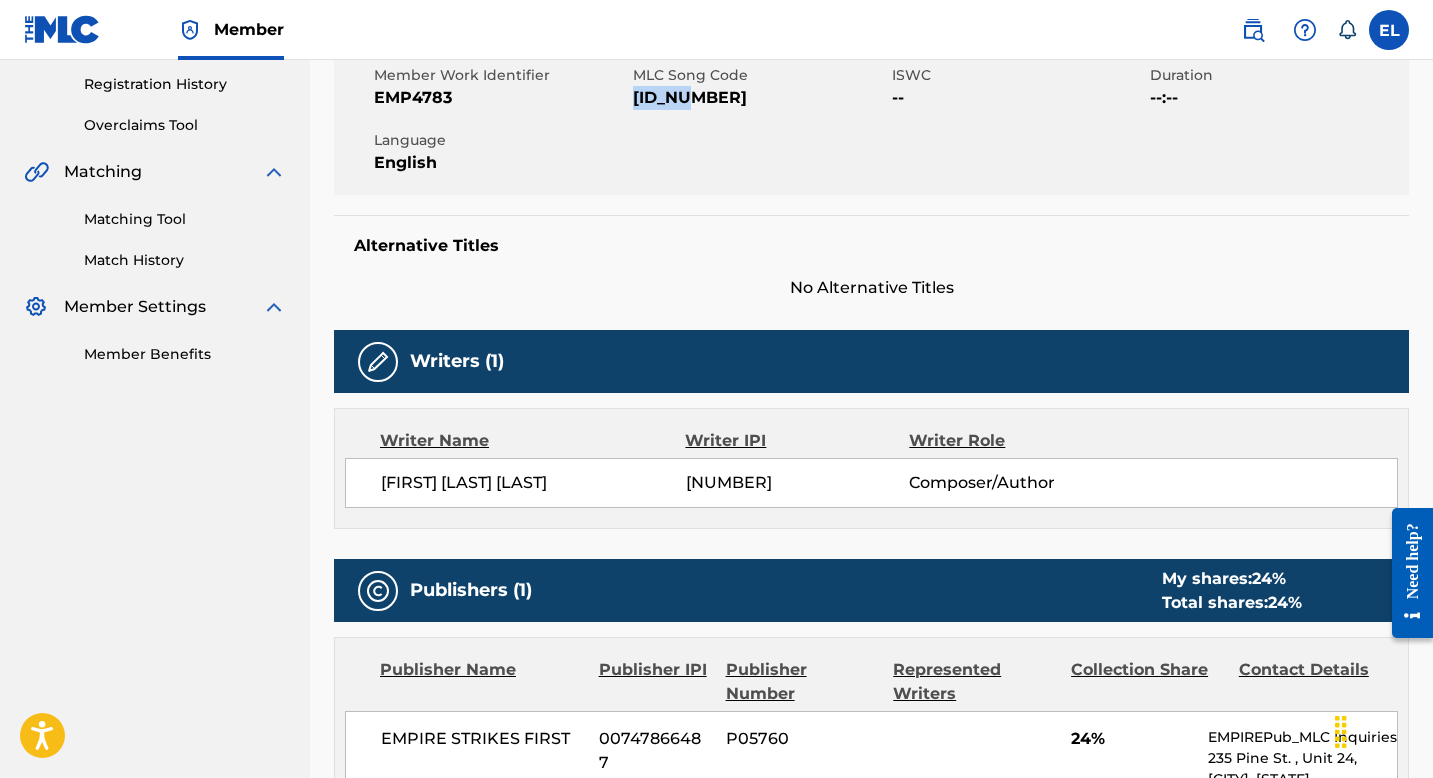click on "BD10RD" at bounding box center (760, 98) 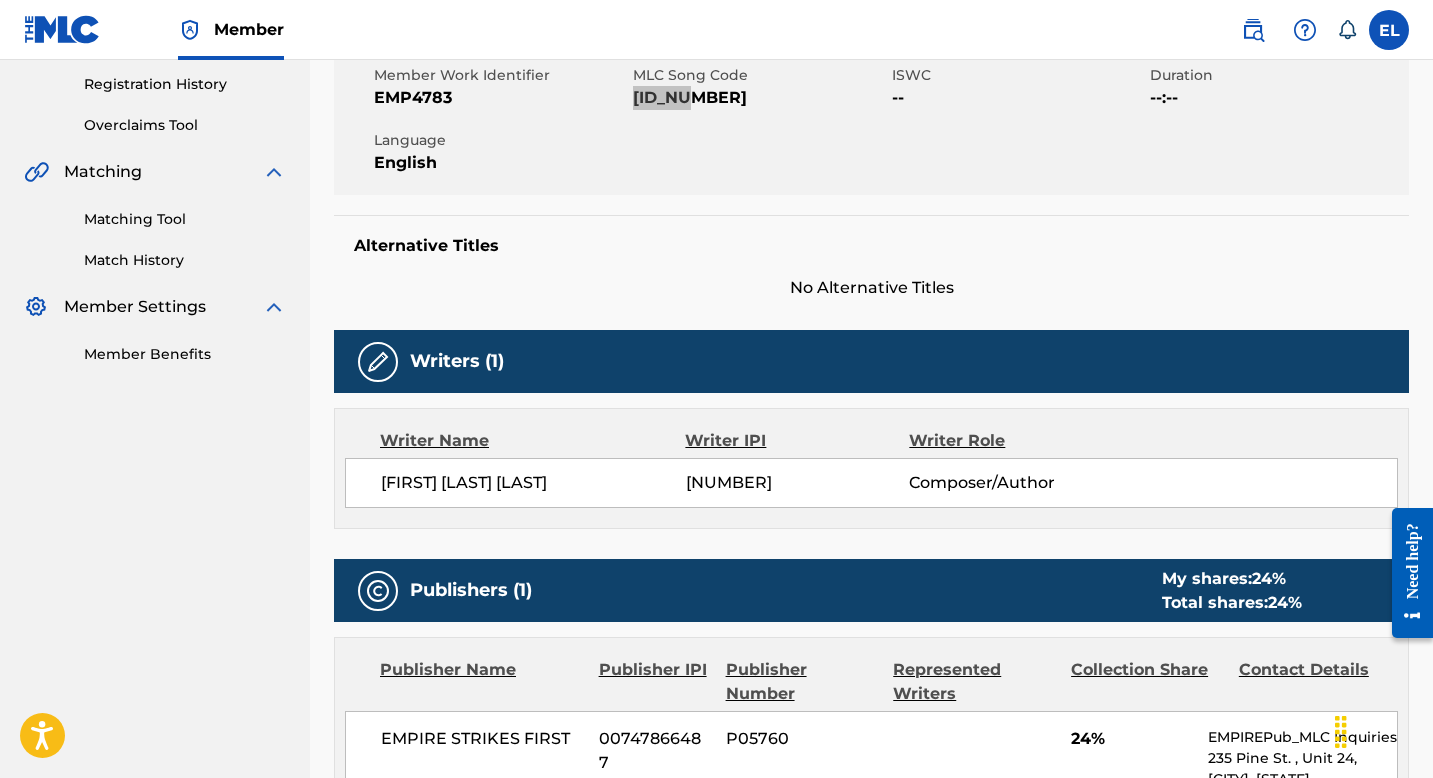 scroll, scrollTop: 0, scrollLeft: 0, axis: both 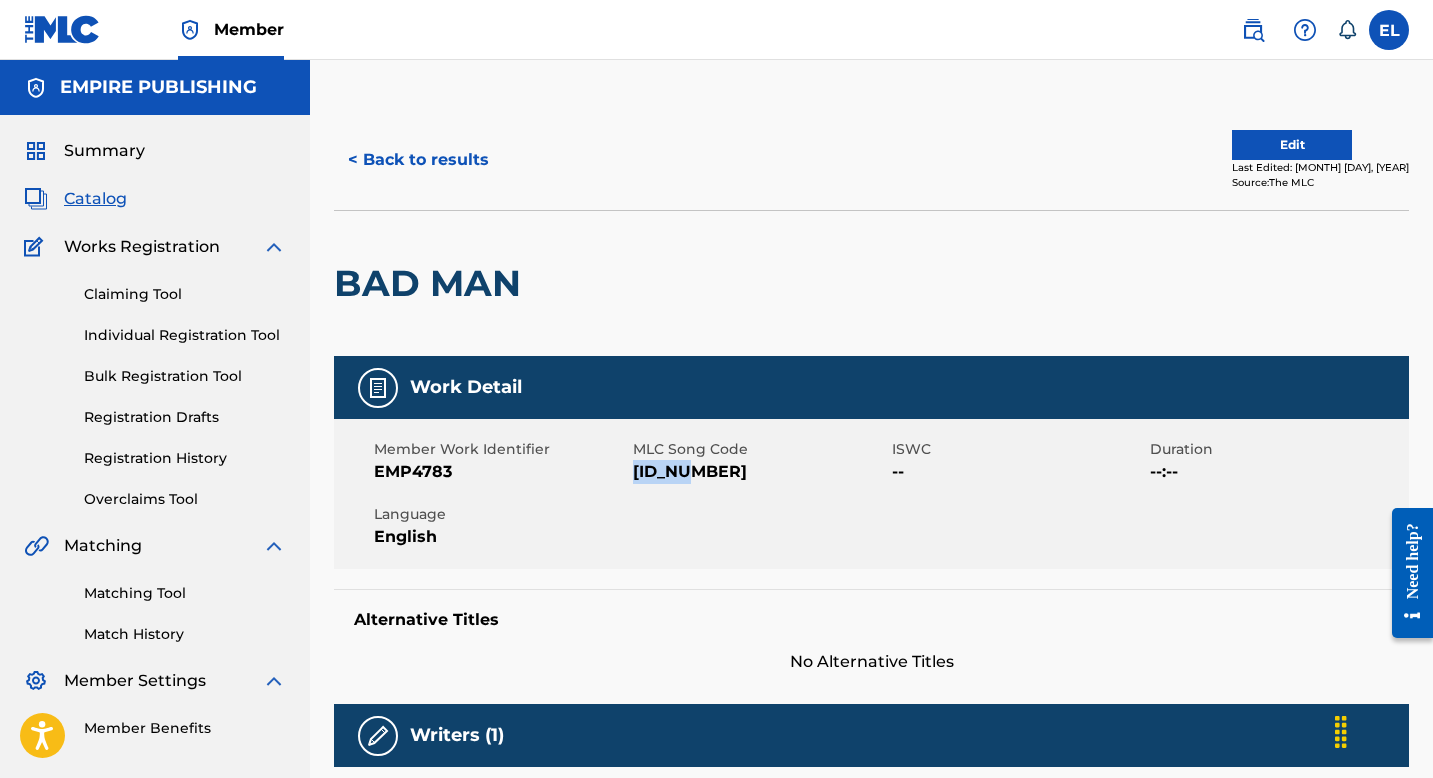 click on "Catalog" at bounding box center (95, 199) 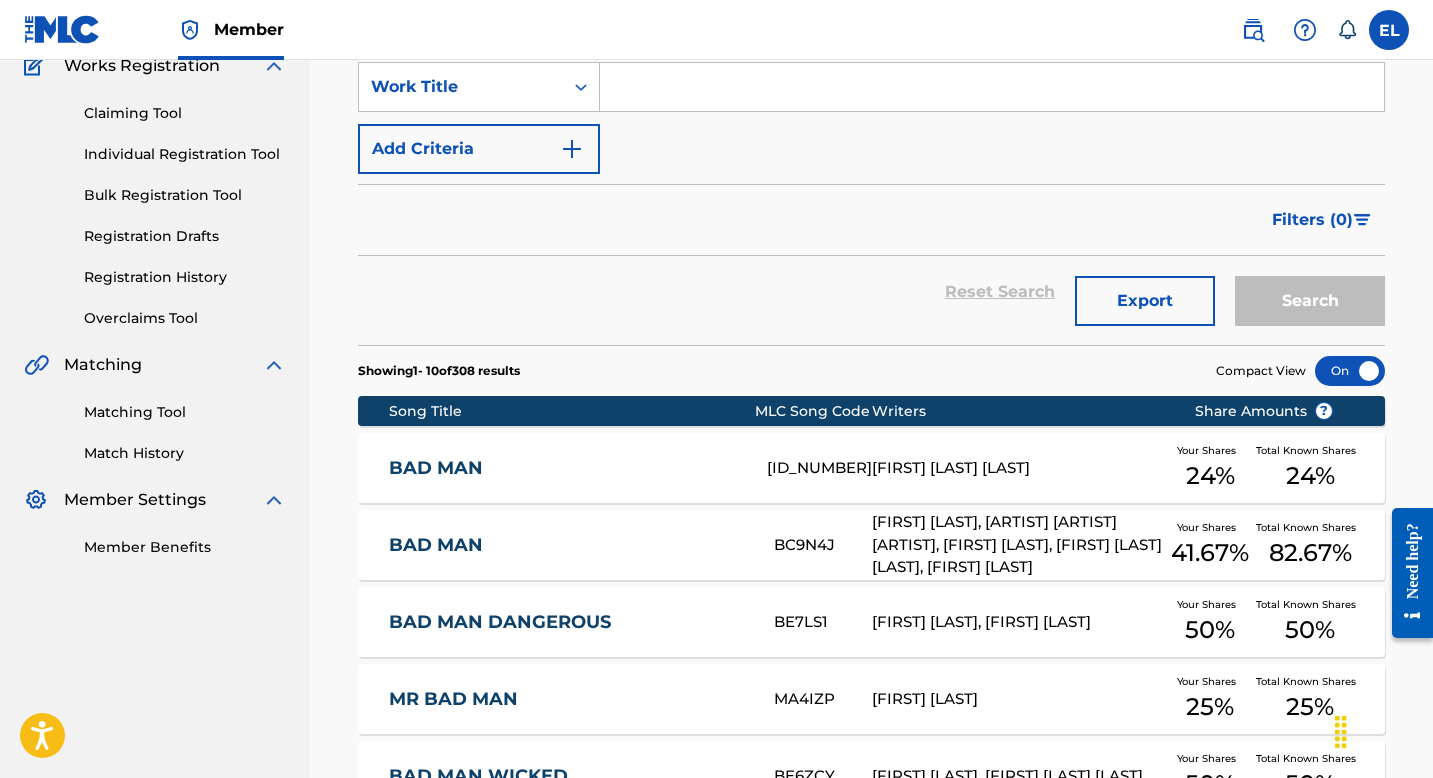 scroll, scrollTop: 0, scrollLeft: 0, axis: both 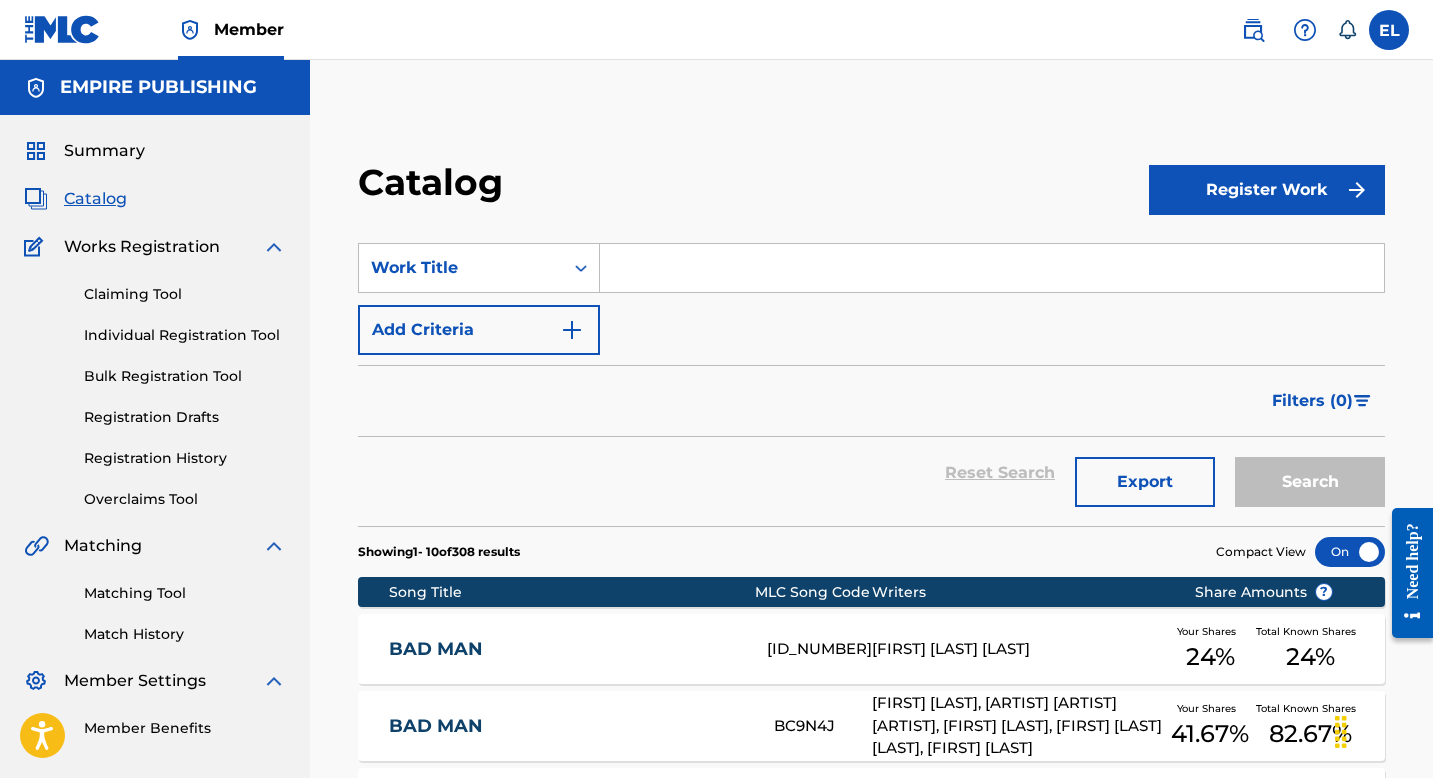click at bounding box center [992, 268] 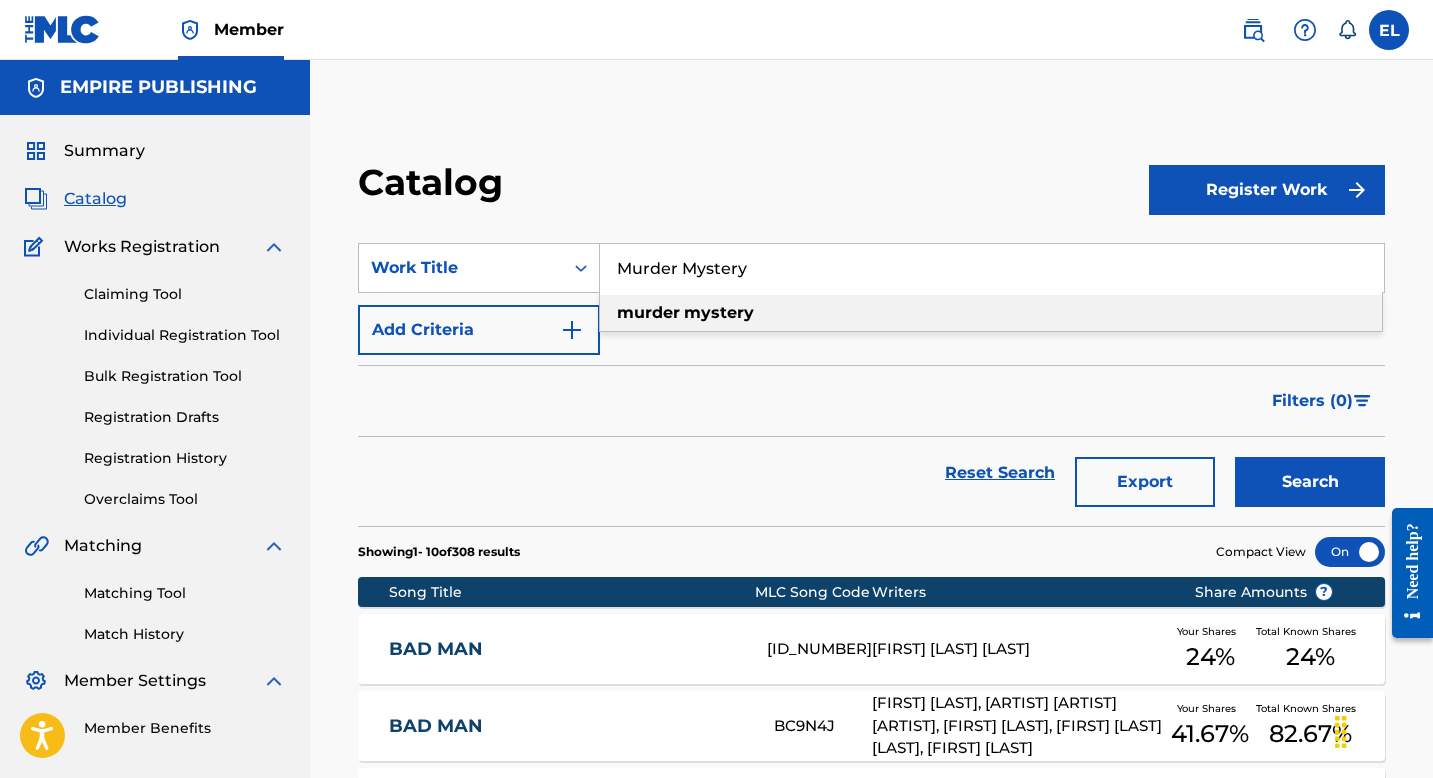 type on "Murder Mystery" 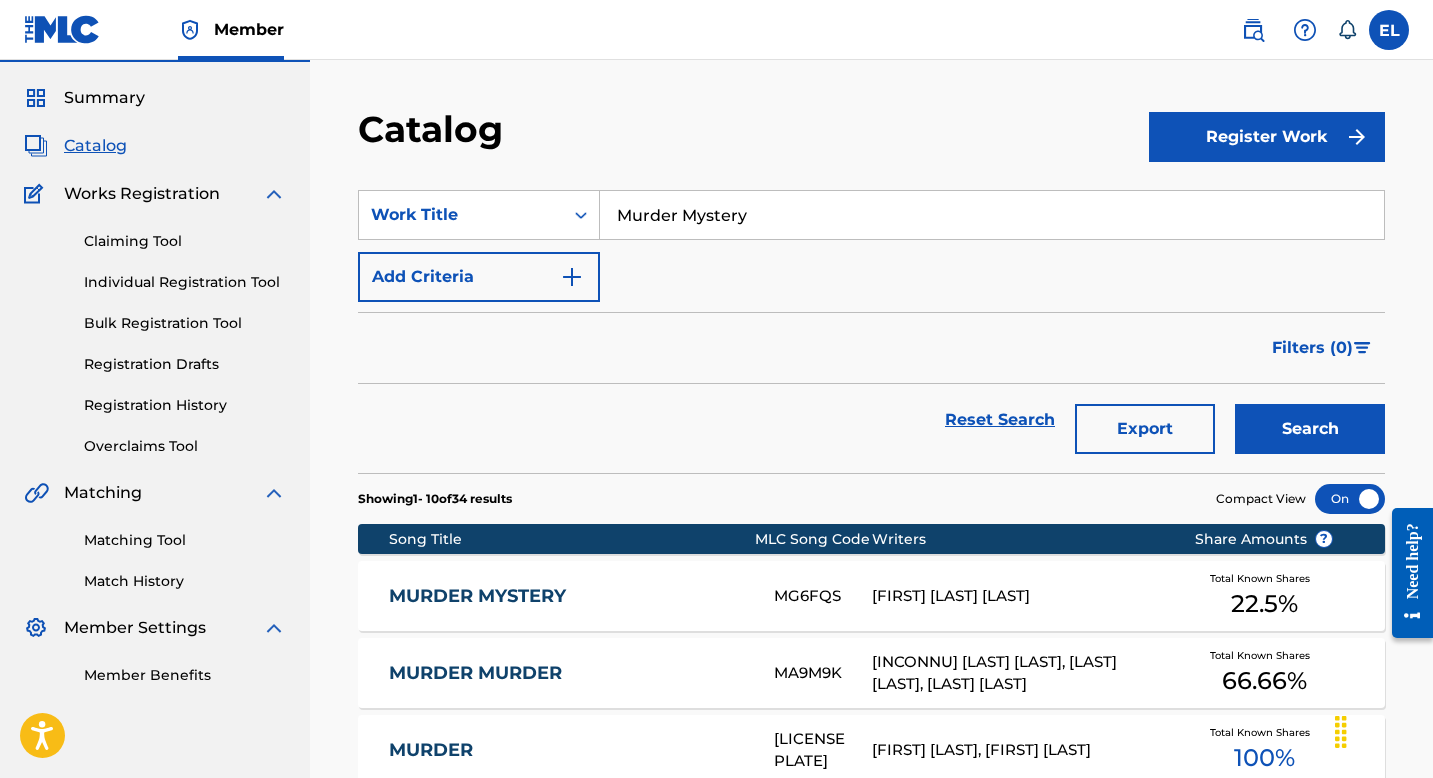 scroll, scrollTop: 171, scrollLeft: 0, axis: vertical 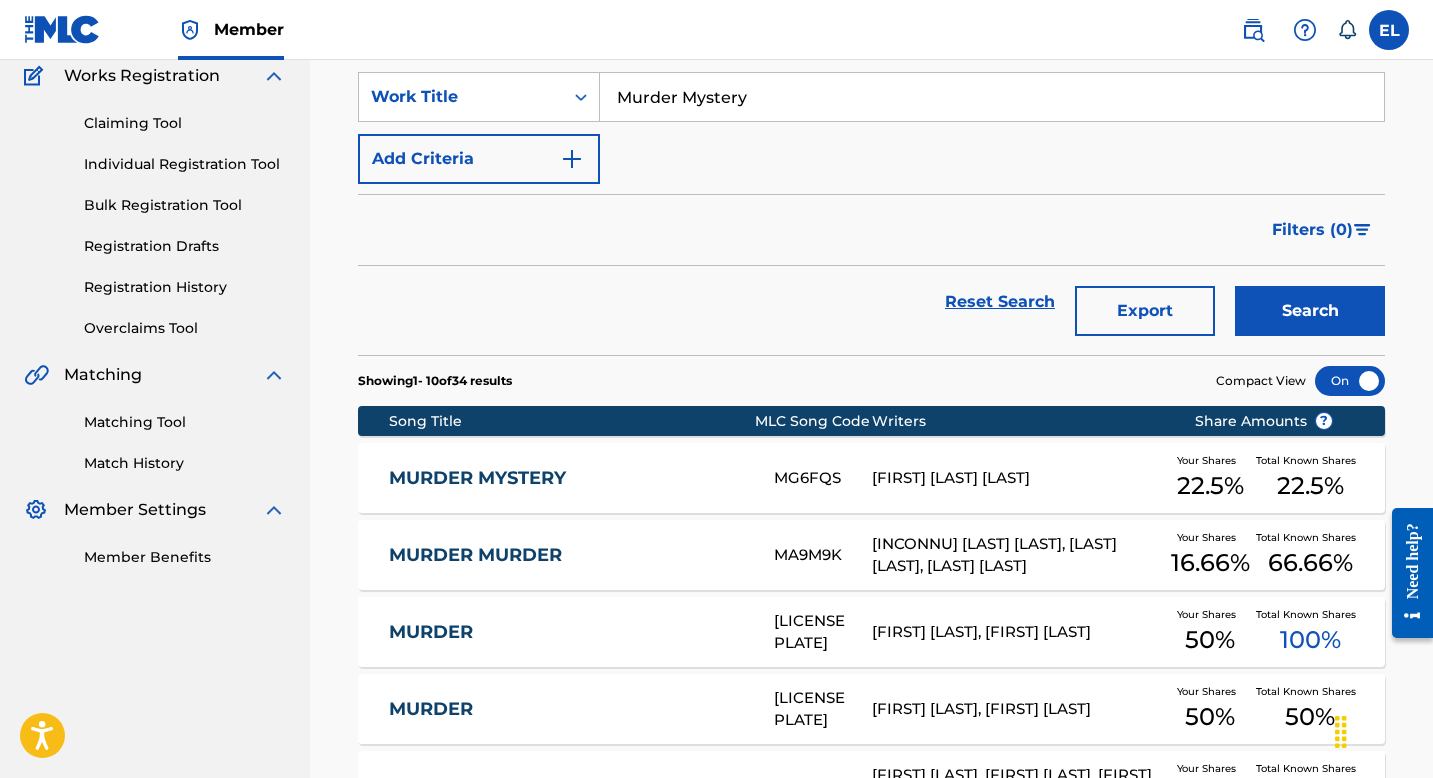 click on "MURDER MYSTERY" at bounding box center (568, 478) 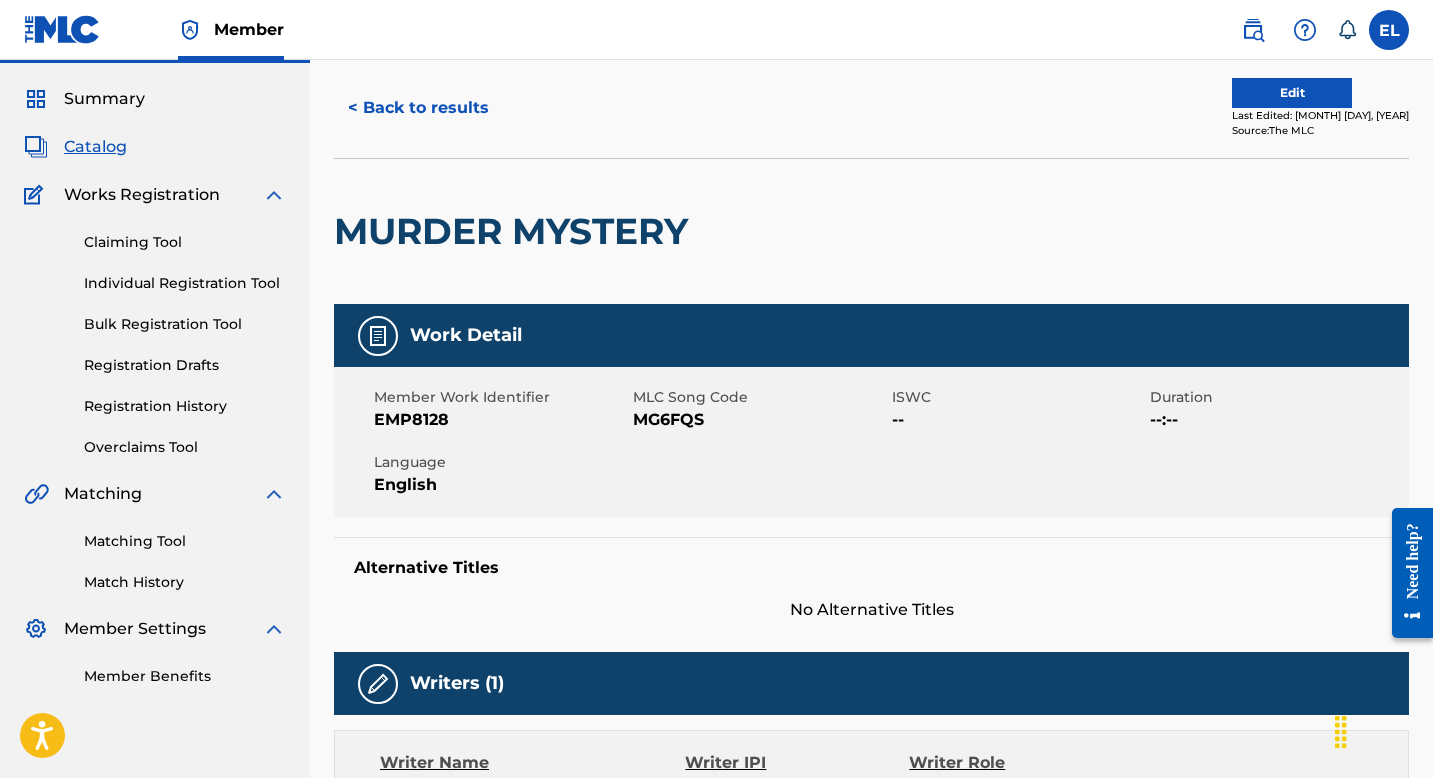 scroll, scrollTop: 160, scrollLeft: 0, axis: vertical 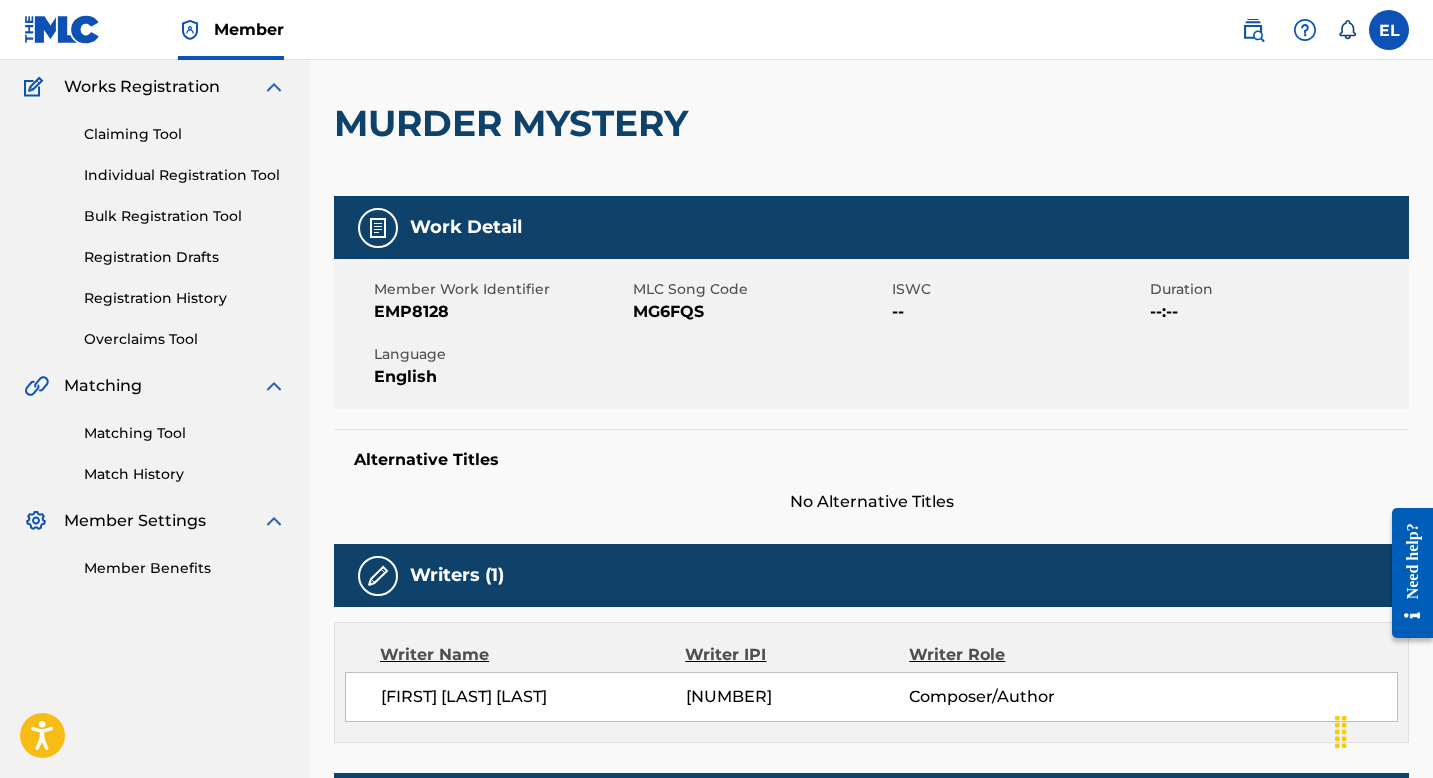 click on "MG6FQS" at bounding box center (760, 312) 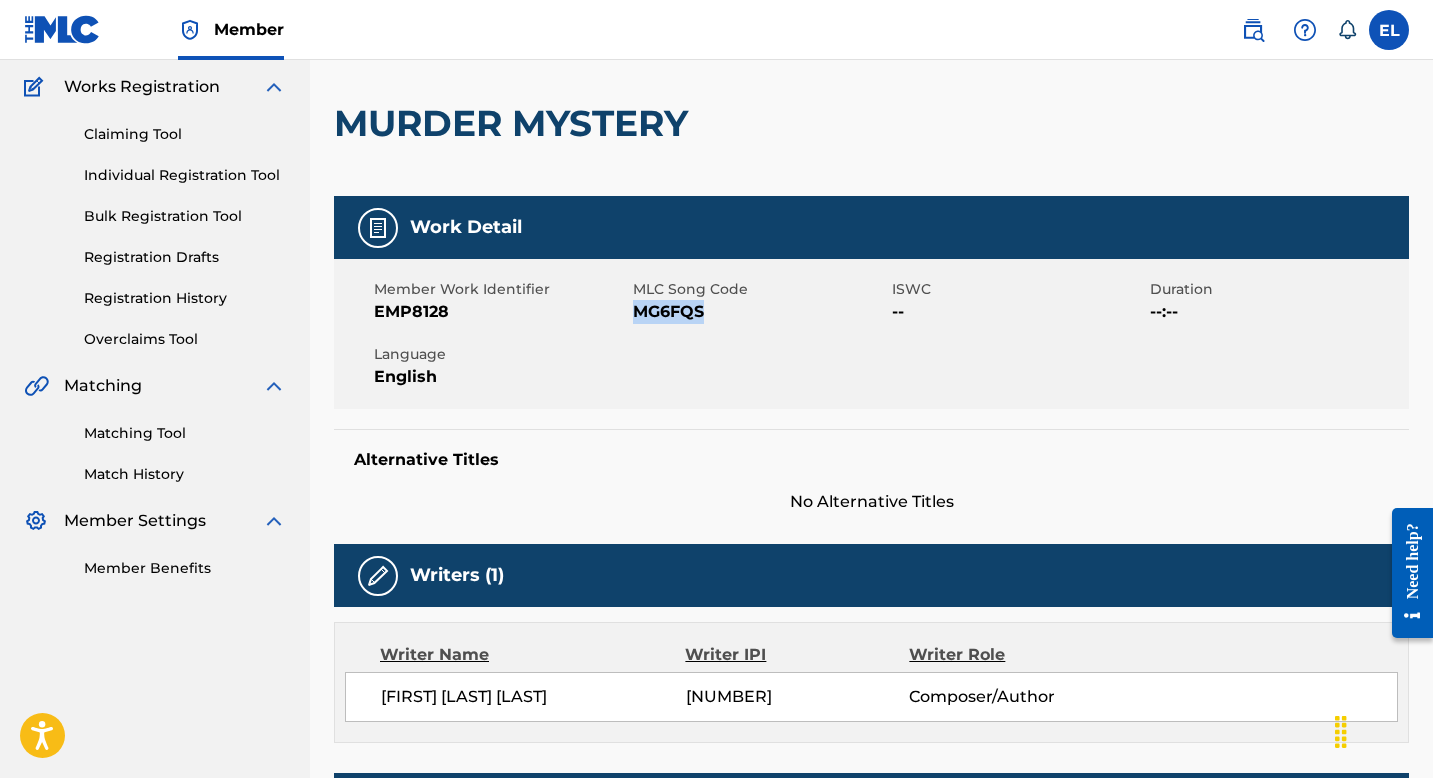 click on "MG6FQS" at bounding box center [760, 312] 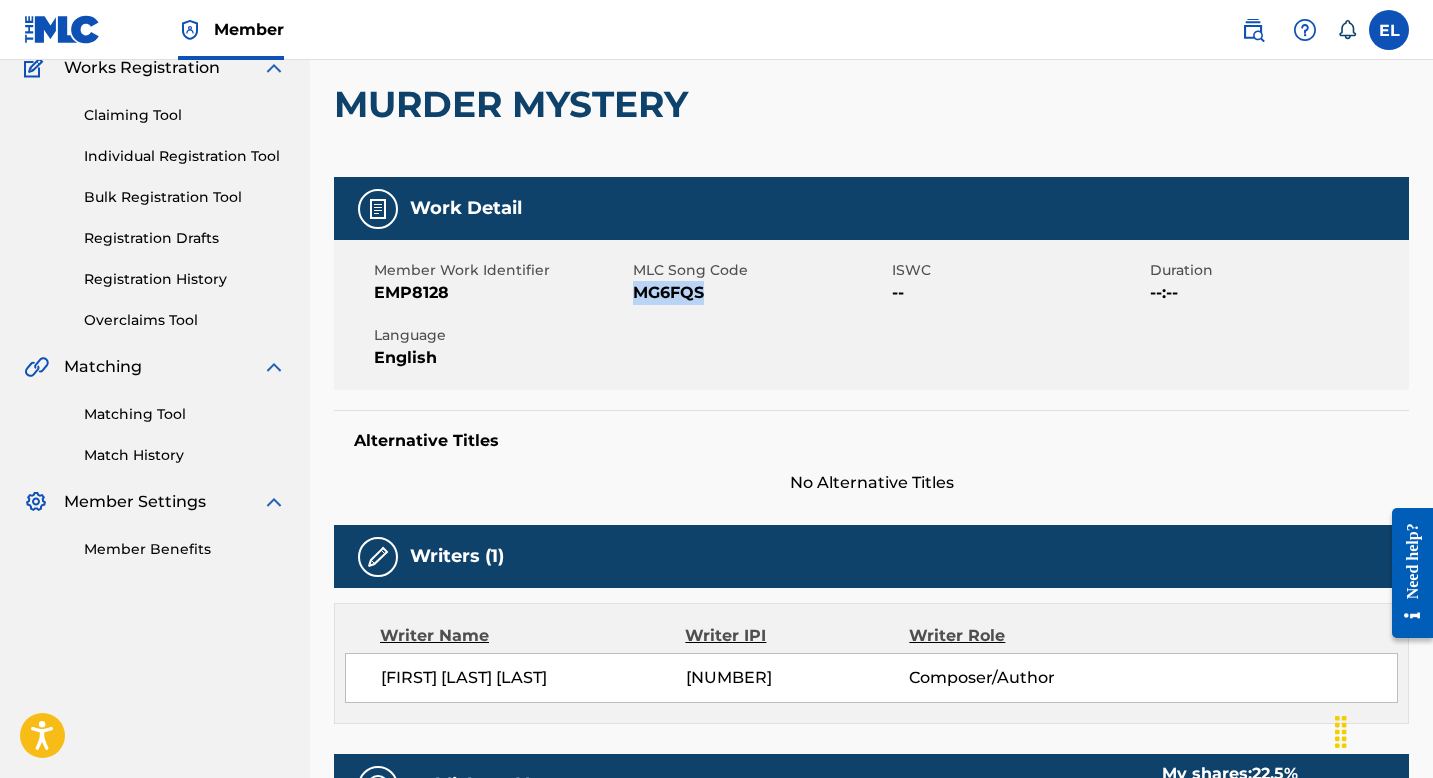 scroll, scrollTop: 0, scrollLeft: 0, axis: both 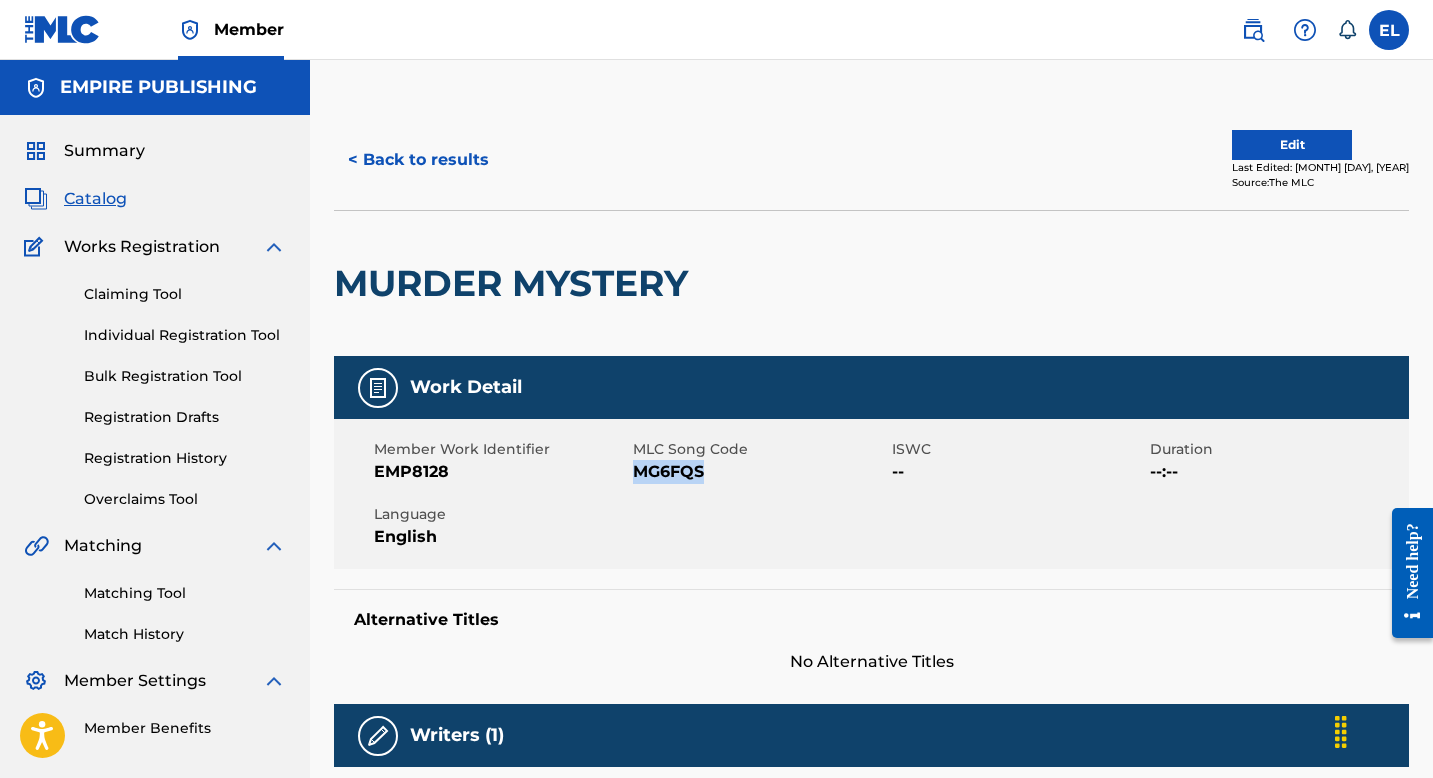 click on "MG6FQS" at bounding box center (760, 472) 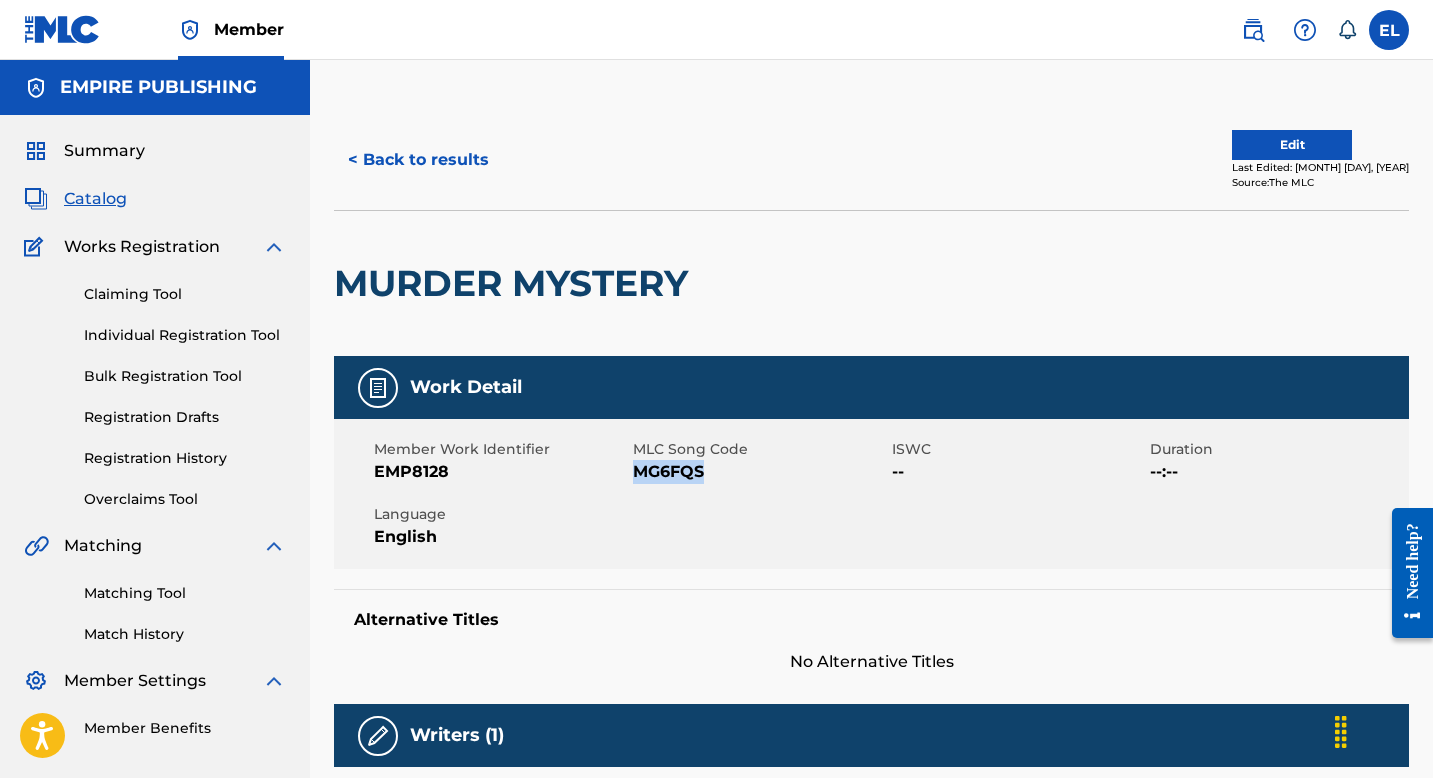 click on "MG6FQS" at bounding box center (760, 472) 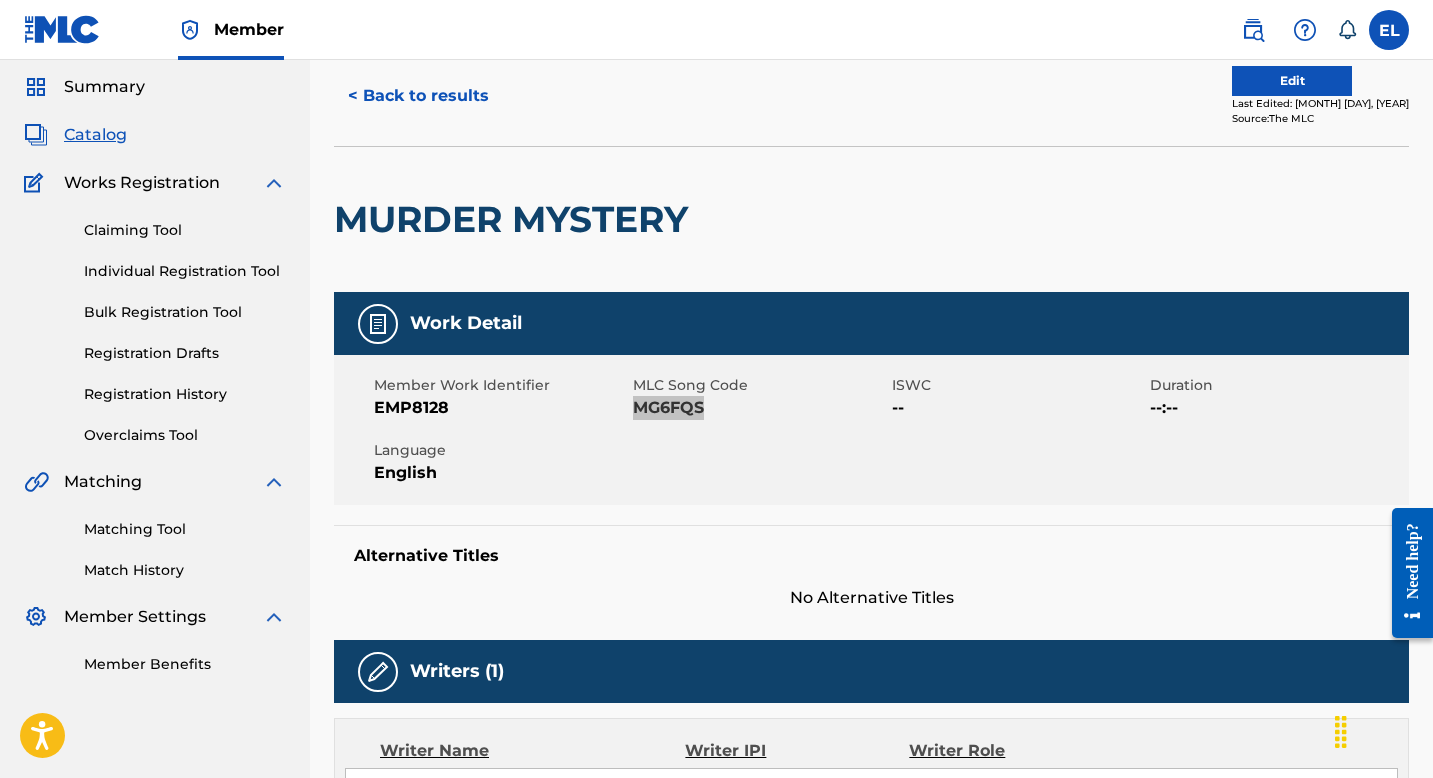 scroll, scrollTop: 0, scrollLeft: 0, axis: both 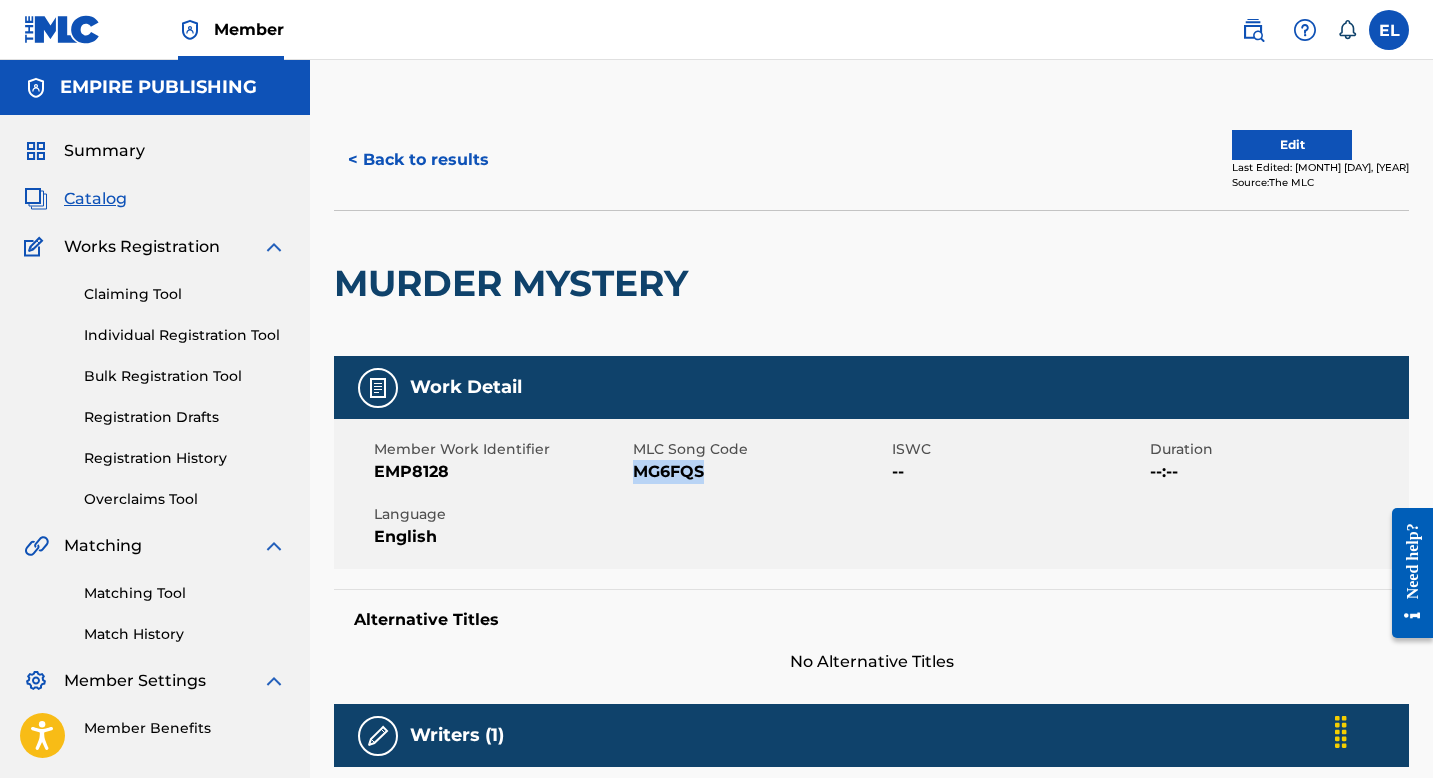 click on "Catalog" at bounding box center [95, 199] 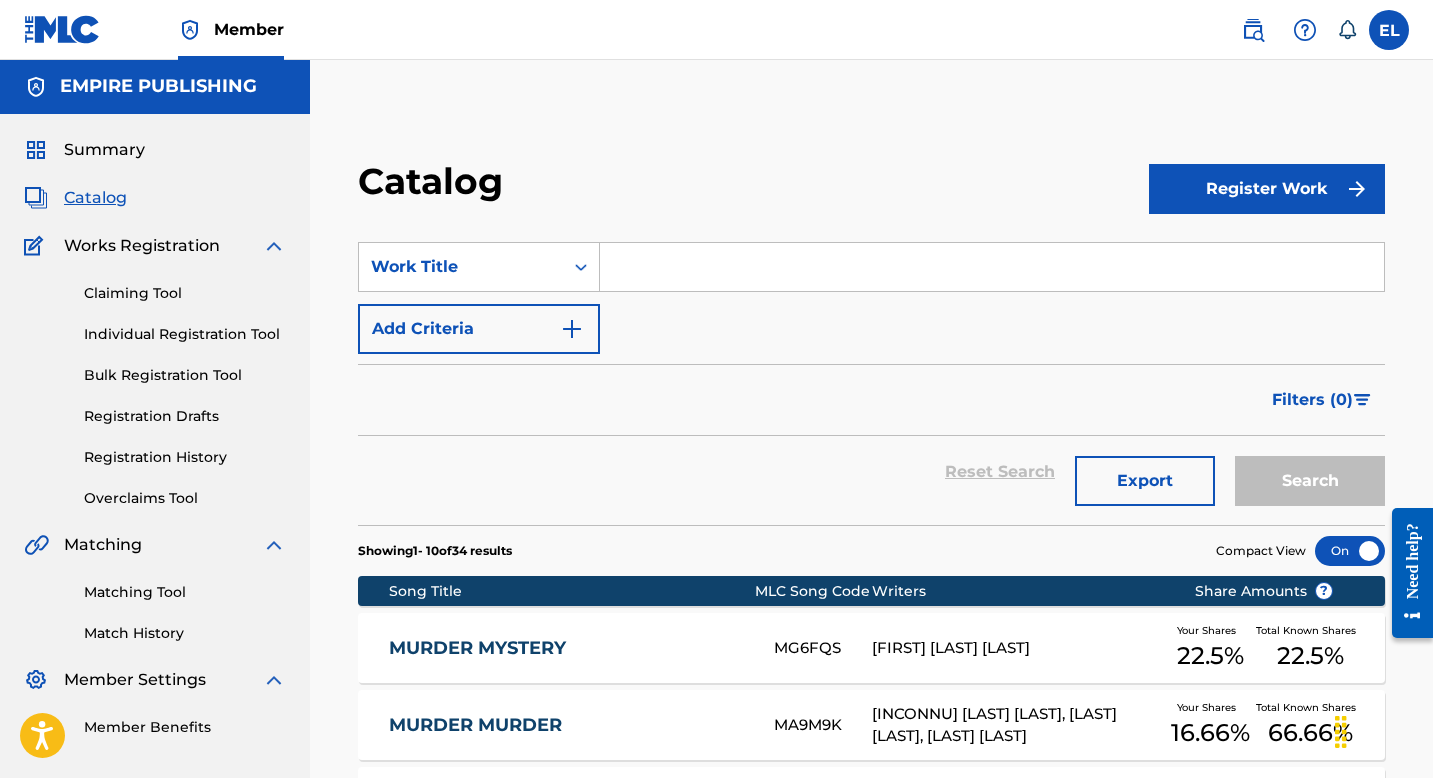 scroll, scrollTop: 0, scrollLeft: 0, axis: both 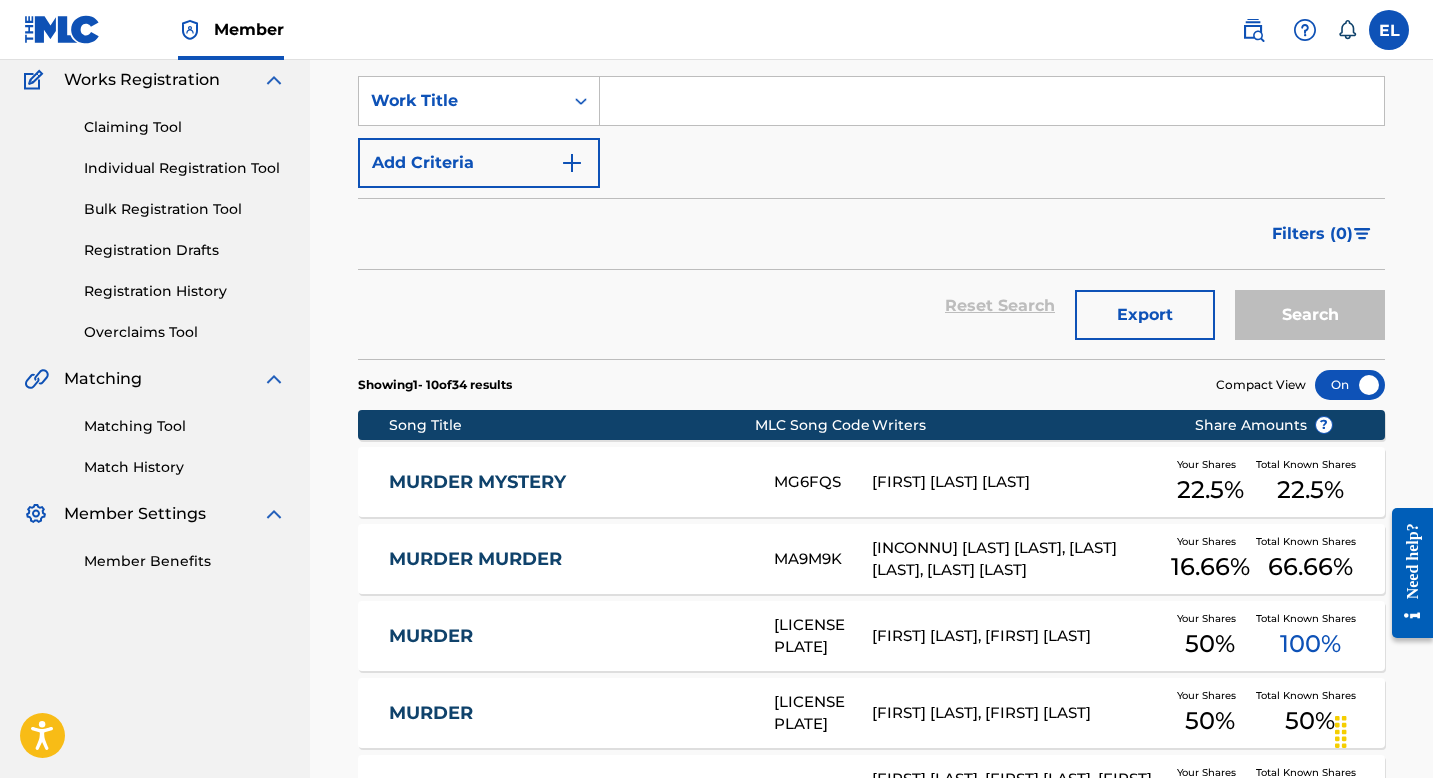 click at bounding box center [992, 101] 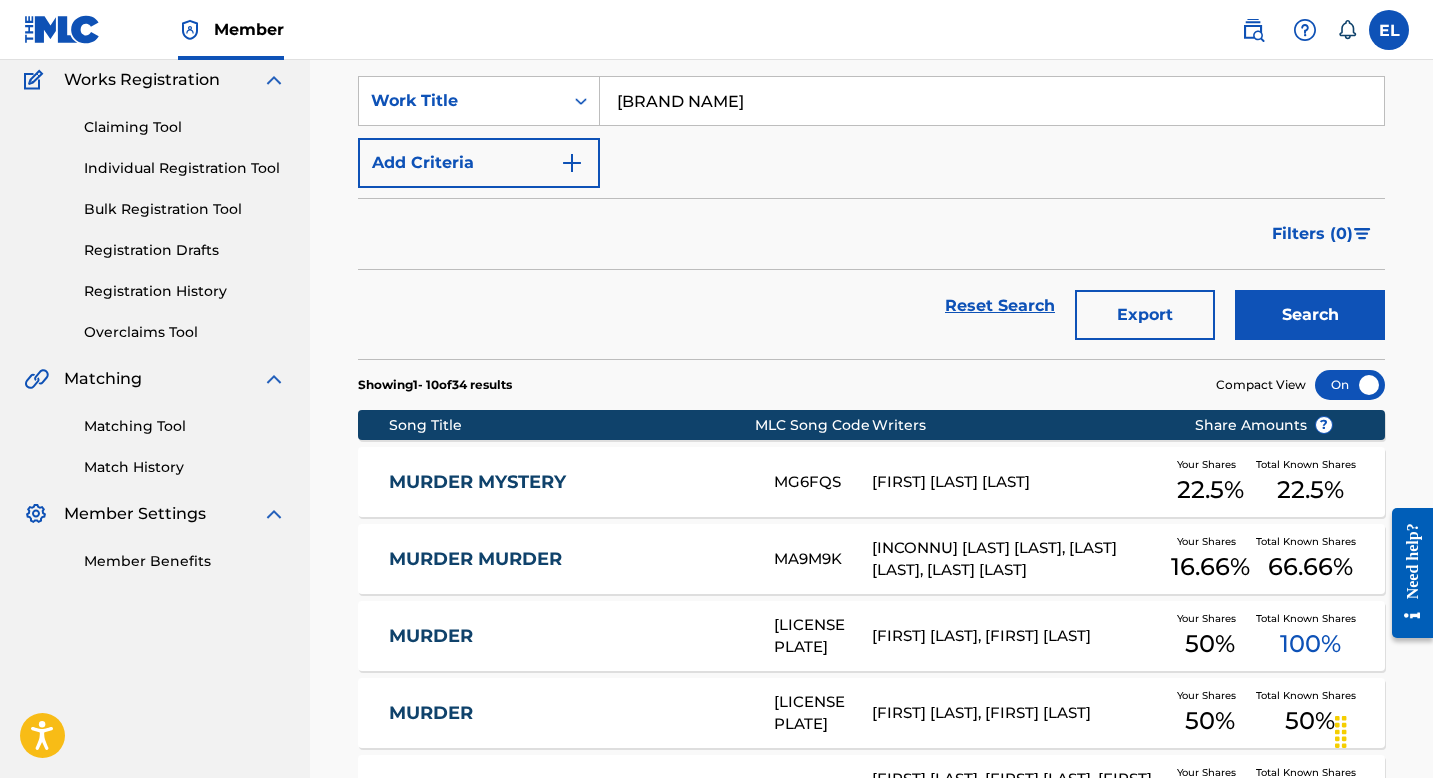 type on "Hrs & Hrs" 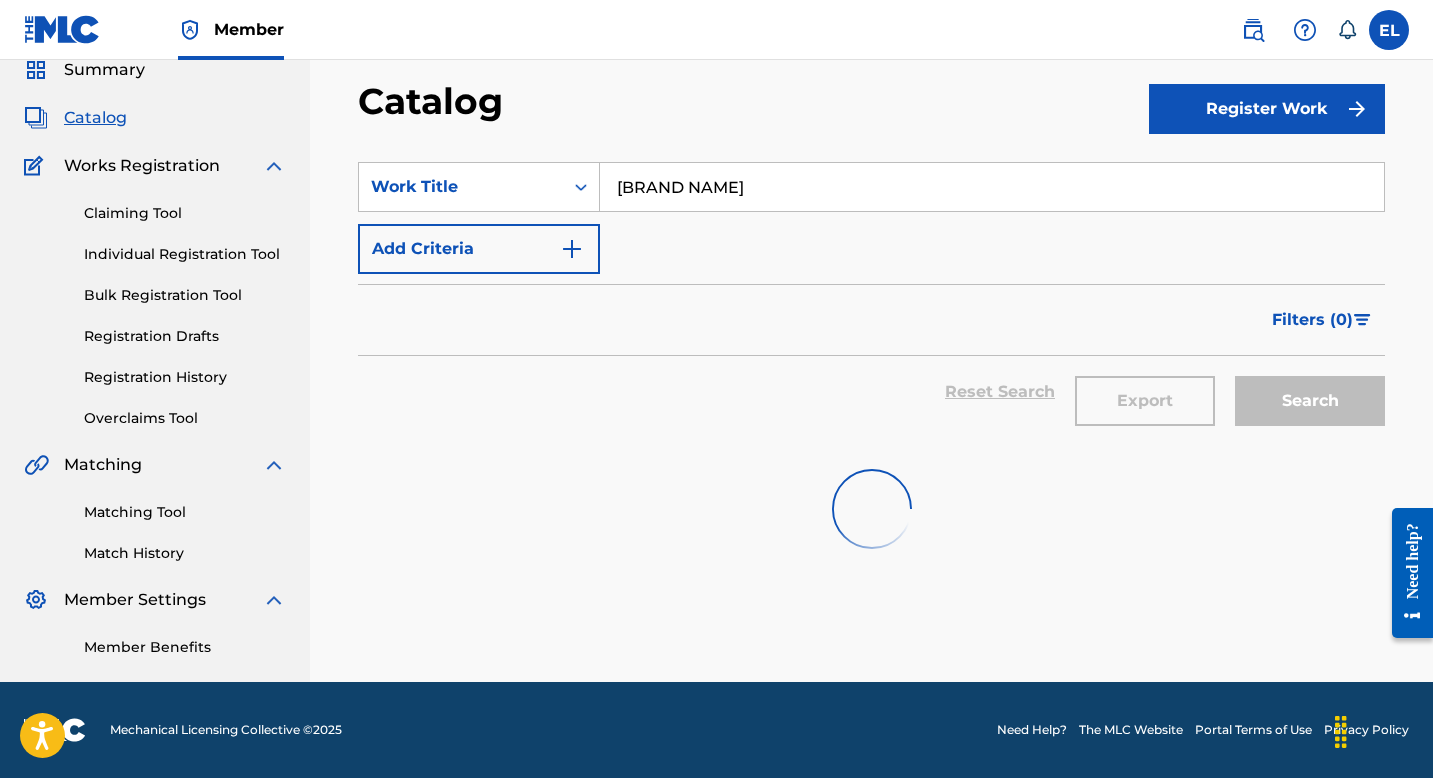 scroll, scrollTop: 167, scrollLeft: 0, axis: vertical 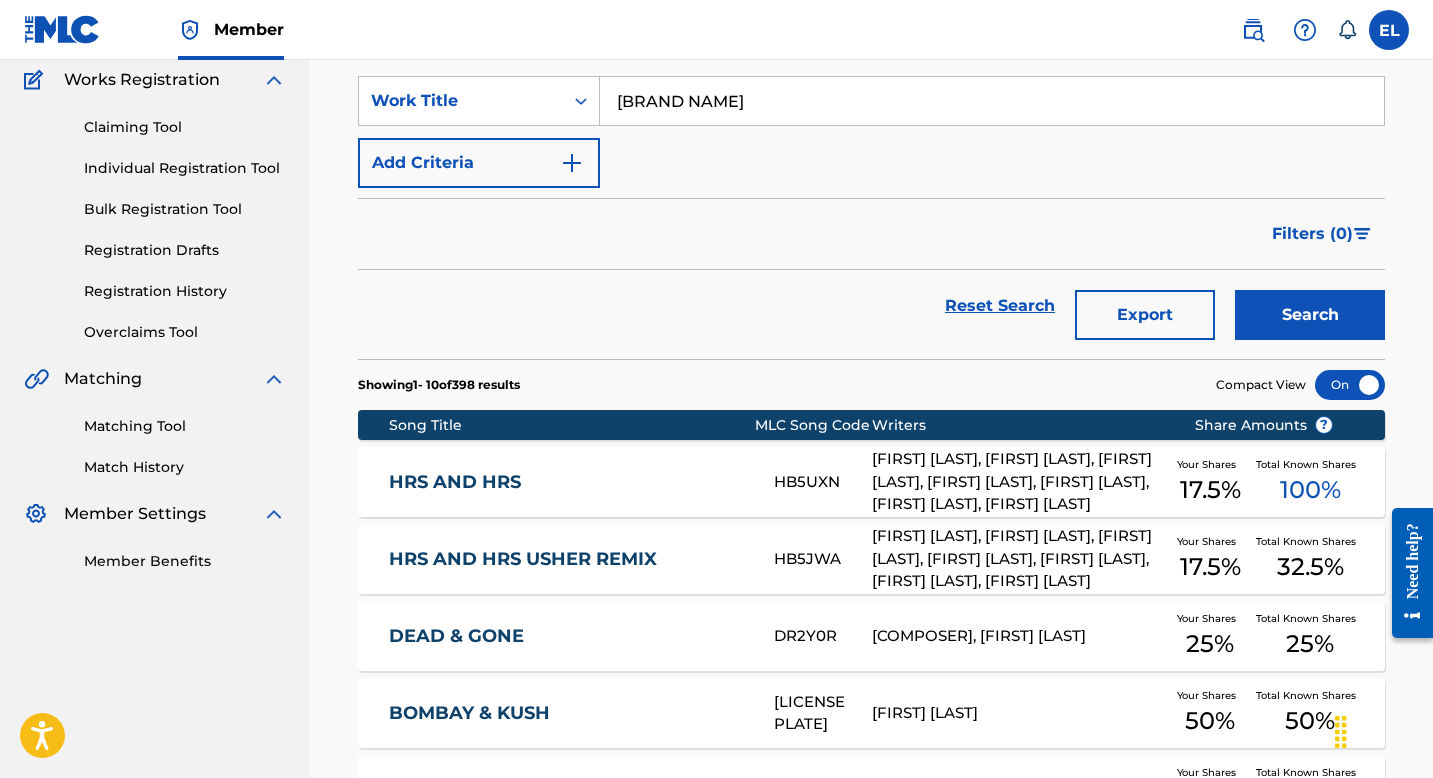 click on "HRS AND HRS HB5UXN DYLAN GRAHAM, ISAAC BENJAMIN WRISTON, PRISCILLA RENEA HAMILTON, THADDIS LAPHONIA JR HARRELL, JUSTIN ZIM, BAPTISTE BRANDON JOHN, RALPH TILLER HAMADI ZAABI Your Shares 17.5 % Total Known Shares 100 %" at bounding box center (871, 482) 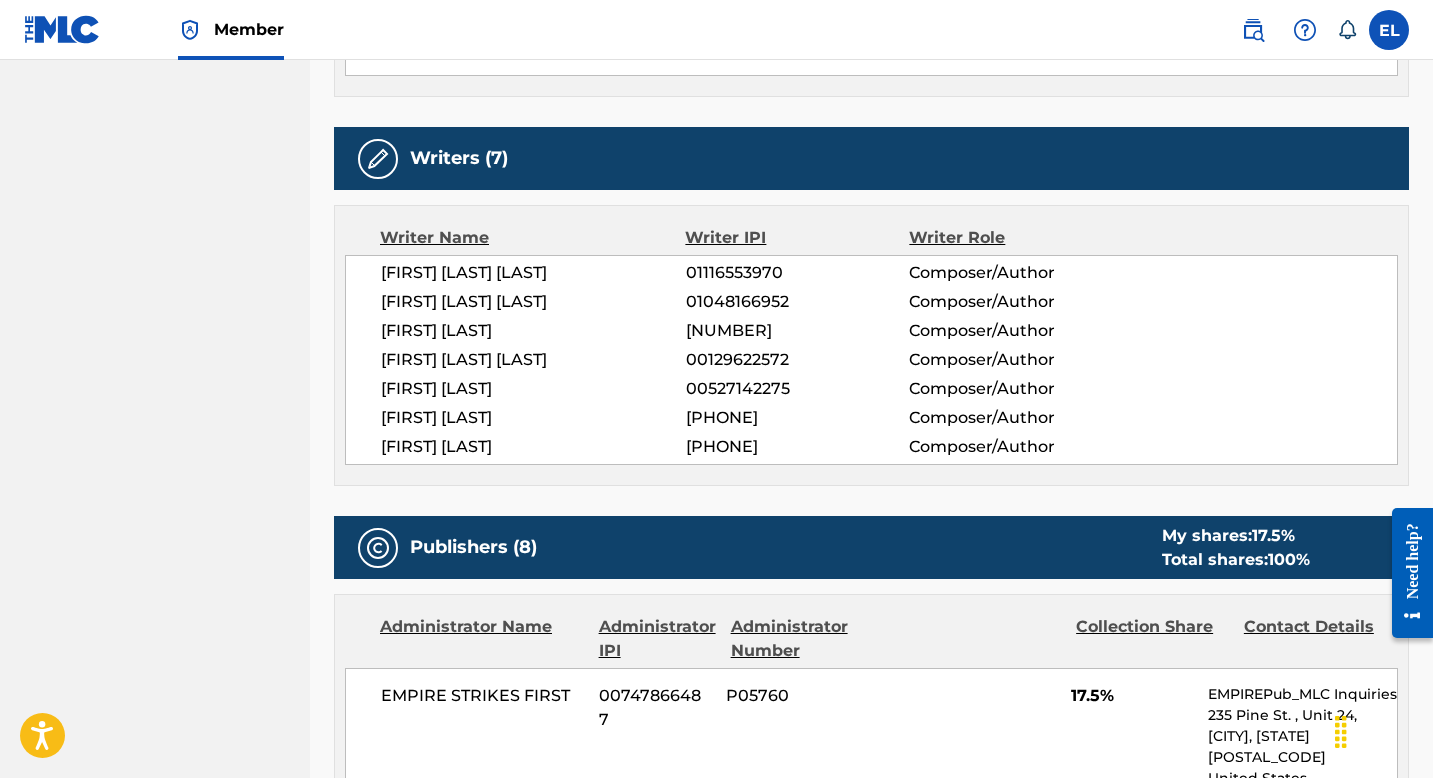 scroll, scrollTop: 178, scrollLeft: 0, axis: vertical 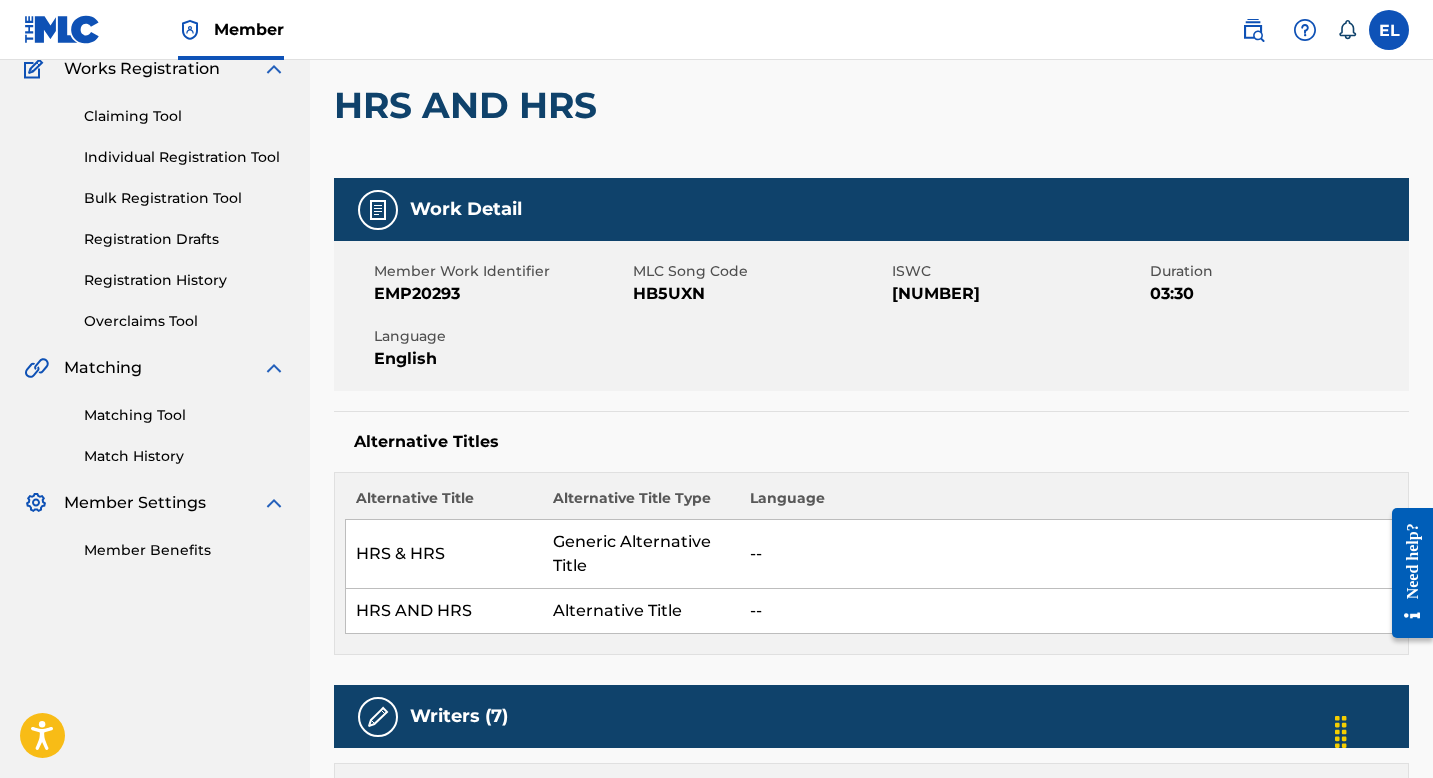 click on "HB5UXN" at bounding box center (760, 294) 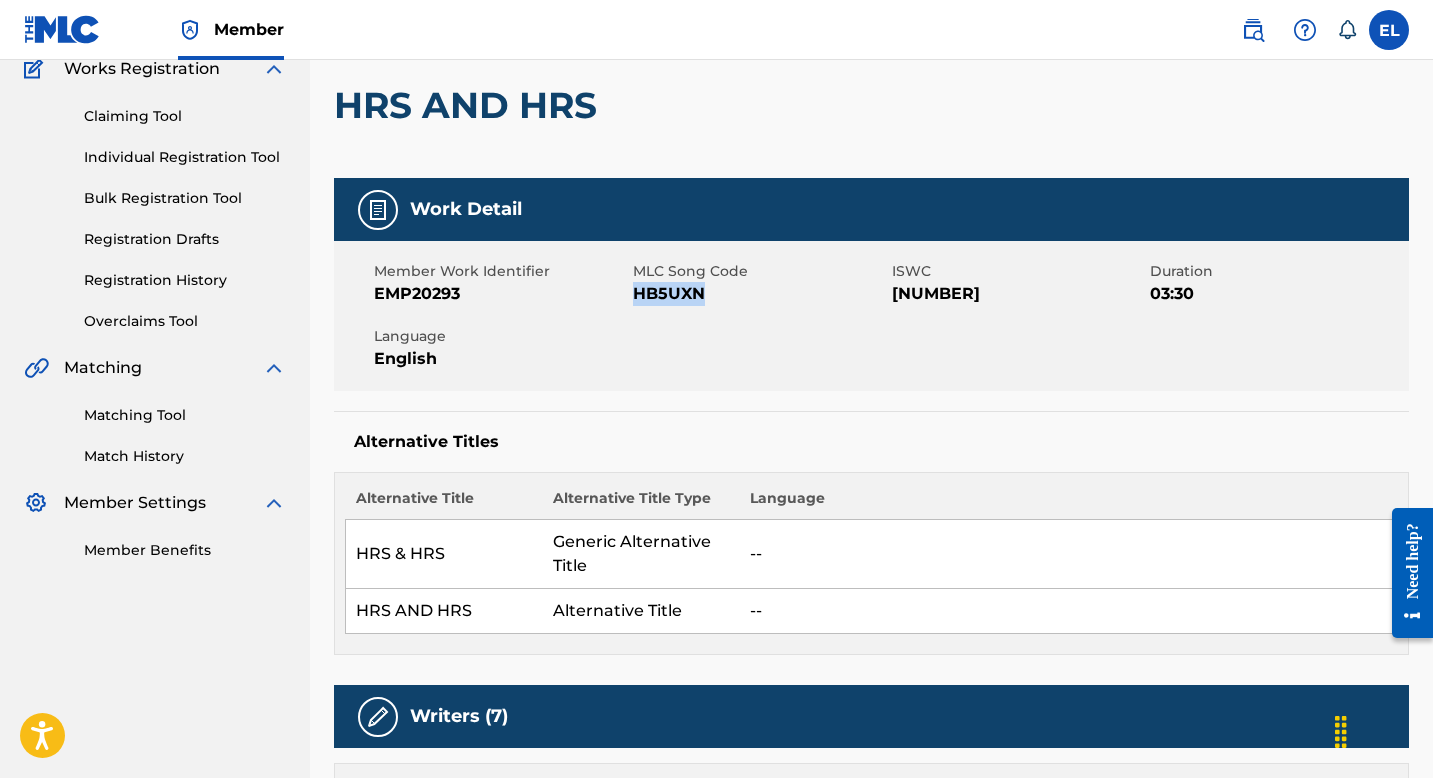 click on "HB5UXN" at bounding box center (760, 294) 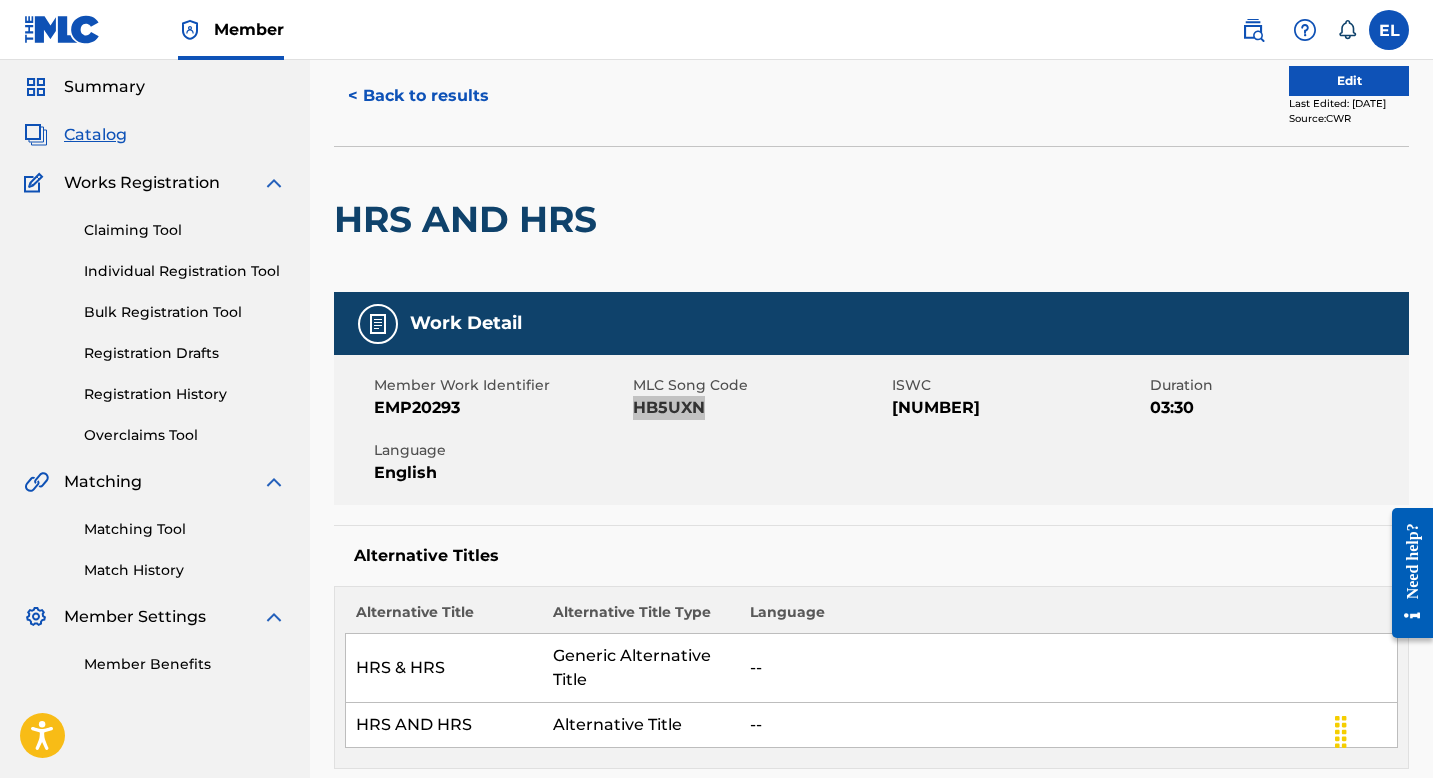 scroll, scrollTop: 10, scrollLeft: 0, axis: vertical 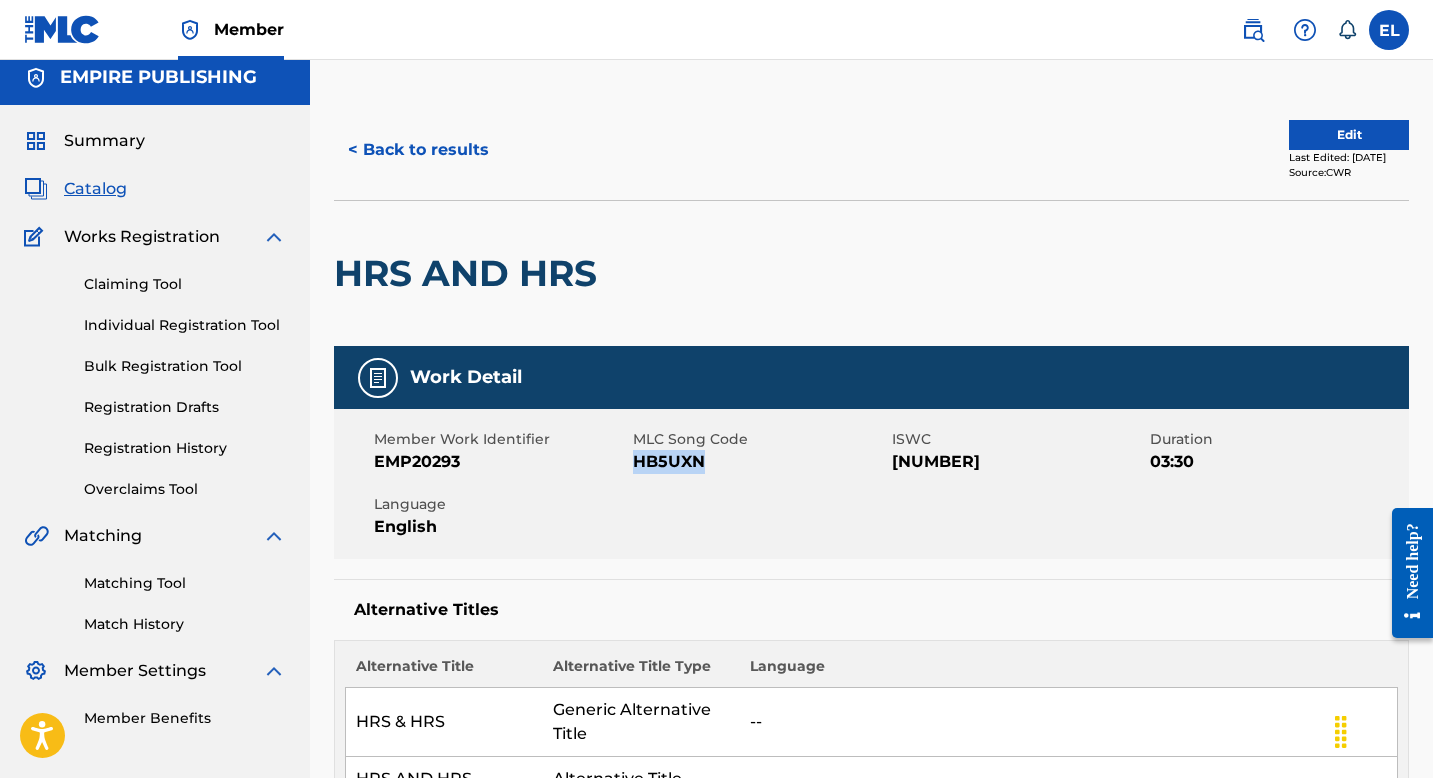 click on "Catalog" at bounding box center (95, 189) 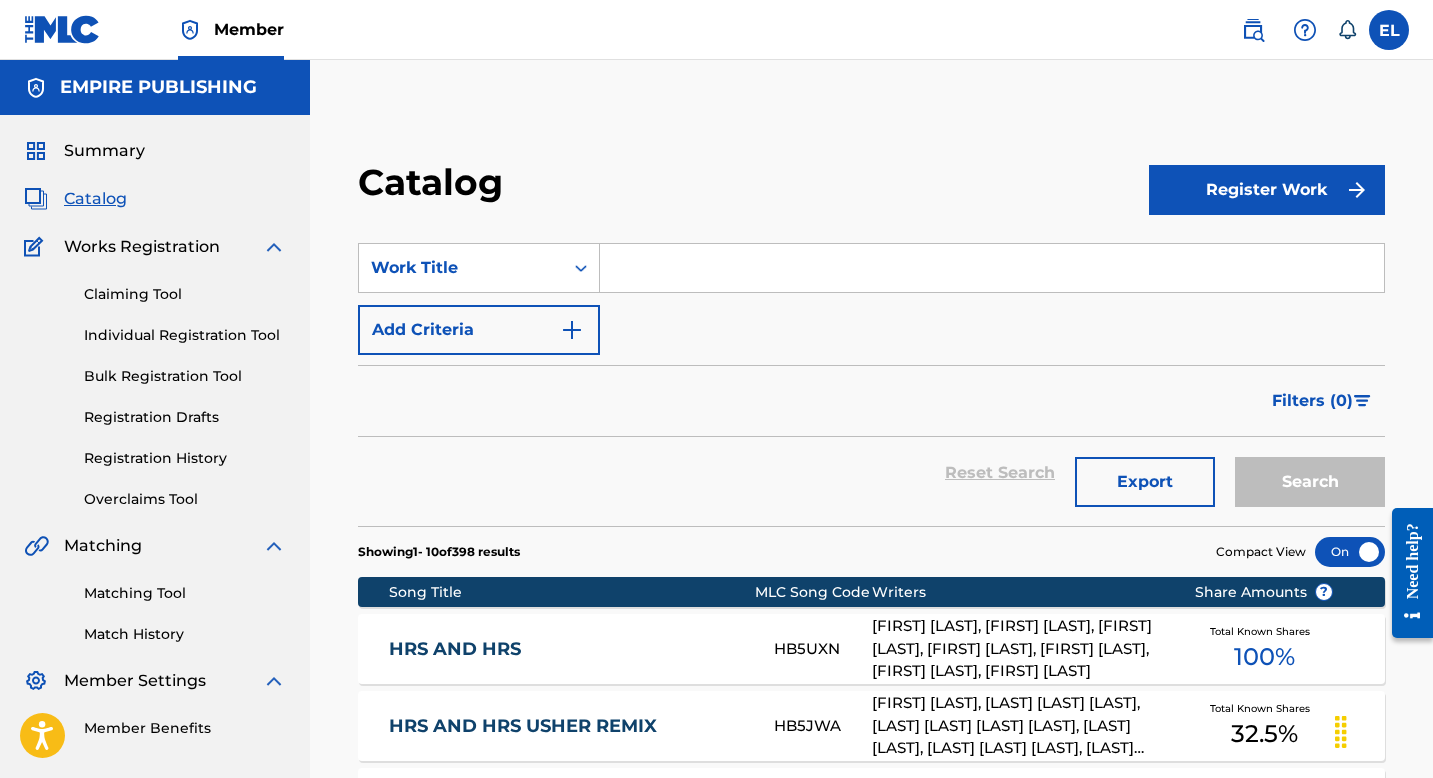 click at bounding box center (992, 268) 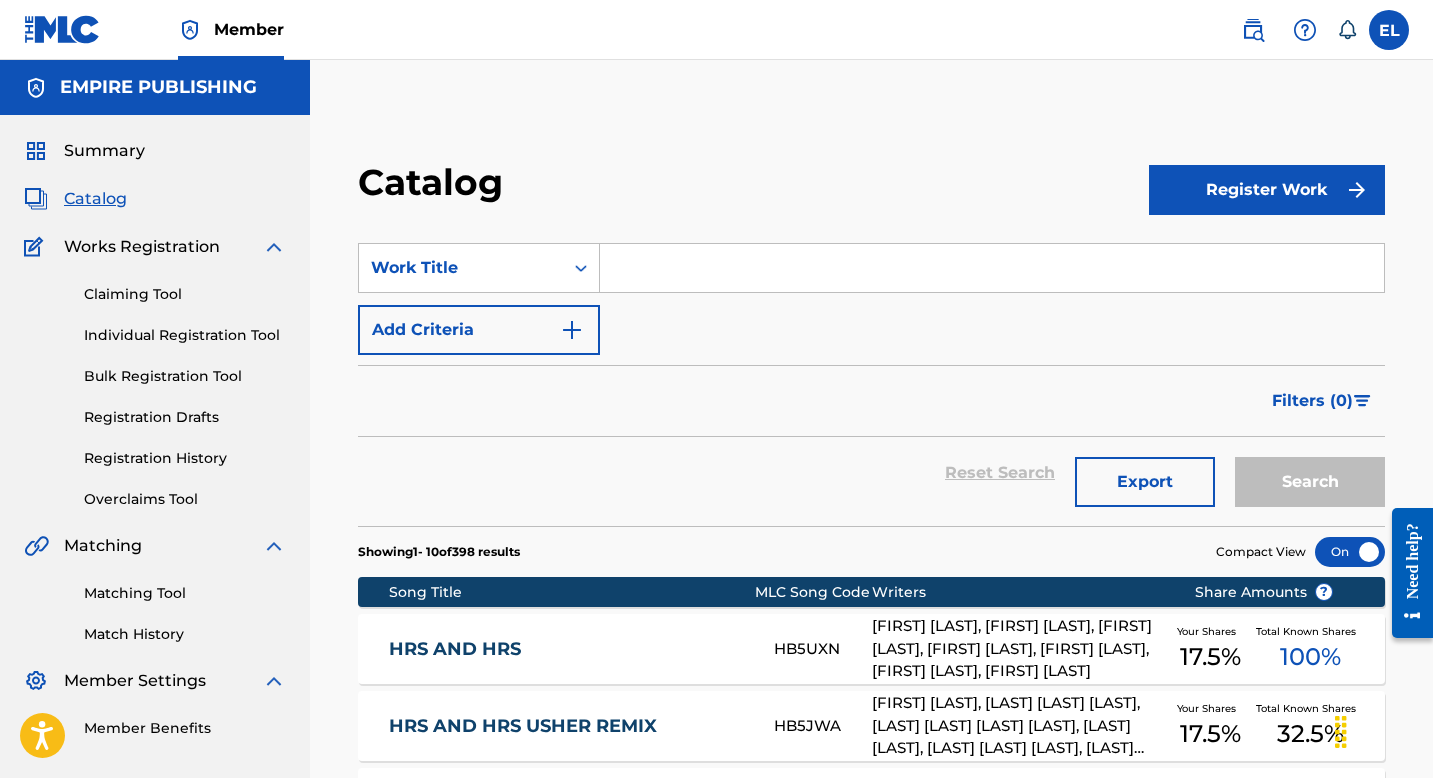 click at bounding box center [992, 268] 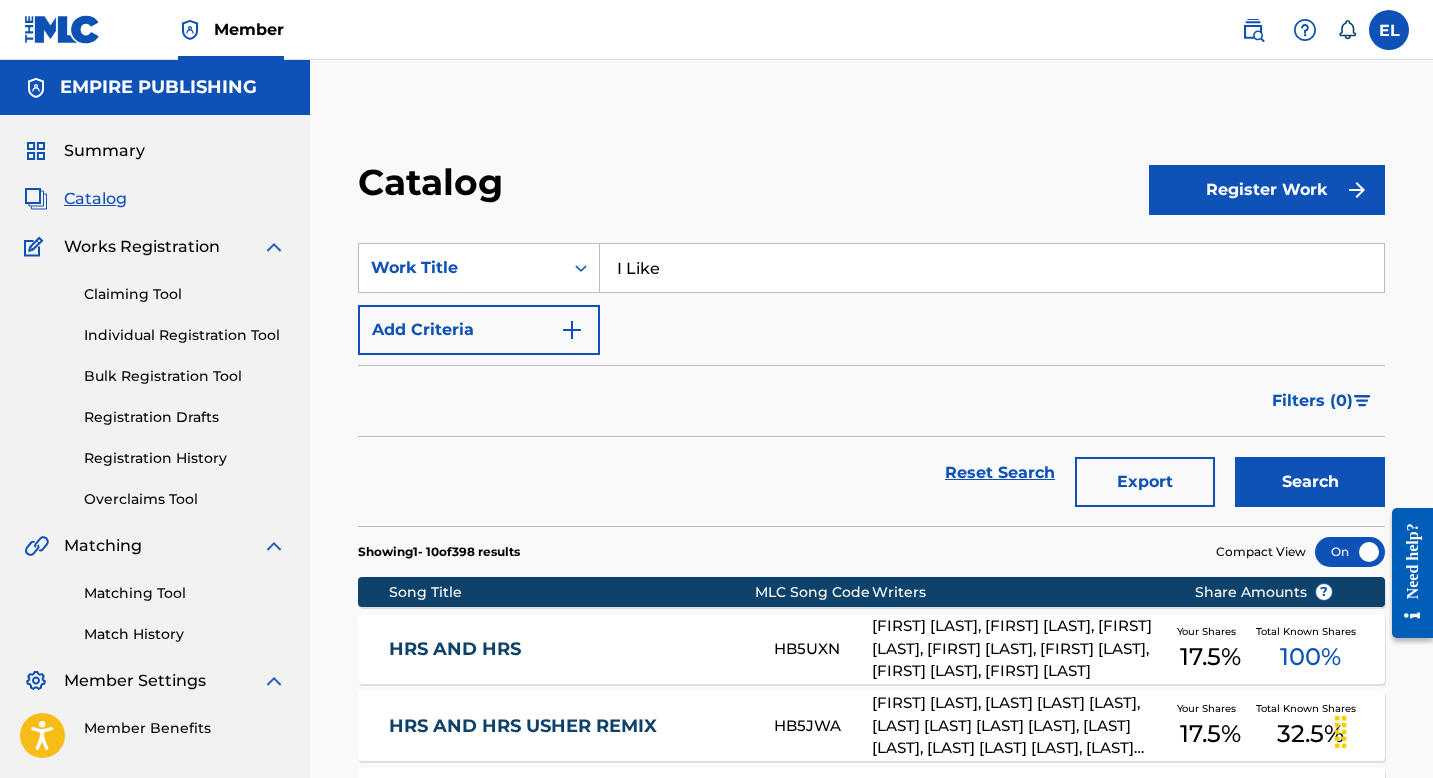 click on "Catalog Register Work SearchWithCriteria712d4b6e-ed6b-42be-aa04-621c6cfc547c Work Title I Like Add Criteria Filter Hold Filters Overclaim   Dispute   Remove Filters Apply Filters Filters ( 0 ) Reset Search Export Search Showing  1  -   10  of  398   results   Compact View Song Title MLC Song Code Writers Share Amounts ? HRS AND HRS HB5UXN DYLAN GRAHAM, ISAAC BENJAMIN WRISTON, PRISCILLA RENEA HAMILTON, THADDIS LAPHONIA JR HARRELL, JUSTIN ZIM, BAPTISTE BRANDON JOHN, RALPH TILLER HAMADI ZAABI Your Shares 17.5 % Total Known Shares 100 % HRS AND HRS USHER REMIX HB5JWA JUSTIN ZIM, PRISCILLA RENEA HAMILTON, RALPH TILLER HAMADI ZAABI, ISAAC WRISTON, BAPTISTE BRANDON JOHN, DYLAN GRAHAM, THADDIS LAPHONIA JR HARRELL Your Shares 17.5 % Total Known Shares 32.5 % DEAD & GONE DR2Y0R INCONNU COMPOSITEUR AUTEUR, KEVIN OROPEZA Your Shares 25 % Total Known Shares 25 % BOMBAY & KUSH BE424O DEVIN TORRES Your Shares 50 % Total Known Shares 50 % ETHERS & POTIONS EQ4JJC JAEHYUN KIM Your Shares 25 % Total Known Shares 25 % BE4NJA %" at bounding box center (871, 770) 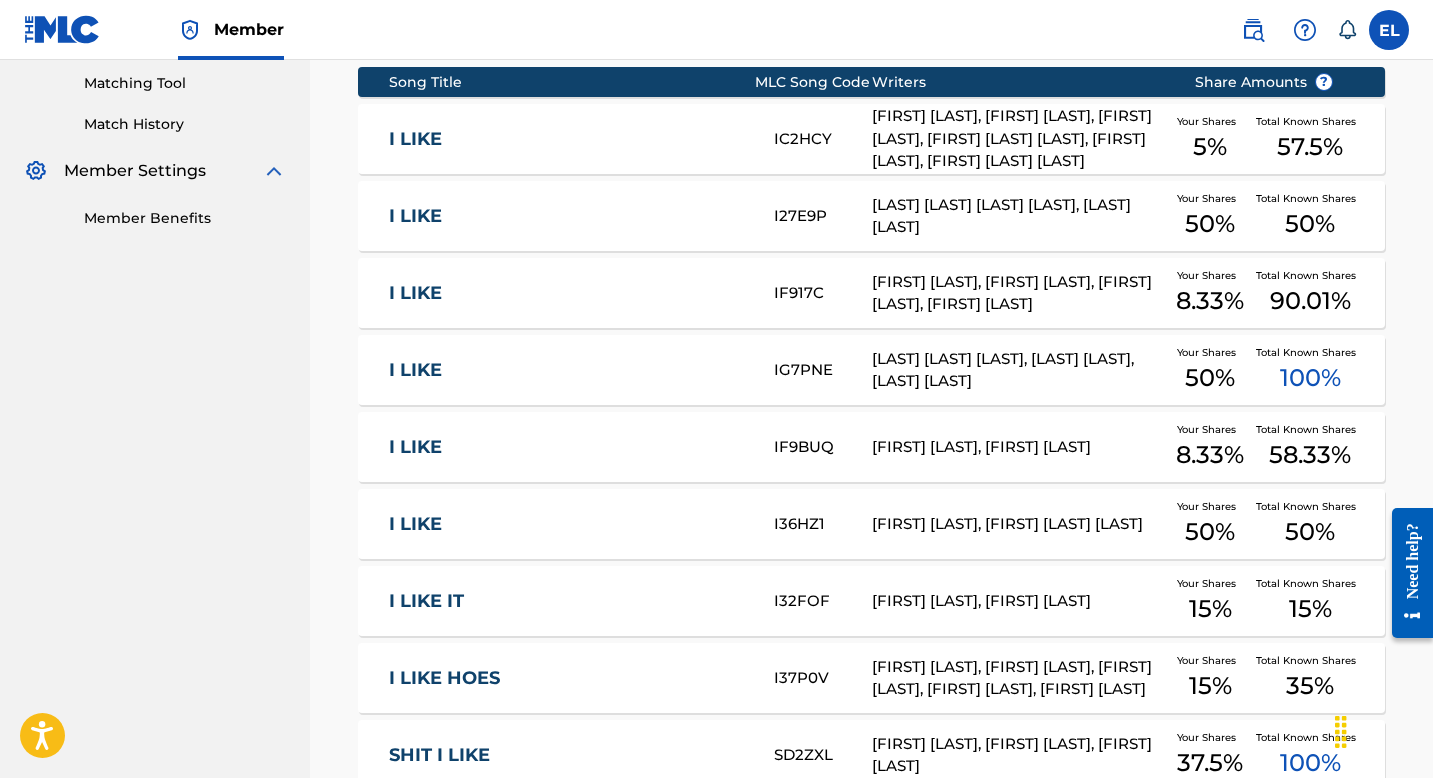 scroll, scrollTop: 415, scrollLeft: 0, axis: vertical 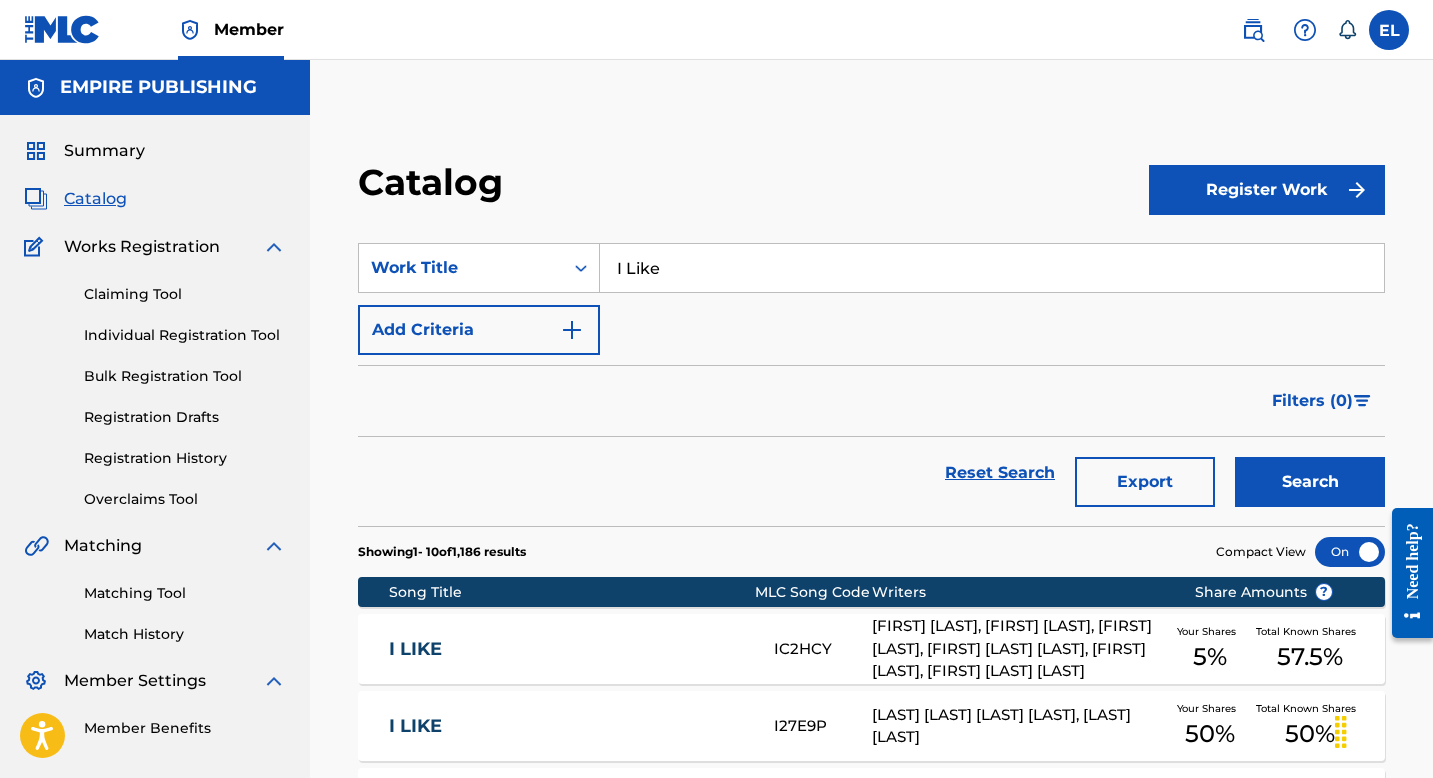 click on "I Like" at bounding box center (992, 268) 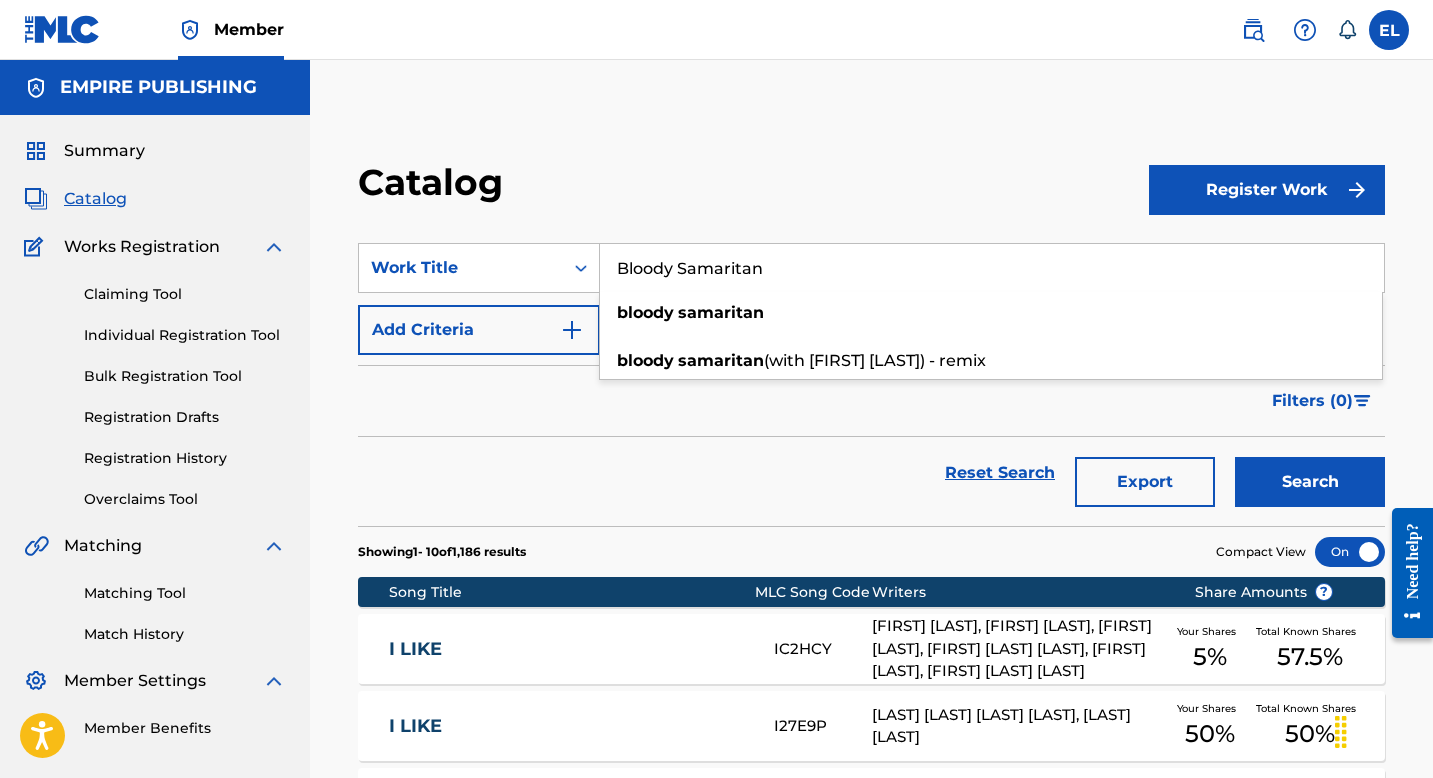 type on "Bloody Samaritan" 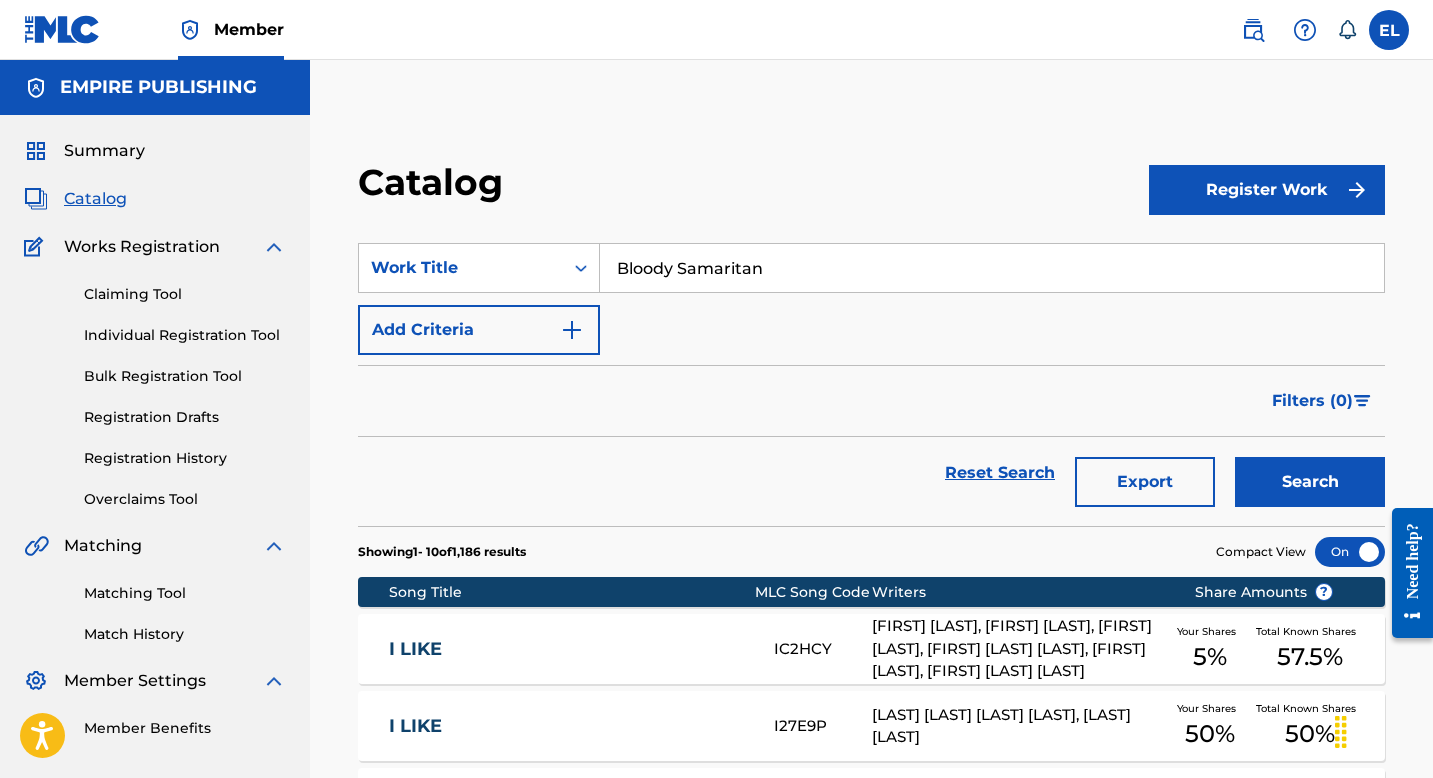 click on "Search" at bounding box center [1310, 482] 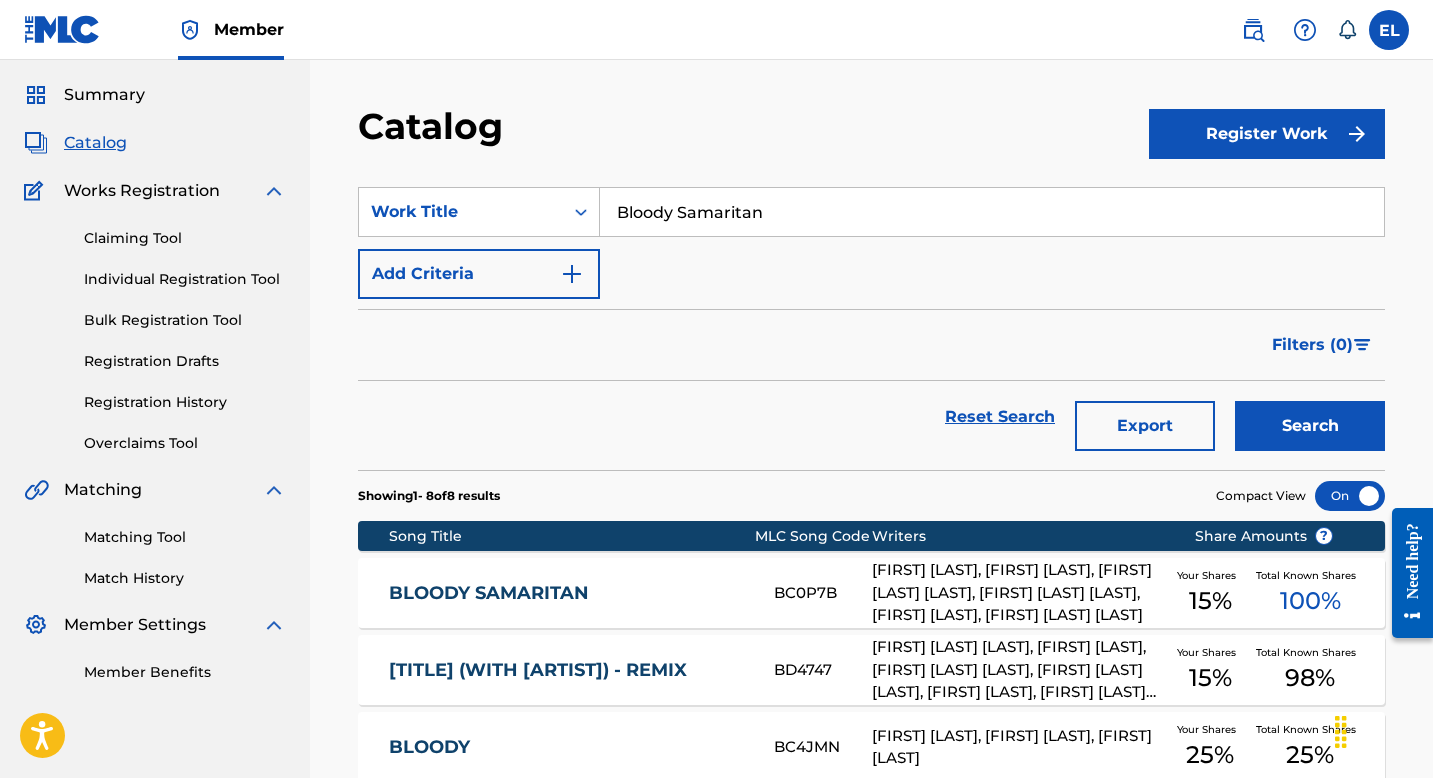 scroll, scrollTop: 172, scrollLeft: 0, axis: vertical 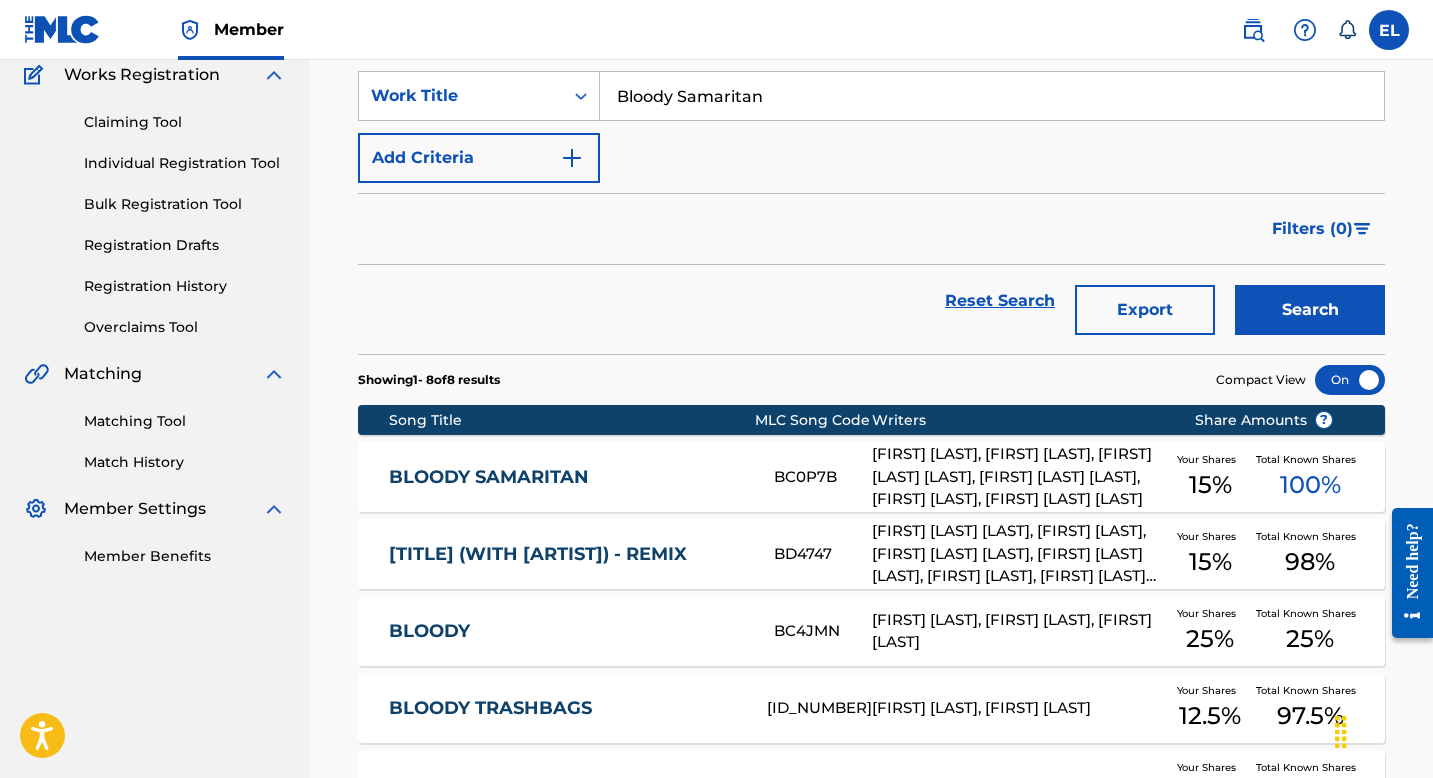 click on "BLOODY SAMARITAN" at bounding box center [568, 477] 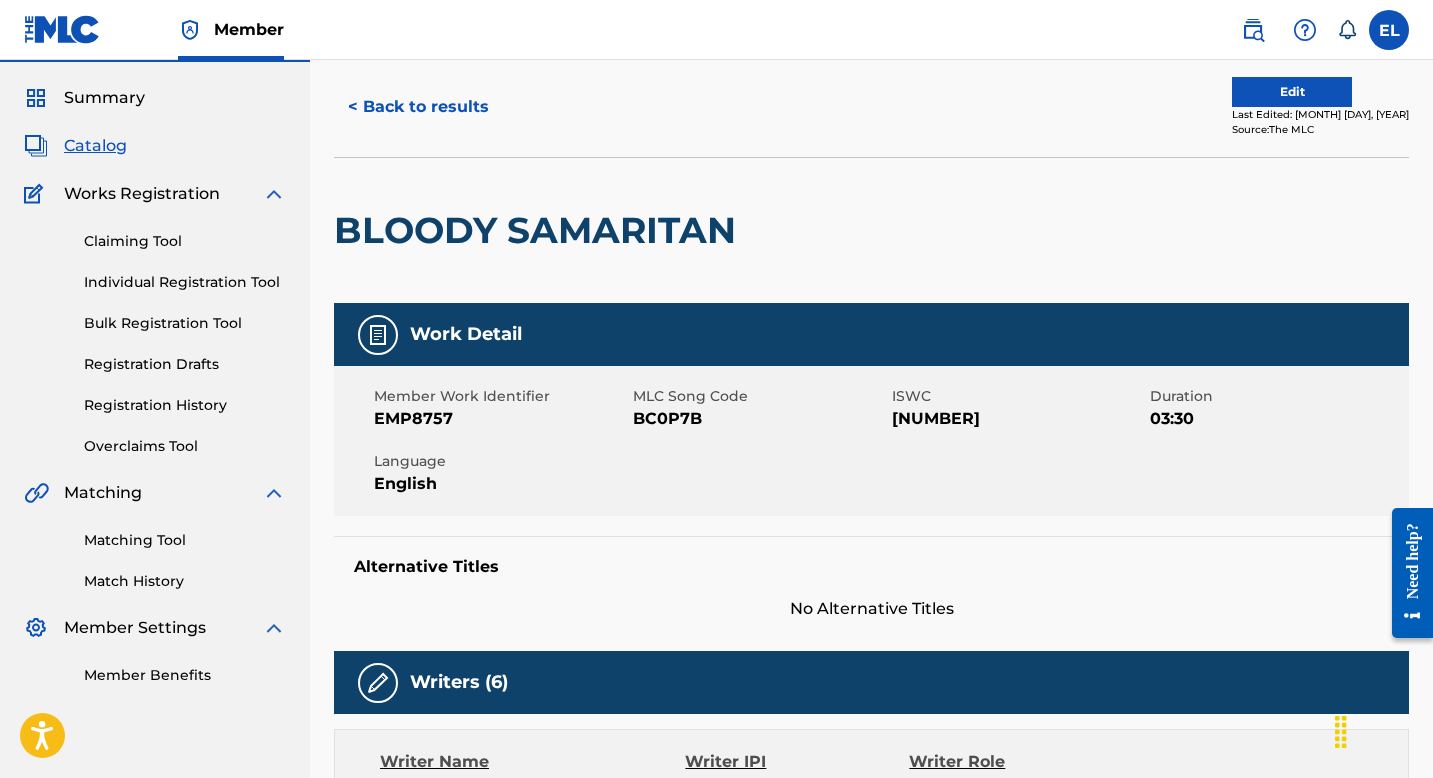 scroll, scrollTop: 32, scrollLeft: 0, axis: vertical 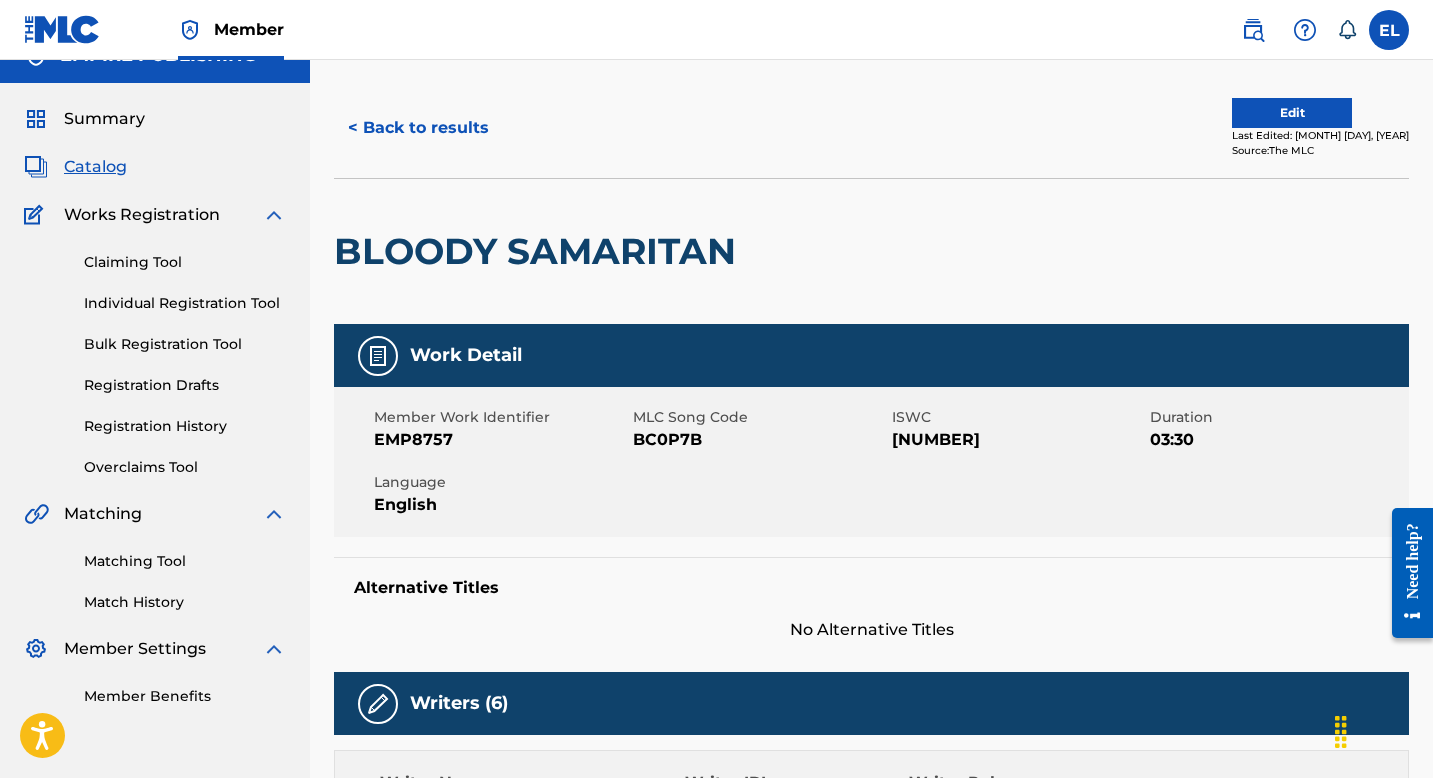 click on "Edit" at bounding box center [1292, 113] 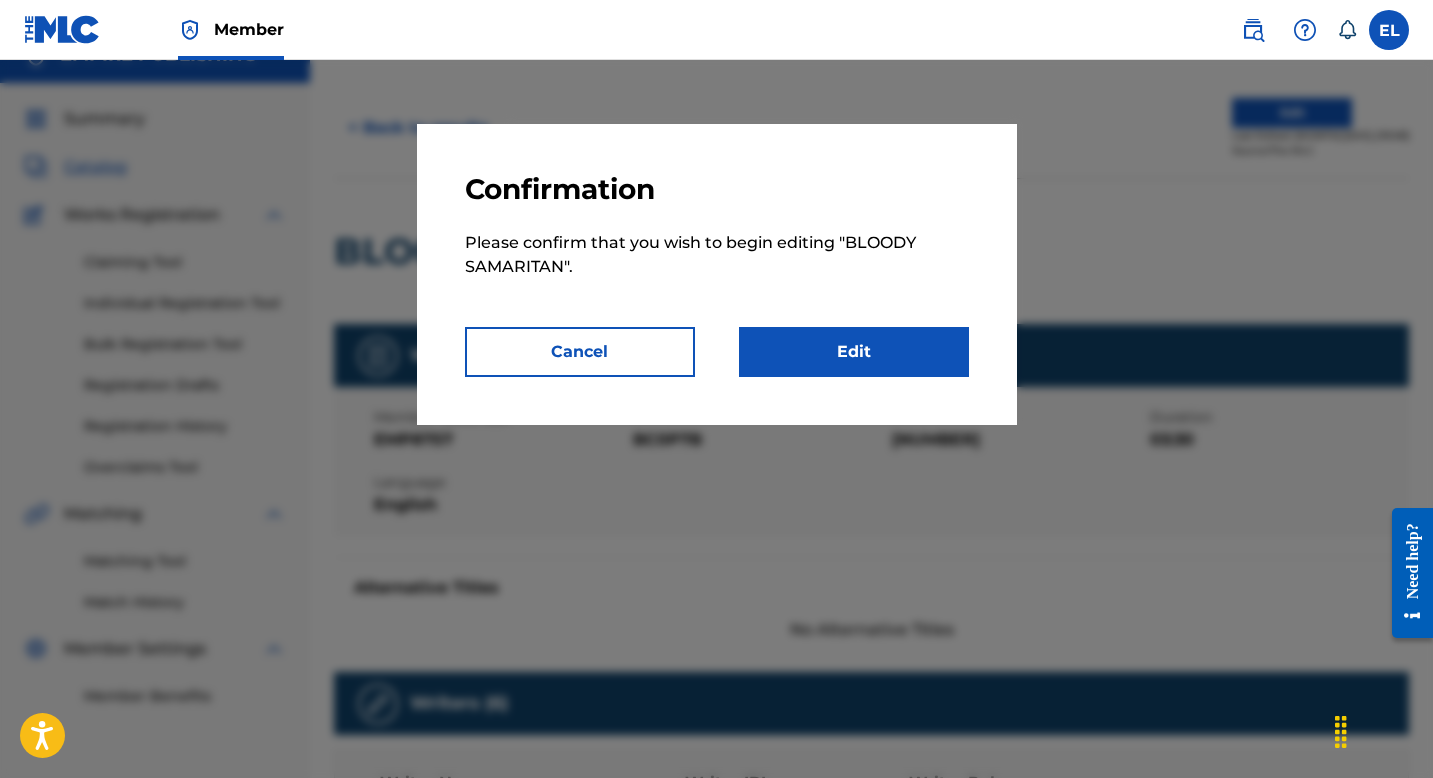 click on "Edit" at bounding box center [854, 352] 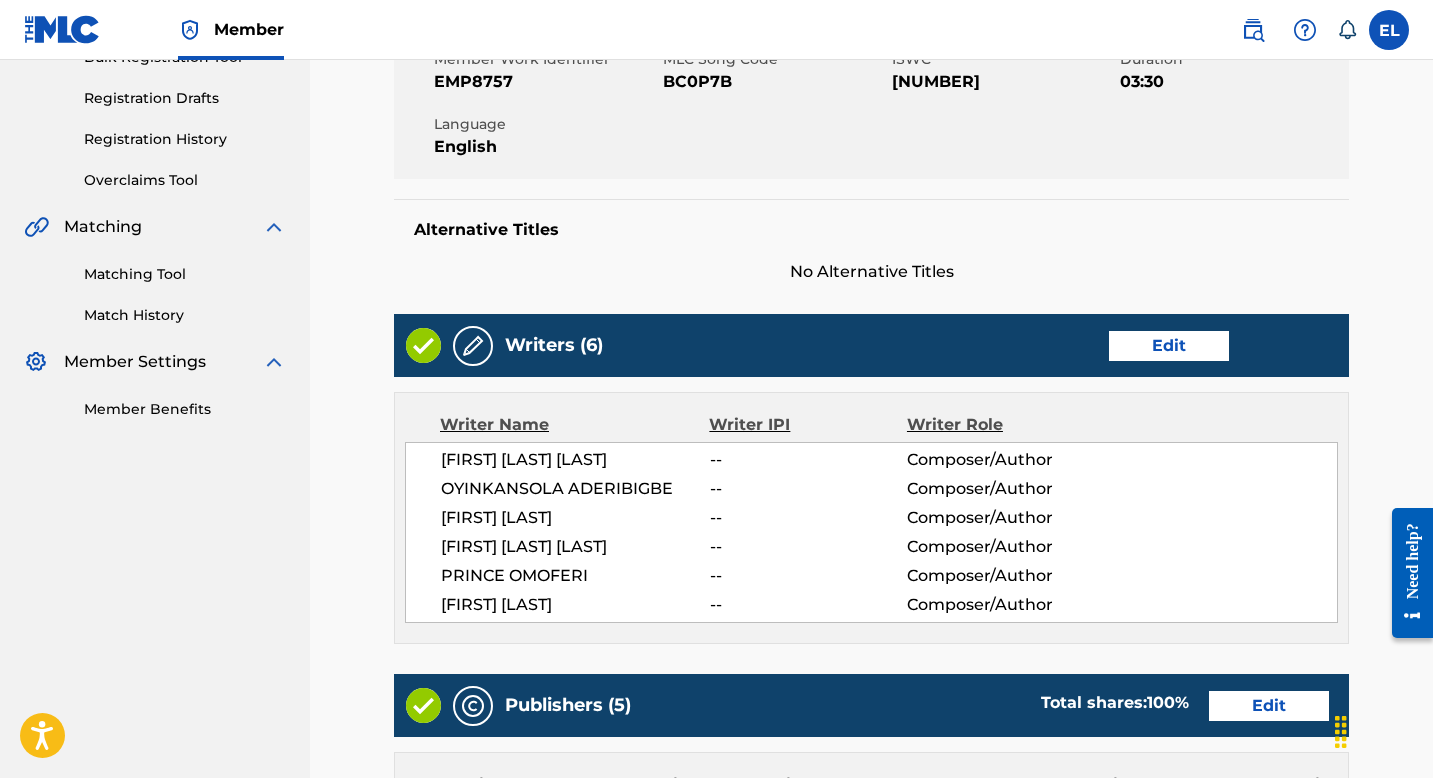 scroll, scrollTop: 362, scrollLeft: 0, axis: vertical 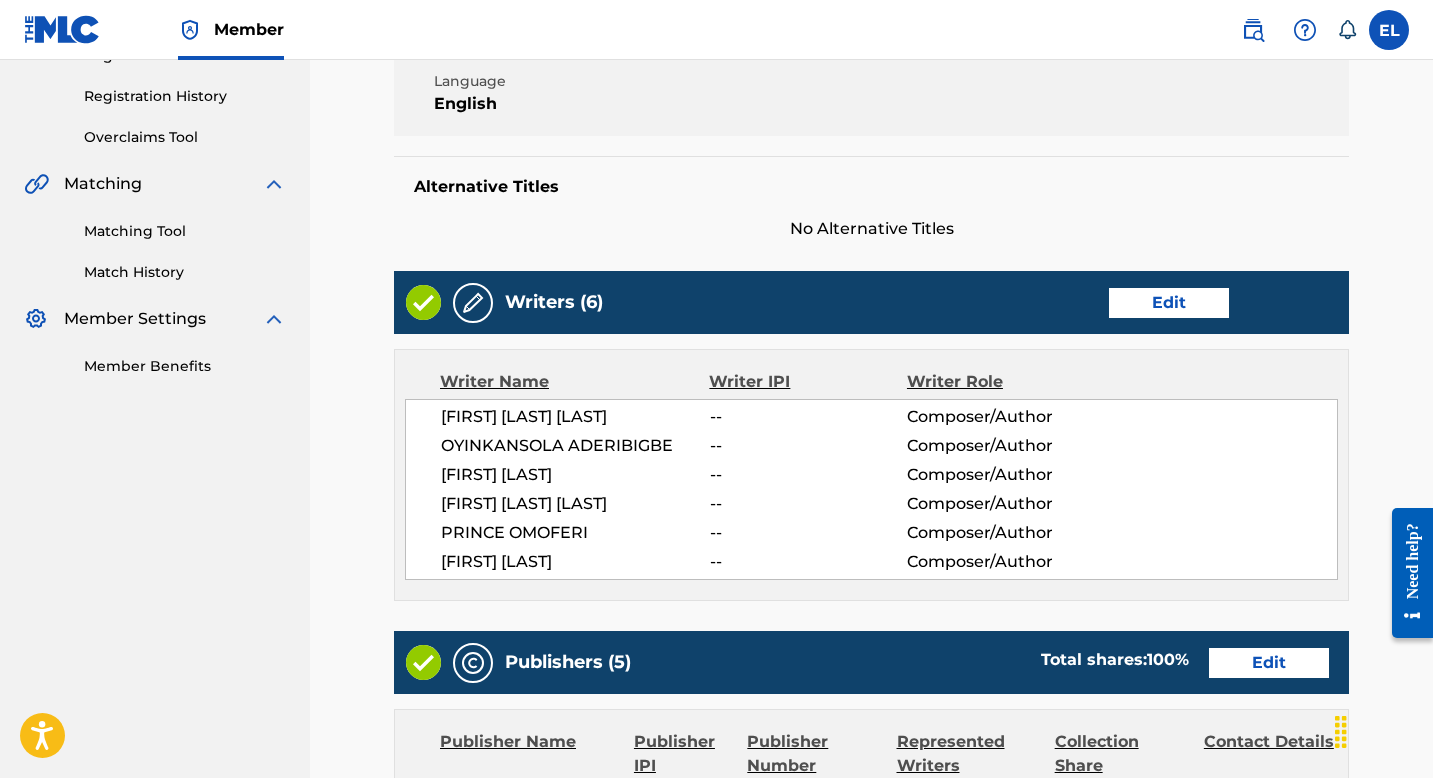click on "Edit" at bounding box center [1169, 303] 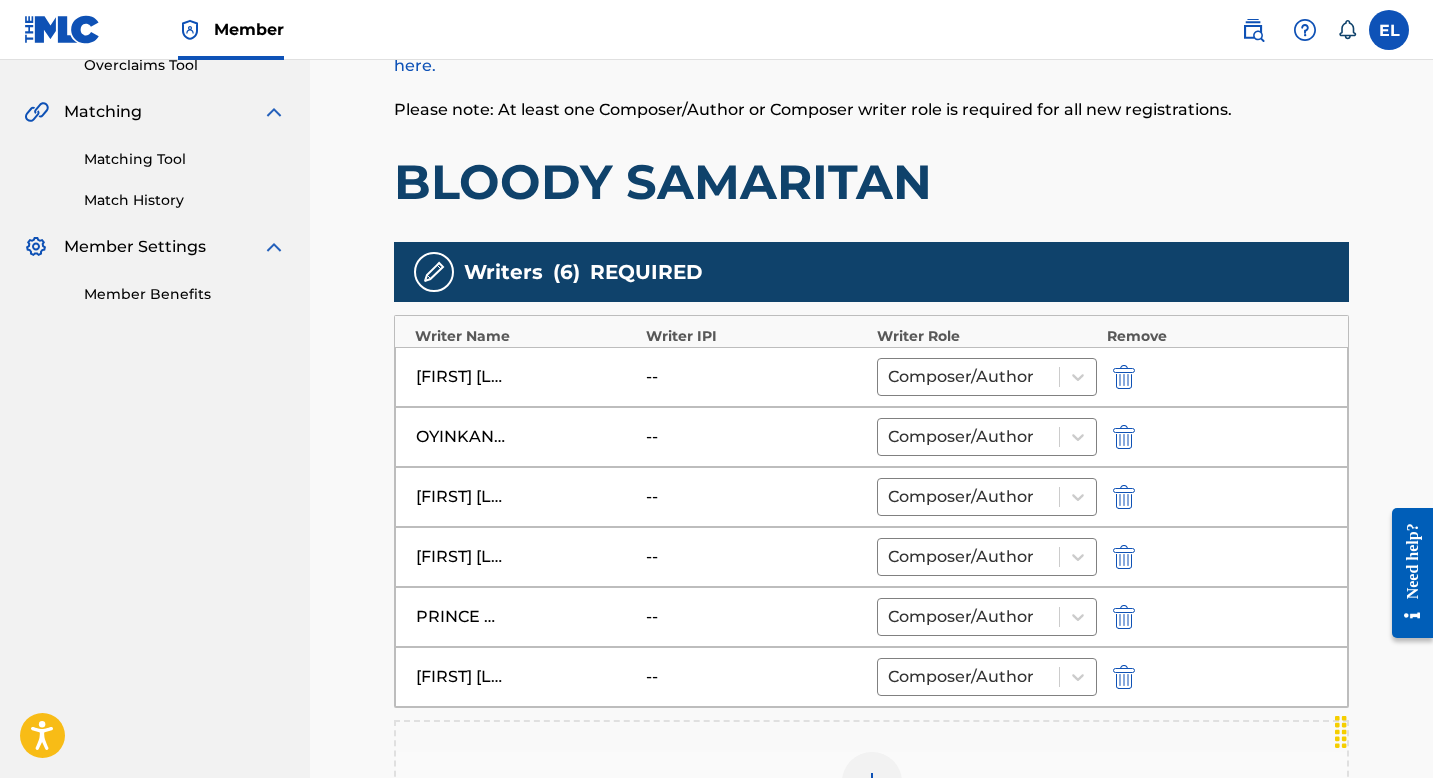 scroll, scrollTop: 791, scrollLeft: 0, axis: vertical 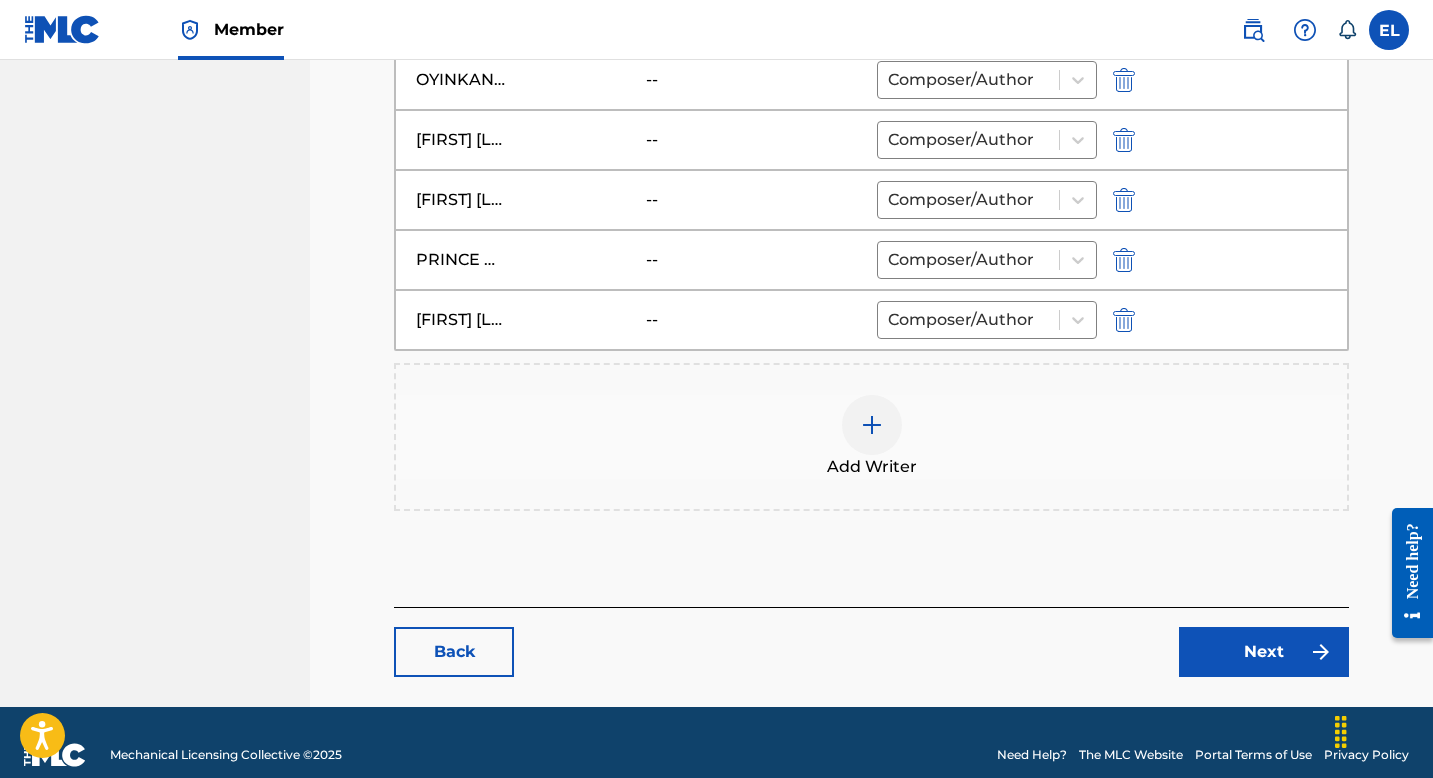 click at bounding box center [872, 425] 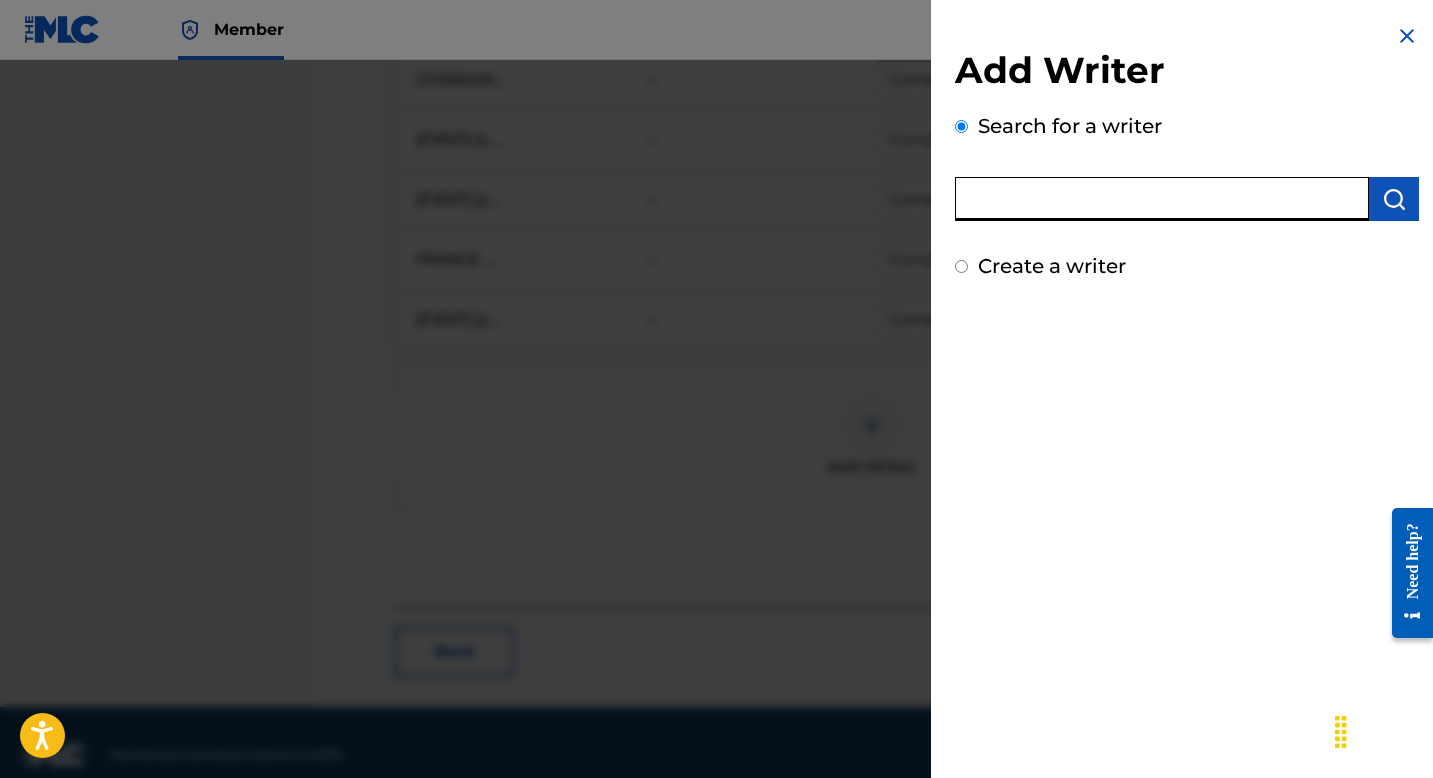 click at bounding box center (1162, 199) 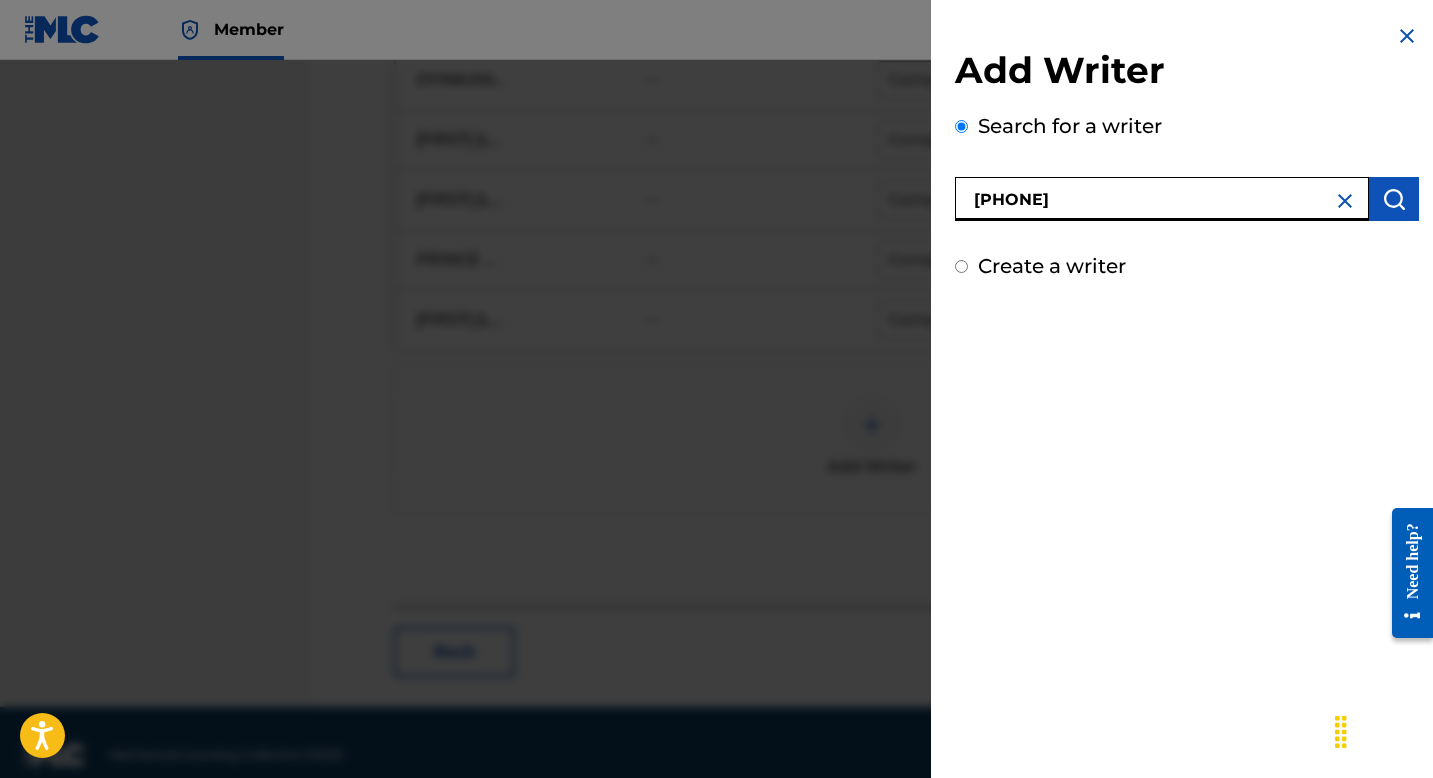 type on "00724421861" 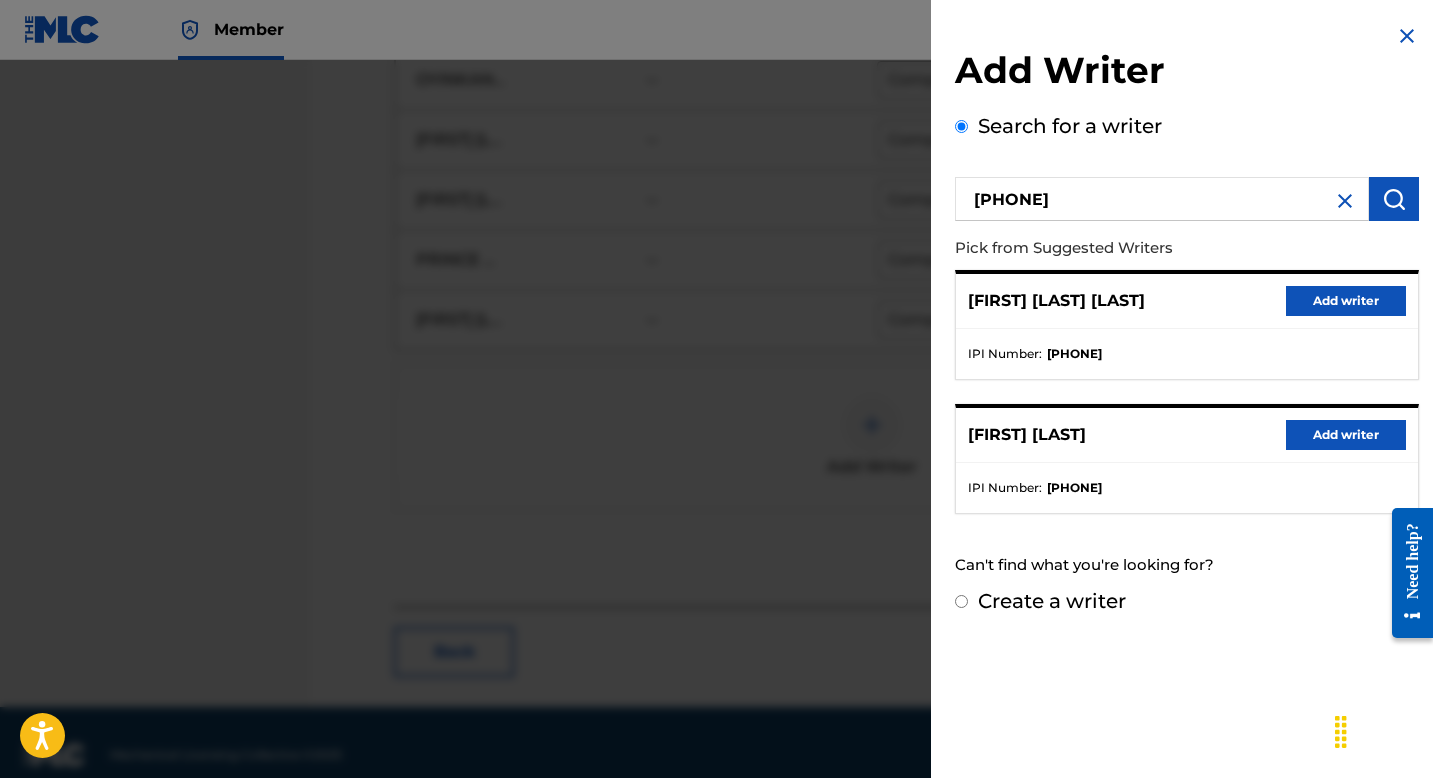 click on "Add writer" at bounding box center (1346, 435) 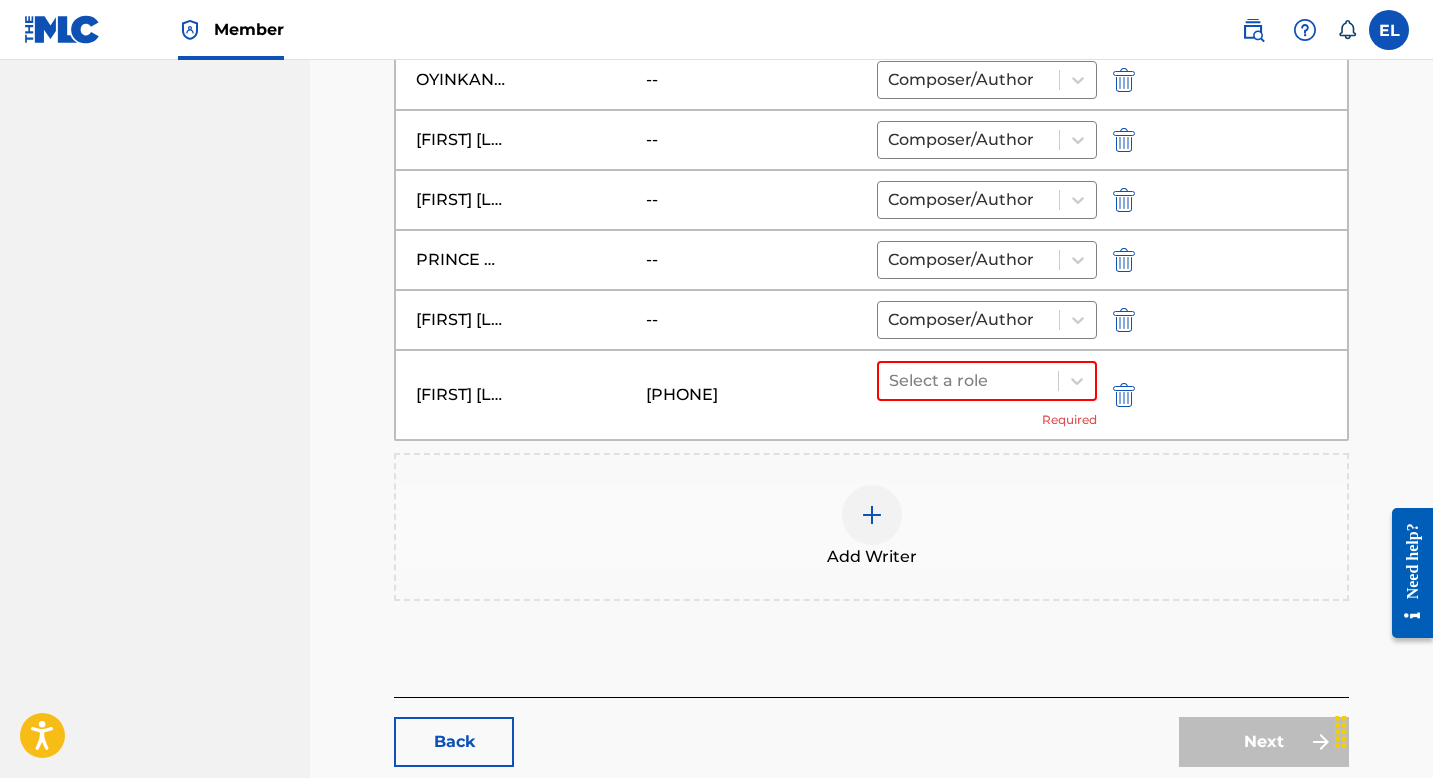 click at bounding box center [1124, 320] 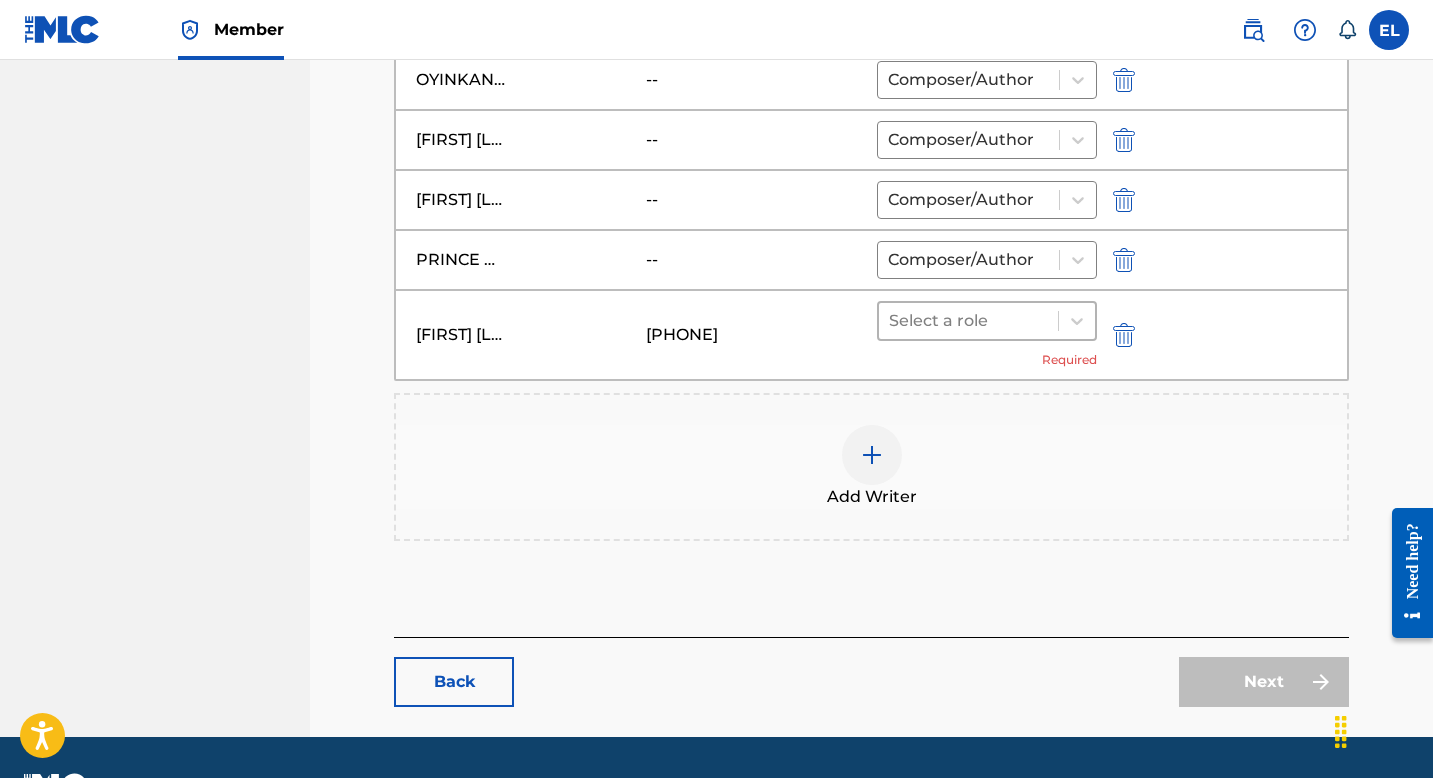 click on "Select a role" at bounding box center [968, 321] 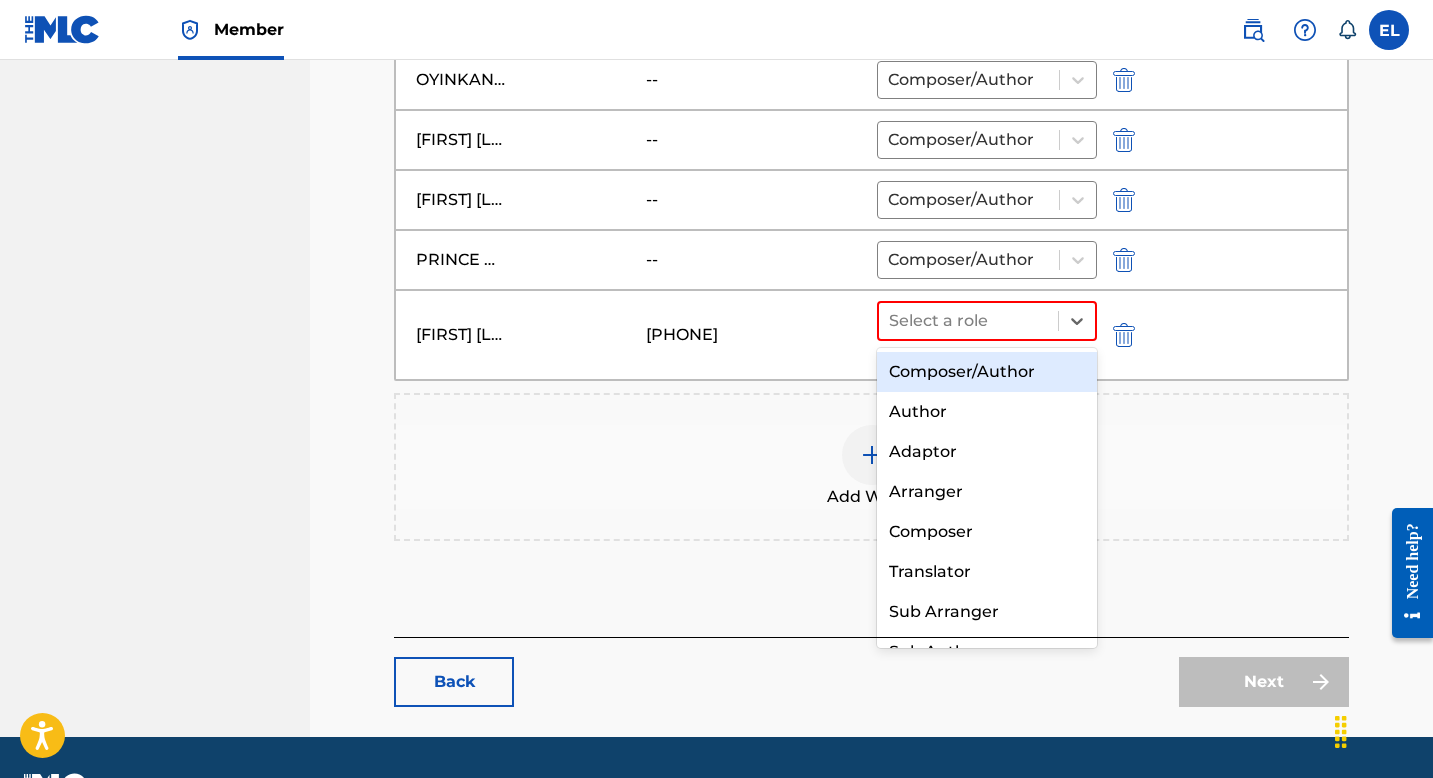 click on "Composer/Author" at bounding box center (987, 372) 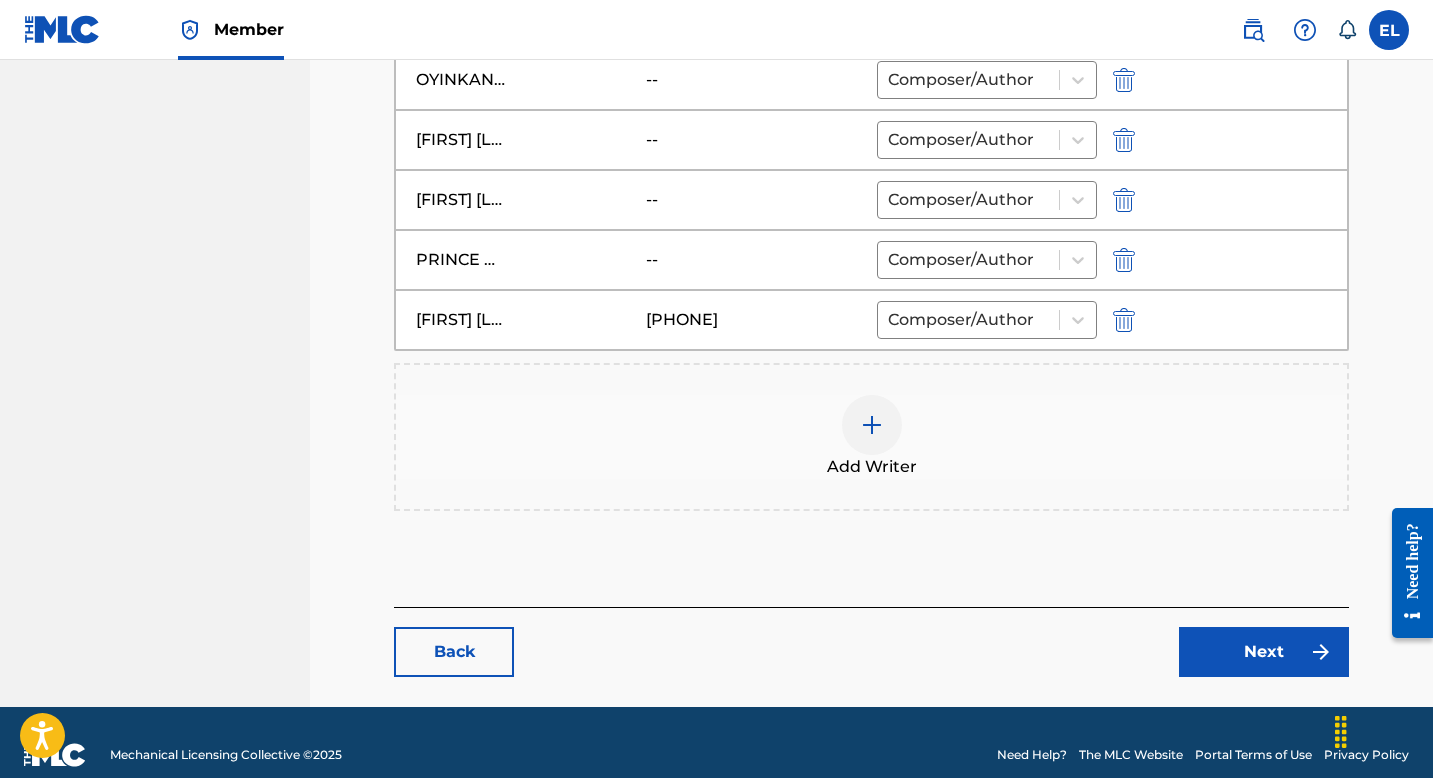 click at bounding box center [872, 425] 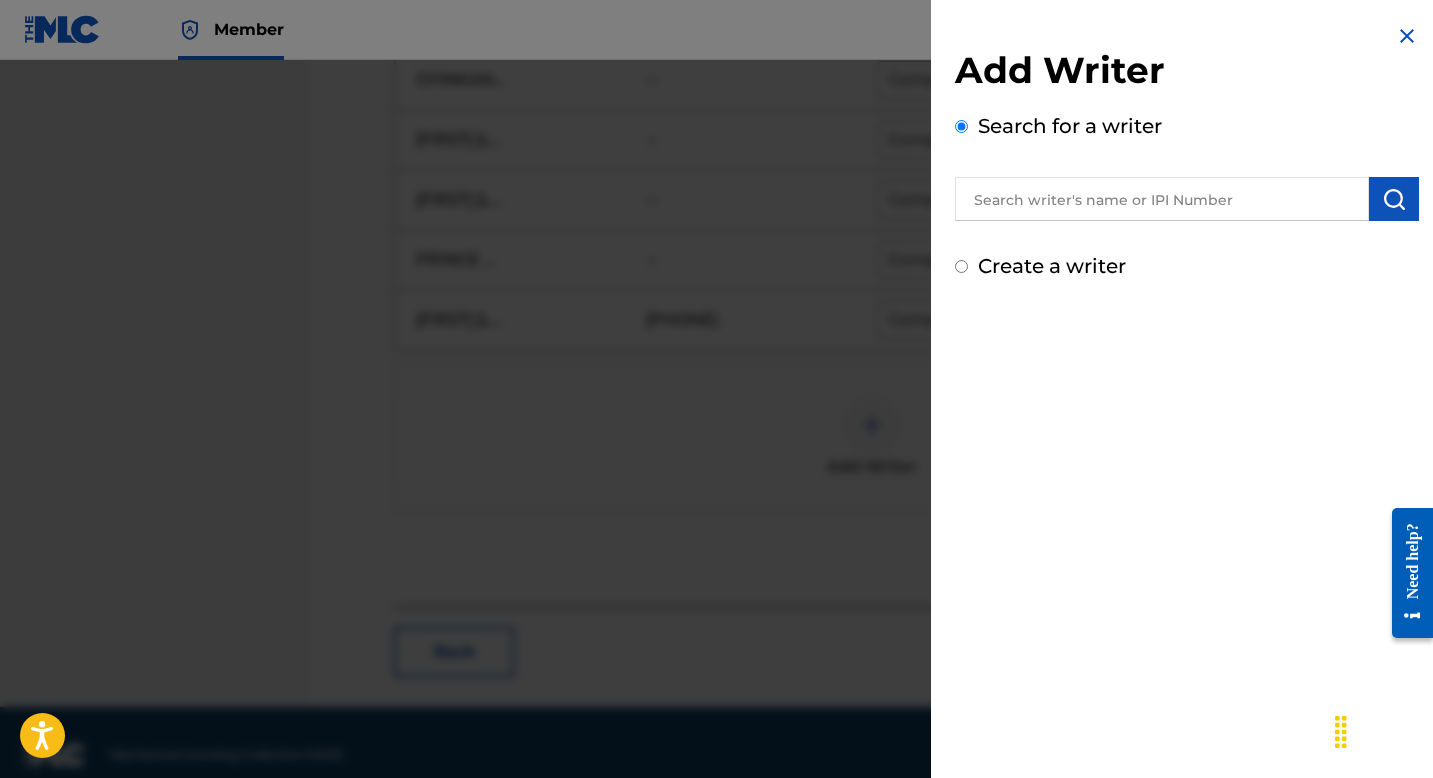 click at bounding box center [1162, 199] 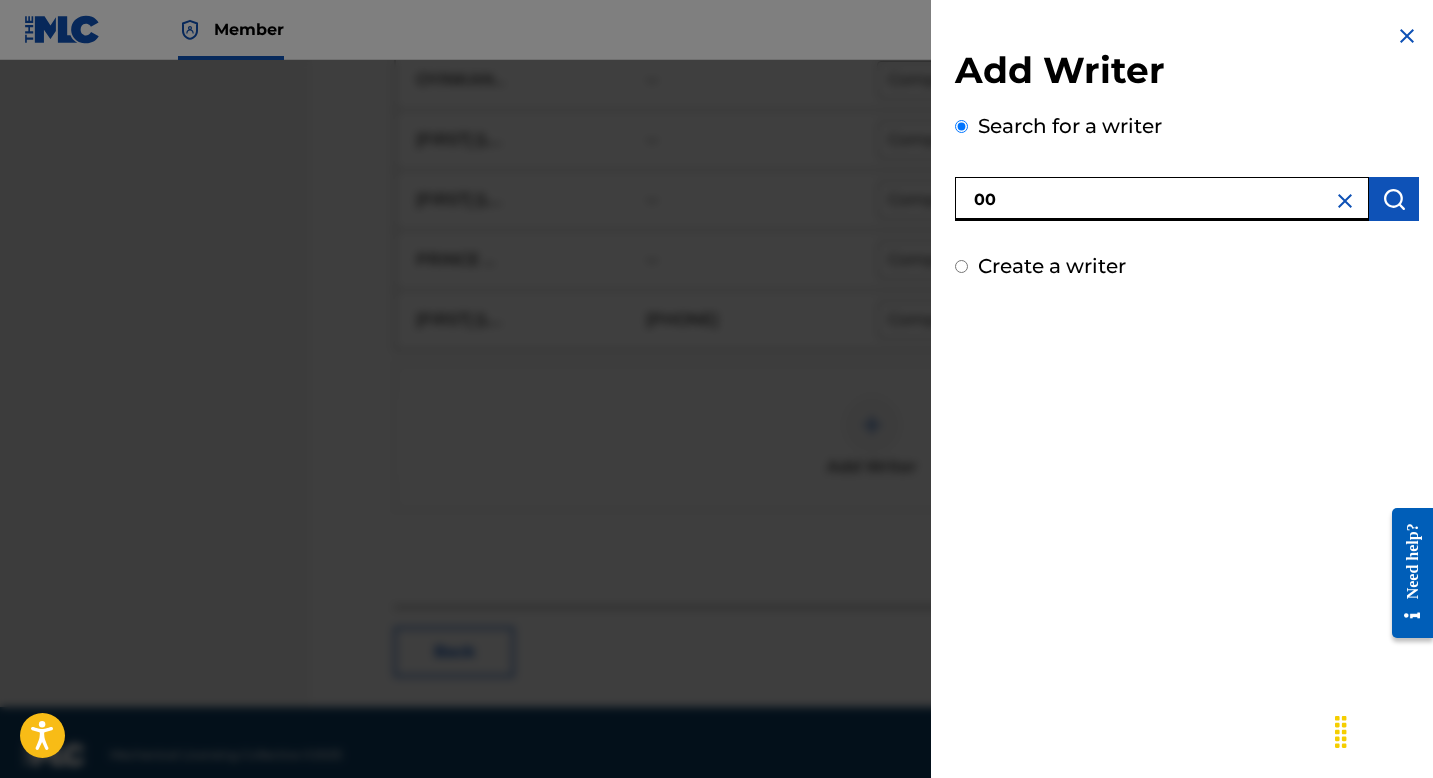 paste on "1114478964" 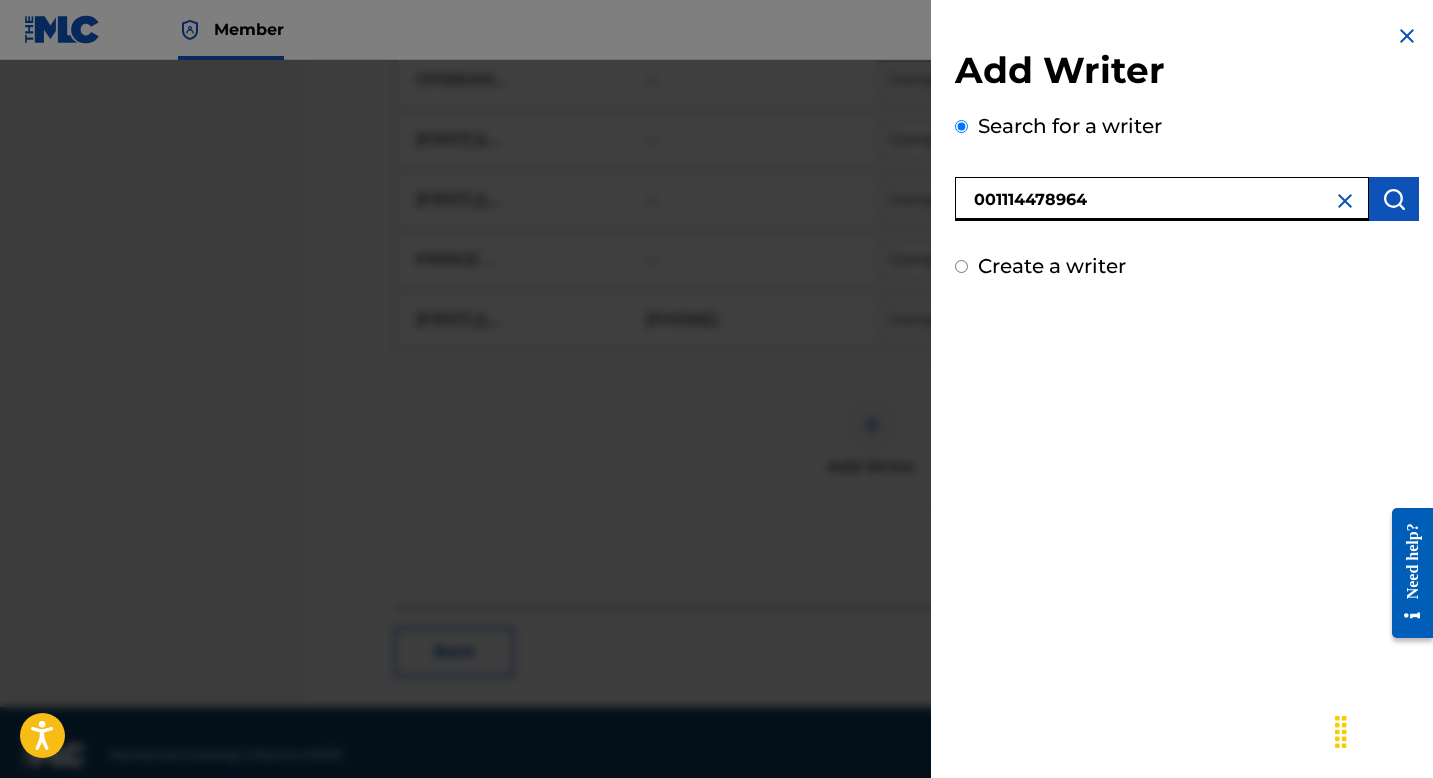 click at bounding box center (1394, 199) 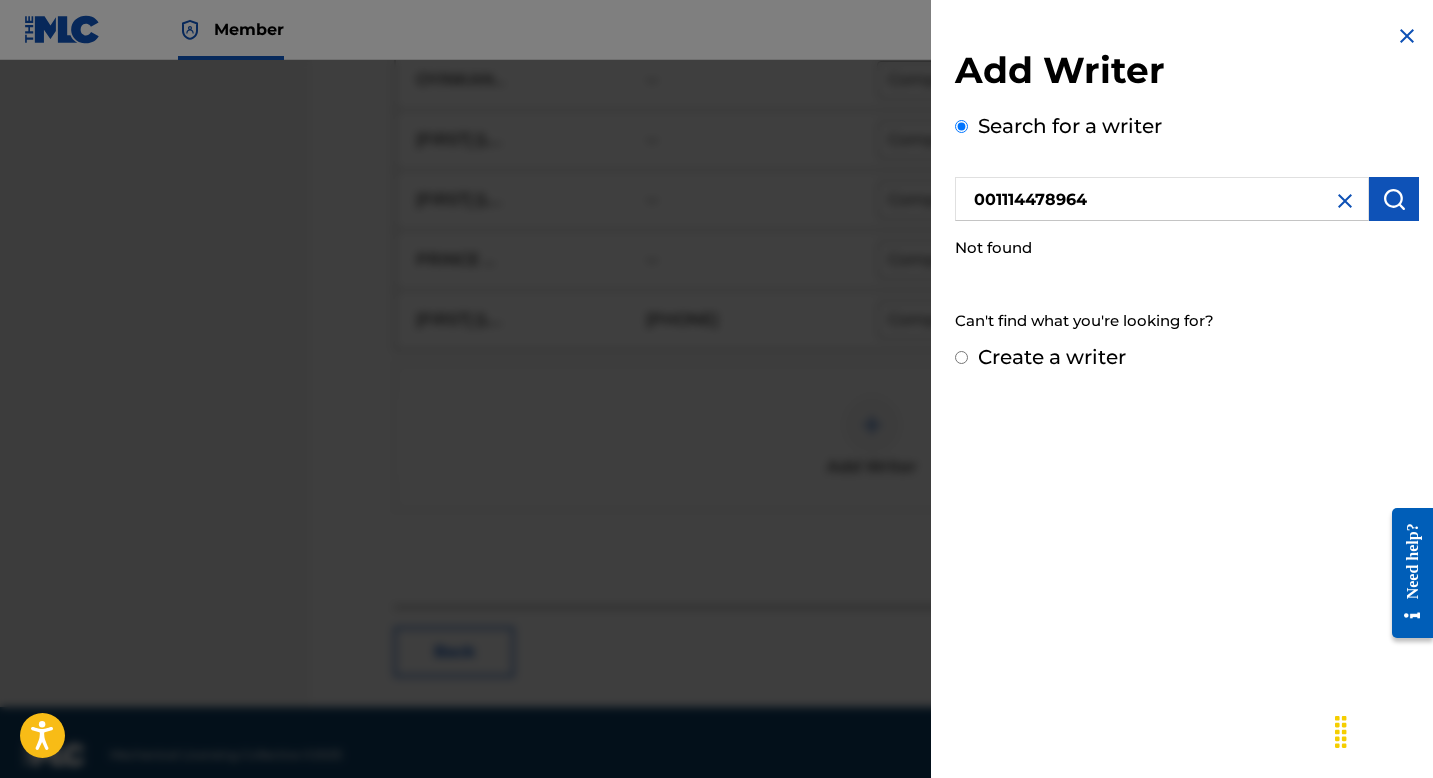 click on "001114478964" at bounding box center (1162, 199) 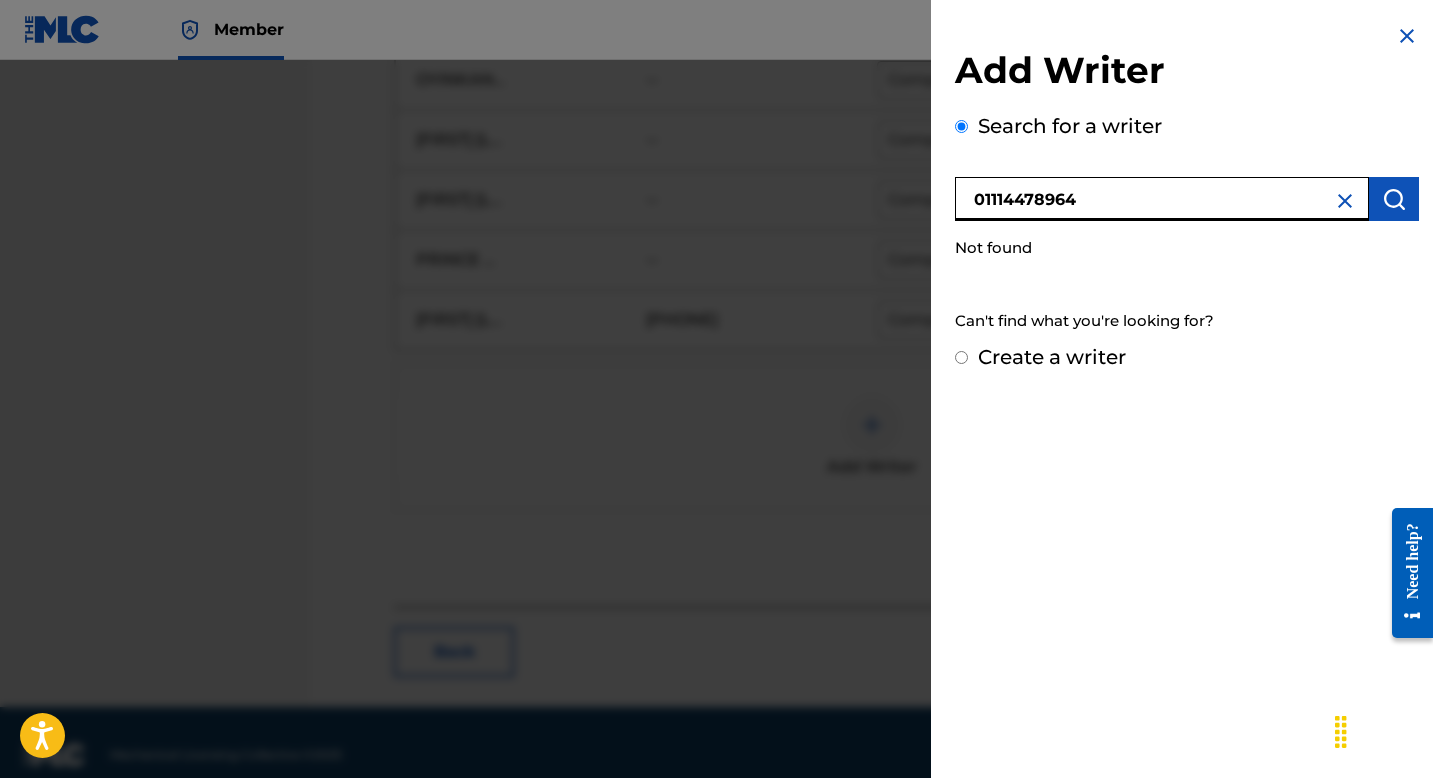type on "01114478964" 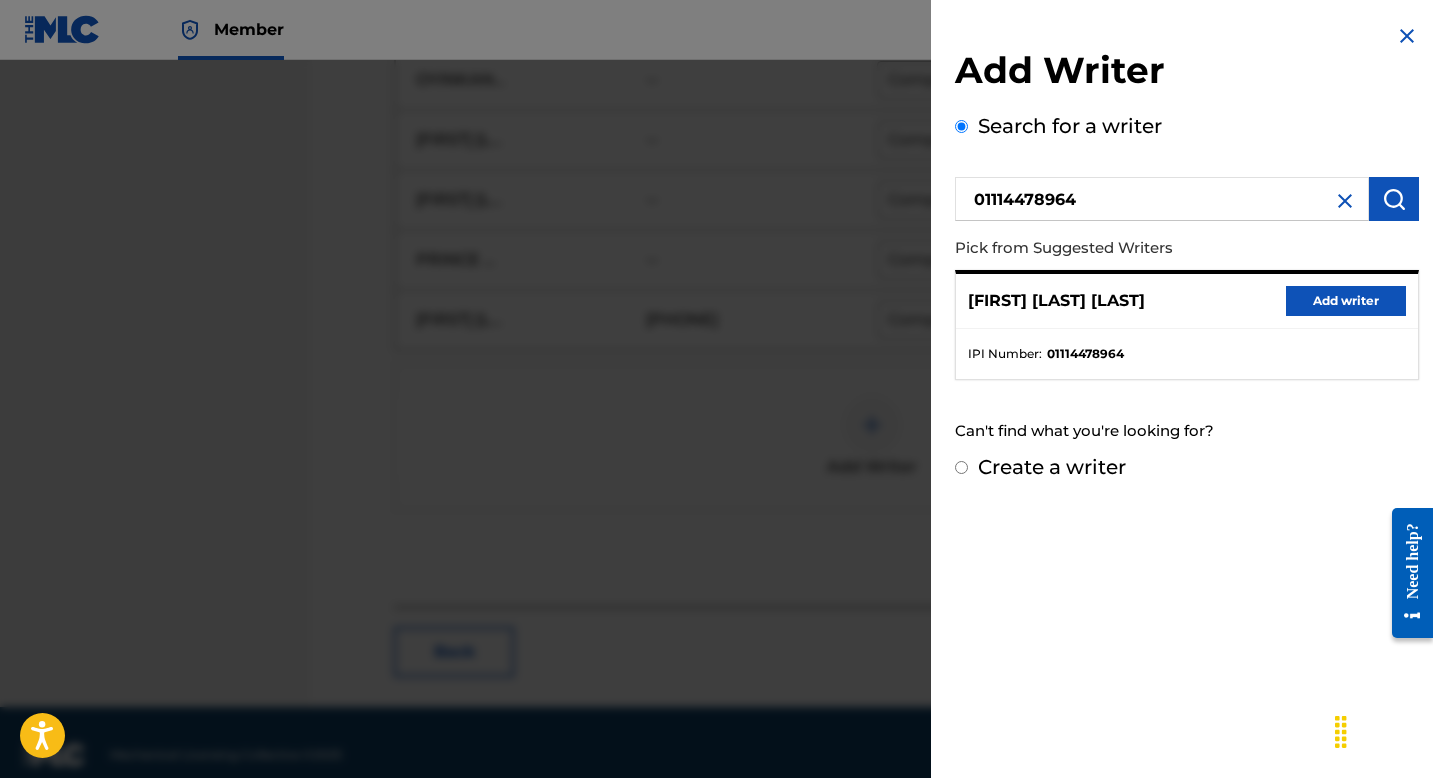 click on "Add writer" at bounding box center [1346, 301] 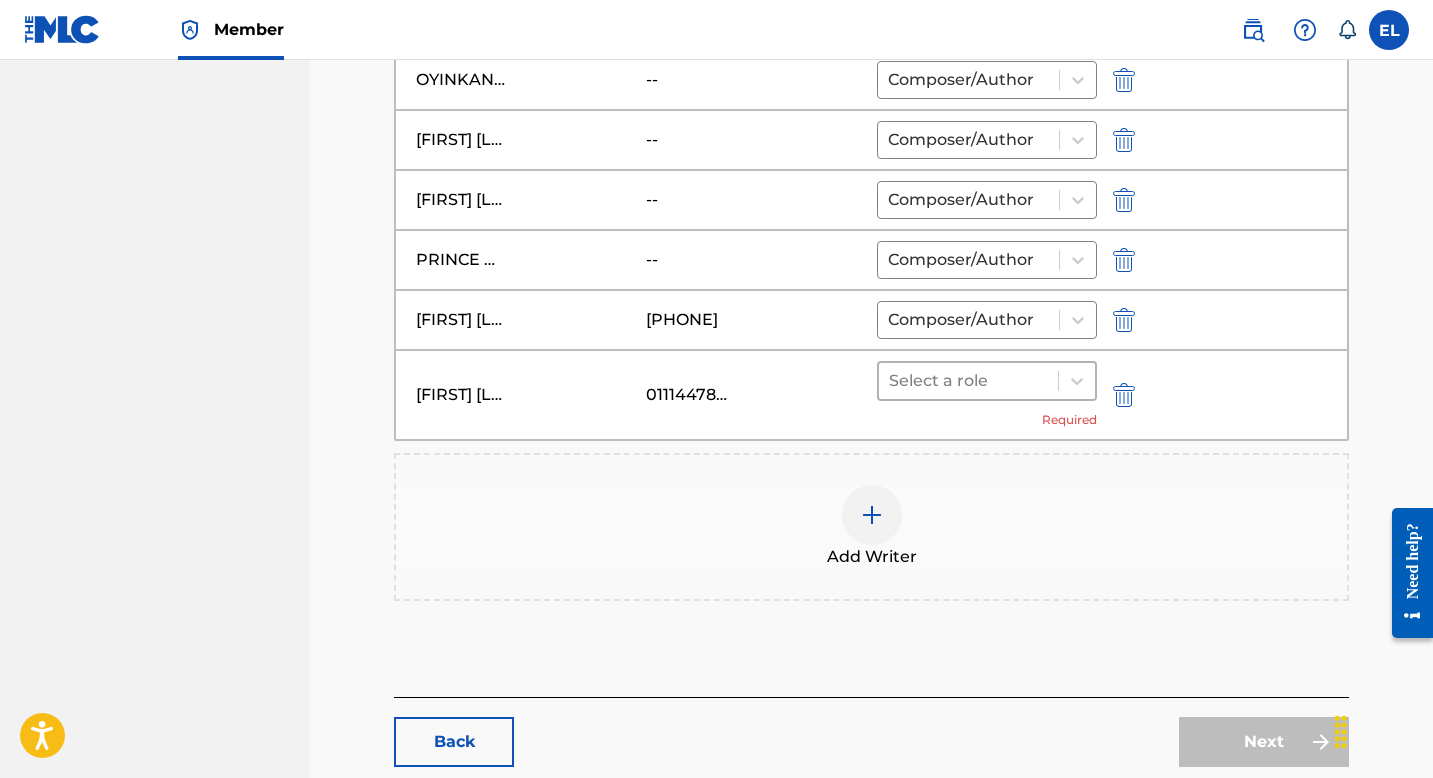click at bounding box center (968, 381) 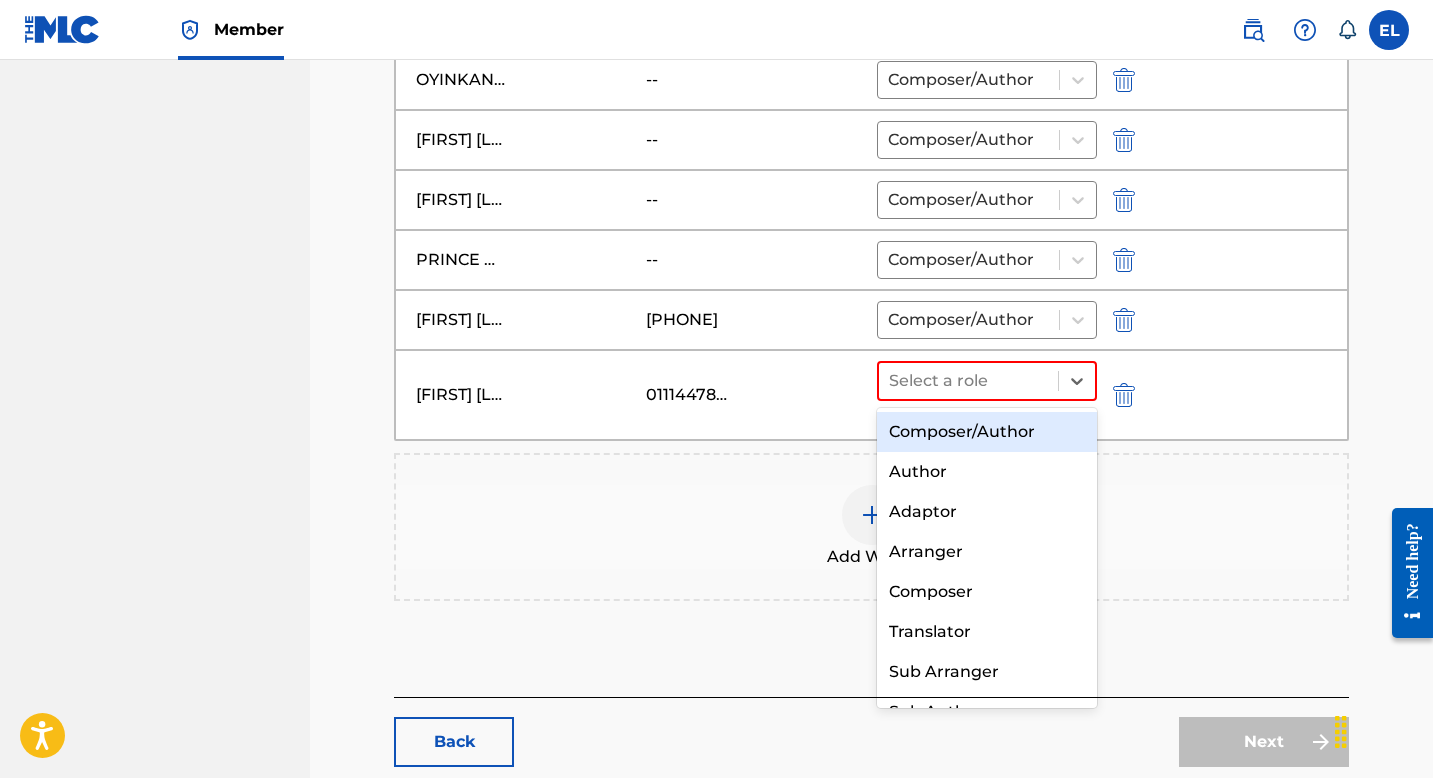 click on "Composer/Author" at bounding box center (987, 432) 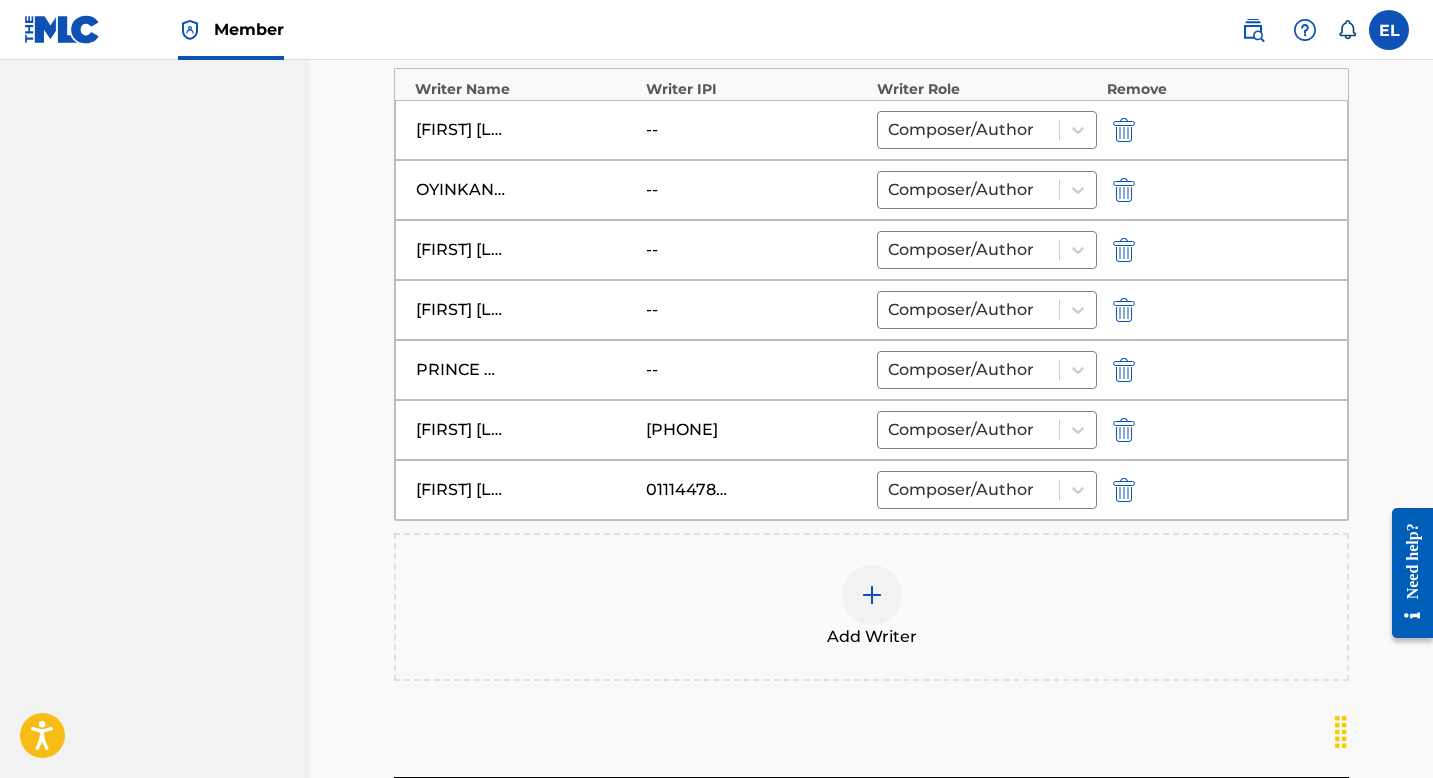 scroll, scrollTop: 575, scrollLeft: 0, axis: vertical 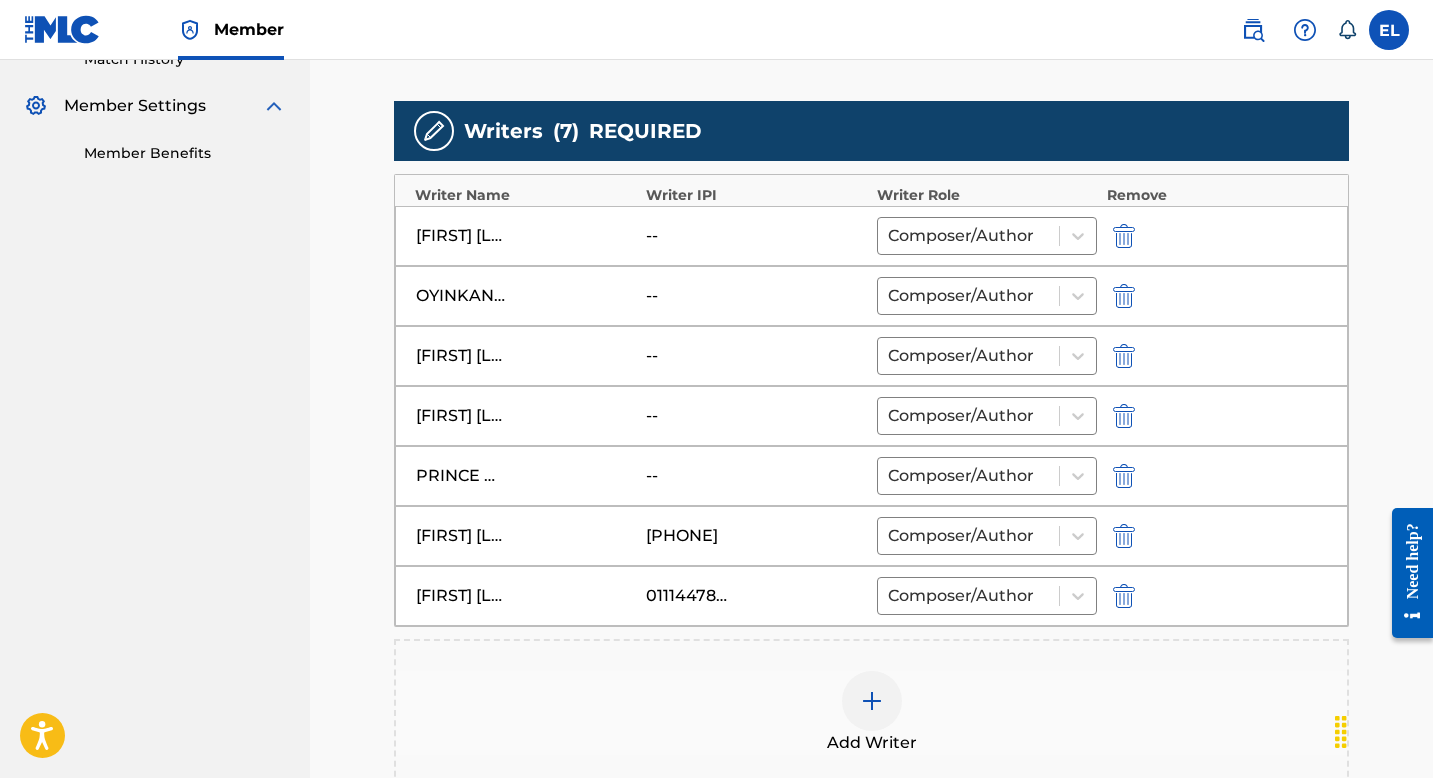 click at bounding box center [1124, 296] 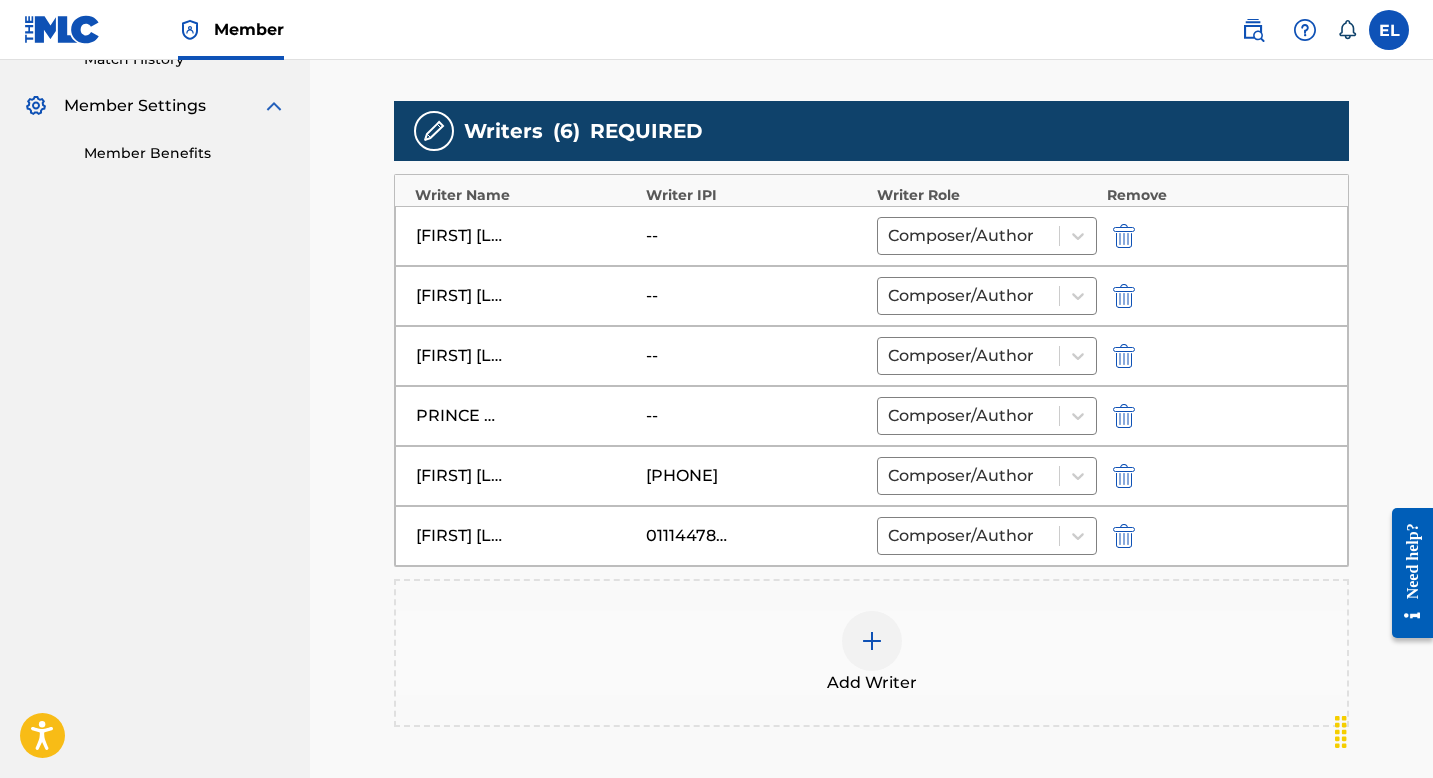 click at bounding box center [872, 641] 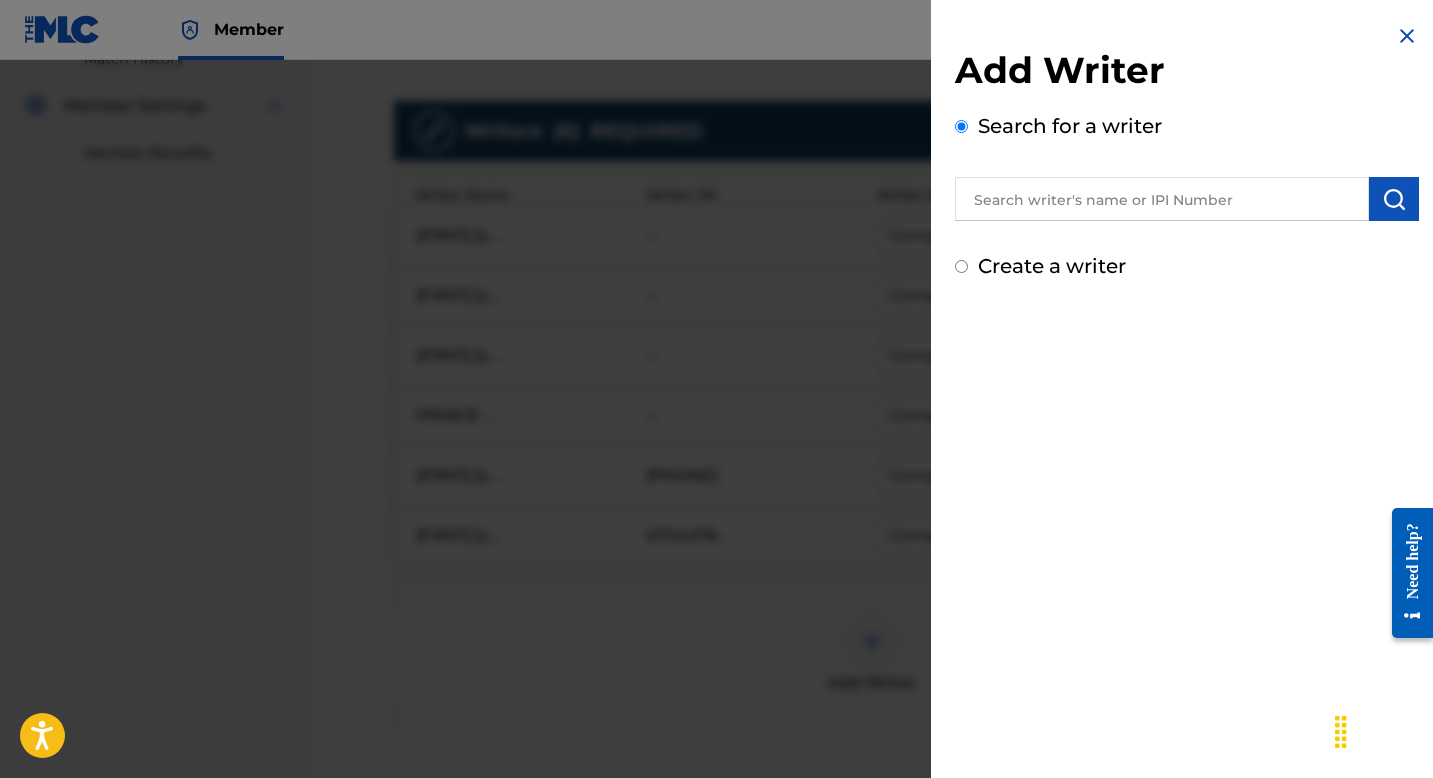 click at bounding box center [1162, 199] 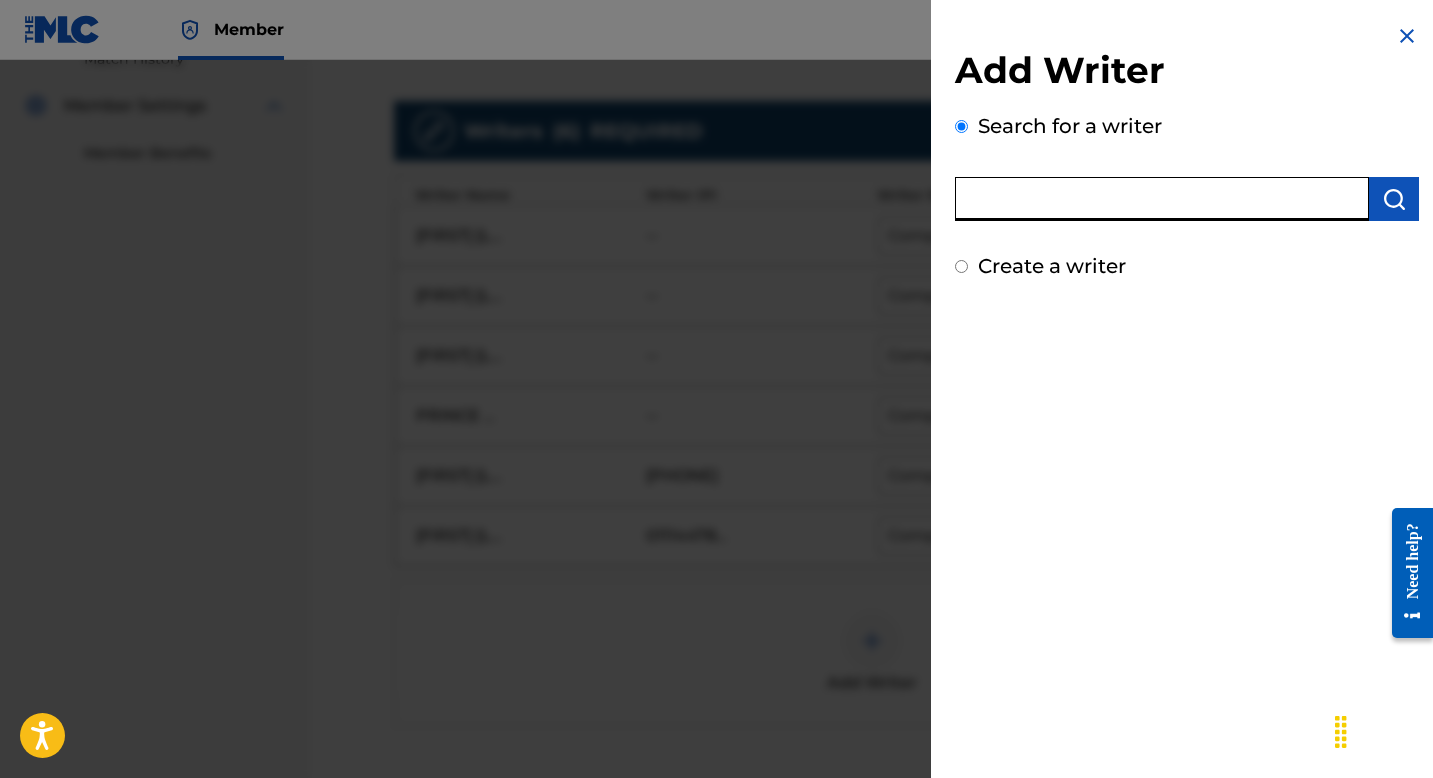 paste on "1060929169" 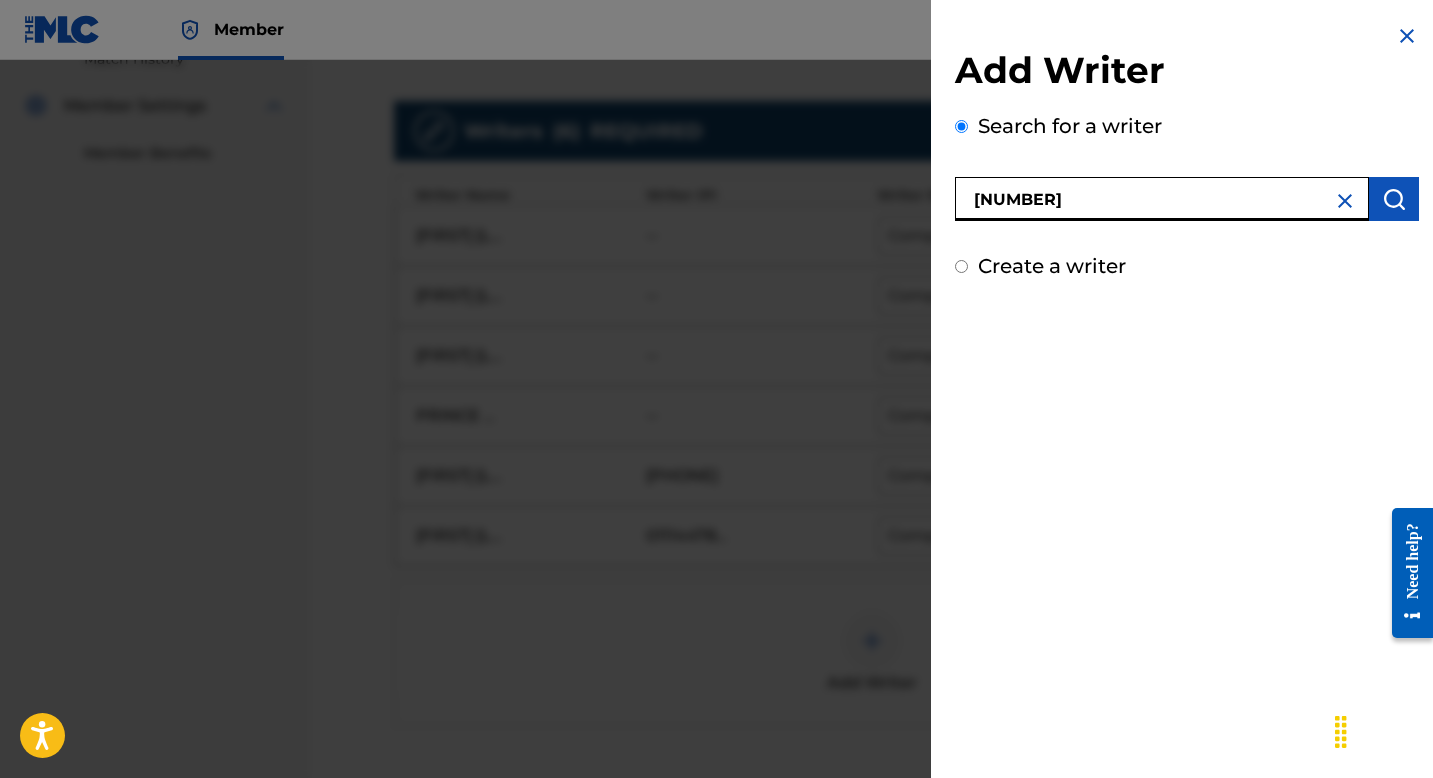 click on "1060929169" at bounding box center [1162, 199] 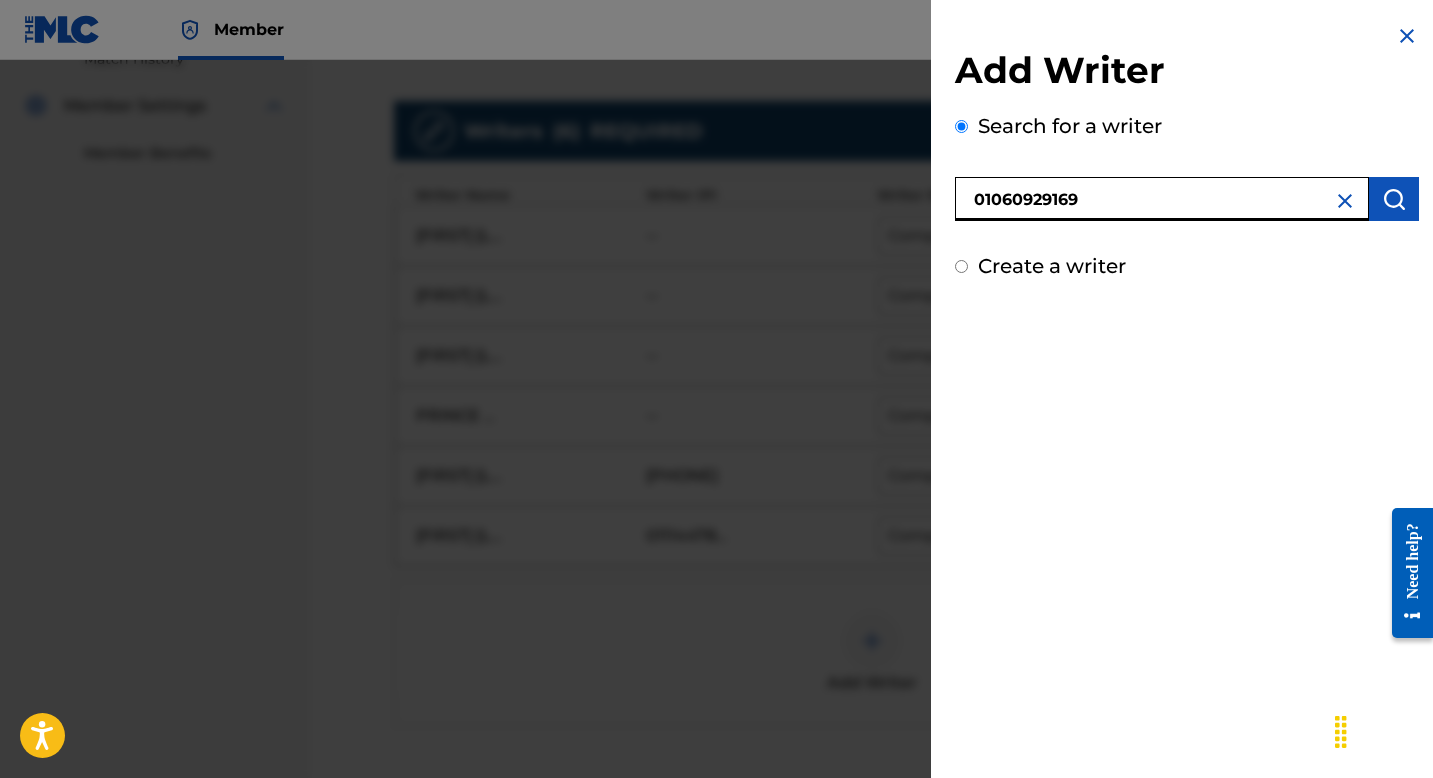type on "01060929169" 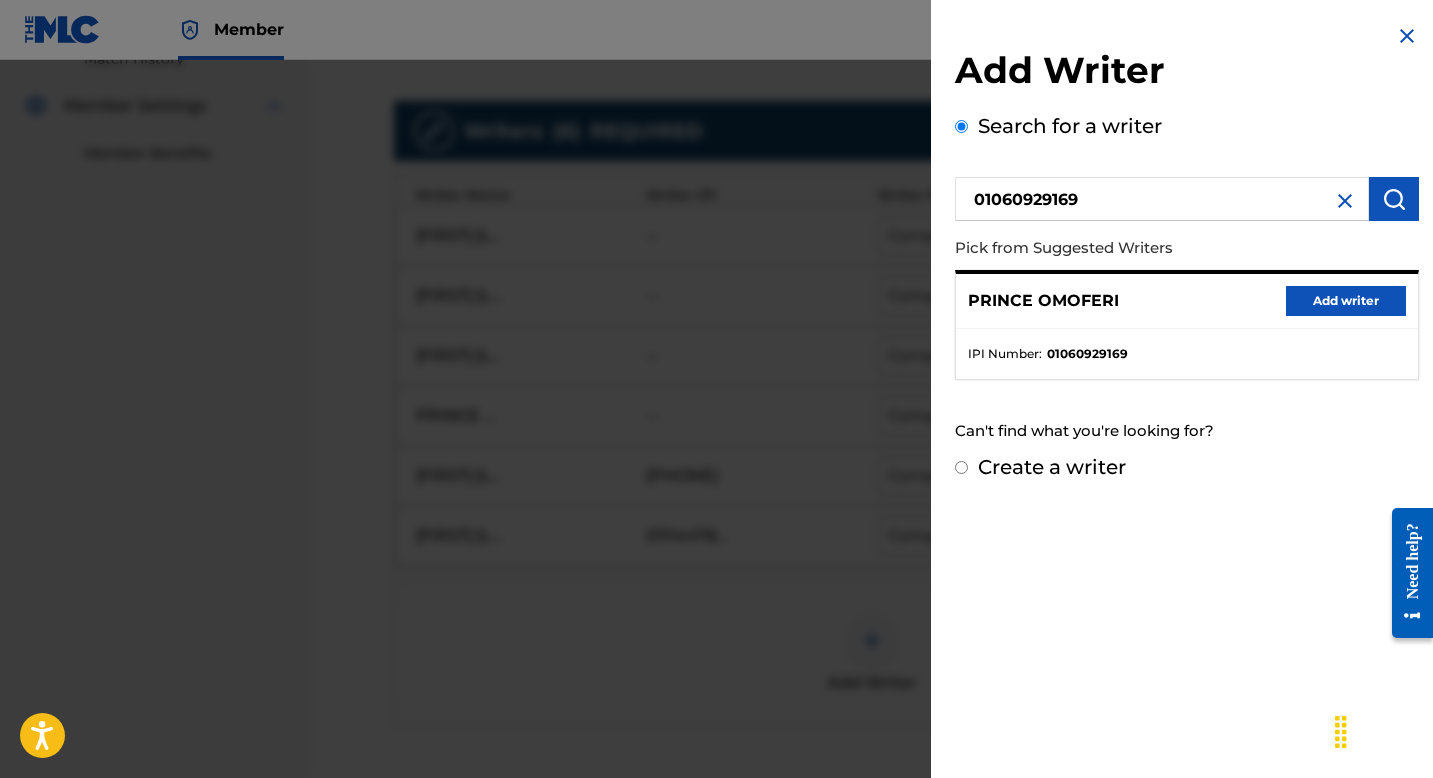 click on "Add writer" at bounding box center [1346, 301] 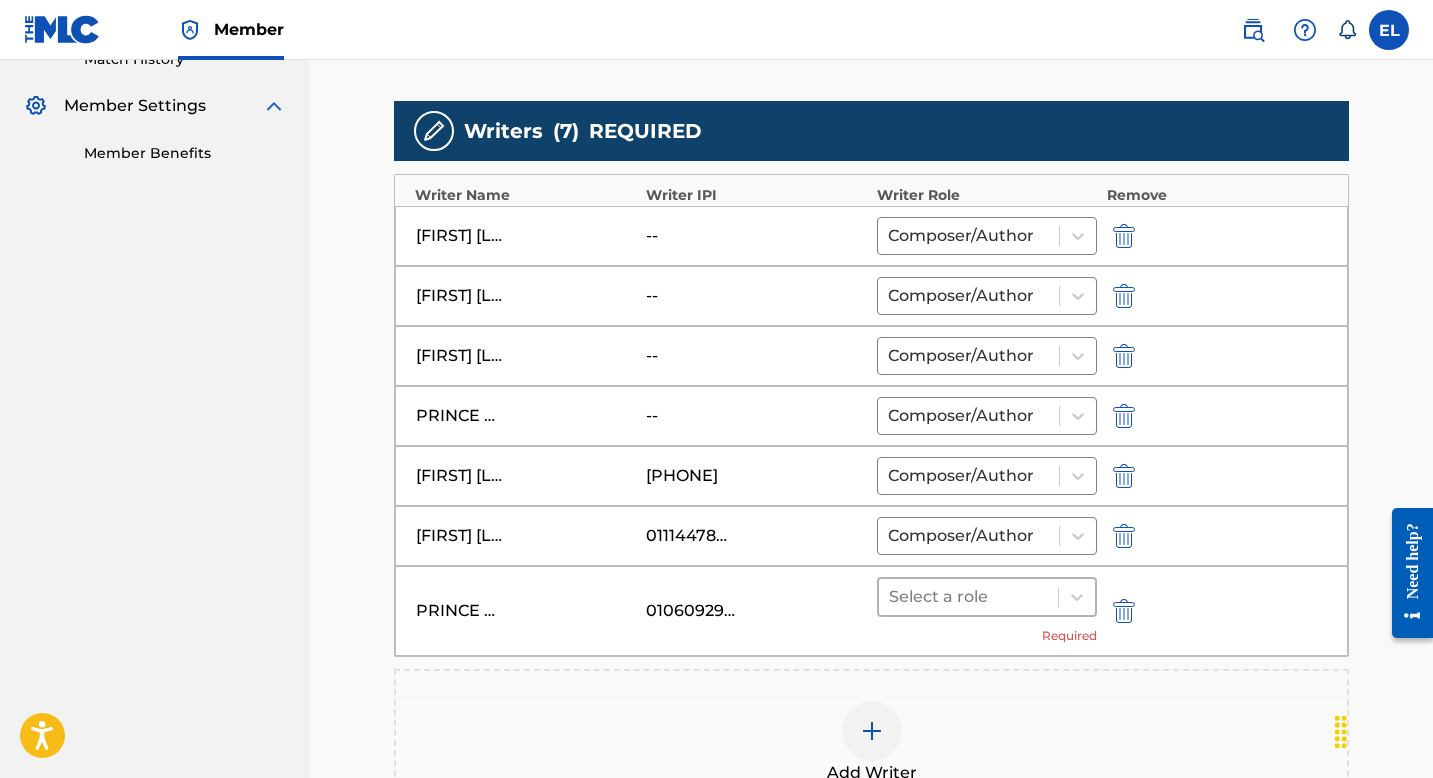 click at bounding box center (968, 597) 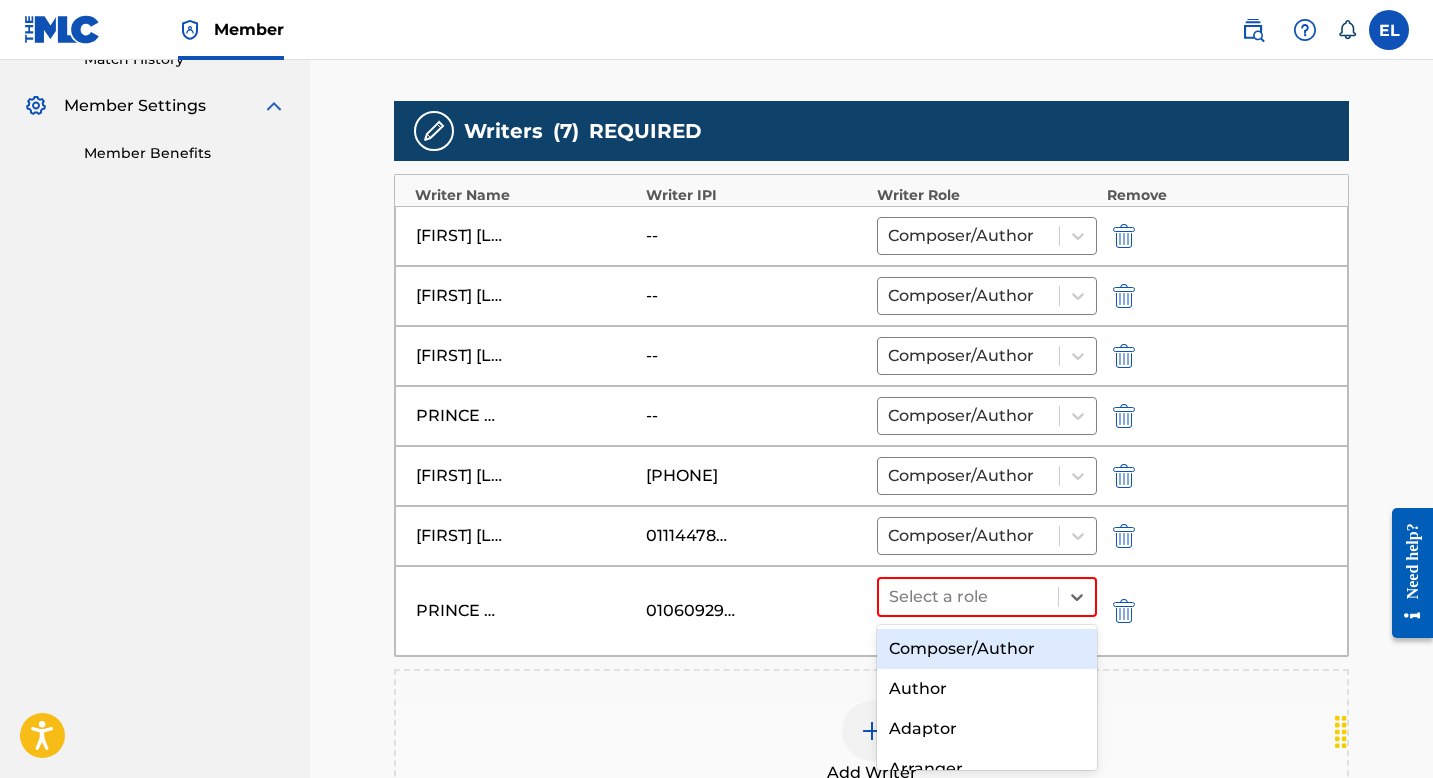 click on "Composer/Author" at bounding box center [987, 649] 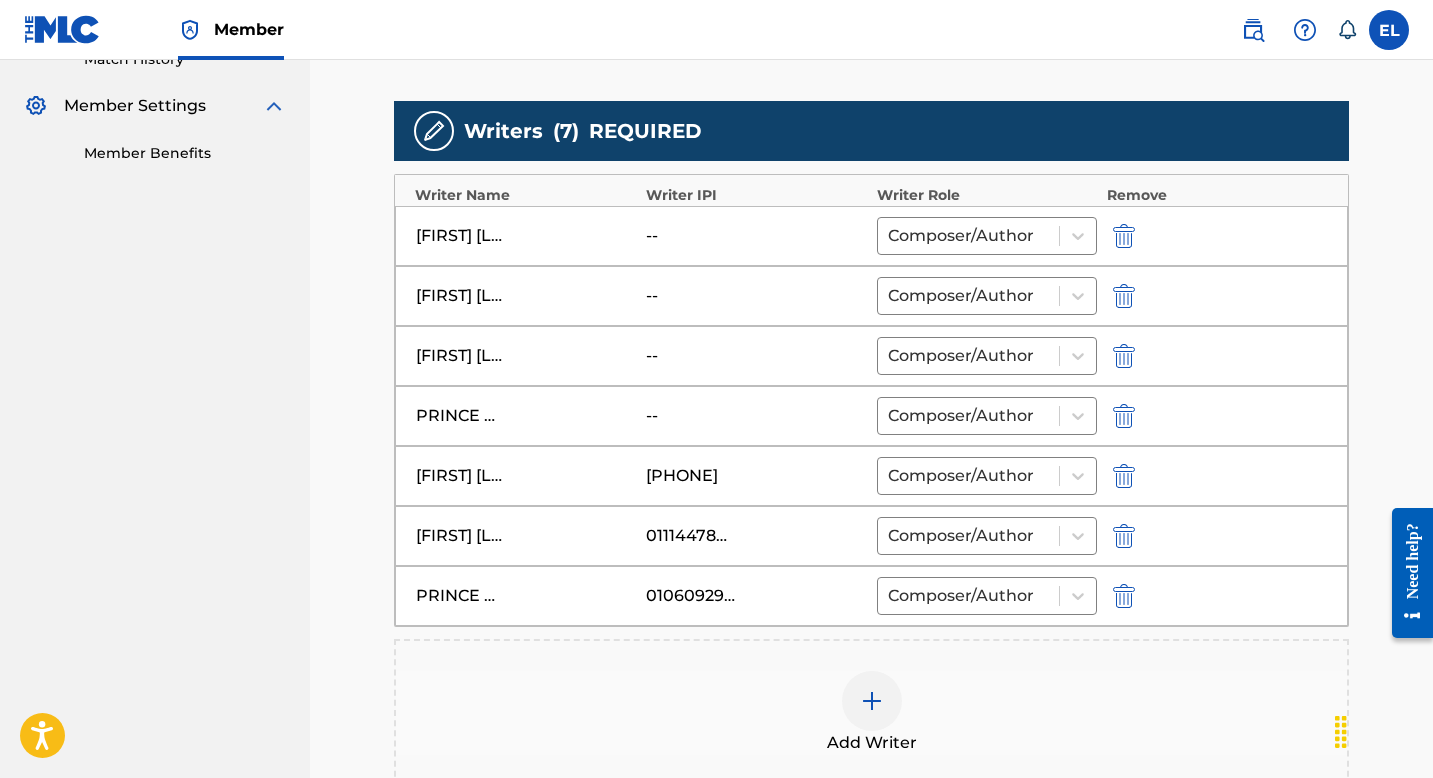 click at bounding box center (1124, 416) 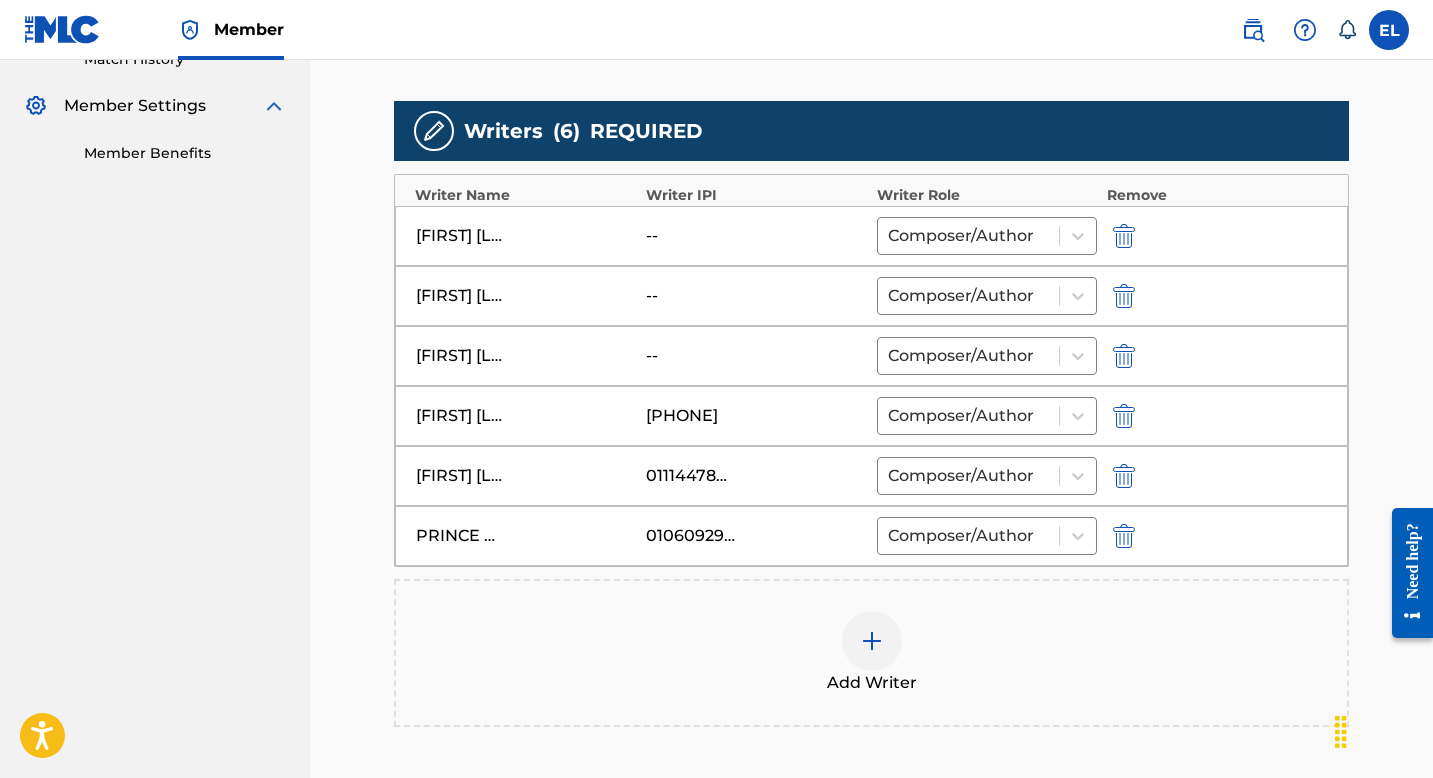 scroll, scrollTop: 816, scrollLeft: 0, axis: vertical 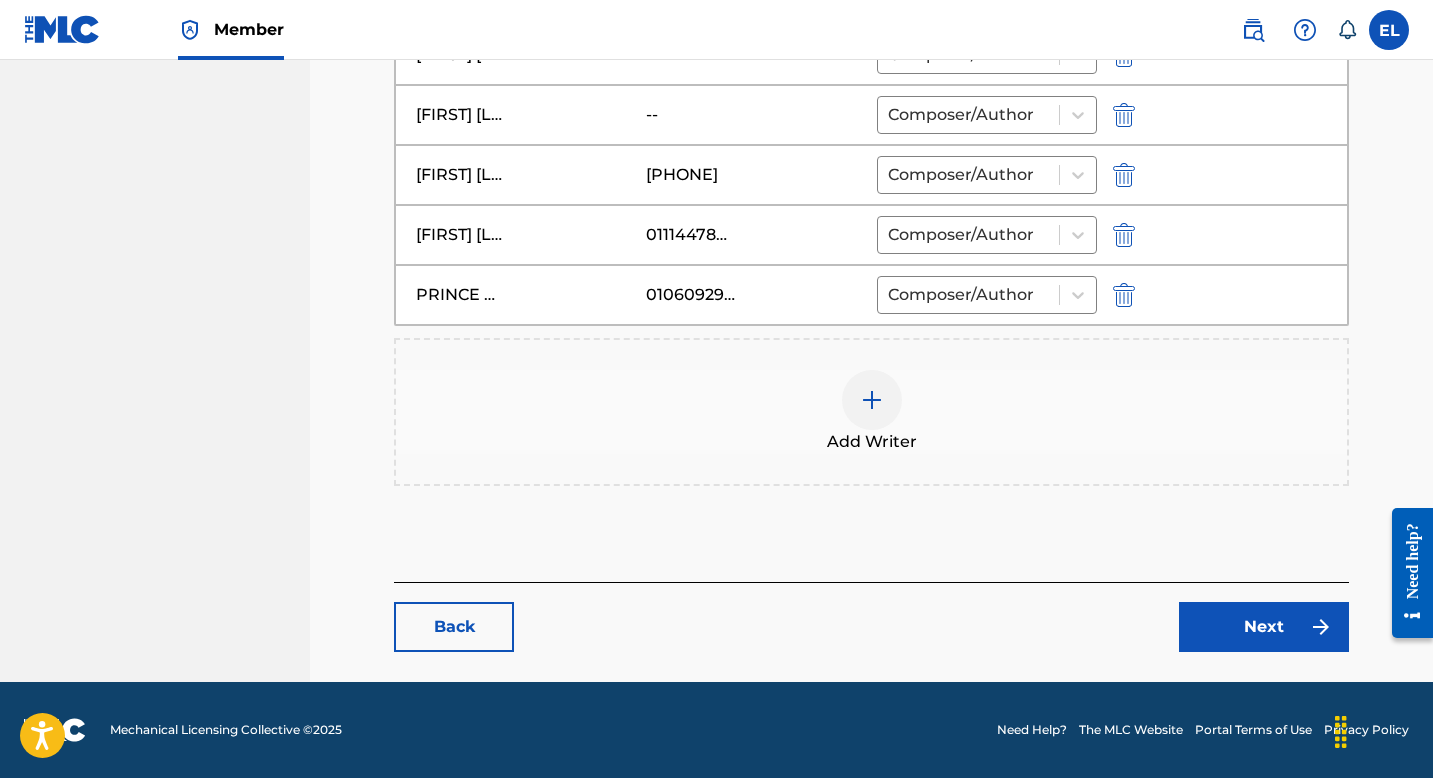 click on "Next" at bounding box center (1264, 627) 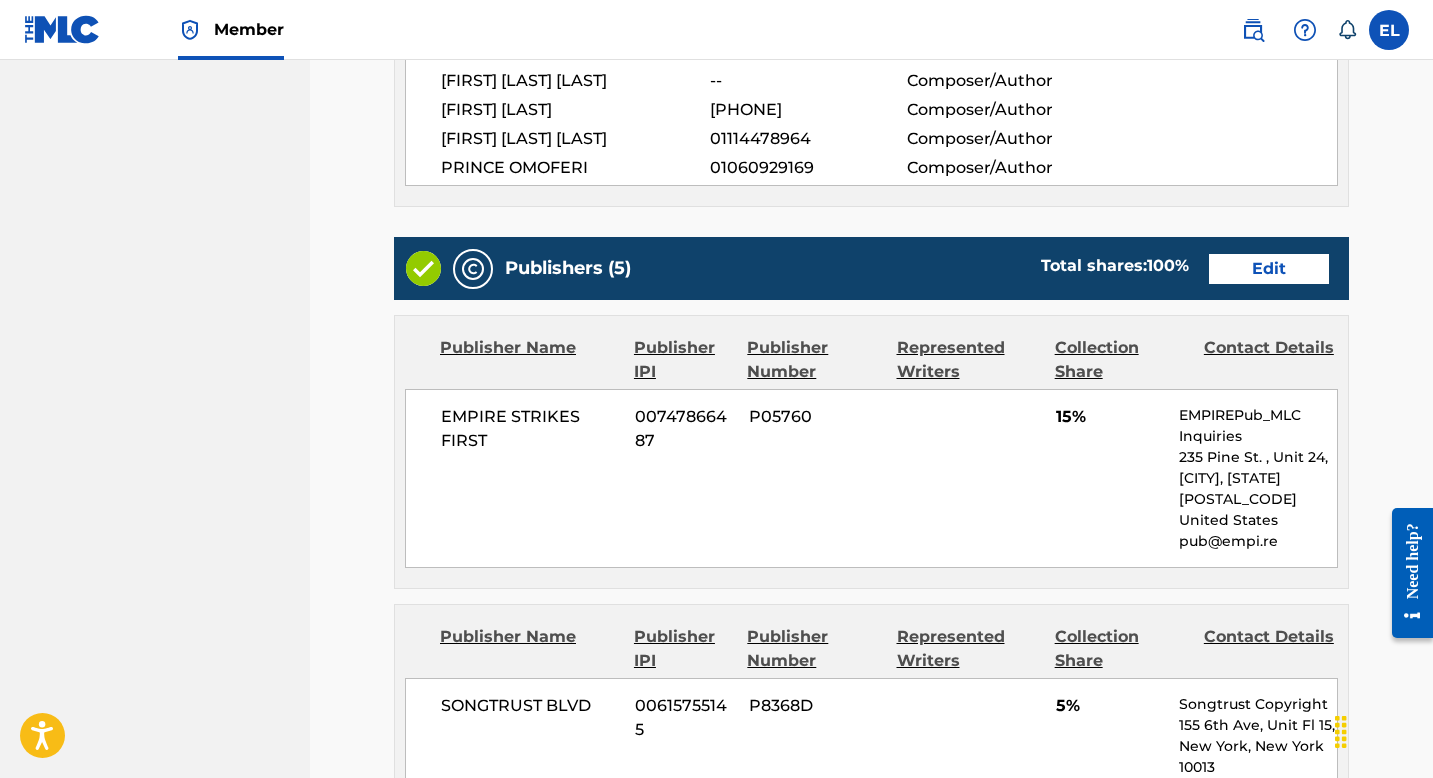scroll, scrollTop: 838, scrollLeft: 0, axis: vertical 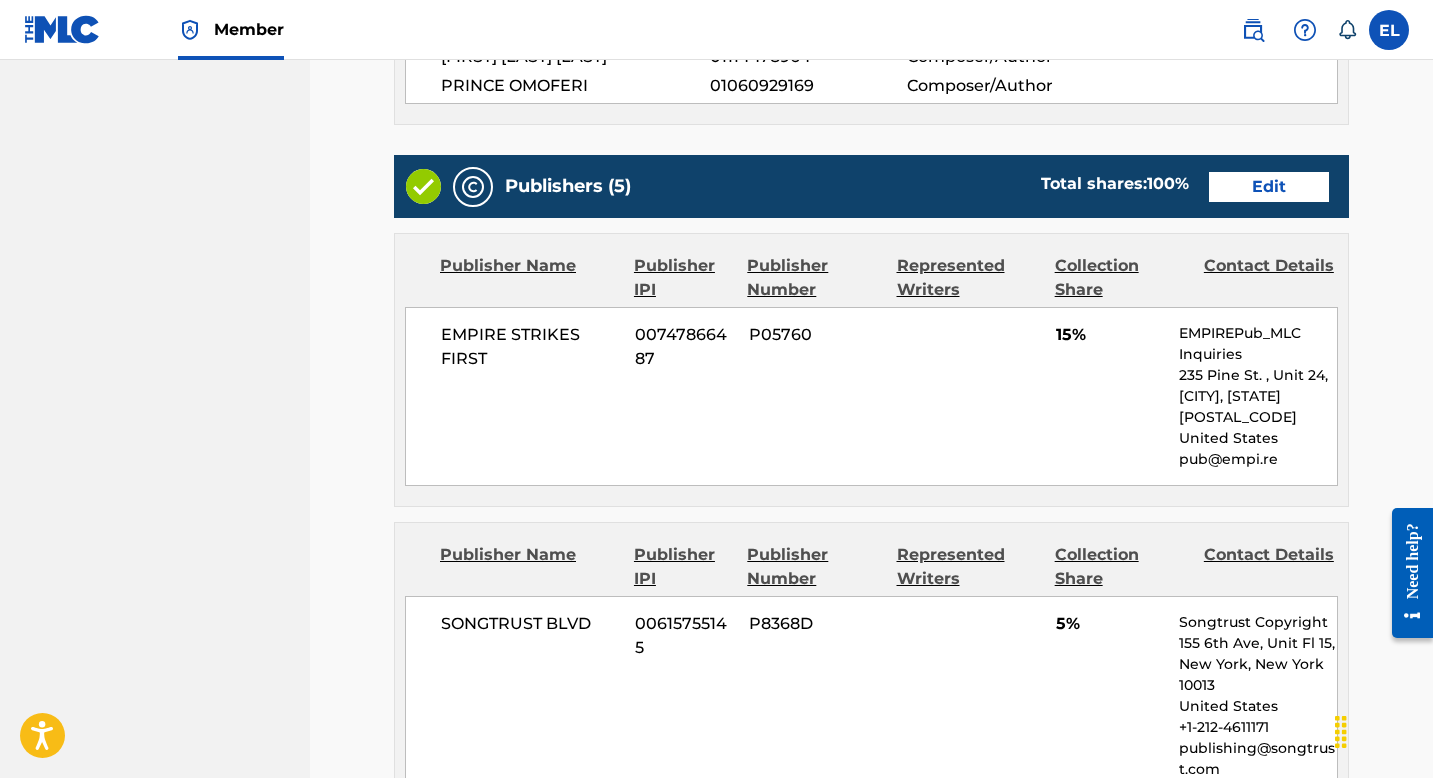 click on "Edit" at bounding box center (1269, 187) 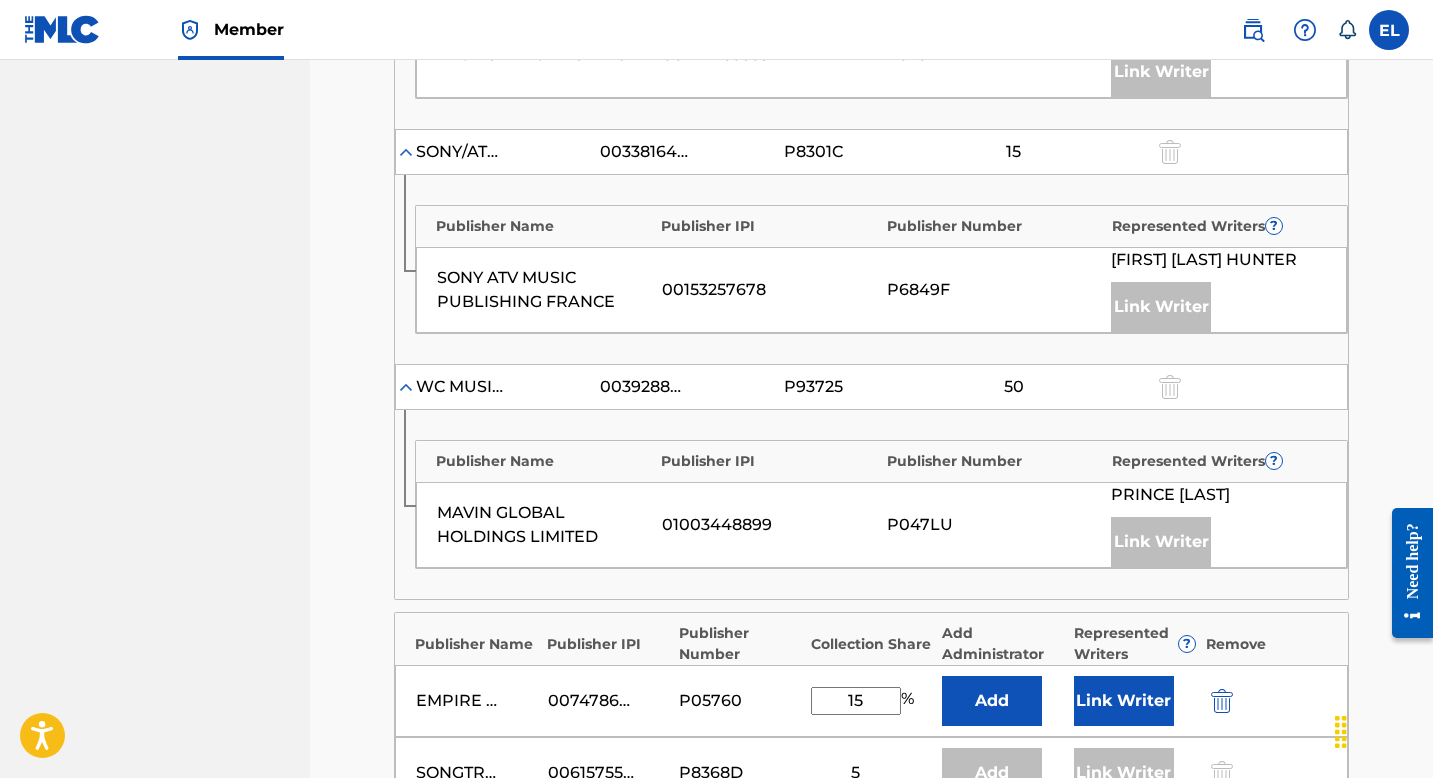 scroll, scrollTop: 1110, scrollLeft: 0, axis: vertical 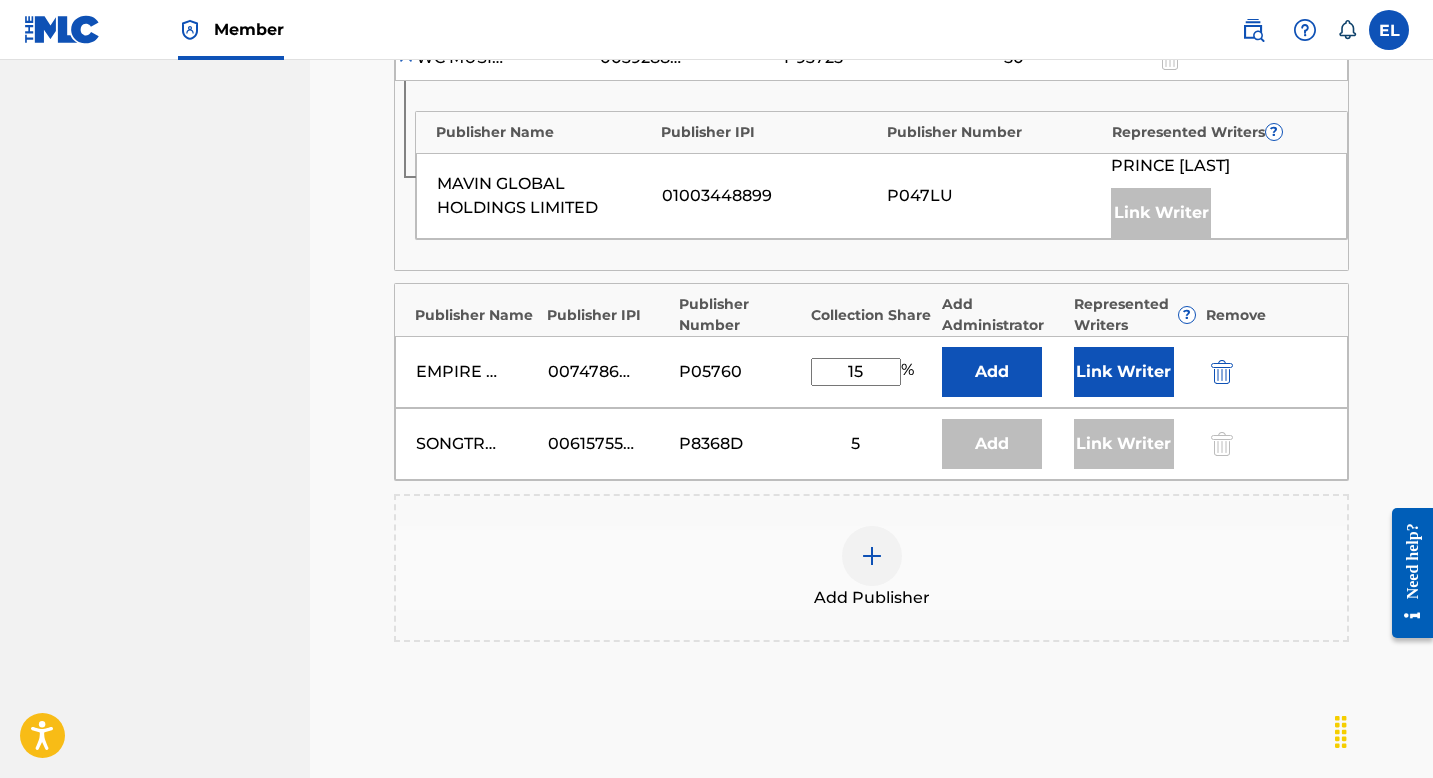 click on "Link Writer" at bounding box center [1124, 372] 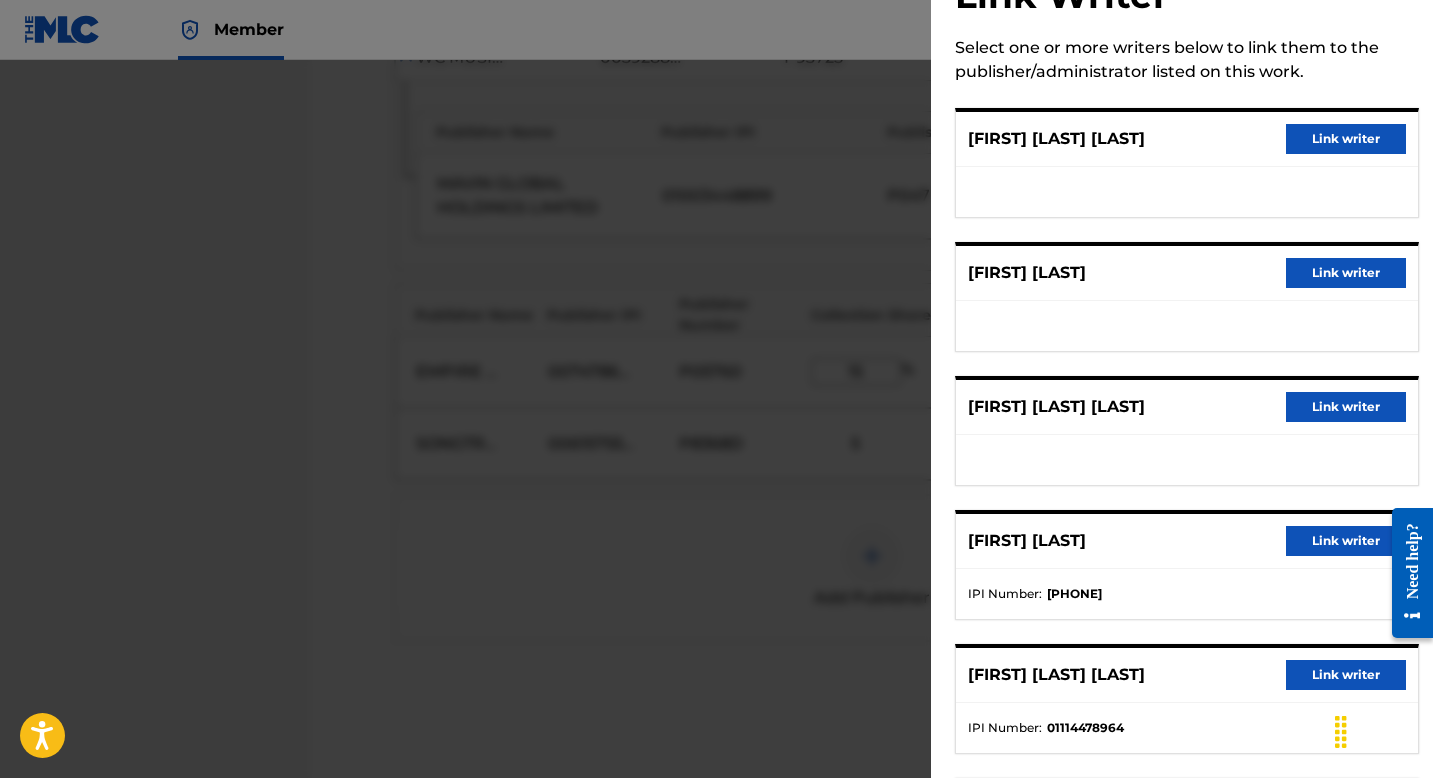 scroll, scrollTop: 177, scrollLeft: 0, axis: vertical 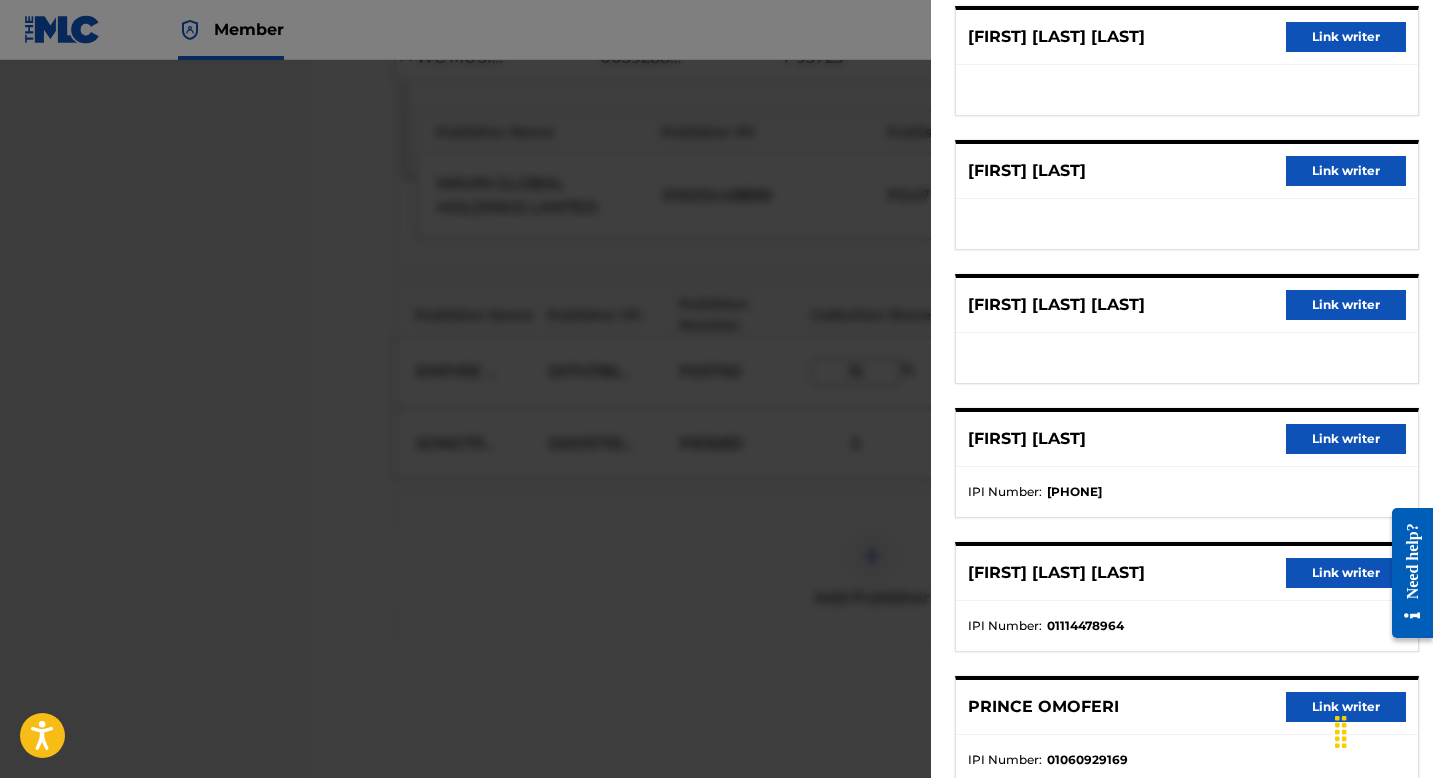 click on "Link writer" at bounding box center [1346, 439] 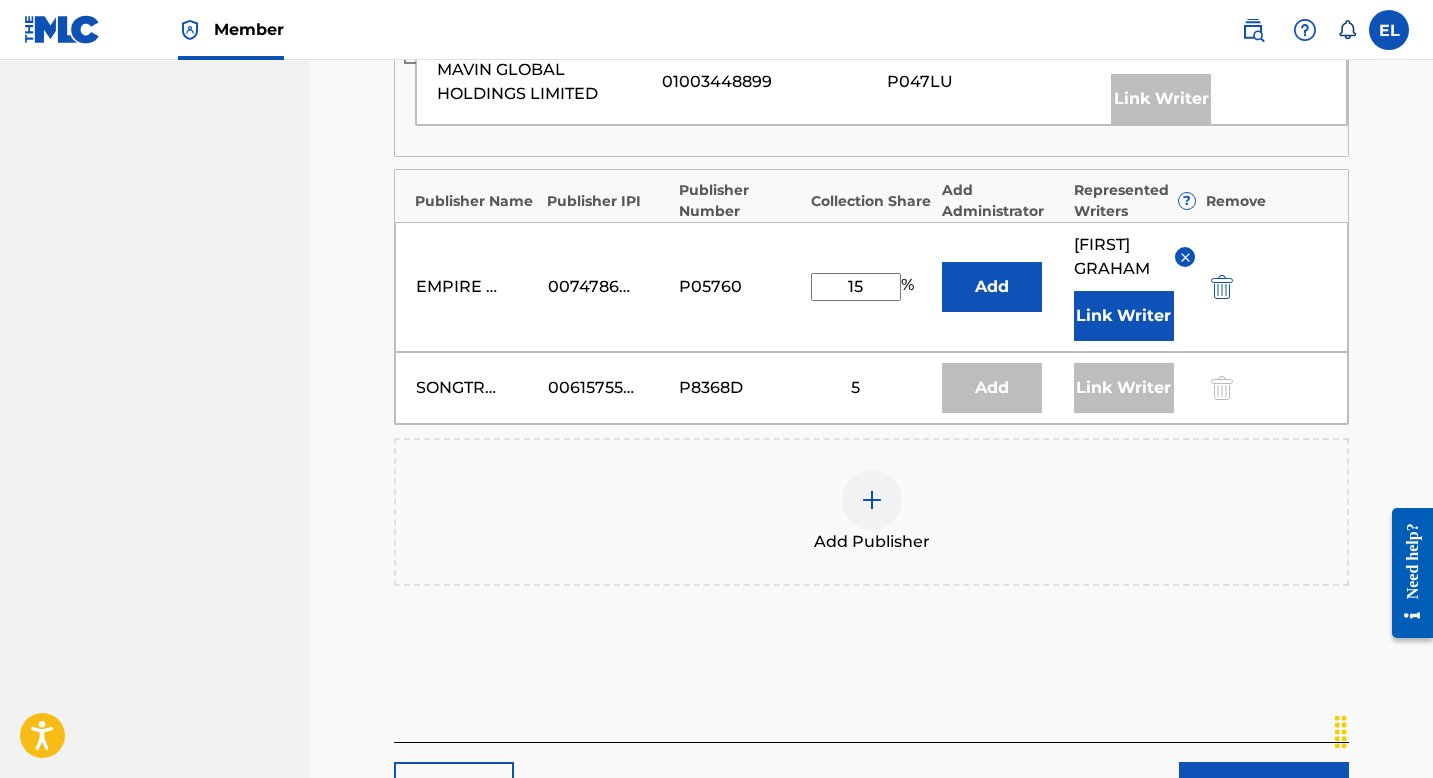 scroll, scrollTop: 1407, scrollLeft: 0, axis: vertical 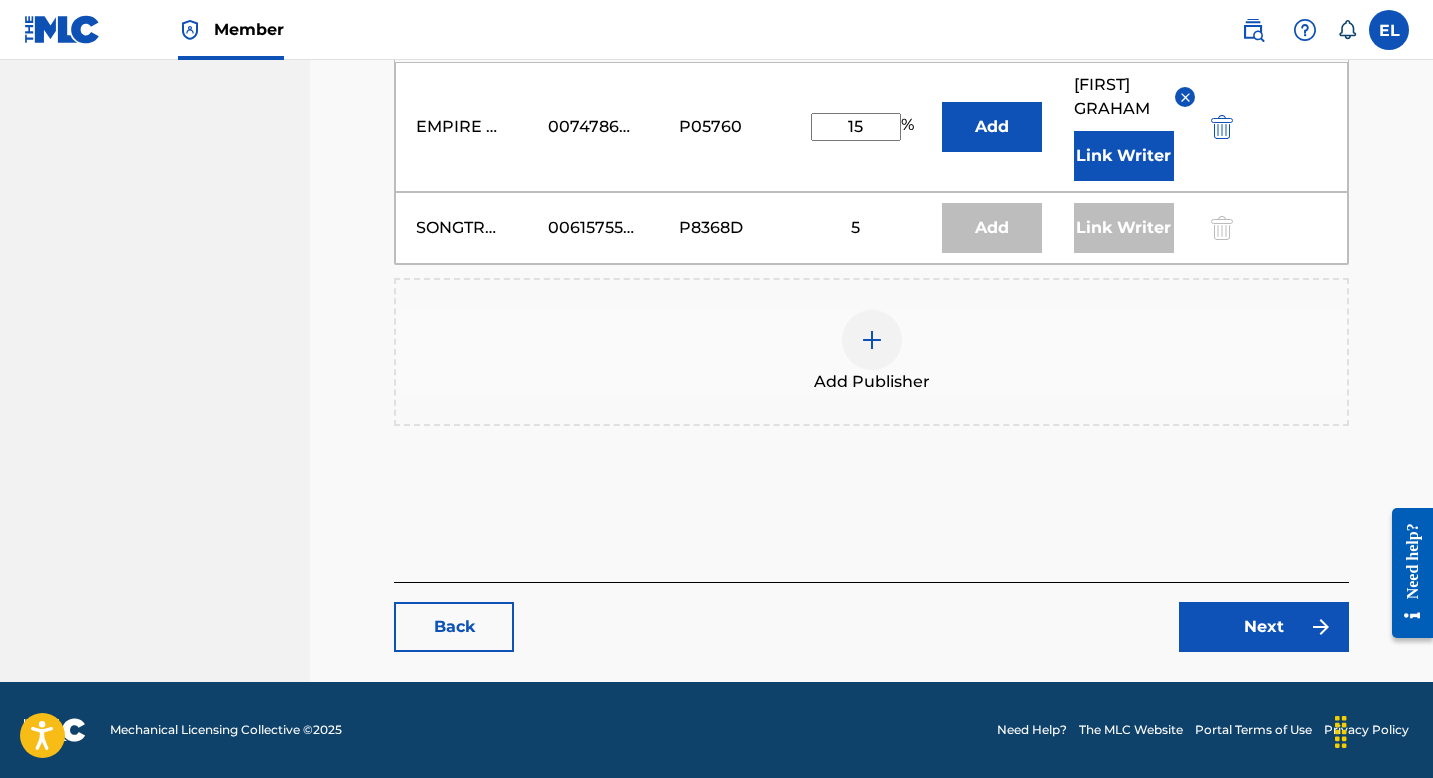 click on "Next" at bounding box center (1264, 627) 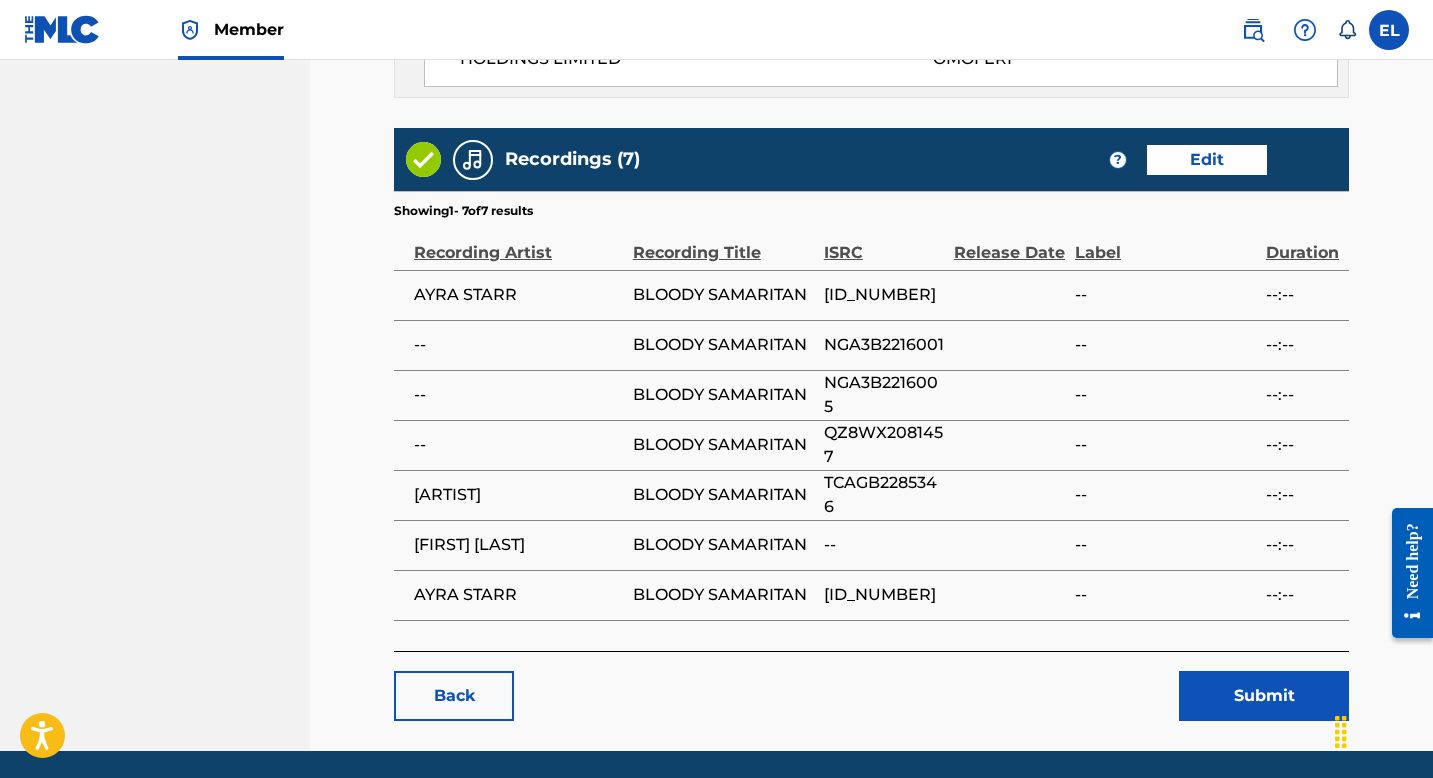 scroll, scrollTop: 3017, scrollLeft: 0, axis: vertical 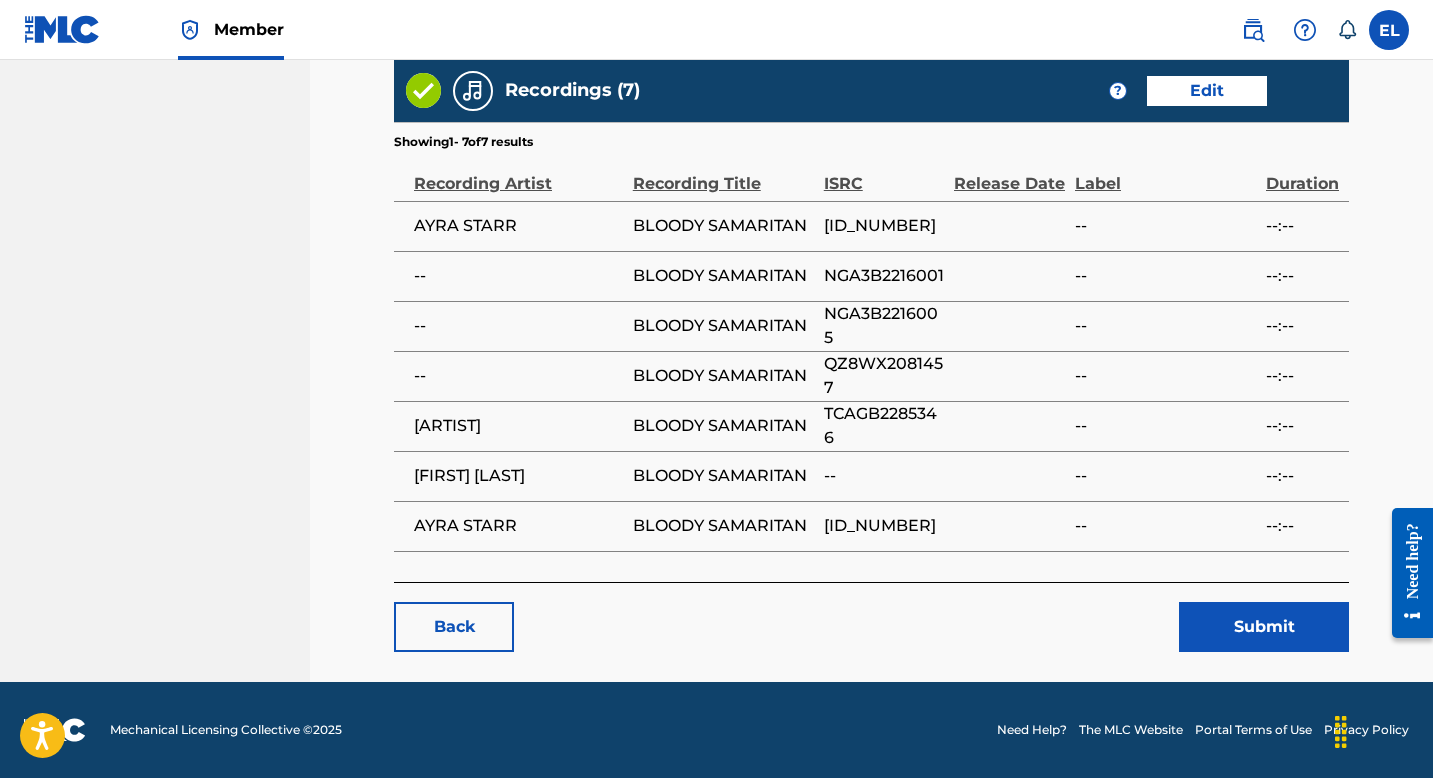 drag, startPoint x: 1260, startPoint y: 579, endPoint x: 1278, endPoint y: 606, distance: 32.449963 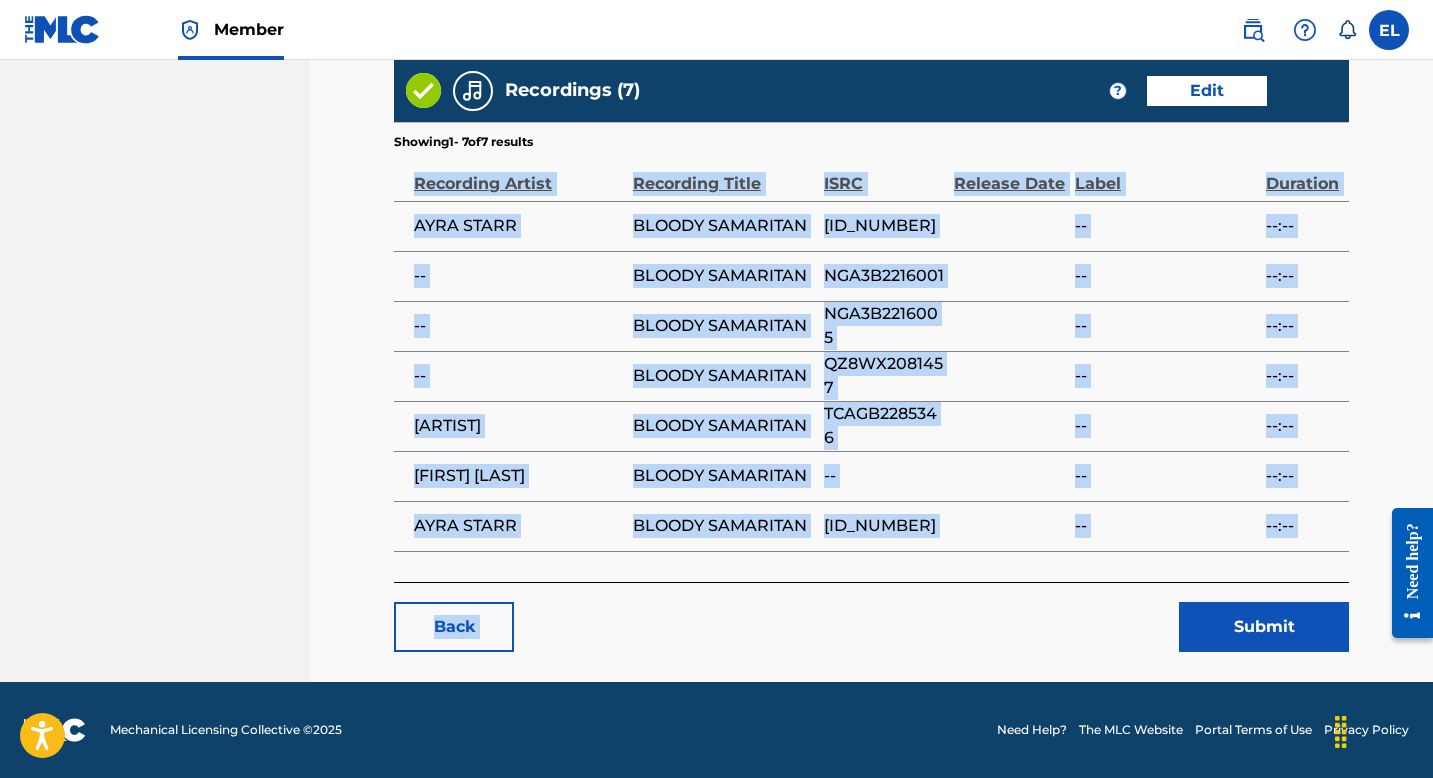 click on "Submit" at bounding box center (1264, 627) 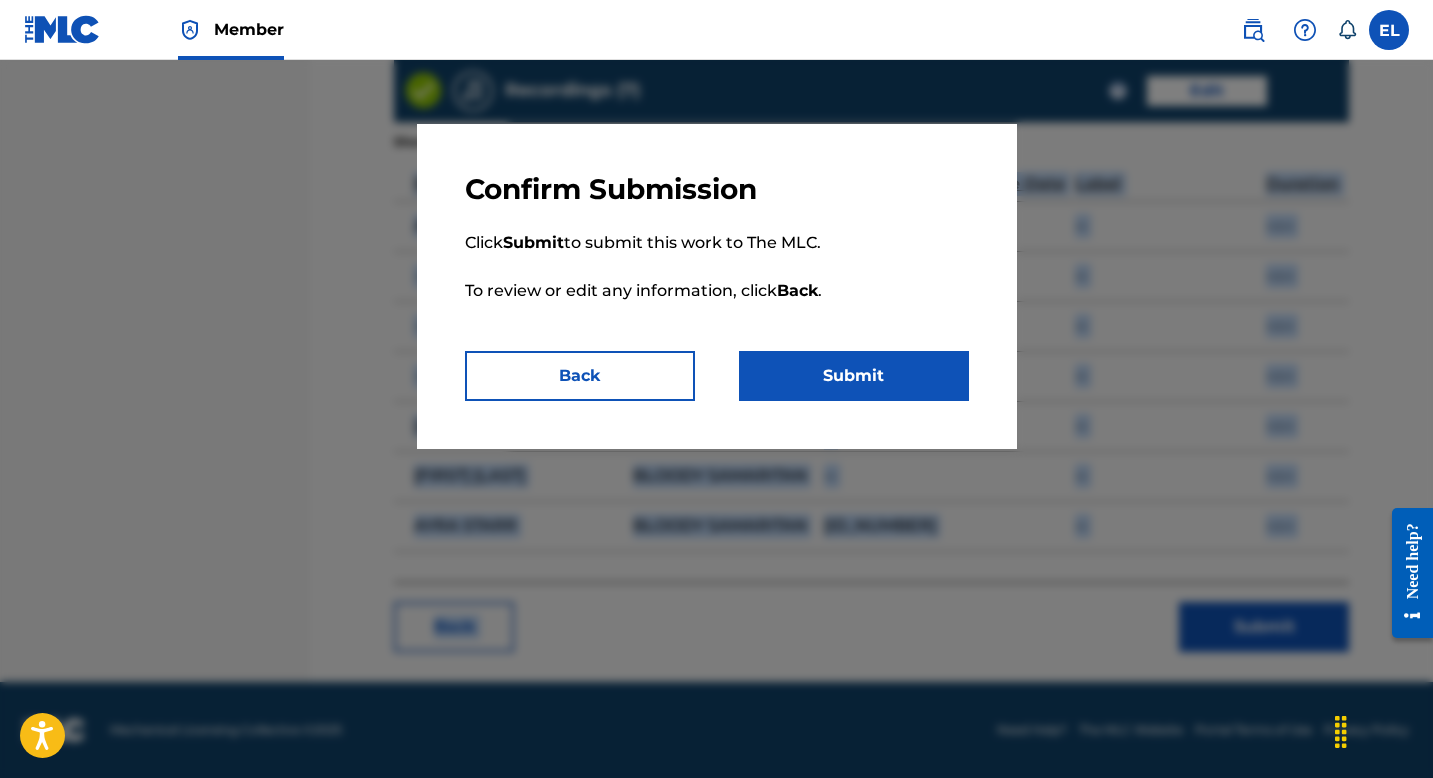click on "Submit" at bounding box center (854, 376) 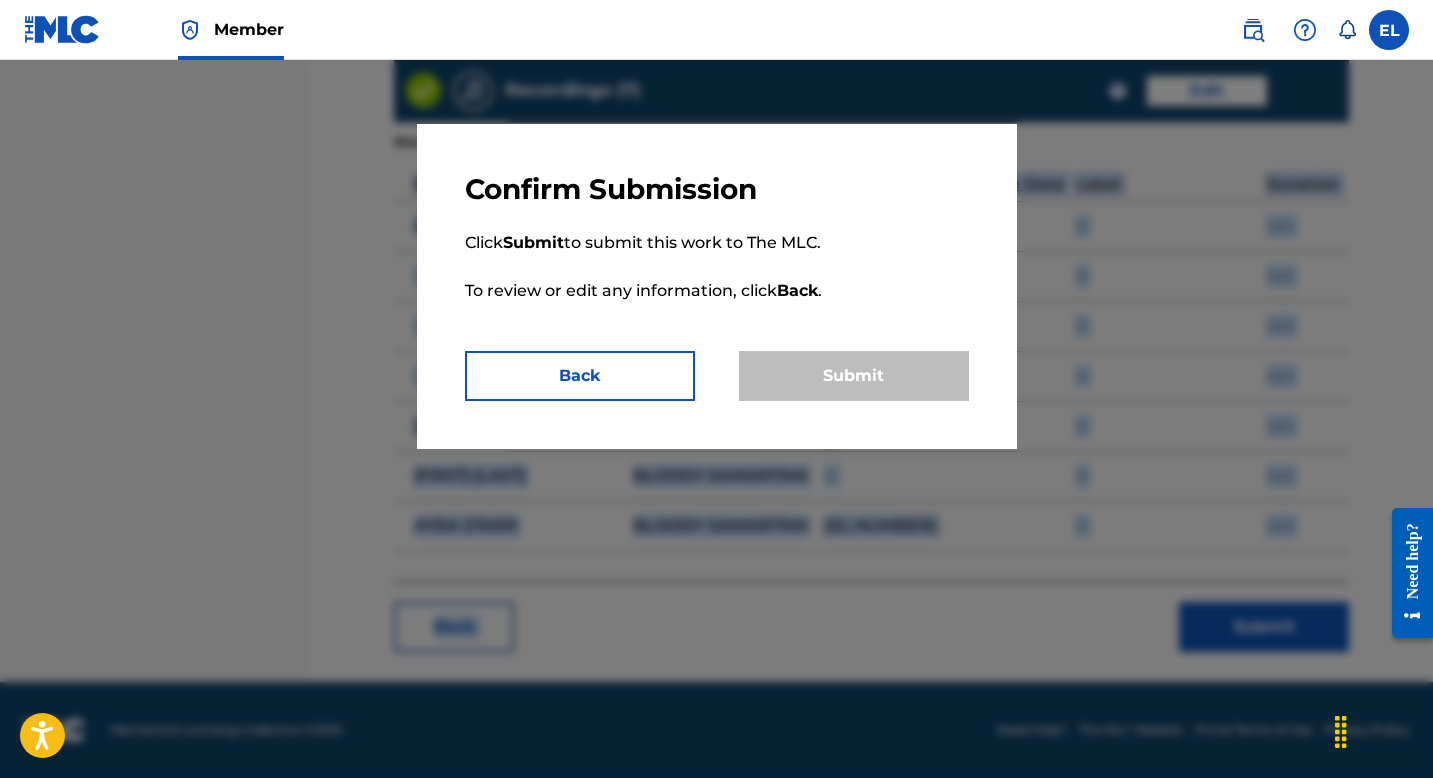 scroll, scrollTop: 0, scrollLeft: 0, axis: both 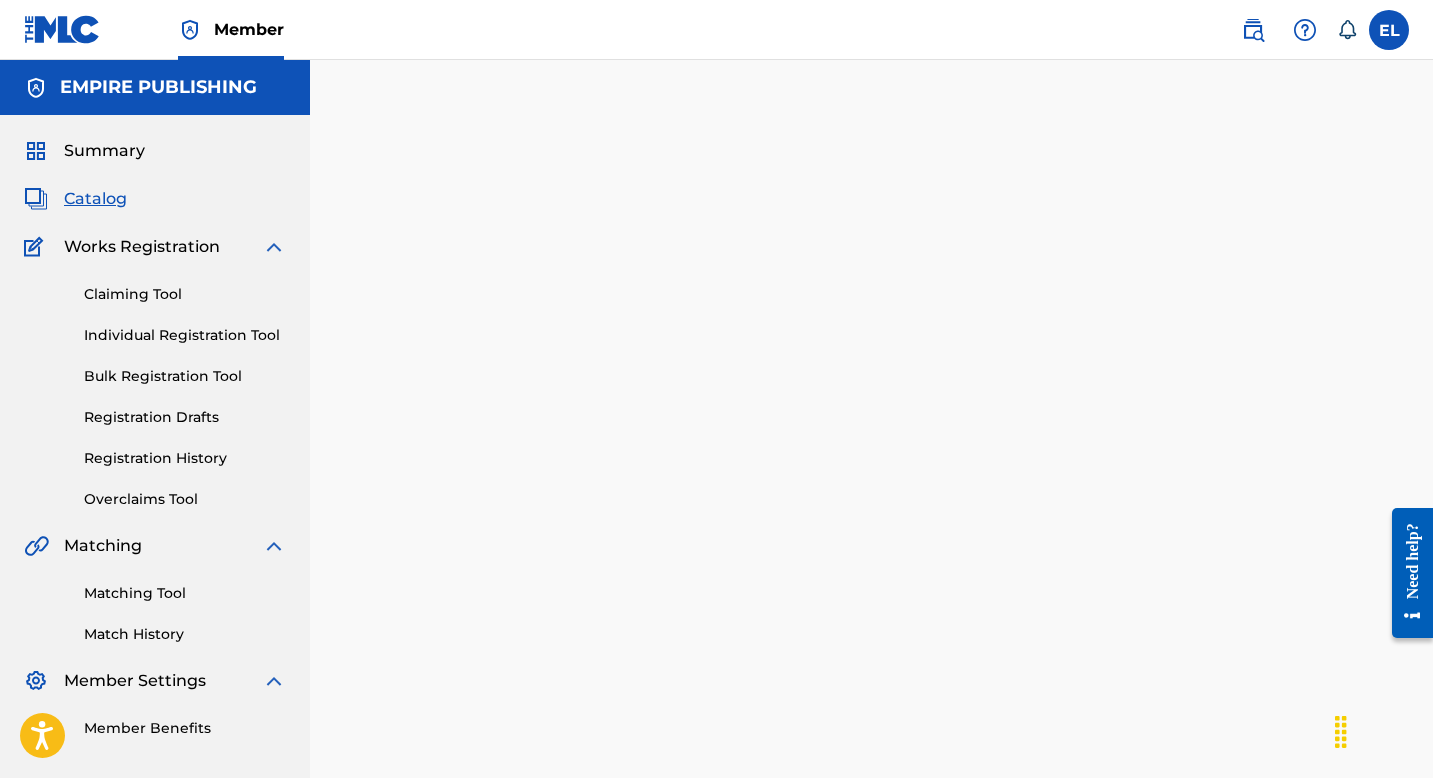 click on "Catalog" at bounding box center (95, 199) 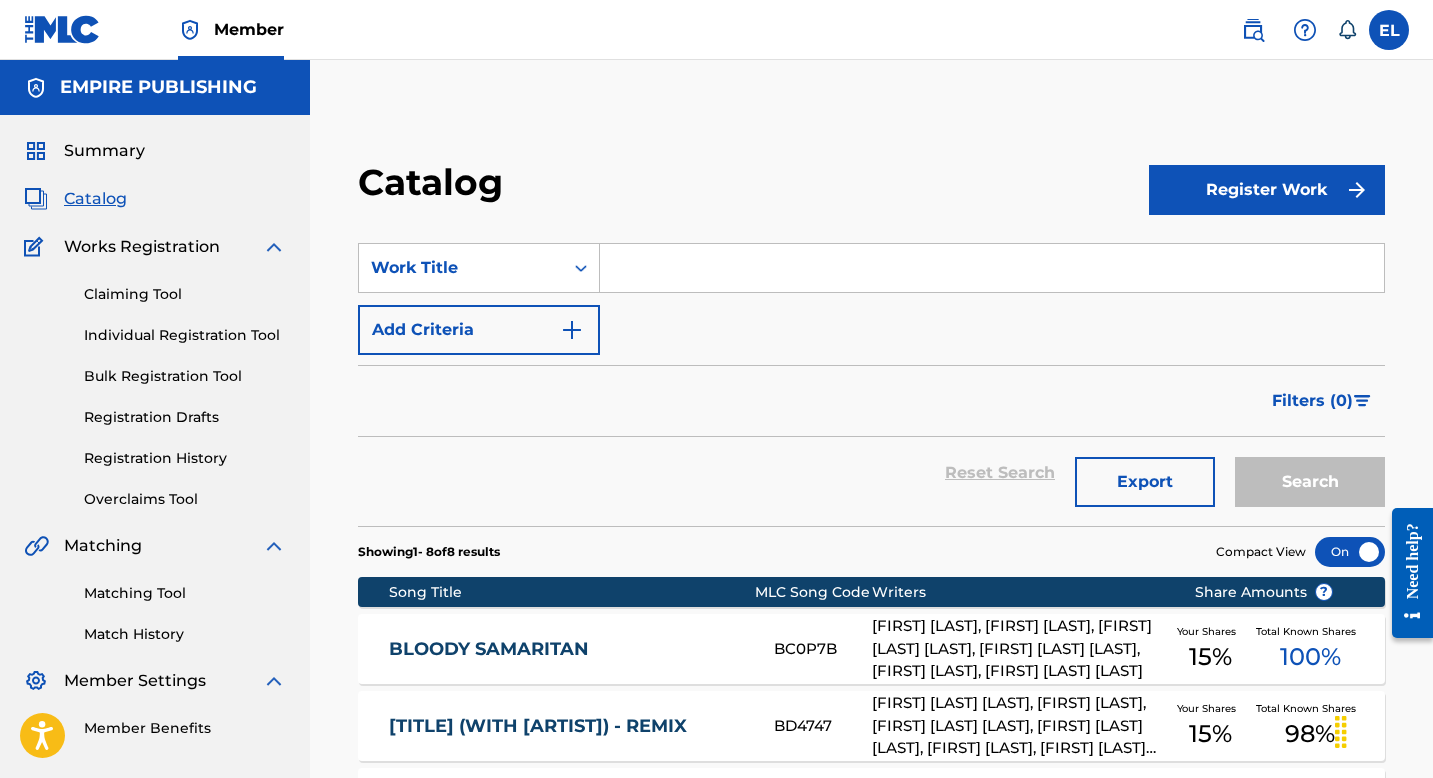 click on "BLOODY SAMARITAN" at bounding box center (568, 649) 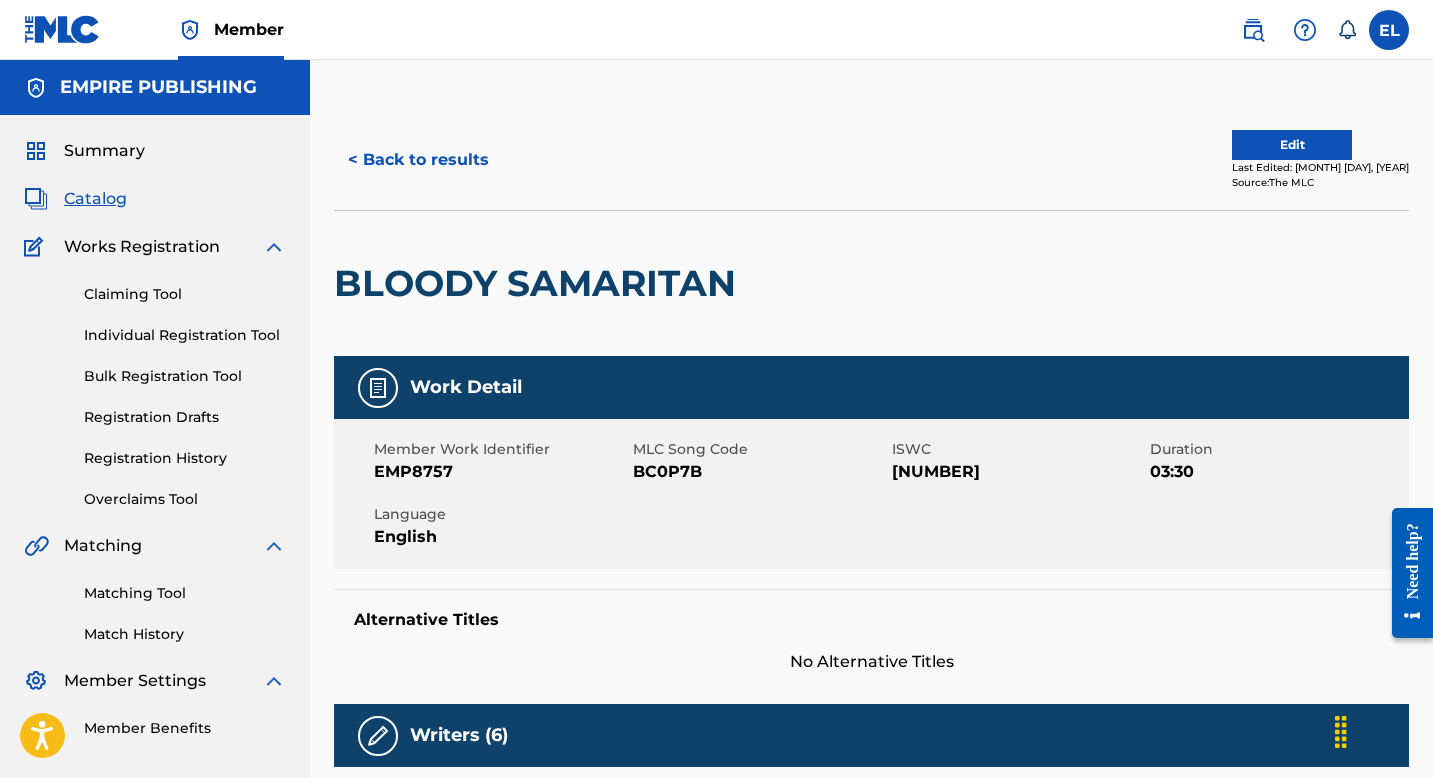 click on "BC0P7B" at bounding box center [760, 472] 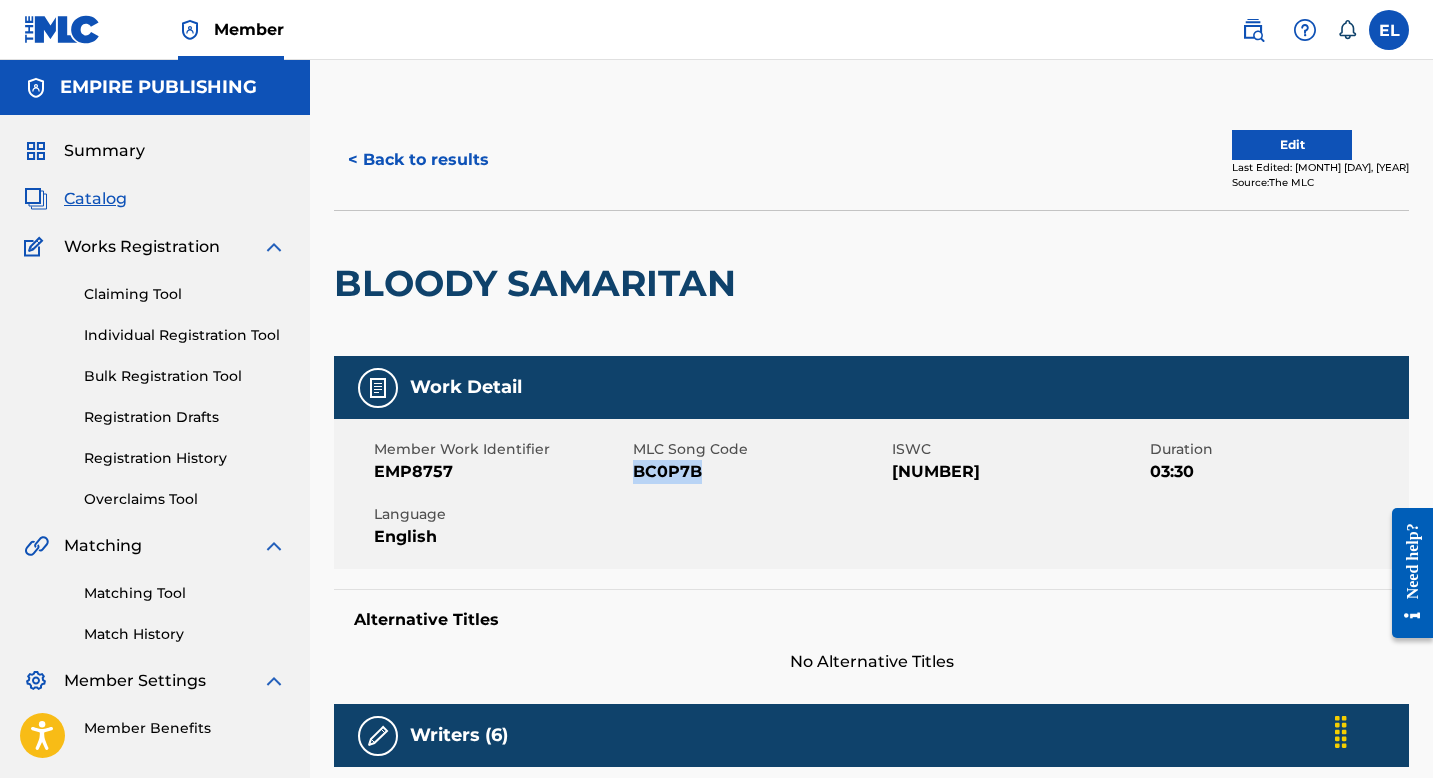 click on "BC0P7B" at bounding box center [760, 472] 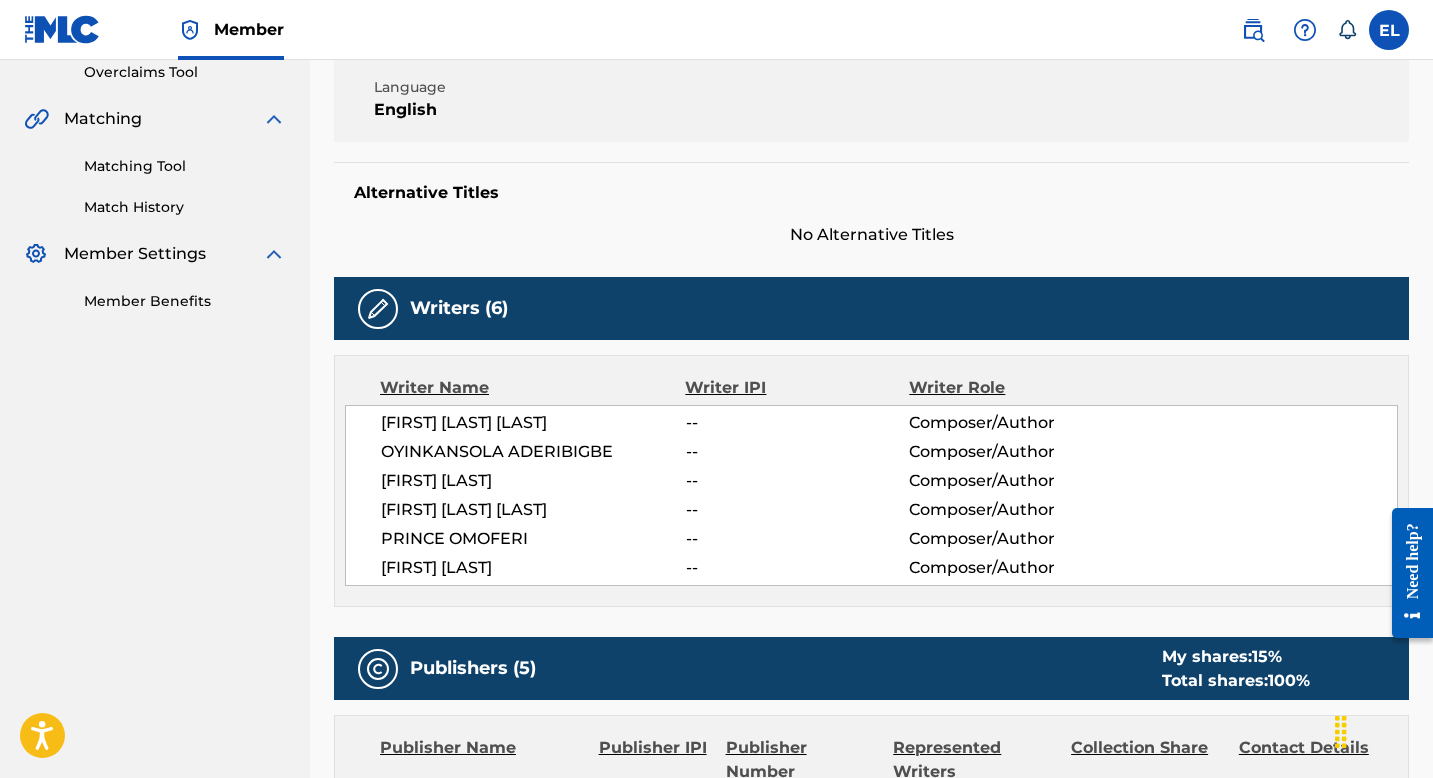 scroll, scrollTop: 0, scrollLeft: 0, axis: both 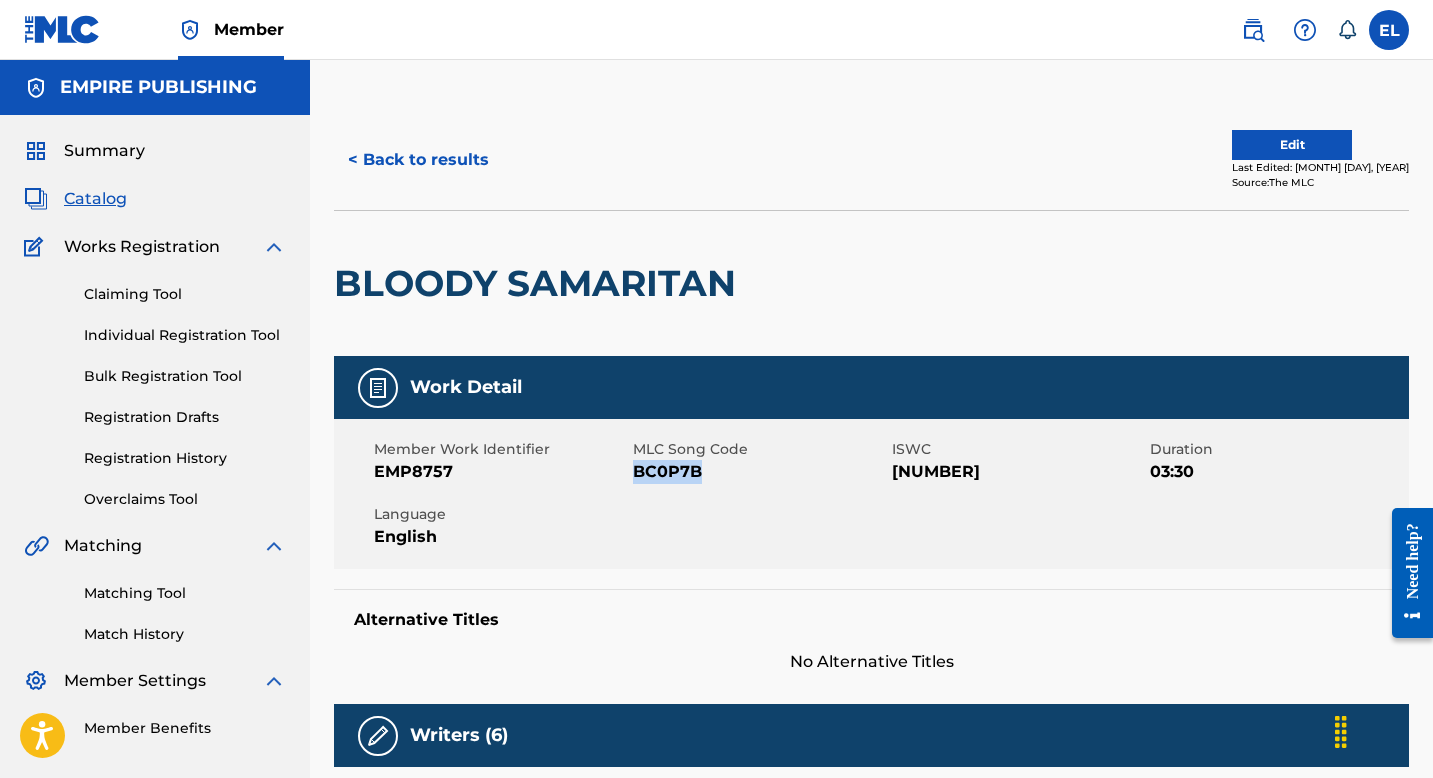 click on "Catalog" at bounding box center (95, 199) 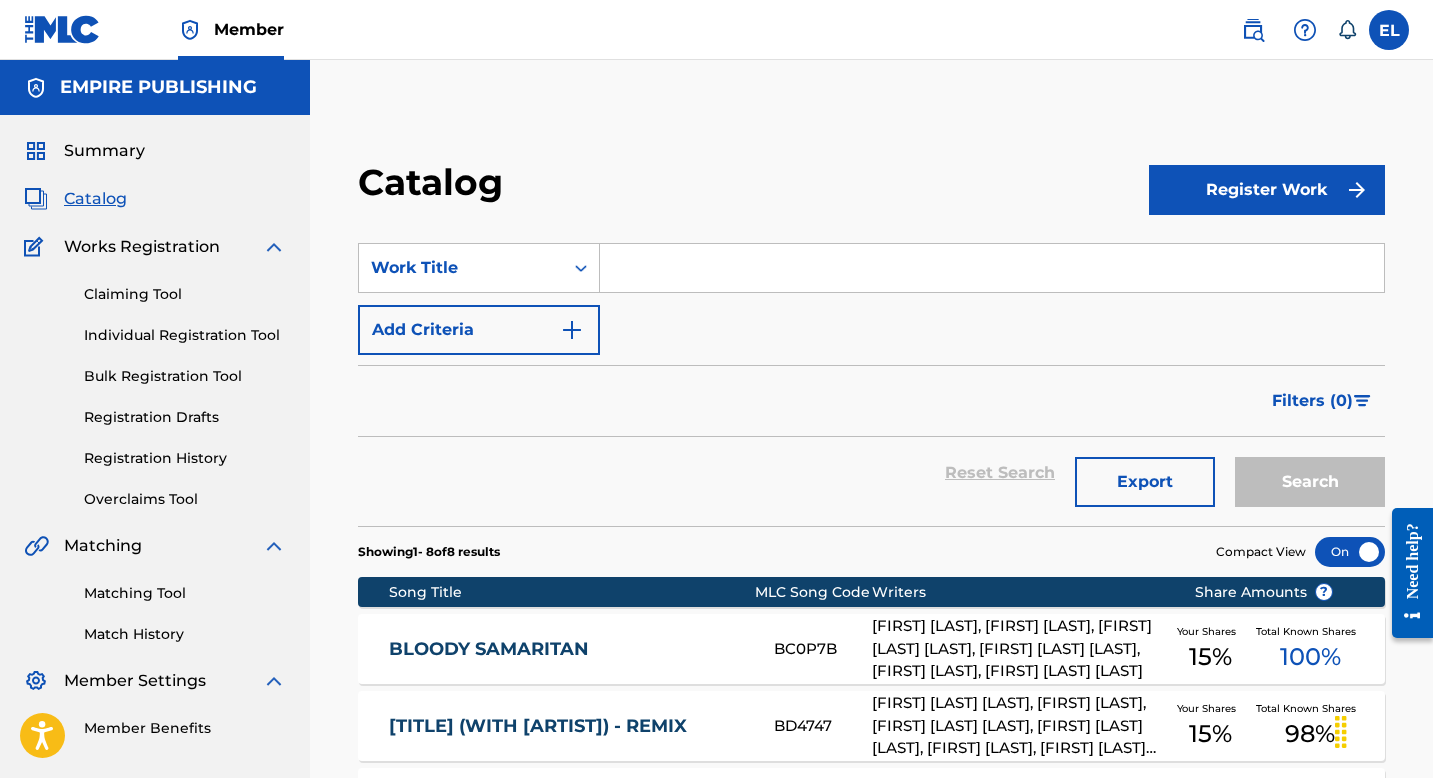 click on "Catalog" at bounding box center (95, 199) 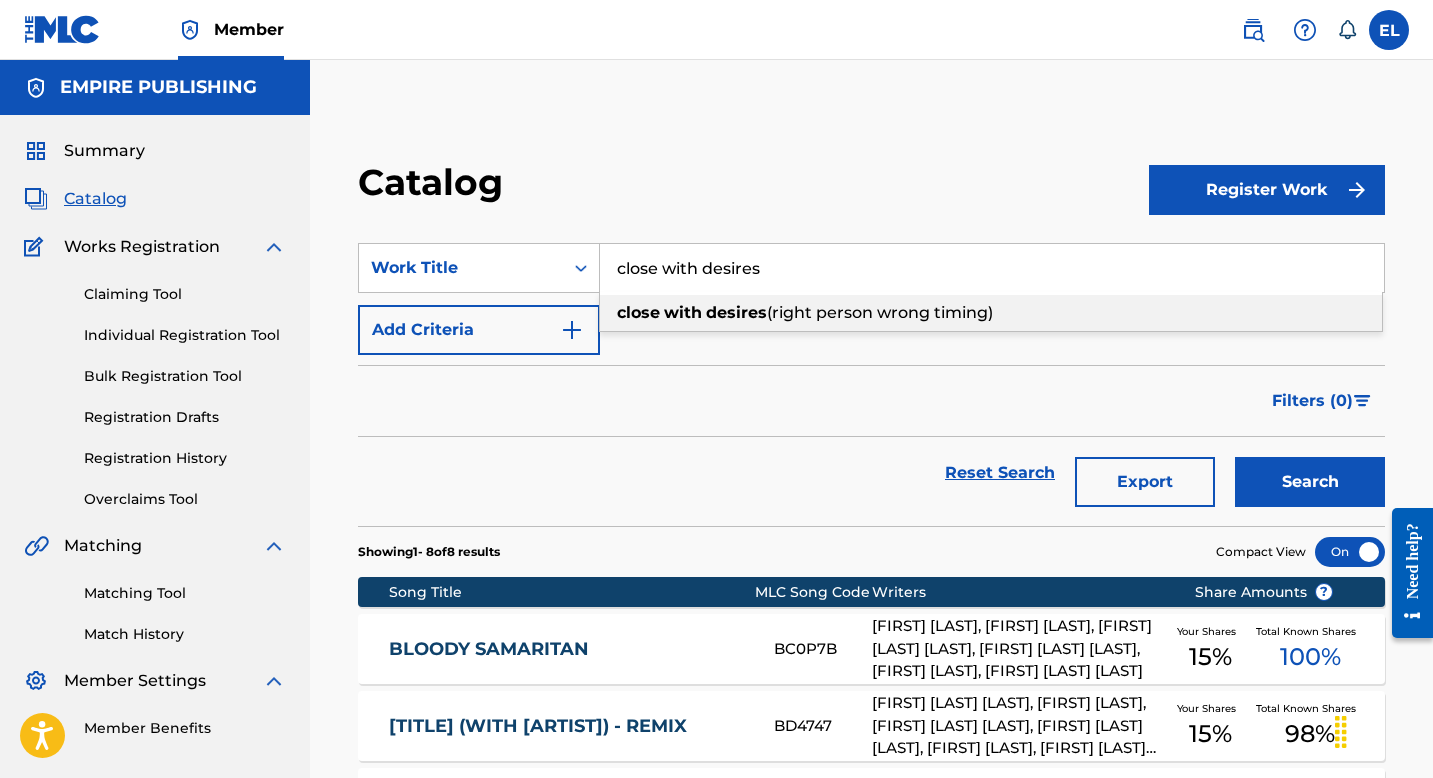 drag, startPoint x: 914, startPoint y: 315, endPoint x: 936, endPoint y: 329, distance: 26.076809 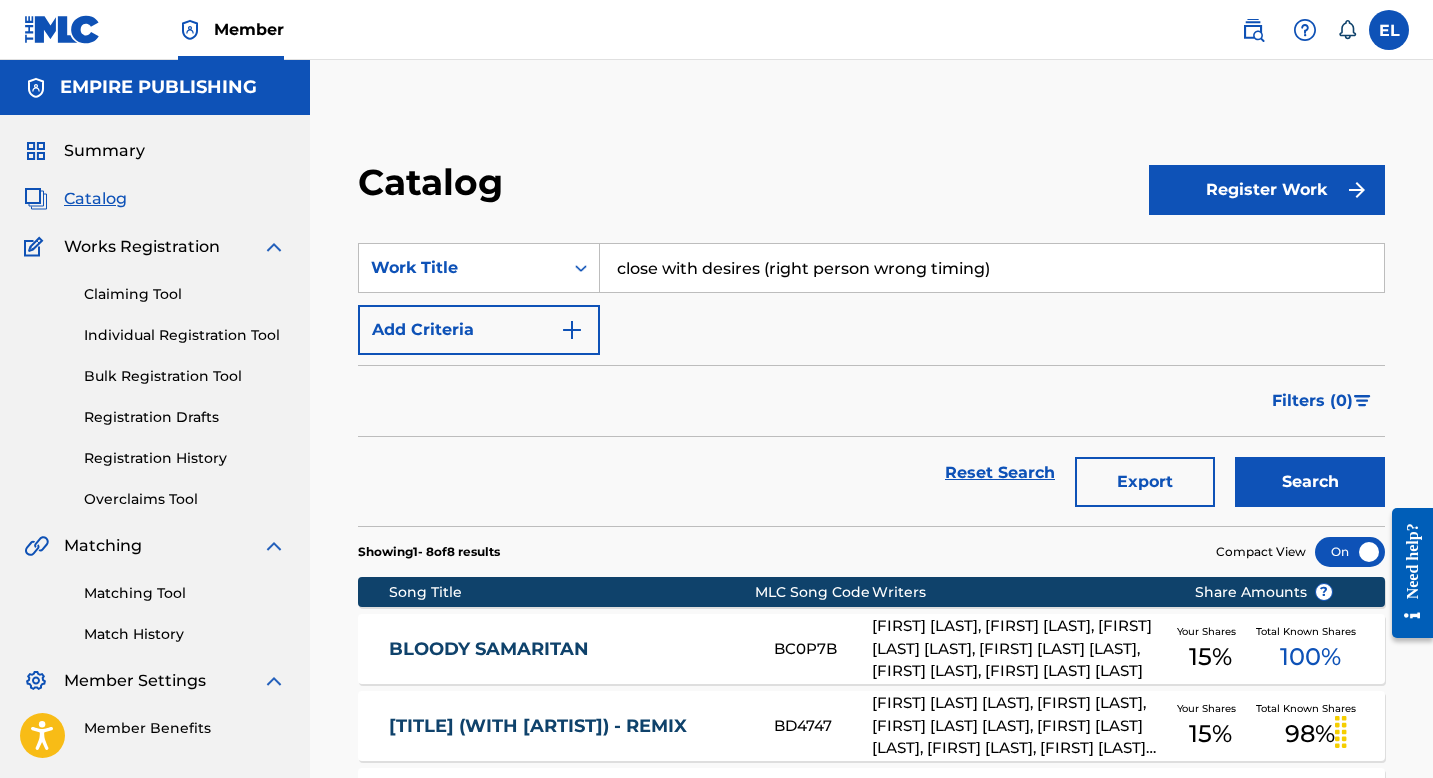 click on "Search" at bounding box center (1310, 482) 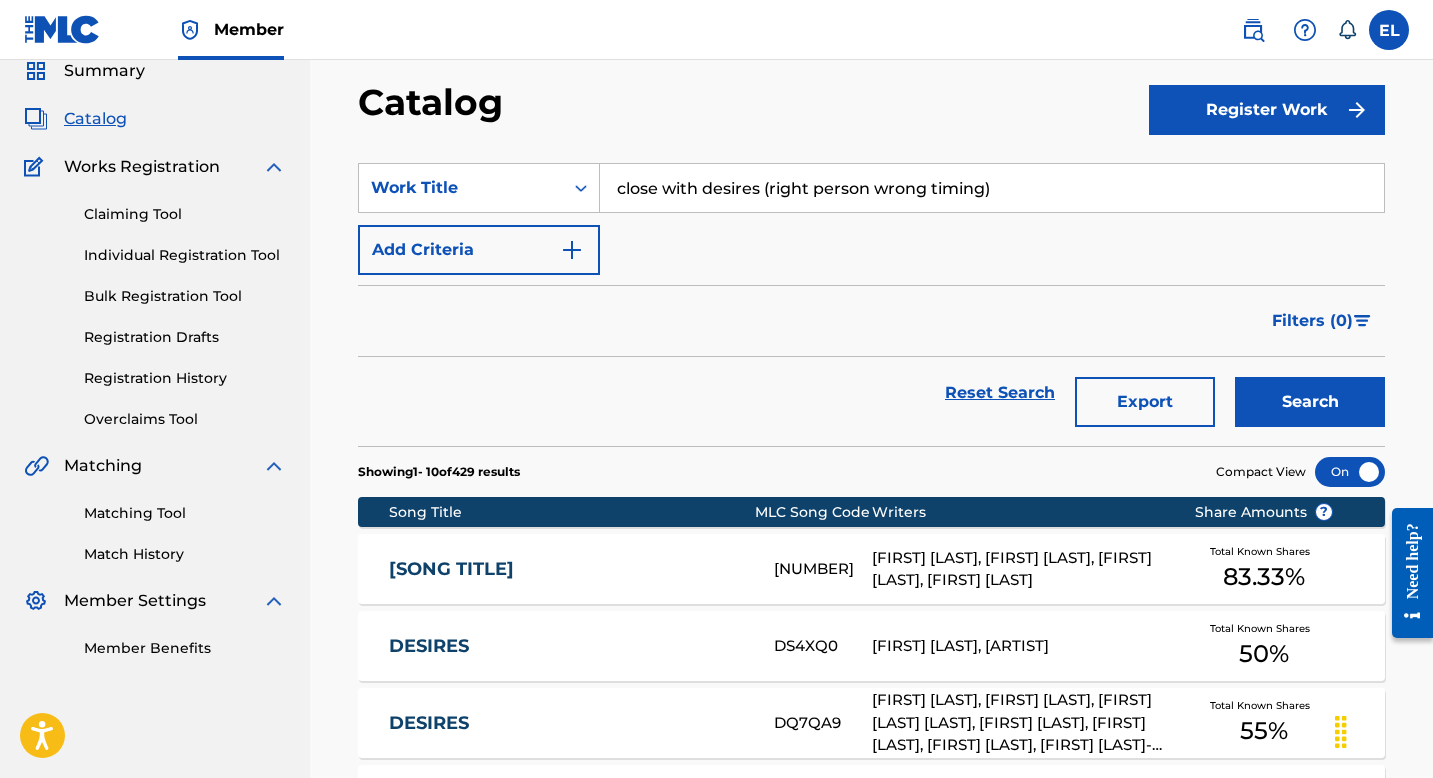 scroll, scrollTop: 81, scrollLeft: 0, axis: vertical 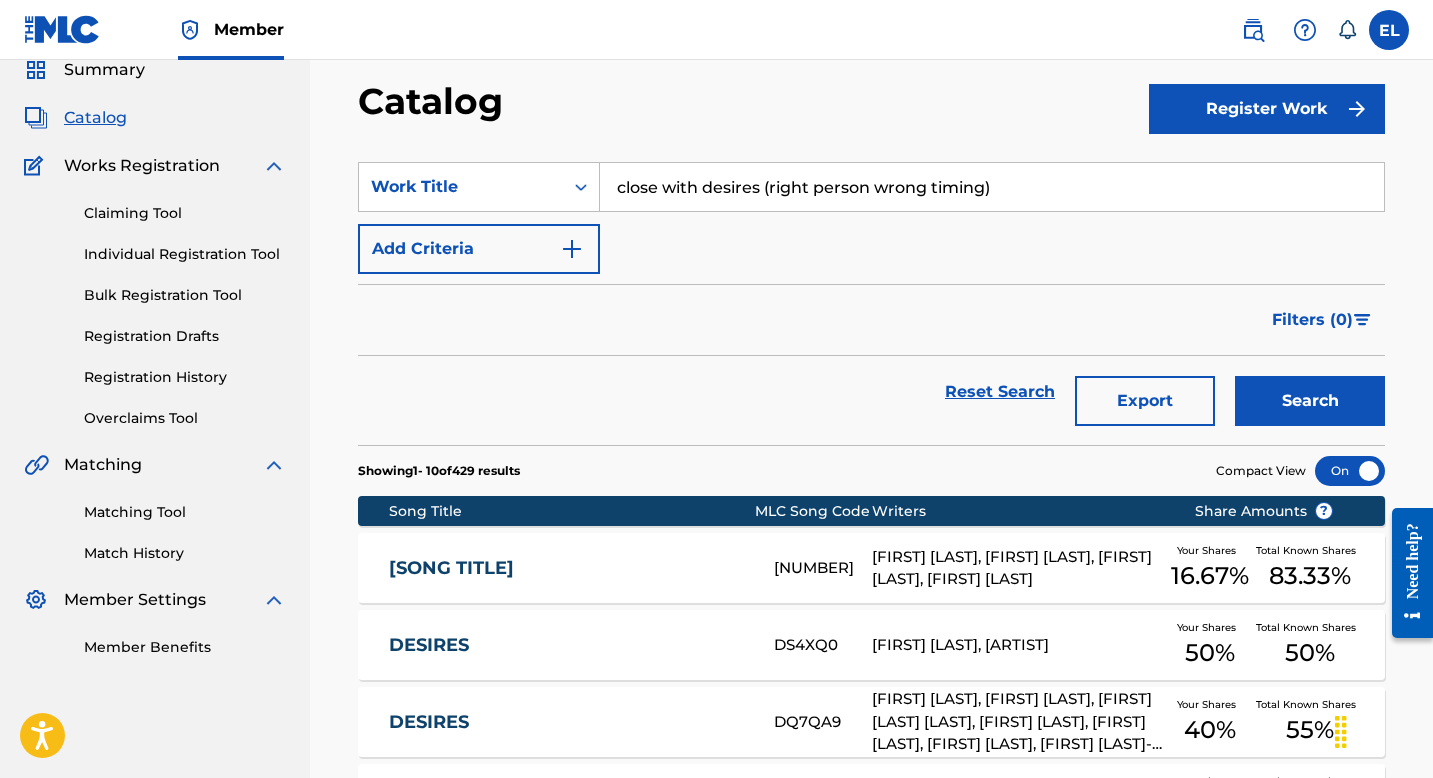click on "CLOSE WITH DESIRES (RIGHT PERSON WRONG TIMING) CC49K3 DYLAN GRAHAM, DANIEL ABAKA AINOOSON, PATRICK PLANER, EDEN BETHAM Your Shares 16.67 % Total Known Shares 83.33 %" at bounding box center [871, 568] 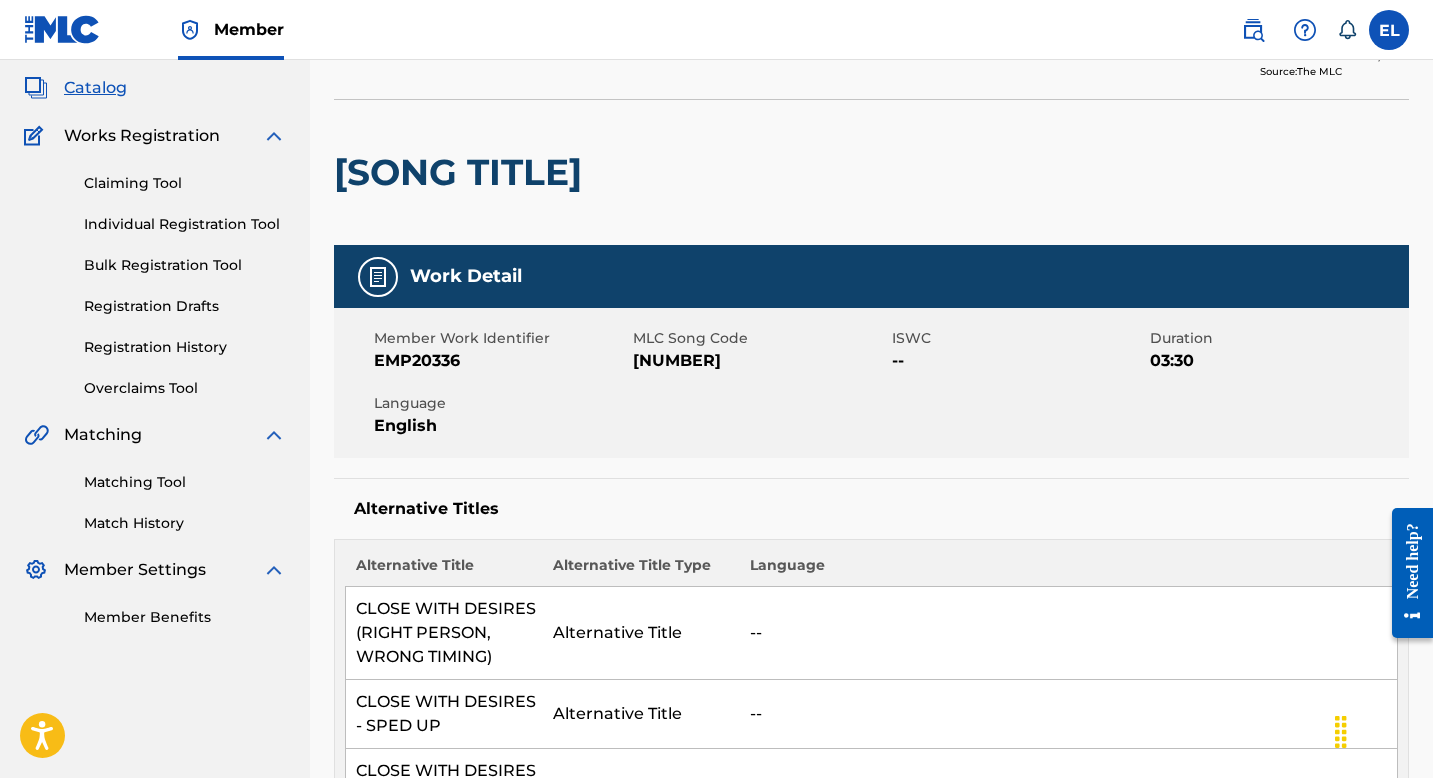 scroll, scrollTop: 0, scrollLeft: 0, axis: both 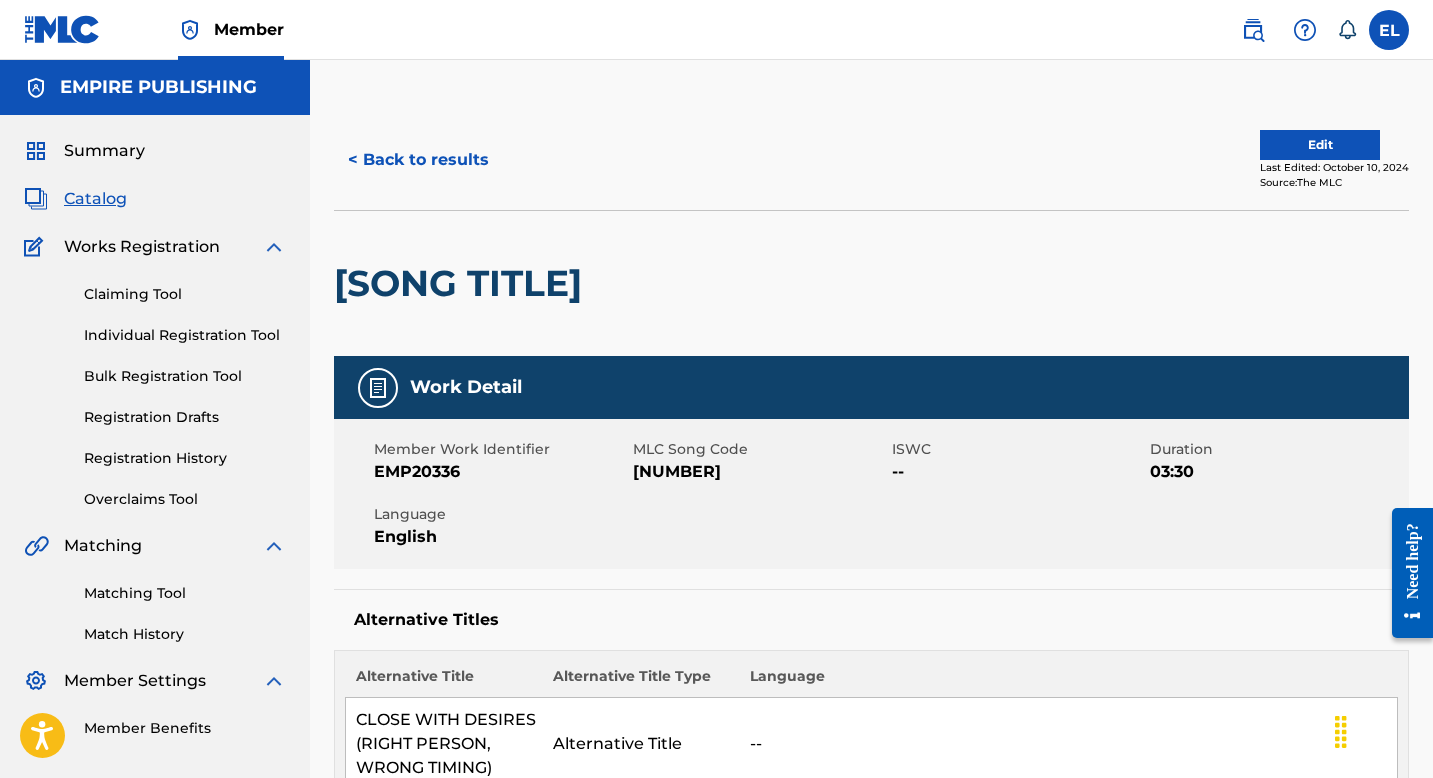 click on "Edit" at bounding box center [1320, 145] 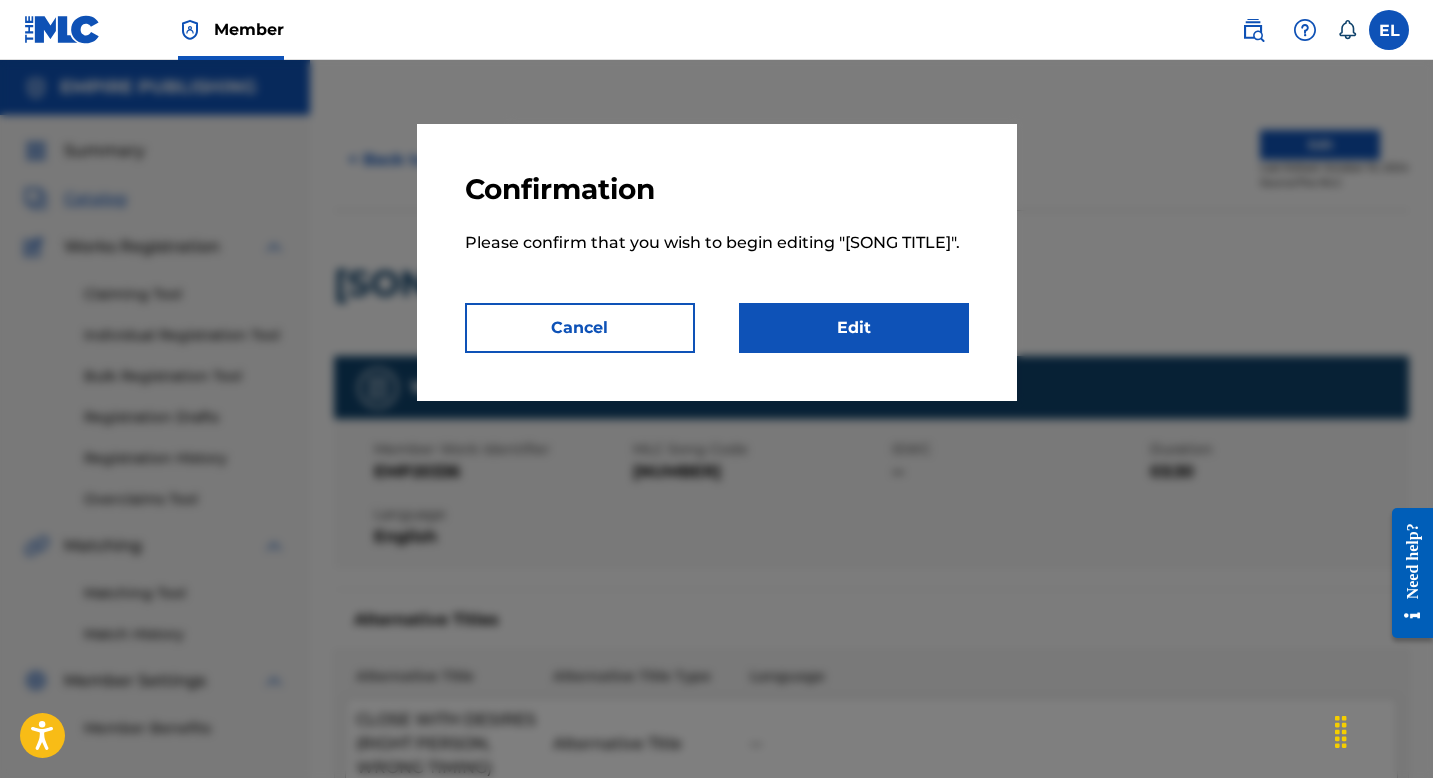 click on "Edit" at bounding box center [854, 328] 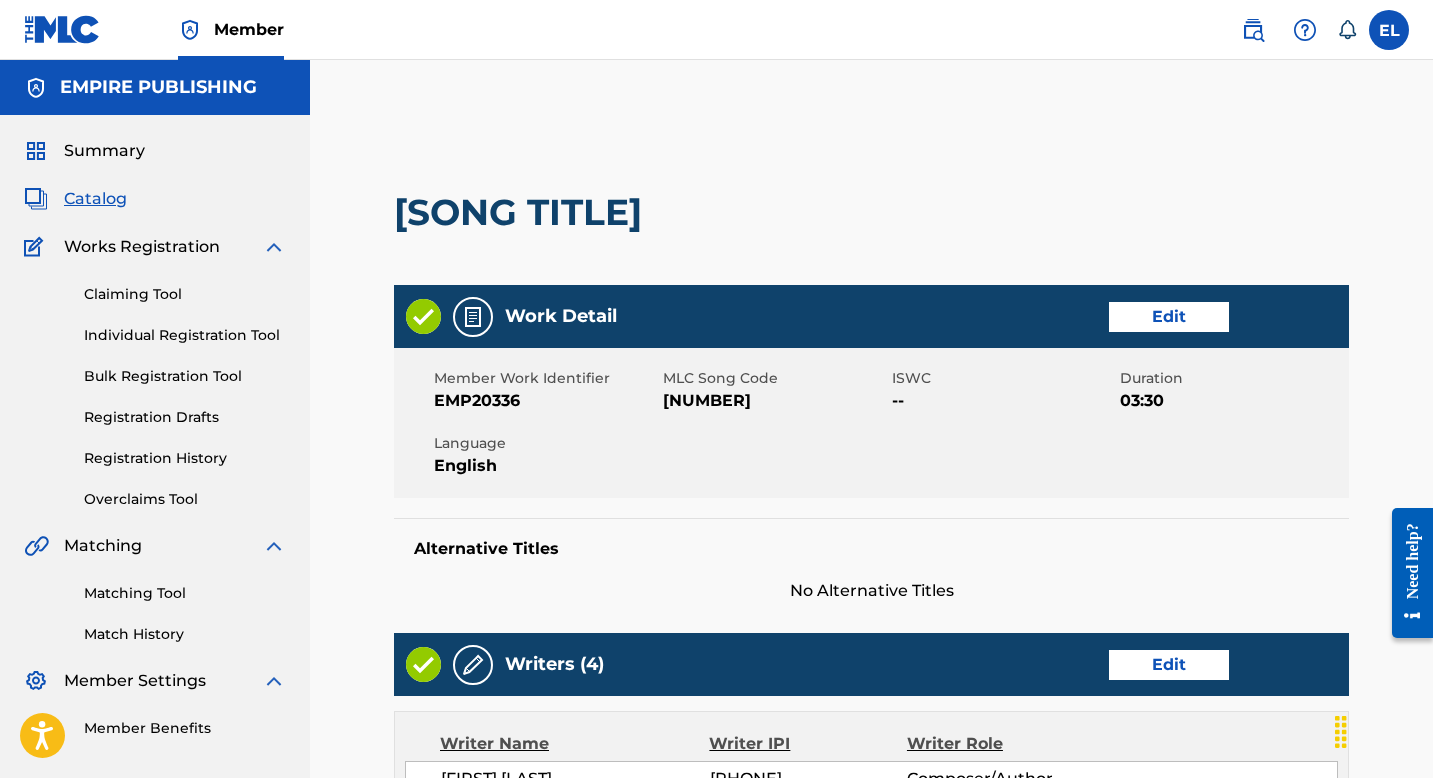 click on "Edit" at bounding box center [1169, 317] 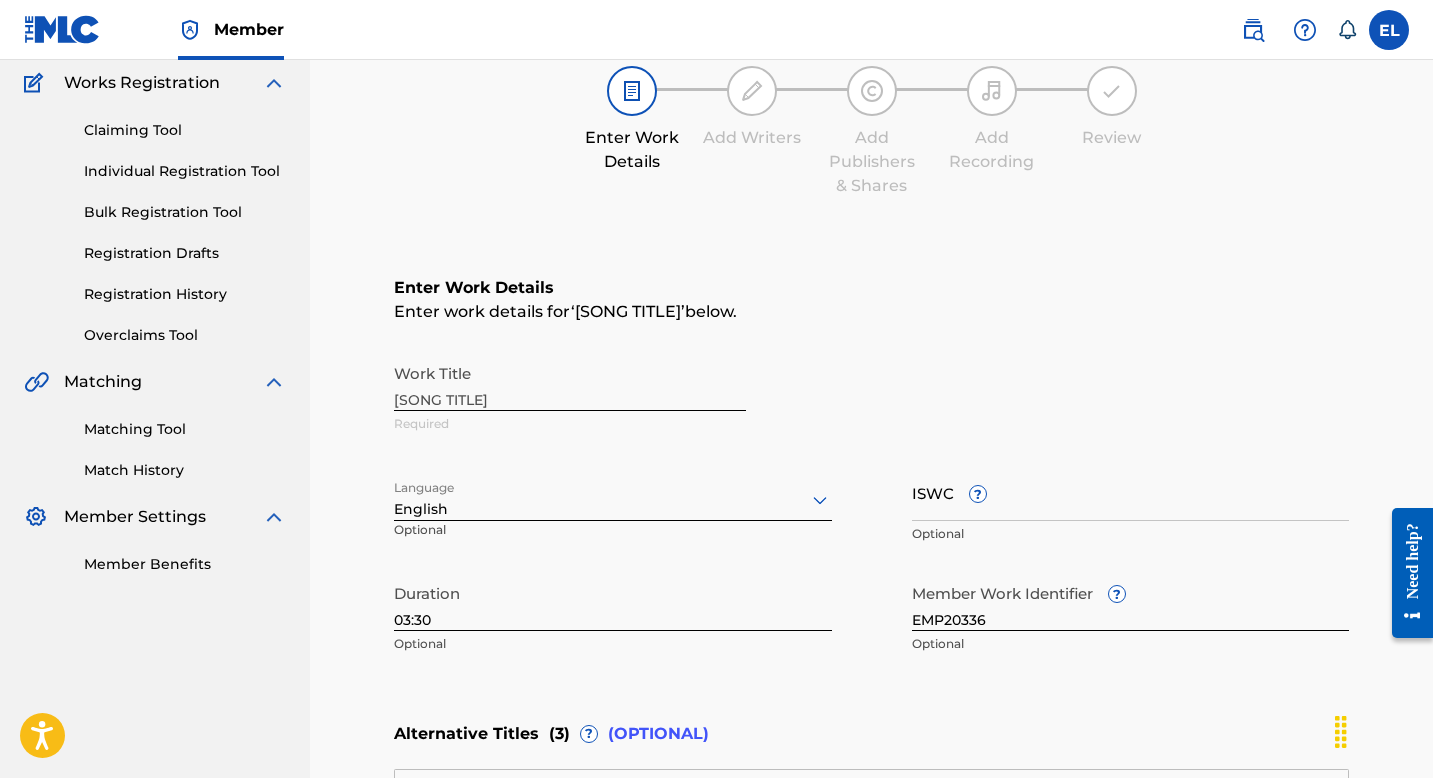 scroll, scrollTop: 184, scrollLeft: 0, axis: vertical 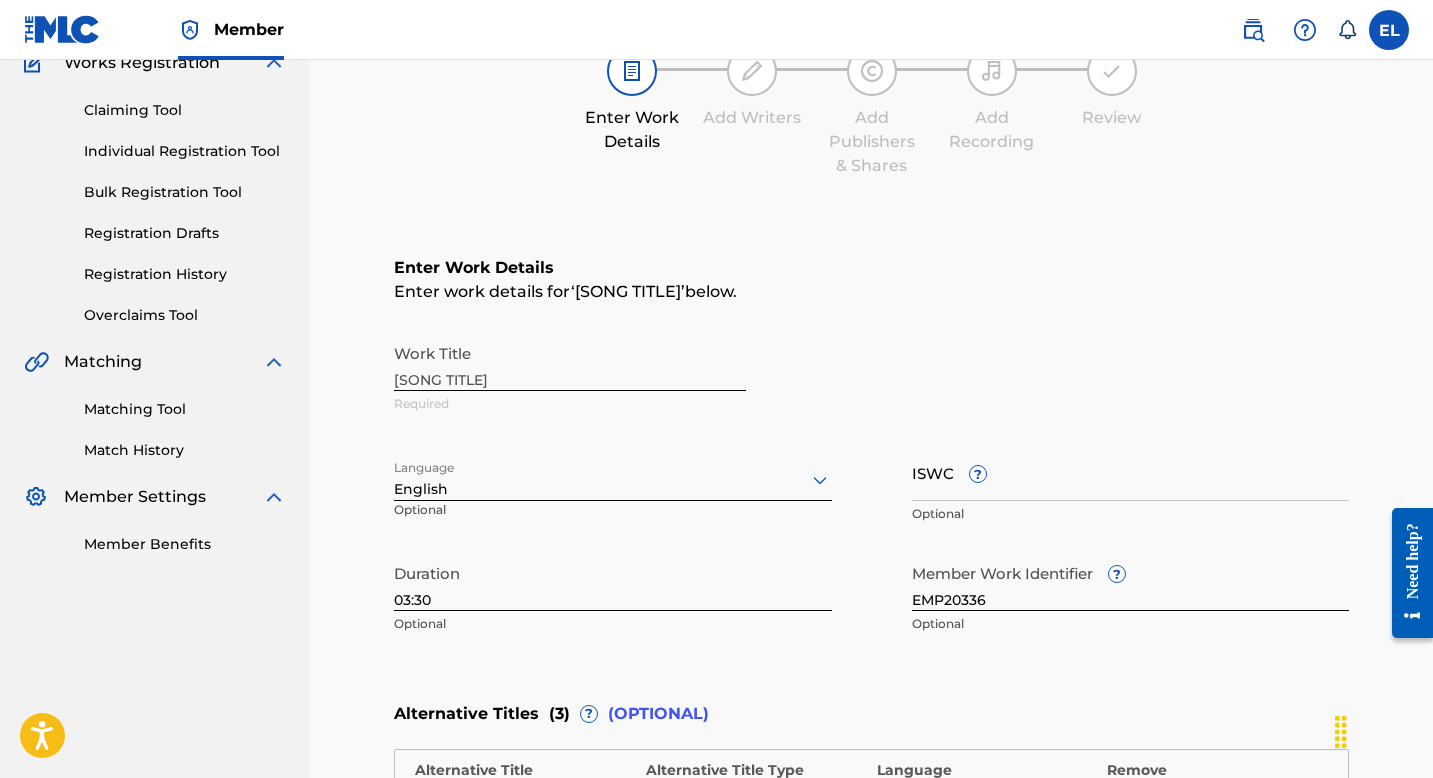 click on "ISWC   ?" at bounding box center (1131, 472) 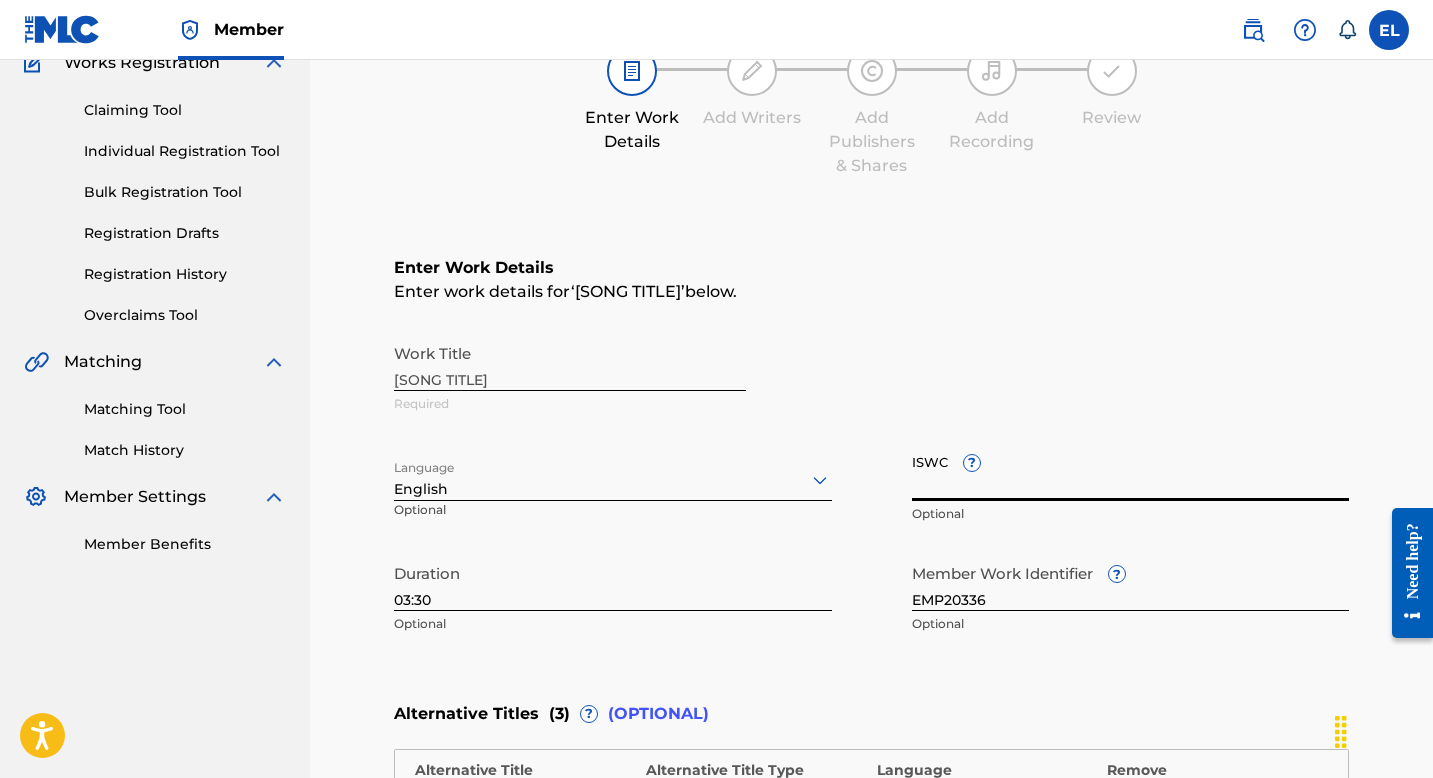 paste on "T3260084542" 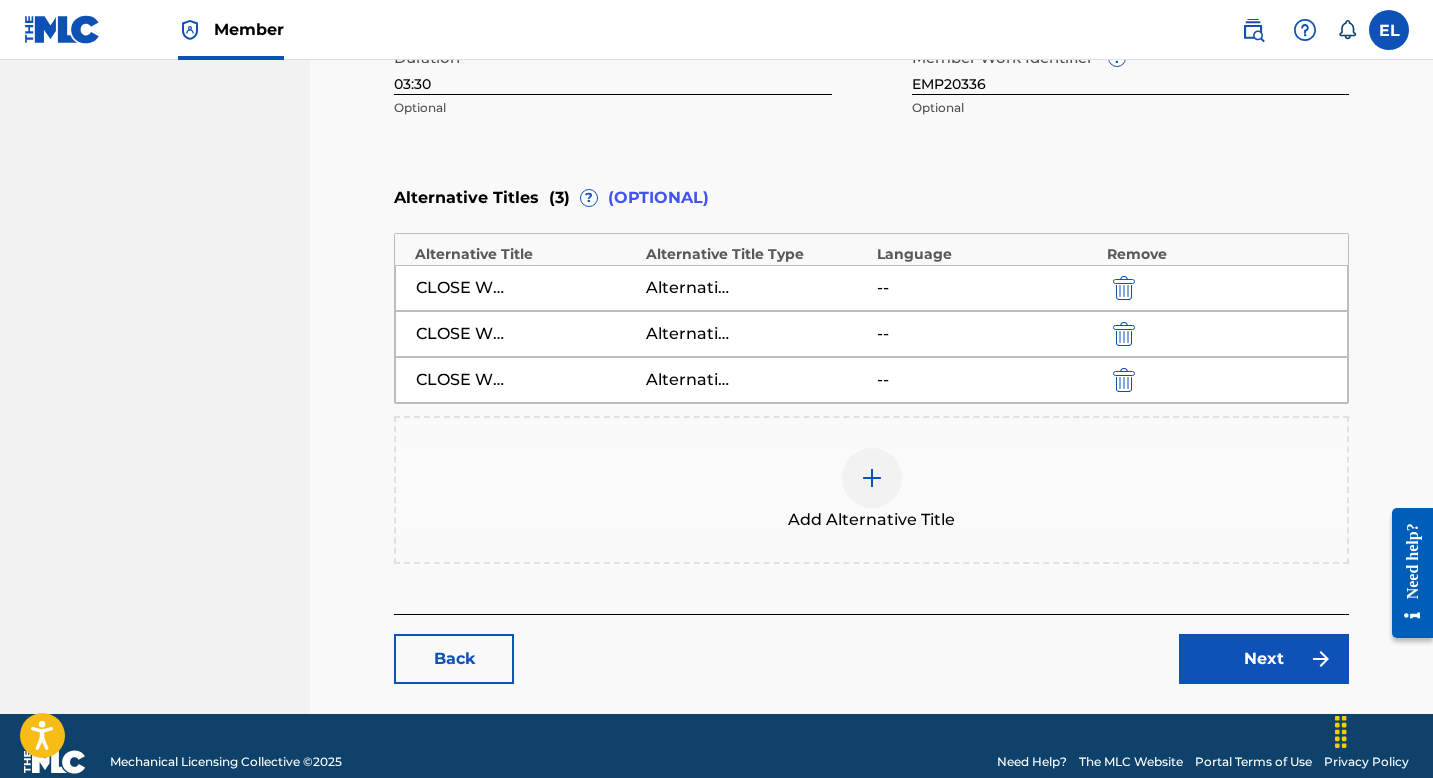 scroll, scrollTop: 732, scrollLeft: 0, axis: vertical 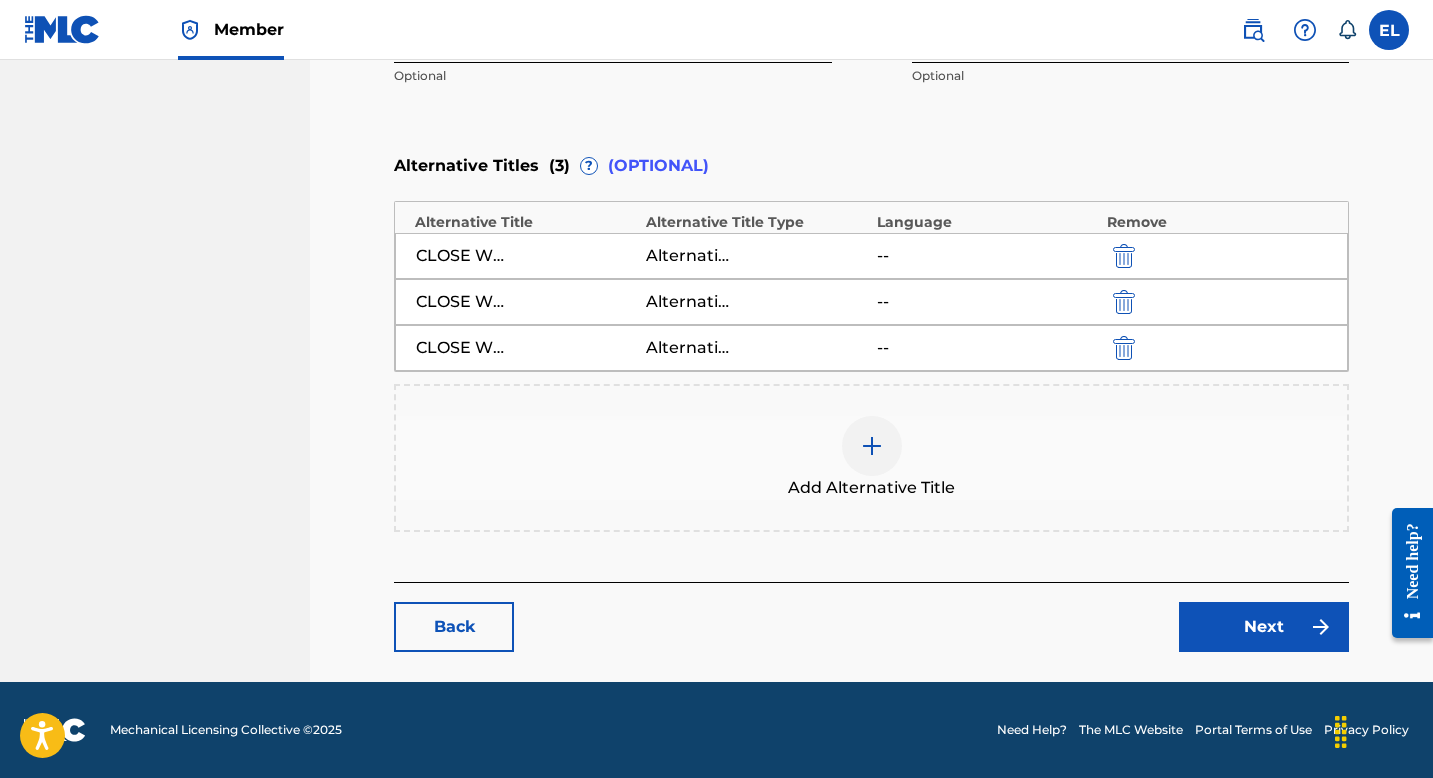 type on "T3260084542" 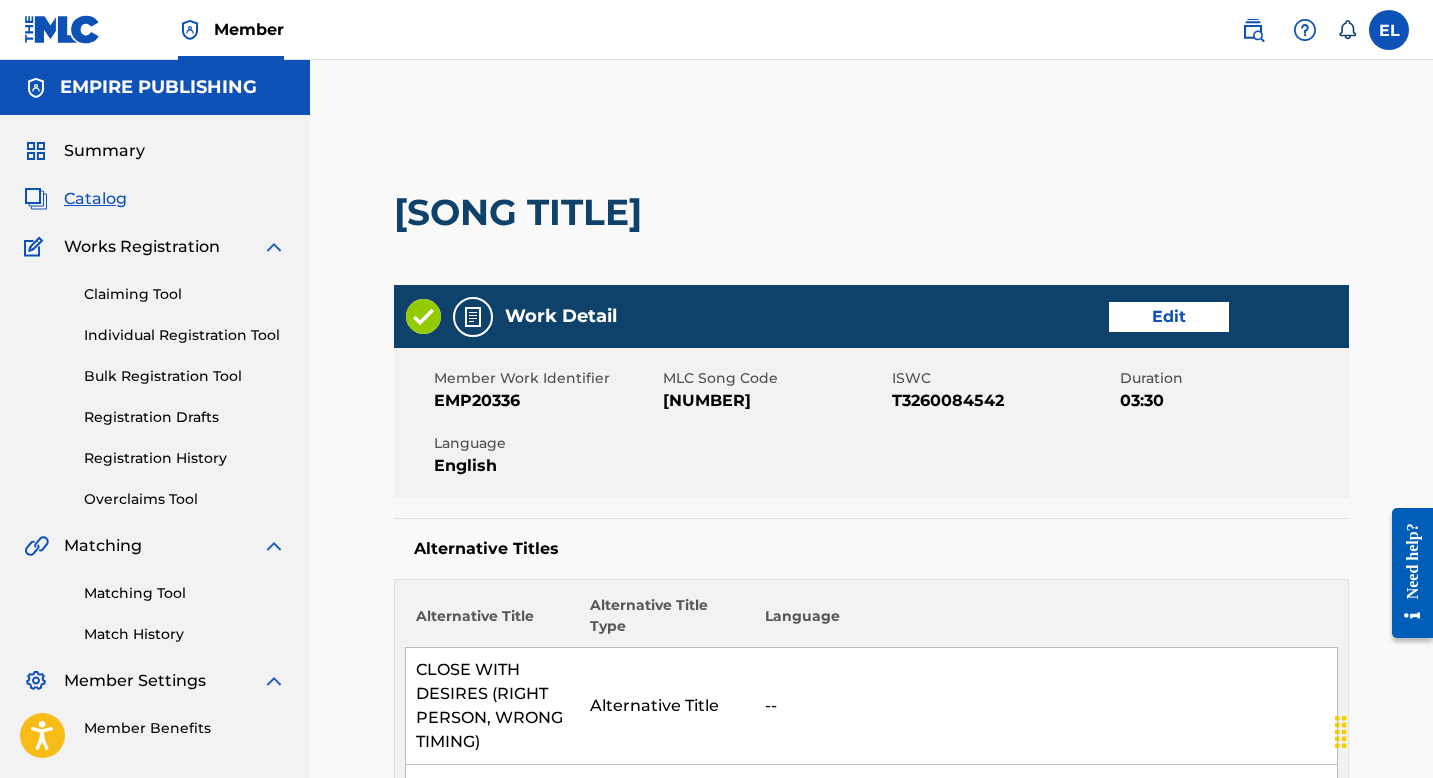 click on "CC49K3" at bounding box center [775, 401] 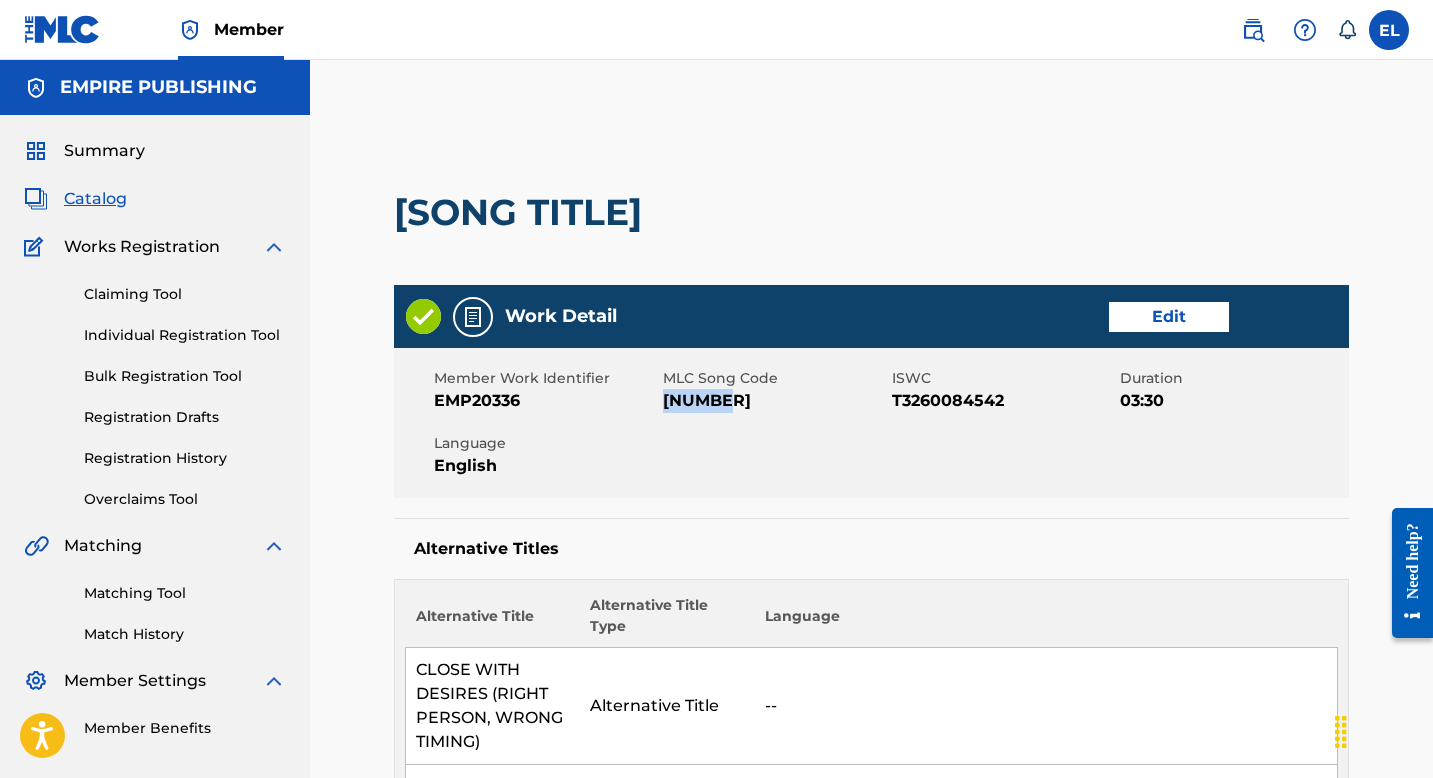 click on "CC49K3" at bounding box center (775, 401) 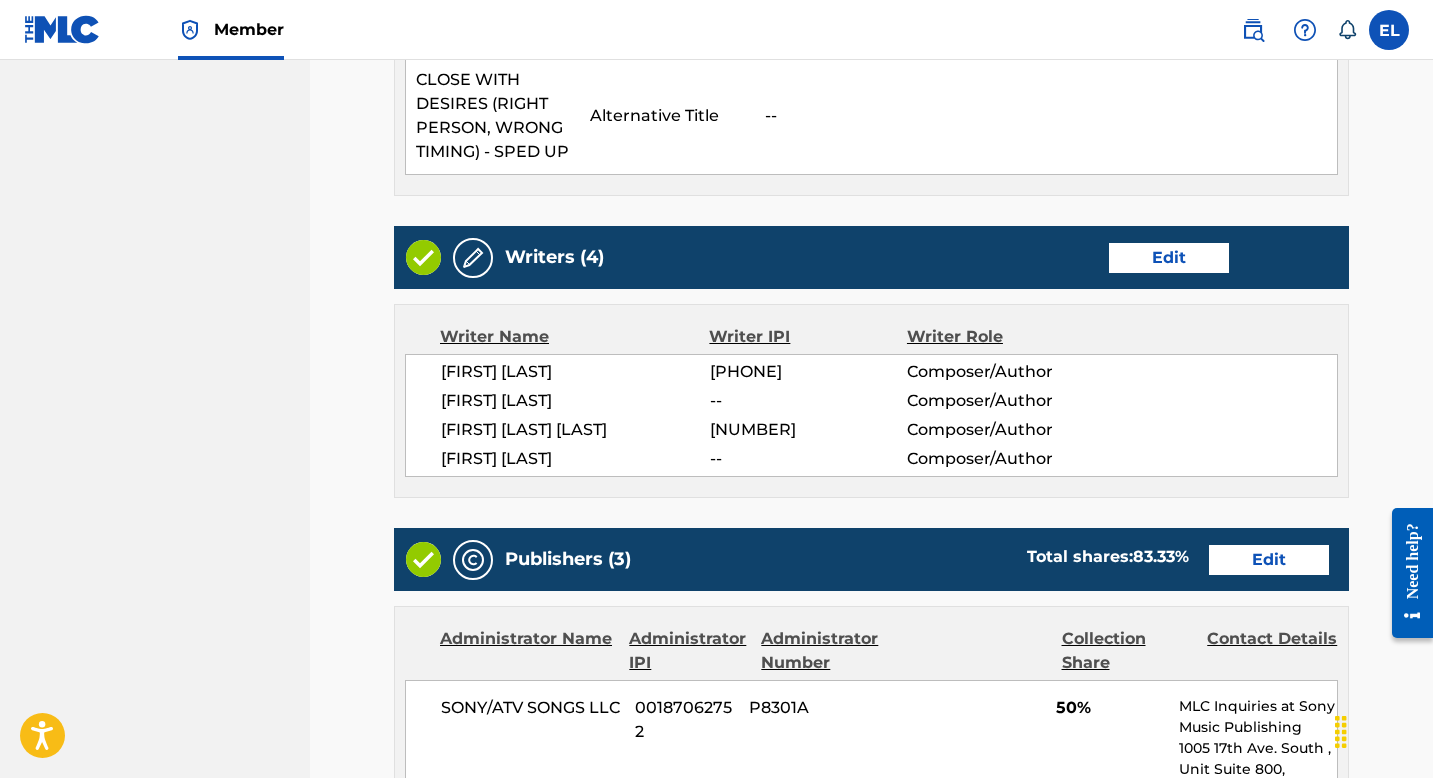 scroll, scrollTop: 885, scrollLeft: 0, axis: vertical 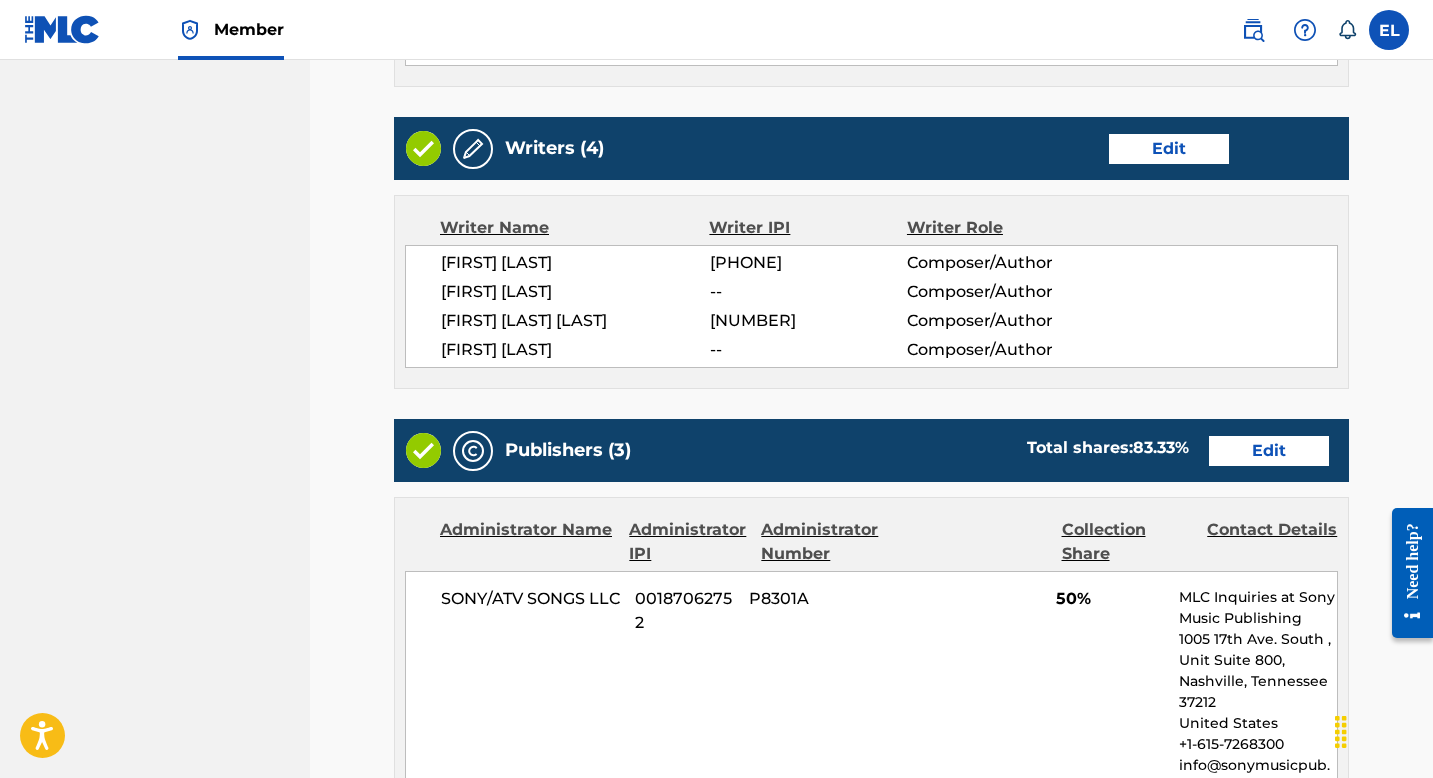 click on "Edit" at bounding box center [1169, 149] 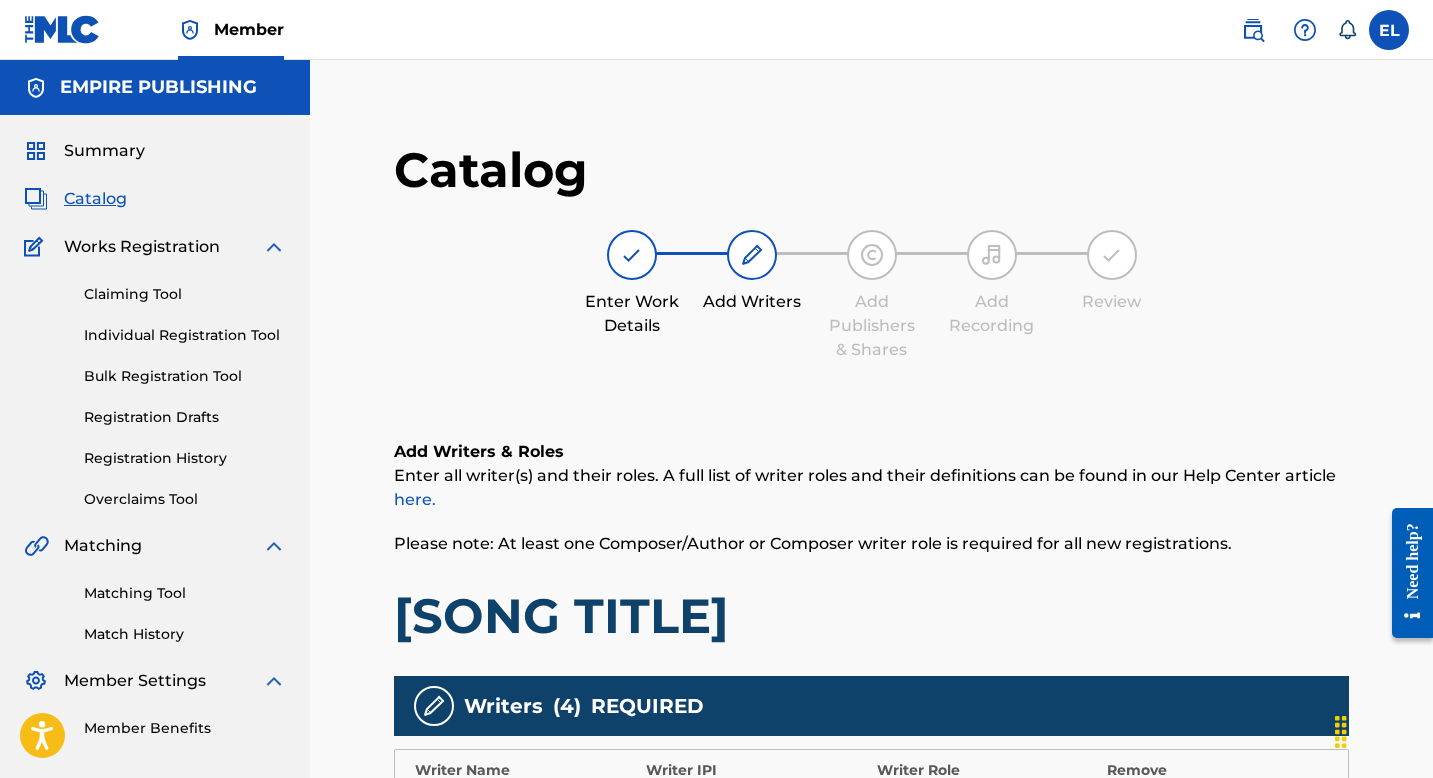 scroll, scrollTop: 667, scrollLeft: 0, axis: vertical 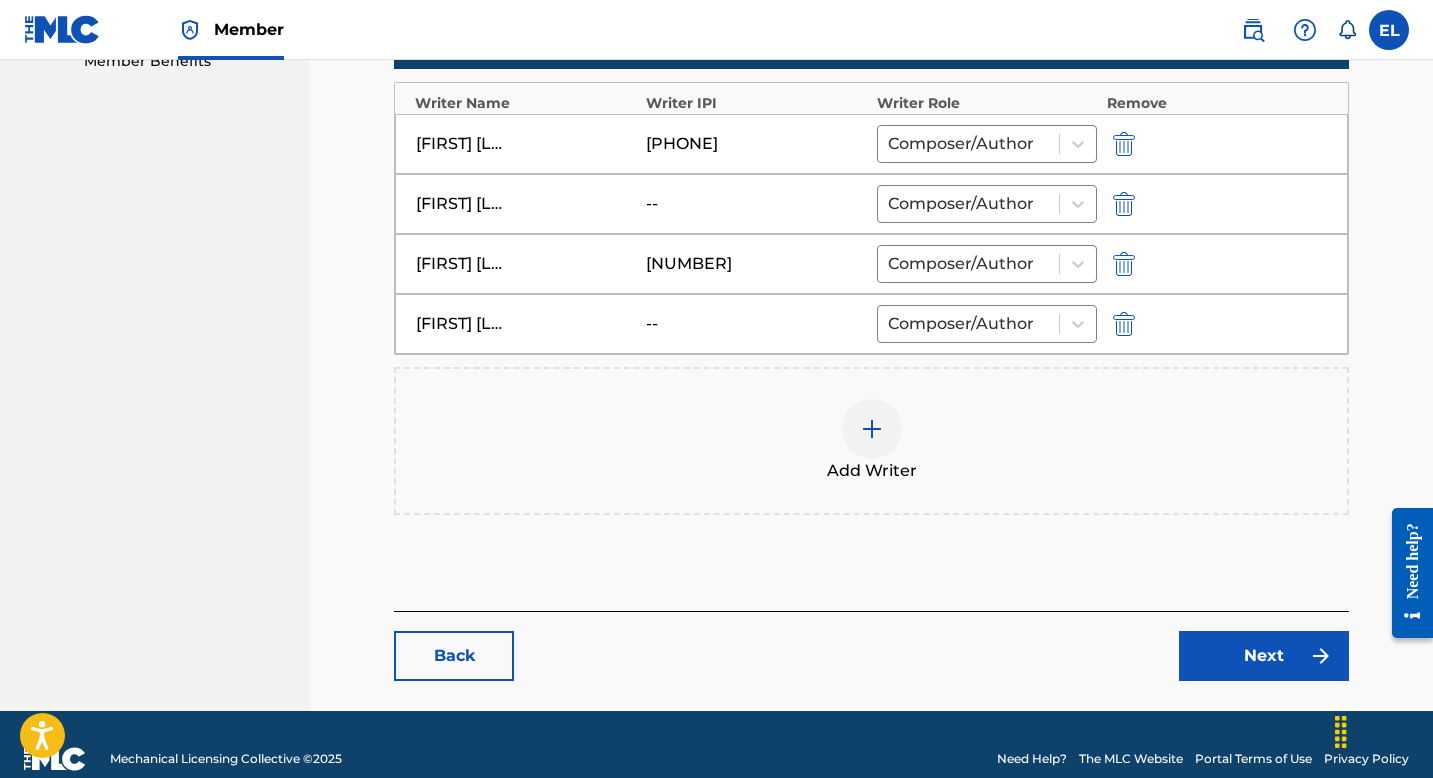 click at bounding box center (1152, 323) 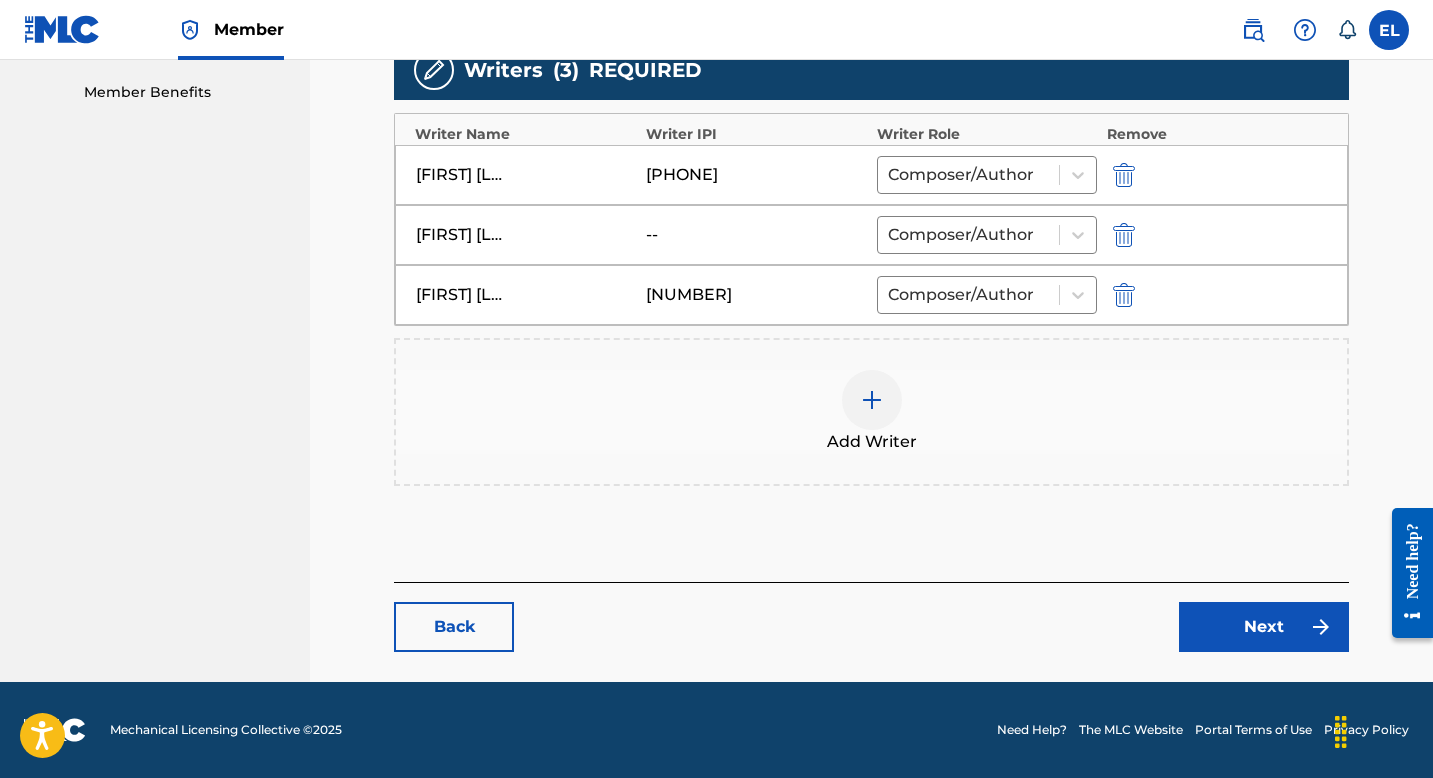 click at bounding box center [872, 400] 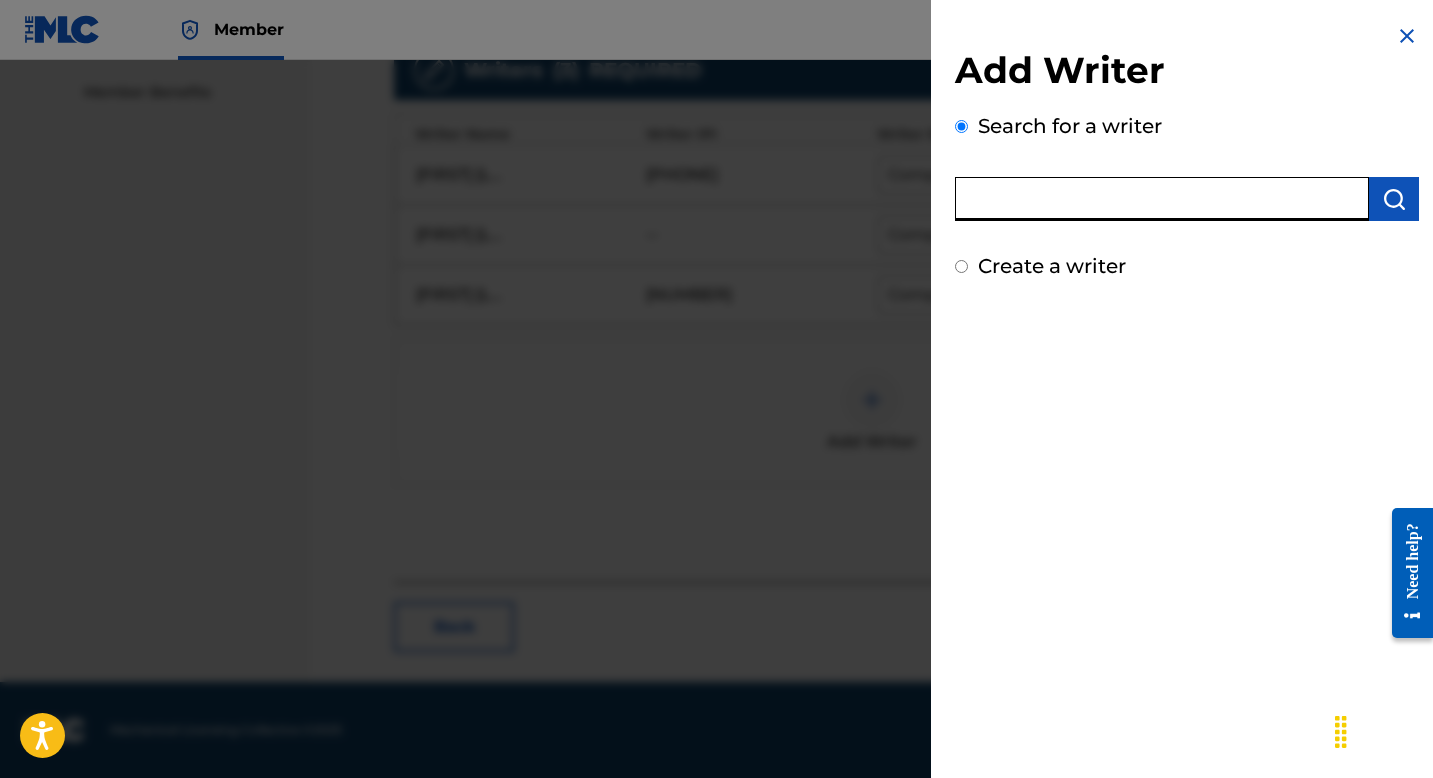 drag, startPoint x: 997, startPoint y: 216, endPoint x: 1027, endPoint y: 214, distance: 30.066593 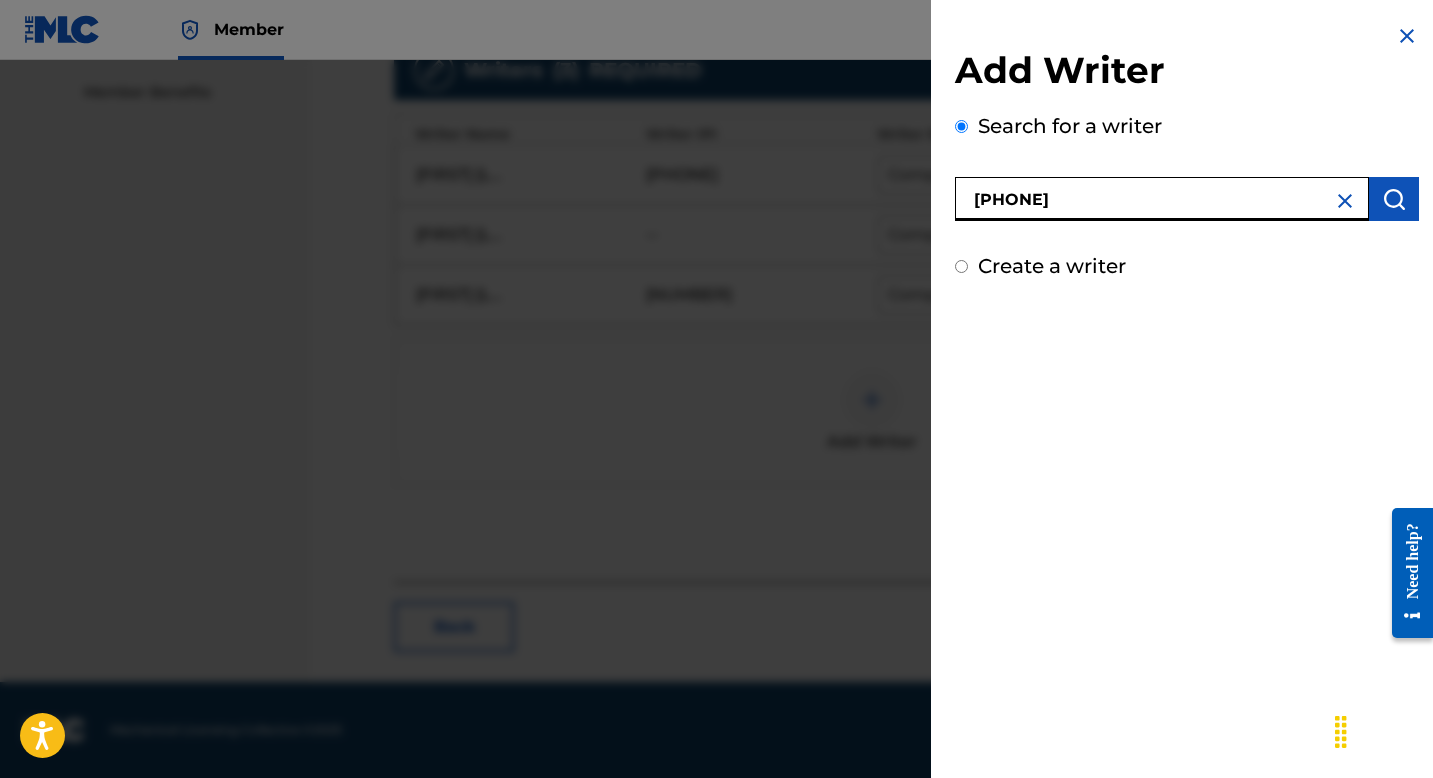 type on "00724421861" 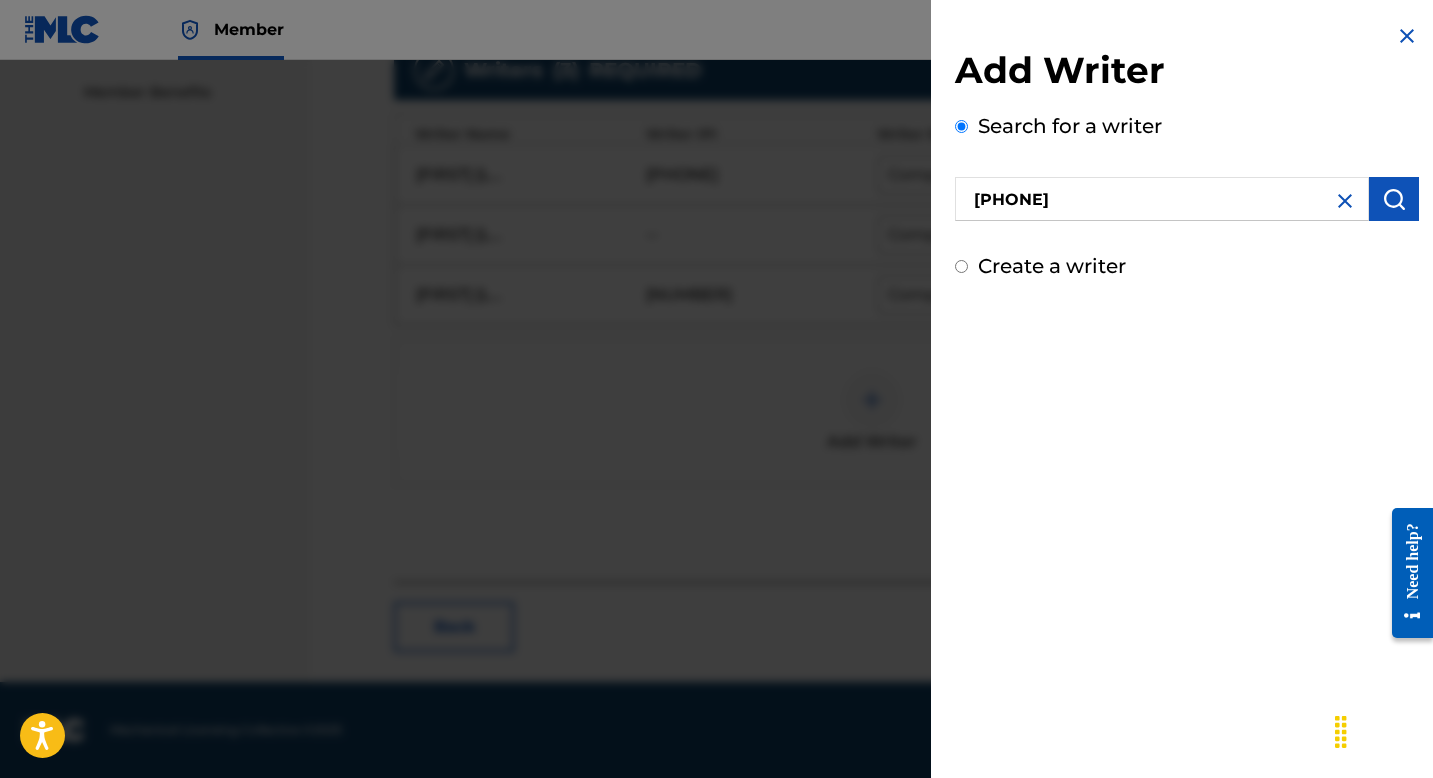 click at bounding box center (1394, 199) 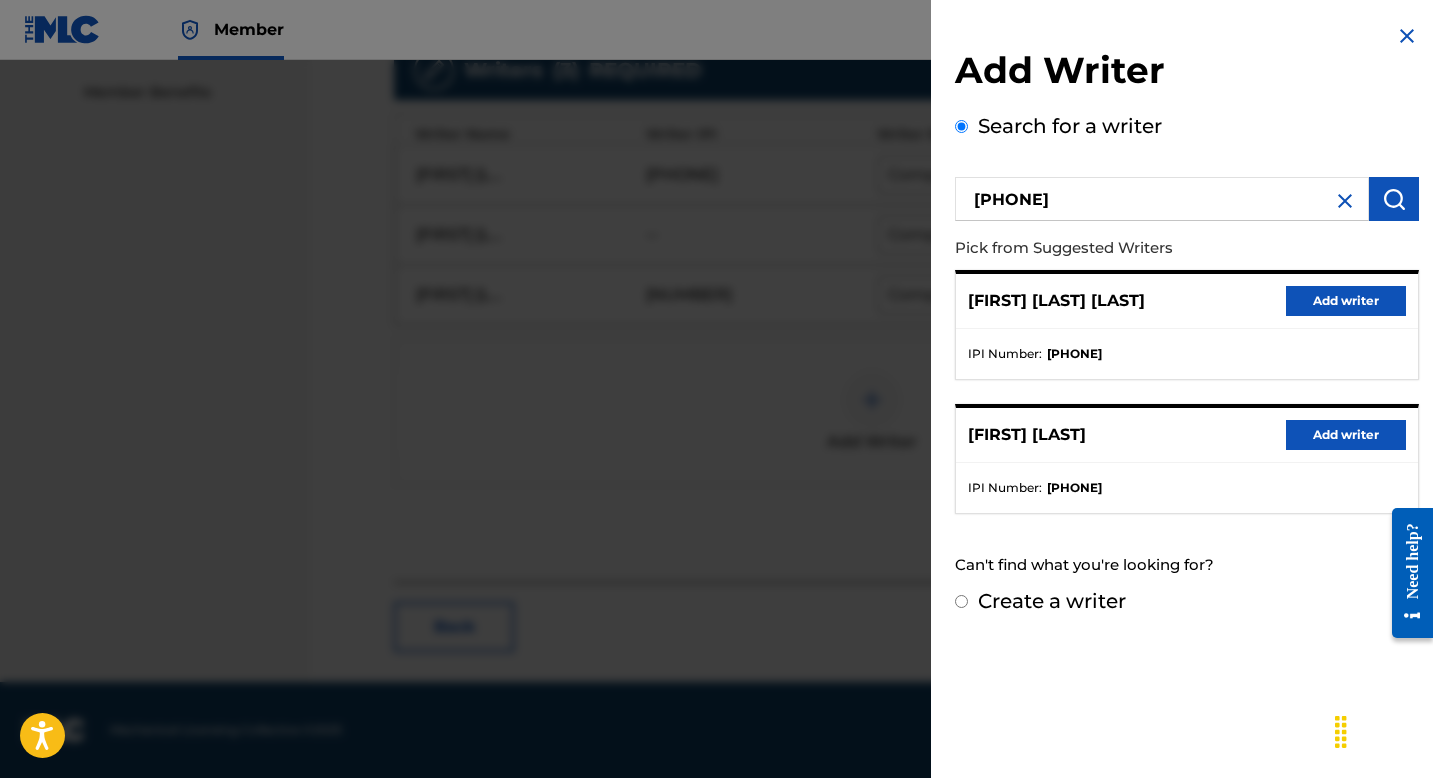 click on "Add writer" at bounding box center [1346, 435] 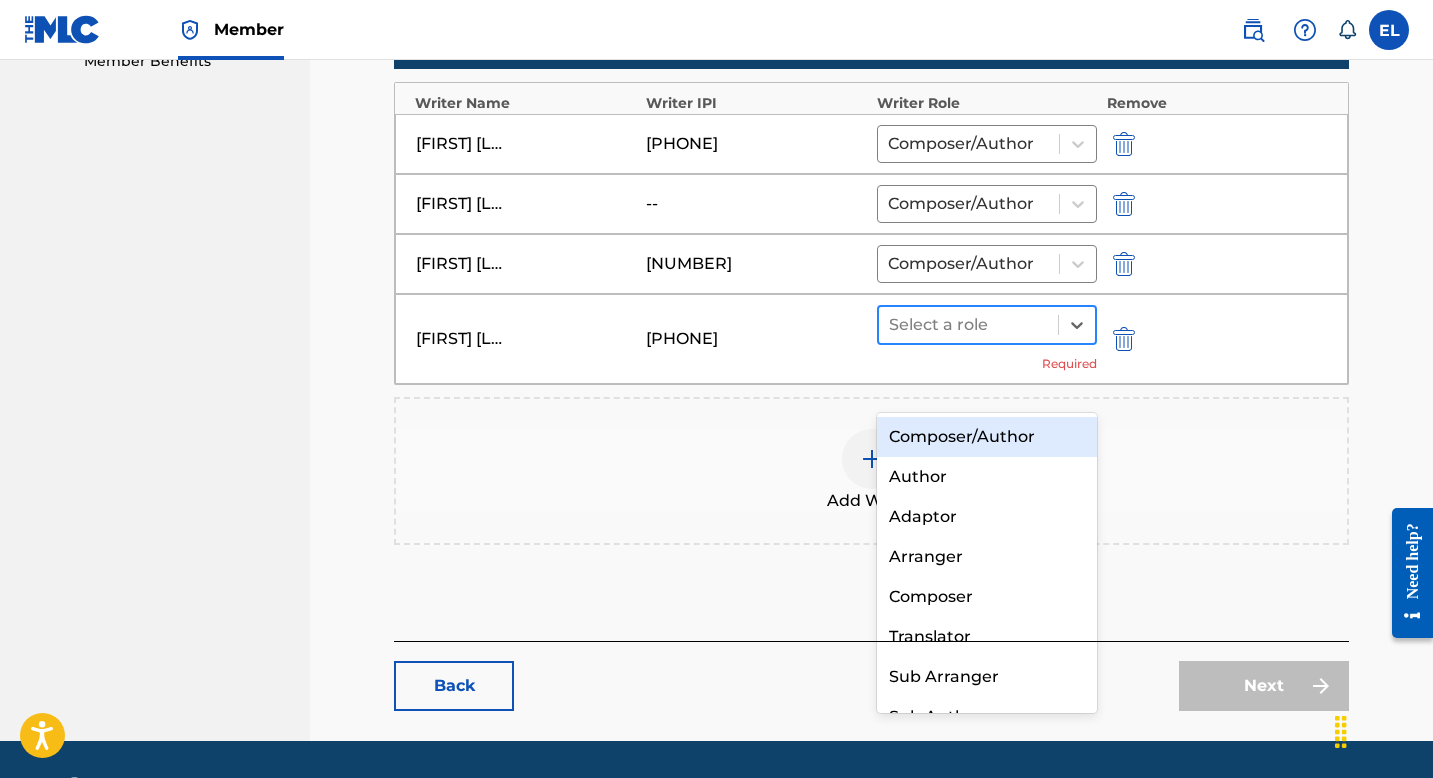 click at bounding box center (968, 325) 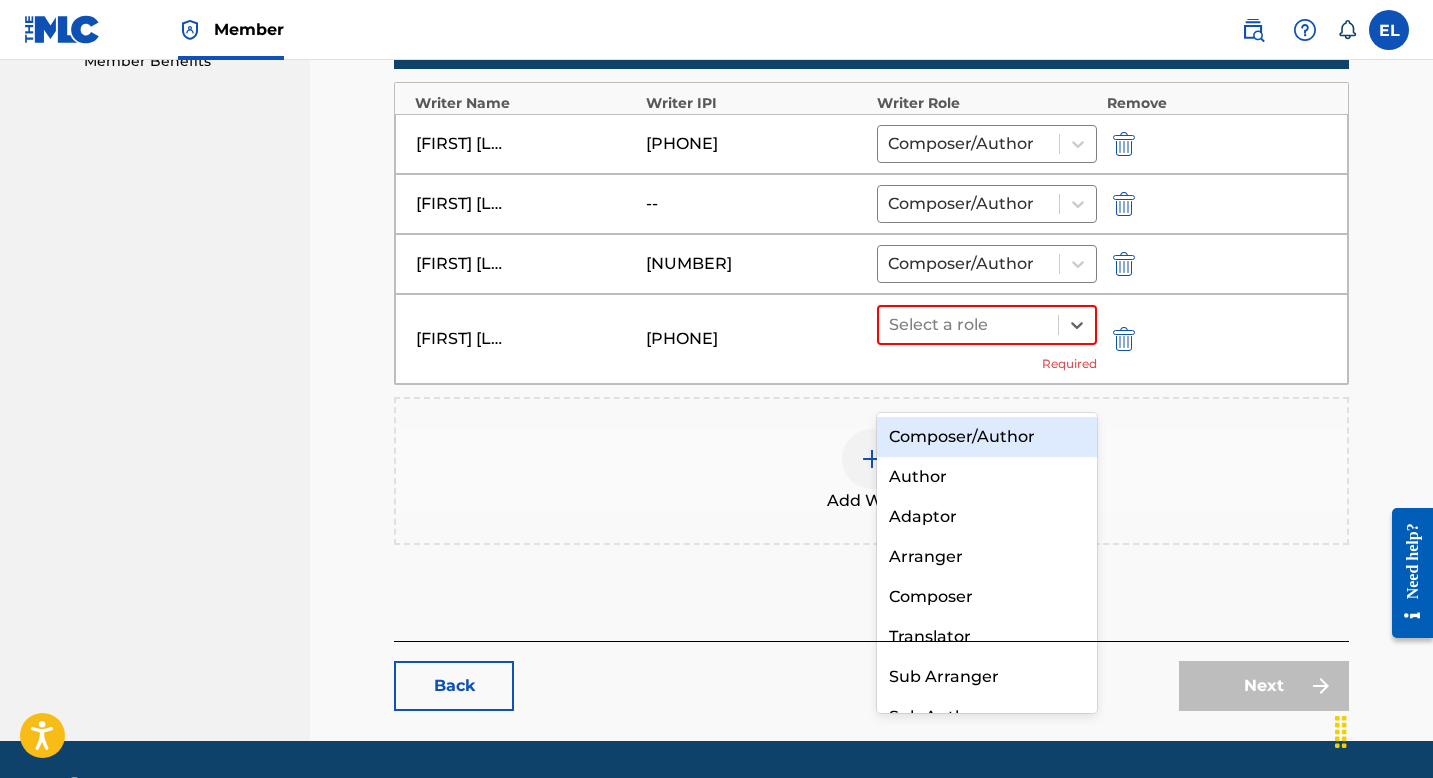 click on "Composer/Author" at bounding box center [987, 437] 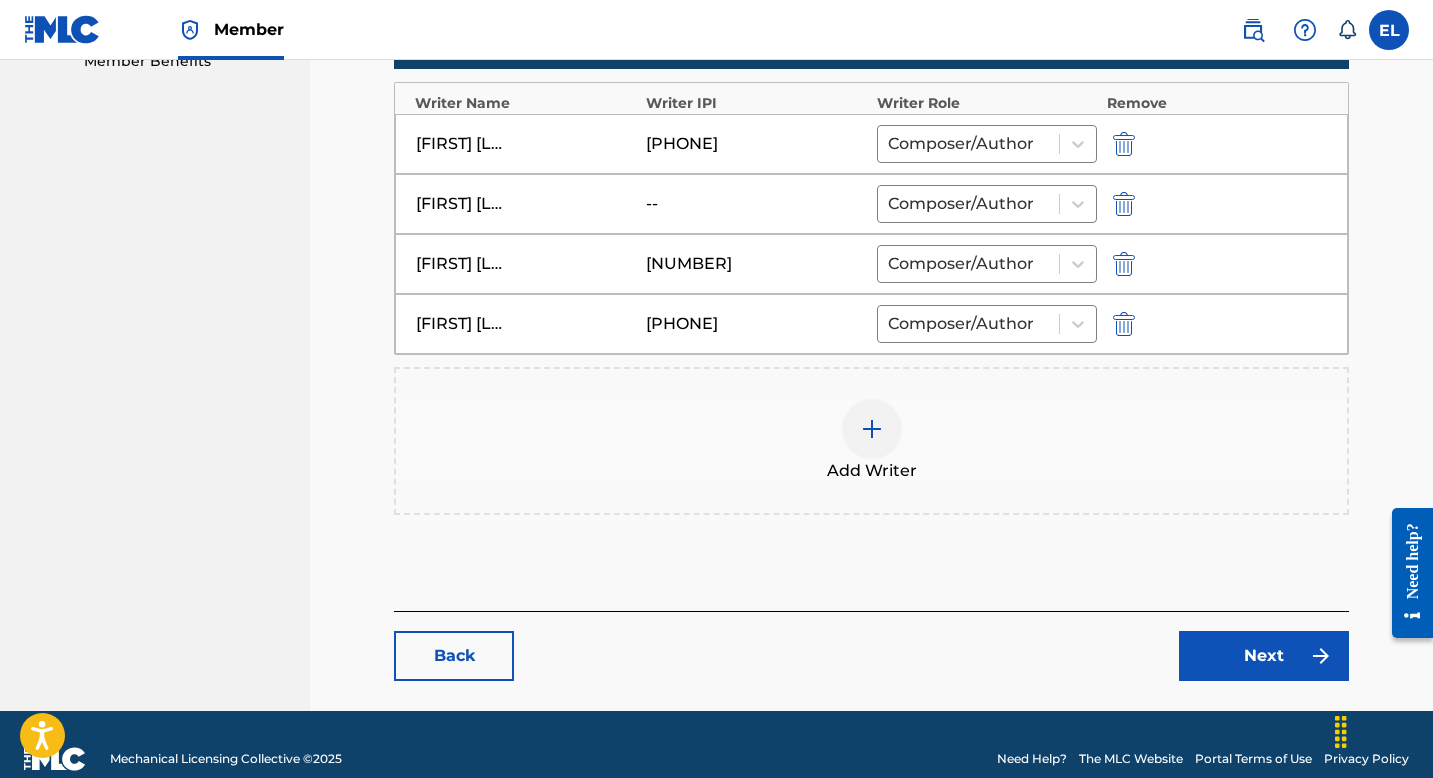 click on "Next" at bounding box center (1264, 656) 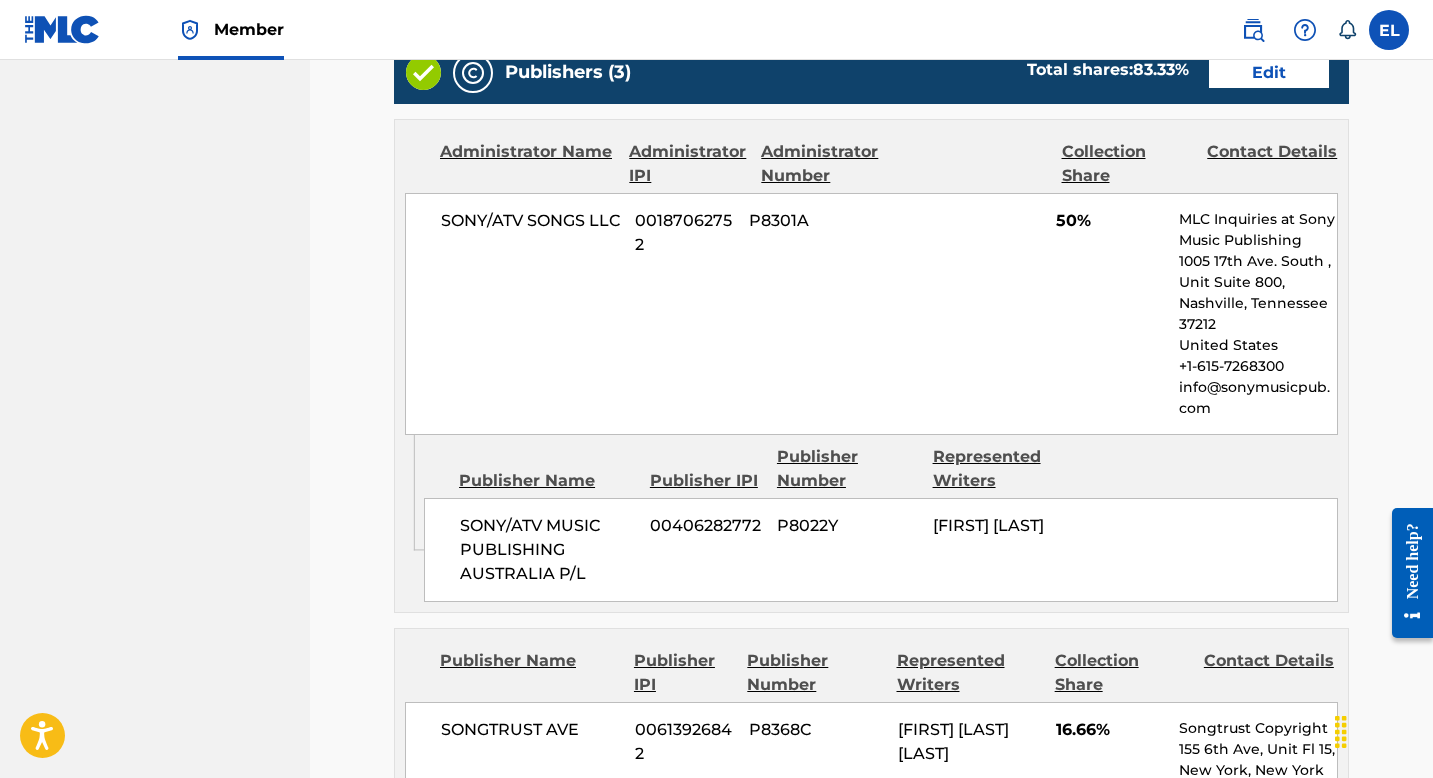 scroll, scrollTop: 1262, scrollLeft: 0, axis: vertical 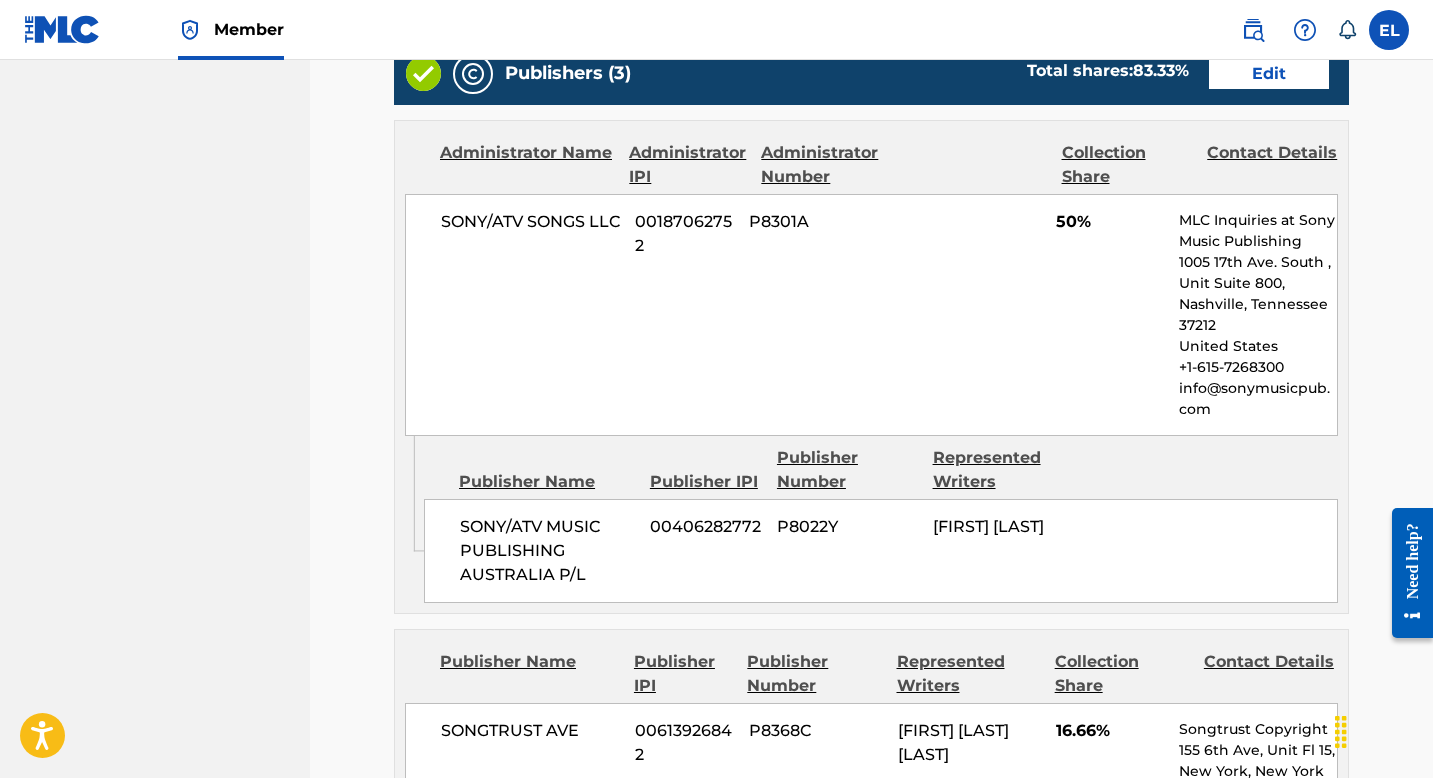 click on "Edit" at bounding box center (1269, 74) 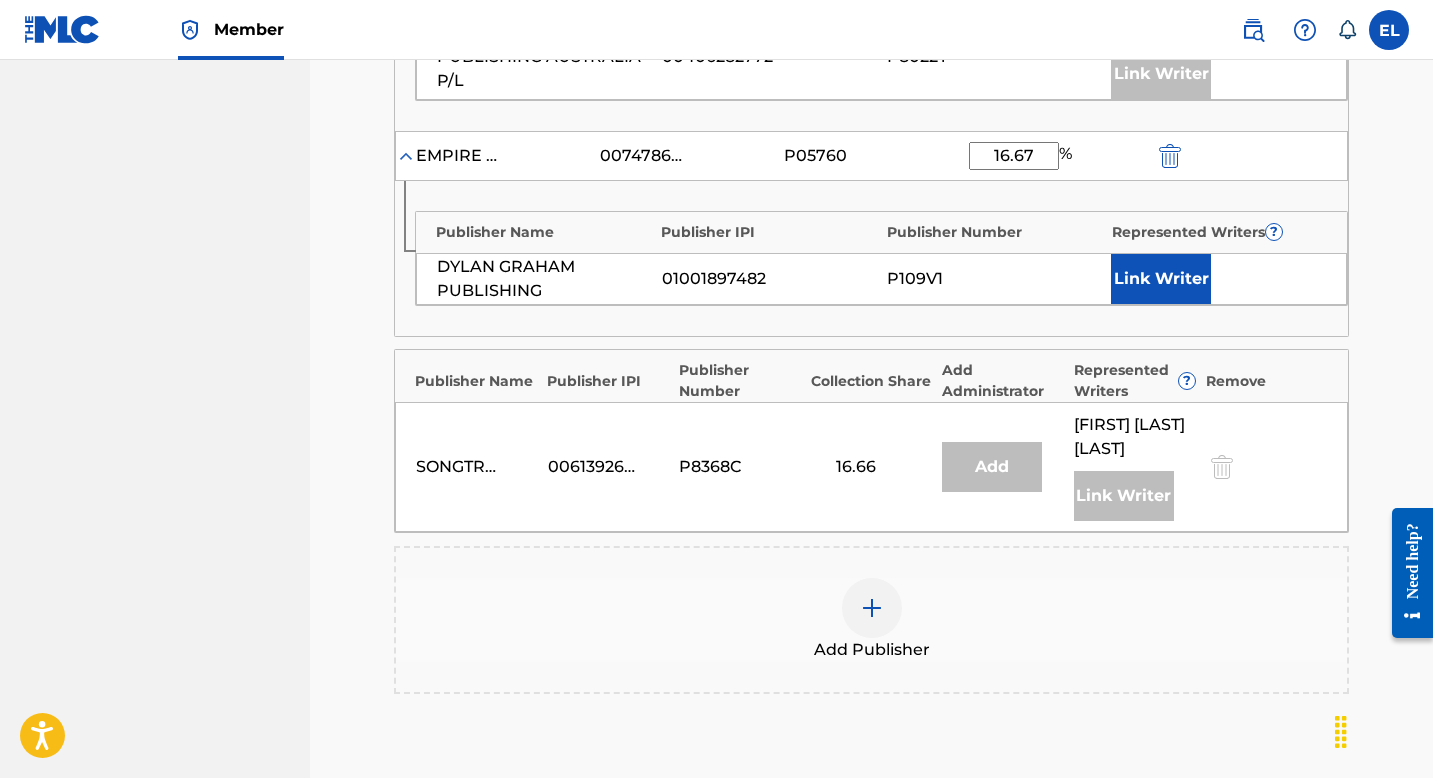 scroll, scrollTop: 843, scrollLeft: 0, axis: vertical 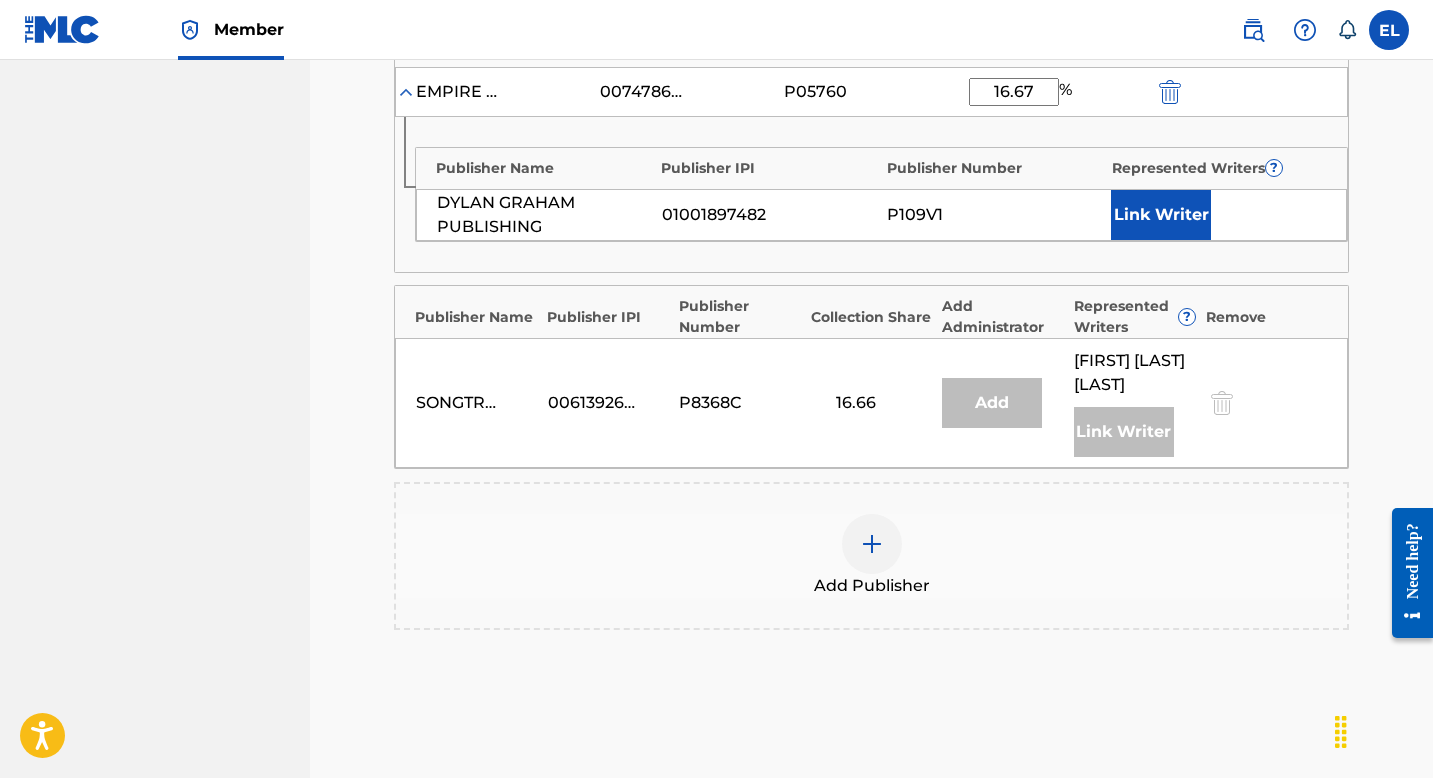 click on "Link Writer" at bounding box center [1161, 215] 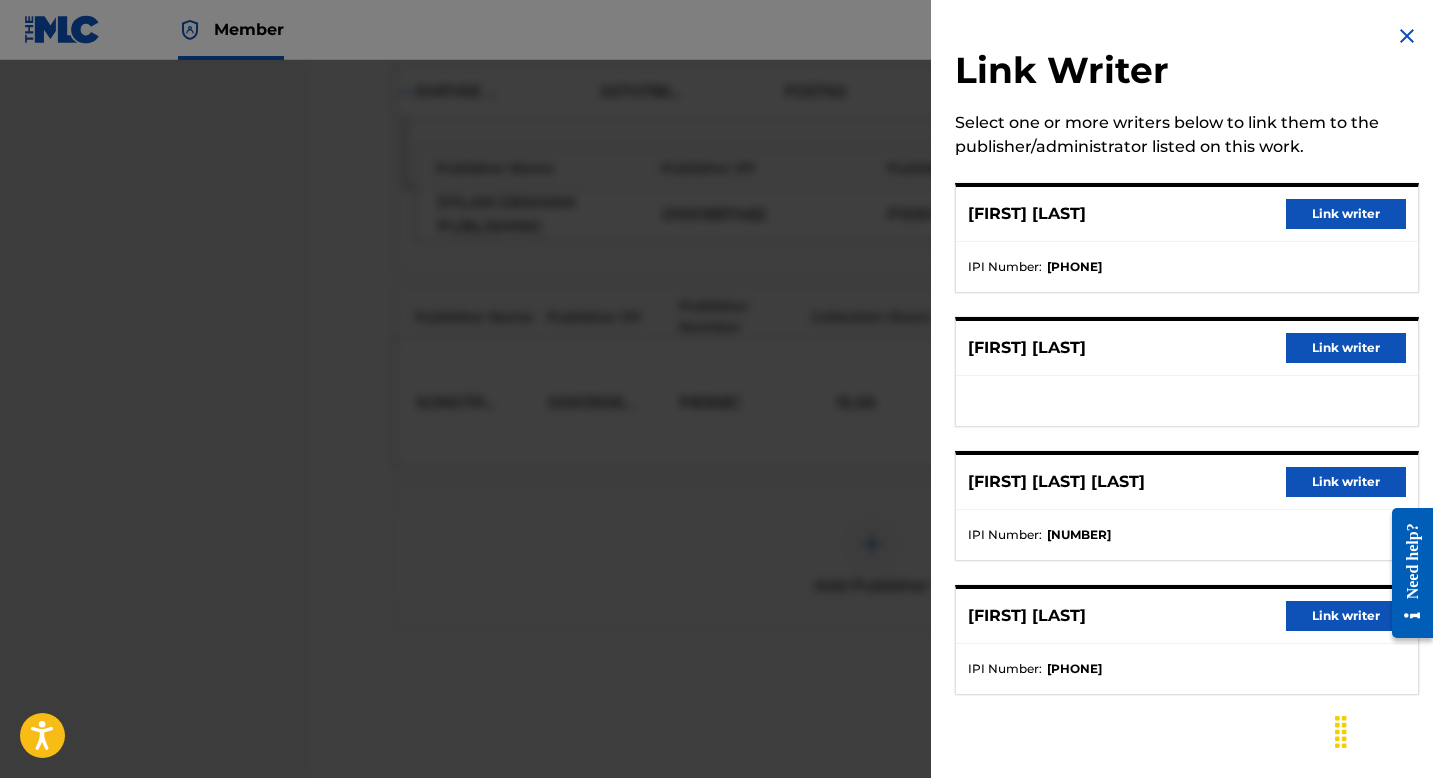 click on "Link writer" at bounding box center [1346, 616] 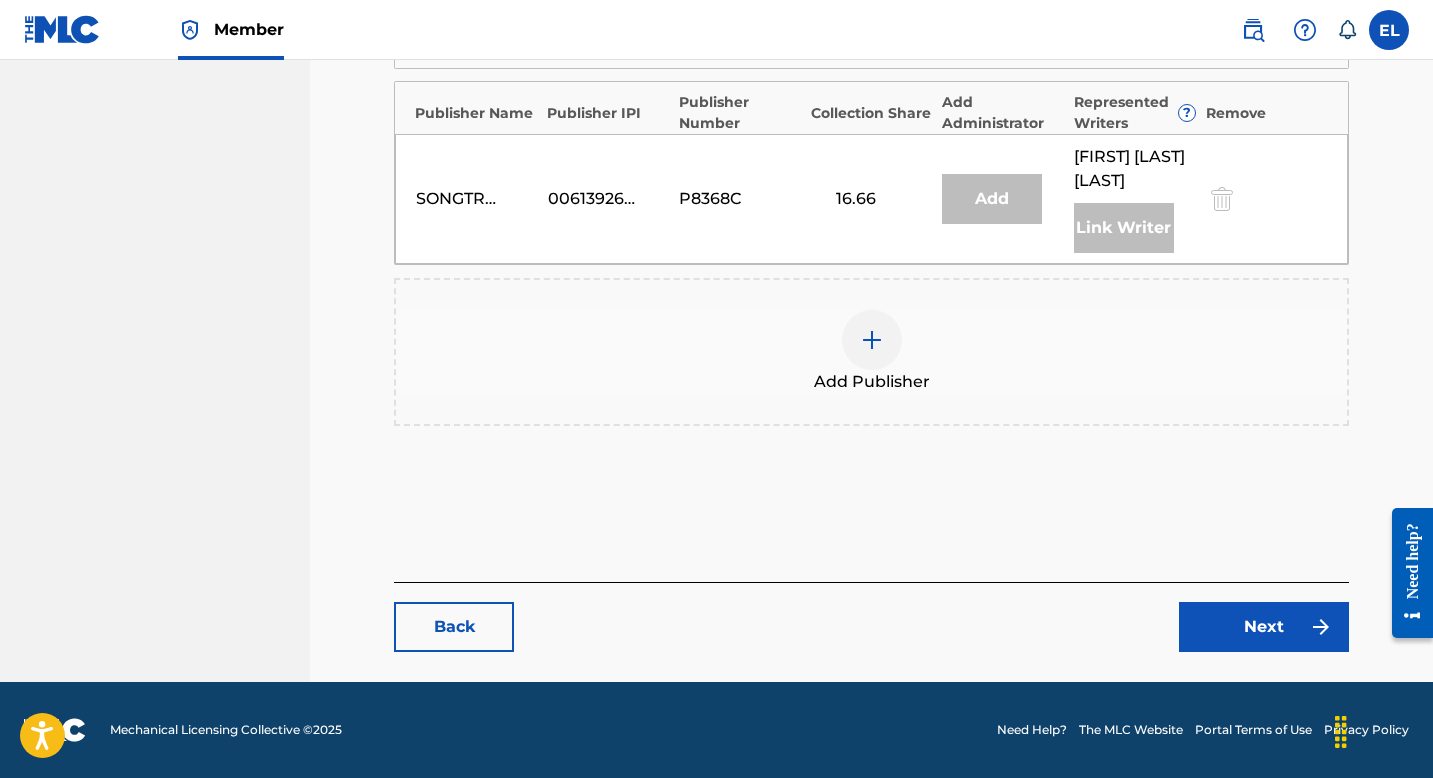 scroll, scrollTop: 1164, scrollLeft: 0, axis: vertical 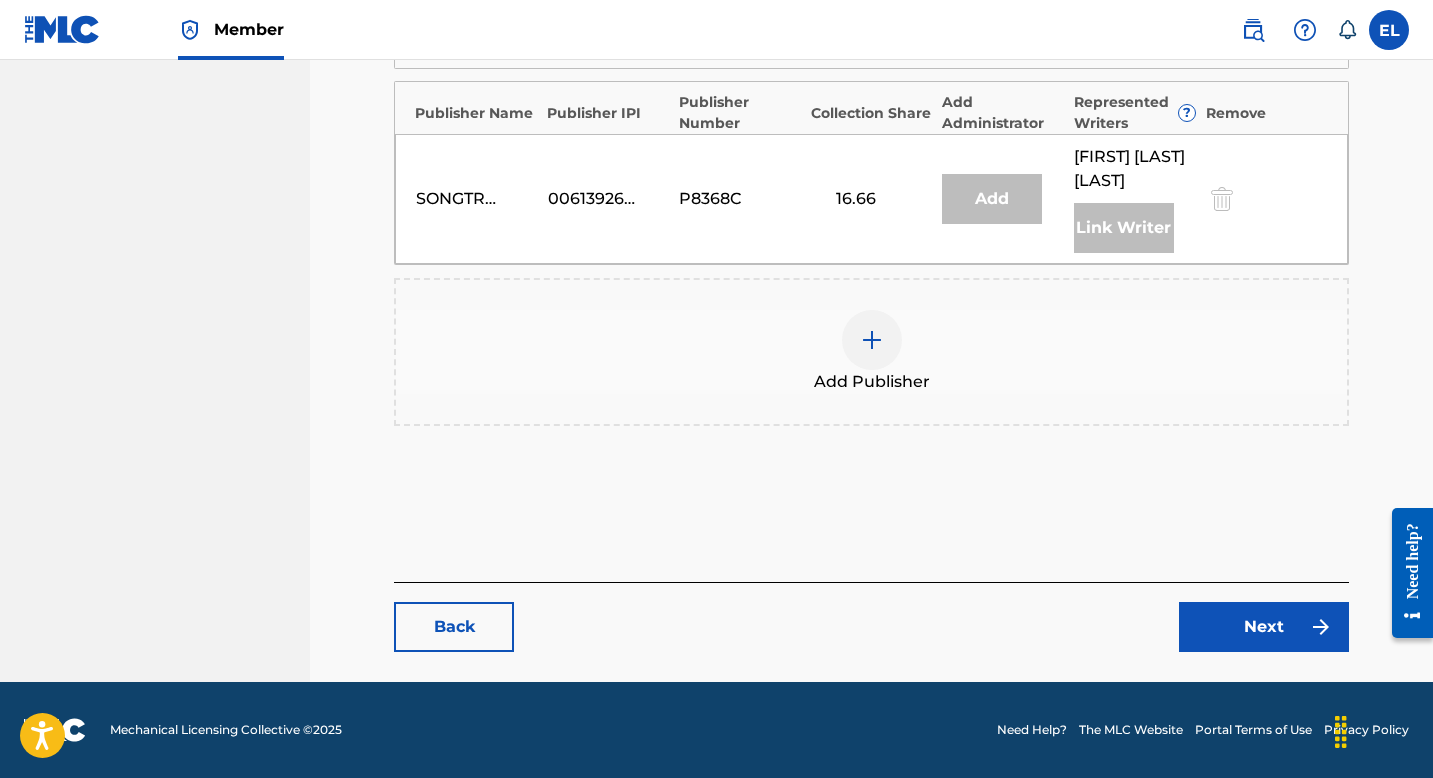click on "Next" at bounding box center [1264, 627] 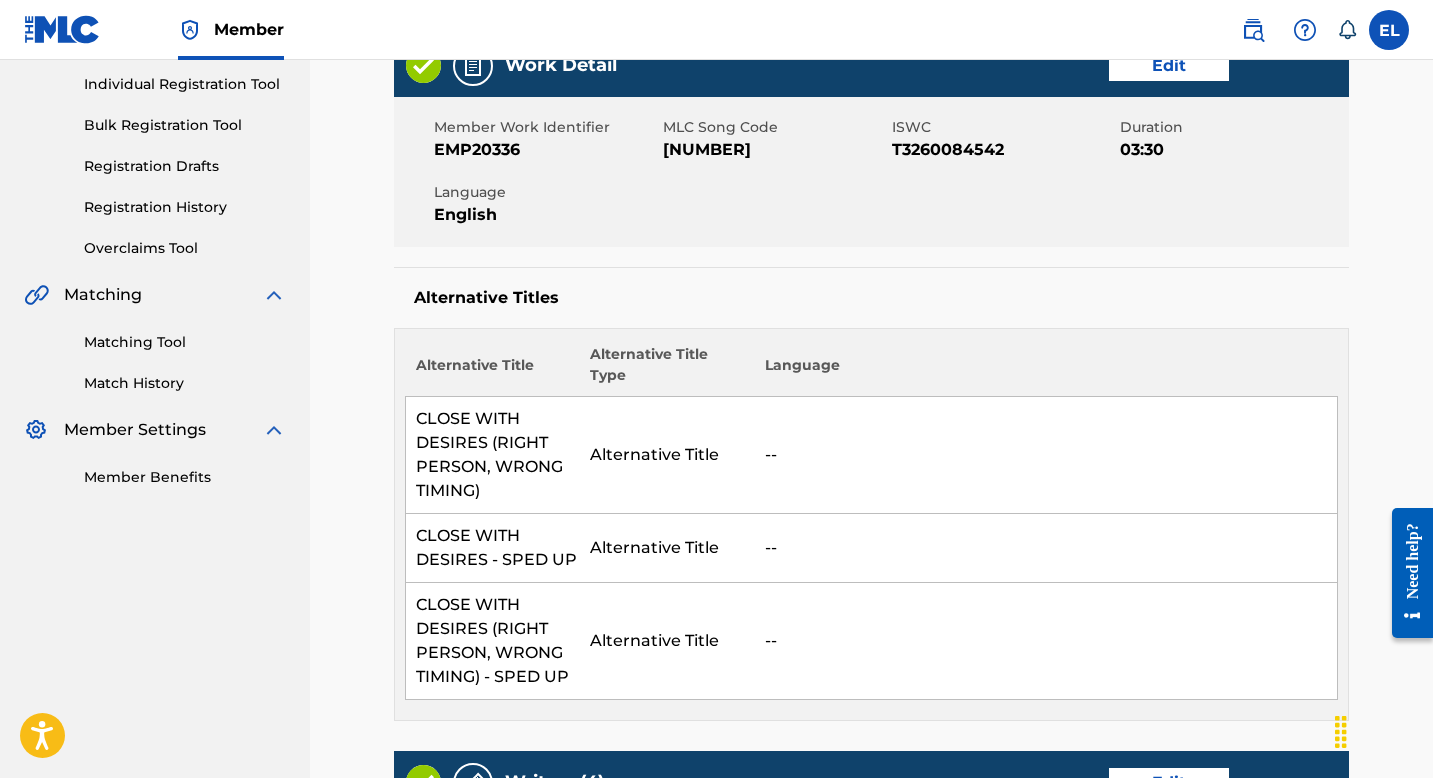 scroll, scrollTop: 0, scrollLeft: 0, axis: both 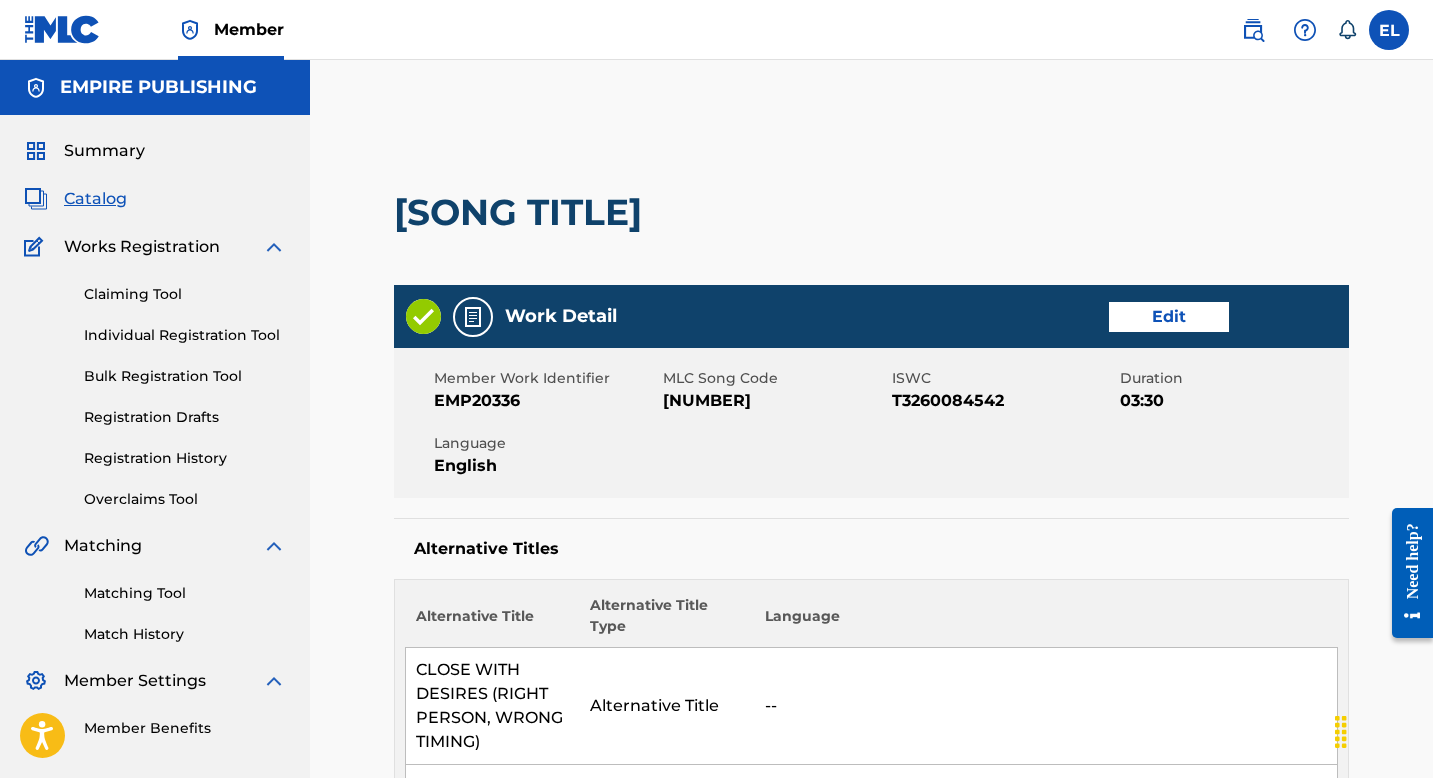click on "CC49K3" at bounding box center [775, 401] 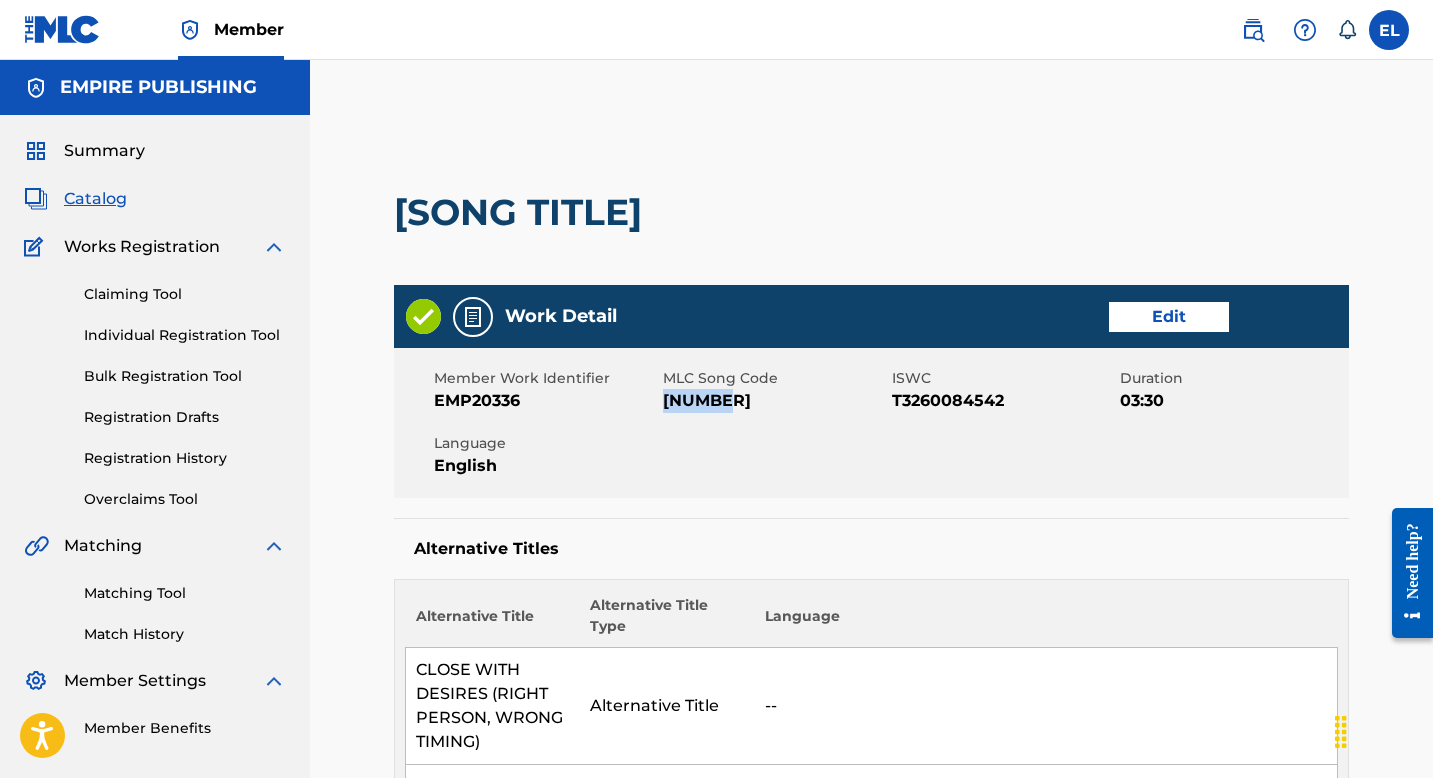 click on "CC49K3" at bounding box center (775, 401) 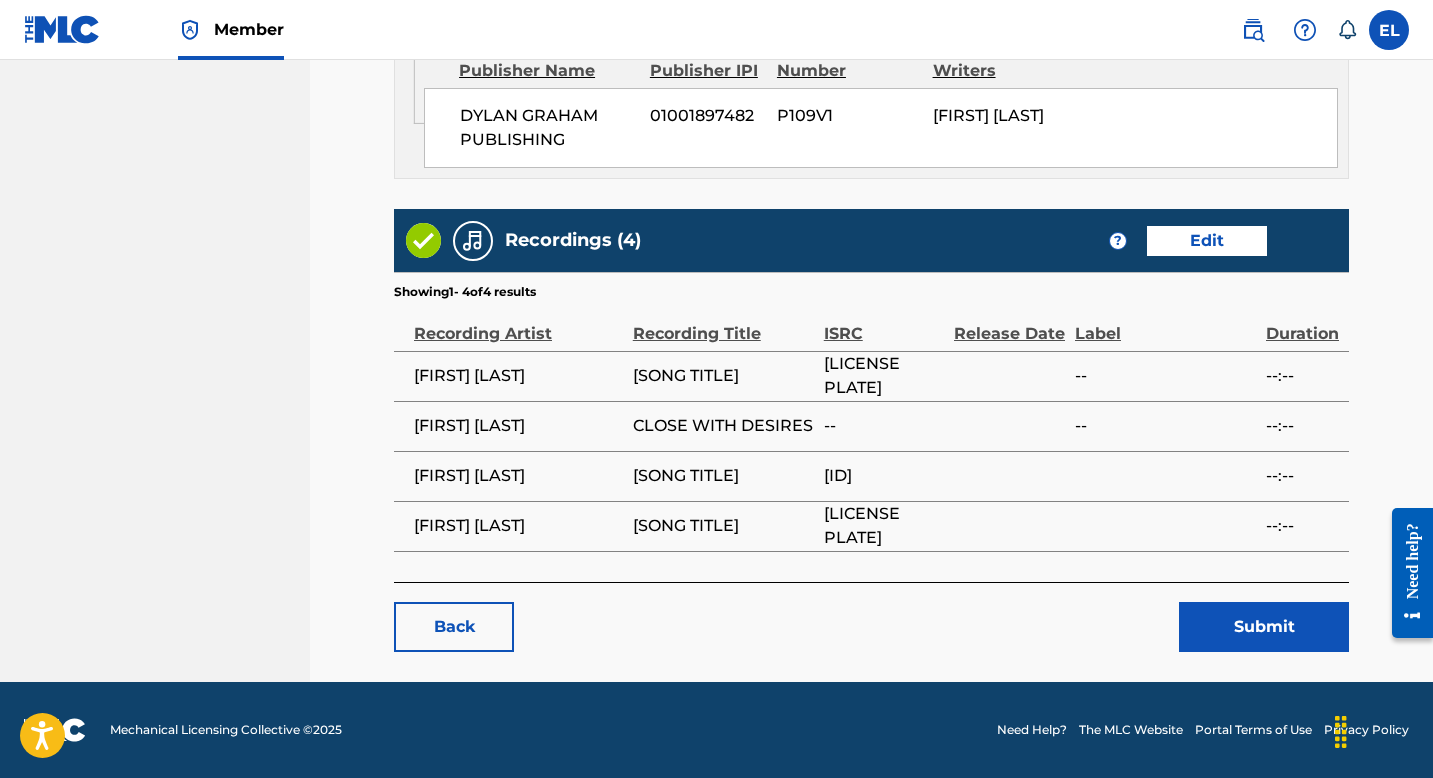 scroll, scrollTop: 2536, scrollLeft: 0, axis: vertical 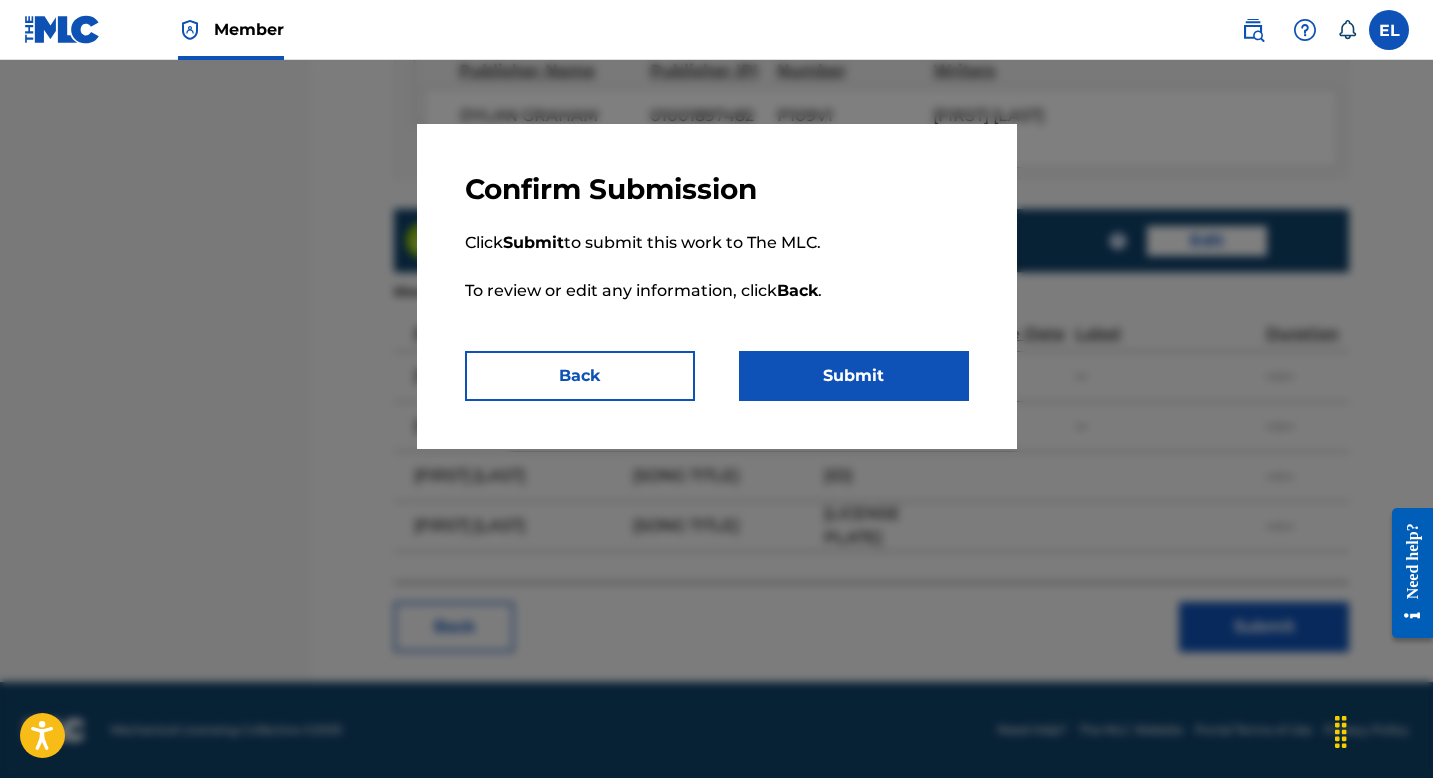 click on "Submit" at bounding box center (854, 376) 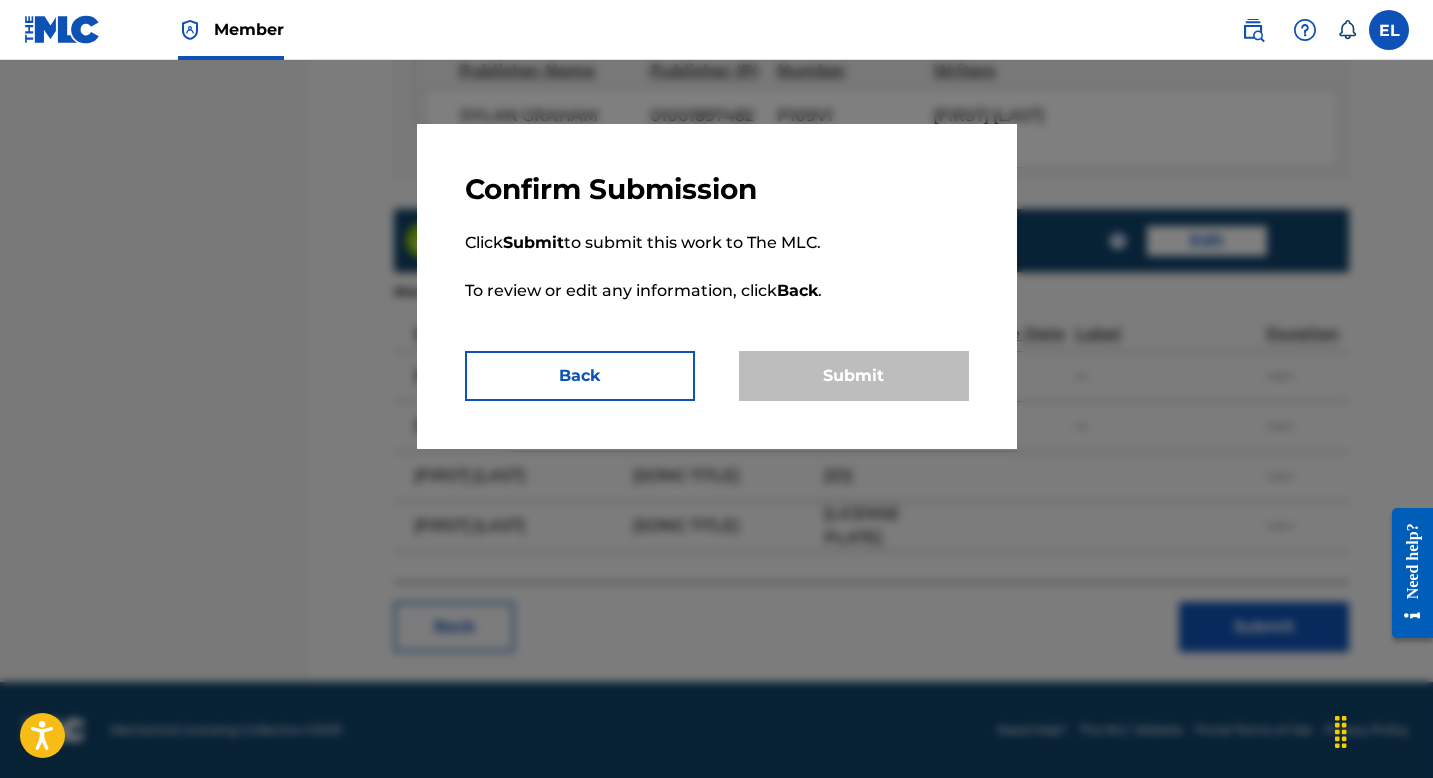 scroll, scrollTop: 0, scrollLeft: 0, axis: both 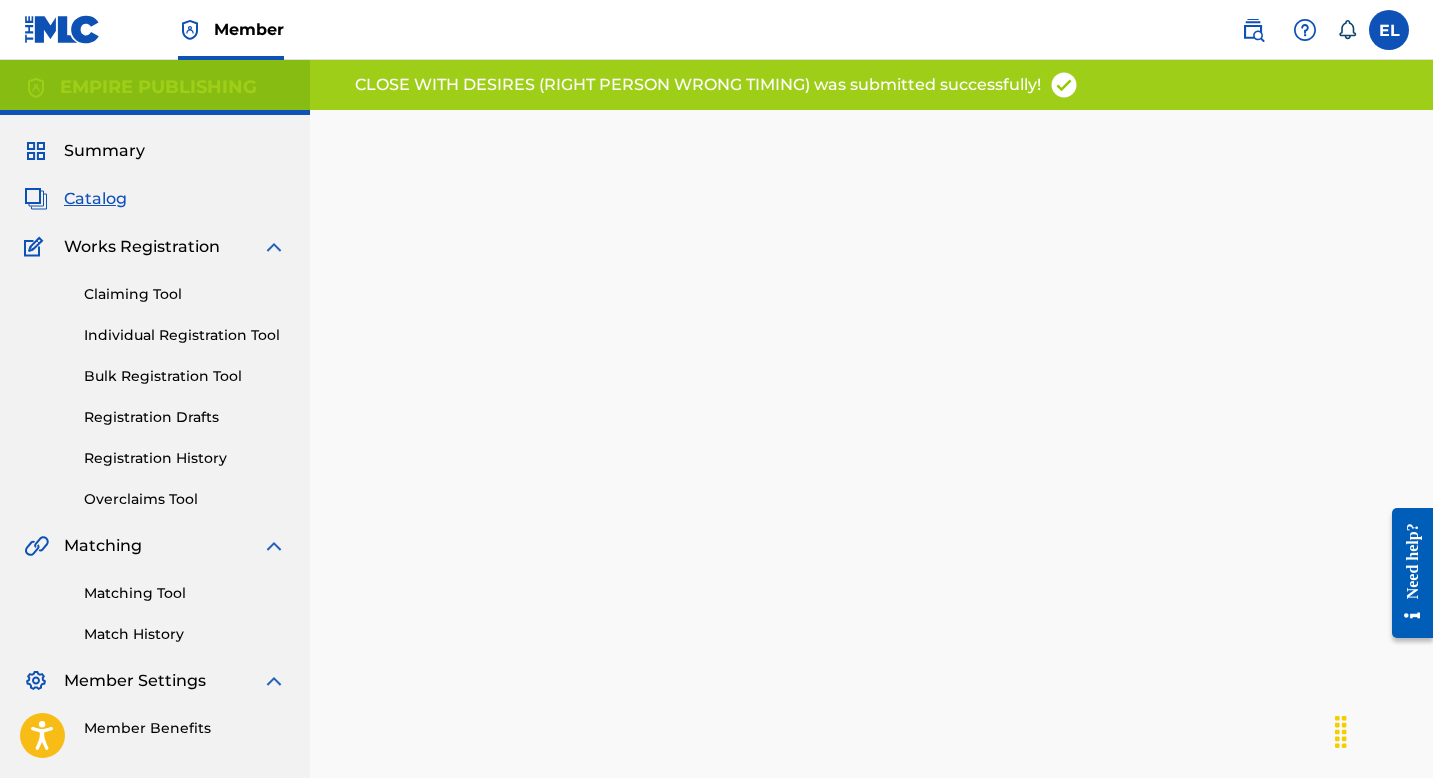 click on "Catalog" at bounding box center (95, 199) 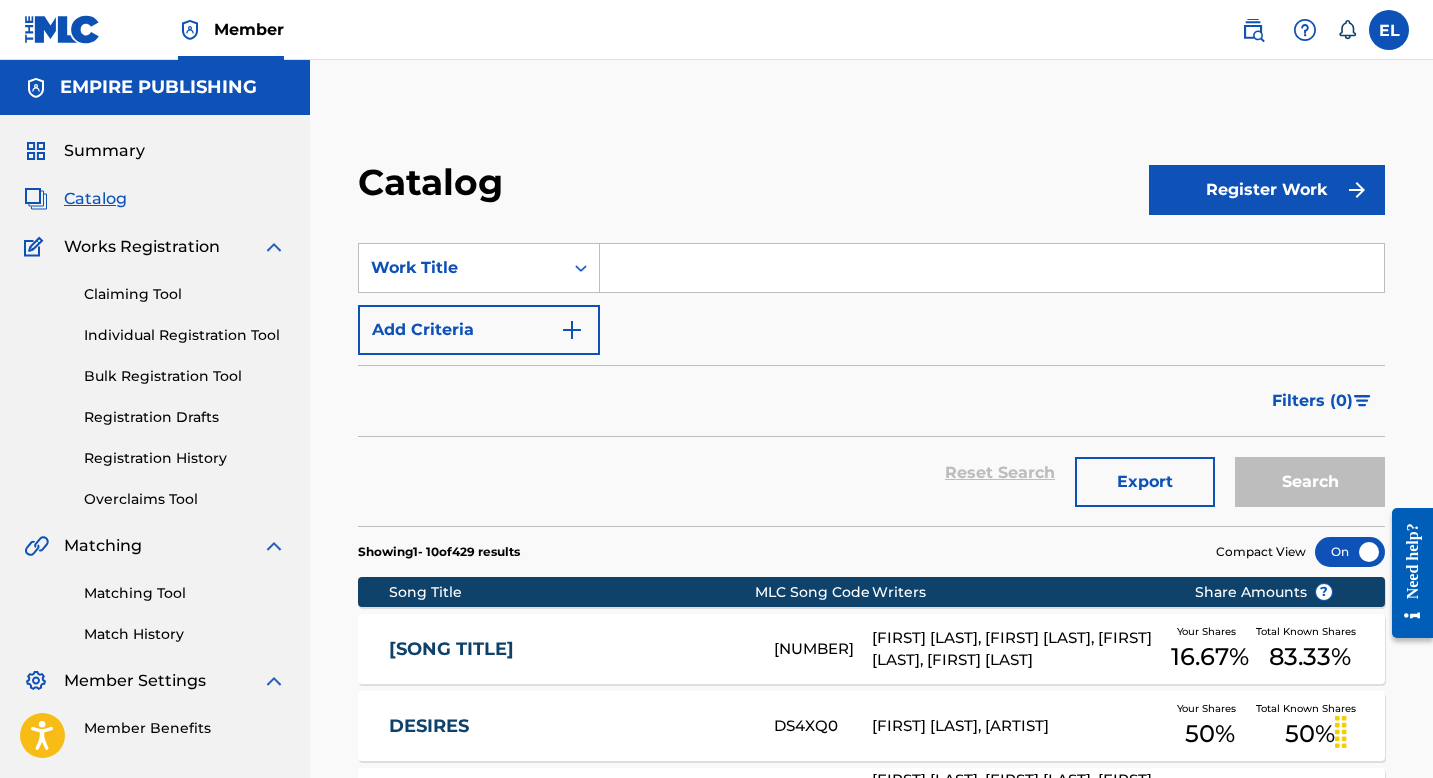click at bounding box center [992, 268] 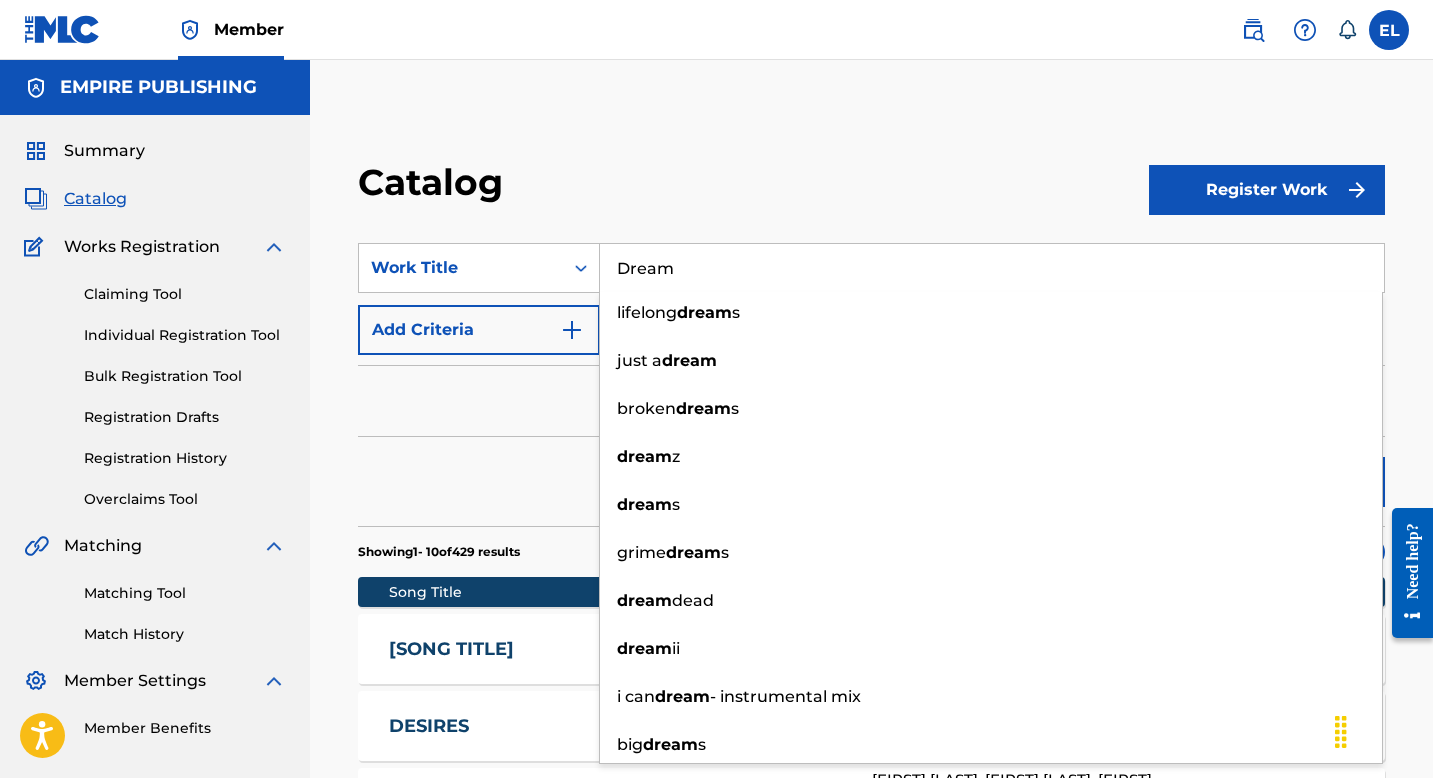 type on "Dream" 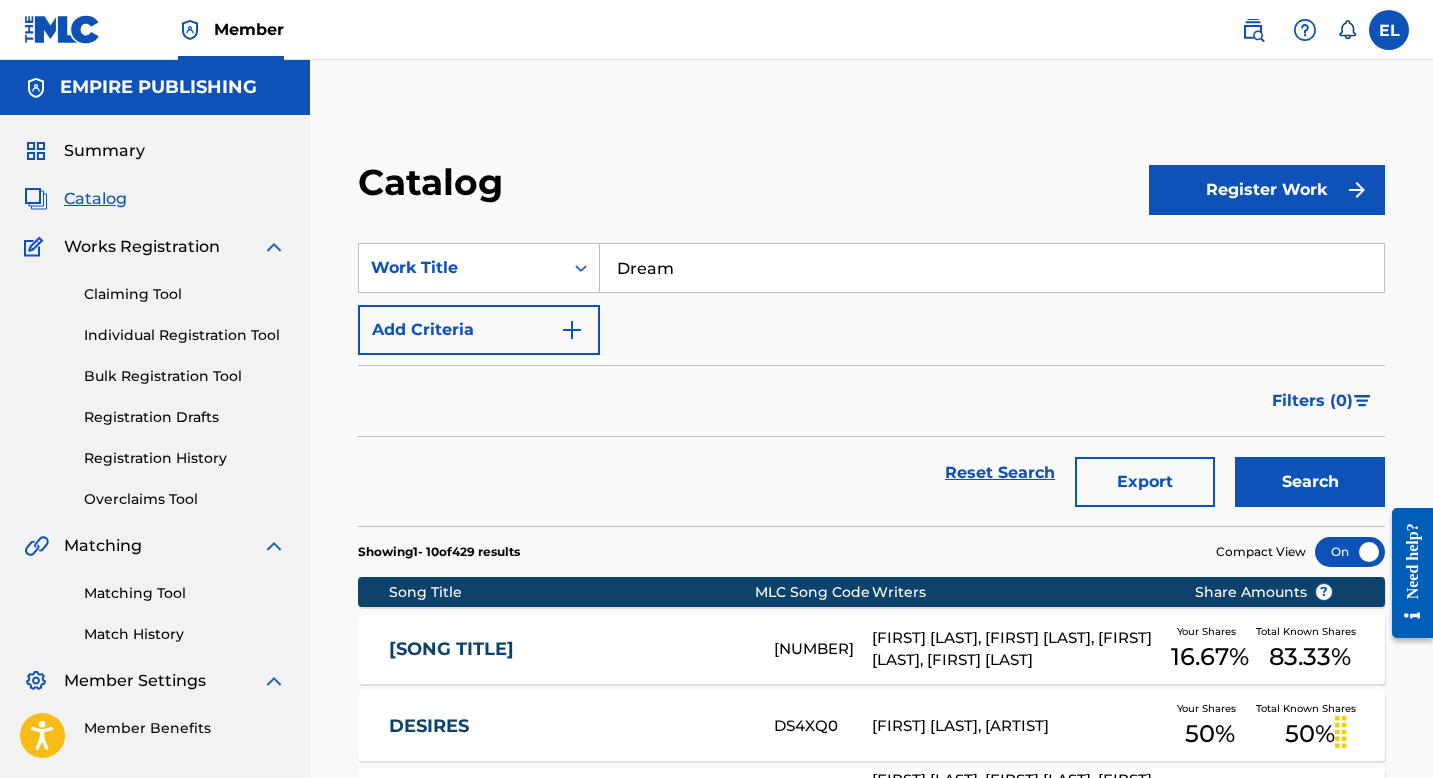 click on "Search" at bounding box center [1310, 482] 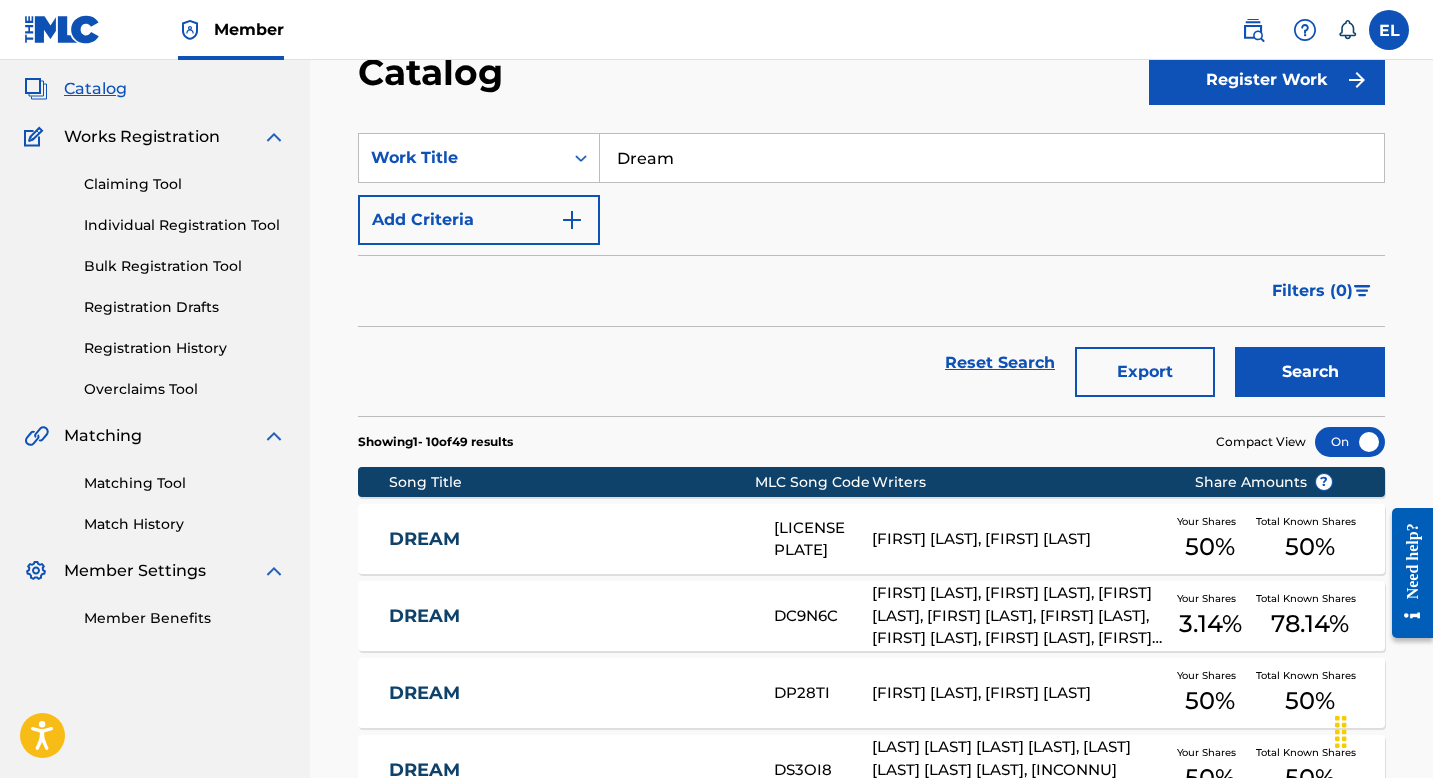scroll, scrollTop: 374, scrollLeft: 0, axis: vertical 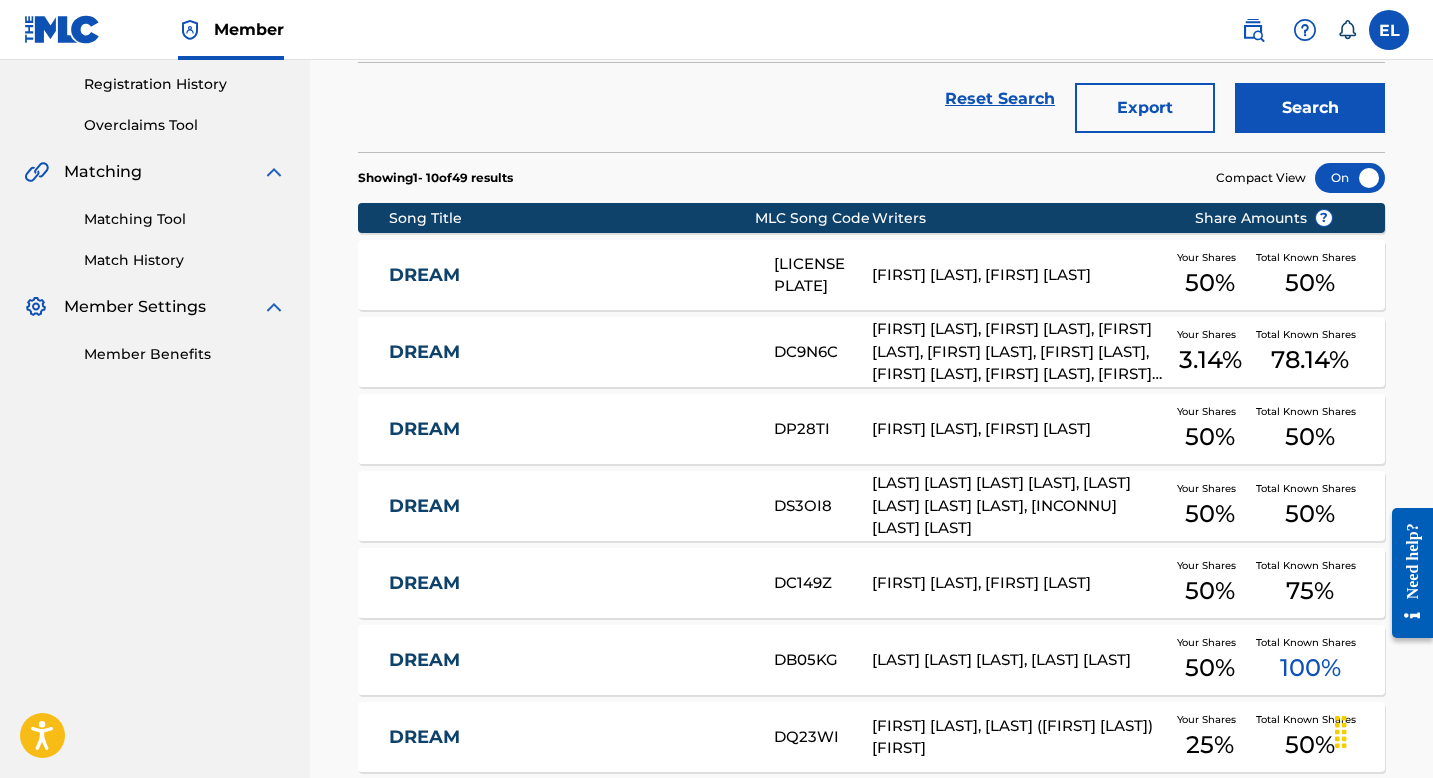 click on "DREAM" at bounding box center (568, 352) 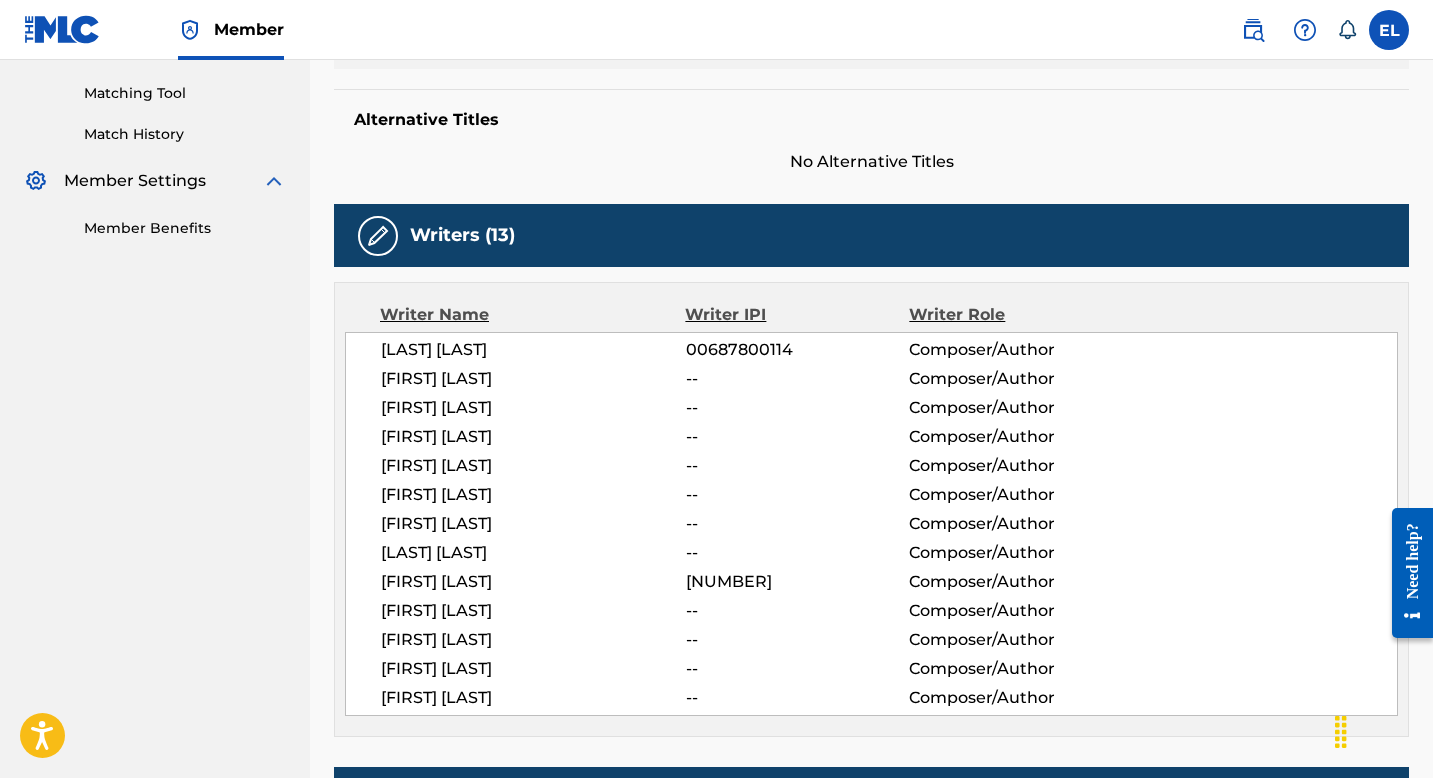scroll, scrollTop: 0, scrollLeft: 0, axis: both 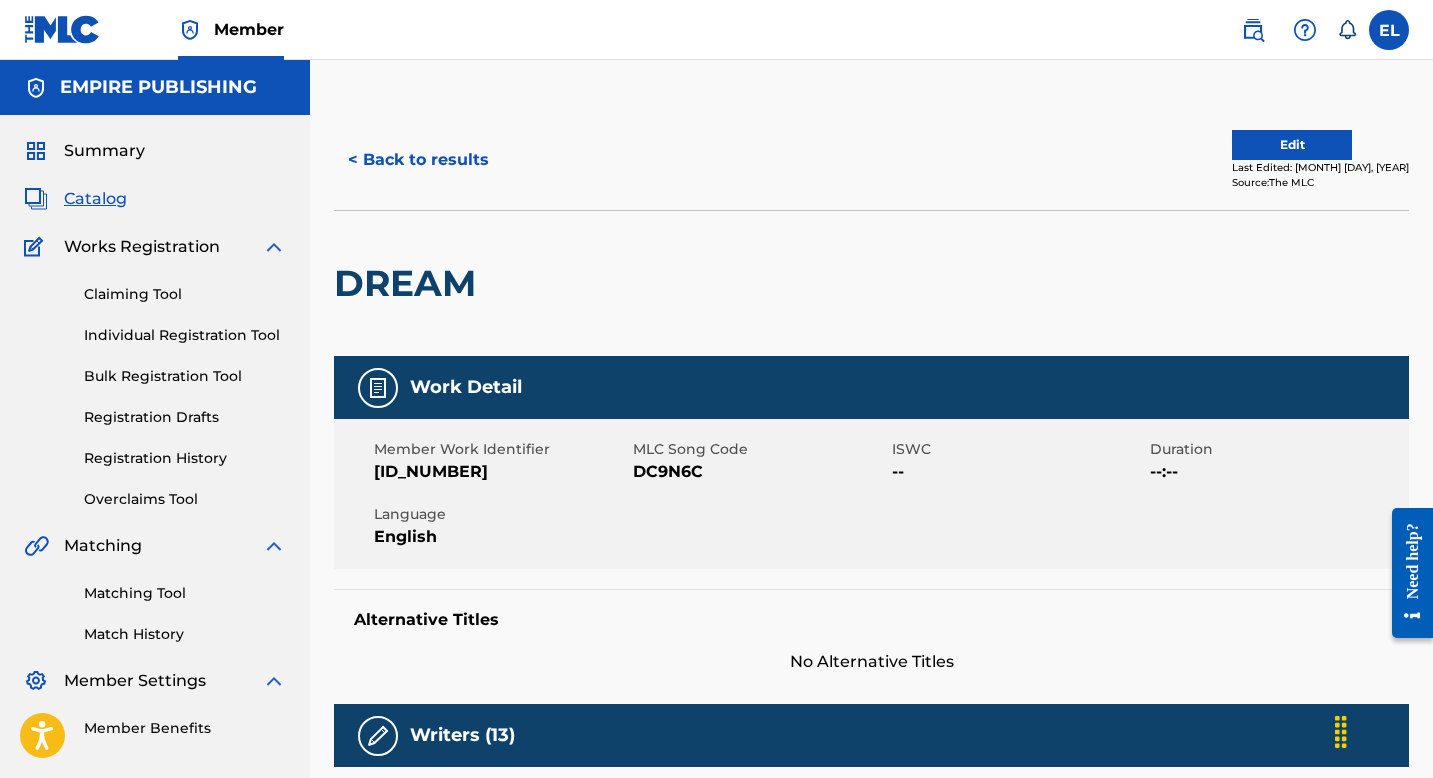 click on "Edit" at bounding box center (1292, 145) 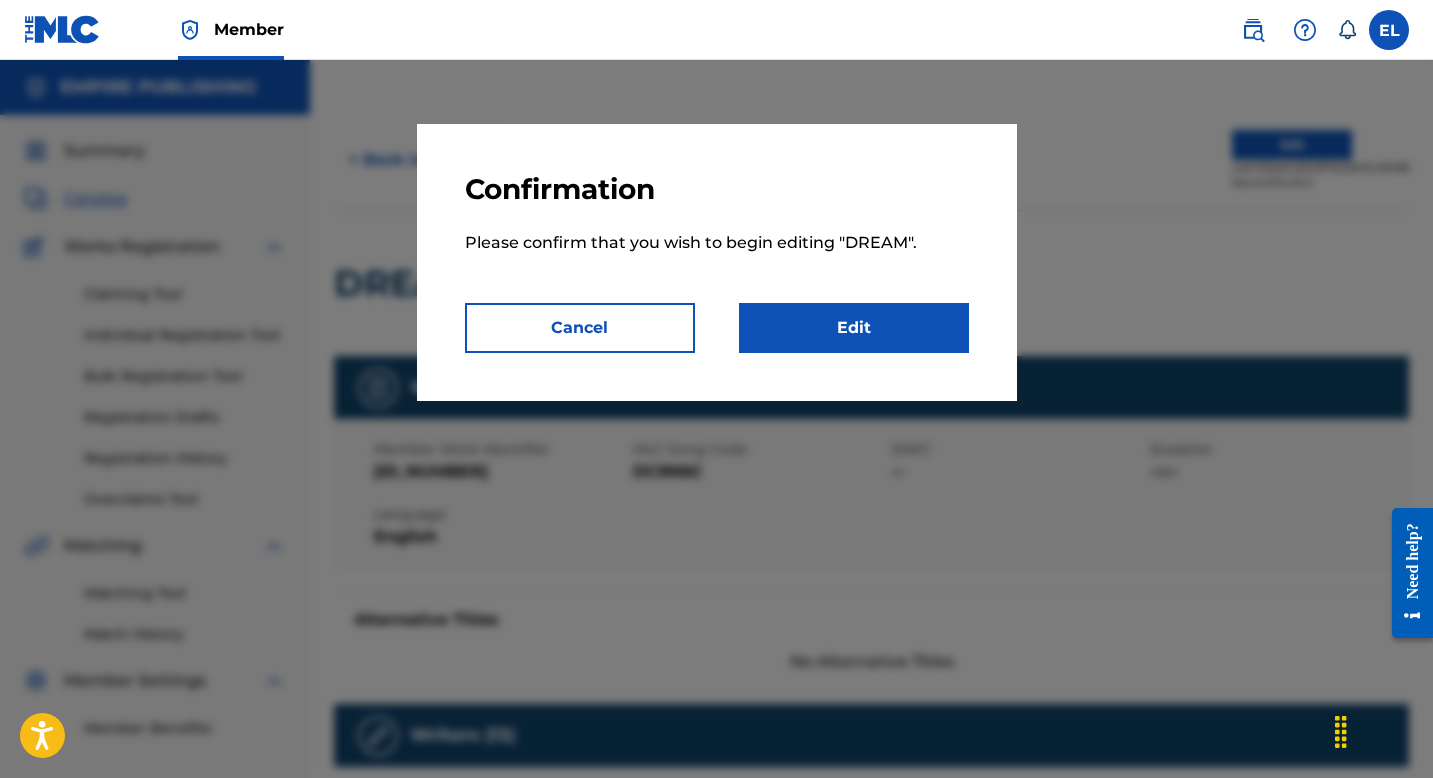 click on "Edit" at bounding box center [854, 328] 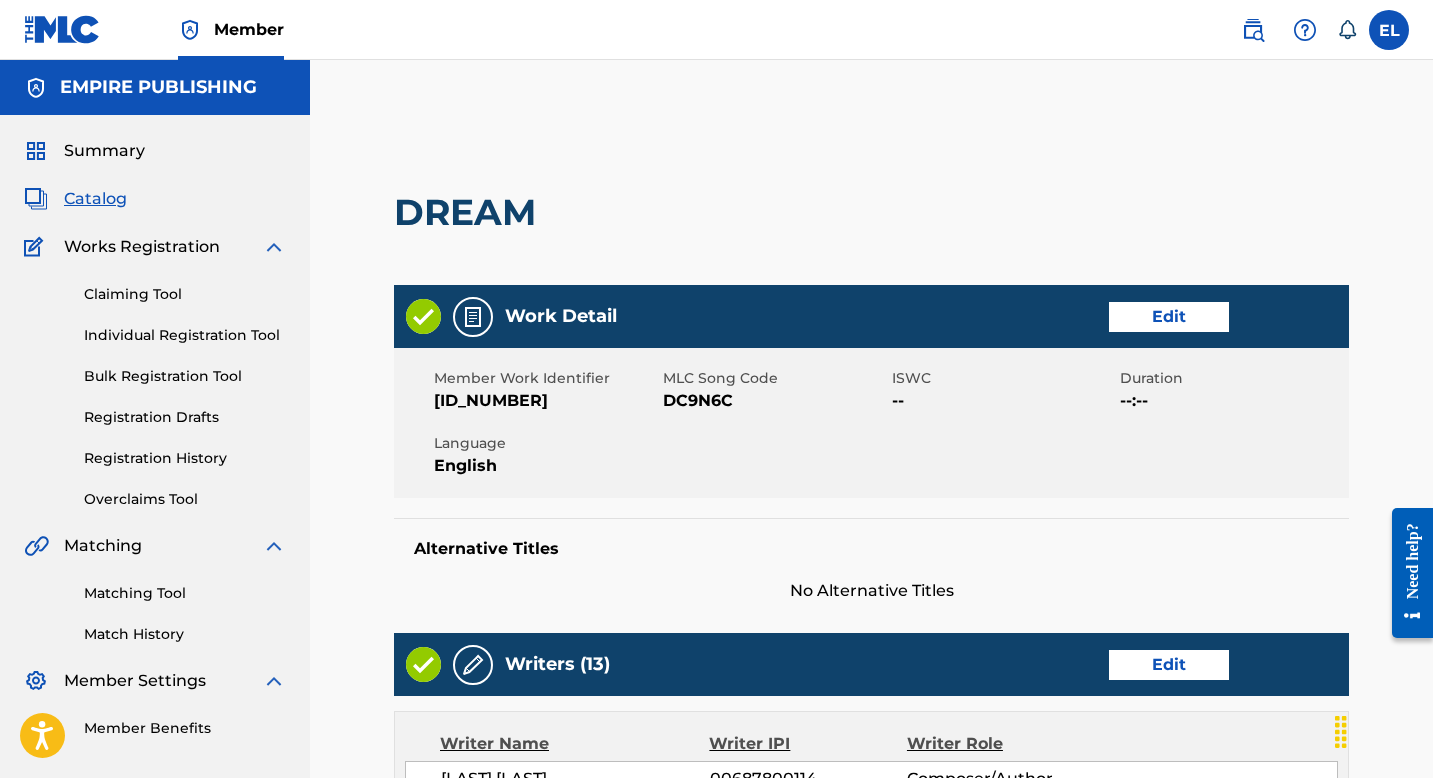 click on "Edit" at bounding box center (1169, 317) 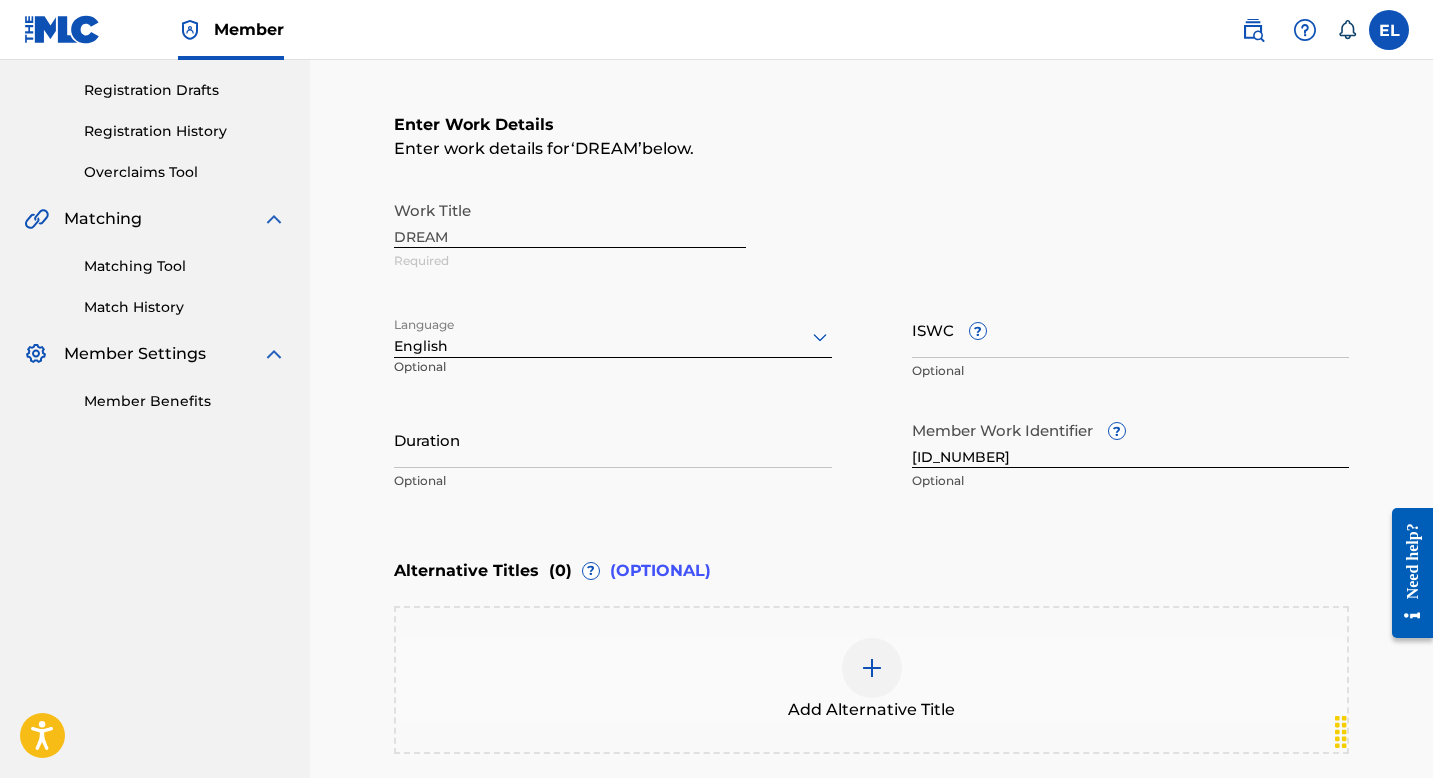 scroll, scrollTop: 434, scrollLeft: 0, axis: vertical 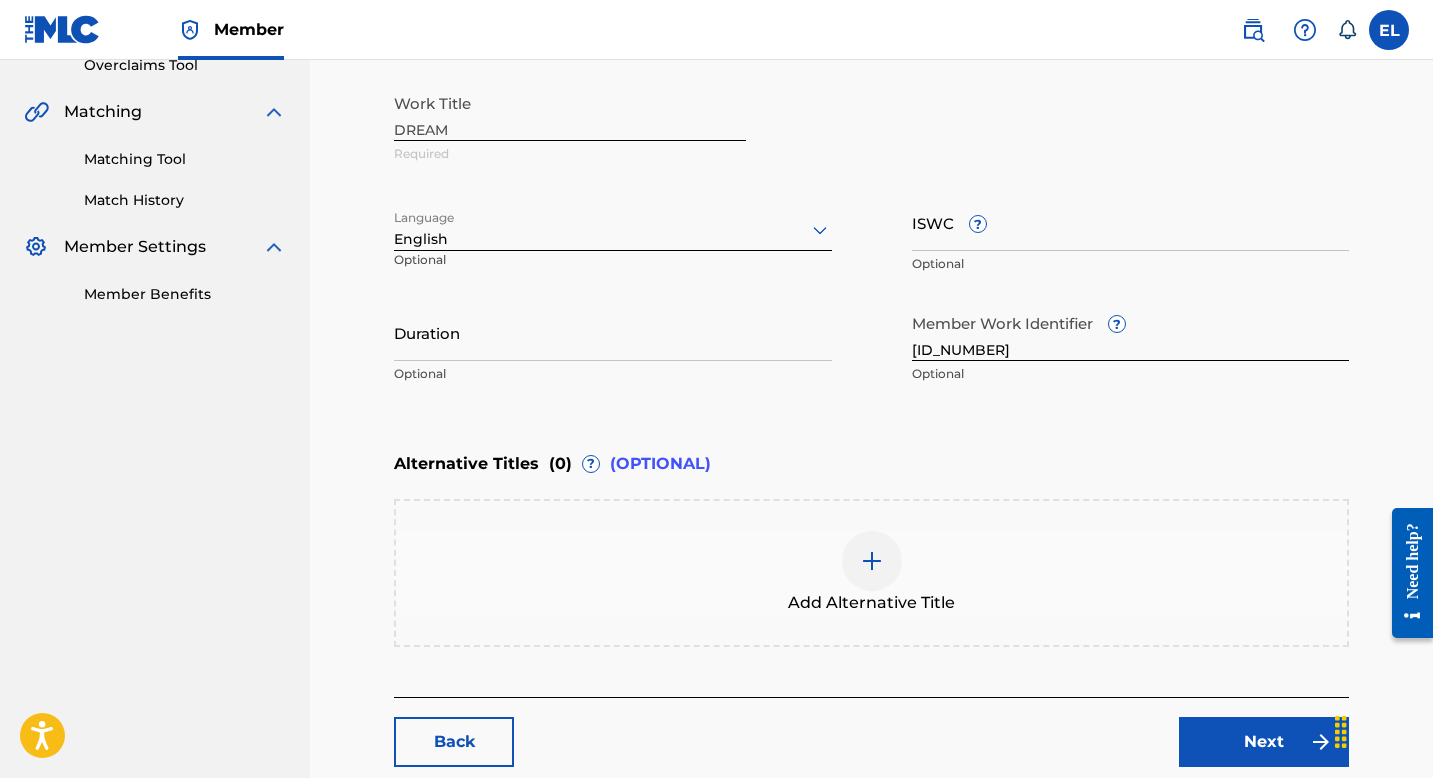 click on "Optional" at bounding box center [613, 374] 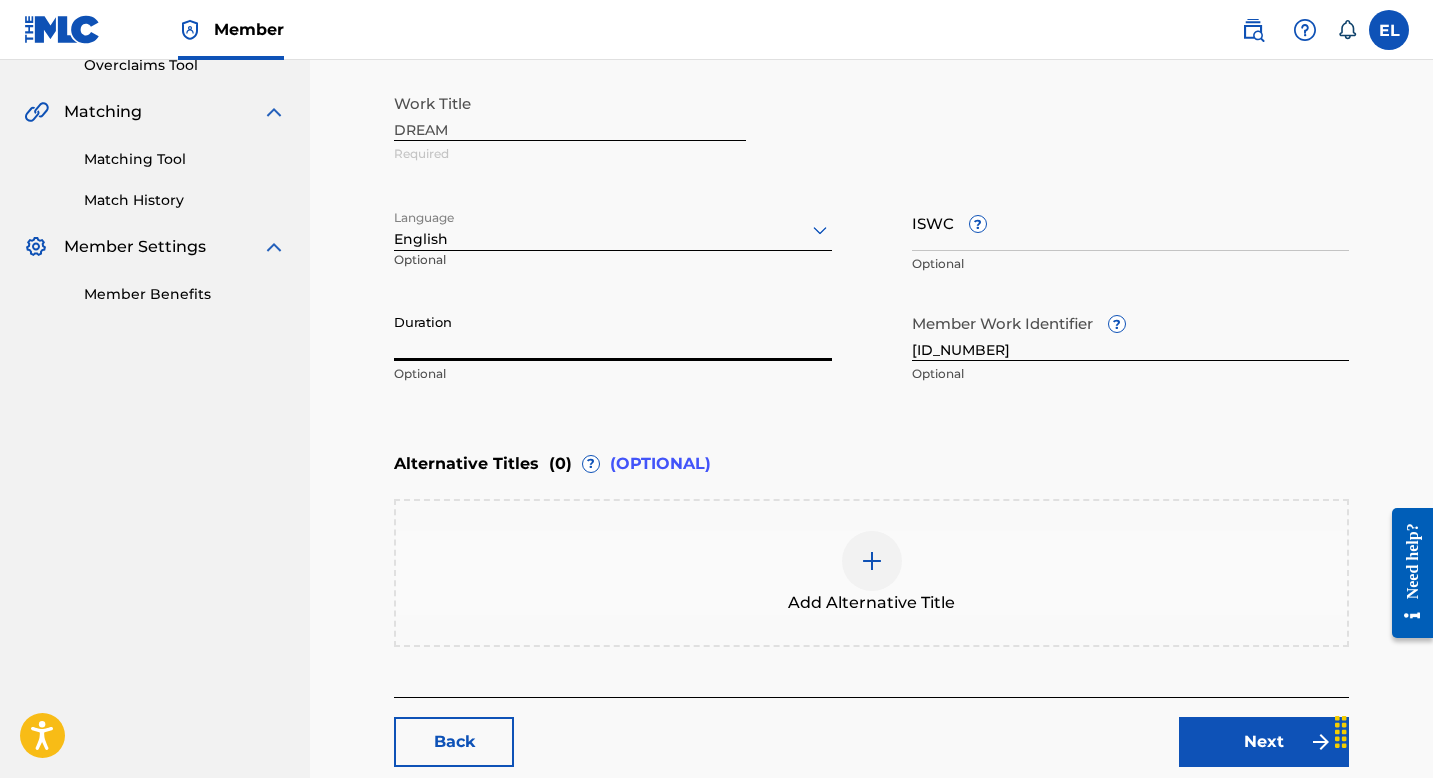click on "Duration" at bounding box center [613, 332] 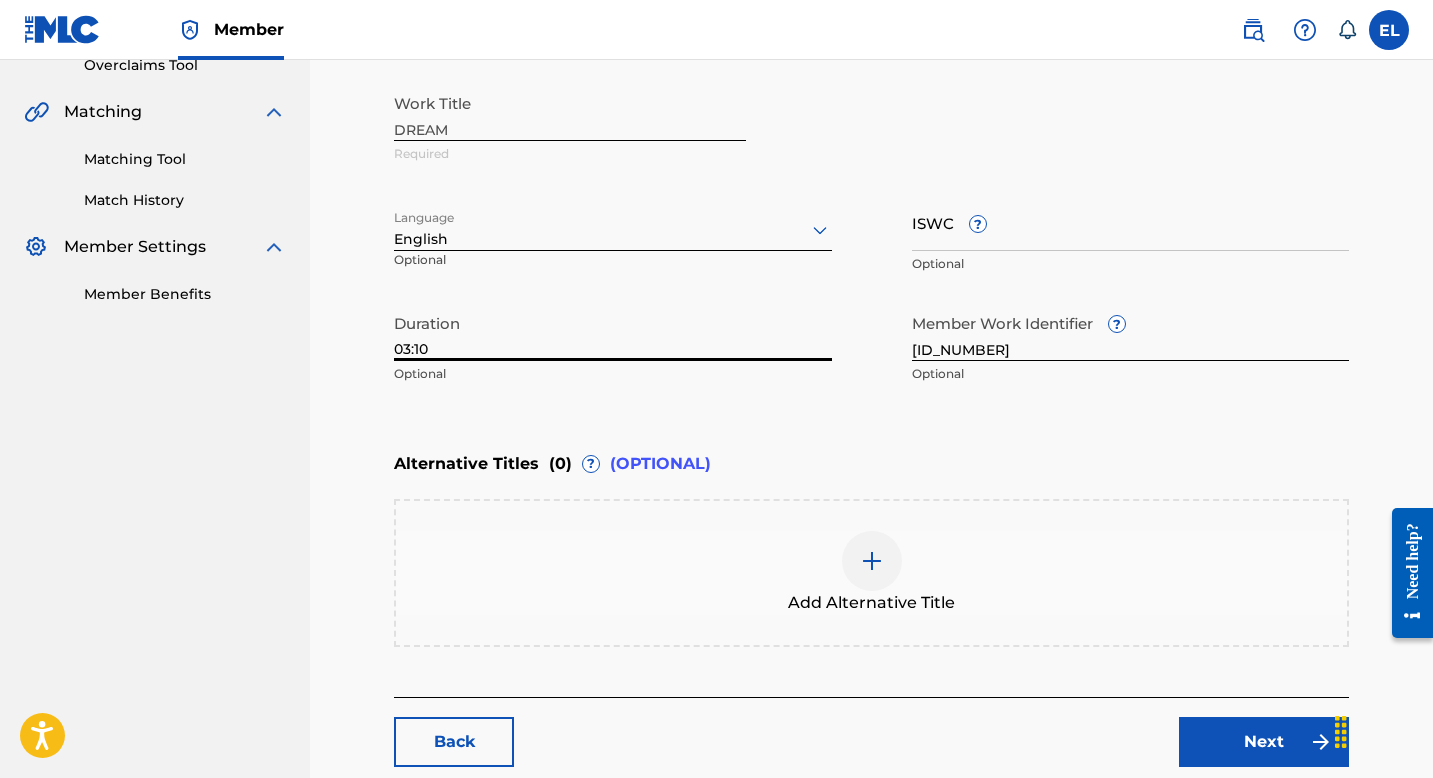 type on "03:10" 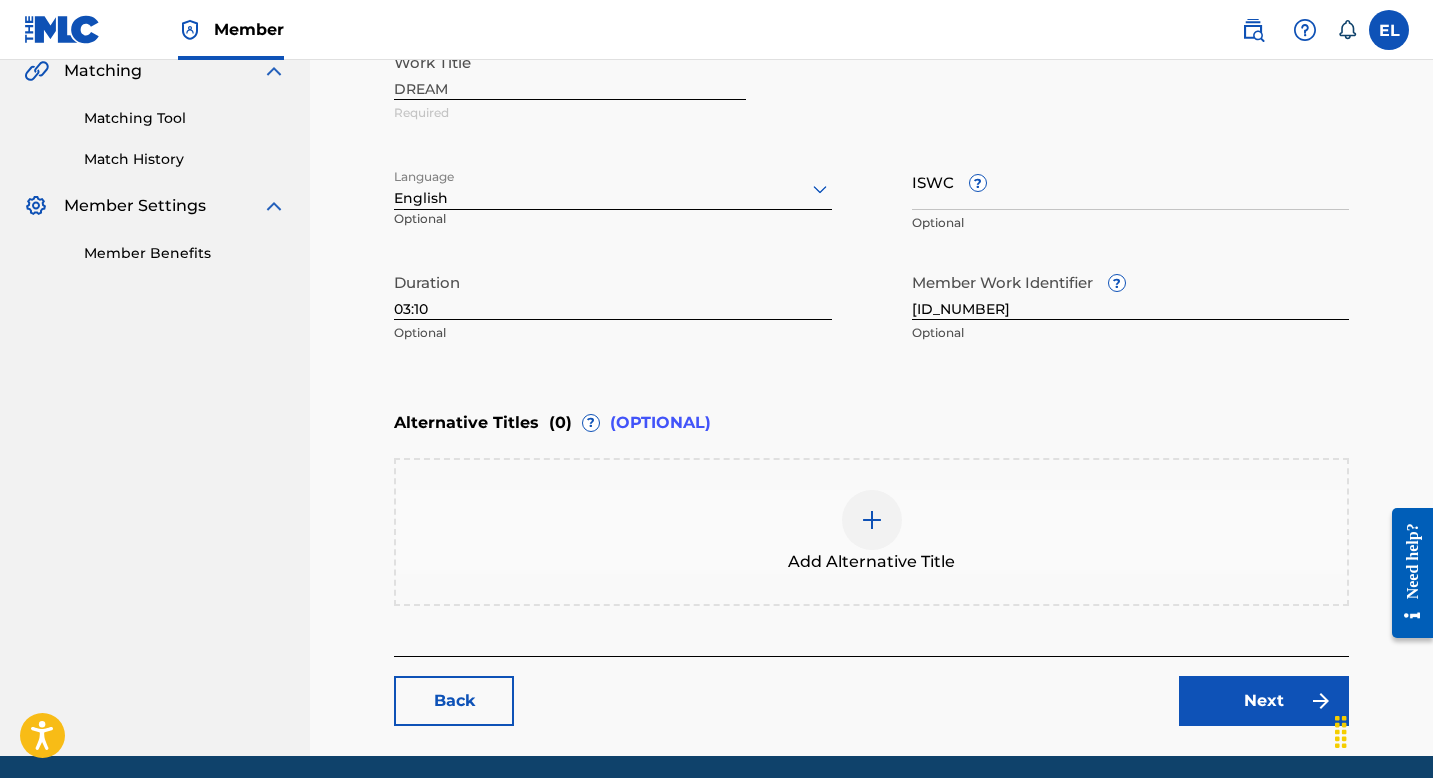 scroll, scrollTop: 548, scrollLeft: 0, axis: vertical 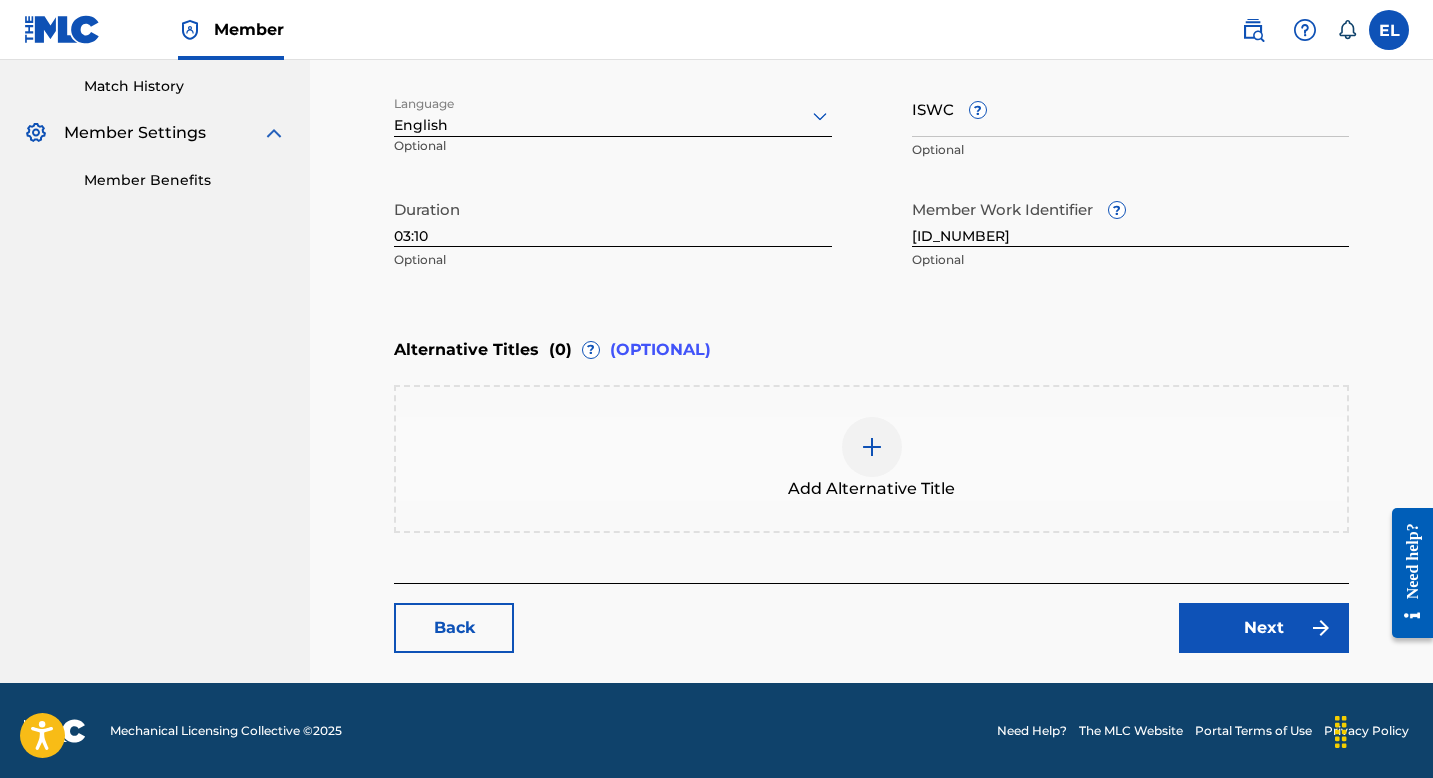 click on "Next" at bounding box center (1264, 628) 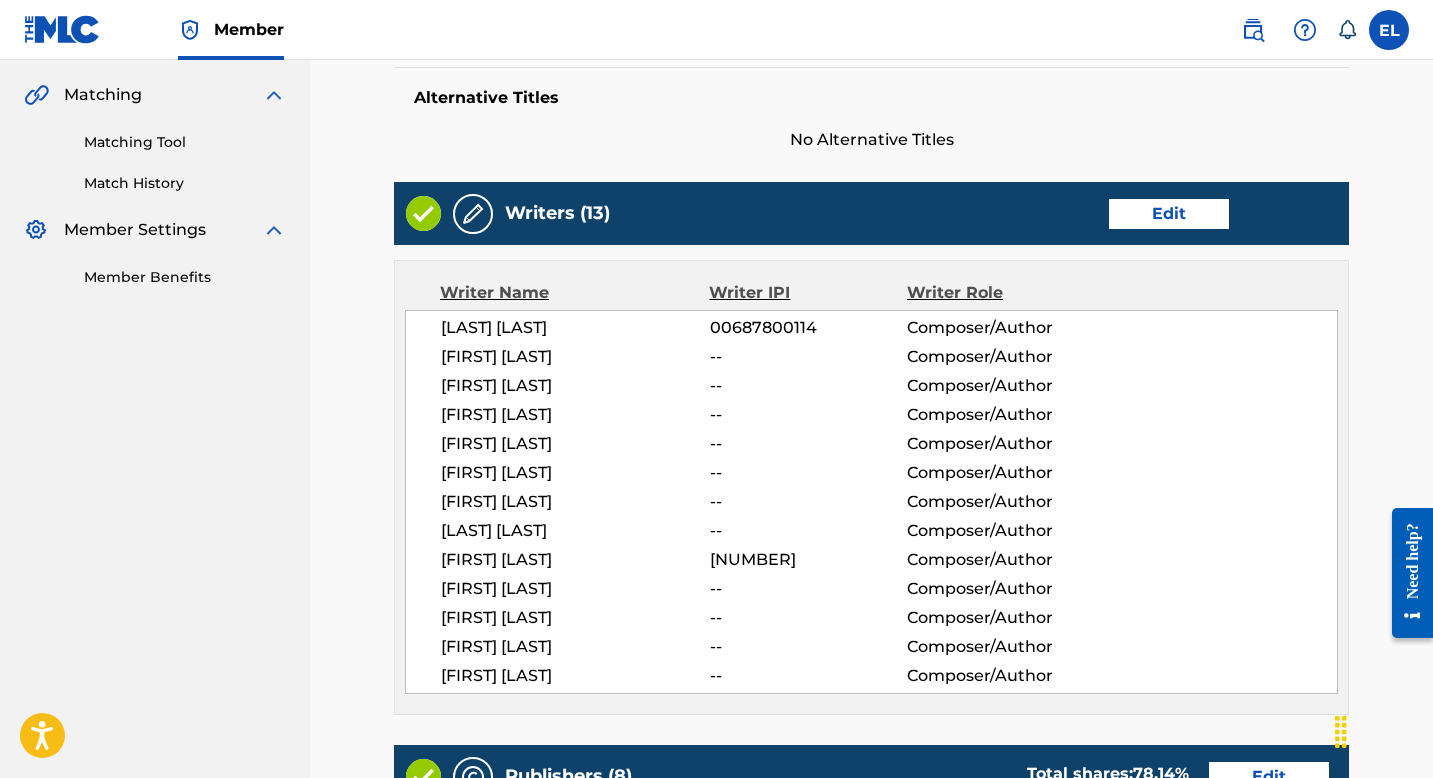 scroll, scrollTop: 500, scrollLeft: 0, axis: vertical 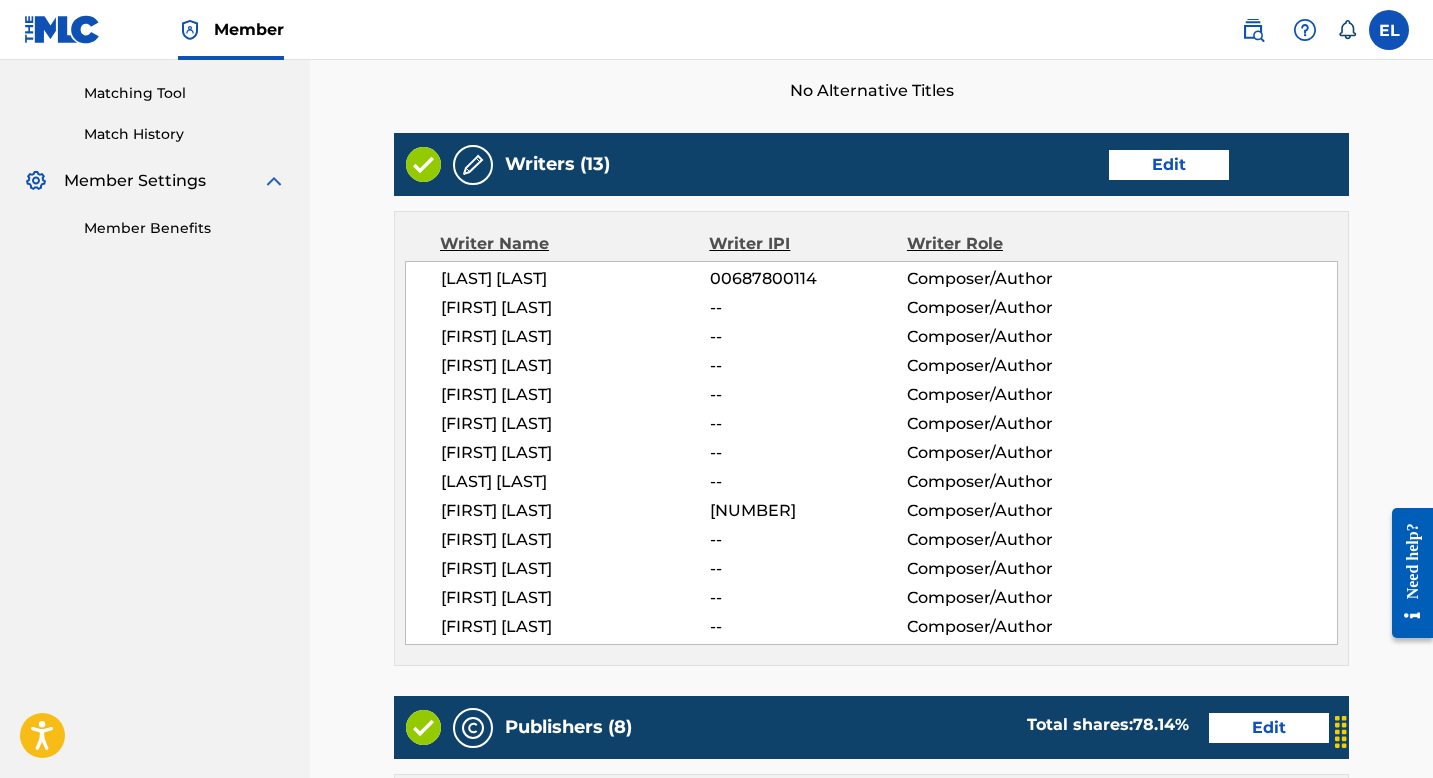 click on "Edit" at bounding box center [1169, 165] 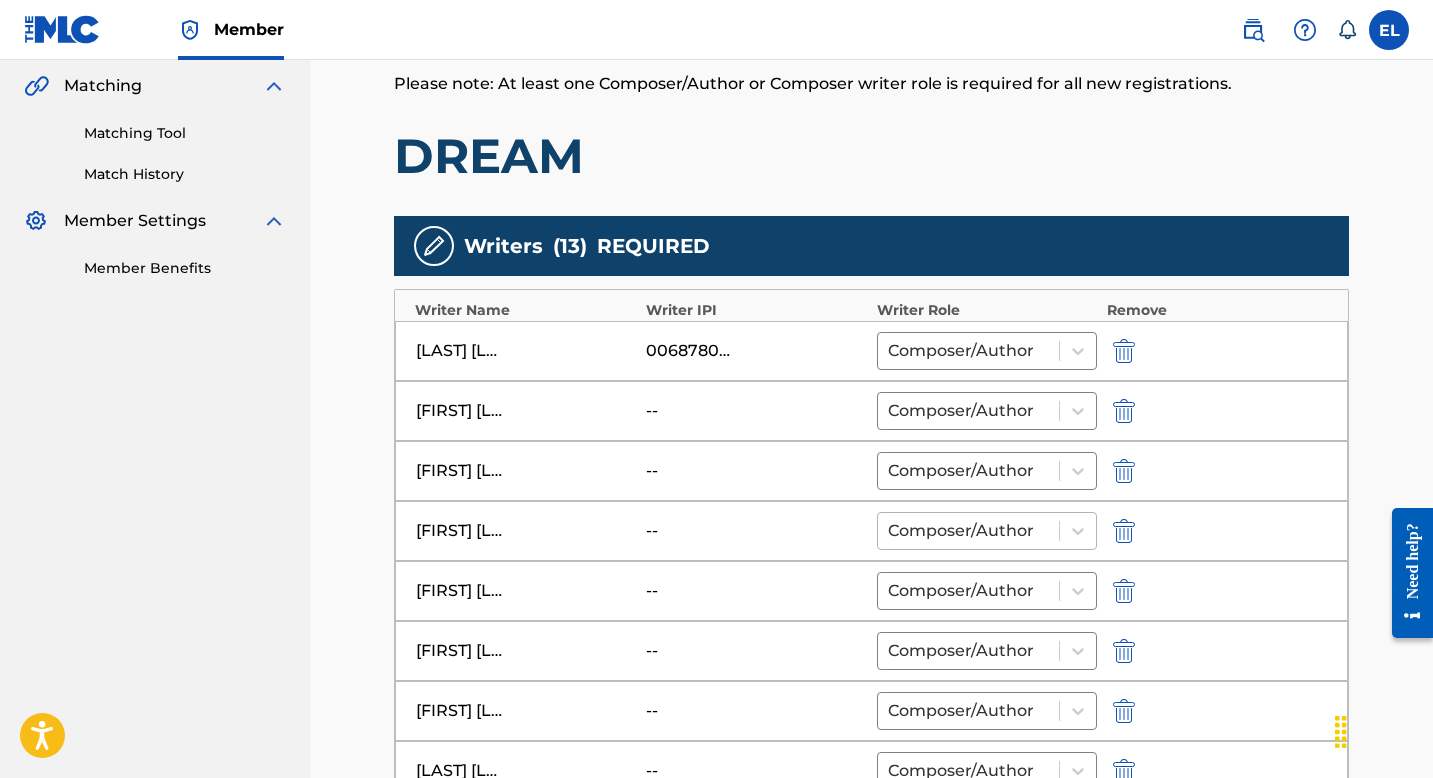 scroll, scrollTop: 684, scrollLeft: 0, axis: vertical 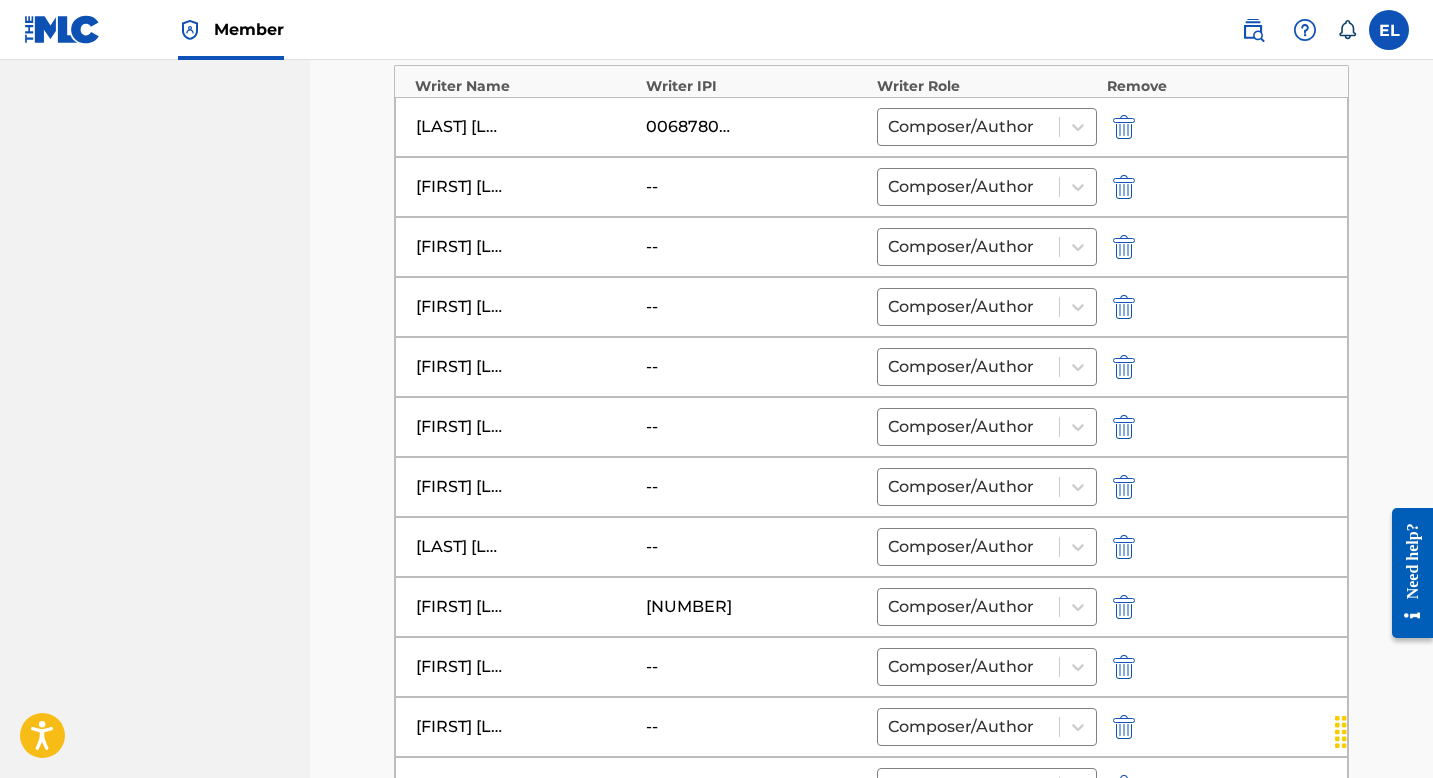 click at bounding box center (1124, 247) 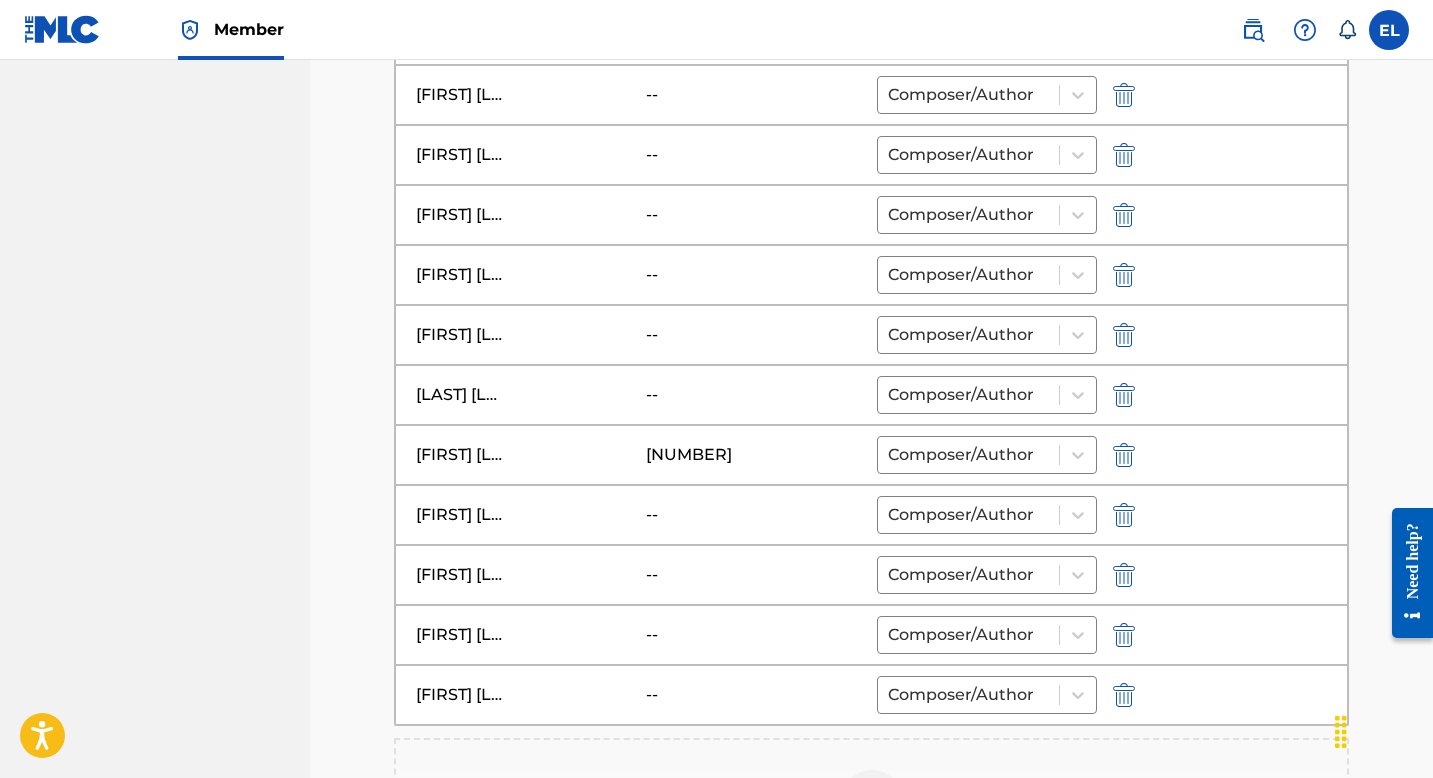 scroll, scrollTop: 815, scrollLeft: 0, axis: vertical 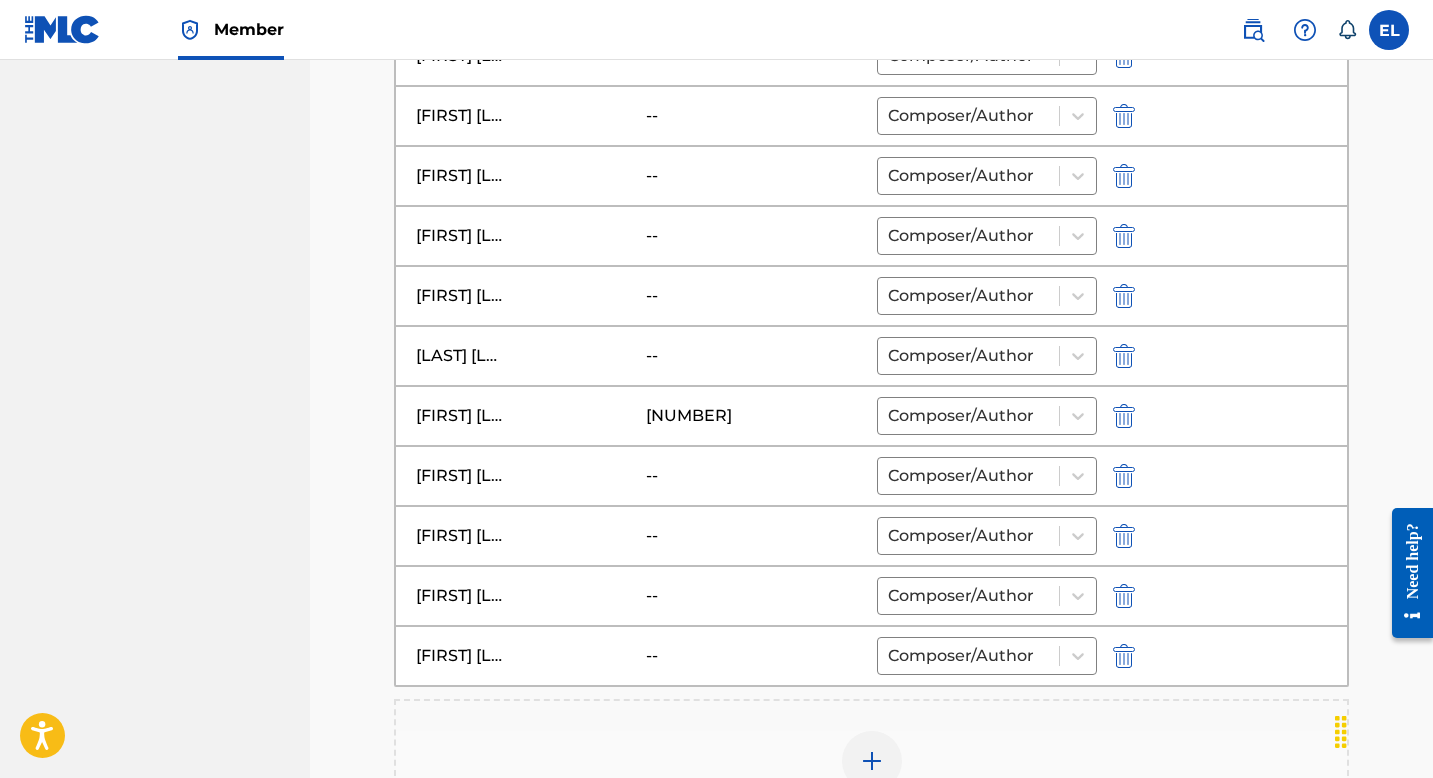 click at bounding box center (1124, 656) 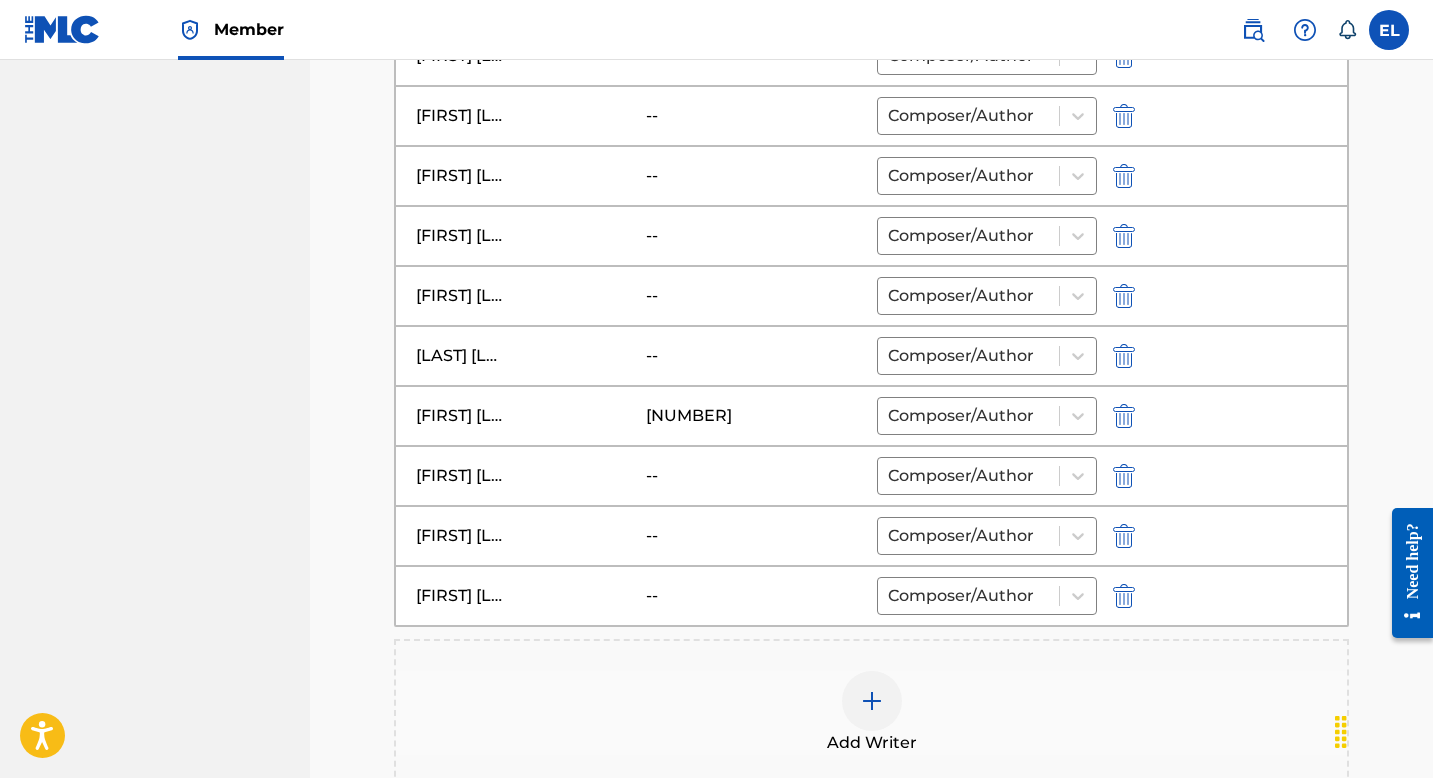 click at bounding box center (872, 701) 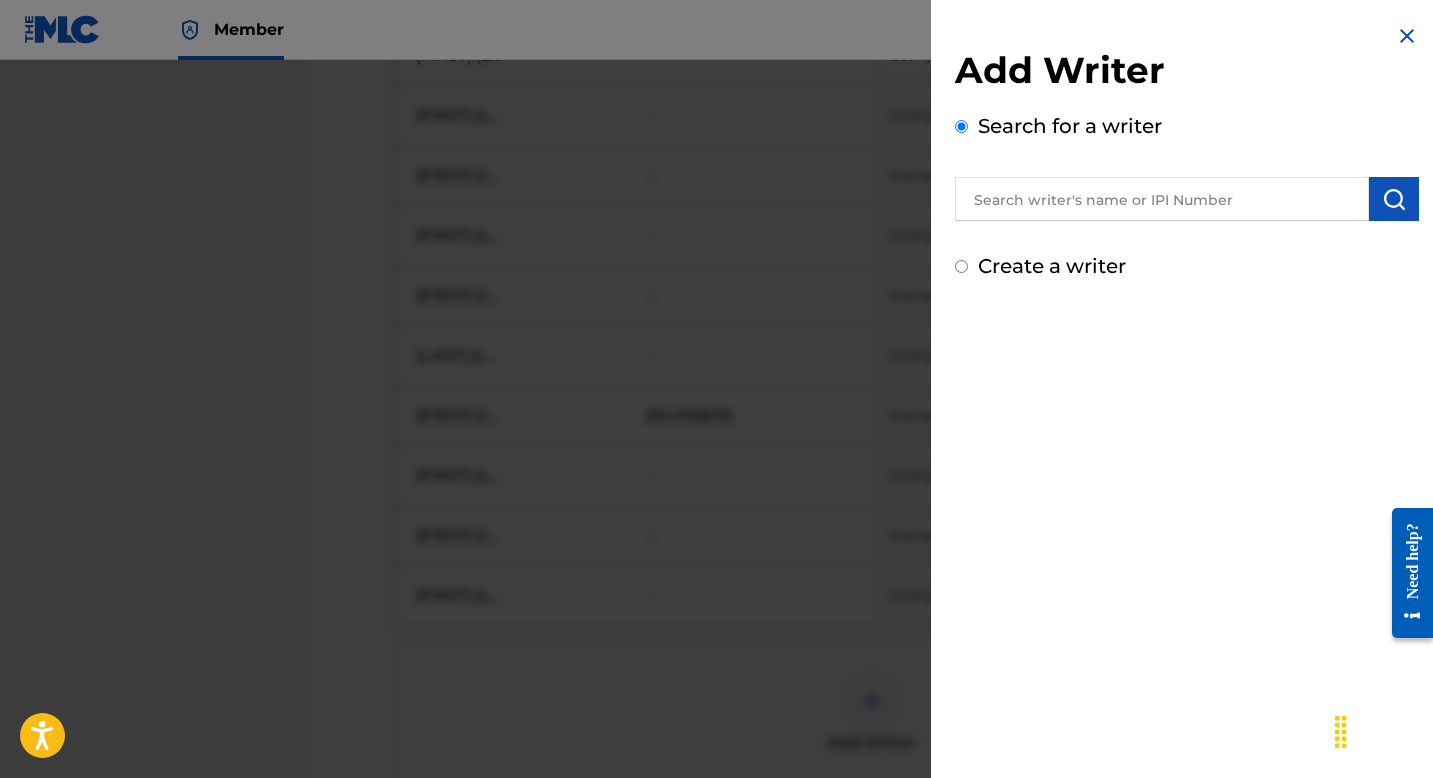 click at bounding box center [1162, 199] 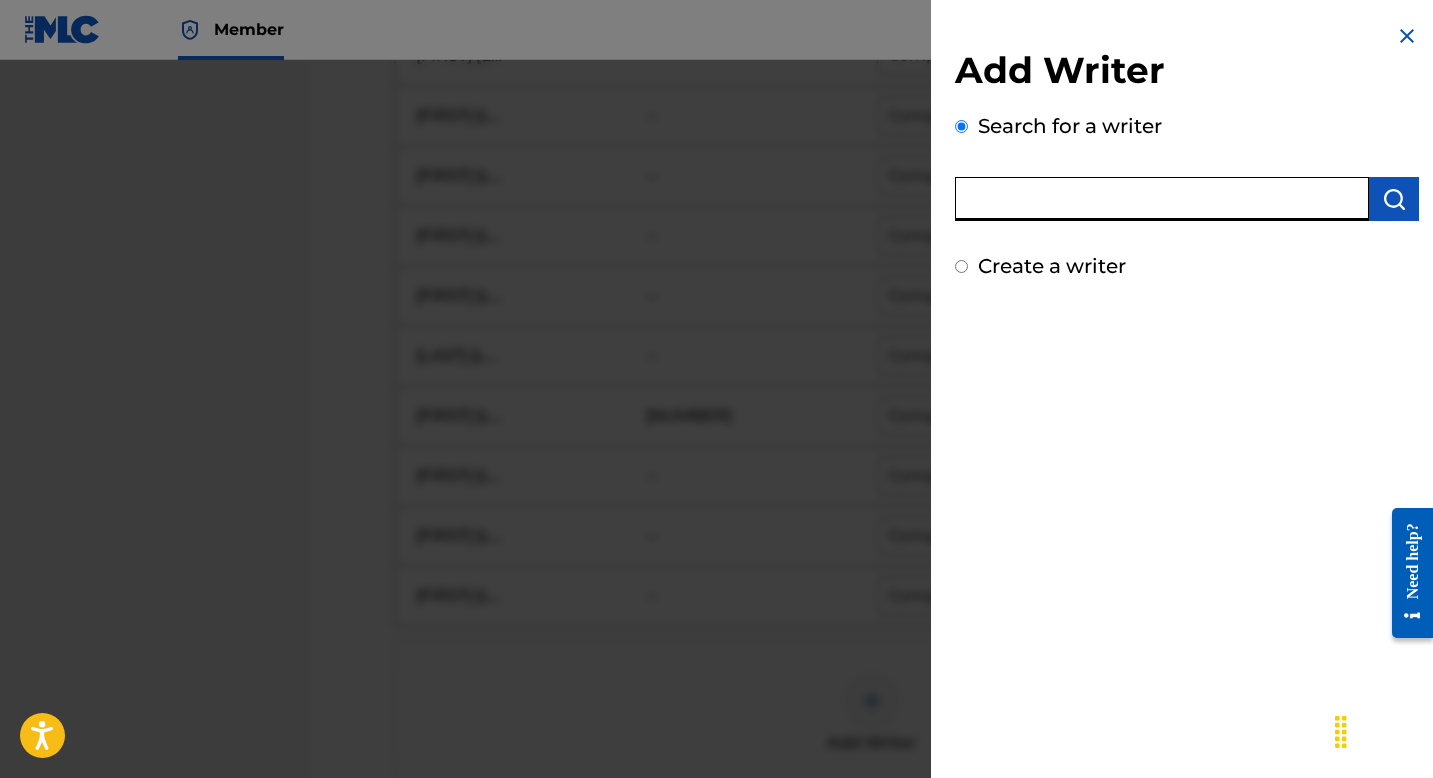 click at bounding box center [1162, 199] 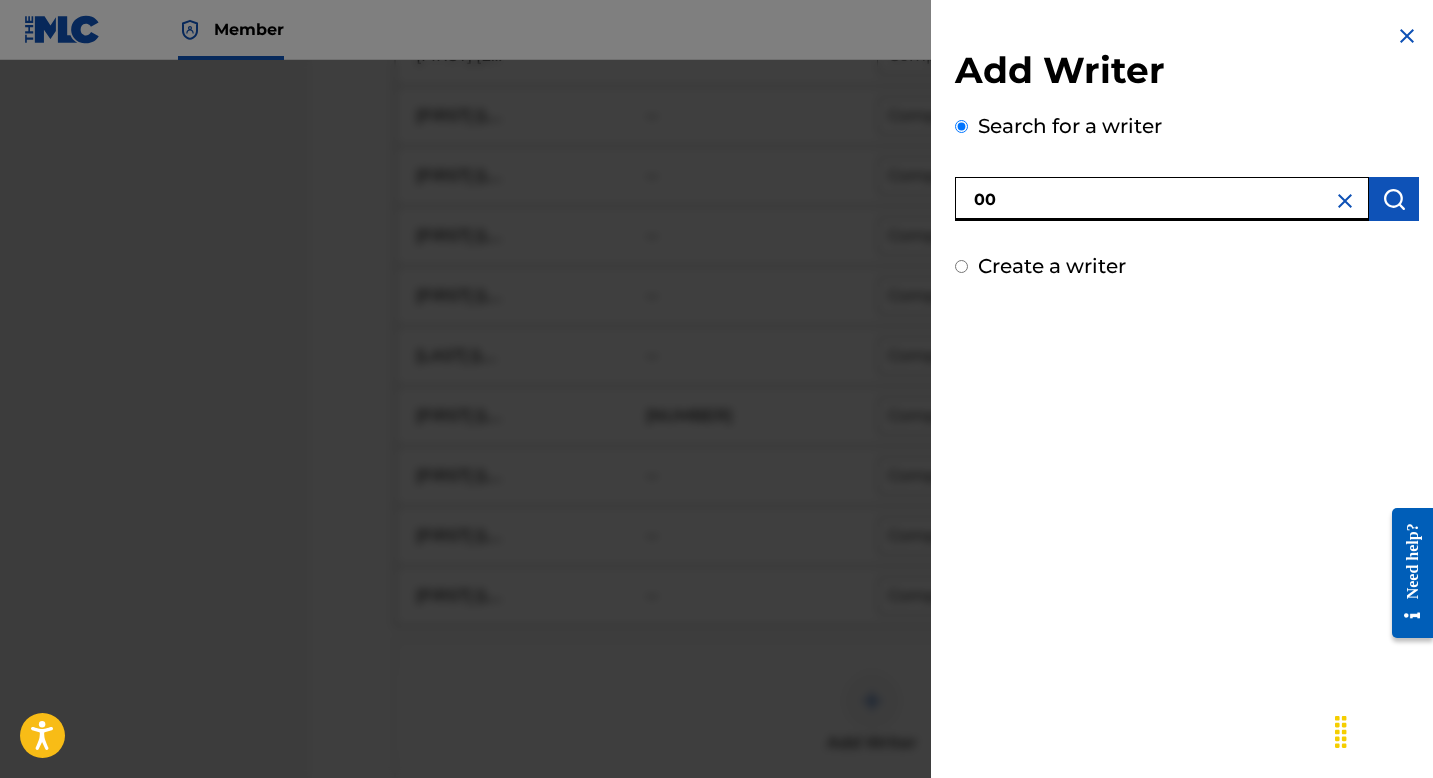 paste on "827810626" 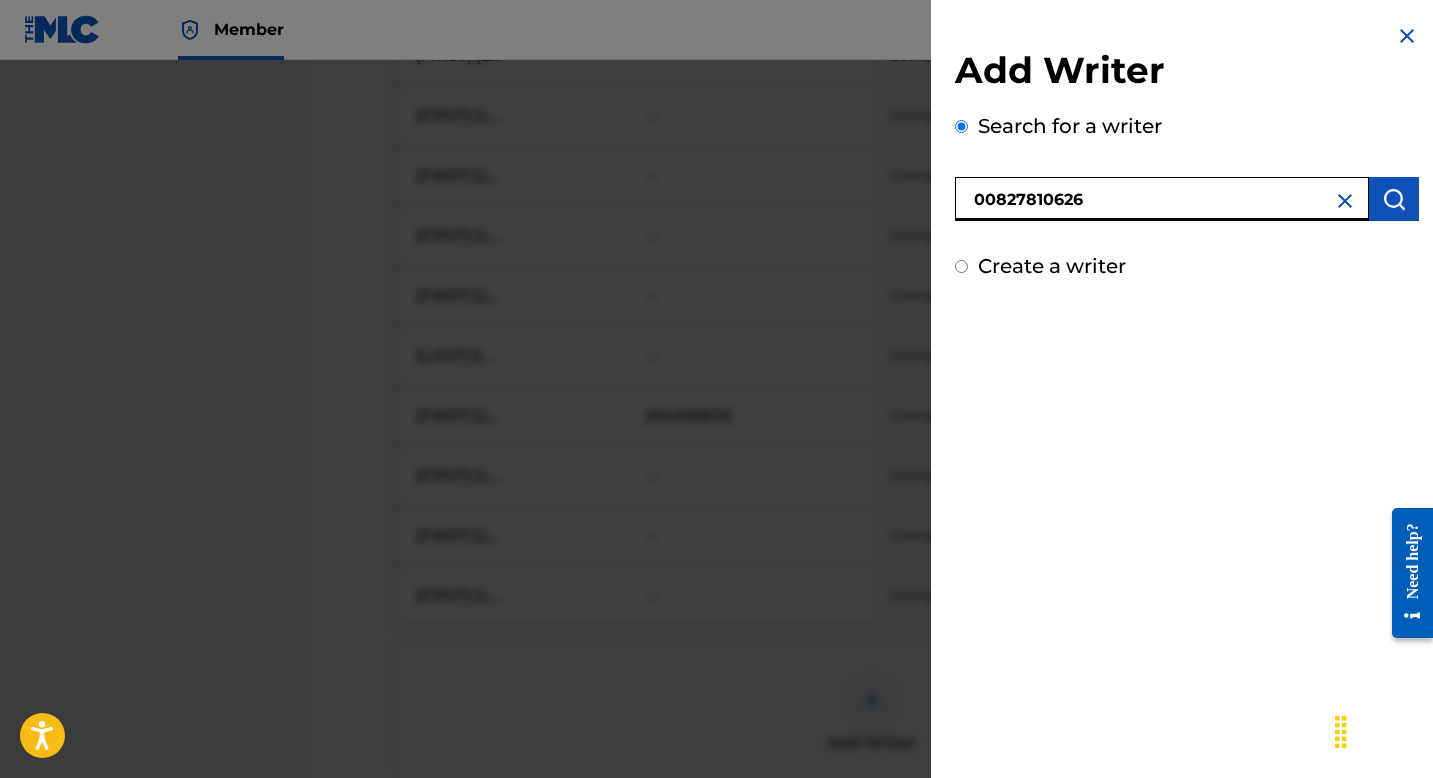 type on "00827810626" 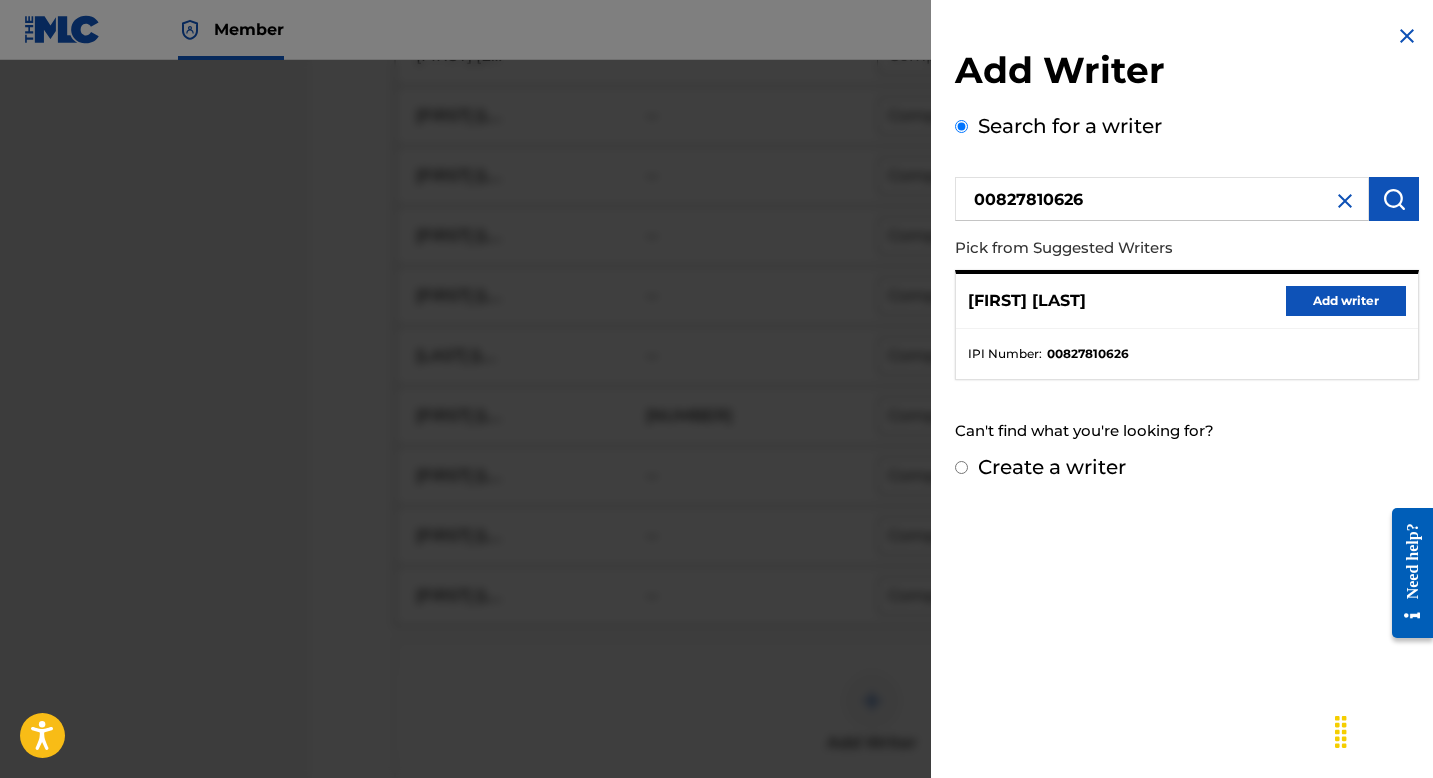 click on "Add writer" at bounding box center [1346, 301] 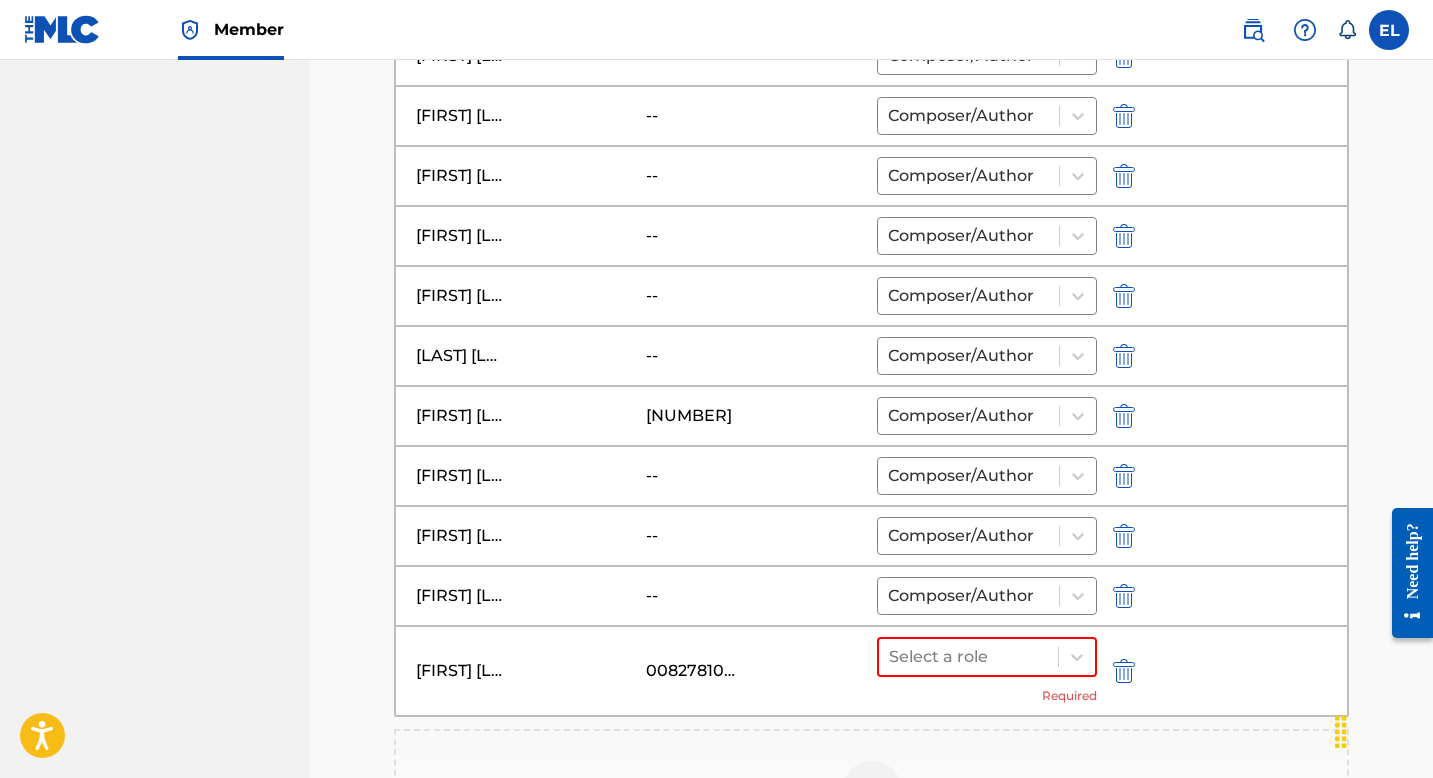 scroll, scrollTop: 1184, scrollLeft: 0, axis: vertical 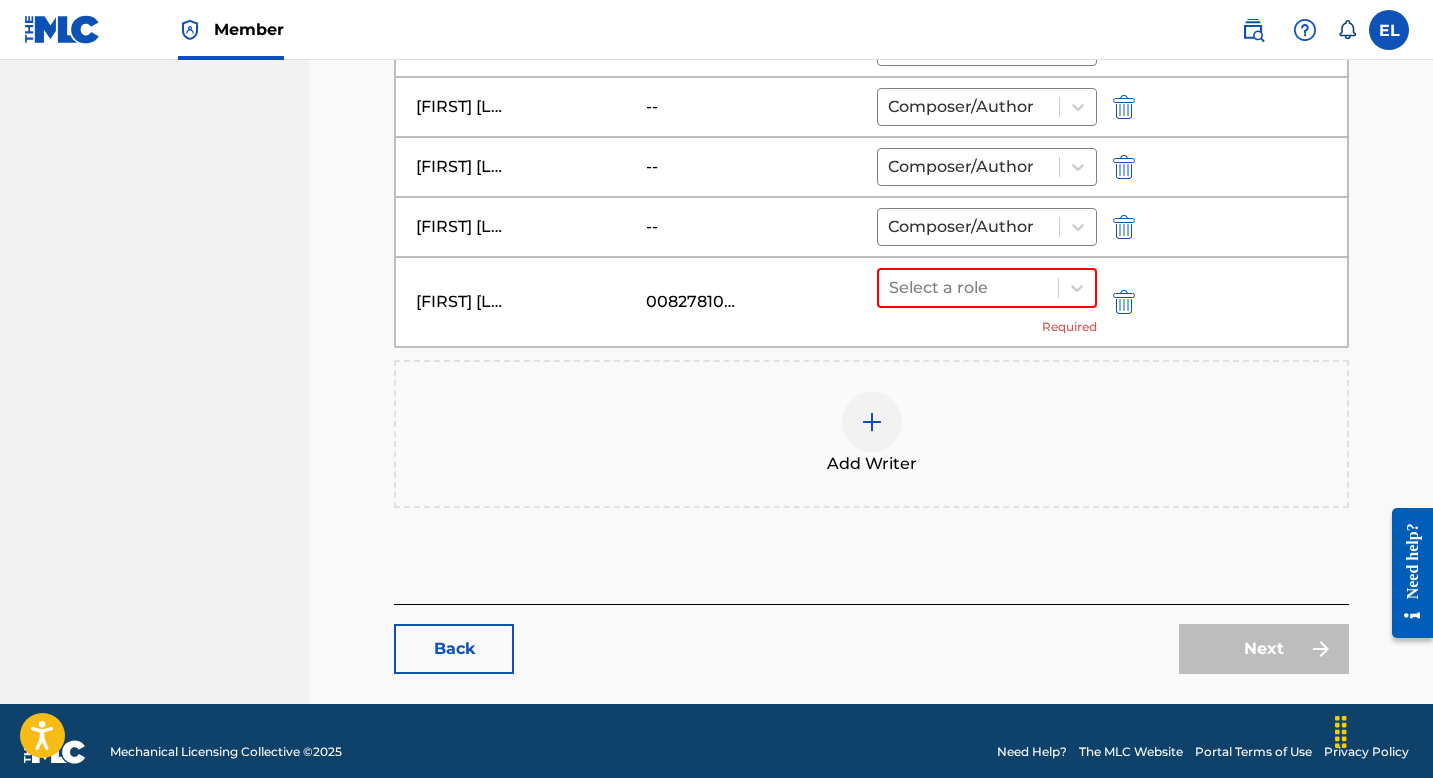 click at bounding box center [872, 422] 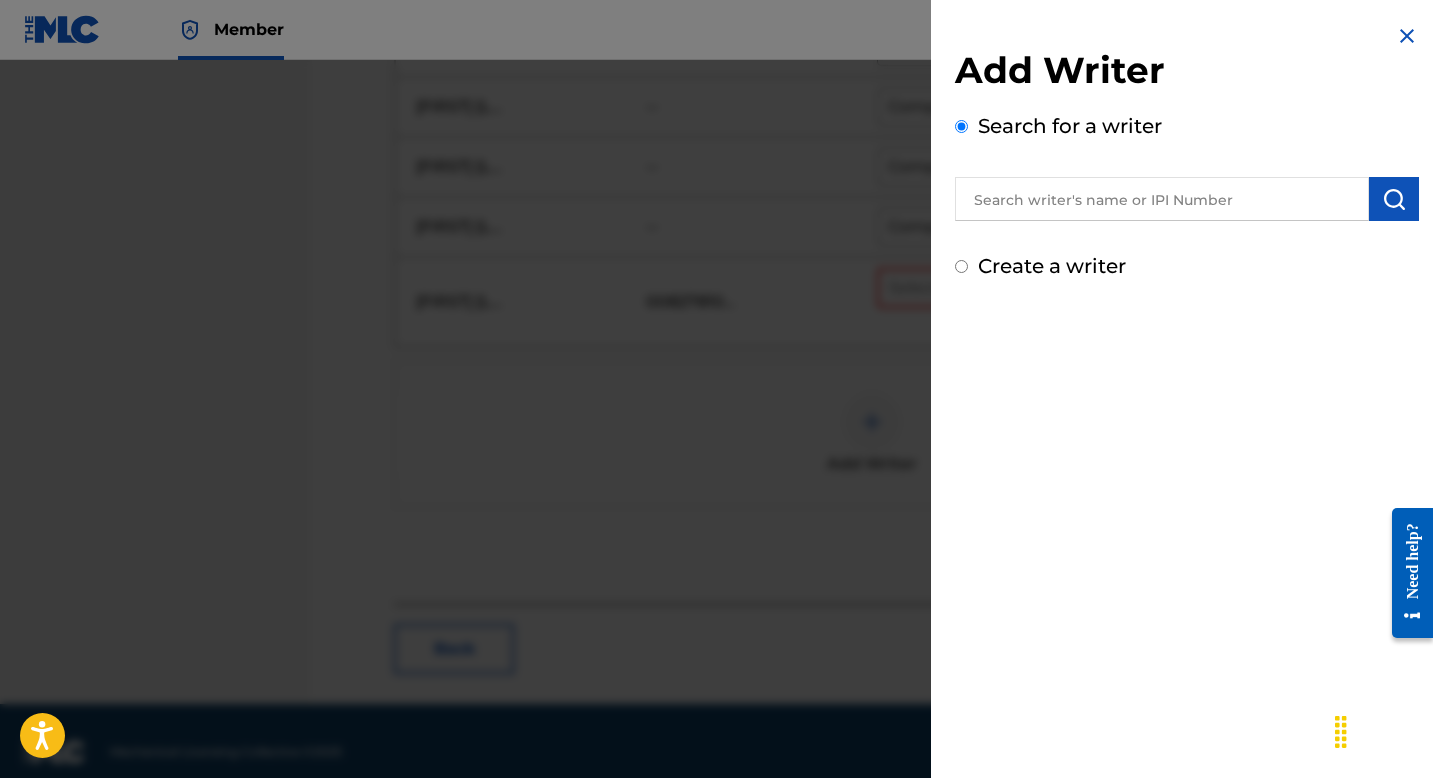 click at bounding box center [1162, 199] 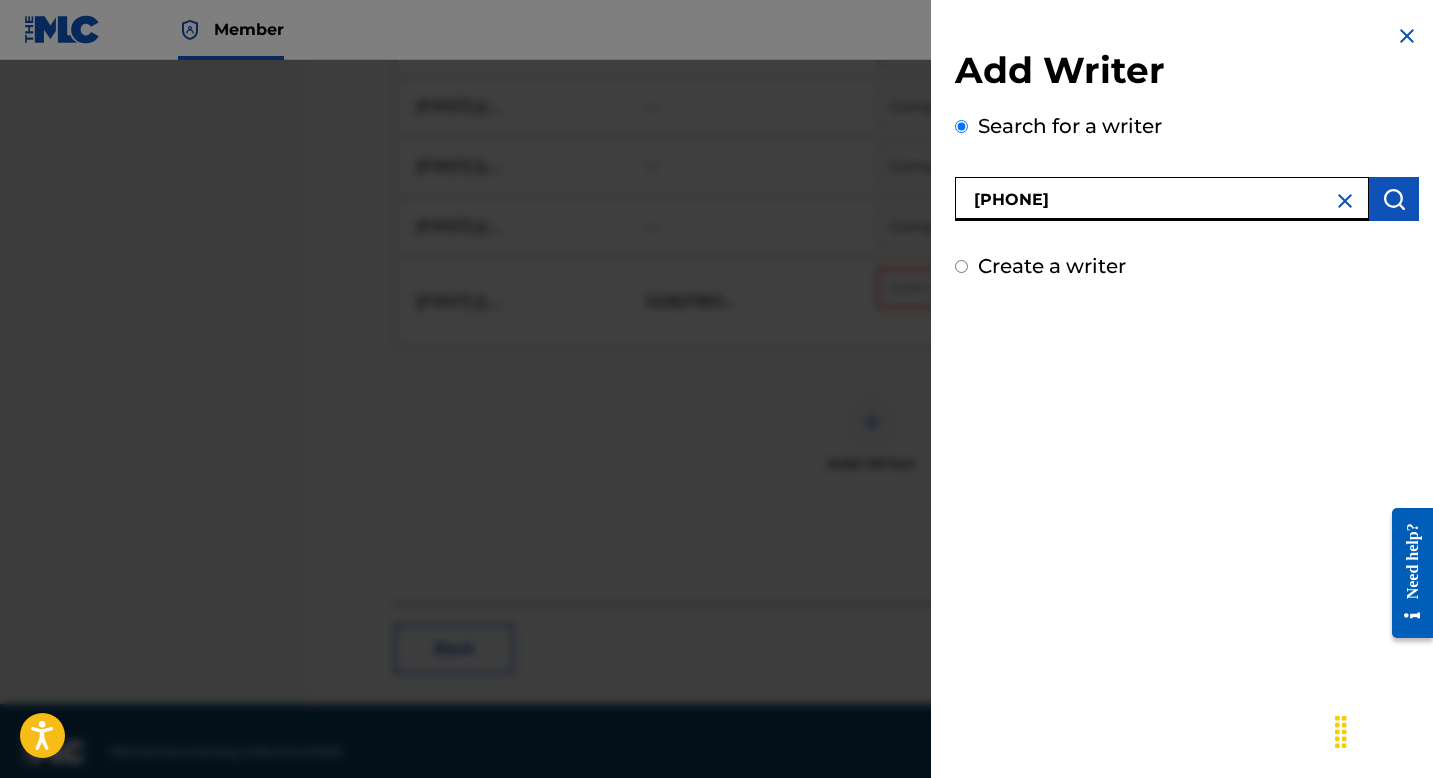 type on "00724421861" 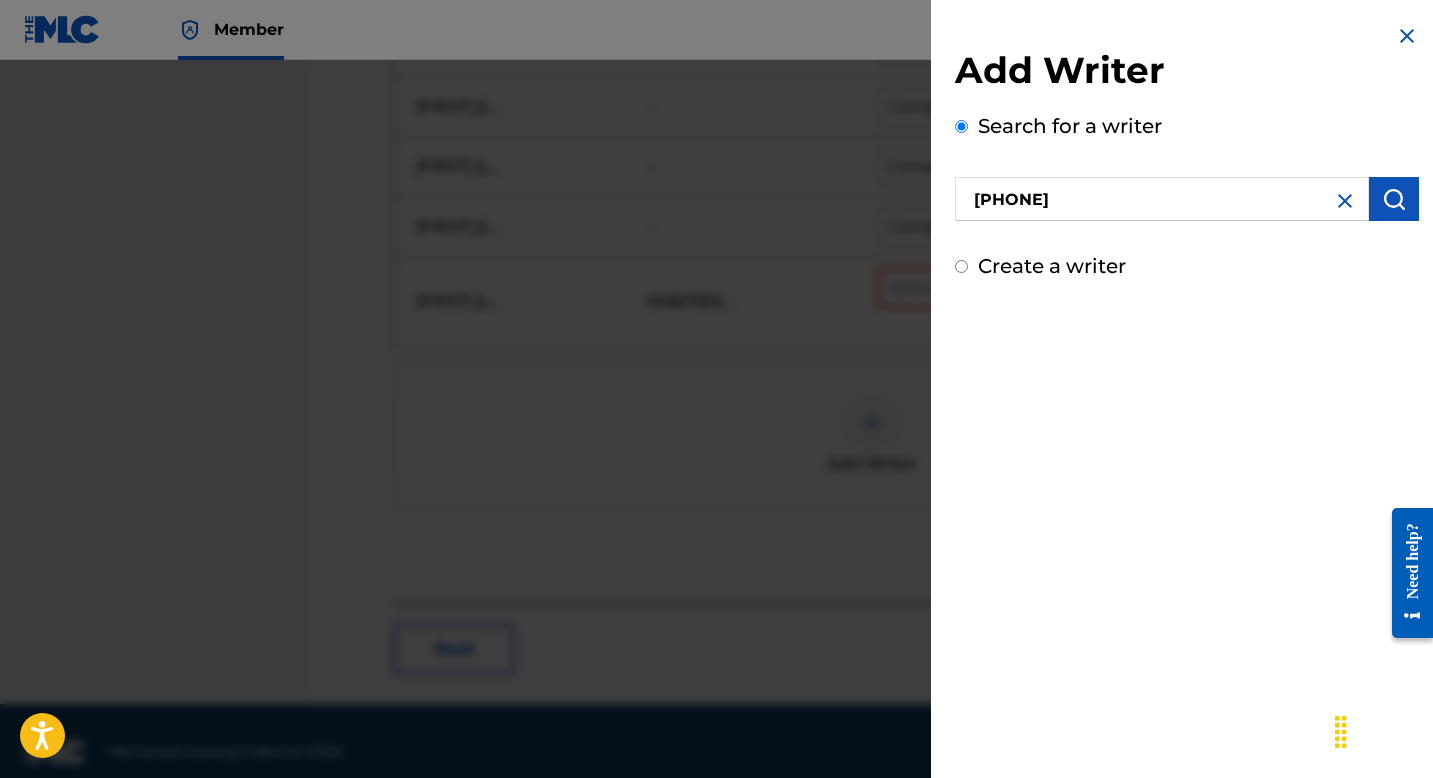 click at bounding box center (1394, 199) 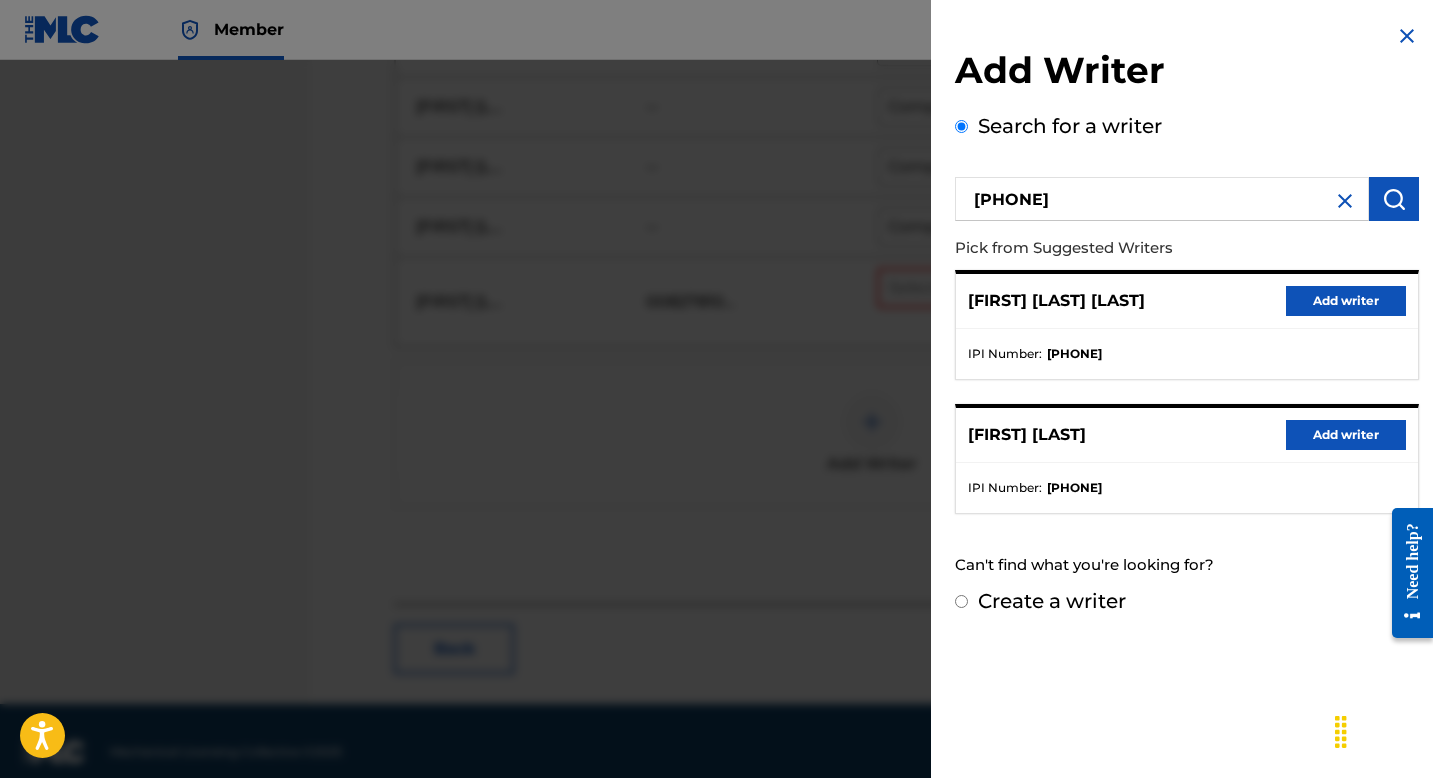 click on "Add writer" at bounding box center [1346, 435] 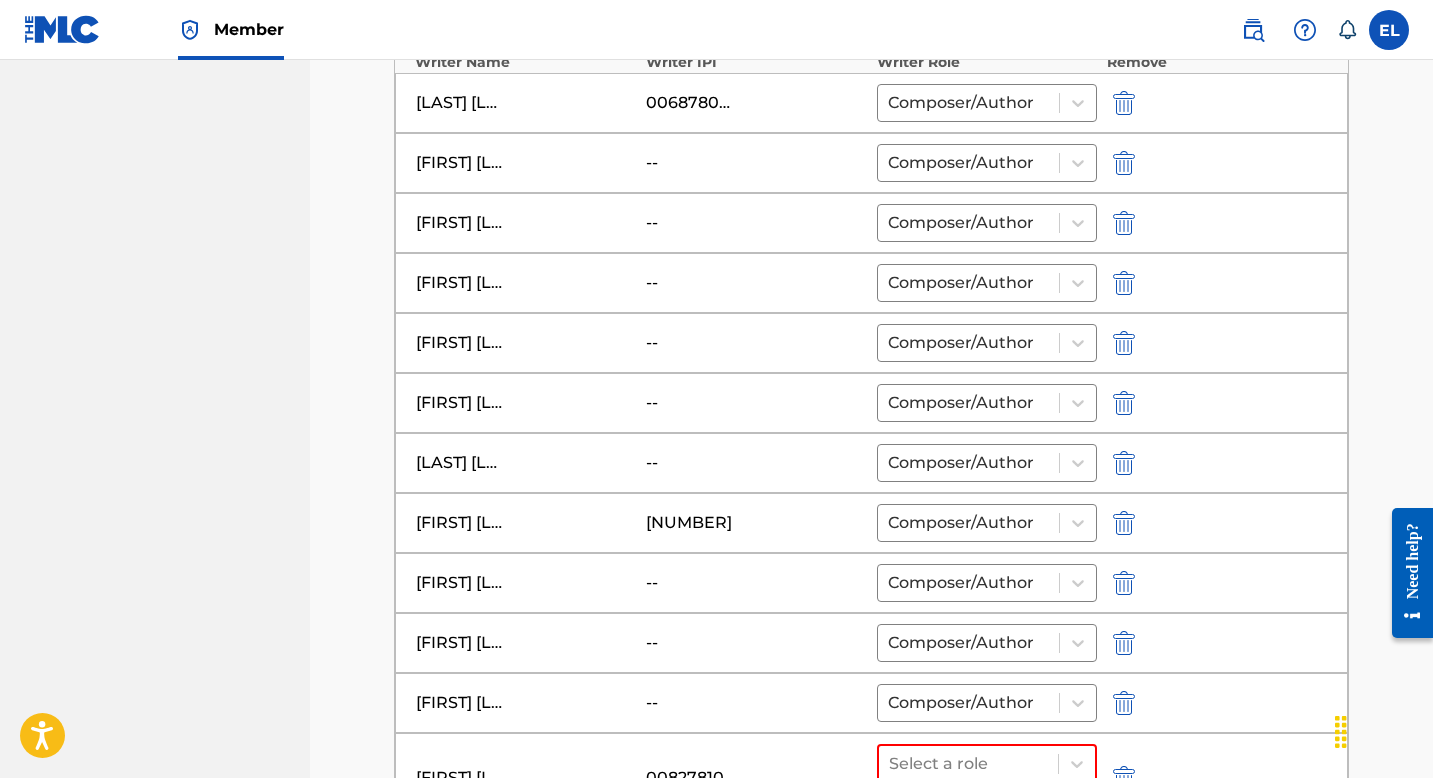 scroll, scrollTop: 712, scrollLeft: 0, axis: vertical 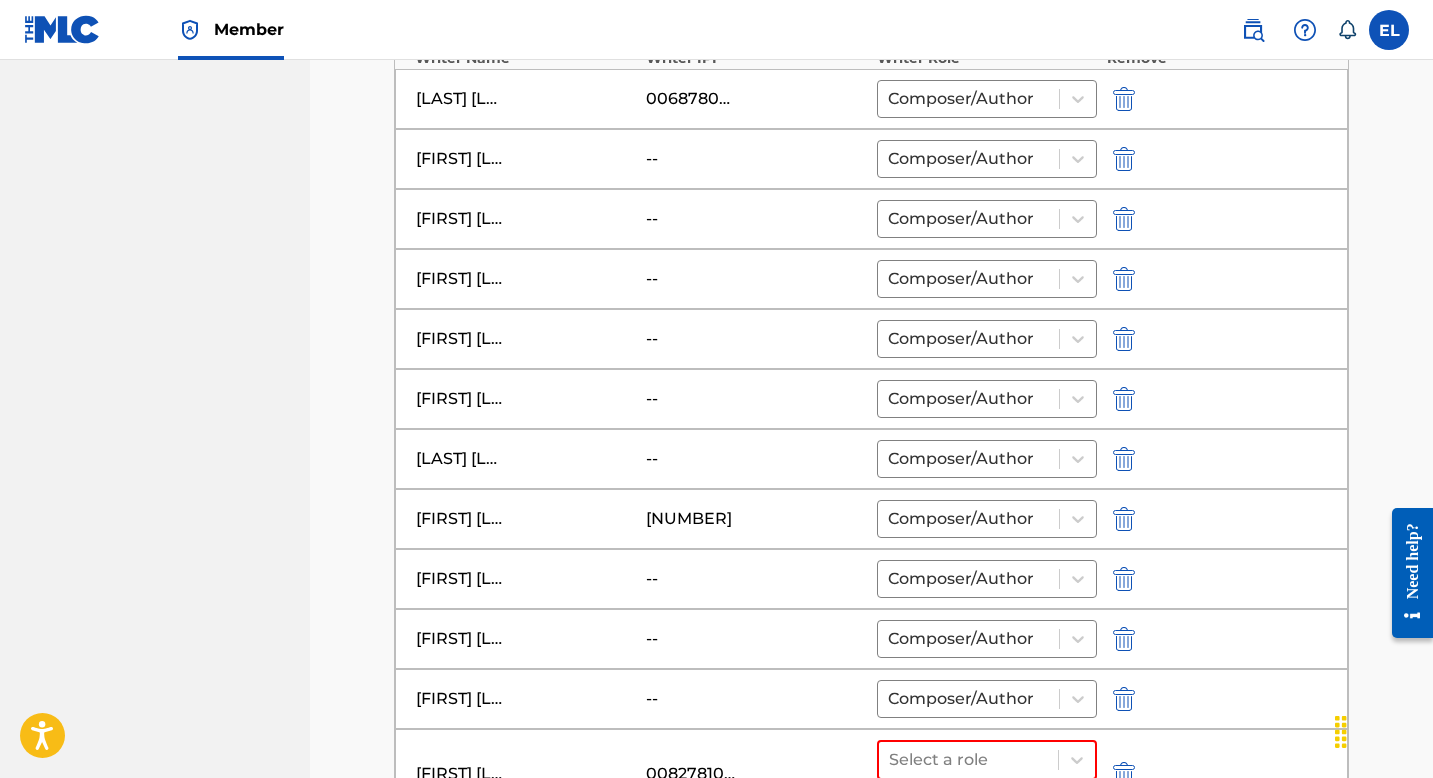 click at bounding box center [1124, 399] 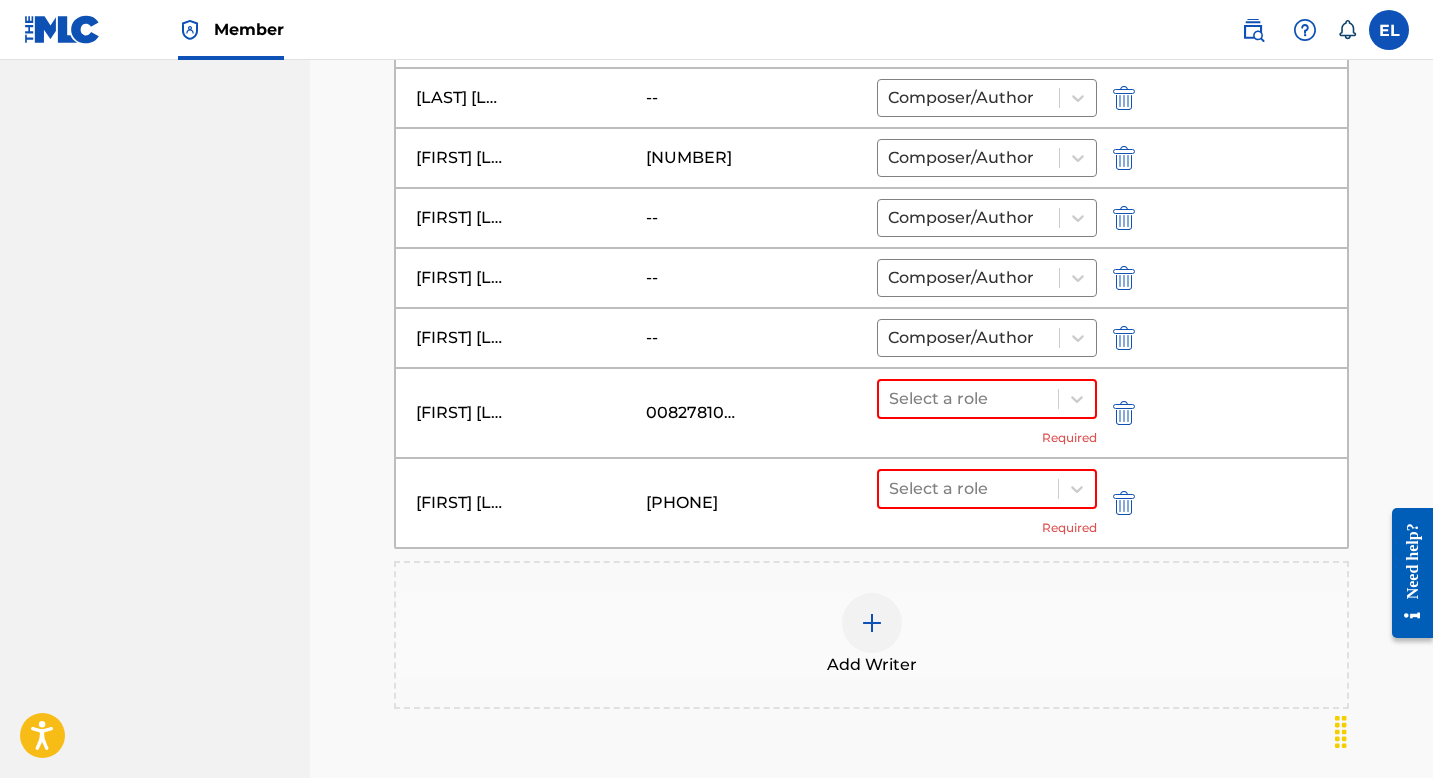 scroll, scrollTop: 1117, scrollLeft: 0, axis: vertical 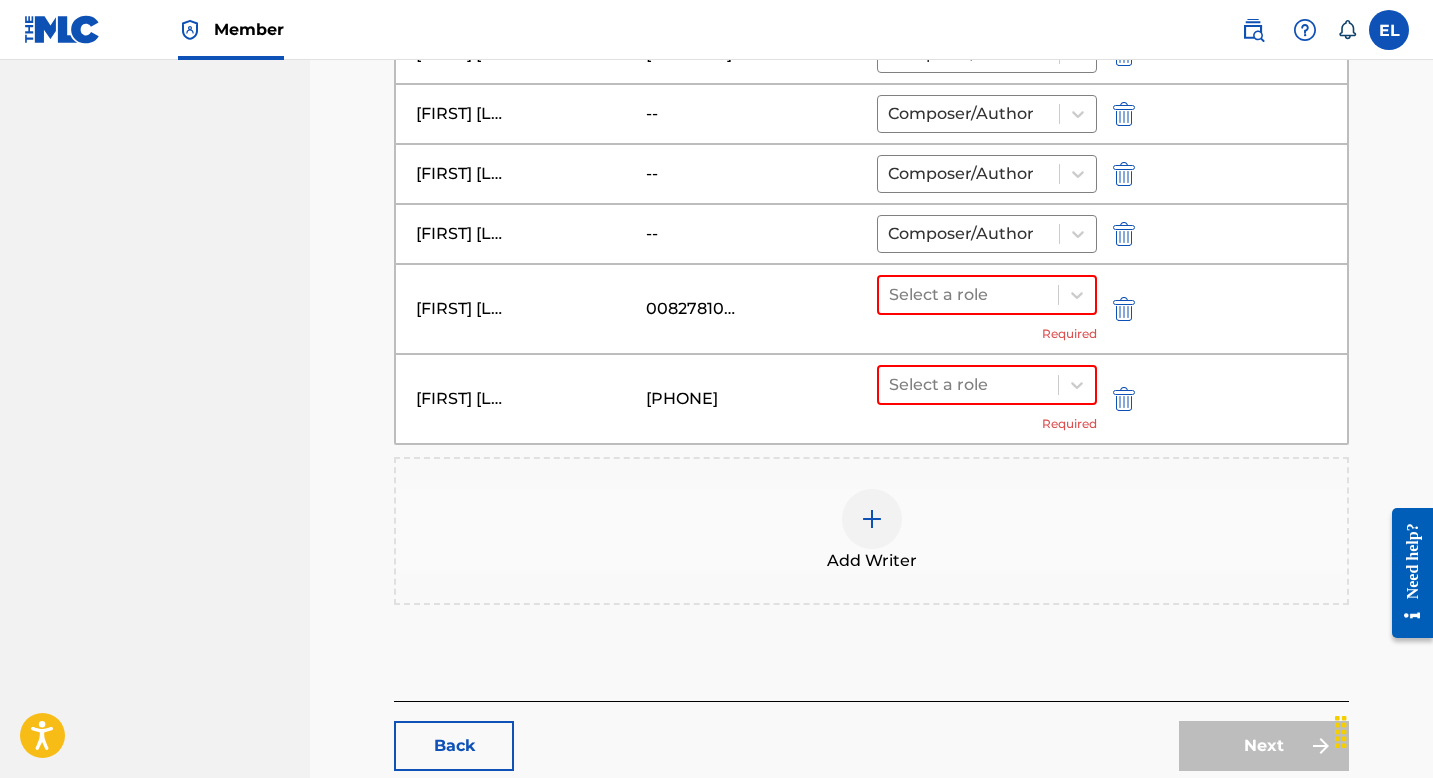 click at bounding box center (872, 519) 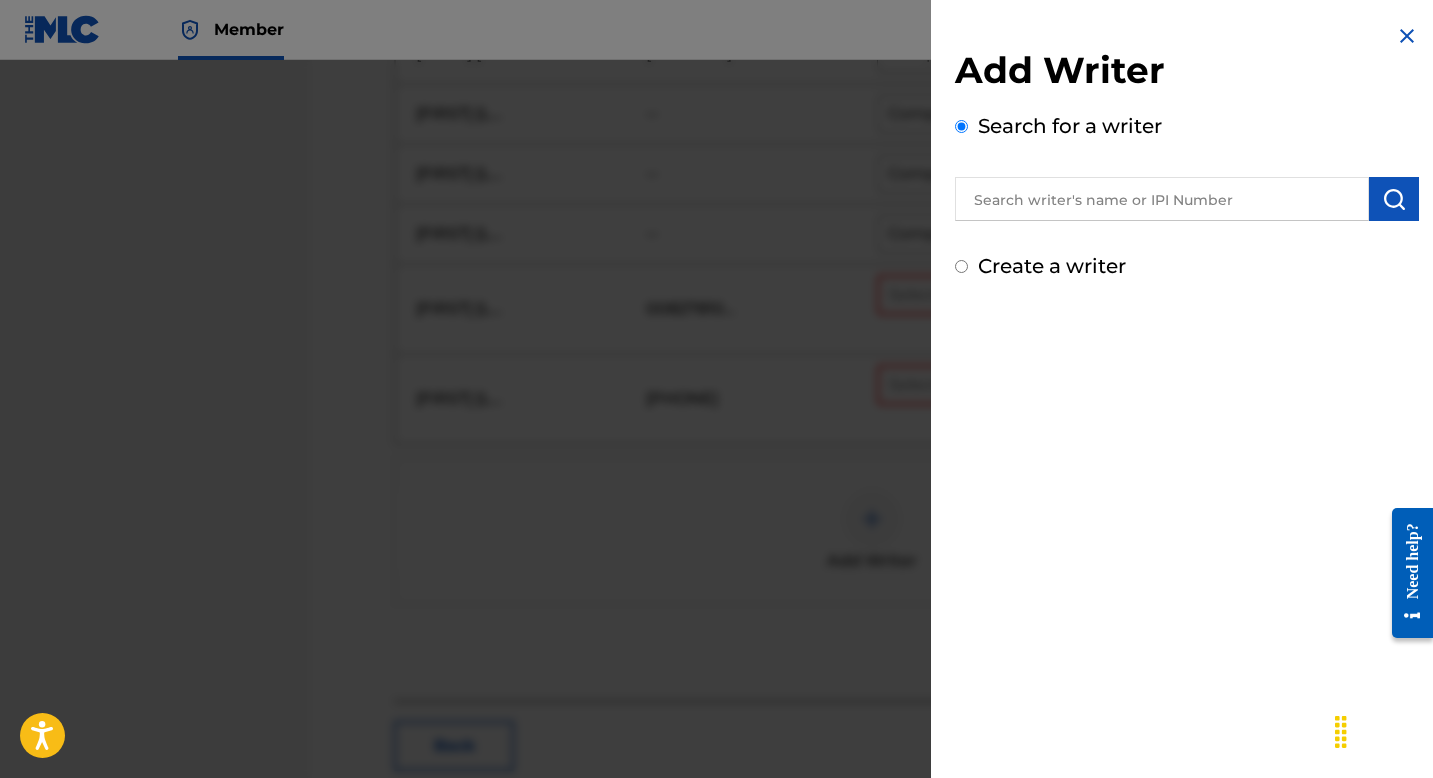 click on "Add Writer Search for a writer Create a writer" at bounding box center (1187, 164) 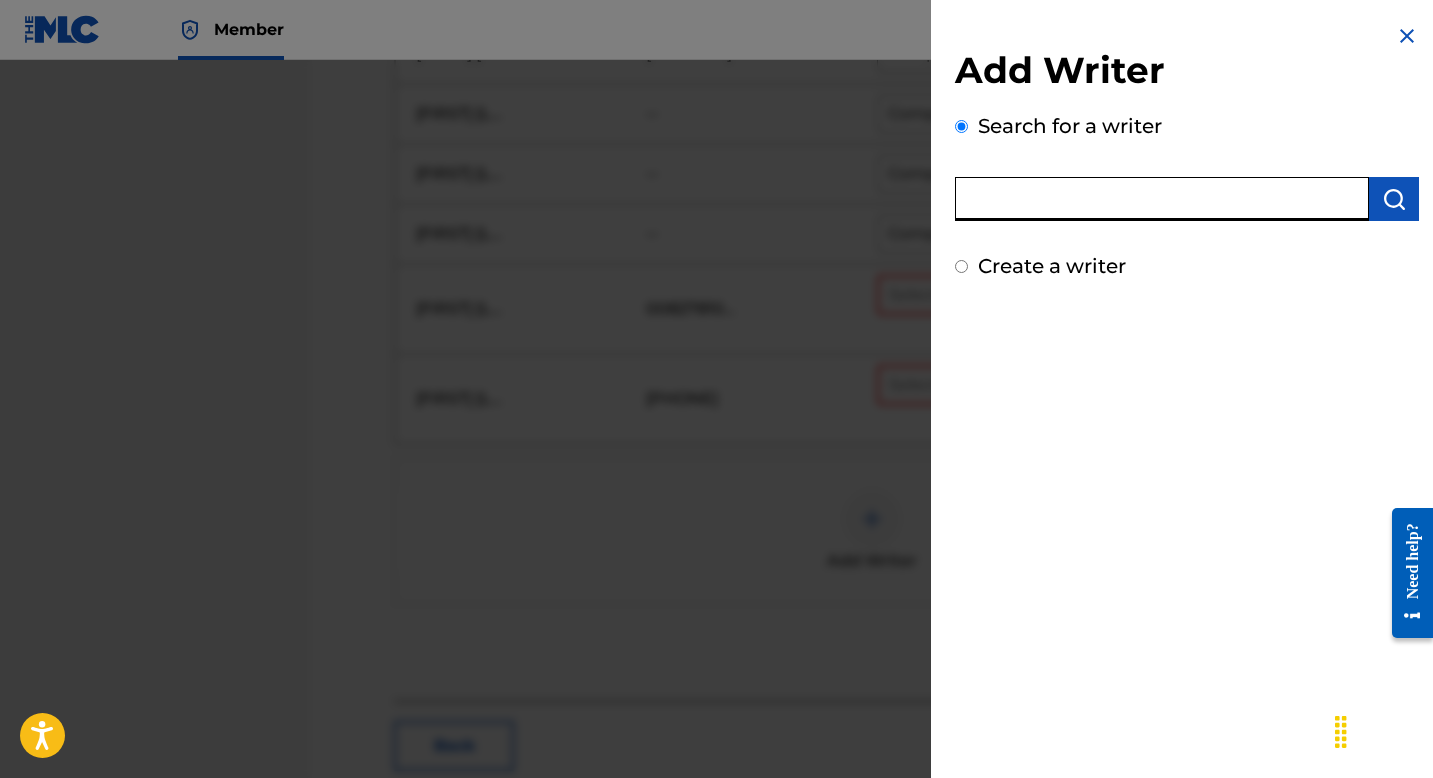 paste on "00634905833" 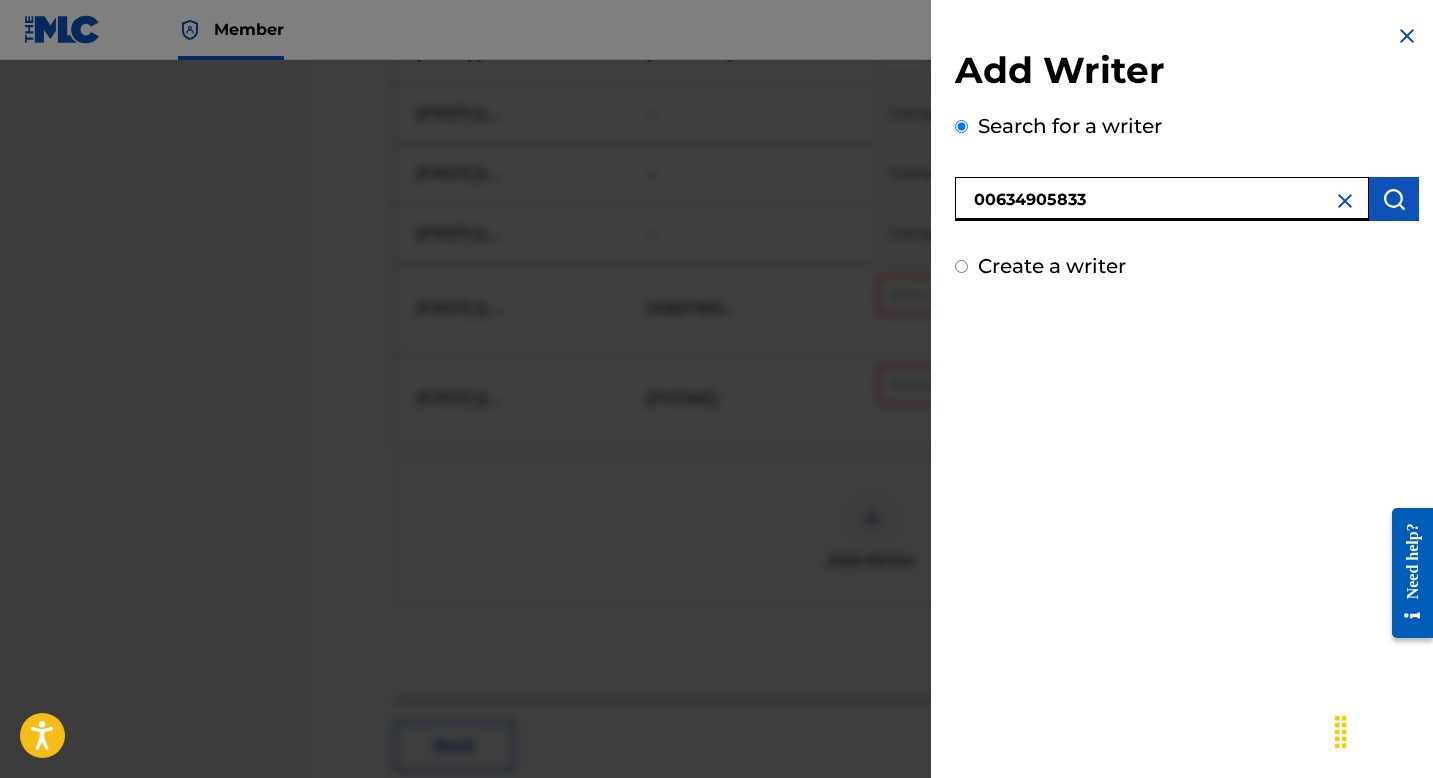 type on "00634905833" 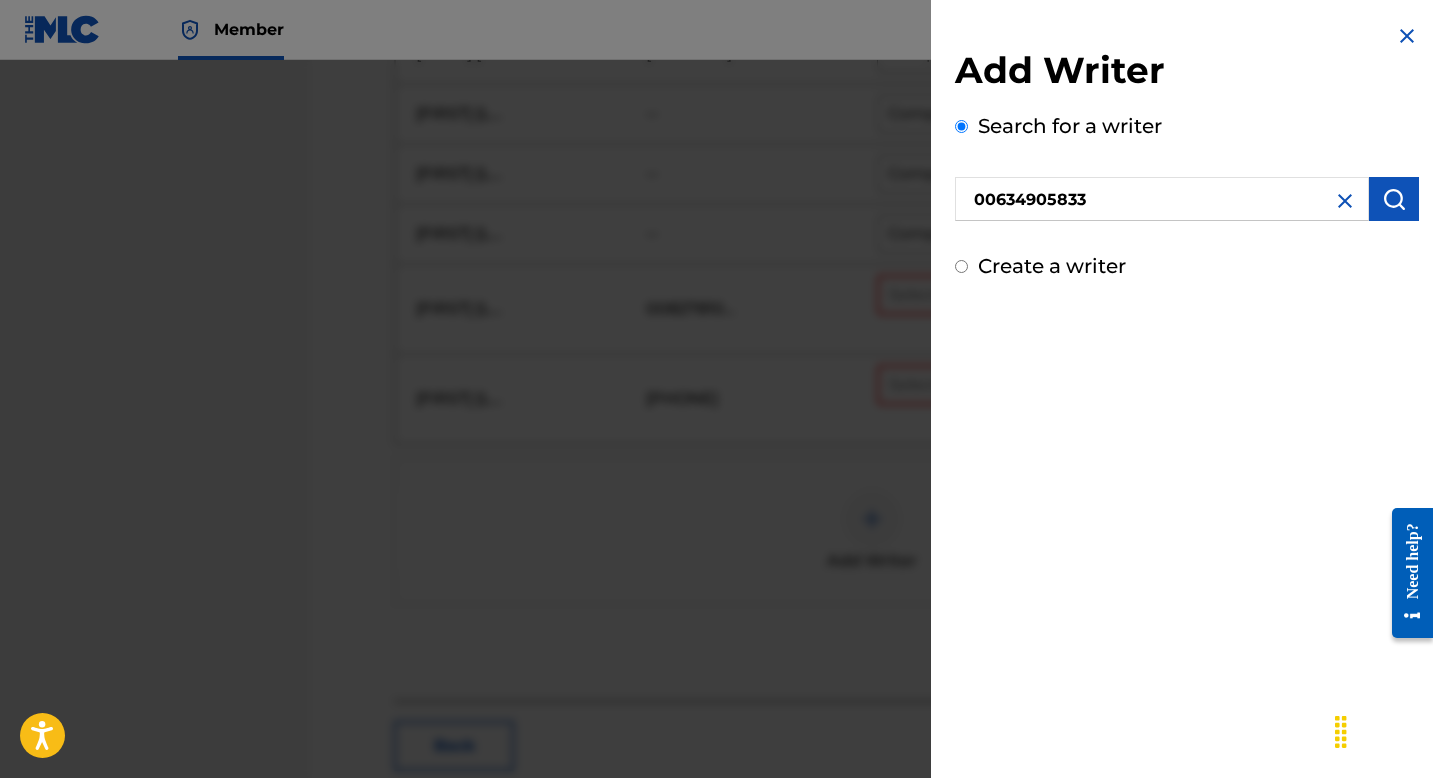 drag, startPoint x: 1381, startPoint y: 196, endPoint x: 1363, endPoint y: 205, distance: 20.12461 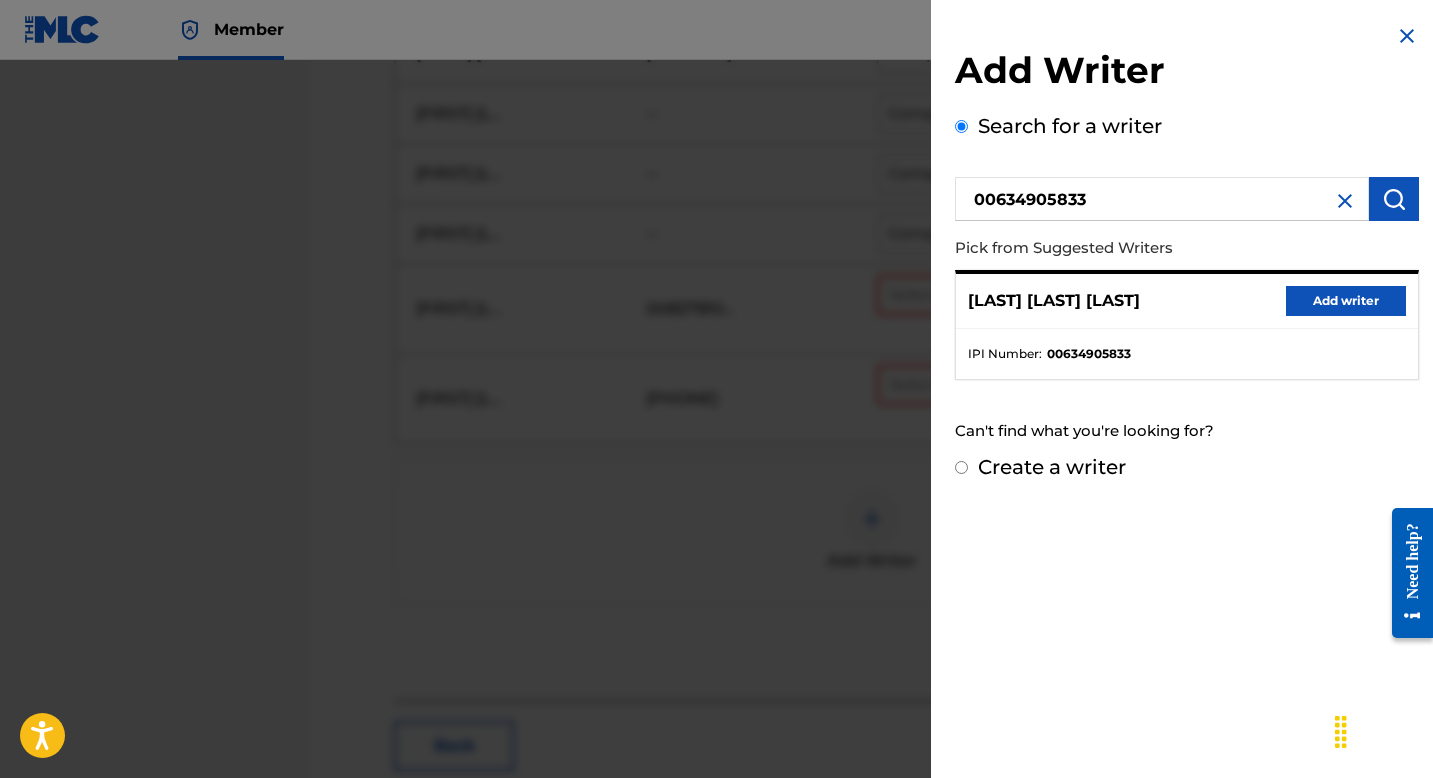click on "Add writer" at bounding box center (1346, 301) 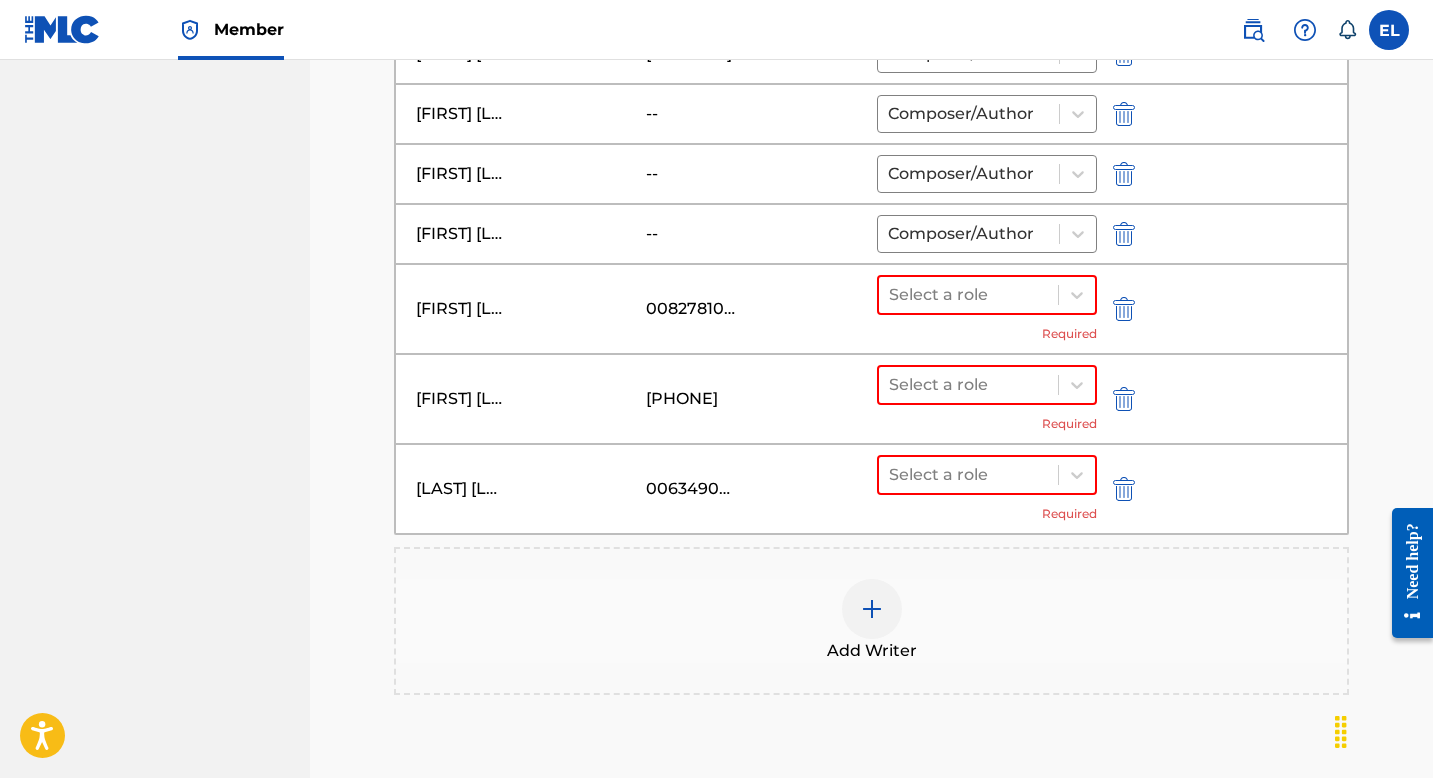 drag, startPoint x: 1044, startPoint y: 304, endPoint x: 1037, endPoint y: 314, distance: 12.206555 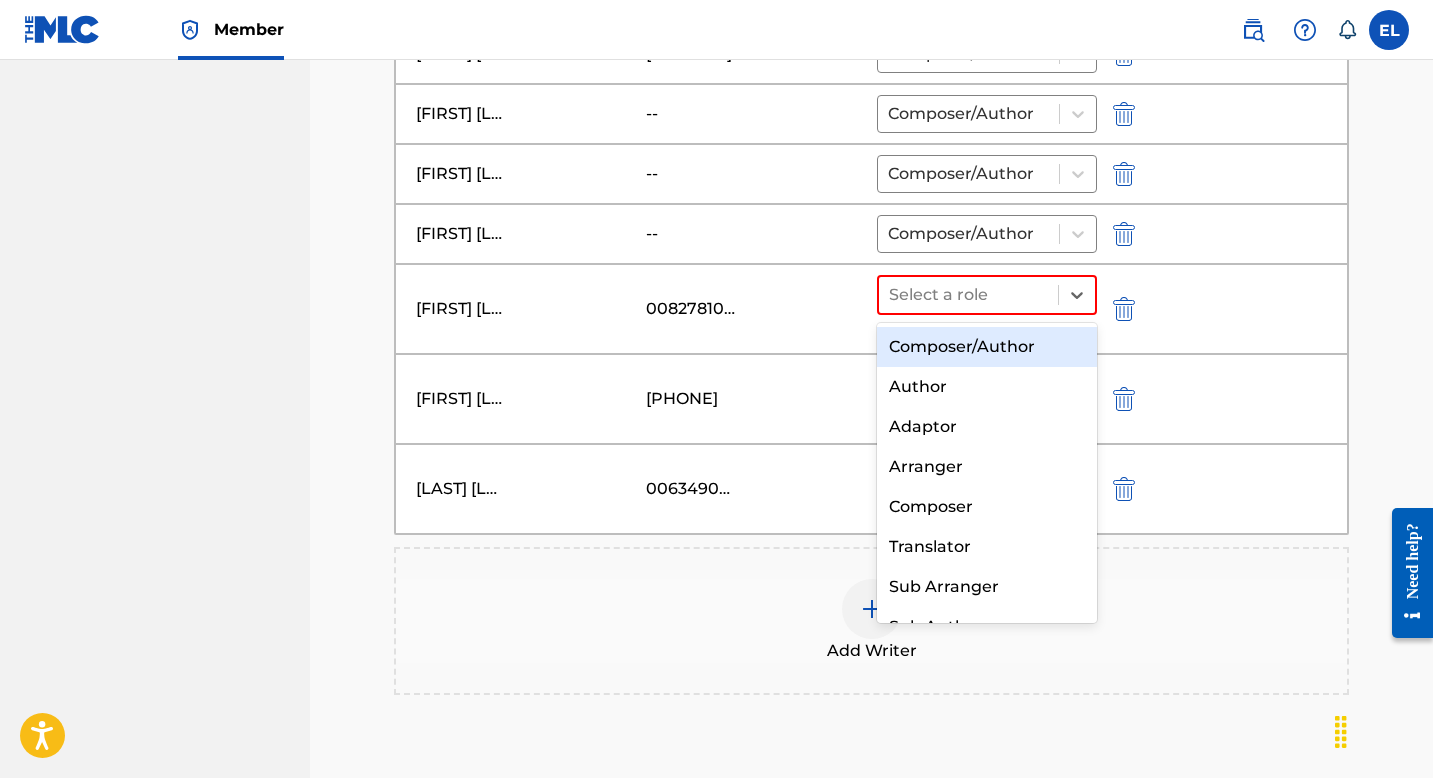 click on "Composer/Author" at bounding box center (987, 347) 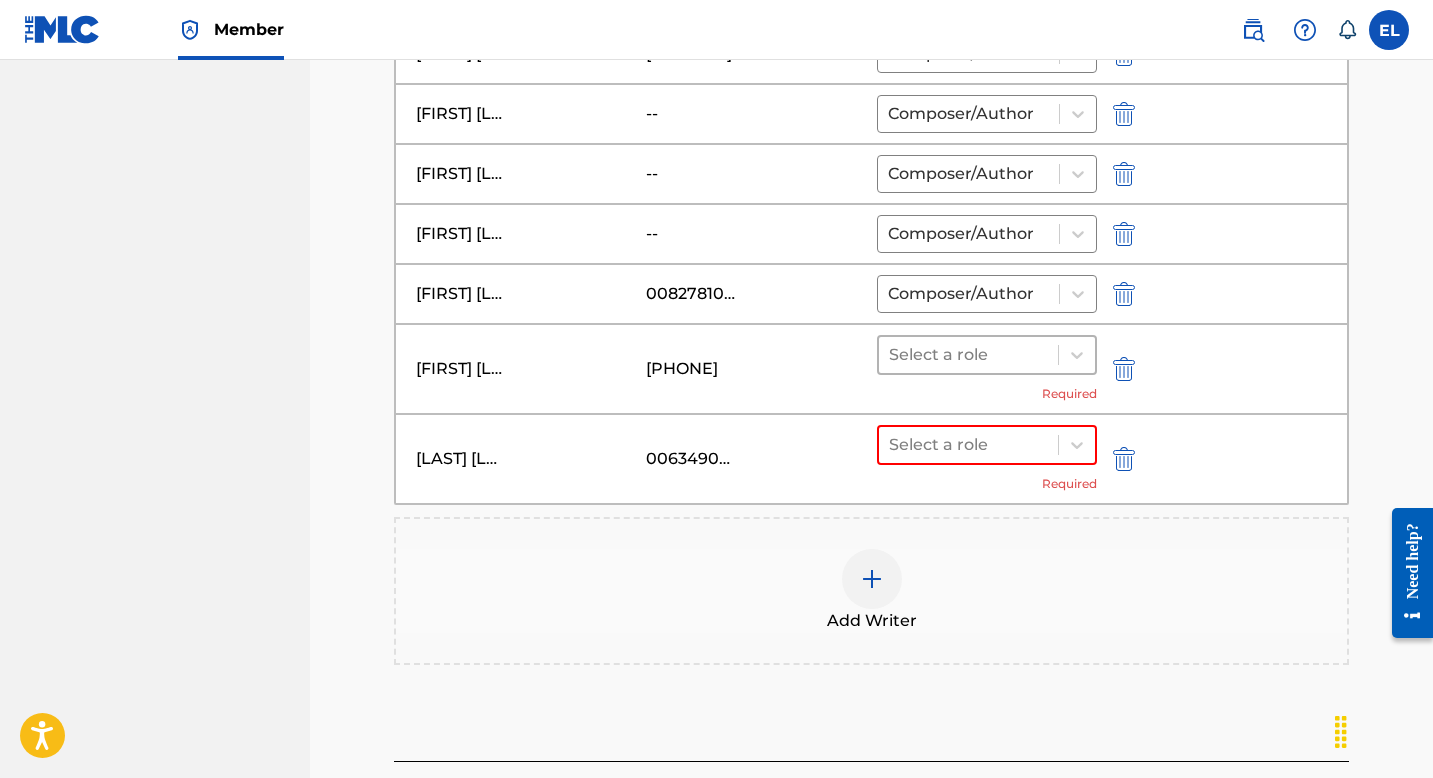 click at bounding box center [968, 355] 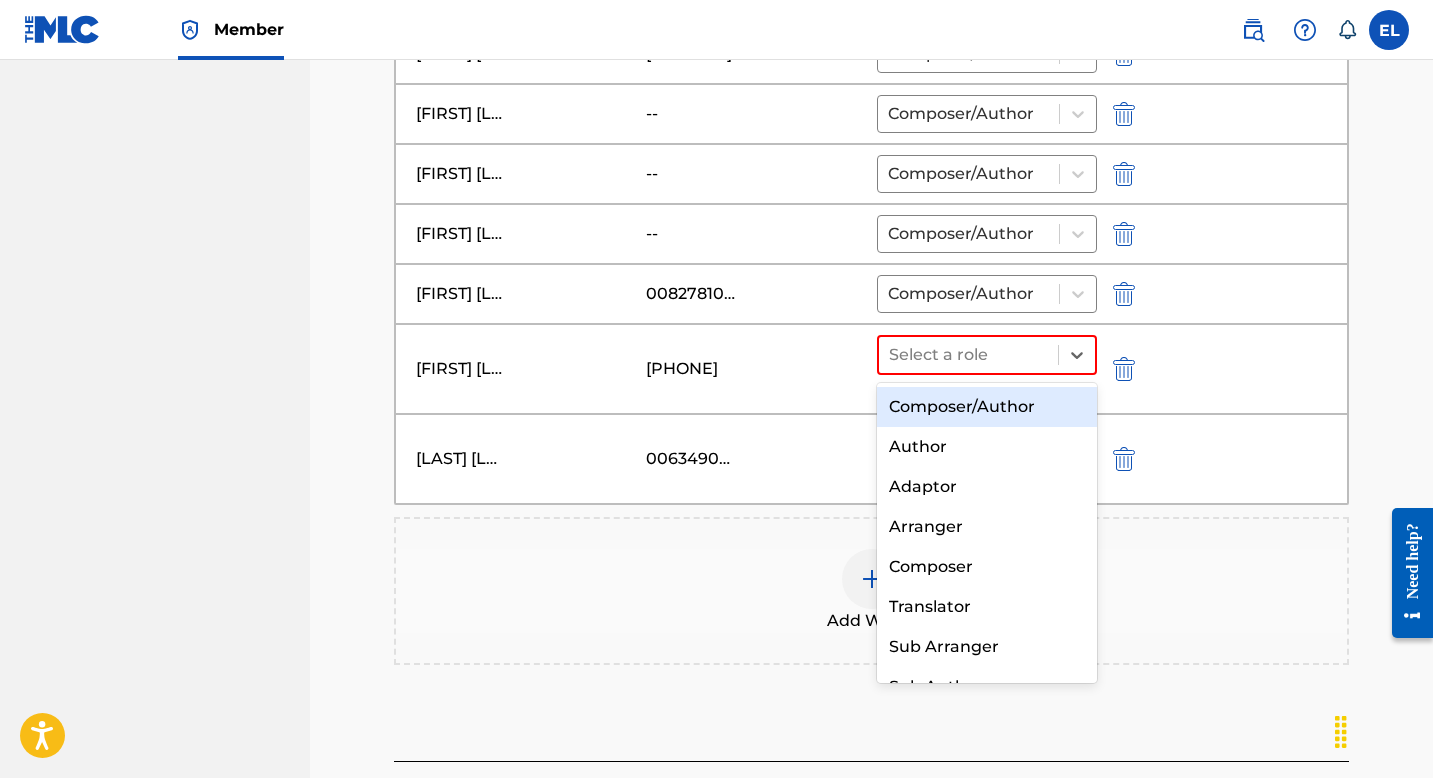 click on "Composer/Author" at bounding box center [987, 407] 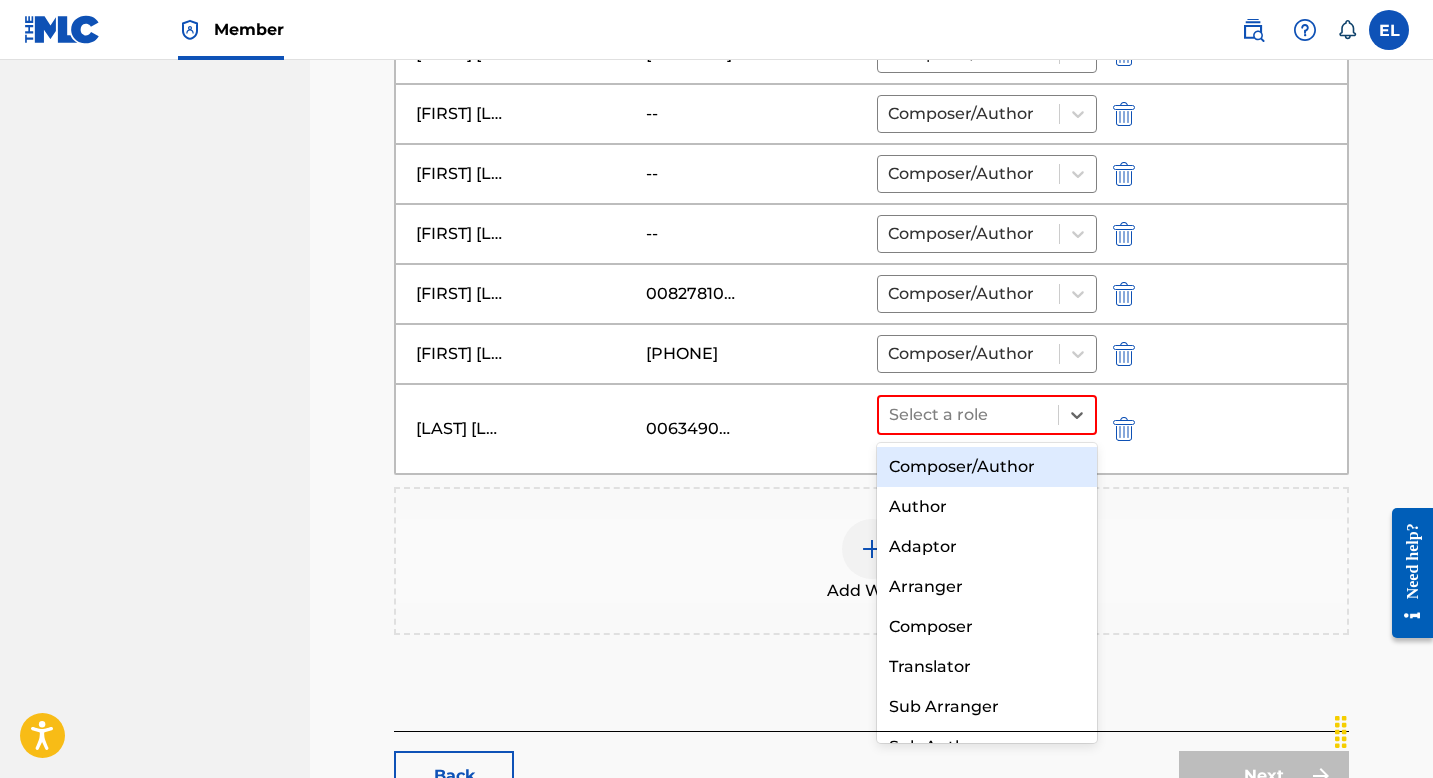 drag, startPoint x: 992, startPoint y: 420, endPoint x: 997, endPoint y: 445, distance: 25.495098 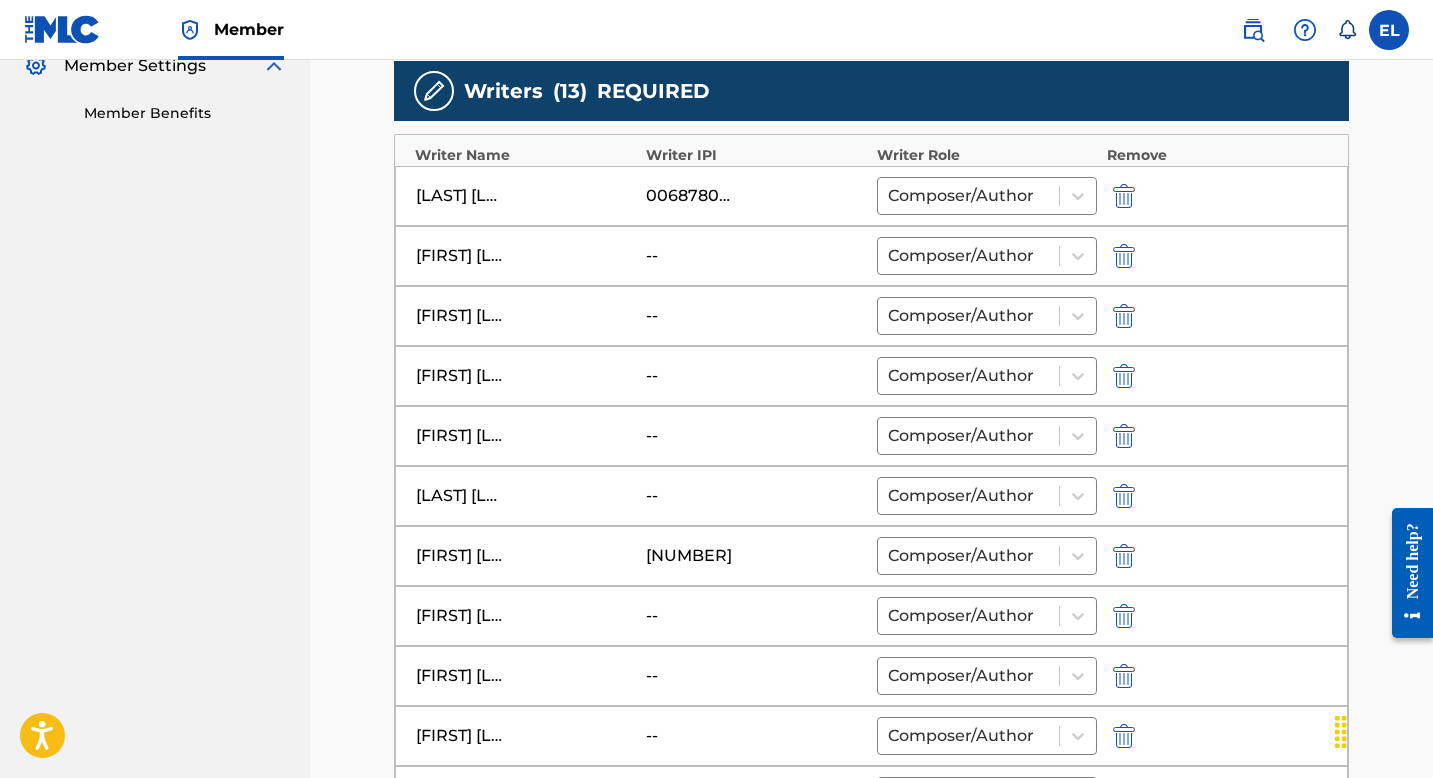 scroll, scrollTop: 1236, scrollLeft: 0, axis: vertical 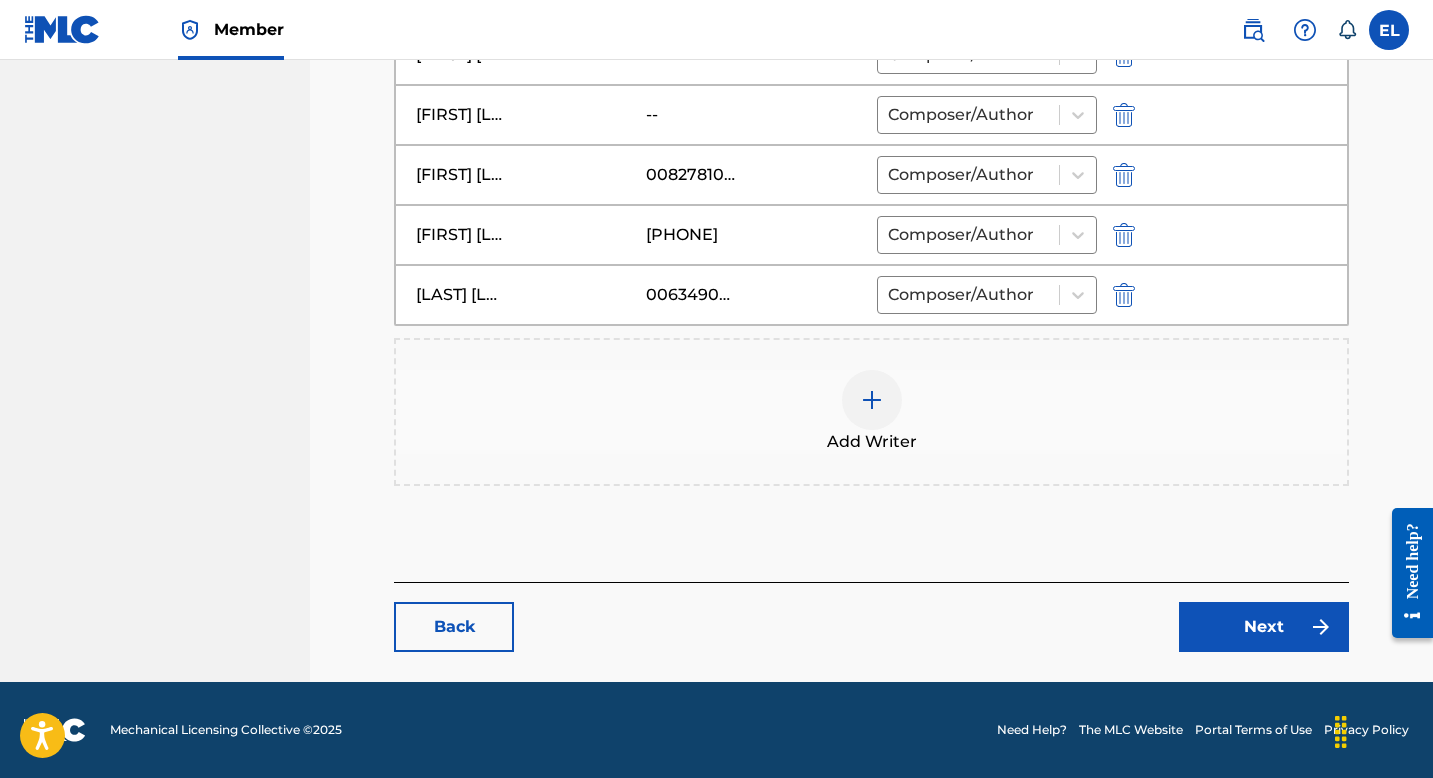 click at bounding box center (872, 400) 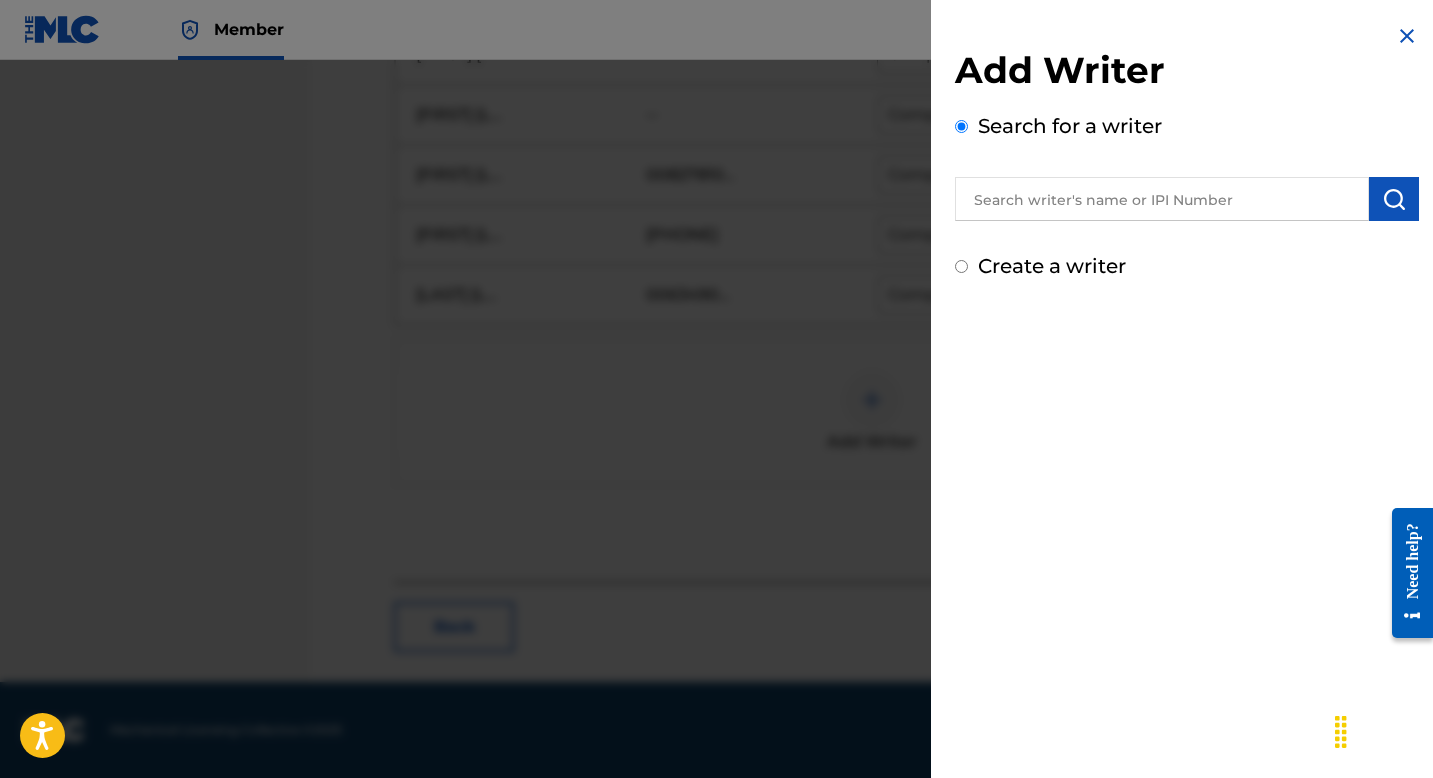 click at bounding box center (716, 449) 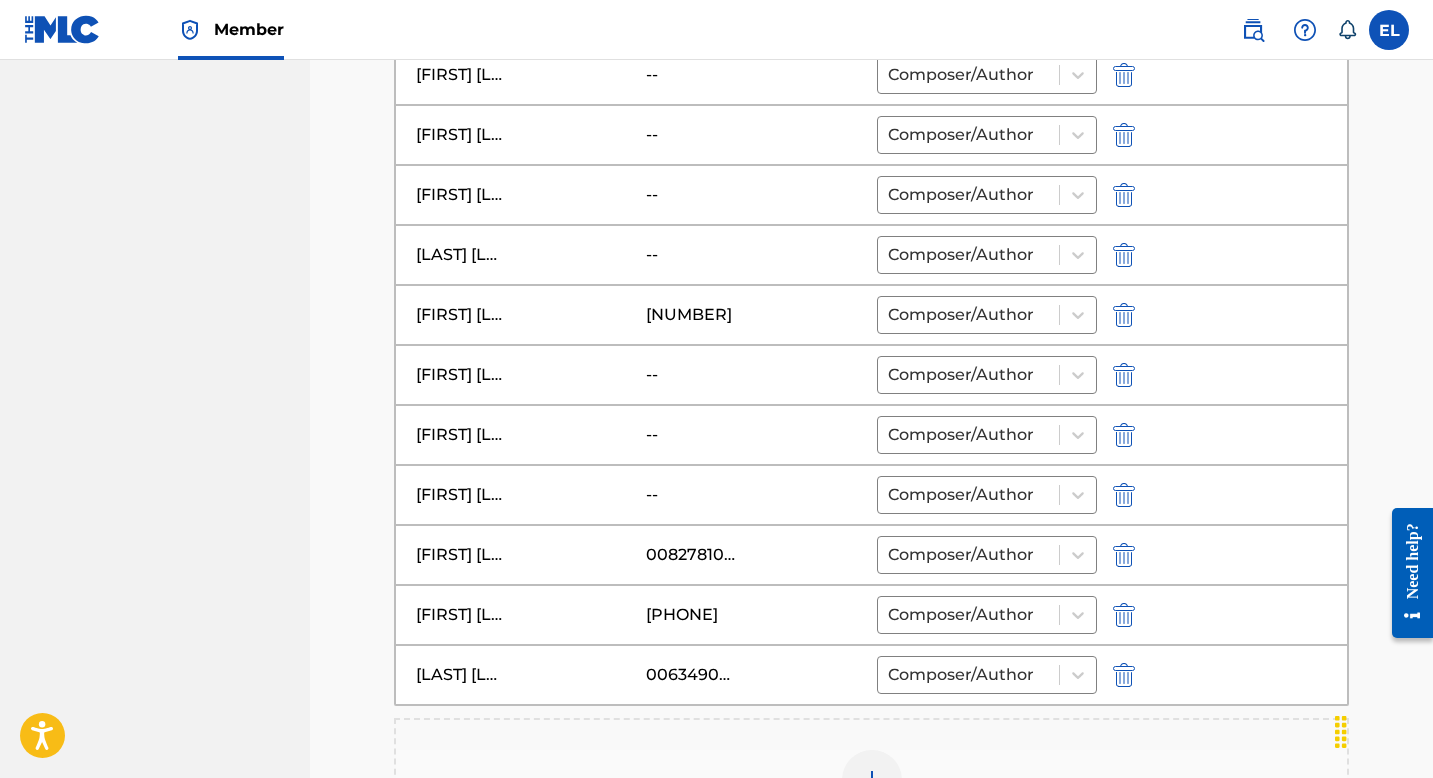 scroll, scrollTop: 969, scrollLeft: 0, axis: vertical 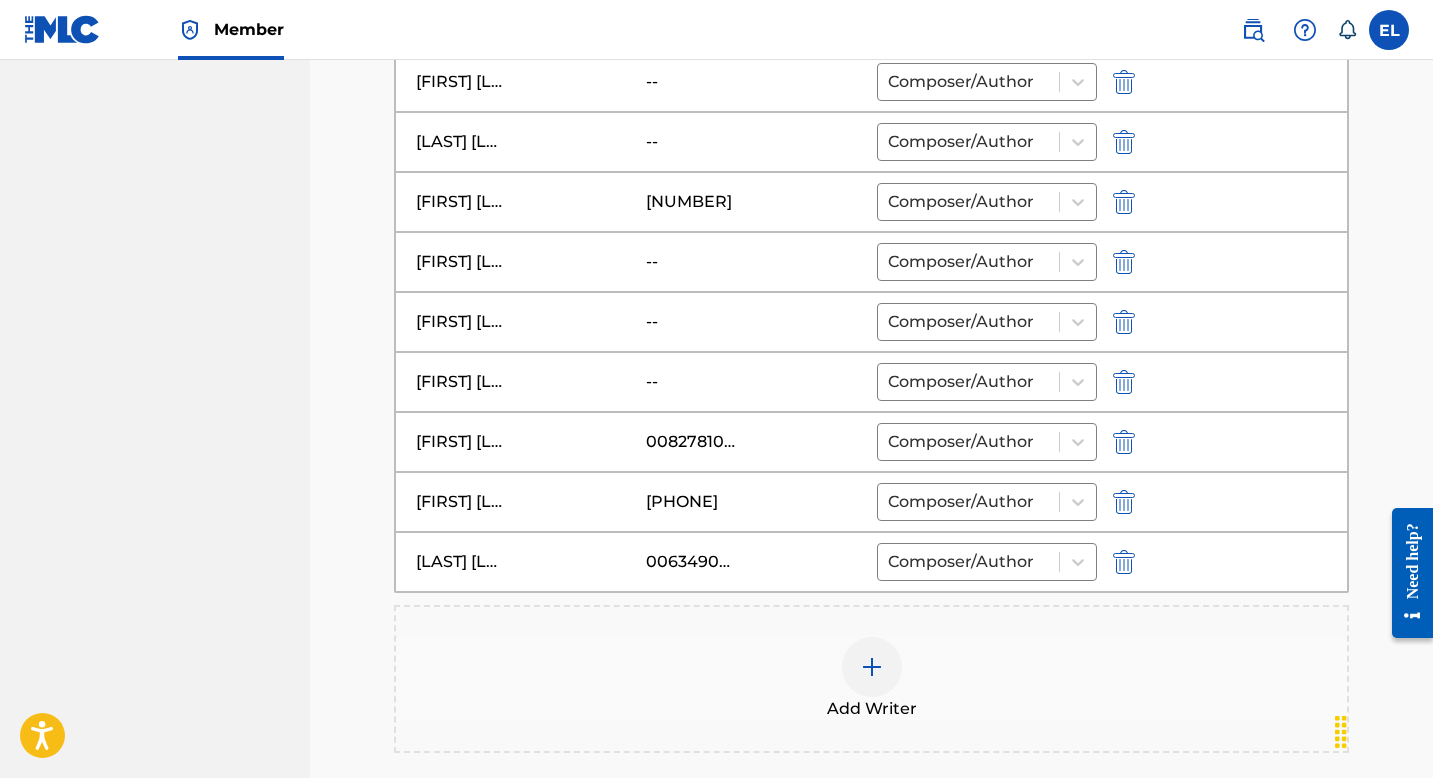 click at bounding box center (872, 667) 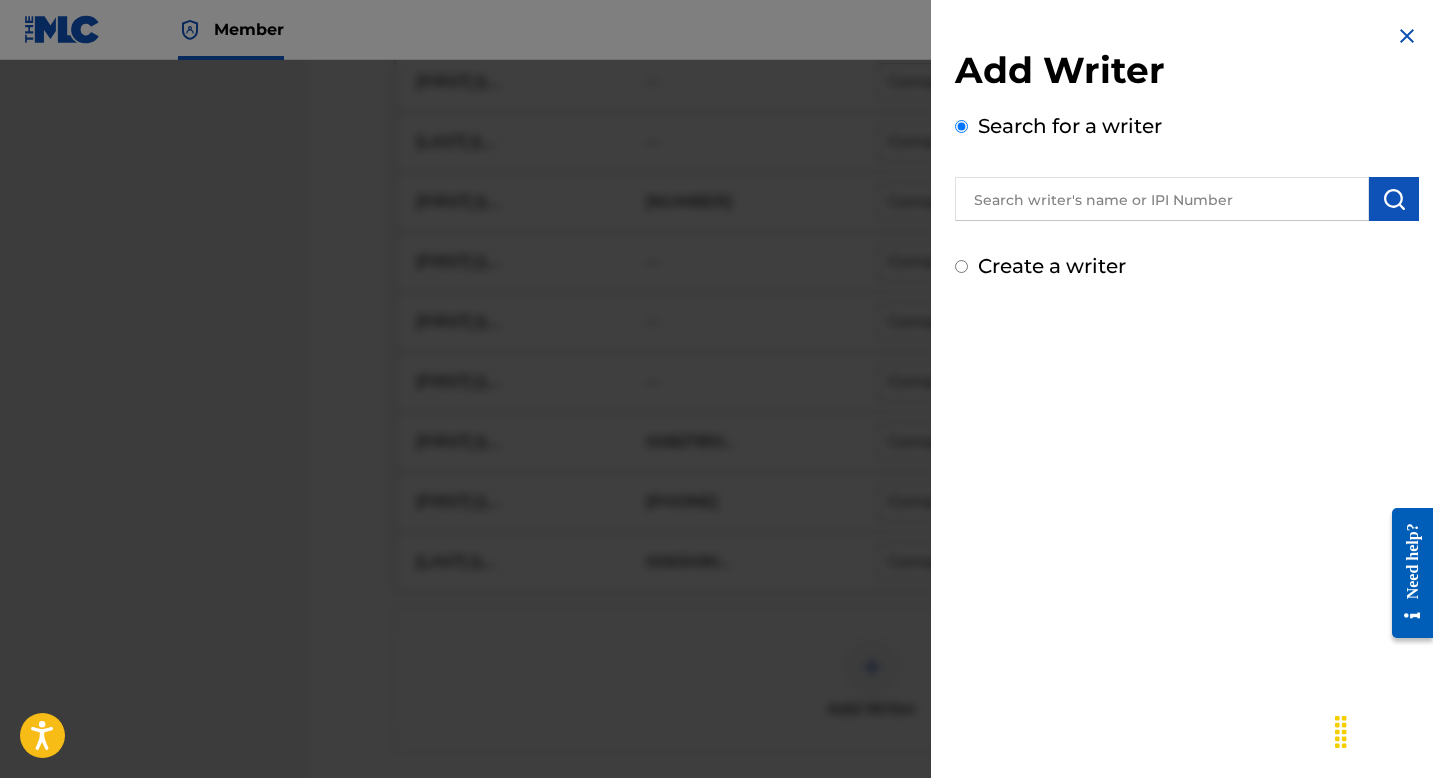 click at bounding box center (1162, 199) 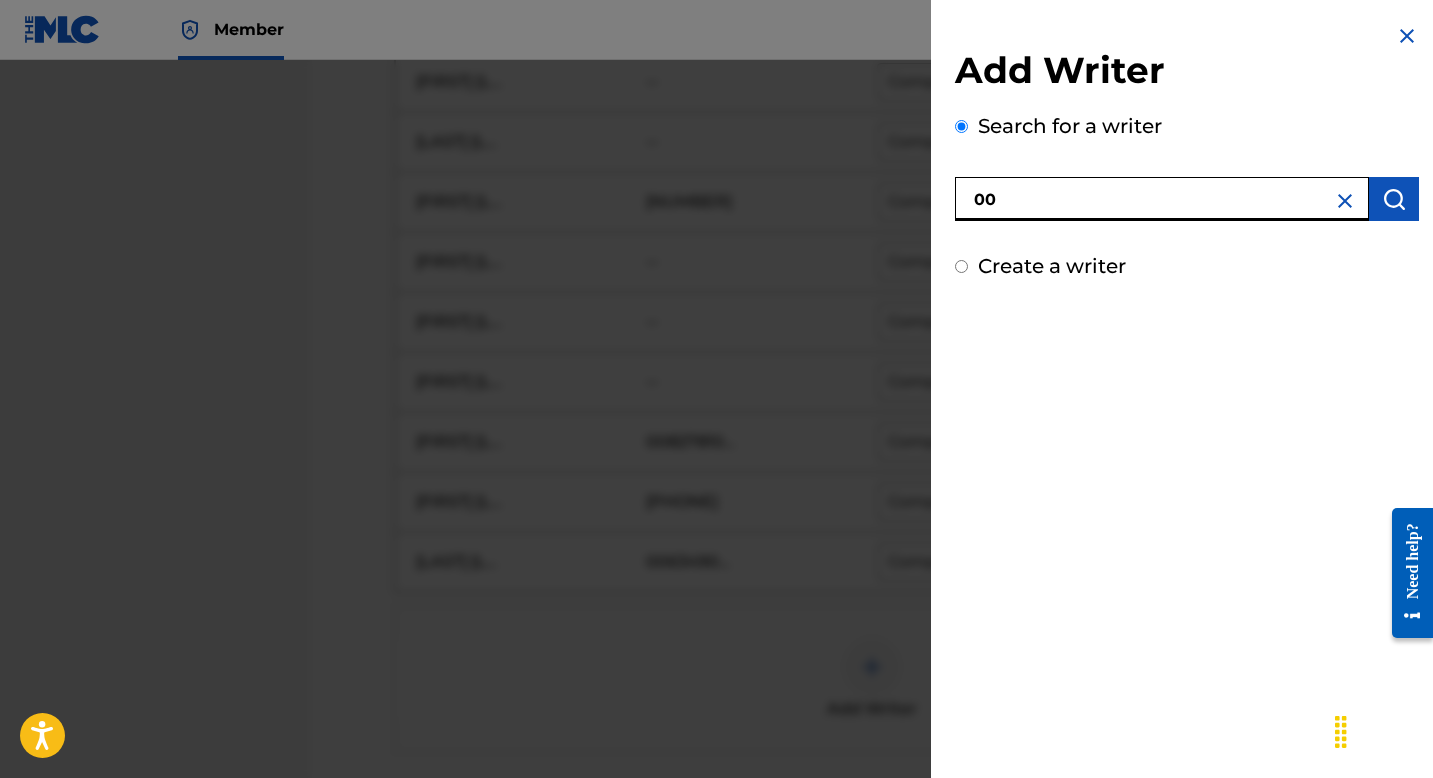 paste on "484845803" 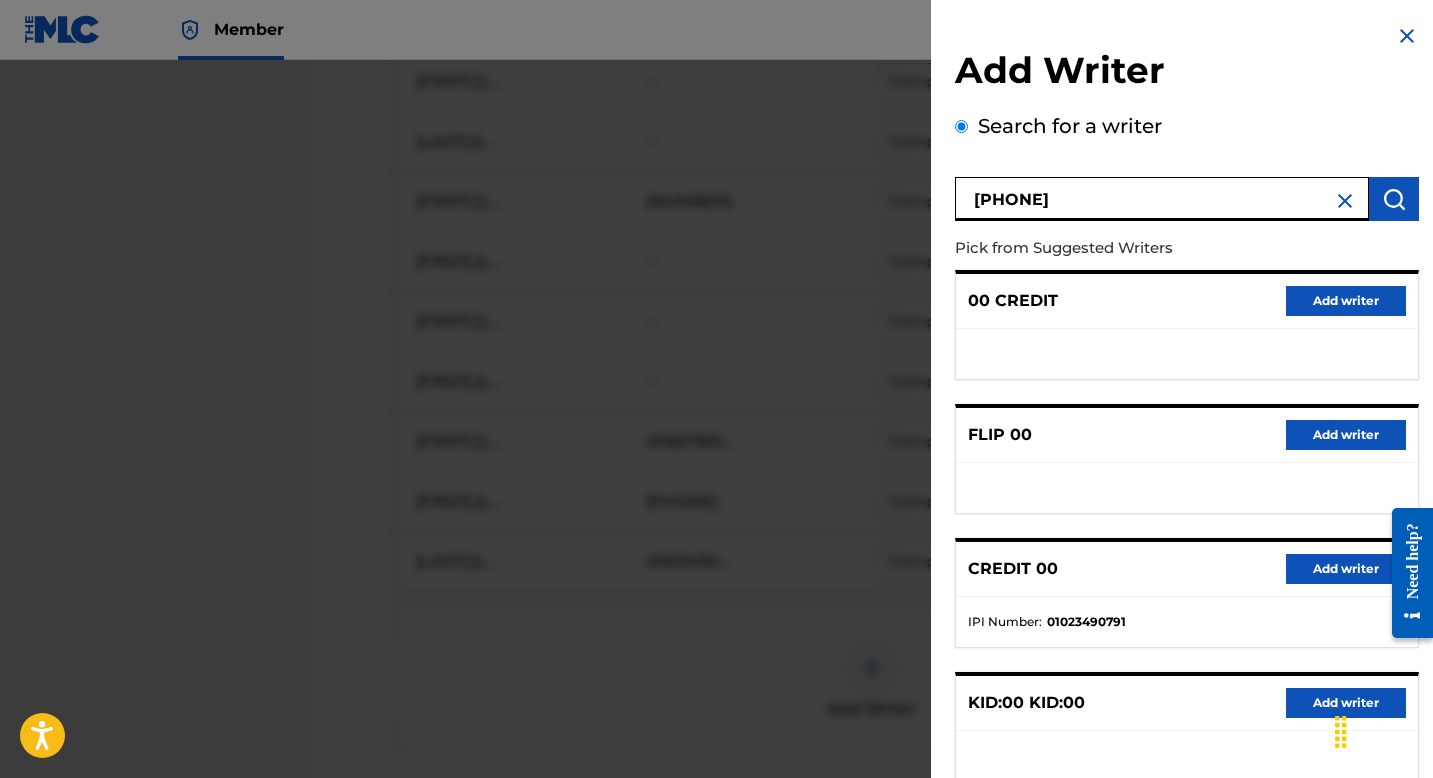 click on "00 484845803" at bounding box center [1162, 199] 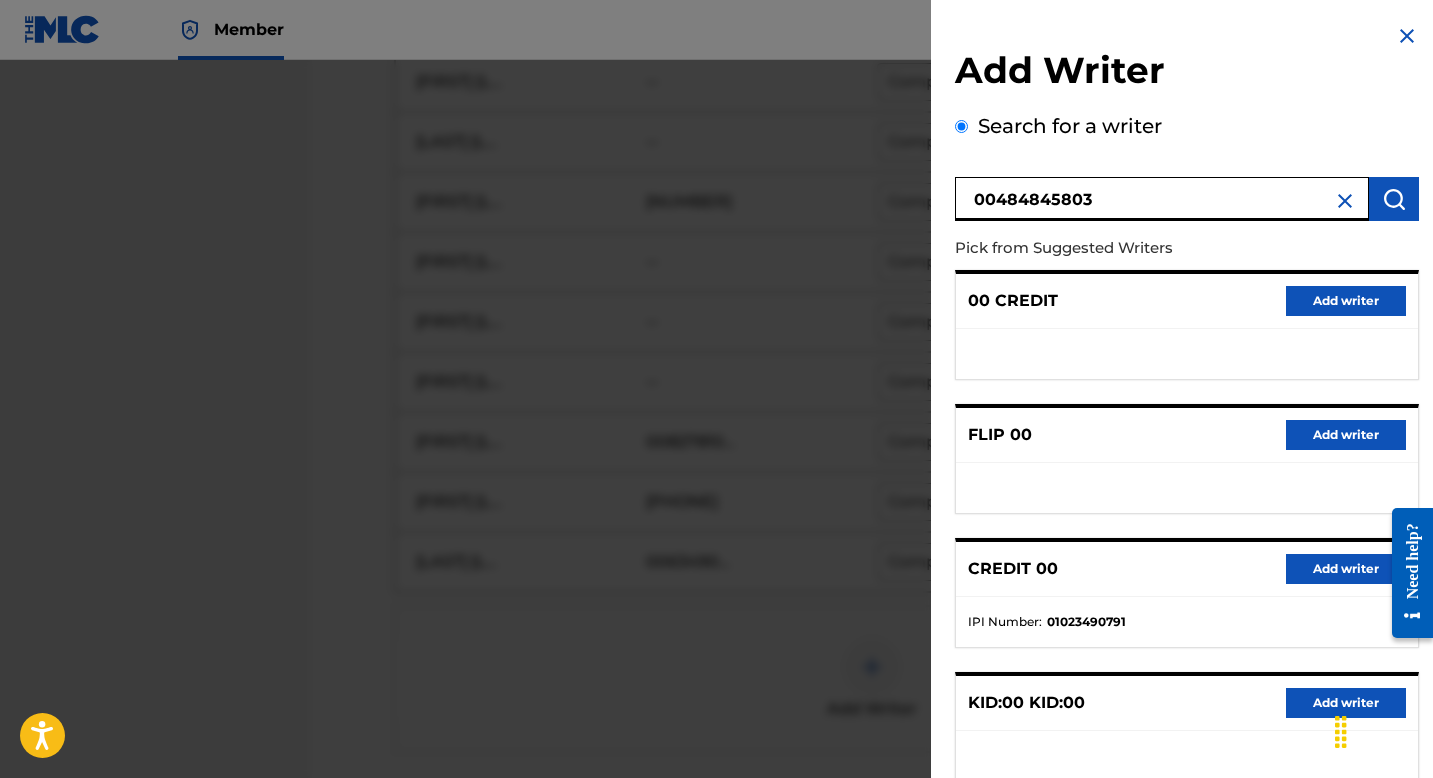 type on "00484845803" 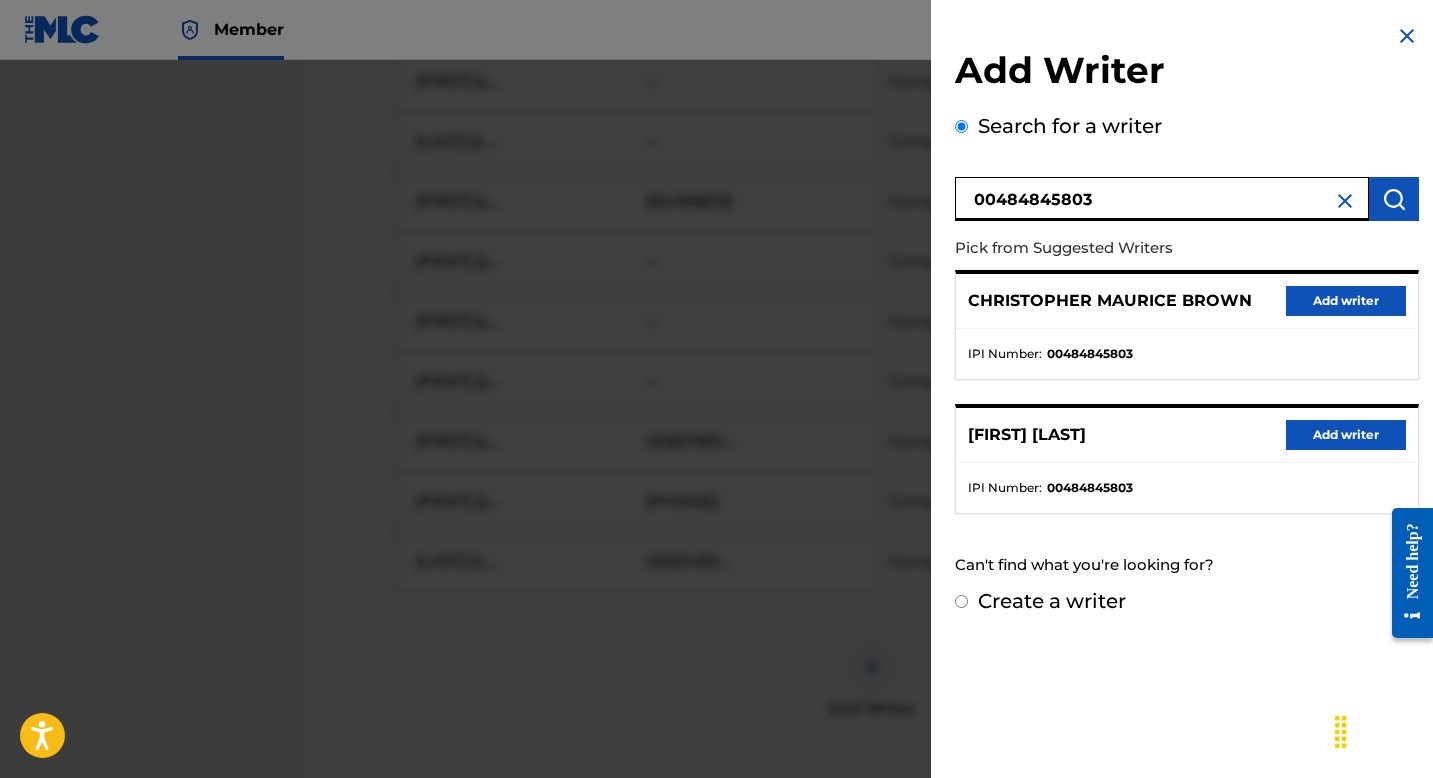 click on "Add writer" at bounding box center [1346, 301] 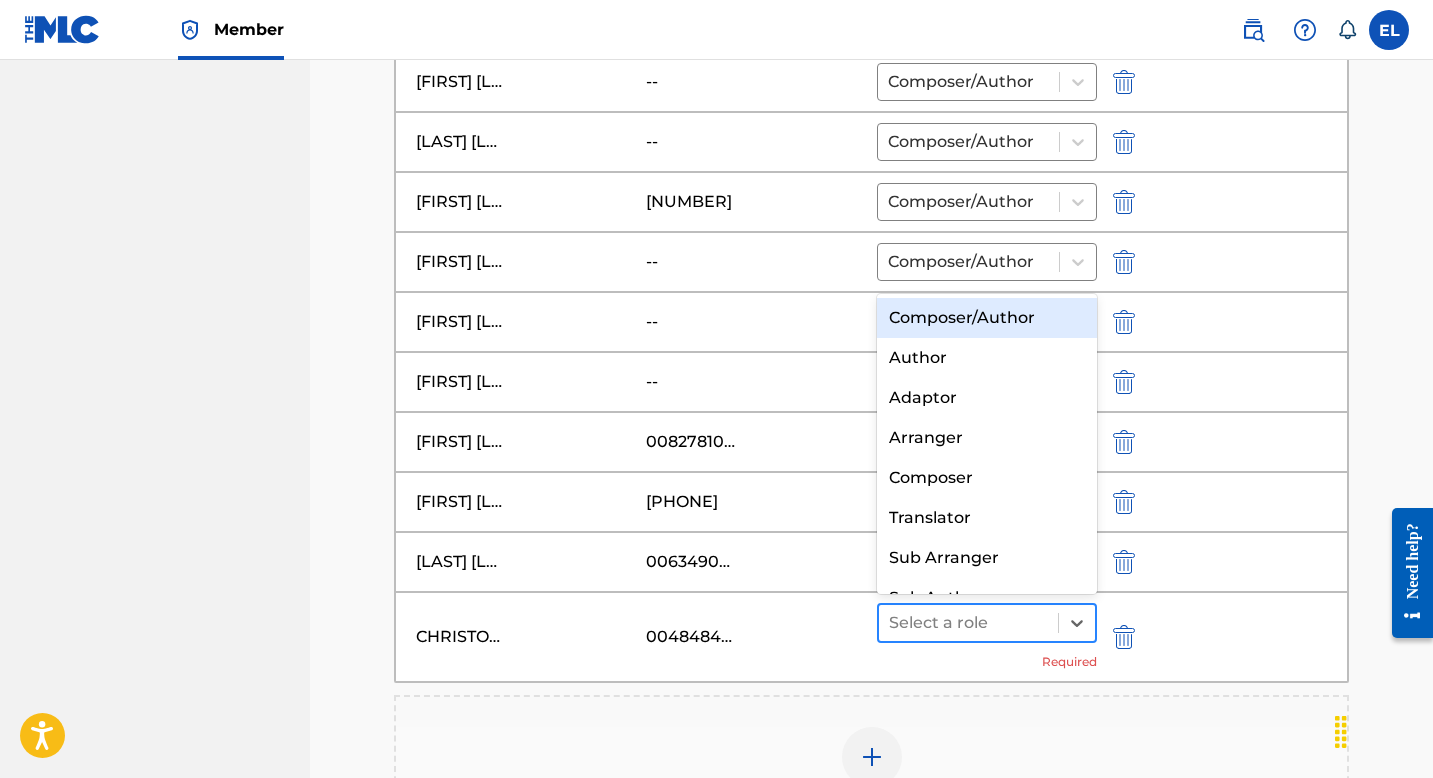 drag, startPoint x: 992, startPoint y: 623, endPoint x: 987, endPoint y: 633, distance: 11.18034 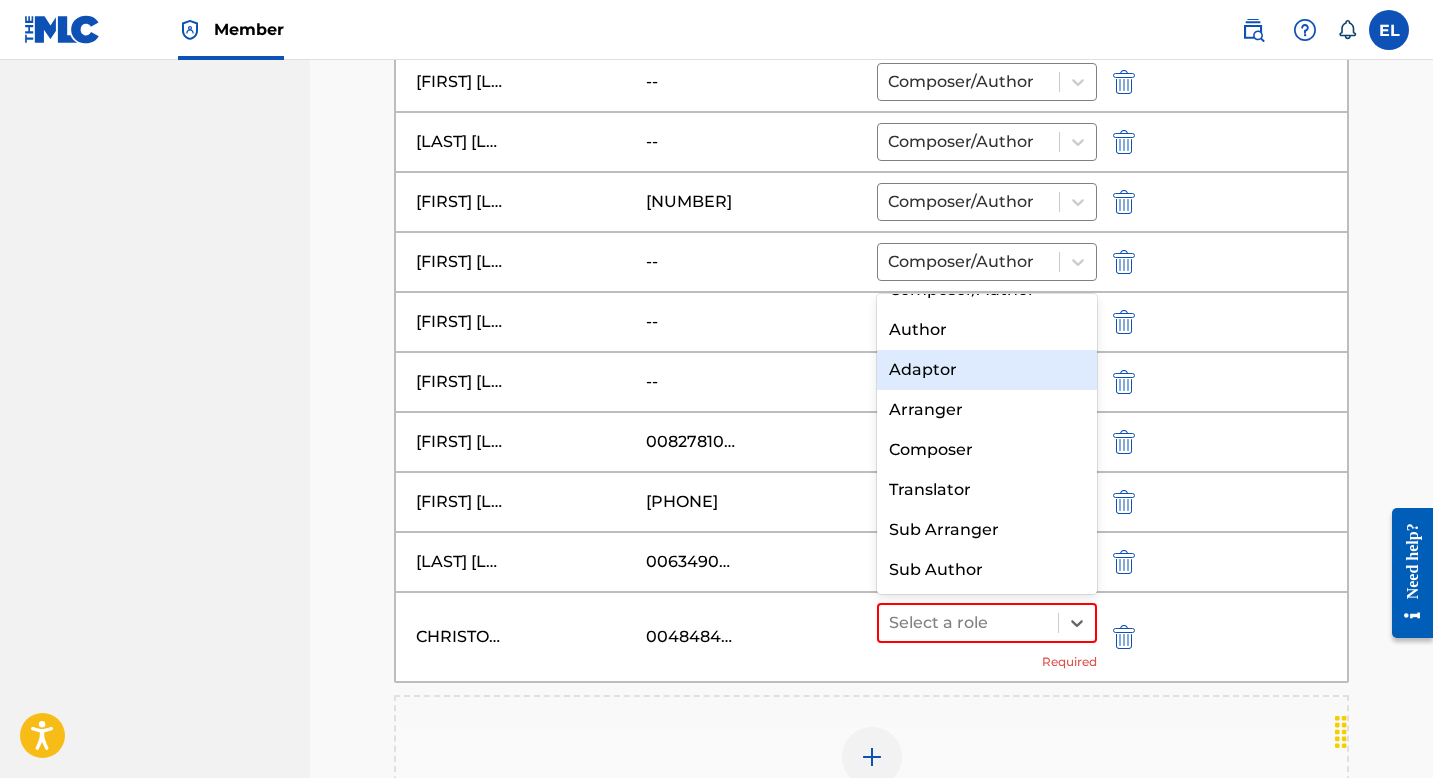 scroll, scrollTop: 0, scrollLeft: 0, axis: both 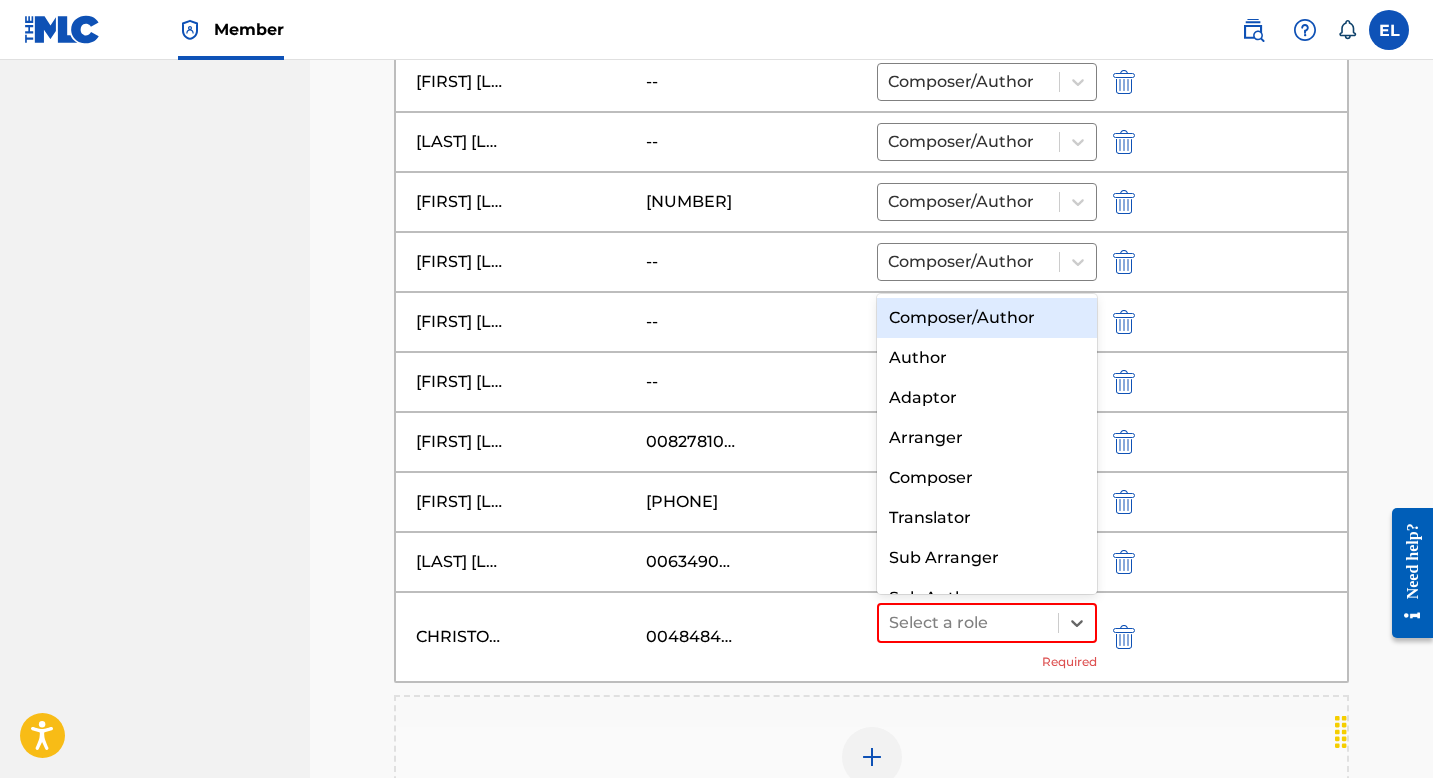 click on "Composer/Author" at bounding box center [987, 318] 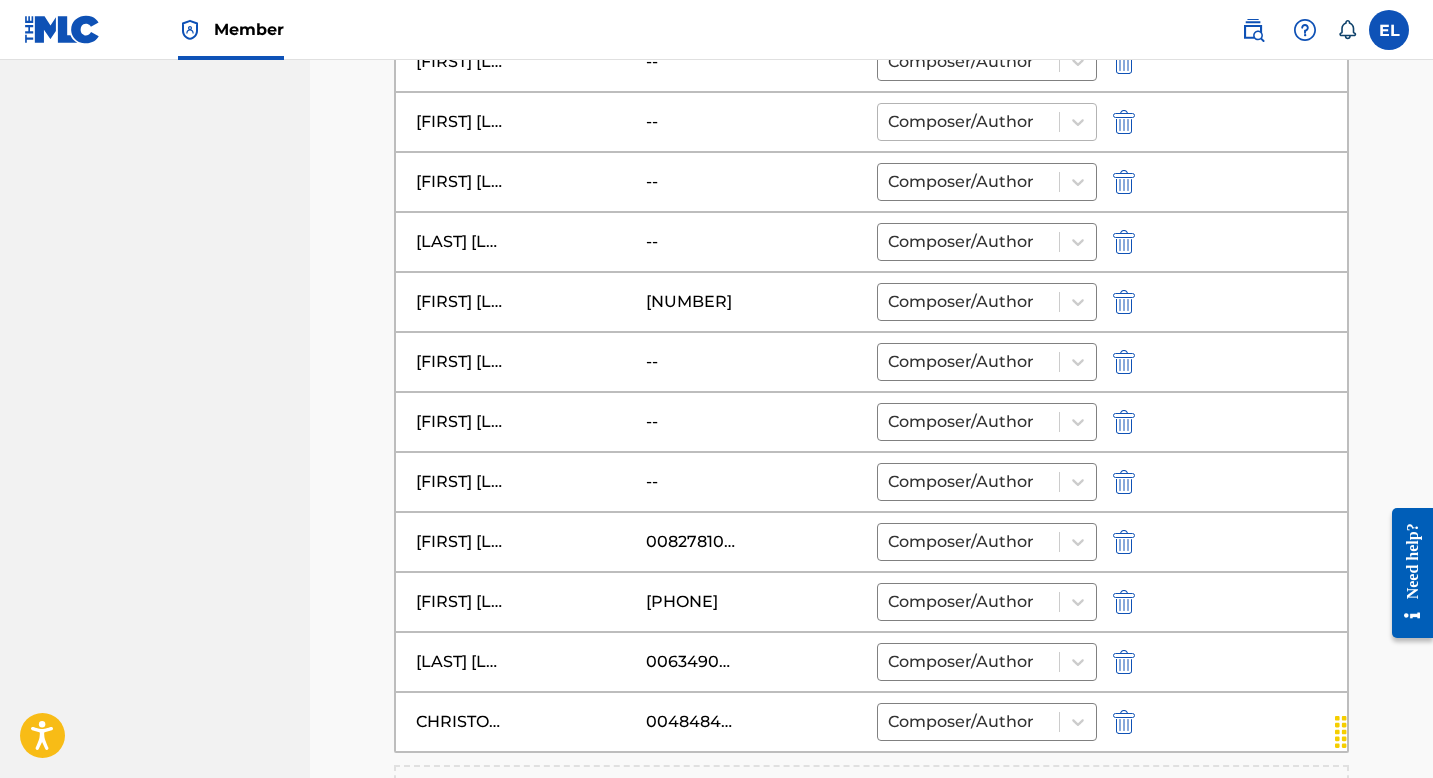 scroll, scrollTop: 633, scrollLeft: 0, axis: vertical 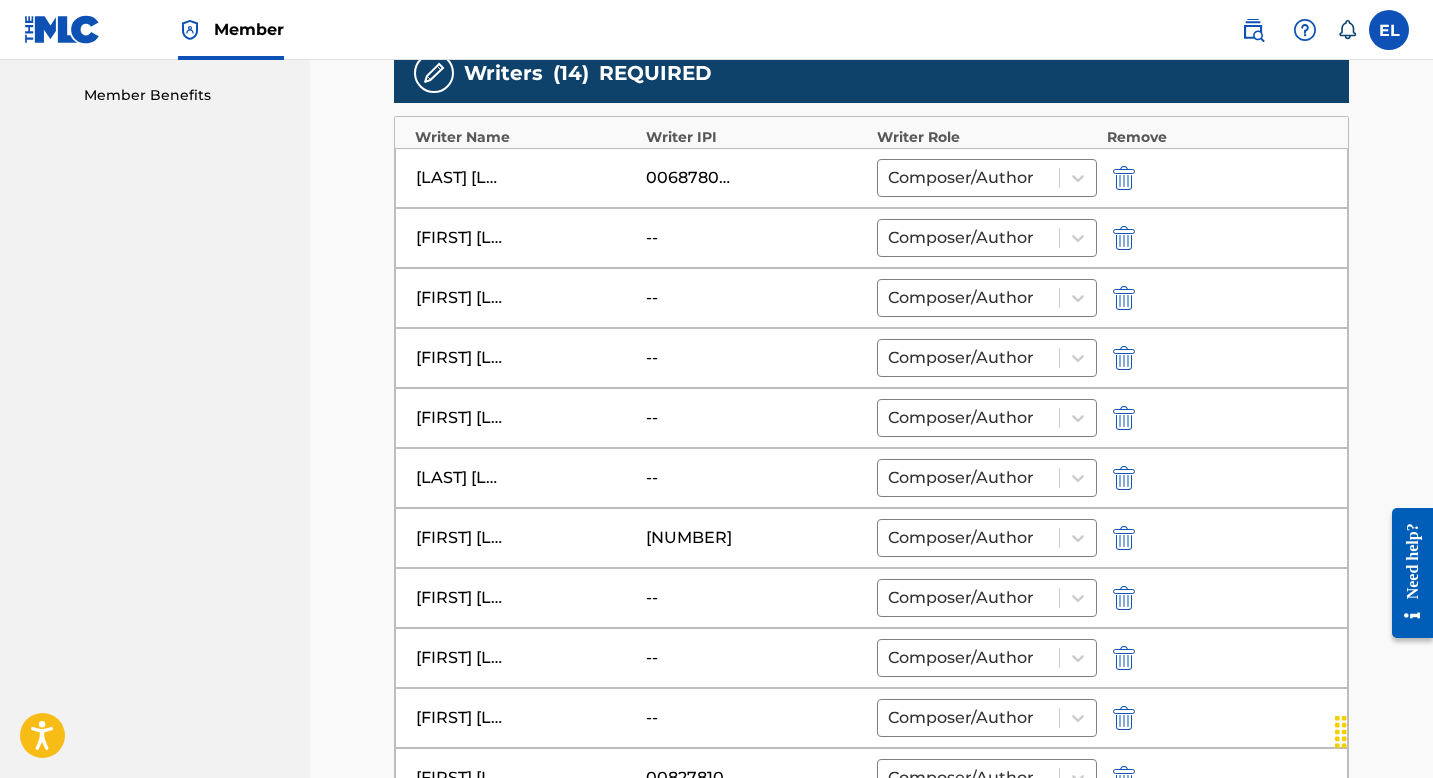 click at bounding box center (1124, 238) 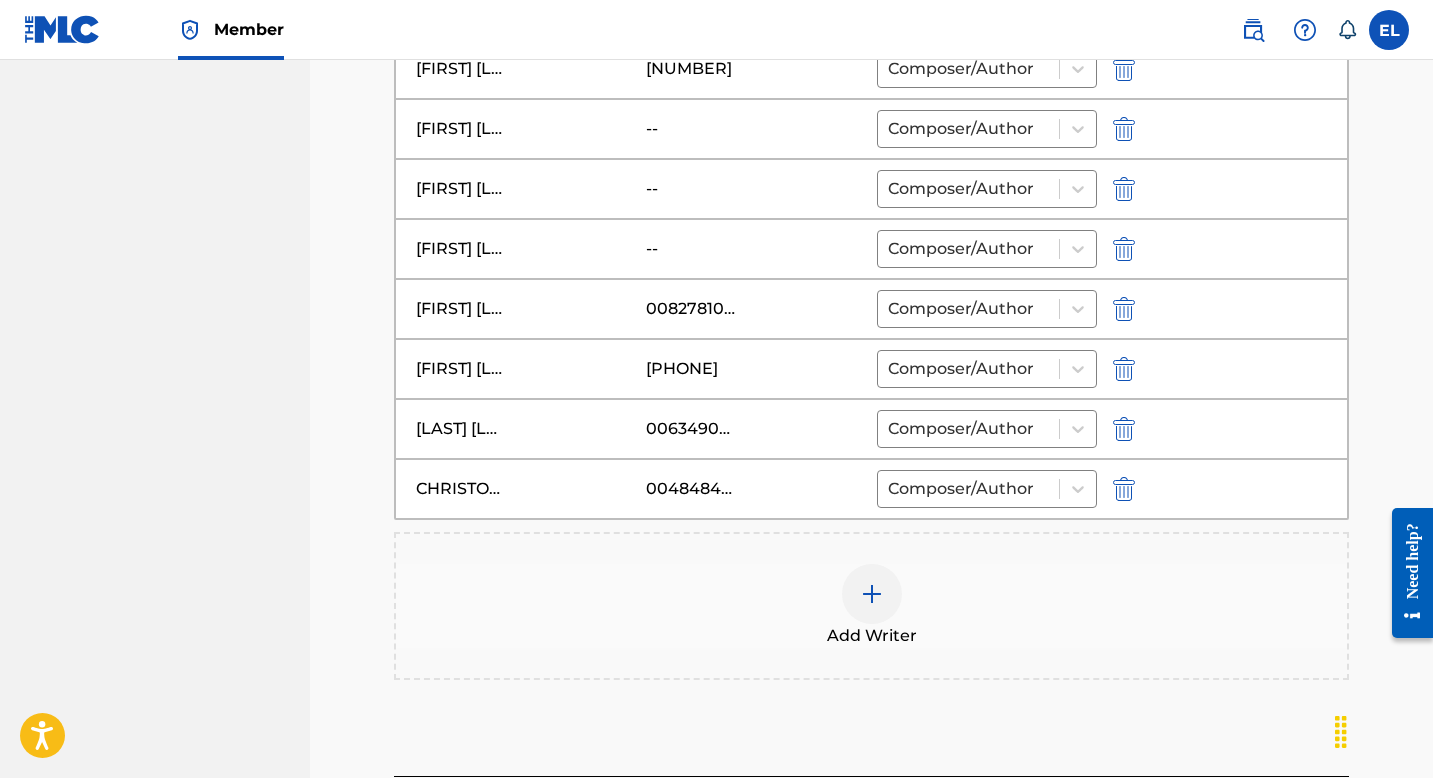 scroll, scrollTop: 1165, scrollLeft: 0, axis: vertical 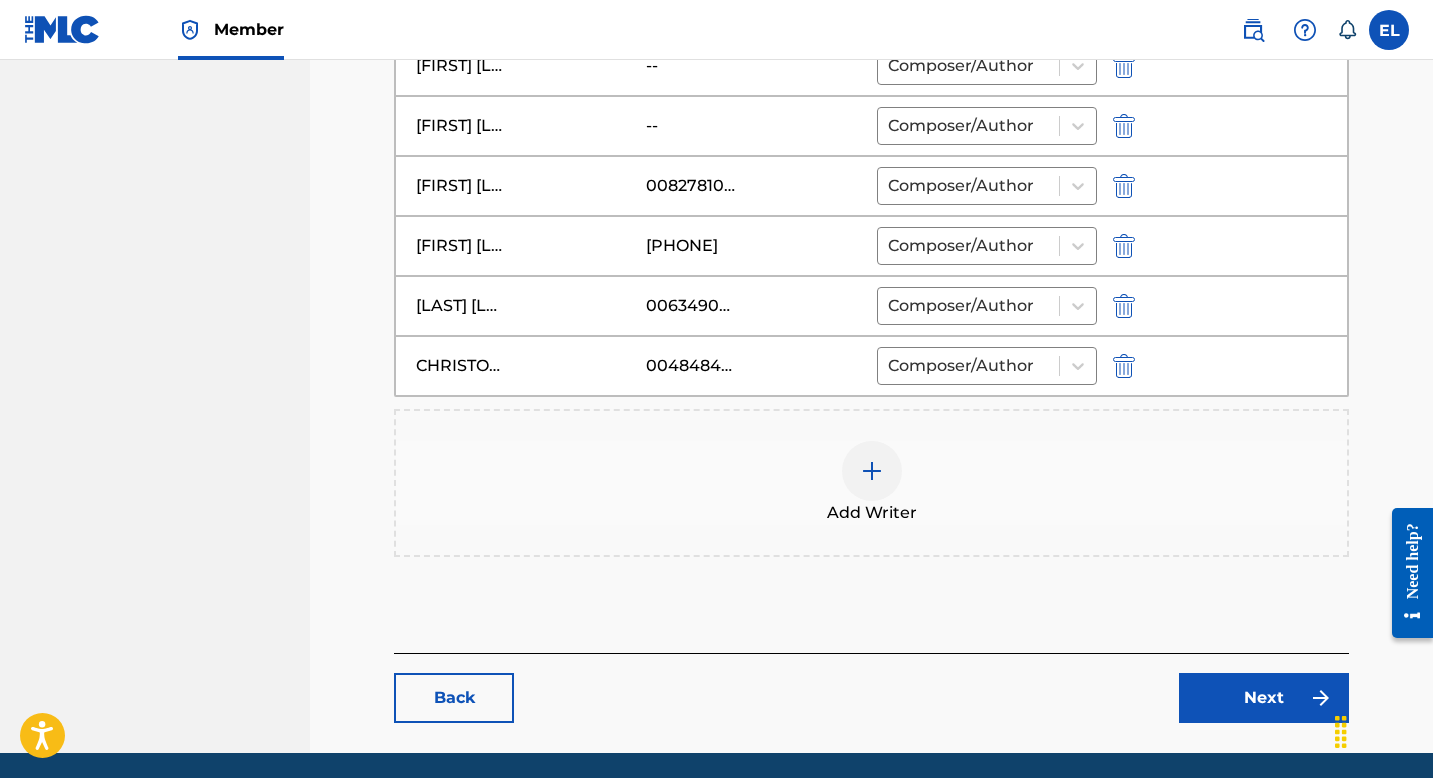 click at bounding box center [872, 471] 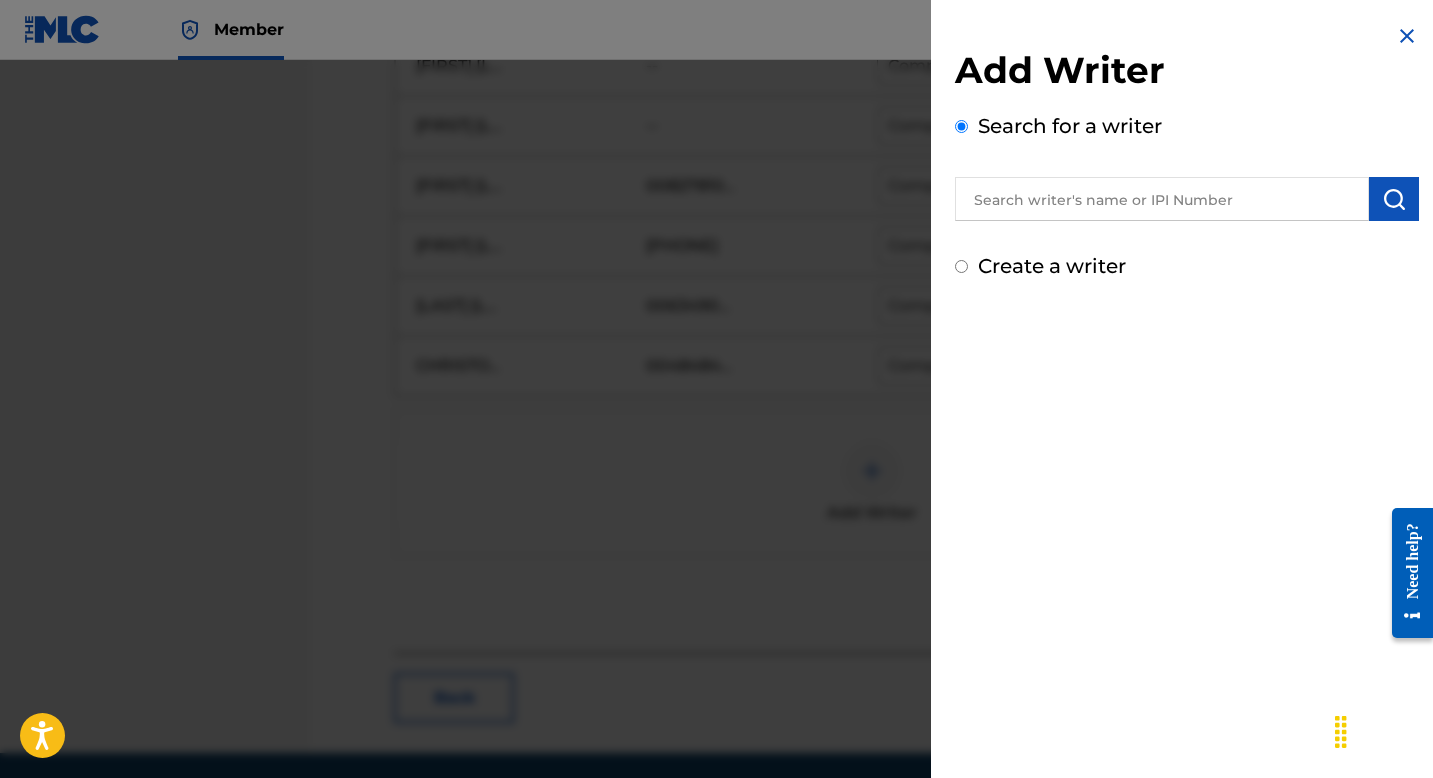 click at bounding box center [1162, 199] 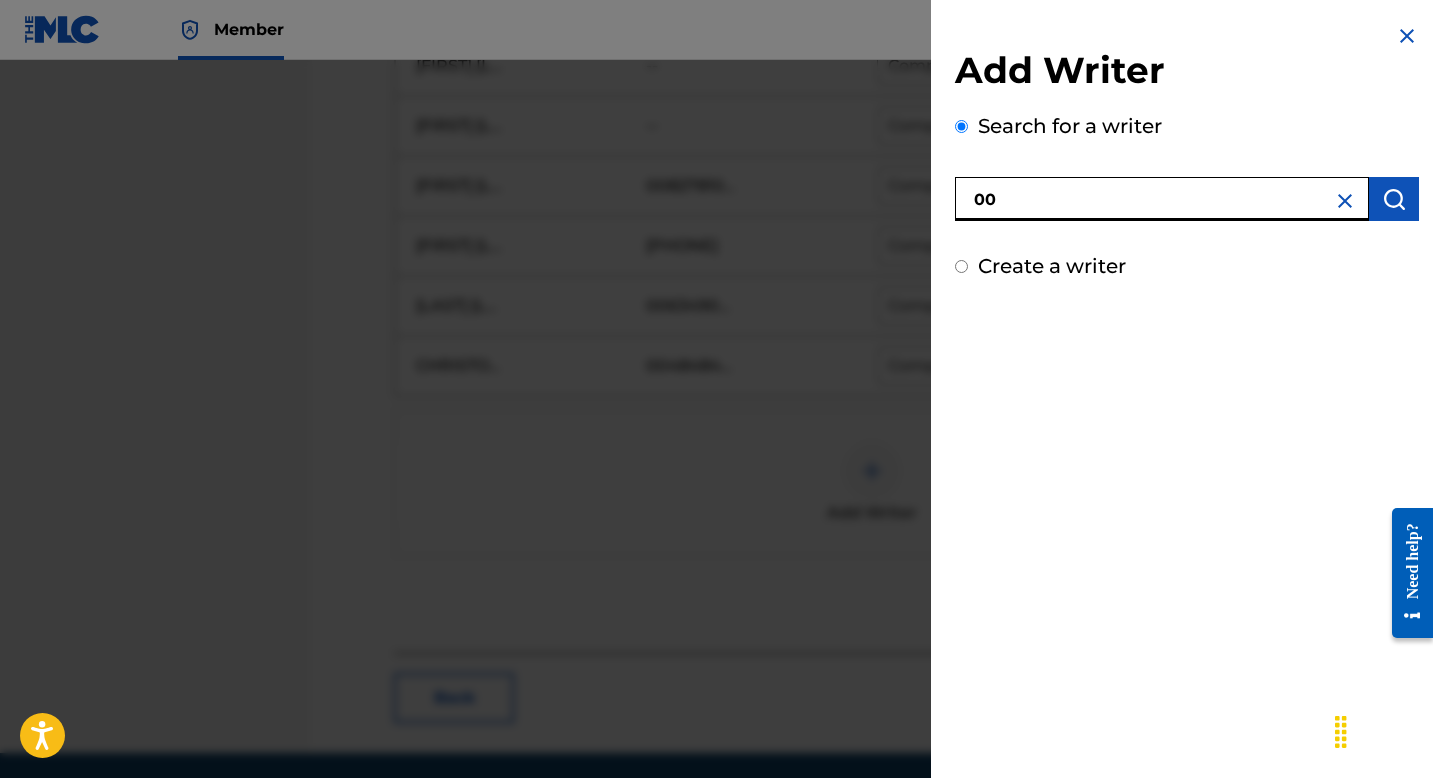 paste on "844812624" 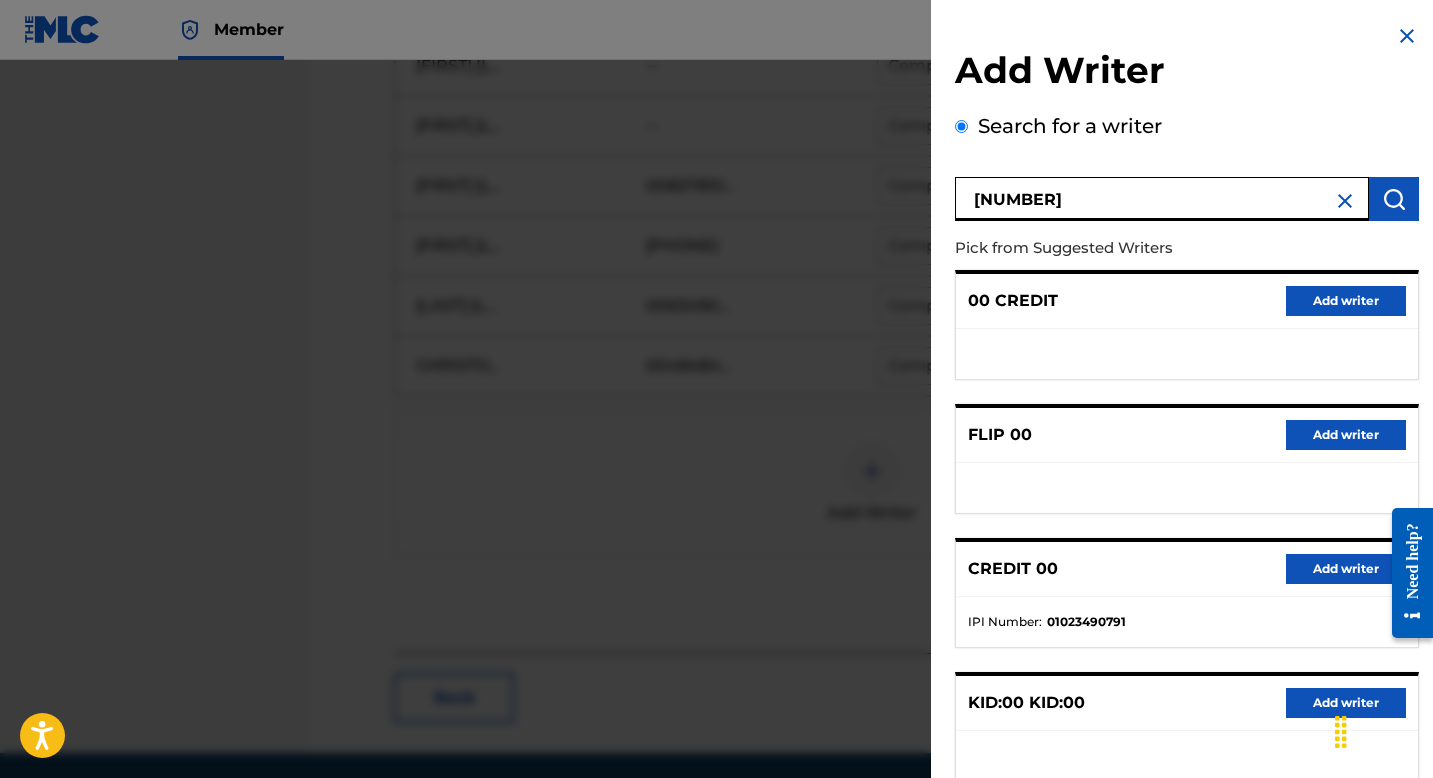 click on "00 844812624" at bounding box center [1162, 199] 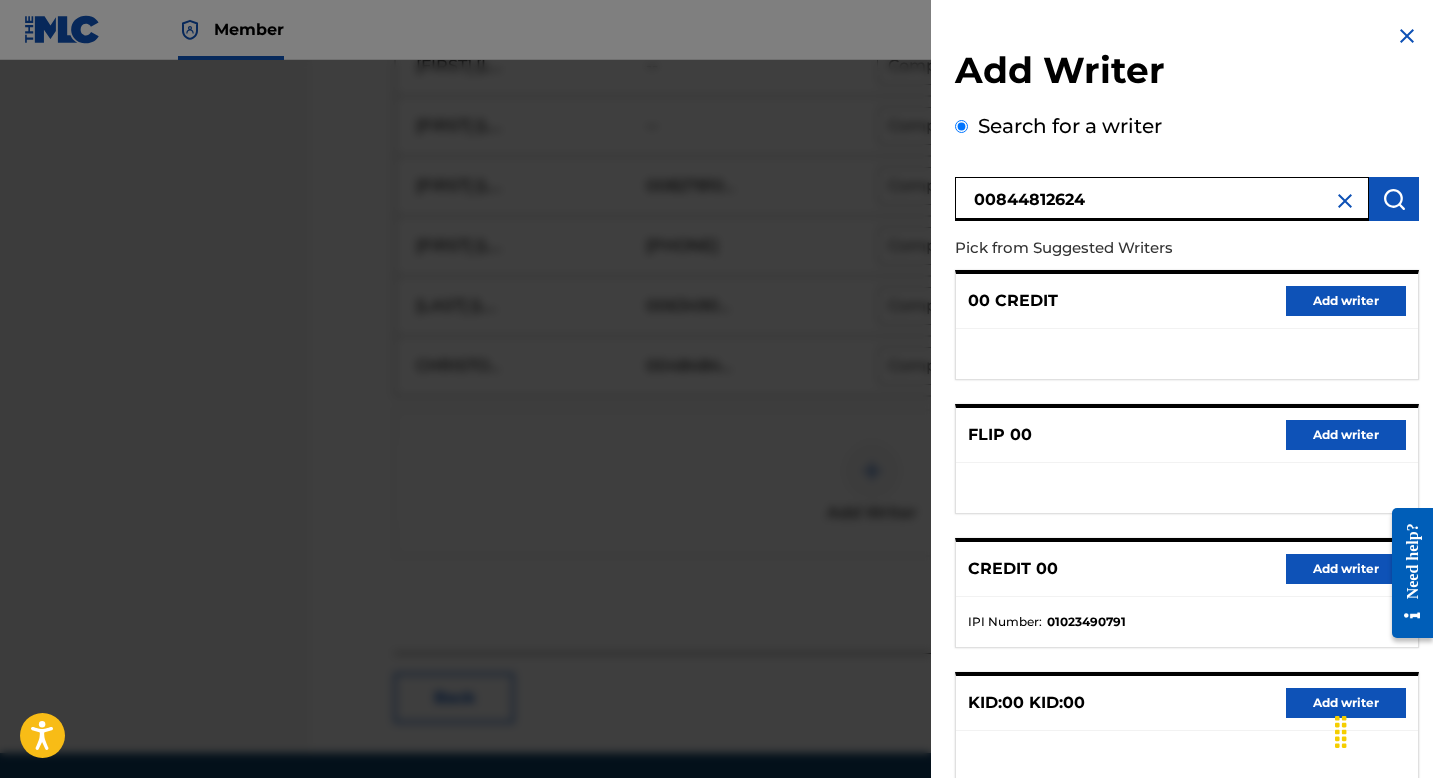 type on "00844812624" 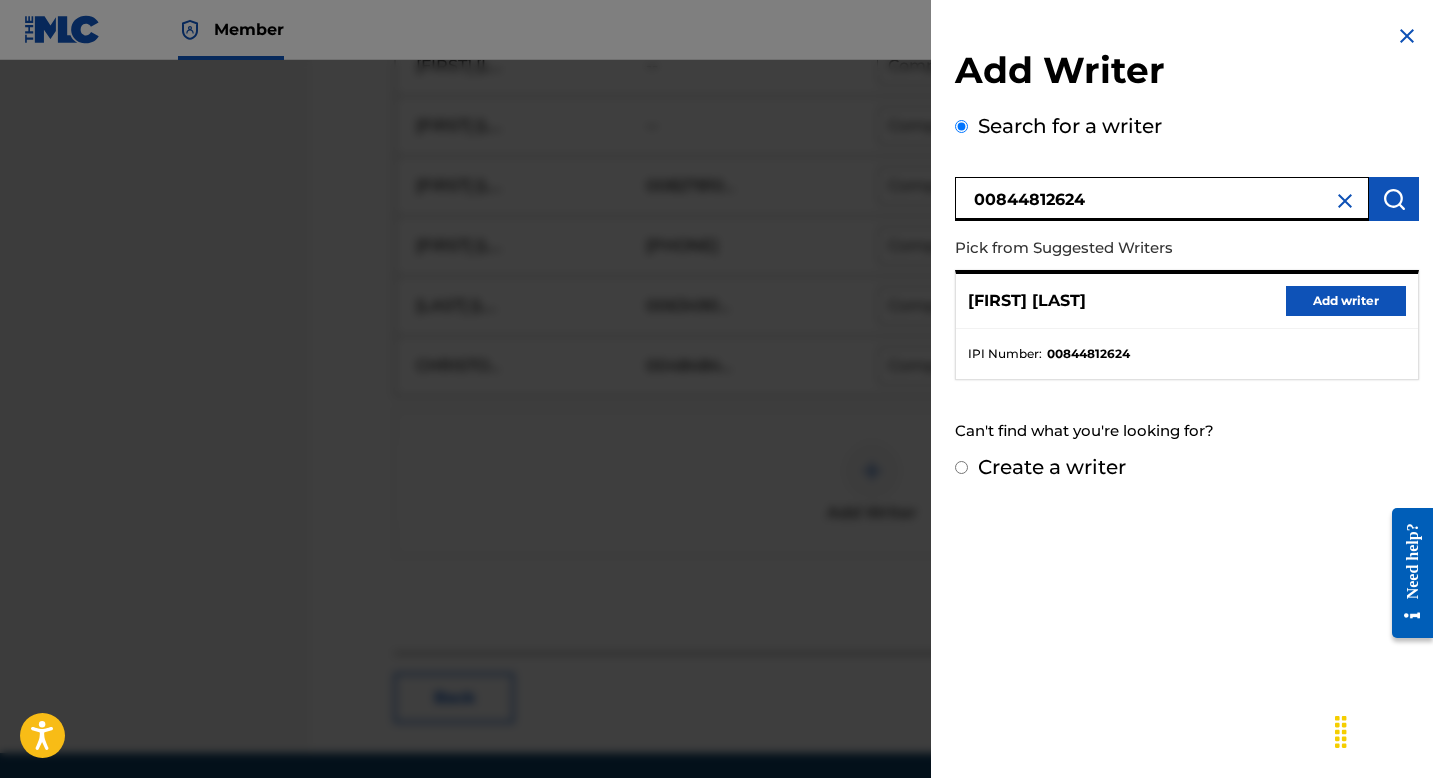 click on "Add writer" at bounding box center [1346, 301] 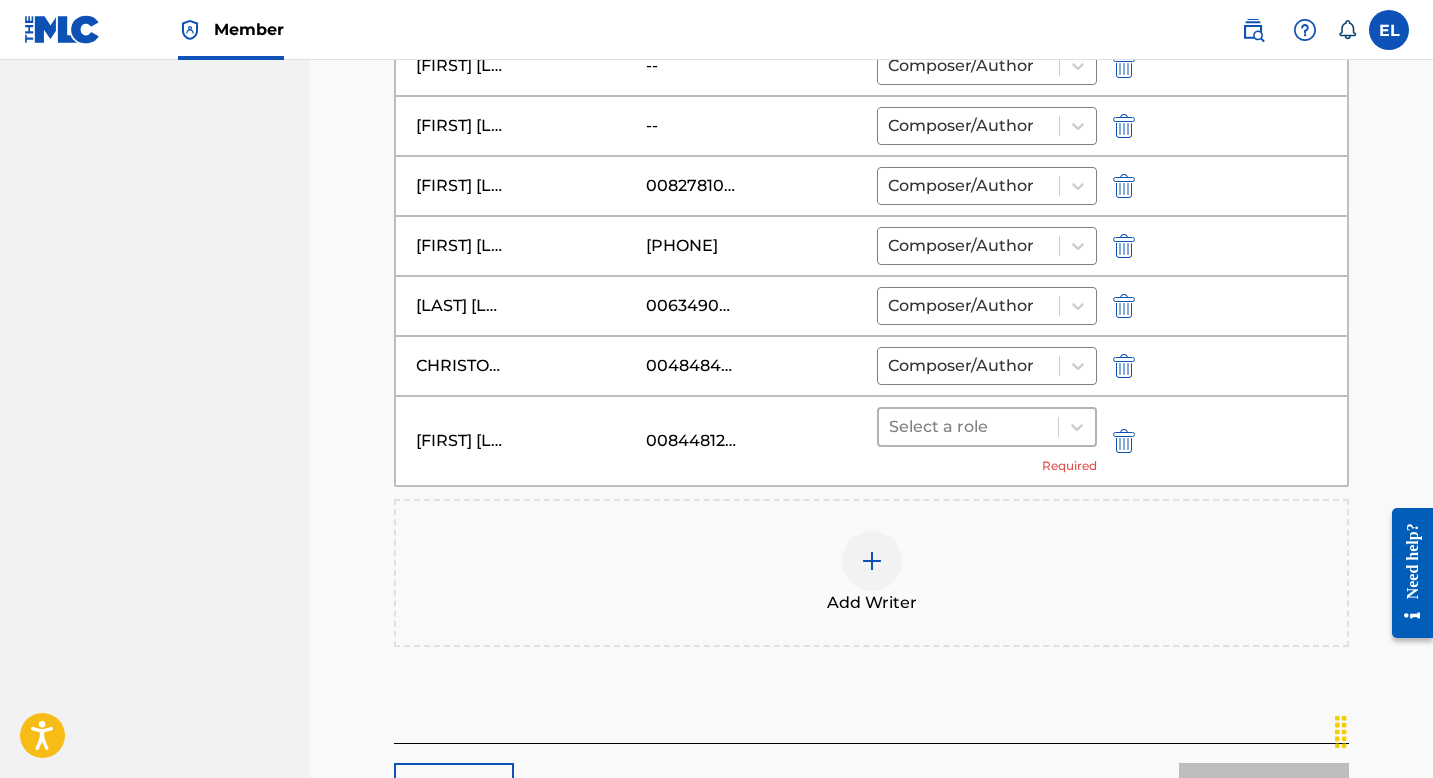 click at bounding box center [968, 427] 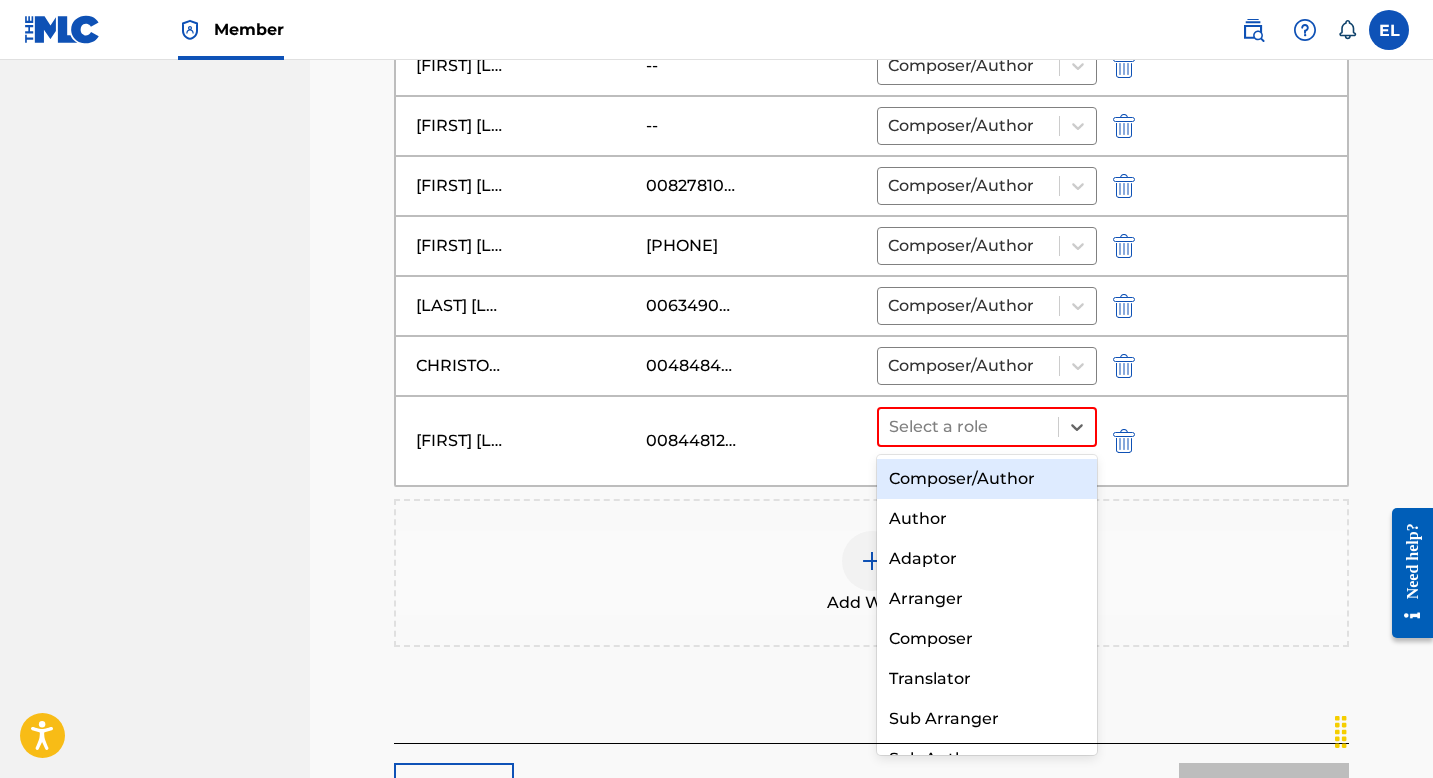 click on "Composer/Author" at bounding box center [987, 479] 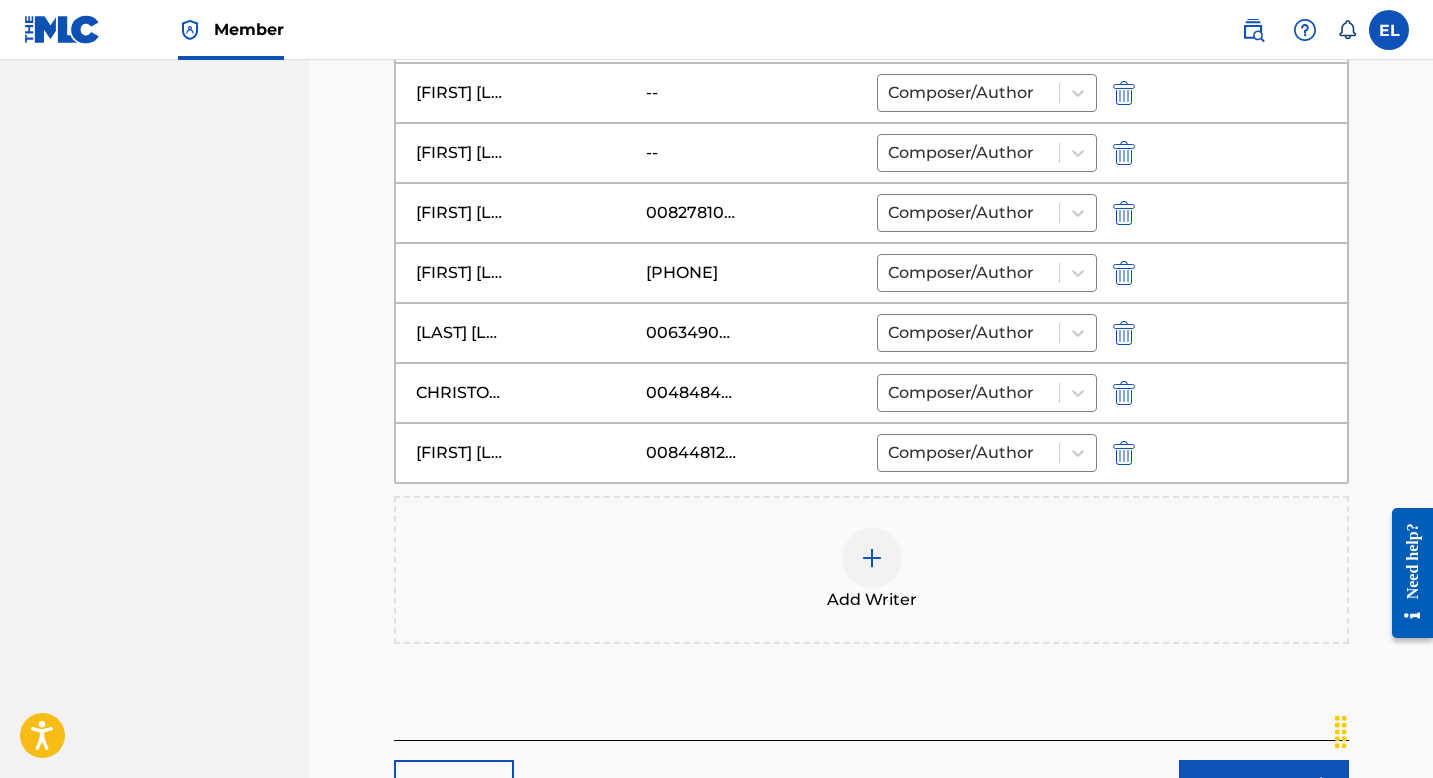 scroll, scrollTop: 1135, scrollLeft: 0, axis: vertical 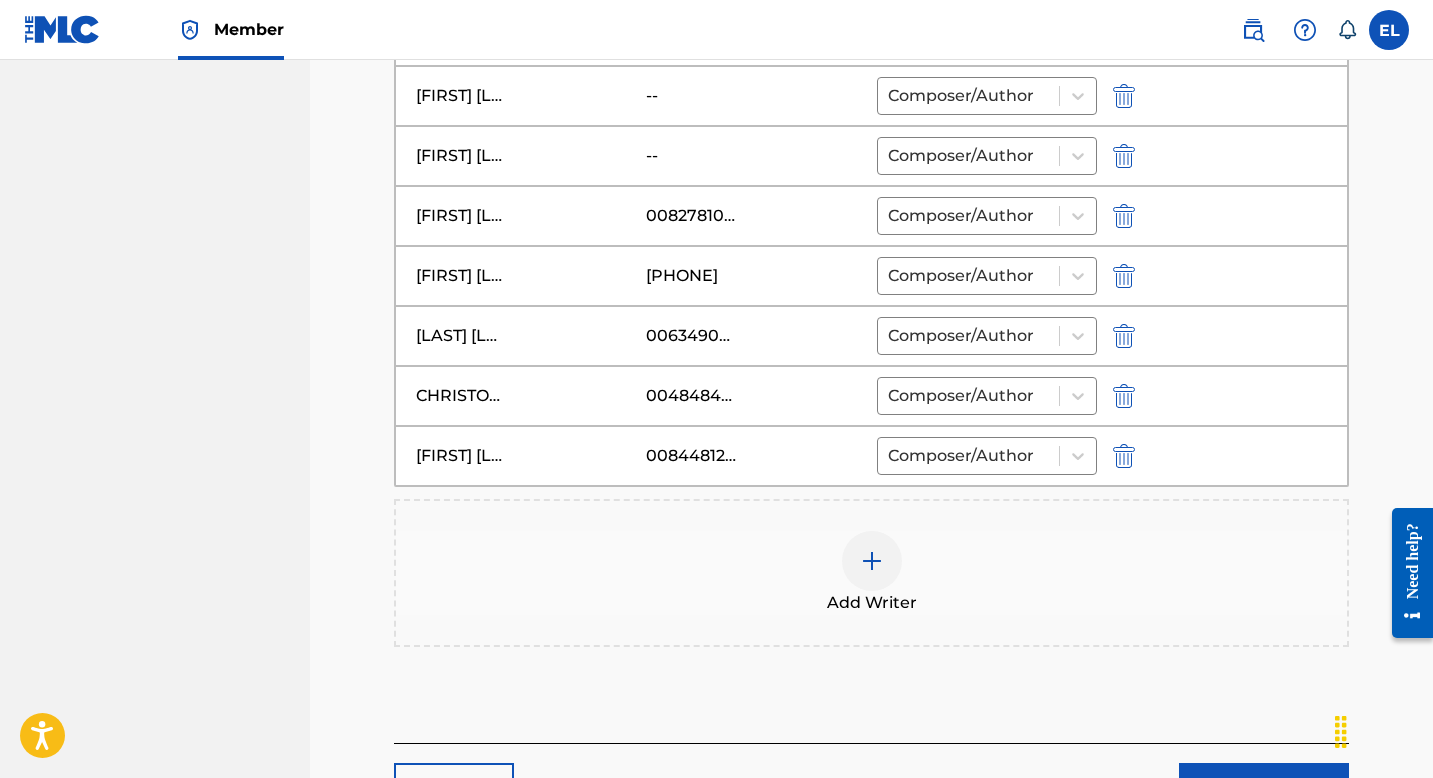 click at bounding box center [1124, 156] 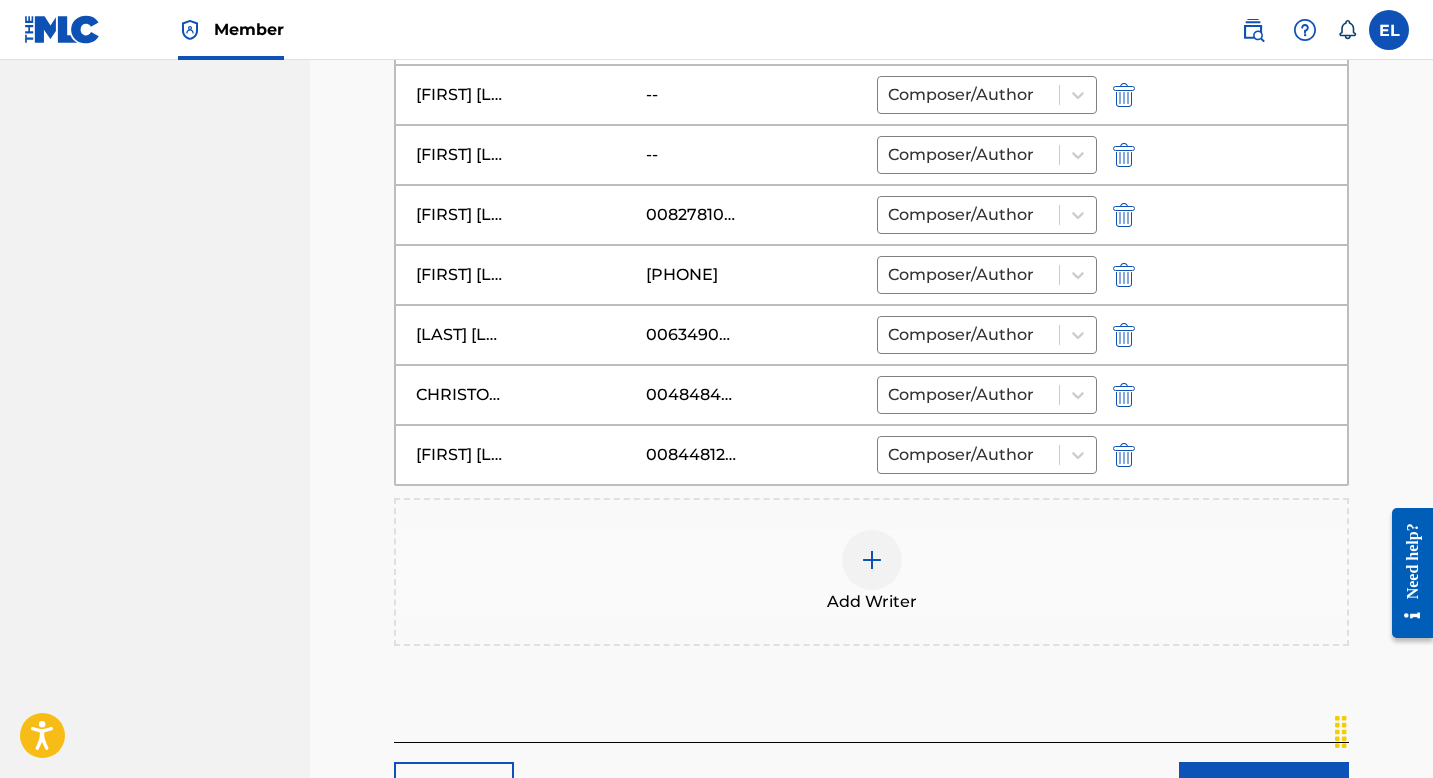 scroll, scrollTop: 1153, scrollLeft: 0, axis: vertical 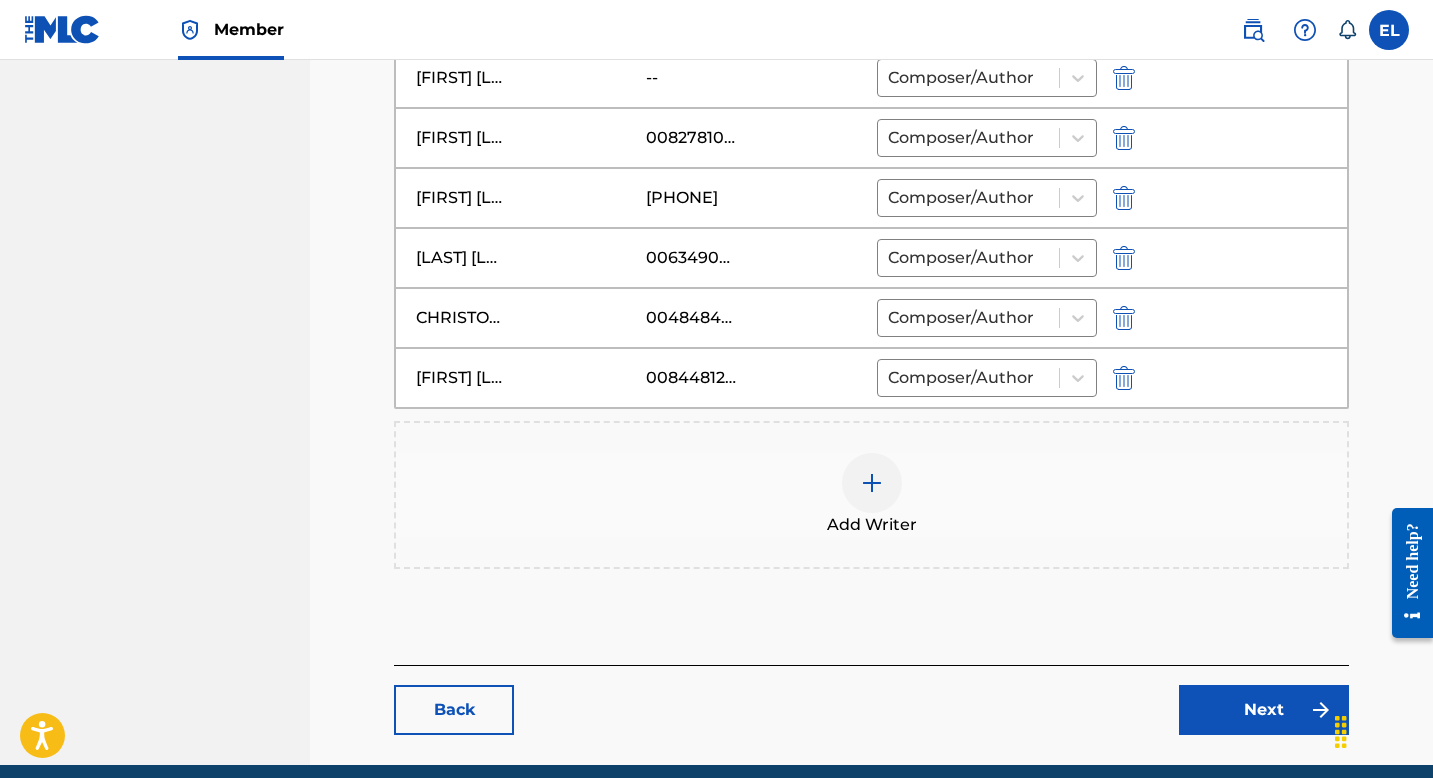 click at bounding box center [872, 483] 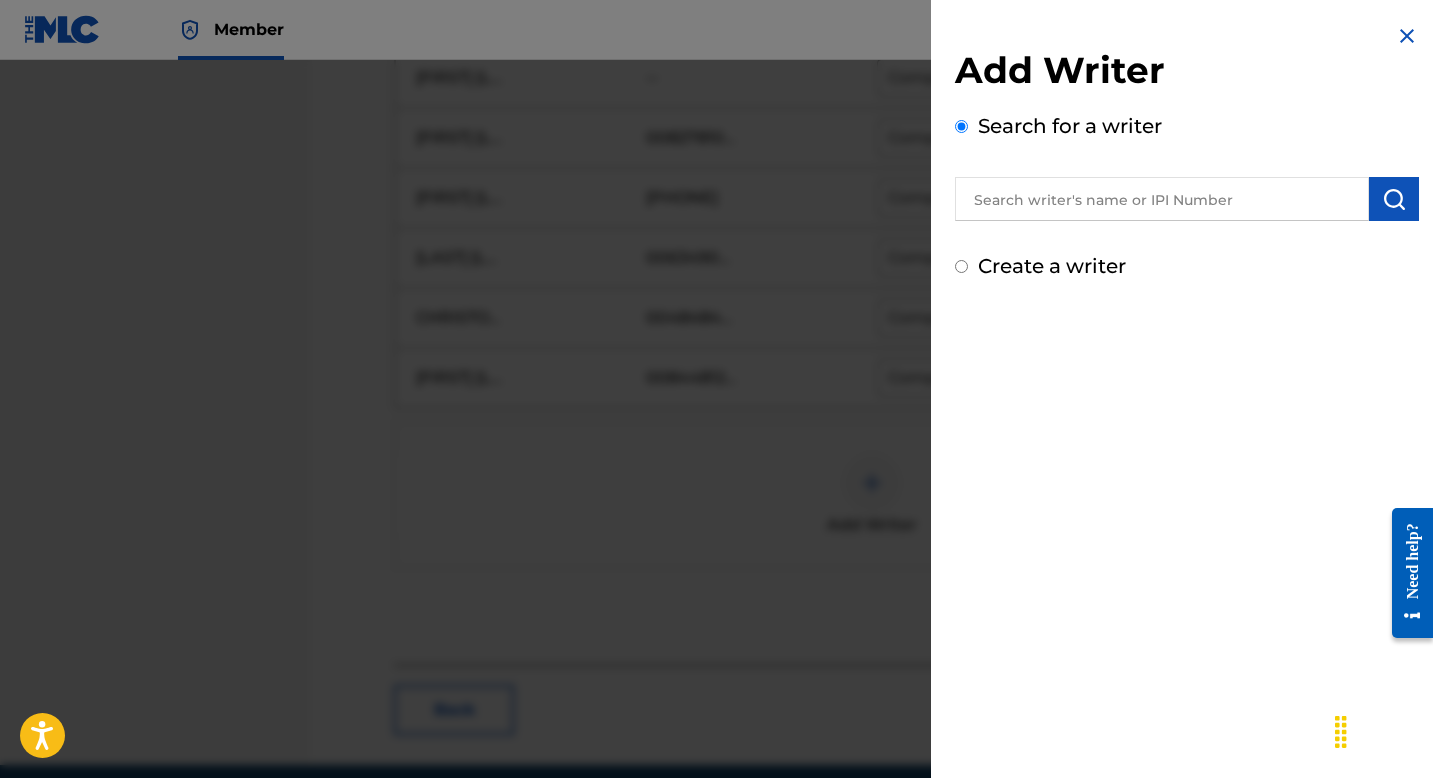 drag, startPoint x: 1092, startPoint y: 206, endPoint x: 1100, endPoint y: 220, distance: 16.124516 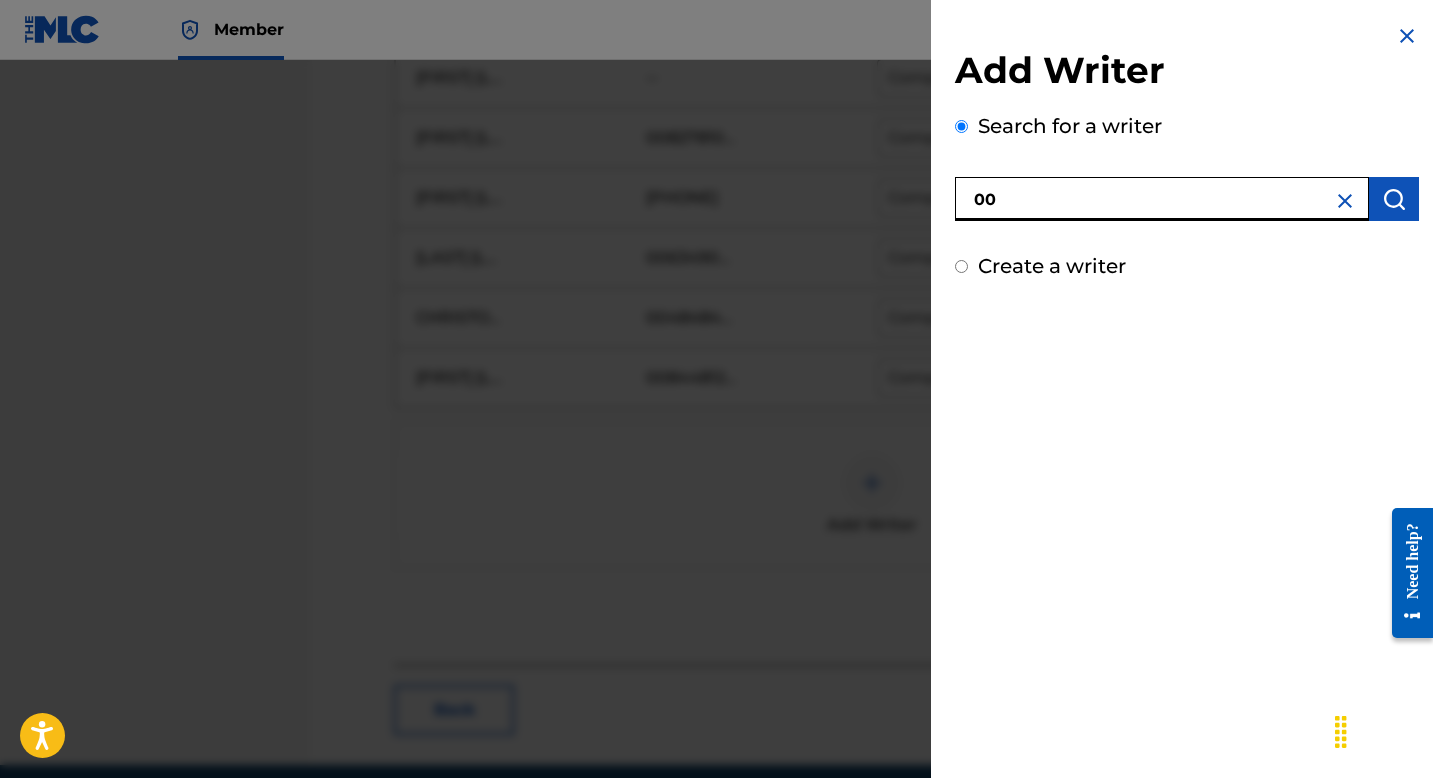 paste on "790858492" 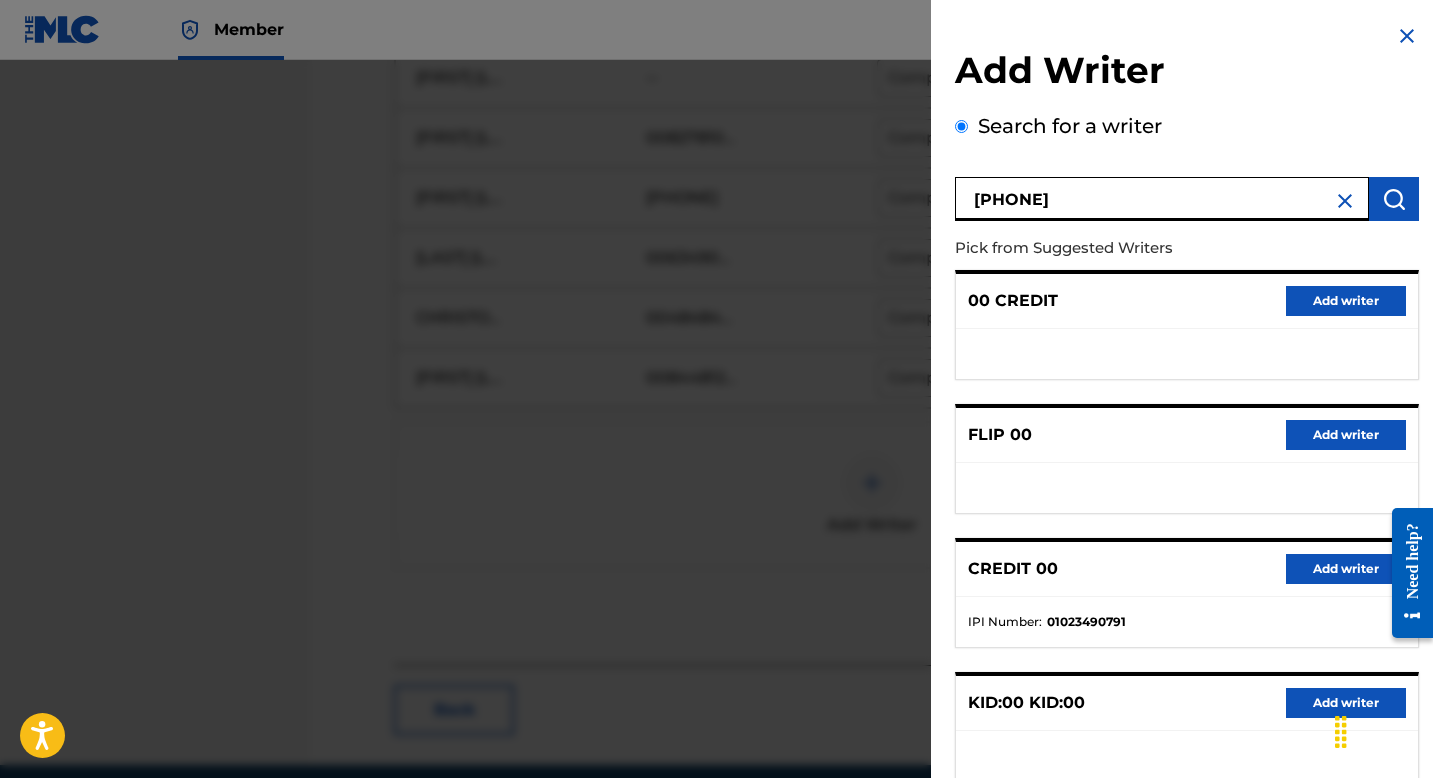 drag, startPoint x: 992, startPoint y: 201, endPoint x: 1010, endPoint y: 194, distance: 19.313208 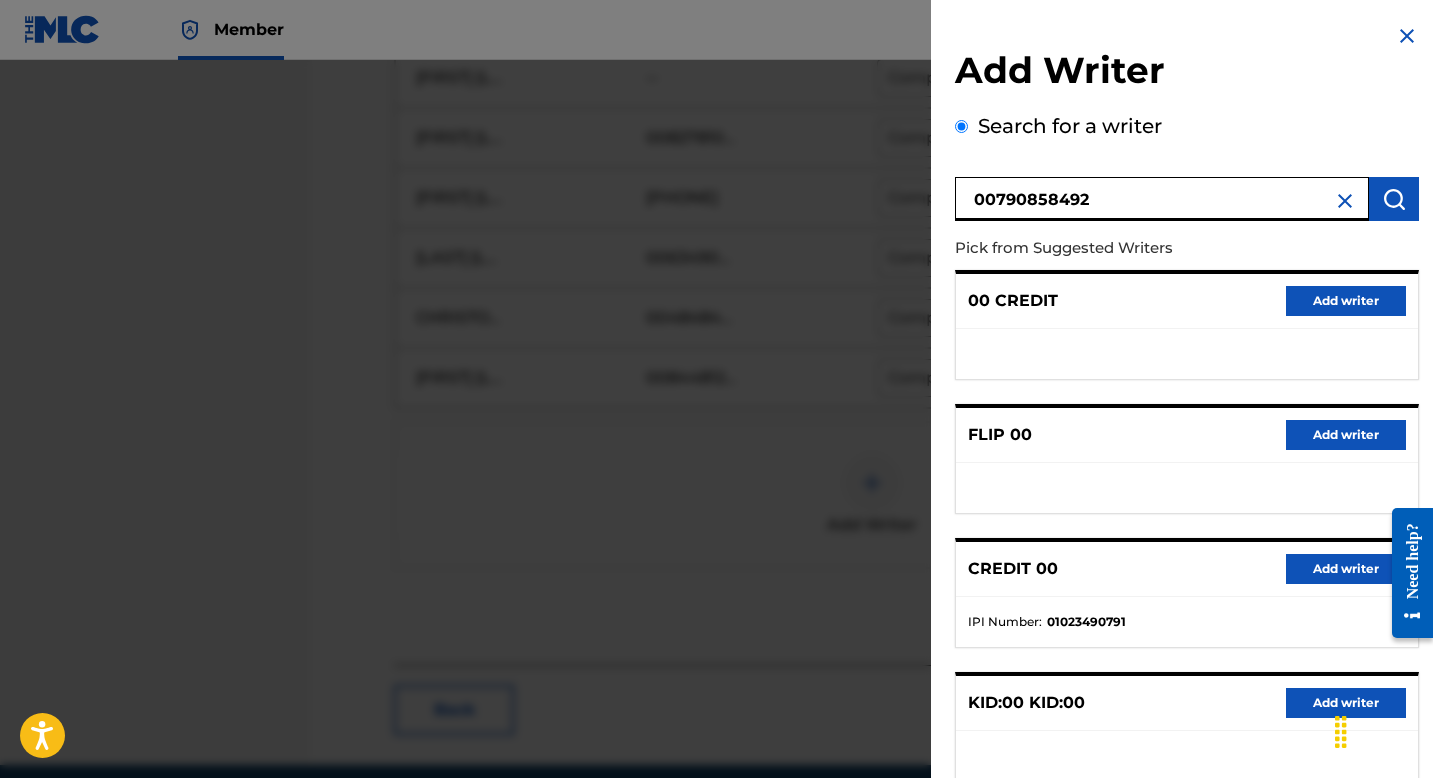 type on "00790858492" 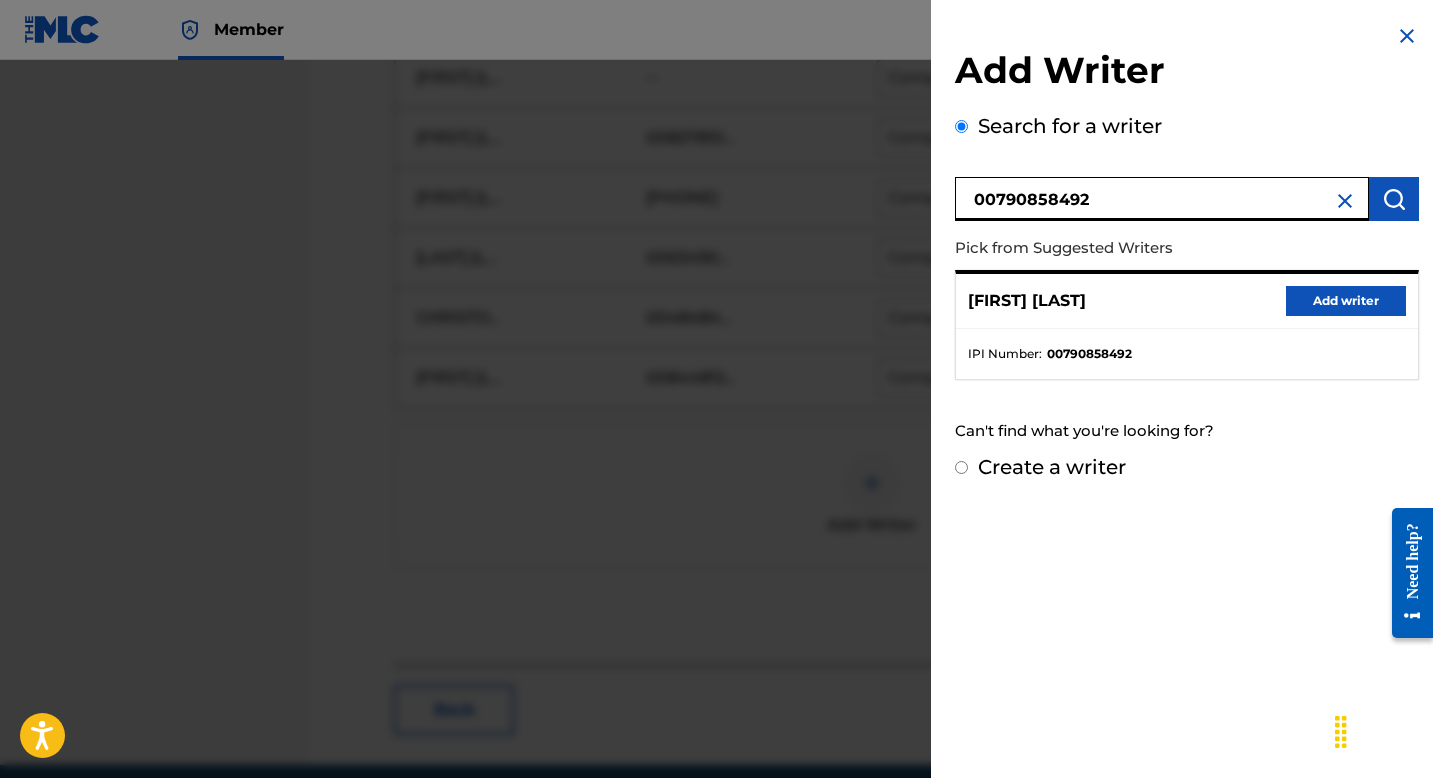 click on "Add writer" at bounding box center [1346, 301] 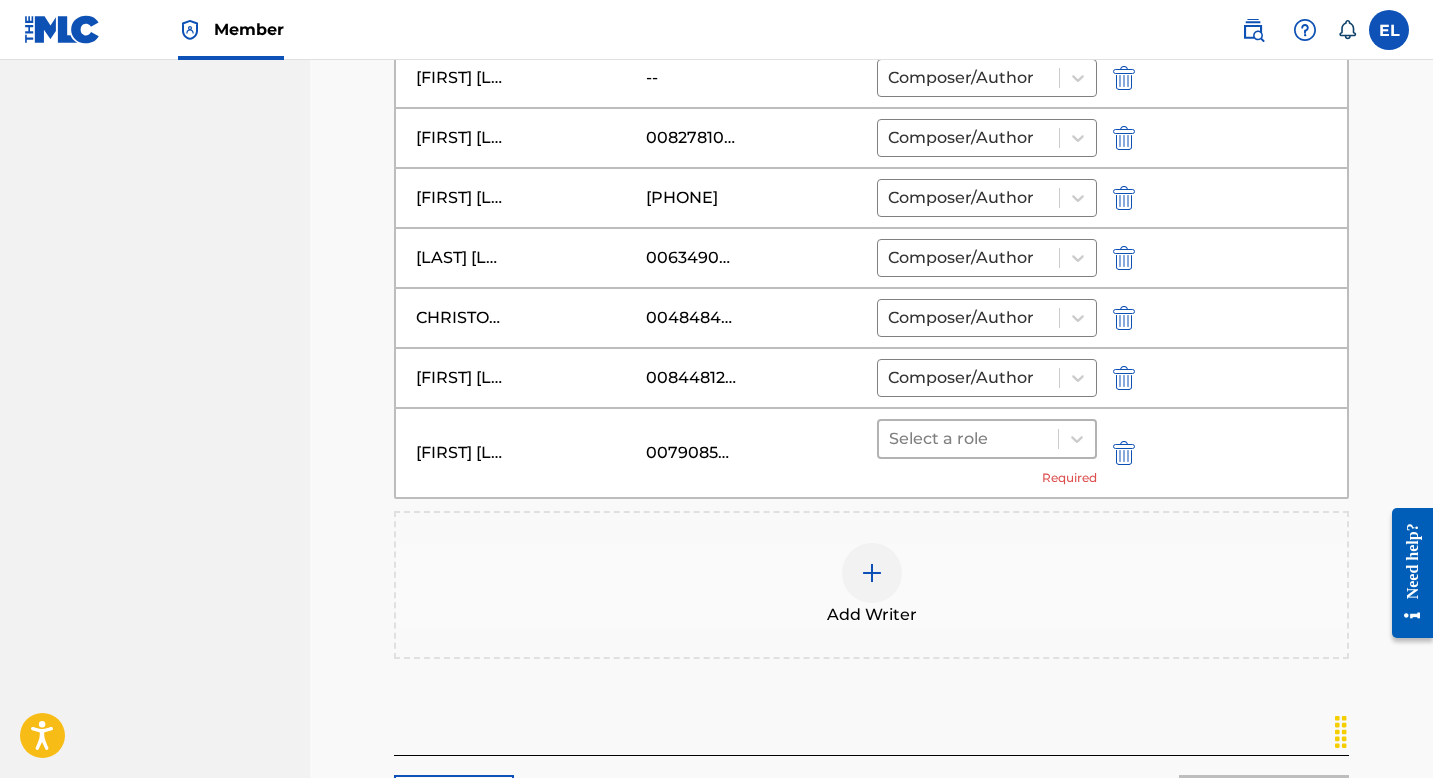 click at bounding box center [968, 439] 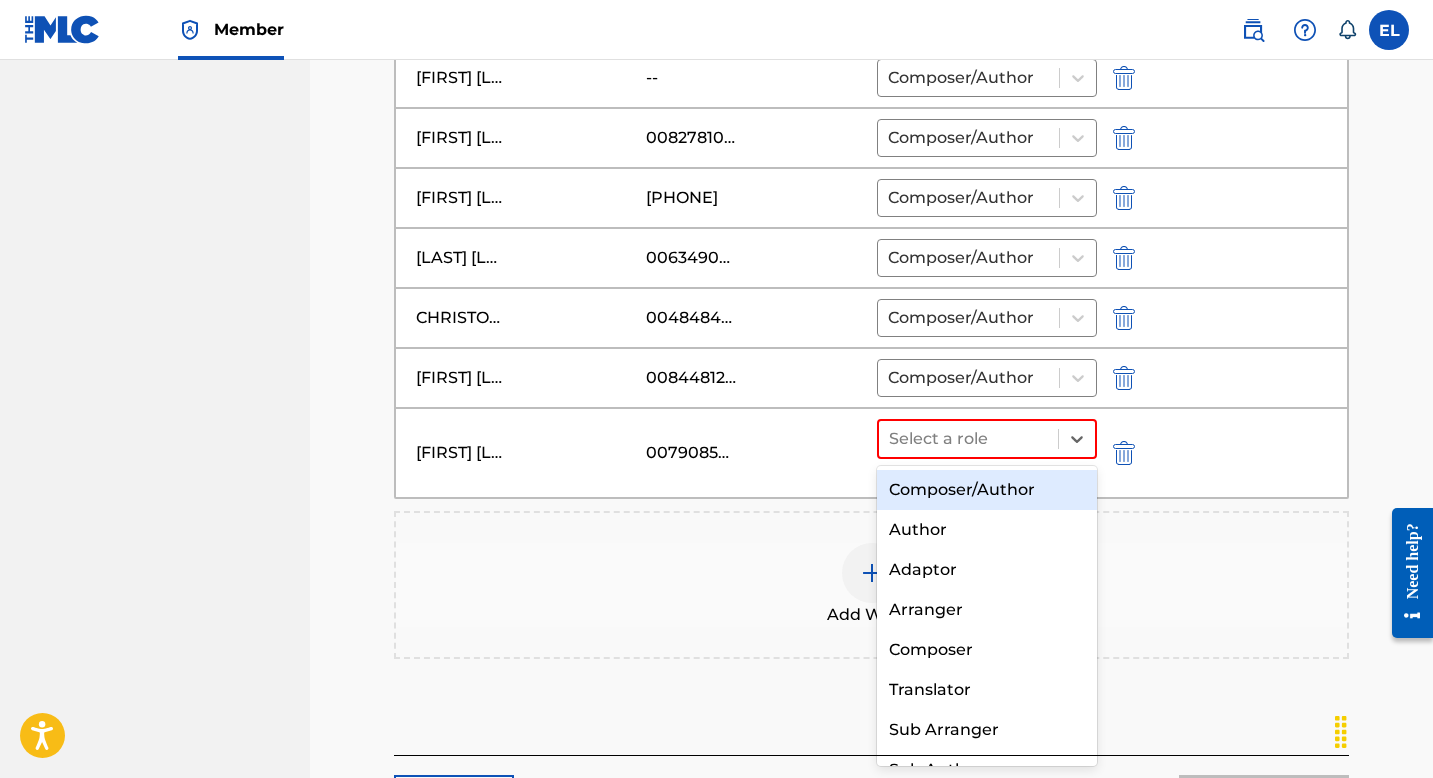 click on "Composer/Author" at bounding box center [987, 490] 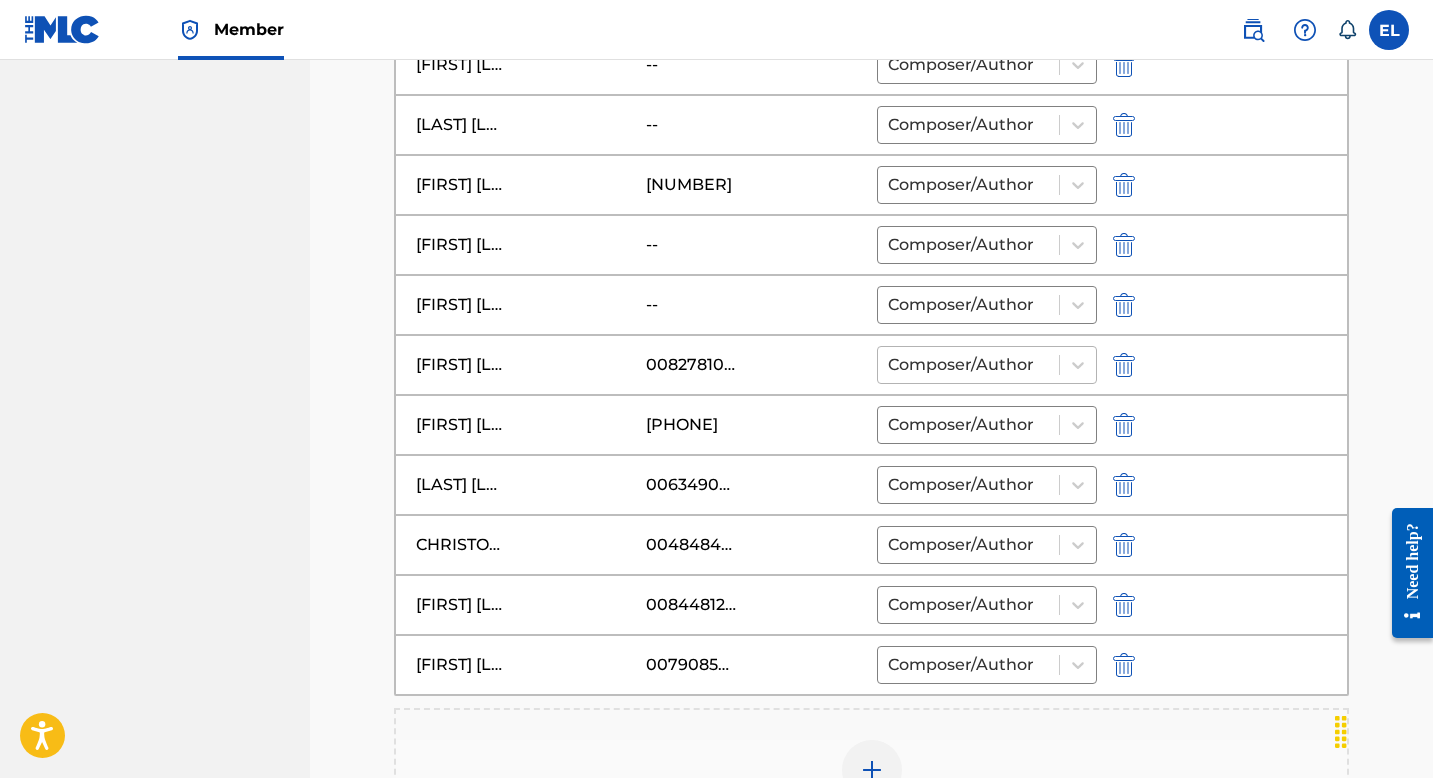 scroll, scrollTop: 847, scrollLeft: 0, axis: vertical 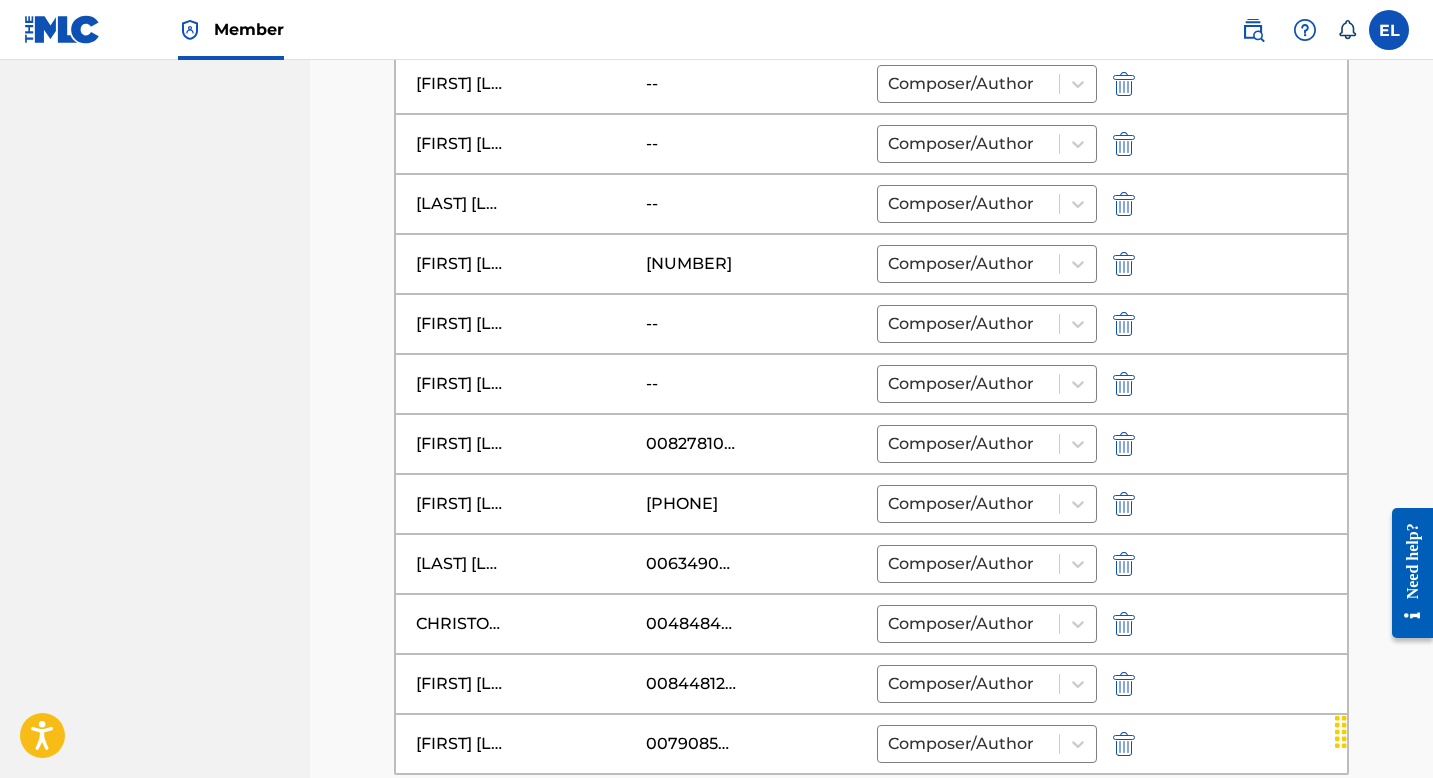 click at bounding box center (1124, 84) 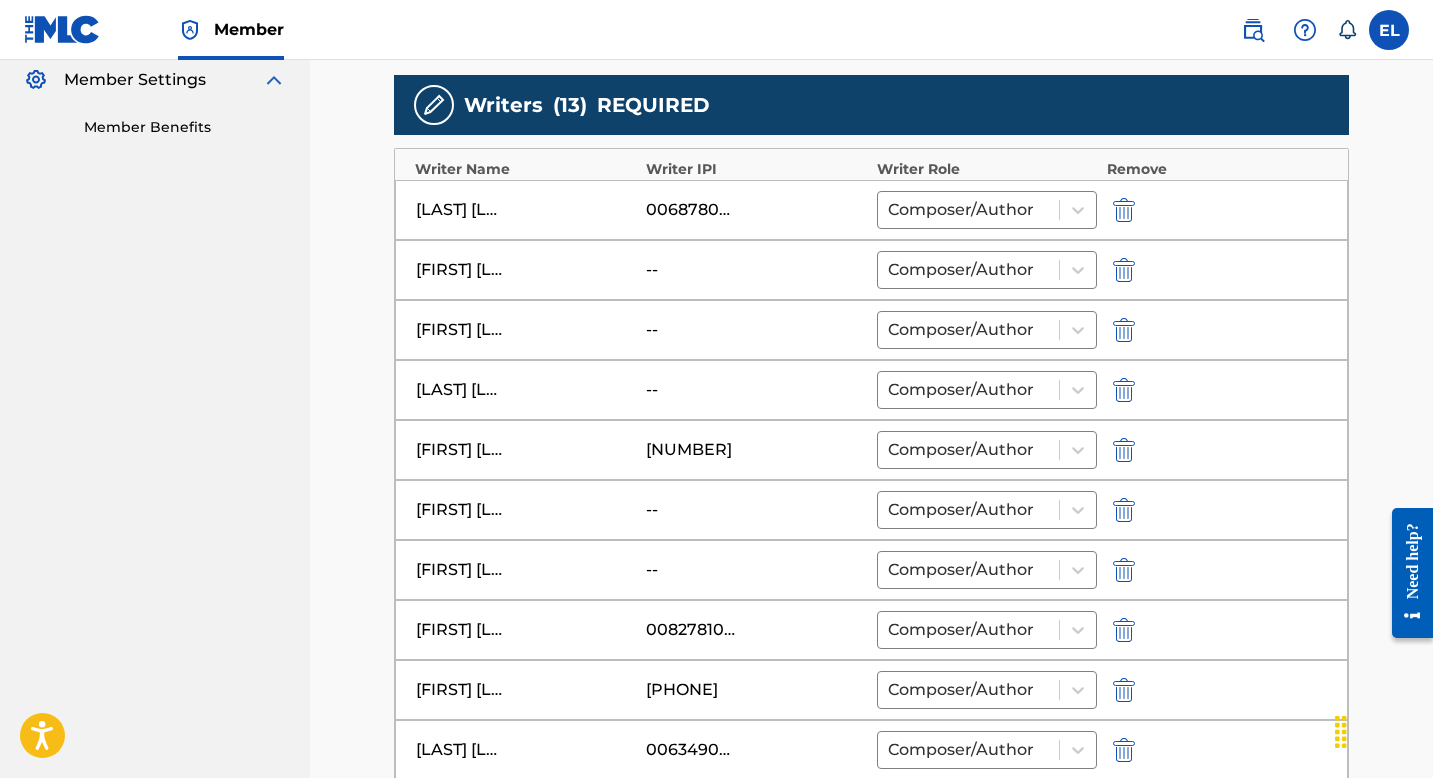 scroll, scrollTop: 701, scrollLeft: 0, axis: vertical 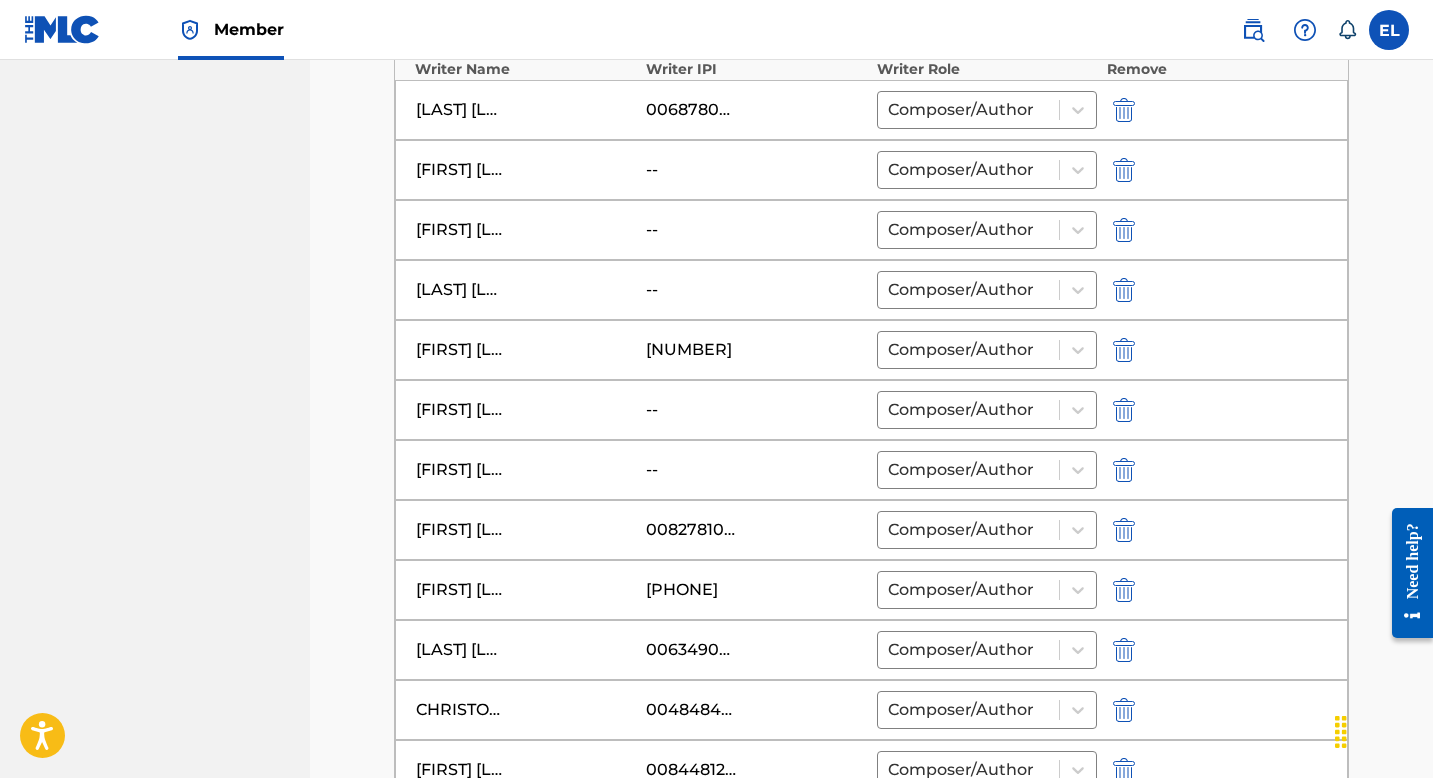 click at bounding box center [1124, 290] 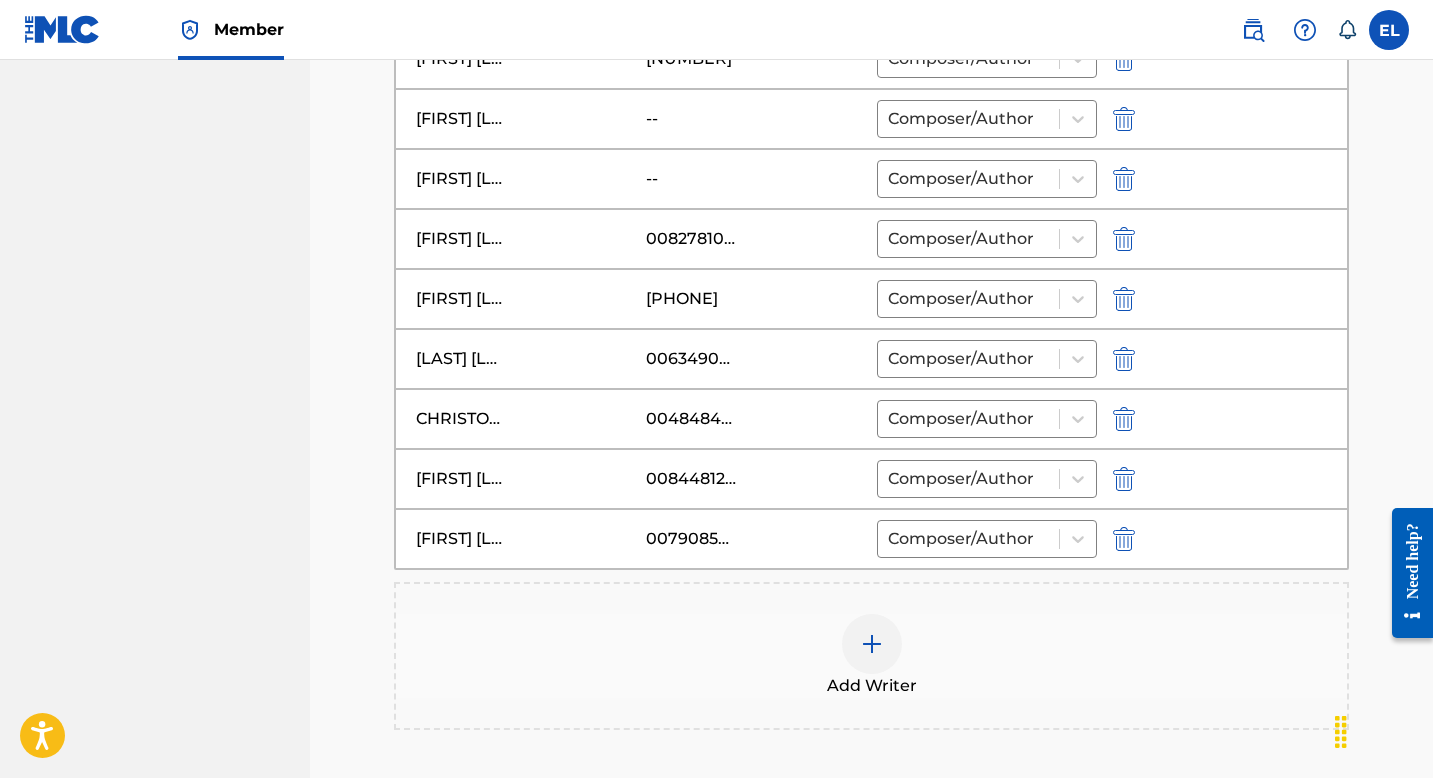 scroll, scrollTop: 1106, scrollLeft: 0, axis: vertical 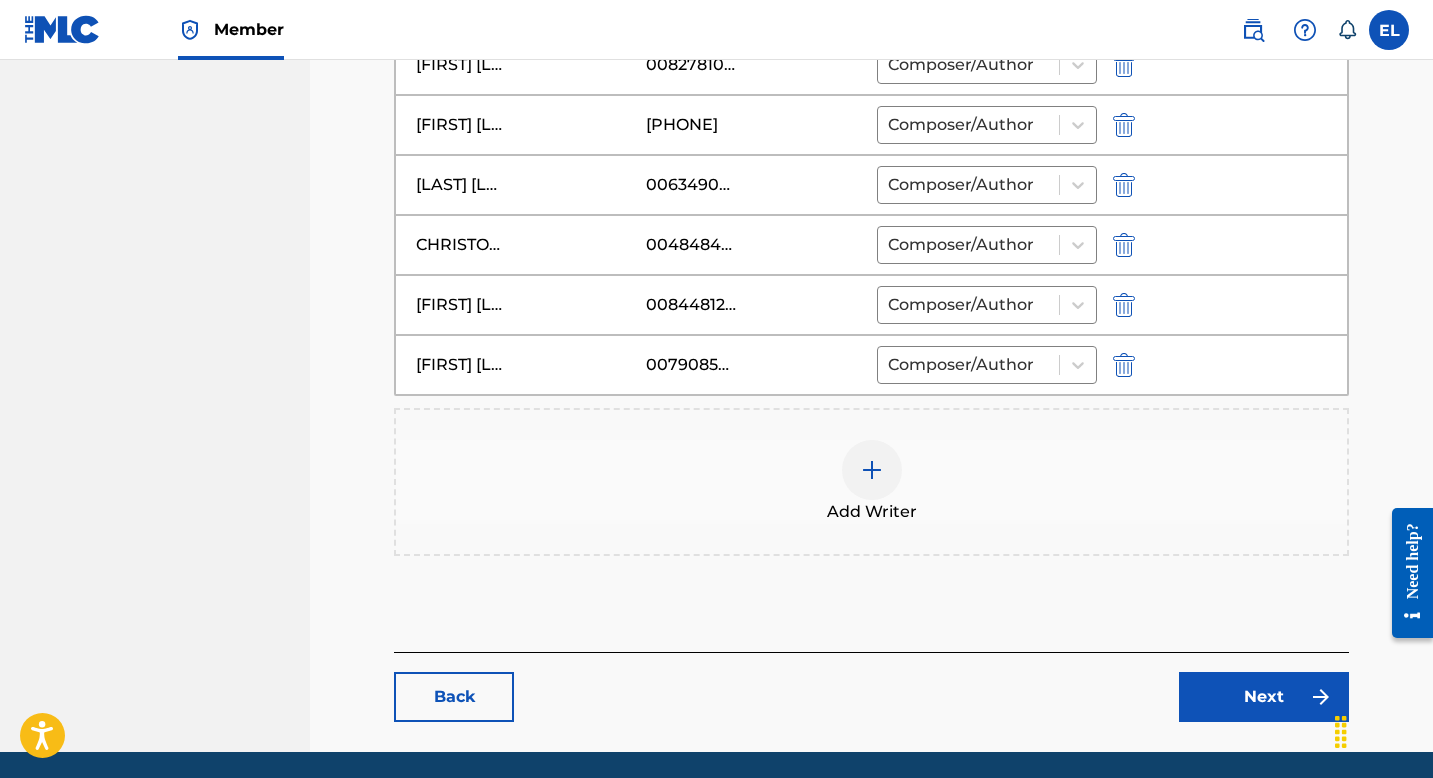 click at bounding box center (872, 470) 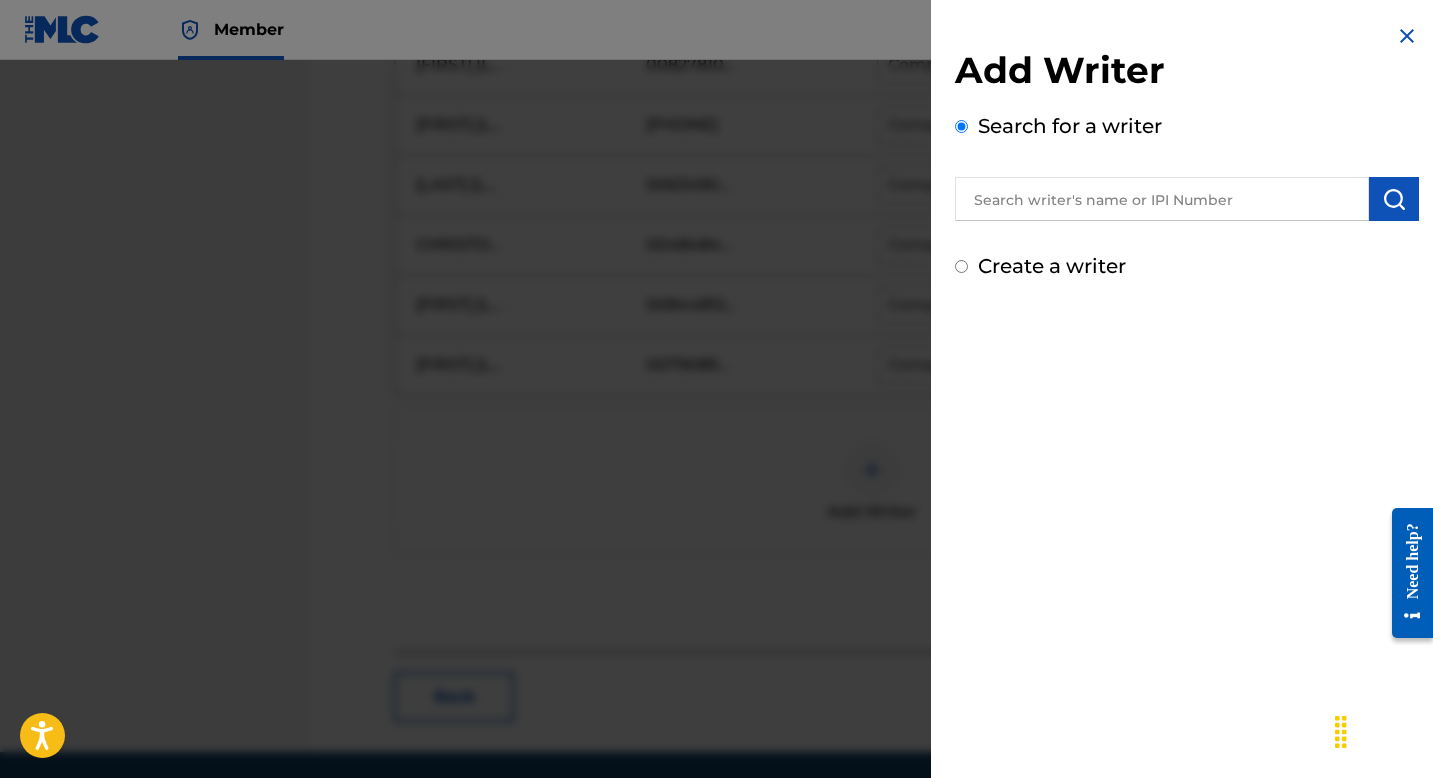 click at bounding box center (1162, 199) 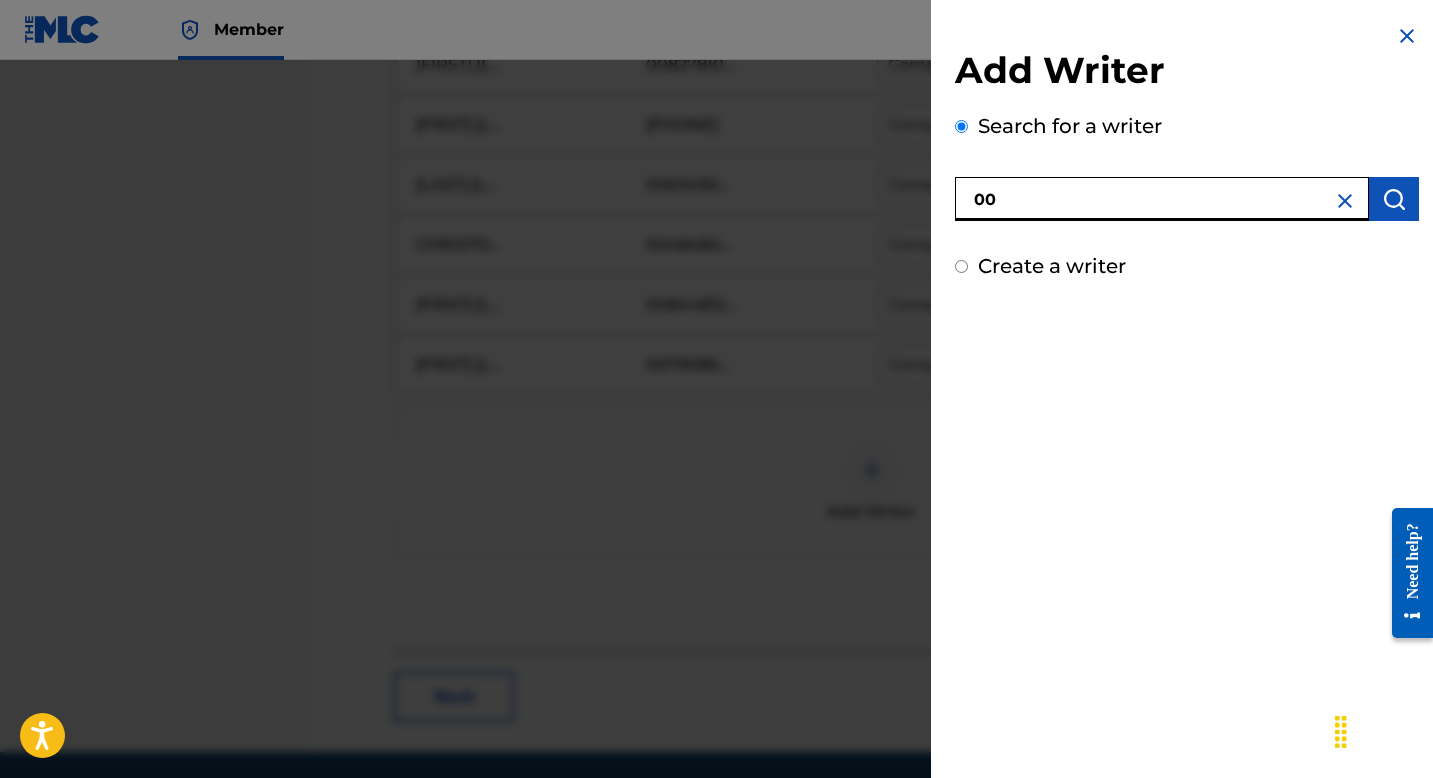 paste on "687257201" 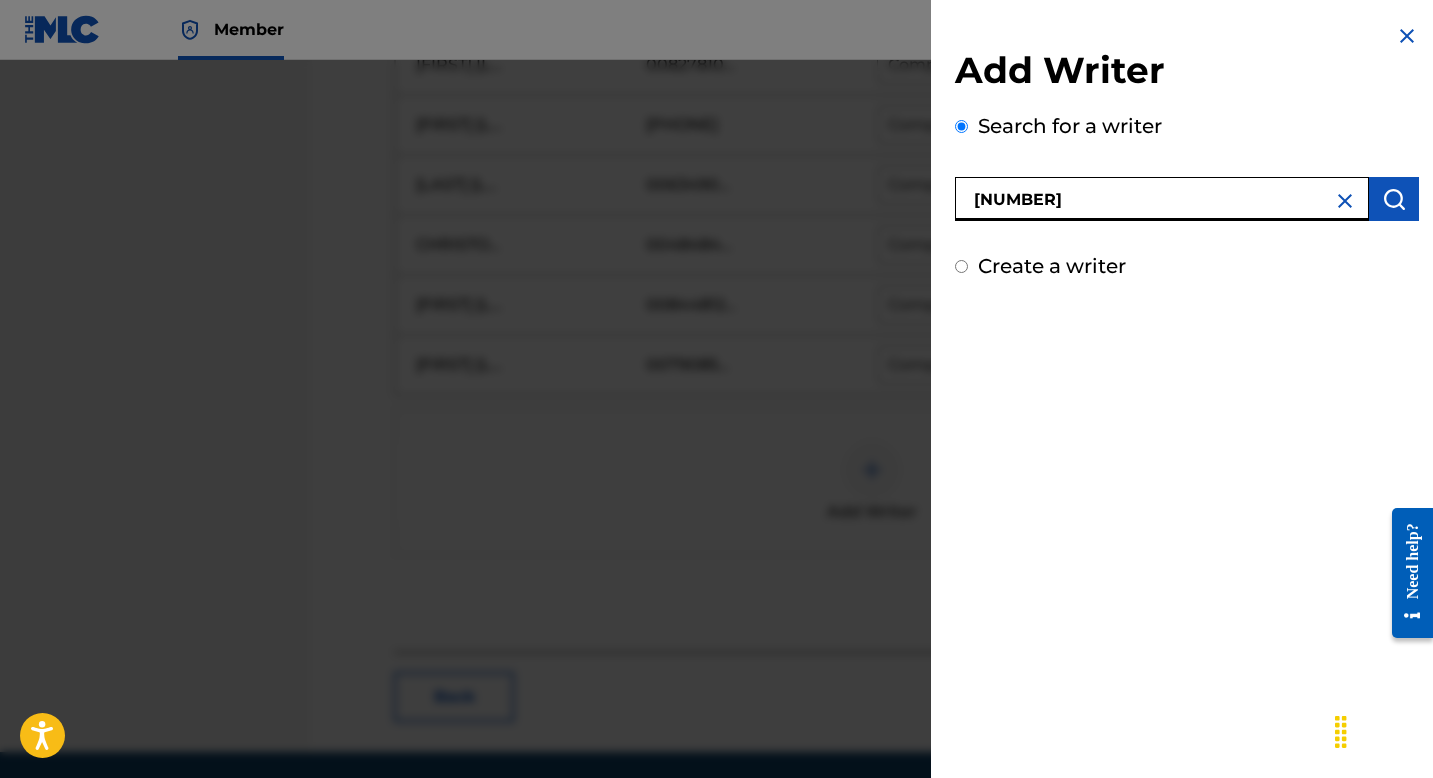 type on "00687257201" 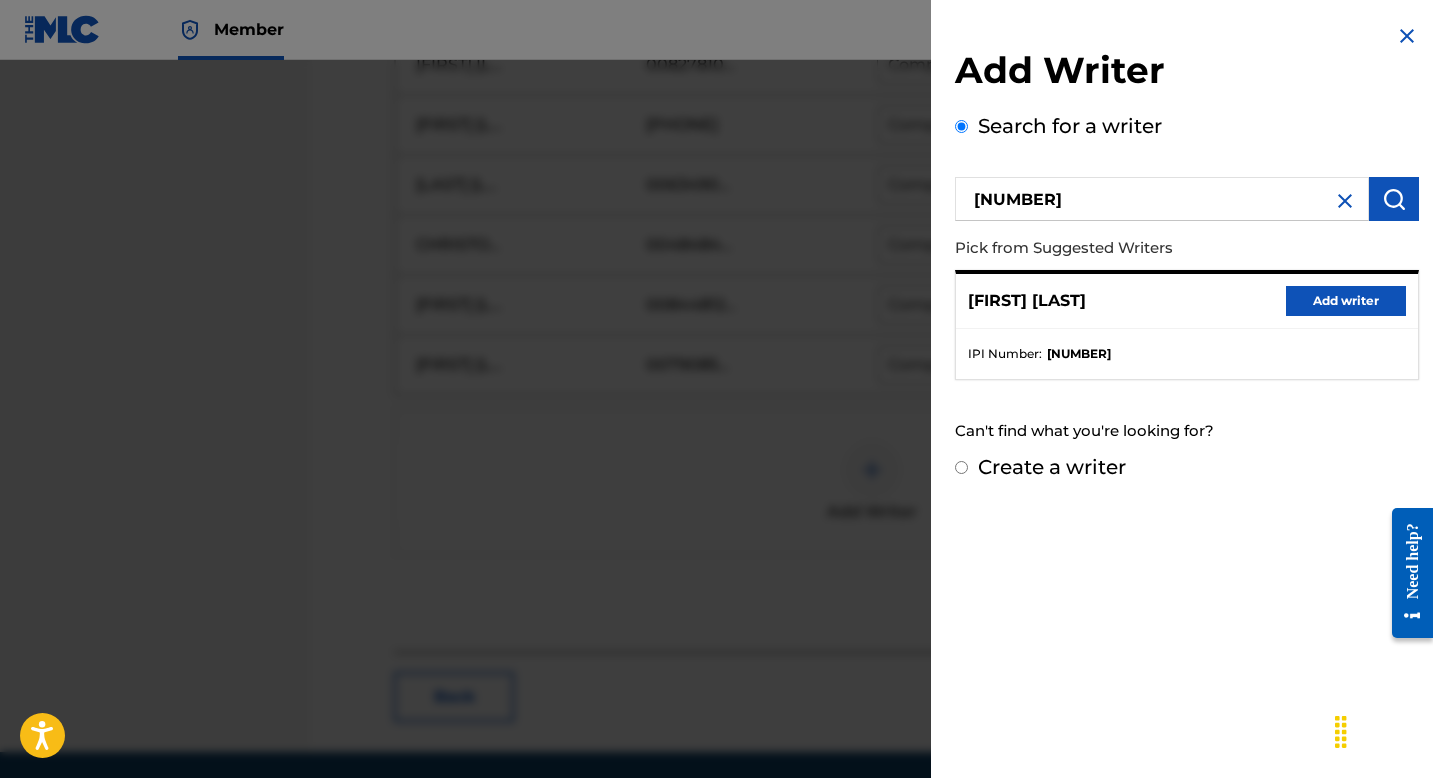 click on "Add writer" at bounding box center [1346, 301] 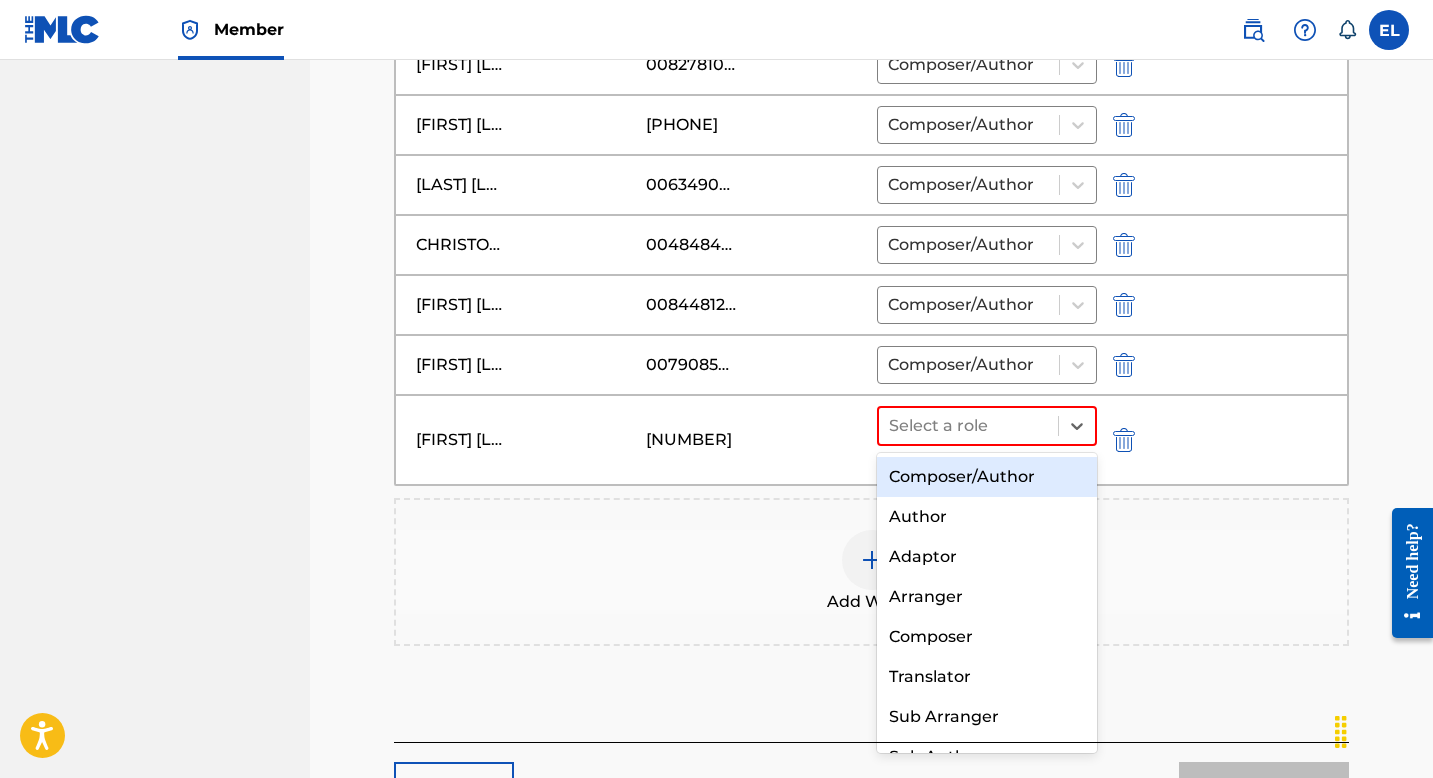 drag, startPoint x: 1050, startPoint y: 432, endPoint x: 1044, endPoint y: 462, distance: 30.594116 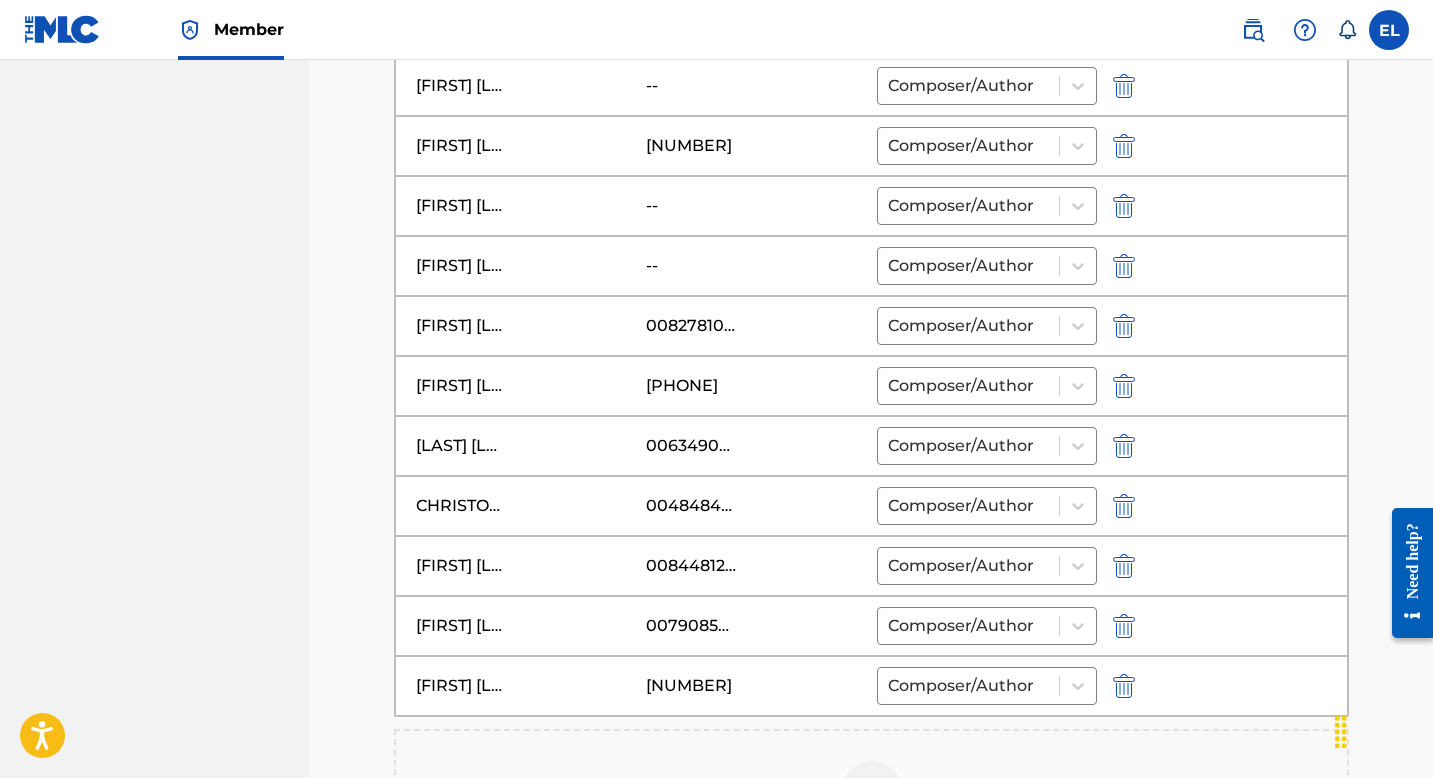 scroll, scrollTop: 1065, scrollLeft: 0, axis: vertical 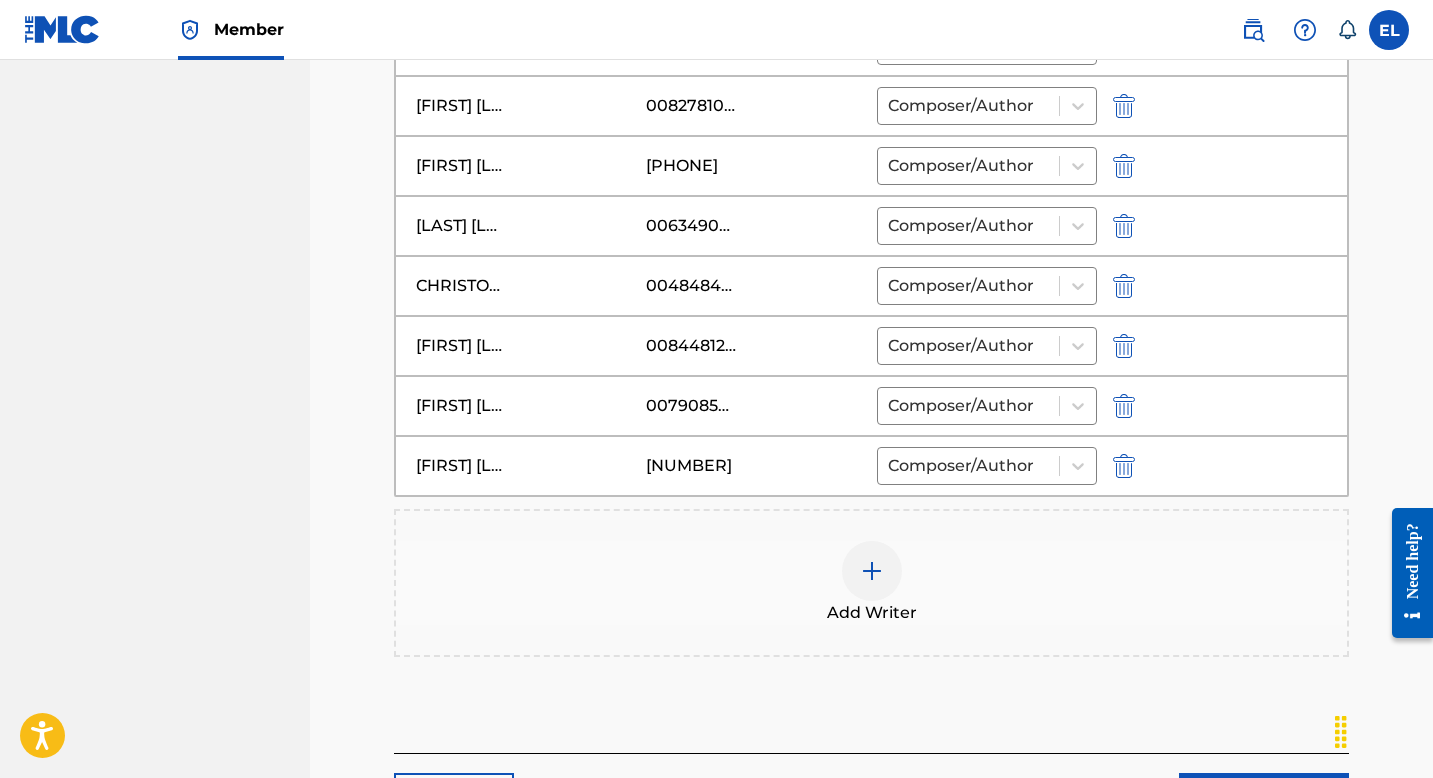 click at bounding box center [872, 571] 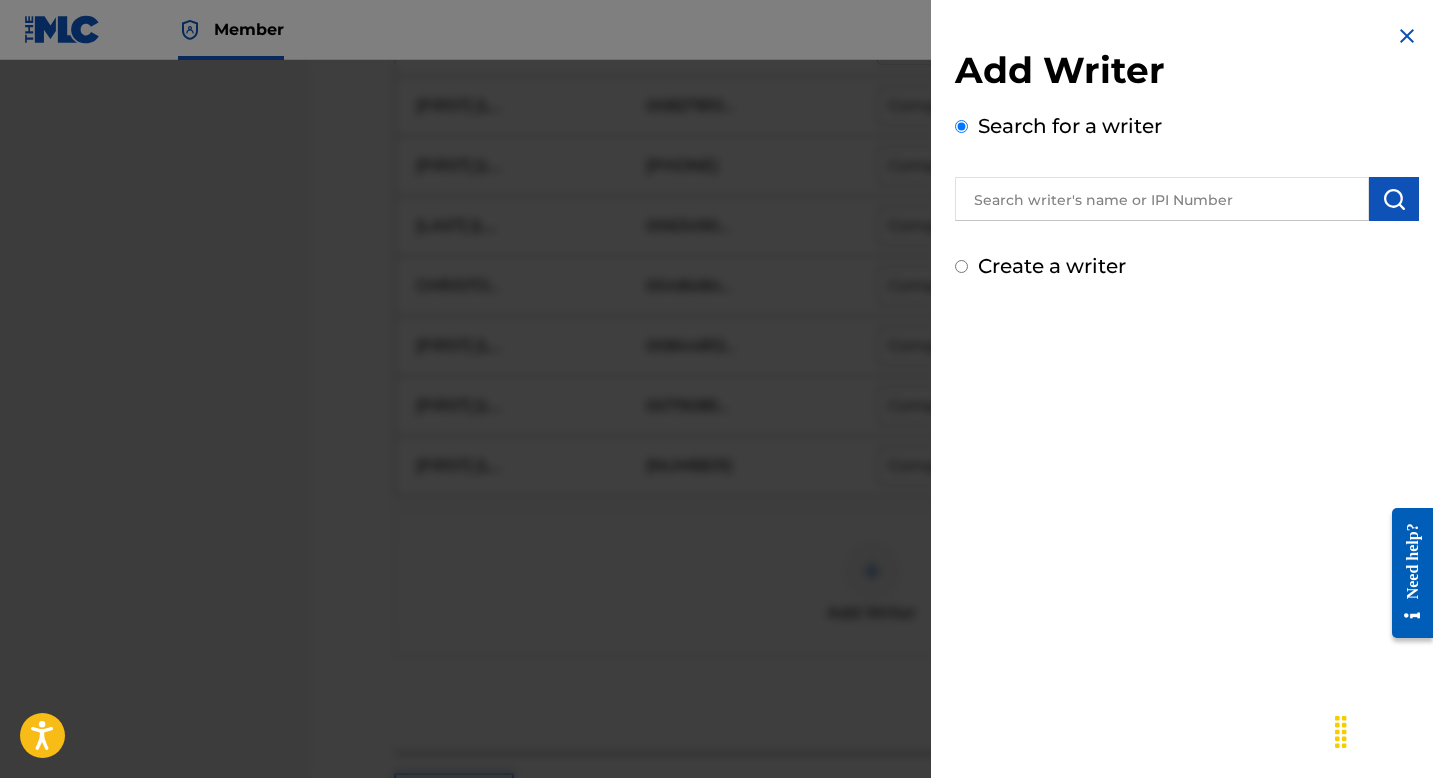 click at bounding box center (1162, 199) 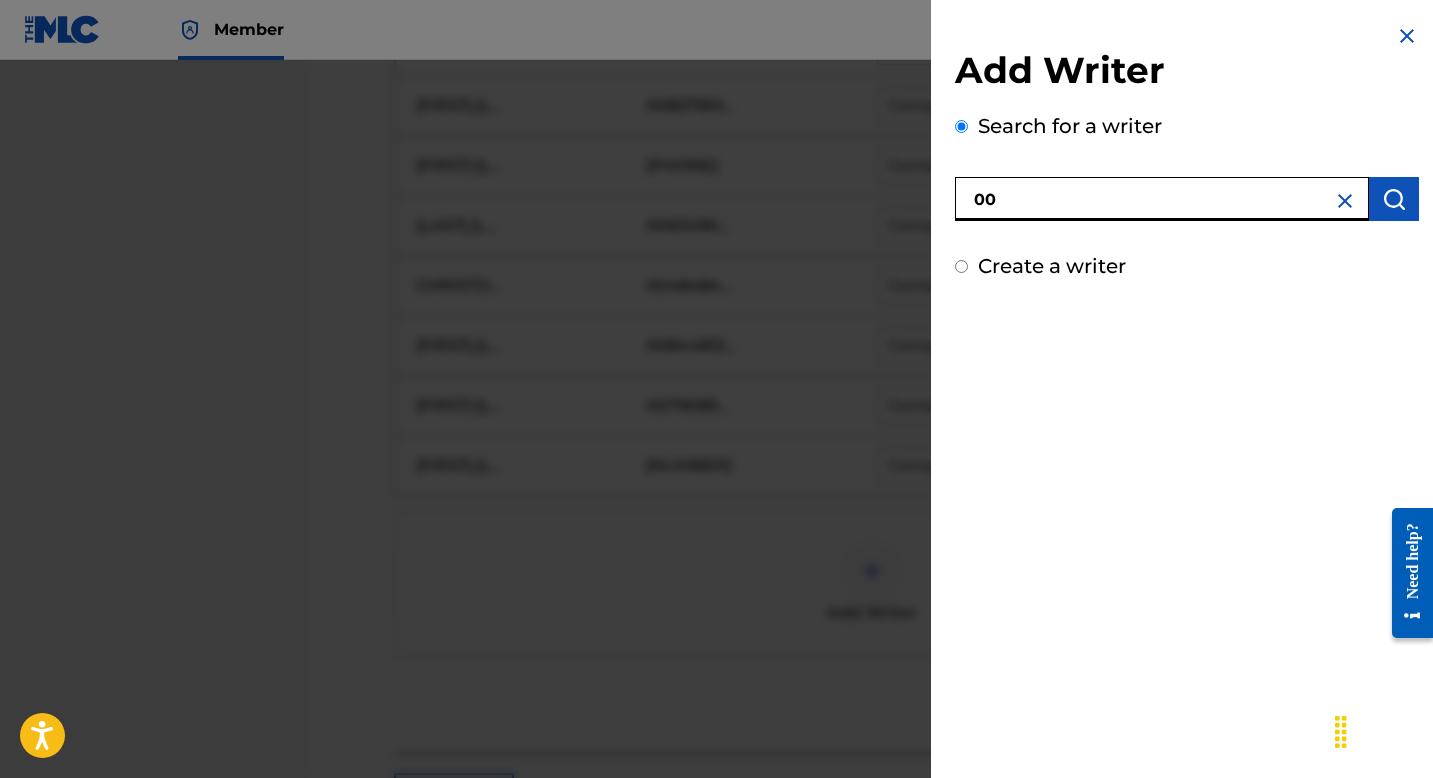 paste on "515558840" 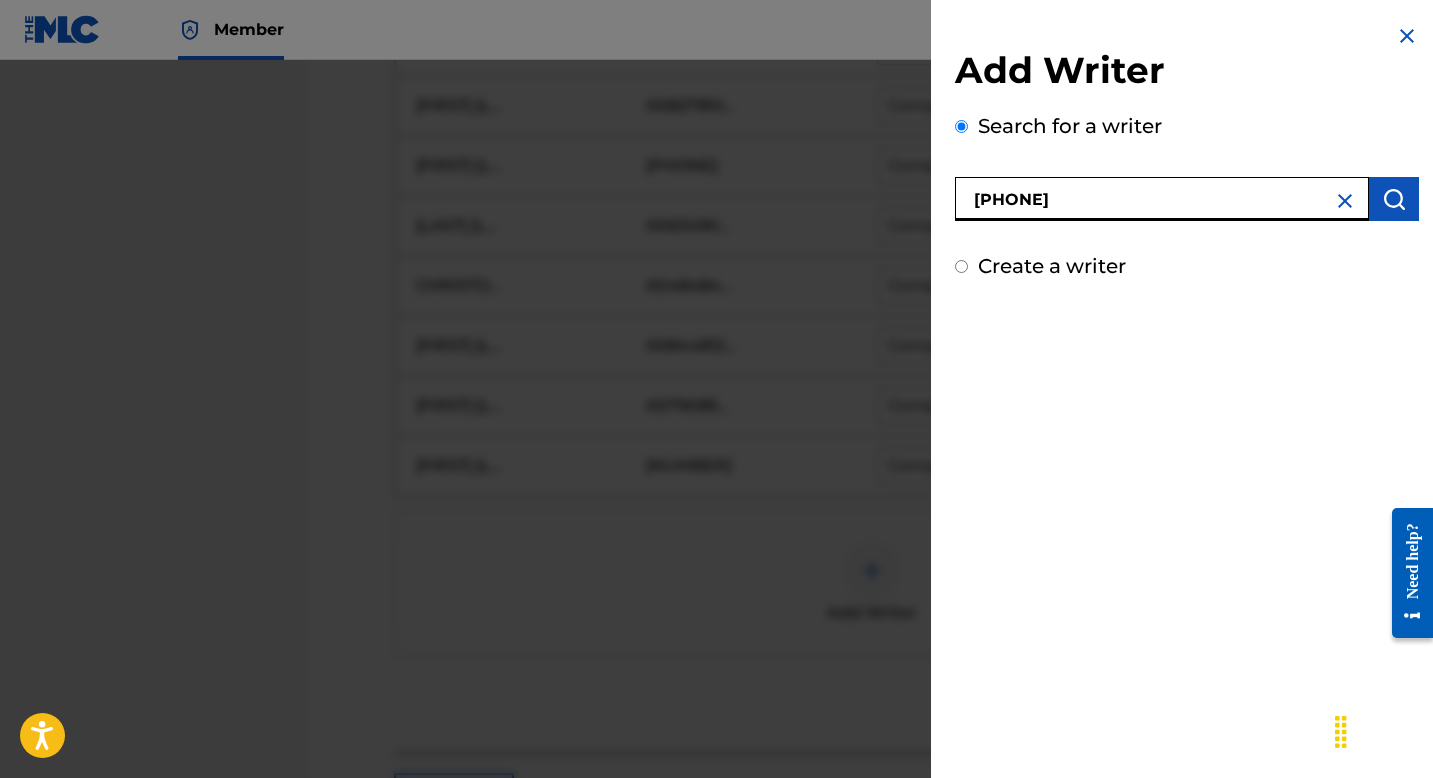 type on "00515558840" 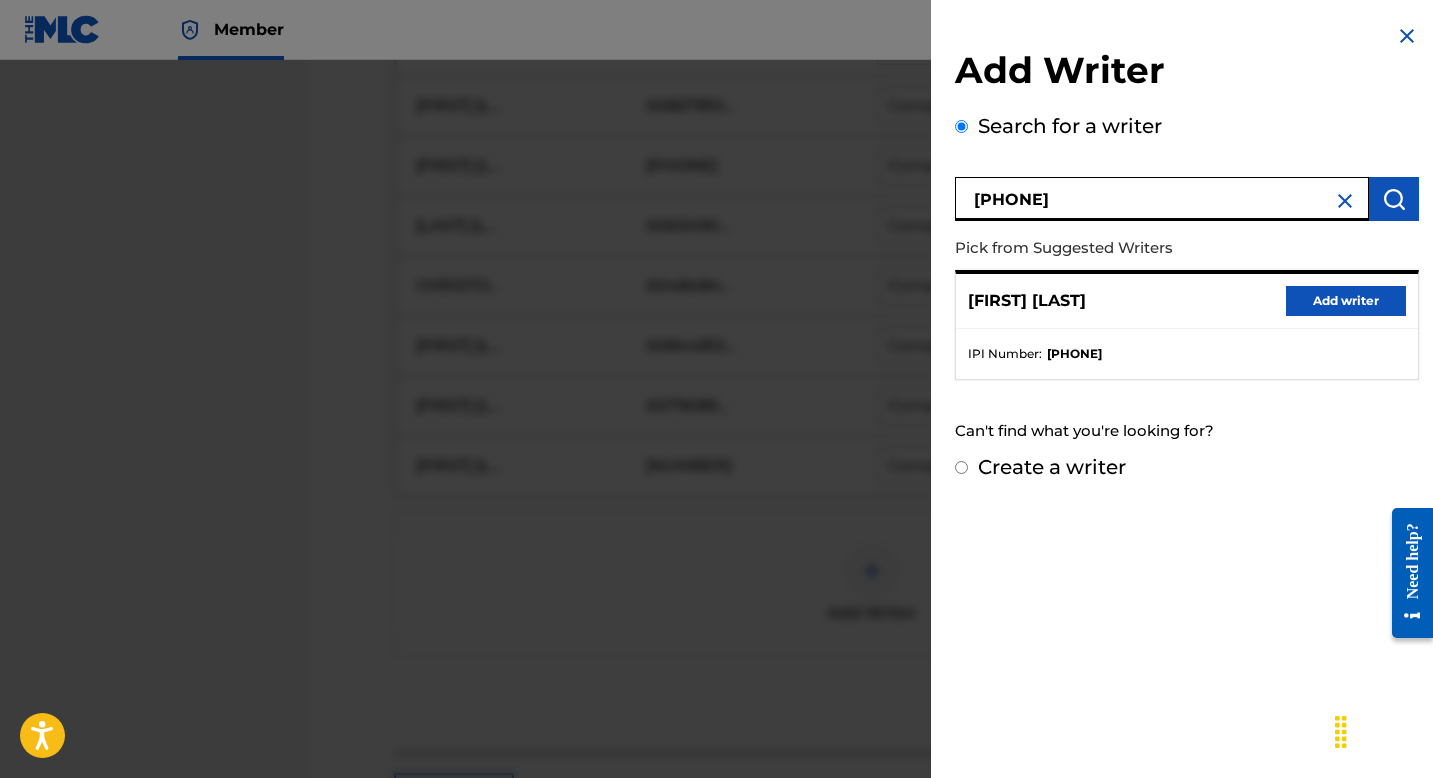 click on "Add writer" at bounding box center [1346, 301] 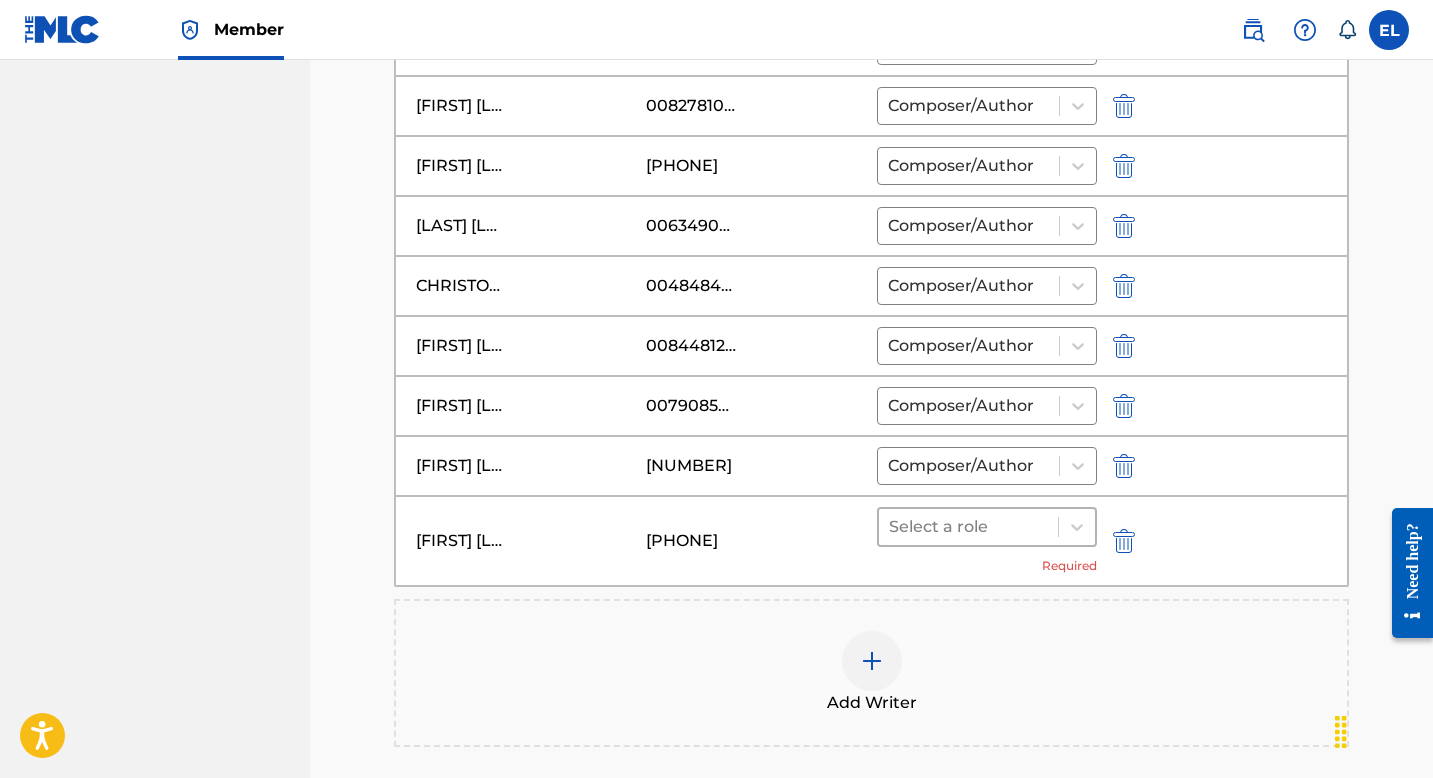 click at bounding box center (968, 527) 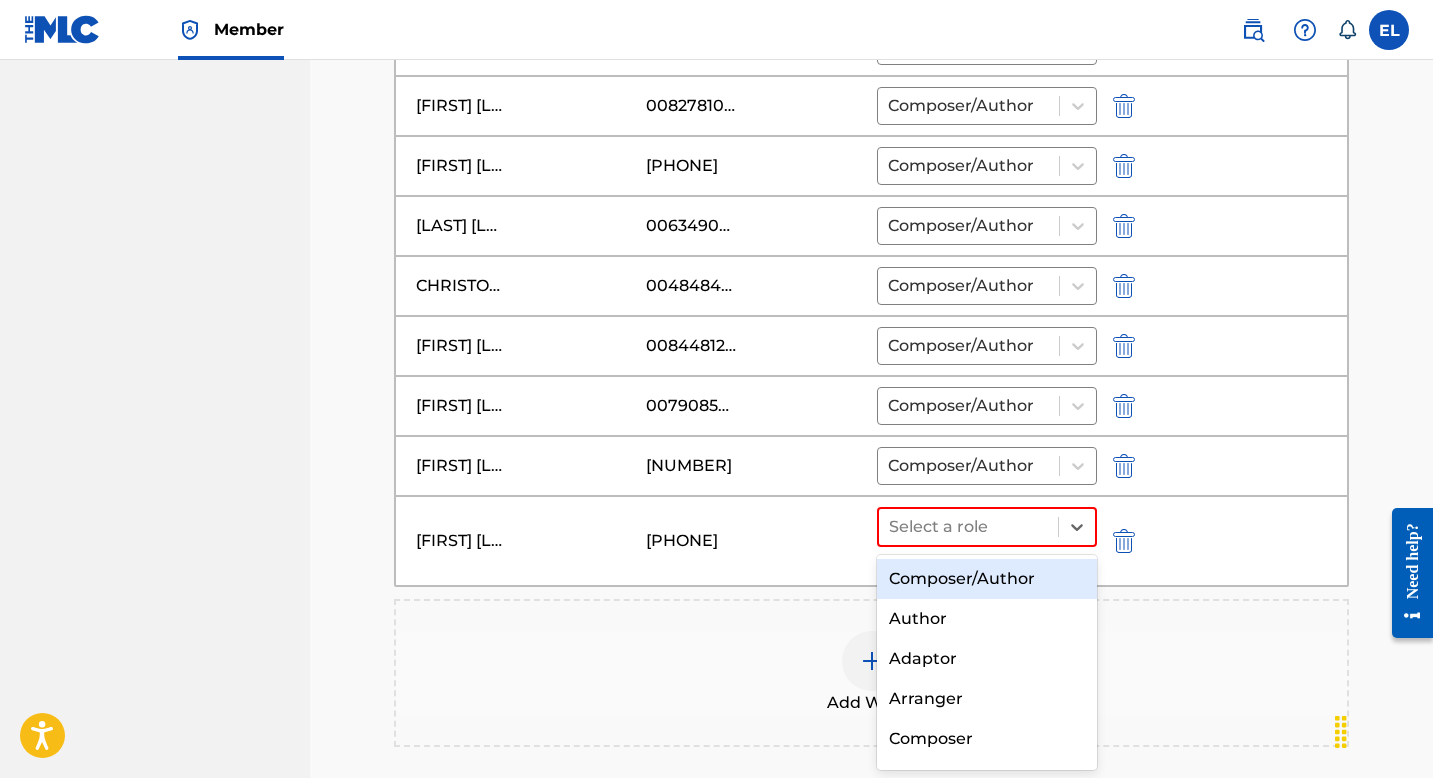 click on "Composer/Author" at bounding box center [987, 579] 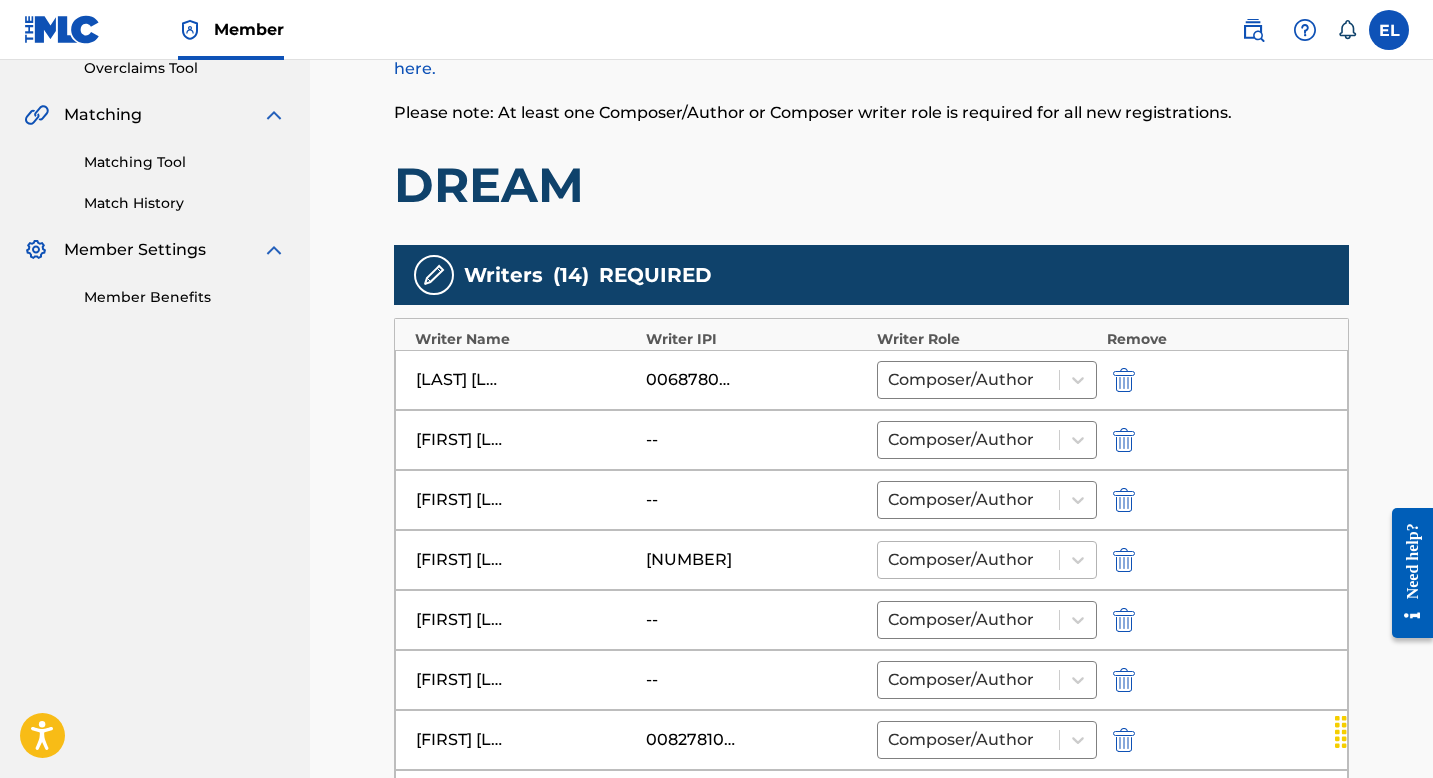 scroll, scrollTop: 432, scrollLeft: 0, axis: vertical 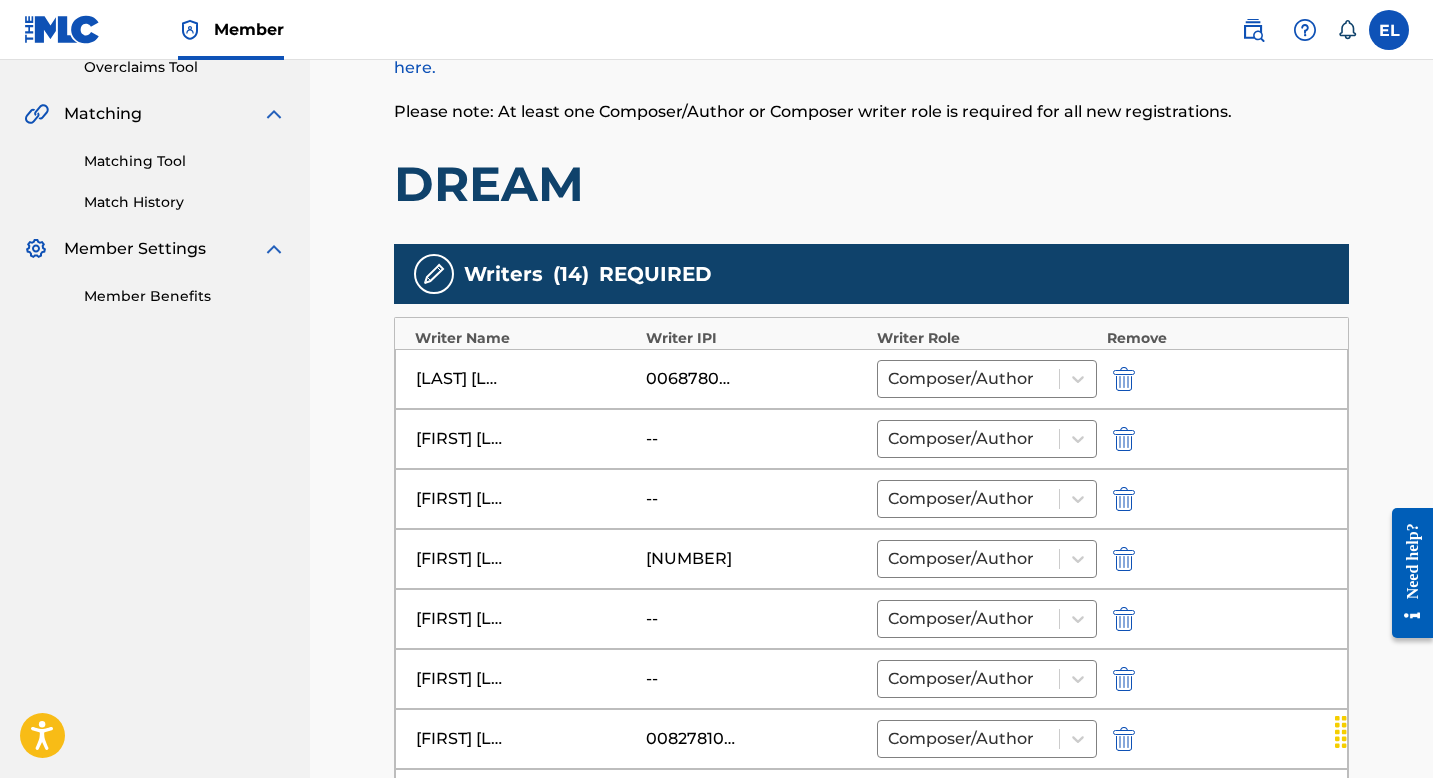 click at bounding box center (1124, 619) 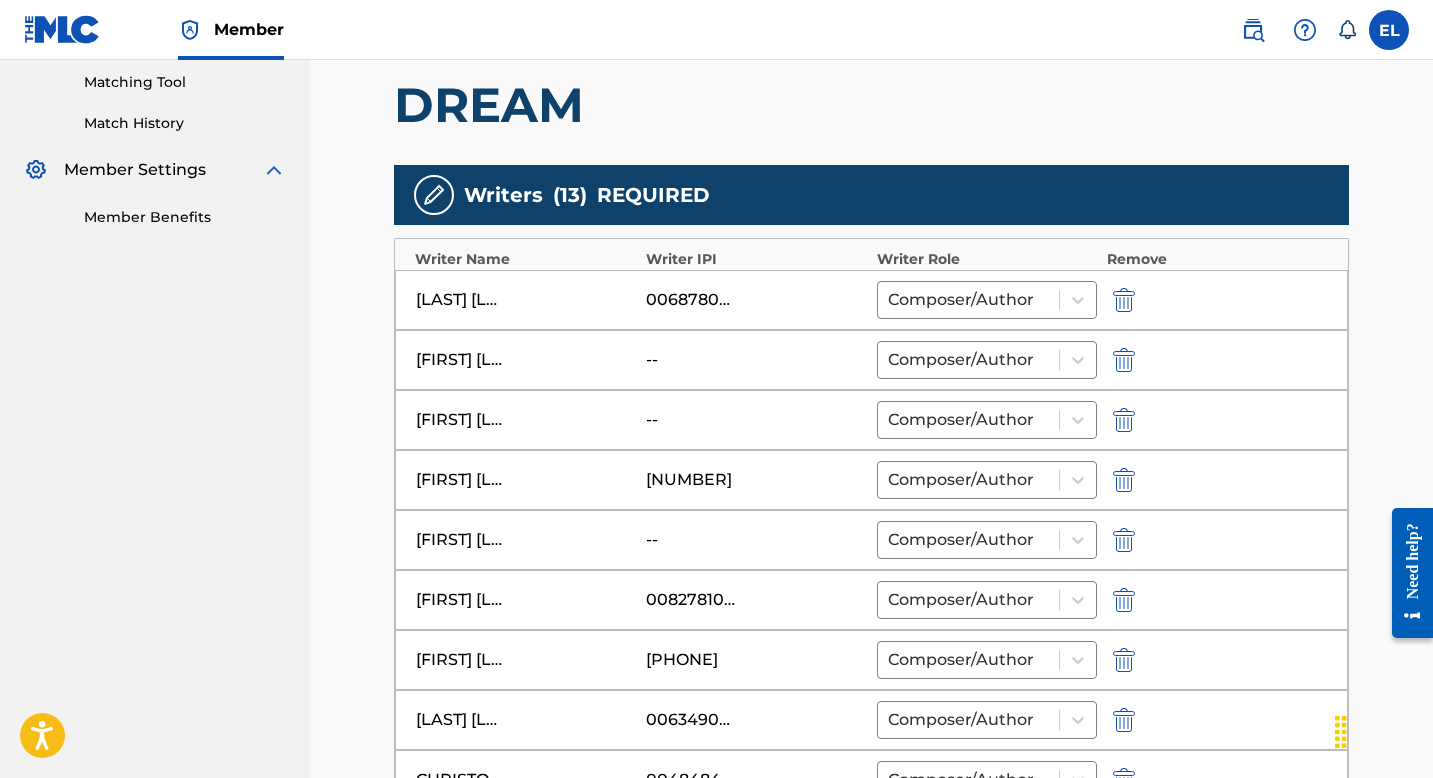 scroll, scrollTop: 512, scrollLeft: 0, axis: vertical 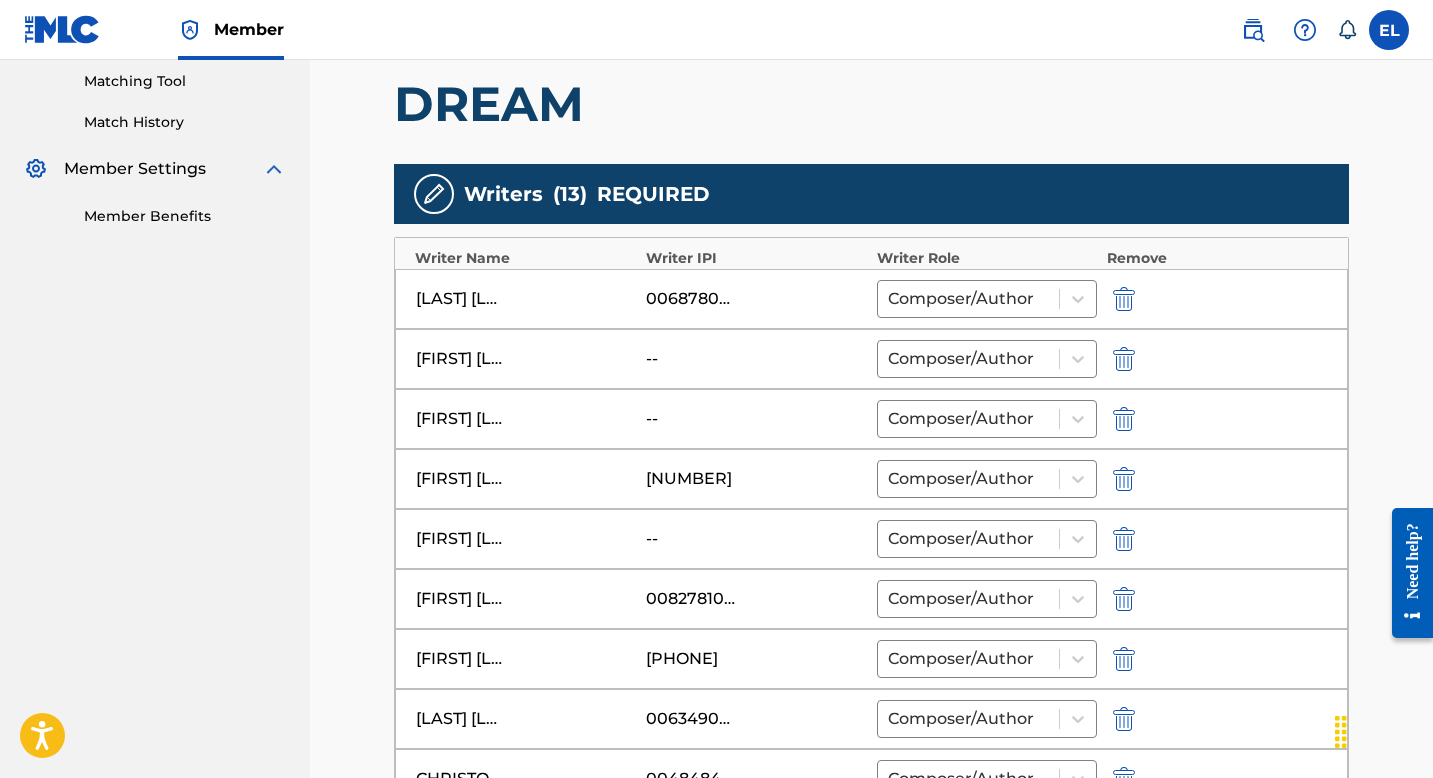 click at bounding box center [1124, 539] 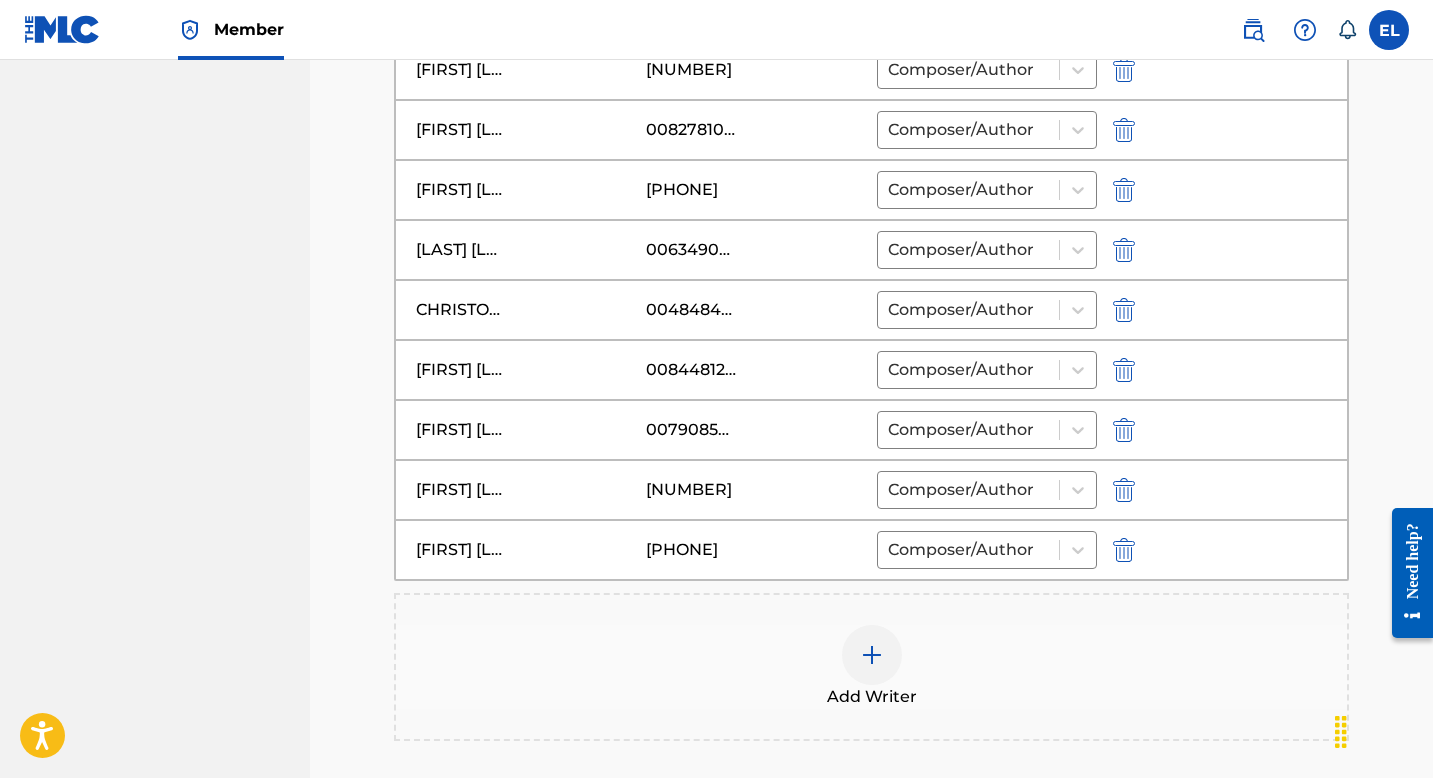 scroll, scrollTop: 1019, scrollLeft: 0, axis: vertical 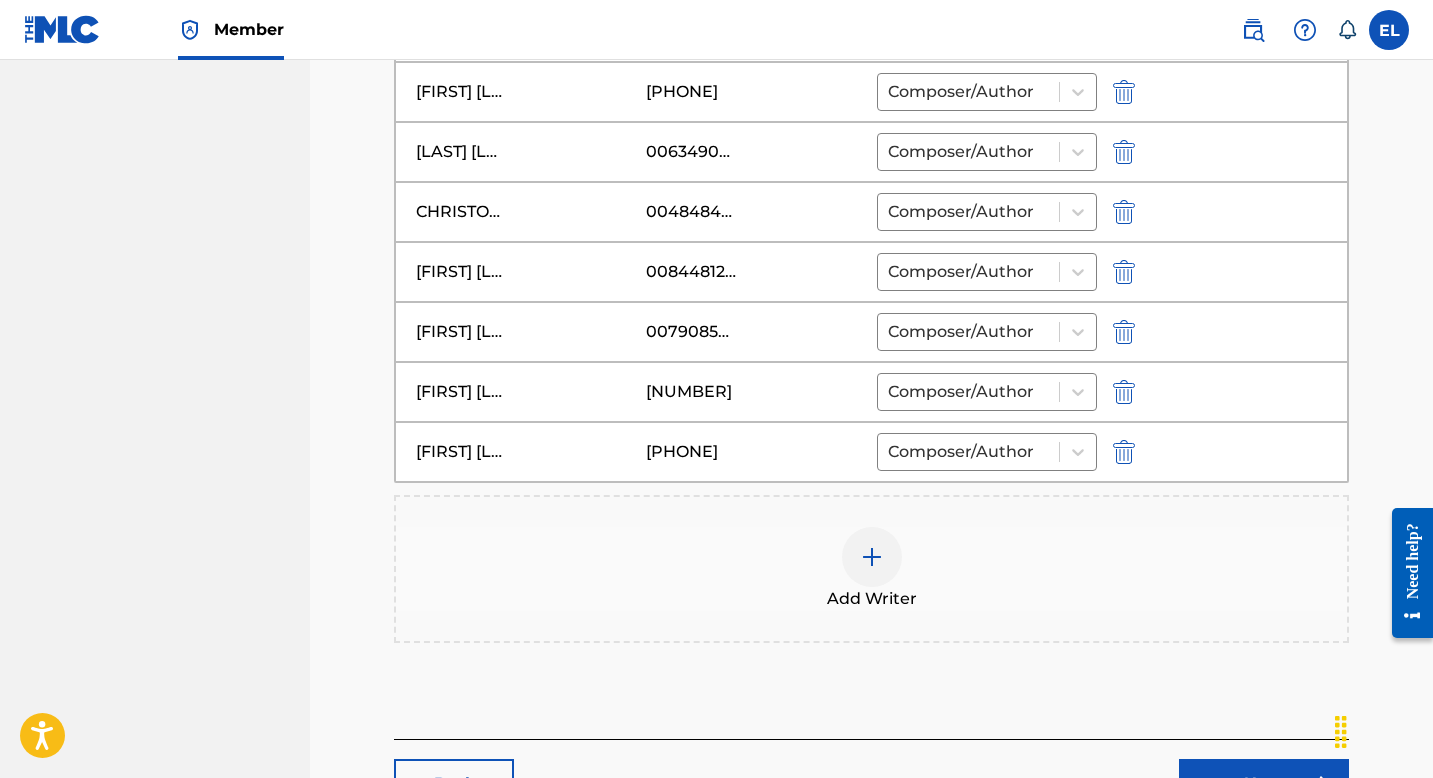 click at bounding box center [872, 557] 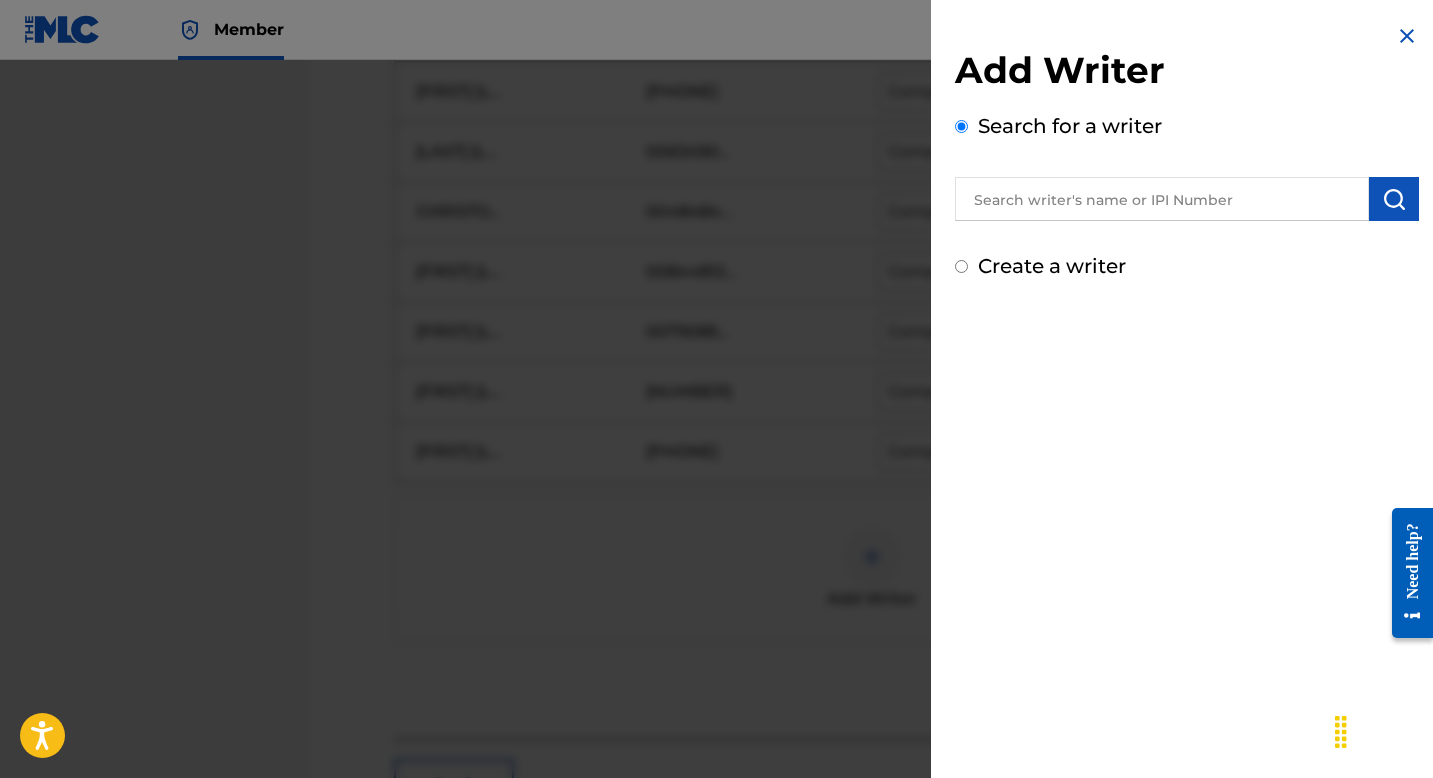 click at bounding box center (1162, 199) 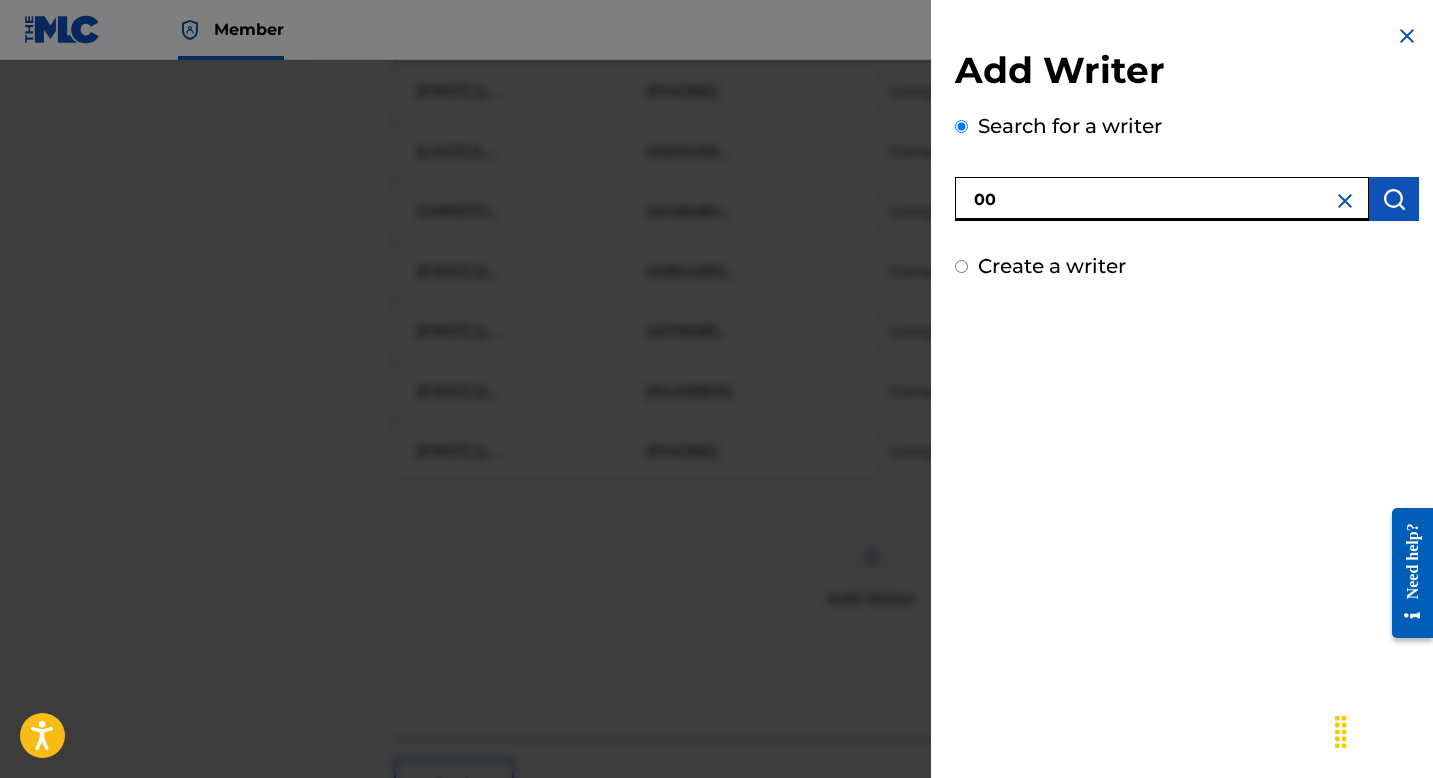 paste on "1135940073" 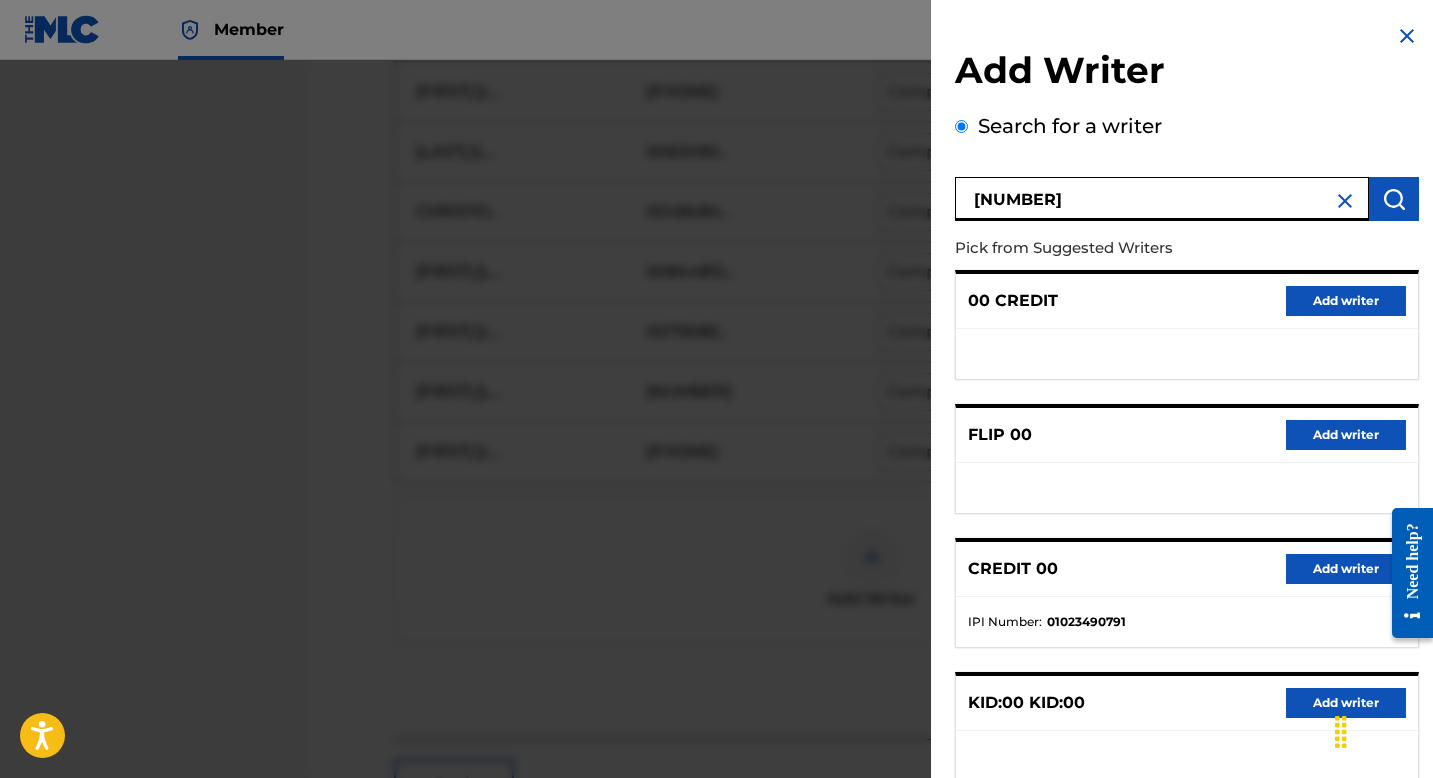 click on "00 1135940073" at bounding box center [1162, 199] 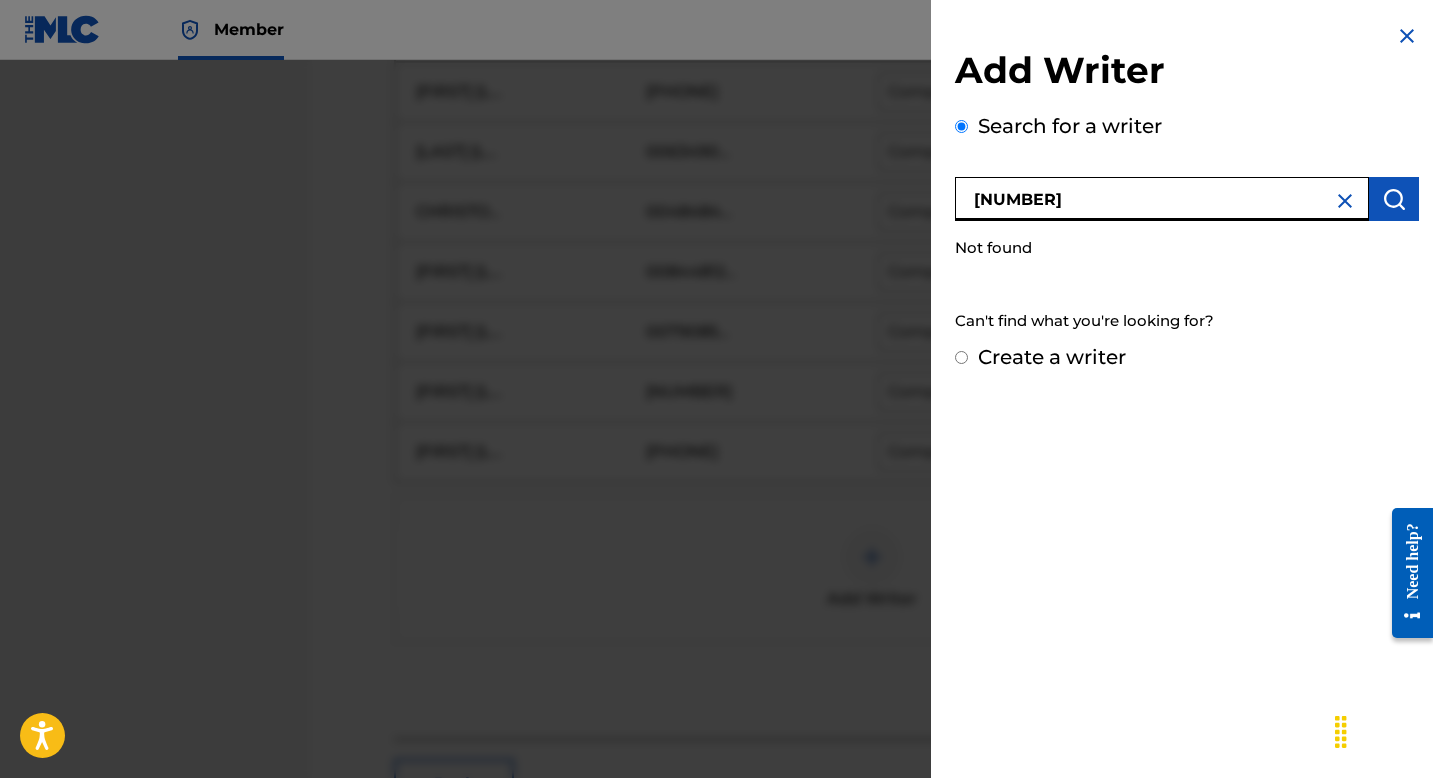 click on "001135940073" at bounding box center (1162, 199) 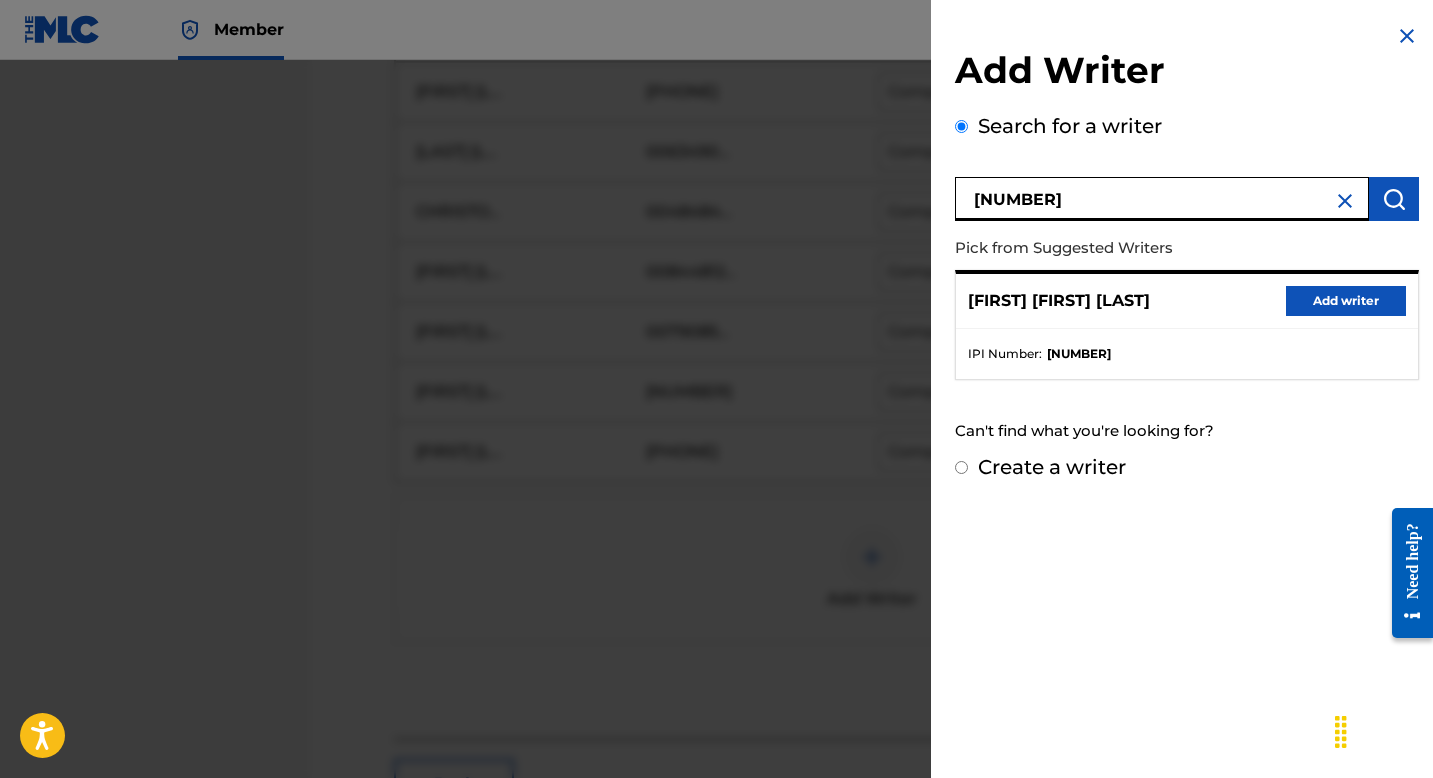 click on "Add writer" at bounding box center [1346, 301] 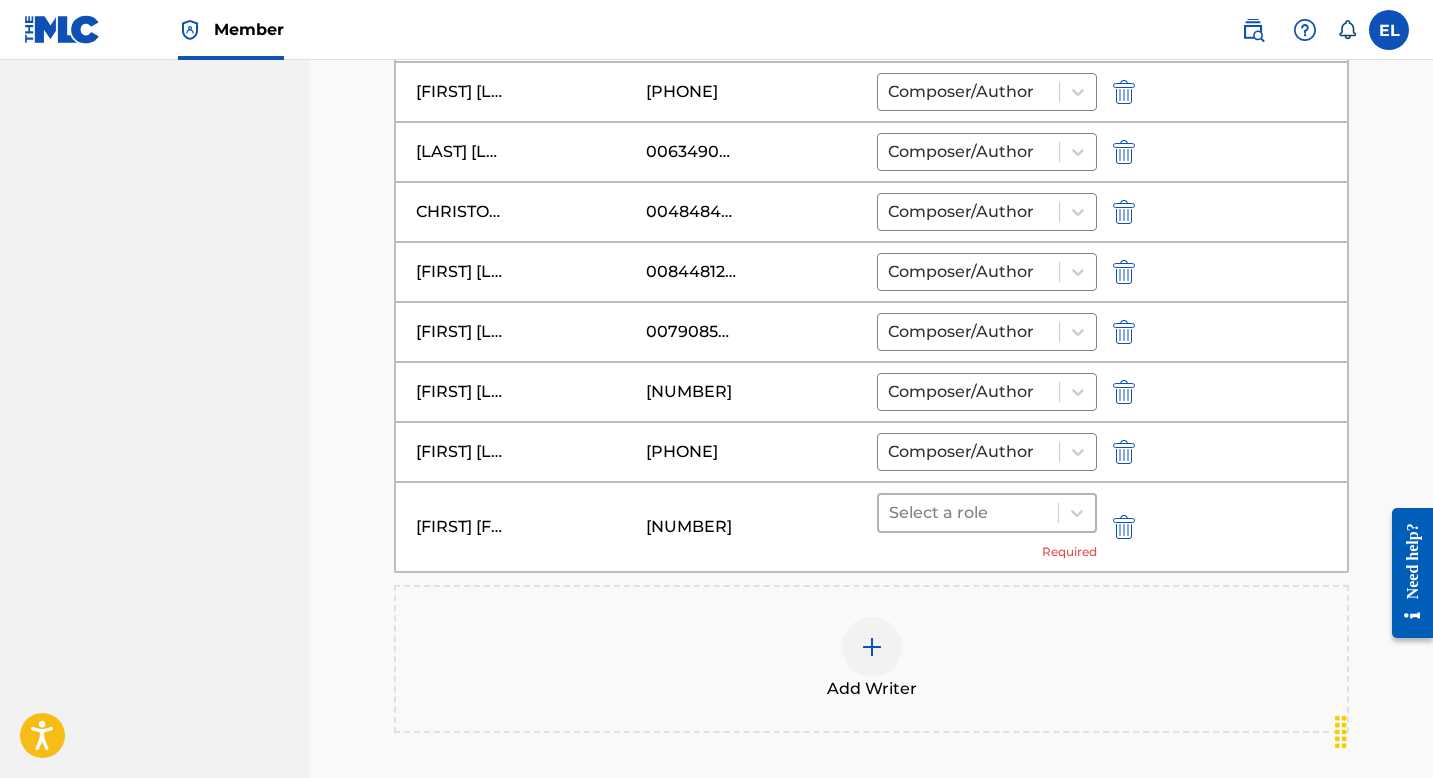 click at bounding box center (968, 513) 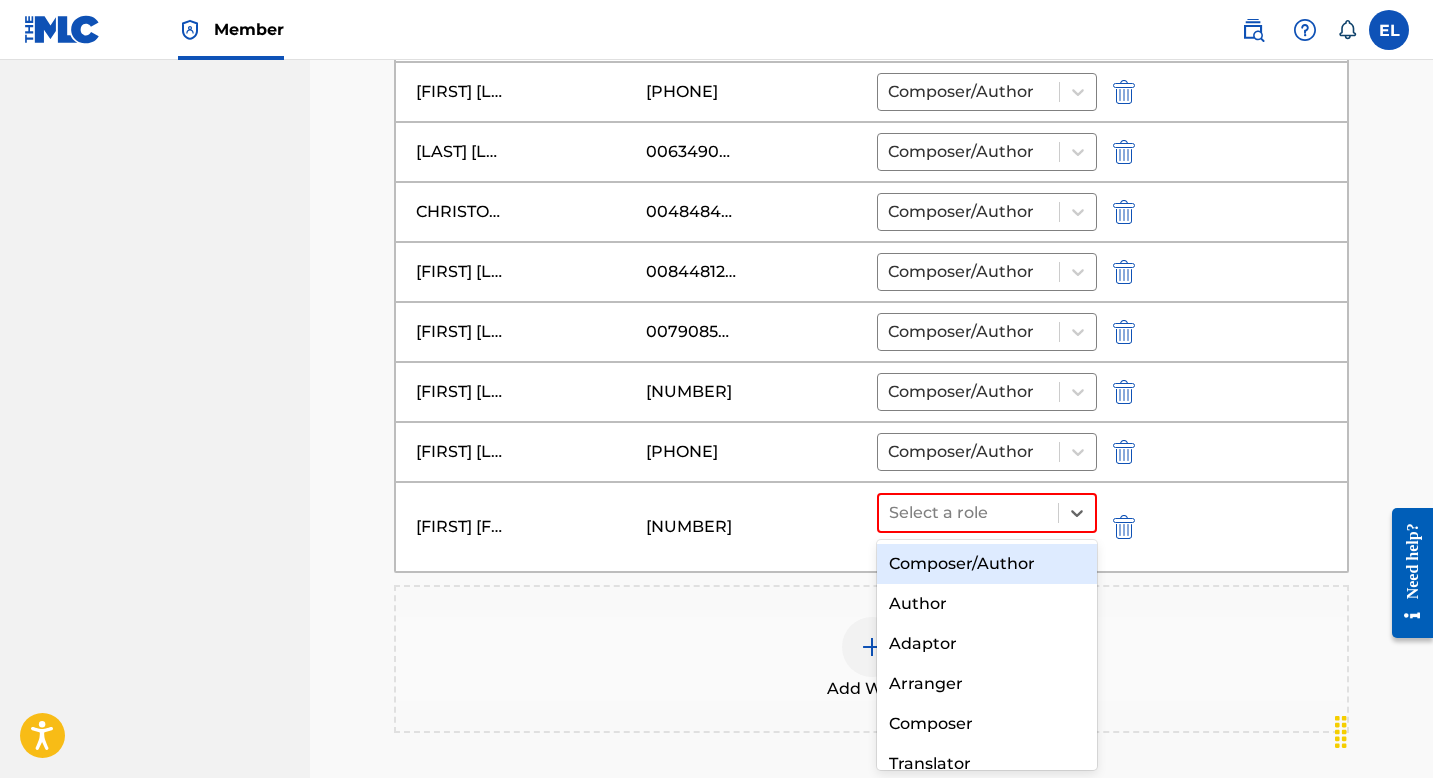 click on "Composer/Author" at bounding box center (987, 564) 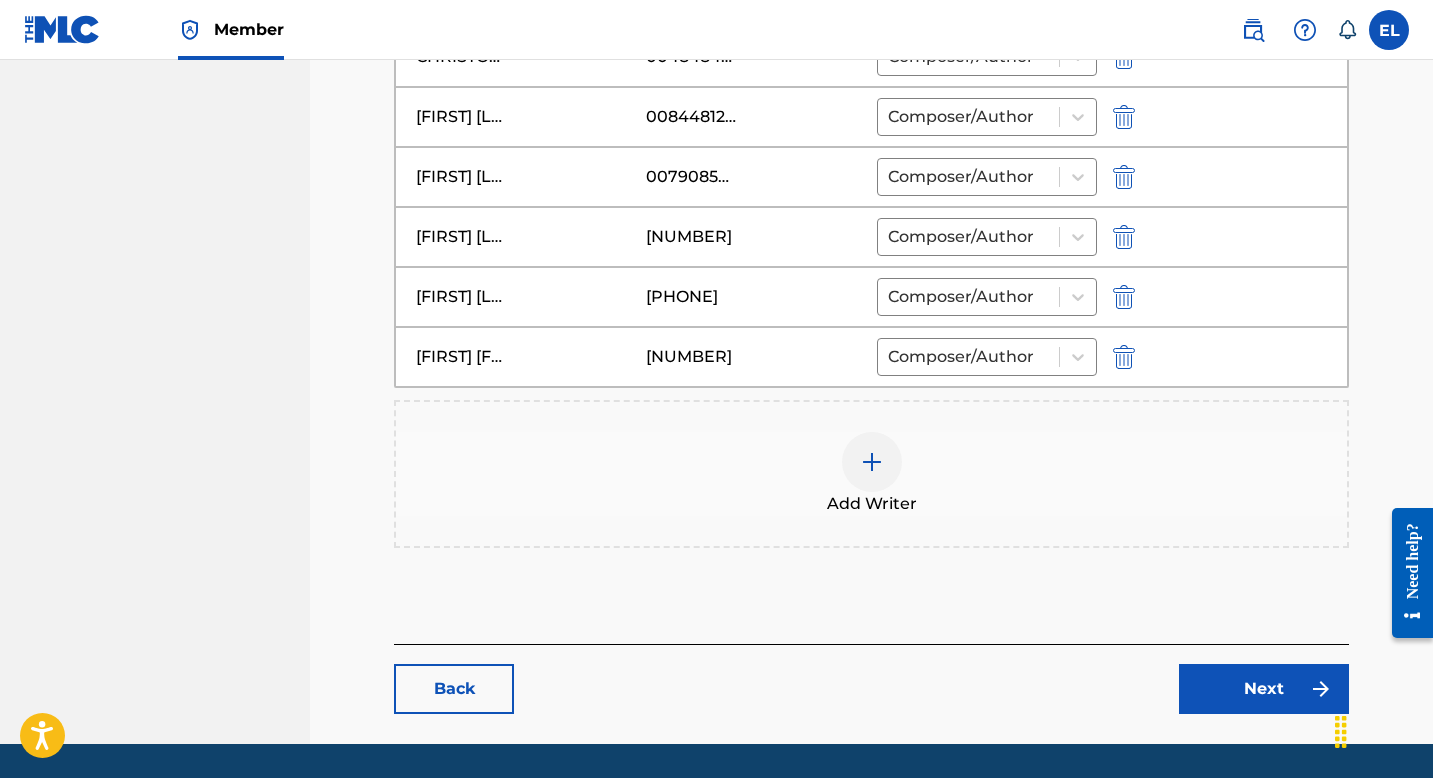 scroll, scrollTop: 1236, scrollLeft: 0, axis: vertical 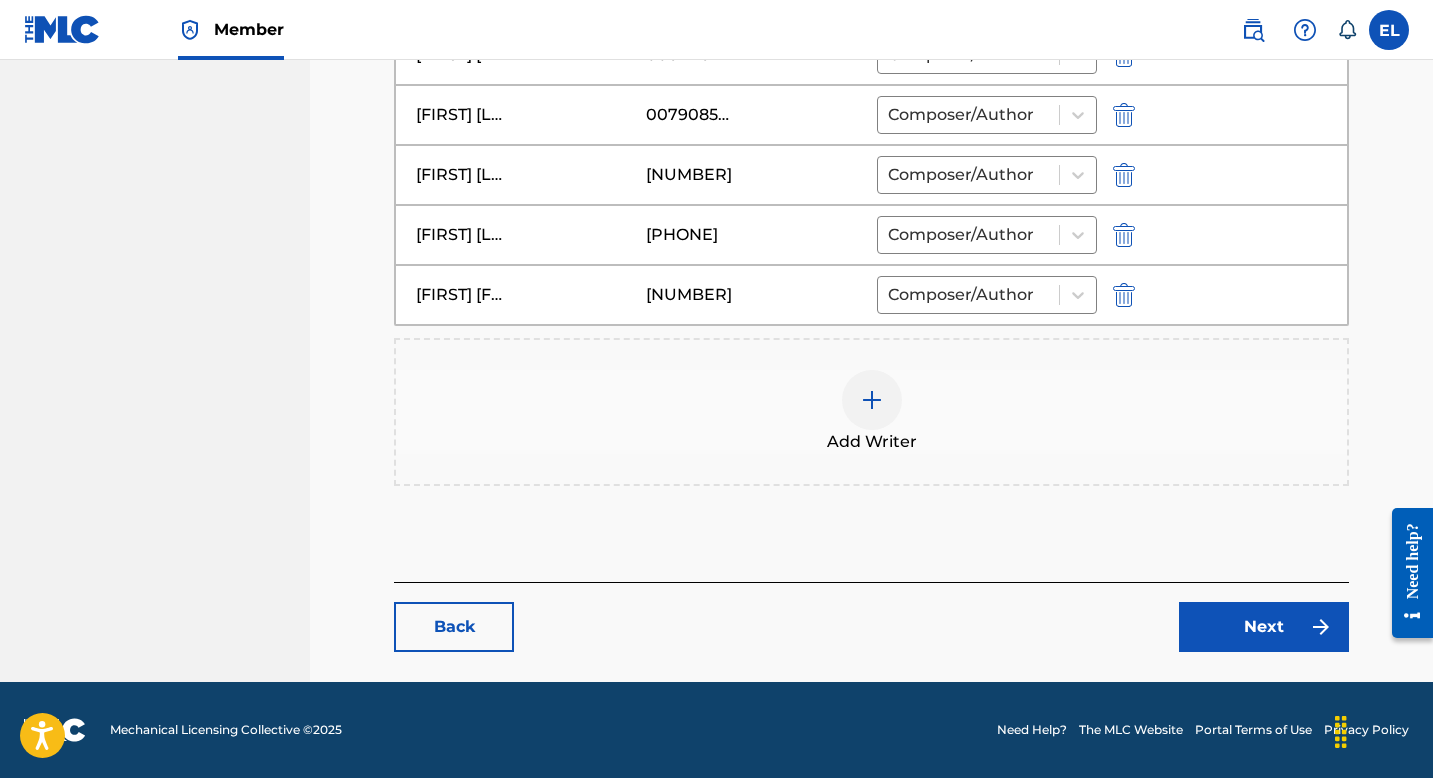 click on "Next" at bounding box center (1264, 627) 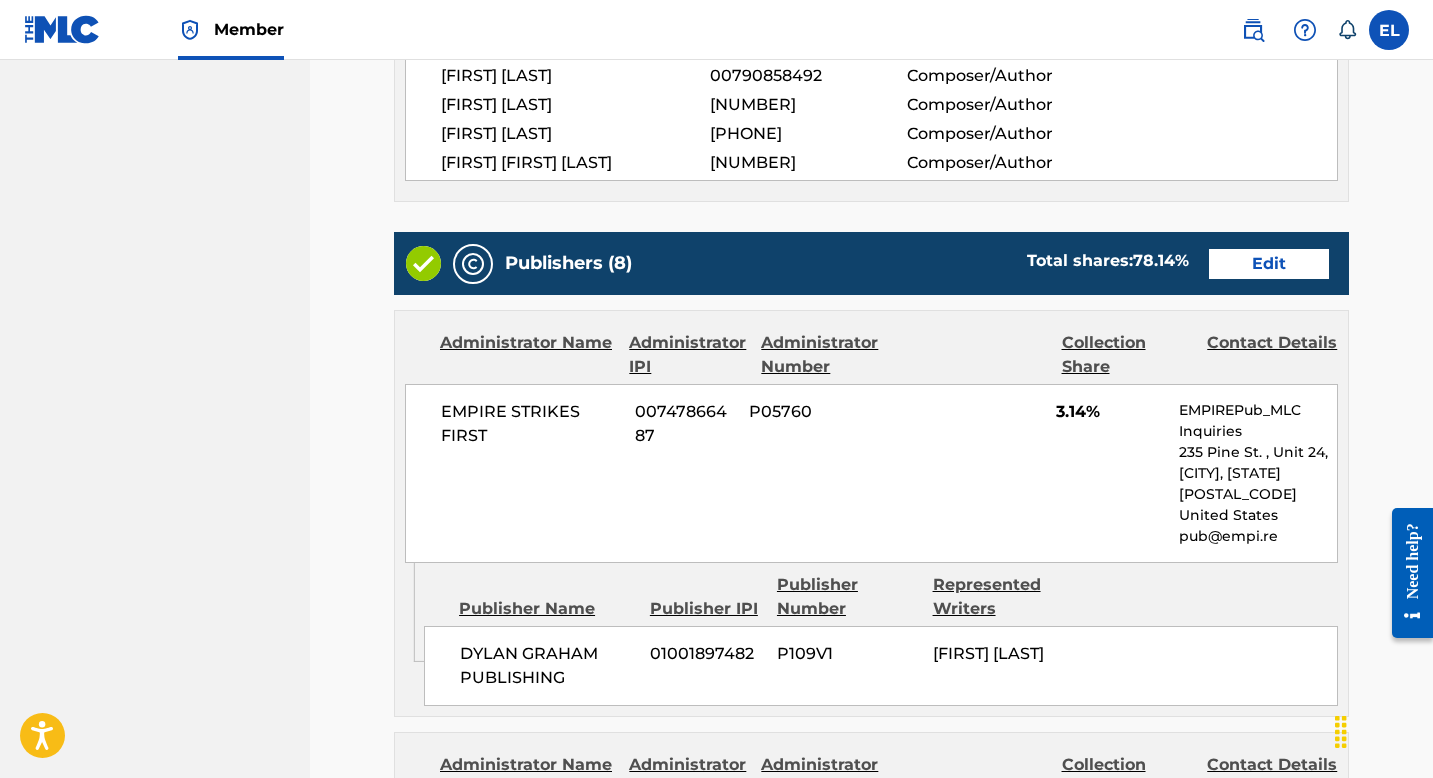 scroll, scrollTop: 879, scrollLeft: 0, axis: vertical 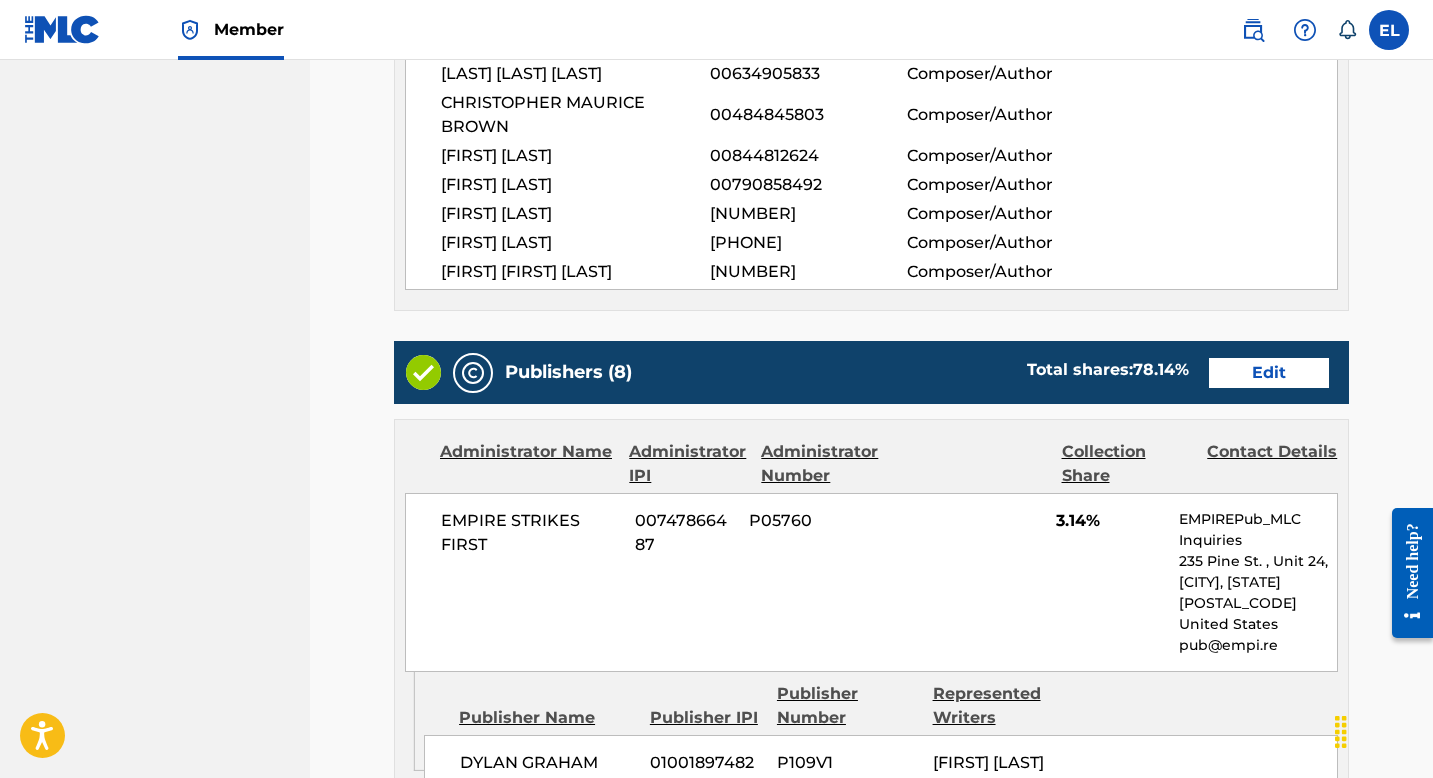 click on "Edit" at bounding box center (1269, 373) 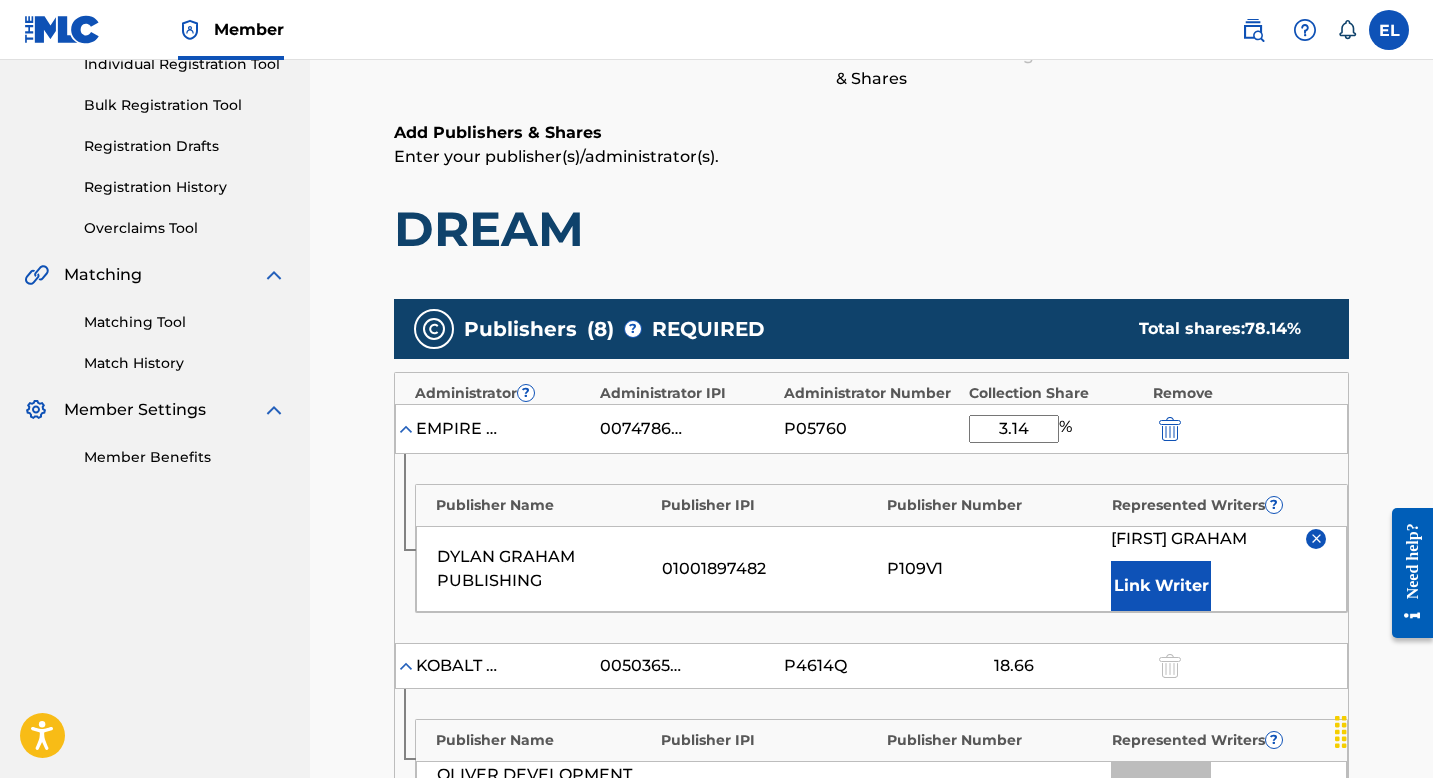 scroll, scrollTop: 417, scrollLeft: 0, axis: vertical 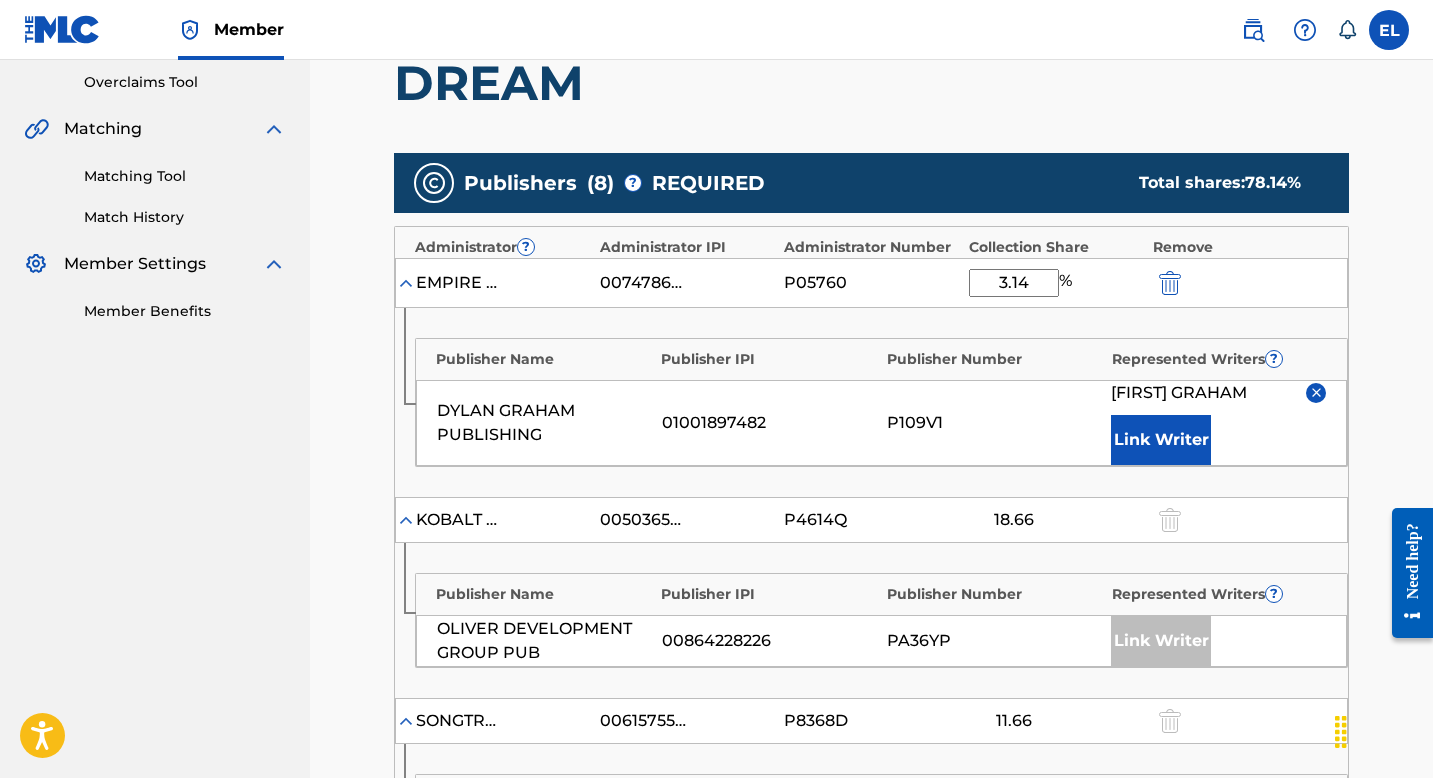 click on "Link Writer" at bounding box center (1161, 440) 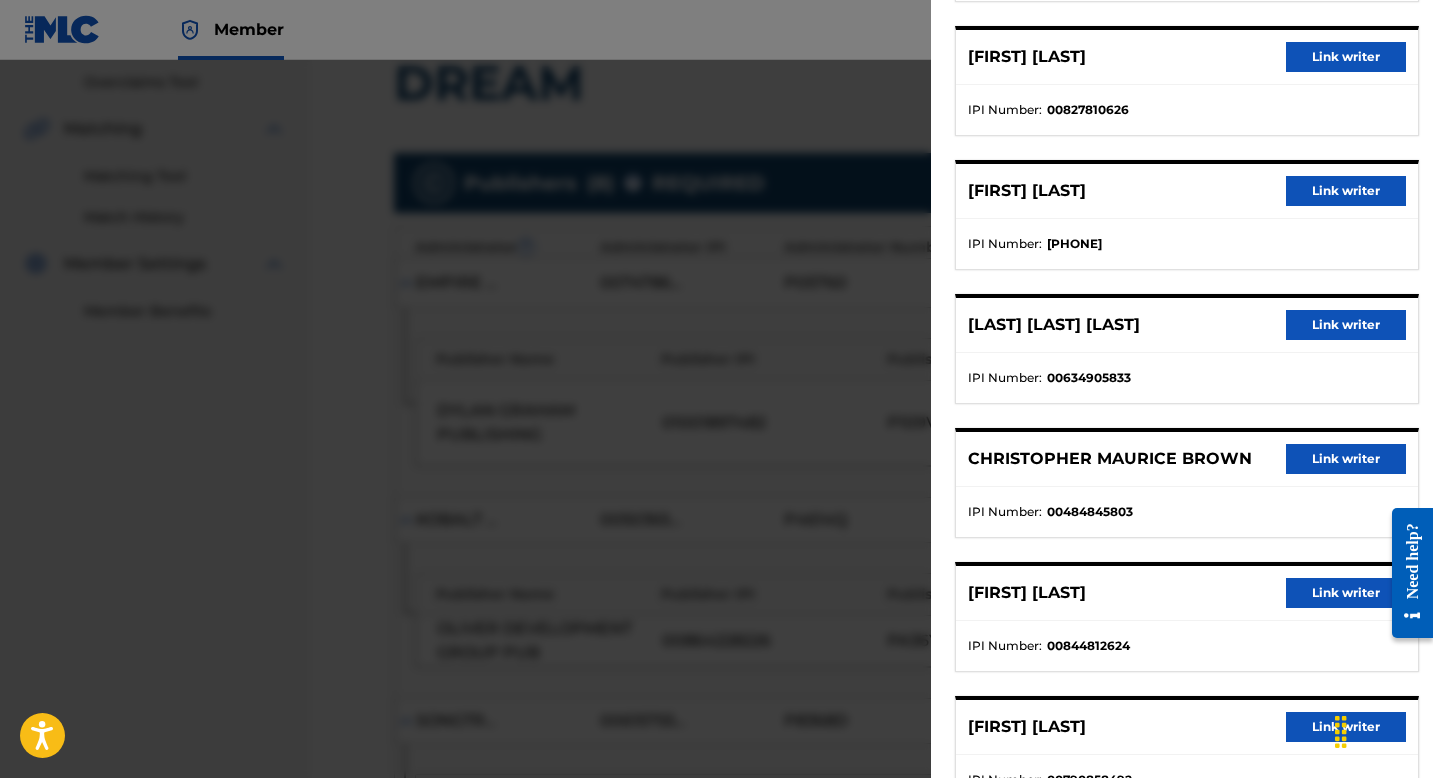 scroll, scrollTop: 562, scrollLeft: 0, axis: vertical 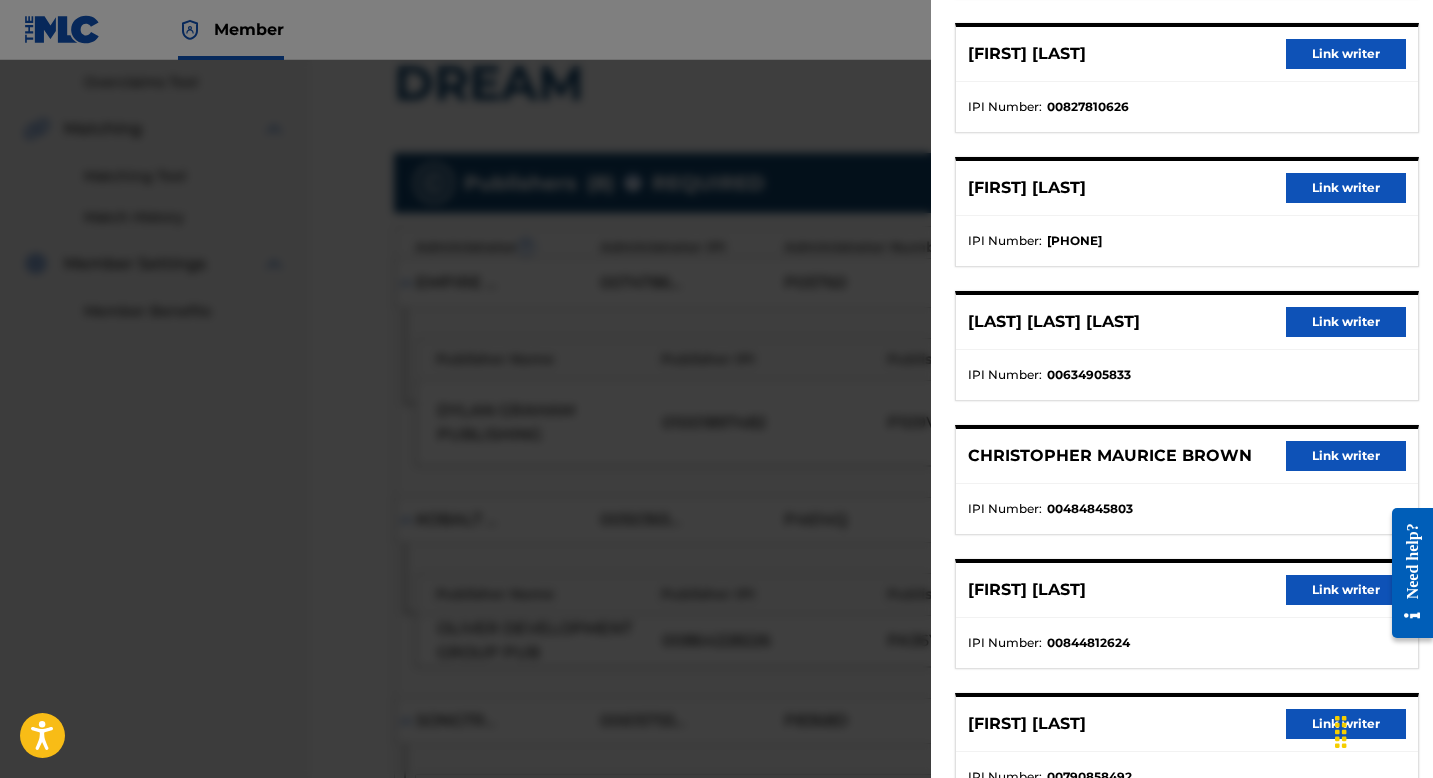 click on "Link writer" at bounding box center [1346, 188] 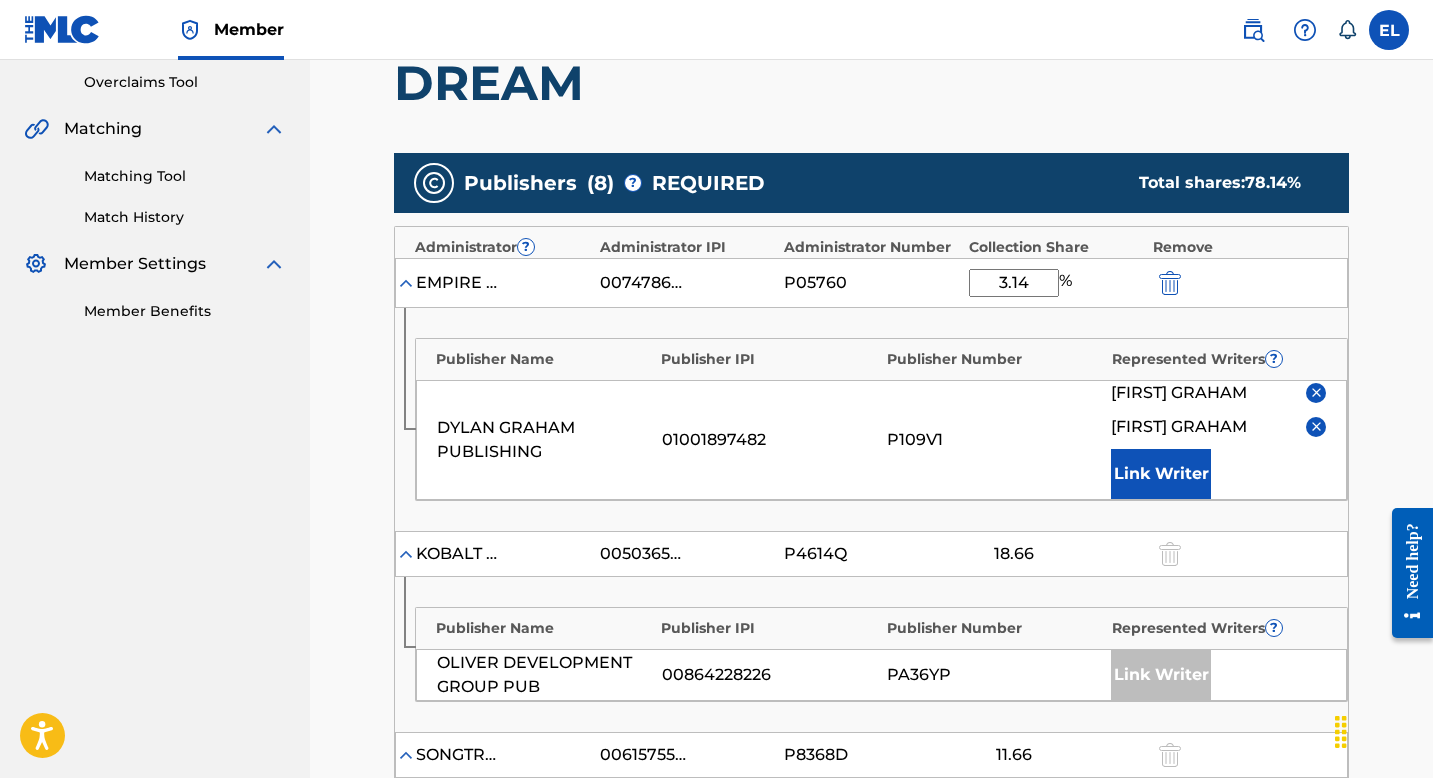 click at bounding box center (1316, 392) 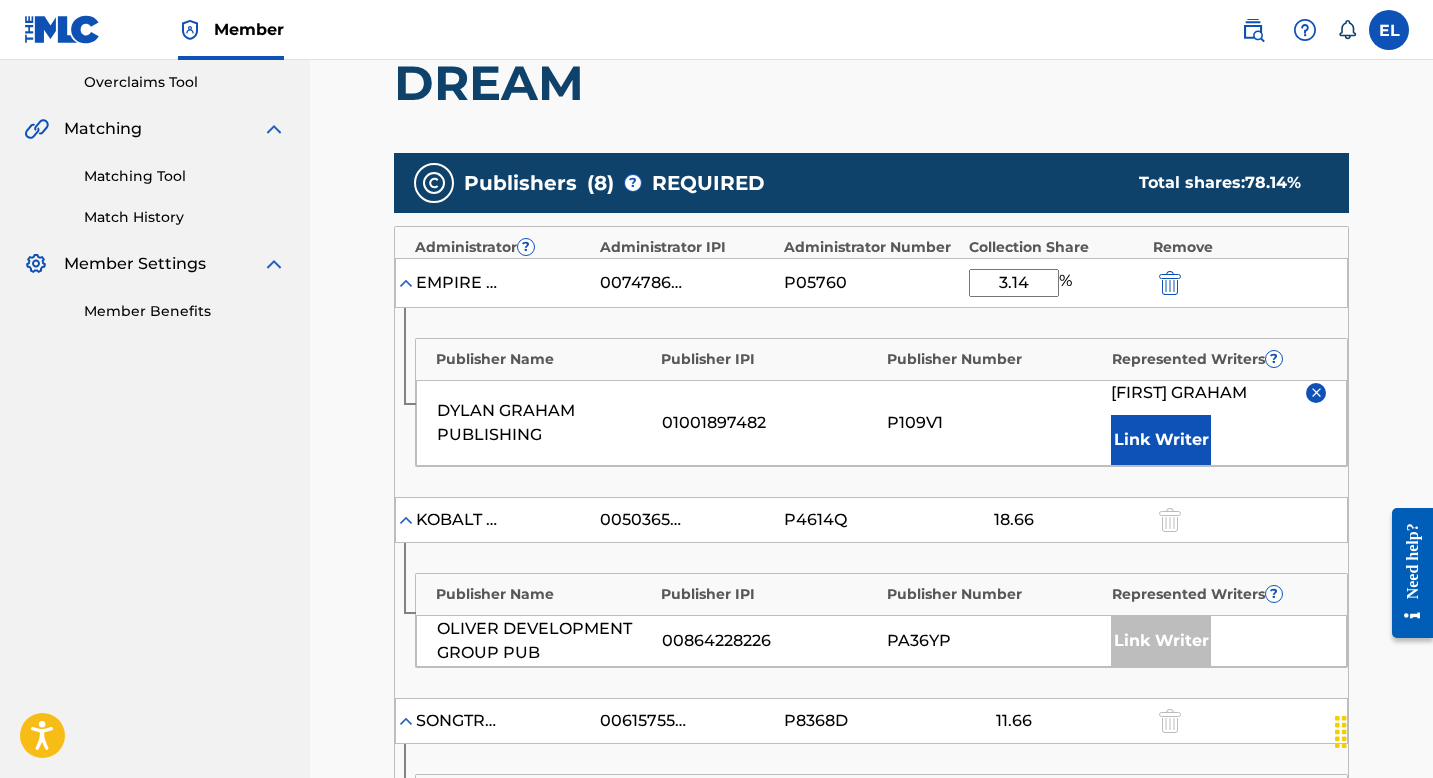 click at bounding box center [1316, 392] 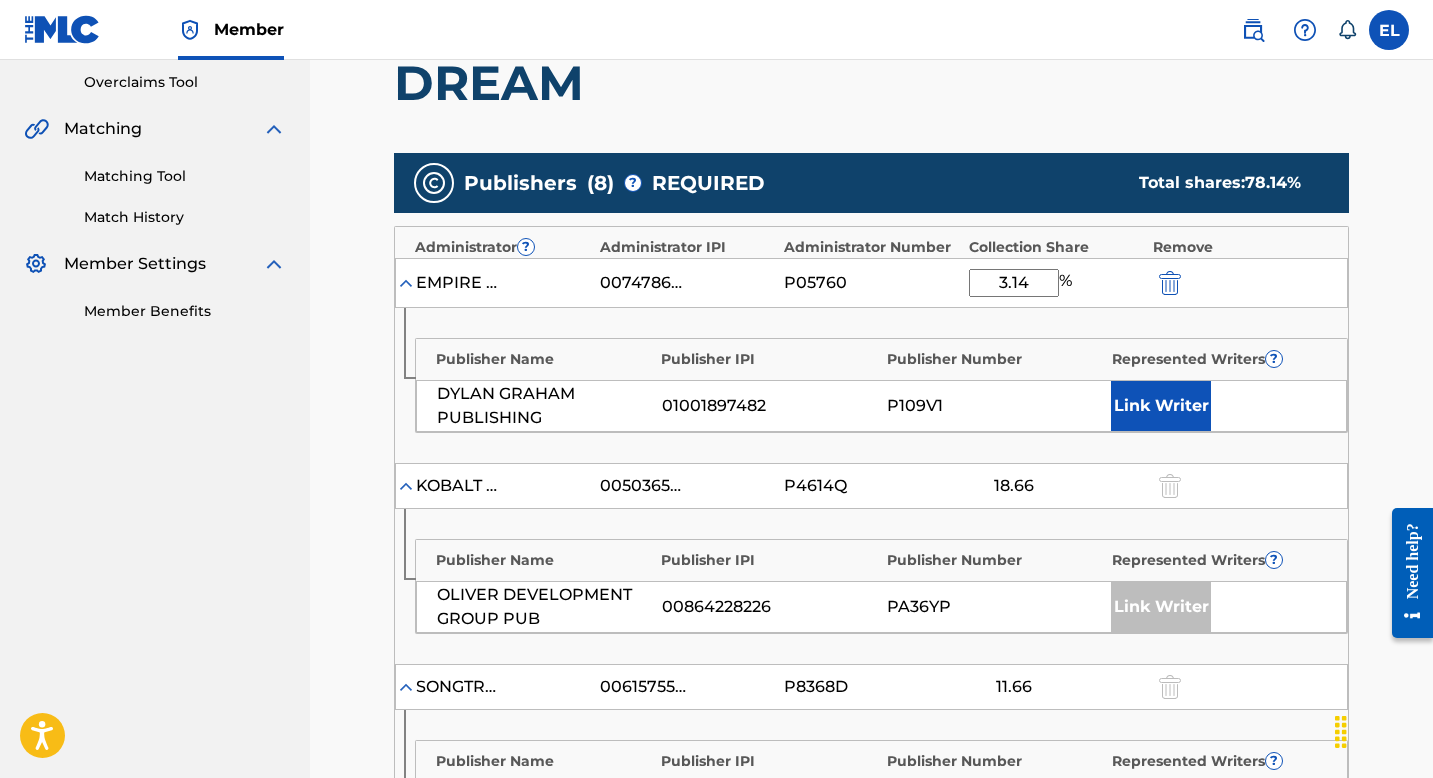 click on "Link Writer" at bounding box center (1161, 406) 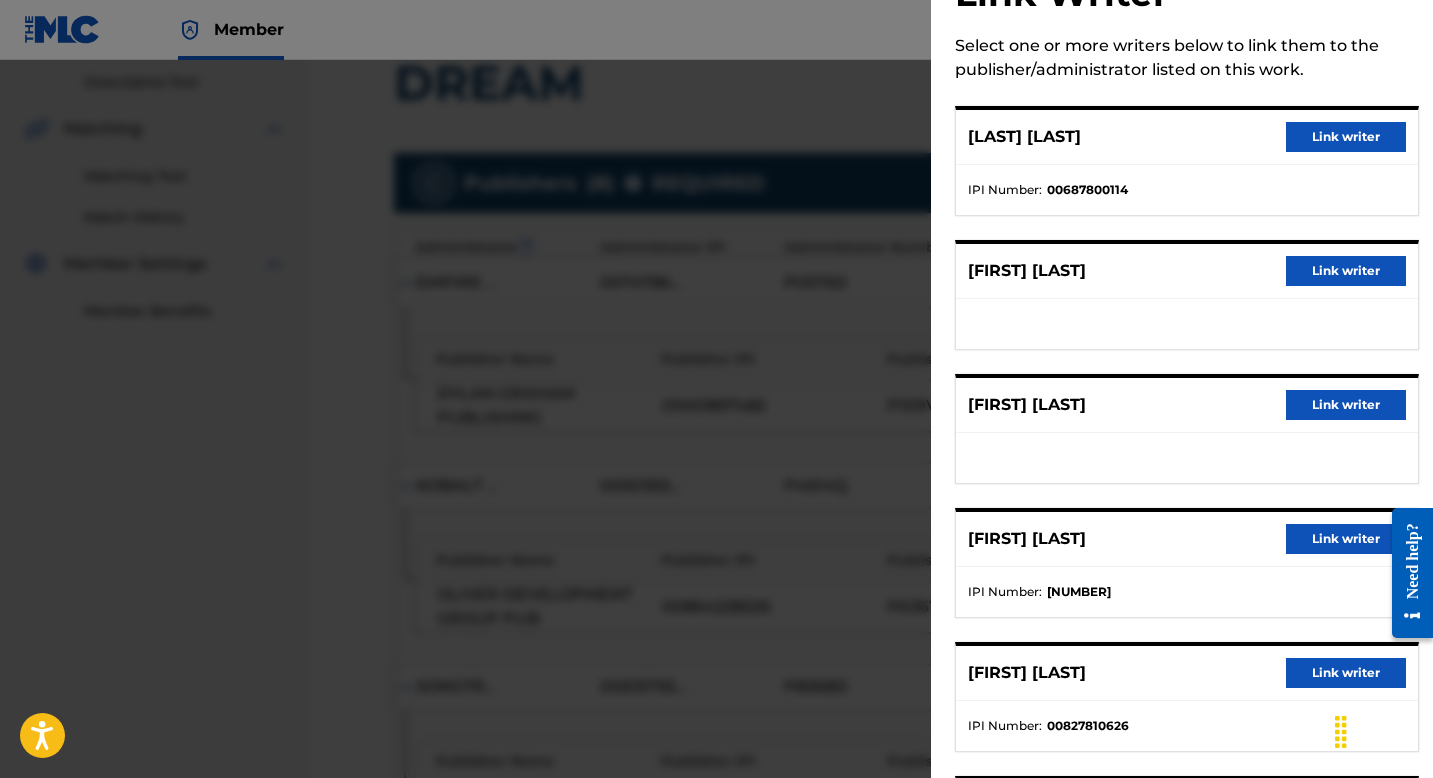 scroll, scrollTop: 356, scrollLeft: 0, axis: vertical 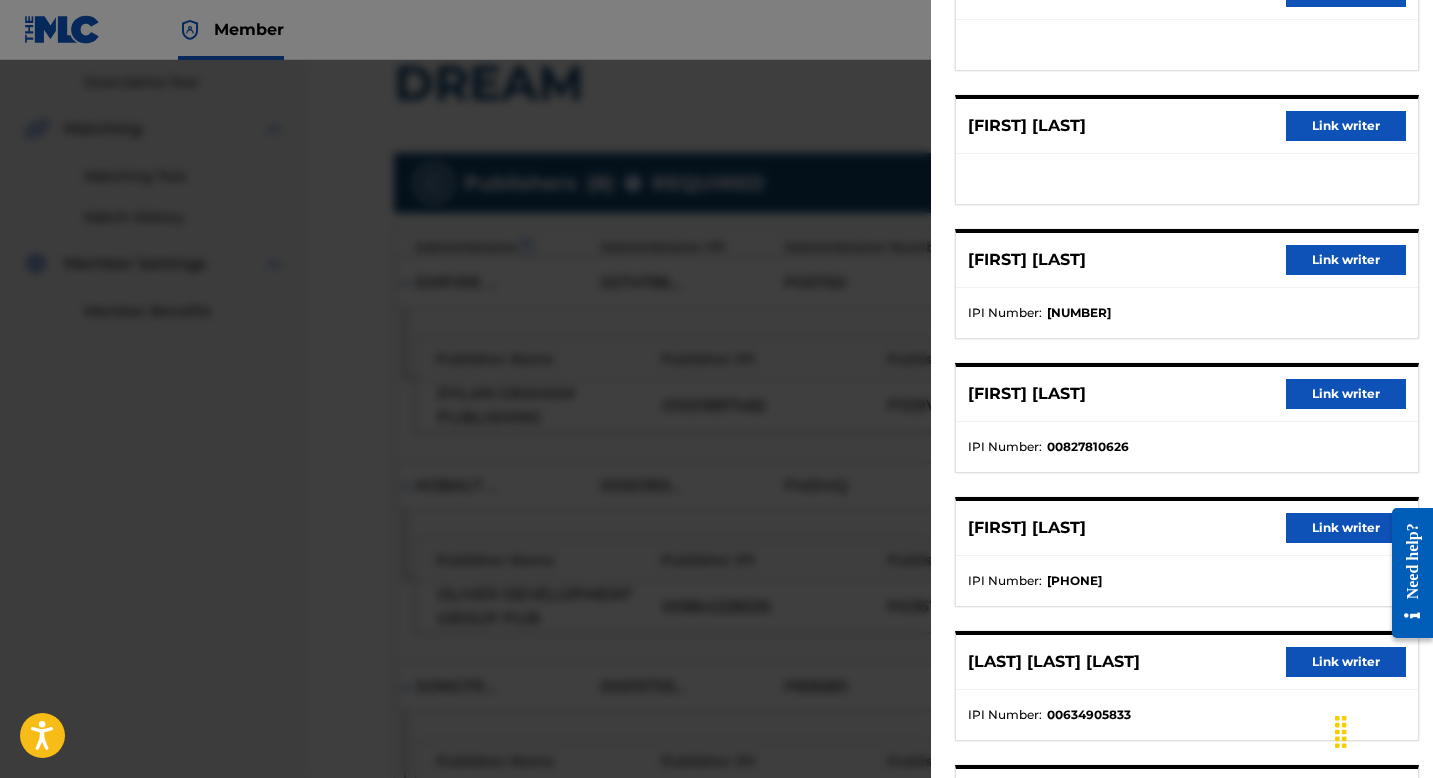 click on "Link writer" at bounding box center [1346, 528] 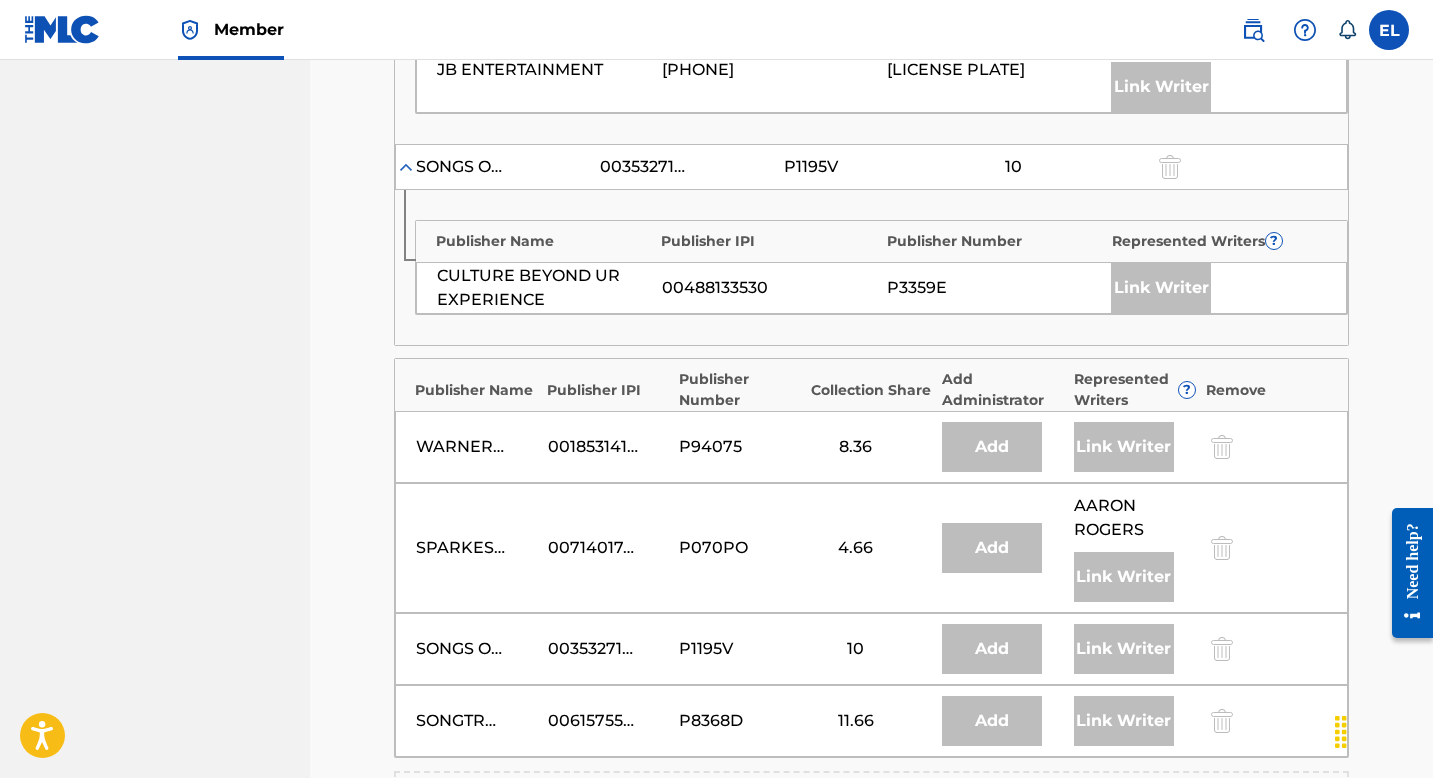 scroll, scrollTop: 1207, scrollLeft: 0, axis: vertical 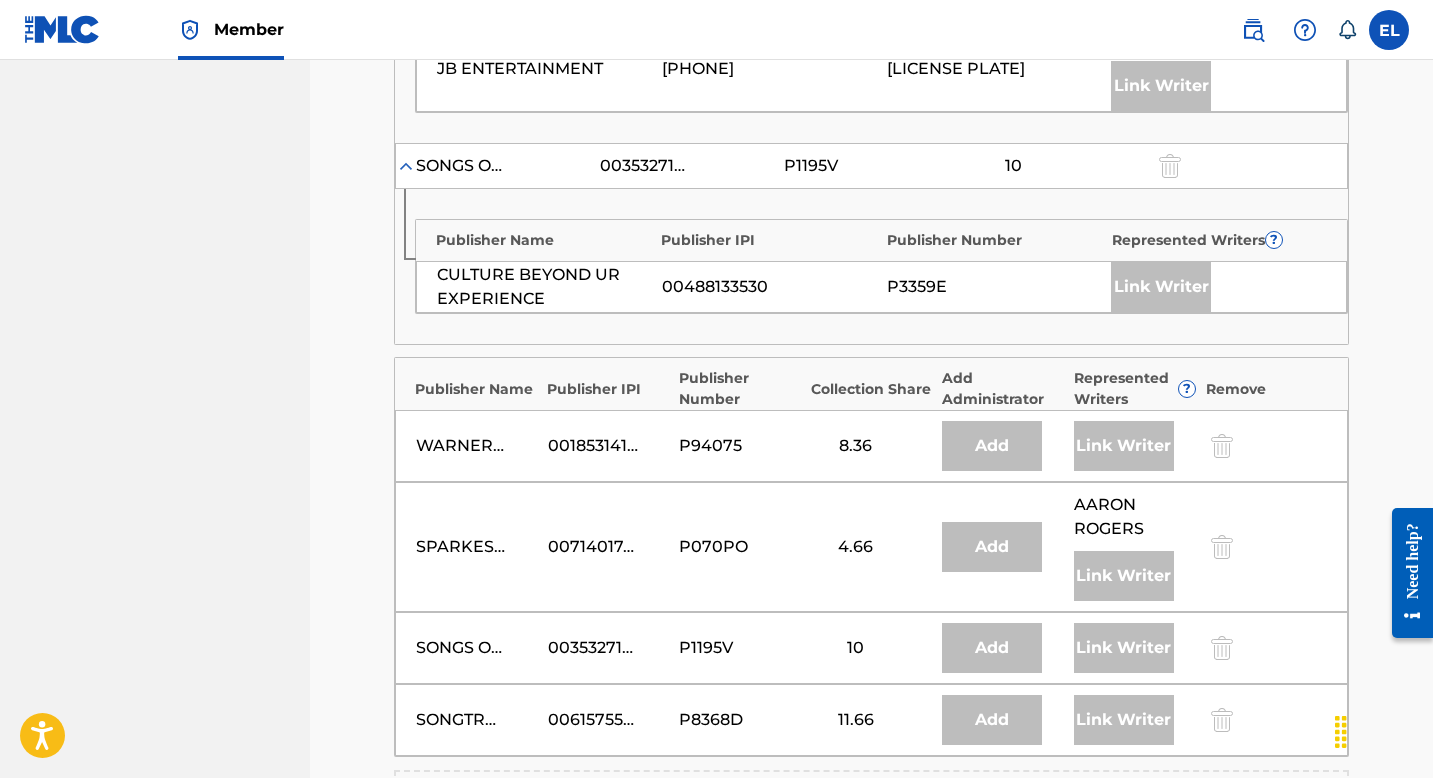 click on "AARON   ROGERS" at bounding box center (1135, 517) 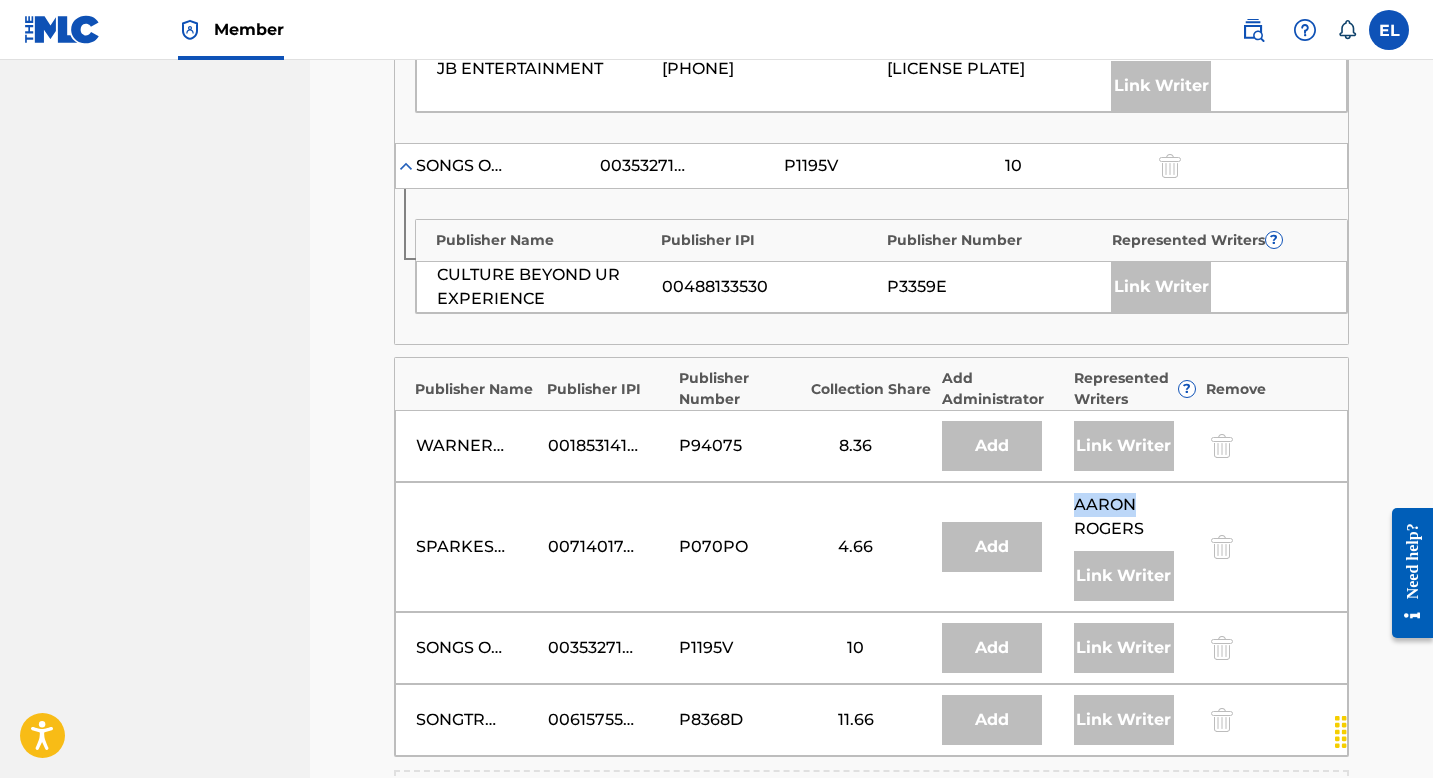 click on "AARON   ROGERS" at bounding box center [1135, 517] 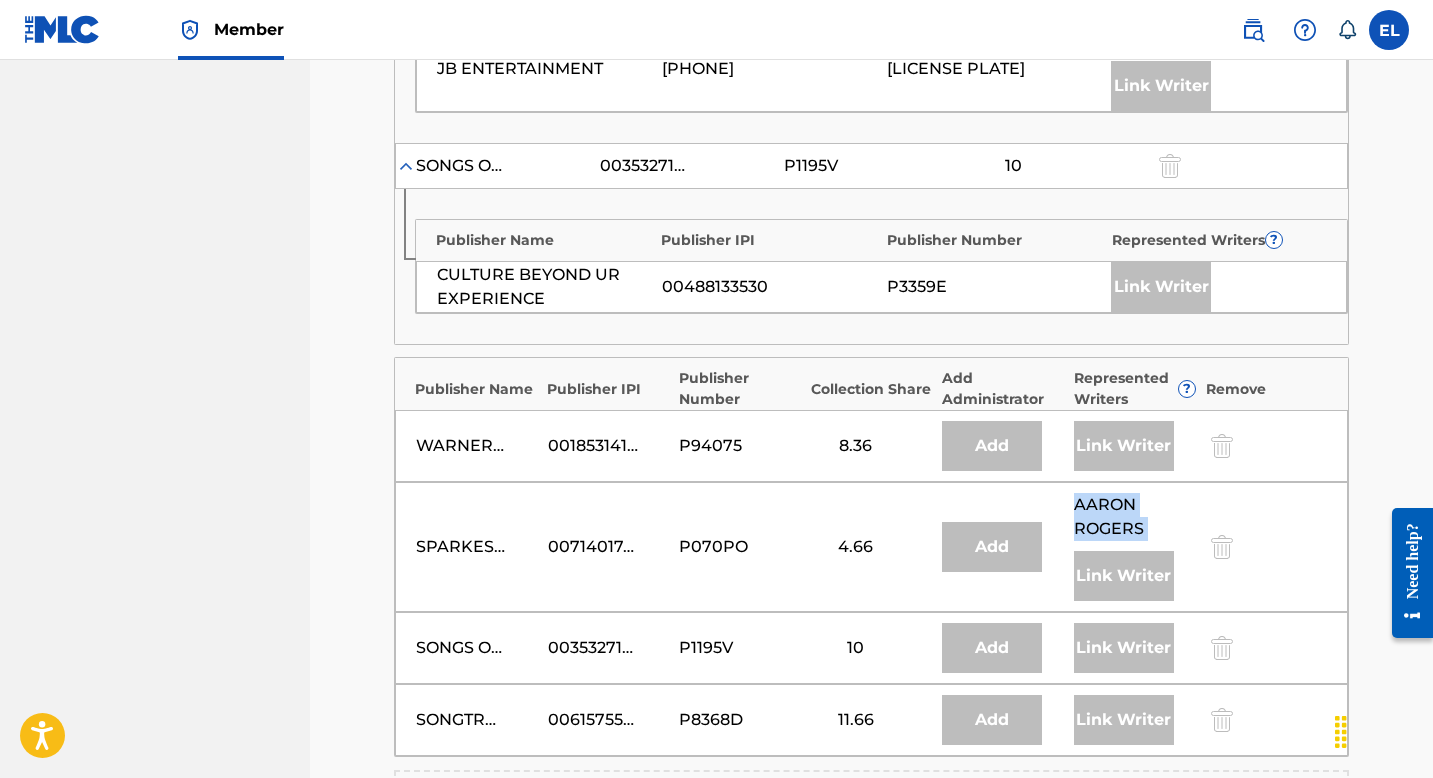 click on "AARON   ROGERS" at bounding box center (1135, 517) 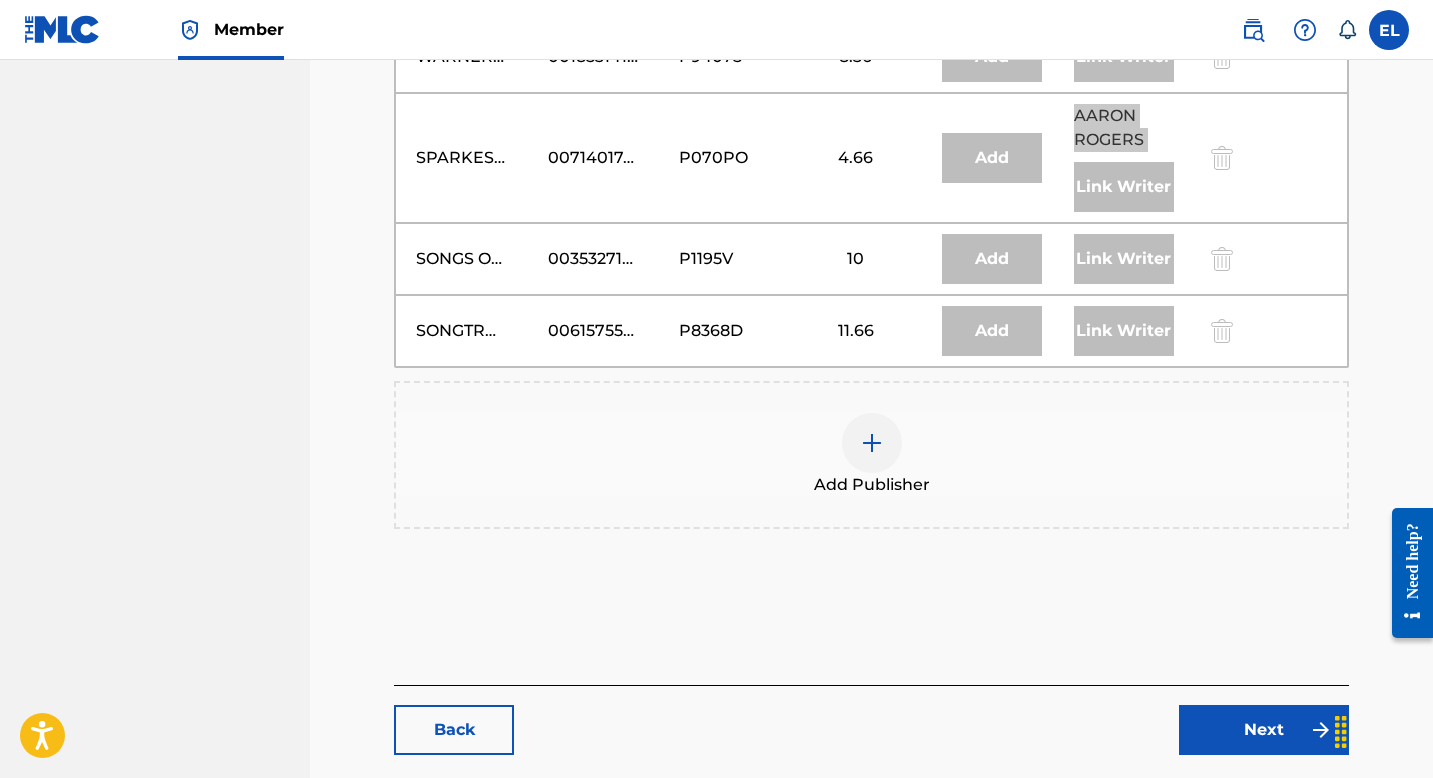 scroll, scrollTop: 1678, scrollLeft: 0, axis: vertical 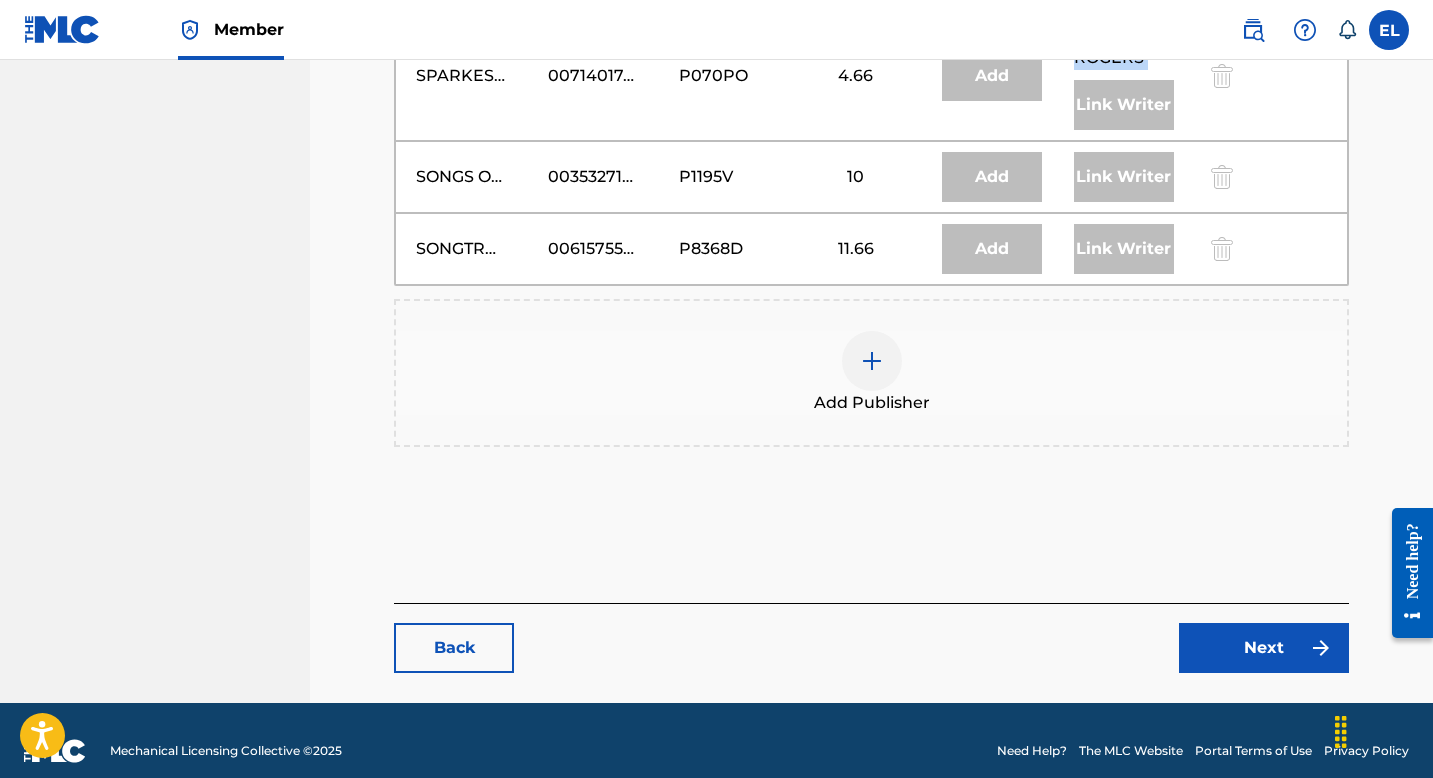 click at bounding box center (872, 361) 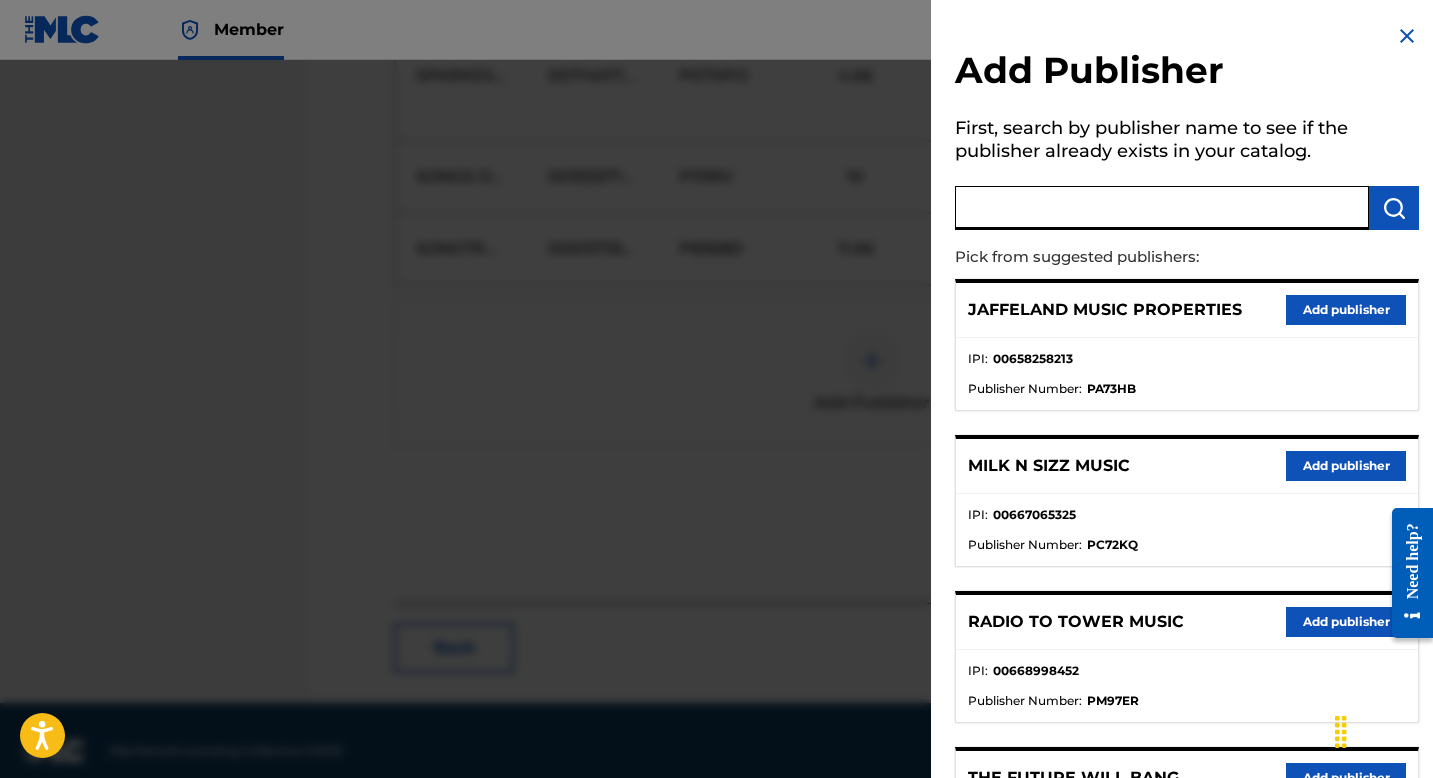 click at bounding box center (1162, 208) 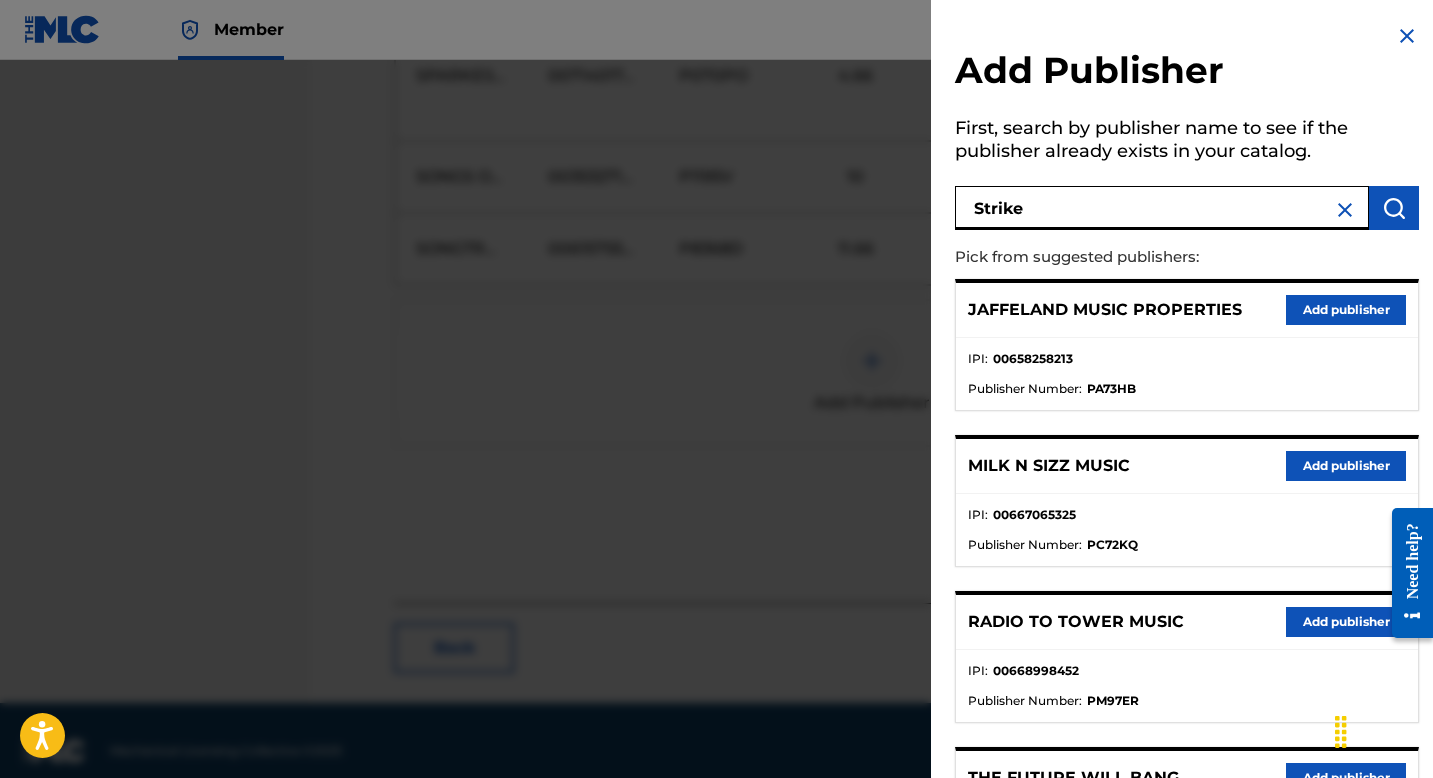 type on "Strike" 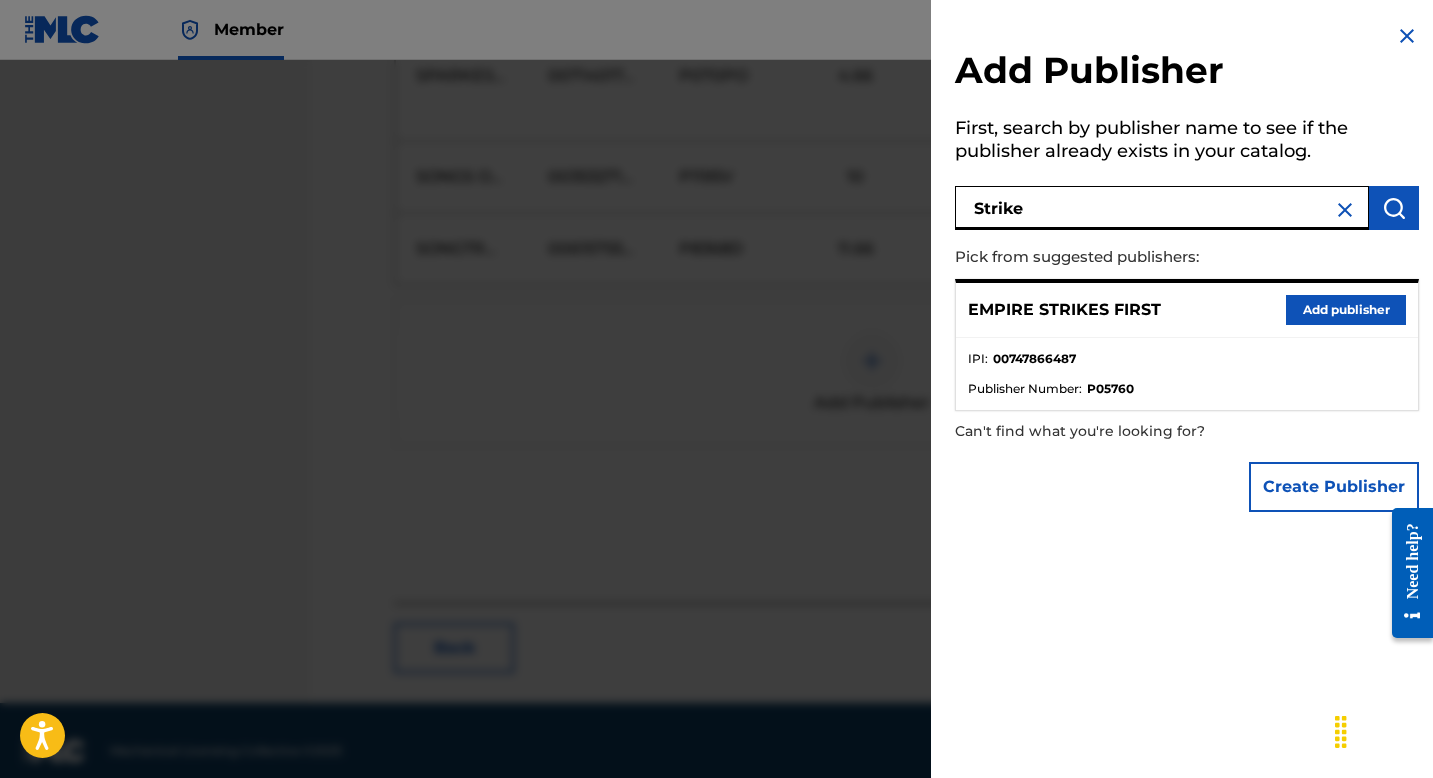 click on "Add publisher" at bounding box center [1346, 310] 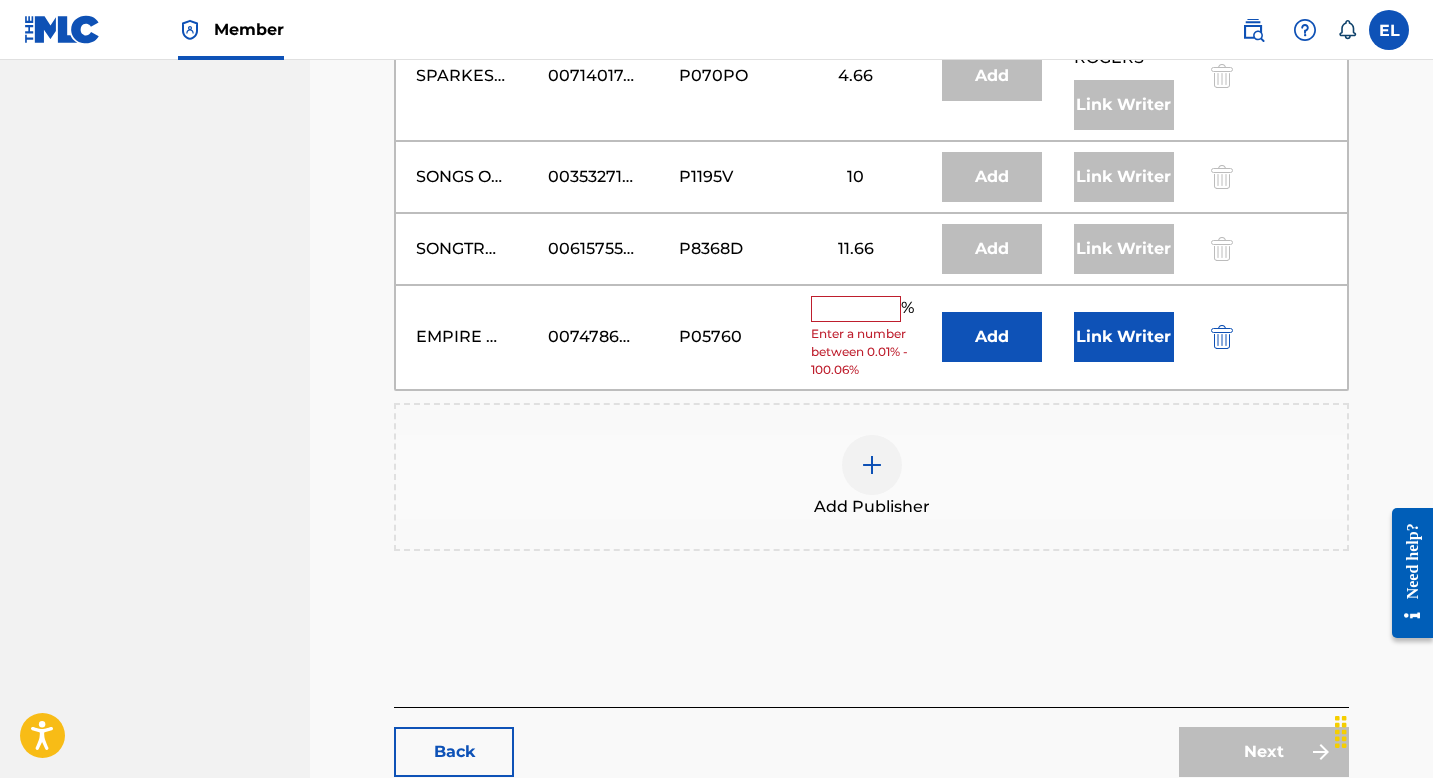 click on "Link Writer" at bounding box center [1124, 337] 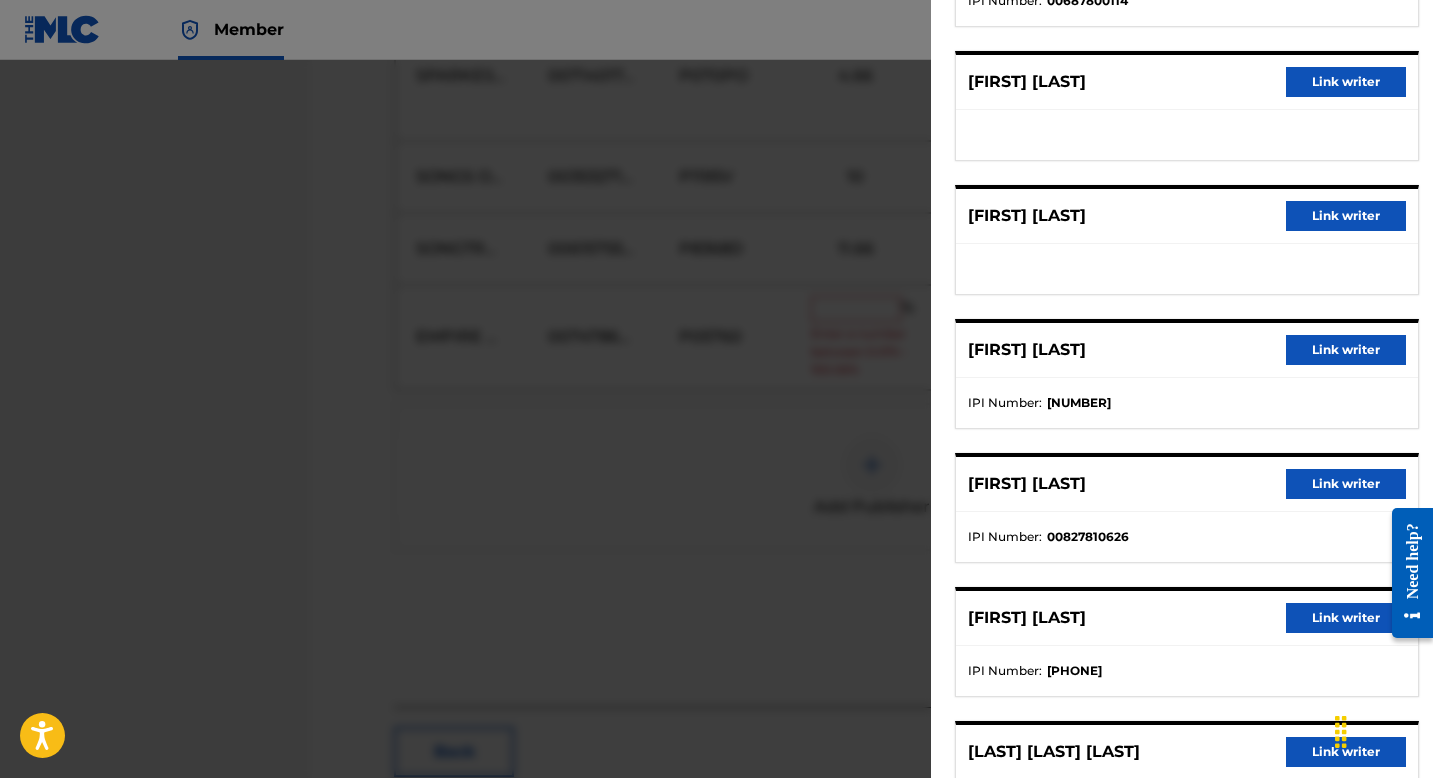 scroll, scrollTop: 270, scrollLeft: 0, axis: vertical 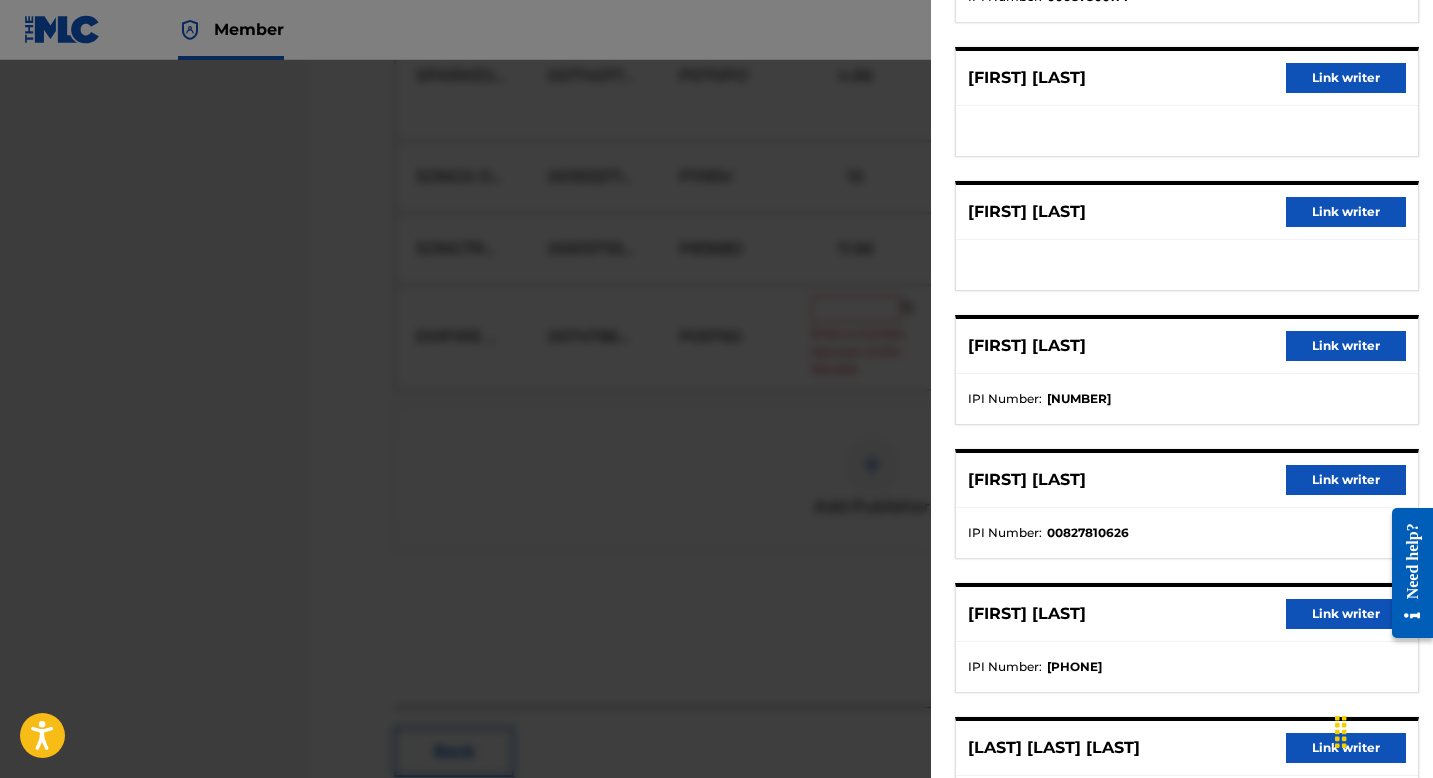 click on "Link writer" at bounding box center [1346, 480] 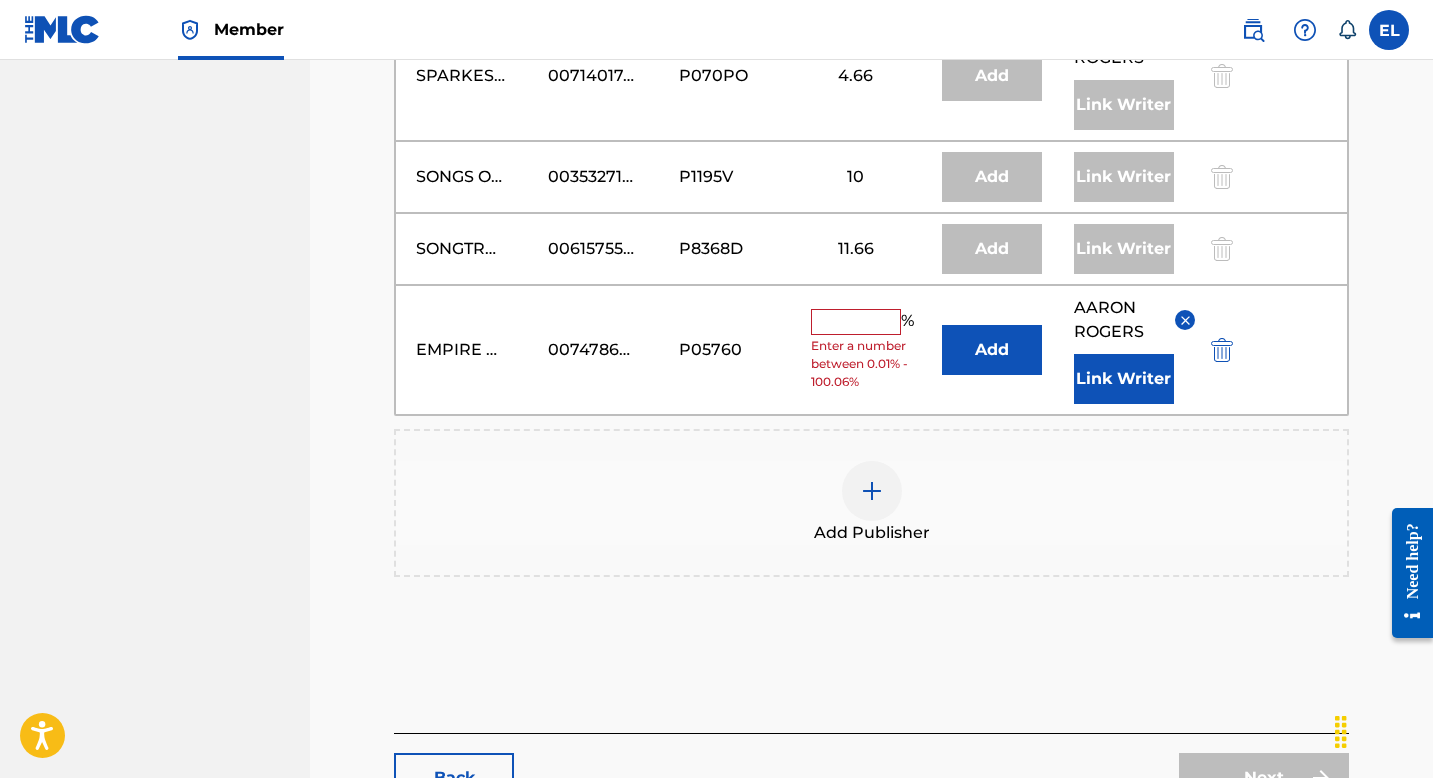 click on "Link Writer" at bounding box center (1124, 379) 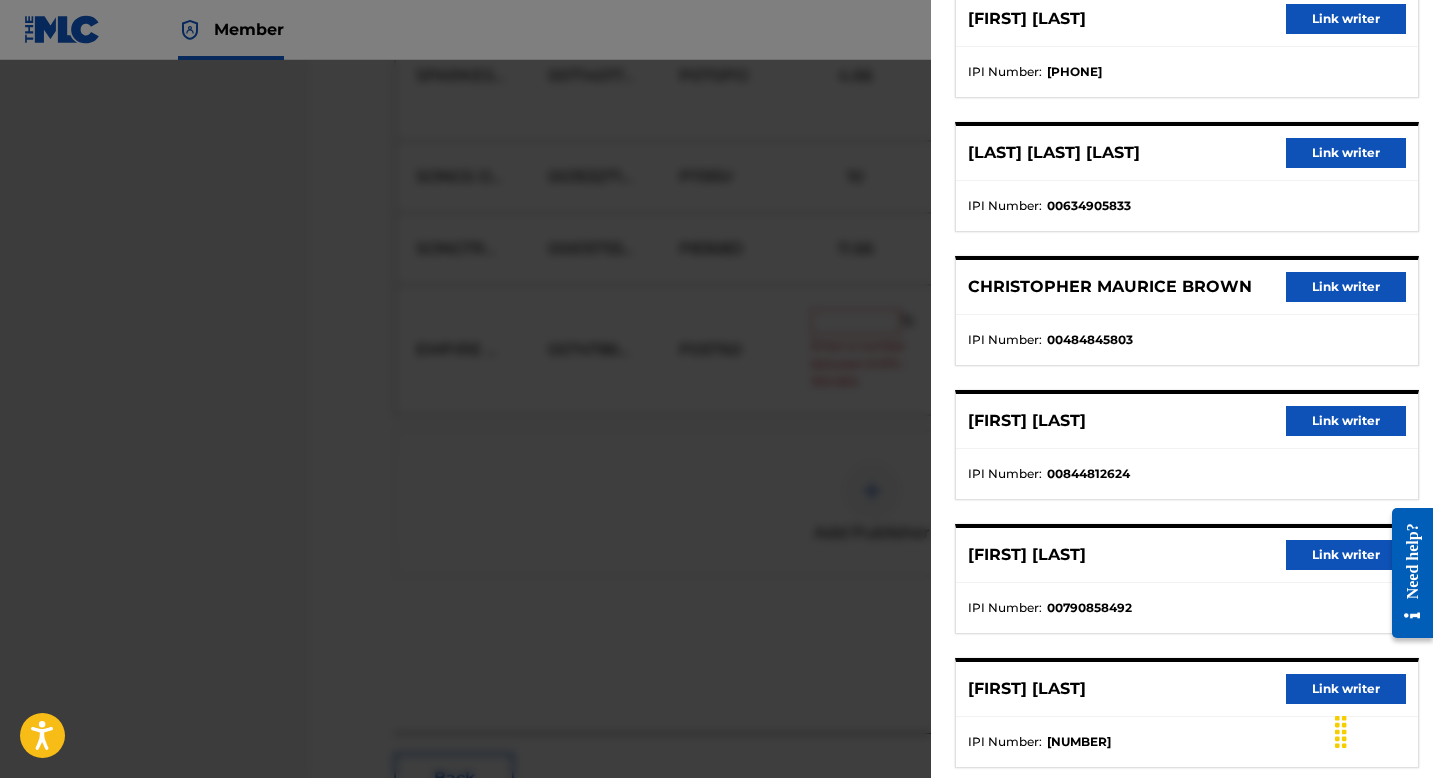 scroll, scrollTop: 731, scrollLeft: 0, axis: vertical 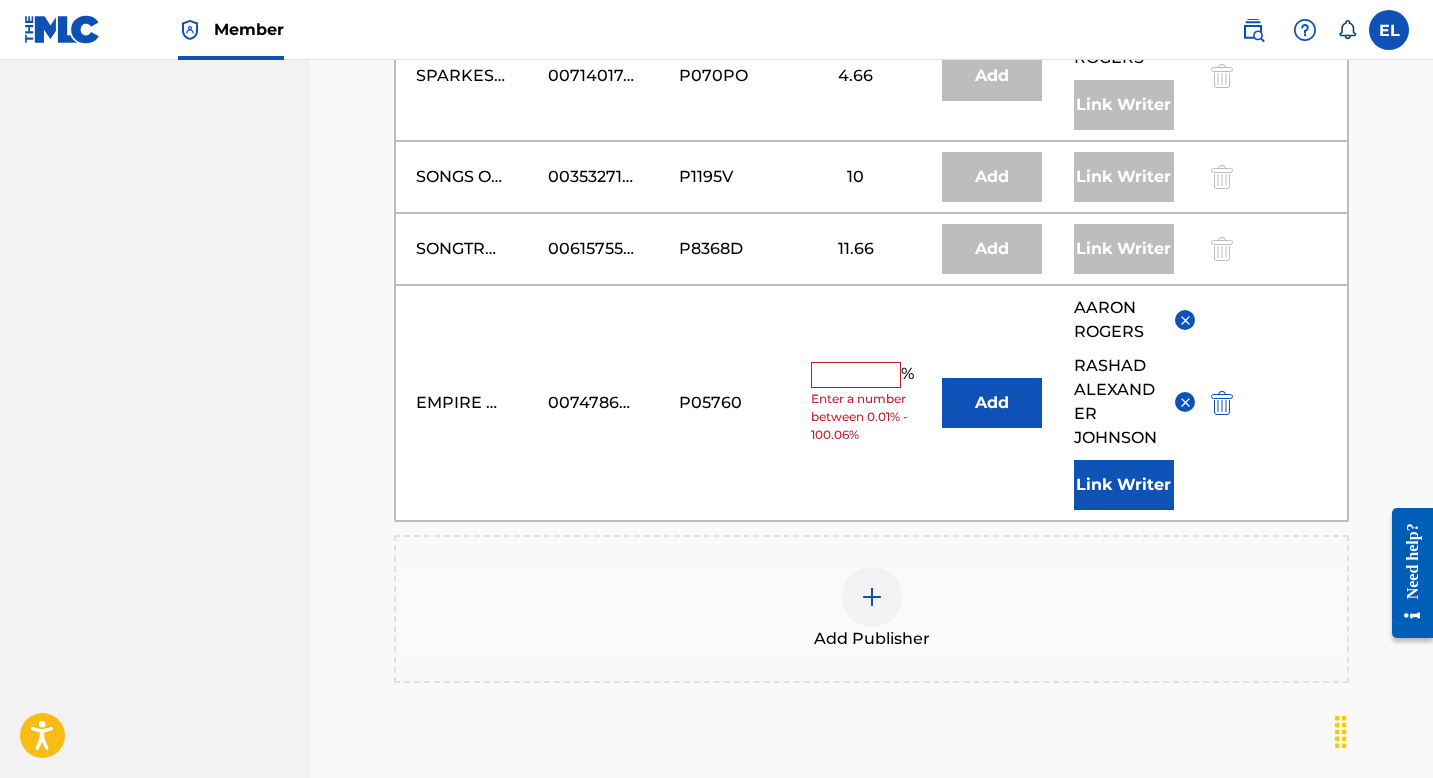 click at bounding box center (856, 375) 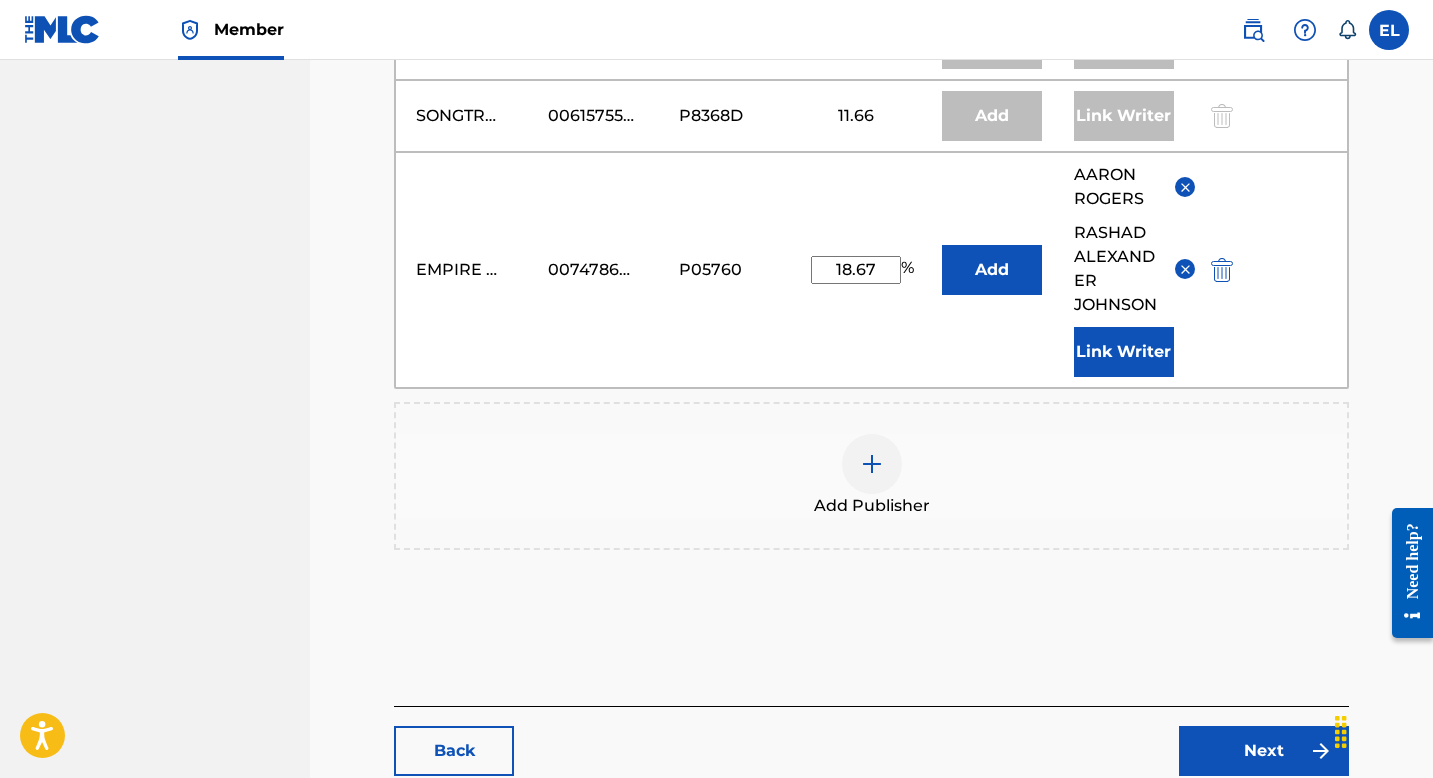 scroll, scrollTop: 1934, scrollLeft: 0, axis: vertical 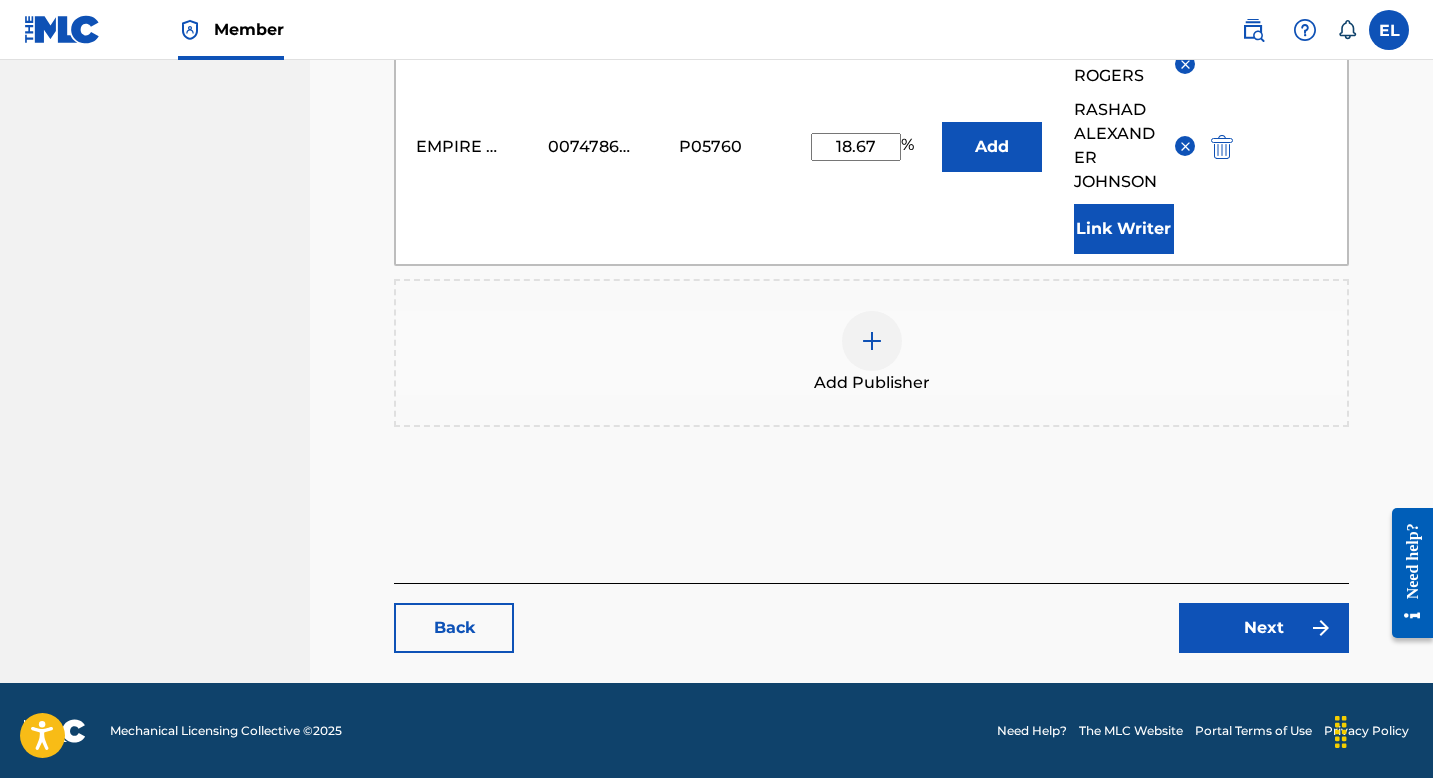 type on "18.67" 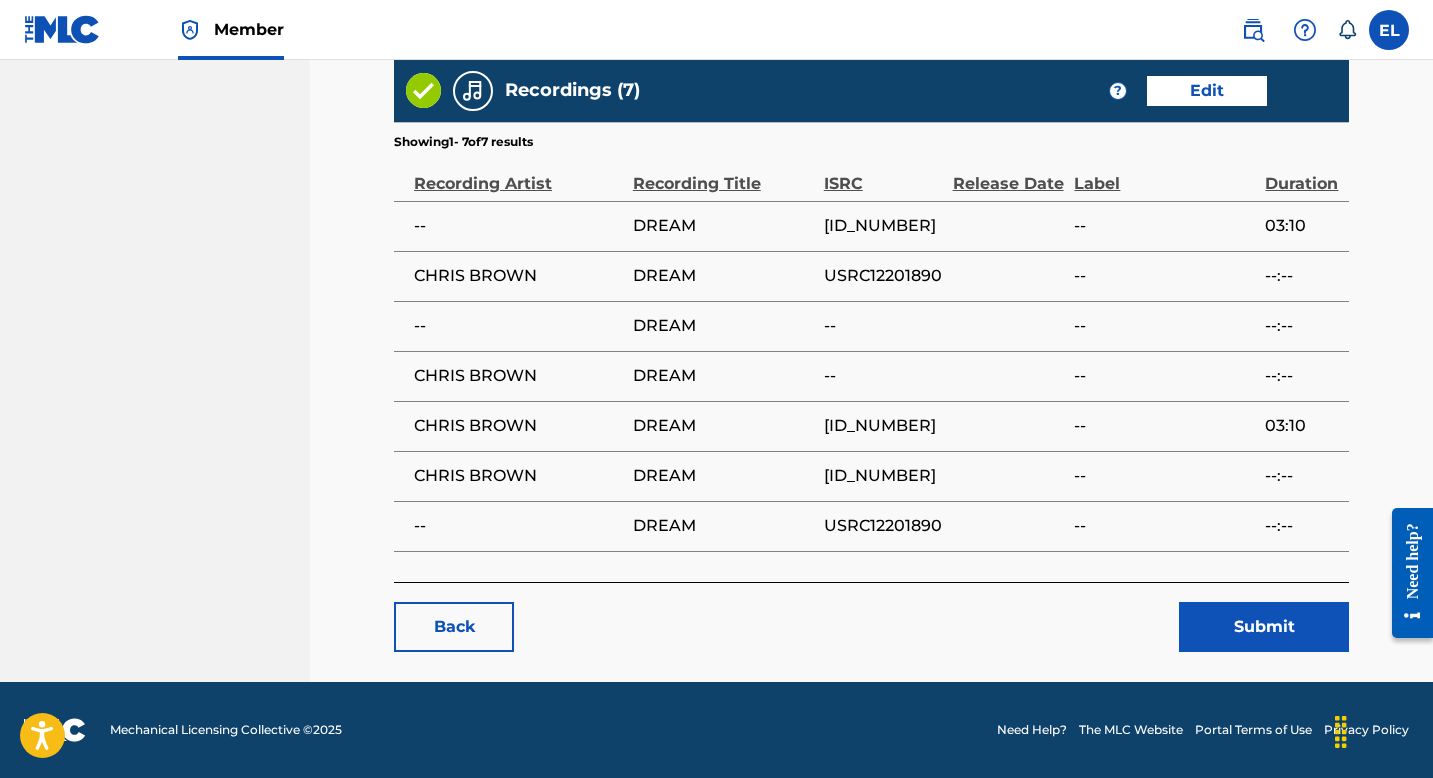 scroll, scrollTop: 4201, scrollLeft: 0, axis: vertical 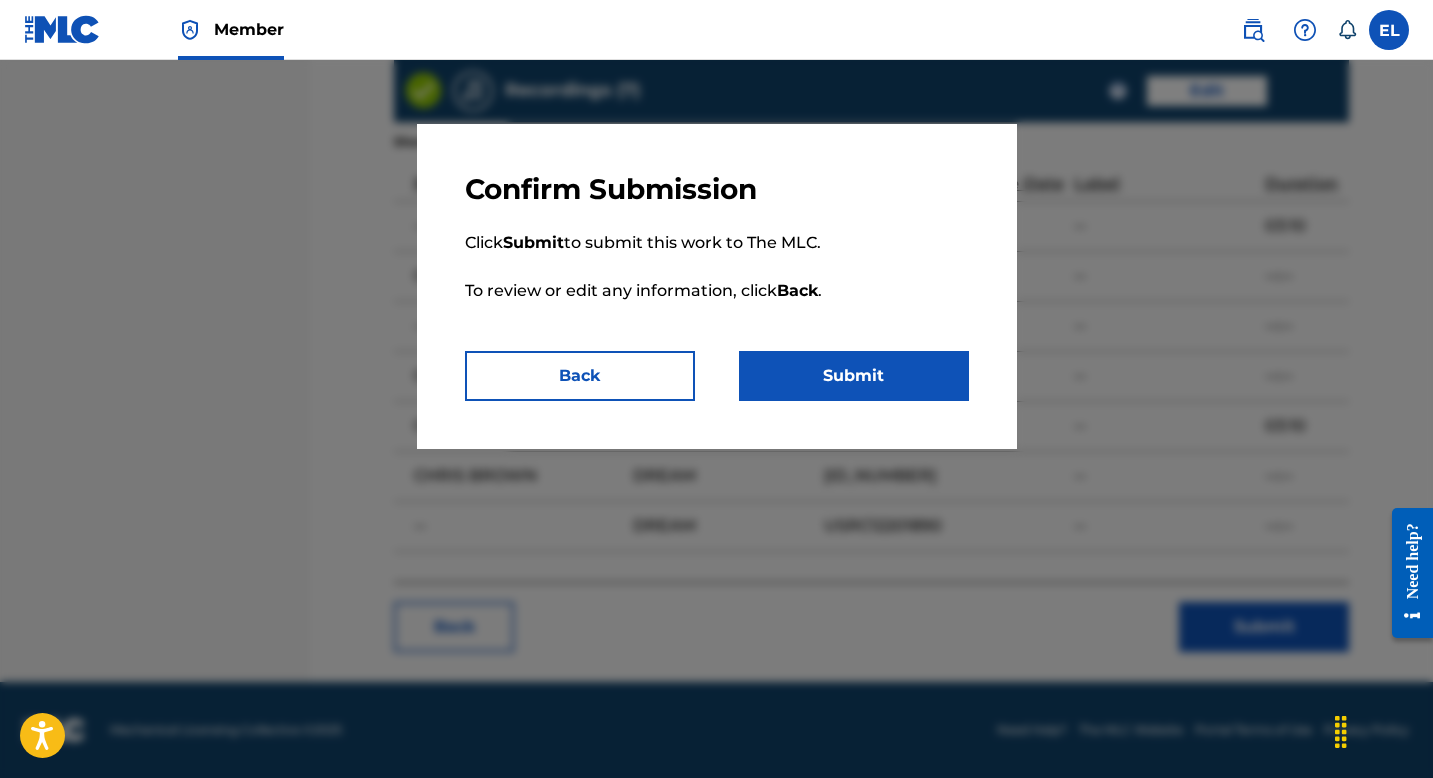 click on "Submit" at bounding box center [854, 376] 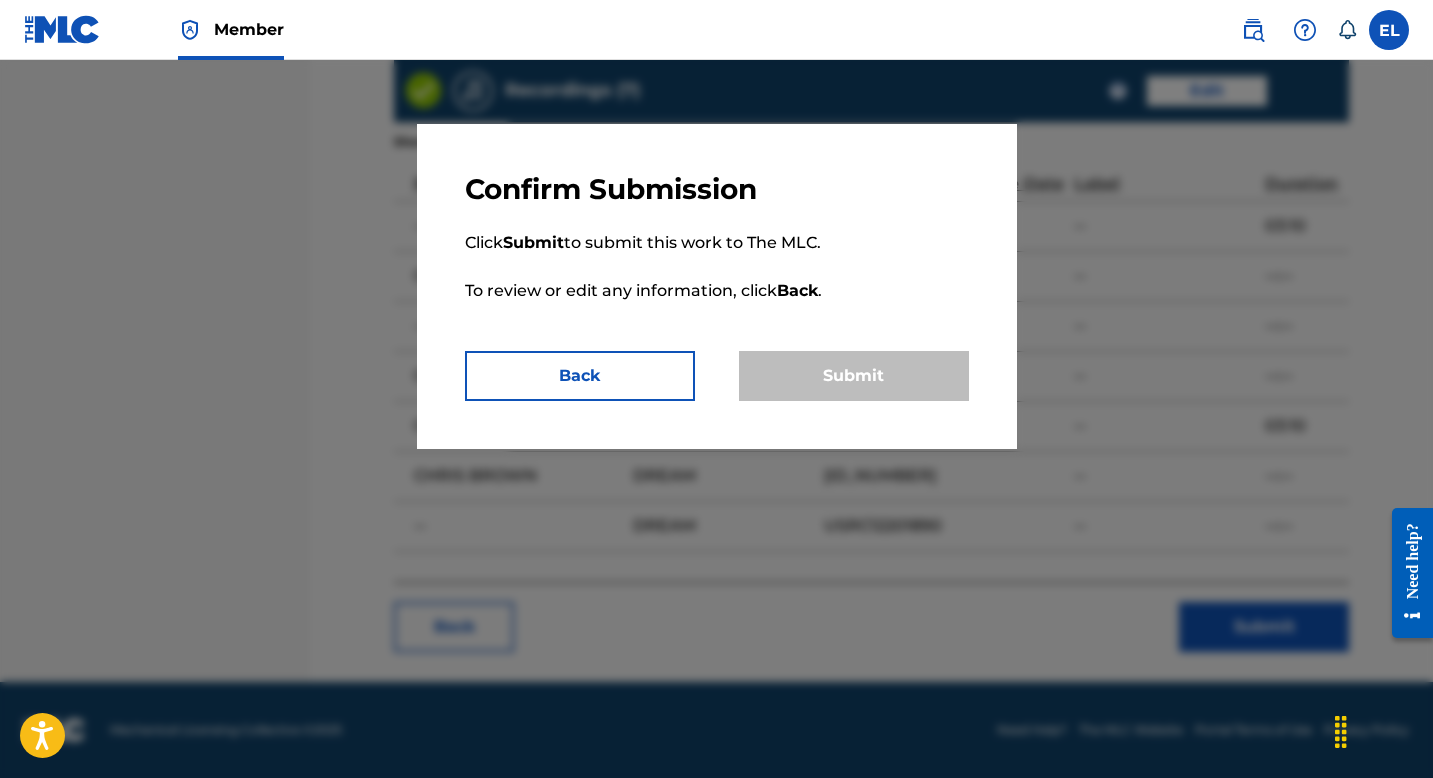 scroll, scrollTop: 0, scrollLeft: 0, axis: both 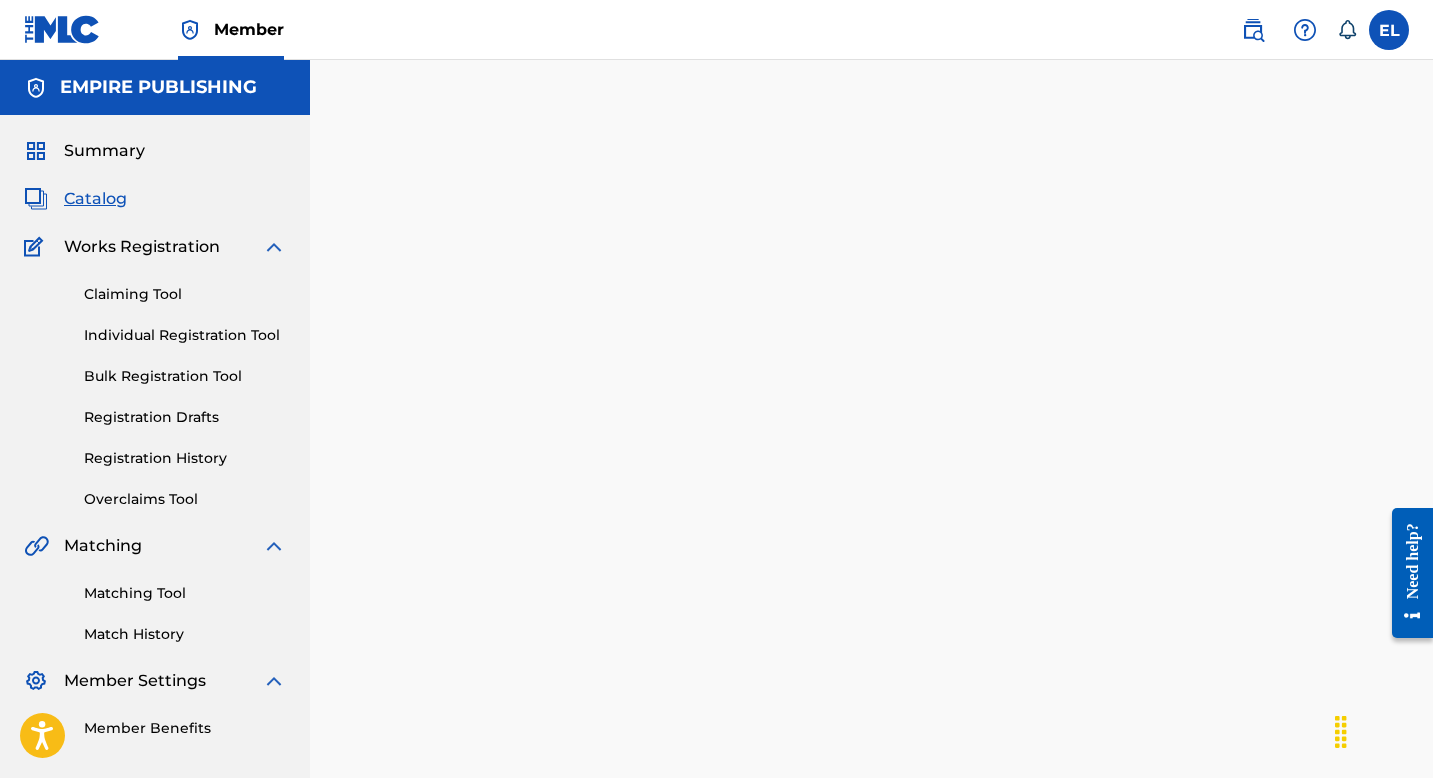 click on "Summary Catalog Works Registration Claiming Tool Individual Registration Tool Bulk Registration Tool Registration Drafts Registration History Overclaims Tool Matching Matching Tool Match History Member Settings Member Benefits" at bounding box center [155, 439] 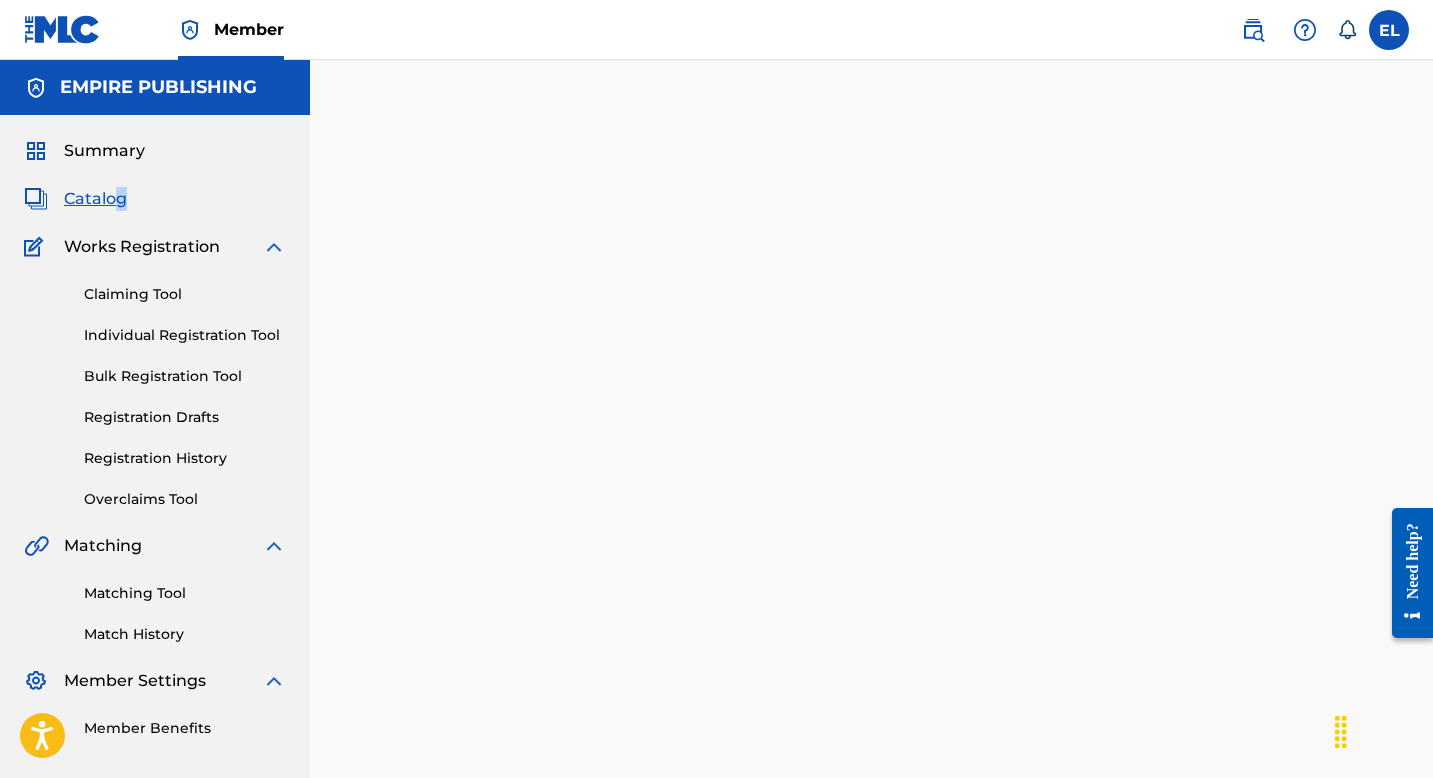 click on "Catalog" at bounding box center [95, 199] 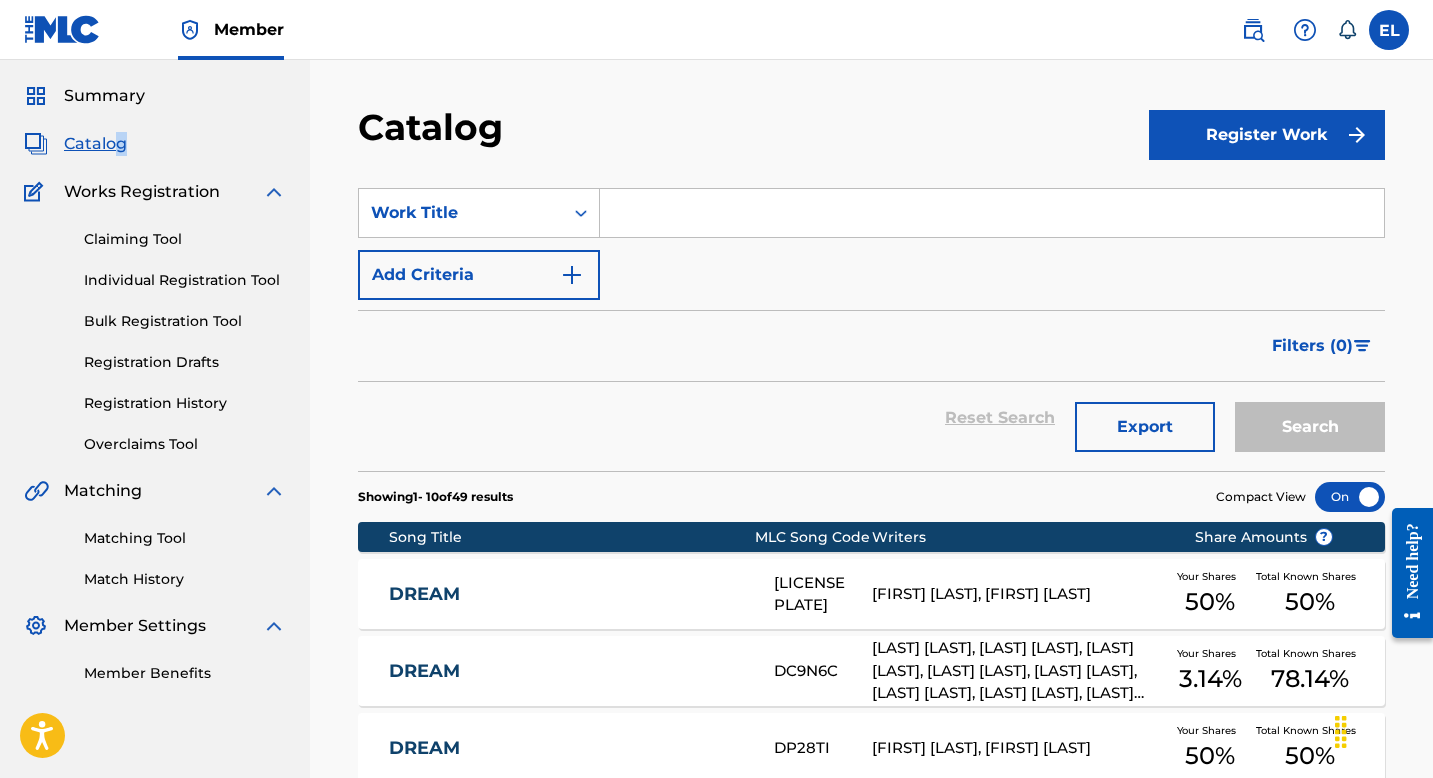 scroll, scrollTop: 0, scrollLeft: 0, axis: both 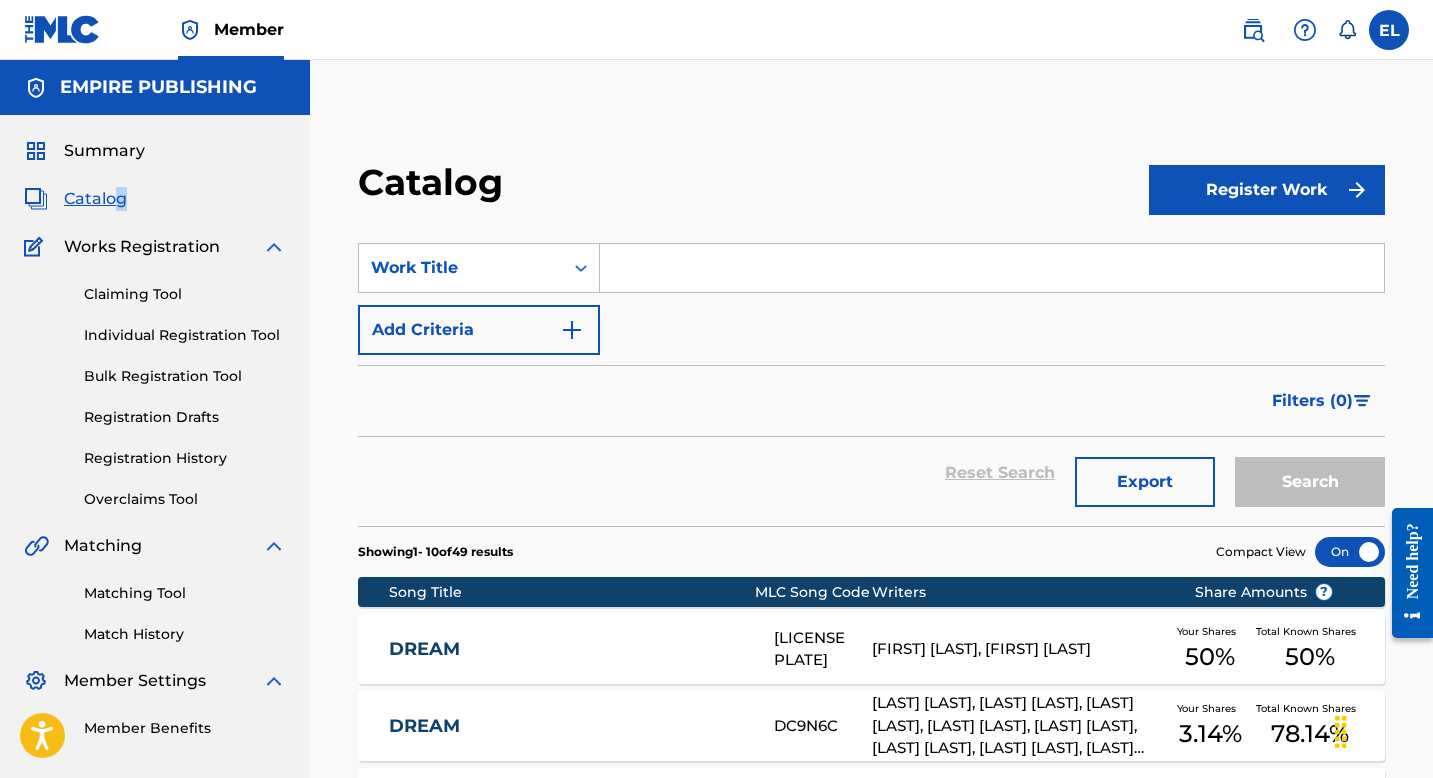 click on "Registration History" at bounding box center (185, 458) 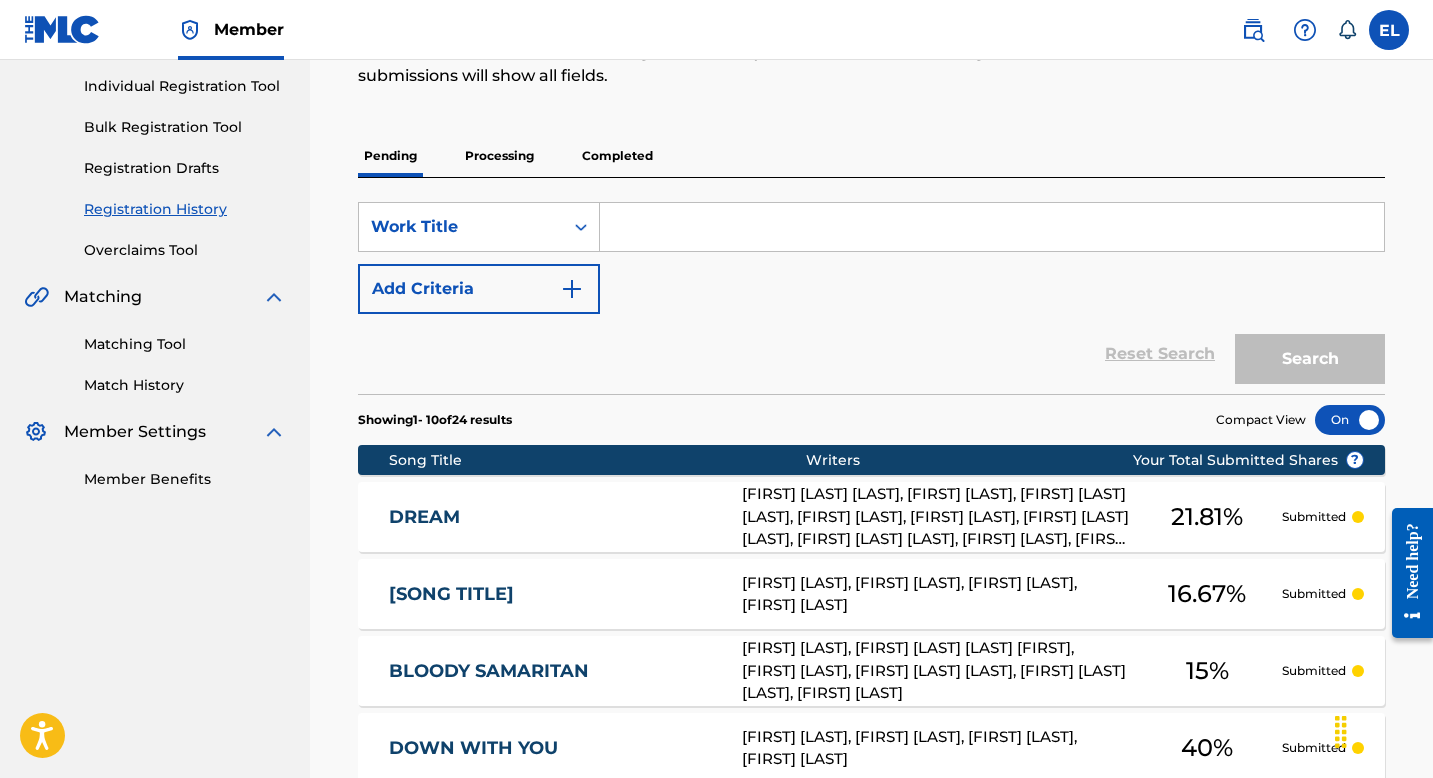 scroll, scrollTop: 406, scrollLeft: 0, axis: vertical 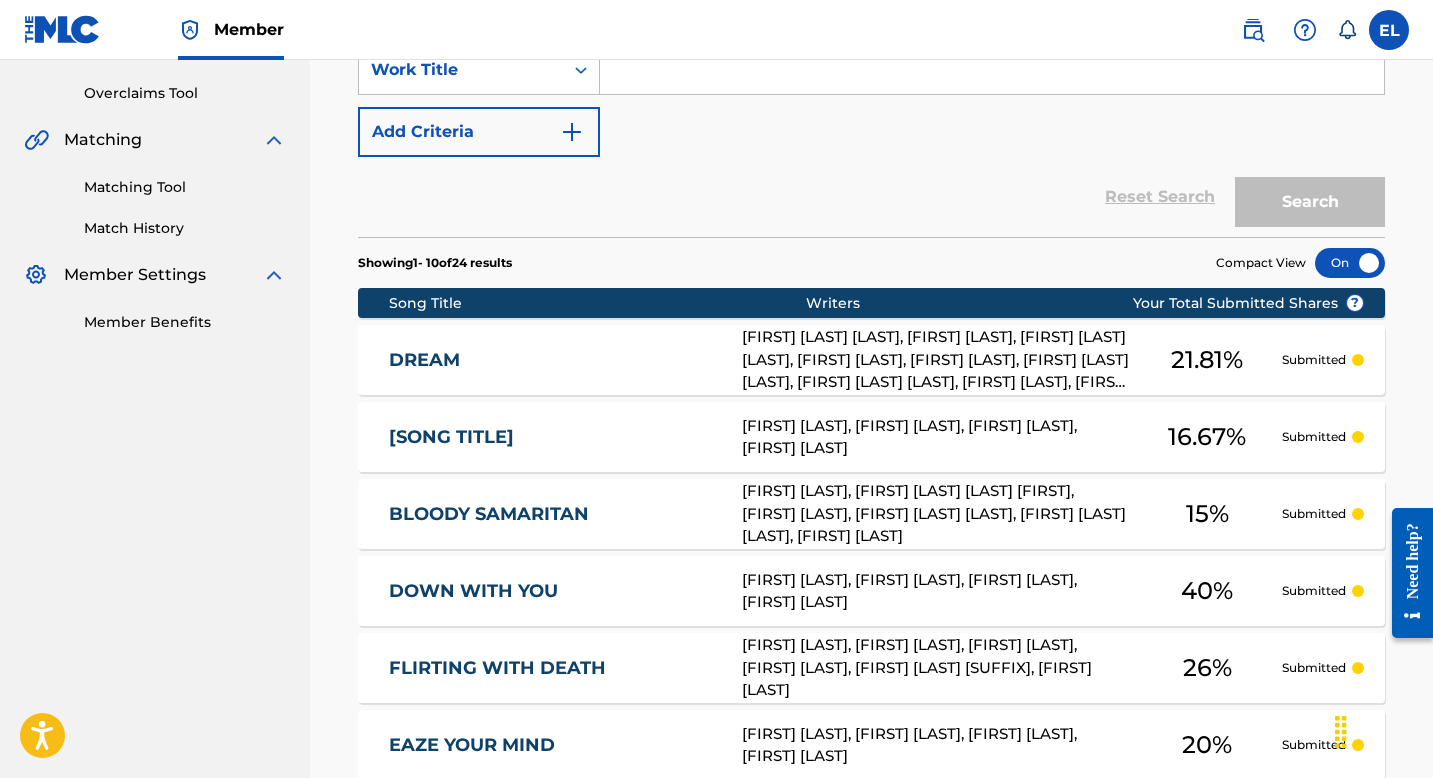 click on "DREAM" at bounding box center [552, 360] 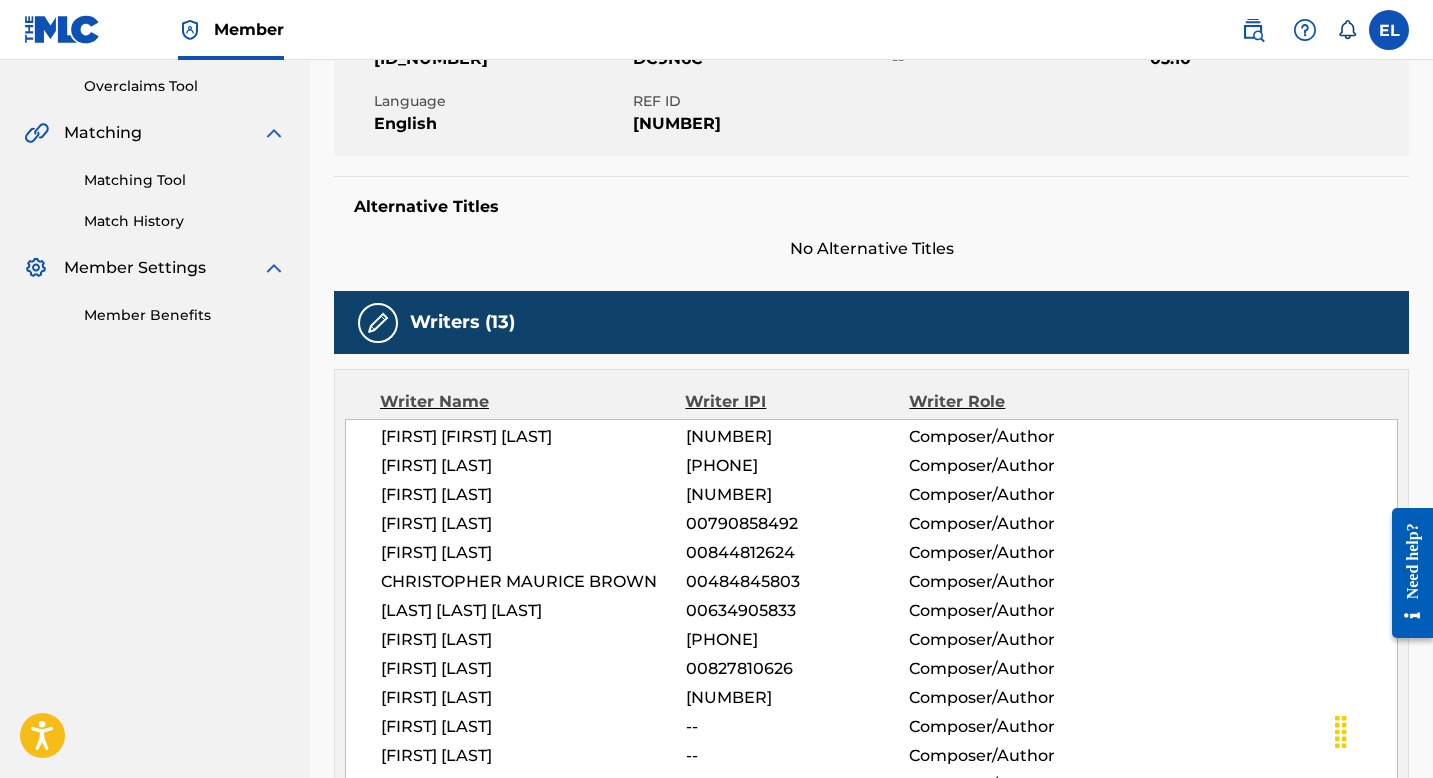 scroll, scrollTop: 107, scrollLeft: 0, axis: vertical 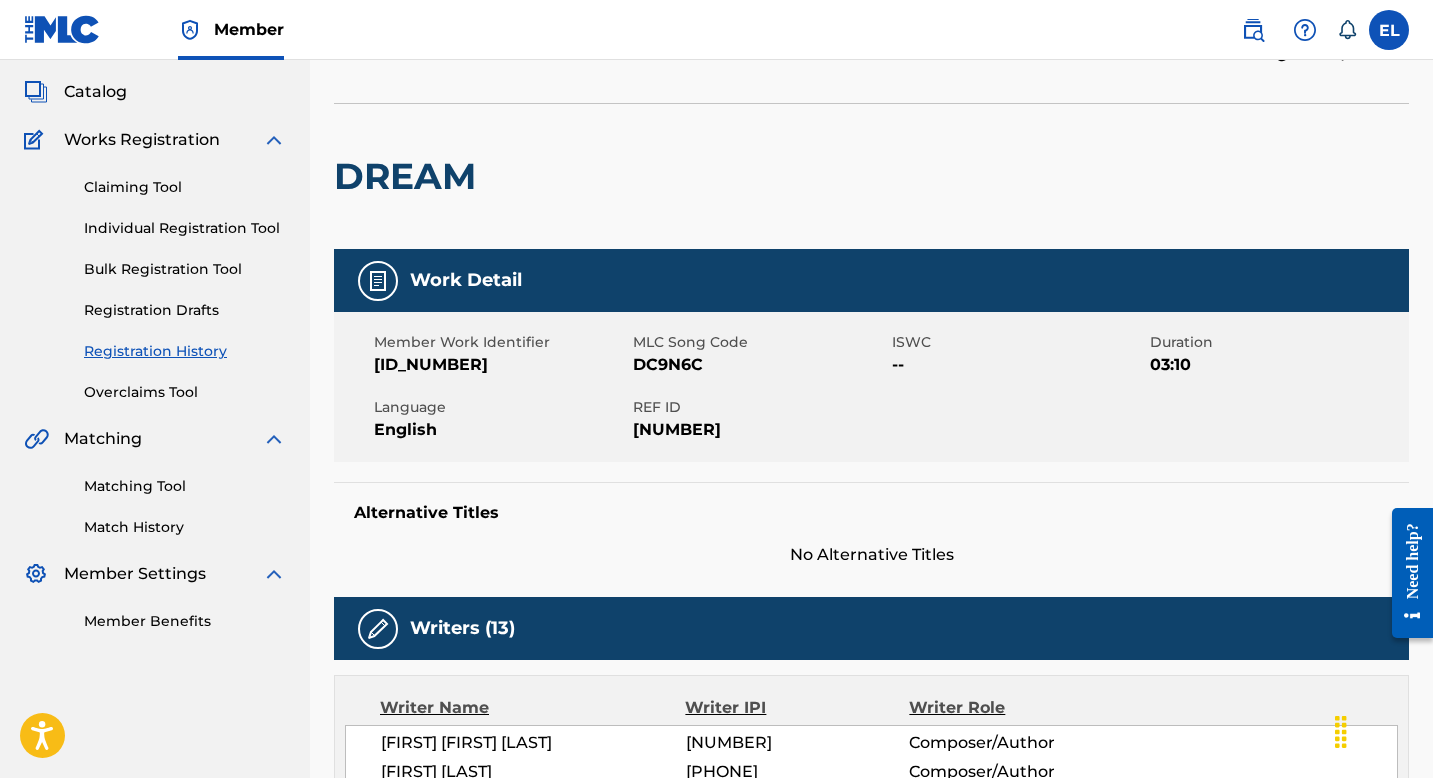 click on "DC9N6C" at bounding box center (760, 365) 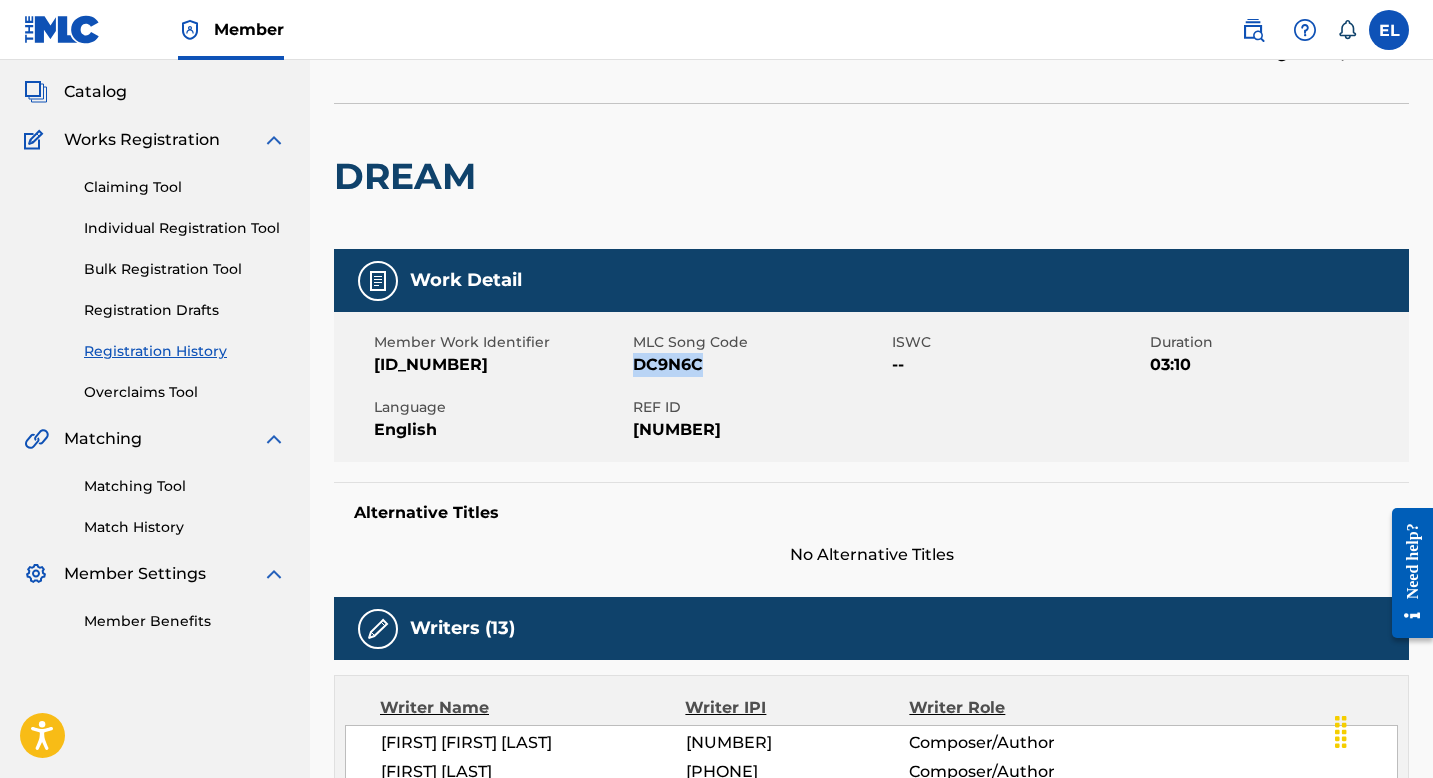 click on "DC9N6C" at bounding box center (760, 365) 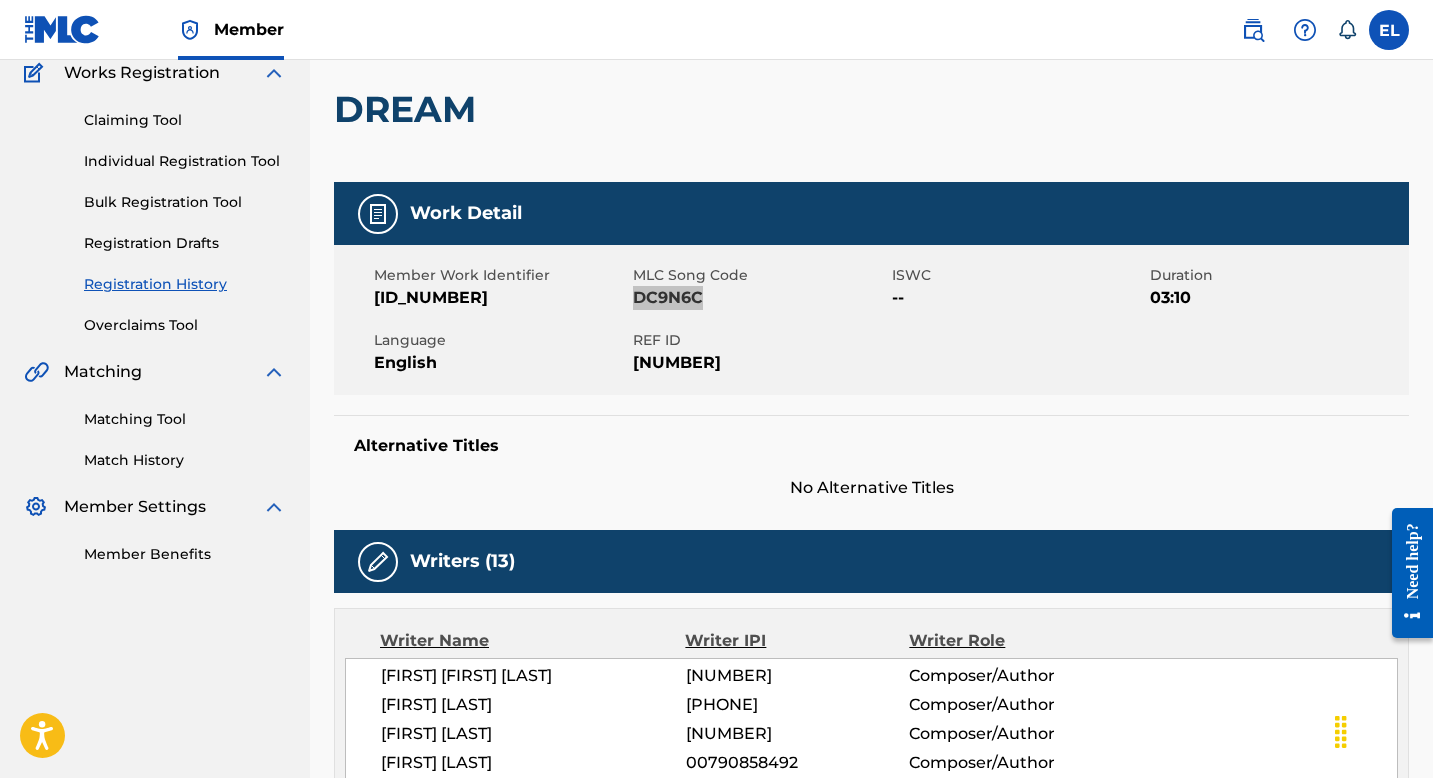 scroll, scrollTop: 0, scrollLeft: 0, axis: both 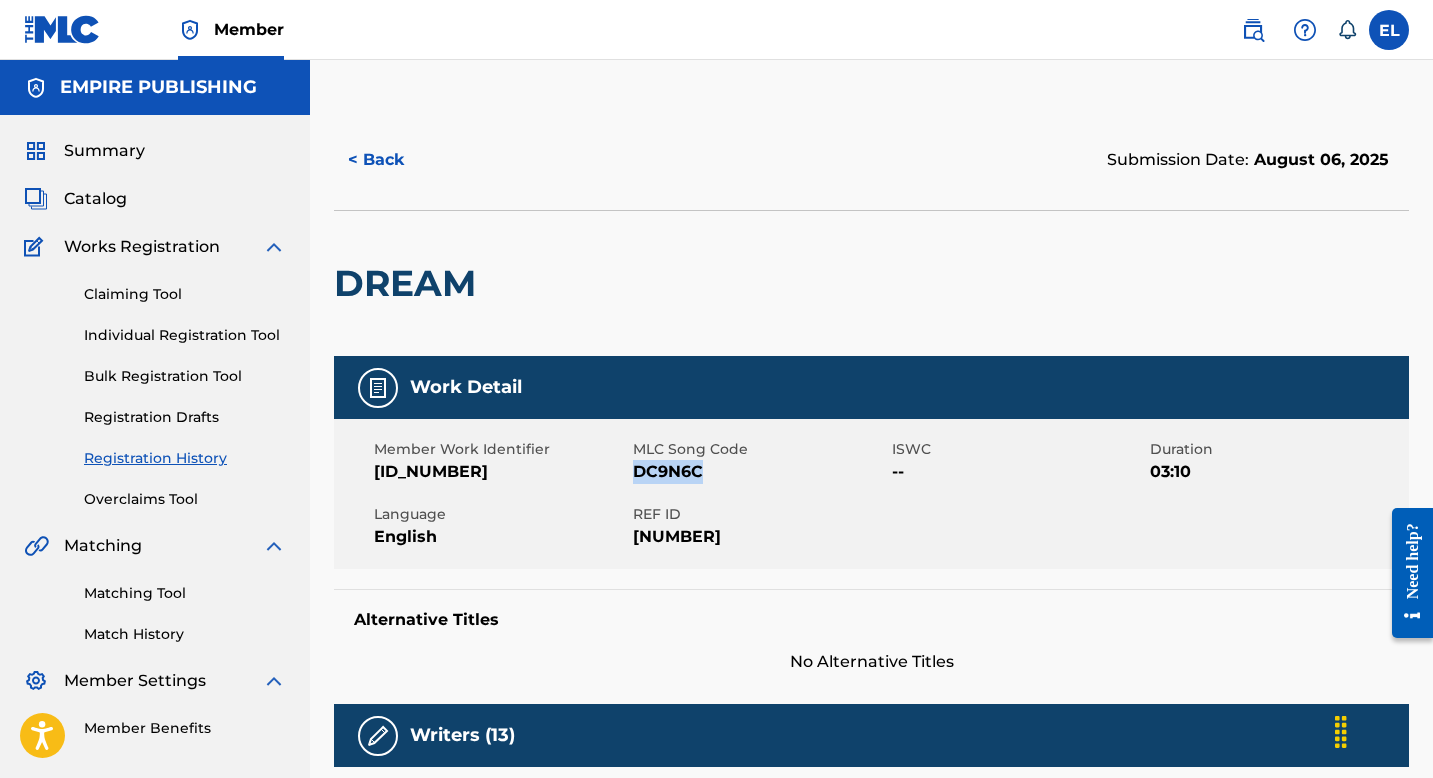 click on "Catalog" at bounding box center (95, 199) 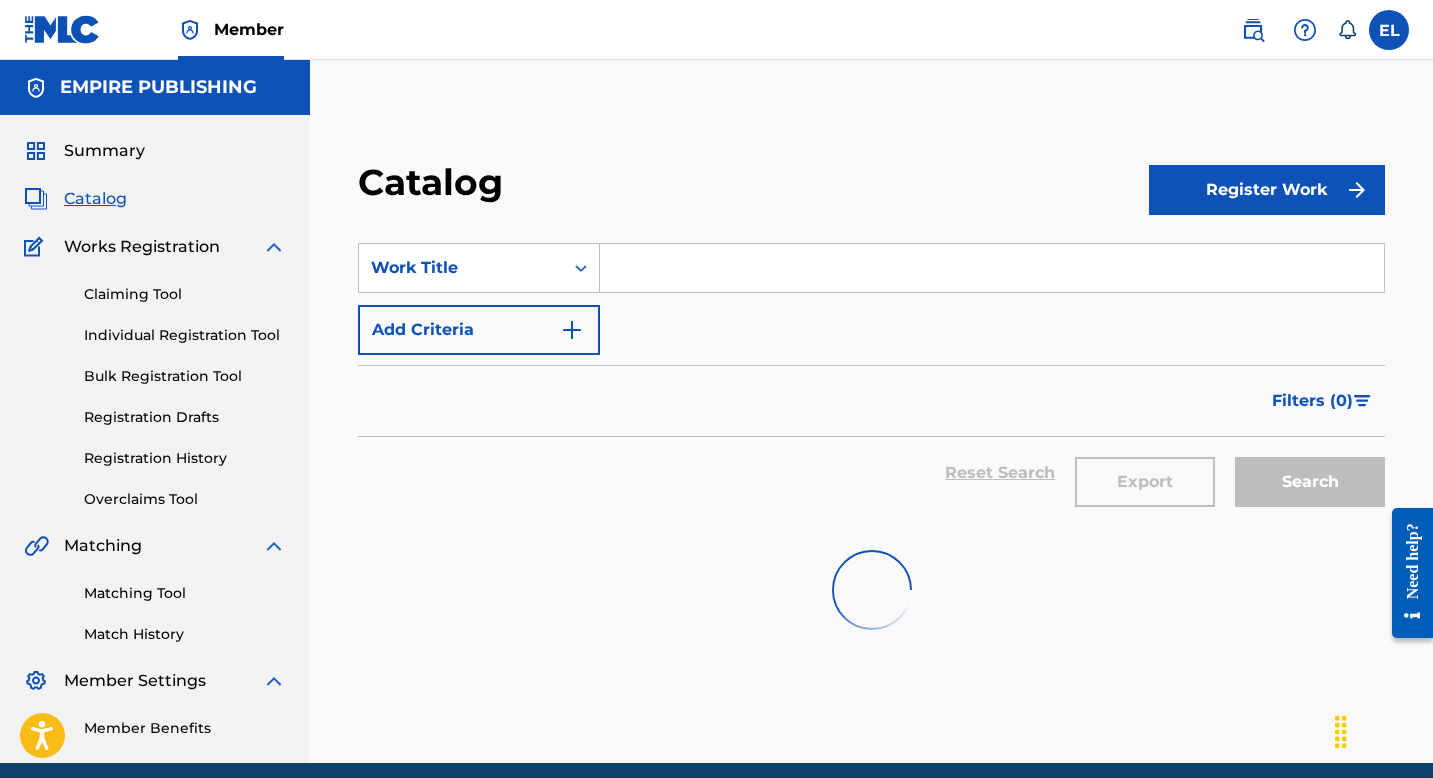 click on "Catalog" at bounding box center [95, 199] 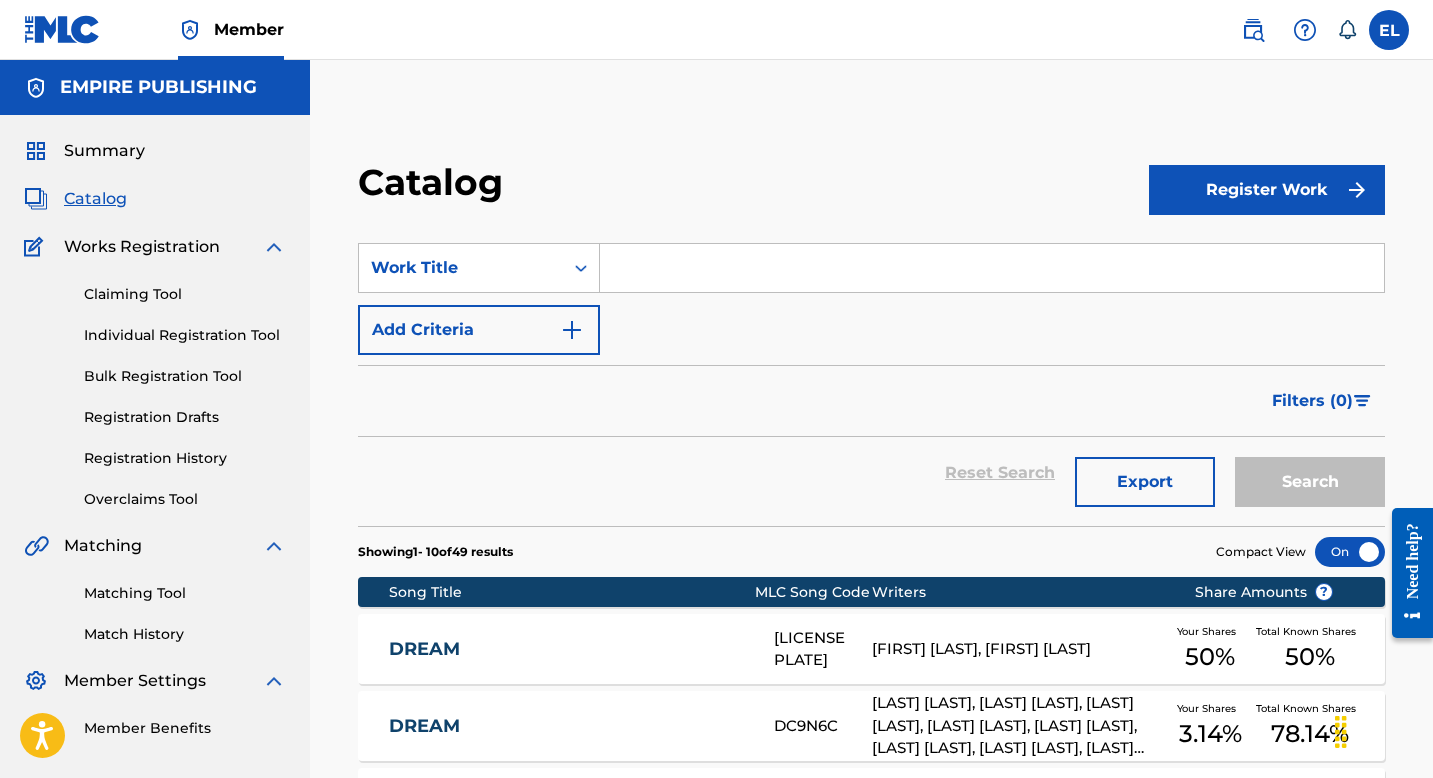 click at bounding box center (992, 268) 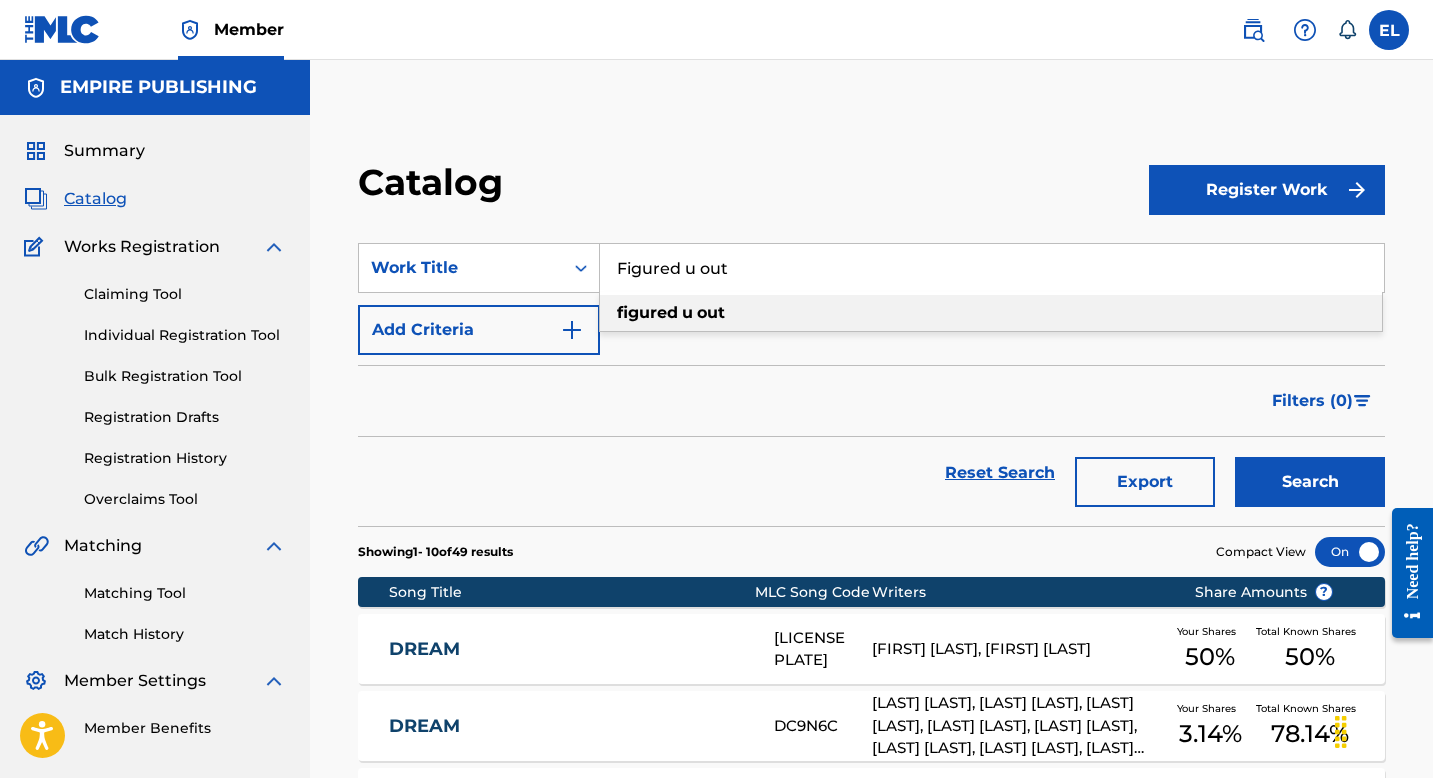 type on "Figured u out" 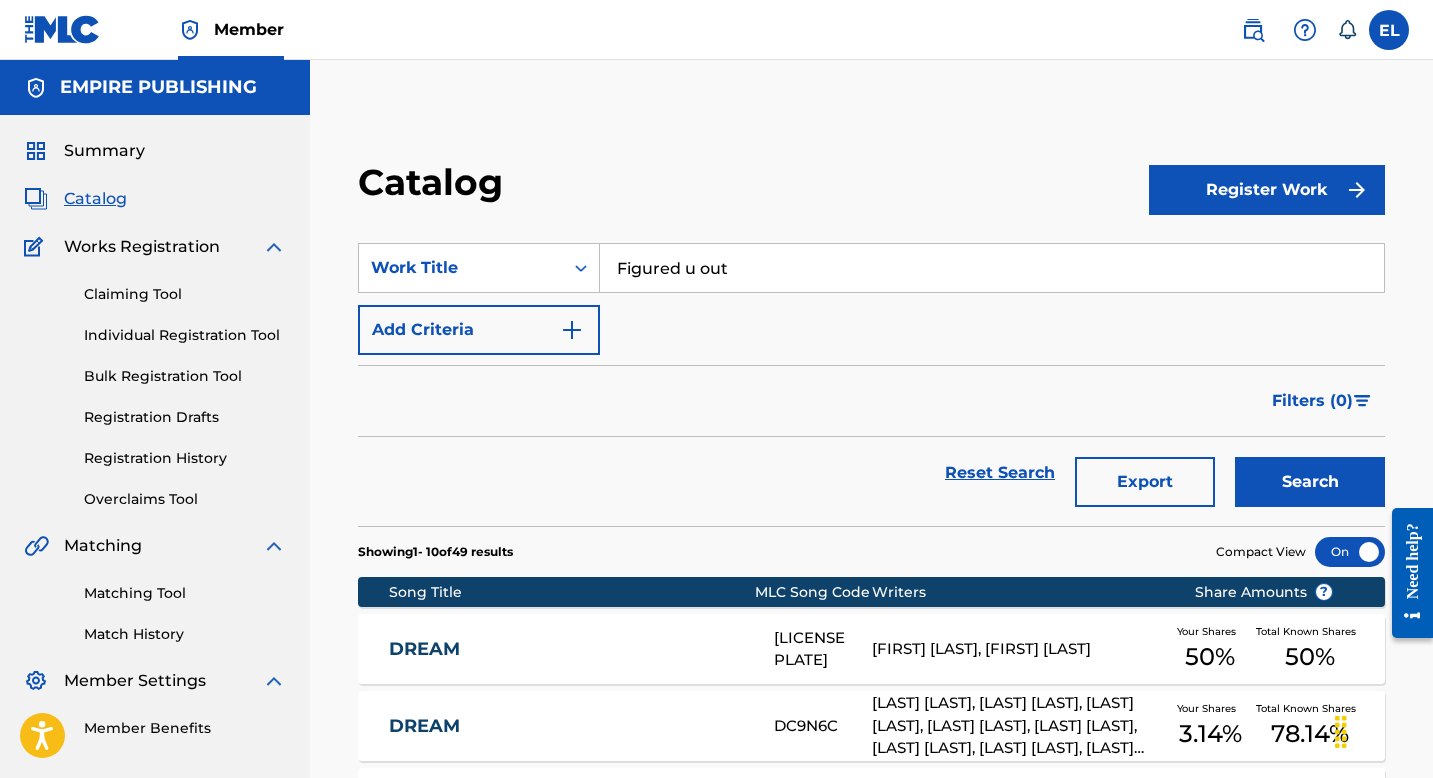 click on "Search" at bounding box center [1310, 482] 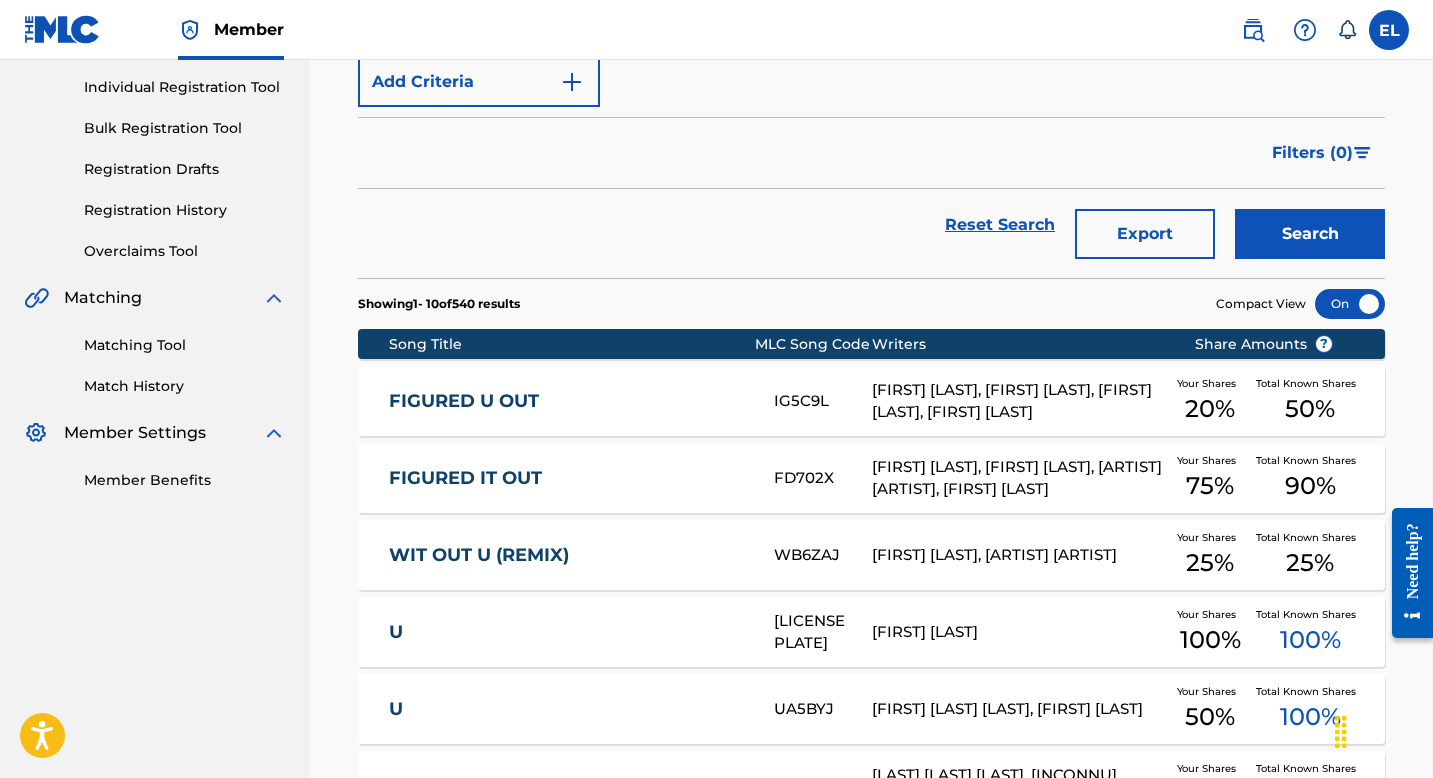 scroll, scrollTop: 251, scrollLeft: 0, axis: vertical 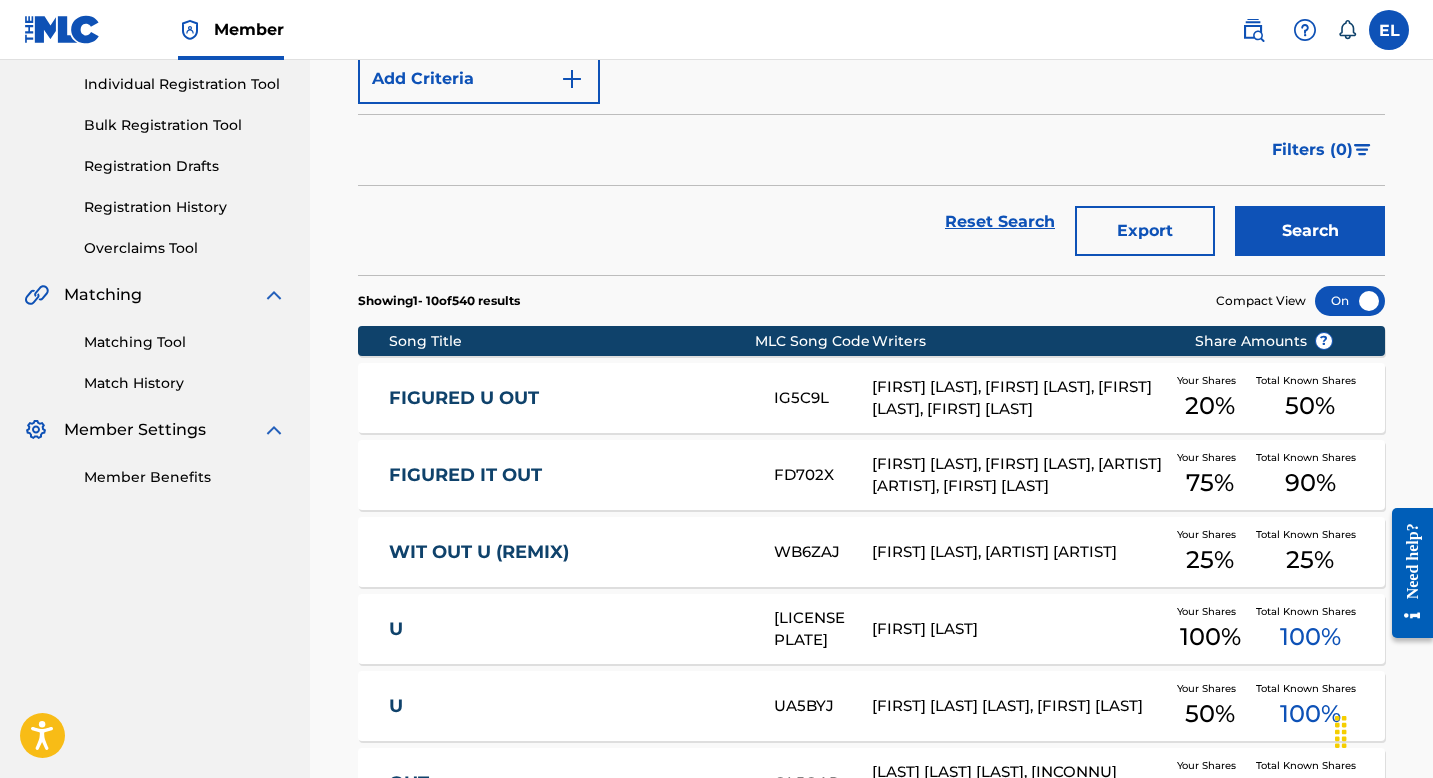 click on "FIGURED U OUT" at bounding box center (568, 398) 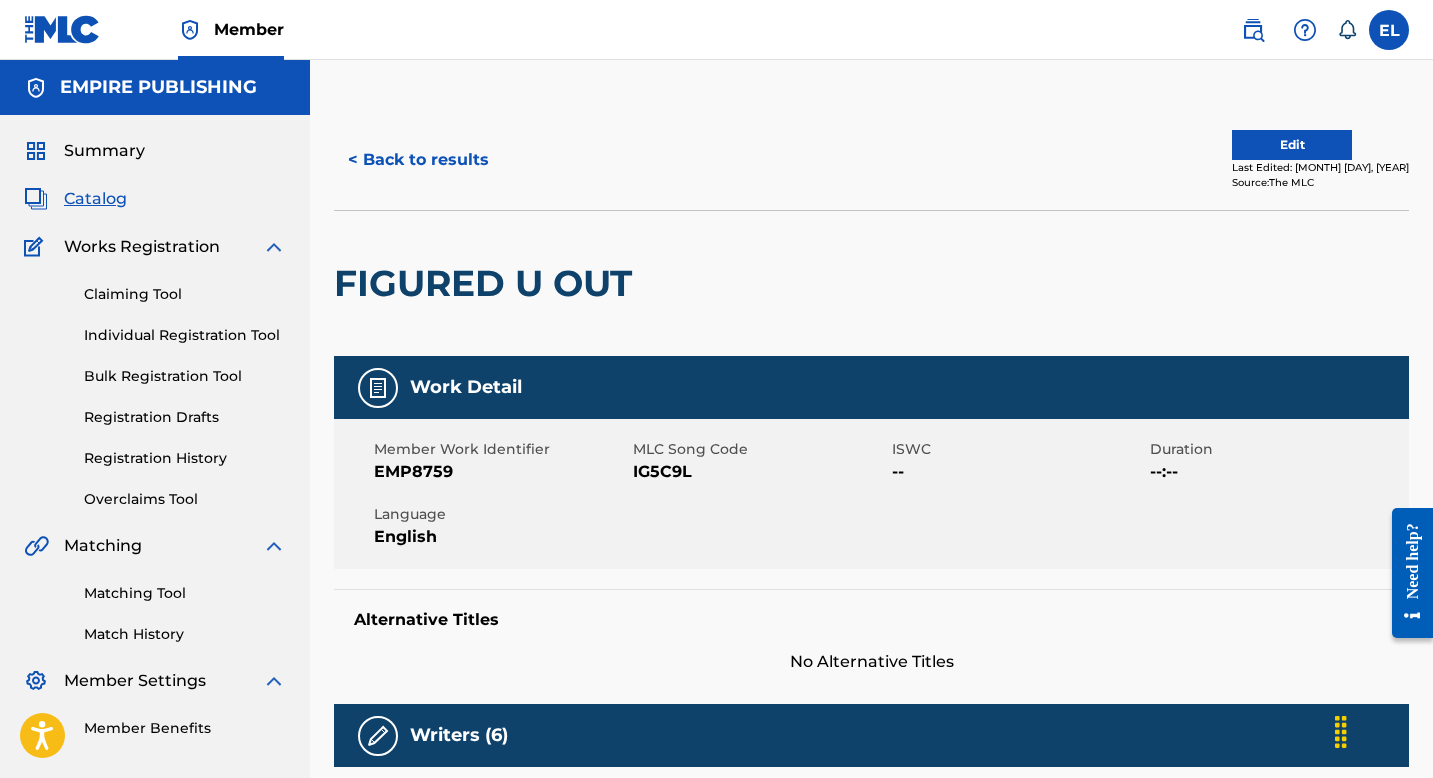 click on "IG5C9L" at bounding box center (760, 472) 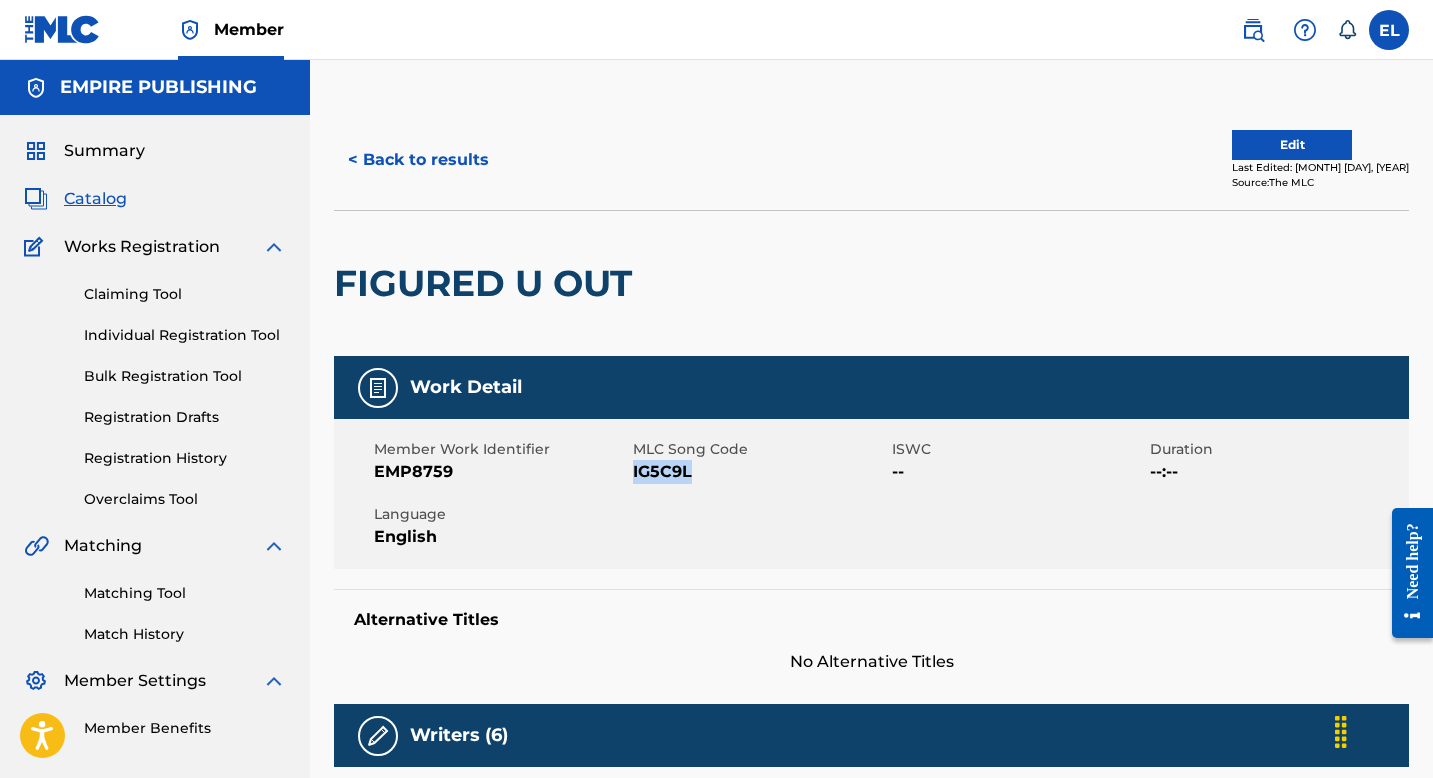 click on "IG5C9L" at bounding box center [760, 472] 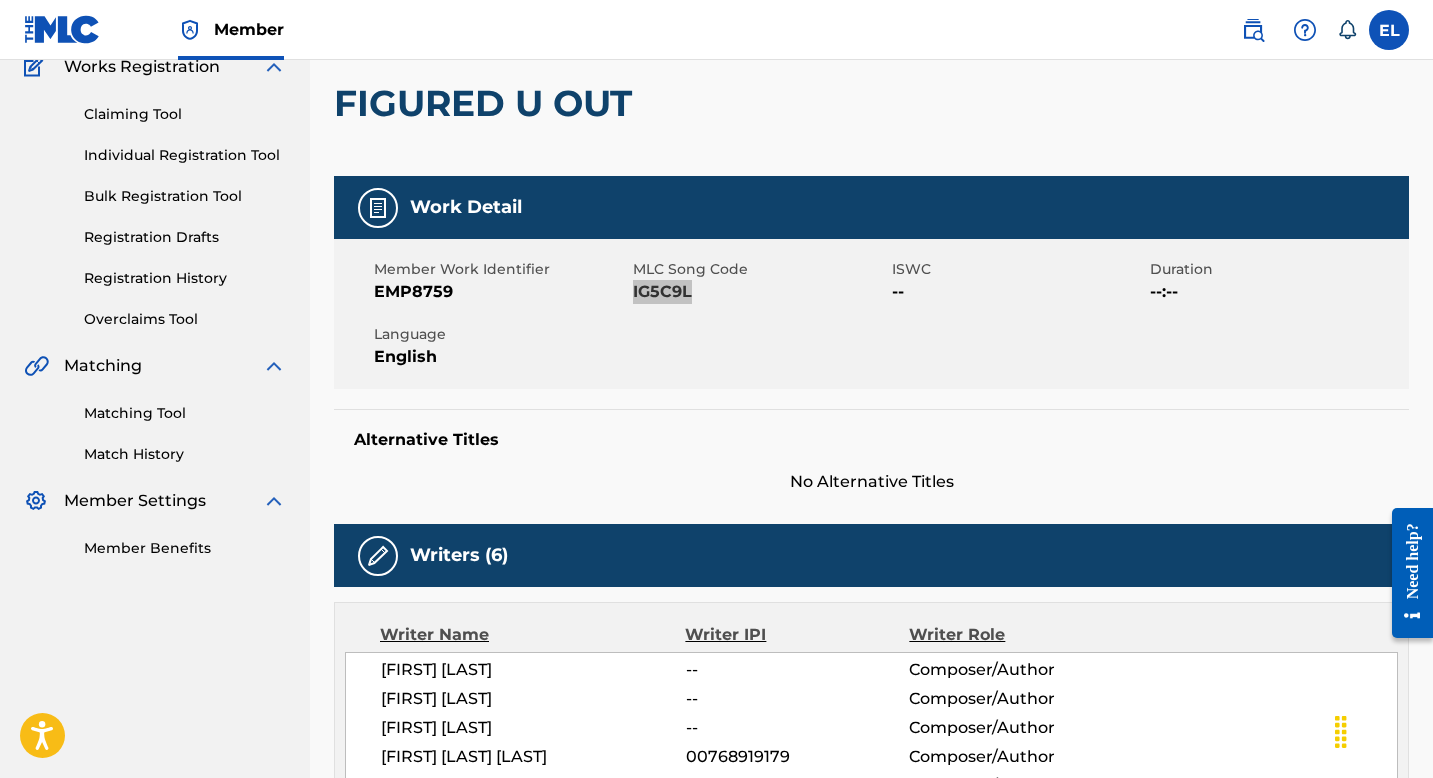 scroll, scrollTop: 0, scrollLeft: 0, axis: both 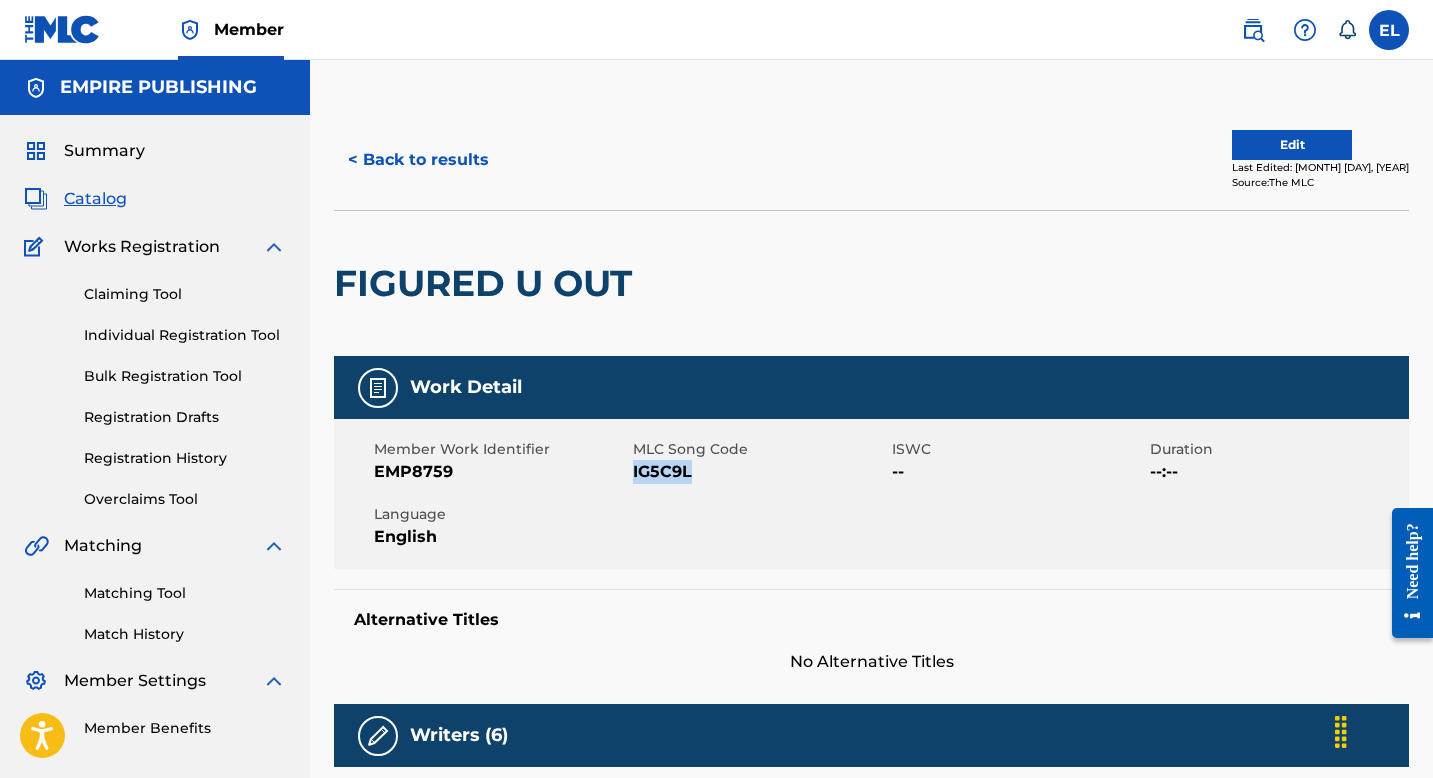 click on "Edit" at bounding box center (1292, 145) 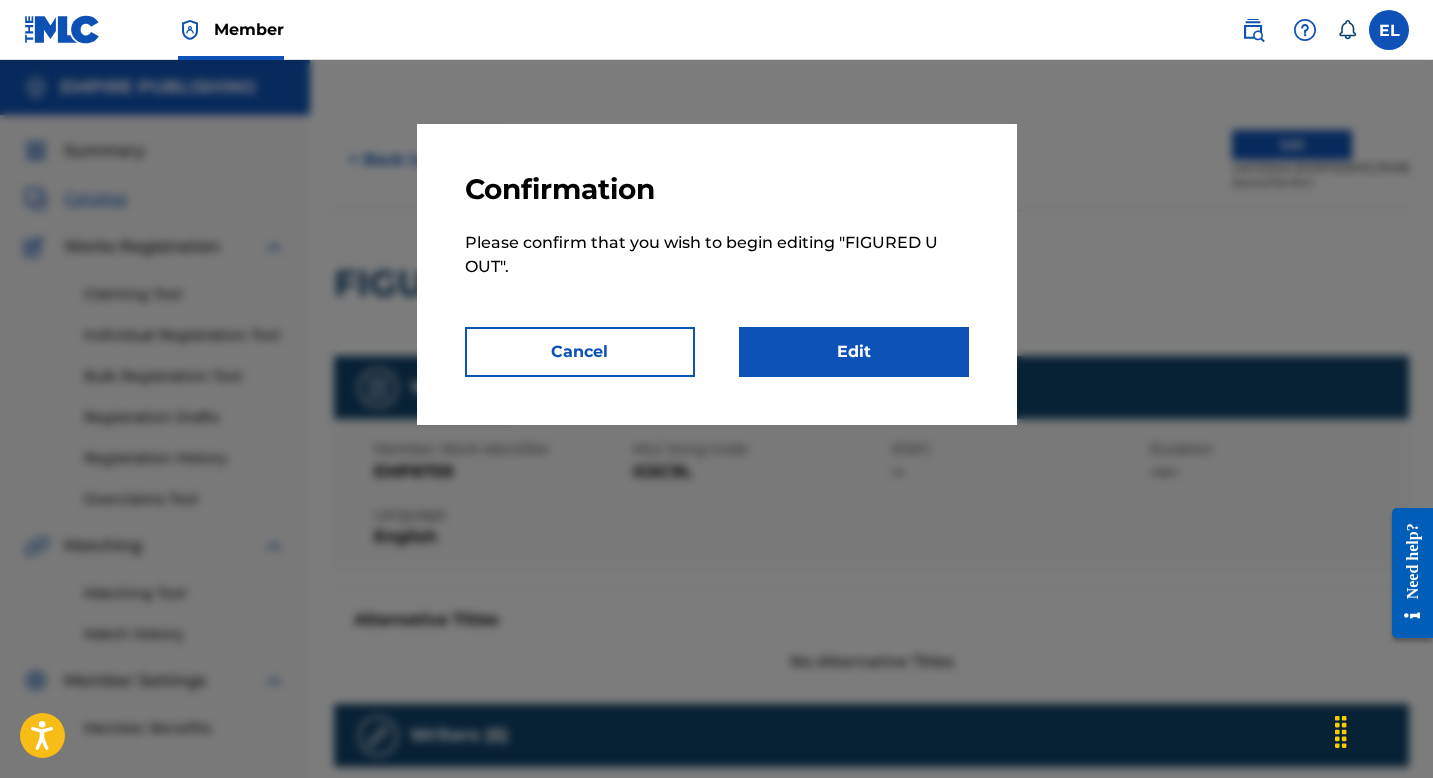 click on "Please confirm that you wish to begin editing " FIGURED U OUT "." at bounding box center [717, 267] 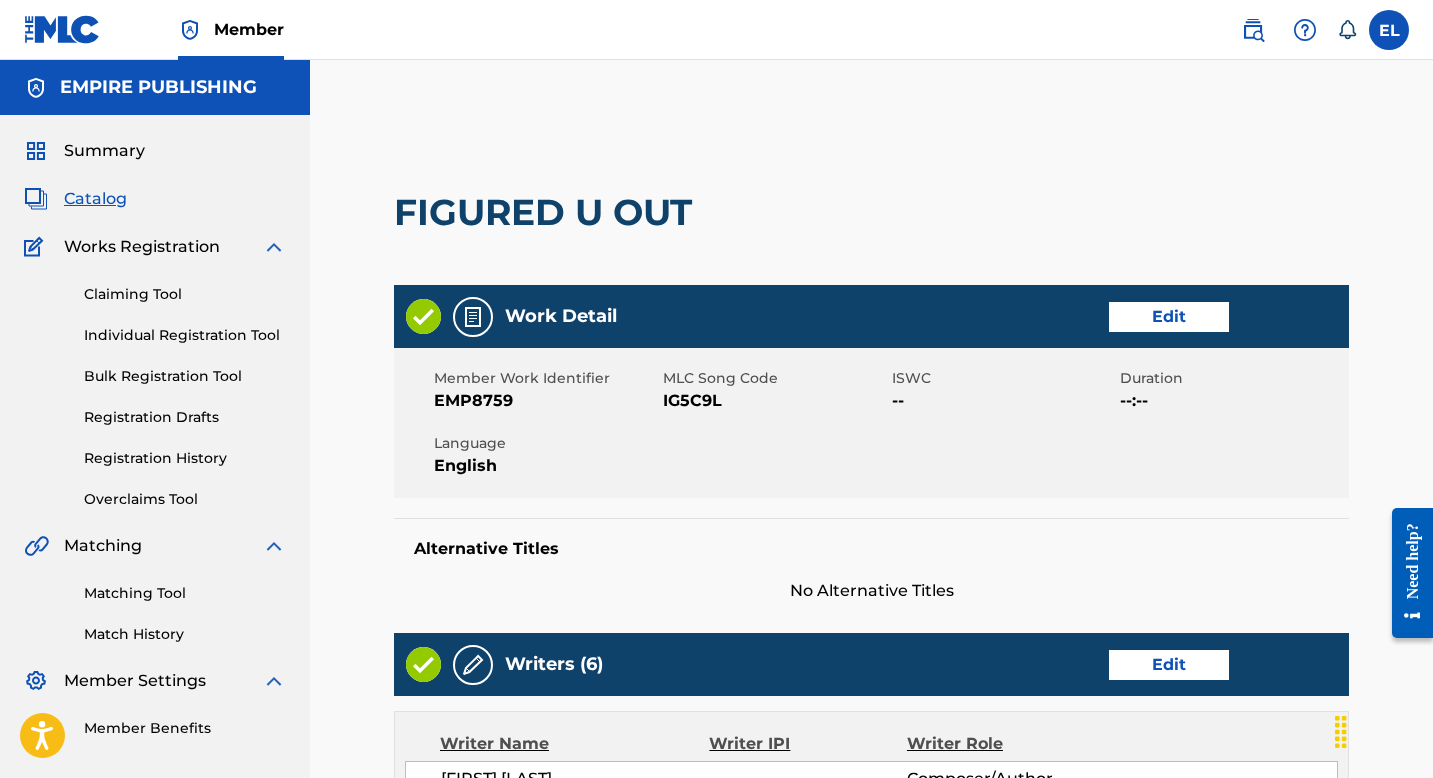 click on "Edit" at bounding box center (1169, 317) 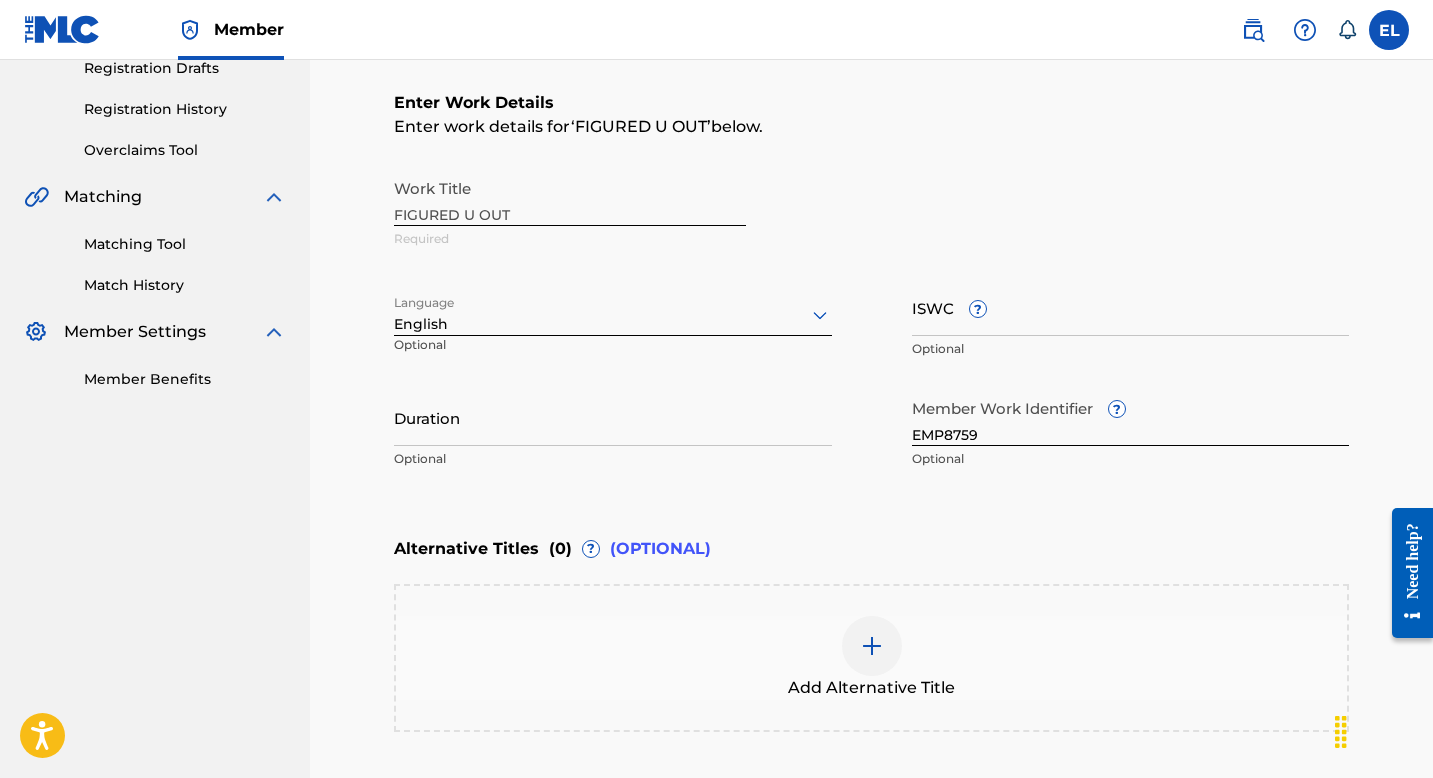 scroll, scrollTop: 351, scrollLeft: 0, axis: vertical 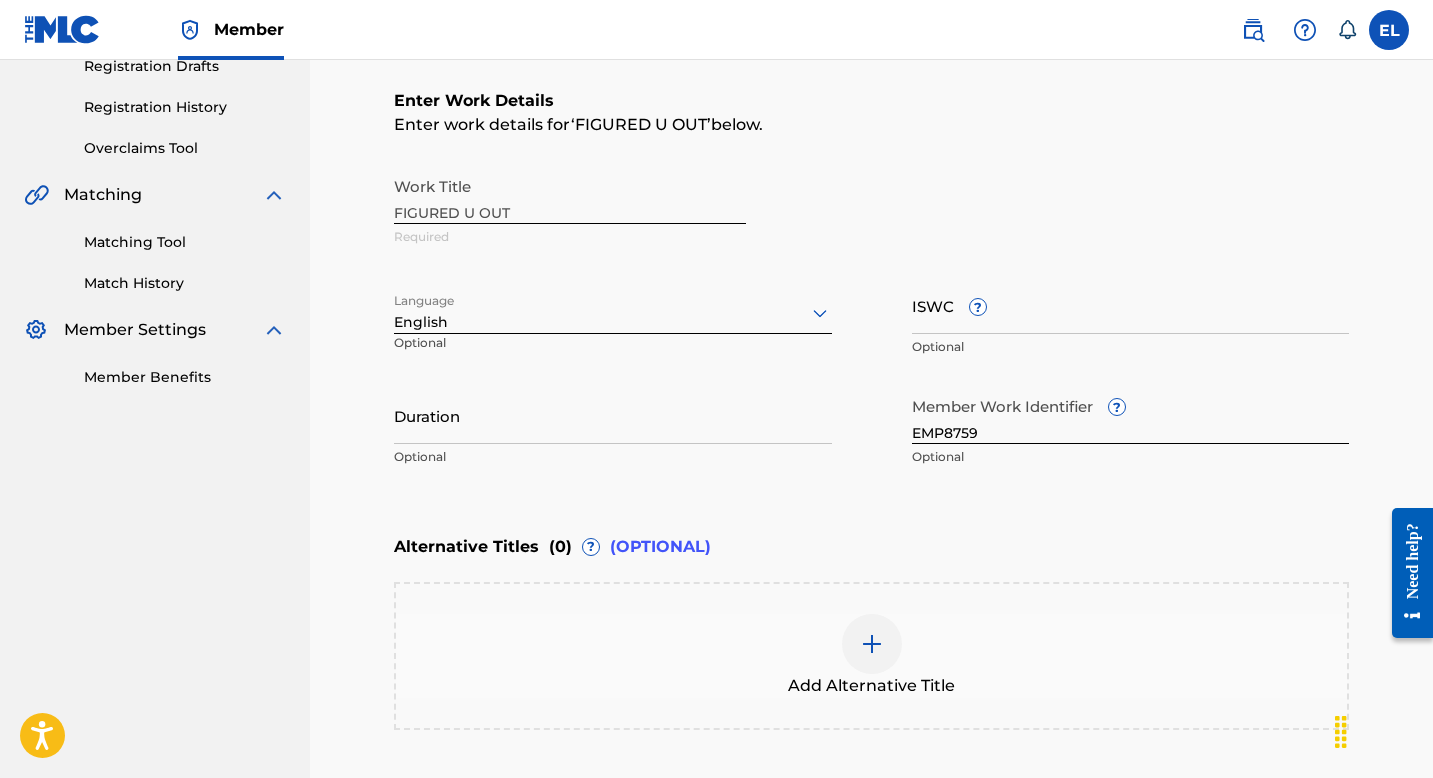 click on "Duration" at bounding box center (613, 415) 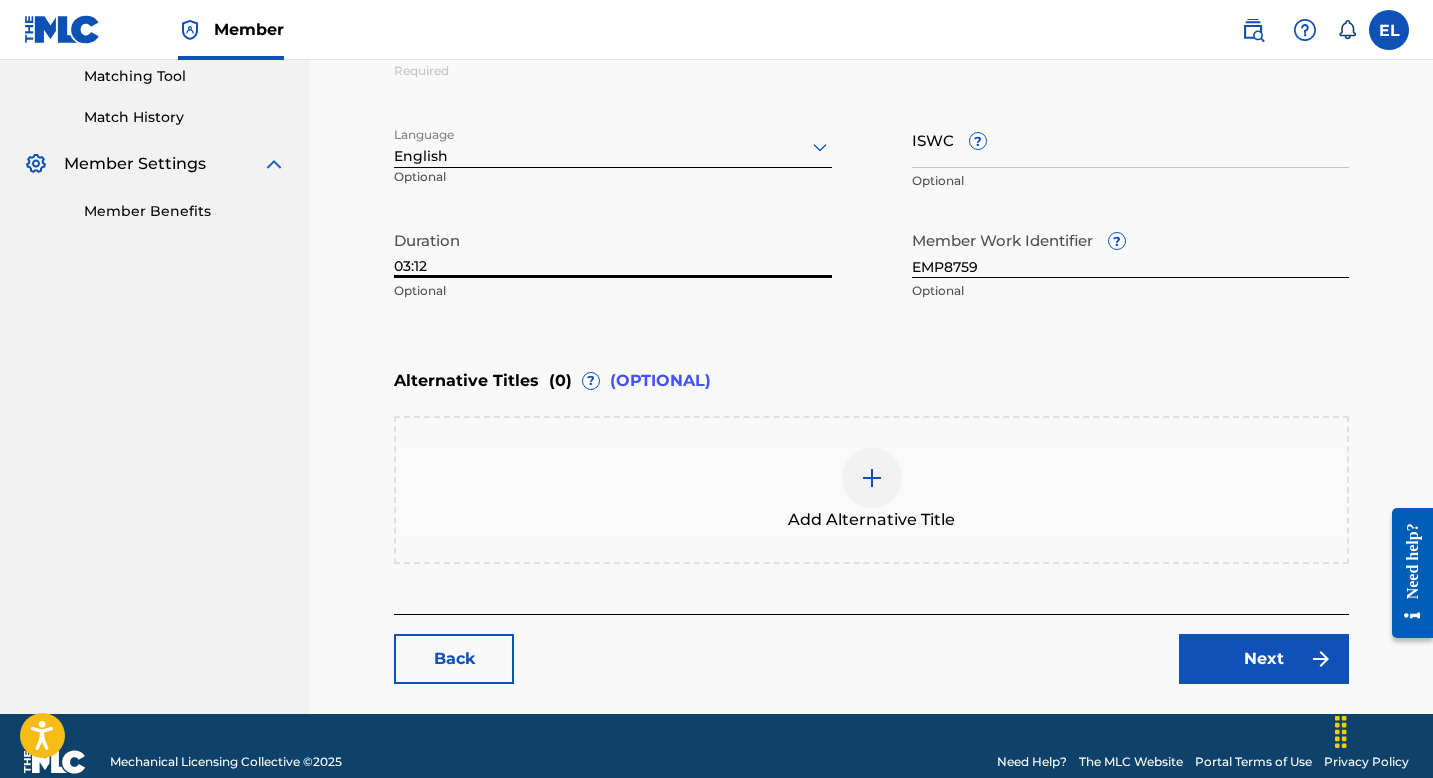 scroll, scrollTop: 548, scrollLeft: 0, axis: vertical 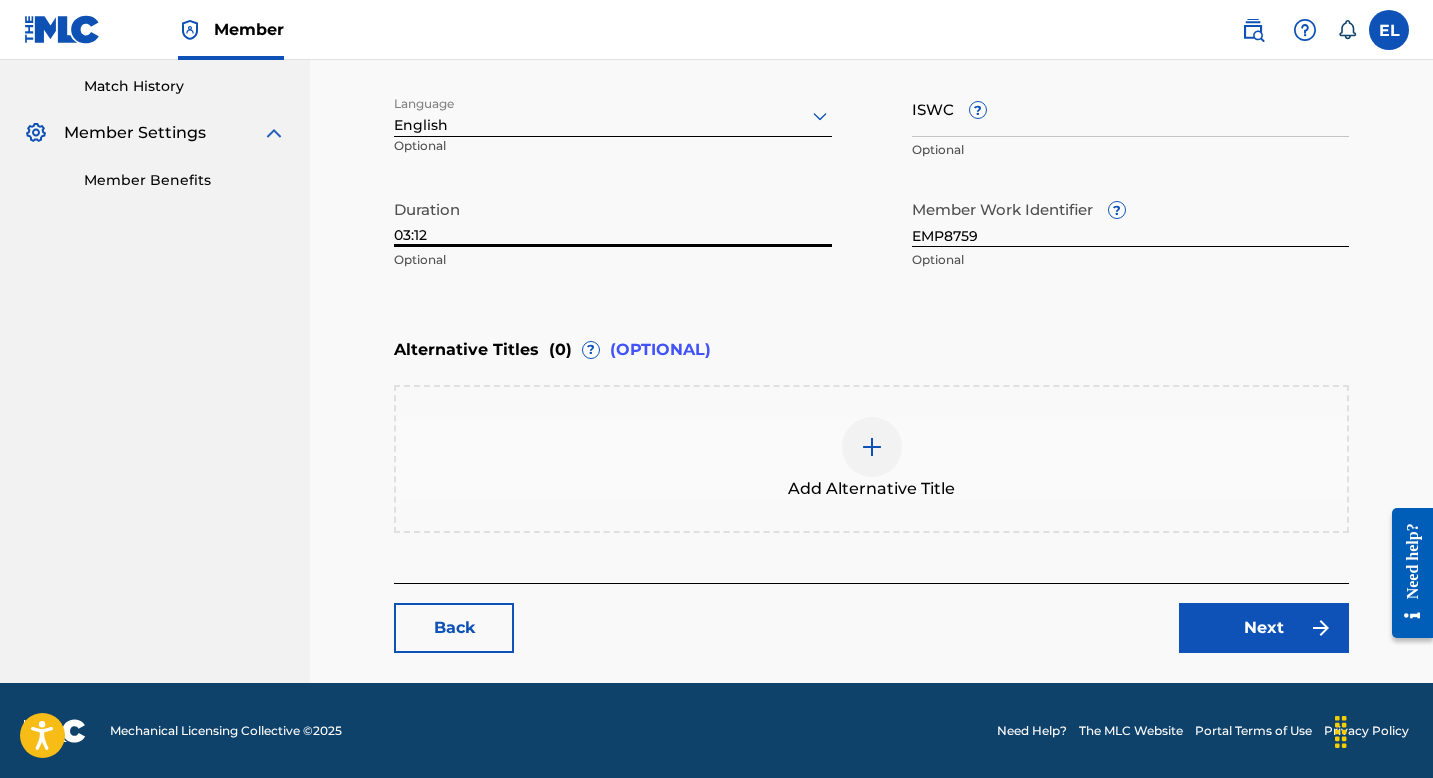 type on "03:12" 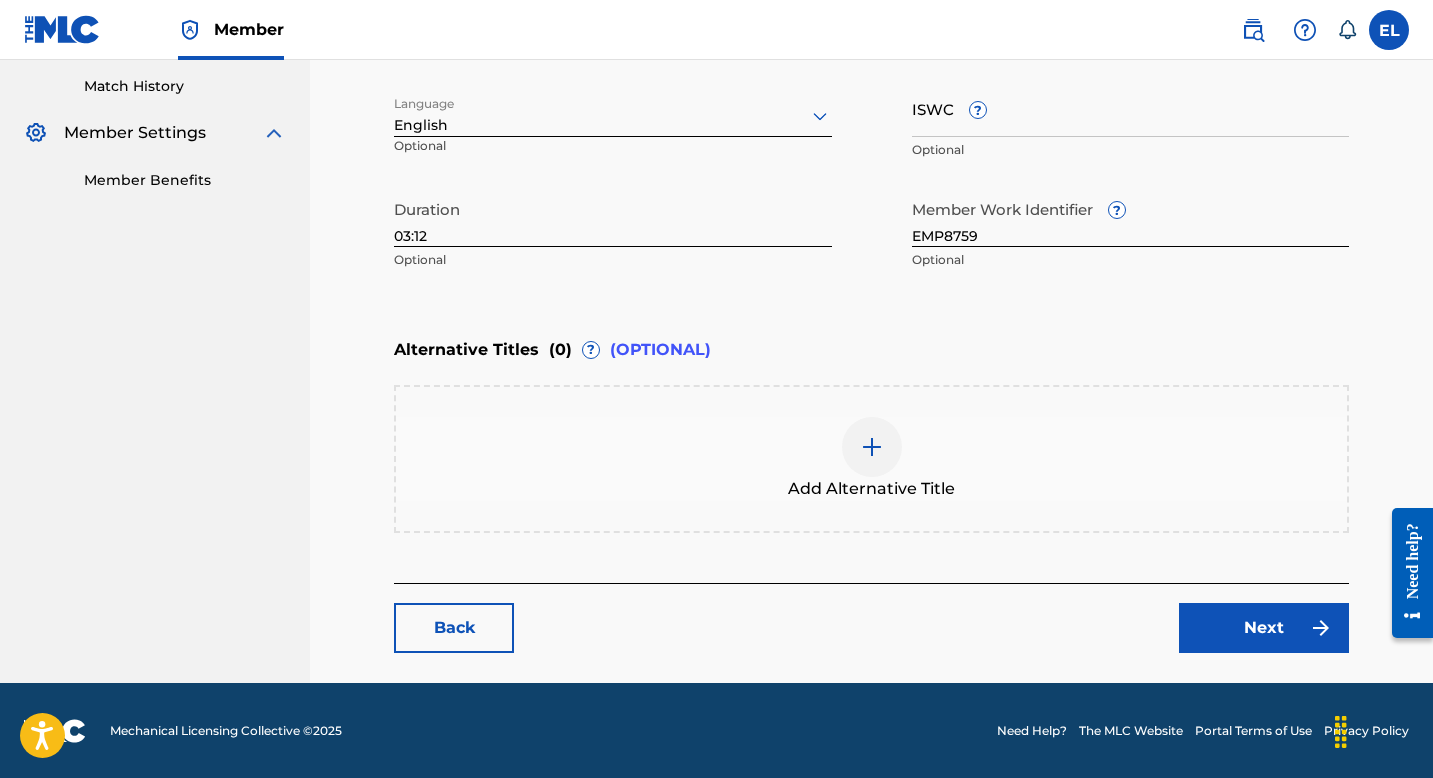 click on "Next" at bounding box center (1264, 628) 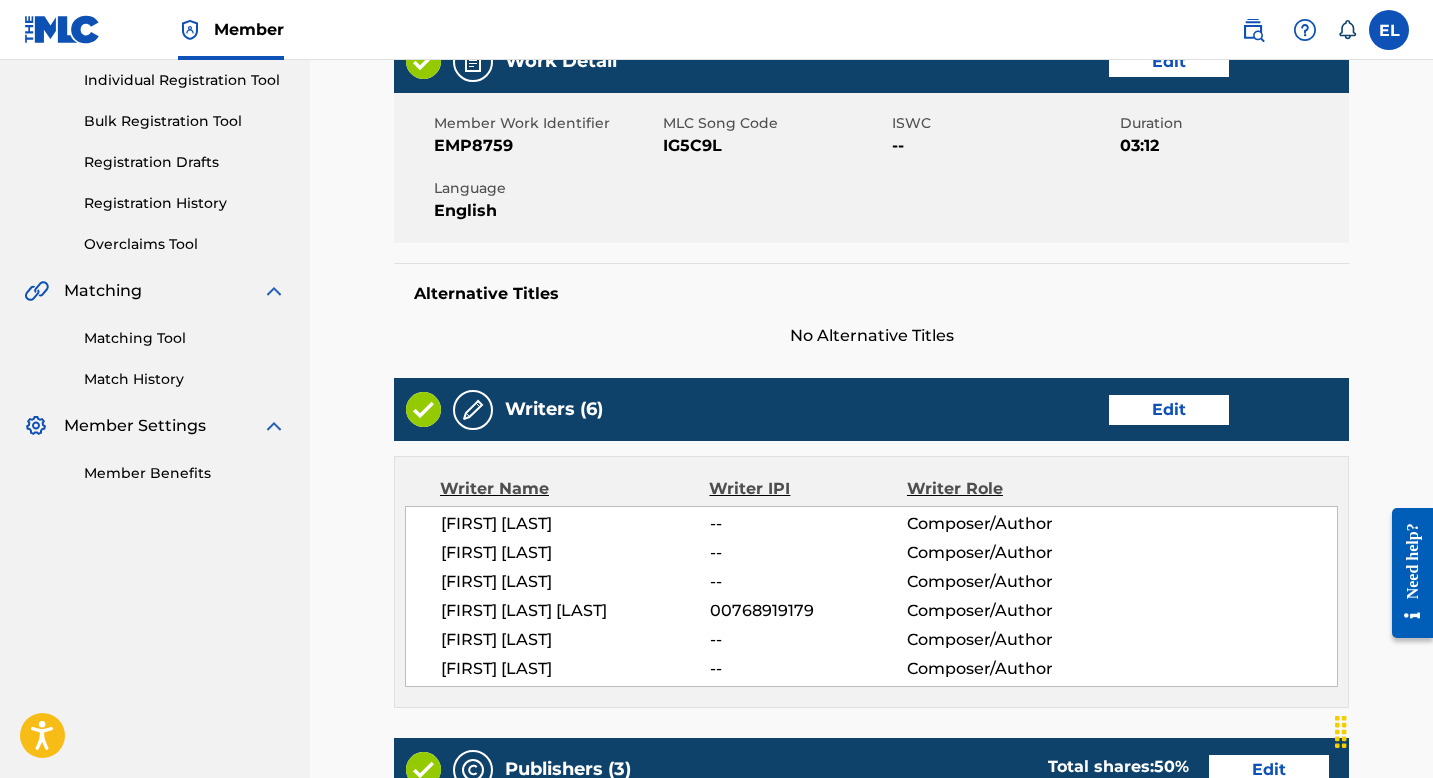 scroll, scrollTop: 406, scrollLeft: 0, axis: vertical 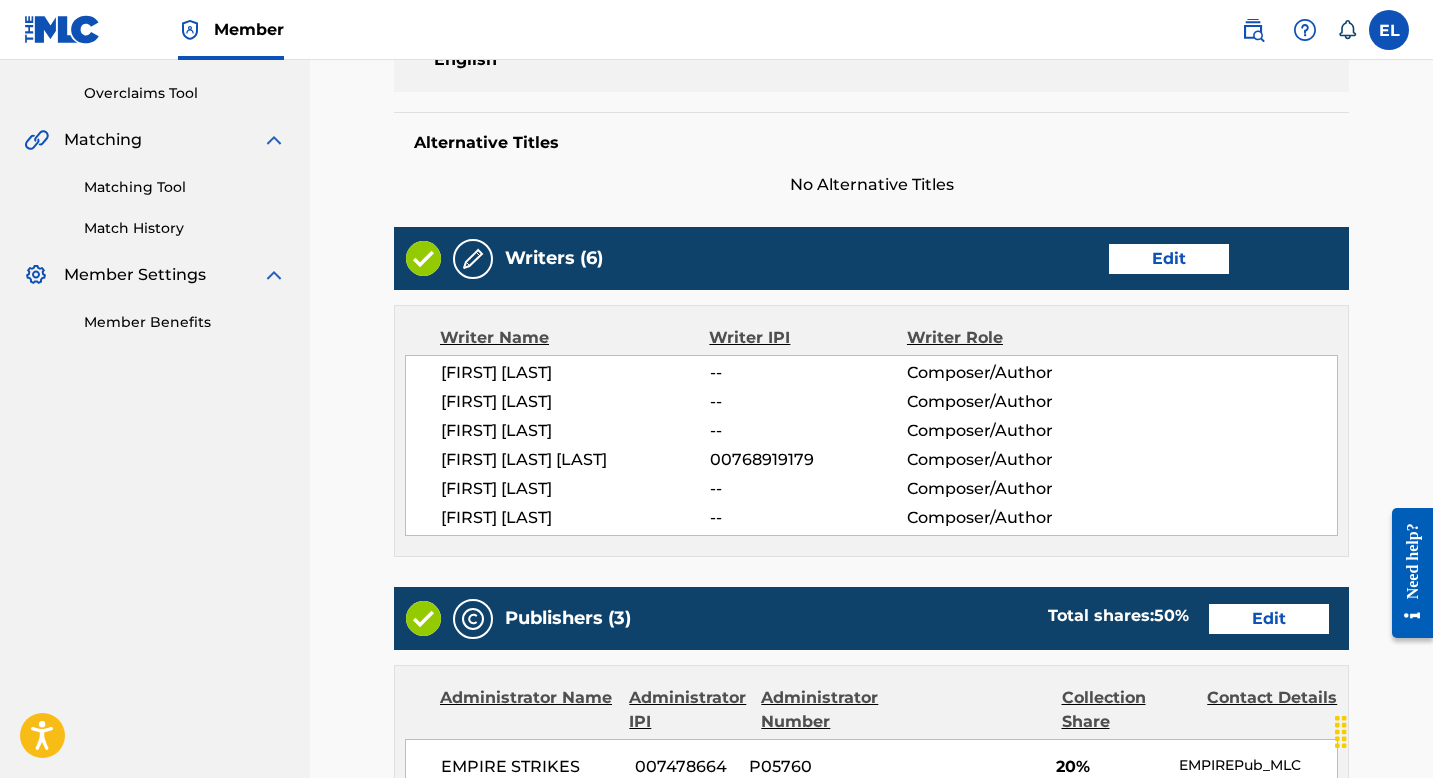 click on "Edit" at bounding box center (1169, 259) 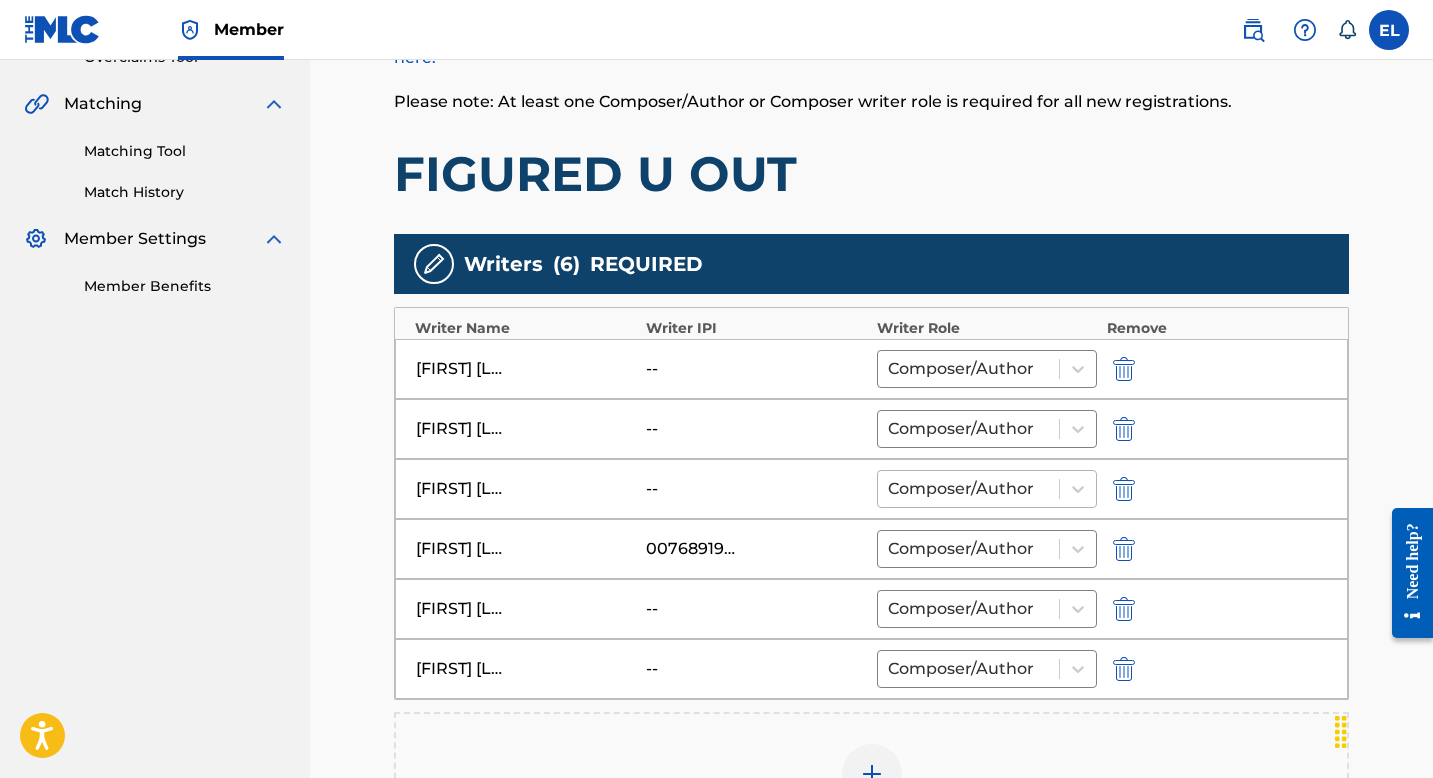 scroll, scrollTop: 443, scrollLeft: 0, axis: vertical 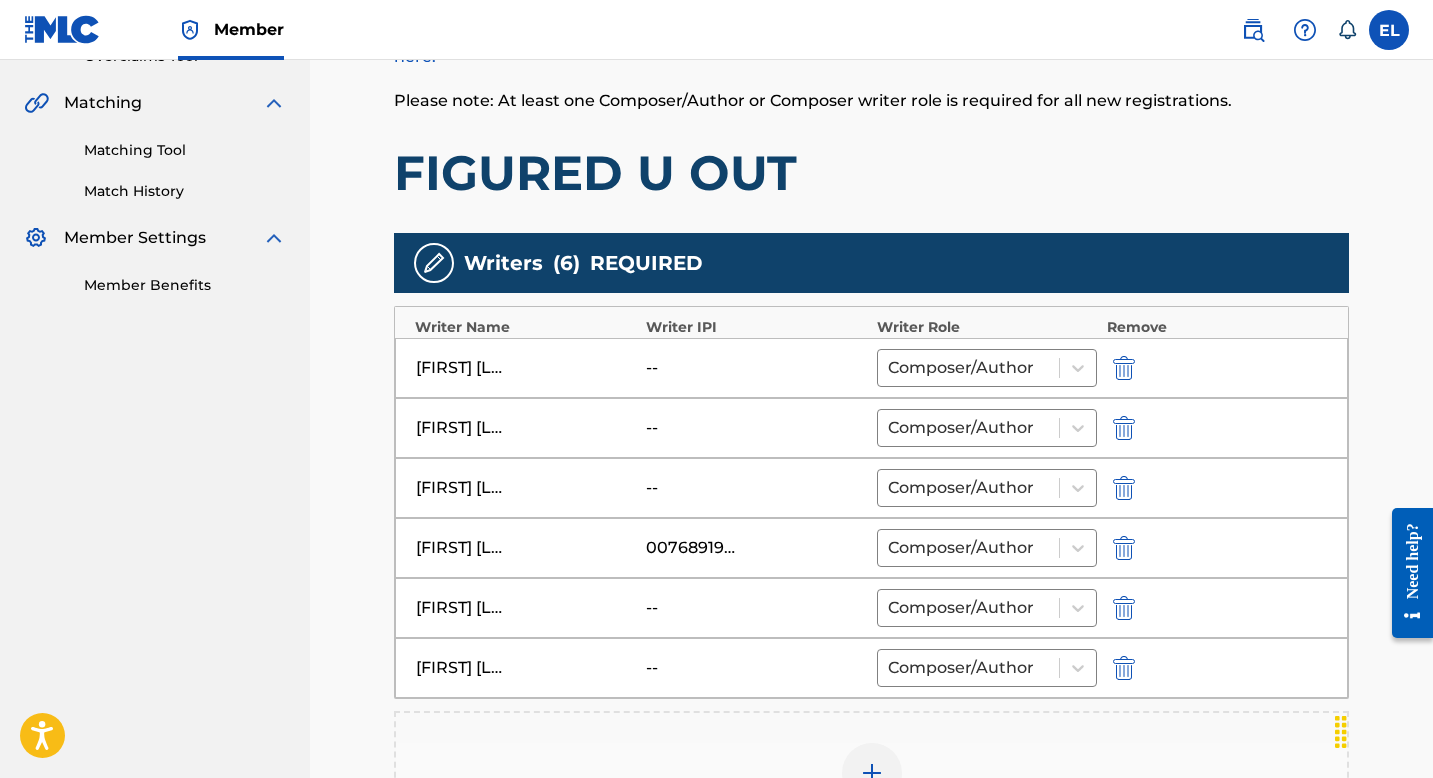 click at bounding box center [1122, 427] 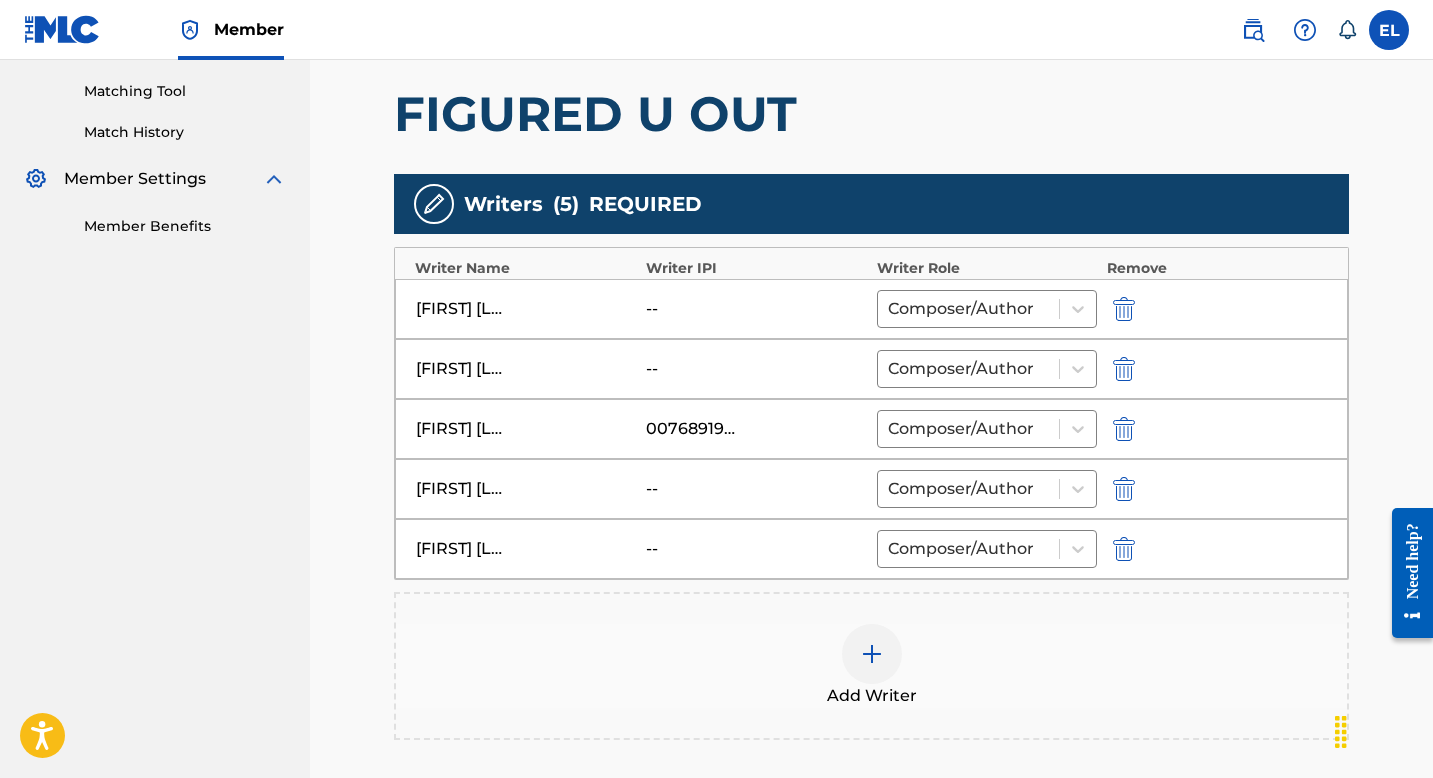 scroll, scrollTop: 521, scrollLeft: 0, axis: vertical 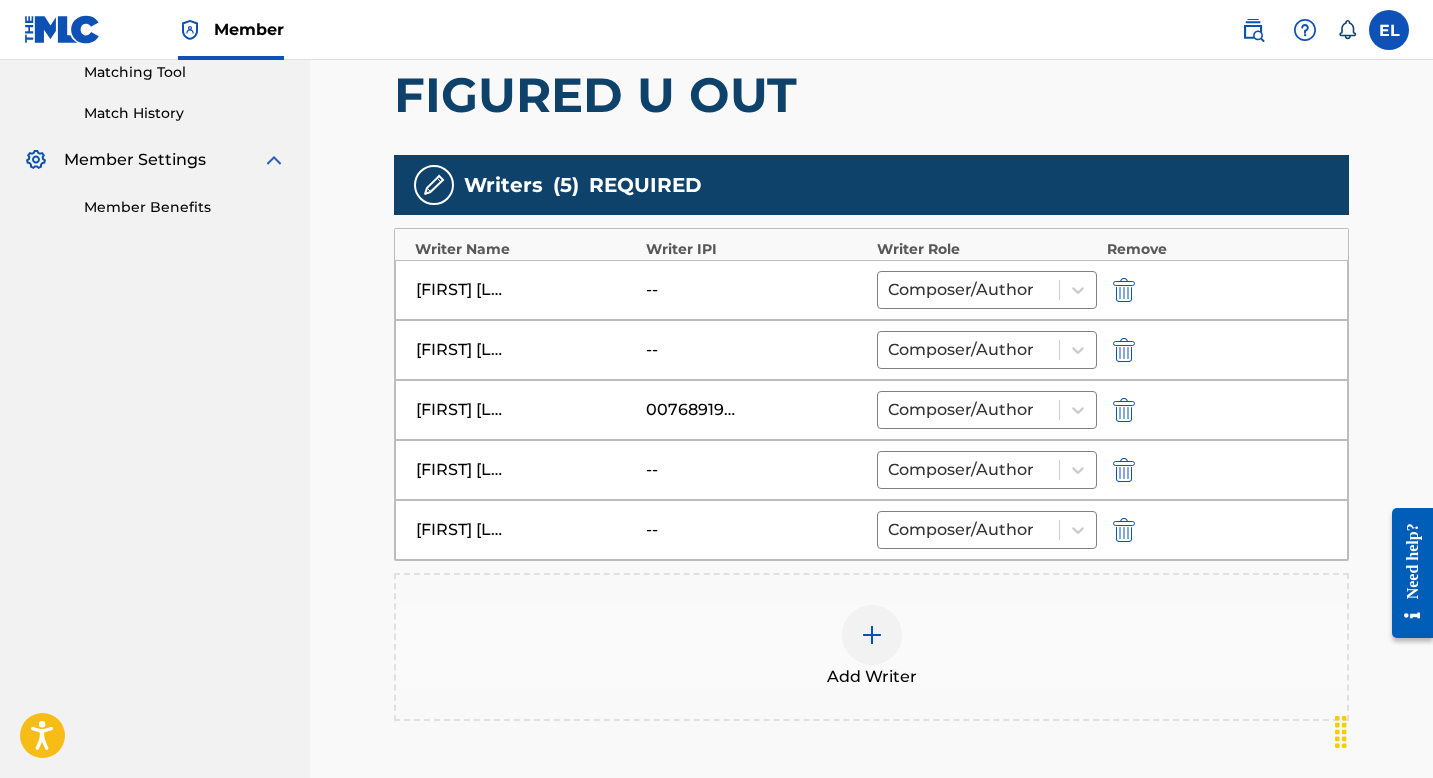 click at bounding box center (872, 635) 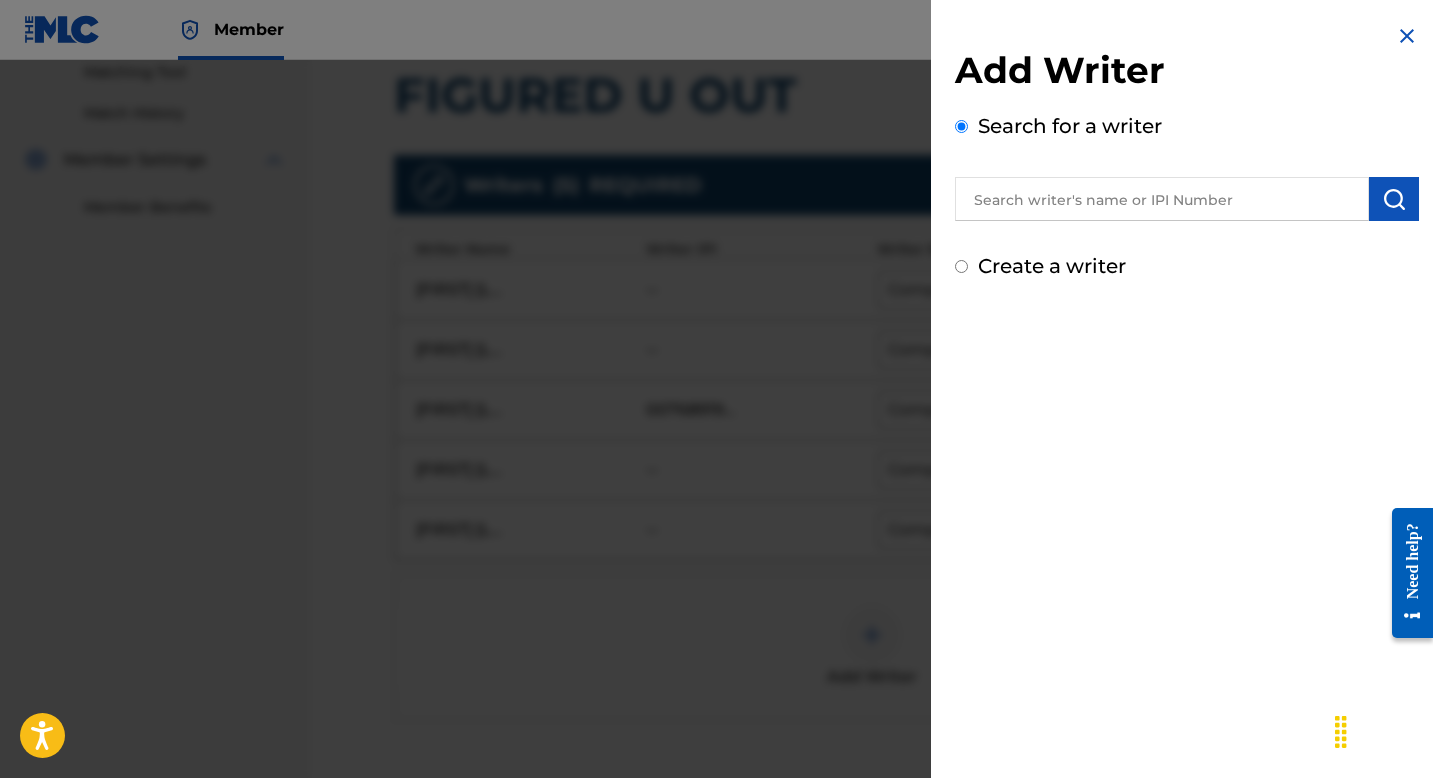 click at bounding box center (1162, 199) 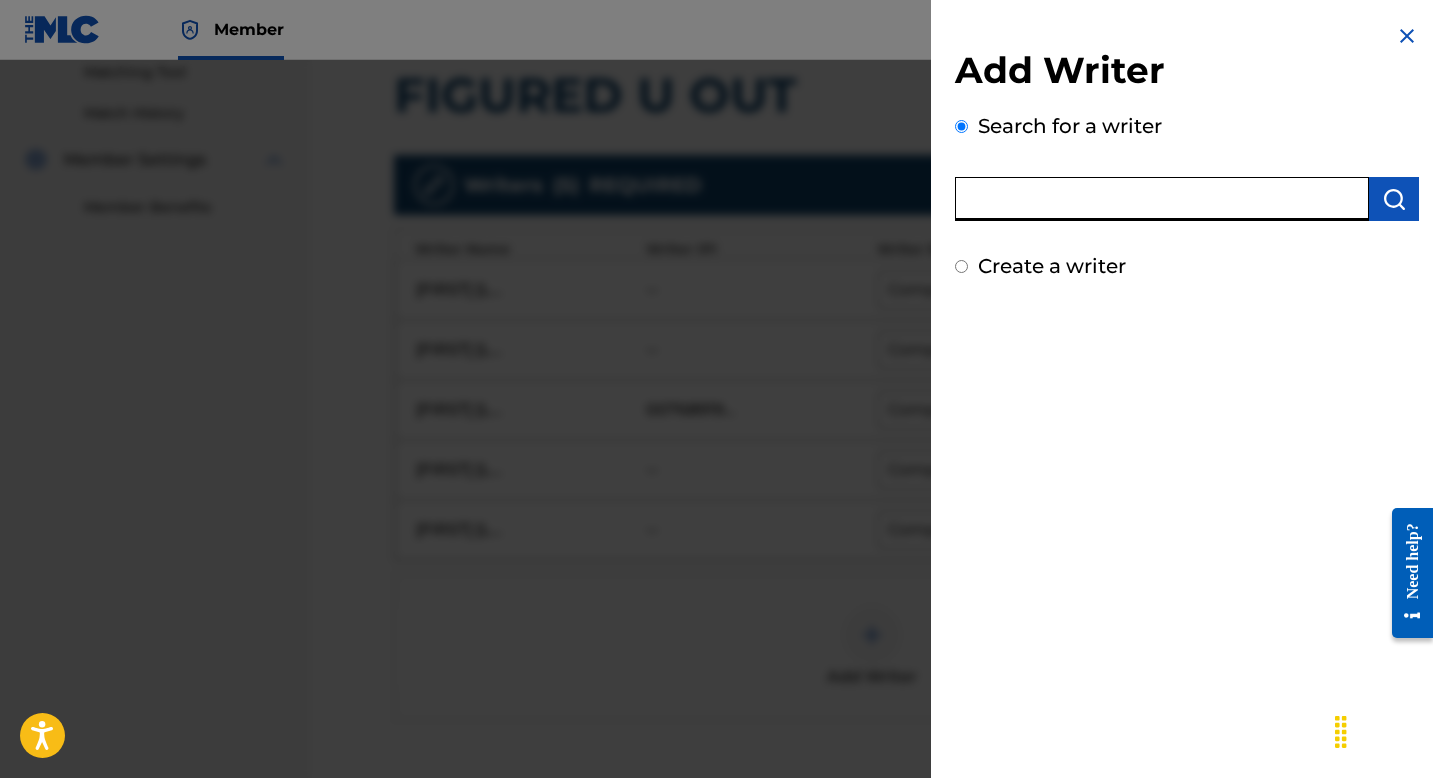 paste on "00724421861" 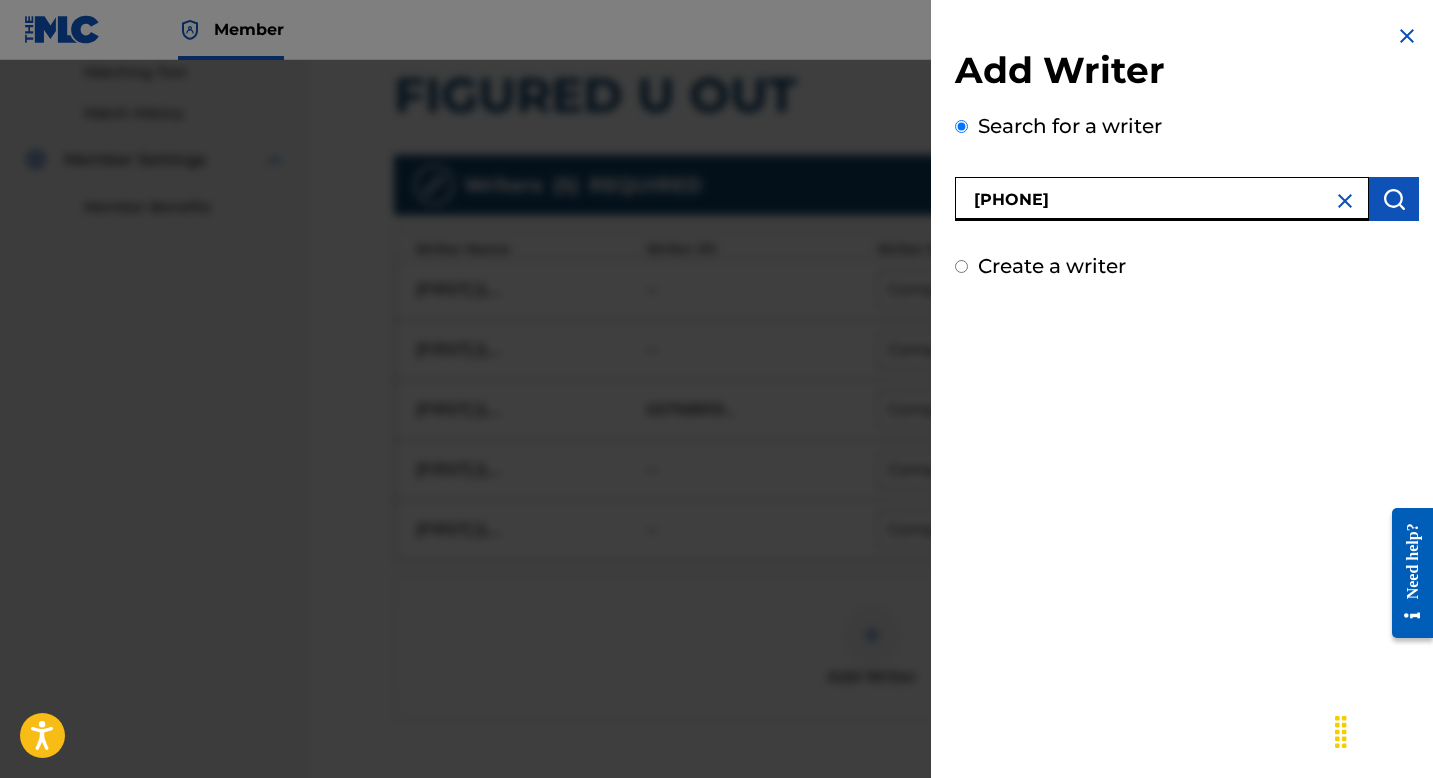 type on "00724421861" 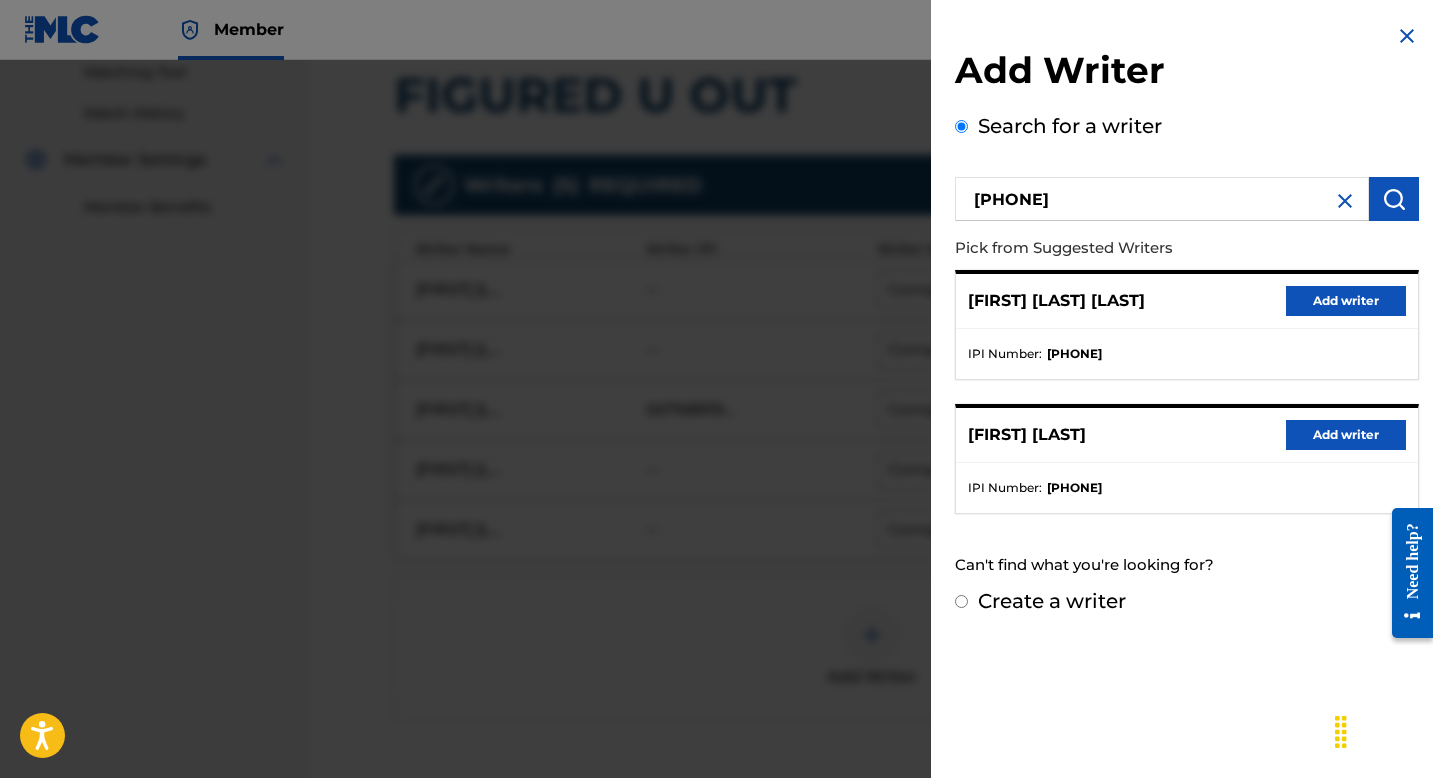 click on "DYLAN GRAHAM Add writer" at bounding box center (1187, 435) 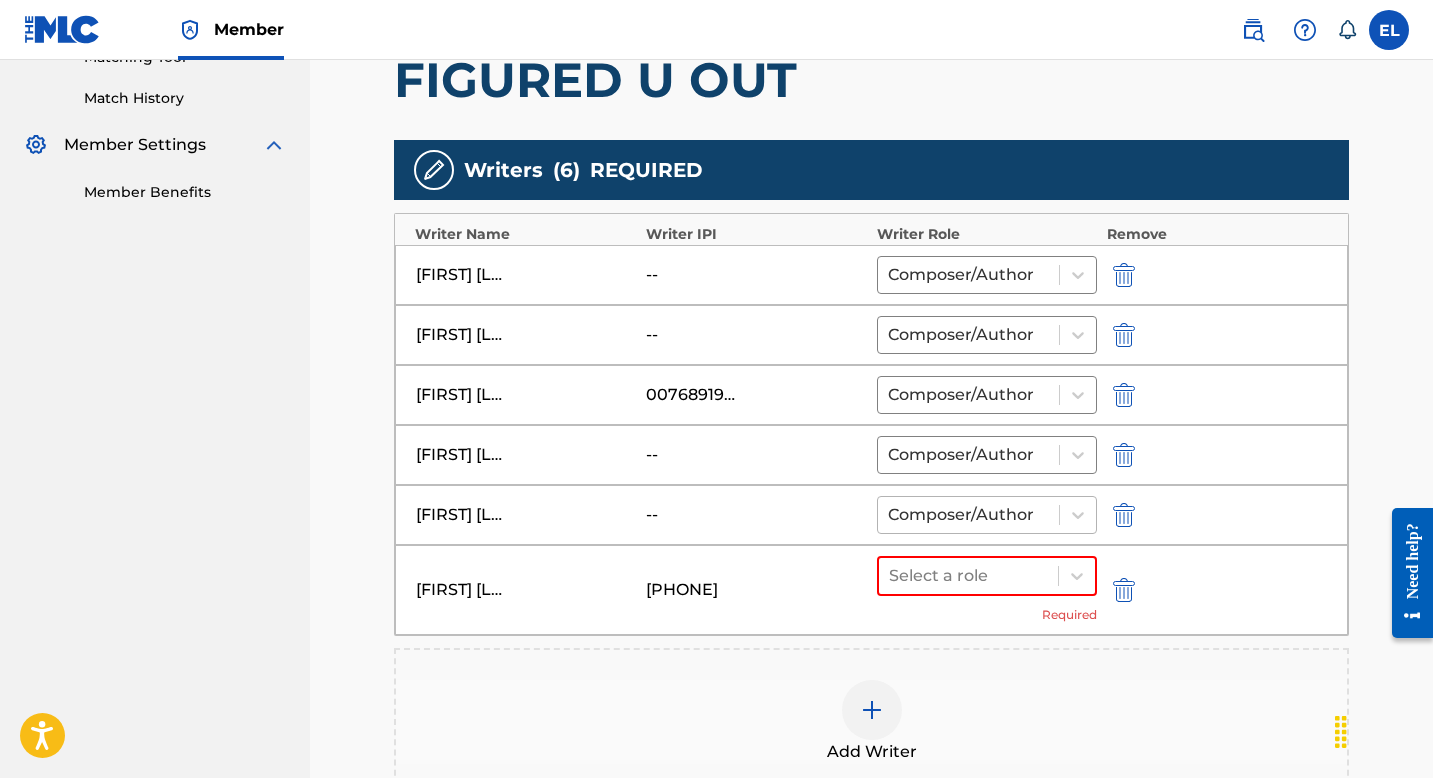 scroll, scrollTop: 560, scrollLeft: 0, axis: vertical 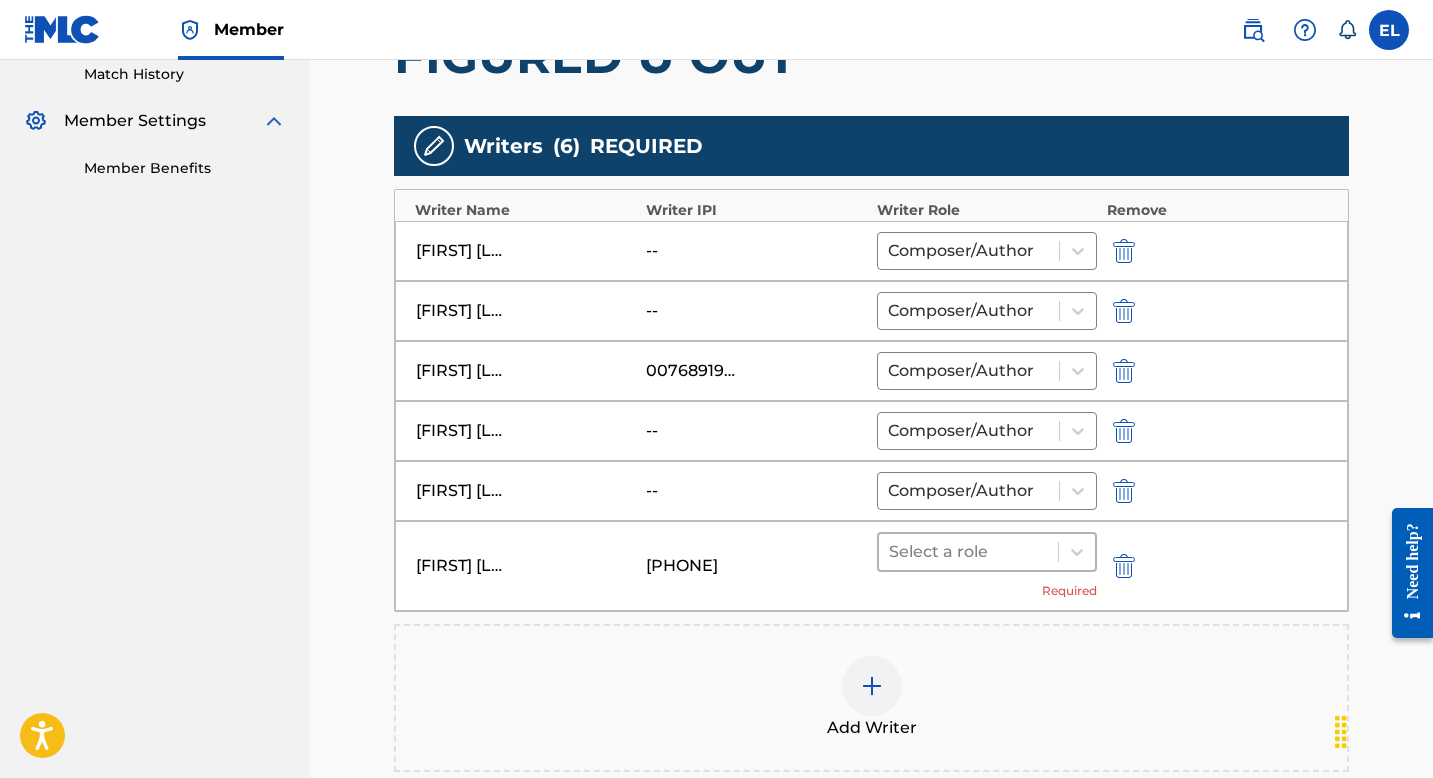 drag, startPoint x: 969, startPoint y: 541, endPoint x: 967, endPoint y: 554, distance: 13.152946 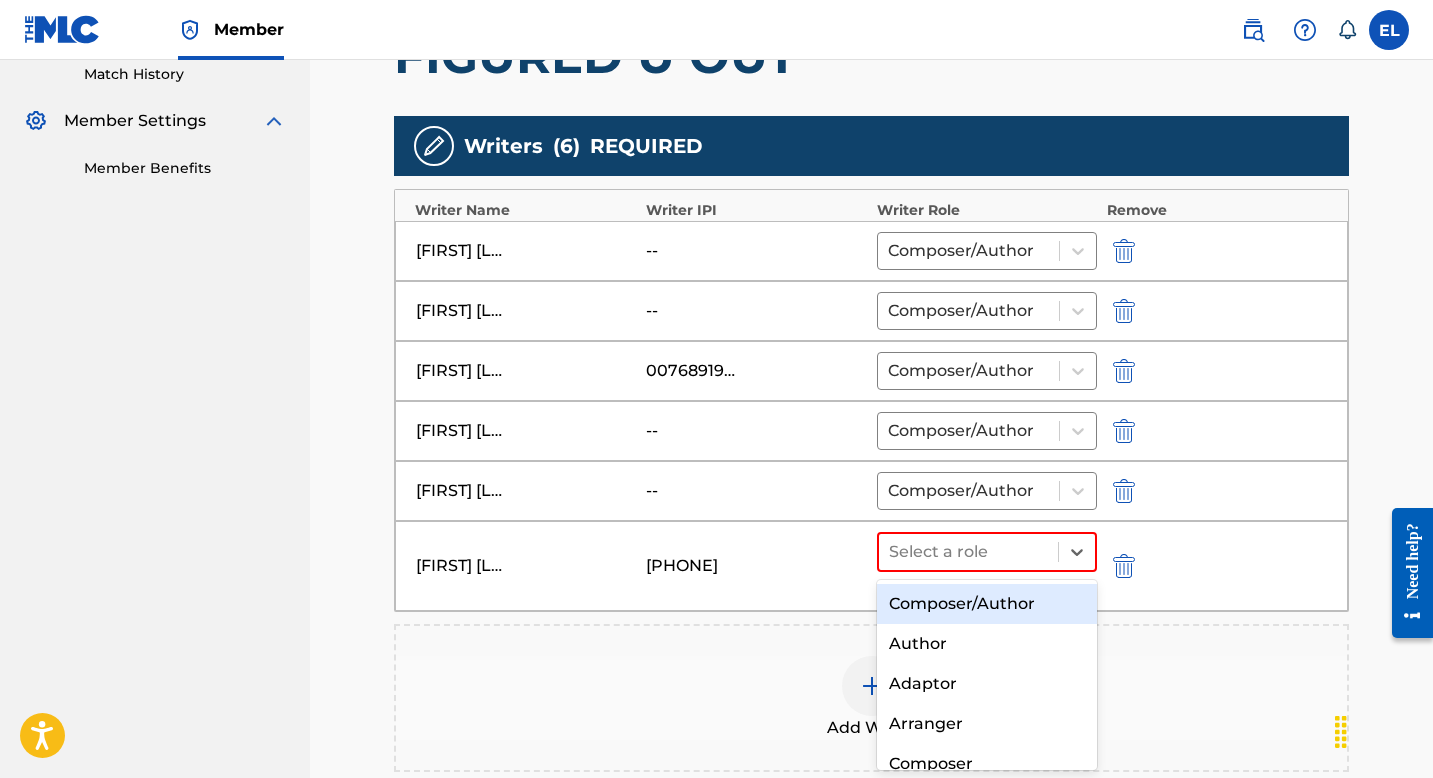 drag, startPoint x: 955, startPoint y: 602, endPoint x: 965, endPoint y: 583, distance: 21.470911 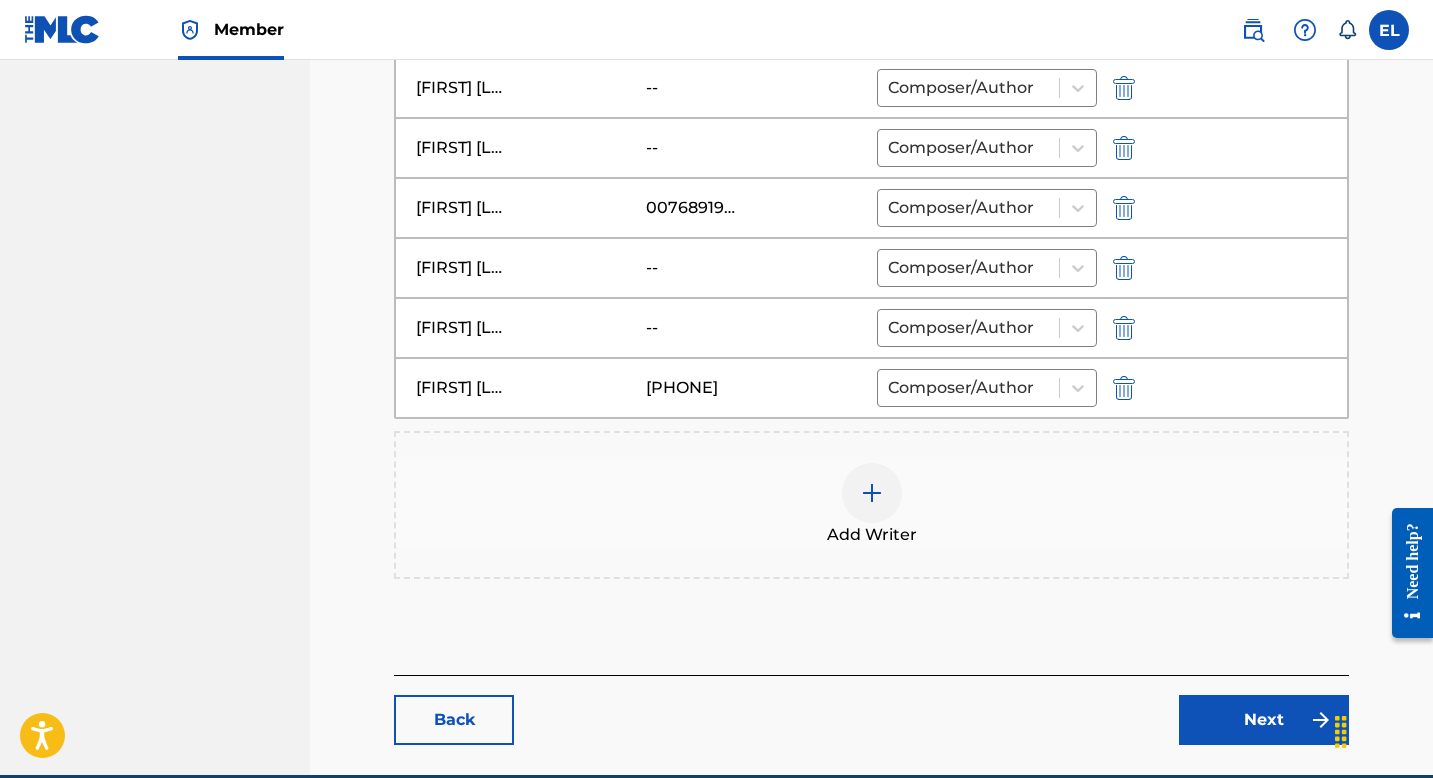 scroll, scrollTop: 750, scrollLeft: 0, axis: vertical 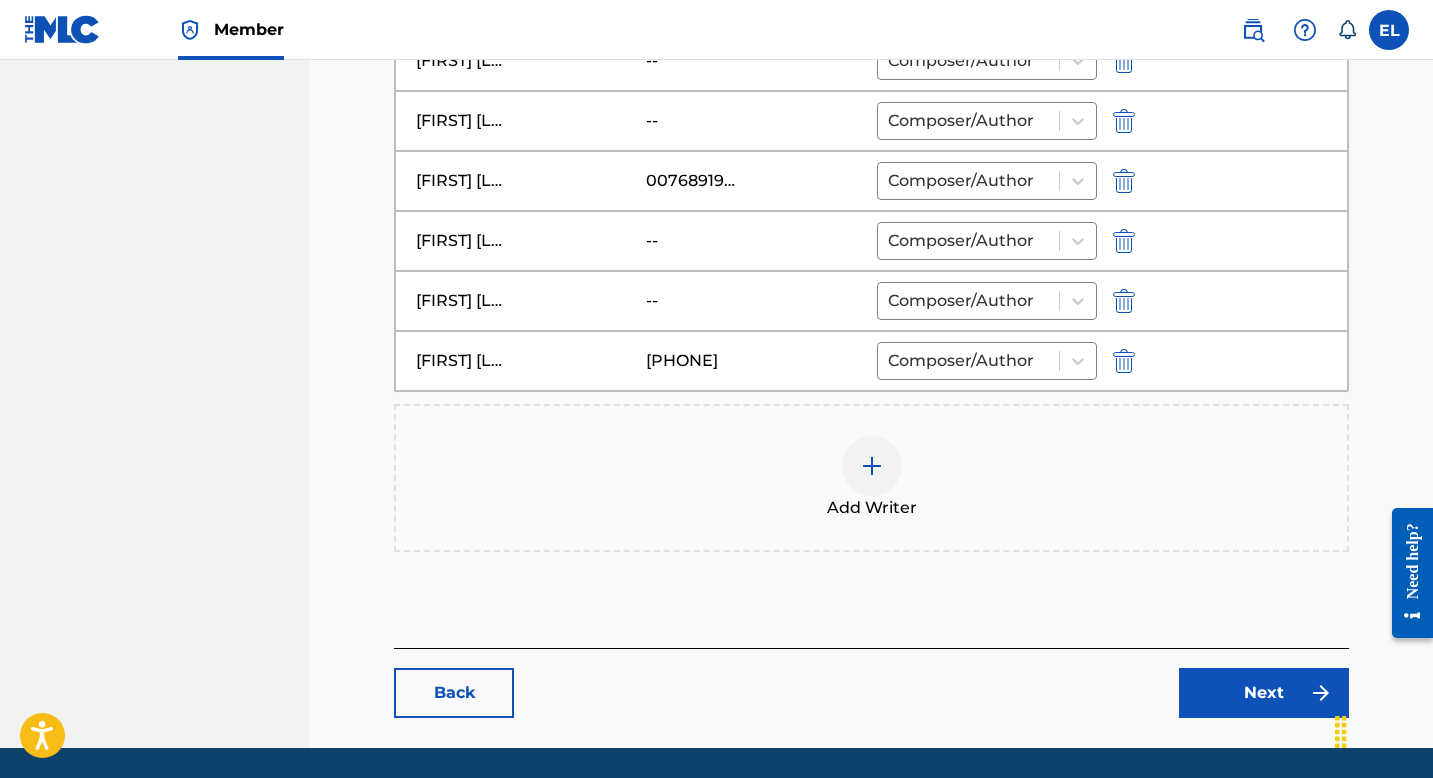 click on "Next" at bounding box center (1264, 693) 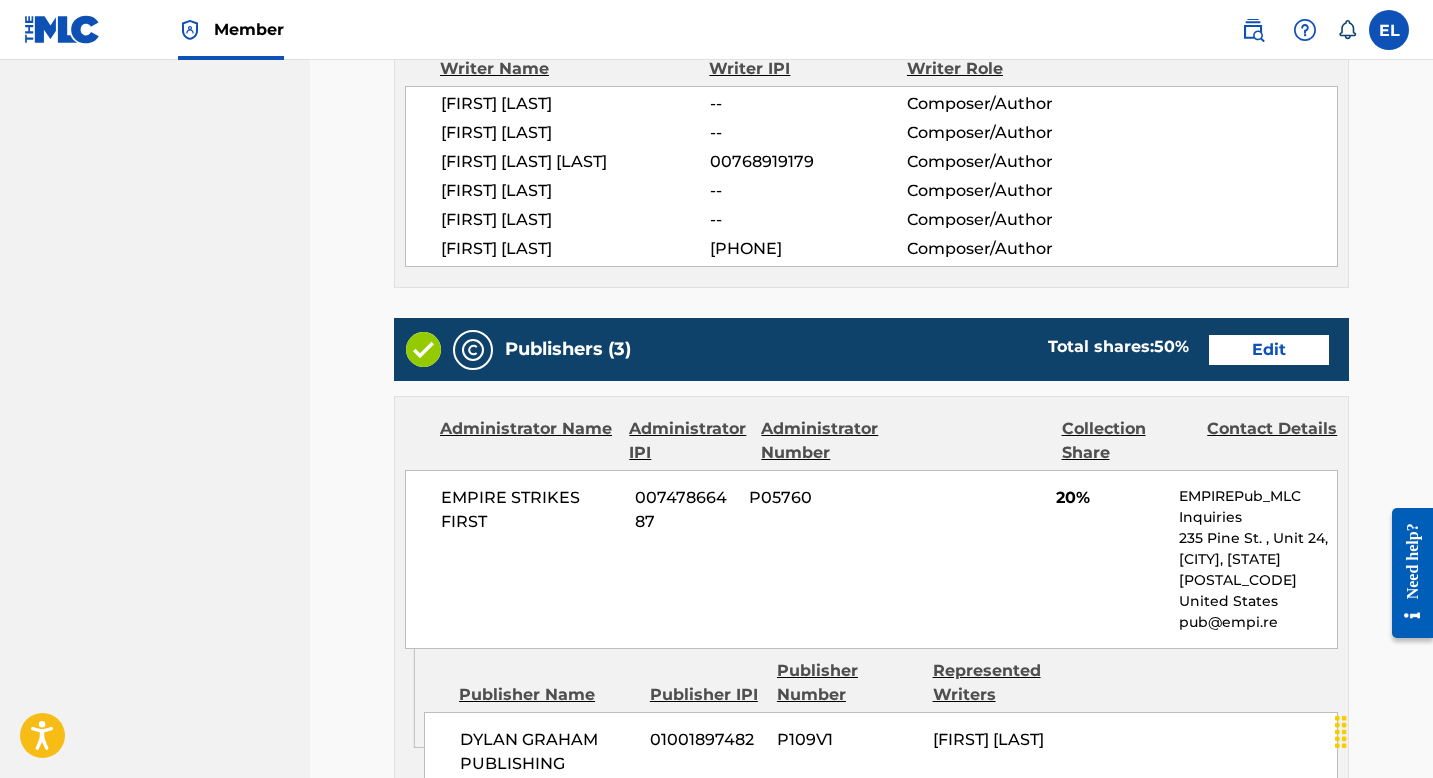 scroll, scrollTop: 830, scrollLeft: 0, axis: vertical 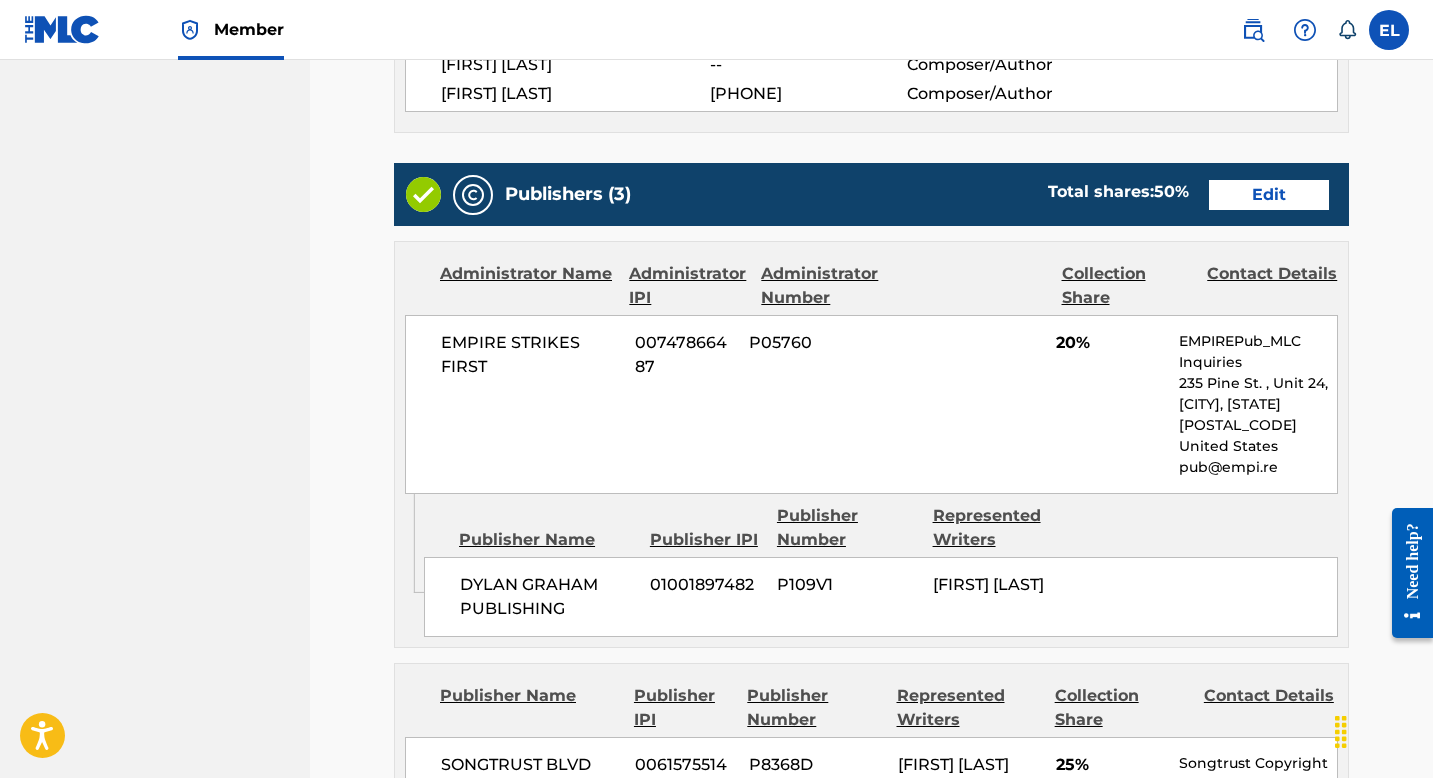 click on "Edit" at bounding box center (1269, 195) 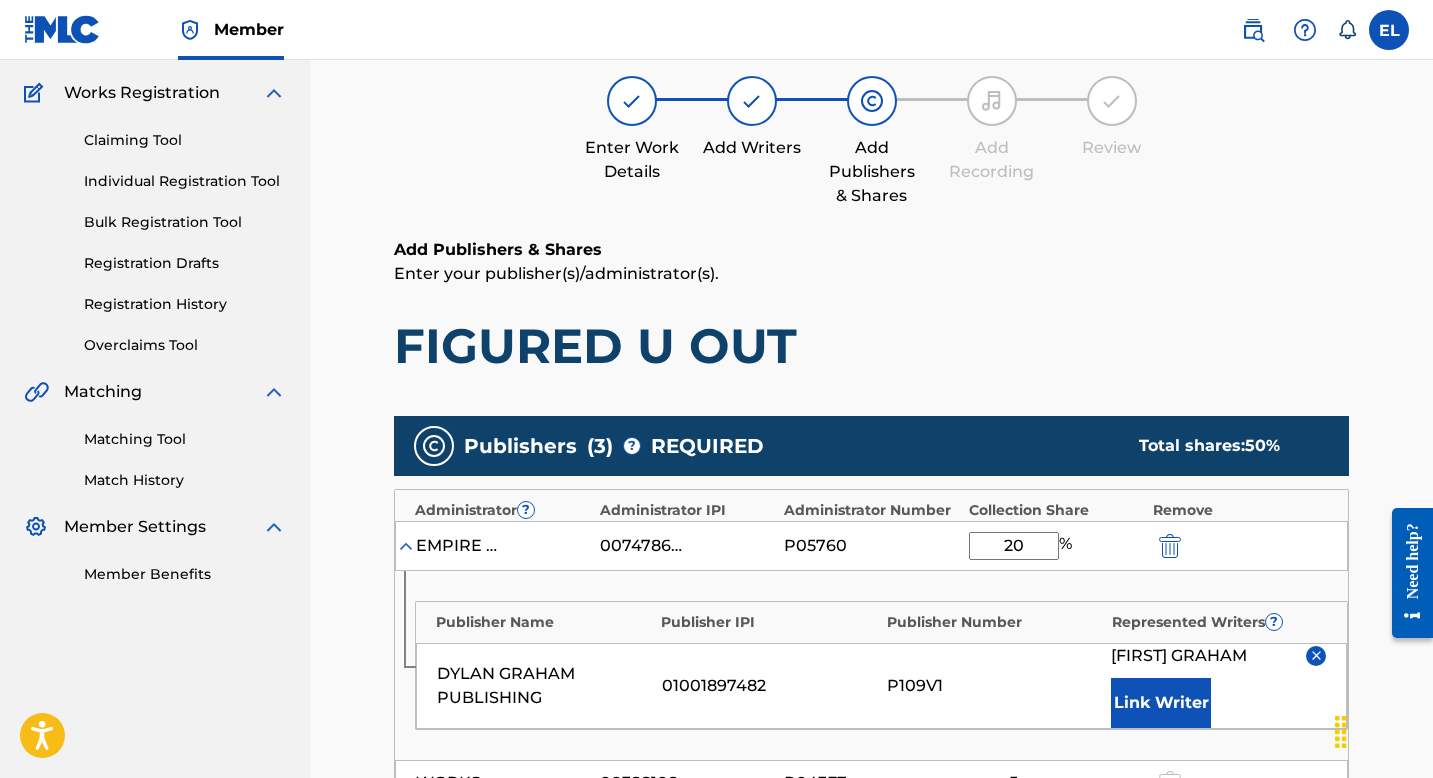 scroll, scrollTop: 663, scrollLeft: 0, axis: vertical 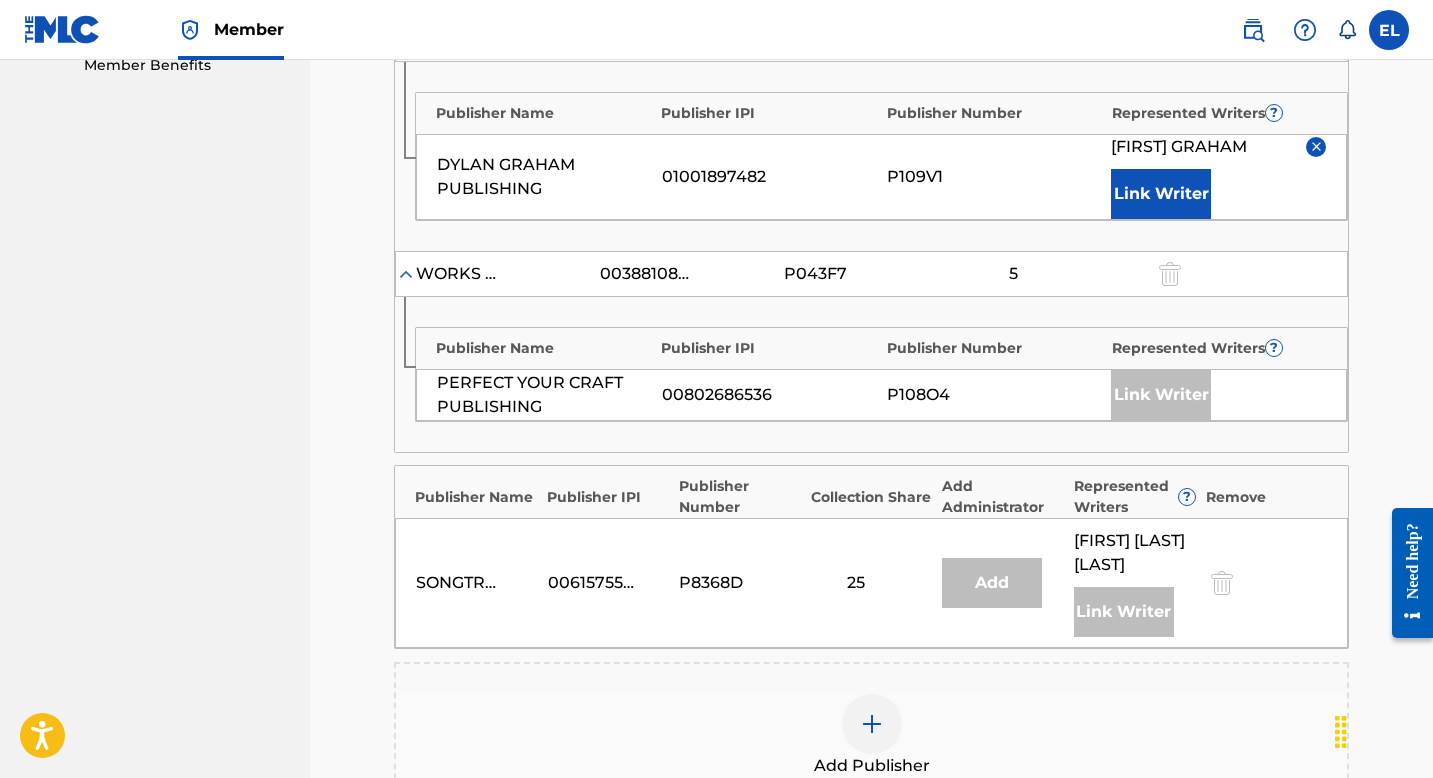 click at bounding box center (1316, 146) 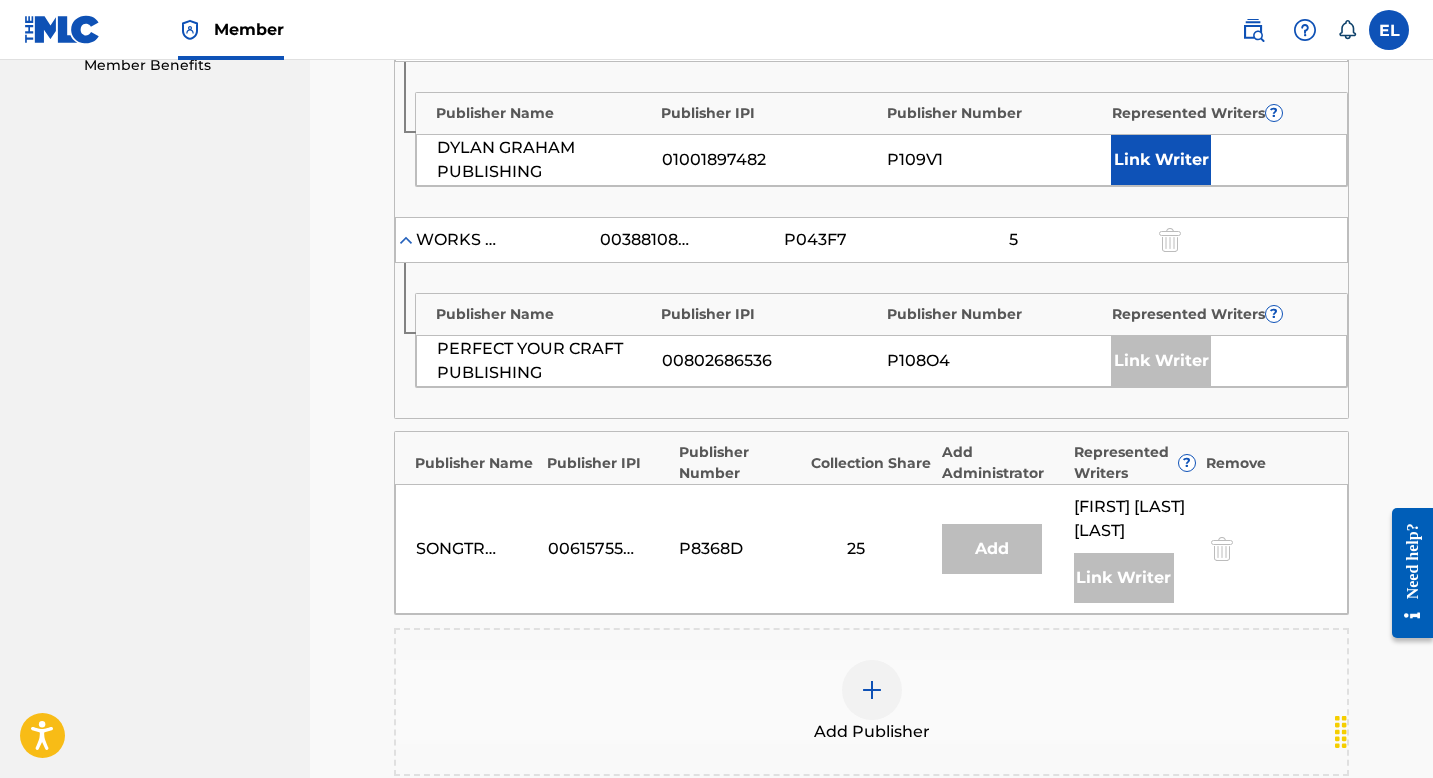 click on "Link Writer" at bounding box center (1161, 160) 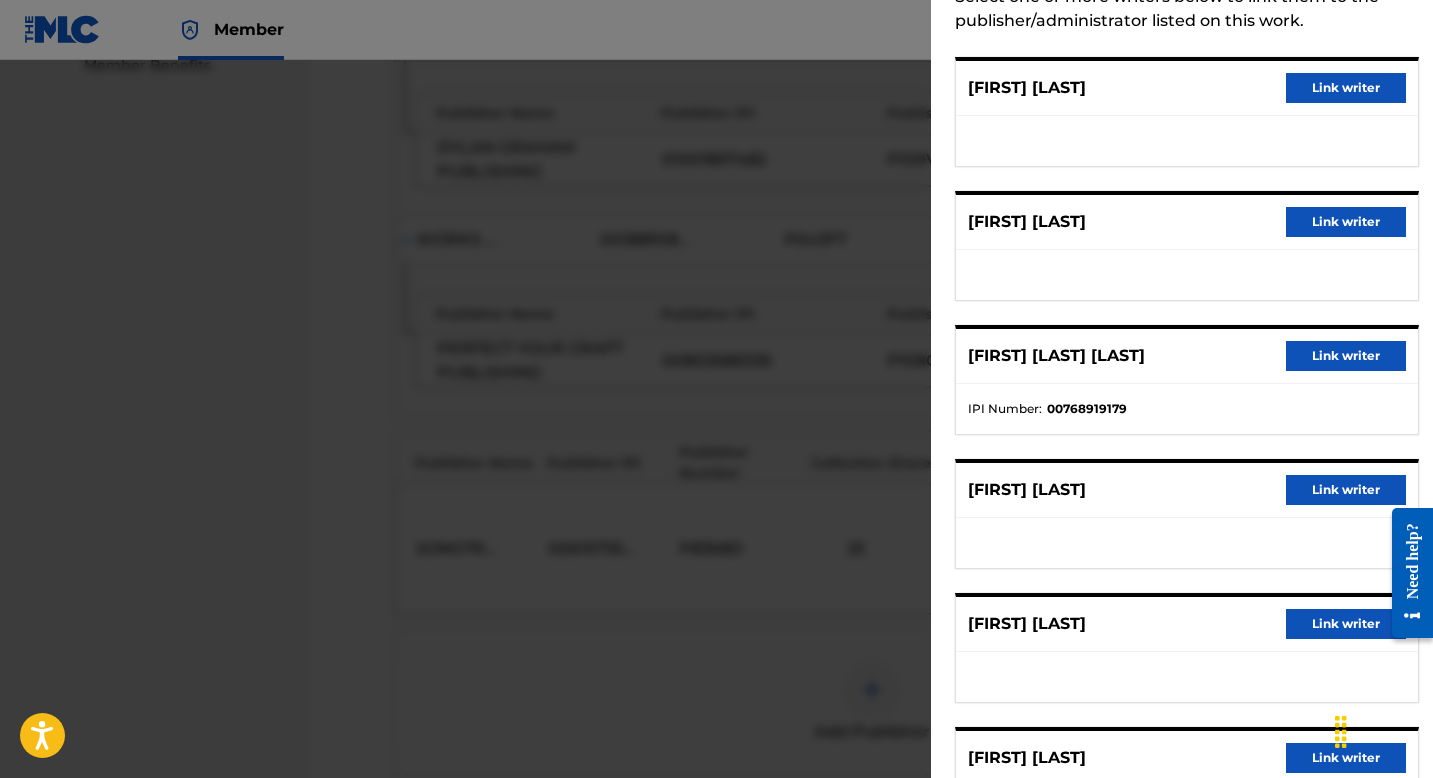 scroll, scrollTop: 233, scrollLeft: 0, axis: vertical 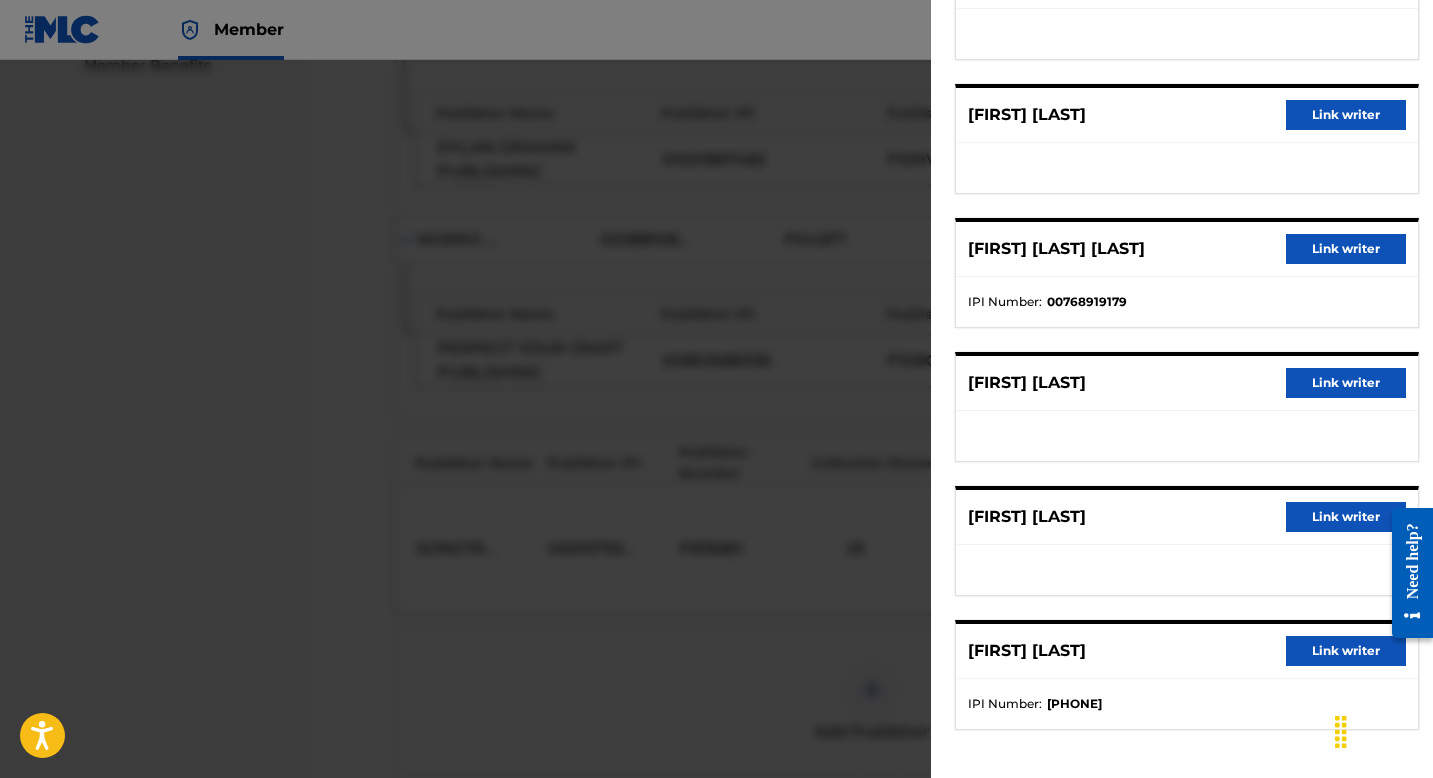 click on "Link writer" at bounding box center (1346, 651) 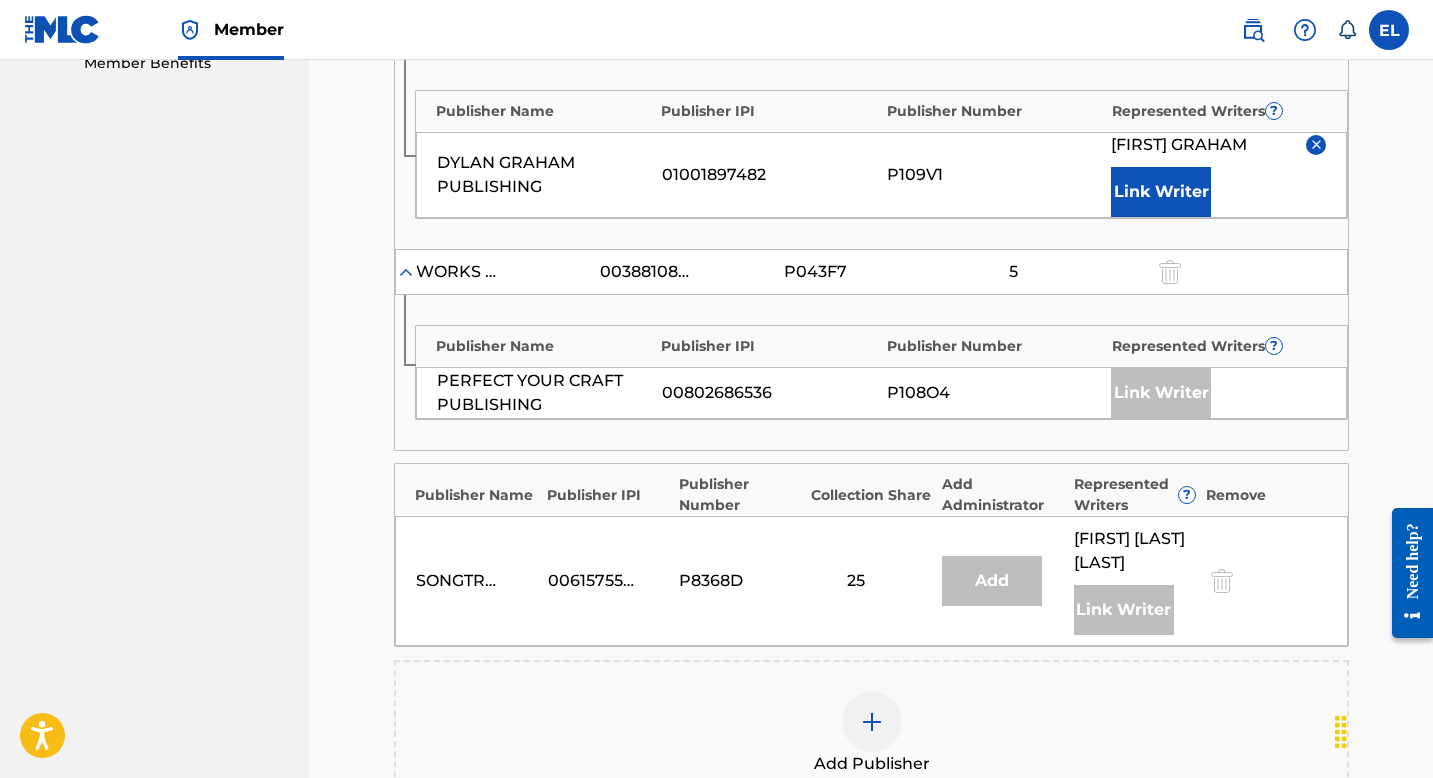 scroll, scrollTop: 1061, scrollLeft: 0, axis: vertical 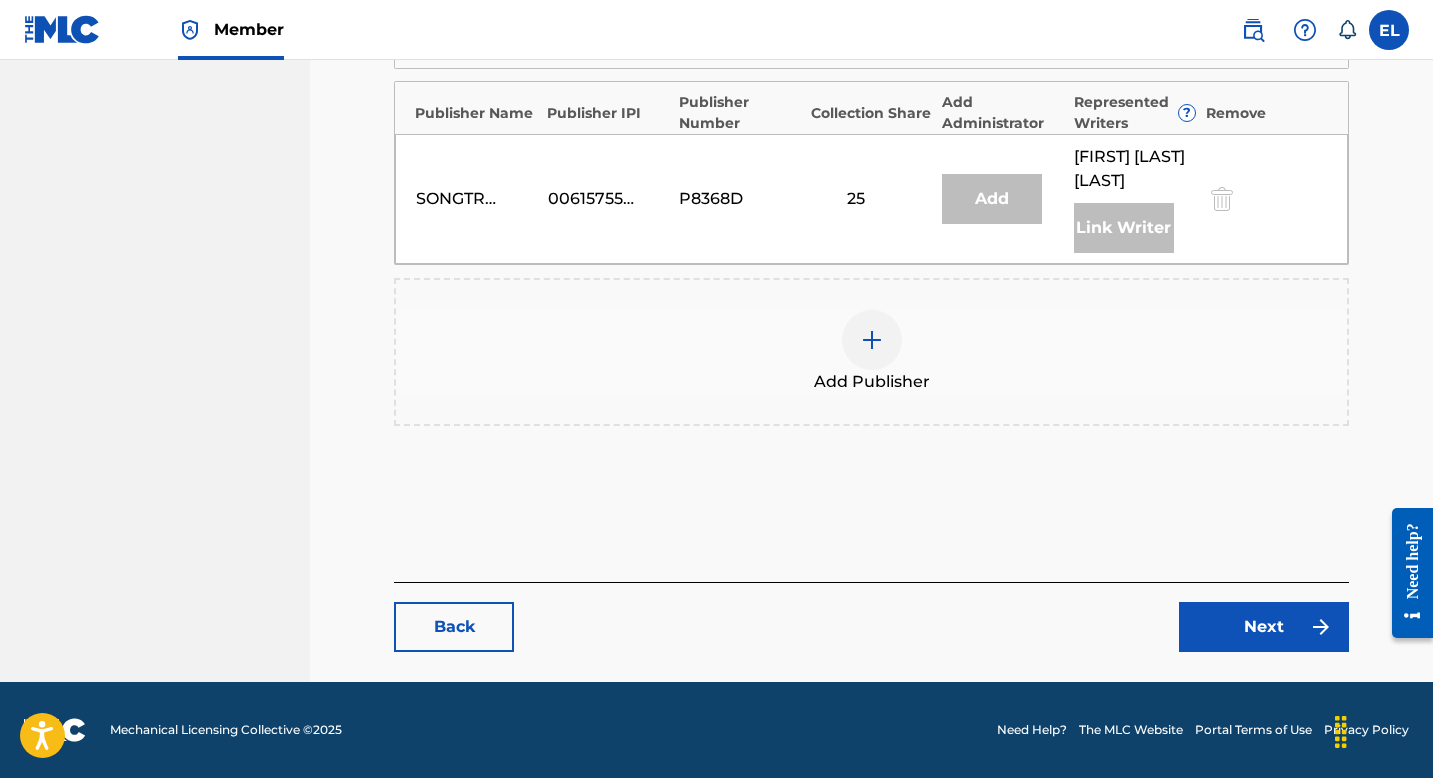 click on "Next" at bounding box center (1264, 627) 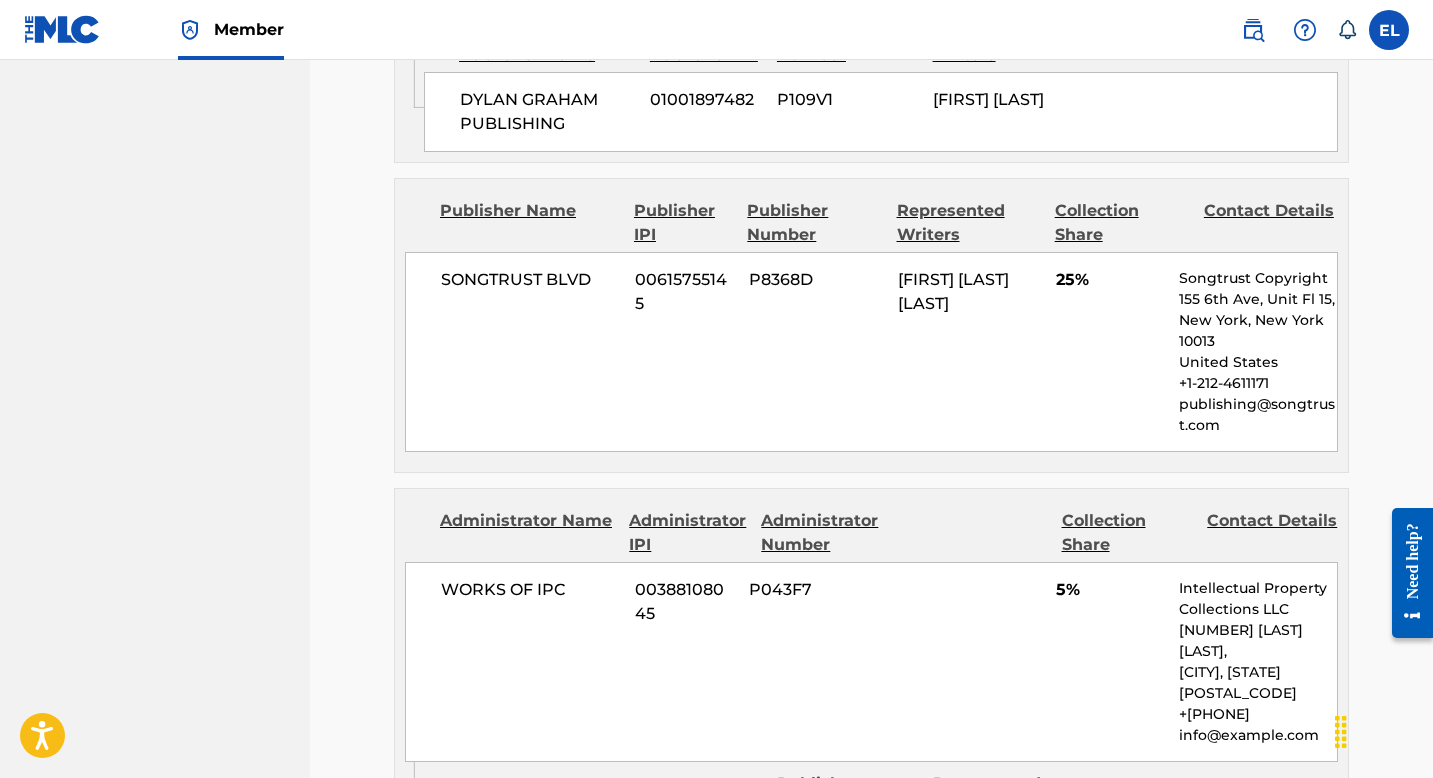 scroll, scrollTop: 1966, scrollLeft: 0, axis: vertical 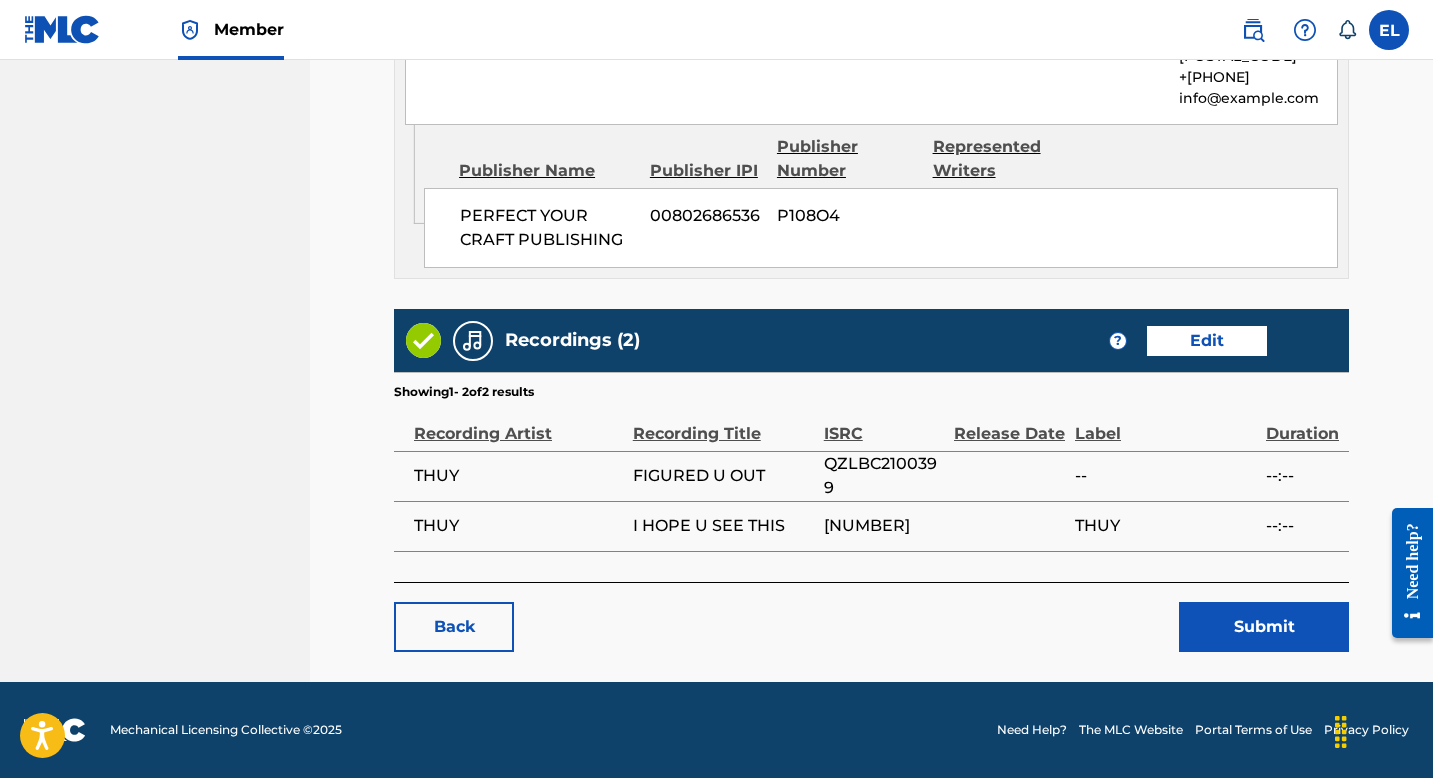click on "Submit" at bounding box center (1264, 627) 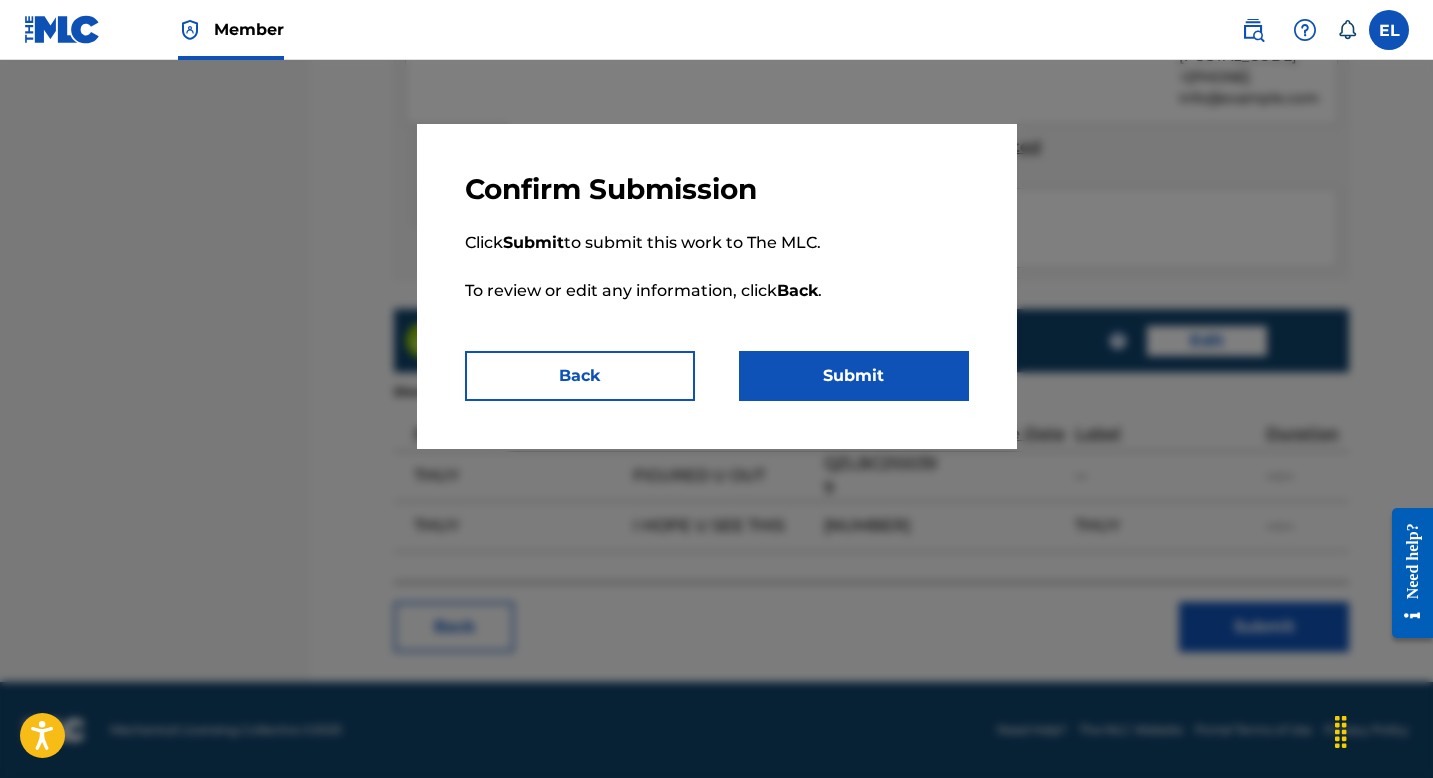click on "Submit" at bounding box center (854, 376) 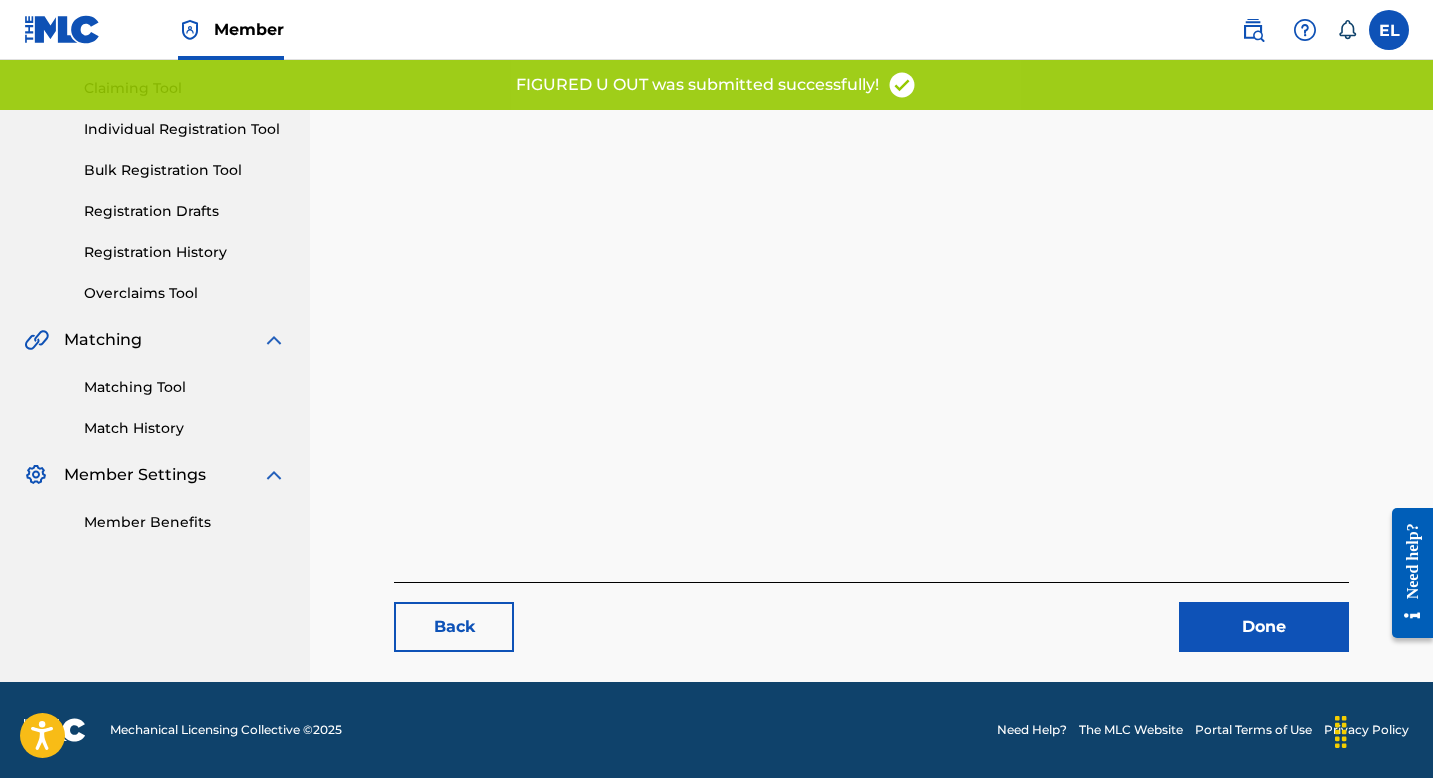 scroll, scrollTop: 0, scrollLeft: 0, axis: both 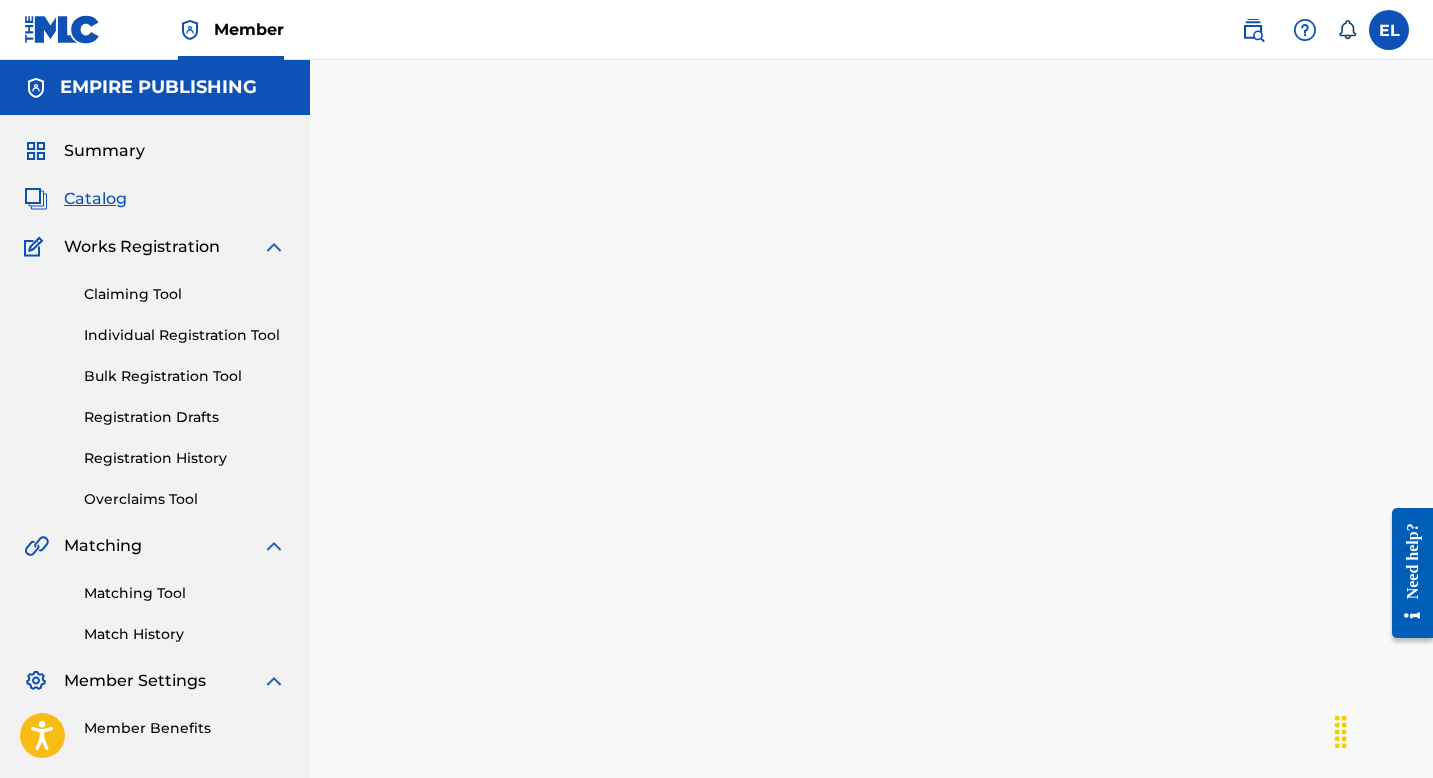 click on "Catalog" at bounding box center (95, 199) 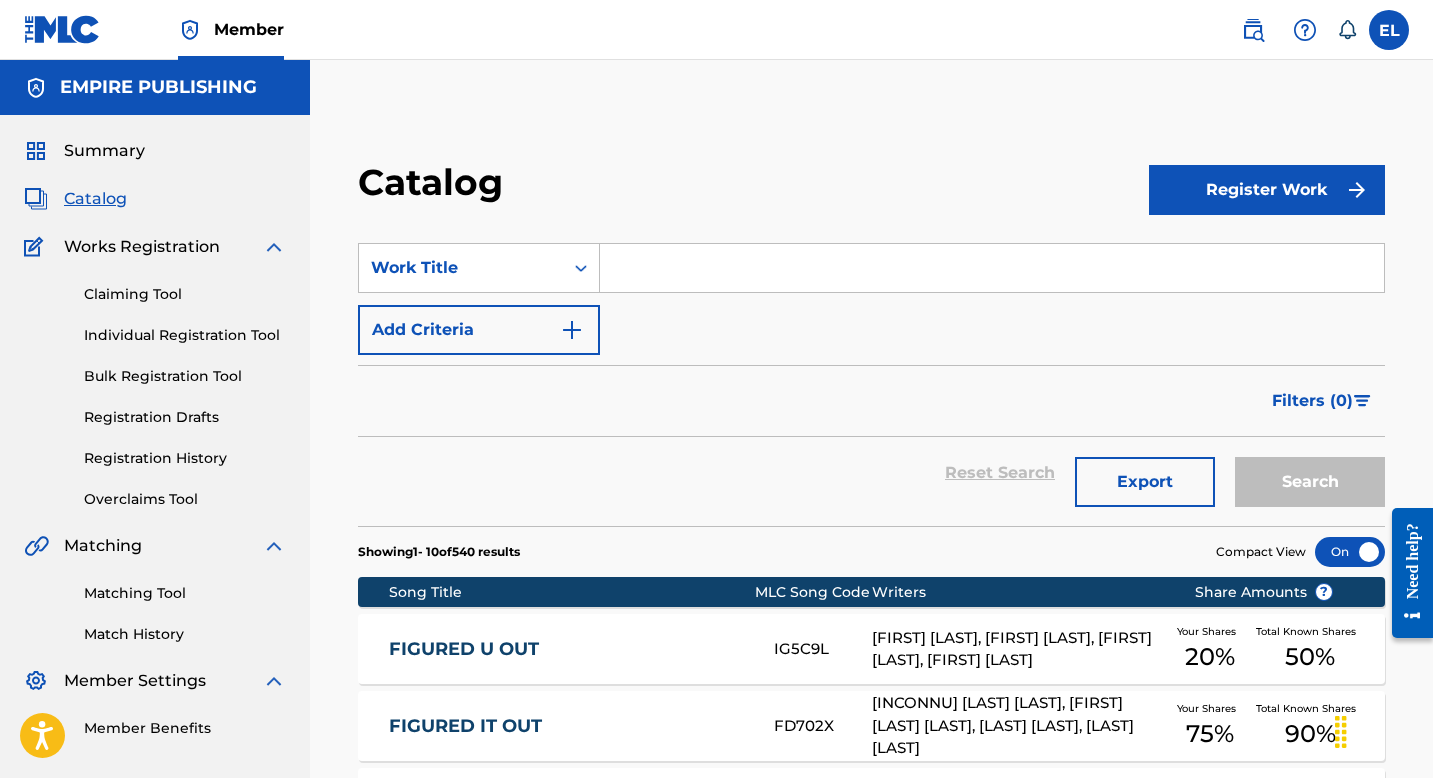 click at bounding box center (992, 268) 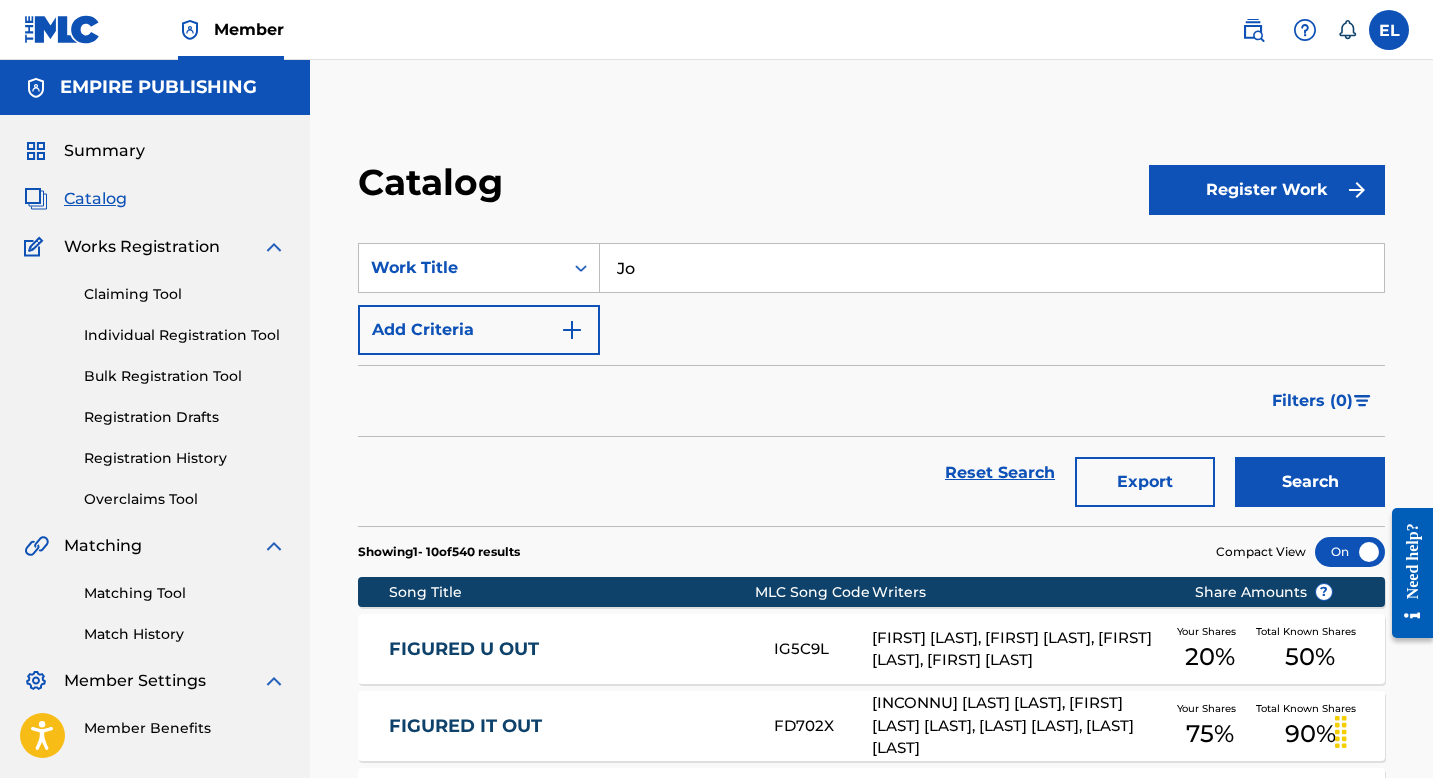 type on "Jo" 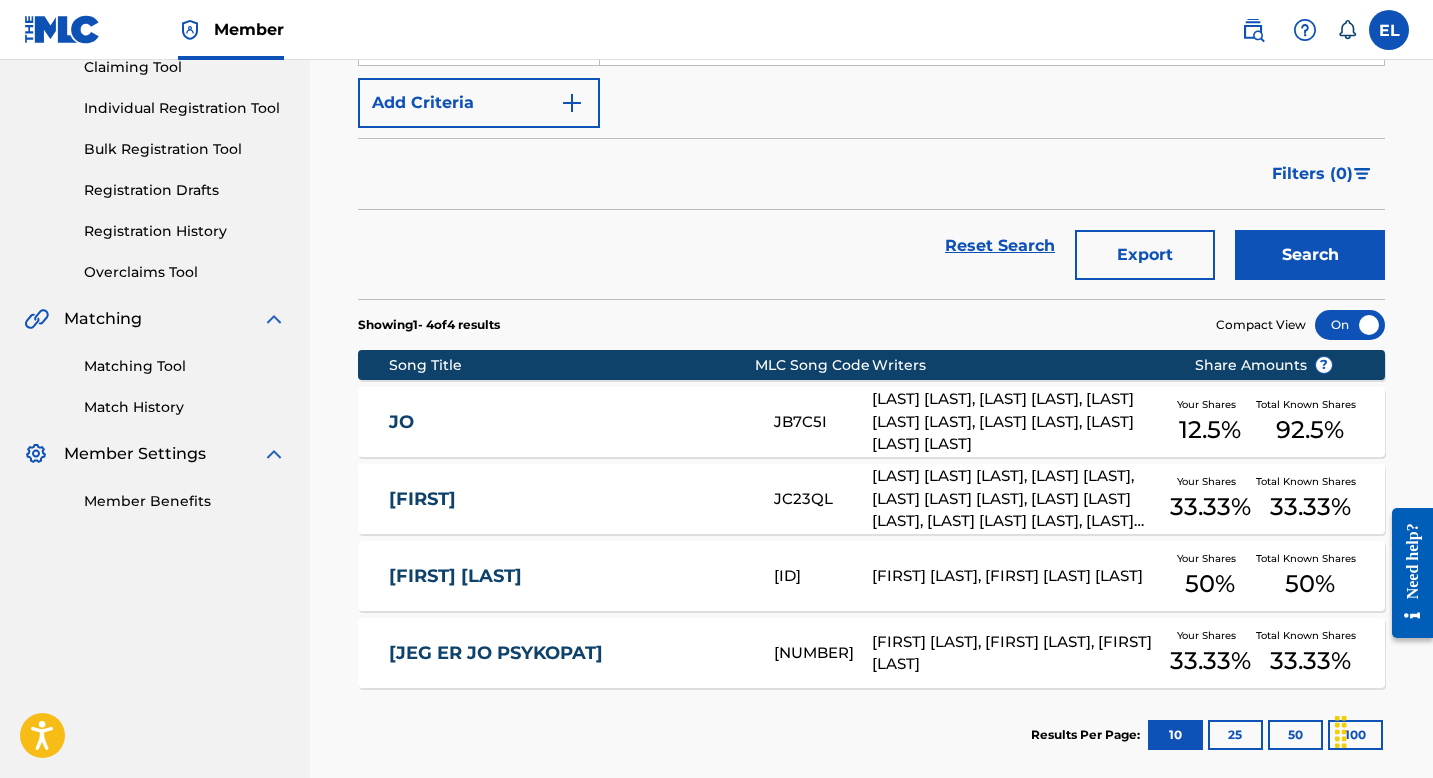 scroll, scrollTop: 327, scrollLeft: 0, axis: vertical 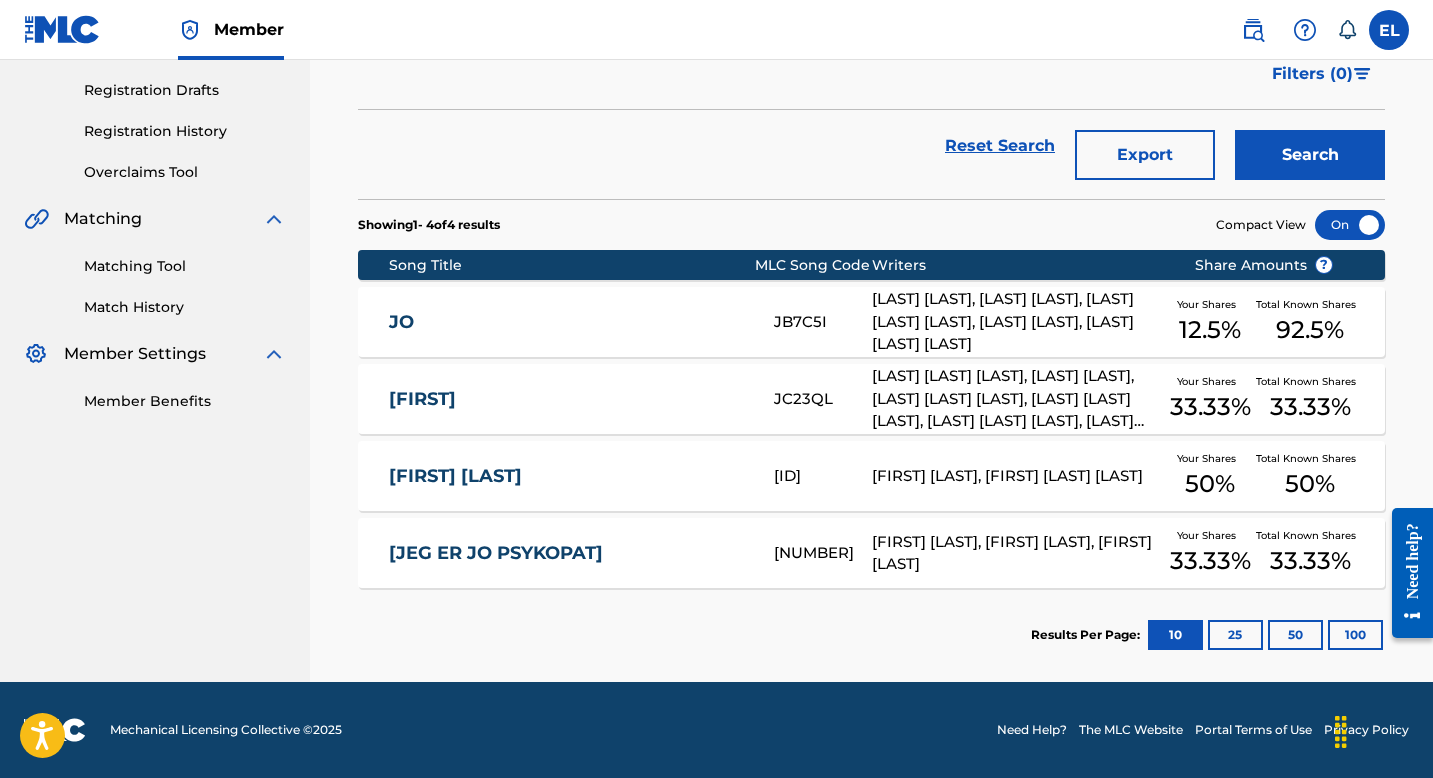 click on "JO" at bounding box center (568, 322) 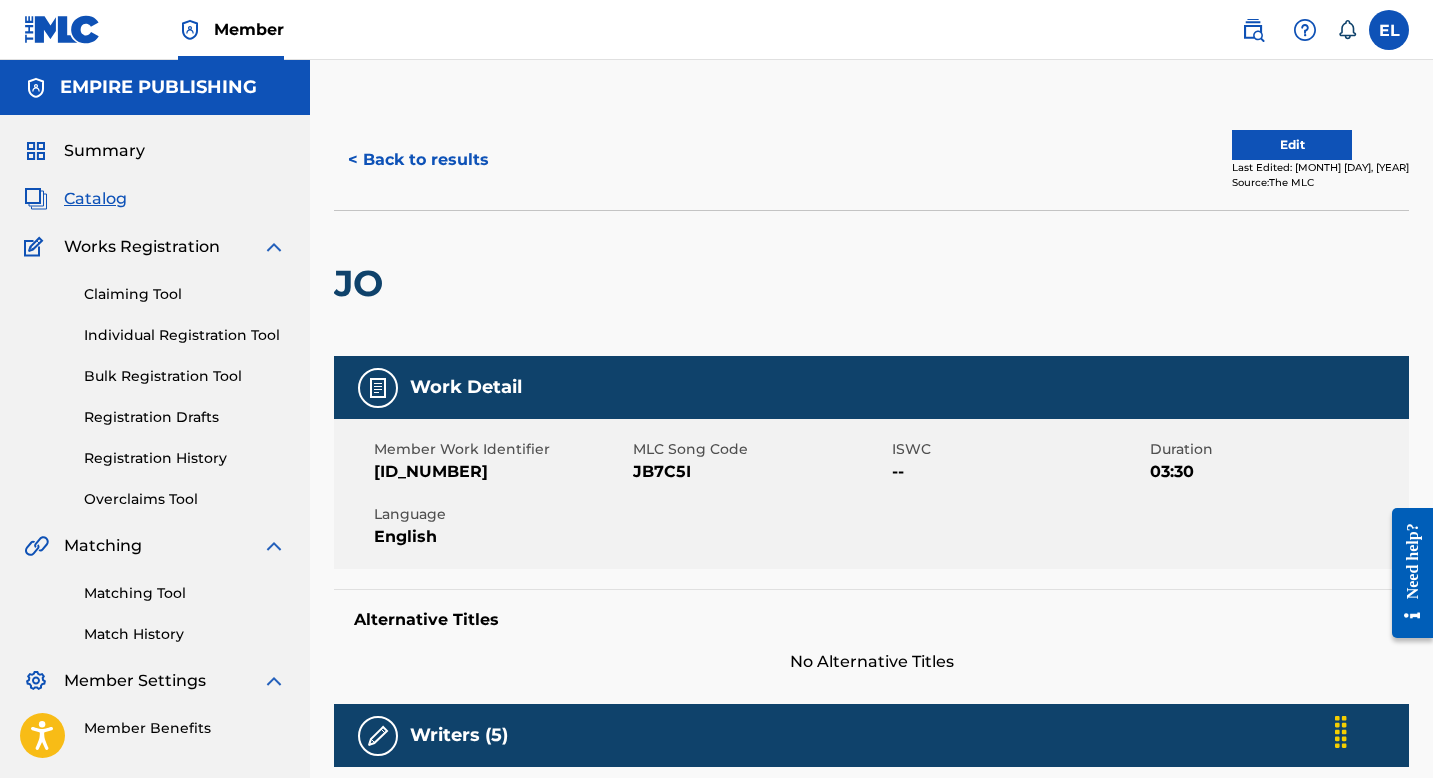 click on "EMP8763" at bounding box center (501, 472) 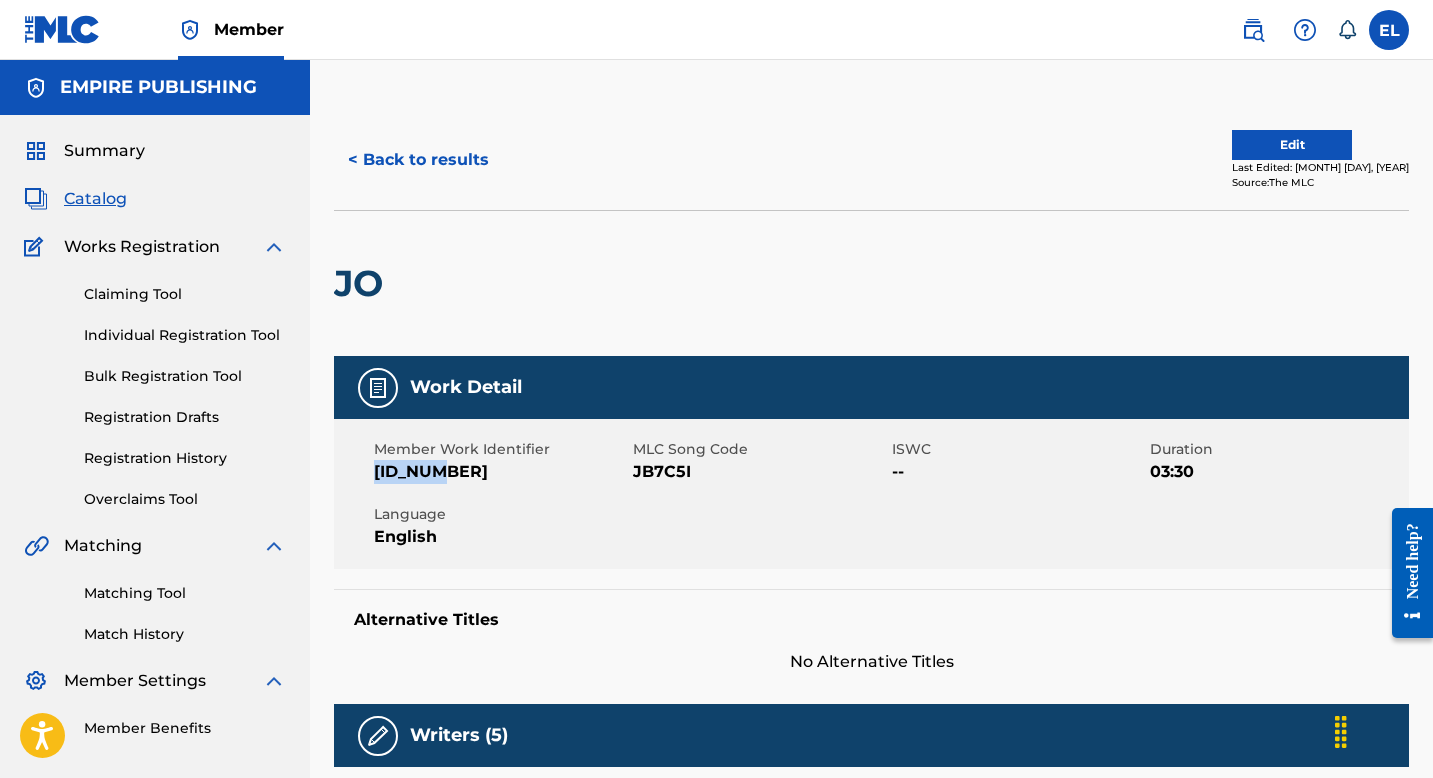 click on "EMP8763" at bounding box center (501, 472) 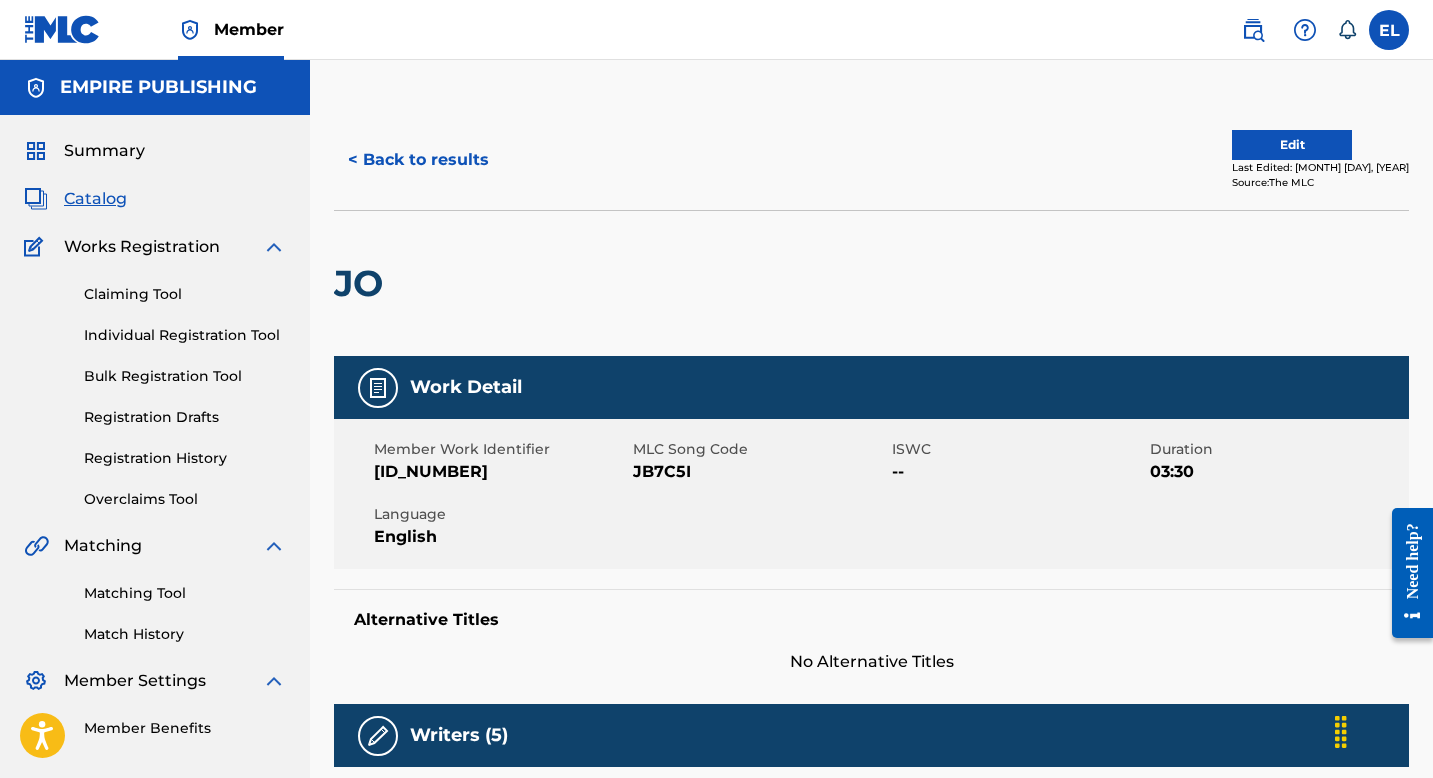 click on "JB7C5I" at bounding box center (760, 472) 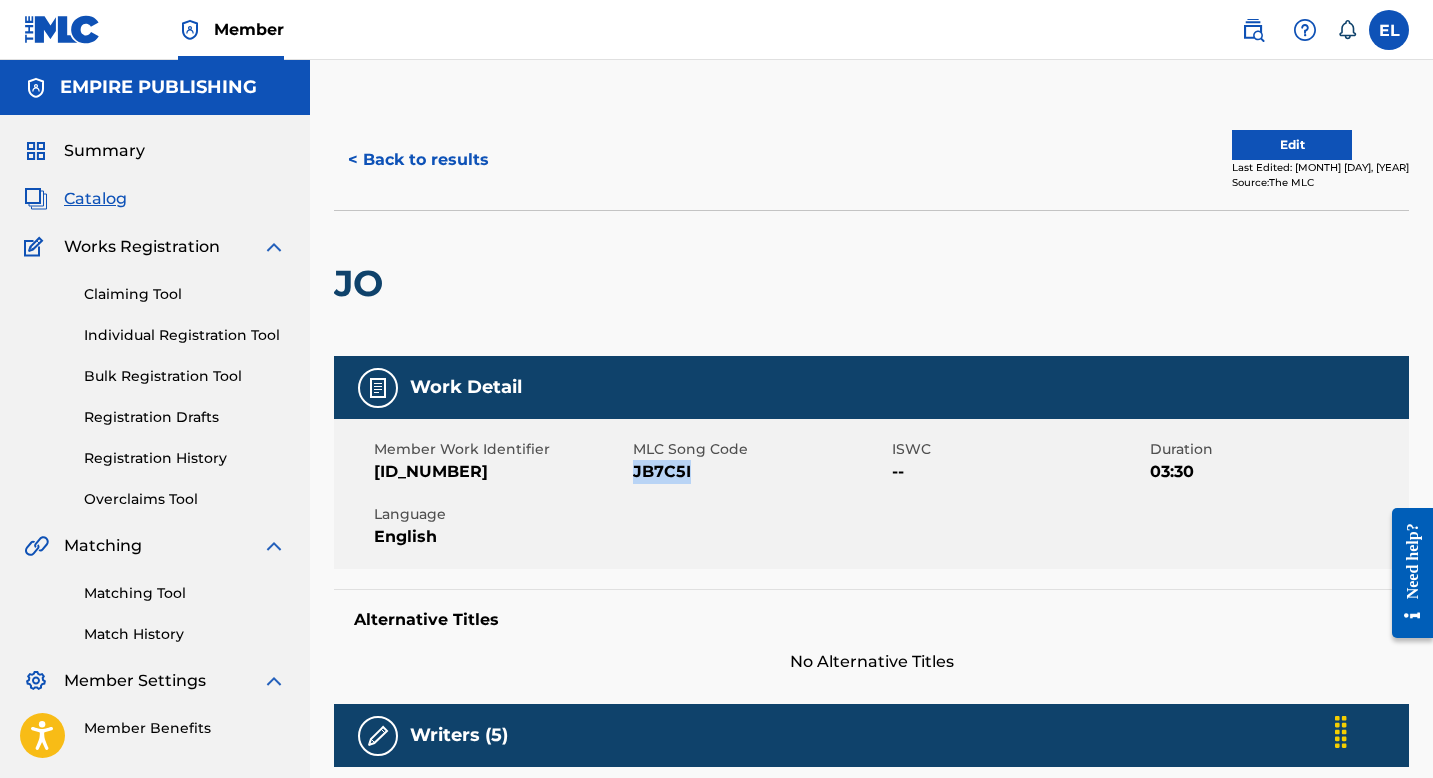 click on "JB7C5I" at bounding box center [760, 472] 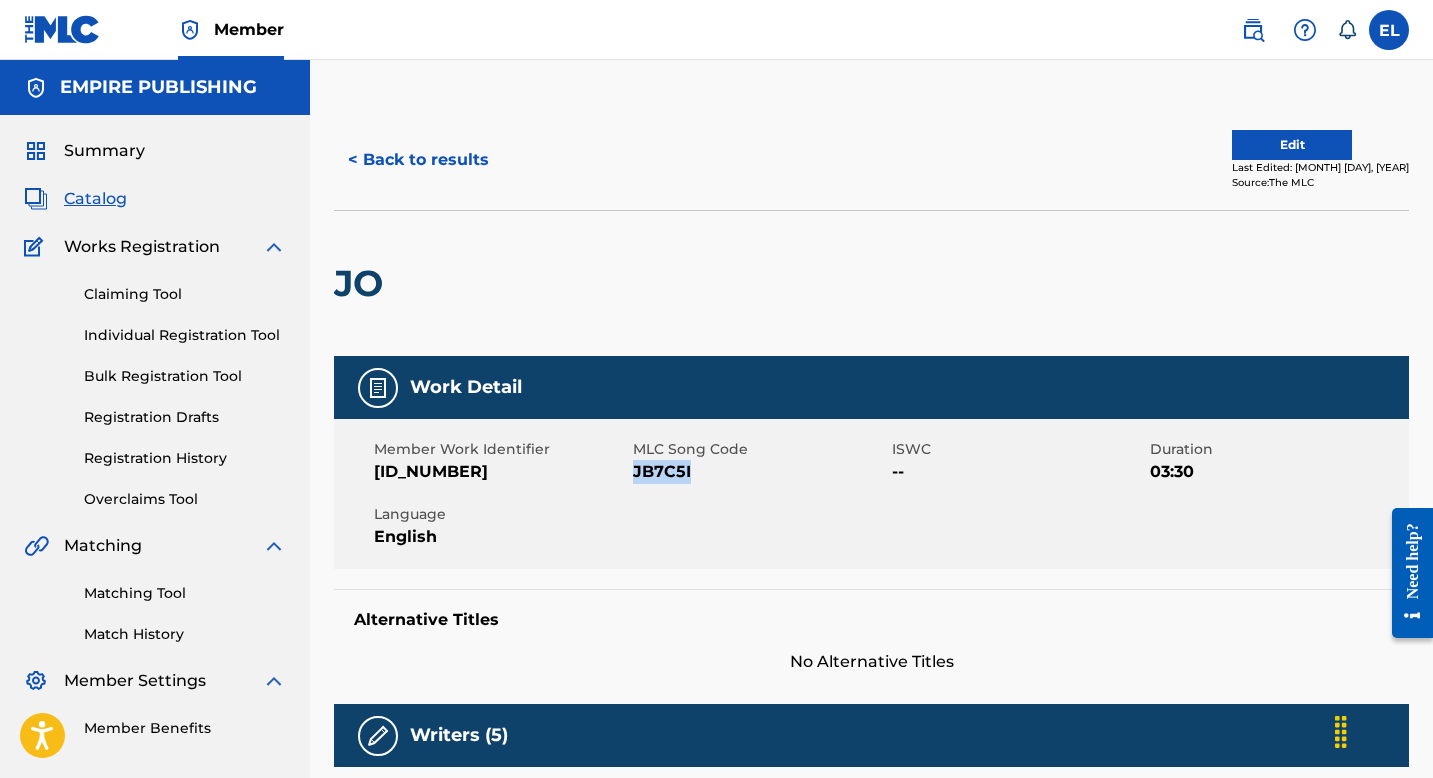 click on "EMP8763" at bounding box center (501, 472) 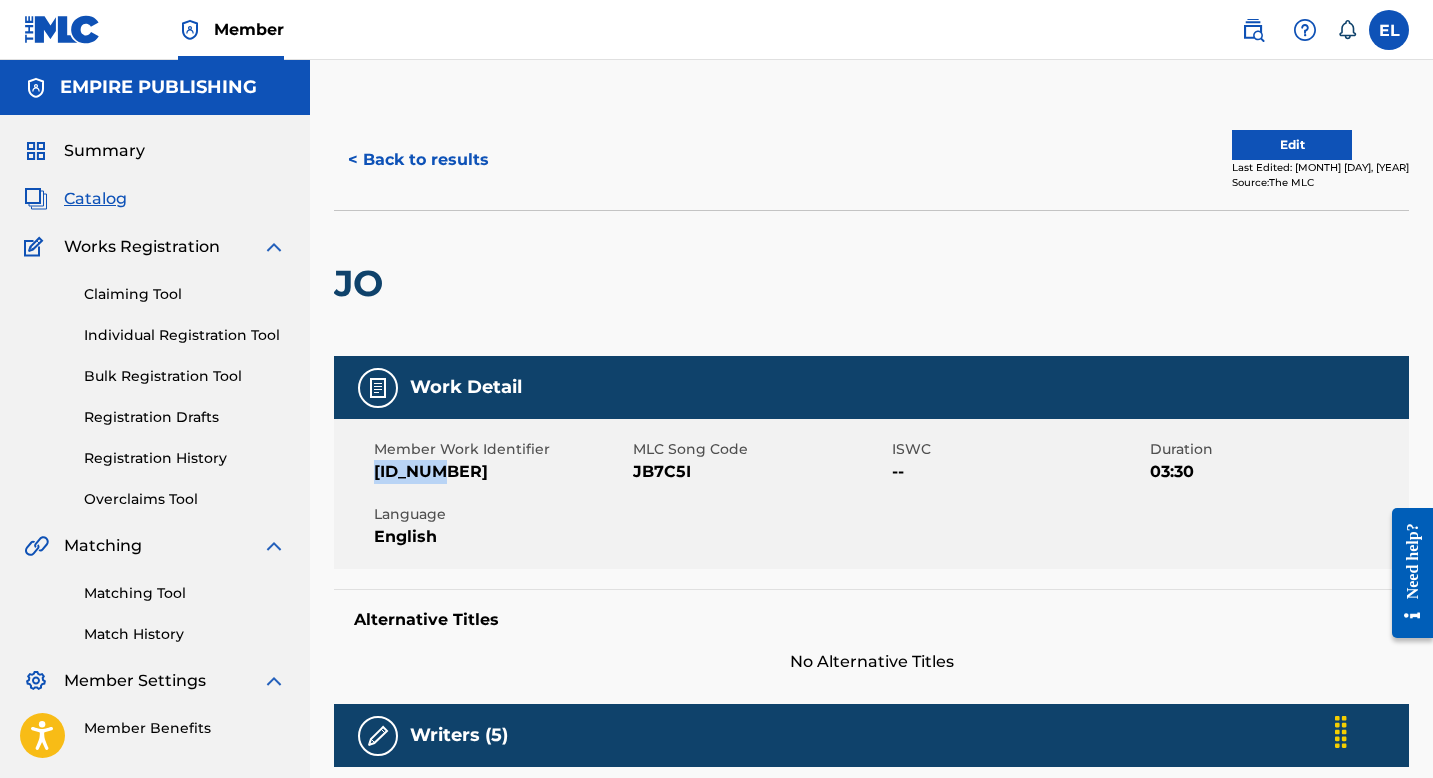 click on "EMP8763" at bounding box center (501, 472) 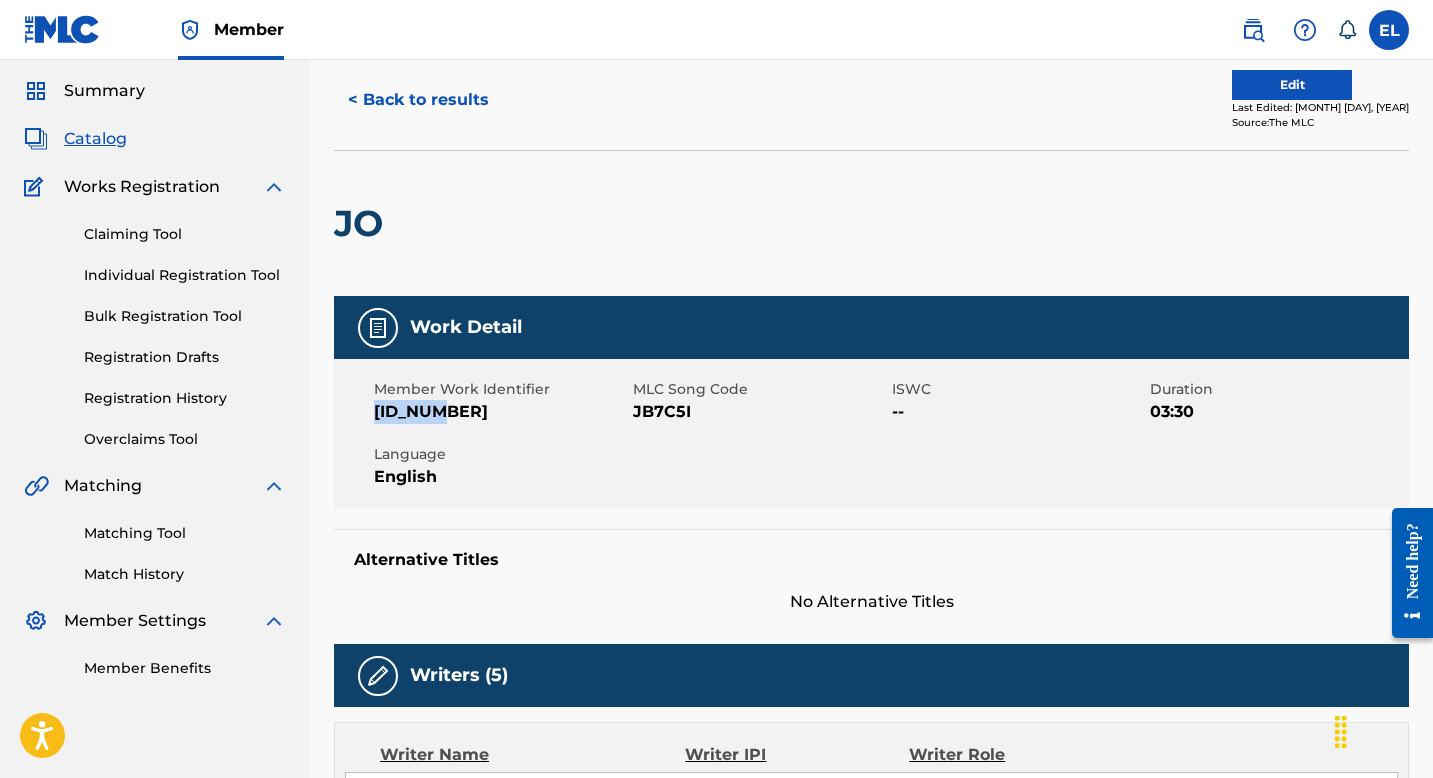 scroll, scrollTop: 0, scrollLeft: 0, axis: both 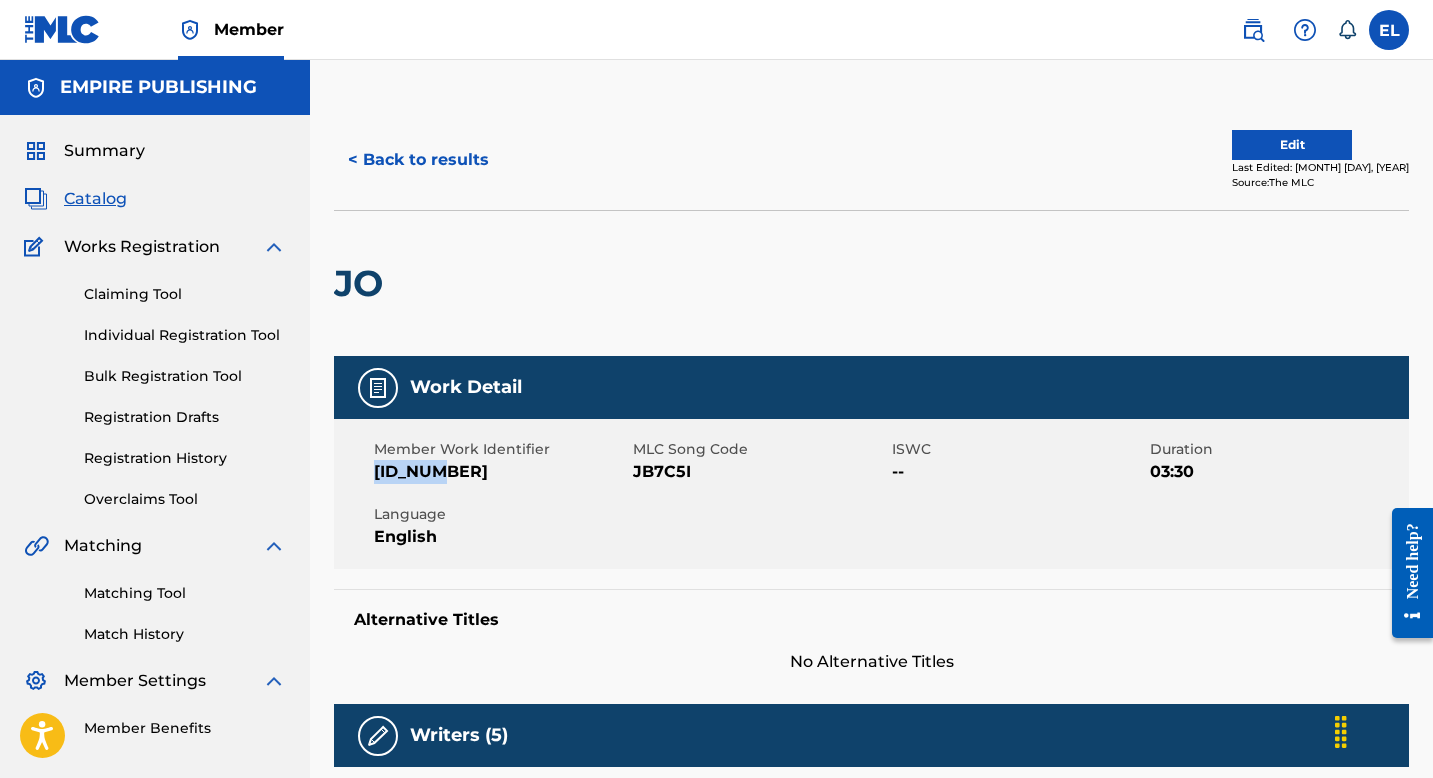 click on "Edit" at bounding box center [1292, 145] 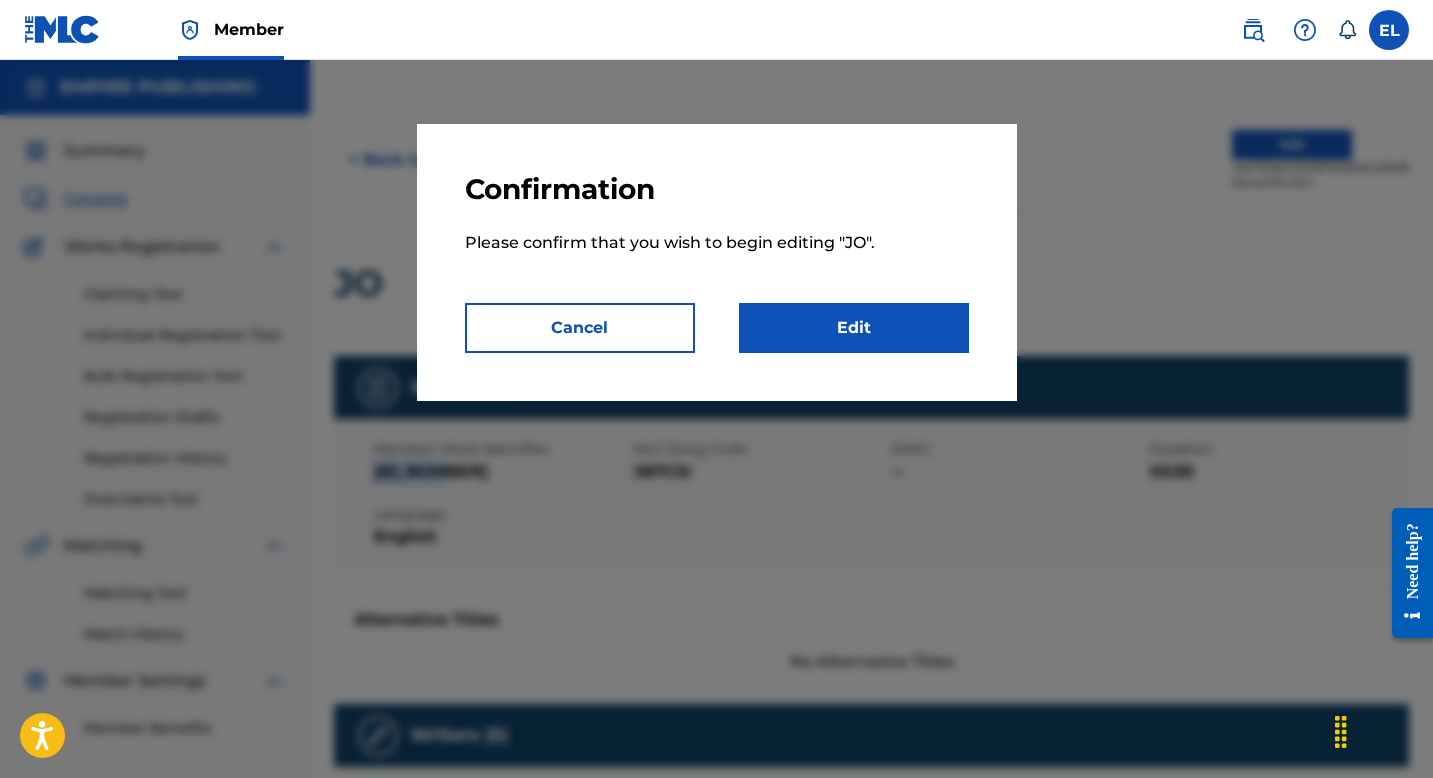 click on "Edit" at bounding box center (854, 328) 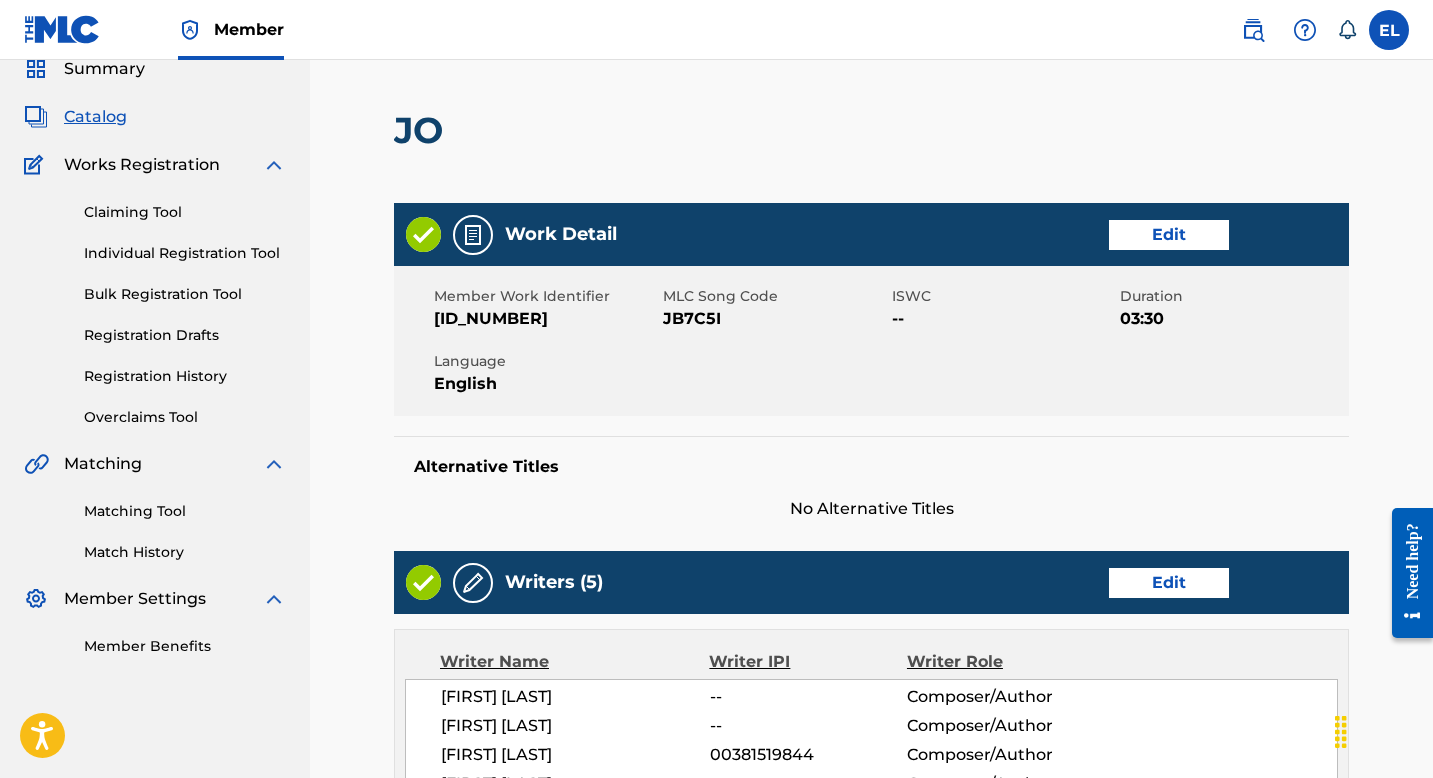 scroll, scrollTop: 165, scrollLeft: 0, axis: vertical 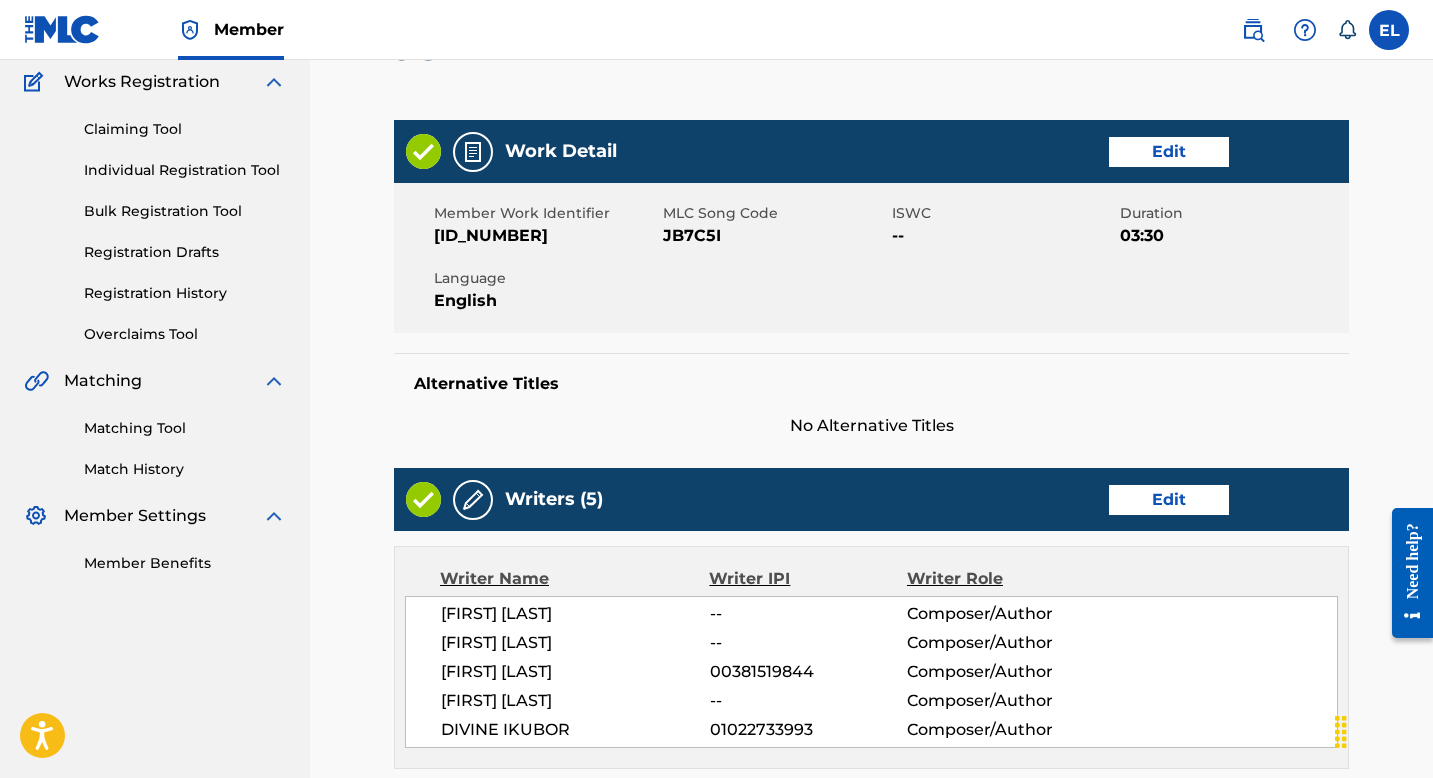 click on "Edit" at bounding box center [1169, 500] 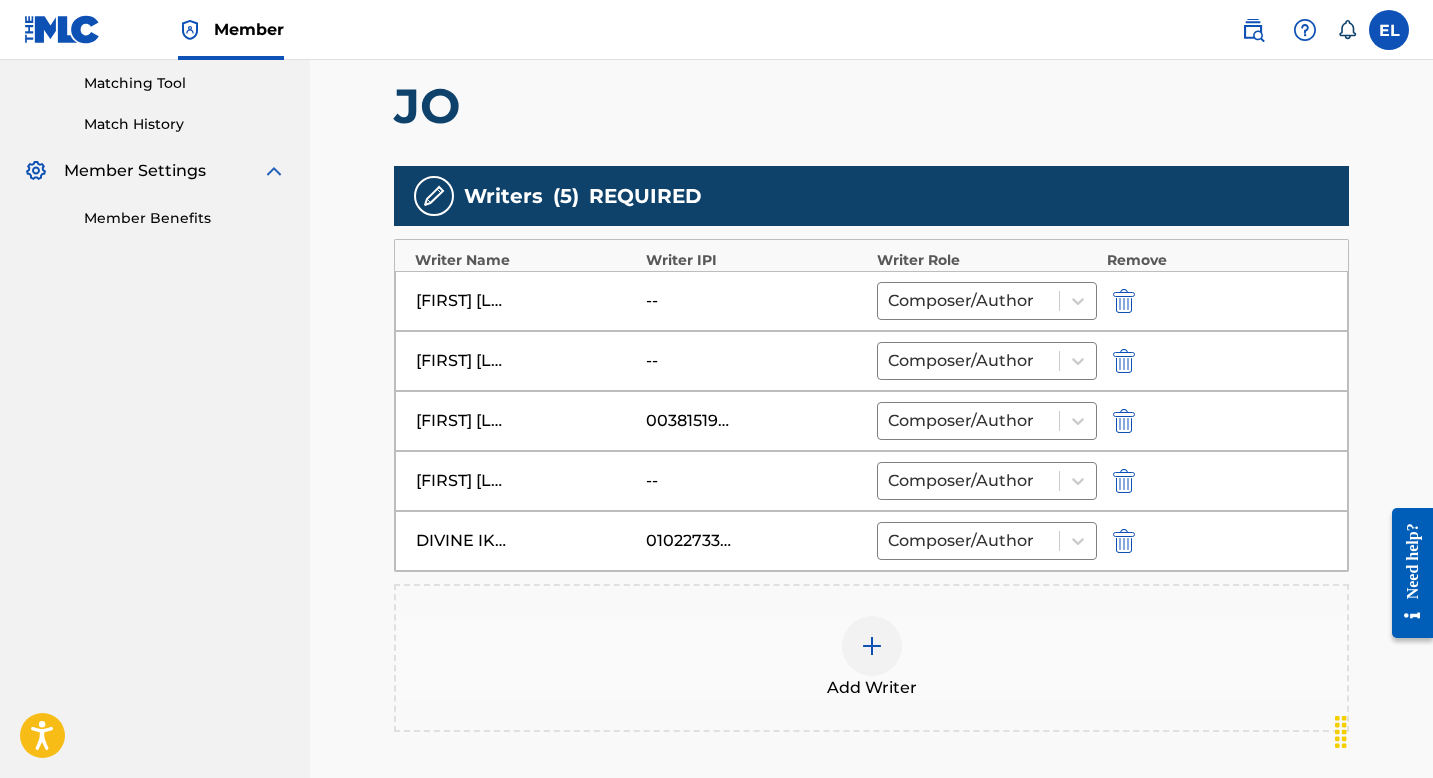 scroll, scrollTop: 511, scrollLeft: 0, axis: vertical 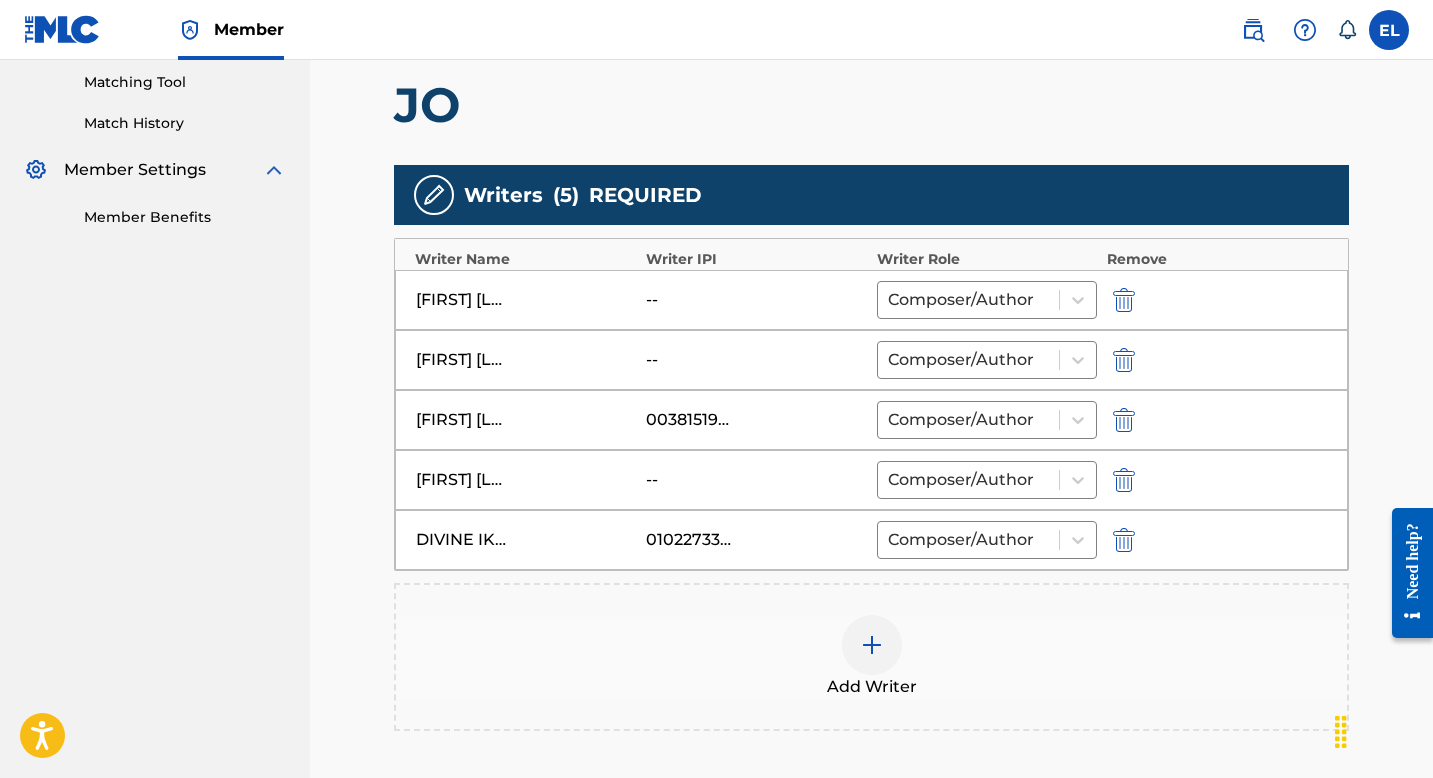 click at bounding box center [1122, 479] 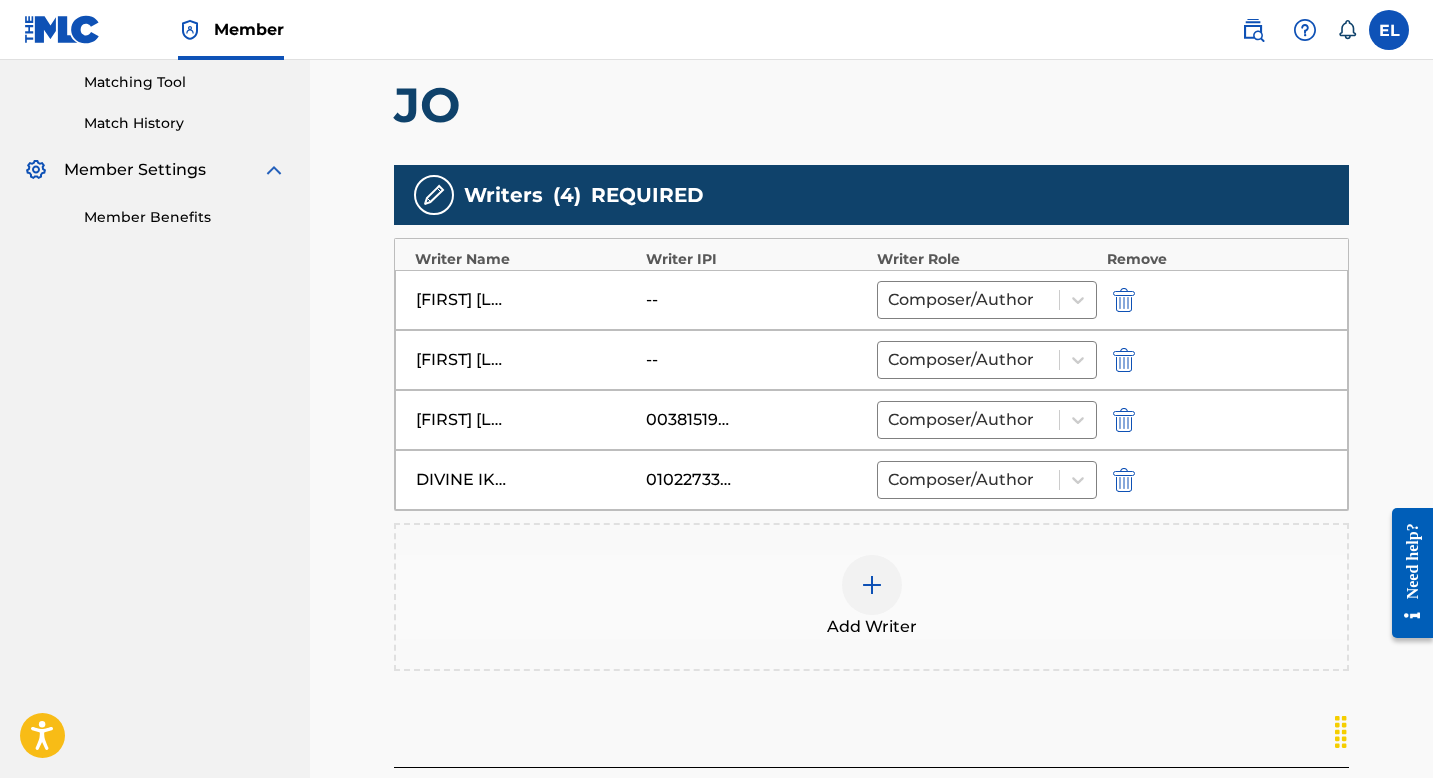 click at bounding box center [872, 585] 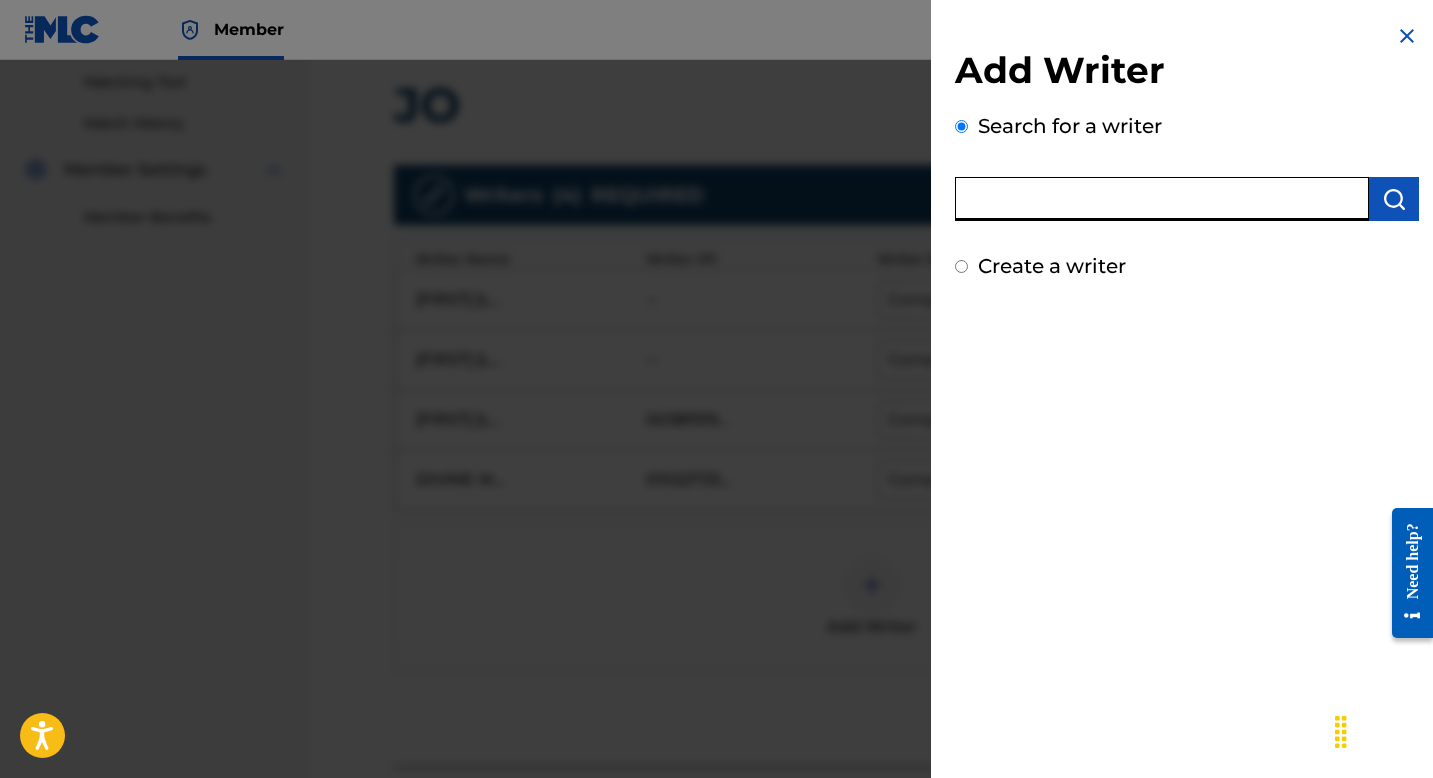 click at bounding box center (1162, 199) 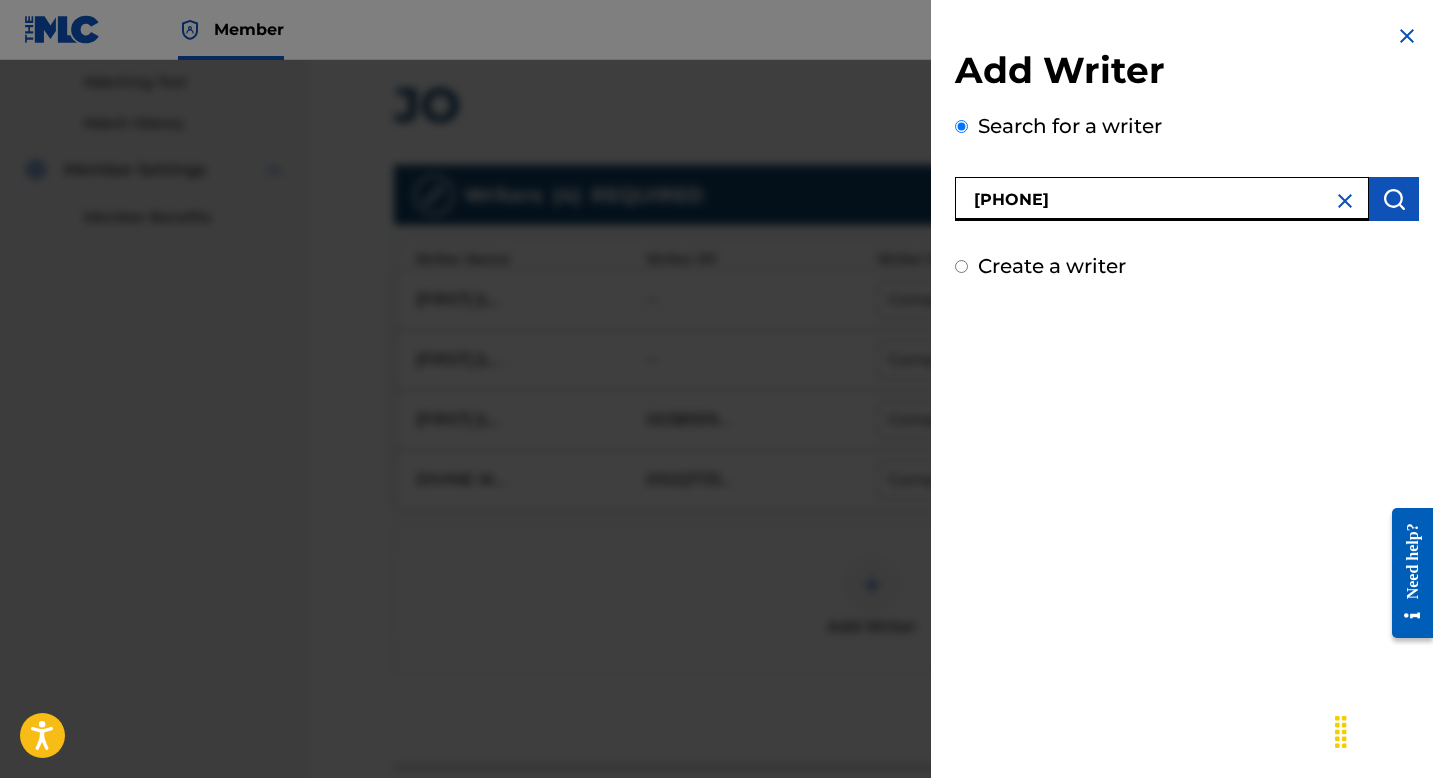 type on "00724421861" 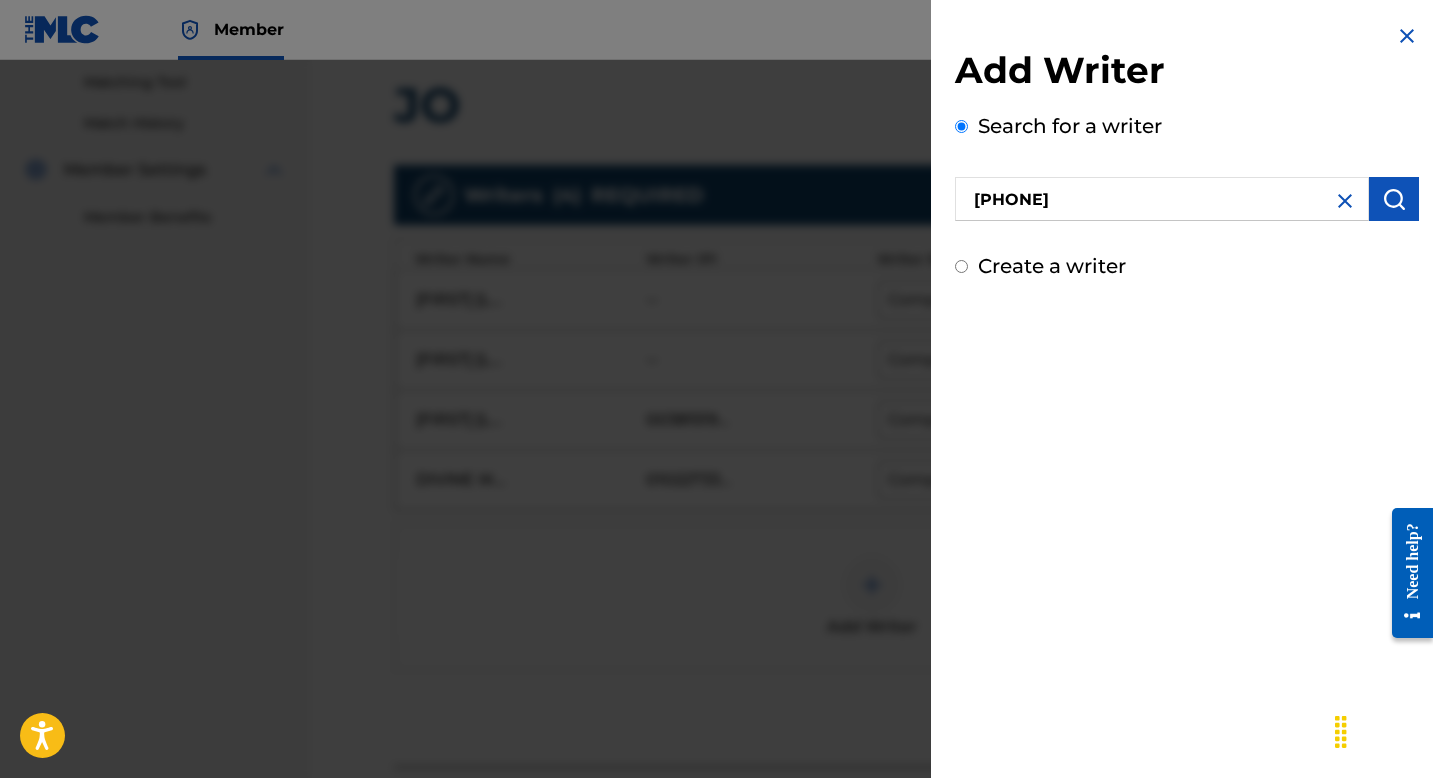 click at bounding box center (1394, 199) 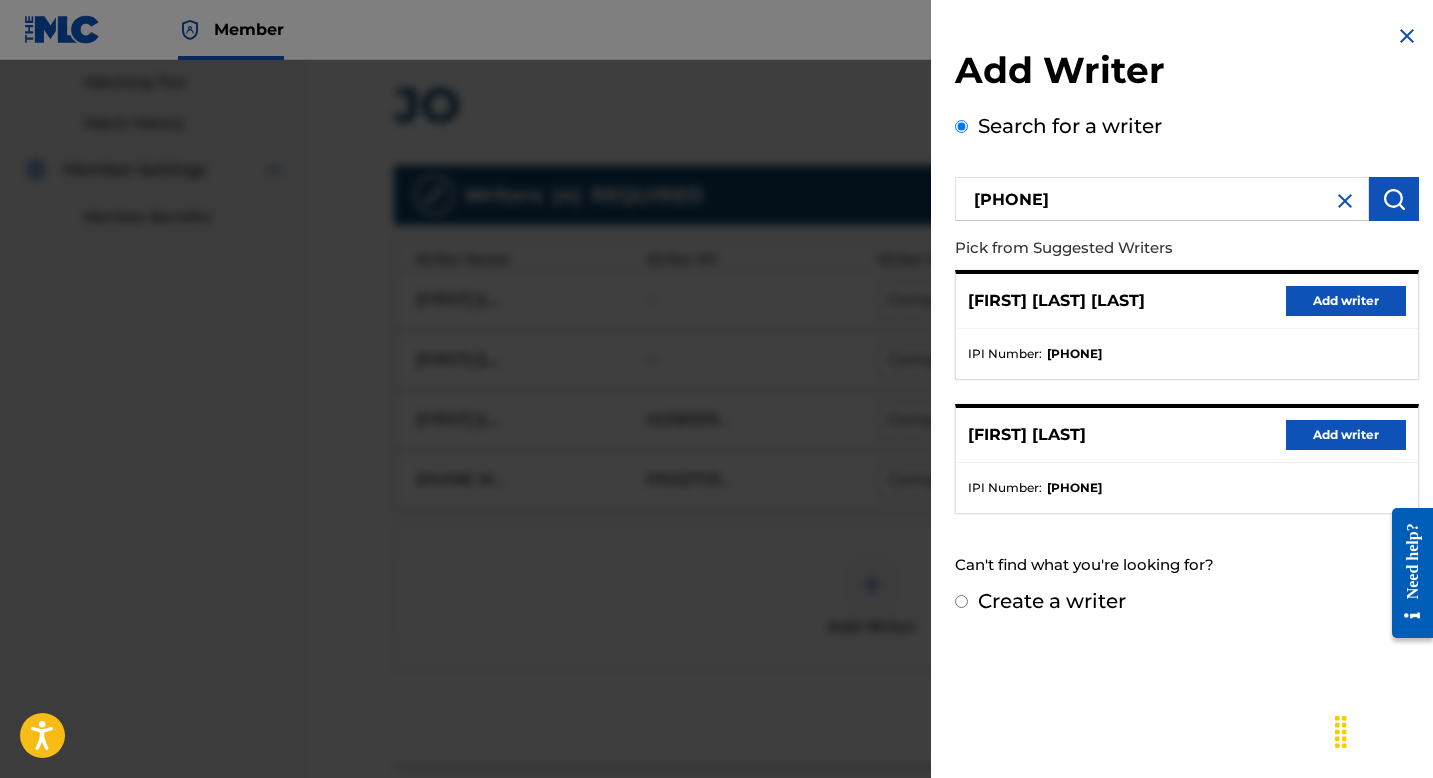 click on "Add writer" at bounding box center (1346, 435) 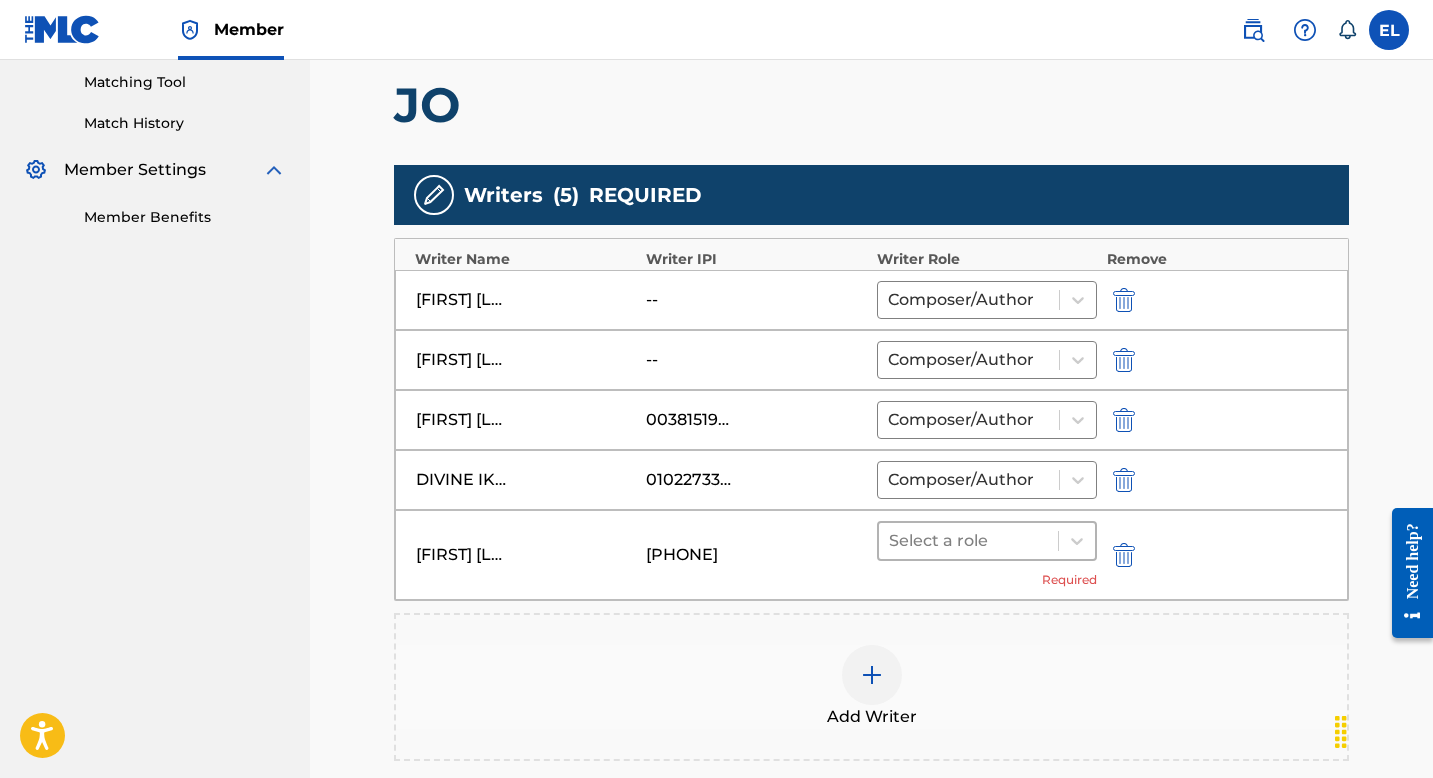 click at bounding box center (968, 541) 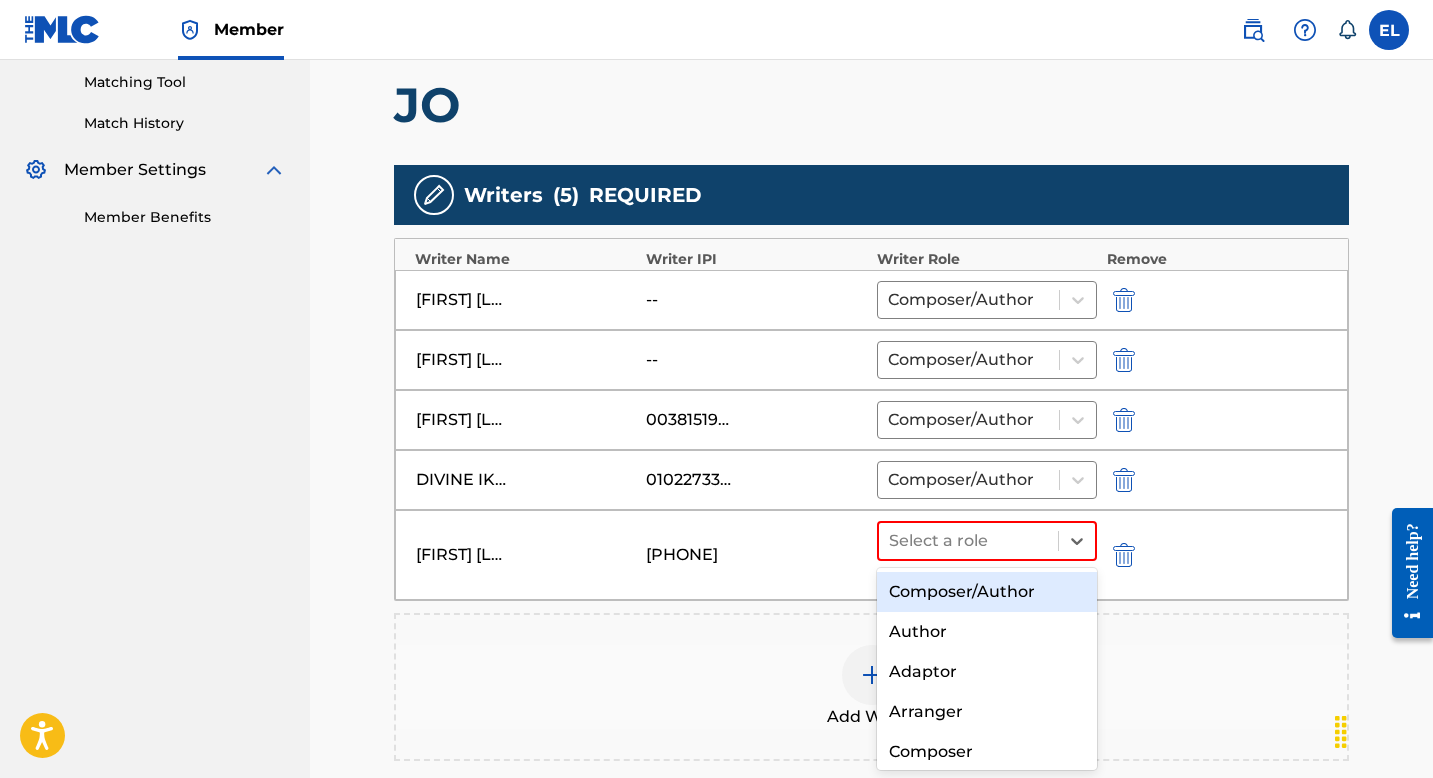 click on "Composer/Author" at bounding box center [987, 592] 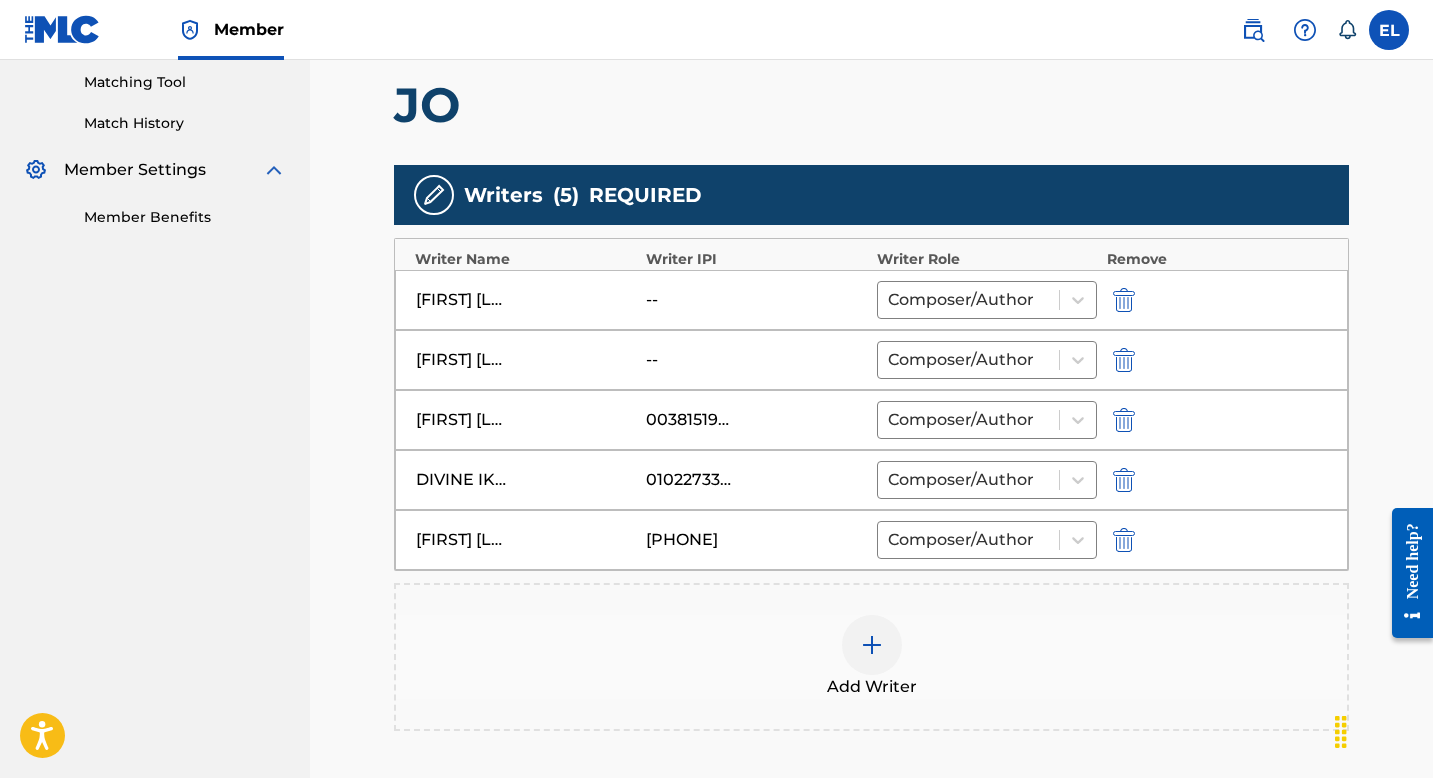 click at bounding box center (1124, 360) 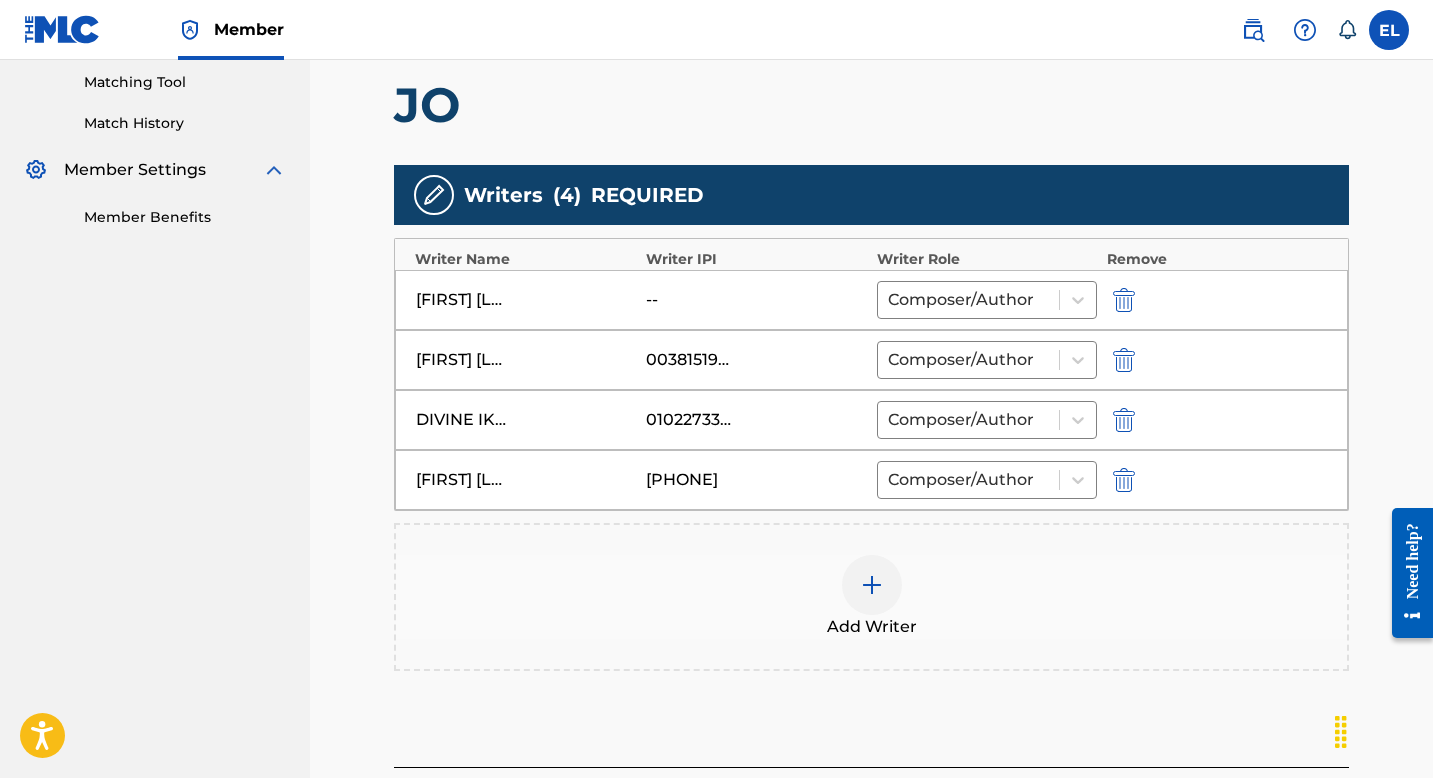 click at bounding box center [872, 585] 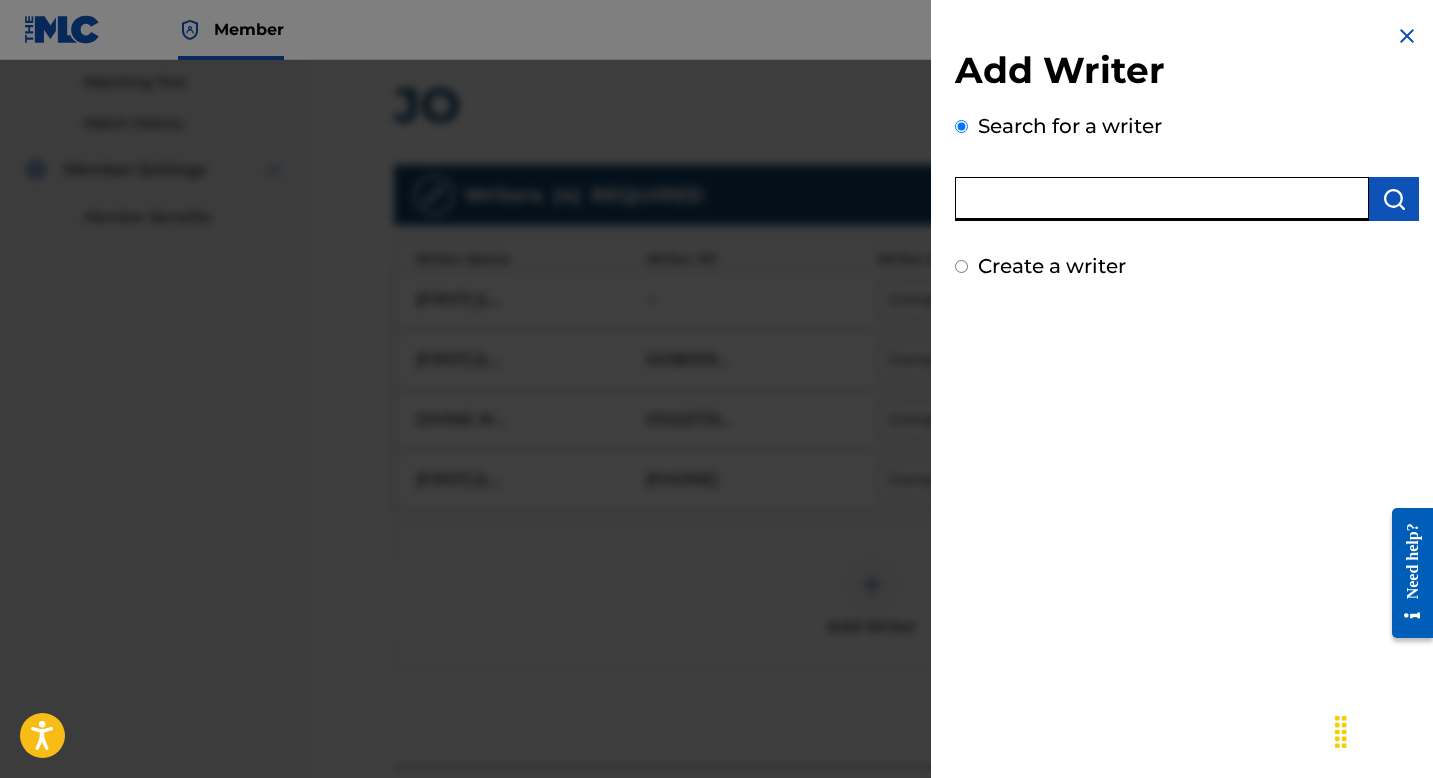 click at bounding box center [1162, 199] 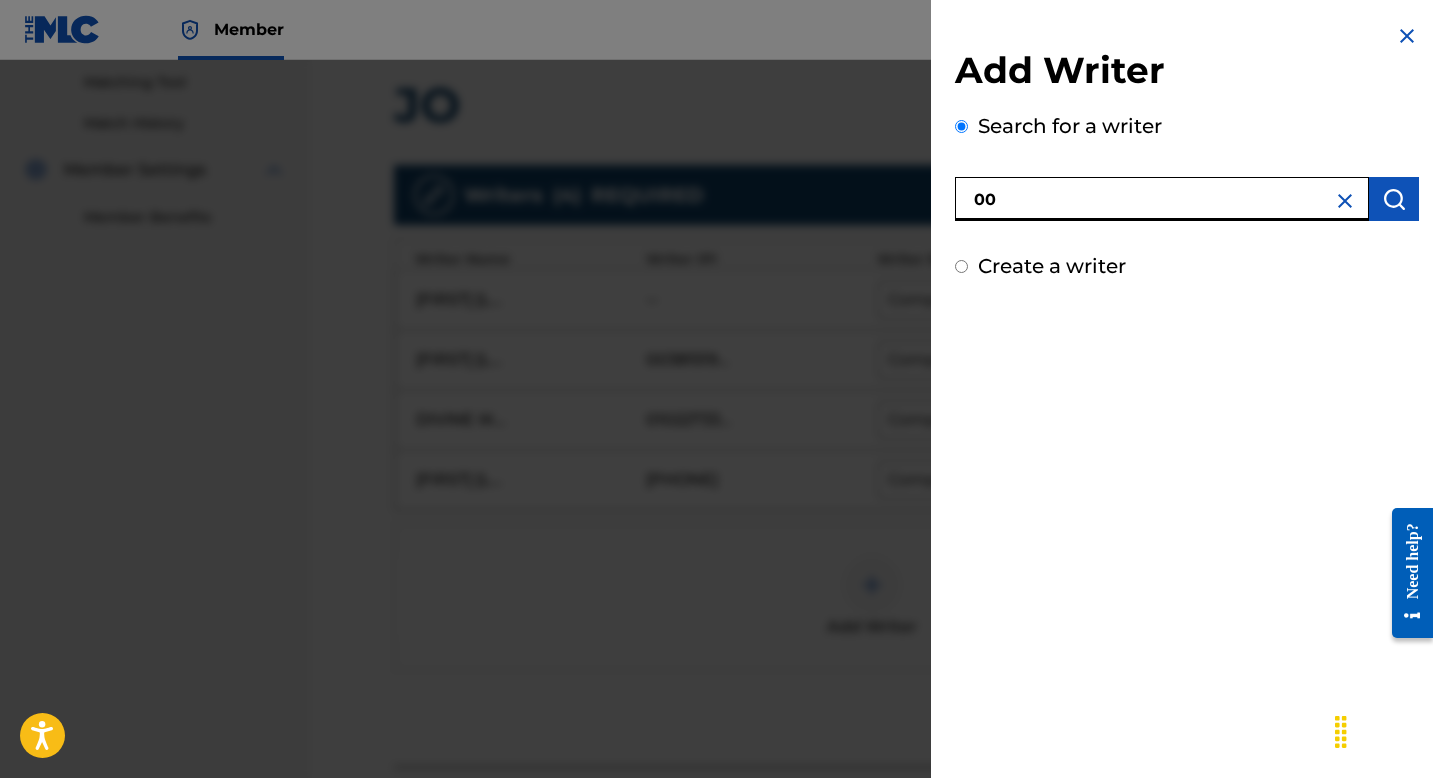 paste on "830245566" 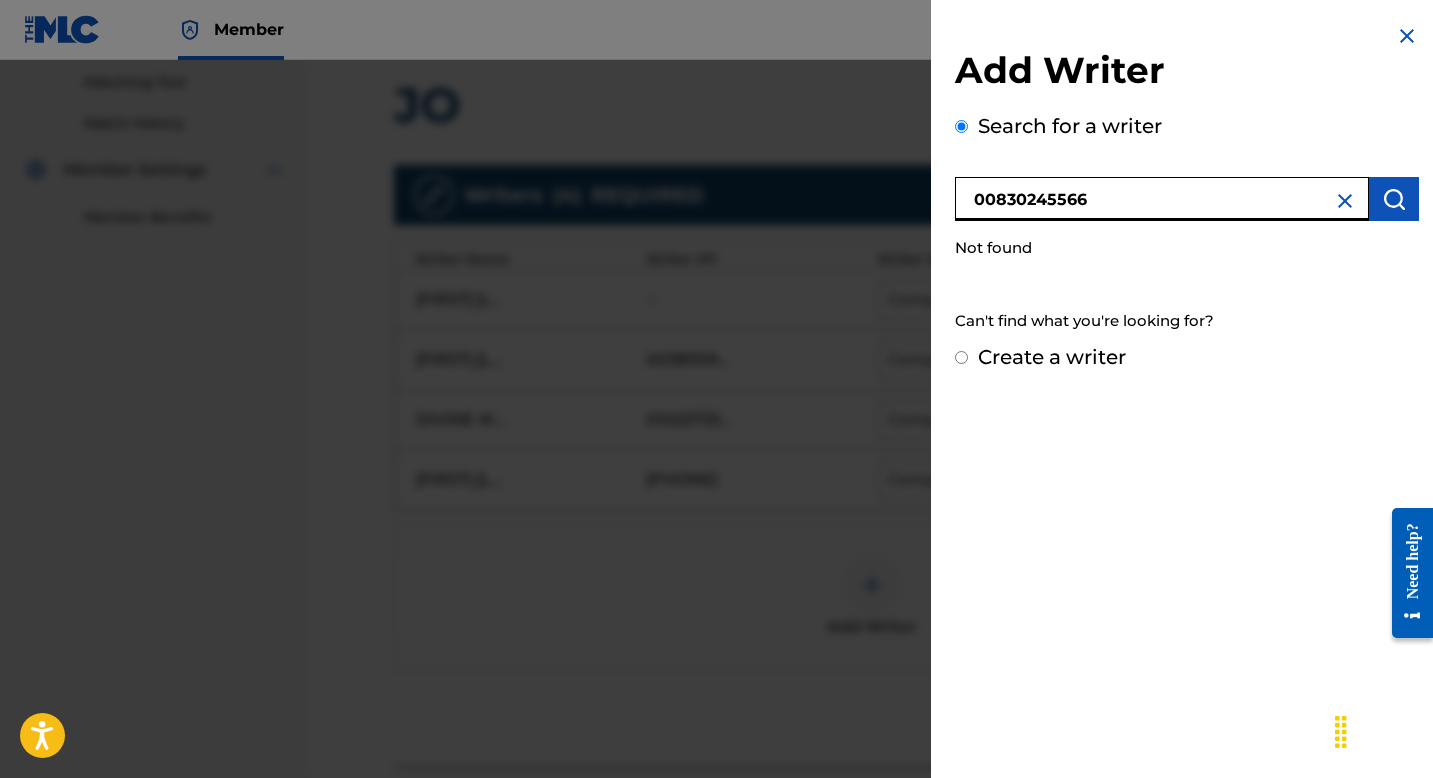 click on "00830245566" at bounding box center [1162, 199] 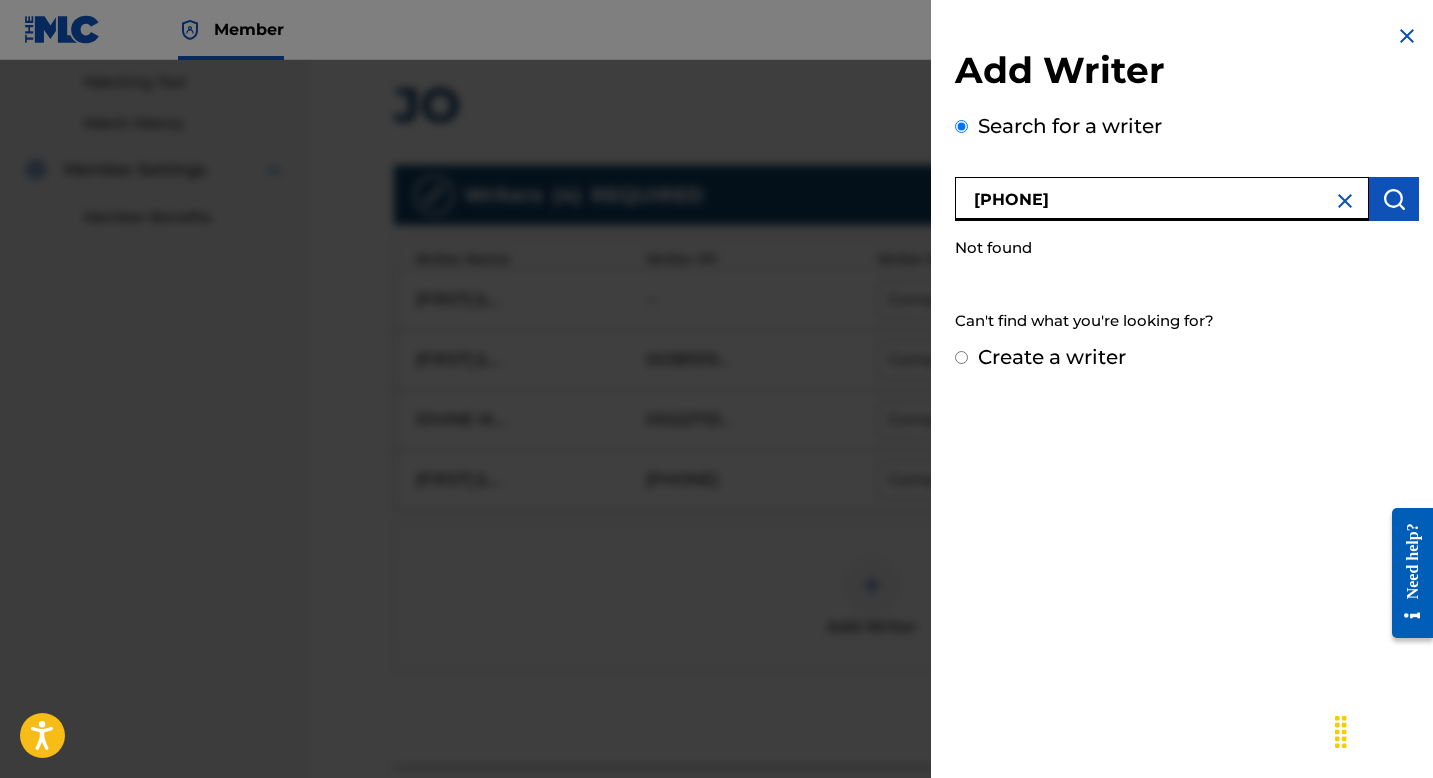 click on "0830245566 Not found" at bounding box center (1187, 220) 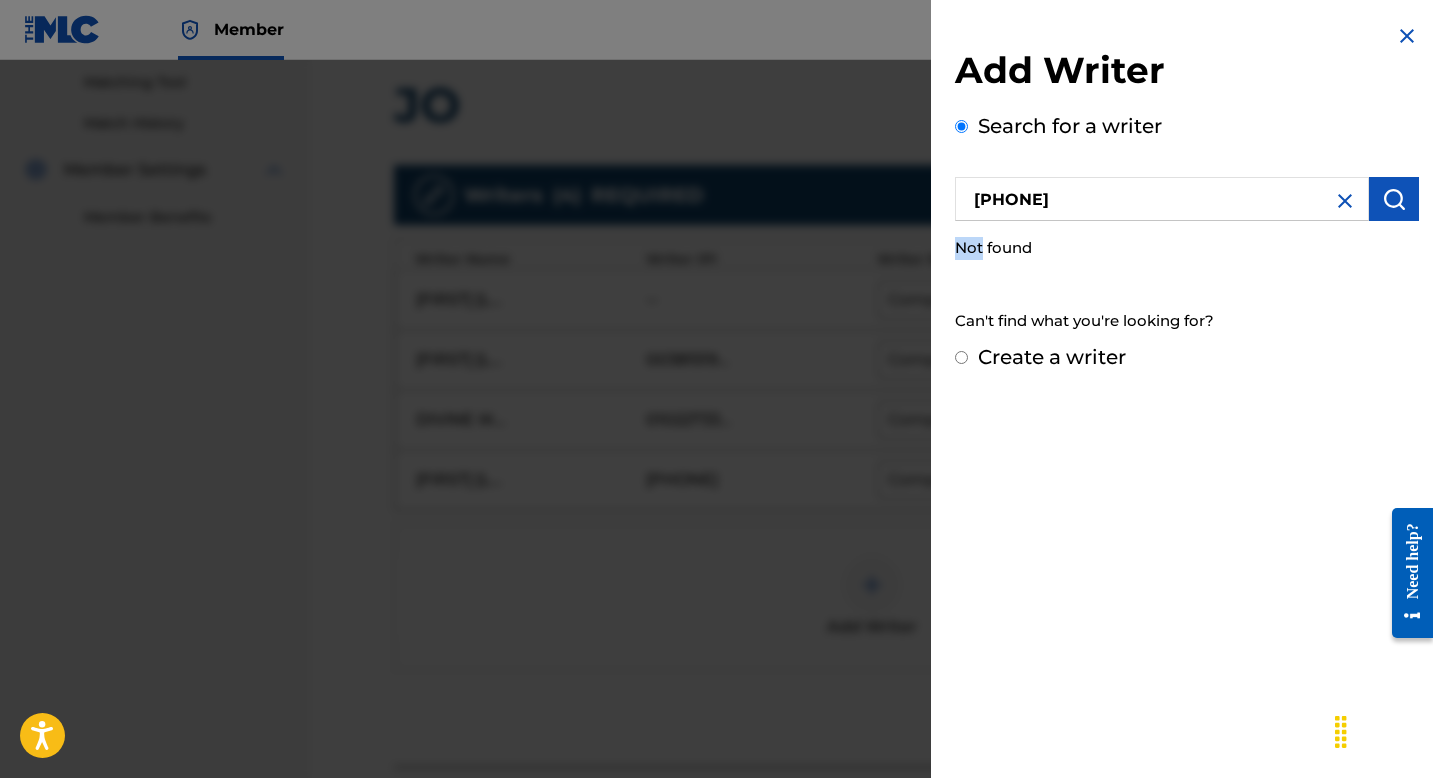click on "0830245566 Not found" at bounding box center (1187, 220) 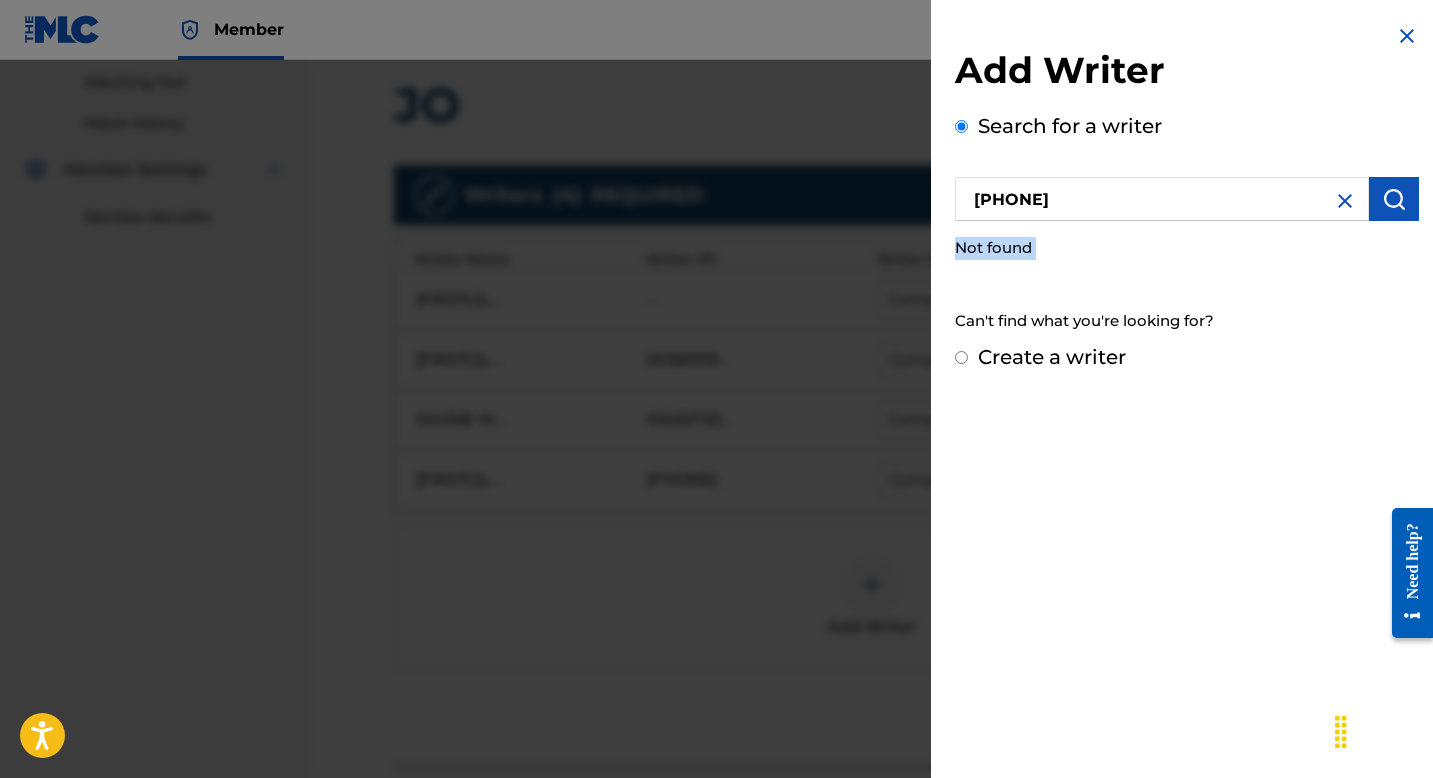 click on "0830245566 Not found" at bounding box center (1187, 220) 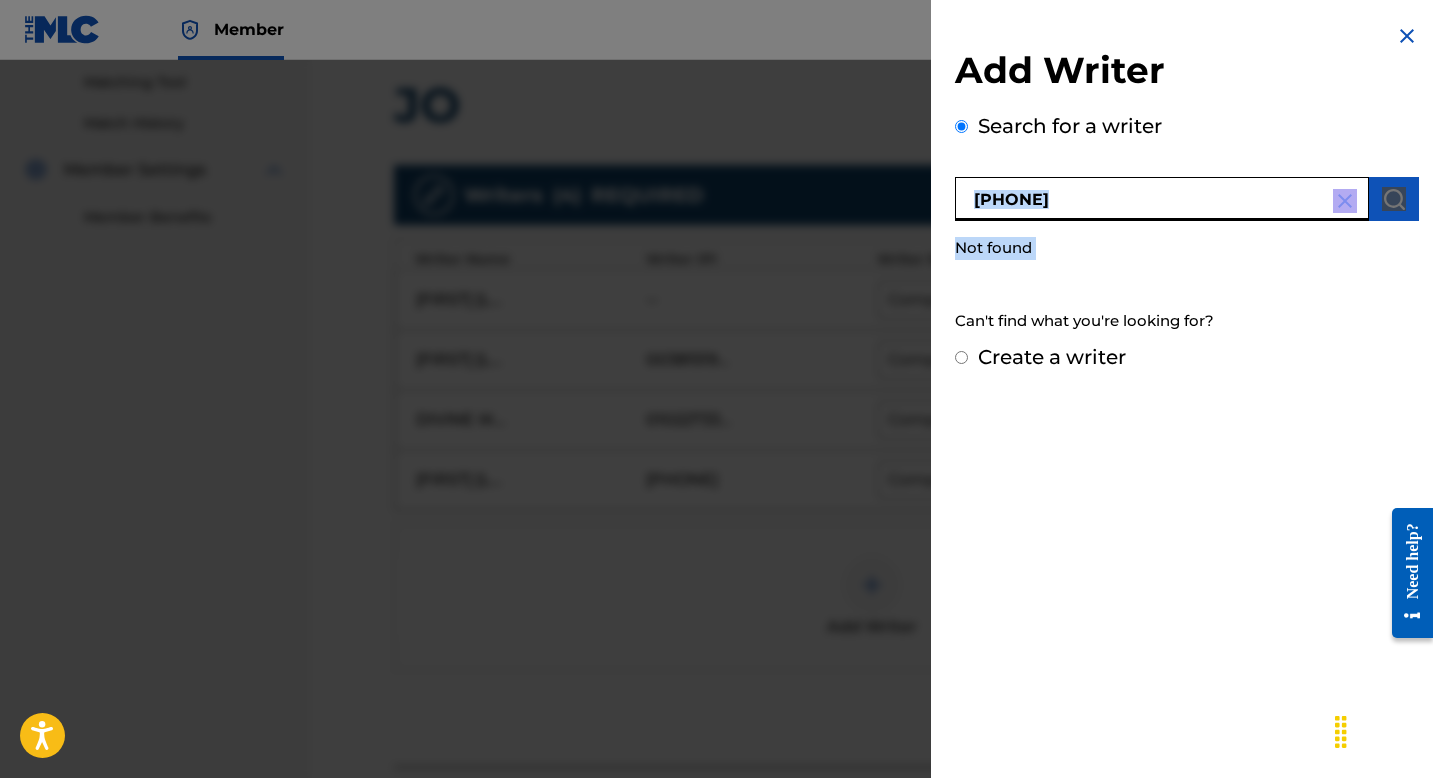 click on "0830245566" at bounding box center (1162, 199) 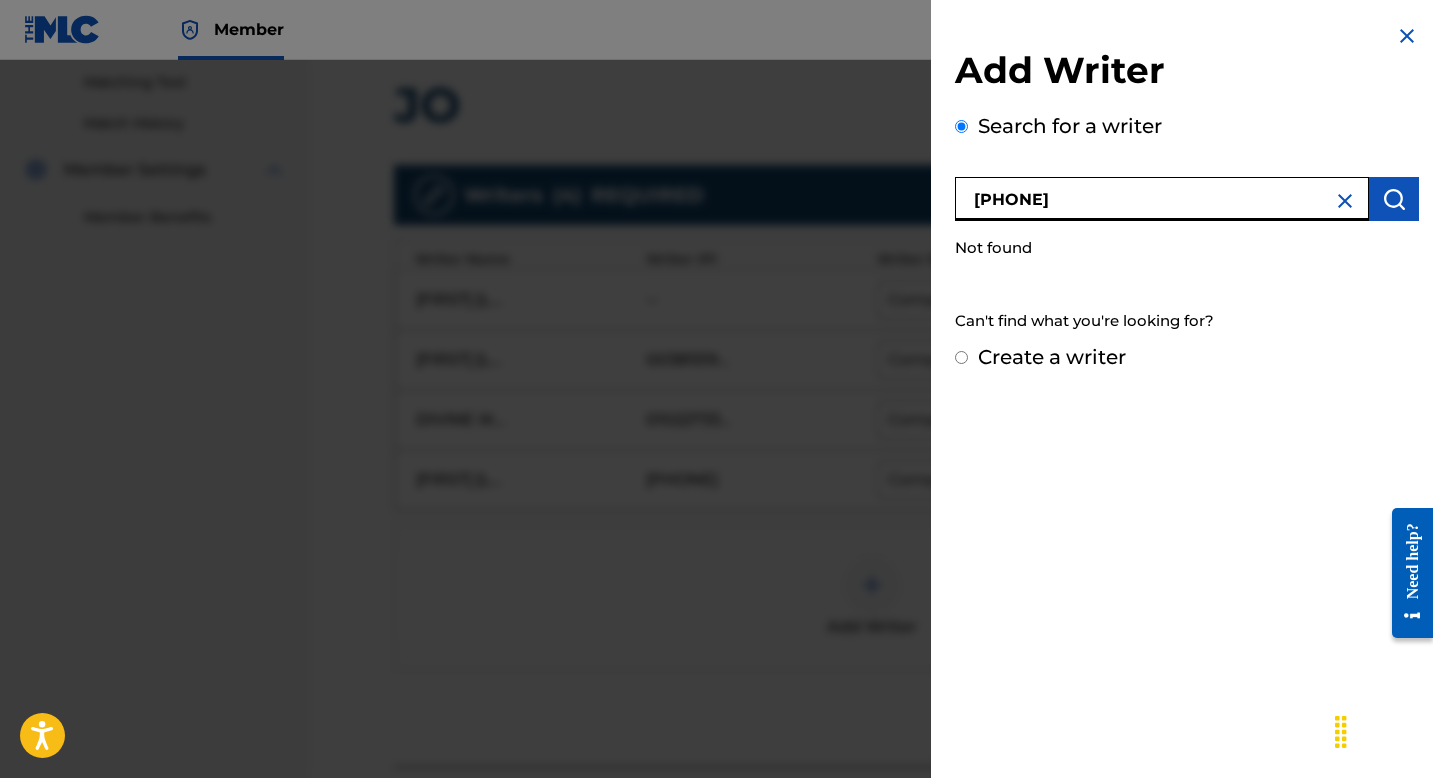 click on "0830245566" at bounding box center (1162, 199) 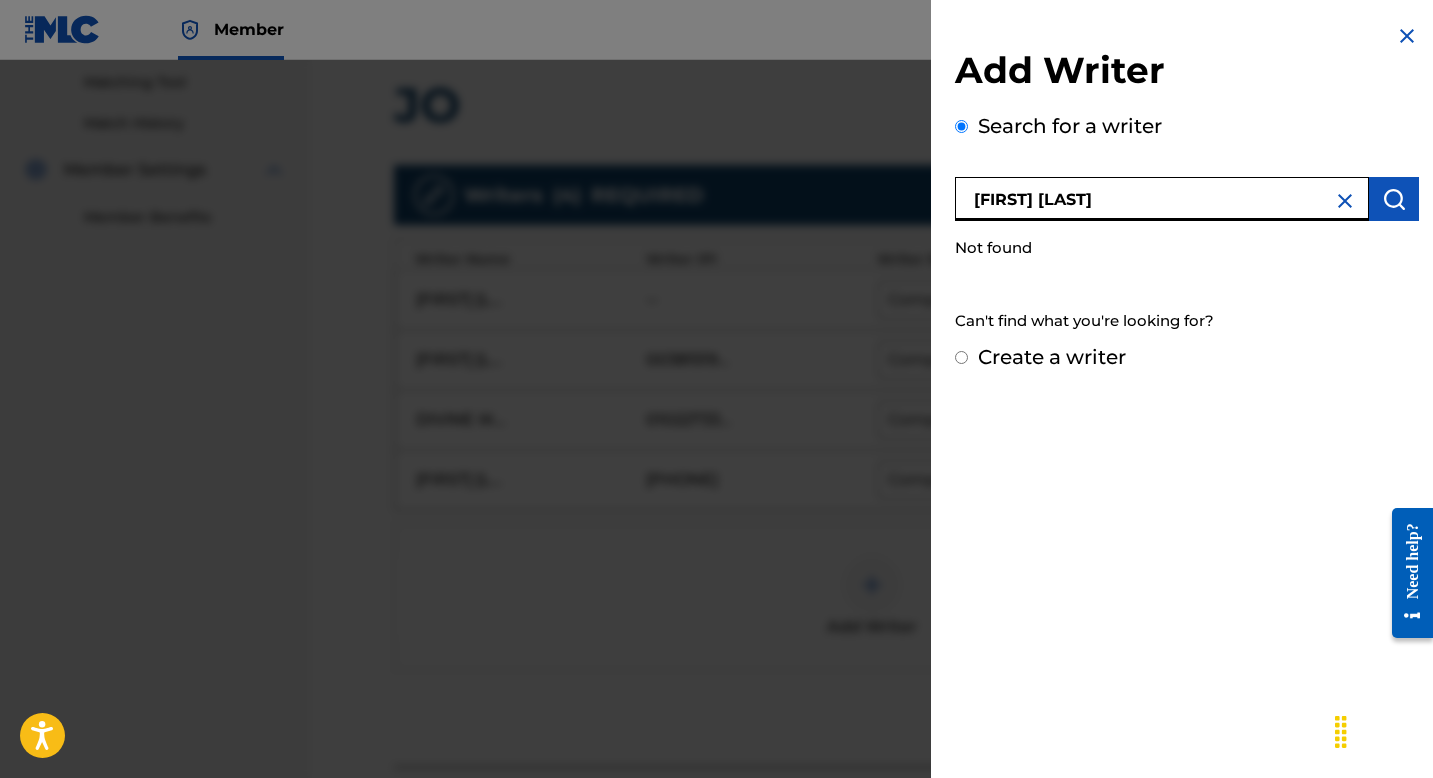 type on "Devin Williams" 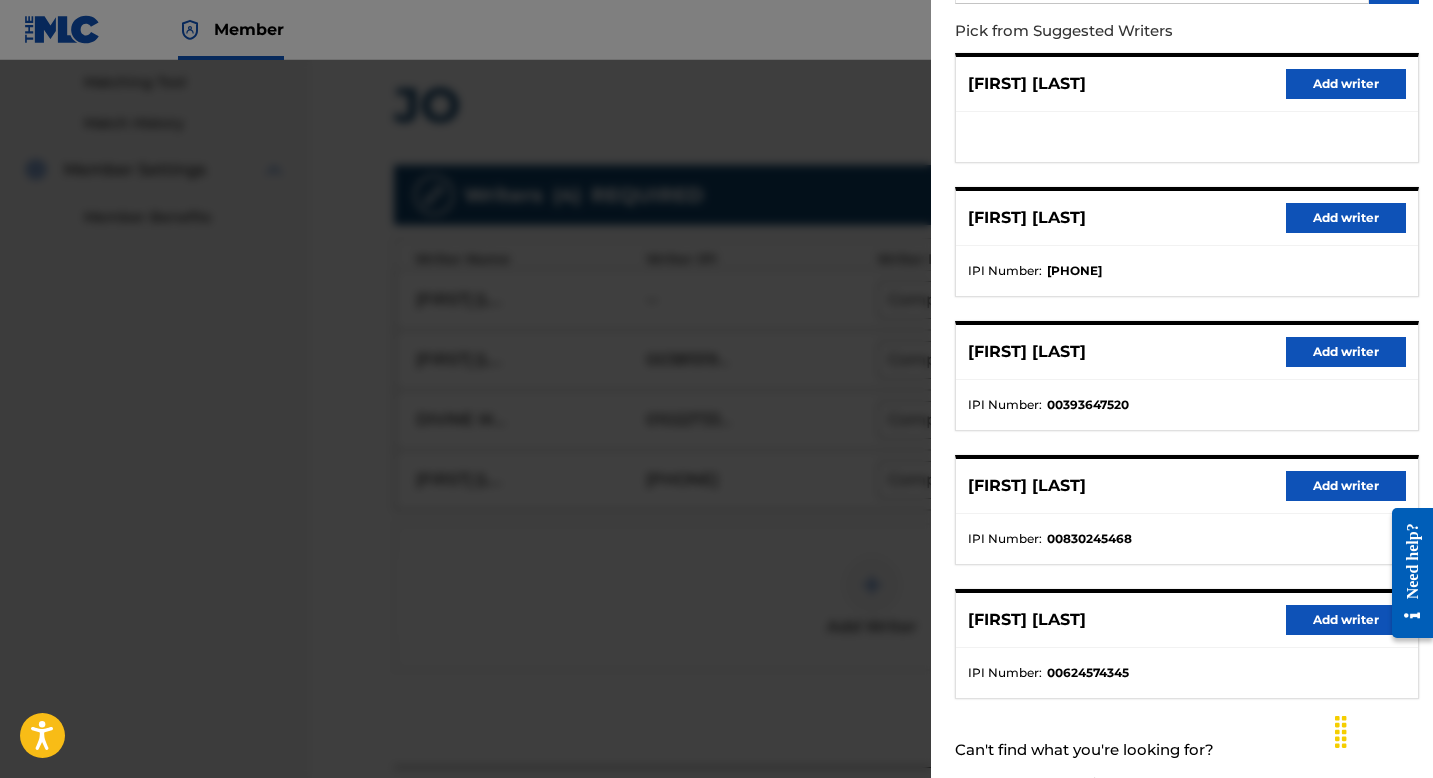 scroll, scrollTop: 110, scrollLeft: 0, axis: vertical 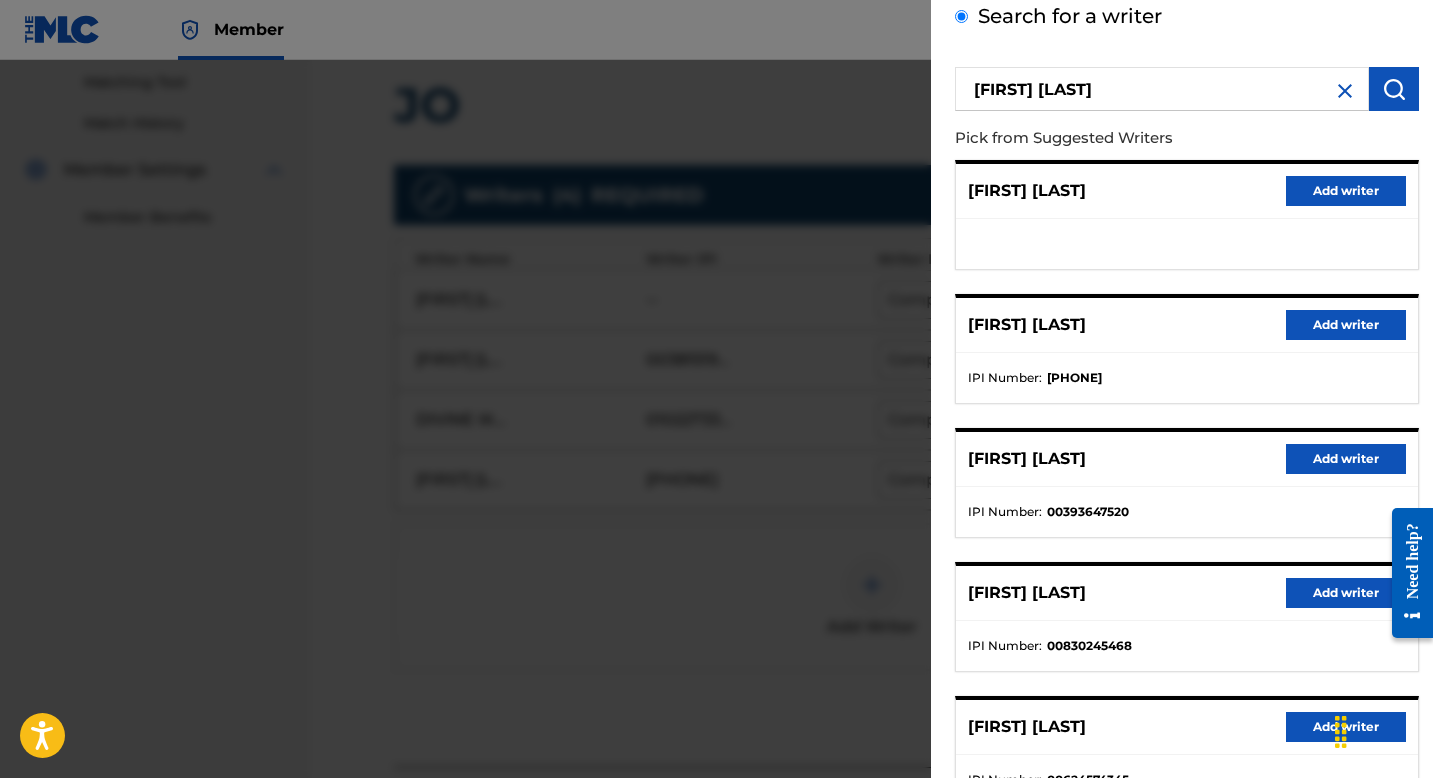 click on "Add writer" at bounding box center [1346, 191] 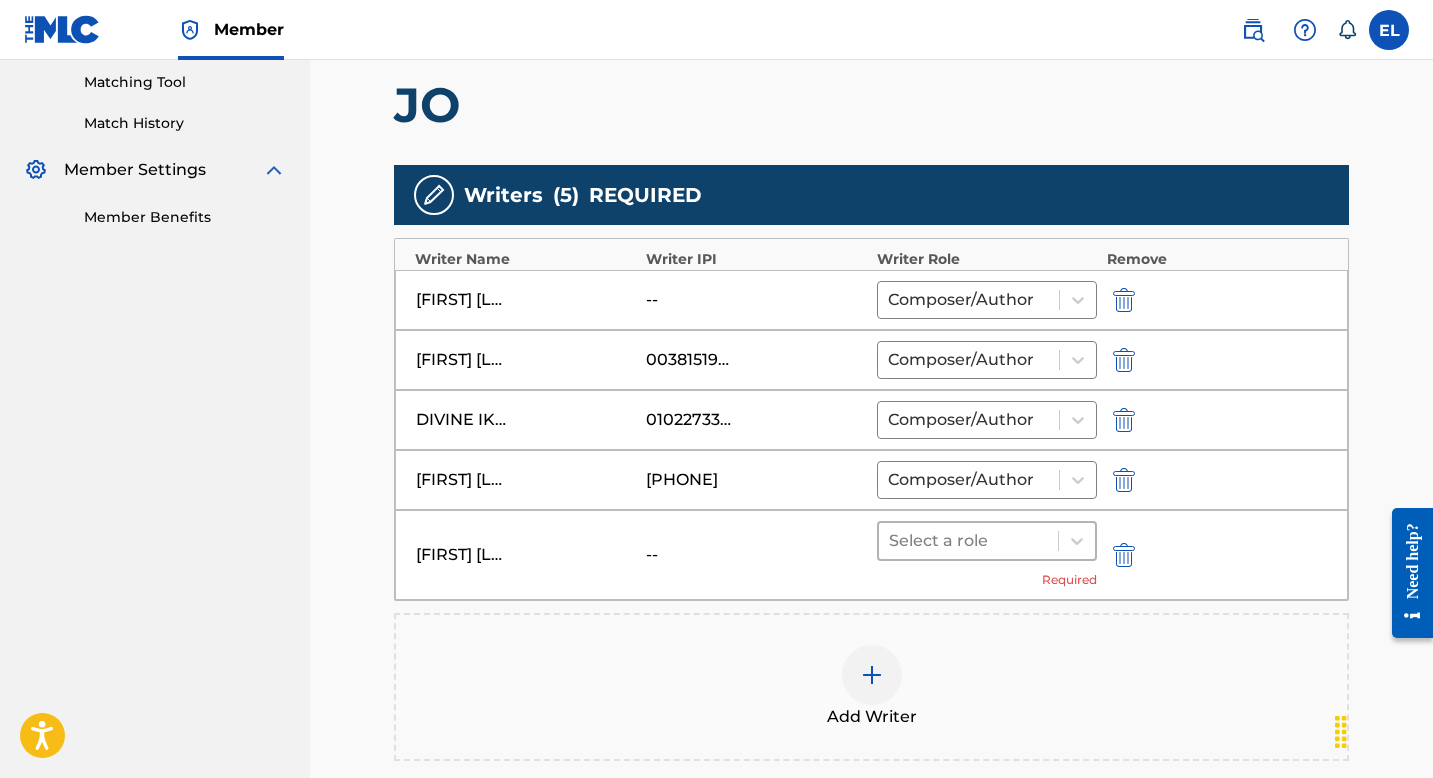 click at bounding box center [968, 541] 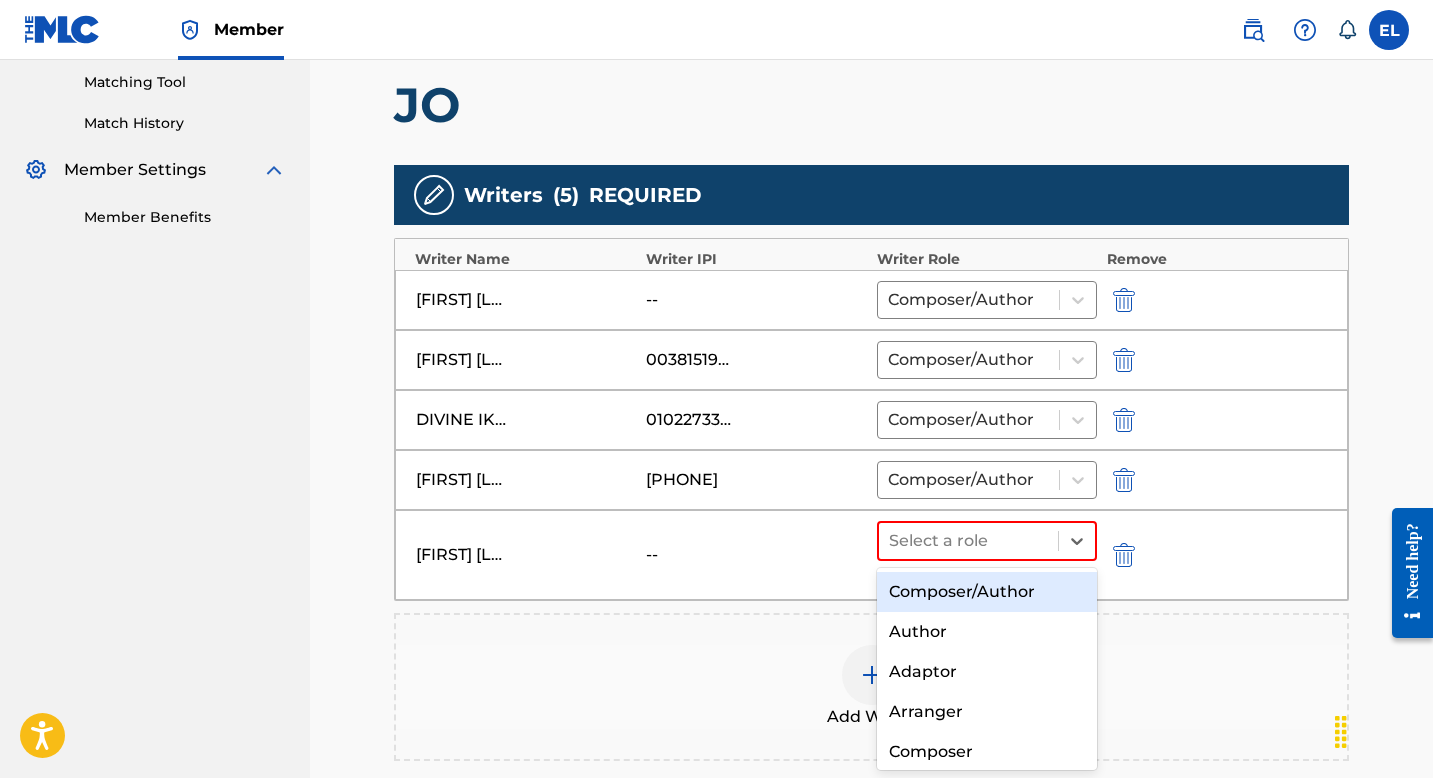 click on "Composer/Author" at bounding box center (987, 592) 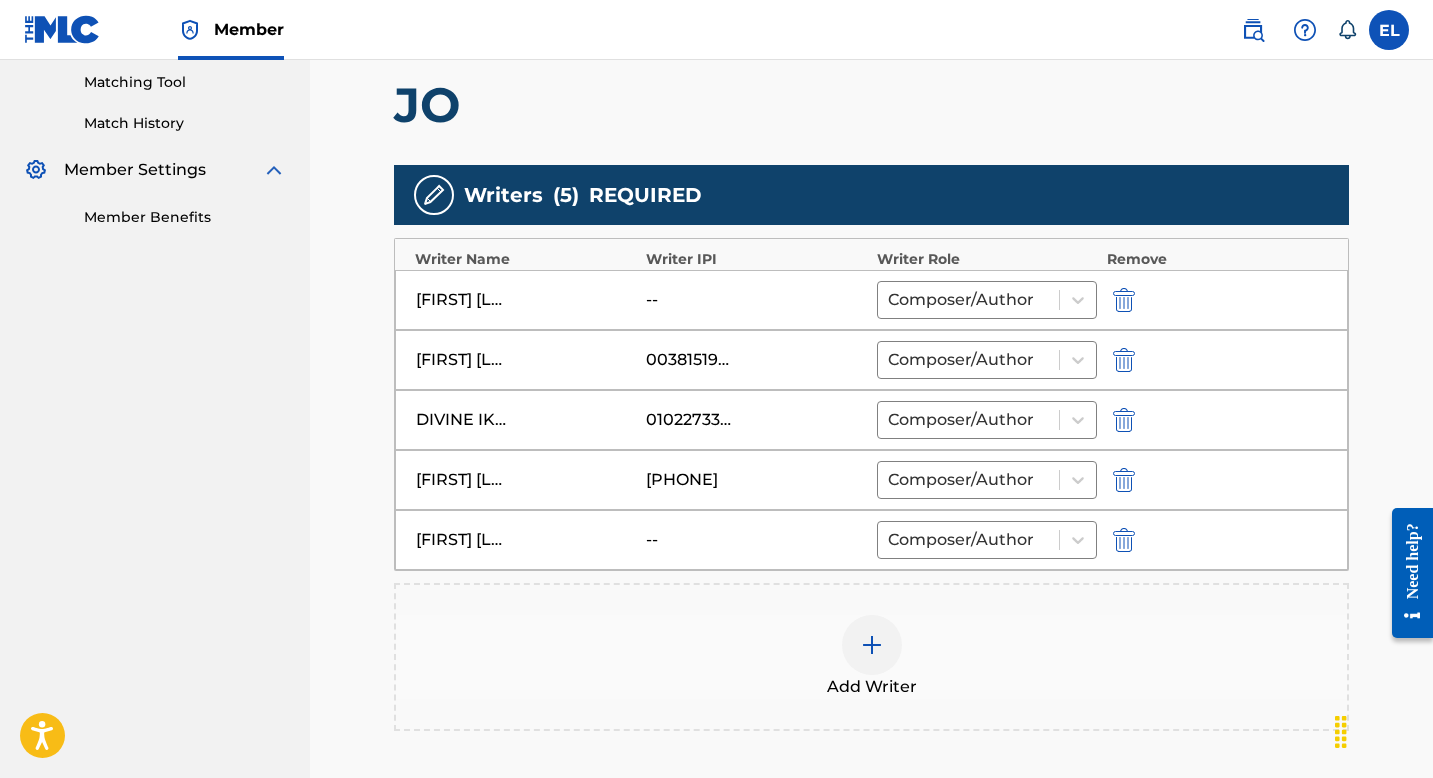 scroll, scrollTop: 756, scrollLeft: 0, axis: vertical 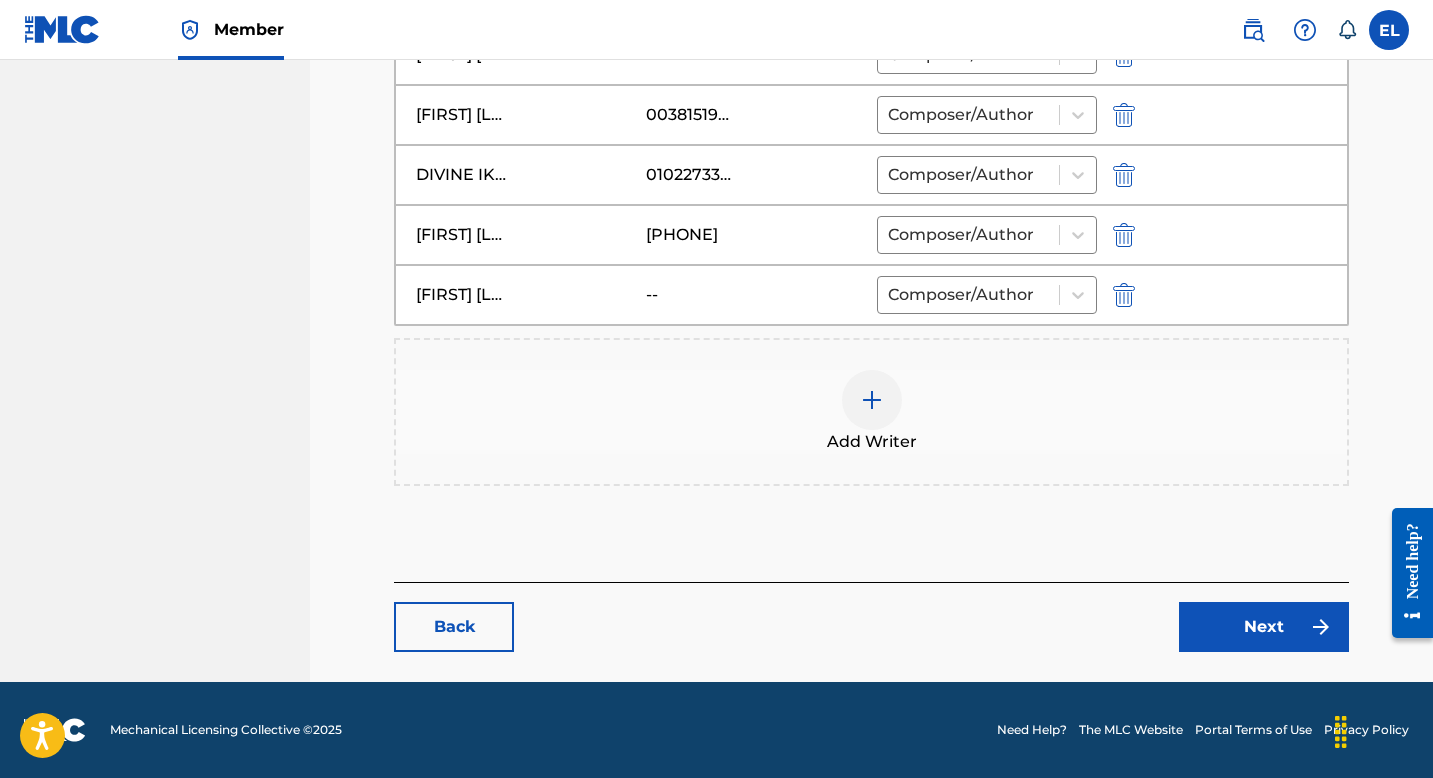click on "Next" at bounding box center [1264, 627] 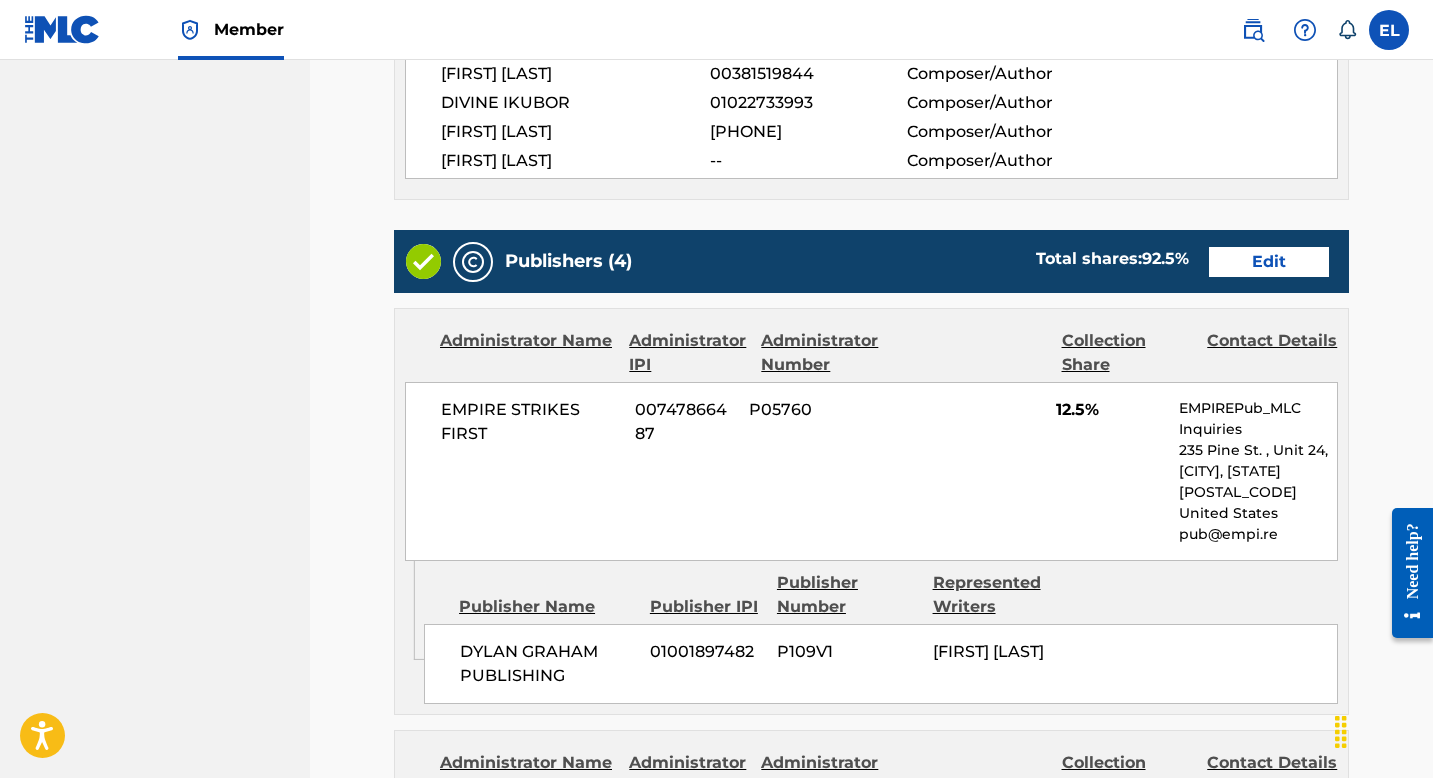 scroll, scrollTop: 627, scrollLeft: 0, axis: vertical 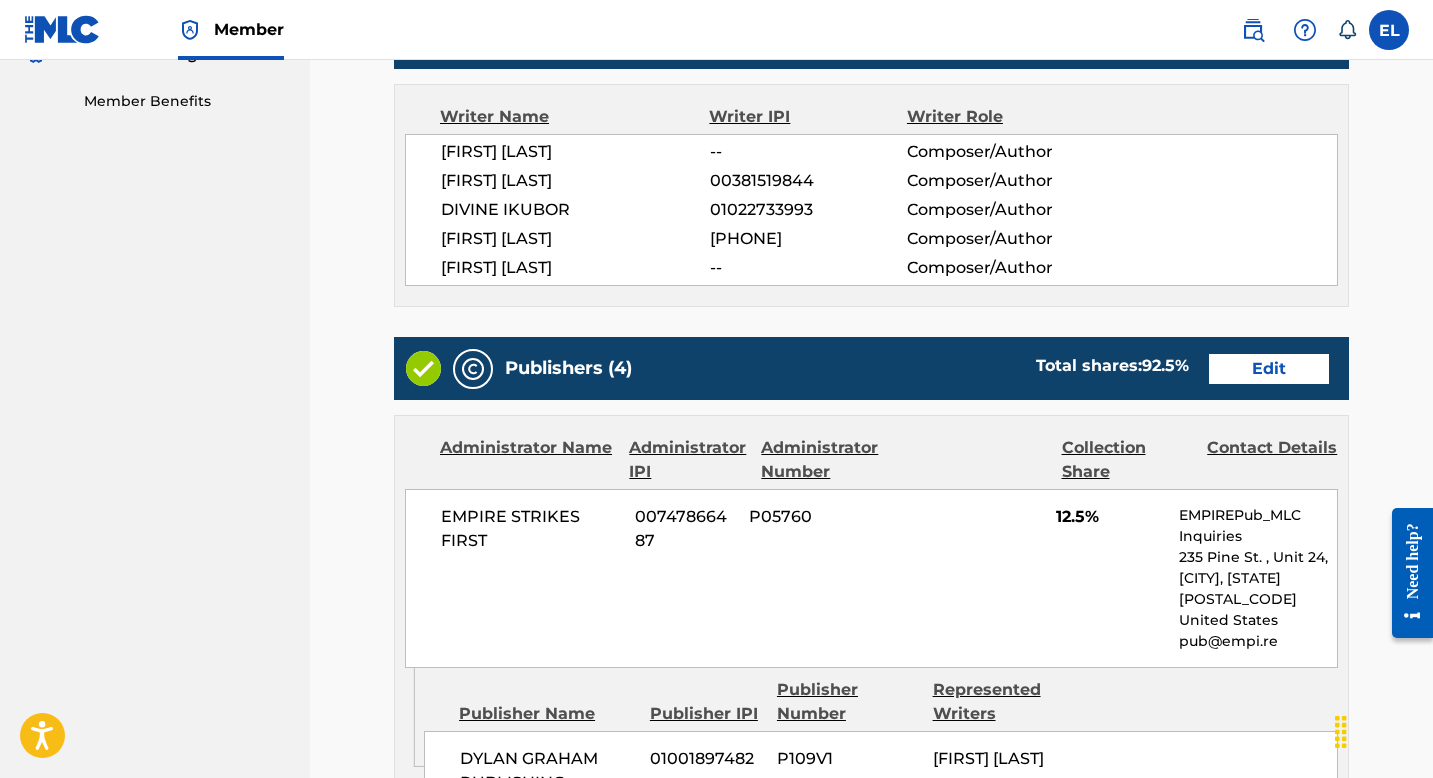 click on "Edit" at bounding box center (1269, 369) 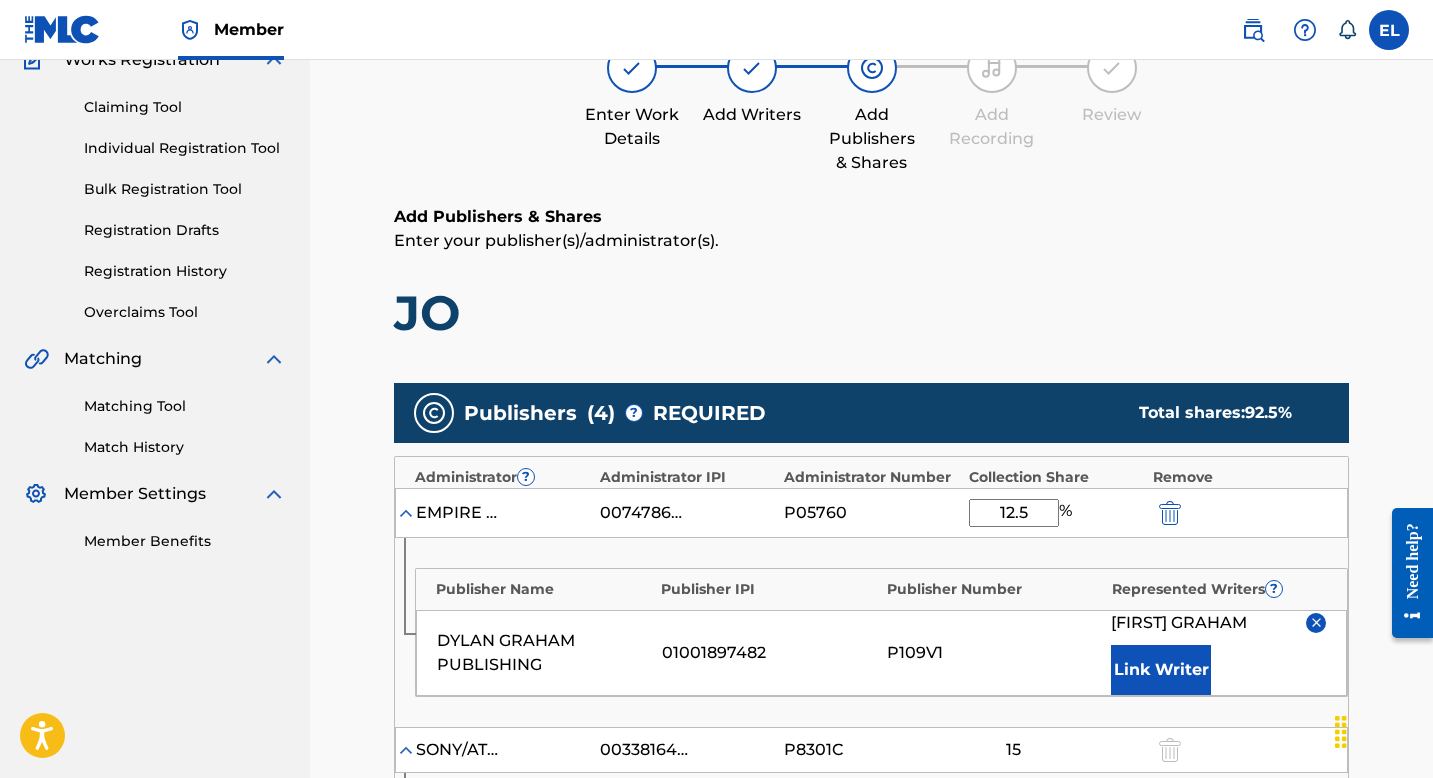 scroll, scrollTop: 374, scrollLeft: 0, axis: vertical 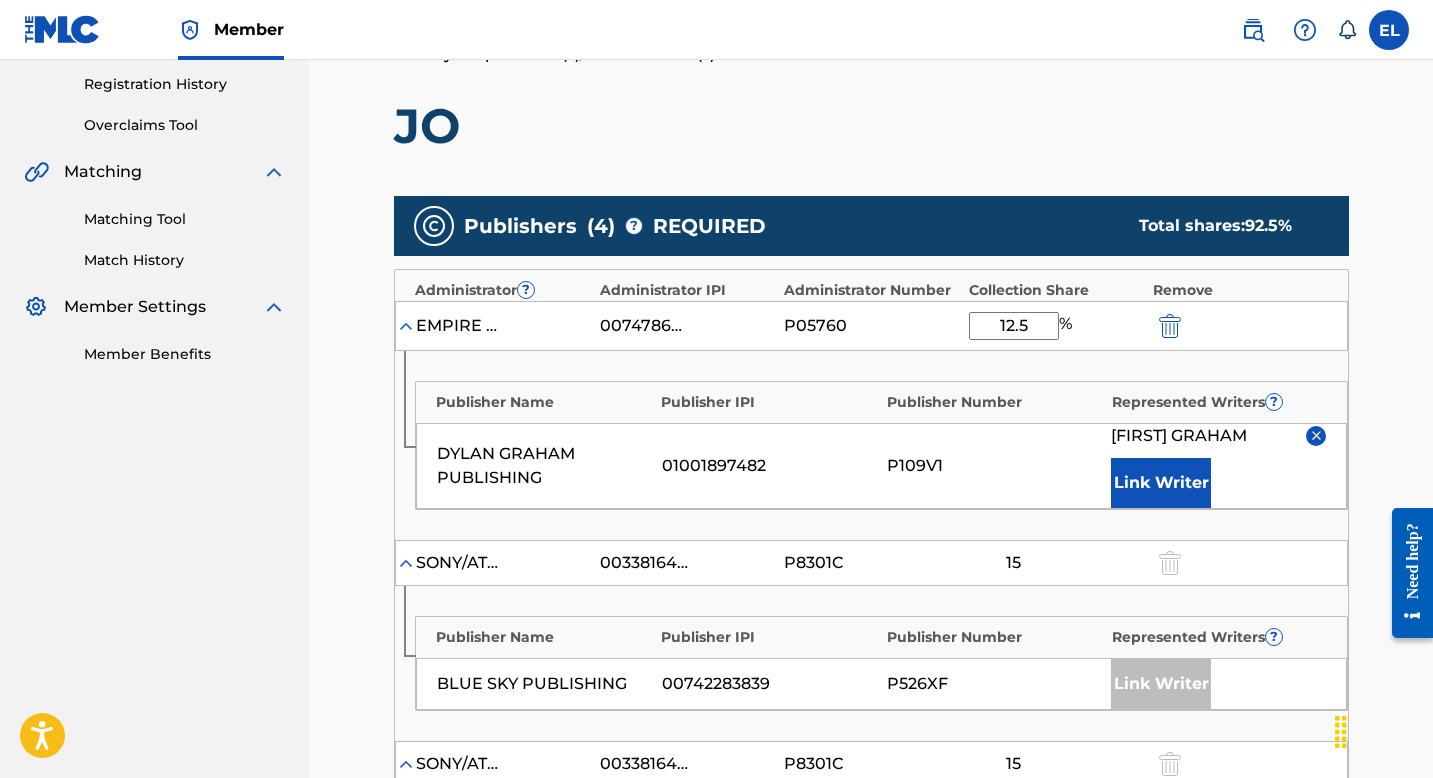 click at bounding box center [1316, 435] 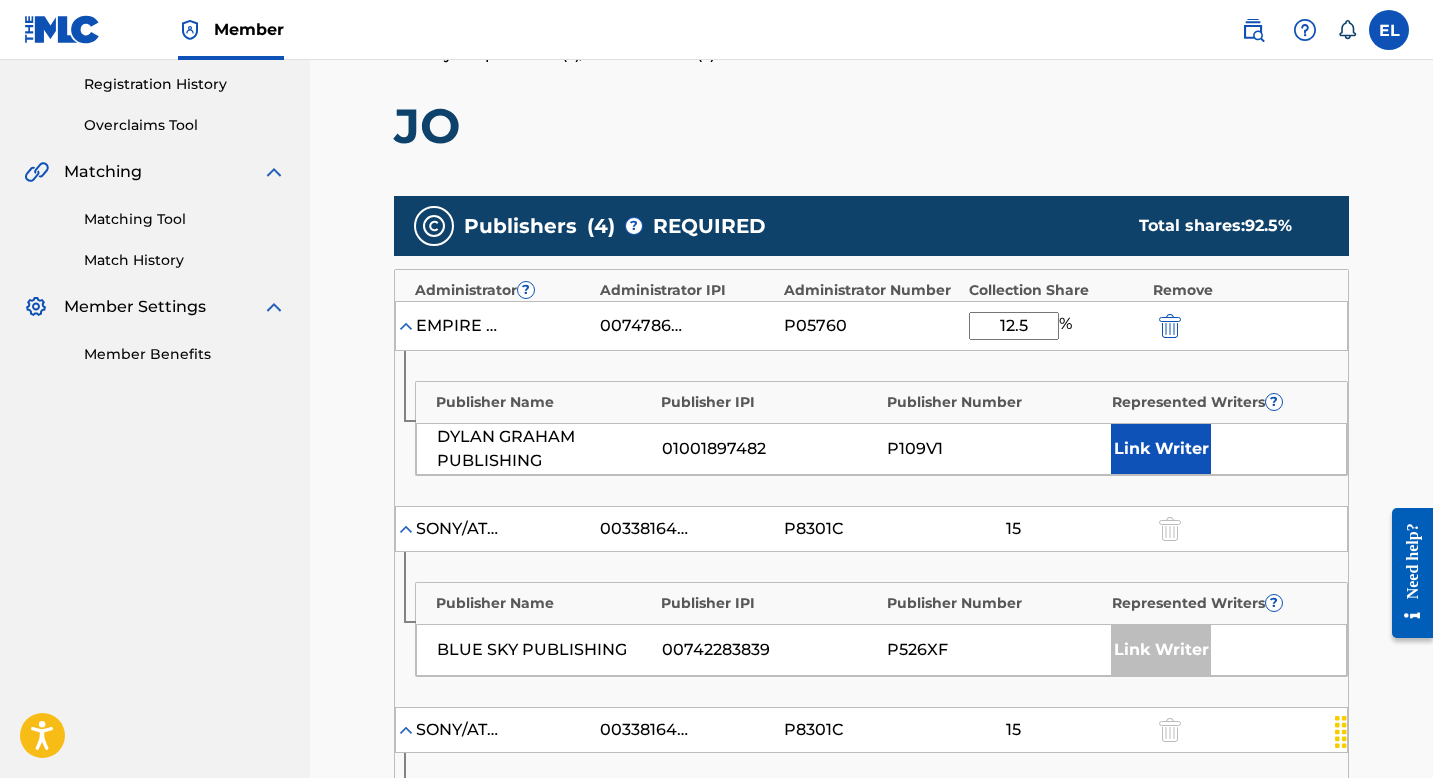 click on "Link Writer" at bounding box center [1161, 449] 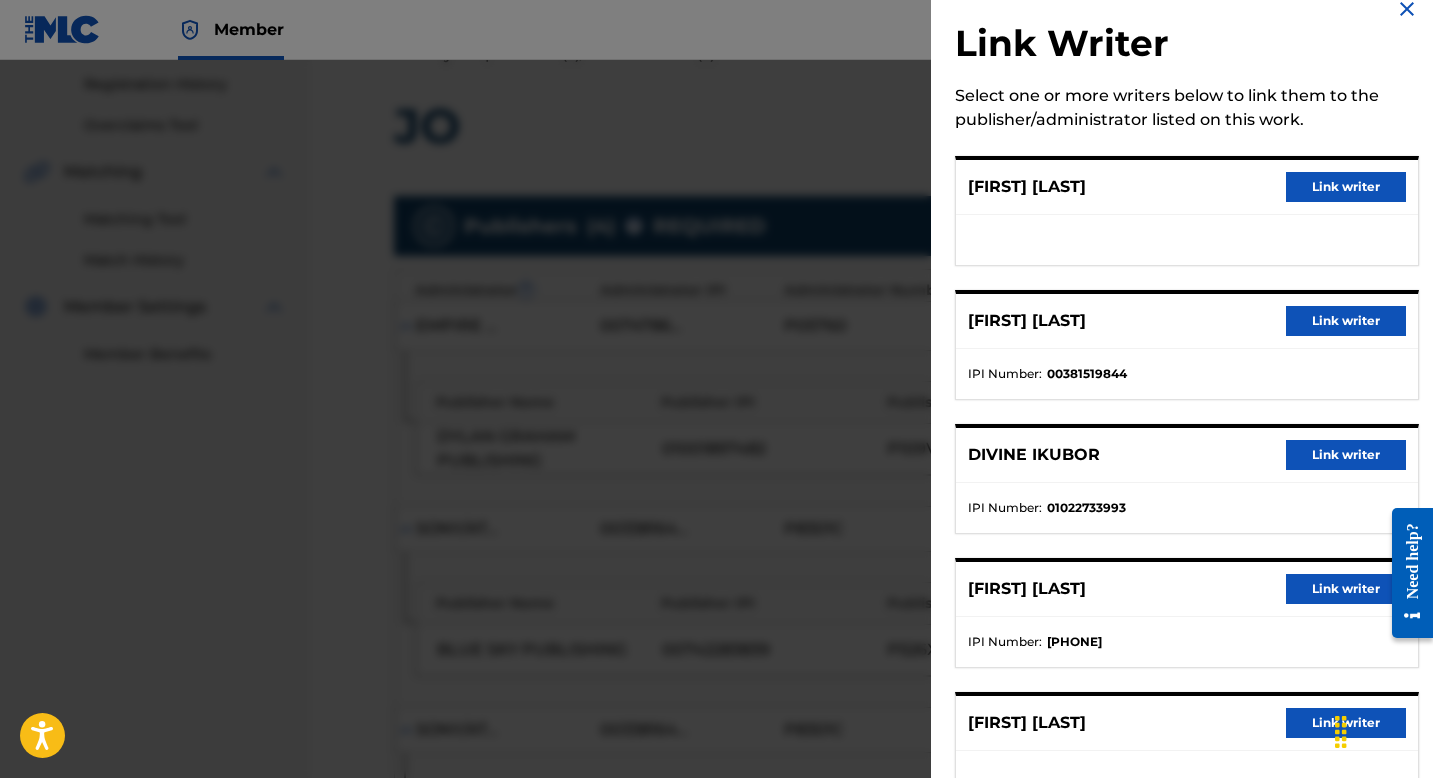 scroll, scrollTop: 99, scrollLeft: 0, axis: vertical 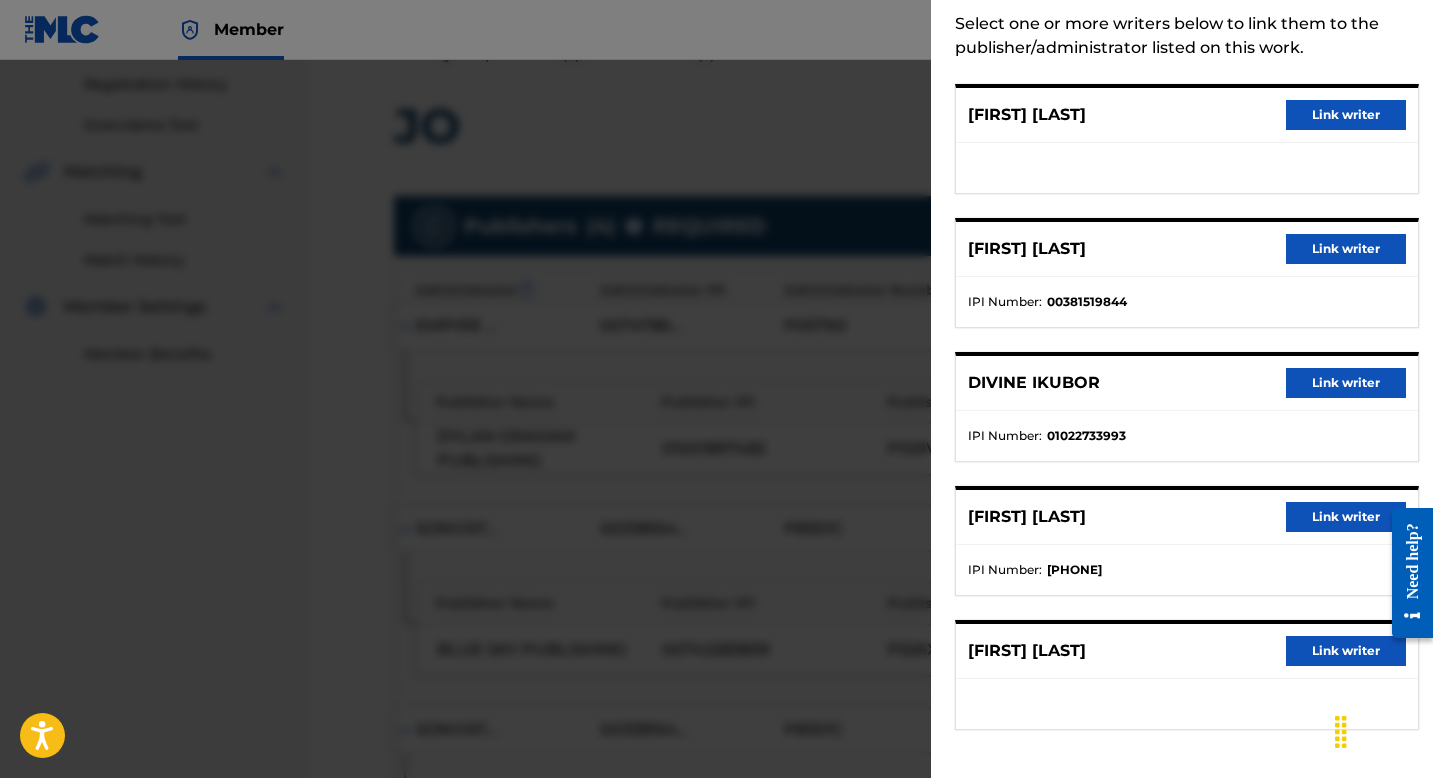 click on "Link writer" at bounding box center [1346, 517] 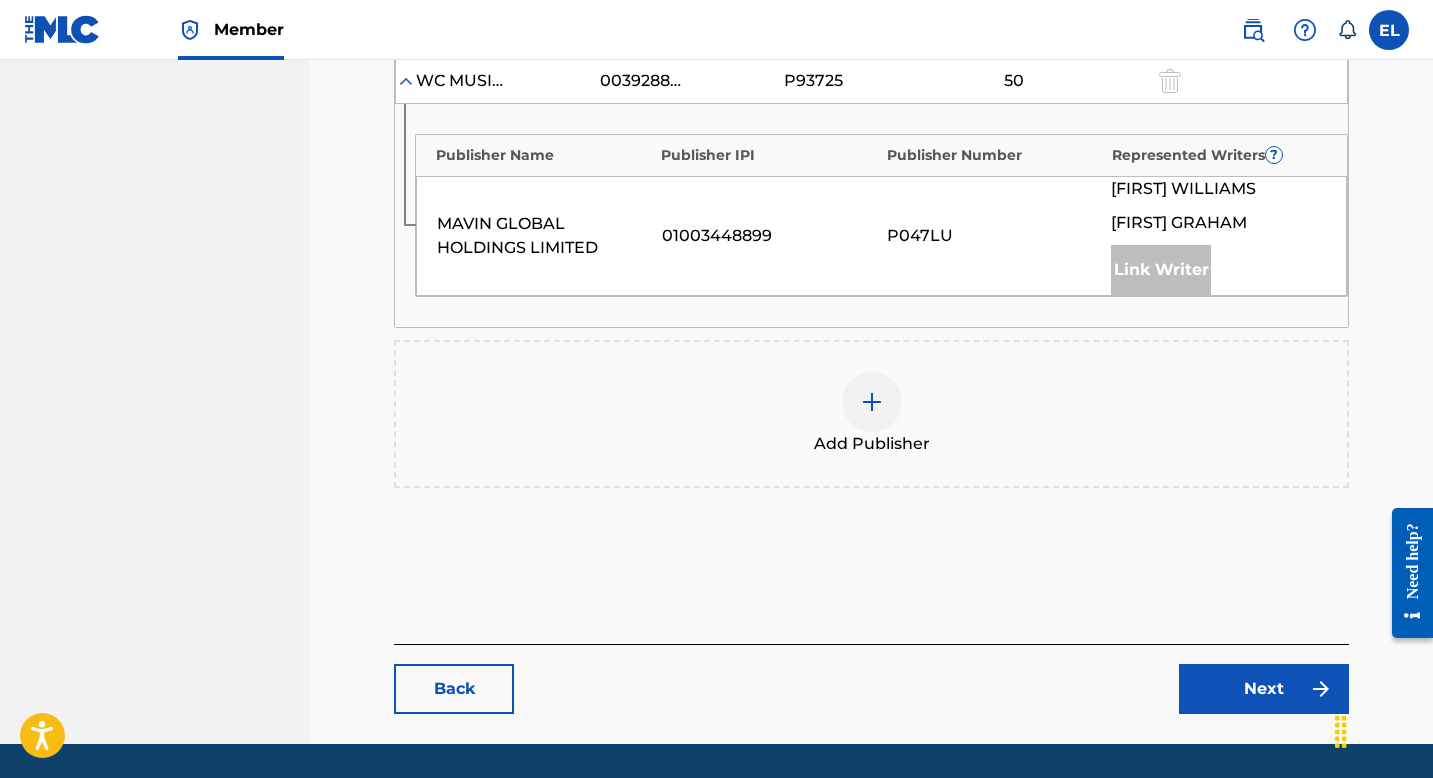 scroll, scrollTop: 1320, scrollLeft: 0, axis: vertical 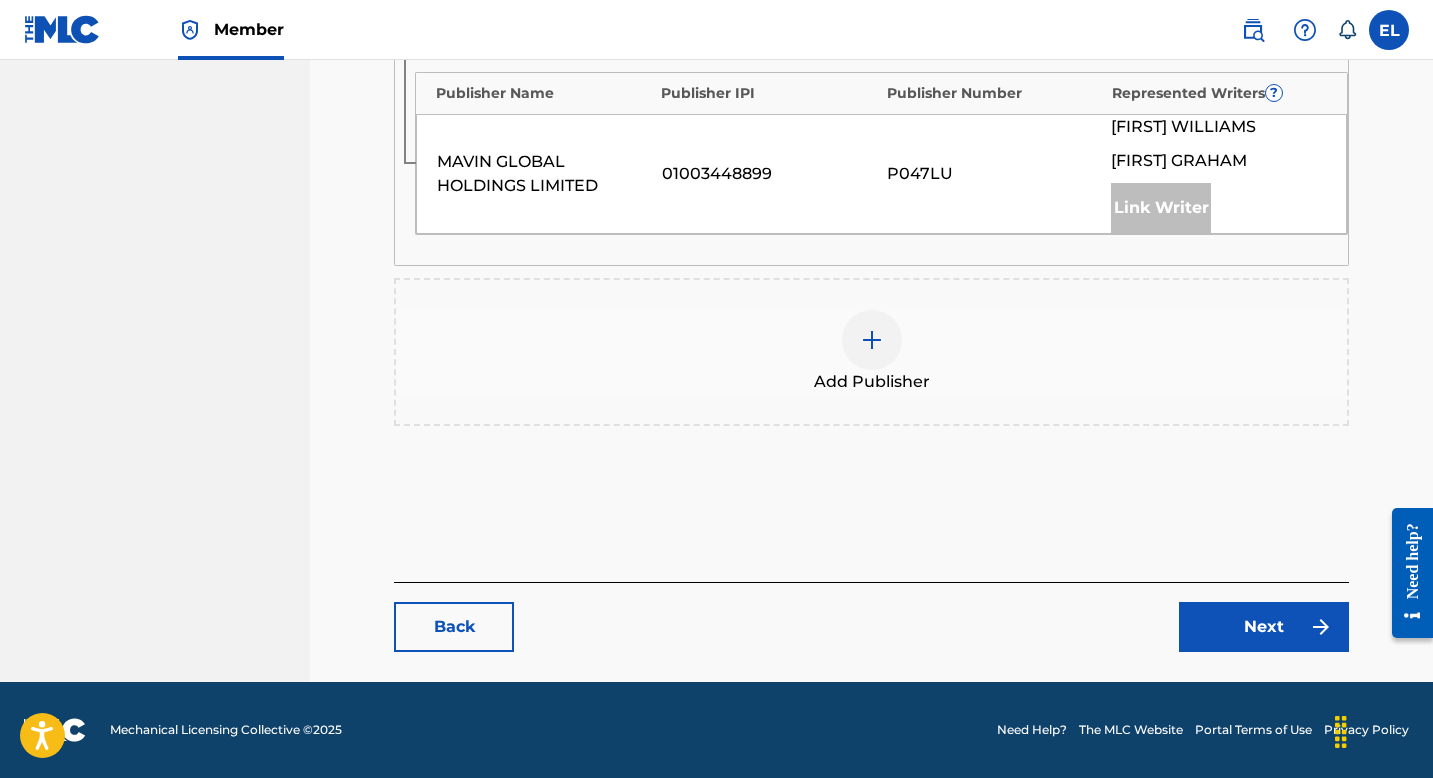 click on "Next" at bounding box center [1264, 627] 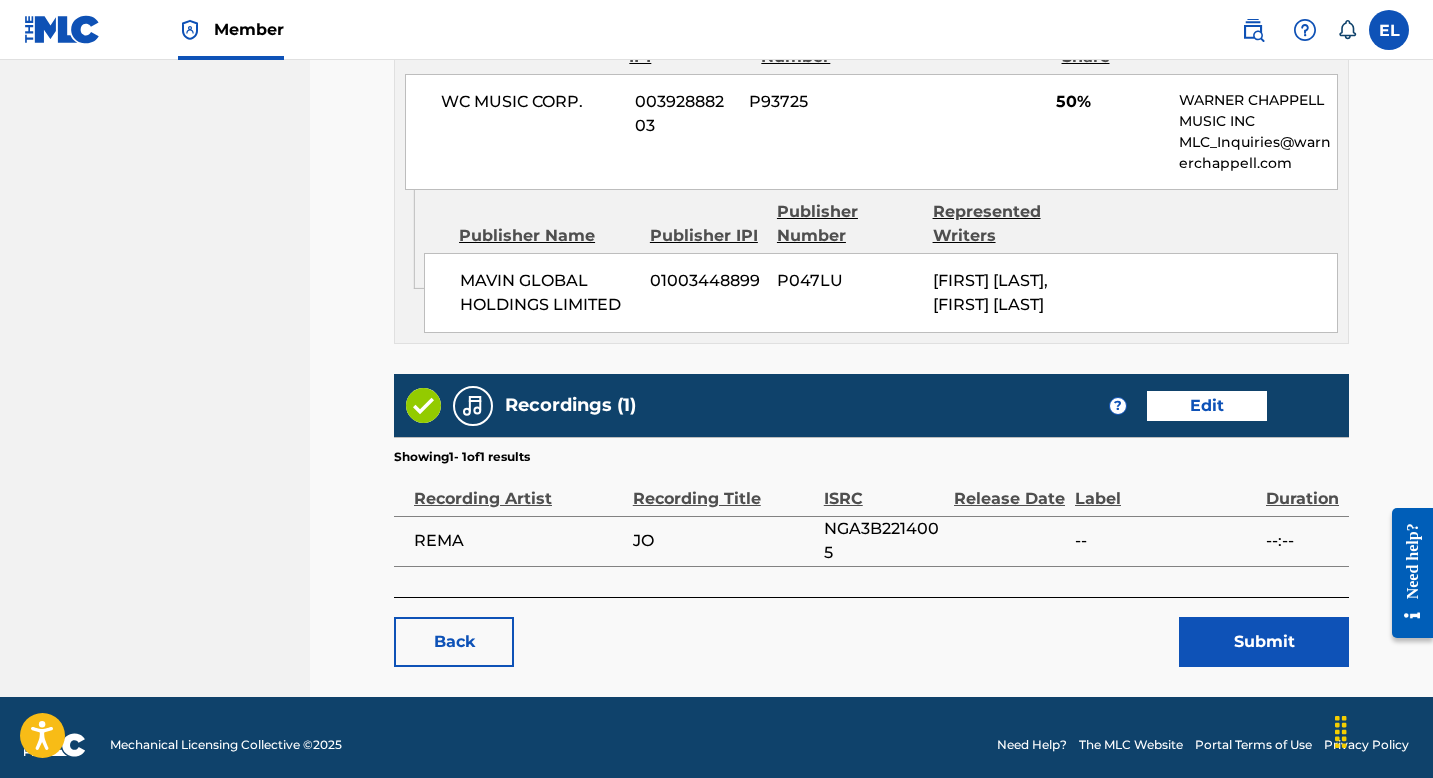 scroll, scrollTop: 2487, scrollLeft: 0, axis: vertical 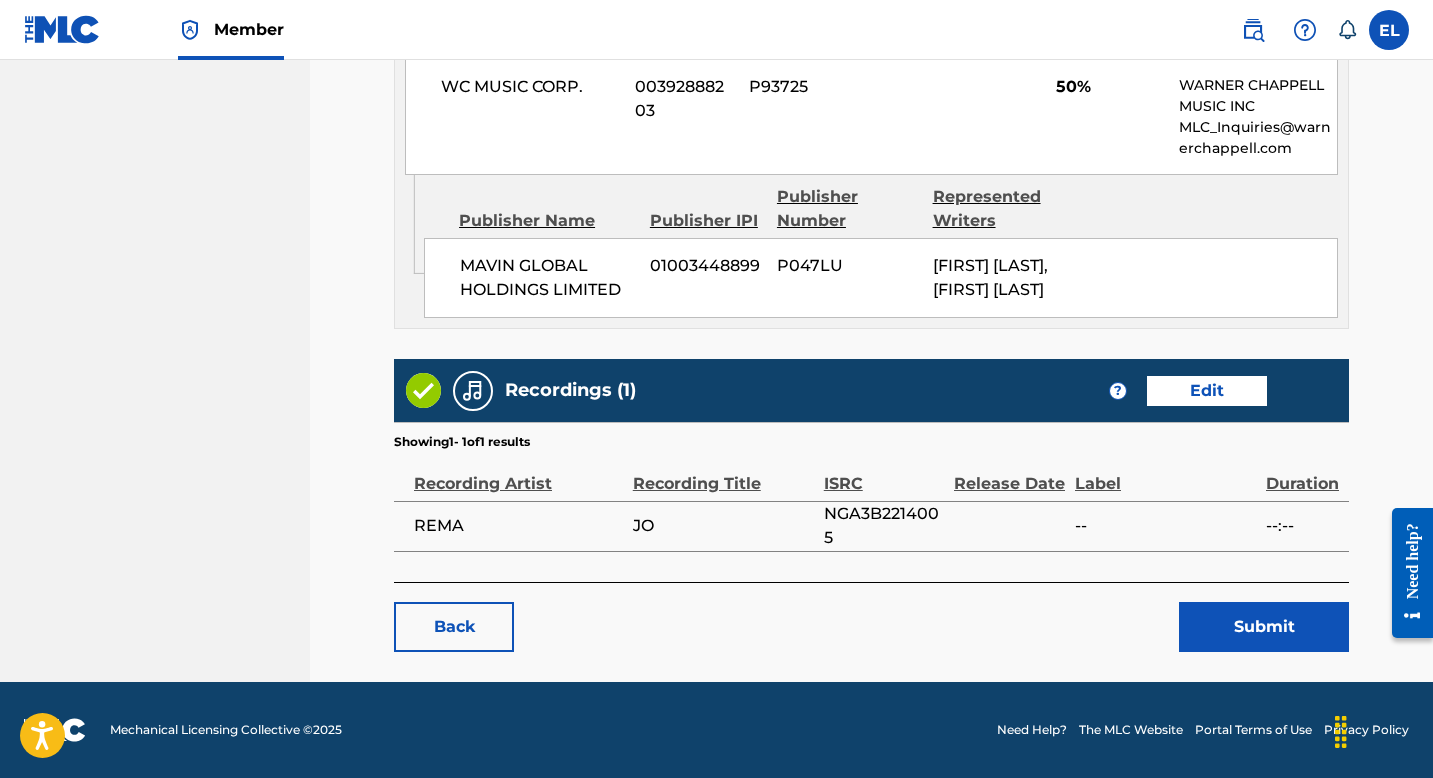 click on "Submit" at bounding box center [1264, 627] 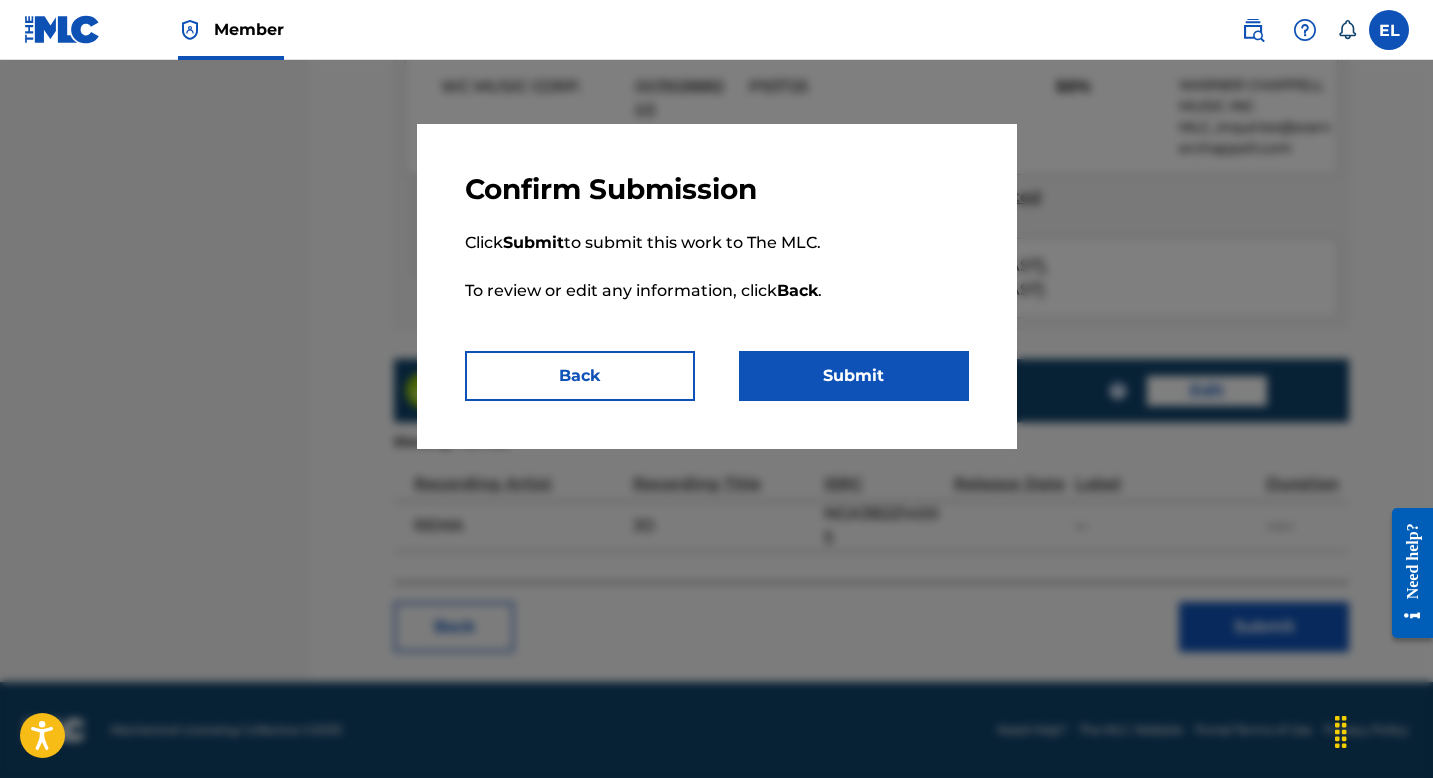 click on "Submit" at bounding box center (854, 376) 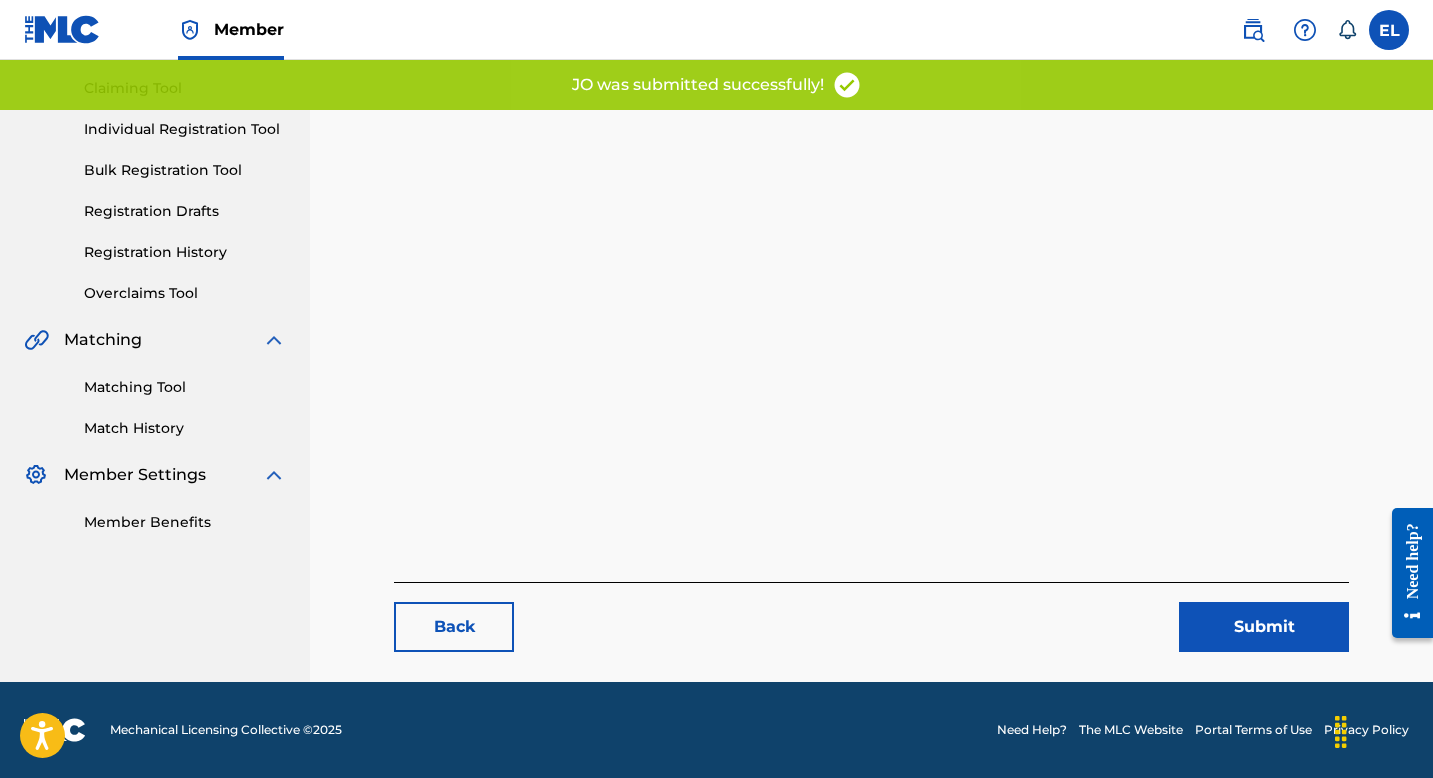 scroll, scrollTop: 0, scrollLeft: 0, axis: both 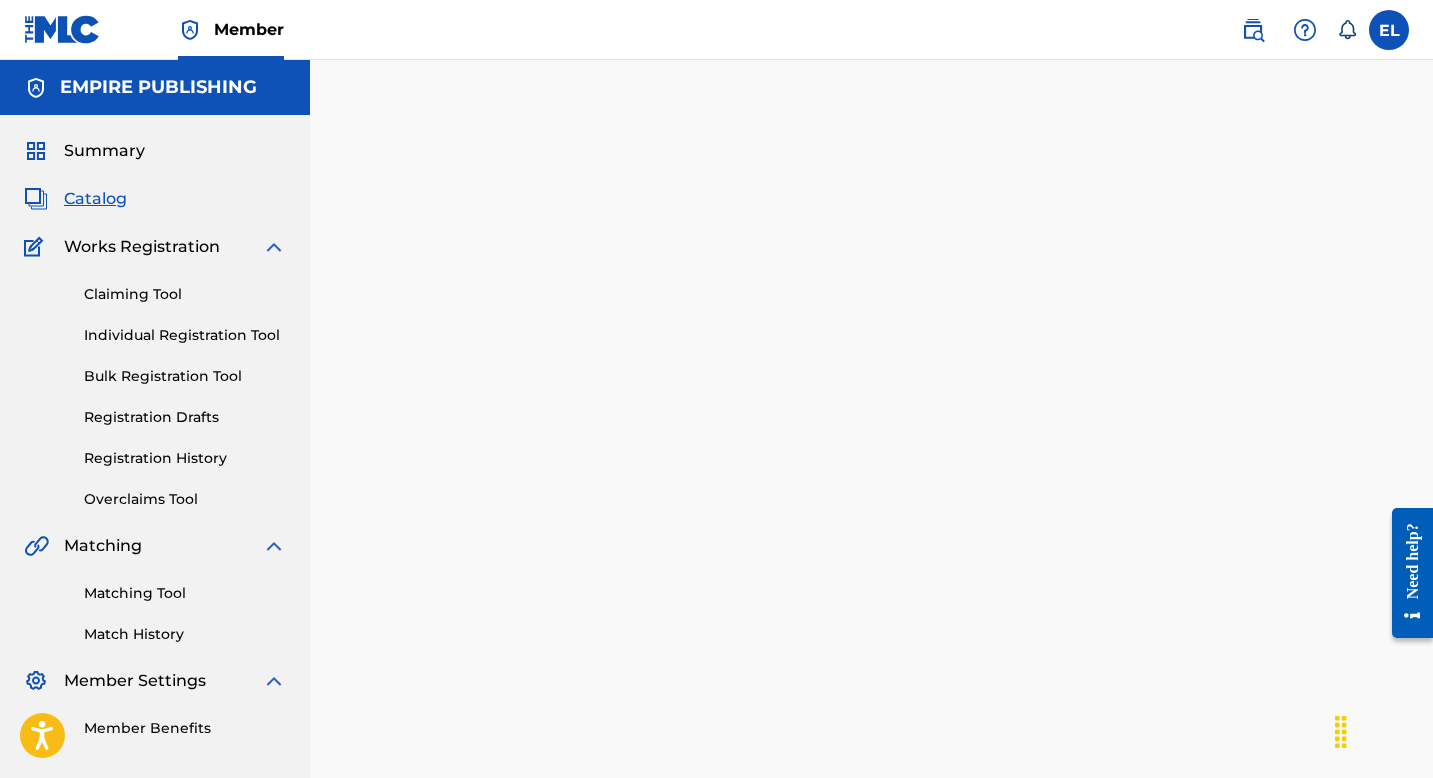 click on "Catalog" at bounding box center (95, 199) 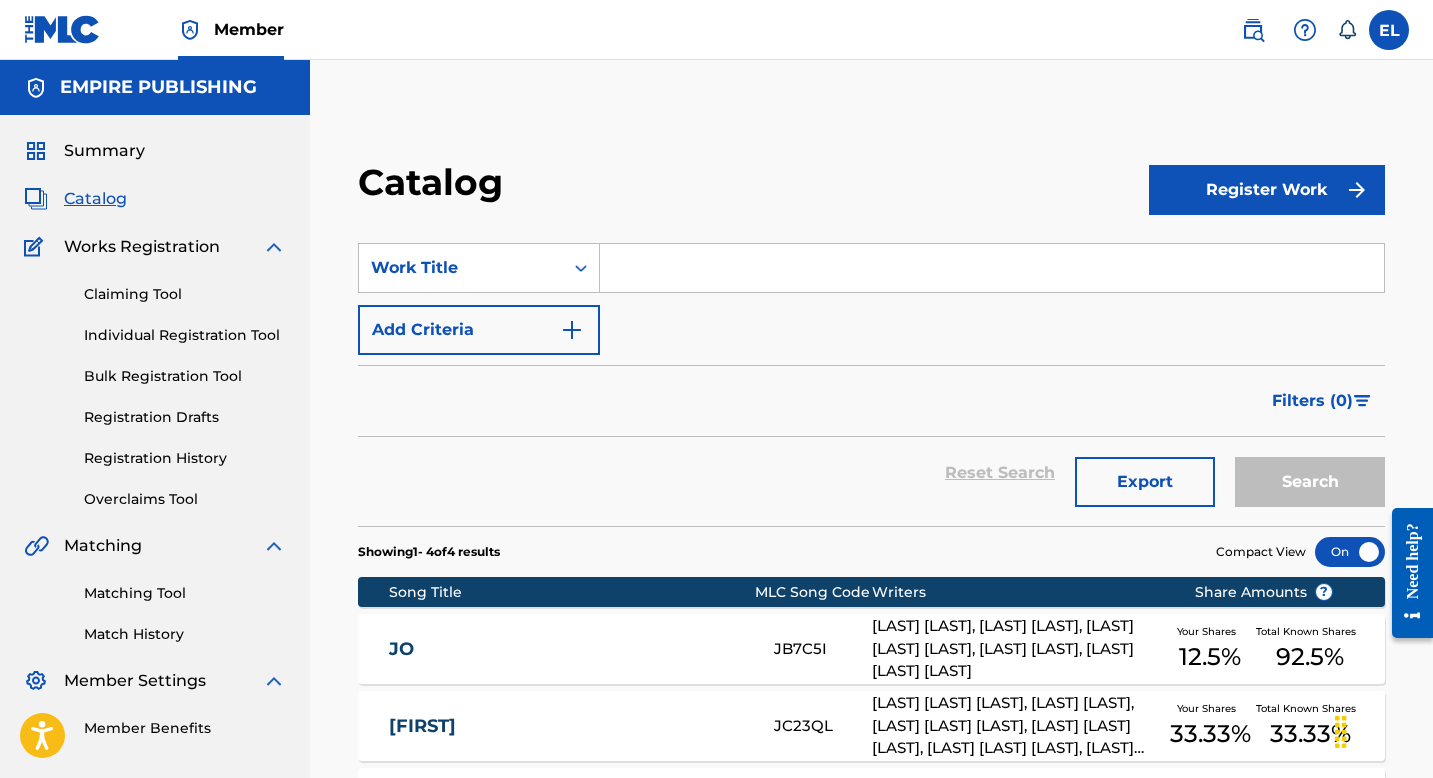 click at bounding box center (992, 268) 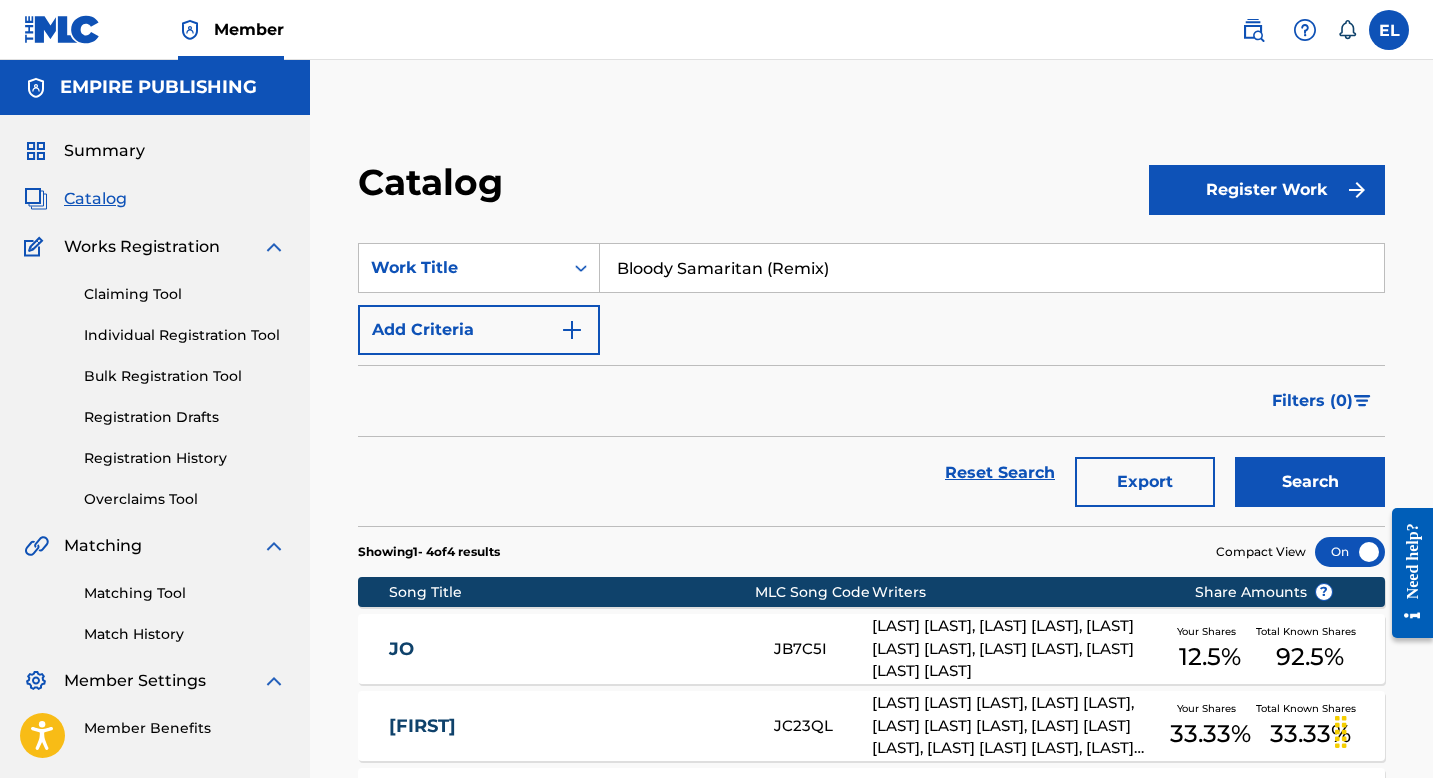 type on "Bloody Samaritan (Remix)" 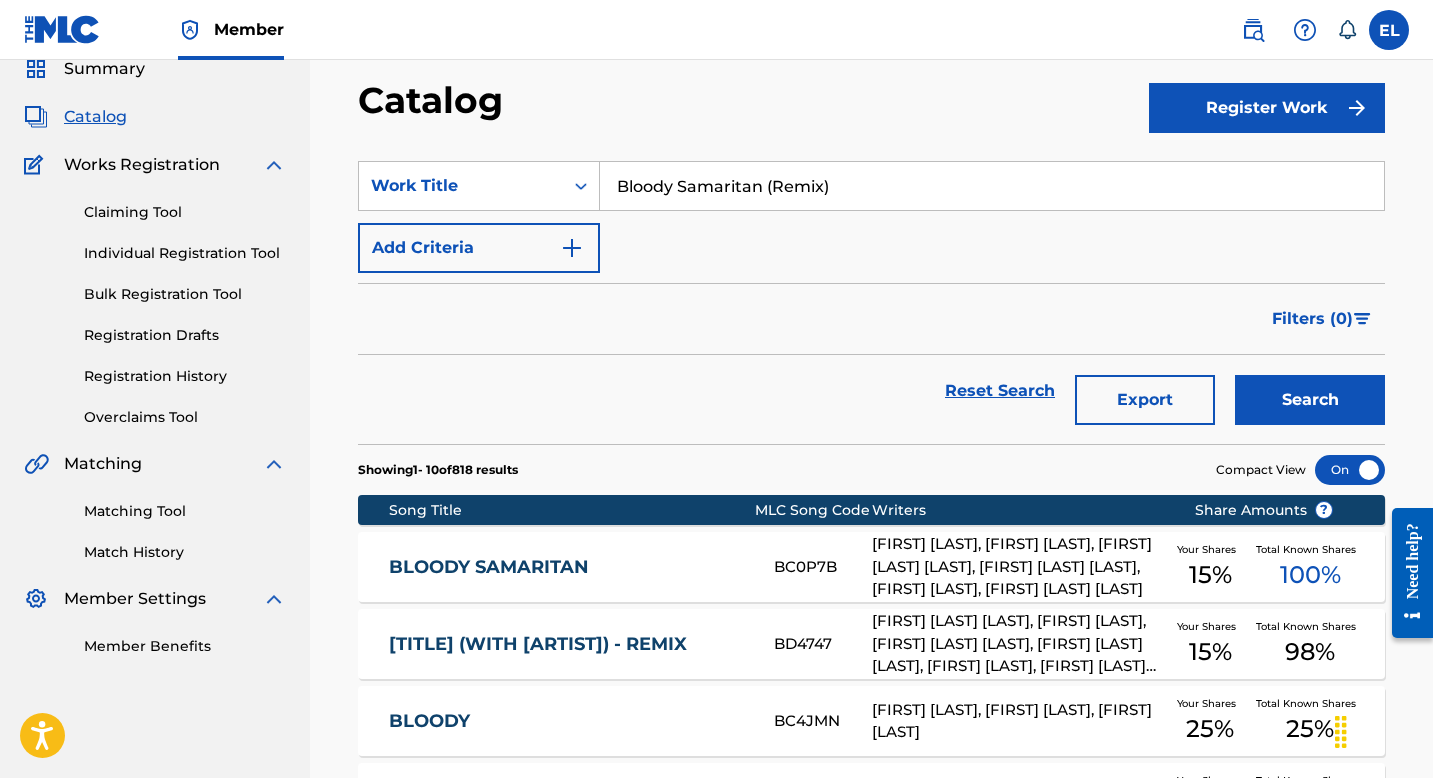 scroll, scrollTop: 169, scrollLeft: 0, axis: vertical 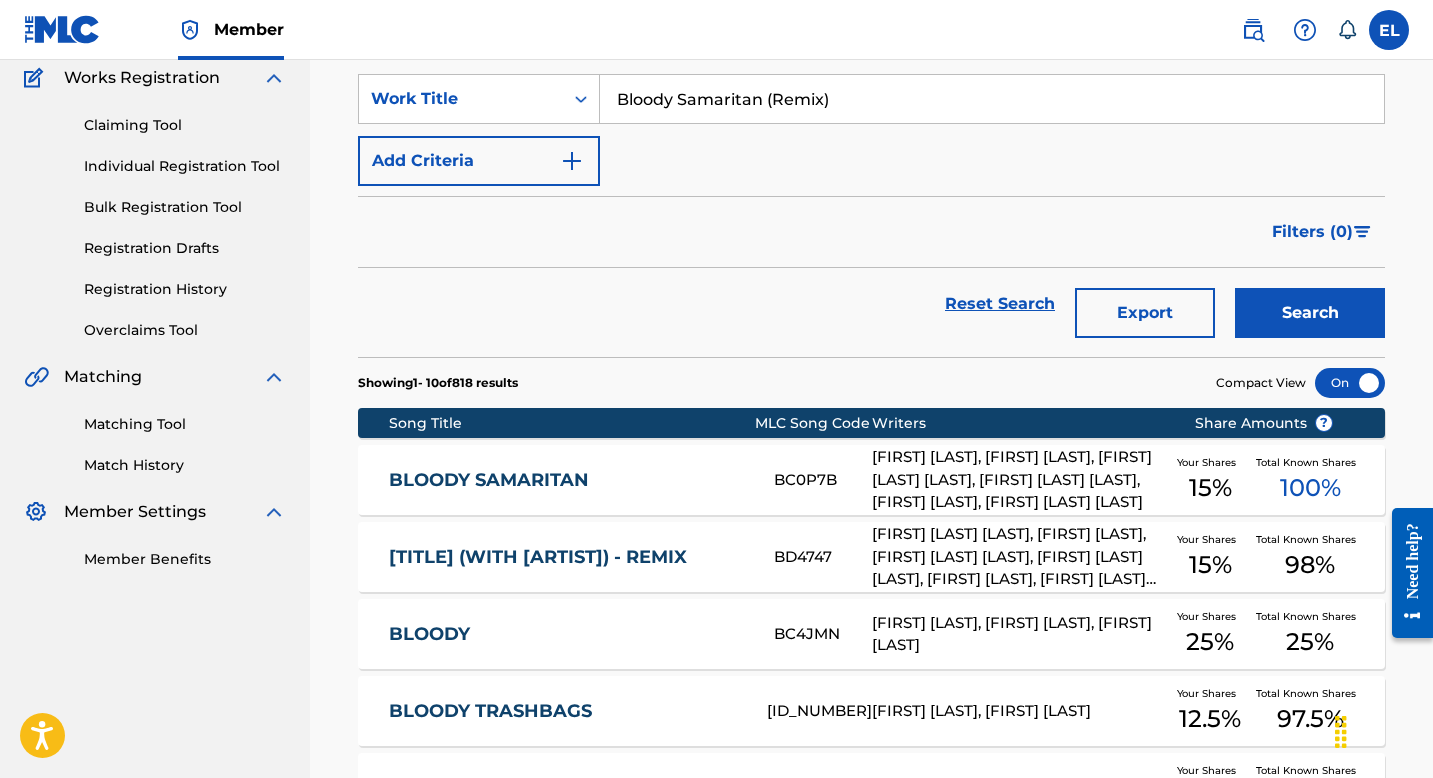 click on "BLOODY SAMARITAN (WITH KELLY ROWLAND) - REMIX" at bounding box center (568, 557) 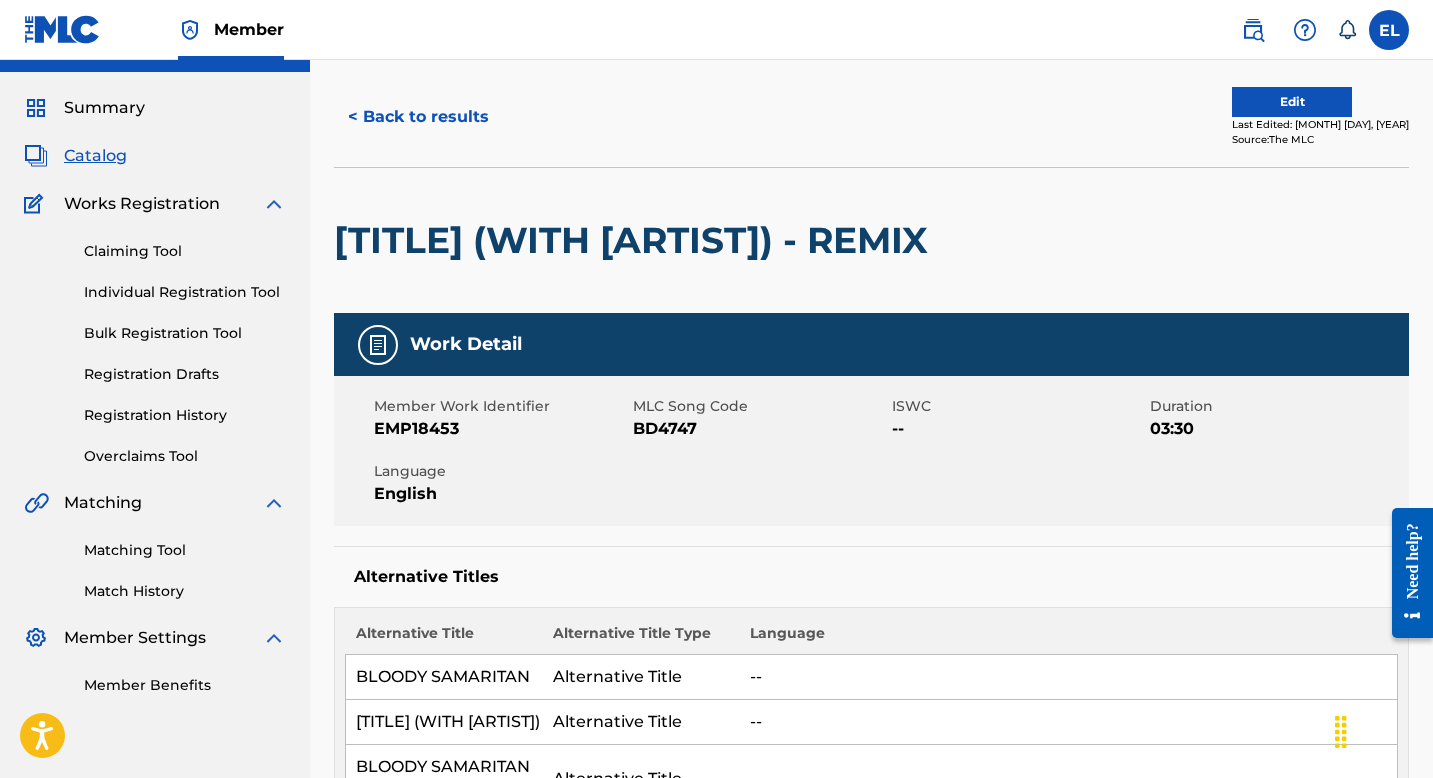 scroll, scrollTop: 0, scrollLeft: 0, axis: both 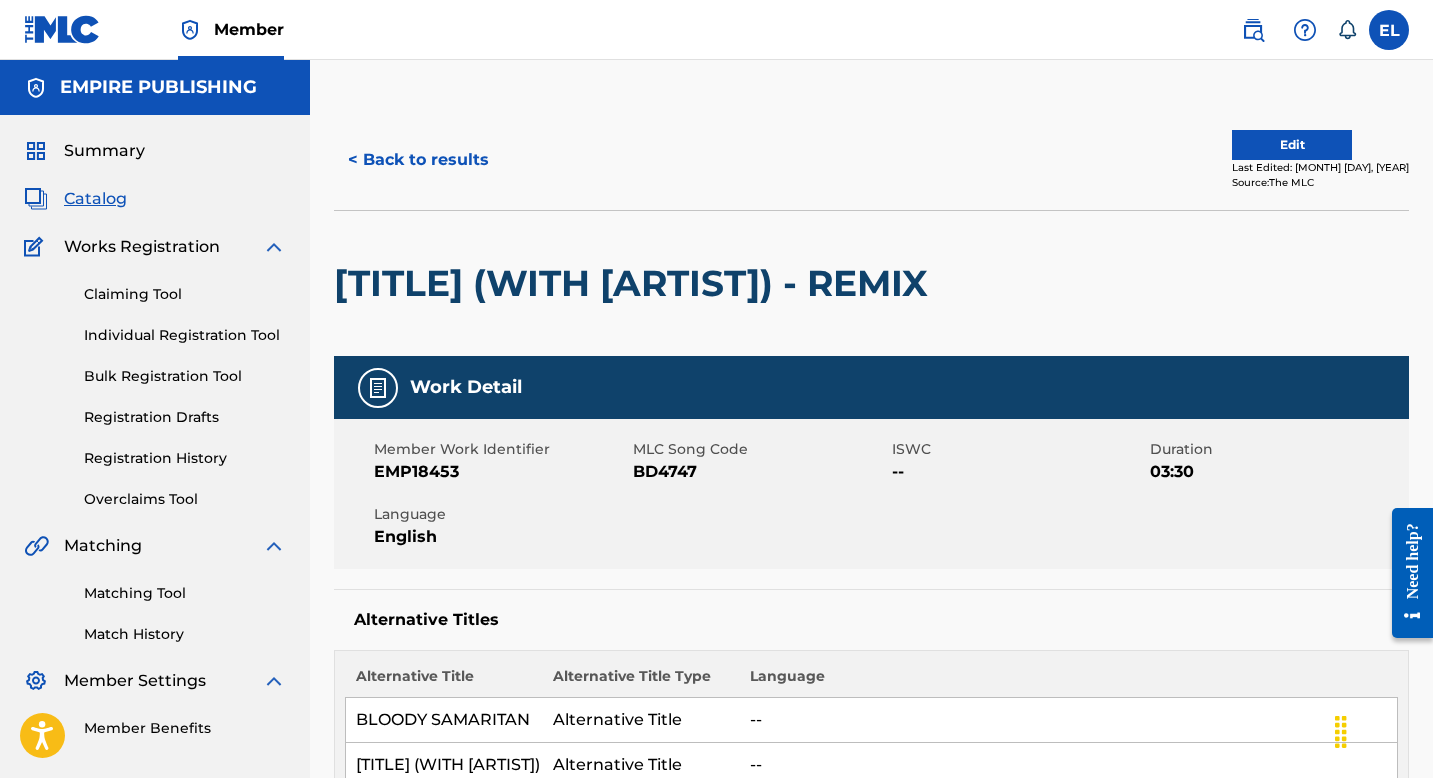 click on "Edit" at bounding box center (1292, 145) 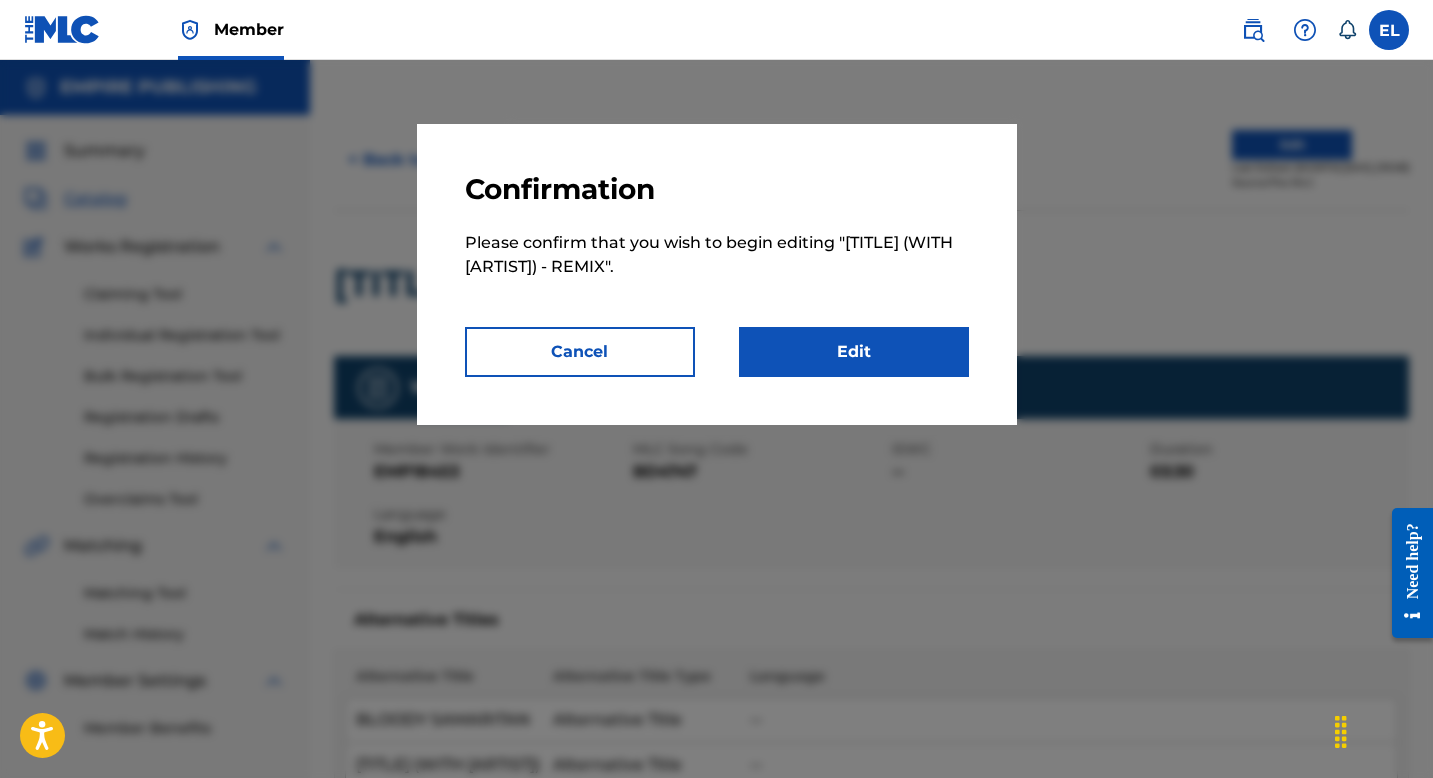 click on "Edit" at bounding box center [854, 352] 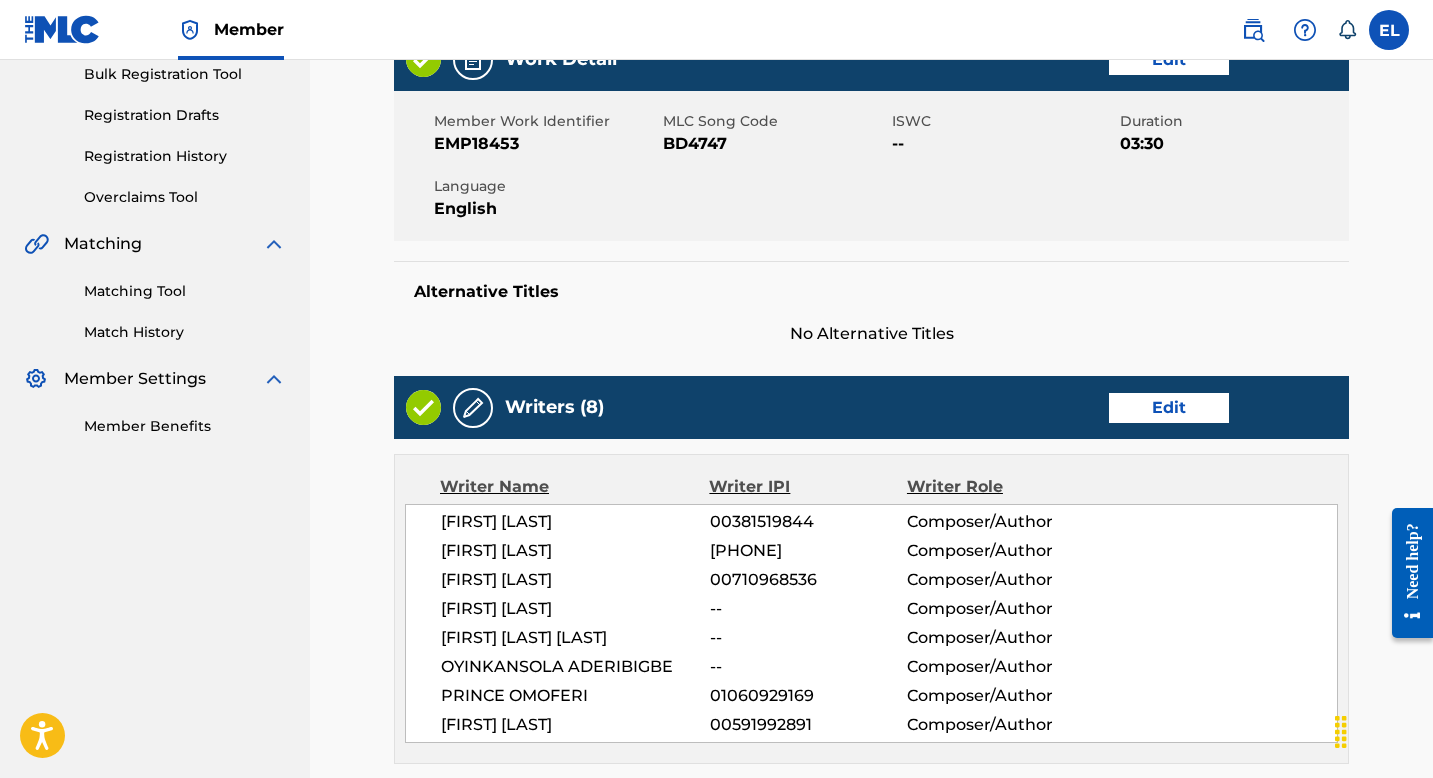 scroll, scrollTop: 416, scrollLeft: 0, axis: vertical 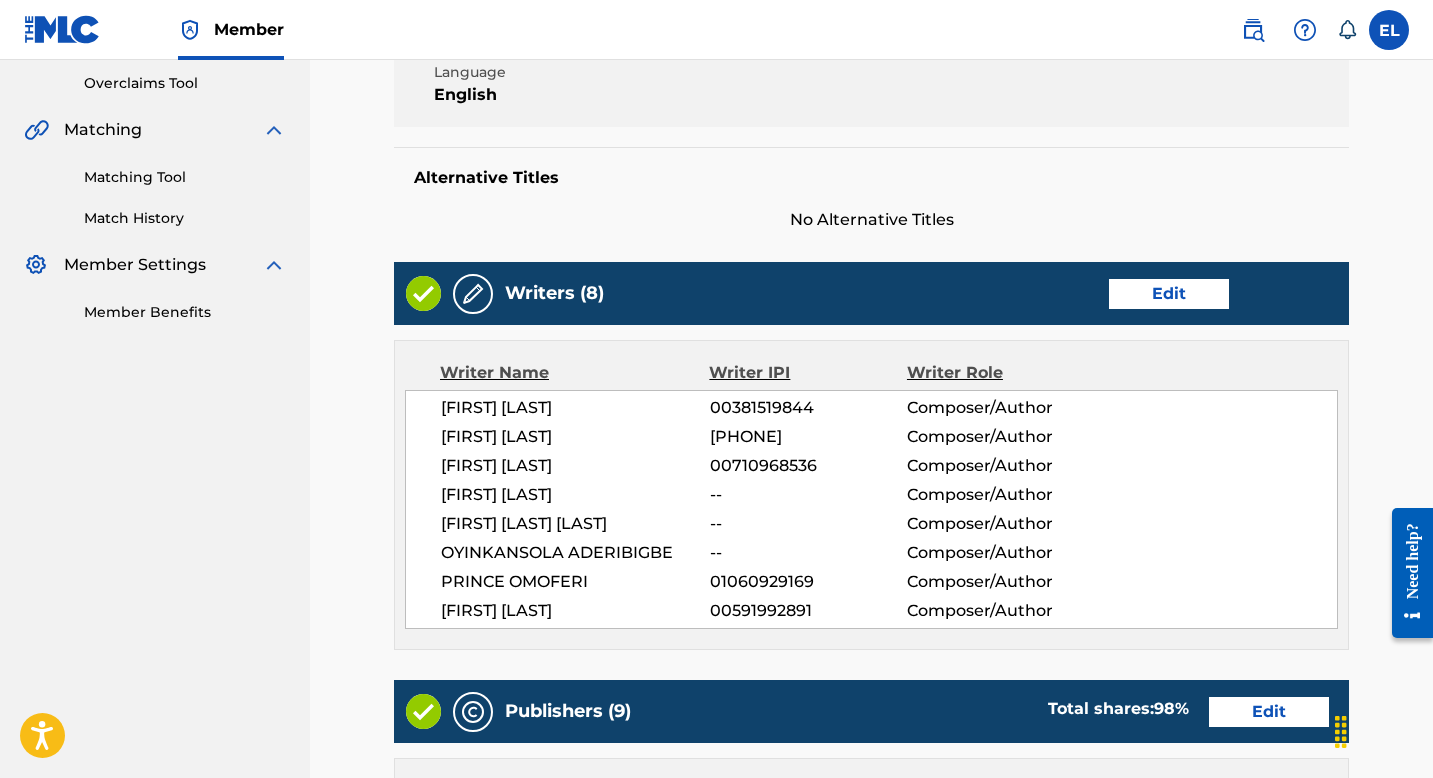drag, startPoint x: 1140, startPoint y: 344, endPoint x: 1158, endPoint y: 323, distance: 27.658634 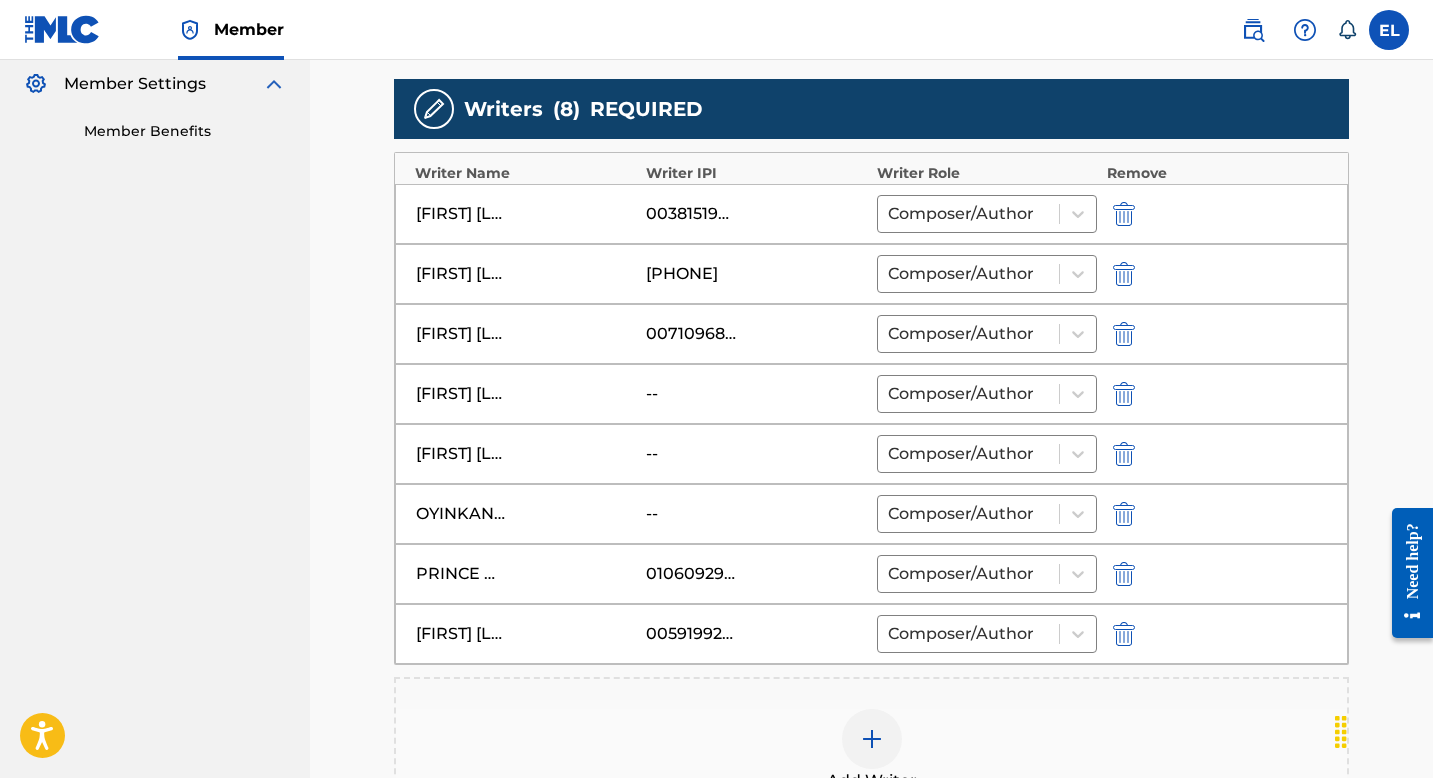 scroll, scrollTop: 649, scrollLeft: 0, axis: vertical 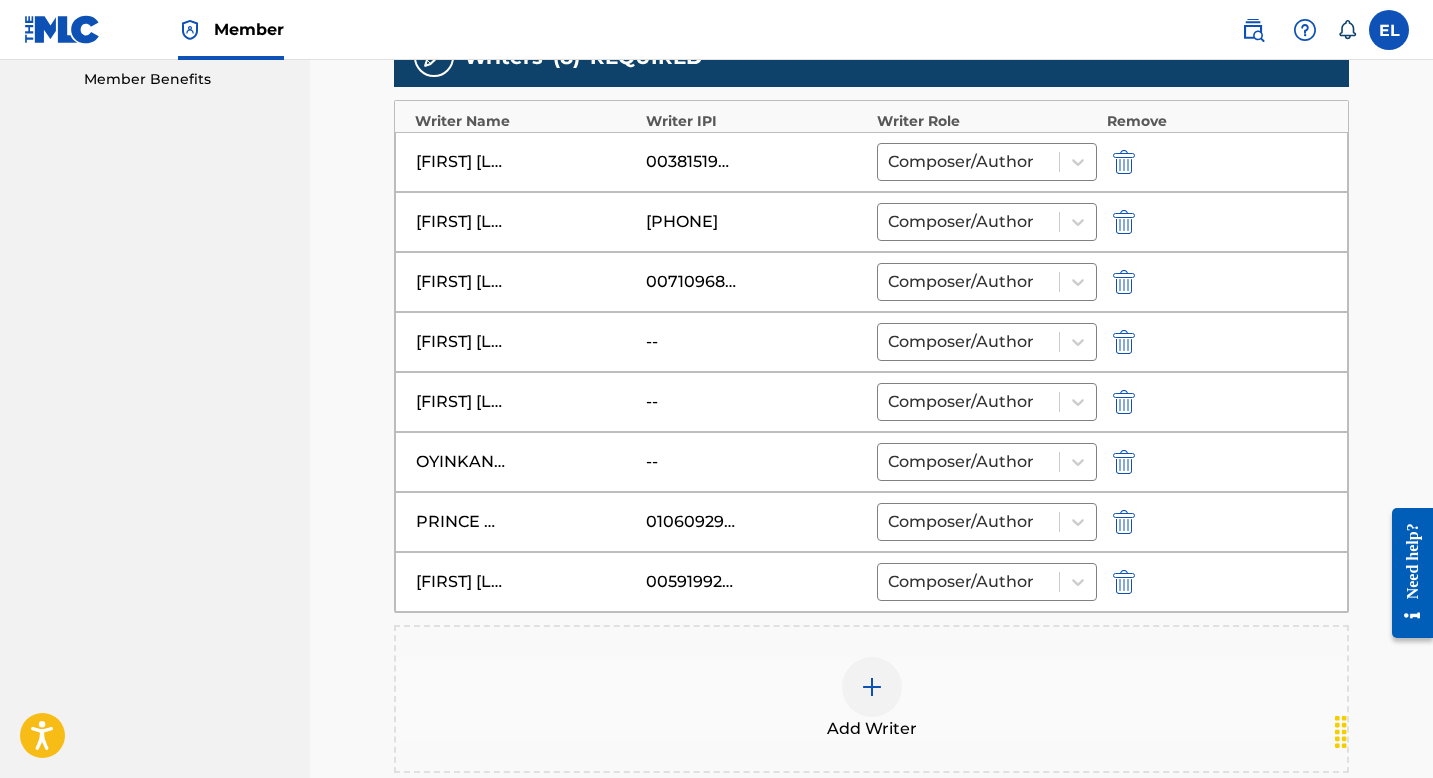 click at bounding box center [1124, 342] 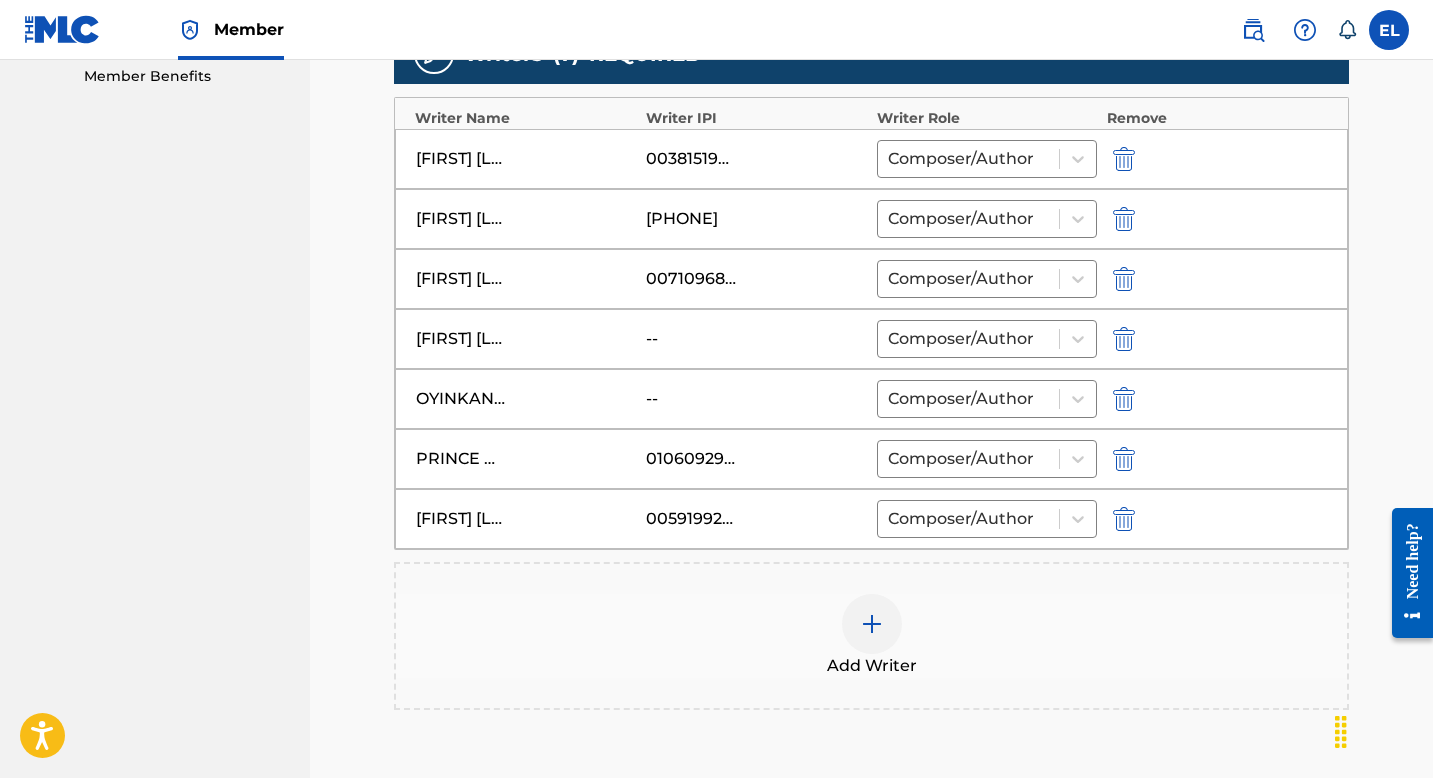 scroll, scrollTop: 809, scrollLeft: 0, axis: vertical 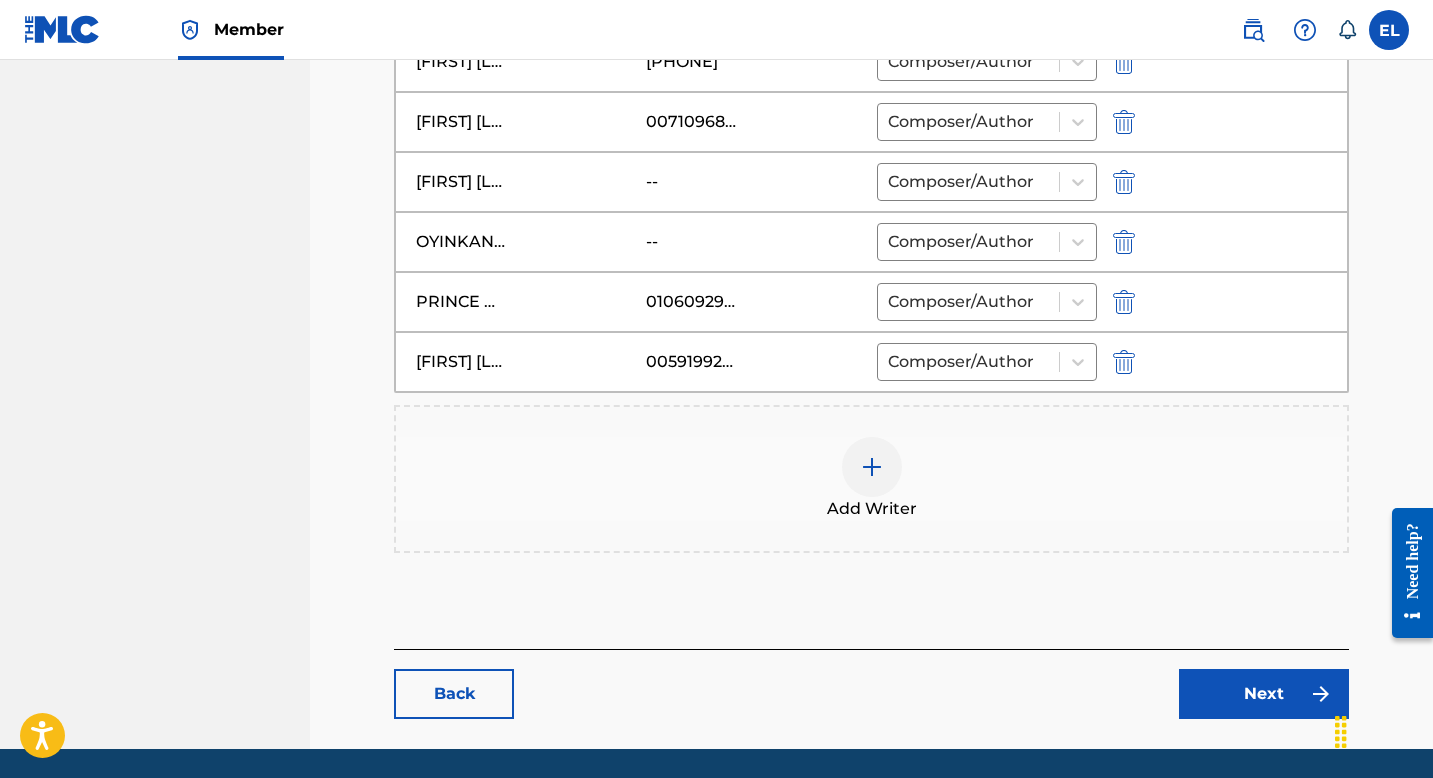 click at bounding box center [872, 467] 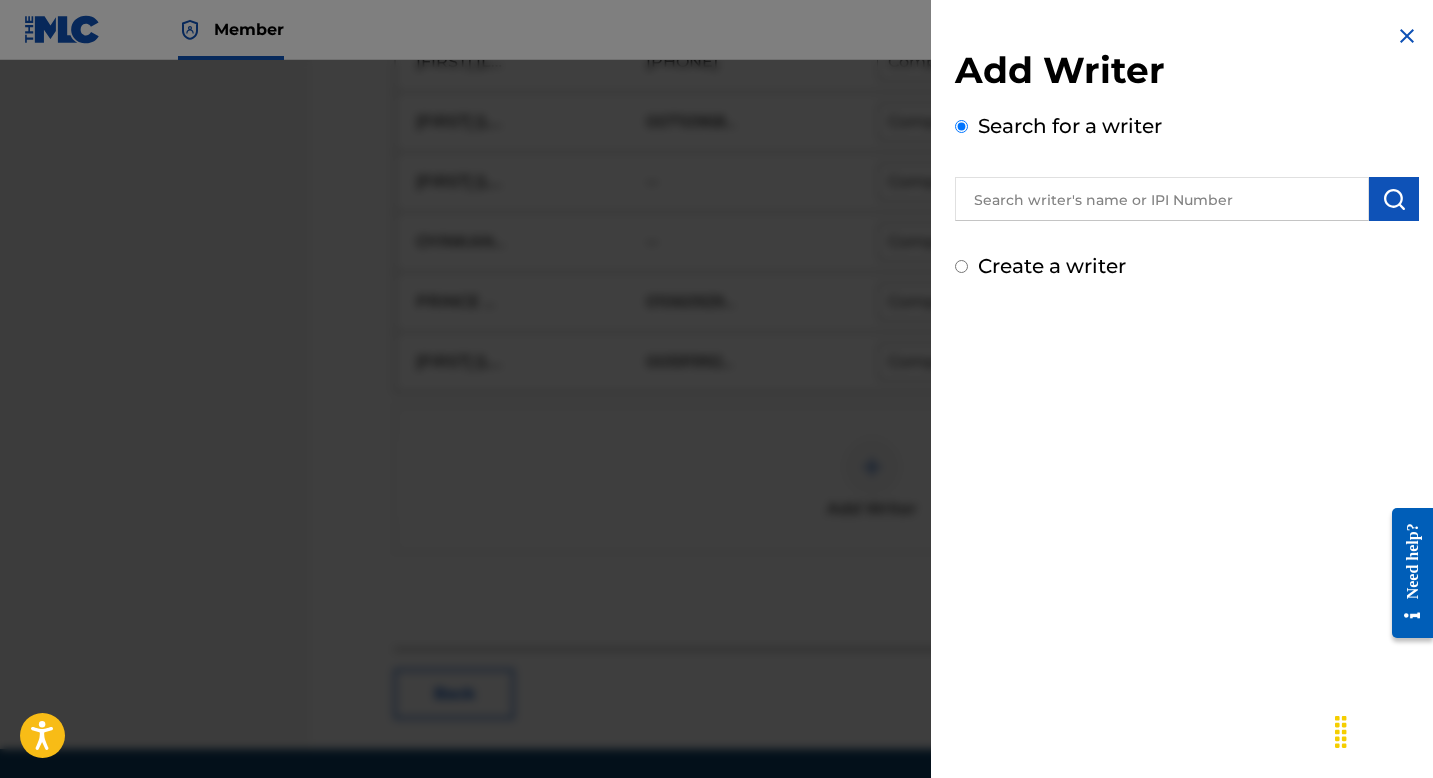 click at bounding box center [1162, 199] 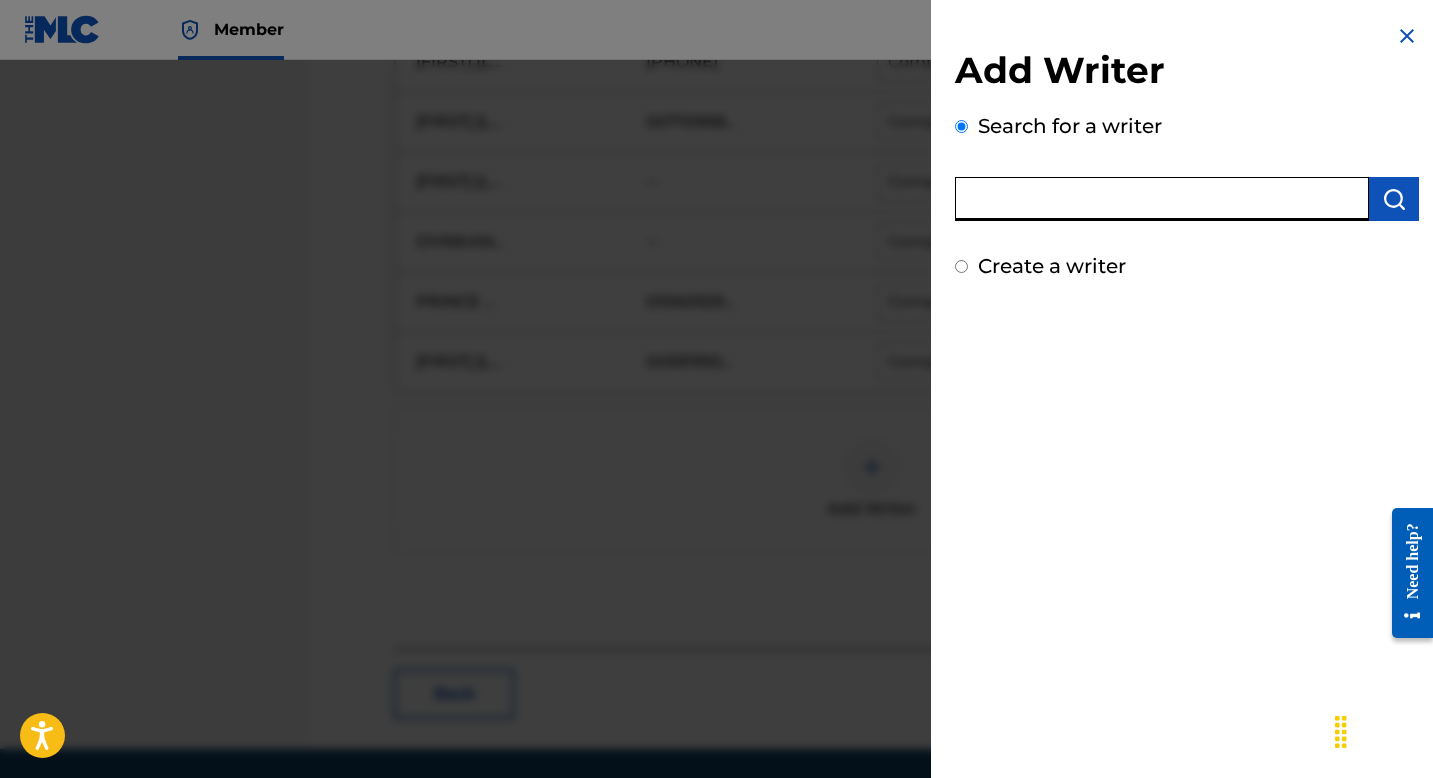 paste on "00724421861" 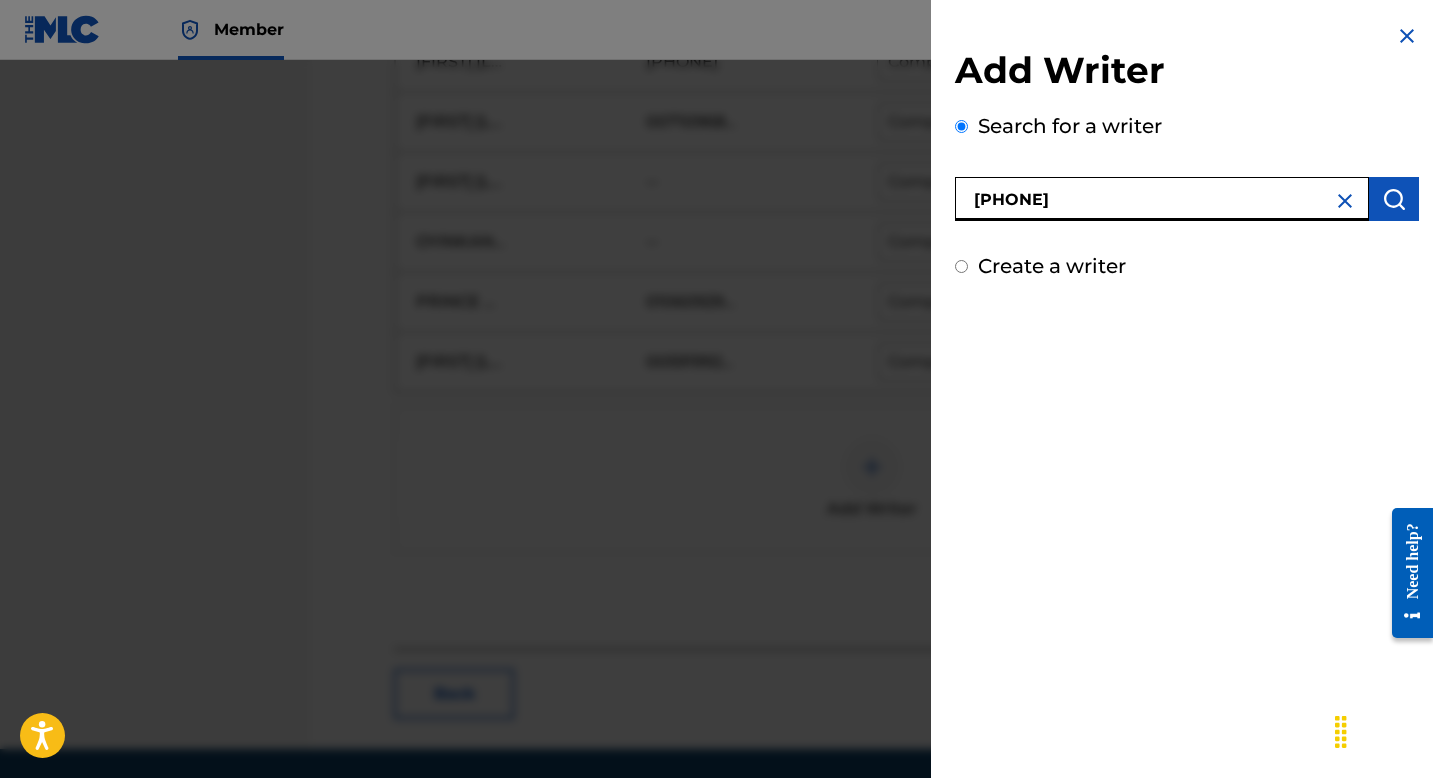 type on "00724421861" 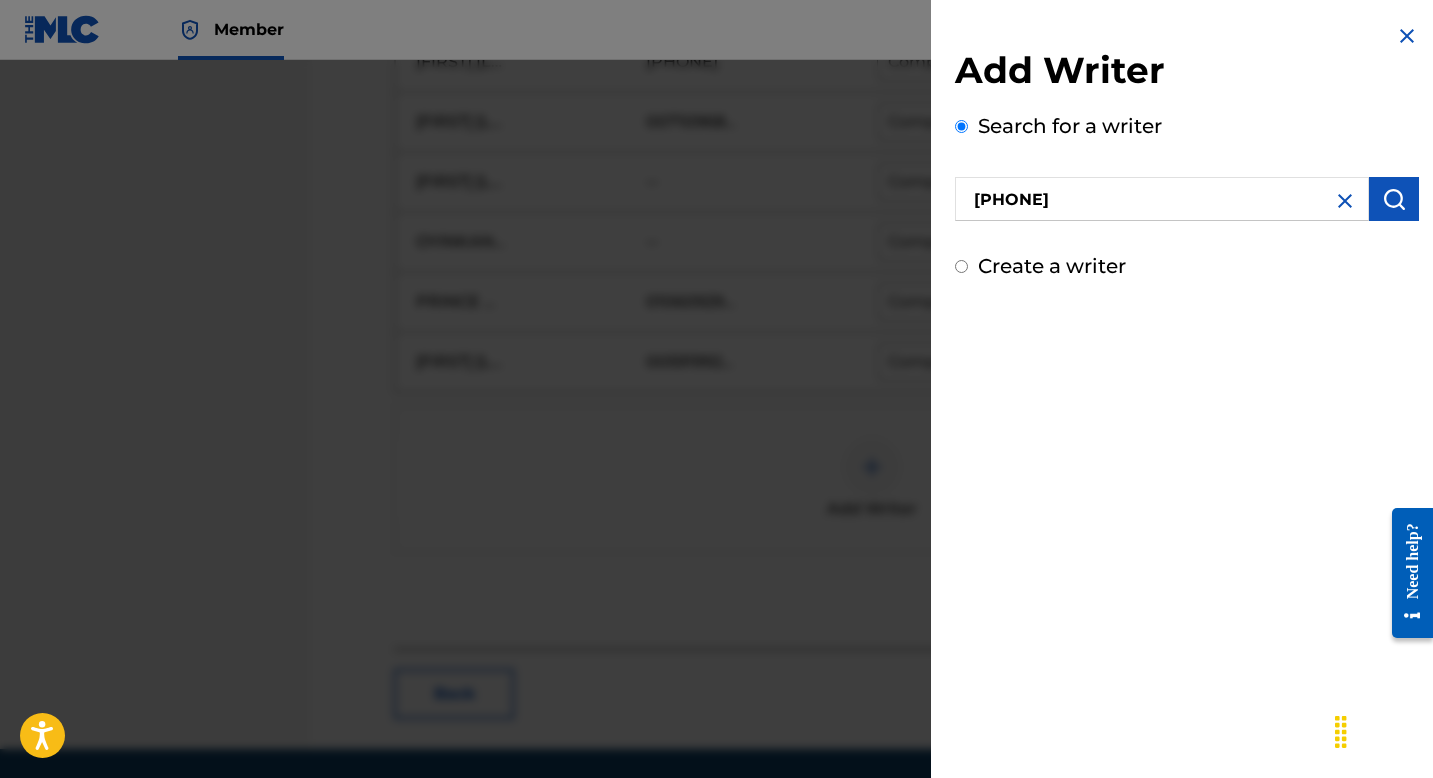 click at bounding box center (1394, 199) 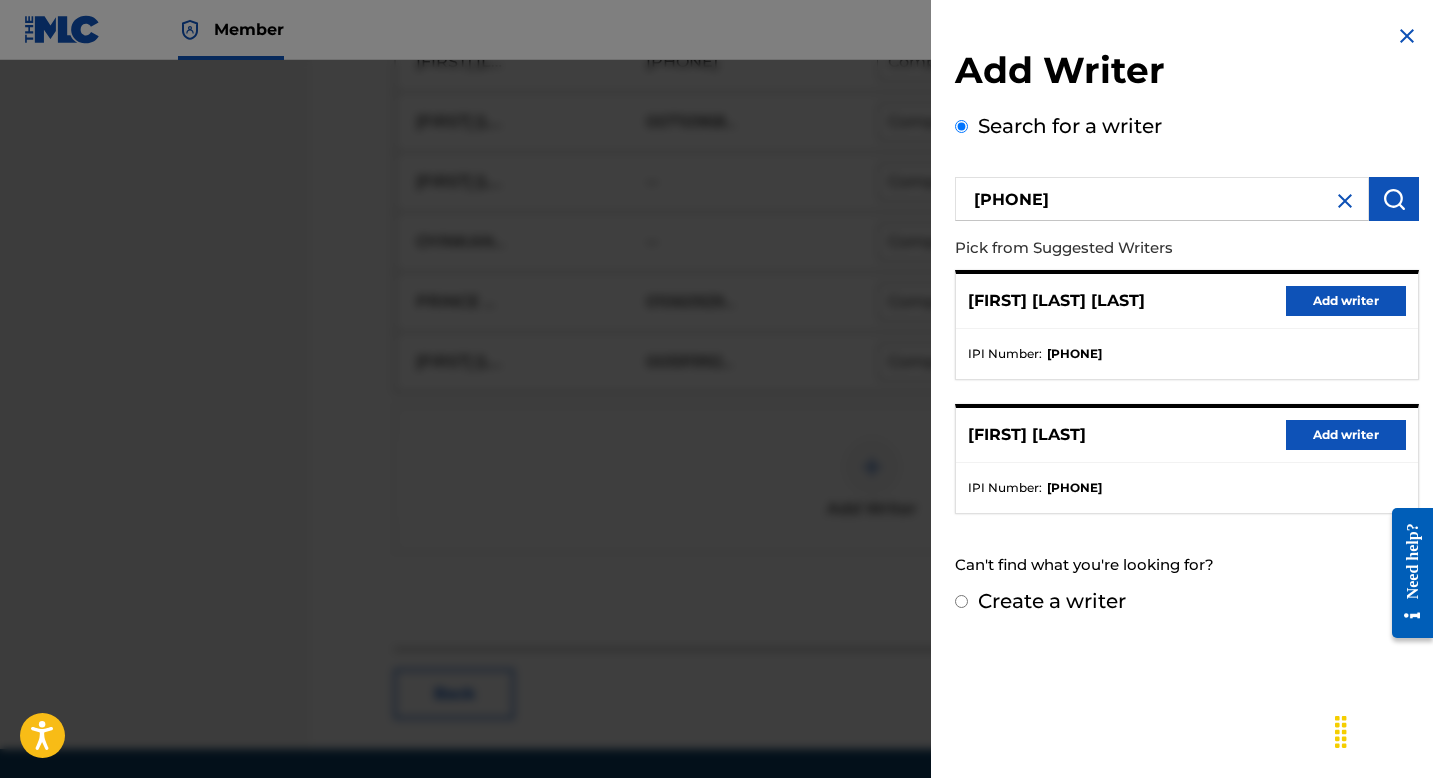 click on "Add writer" at bounding box center (1346, 435) 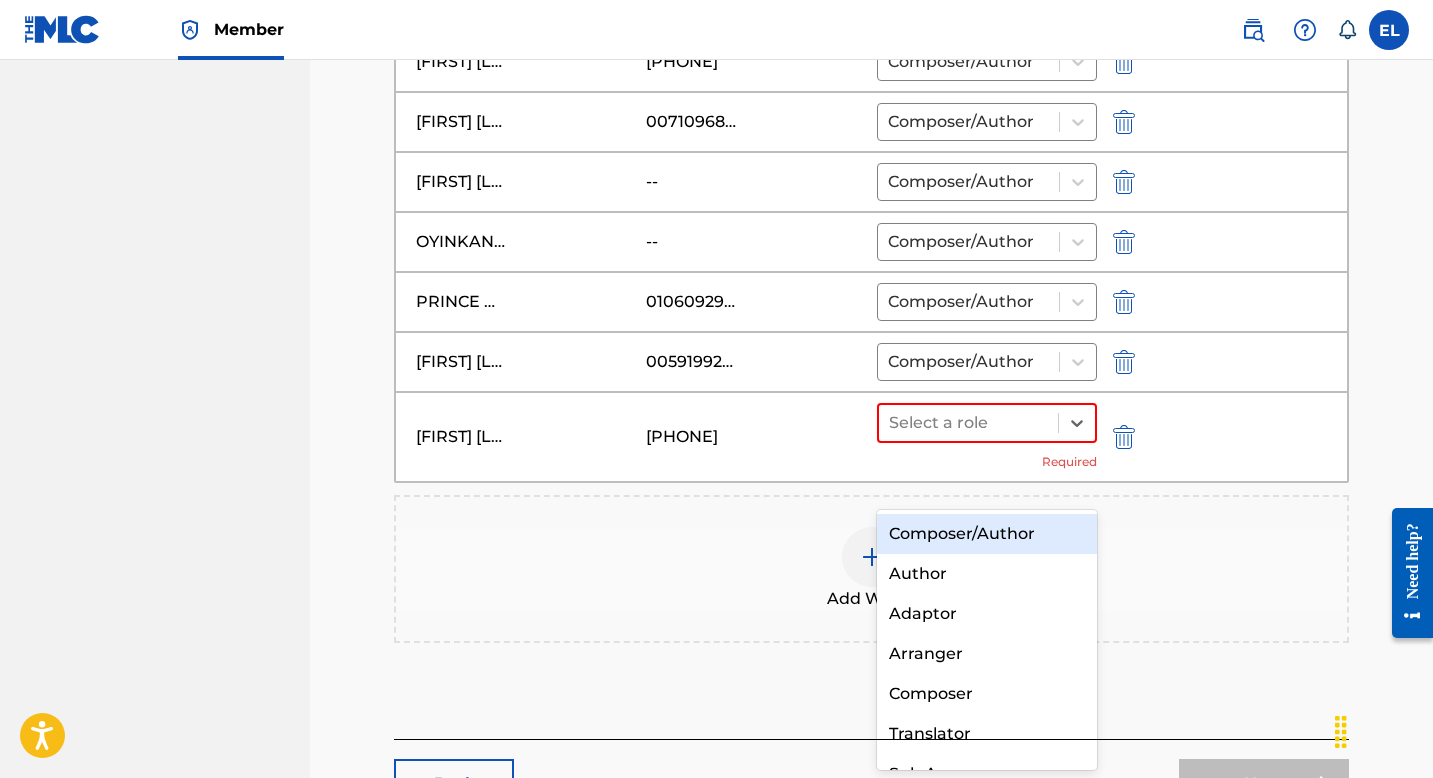 drag, startPoint x: 992, startPoint y: 472, endPoint x: 988, endPoint y: 509, distance: 37.215588 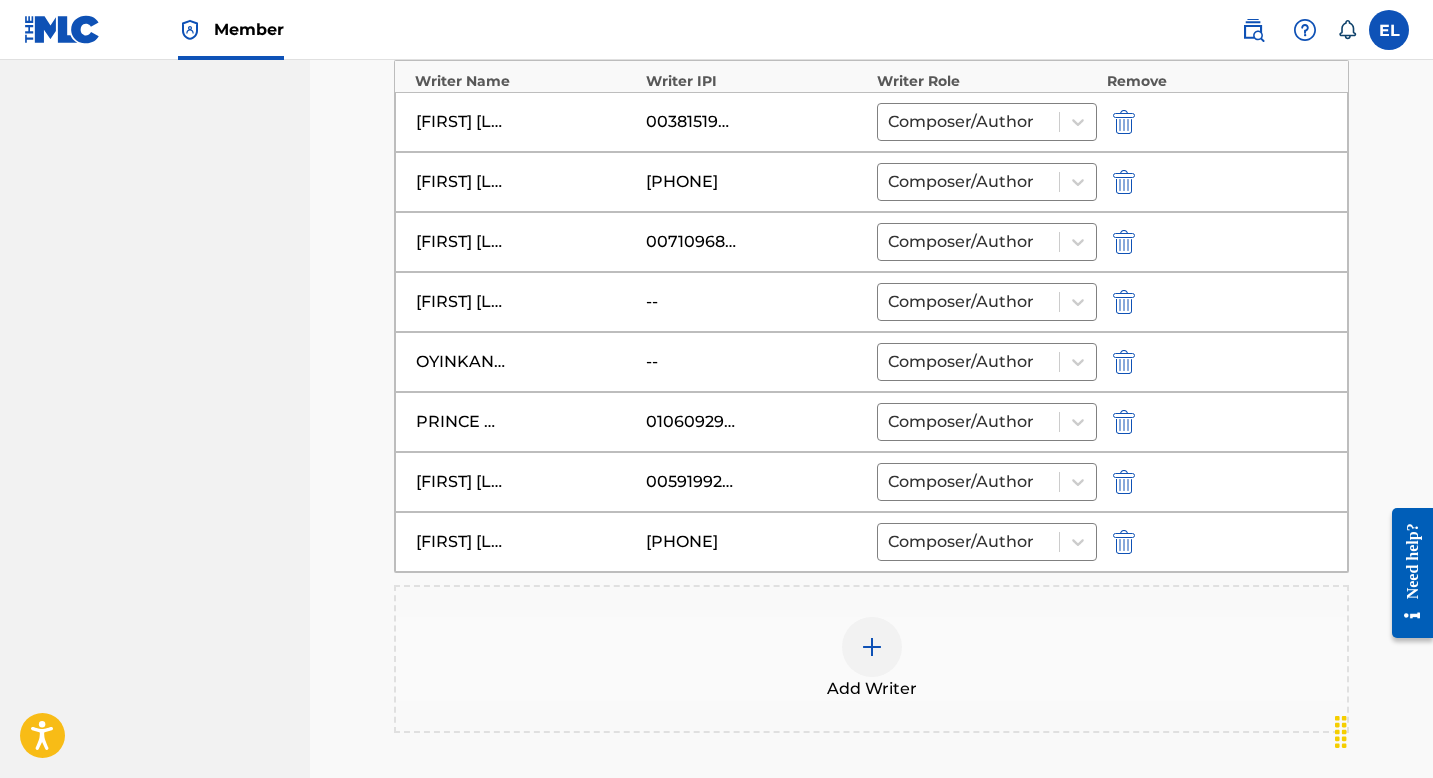 scroll, scrollTop: 637, scrollLeft: 0, axis: vertical 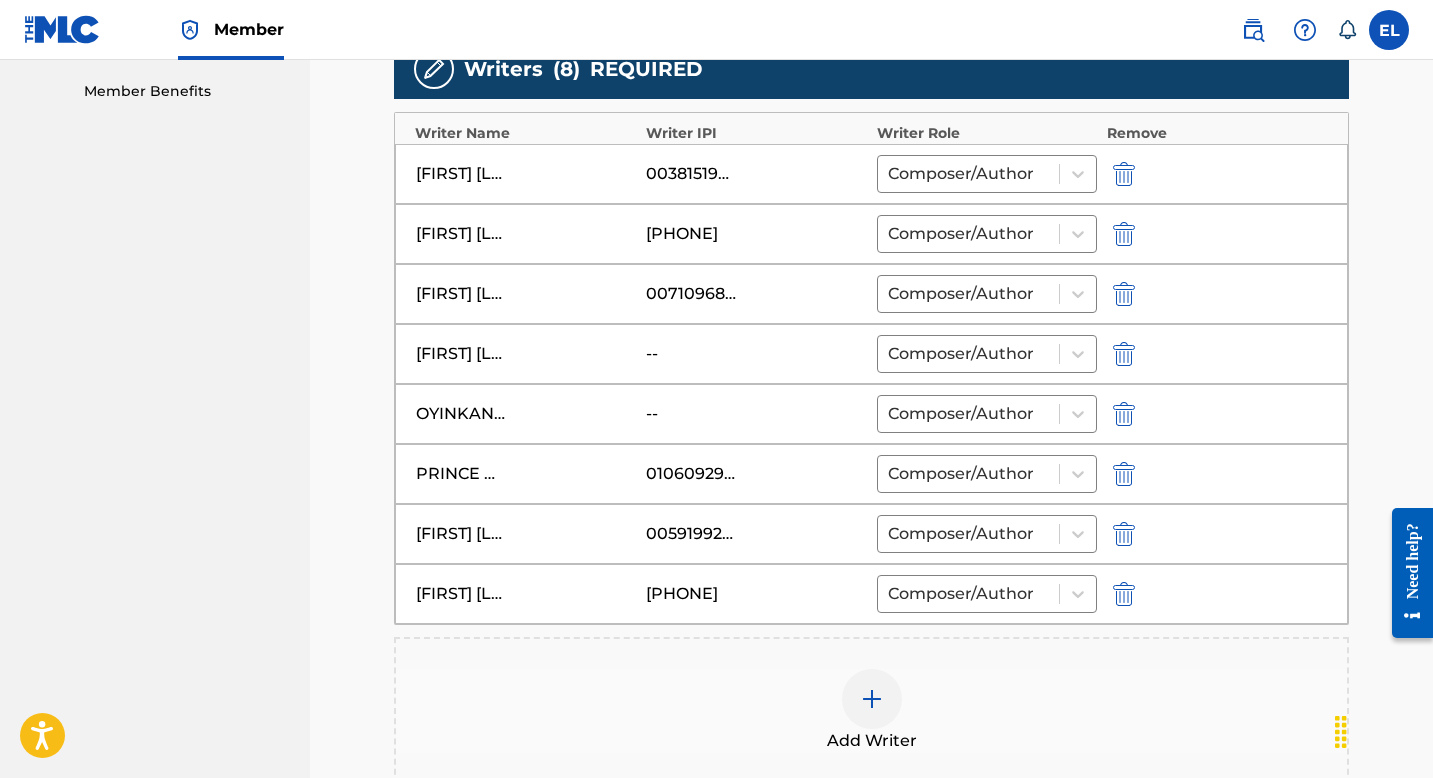 click at bounding box center [1124, 414] 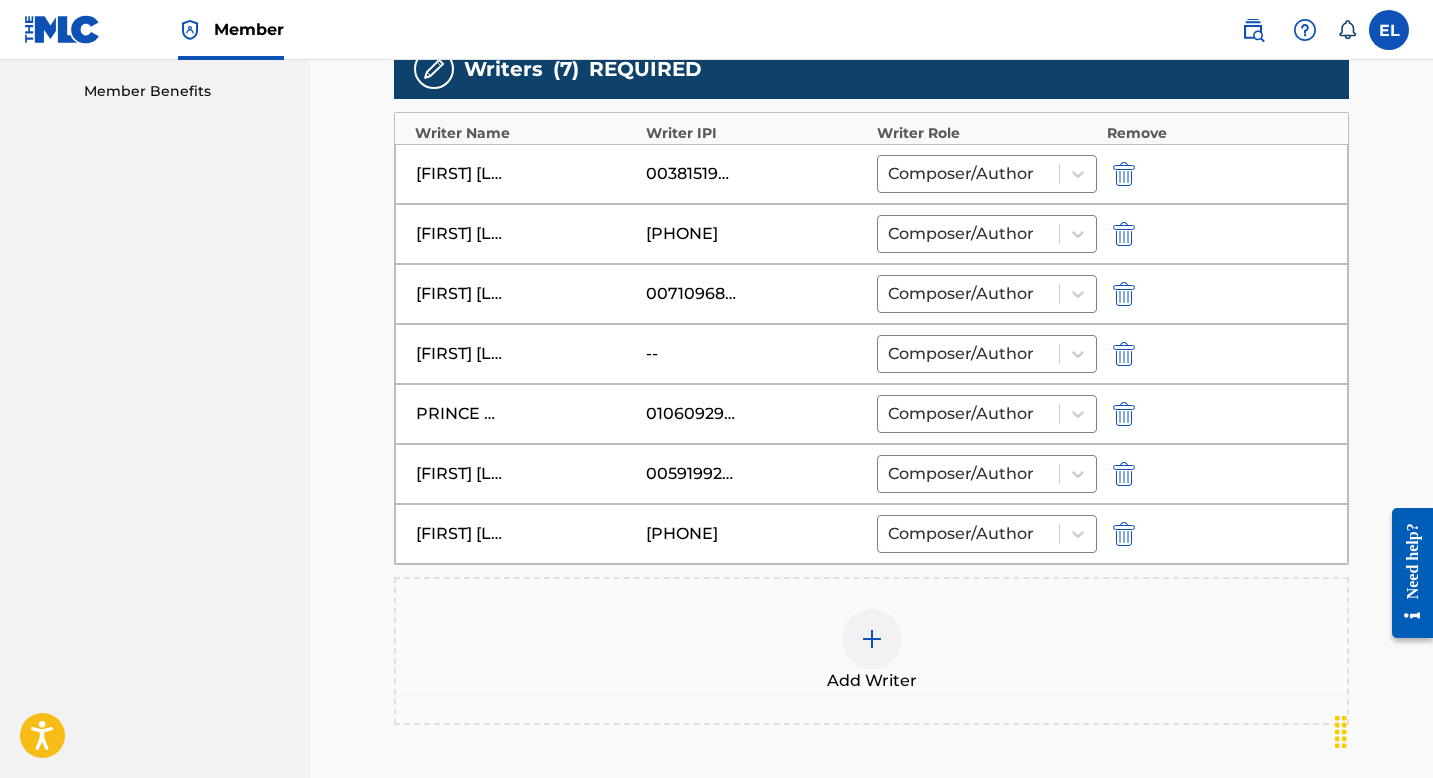 click at bounding box center (872, 639) 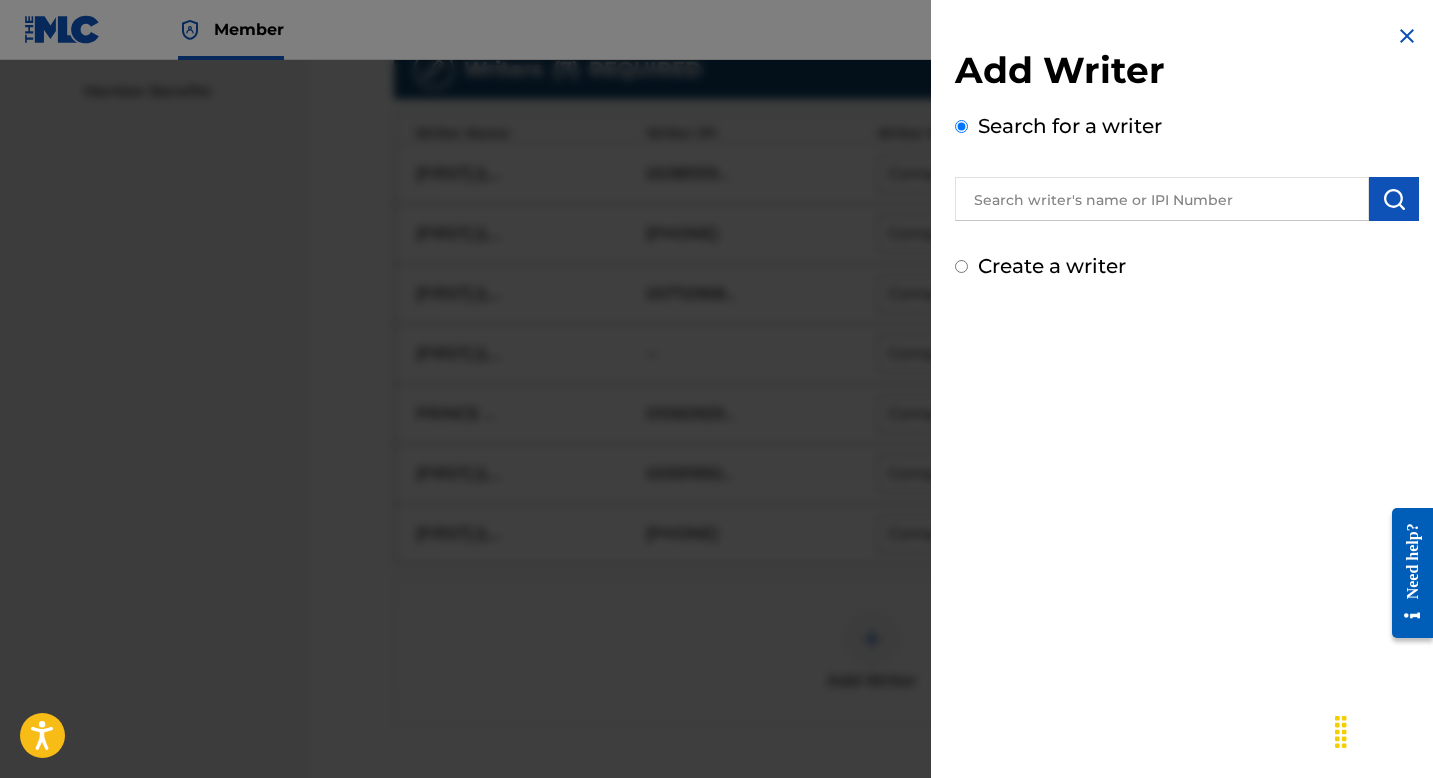 click at bounding box center (1162, 199) 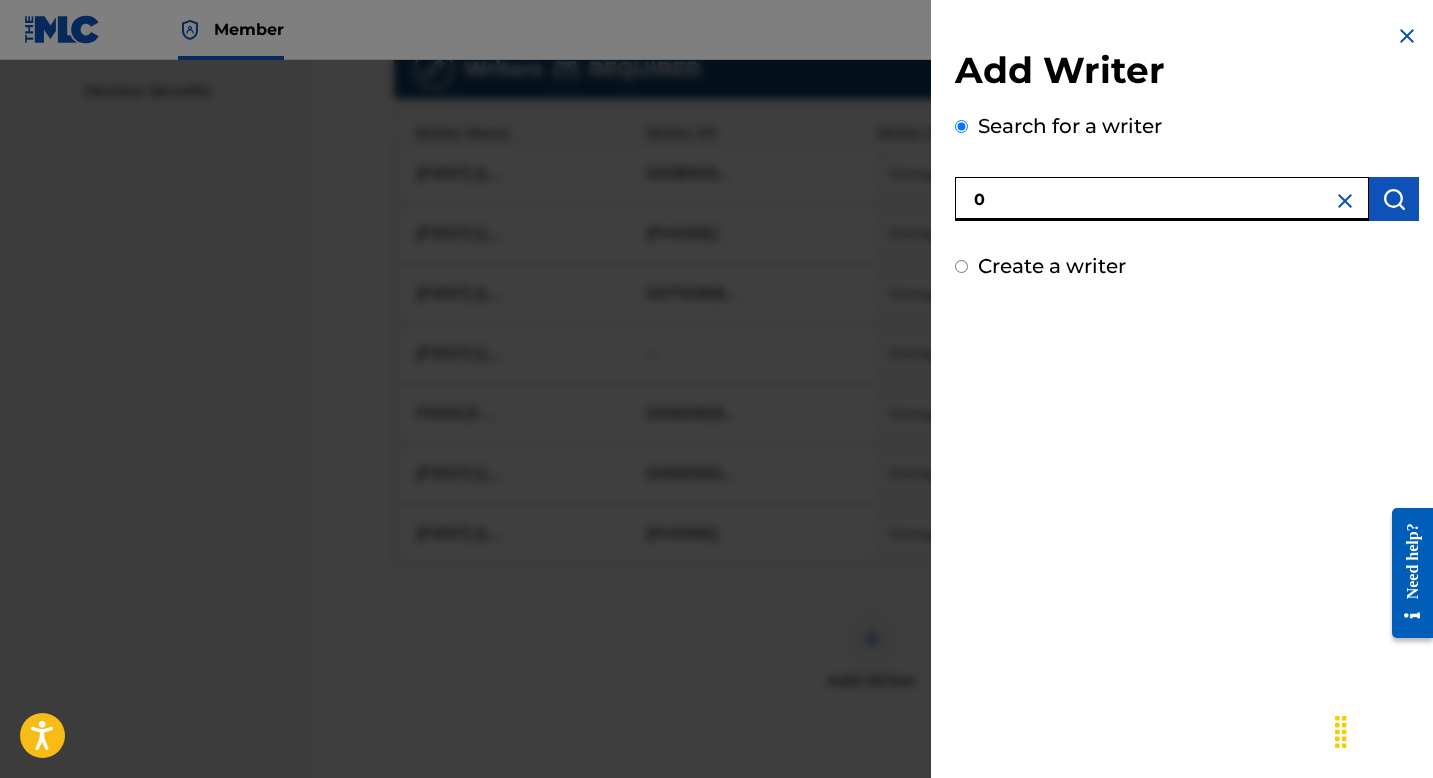 paste on "1114478964" 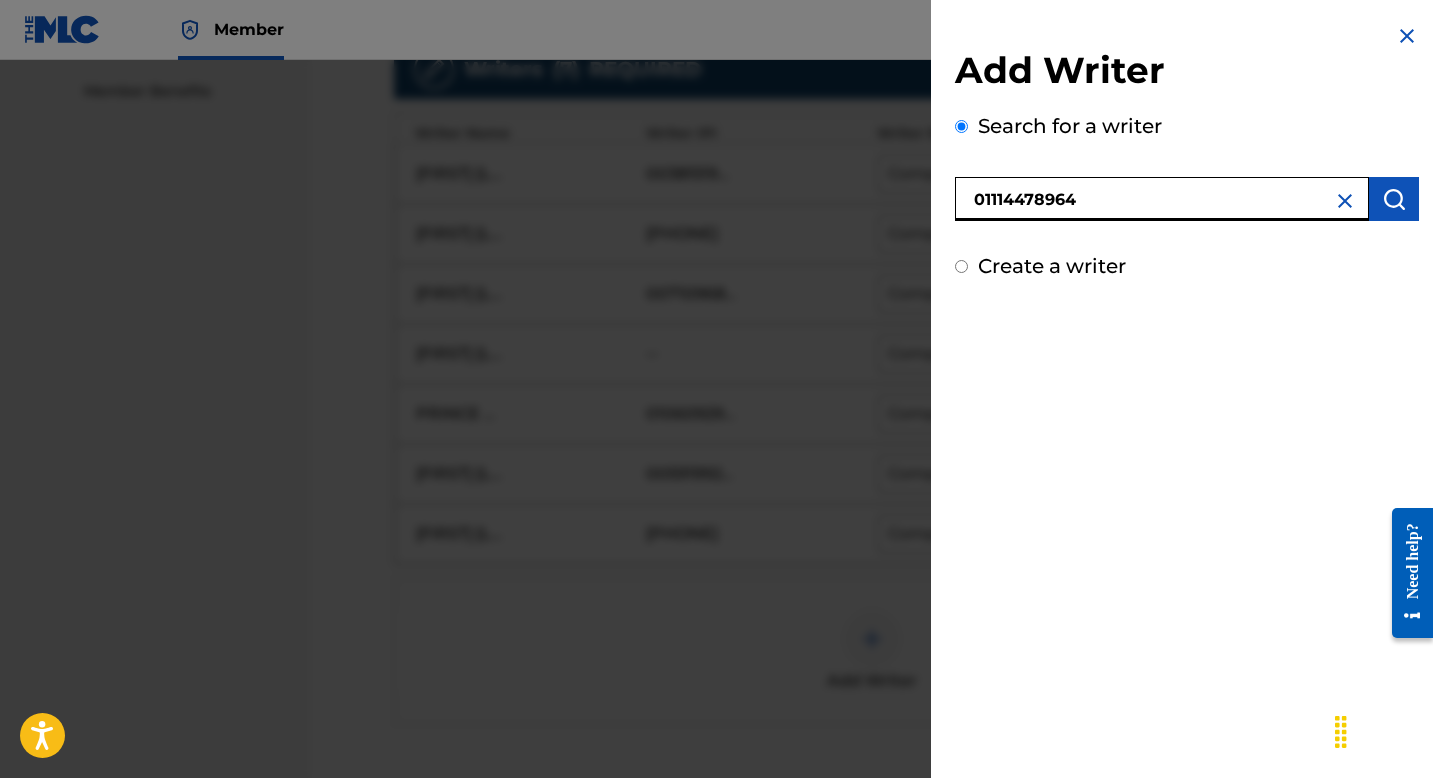 type on "01114478964" 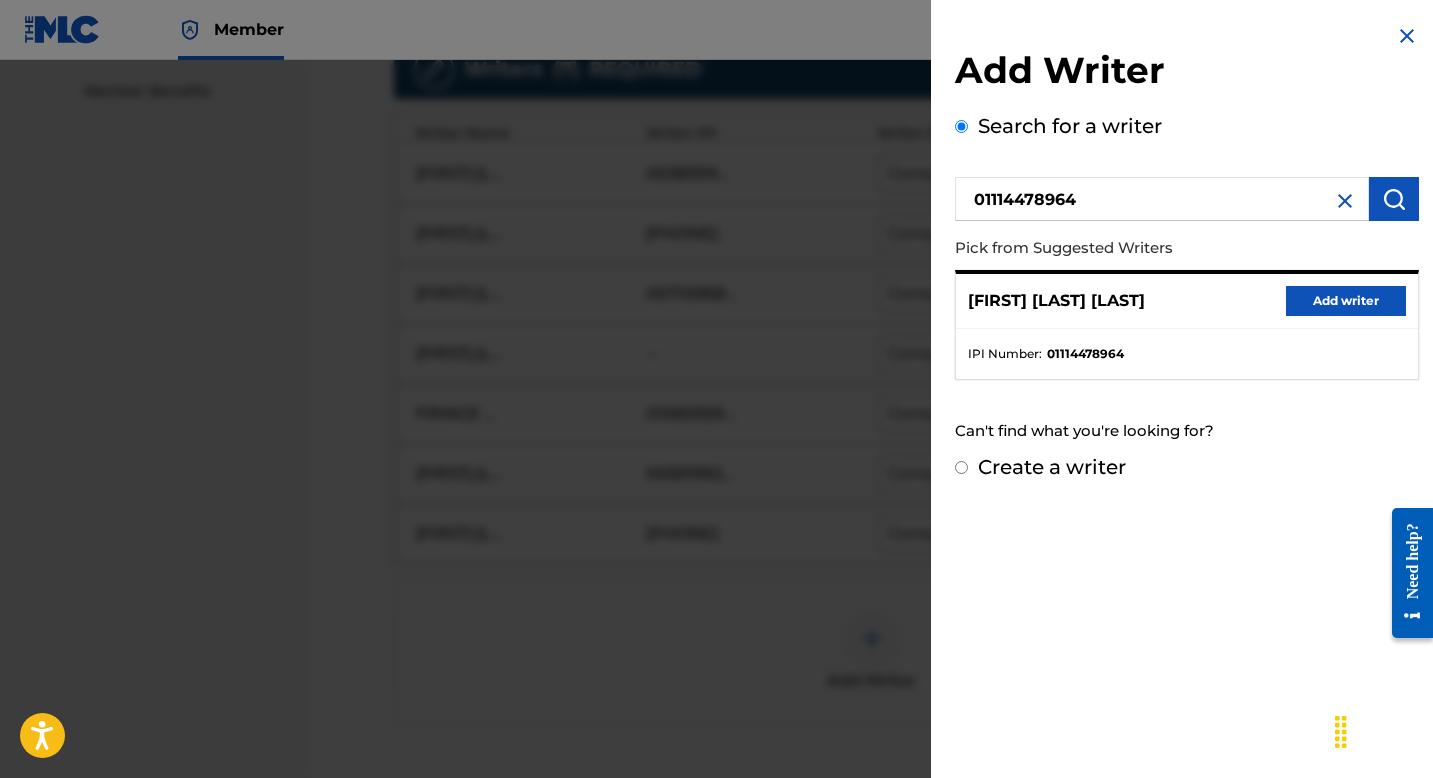 click on "Add writer" at bounding box center [1346, 301] 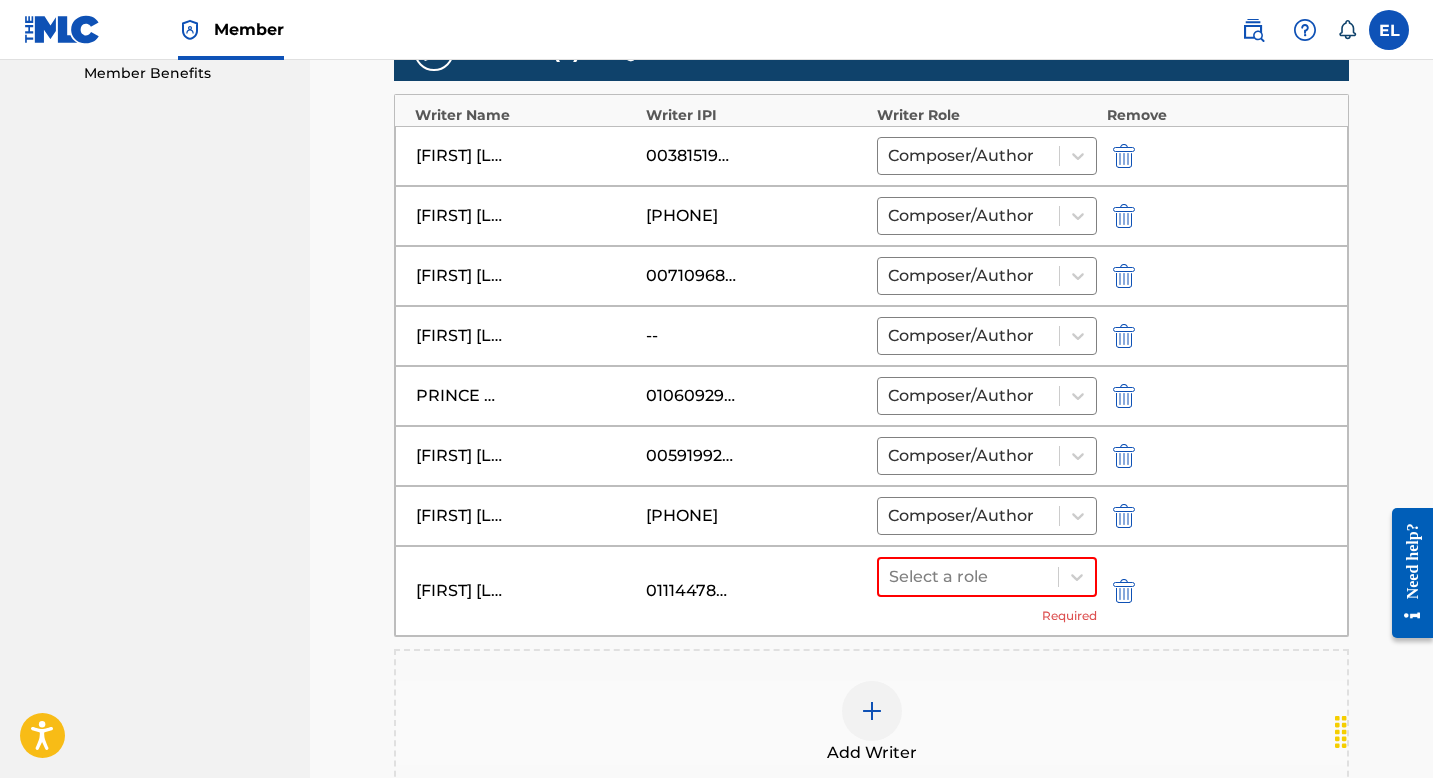 scroll, scrollTop: 676, scrollLeft: 0, axis: vertical 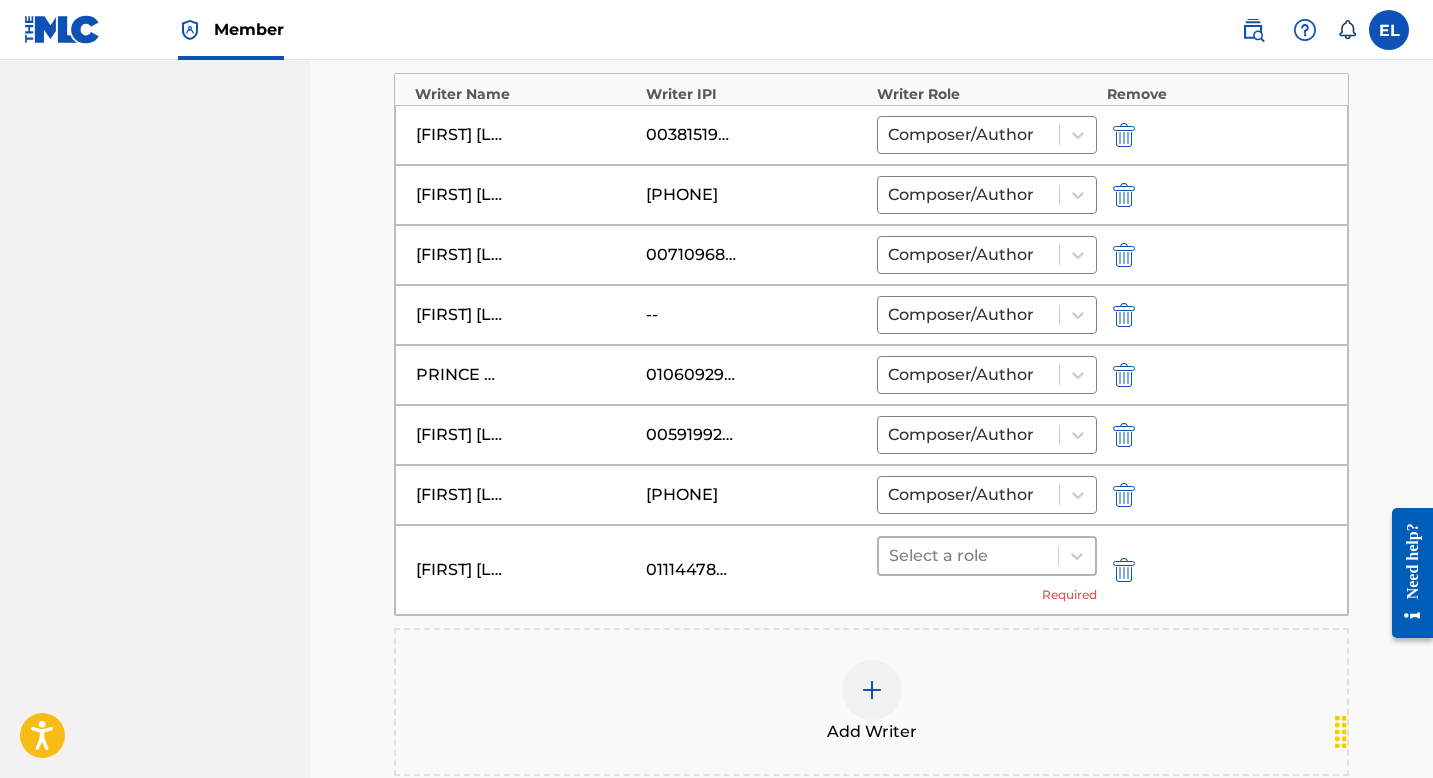 click at bounding box center (968, 556) 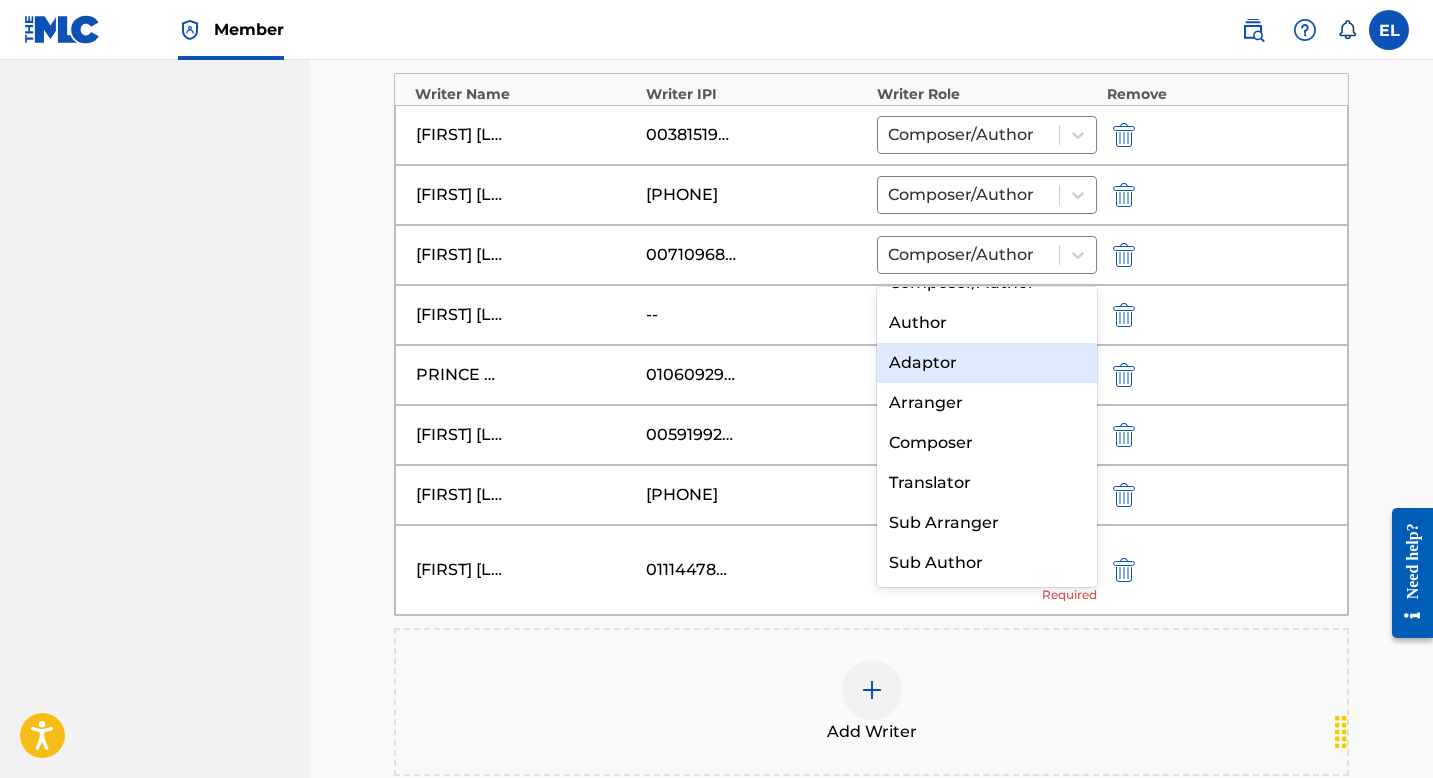scroll, scrollTop: 0, scrollLeft: 0, axis: both 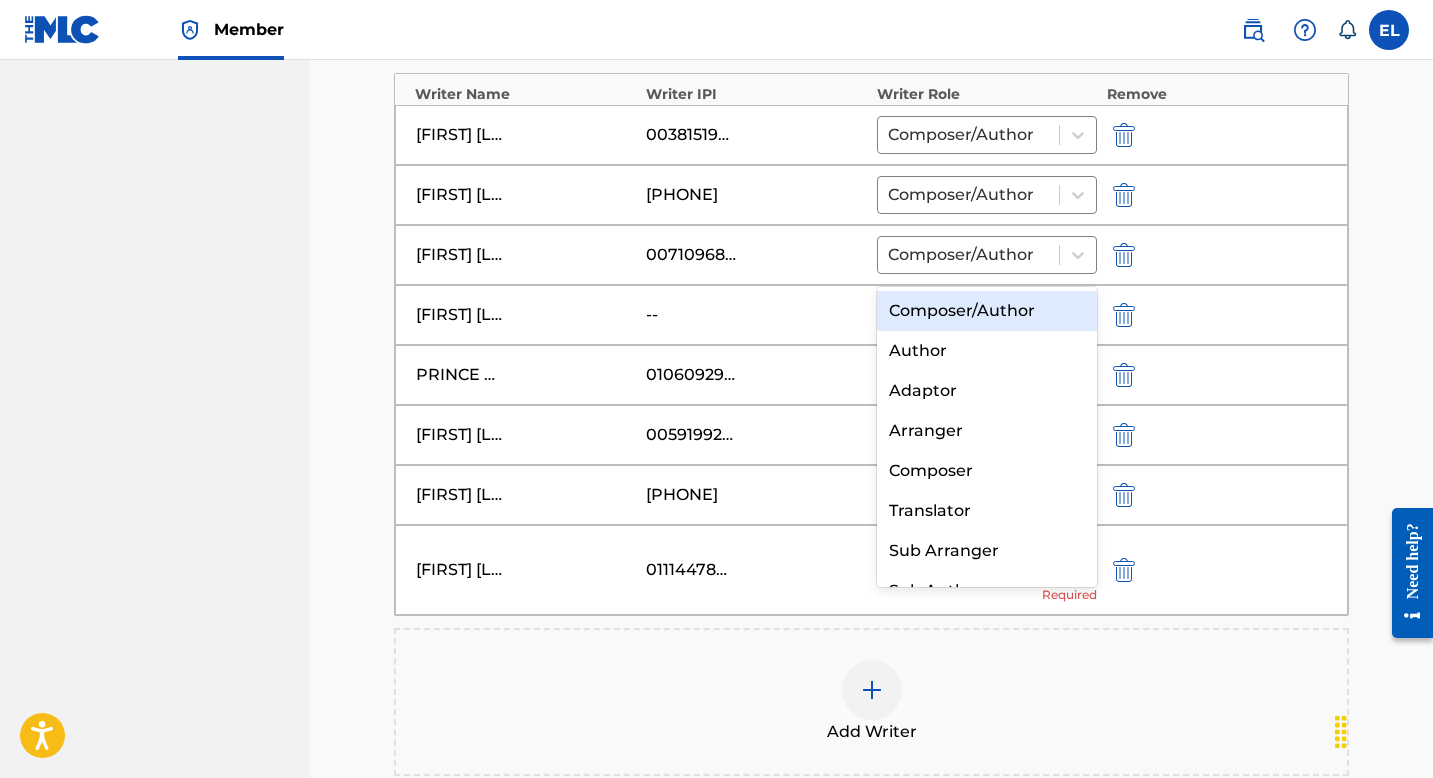 click on "Composer/Author" at bounding box center (987, 311) 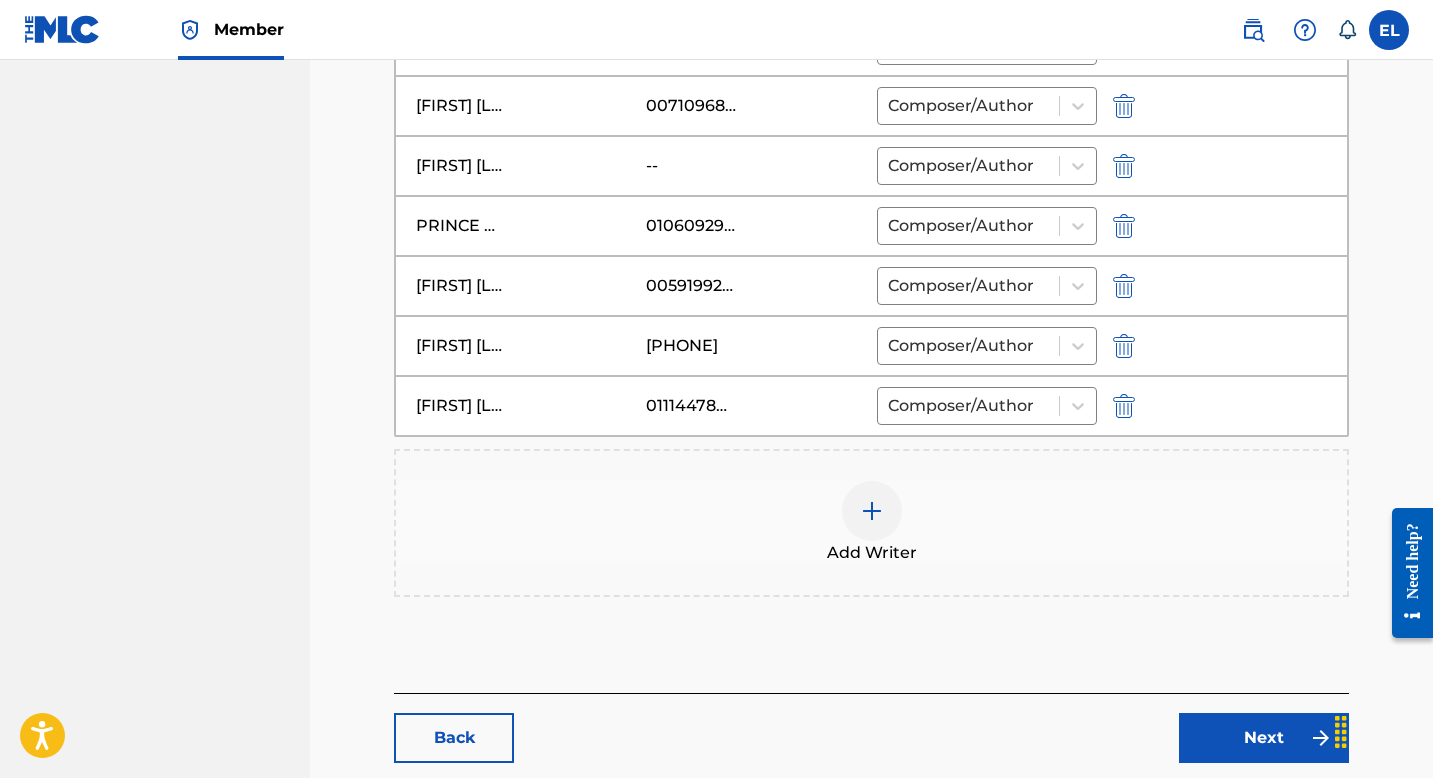 scroll, scrollTop: 968, scrollLeft: 0, axis: vertical 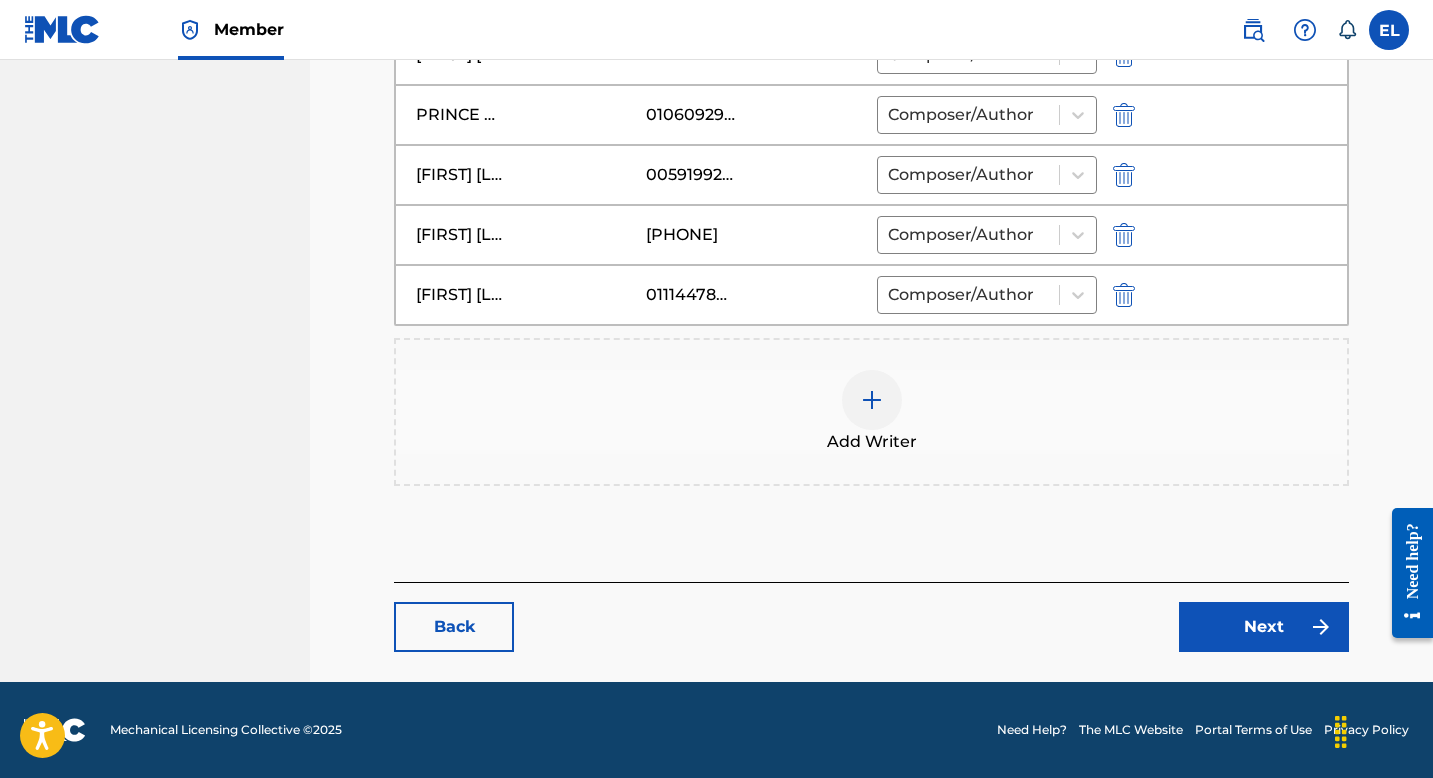 click on "Next" at bounding box center [1264, 627] 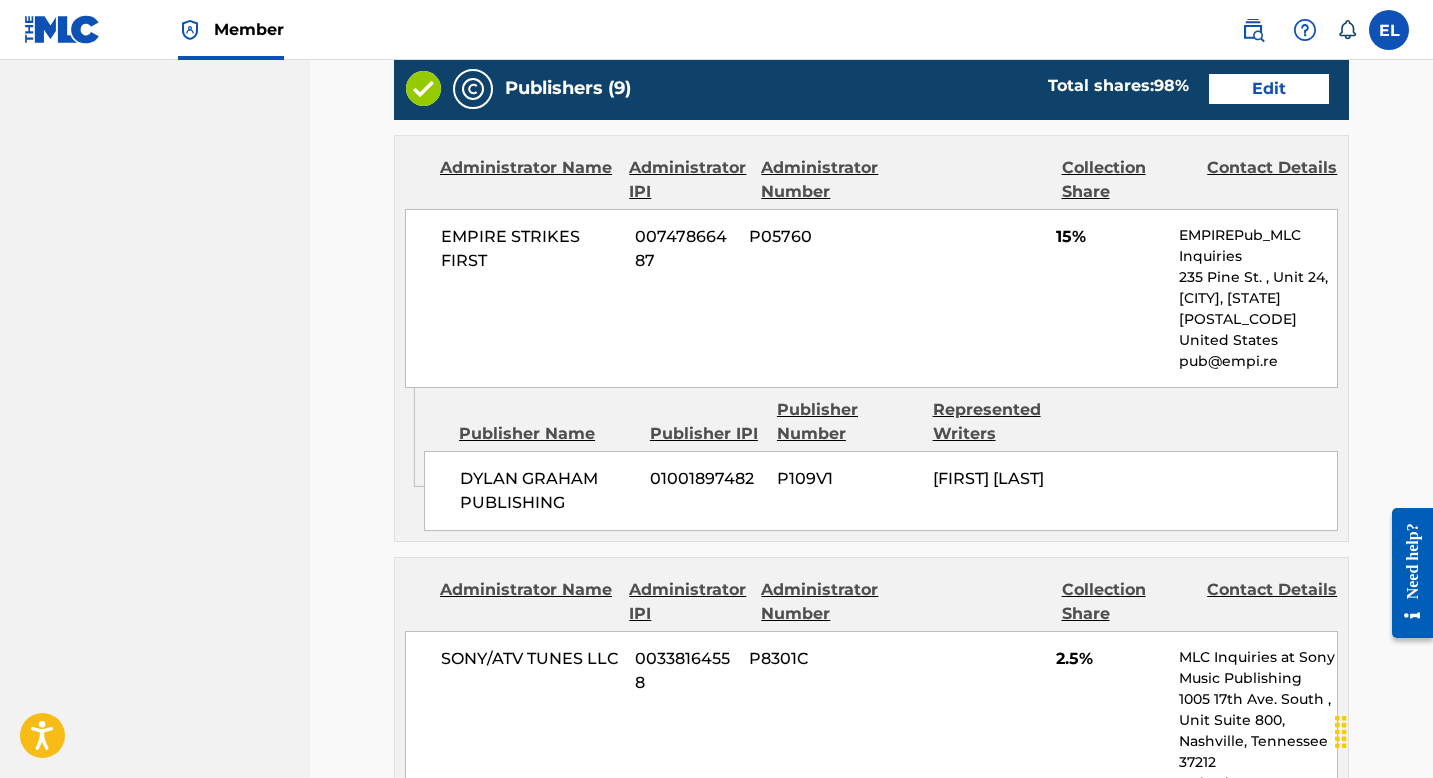 scroll, scrollTop: 1429, scrollLeft: 0, axis: vertical 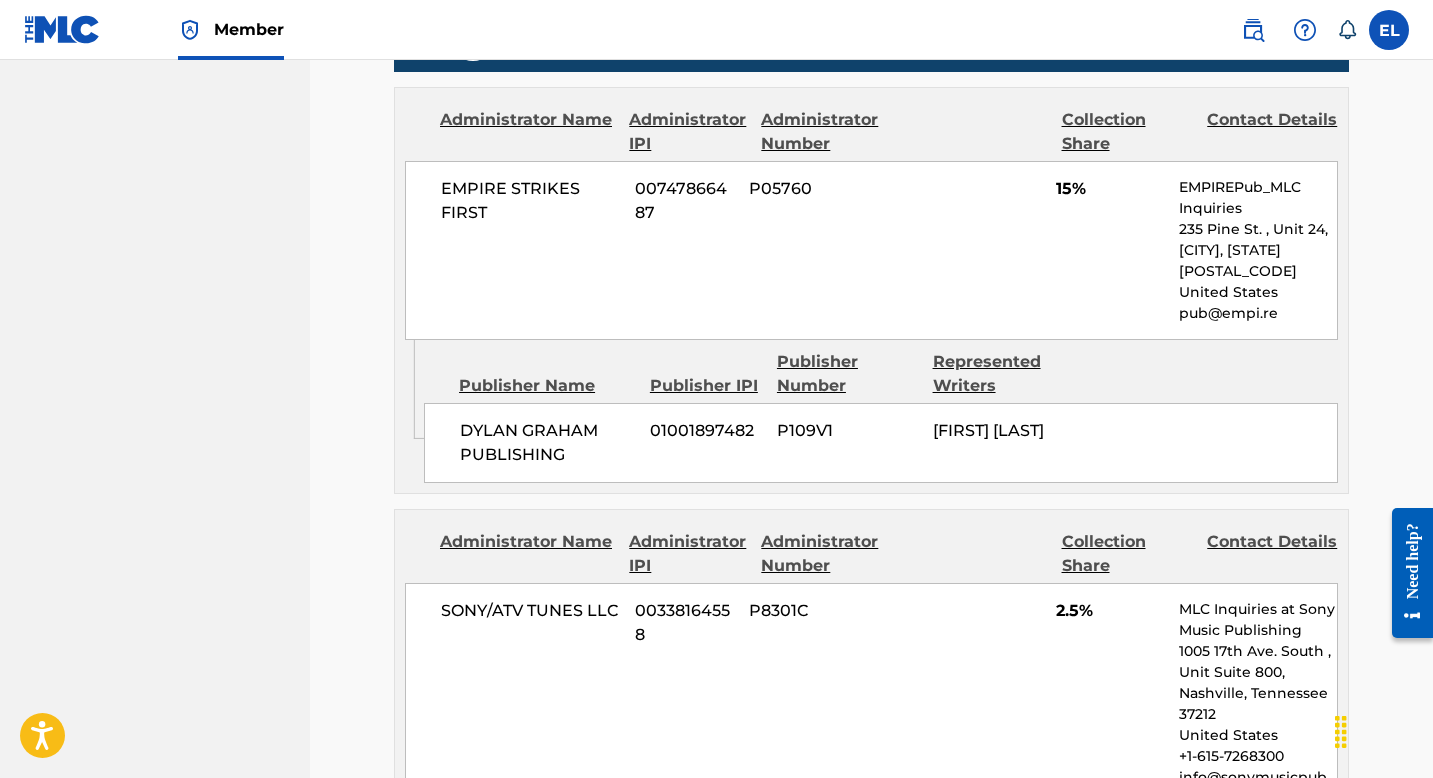 click on "Edit" at bounding box center [1269, 41] 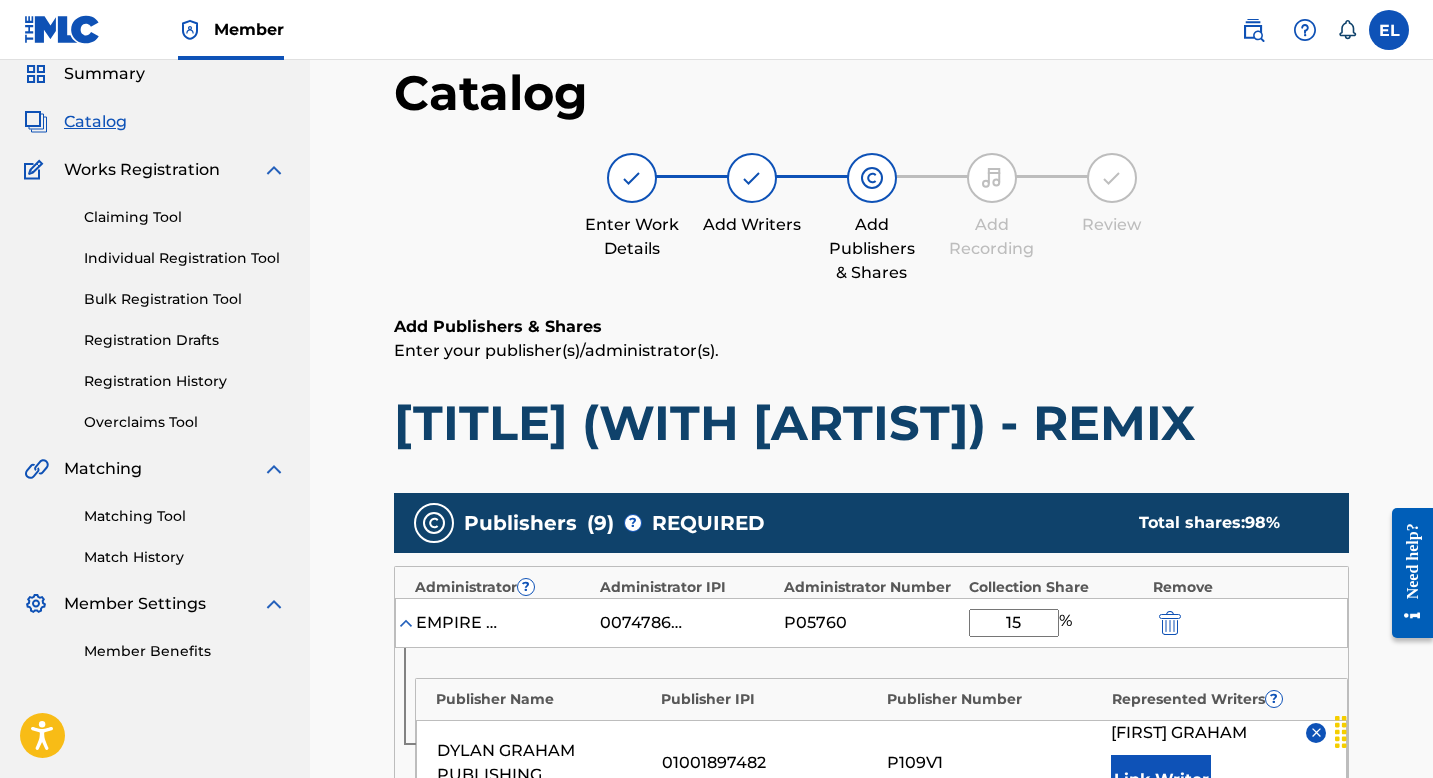 scroll, scrollTop: 413, scrollLeft: 0, axis: vertical 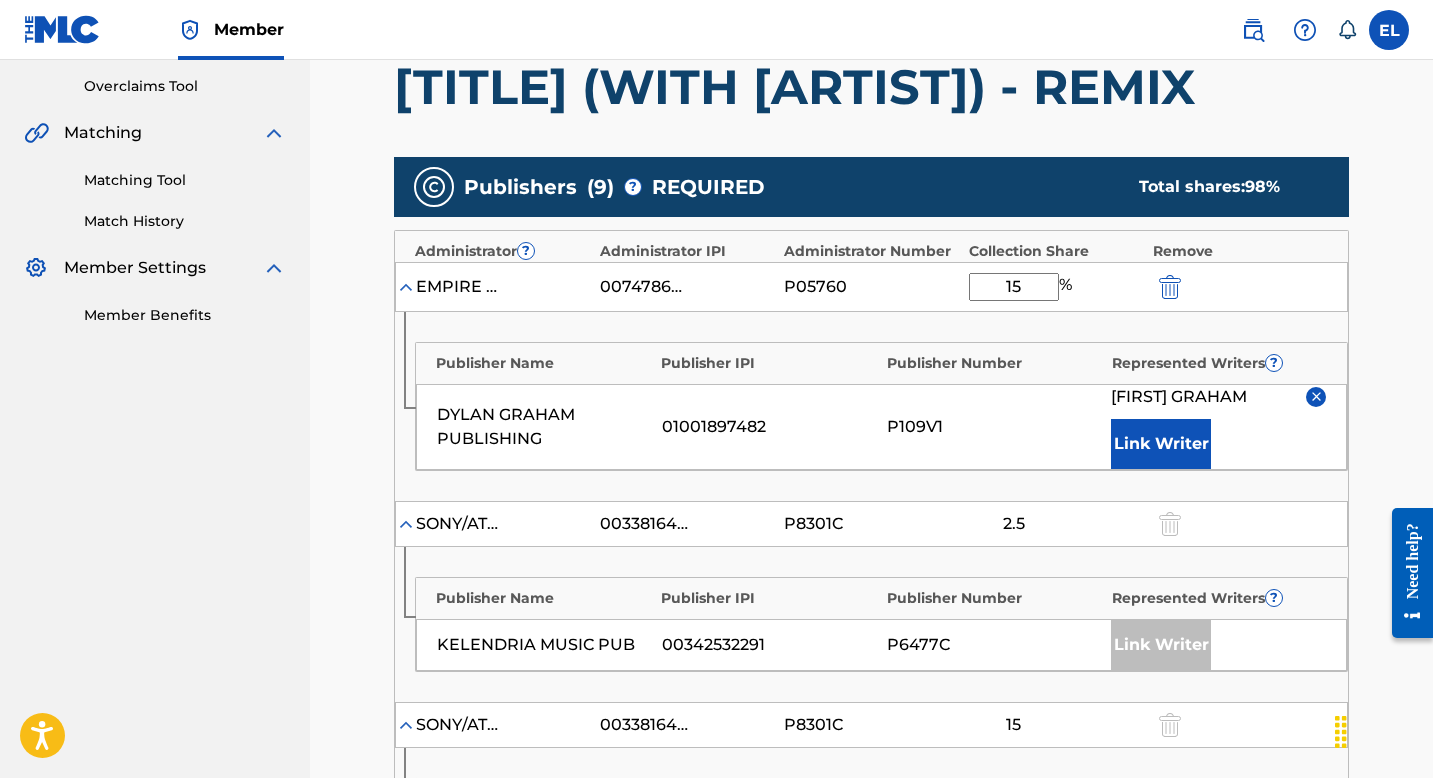 click at bounding box center (1316, 396) 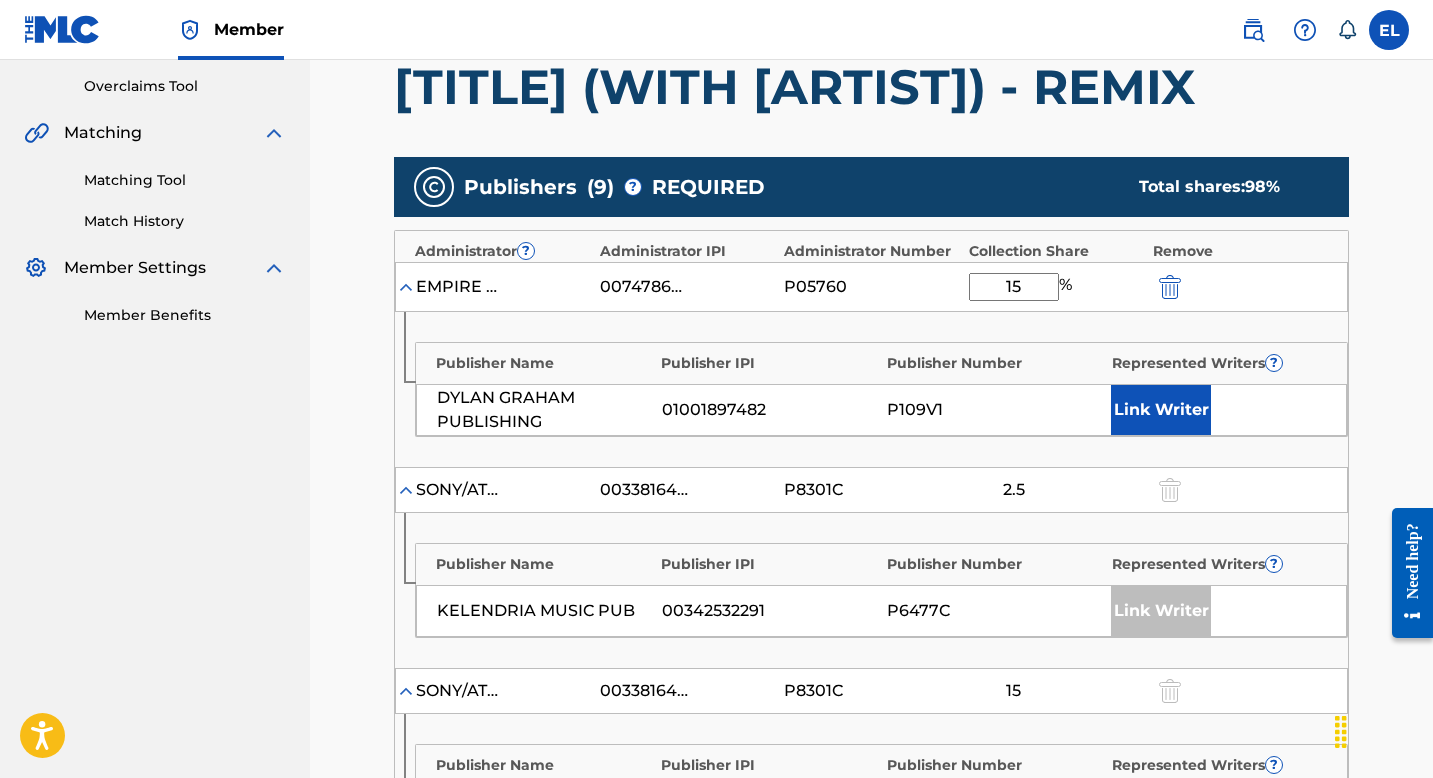 click on "Link Writer" at bounding box center (1161, 410) 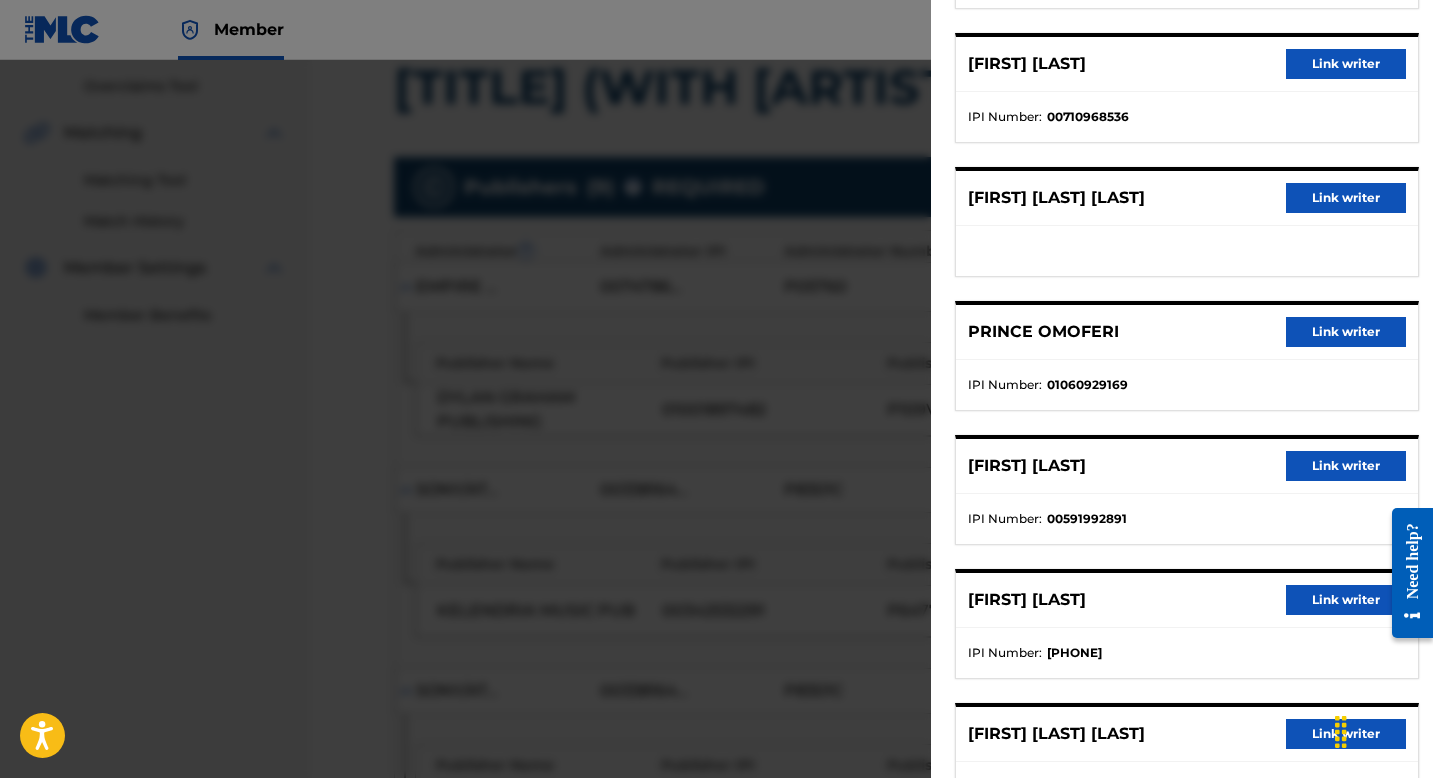 scroll, scrollTop: 453, scrollLeft: 0, axis: vertical 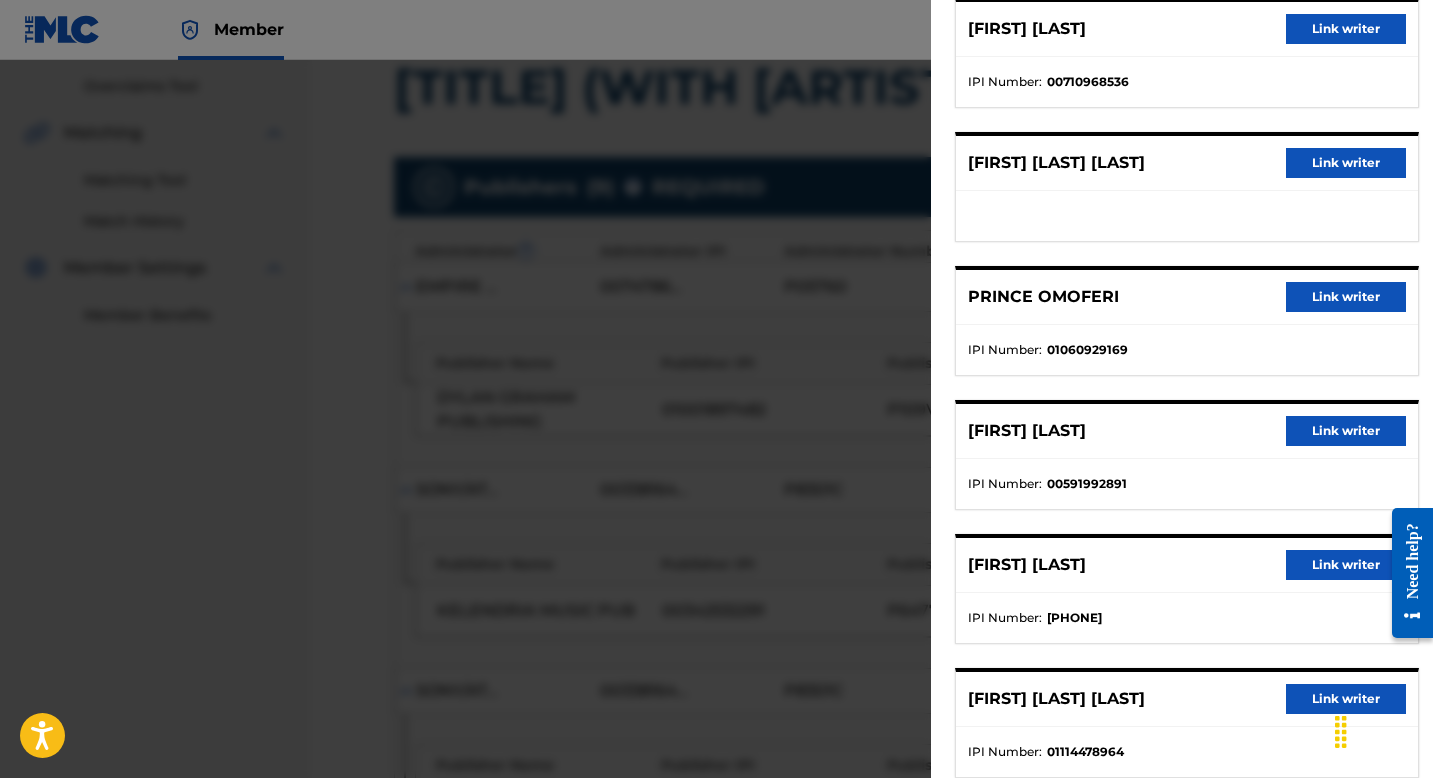 click on "Link writer" at bounding box center [1346, 565] 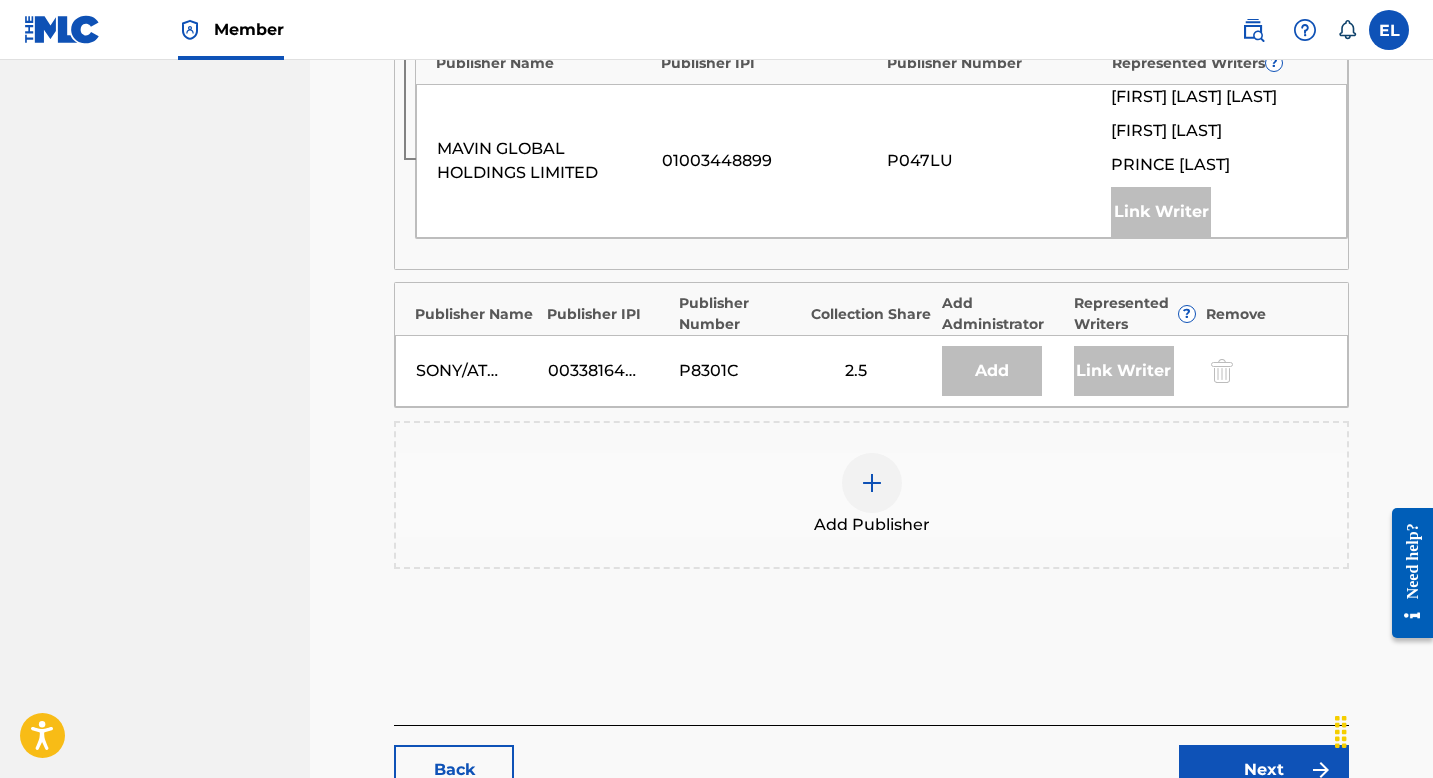 scroll, scrollTop: 2646, scrollLeft: 0, axis: vertical 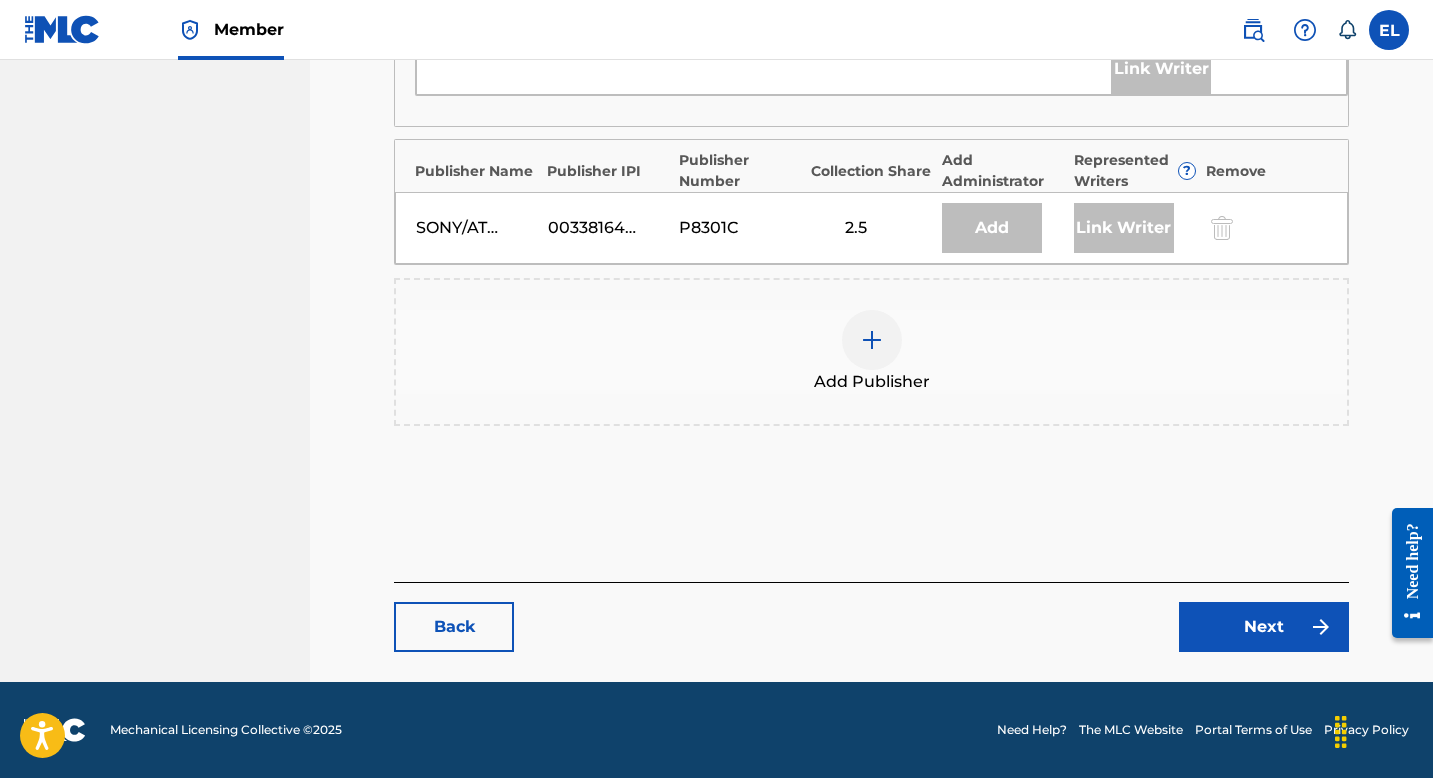 click on "Next" at bounding box center (1264, 627) 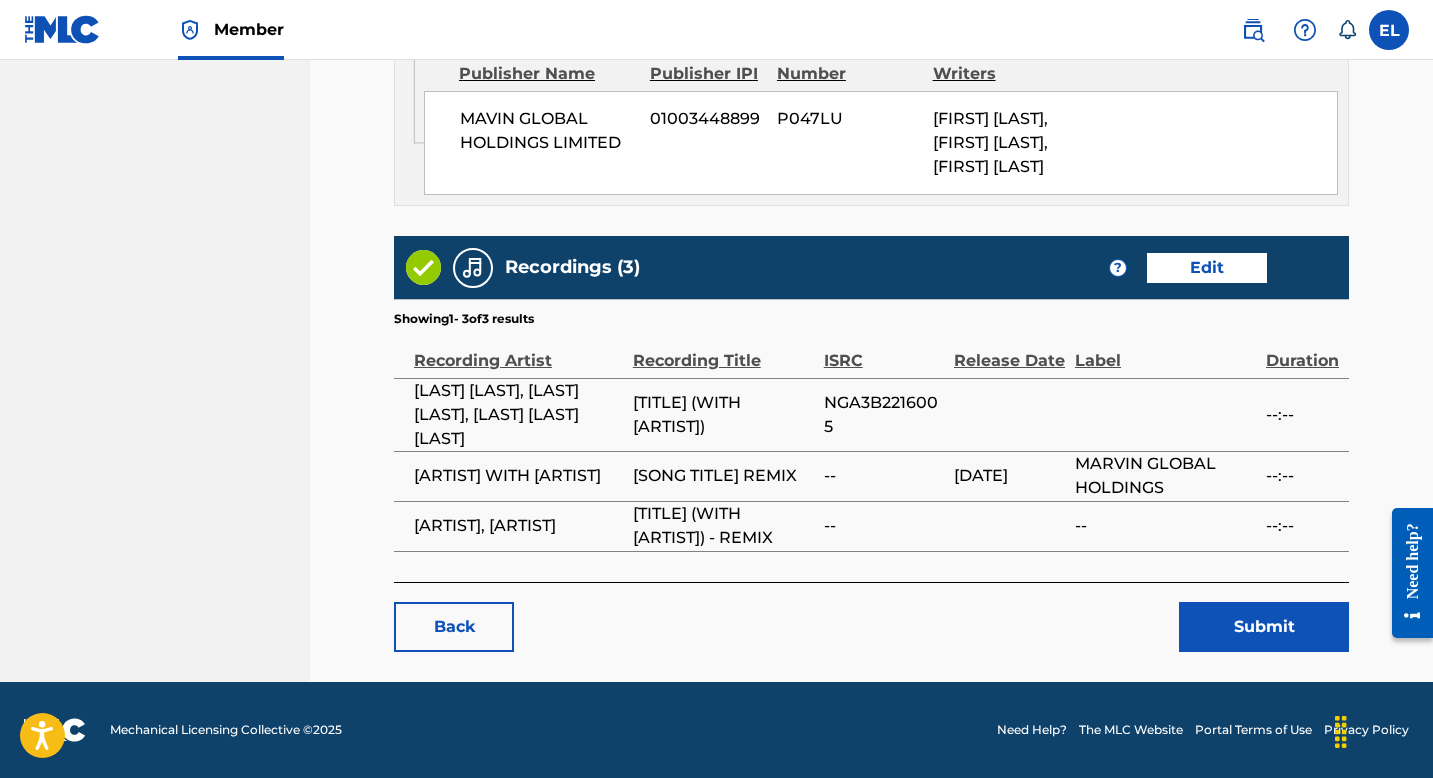 scroll, scrollTop: 5395, scrollLeft: 0, axis: vertical 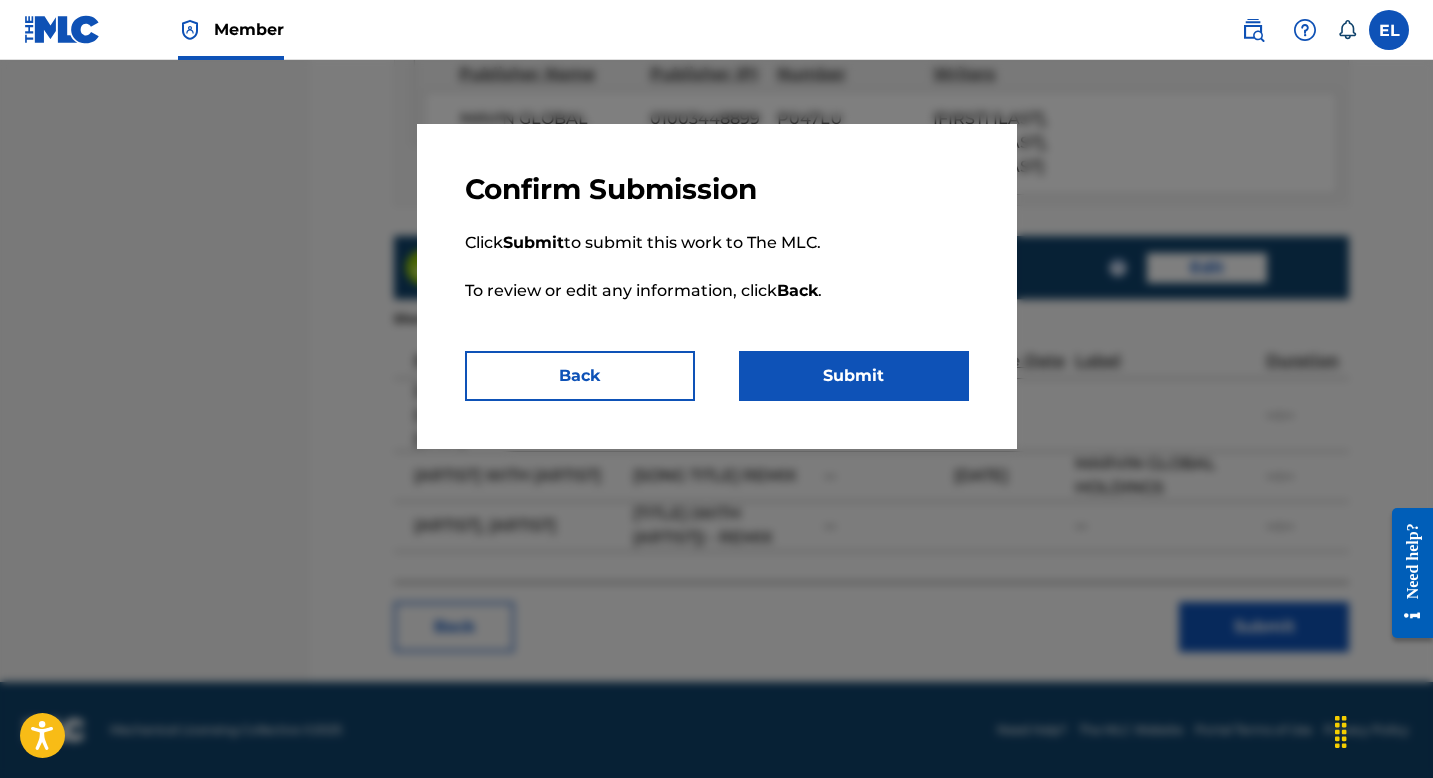 click on "Submit" at bounding box center (854, 376) 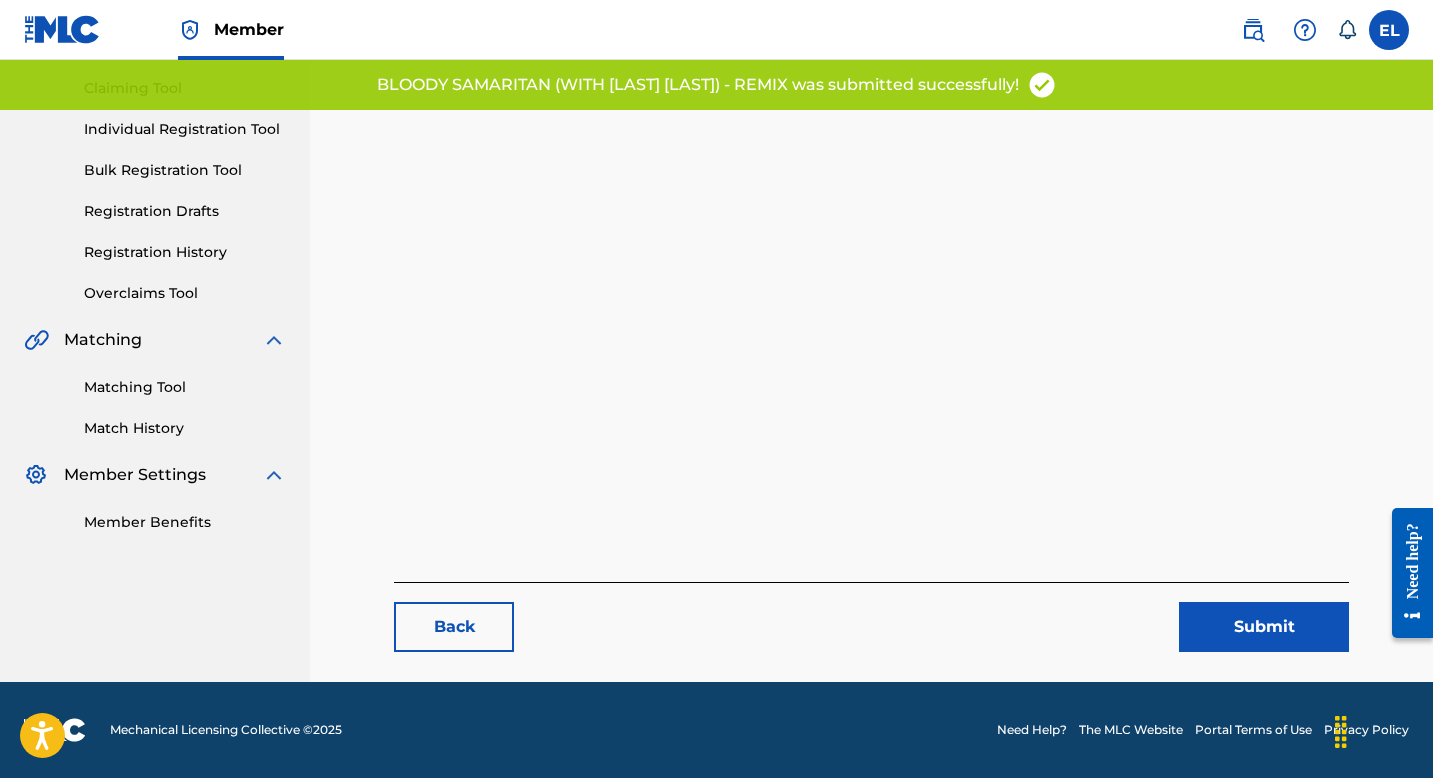 scroll, scrollTop: 0, scrollLeft: 0, axis: both 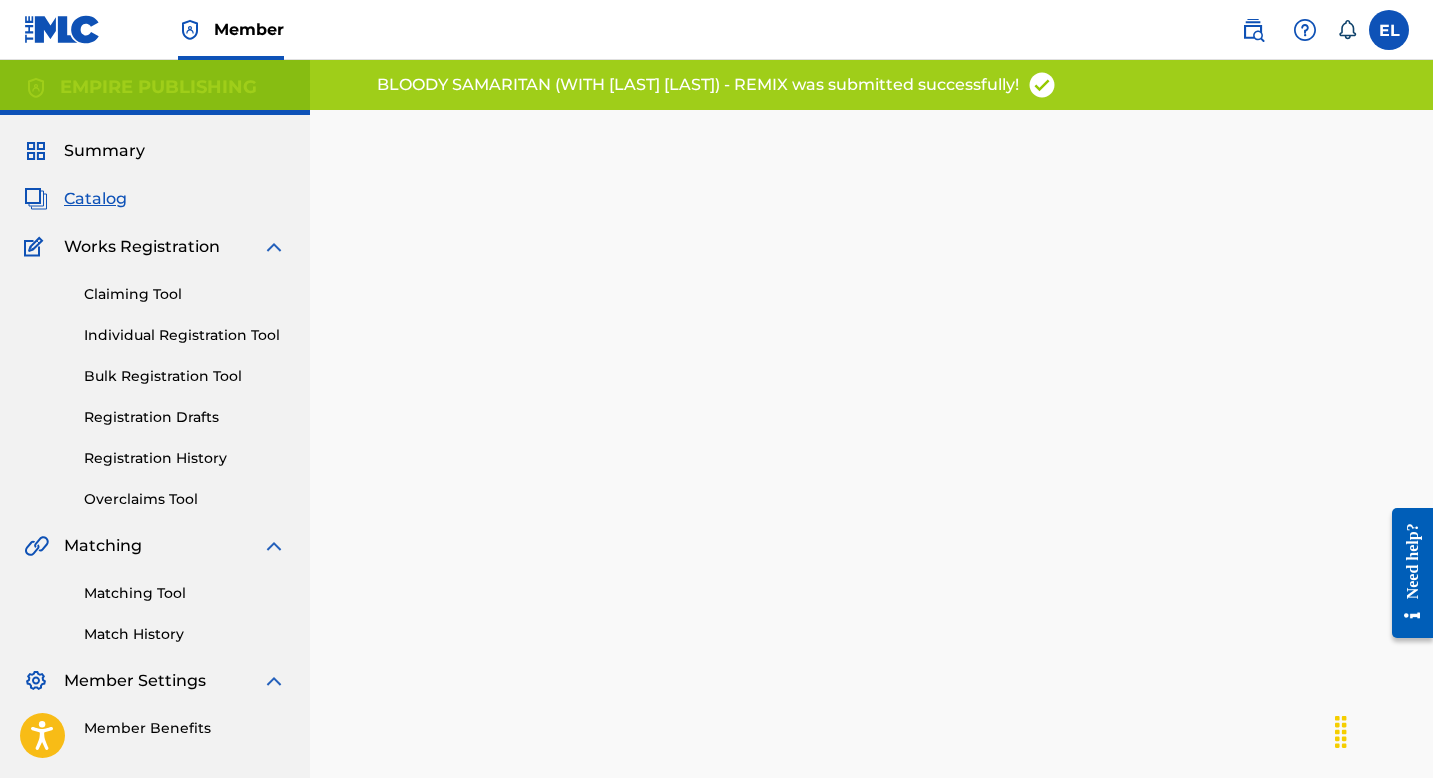 click on "Registration History" at bounding box center (185, 458) 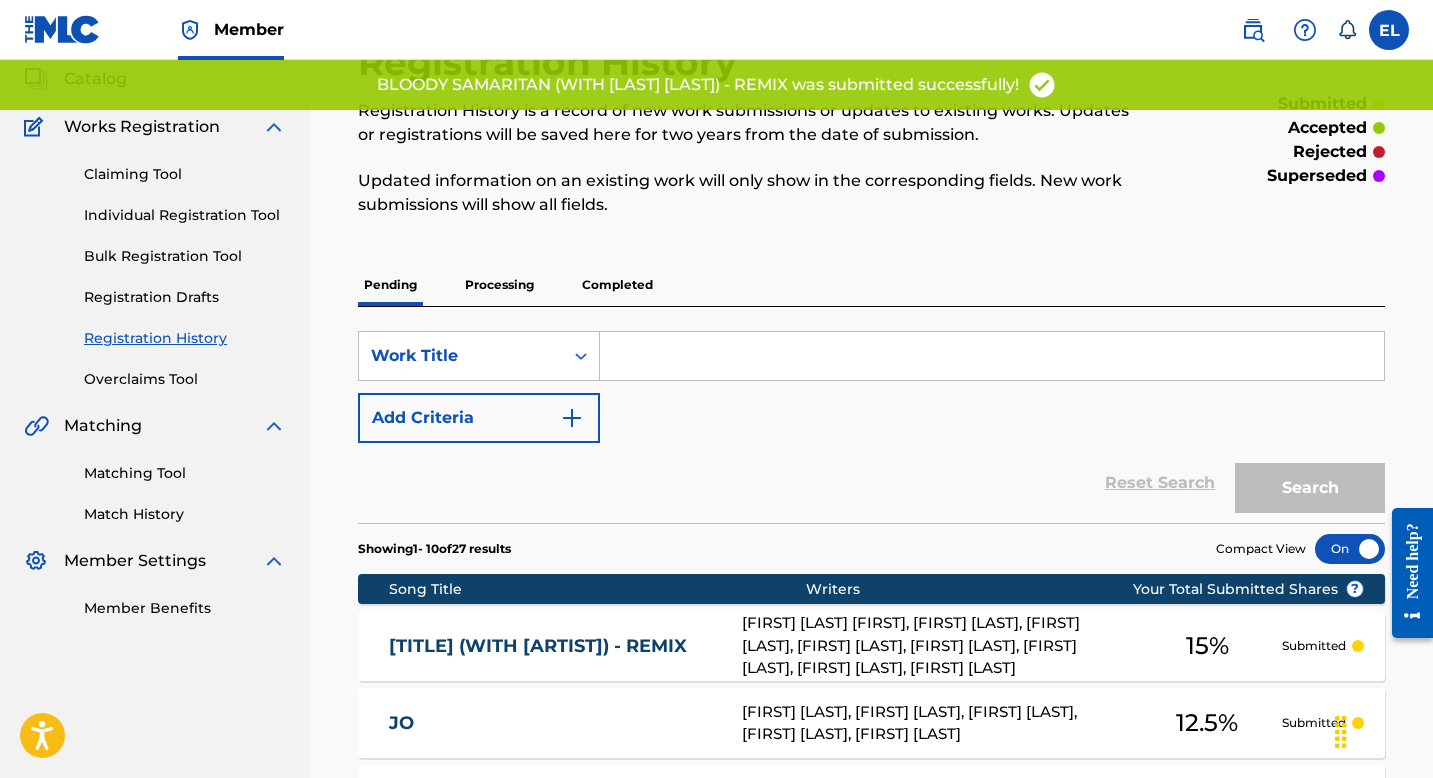 scroll, scrollTop: 173, scrollLeft: 0, axis: vertical 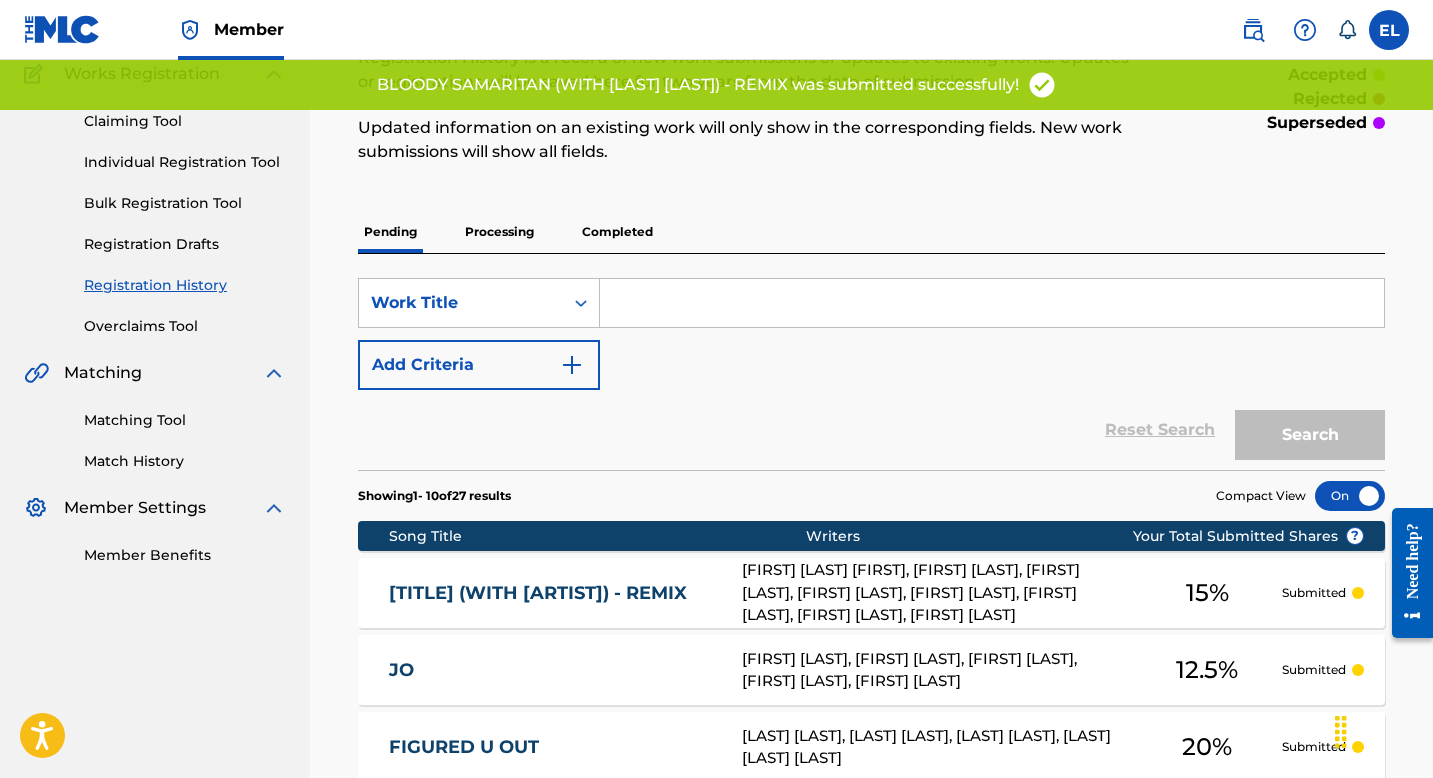 click on "BLOODY SAMARITAN (WITH KELLY ROWLAND) - REMIX" at bounding box center [552, 593] 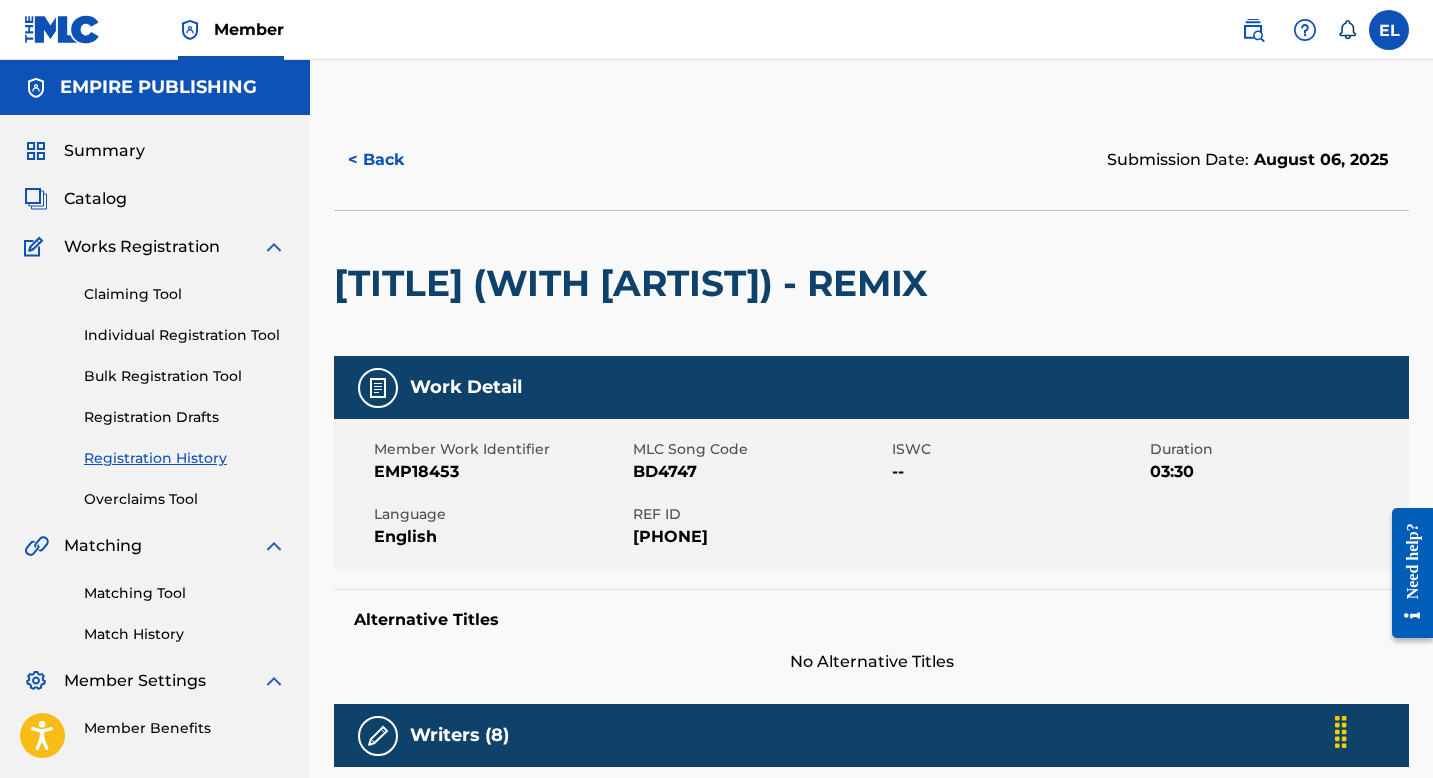 click on "BD4747" at bounding box center (760, 472) 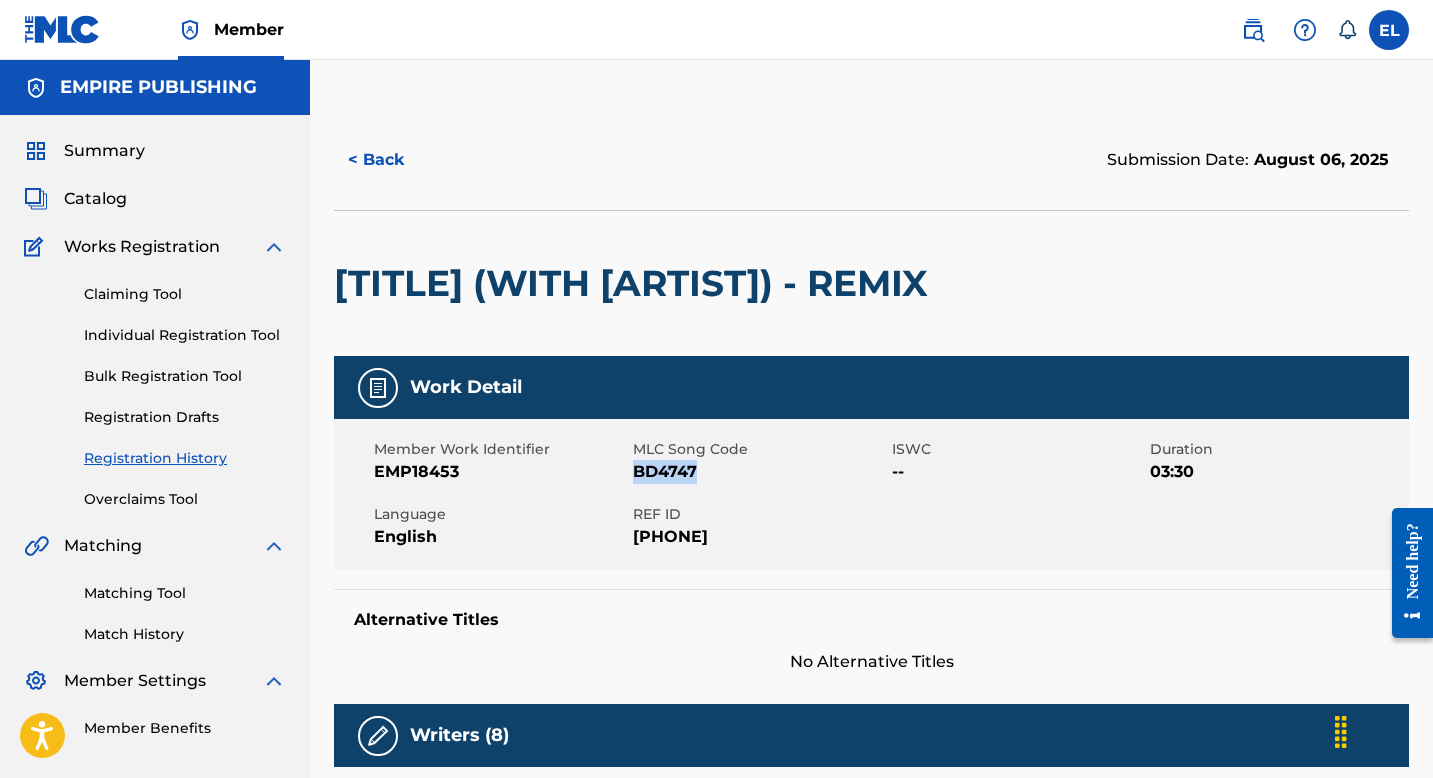 drag, startPoint x: 657, startPoint y: 512, endPoint x: 647, endPoint y: 506, distance: 11.661903 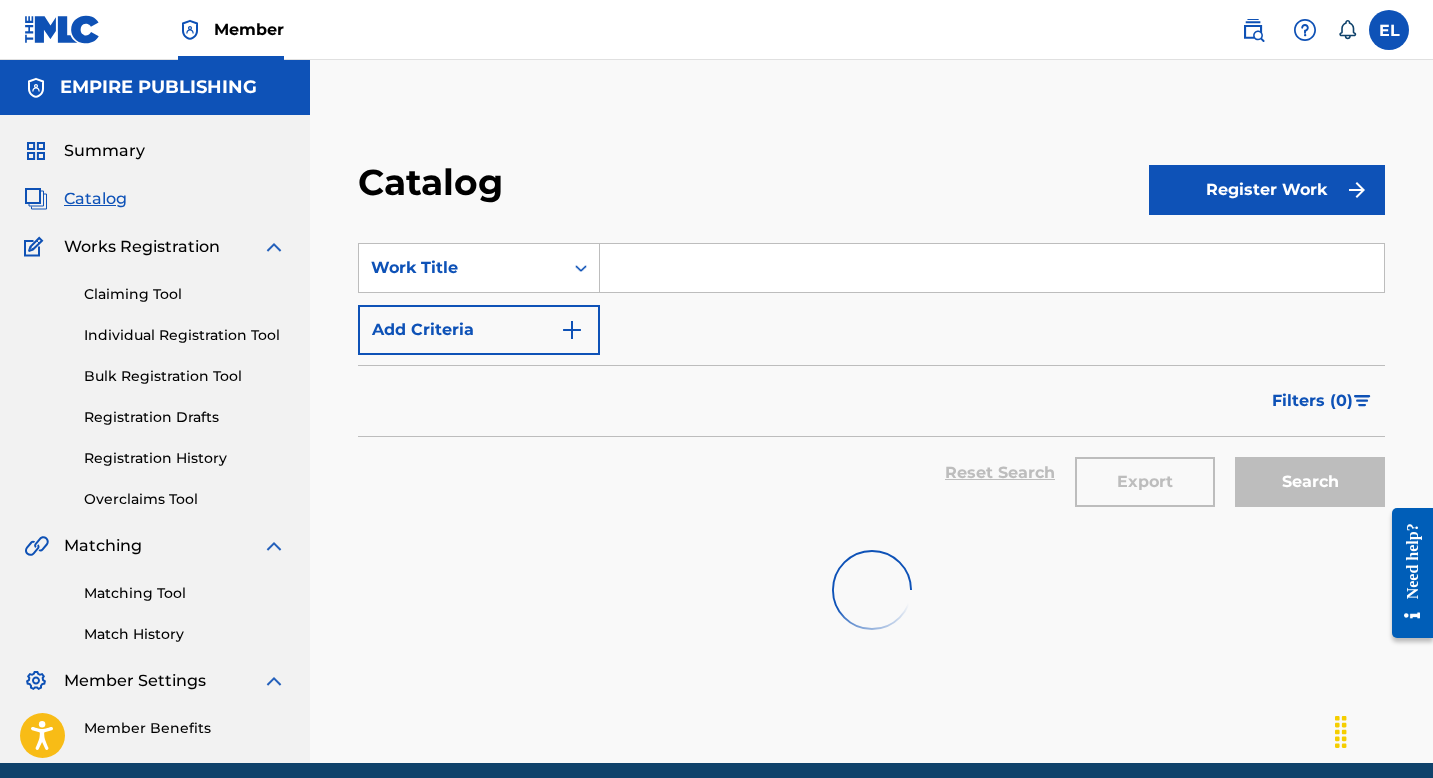 click at bounding box center [992, 268] 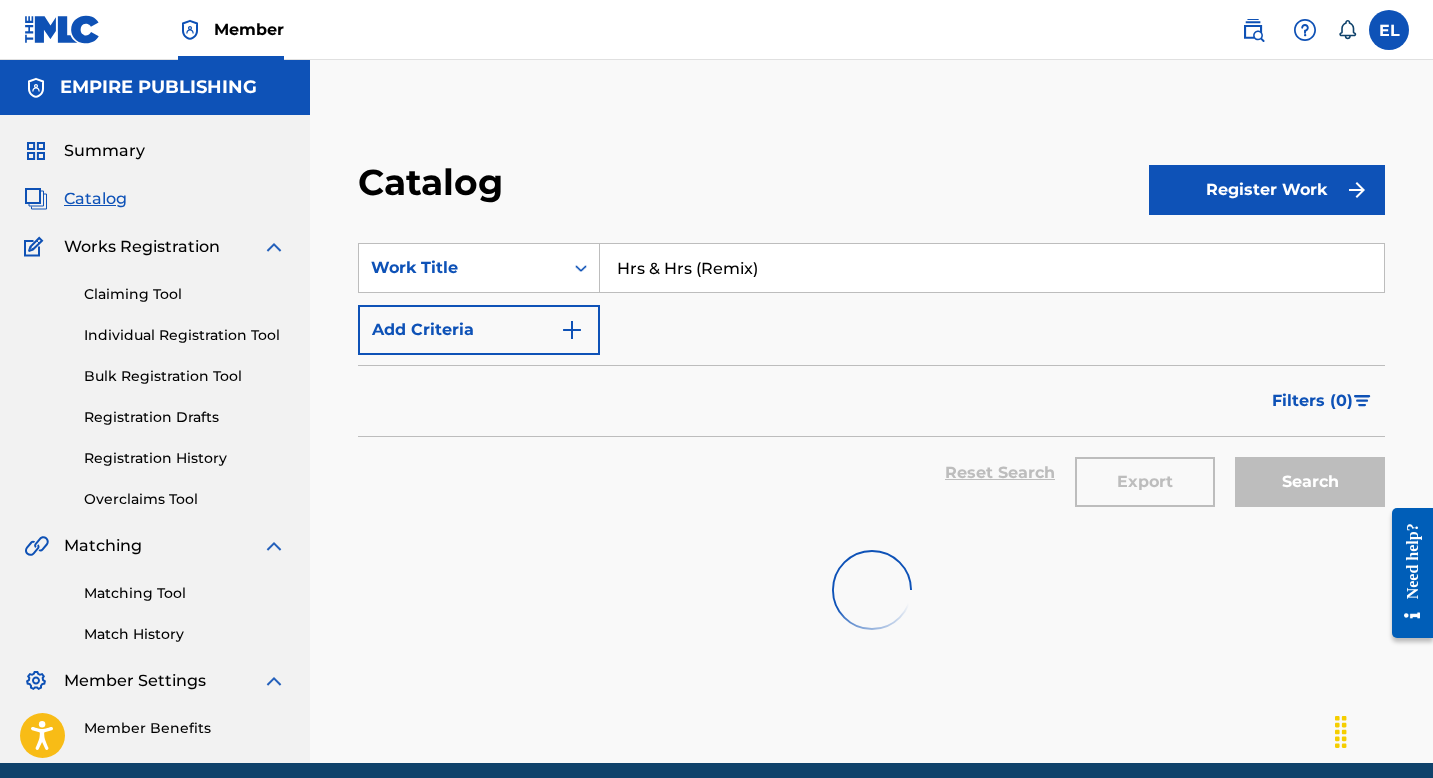 click on "Hrs & Hrs (Remix)" at bounding box center [992, 268] 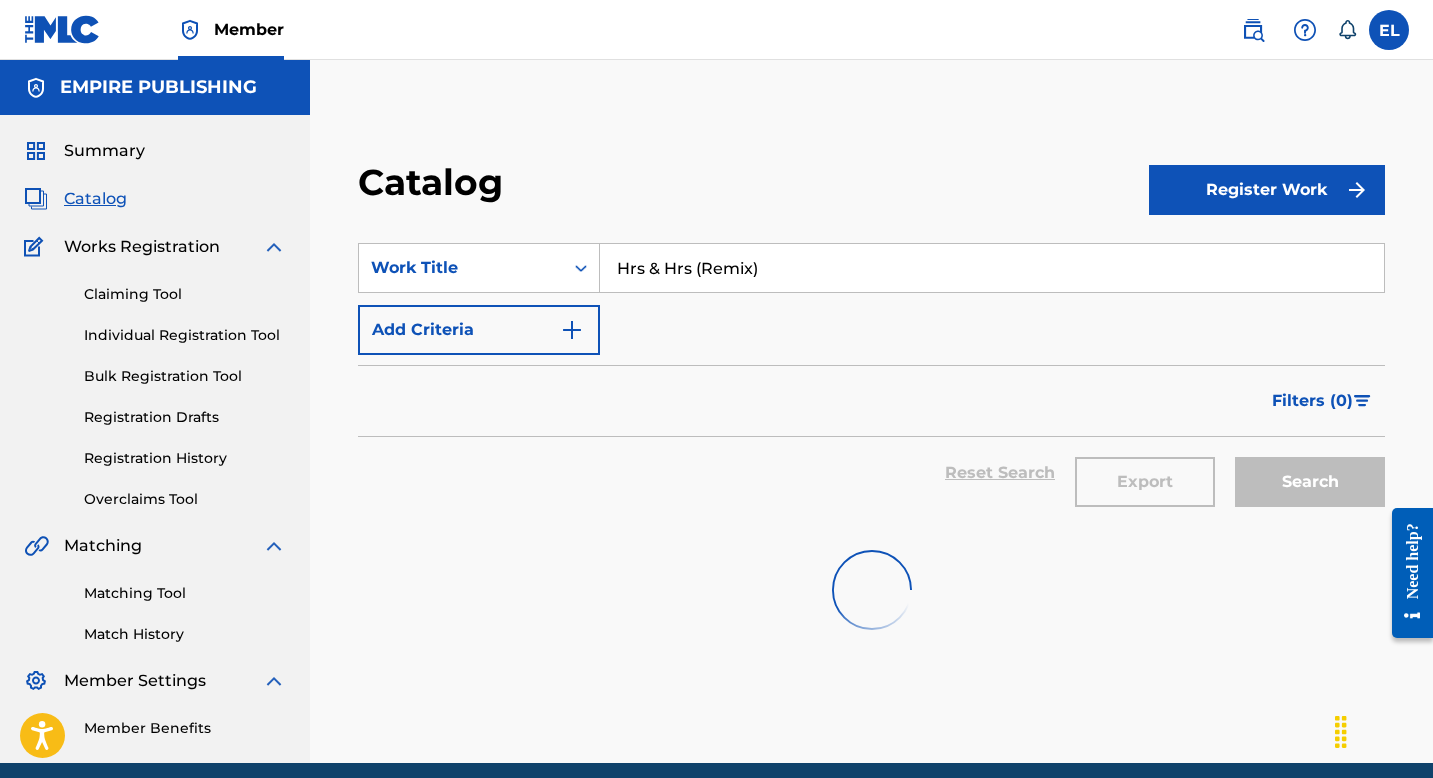 click on "Hrs & Hrs (Remix)" at bounding box center (992, 268) 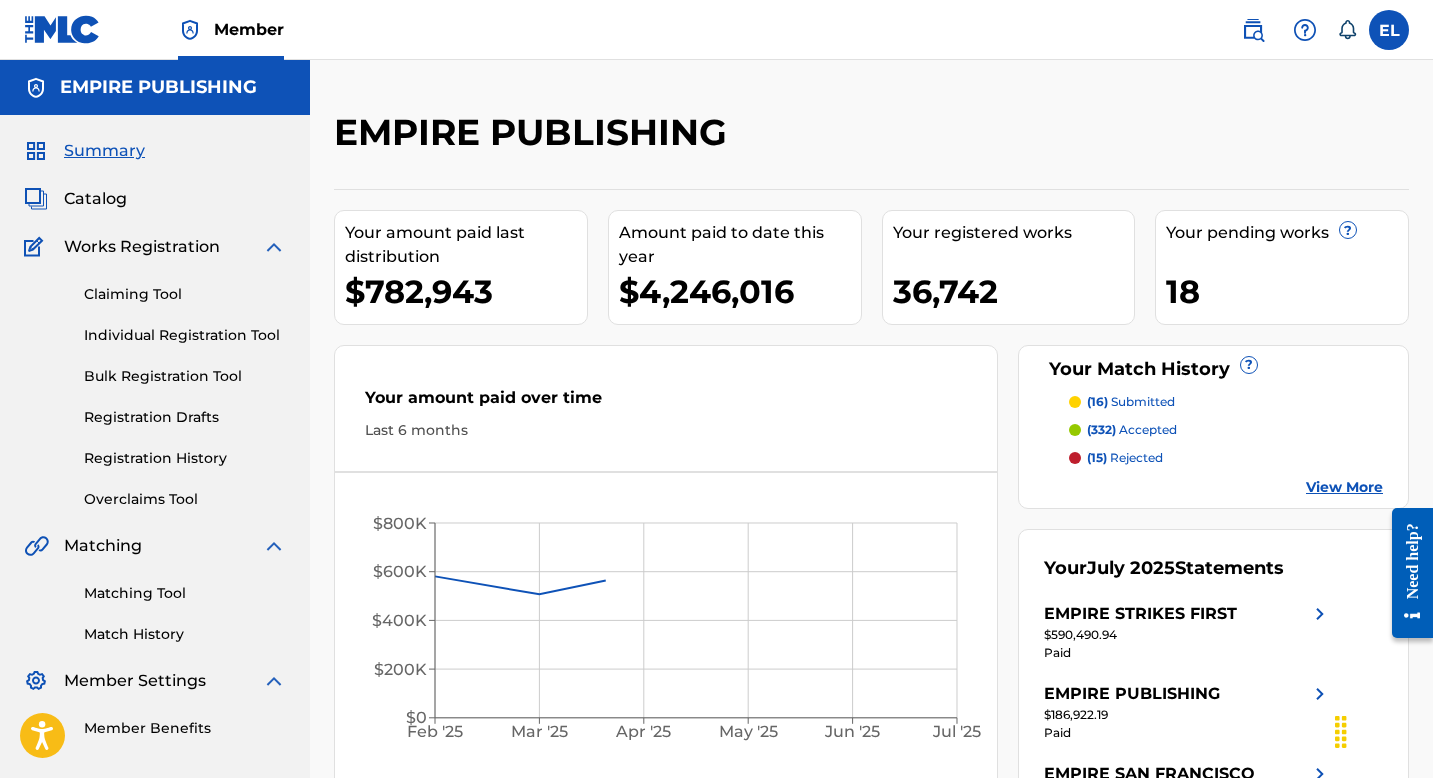 click on "Catalog" at bounding box center (95, 199) 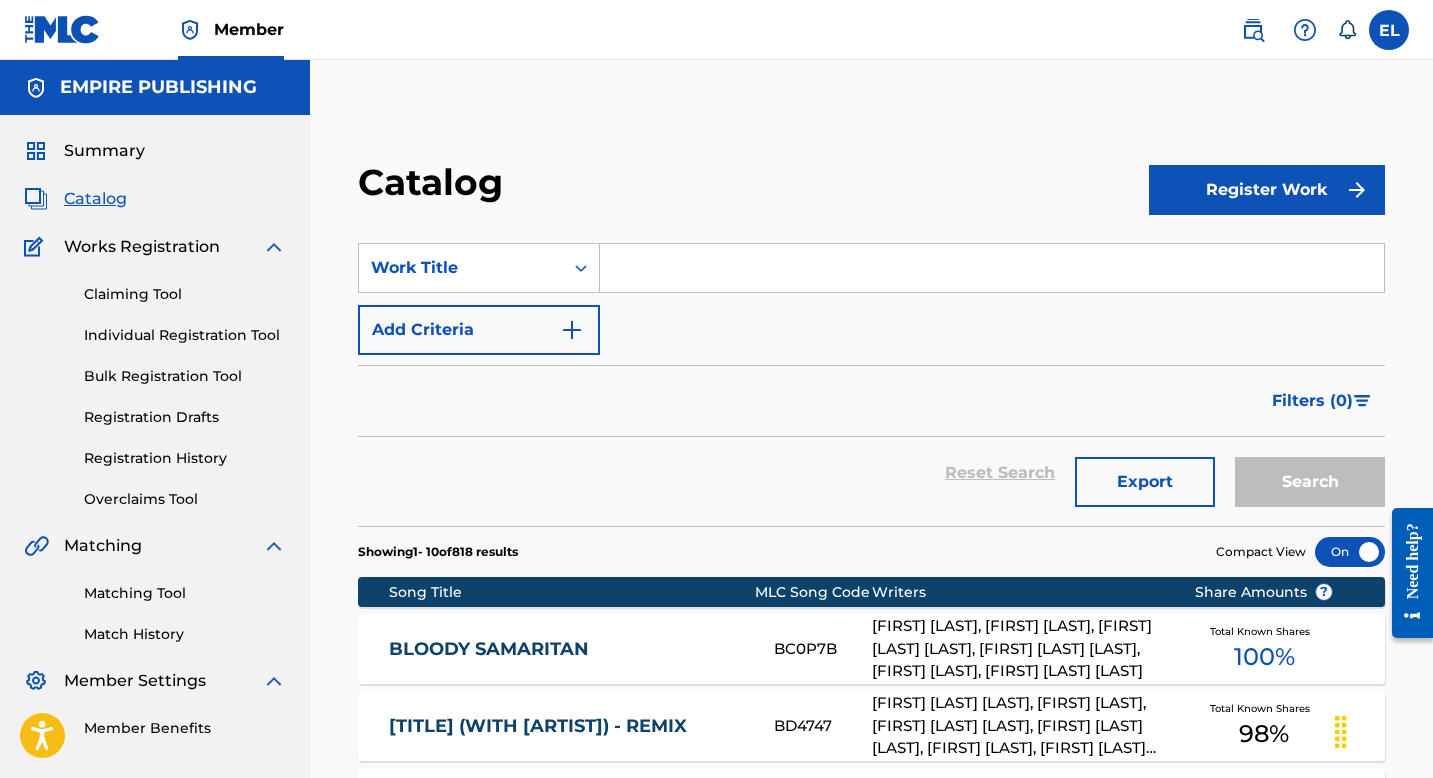 click at bounding box center (992, 268) 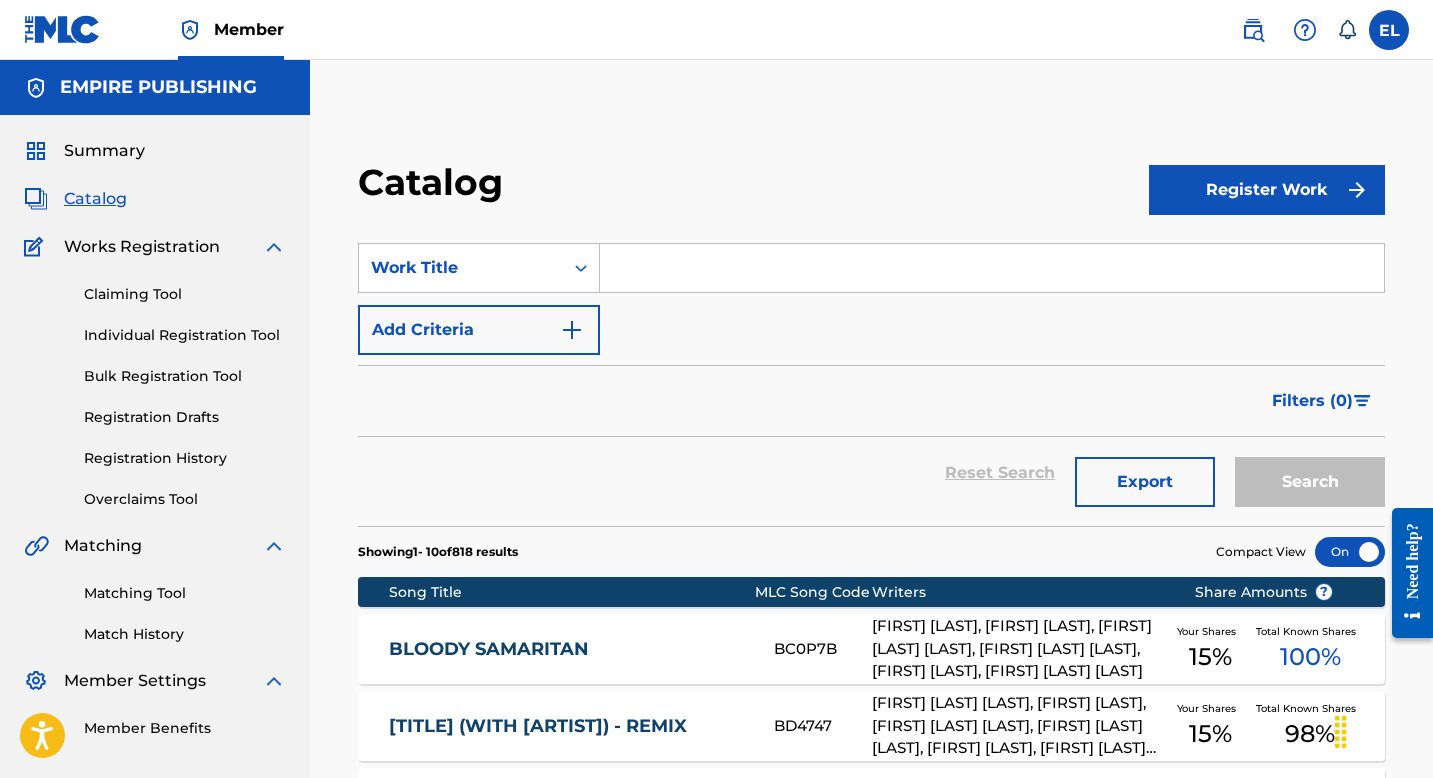 paste on "Hrs & Hrs (Remix)" 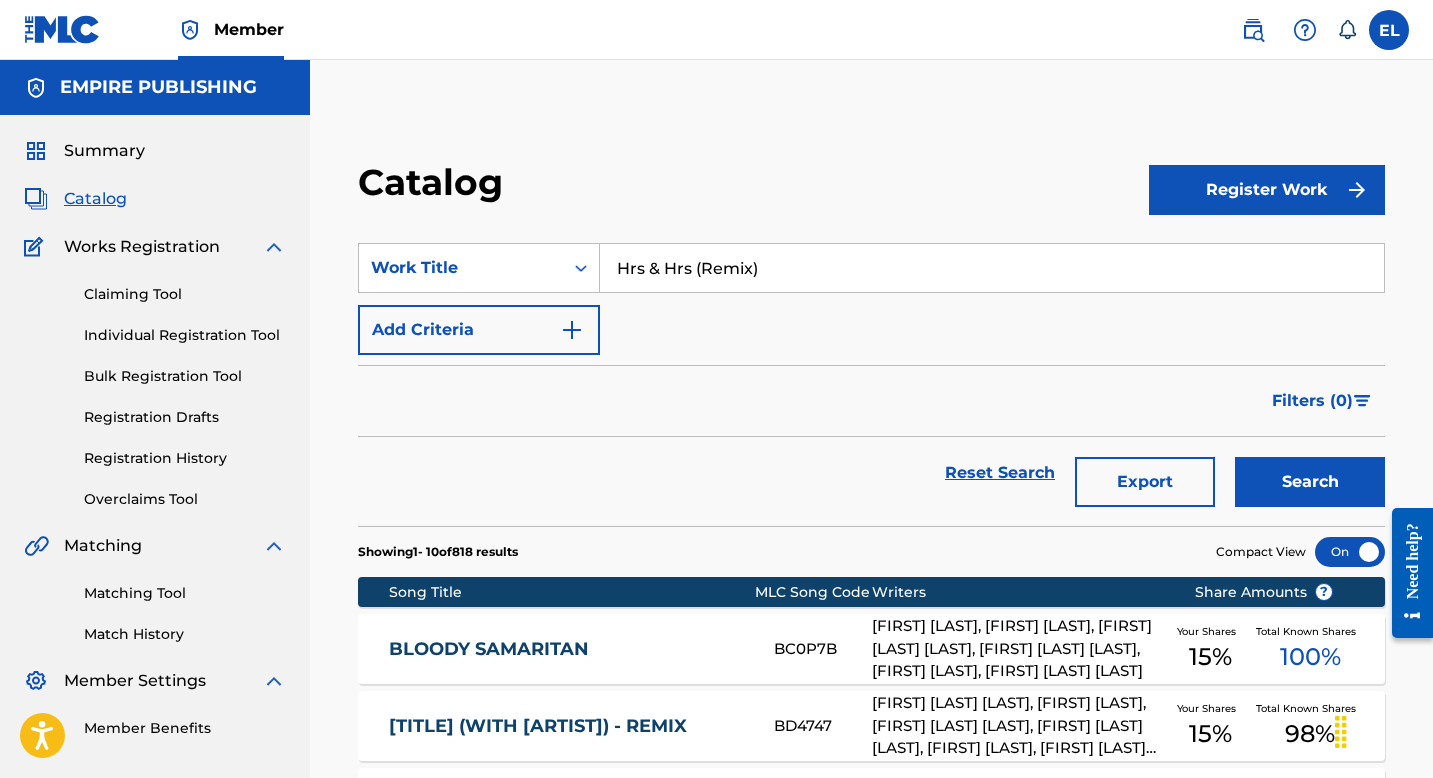 type on "Hrs & Hrs (Remix)" 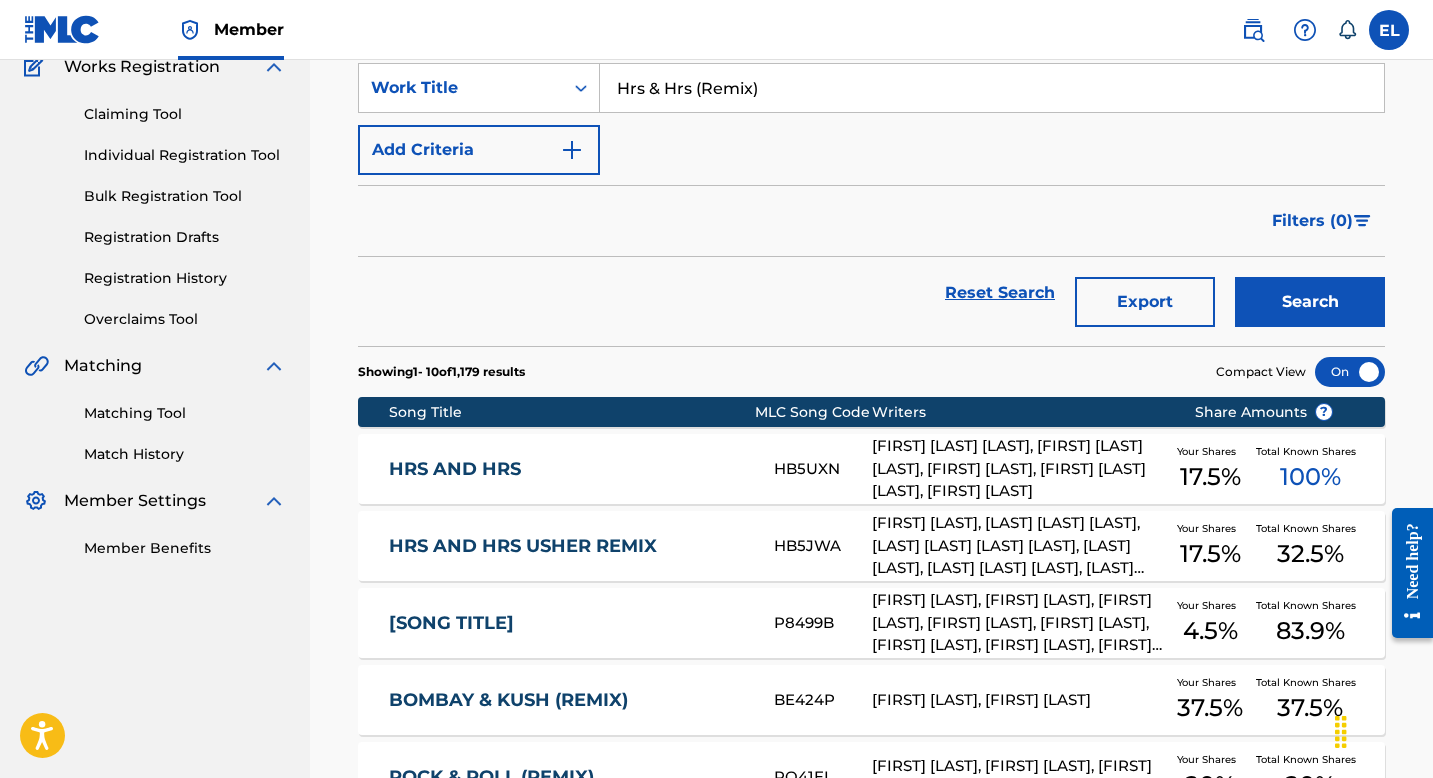 scroll, scrollTop: 285, scrollLeft: 0, axis: vertical 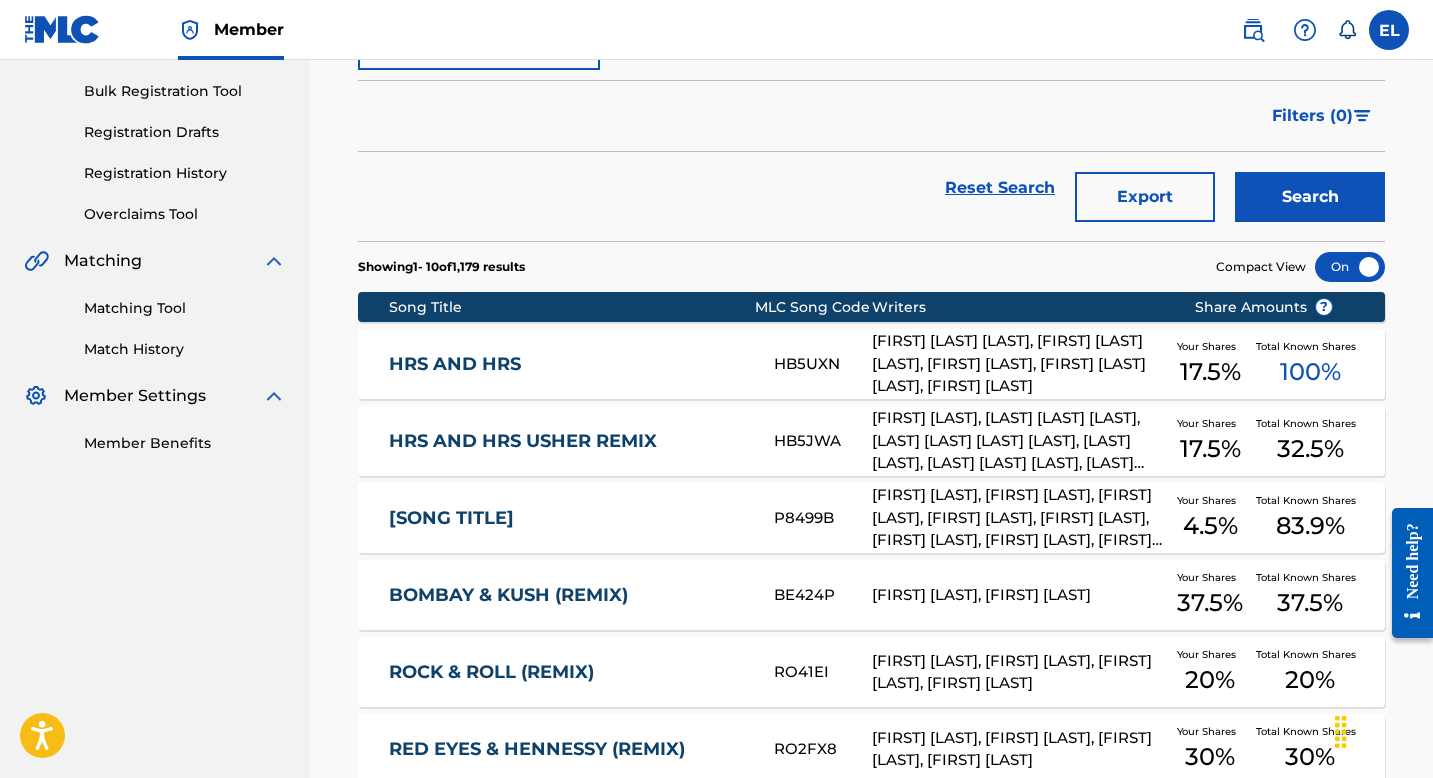 click on "HRS AND HRS USHER REMIX" at bounding box center (568, 441) 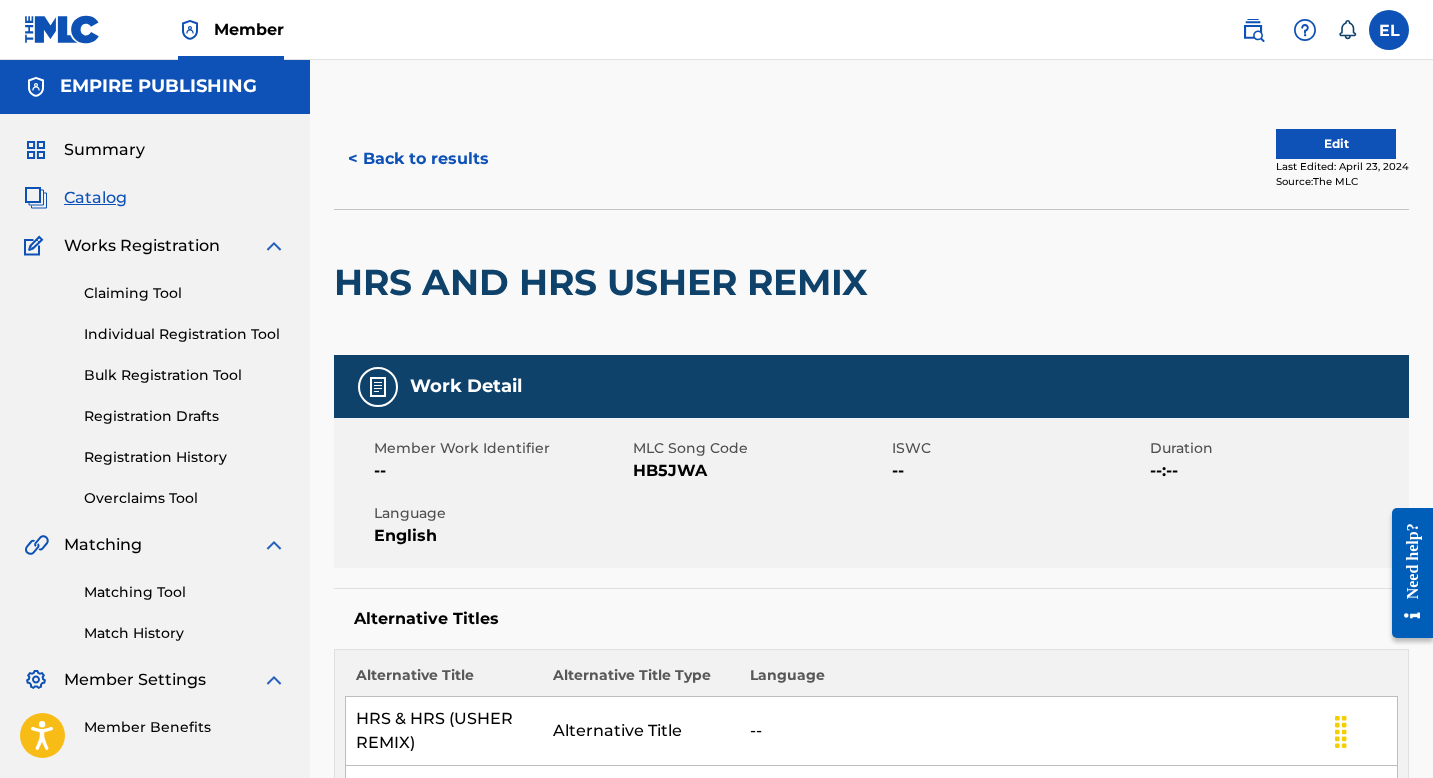 scroll, scrollTop: 0, scrollLeft: 0, axis: both 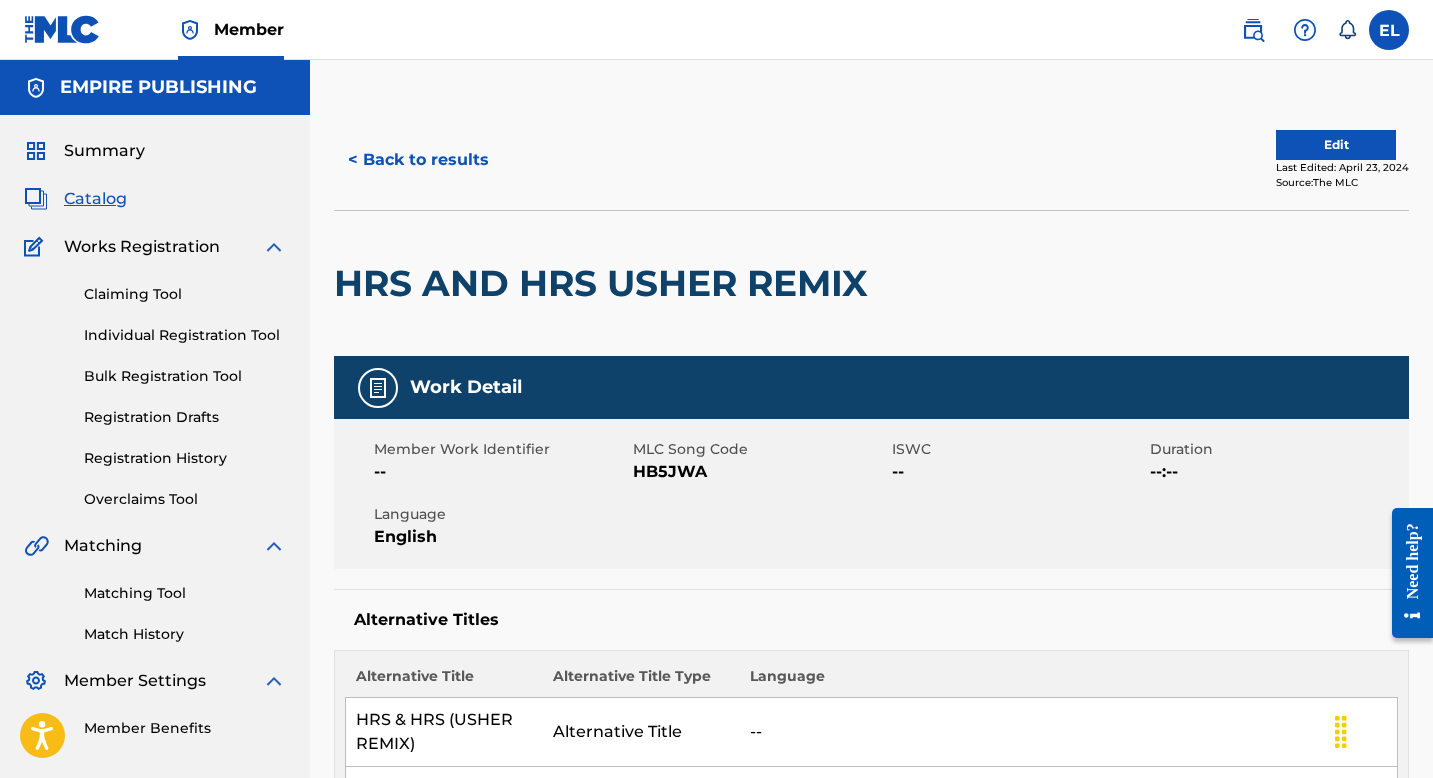 click on "Edit" at bounding box center (1336, 145) 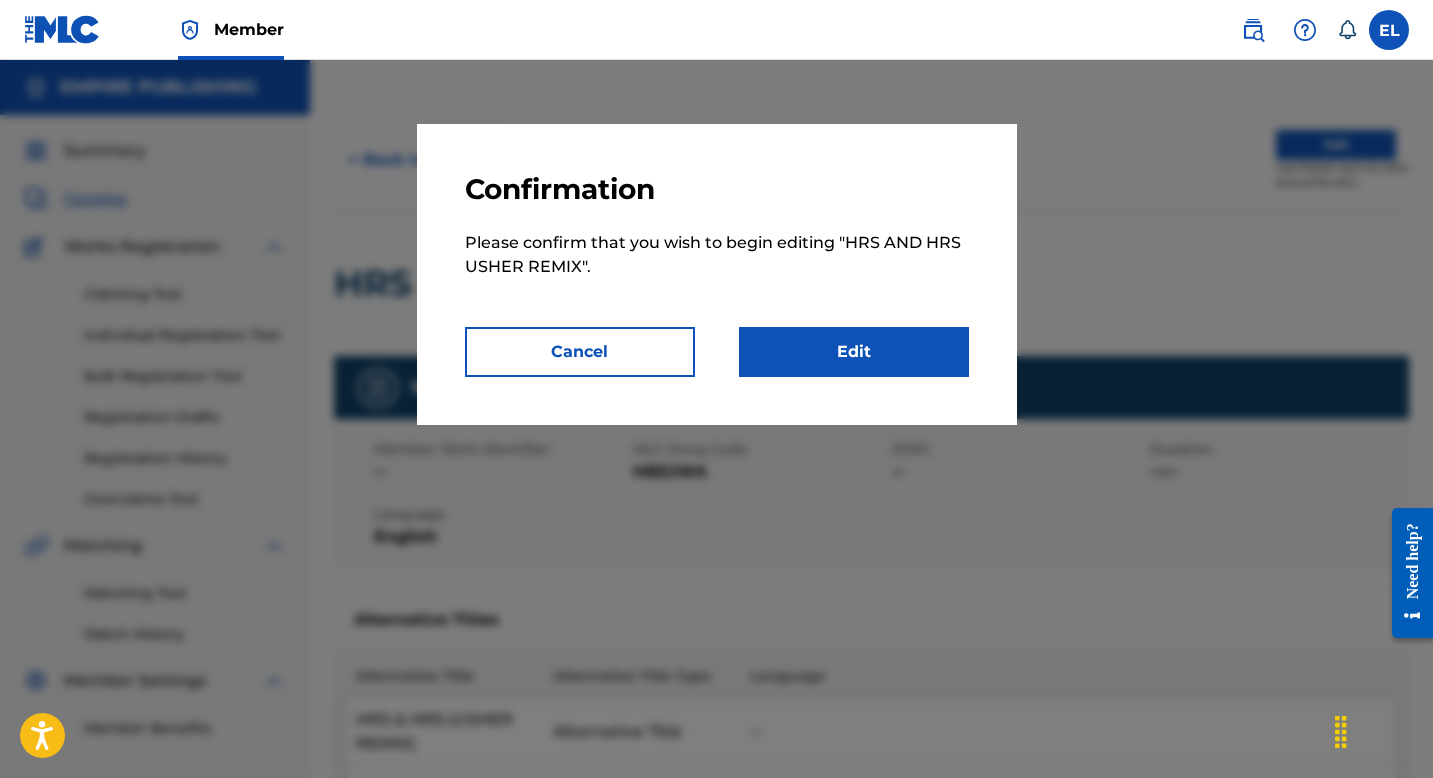 click on "Edit" at bounding box center (854, 352) 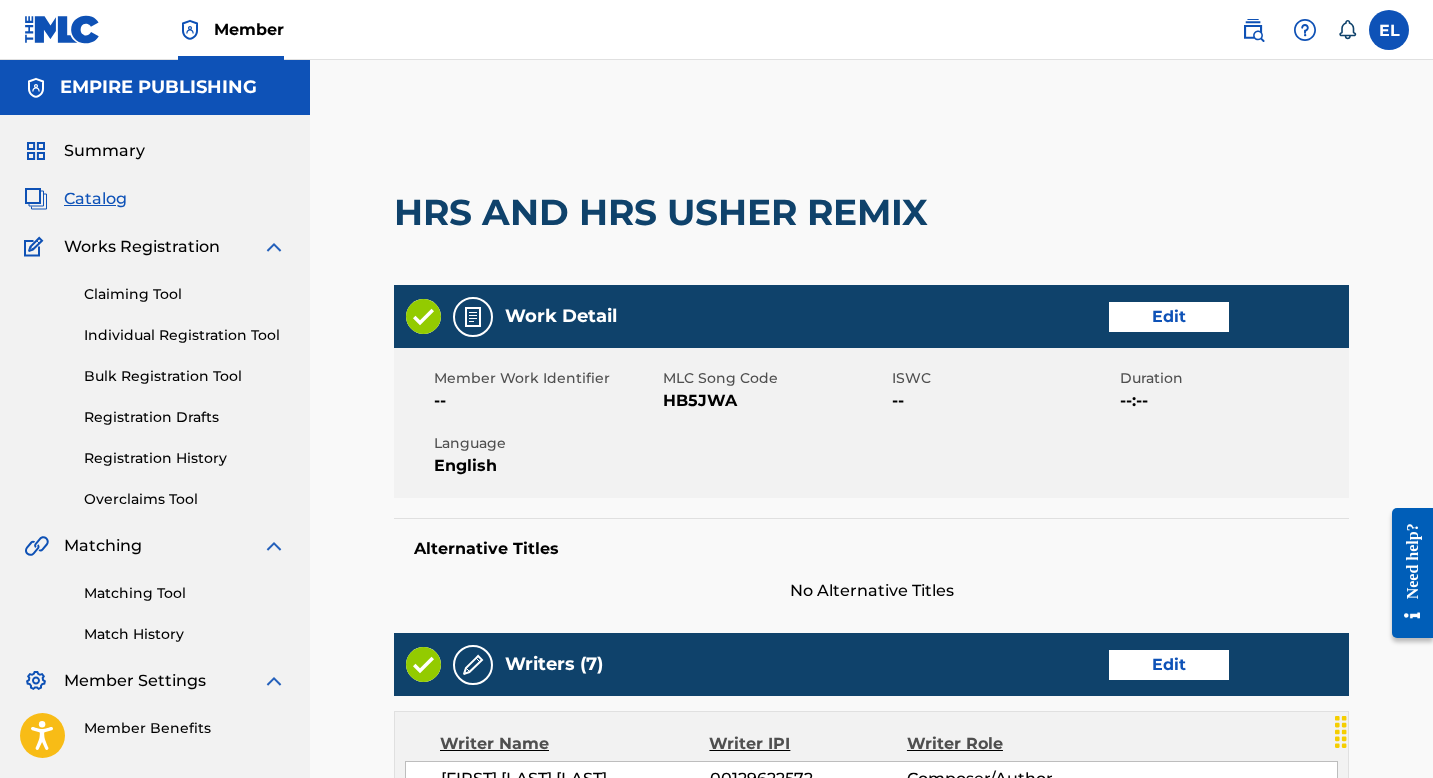 click on "Edit" at bounding box center [1169, 317] 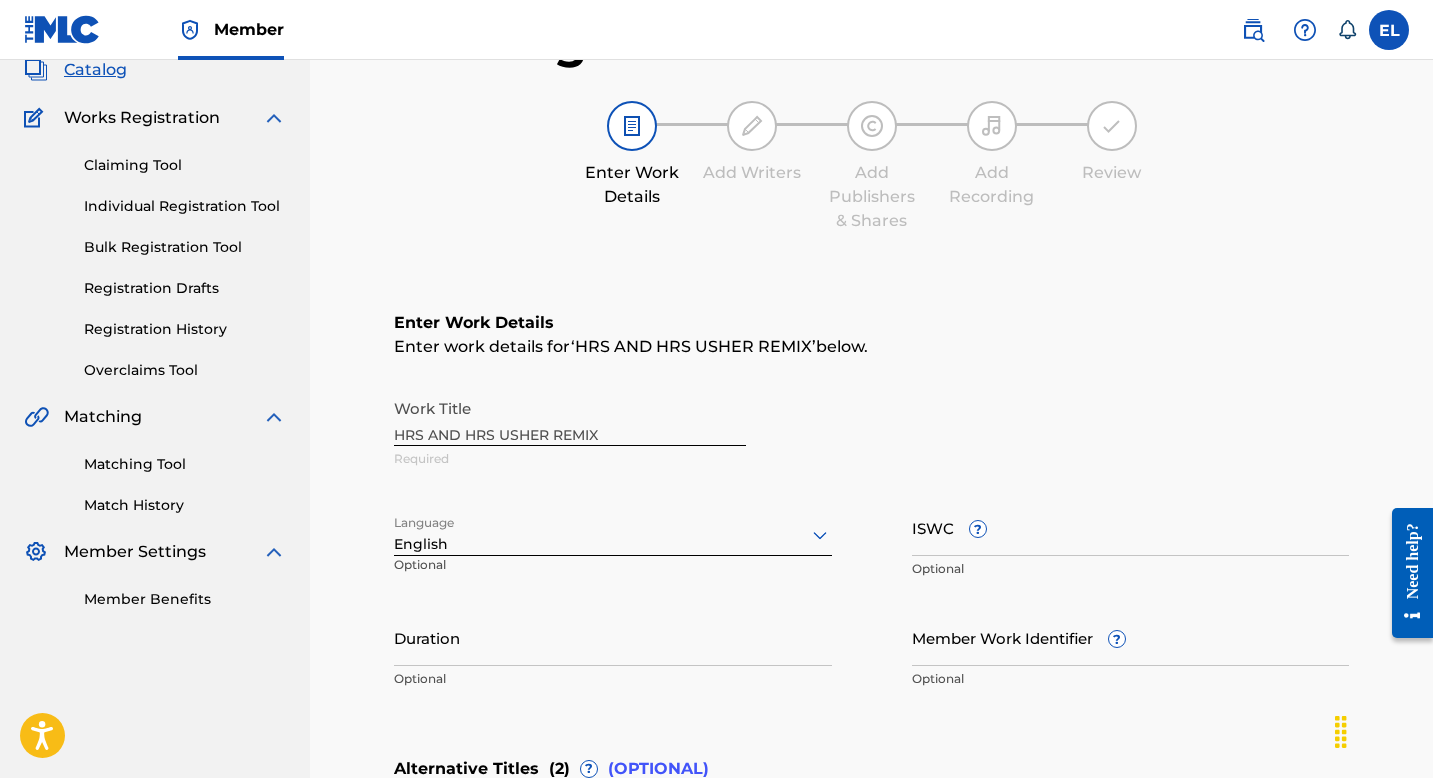 scroll, scrollTop: 179, scrollLeft: 0, axis: vertical 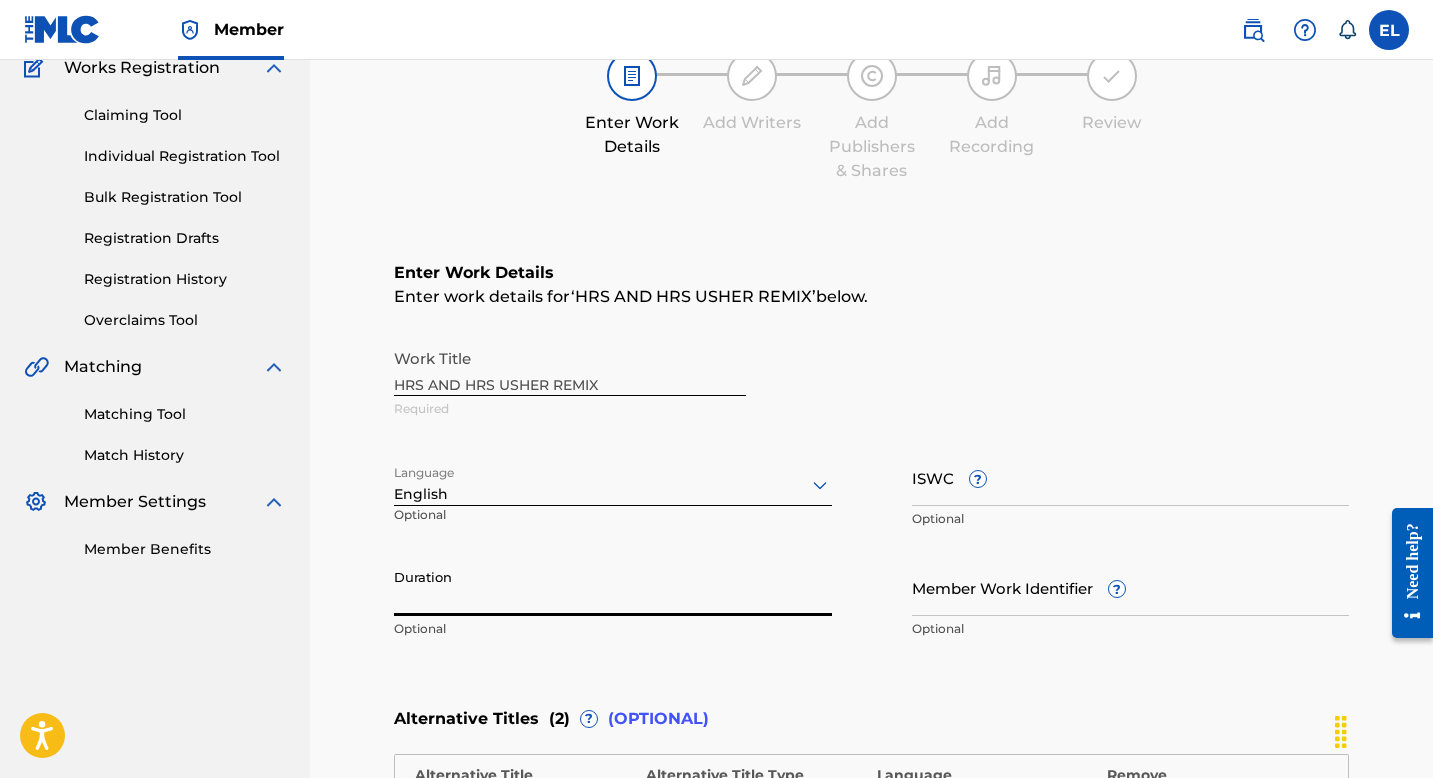 click on "Duration" at bounding box center [613, 587] 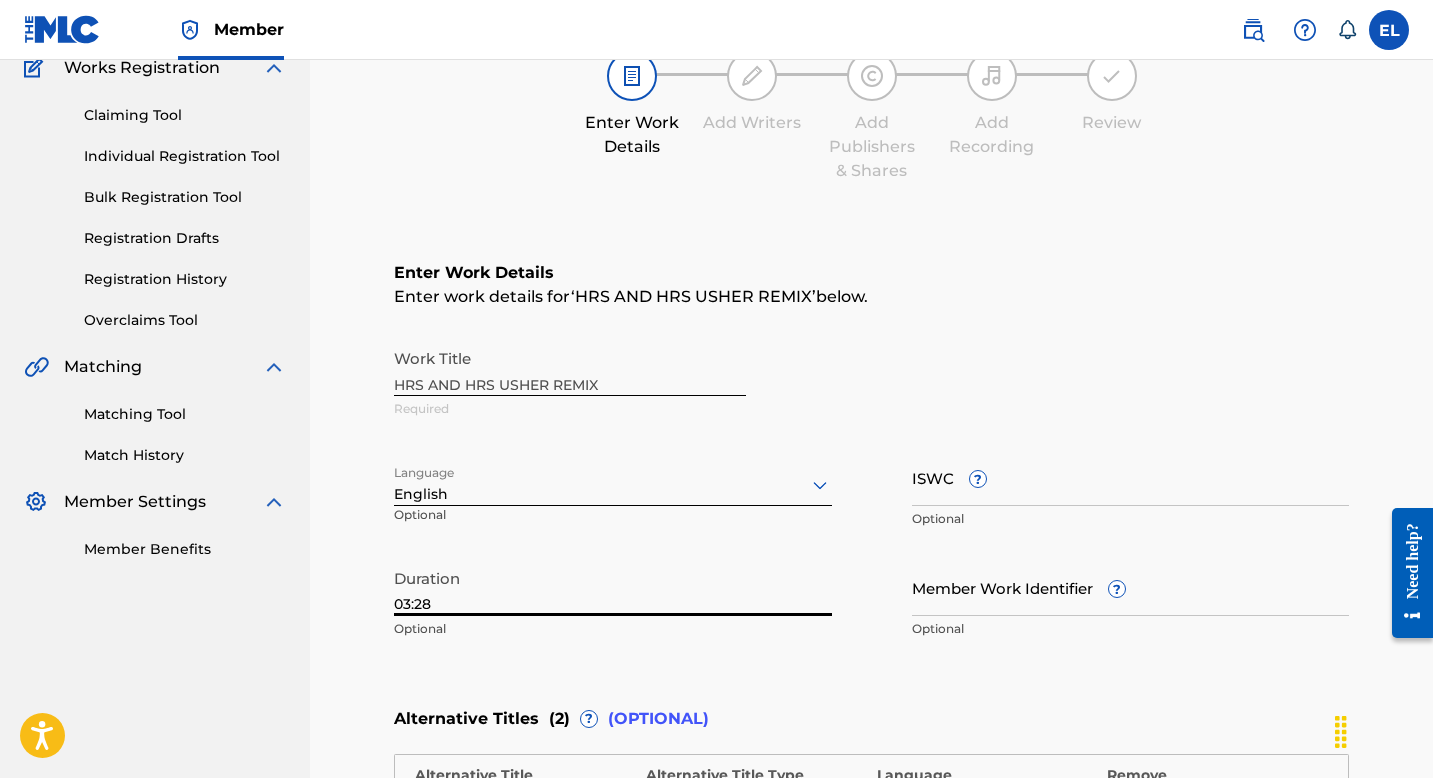 type on "03:28" 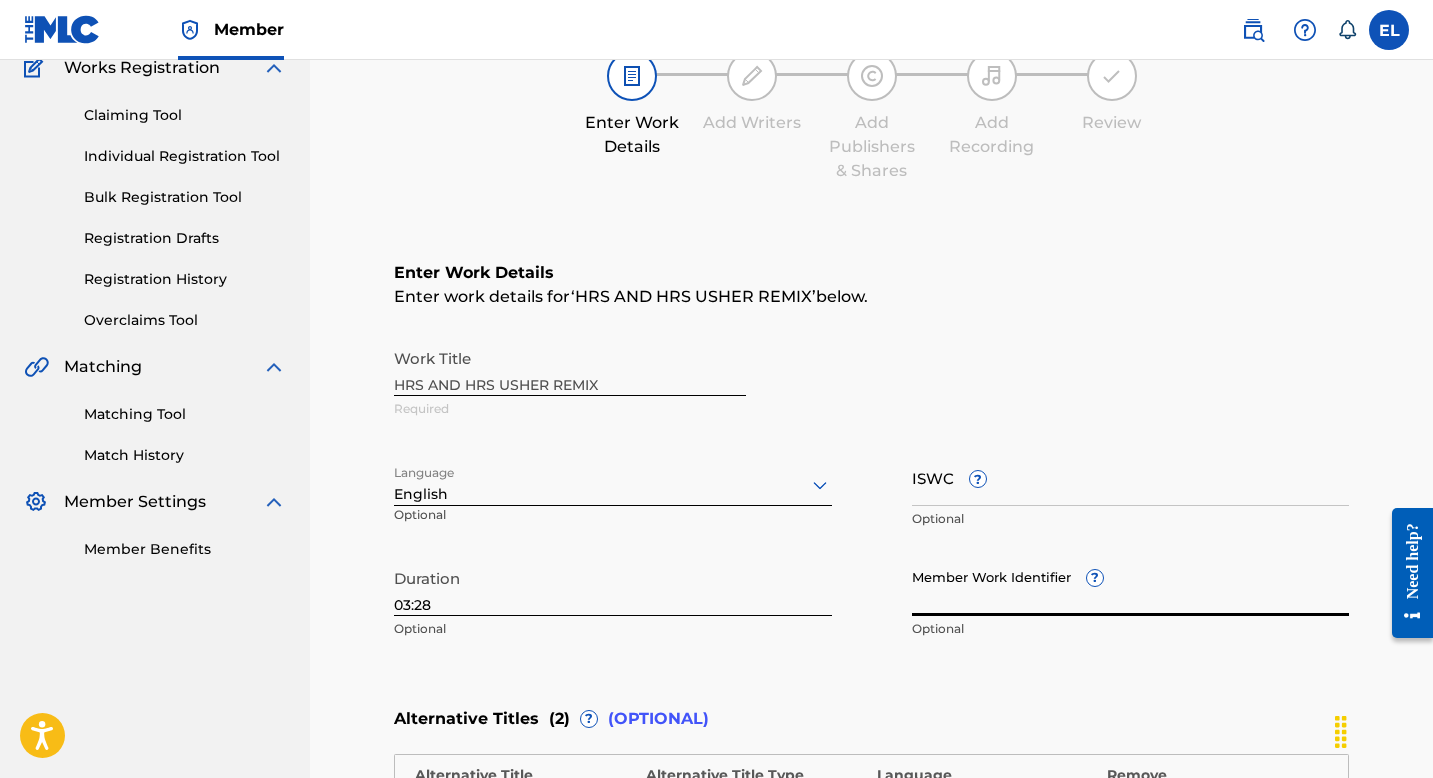 click on "Member Work Identifier   ?" at bounding box center [1131, 587] 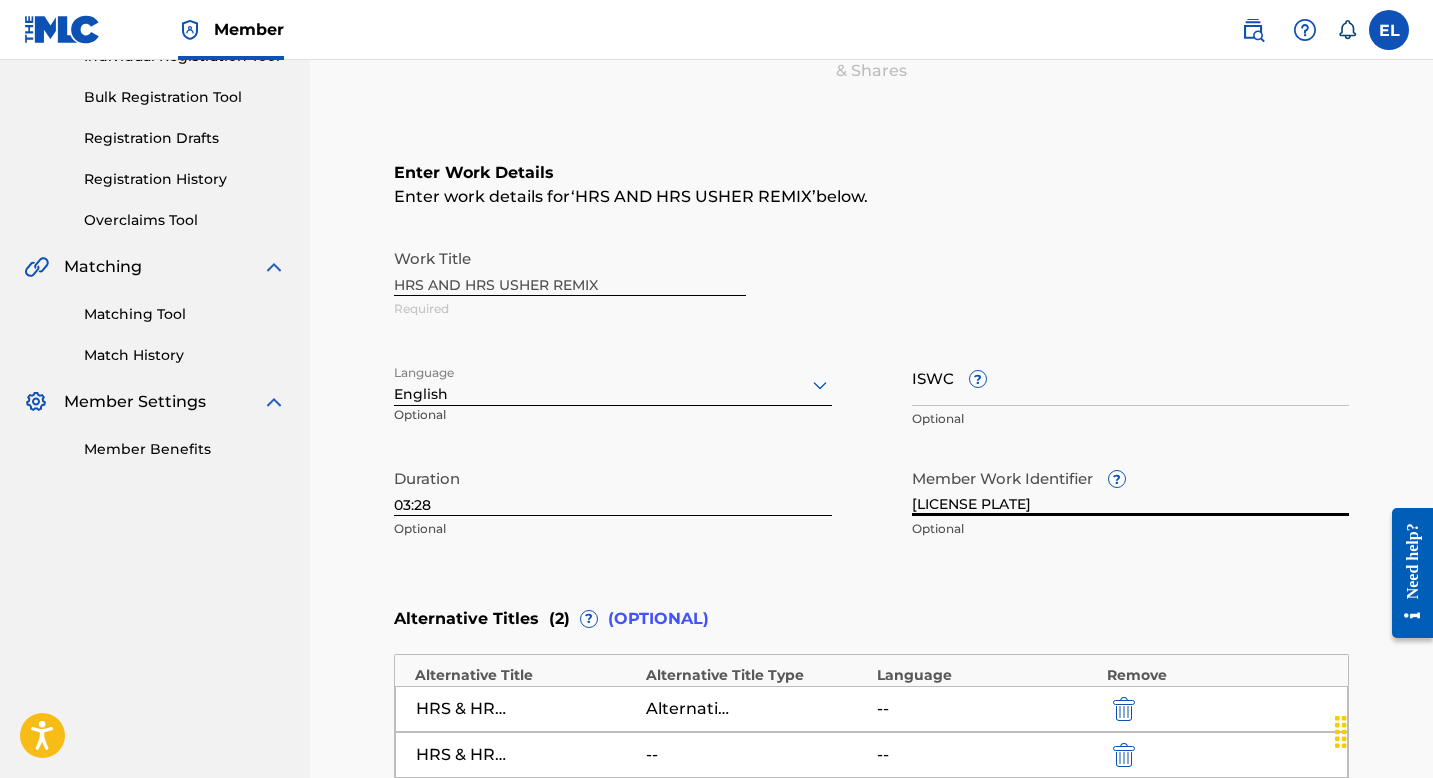 scroll, scrollTop: 594, scrollLeft: 0, axis: vertical 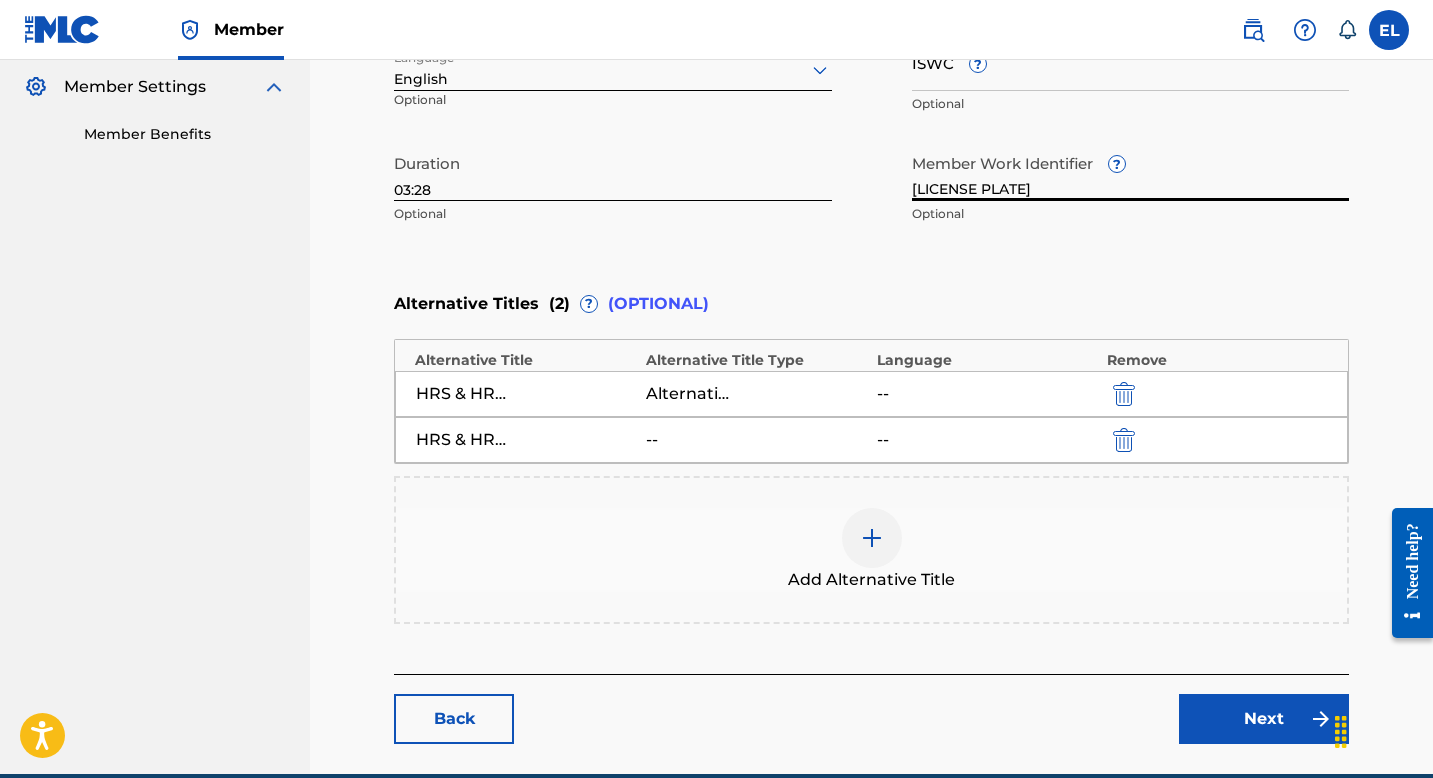 type on "EMP20294" 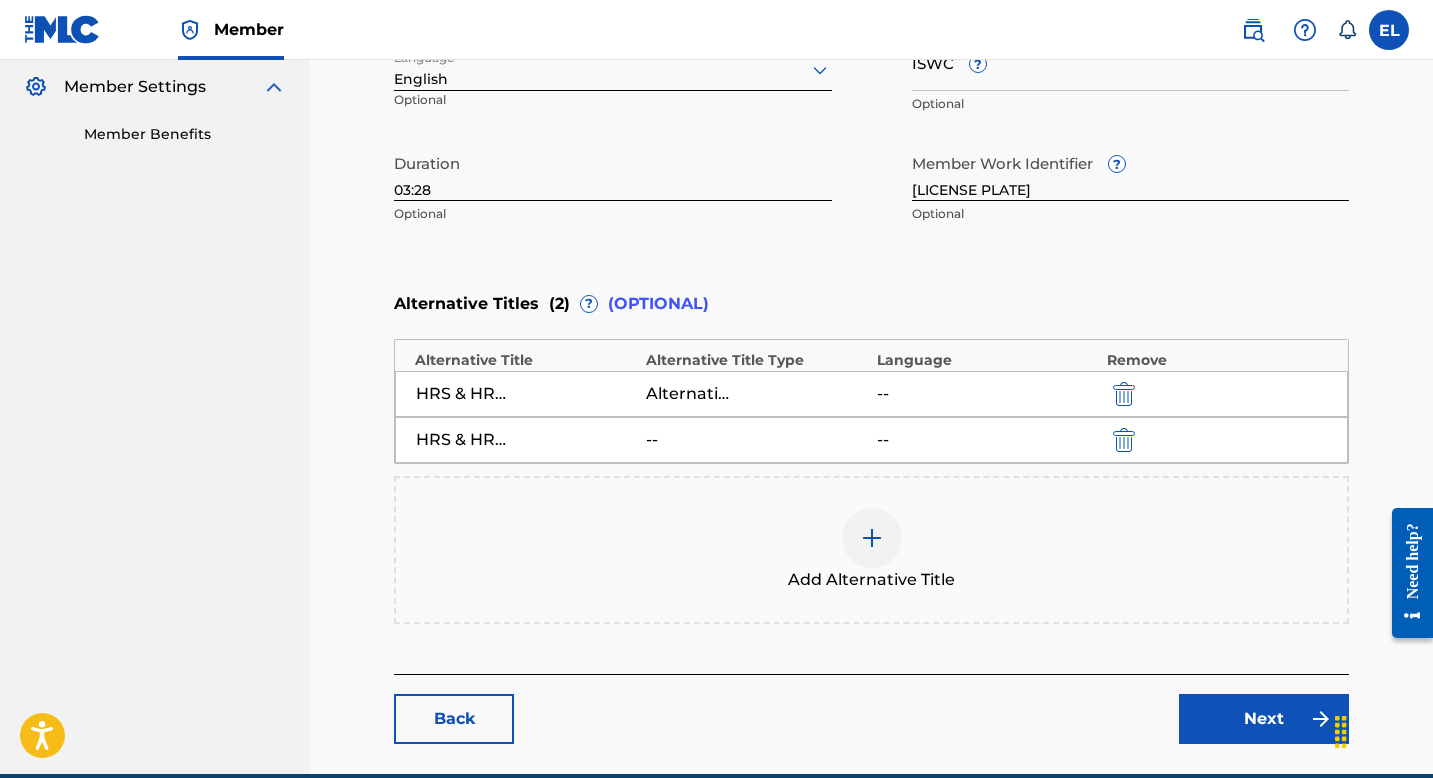 click on "Next" at bounding box center [1264, 719] 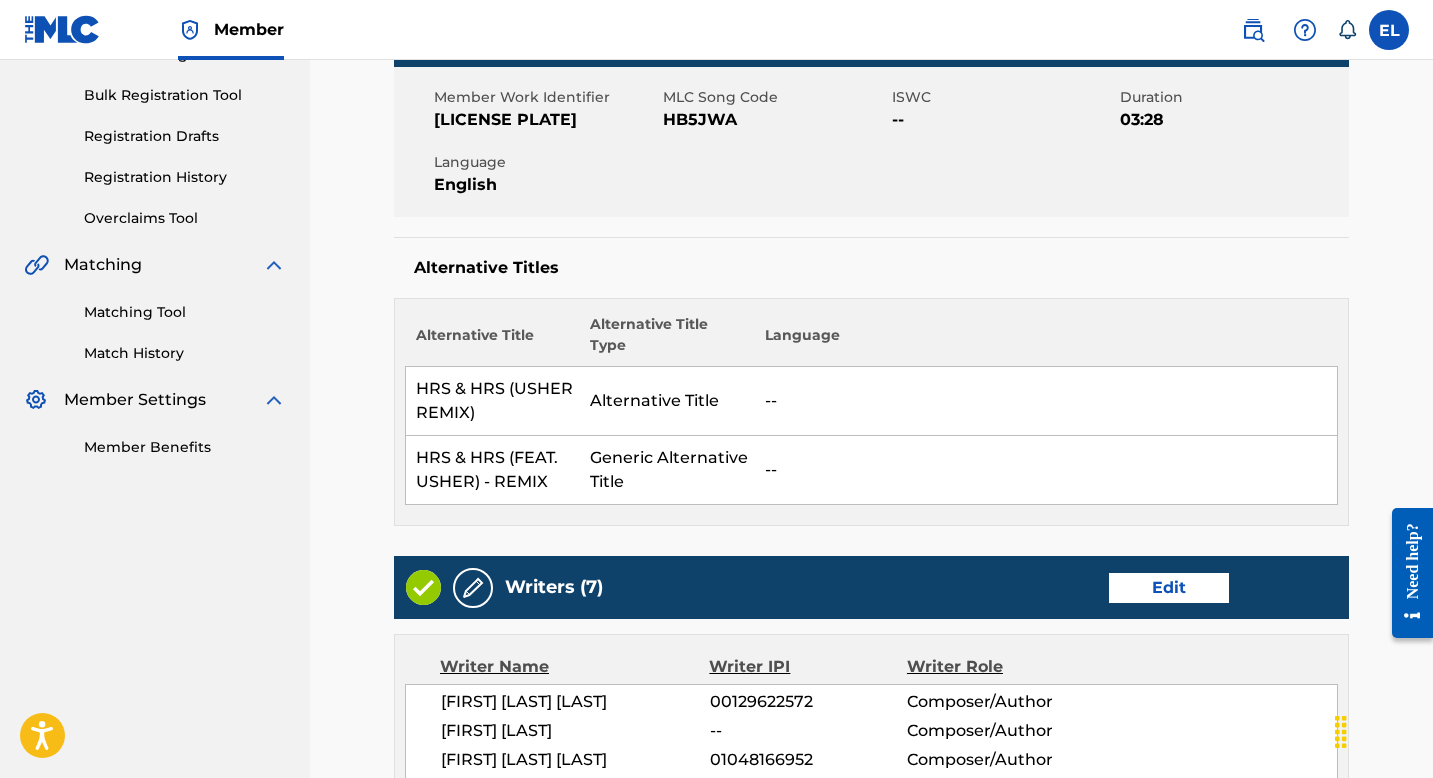 scroll, scrollTop: 654, scrollLeft: 0, axis: vertical 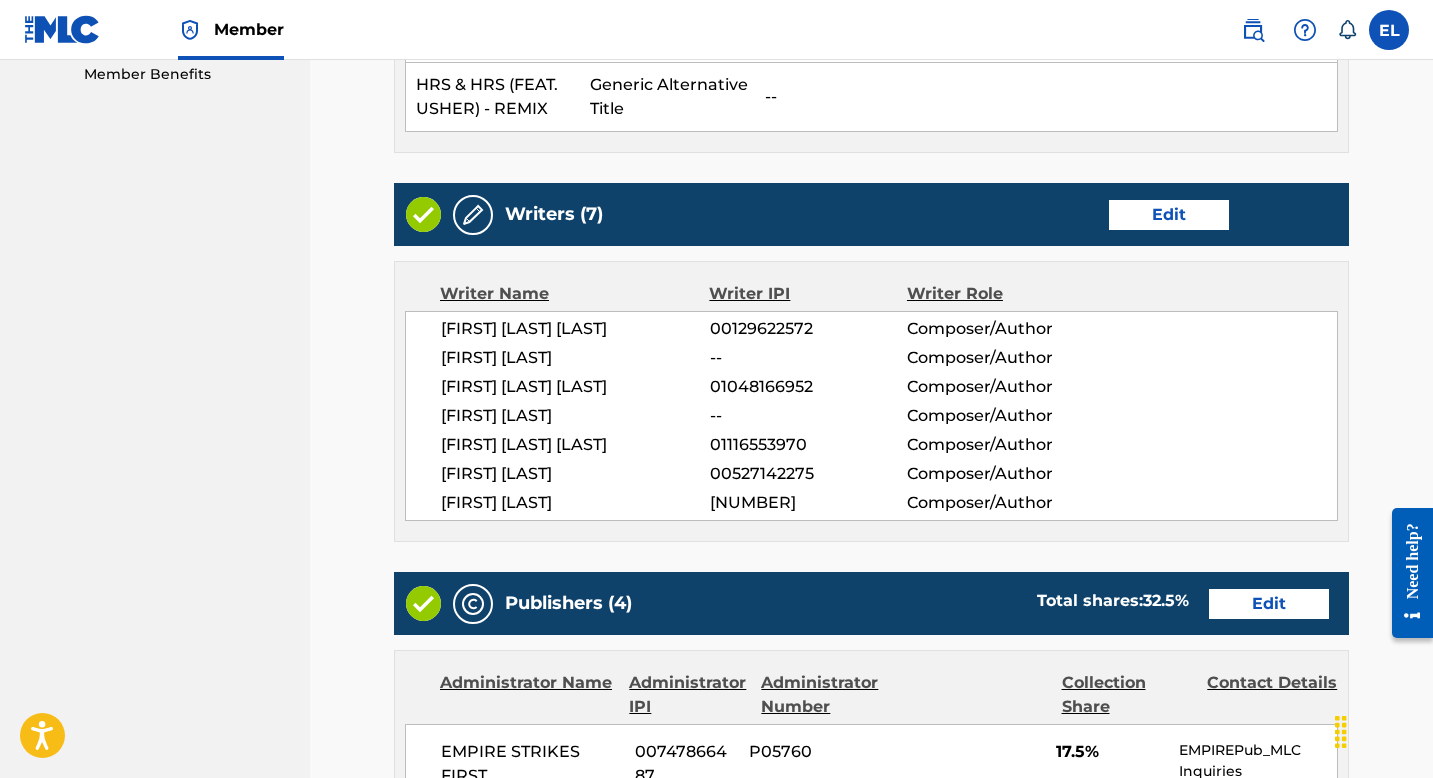 click on "Edit" at bounding box center [1169, 215] 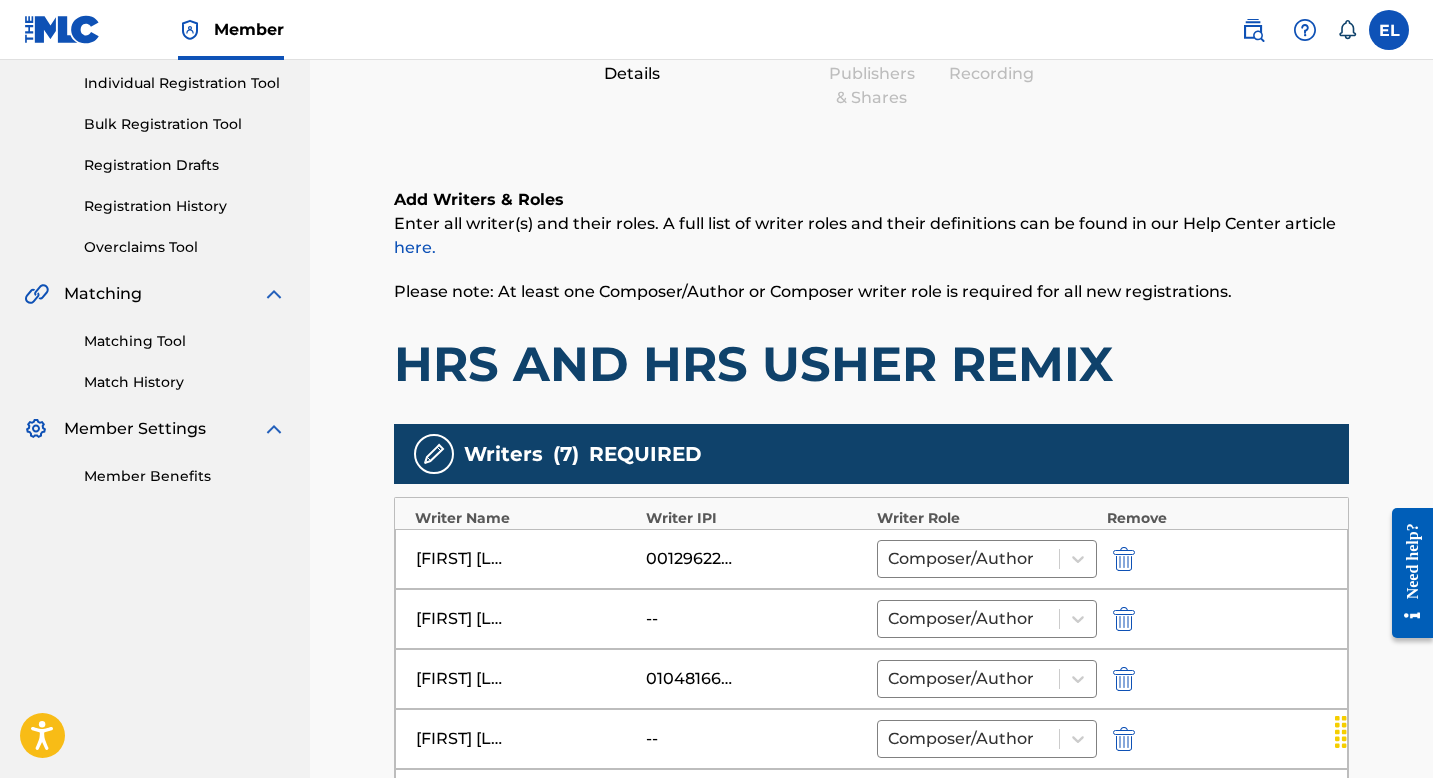 scroll, scrollTop: 661, scrollLeft: 0, axis: vertical 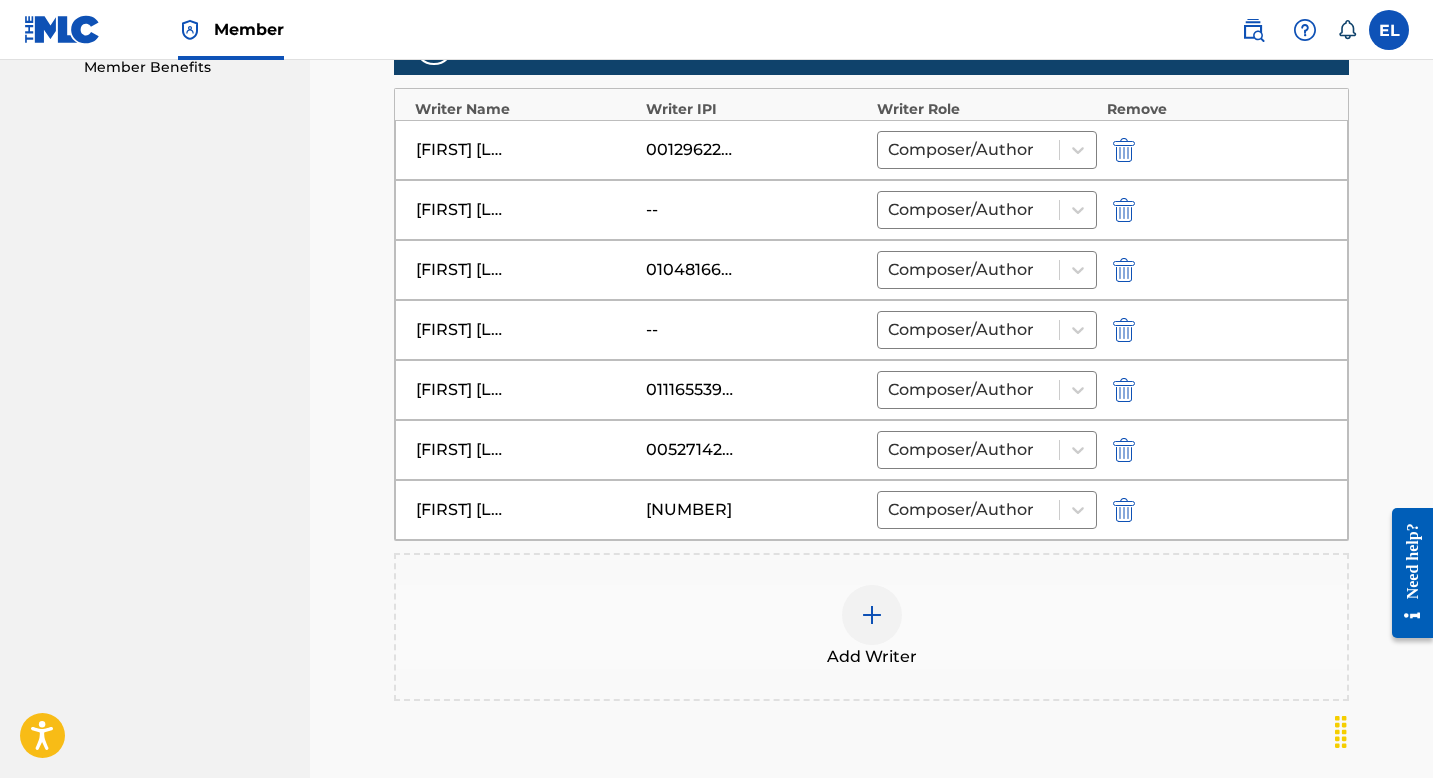 click at bounding box center [1124, 210] 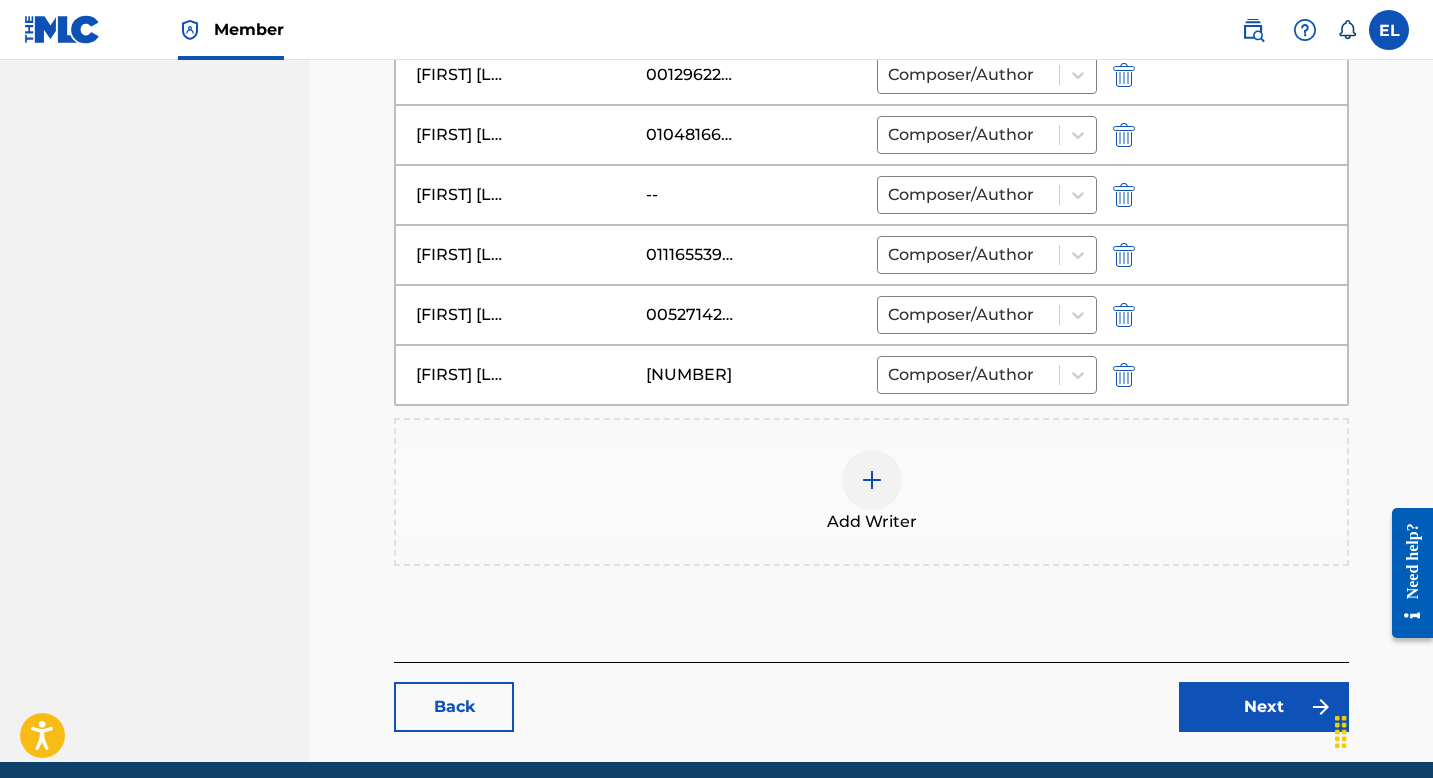 scroll, scrollTop: 785, scrollLeft: 0, axis: vertical 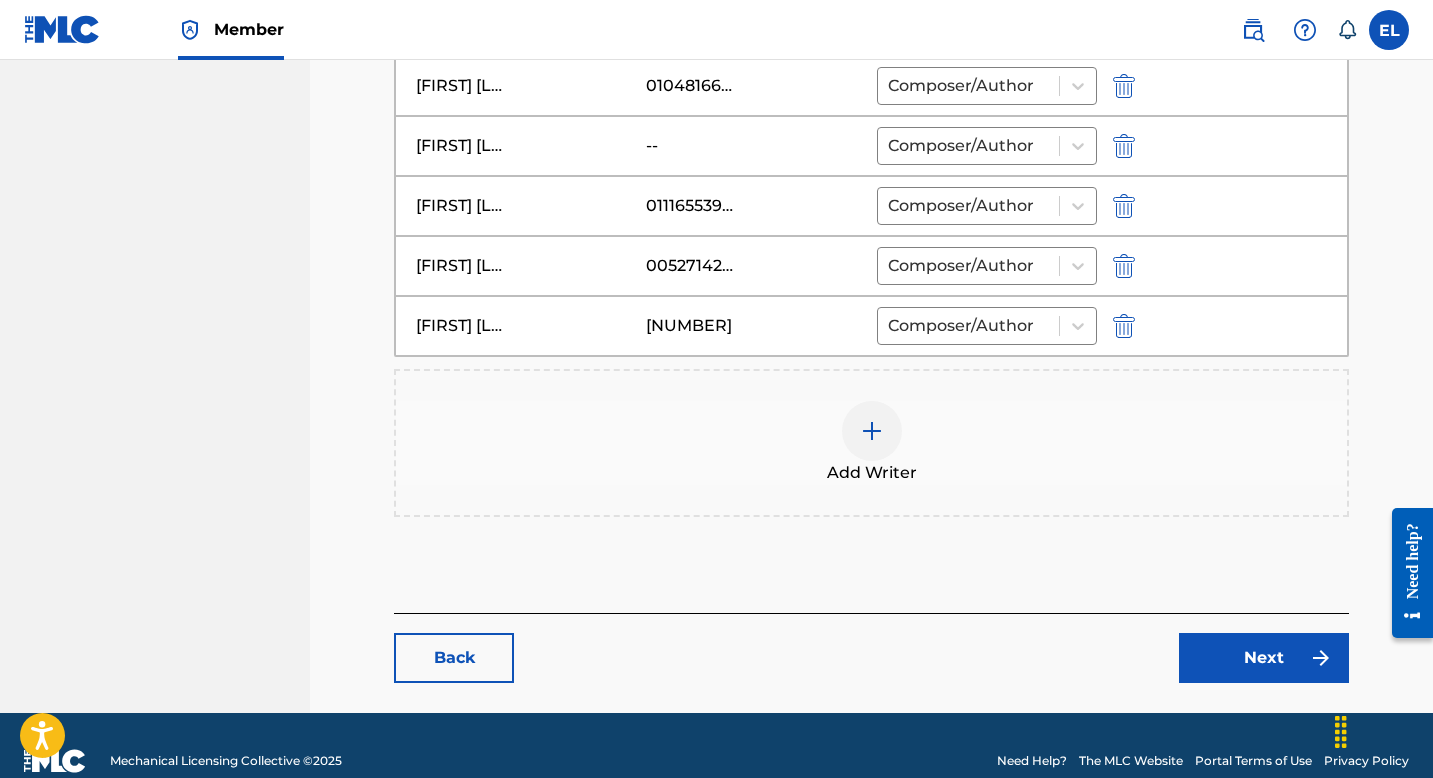 click at bounding box center (872, 431) 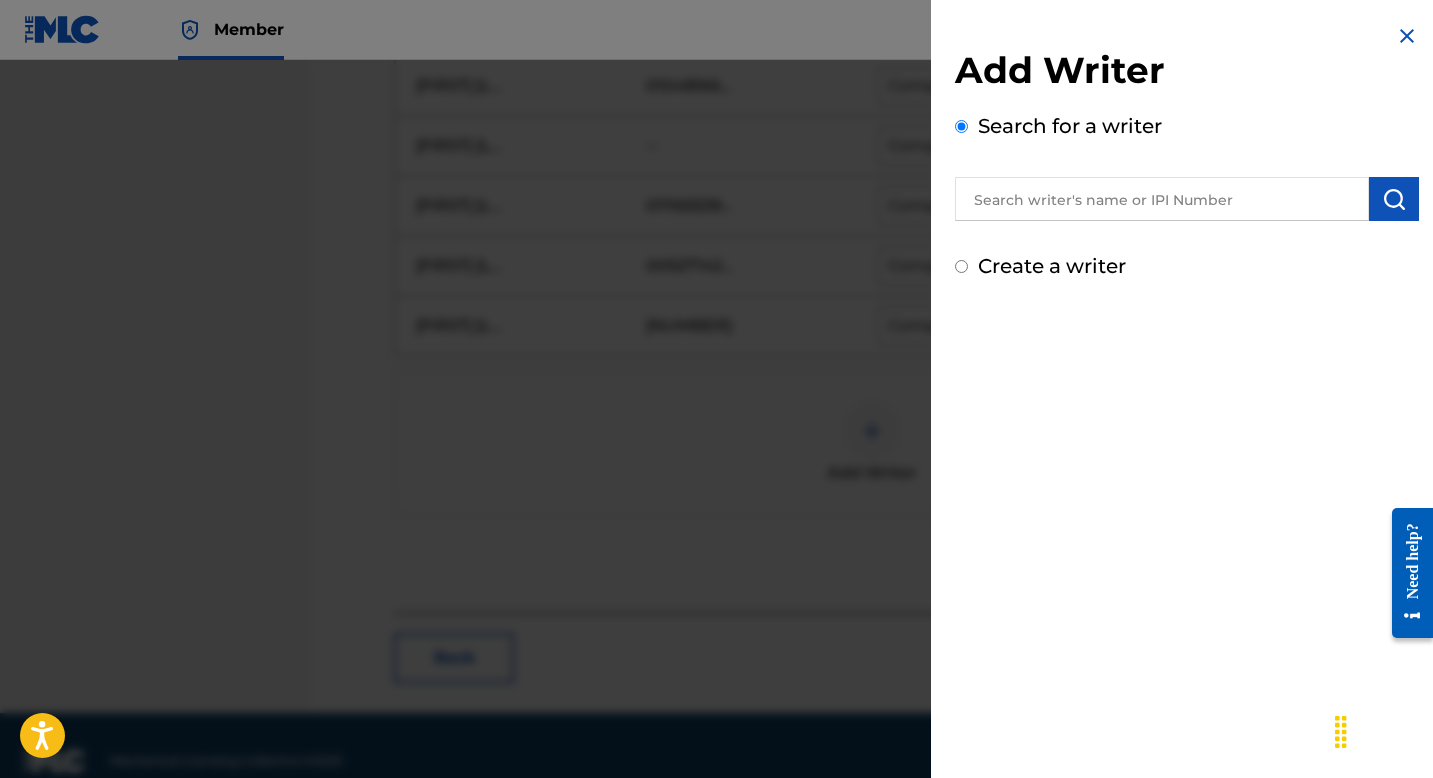 drag, startPoint x: 1089, startPoint y: 203, endPoint x: 1191, endPoint y: 206, distance: 102.044106 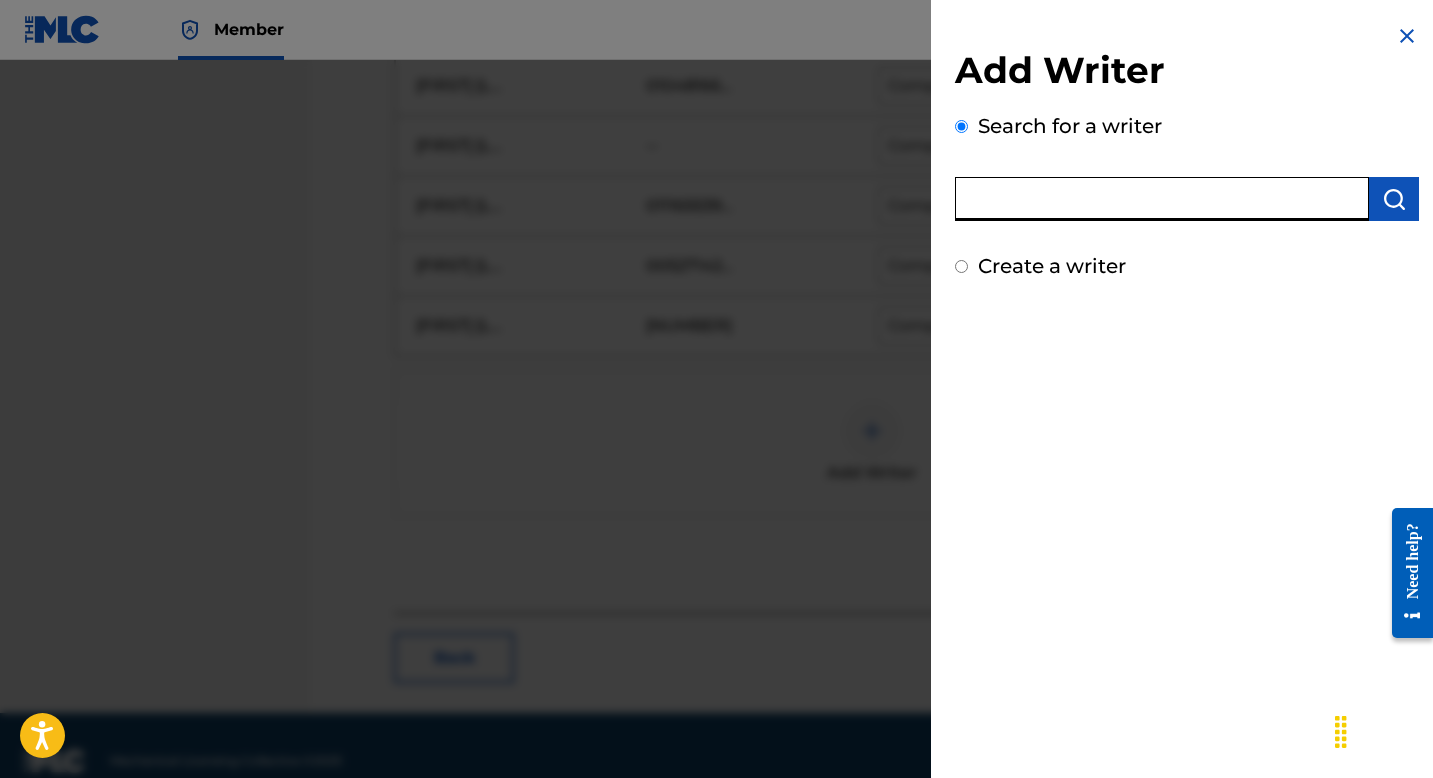 paste on "00724421861" 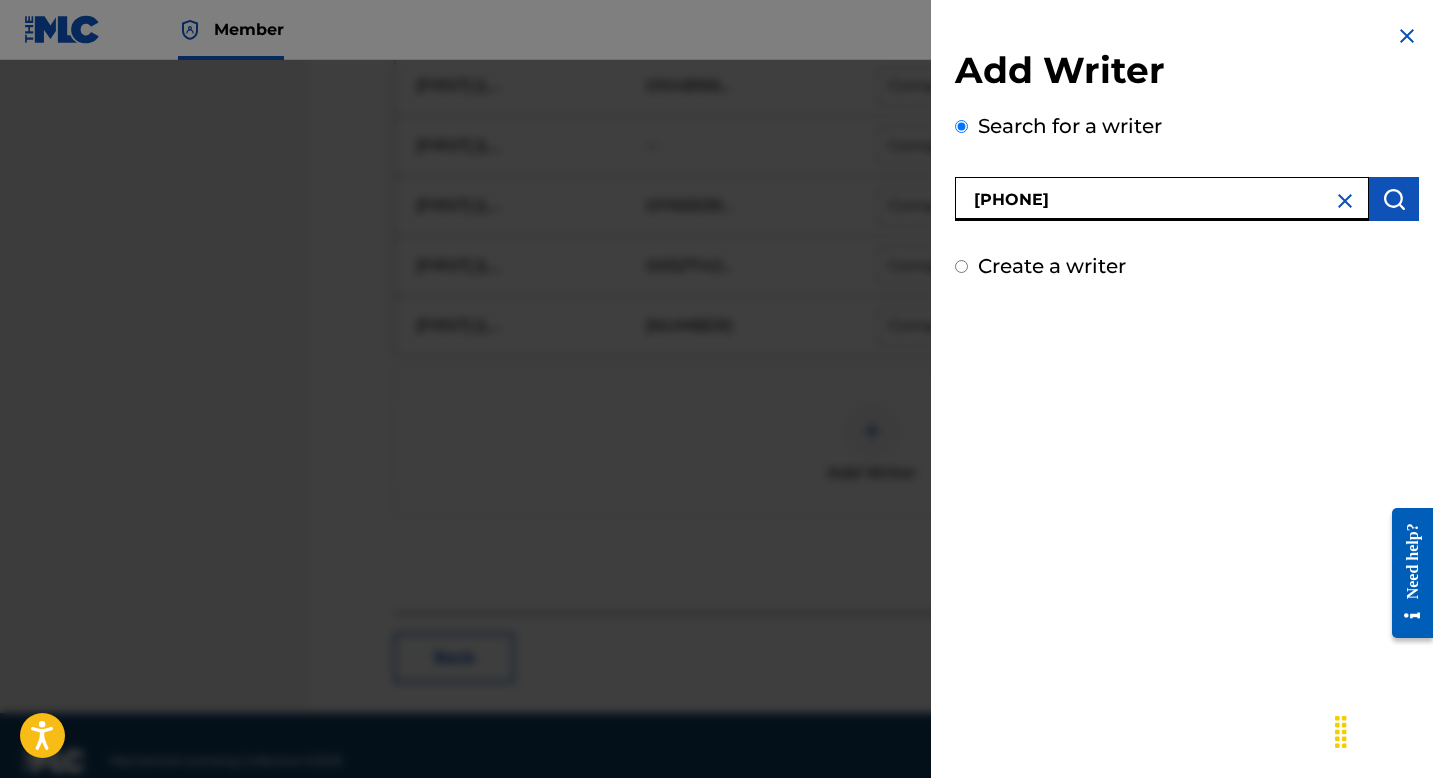 type on "00724421861" 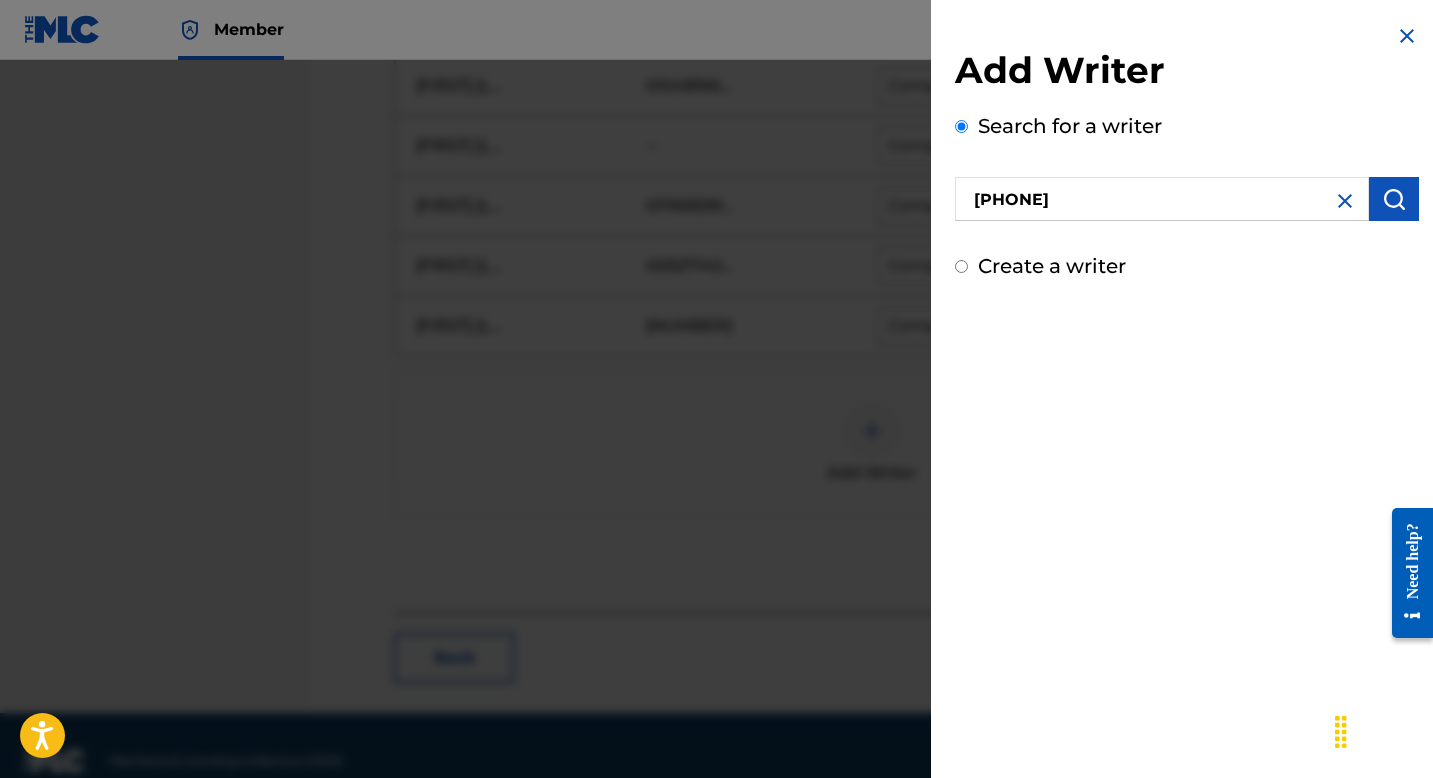 click at bounding box center (1394, 199) 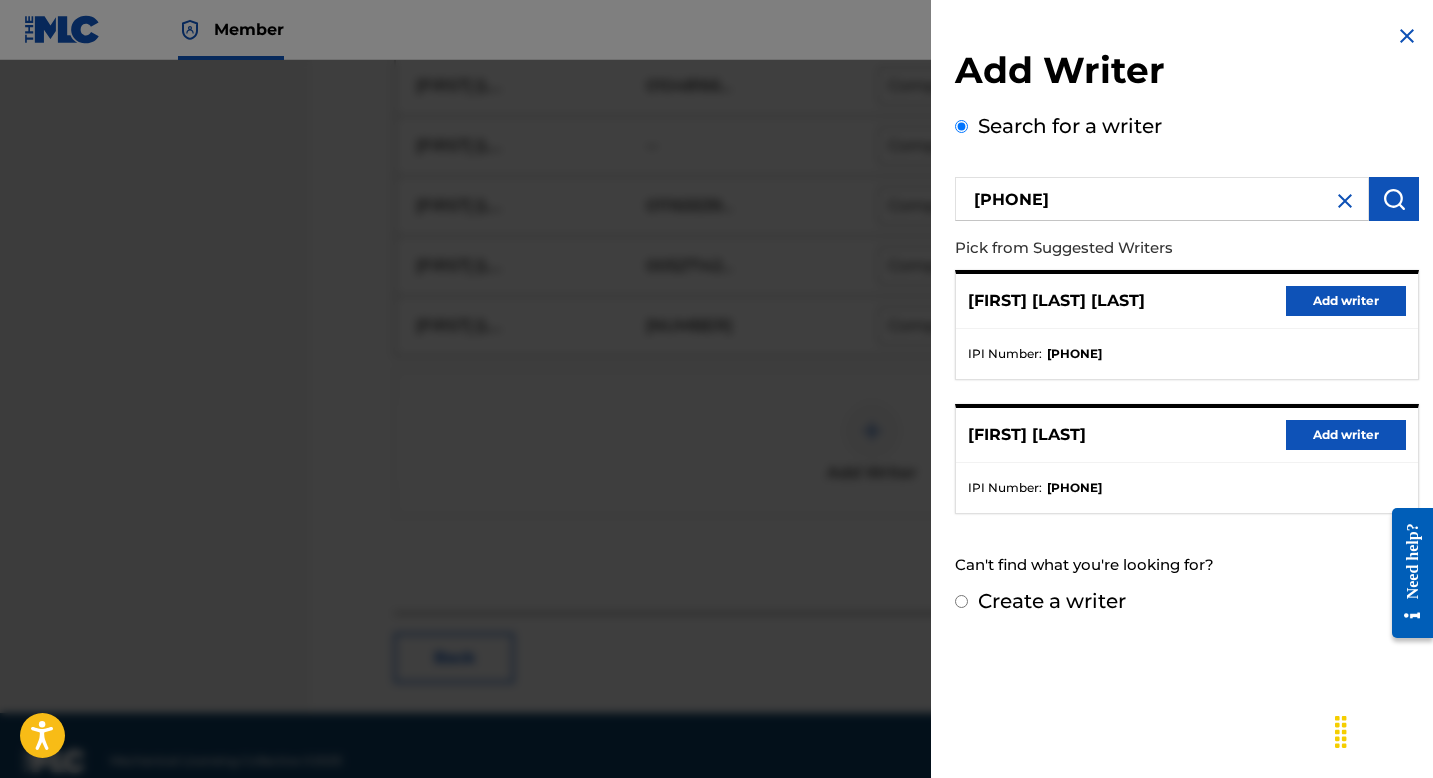 click on "Add writer" at bounding box center [1346, 435] 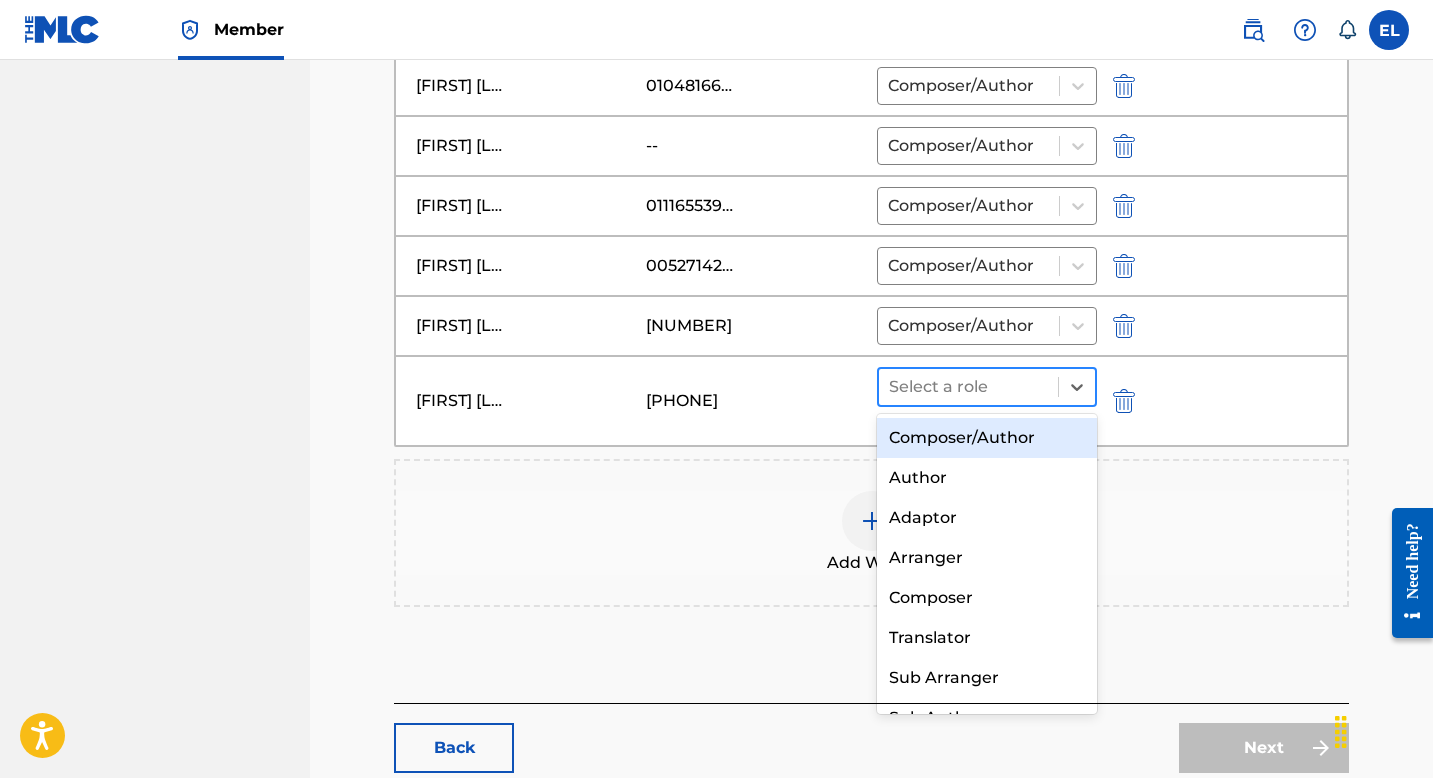 click on "Select a role" at bounding box center (968, 387) 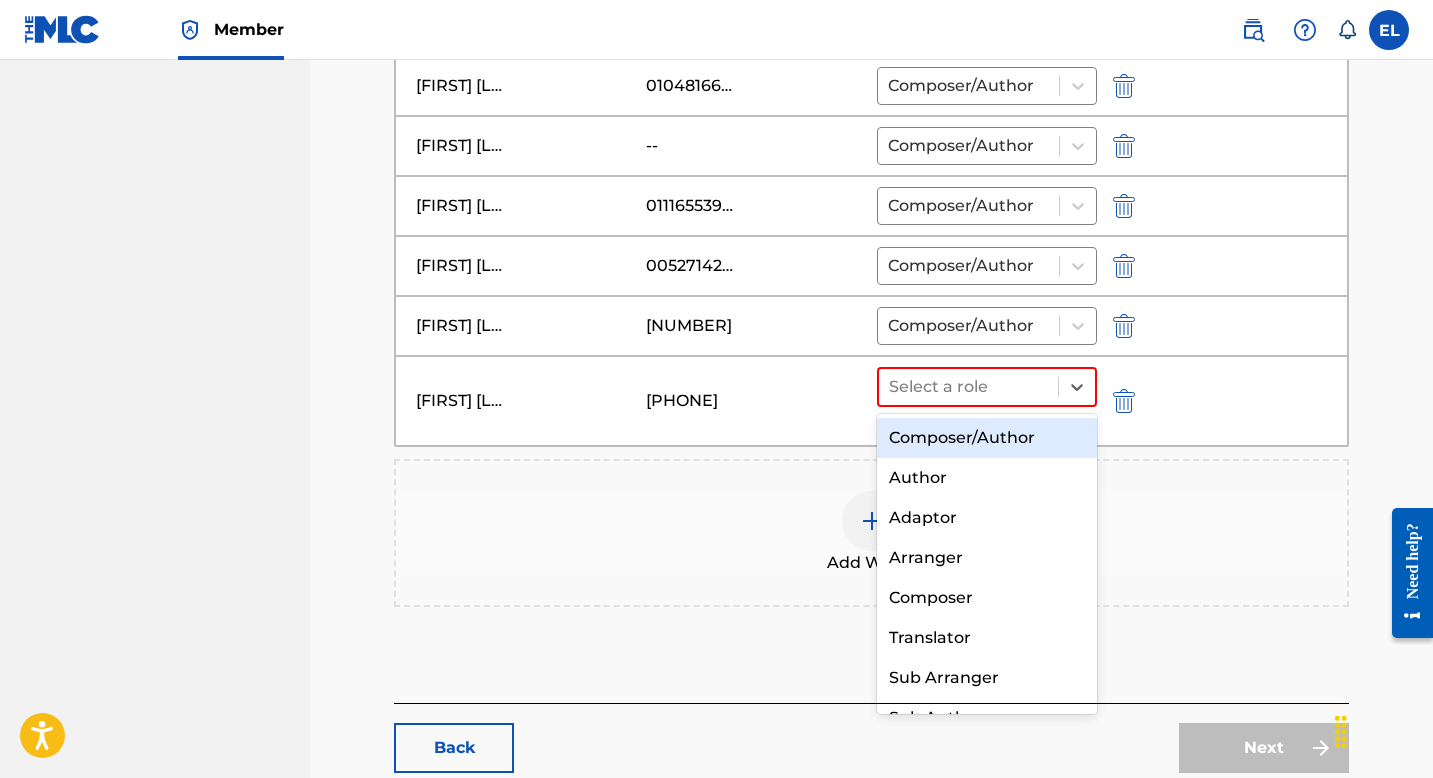click on "Composer/Author" at bounding box center (987, 438) 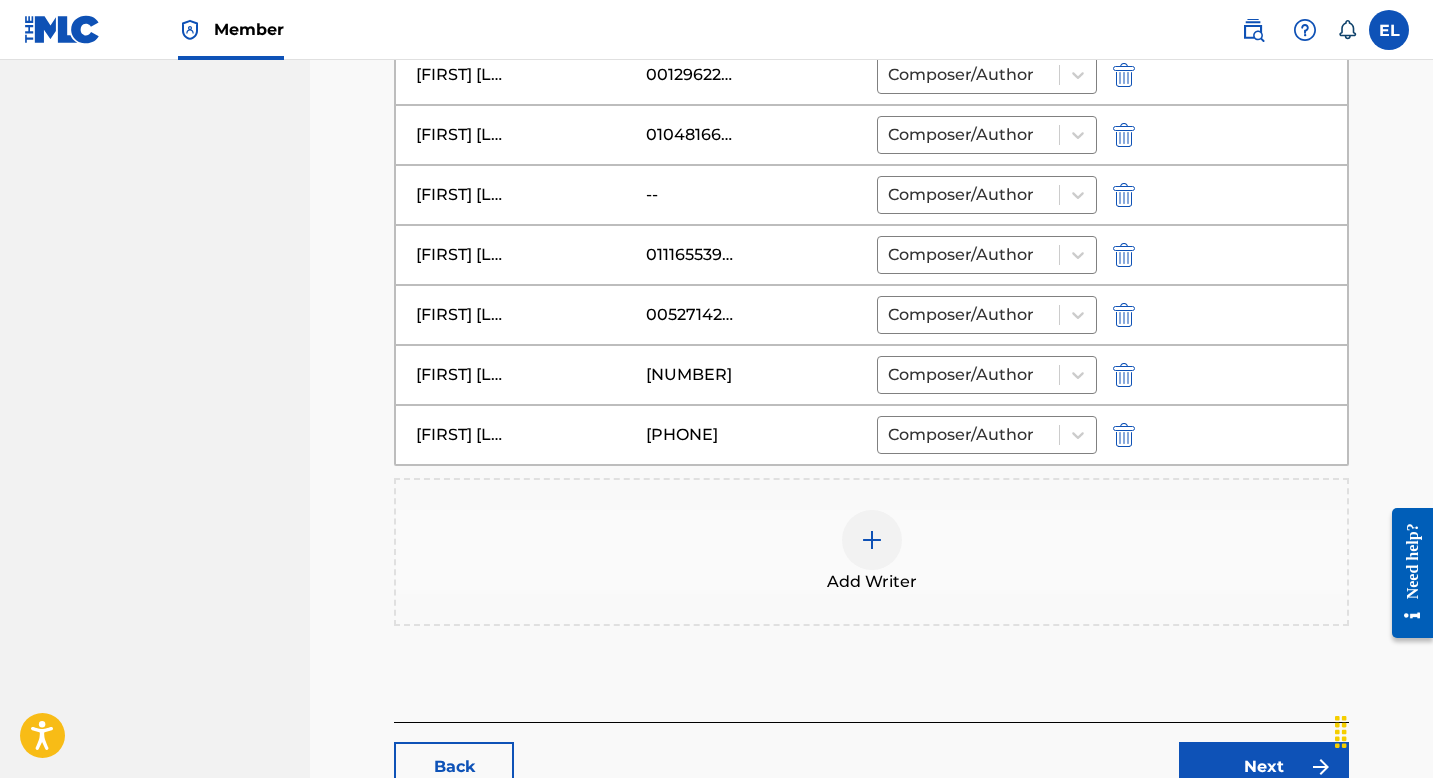 scroll, scrollTop: 876, scrollLeft: 0, axis: vertical 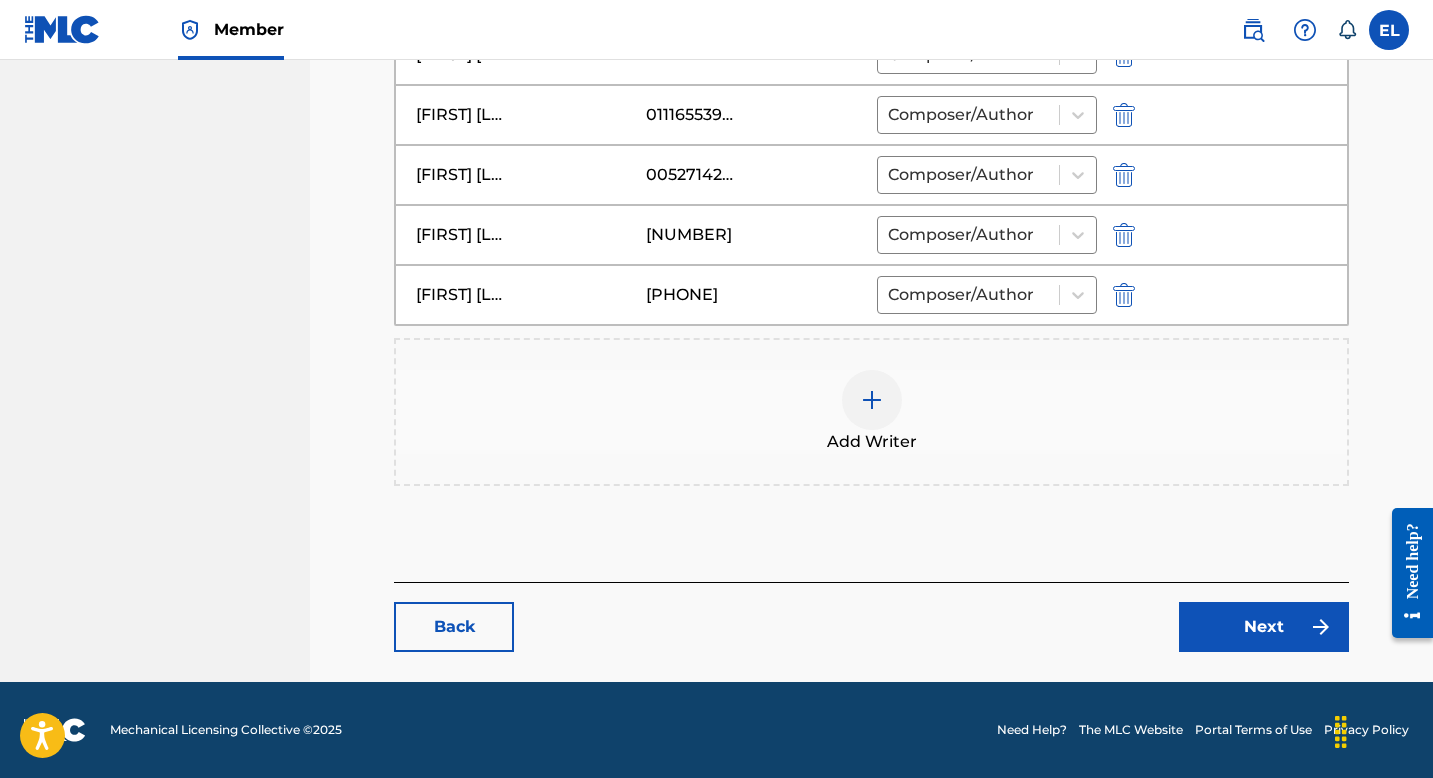 click on "Next" at bounding box center (1264, 627) 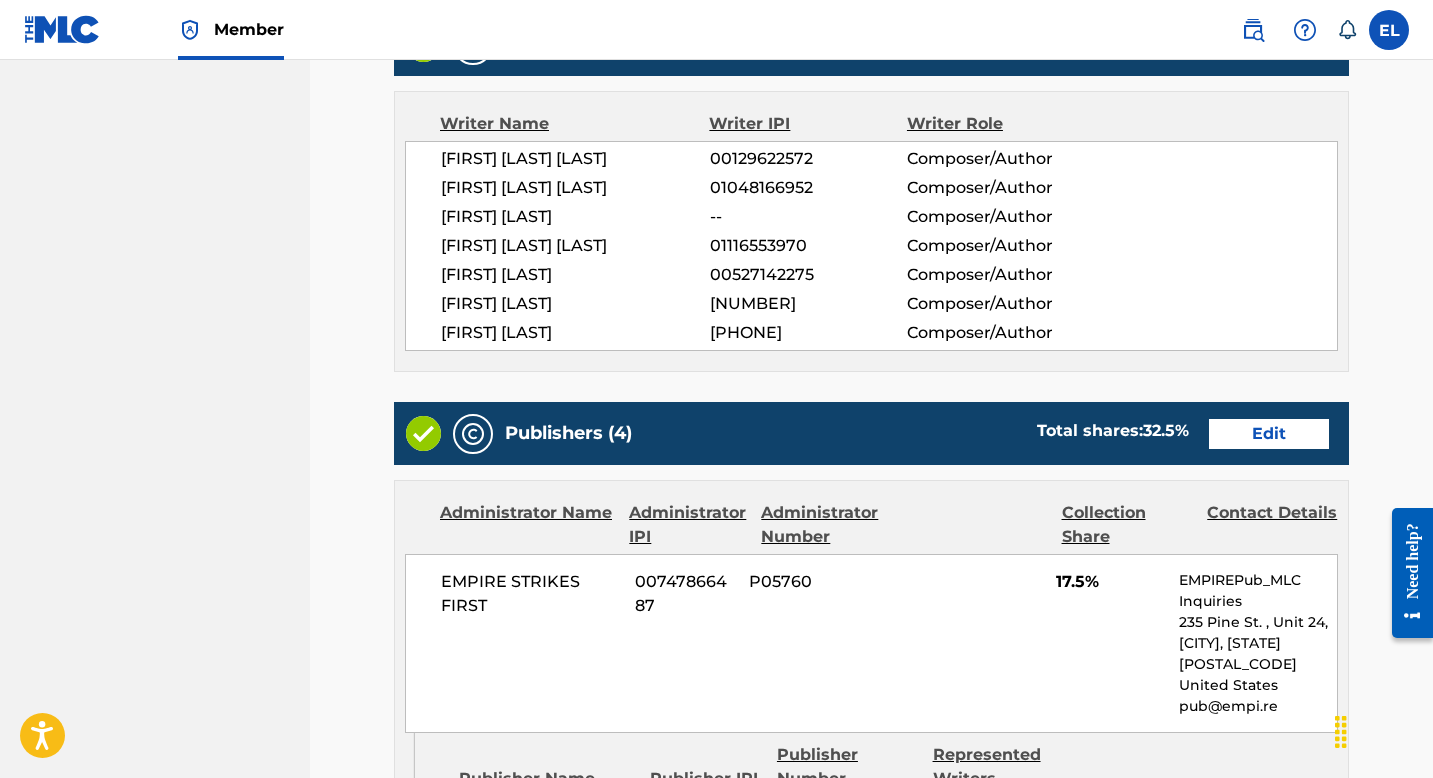 scroll, scrollTop: 1075, scrollLeft: 0, axis: vertical 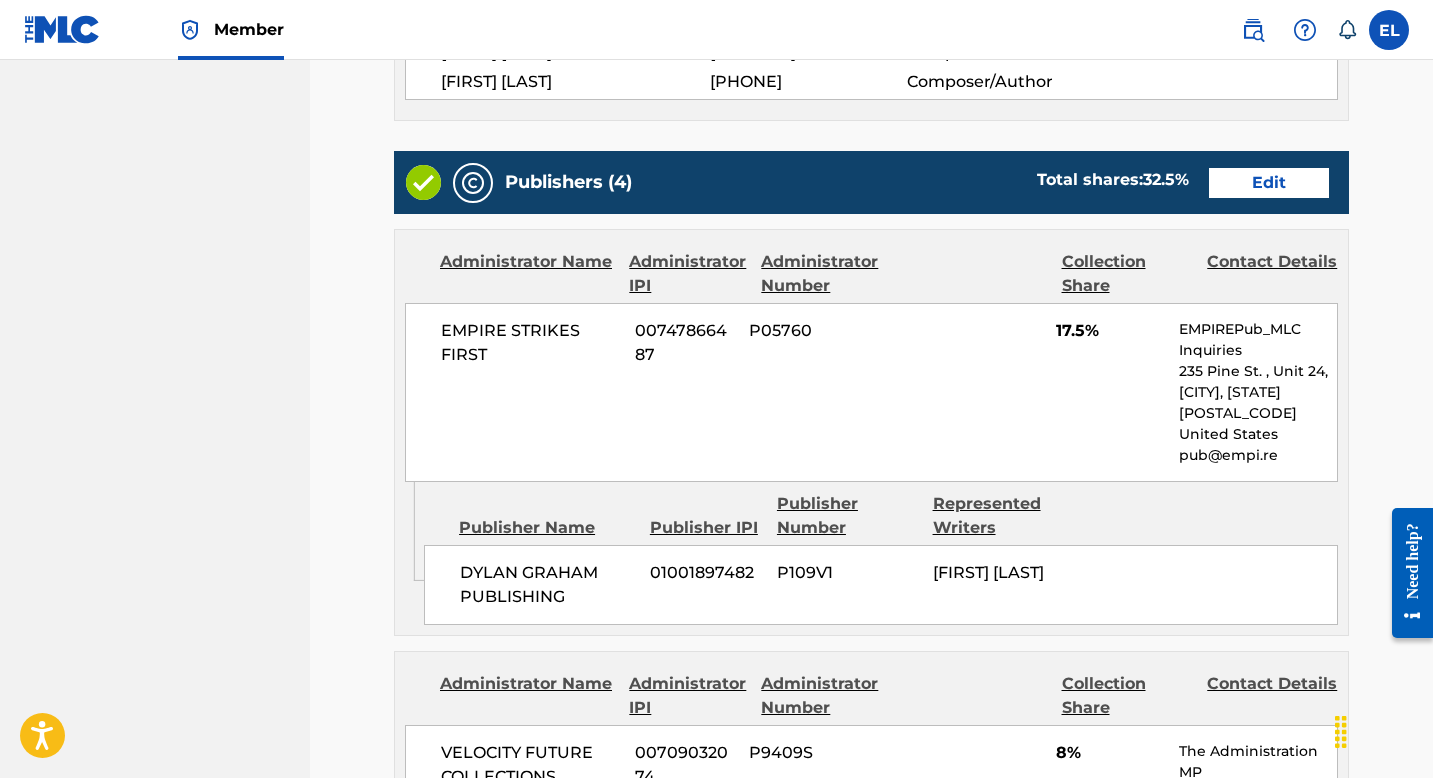click on "Edit" at bounding box center [1269, 183] 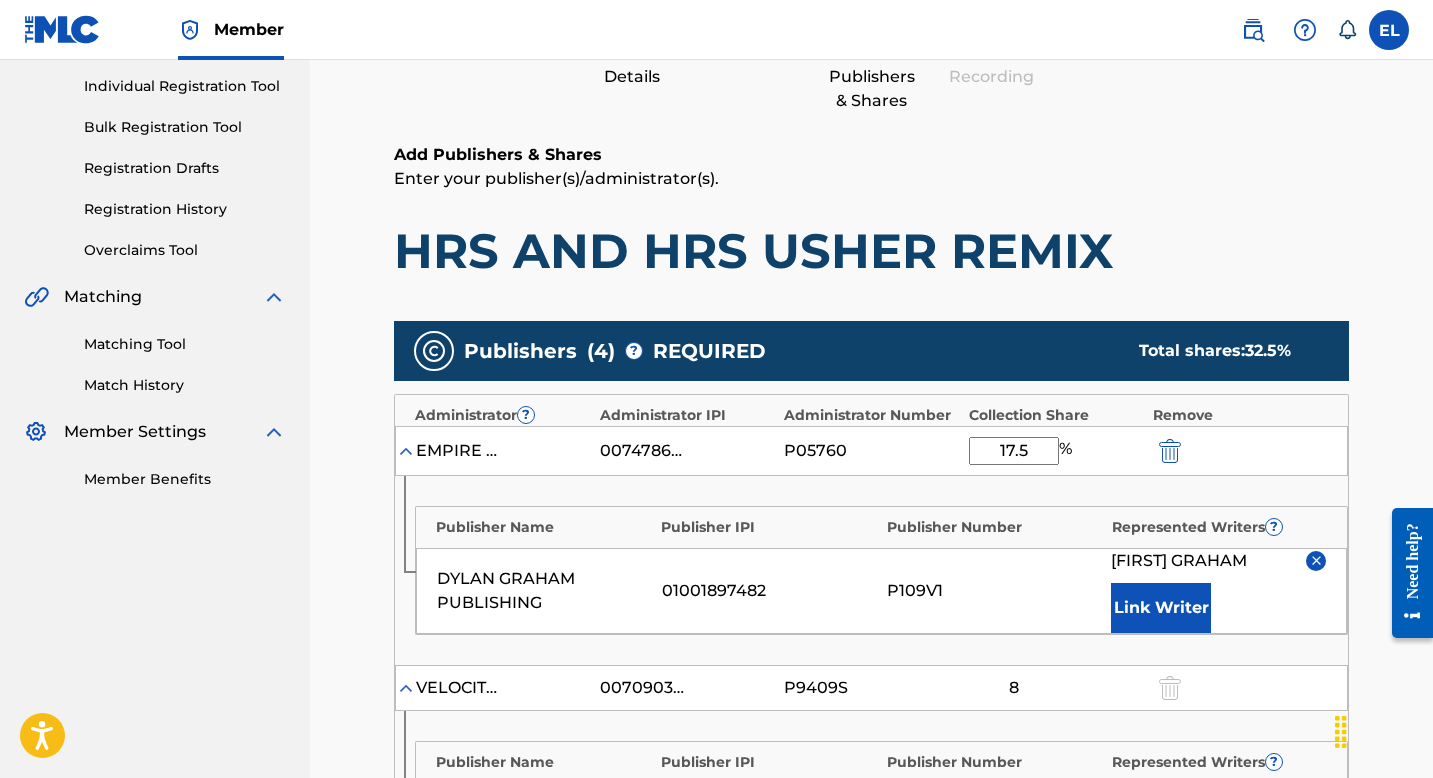 scroll, scrollTop: 423, scrollLeft: 0, axis: vertical 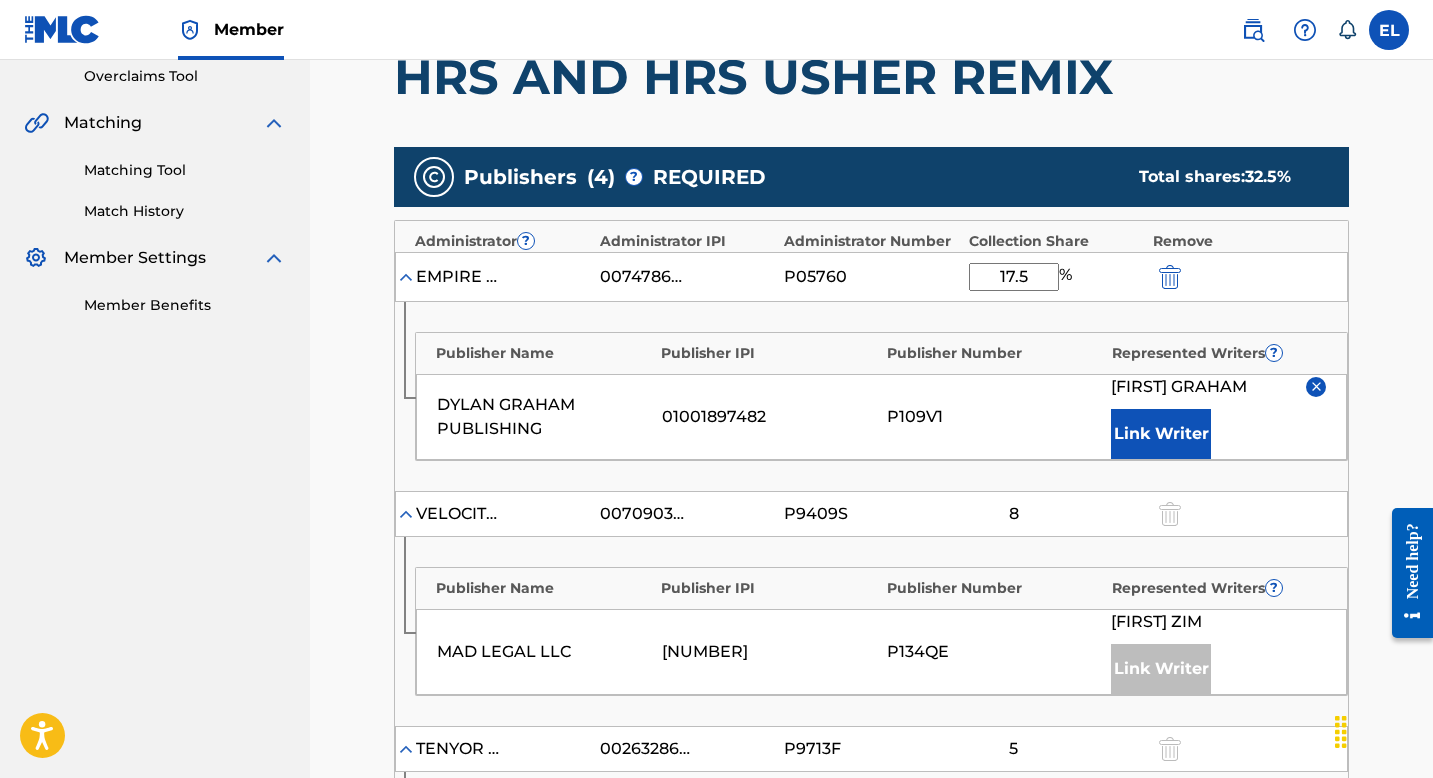 click at bounding box center (1316, 386) 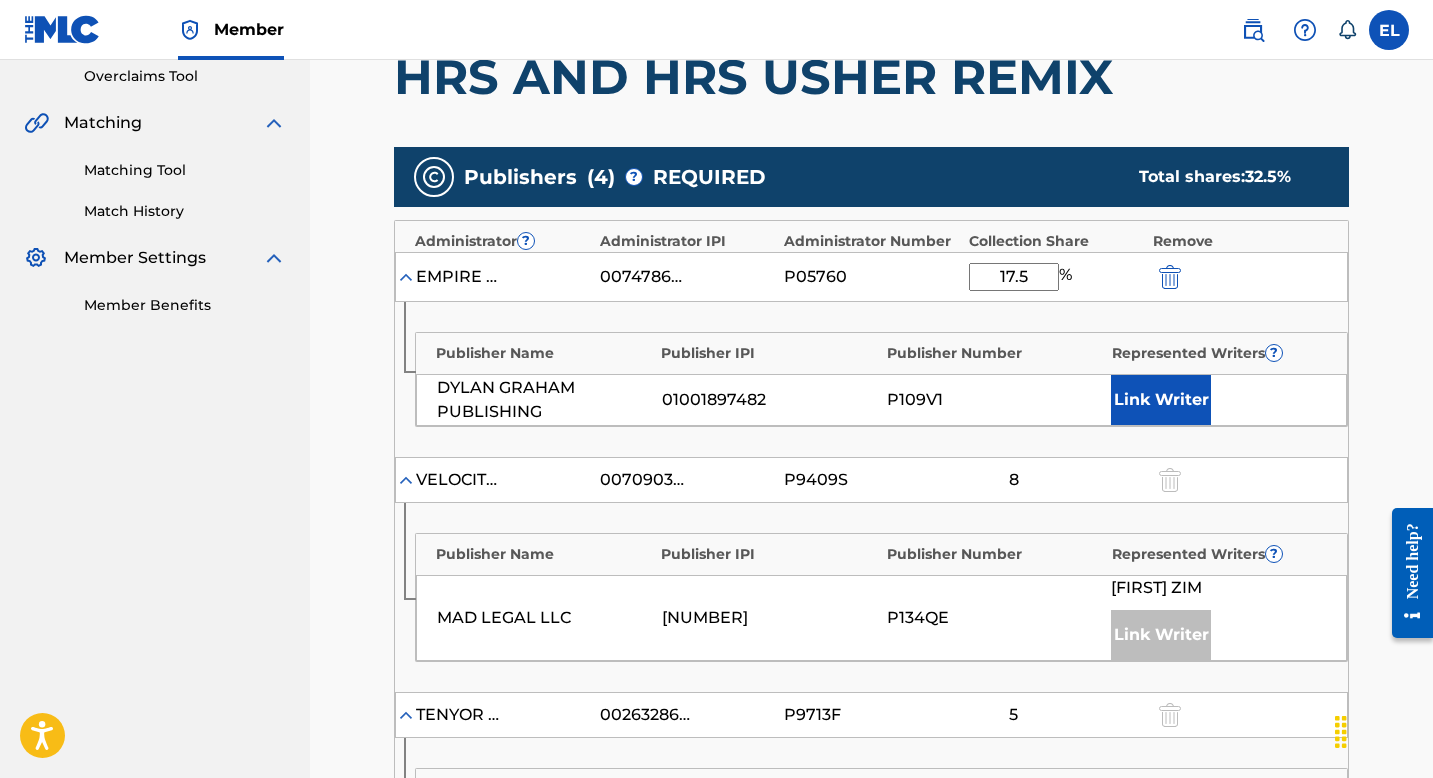 click on "Link Writer" at bounding box center [1161, 400] 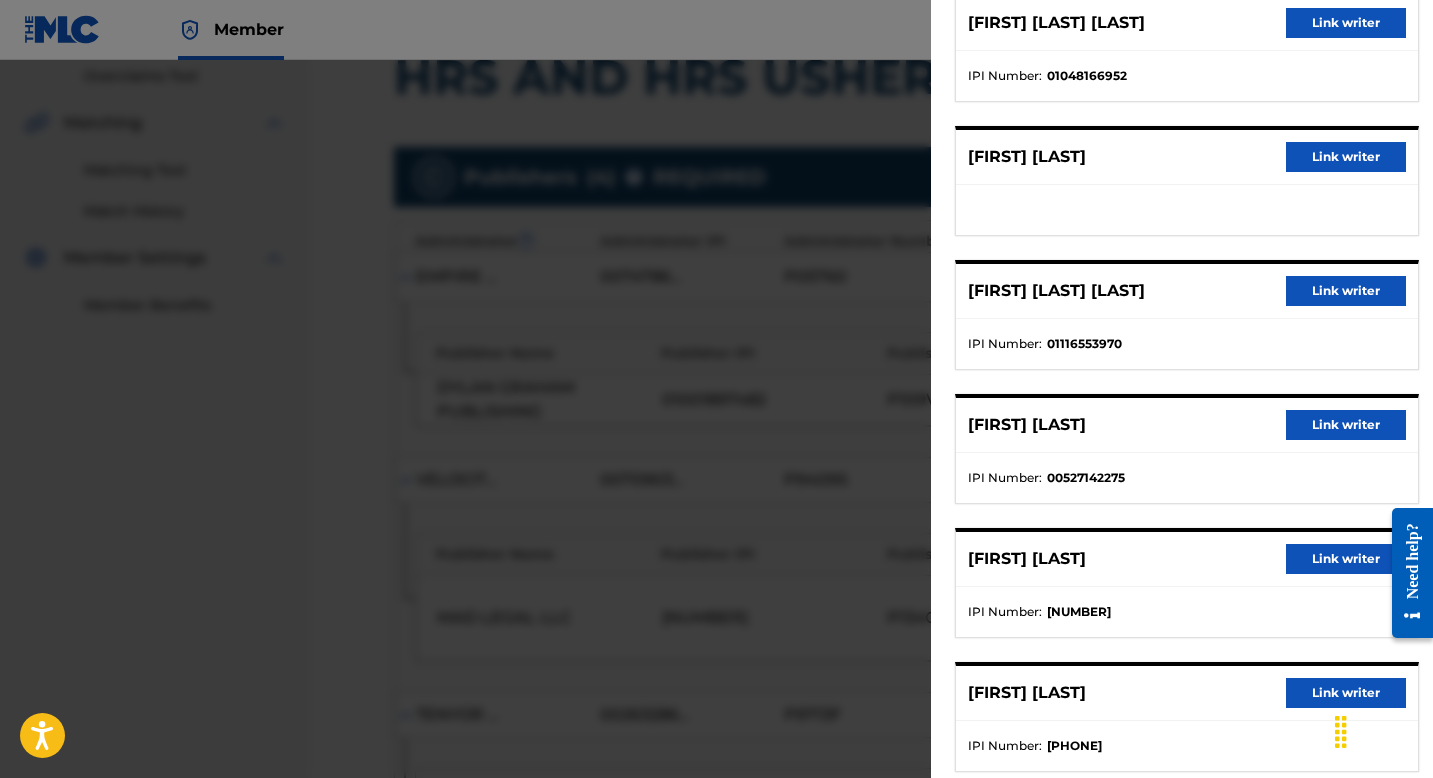 scroll, scrollTop: 367, scrollLeft: 0, axis: vertical 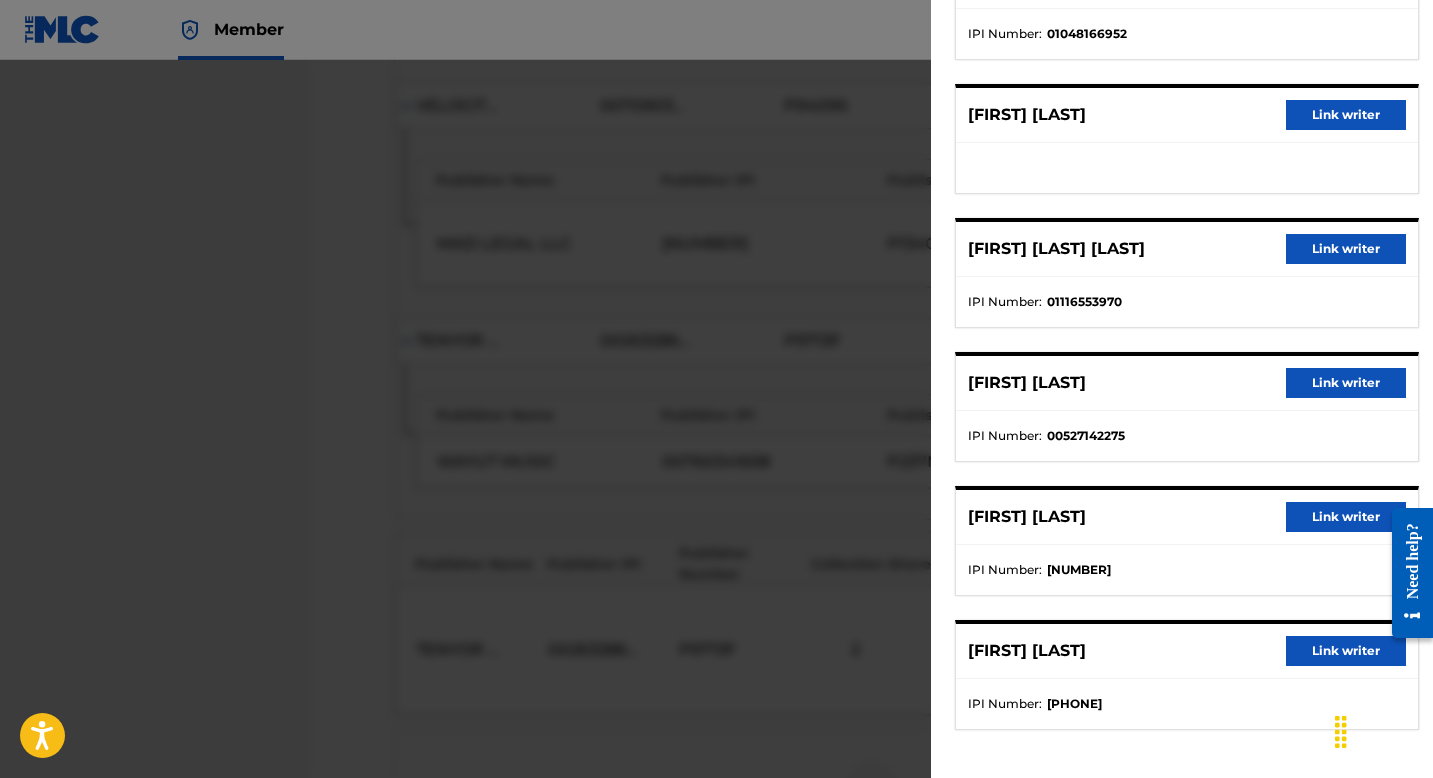 click on "Link writer" at bounding box center (1346, 651) 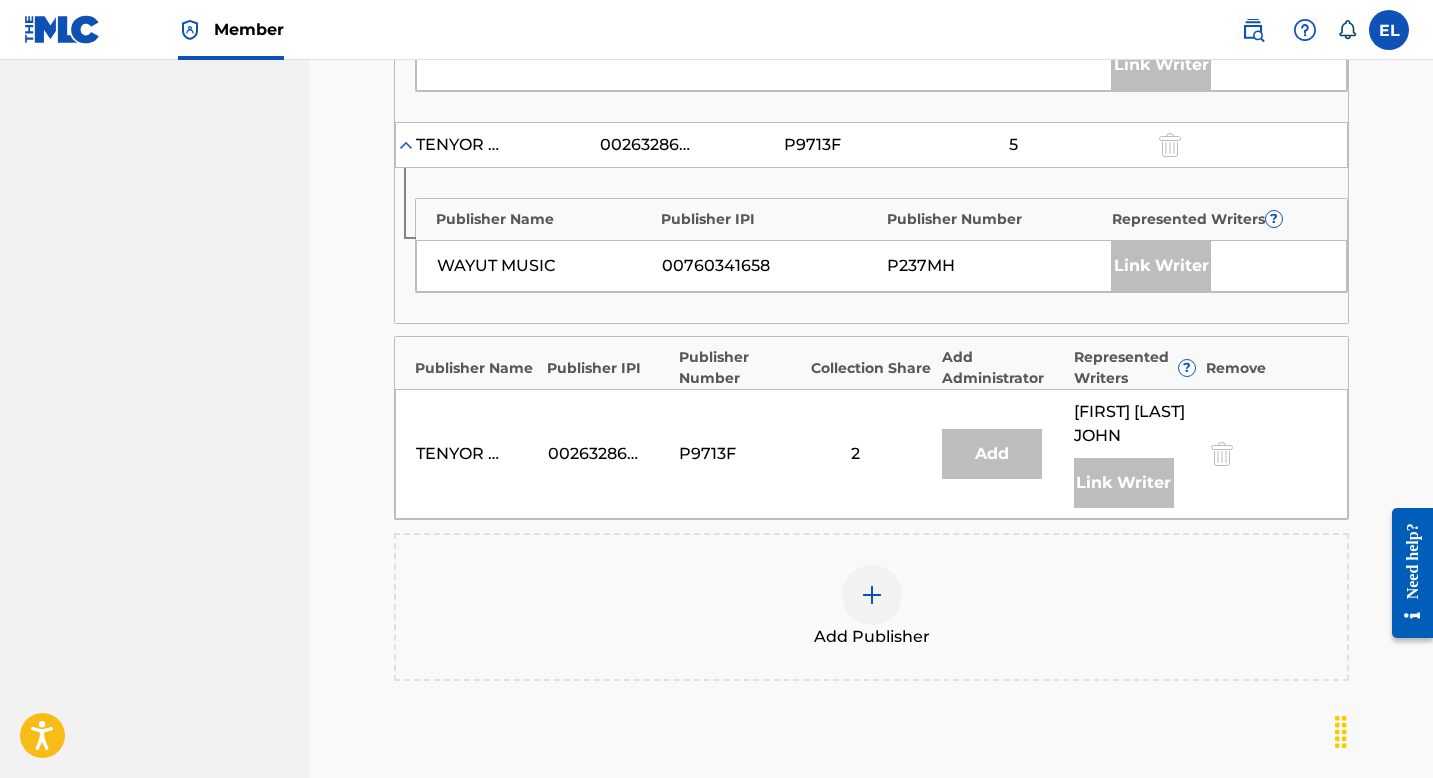 scroll, scrollTop: 1305, scrollLeft: 0, axis: vertical 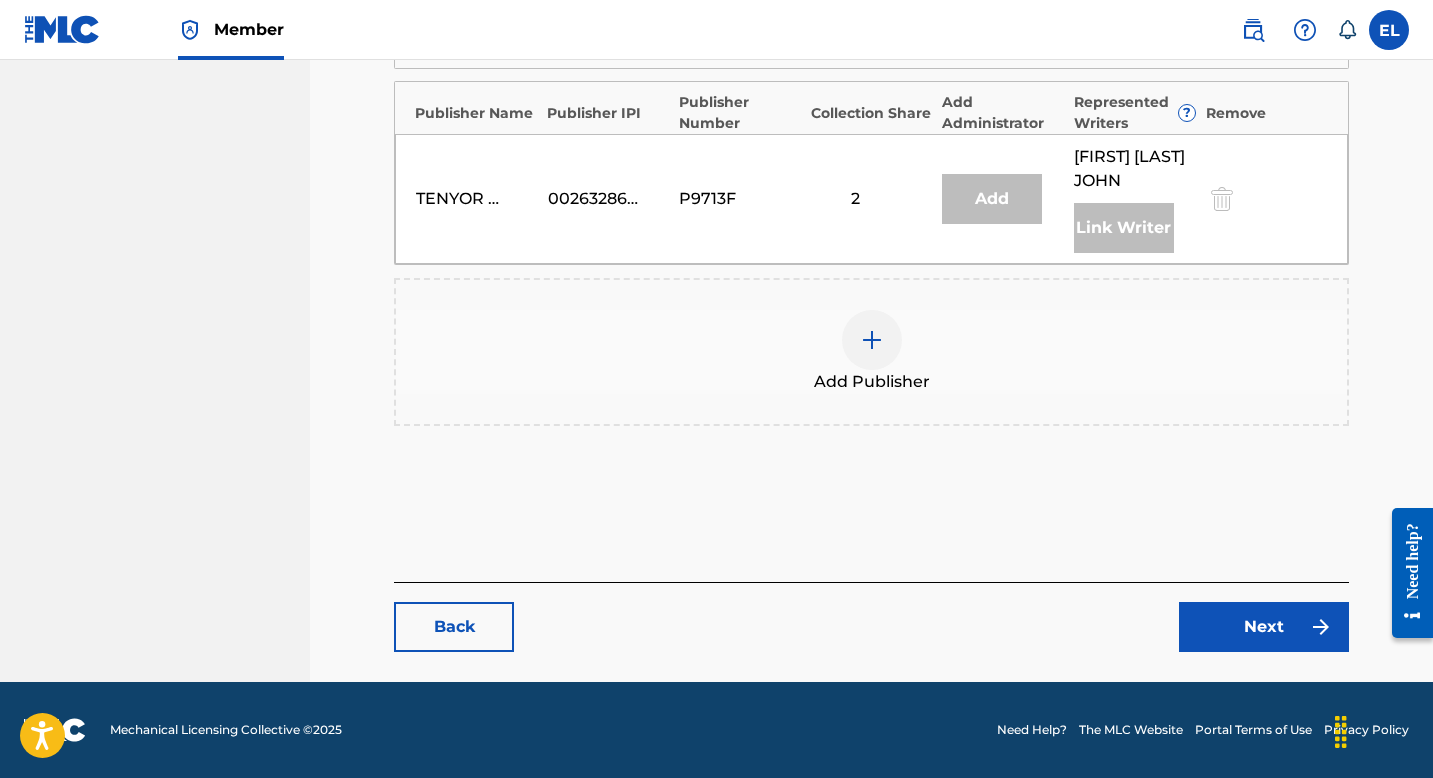 click on "Next" at bounding box center (1264, 627) 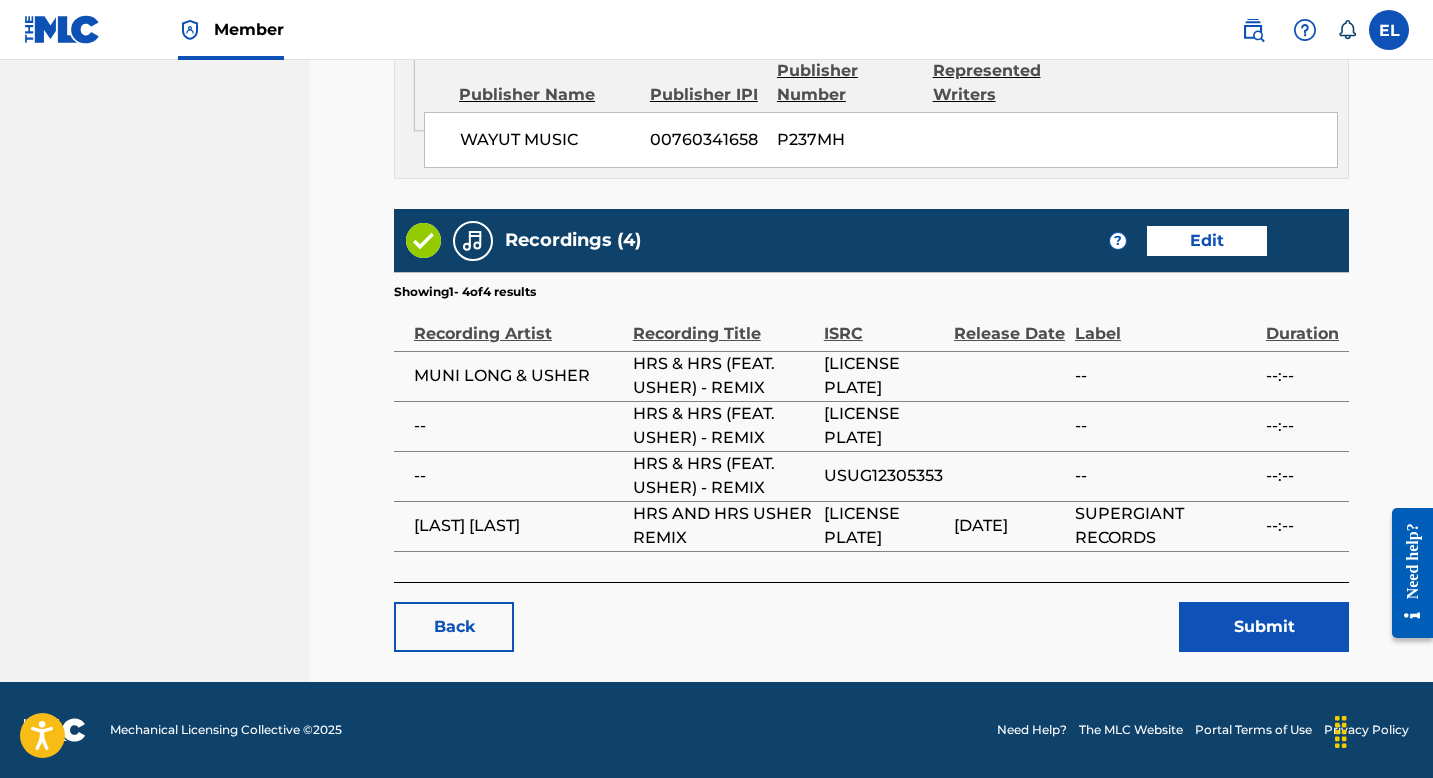 scroll, scrollTop: 2653, scrollLeft: 0, axis: vertical 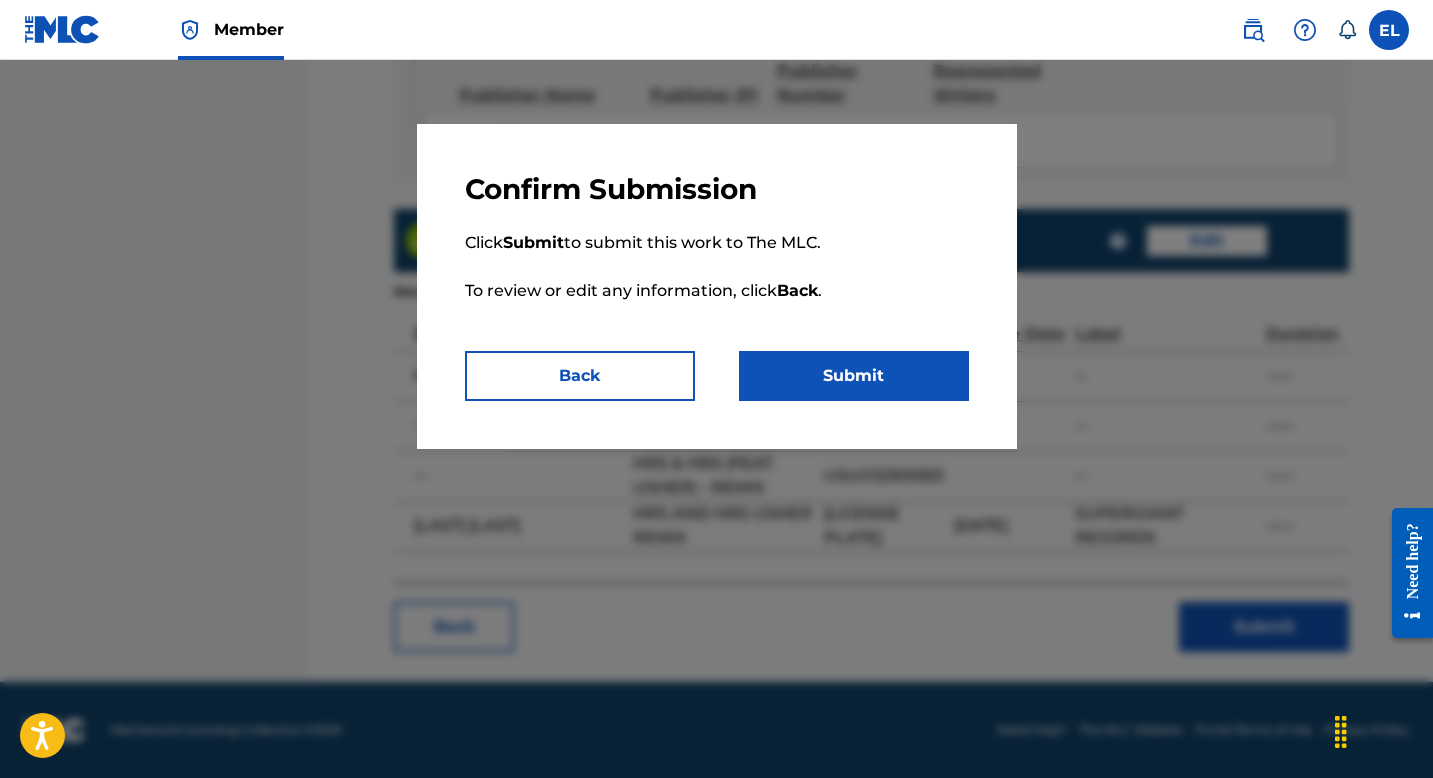 click on "Submit" at bounding box center [854, 376] 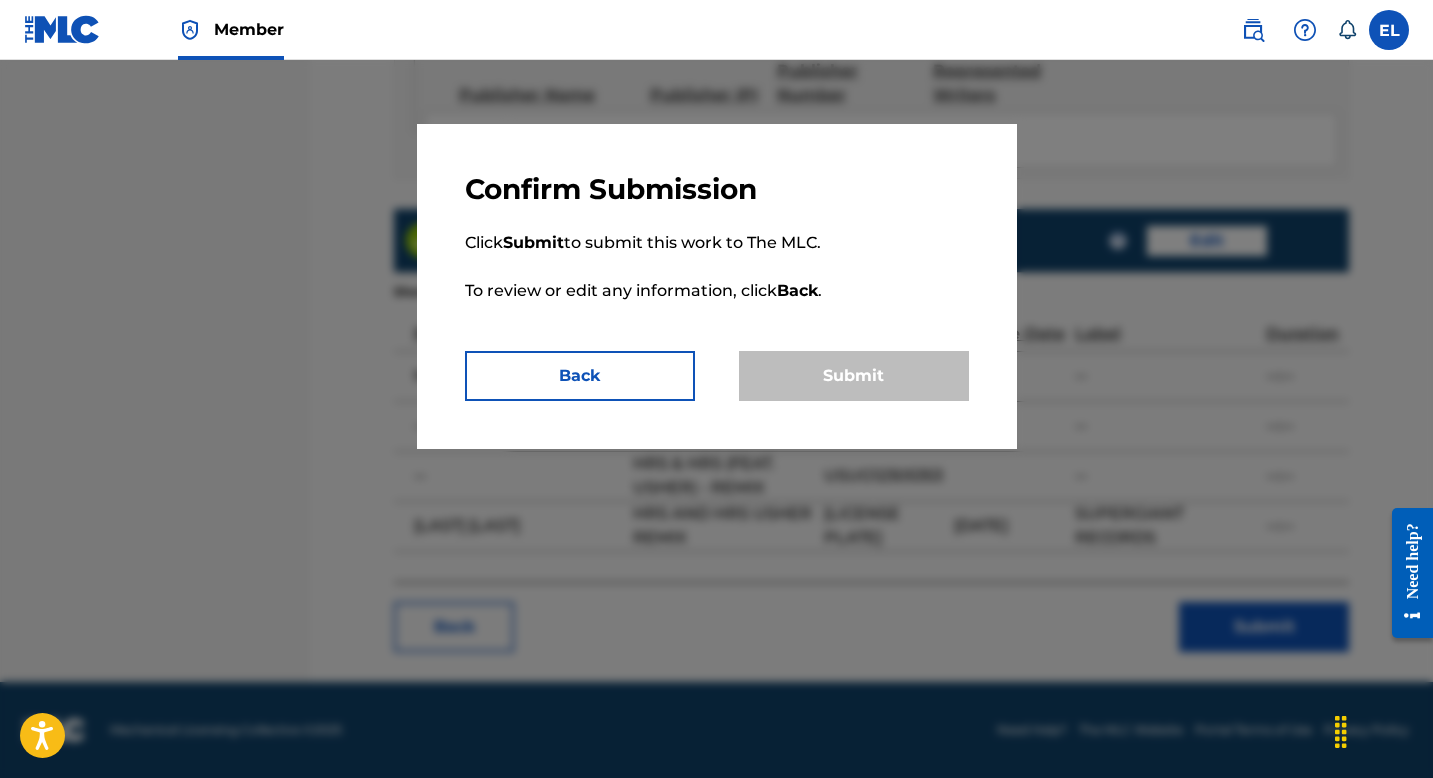 scroll, scrollTop: 0, scrollLeft: 0, axis: both 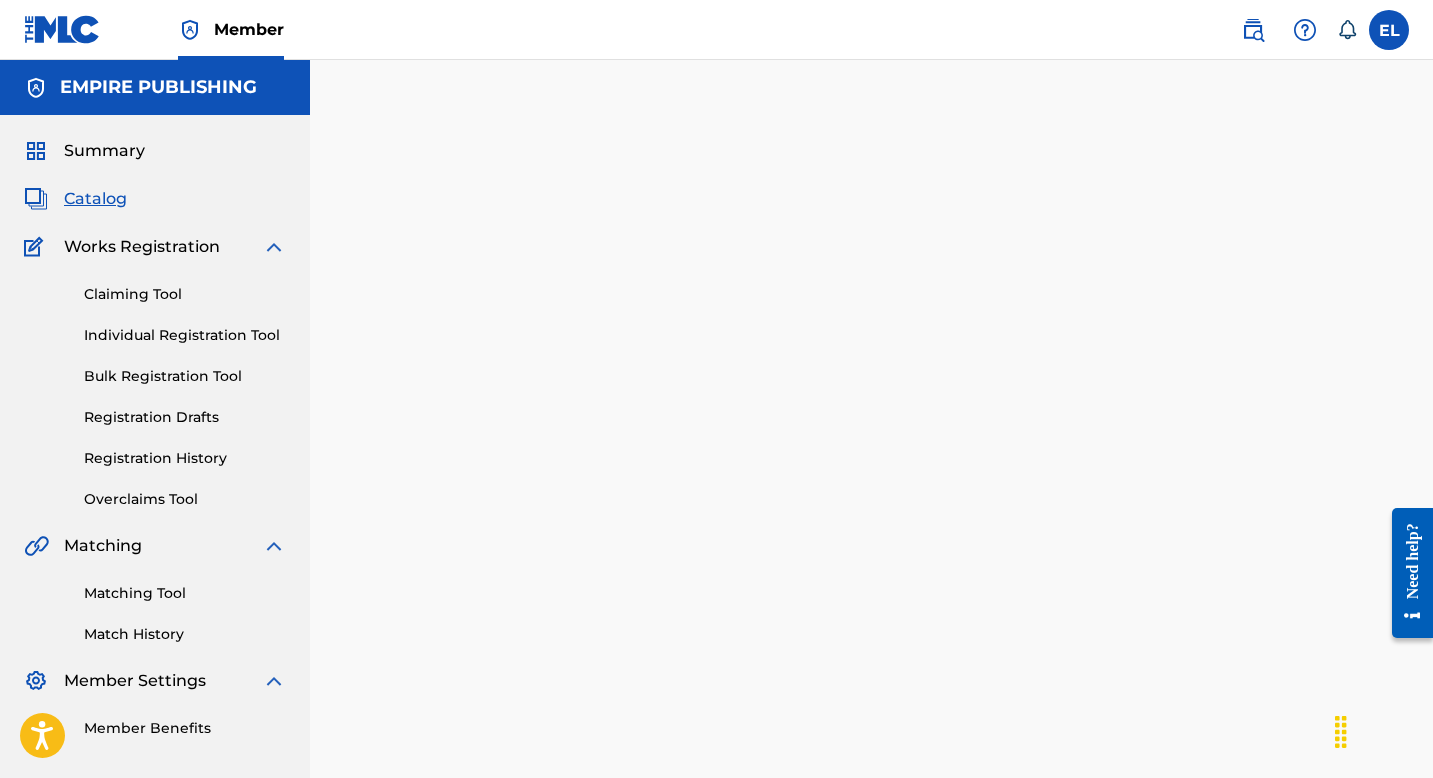 click on "Registration History" at bounding box center (185, 458) 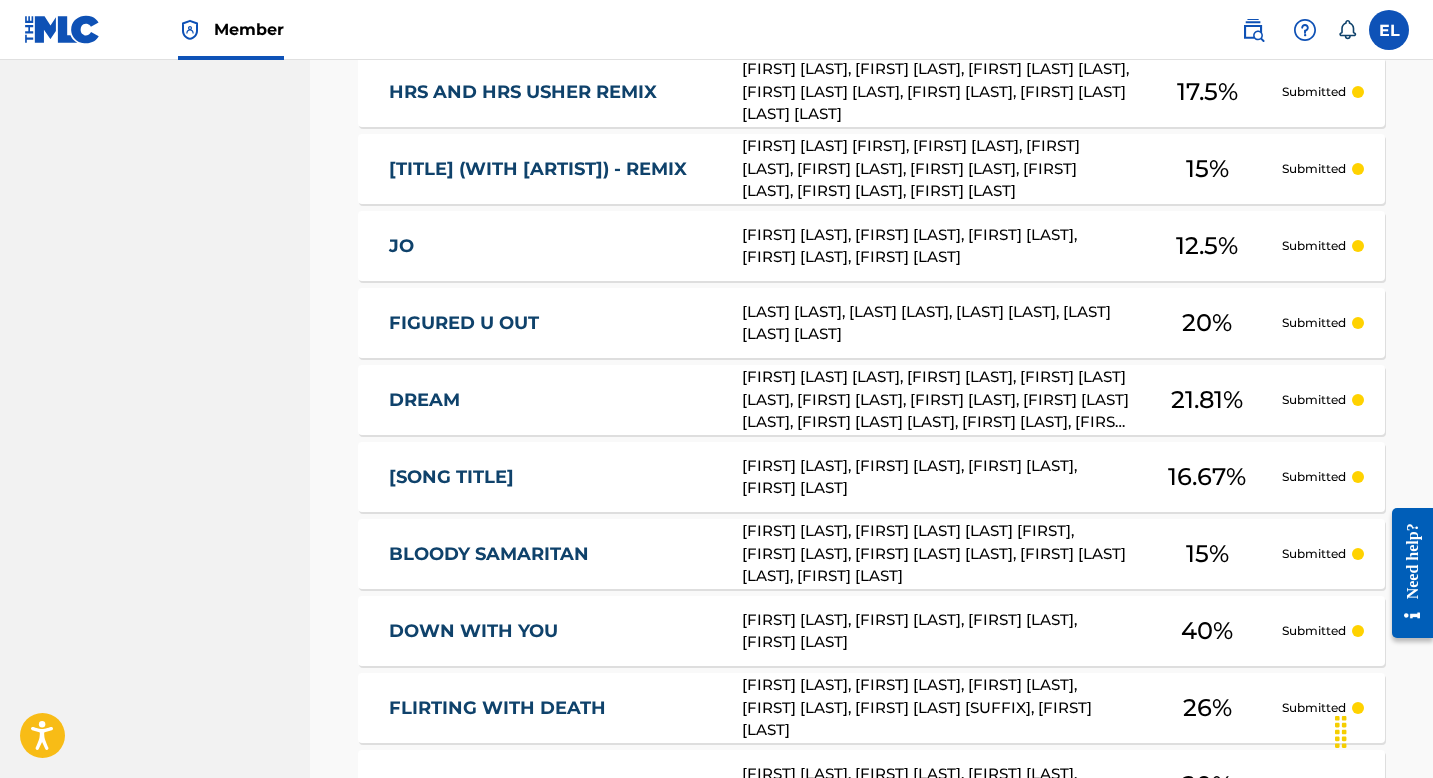scroll, scrollTop: 517, scrollLeft: 0, axis: vertical 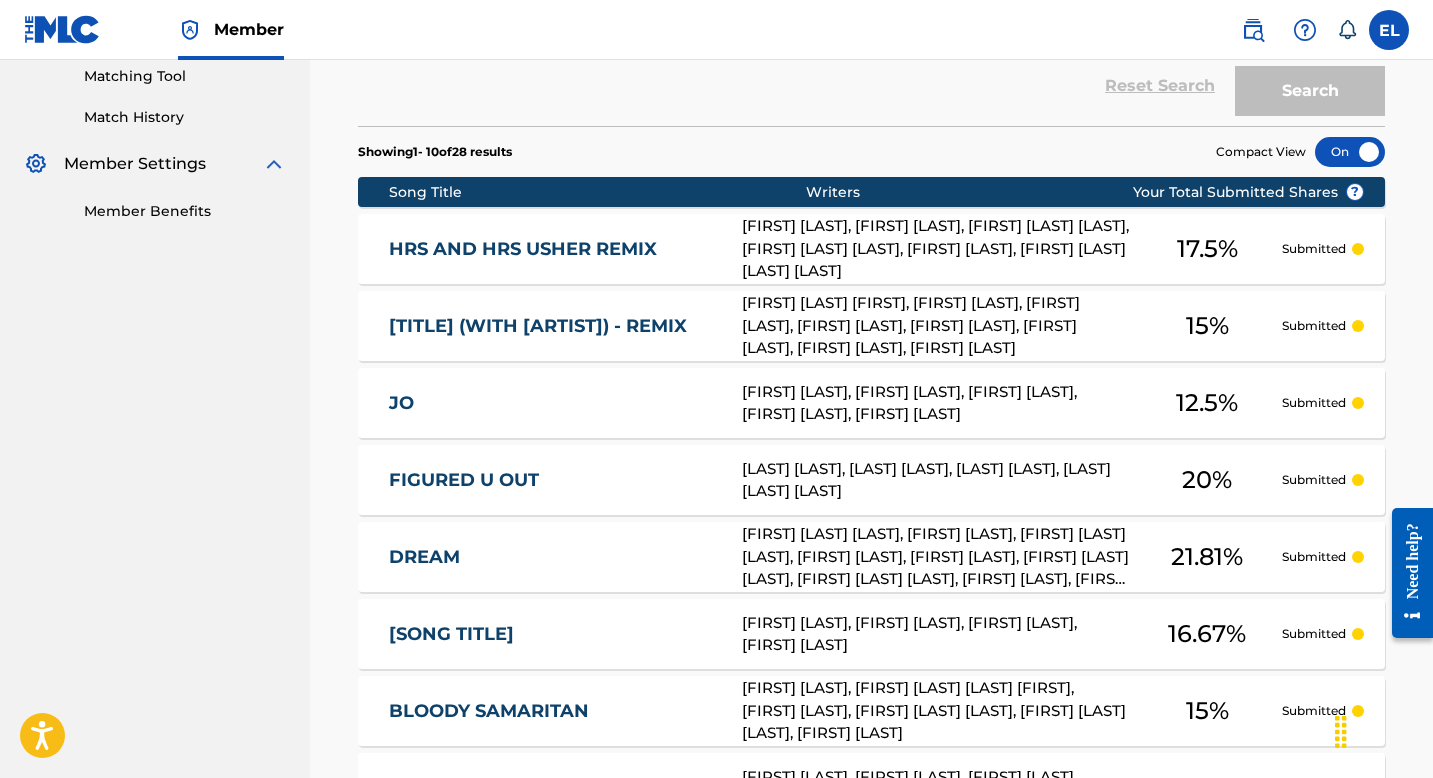 click on "HRS AND HRS USHER REMIX" at bounding box center (552, 249) 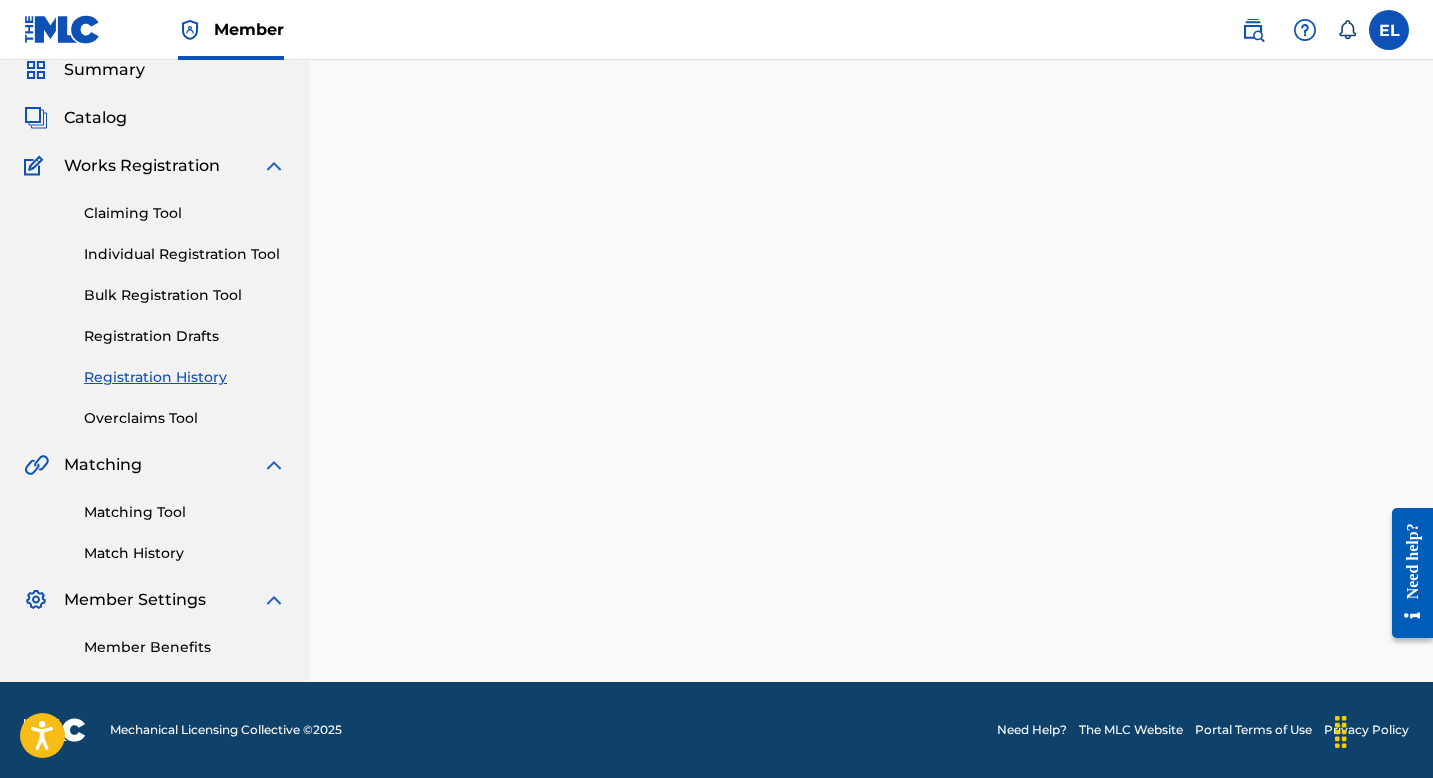 scroll, scrollTop: 0, scrollLeft: 0, axis: both 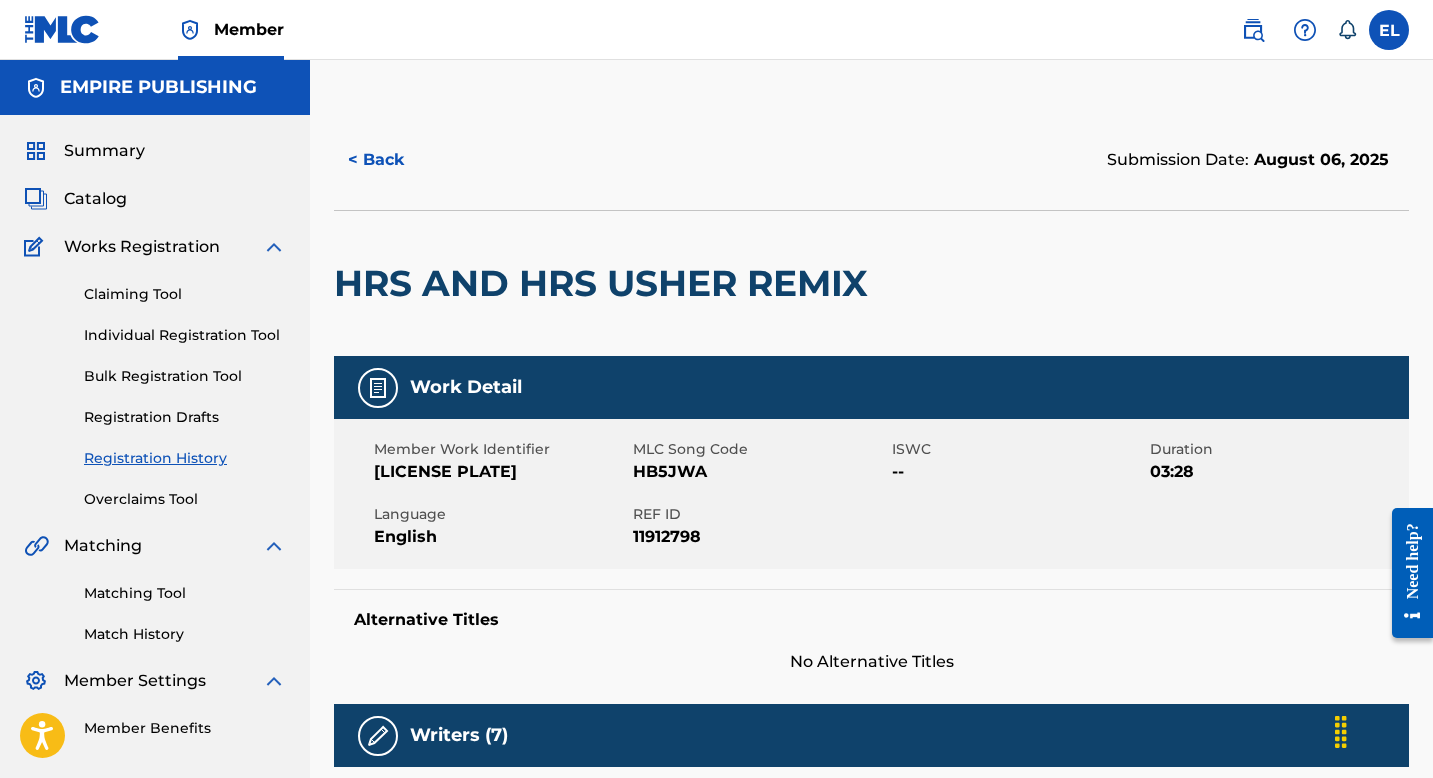 click on "HB5JWA" at bounding box center (760, 472) 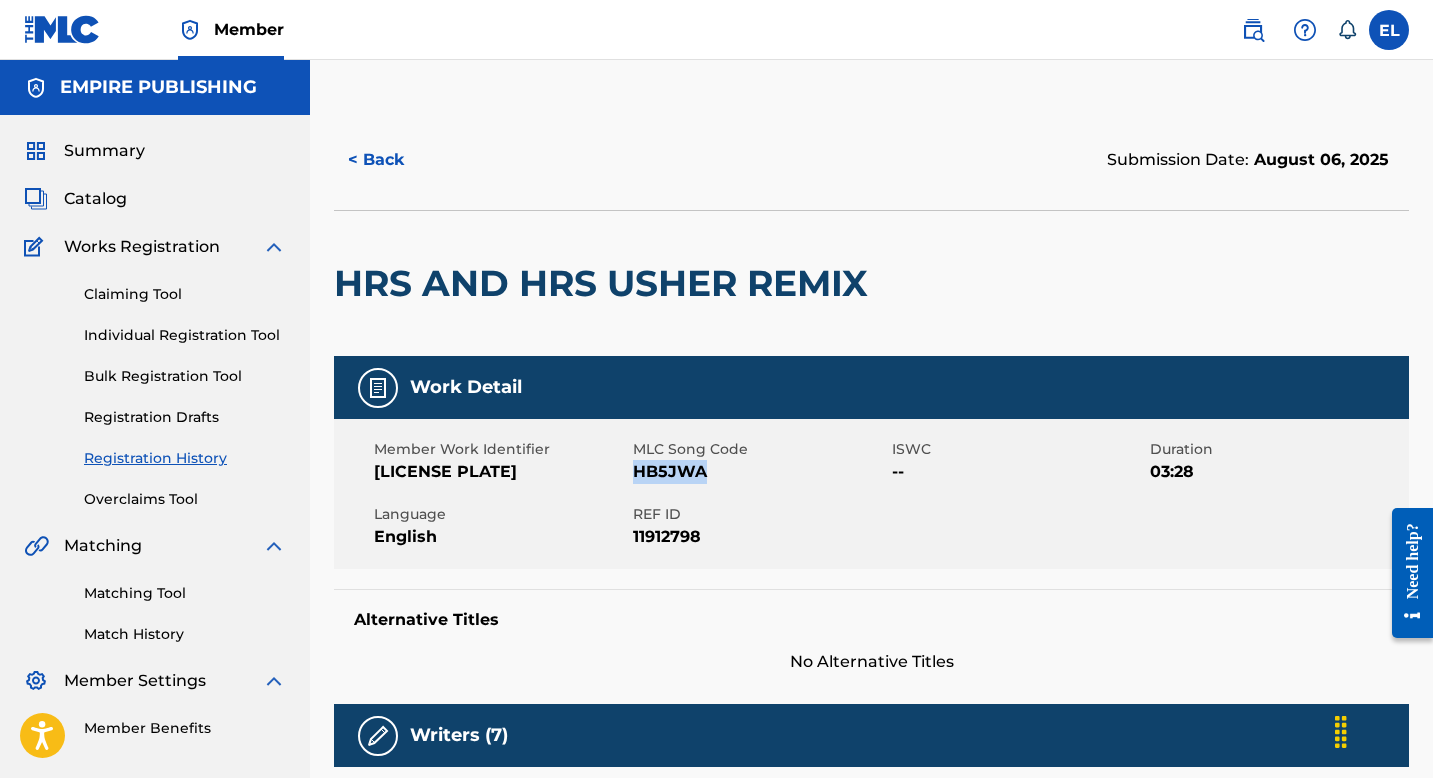 drag, startPoint x: 683, startPoint y: 468, endPoint x: 155, endPoint y: 340, distance: 543.29364 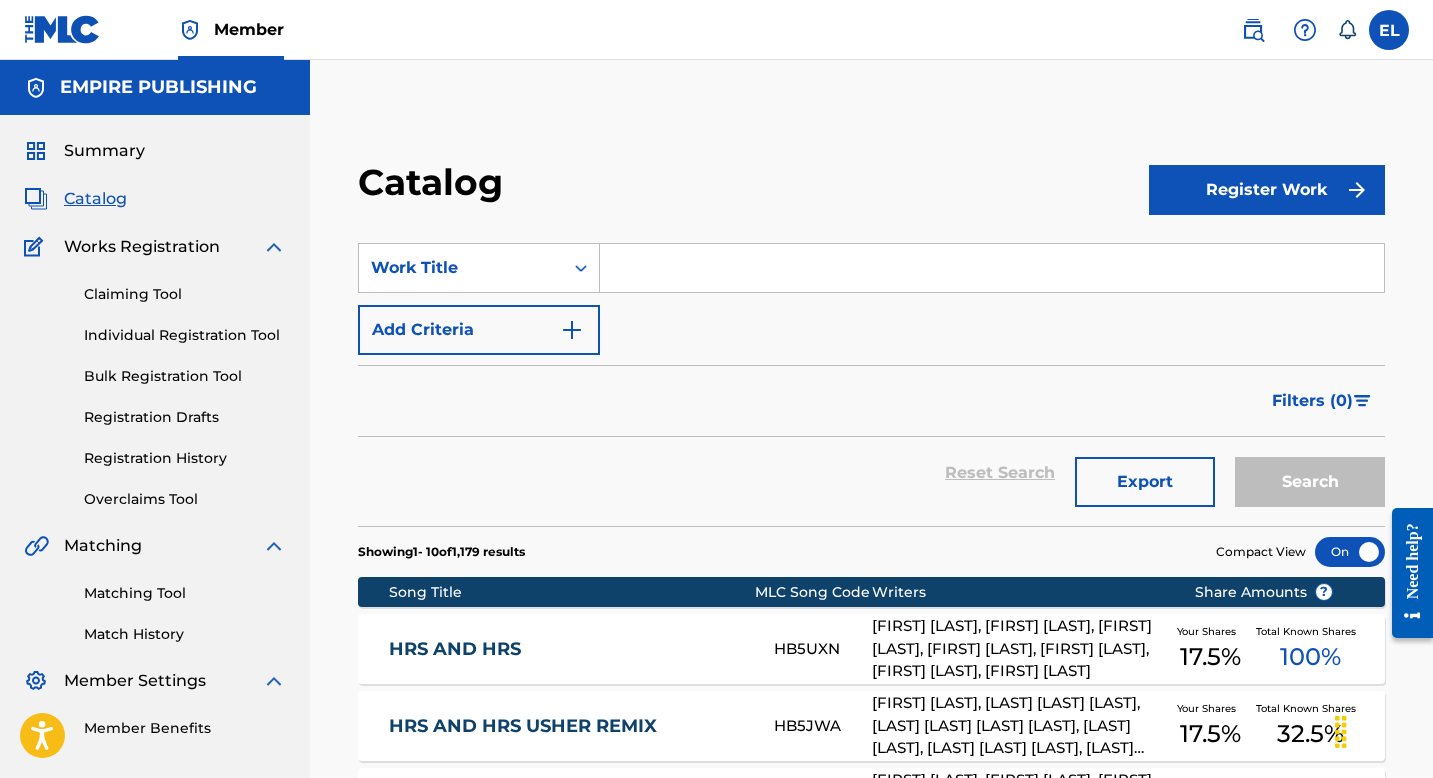 click at bounding box center (992, 268) 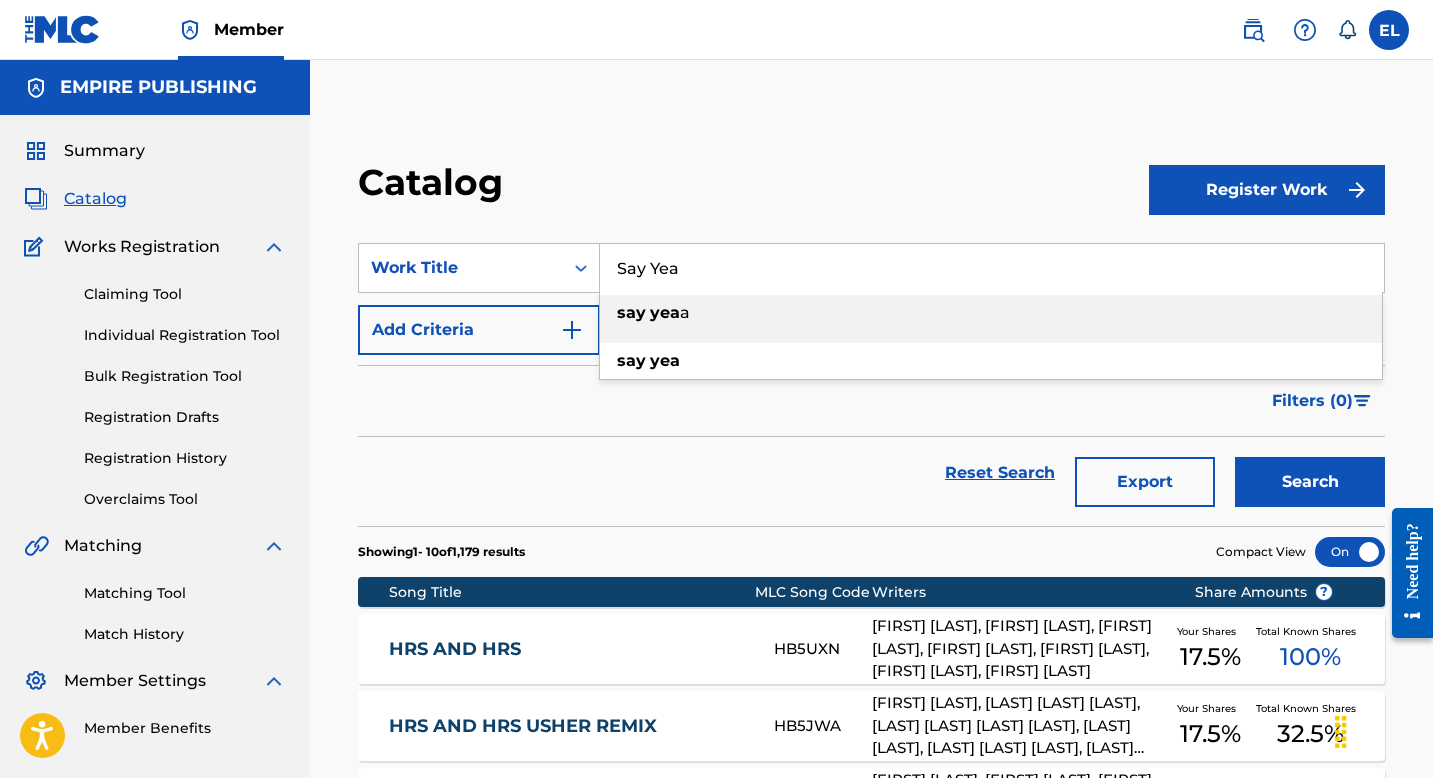 type on "Say Yea" 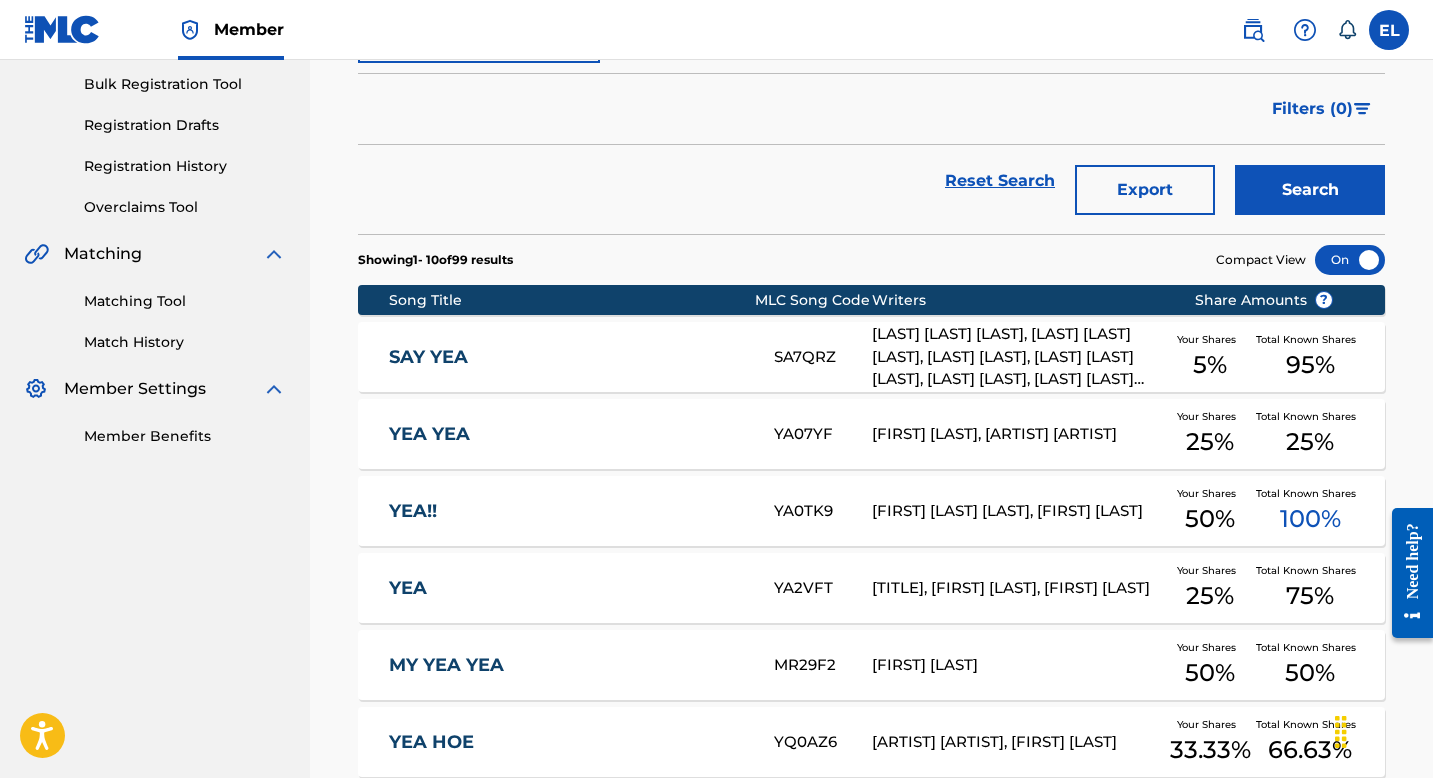 scroll, scrollTop: 317, scrollLeft: 0, axis: vertical 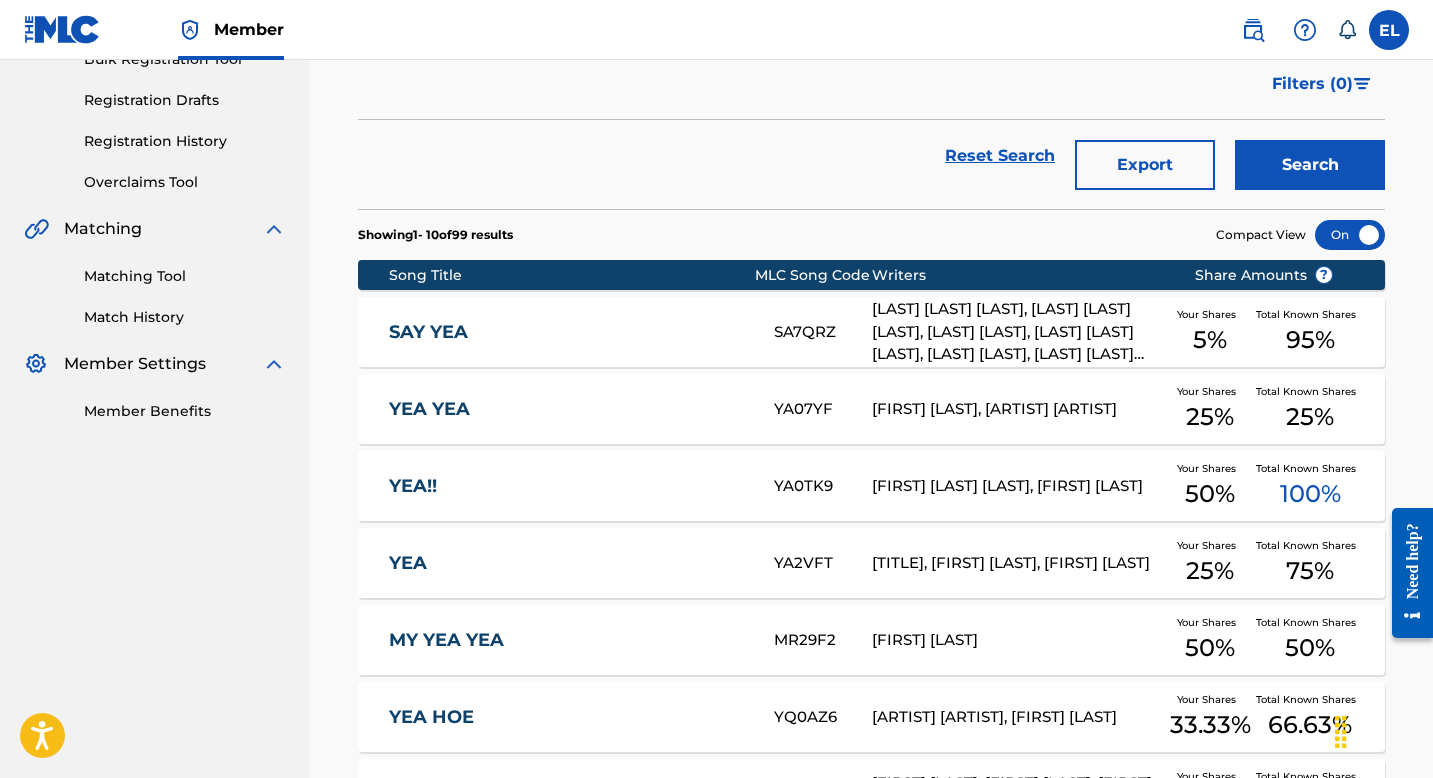 click on "SAY YEA" at bounding box center (568, 332) 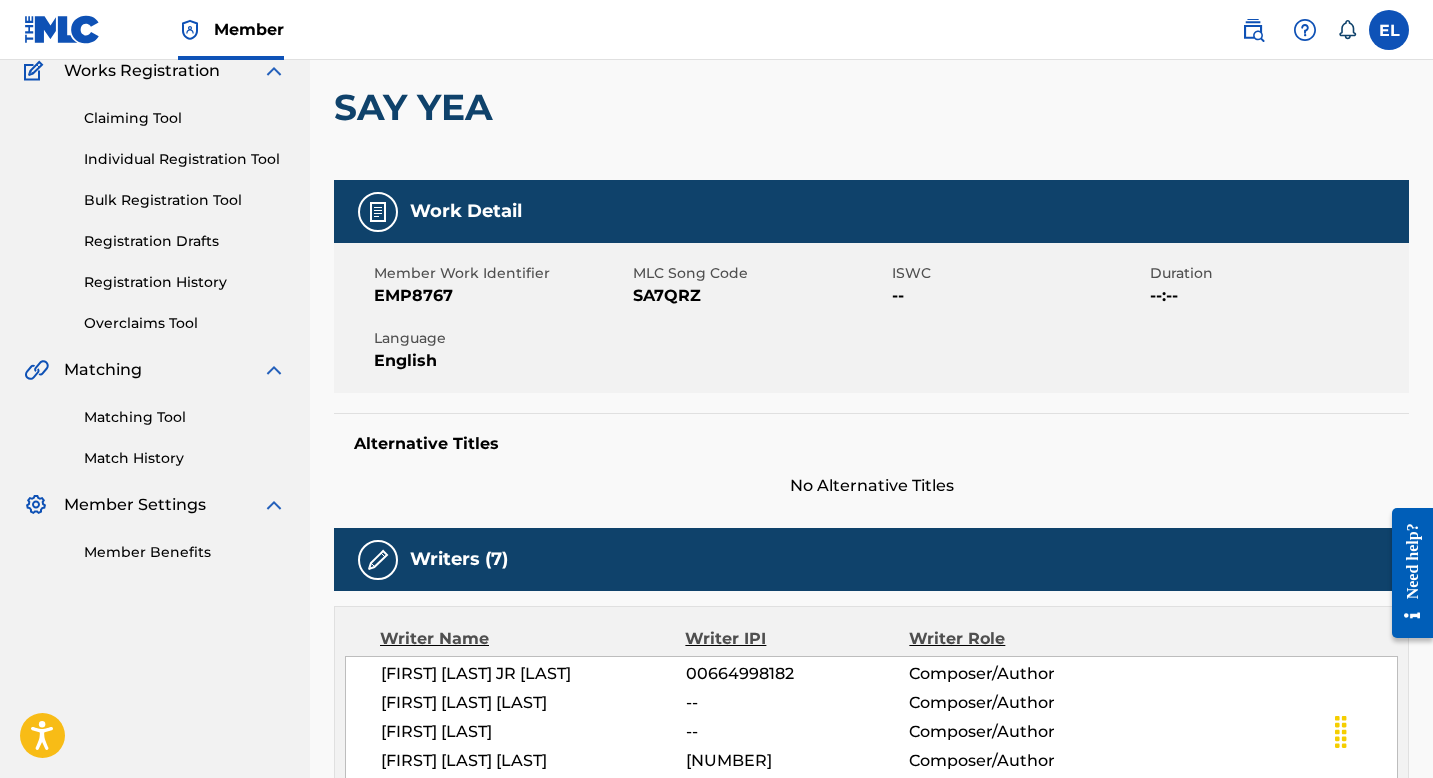 scroll, scrollTop: 0, scrollLeft: 0, axis: both 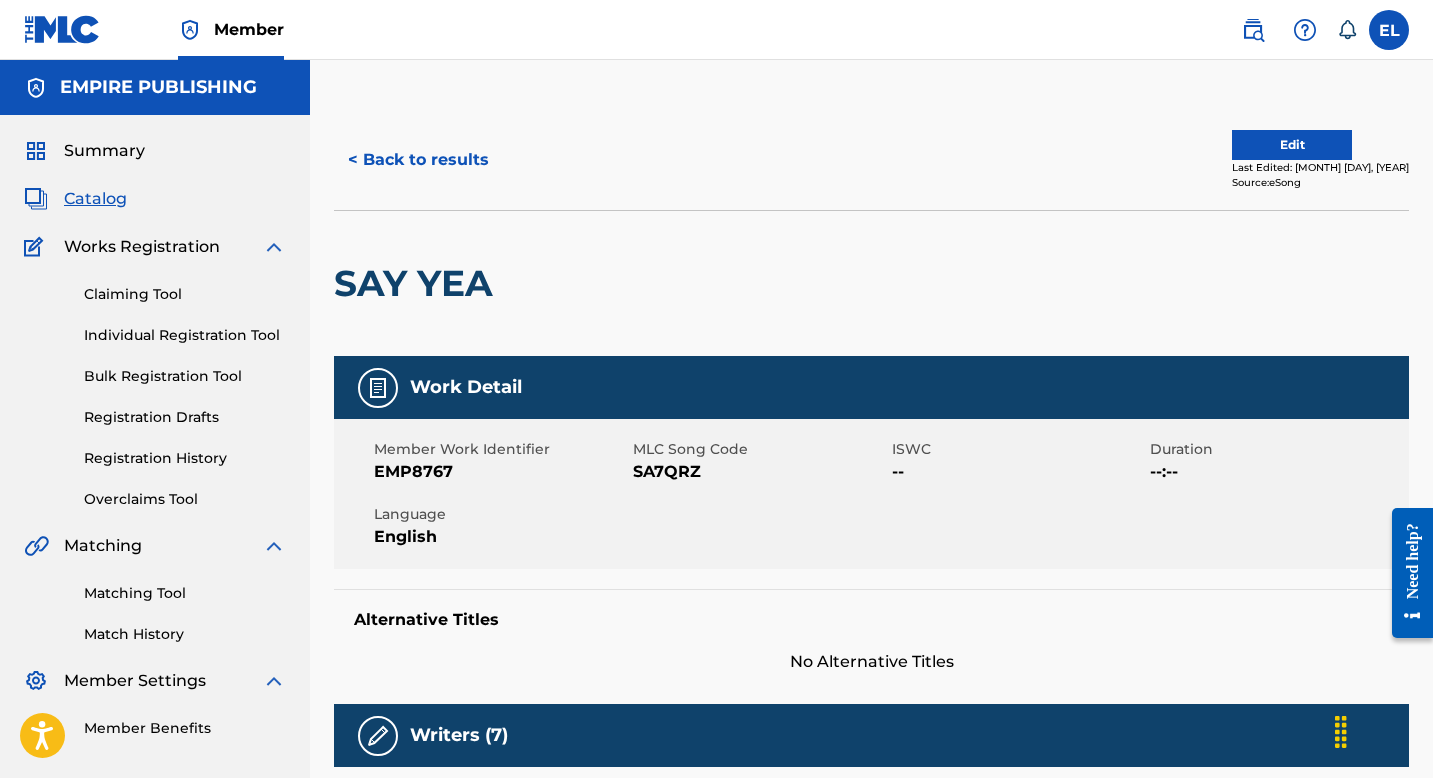 click on "Edit" at bounding box center [1292, 145] 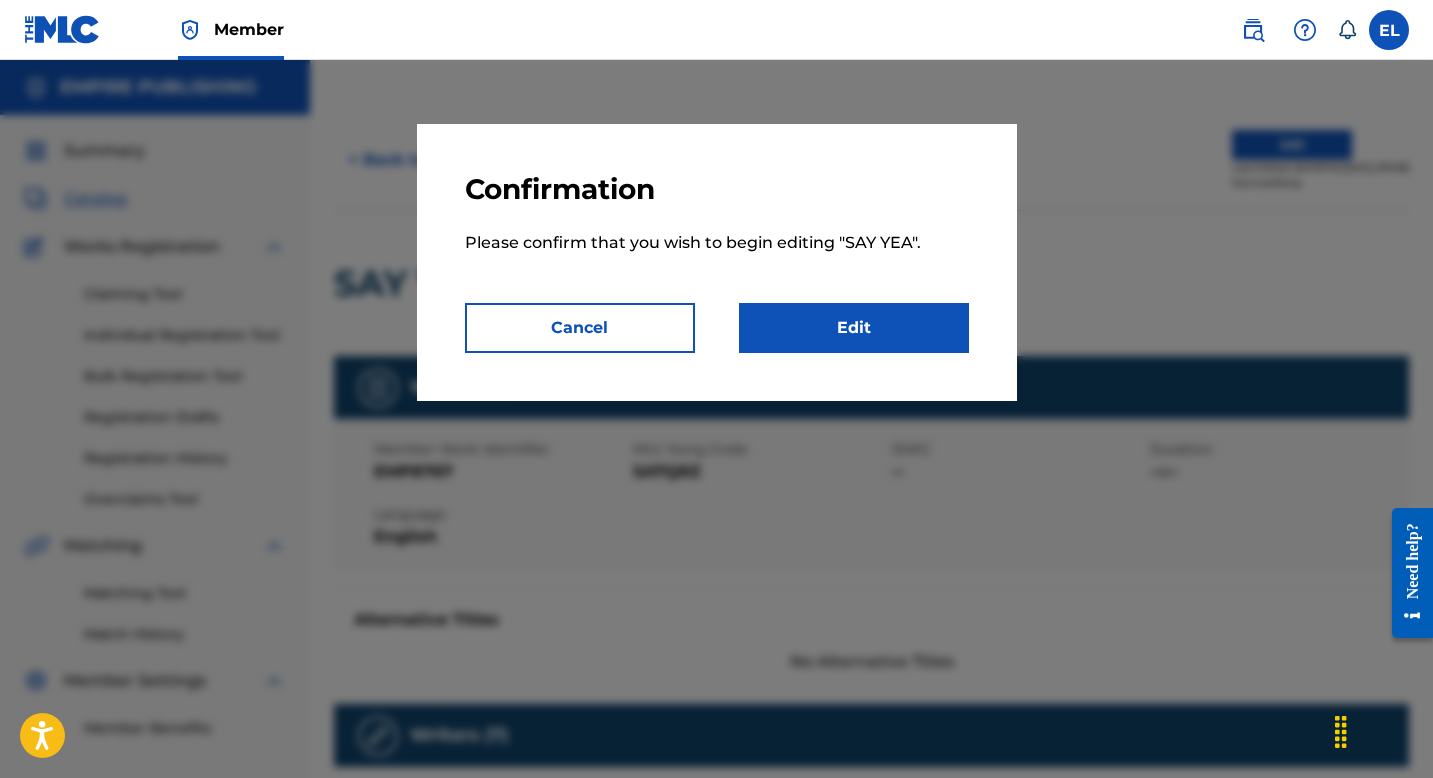 click on "Edit" at bounding box center (854, 328) 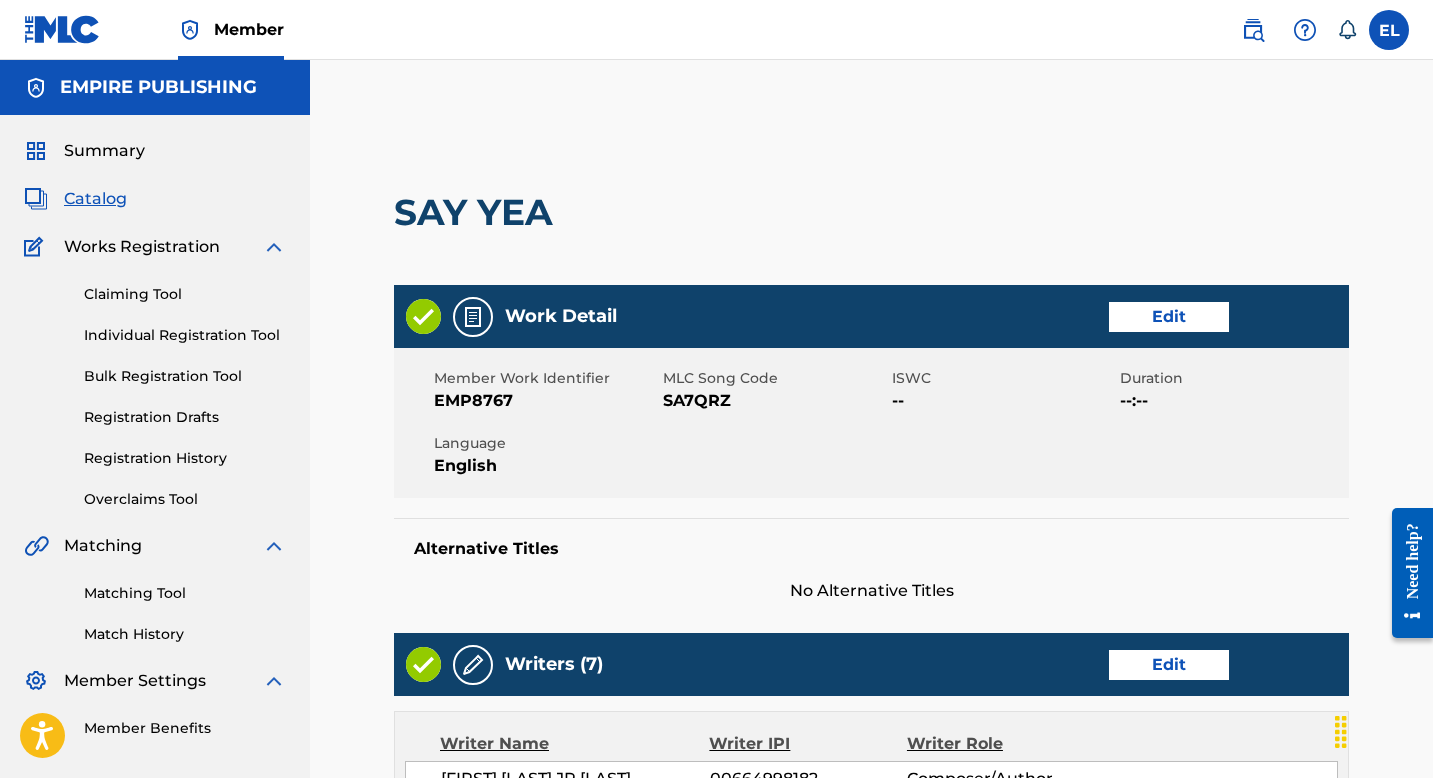 click on "Edit" at bounding box center [1169, 317] 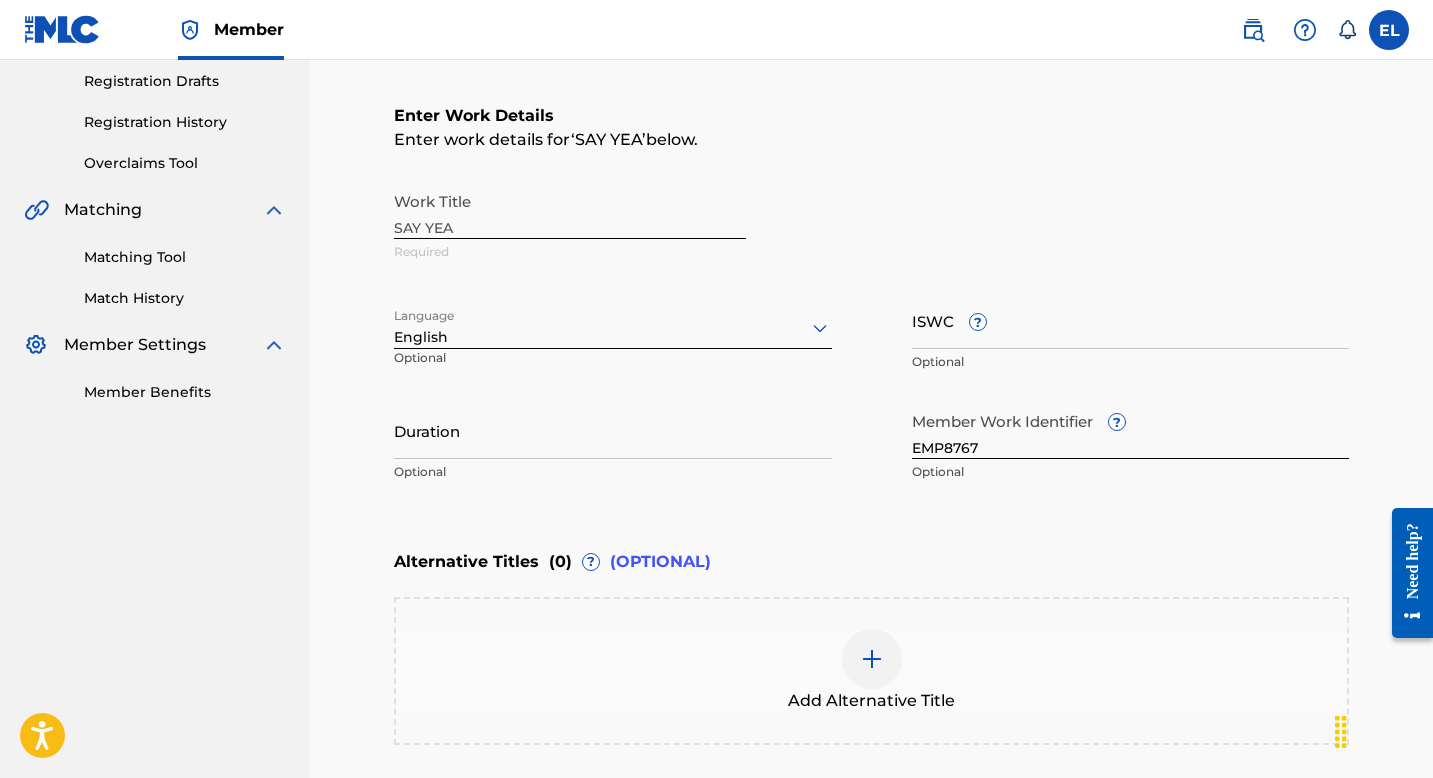 scroll, scrollTop: 408, scrollLeft: 0, axis: vertical 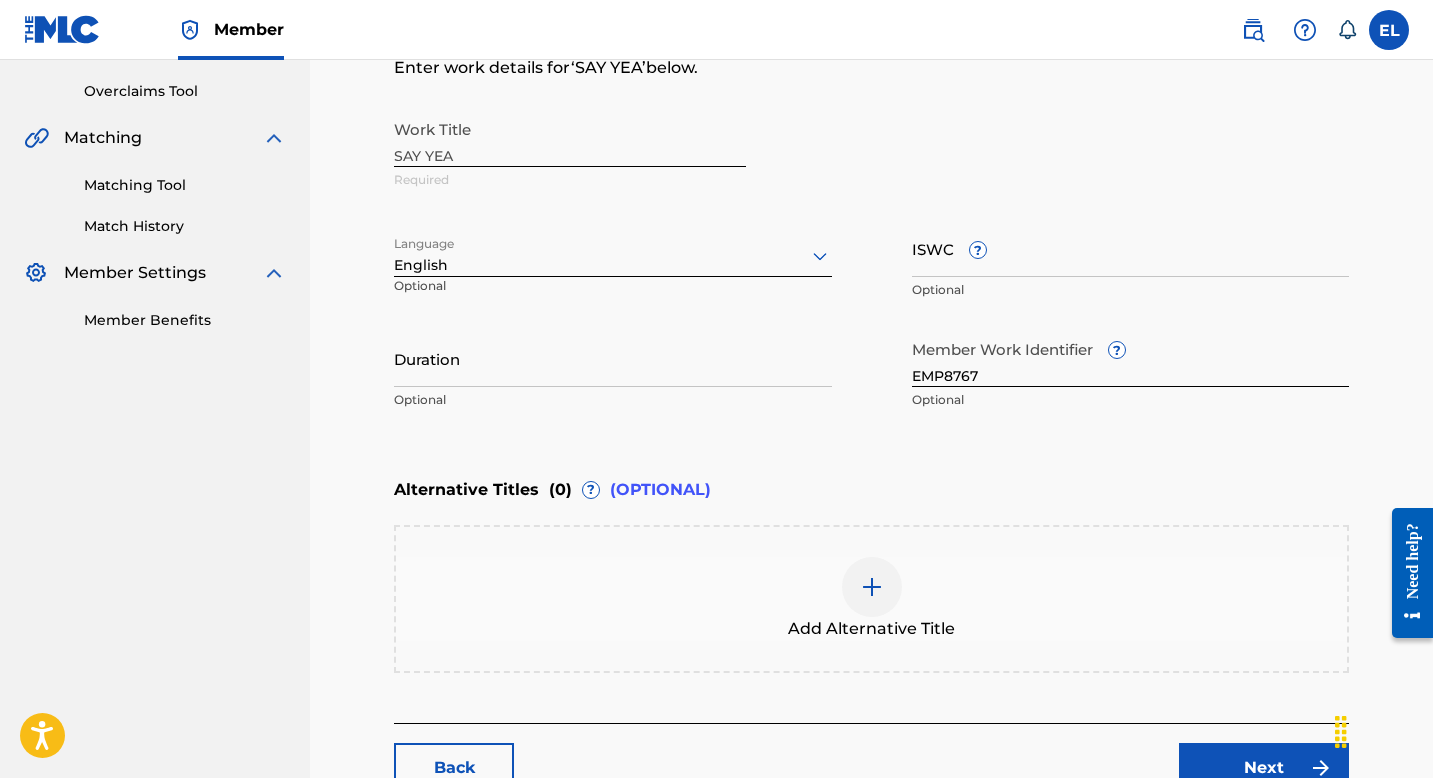 click on "Duration" at bounding box center [613, 358] 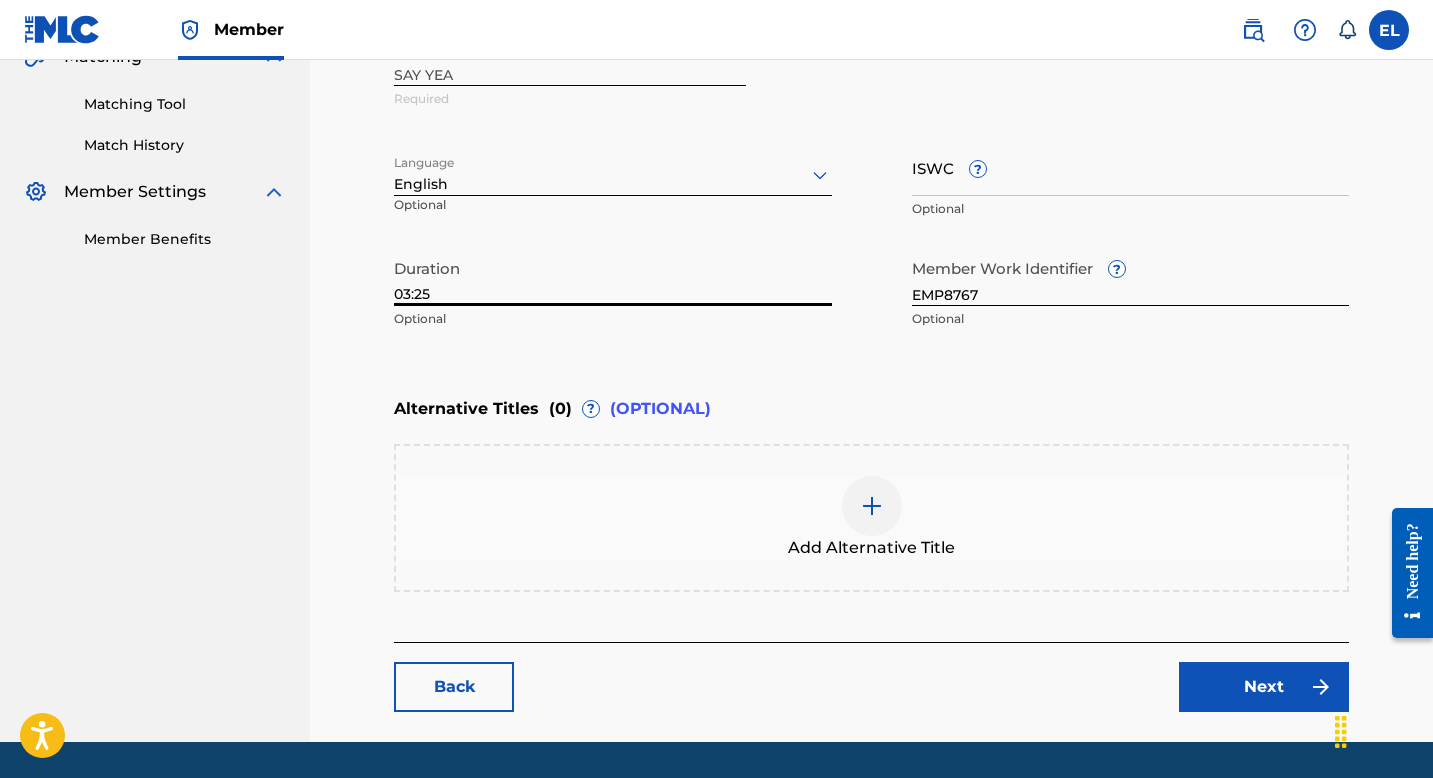 scroll, scrollTop: 548, scrollLeft: 0, axis: vertical 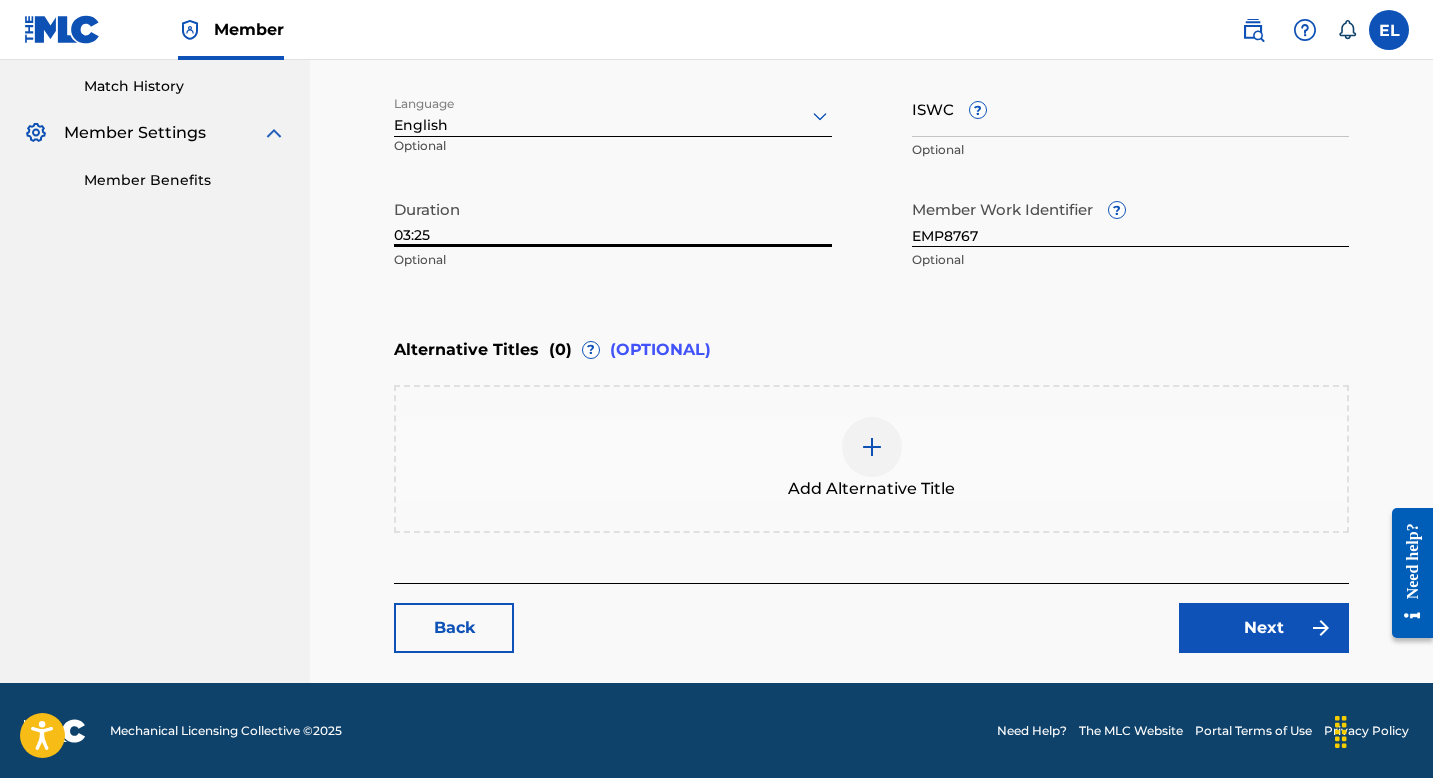 type on "03:25" 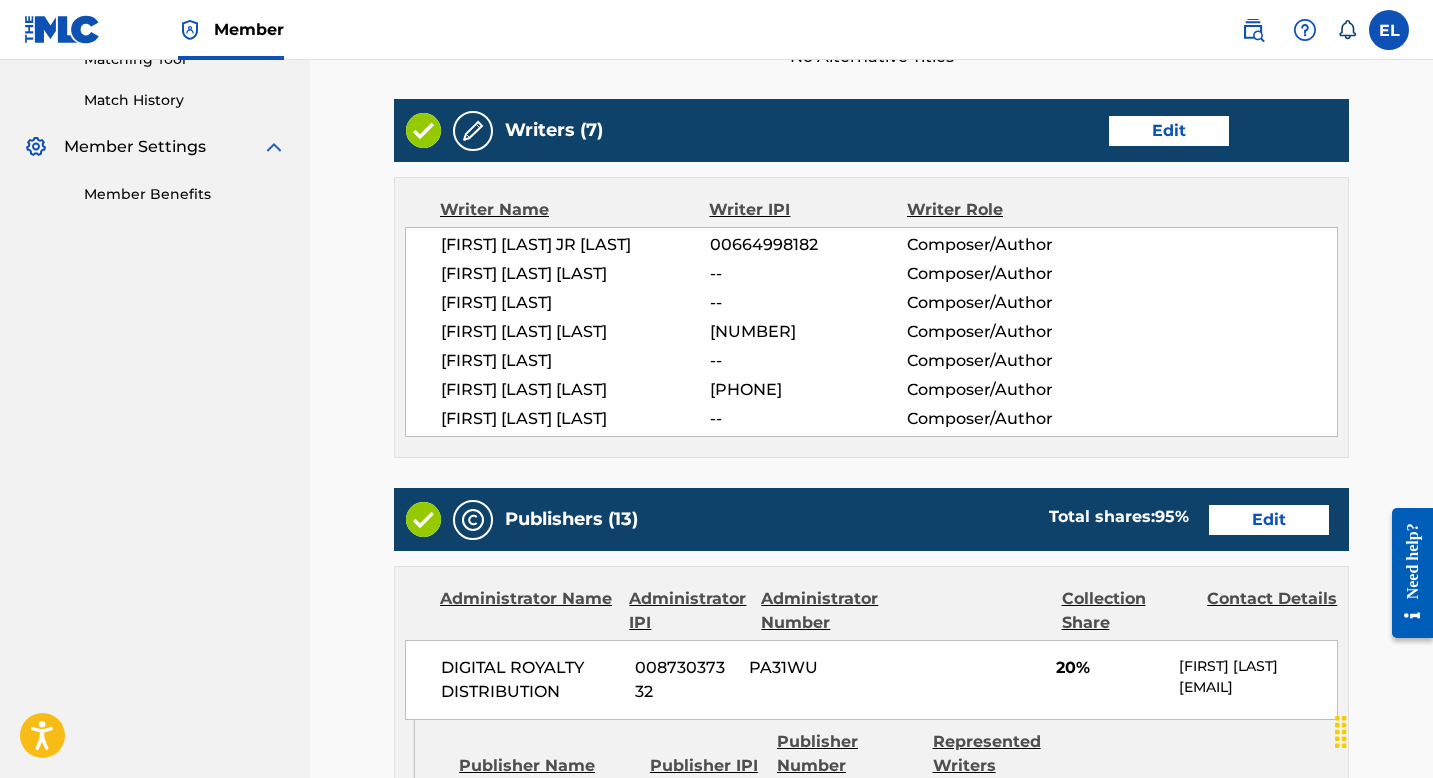 scroll, scrollTop: 534, scrollLeft: 0, axis: vertical 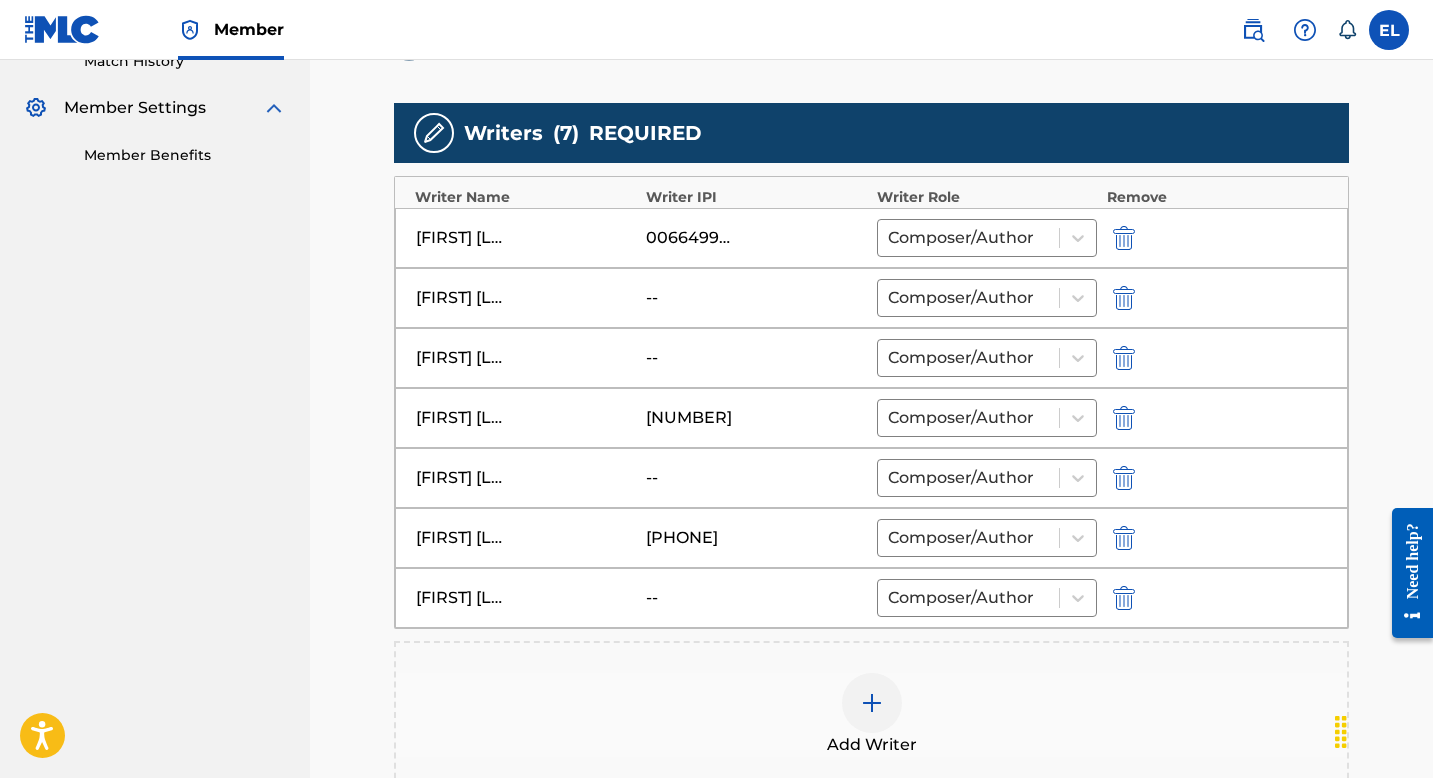 click at bounding box center [1124, 358] 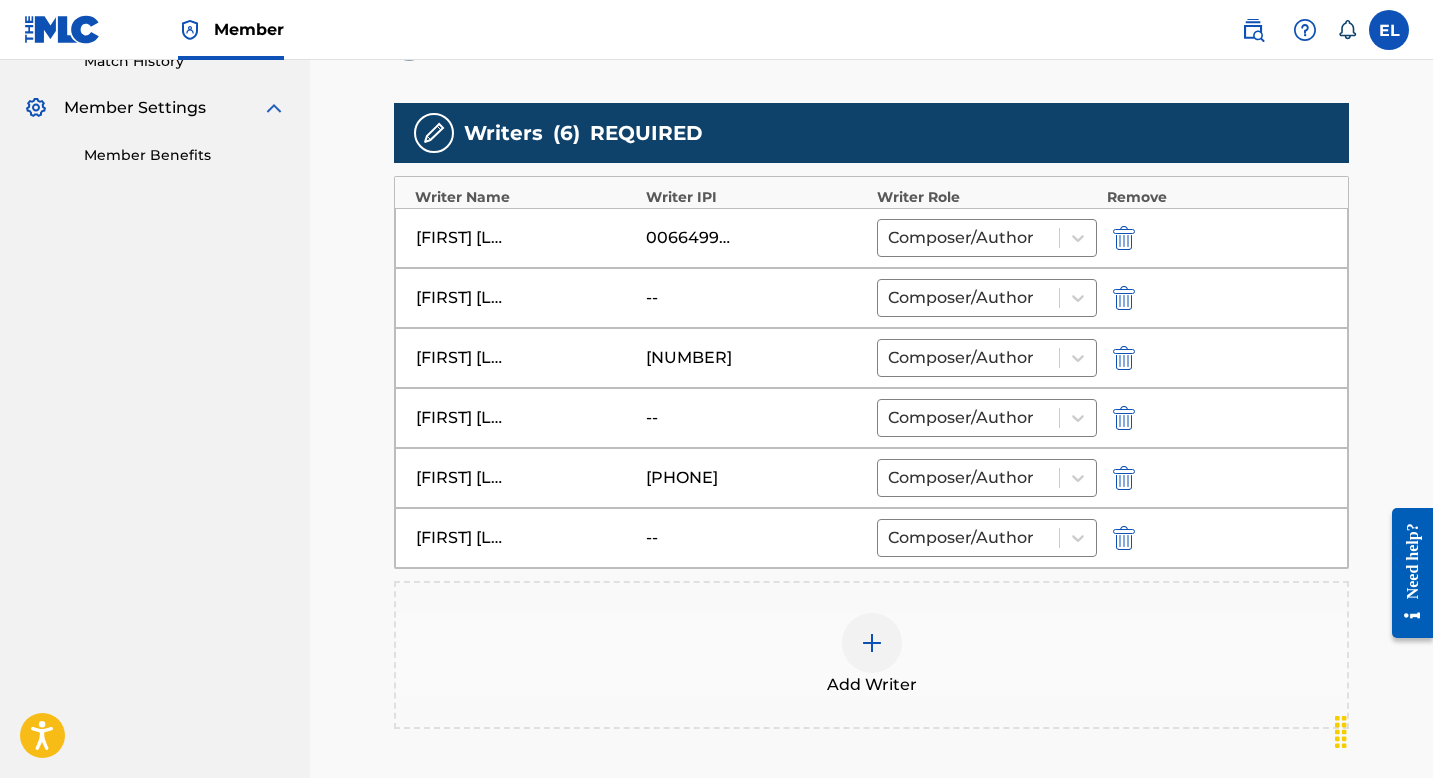 drag, startPoint x: 1122, startPoint y: 352, endPoint x: 850, endPoint y: 644, distance: 399.0589 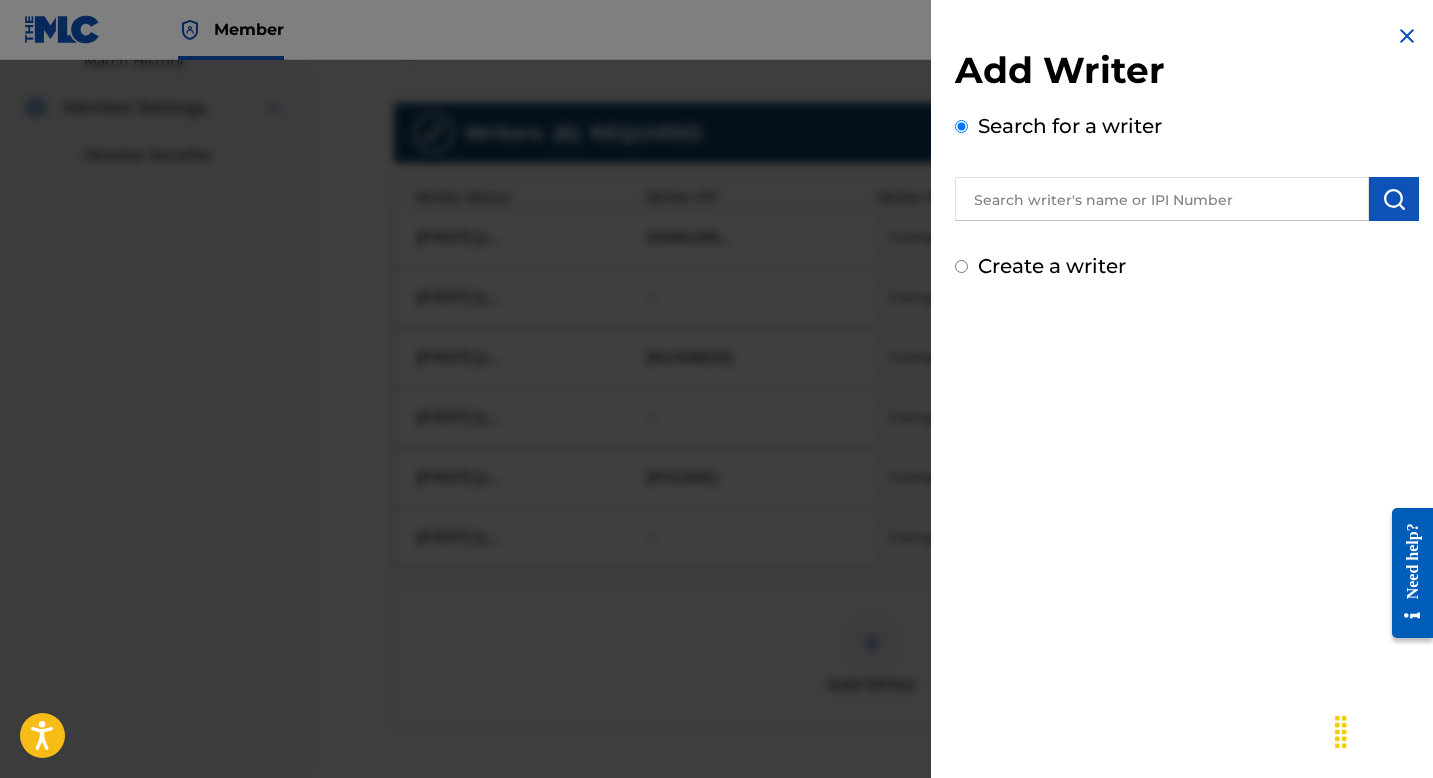 drag, startPoint x: 850, startPoint y: 644, endPoint x: 1147, endPoint y: 207, distance: 528.373 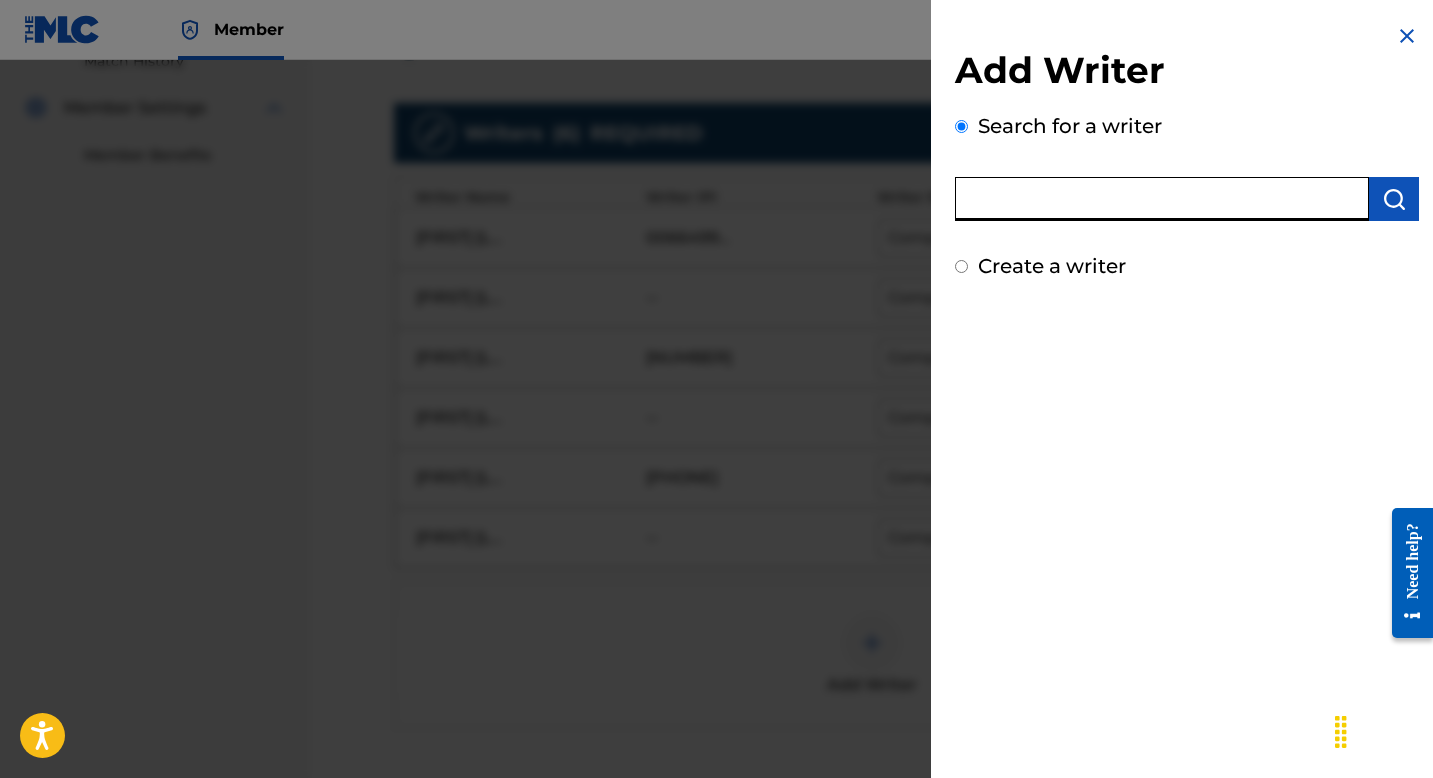 paste on "00724421861" 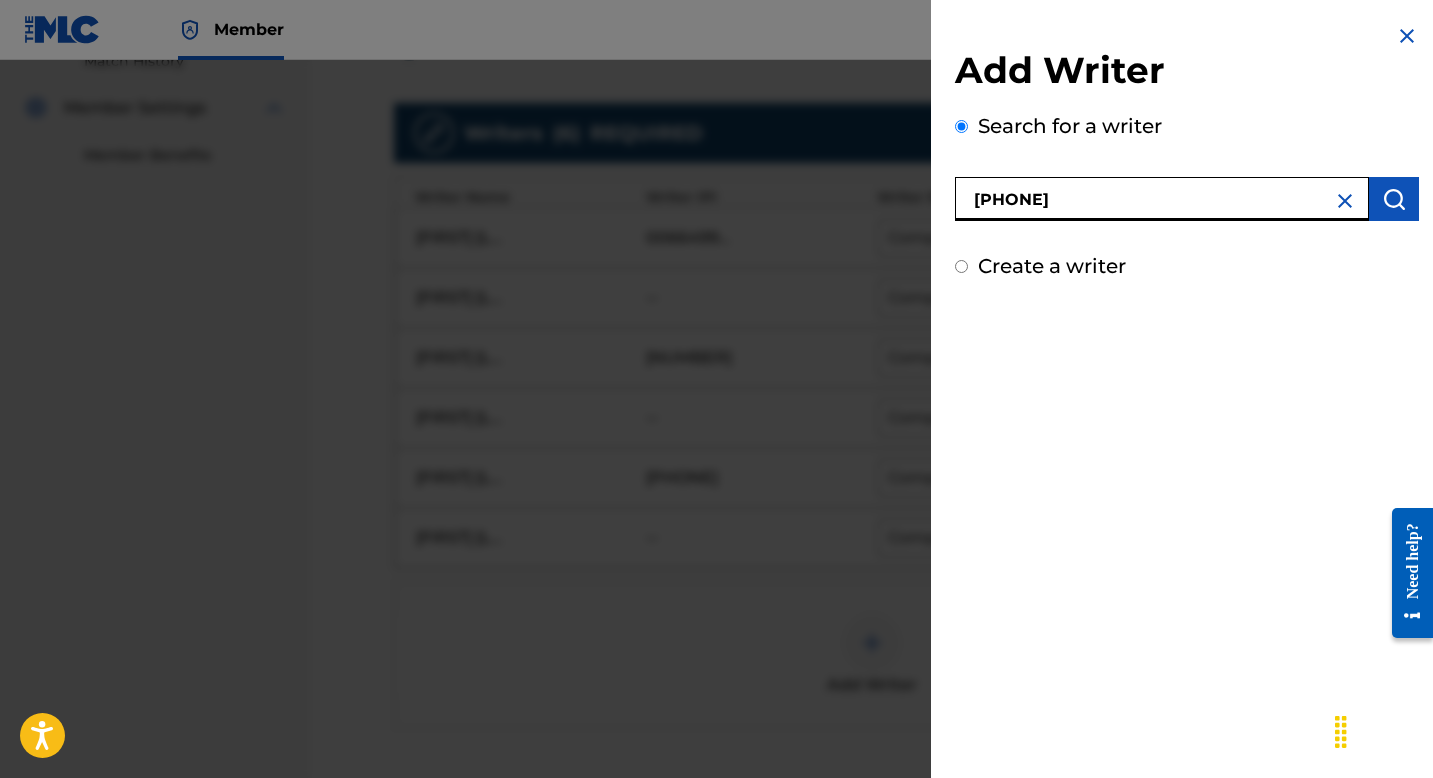 type on "00724421861" 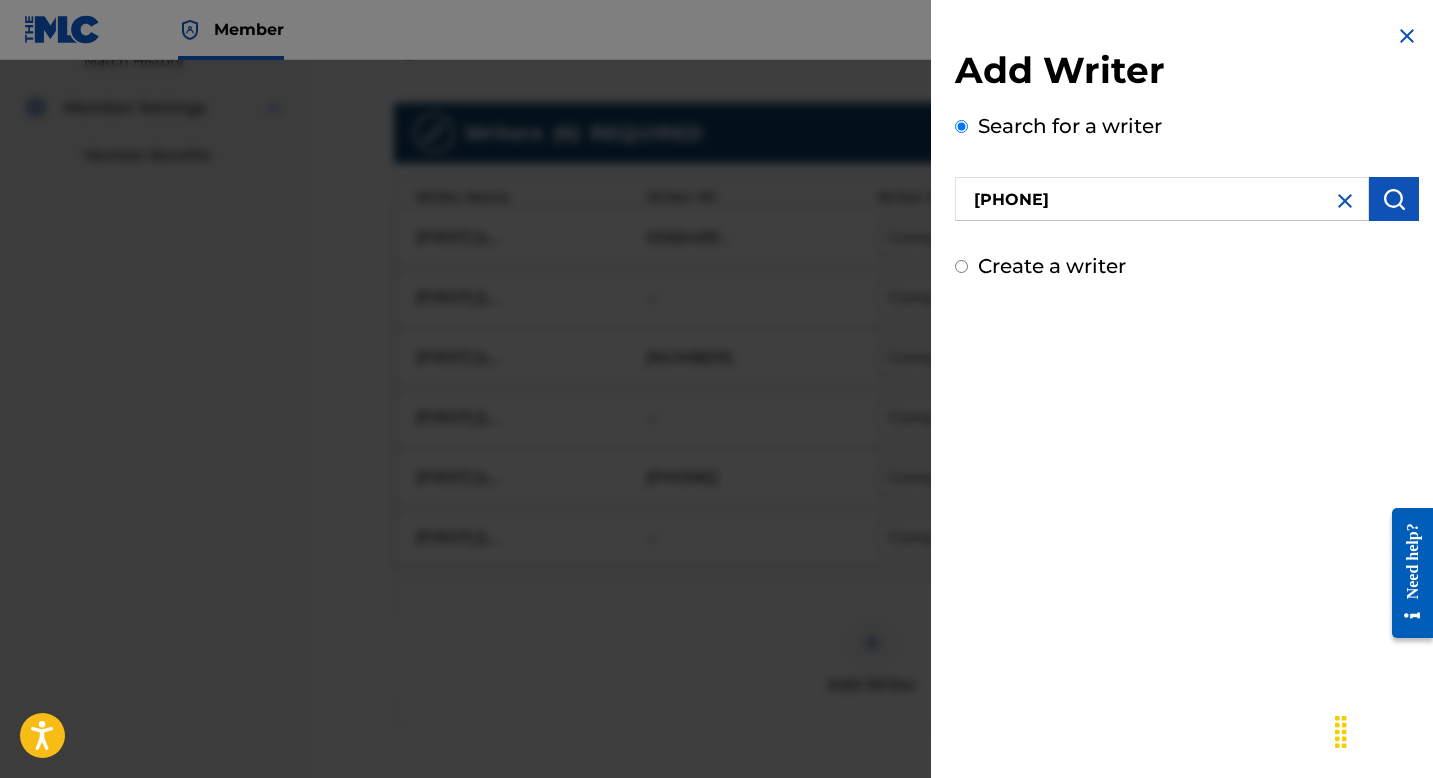 drag, startPoint x: 1147, startPoint y: 207, endPoint x: 1365, endPoint y: 189, distance: 218.74185 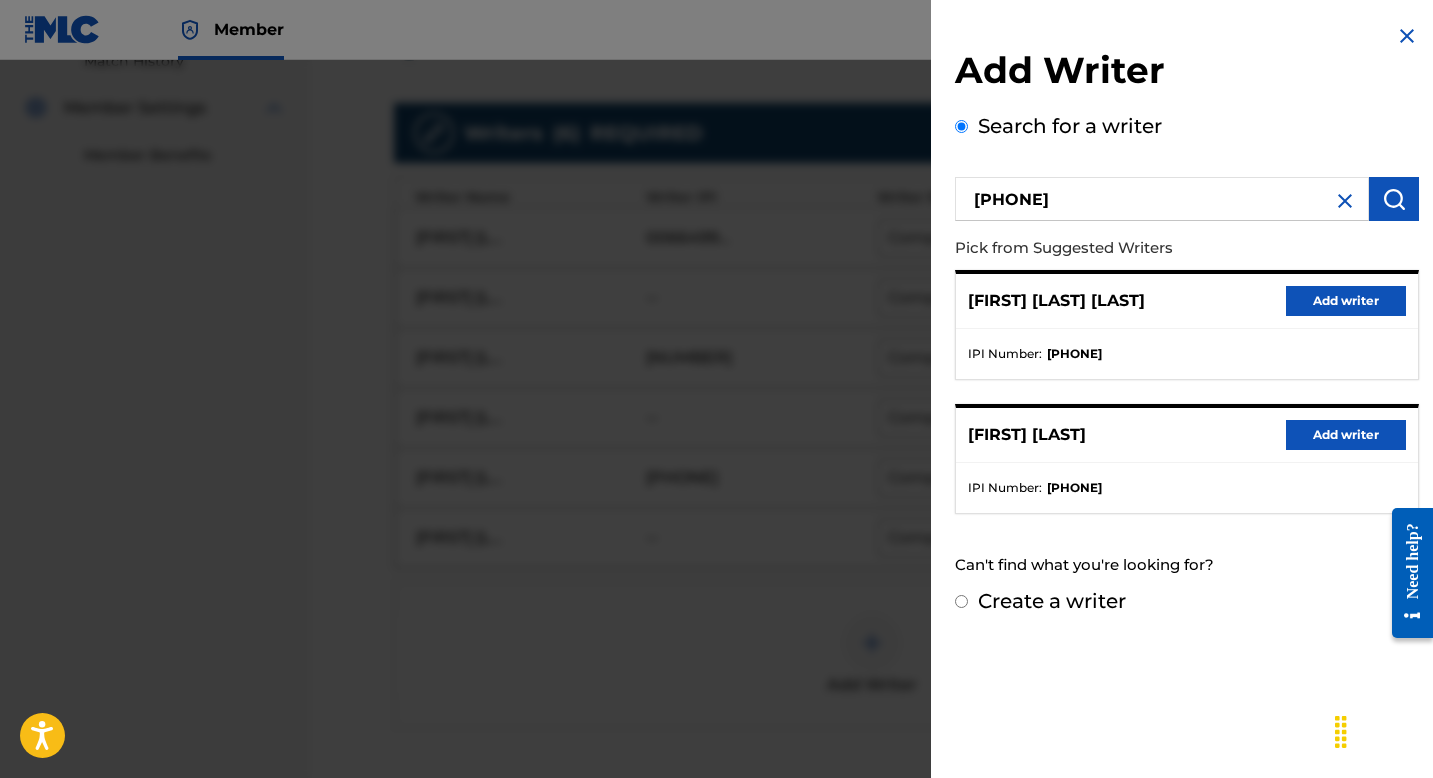 drag, startPoint x: 1365, startPoint y: 189, endPoint x: 1327, endPoint y: 432, distance: 245.95325 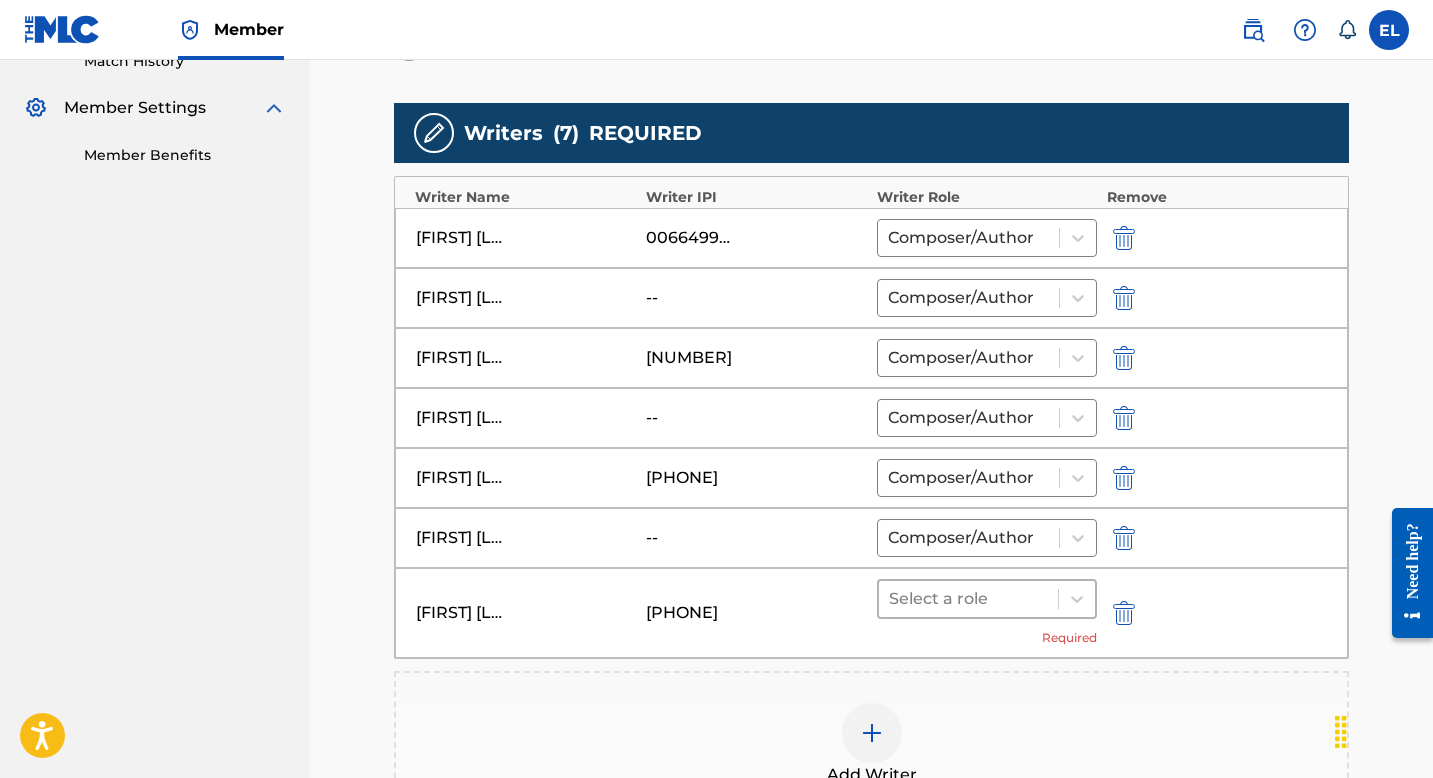drag, startPoint x: 1327, startPoint y: 432, endPoint x: 972, endPoint y: 598, distance: 391.8941 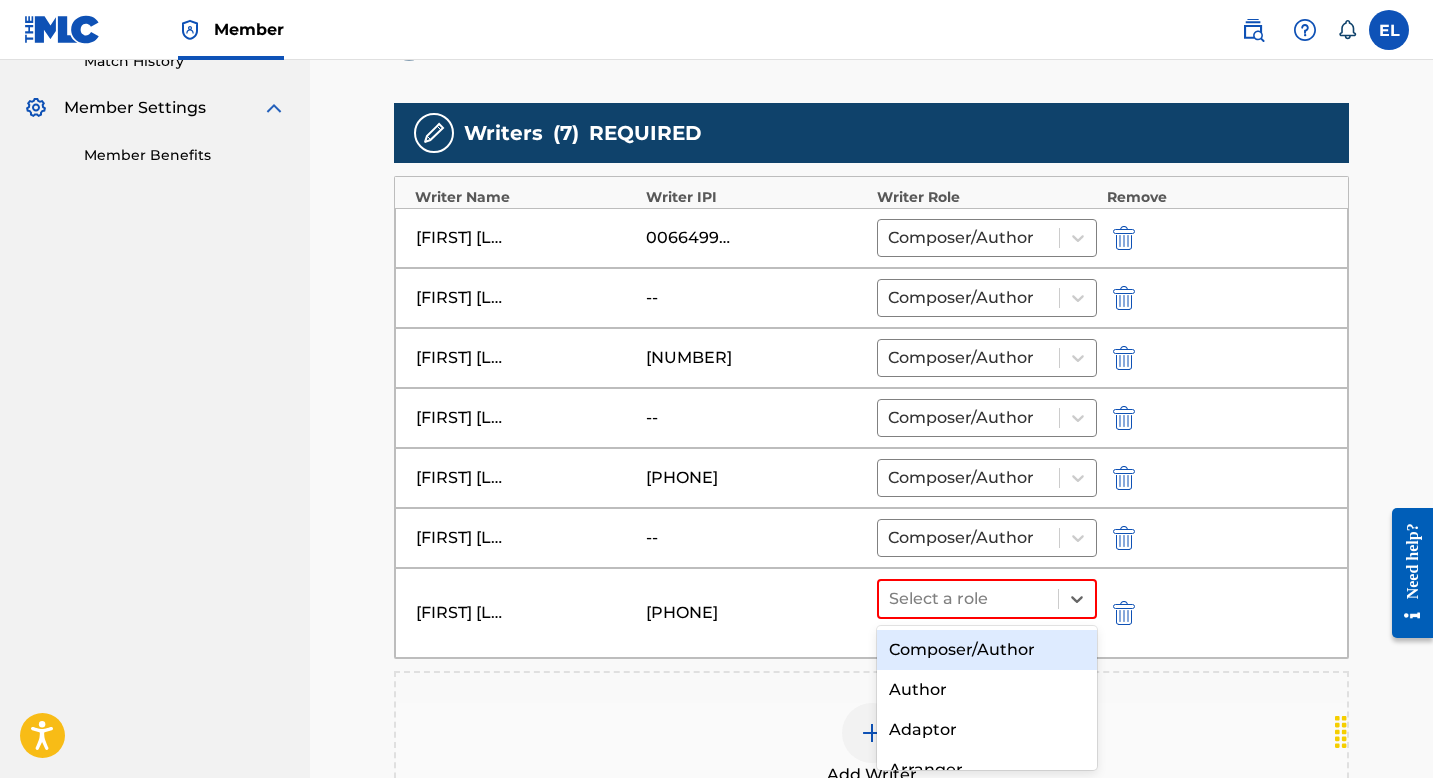 drag, startPoint x: 972, startPoint y: 598, endPoint x: 986, endPoint y: 638, distance: 42.379242 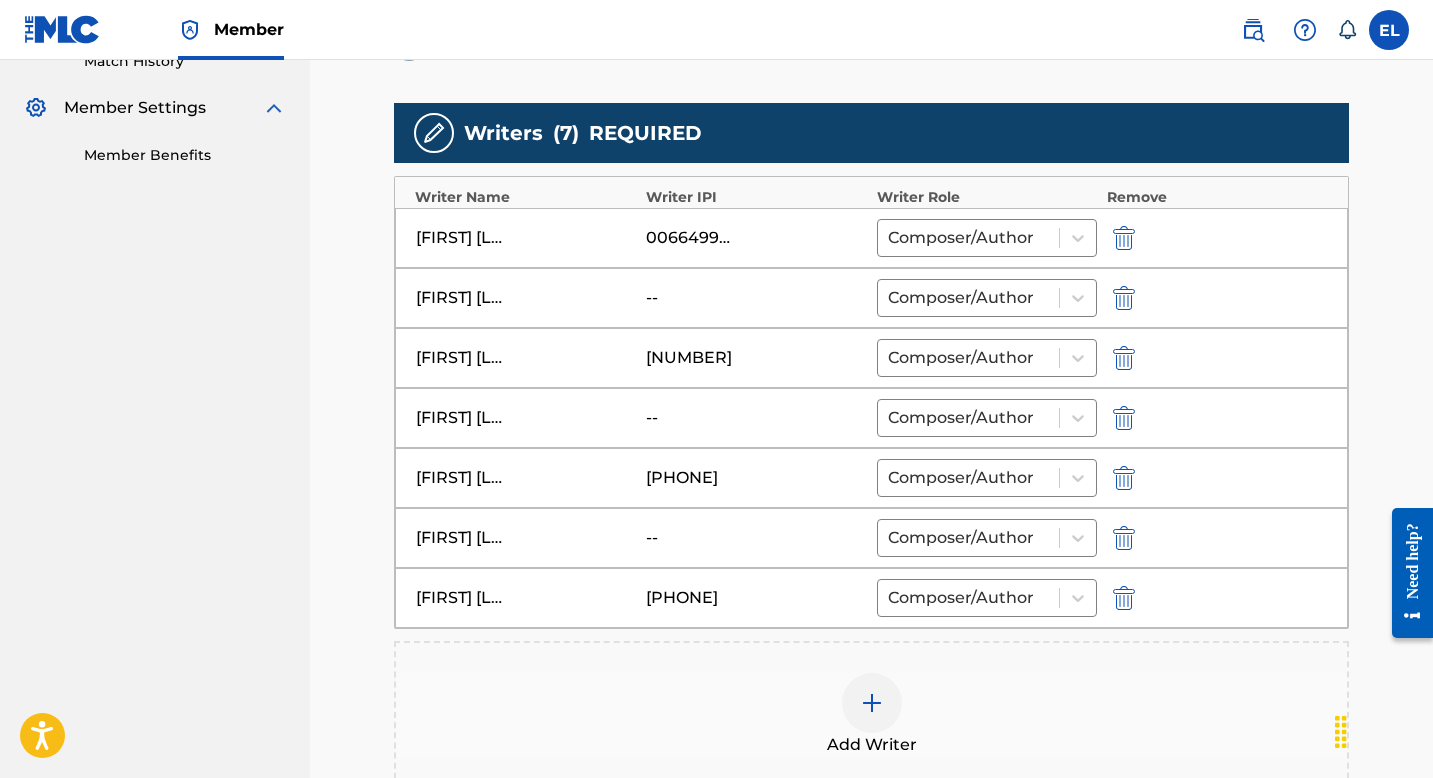 click at bounding box center [872, 703] 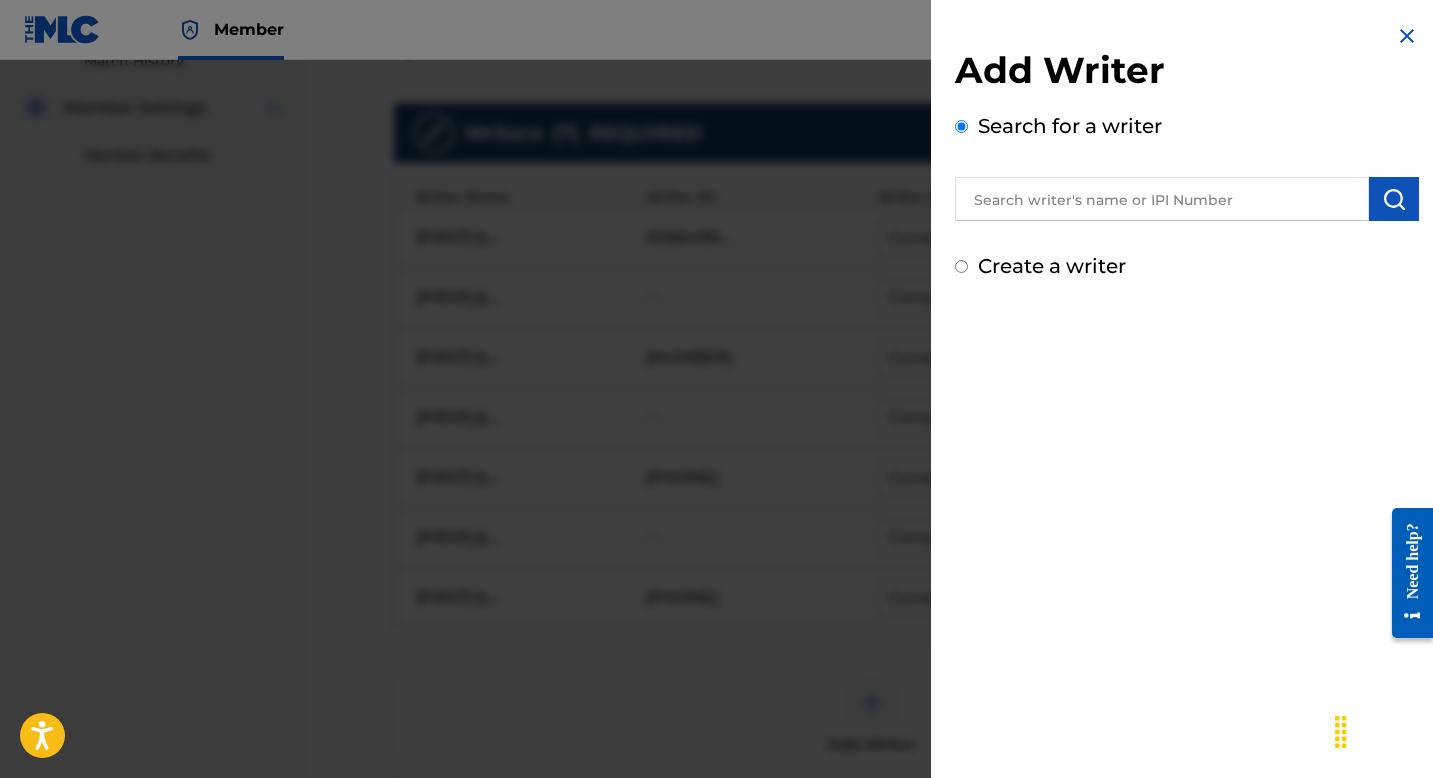 drag, startPoint x: 876, startPoint y: 691, endPoint x: 1054, endPoint y: 191, distance: 530.73914 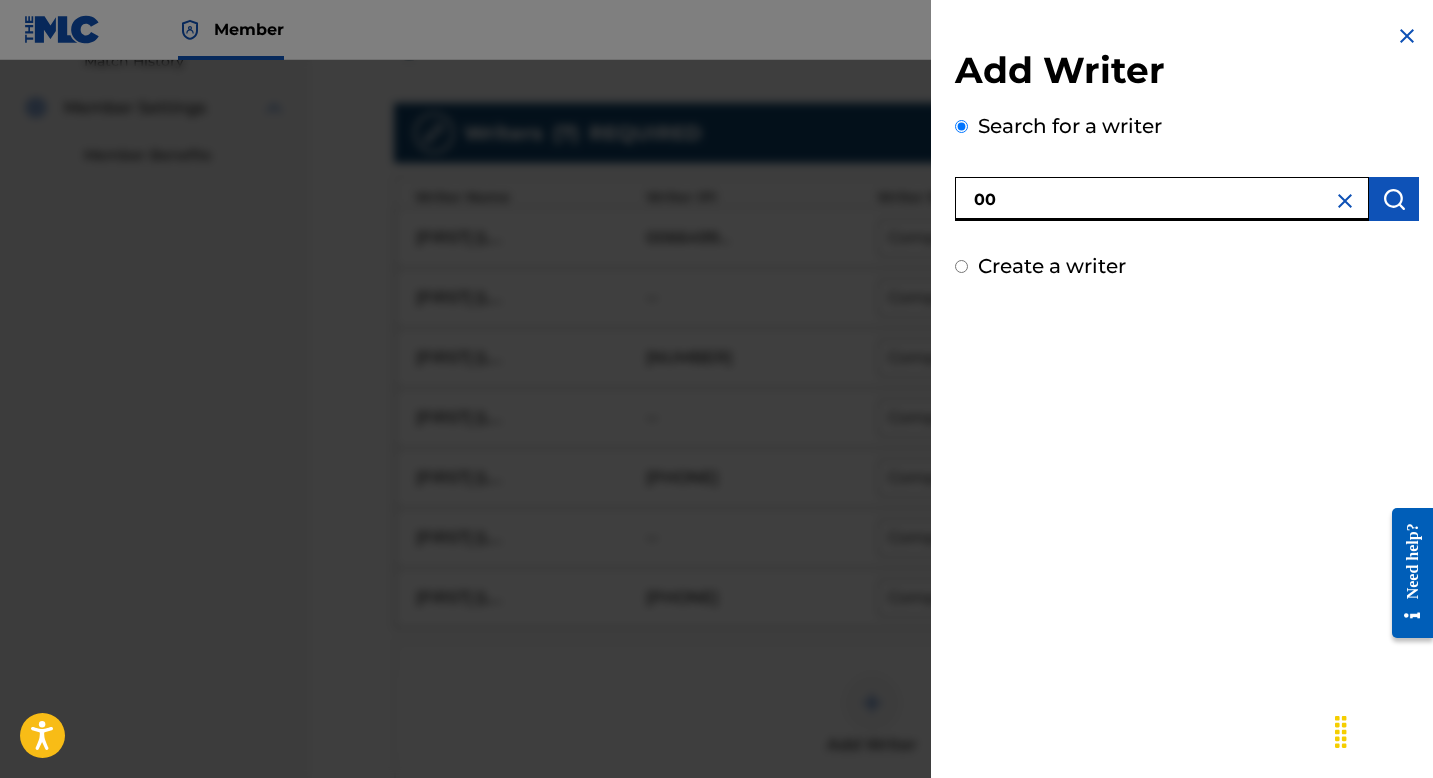 paste on "751926426" 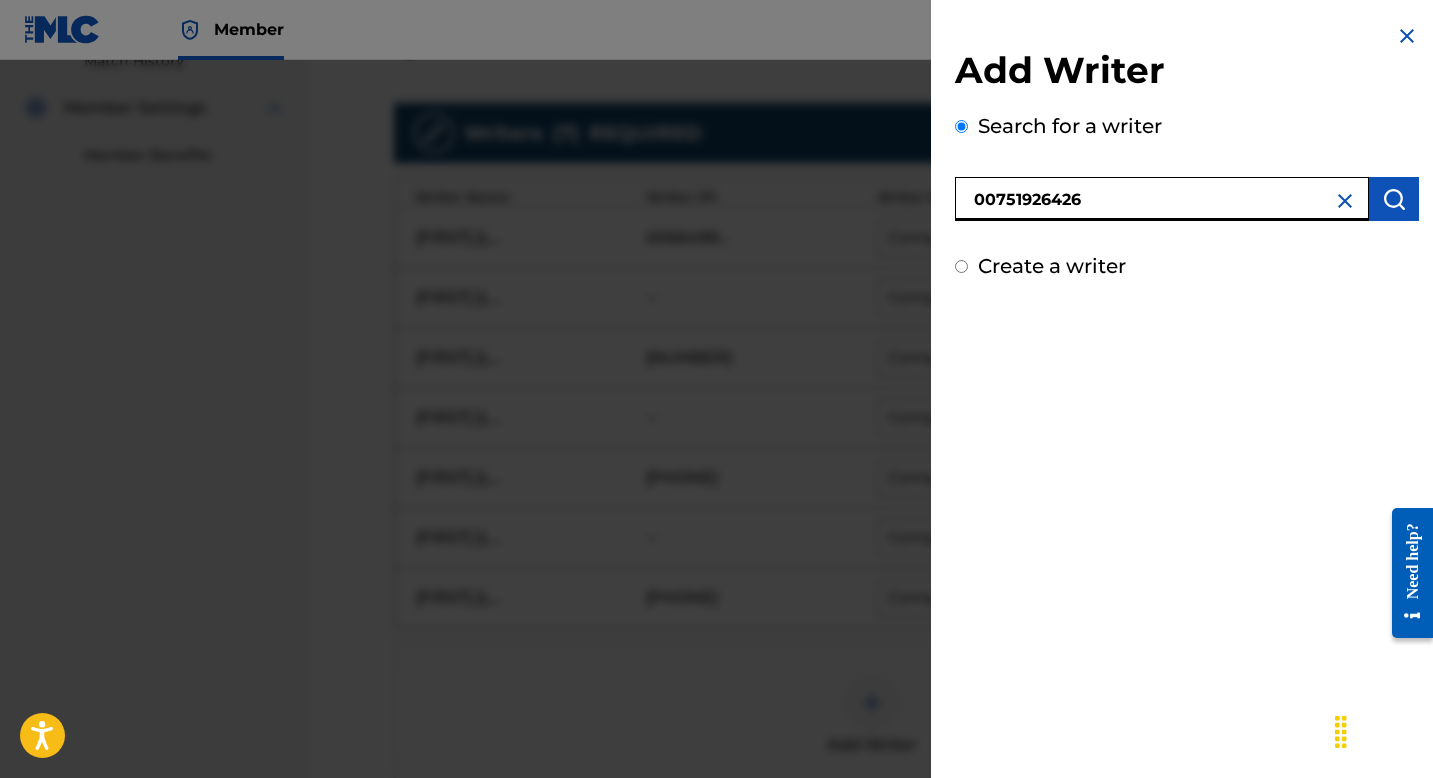 type on "00751926426" 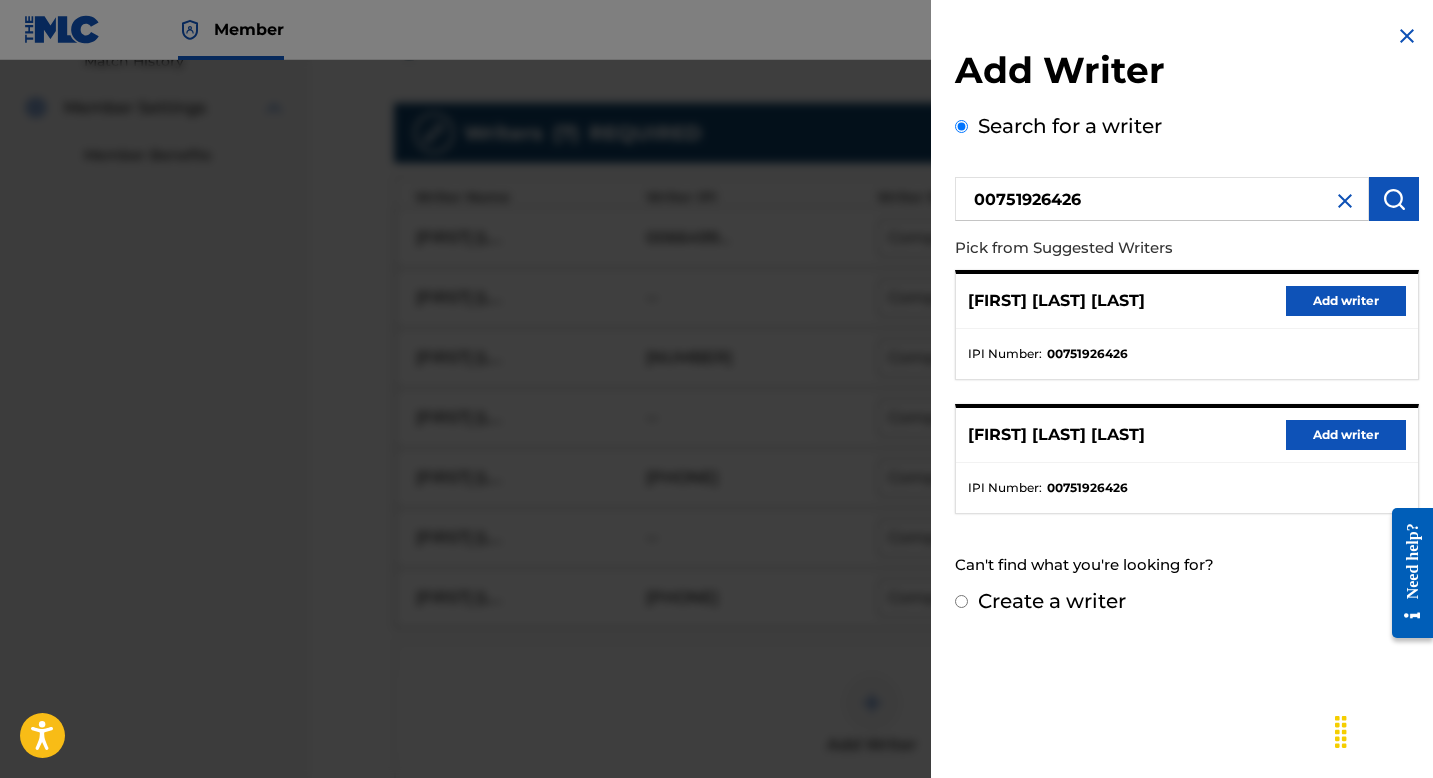 click on "Add writer" at bounding box center (1346, 301) 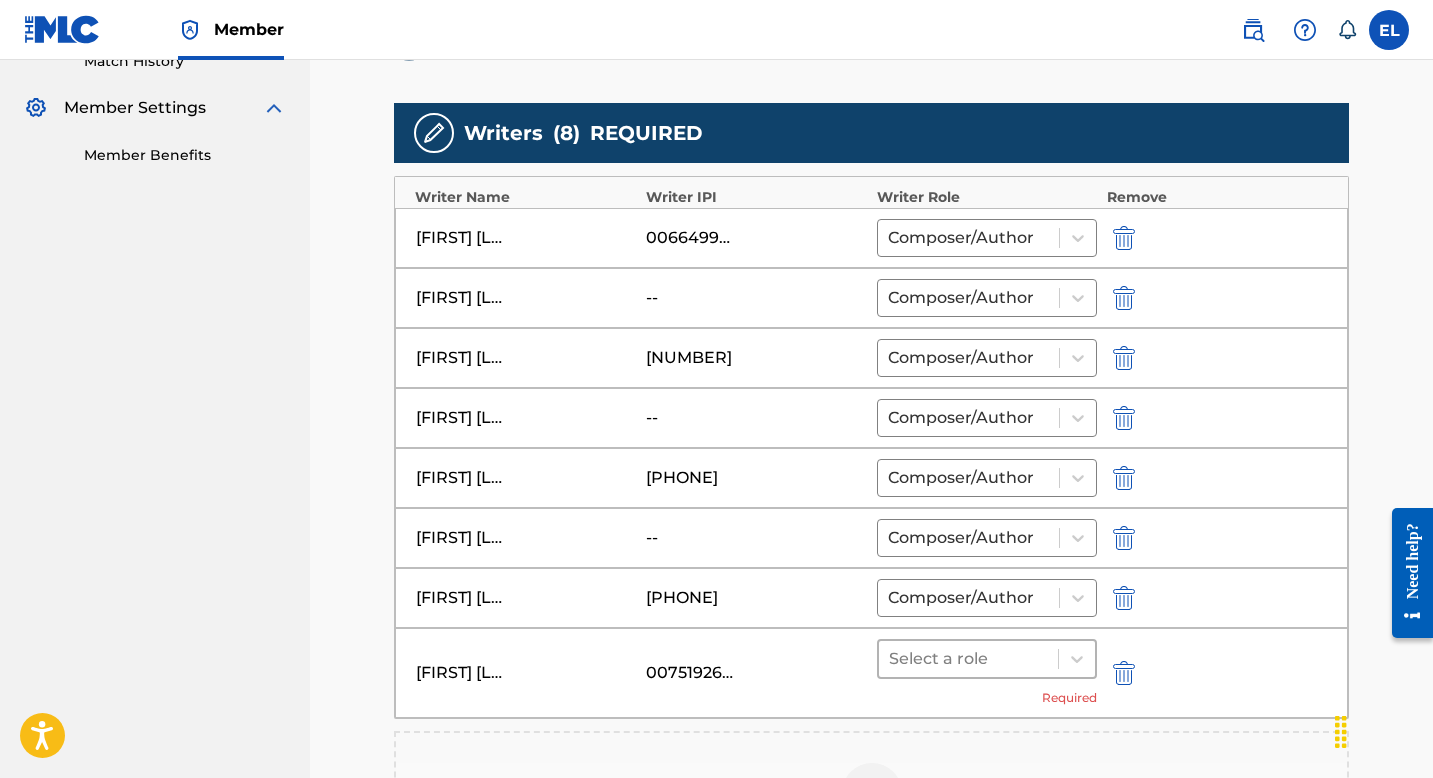 drag, startPoint x: 1054, startPoint y: 191, endPoint x: 942, endPoint y: 660, distance: 482.1877 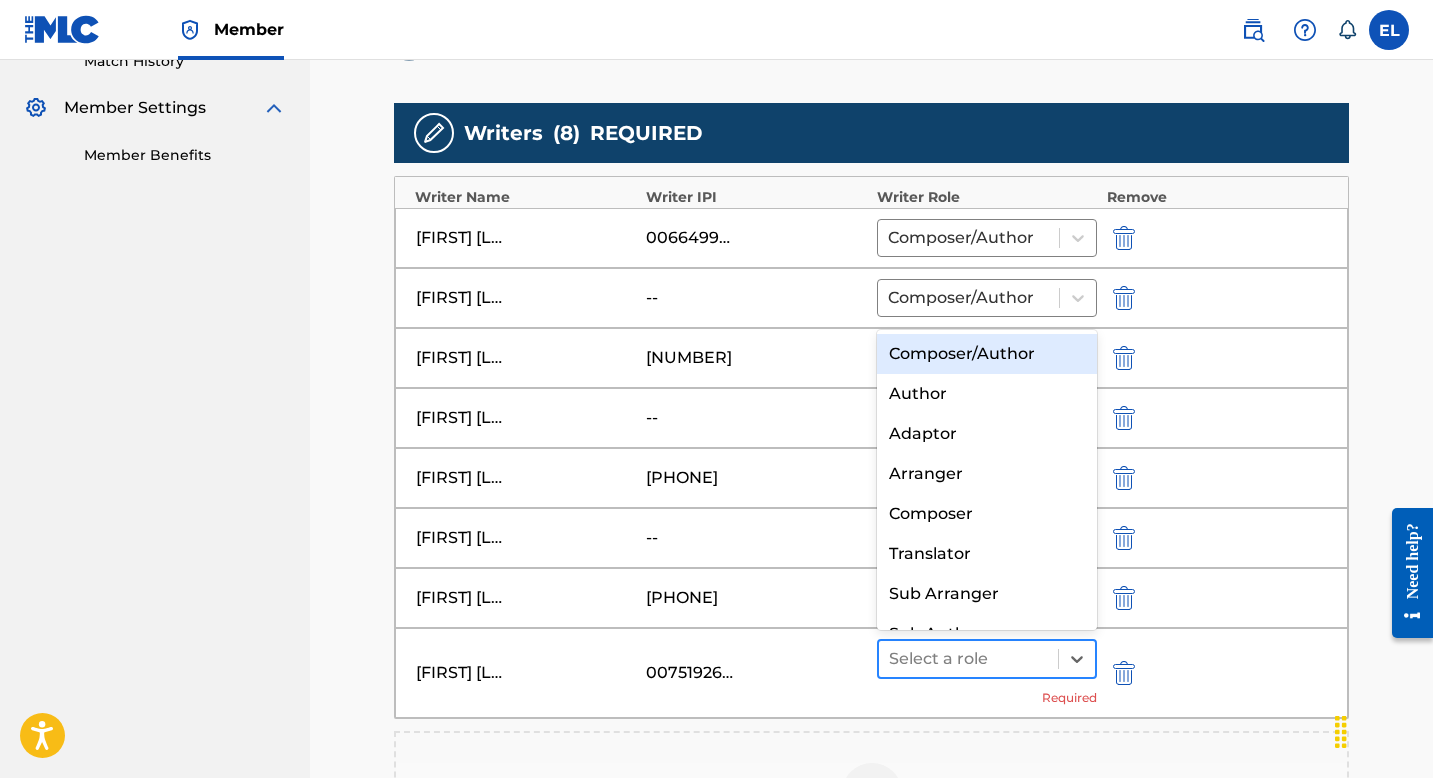 click on "Composer/Author" at bounding box center (987, 354) 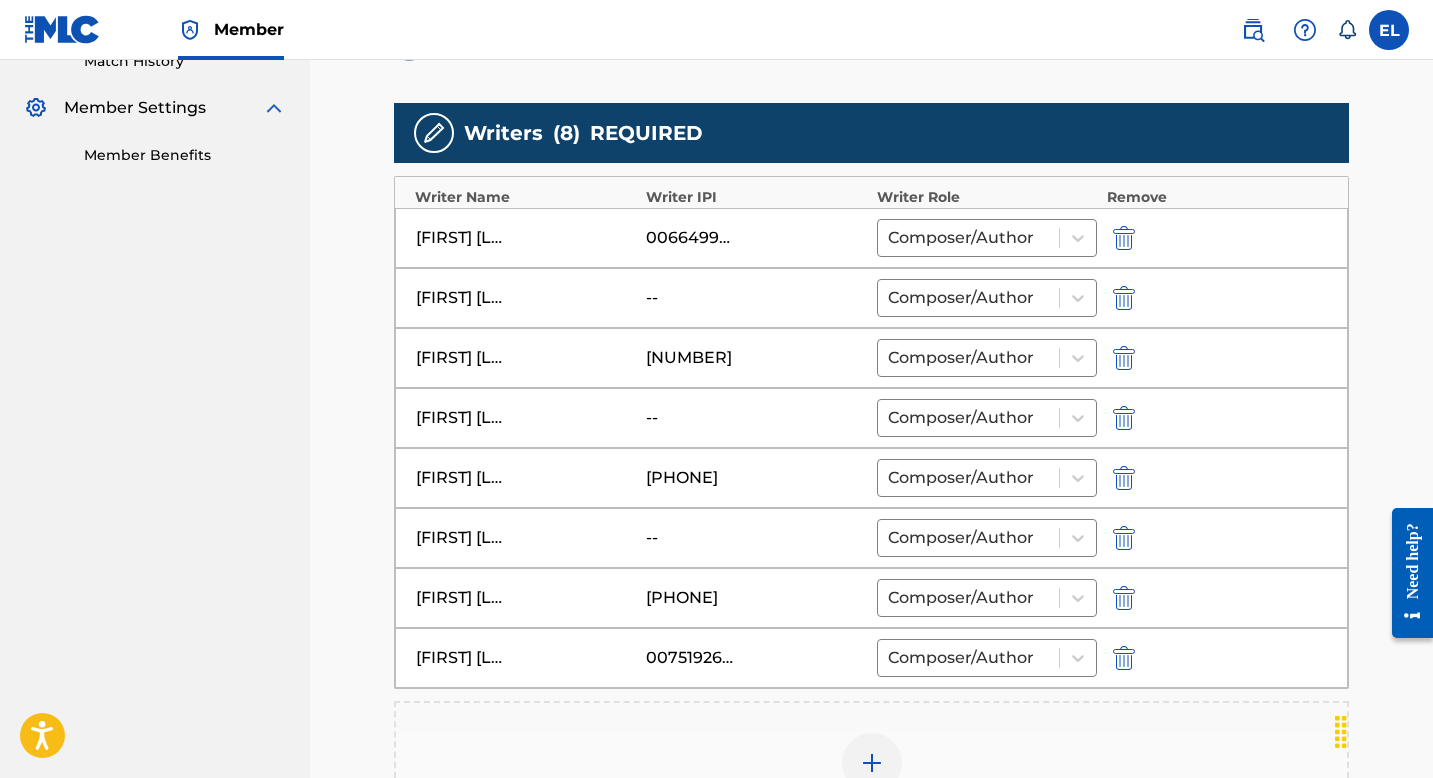 drag, startPoint x: 942, startPoint y: 660, endPoint x: 1121, endPoint y: 536, distance: 217.75446 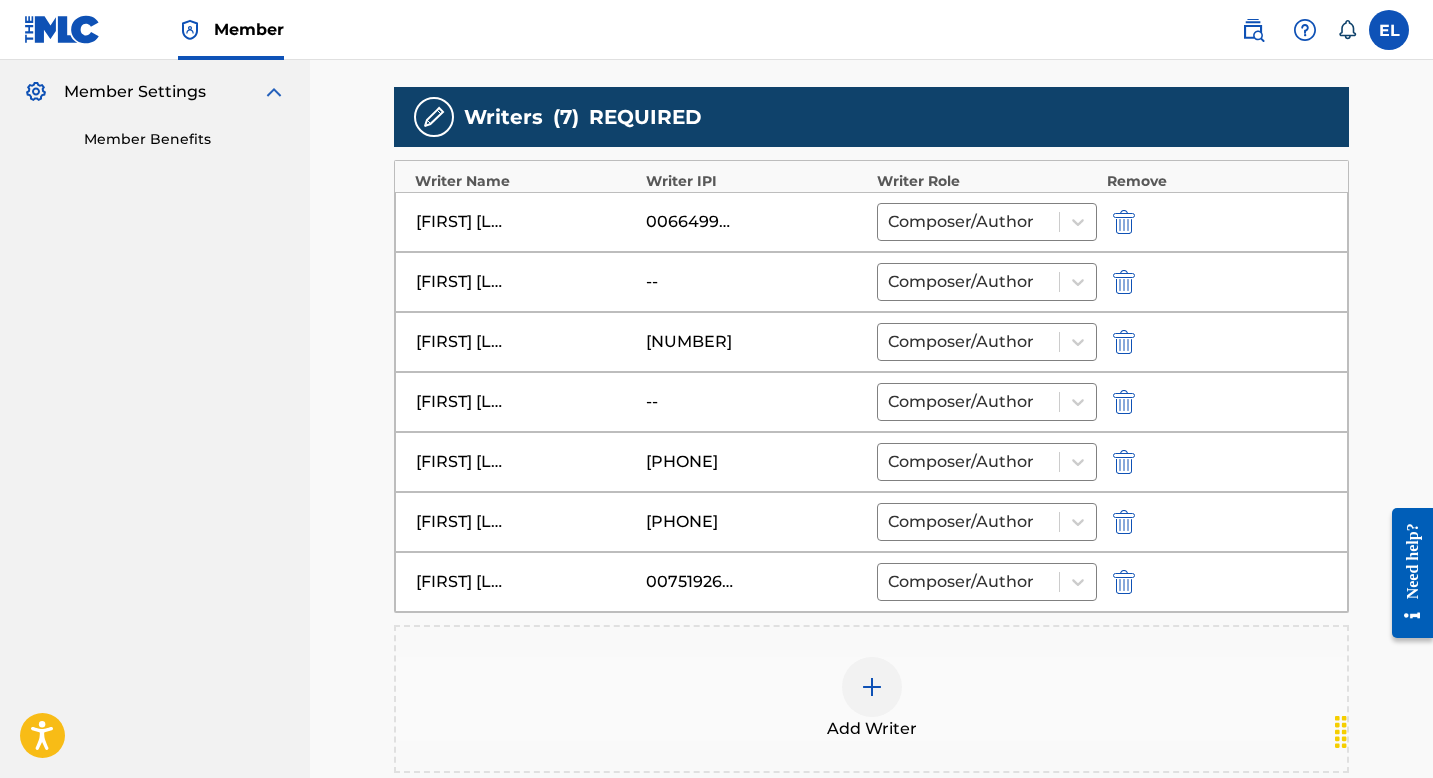 scroll, scrollTop: 608, scrollLeft: 0, axis: vertical 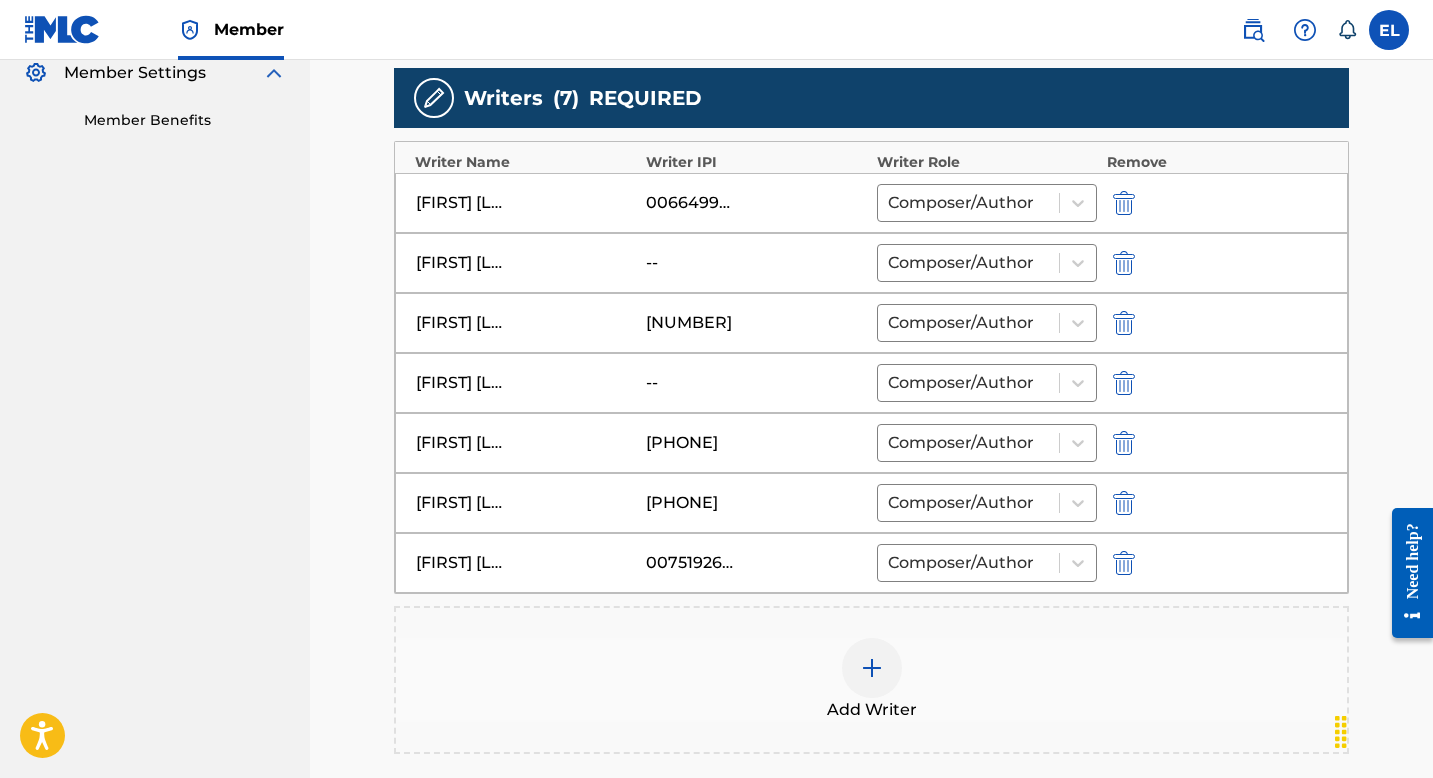 click at bounding box center [872, 668] 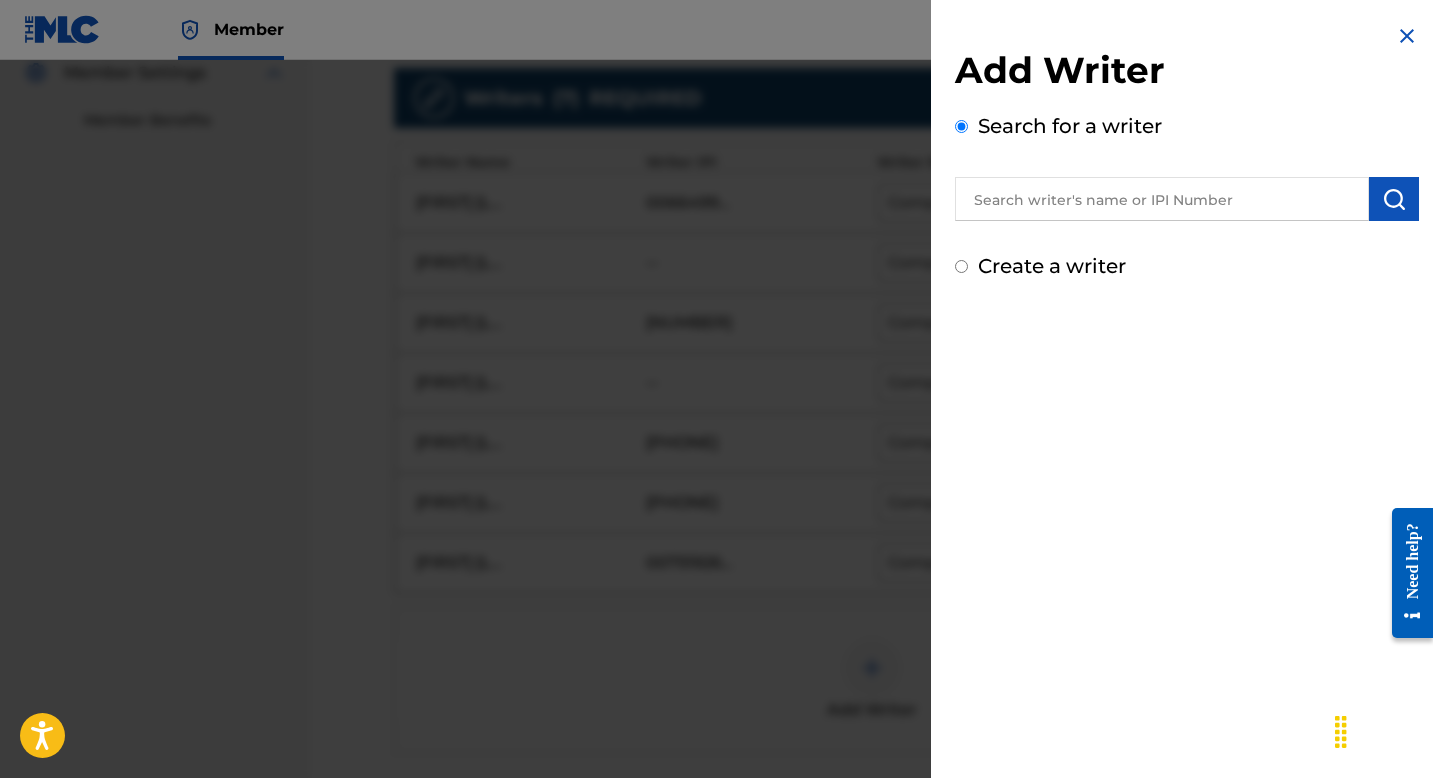 drag, startPoint x: 1088, startPoint y: 174, endPoint x: 1099, endPoint y: 200, distance: 28.231188 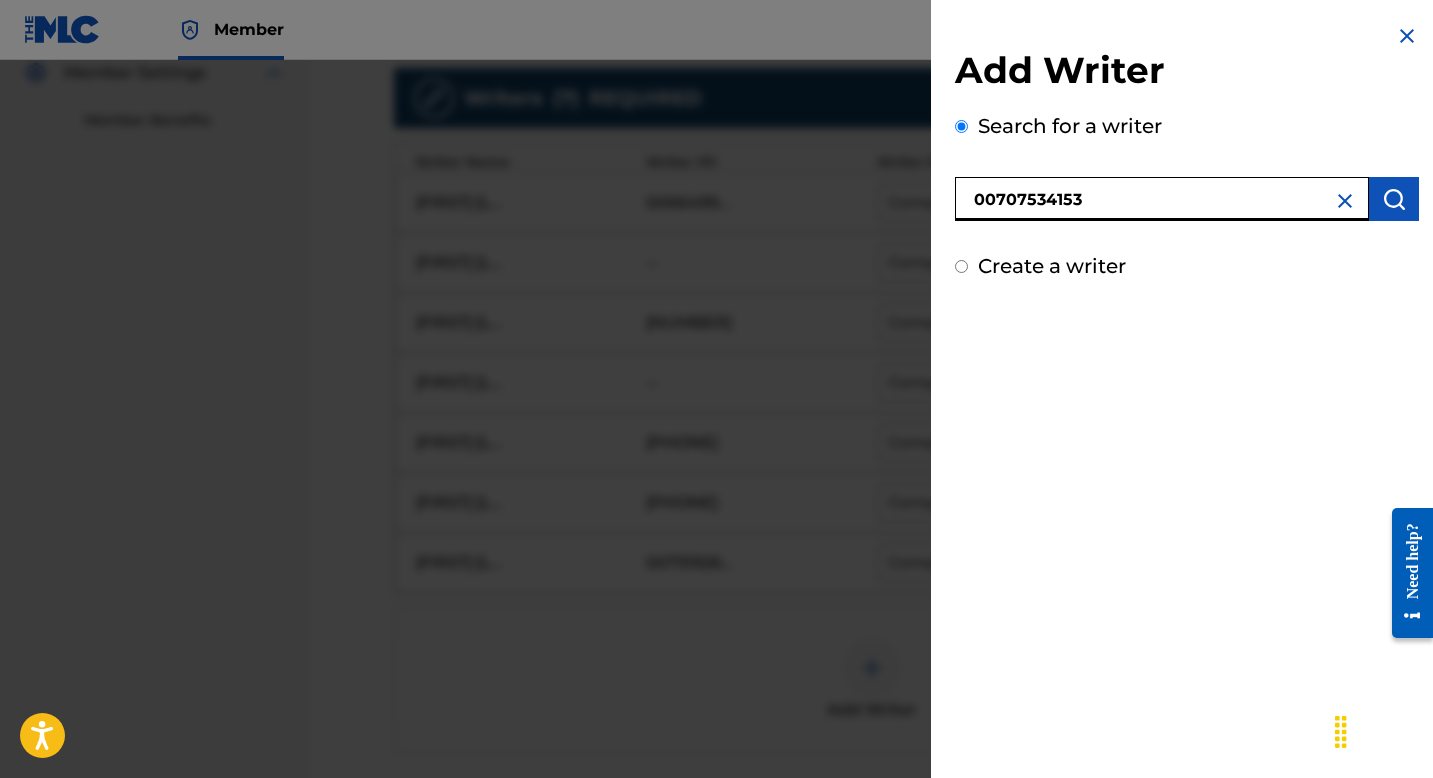 type on "00707534153" 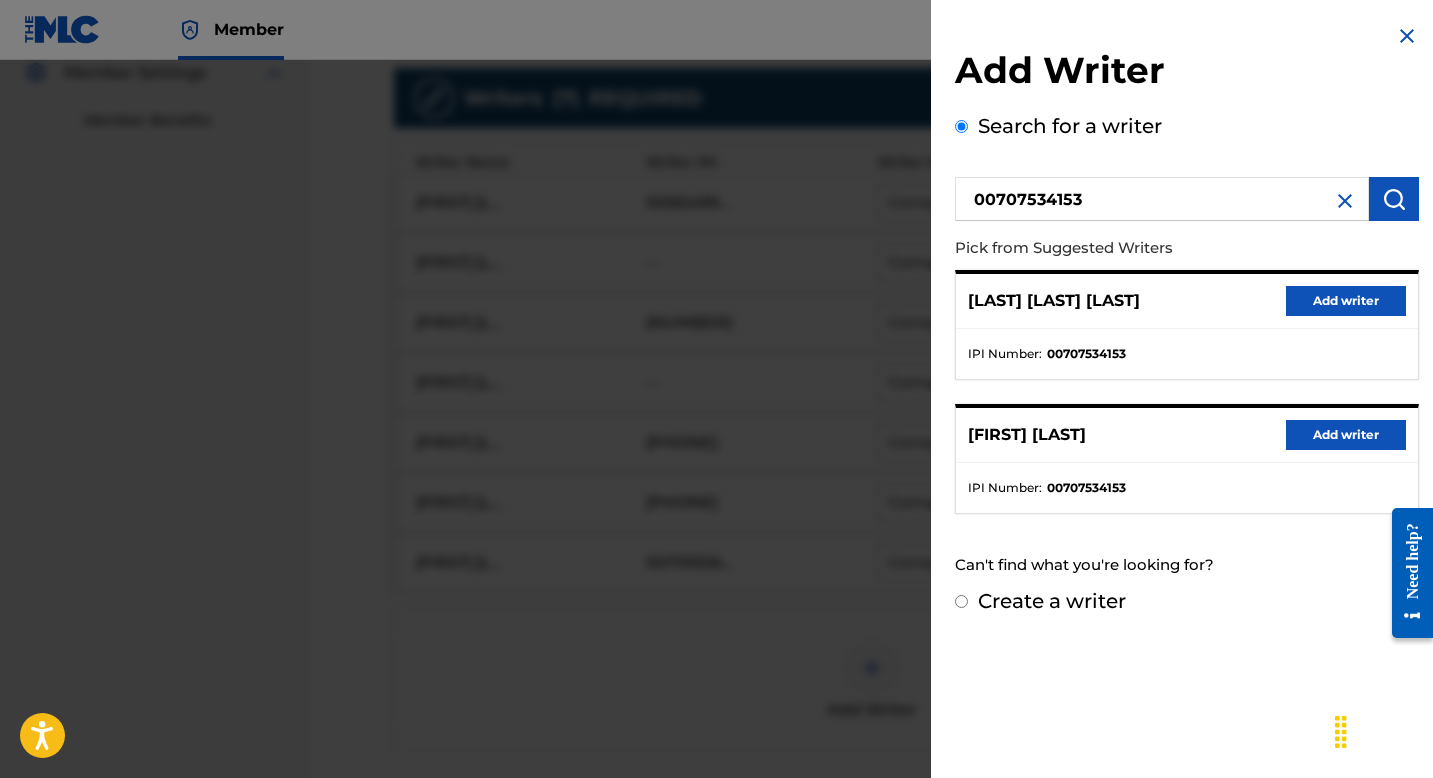 click on "Add writer" at bounding box center (1346, 301) 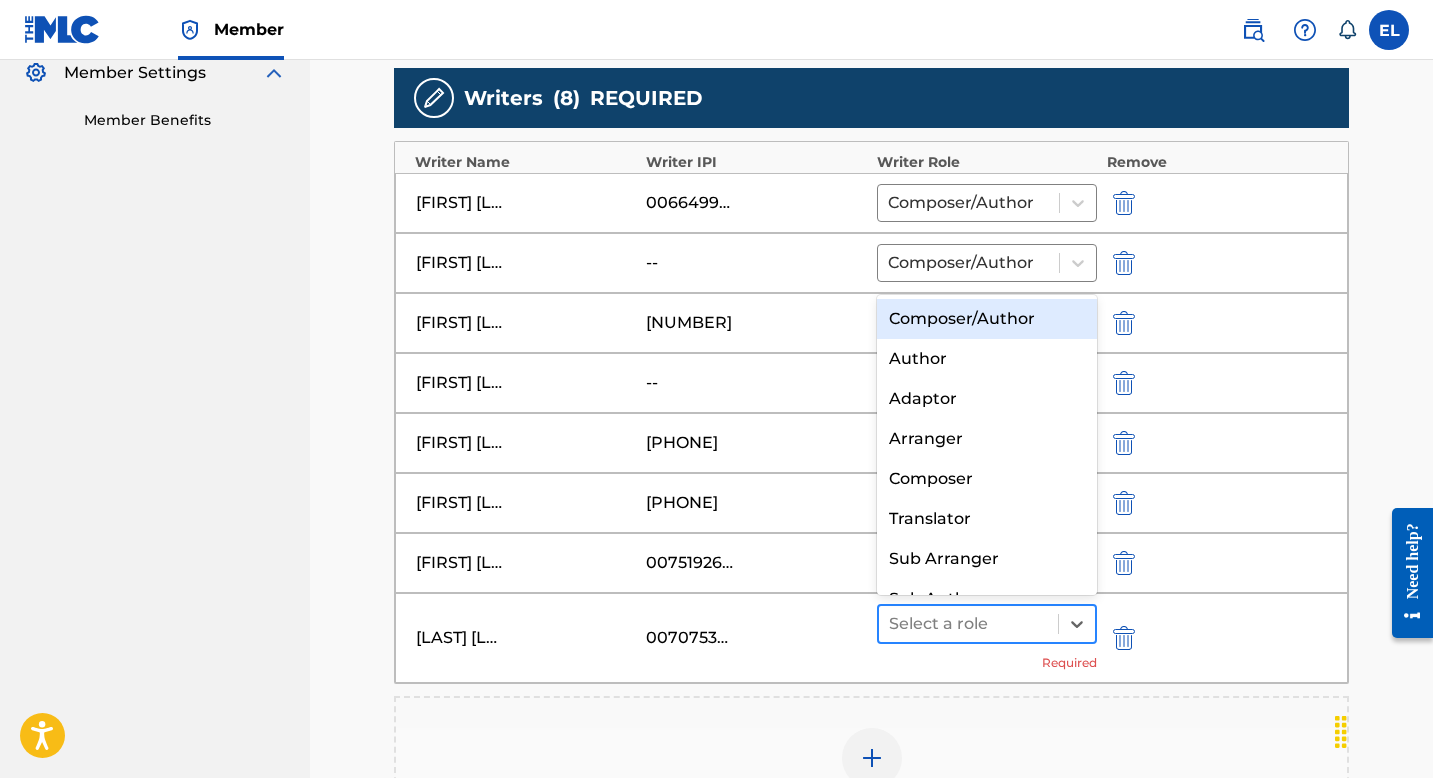 click at bounding box center [968, 624] 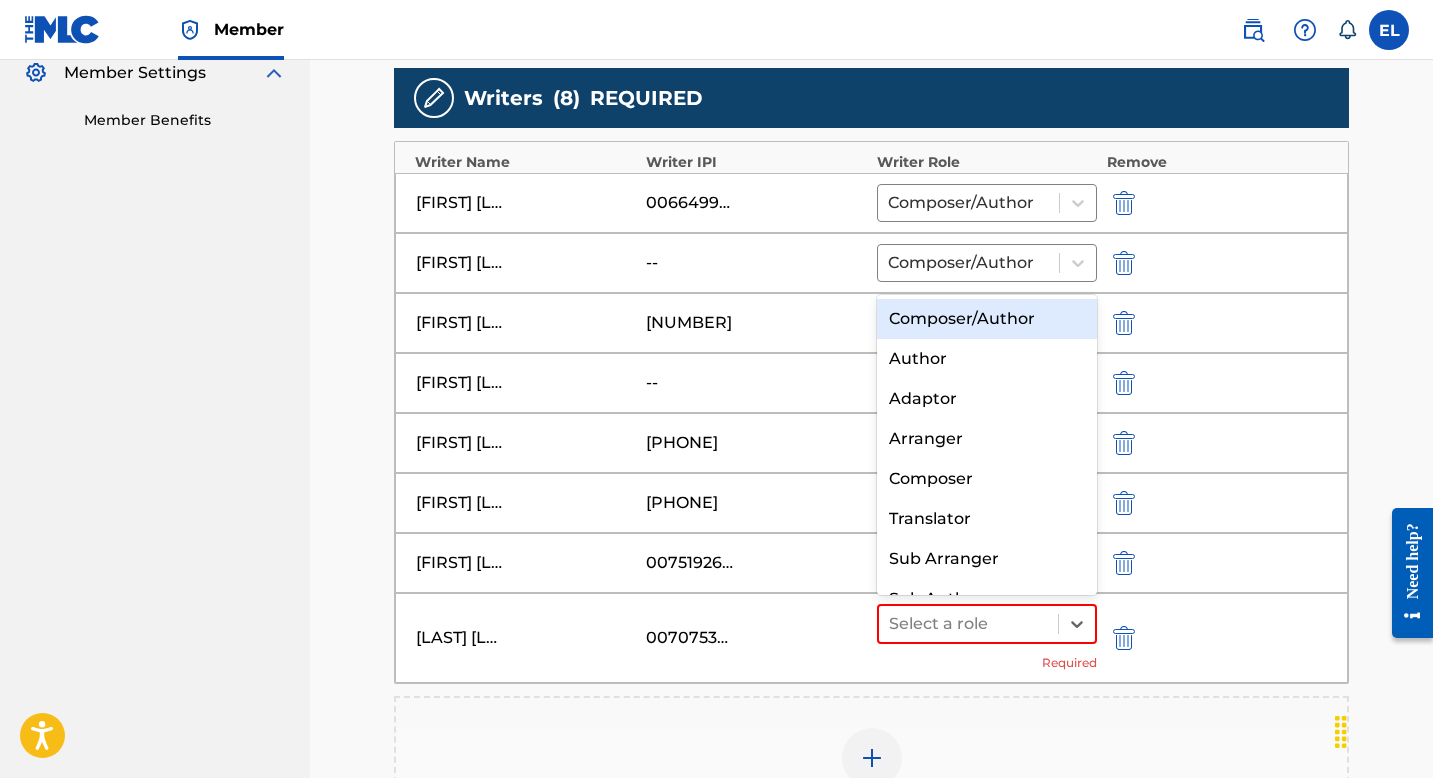 click on "Composer/Author" at bounding box center (987, 319) 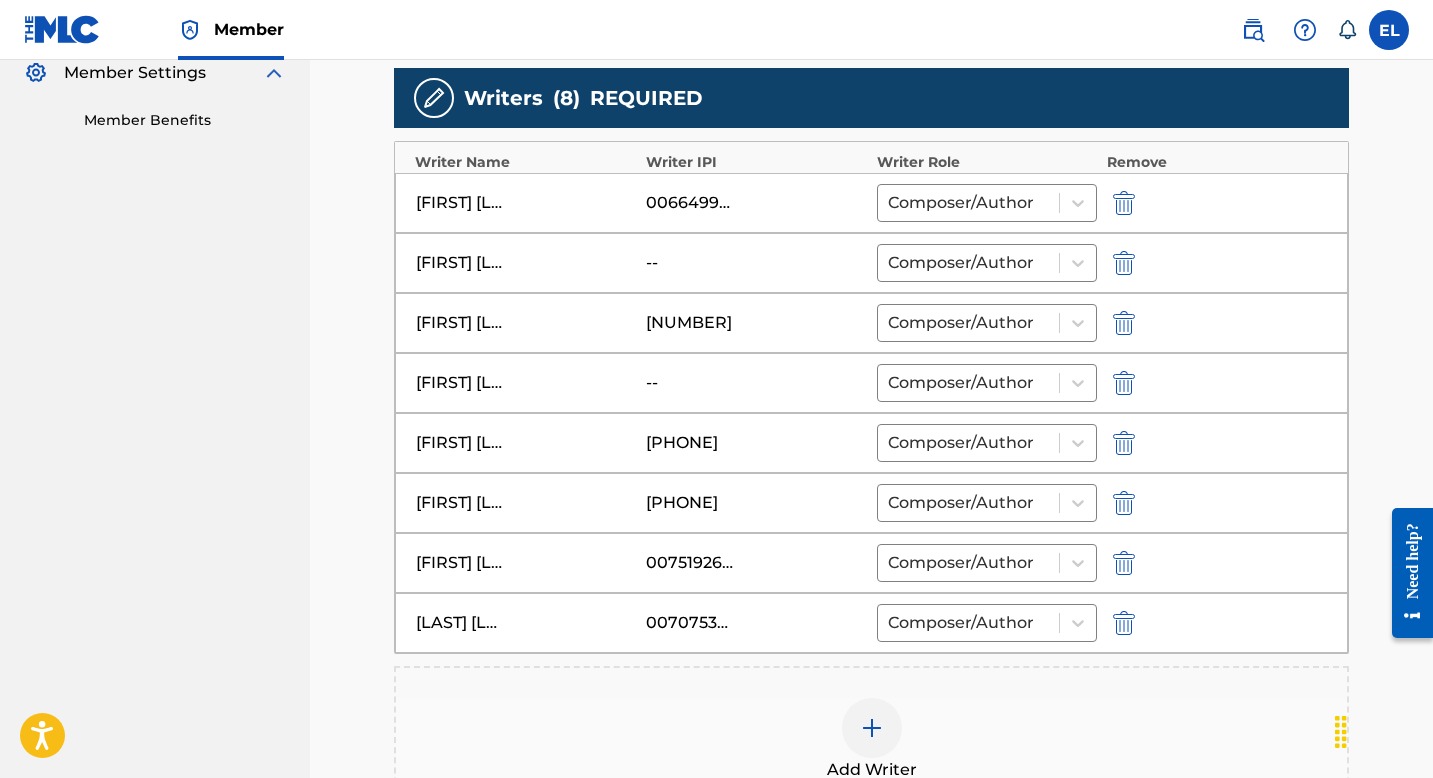 click at bounding box center [1124, 383] 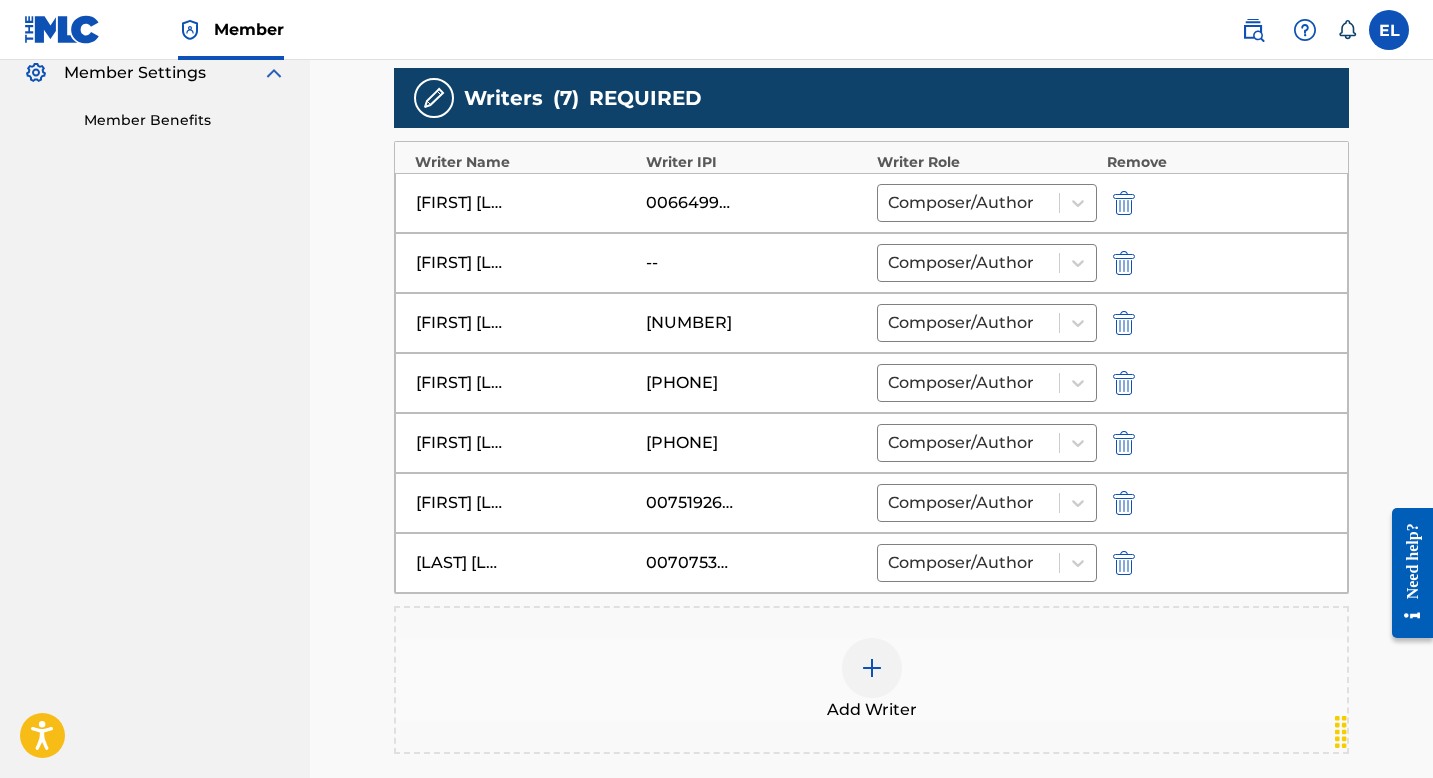 scroll, scrollTop: 876, scrollLeft: 0, axis: vertical 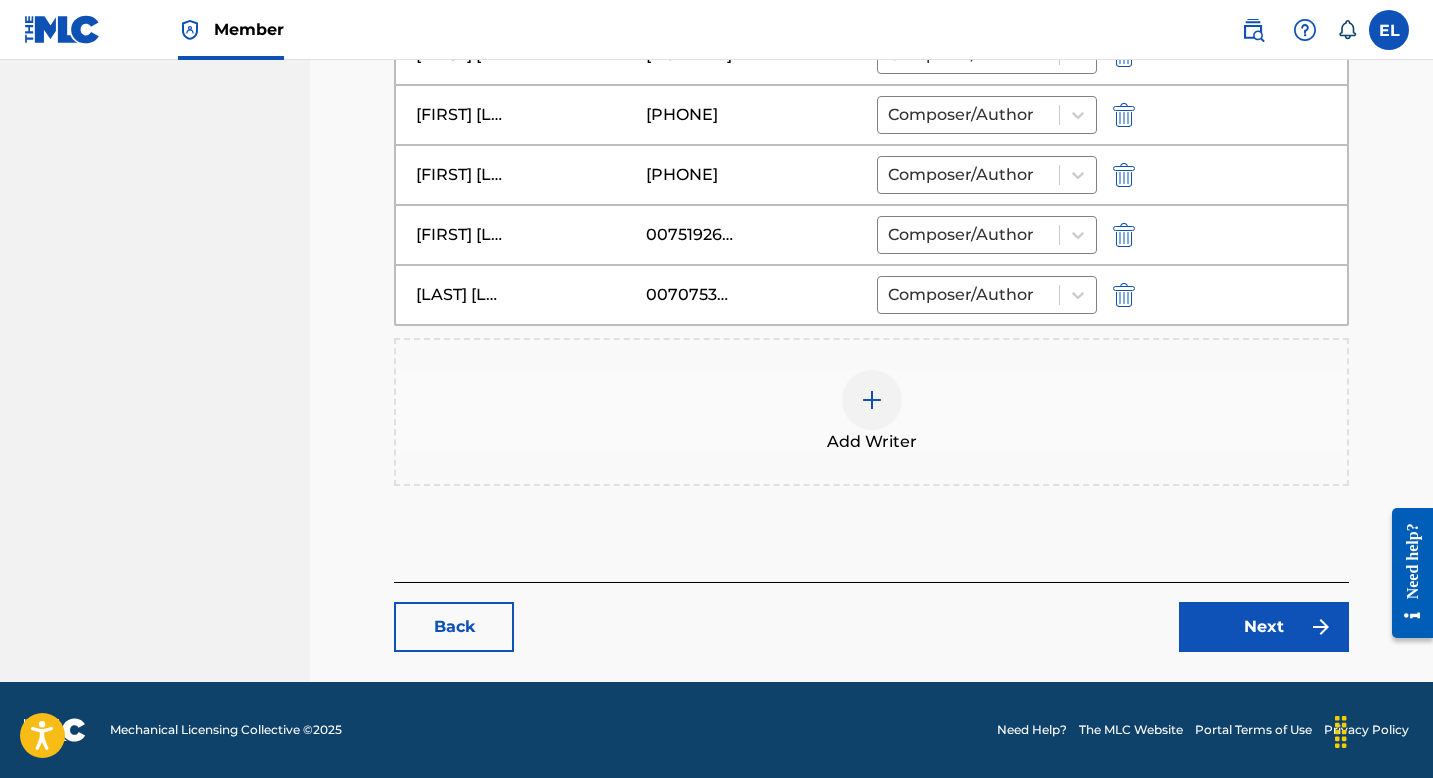 click on "Next" at bounding box center [1264, 627] 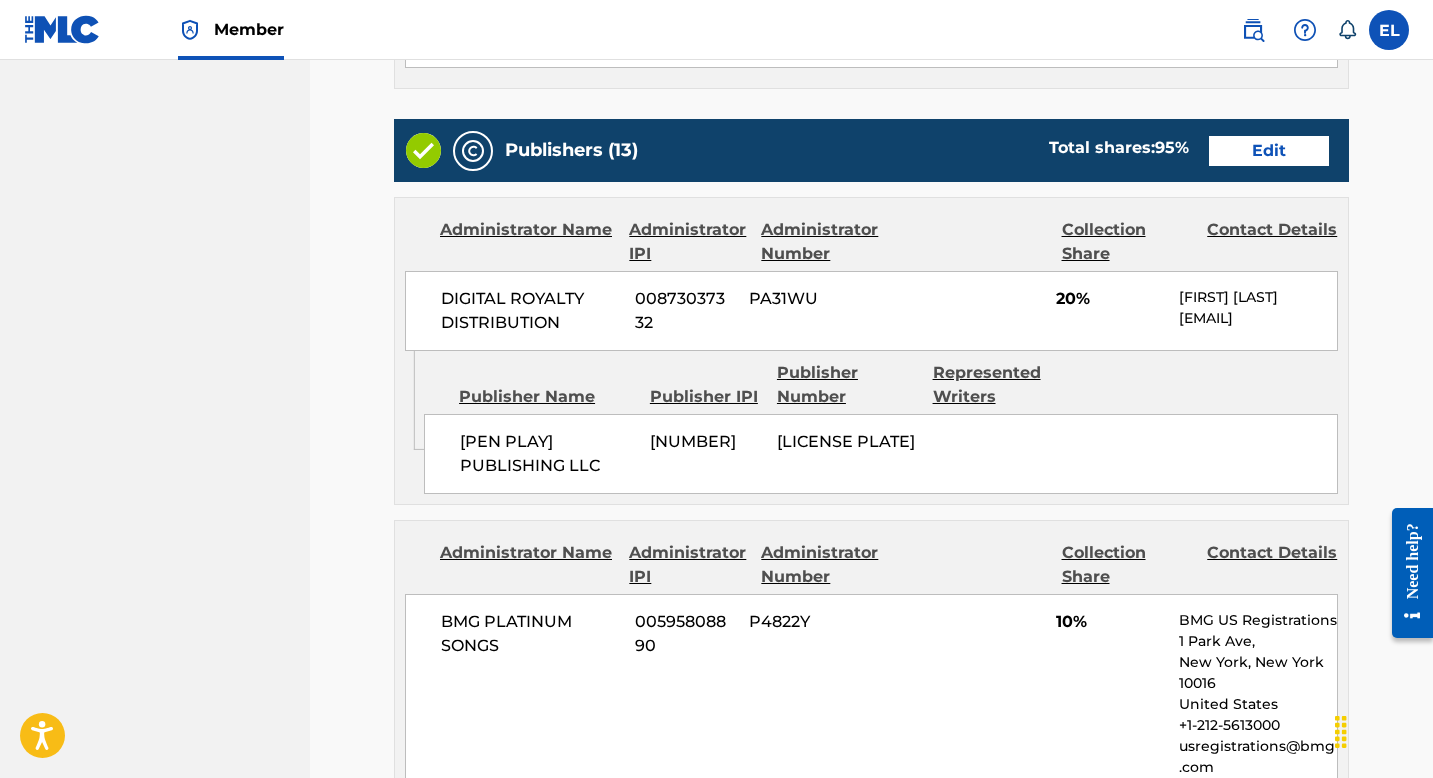 scroll, scrollTop: 772, scrollLeft: 0, axis: vertical 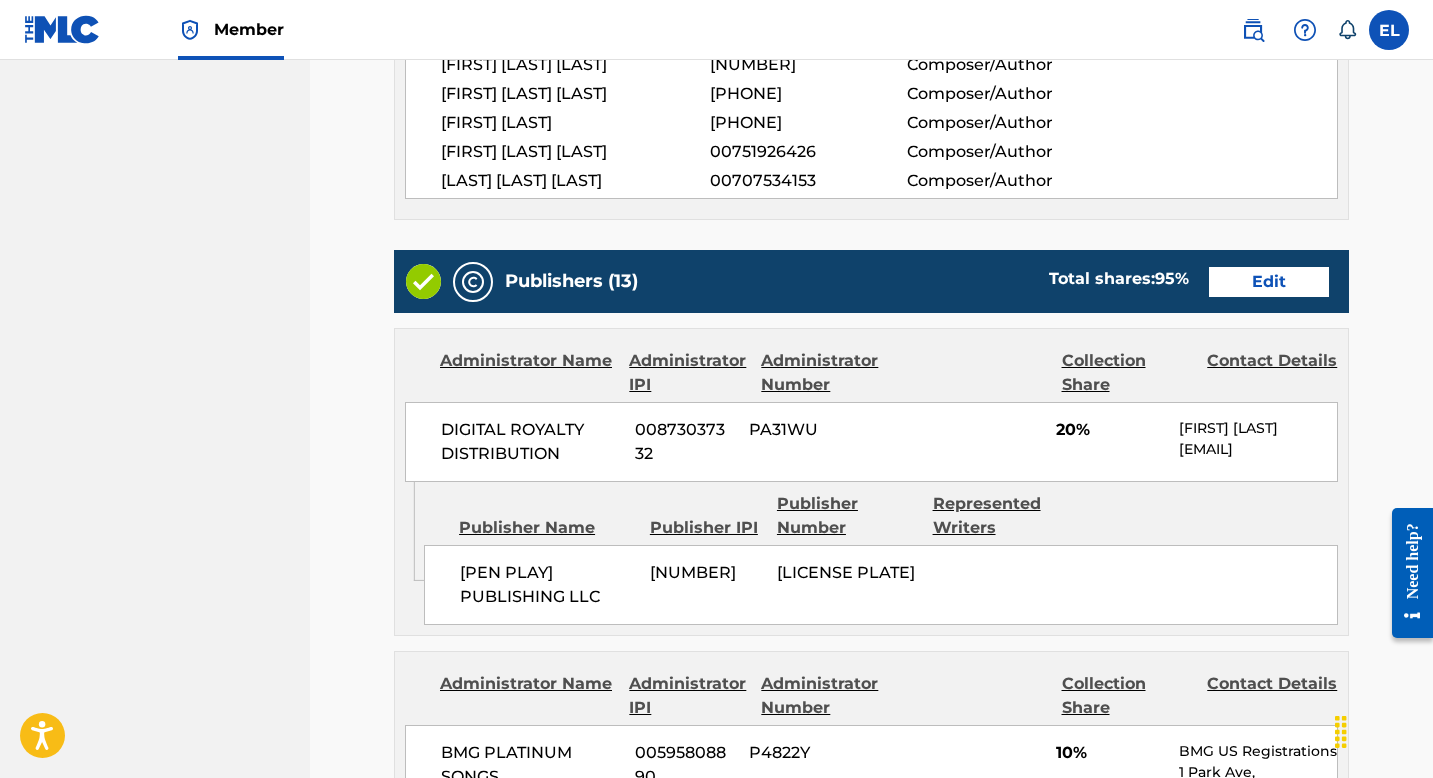 click on "Edit" at bounding box center (1269, 282) 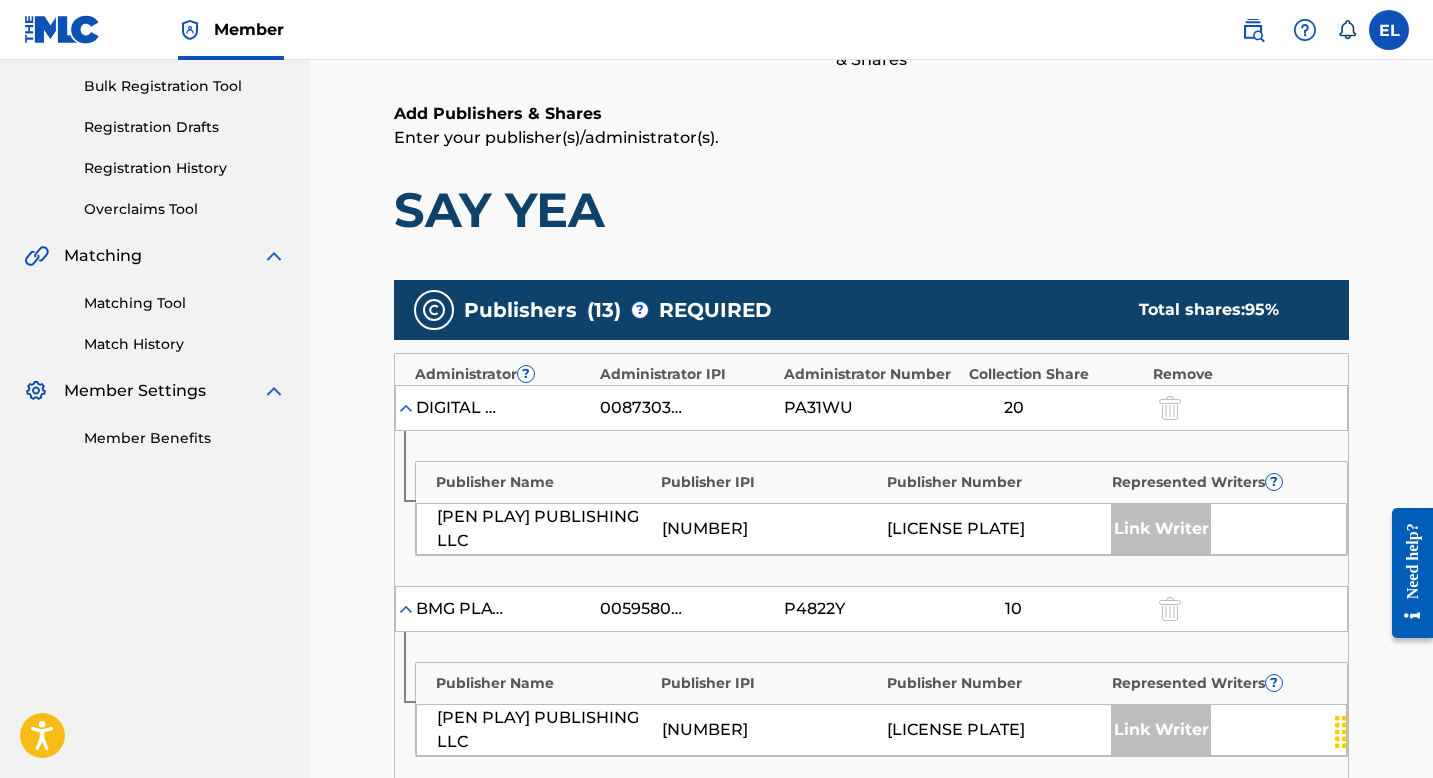 scroll, scrollTop: 664, scrollLeft: 0, axis: vertical 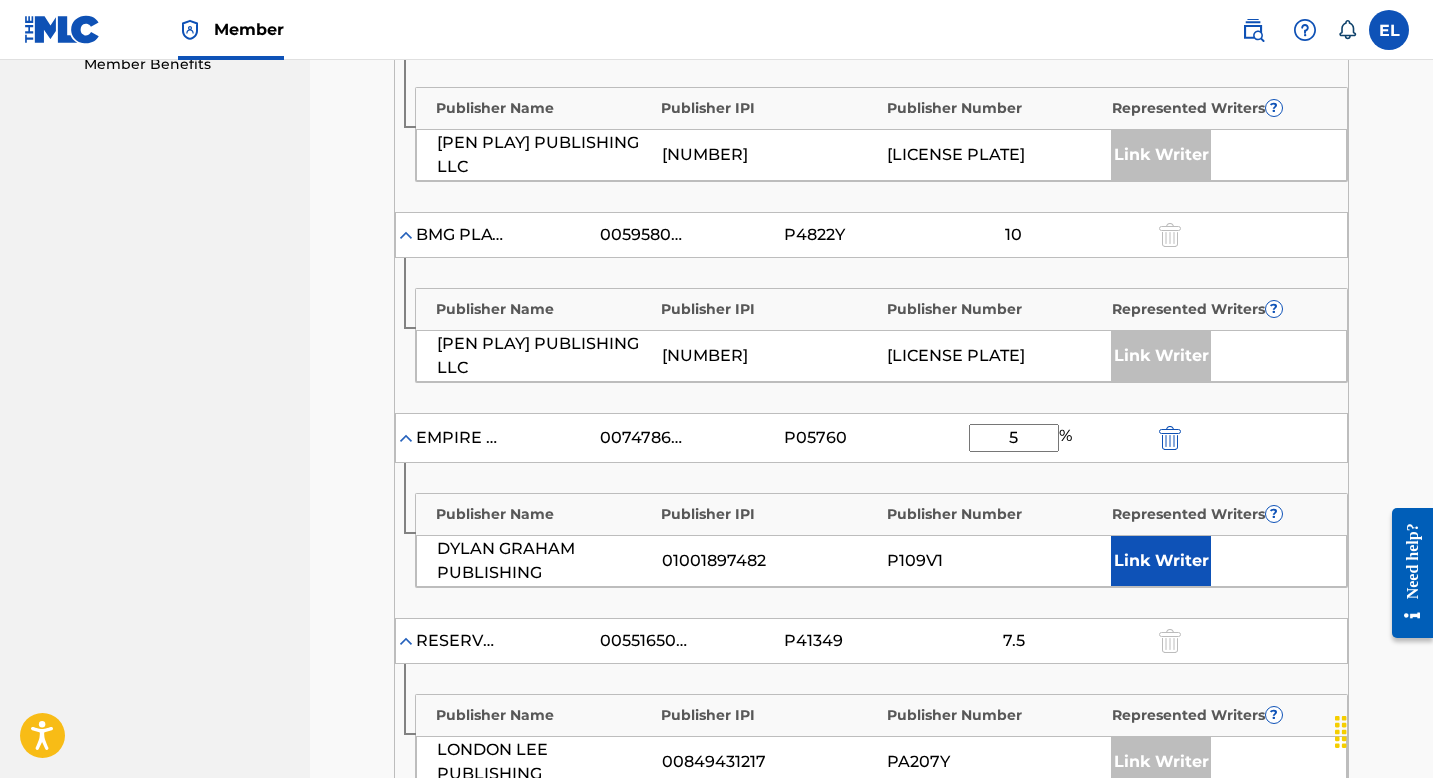 click on "Link Writer" at bounding box center [1161, 561] 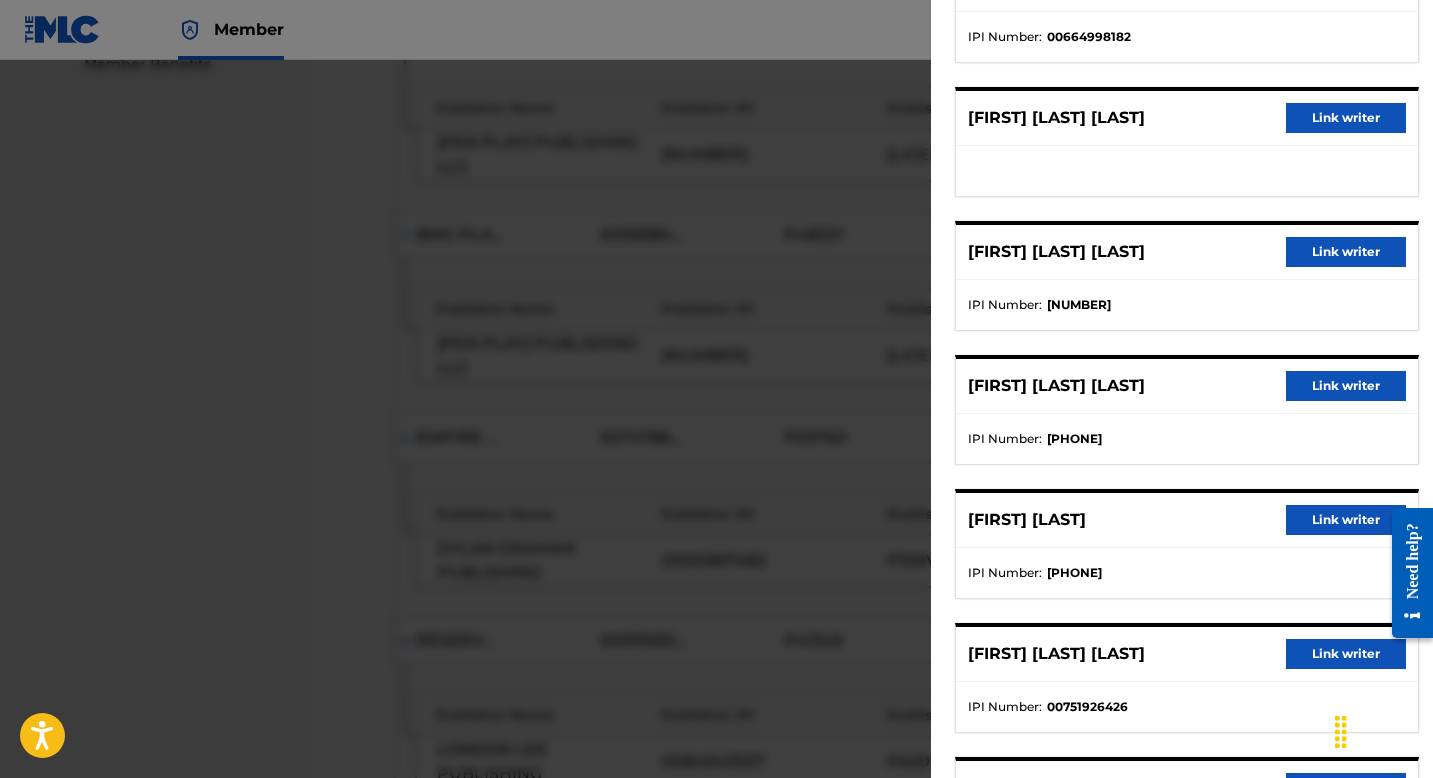 scroll, scrollTop: 367, scrollLeft: 0, axis: vertical 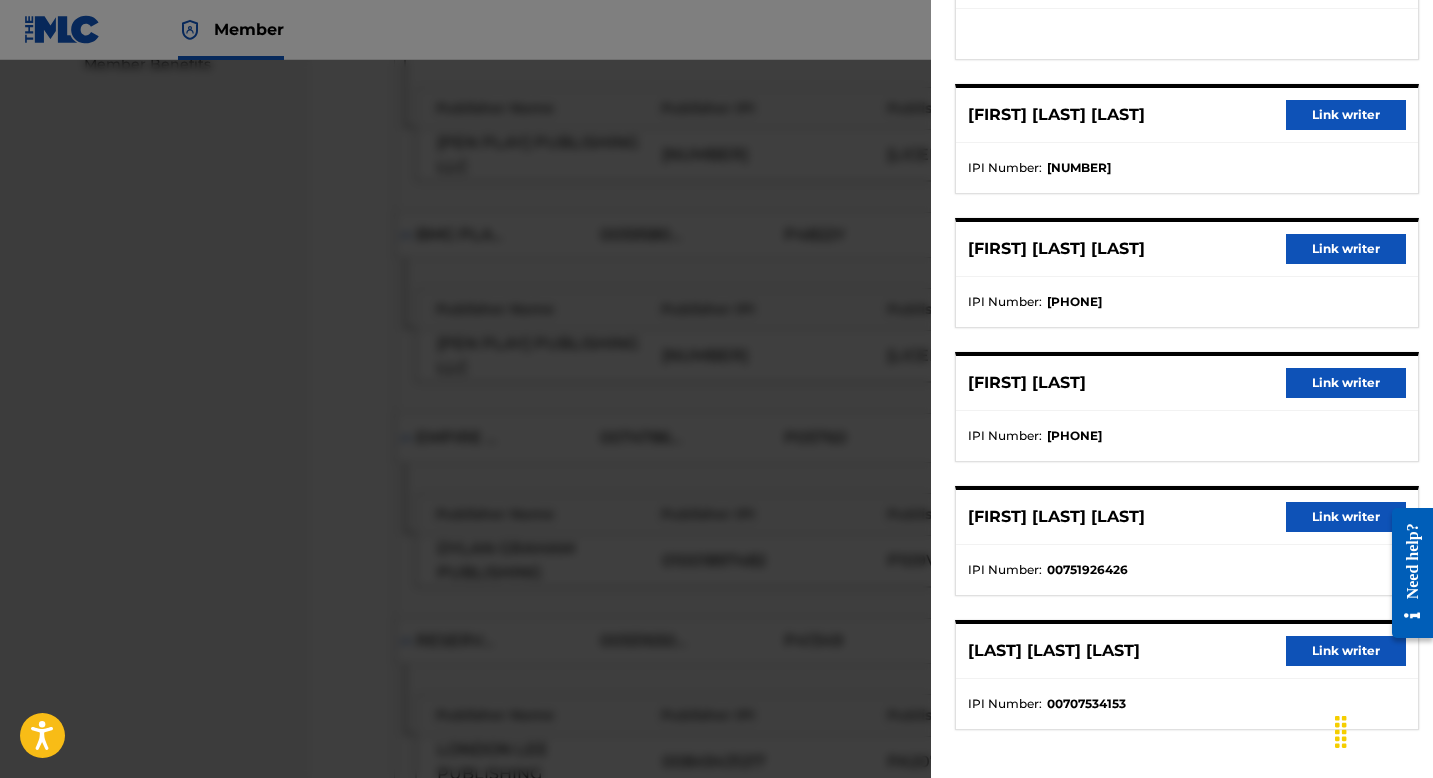 click on "Link writer" at bounding box center (1346, 383) 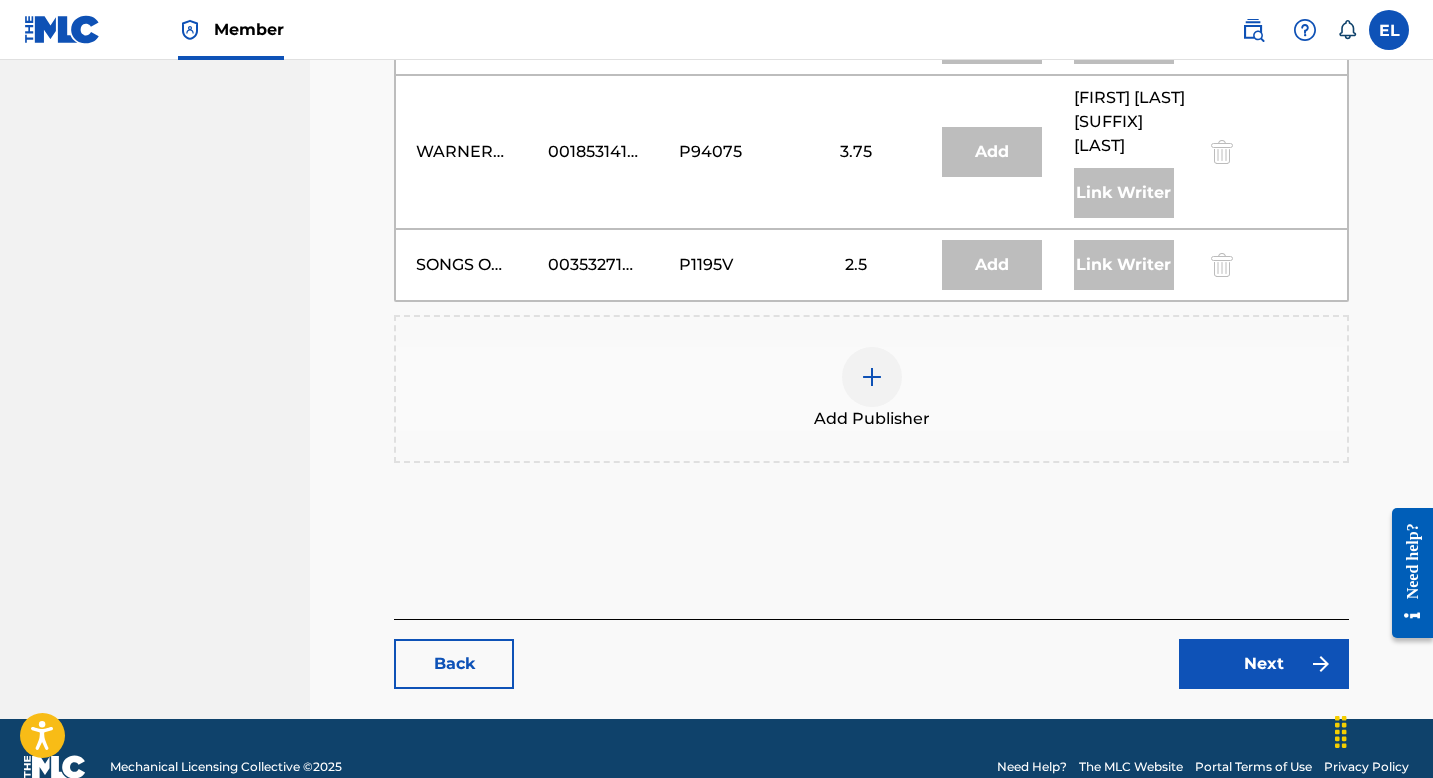 scroll, scrollTop: 2809, scrollLeft: 0, axis: vertical 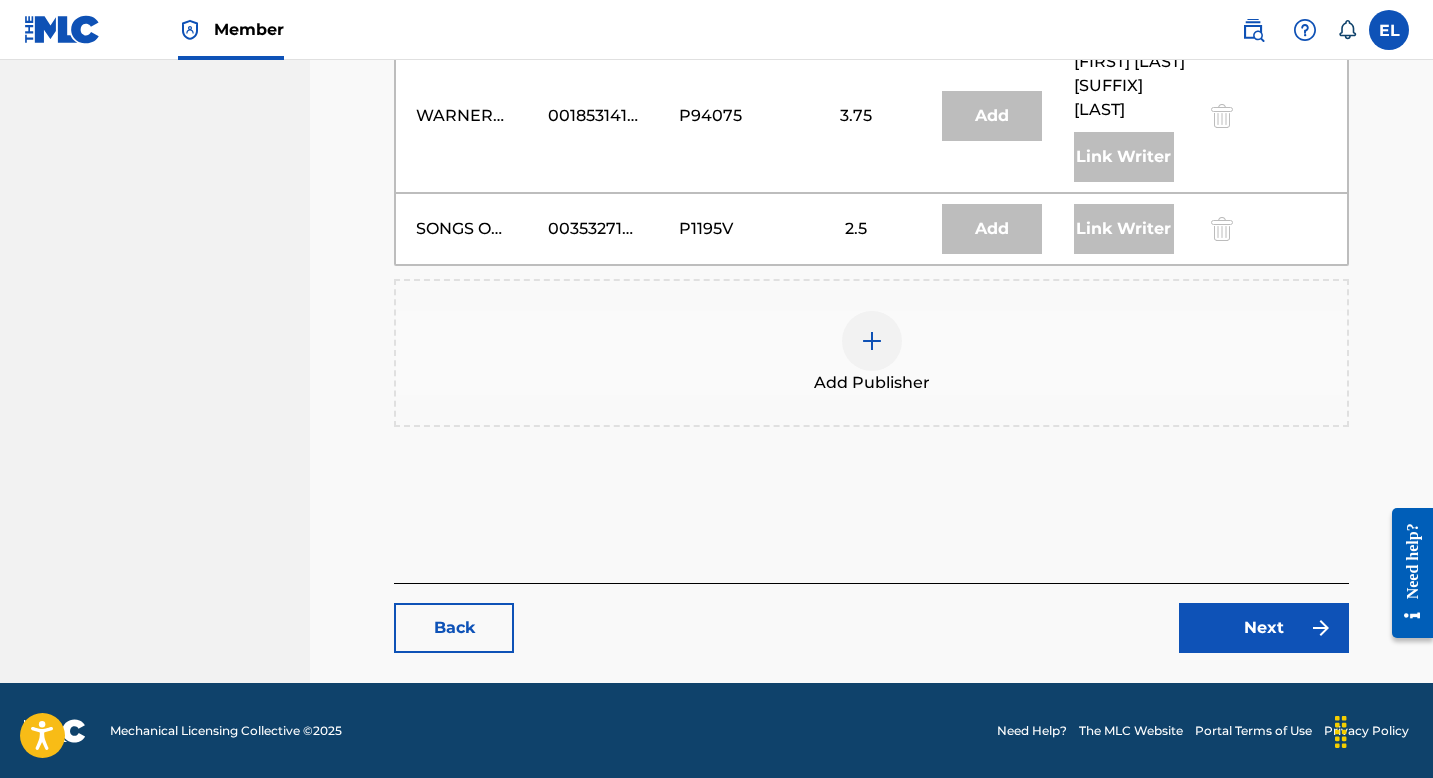 click on "Next" at bounding box center [1264, 628] 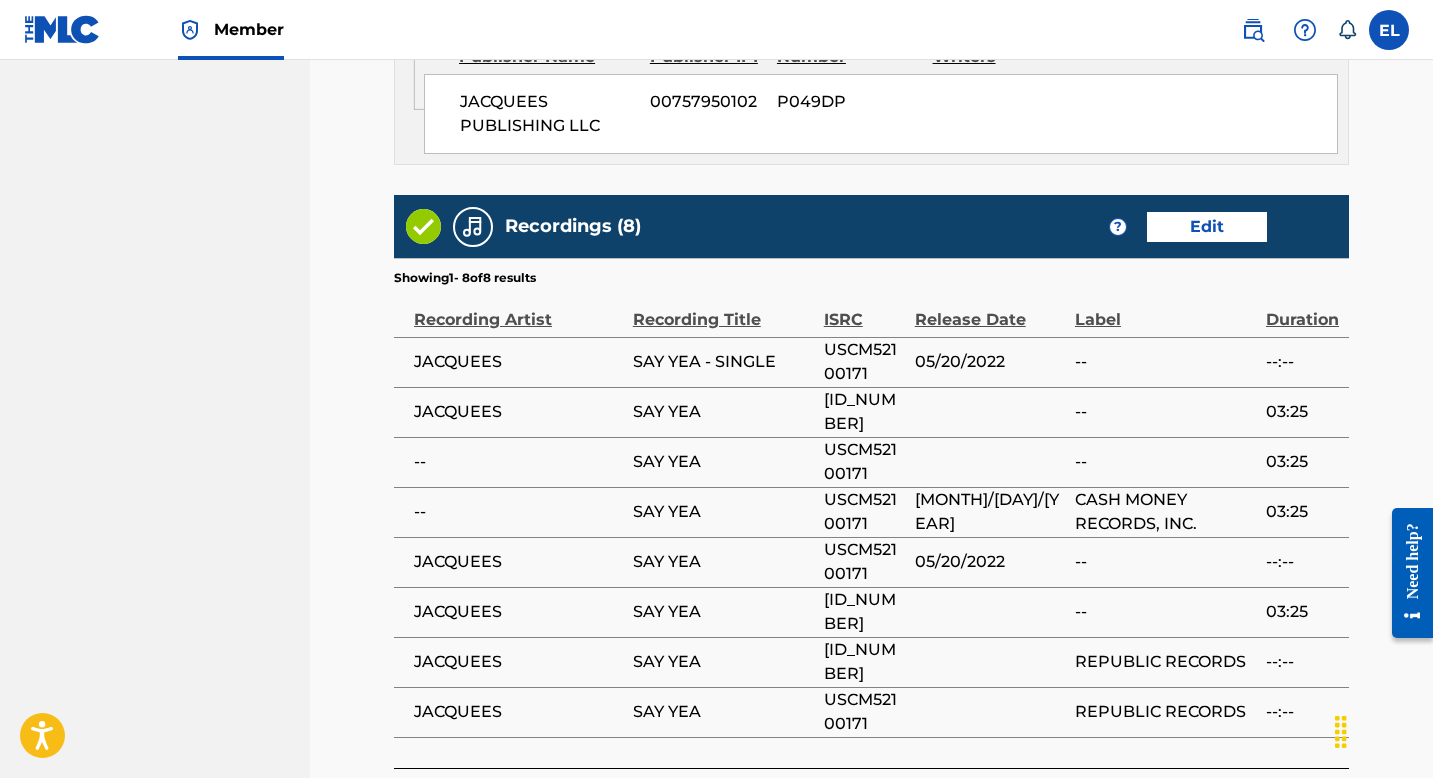 scroll, scrollTop: 5601, scrollLeft: 0, axis: vertical 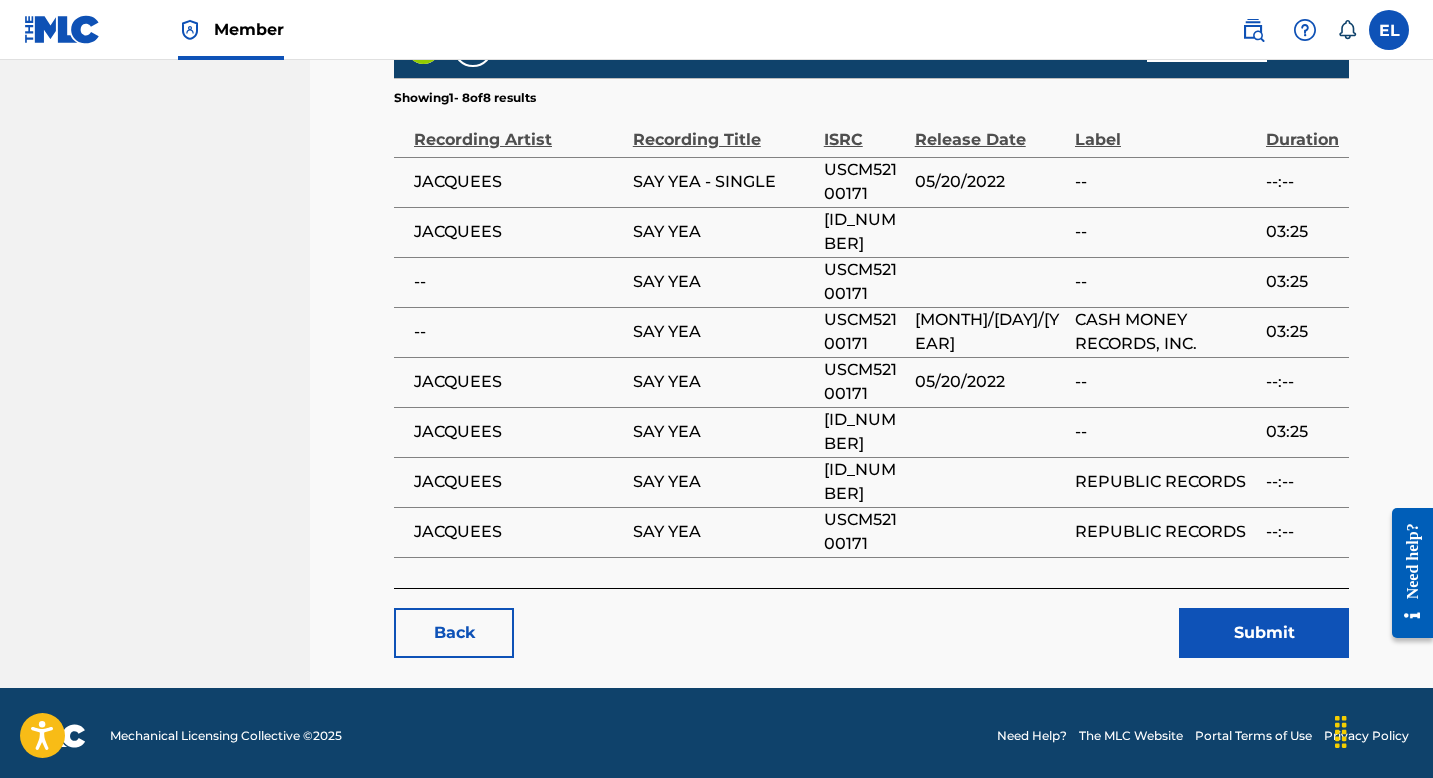 click on "Submit" at bounding box center [1264, 633] 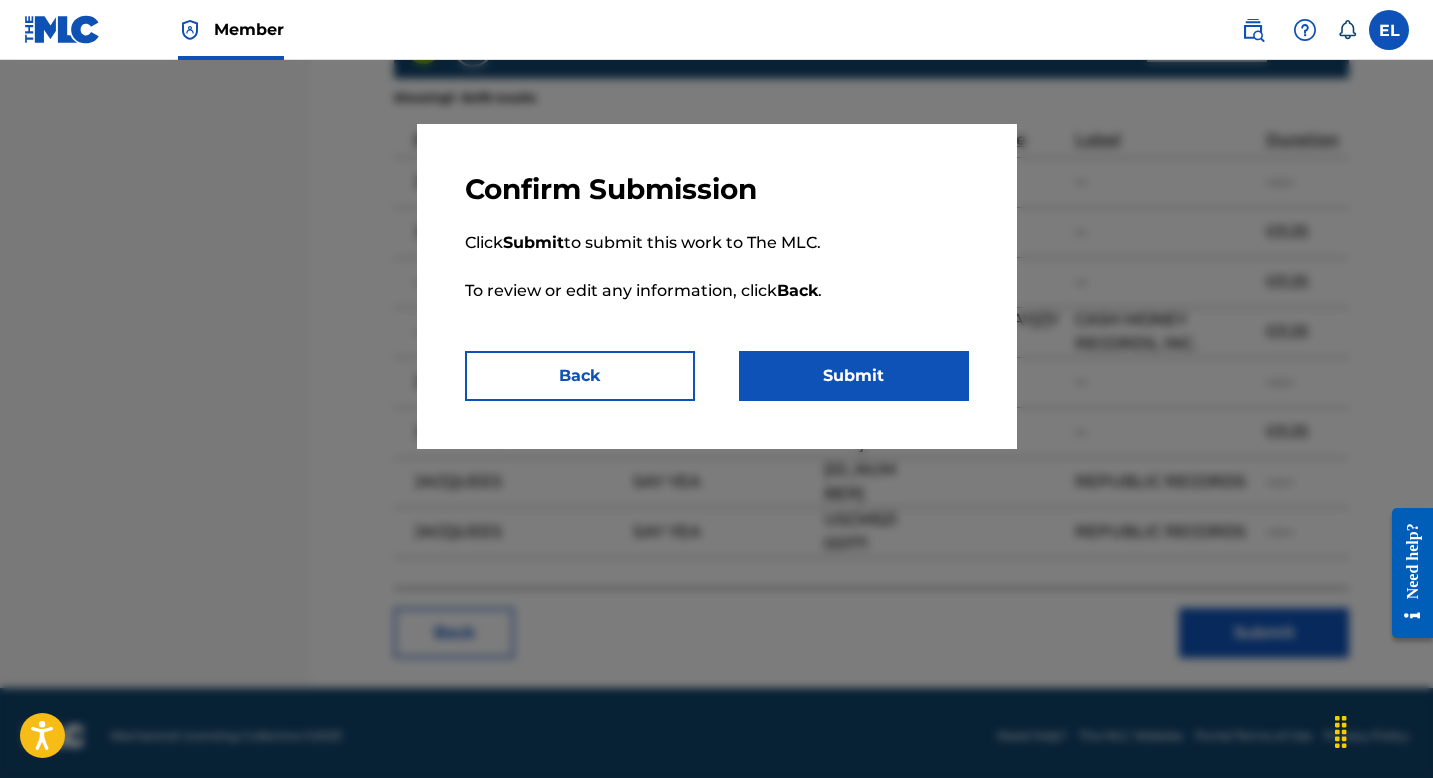 click on "Submit" at bounding box center (854, 376) 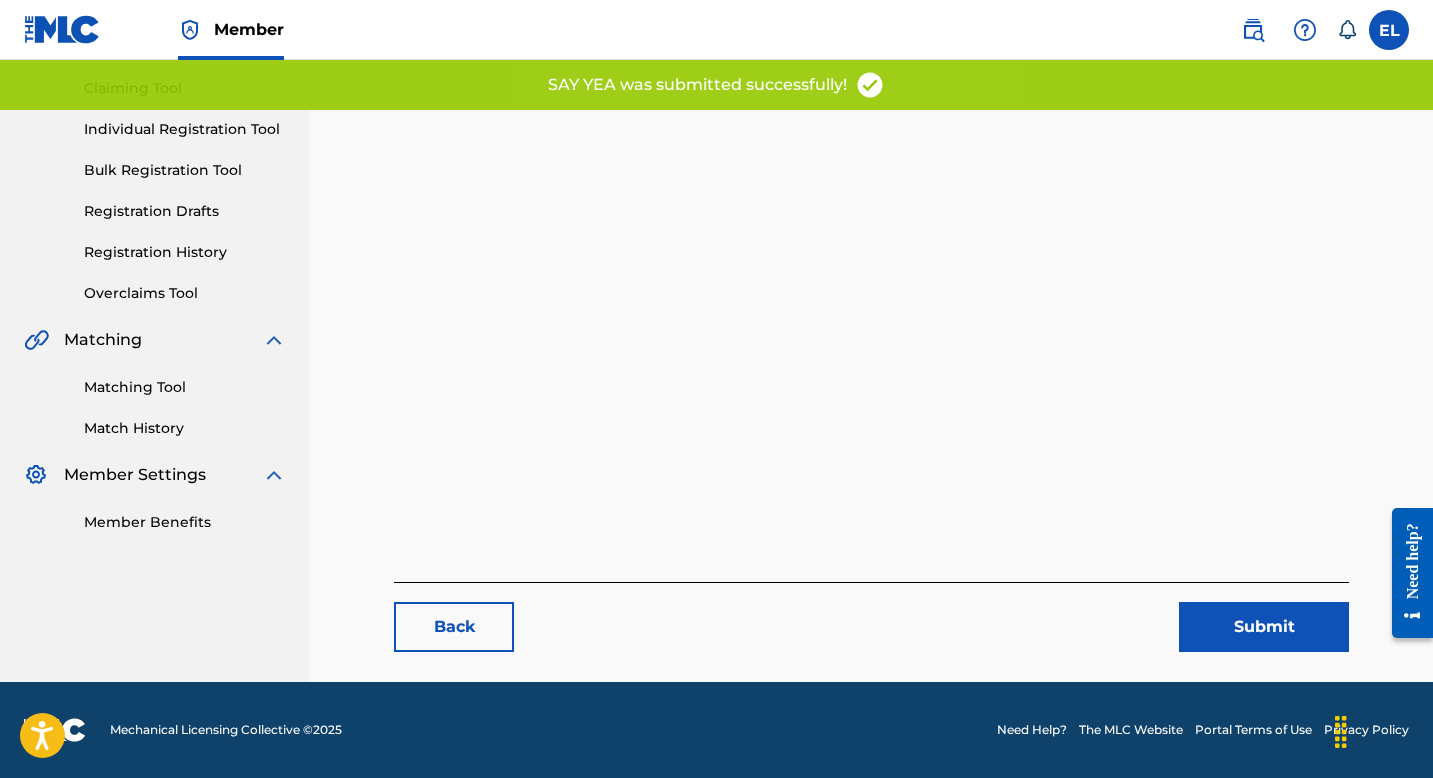 scroll, scrollTop: 0, scrollLeft: 0, axis: both 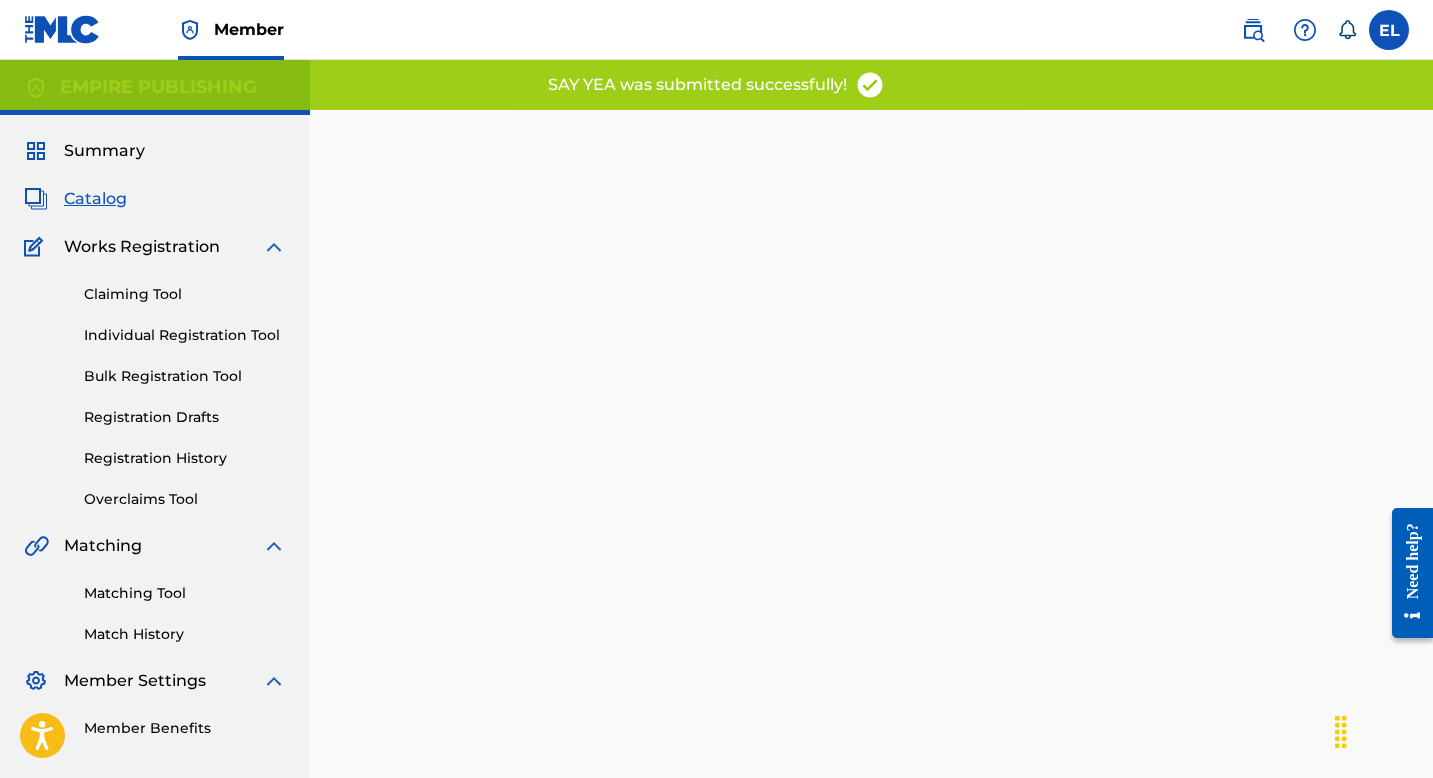 click on "Registration History" at bounding box center (185, 458) 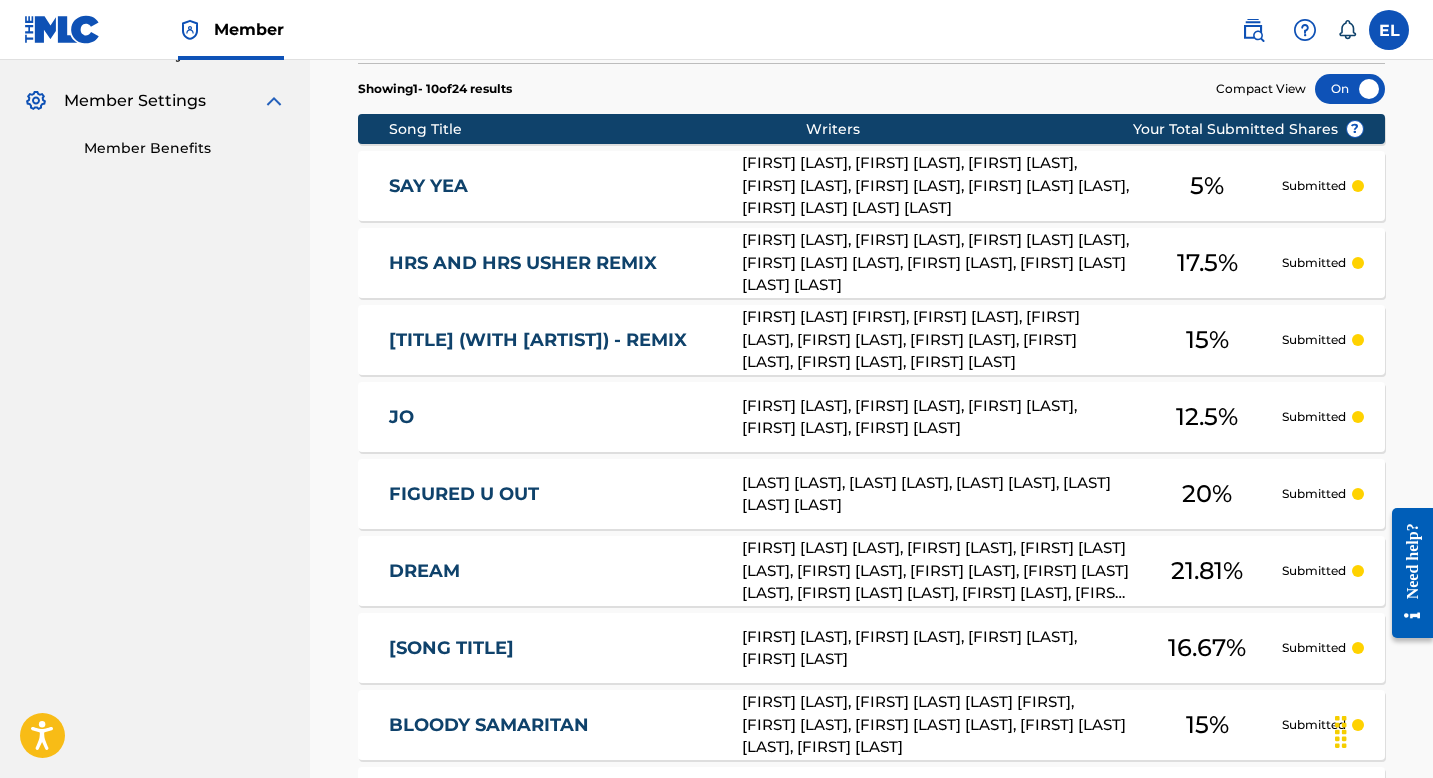 scroll, scrollTop: 692, scrollLeft: 0, axis: vertical 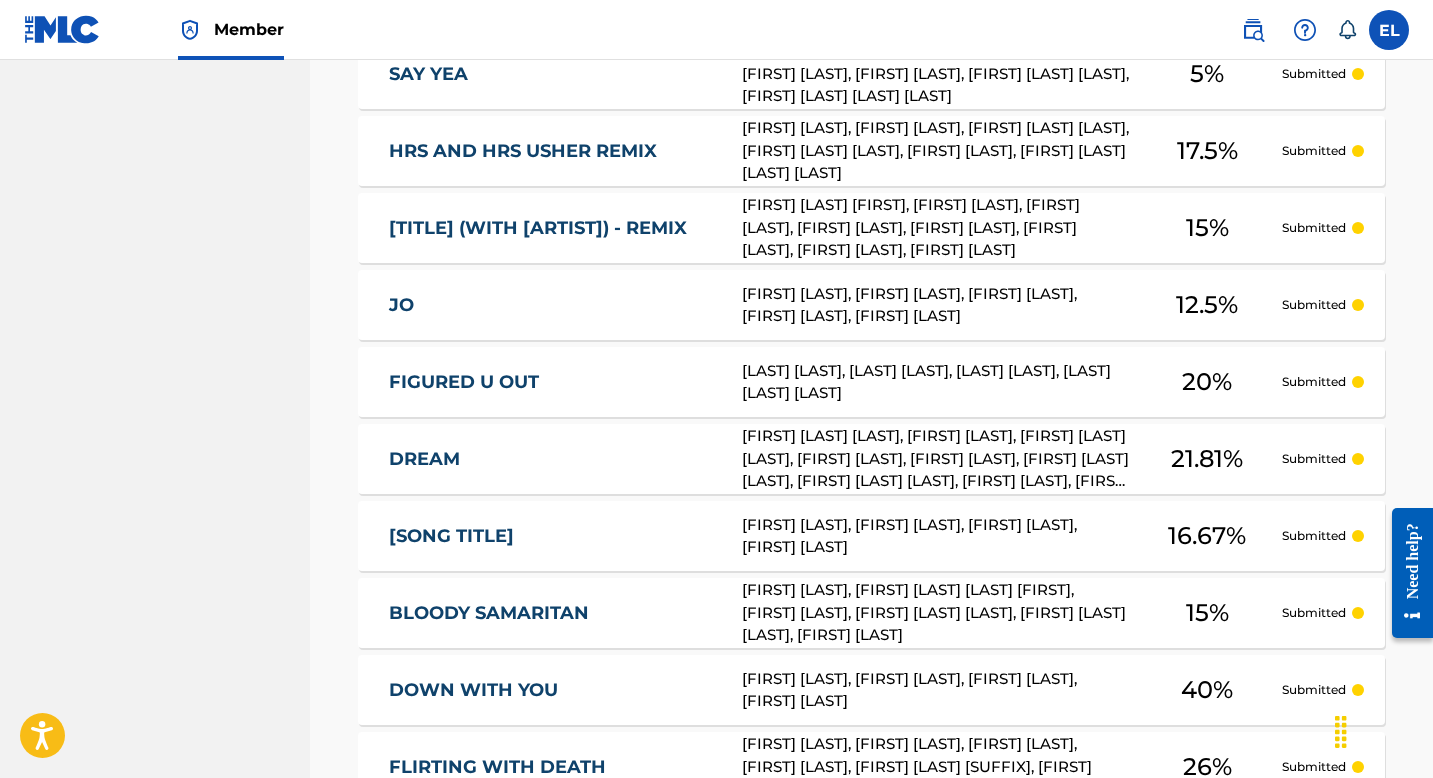 click on "SAY YEA" at bounding box center (552, 74) 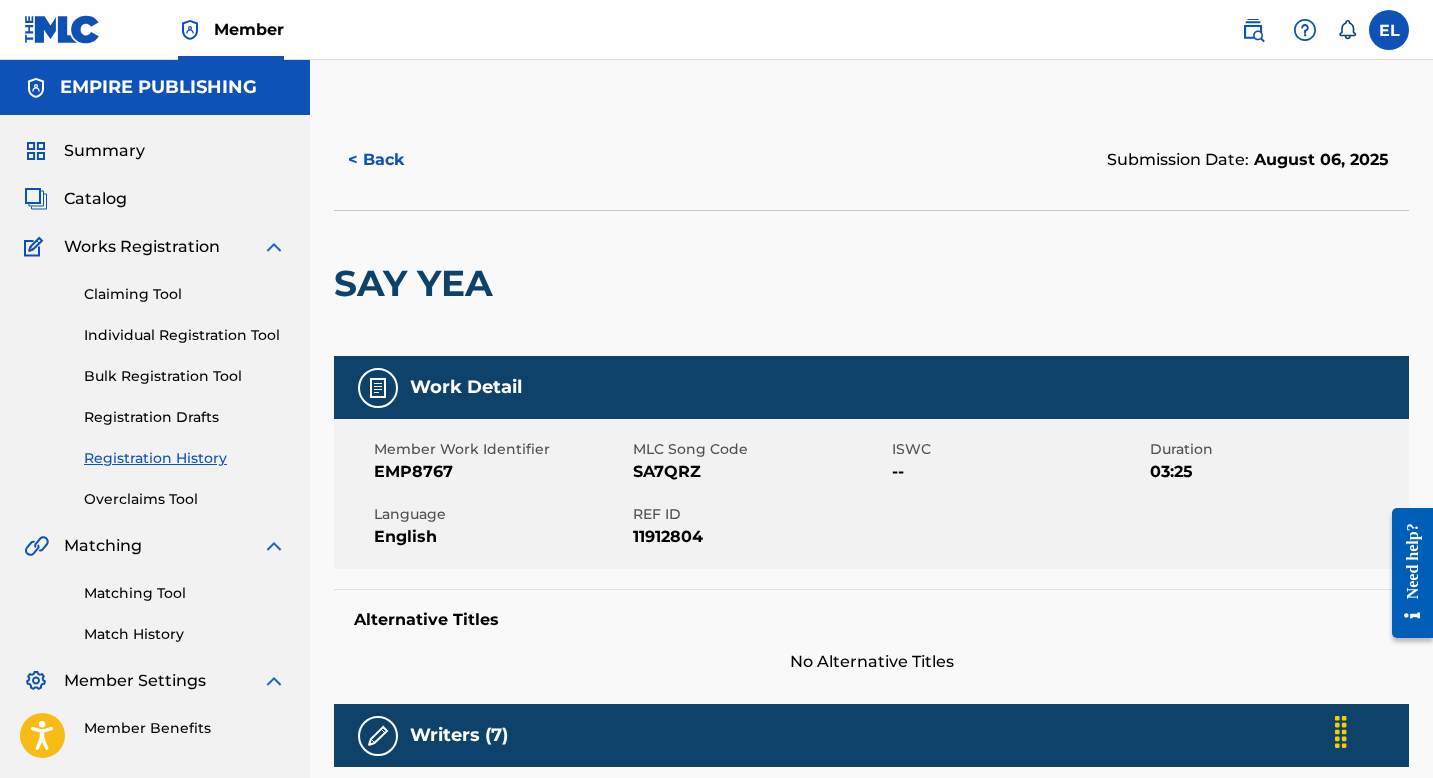 click on "SA7QRZ" at bounding box center [760, 472] 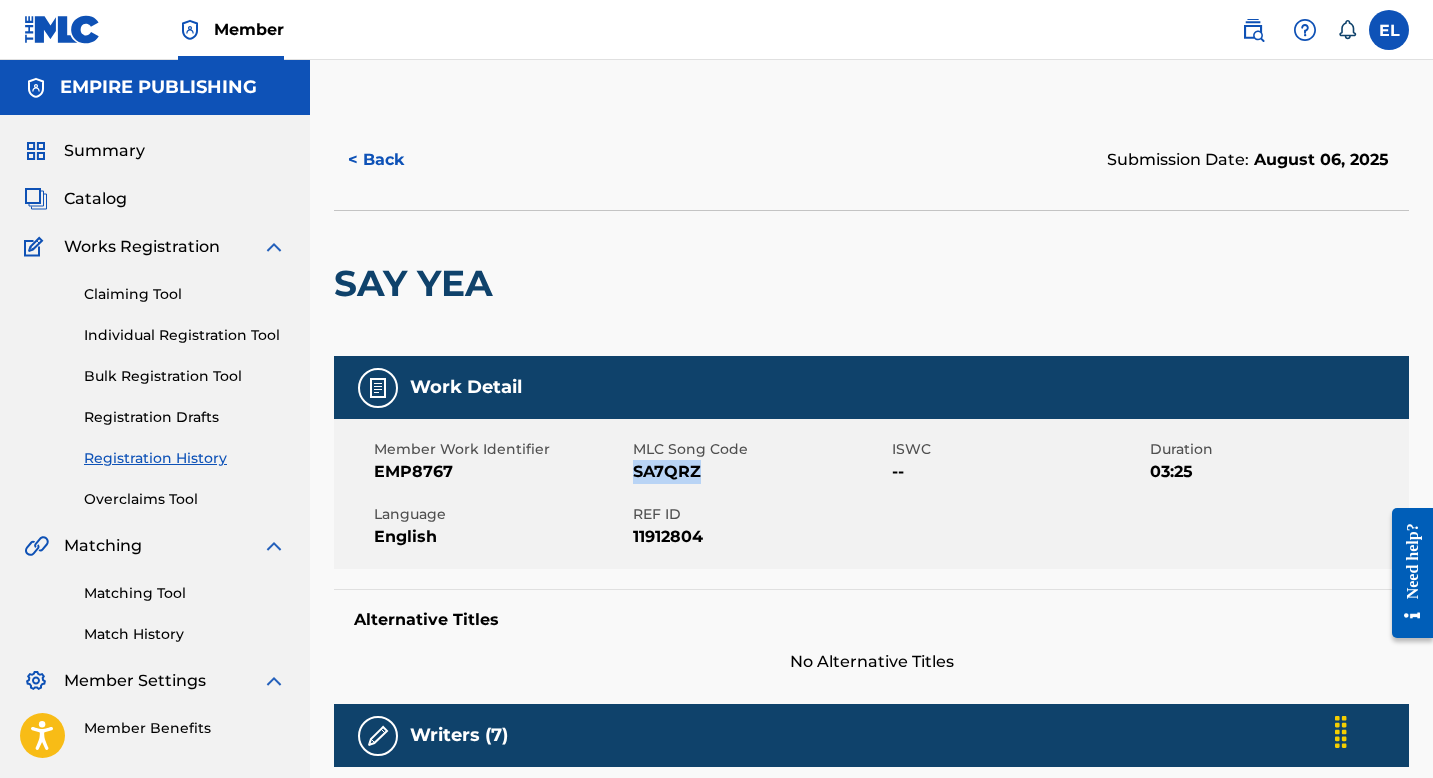 click on "SA7QRZ" at bounding box center (760, 472) 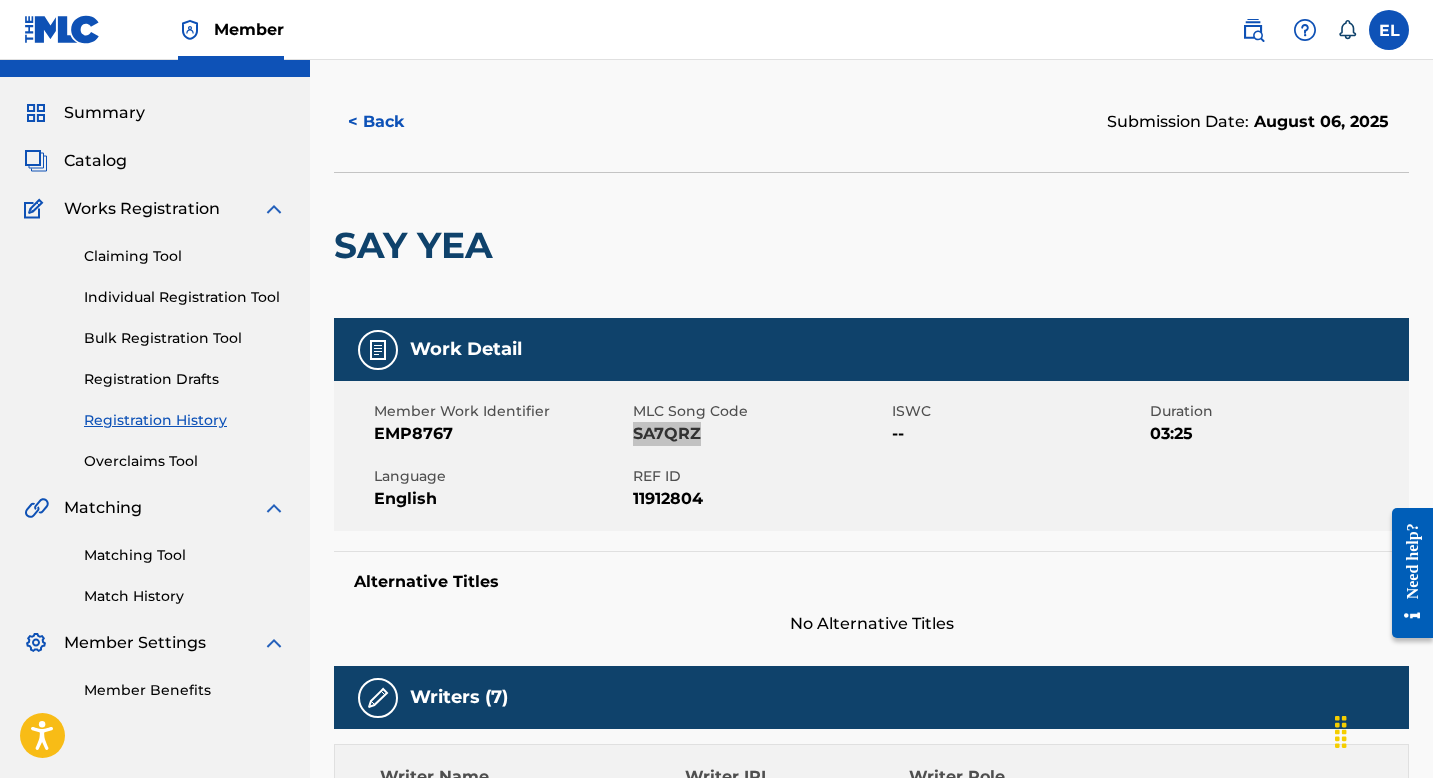 scroll, scrollTop: 0, scrollLeft: 0, axis: both 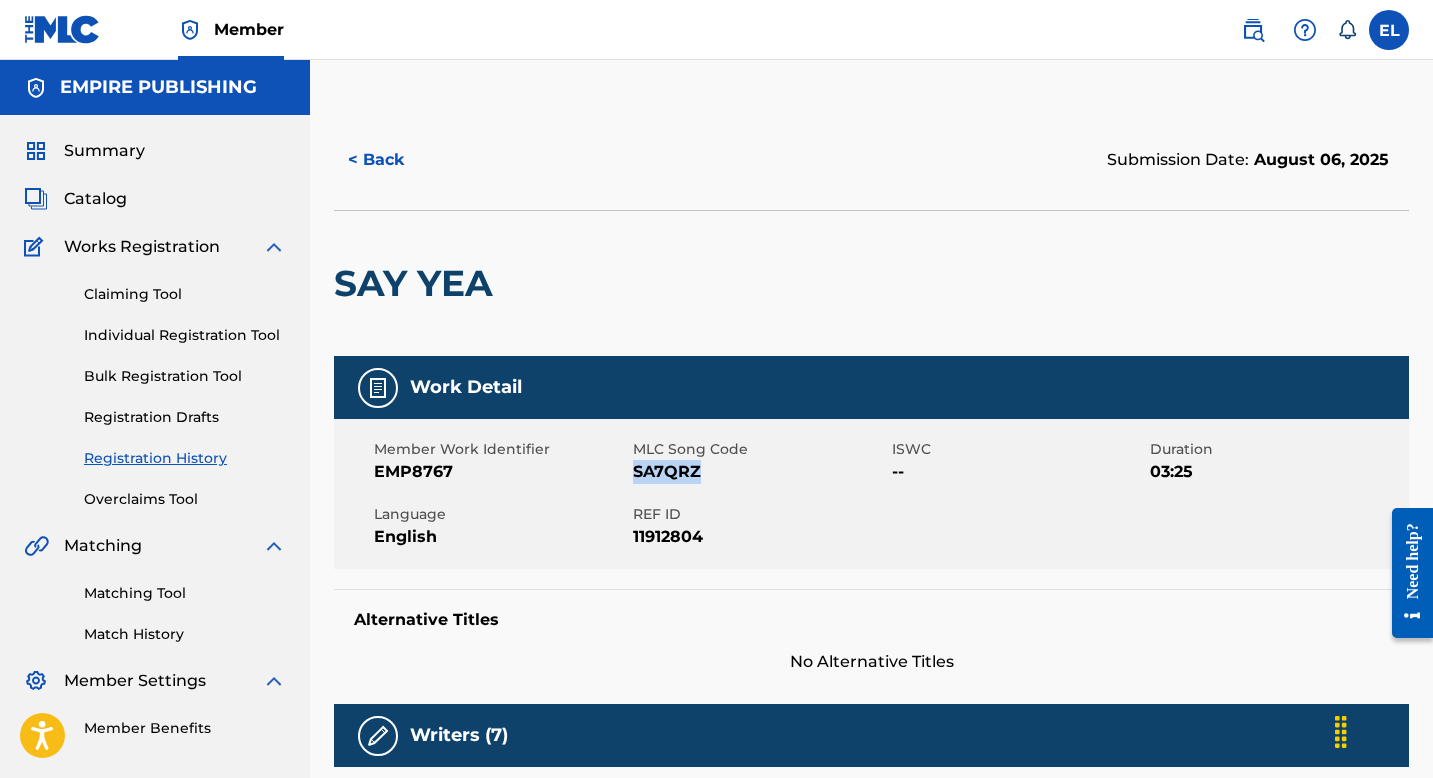 click on "Catalog" at bounding box center (95, 199) 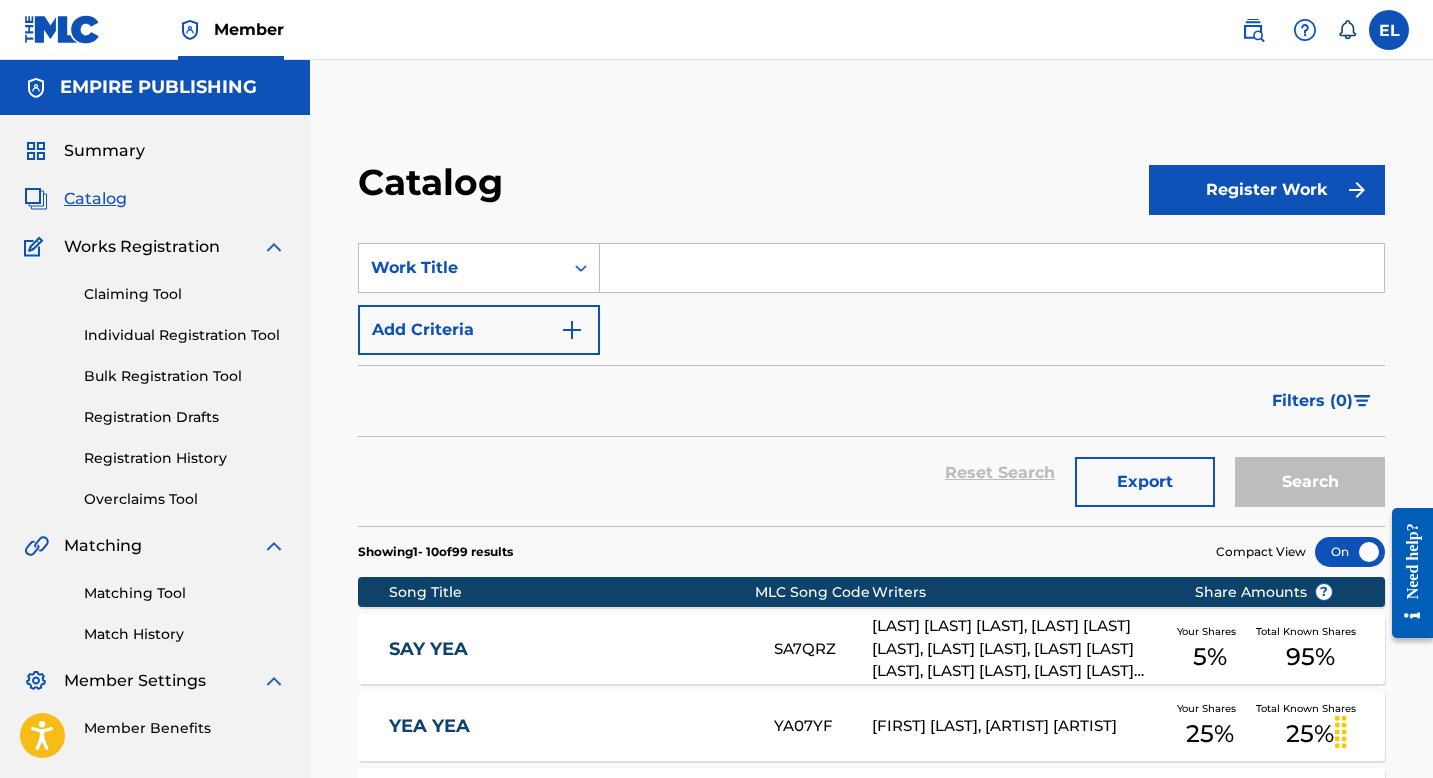 drag, startPoint x: 728, startPoint y: 338, endPoint x: 167, endPoint y: 302, distance: 562.1539 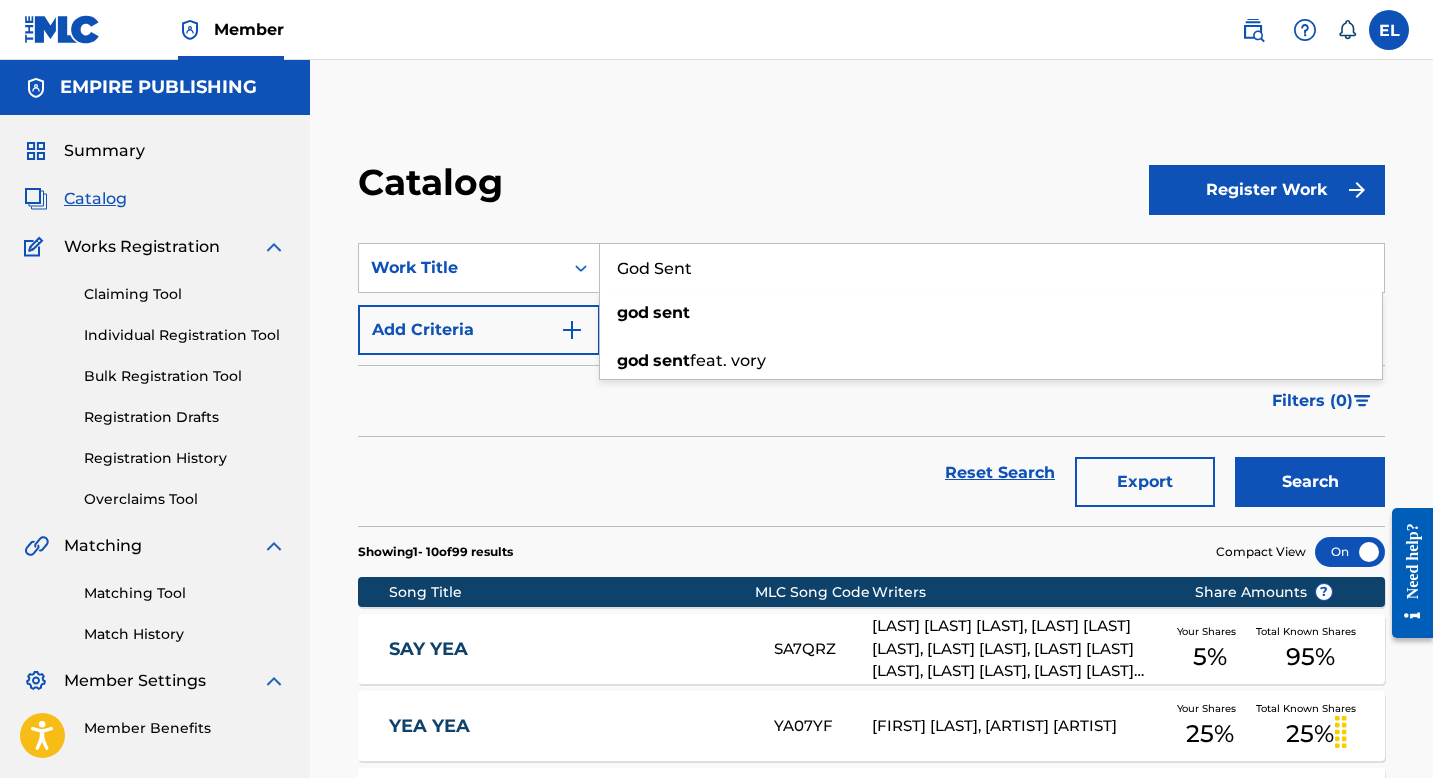 type on "God Sent" 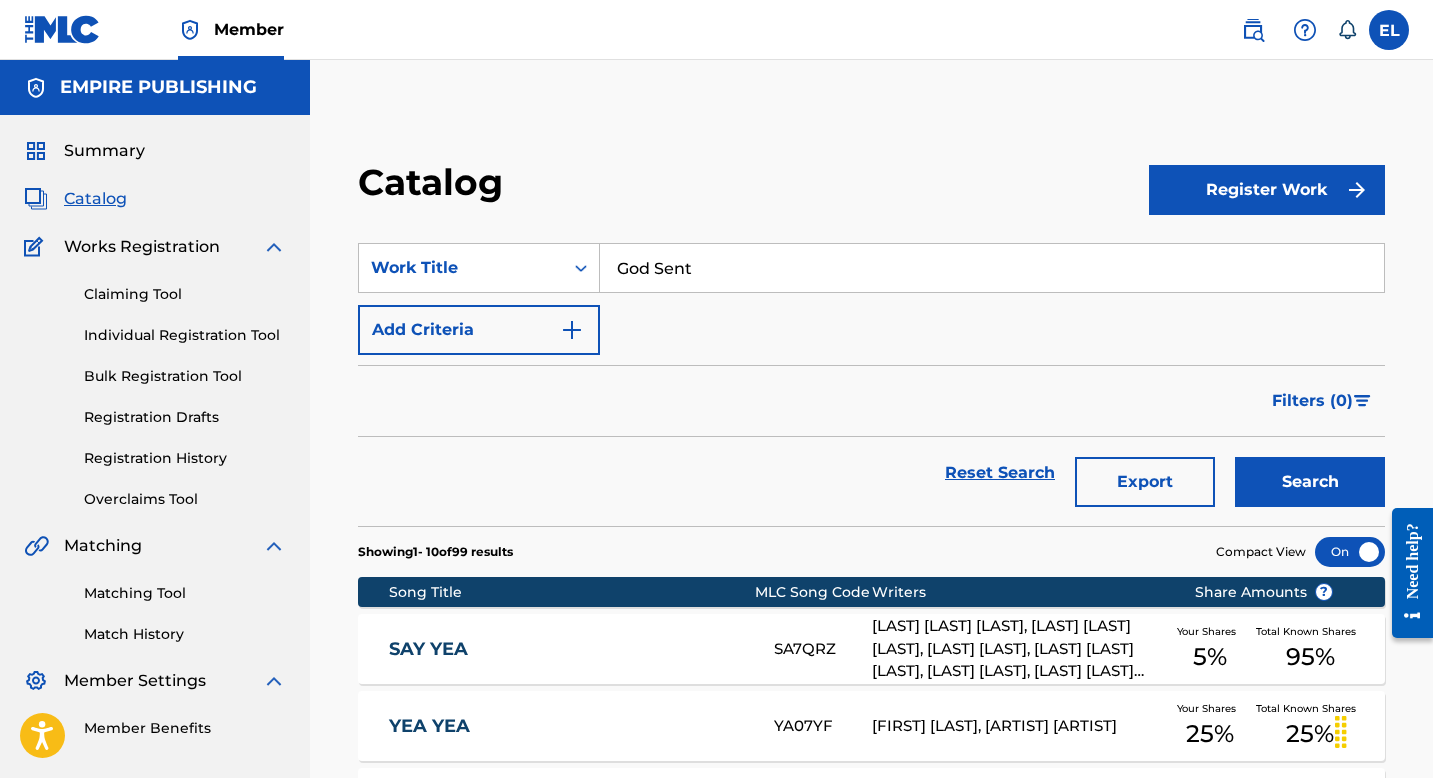 click on "Search" at bounding box center (1310, 482) 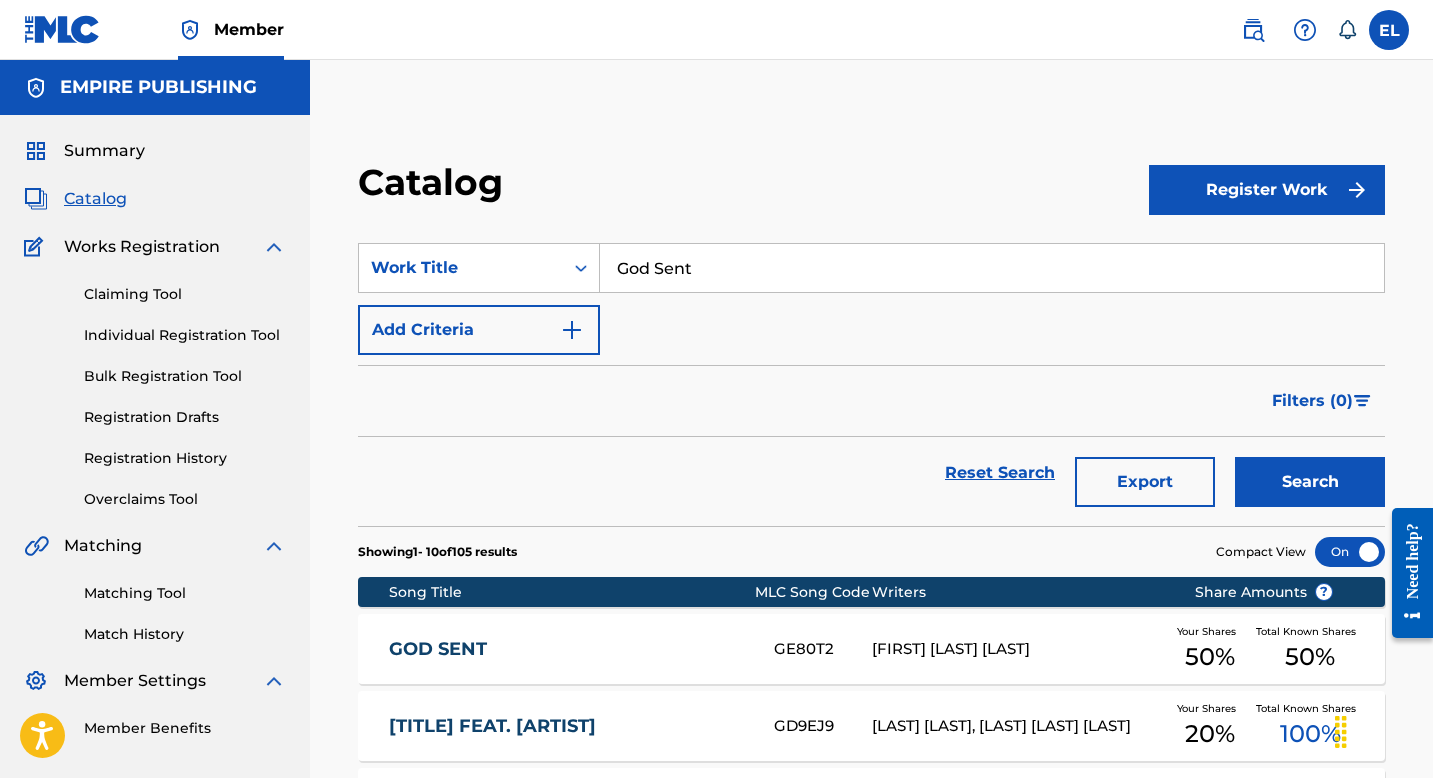 scroll, scrollTop: 367, scrollLeft: 0, axis: vertical 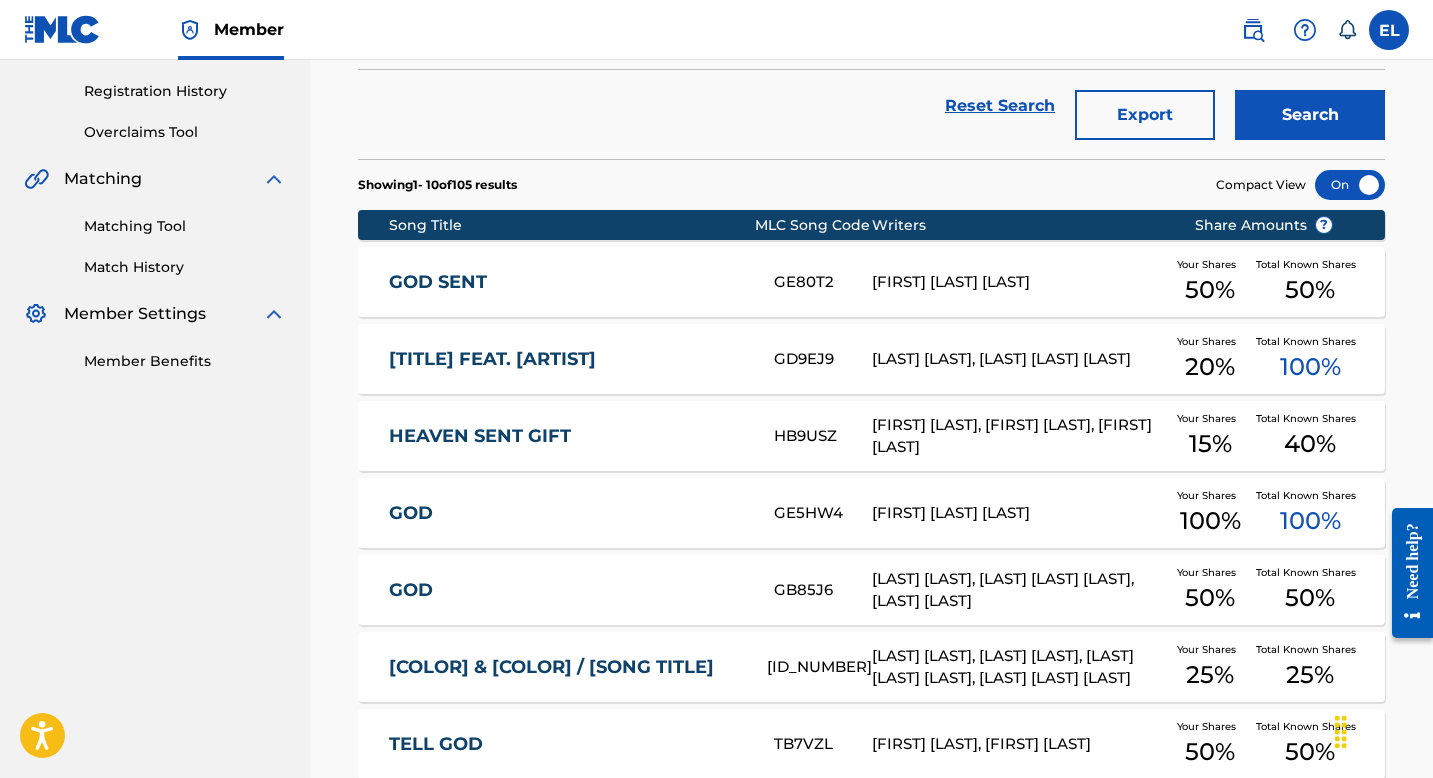 click on "GOD SENT FEAT. VORY" at bounding box center [568, 359] 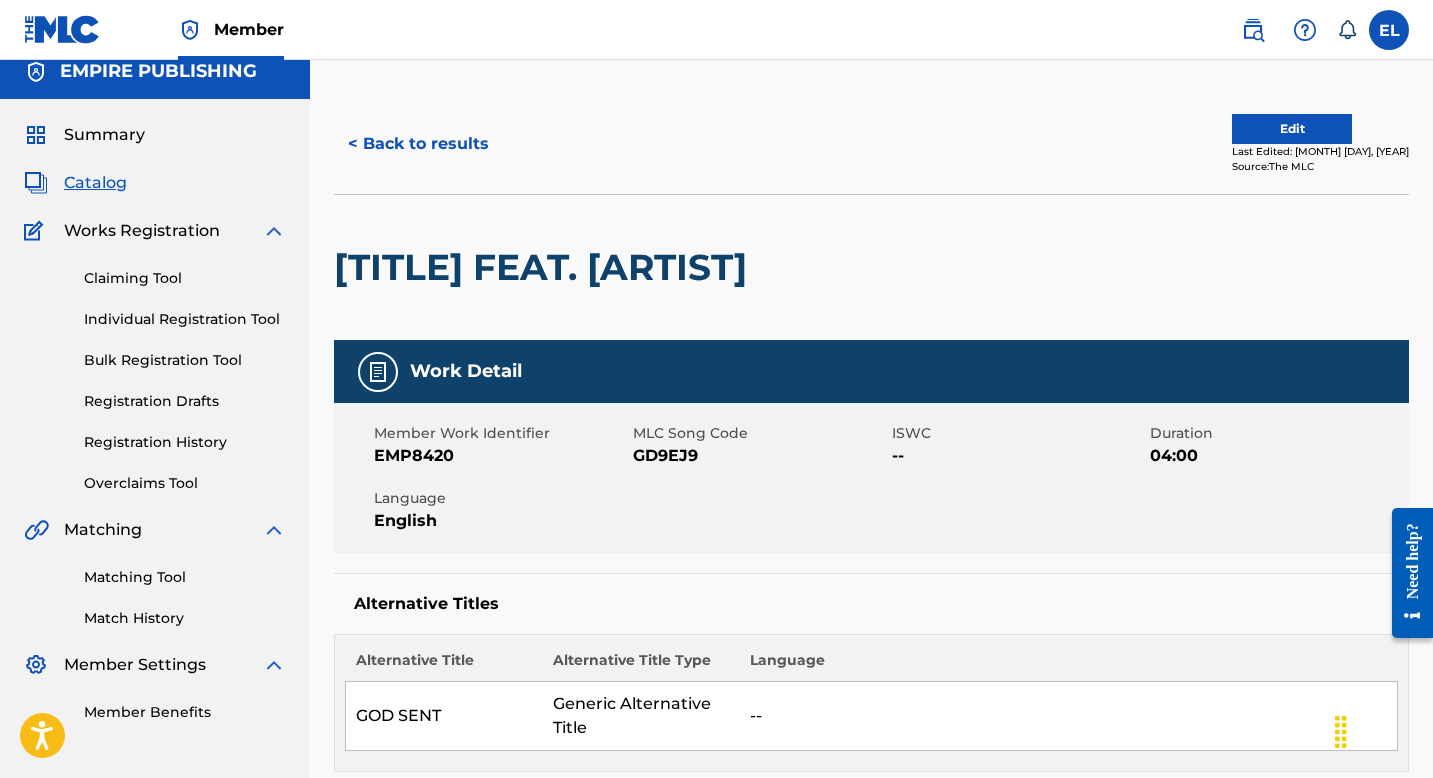 scroll, scrollTop: 0, scrollLeft: 0, axis: both 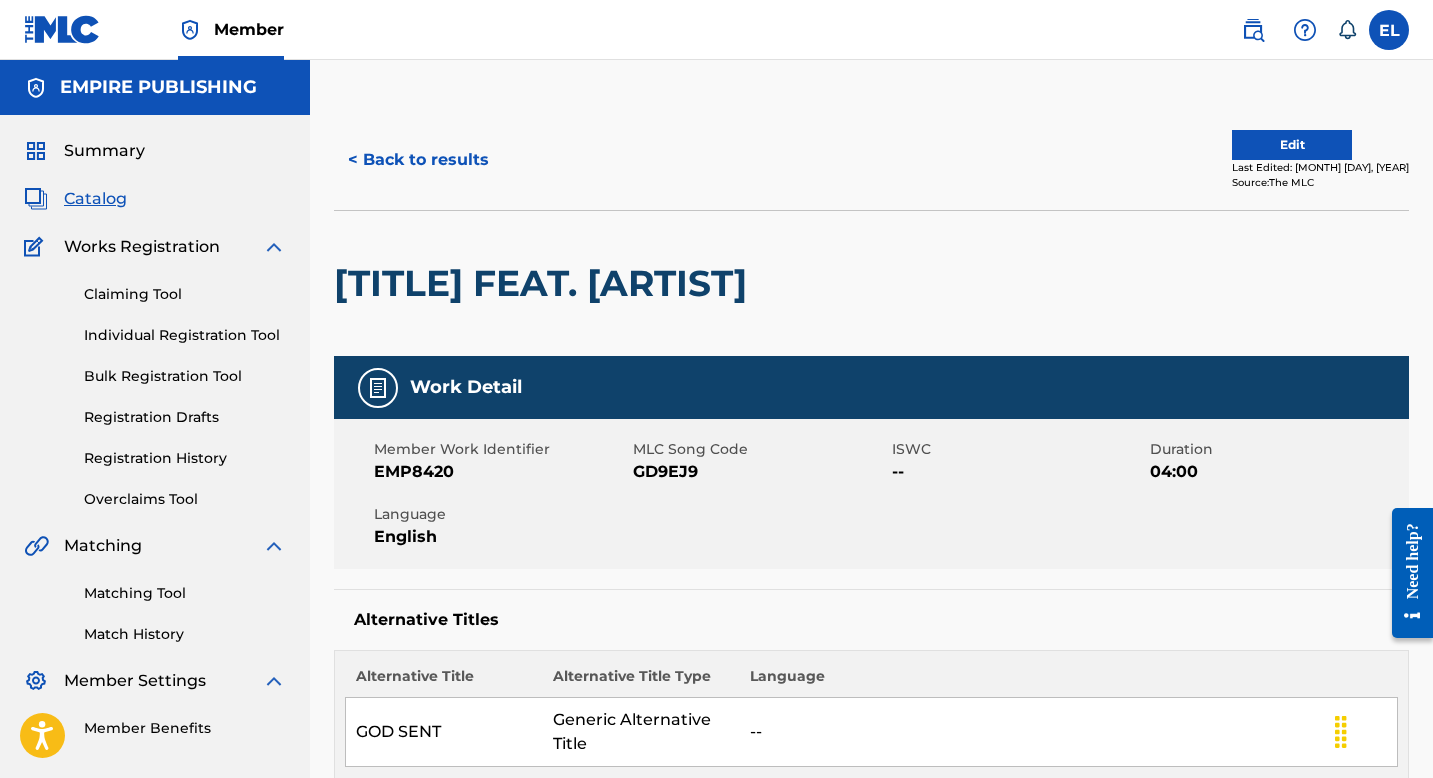 click on "Edit" at bounding box center (1292, 145) 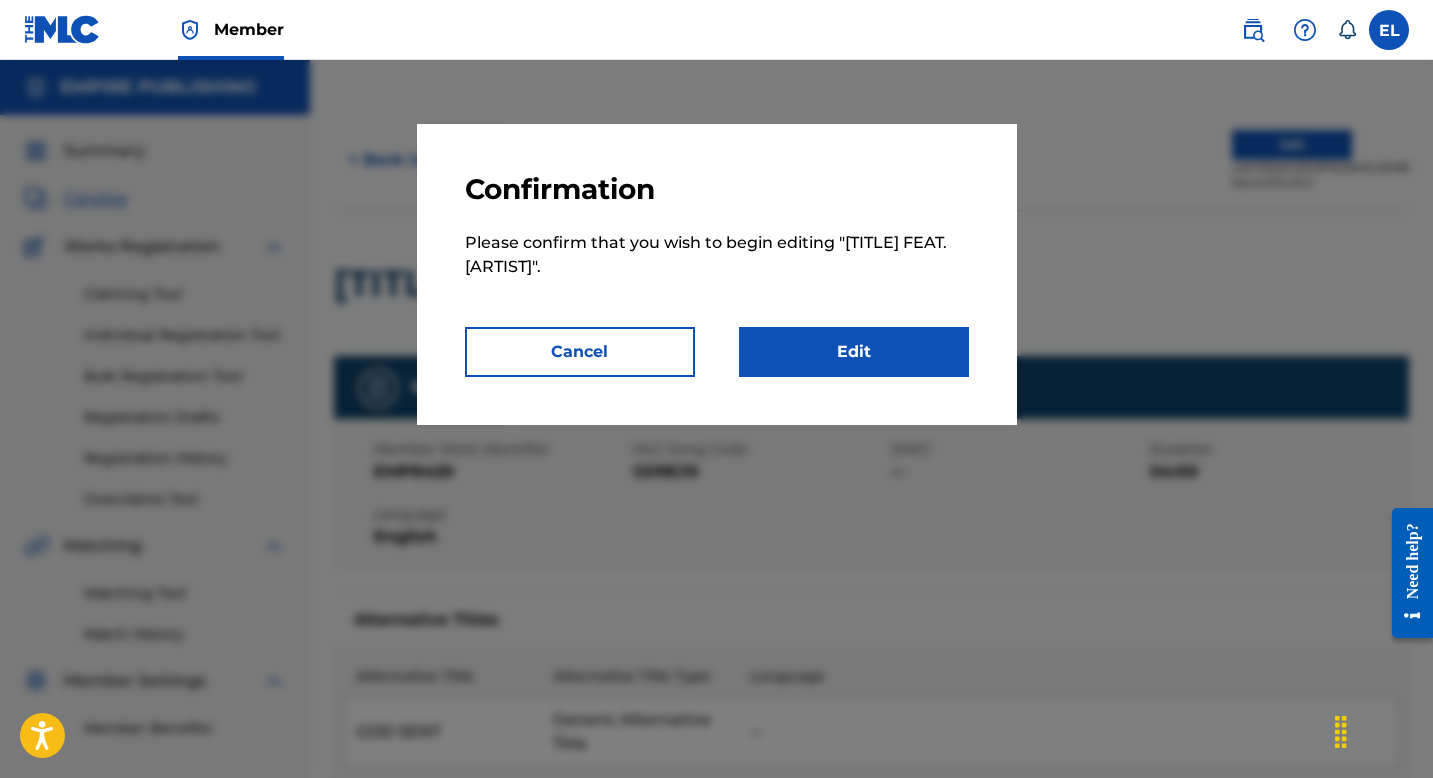 click on "Edit" at bounding box center (854, 352) 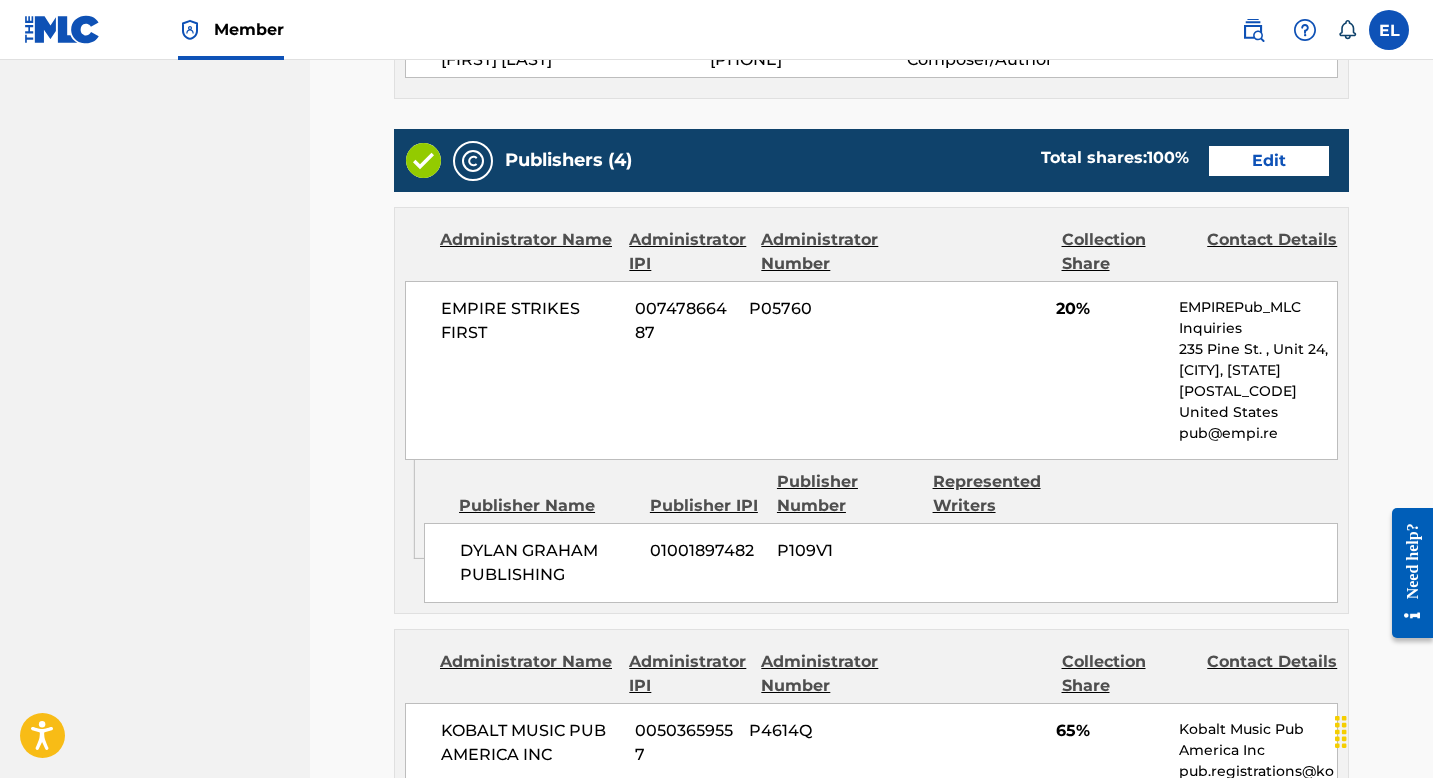 scroll, scrollTop: 693, scrollLeft: 0, axis: vertical 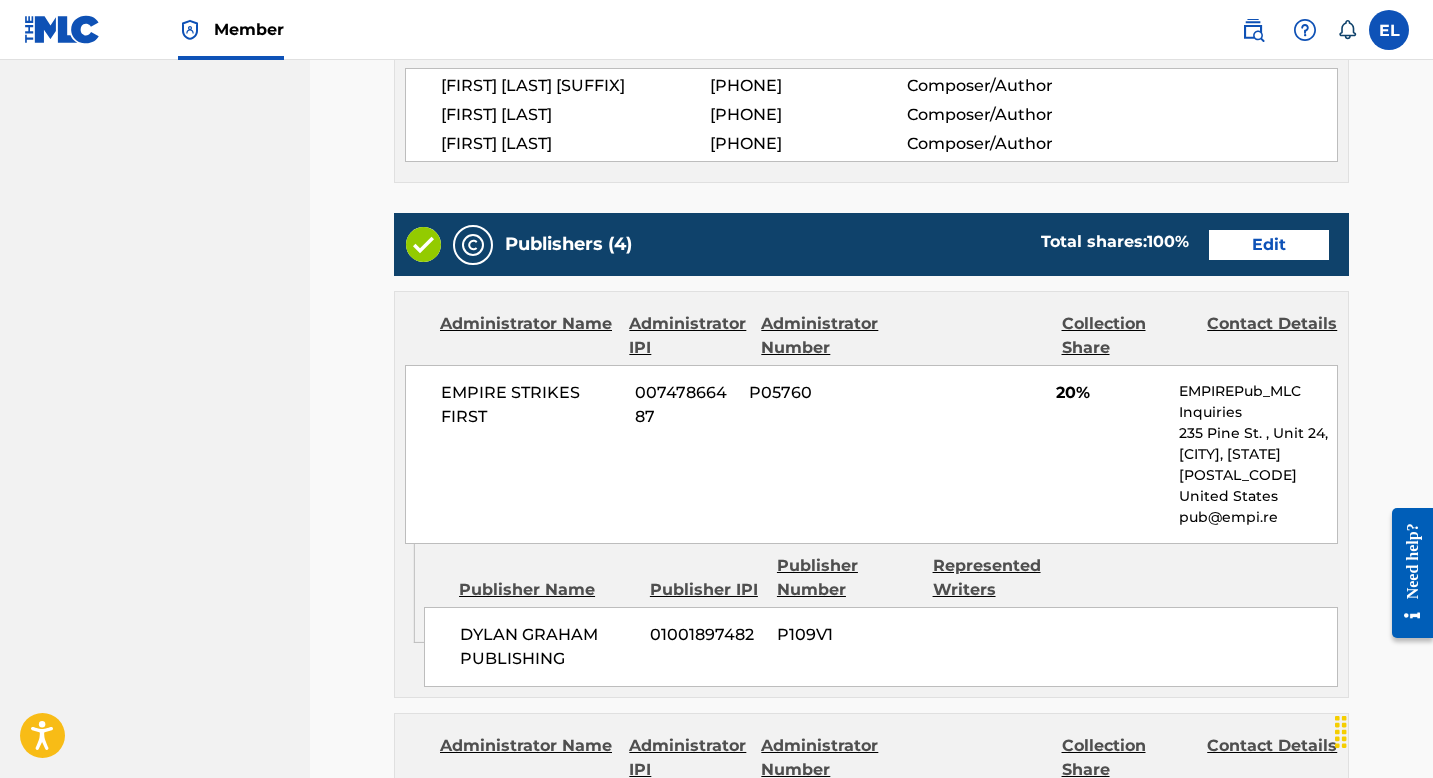 click on "Edit" at bounding box center [1269, 245] 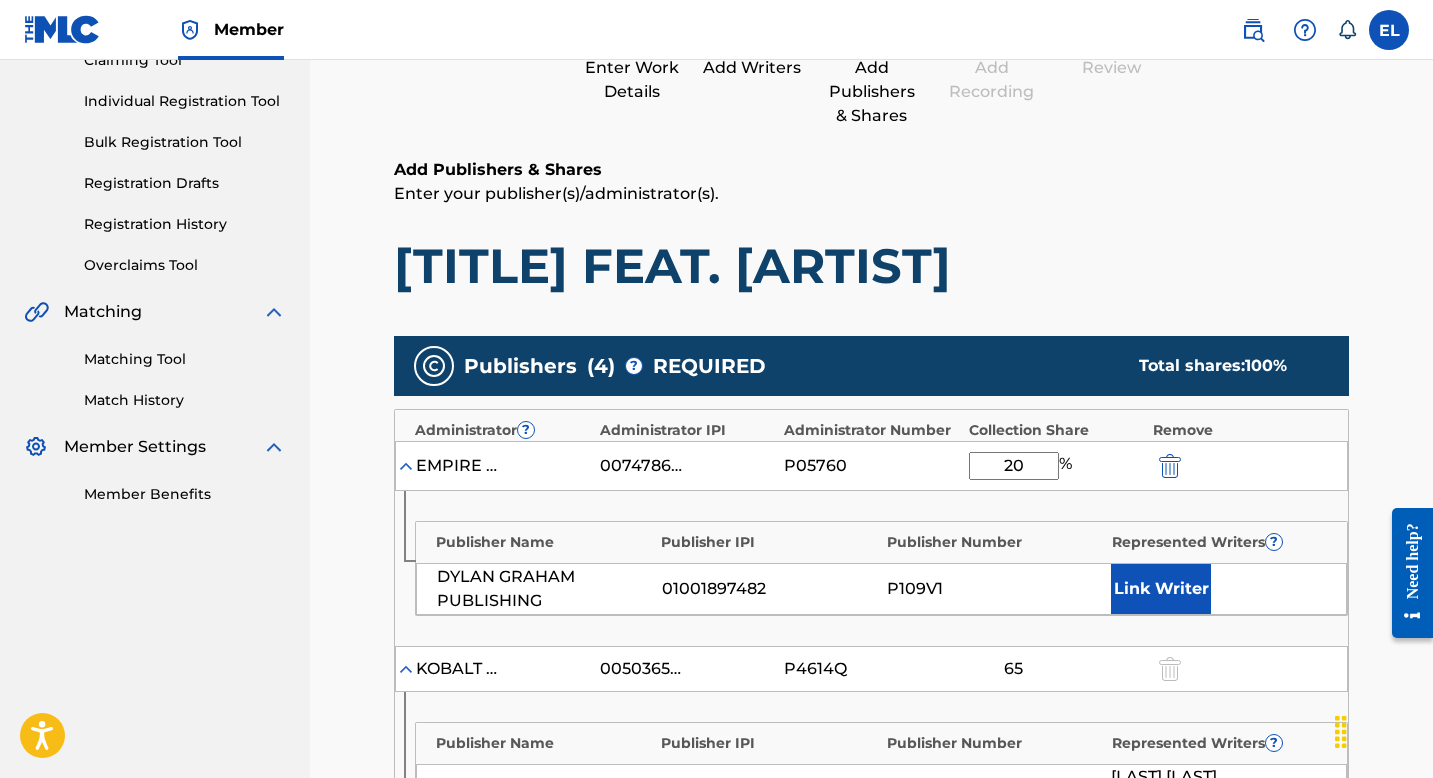 scroll, scrollTop: 411, scrollLeft: 0, axis: vertical 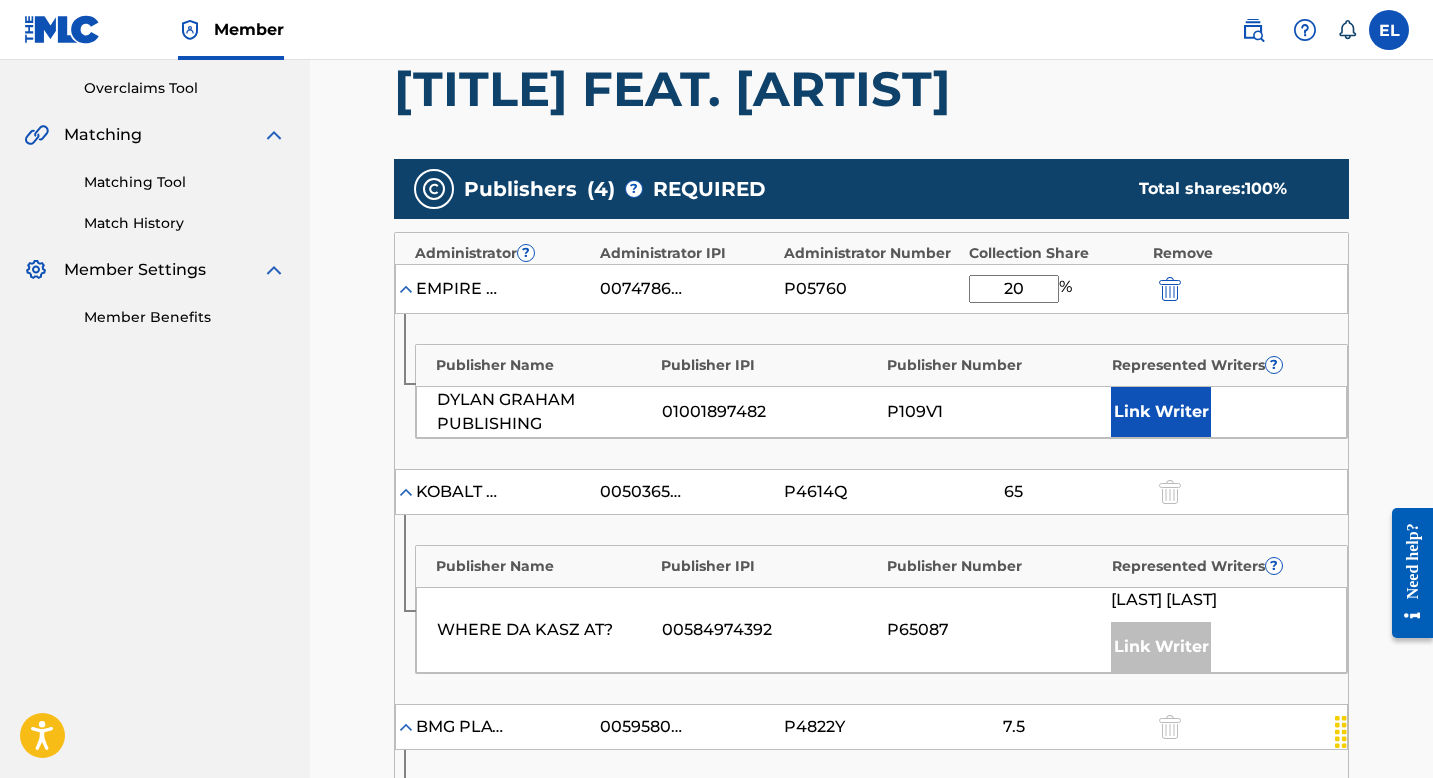 click on "Link Writer" at bounding box center [1161, 412] 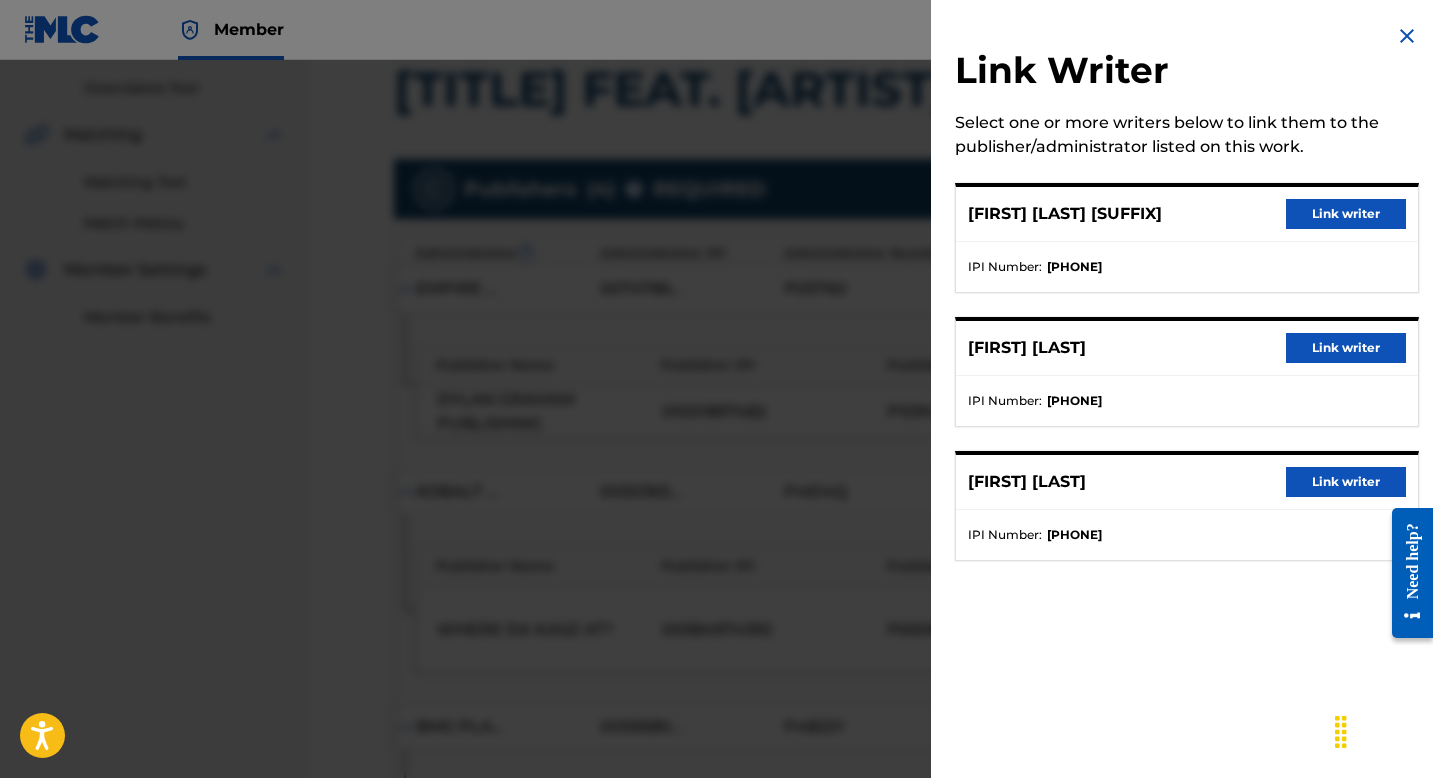 click on "Link writer" at bounding box center (1346, 482) 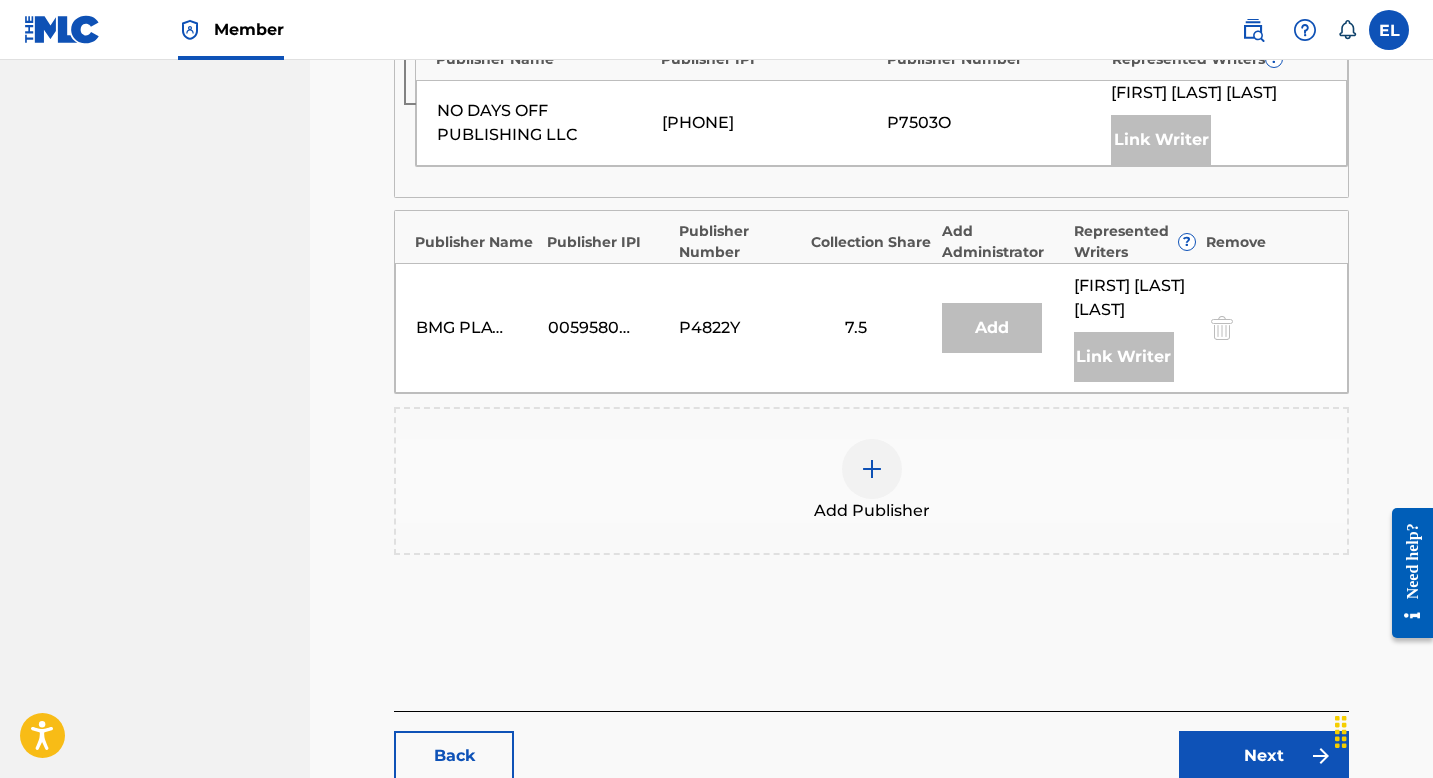 scroll, scrollTop: 1363, scrollLeft: 0, axis: vertical 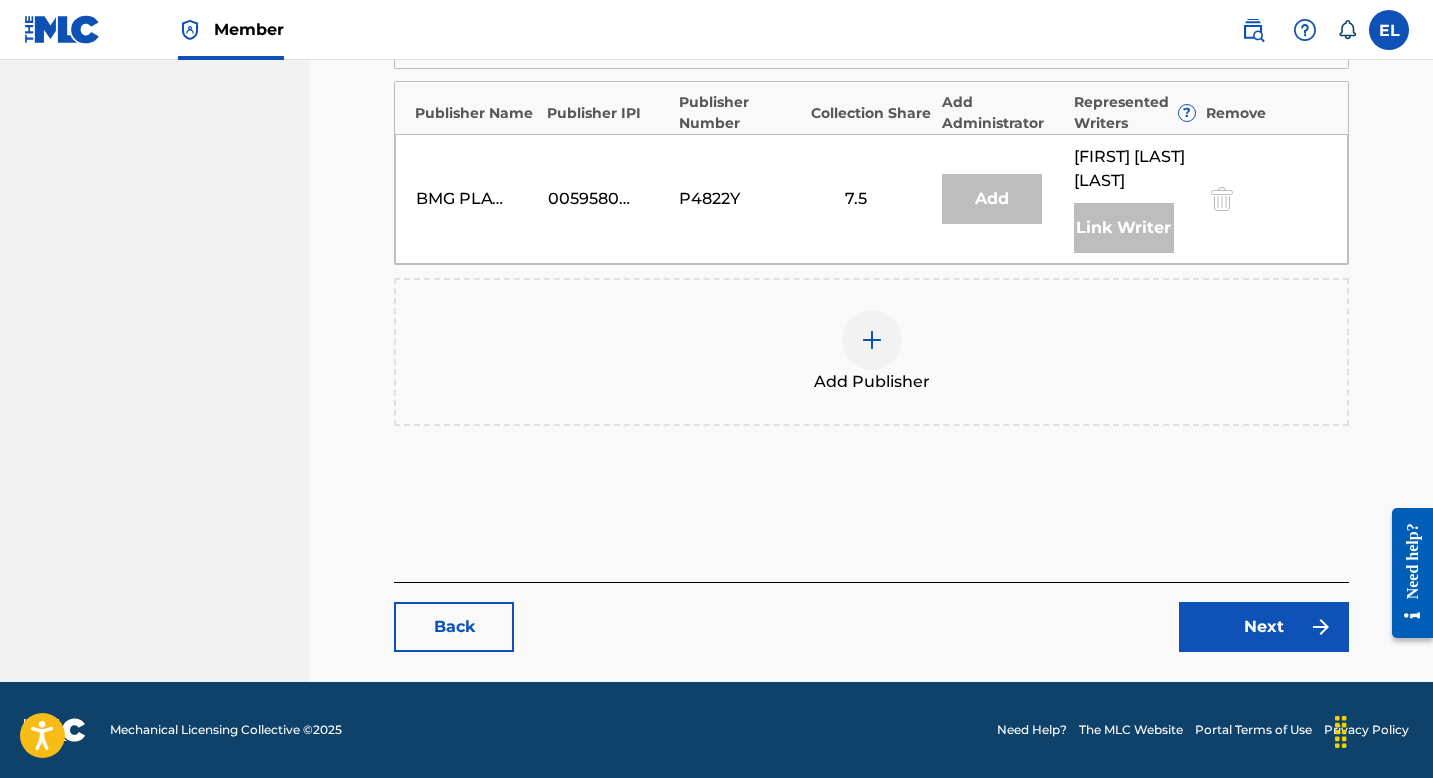 click on "Next" at bounding box center [1264, 627] 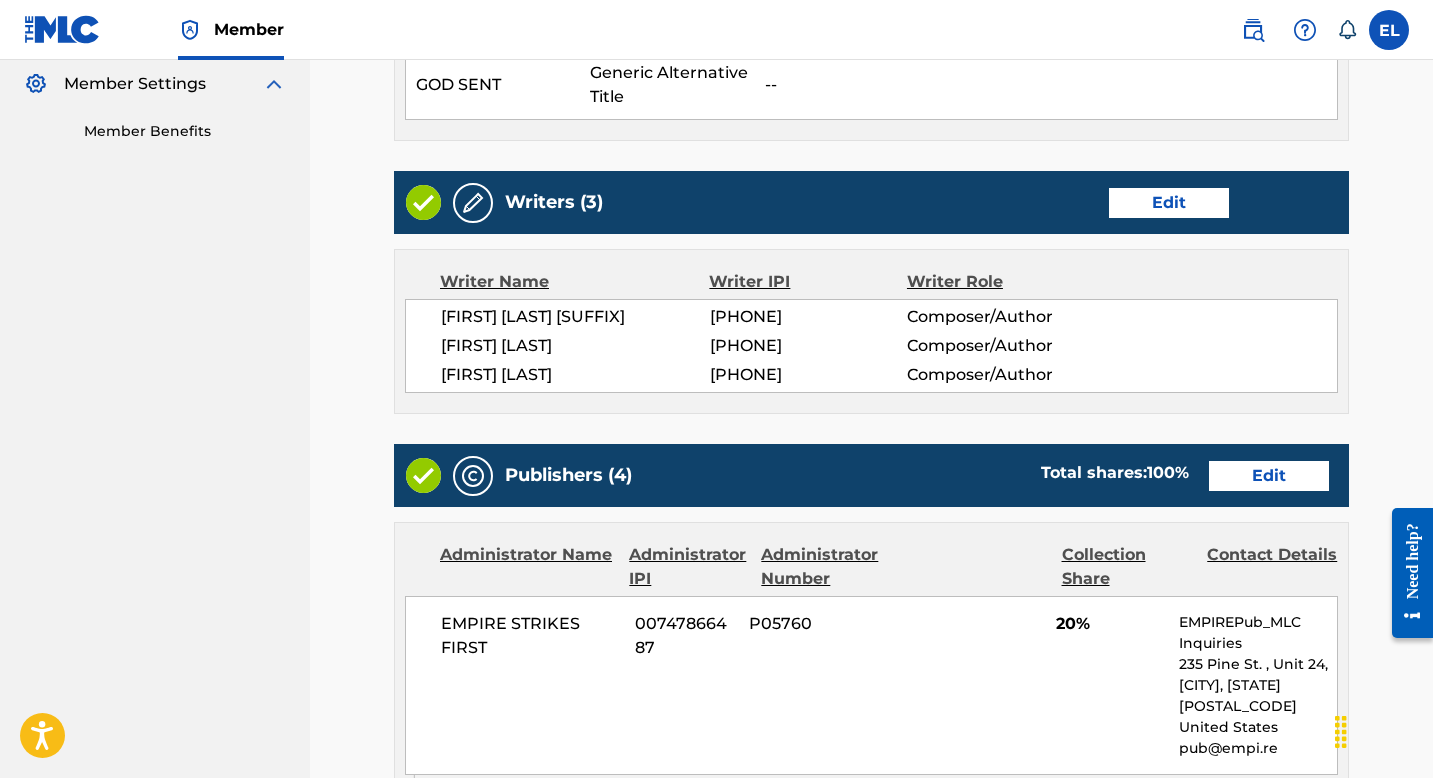 scroll, scrollTop: 0, scrollLeft: 0, axis: both 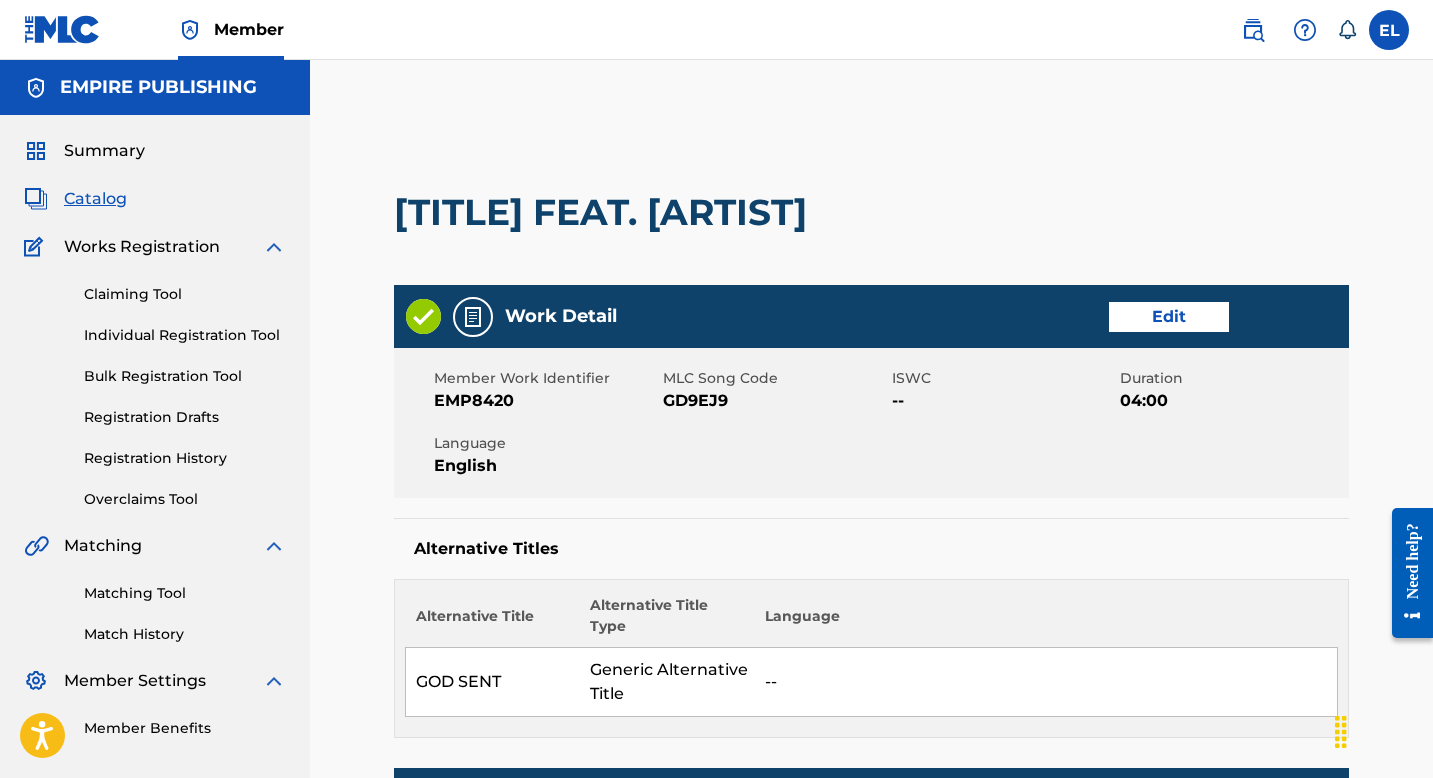 click on "GD9EJ9" at bounding box center (775, 401) 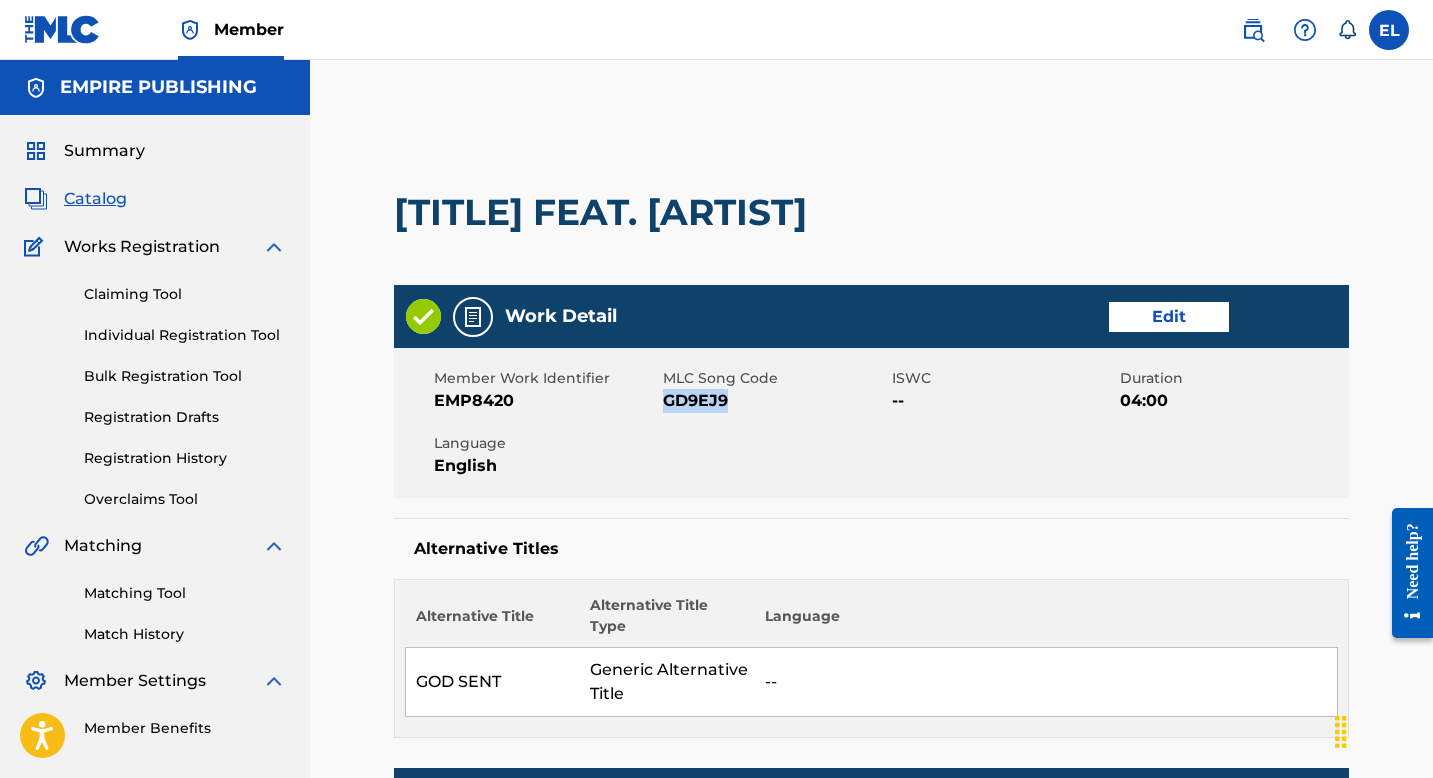 click on "GD9EJ9" at bounding box center (775, 401) 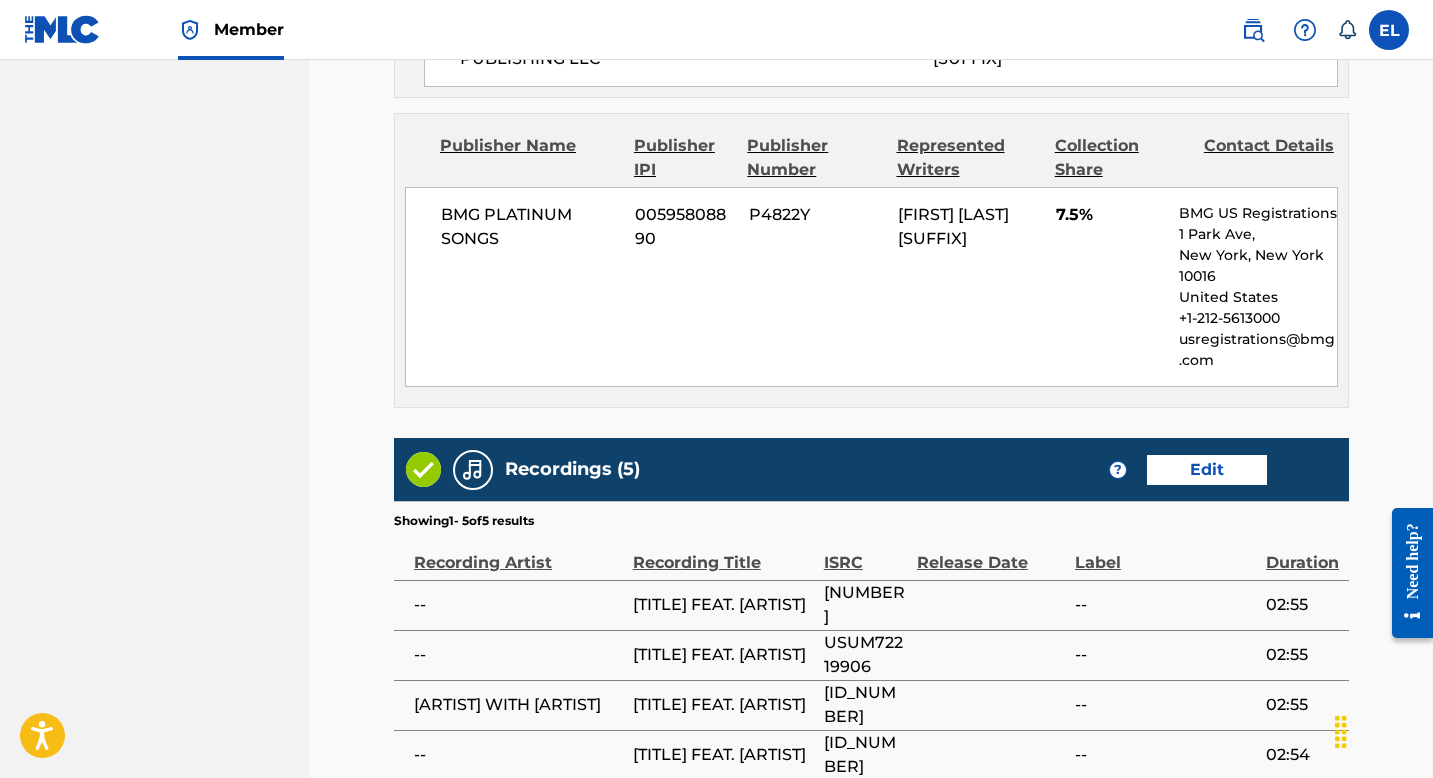 scroll, scrollTop: 2500, scrollLeft: 0, axis: vertical 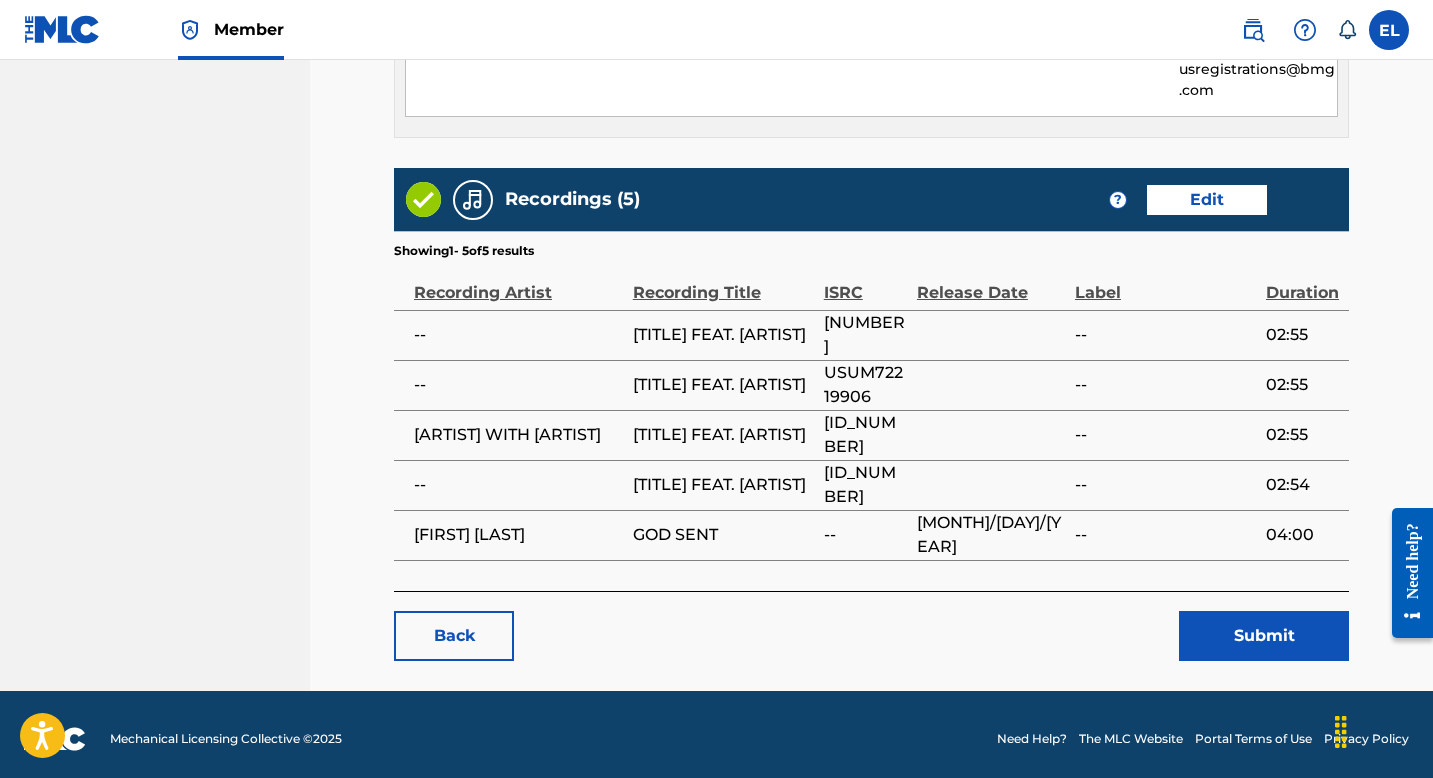 click on "Submit" at bounding box center [1264, 636] 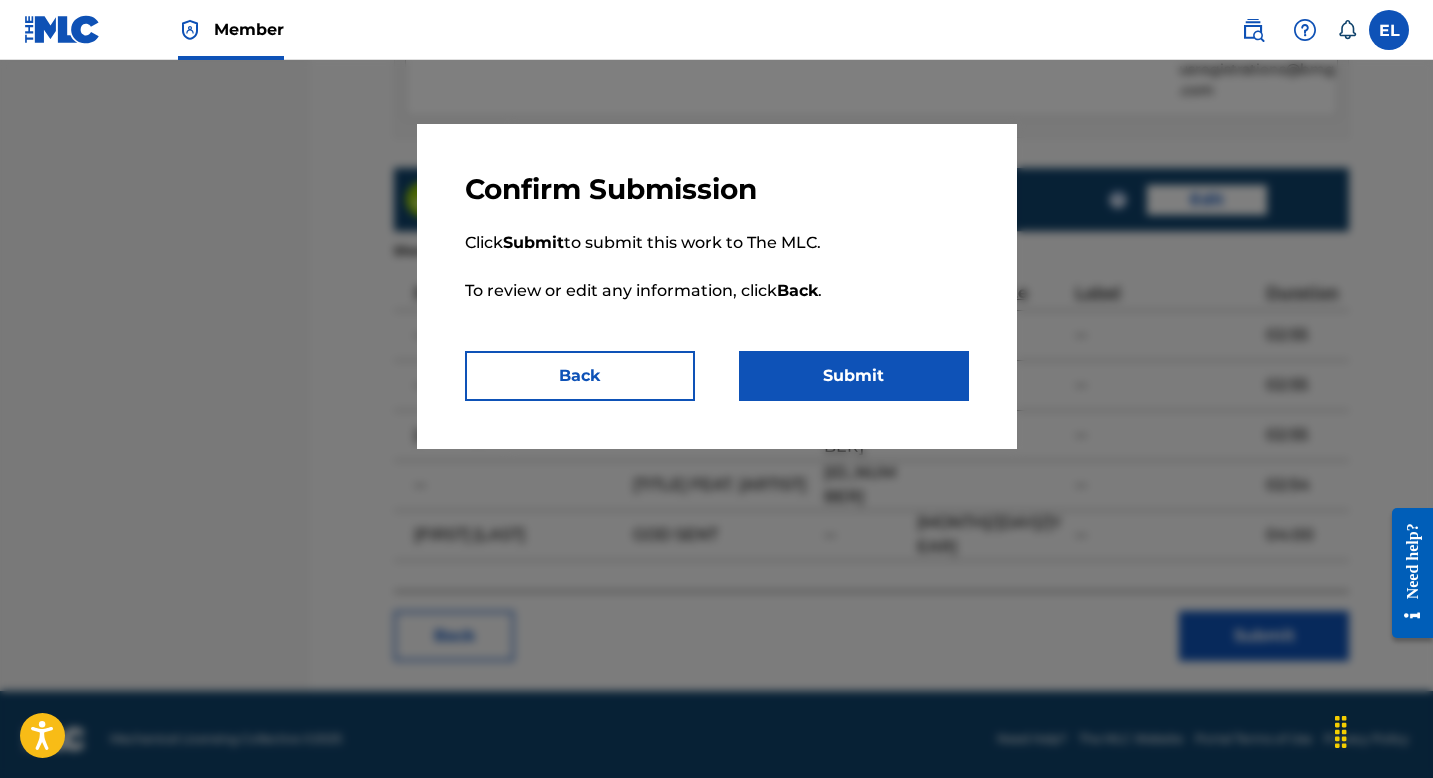 click on "Submit" at bounding box center (854, 376) 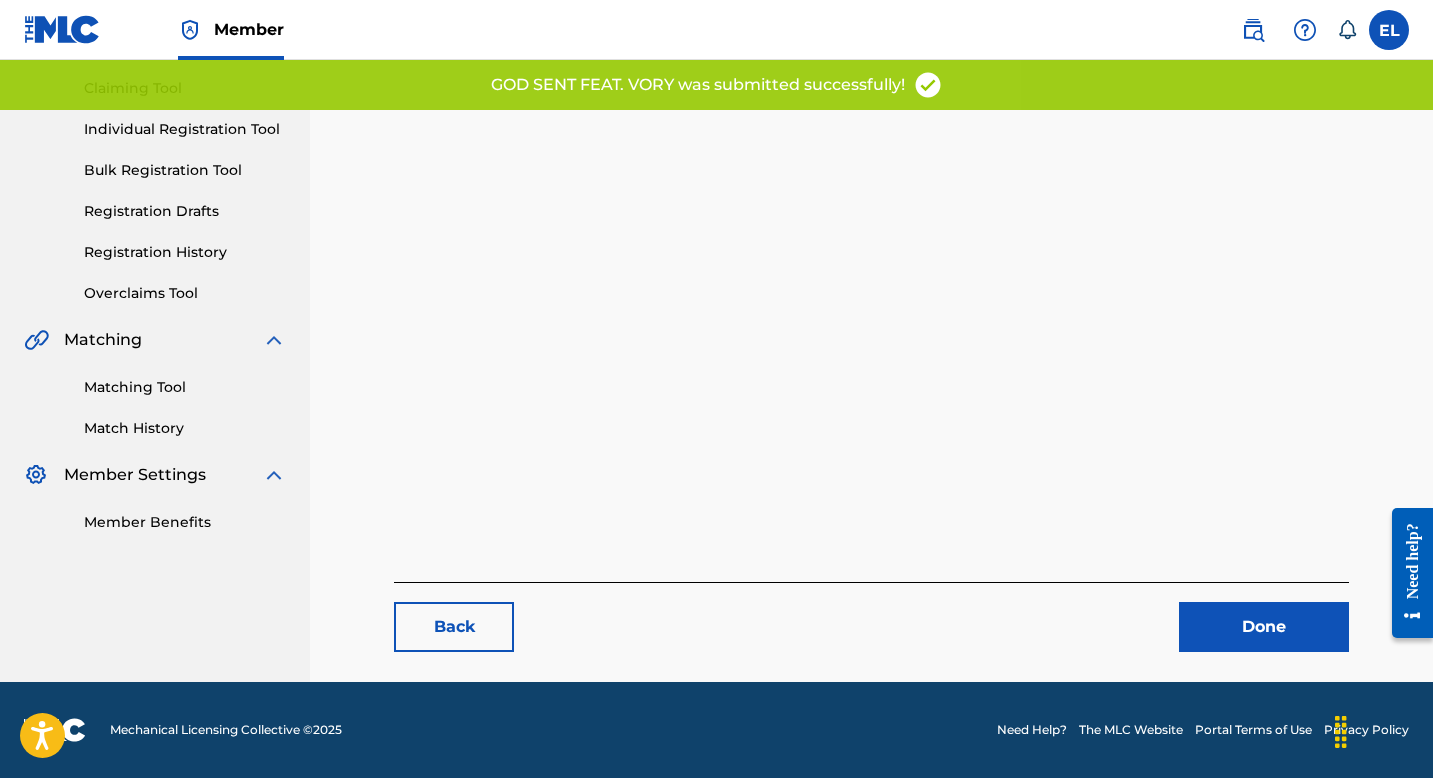 scroll, scrollTop: 0, scrollLeft: 0, axis: both 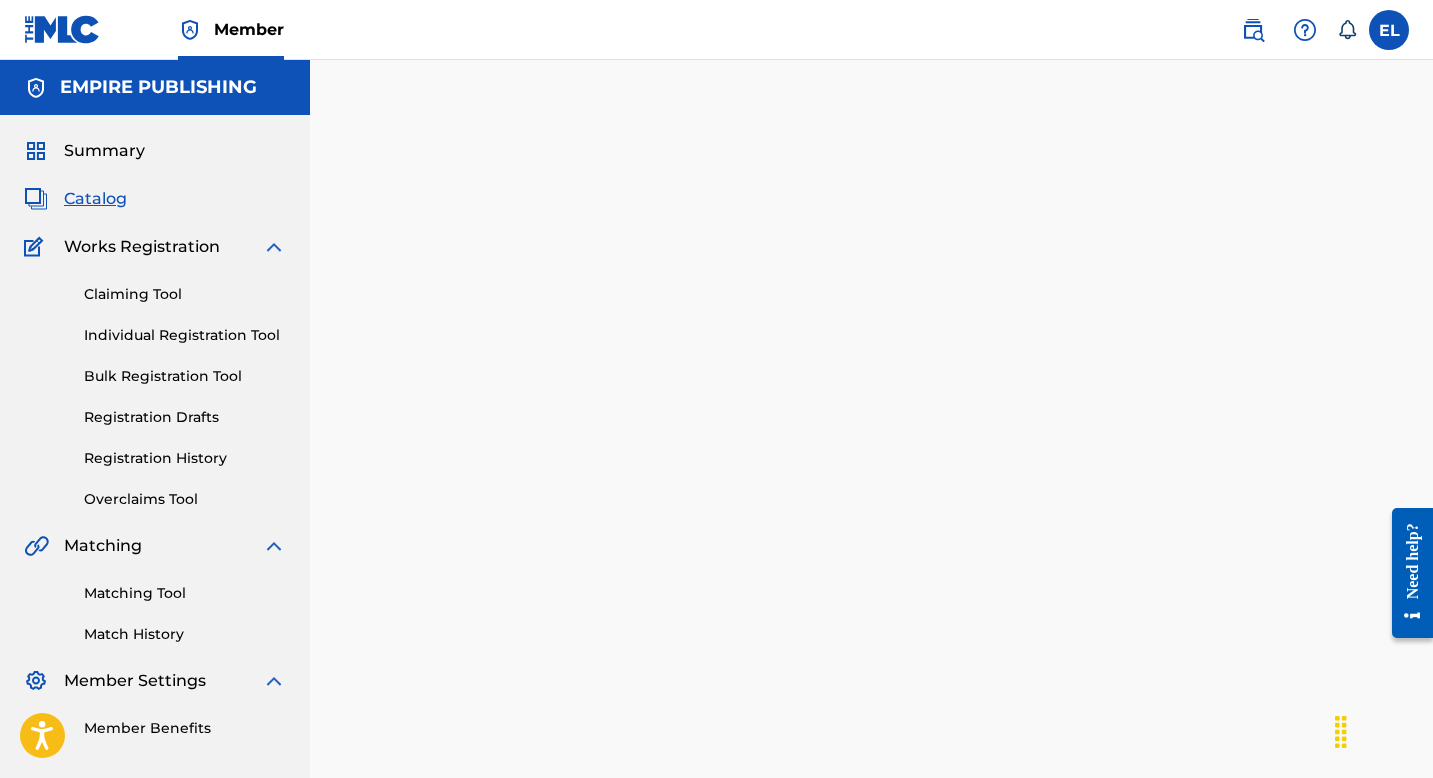 click on "Catalog" at bounding box center (95, 199) 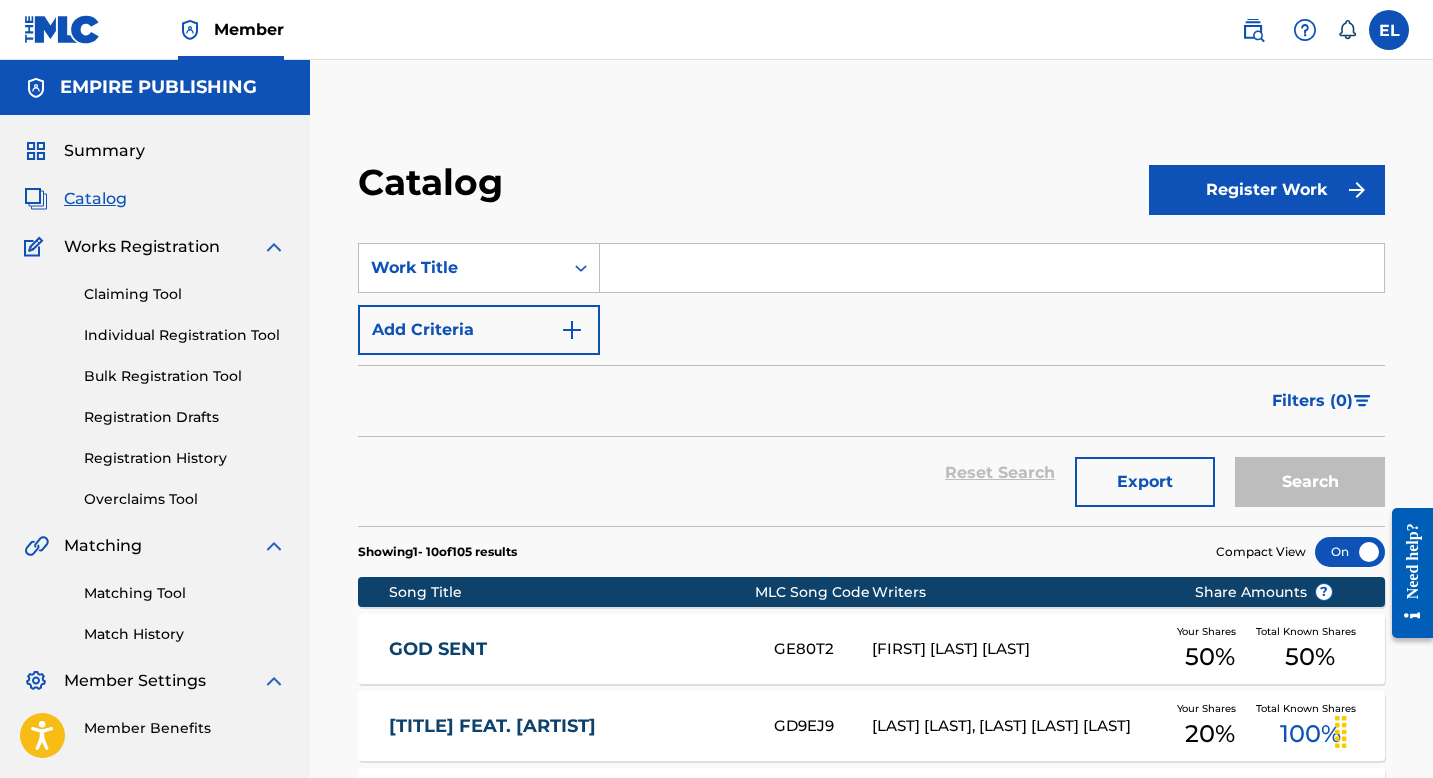 click at bounding box center (992, 268) 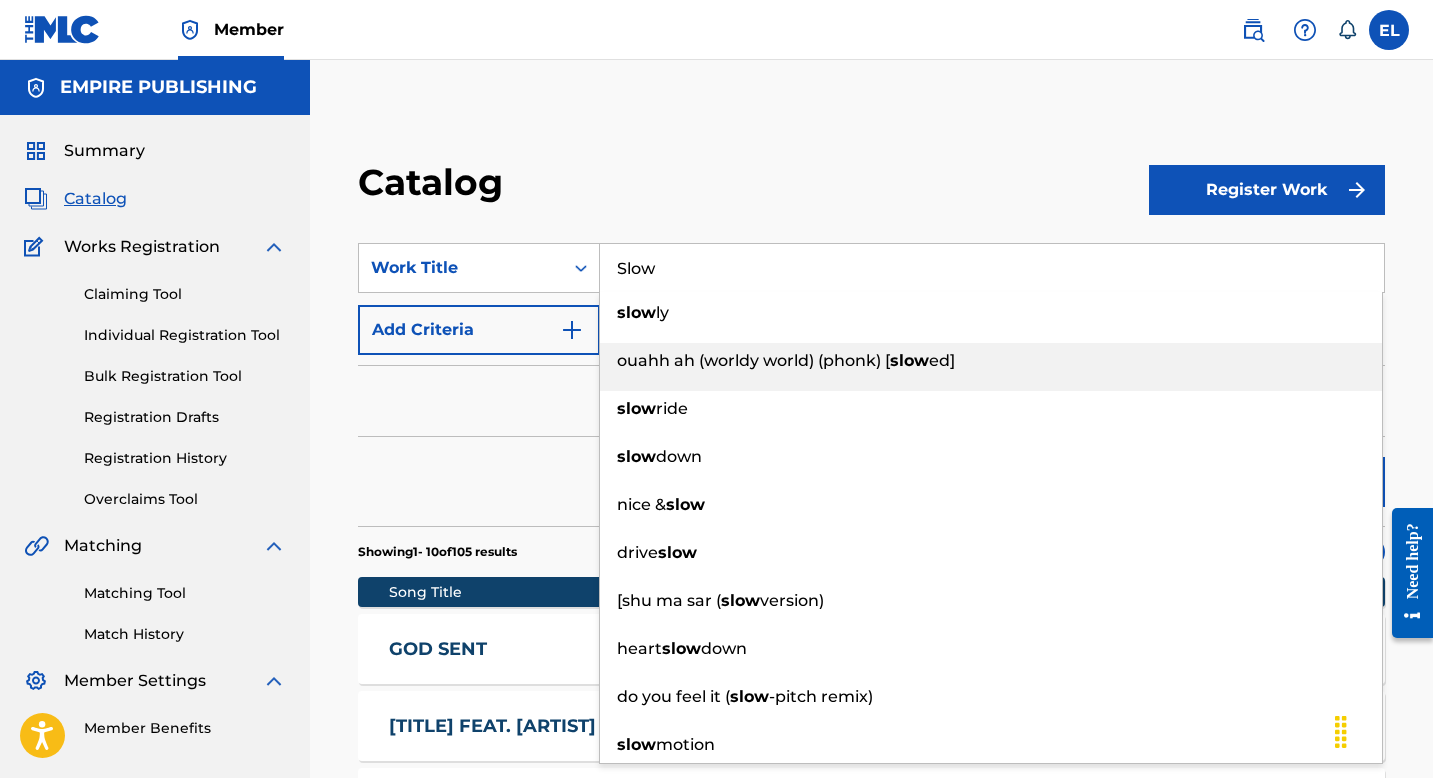 type on "Slow" 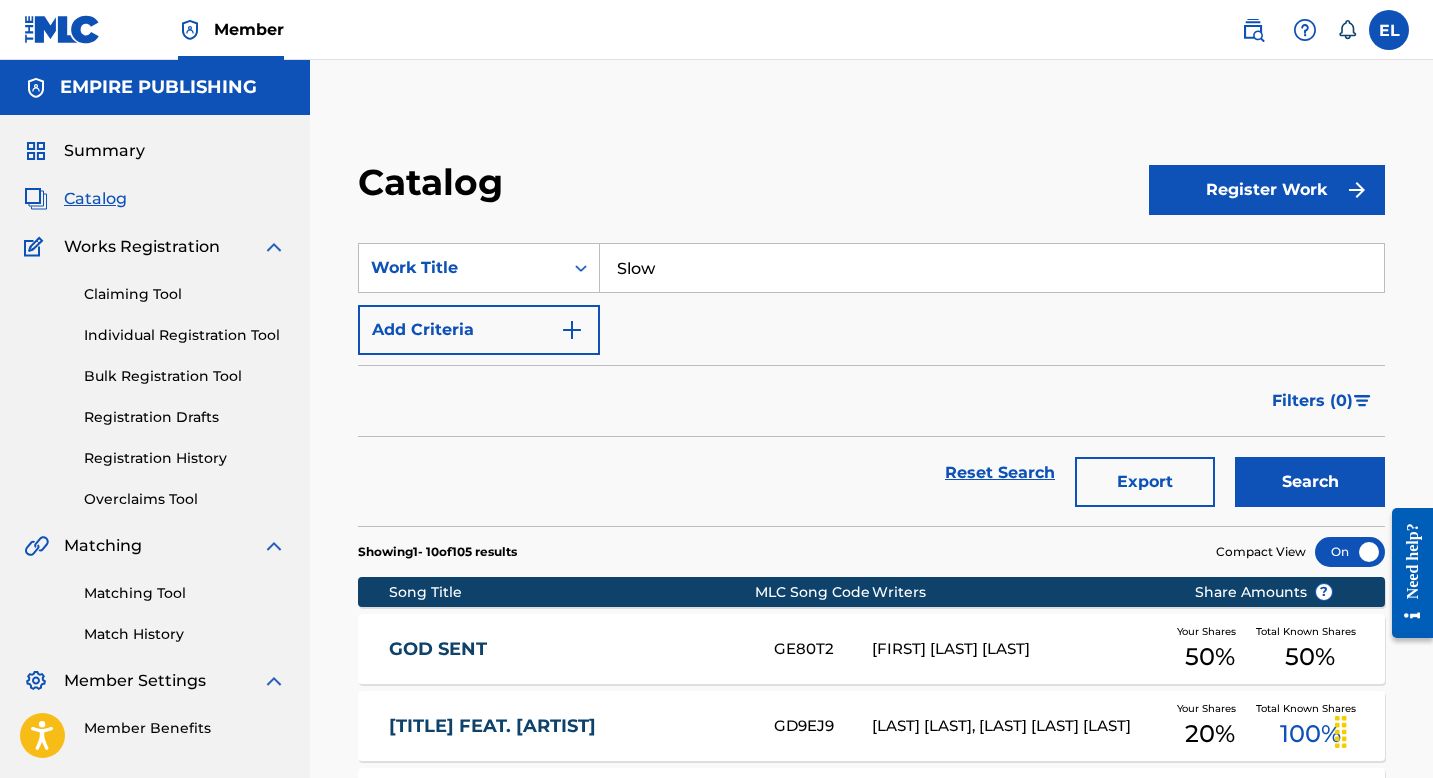 click on "Catalog" at bounding box center [753, 189] 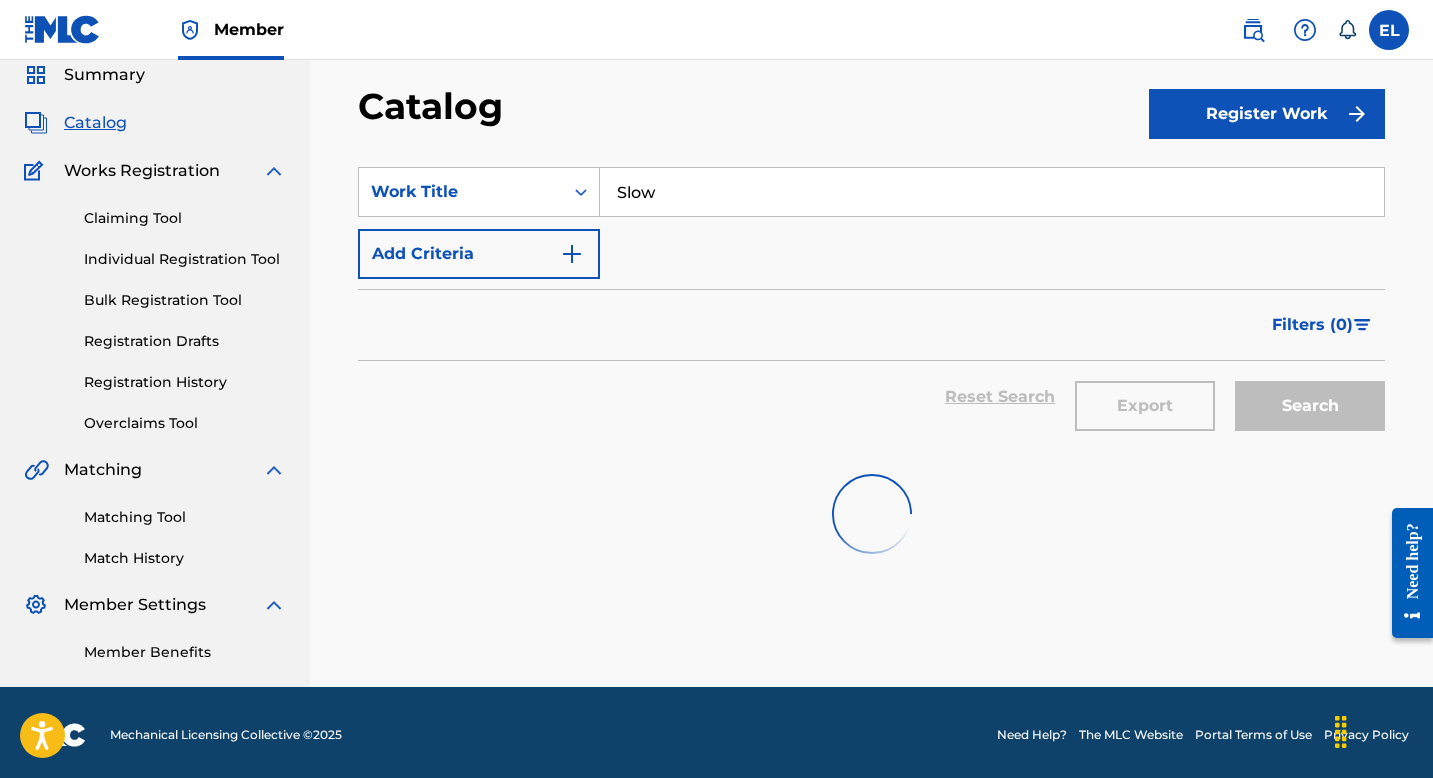 scroll, scrollTop: 81, scrollLeft: 0, axis: vertical 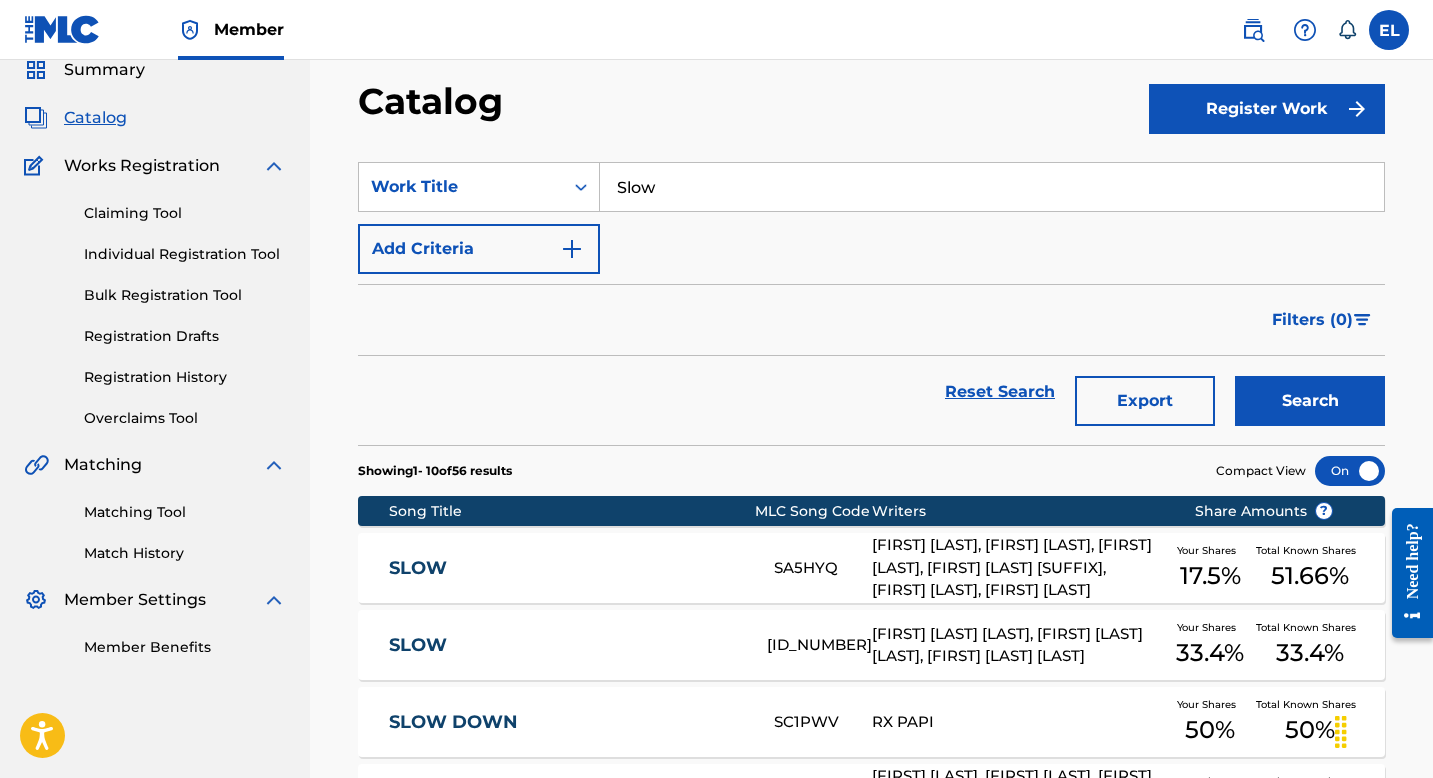 click on "SLOW" at bounding box center [568, 568] 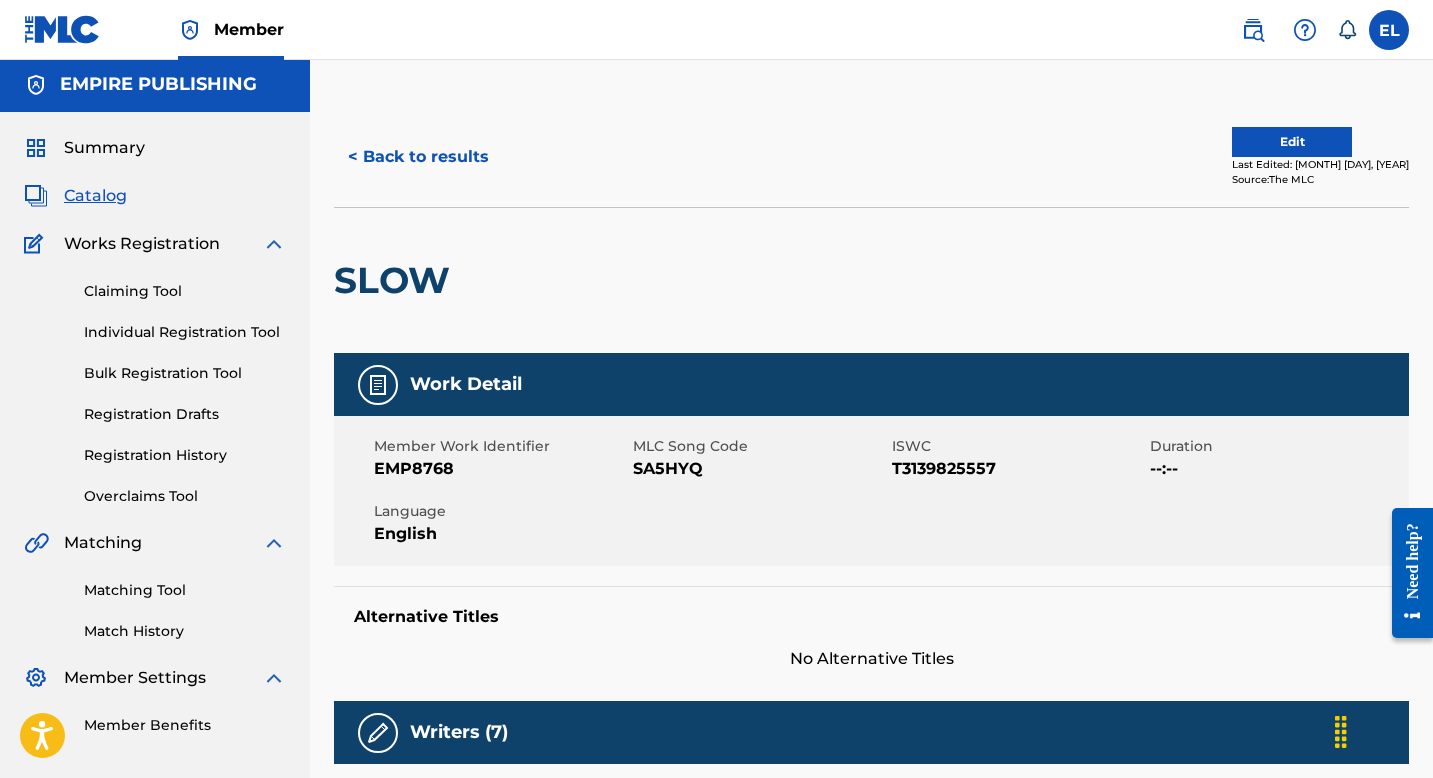 scroll, scrollTop: 4, scrollLeft: 0, axis: vertical 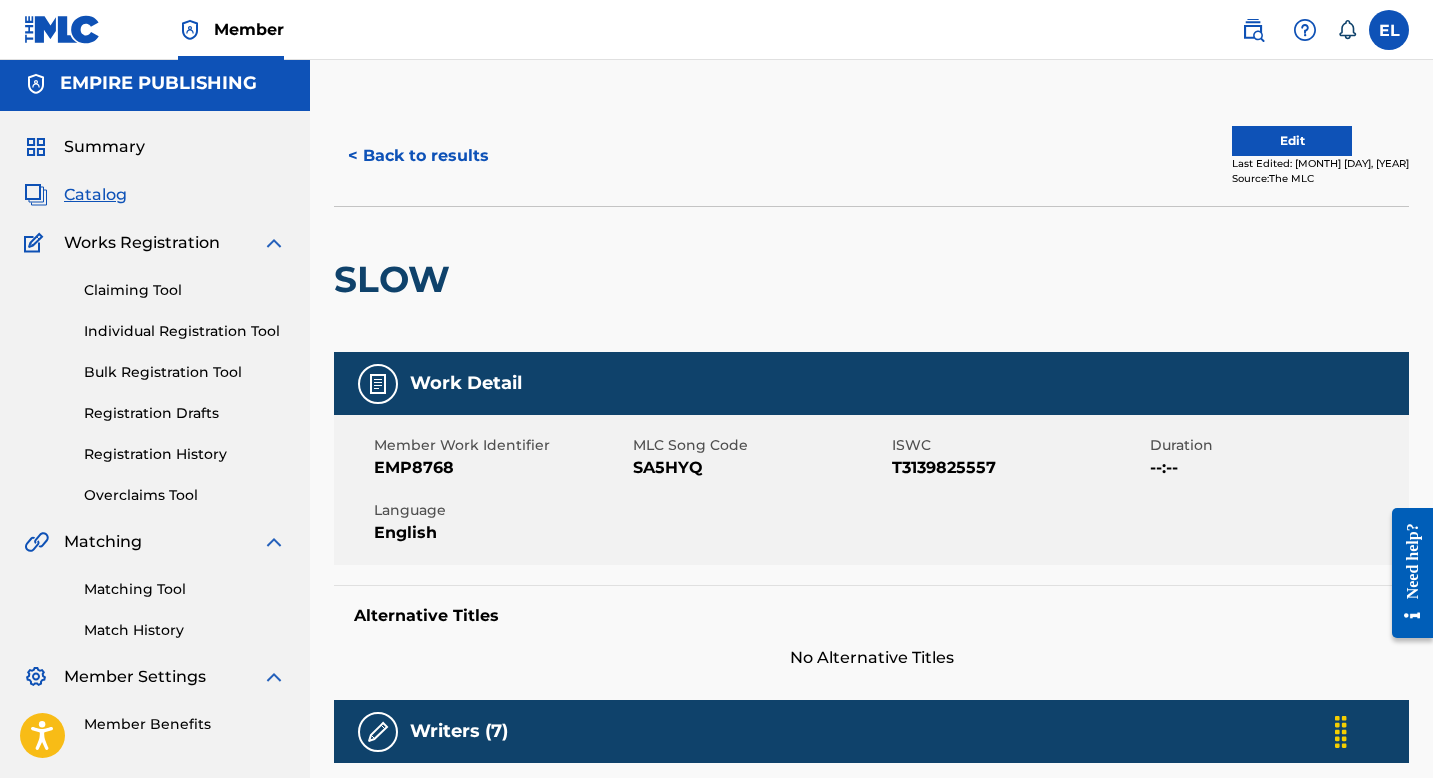 click on "Edit" at bounding box center [1292, 141] 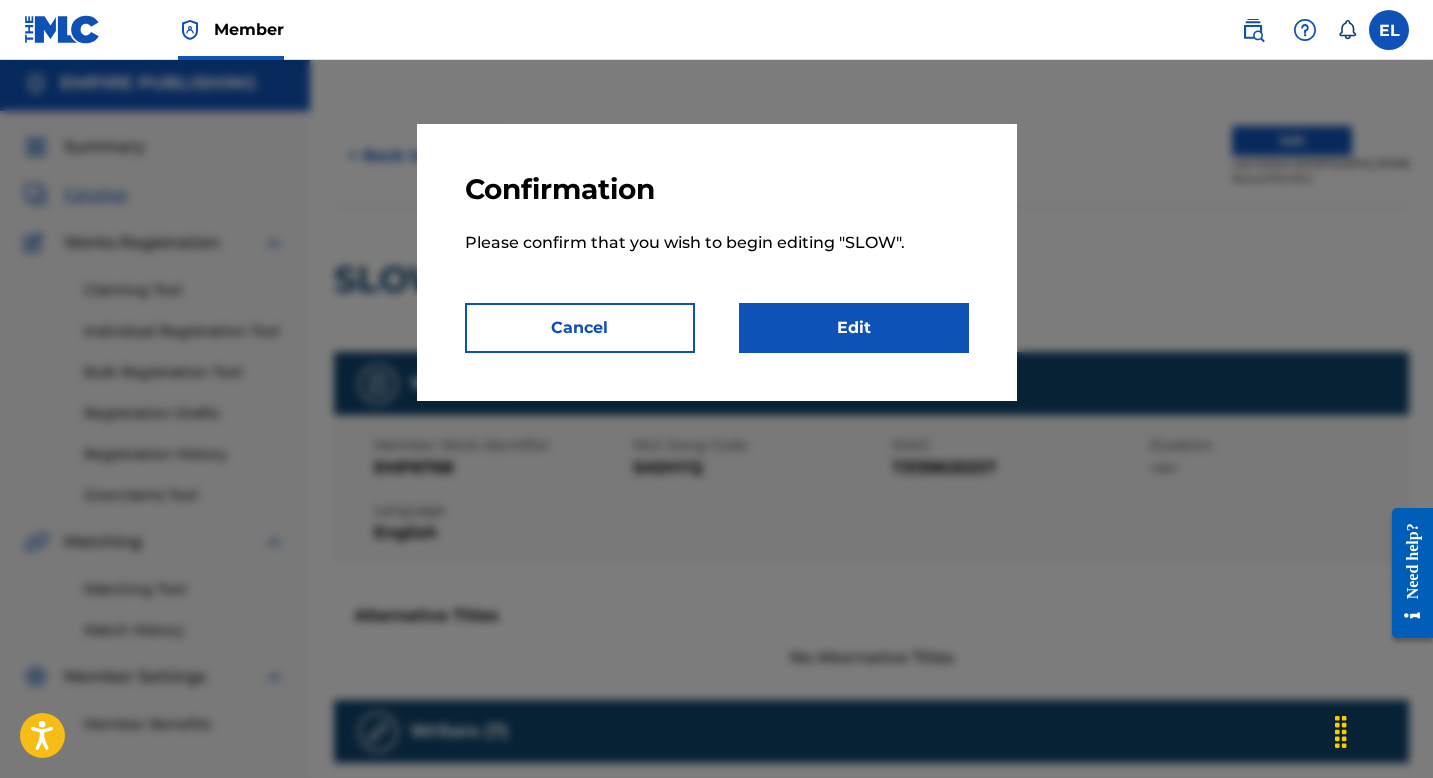 click on "Edit" at bounding box center [854, 328] 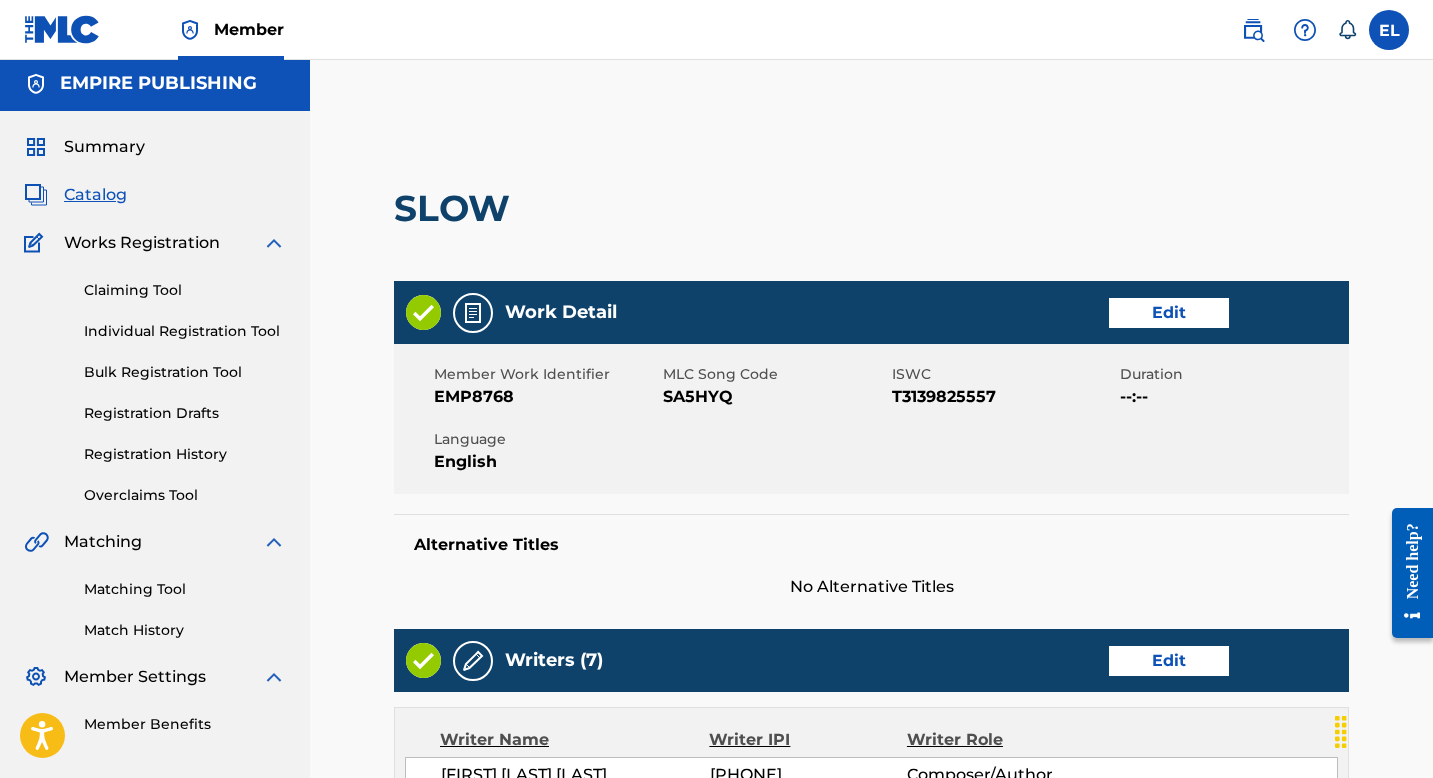 scroll, scrollTop: 0, scrollLeft: 0, axis: both 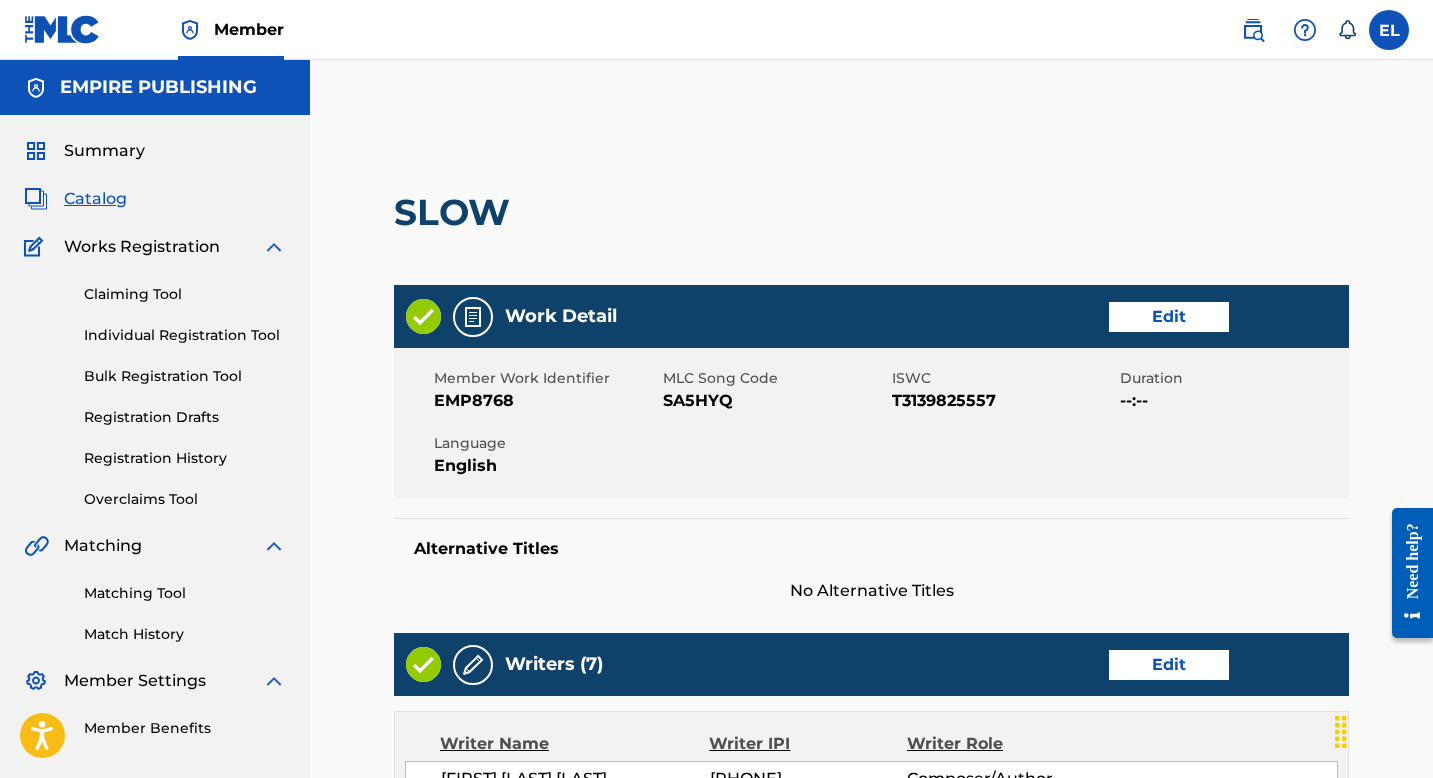 click on "Edit" at bounding box center [1169, 317] 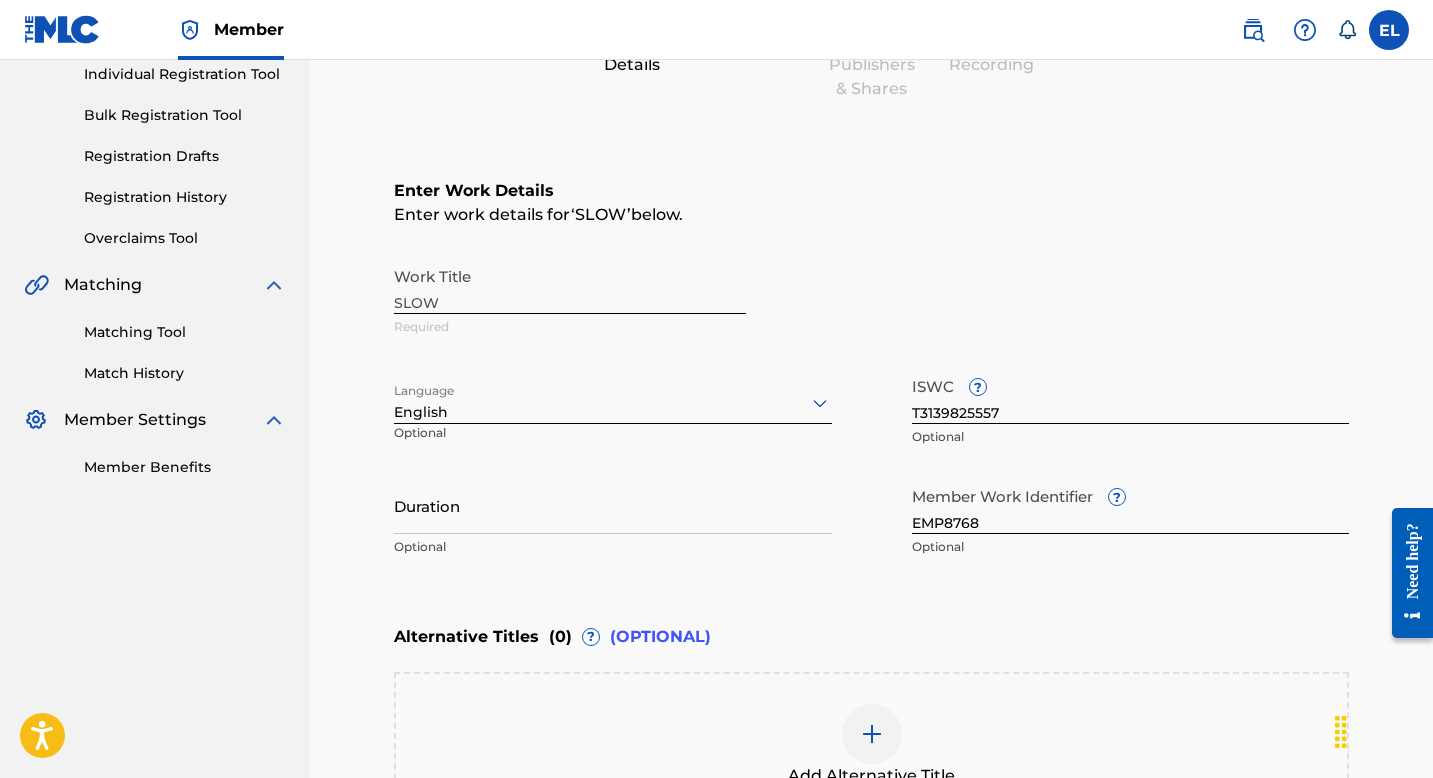 scroll, scrollTop: 421, scrollLeft: 0, axis: vertical 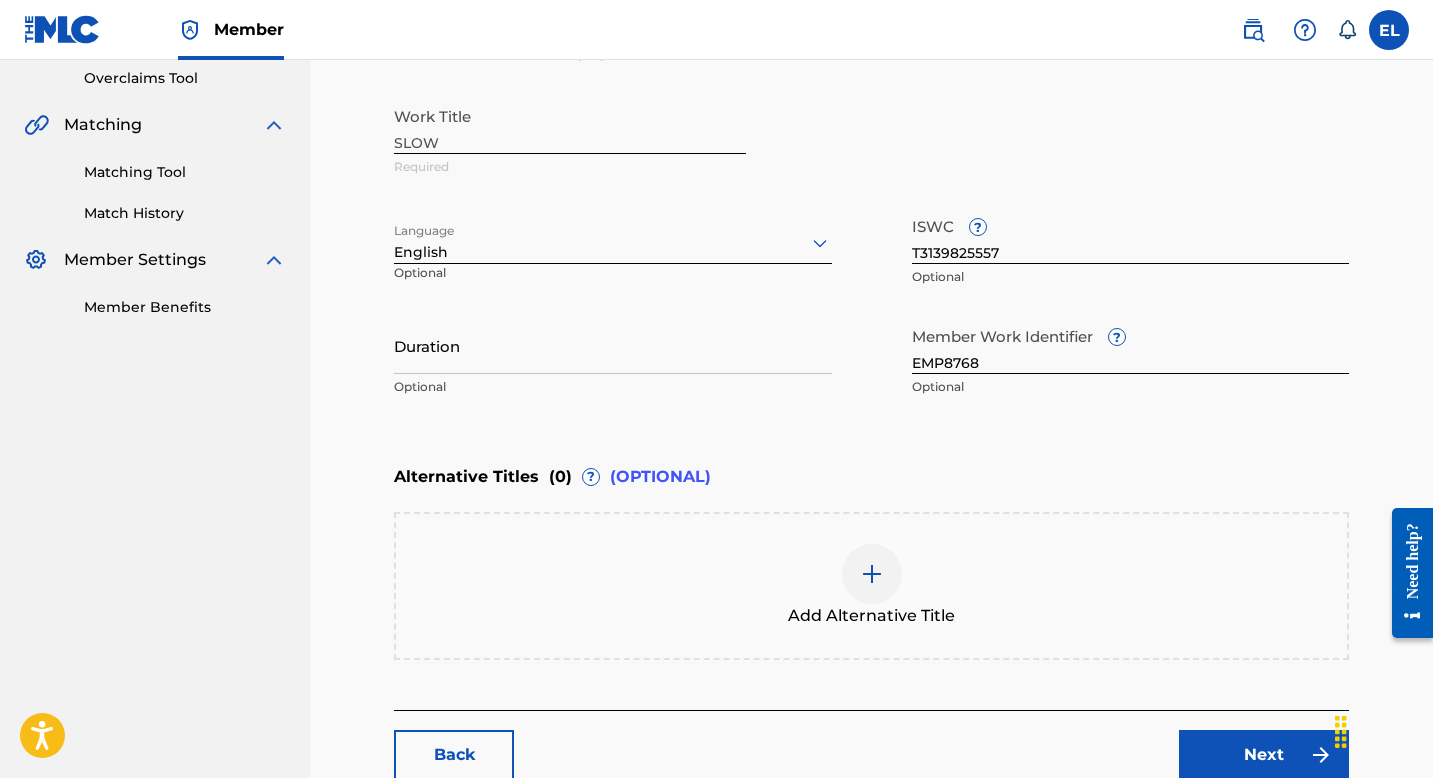 click on "Duration" at bounding box center (613, 345) 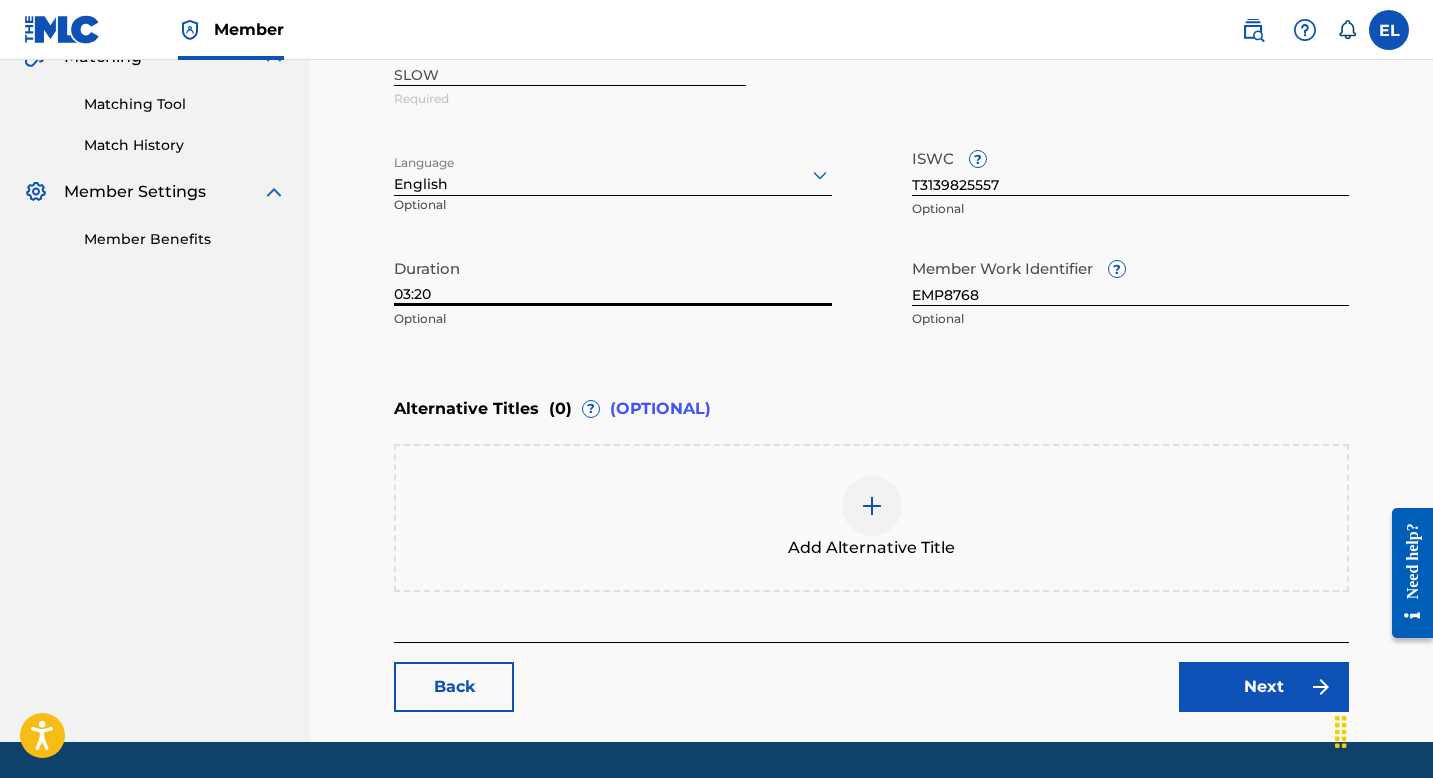 scroll, scrollTop: 548, scrollLeft: 0, axis: vertical 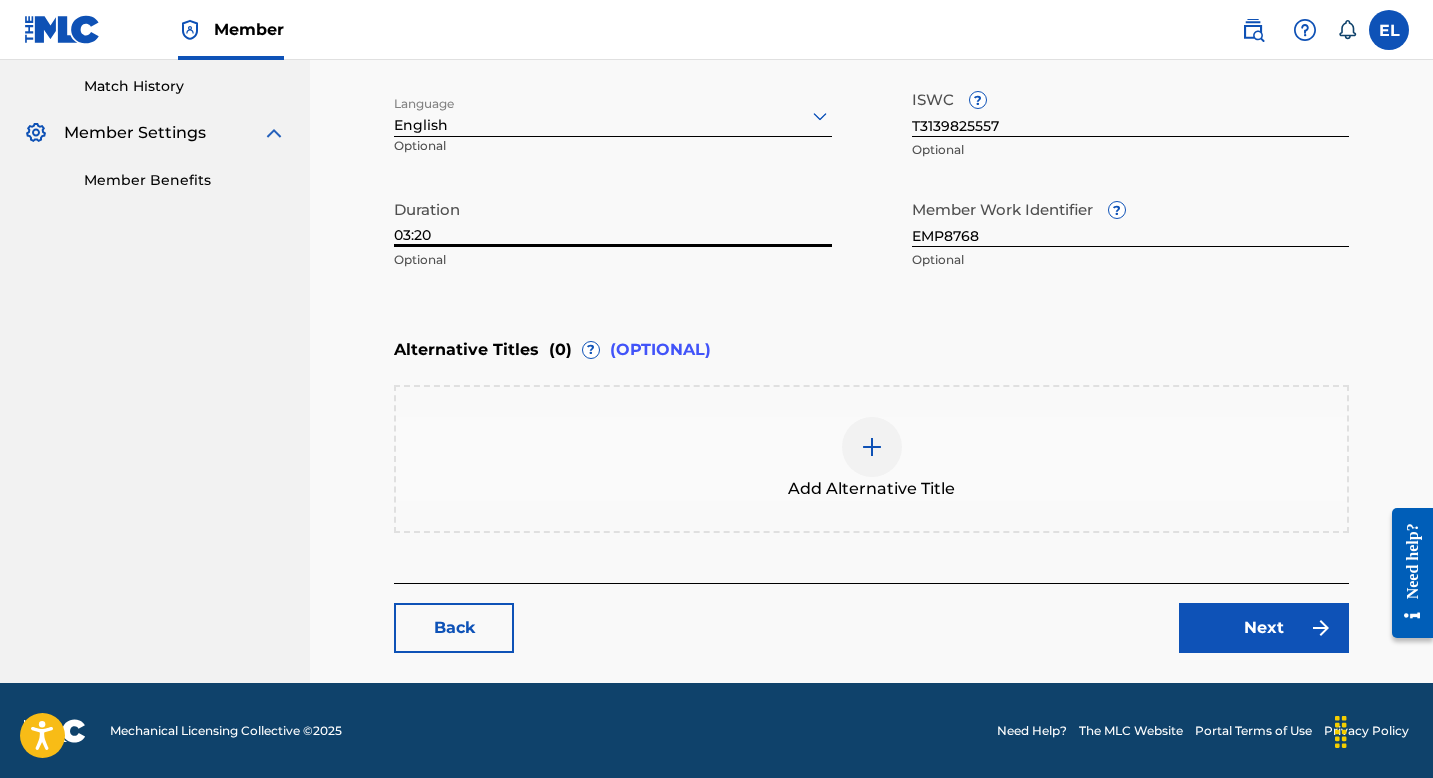type on "03:20" 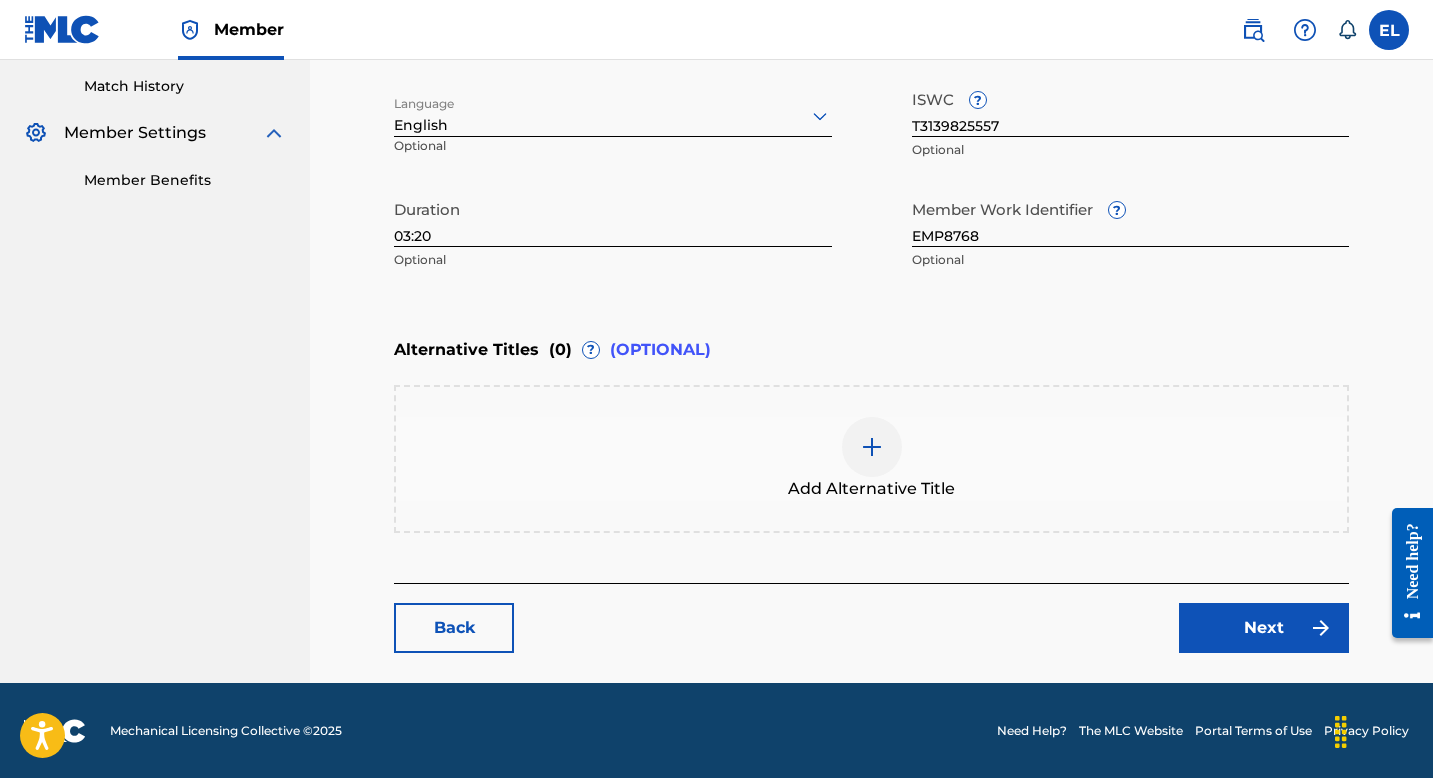 click on "Next" at bounding box center (1264, 628) 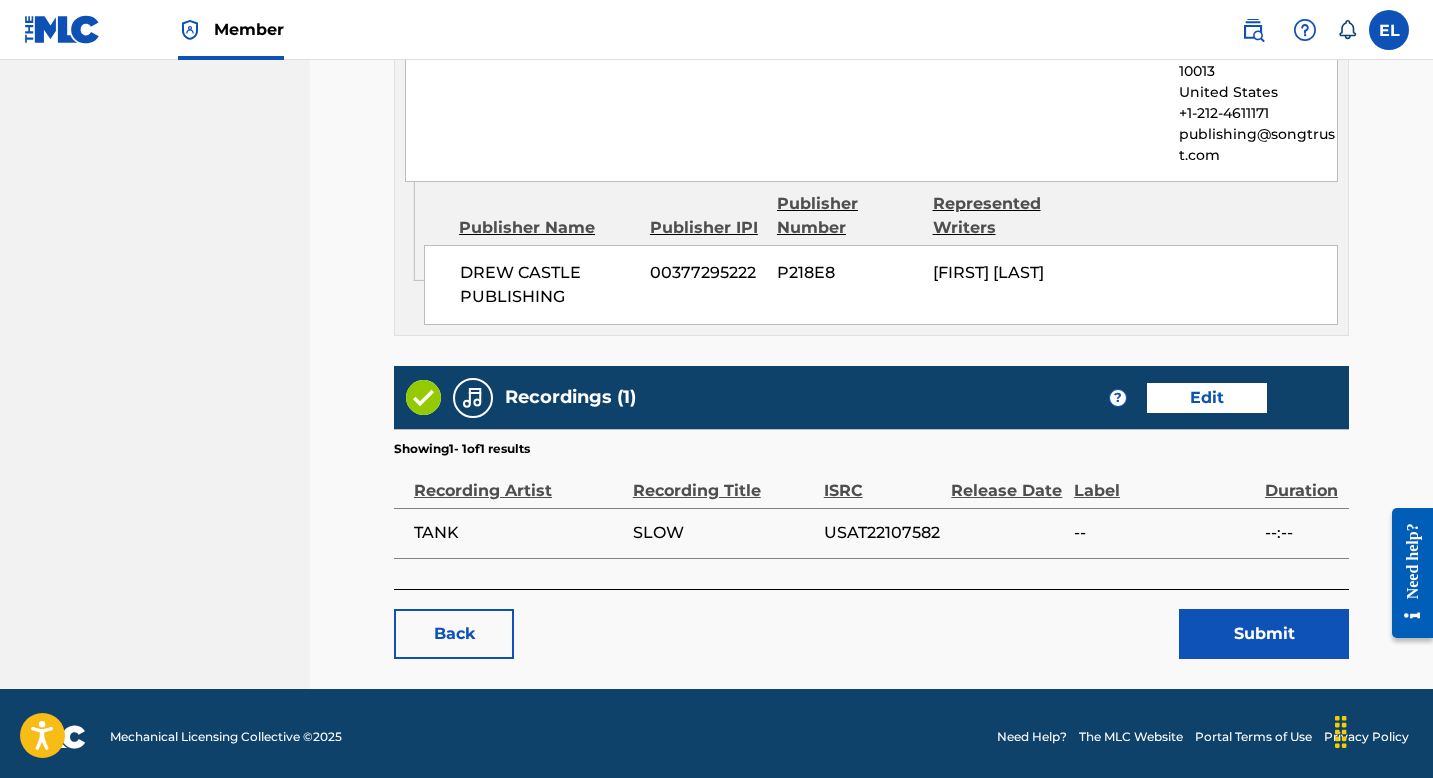 scroll, scrollTop: 2287, scrollLeft: 0, axis: vertical 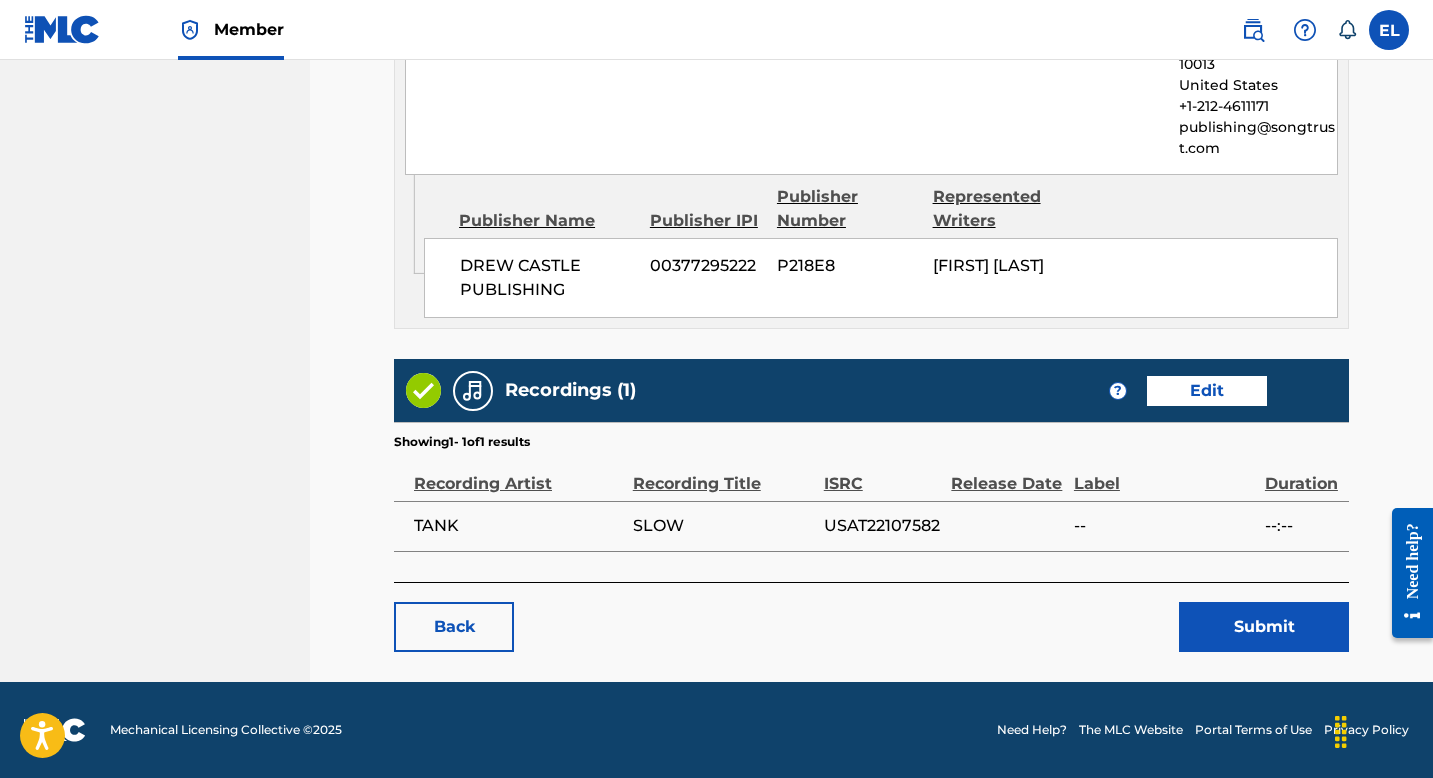 click on "Submit" at bounding box center [1264, 627] 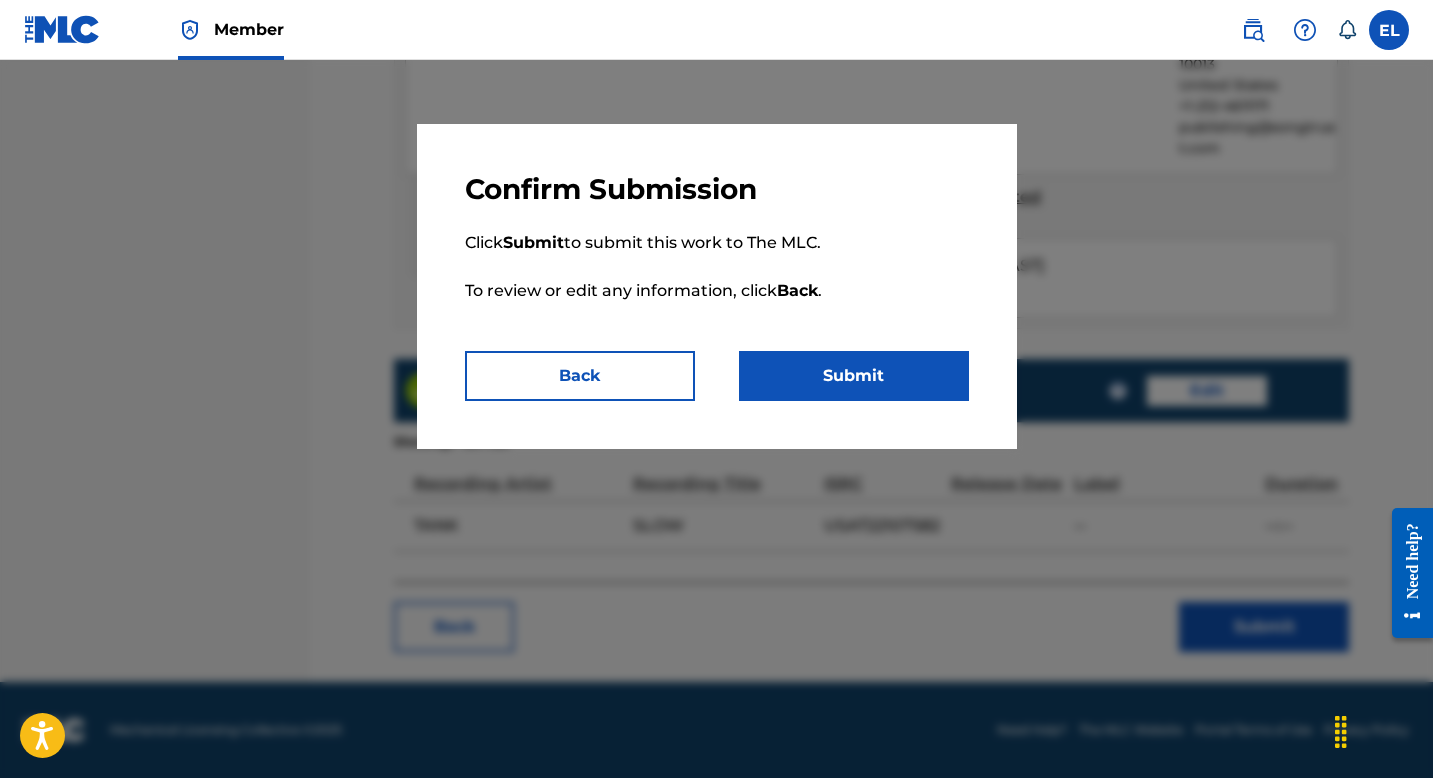click on "Submit" at bounding box center [854, 376] 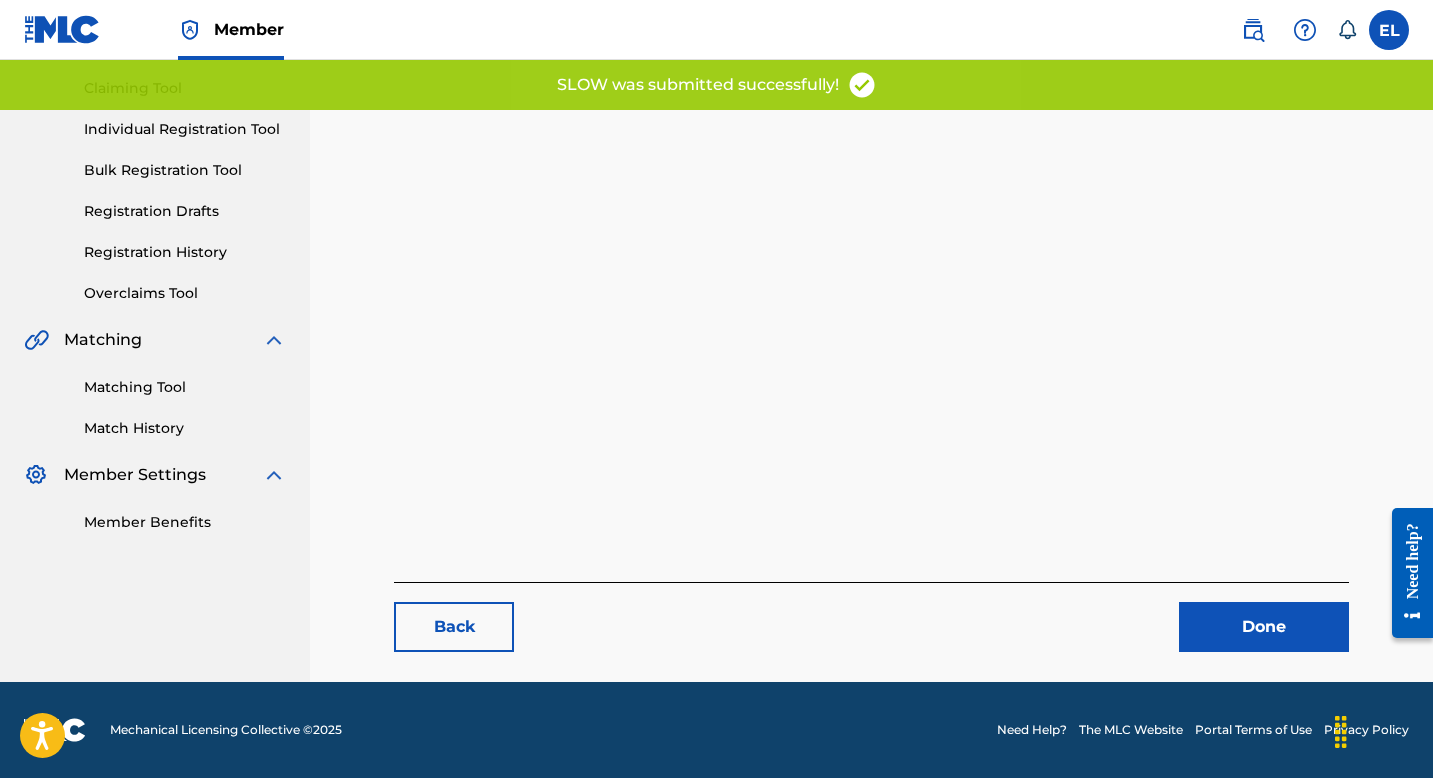 scroll, scrollTop: 0, scrollLeft: 0, axis: both 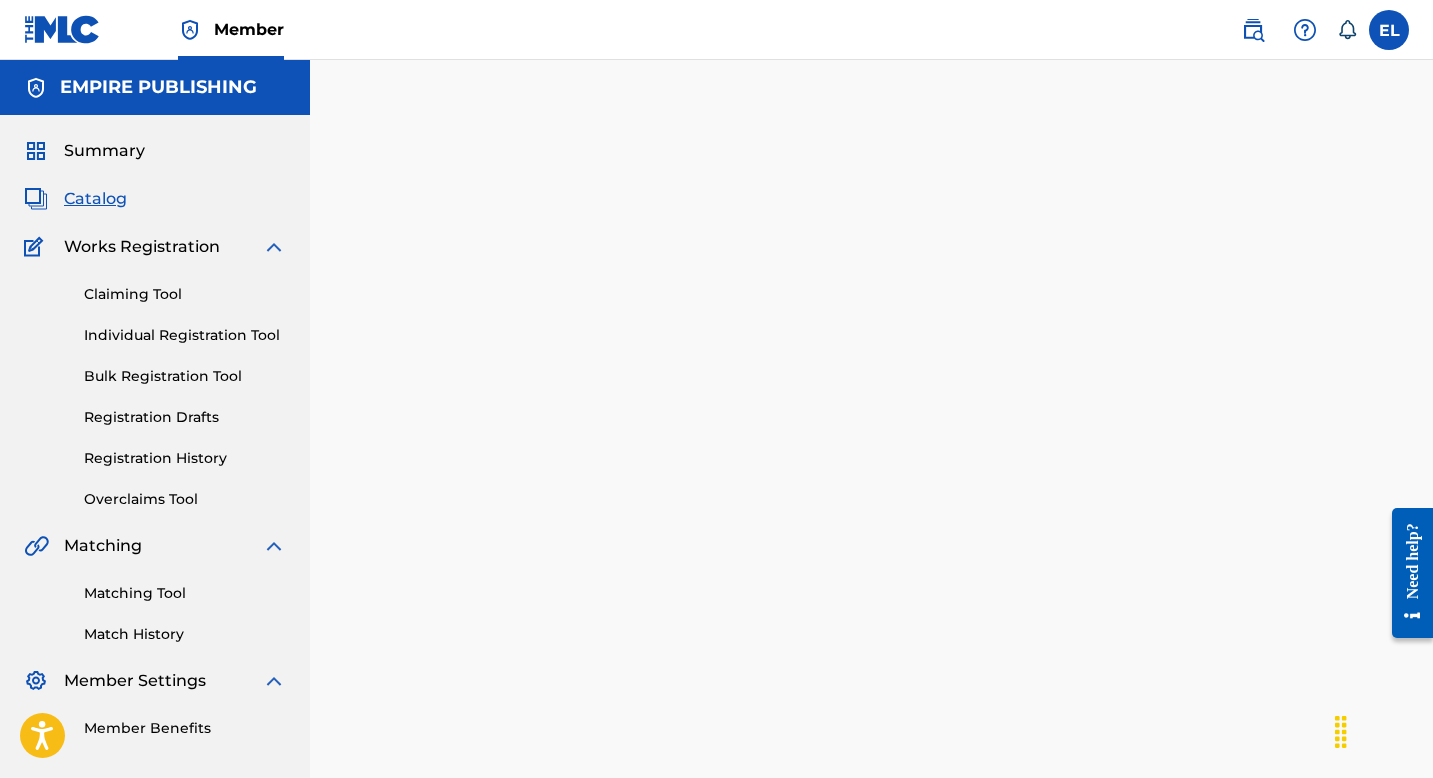 click on "Catalog" at bounding box center [95, 199] 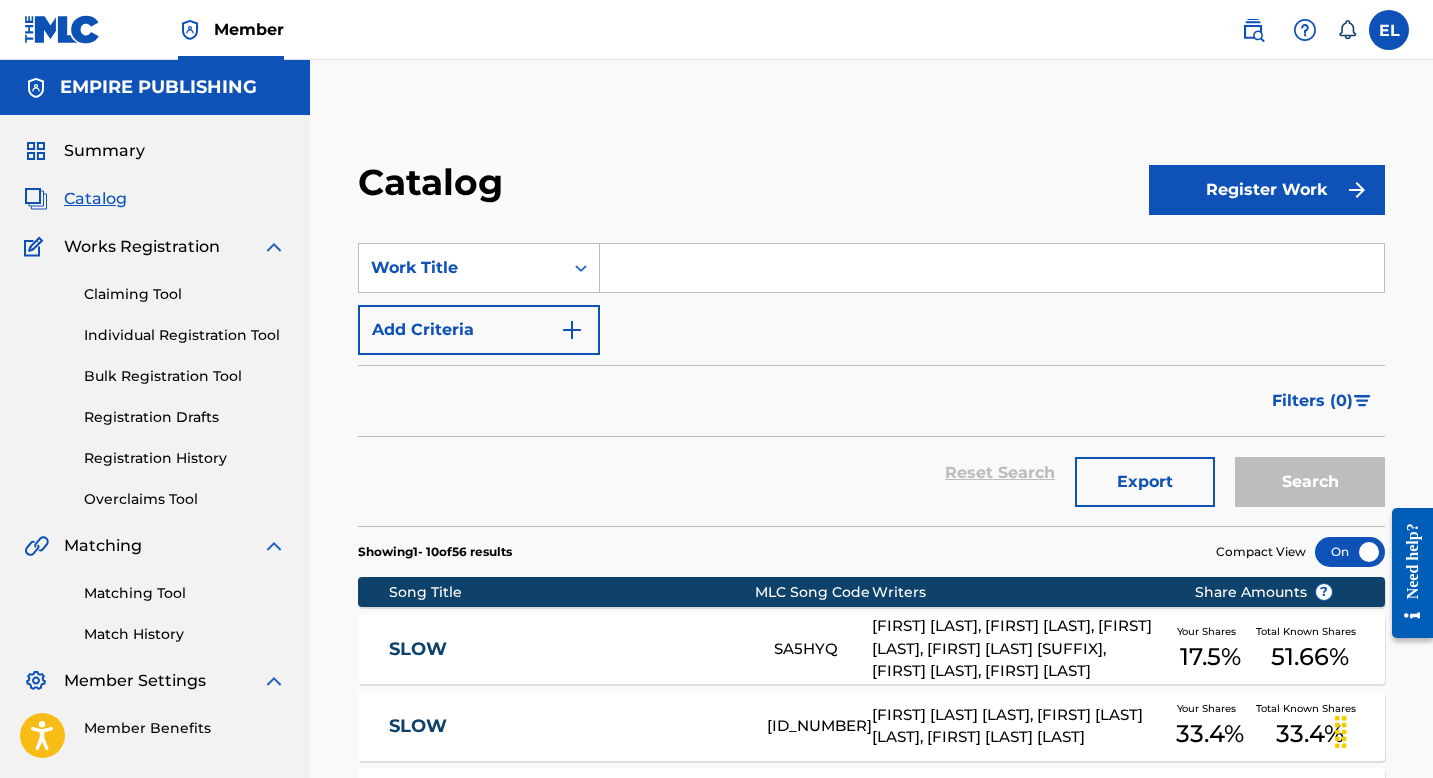 click on "SLOW" at bounding box center (568, 649) 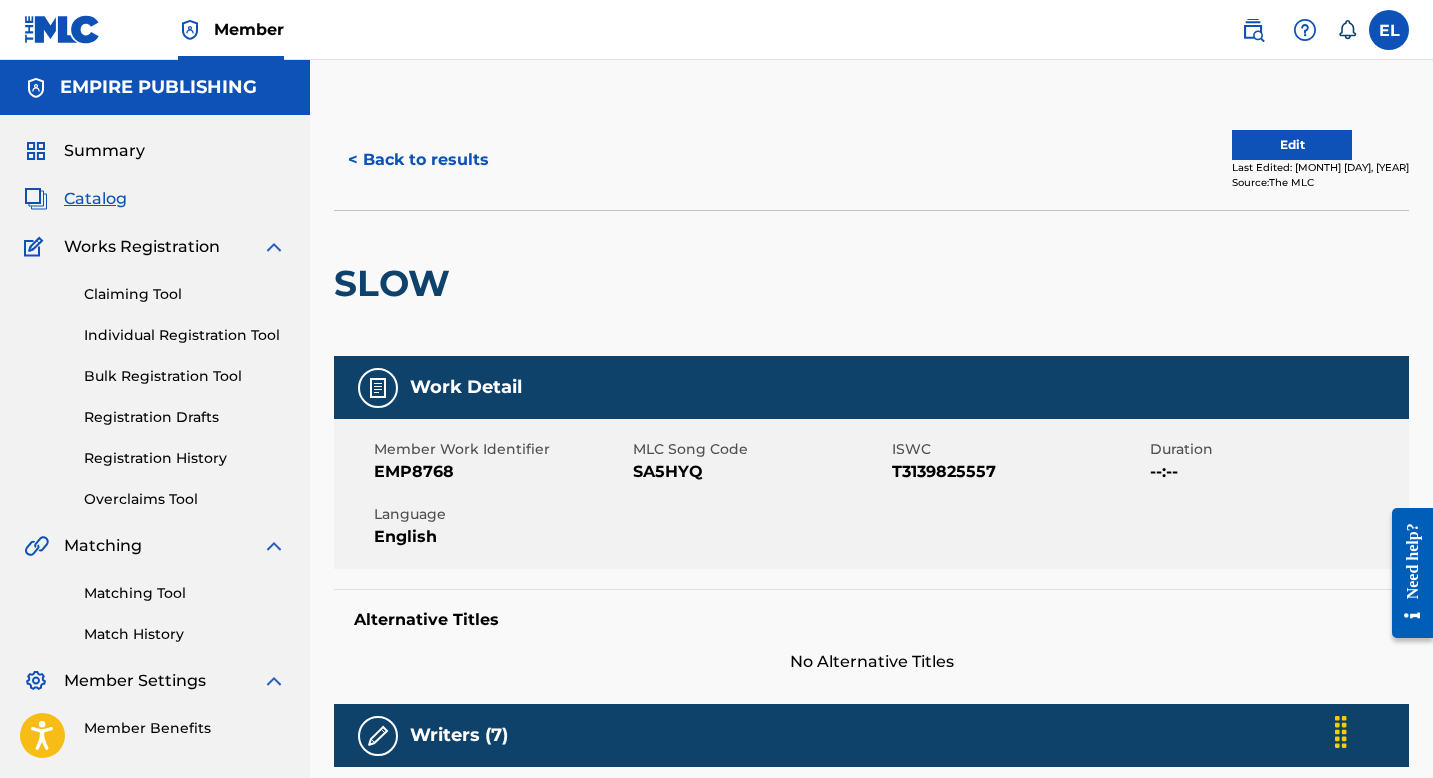 click on "SA5HYQ" at bounding box center (760, 472) 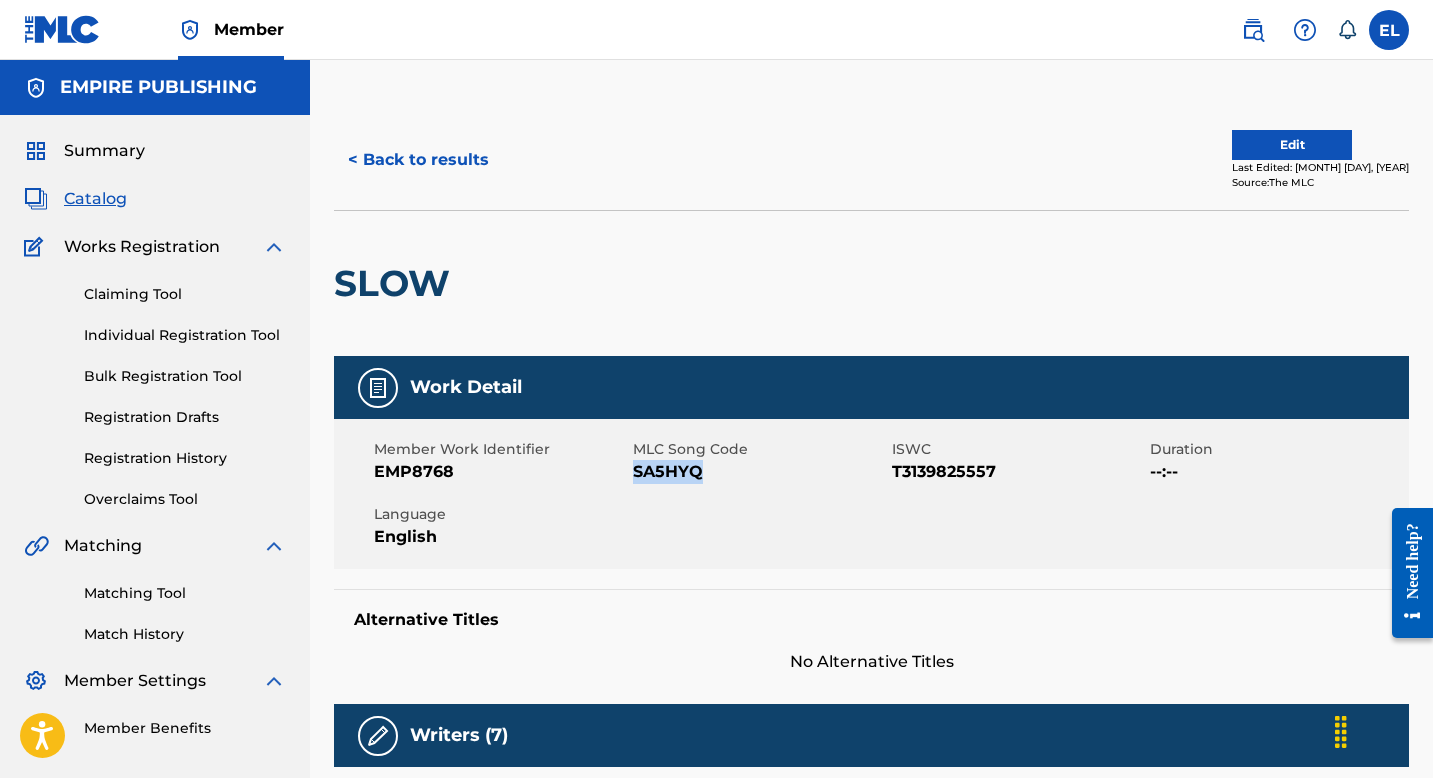 drag, startPoint x: 660, startPoint y: 474, endPoint x: 2, endPoint y: 323, distance: 675.1037 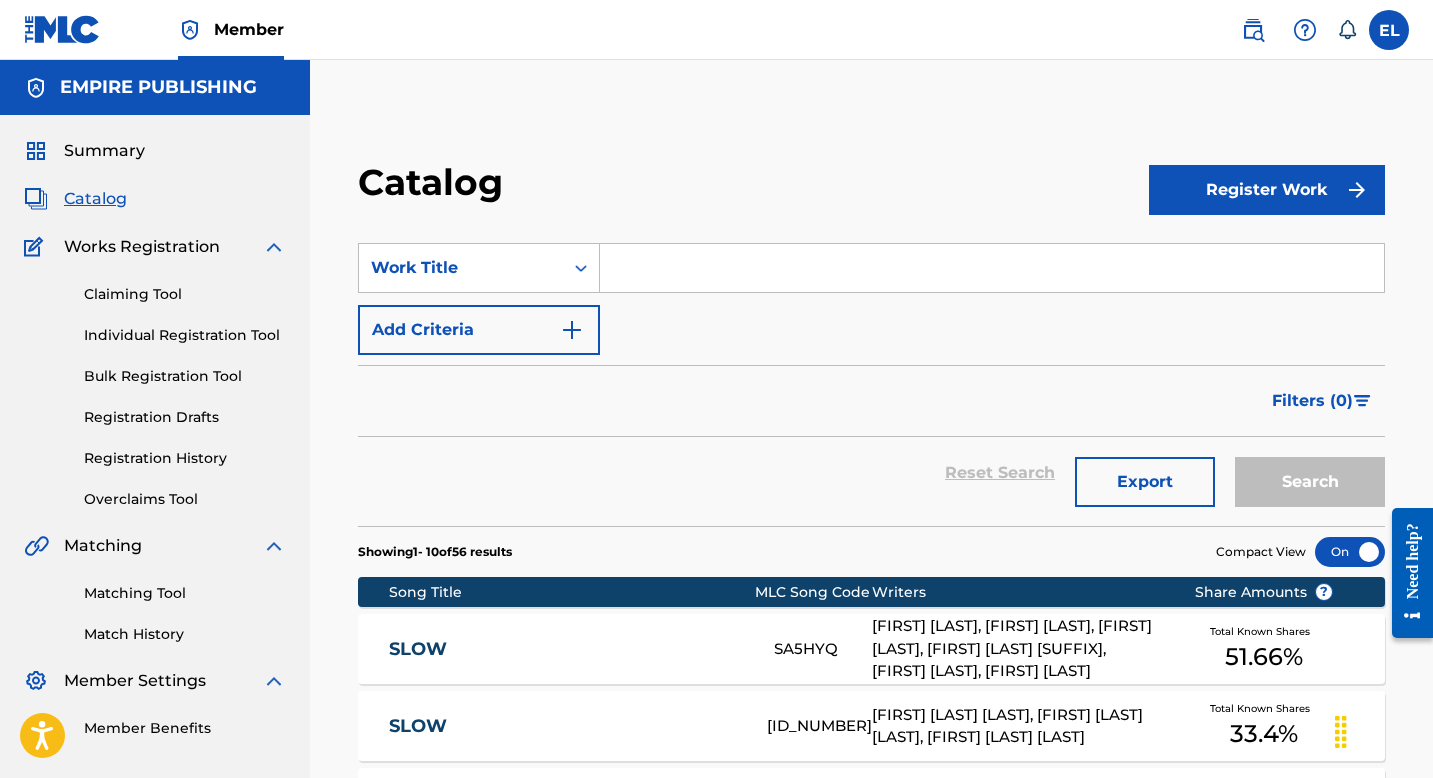 click at bounding box center [992, 268] 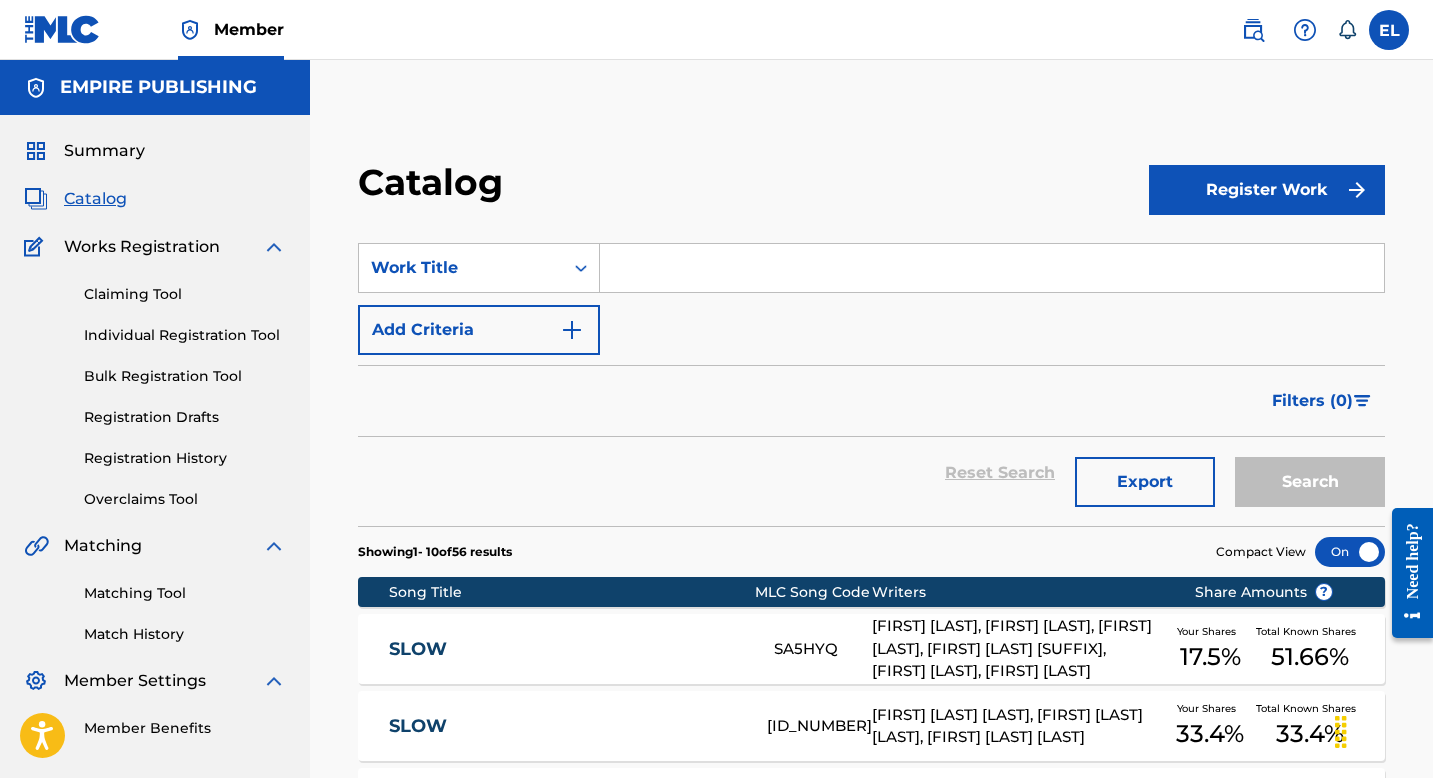 click at bounding box center [992, 268] 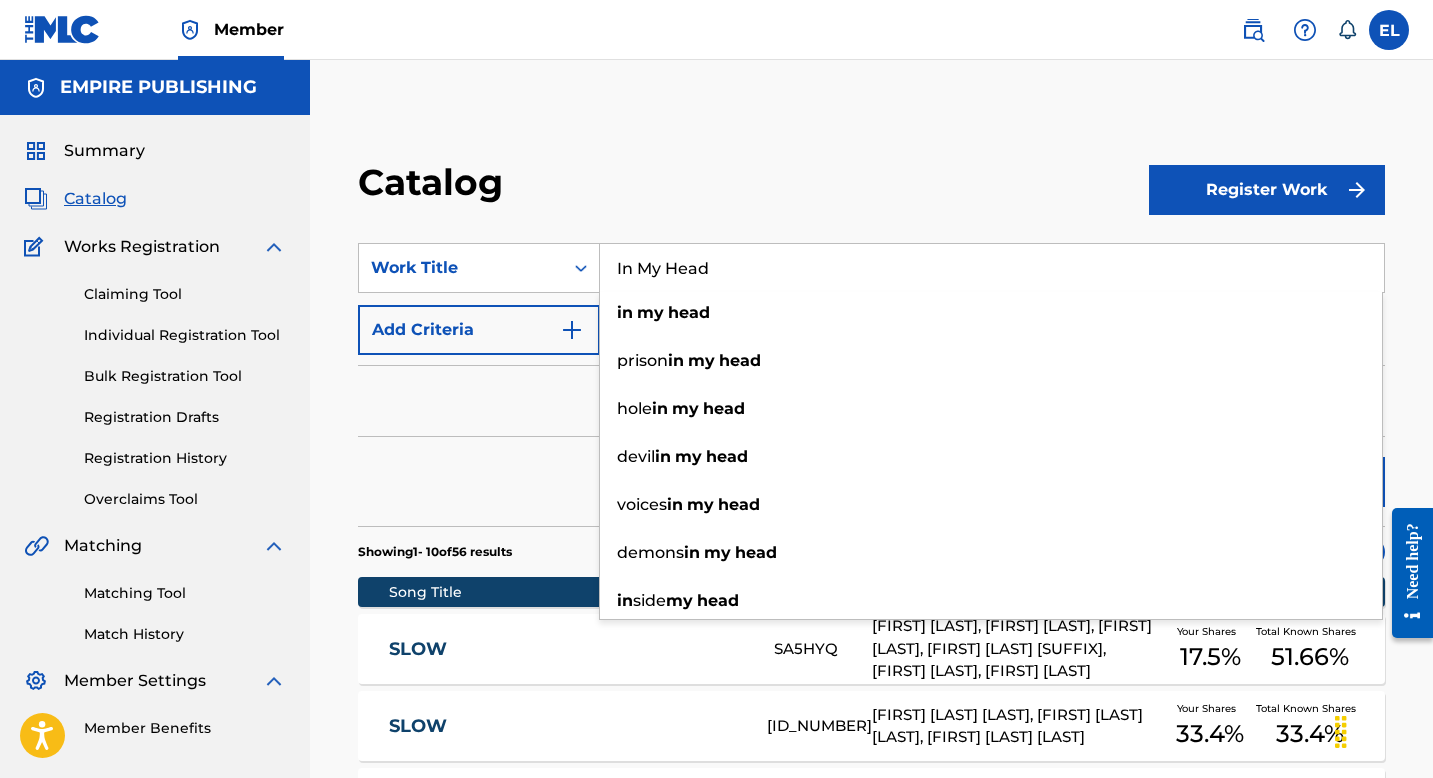 type on "In My Head" 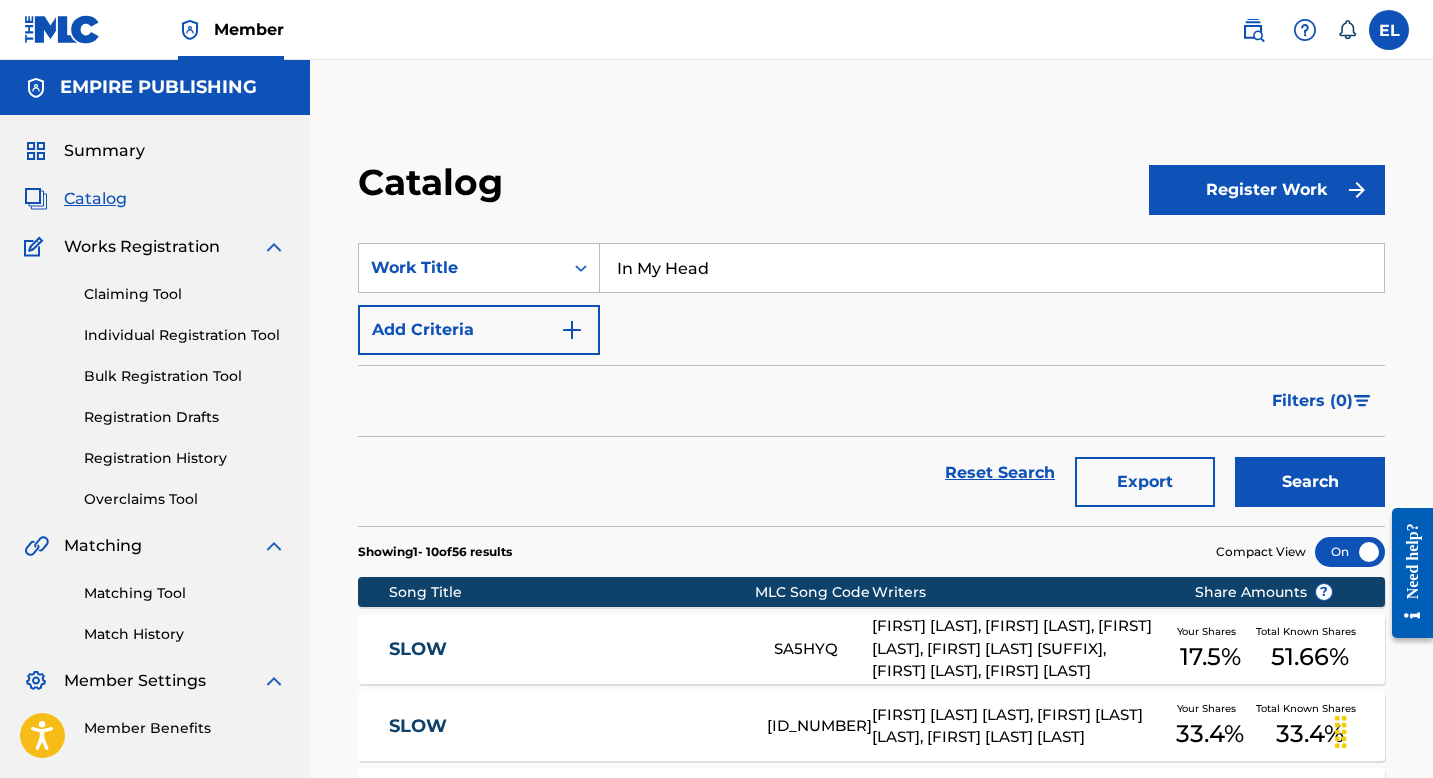 drag, startPoint x: 1300, startPoint y: 472, endPoint x: 1289, endPoint y: 463, distance: 14.21267 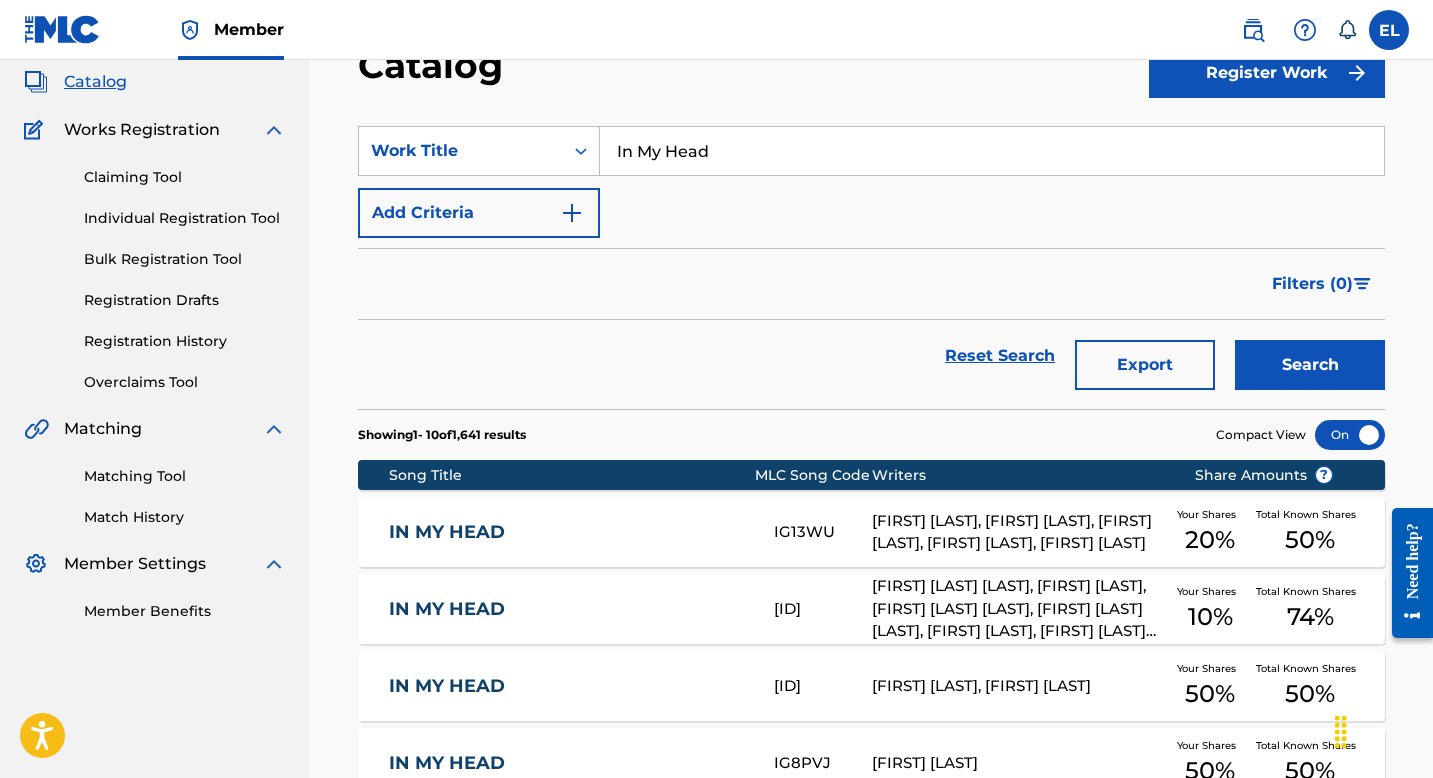 scroll, scrollTop: 118, scrollLeft: 0, axis: vertical 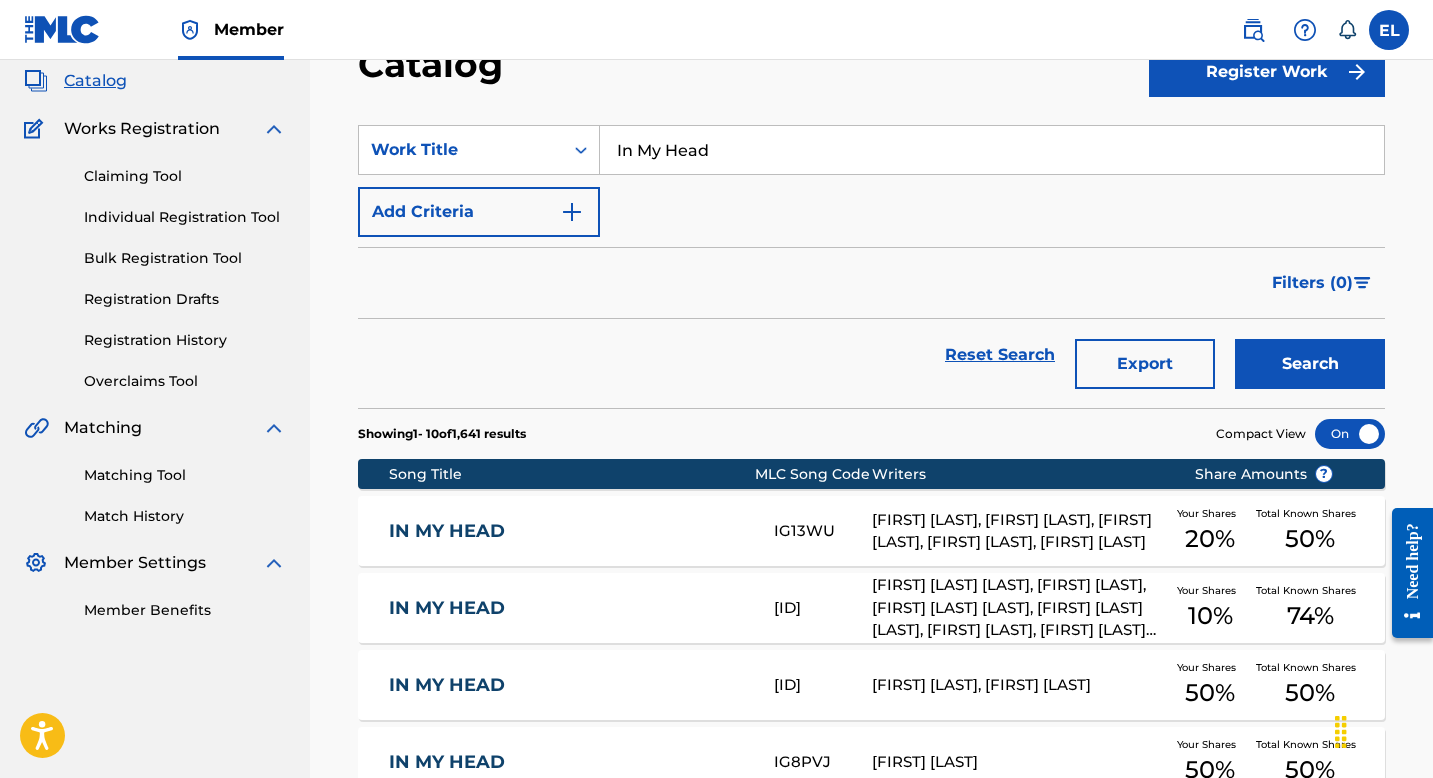 click on "IN MY HEAD" at bounding box center [568, 531] 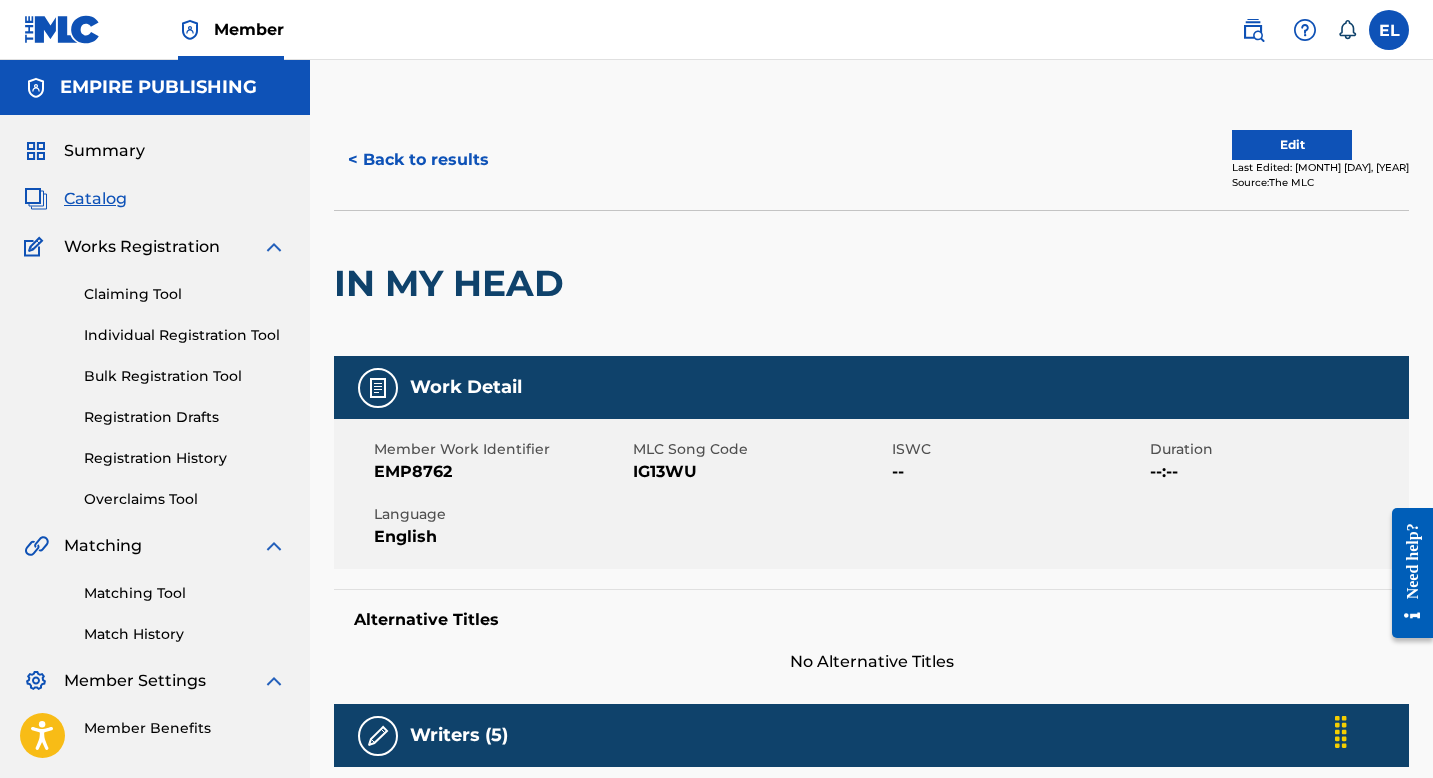 click on "Edit" at bounding box center (1292, 145) 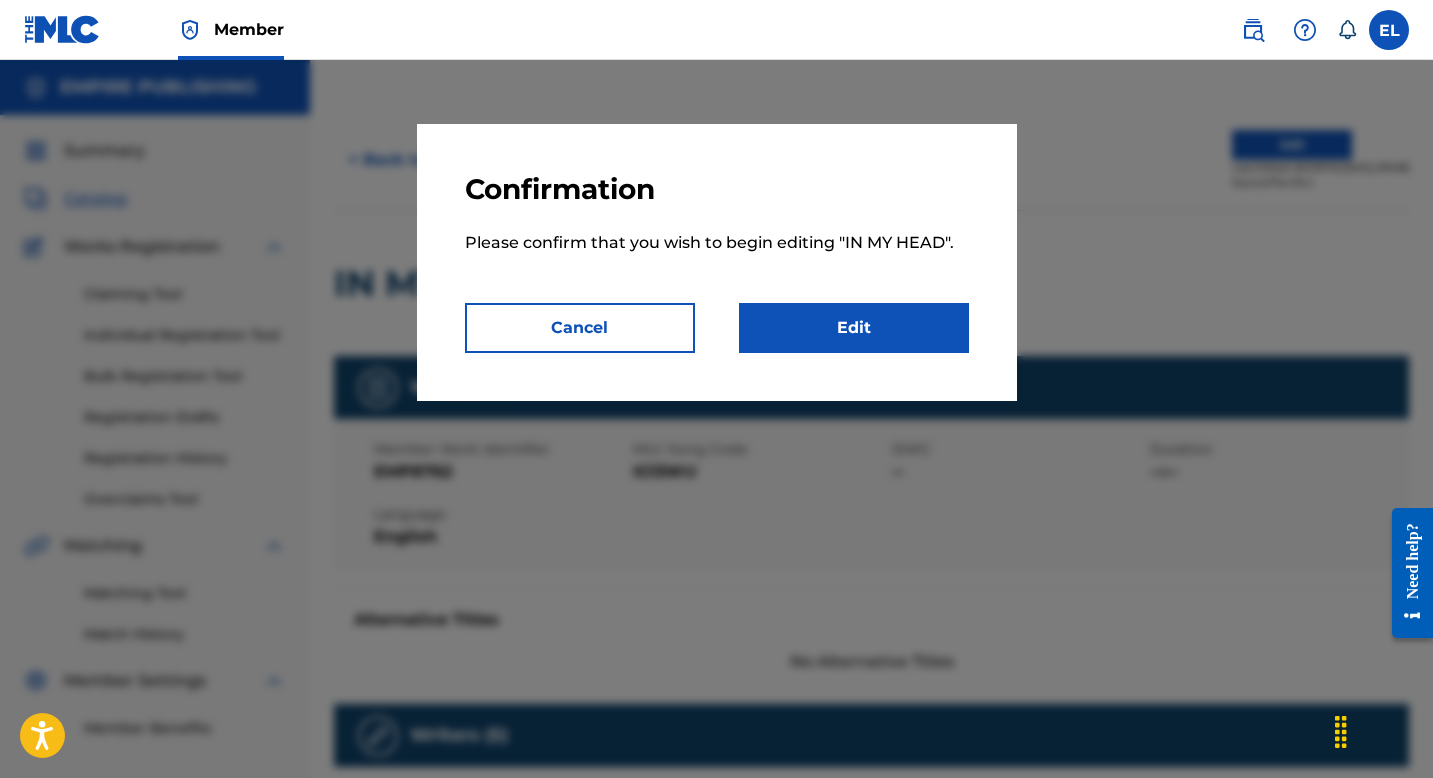 click on "Edit" at bounding box center (854, 328) 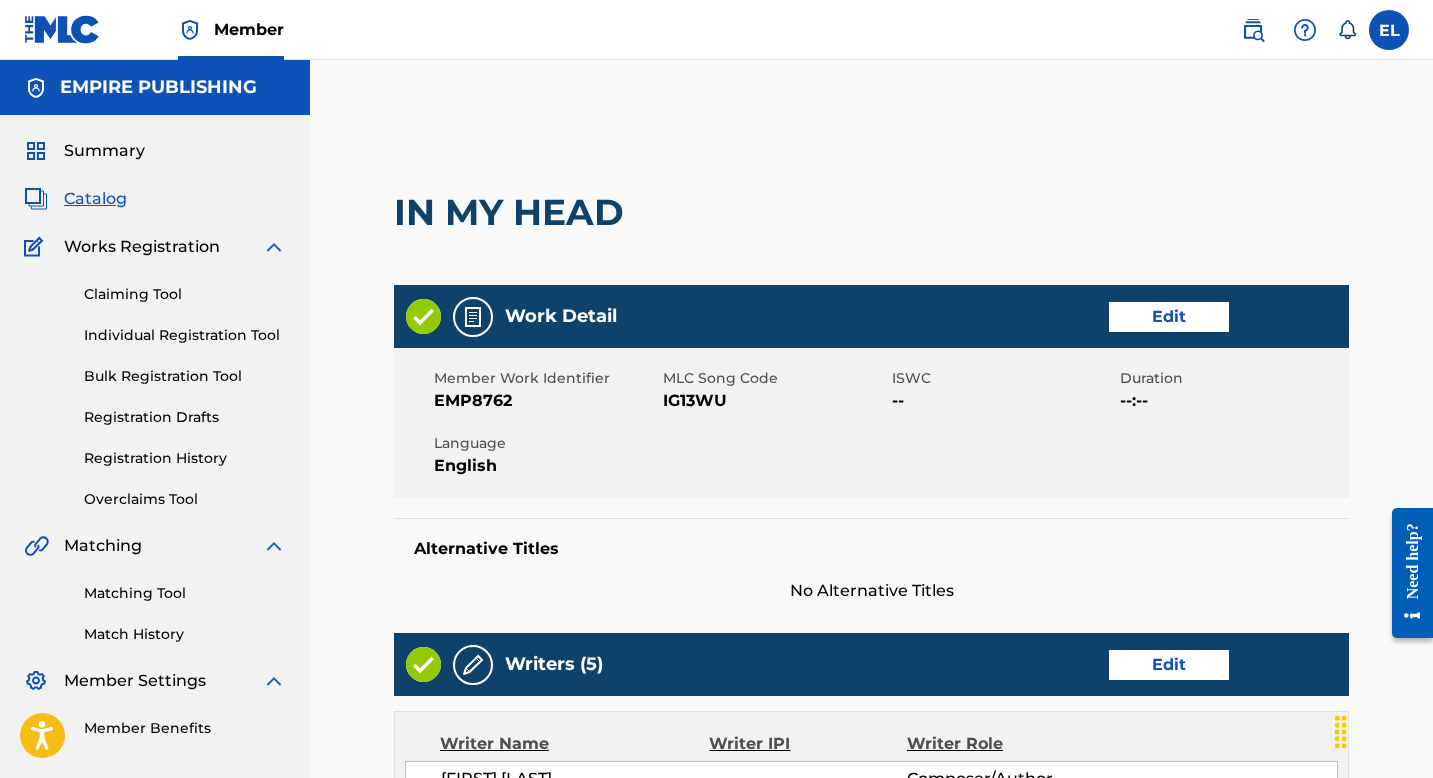 scroll, scrollTop: 0, scrollLeft: 0, axis: both 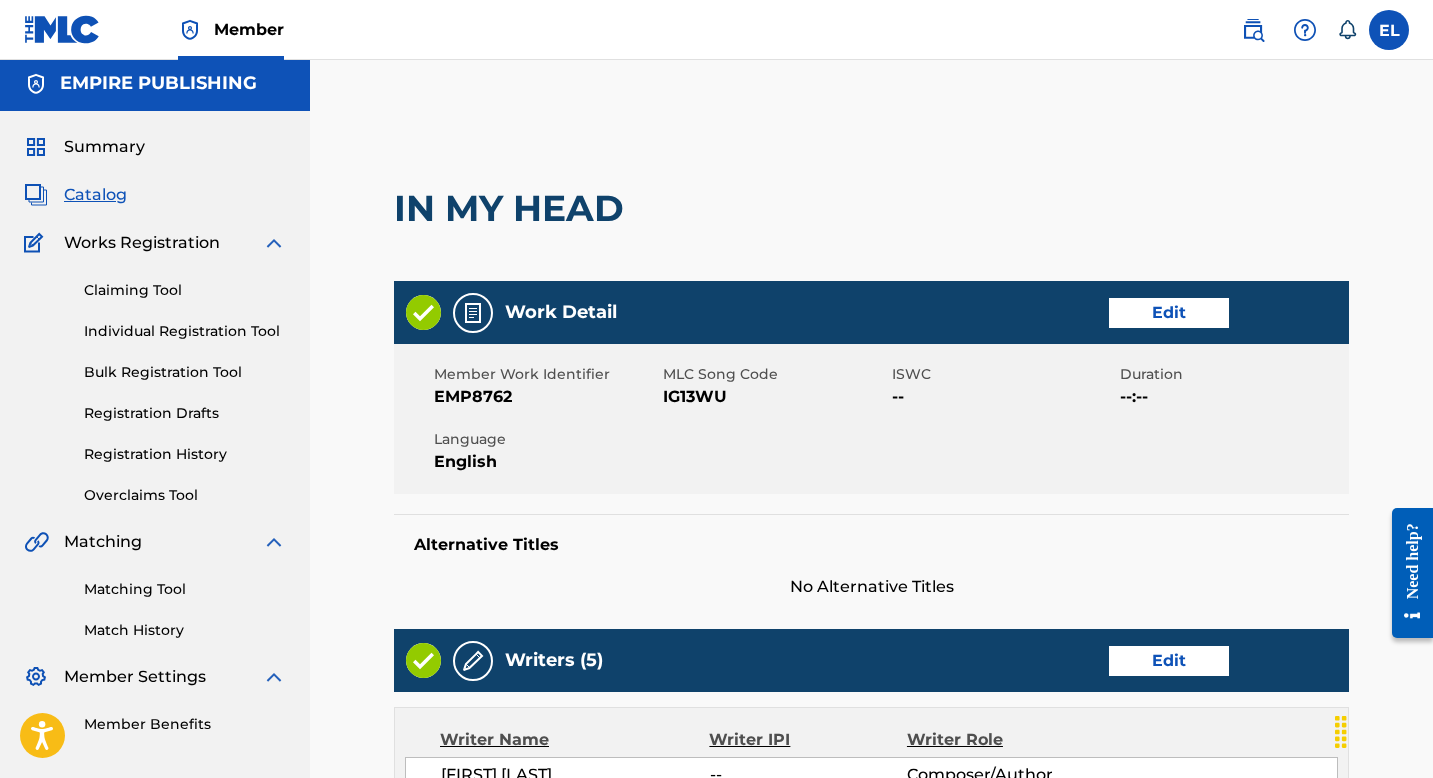 click on "Work Detail   Edit" at bounding box center [871, 312] 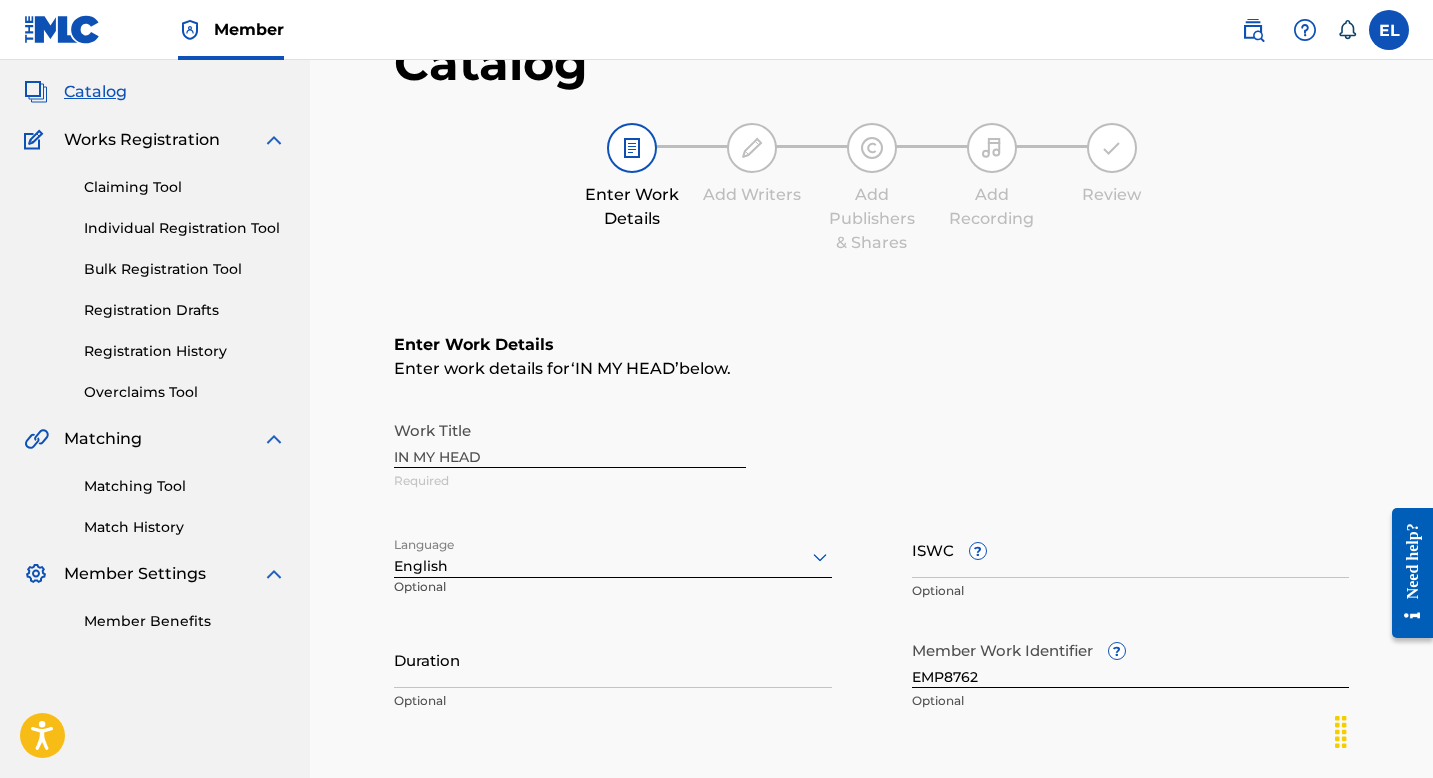 scroll, scrollTop: 371, scrollLeft: 0, axis: vertical 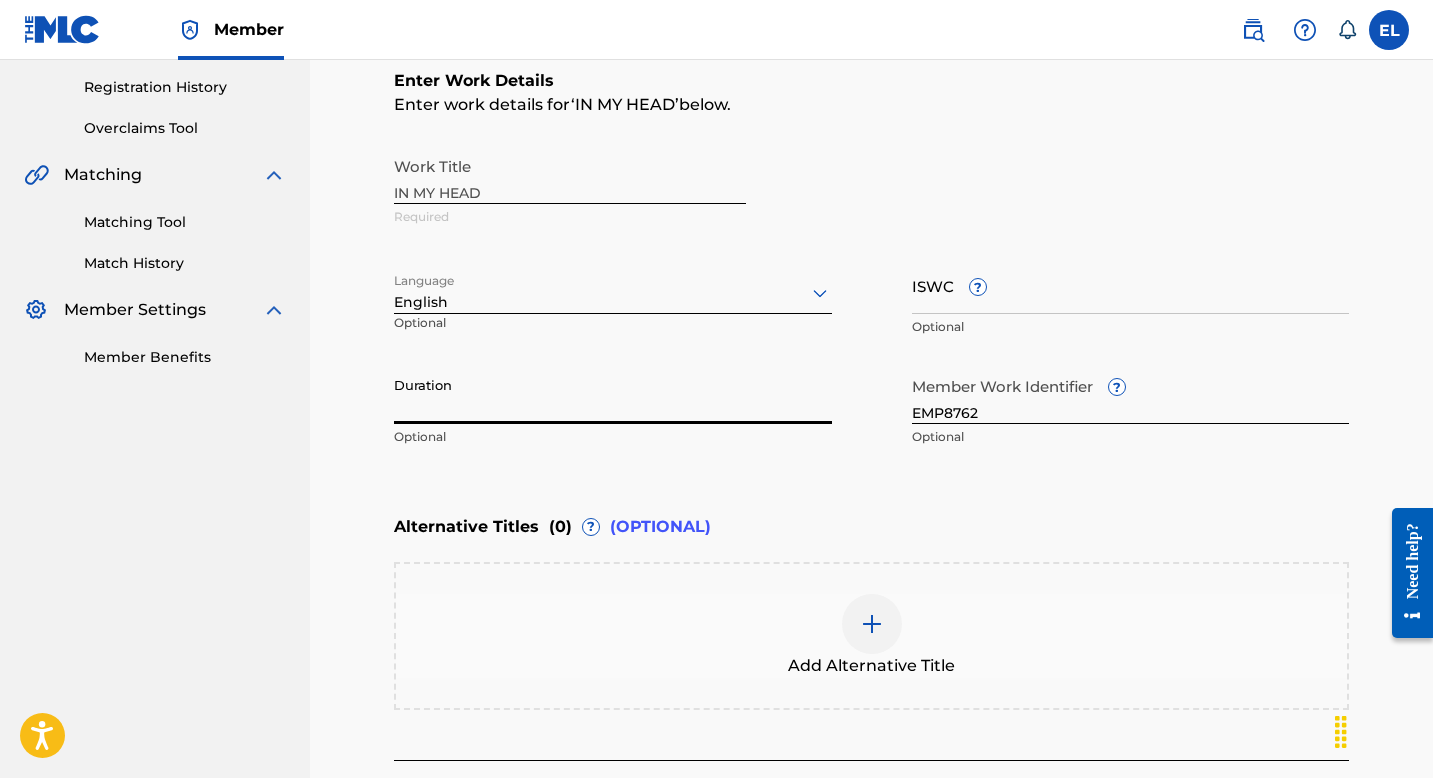 click on "Duration" at bounding box center [613, 395] 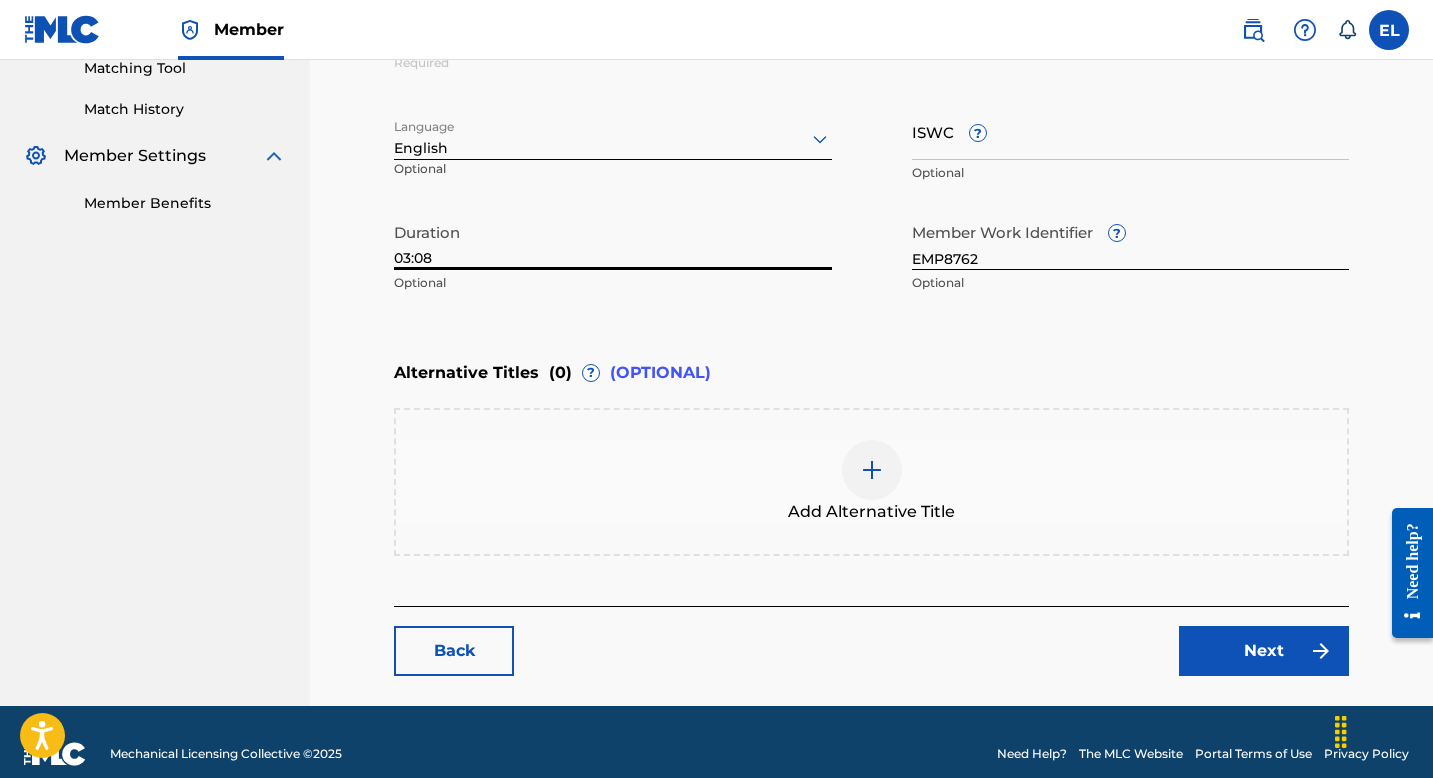 scroll, scrollTop: 548, scrollLeft: 0, axis: vertical 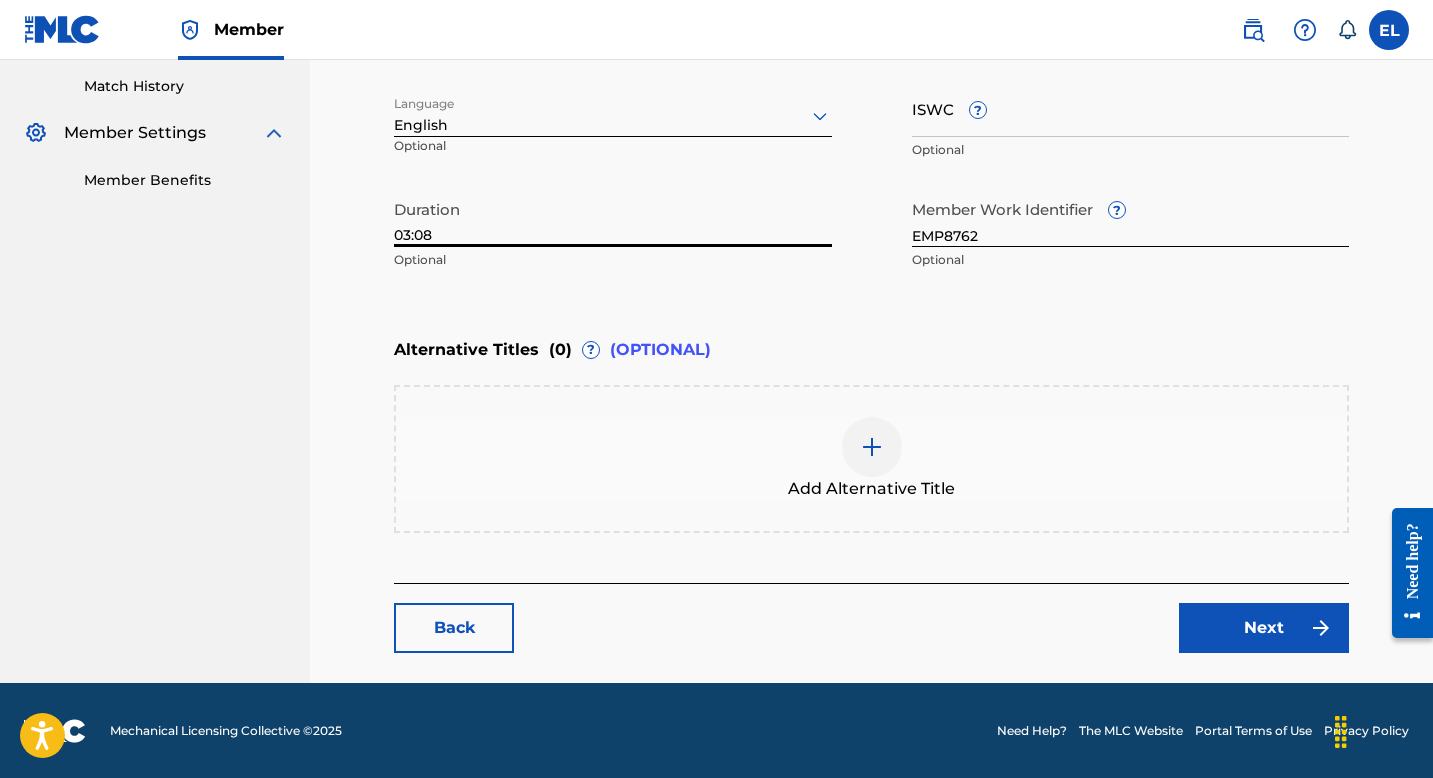 type on "03:08" 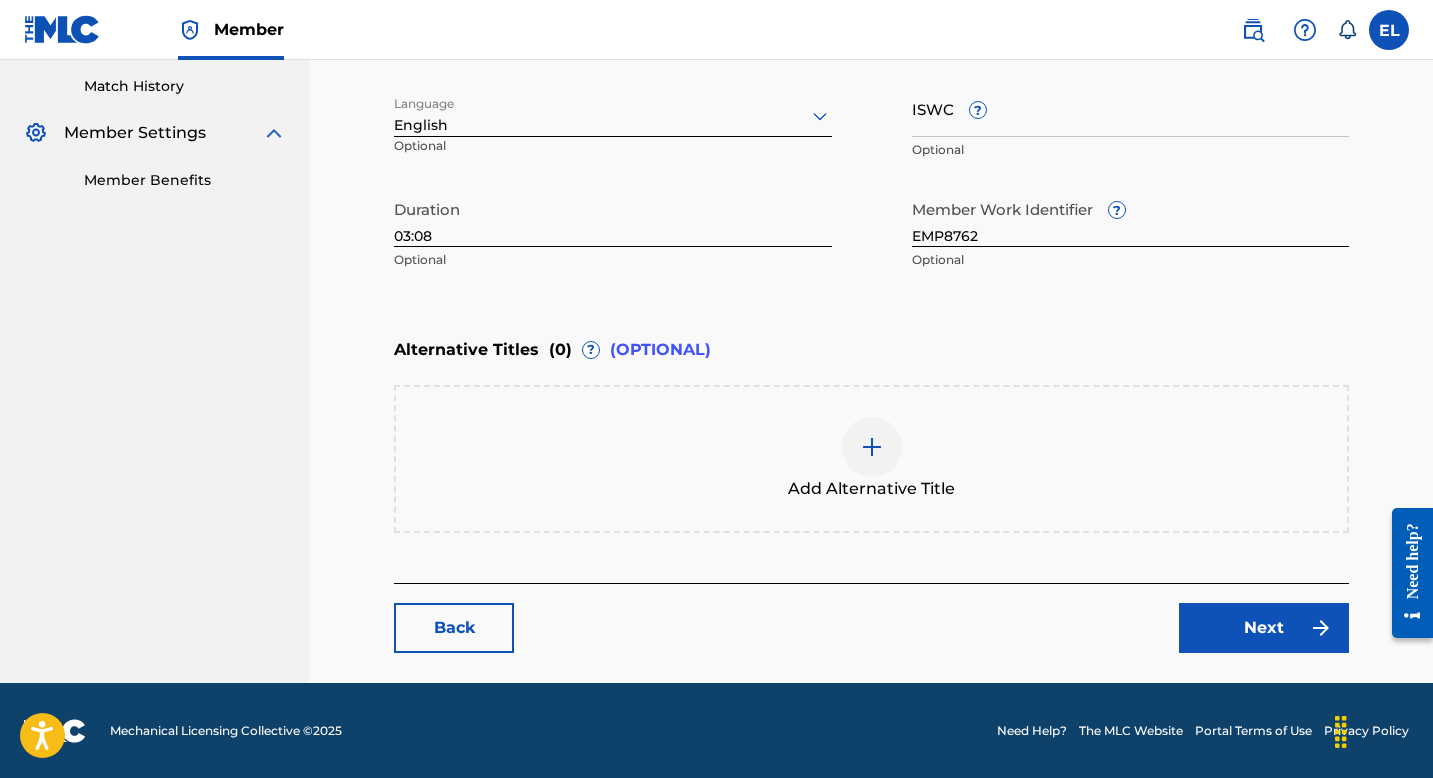 click on "Next" at bounding box center (1264, 628) 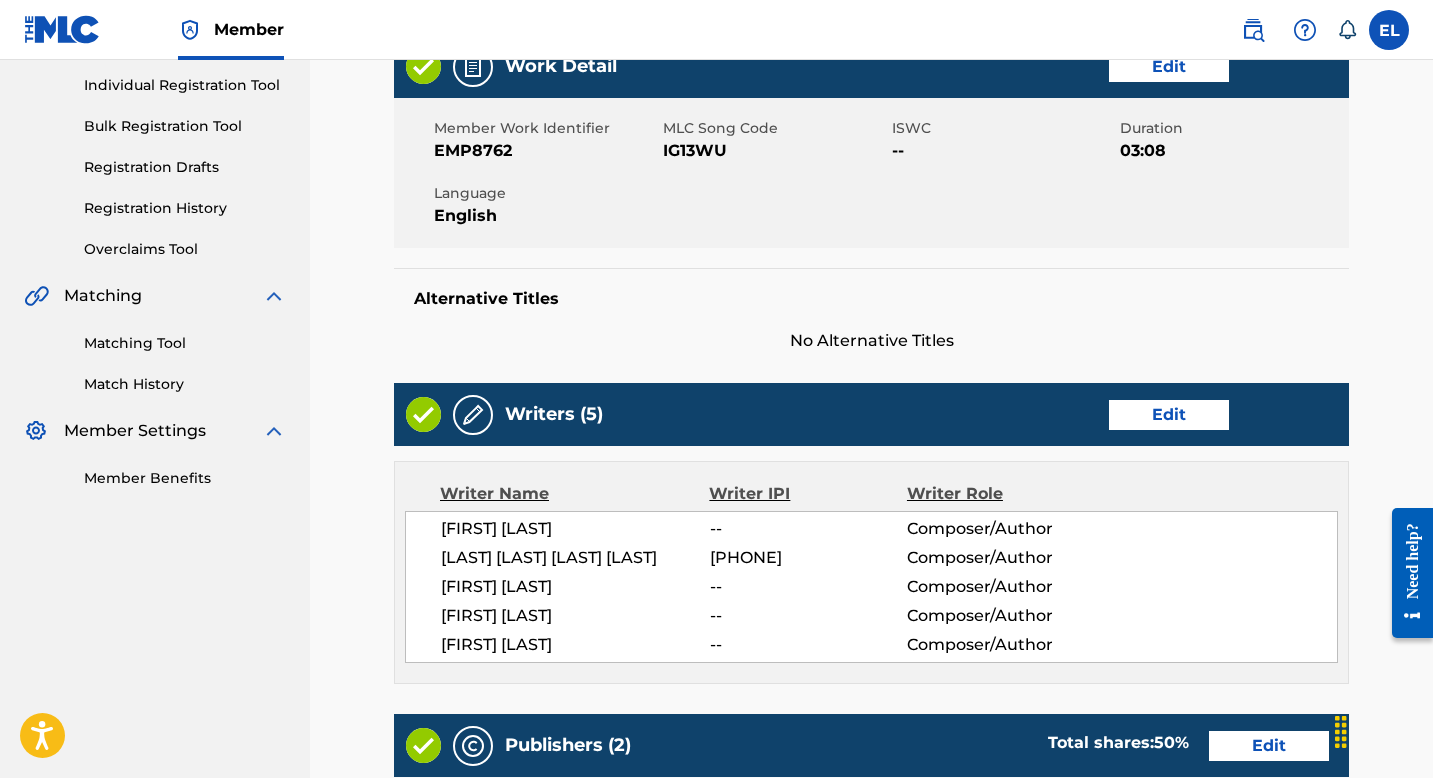 scroll, scrollTop: 403, scrollLeft: 0, axis: vertical 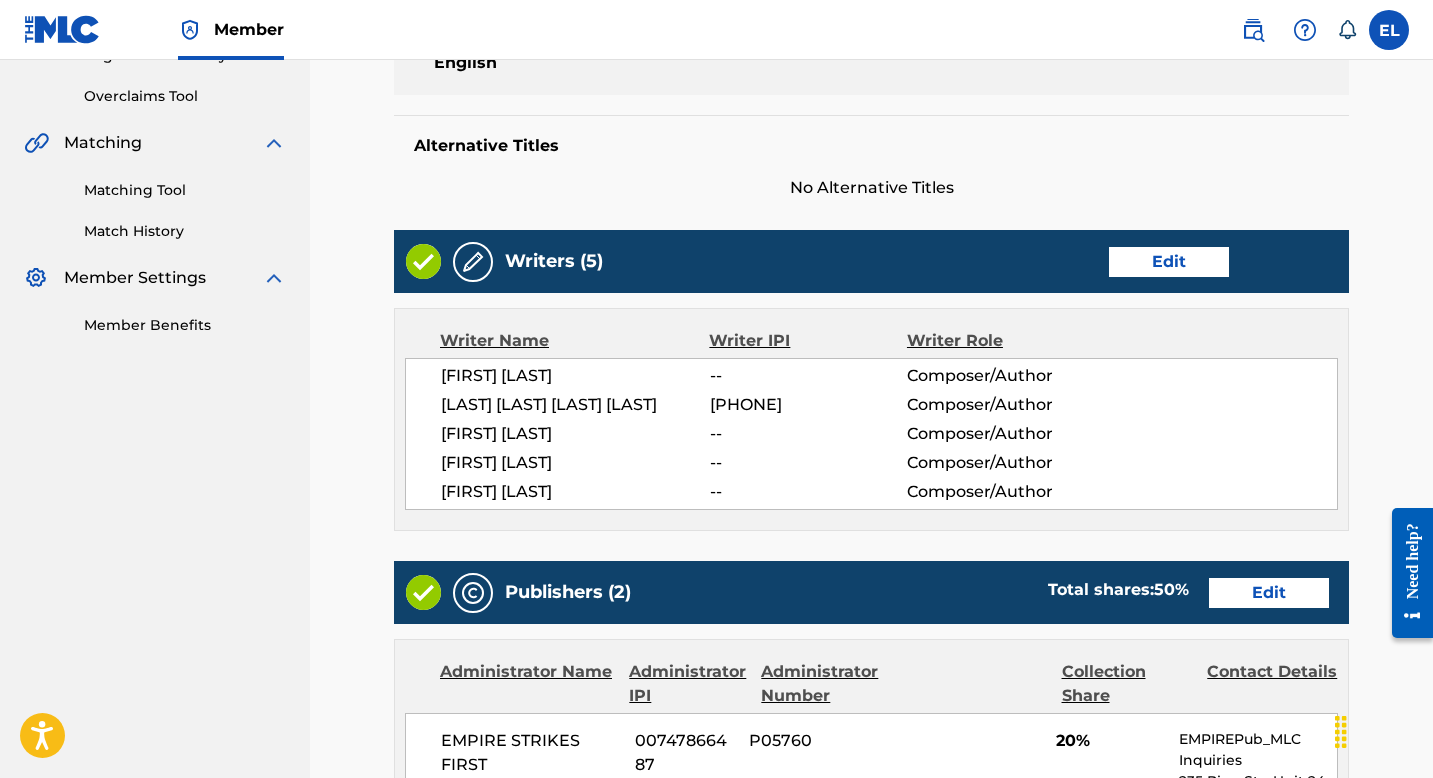click on "Edit" at bounding box center (1169, 262) 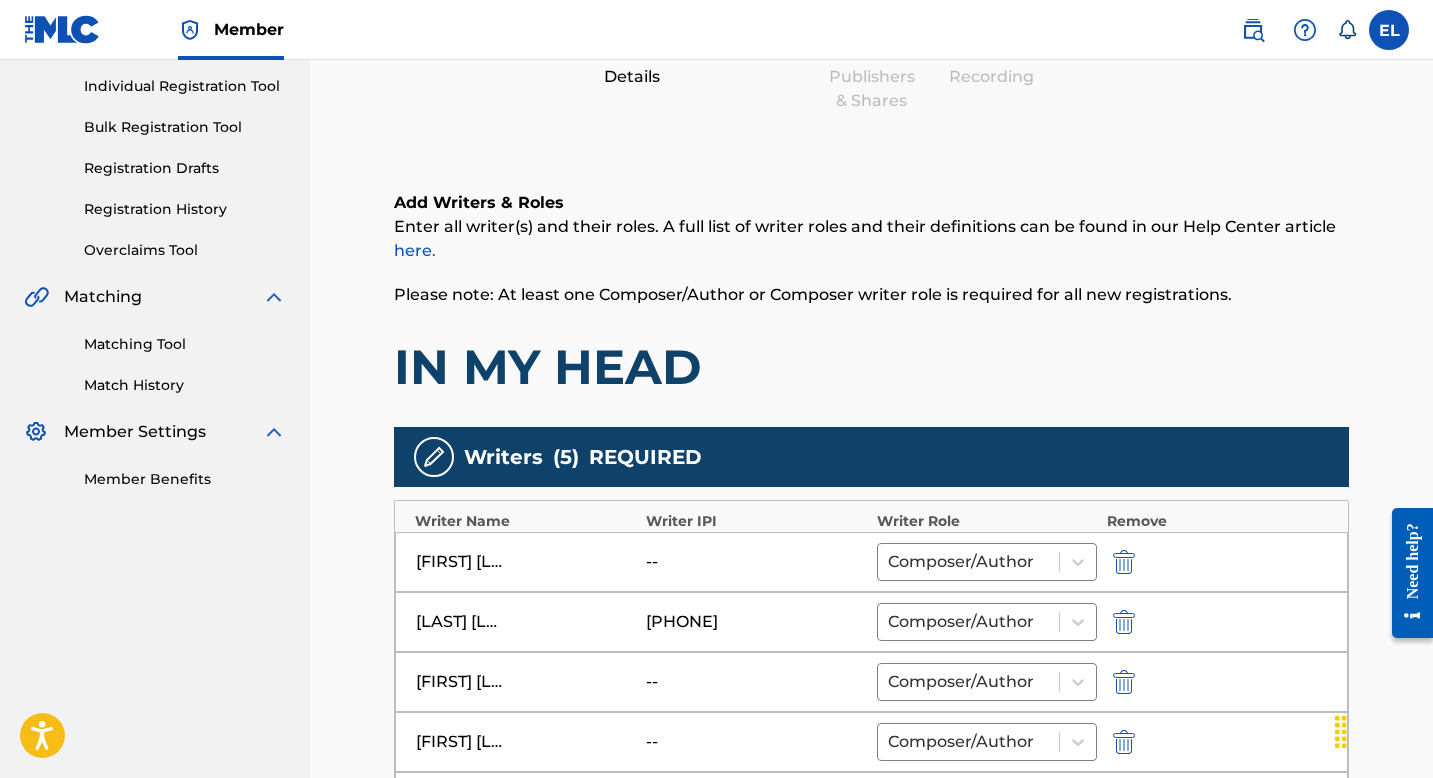 scroll, scrollTop: 424, scrollLeft: 0, axis: vertical 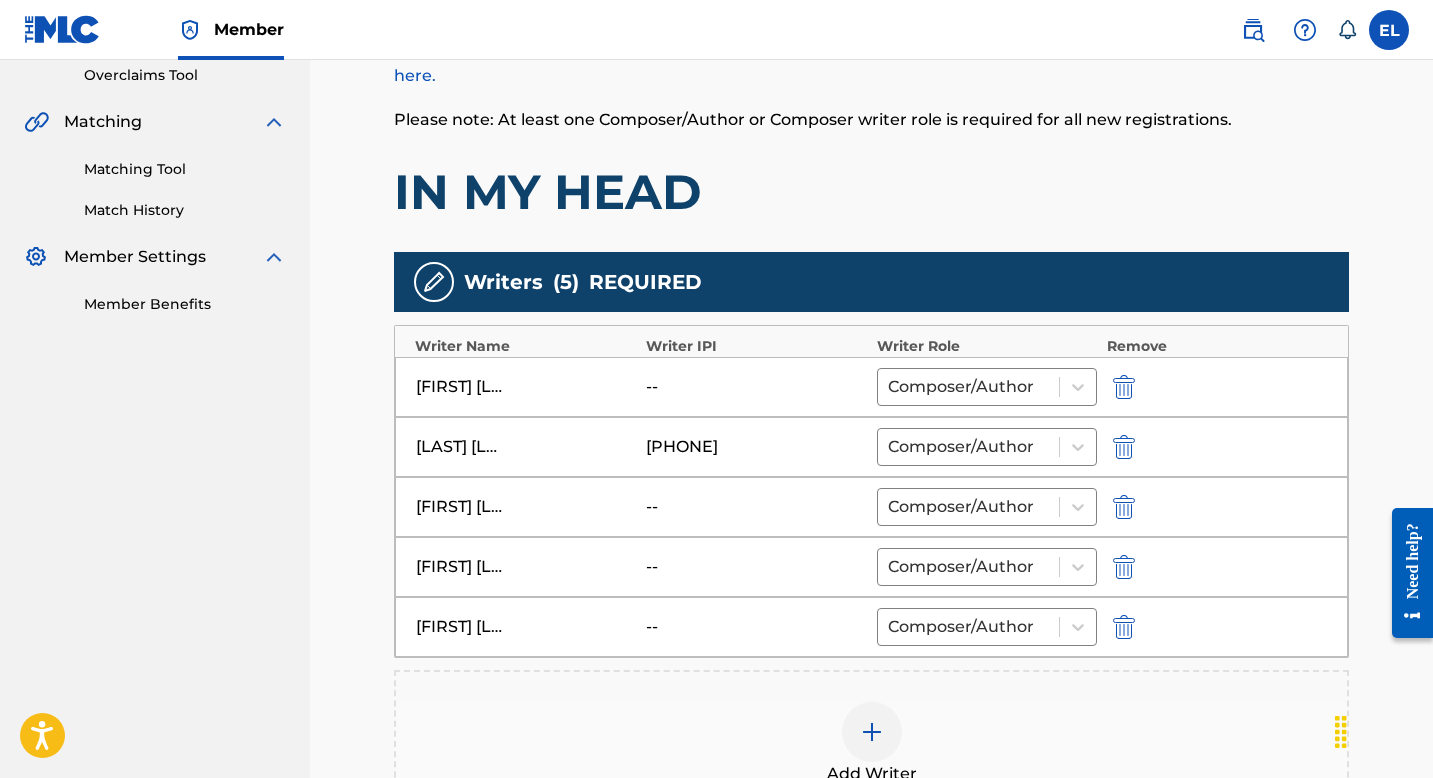 click at bounding box center (1124, 387) 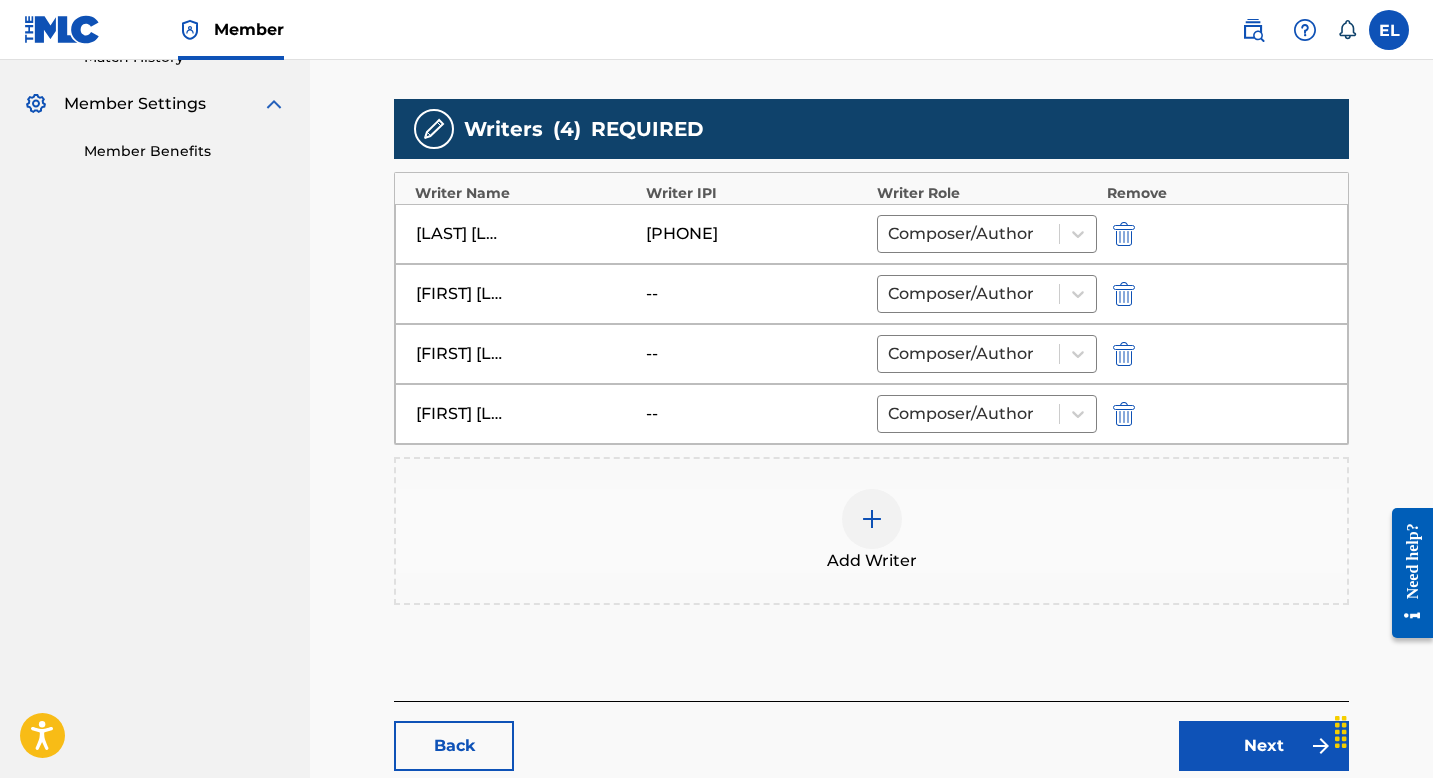 scroll, scrollTop: 600, scrollLeft: 0, axis: vertical 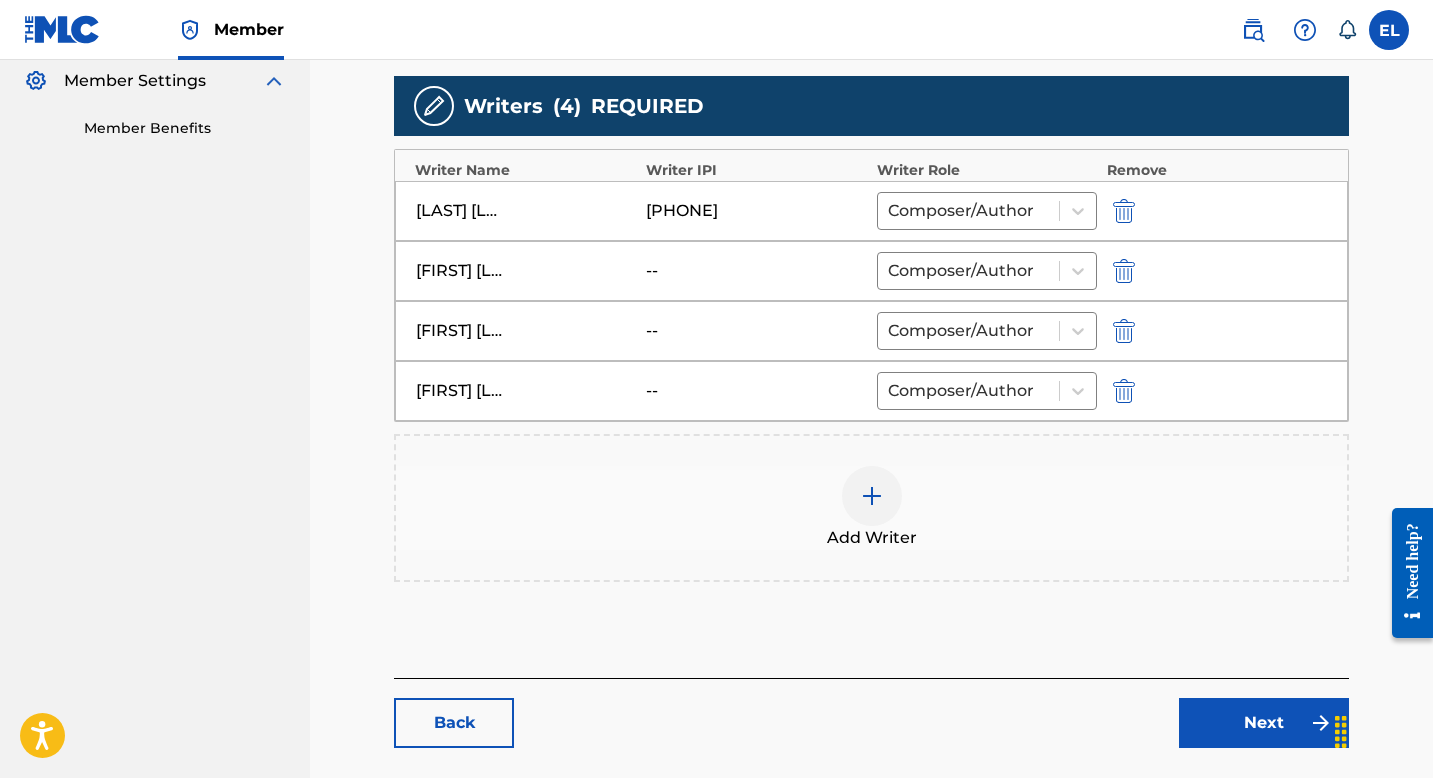click at bounding box center [872, 496] 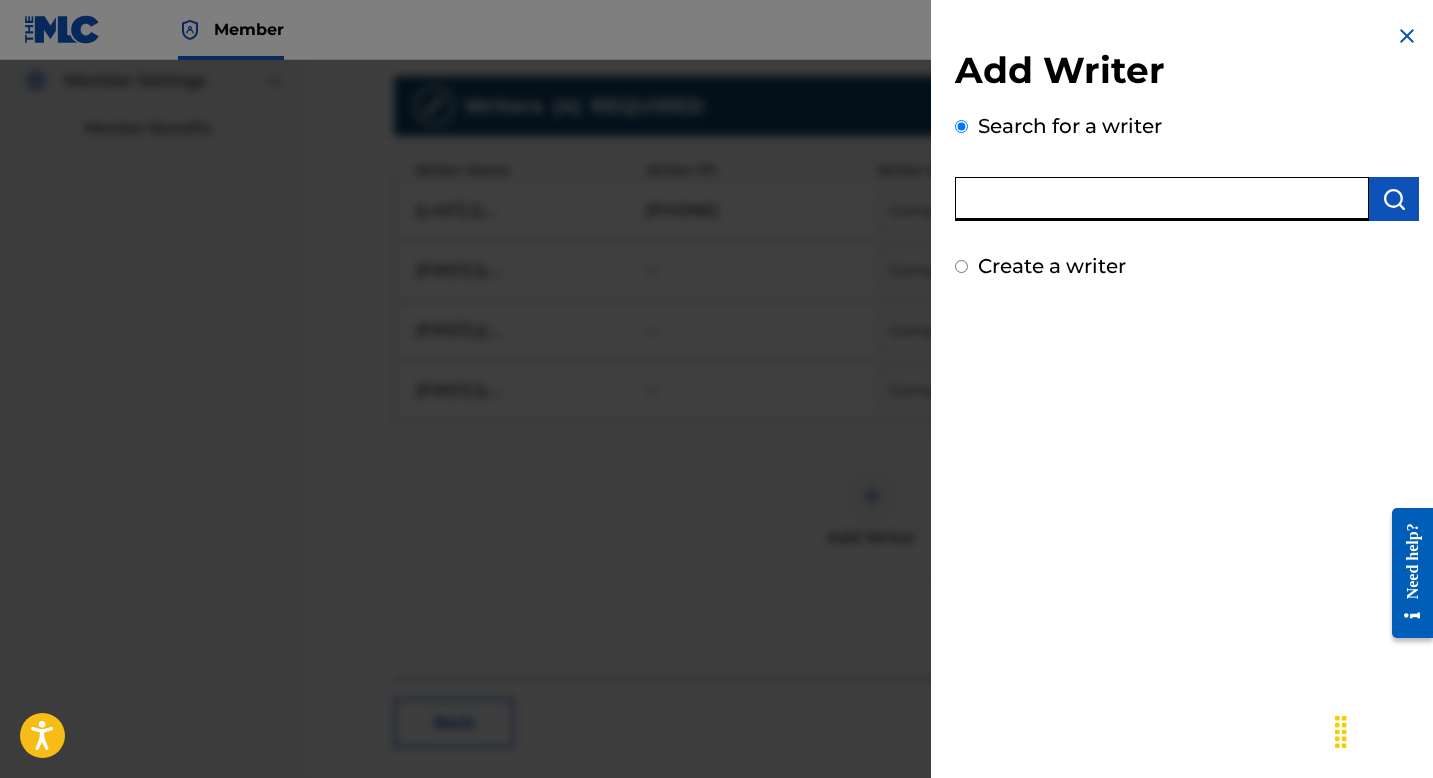 click at bounding box center [1162, 199] 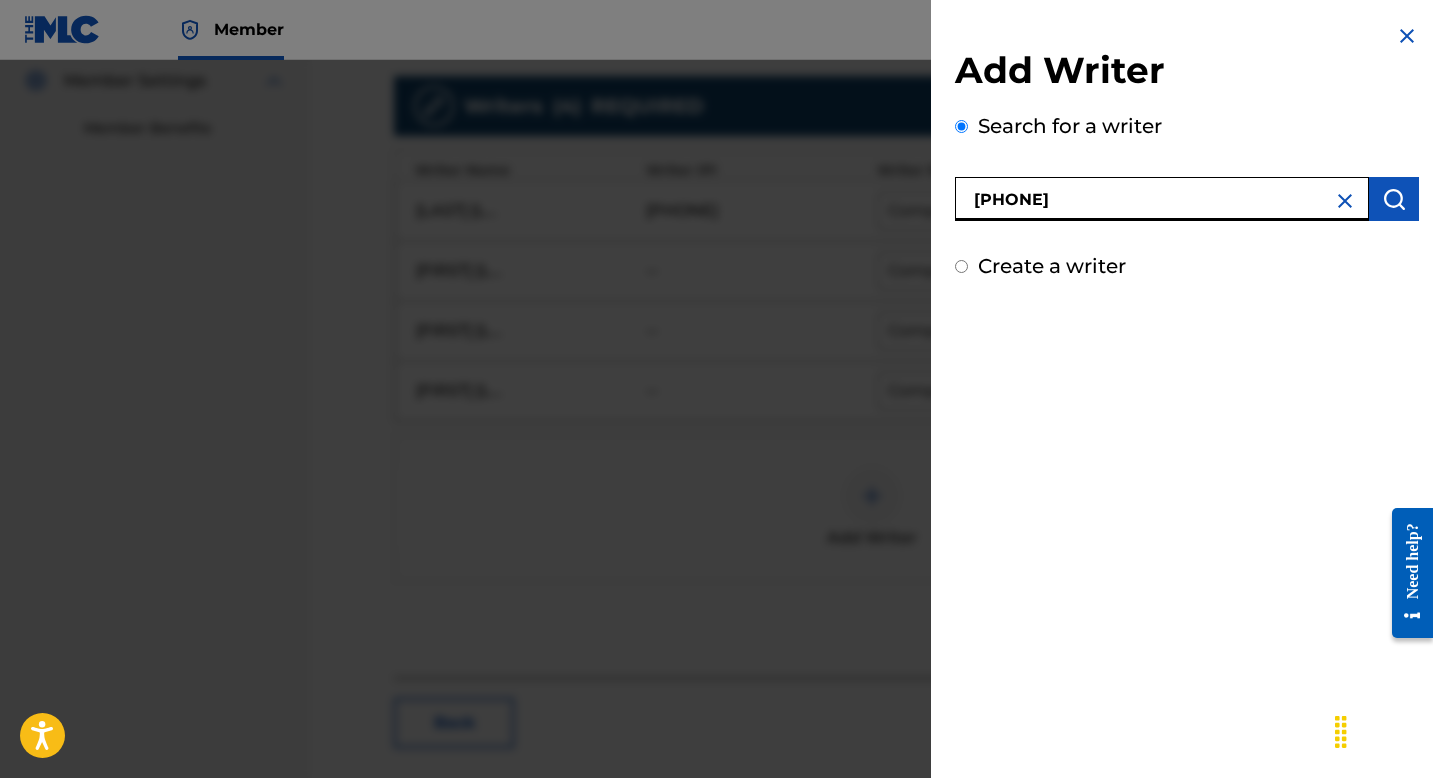 type on "00724421861" 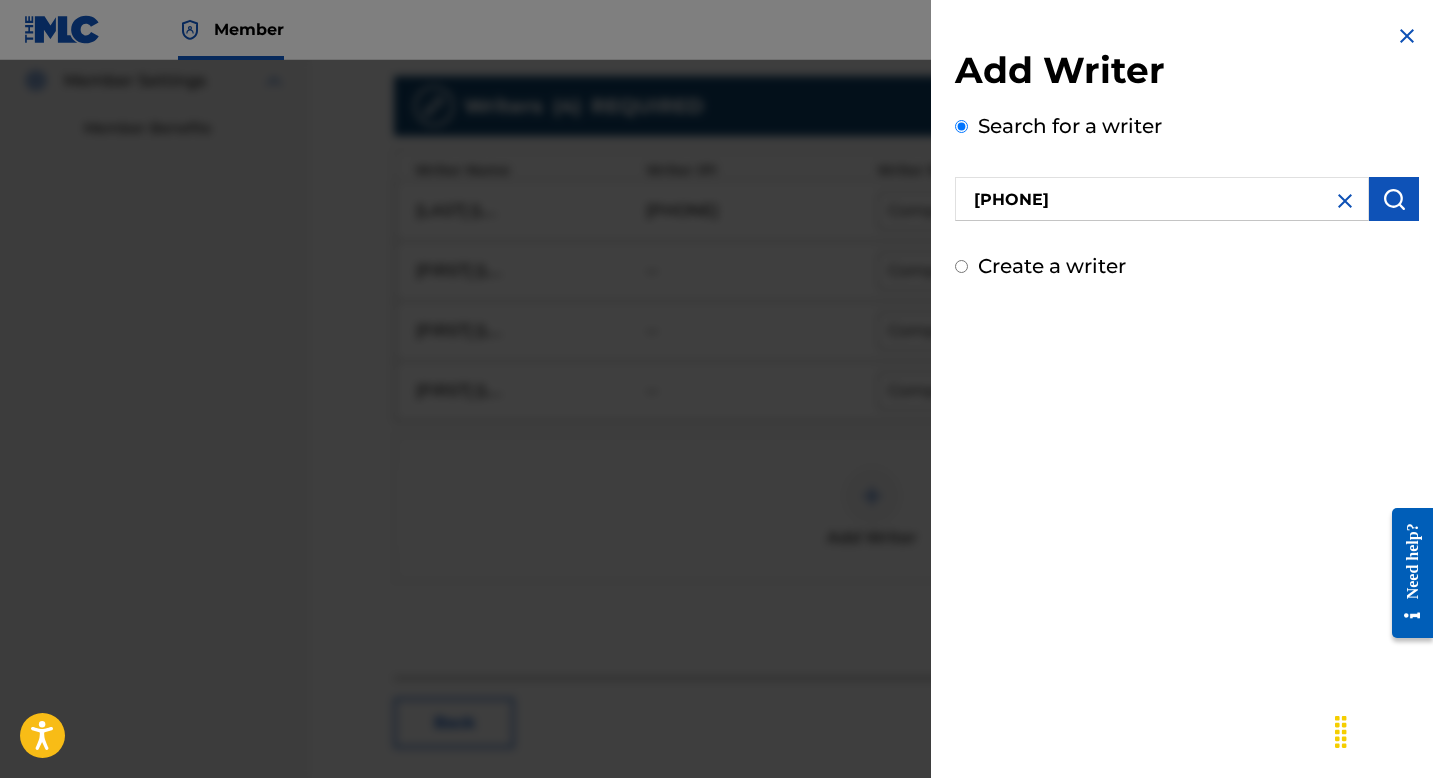 click at bounding box center (1394, 199) 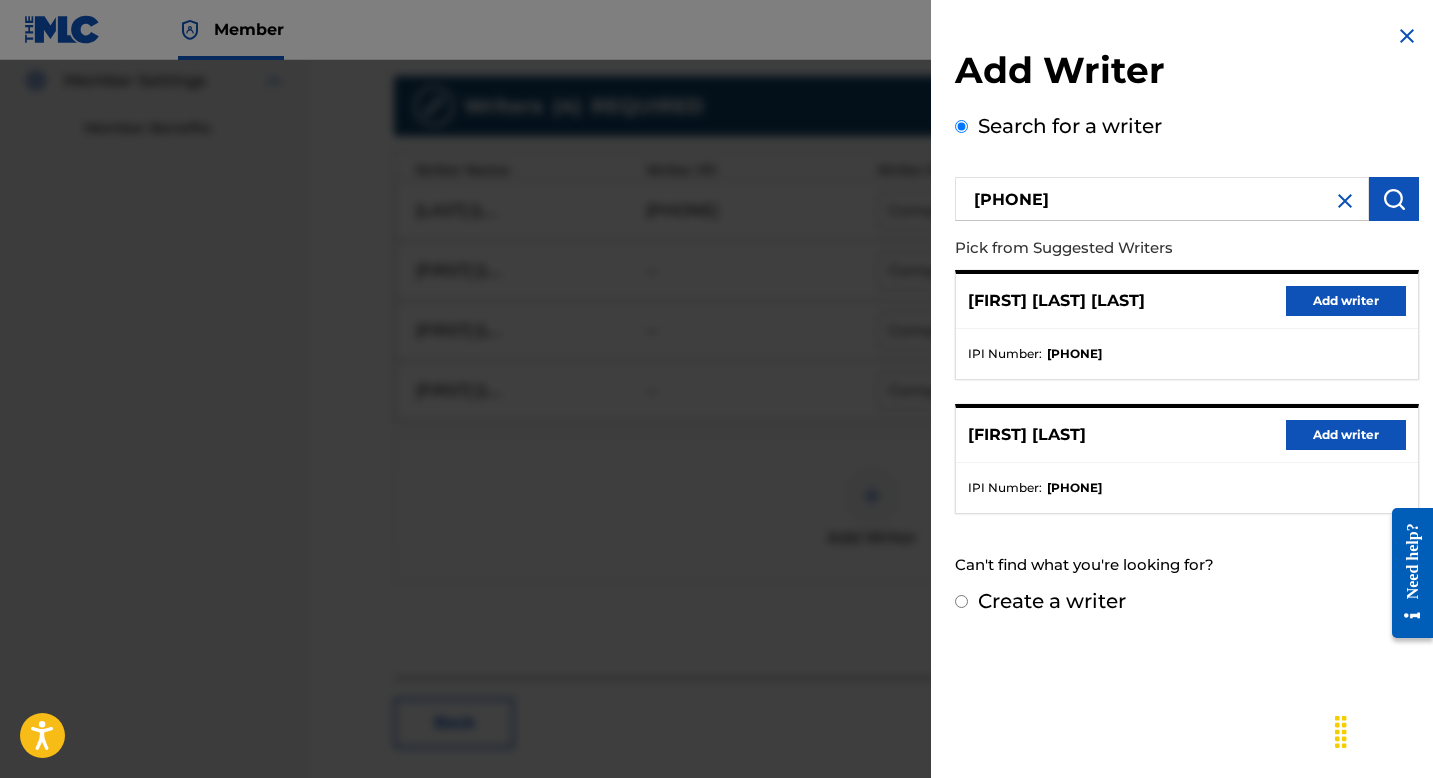 click on "Add writer" at bounding box center (1346, 435) 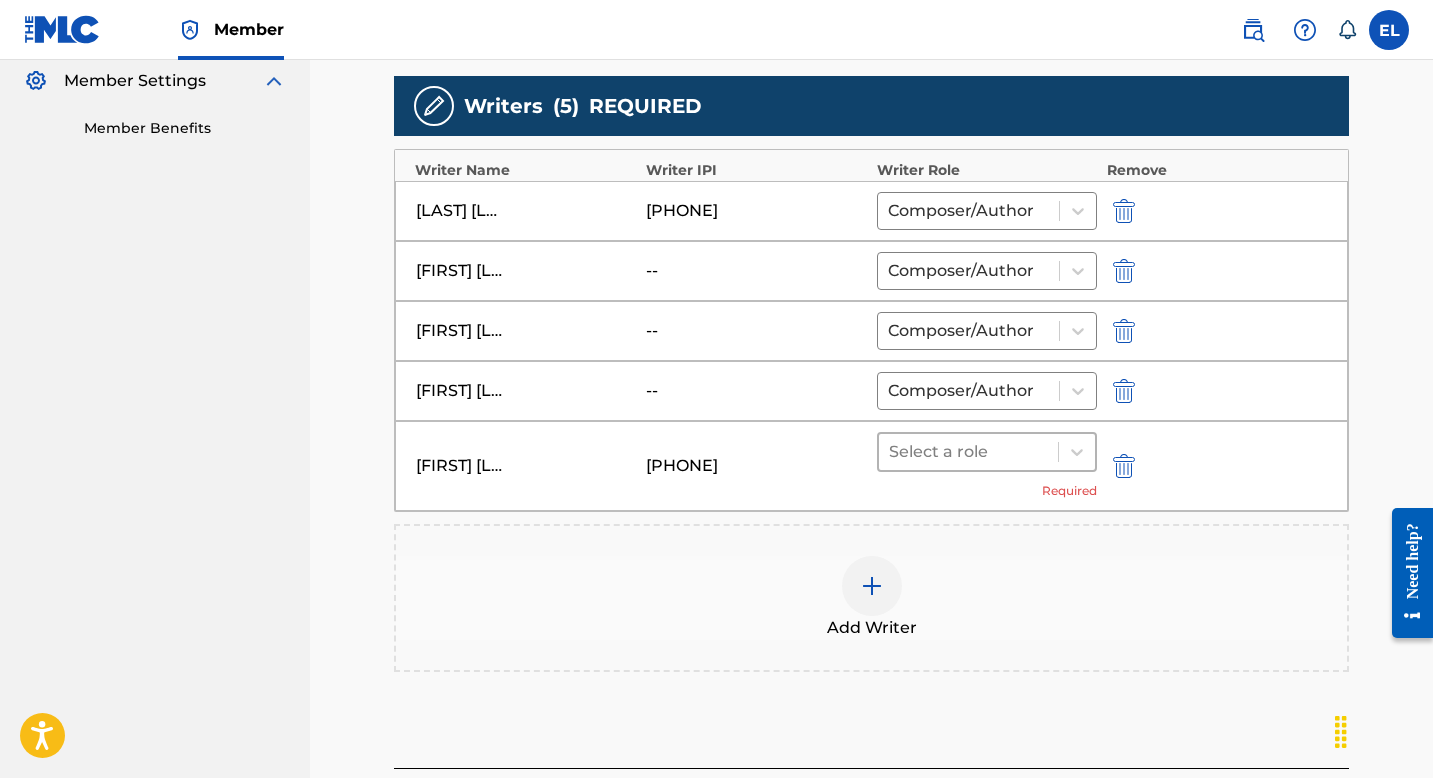 click on "Select a role" at bounding box center [968, 452] 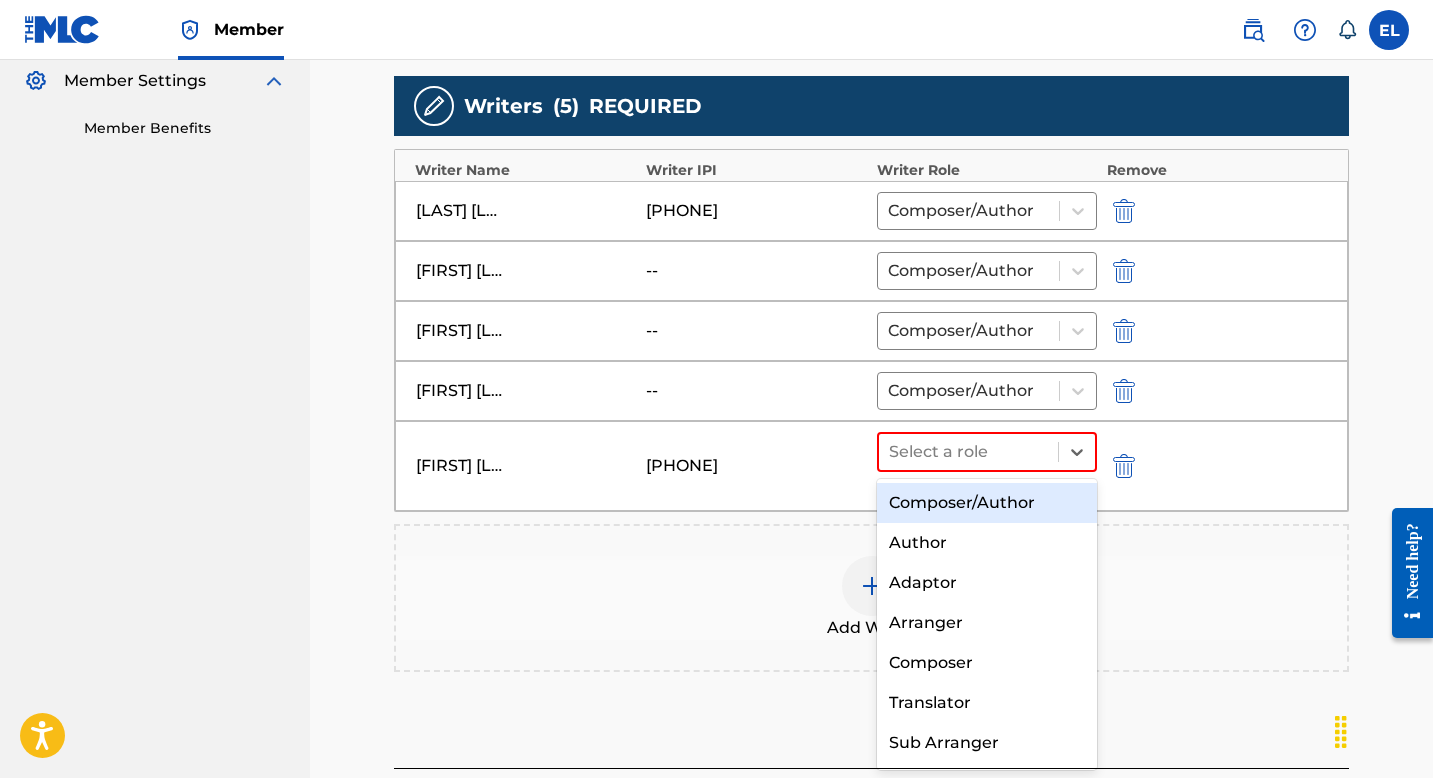 click on "Composer/Author" at bounding box center [987, 503] 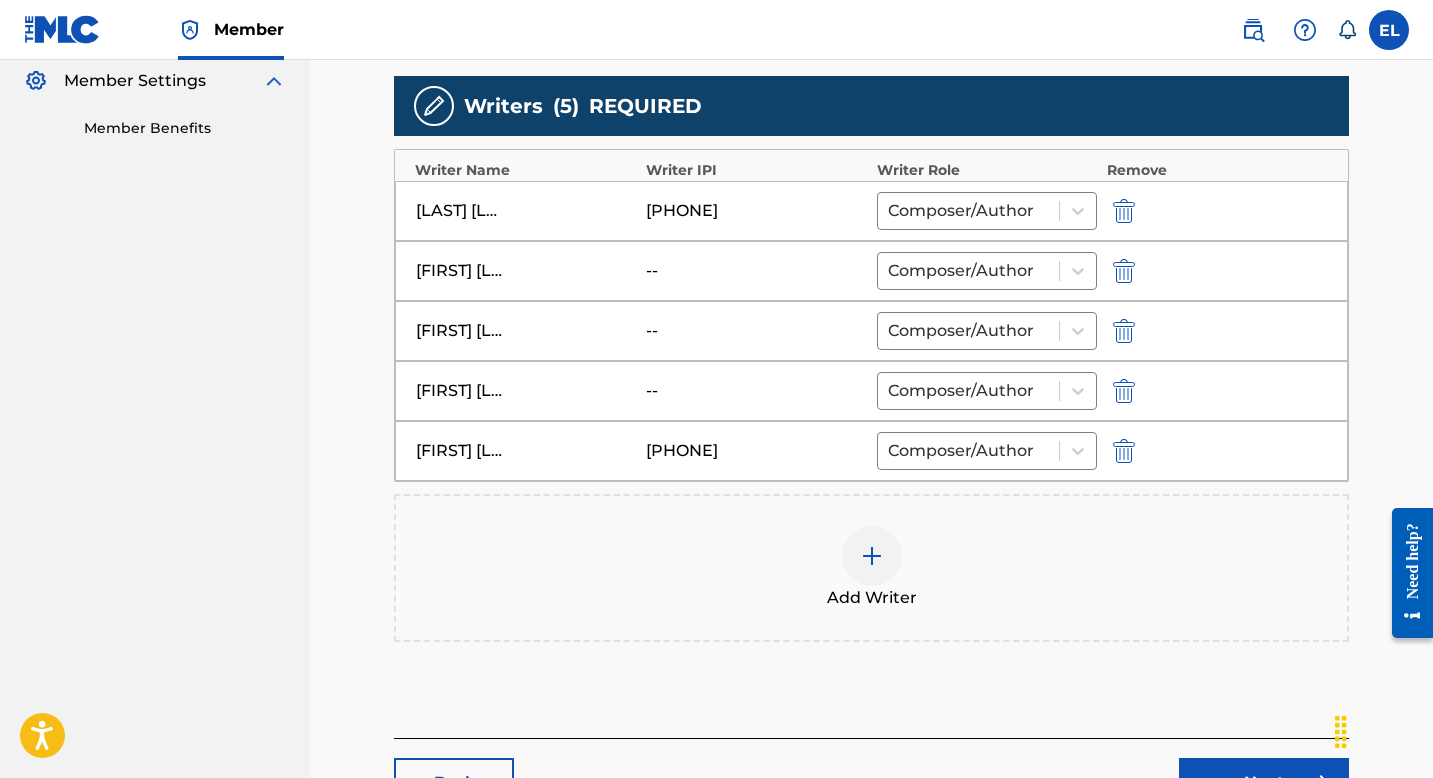 scroll, scrollTop: 756, scrollLeft: 0, axis: vertical 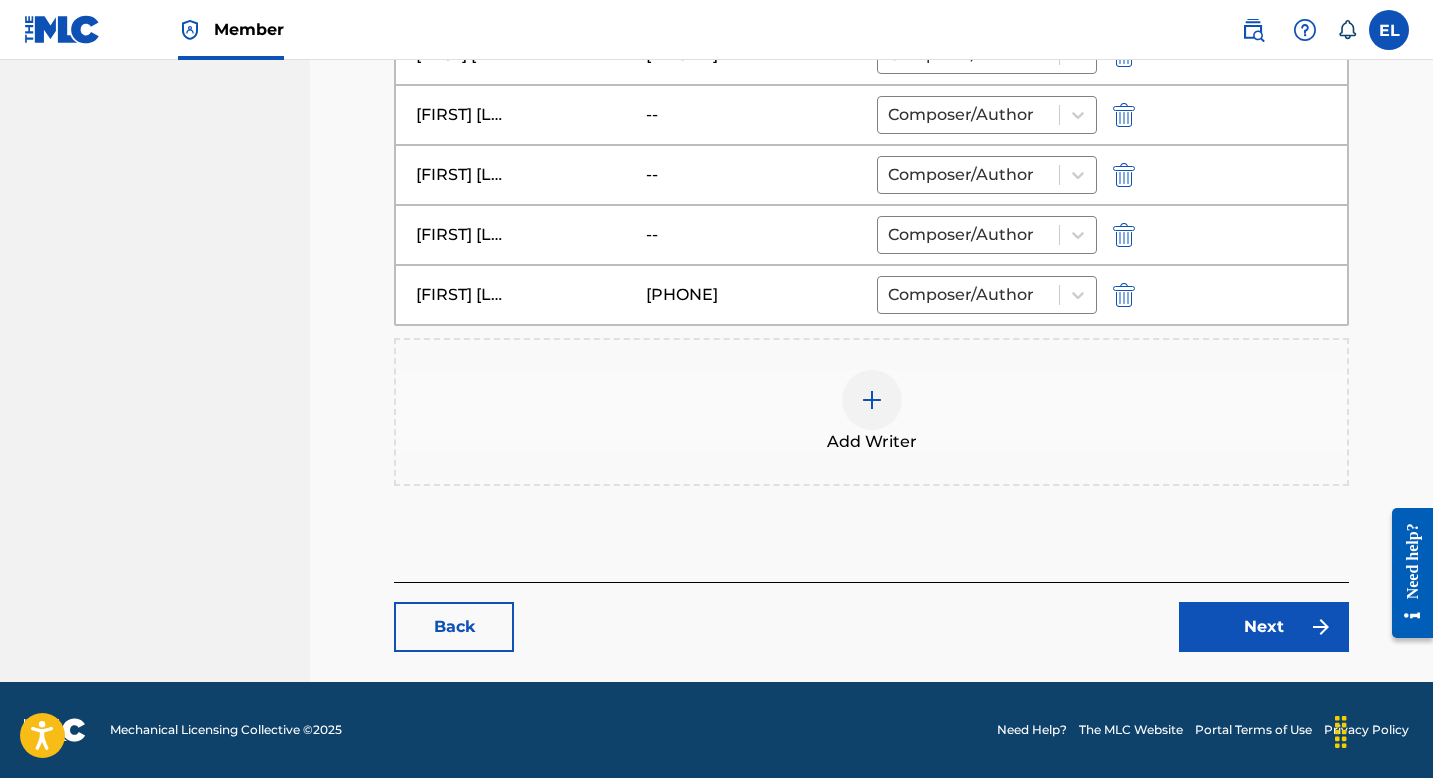 click on "Next" at bounding box center (1264, 627) 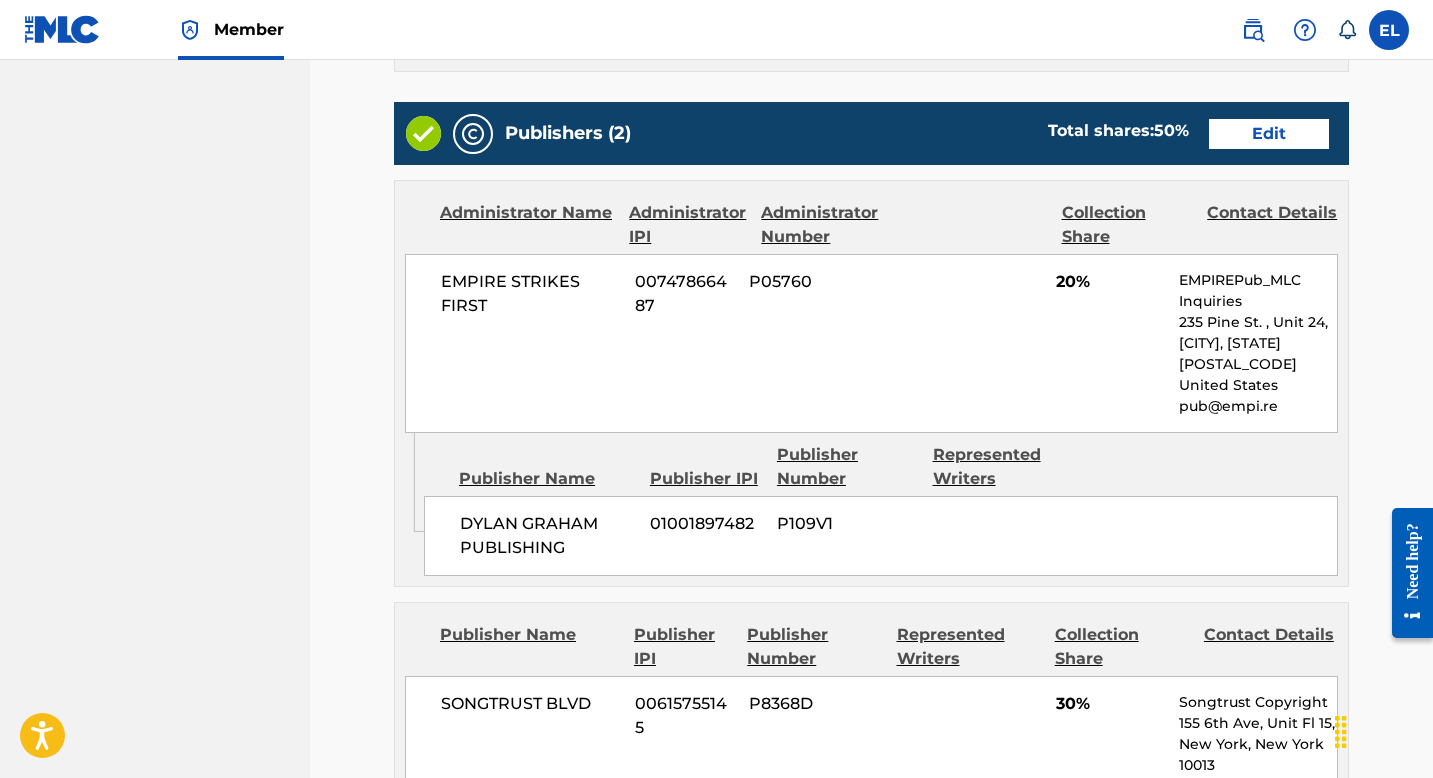 scroll, scrollTop: 849, scrollLeft: 0, axis: vertical 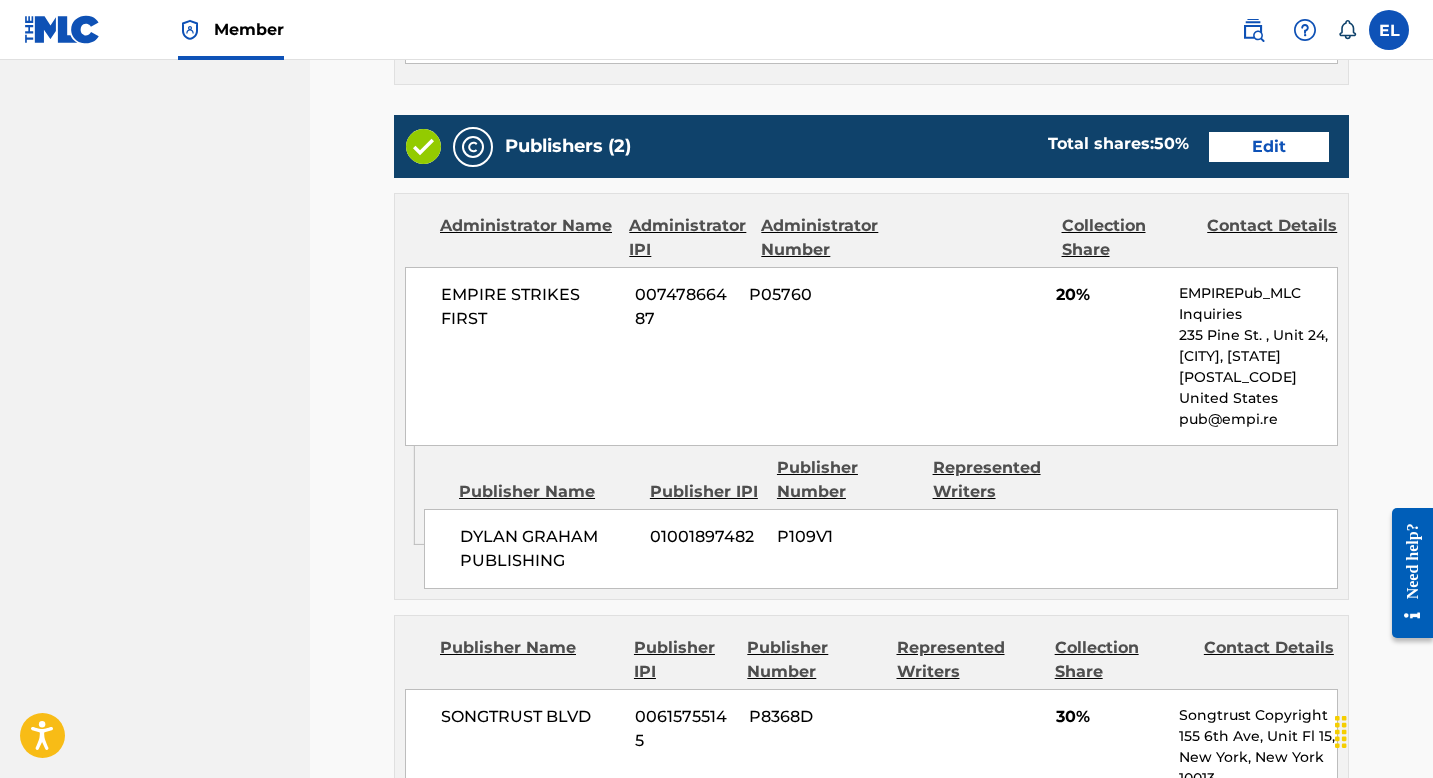 click on "Edit" at bounding box center (1269, 147) 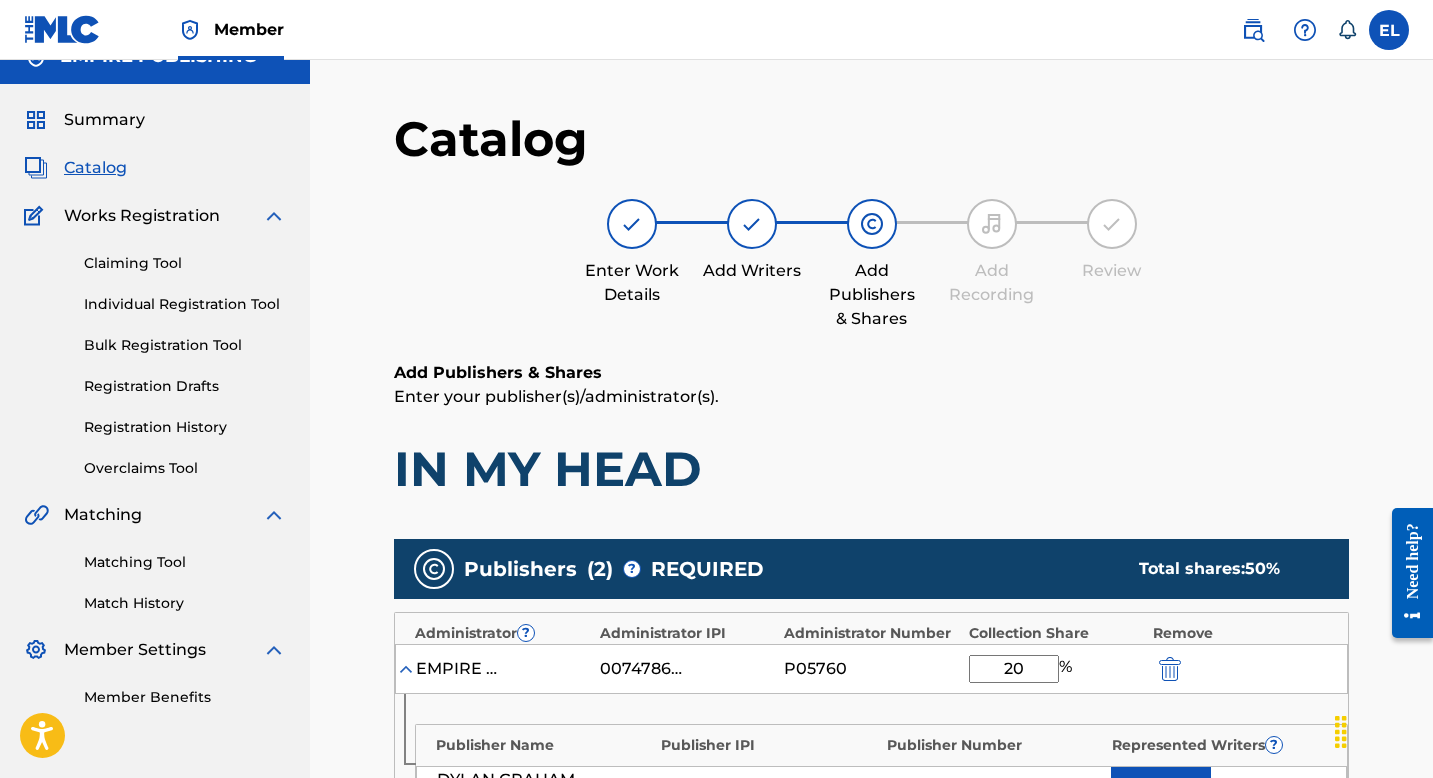 scroll, scrollTop: 401, scrollLeft: 0, axis: vertical 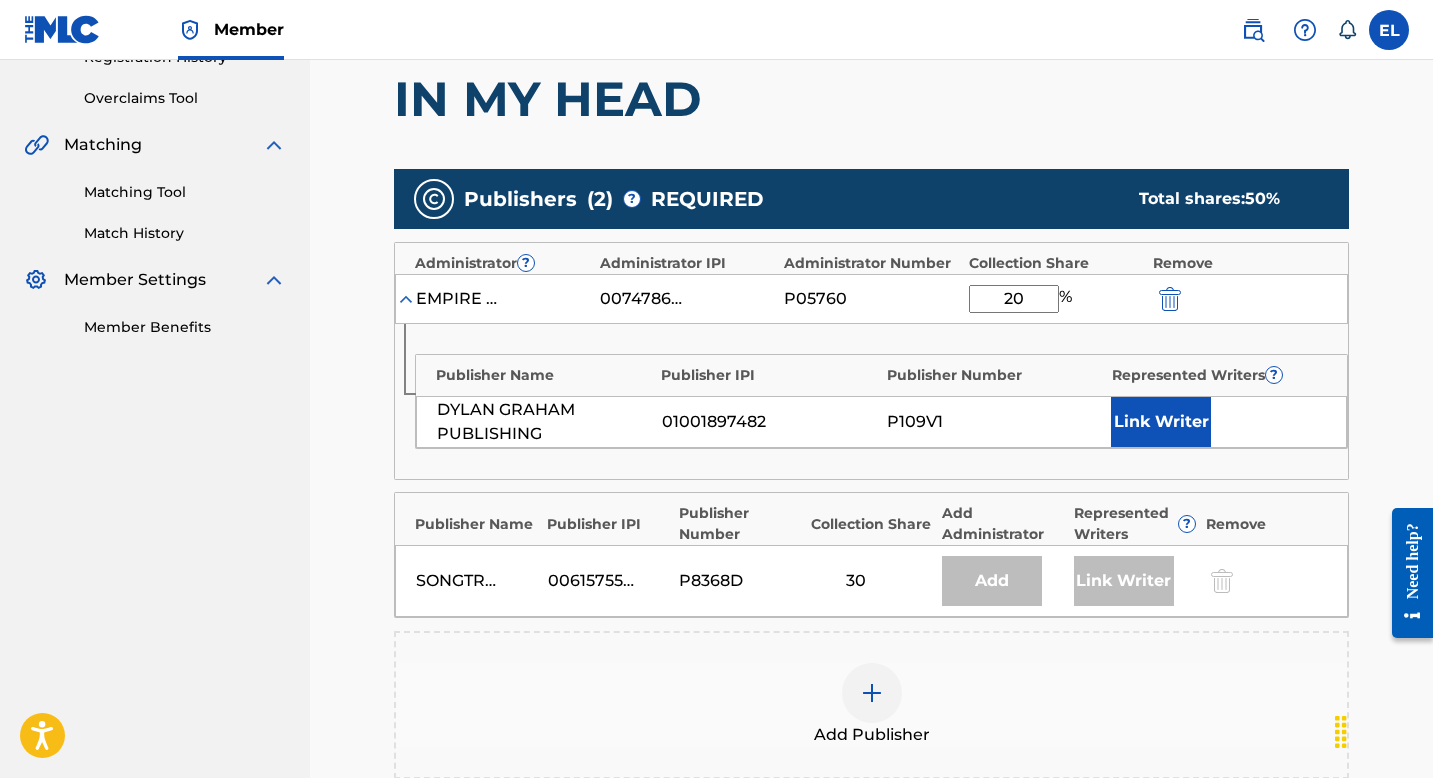 click on "Link Writer" at bounding box center (1161, 422) 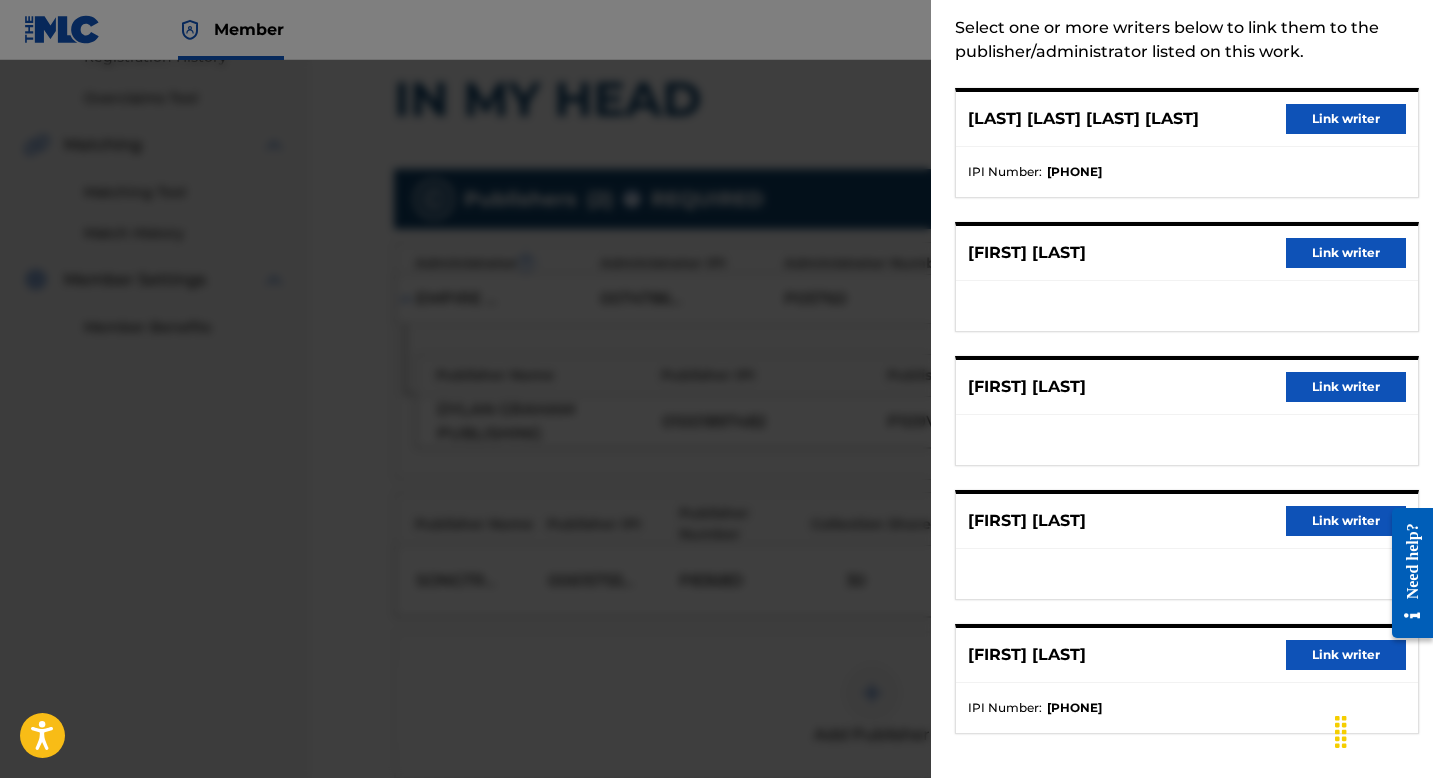 scroll, scrollTop: 99, scrollLeft: 0, axis: vertical 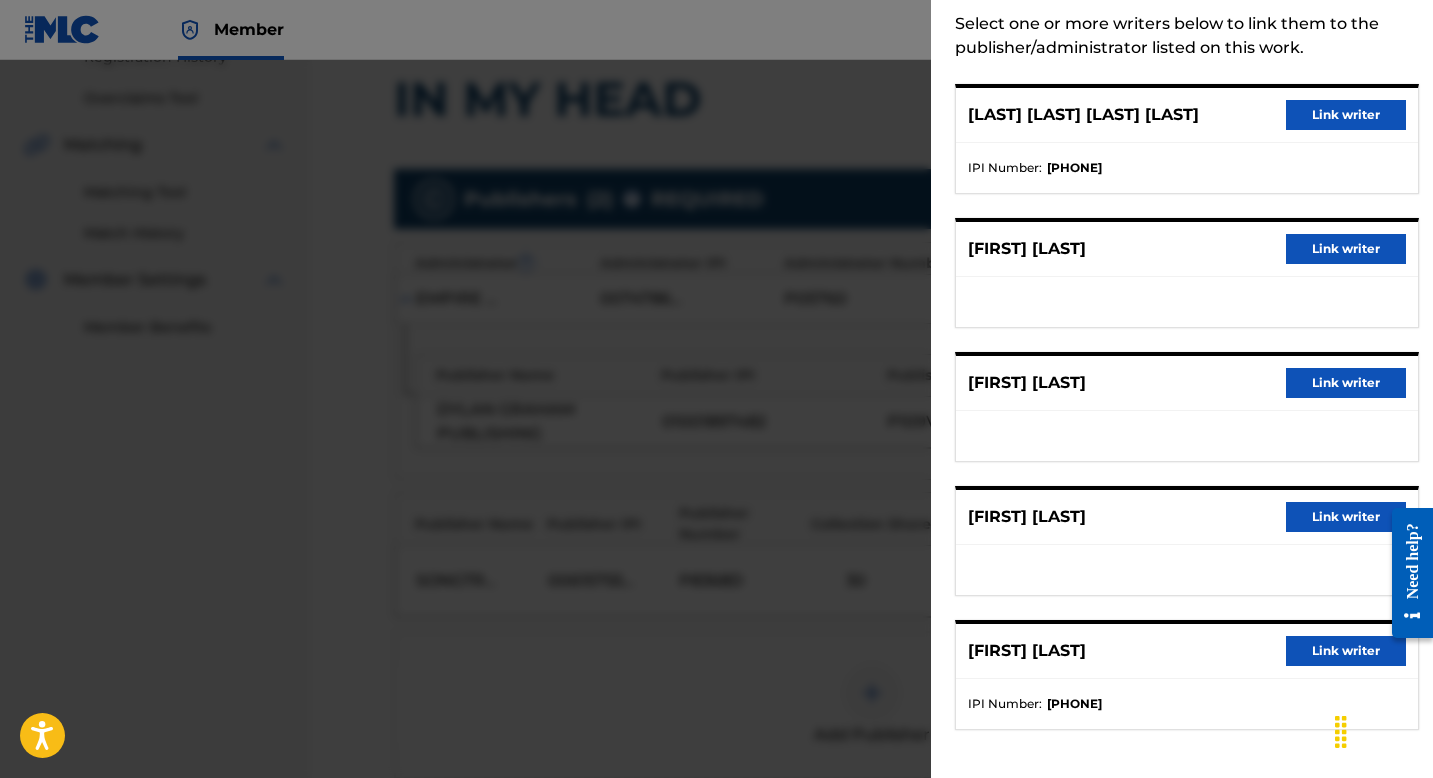 click on "Link writer" at bounding box center [1346, 651] 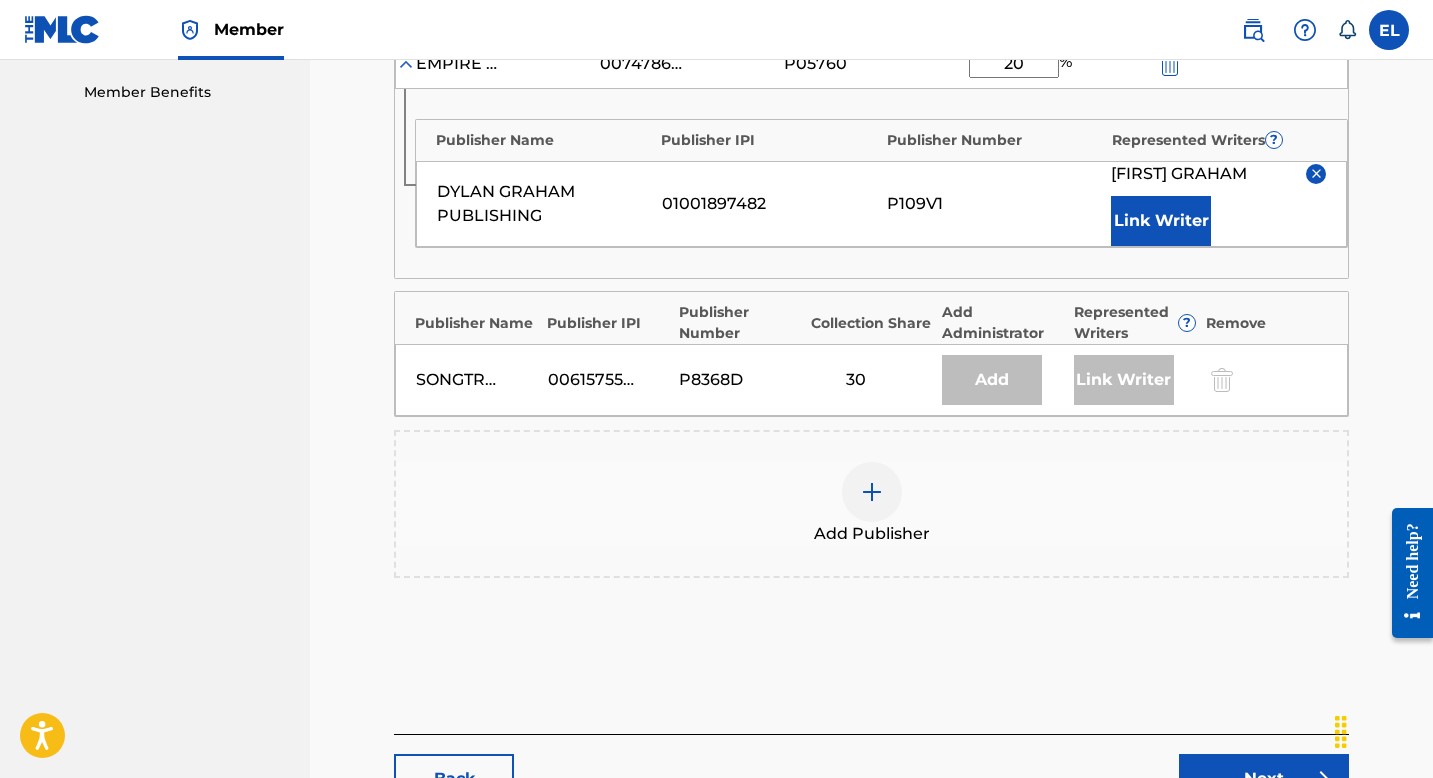 scroll, scrollTop: 787, scrollLeft: 0, axis: vertical 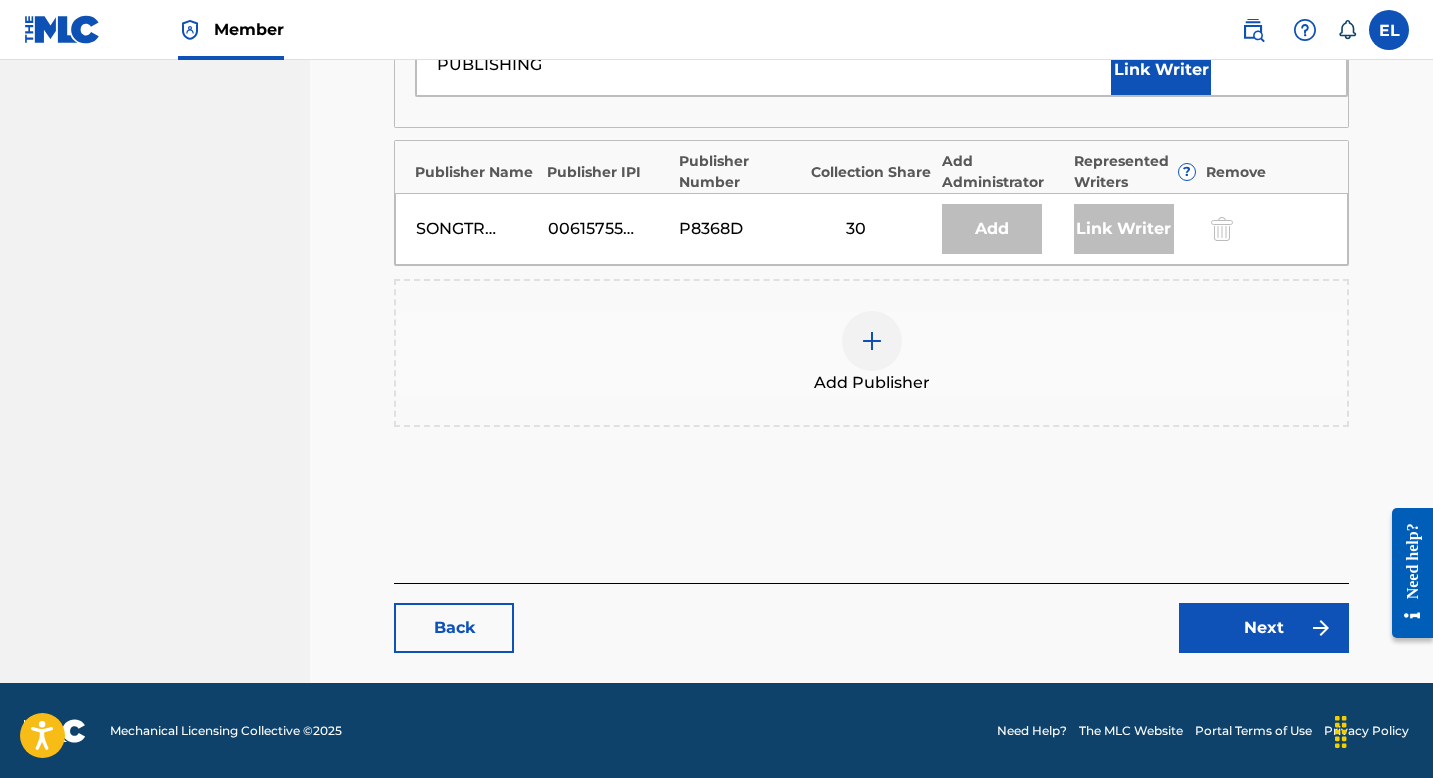 click on "Next" at bounding box center (1264, 628) 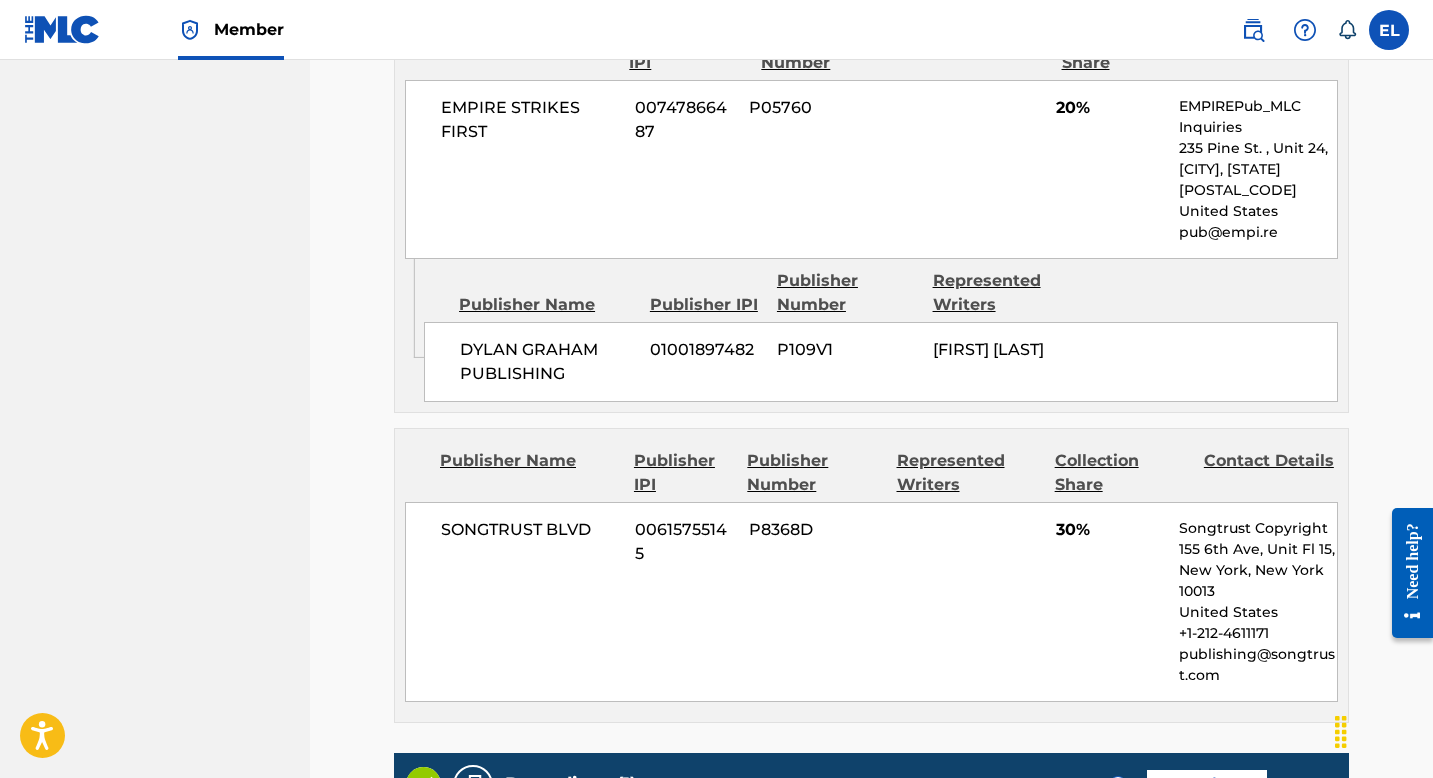 scroll, scrollTop: 1425, scrollLeft: 0, axis: vertical 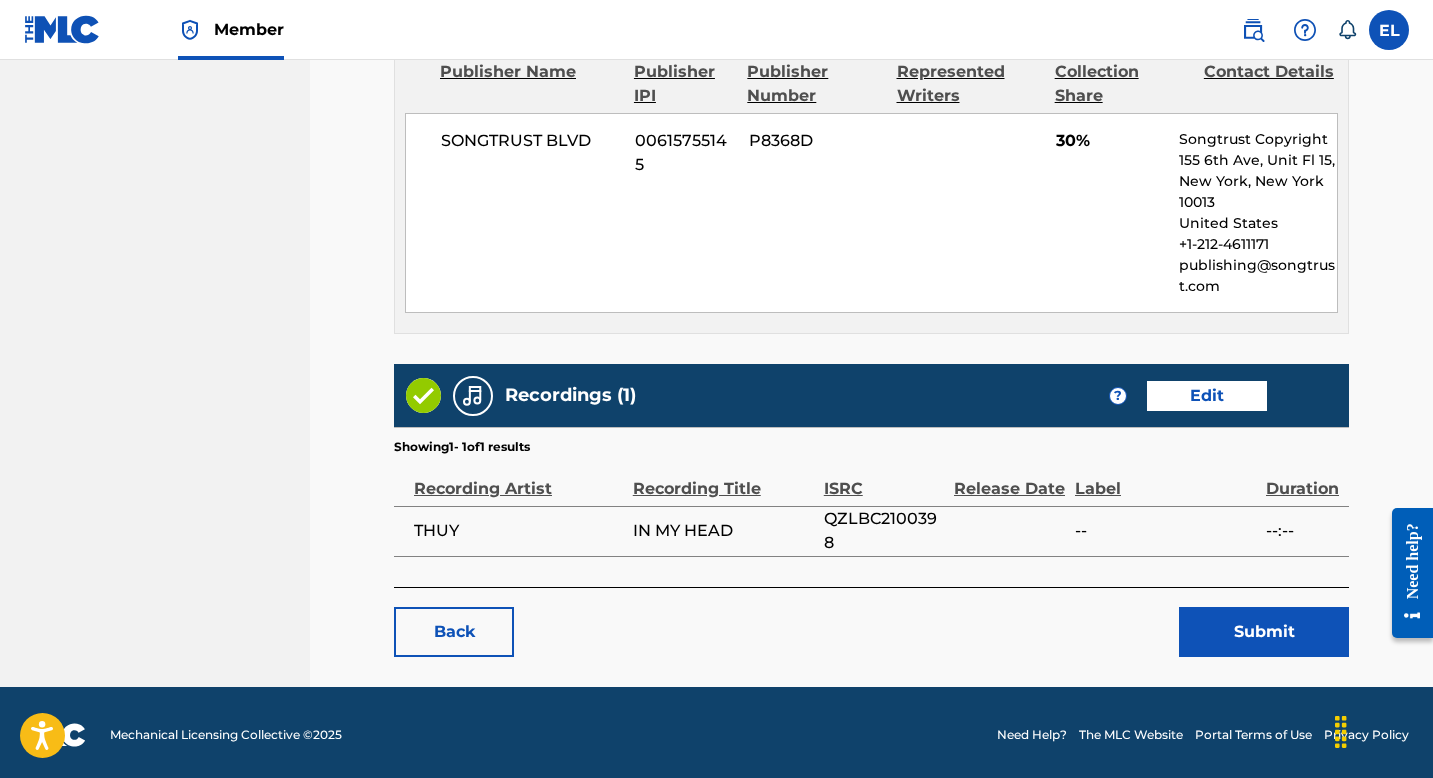 click on "Submit" at bounding box center [1264, 632] 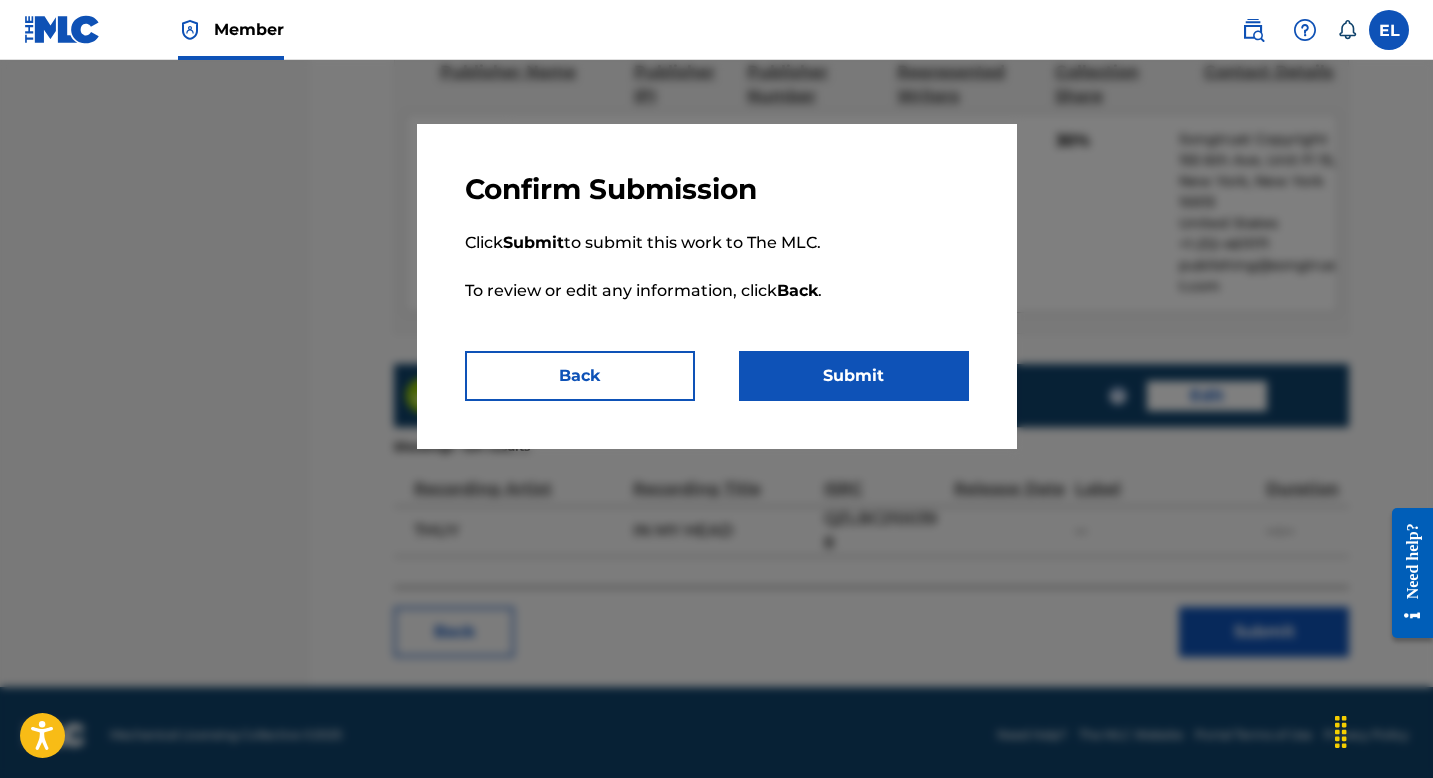 click on "Submit" at bounding box center [854, 376] 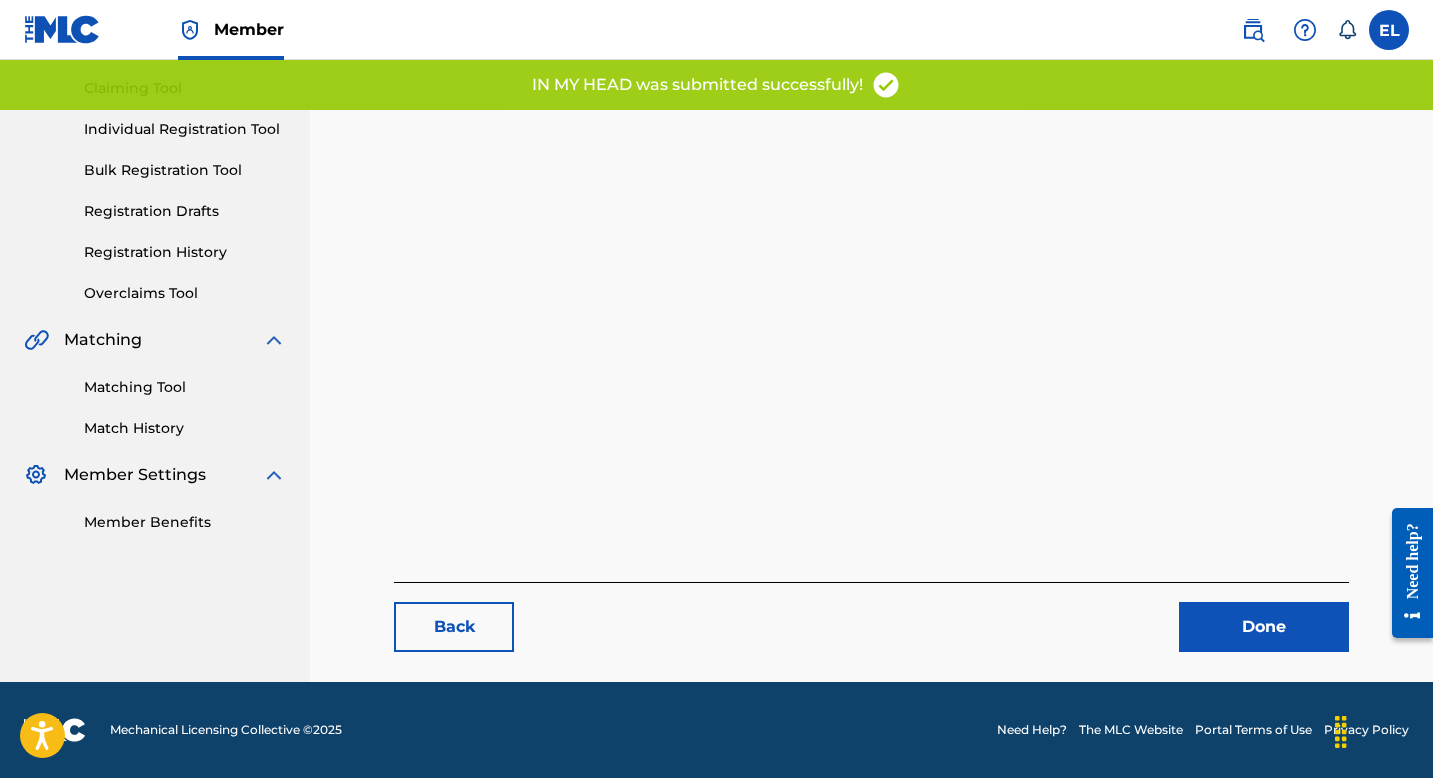 scroll, scrollTop: 0, scrollLeft: 0, axis: both 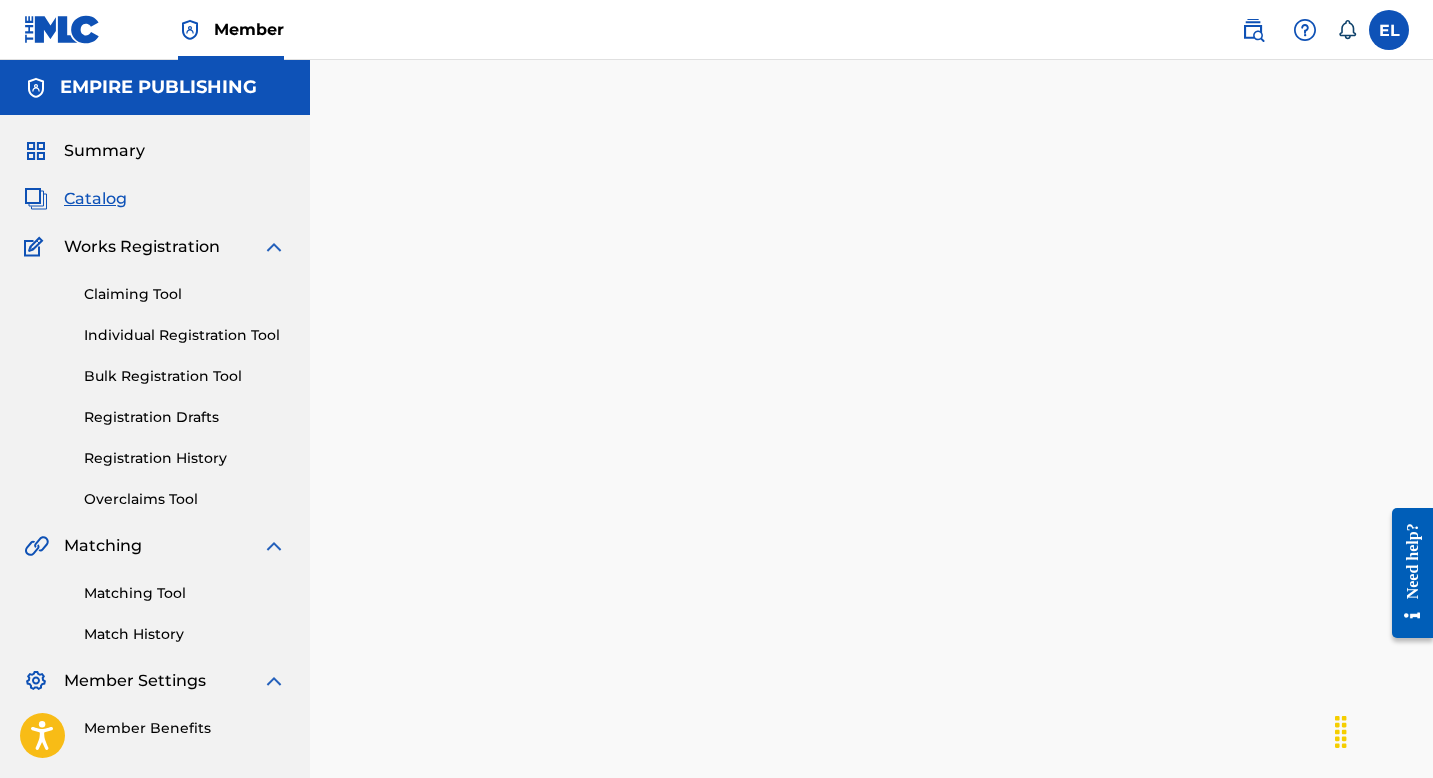 click on "Catalog" at bounding box center (95, 199) 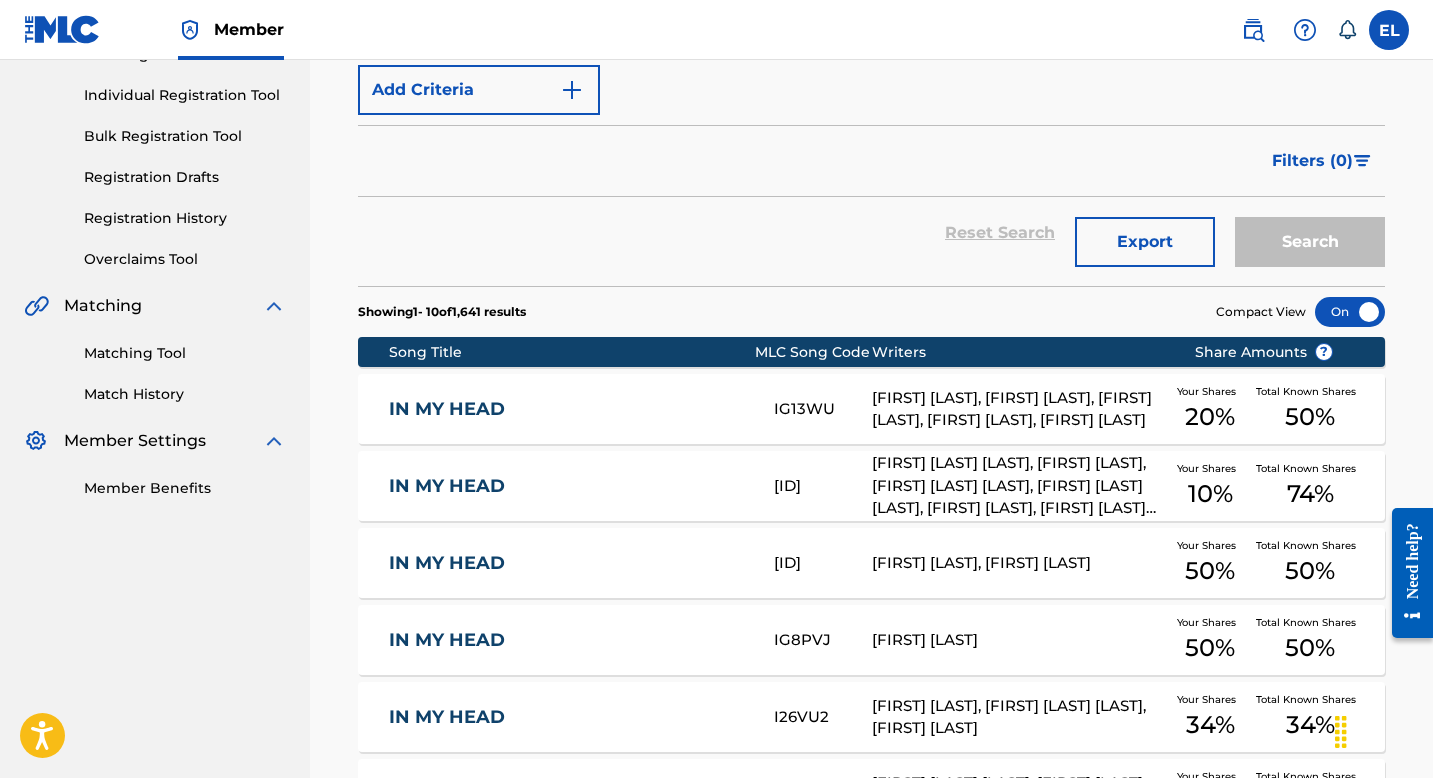 scroll, scrollTop: 114, scrollLeft: 0, axis: vertical 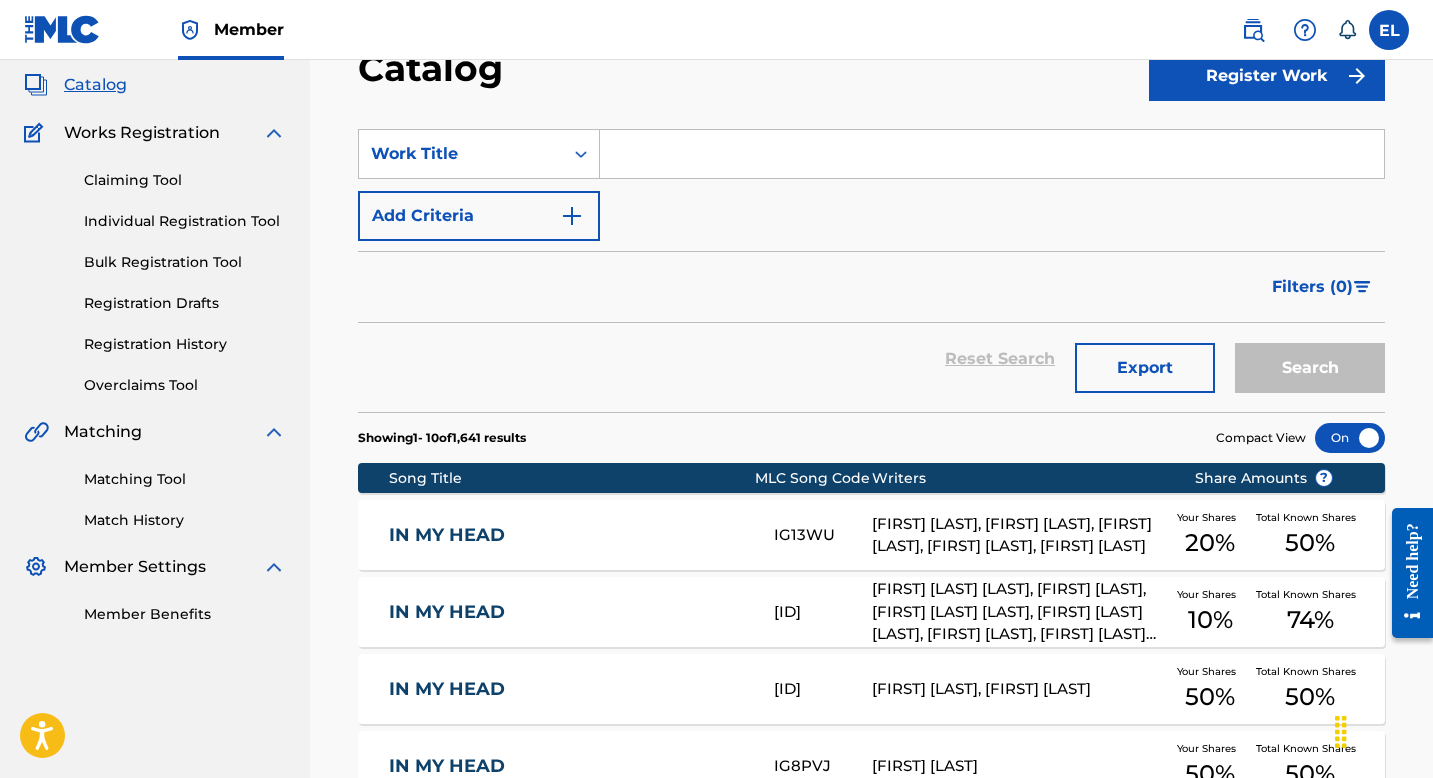 click on "IN MY HEAD" at bounding box center [568, 535] 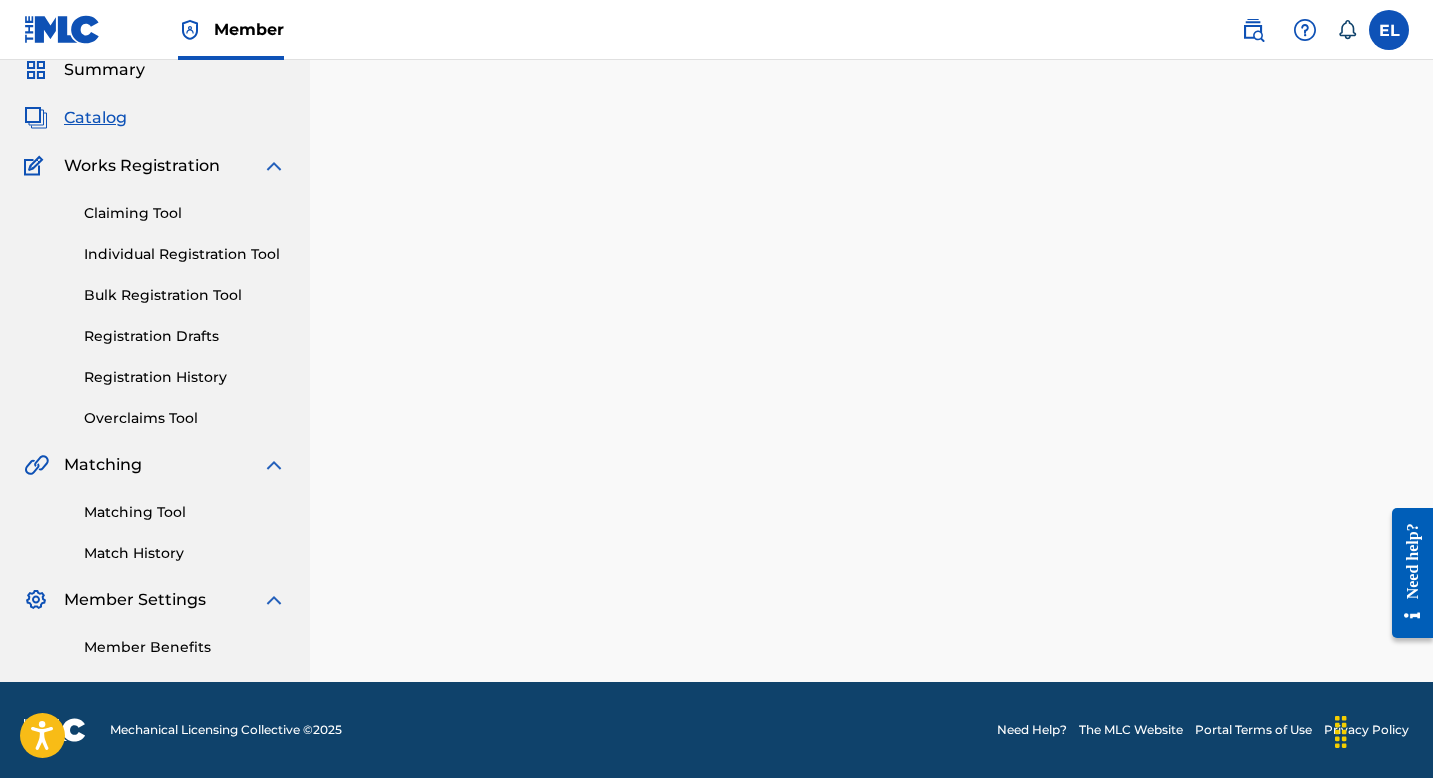 scroll, scrollTop: 0, scrollLeft: 0, axis: both 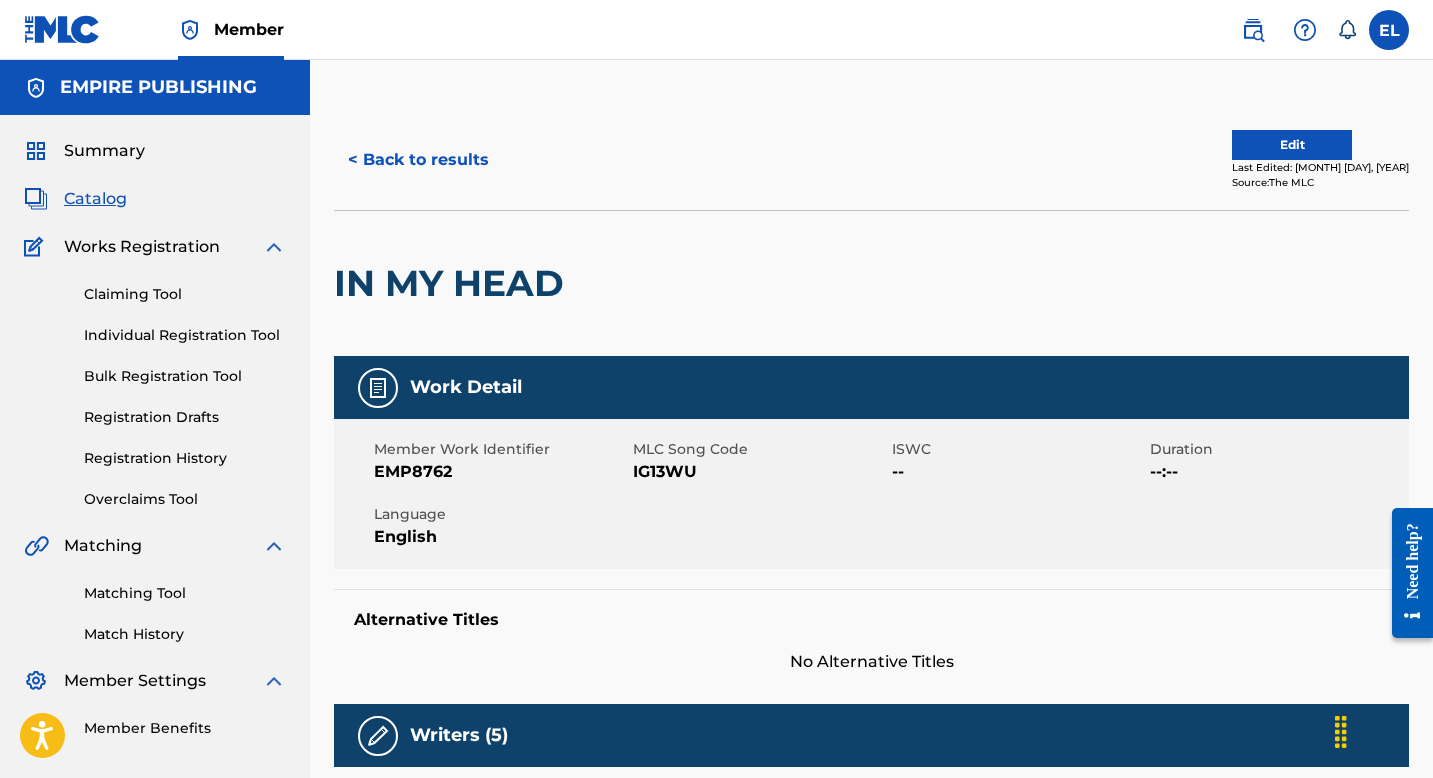 click on "IG13WU" at bounding box center (760, 472) 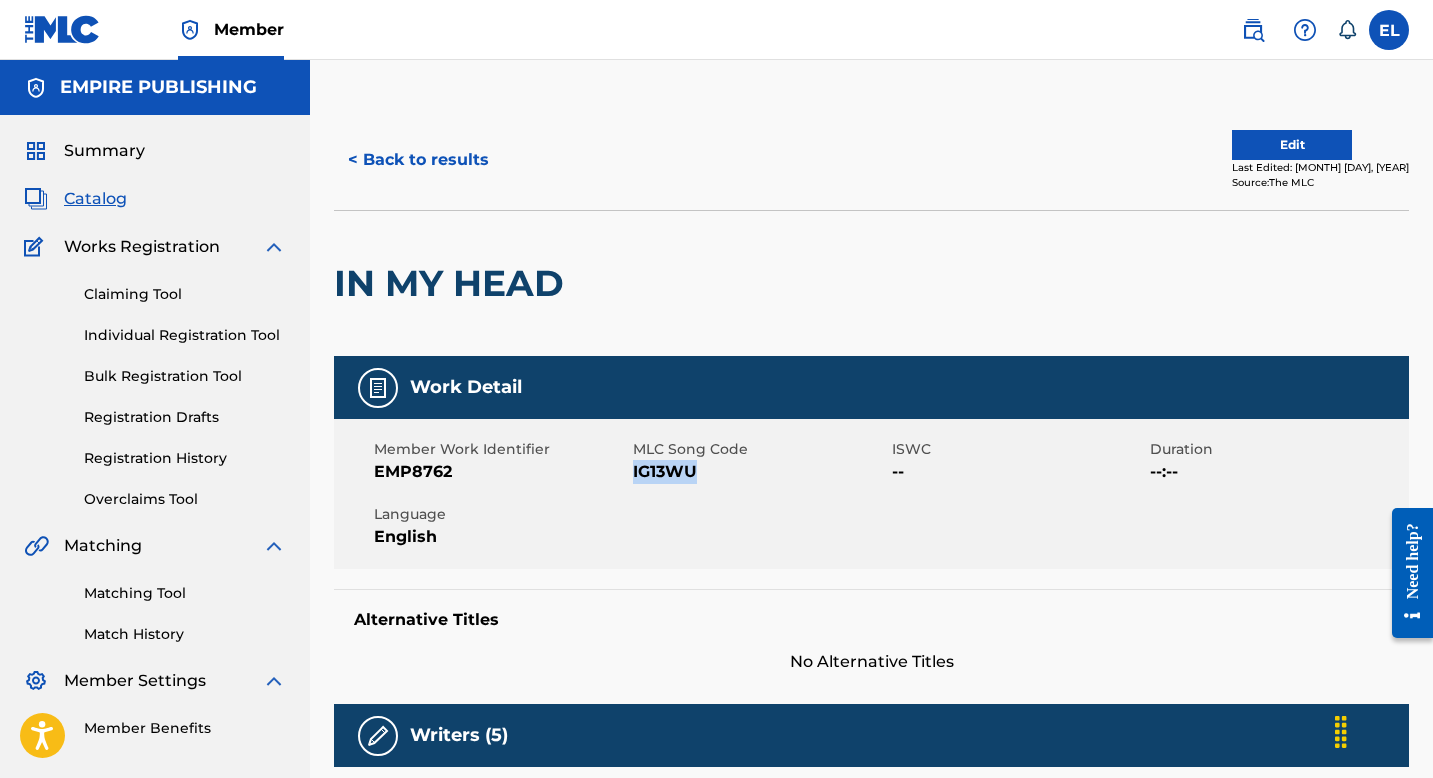 click on "IG13WU" at bounding box center (760, 472) 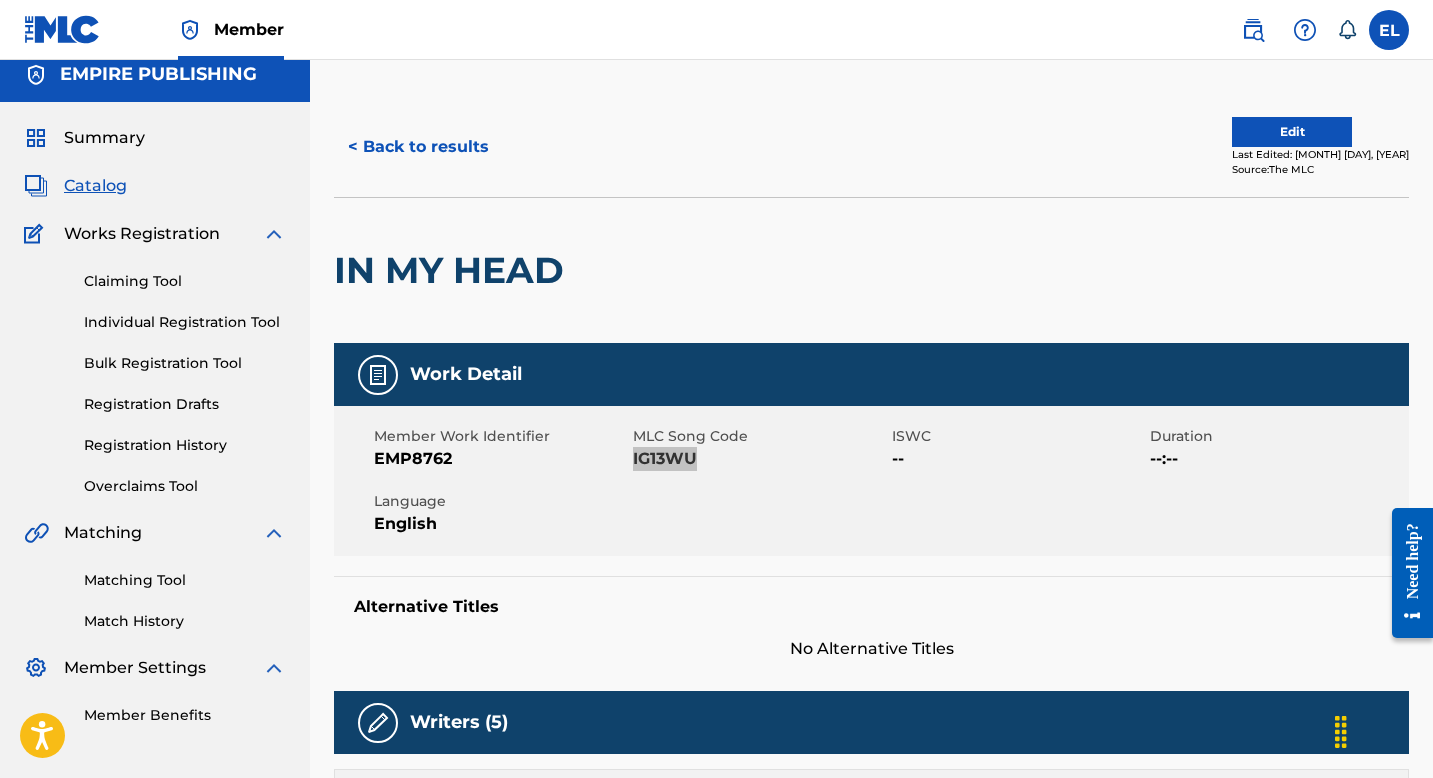 scroll, scrollTop: 0, scrollLeft: 0, axis: both 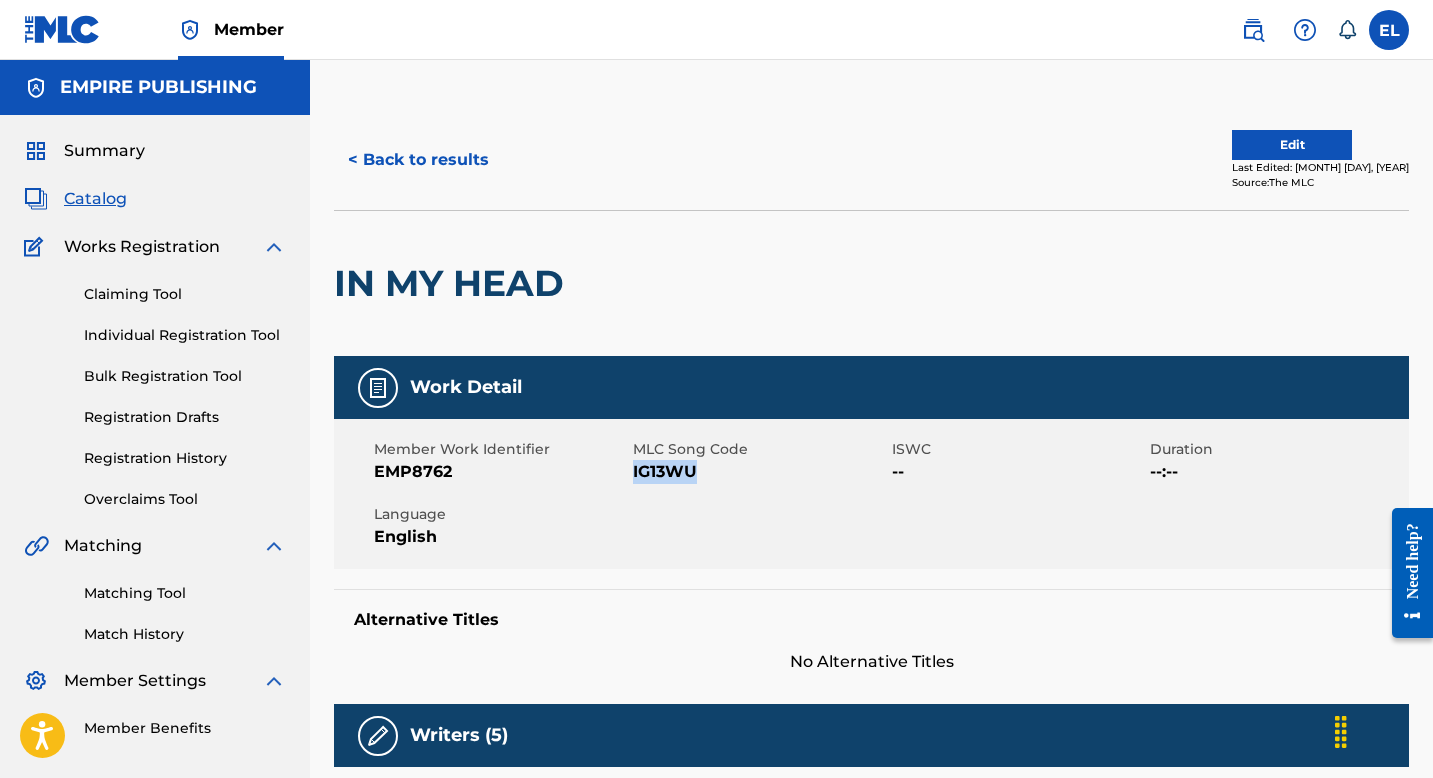 click on "Catalog" at bounding box center [95, 199] 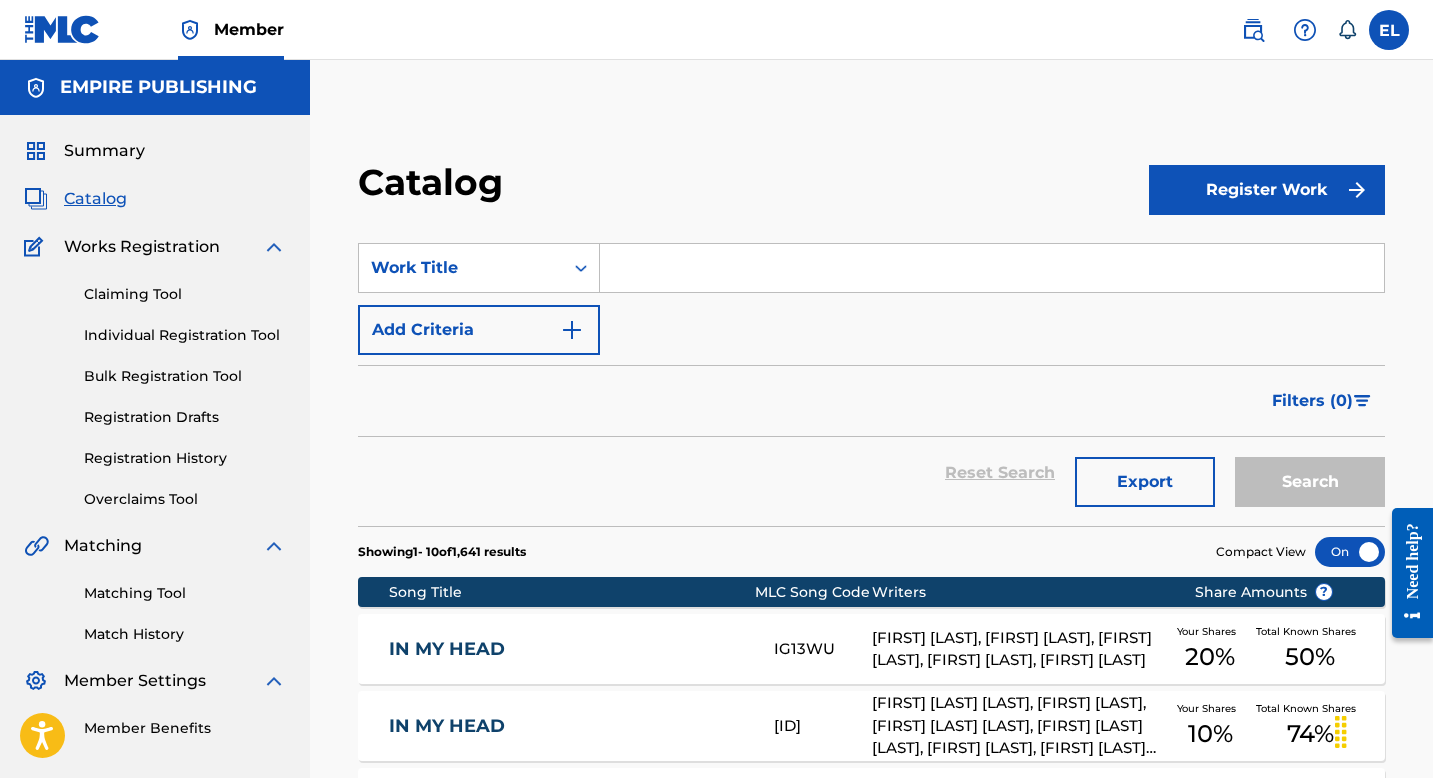 click at bounding box center [992, 268] 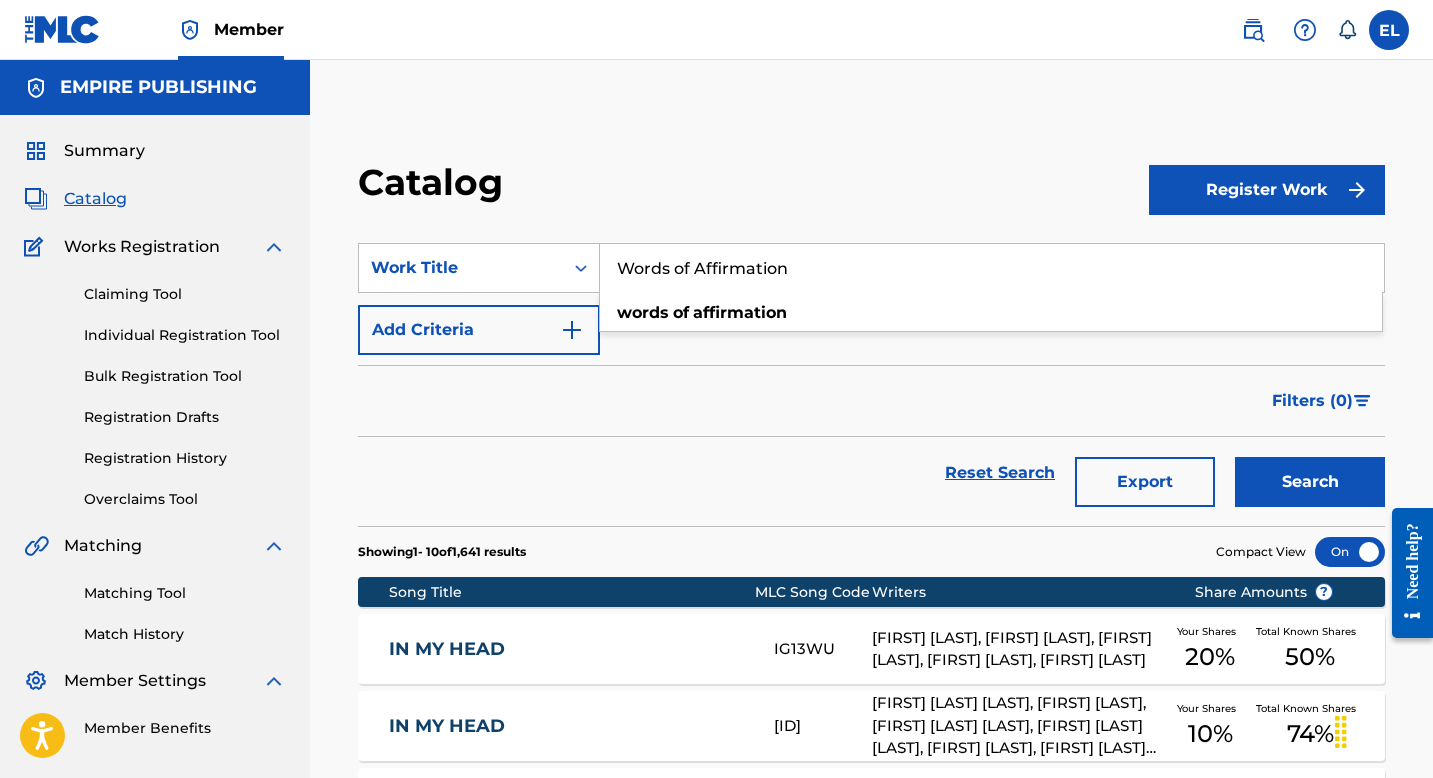 type on "Words of Affirmation" 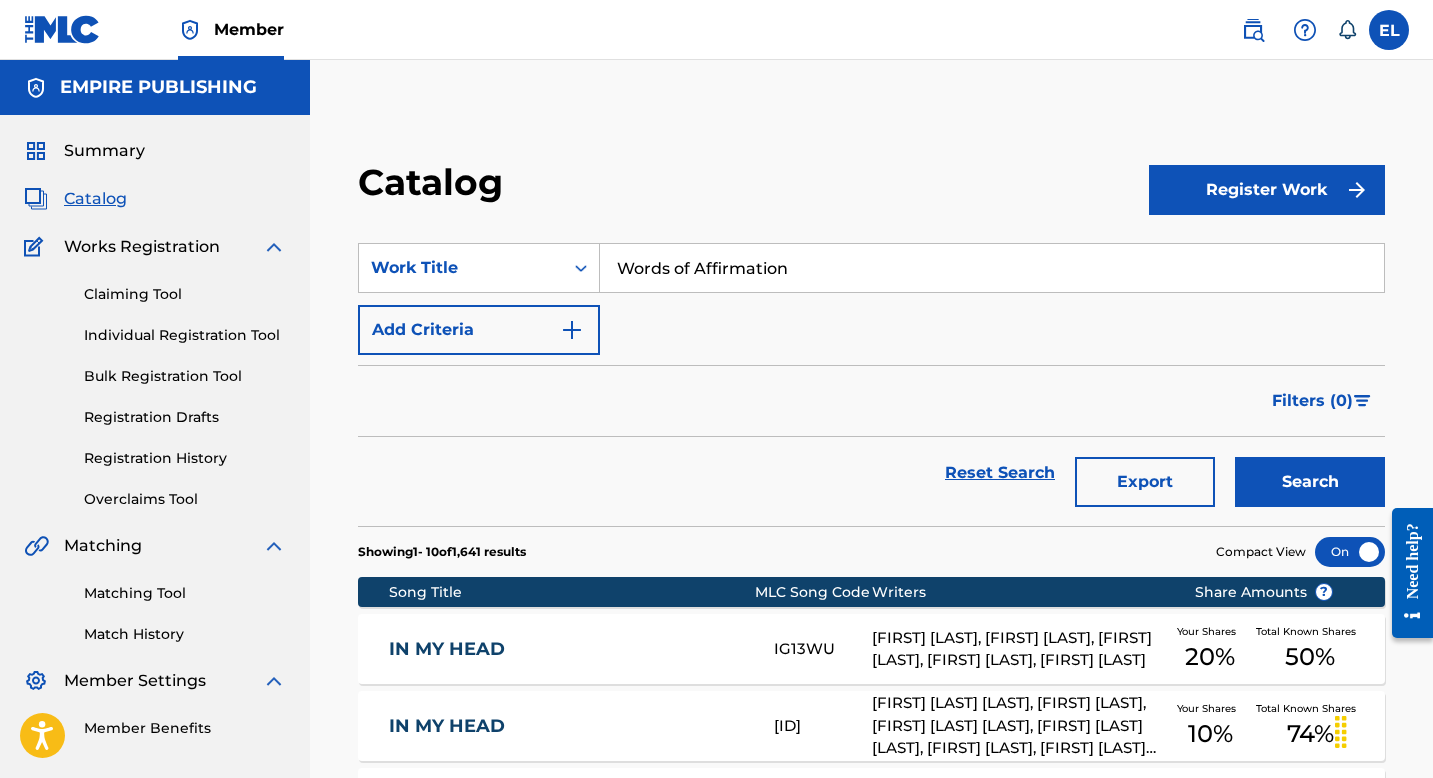 click on "Search" at bounding box center [1310, 482] 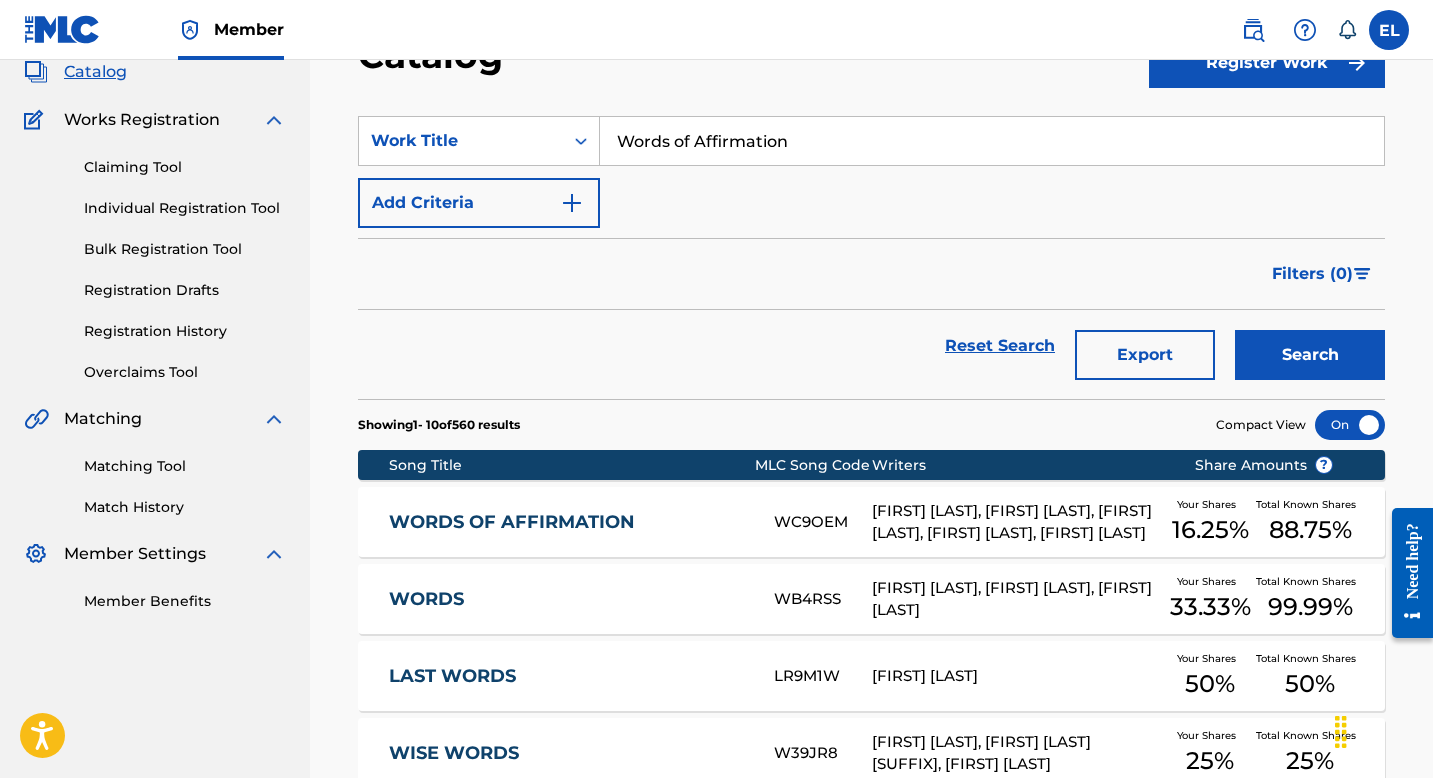 scroll, scrollTop: 176, scrollLeft: 0, axis: vertical 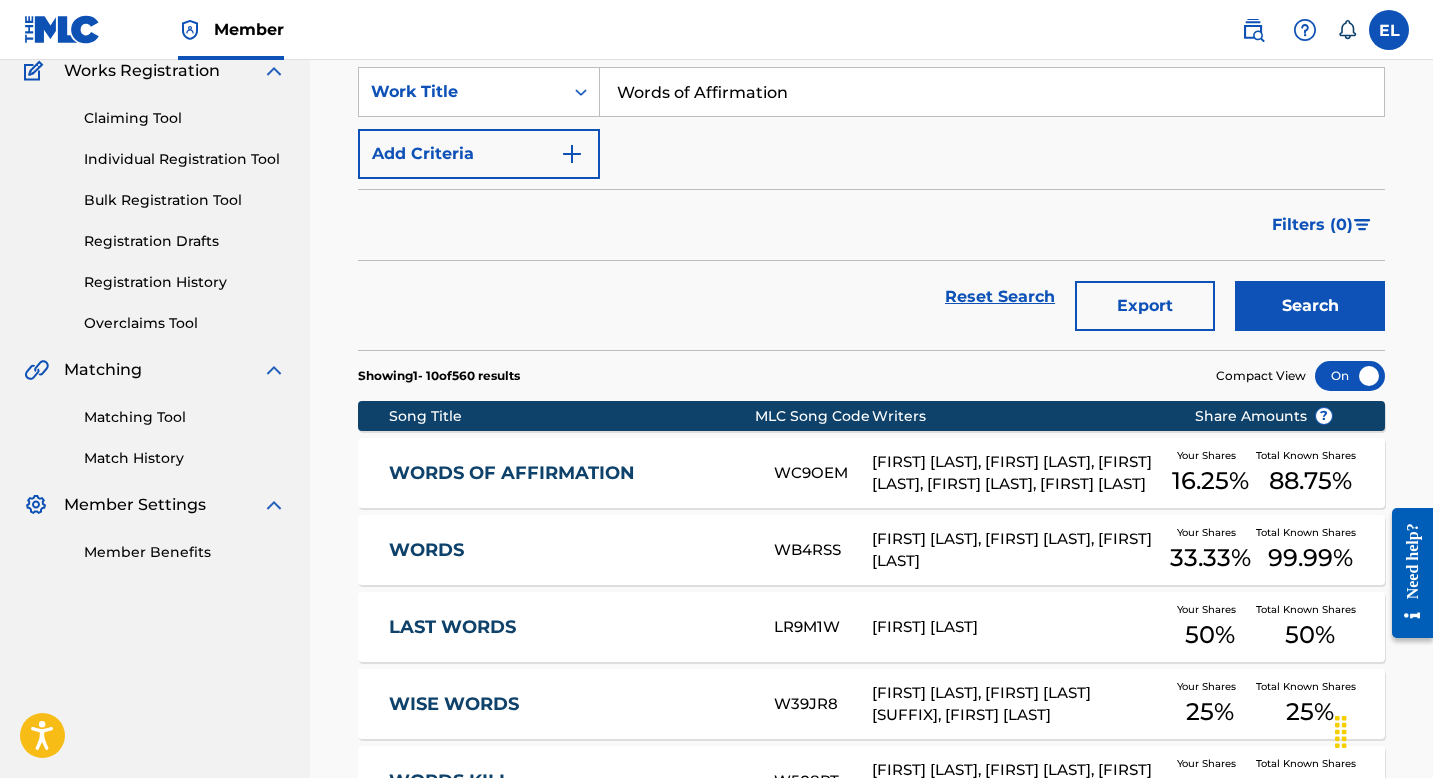 click on "WORDS OF AFFIRMATION" at bounding box center [568, 473] 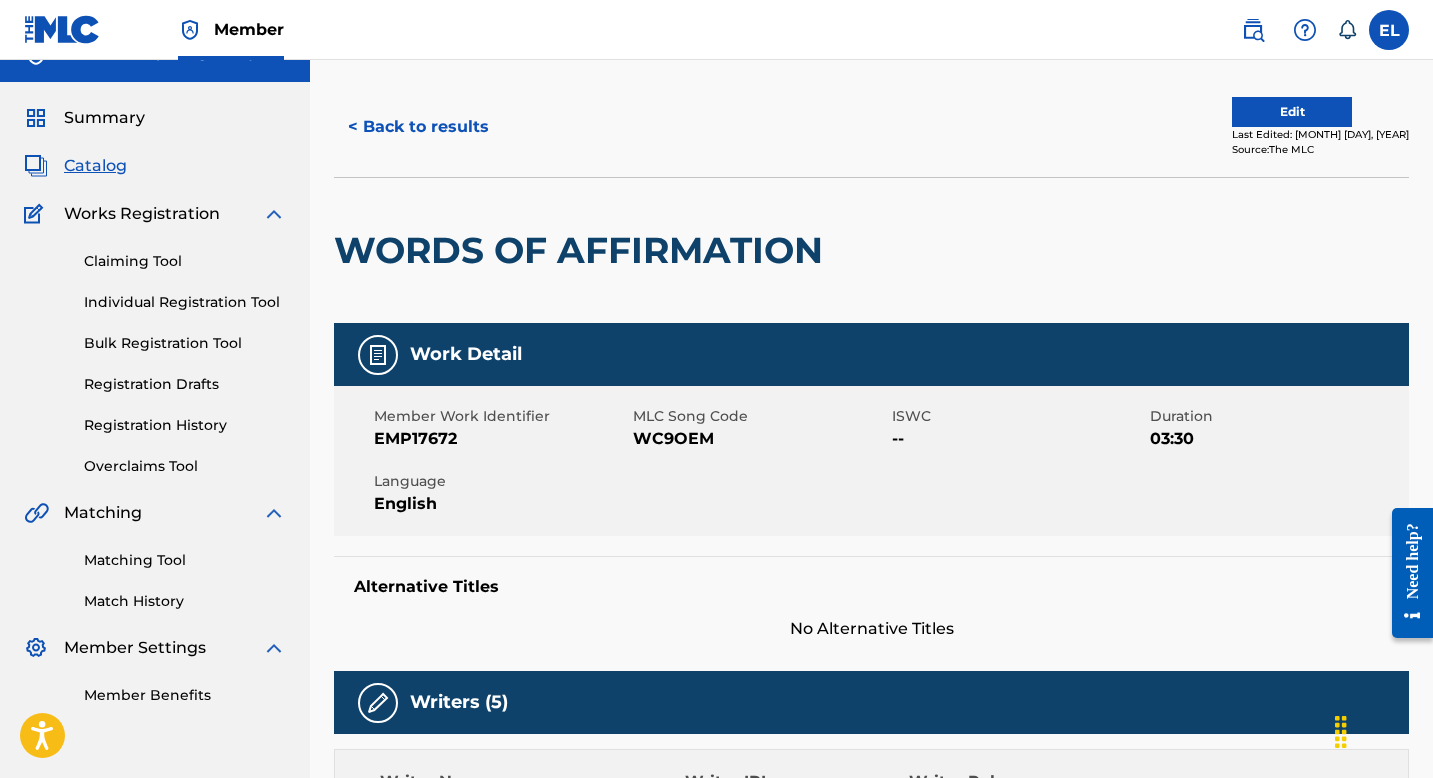scroll, scrollTop: 28, scrollLeft: 0, axis: vertical 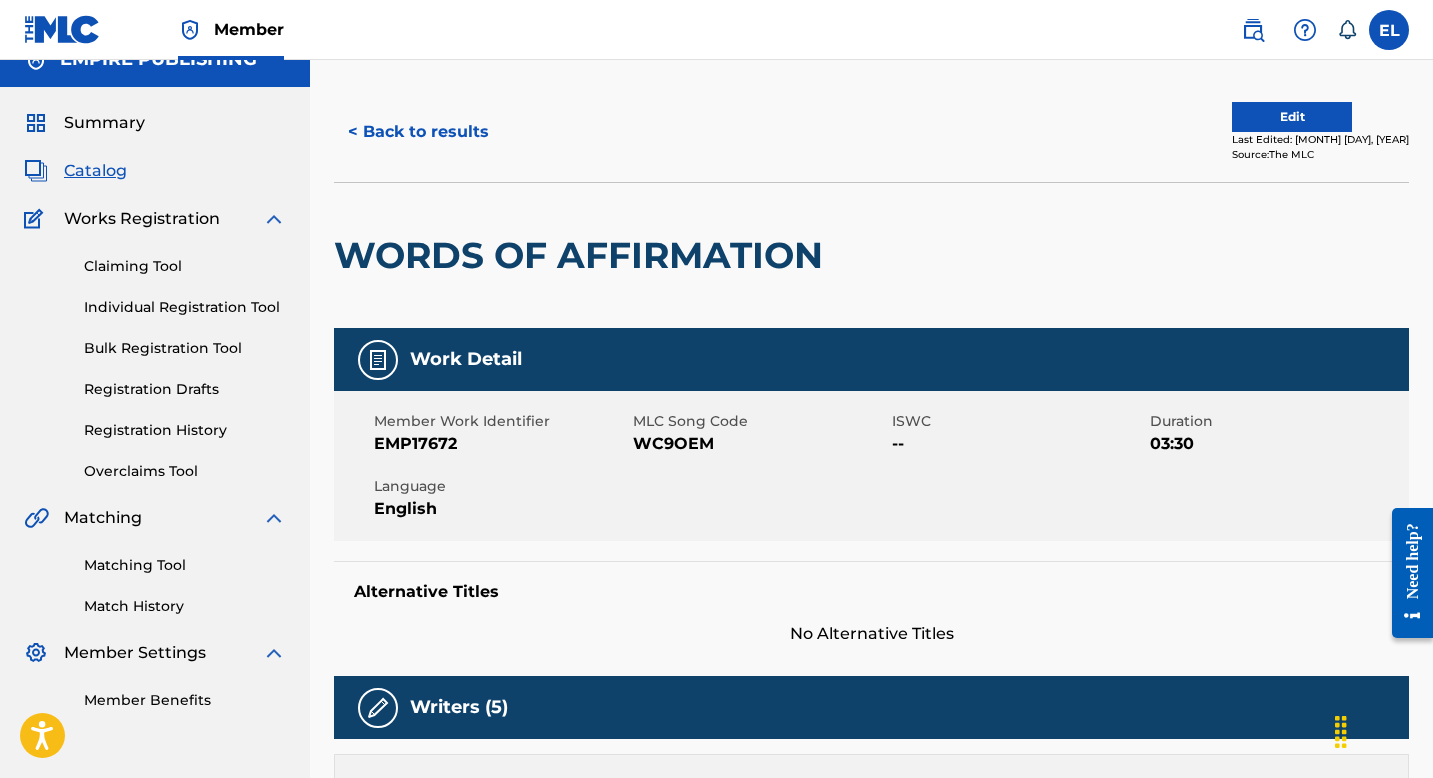 click on "Edit" at bounding box center [1292, 117] 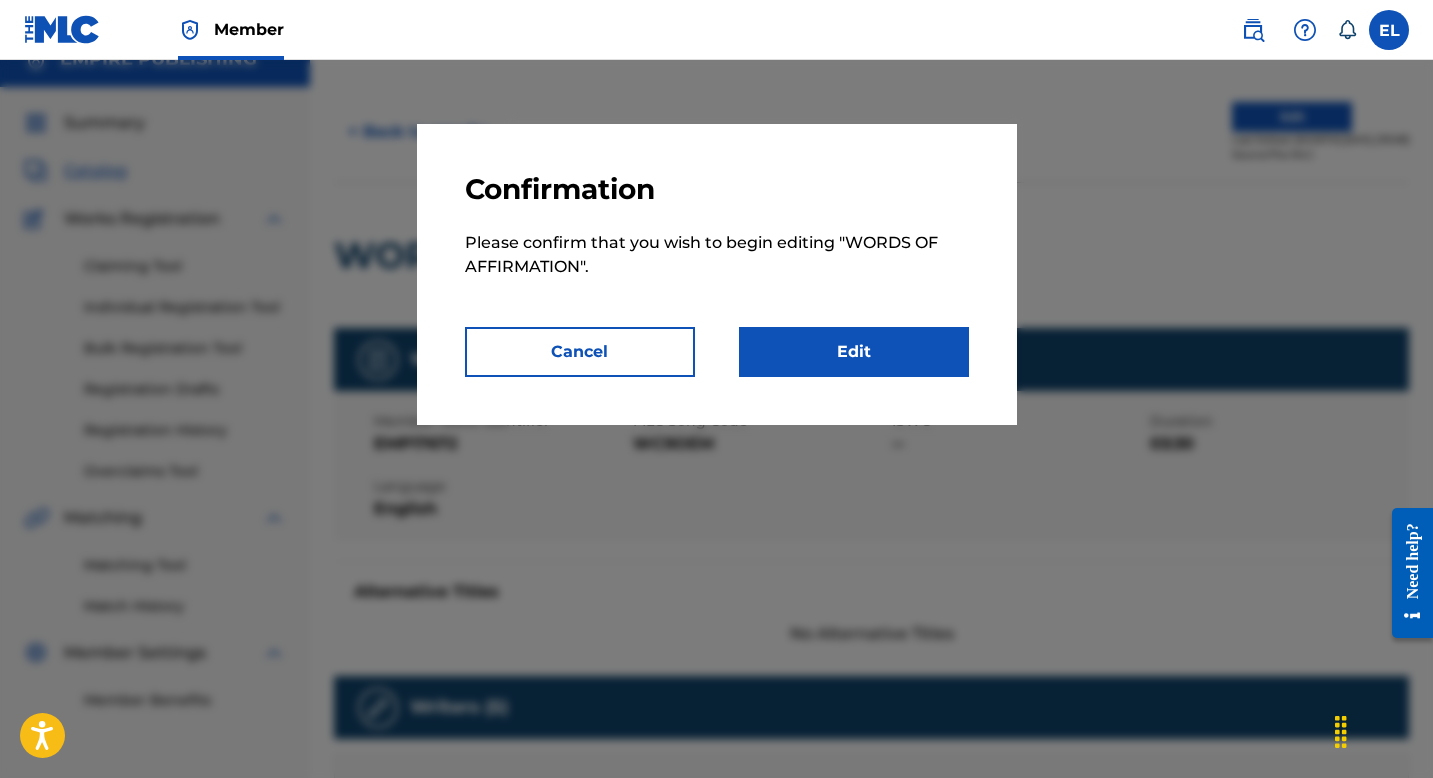 click on "Edit" at bounding box center [854, 352] 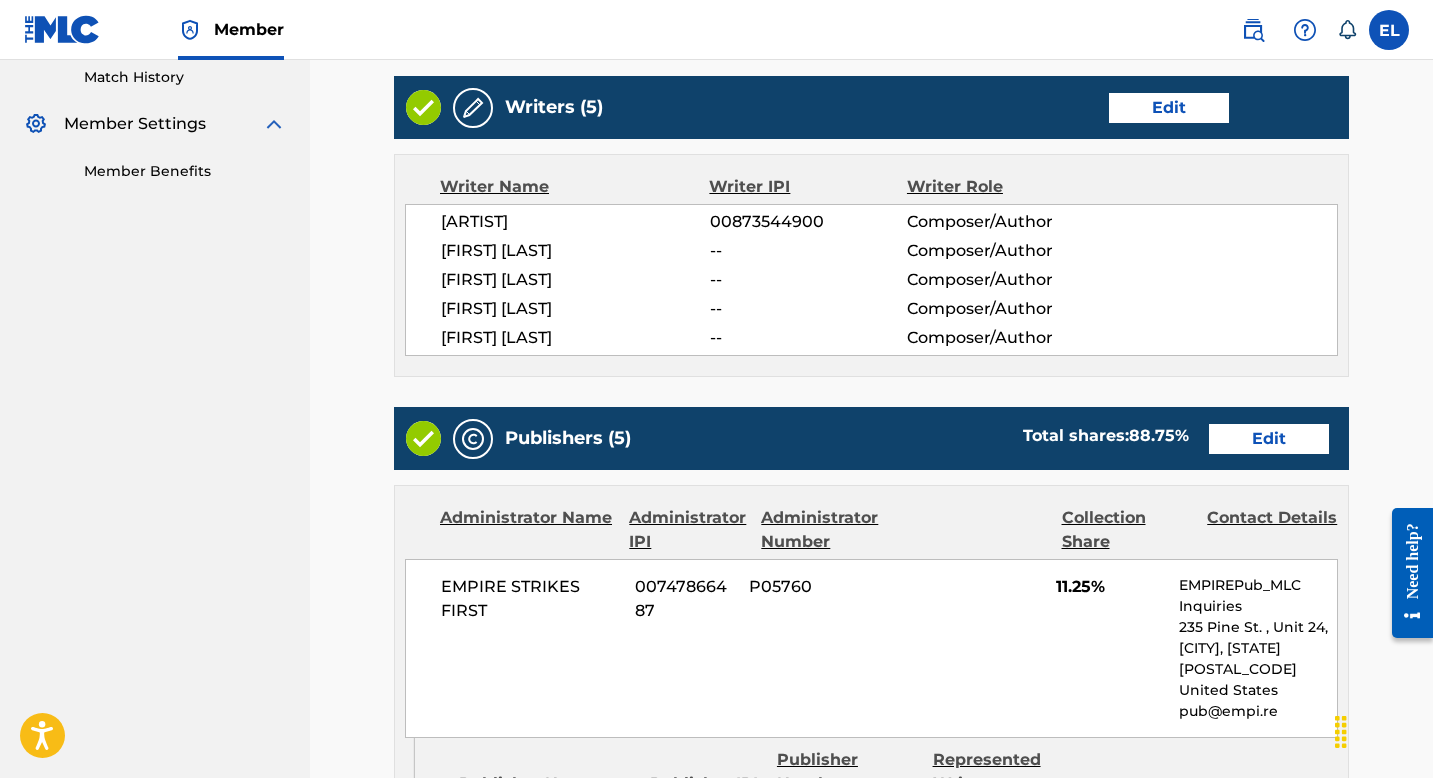 scroll, scrollTop: 494, scrollLeft: 0, axis: vertical 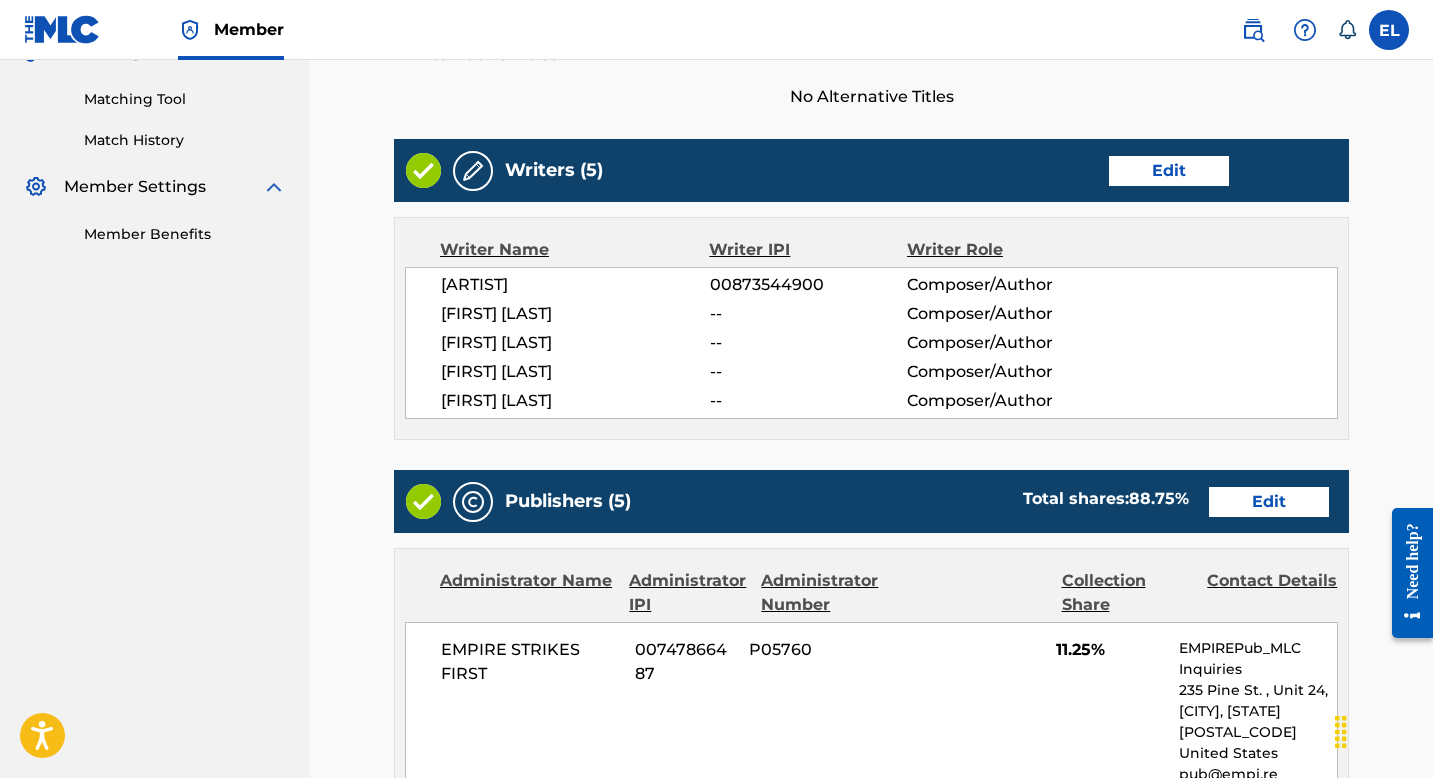 click on "Edit" at bounding box center [1169, 171] 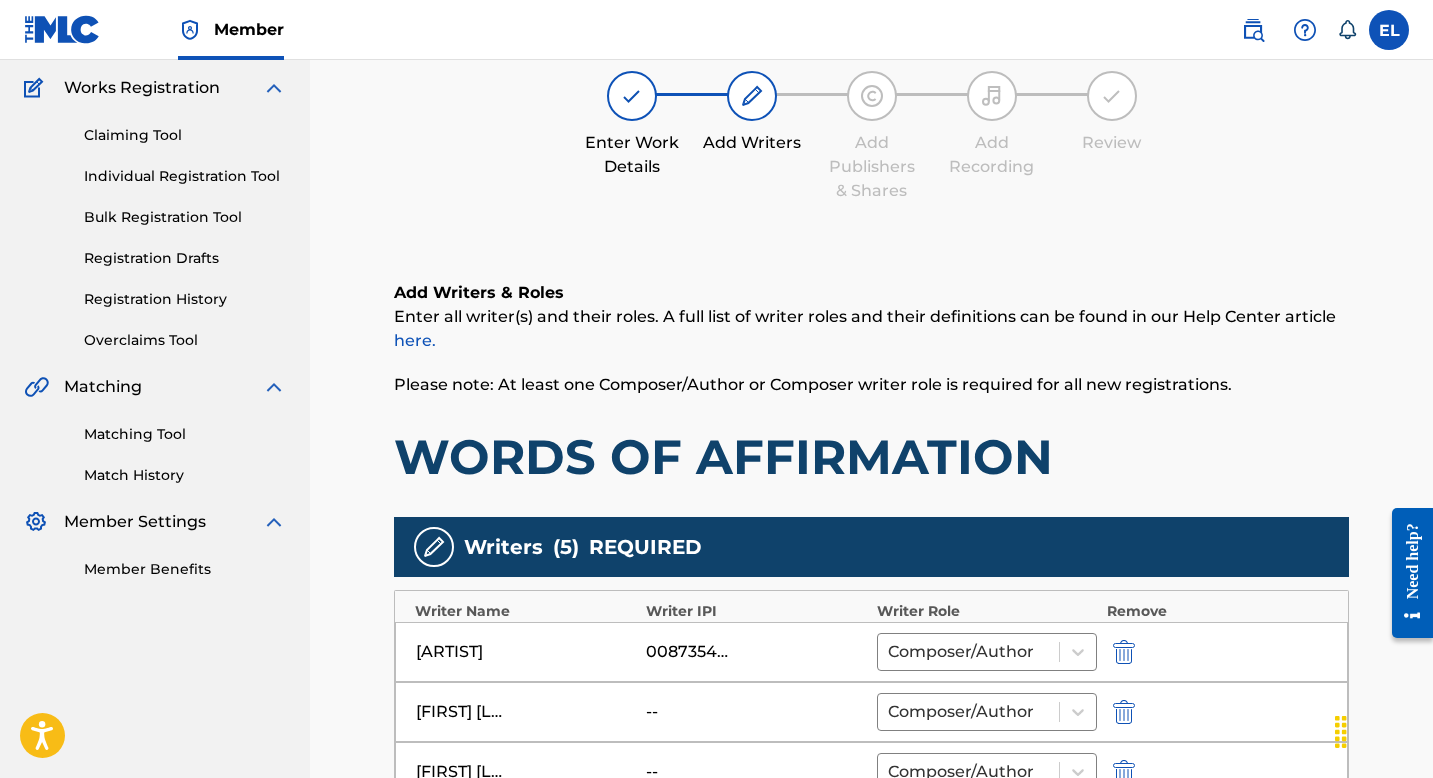 scroll, scrollTop: 412, scrollLeft: 0, axis: vertical 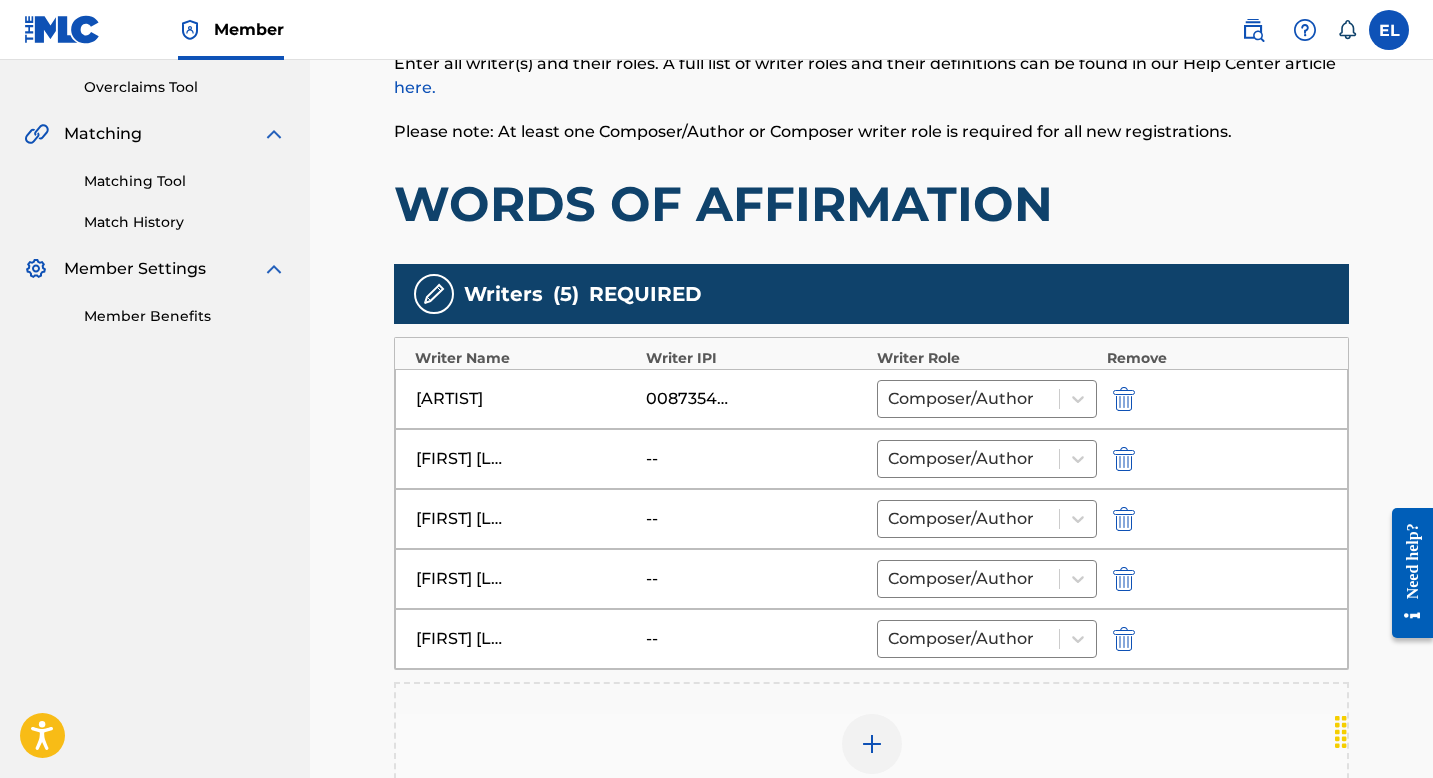 click at bounding box center (1124, 459) 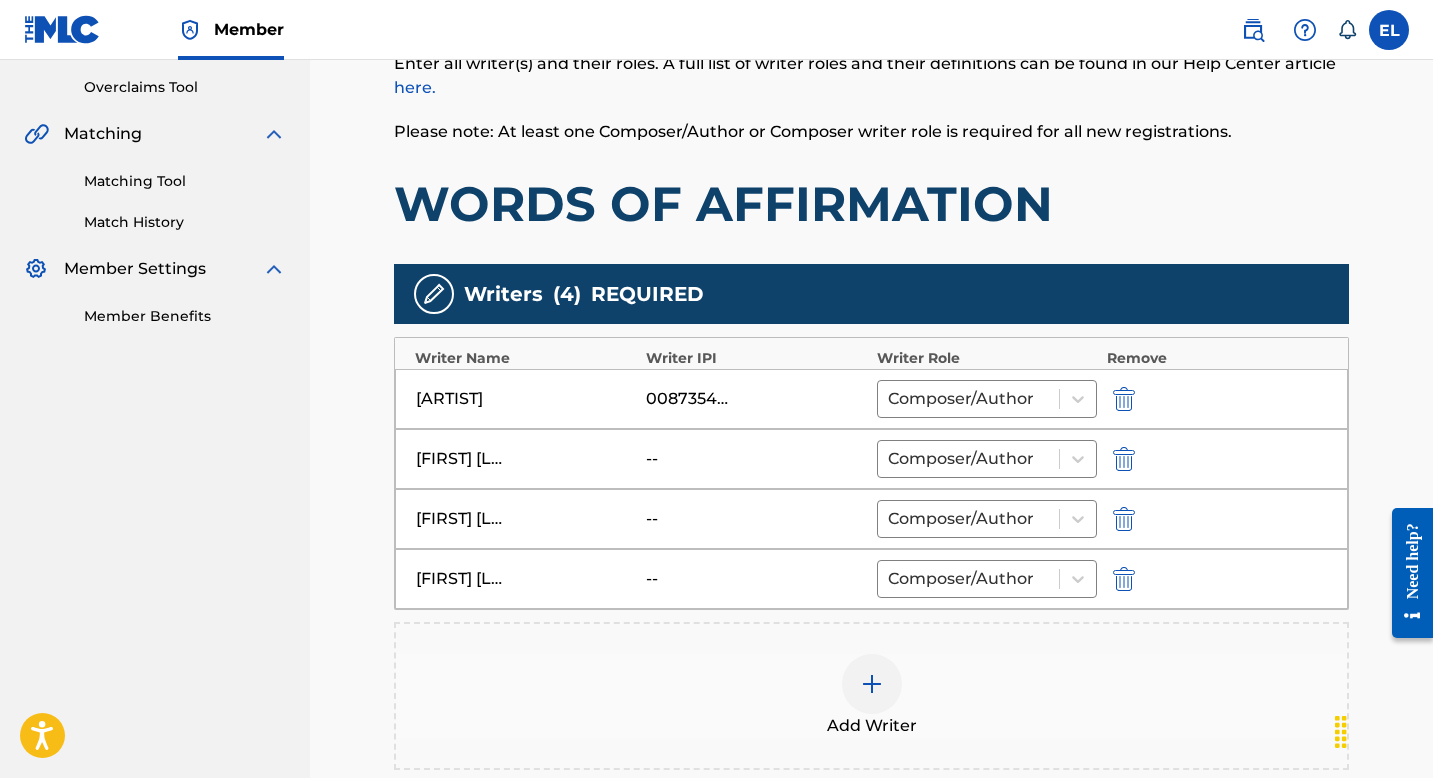 click at bounding box center (1124, 459) 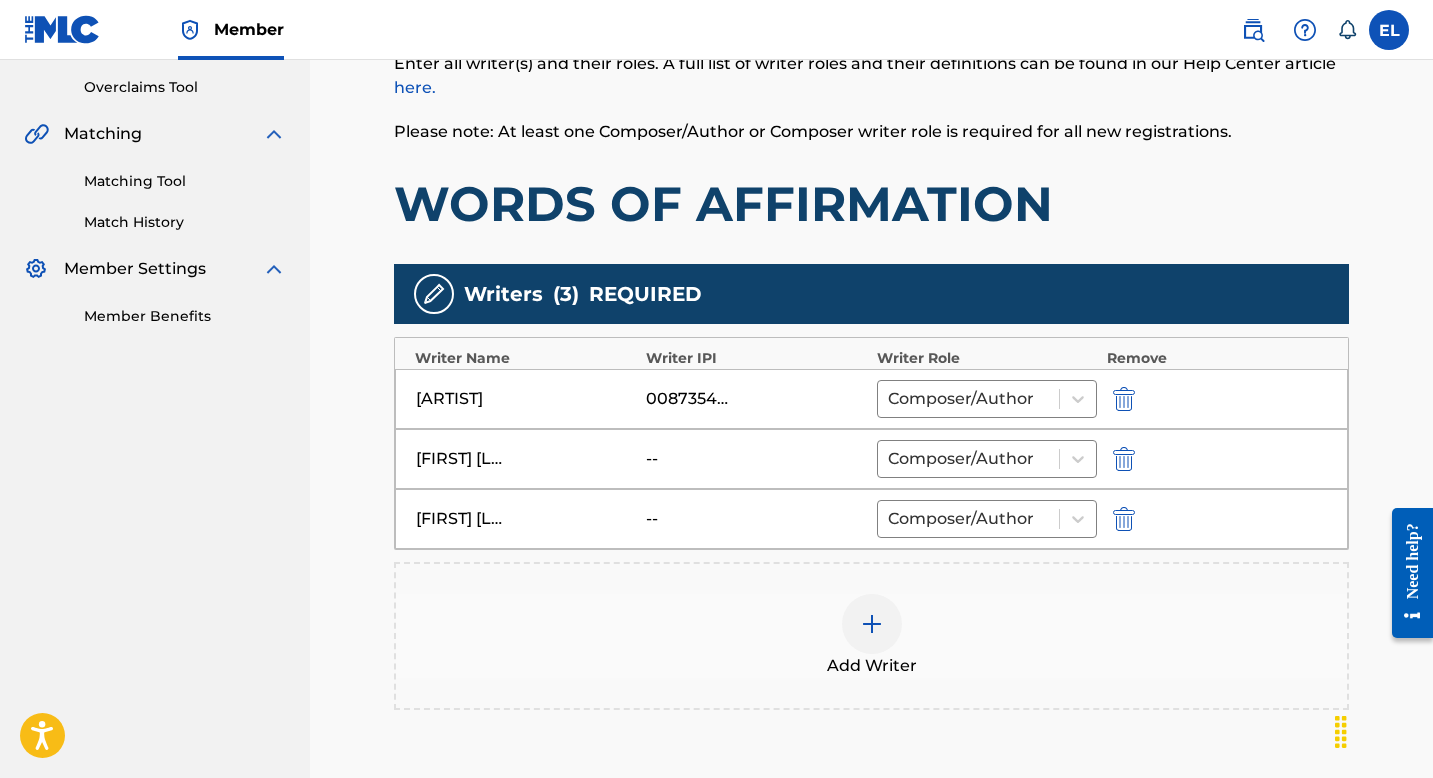 click at bounding box center (872, 624) 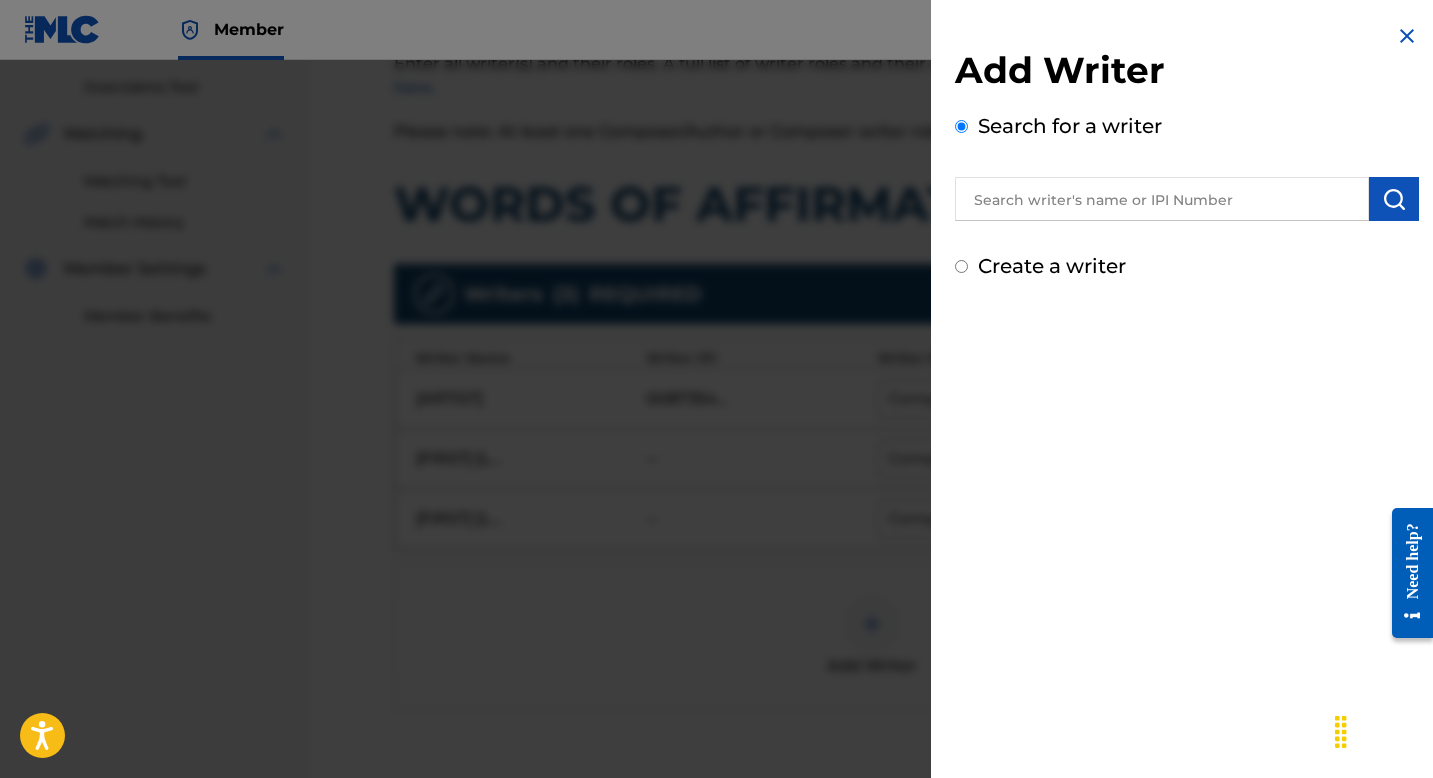 click at bounding box center [1162, 199] 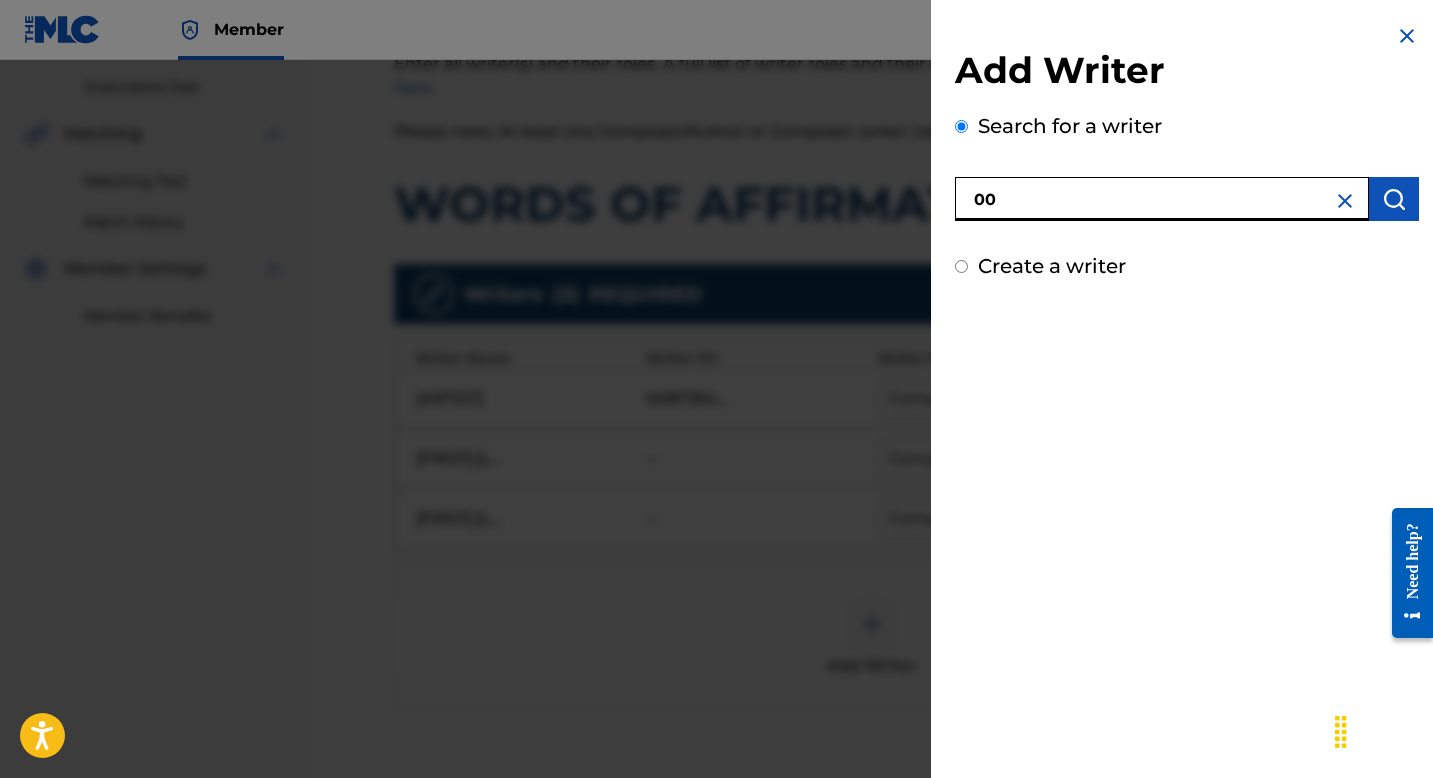 paste on "759038119" 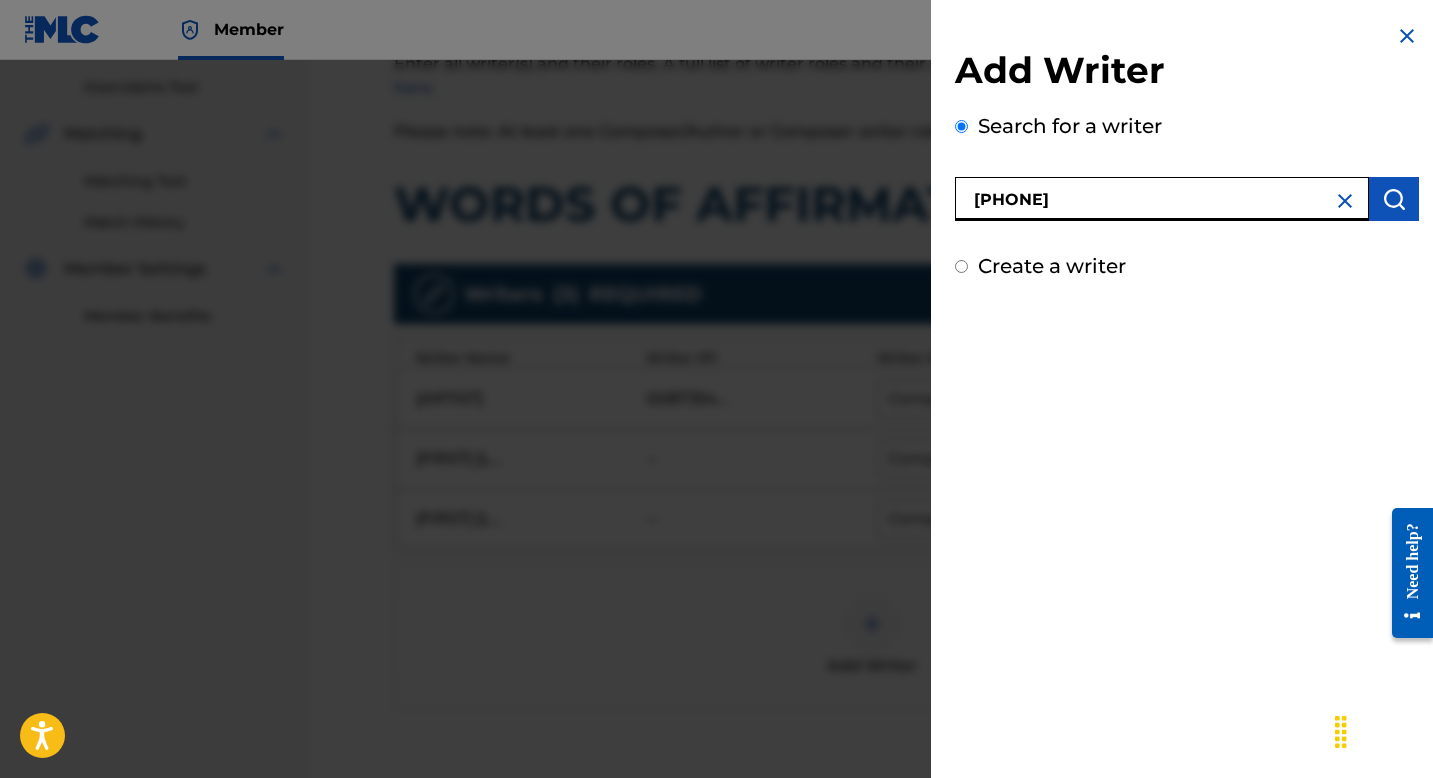 type on "00759038119" 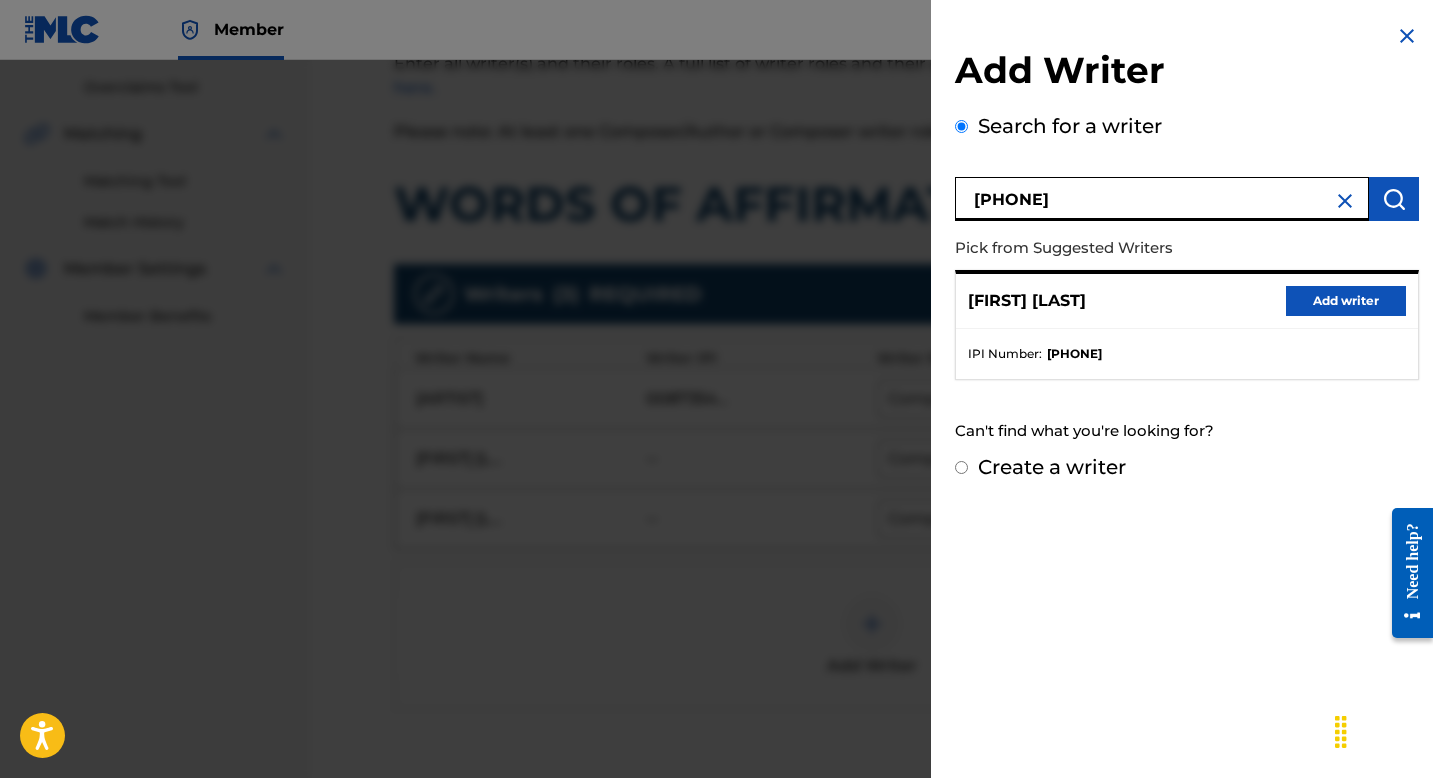 click on "Add writer" at bounding box center (1346, 301) 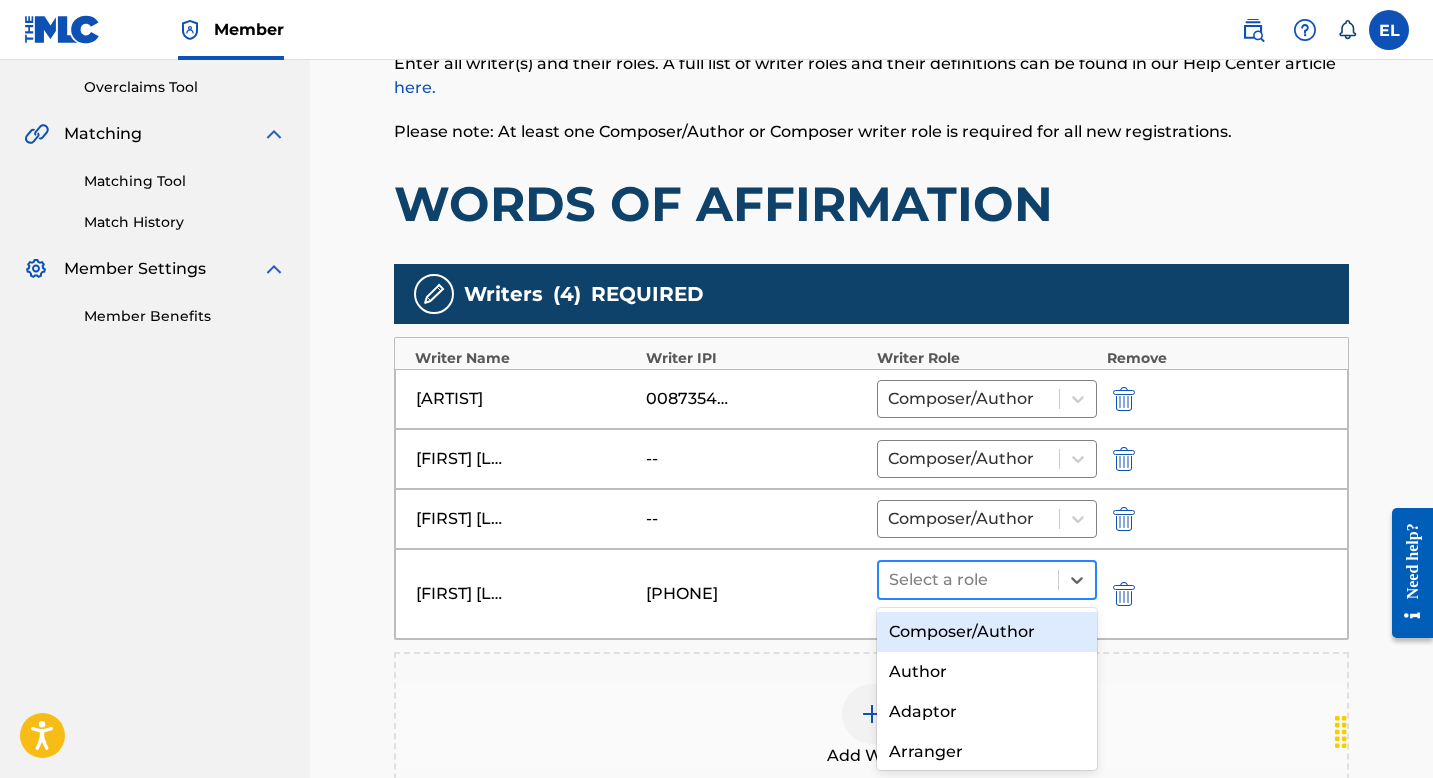 drag, startPoint x: 1034, startPoint y: 584, endPoint x: 1017, endPoint y: 596, distance: 20.808653 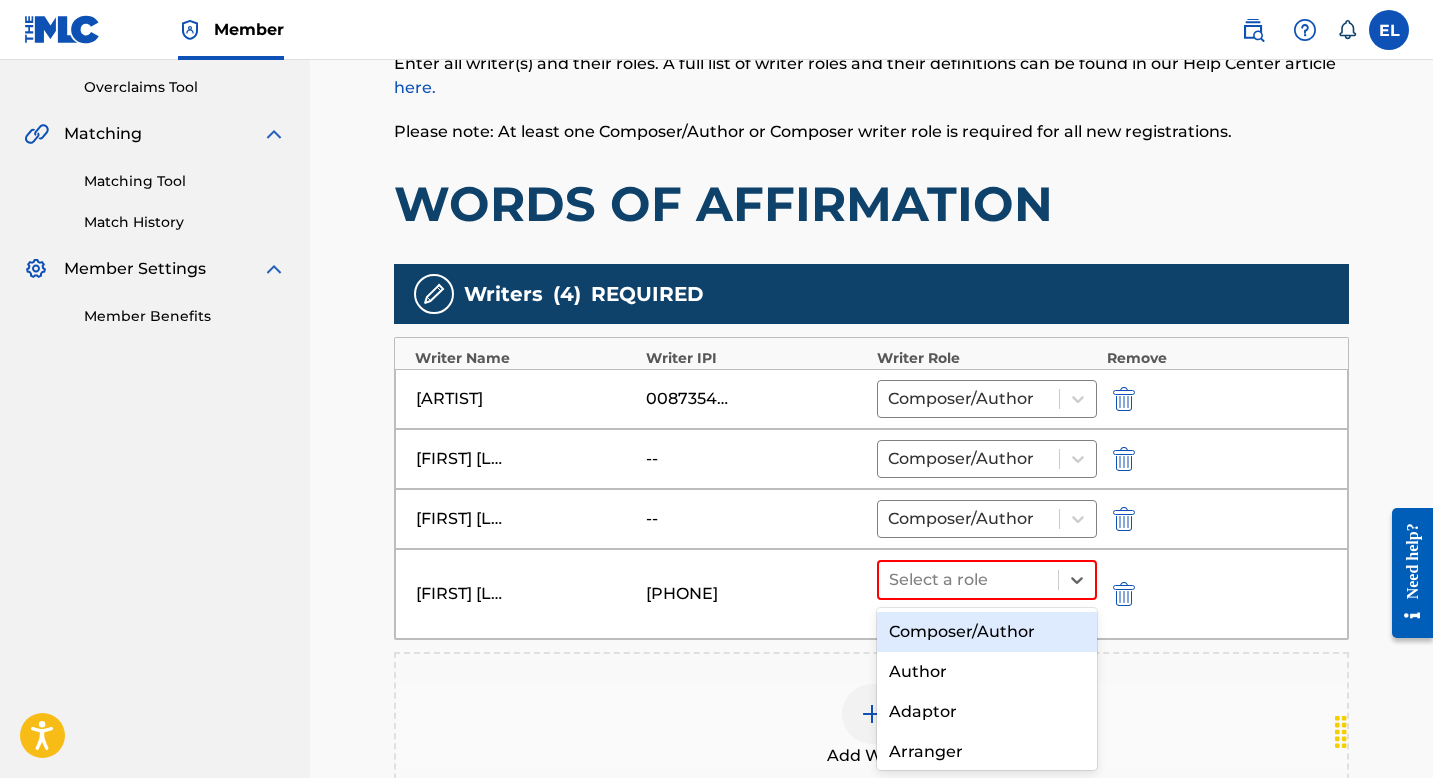 click on "Composer/Author" at bounding box center (987, 632) 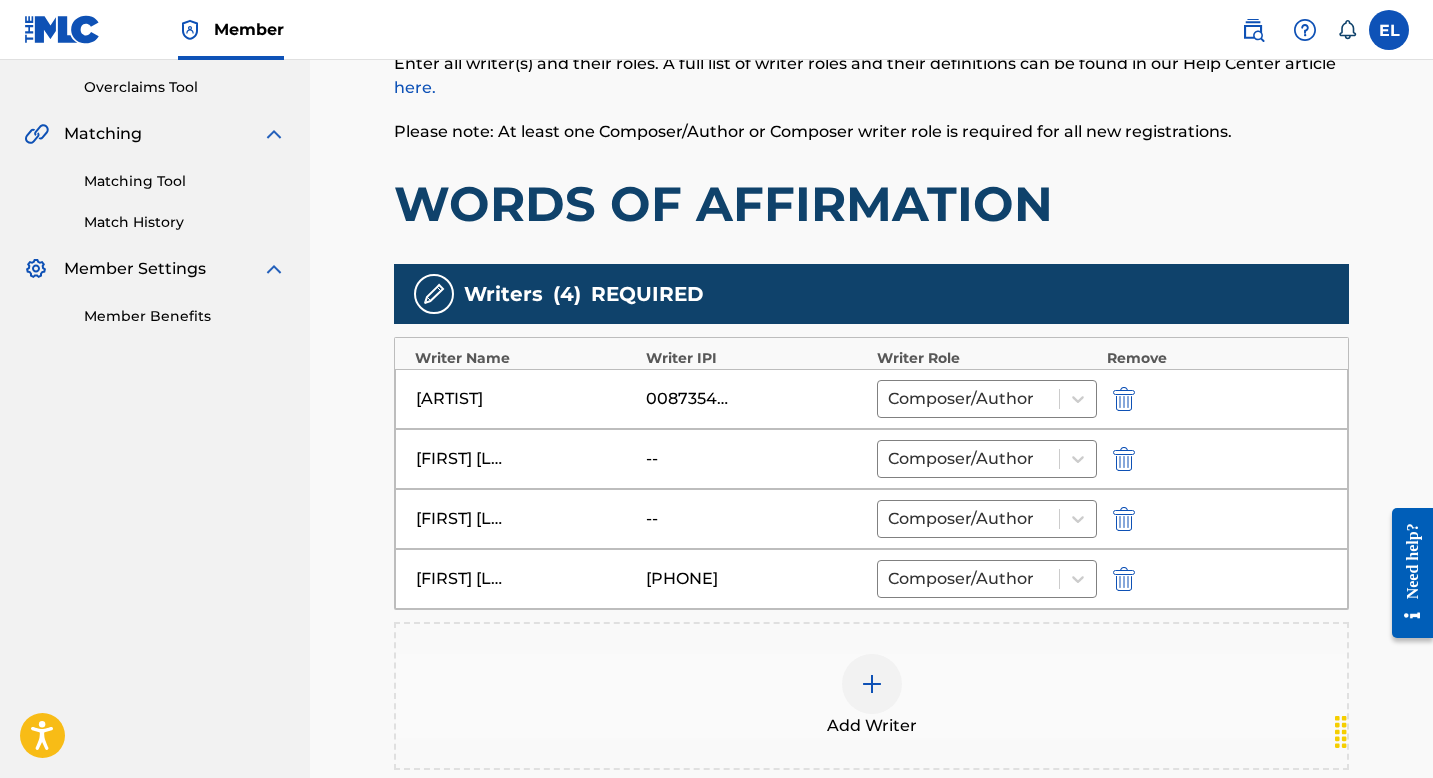 click at bounding box center [872, 684] 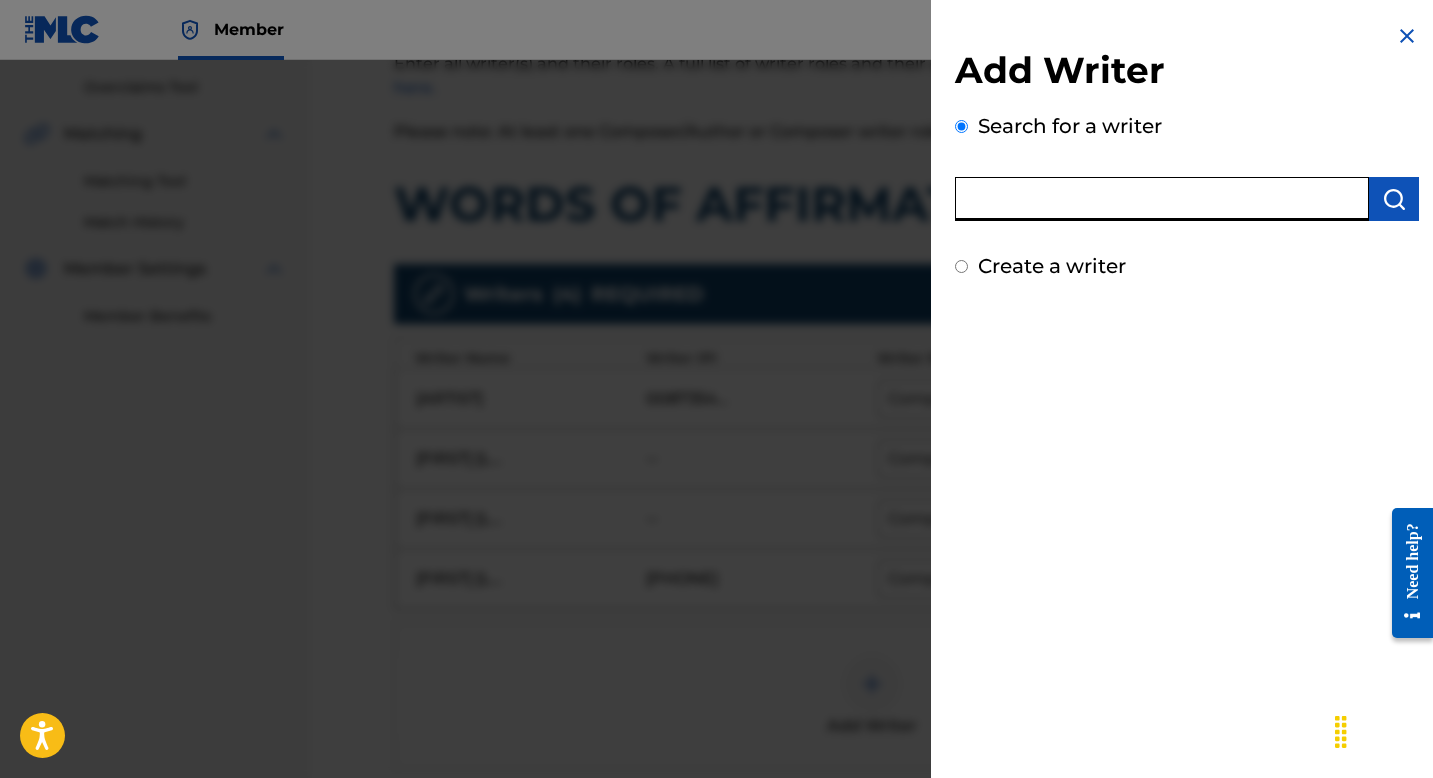 drag, startPoint x: 1108, startPoint y: 199, endPoint x: 1263, endPoint y: 203, distance: 155.0516 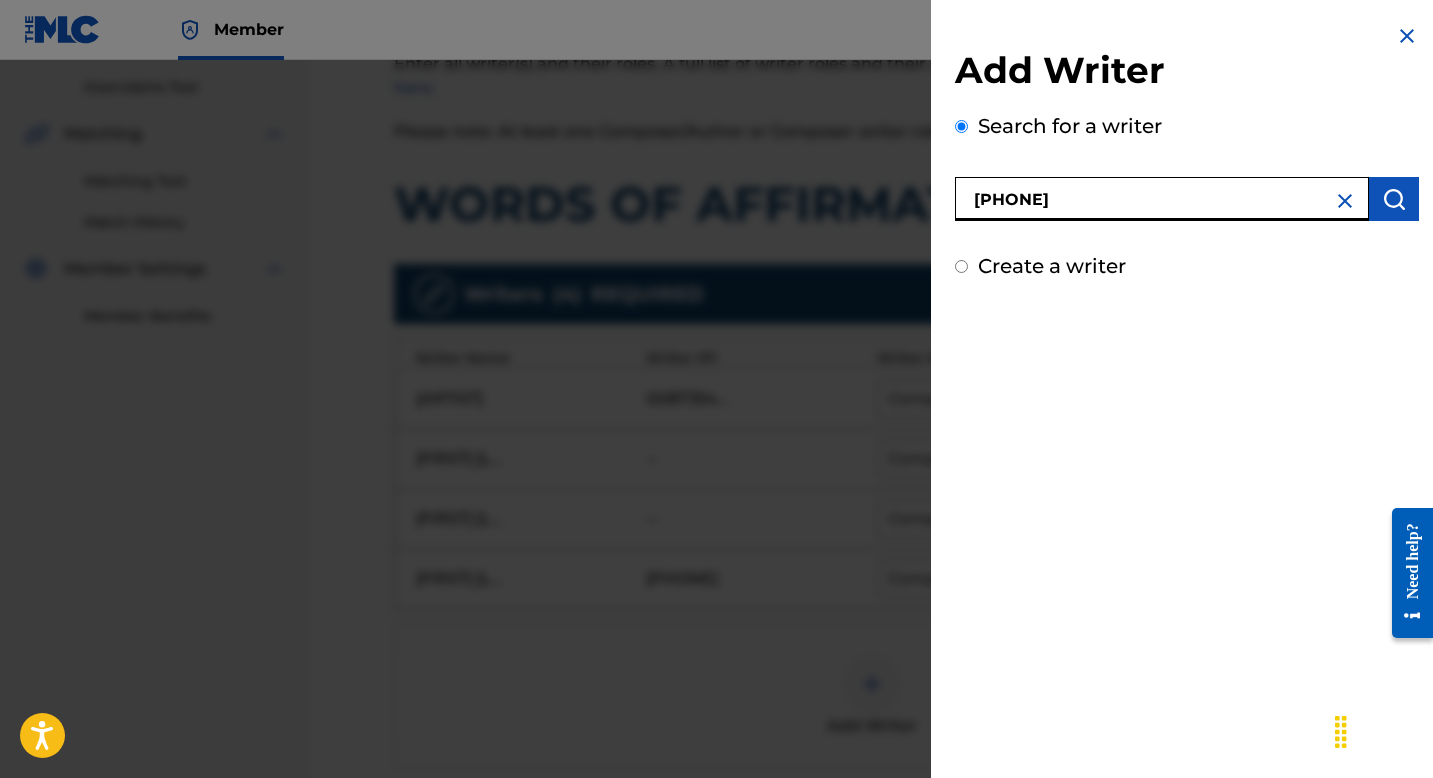 type on "00724421861" 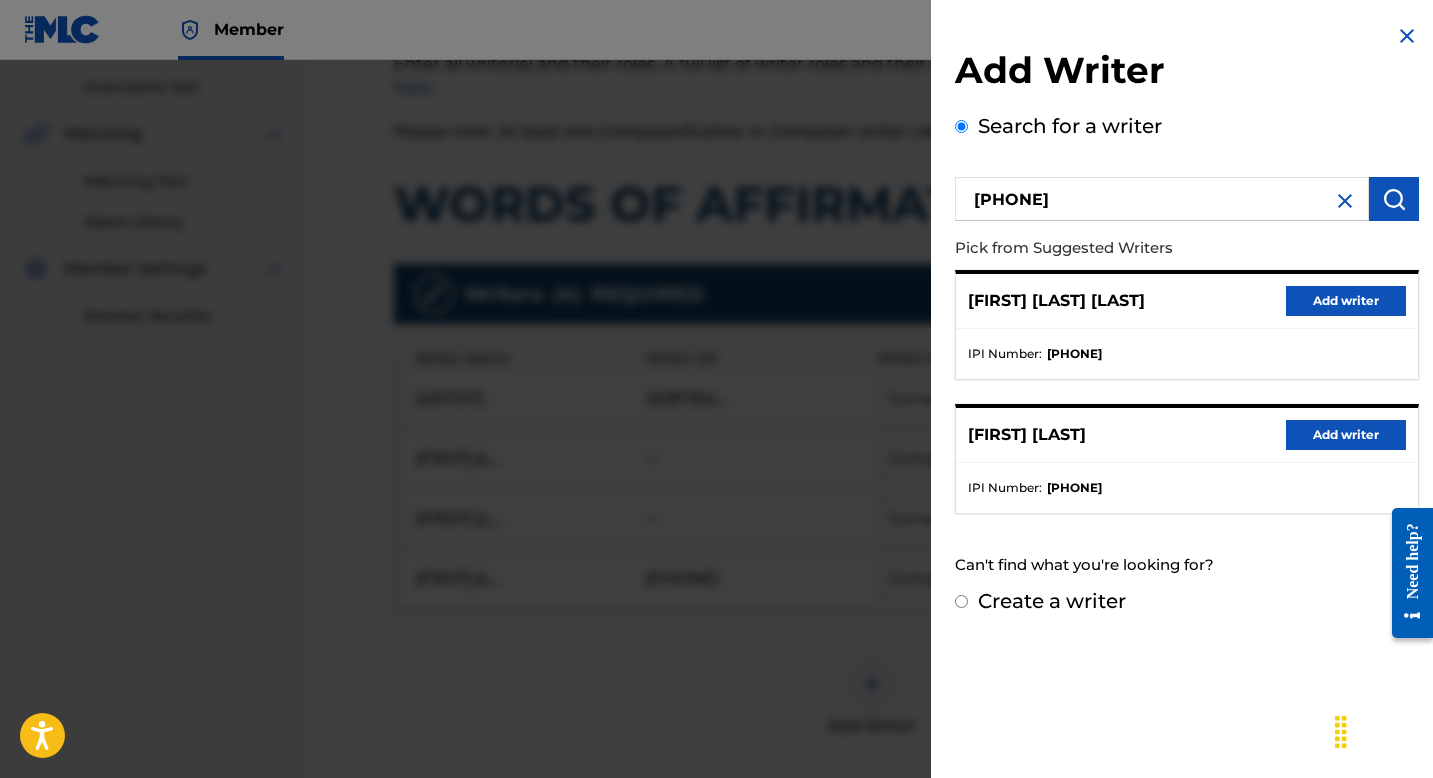 click on "Add writer" at bounding box center [1346, 435] 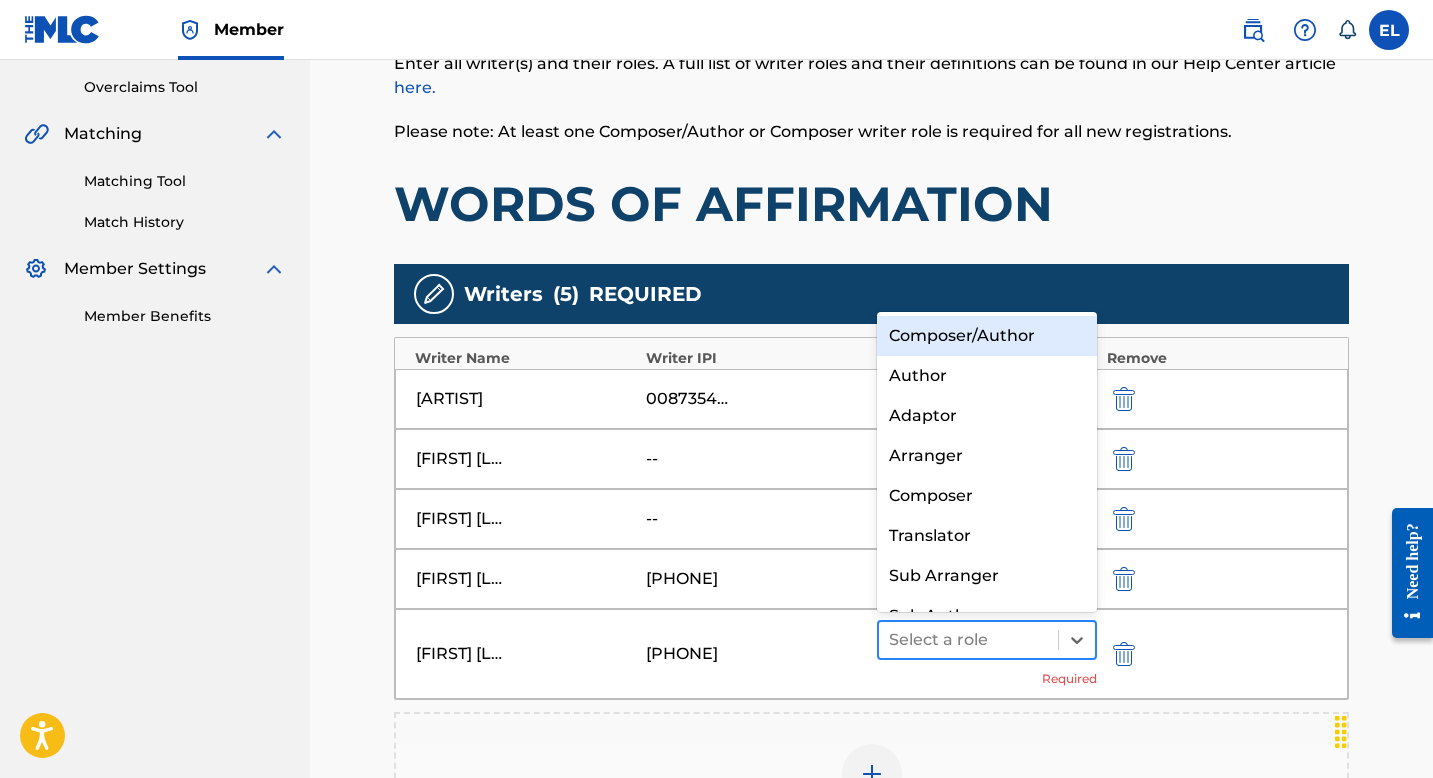 drag, startPoint x: 969, startPoint y: 640, endPoint x: 973, endPoint y: 624, distance: 16.492422 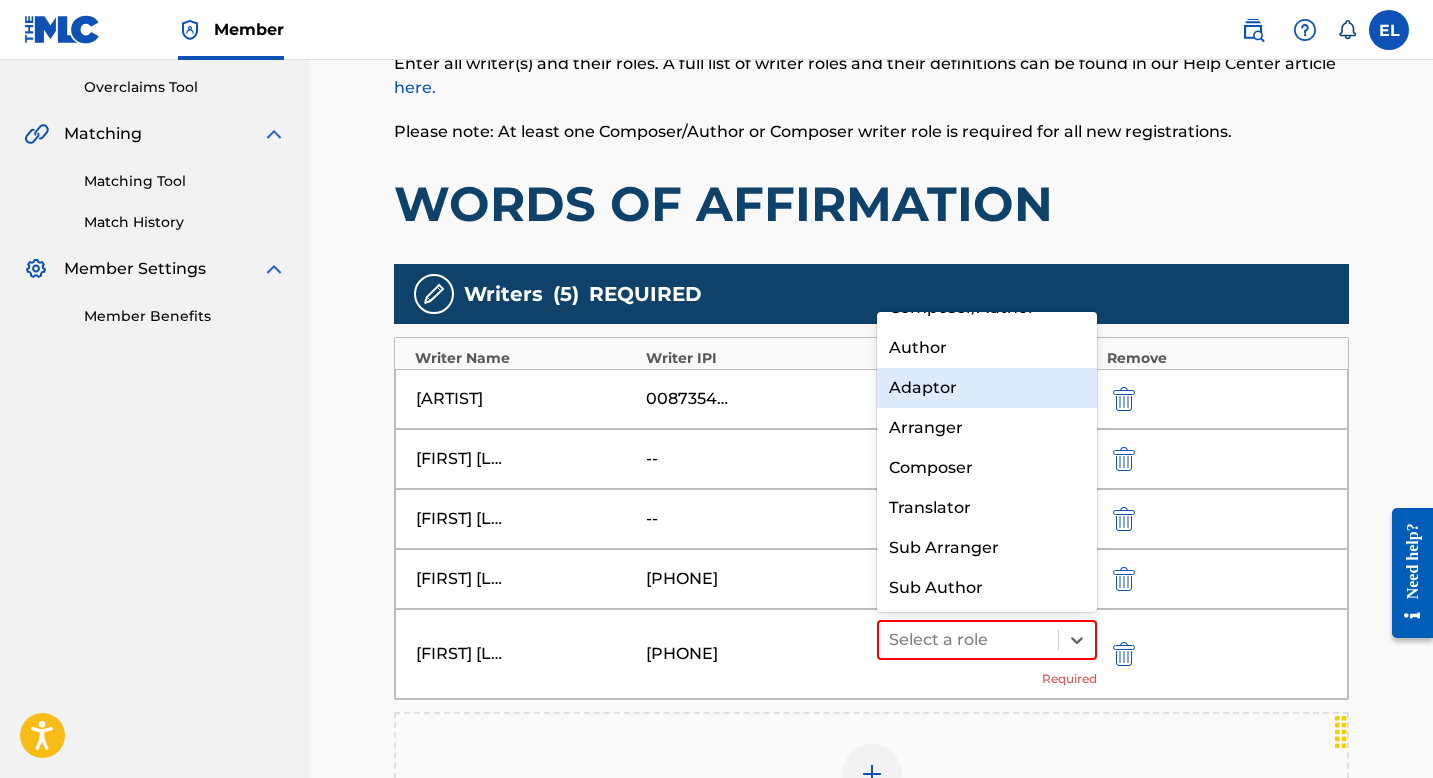 scroll, scrollTop: 0, scrollLeft: 0, axis: both 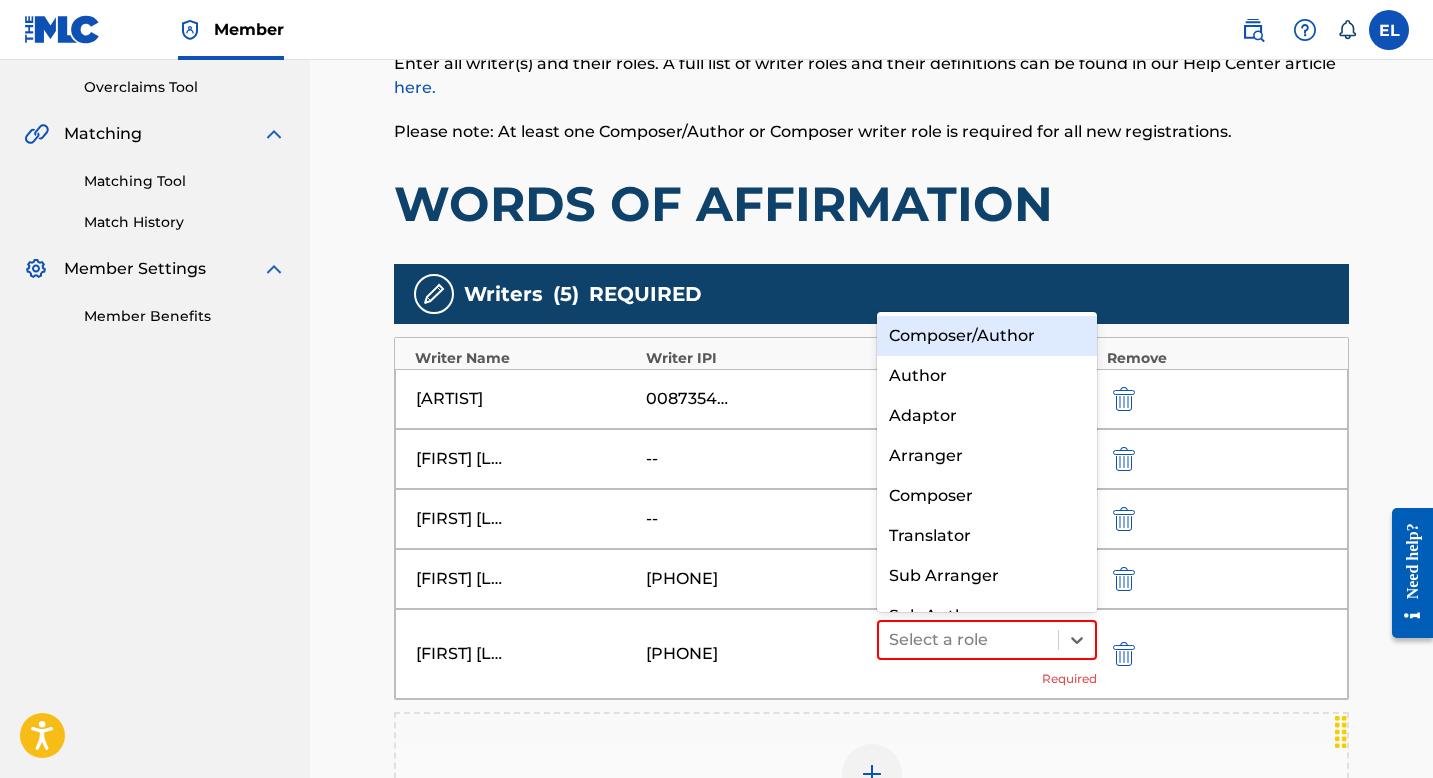 click on "Composer/Author" at bounding box center (987, 336) 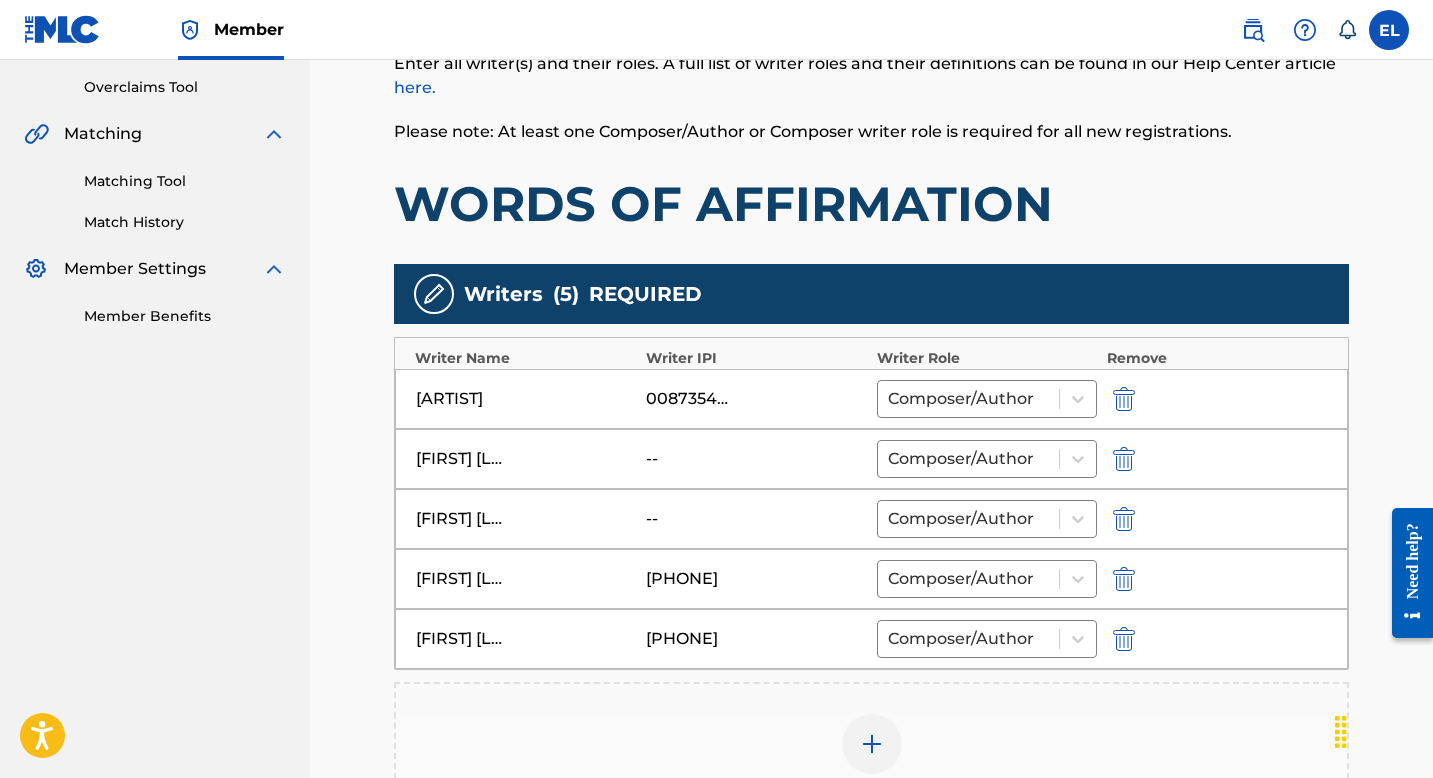 click at bounding box center (1124, 459) 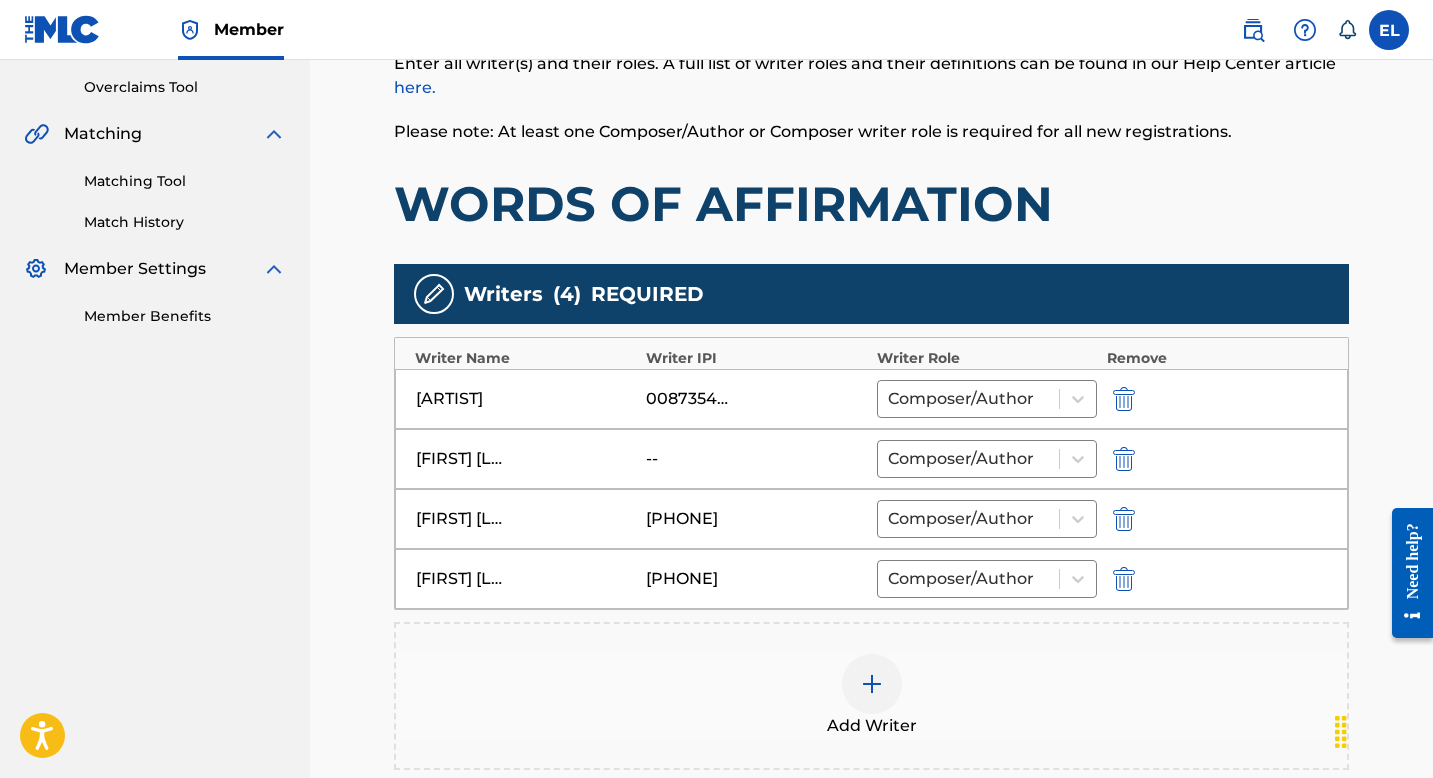 click at bounding box center (872, 684) 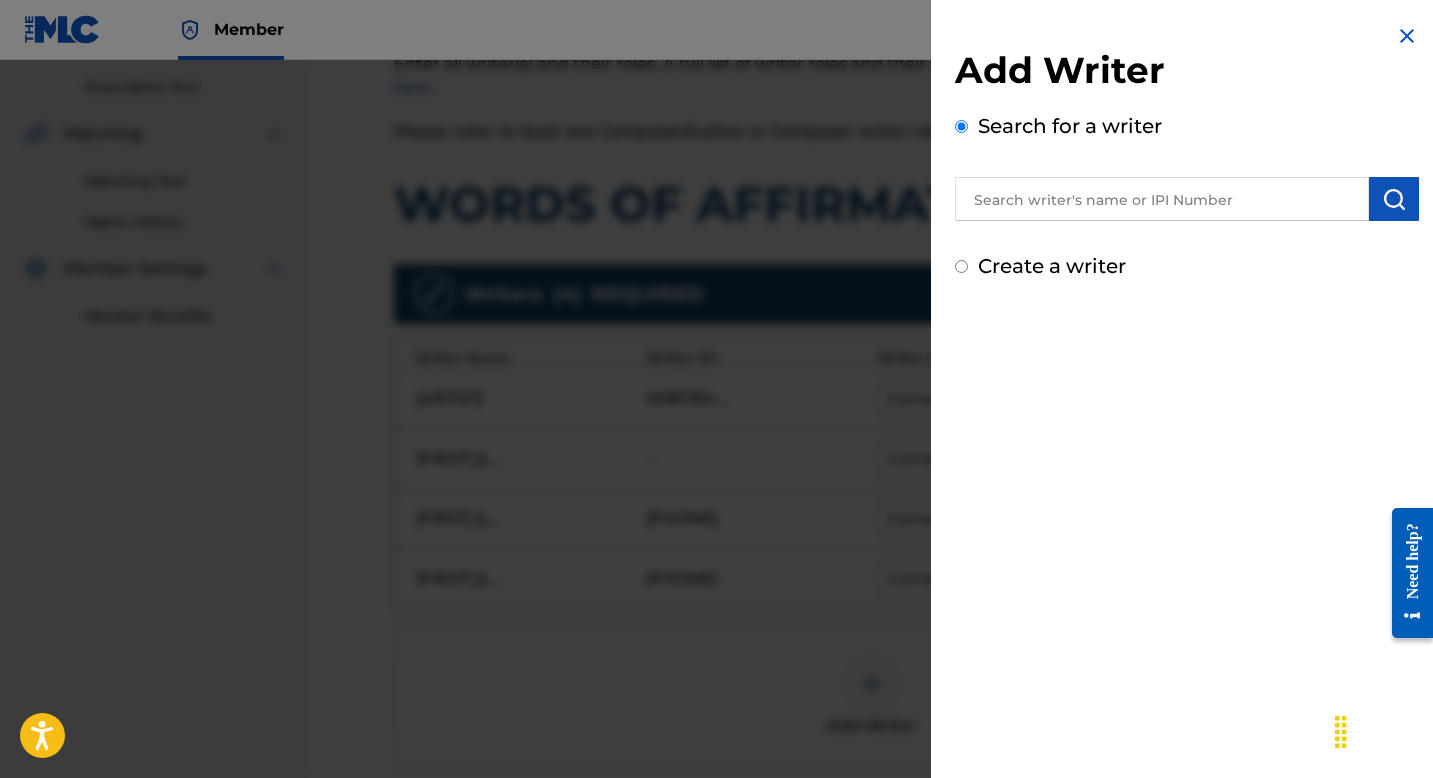 click at bounding box center (1162, 199) 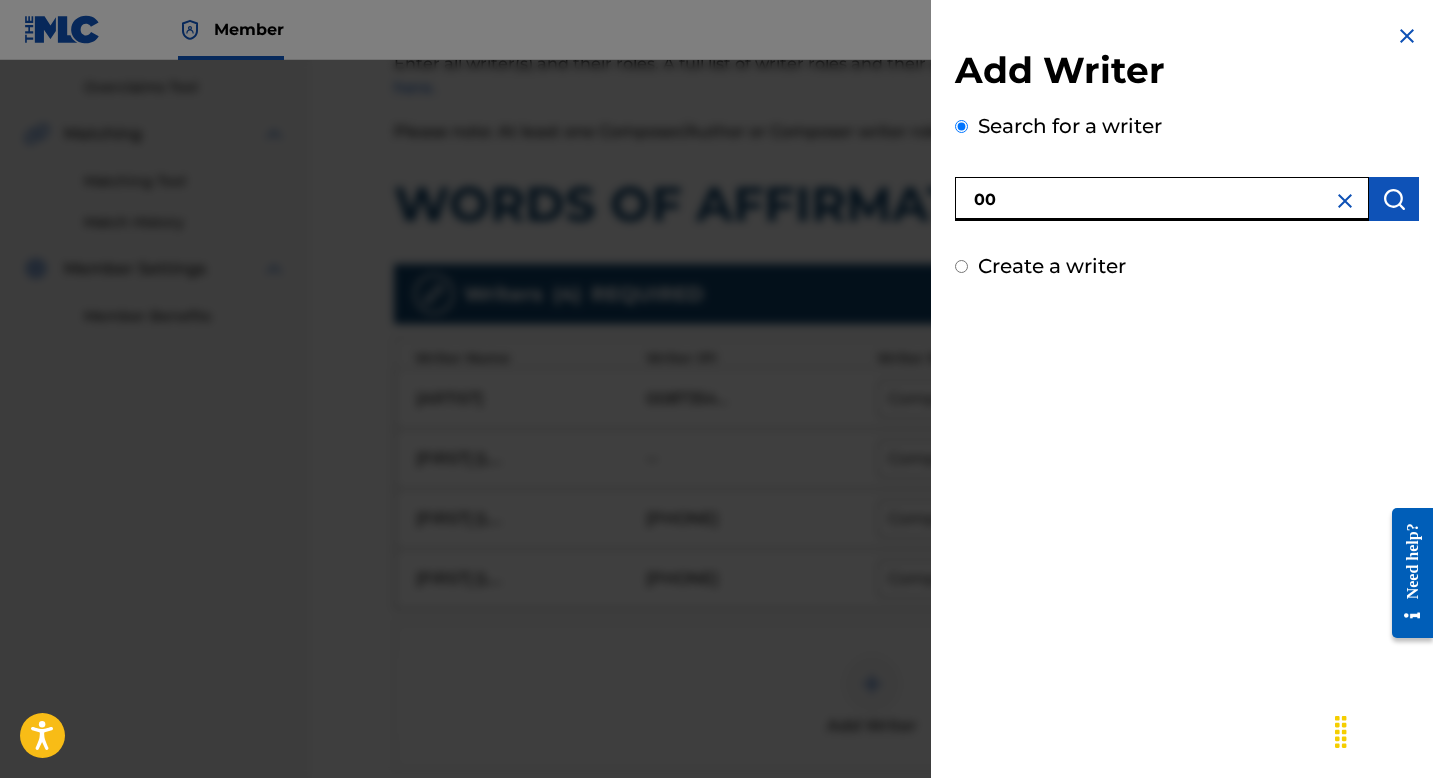 paste on "830245566" 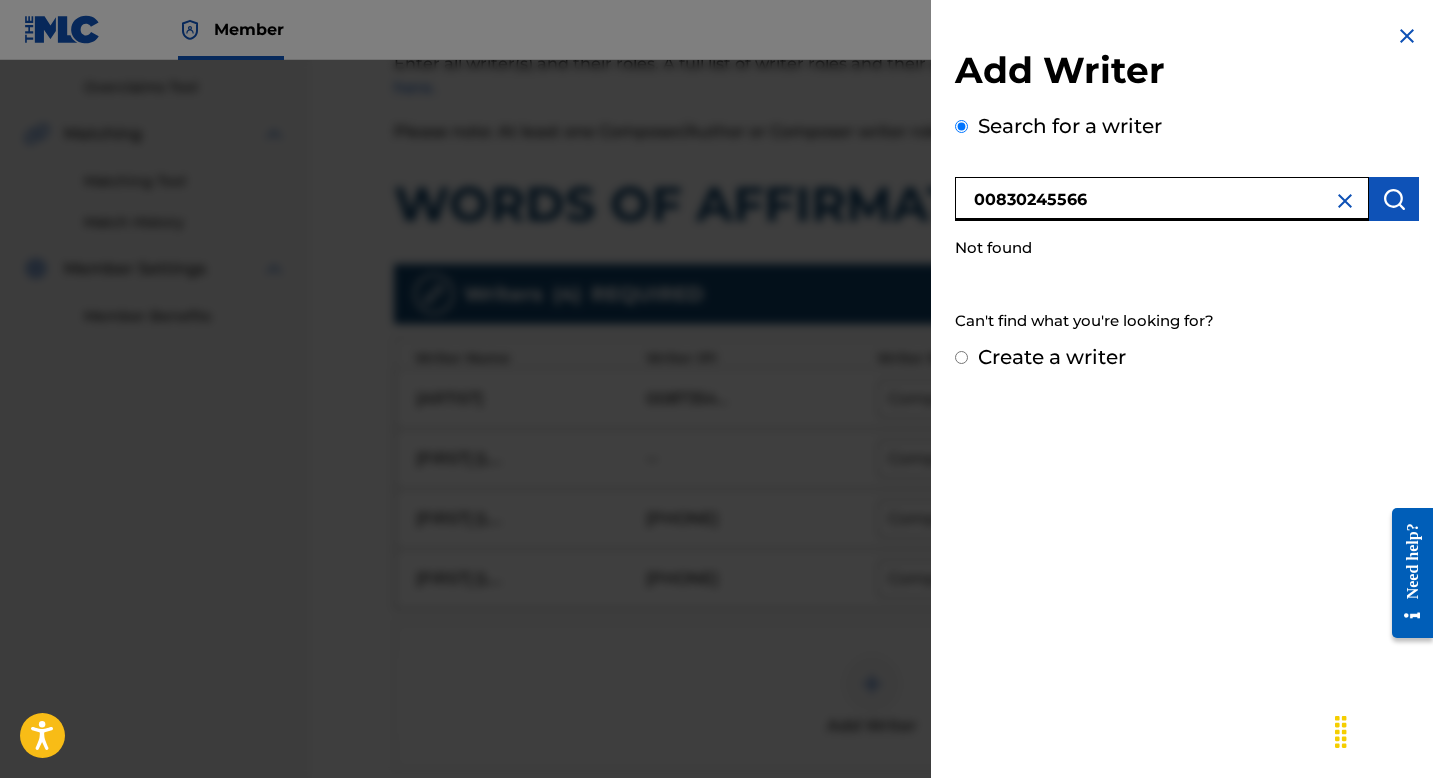 click on "00830245566" at bounding box center (1162, 199) 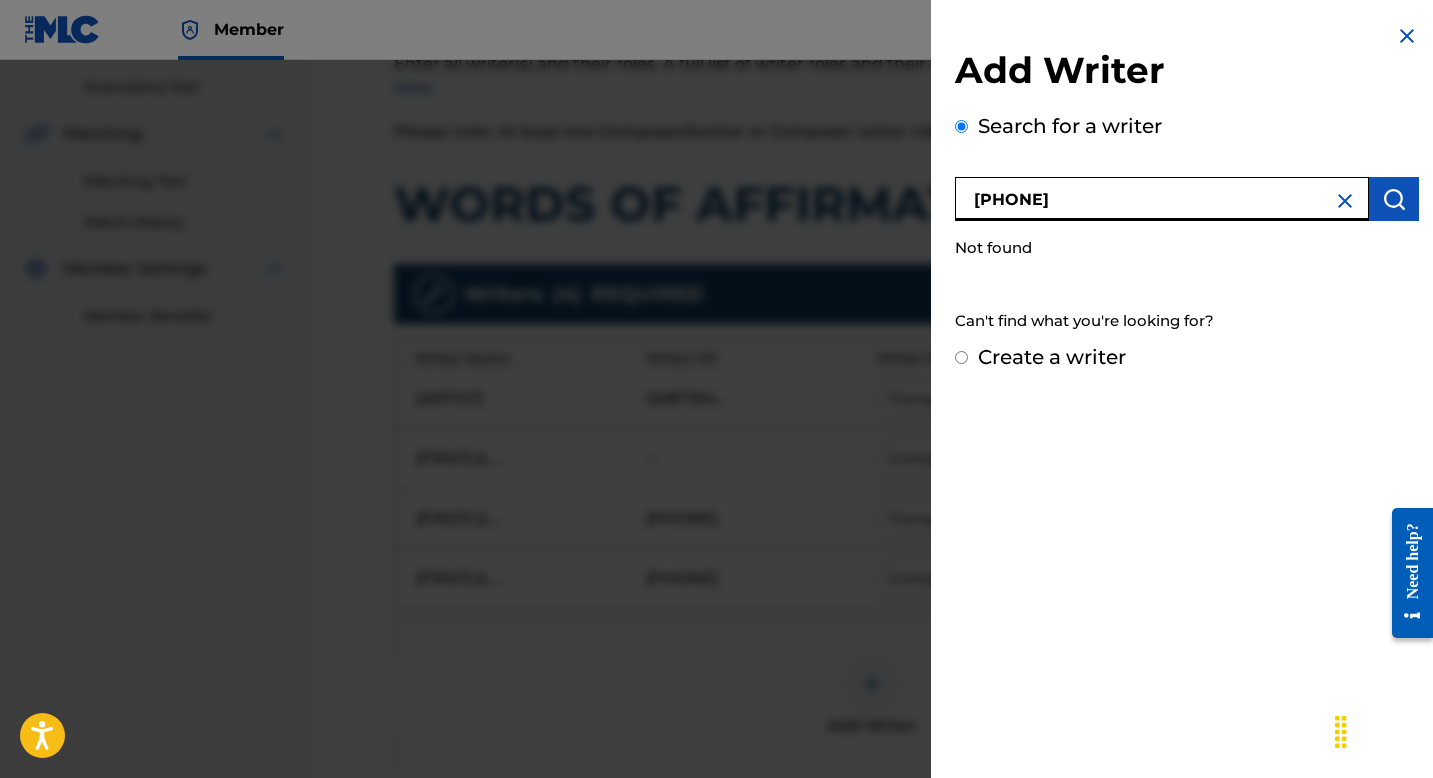 drag, startPoint x: 996, startPoint y: 195, endPoint x: 1035, endPoint y: 187, distance: 39.812057 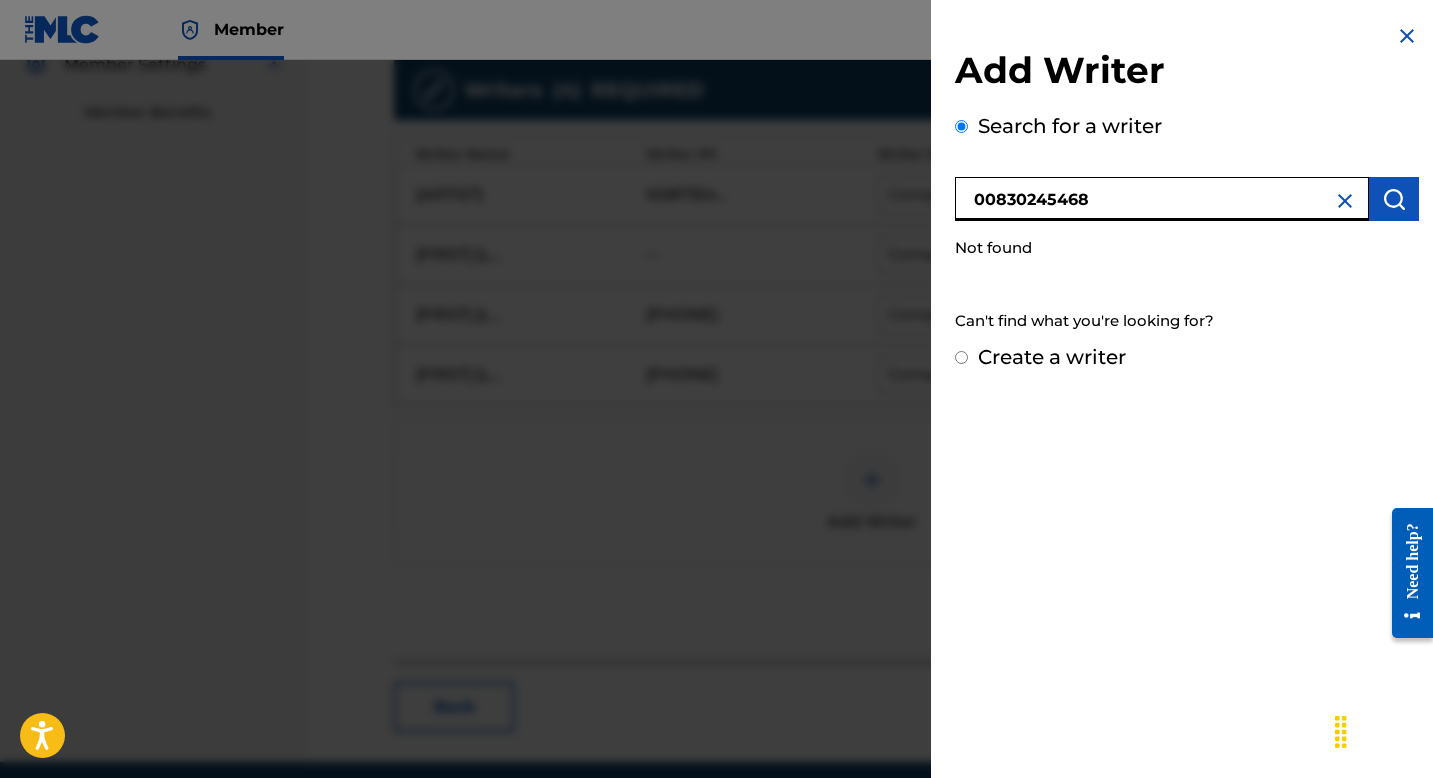 scroll, scrollTop: 696, scrollLeft: 0, axis: vertical 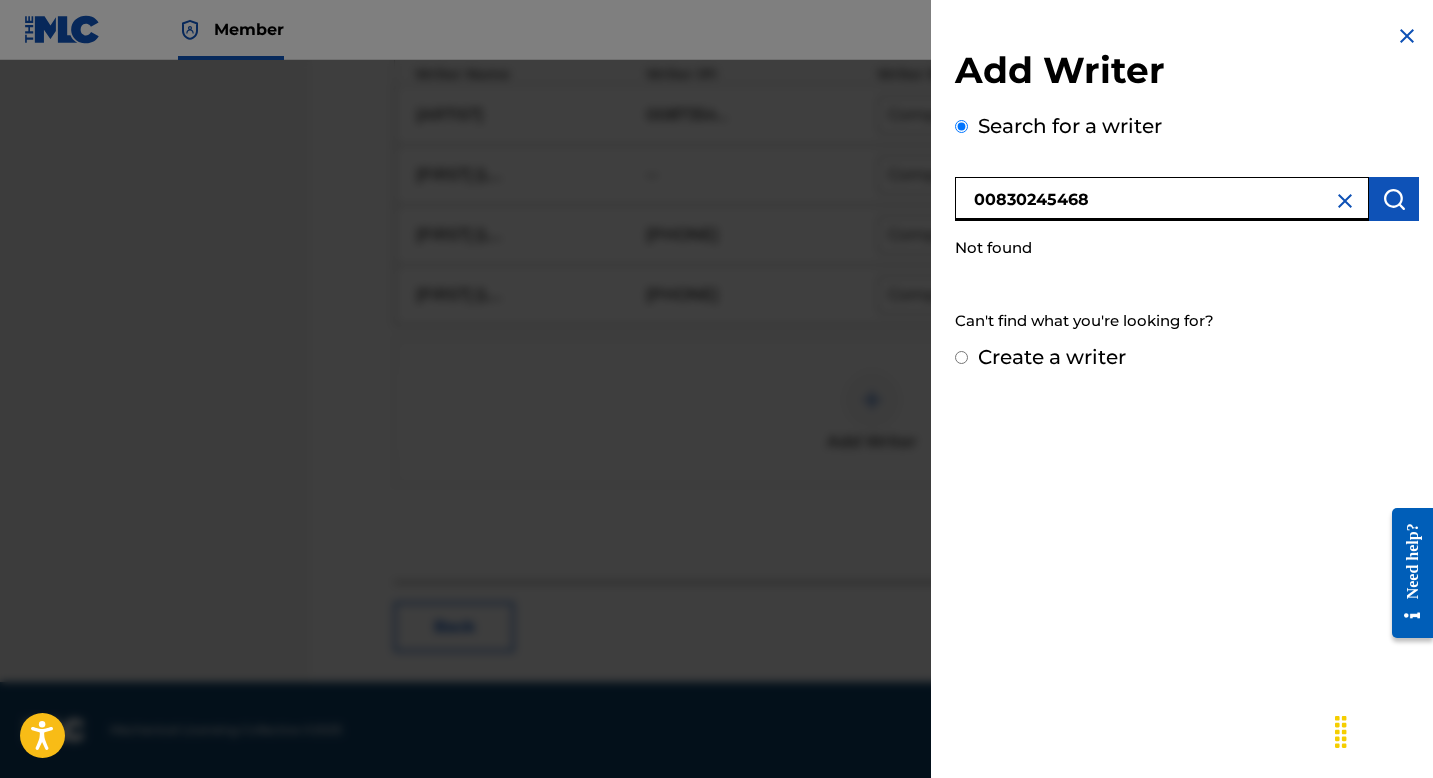 type on "00830245468" 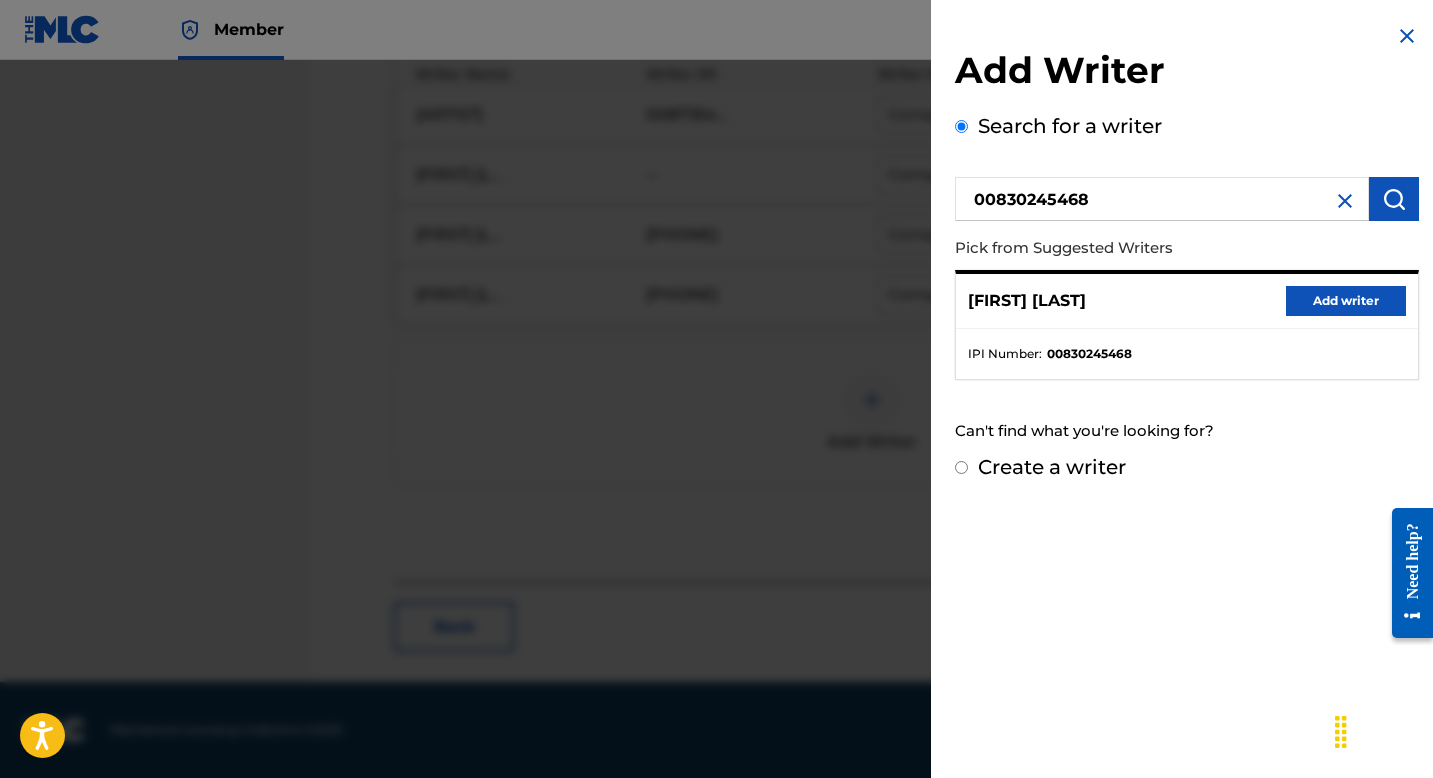 click on "Add writer" at bounding box center (1346, 301) 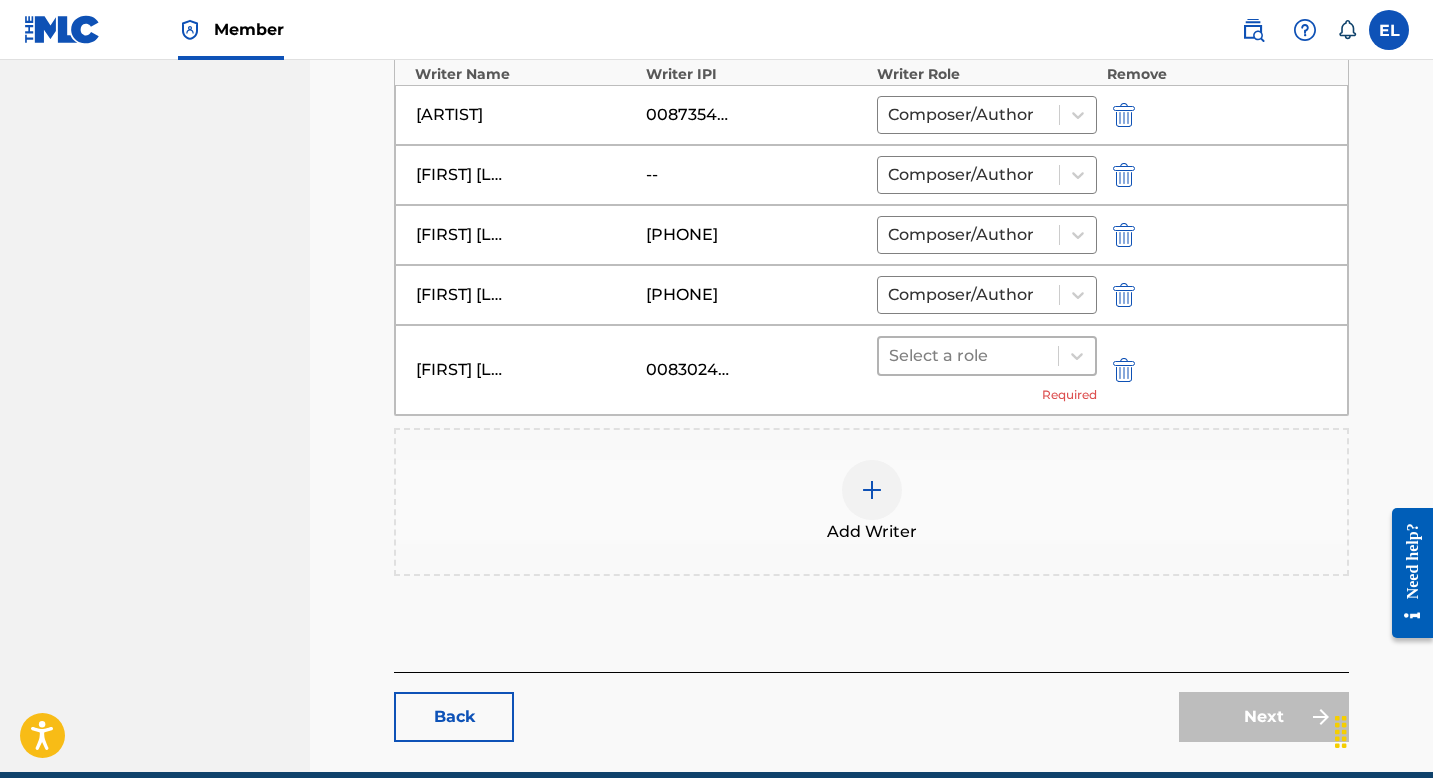 drag, startPoint x: 977, startPoint y: 349, endPoint x: 976, endPoint y: 366, distance: 17.029387 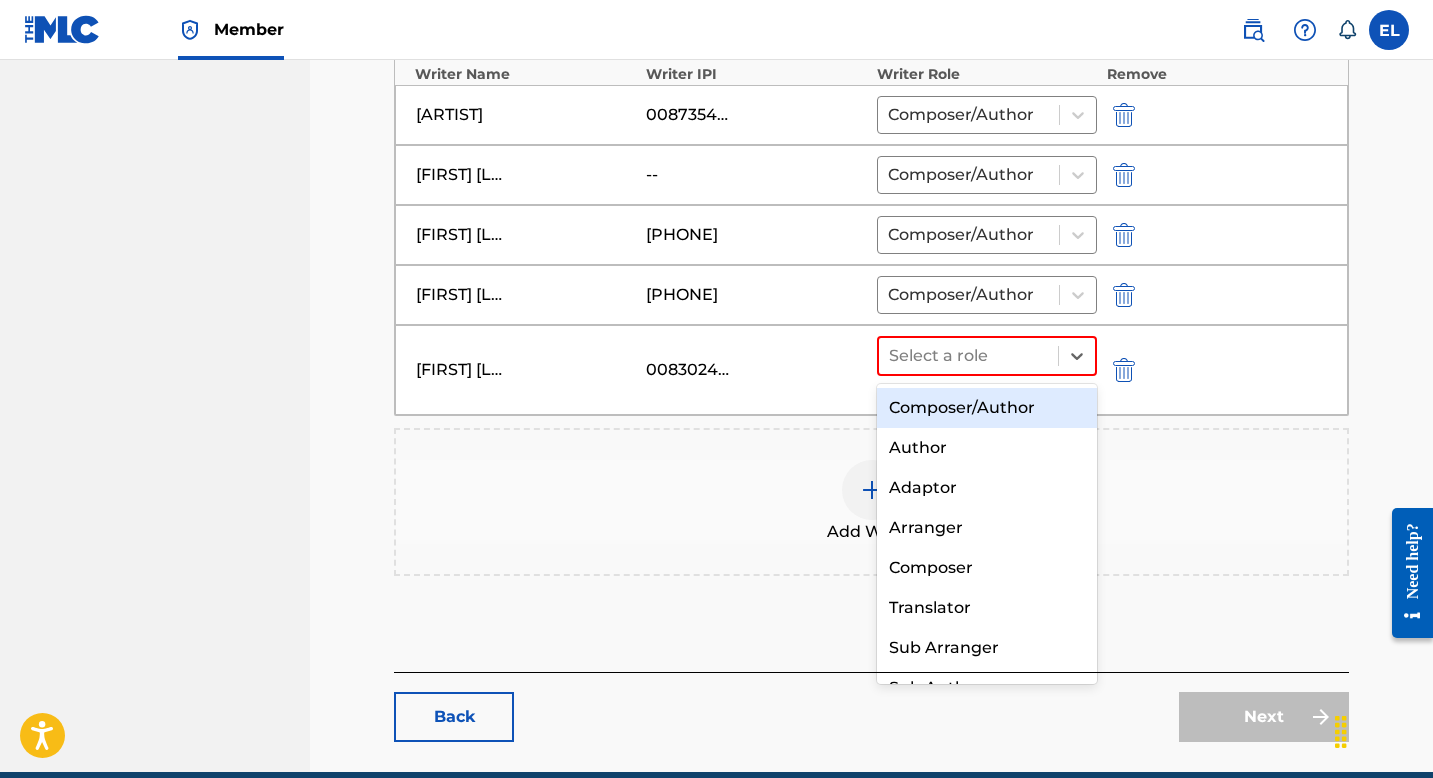 click on "Composer/Author" at bounding box center [987, 408] 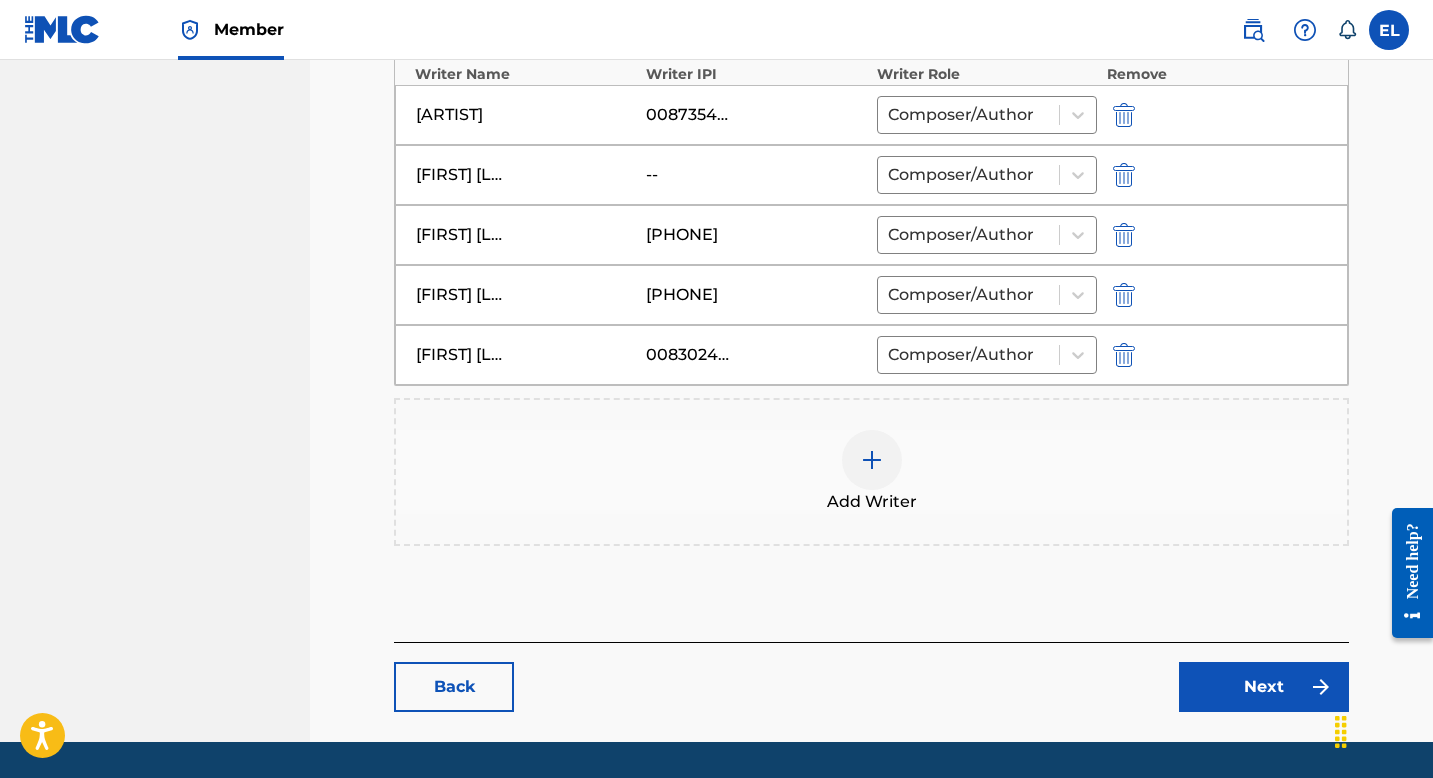 click at bounding box center [872, 460] 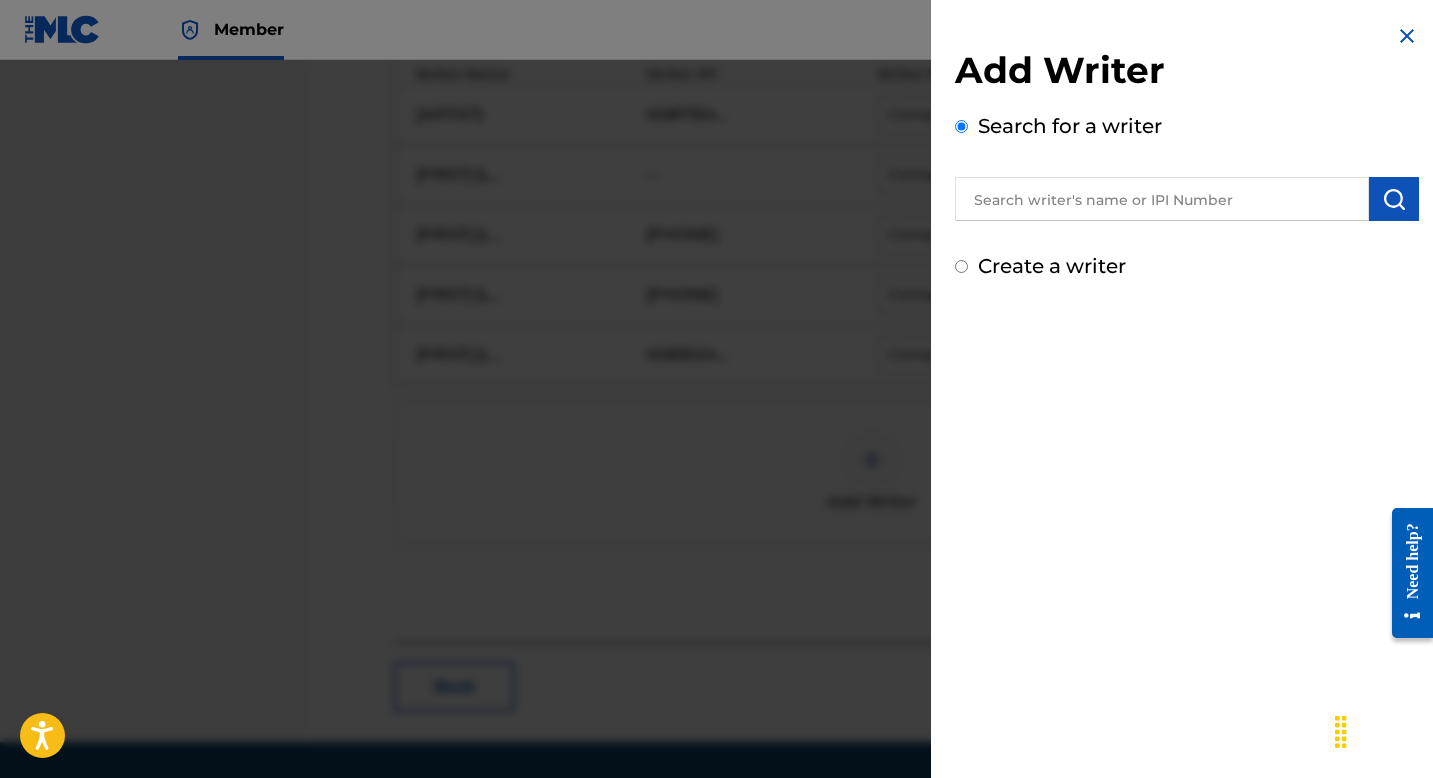 click at bounding box center [1162, 199] 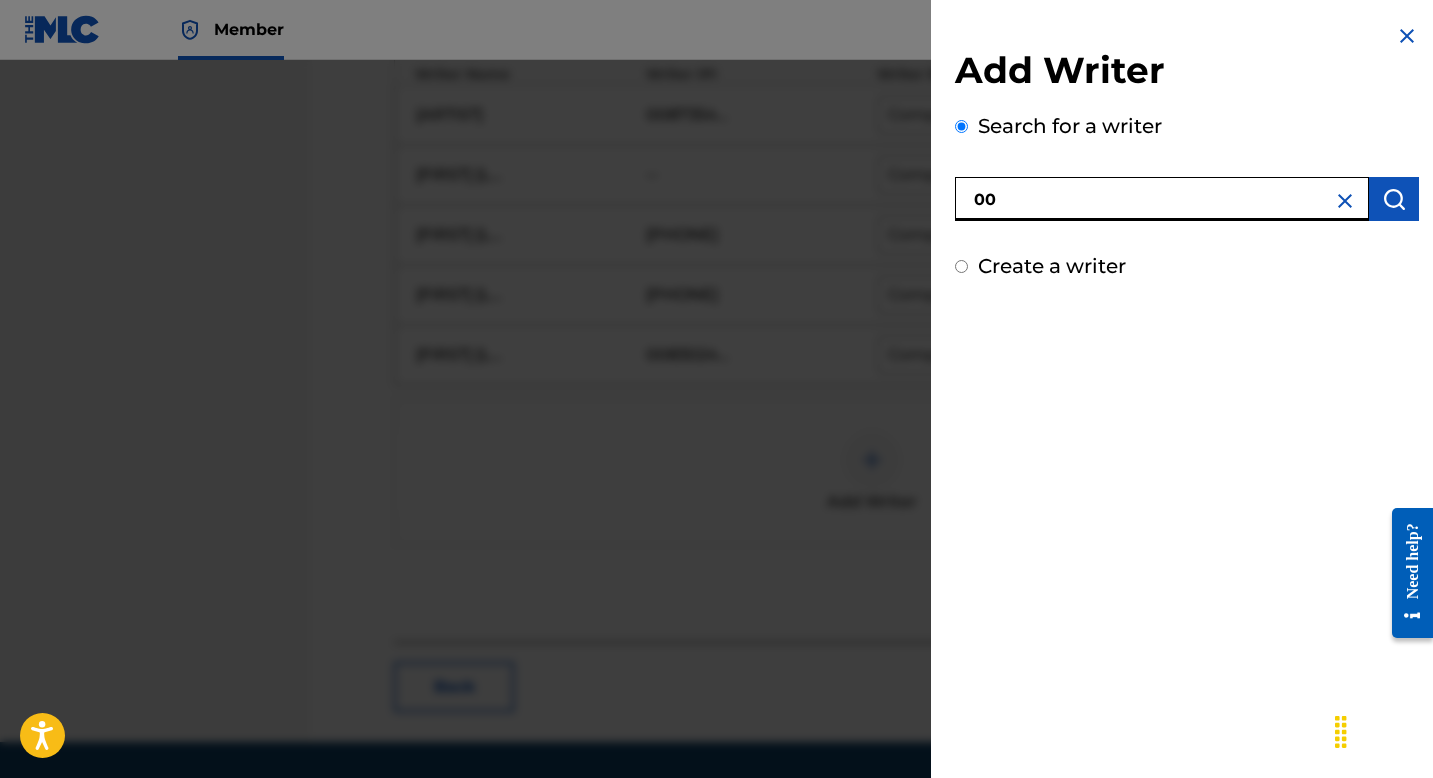 paste on "218995133" 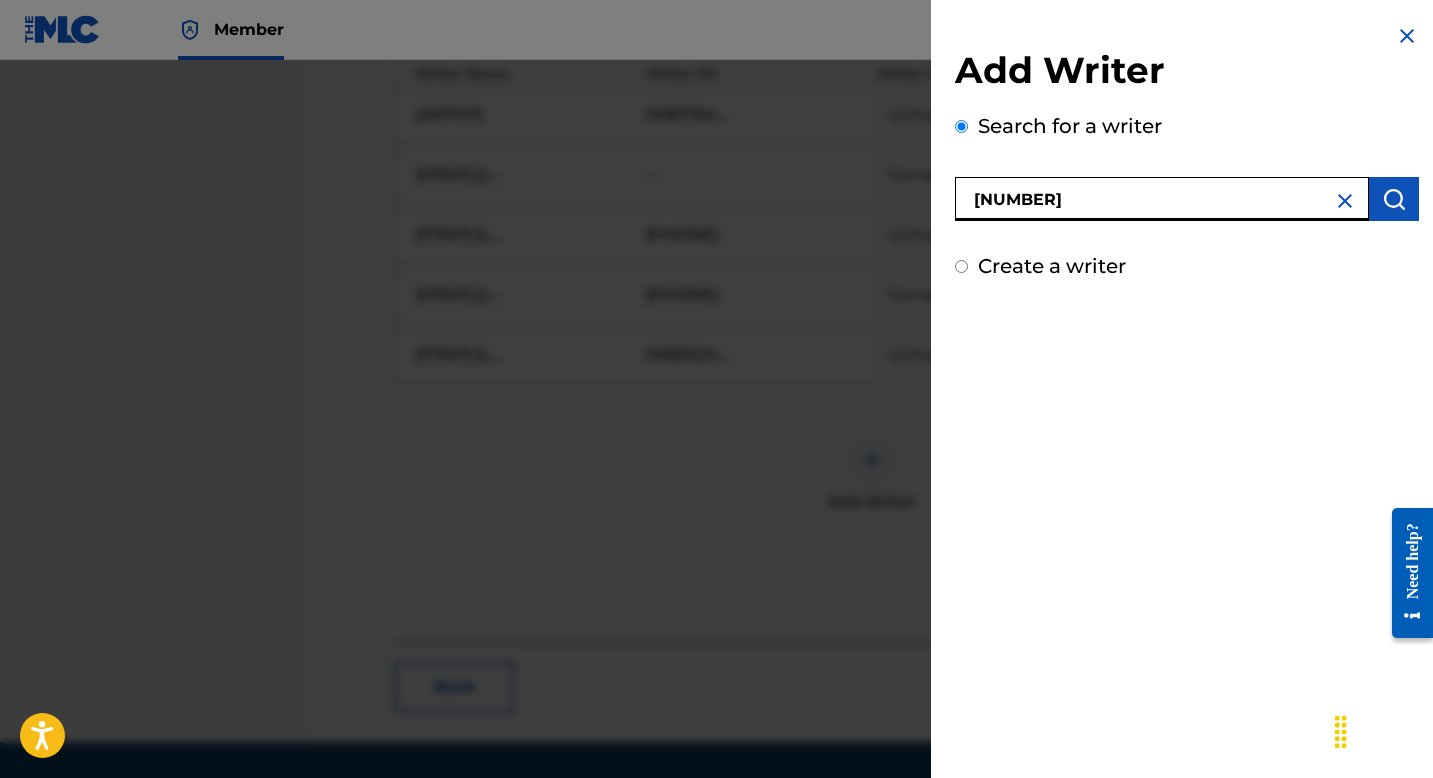 type on "00218995133" 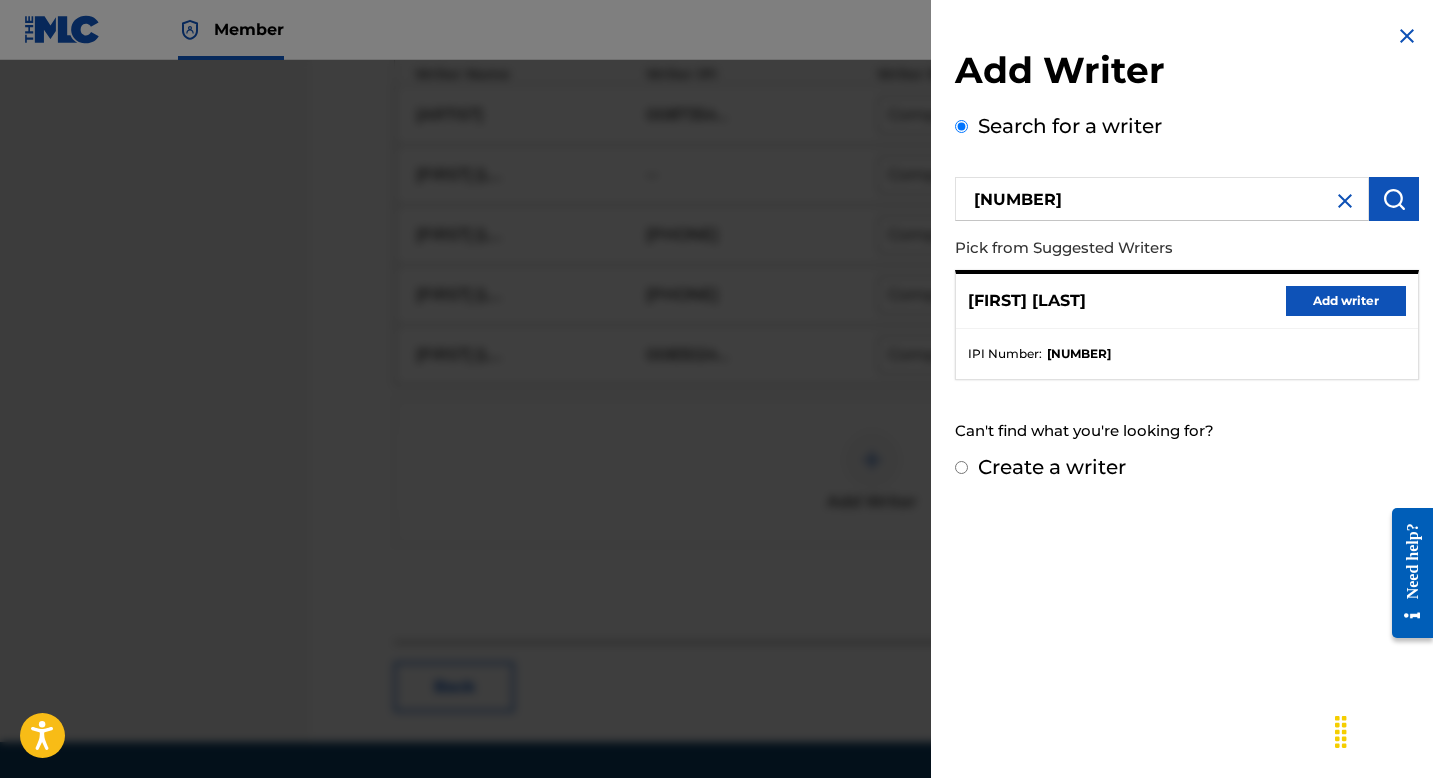 click on "Add writer" at bounding box center [1346, 301] 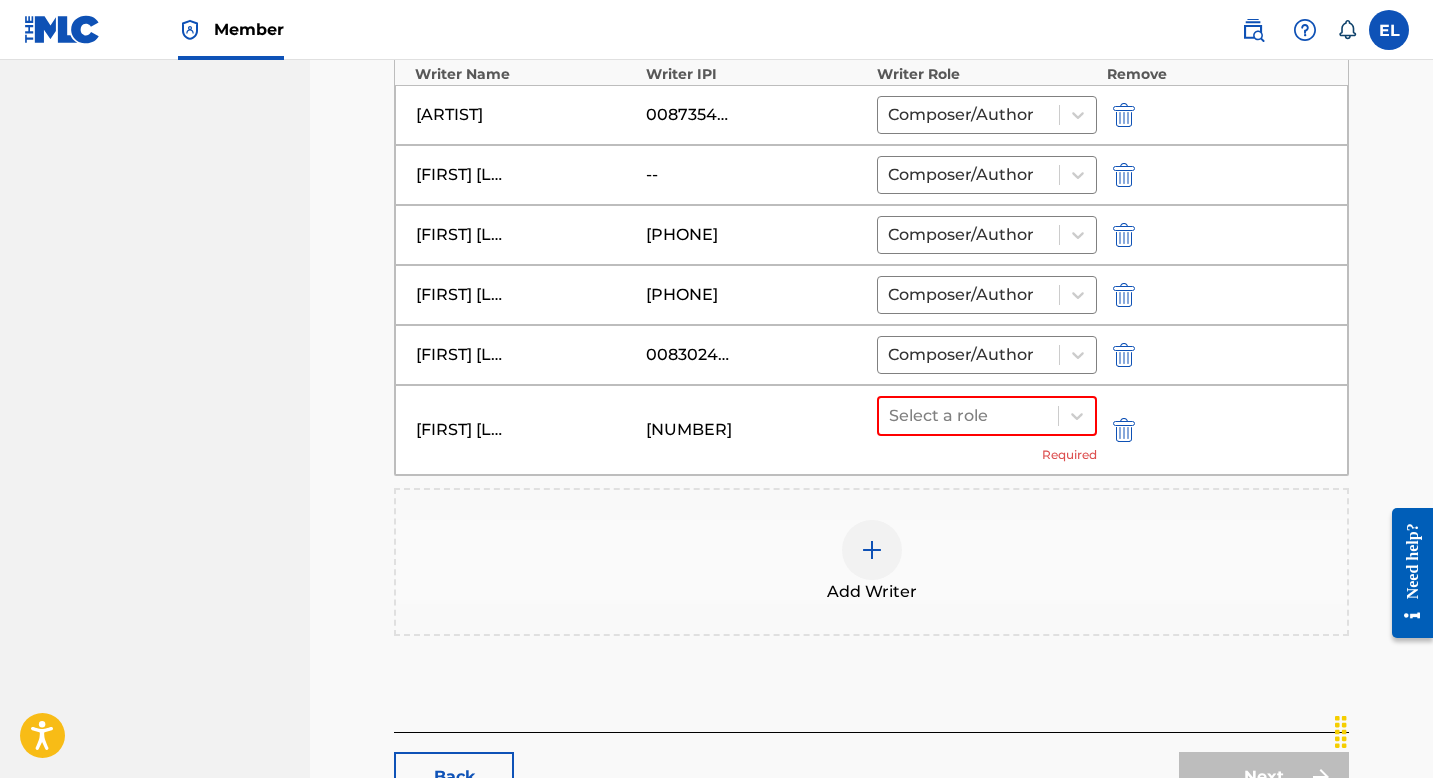 click at bounding box center (1124, 175) 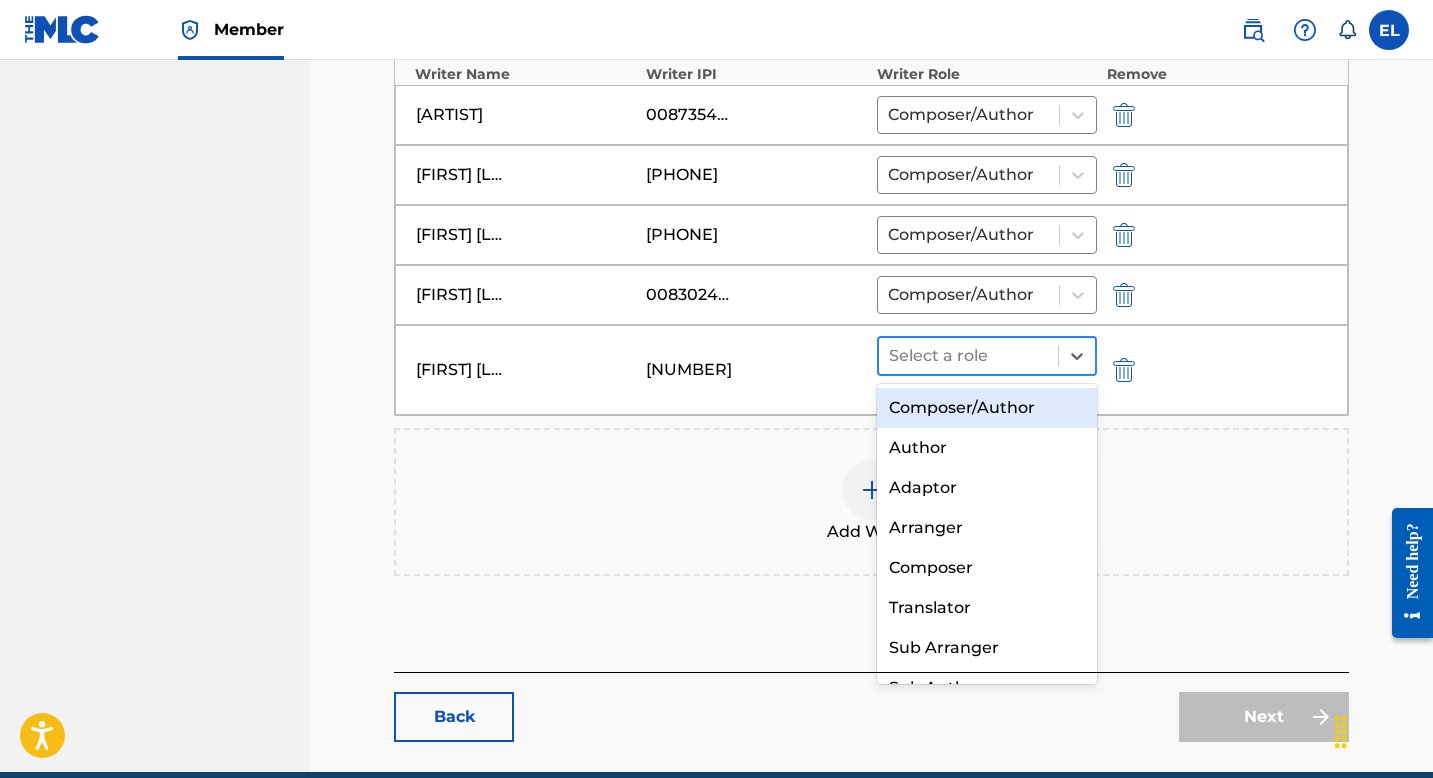 click at bounding box center [968, 356] 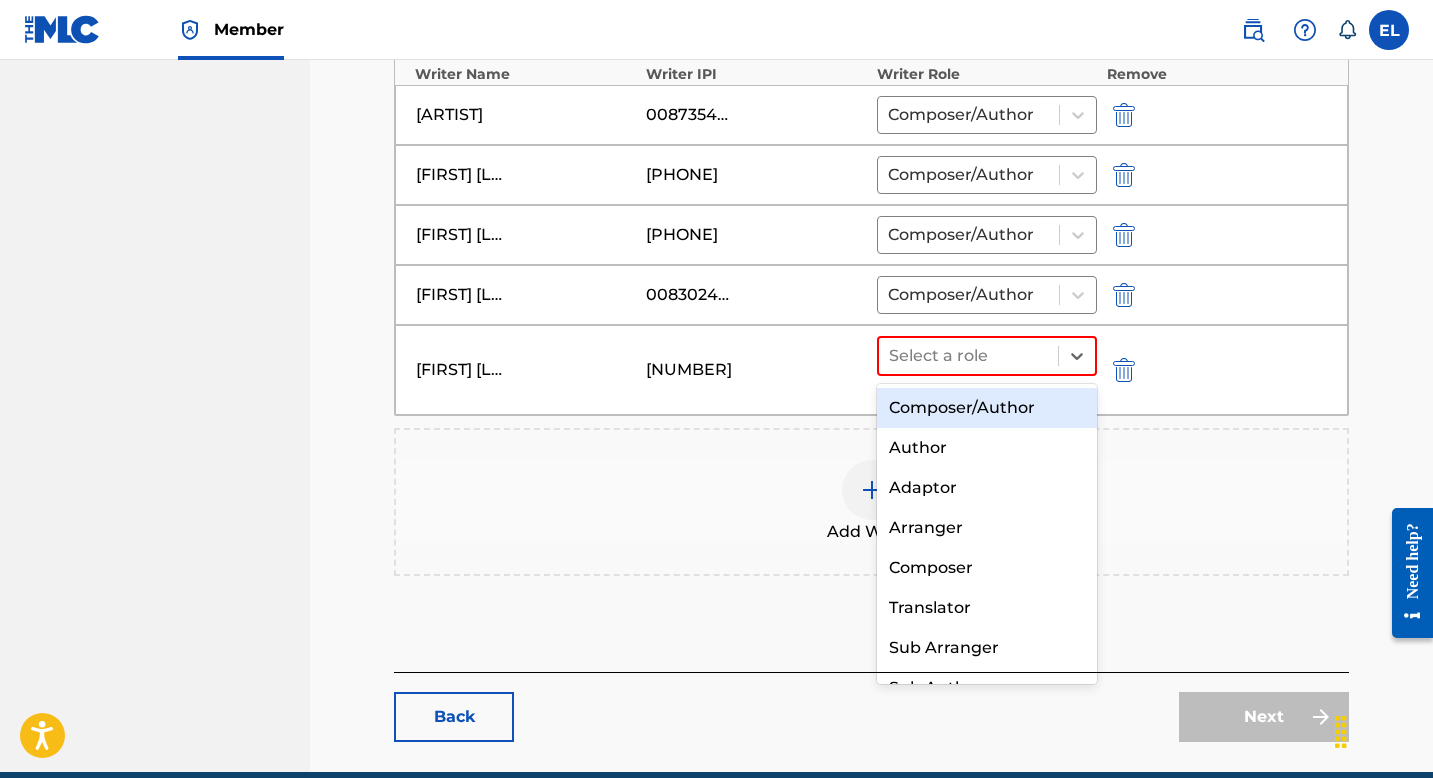 click on "Composer/Author" at bounding box center [987, 408] 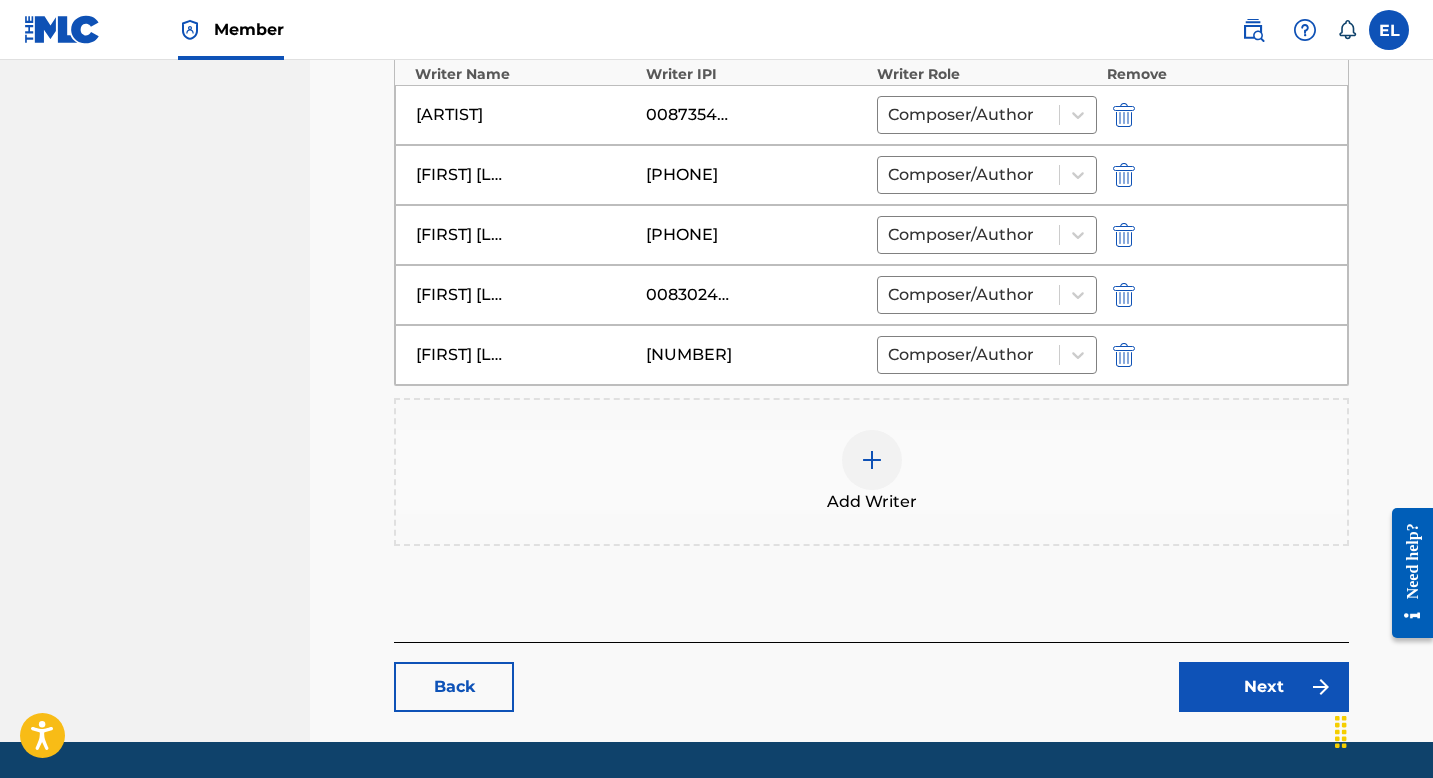 click on "Next" at bounding box center [1264, 687] 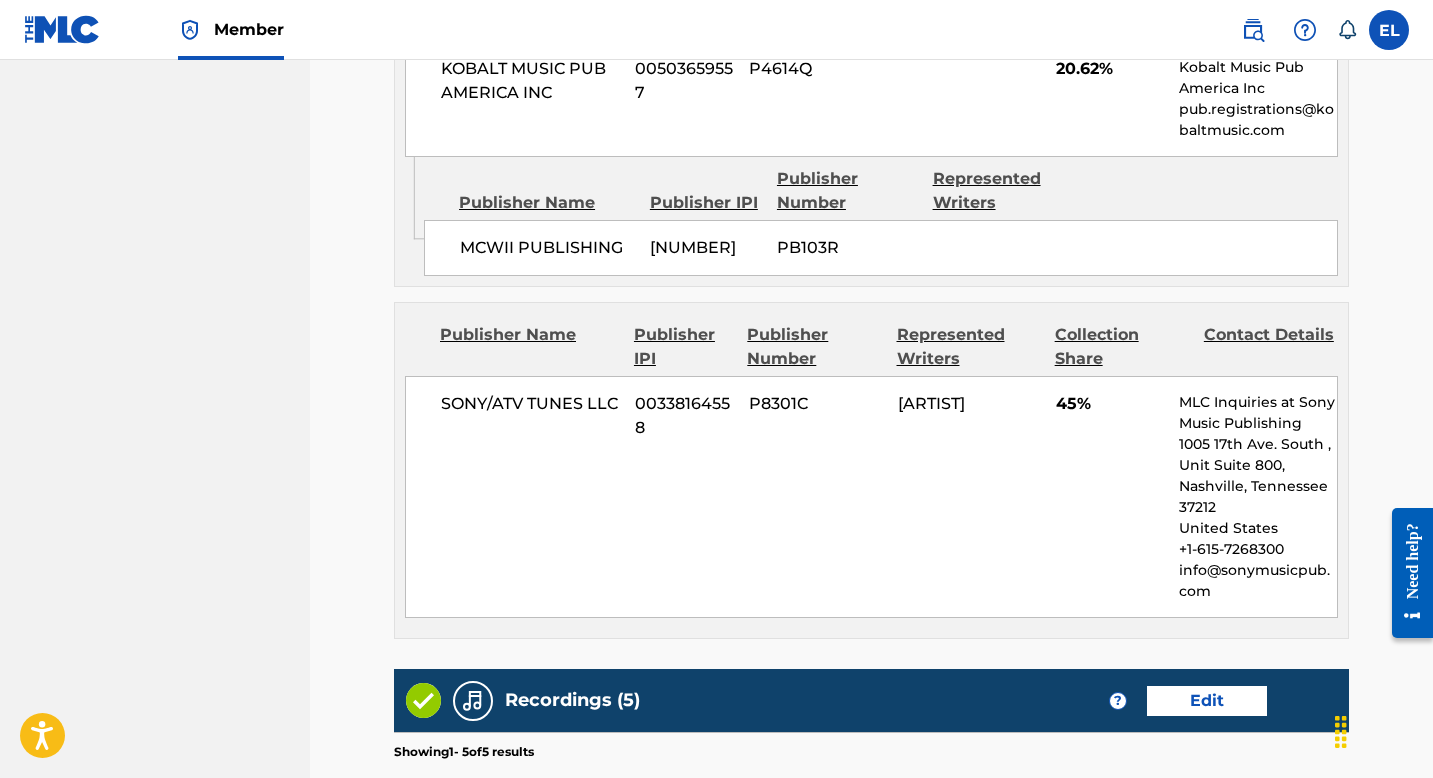 scroll, scrollTop: 2645, scrollLeft: 0, axis: vertical 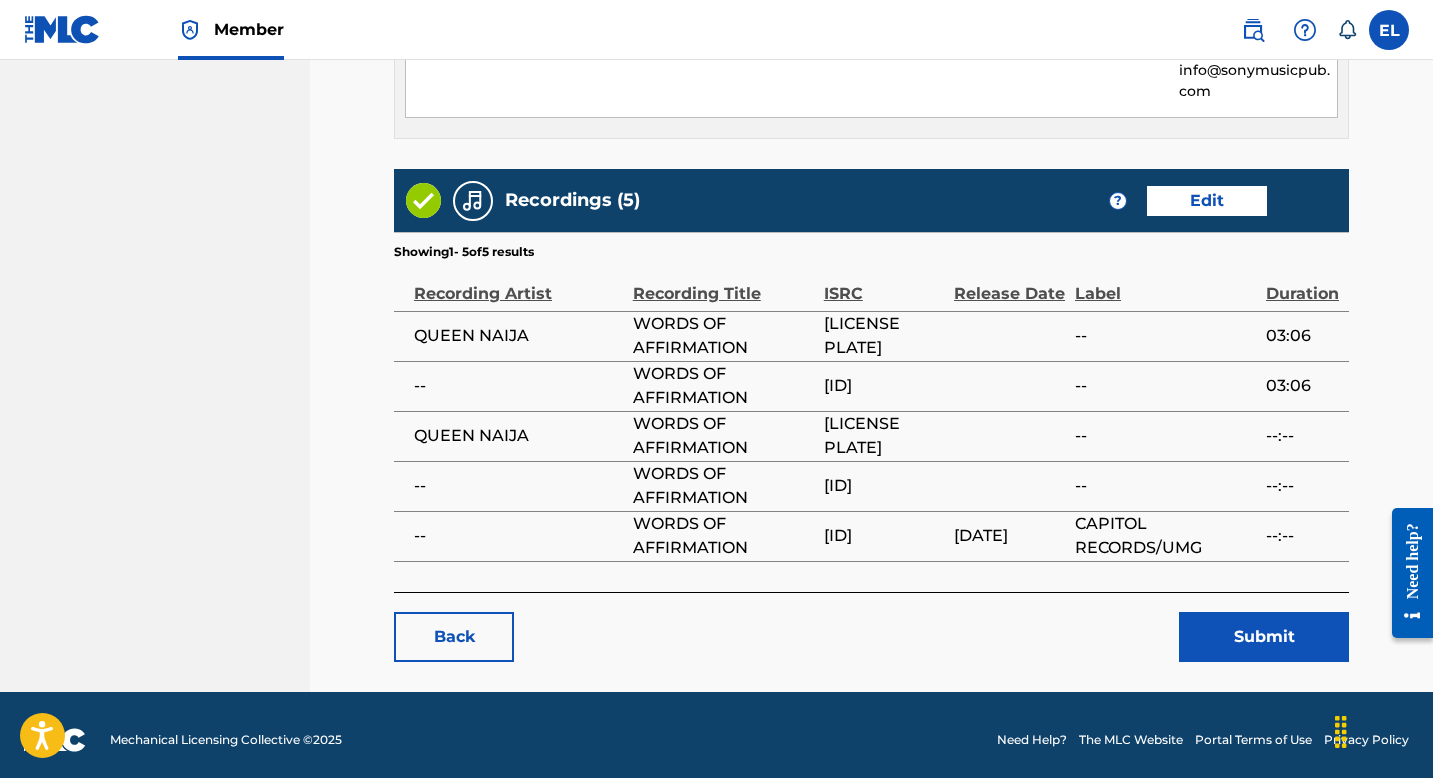 click on "Submit" at bounding box center (1264, 637) 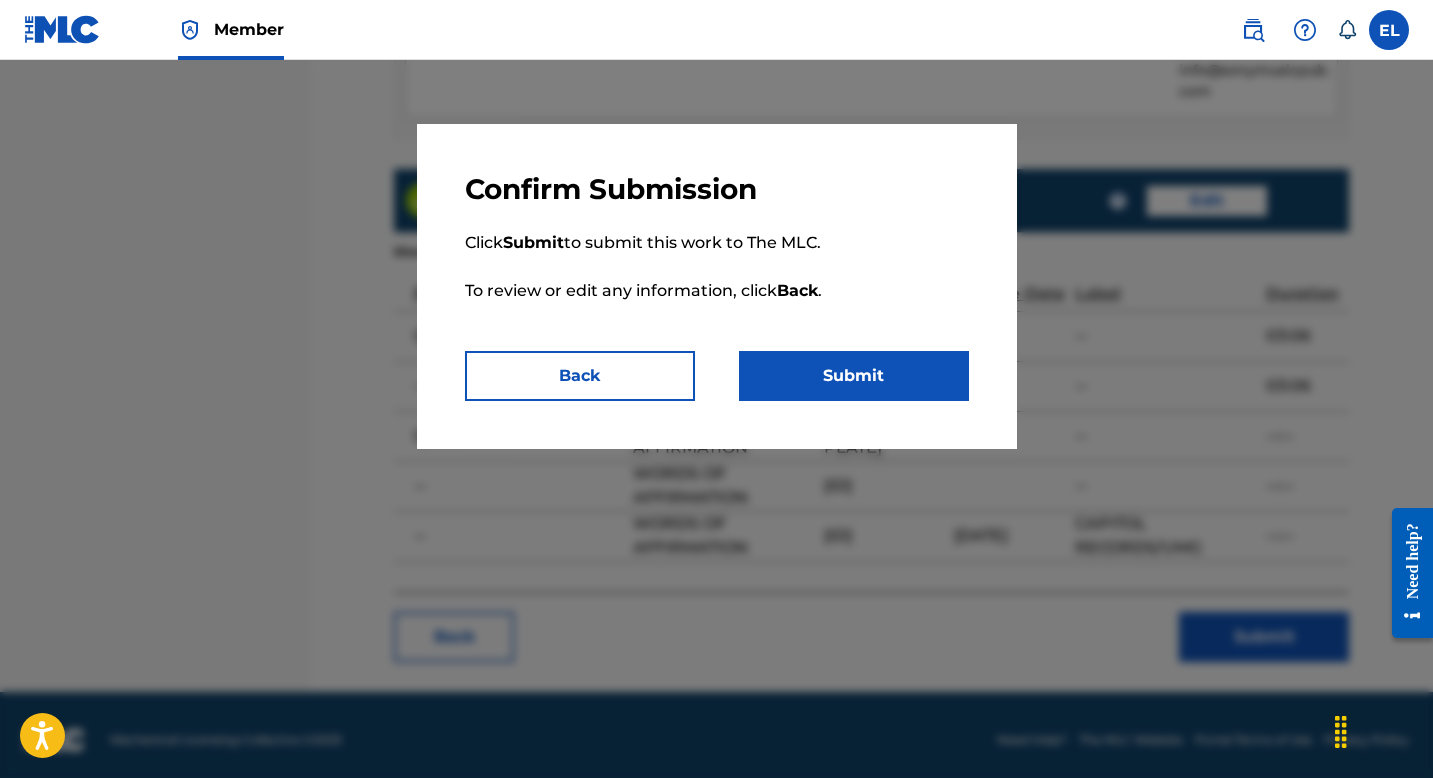 click on "Submit" at bounding box center (854, 376) 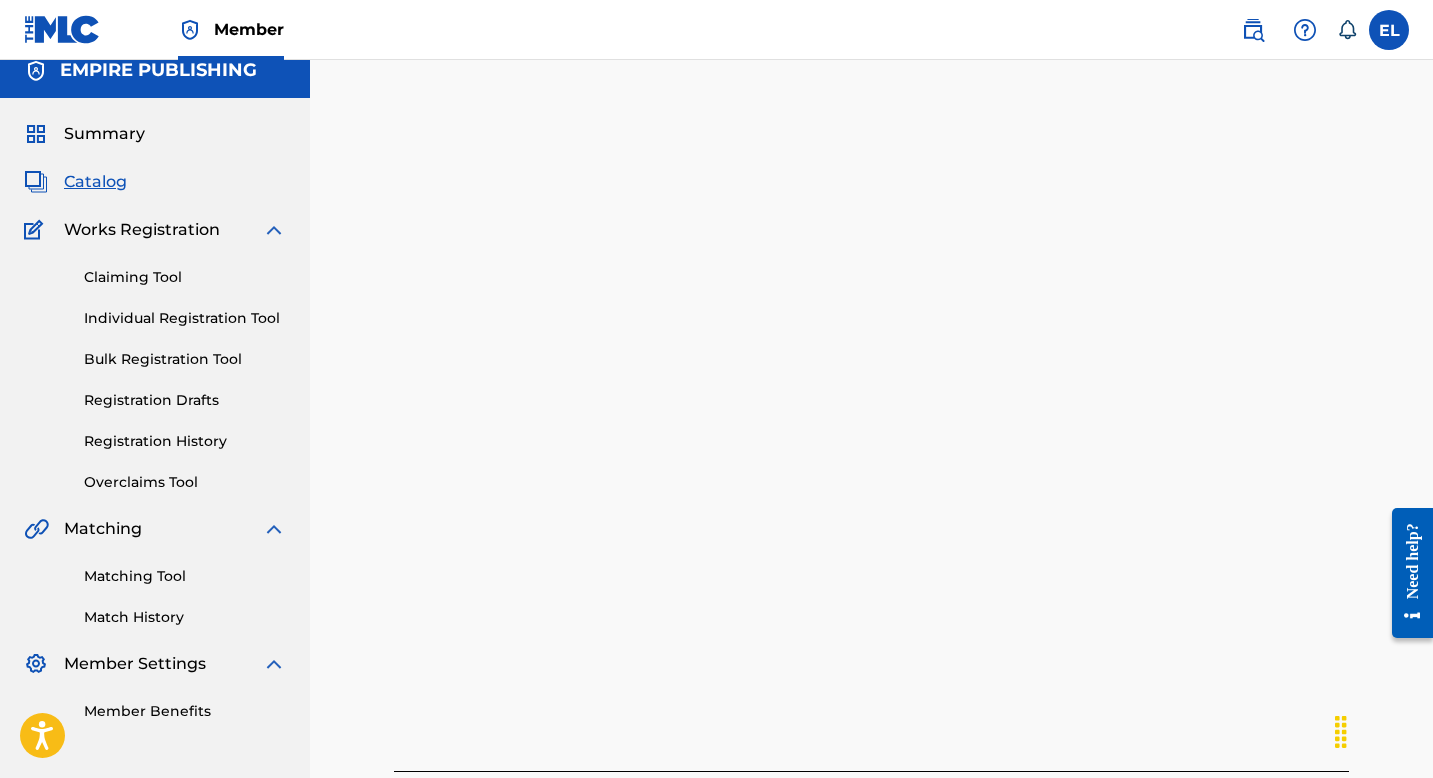 scroll, scrollTop: 33, scrollLeft: 0, axis: vertical 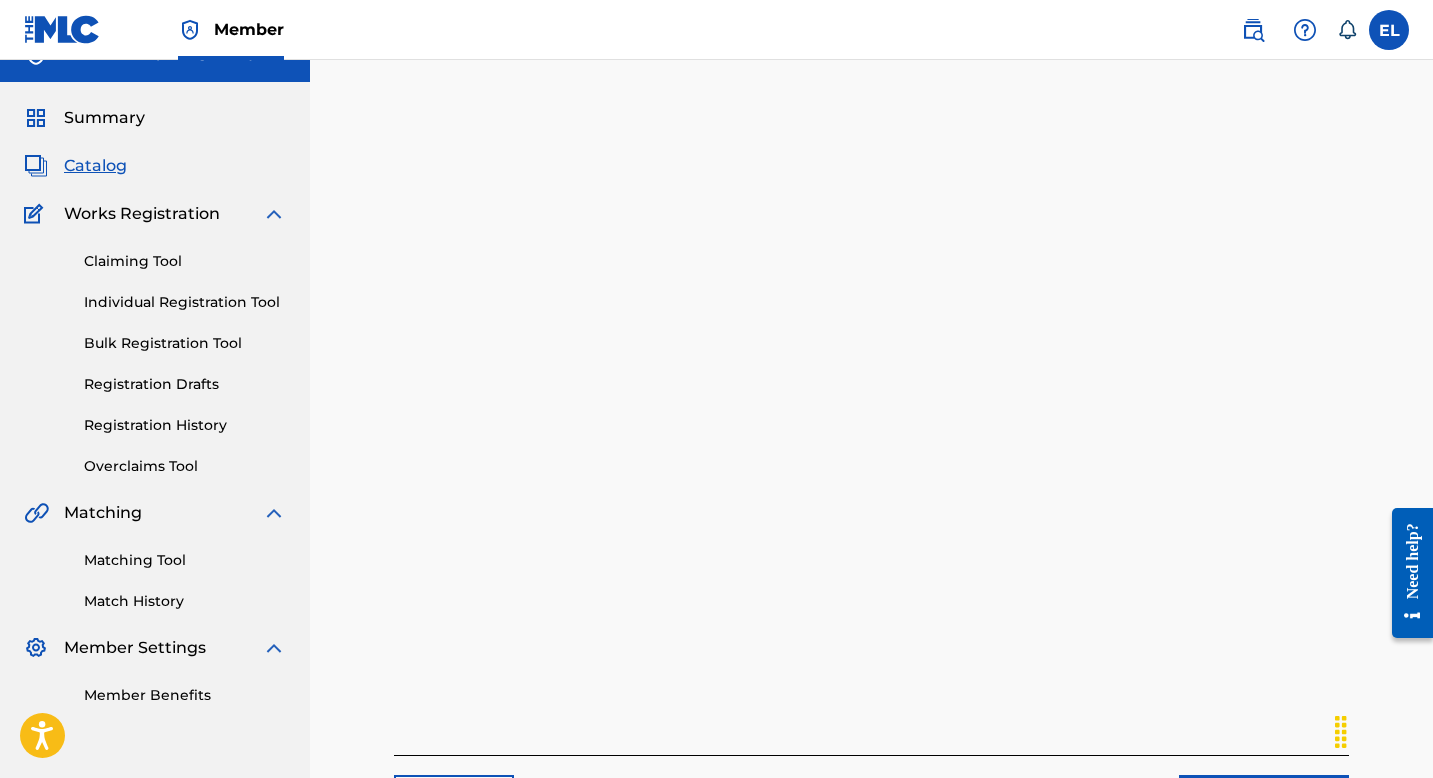 click on "Registration History" at bounding box center [185, 425] 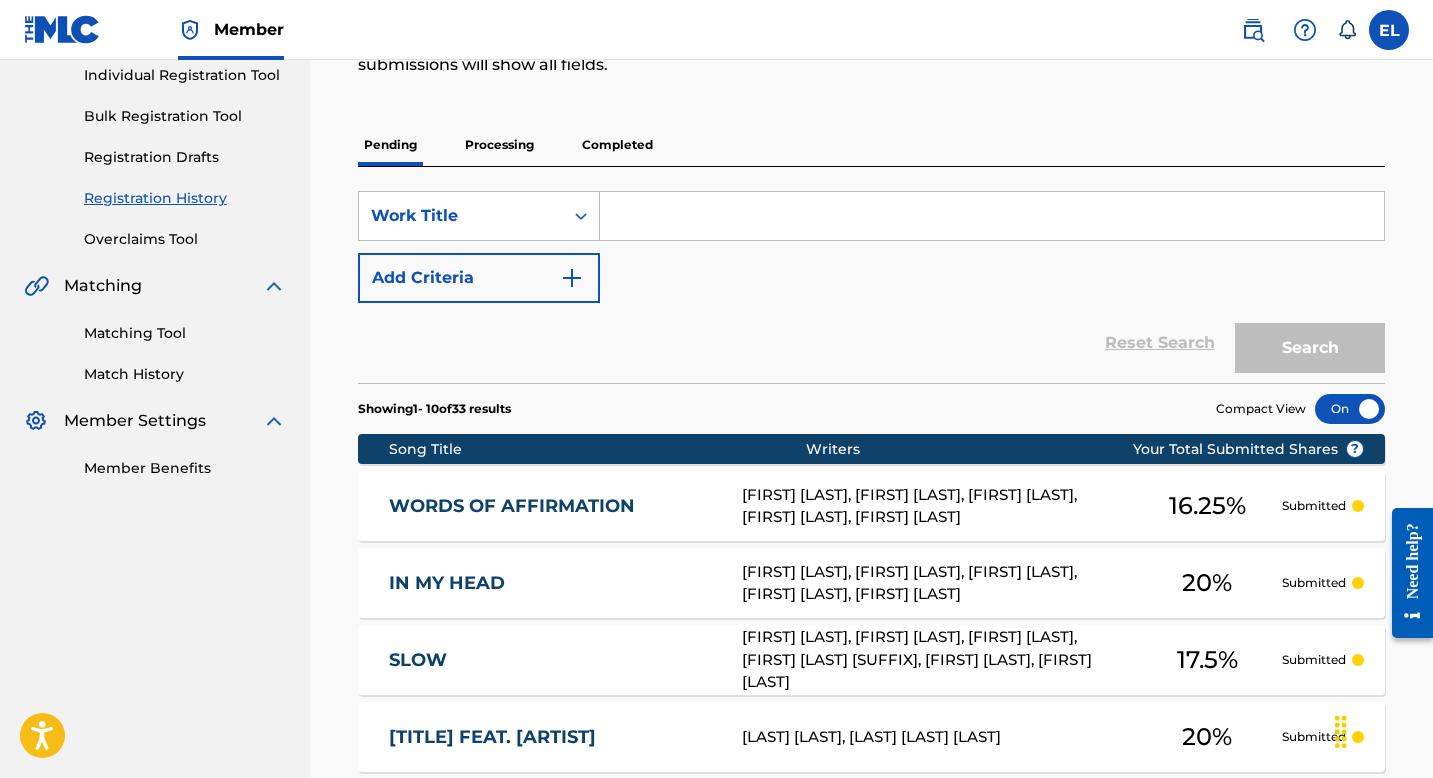 scroll, scrollTop: 424, scrollLeft: 0, axis: vertical 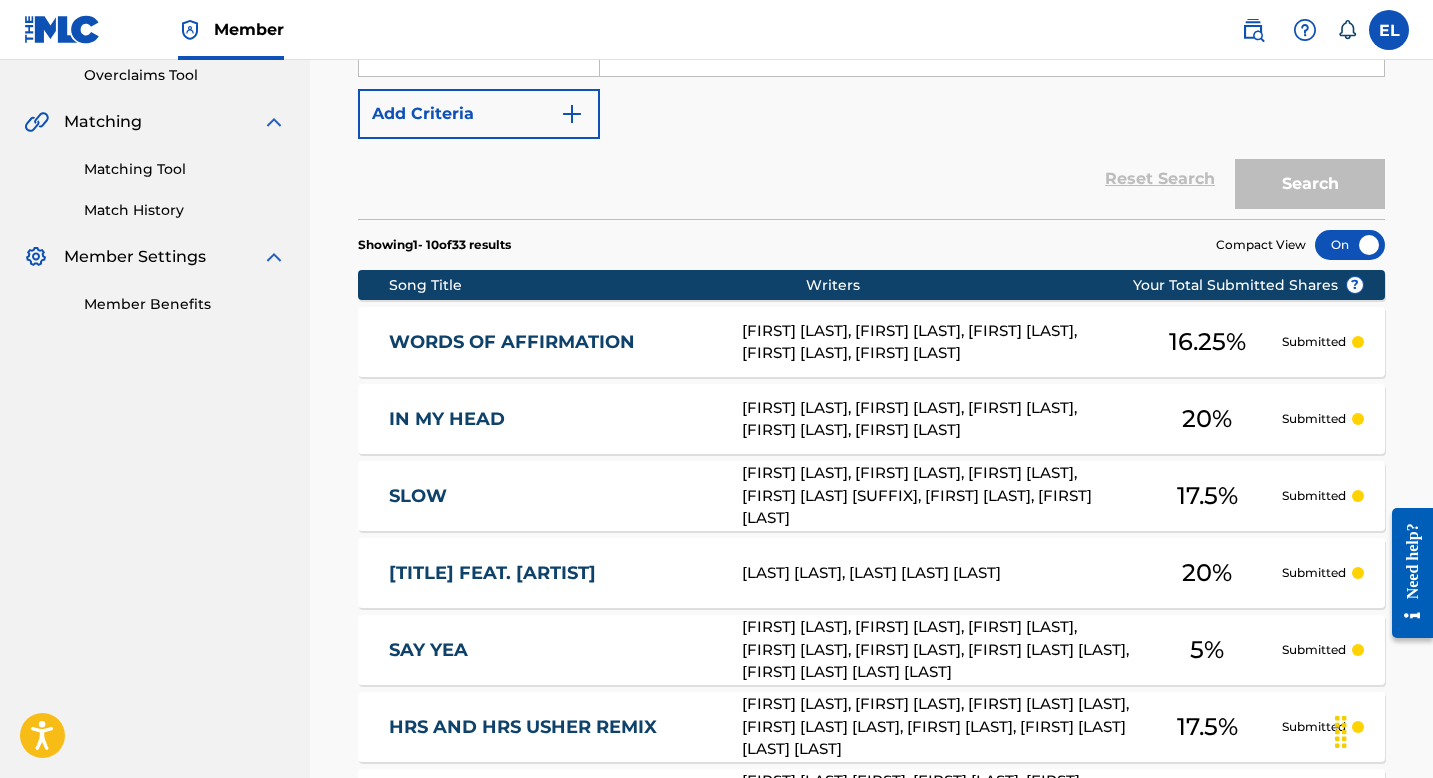 click on "WORDS OF AFFIRMATION" at bounding box center [552, 342] 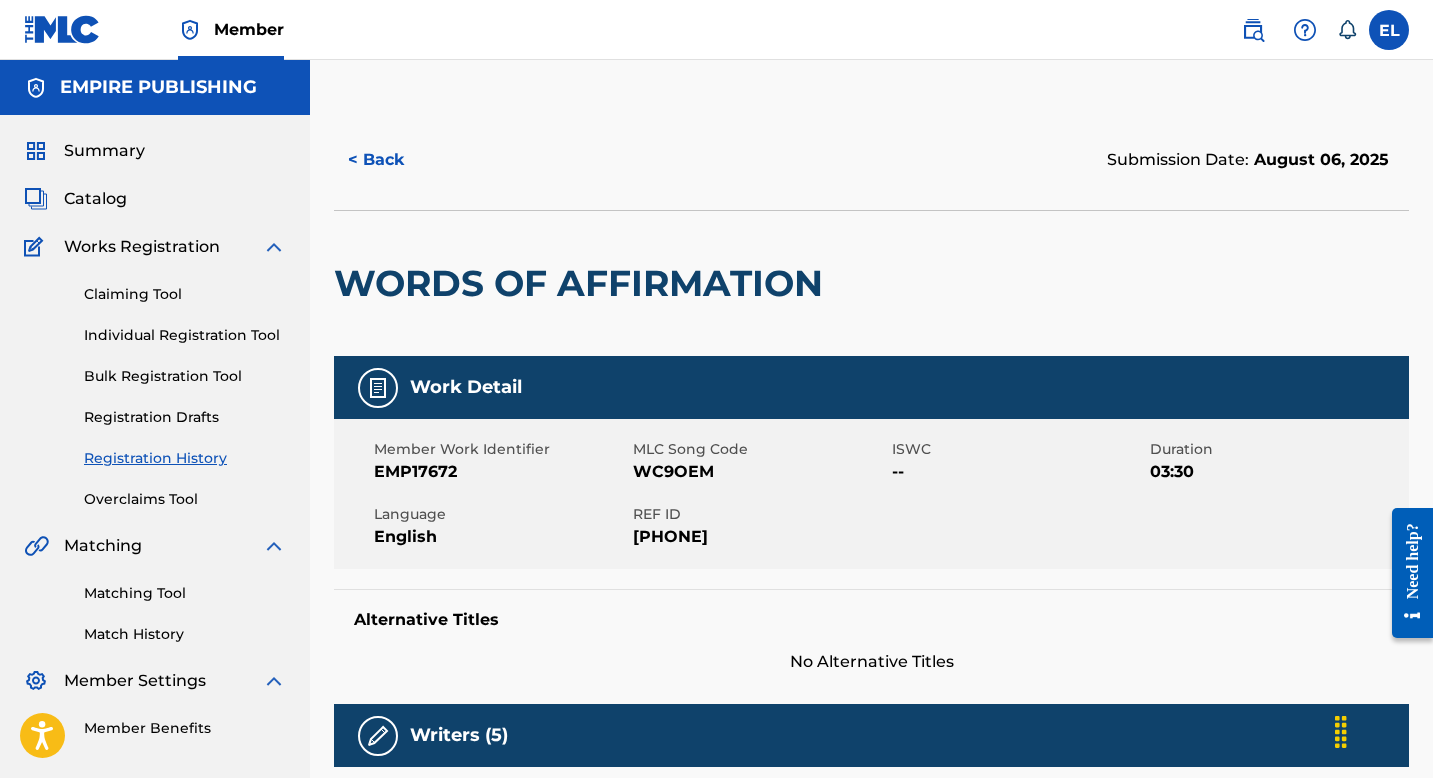click on "WC9OEM" at bounding box center [760, 472] 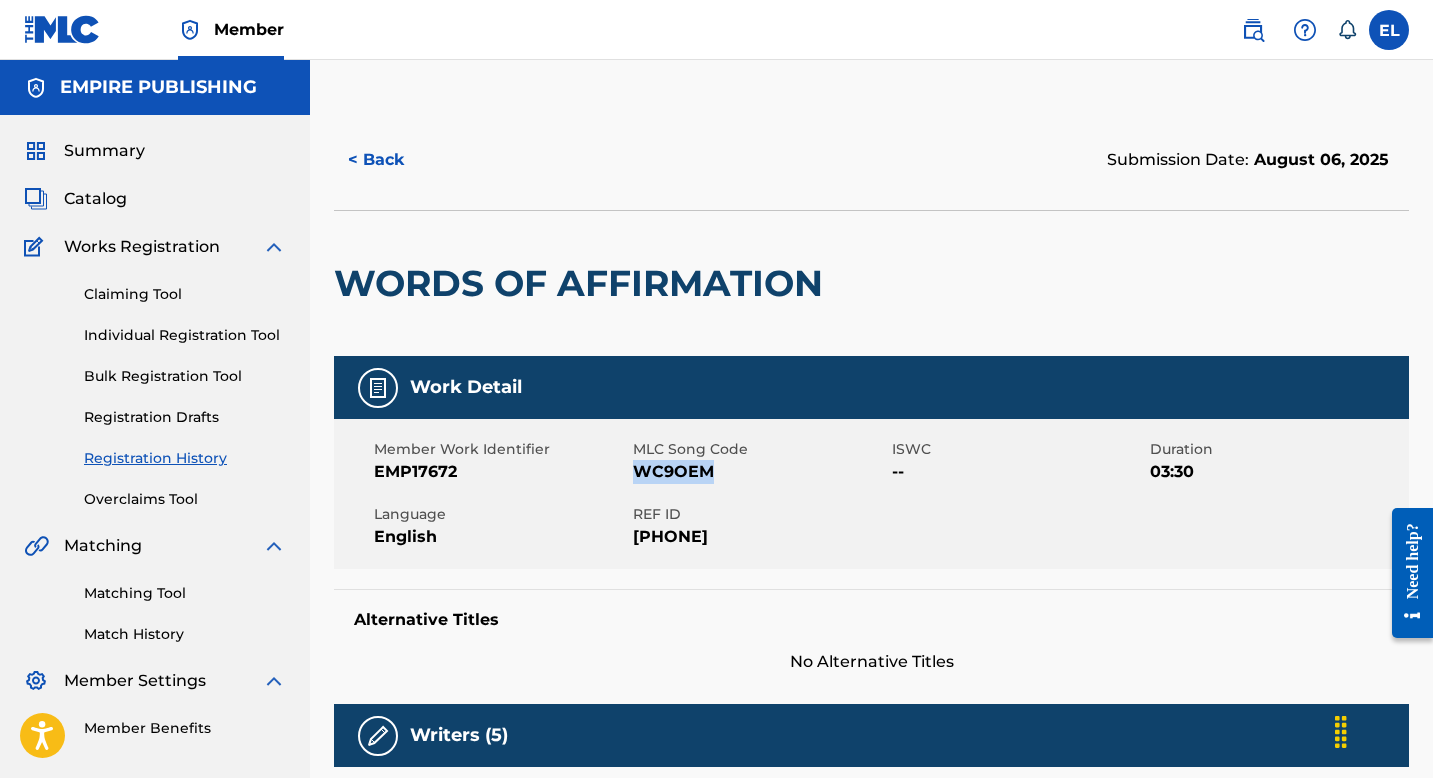 click on "WC9OEM" at bounding box center (760, 472) 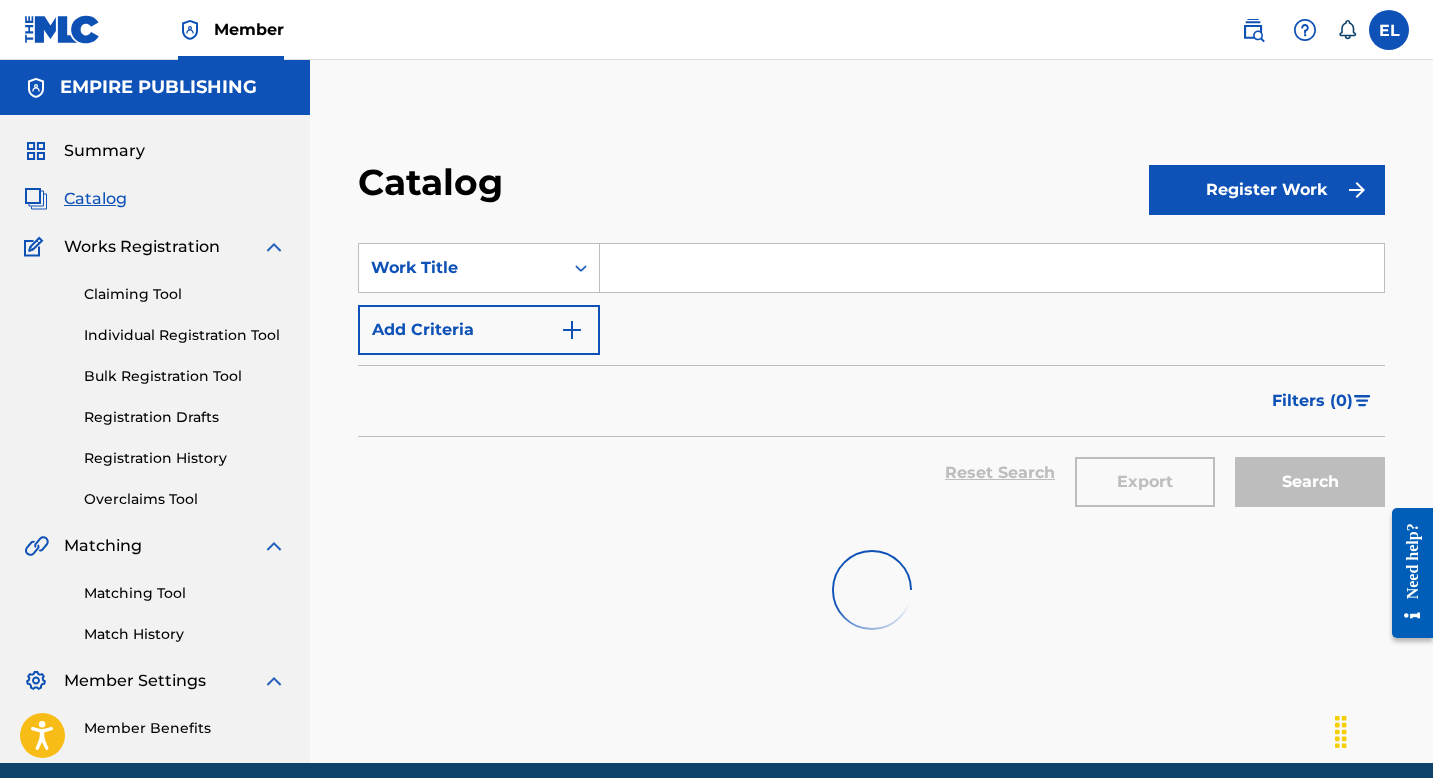 click at bounding box center [992, 268] 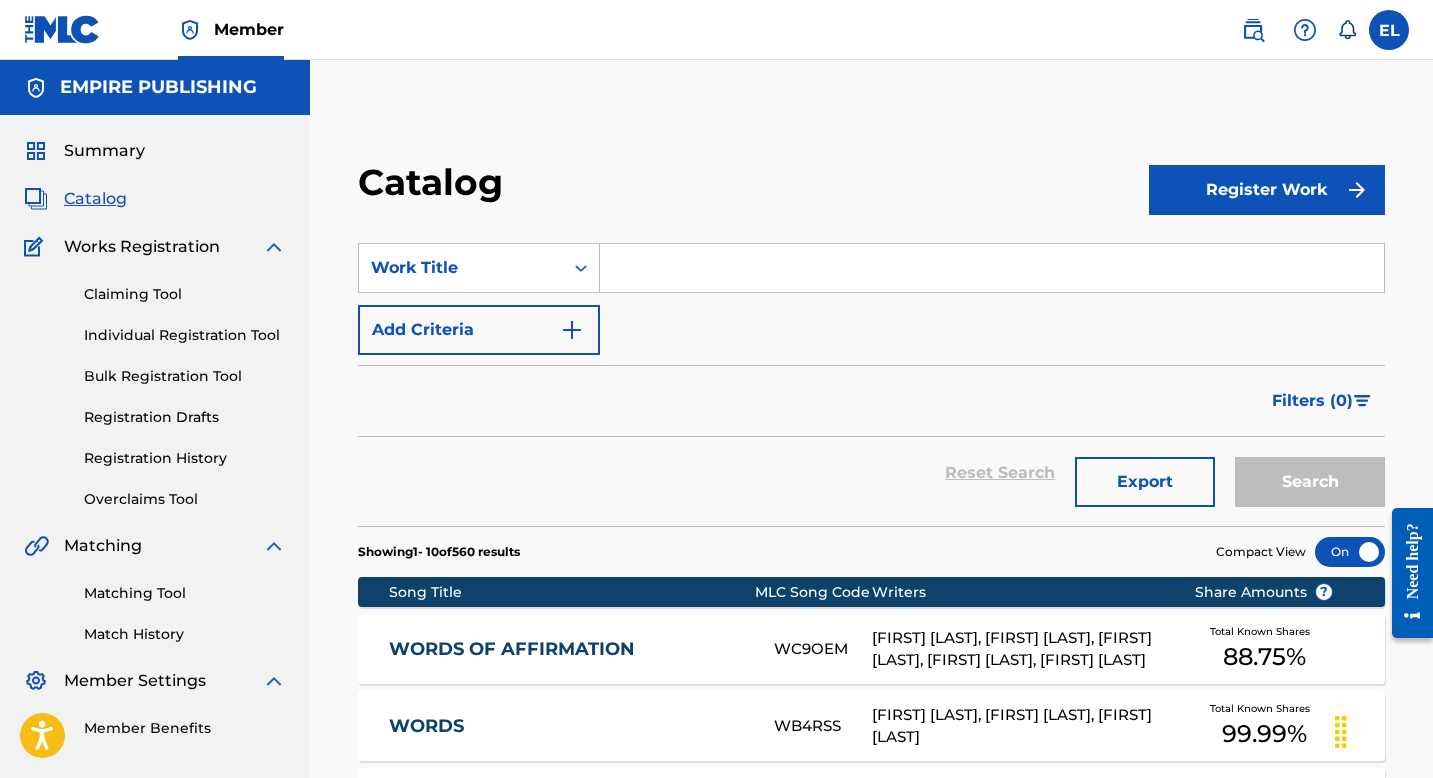 drag, startPoint x: 705, startPoint y: 275, endPoint x: 775, endPoint y: 300, distance: 74.330345 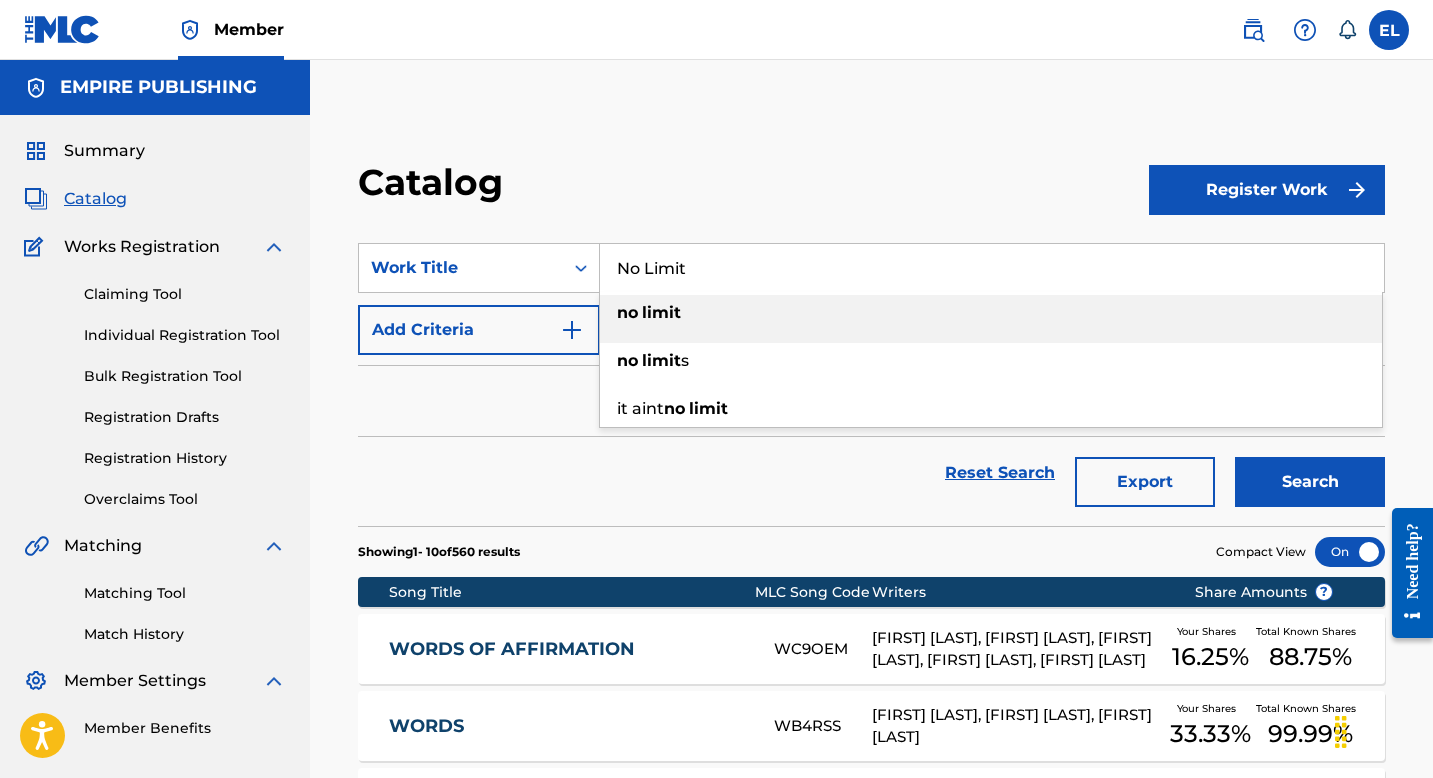 type on "No Limit" 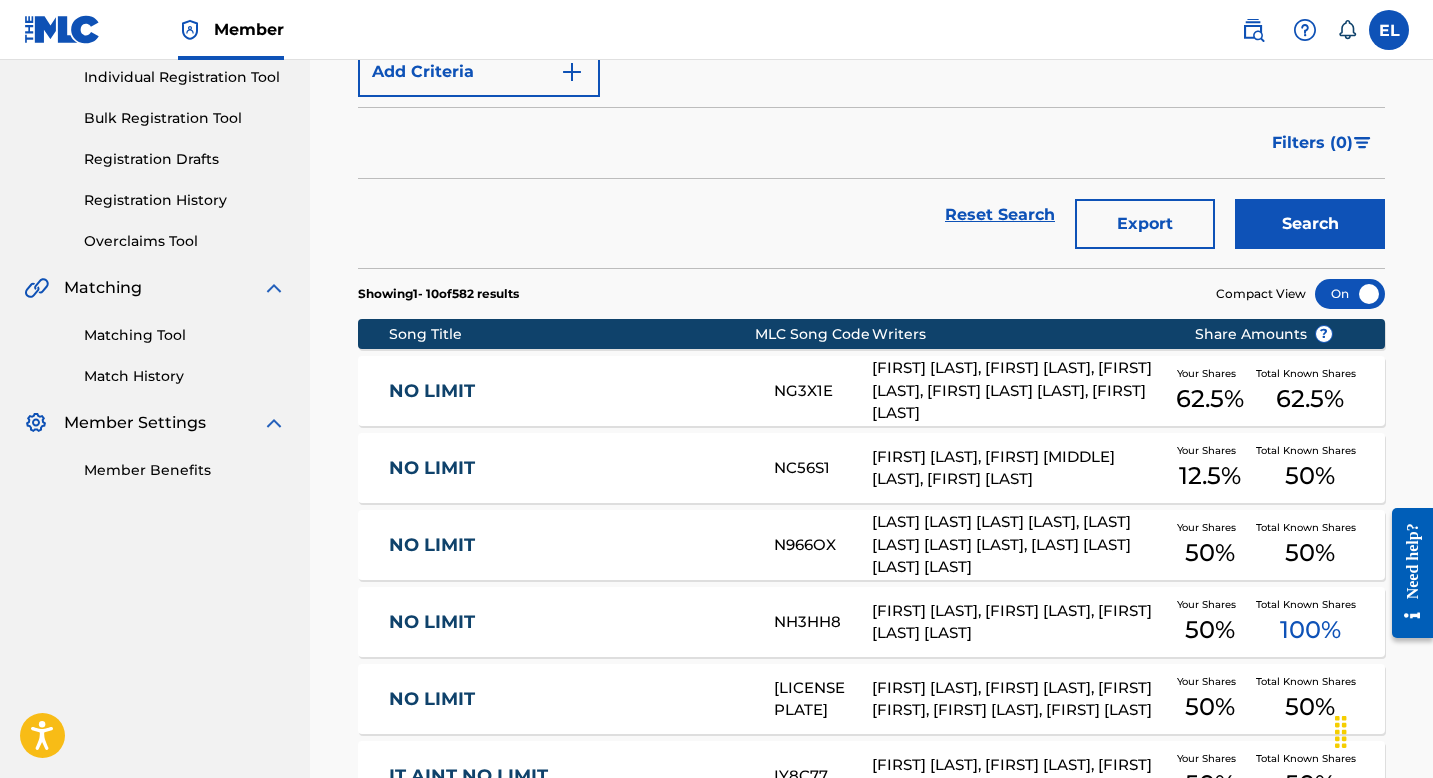 scroll, scrollTop: 286, scrollLeft: 0, axis: vertical 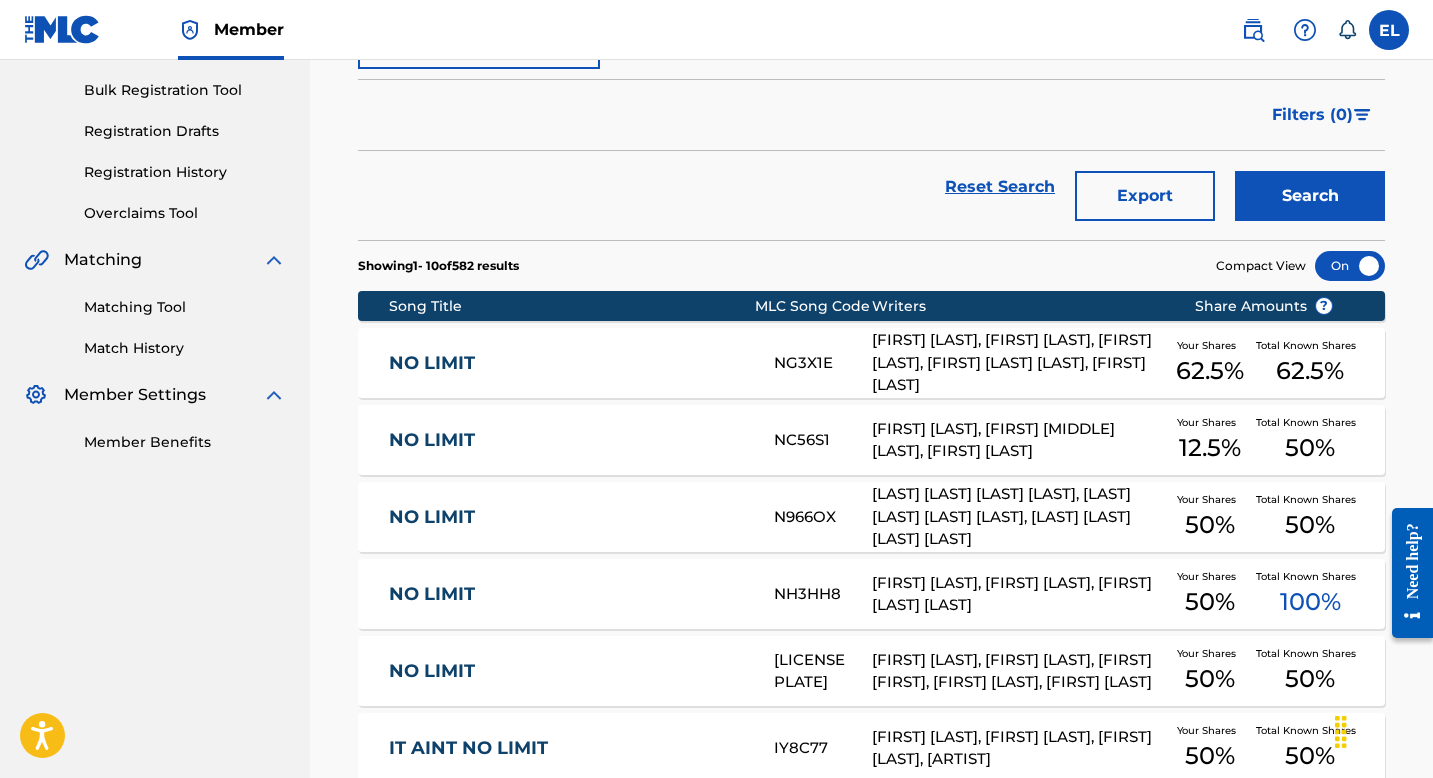 click on "NO LIMIT" at bounding box center [568, 440] 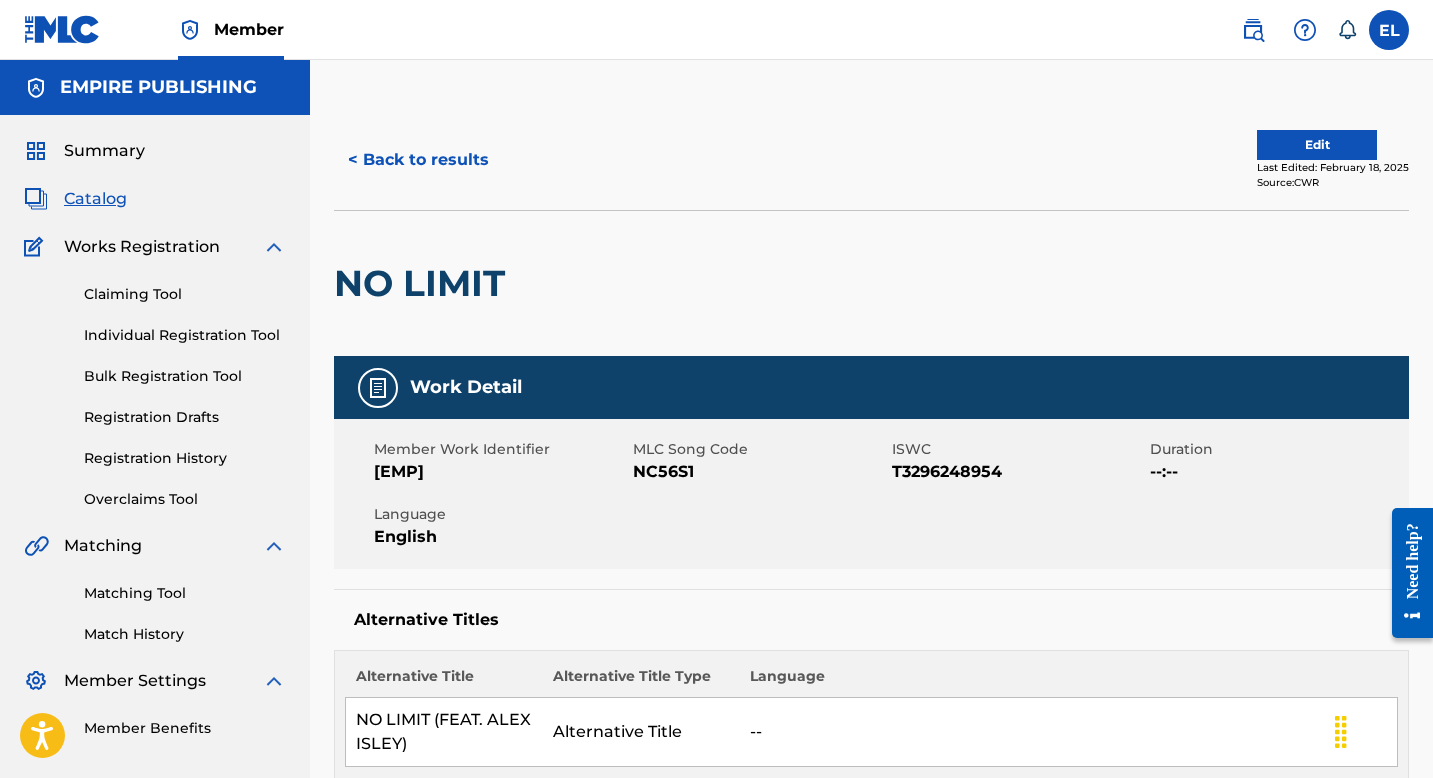 click on "Edit" at bounding box center [1317, 145] 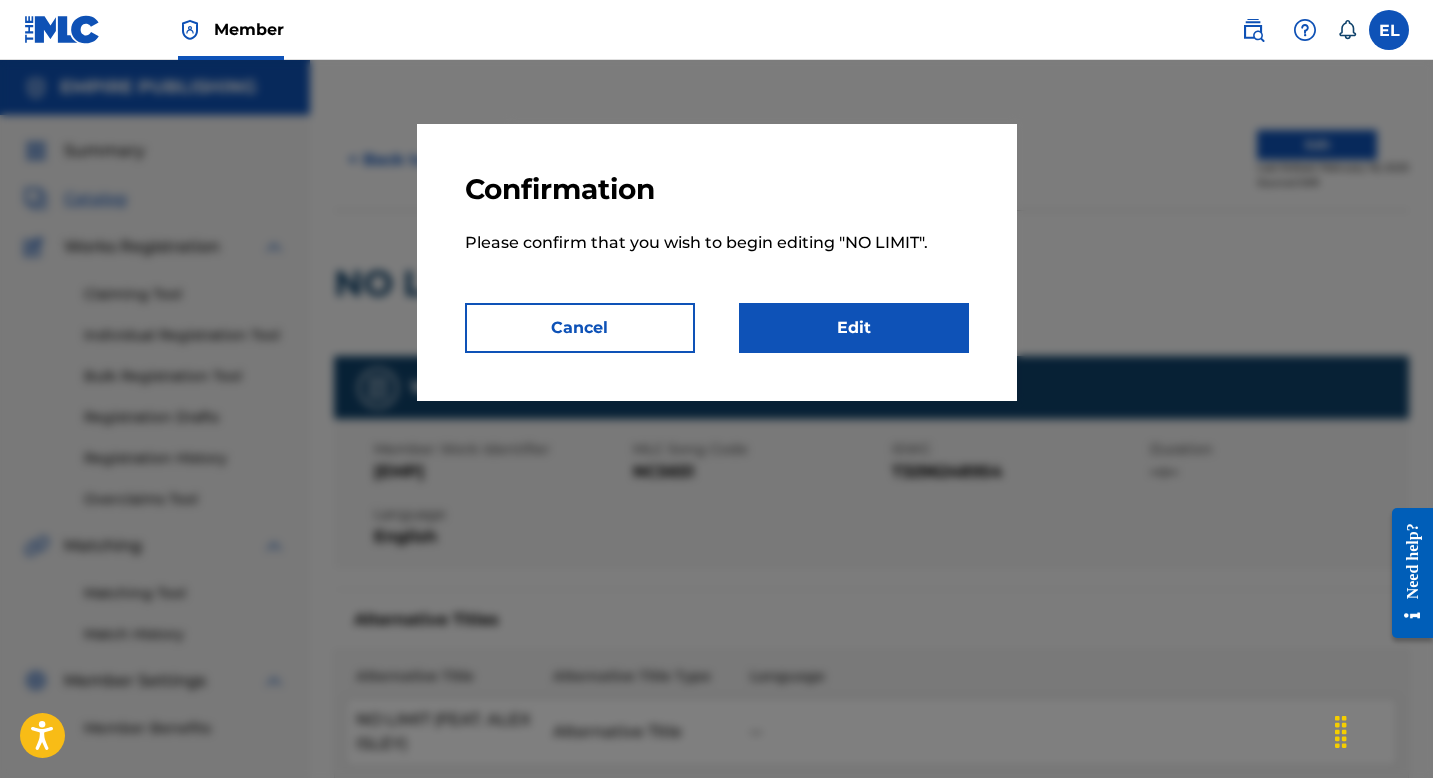 click on "Edit" at bounding box center (854, 328) 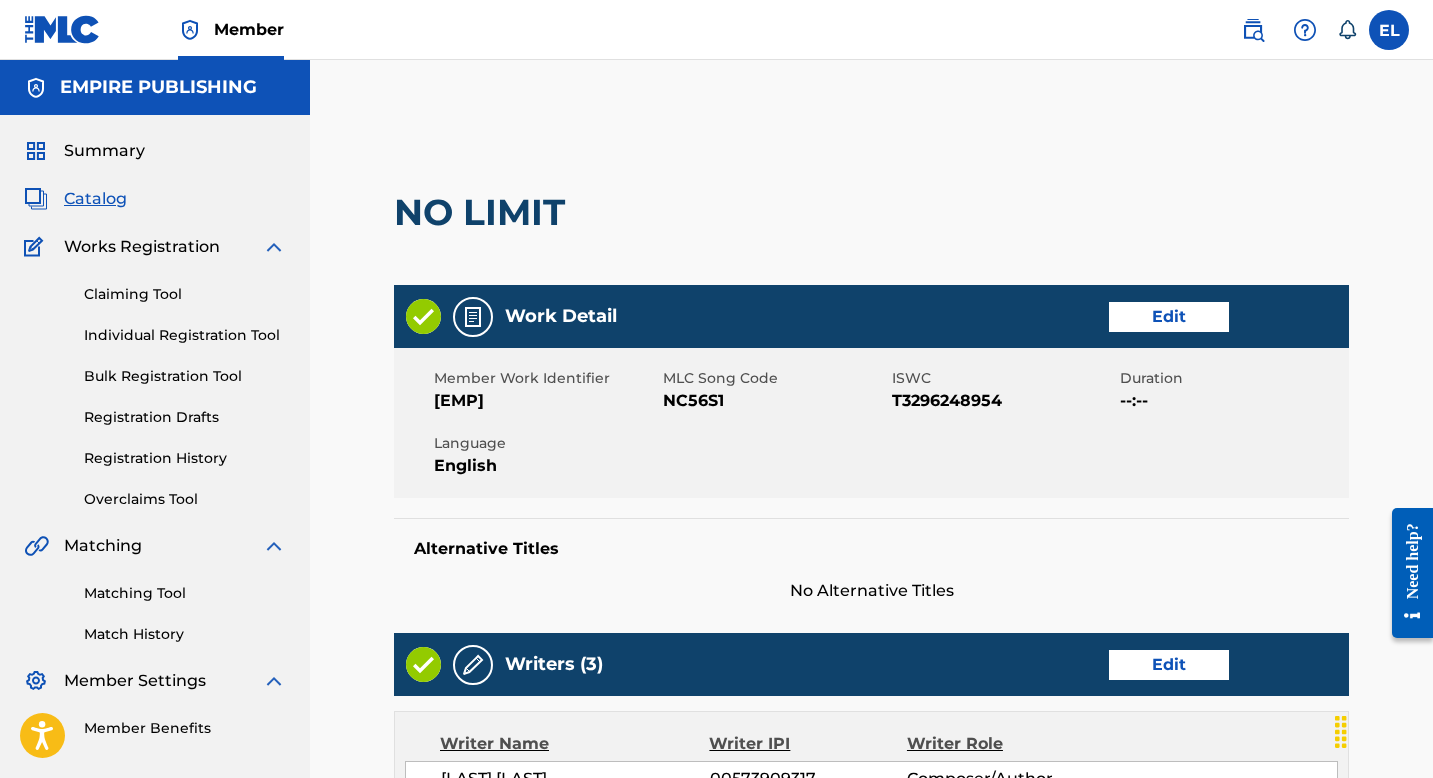 click on "Work Detail   Edit" at bounding box center [871, 316] 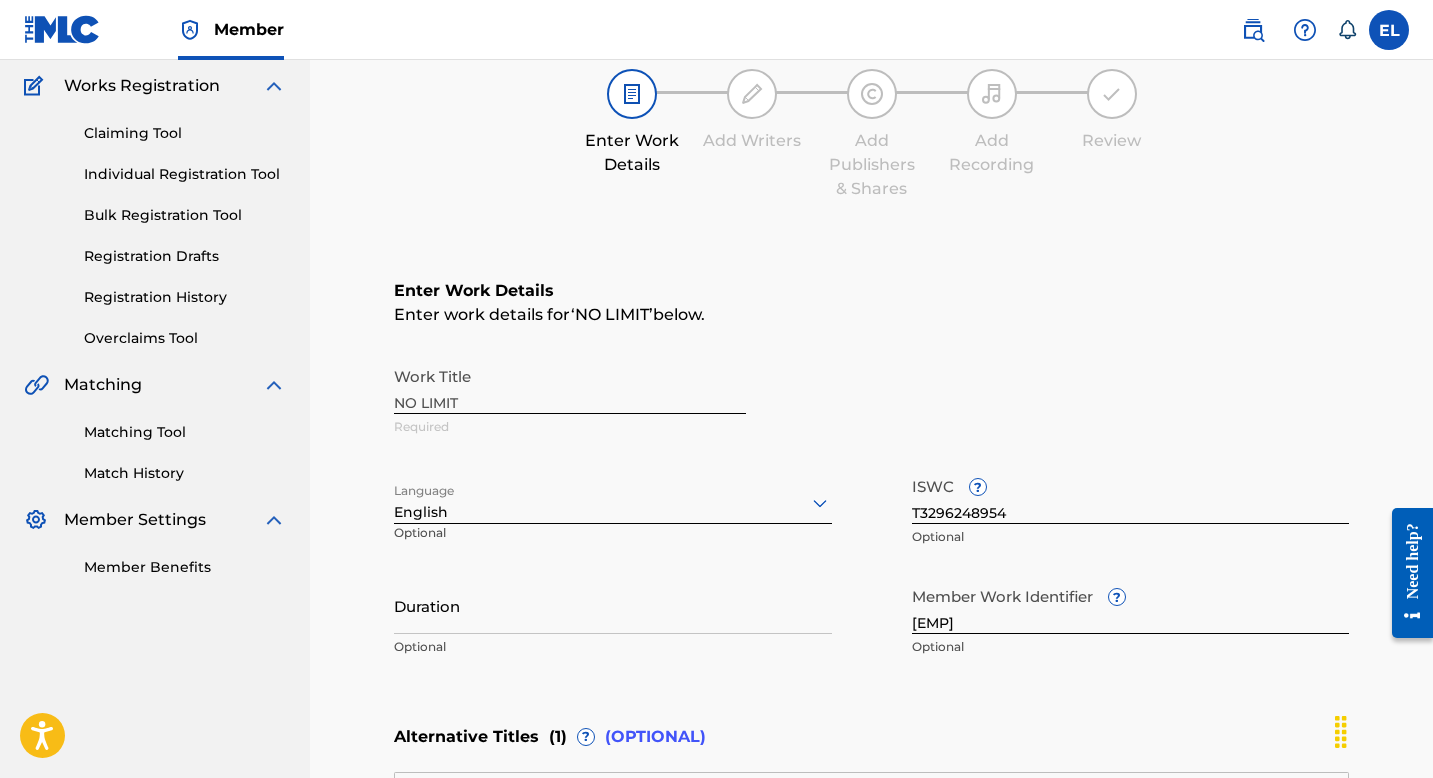 scroll, scrollTop: 412, scrollLeft: 0, axis: vertical 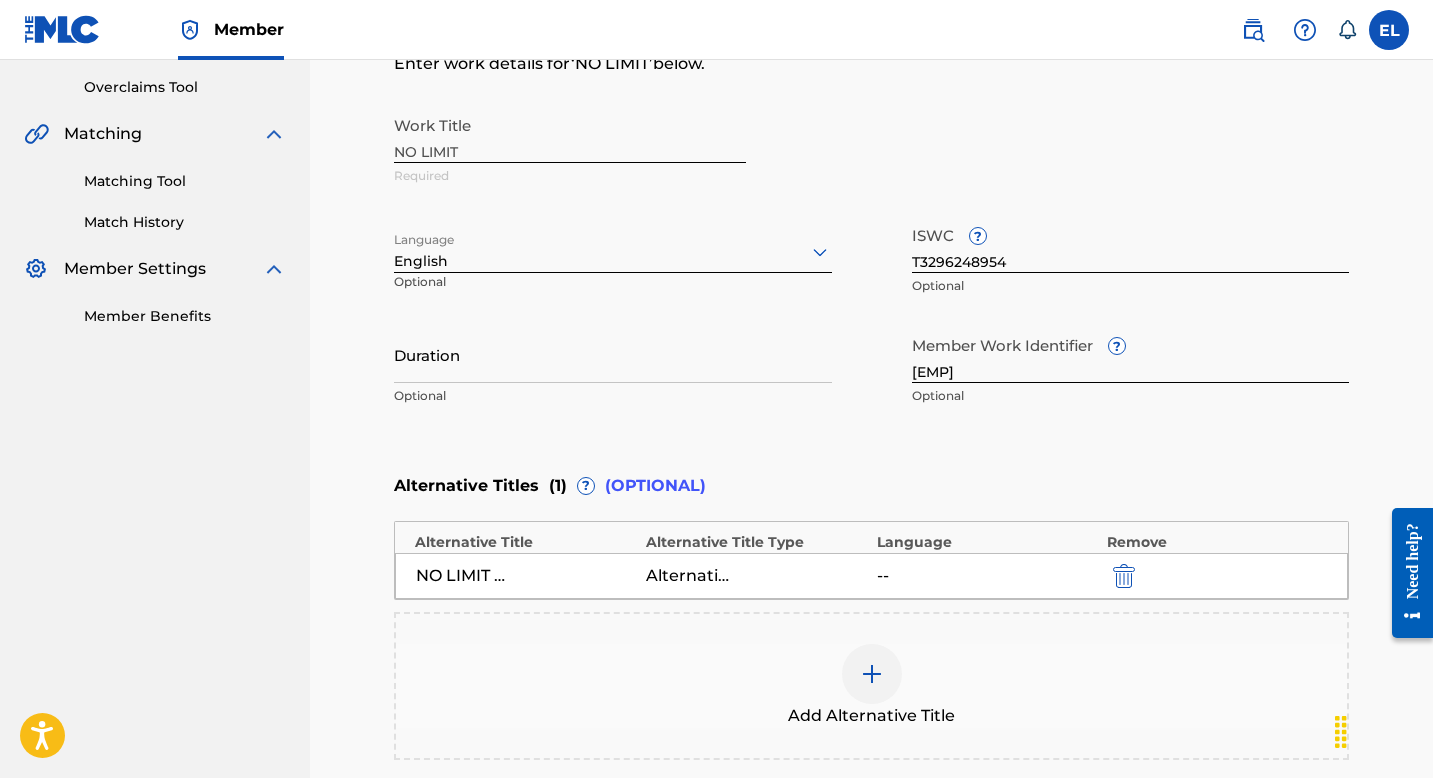 click on "Duration   Optional" at bounding box center (613, 371) 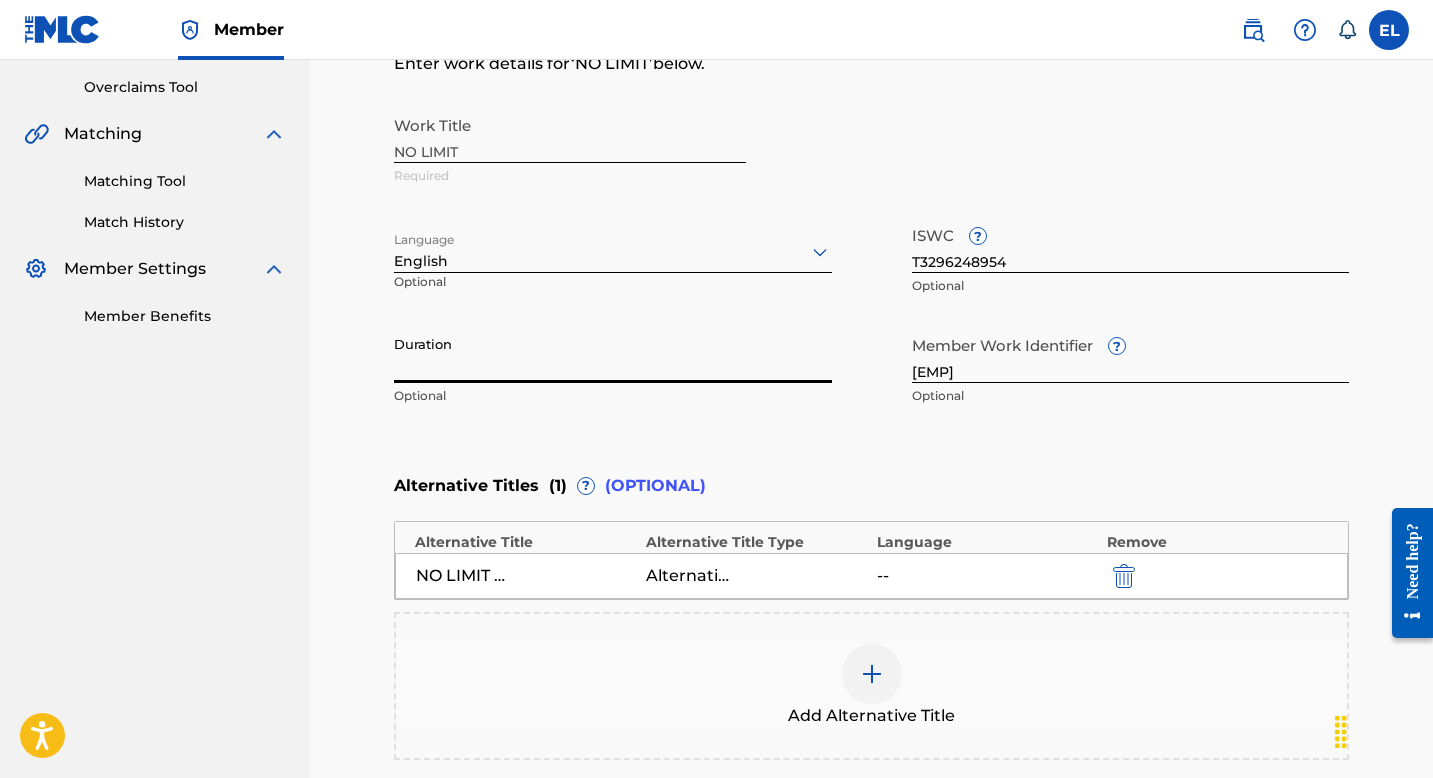 drag, startPoint x: 513, startPoint y: 367, endPoint x: 501, endPoint y: 368, distance: 12.0415945 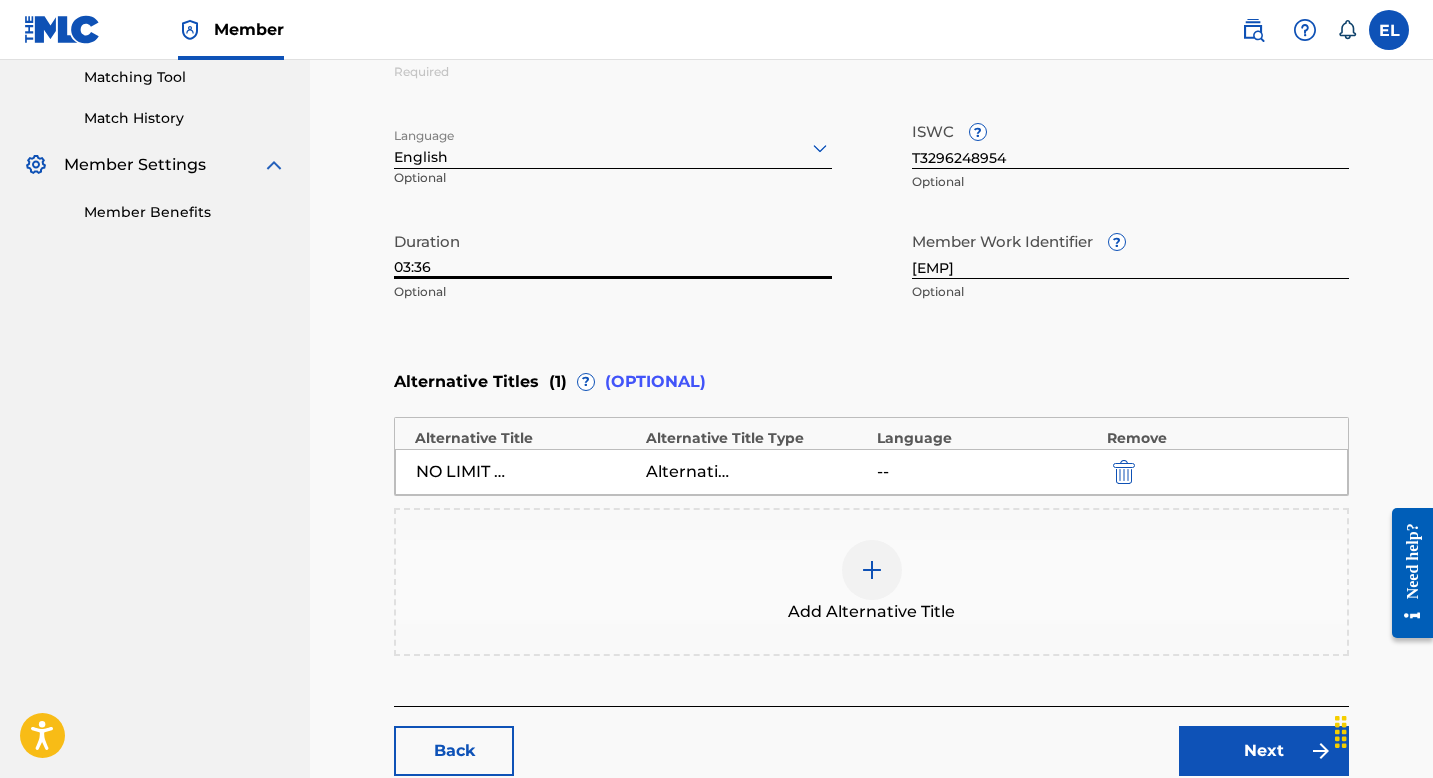 scroll, scrollTop: 600, scrollLeft: 0, axis: vertical 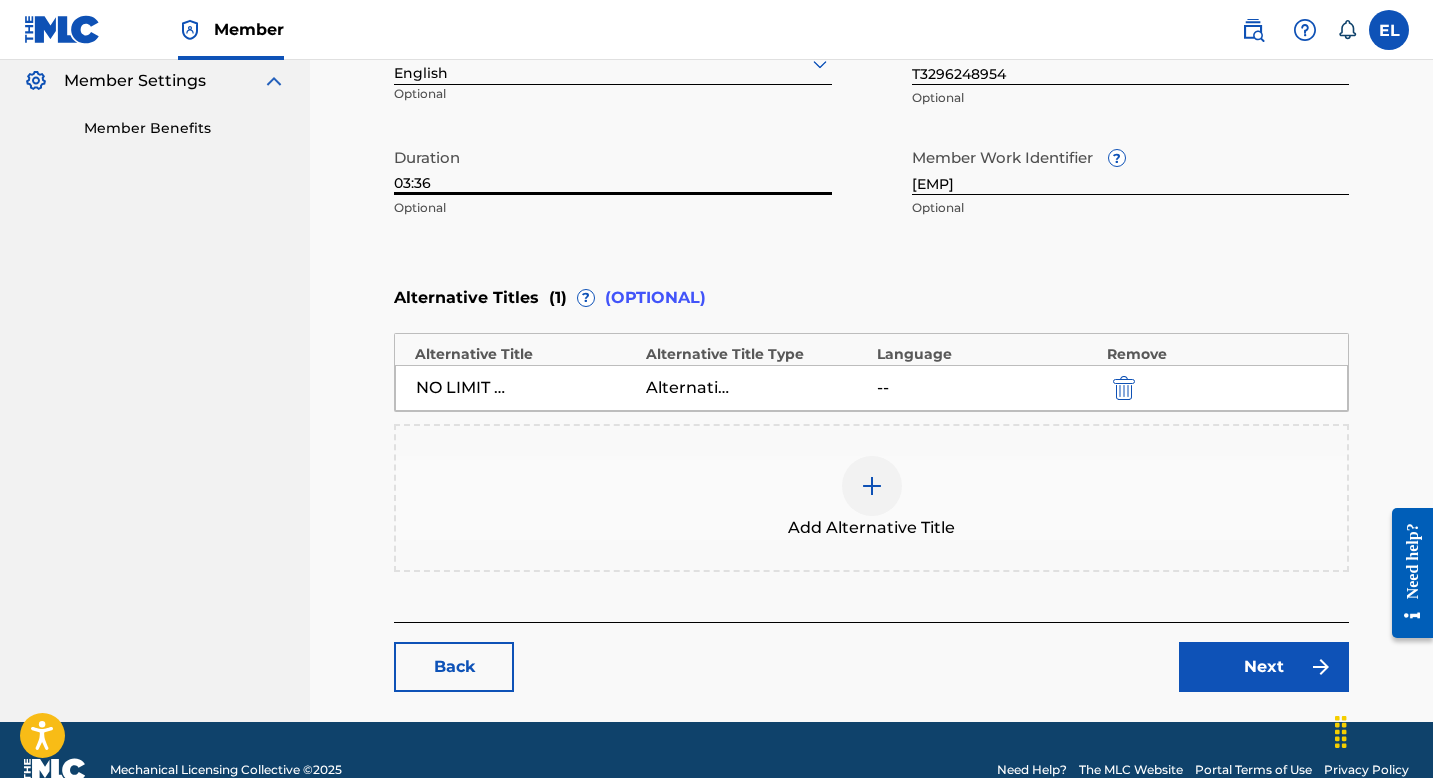 type on "03:36" 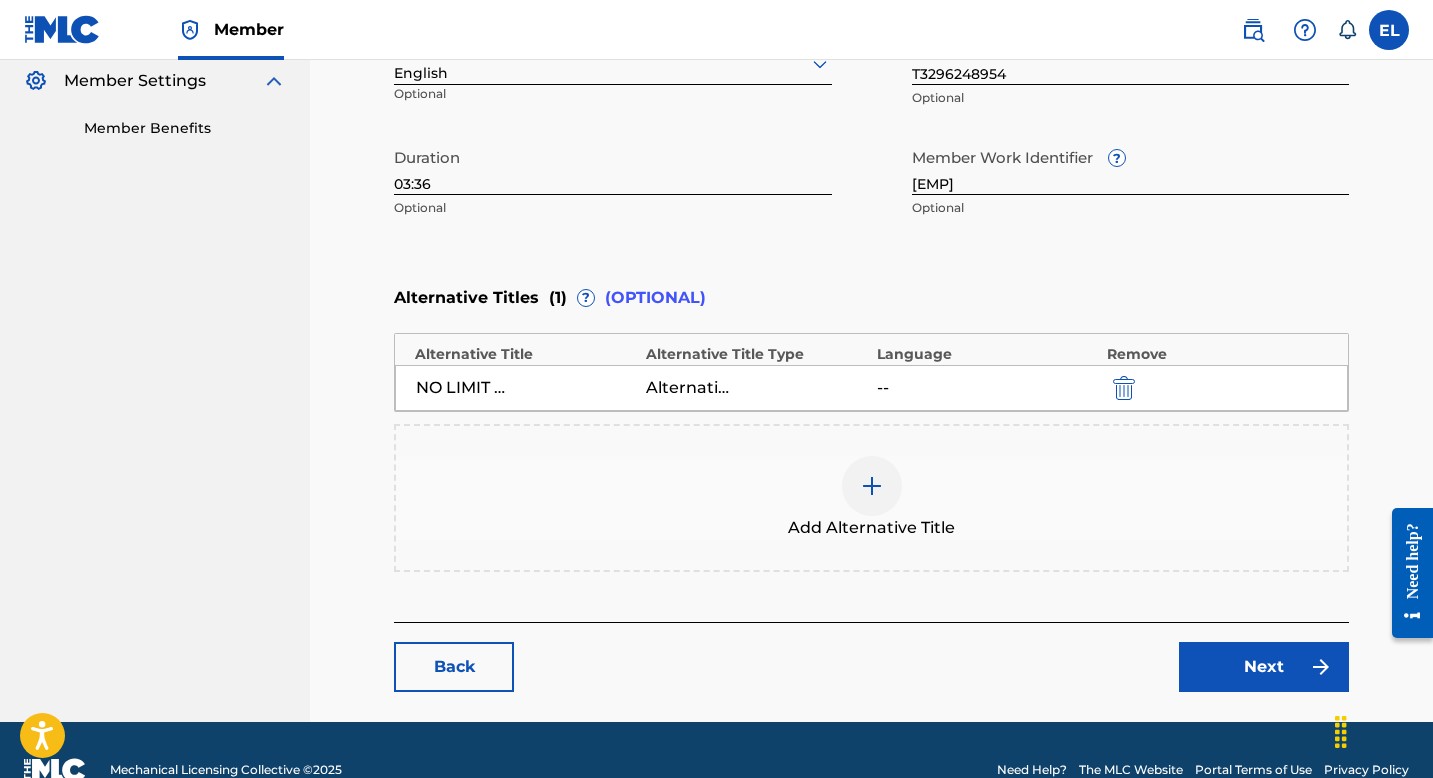click on "Next" at bounding box center [1264, 667] 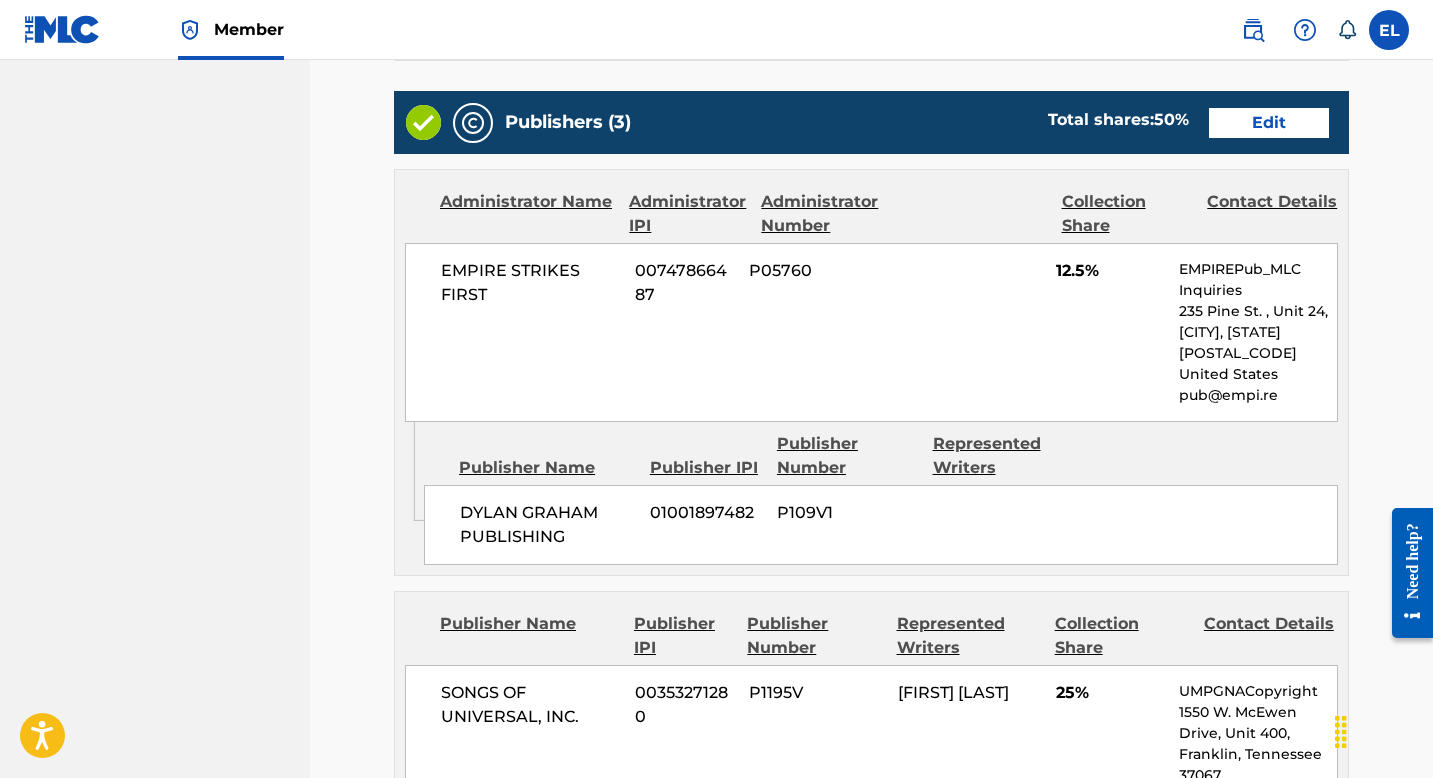 scroll, scrollTop: 917, scrollLeft: 0, axis: vertical 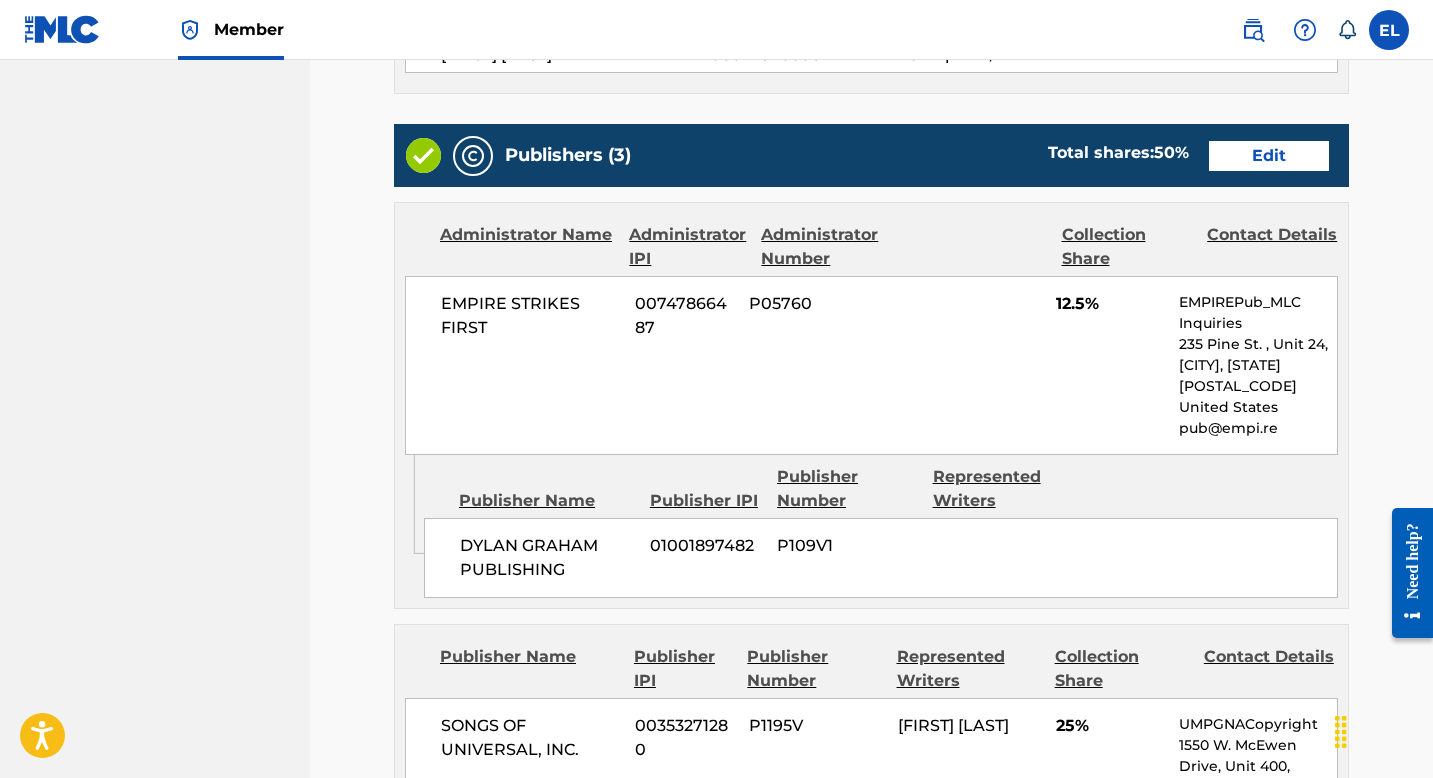 click on "Edit" at bounding box center (1269, 156) 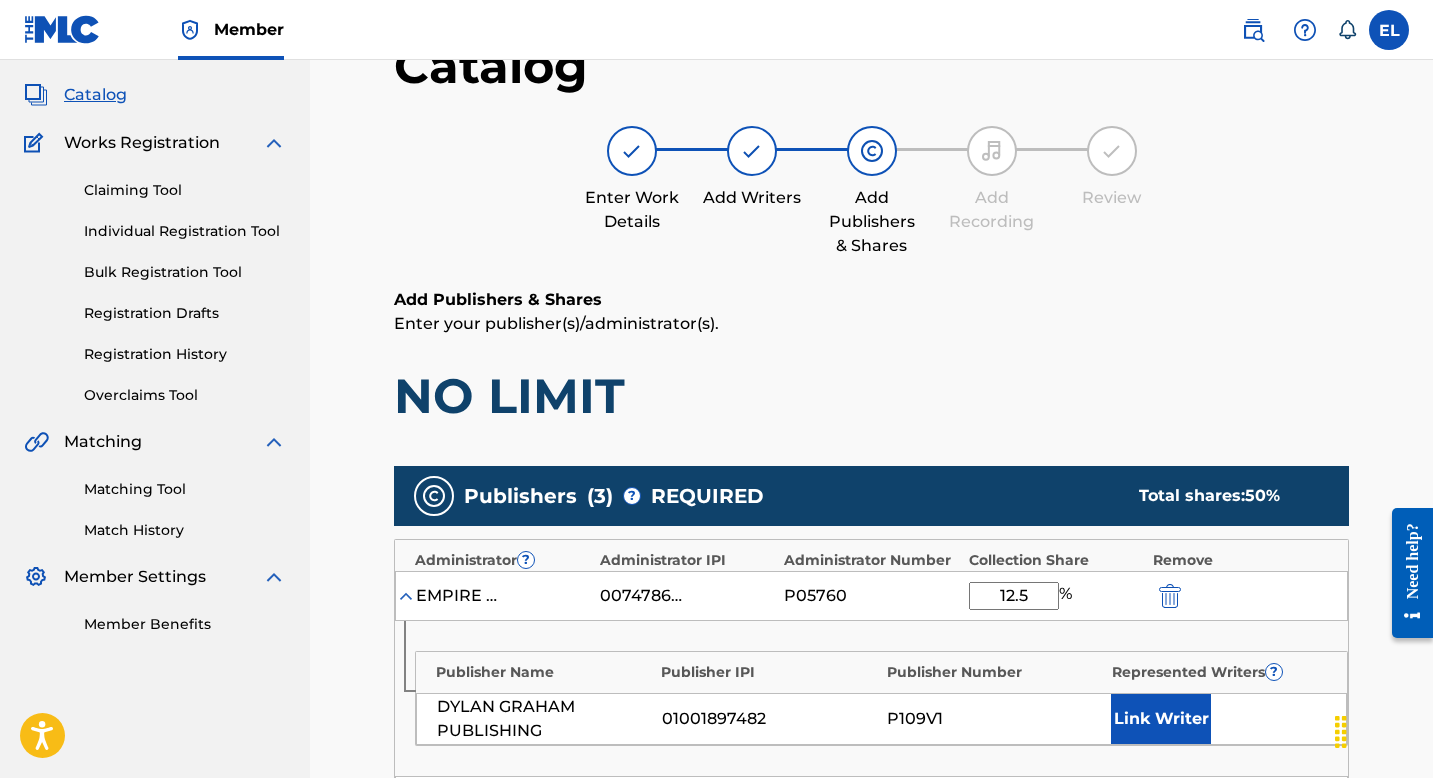 scroll, scrollTop: 189, scrollLeft: 0, axis: vertical 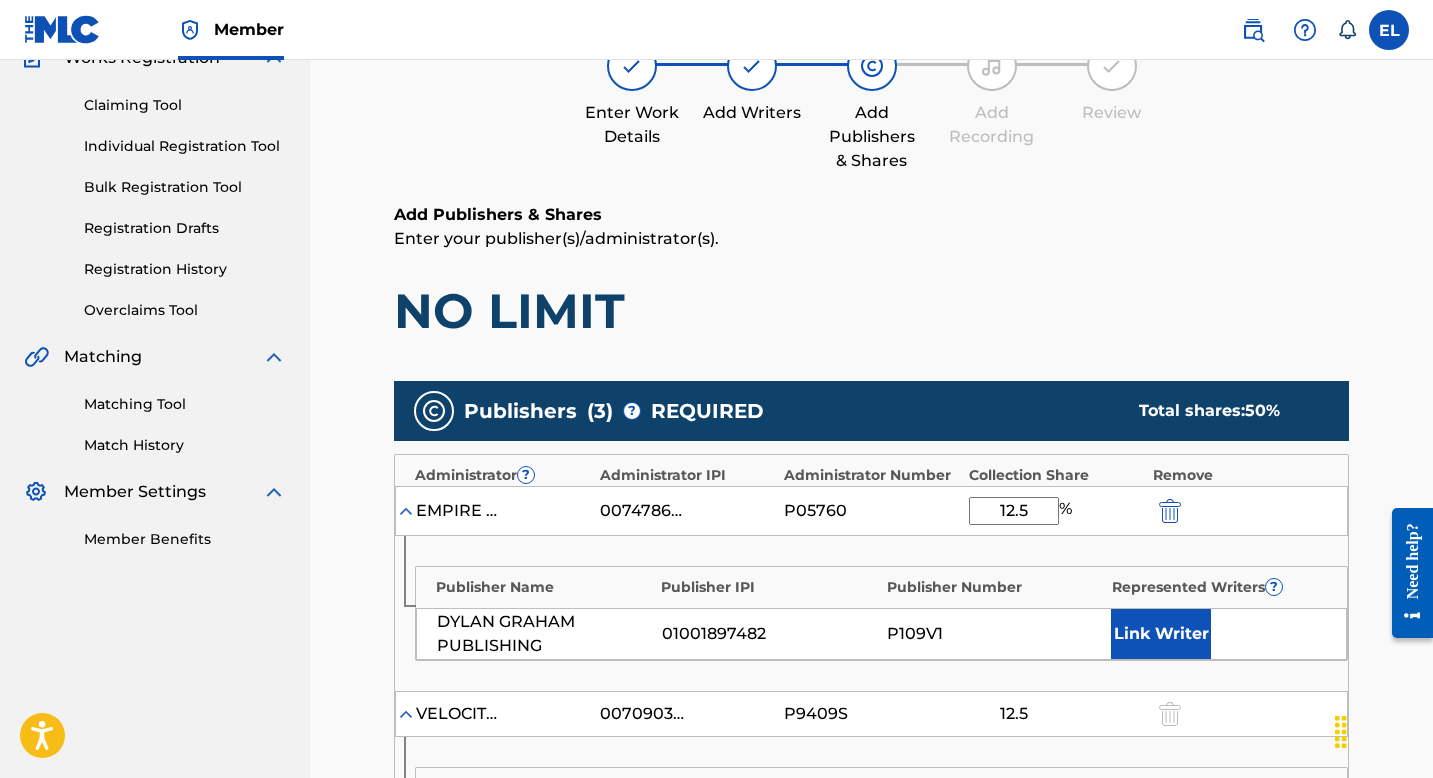 click on "Link Writer" at bounding box center [1161, 634] 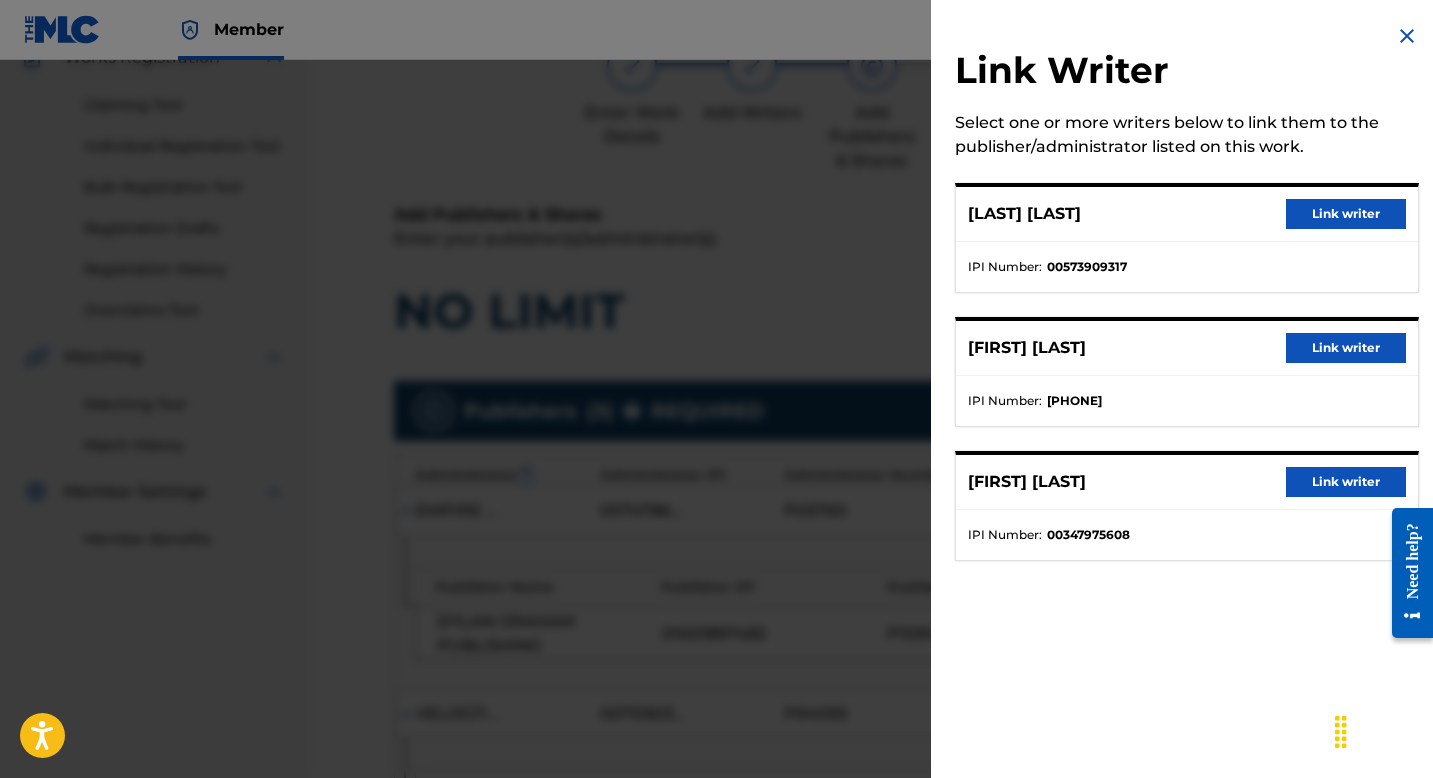 click at bounding box center [716, 449] 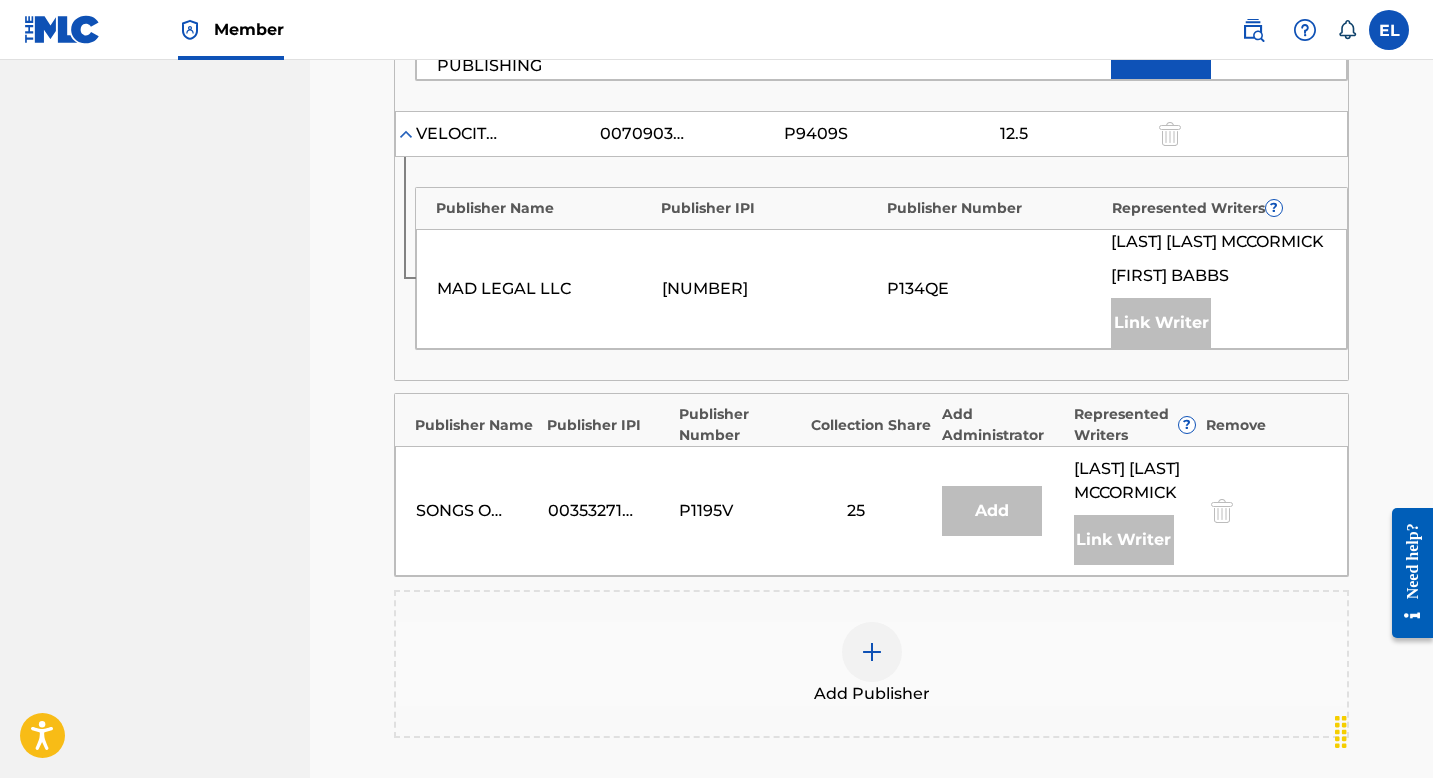 scroll, scrollTop: 1080, scrollLeft: 0, axis: vertical 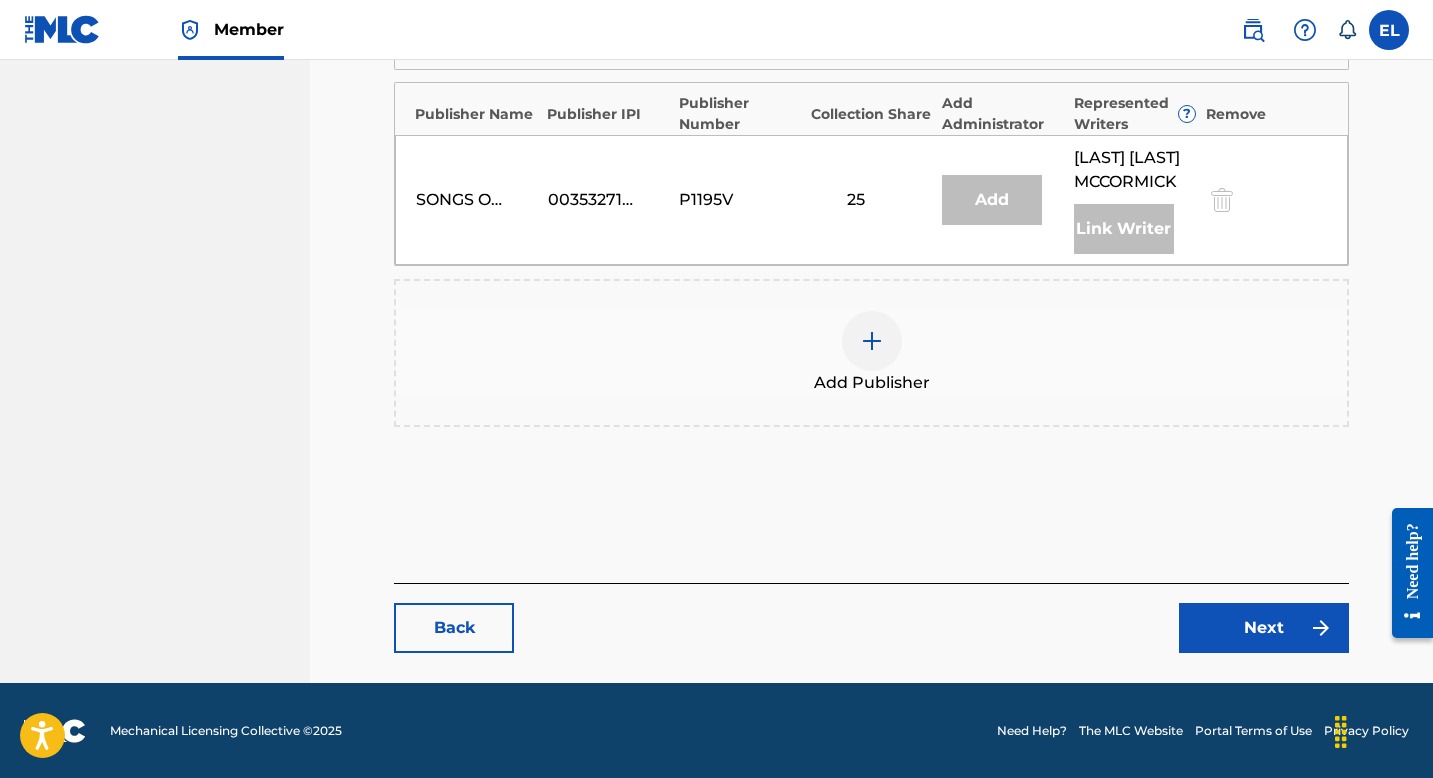 click on "Back" at bounding box center (454, 628) 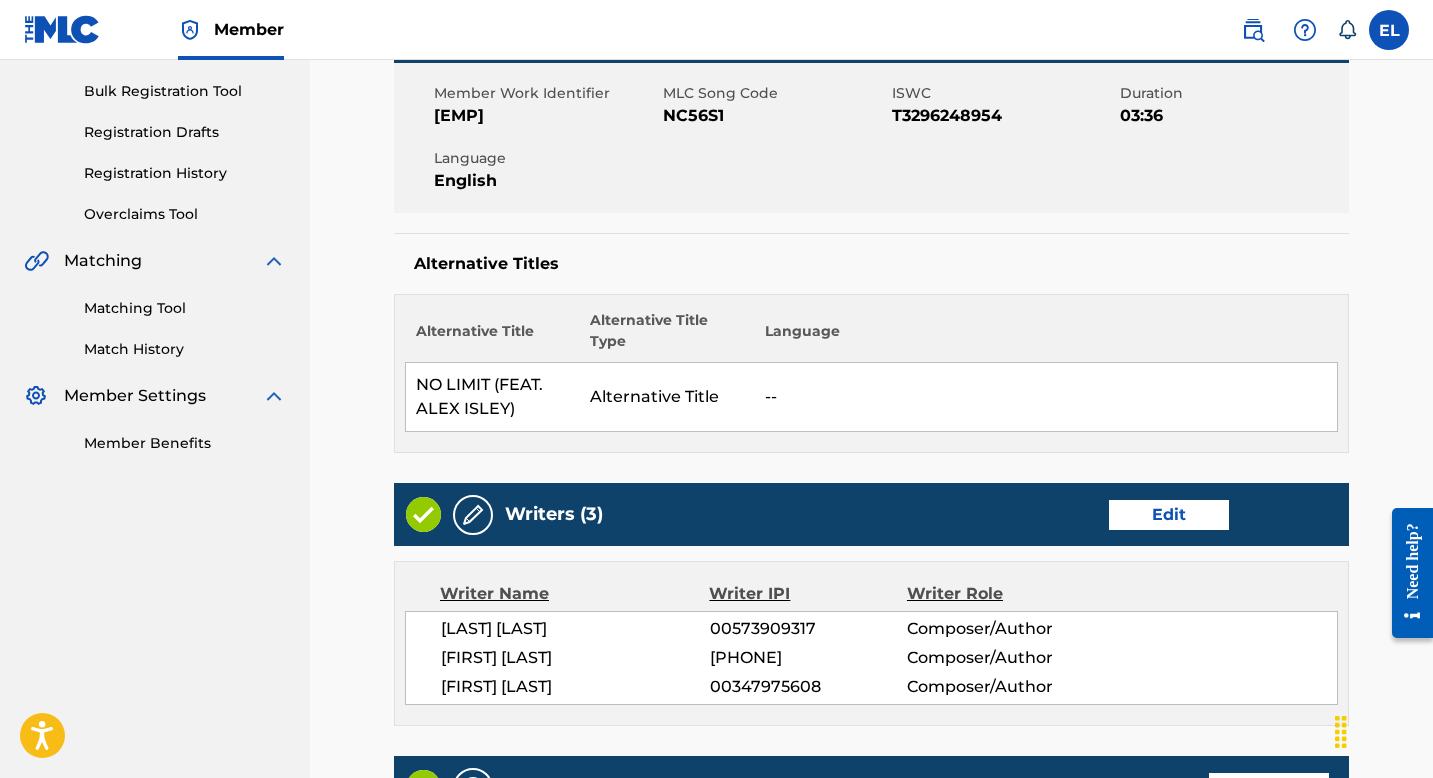 scroll, scrollTop: 427, scrollLeft: 0, axis: vertical 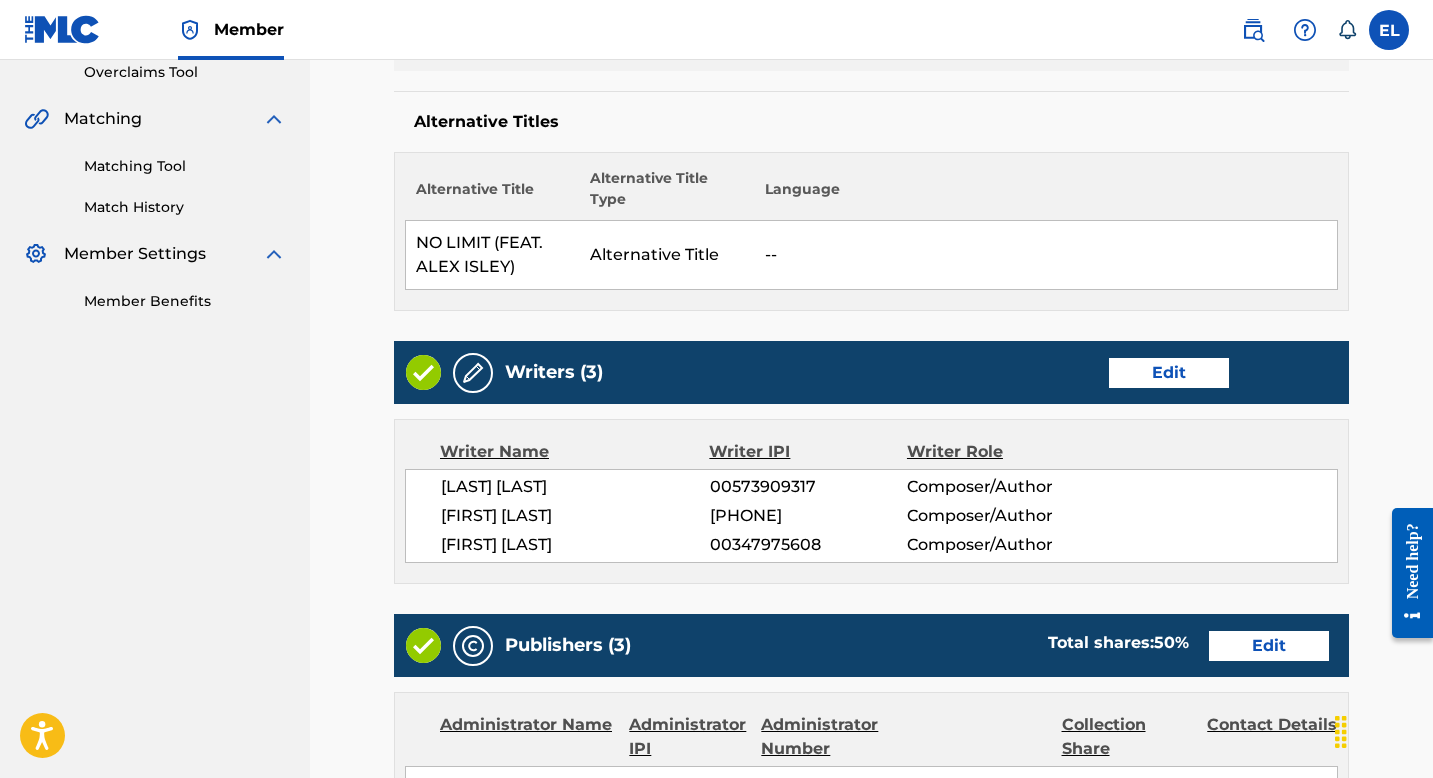 click on "Edit" at bounding box center [1169, 373] 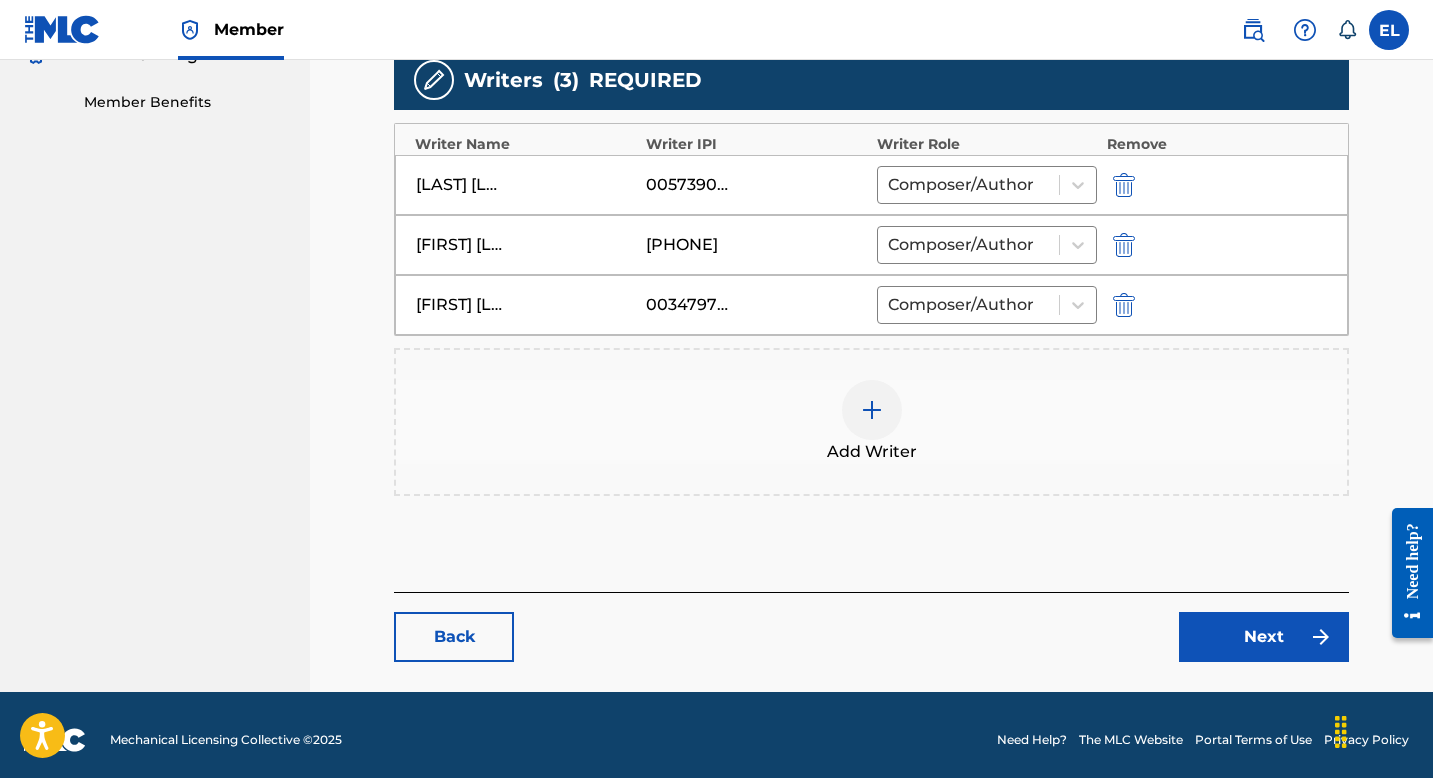 scroll, scrollTop: 636, scrollLeft: 0, axis: vertical 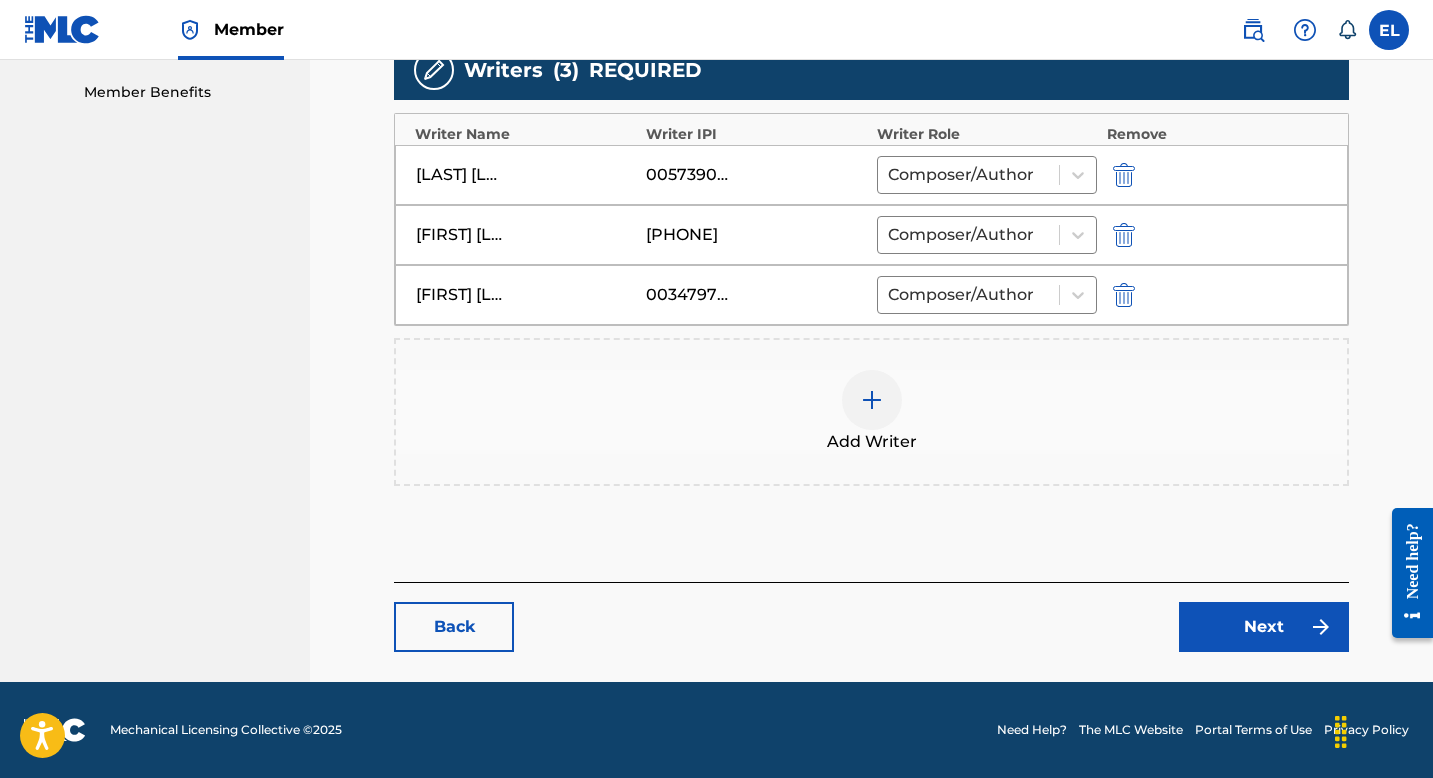 click at bounding box center (872, 400) 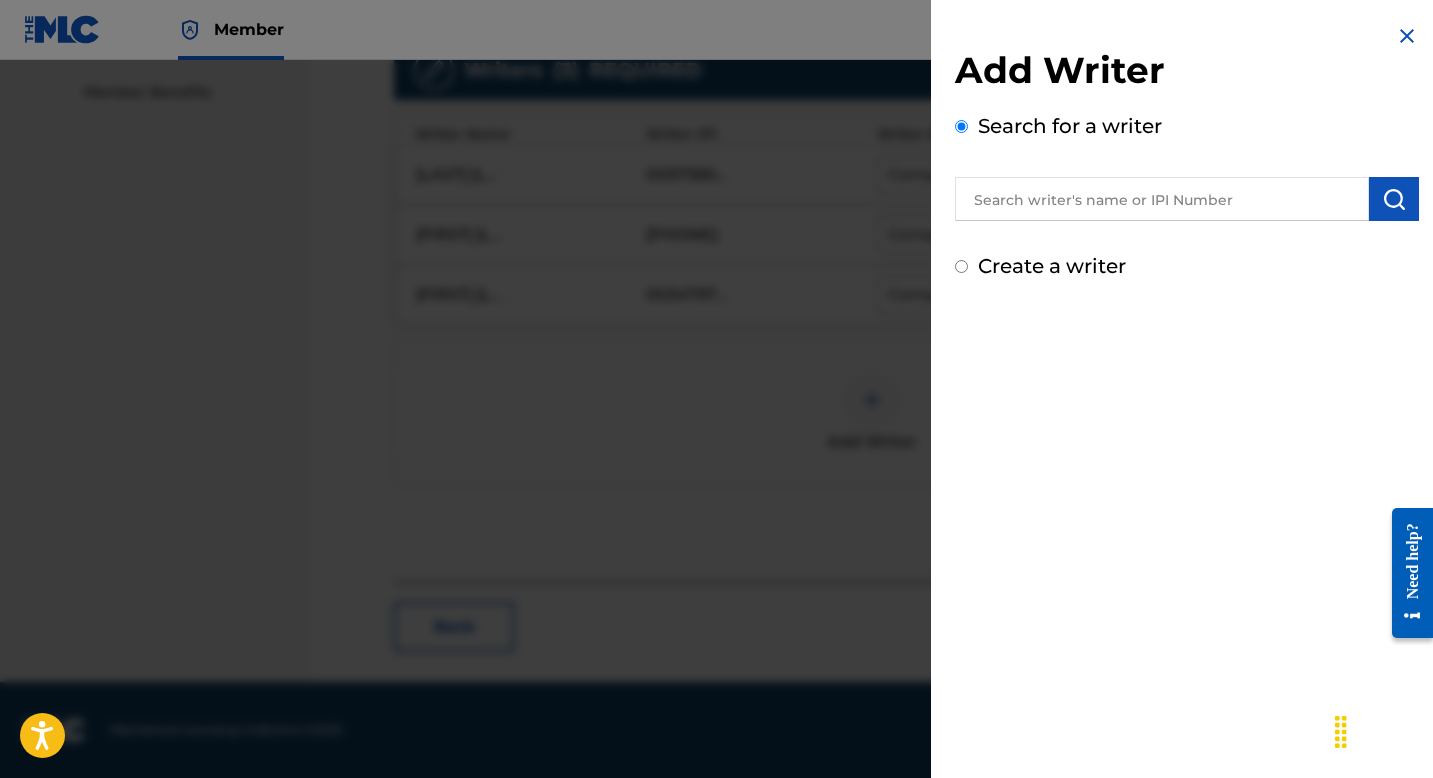 click at bounding box center [1162, 199] 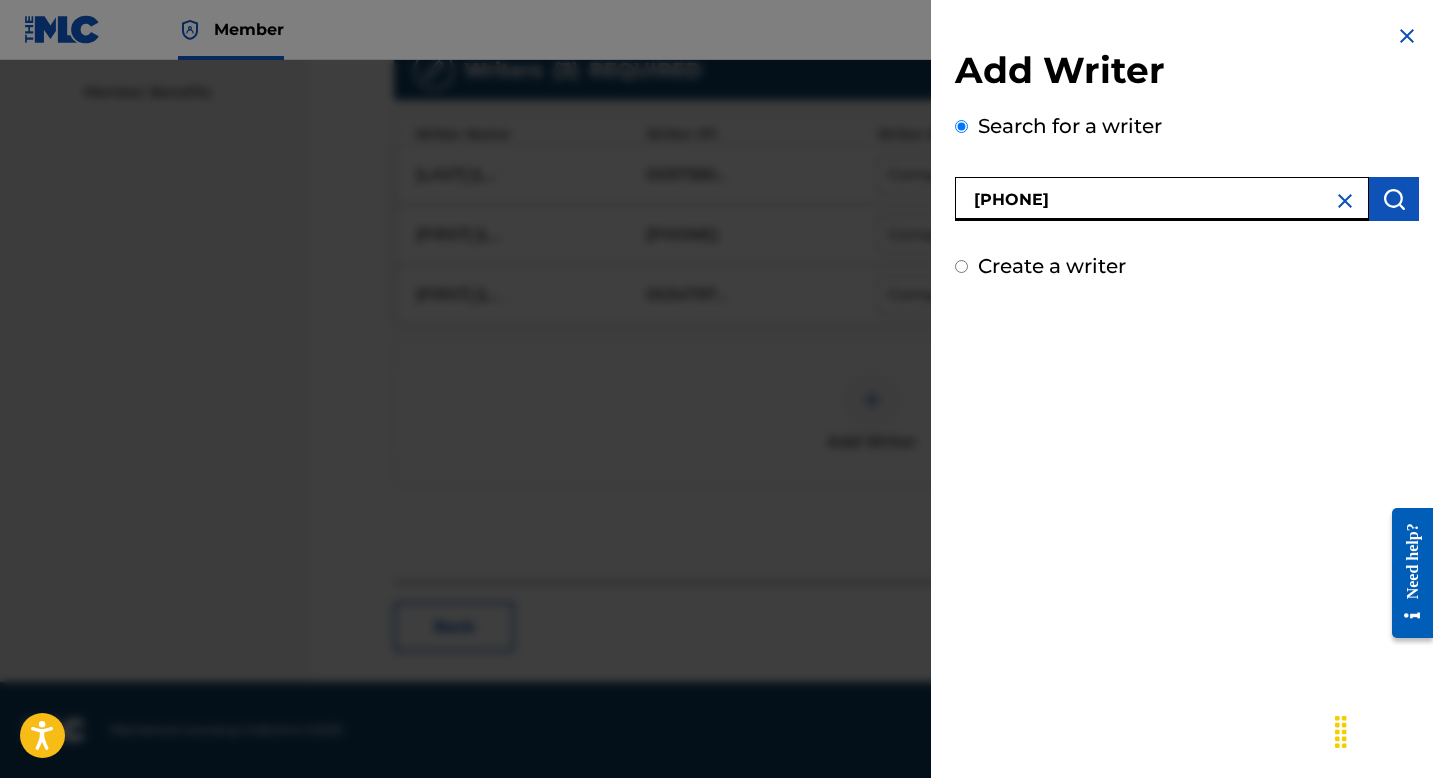 type on "00724421861" 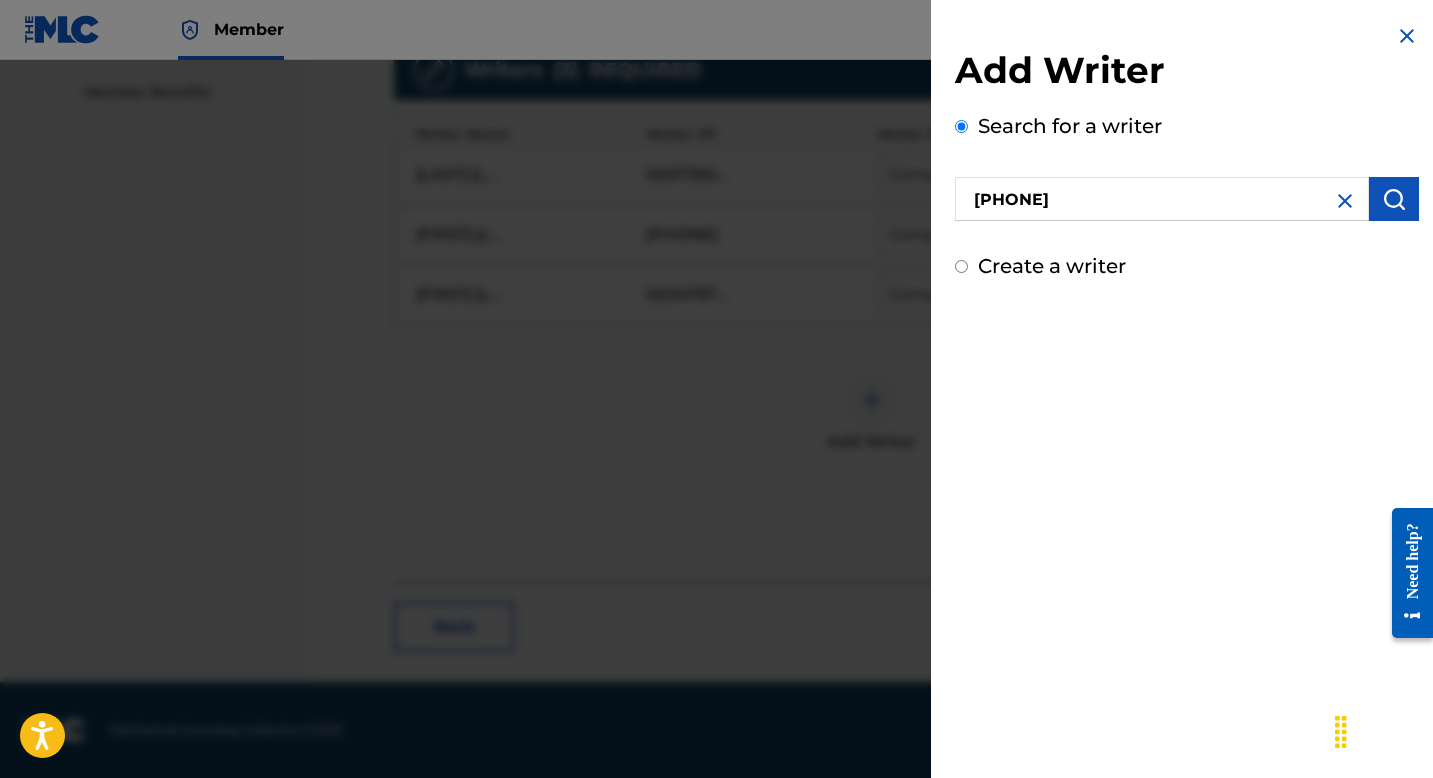 click at bounding box center [1394, 199] 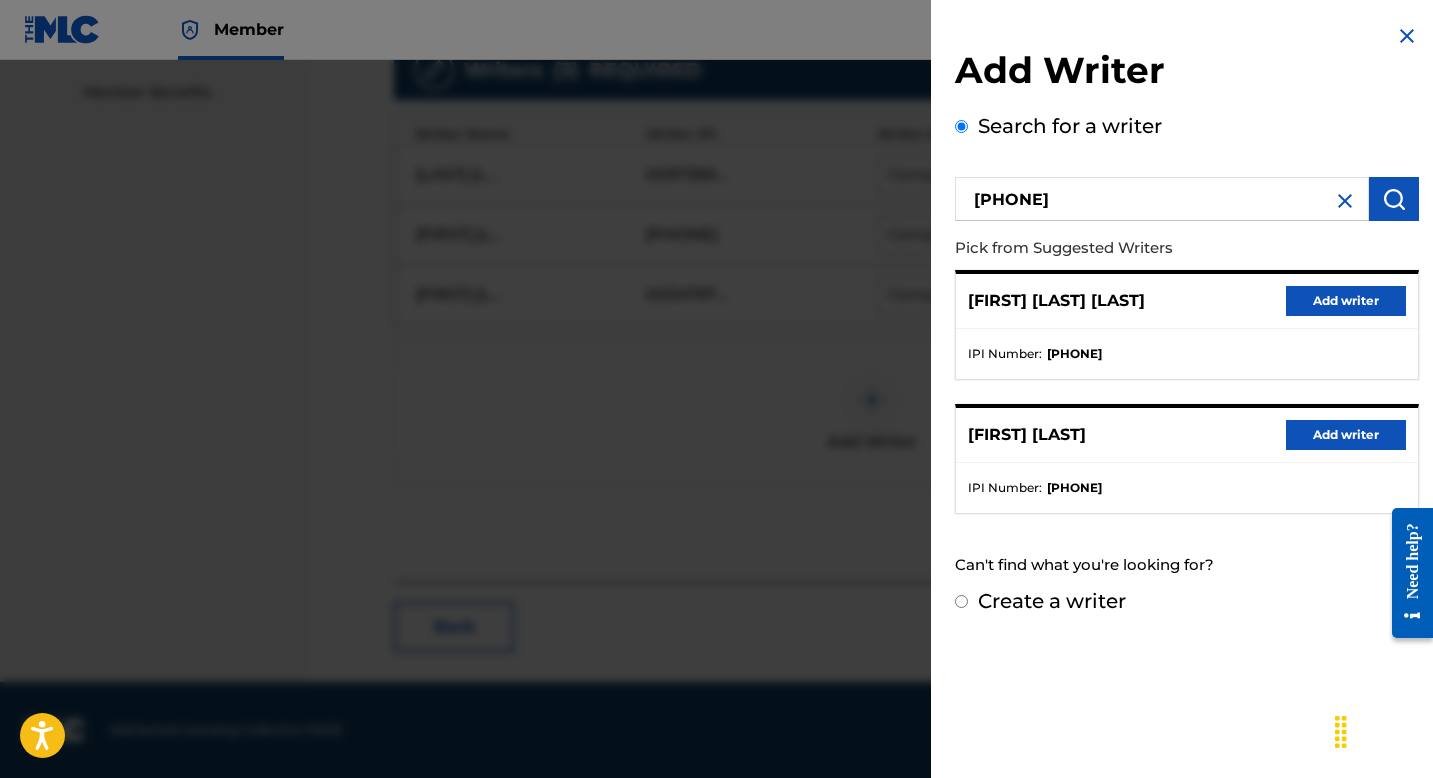 drag, startPoint x: 1339, startPoint y: 435, endPoint x: 1327, endPoint y: 428, distance: 13.892444 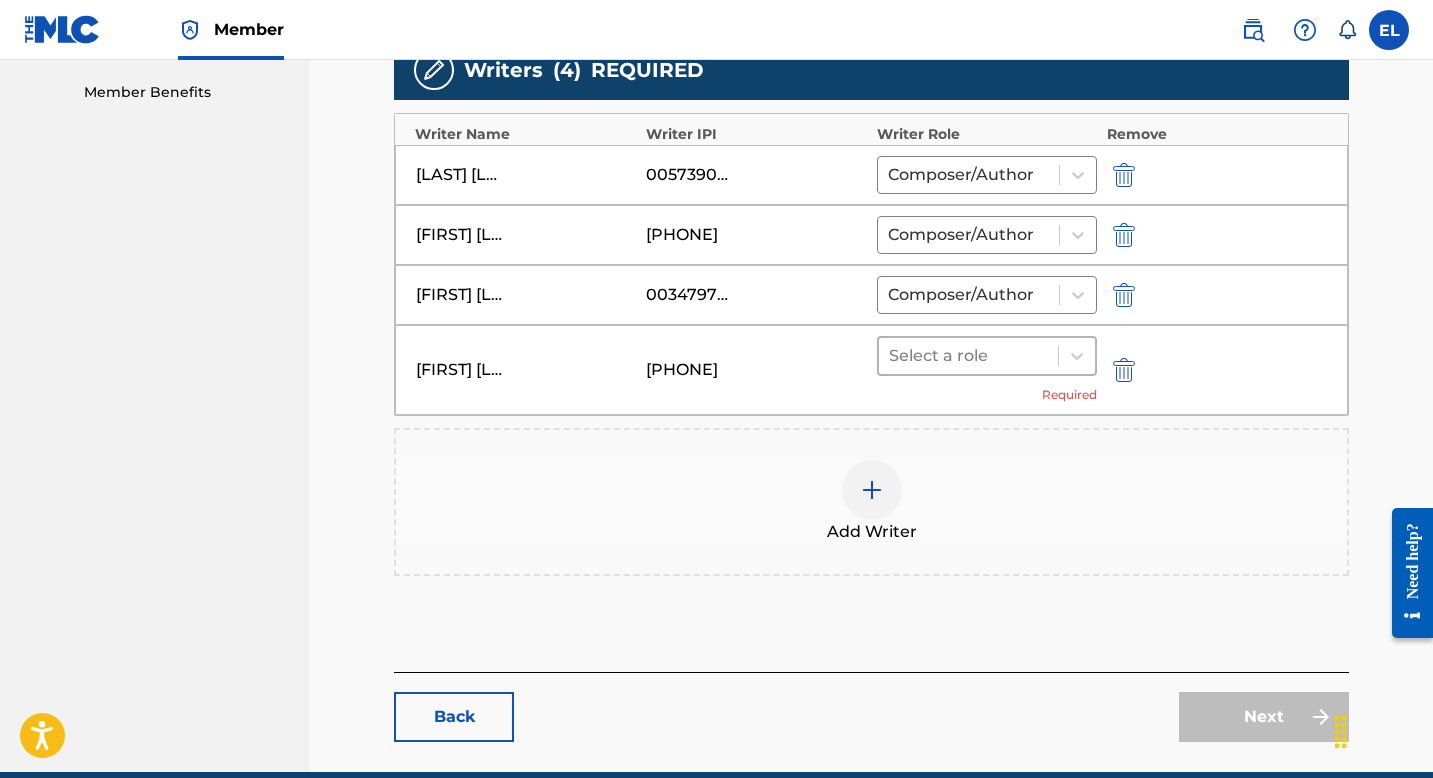 drag, startPoint x: 991, startPoint y: 330, endPoint x: 1013, endPoint y: 356, distance: 34.058773 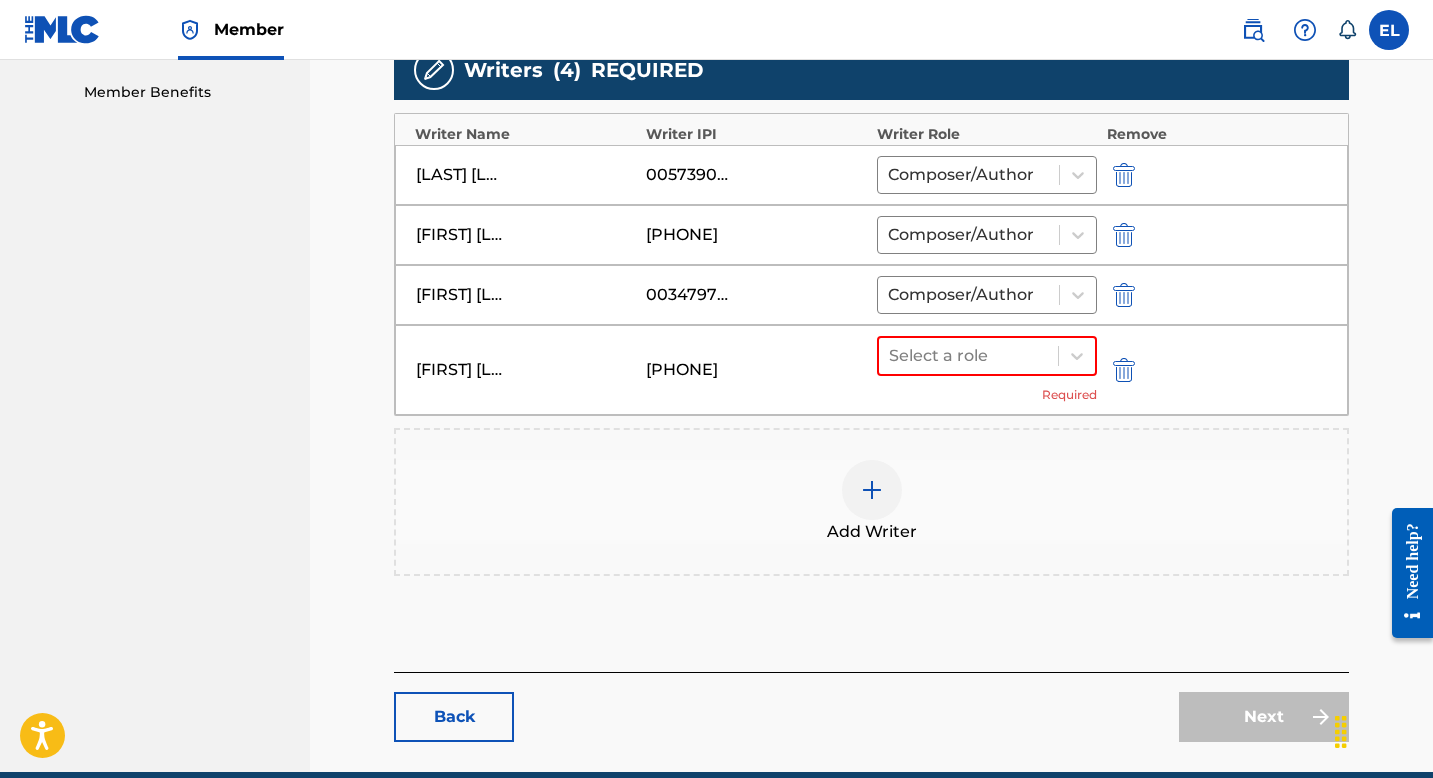 click at bounding box center (968, 356) 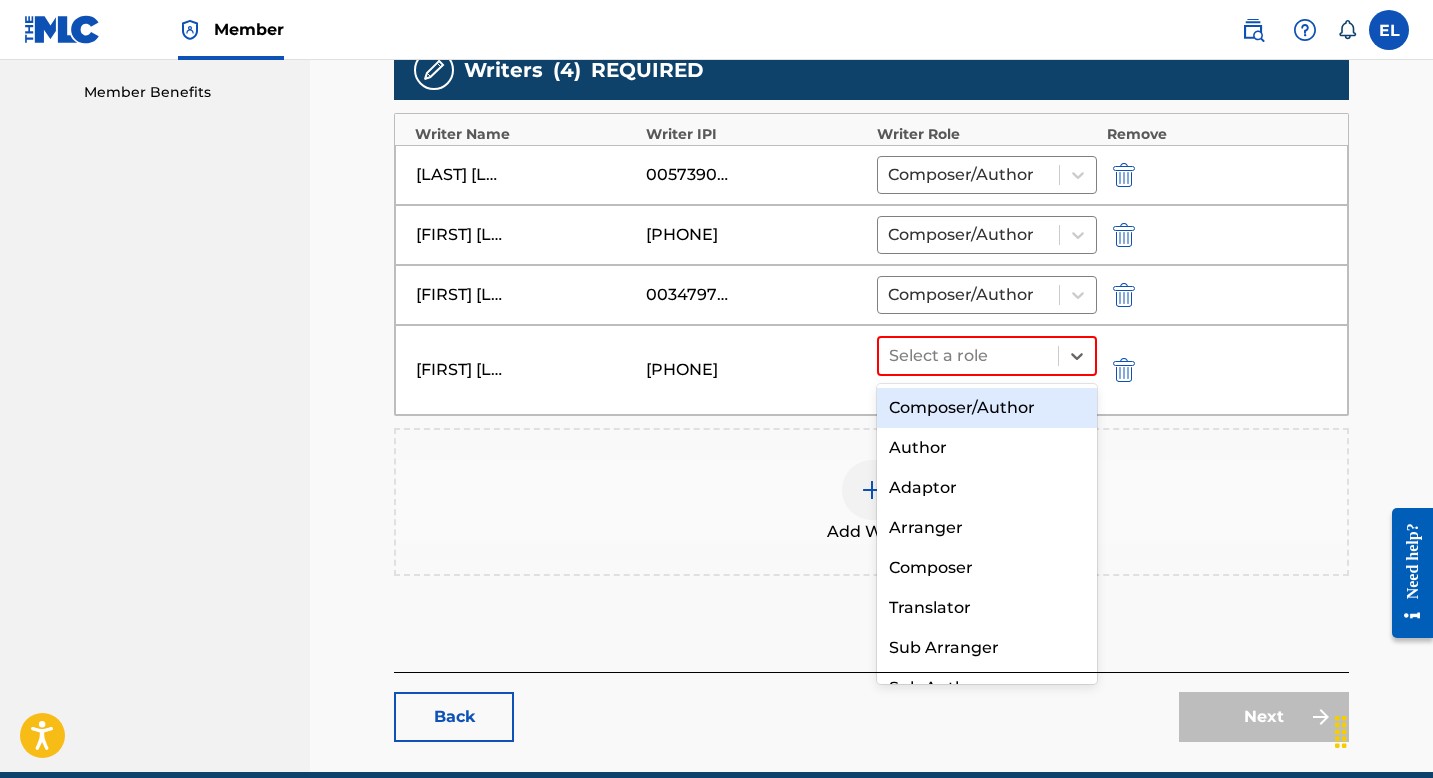 click on "Composer/Author" at bounding box center (987, 408) 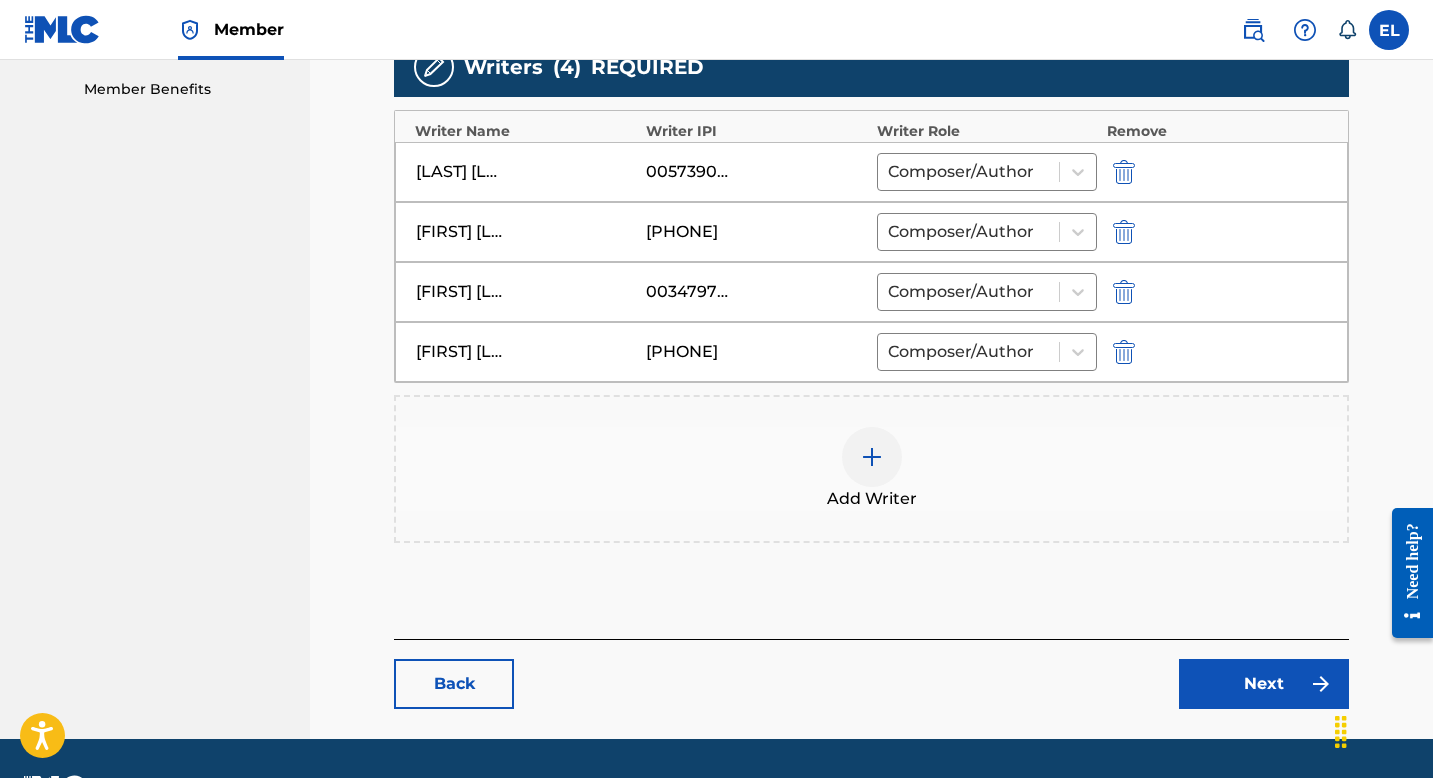 scroll, scrollTop: 640, scrollLeft: 0, axis: vertical 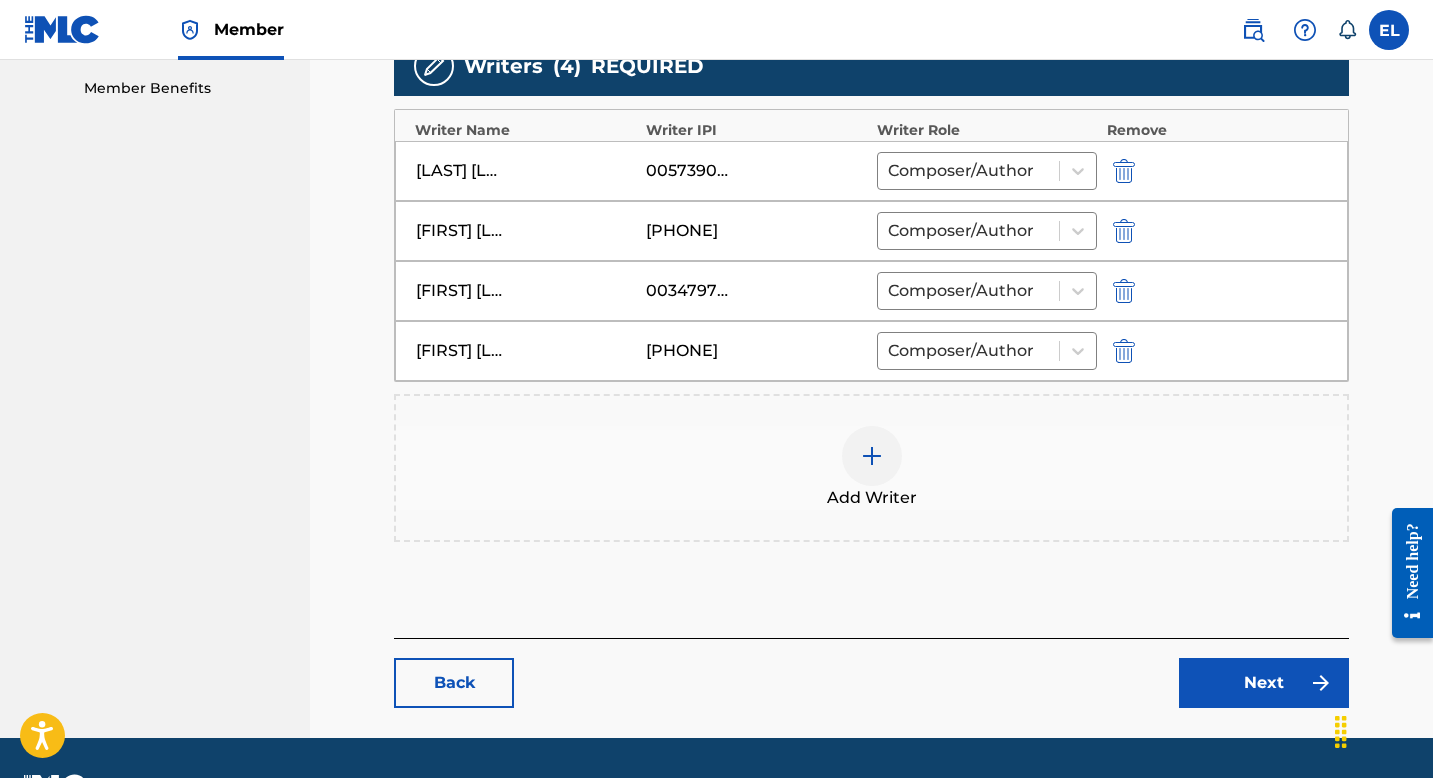 click at bounding box center (872, 456) 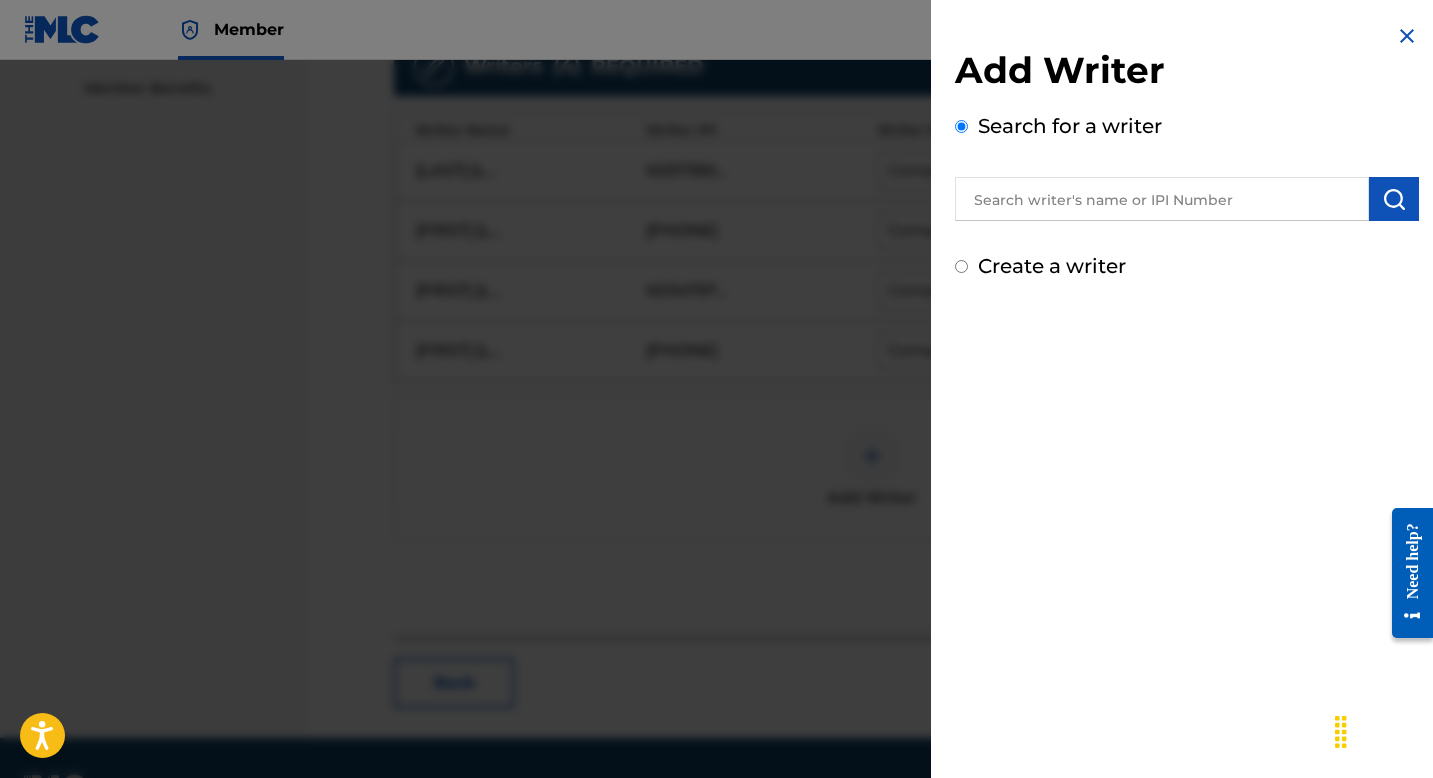 click at bounding box center (1162, 199) 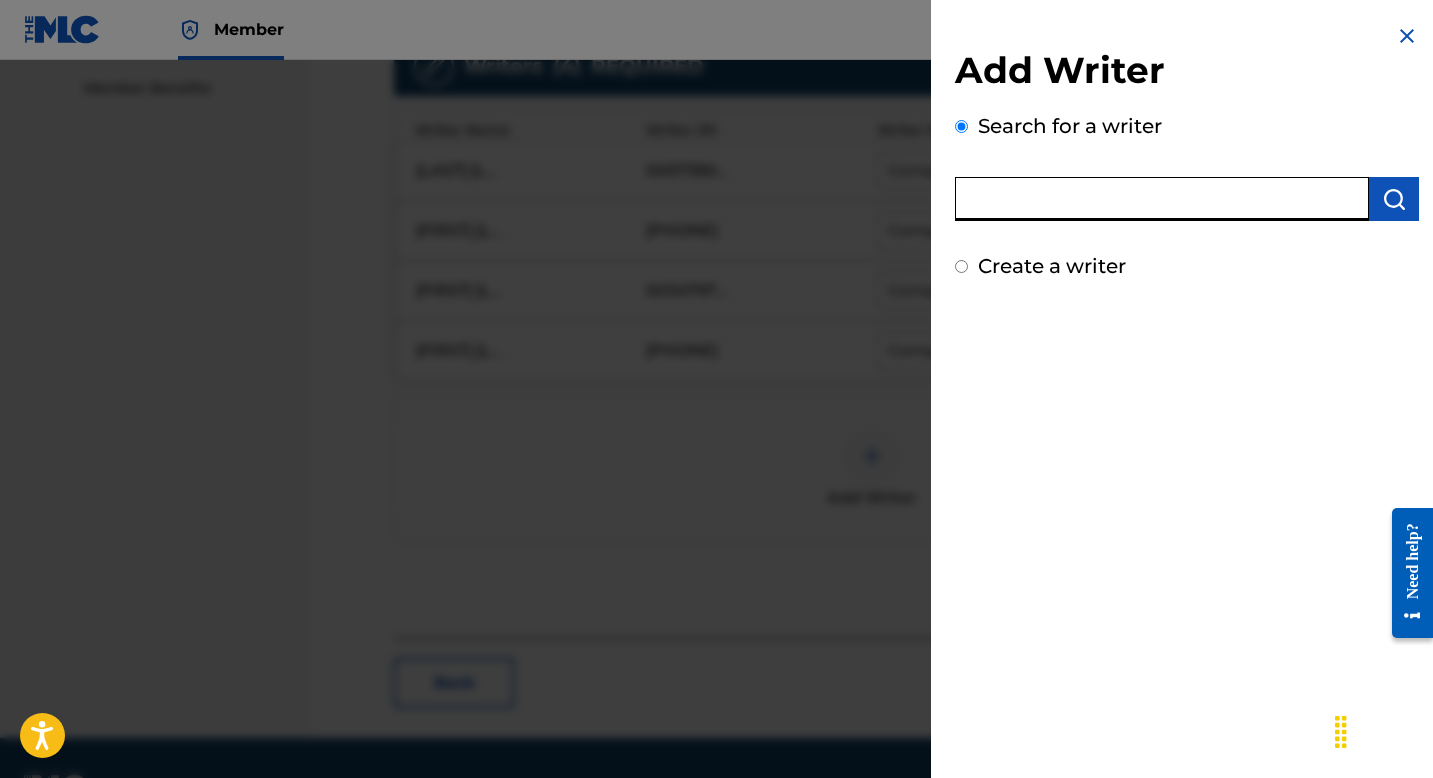 paste on "00699080890" 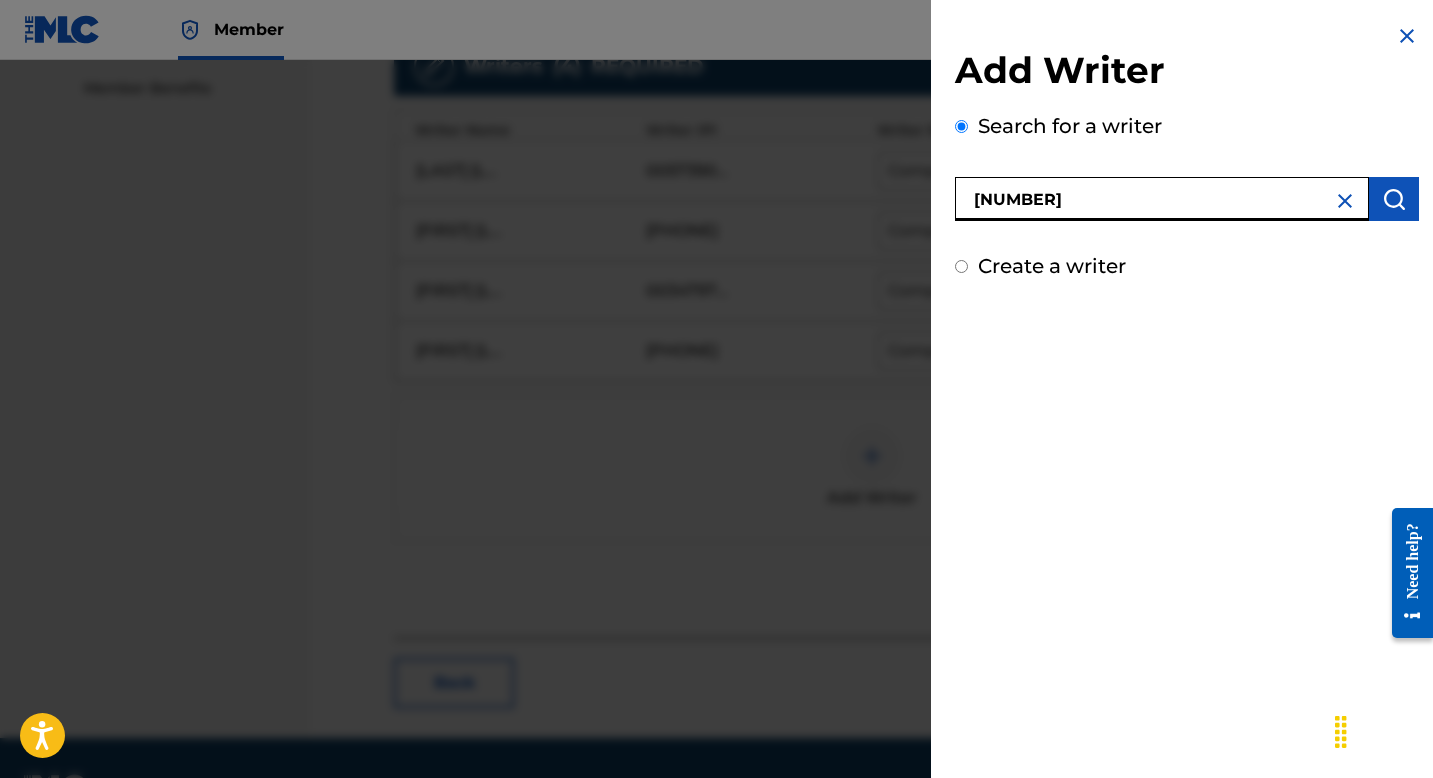 type on "00699080890" 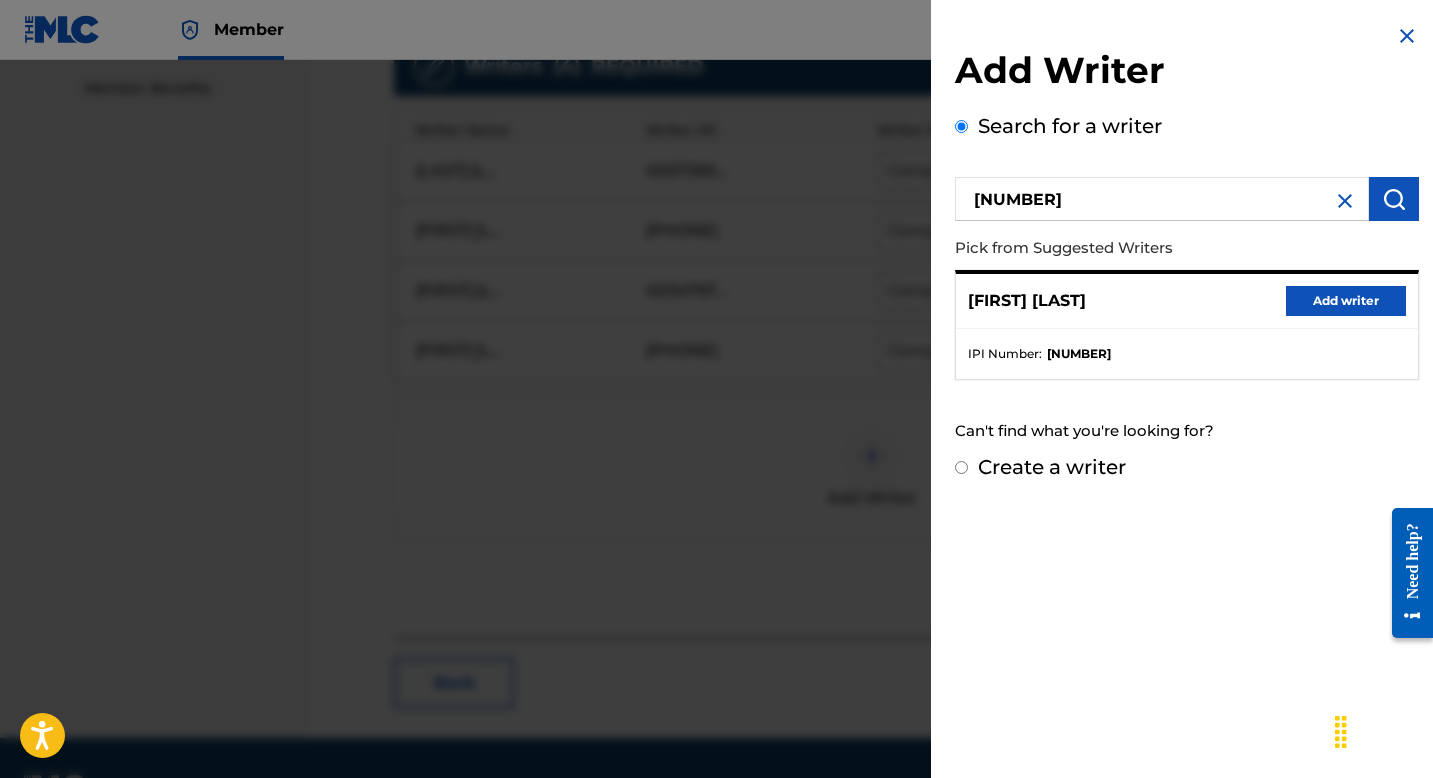click on "Add writer" at bounding box center [1346, 301] 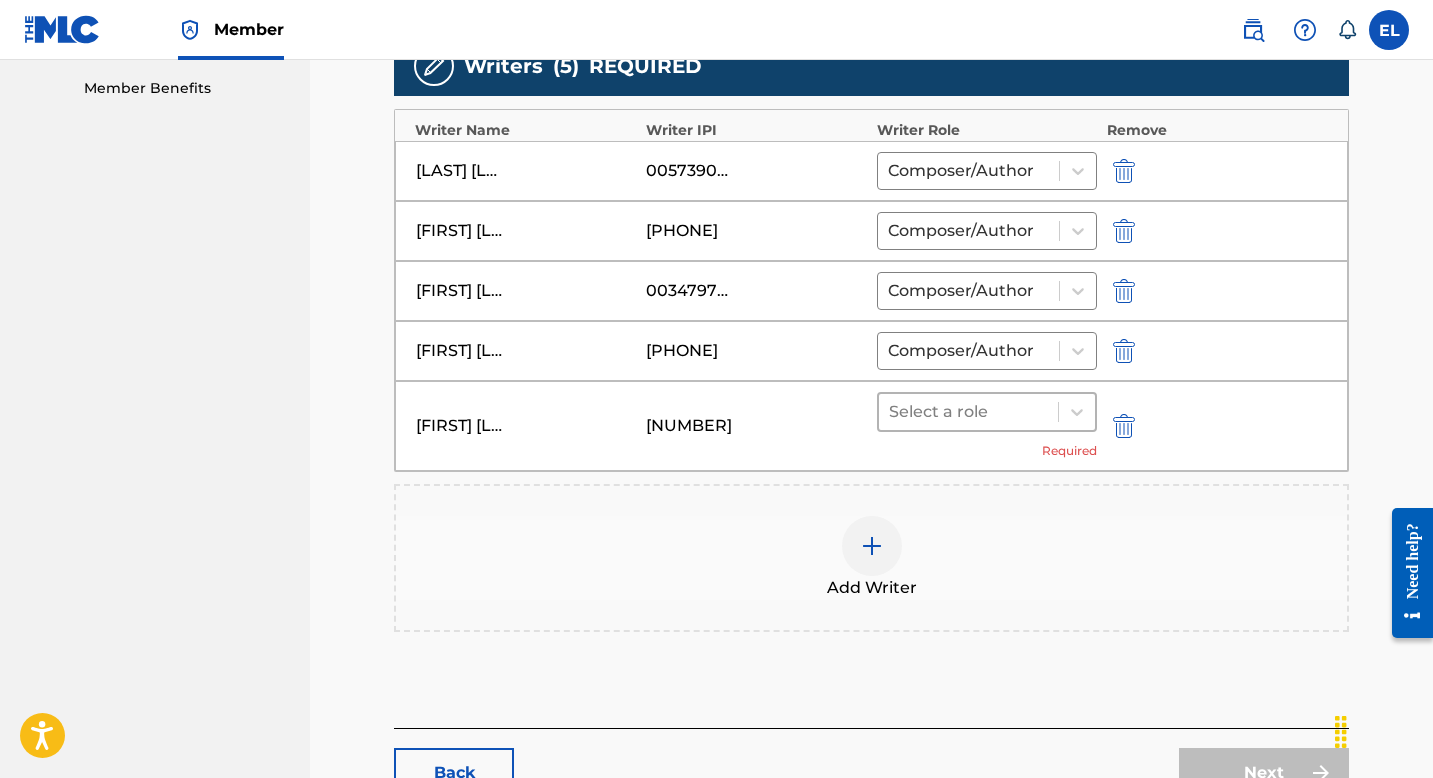 click at bounding box center (968, 412) 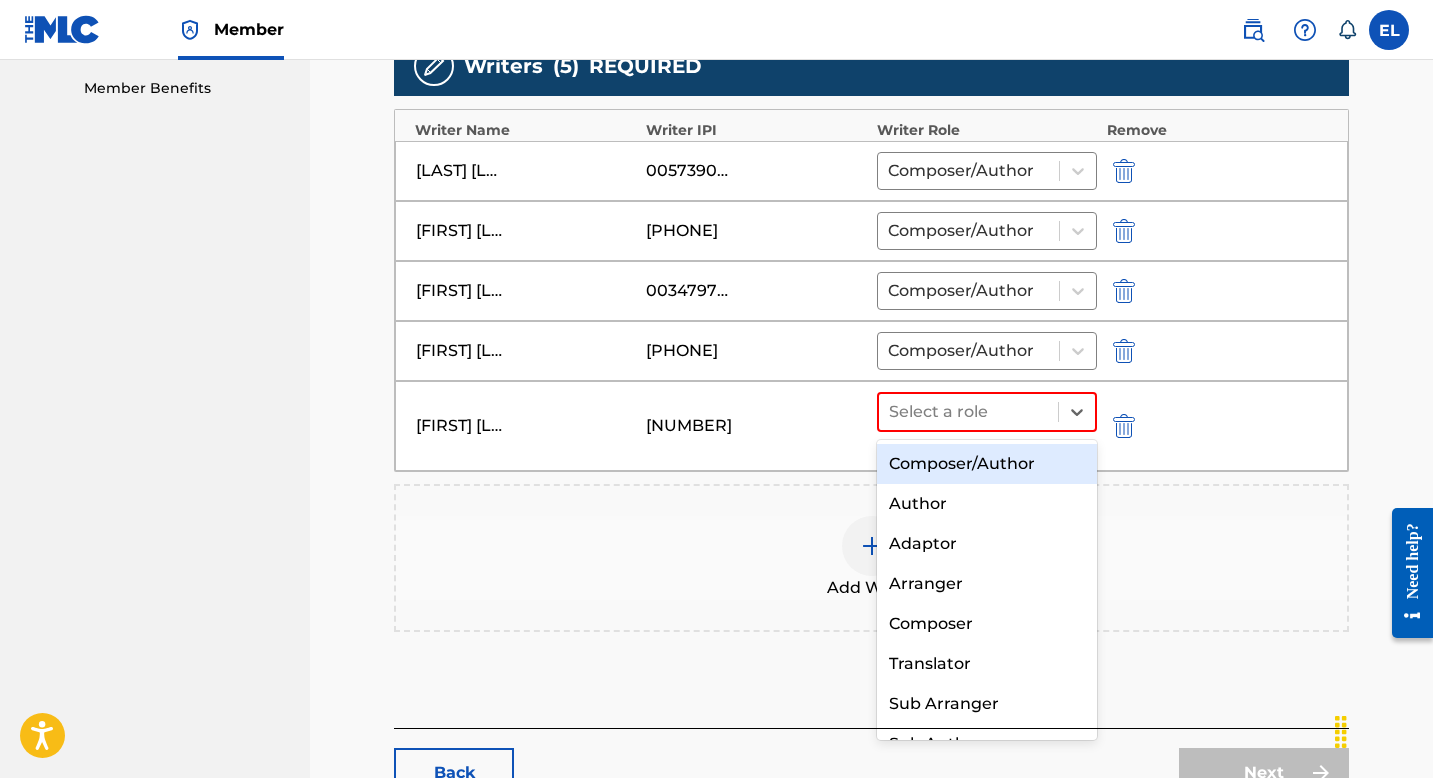 drag, startPoint x: 1005, startPoint y: 462, endPoint x: 994, endPoint y: 461, distance: 11.045361 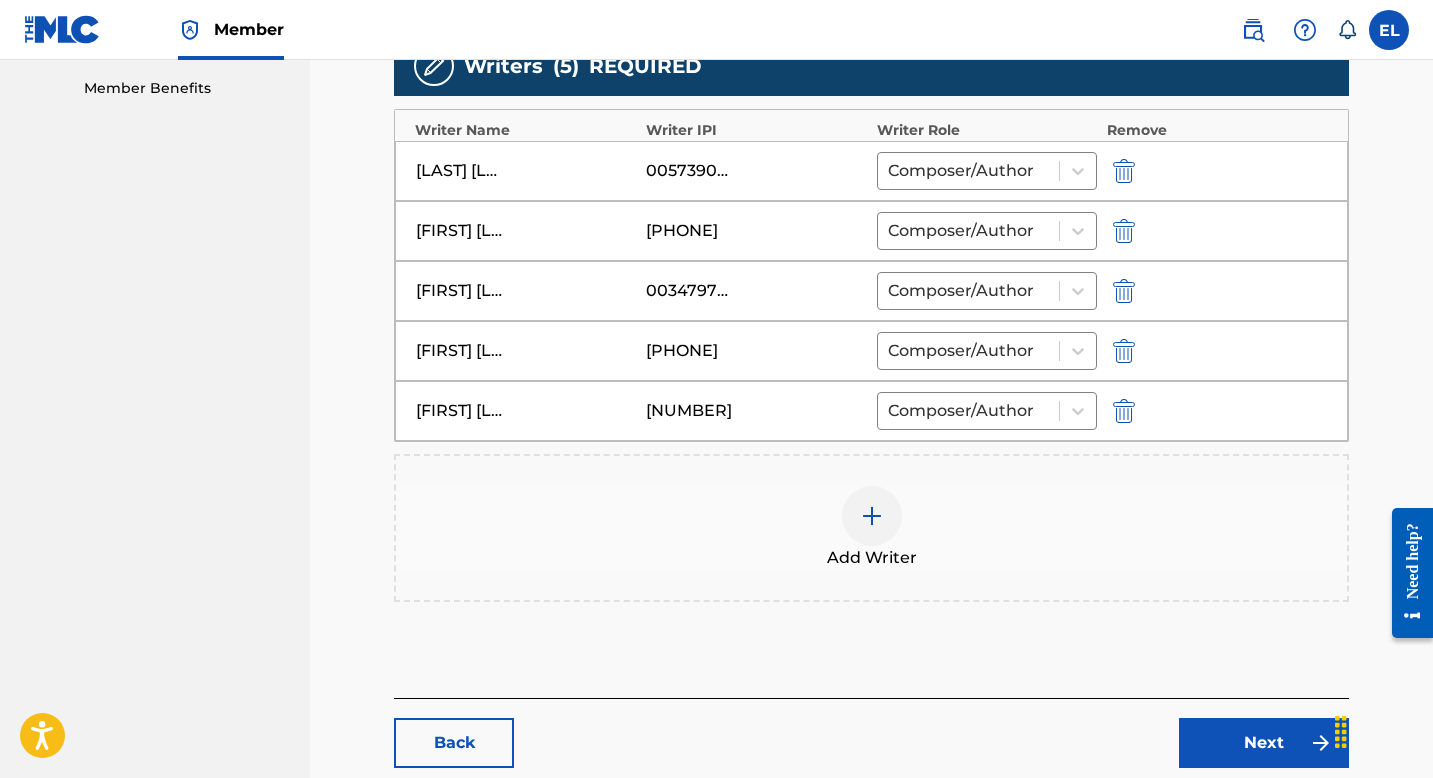 click on "Next" at bounding box center (1264, 743) 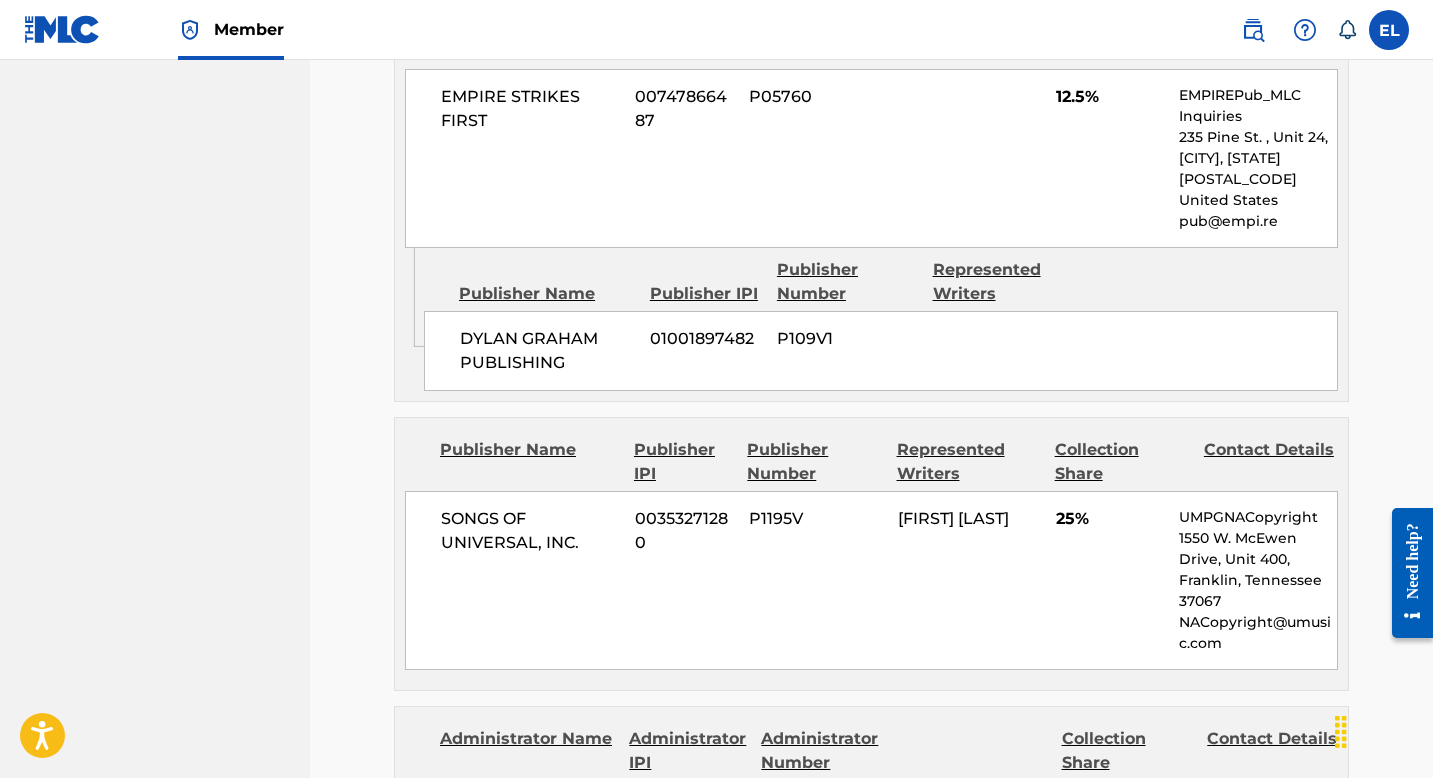 scroll, scrollTop: 990, scrollLeft: 0, axis: vertical 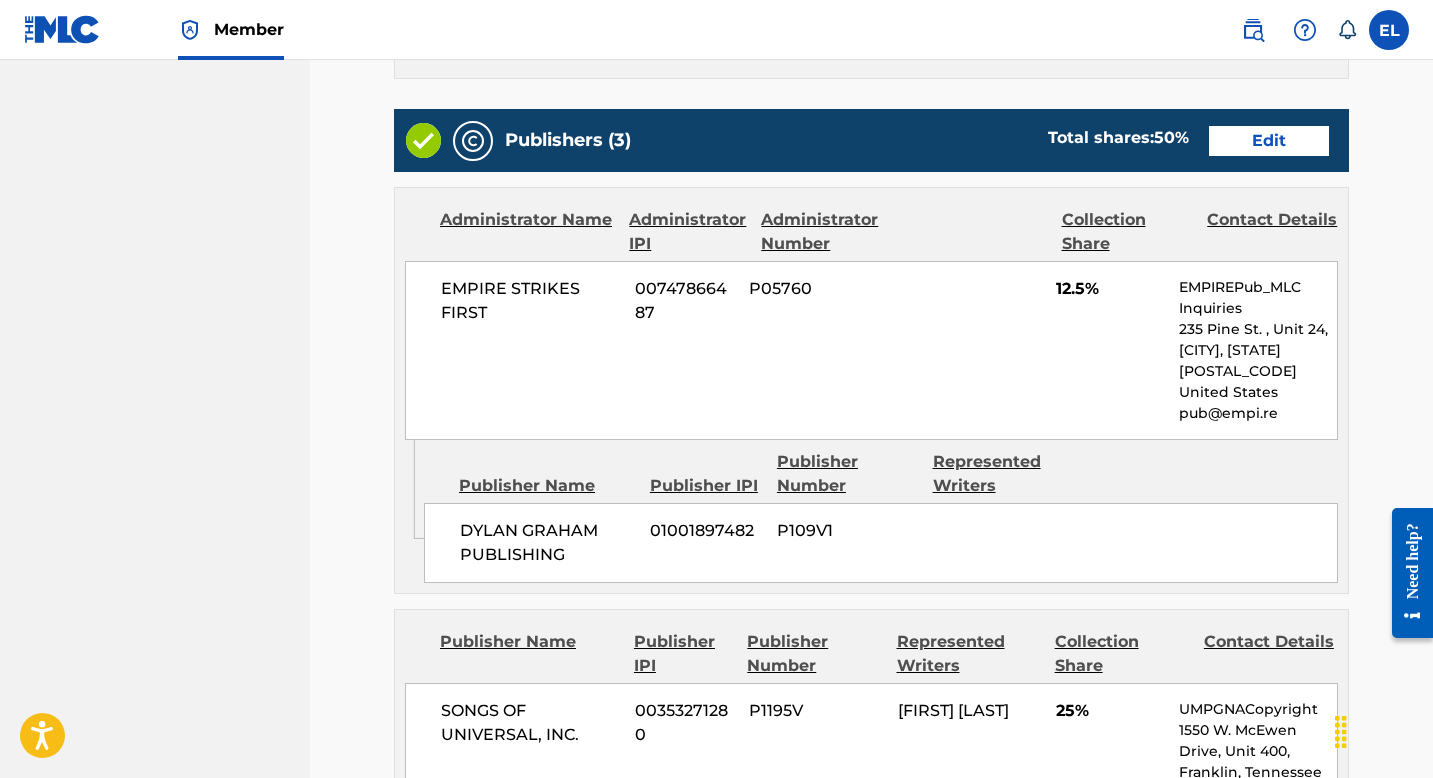 click on "Edit" at bounding box center (1269, 141) 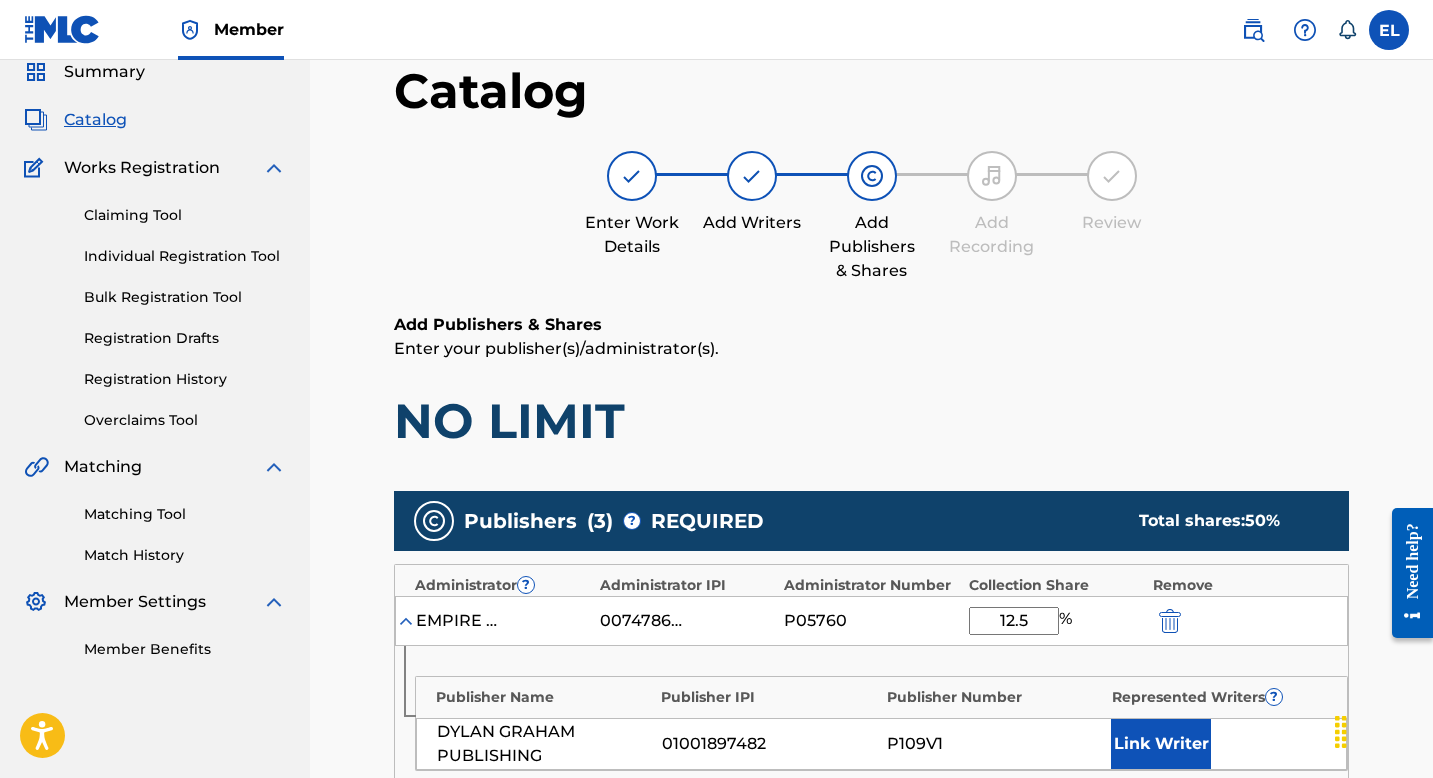 scroll, scrollTop: 405, scrollLeft: 0, axis: vertical 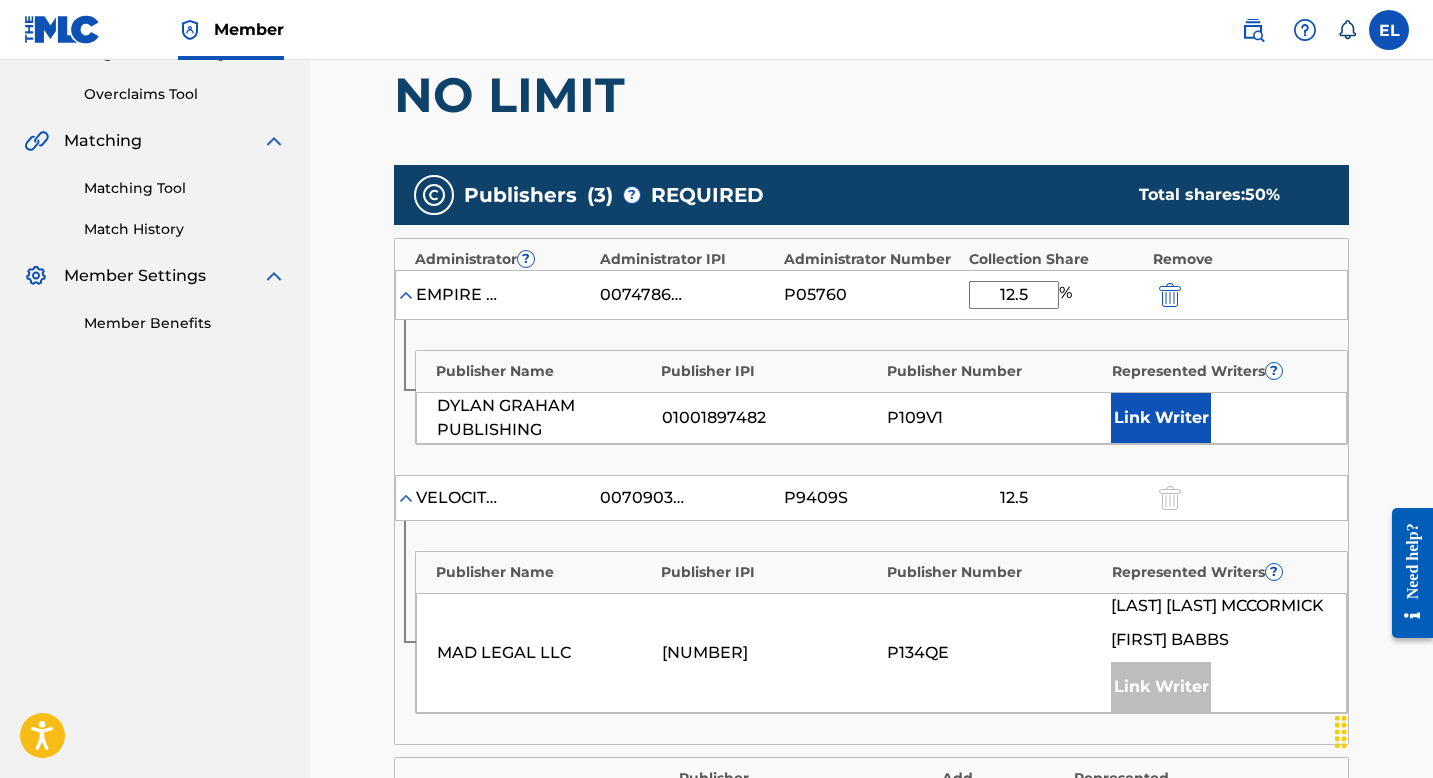 click on "Link Writer" at bounding box center (1161, 418) 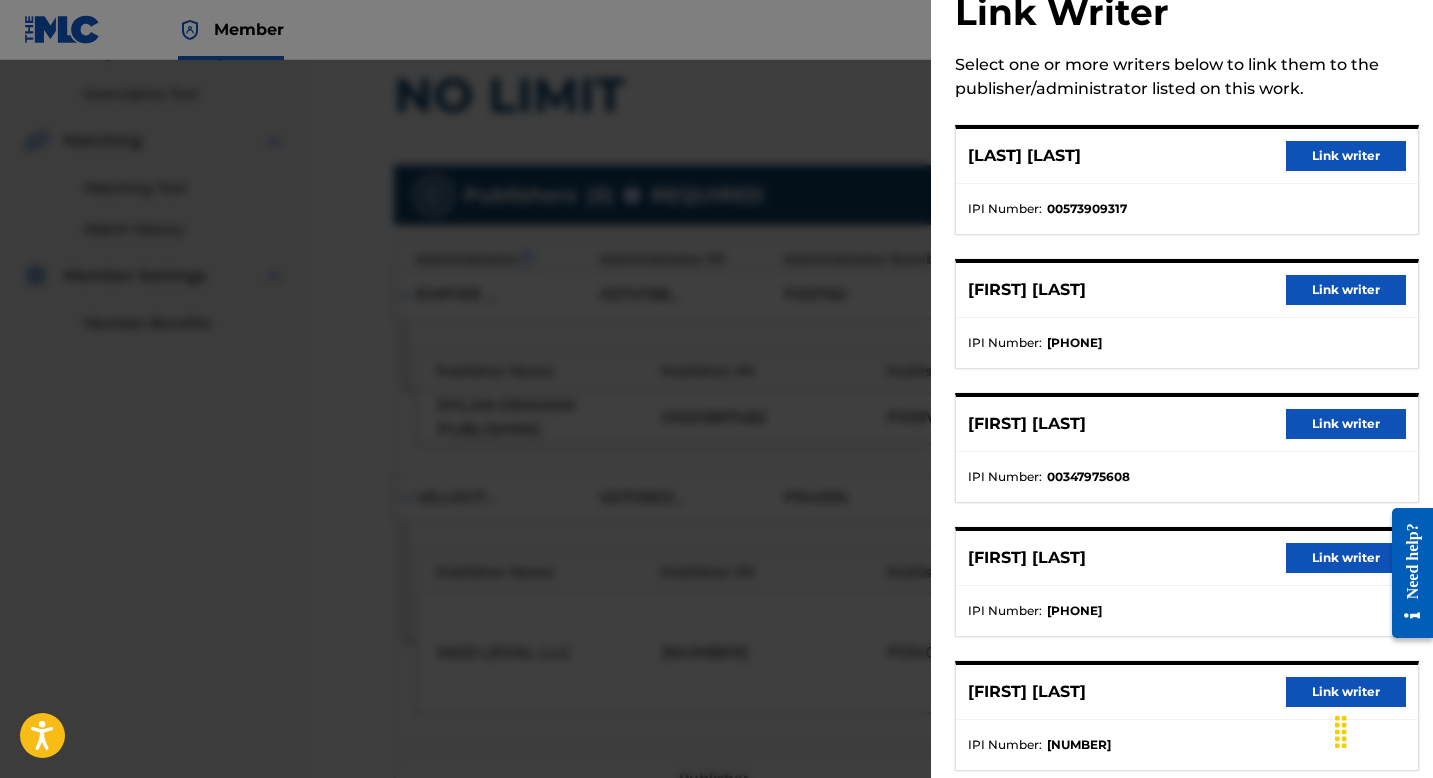 scroll, scrollTop: 99, scrollLeft: 0, axis: vertical 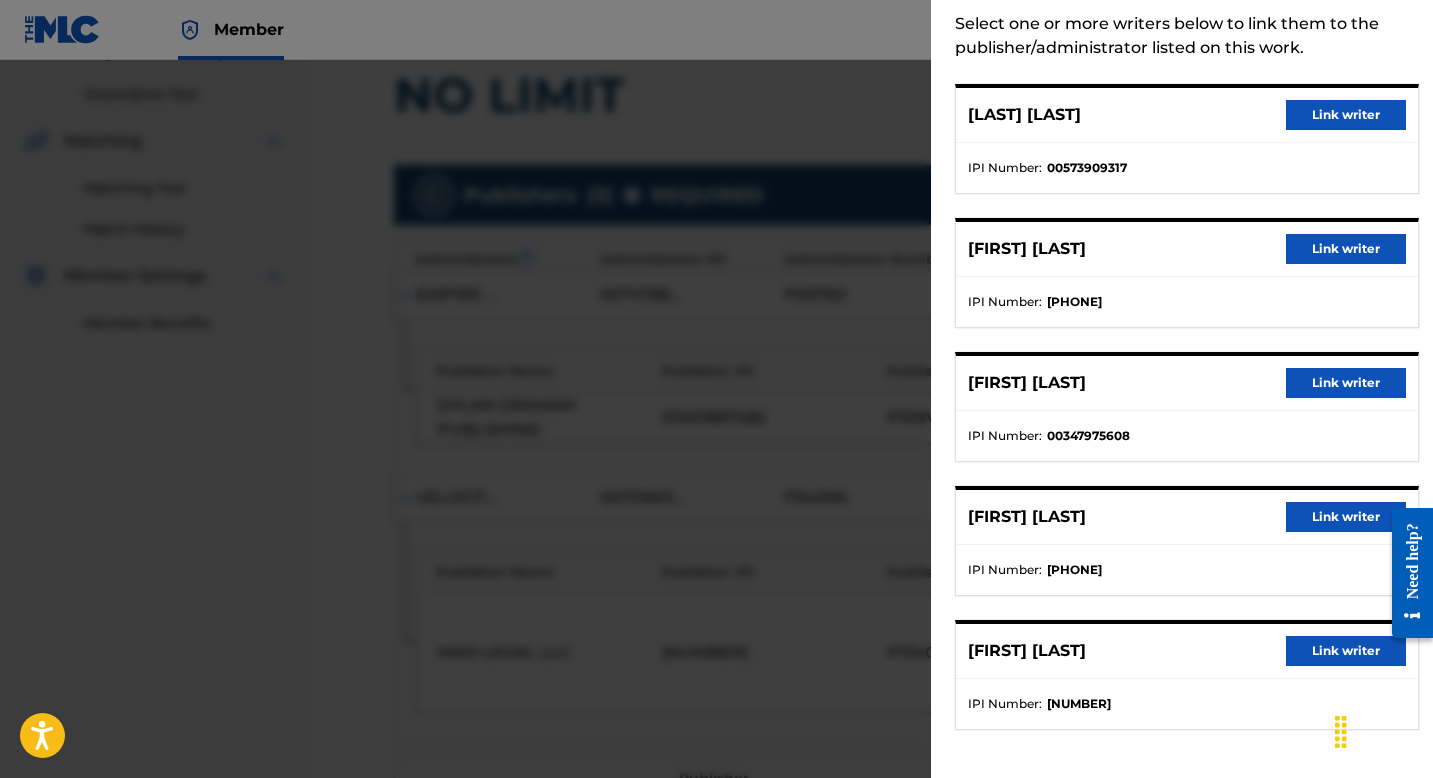 click on "Link writer" at bounding box center [1346, 517] 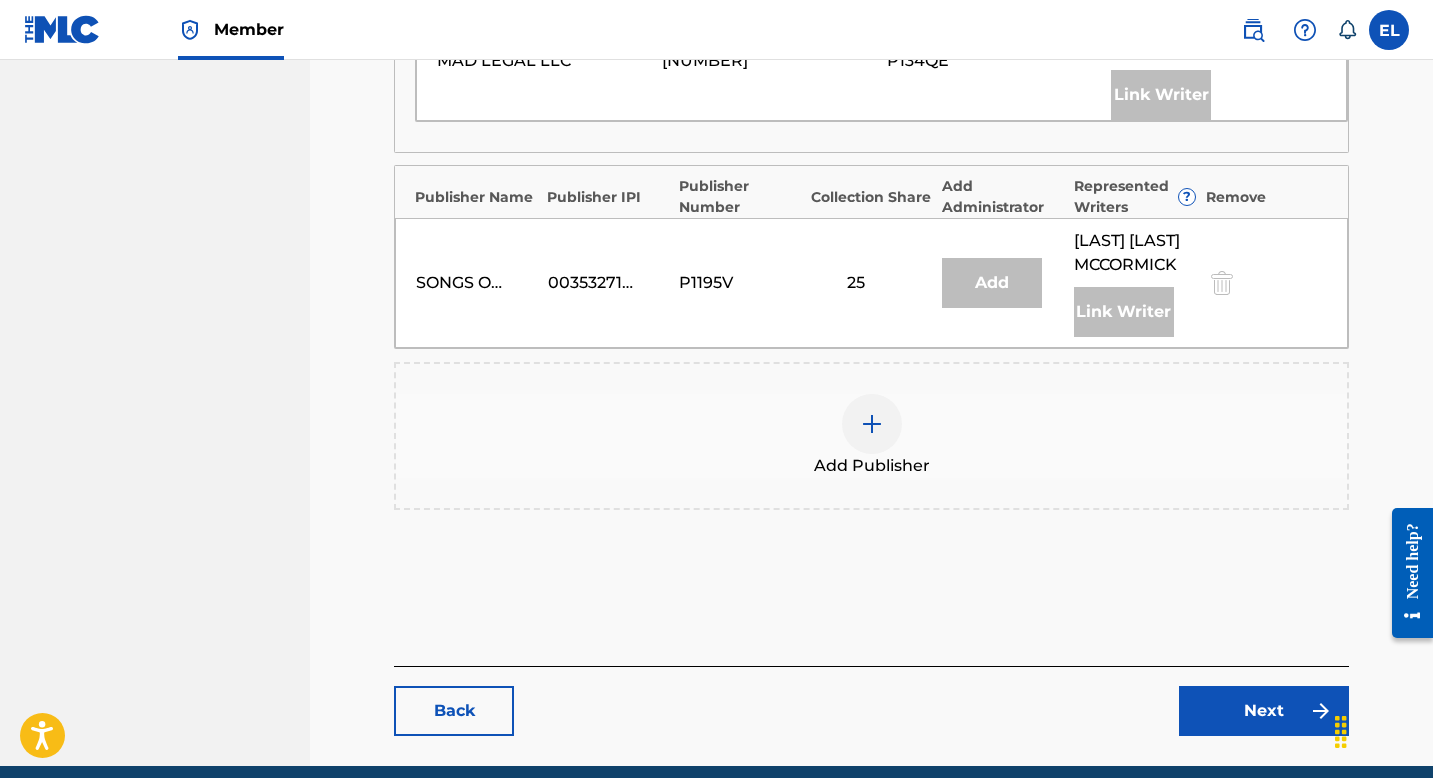 scroll, scrollTop: 1114, scrollLeft: 0, axis: vertical 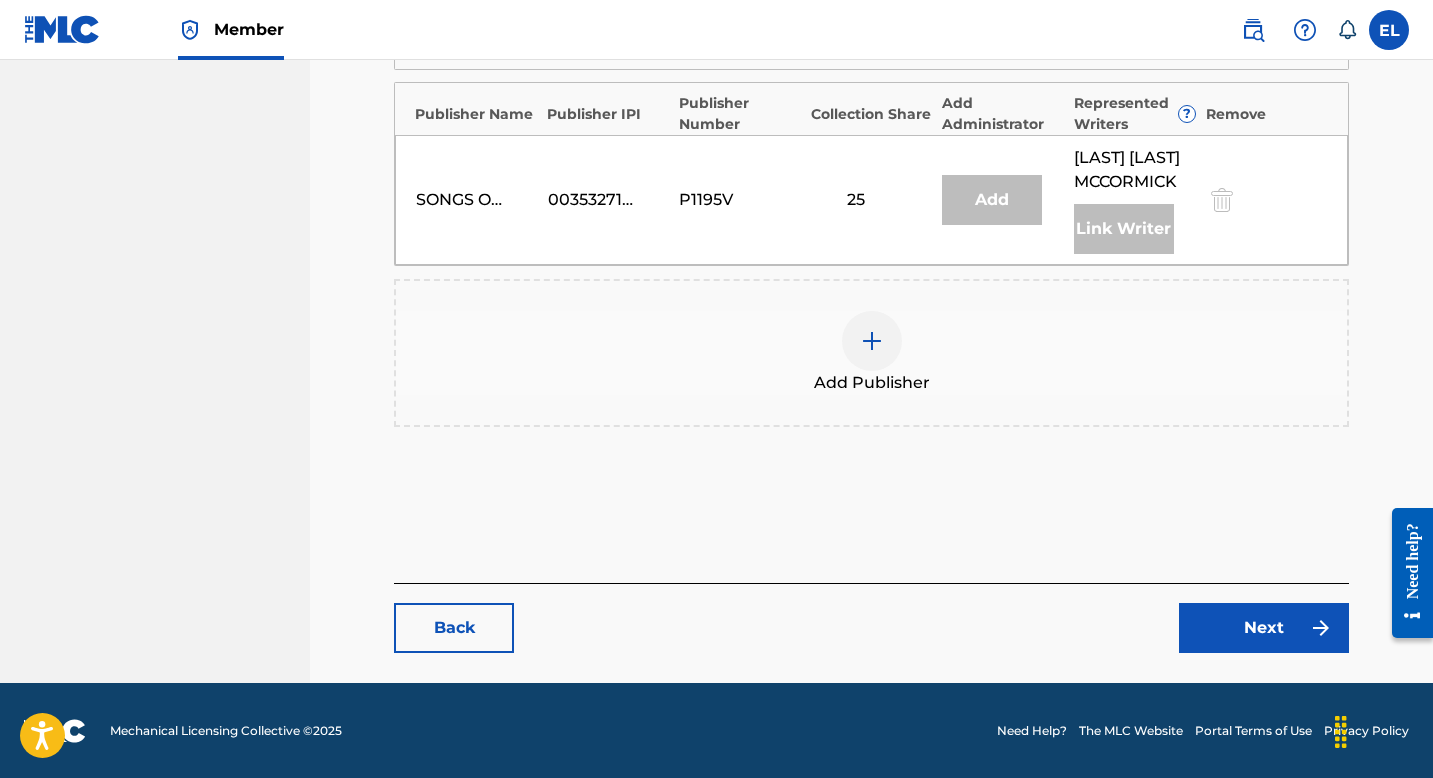 click on "Next" at bounding box center (1264, 628) 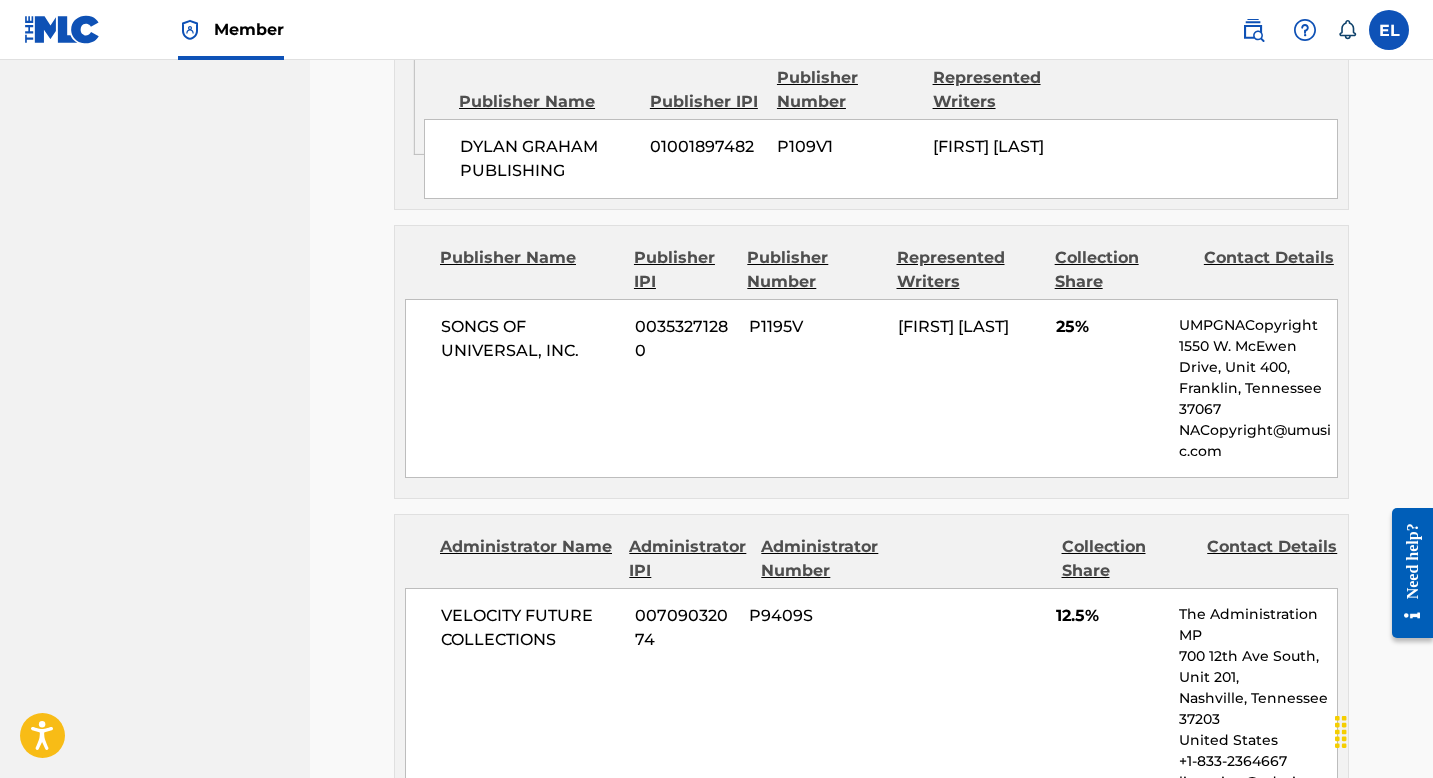 scroll, scrollTop: 2193, scrollLeft: 0, axis: vertical 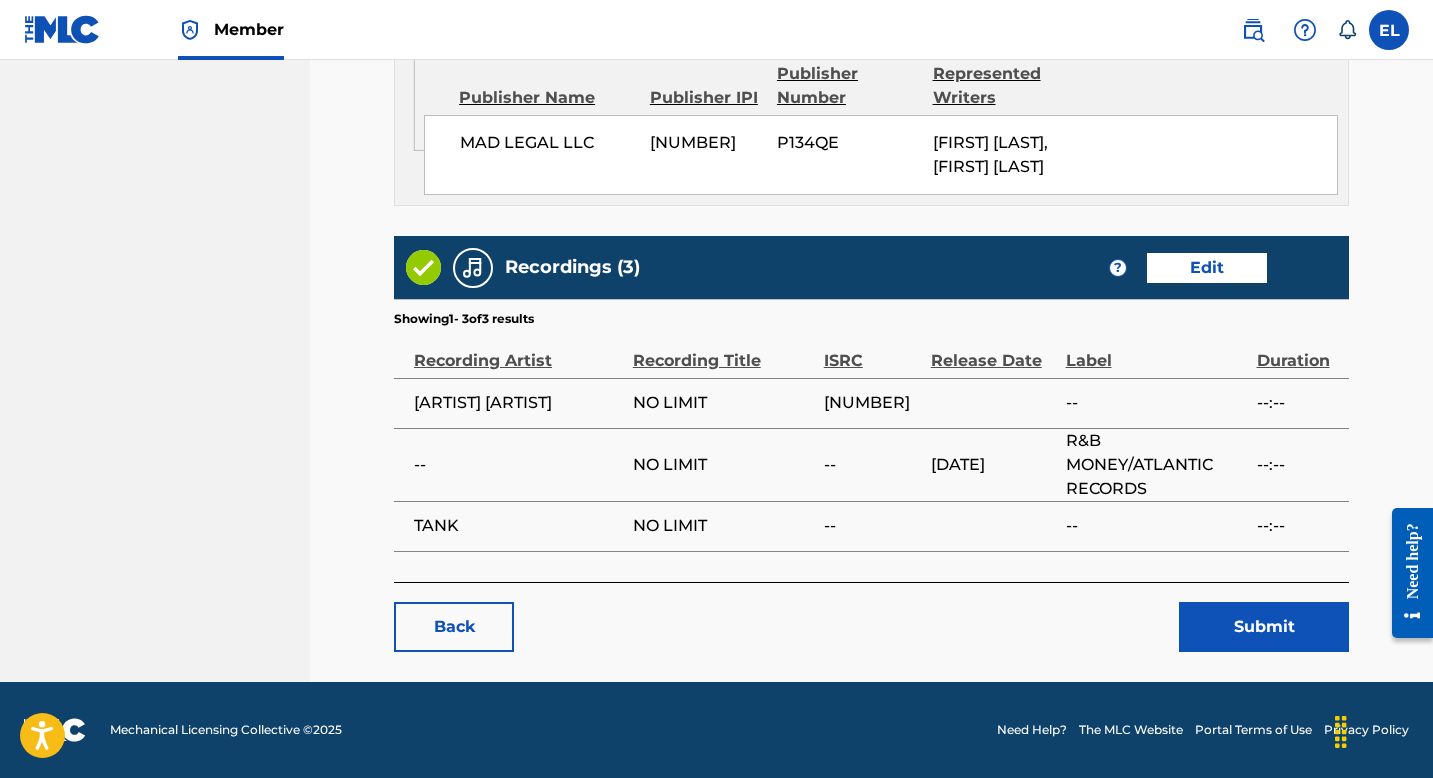 click on "Submit" at bounding box center [1264, 627] 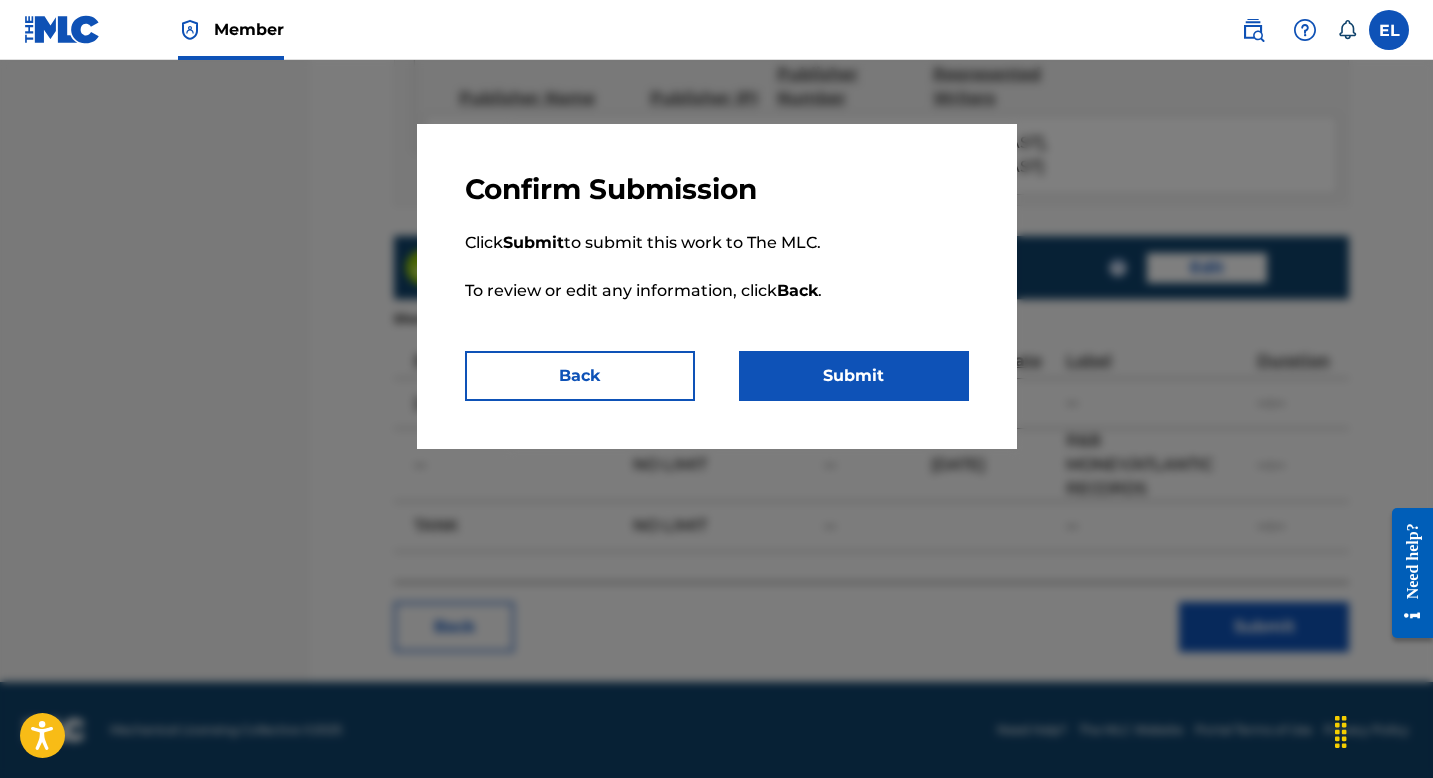 click on "Submit" at bounding box center [854, 376] 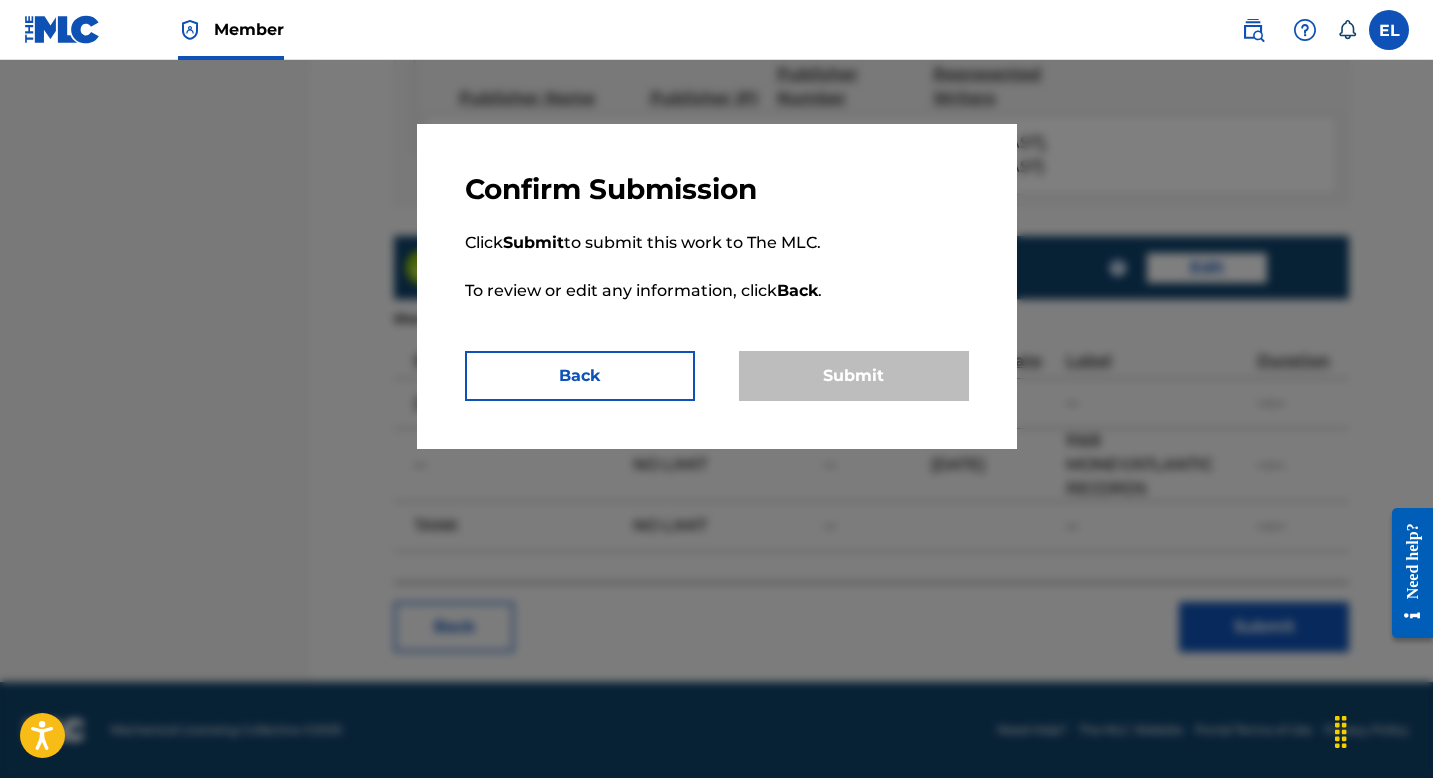 scroll, scrollTop: 0, scrollLeft: 0, axis: both 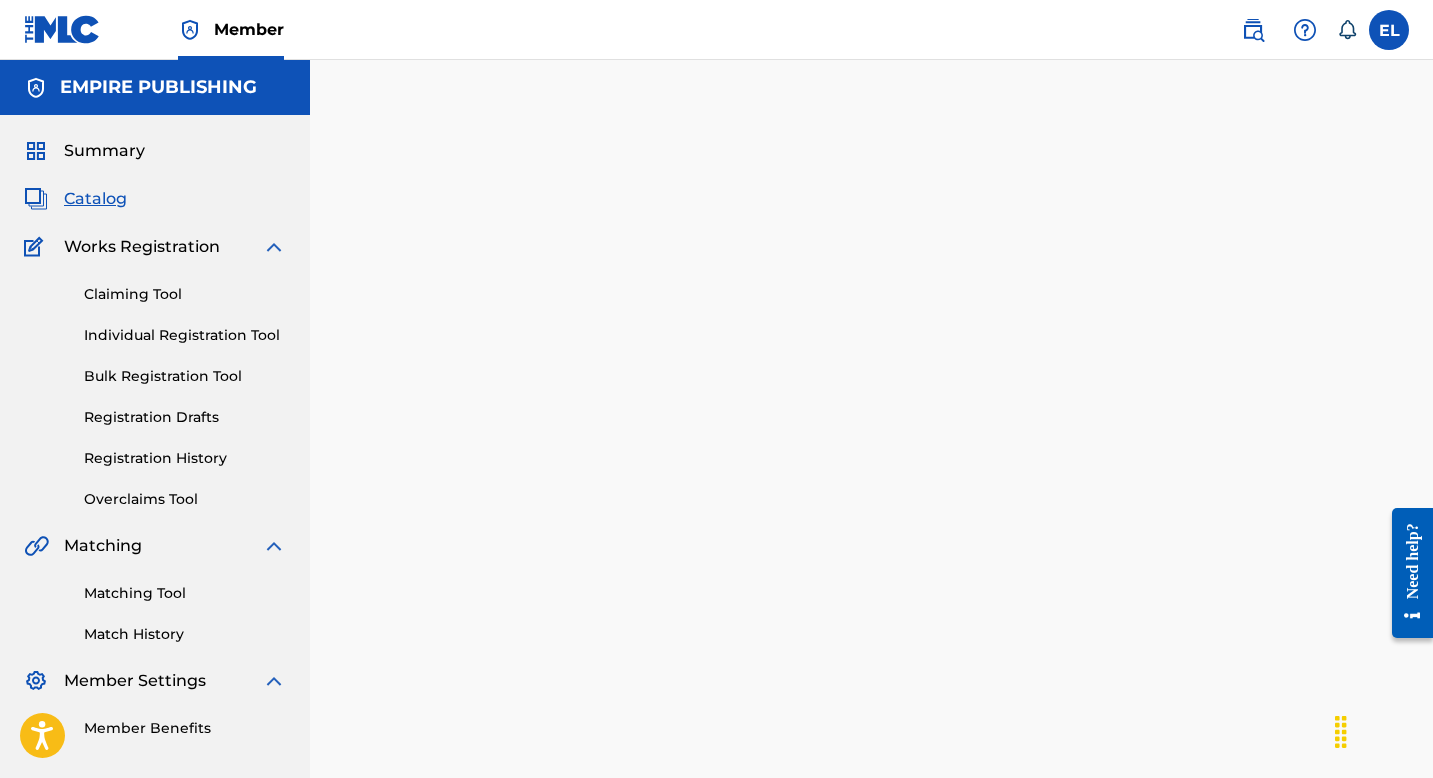 click on "Claiming Tool" at bounding box center (185, 294) 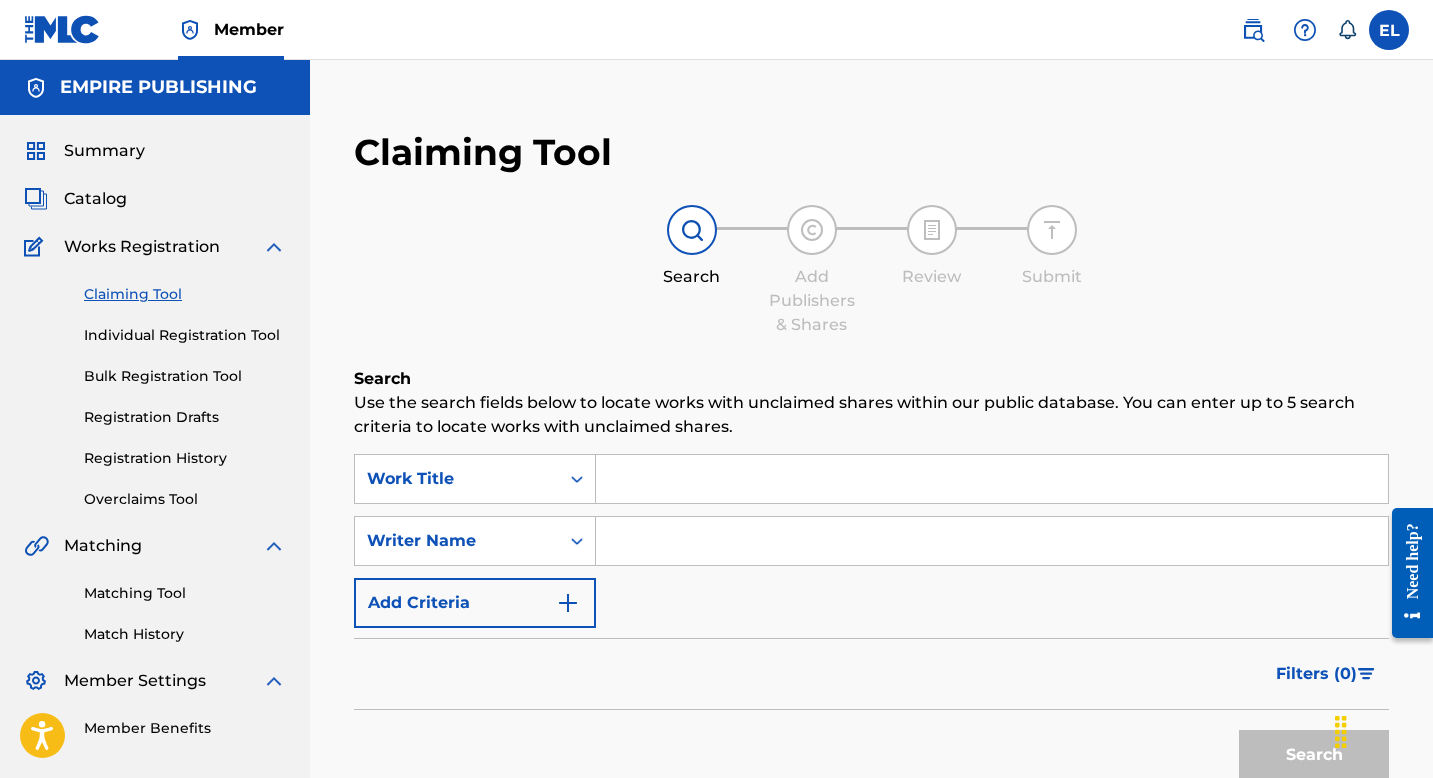 click on "Registration History" at bounding box center [185, 458] 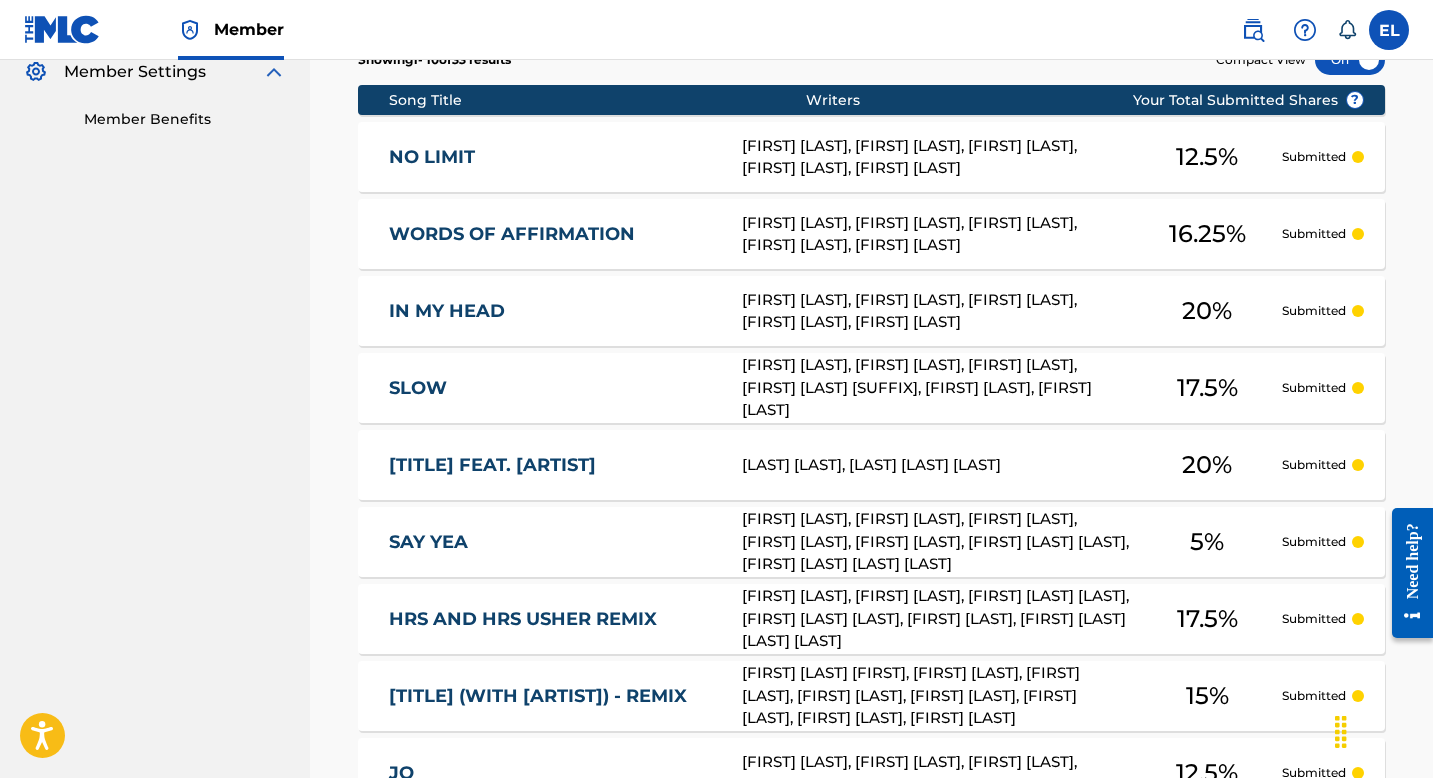 scroll, scrollTop: 625, scrollLeft: 0, axis: vertical 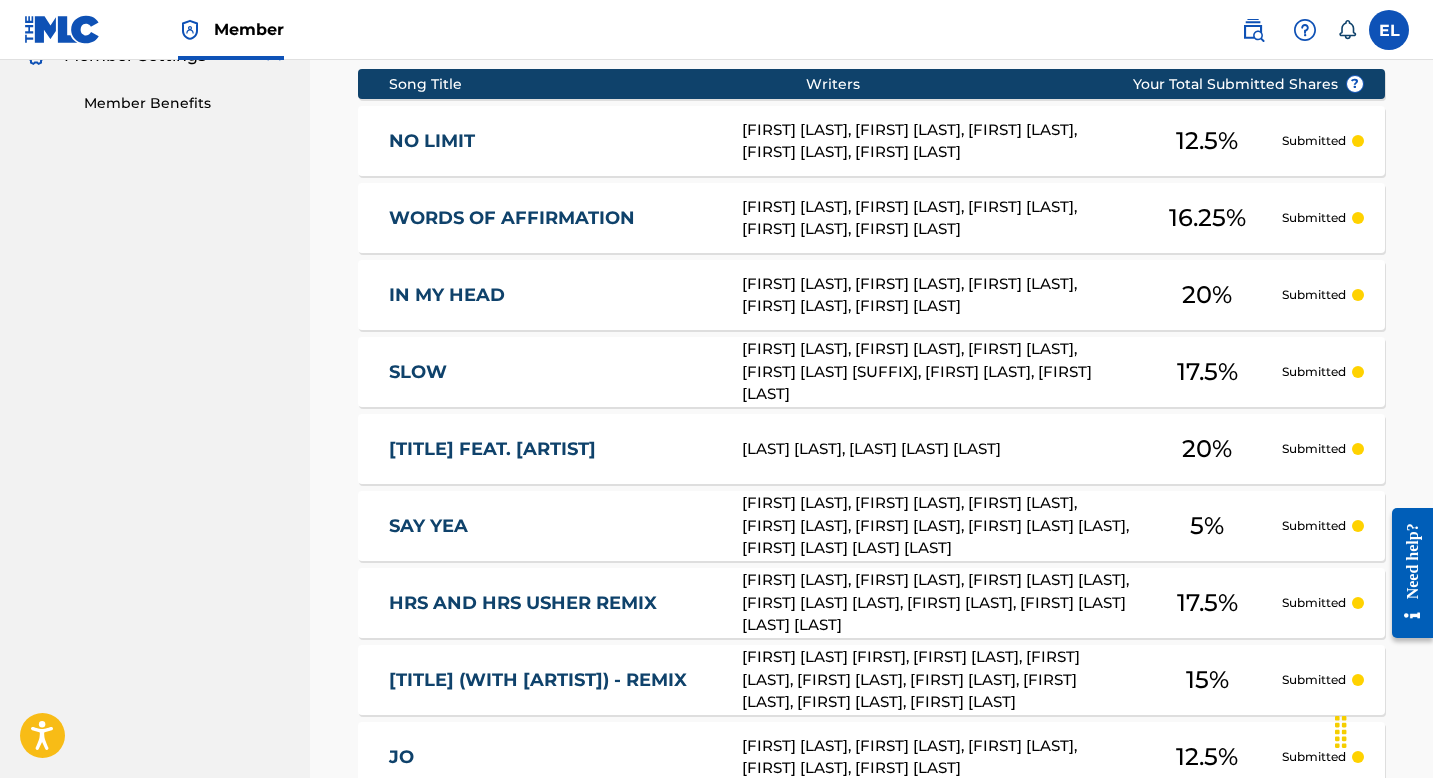 click on "NO LIMIT" at bounding box center [552, 141] 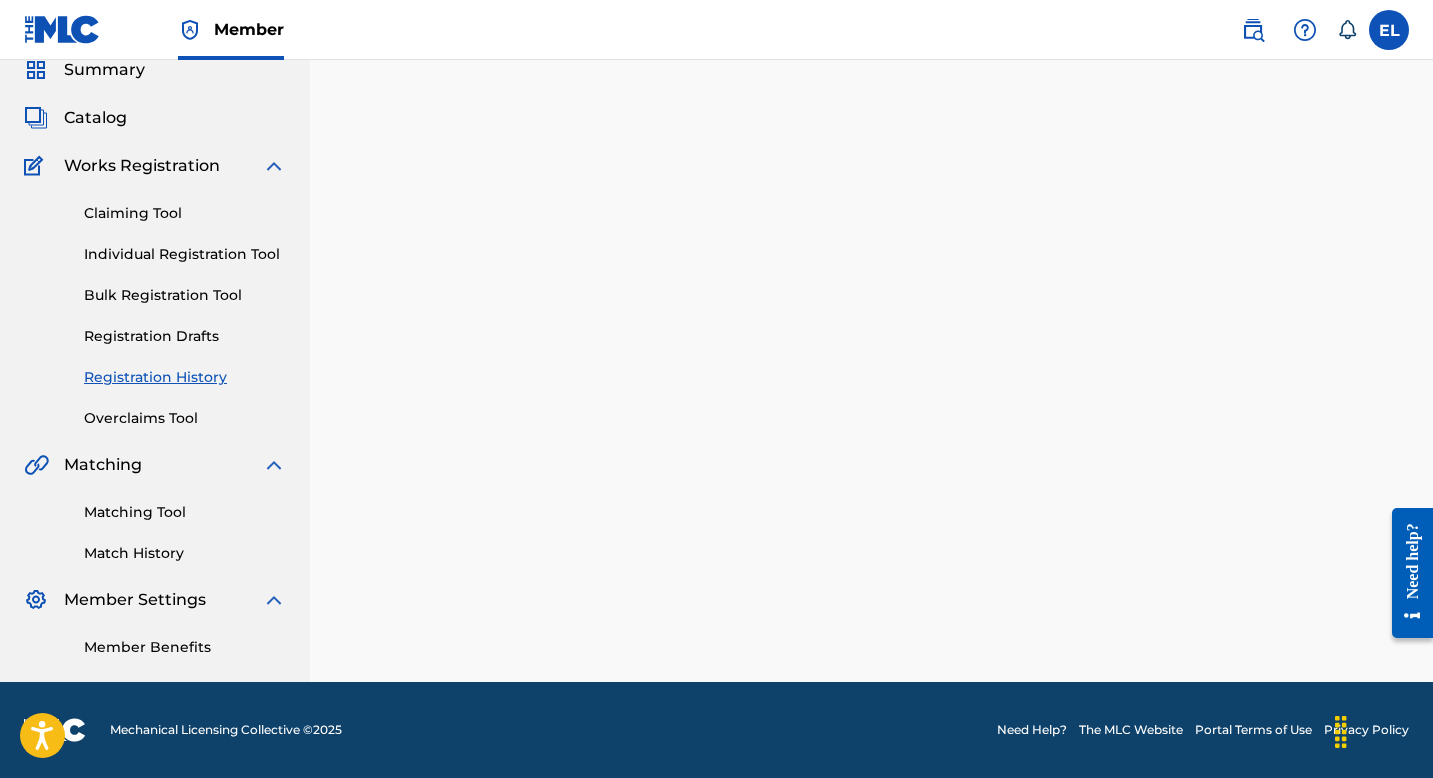 scroll, scrollTop: 0, scrollLeft: 0, axis: both 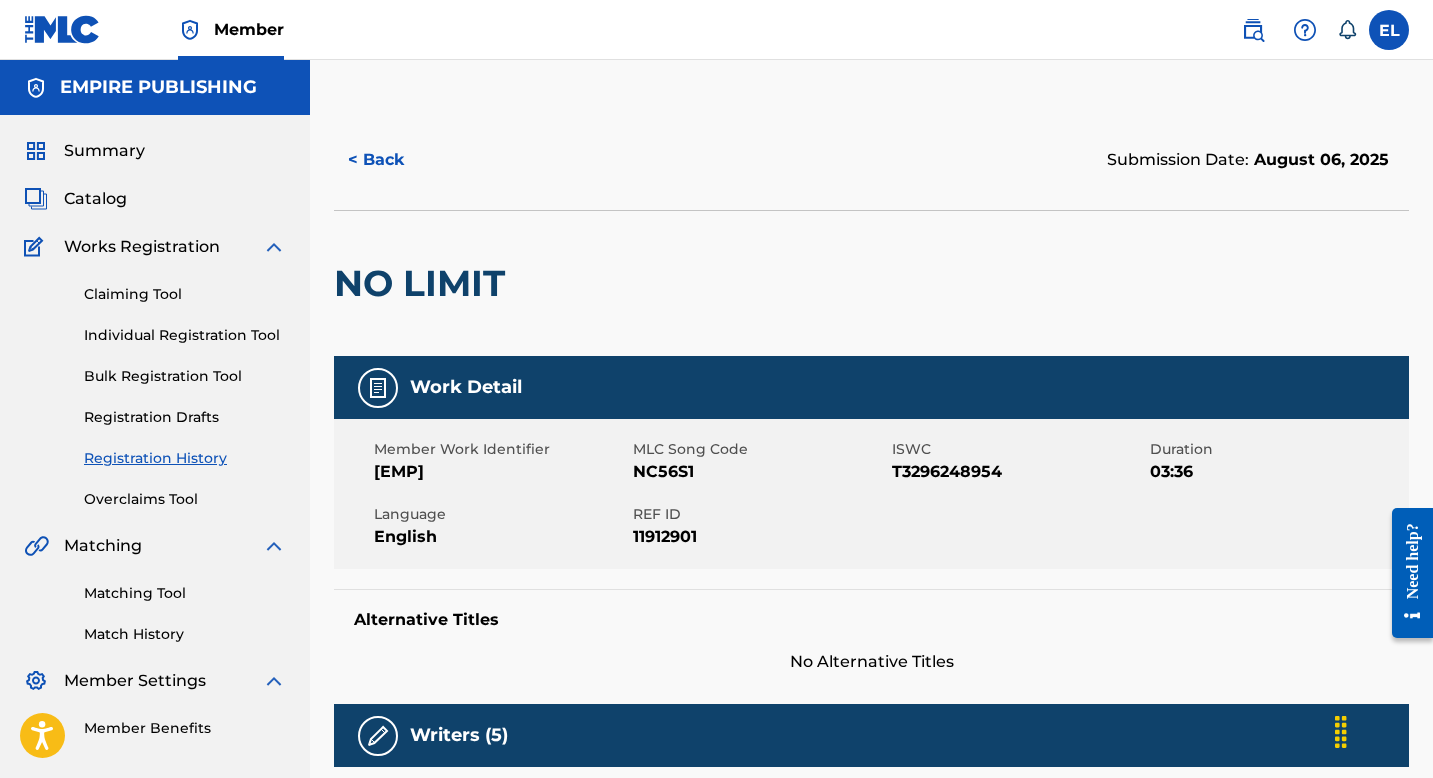 click on "NC56S1" at bounding box center (760, 472) 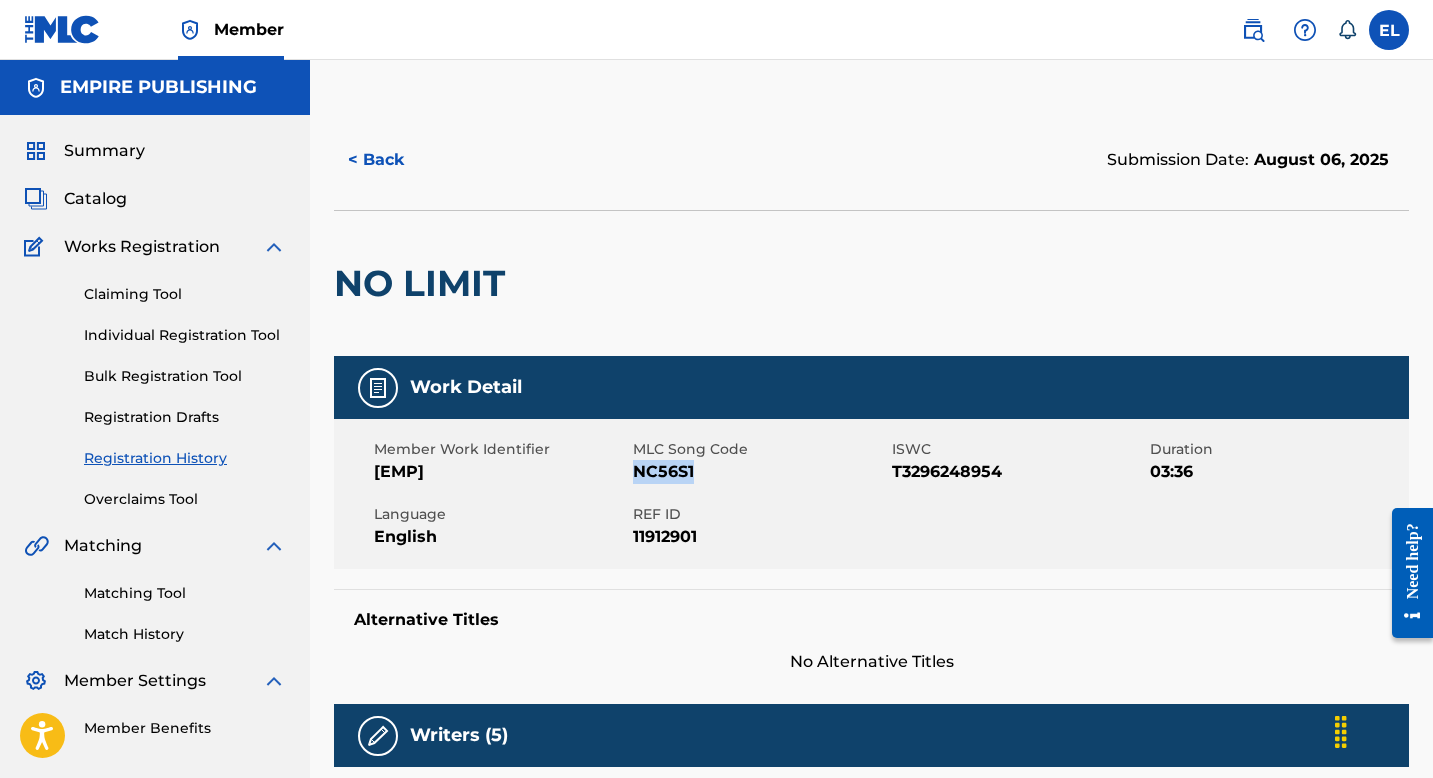 click on "NC56S1" at bounding box center [760, 472] 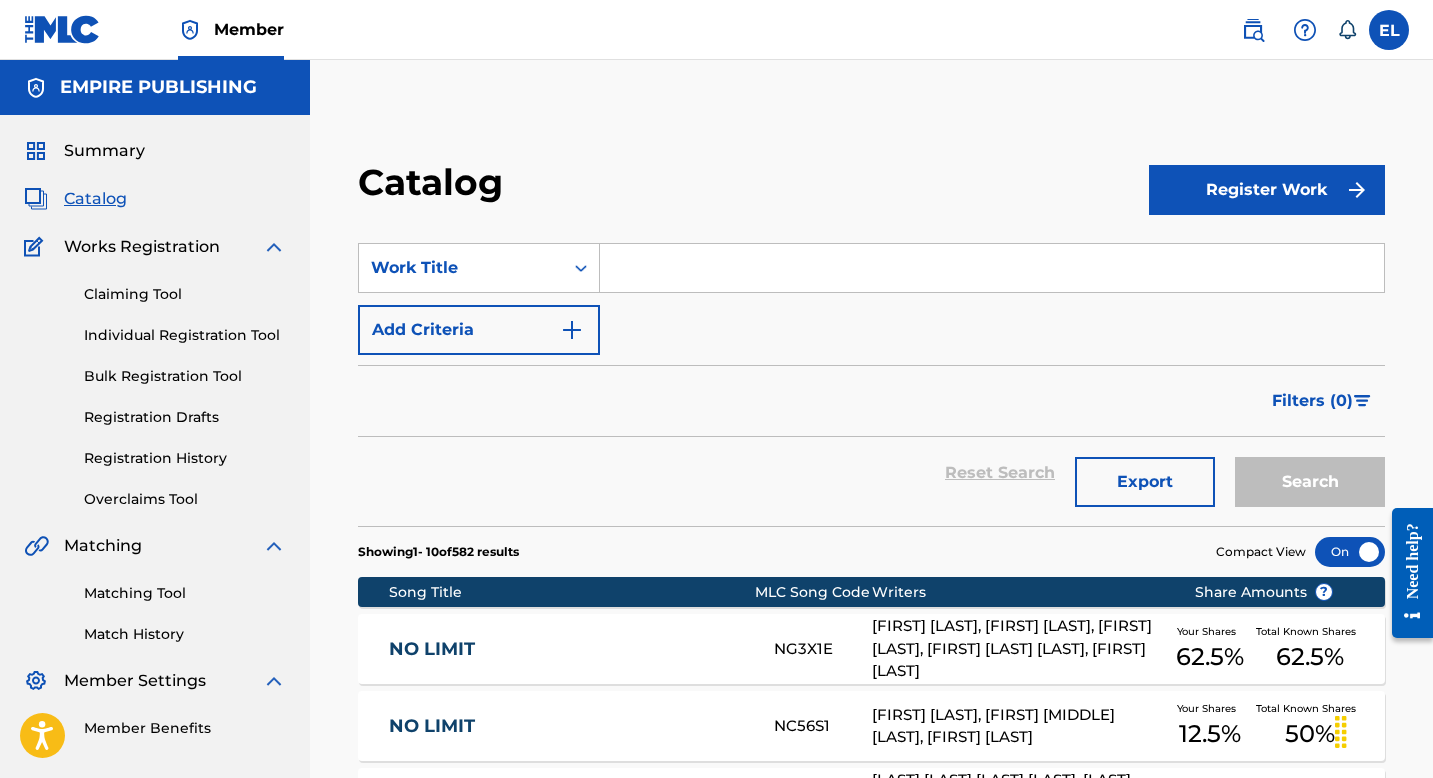 click at bounding box center (992, 268) 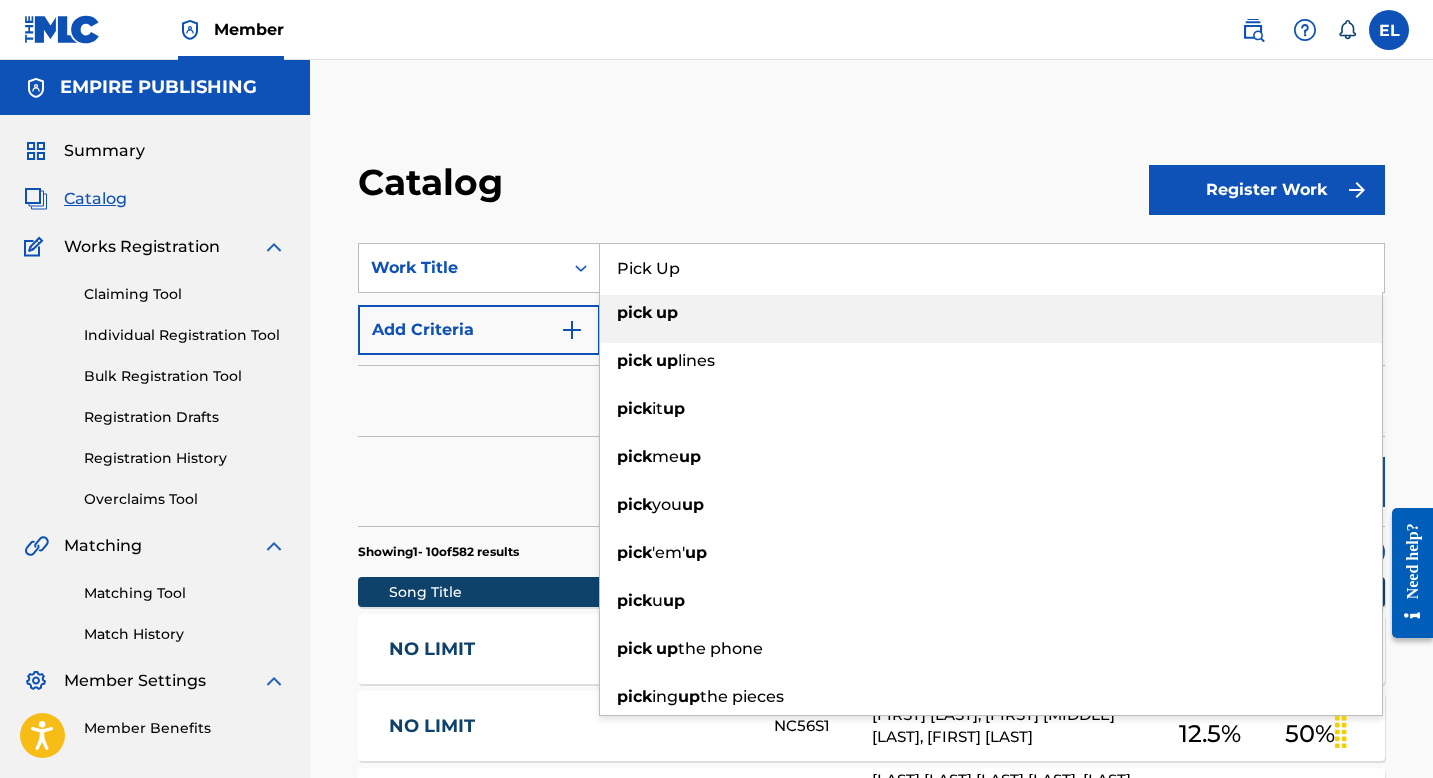 type on "Pick Up" 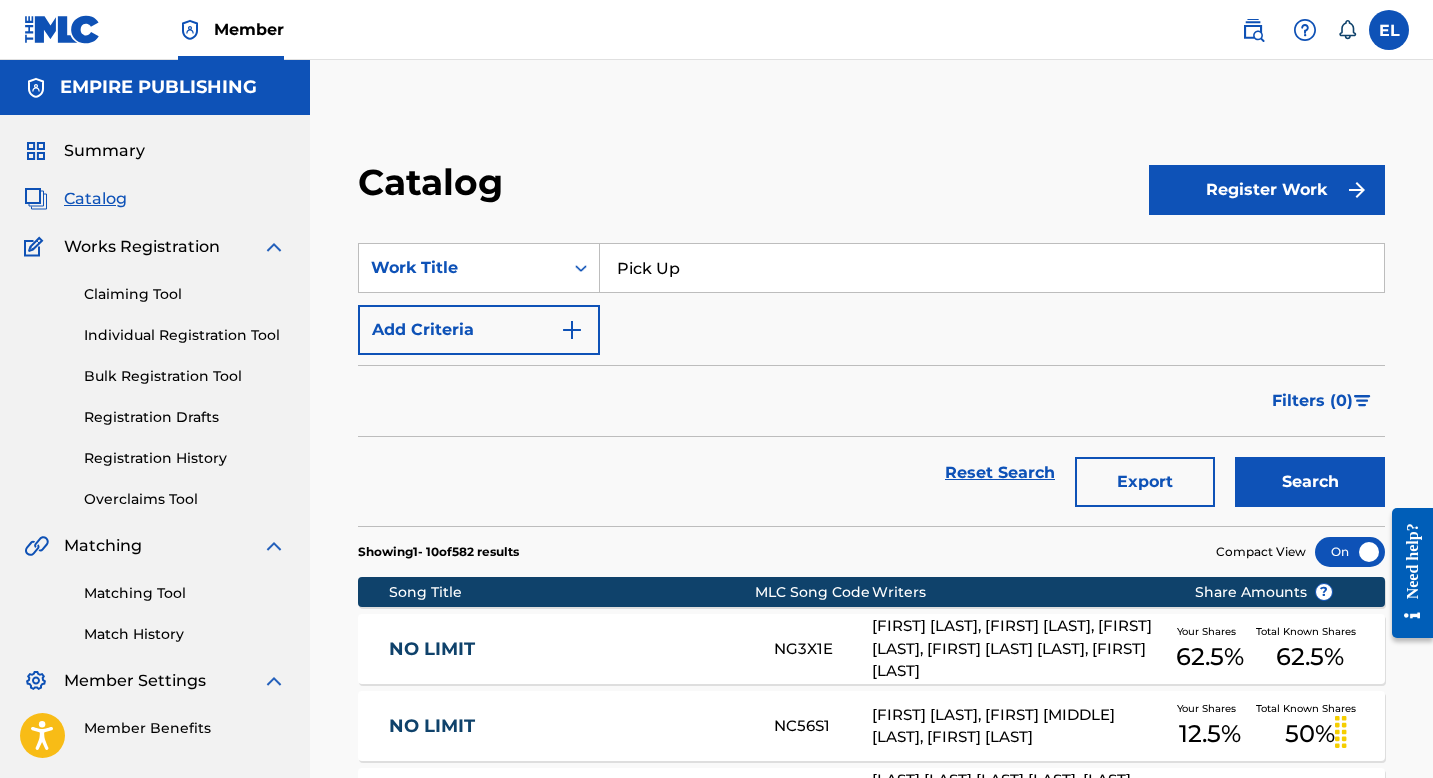 click on "Search" at bounding box center (1310, 482) 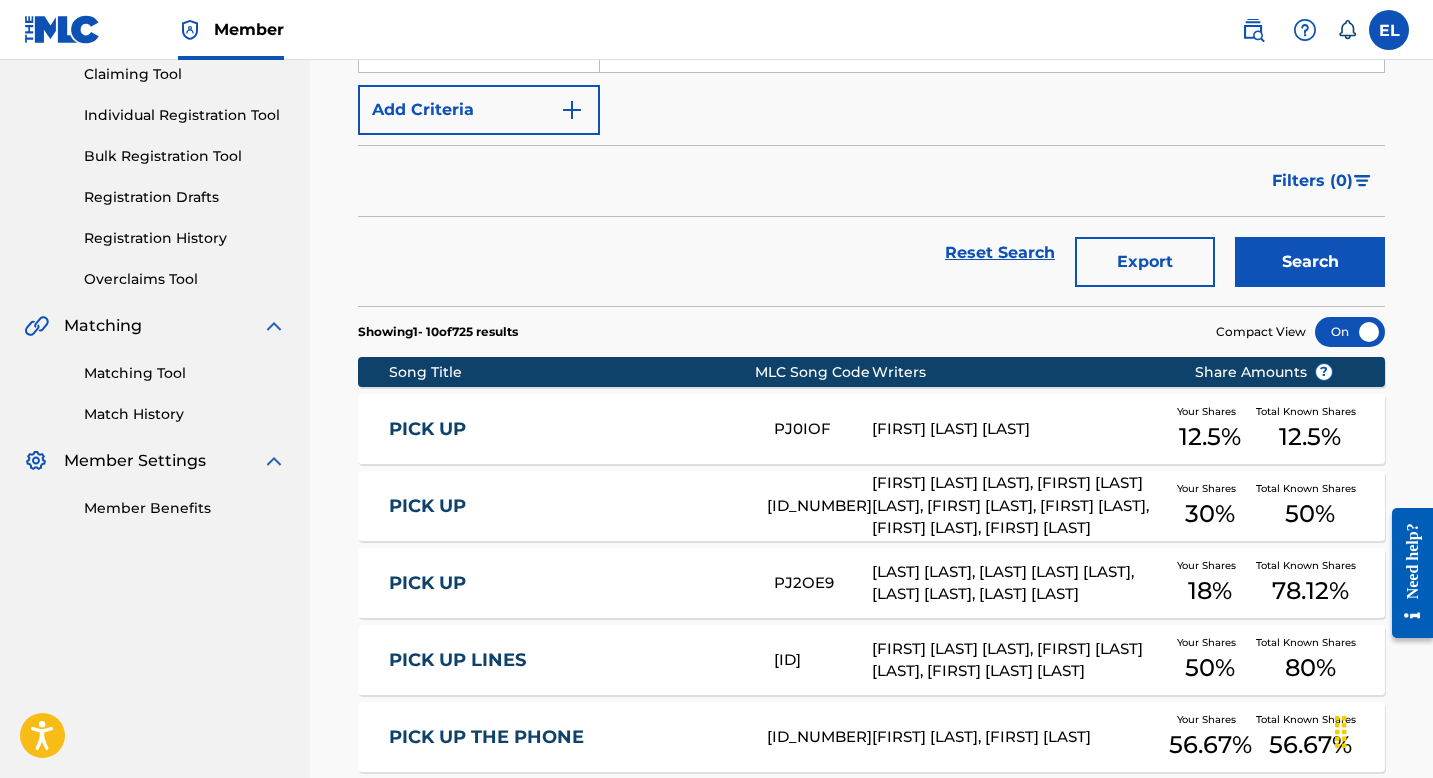 scroll, scrollTop: 250, scrollLeft: 0, axis: vertical 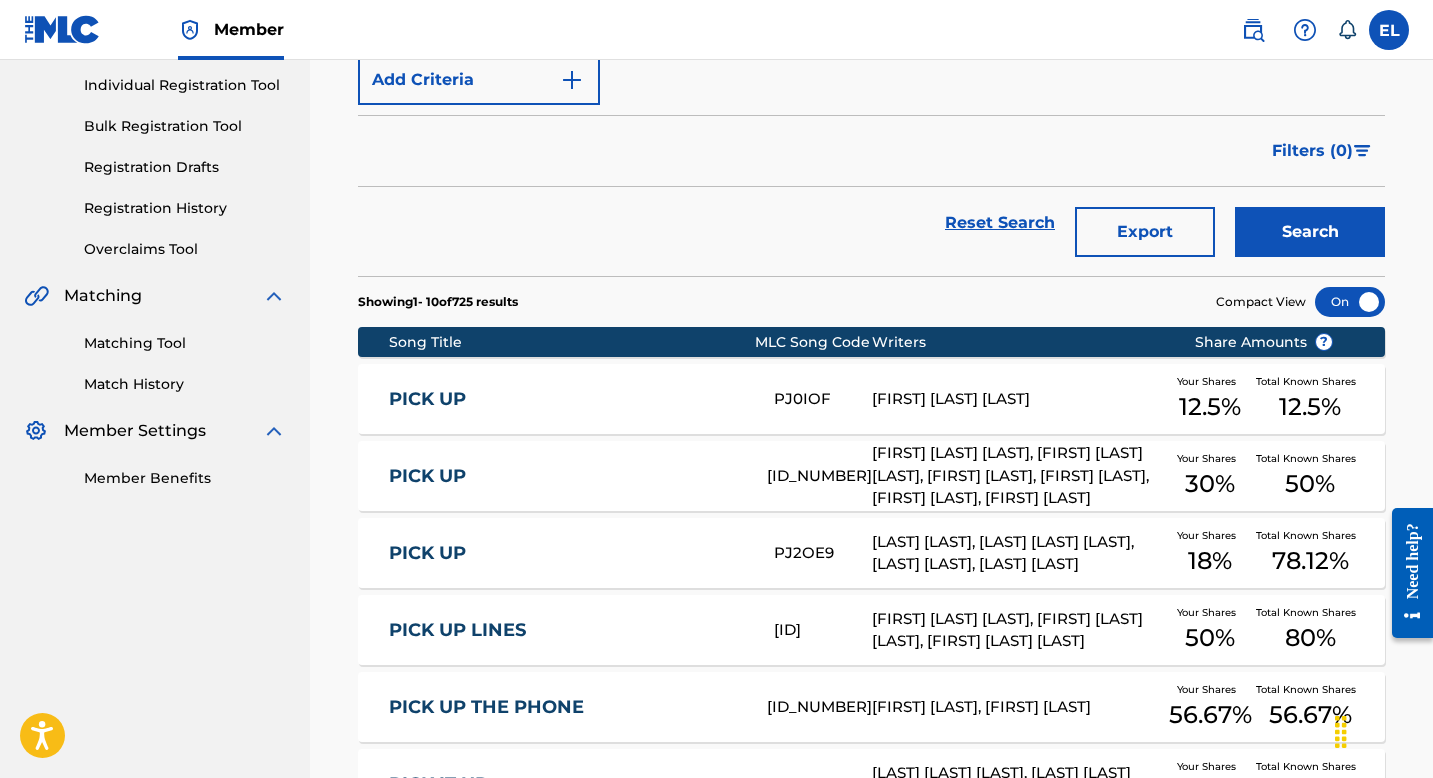 click on "PICK UP" at bounding box center [568, 553] 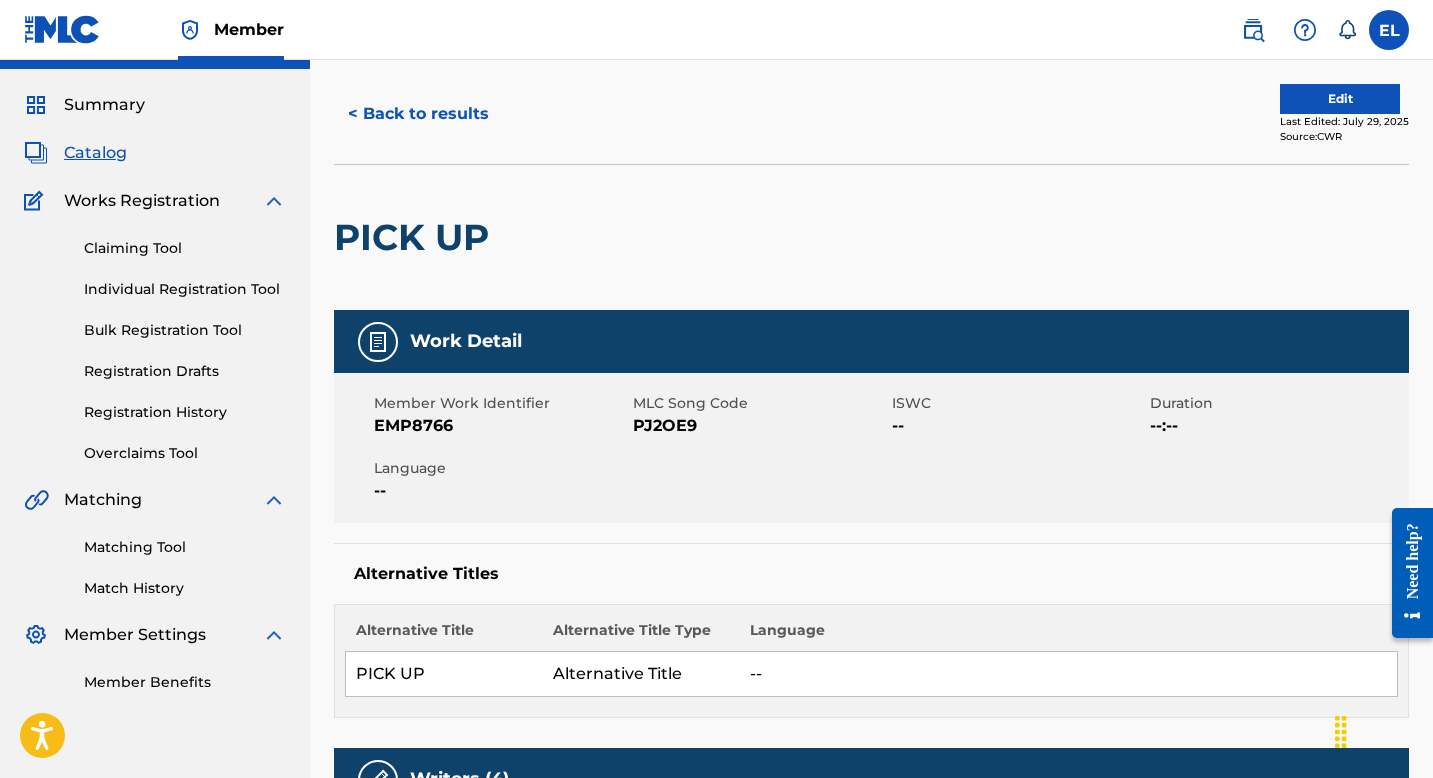 scroll, scrollTop: 0, scrollLeft: 0, axis: both 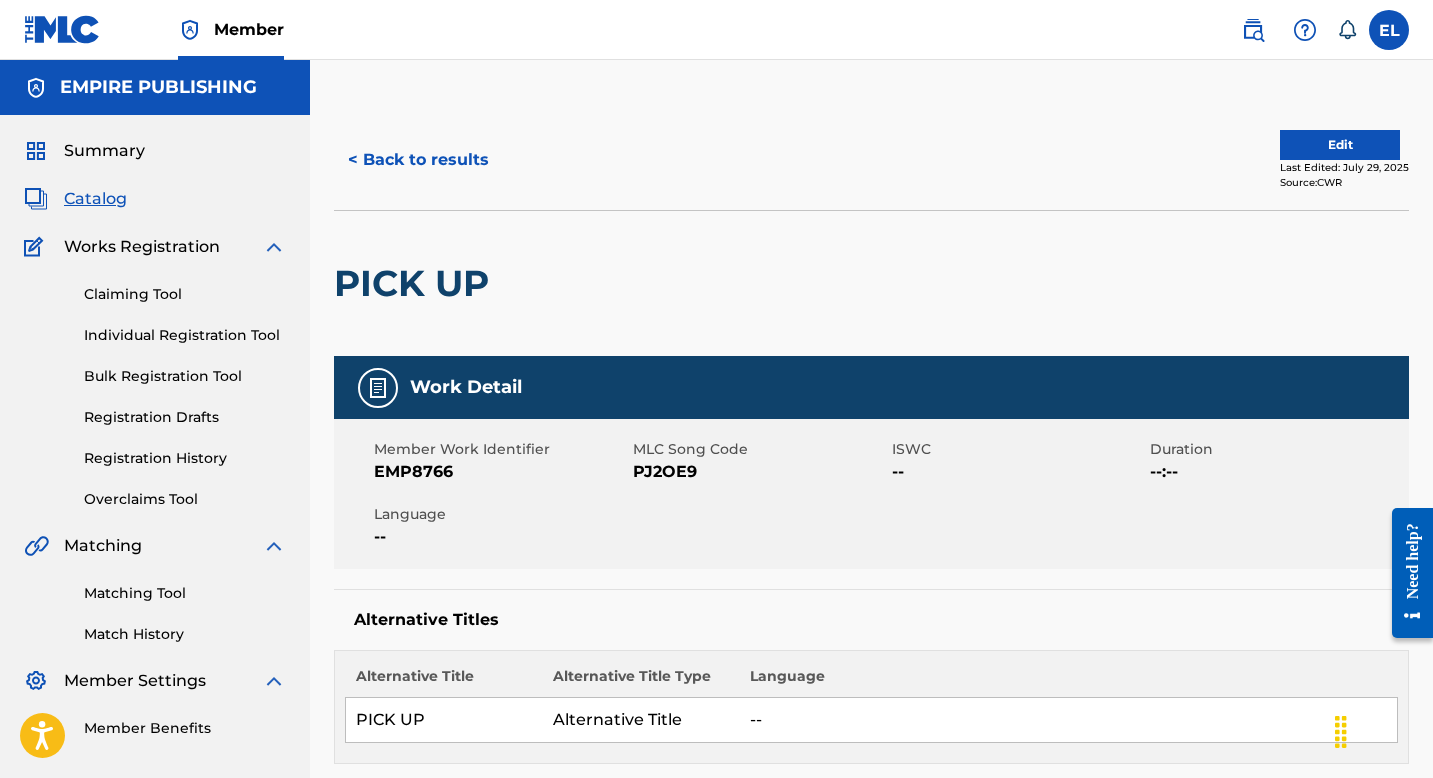 click on "Edit" at bounding box center [1340, 145] 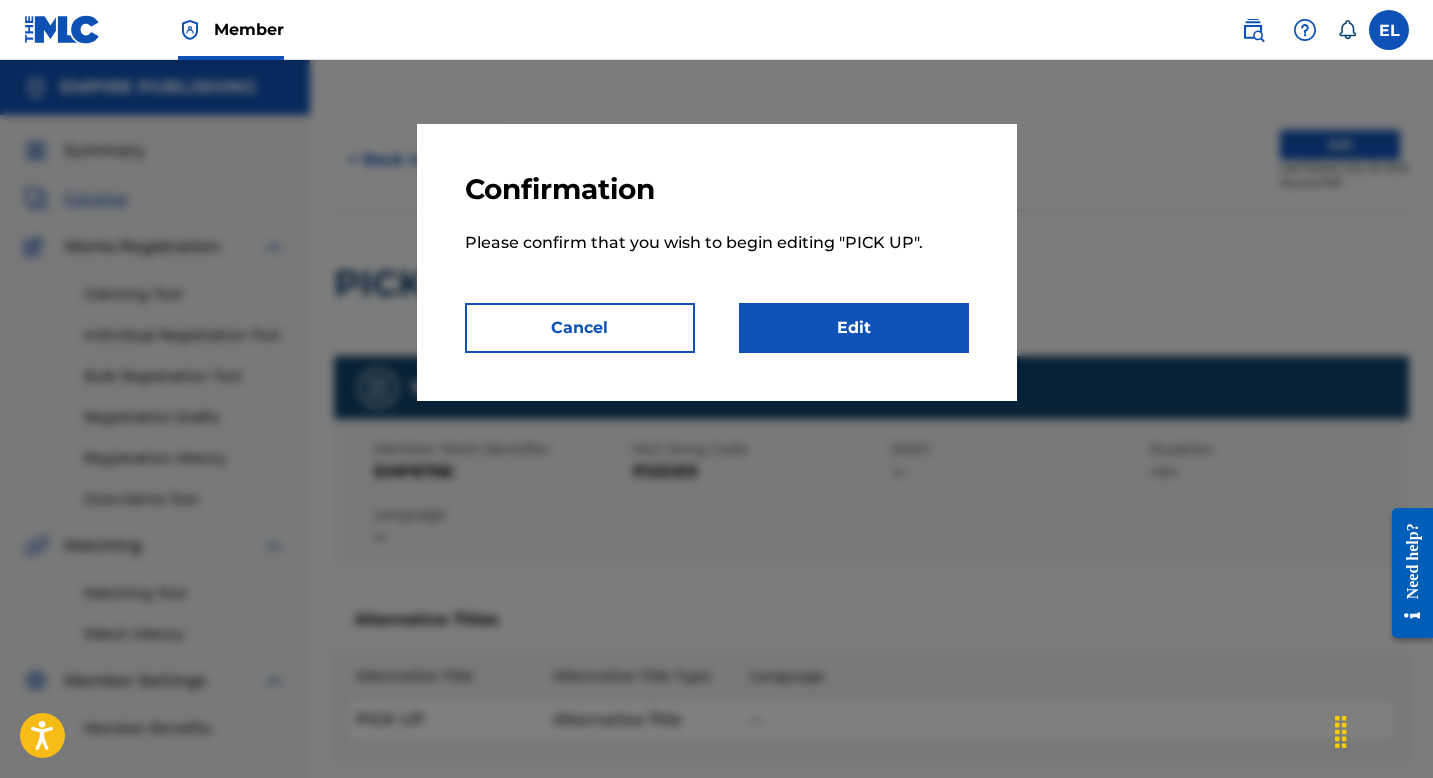 click on "Edit" at bounding box center (854, 328) 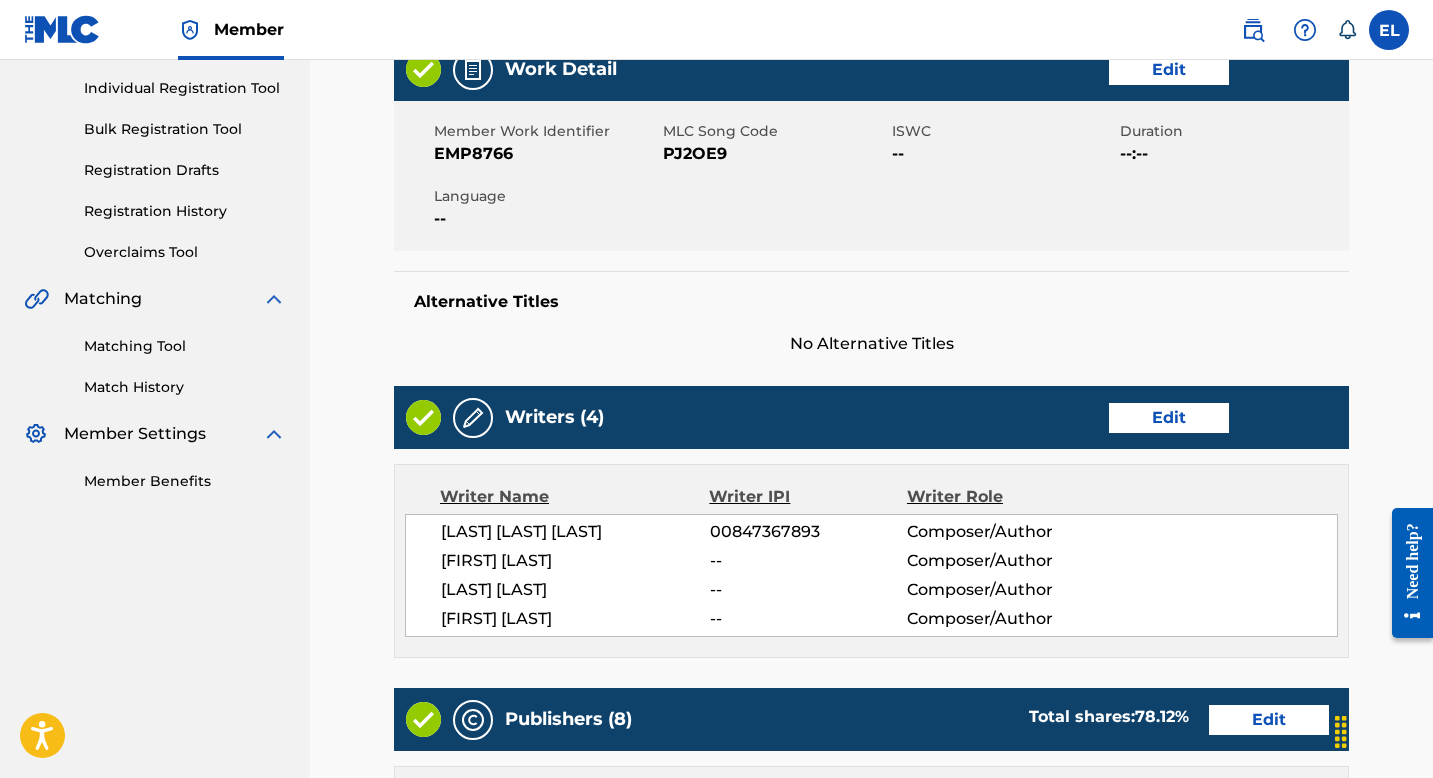 scroll, scrollTop: 183, scrollLeft: 0, axis: vertical 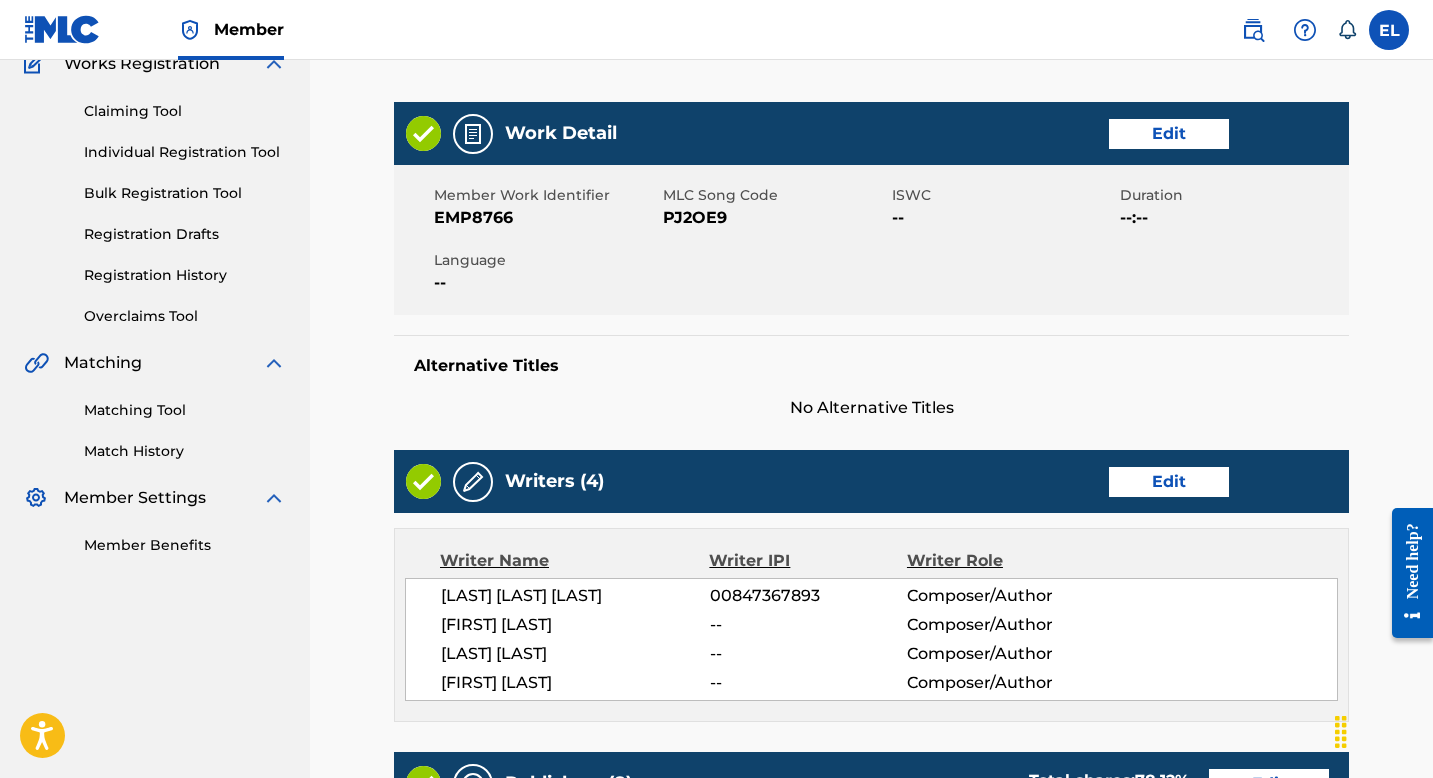 click on "Edit" at bounding box center [1169, 134] 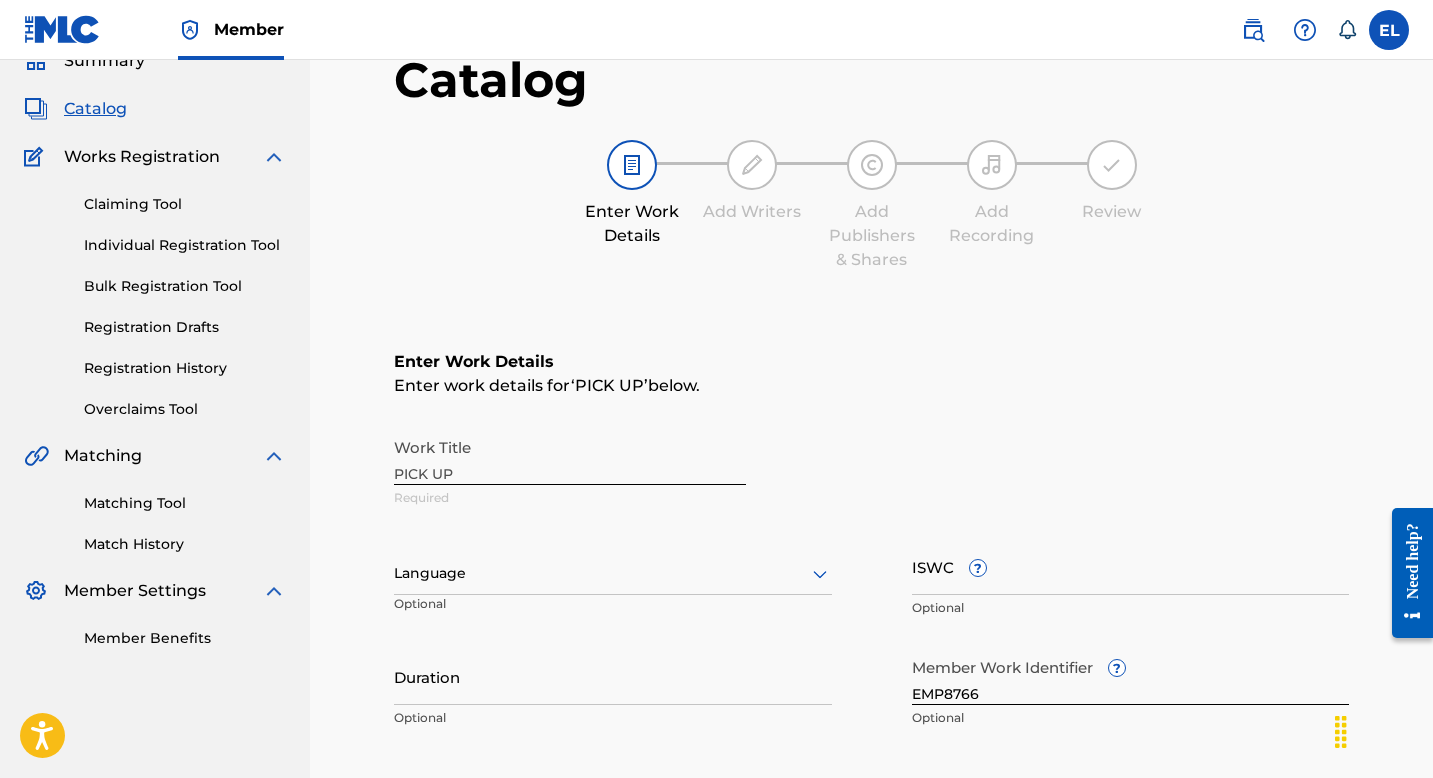scroll, scrollTop: 368, scrollLeft: 0, axis: vertical 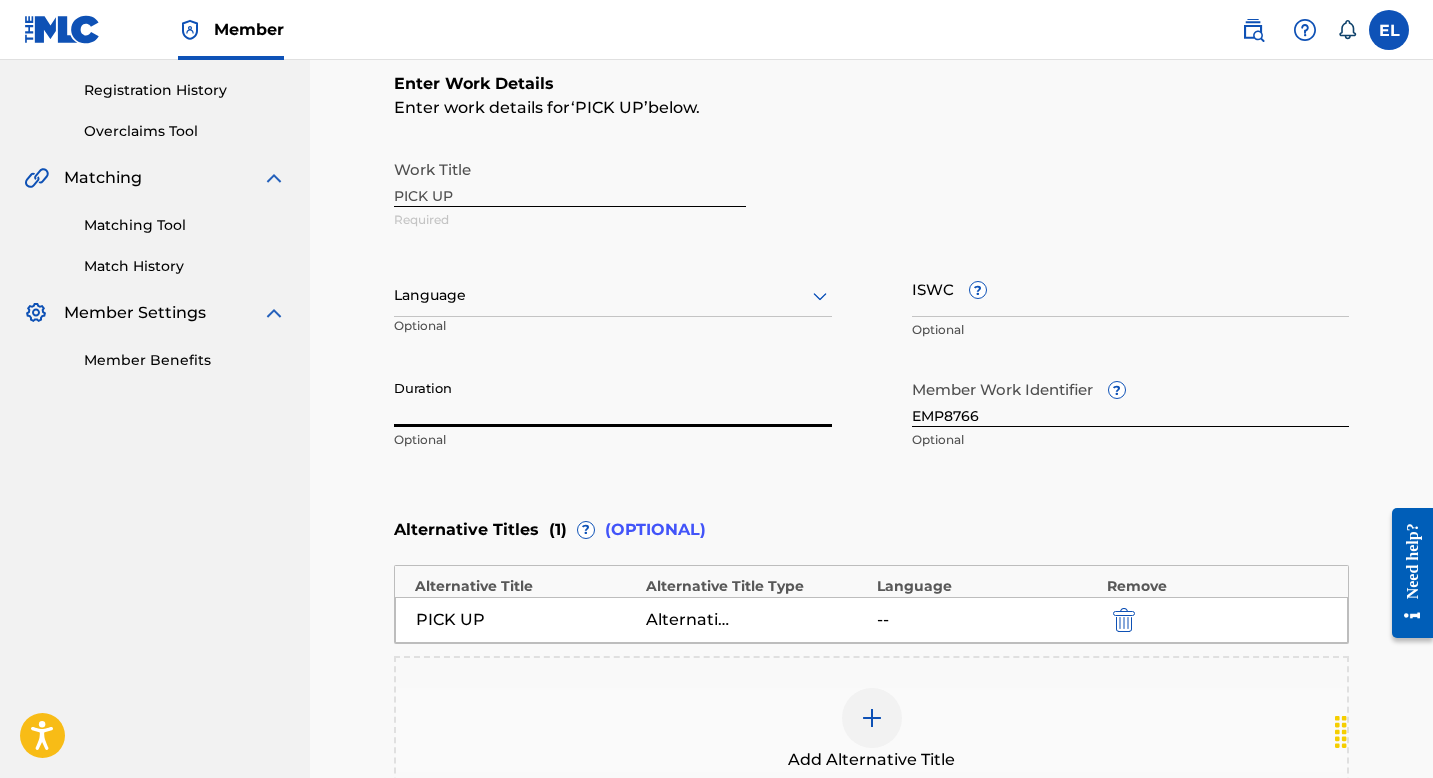 click on "Duration" at bounding box center (613, 398) 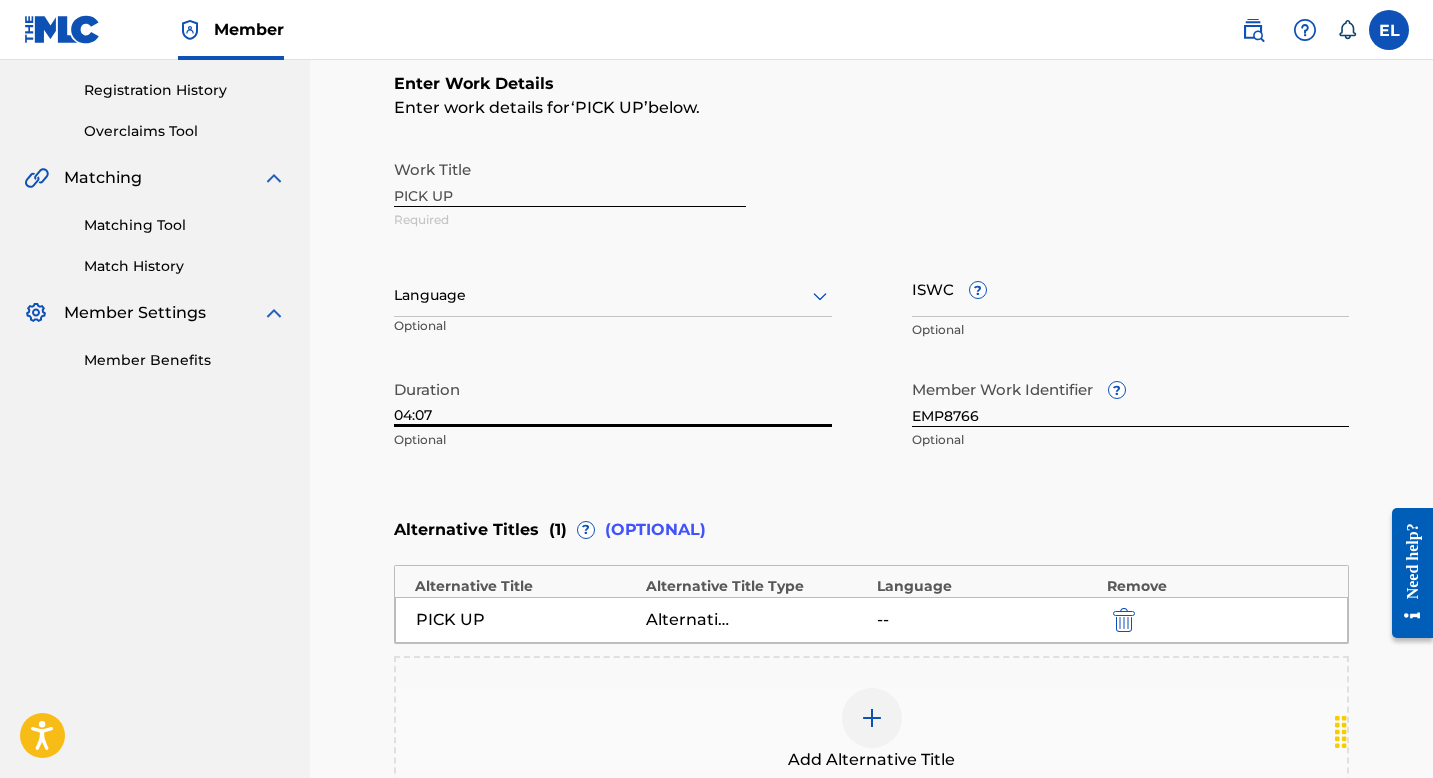 type on "04:07" 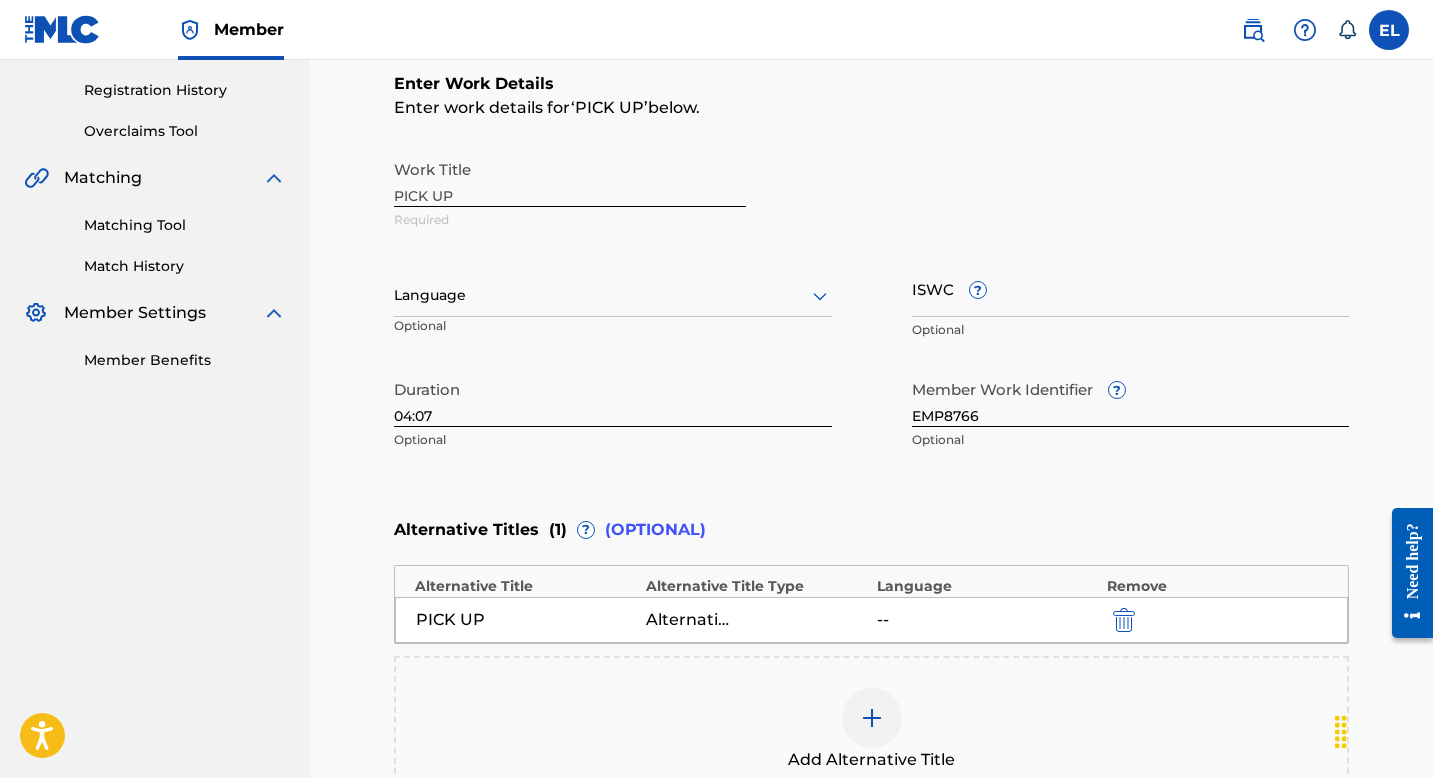 drag, startPoint x: 513, startPoint y: 265, endPoint x: 521, endPoint y: 274, distance: 12.0415945 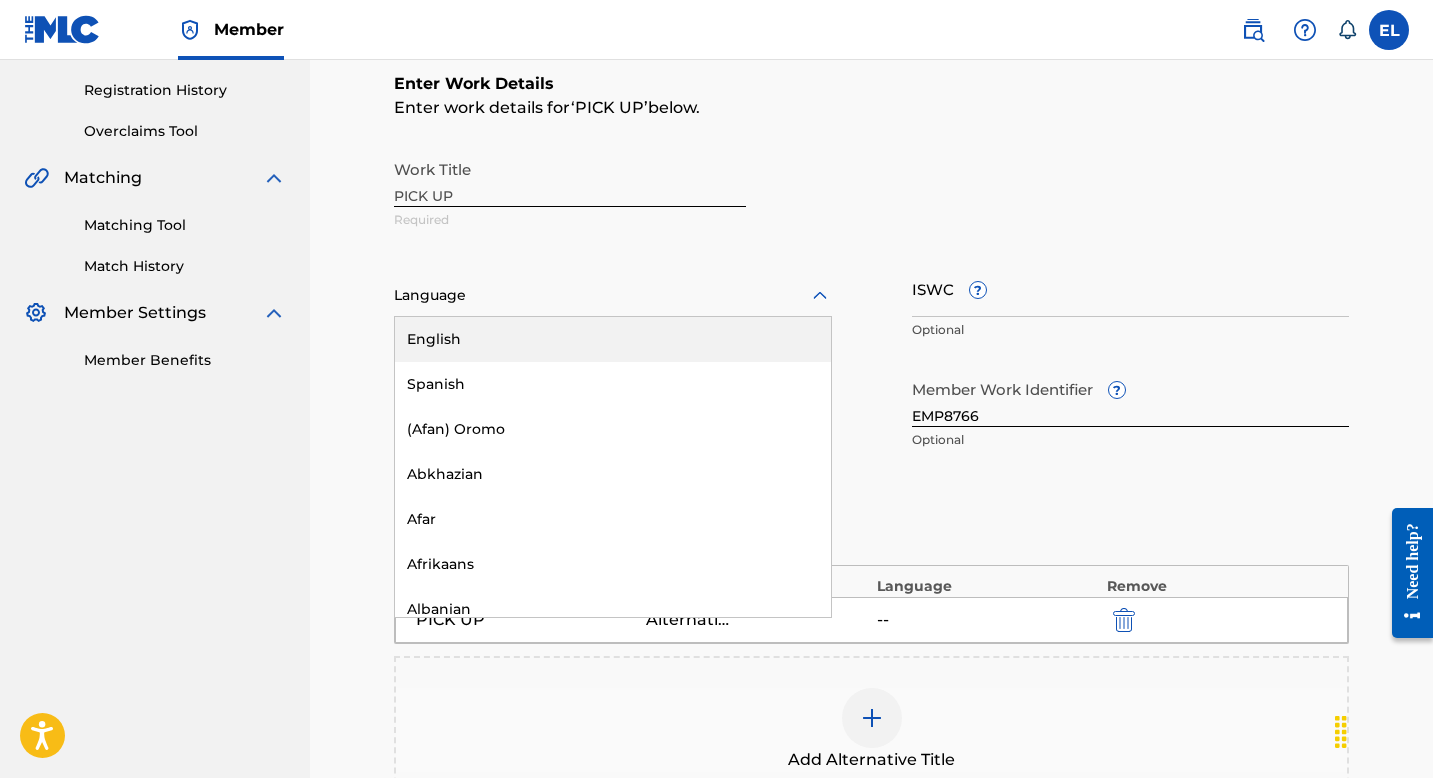 click at bounding box center [613, 295] 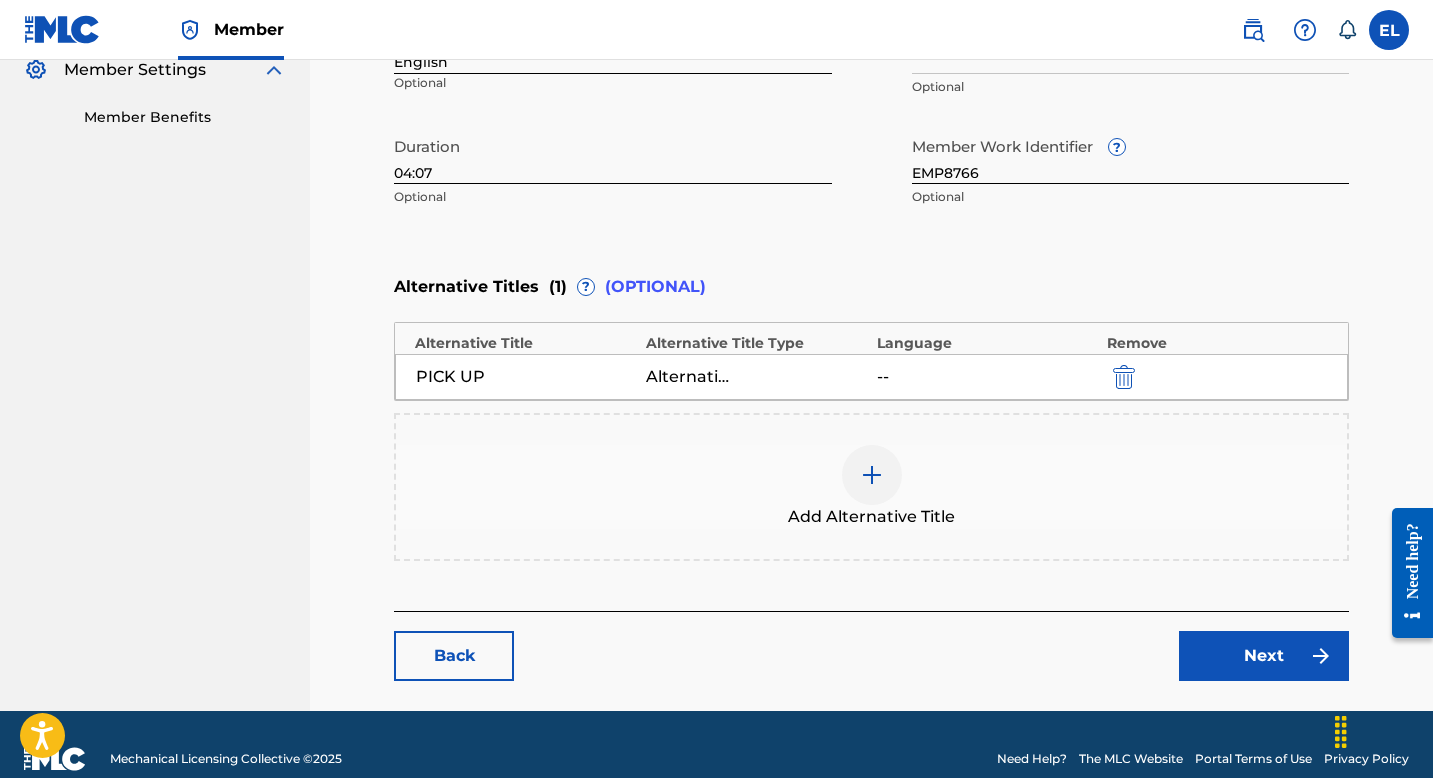 scroll, scrollTop: 640, scrollLeft: 0, axis: vertical 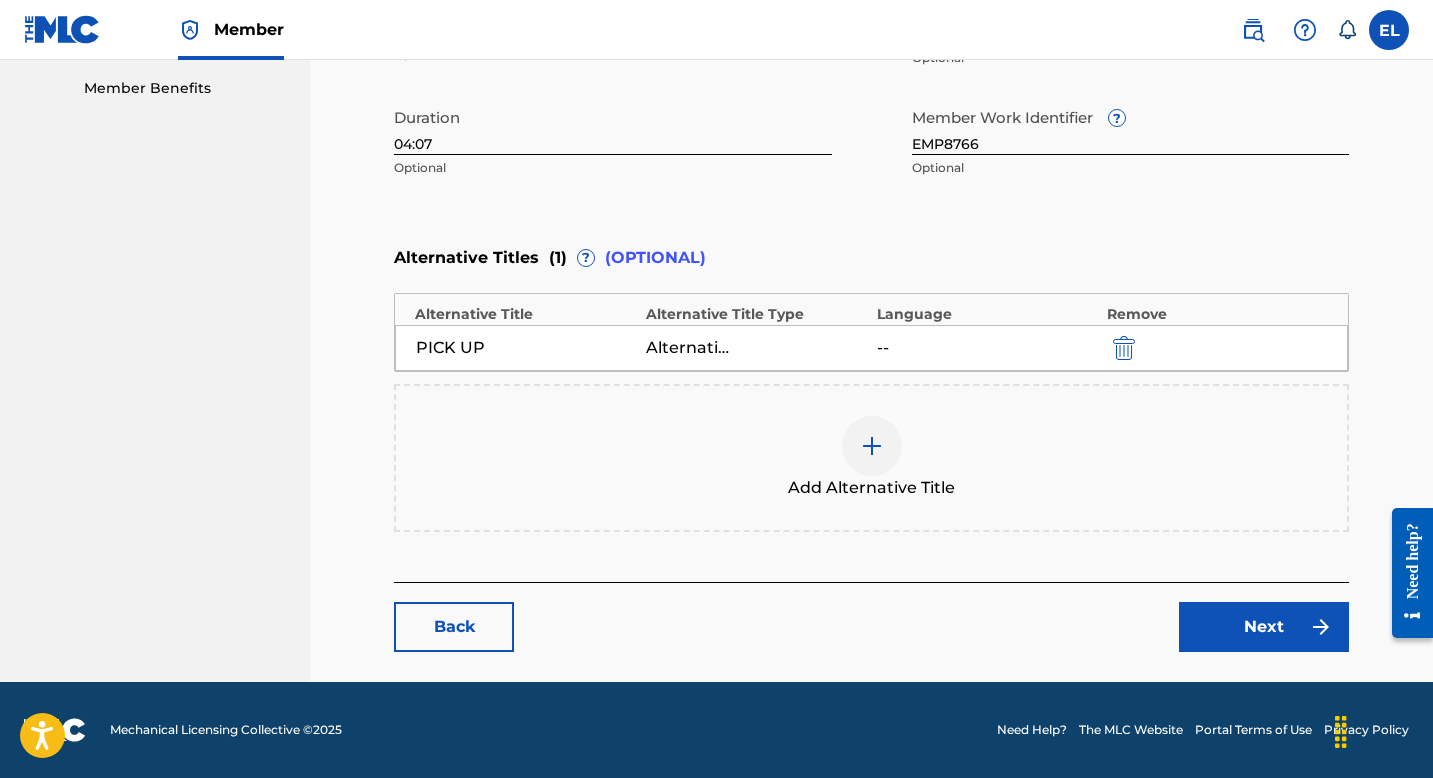 click on "Next" at bounding box center (1264, 627) 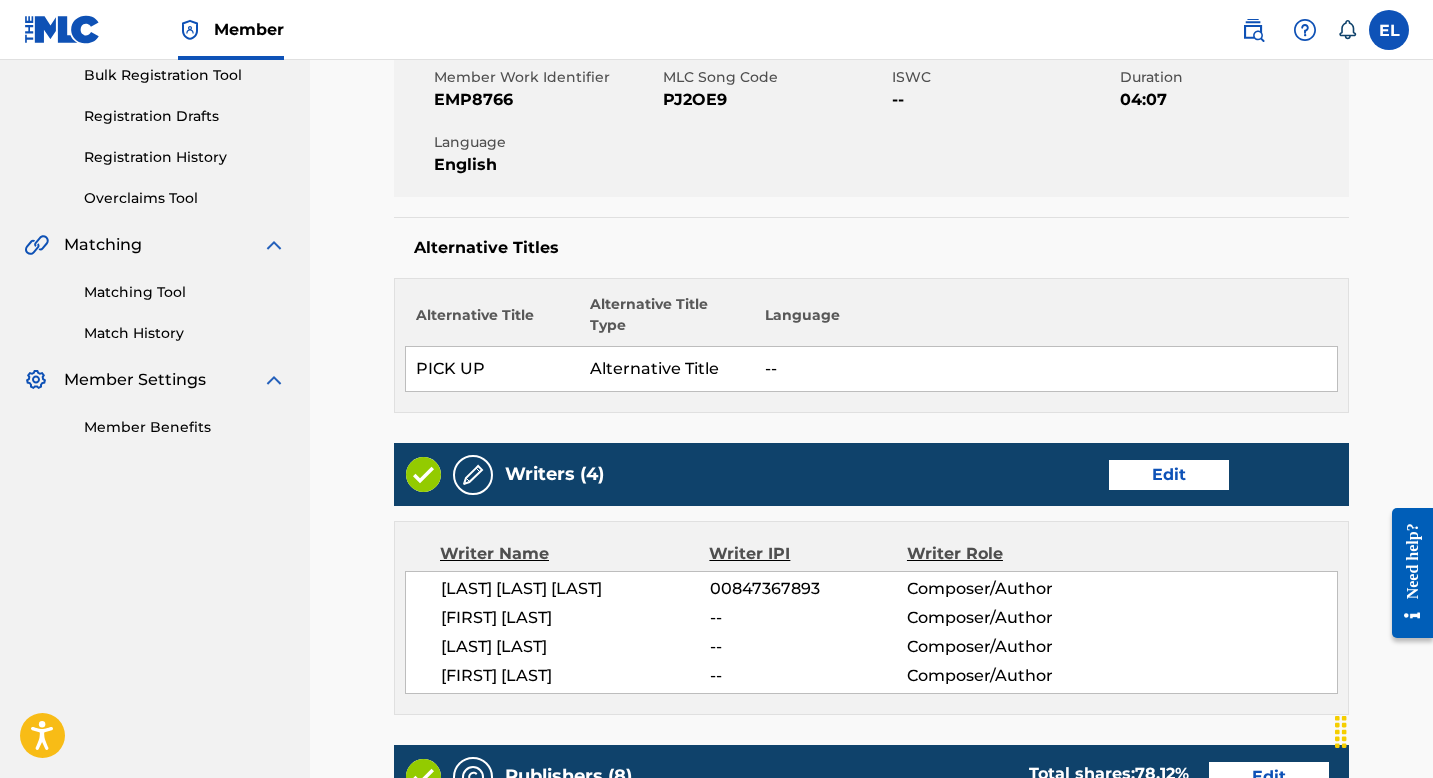 scroll, scrollTop: 425, scrollLeft: 0, axis: vertical 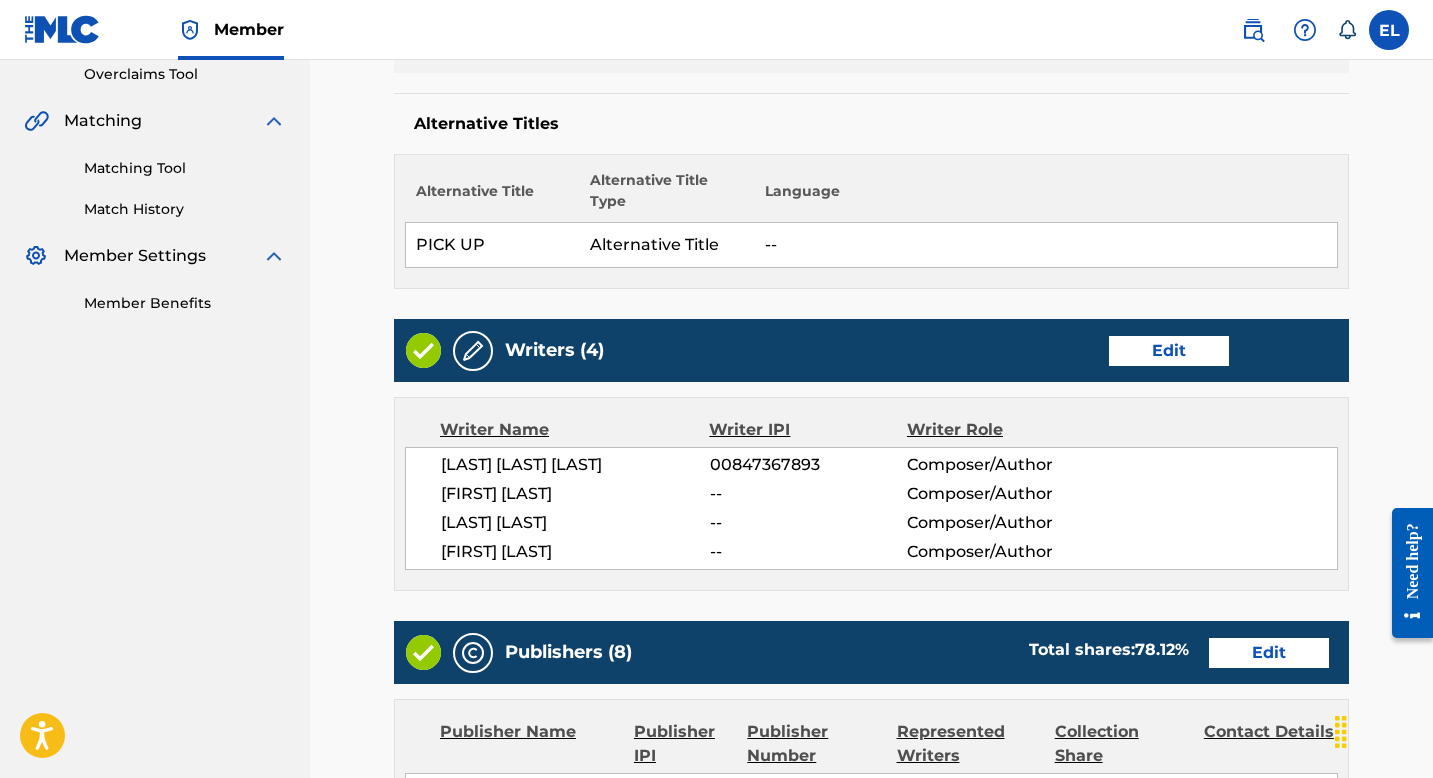 click on "Edit" at bounding box center [1169, 351] 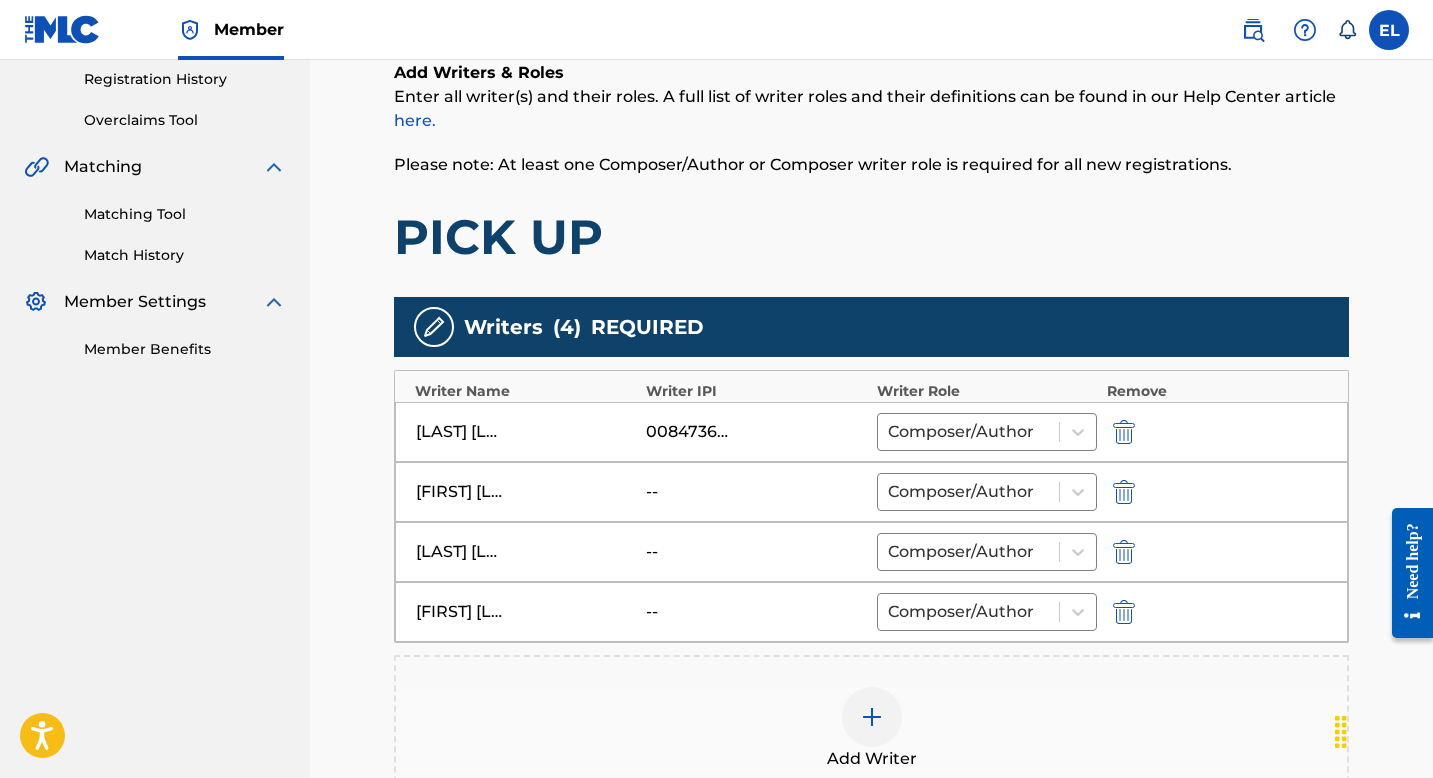 scroll, scrollTop: 696, scrollLeft: 0, axis: vertical 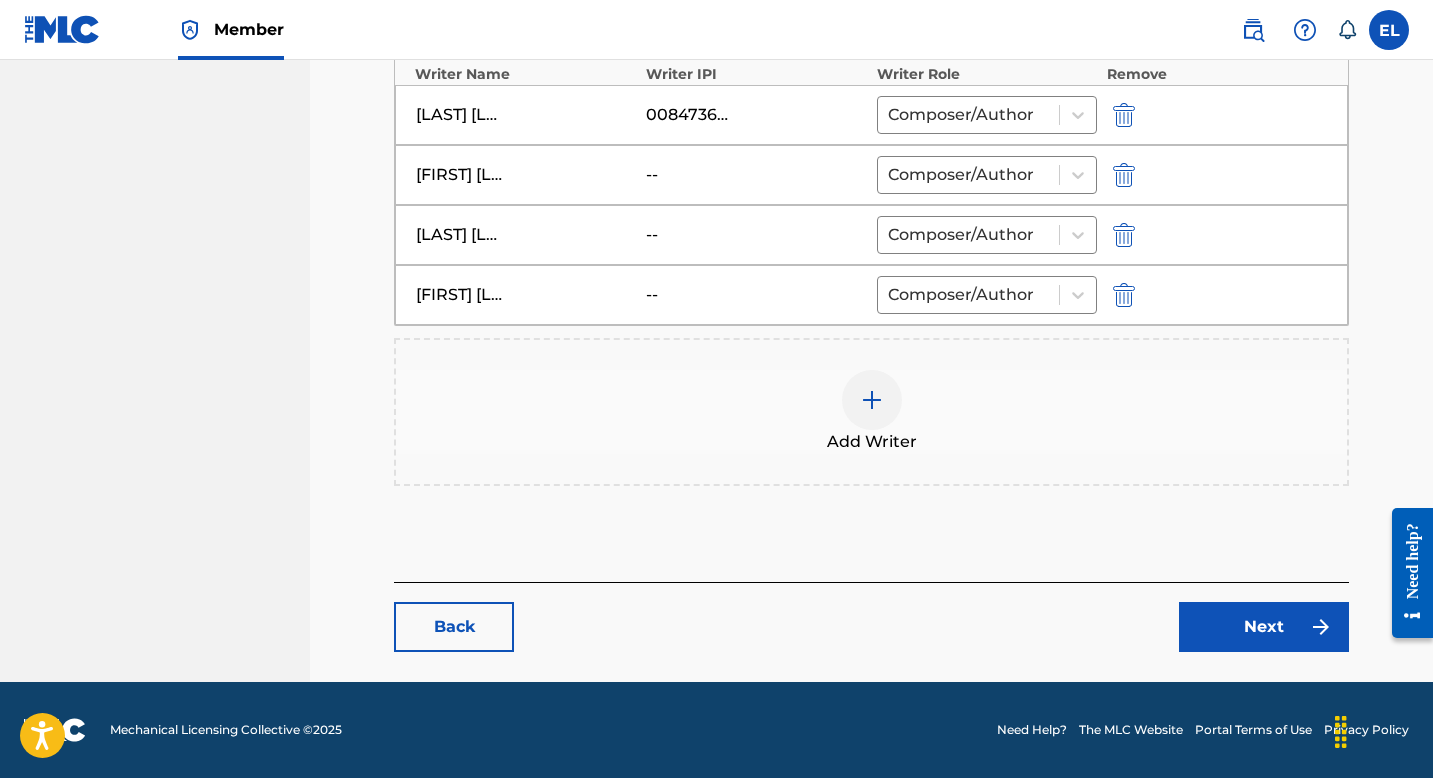 click at bounding box center (872, 400) 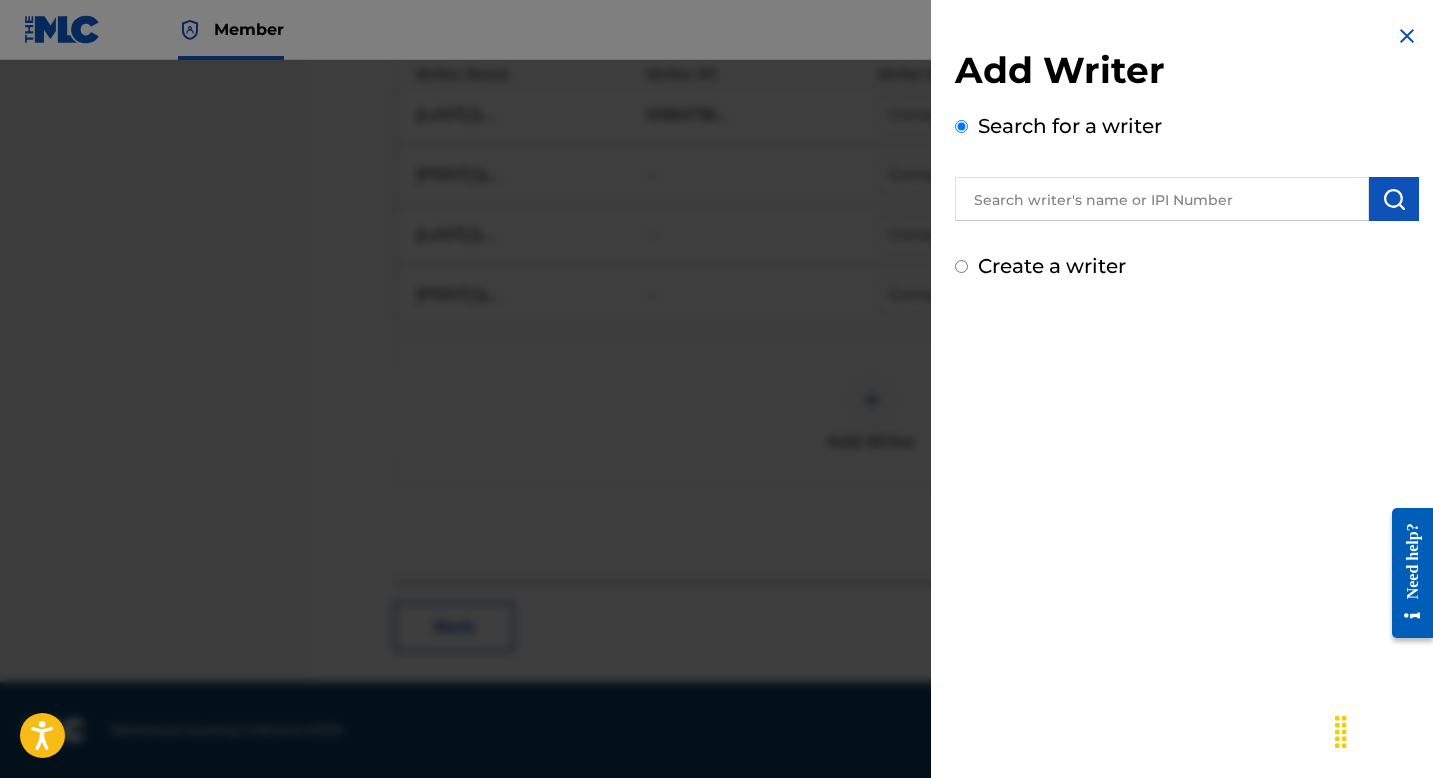 click at bounding box center [1162, 199] 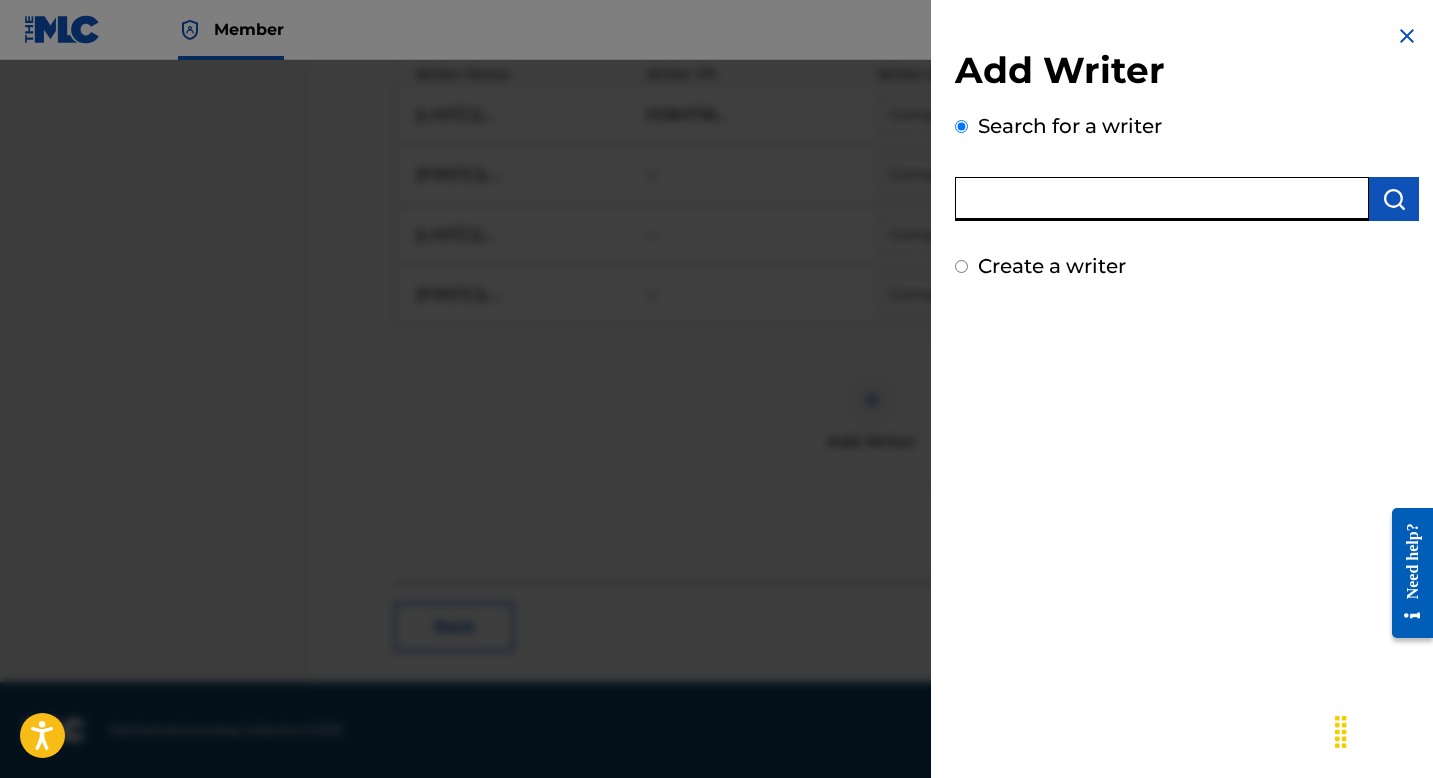 paste on "00724421861" 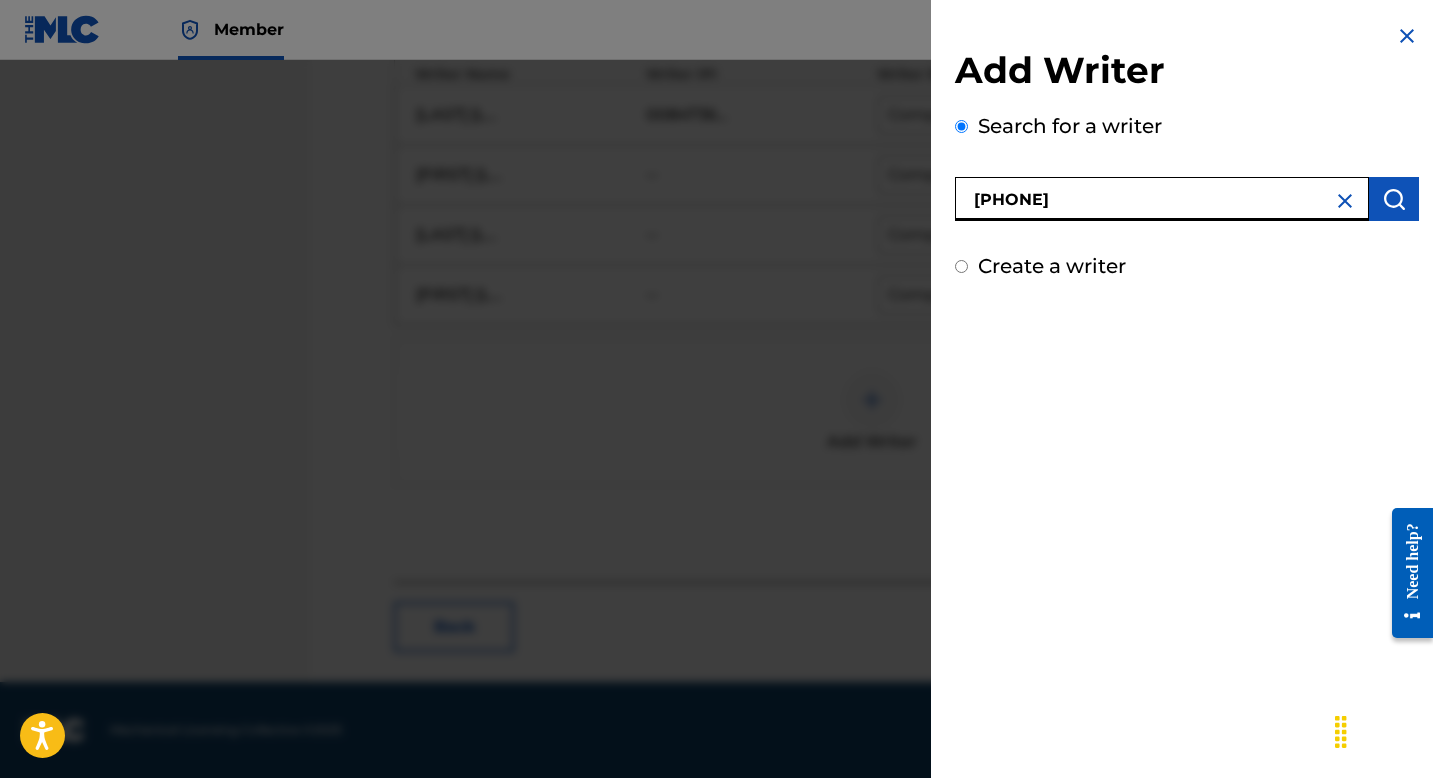 type on "00724421861" 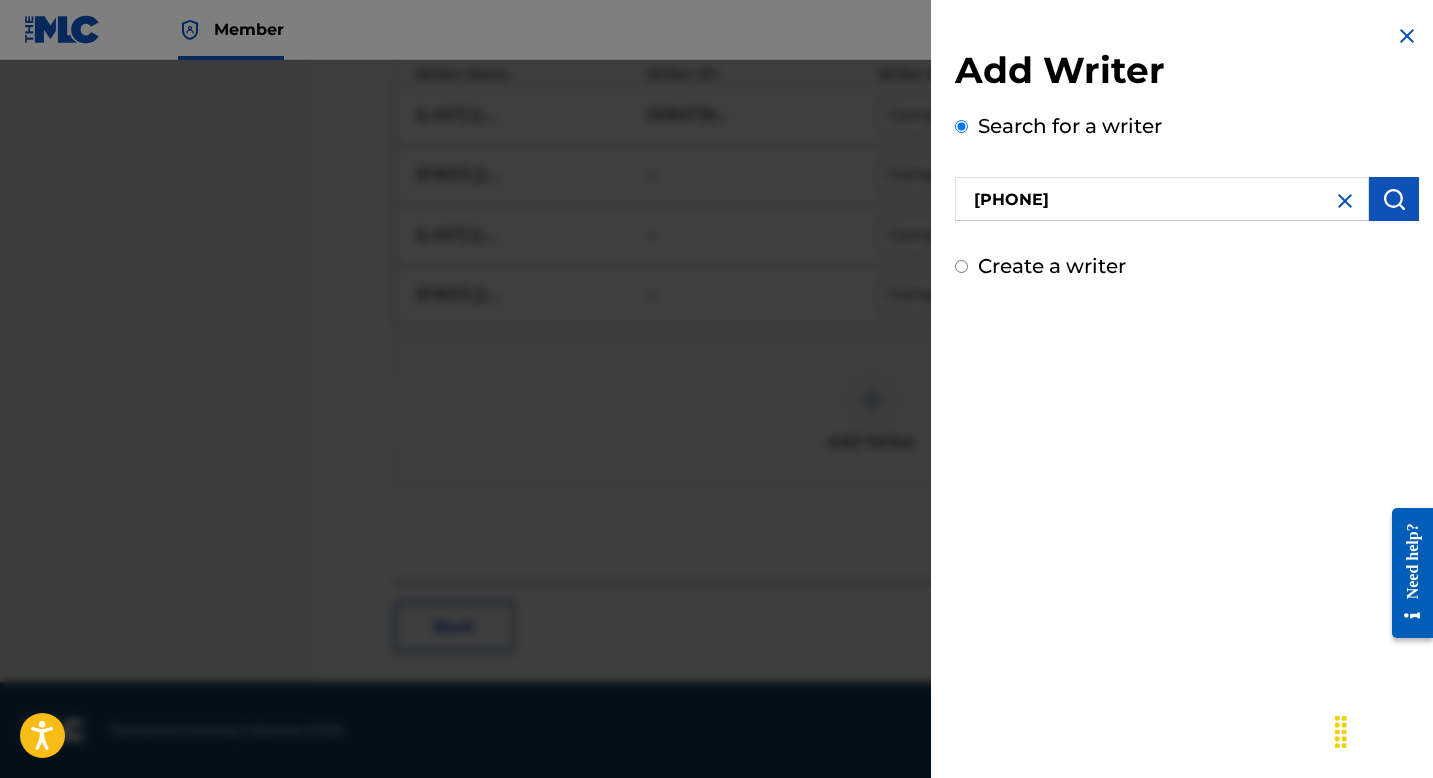 click at bounding box center (1394, 199) 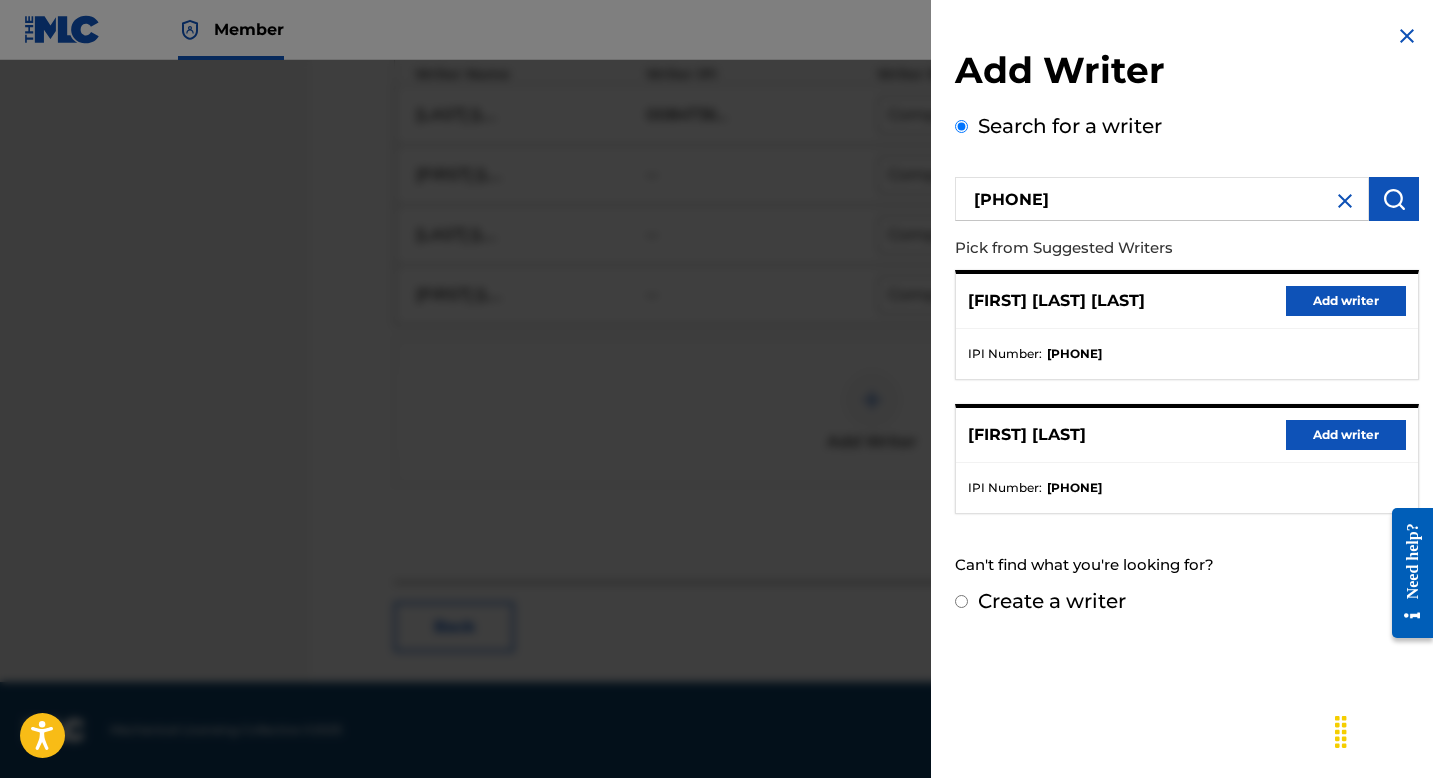 click on "Add writer" at bounding box center (1346, 435) 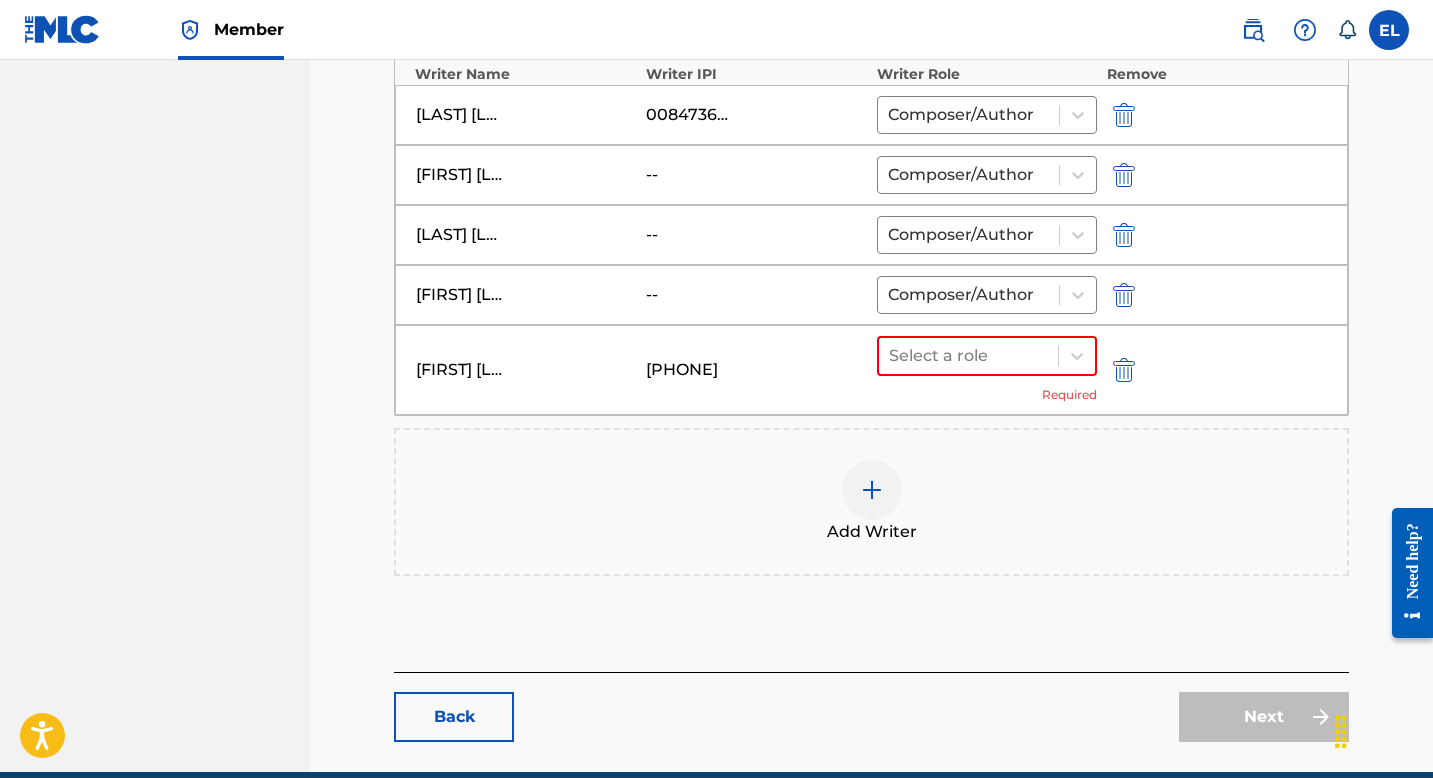 click at bounding box center (872, 490) 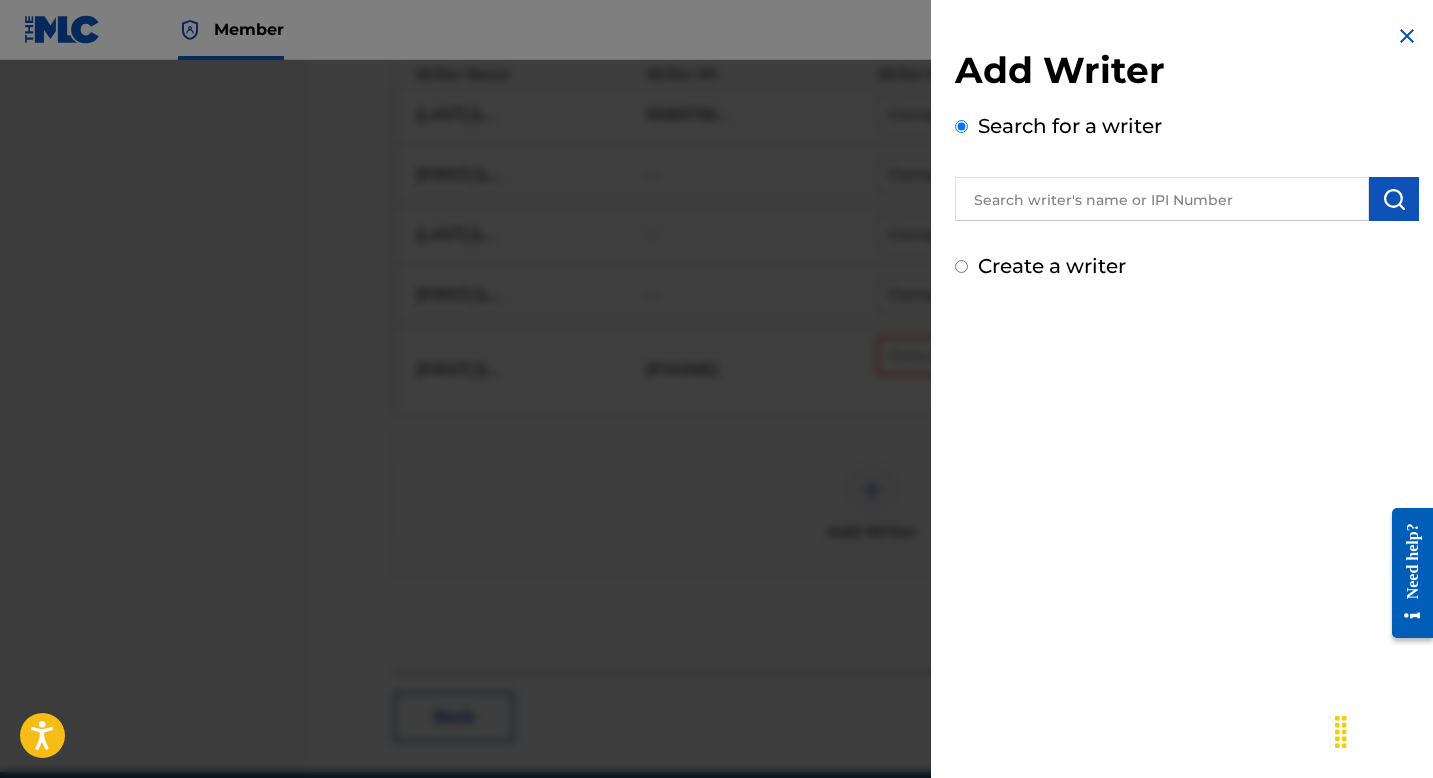 click at bounding box center (1162, 199) 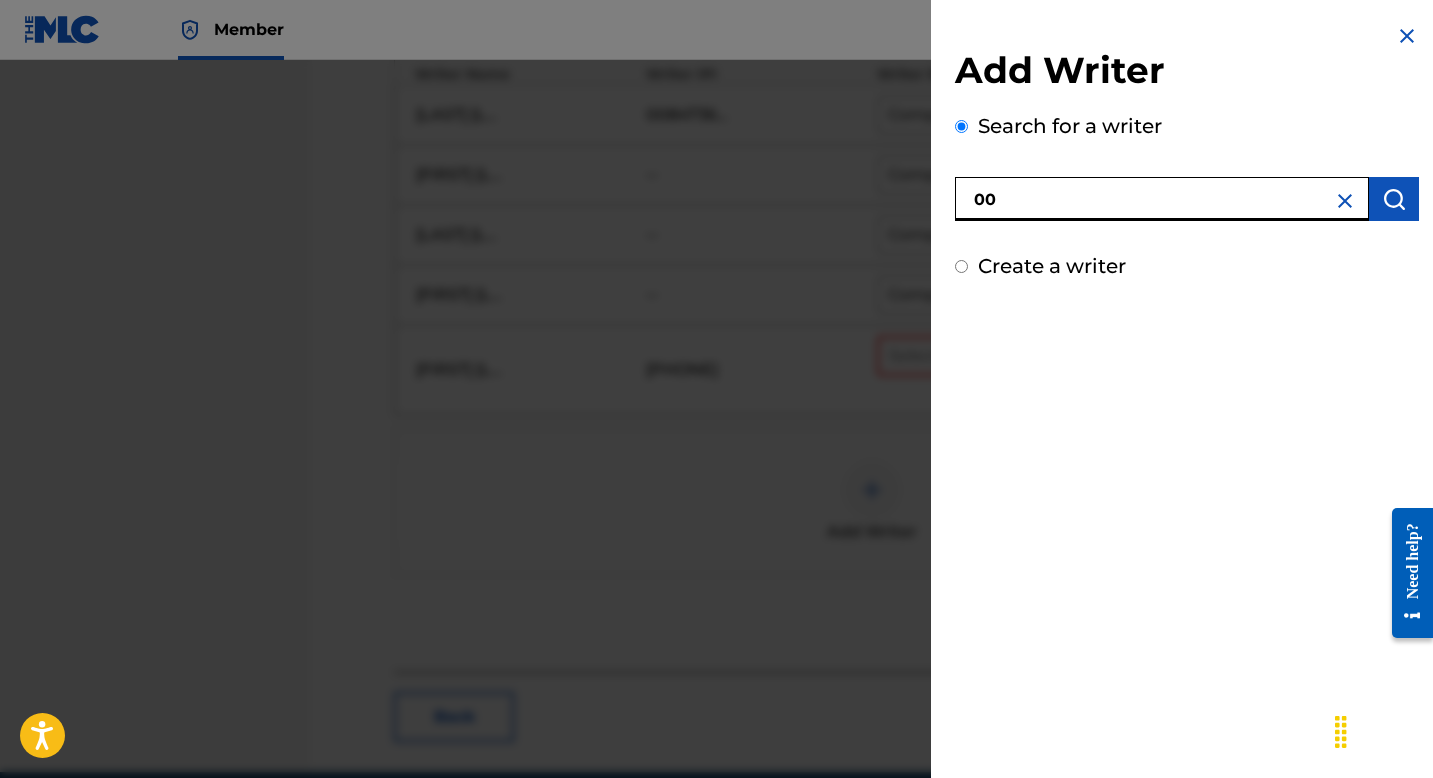 paste on "761160559" 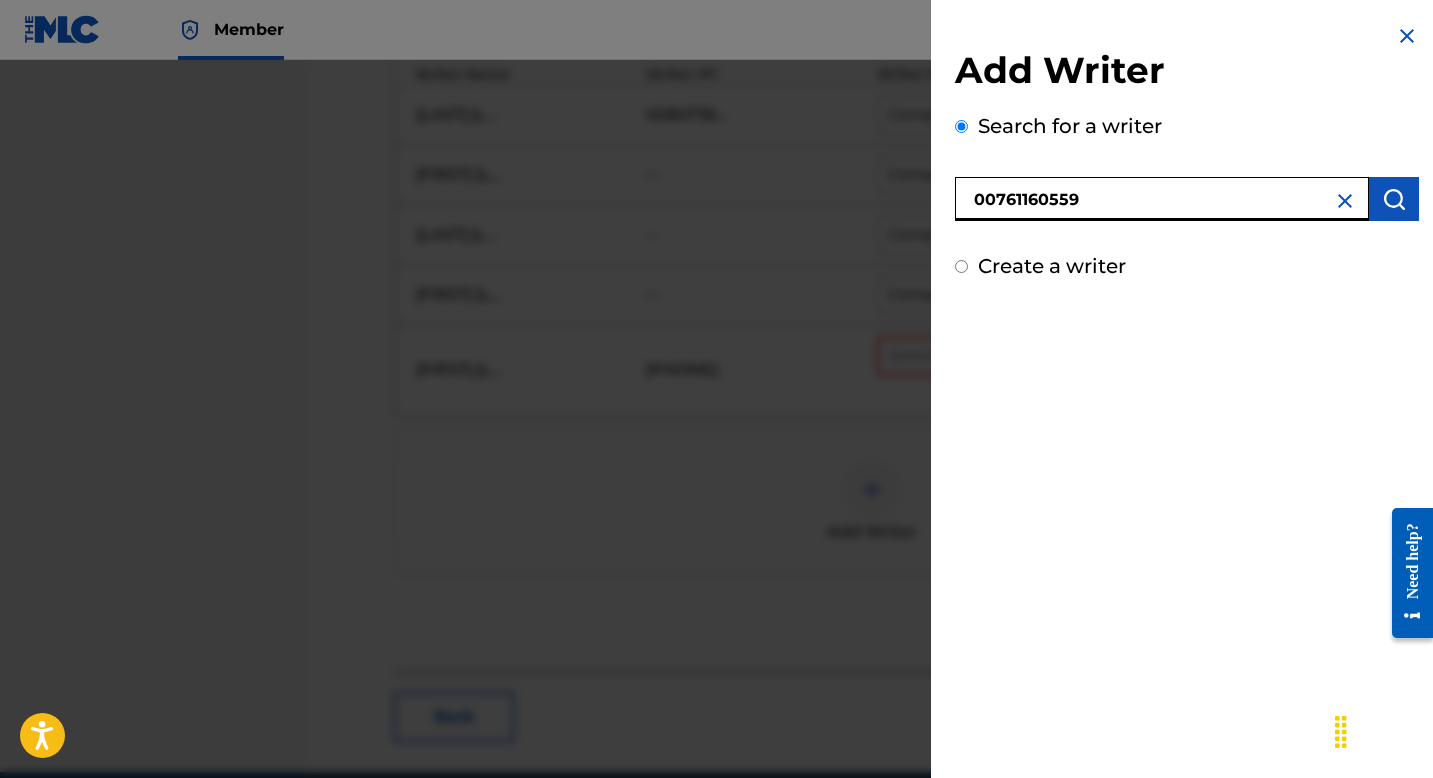 type on "00761160559" 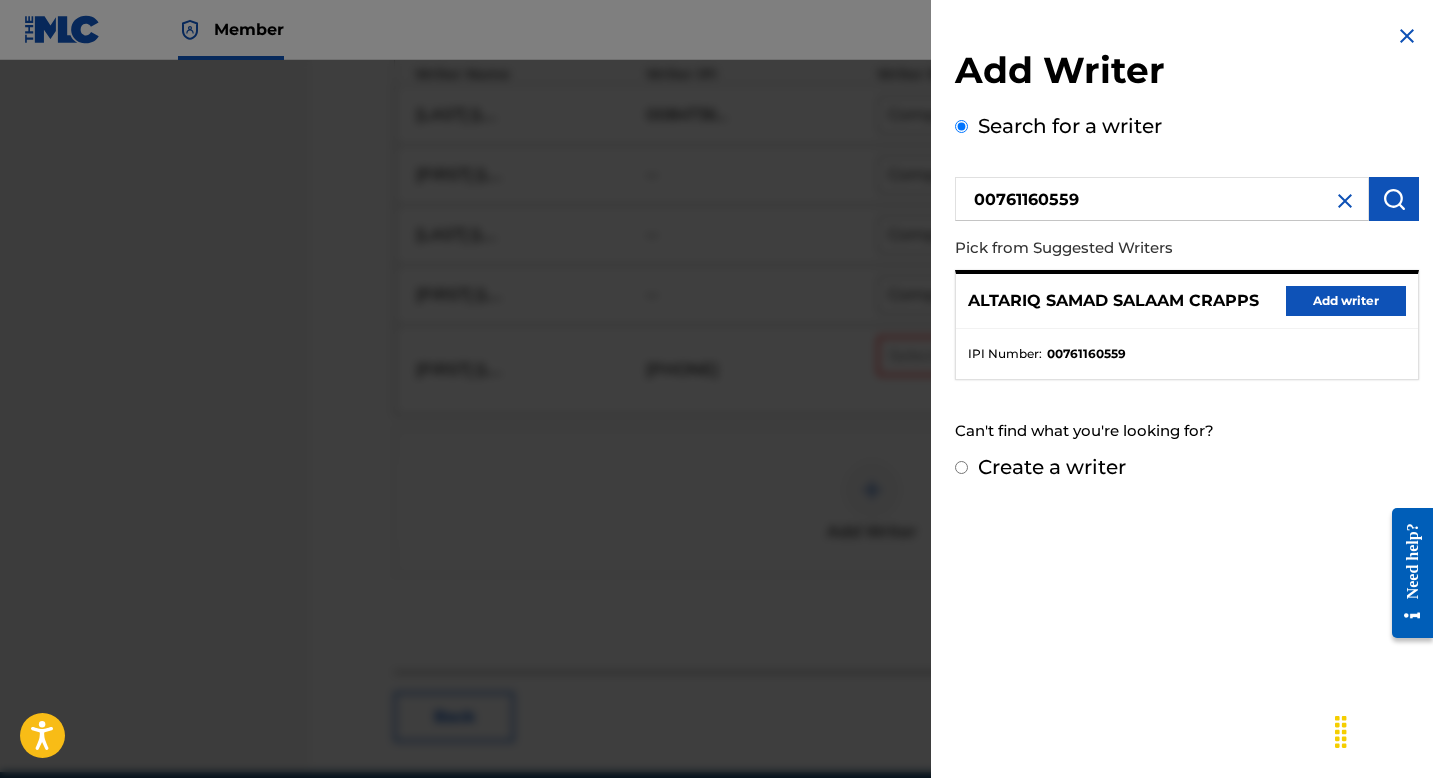 click on "Add writer" at bounding box center [1346, 301] 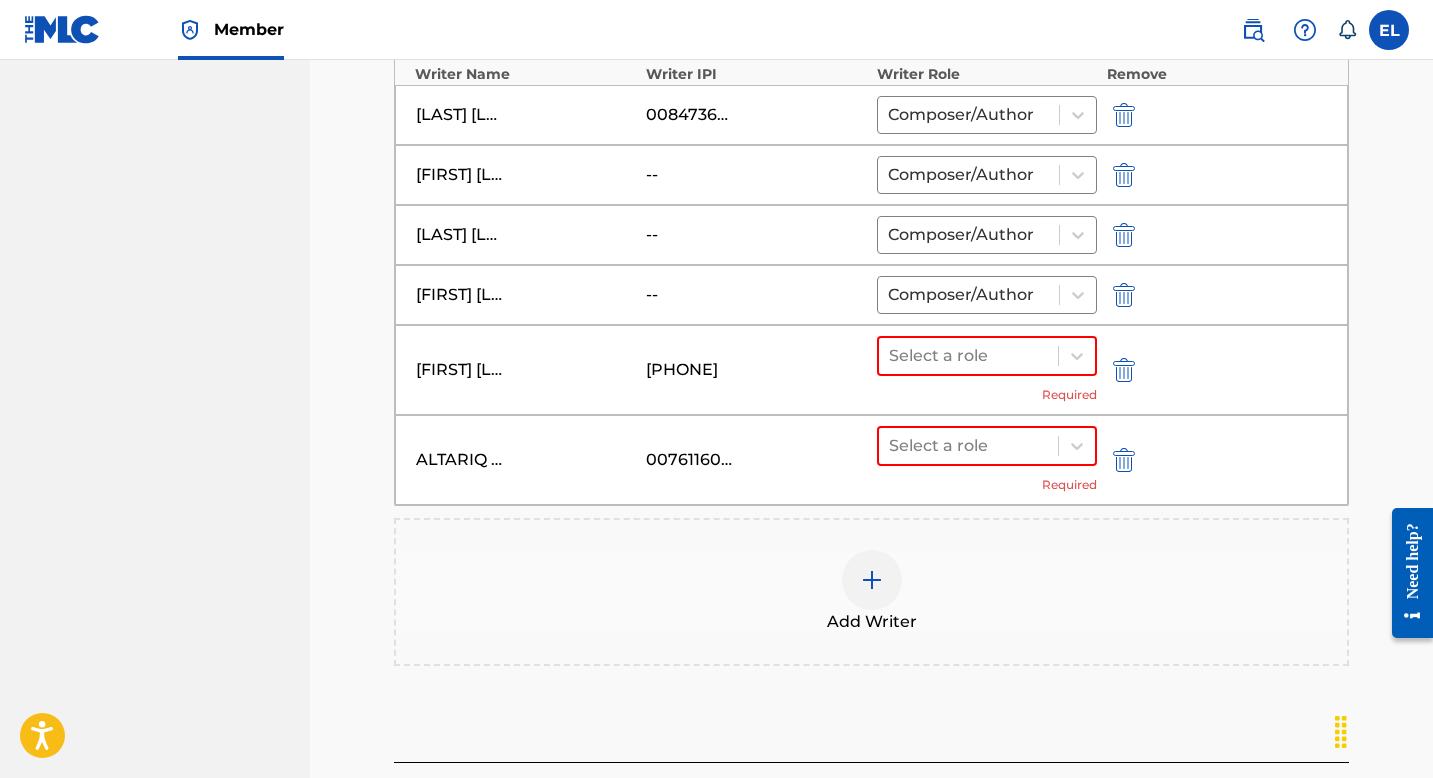 click at bounding box center (872, 580) 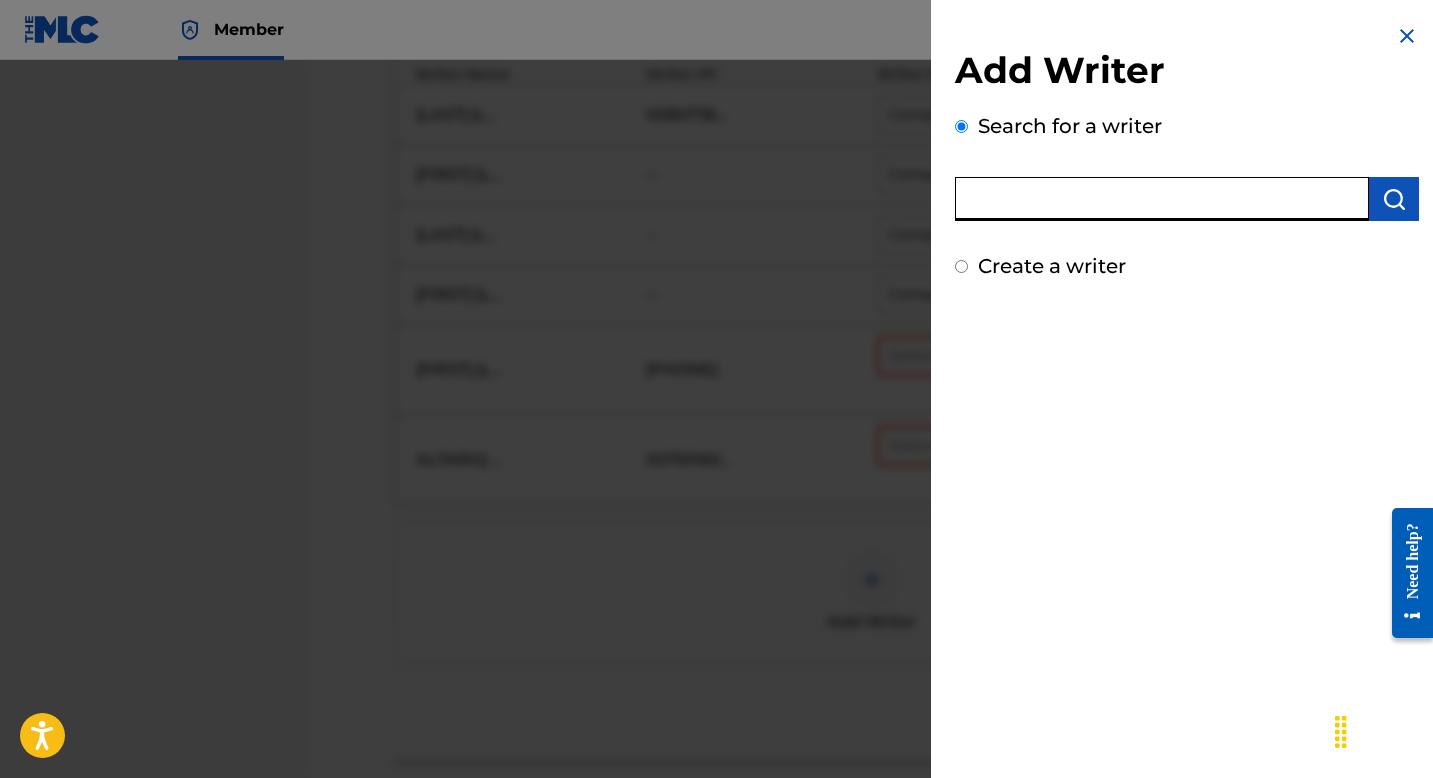 drag, startPoint x: 1189, startPoint y: 183, endPoint x: 1218, endPoint y: 195, distance: 31.38471 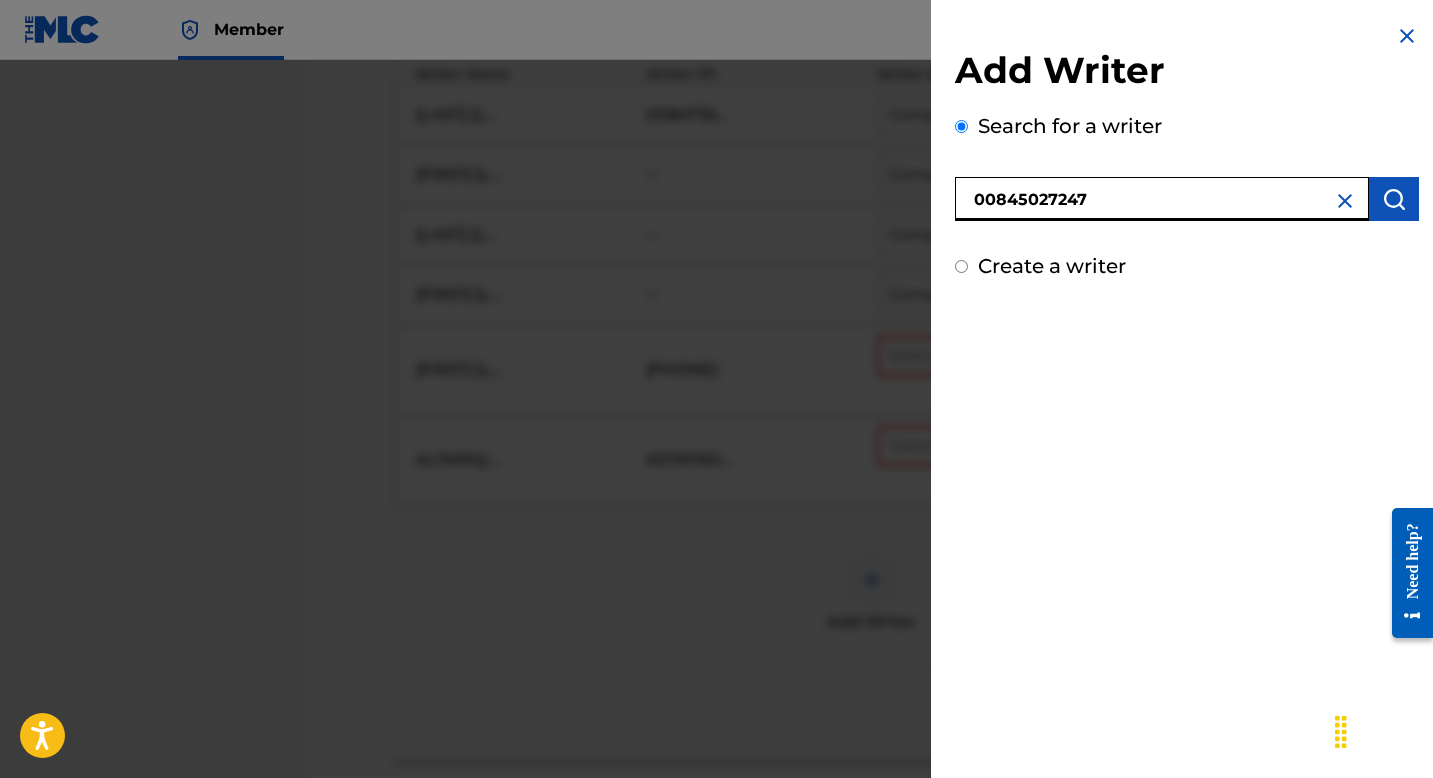 type on "00845027247" 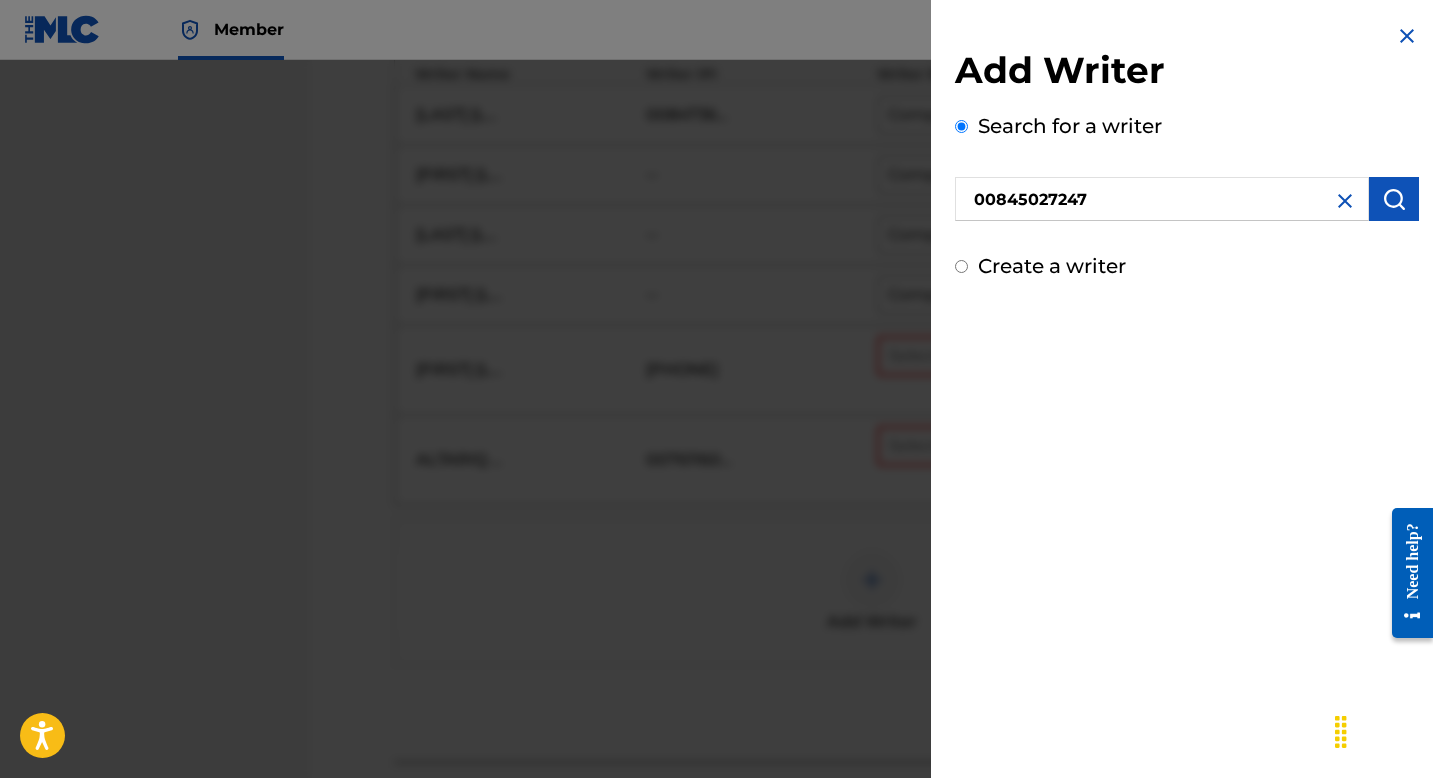 click at bounding box center (1394, 199) 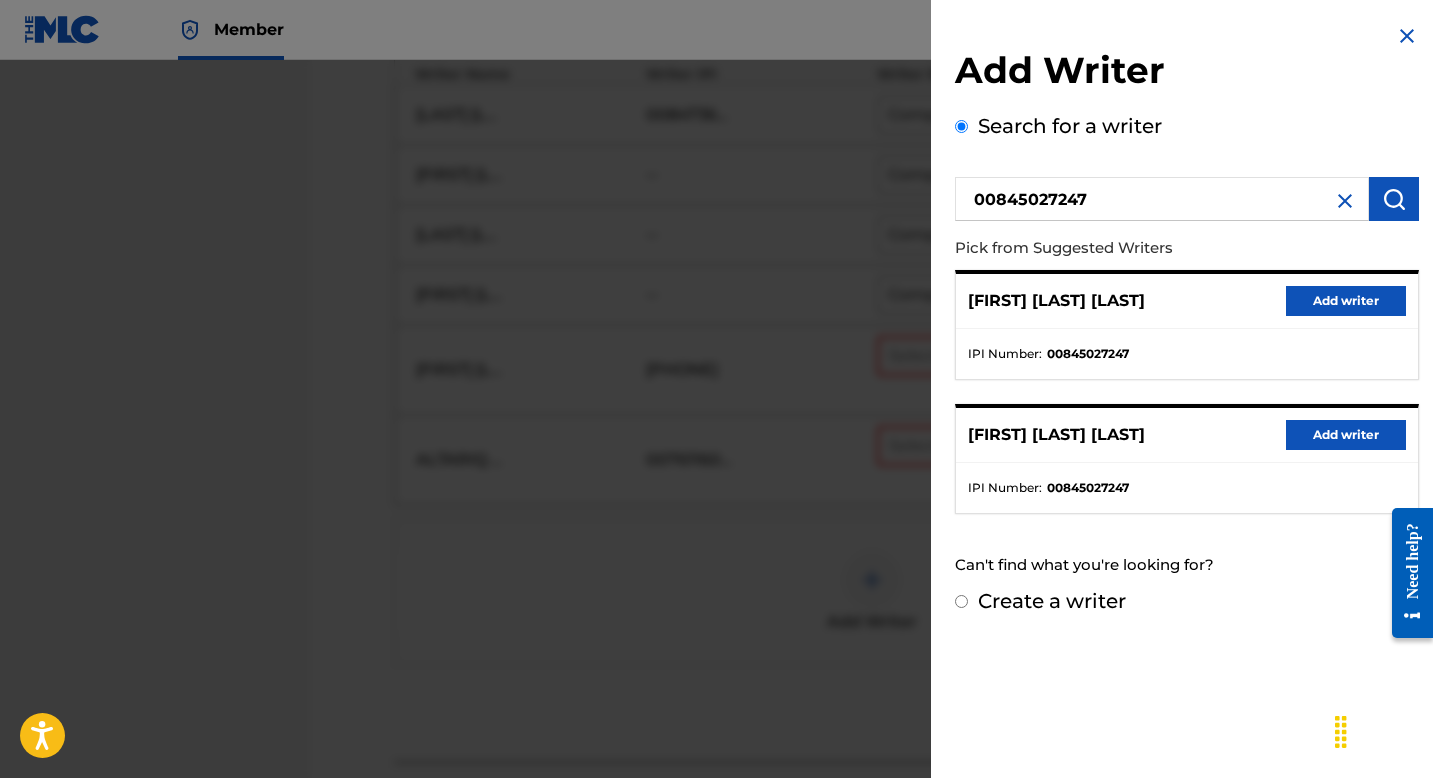 click on "Add writer" at bounding box center (1346, 435) 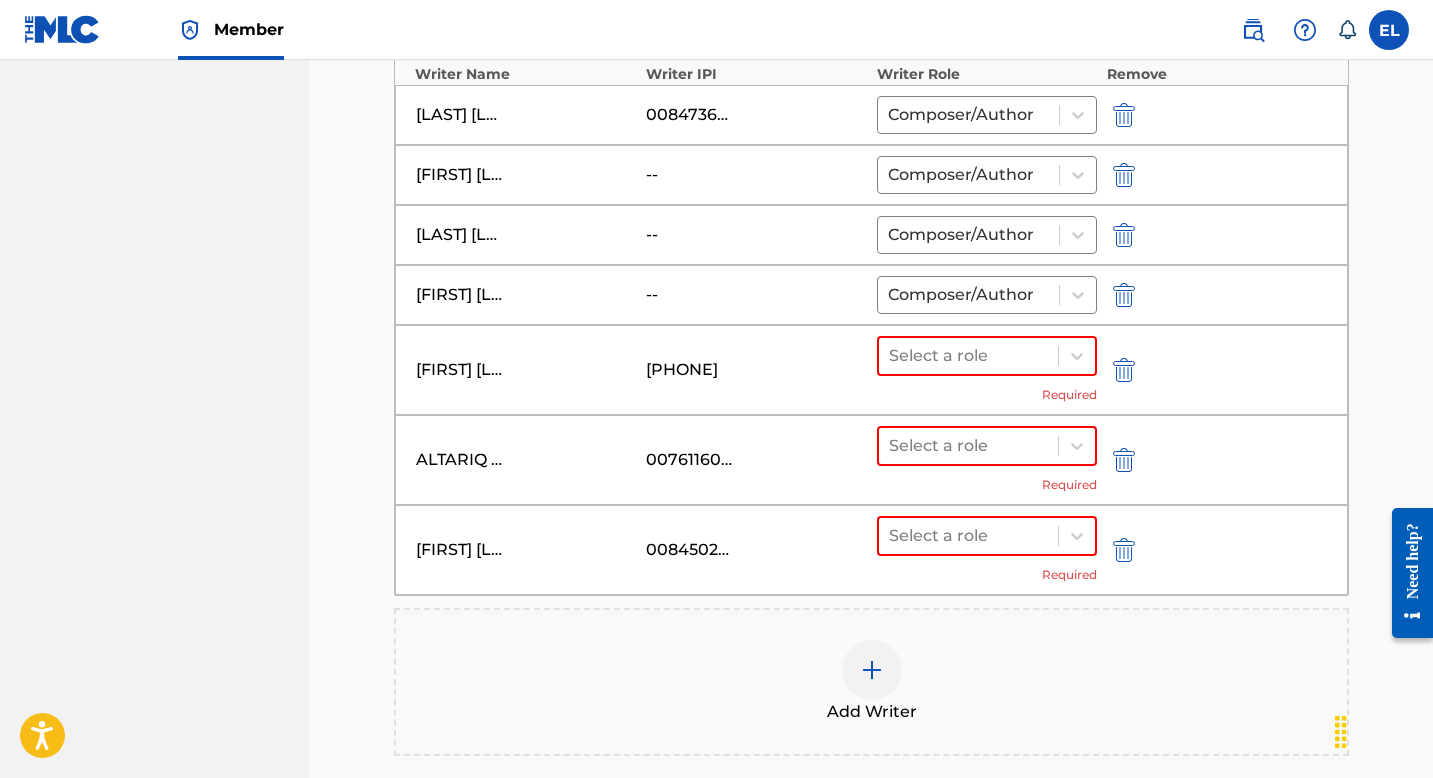 click at bounding box center (872, 670) 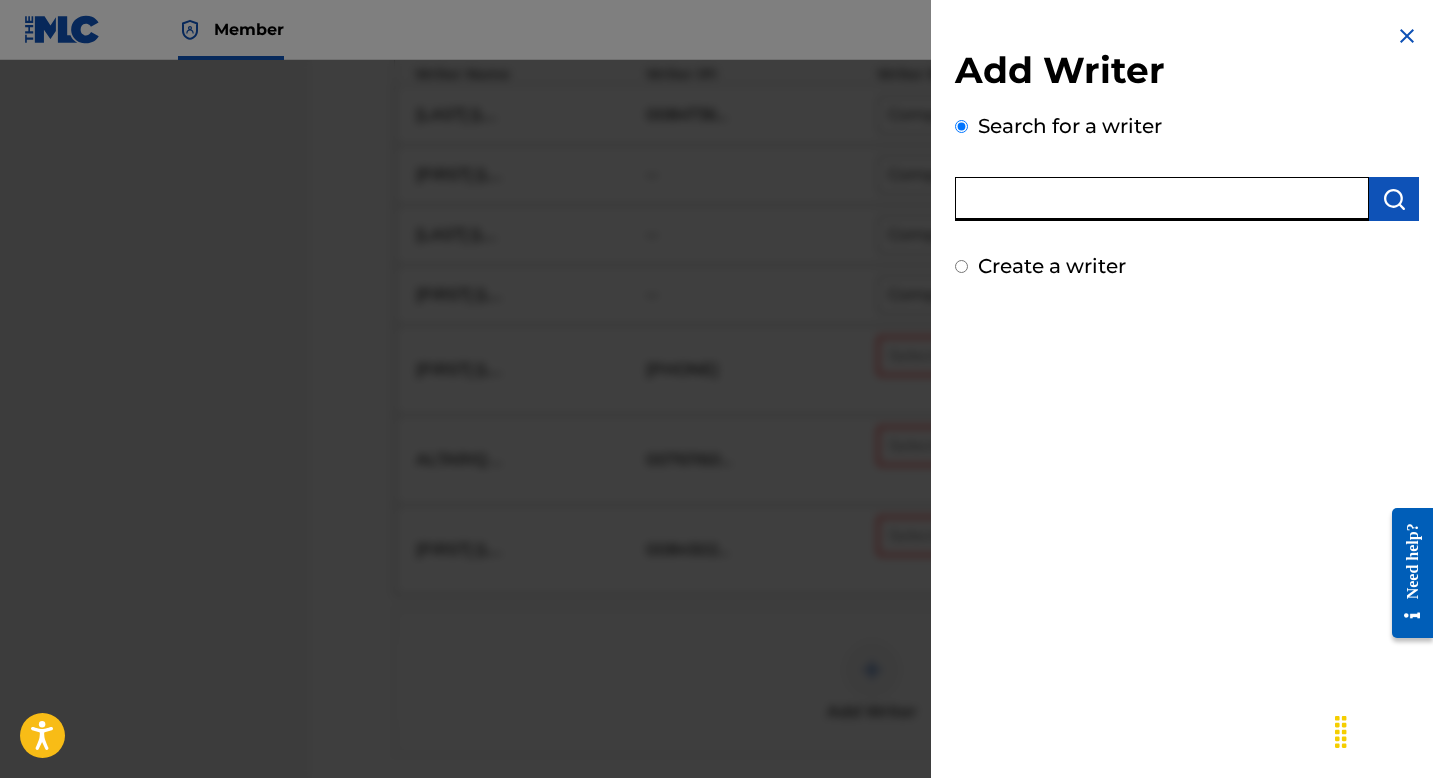 click at bounding box center (1162, 199) 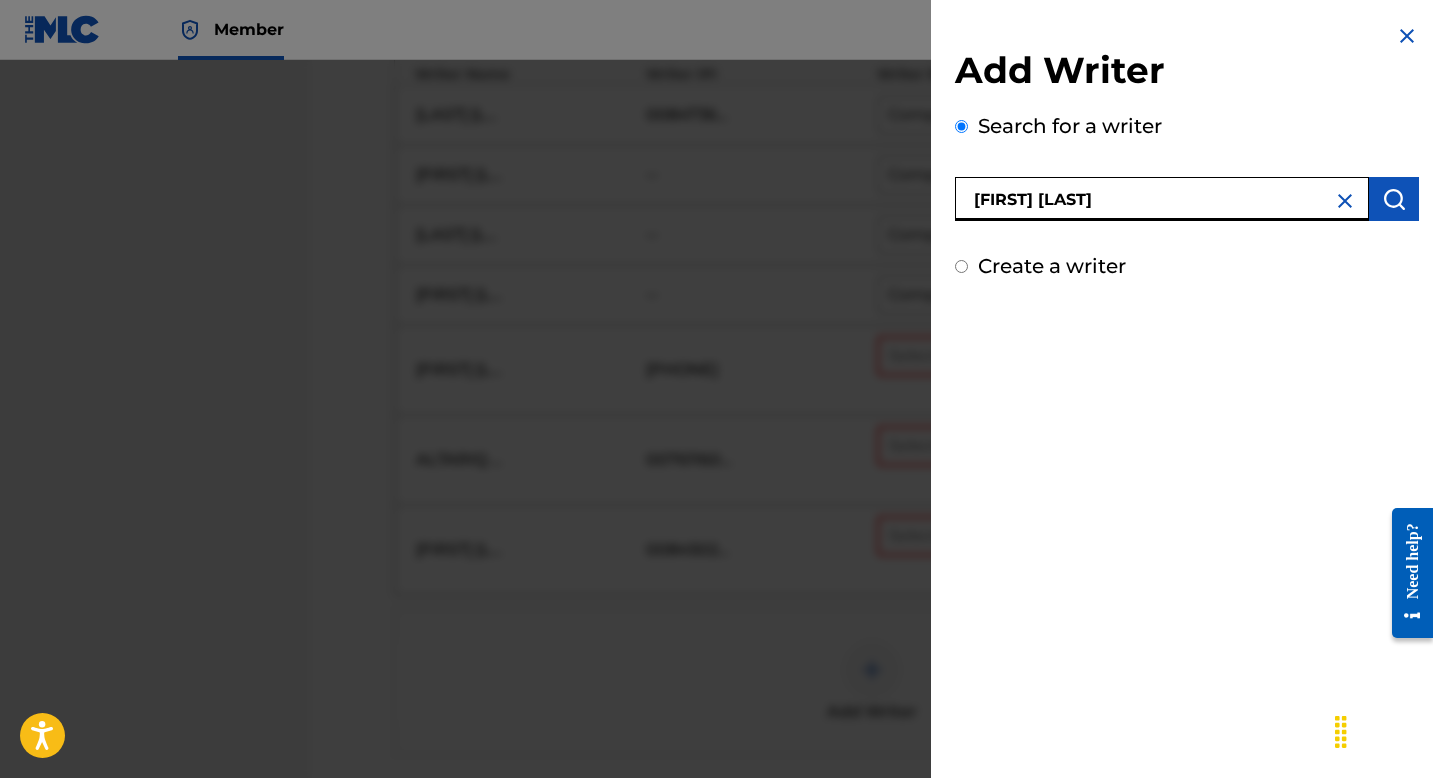 type on "Bailey Roark" 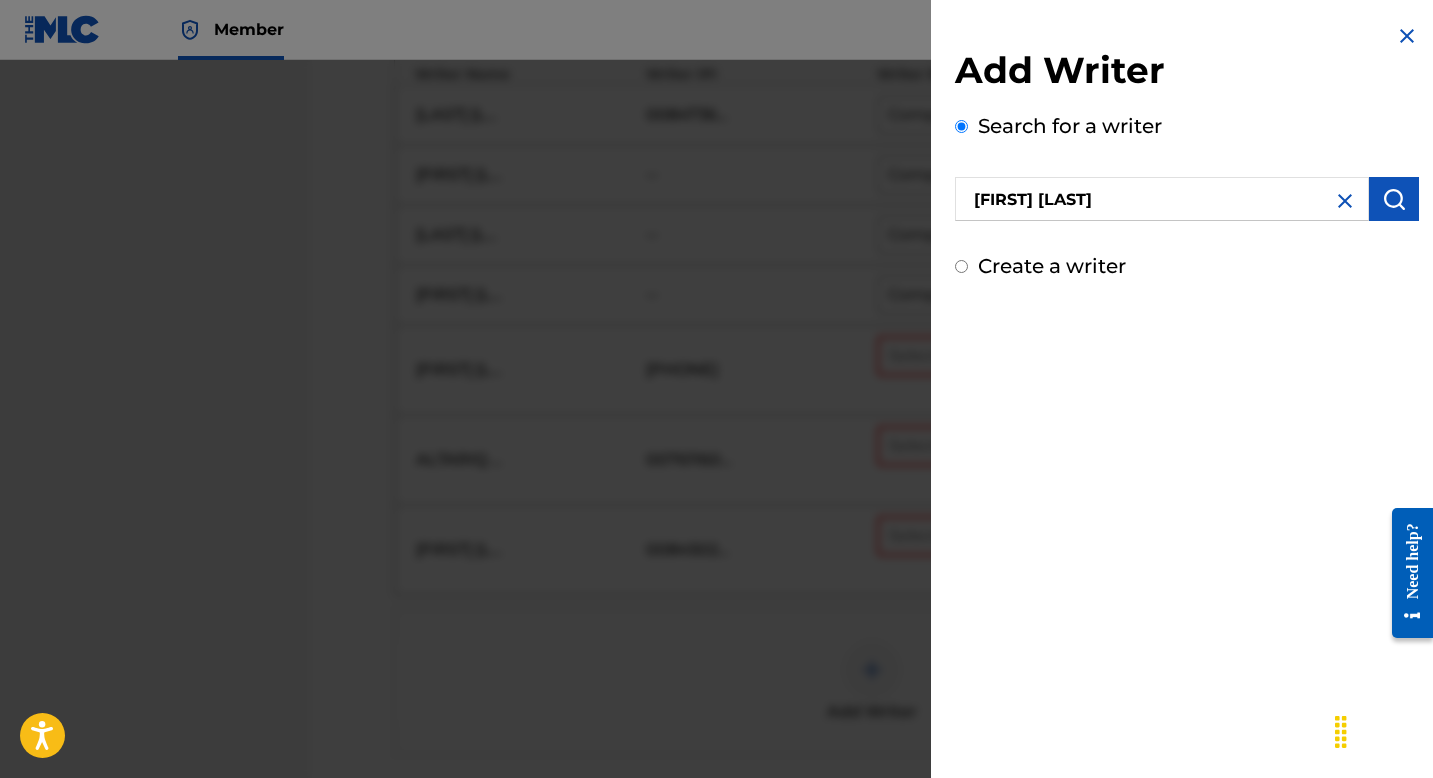click at bounding box center (1345, 201) 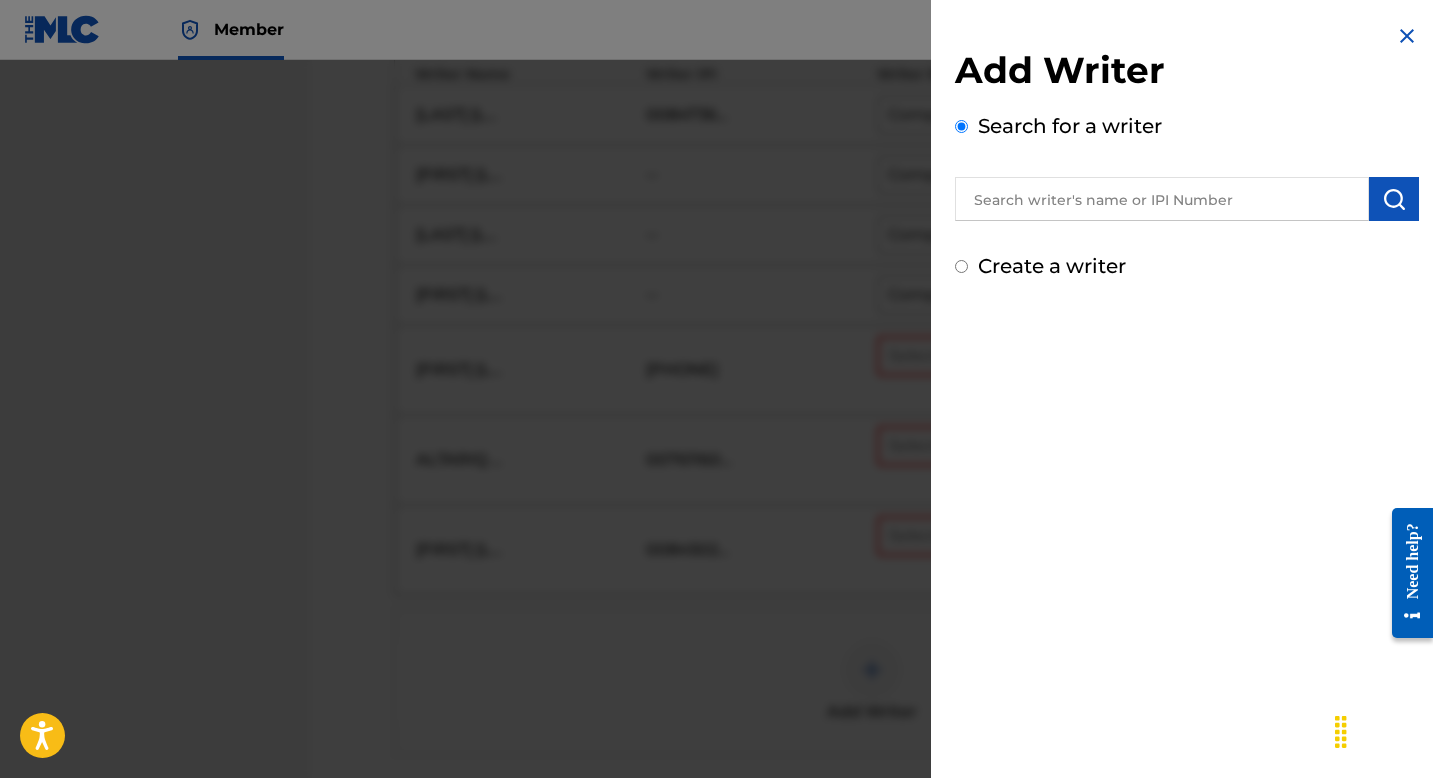 click at bounding box center [1162, 199] 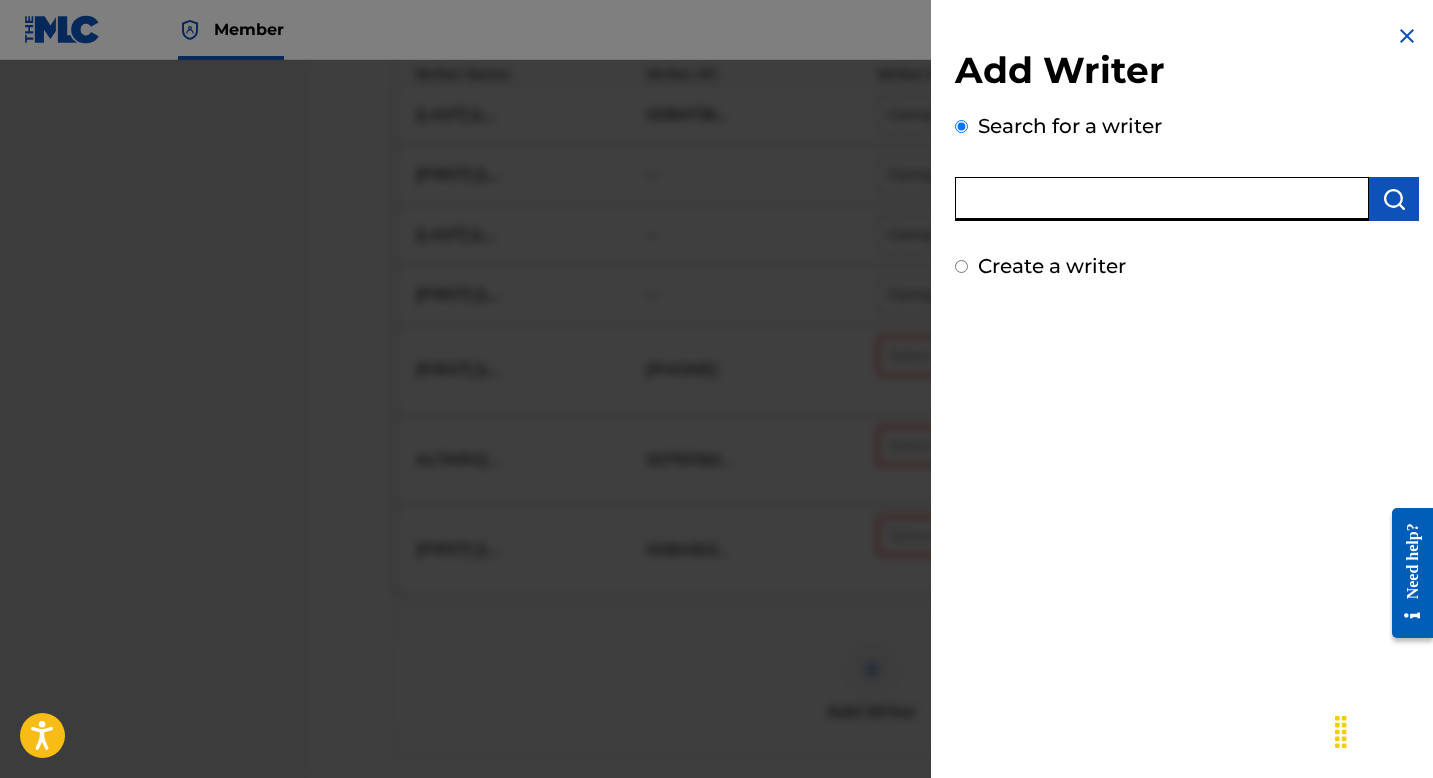 paste on "Bailey Roark" 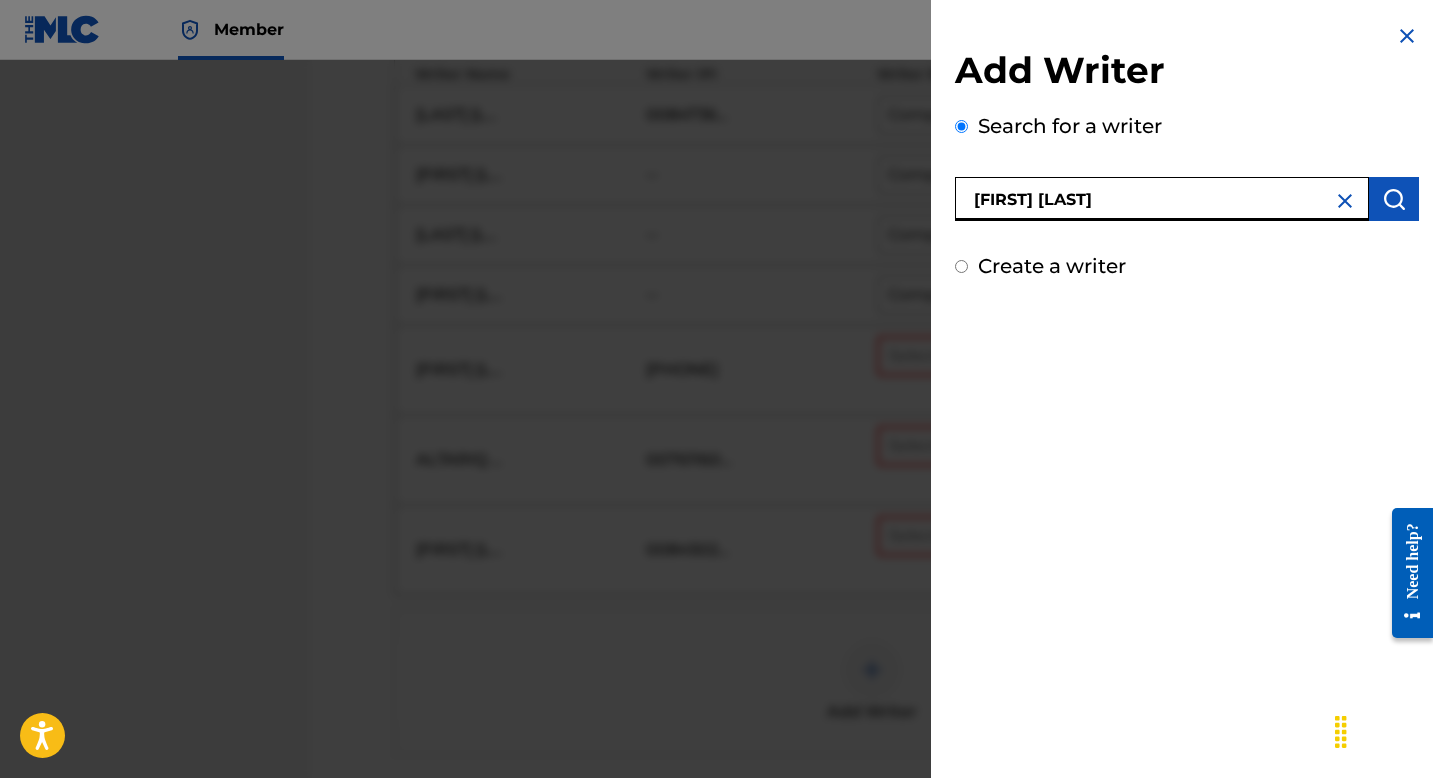 type on "Bailey Roark" 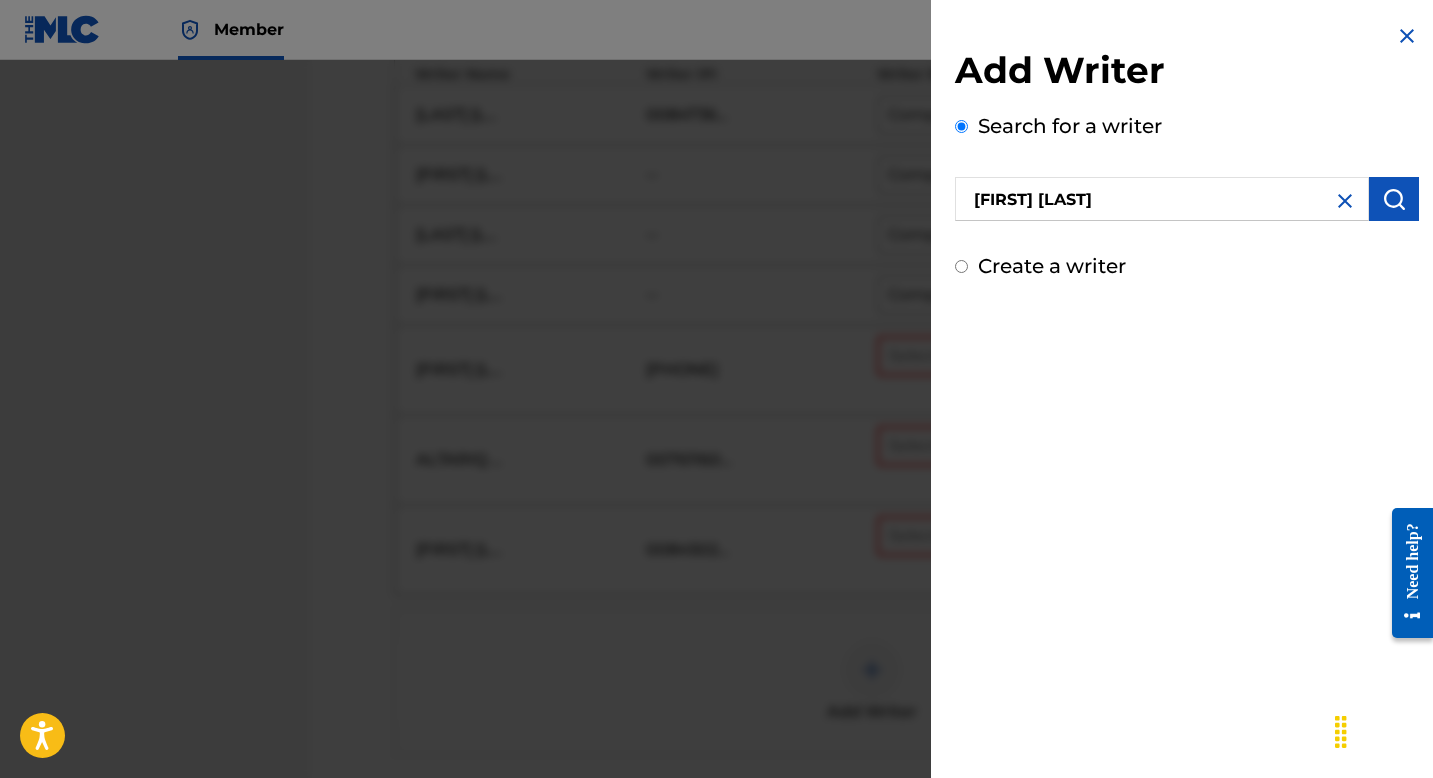 click at bounding box center [1394, 199] 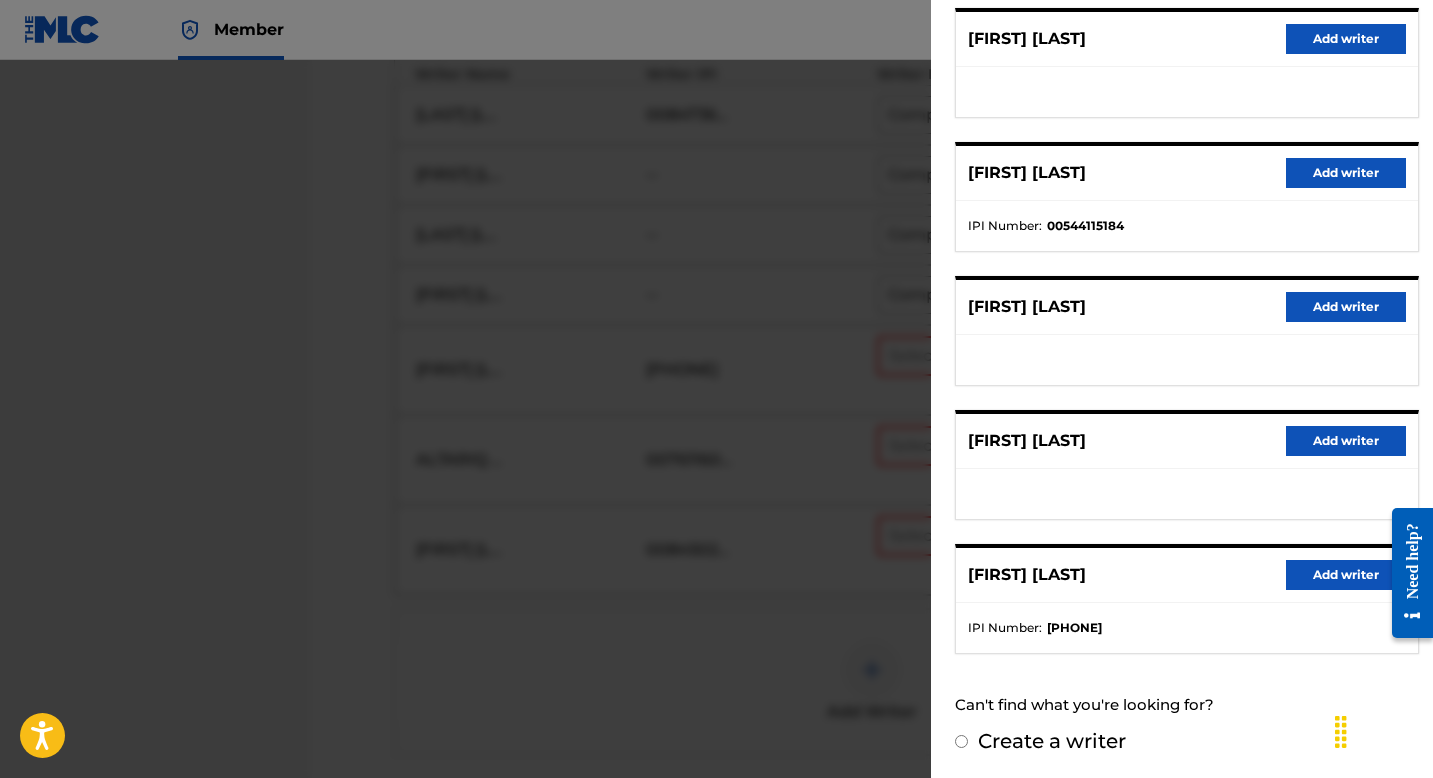 scroll, scrollTop: 264, scrollLeft: 0, axis: vertical 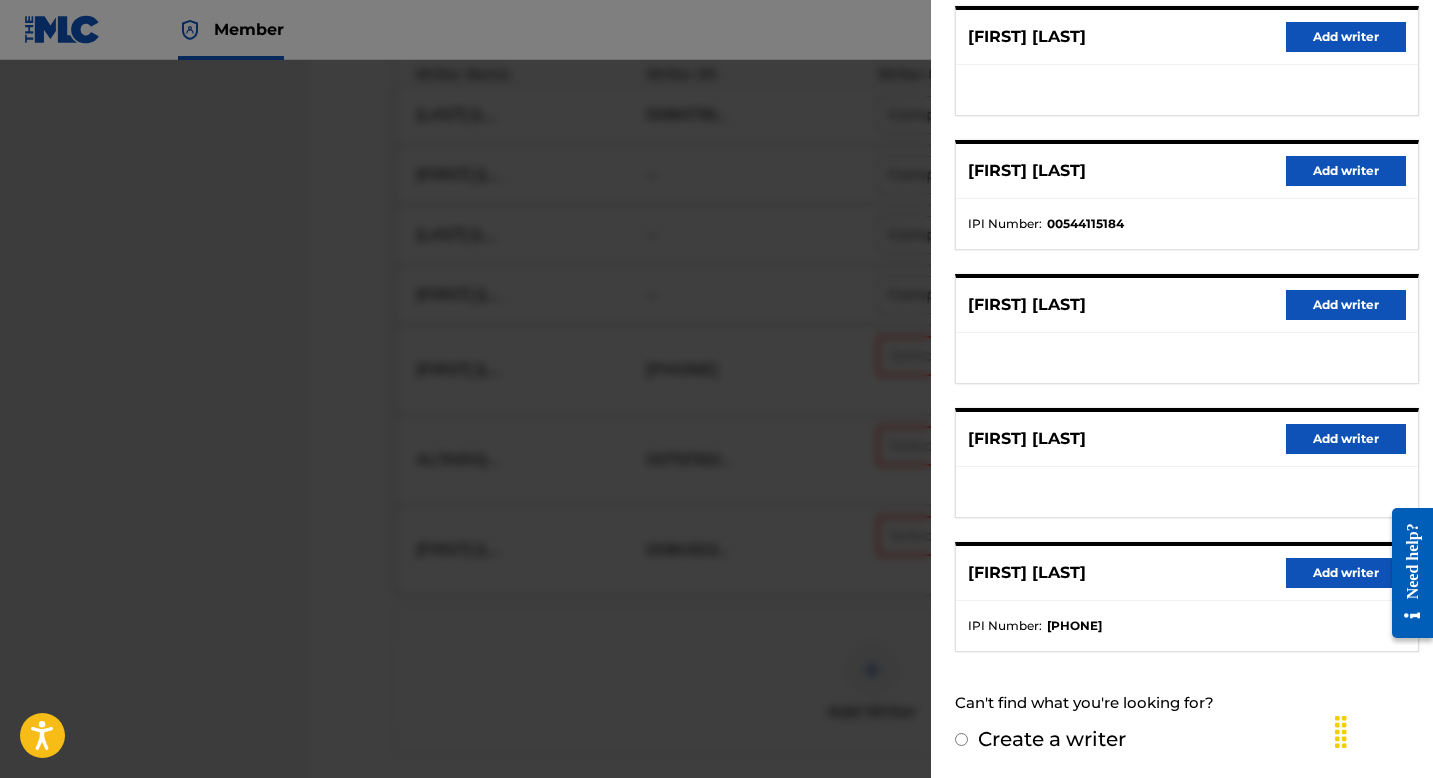click at bounding box center [716, 449] 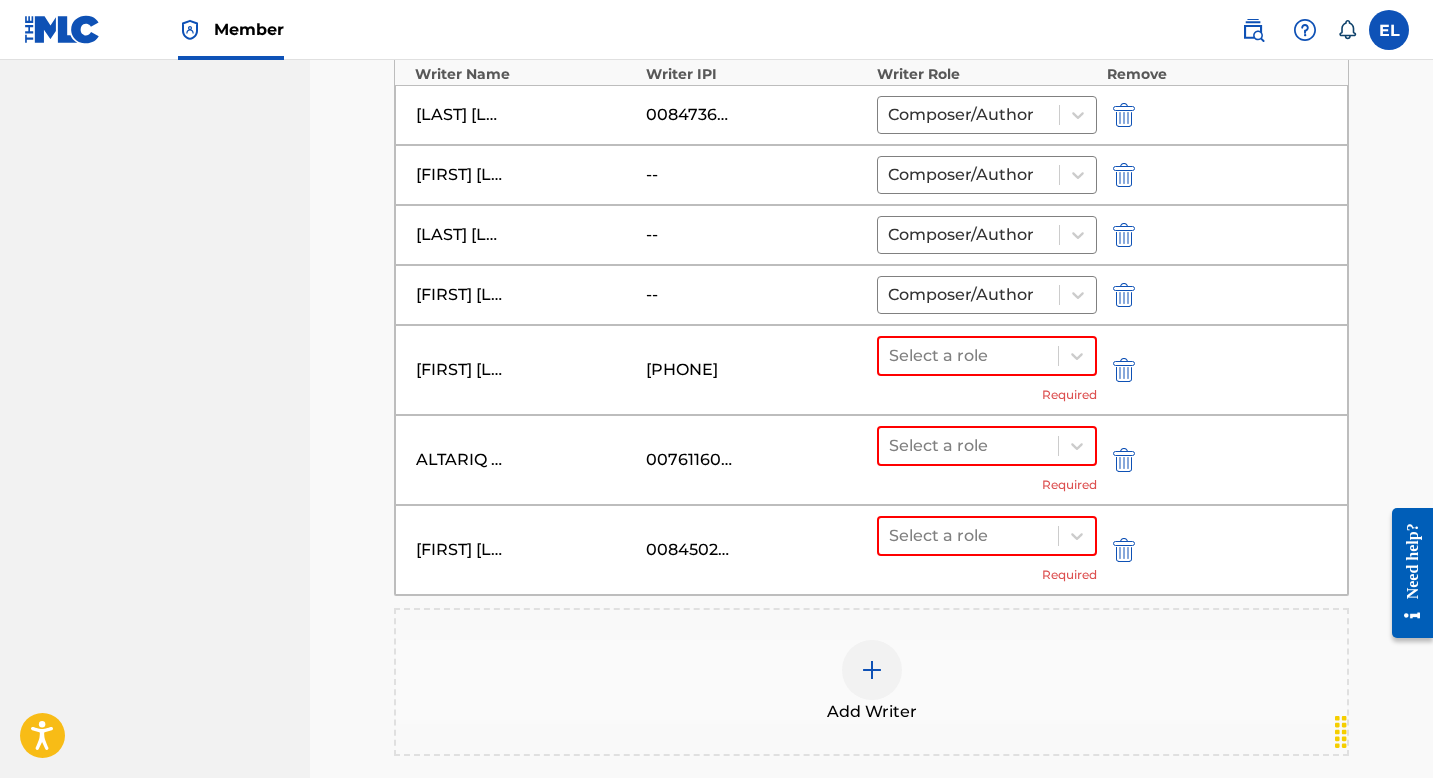 click at bounding box center (1124, 175) 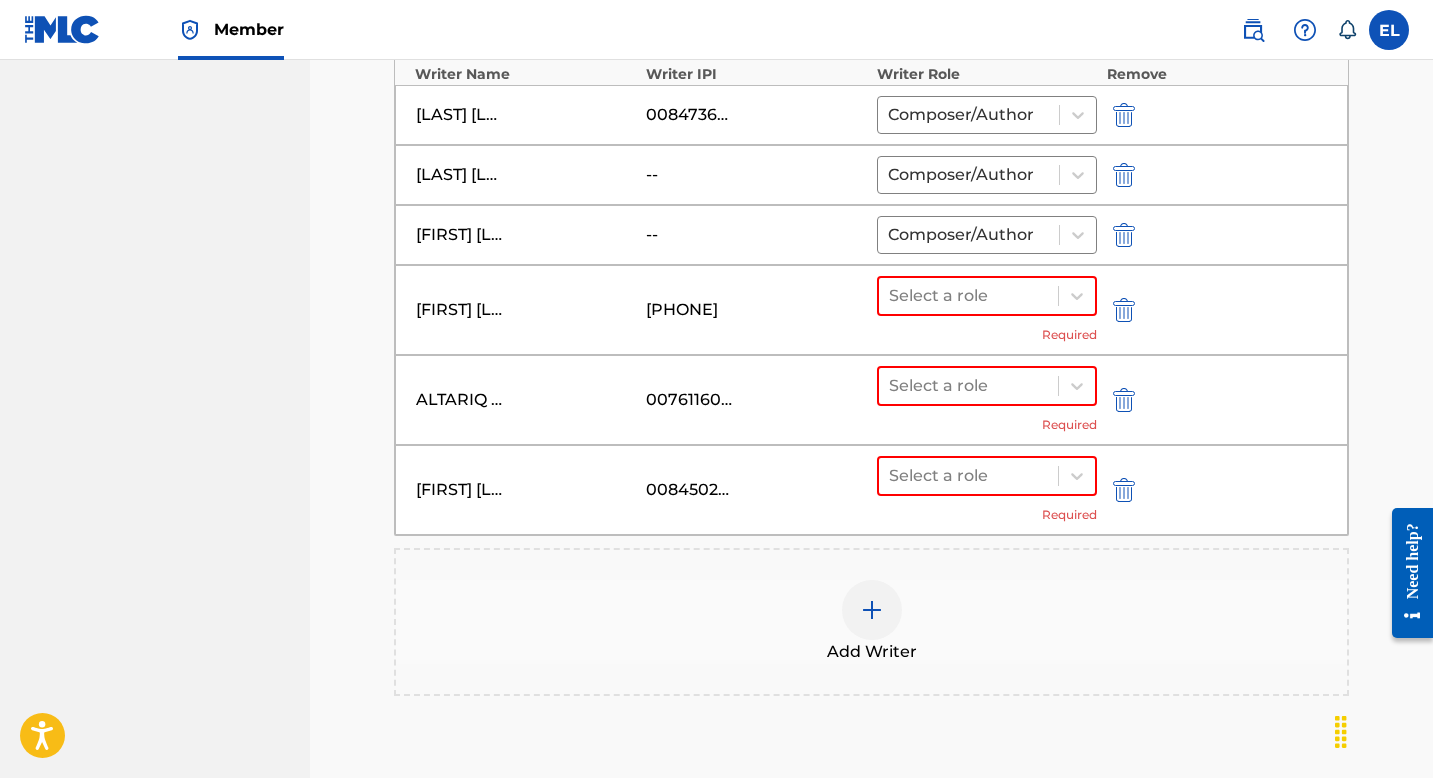 click at bounding box center [872, 610] 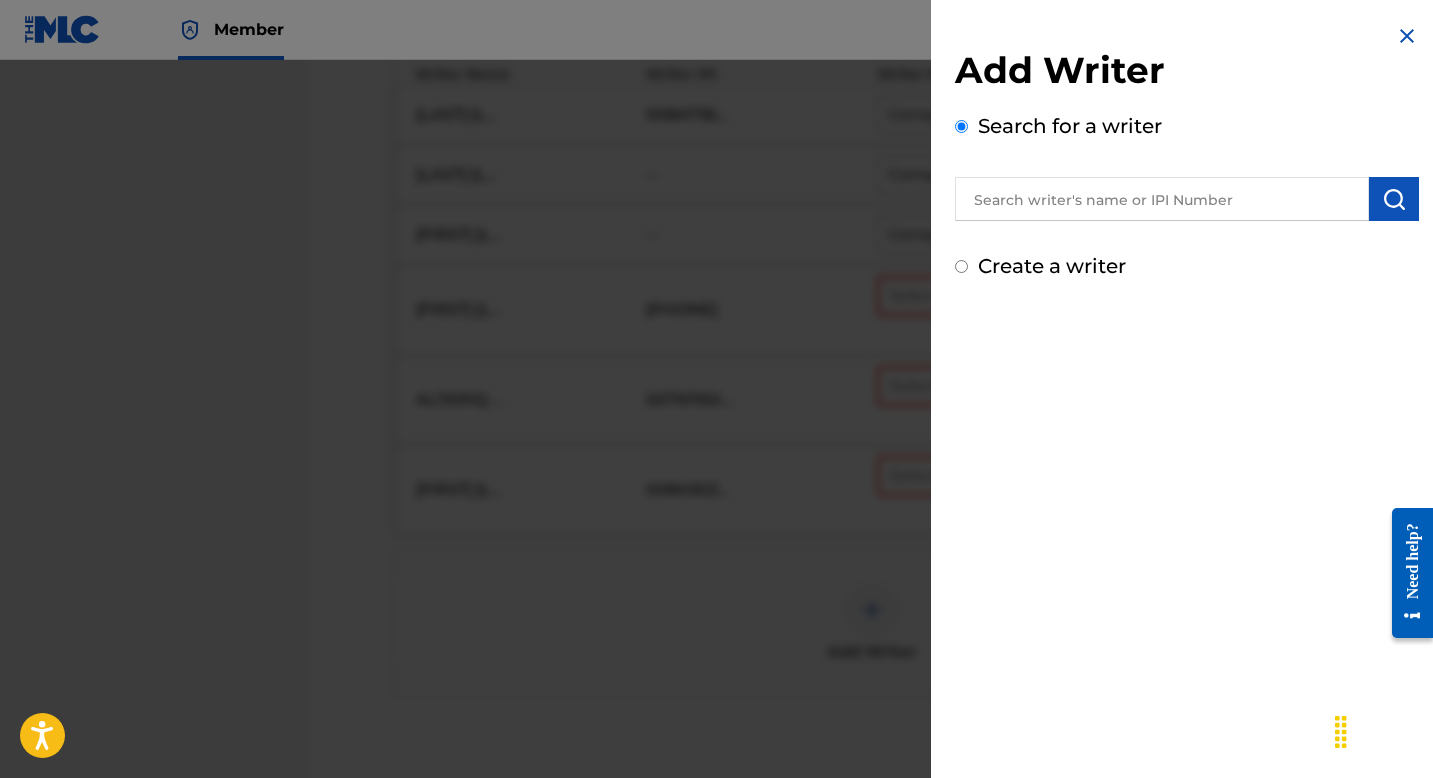 click at bounding box center [1162, 199] 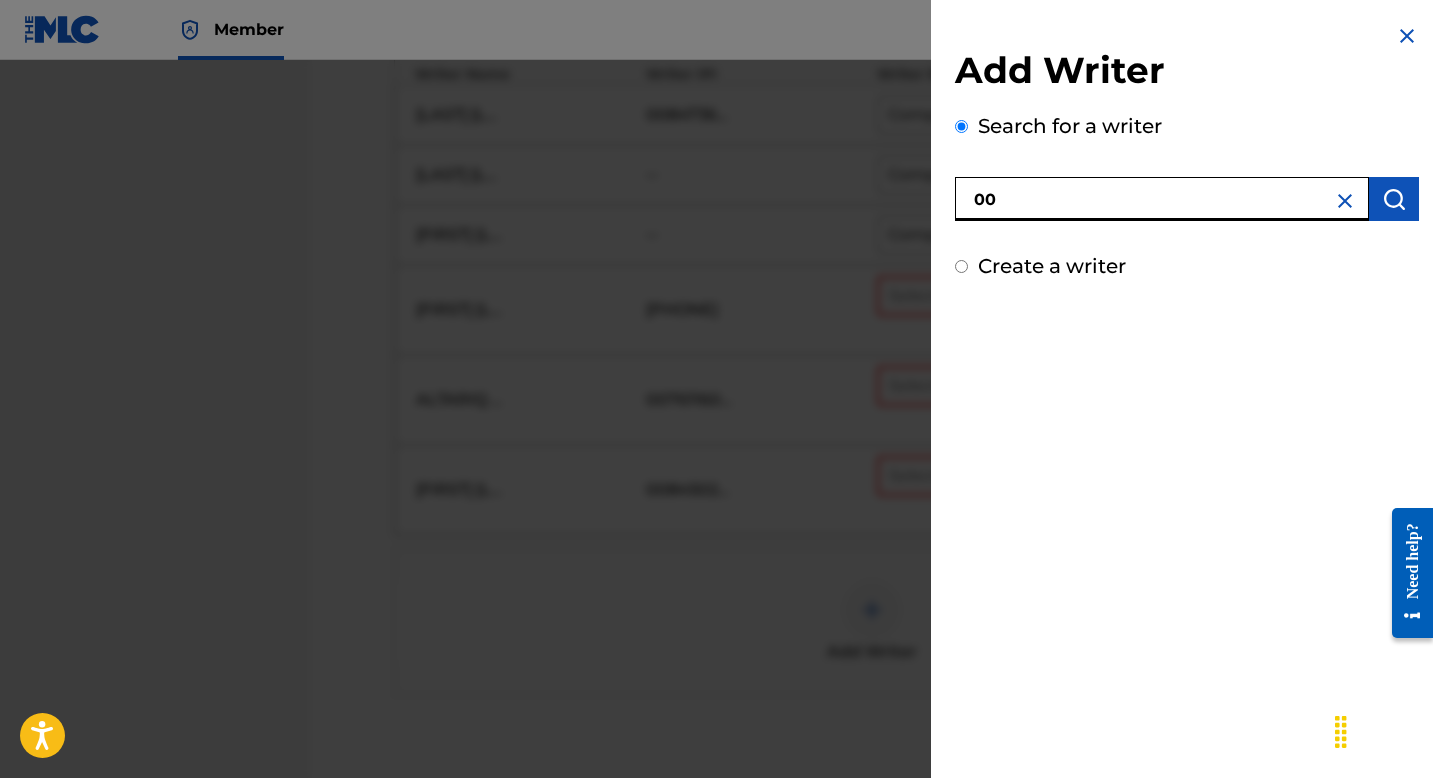 paste on "342287075" 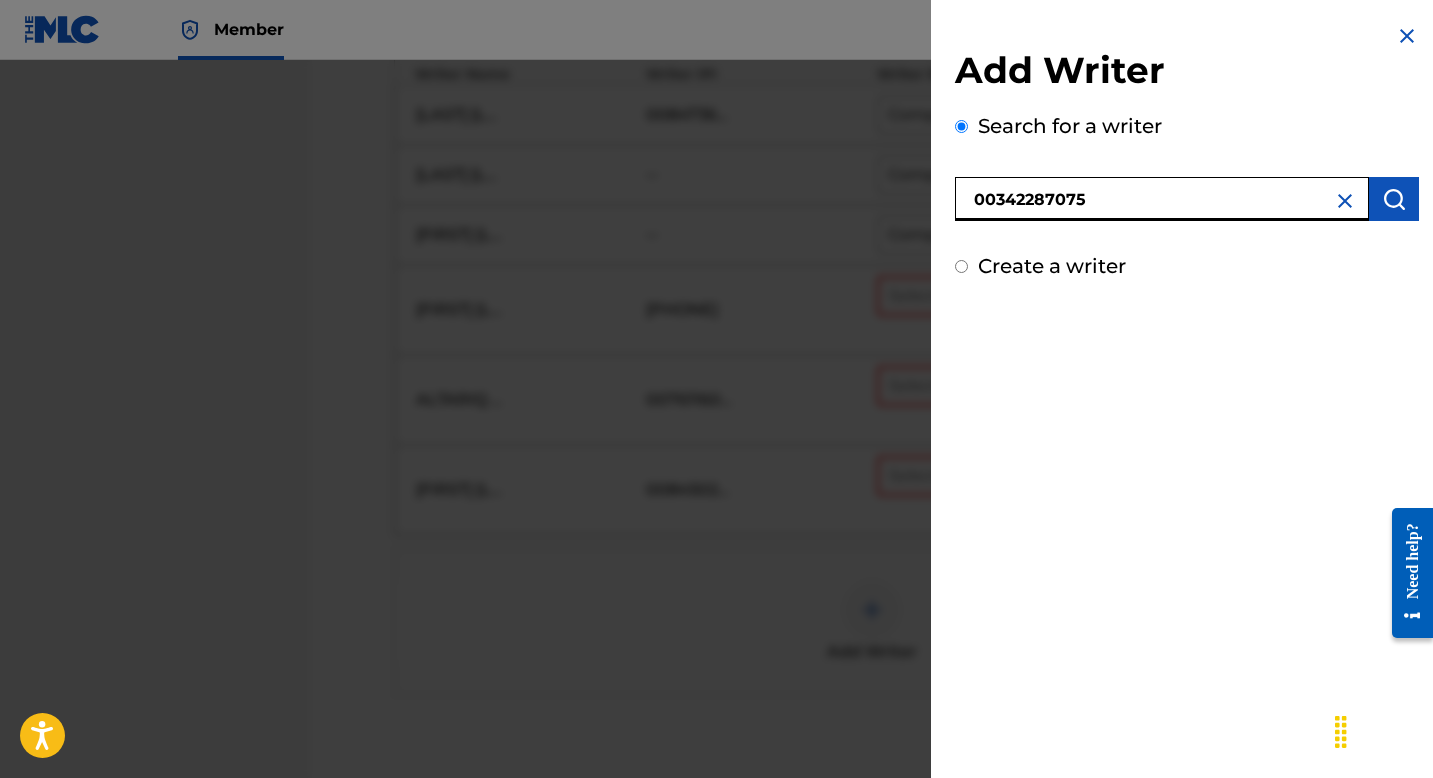type on "00342287075" 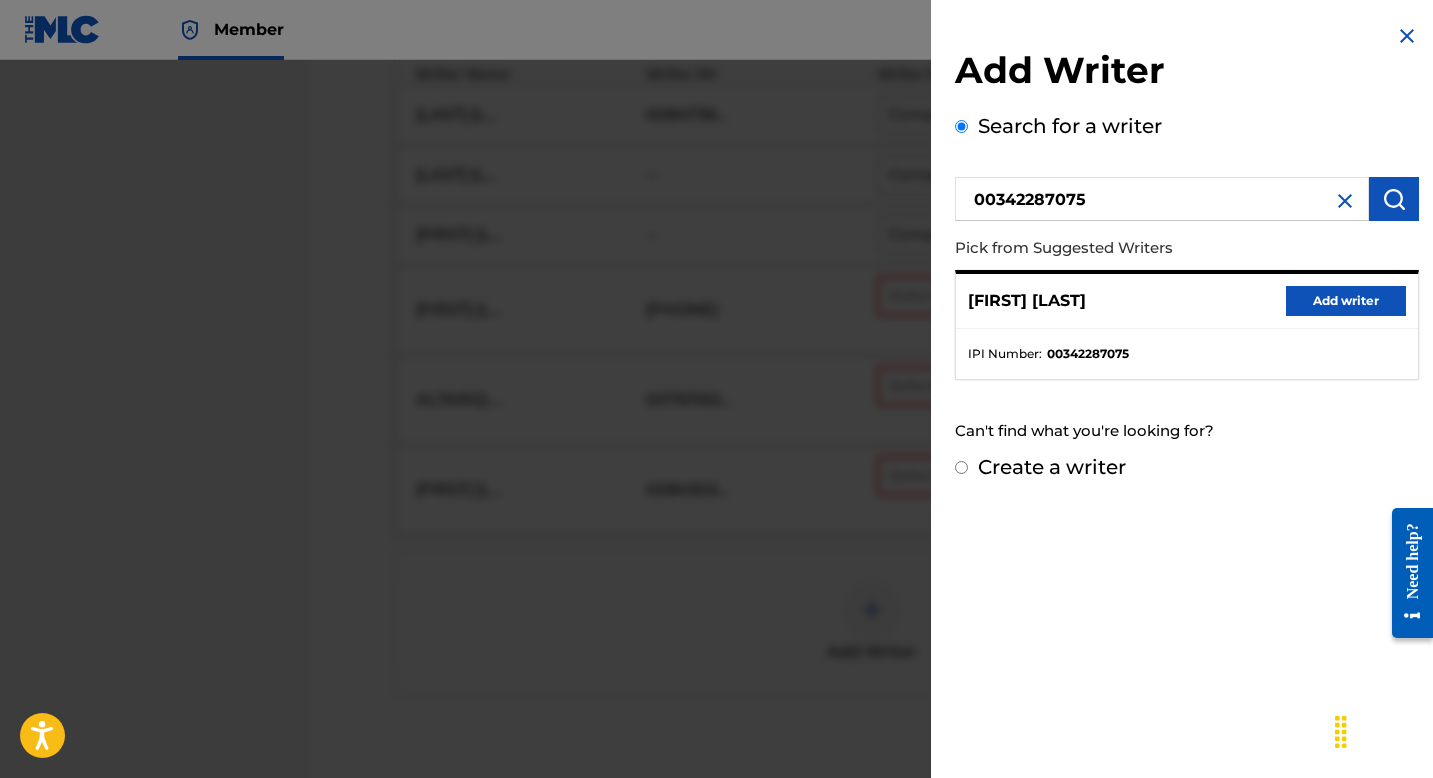 click on "Add writer" at bounding box center (1346, 301) 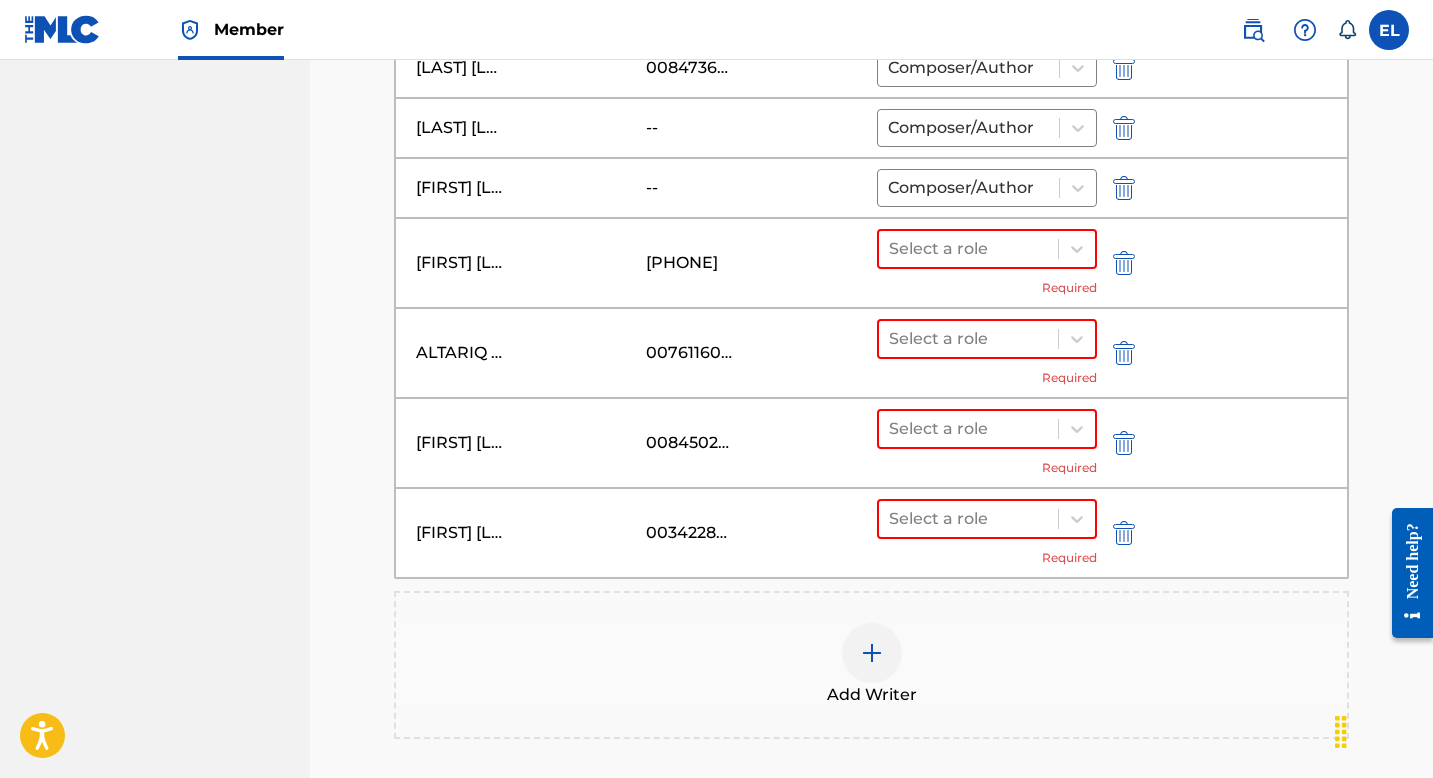 scroll, scrollTop: 793, scrollLeft: 0, axis: vertical 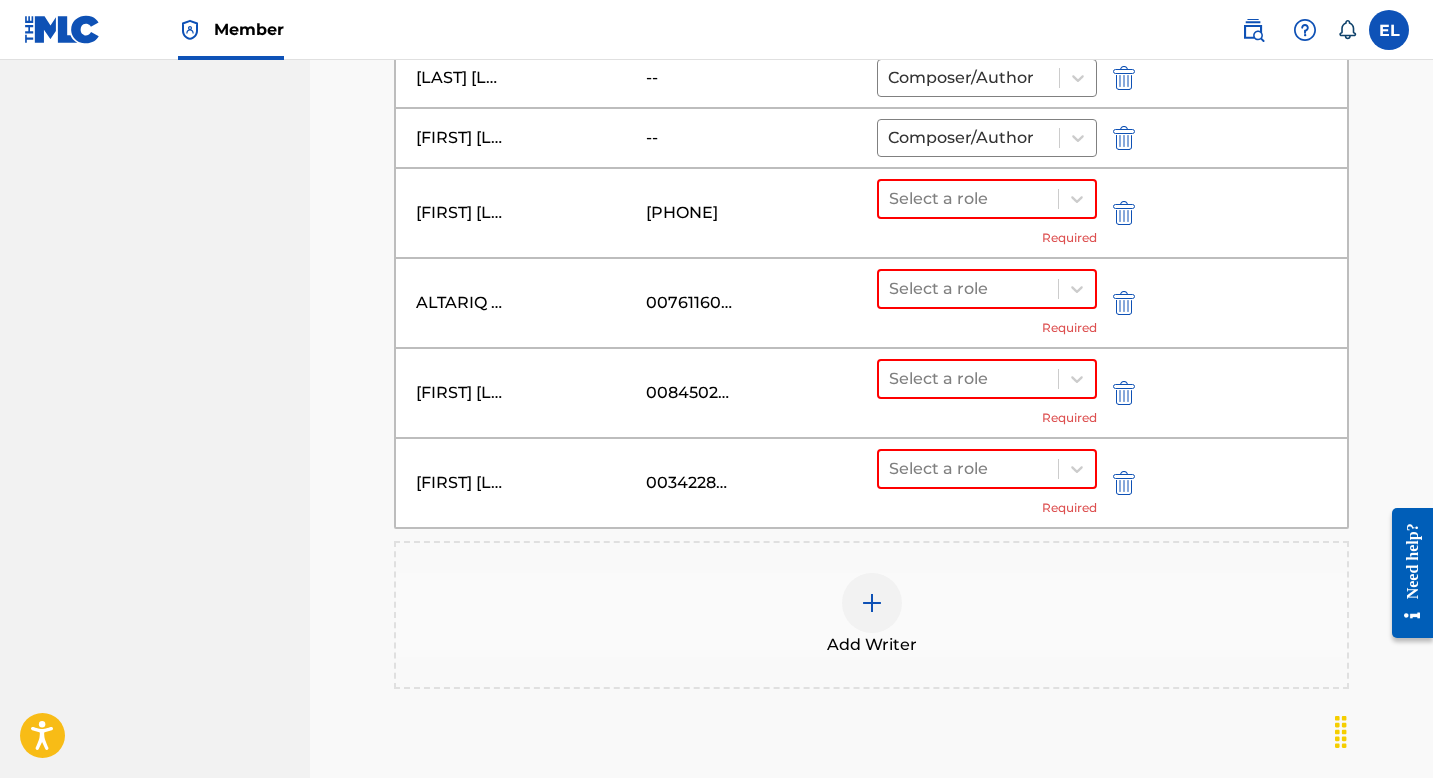 click at bounding box center (872, 603) 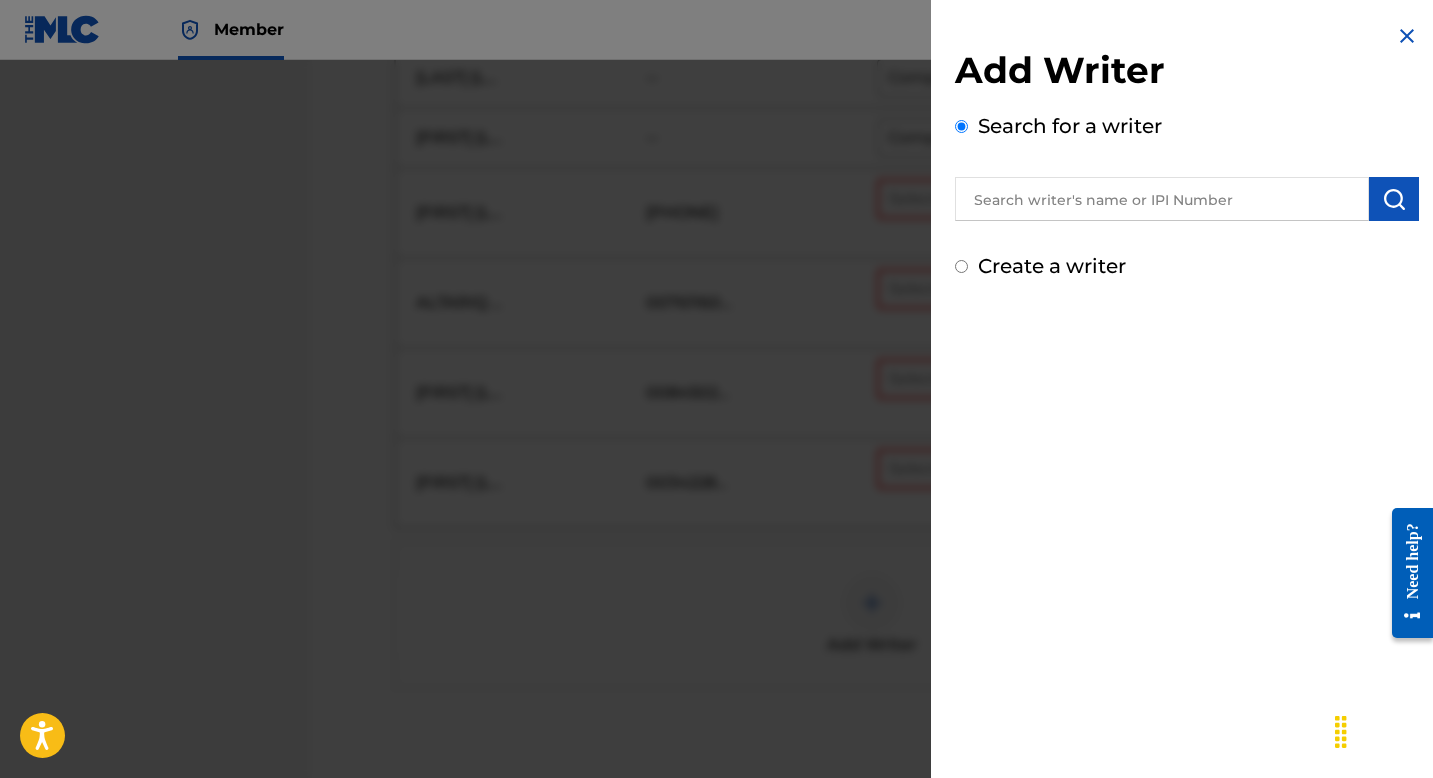 drag, startPoint x: 1090, startPoint y: 199, endPoint x: 1100, endPoint y: 200, distance: 10.049875 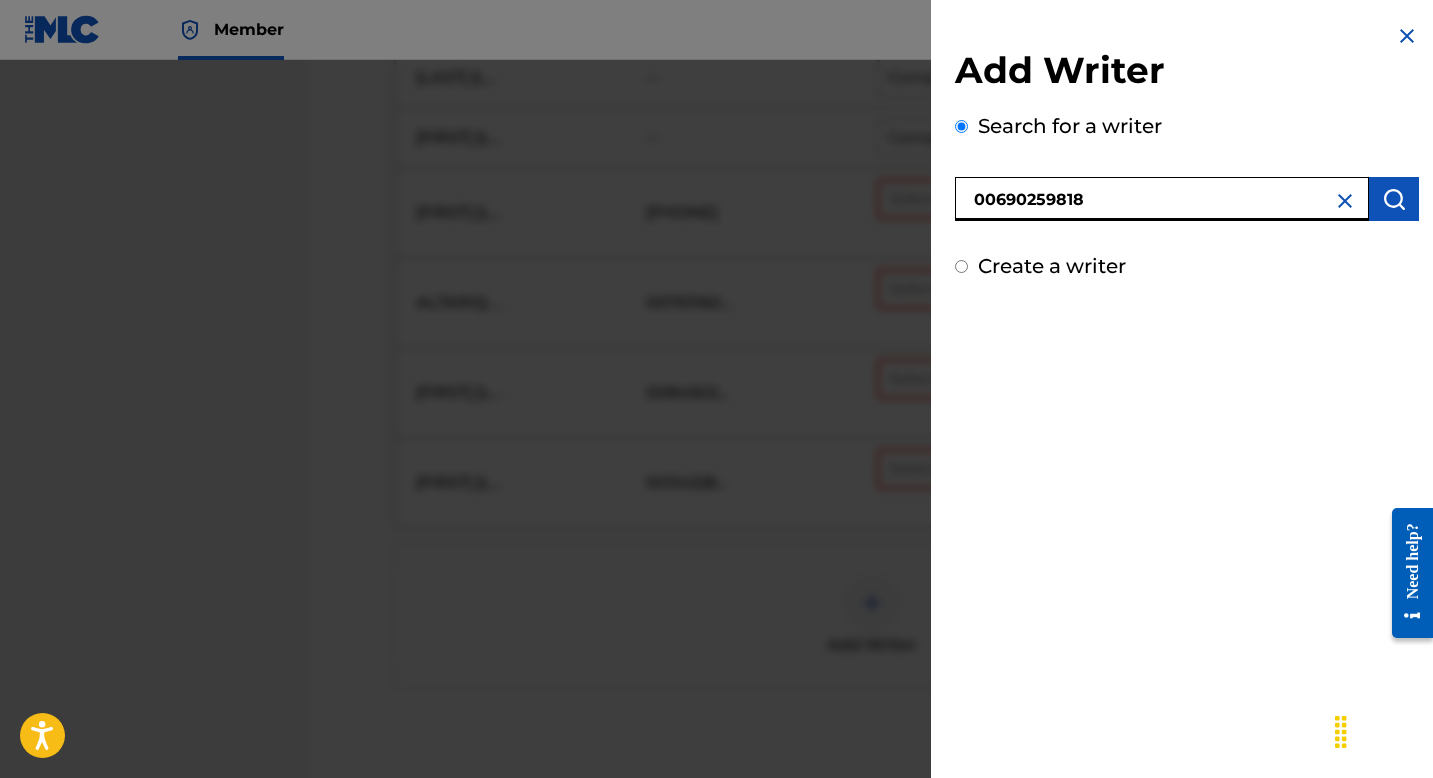 type on "00690259818" 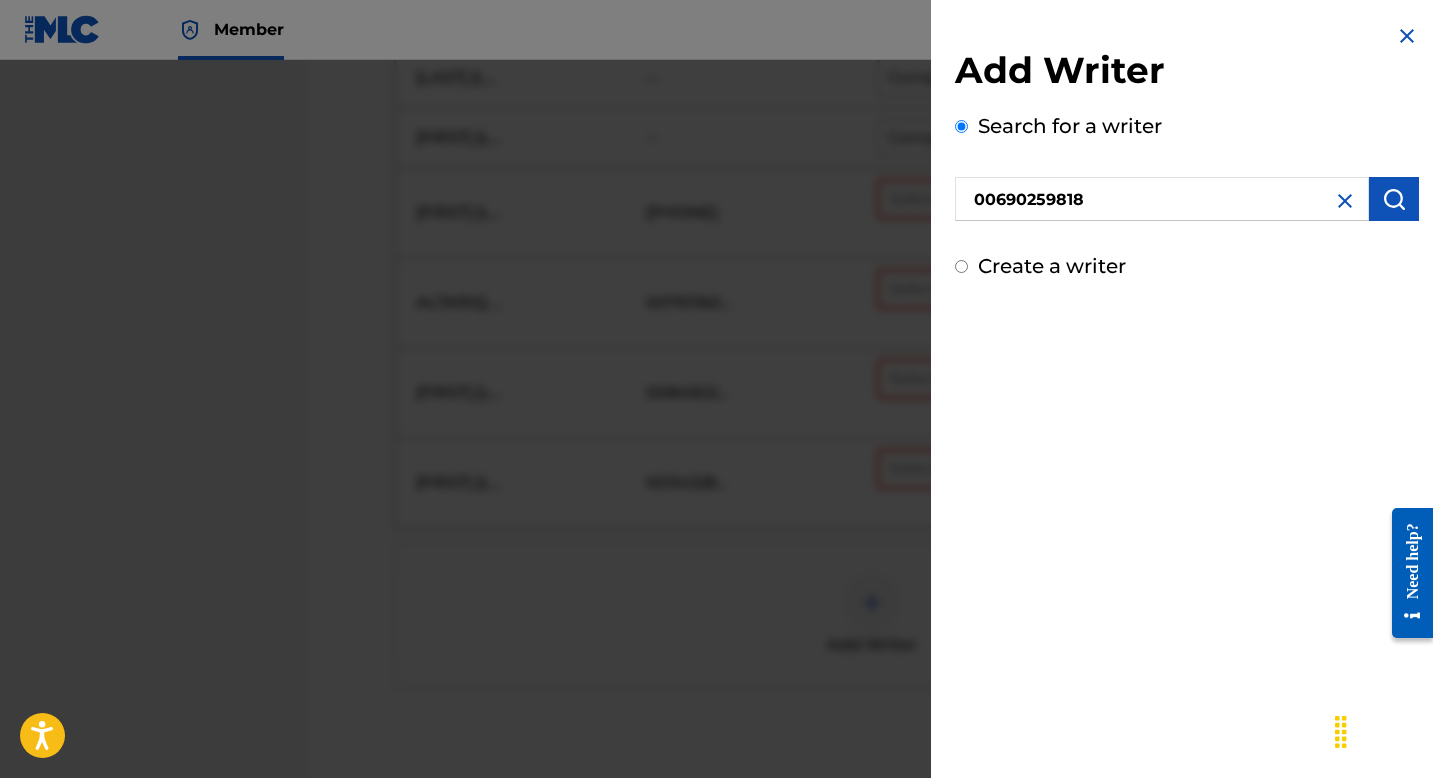 click at bounding box center (1394, 199) 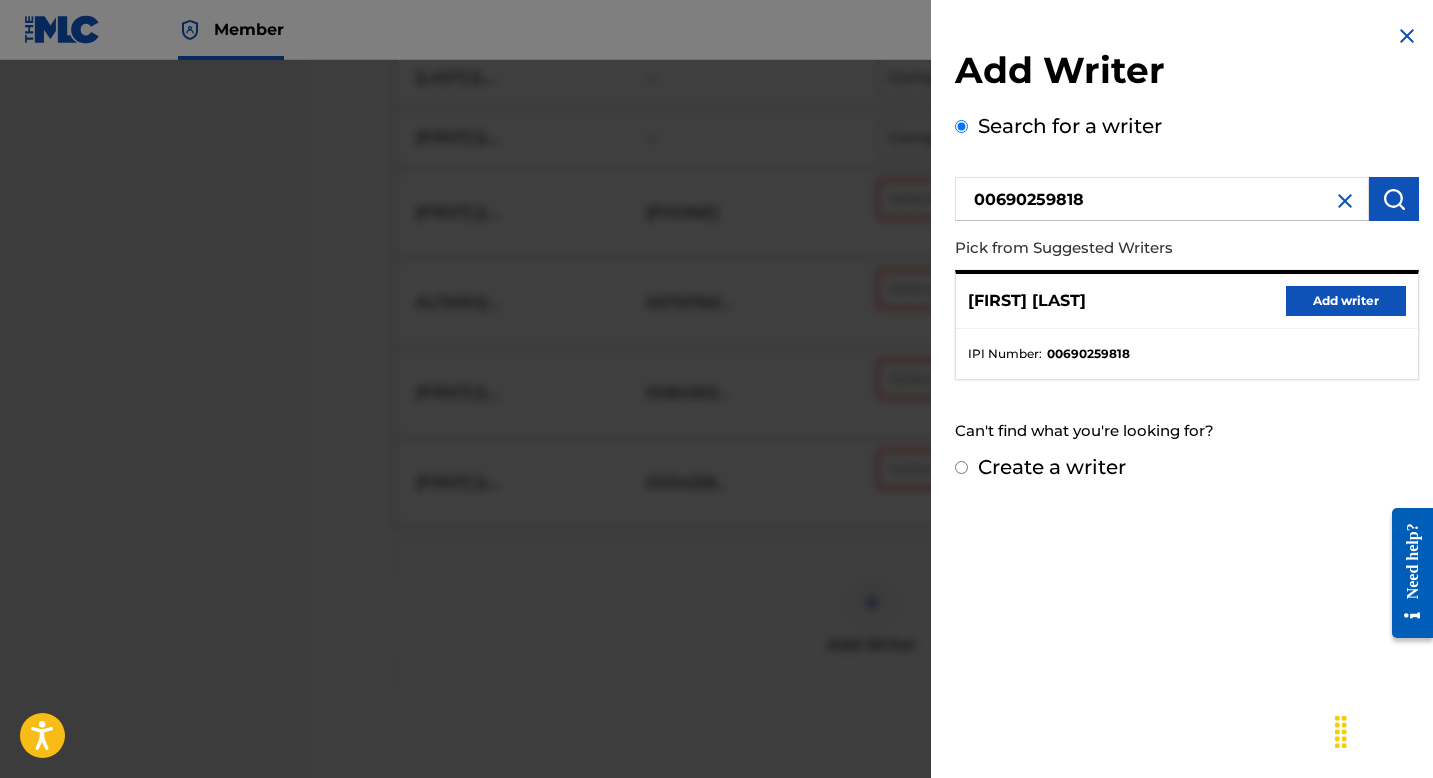 click on "Add writer" at bounding box center (1346, 301) 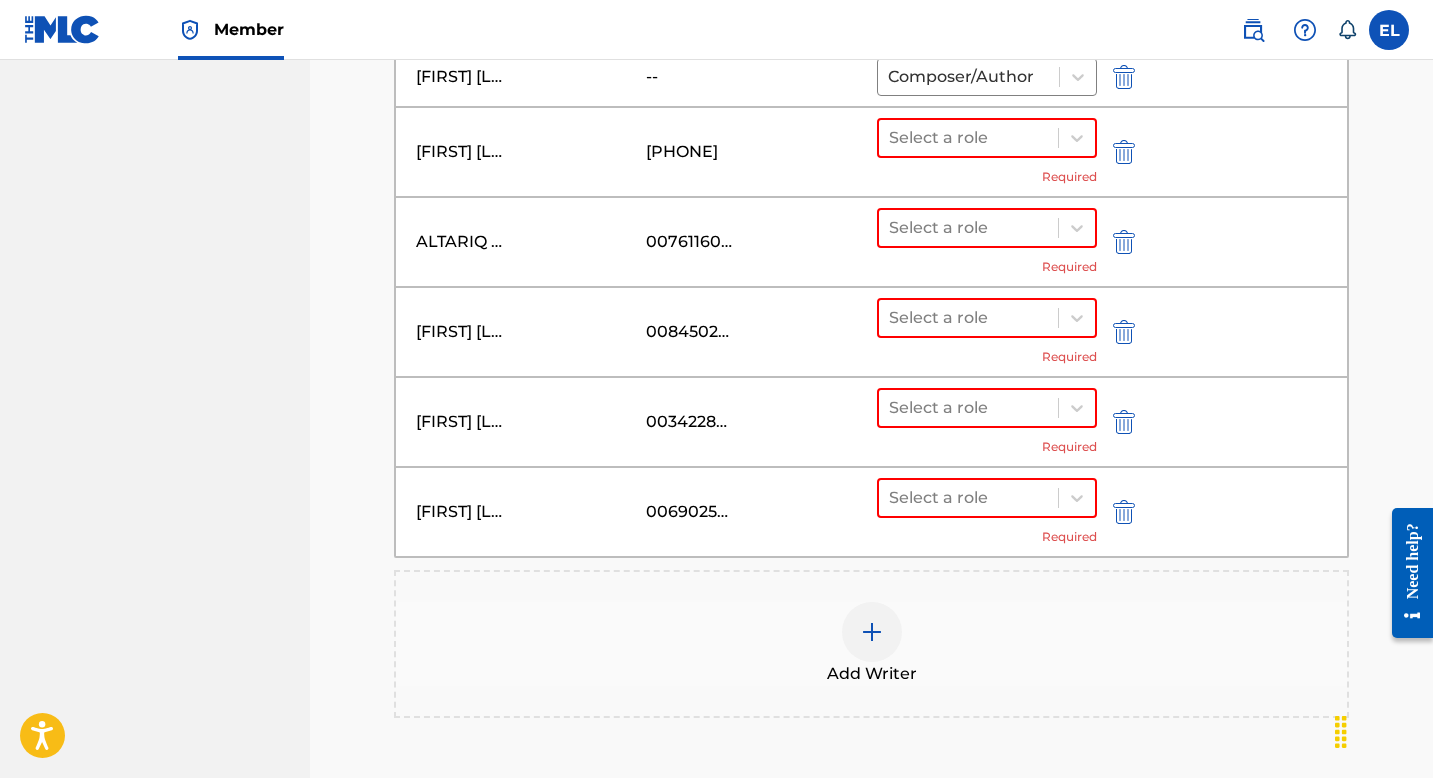 scroll, scrollTop: 858, scrollLeft: 0, axis: vertical 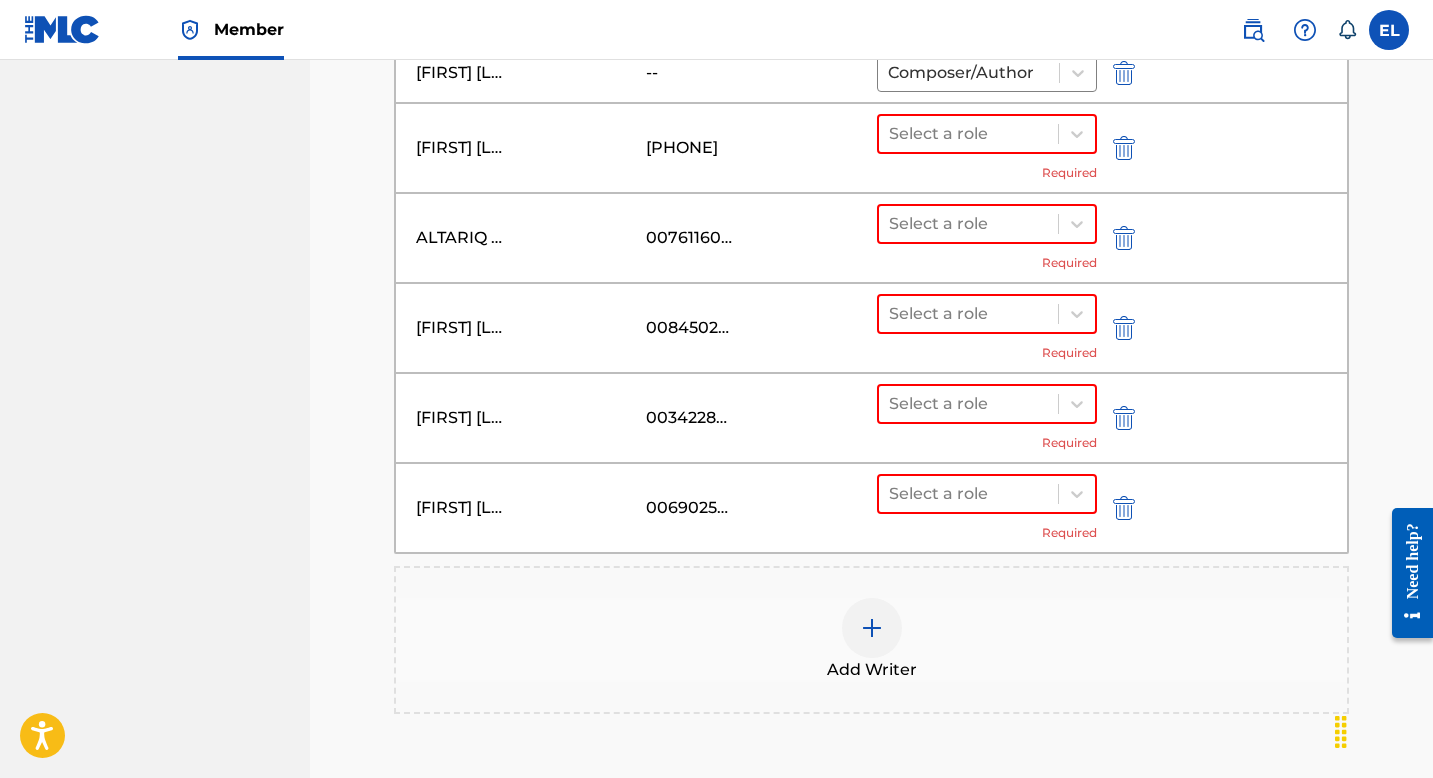 click at bounding box center [872, 628] 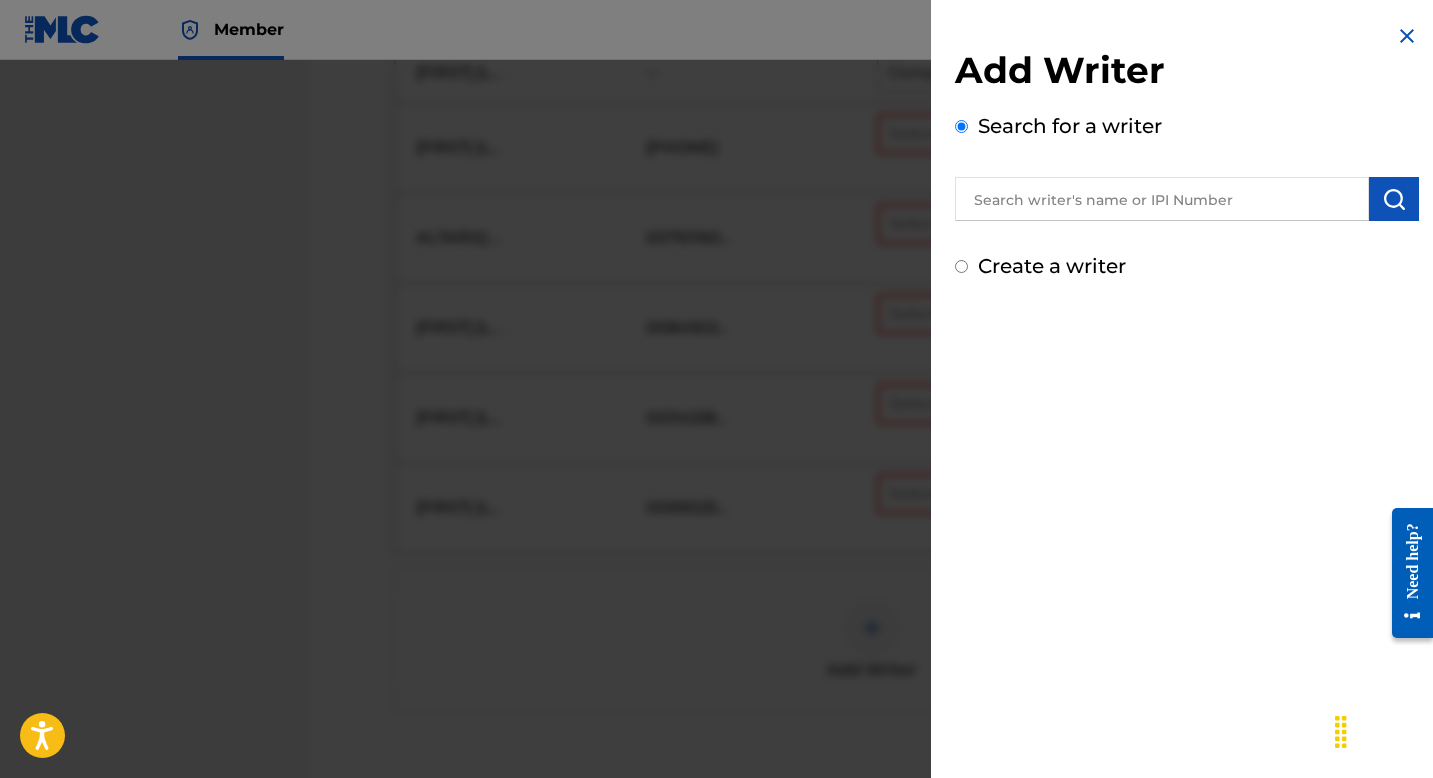 click at bounding box center [716, 449] 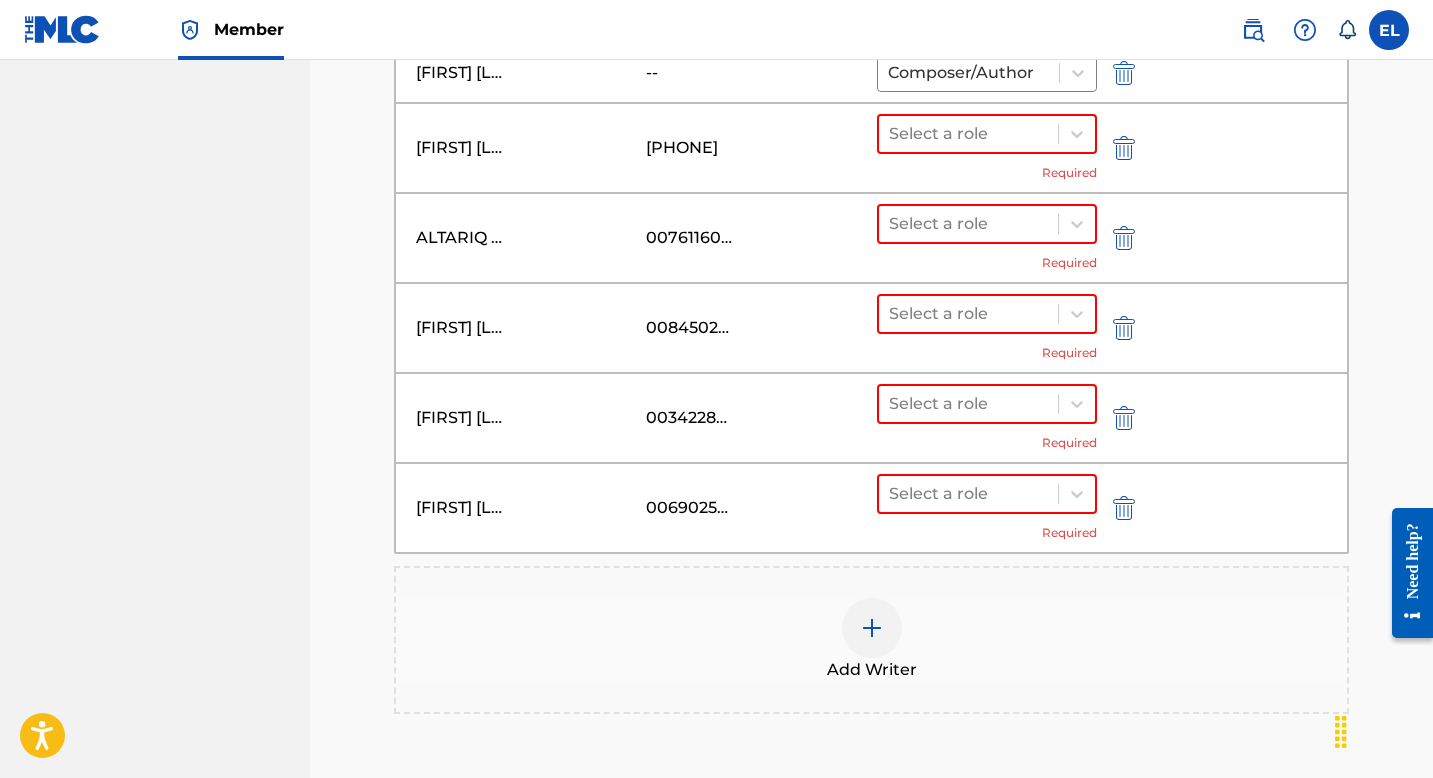 click at bounding box center (872, 628) 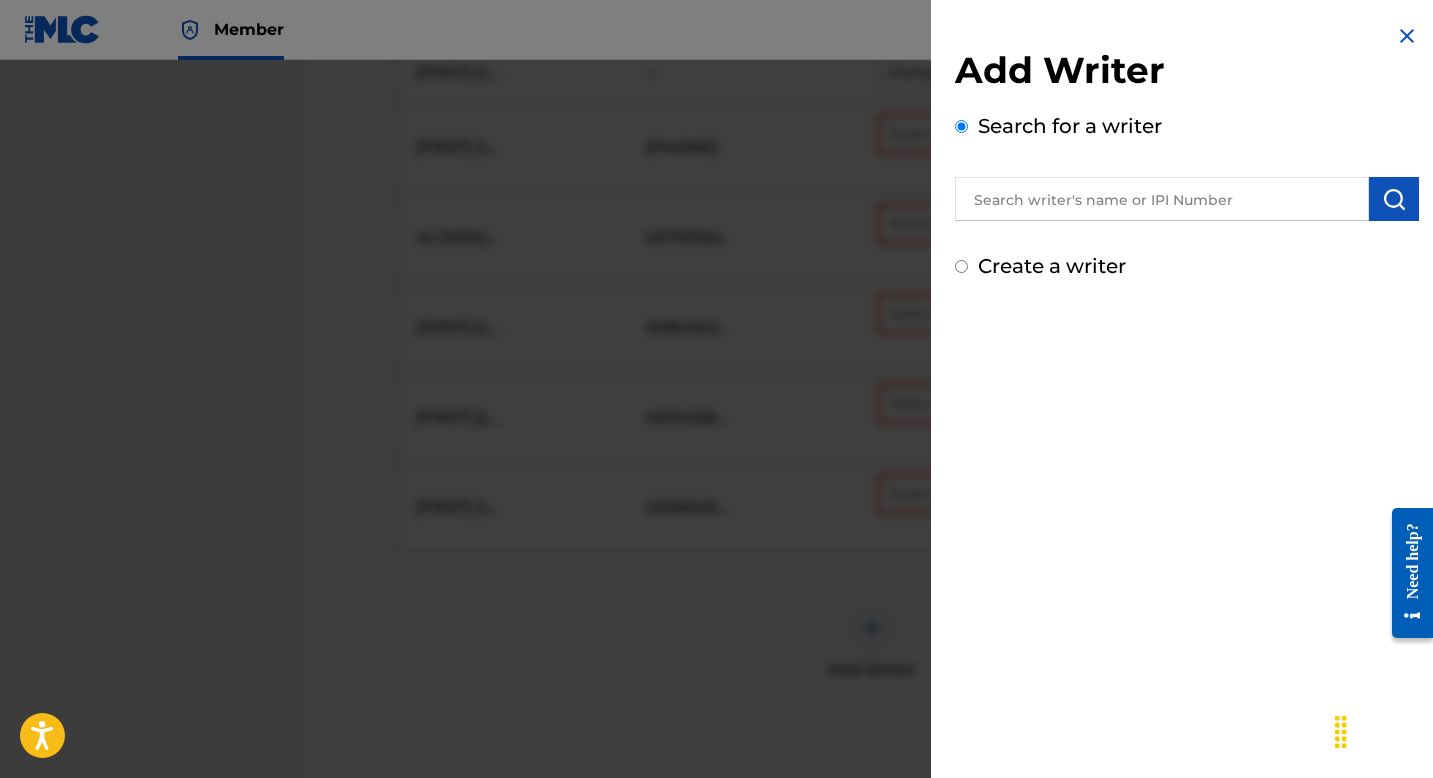 click at bounding box center (1162, 199) 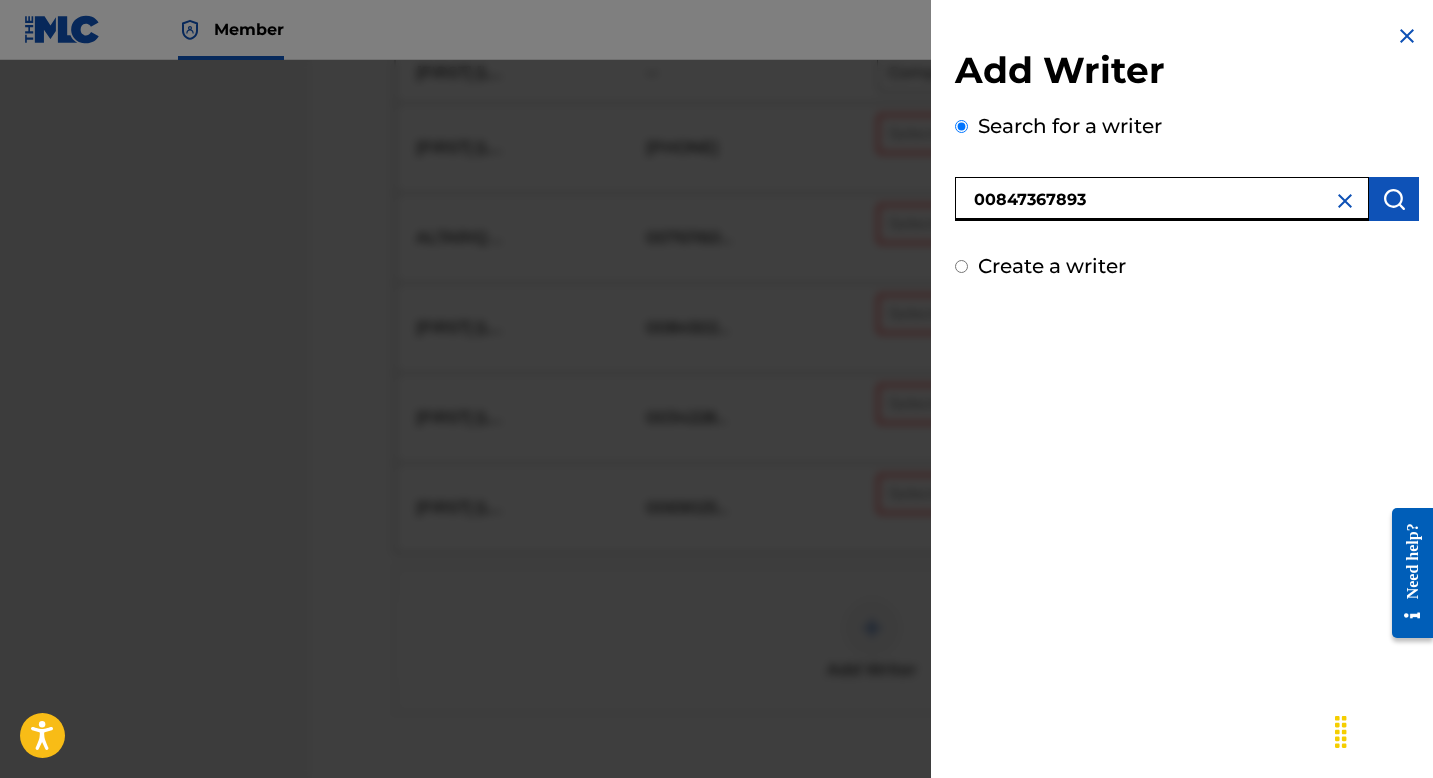 drag, startPoint x: 1354, startPoint y: 203, endPoint x: 1367, endPoint y: 201, distance: 13.152946 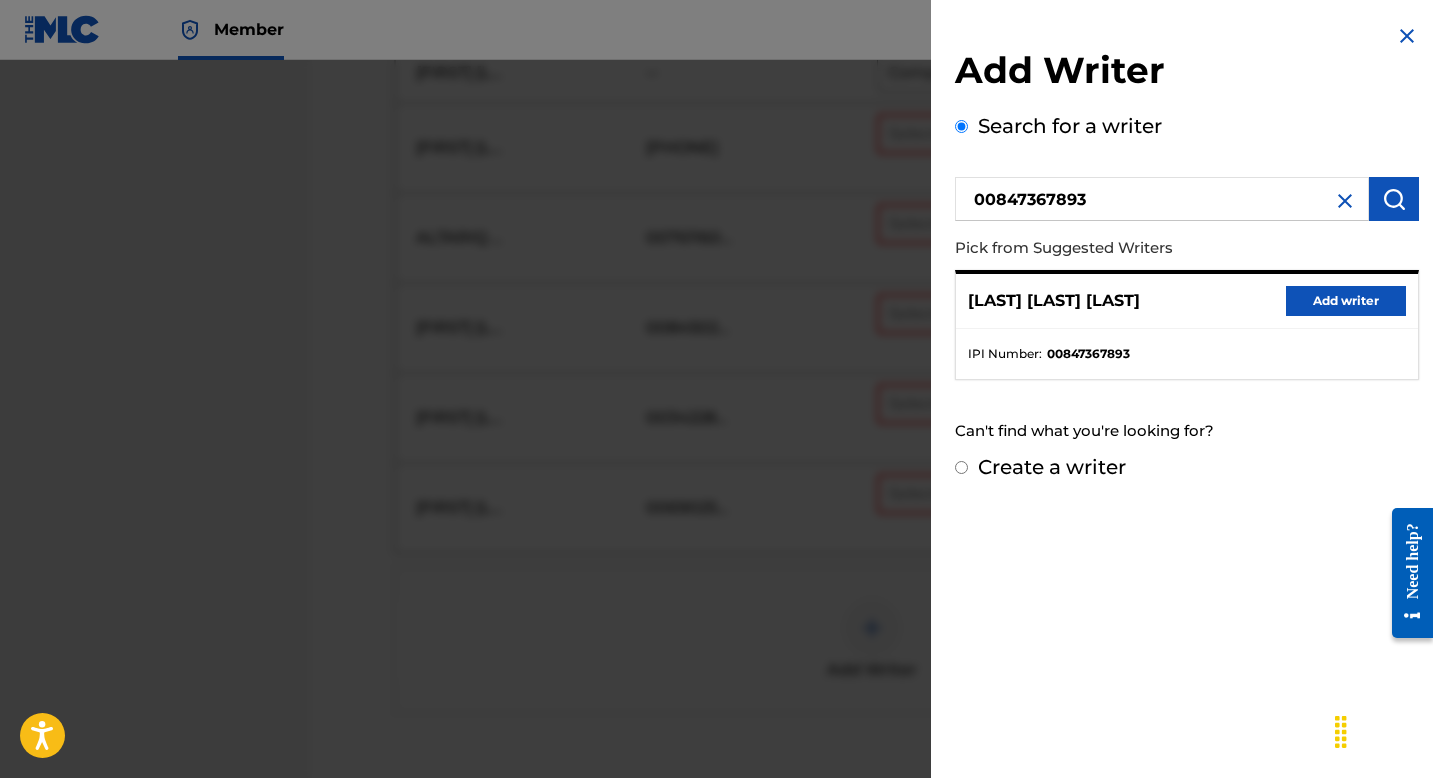 click on "Add writer" at bounding box center (1346, 301) 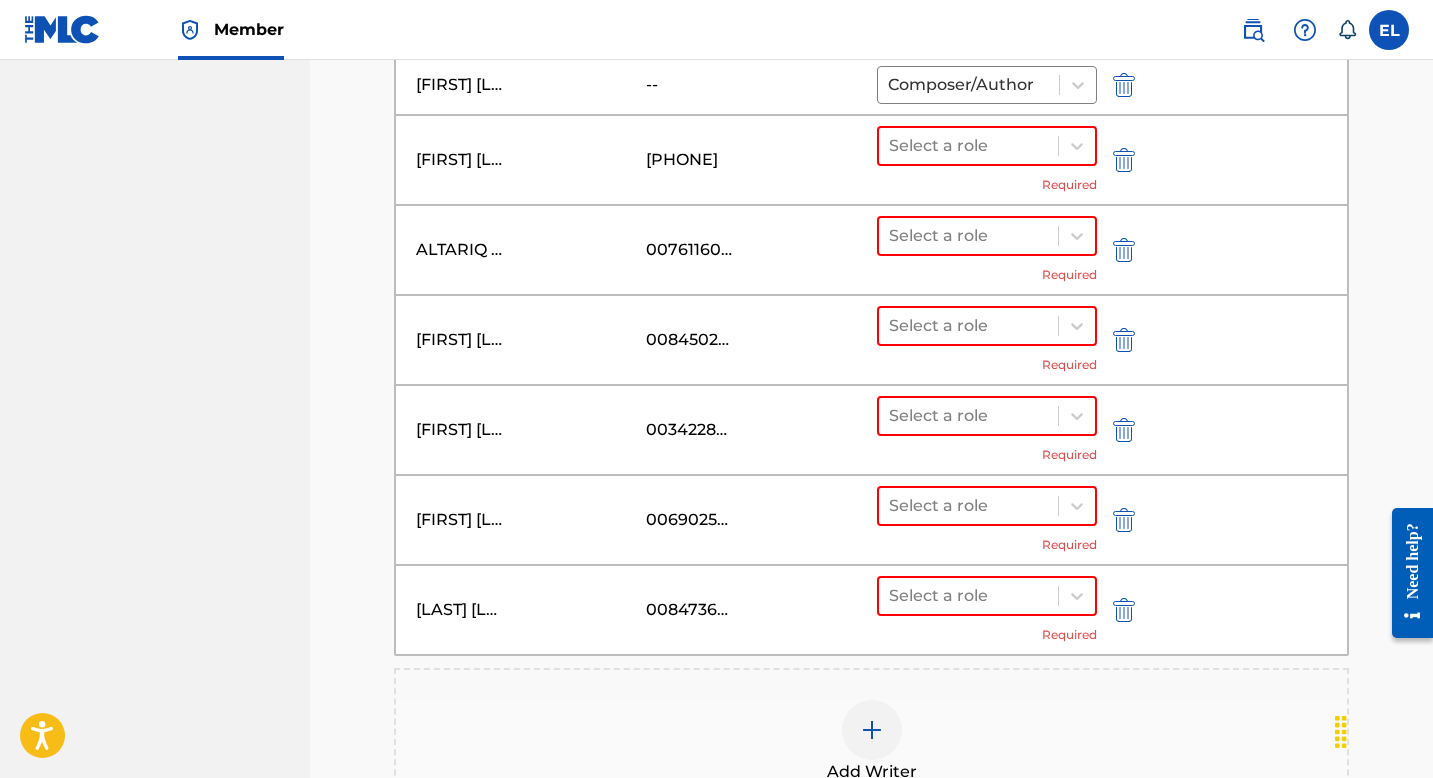 scroll, scrollTop: 847, scrollLeft: 0, axis: vertical 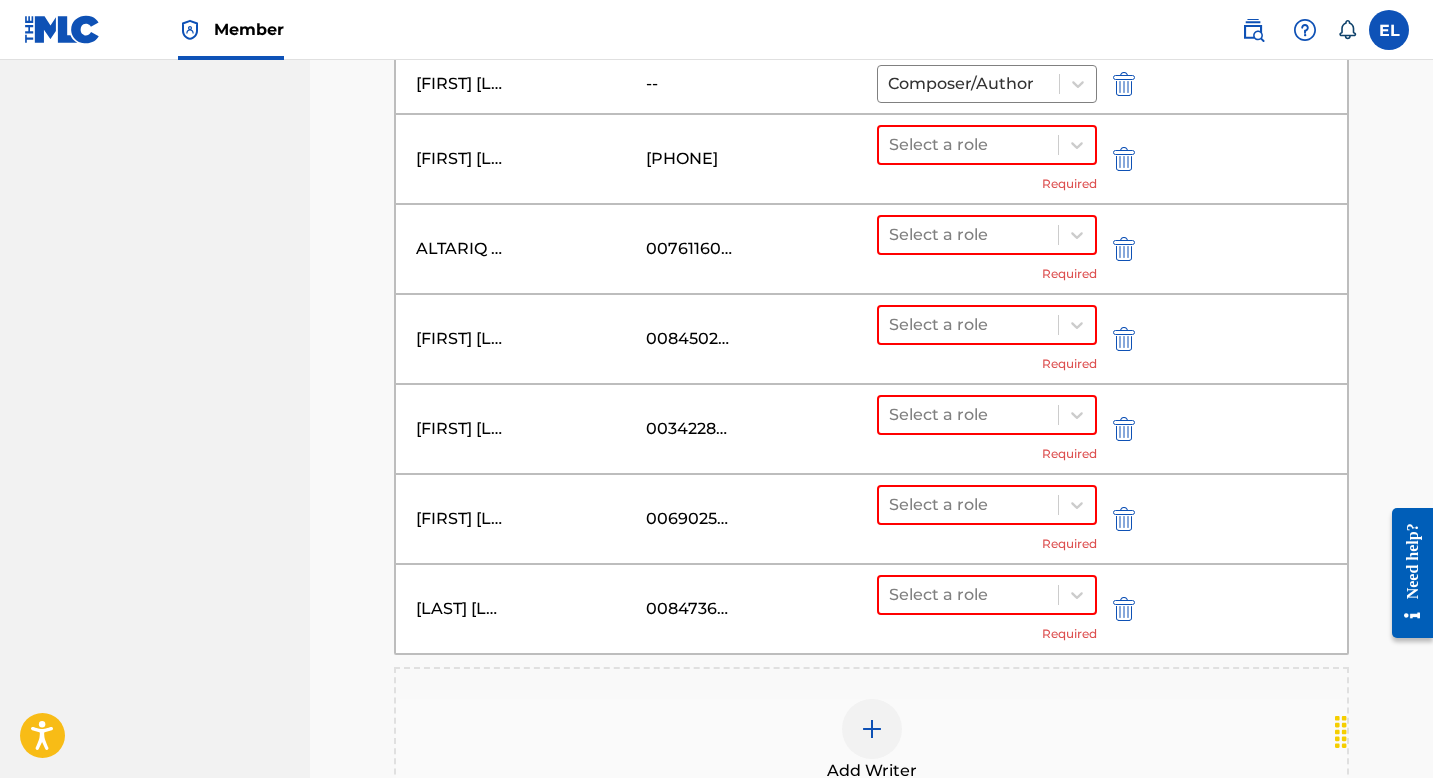 click at bounding box center [1124, 609] 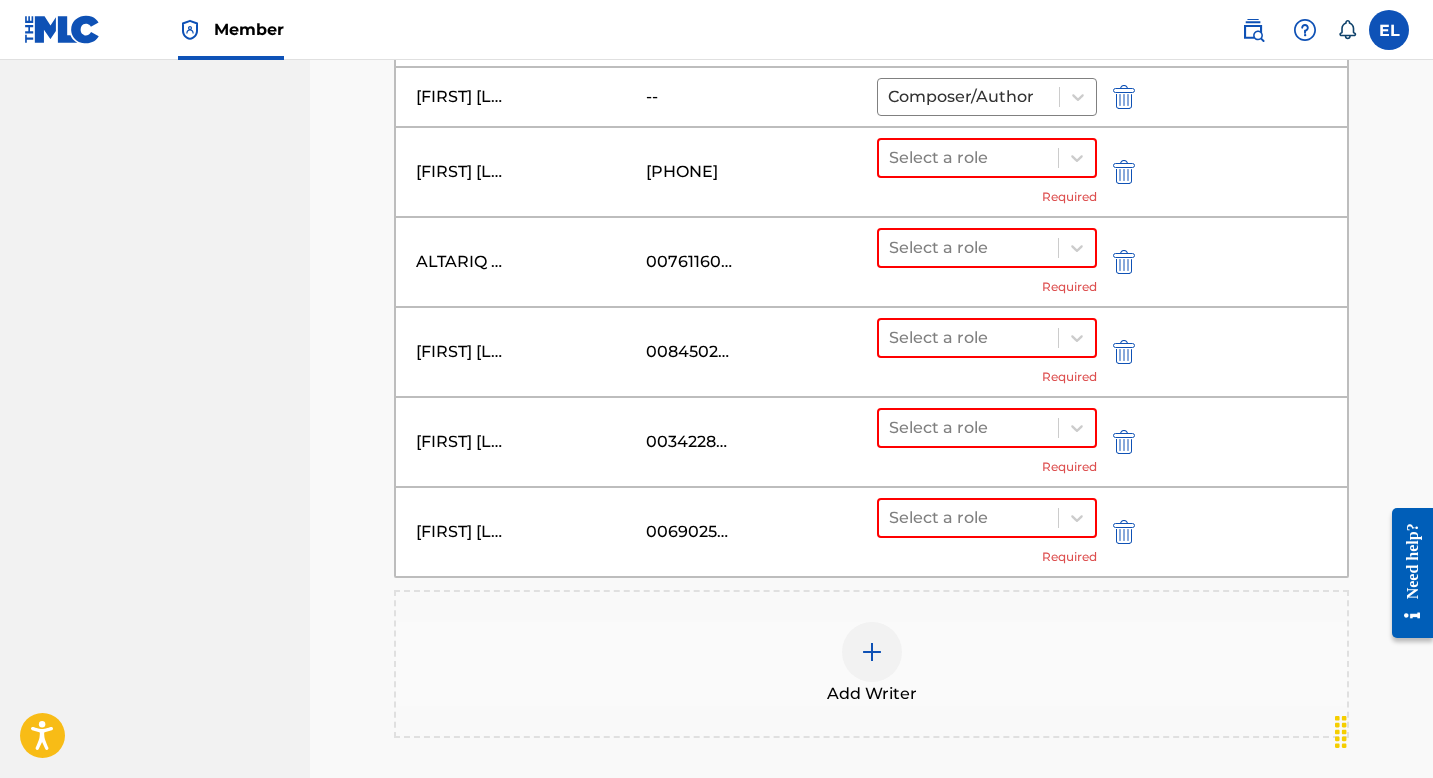 scroll, scrollTop: 813, scrollLeft: 0, axis: vertical 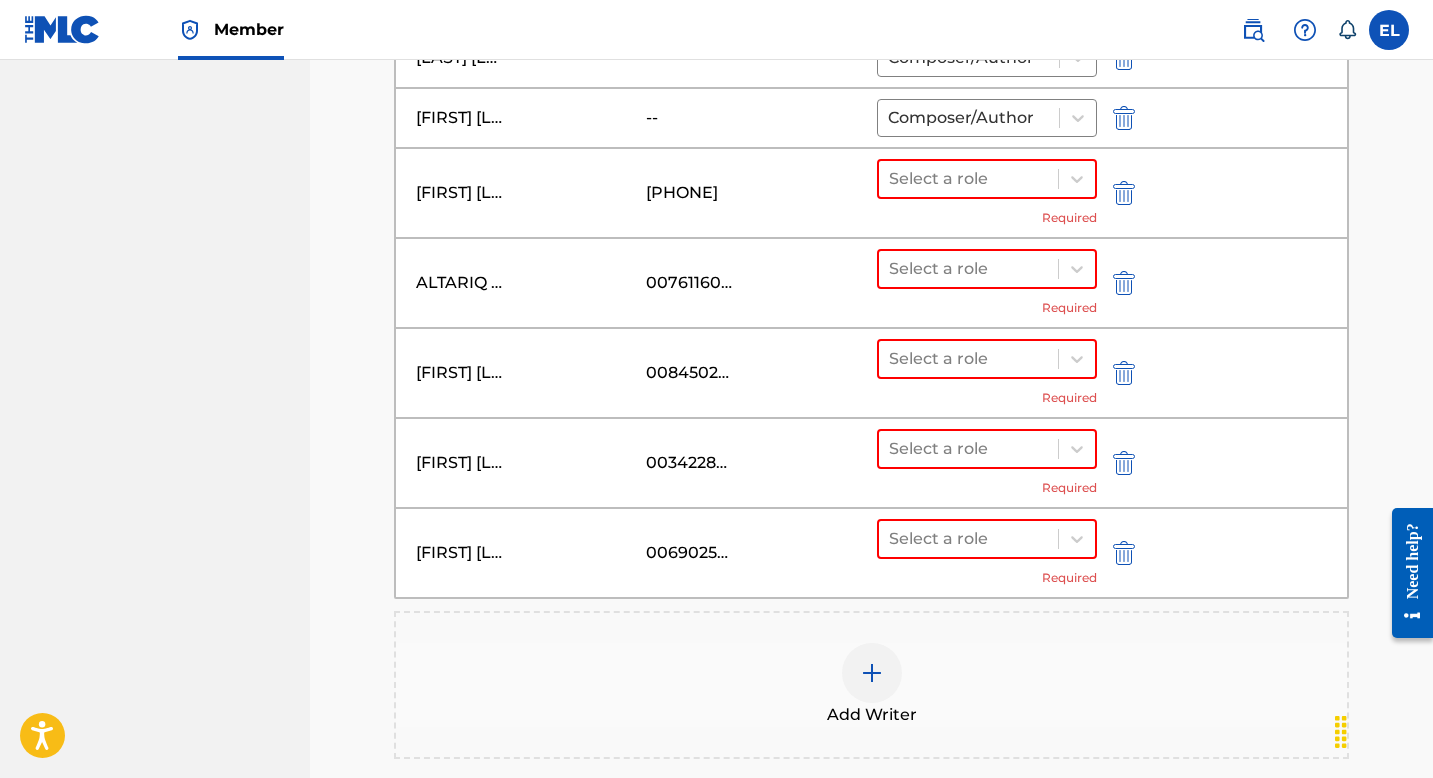 click at bounding box center (1124, 118) 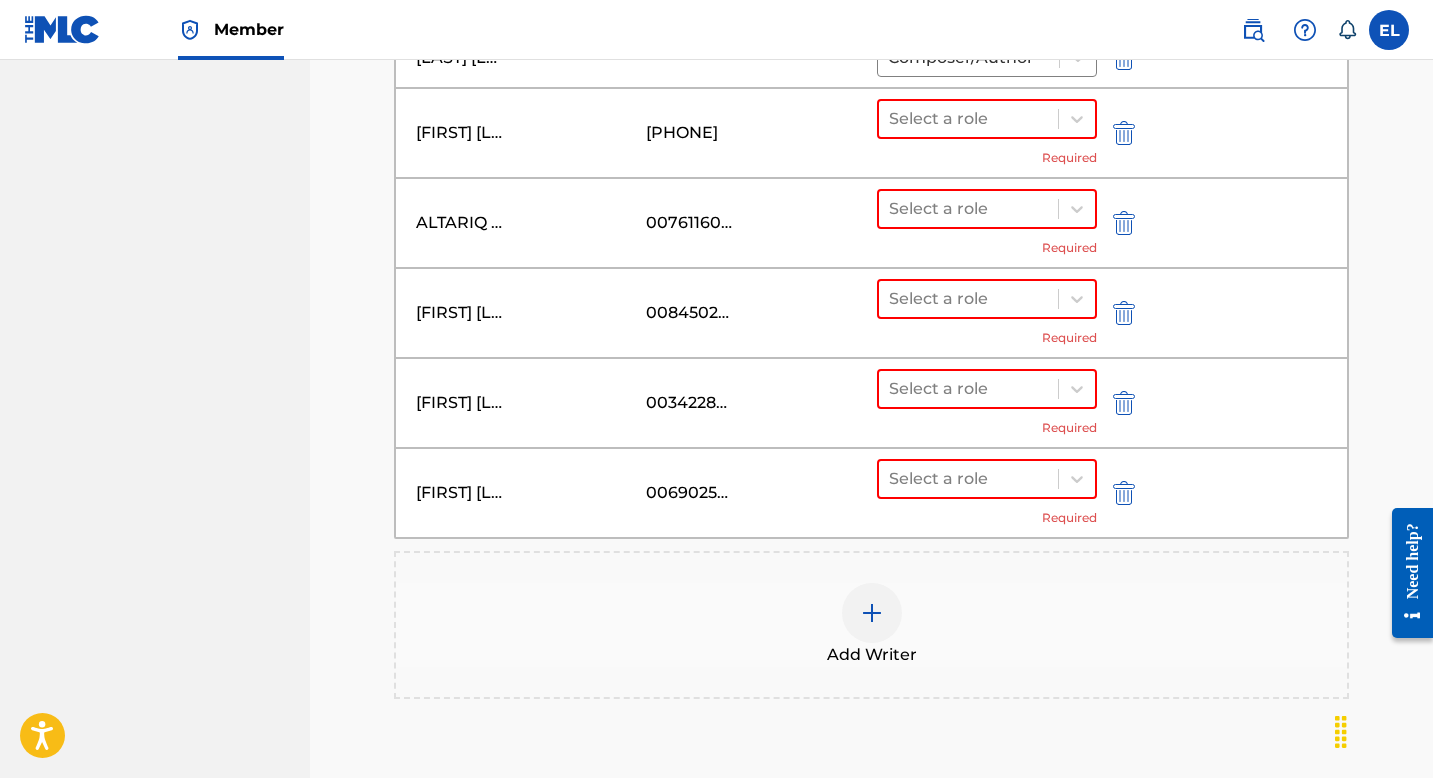 click at bounding box center [872, 613] 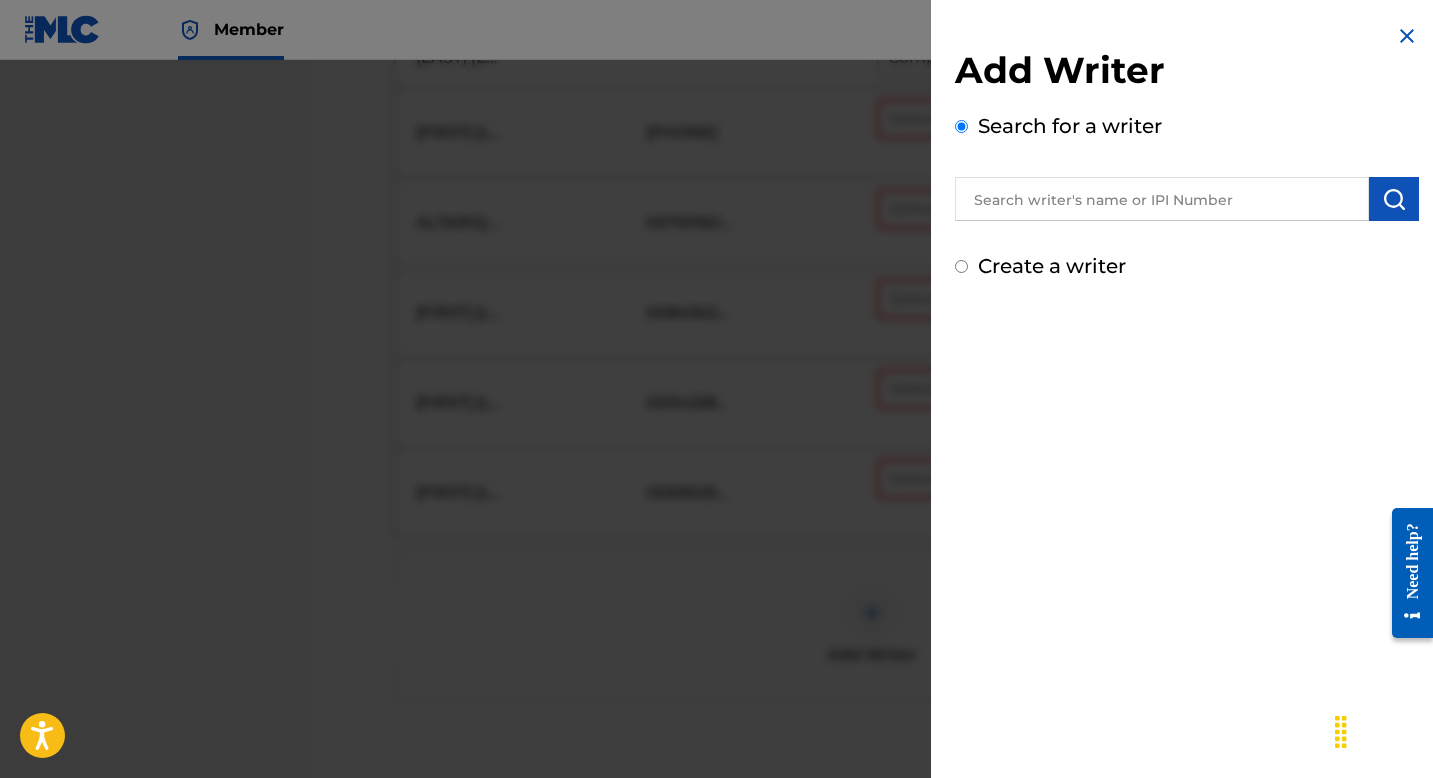 click at bounding box center [1162, 199] 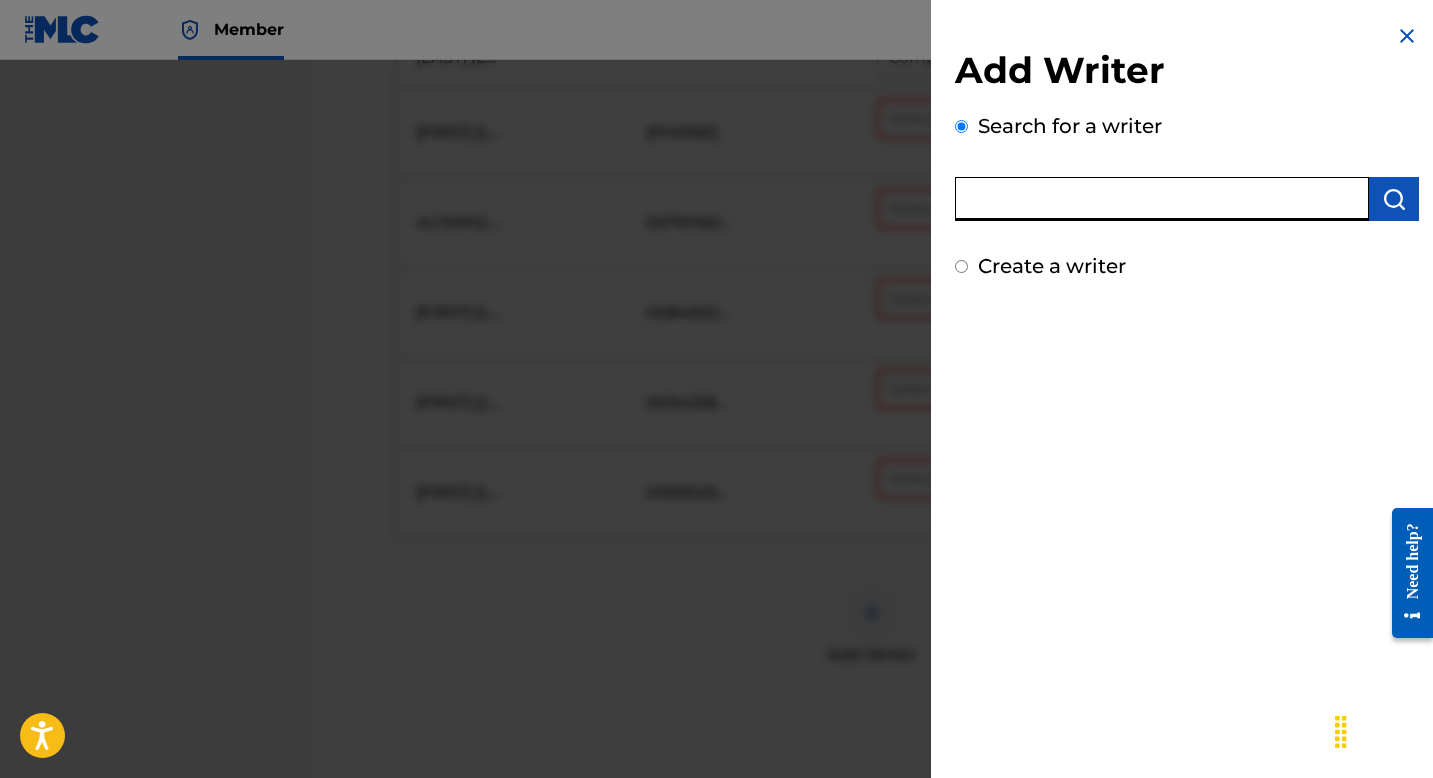 paste on "751926426" 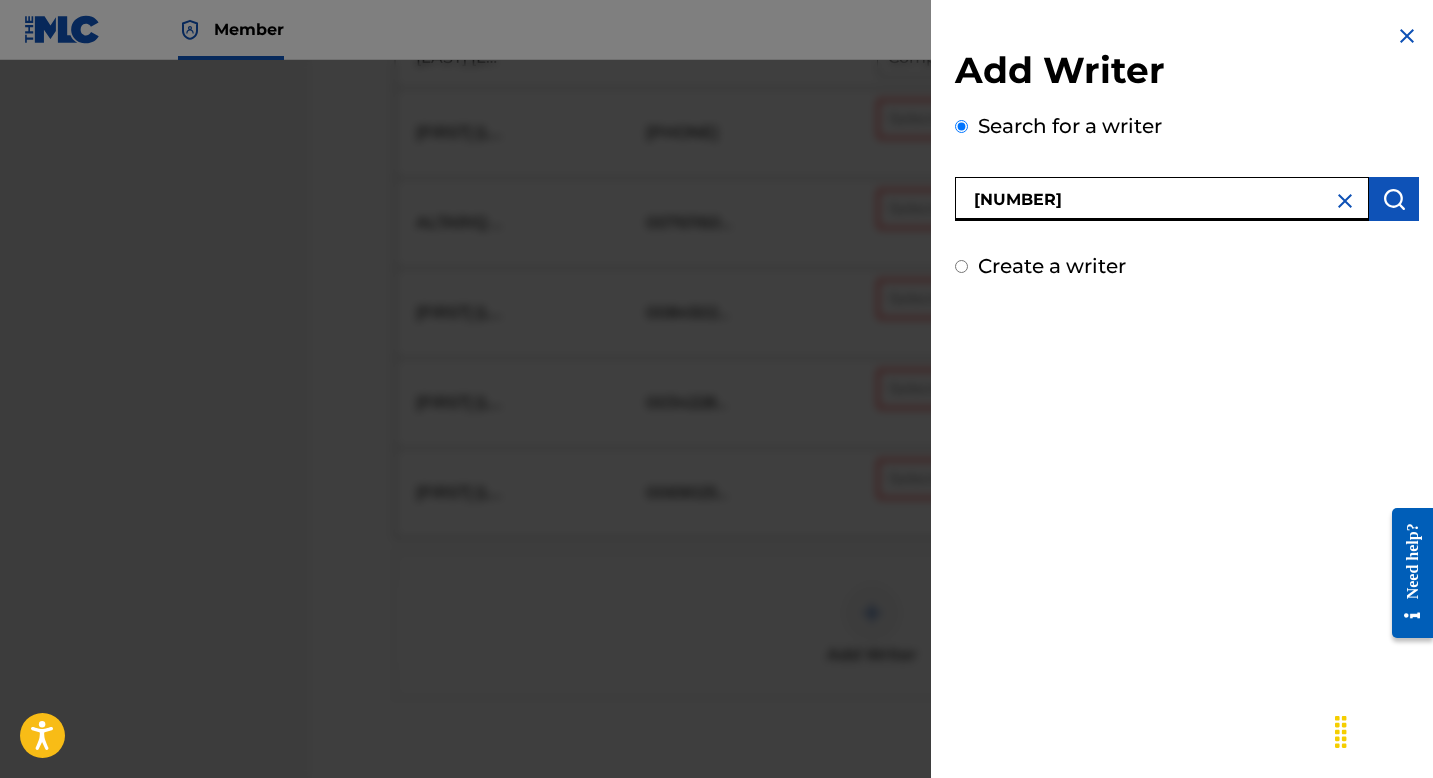 click on "751926426" at bounding box center [1162, 199] 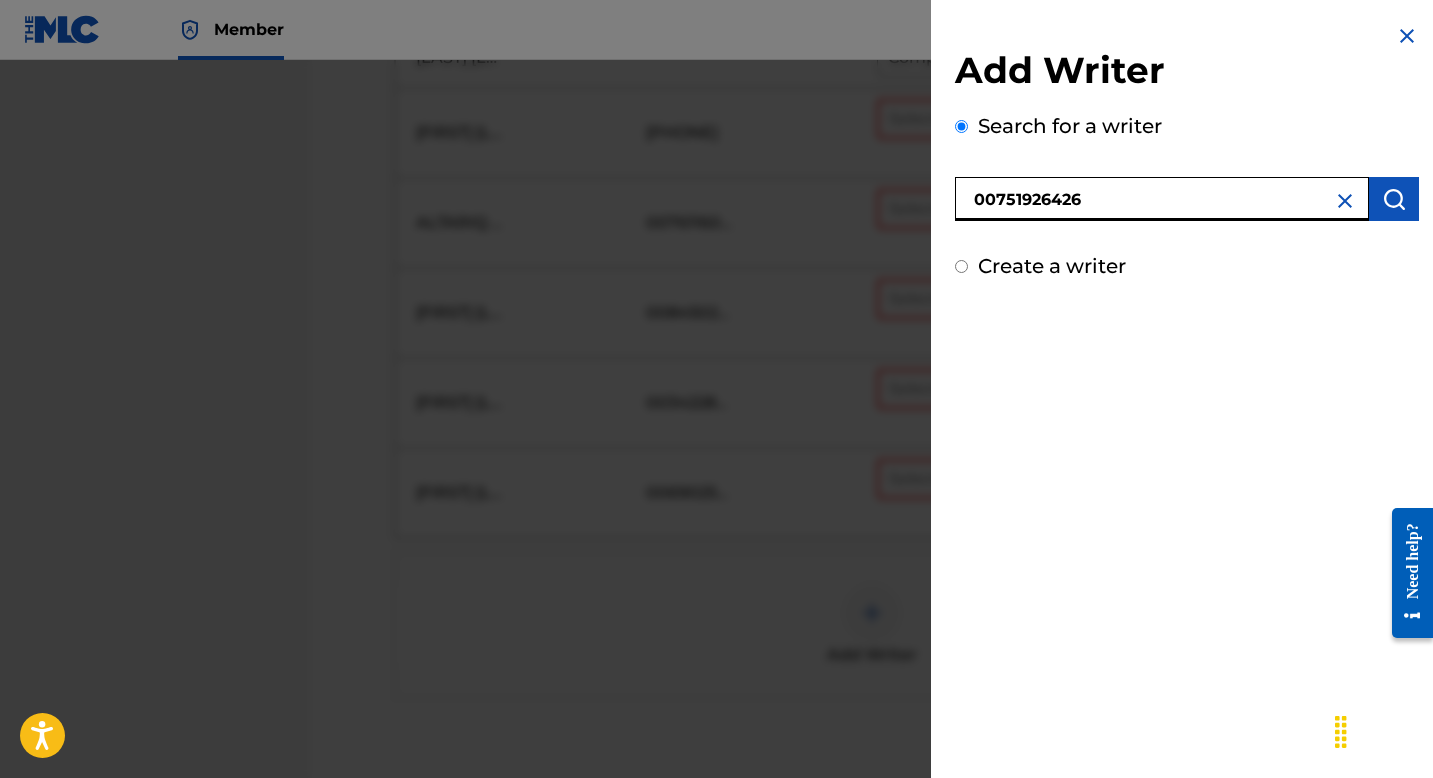 type on "00751926426" 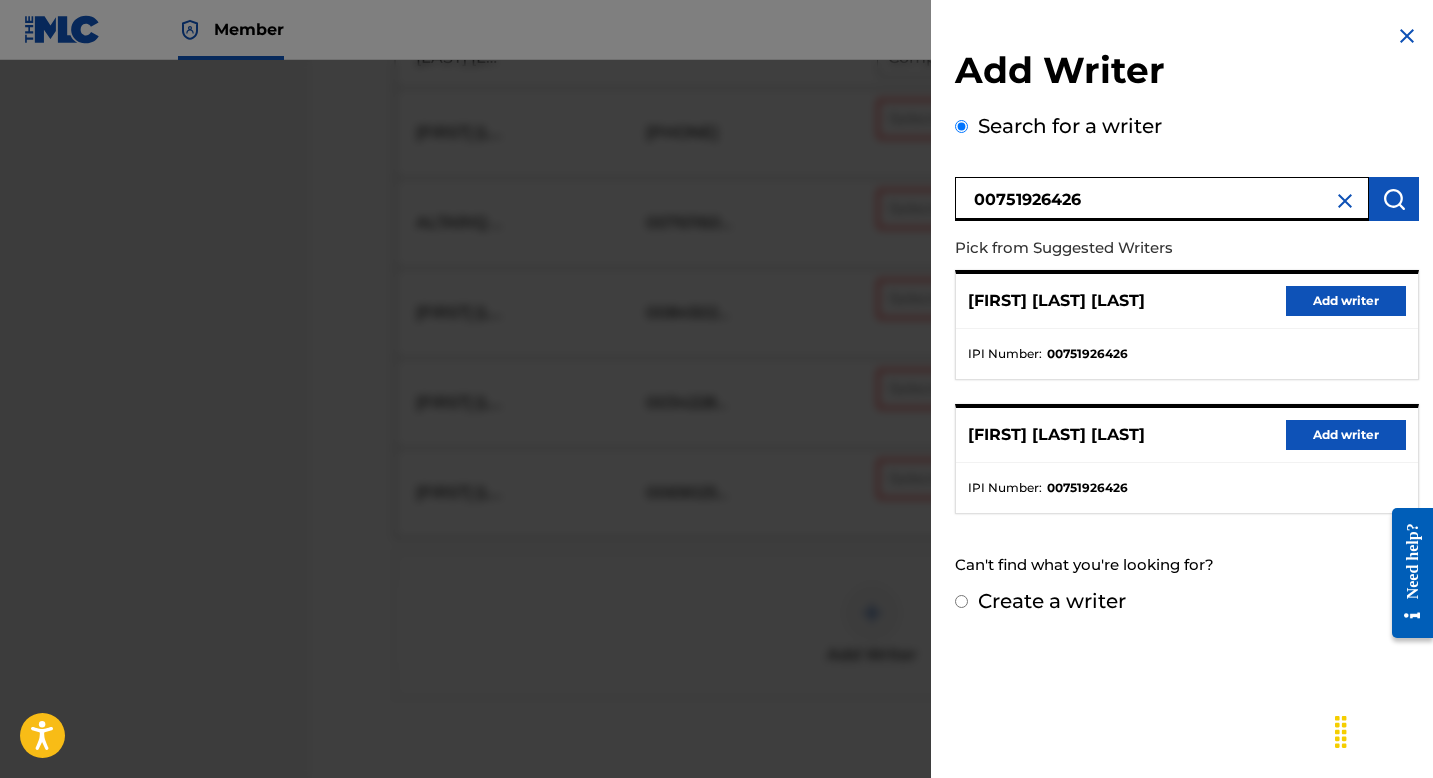 click on "Add writer" at bounding box center (1346, 301) 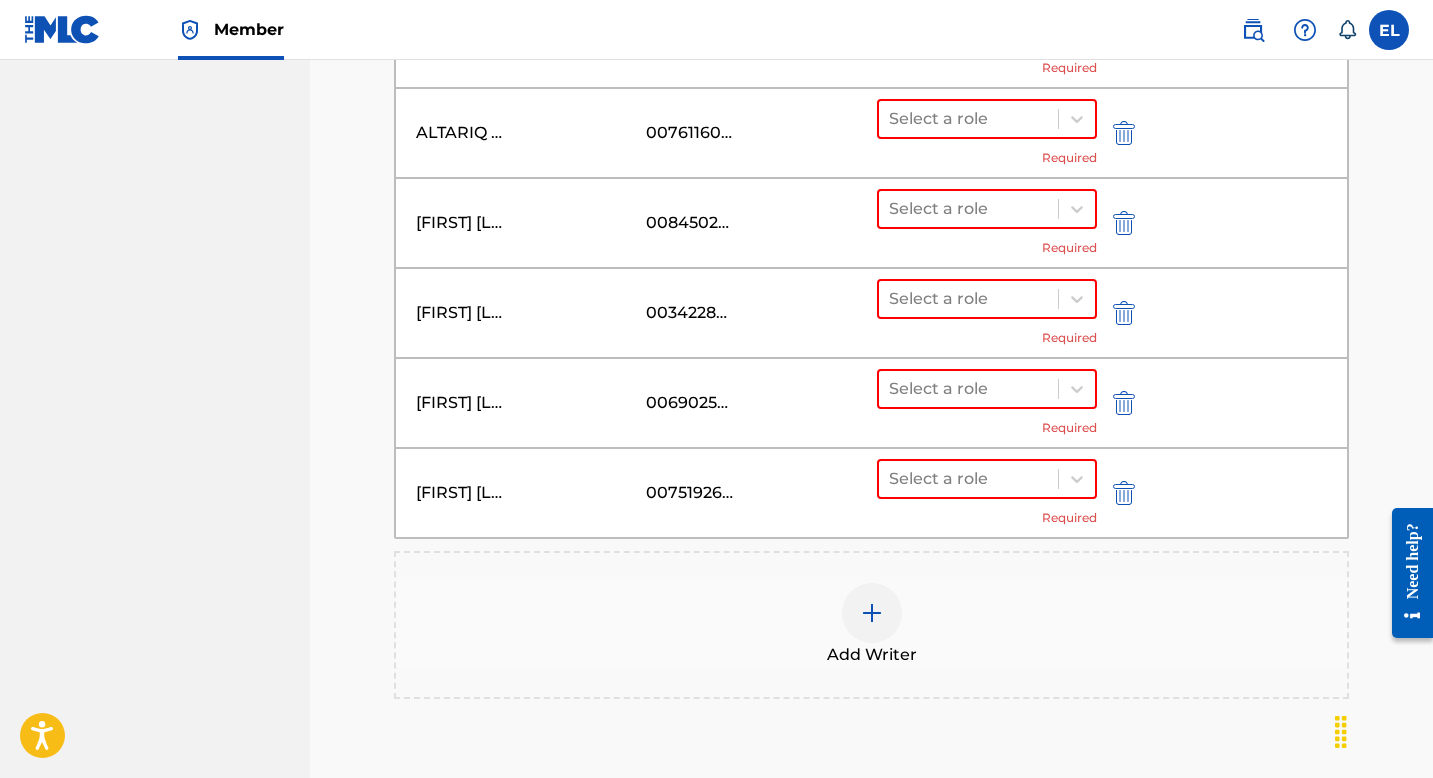scroll, scrollTop: 989, scrollLeft: 0, axis: vertical 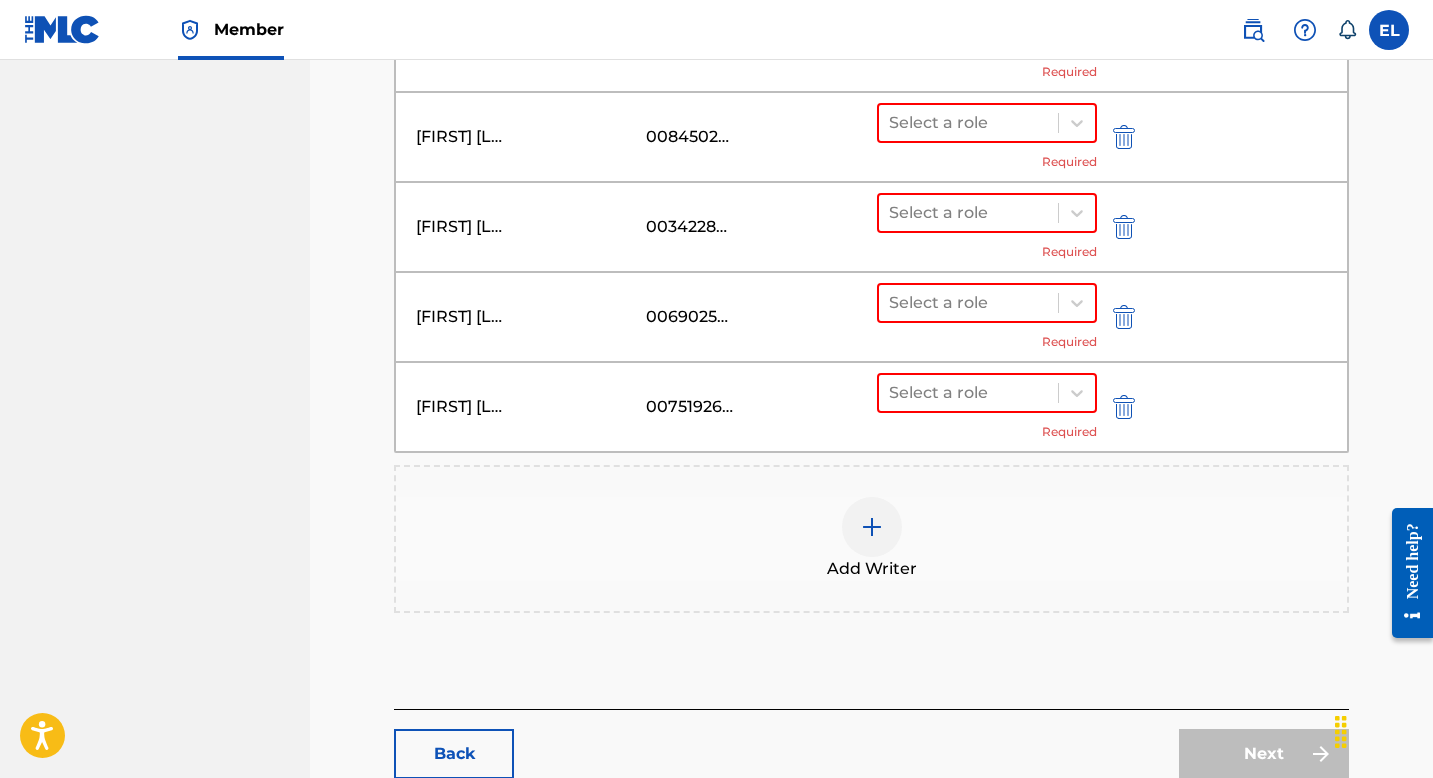 click at bounding box center (872, 527) 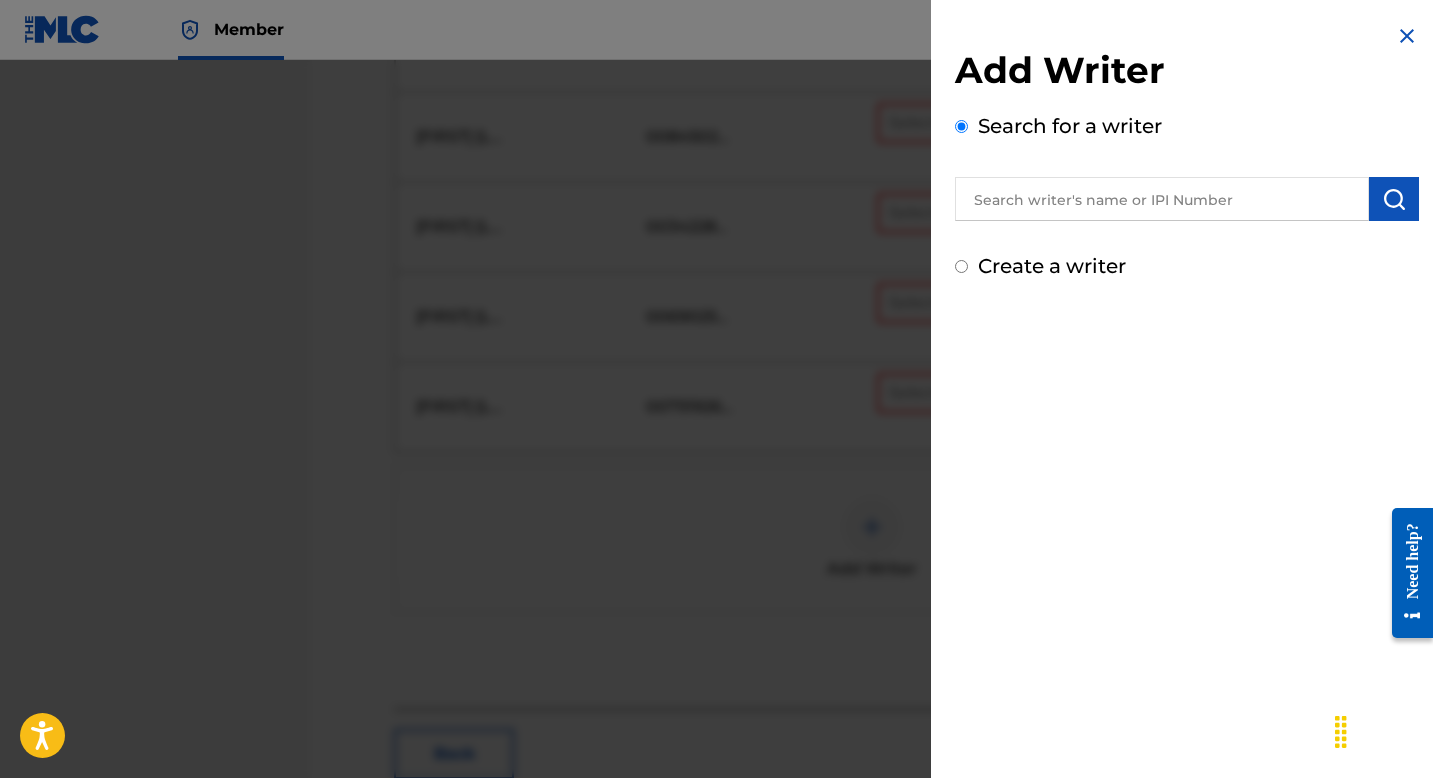 click at bounding box center [1162, 199] 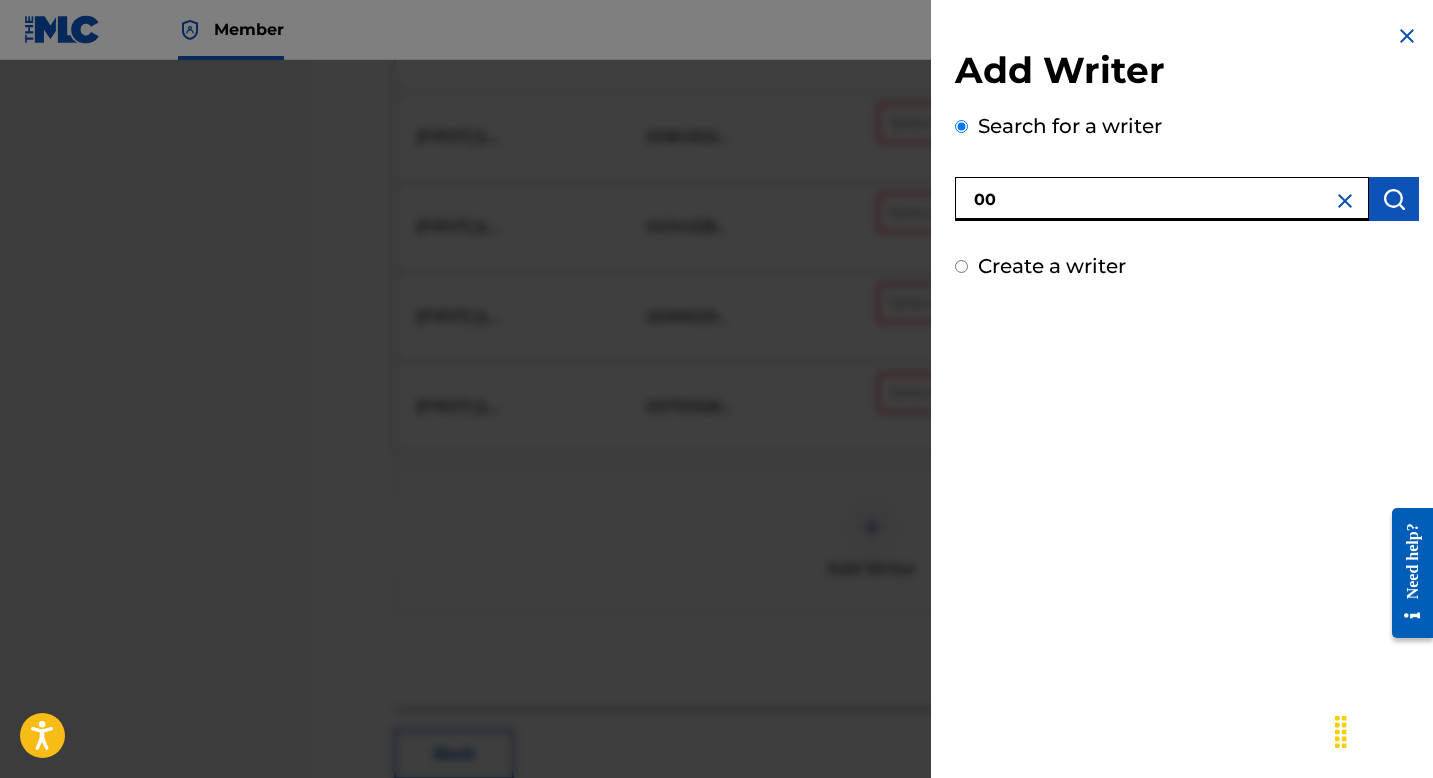 paste on "334934848" 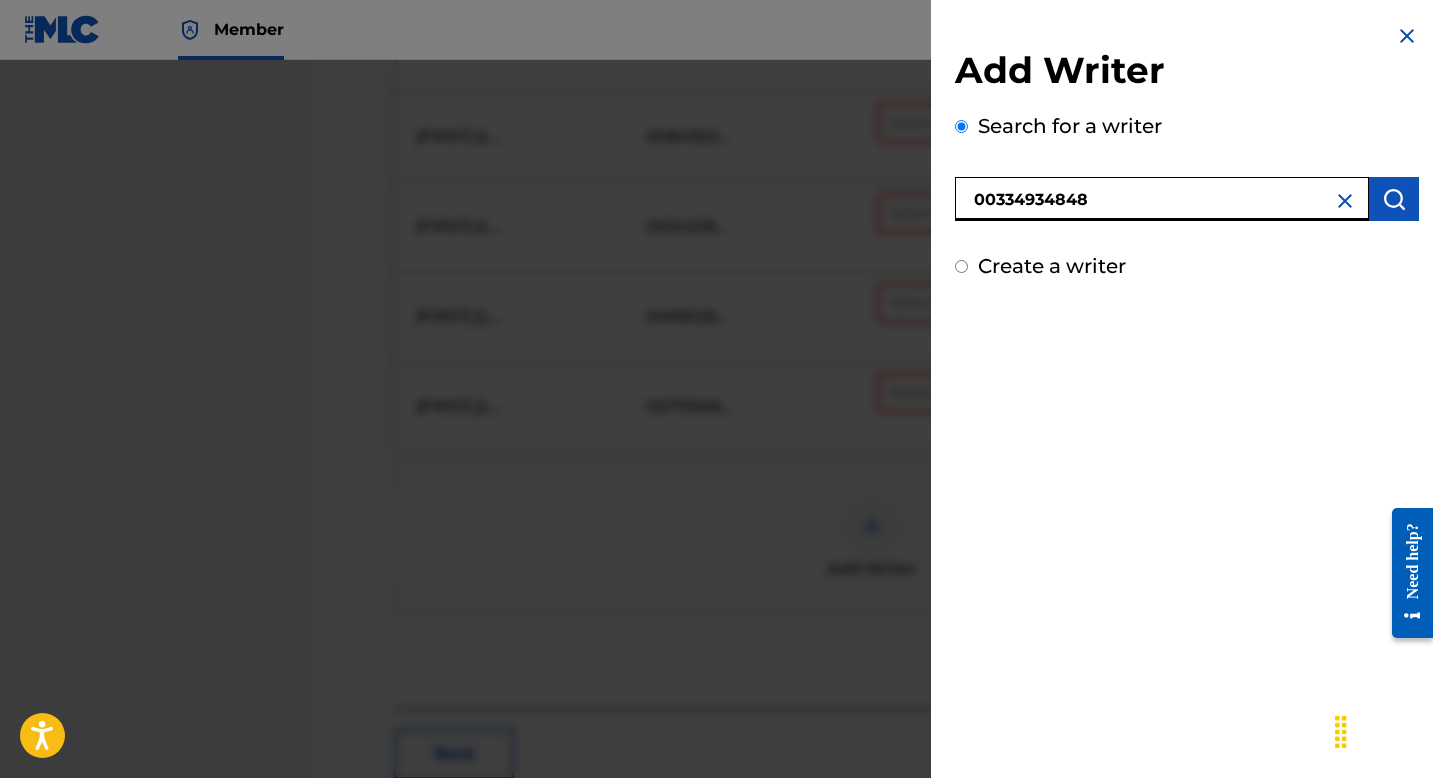 type on "00334934848" 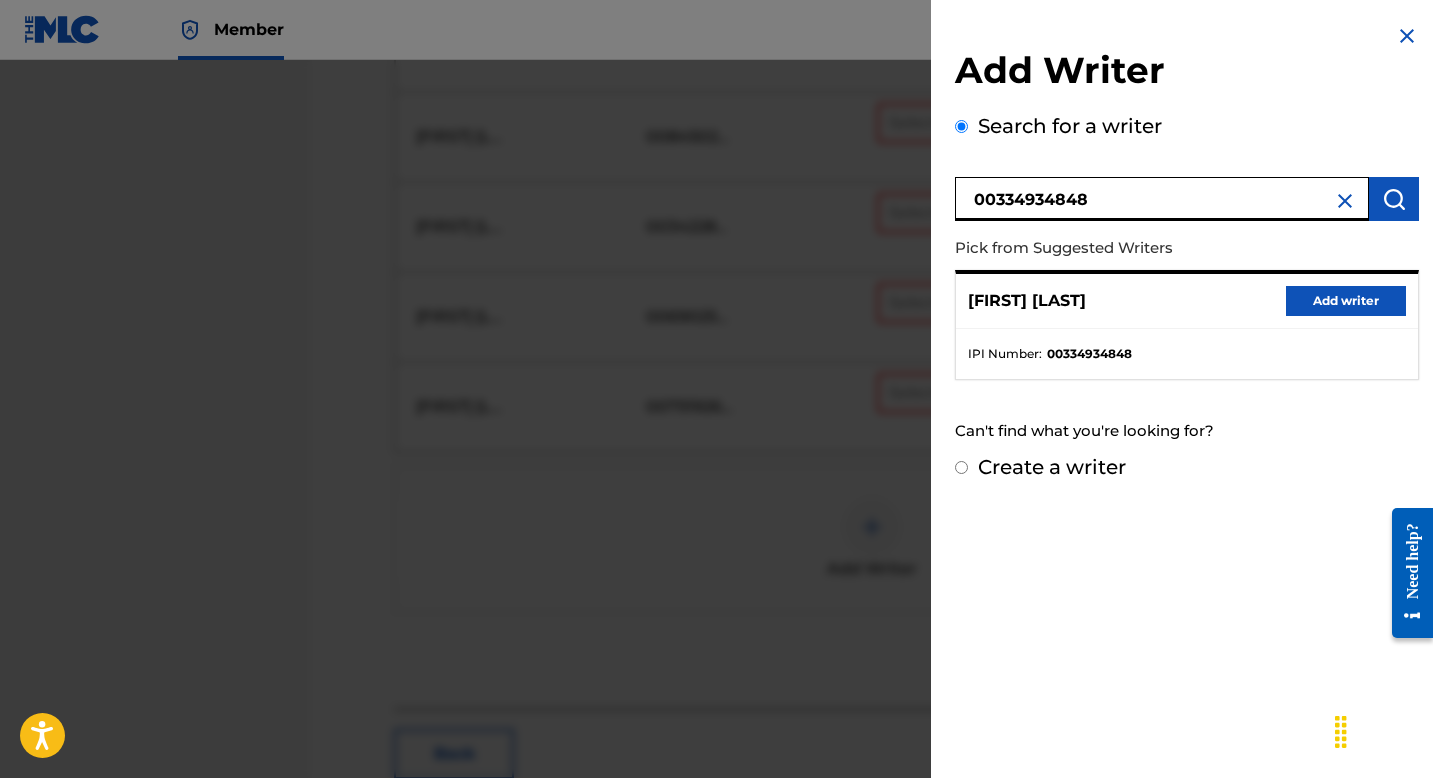 click on "Add writer" at bounding box center [1346, 301] 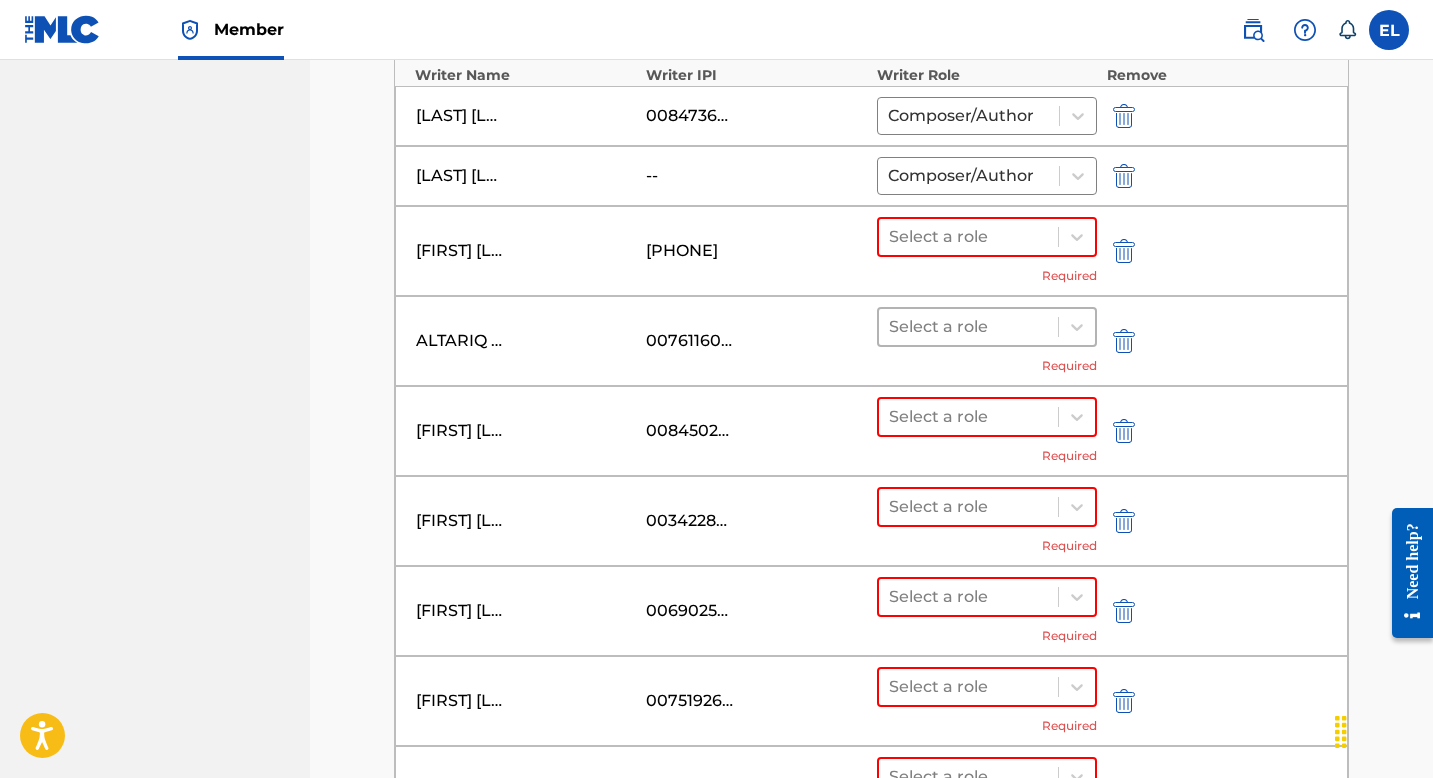 scroll, scrollTop: 695, scrollLeft: 0, axis: vertical 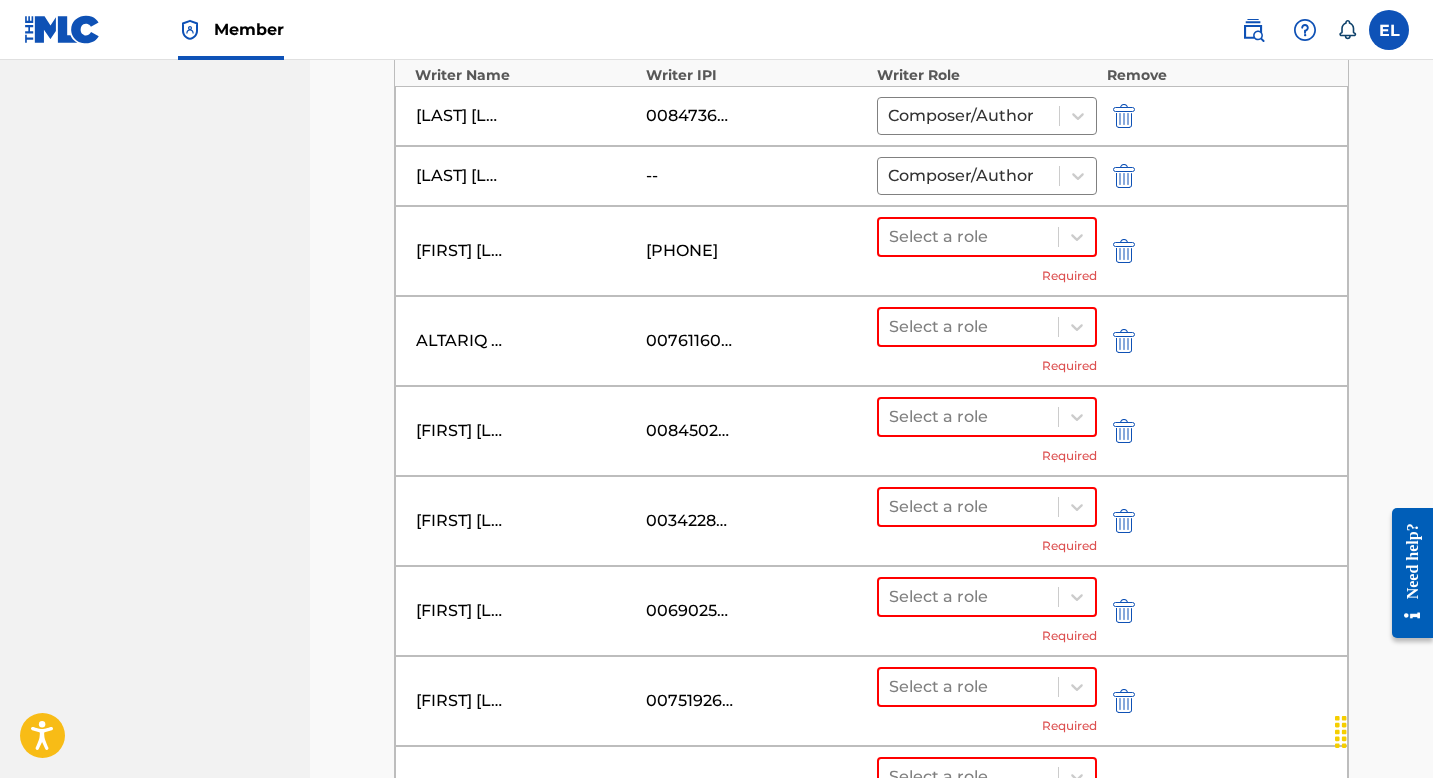 click at bounding box center (1124, 176) 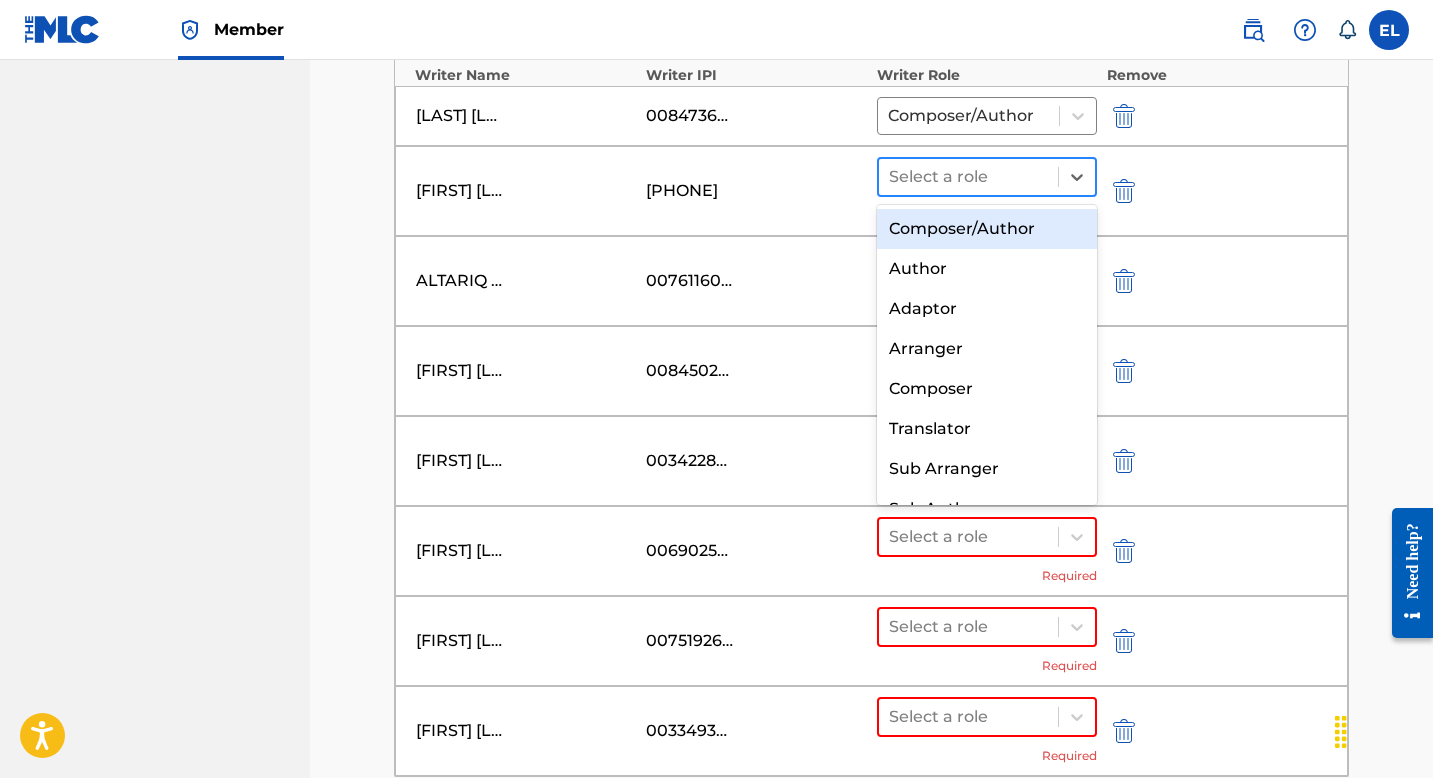 click at bounding box center (968, 177) 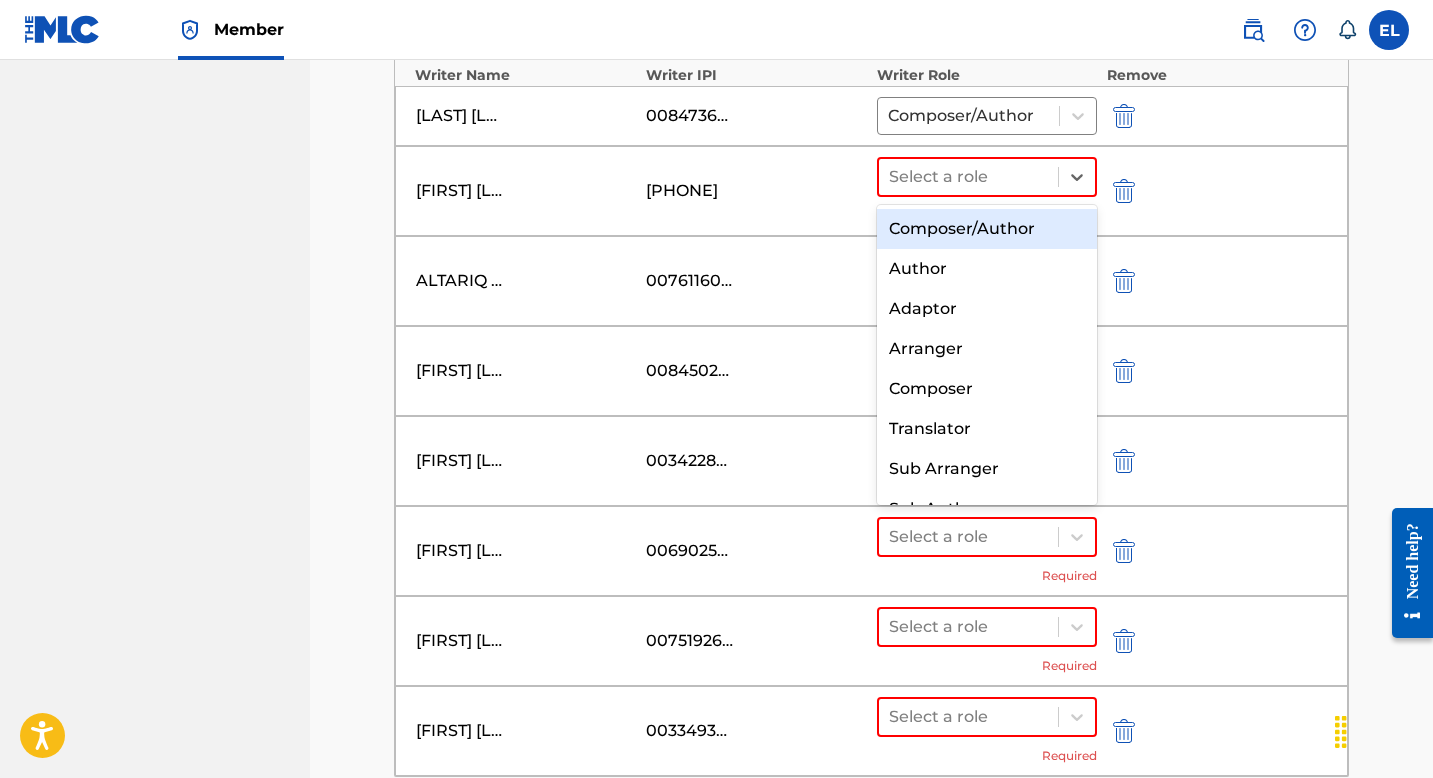drag, startPoint x: 972, startPoint y: 234, endPoint x: 980, endPoint y: 244, distance: 12.806249 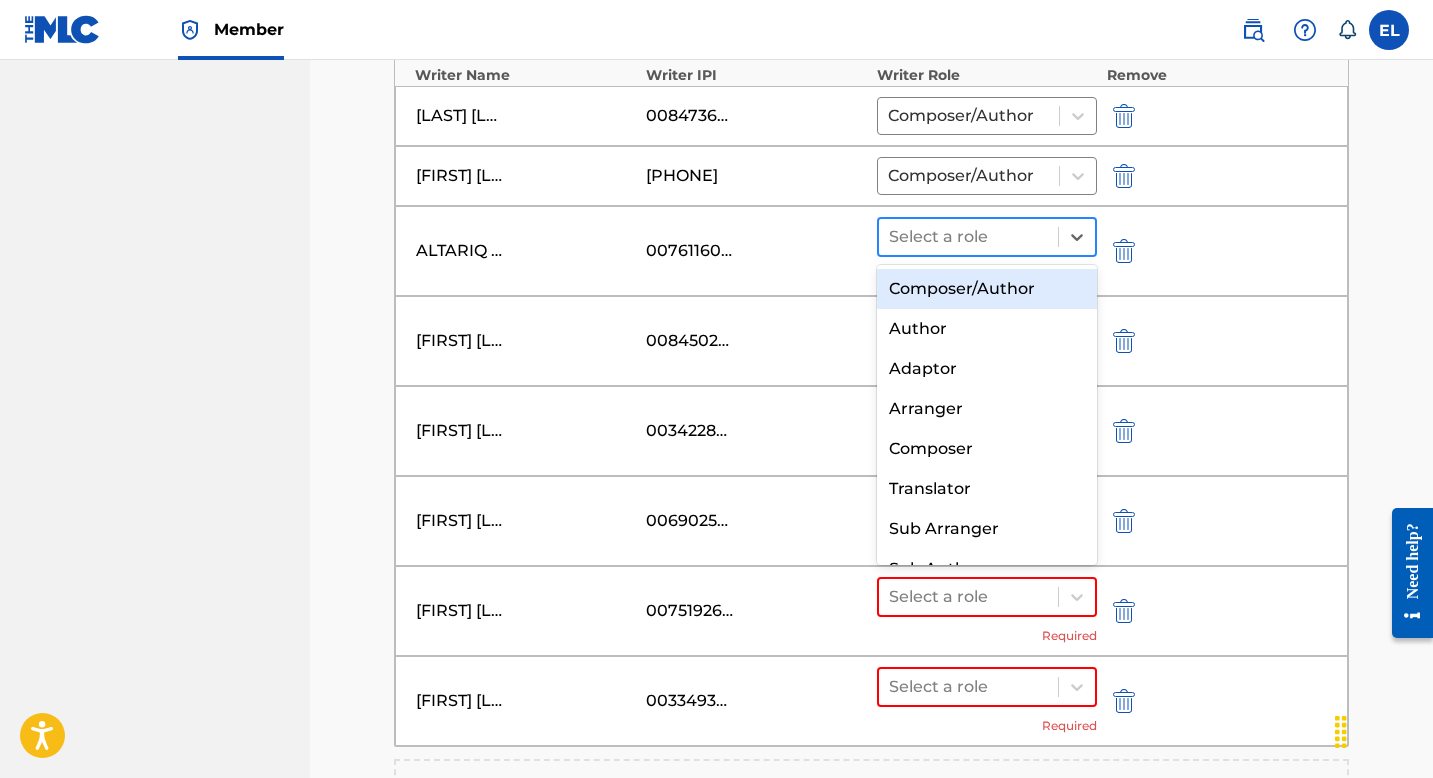 click at bounding box center (968, 237) 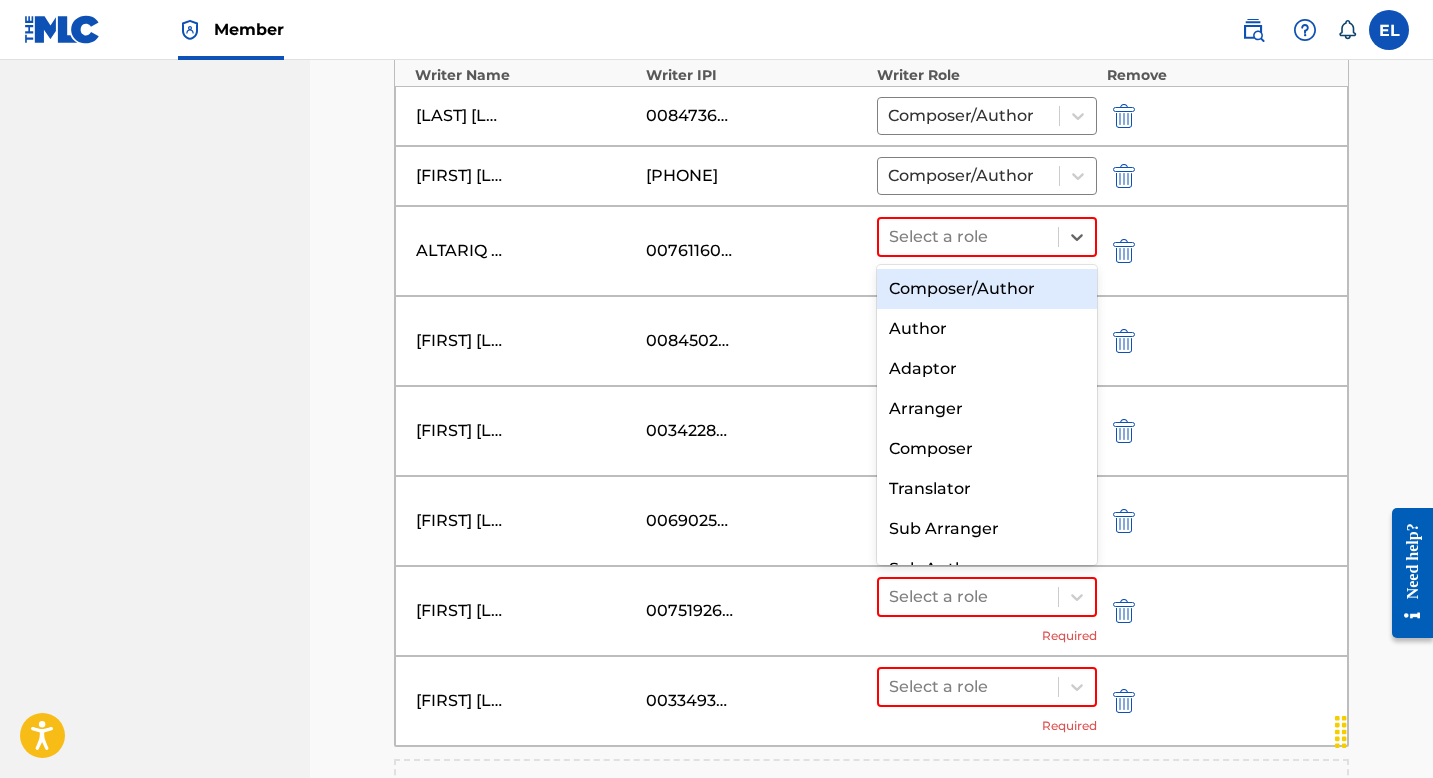 click on "Composer/Author" at bounding box center (987, 289) 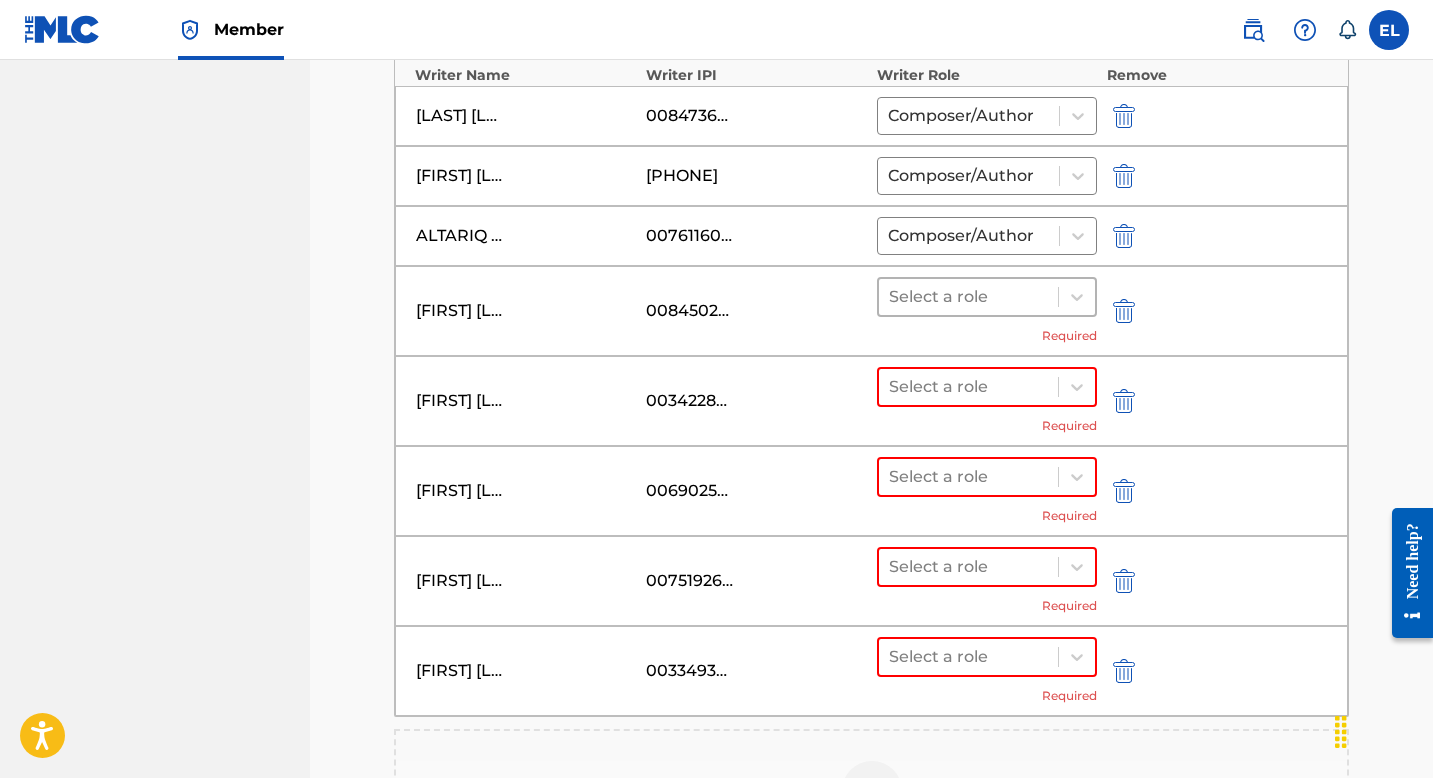 click at bounding box center [968, 297] 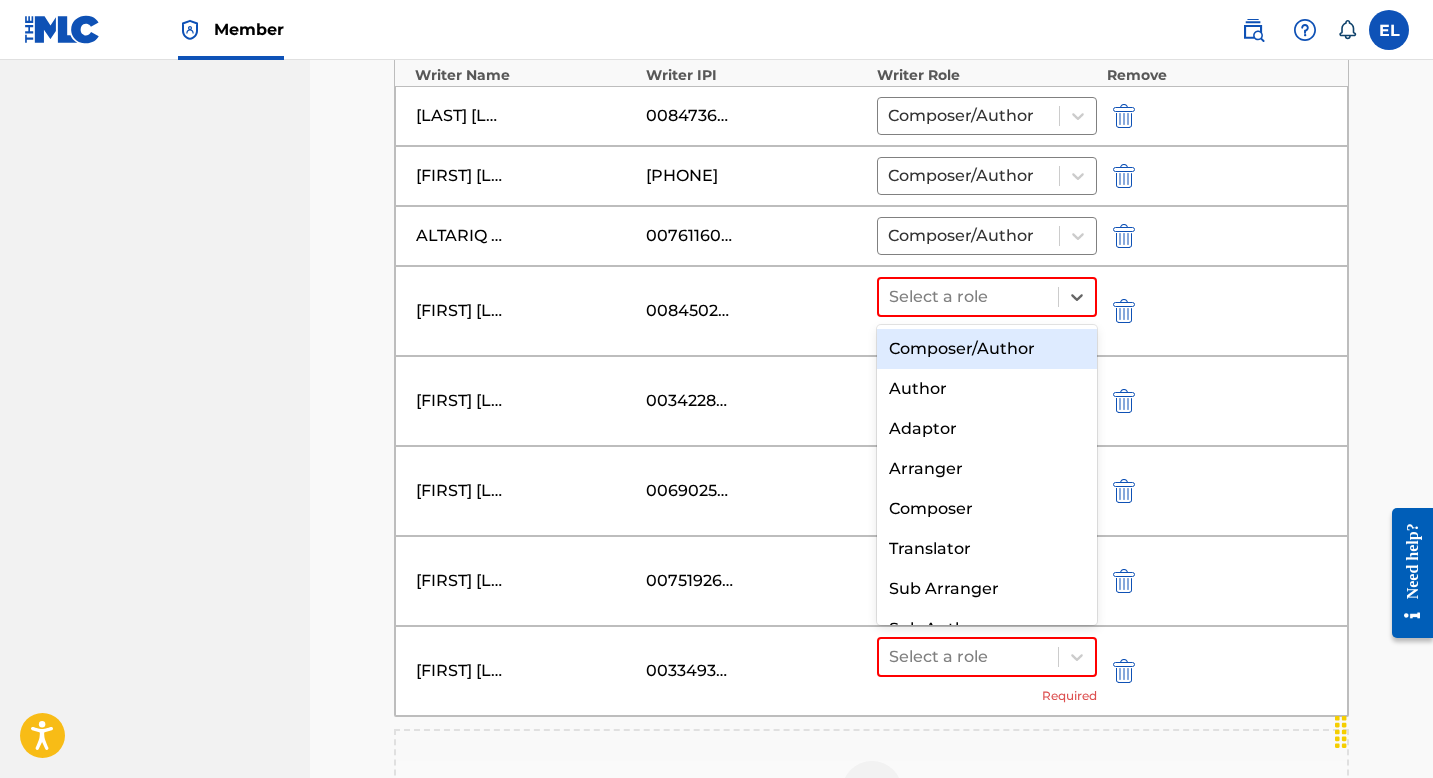 click on "Composer/Author" at bounding box center (987, 349) 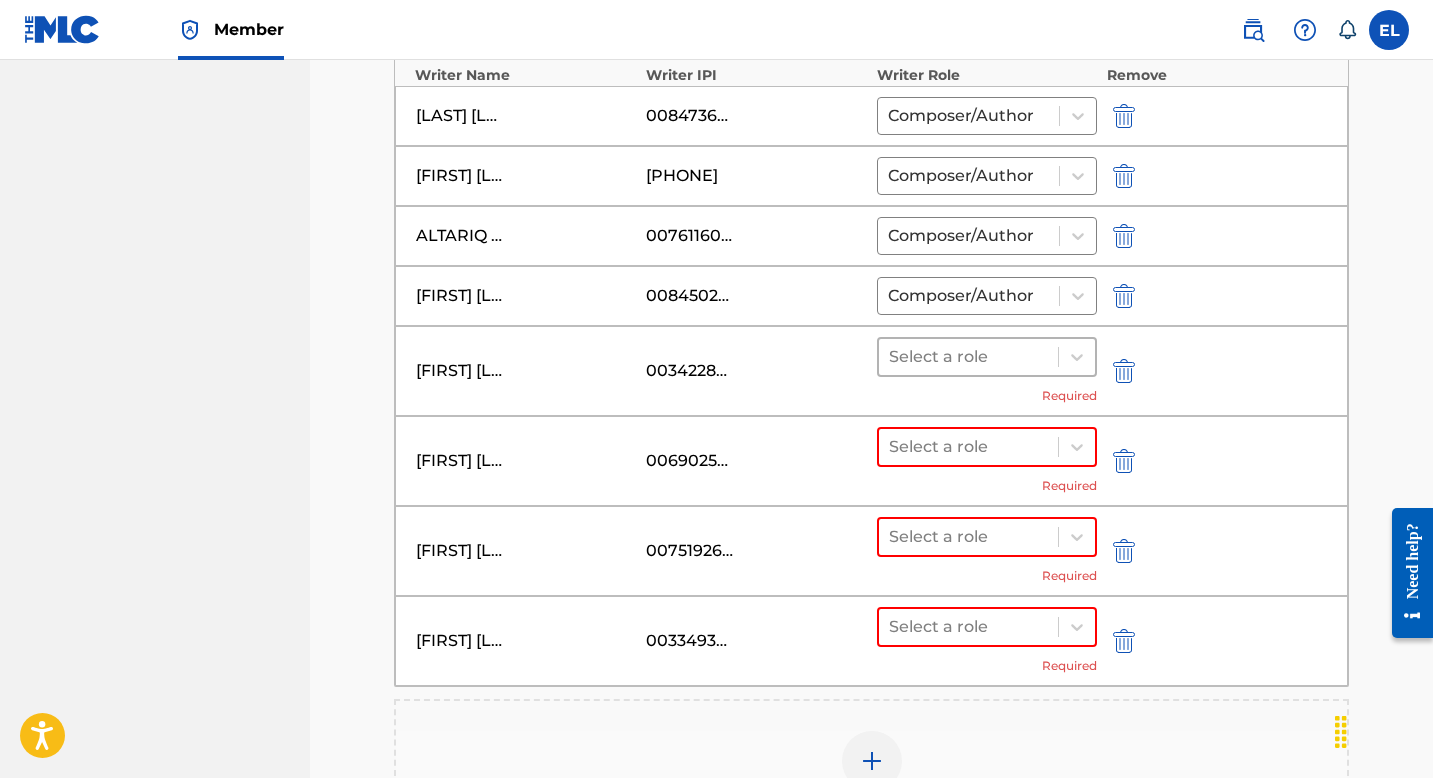 click at bounding box center (968, 357) 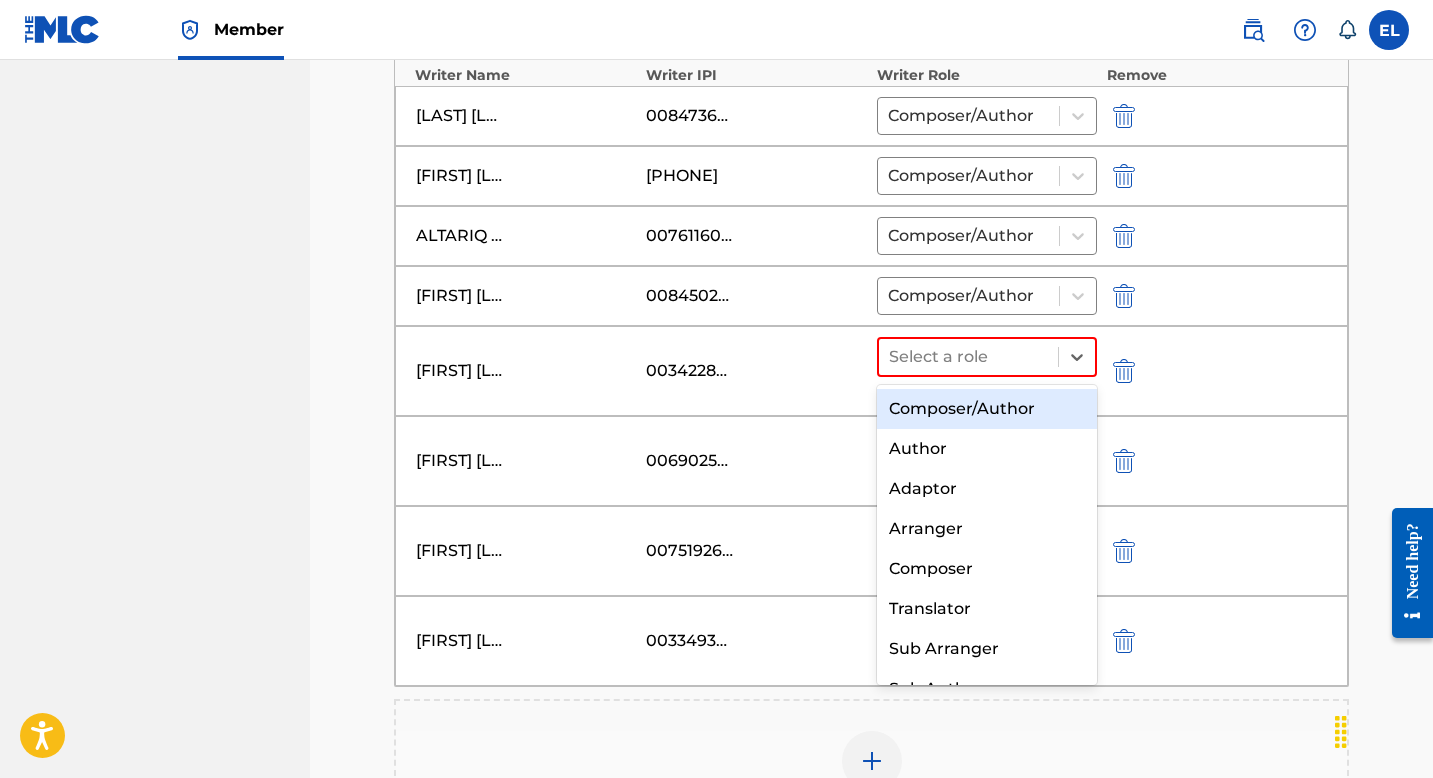 click on "Composer/Author" at bounding box center (987, 409) 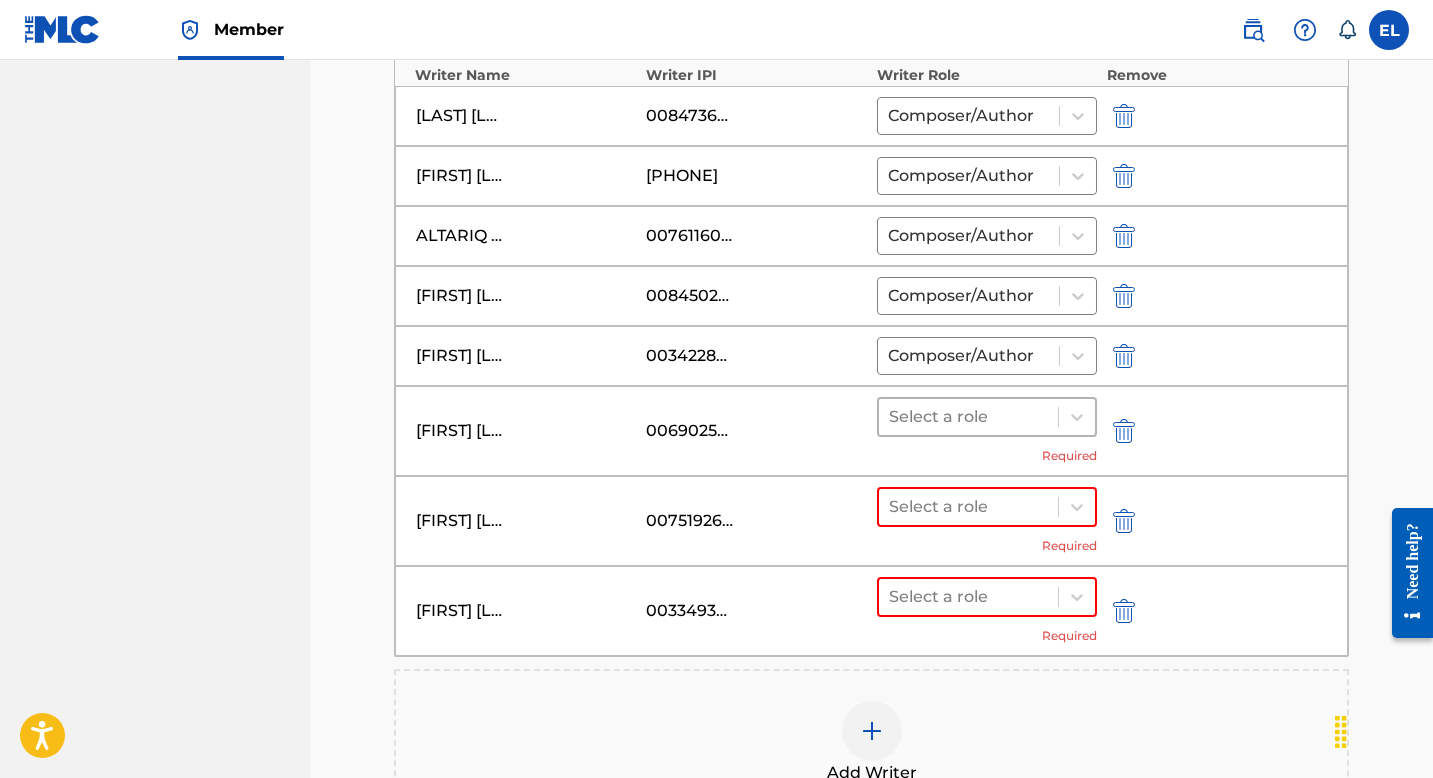 click at bounding box center (968, 417) 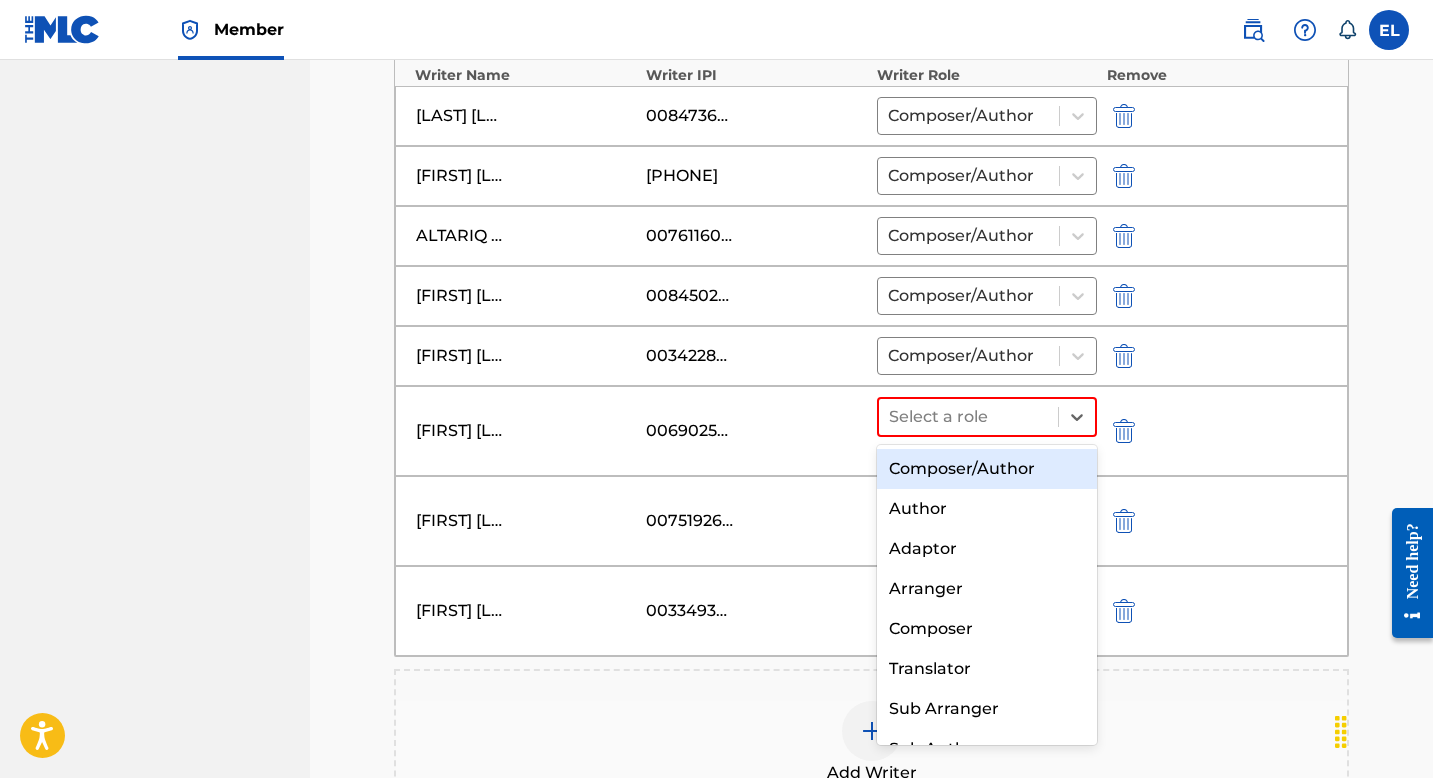 click on "Composer/Author" at bounding box center (987, 469) 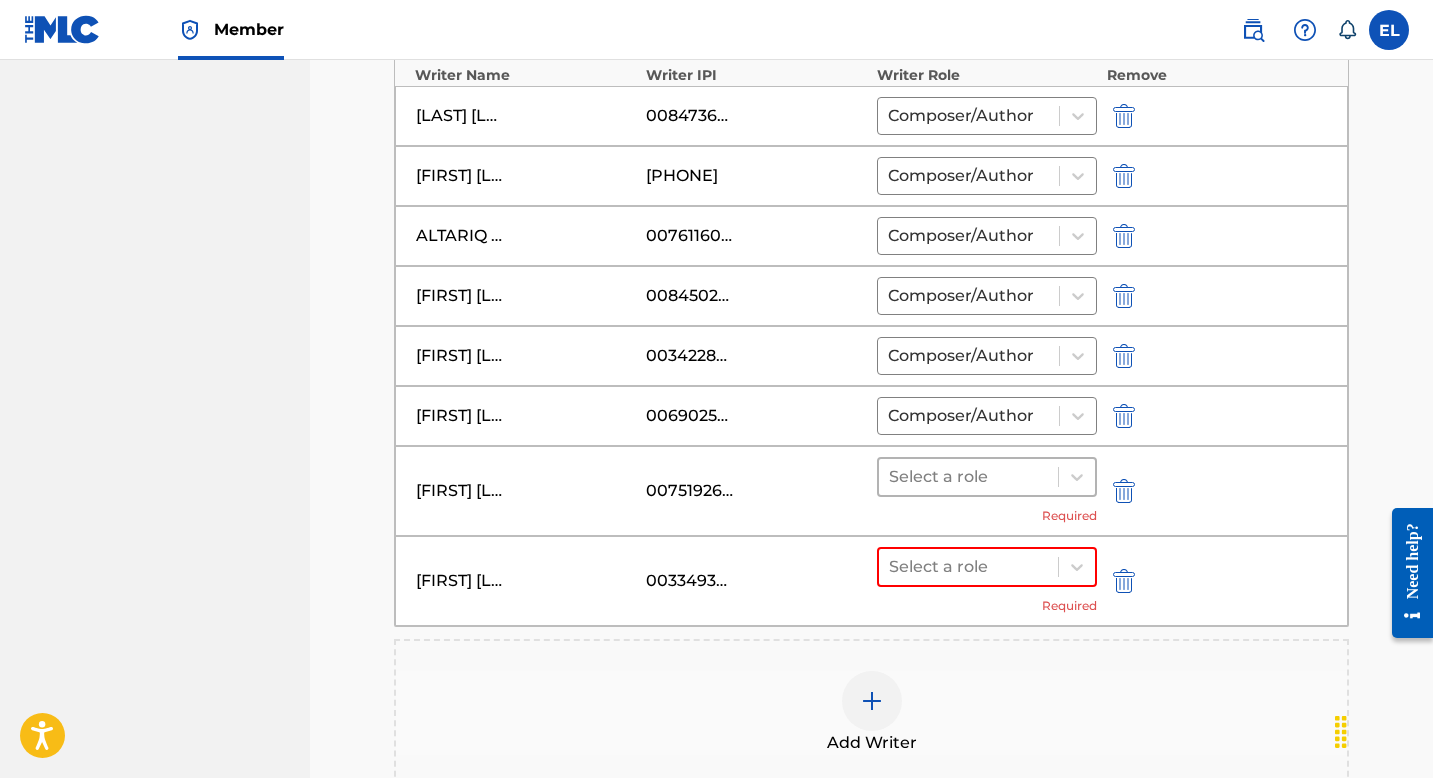 click at bounding box center [968, 477] 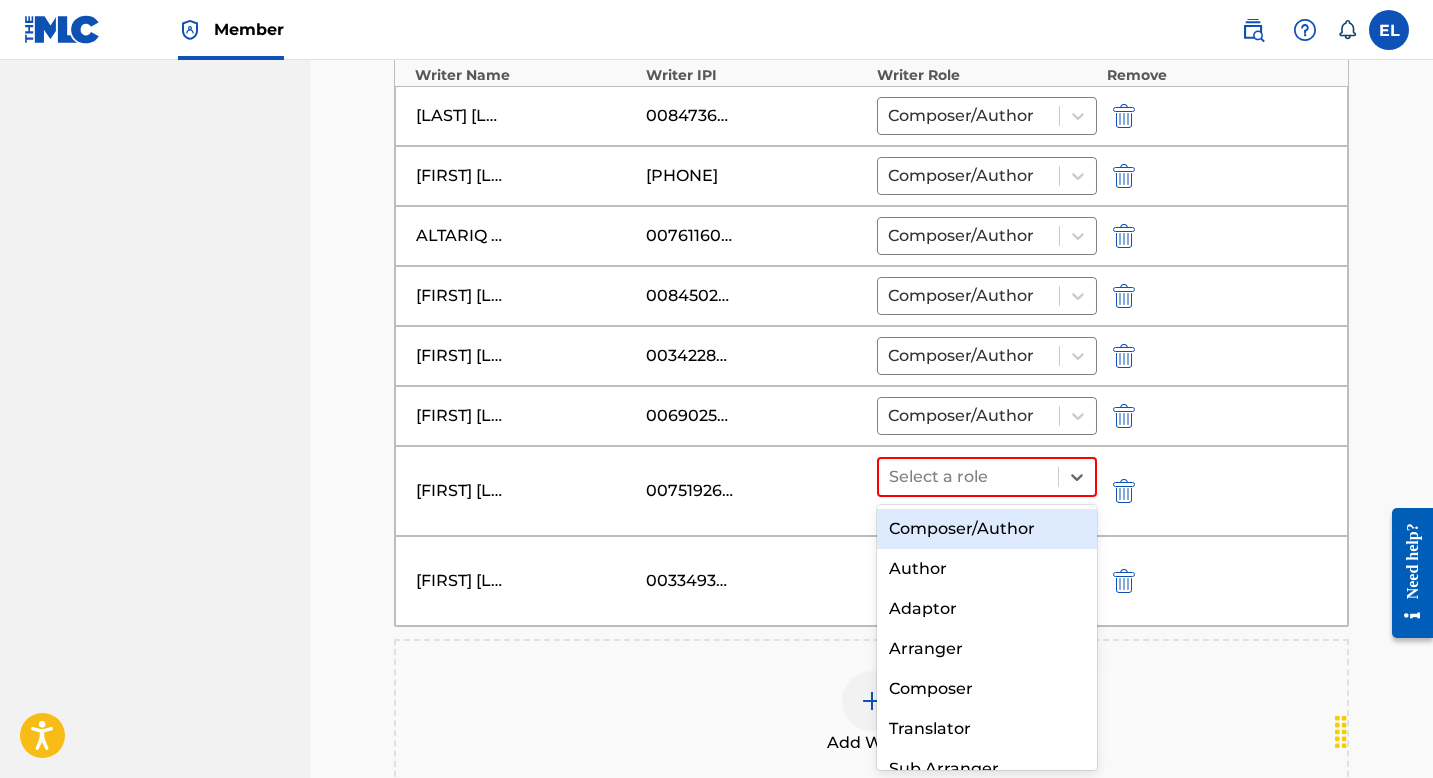 click on "Composer/Author" at bounding box center (987, 529) 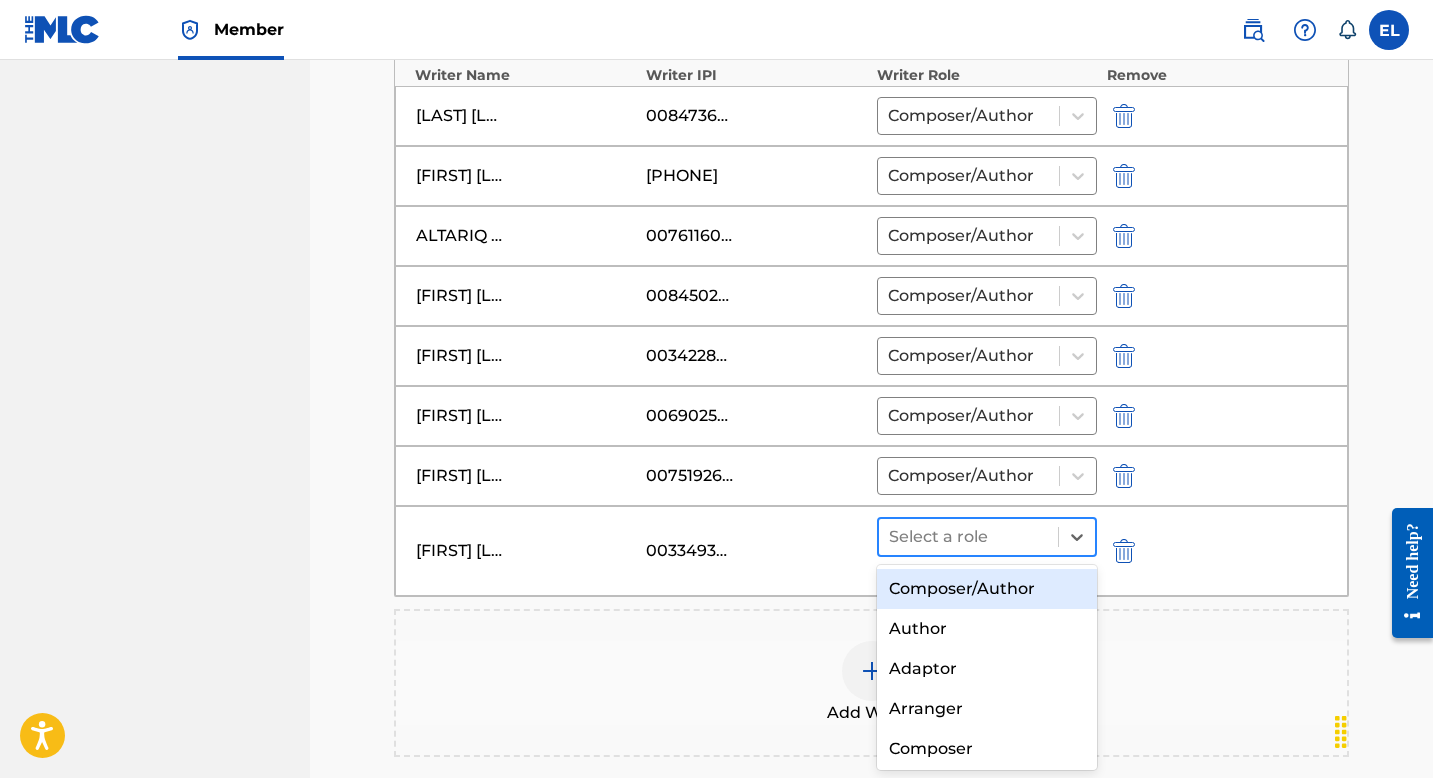 drag, startPoint x: 988, startPoint y: 542, endPoint x: 985, endPoint y: 554, distance: 12.369317 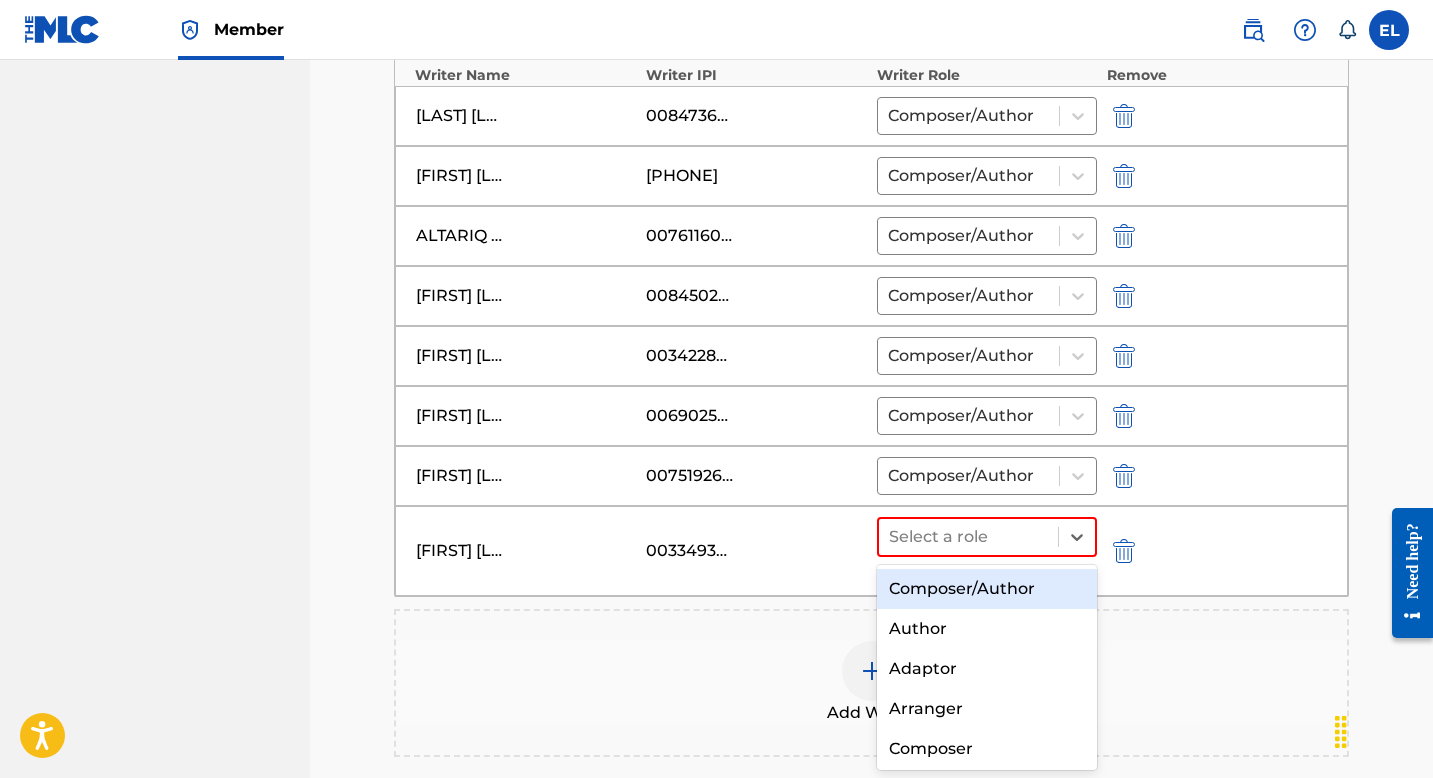 click on "Composer/Author" at bounding box center [987, 589] 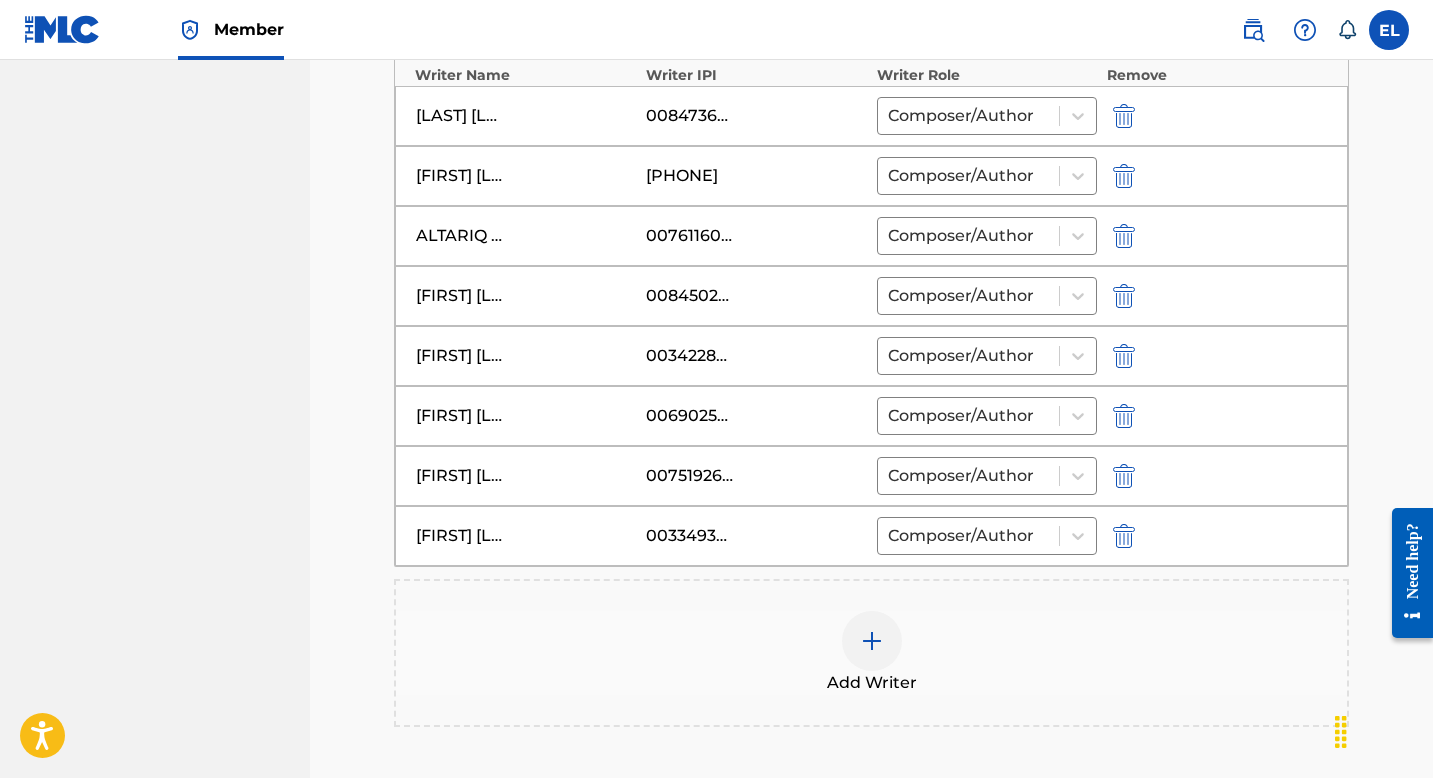 click at bounding box center (872, 641) 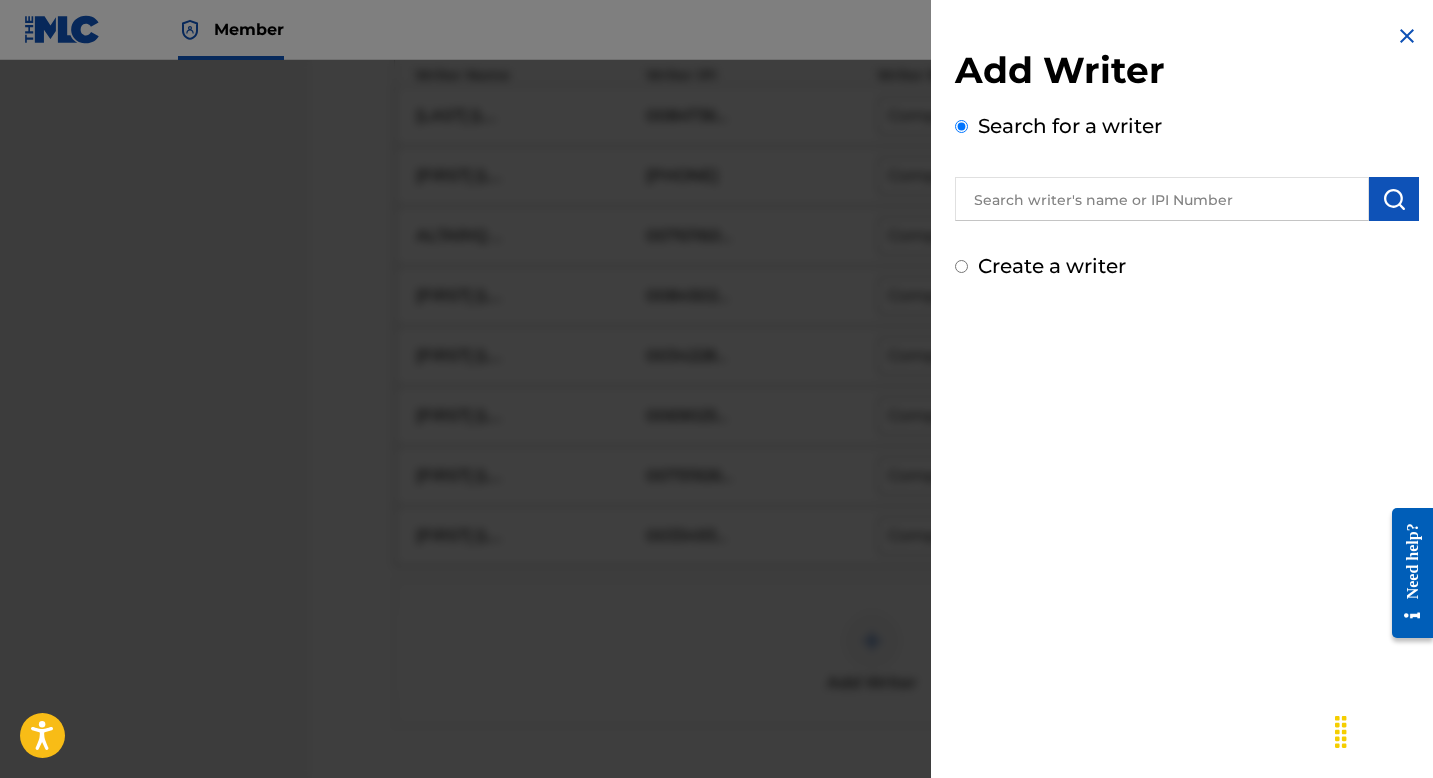 click on "Add Writer Search for a writer Create a writer" at bounding box center (1187, 164) 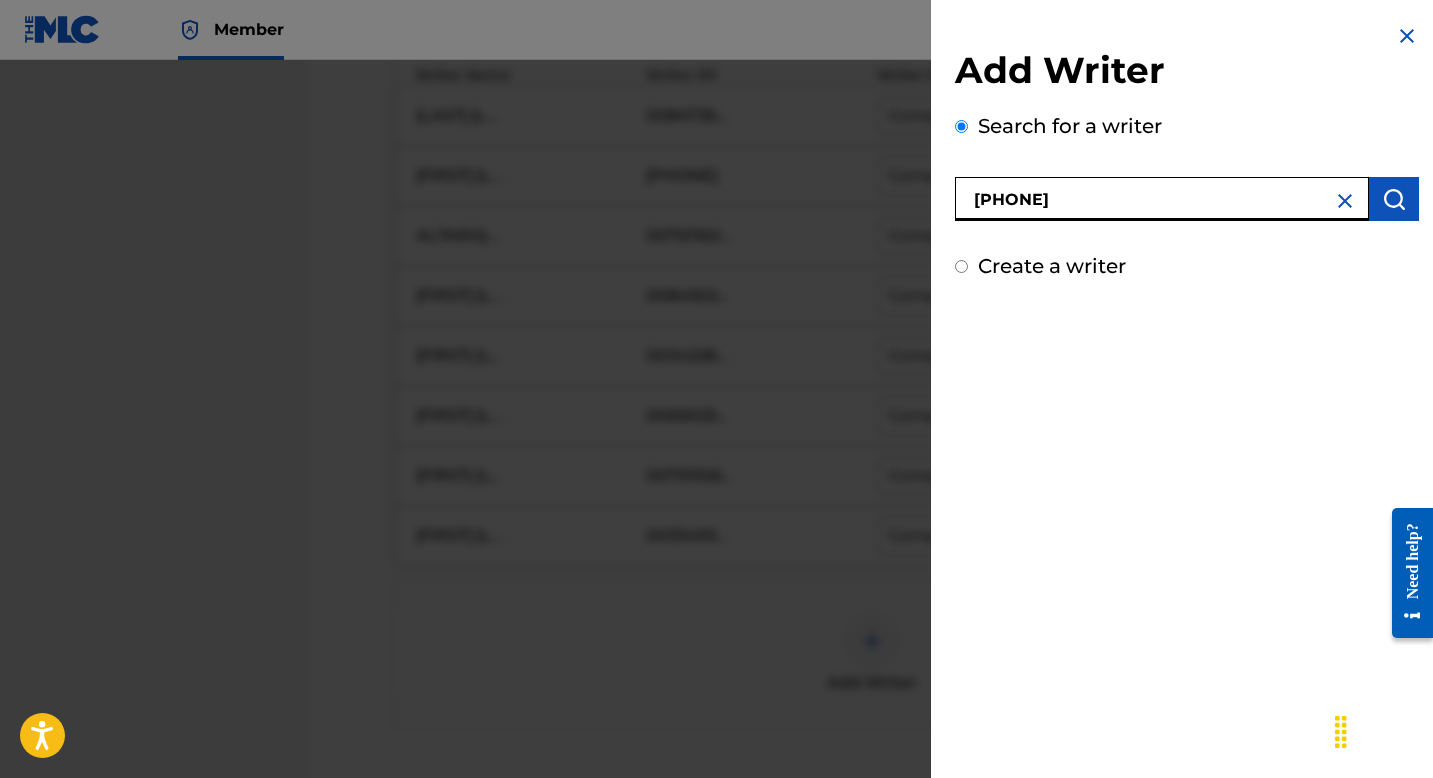 type on "00505508475" 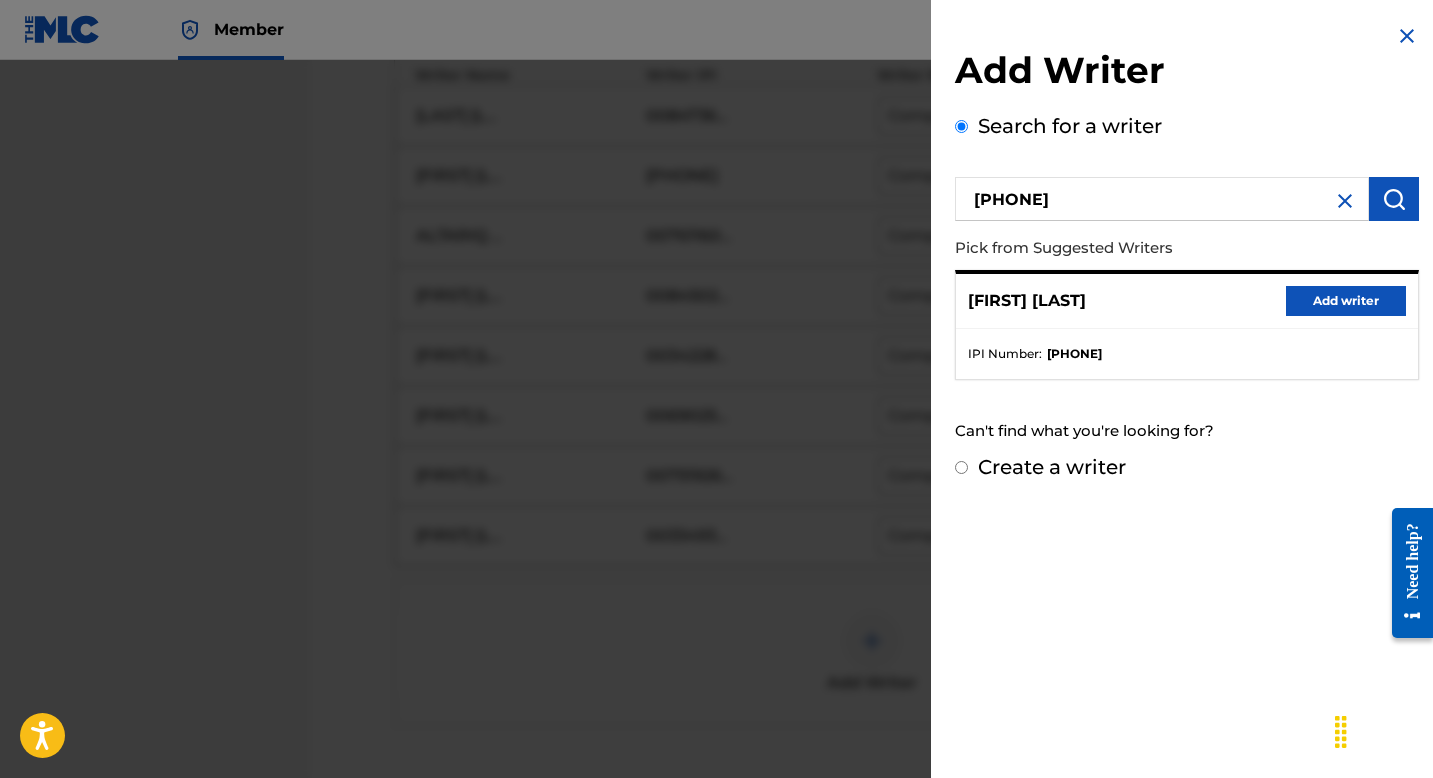 click on "Add writer" at bounding box center (1346, 301) 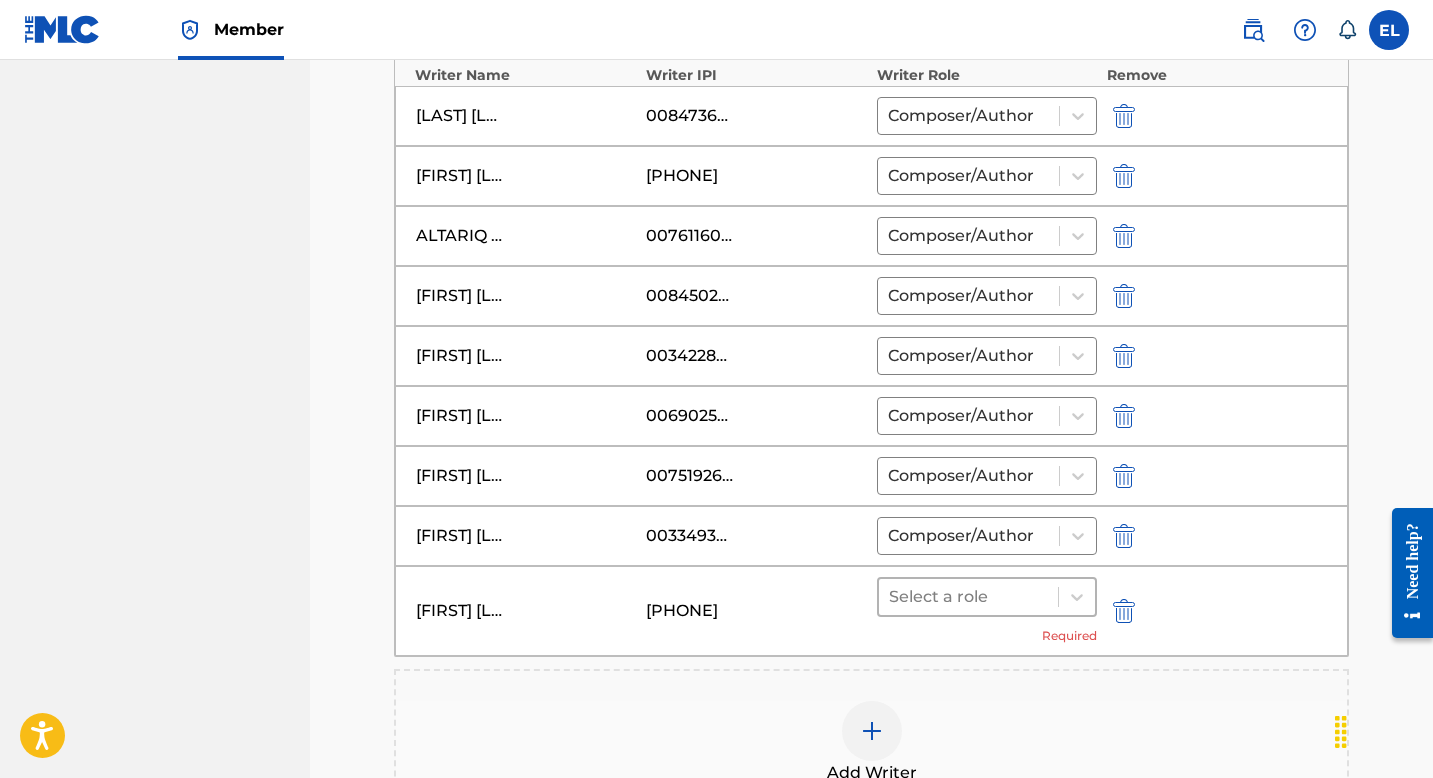 click at bounding box center [968, 597] 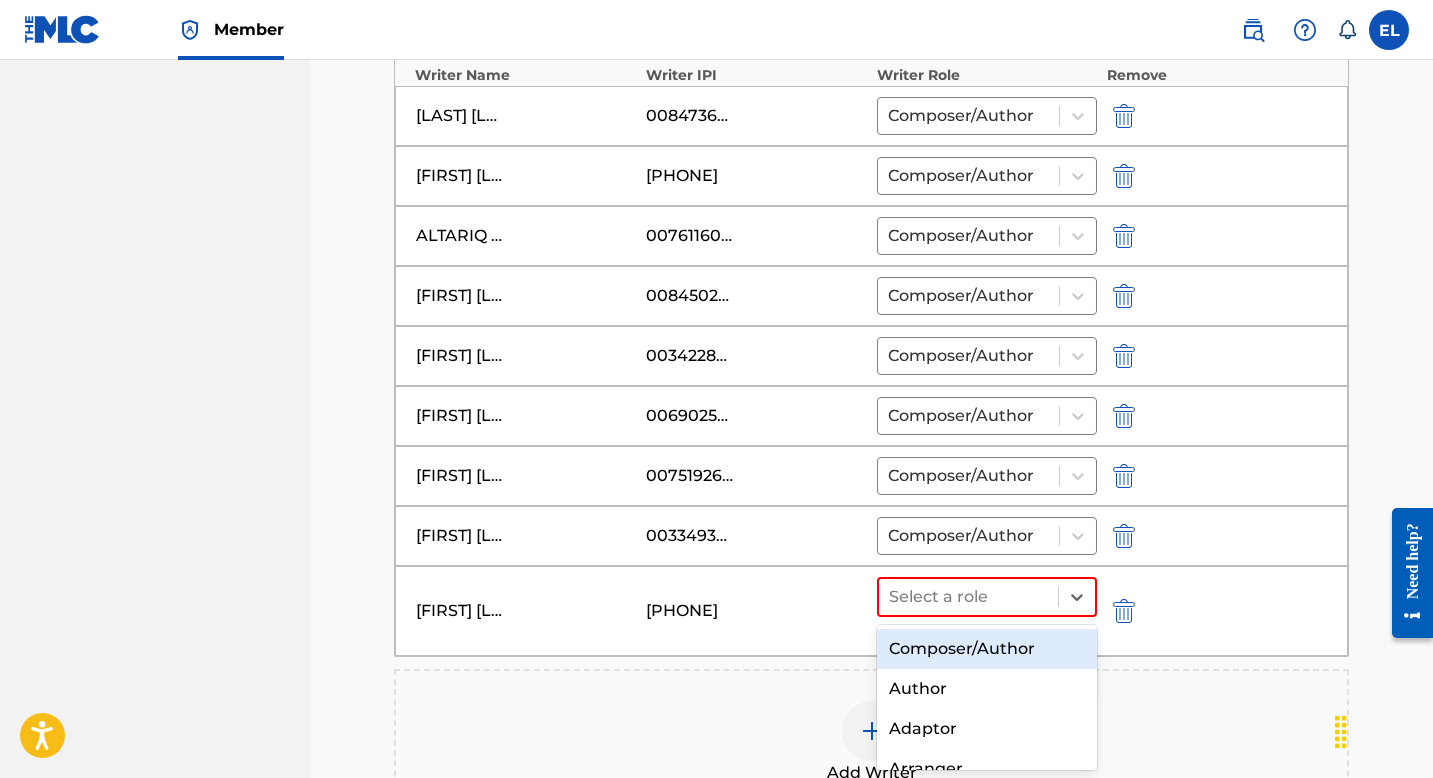 drag, startPoint x: 986, startPoint y: 641, endPoint x: 985, endPoint y: 630, distance: 11.045361 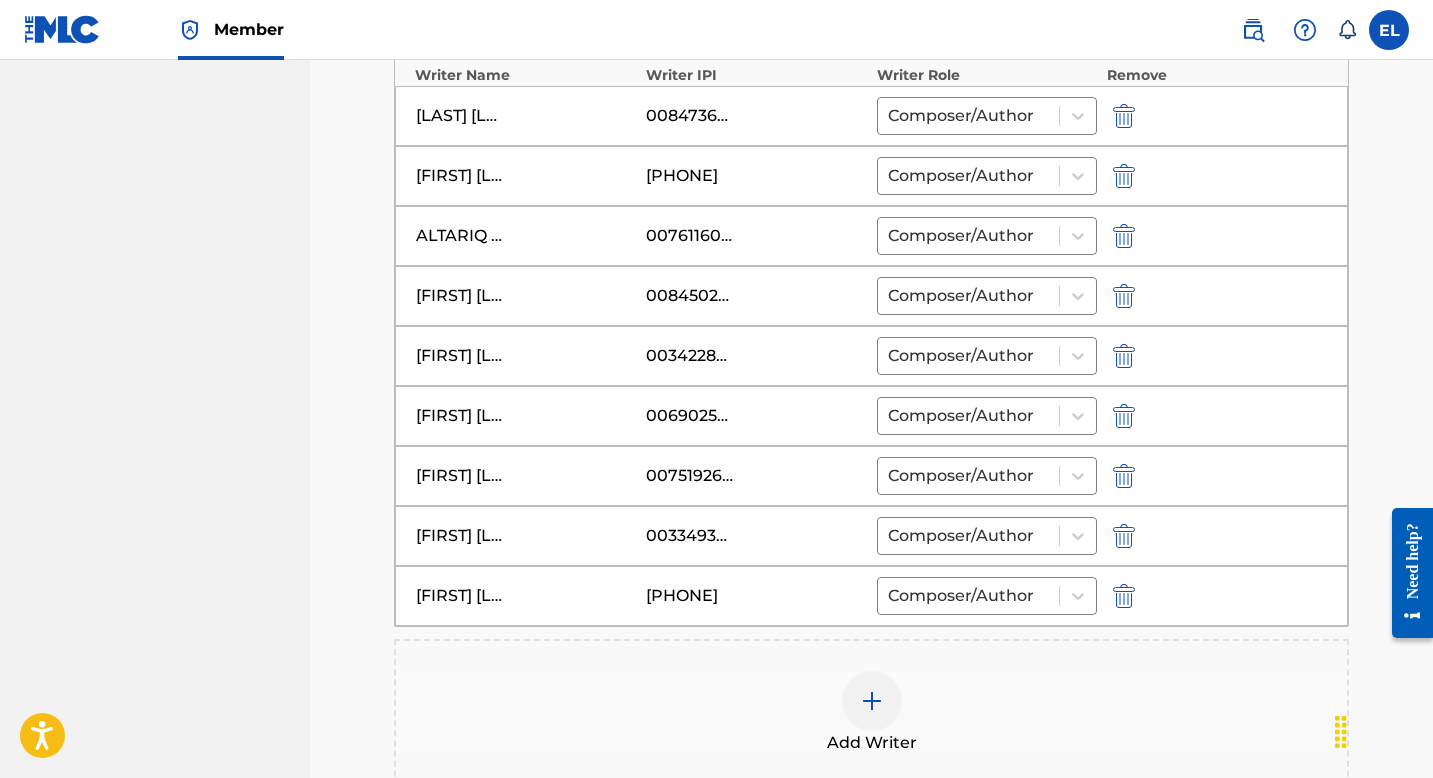 scroll, scrollTop: 996, scrollLeft: 0, axis: vertical 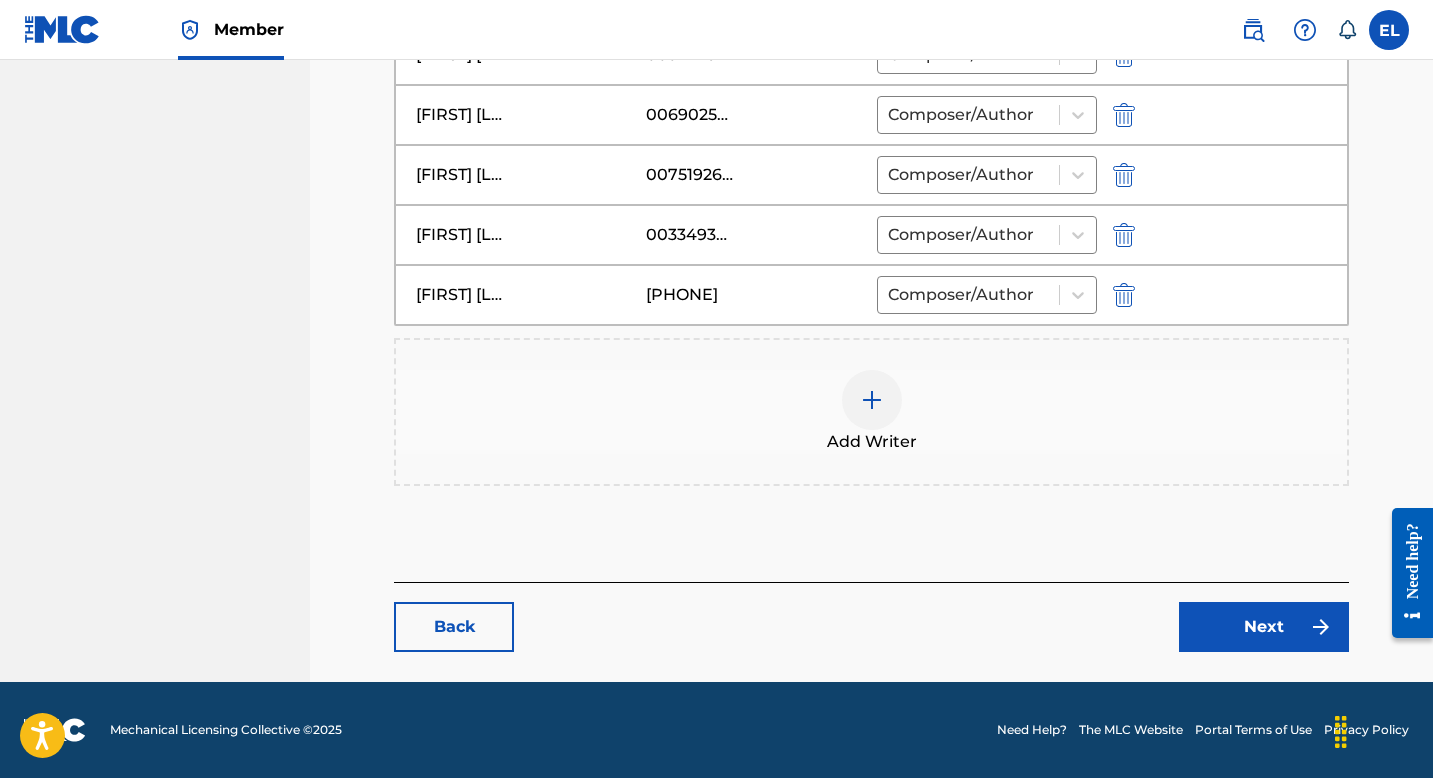 click on "Next" at bounding box center (1264, 627) 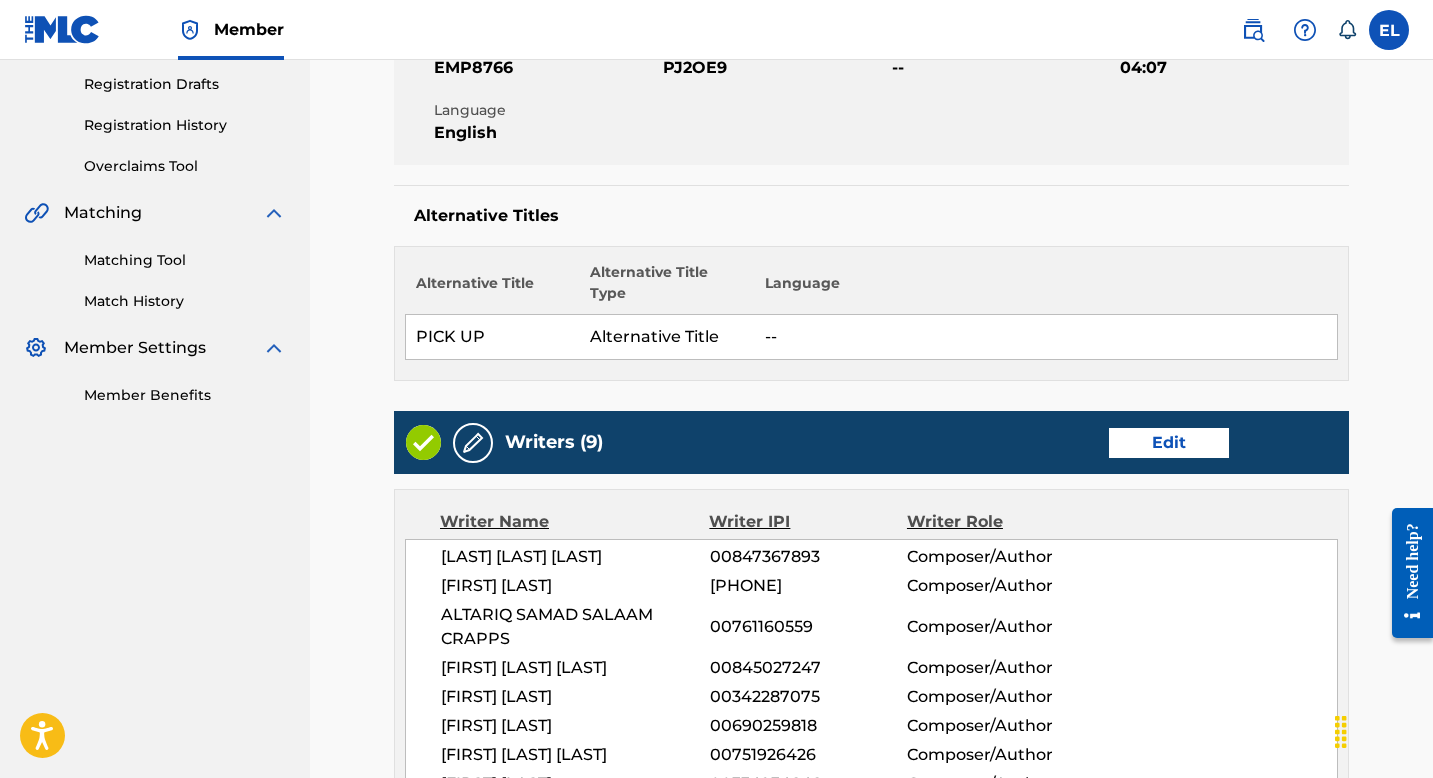 scroll, scrollTop: 414, scrollLeft: 0, axis: vertical 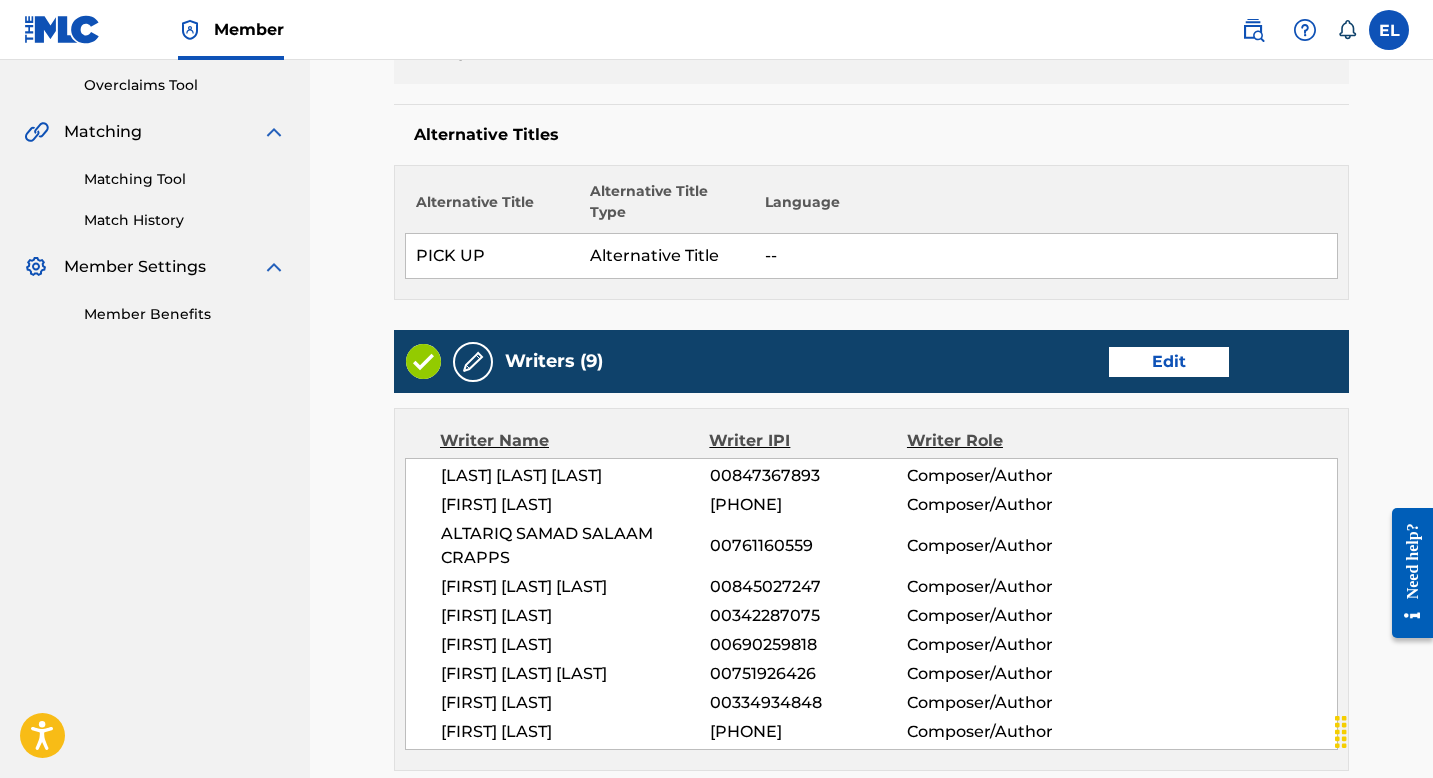 click on "Edit" at bounding box center [1169, 362] 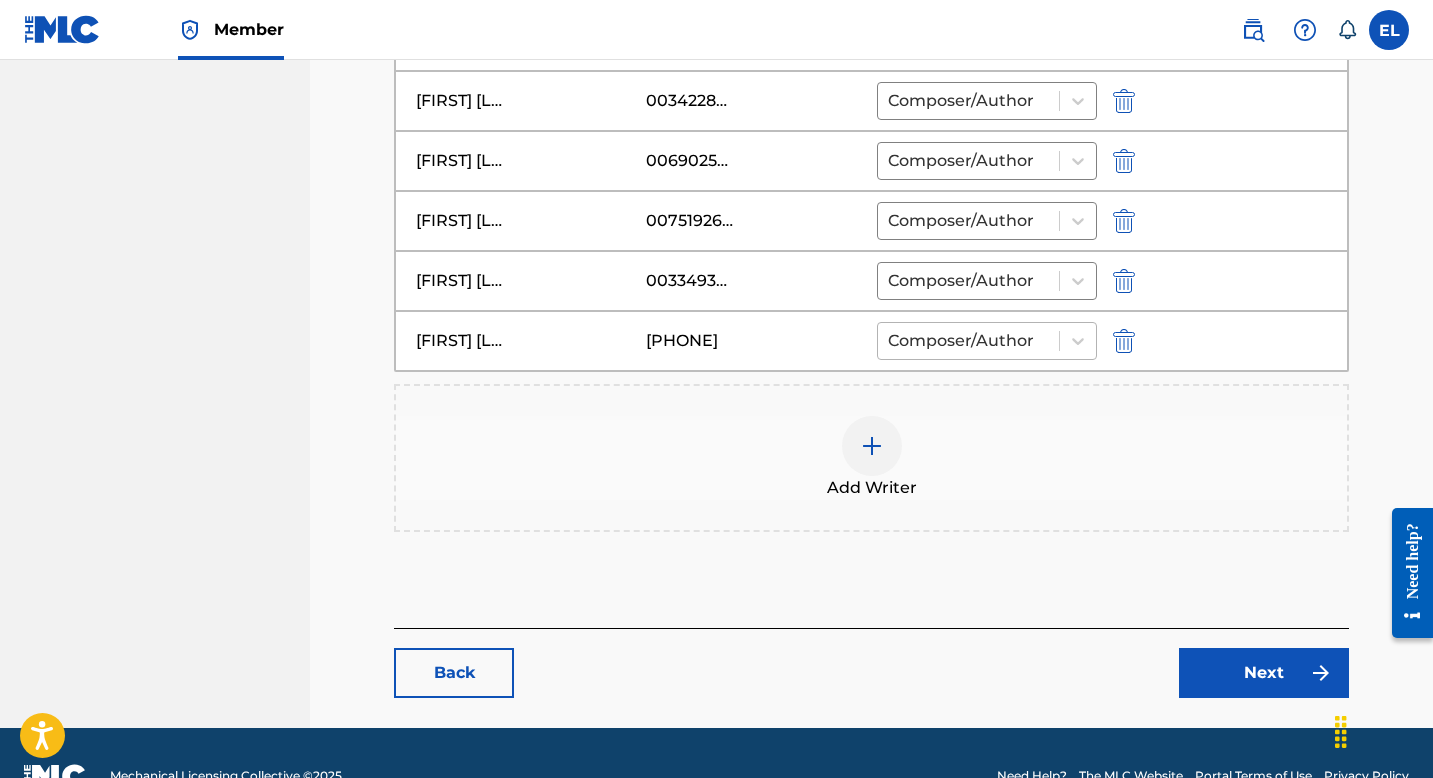 scroll, scrollTop: 949, scrollLeft: 0, axis: vertical 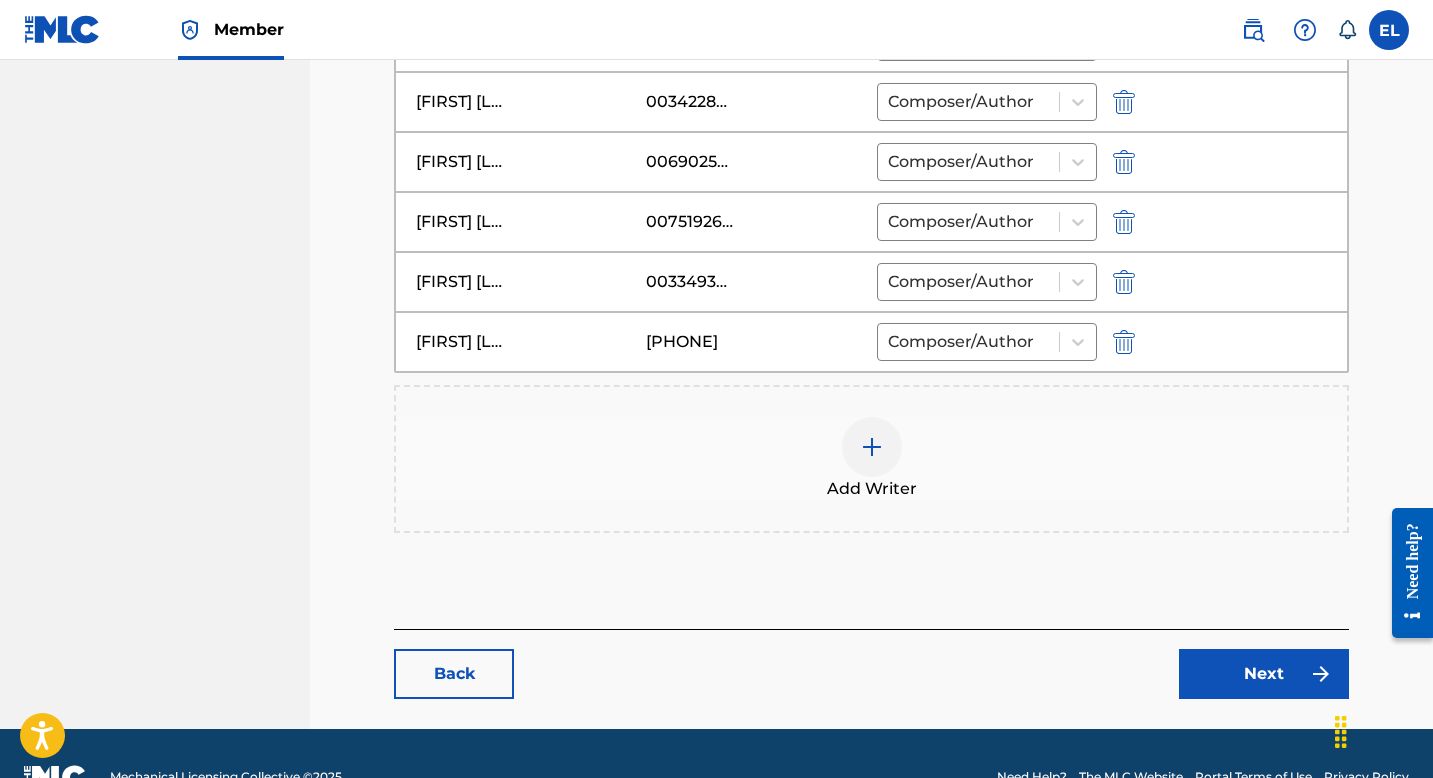 click on "Next" at bounding box center (1264, 674) 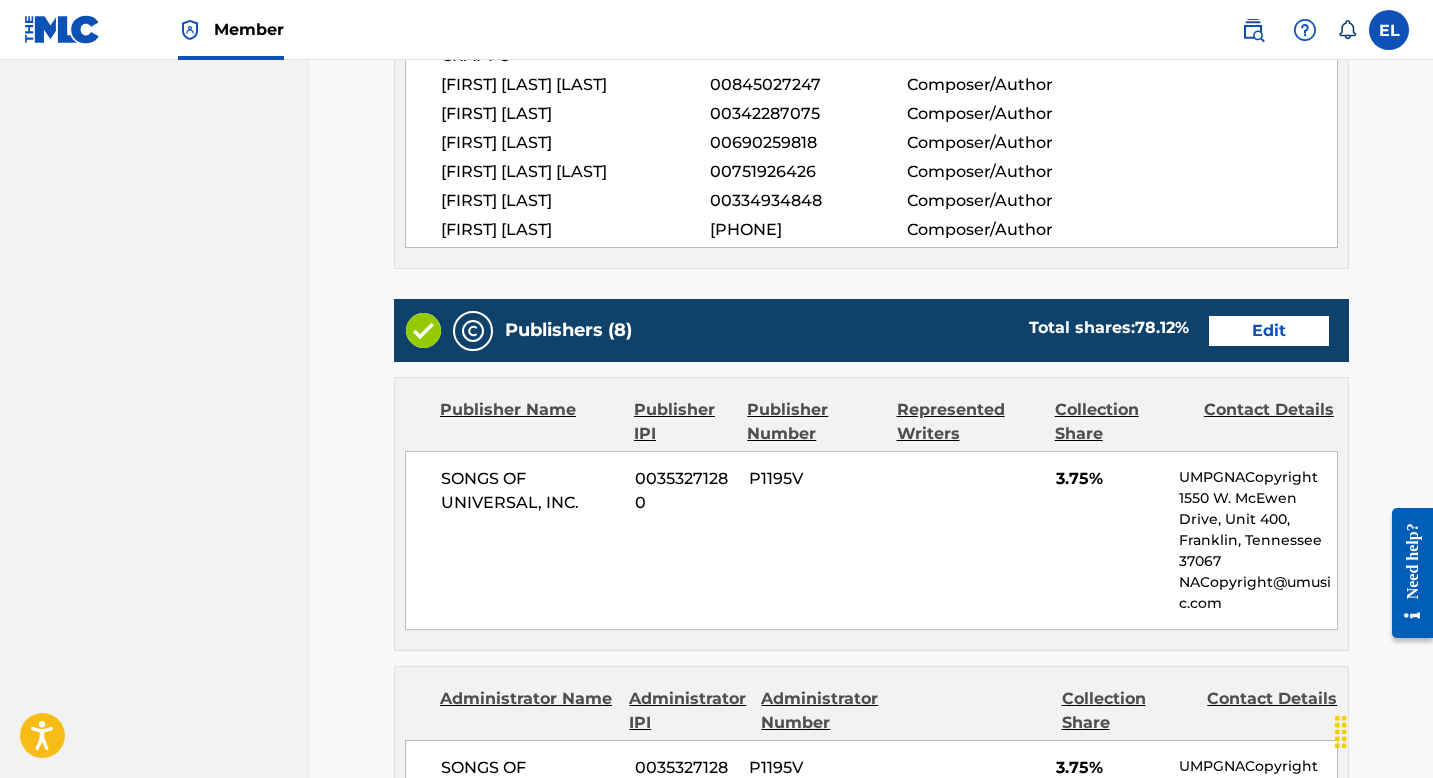 scroll, scrollTop: 1072, scrollLeft: 0, axis: vertical 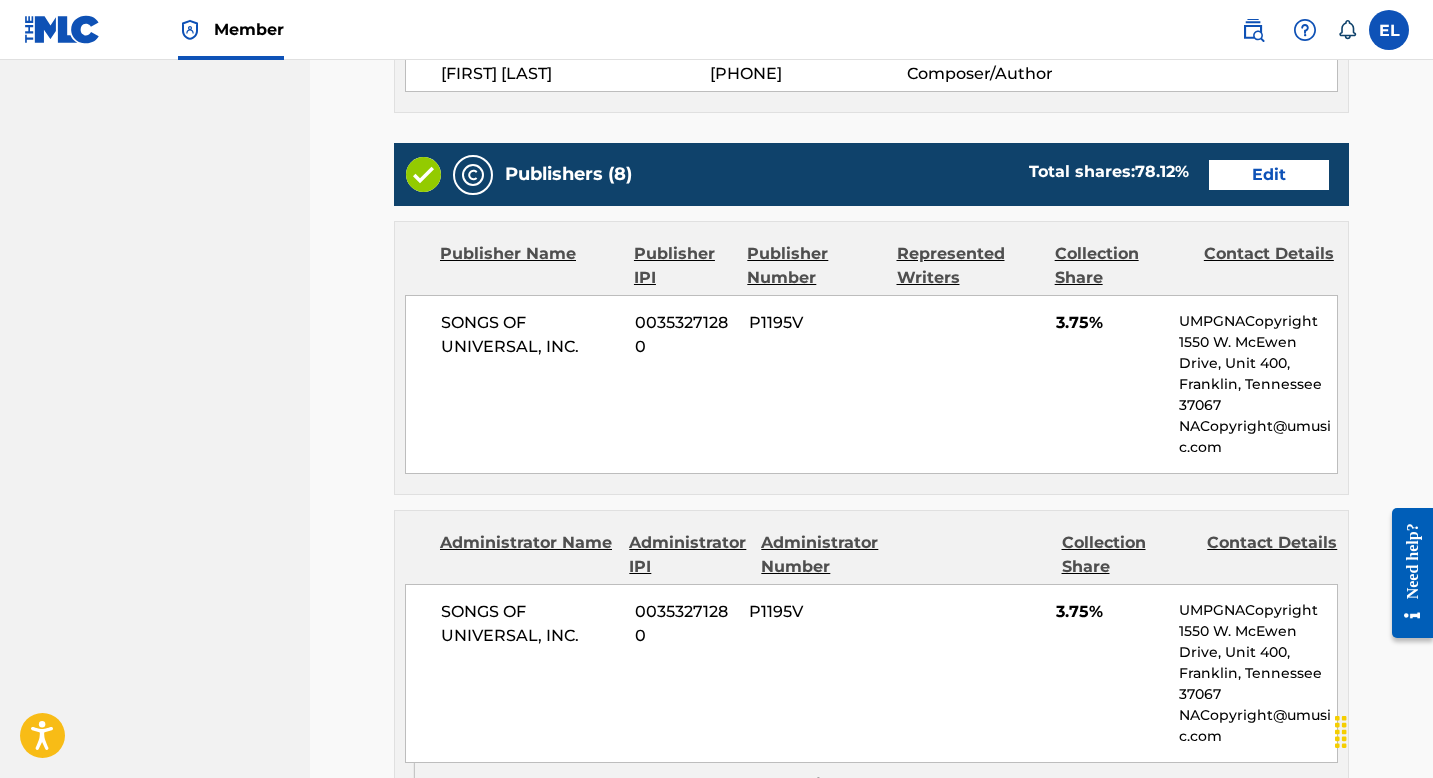 click on "Edit" at bounding box center (1269, 175) 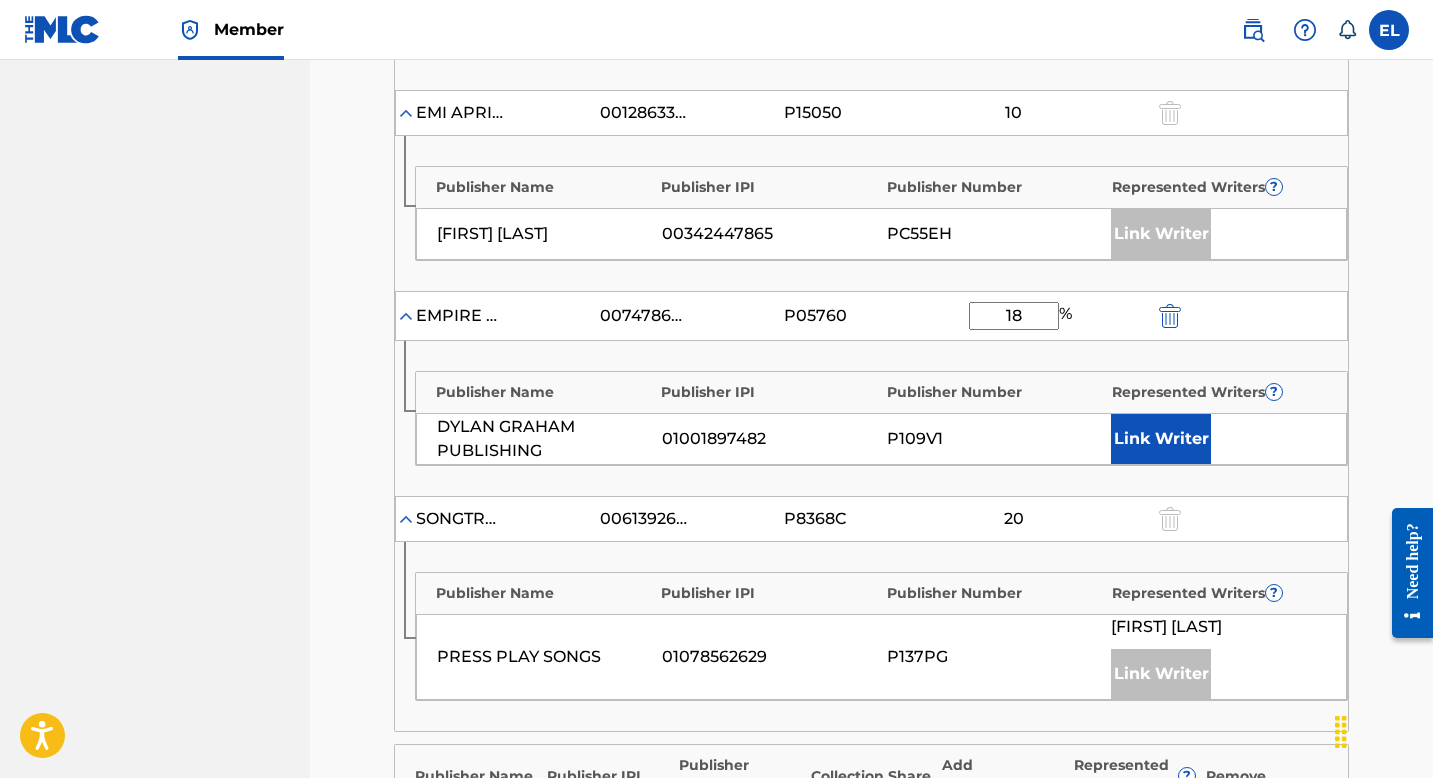 scroll, scrollTop: 1471, scrollLeft: 0, axis: vertical 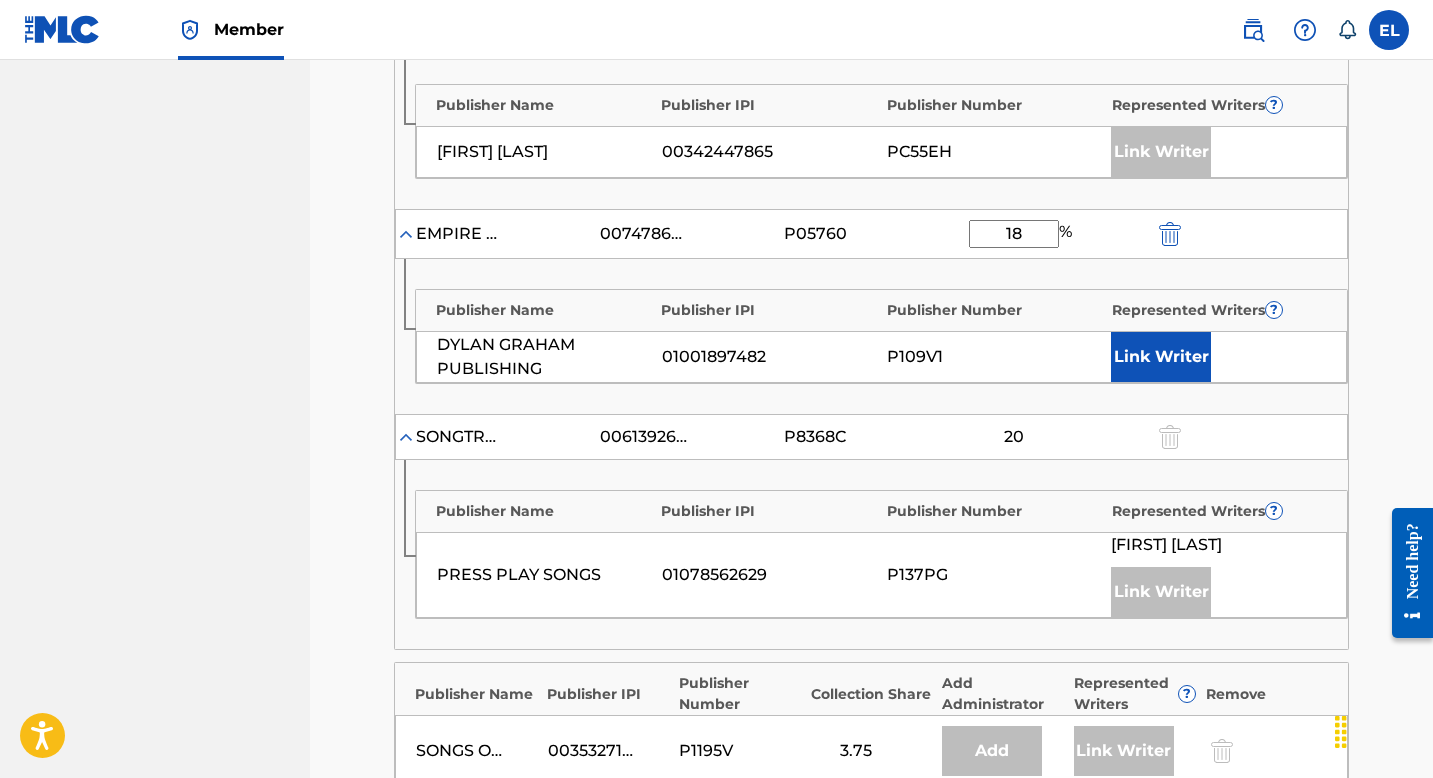 click on "Link Writer" at bounding box center [1161, 357] 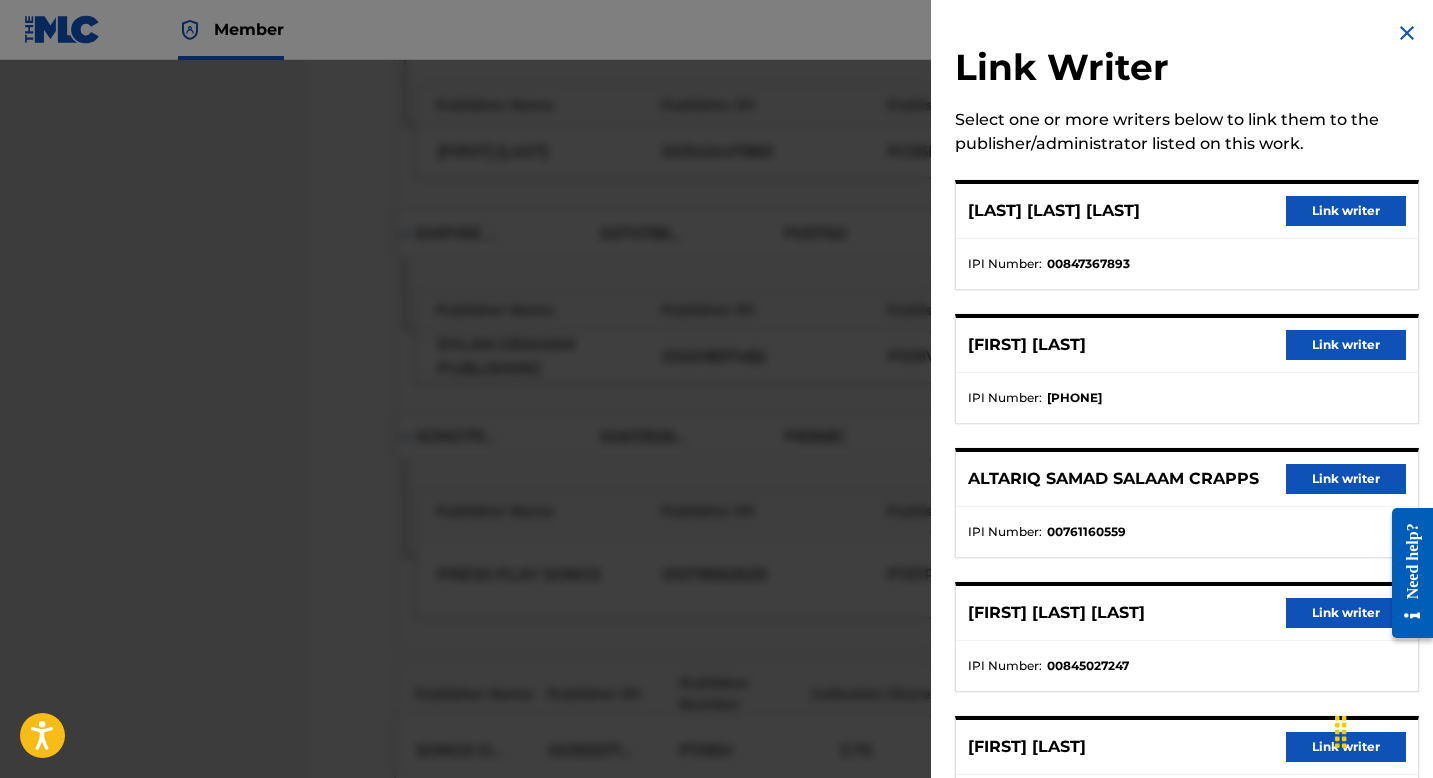 scroll, scrollTop: 0, scrollLeft: 0, axis: both 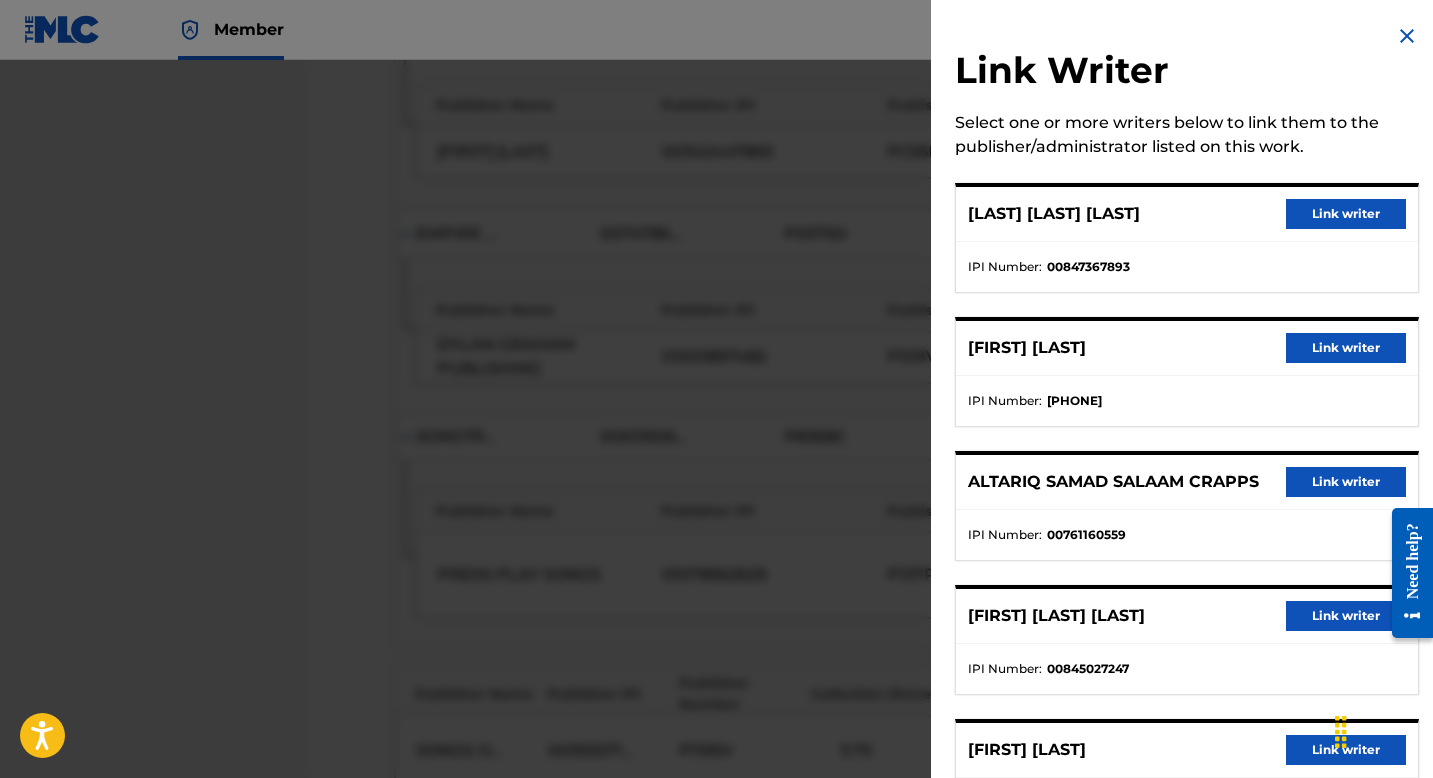 click on "Link writer" at bounding box center [1346, 348] 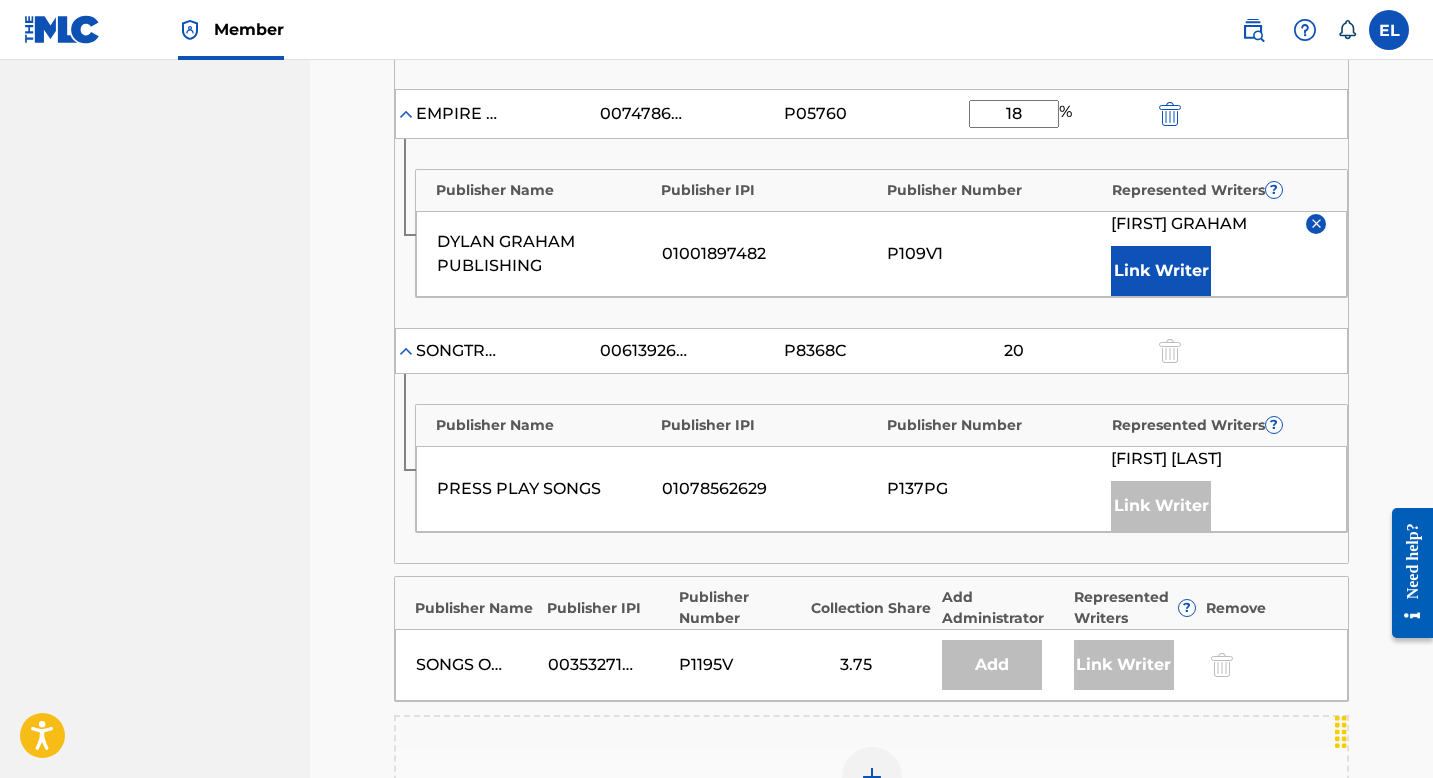 scroll, scrollTop: 2051, scrollLeft: 0, axis: vertical 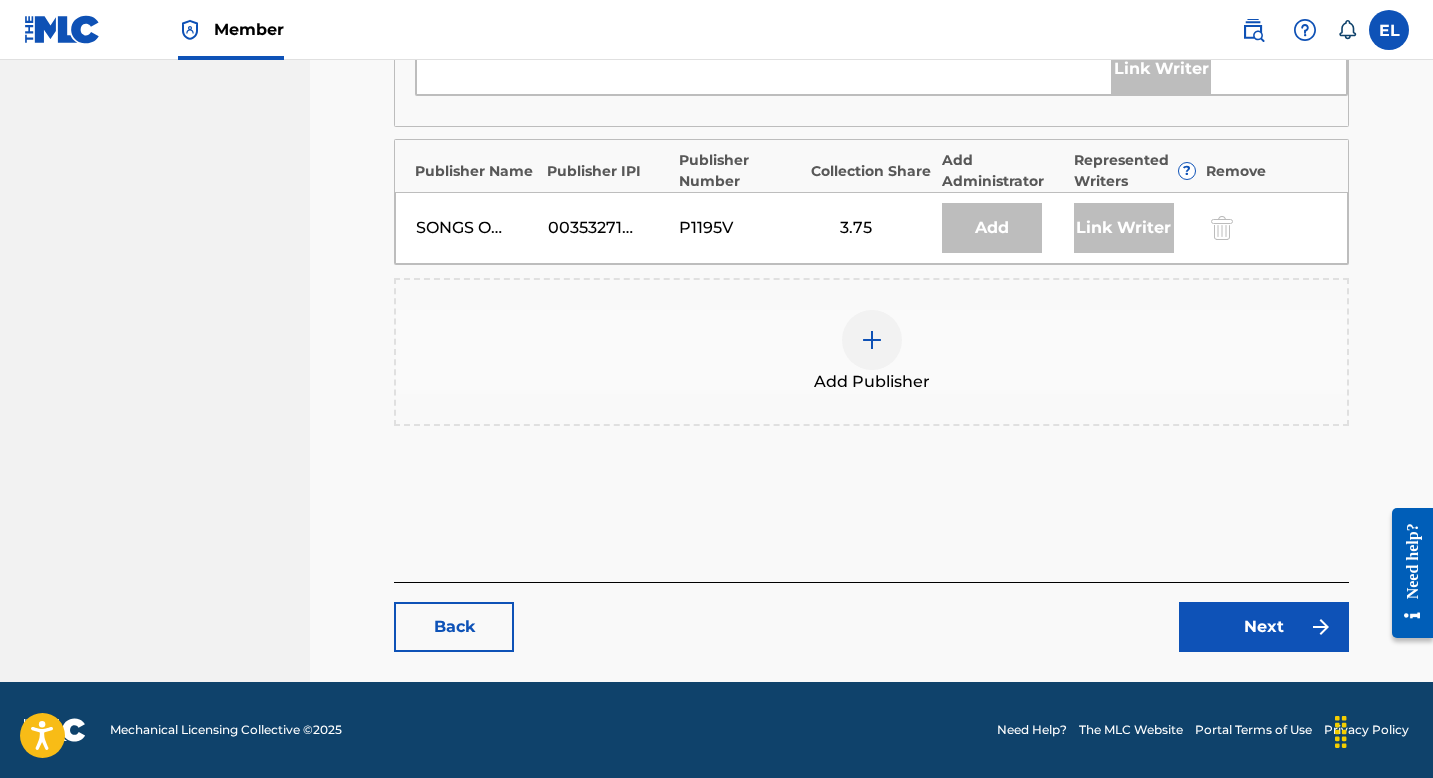click on "Next" at bounding box center (1264, 627) 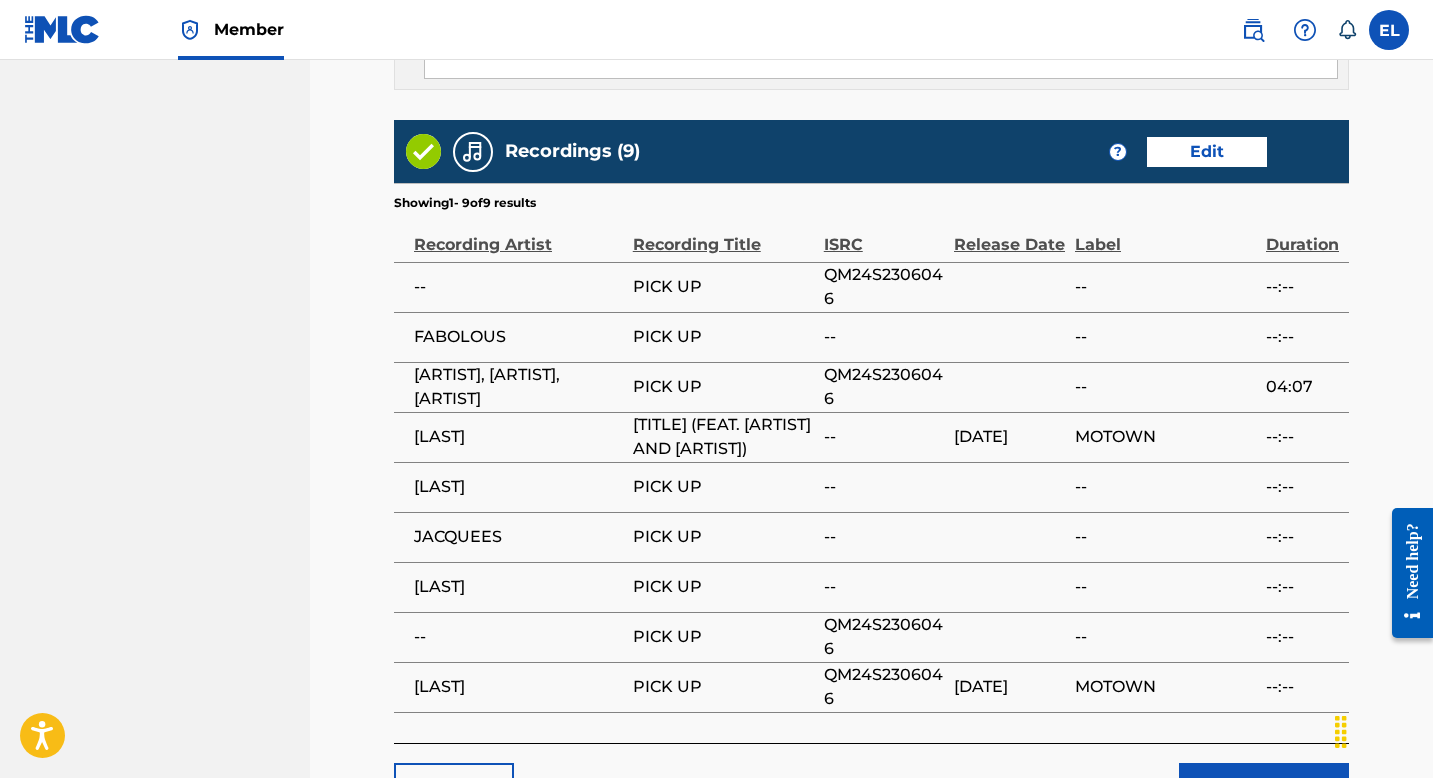 scroll, scrollTop: 4661, scrollLeft: 0, axis: vertical 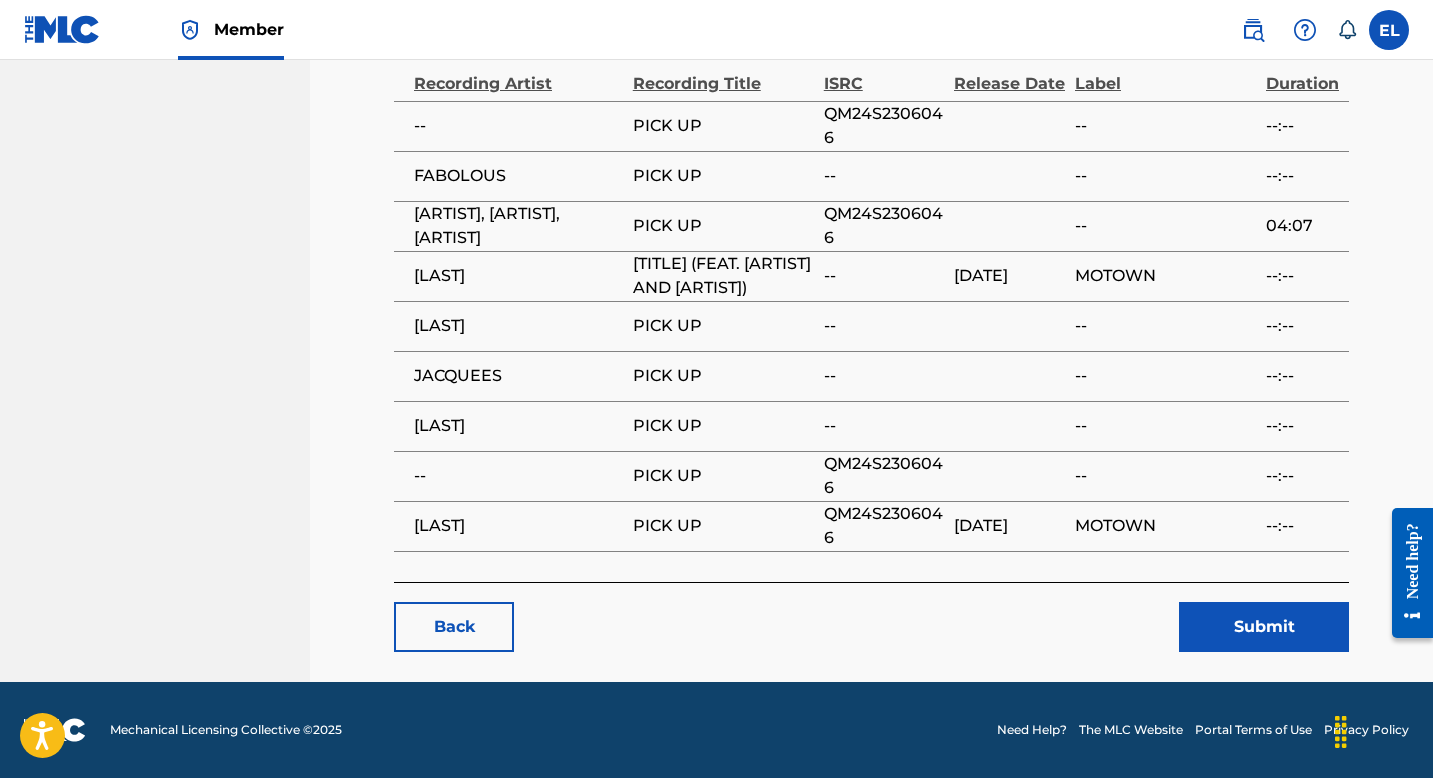 click on "Submit" at bounding box center [1264, 627] 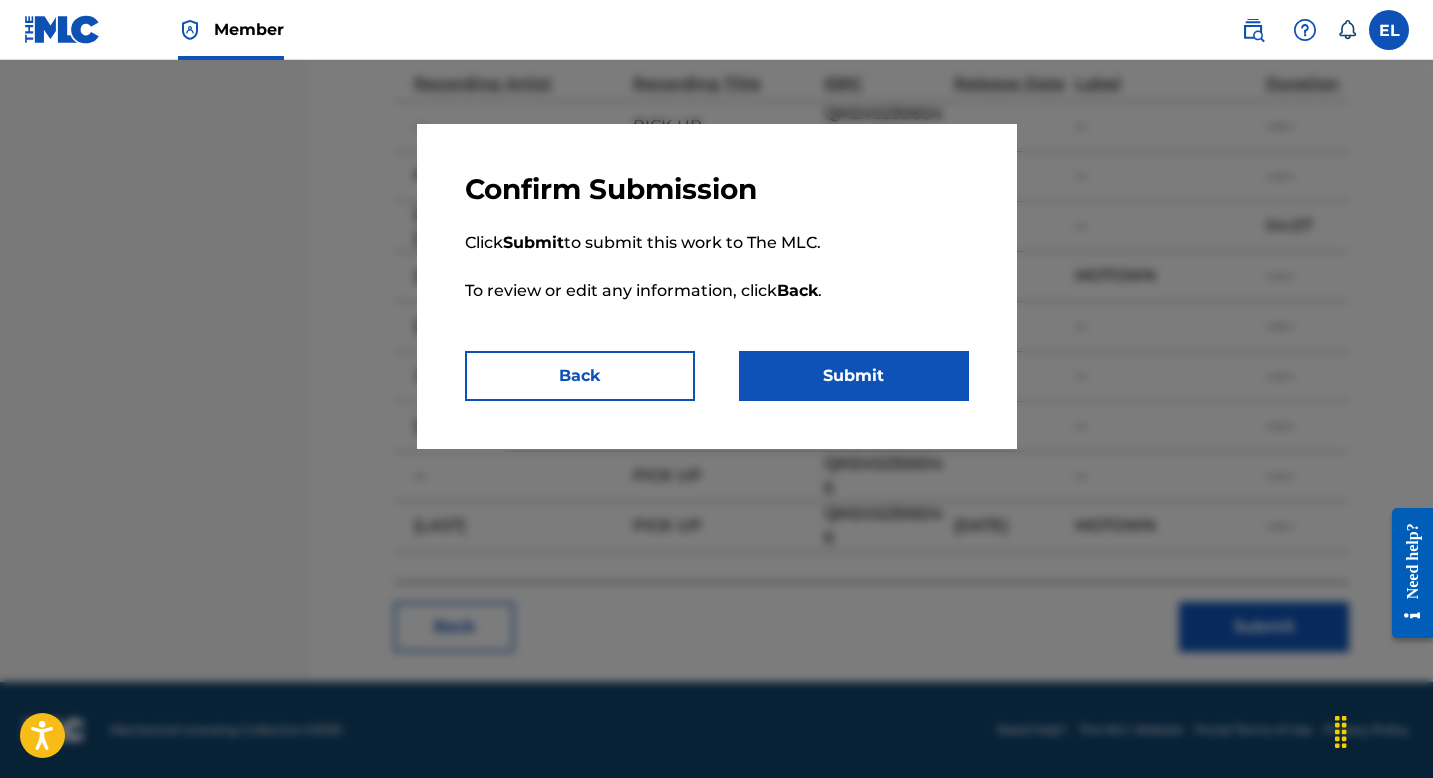 click on "Submit" at bounding box center [854, 376] 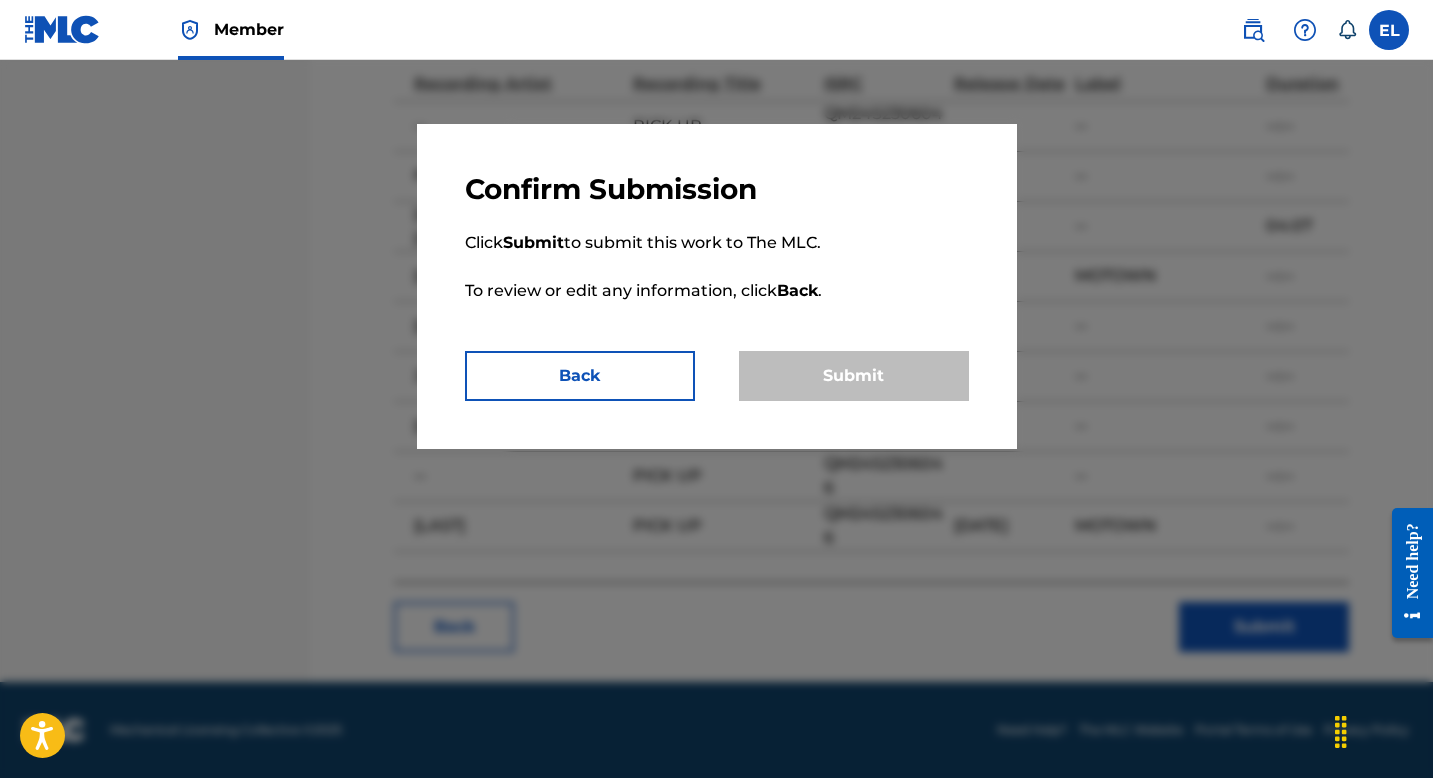 scroll, scrollTop: 0, scrollLeft: 0, axis: both 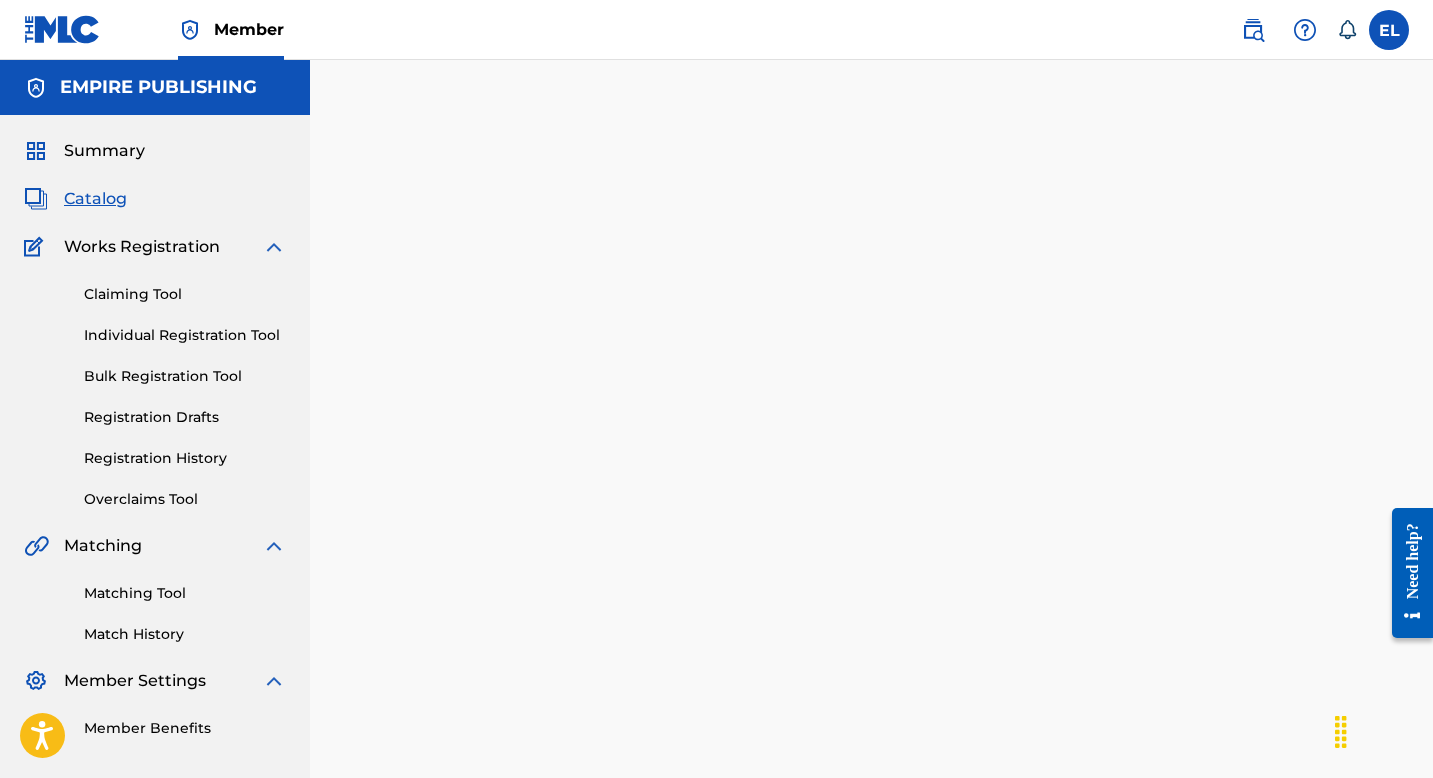 click on "Registration History" at bounding box center [185, 458] 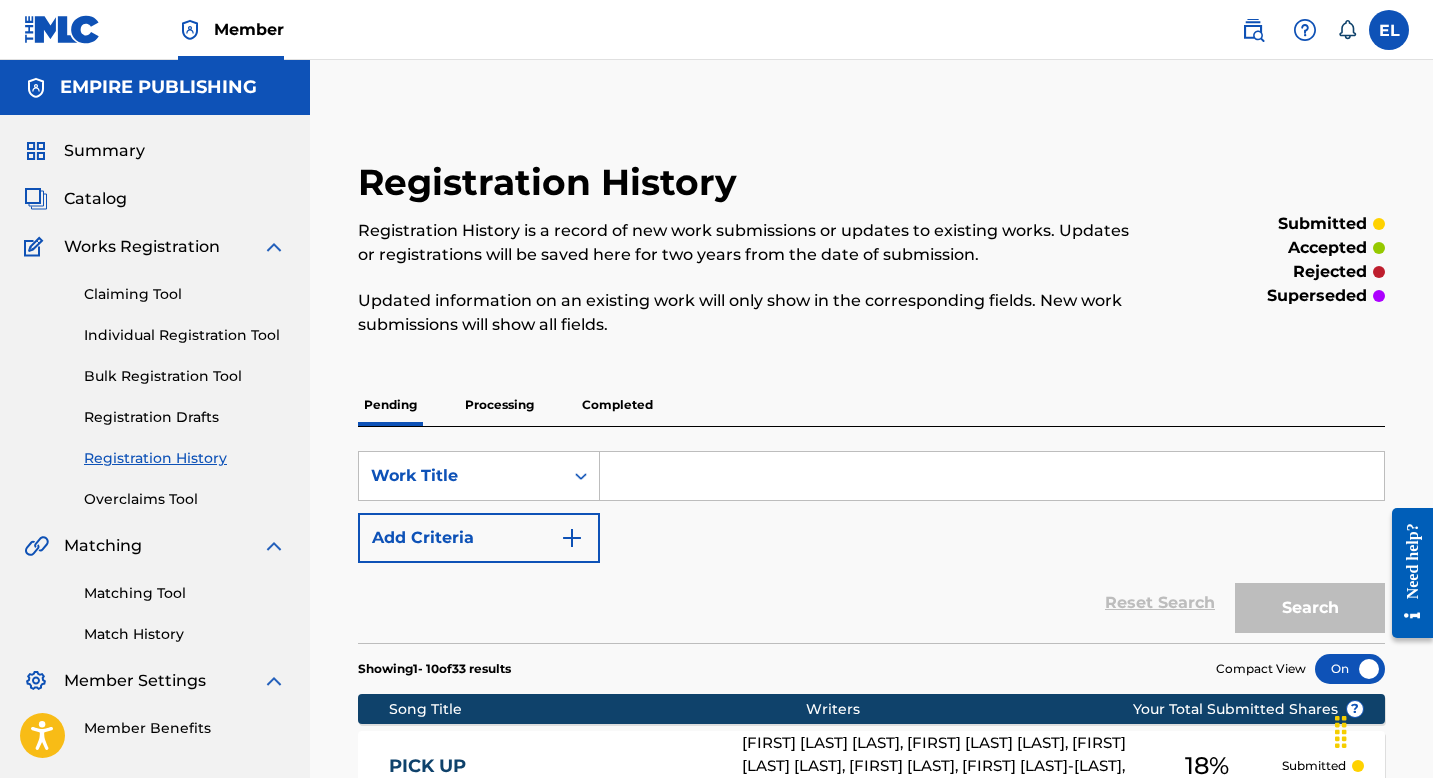 scroll, scrollTop: 400, scrollLeft: 0, axis: vertical 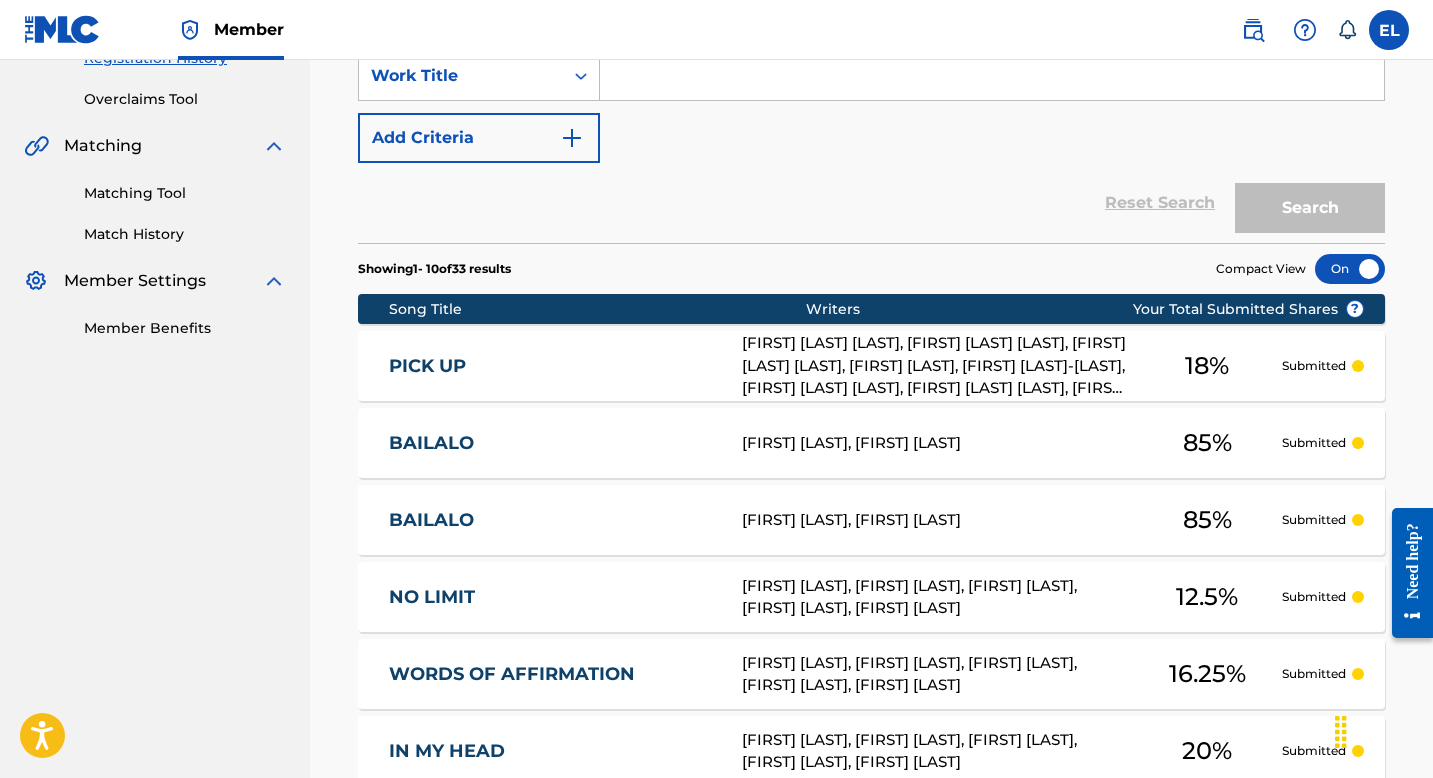 click on "PICK UP PJ2OE9 UFORO IMEH EBONG, SEAN PUFFY COMBS, RODRIQUEZ JACQUEES BROADNAX, QUINTIN FERBIE GULLEDGE, JOHN DAVID JACKSON, ANDREW JOSEPH GRADWOHL, ALTARIQ SAMAD SALAAM CRAPPS, DYLAN GRAHAM, BENJAHMIN SINGH-REYNOLDS 18 %   Submitted" at bounding box center (871, 366) 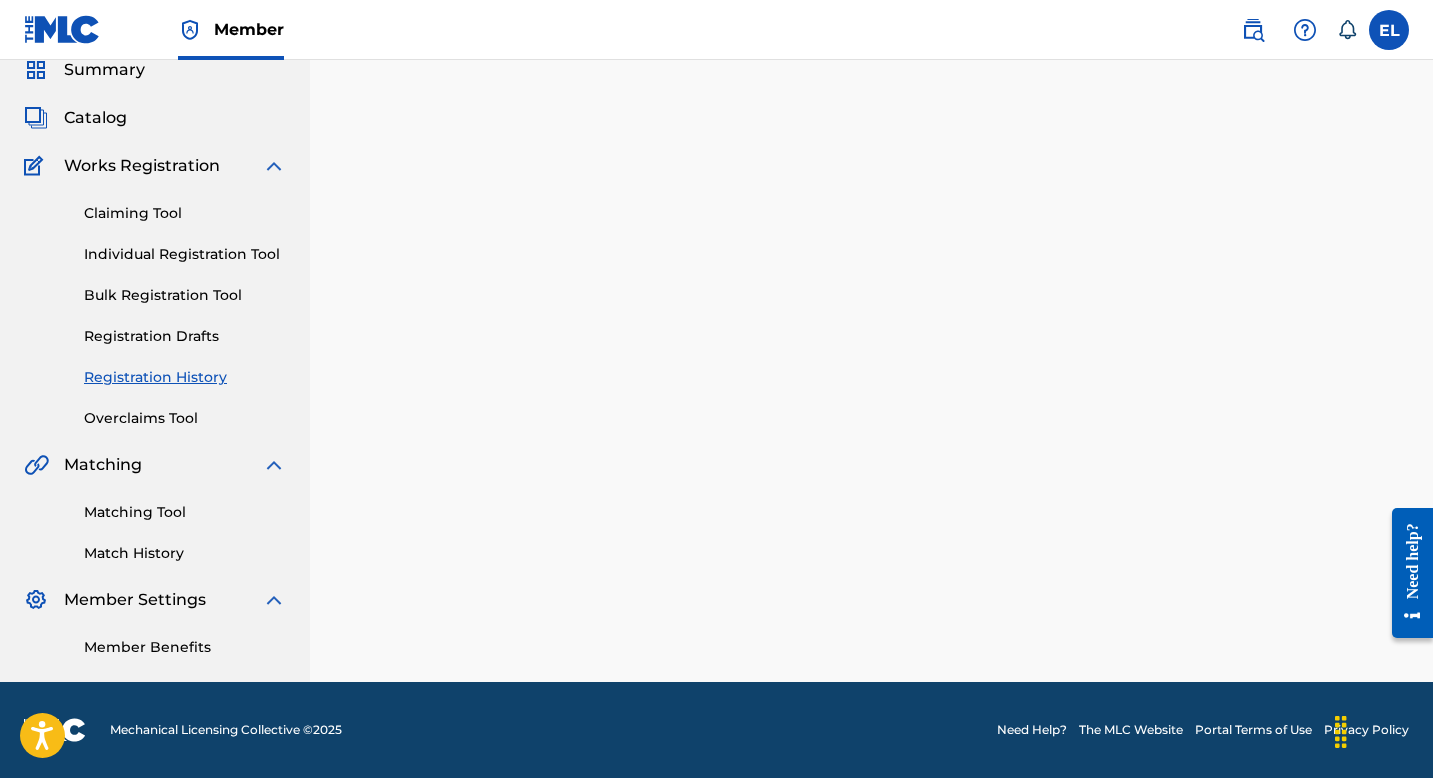 scroll, scrollTop: 0, scrollLeft: 0, axis: both 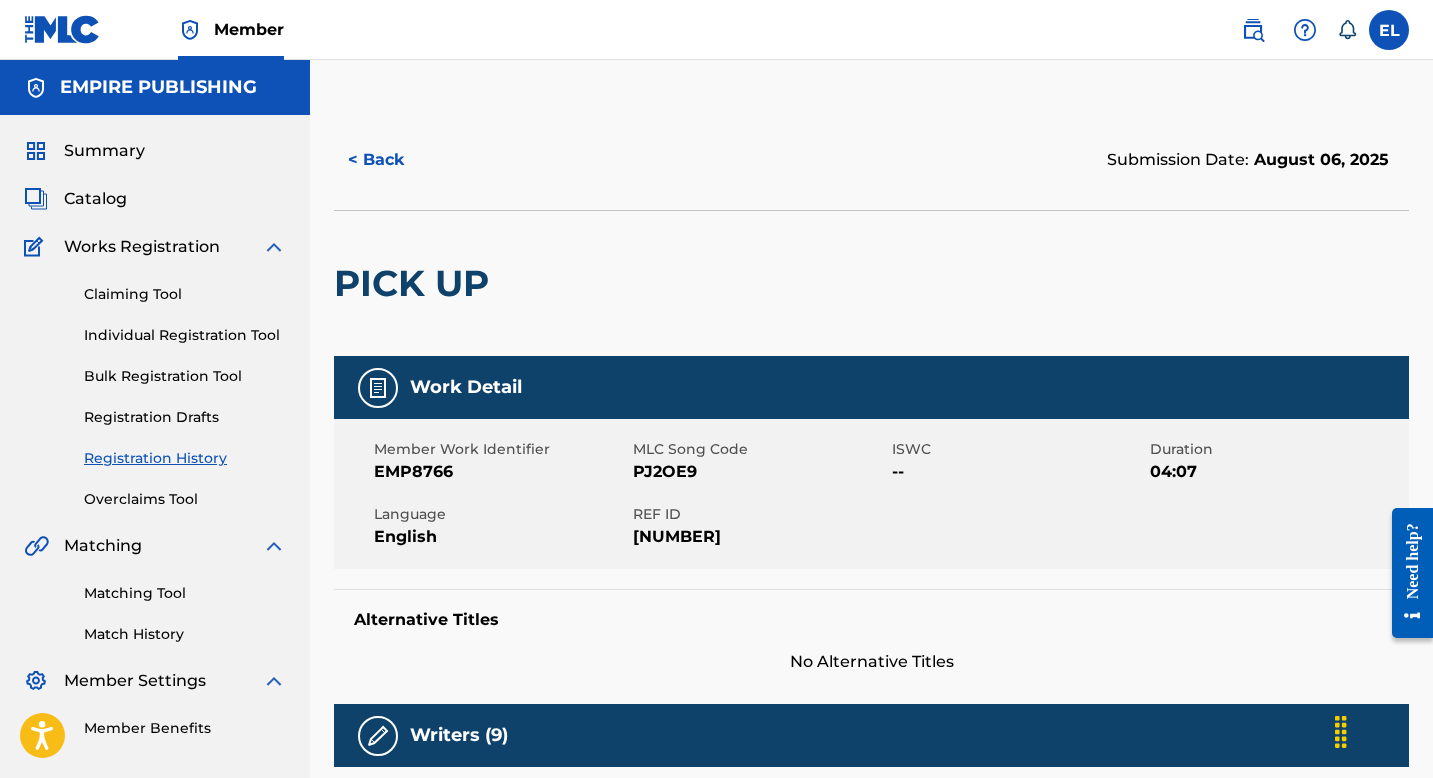 click on "PJ2OE9" at bounding box center (760, 472) 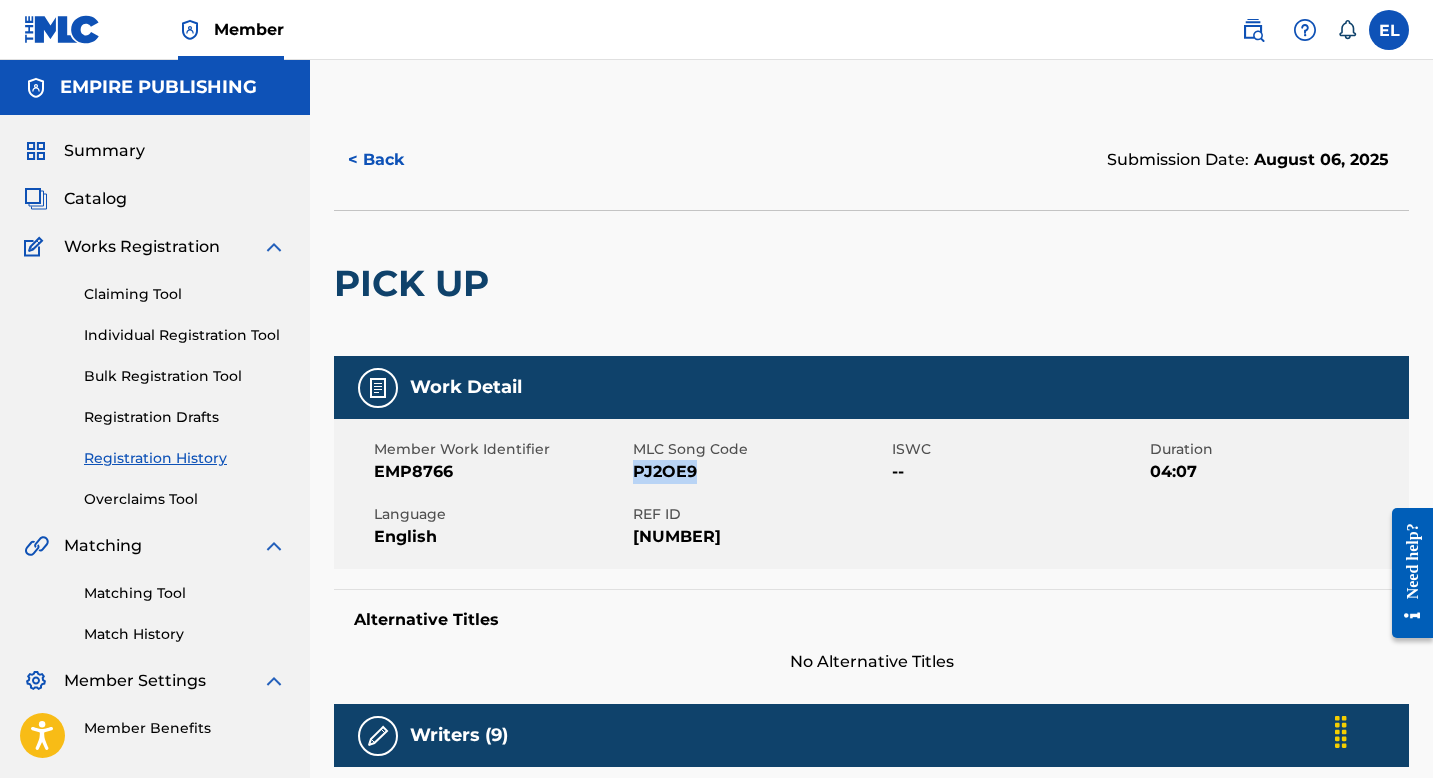 click on "PJ2OE9" at bounding box center [760, 472] 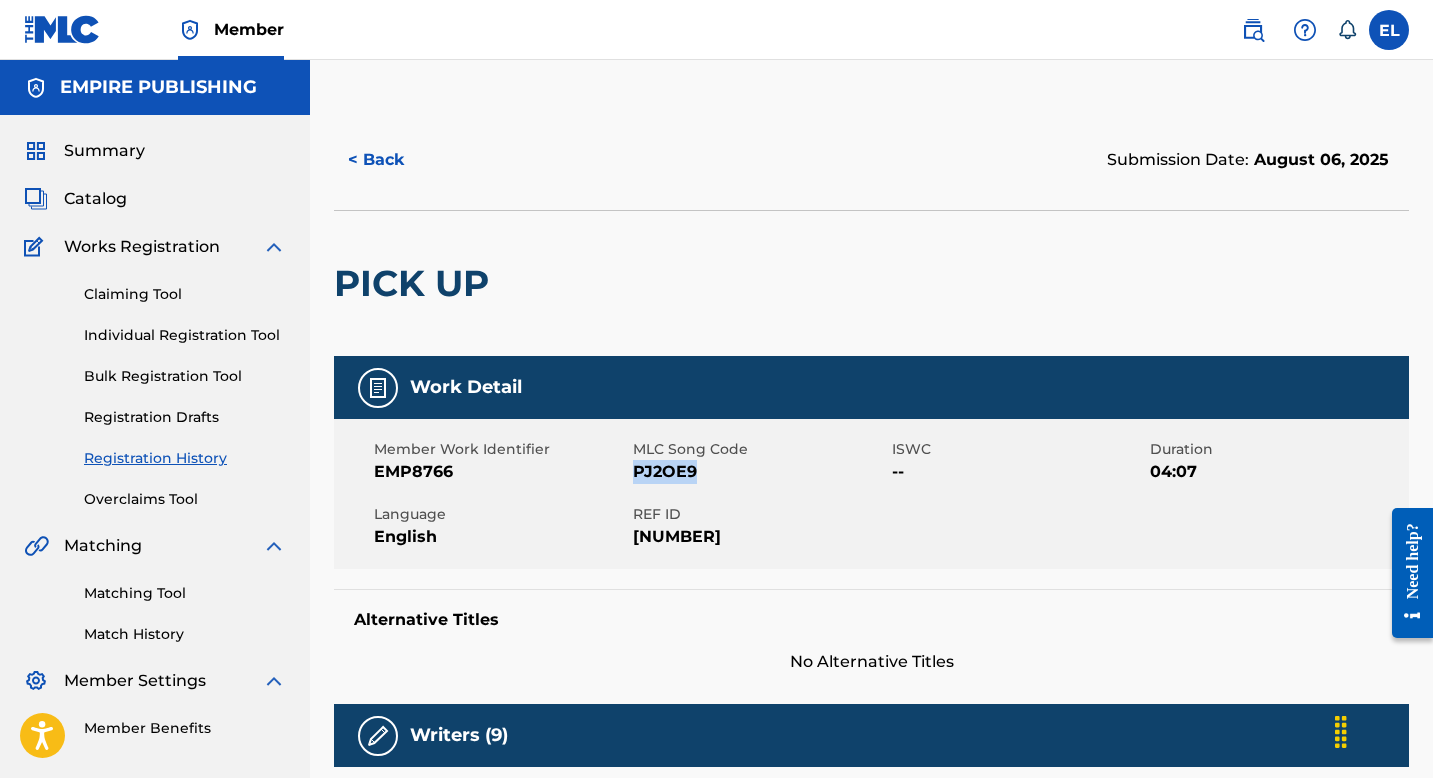 click on "Catalog" at bounding box center [95, 199] 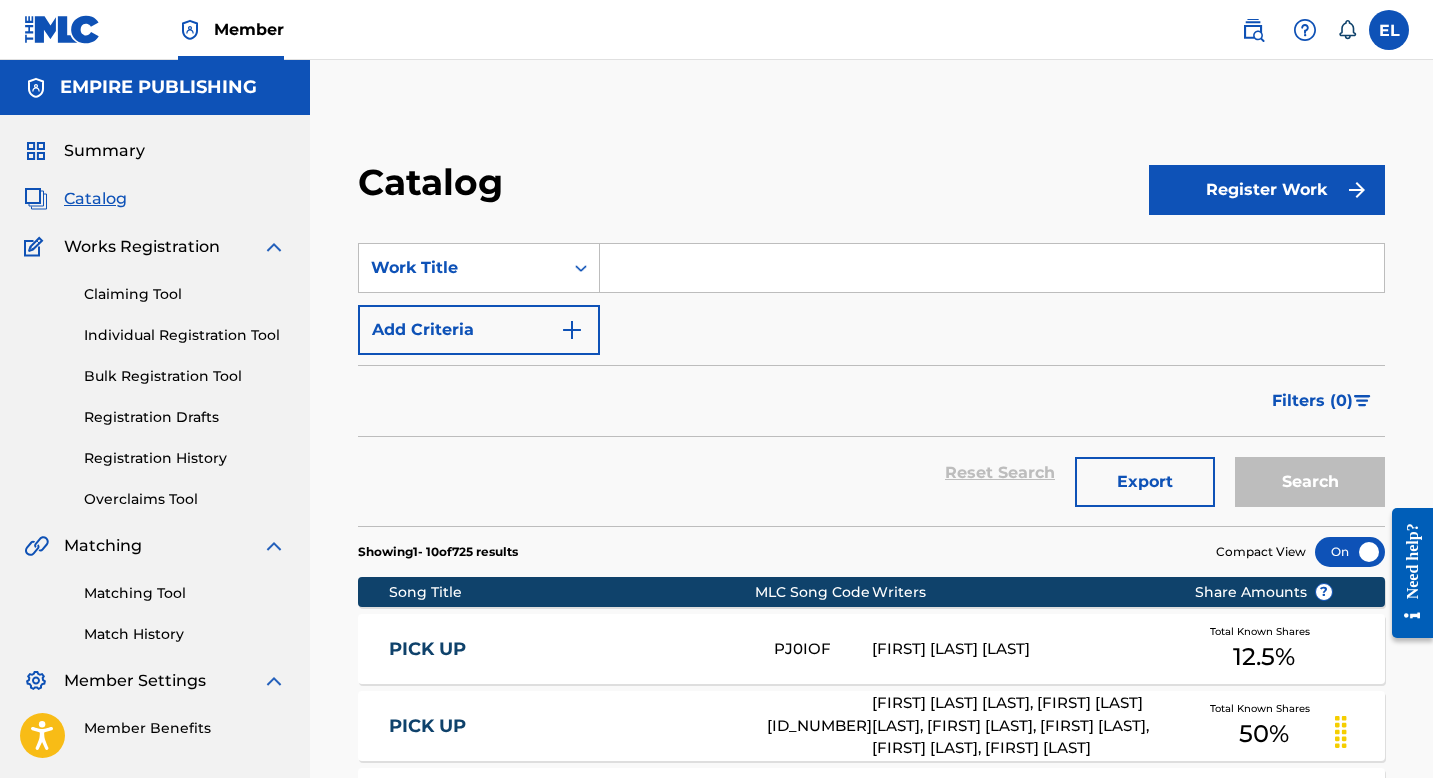 click at bounding box center [992, 268] 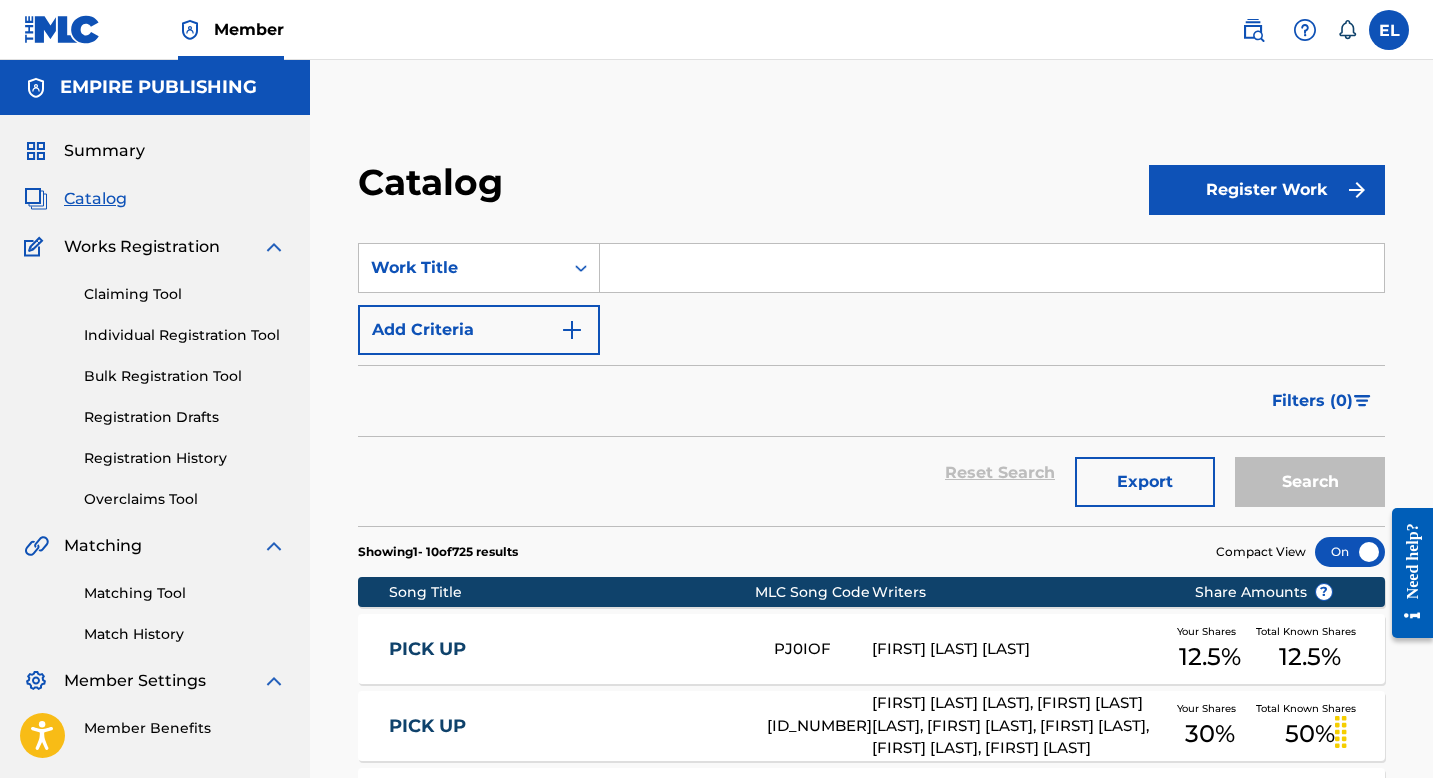 drag, startPoint x: 691, startPoint y: 266, endPoint x: 760, endPoint y: 289, distance: 72.73238 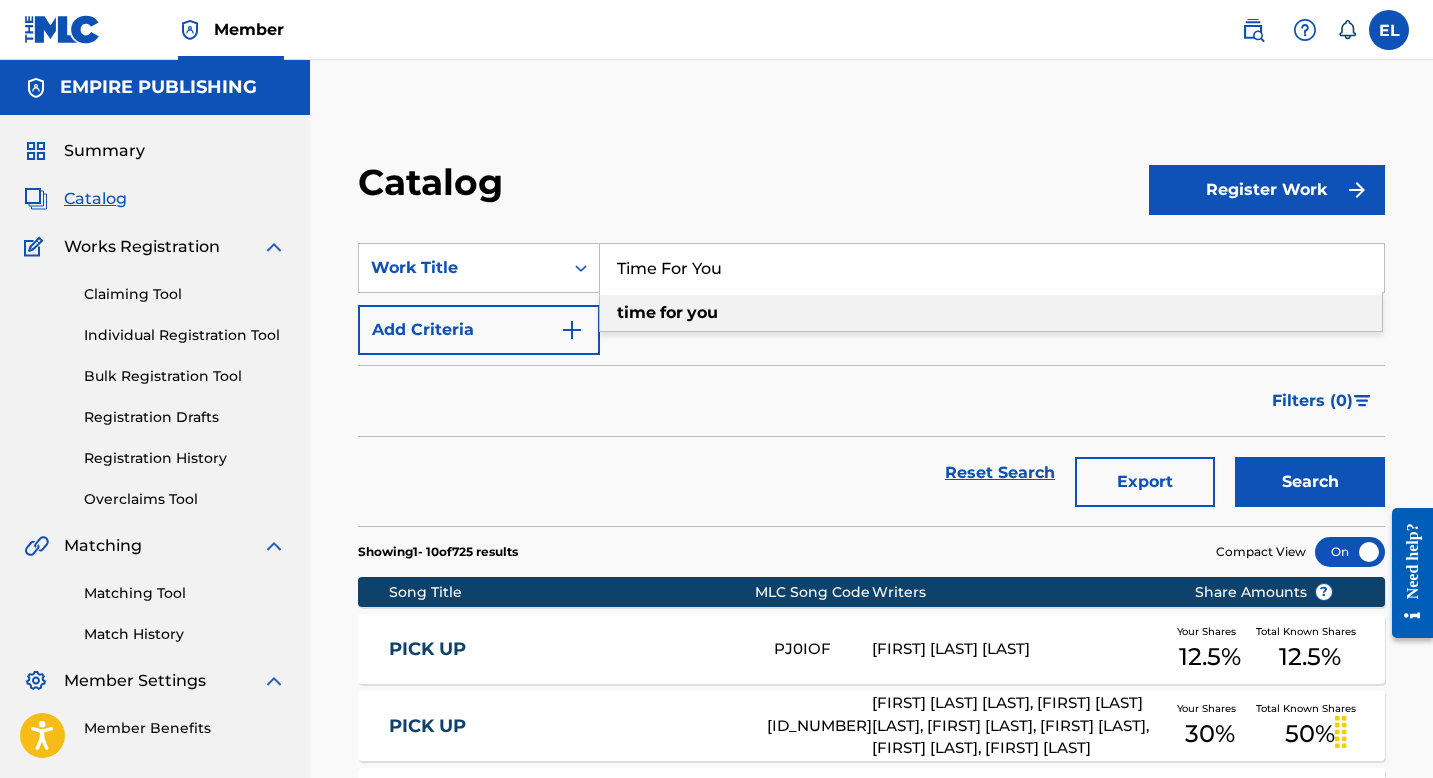 type on "Time For You" 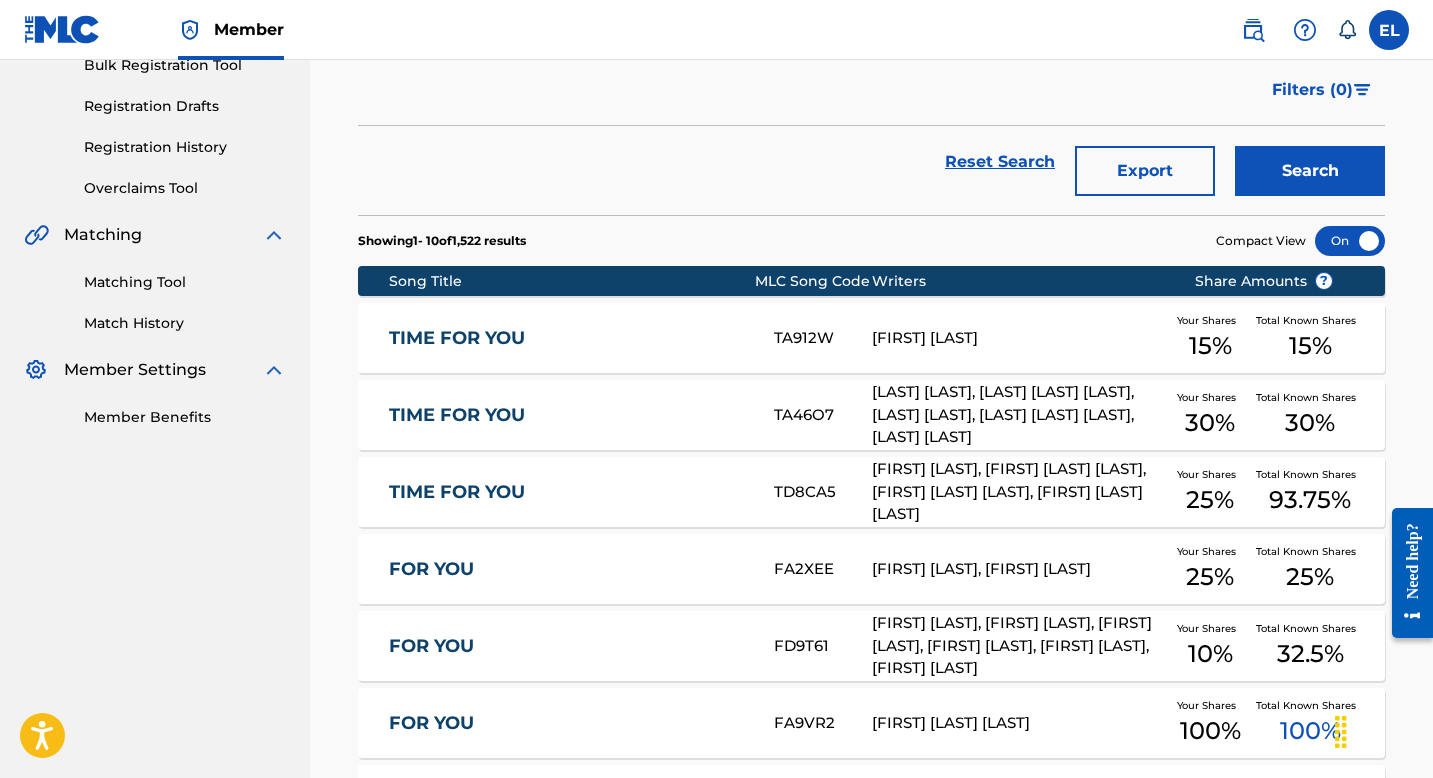 scroll, scrollTop: 365, scrollLeft: 0, axis: vertical 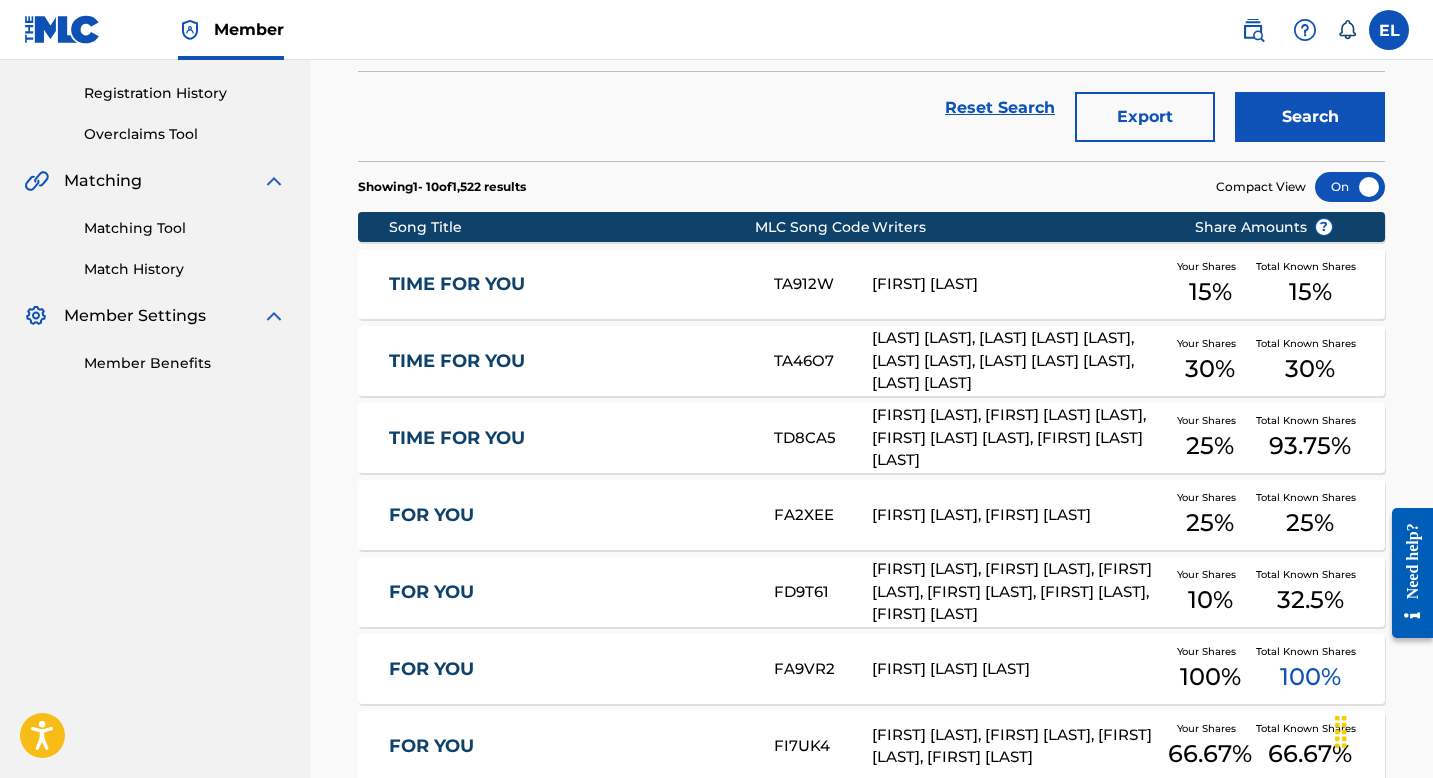 click on "TIME FOR YOU" at bounding box center (568, 361) 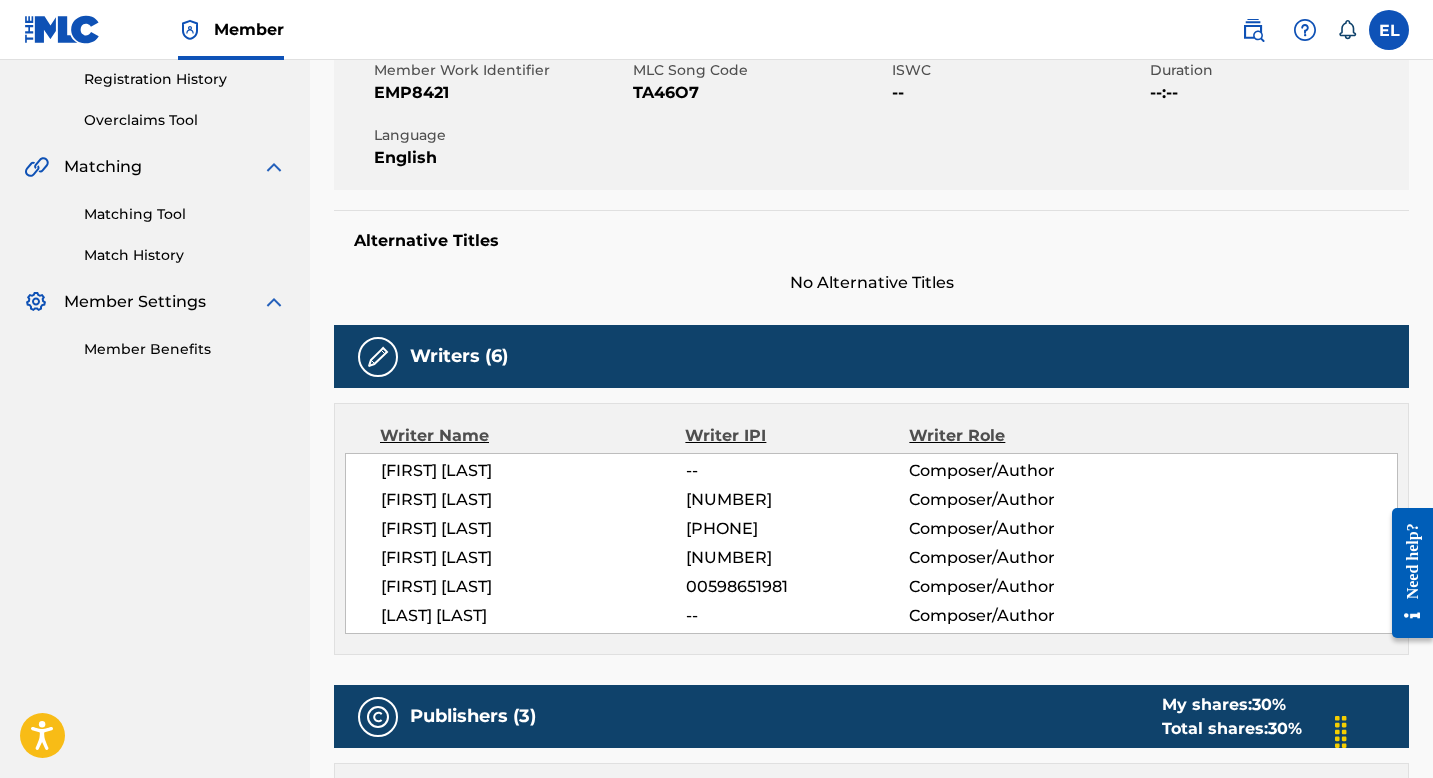 scroll, scrollTop: 0, scrollLeft: 0, axis: both 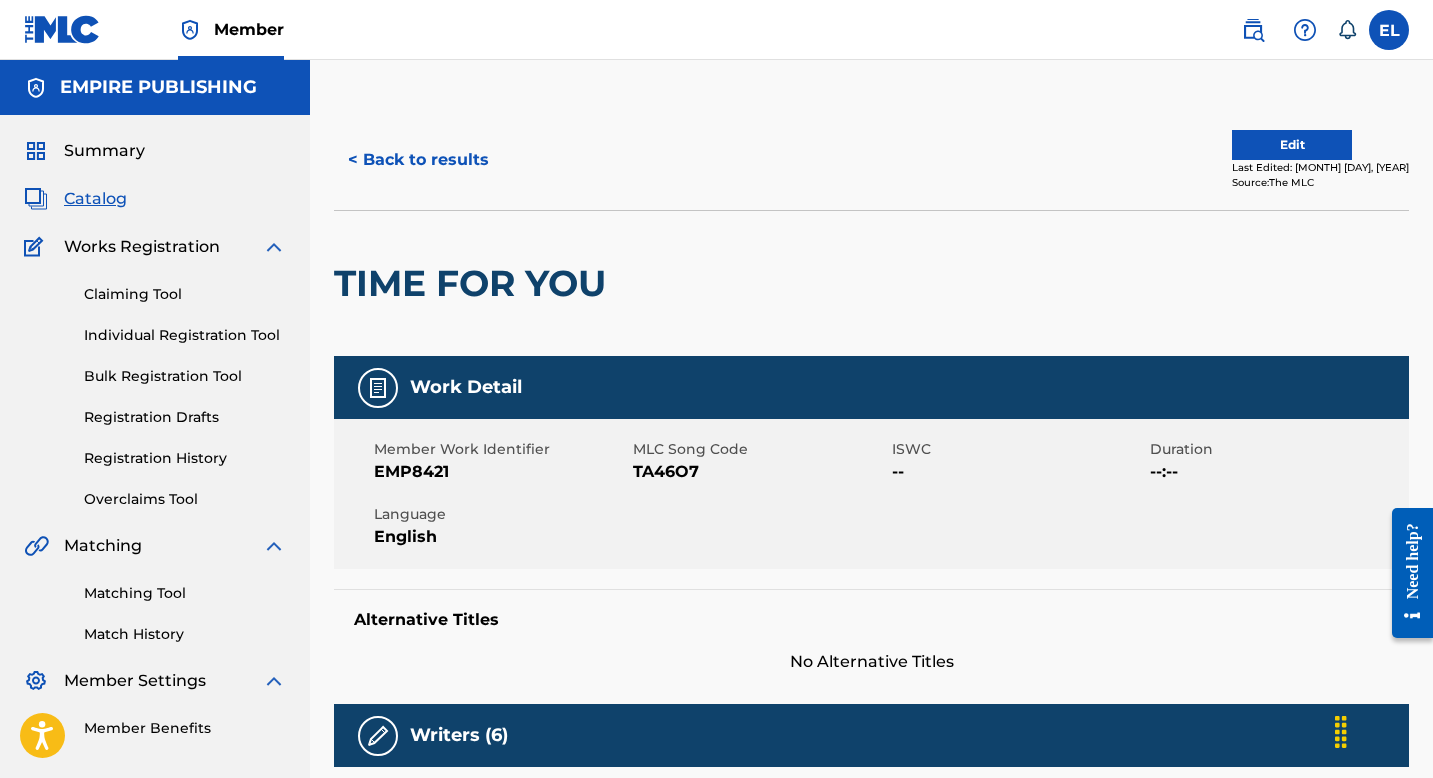 click on "Edit" at bounding box center (1292, 145) 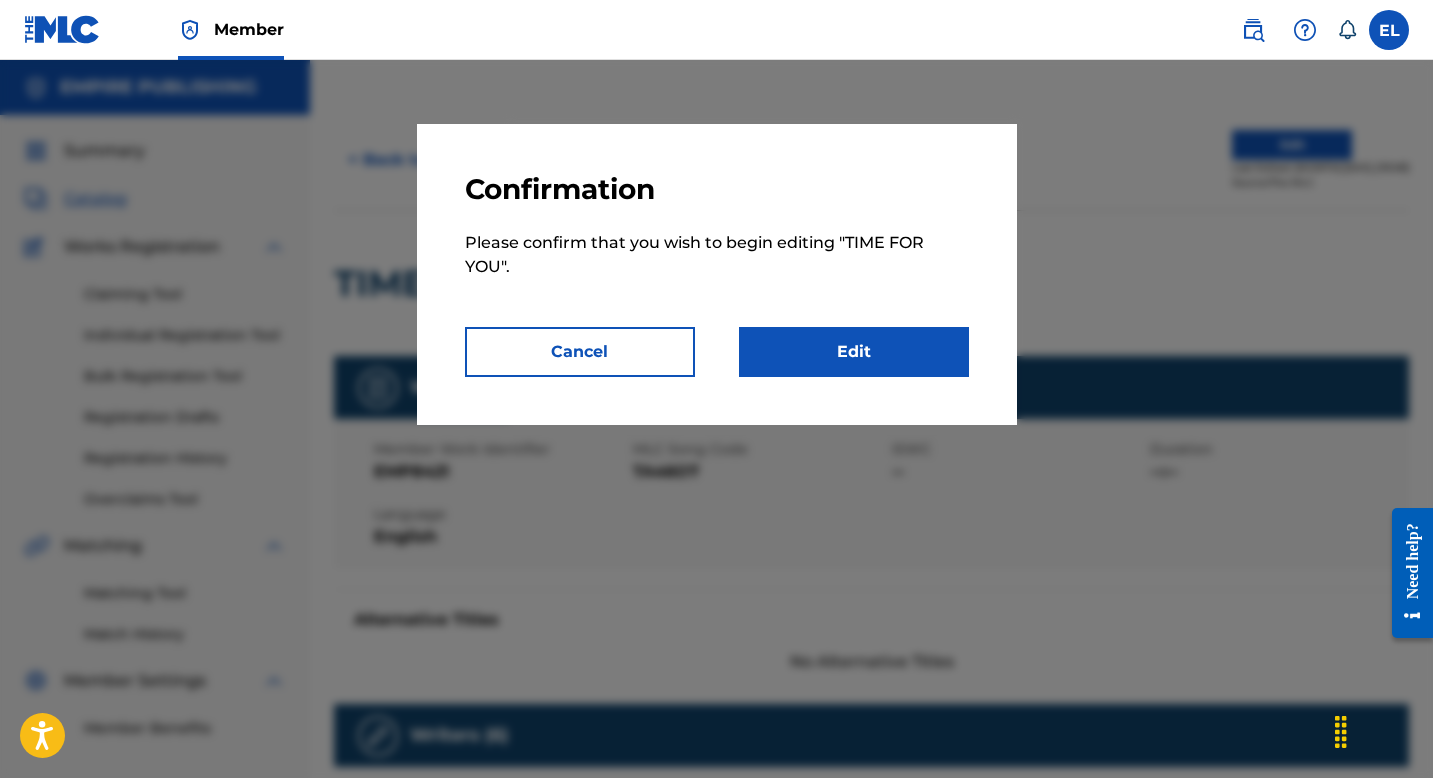click on "Edit" at bounding box center [854, 352] 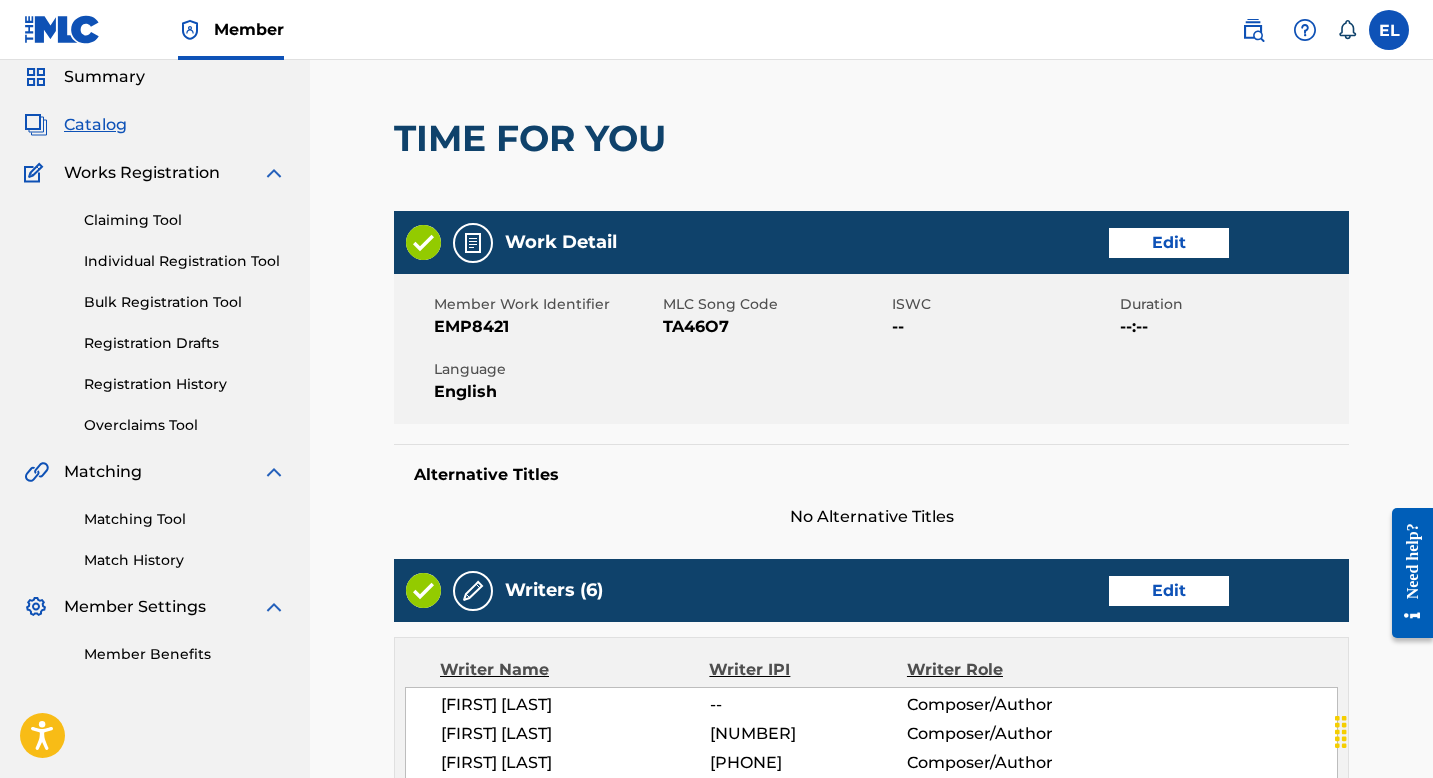 scroll, scrollTop: 34, scrollLeft: 0, axis: vertical 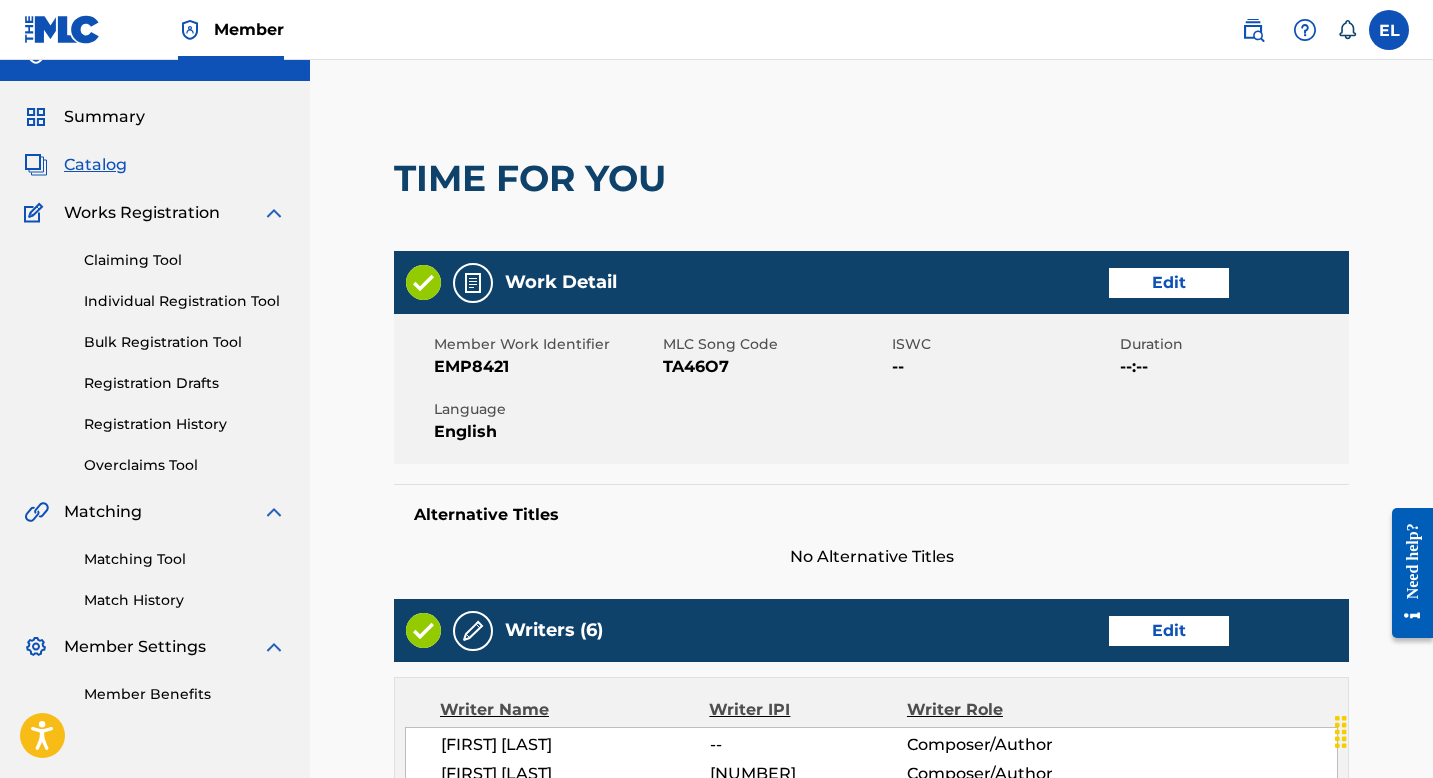 click on "Edit" at bounding box center [1169, 283] 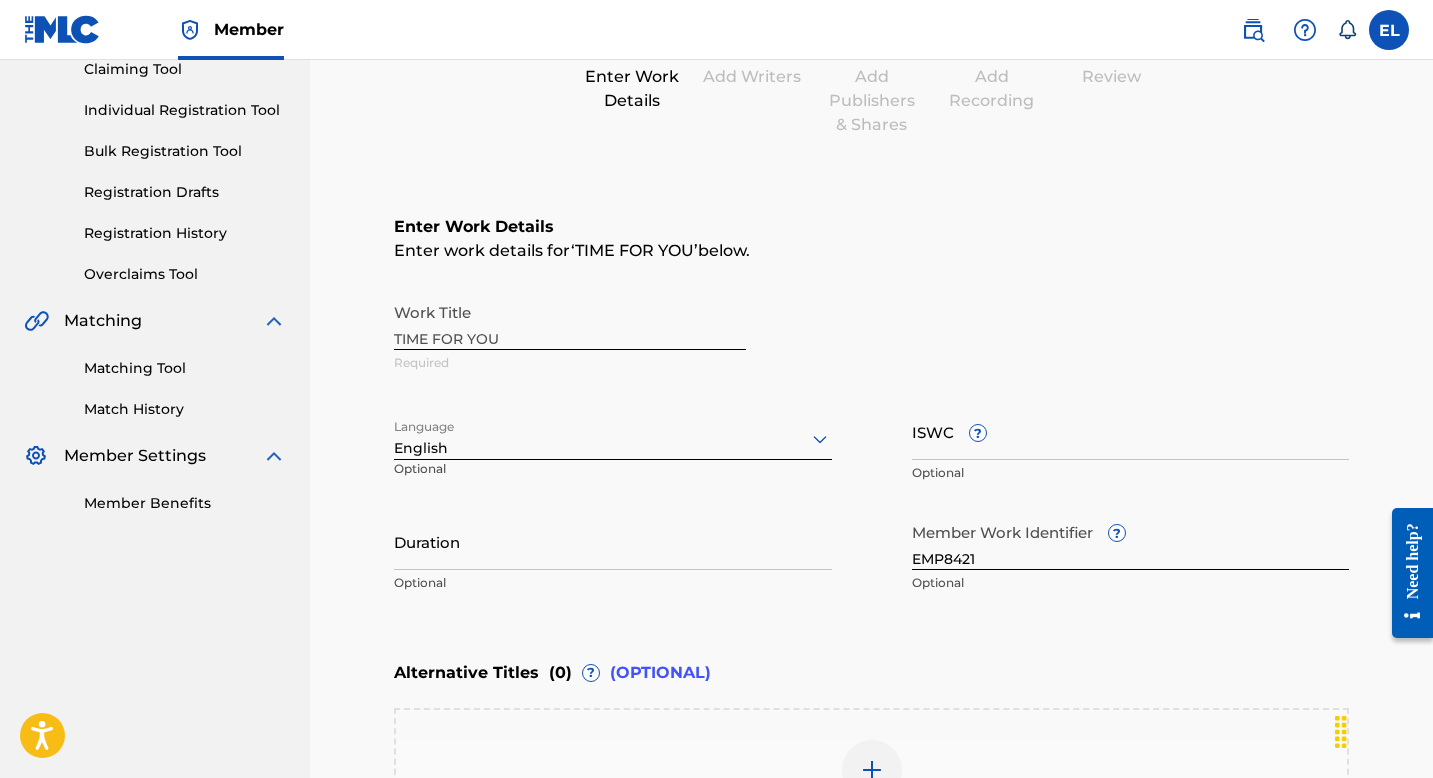 scroll, scrollTop: 369, scrollLeft: 0, axis: vertical 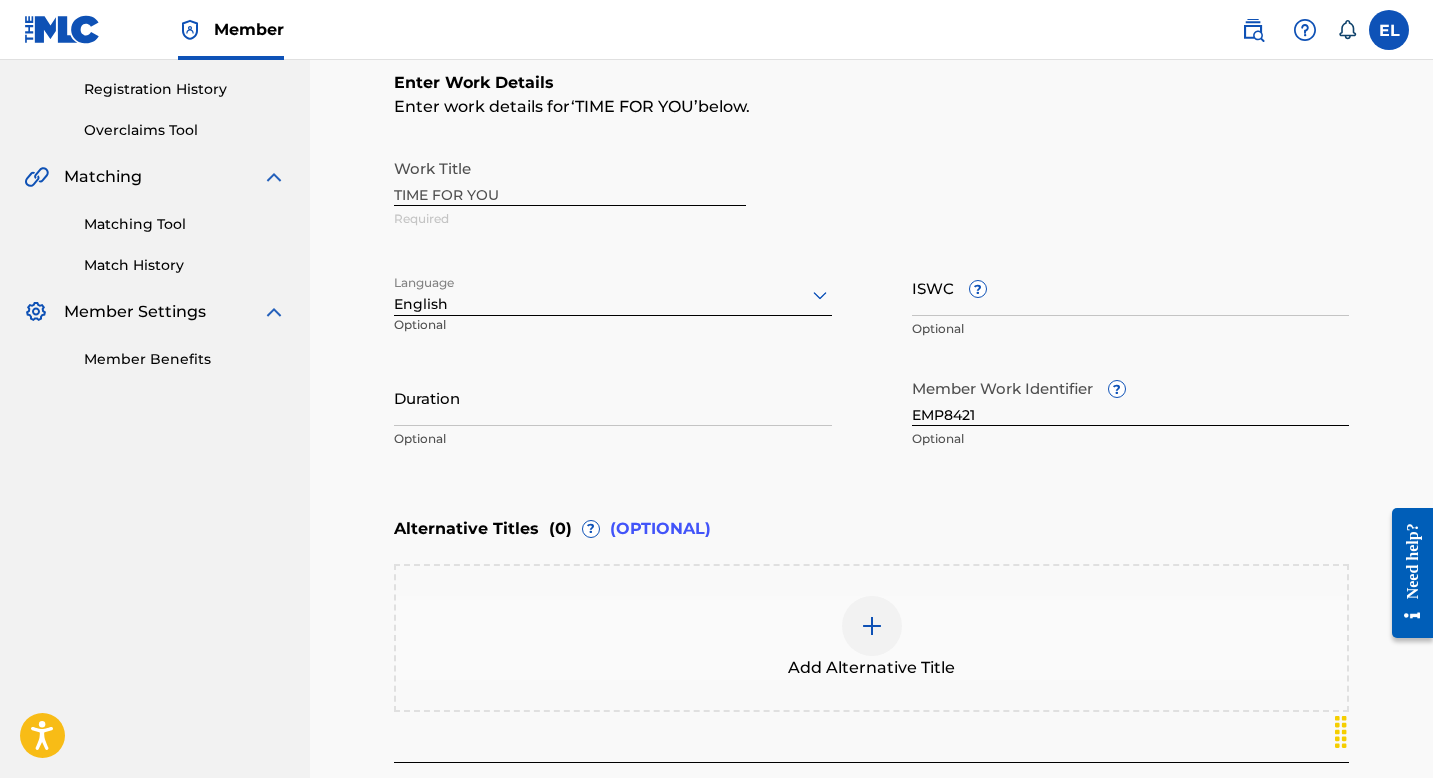 click on "Duration" at bounding box center [613, 397] 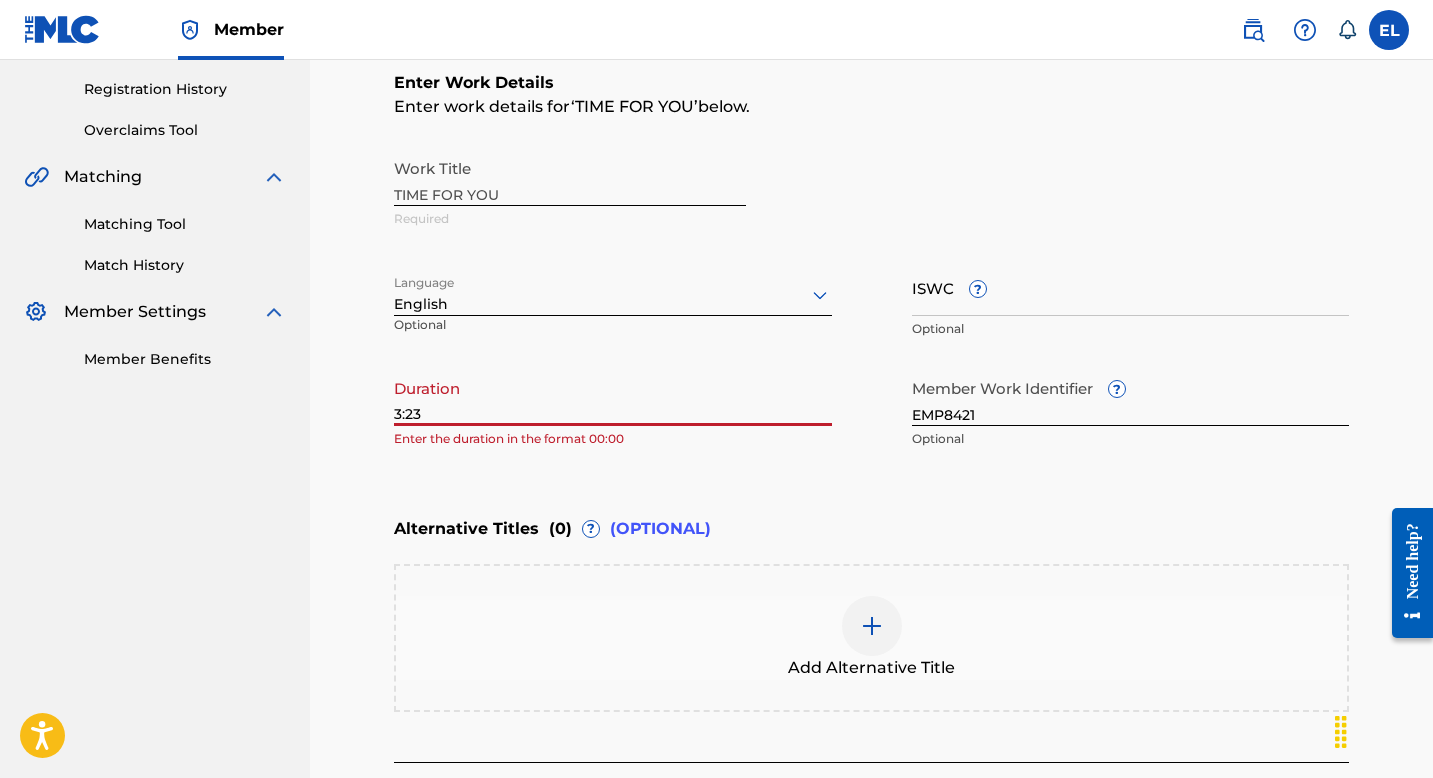 scroll, scrollTop: 546, scrollLeft: 0, axis: vertical 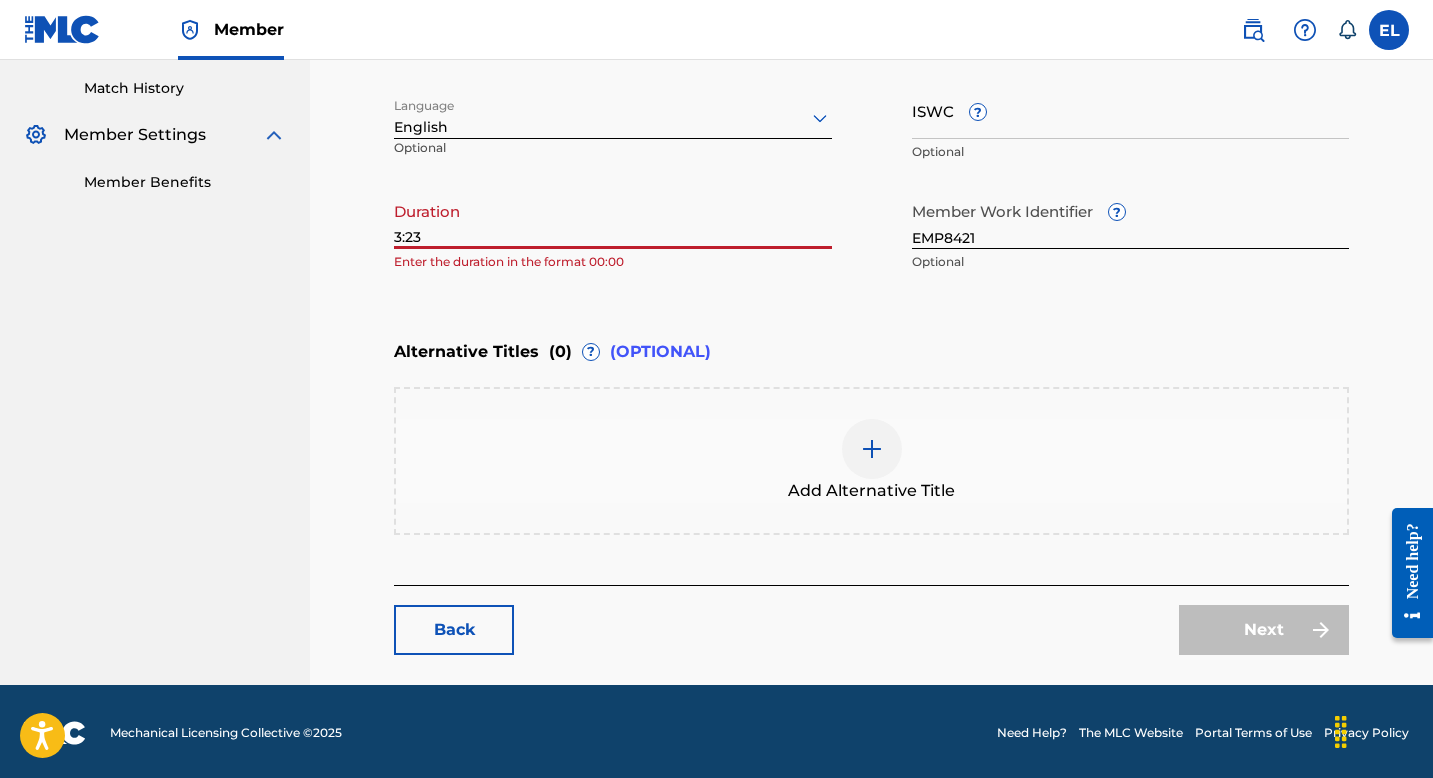 click on "Catalog Enter Work Details Add Writers Add Publishers & Shares Add Recording Review Enter Work Details Enter work details for  ‘ TIME FOR YOU ’  below. Work Title   TIME FOR YOU Required Language English Optional ISWC   ? Optional Duration   3:23 Enter the duration in the format 00:00 Member Work Identifier   ? EMP8421 Optional Alternative Titles ( 0 ) ? (OPTIONAL) Add Alternative Title Back Next" at bounding box center [871, 124] 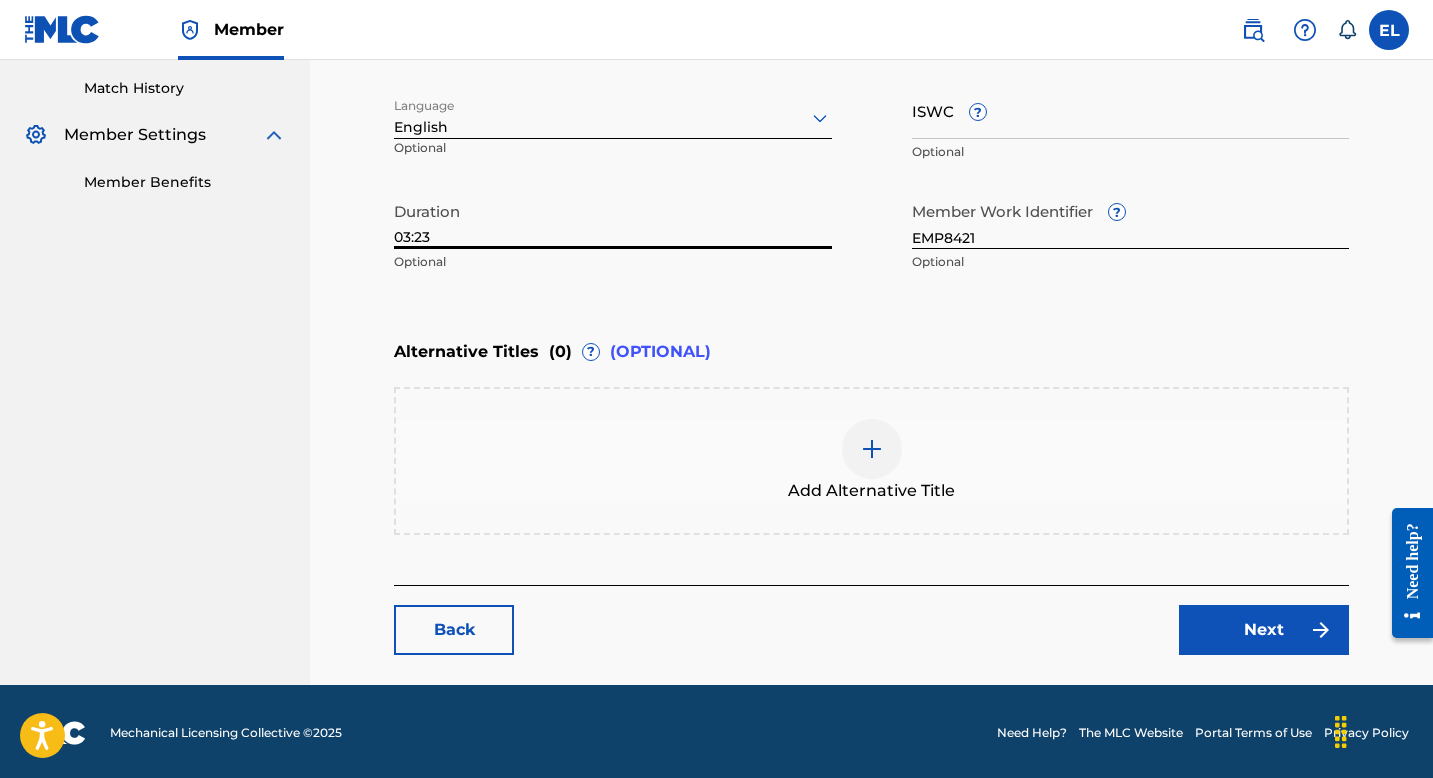type on "03:23" 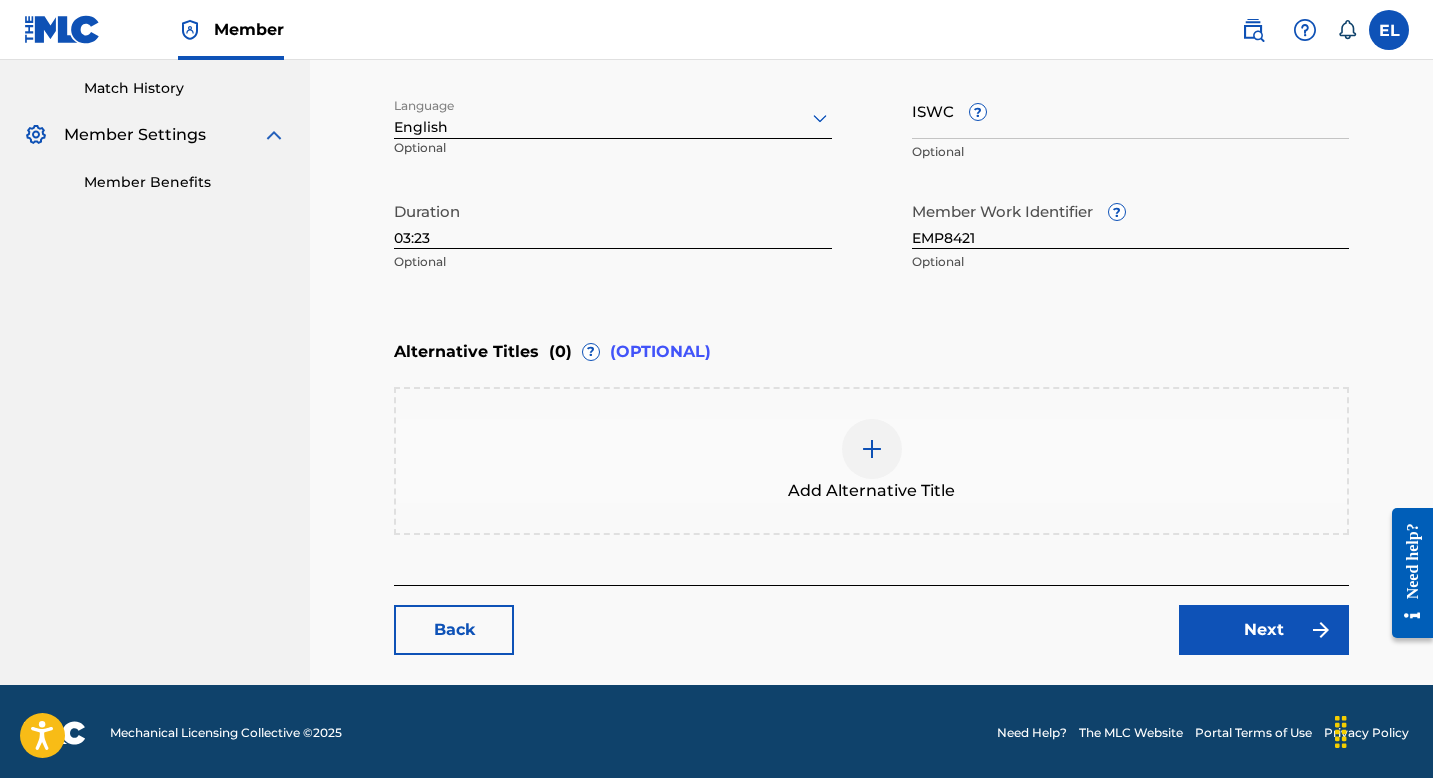 click on "Next" at bounding box center (1264, 630) 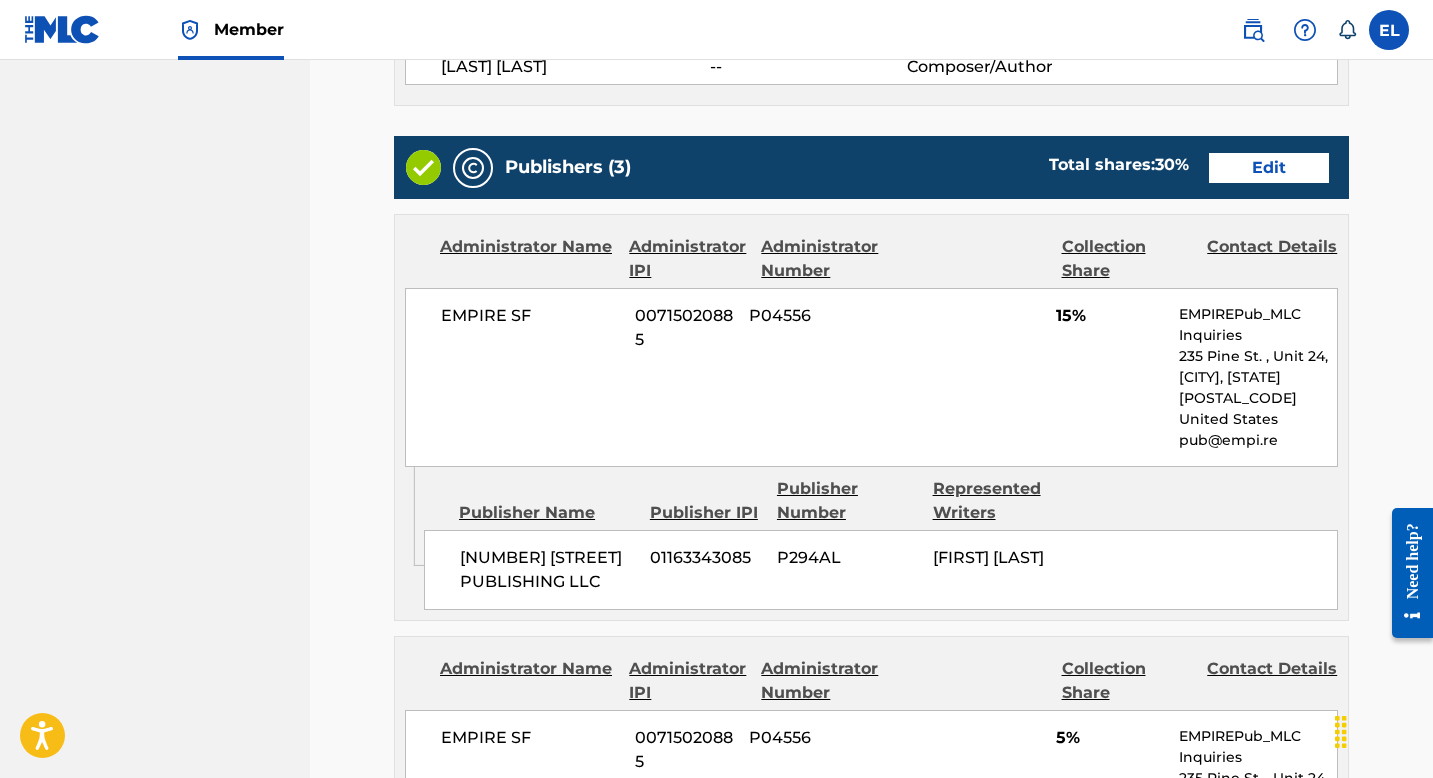 scroll, scrollTop: 738, scrollLeft: 0, axis: vertical 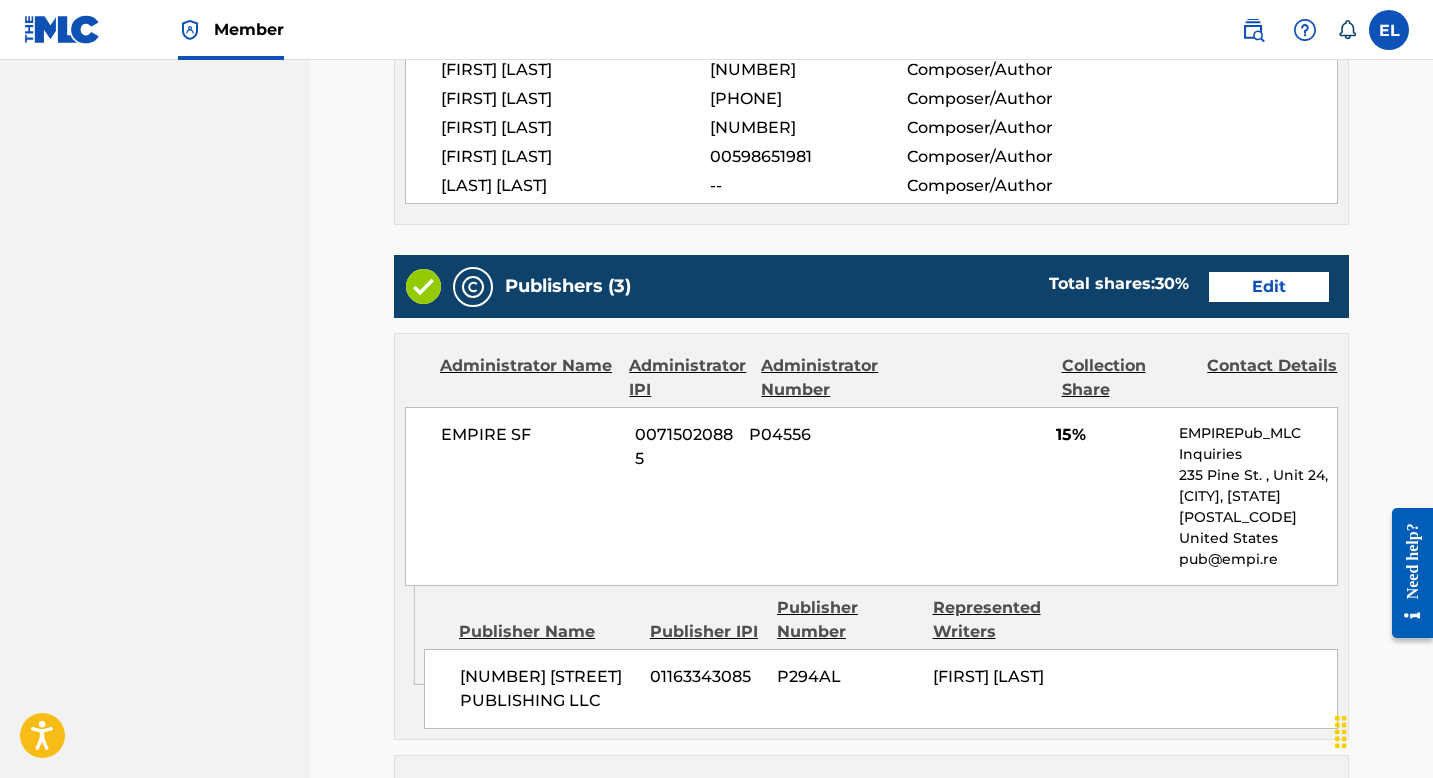 click on "Edit" at bounding box center [1269, 287] 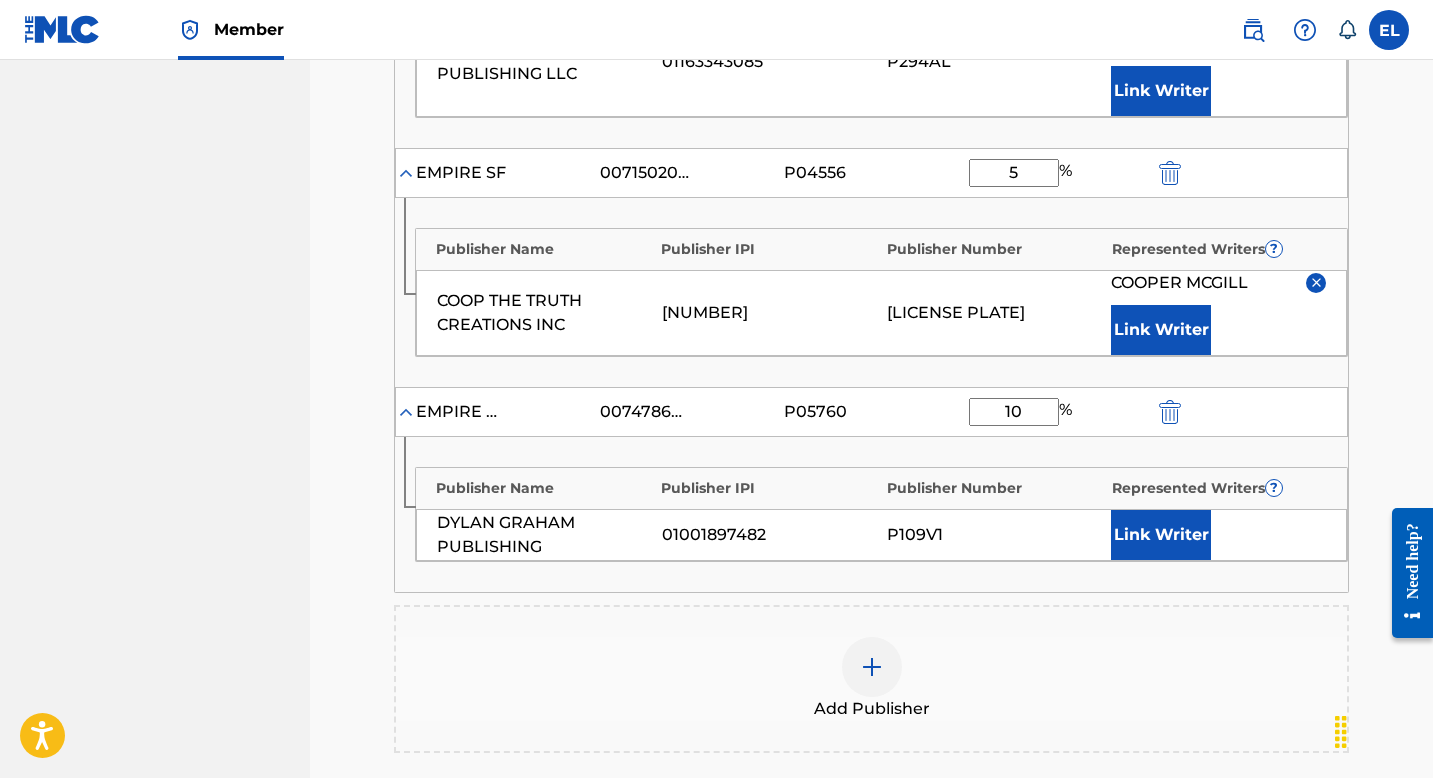 scroll, scrollTop: 874, scrollLeft: 0, axis: vertical 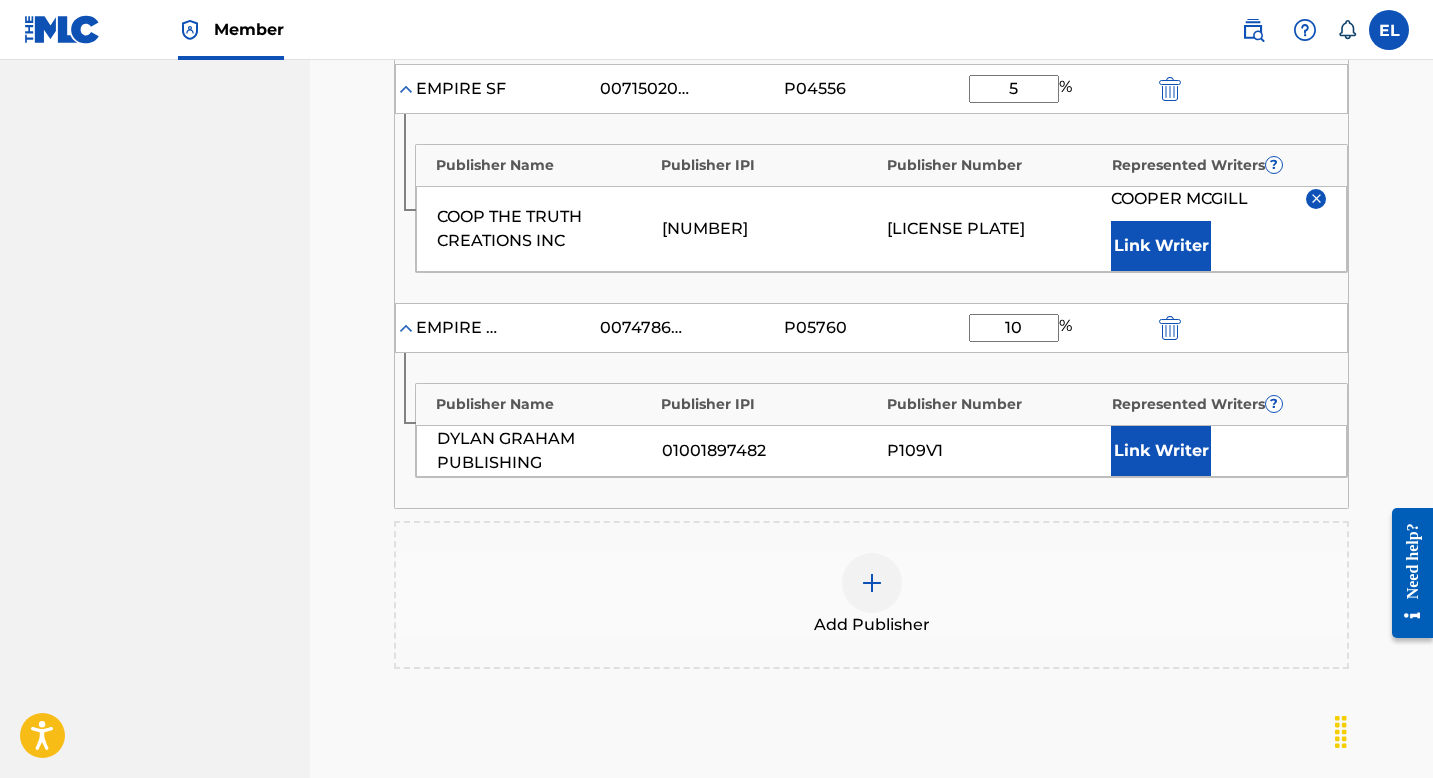 click on "Link Writer" at bounding box center (1161, 451) 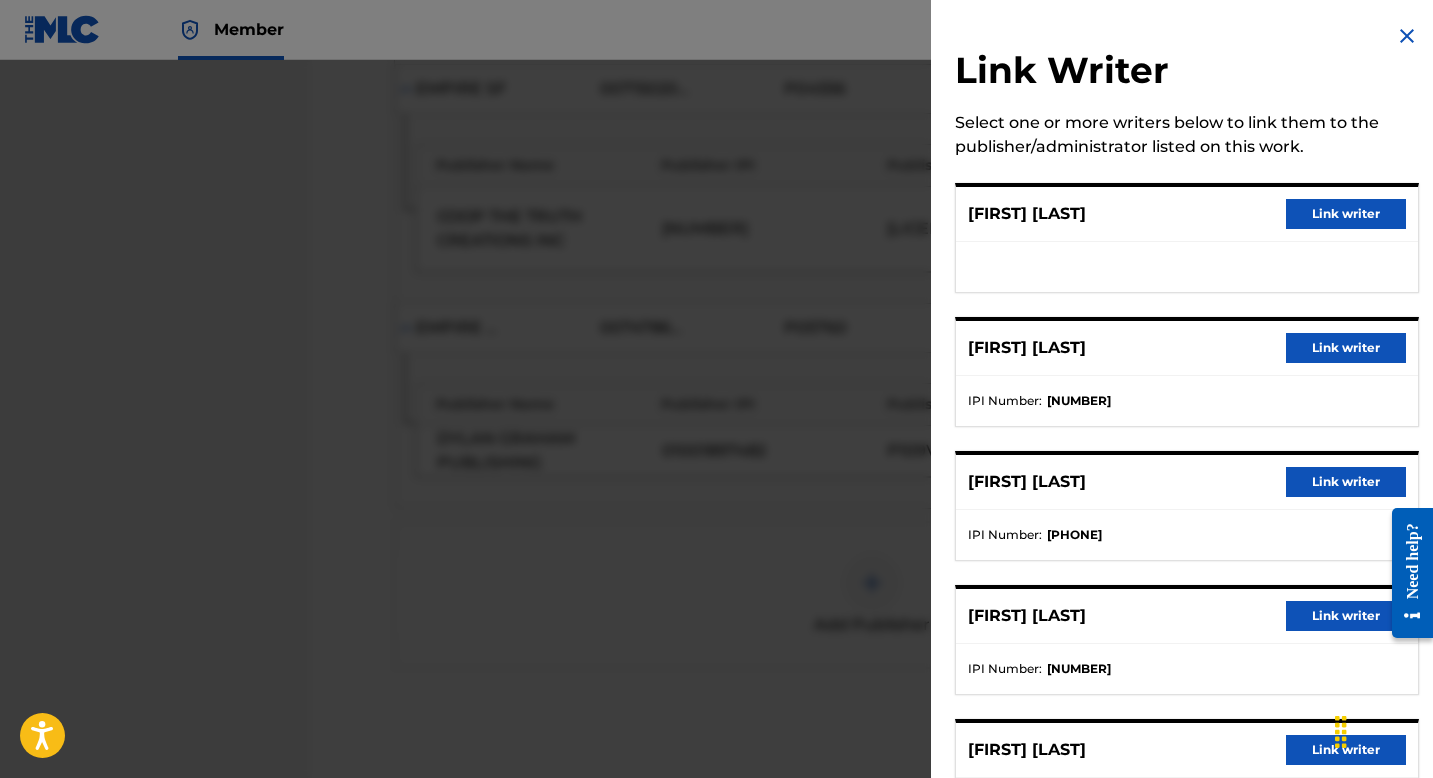 click on "Link writer" at bounding box center [1346, 482] 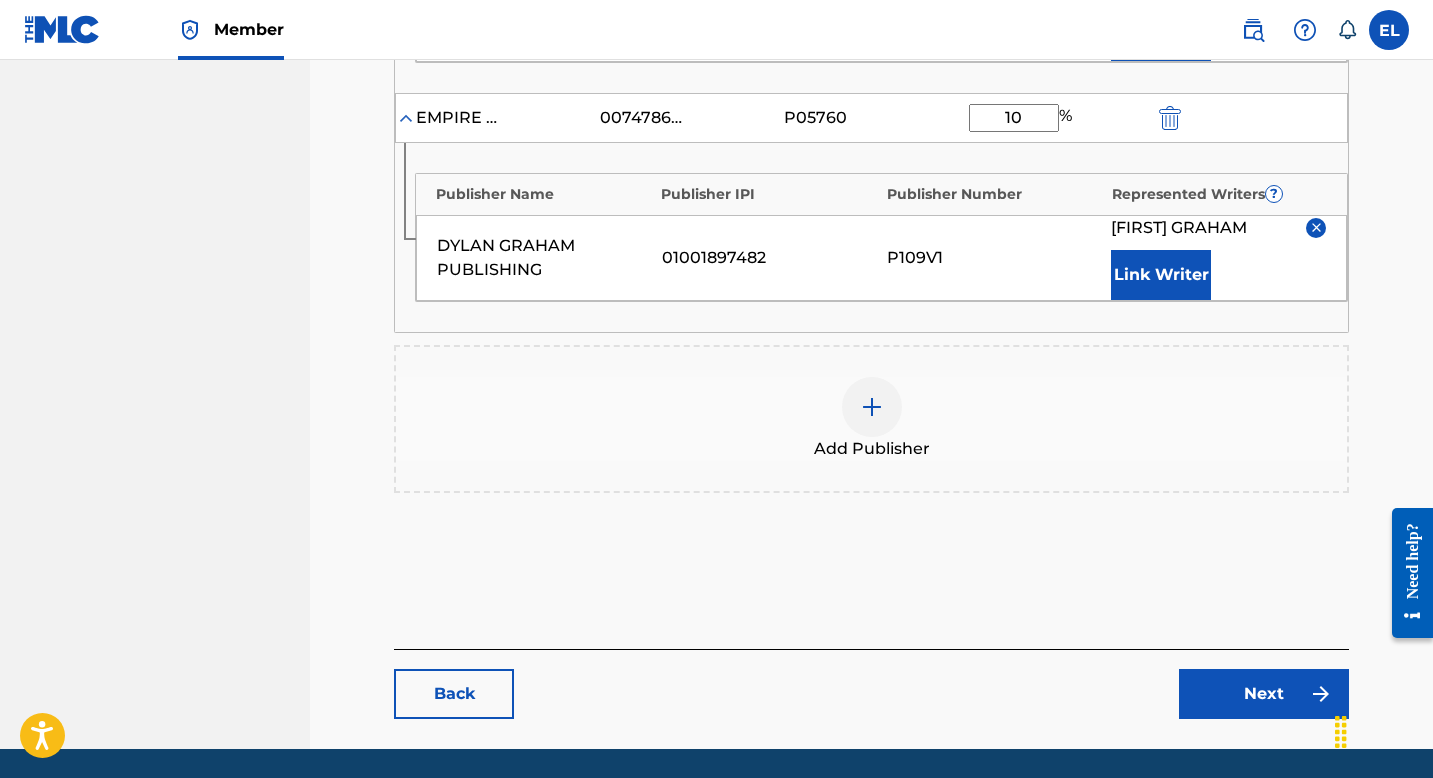 scroll, scrollTop: 1151, scrollLeft: 0, axis: vertical 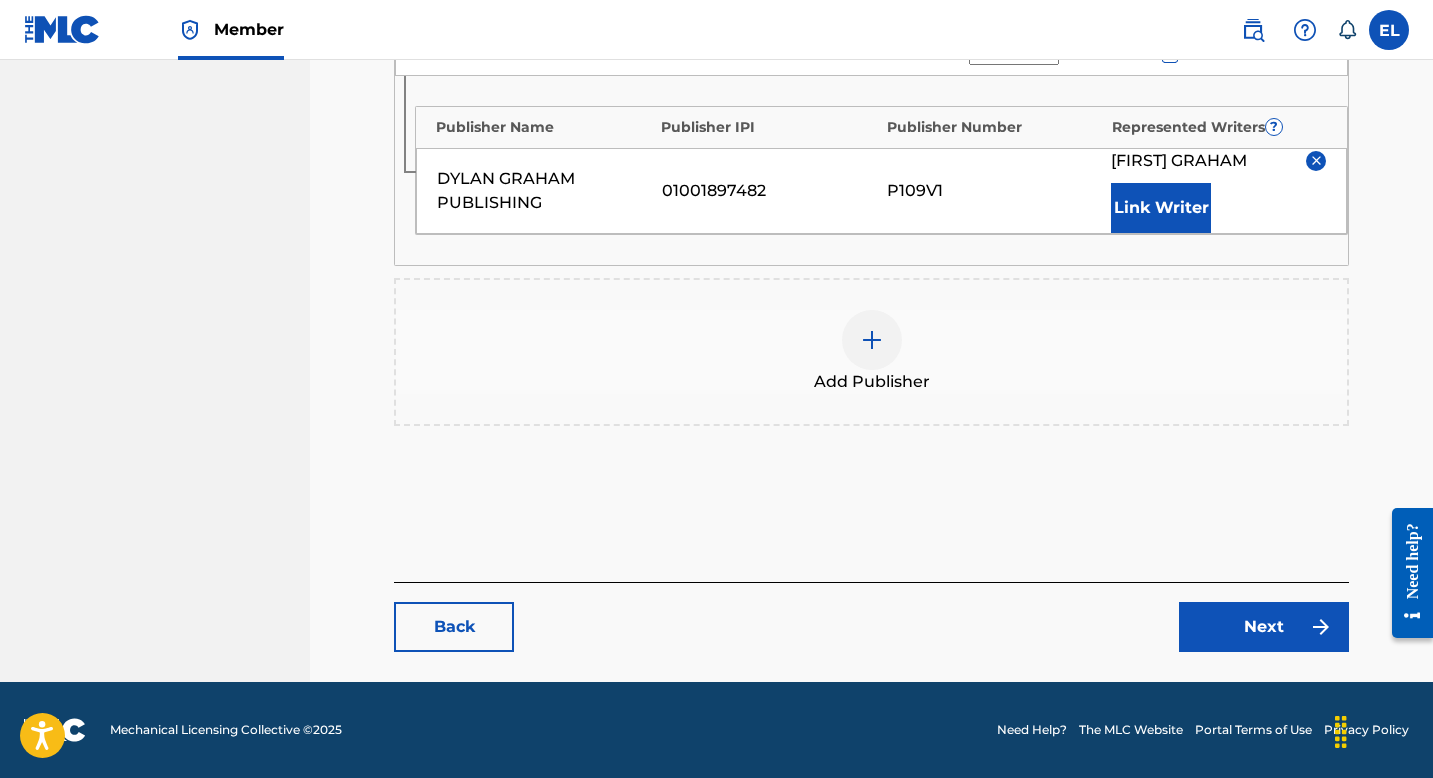click on "Next" at bounding box center [1264, 627] 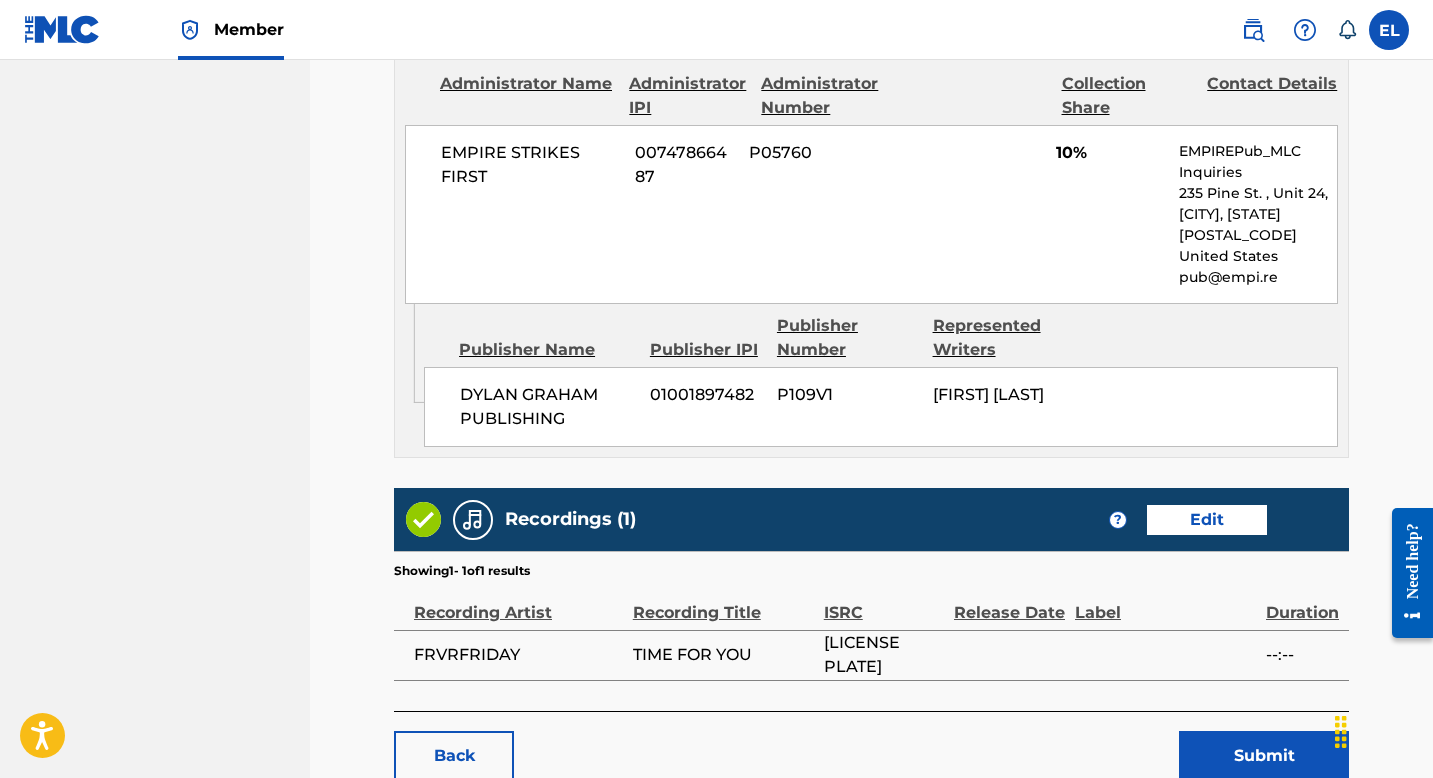 scroll, scrollTop: 1985, scrollLeft: 0, axis: vertical 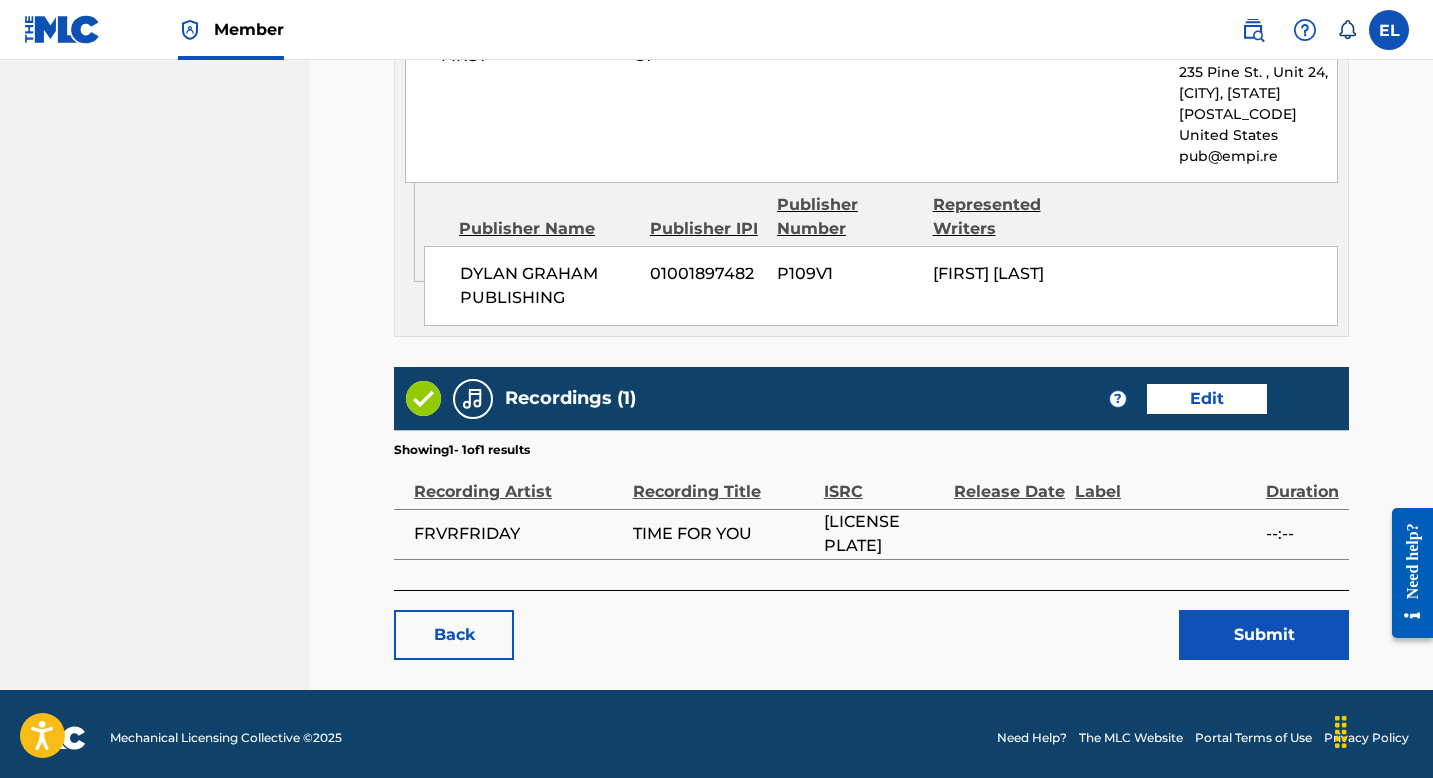 click on "Submit" at bounding box center [1264, 635] 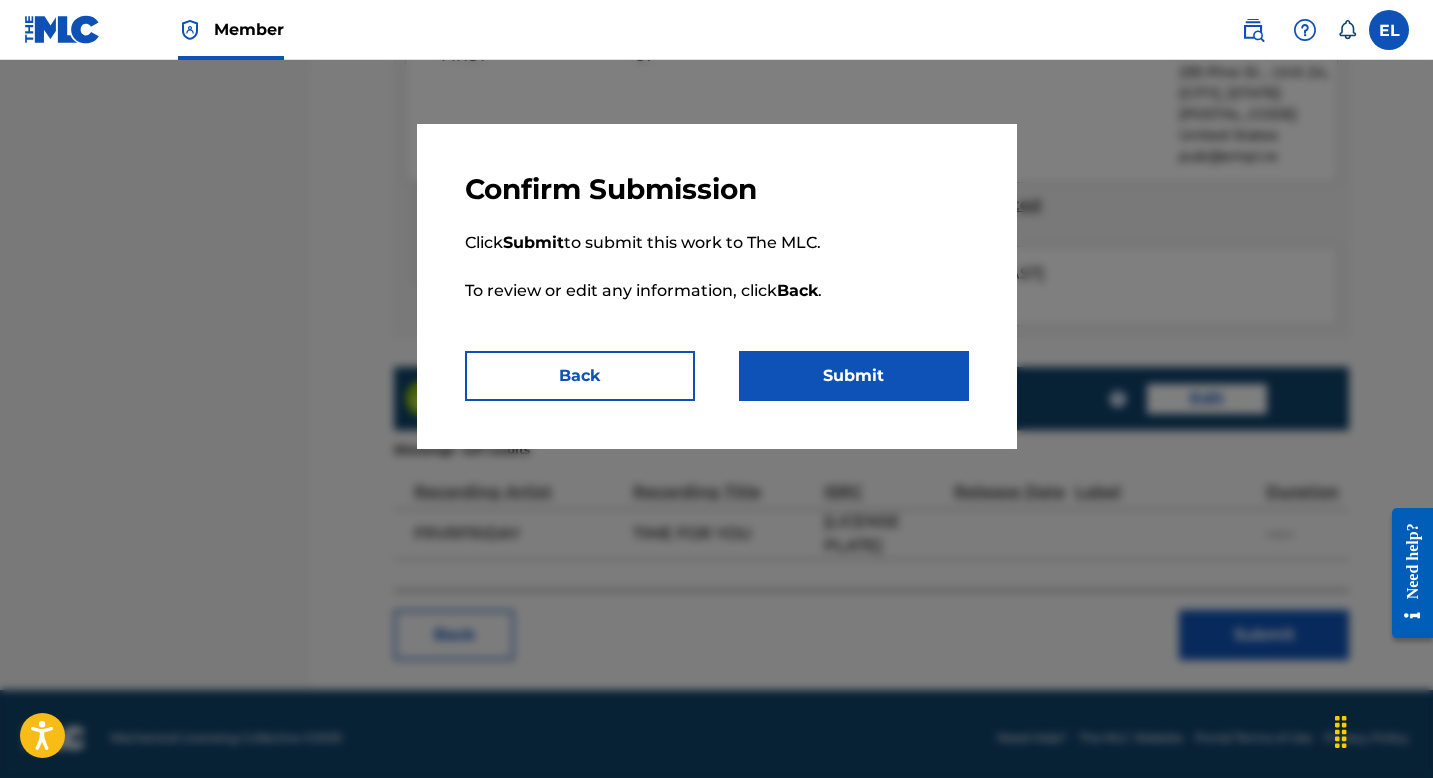click on "Submit" at bounding box center [854, 376] 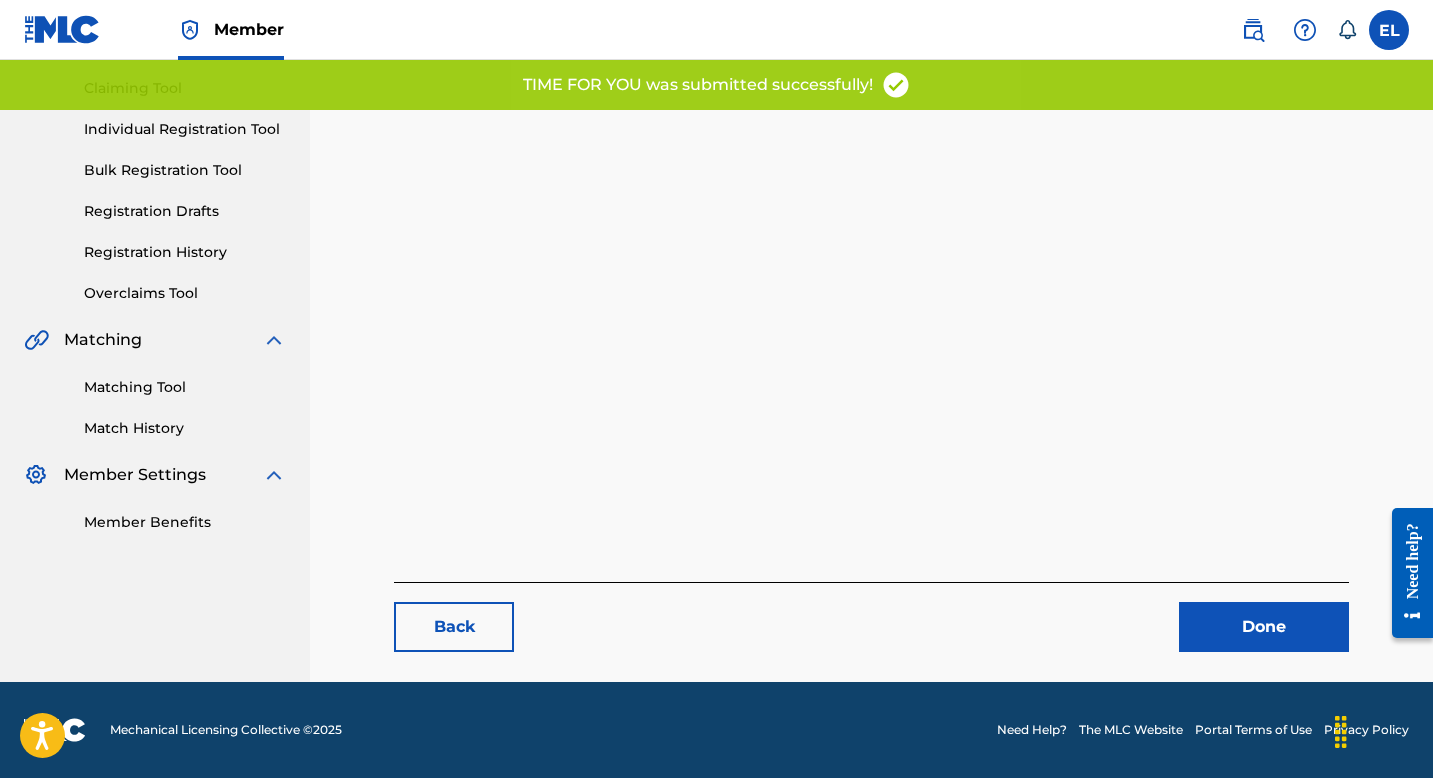 scroll, scrollTop: 0, scrollLeft: 0, axis: both 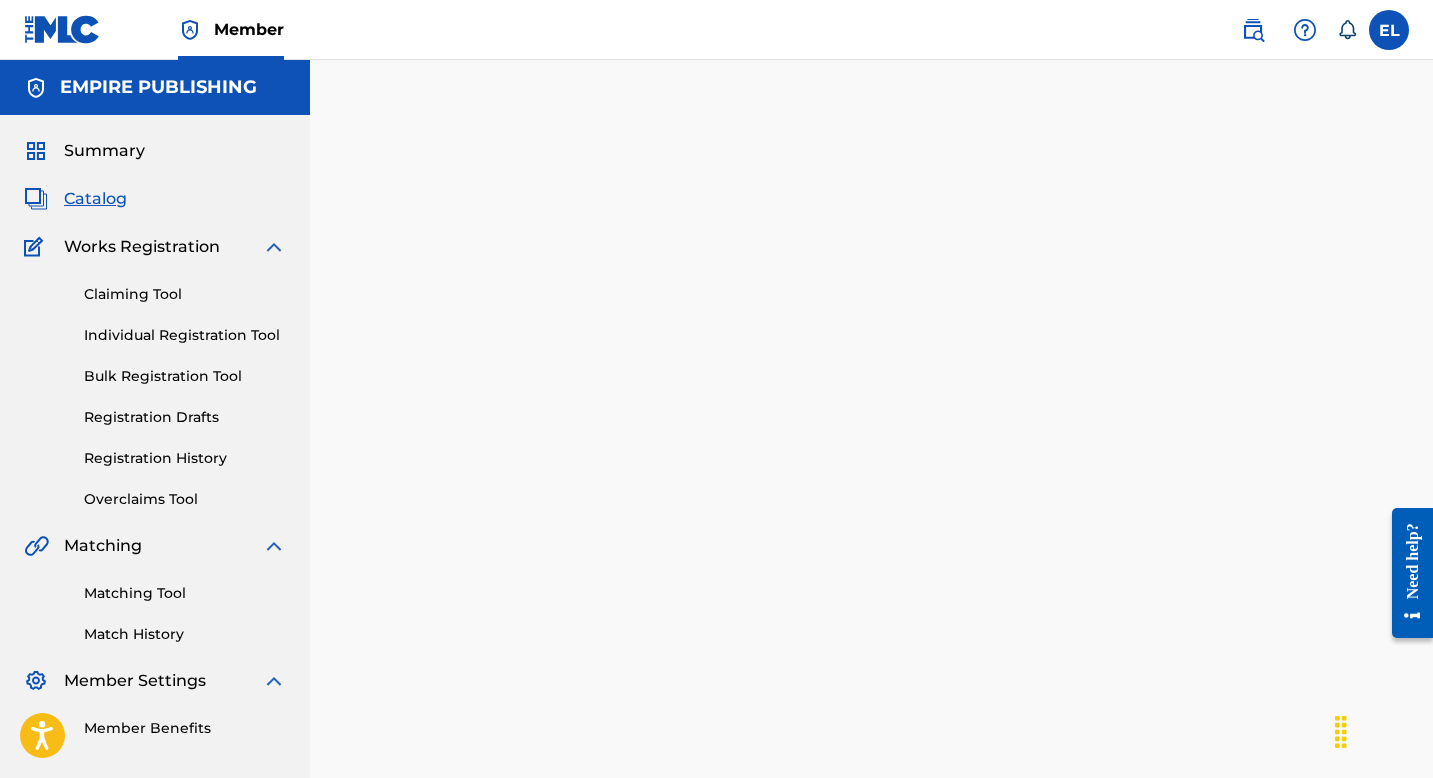 click on "Registration History" at bounding box center [185, 458] 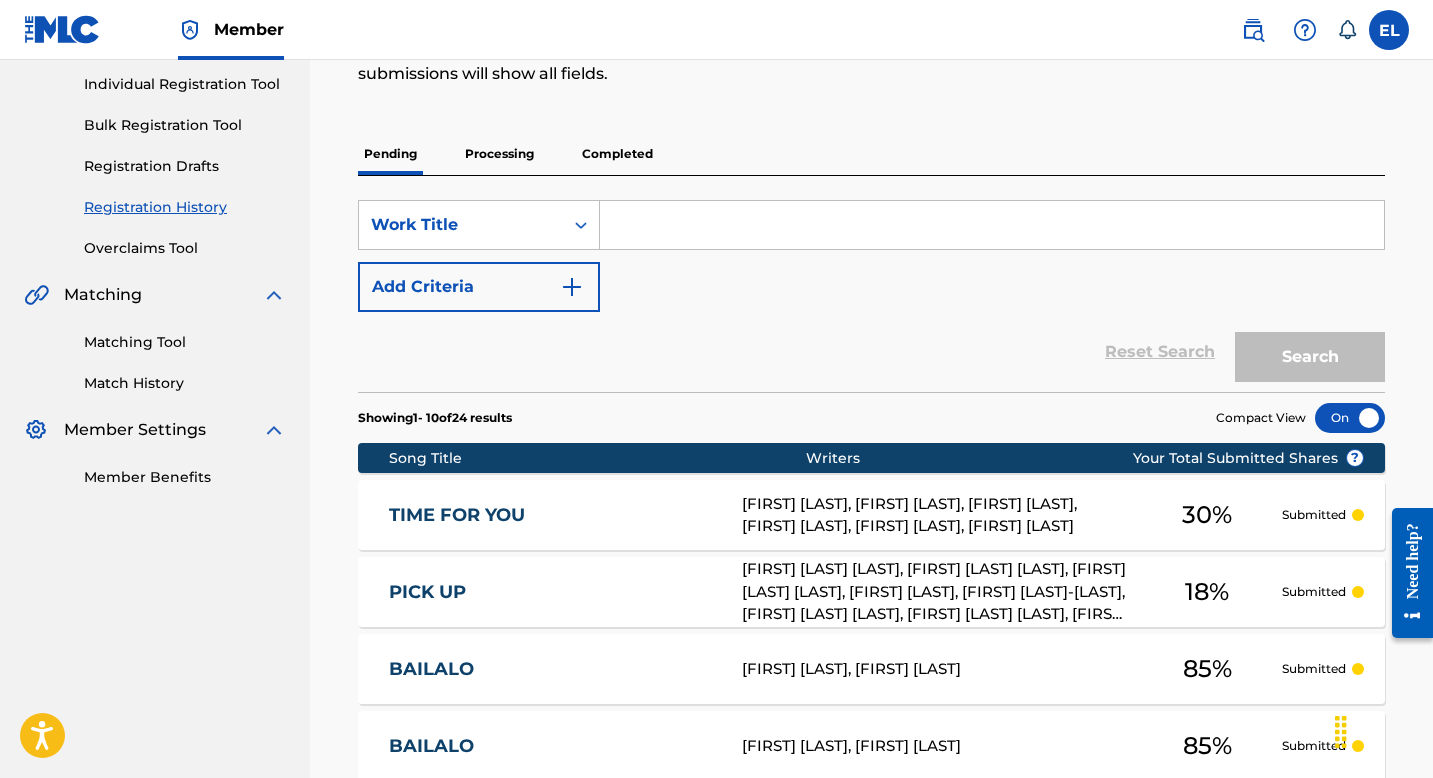 scroll, scrollTop: 377, scrollLeft: 0, axis: vertical 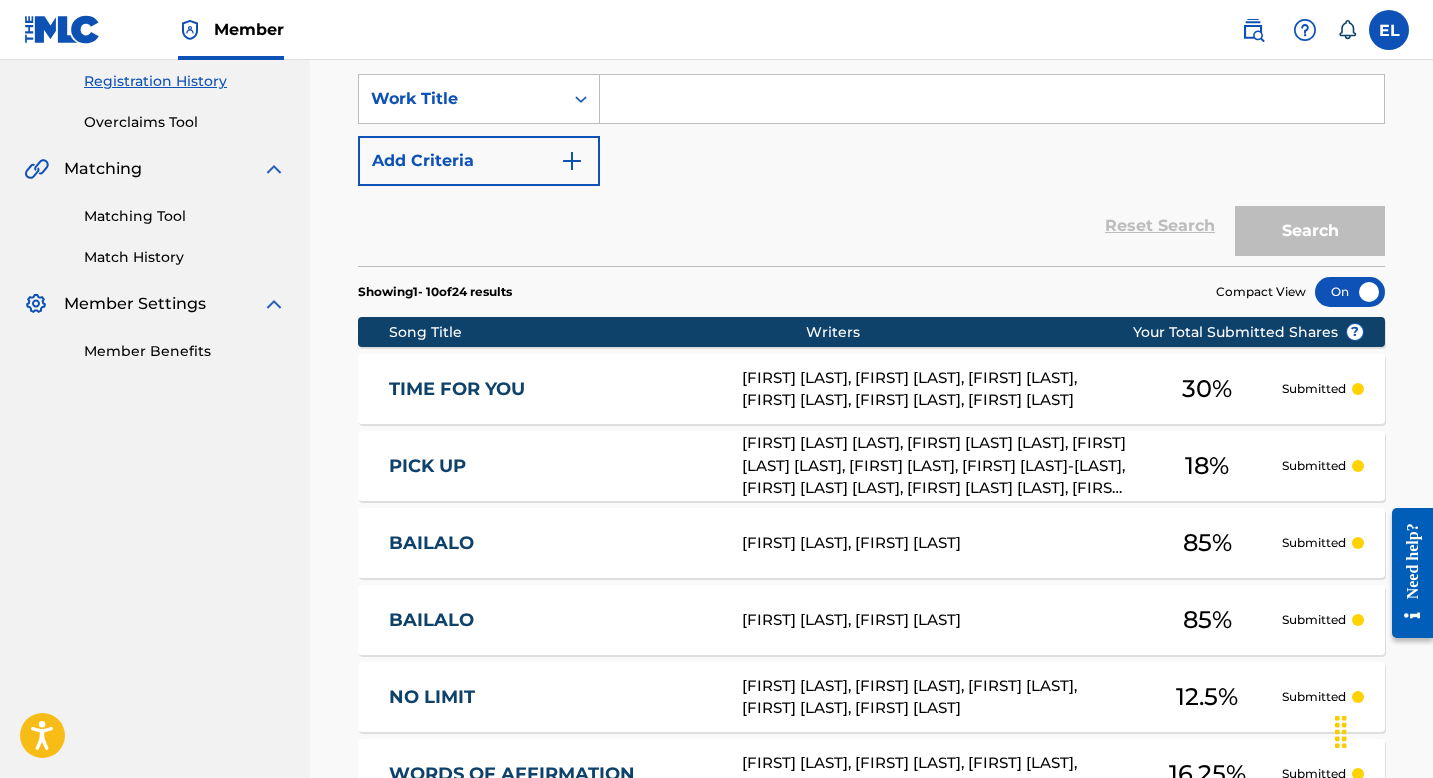click on "TIME FOR YOU TA46O7 GABRIEL RICCI, COOPER MCGILL, TOMMY RUHINGUBUGI, DYLAN GRAHAM, NATHAN AMOS MORROW, LOPETI HALATUITUIA 30 %   Submitted" at bounding box center (871, 389) 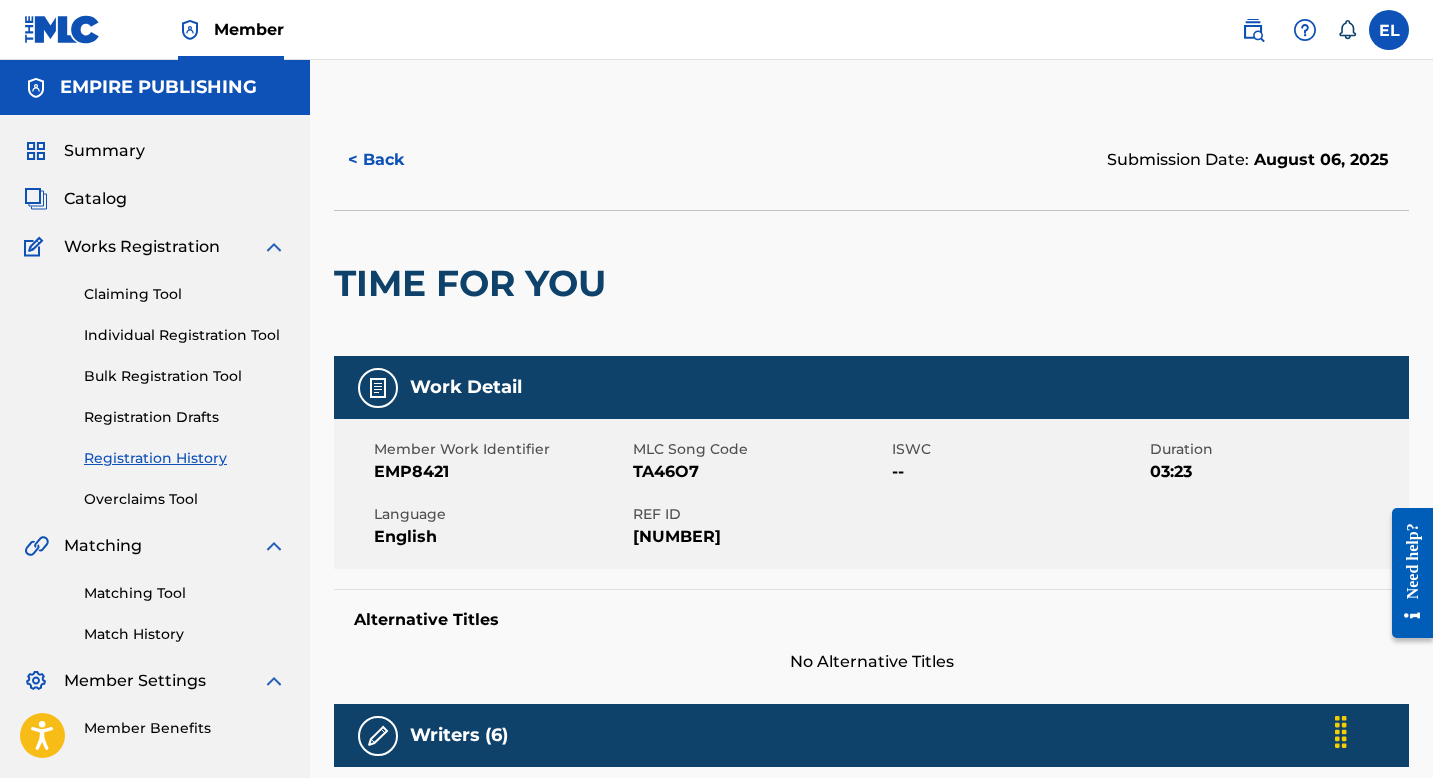 click on "TA46O7" at bounding box center [760, 472] 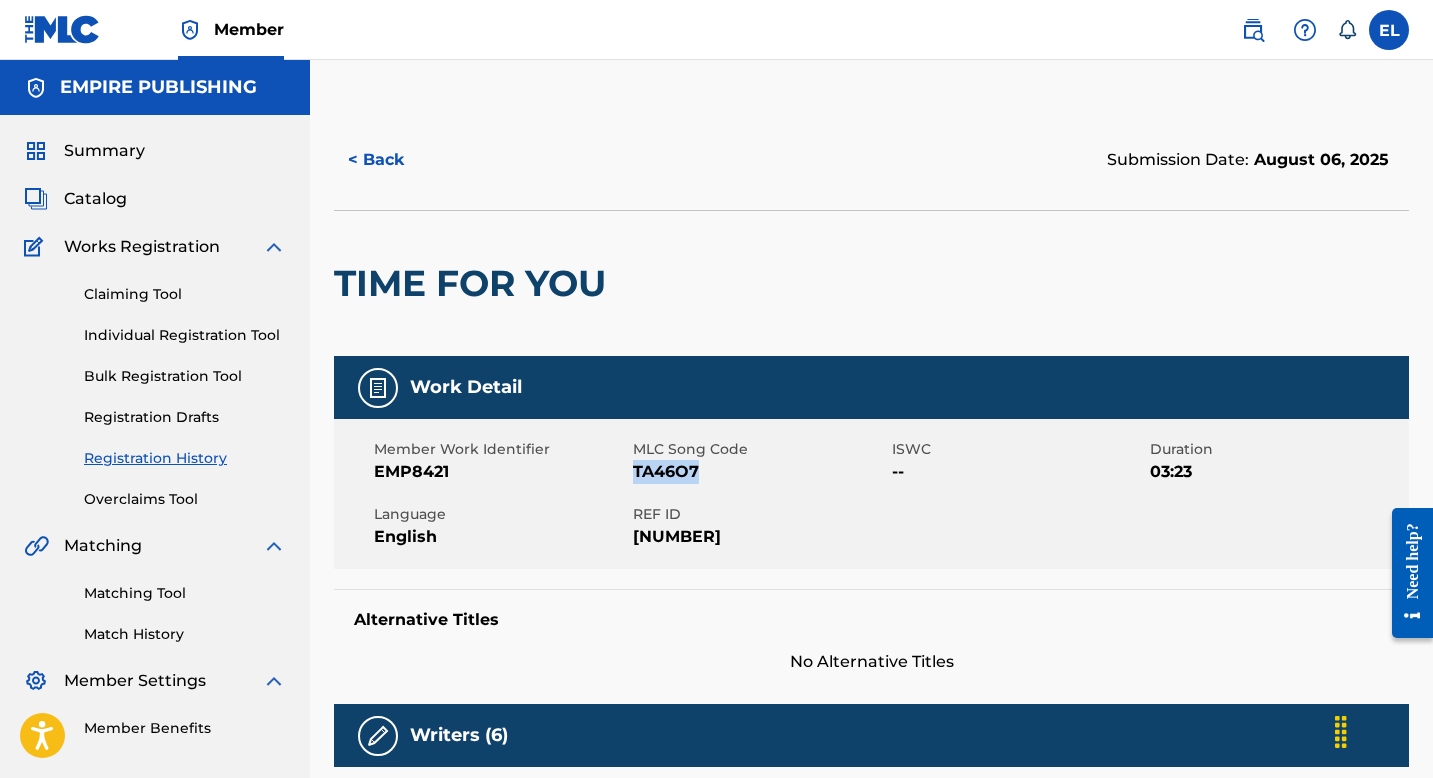 click on "TA46O7" at bounding box center [760, 472] 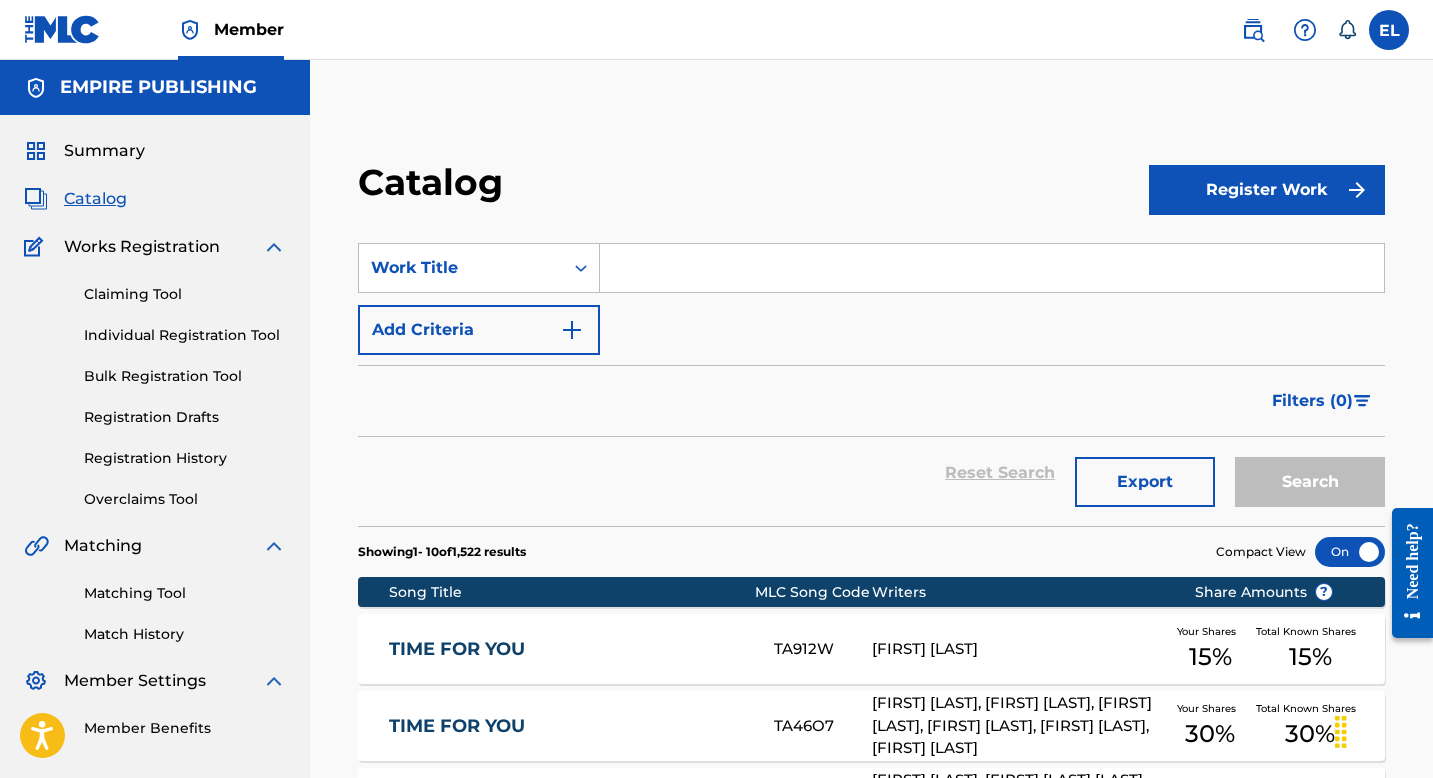 click at bounding box center (992, 268) 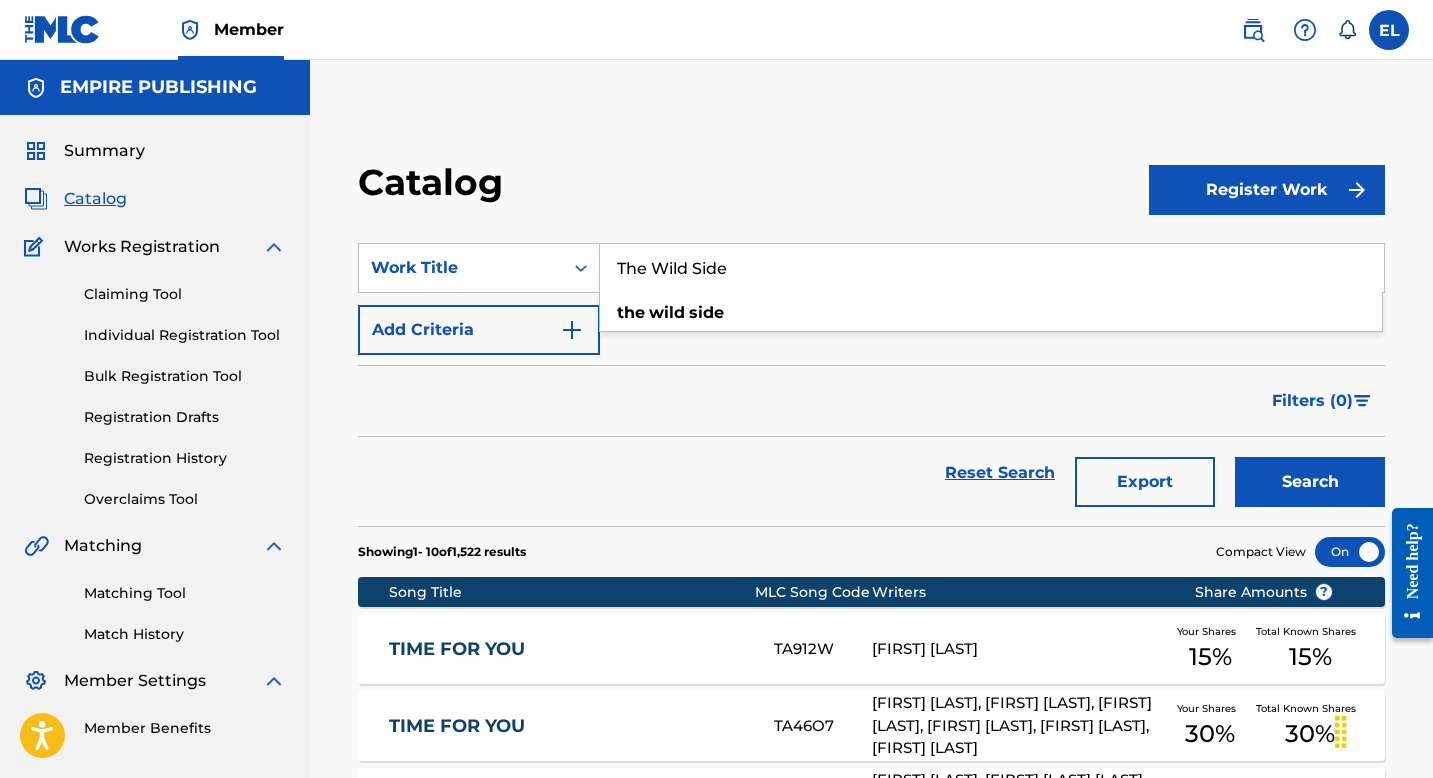 type on "The Wild Side" 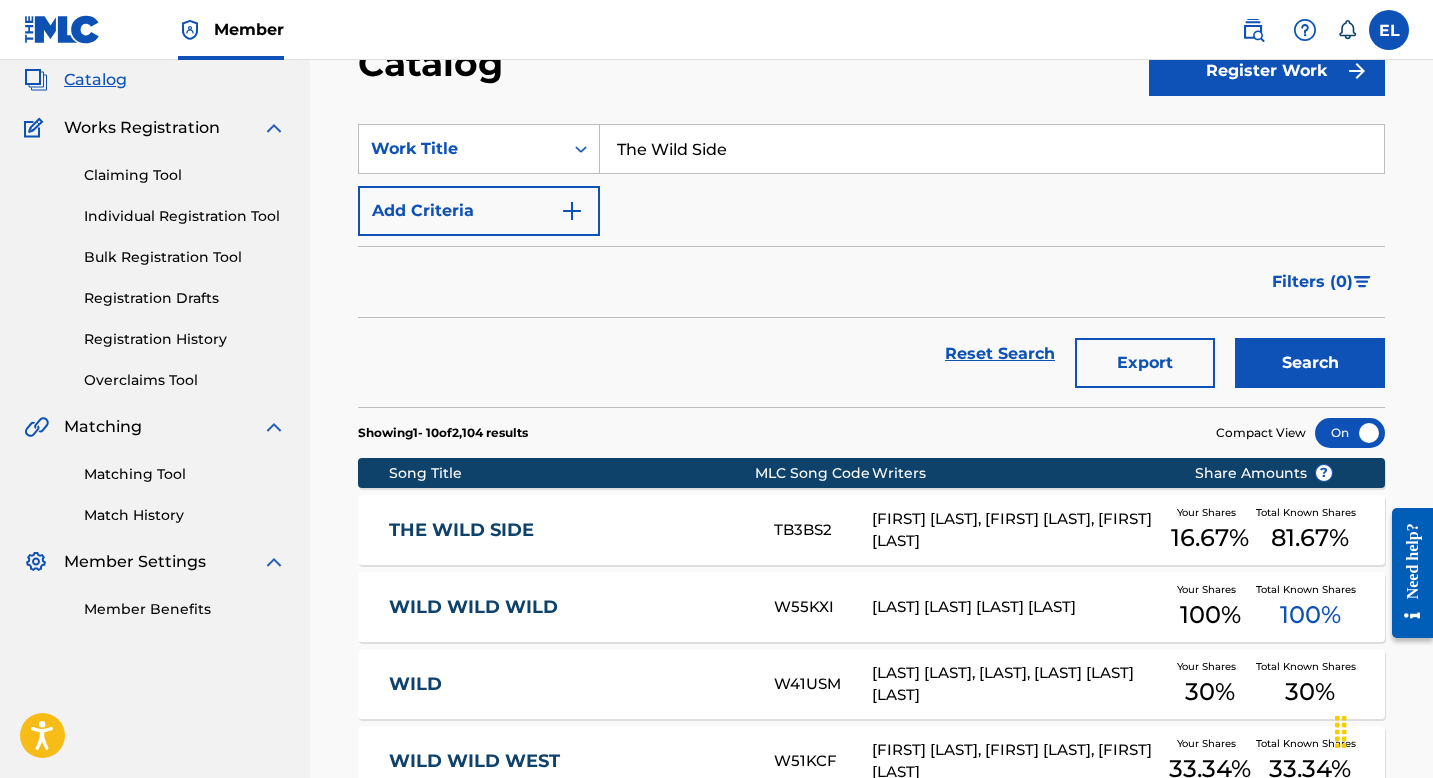scroll, scrollTop: 172, scrollLeft: 0, axis: vertical 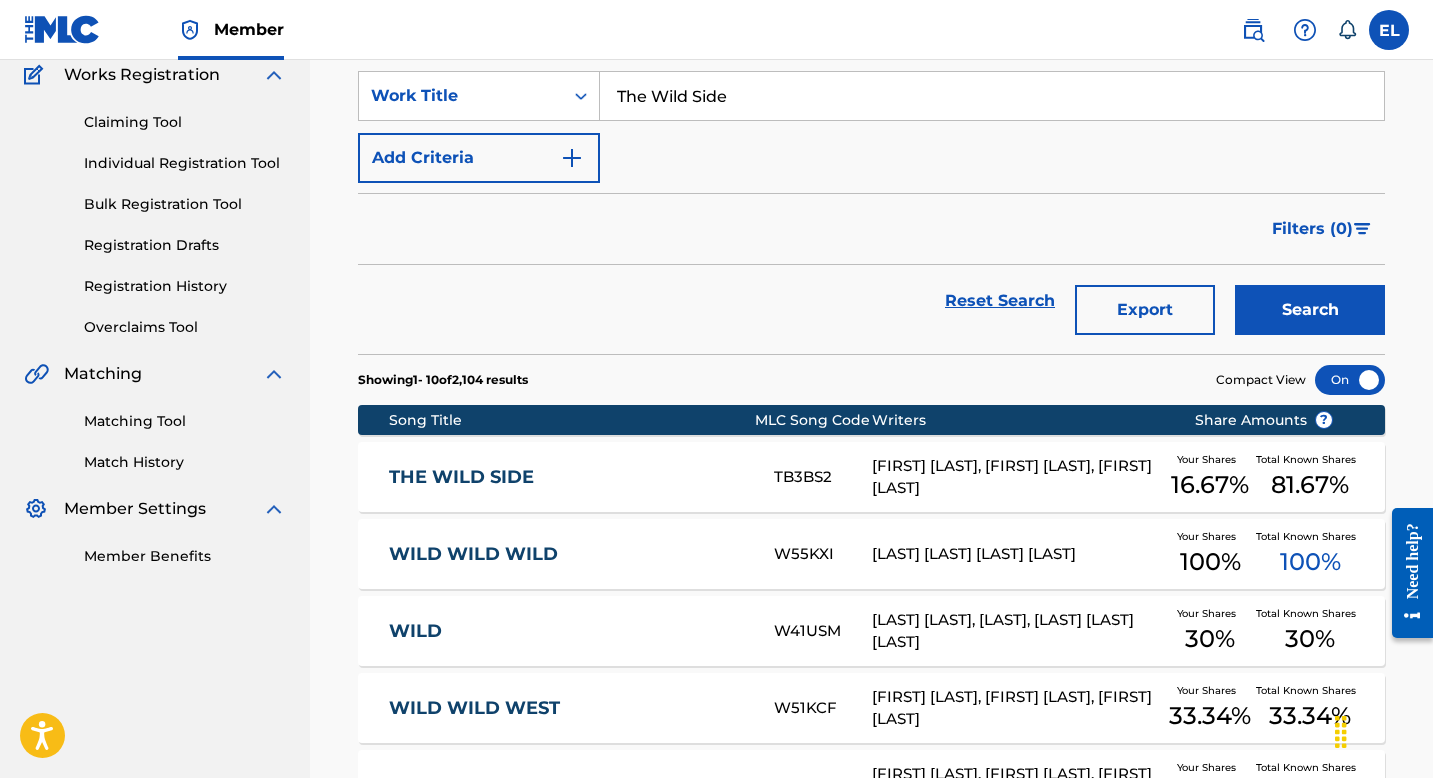 click on "THE WILD SIDE" at bounding box center [568, 477] 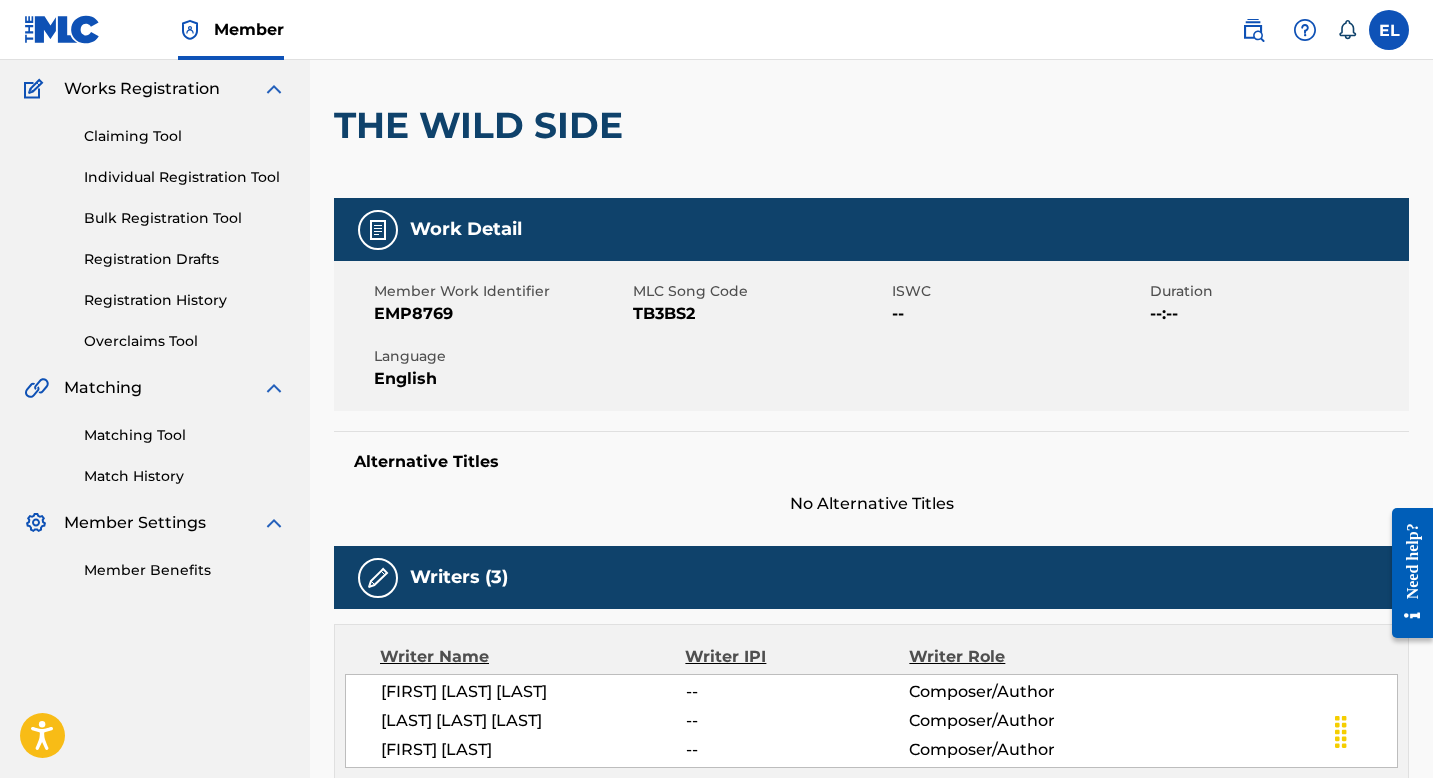 scroll, scrollTop: 6, scrollLeft: 0, axis: vertical 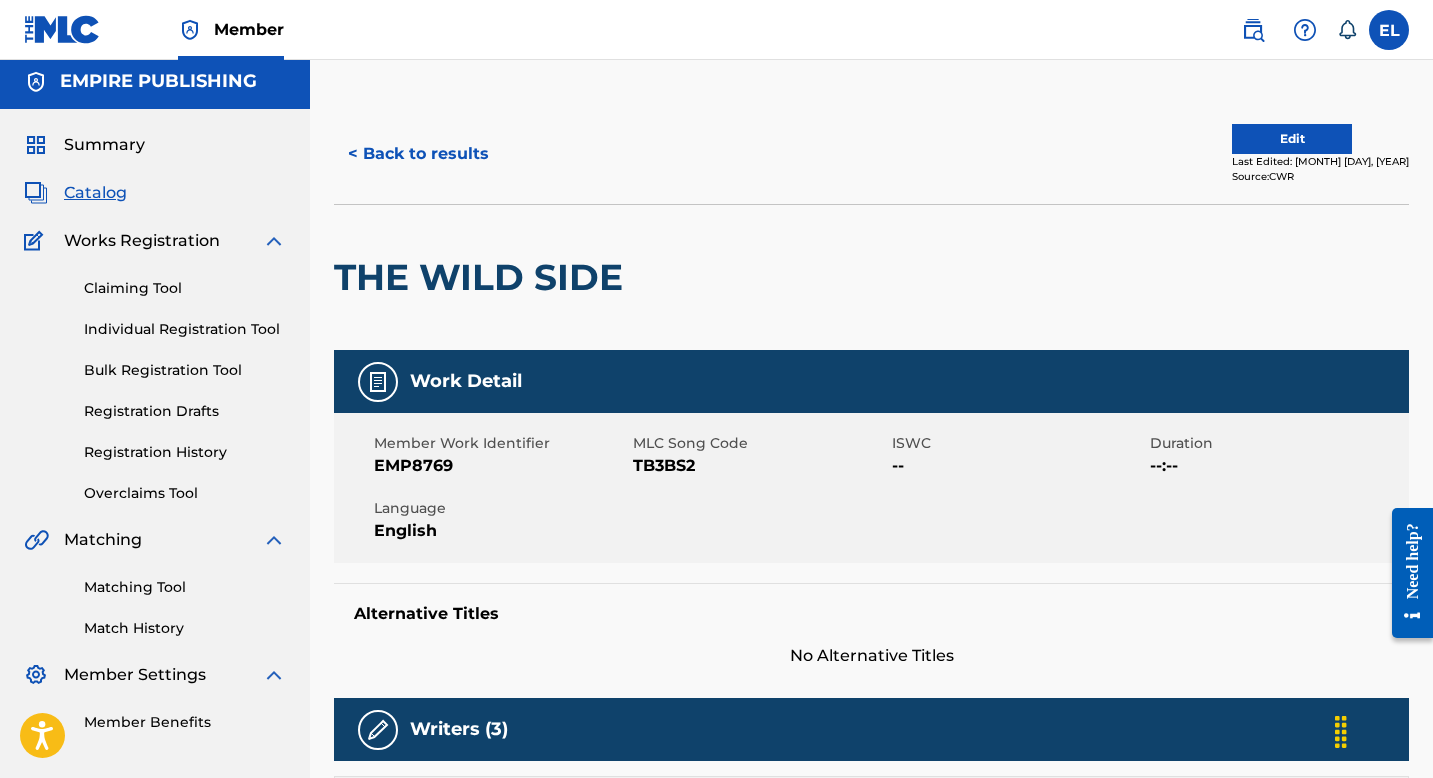 click on "Edit" at bounding box center [1292, 139] 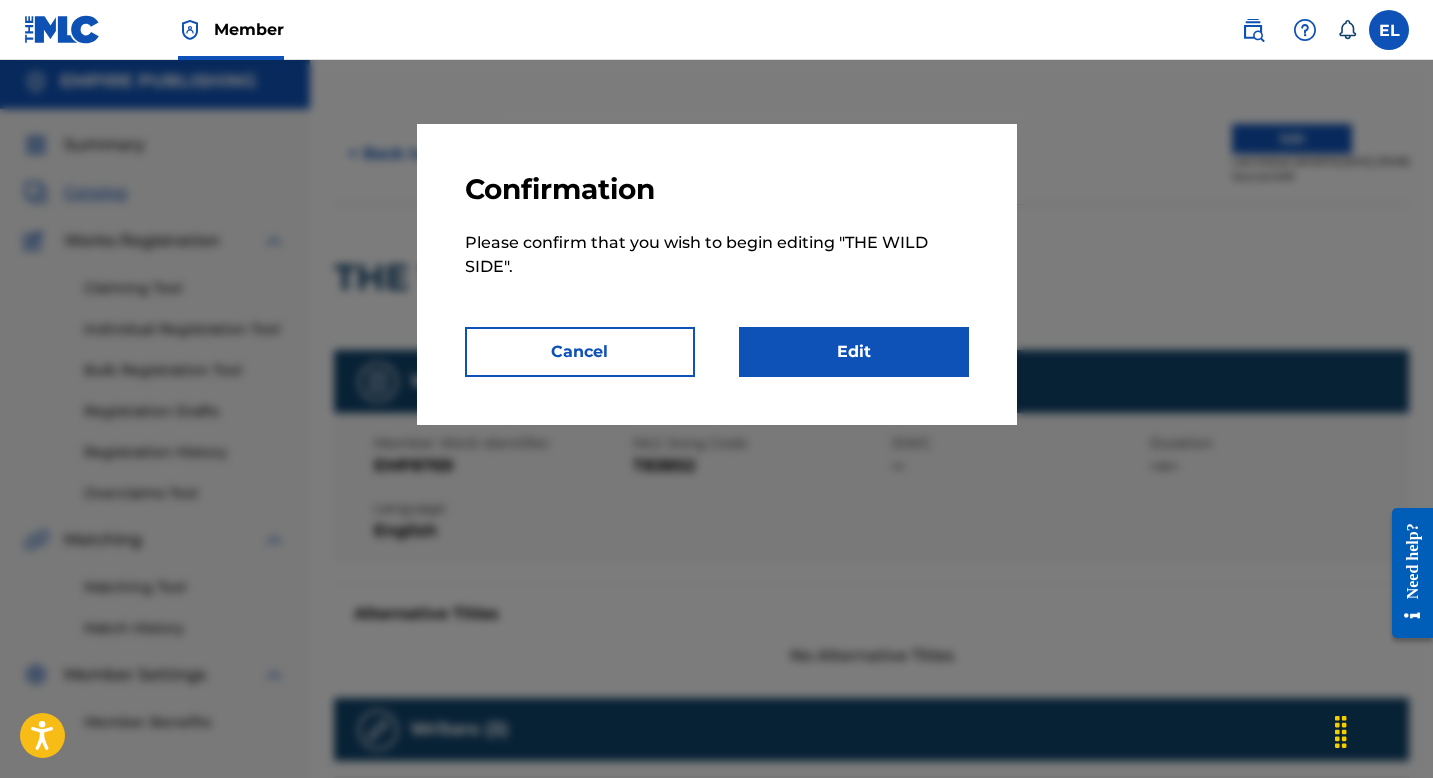 click on "Edit" at bounding box center (854, 352) 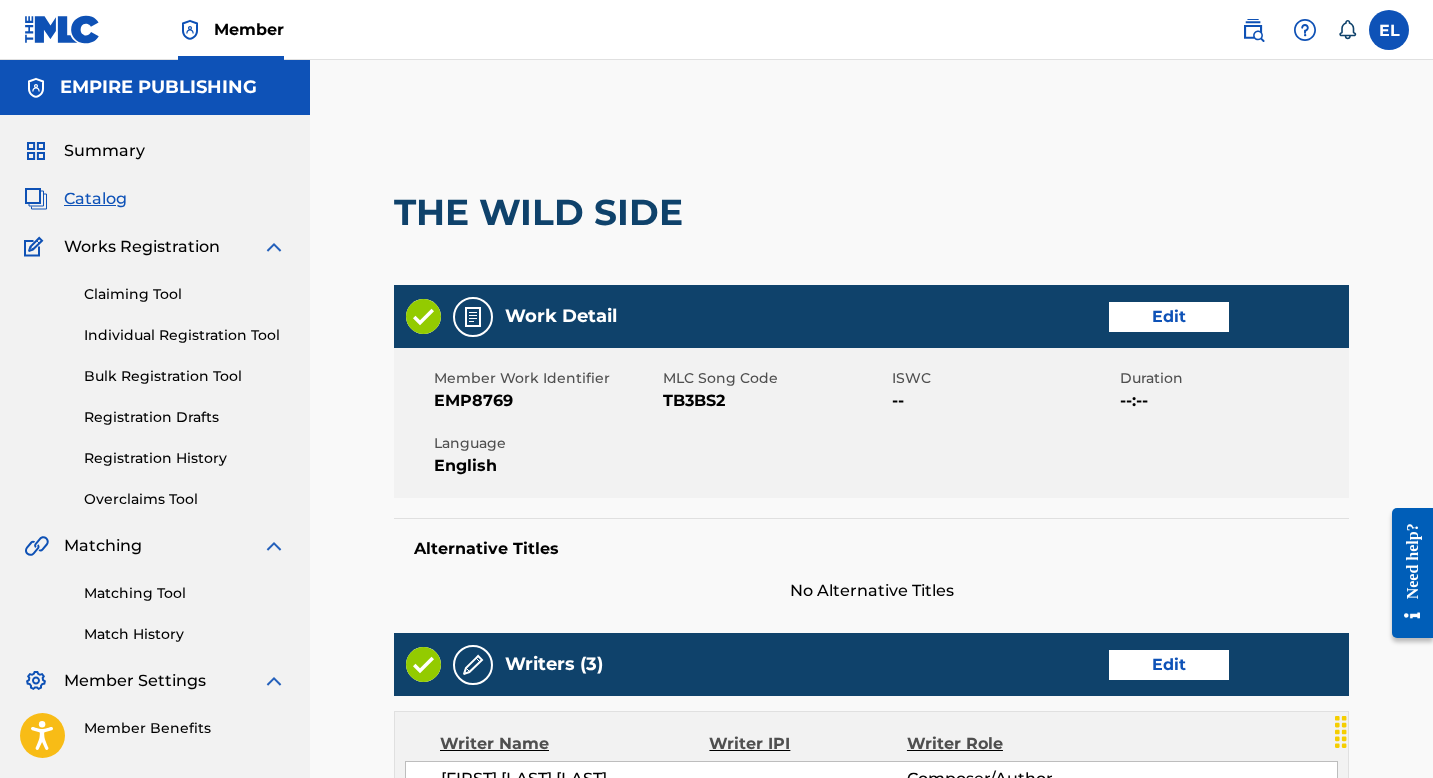 click on "Edit" at bounding box center [1169, 317] 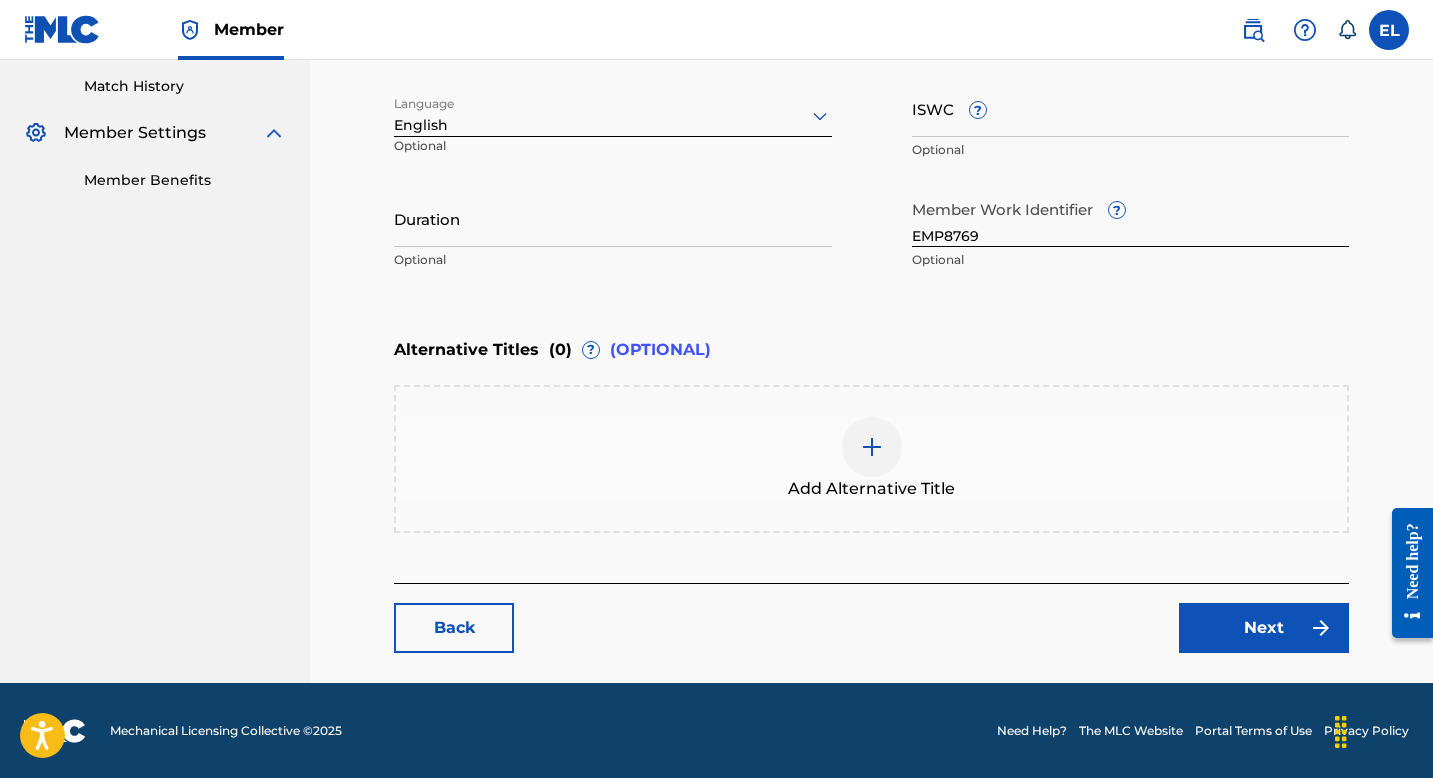 scroll, scrollTop: 548, scrollLeft: 0, axis: vertical 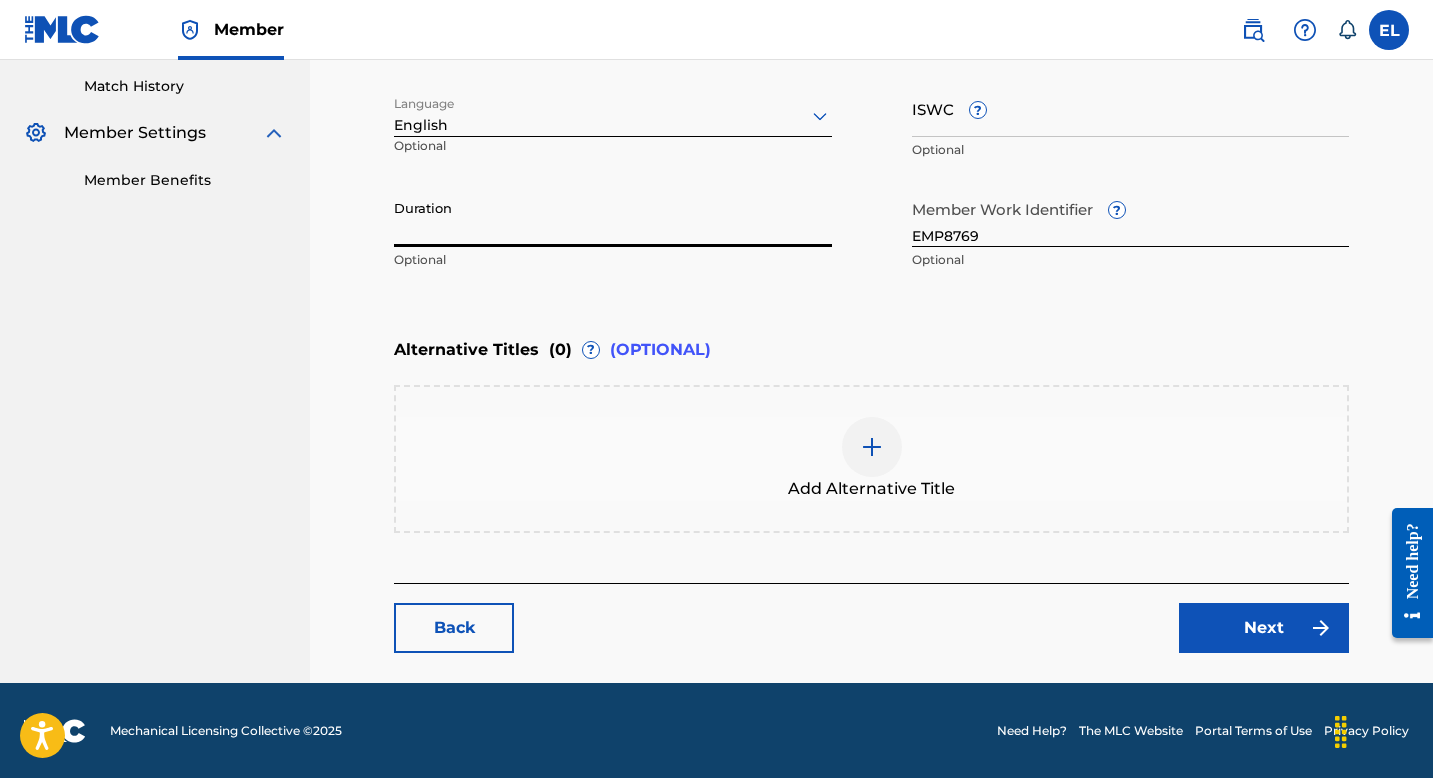 click on "Duration" at bounding box center [613, 218] 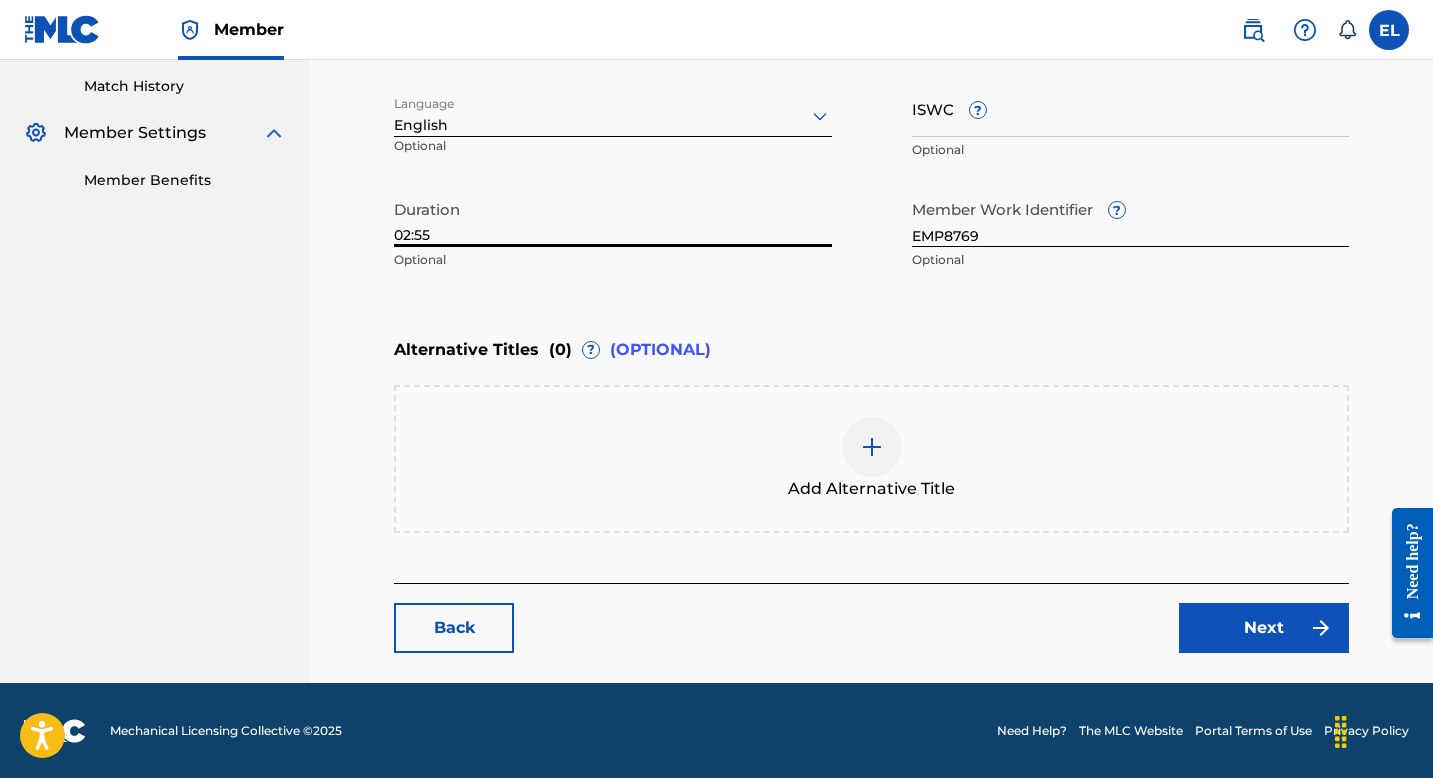 type on "02:55" 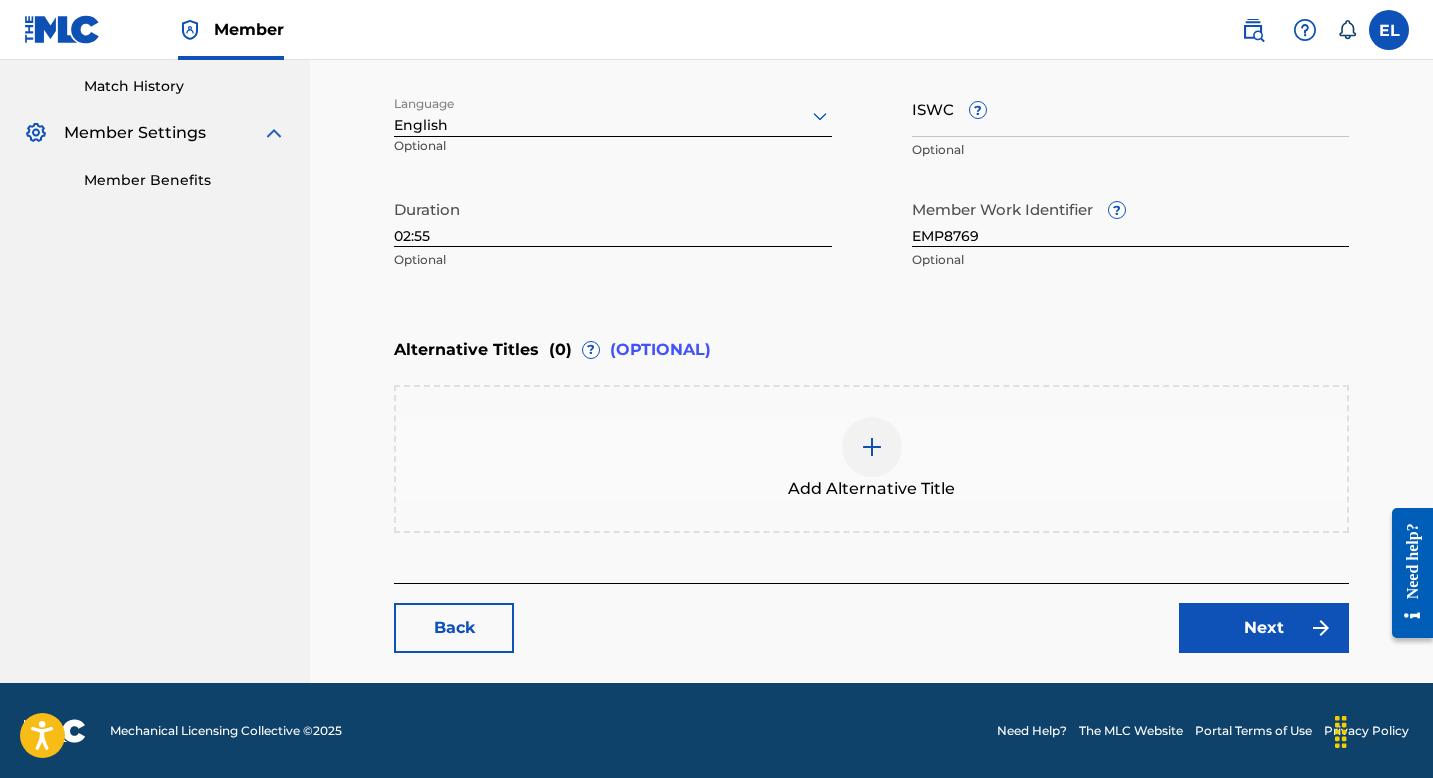 click on "Next" at bounding box center (1264, 628) 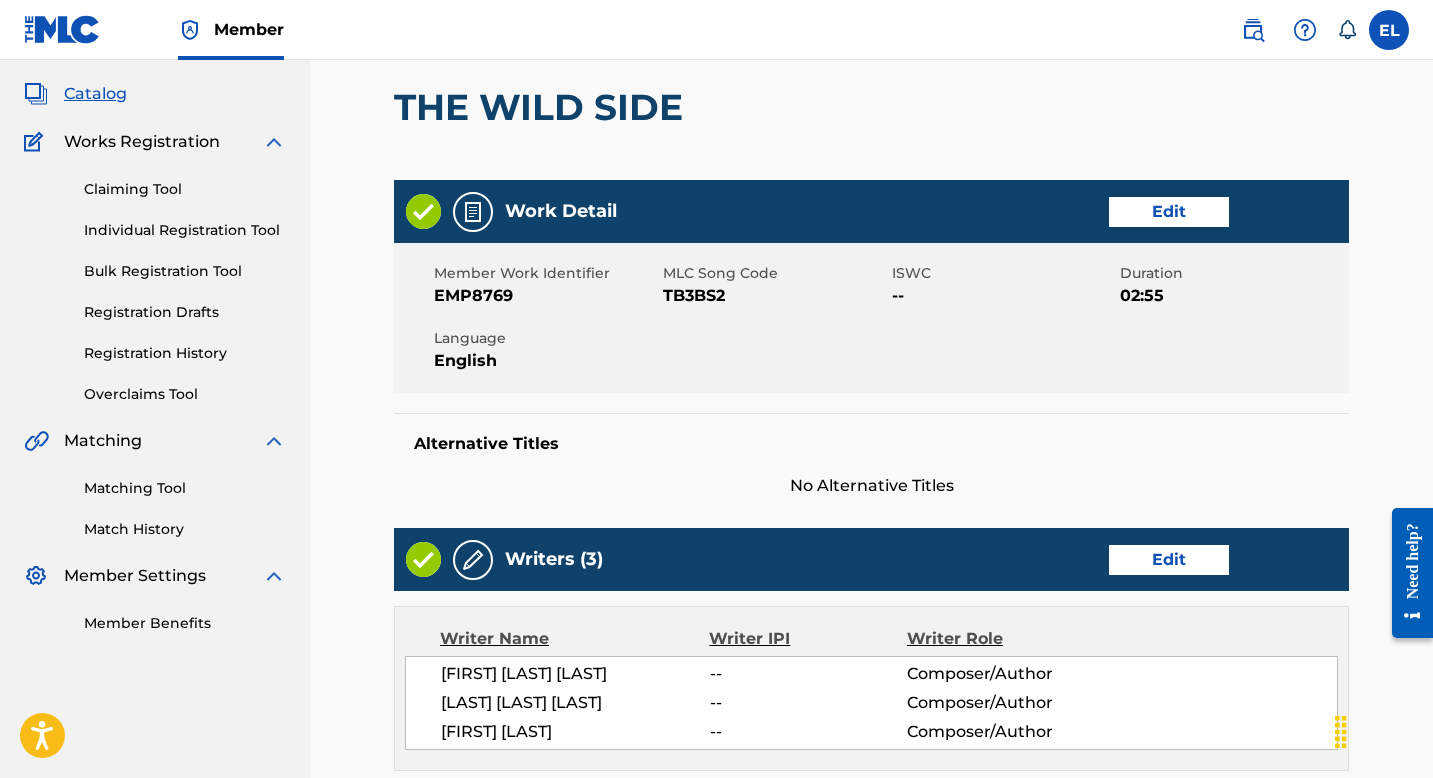 scroll, scrollTop: 358, scrollLeft: 0, axis: vertical 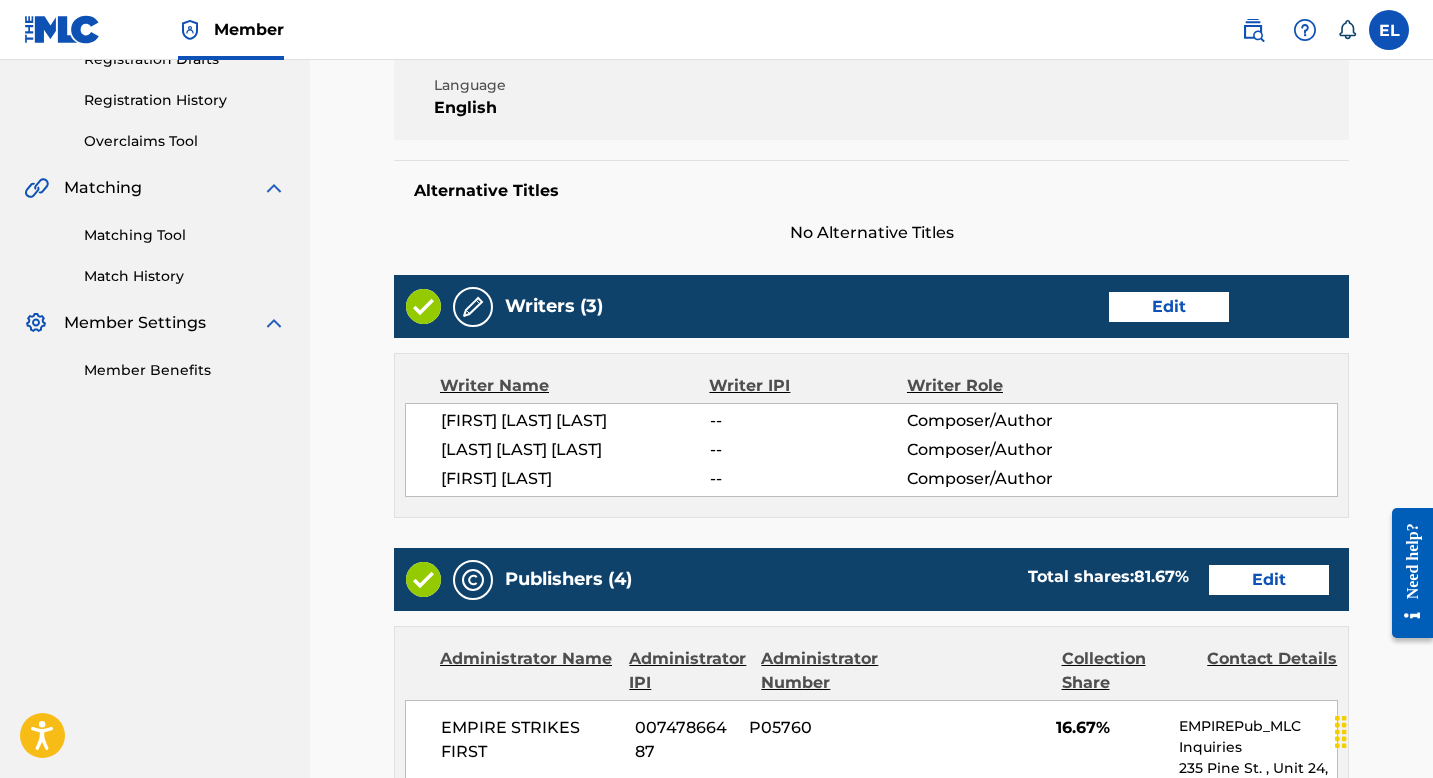 click on "Edit" at bounding box center (1169, 307) 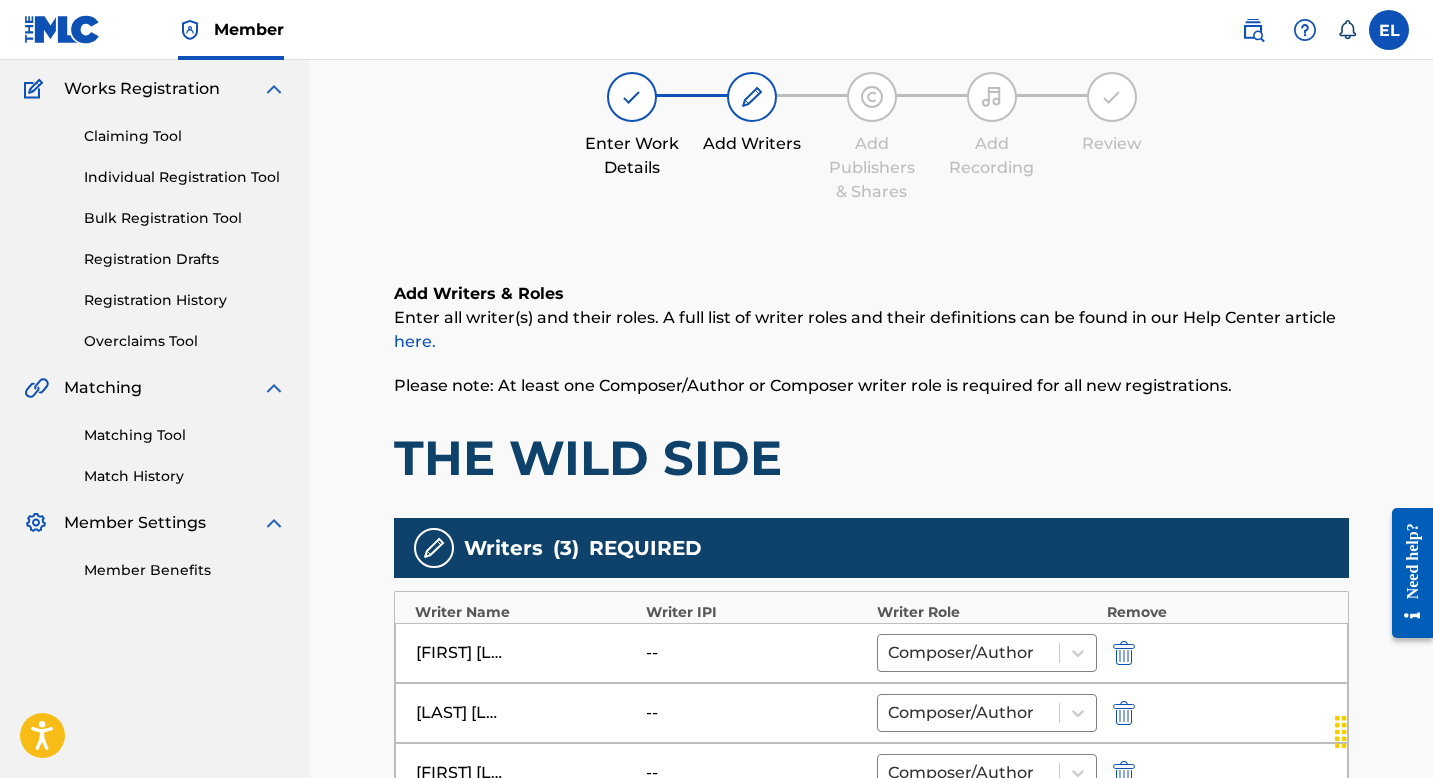 scroll, scrollTop: 383, scrollLeft: 0, axis: vertical 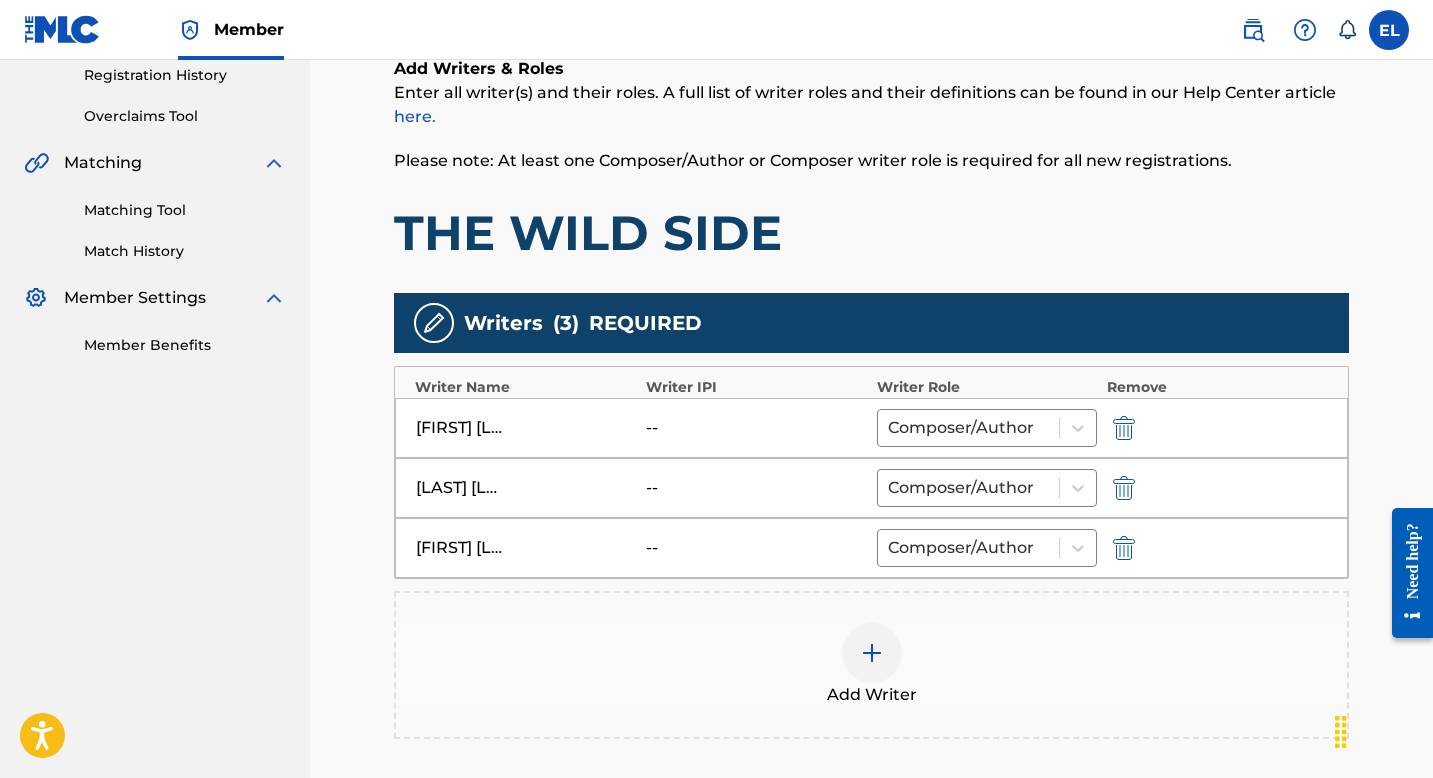 click at bounding box center [872, 653] 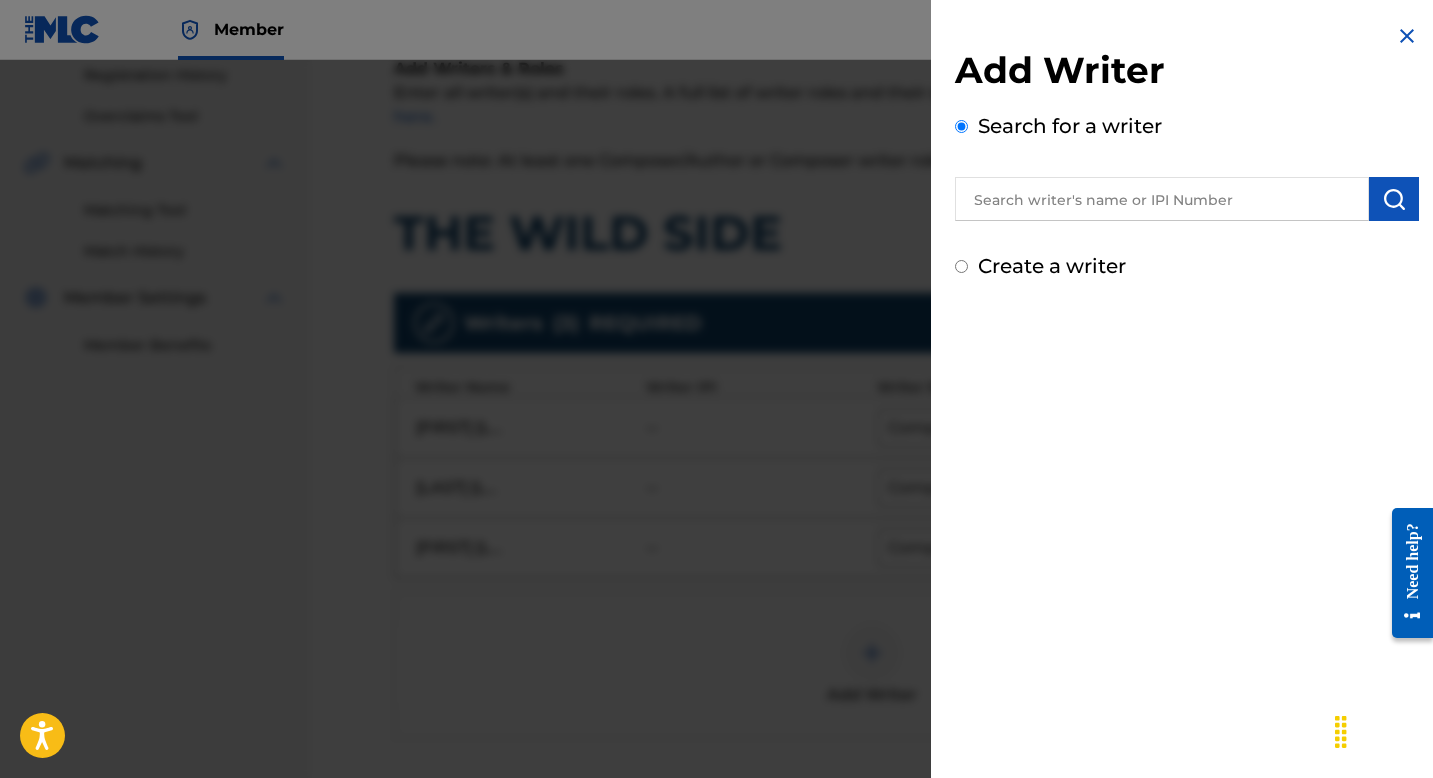 click at bounding box center [1162, 199] 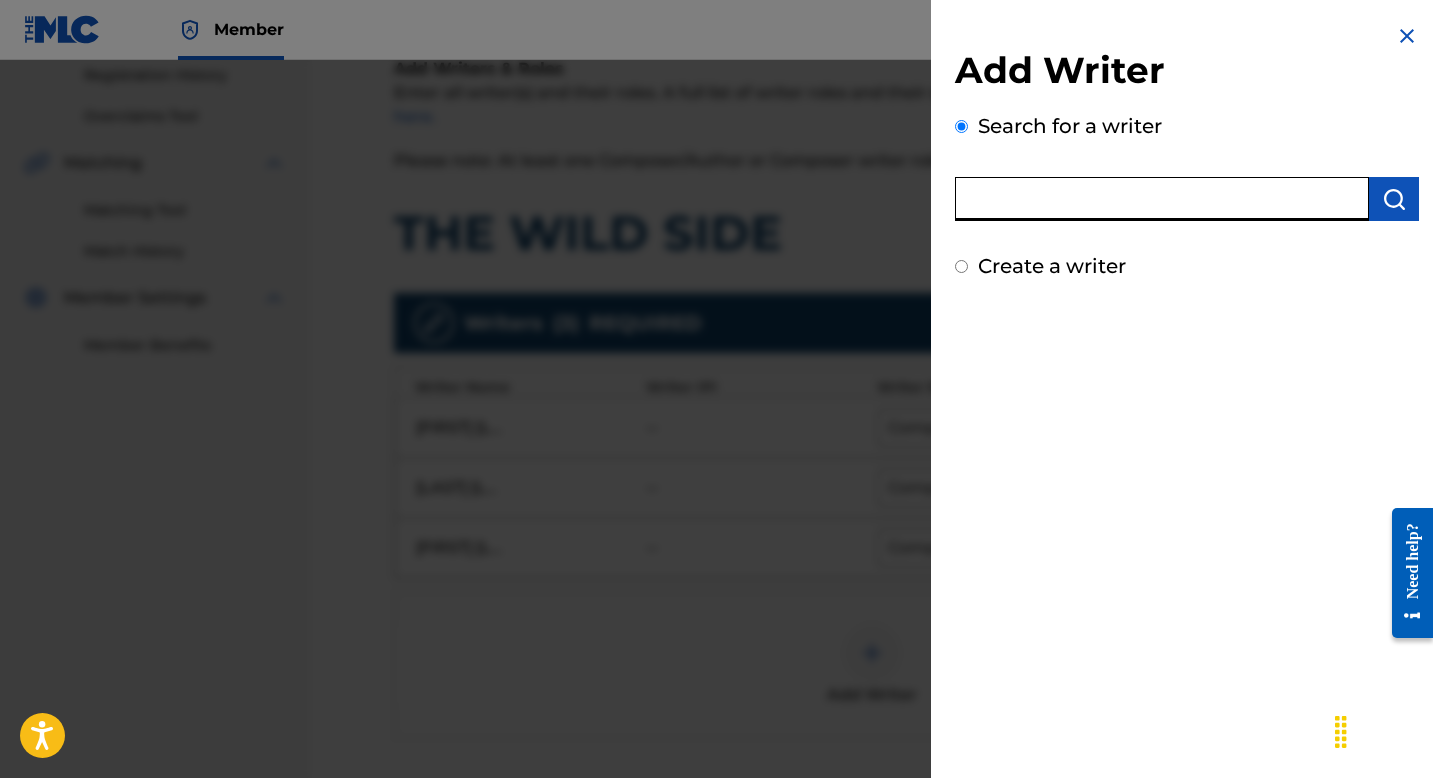 paste on "00724421861" 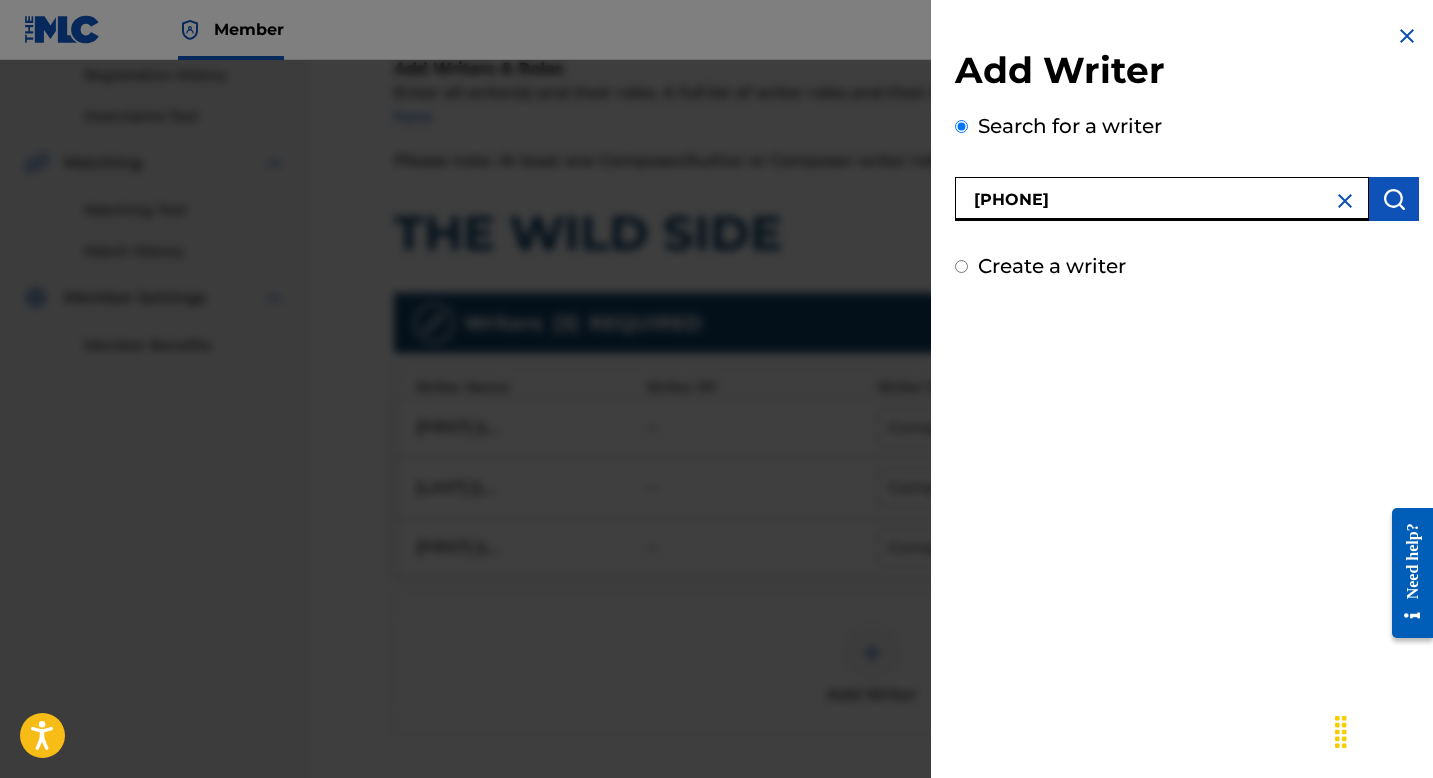 type on "00724421861" 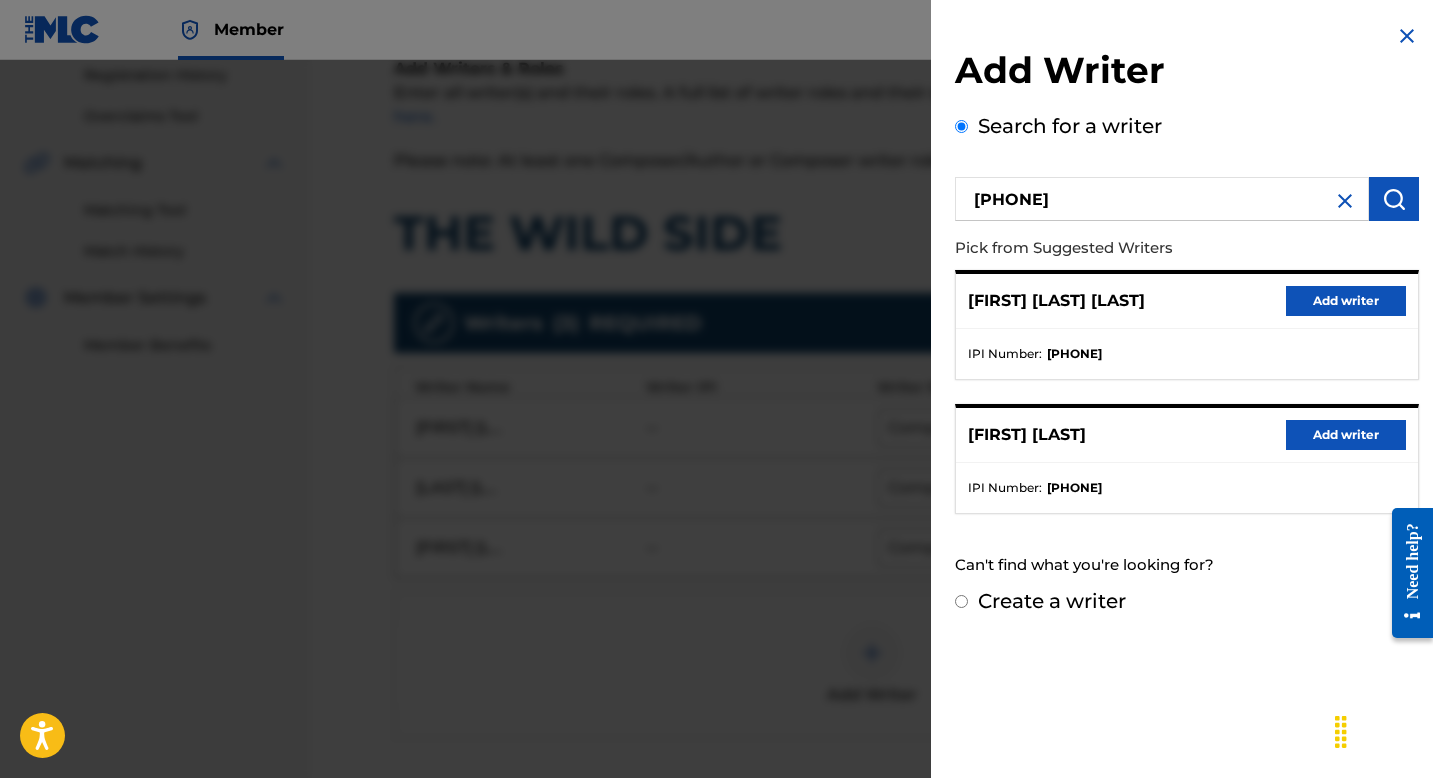 click on "Add writer" at bounding box center [1346, 435] 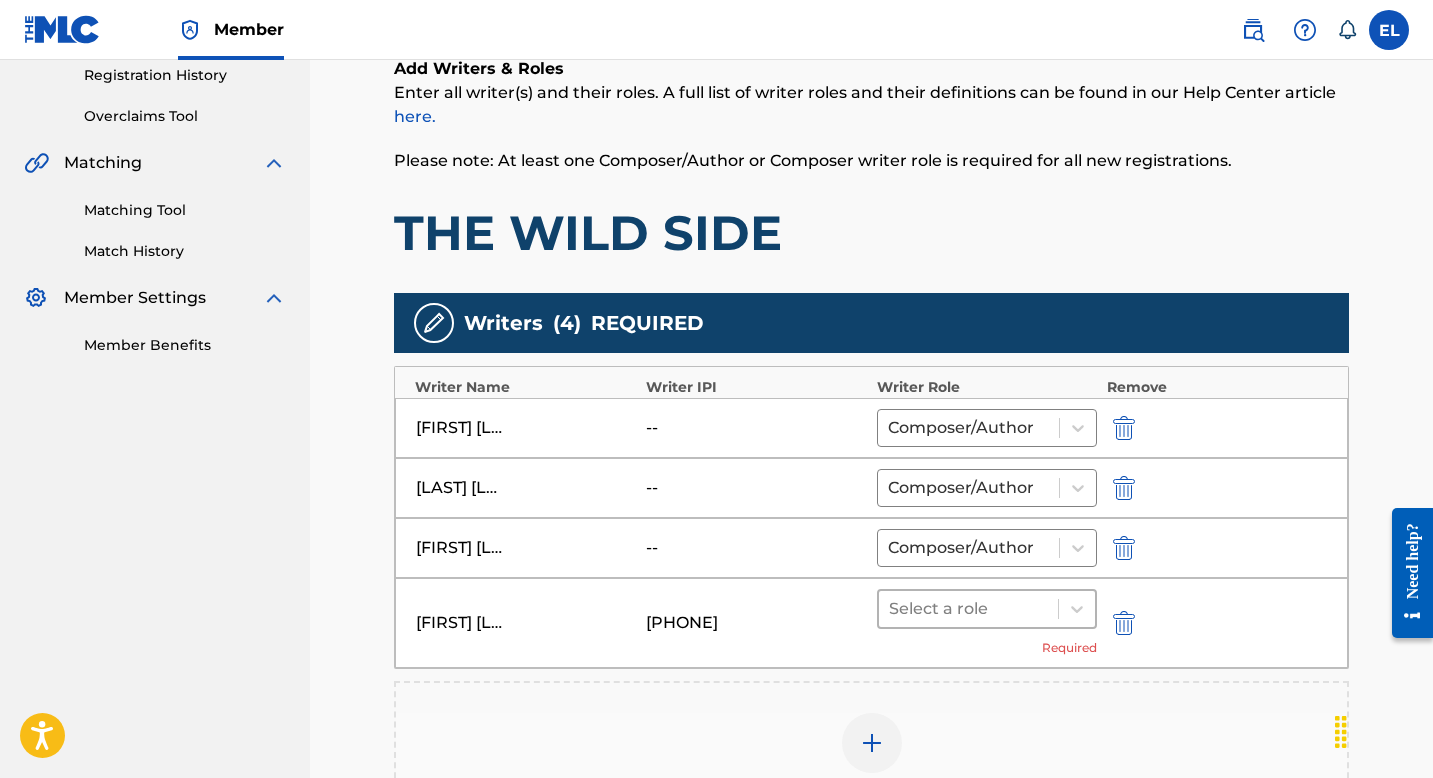 click at bounding box center [968, 609] 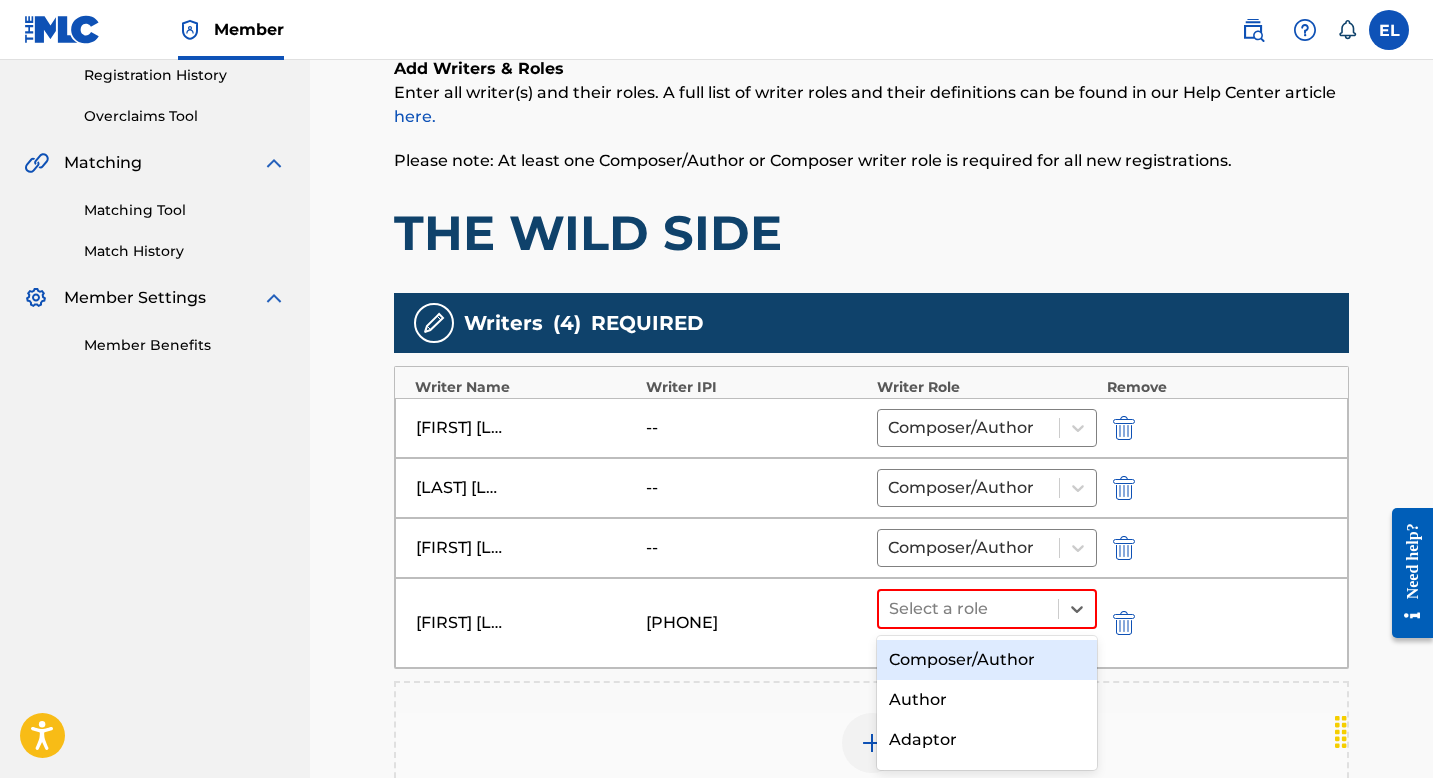 click on "Composer/Author" at bounding box center (987, 660) 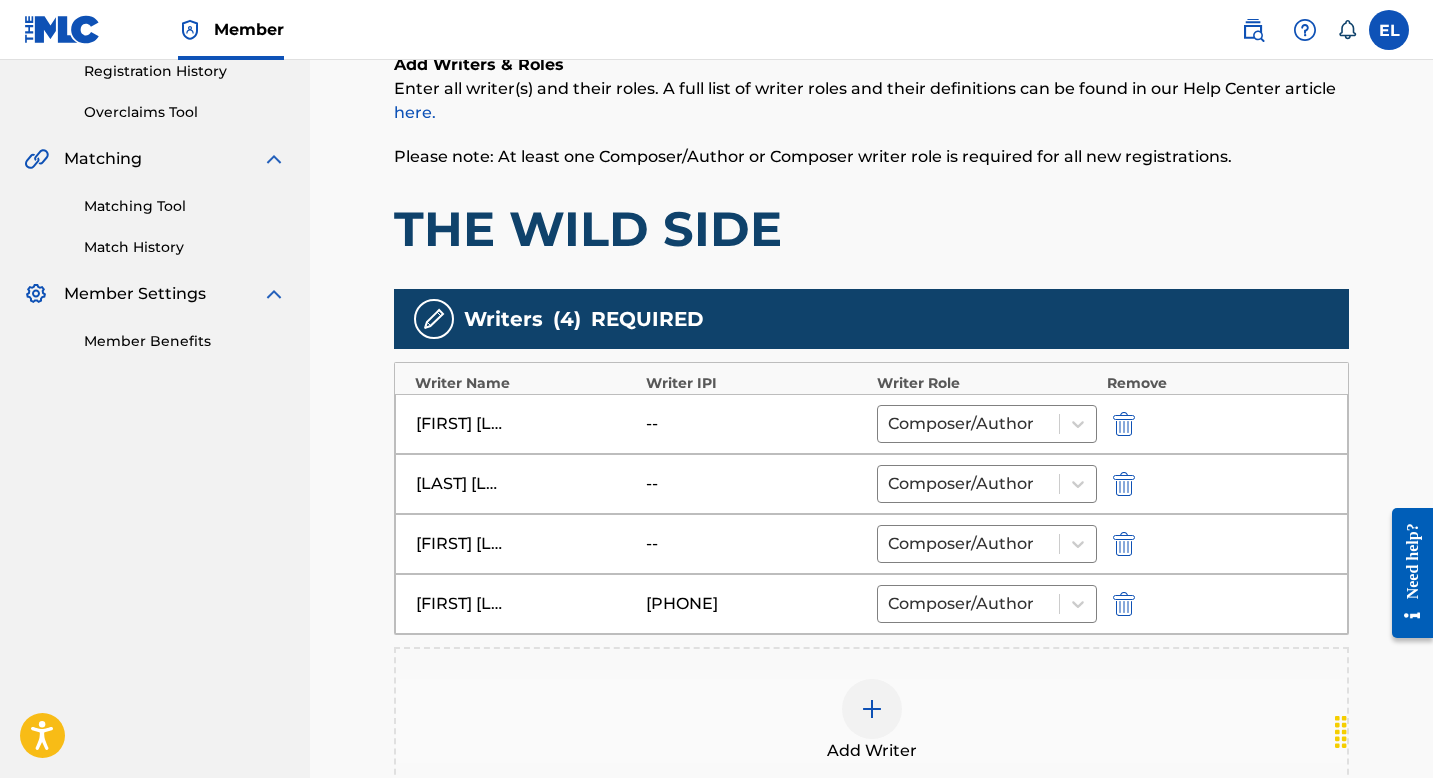 scroll, scrollTop: 387, scrollLeft: 0, axis: vertical 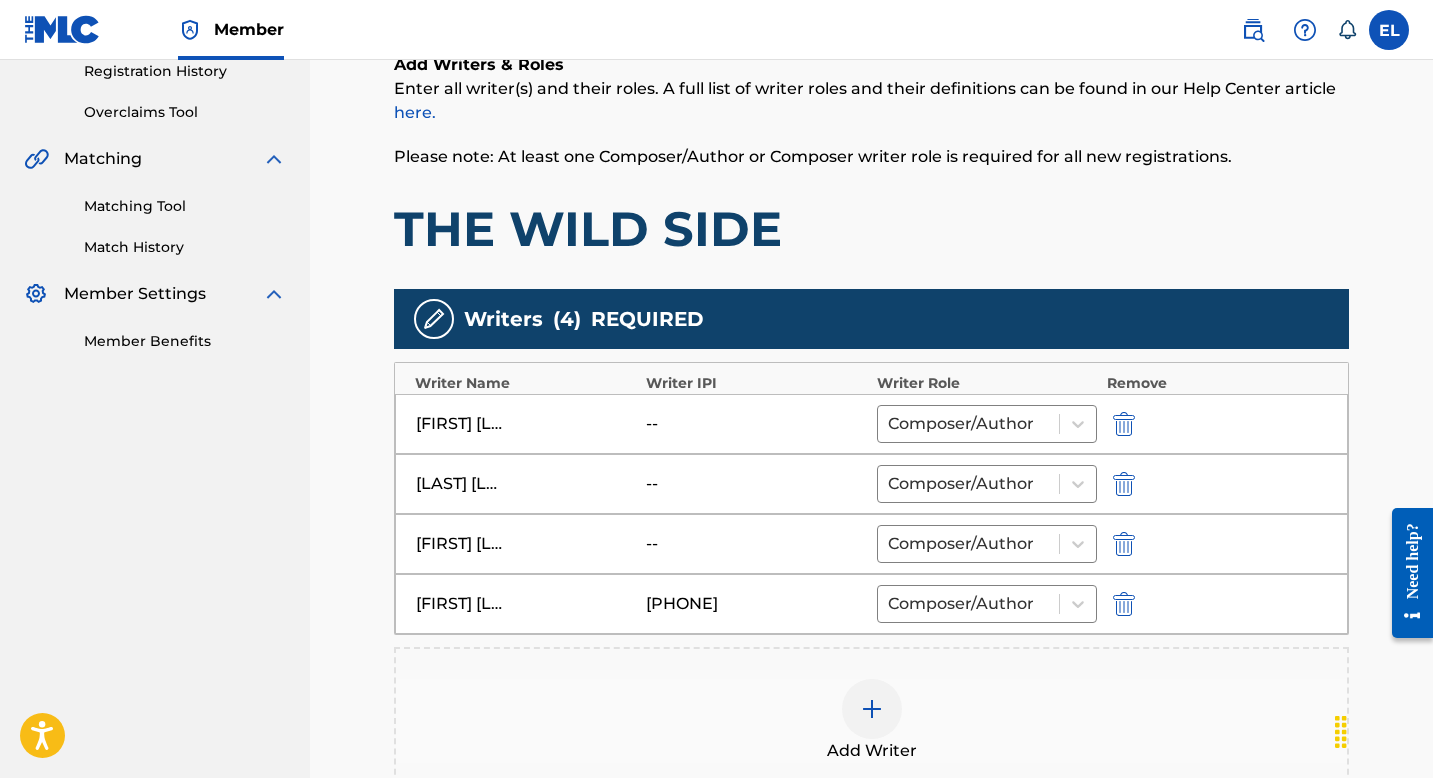 click at bounding box center (1124, 424) 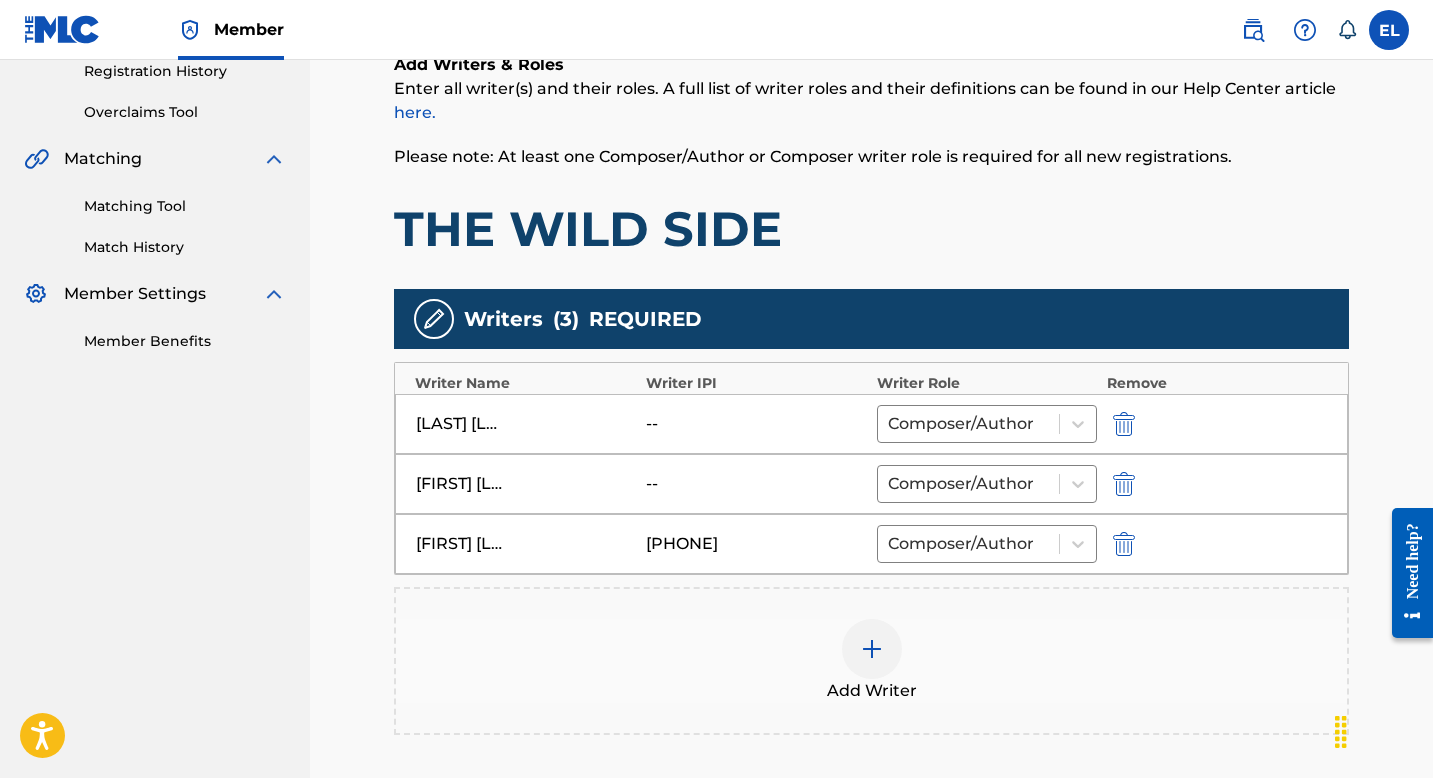 click at bounding box center [872, 649] 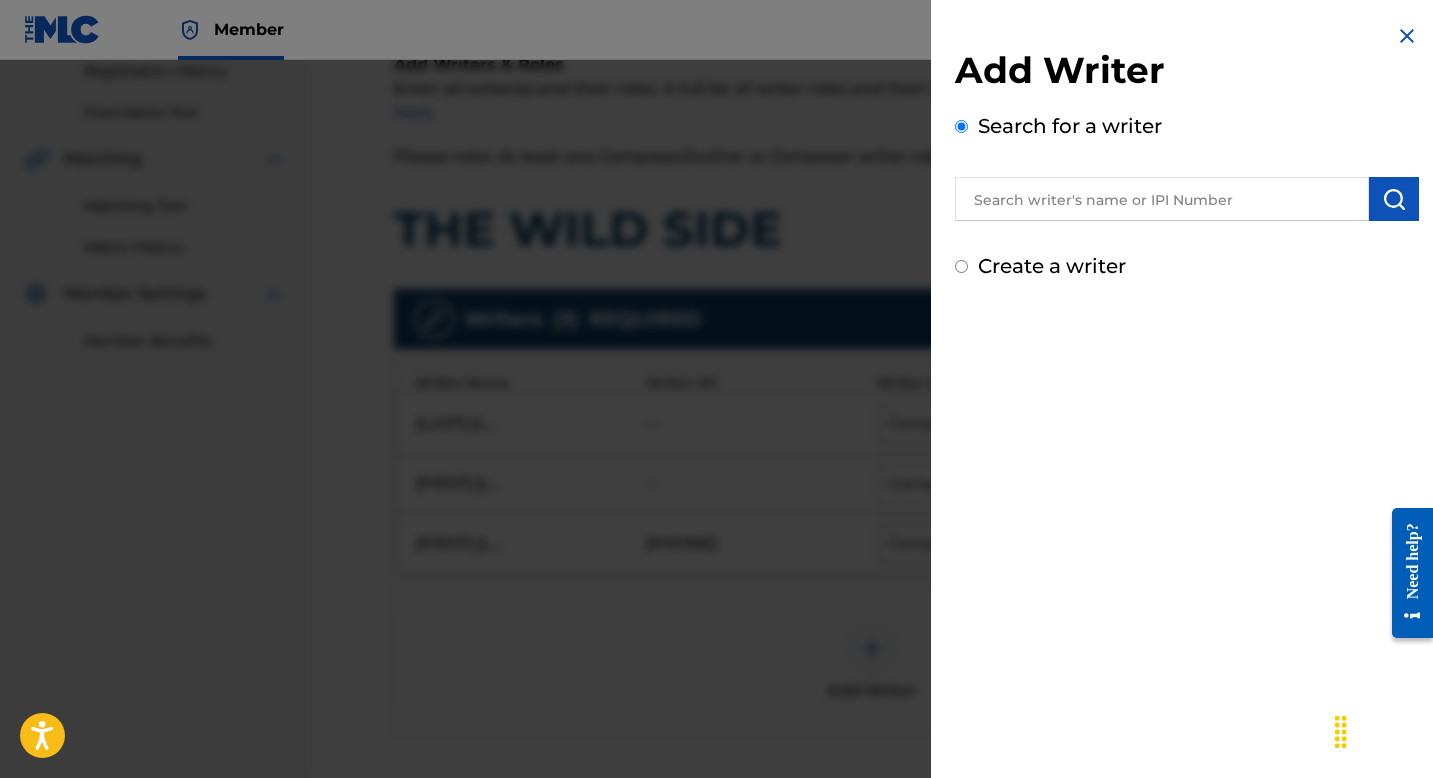 click at bounding box center (1162, 199) 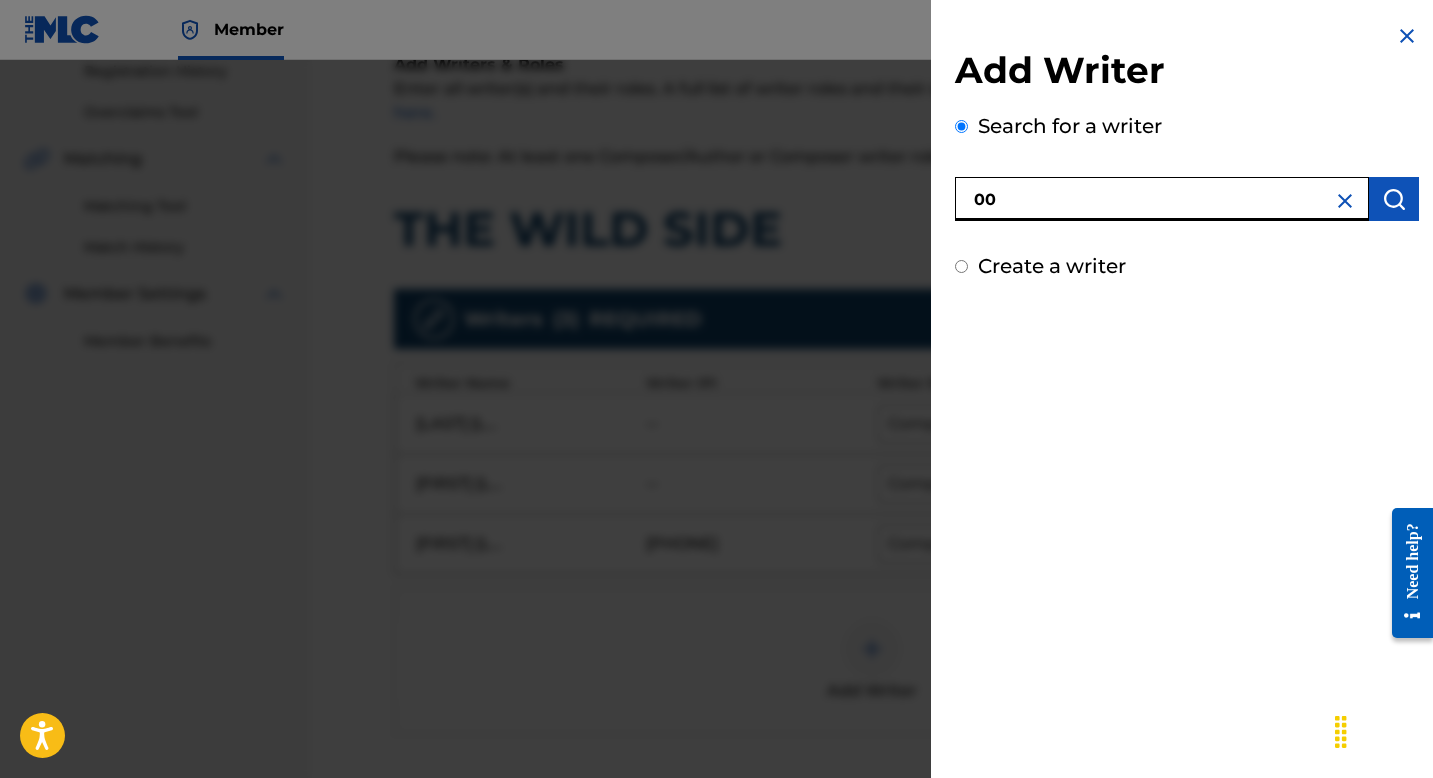 paste on "495782791" 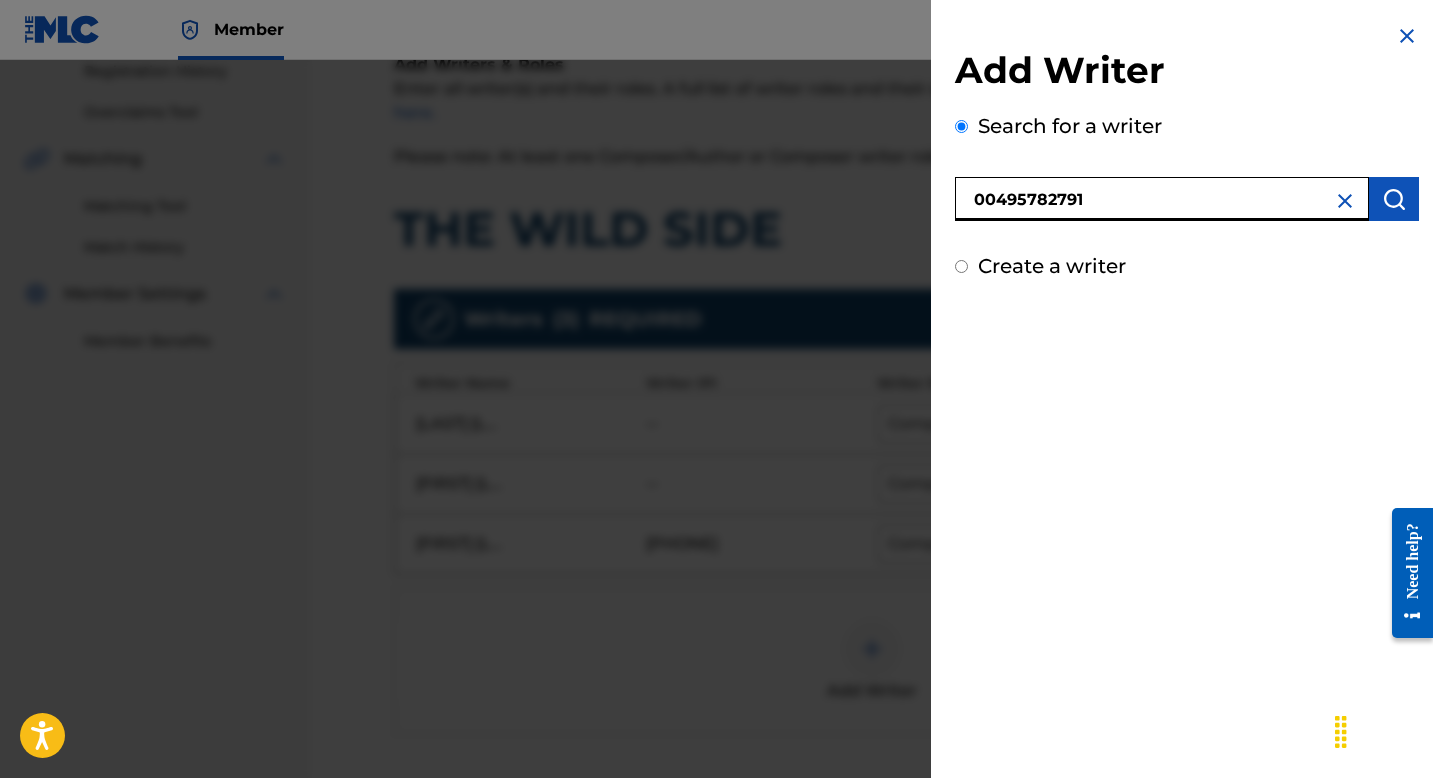 type on "00495782791" 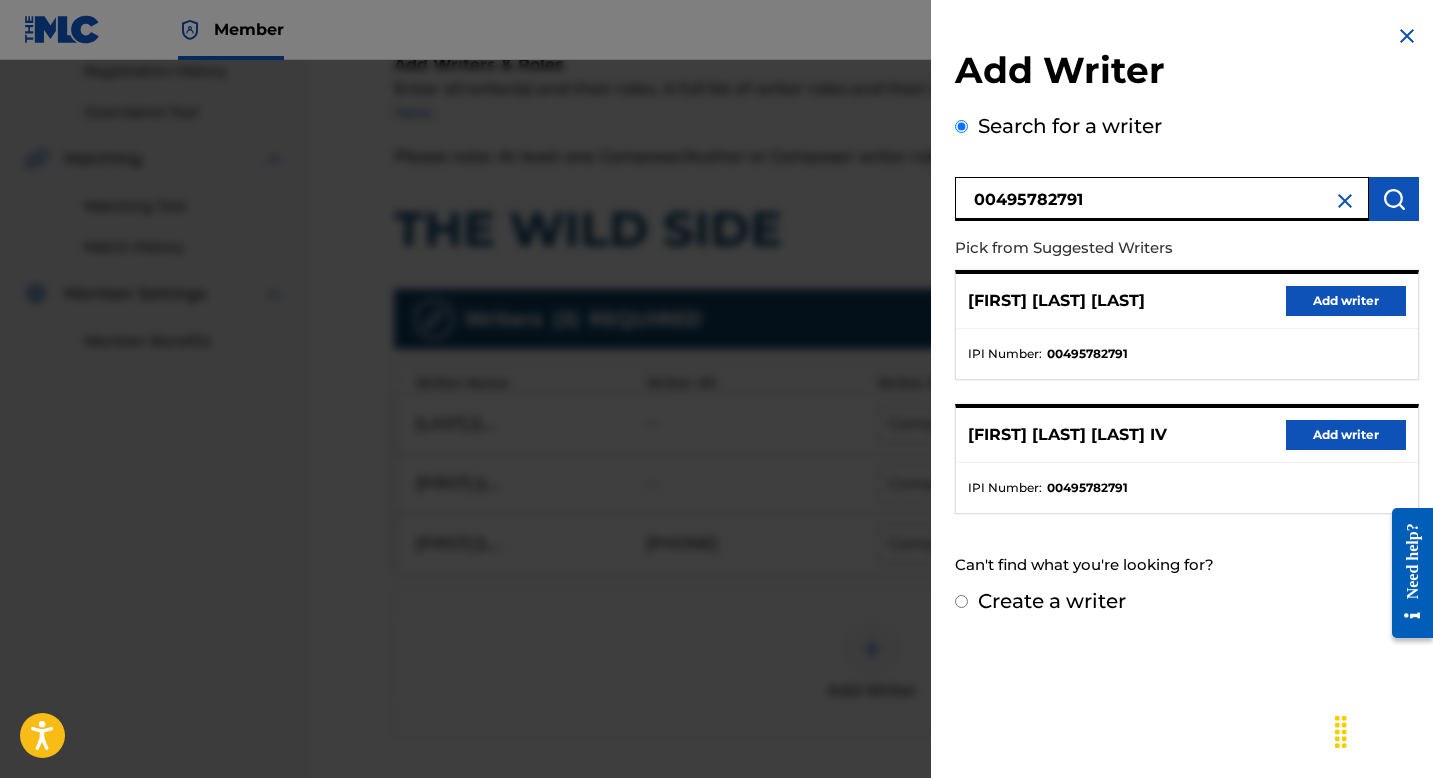 click on "Add writer" at bounding box center [1346, 301] 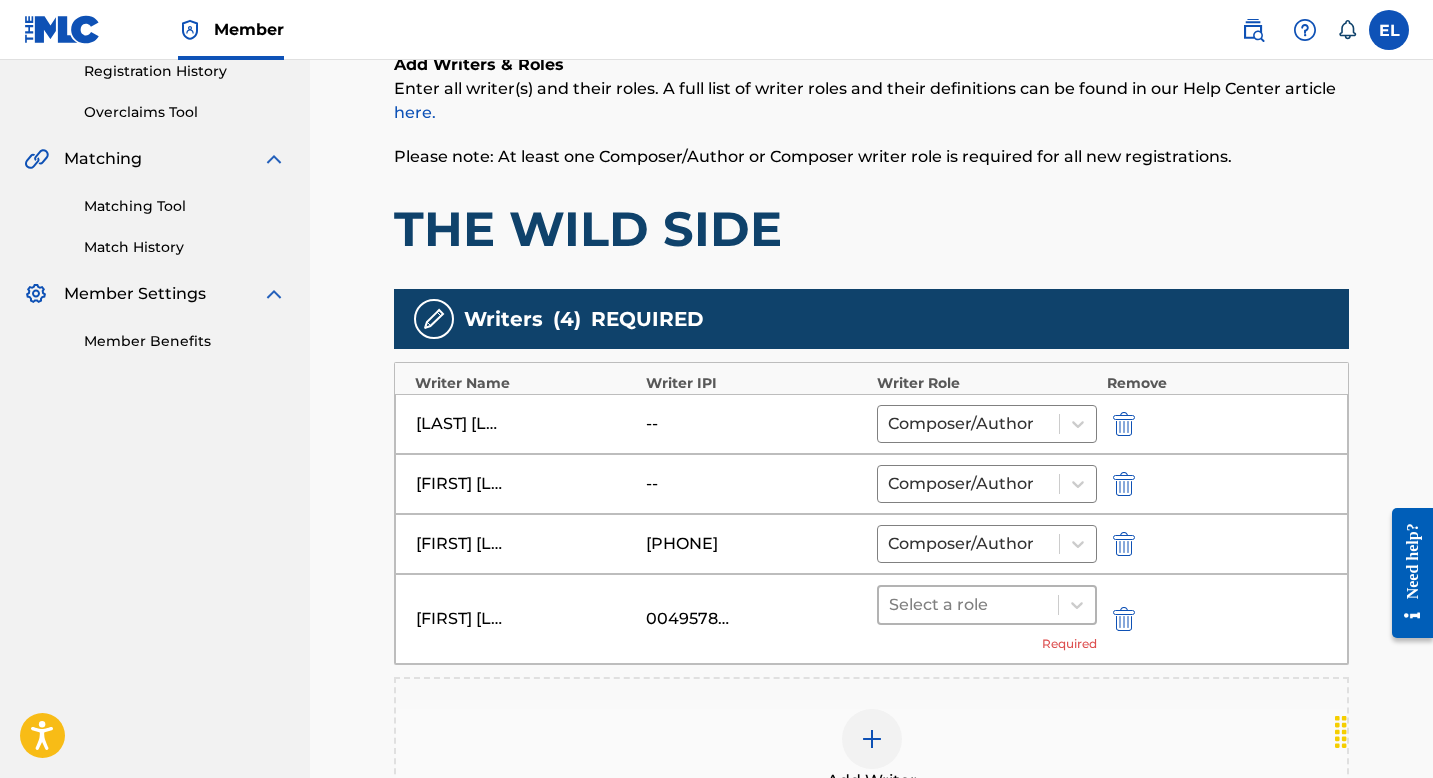 click at bounding box center (968, 605) 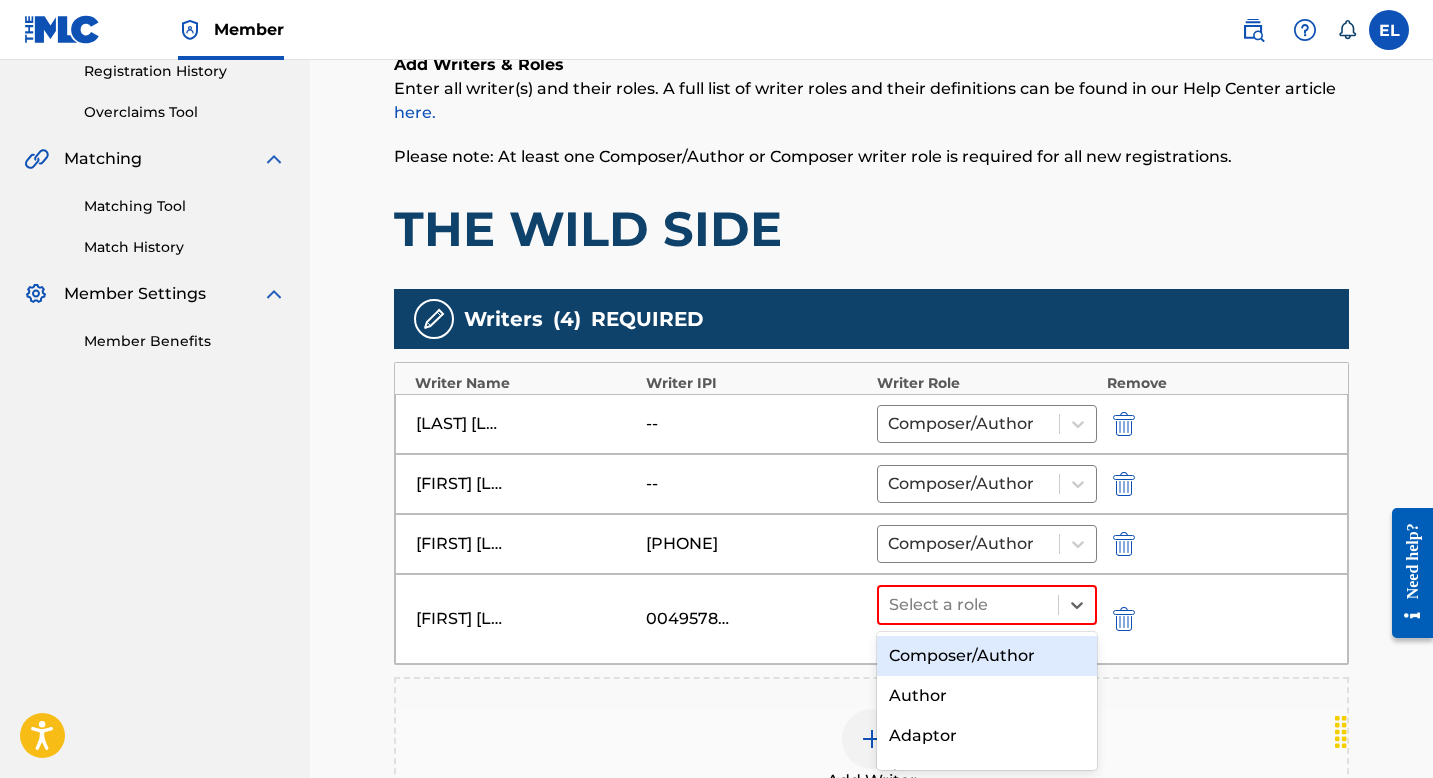 click on "Composer/Author" at bounding box center [987, 656] 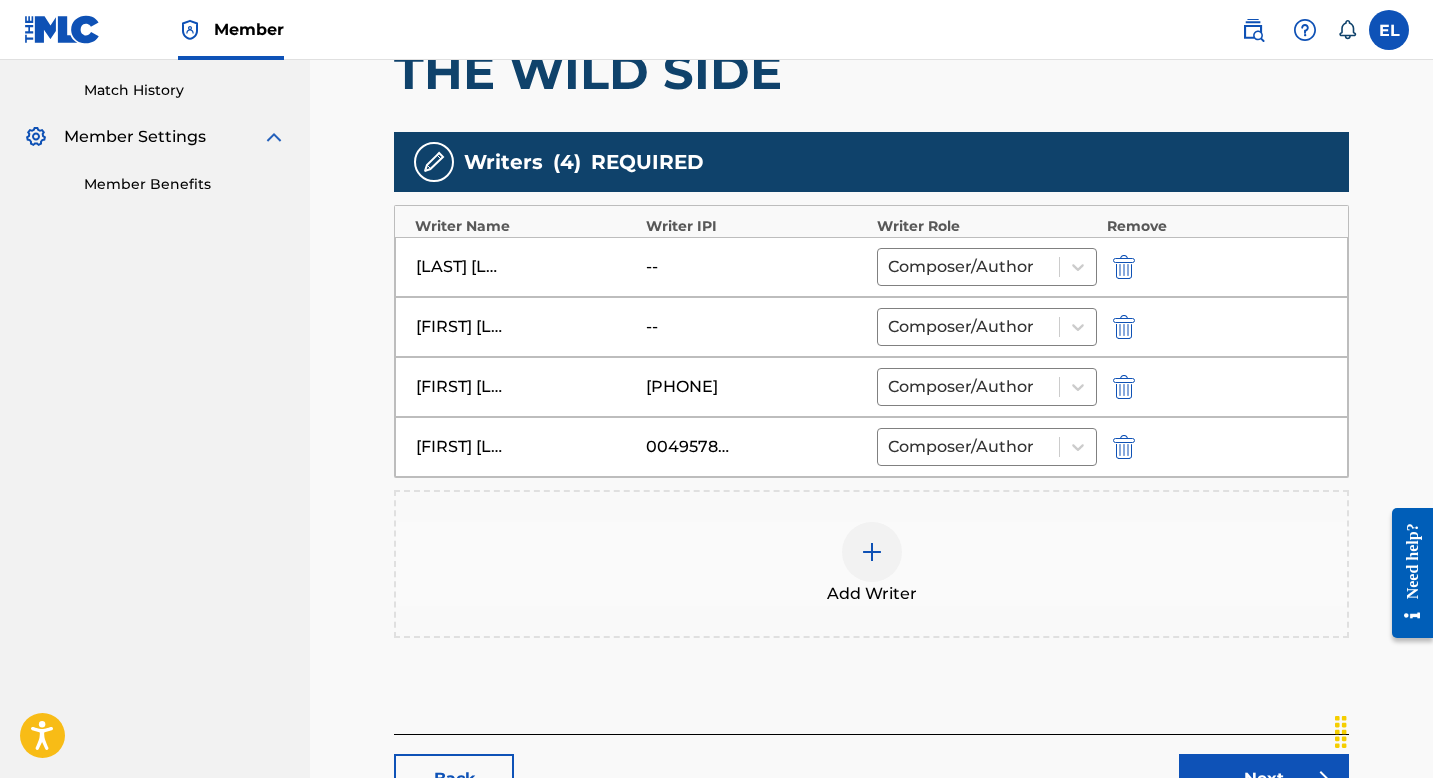 scroll, scrollTop: 567, scrollLeft: 0, axis: vertical 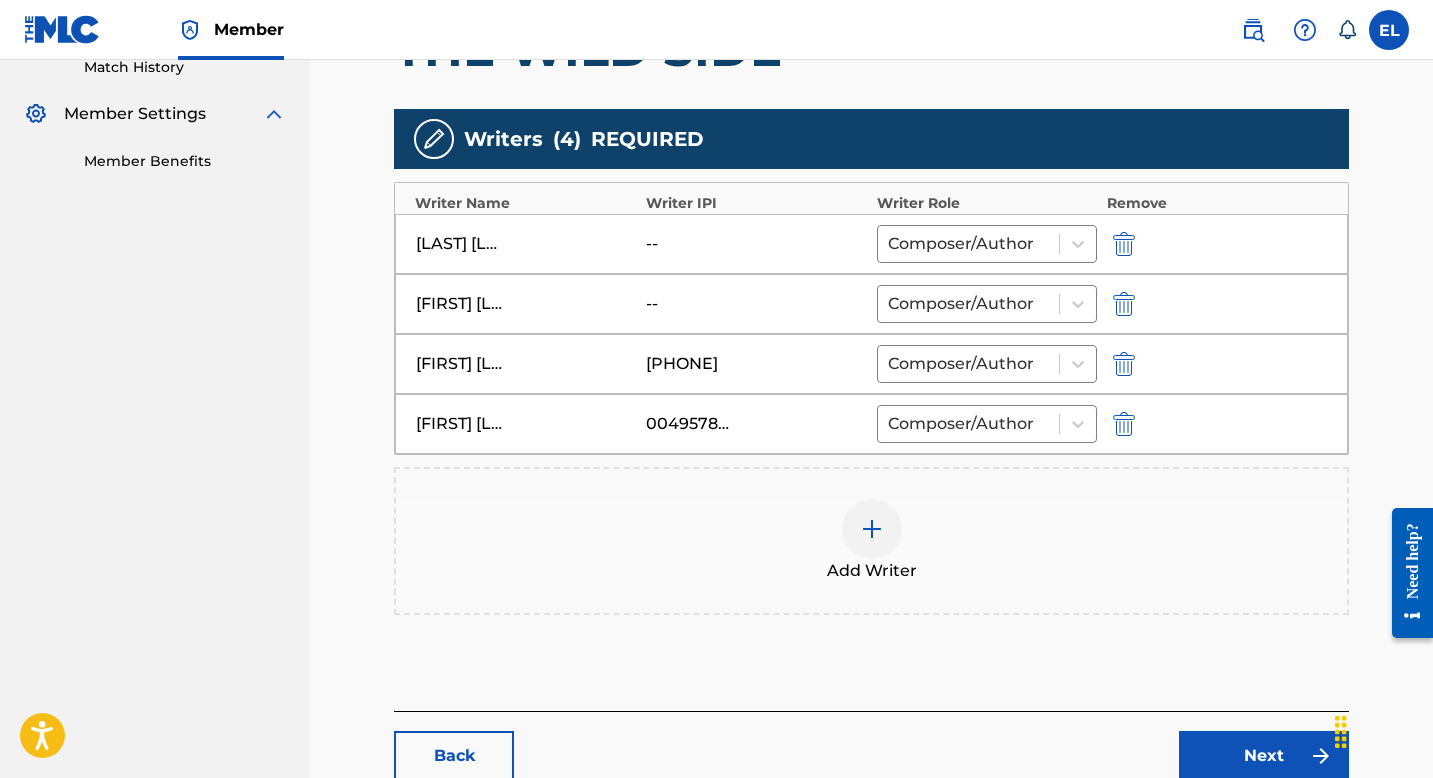 click at bounding box center [872, 529] 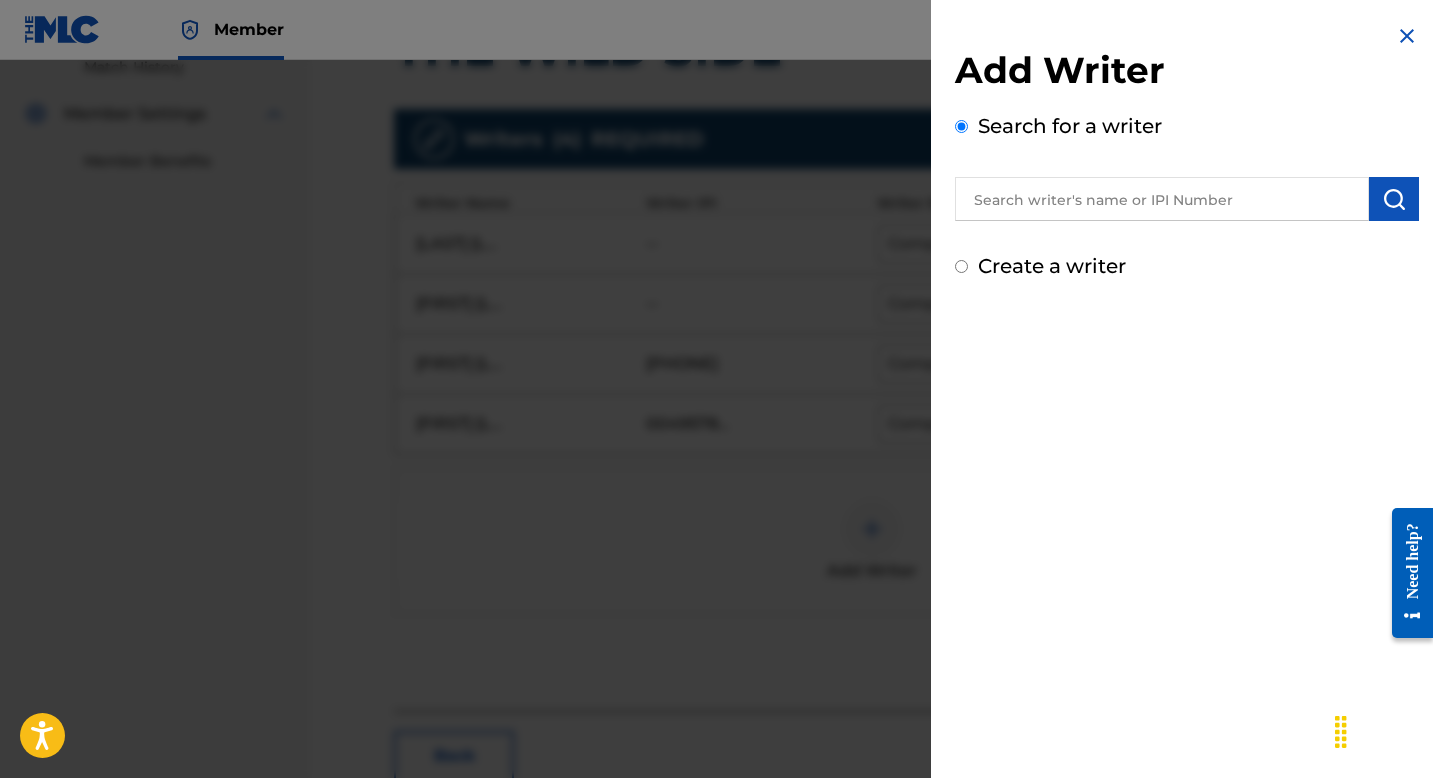 click at bounding box center (1162, 199) 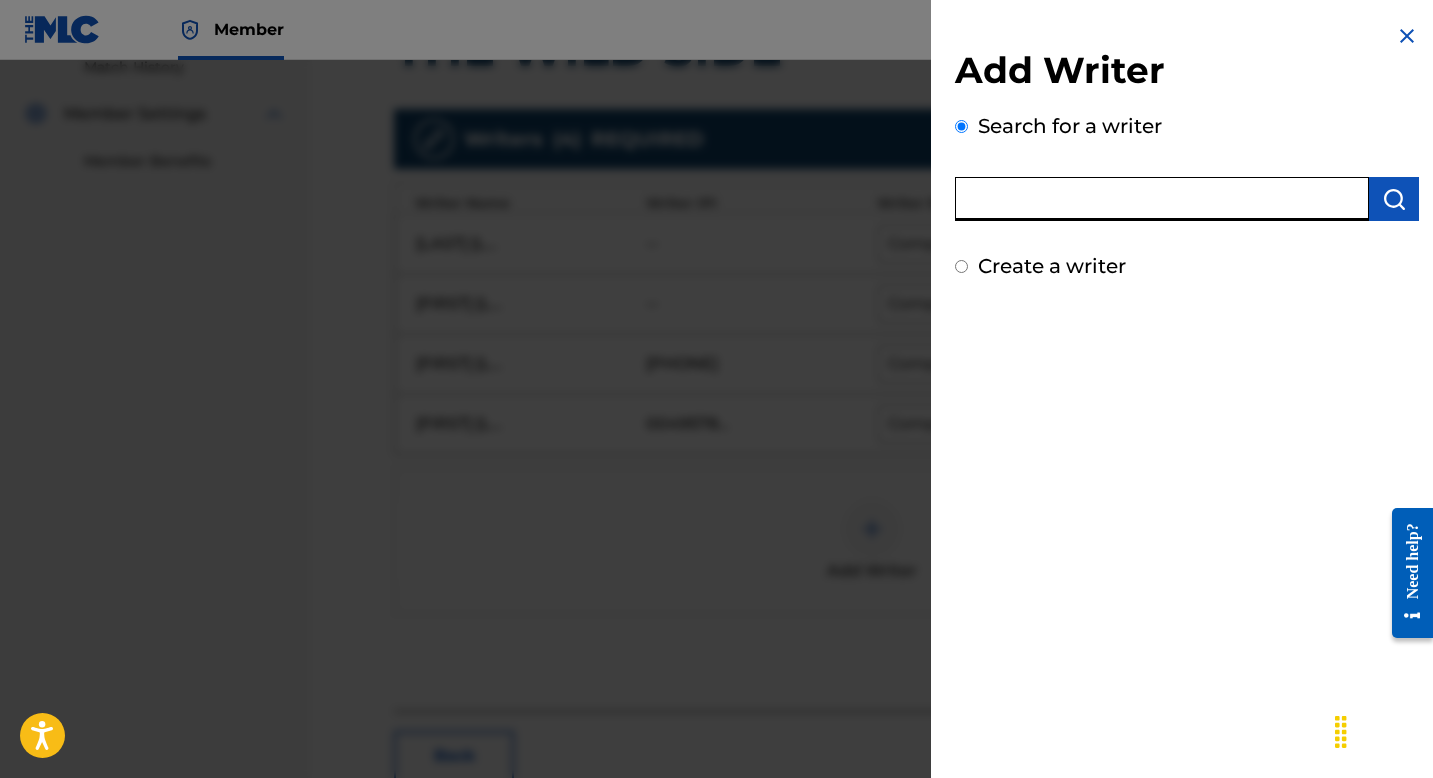 paste on "Axel Morgan" 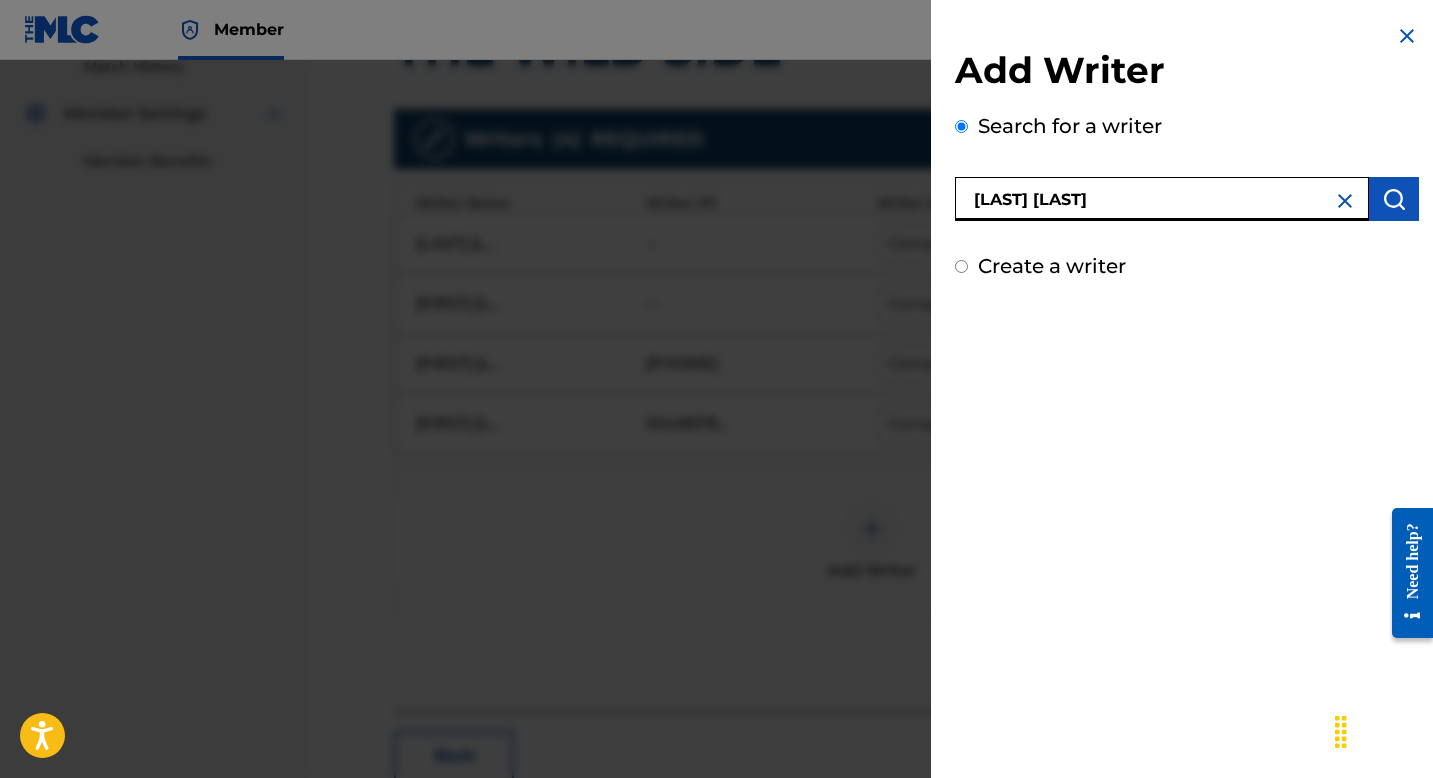 type on "Axel Morgan" 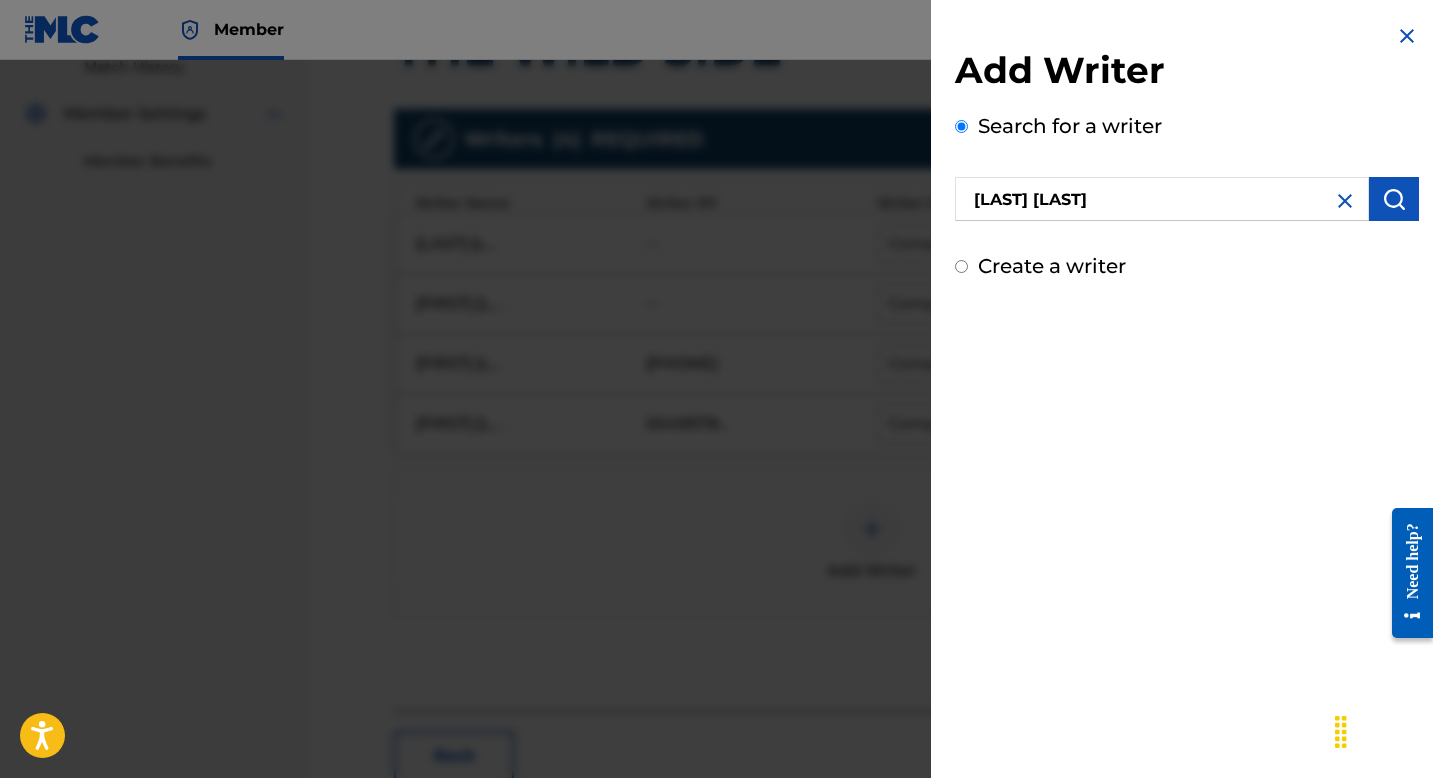 click at bounding box center [1394, 199] 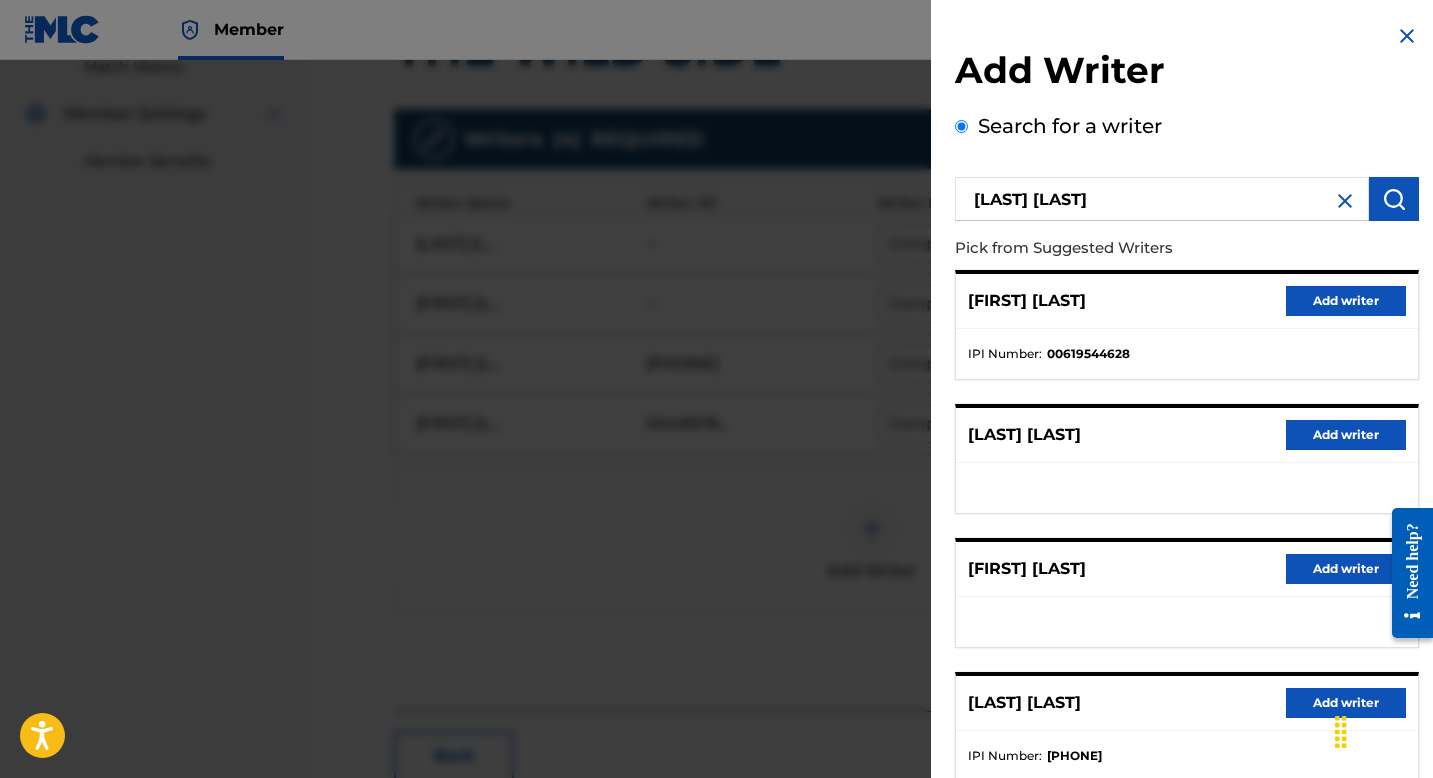 click on "Add writer" at bounding box center (1346, 435) 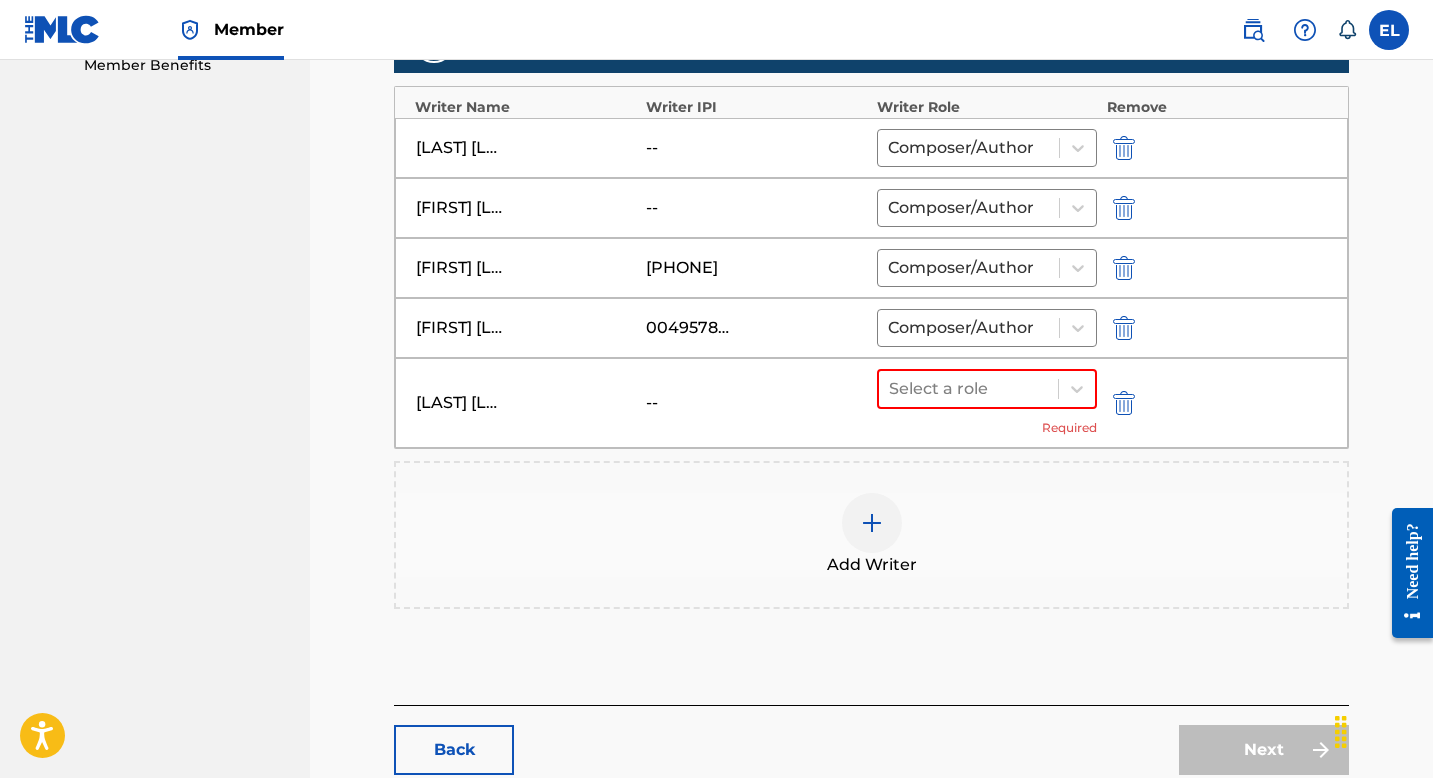 scroll, scrollTop: 786, scrollLeft: 0, axis: vertical 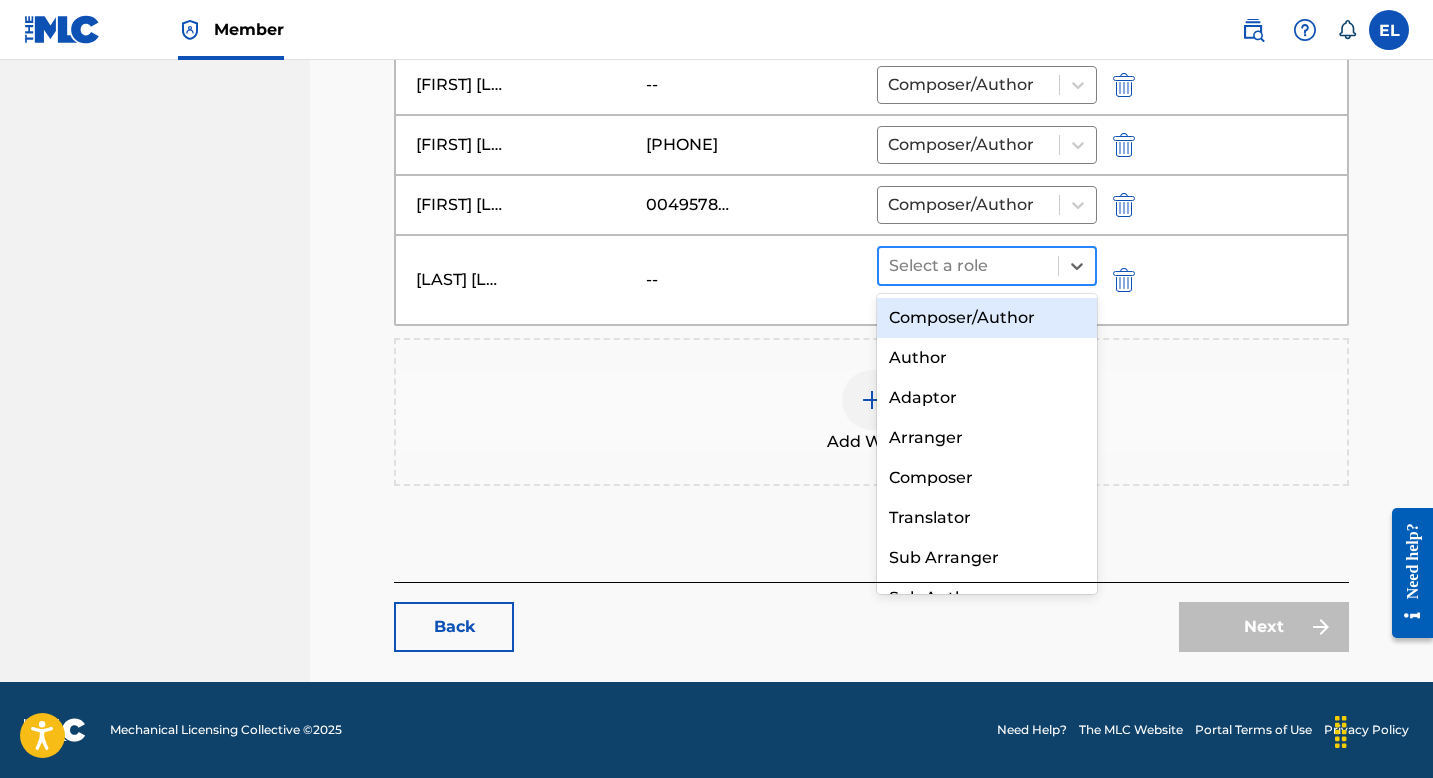 click at bounding box center (968, 266) 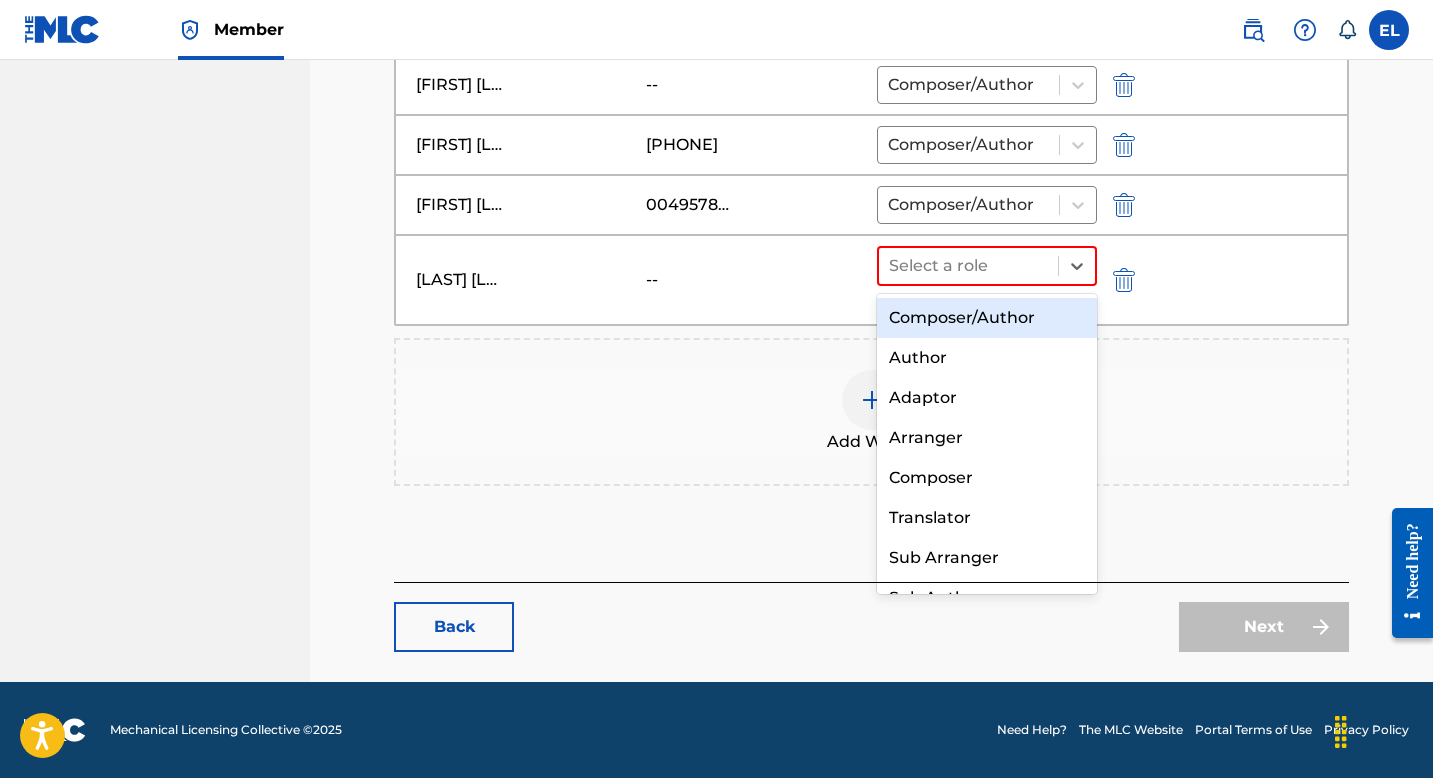 click on "Composer/Author" at bounding box center [987, 318] 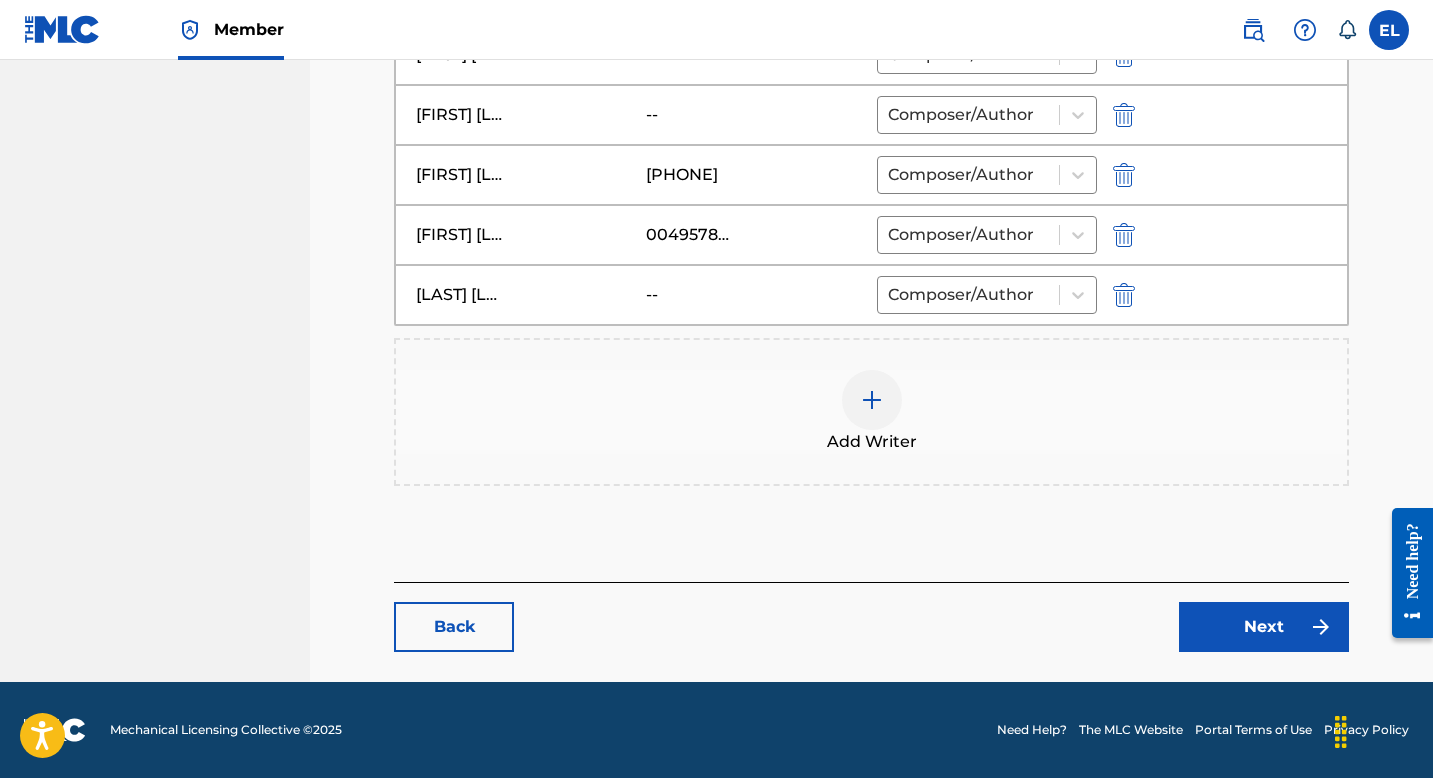click on "Next" at bounding box center (1264, 627) 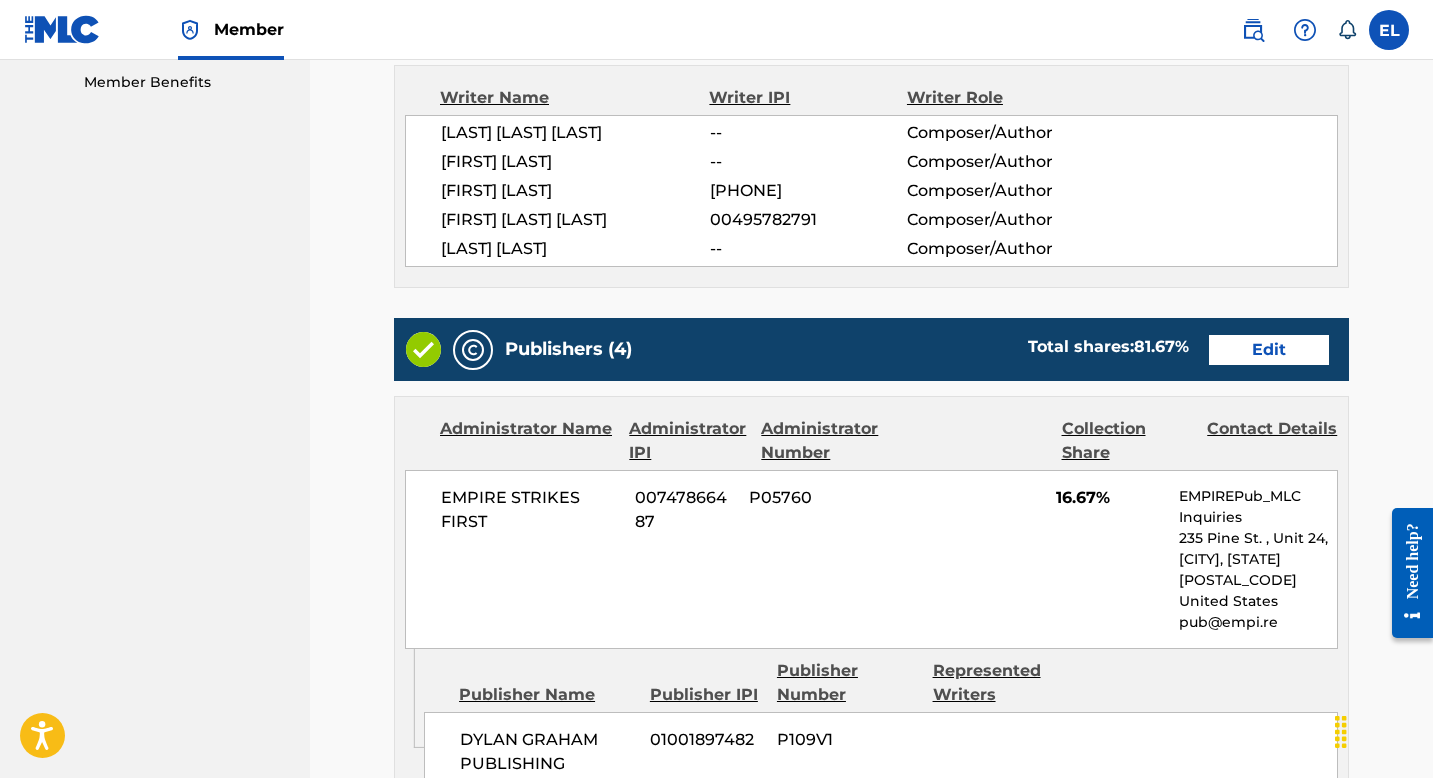 scroll, scrollTop: 764, scrollLeft: 0, axis: vertical 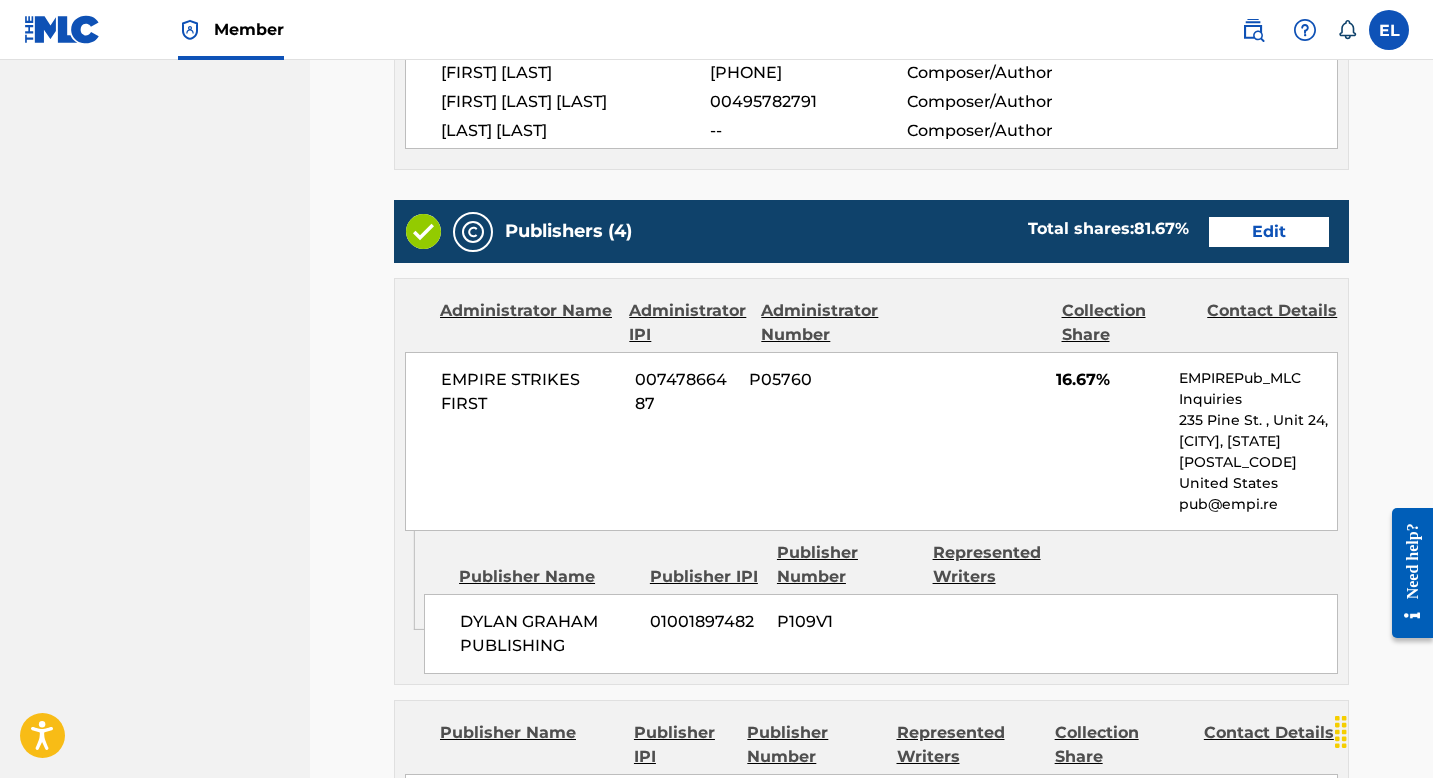 click on "Edit" at bounding box center [1269, 232] 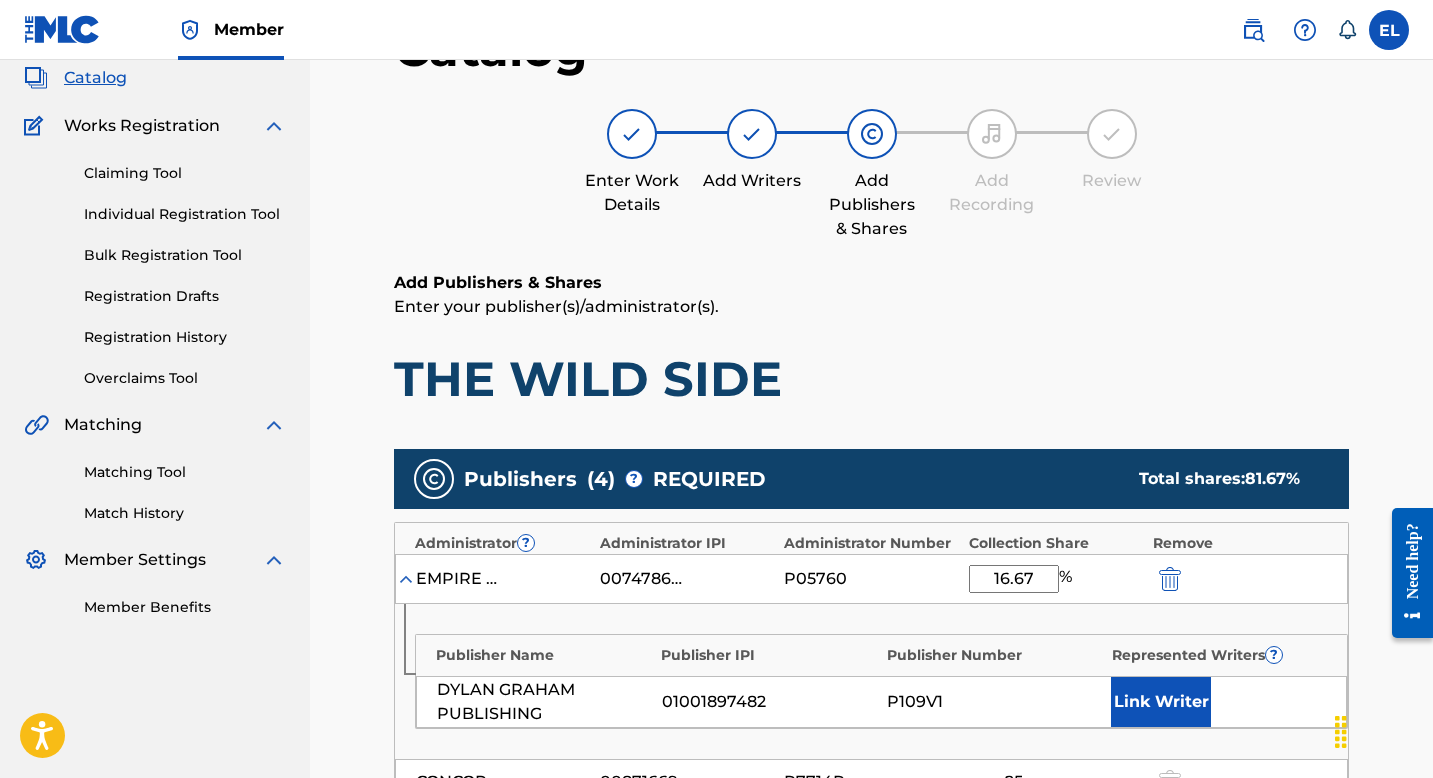 scroll, scrollTop: 402, scrollLeft: 0, axis: vertical 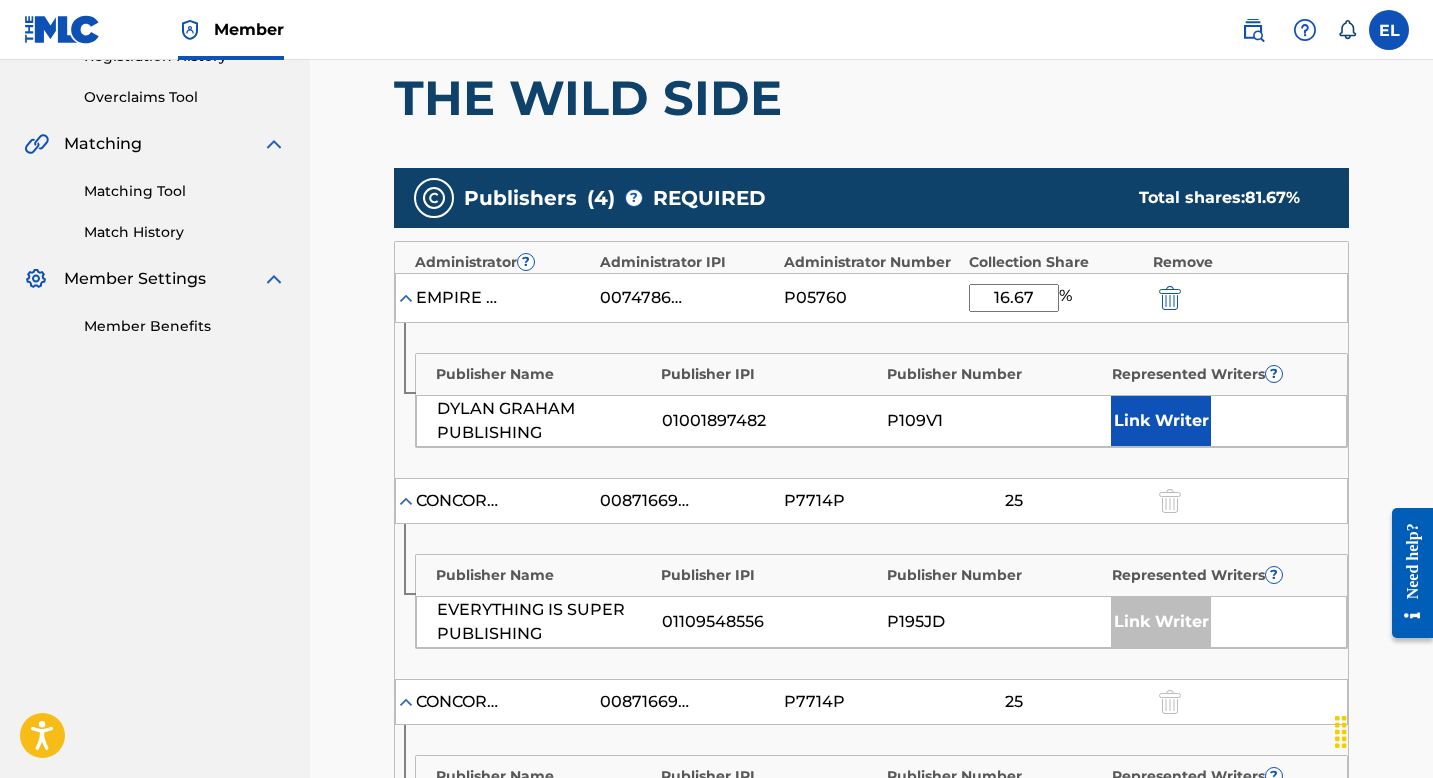 click on "Link Writer" at bounding box center (1161, 421) 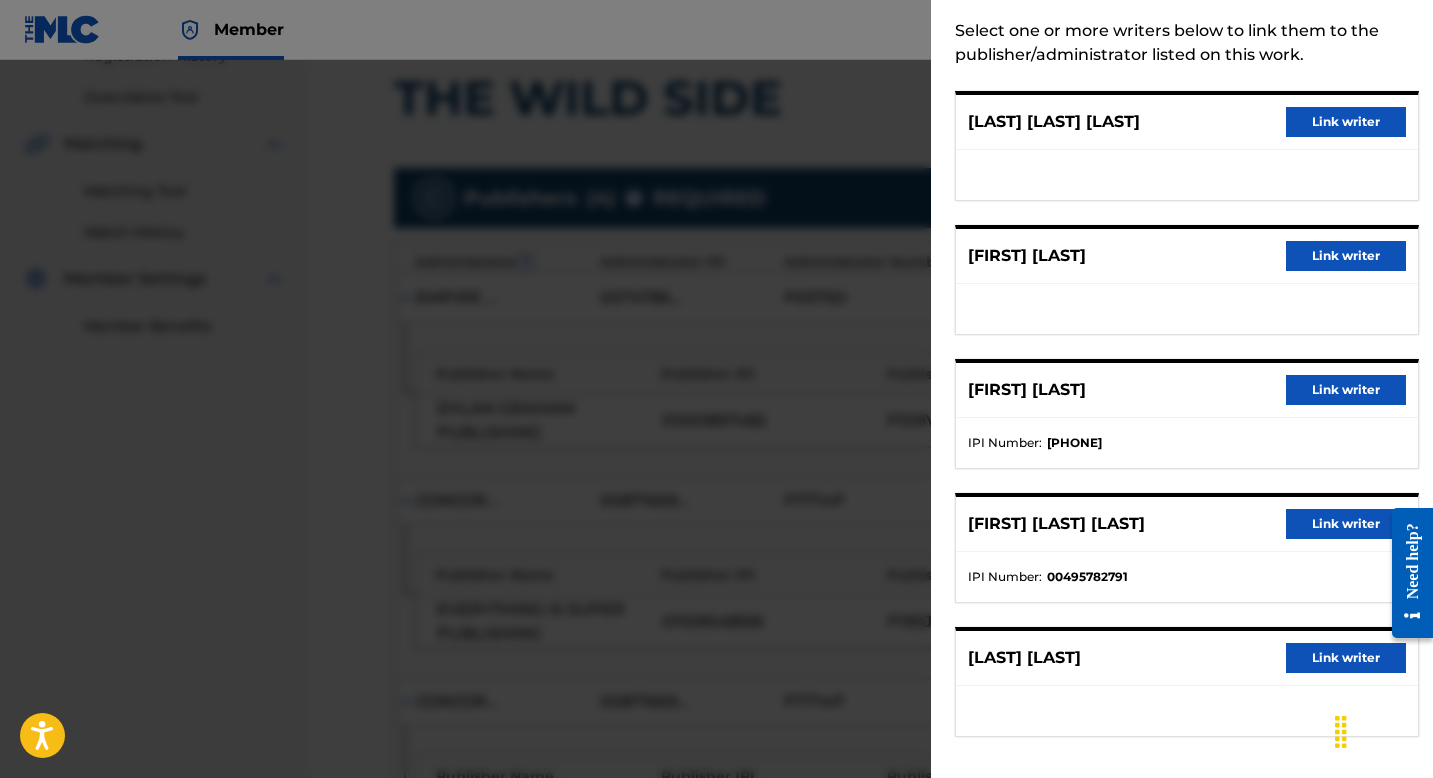 scroll, scrollTop: 99, scrollLeft: 0, axis: vertical 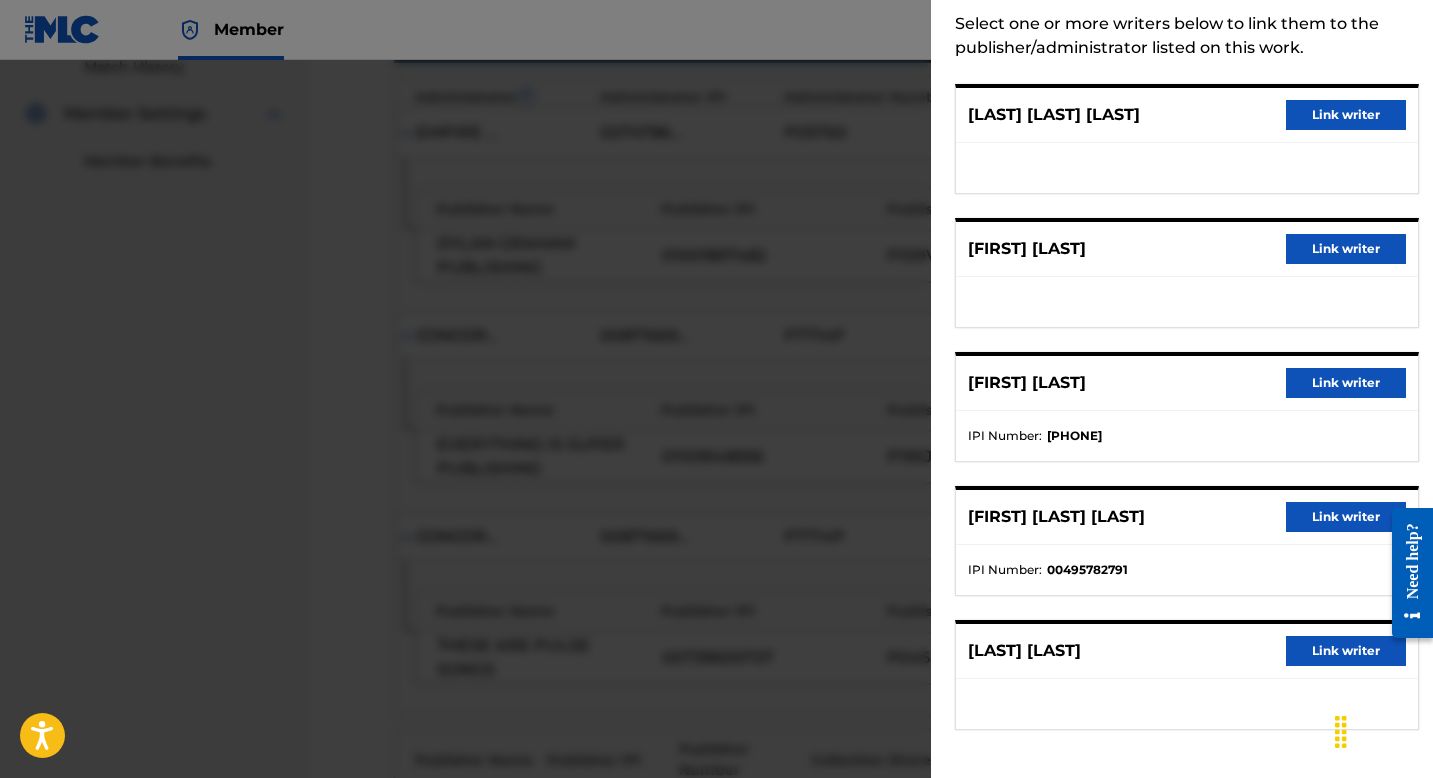 click on "Link writer" at bounding box center (1346, 383) 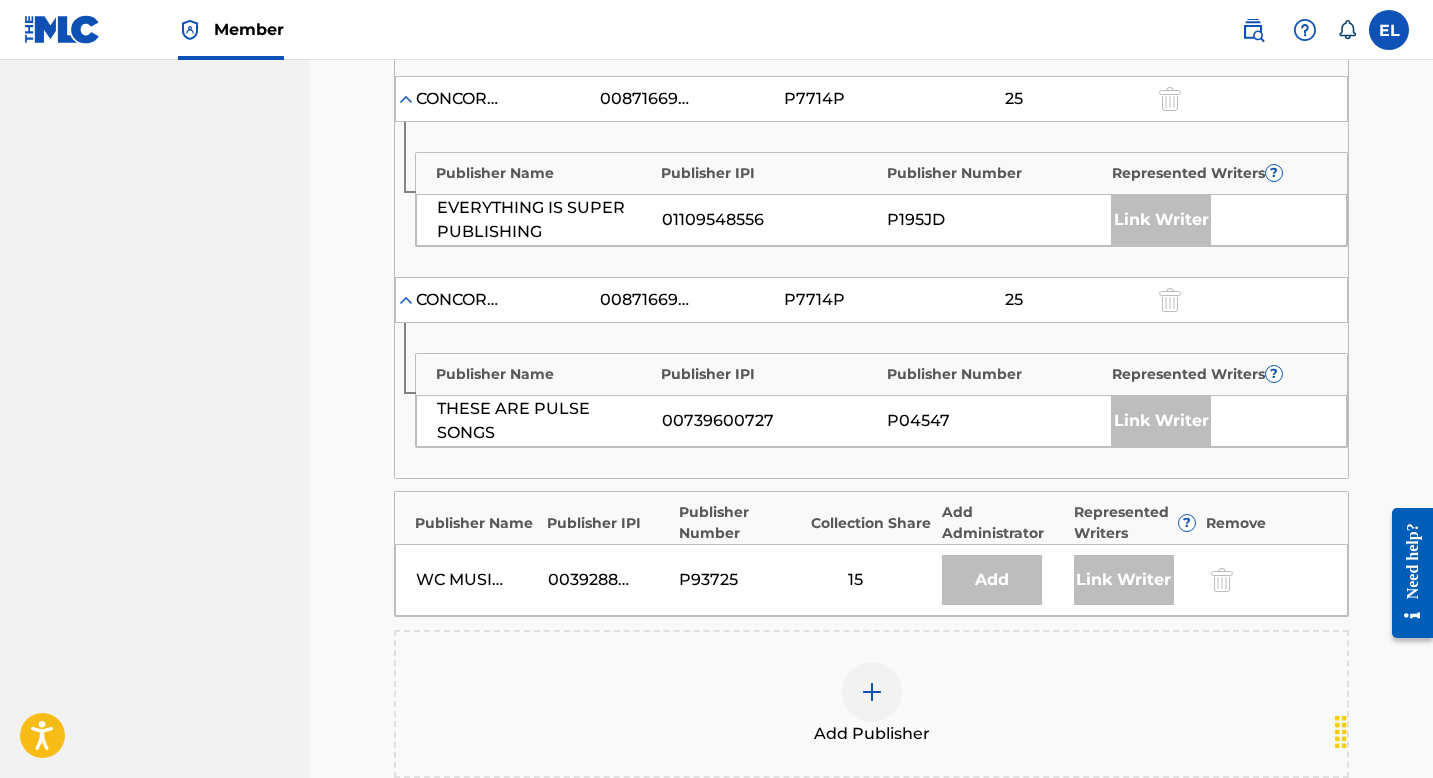 scroll, scrollTop: 1189, scrollLeft: 0, axis: vertical 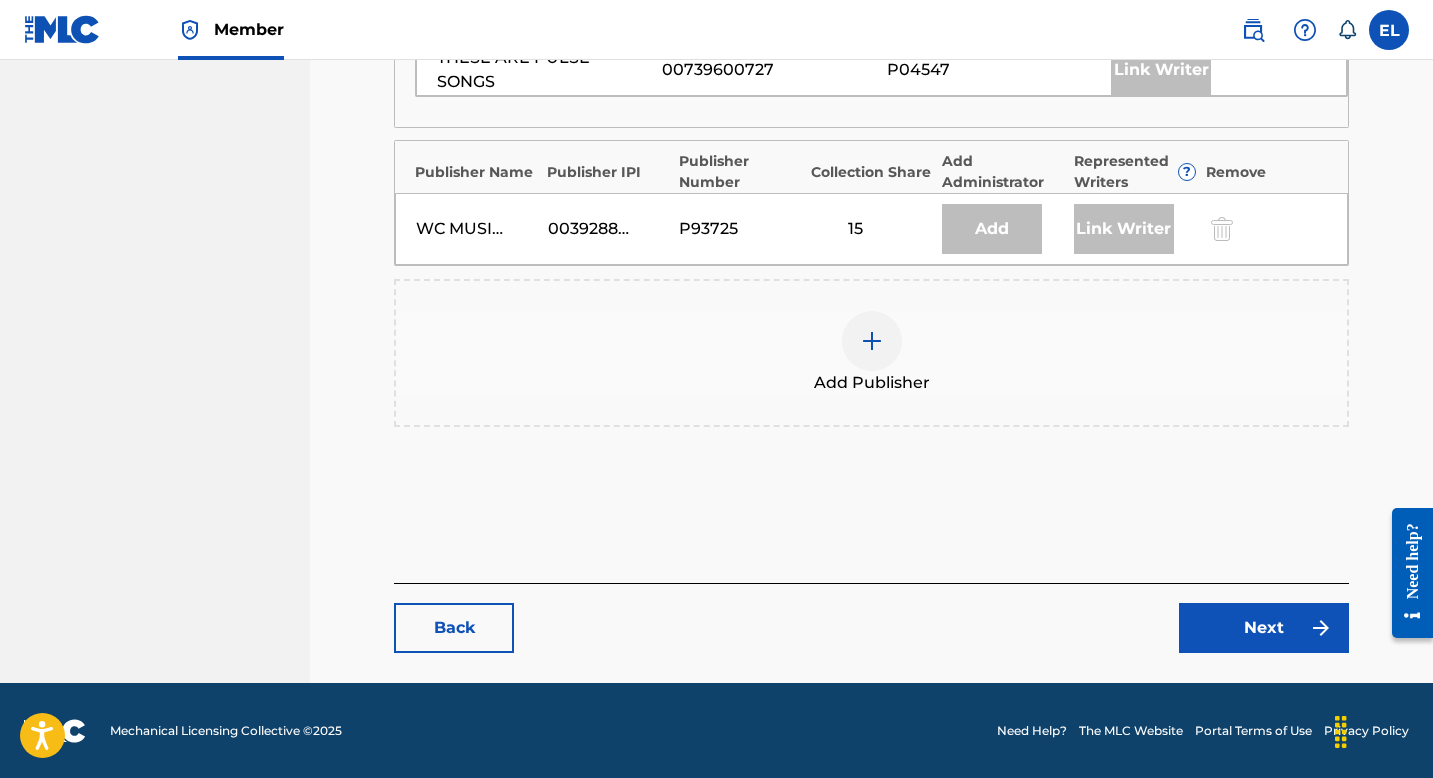 click on "Next" at bounding box center (1264, 628) 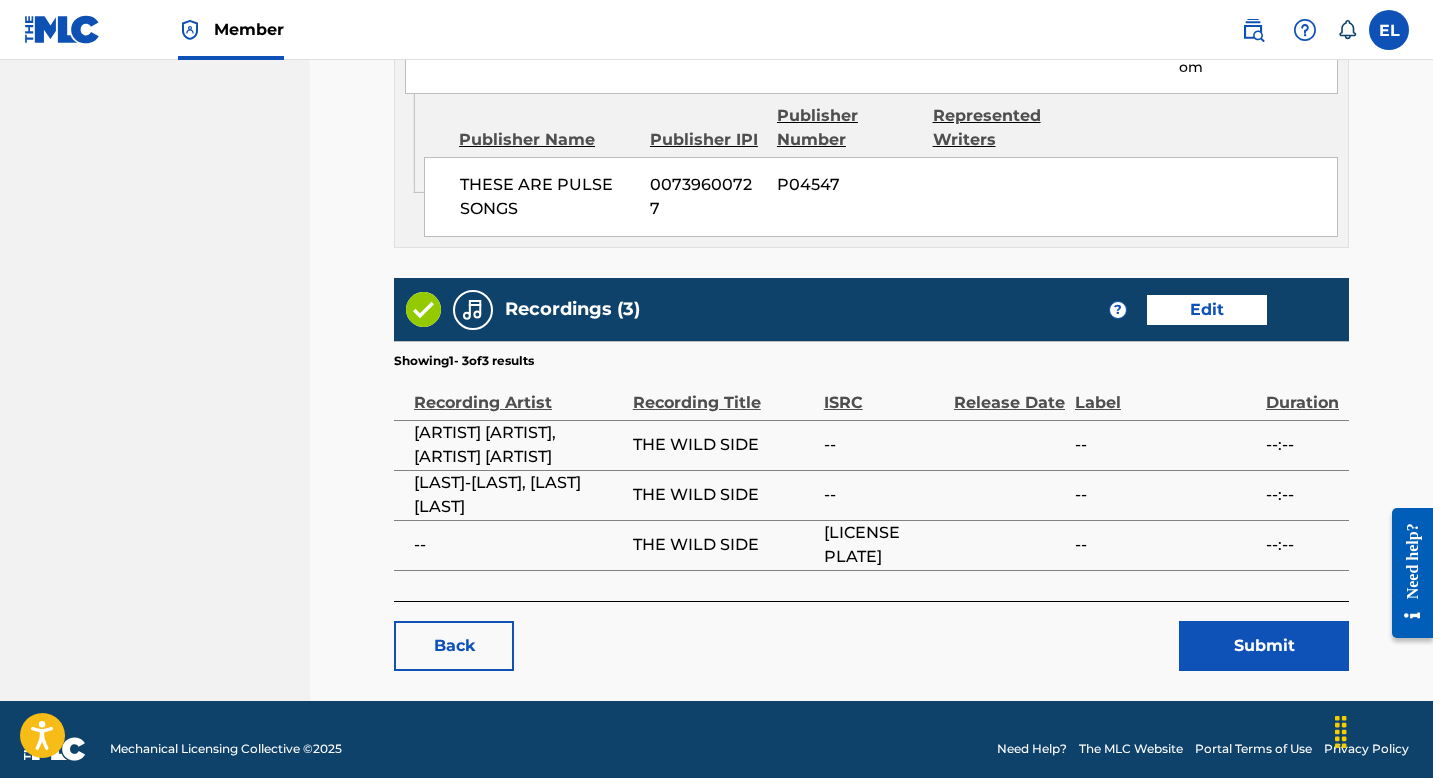 scroll, scrollTop: 2281, scrollLeft: 0, axis: vertical 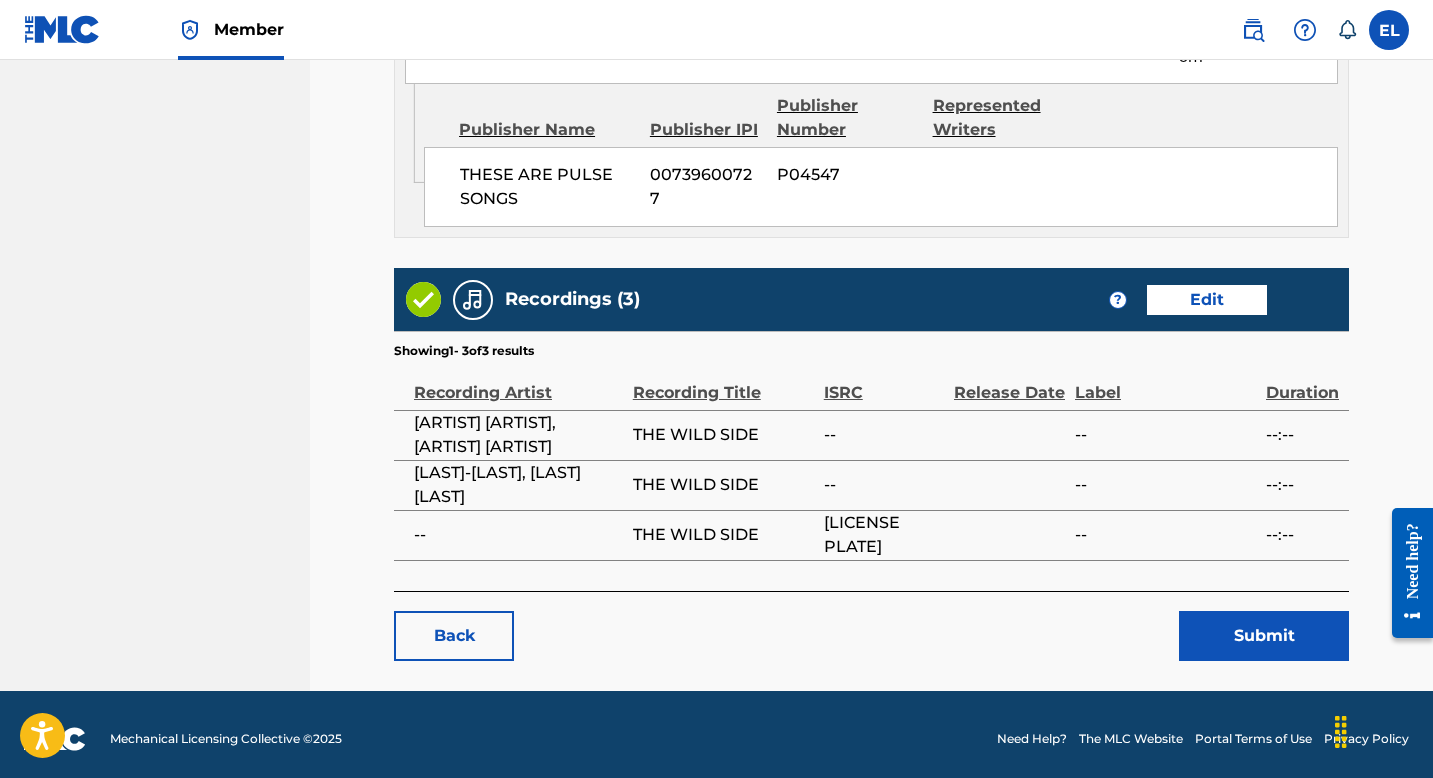 click on "Submit" at bounding box center (1264, 636) 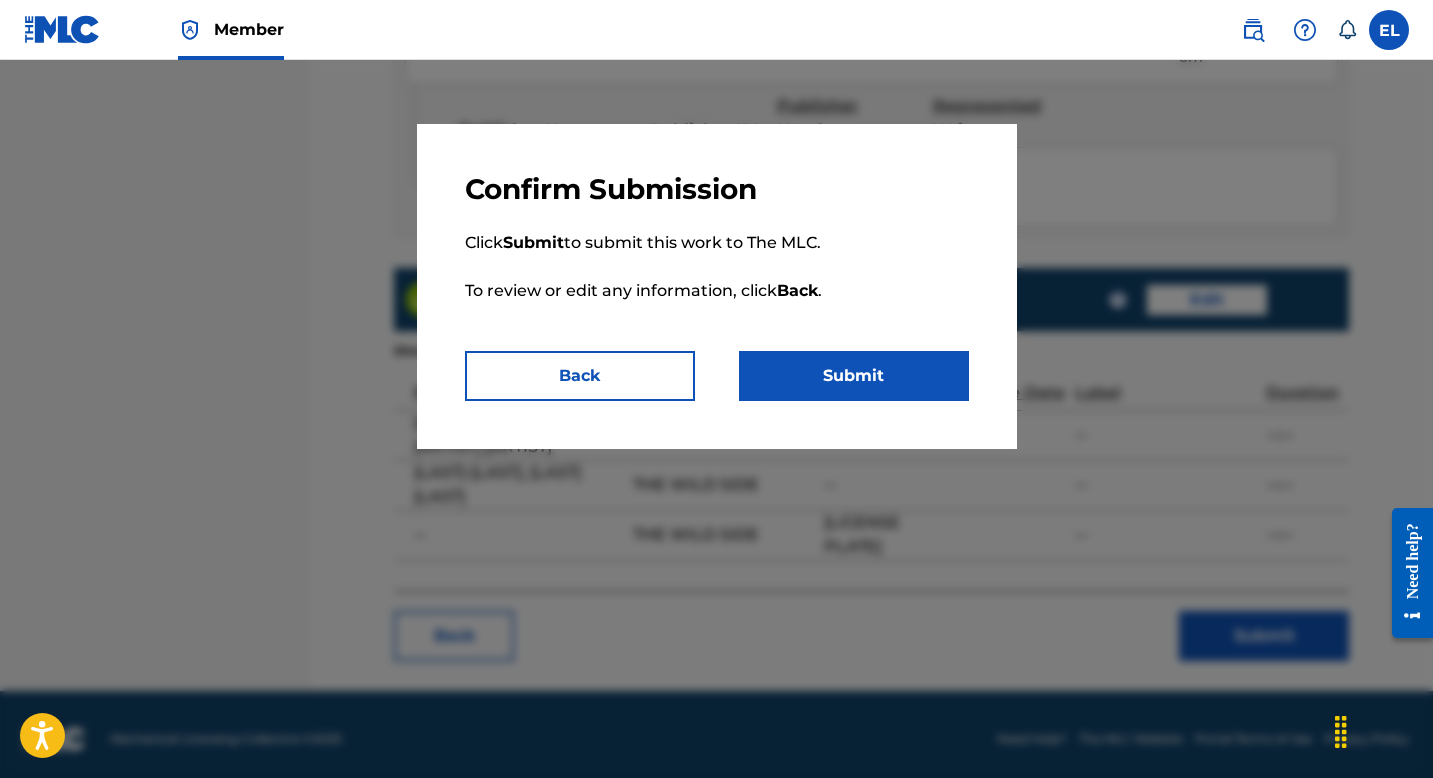 click on "Submit" at bounding box center [854, 376] 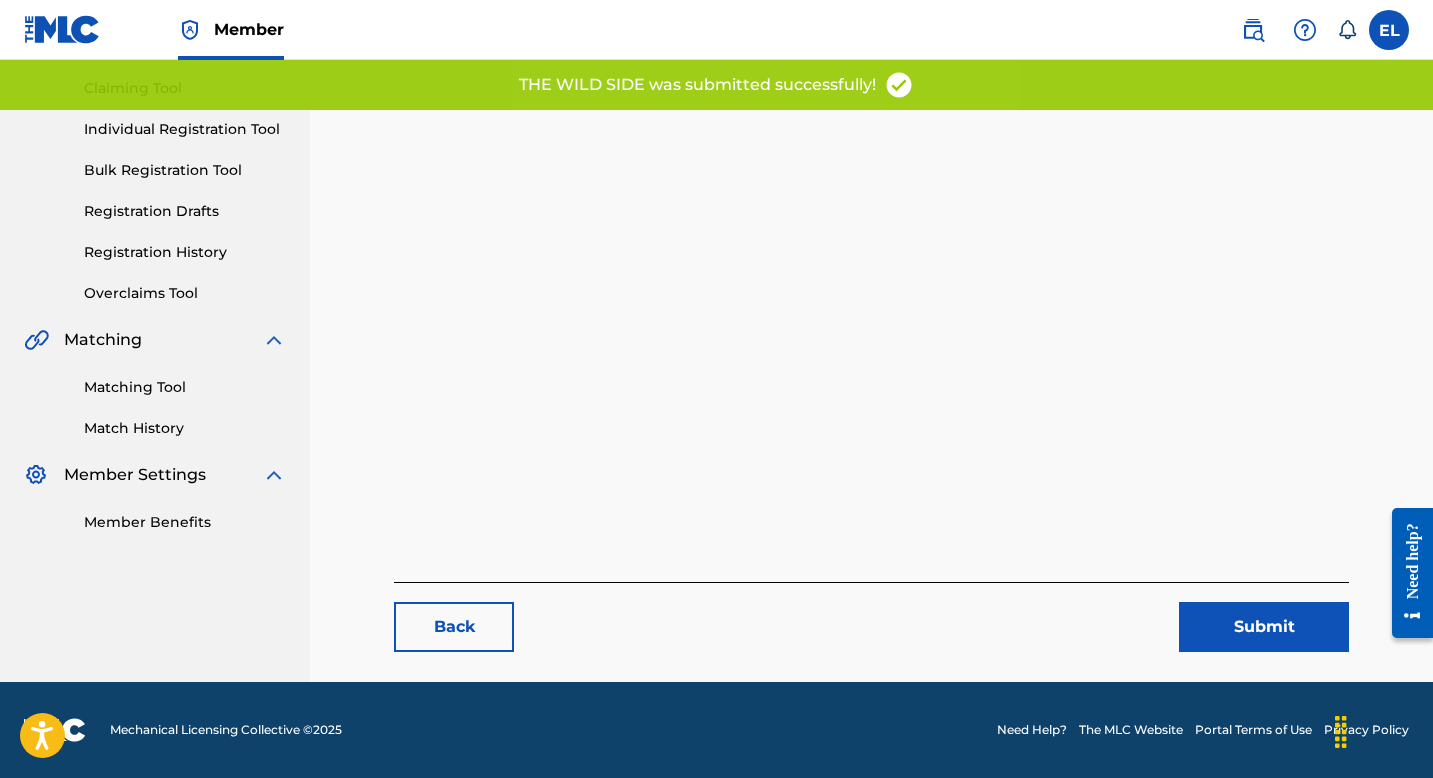 scroll, scrollTop: 0, scrollLeft: 0, axis: both 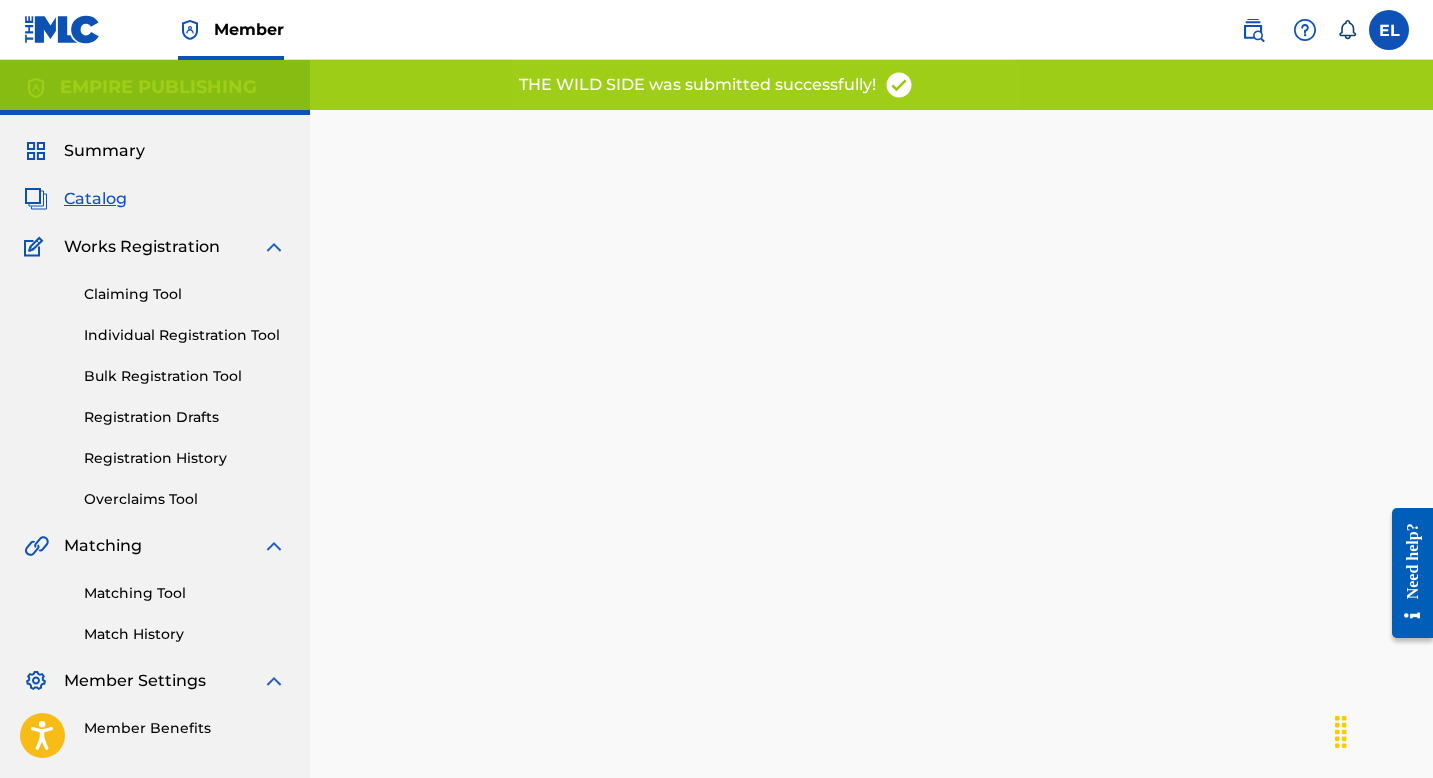 click on "Registration History" at bounding box center [185, 458] 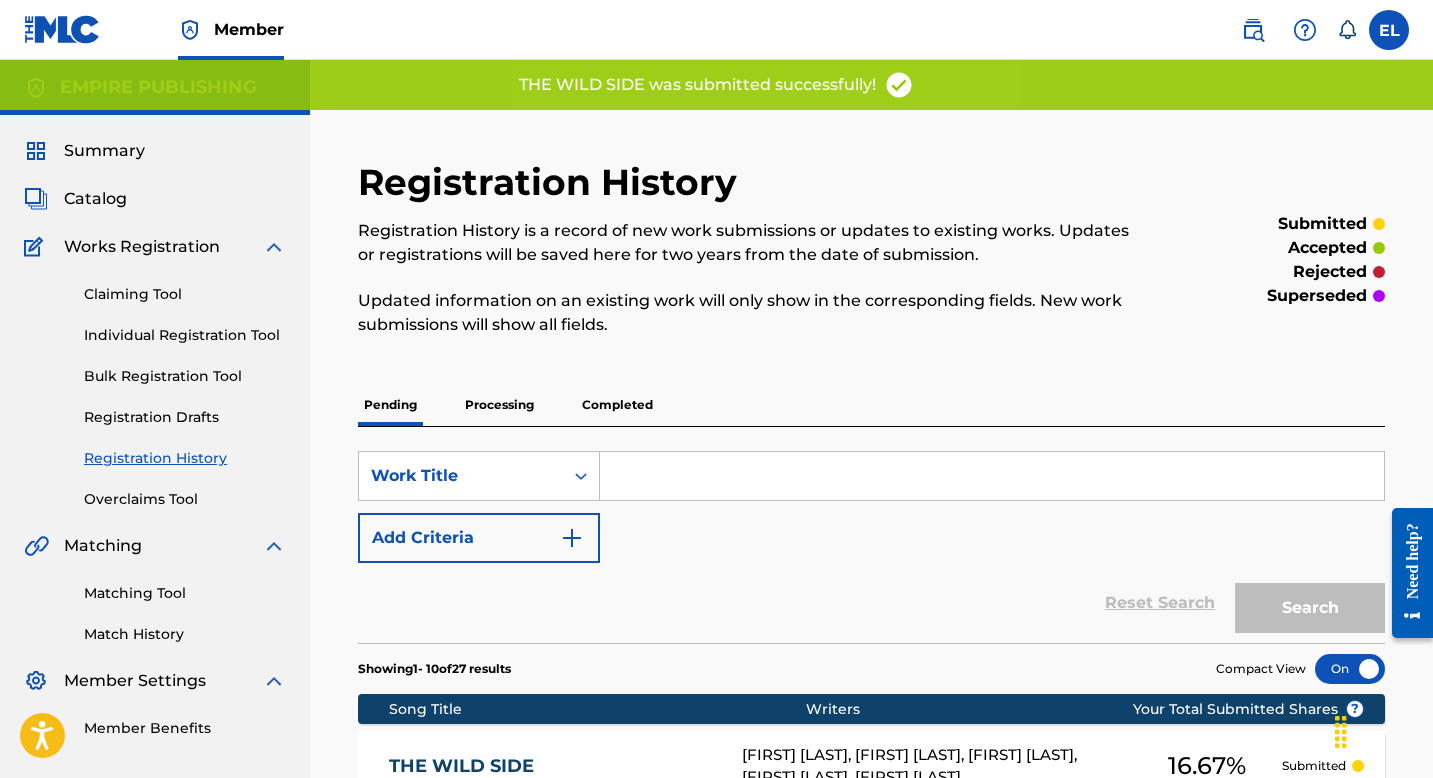 scroll, scrollTop: 390, scrollLeft: 0, axis: vertical 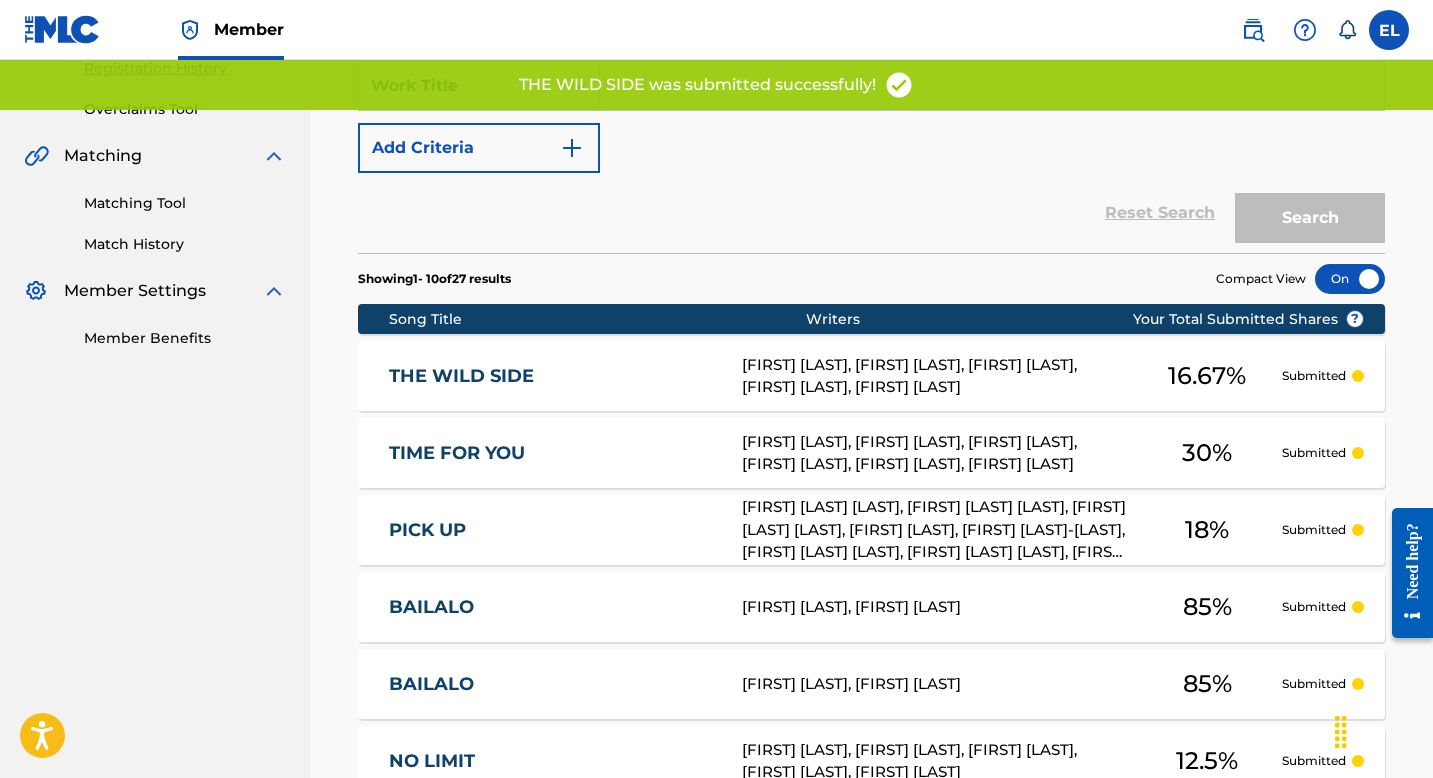 click on "THE WILD SIDE TB3BS2 AXEL MORGAN, HERBERT ANTHONY STEVENS, DYLAN GRAHAM, MILES FRANKLIN, JHENE AIKO CHILOMBO 16.67 %   Submitted" at bounding box center (871, 376) 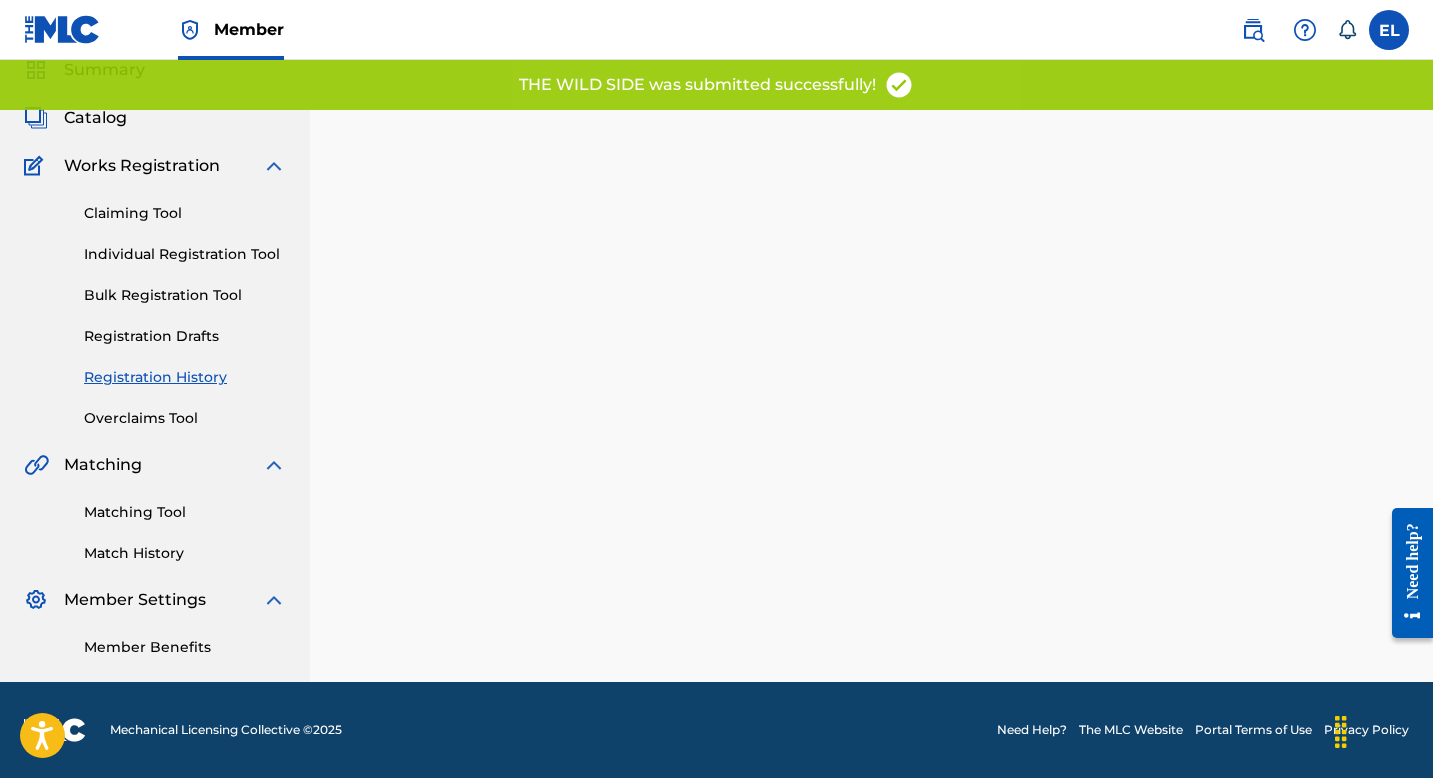 scroll, scrollTop: 0, scrollLeft: 0, axis: both 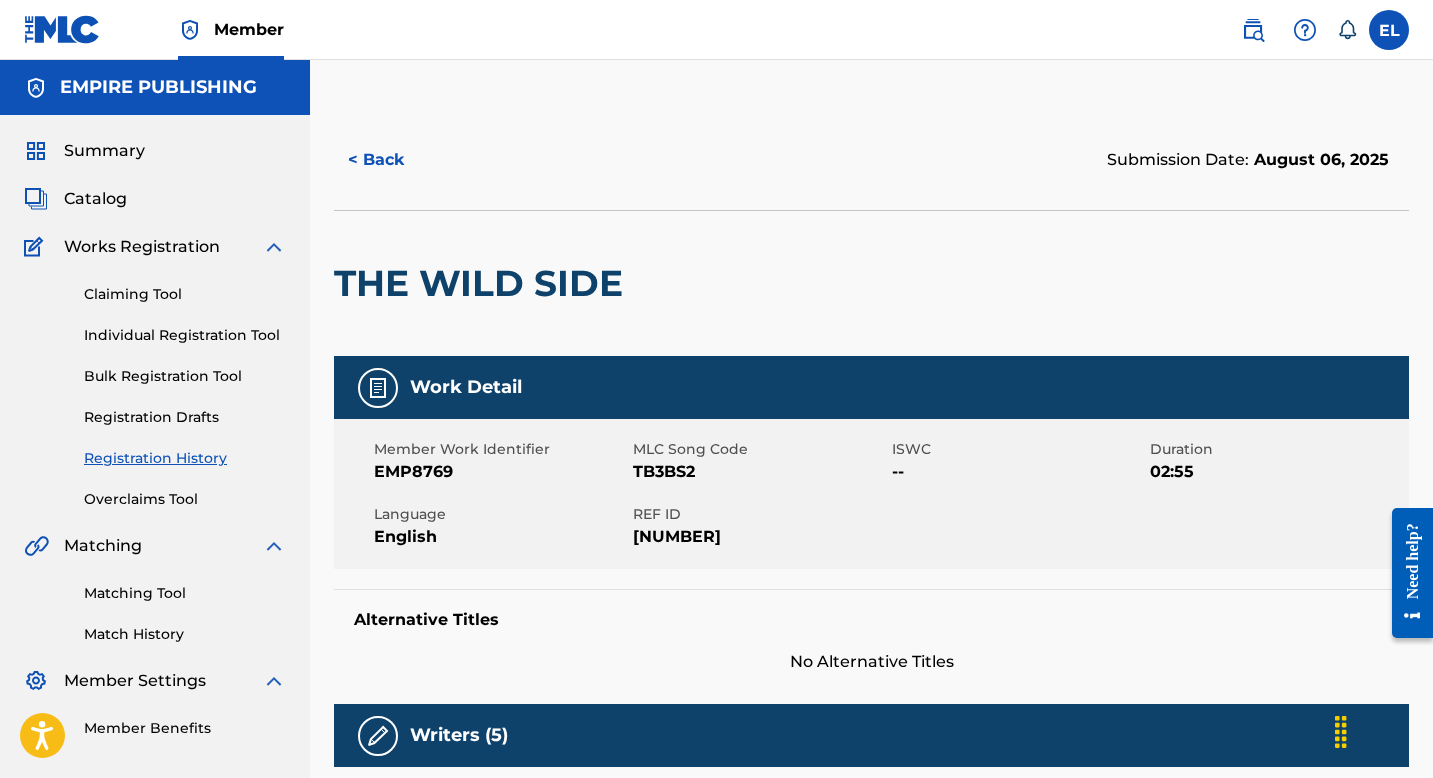 click on "TB3BS2" at bounding box center [760, 472] 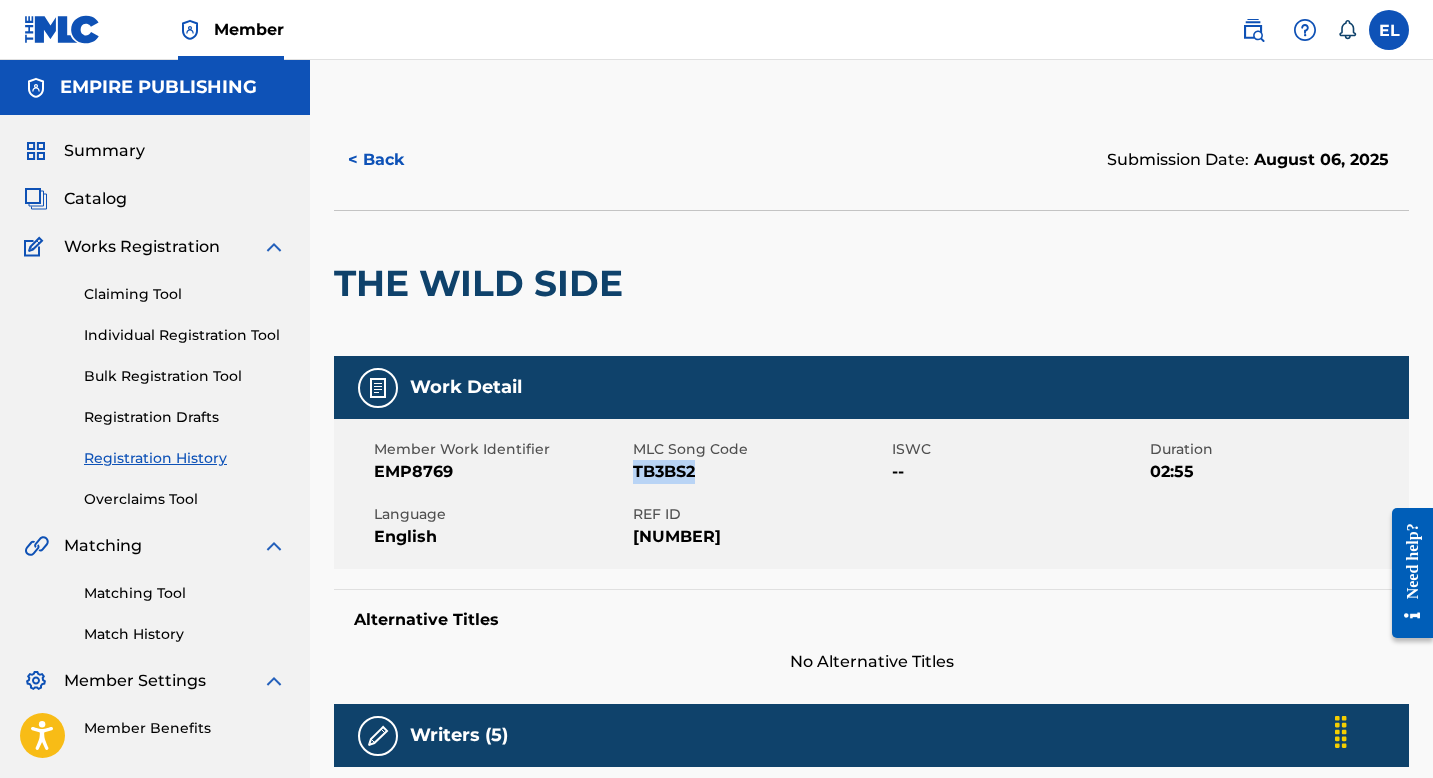 click on "TB3BS2" at bounding box center (760, 472) 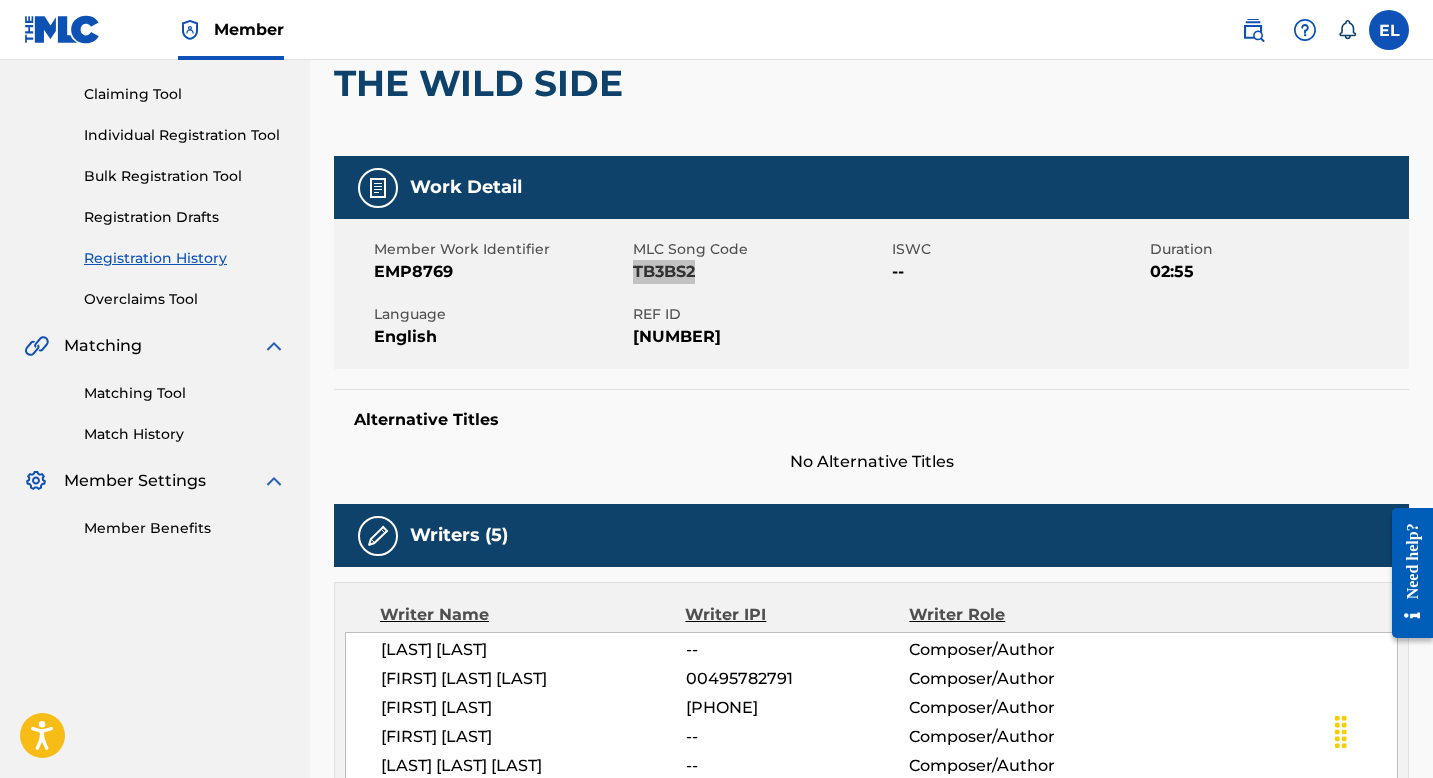 scroll, scrollTop: 0, scrollLeft: 0, axis: both 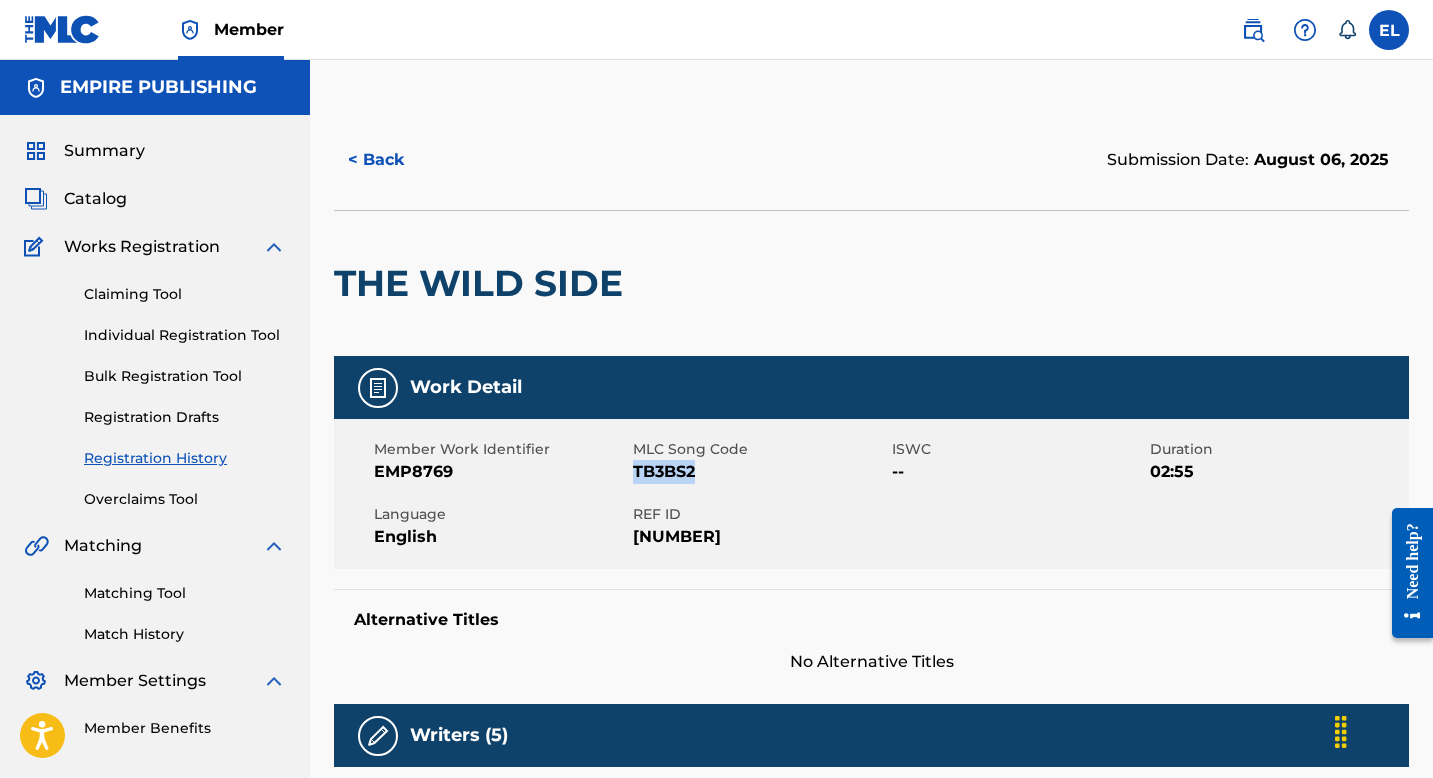 click on "Catalog" at bounding box center [95, 199] 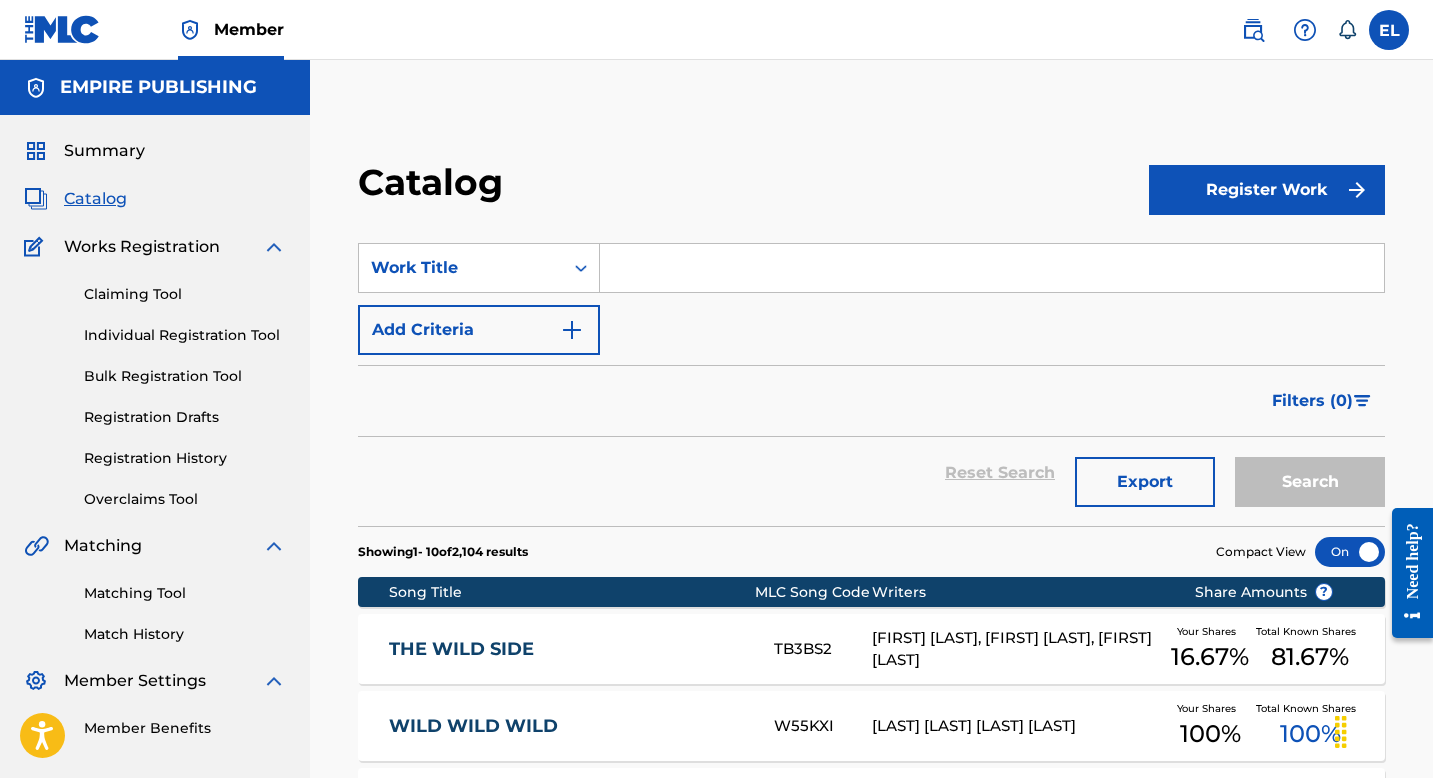 click at bounding box center (992, 268) 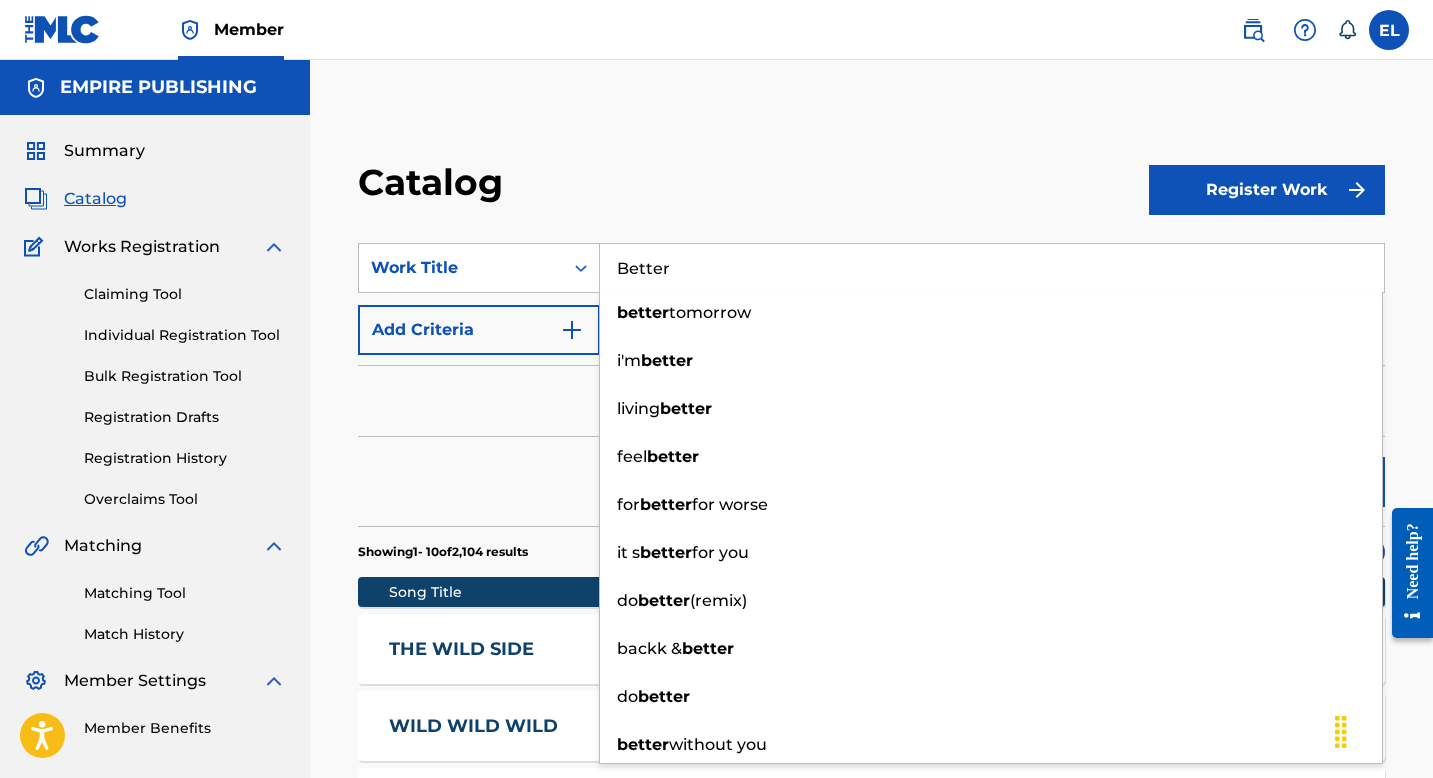 type on "Better" 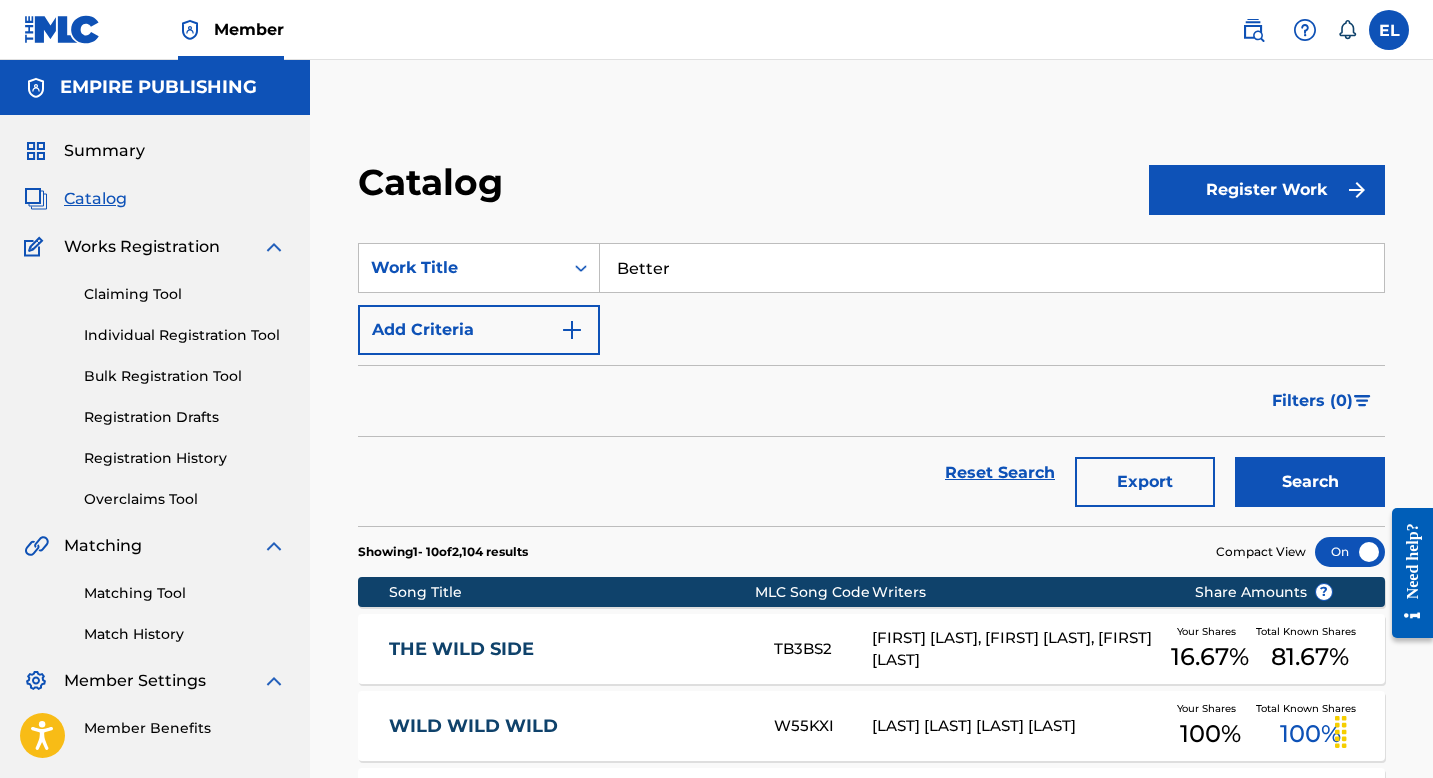 click on "Search" at bounding box center (1310, 482) 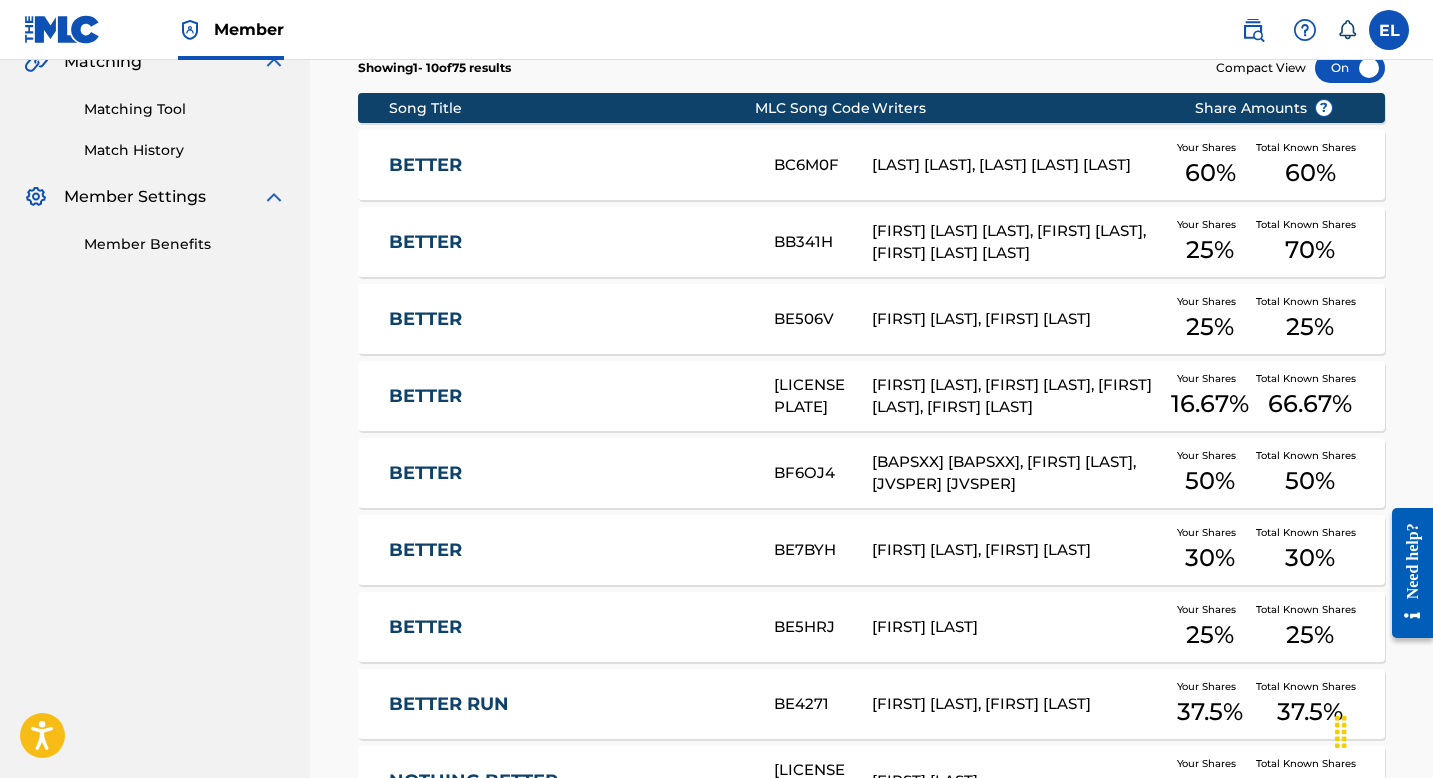 scroll, scrollTop: 484, scrollLeft: 0, axis: vertical 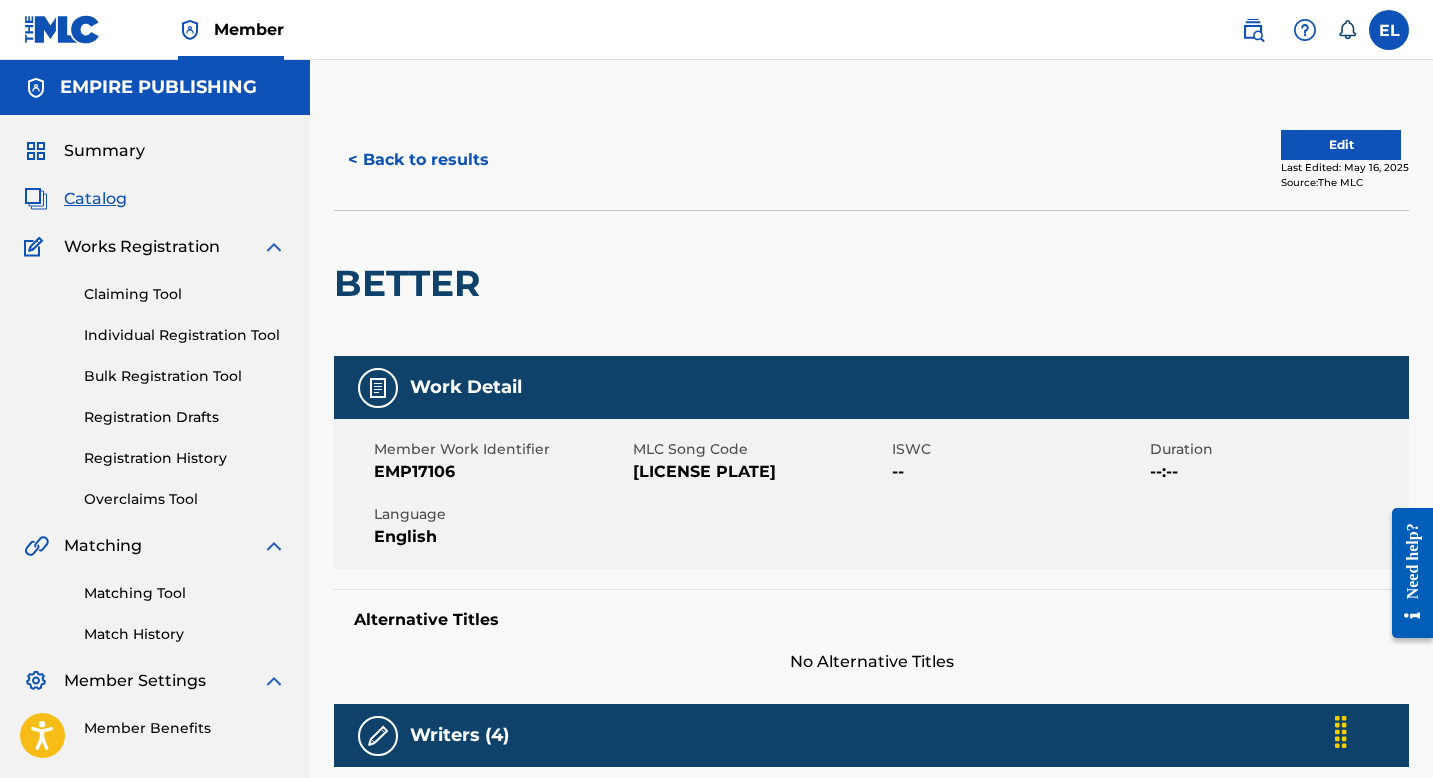 click on "BC7H9C" at bounding box center [760, 472] 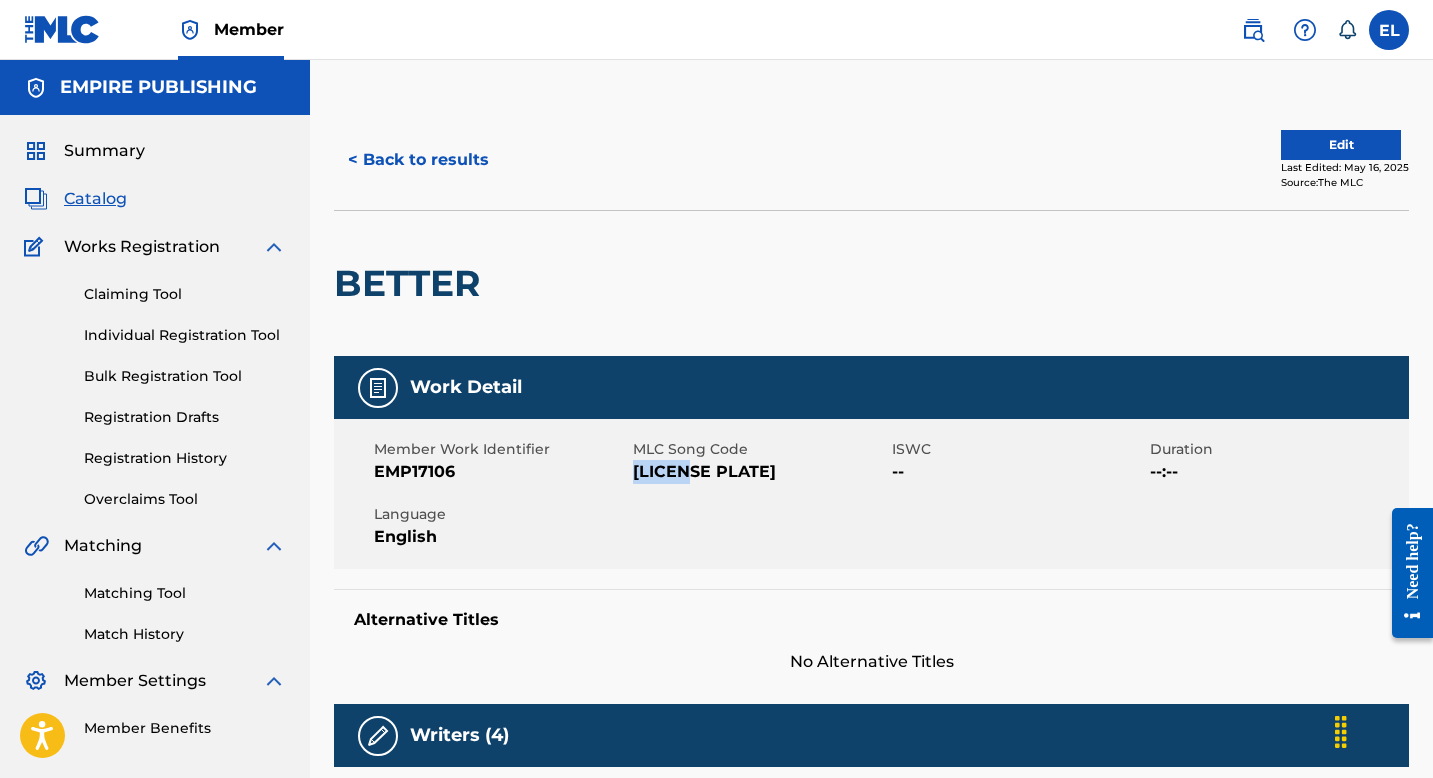 click on "BC7H9C" at bounding box center [760, 472] 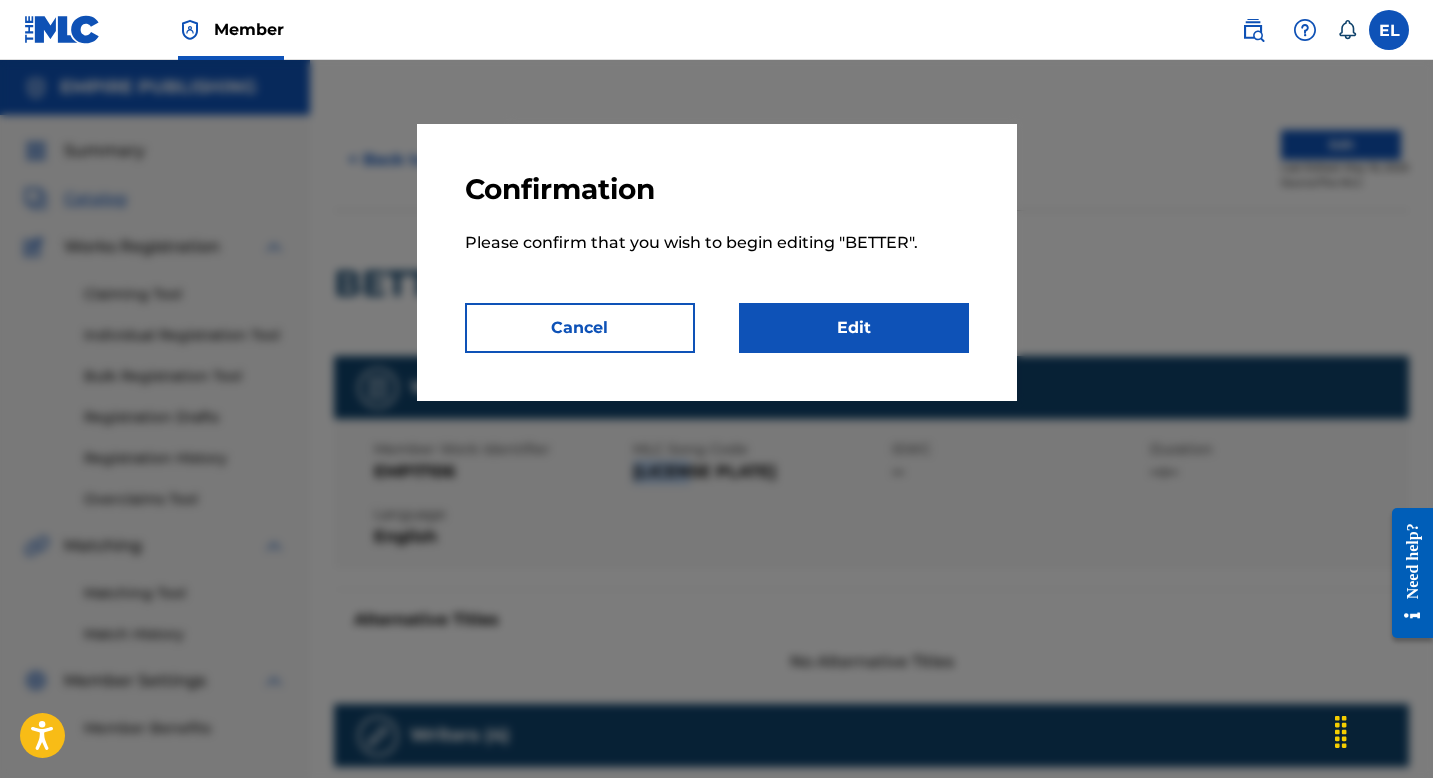 click on "Edit" at bounding box center (854, 328) 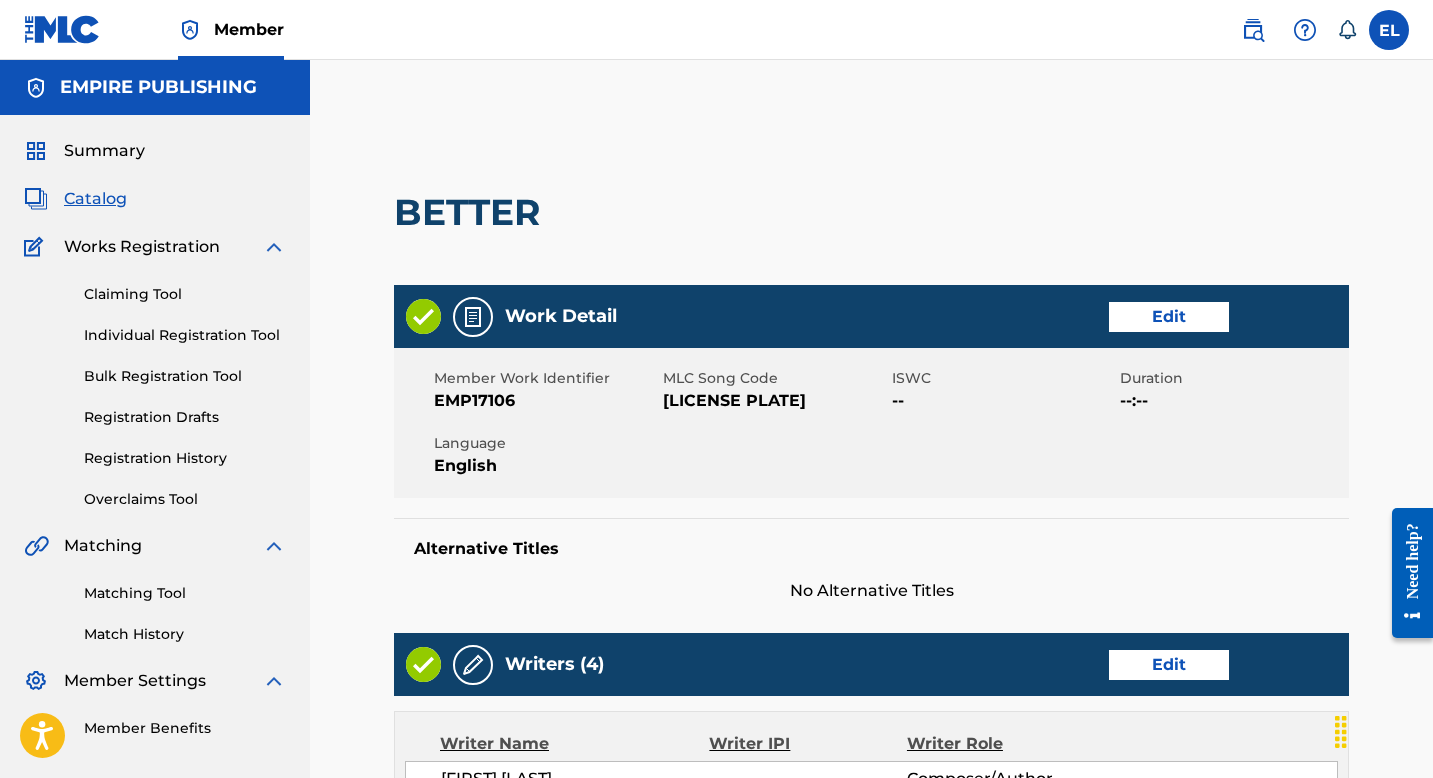 scroll, scrollTop: 169, scrollLeft: 0, axis: vertical 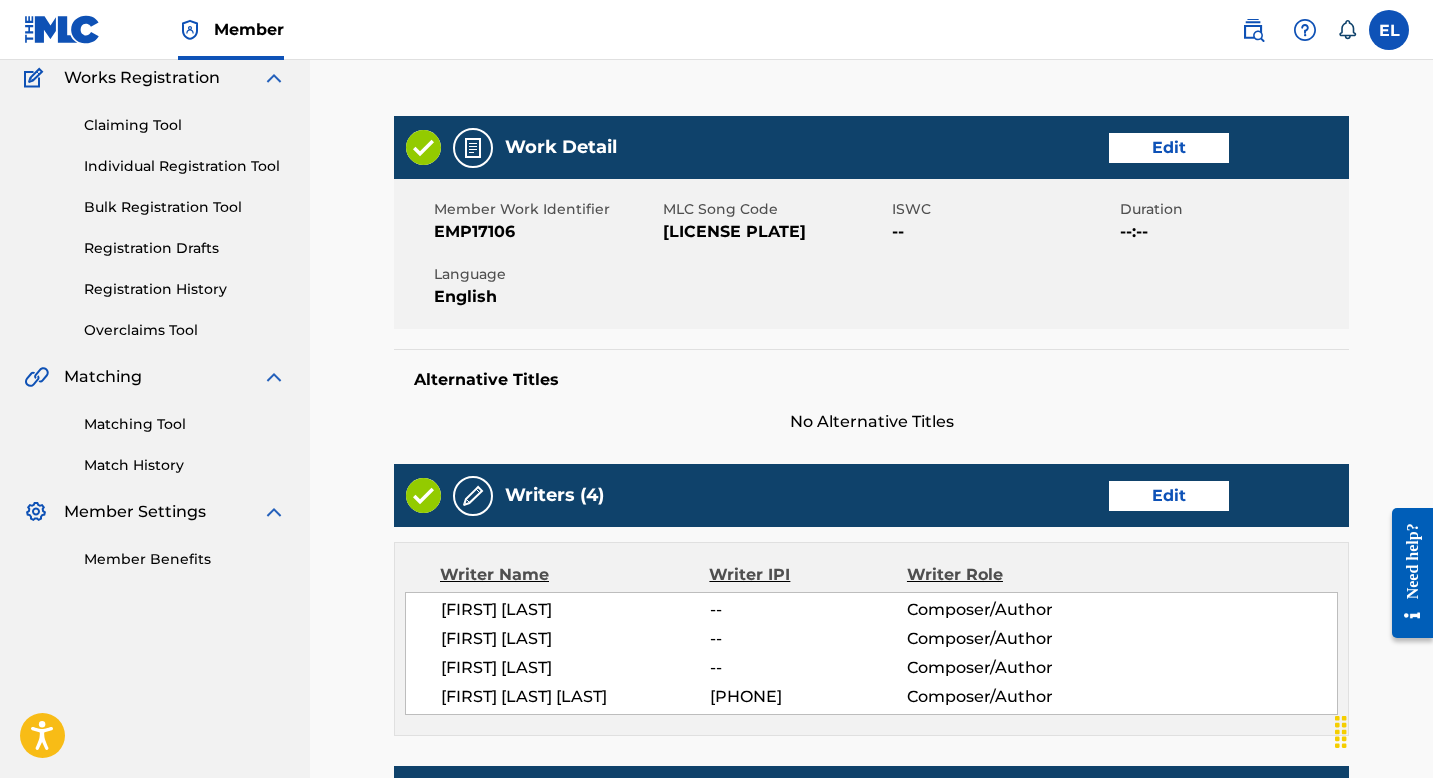 click on "Edit" at bounding box center [1169, 148] 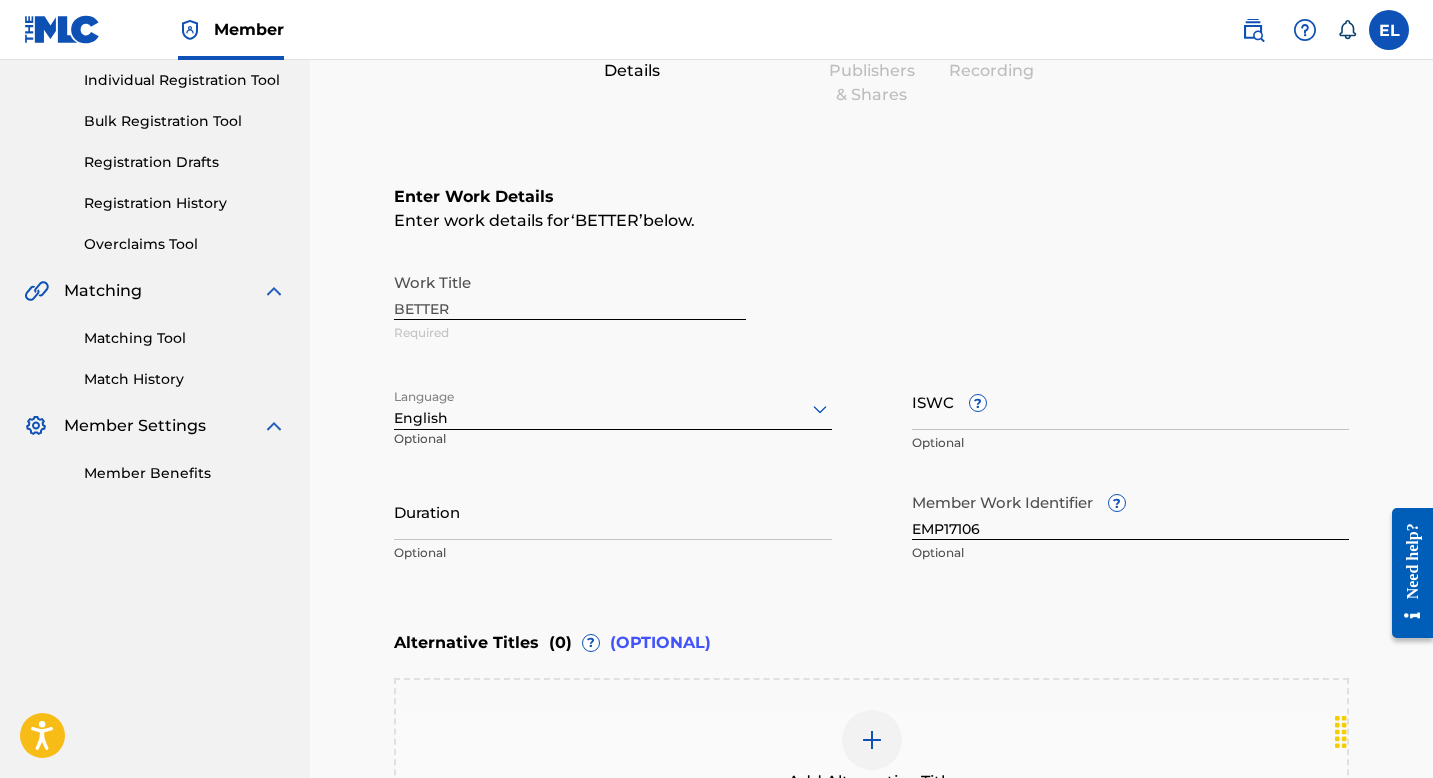 scroll, scrollTop: 414, scrollLeft: 0, axis: vertical 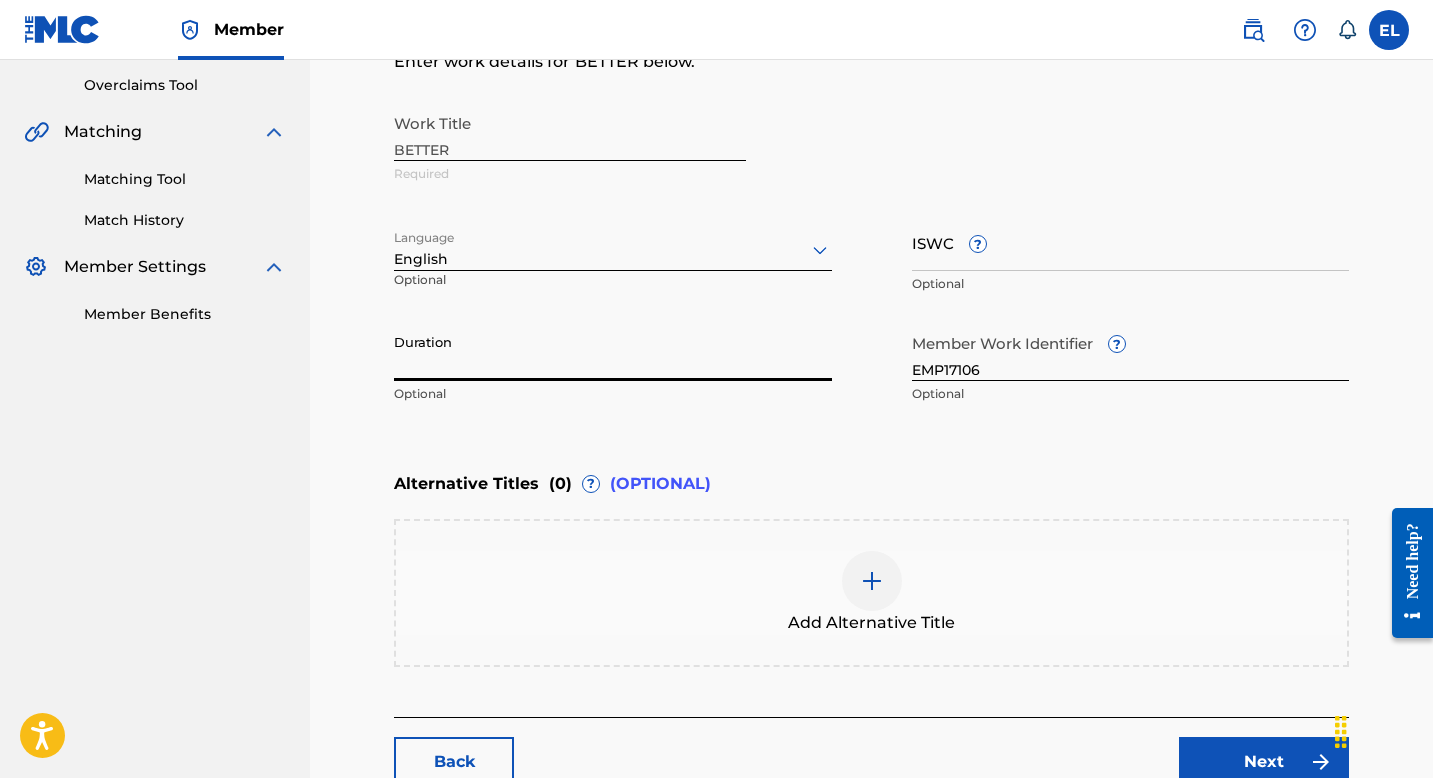 click on "Duration" at bounding box center (613, 352) 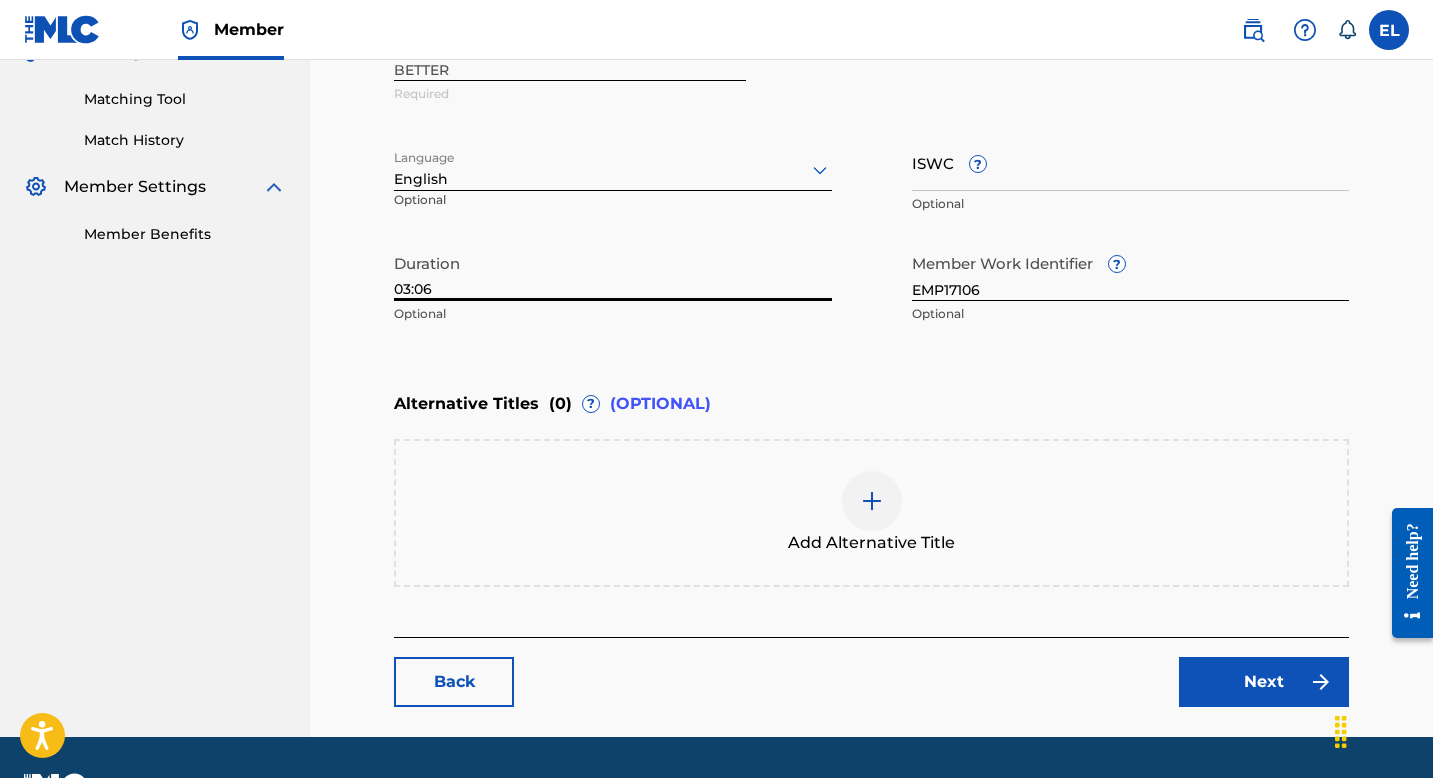 scroll, scrollTop: 548, scrollLeft: 0, axis: vertical 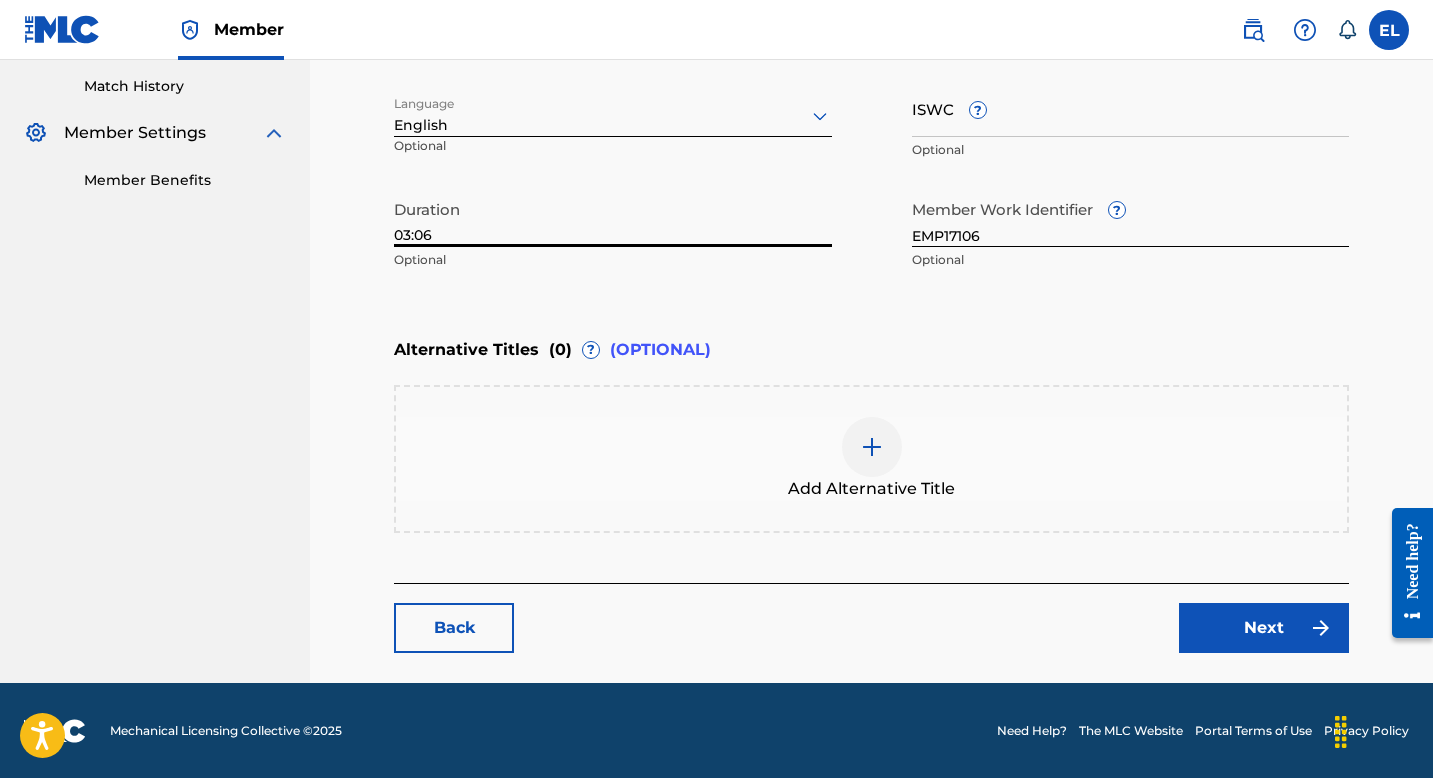 type on "03:06" 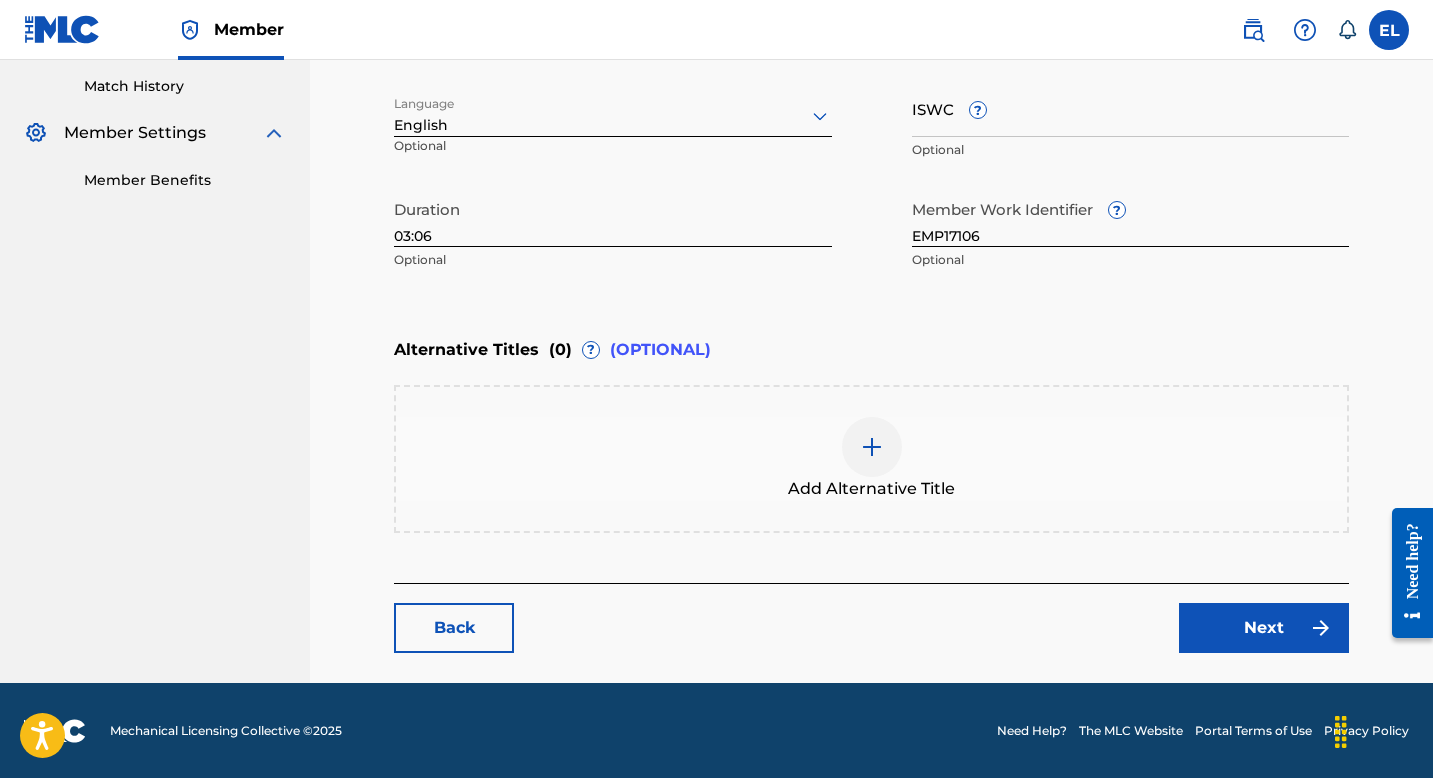 click on "Next" at bounding box center [1264, 628] 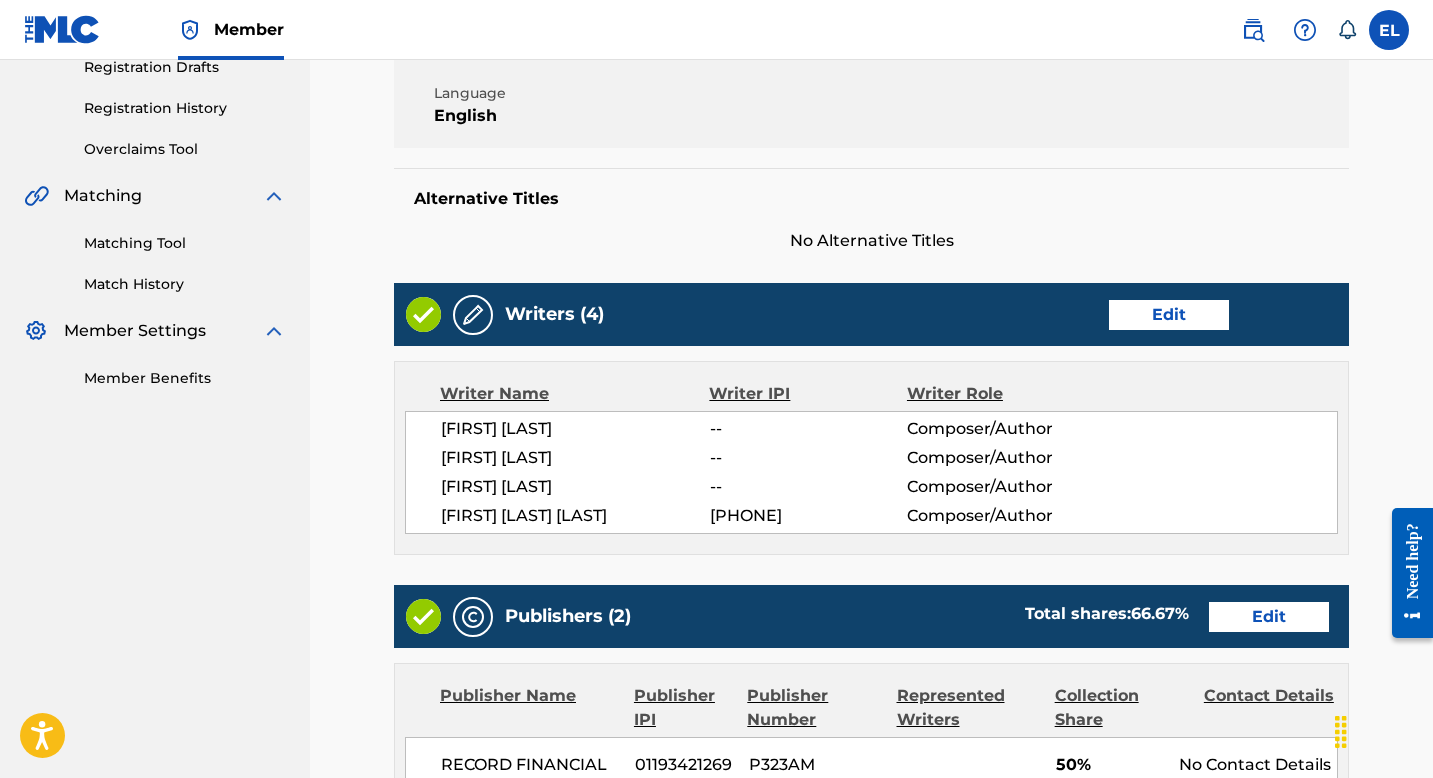 scroll, scrollTop: 430, scrollLeft: 0, axis: vertical 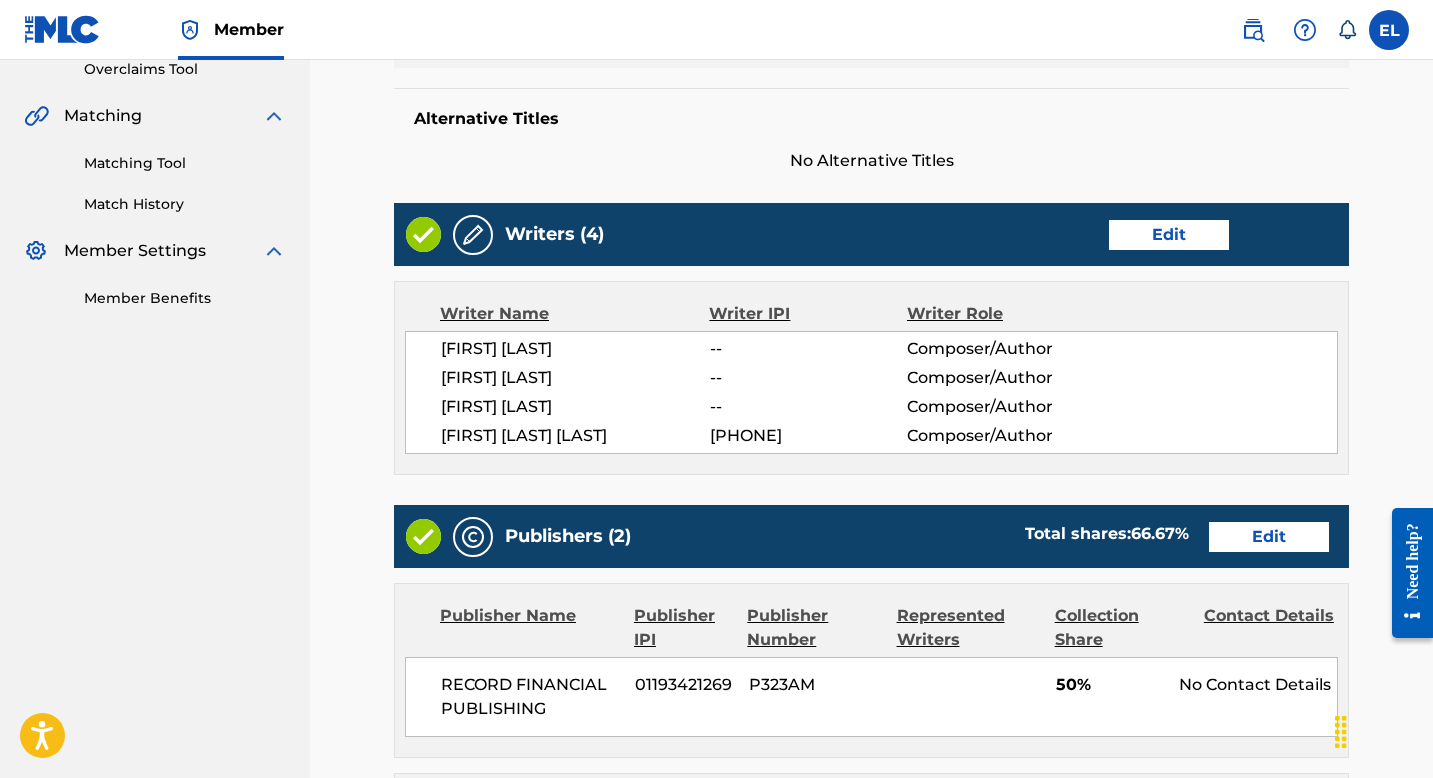 click on "Edit" at bounding box center (1169, 235) 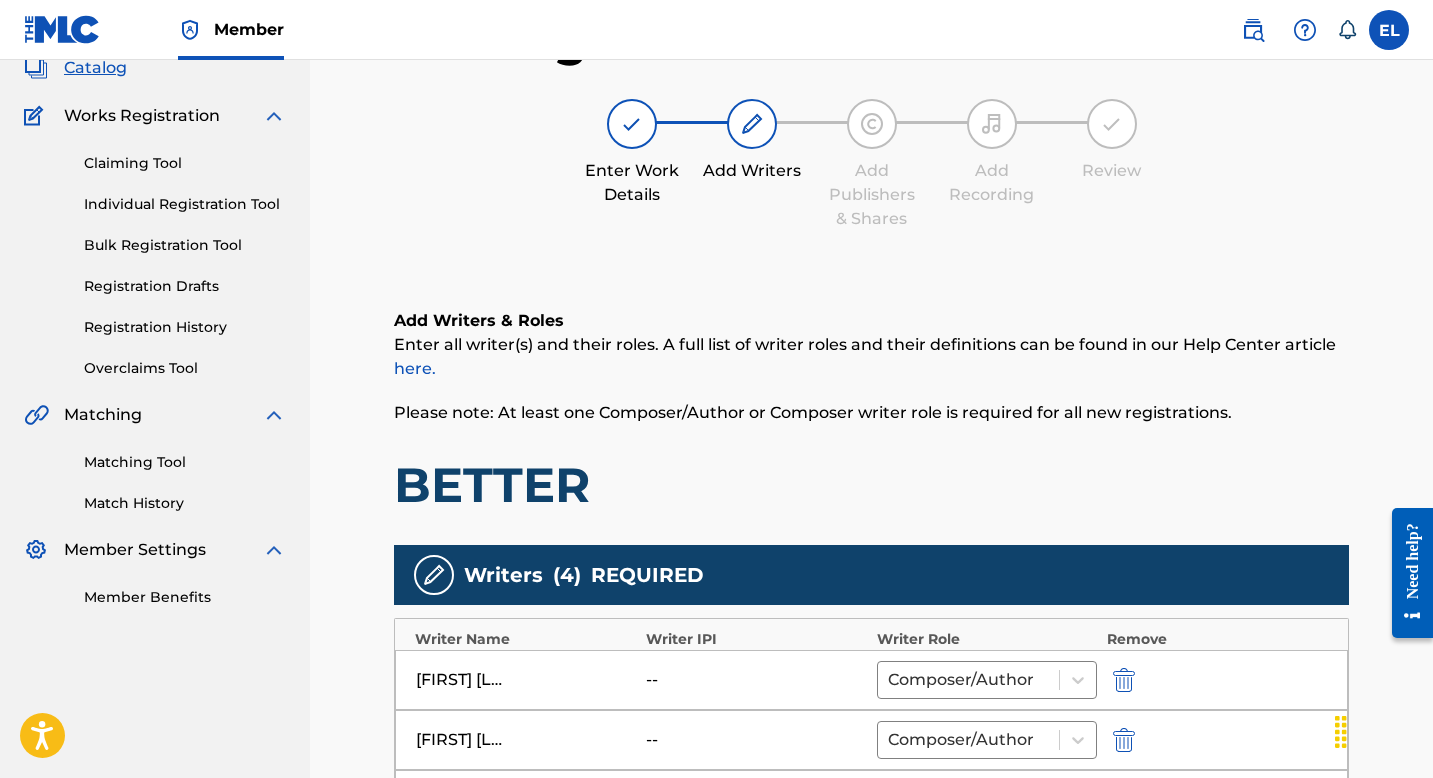 scroll, scrollTop: 391, scrollLeft: 0, axis: vertical 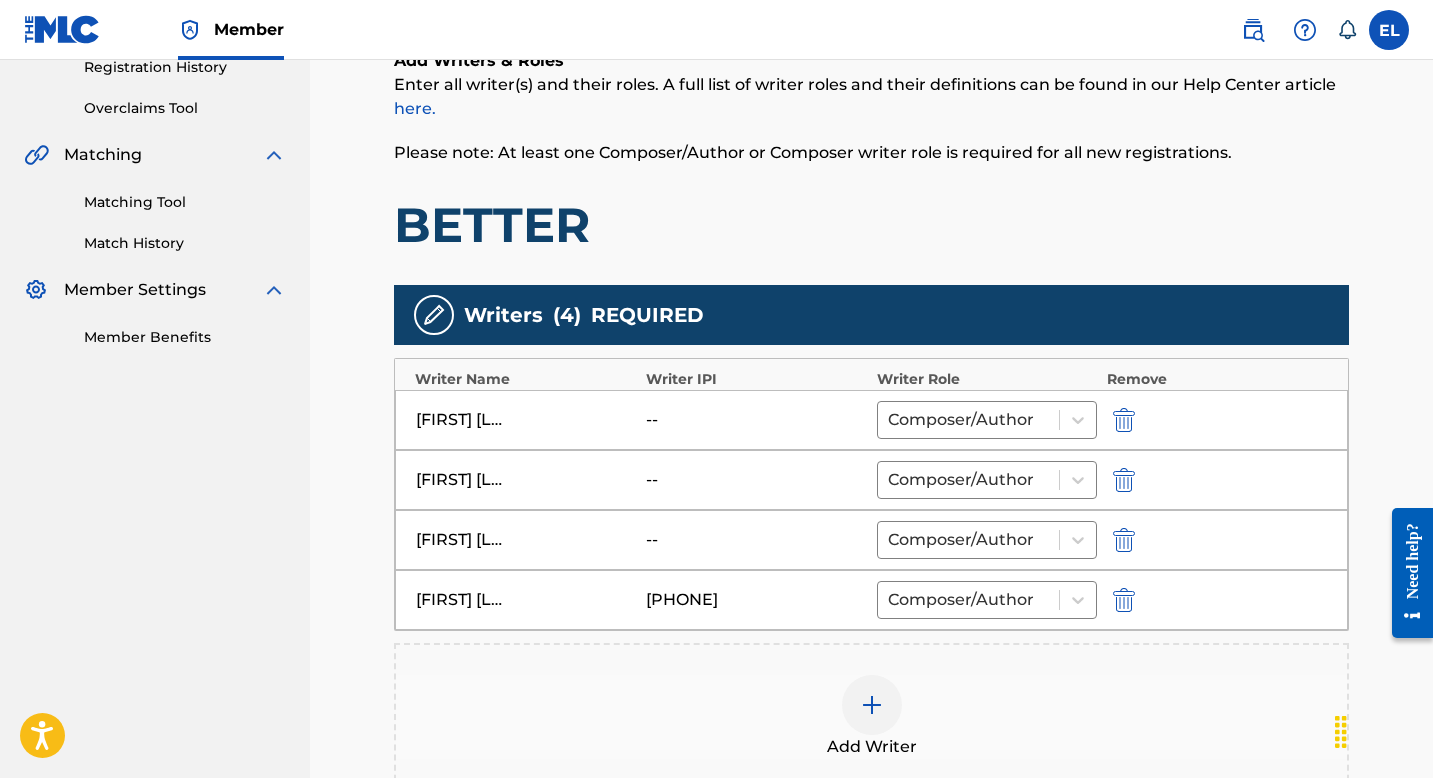 click at bounding box center (1124, 600) 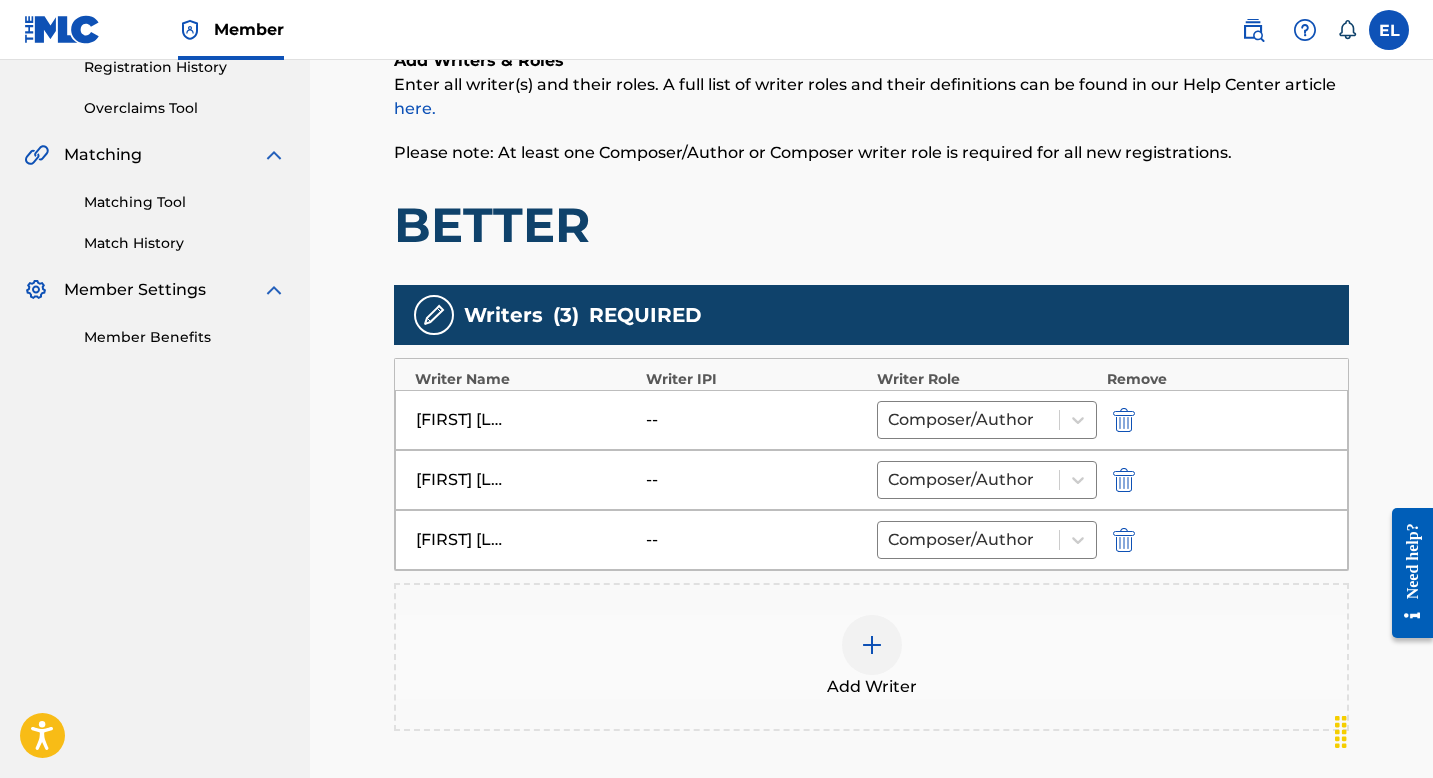 click at bounding box center (872, 645) 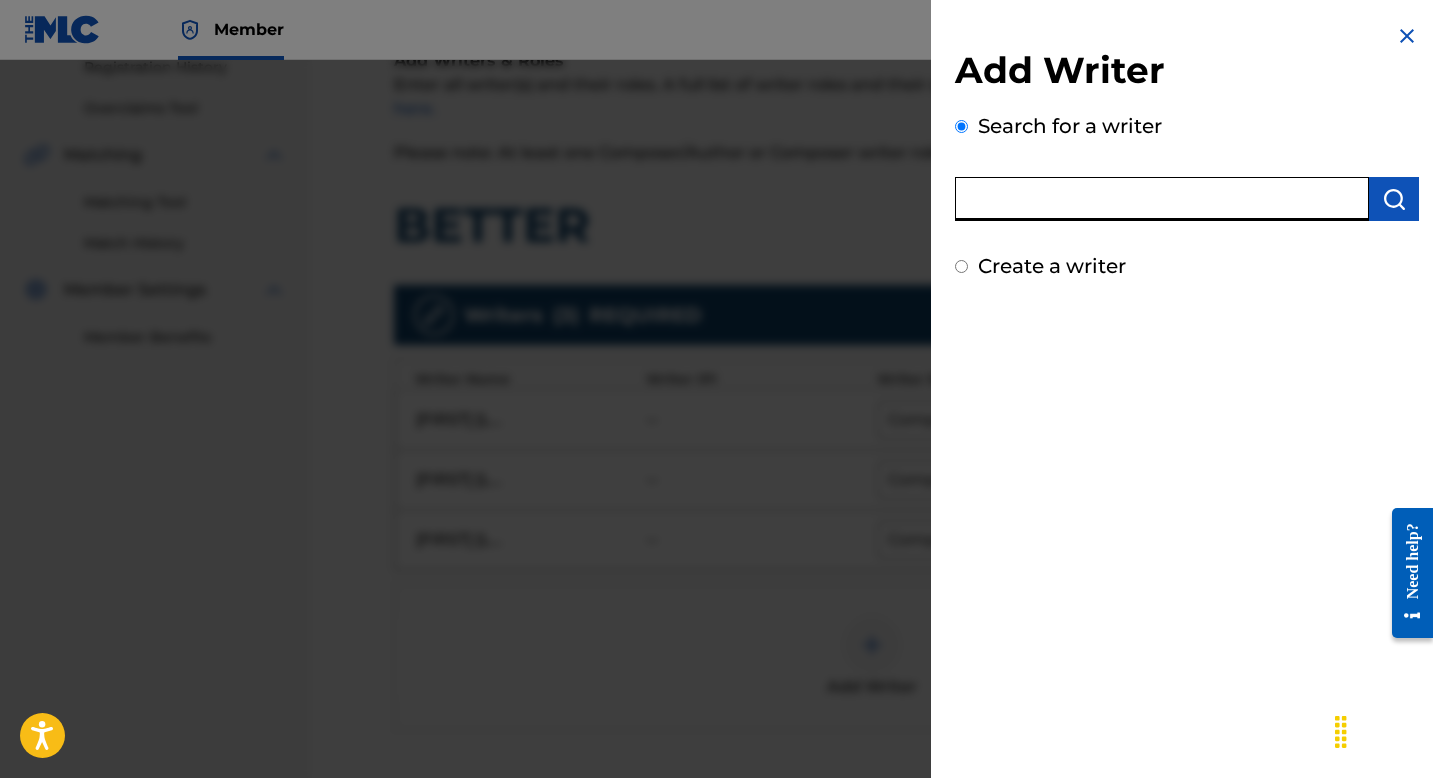 click at bounding box center (1162, 199) 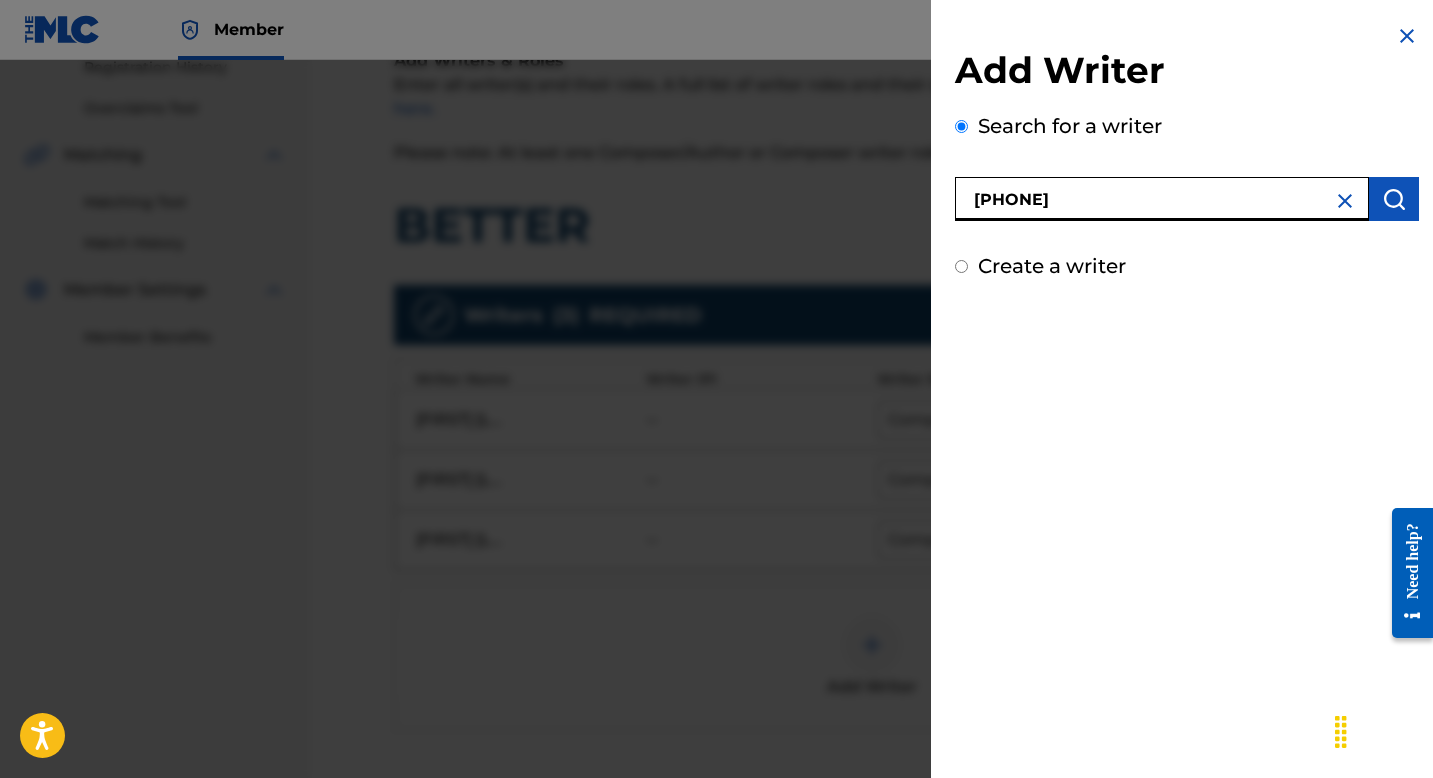 type on "00724421861" 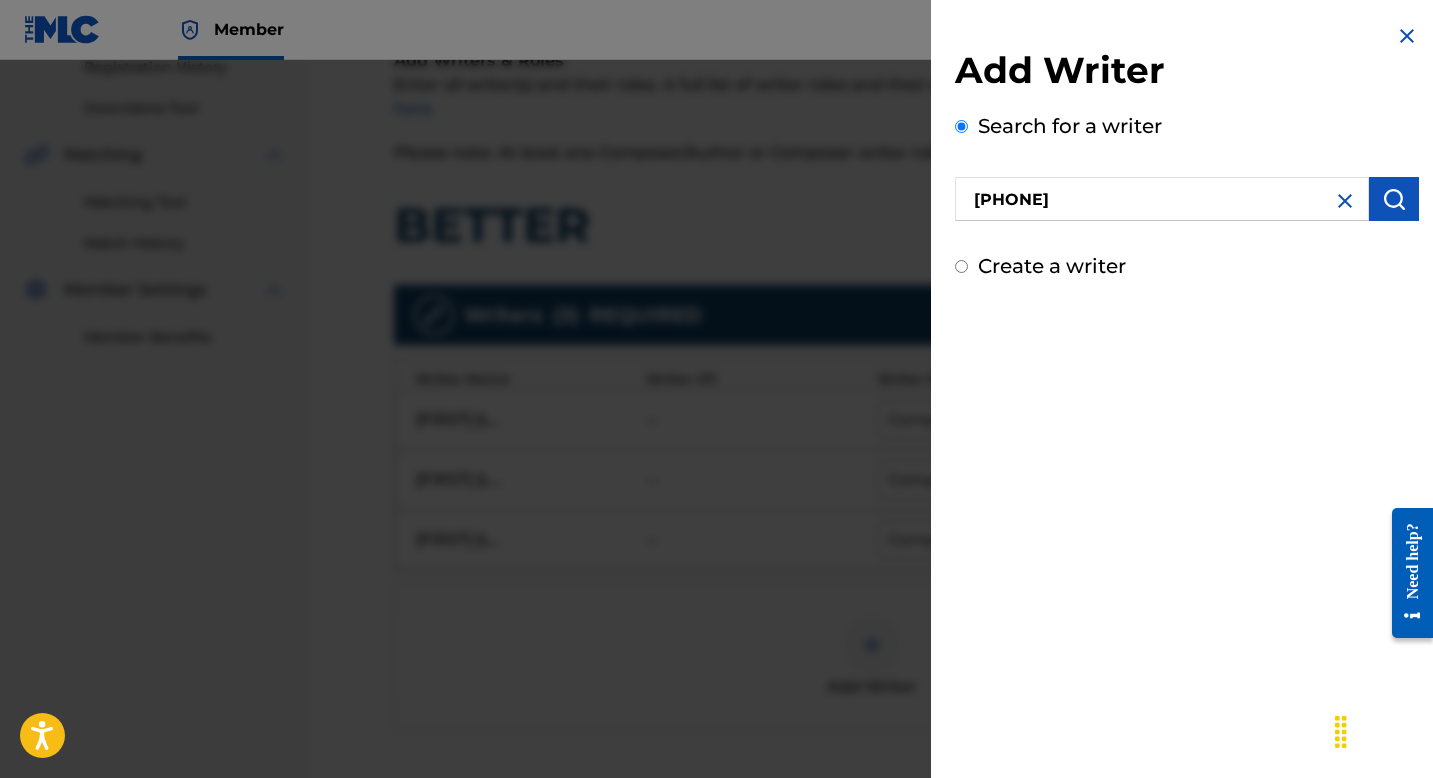 click at bounding box center (1394, 199) 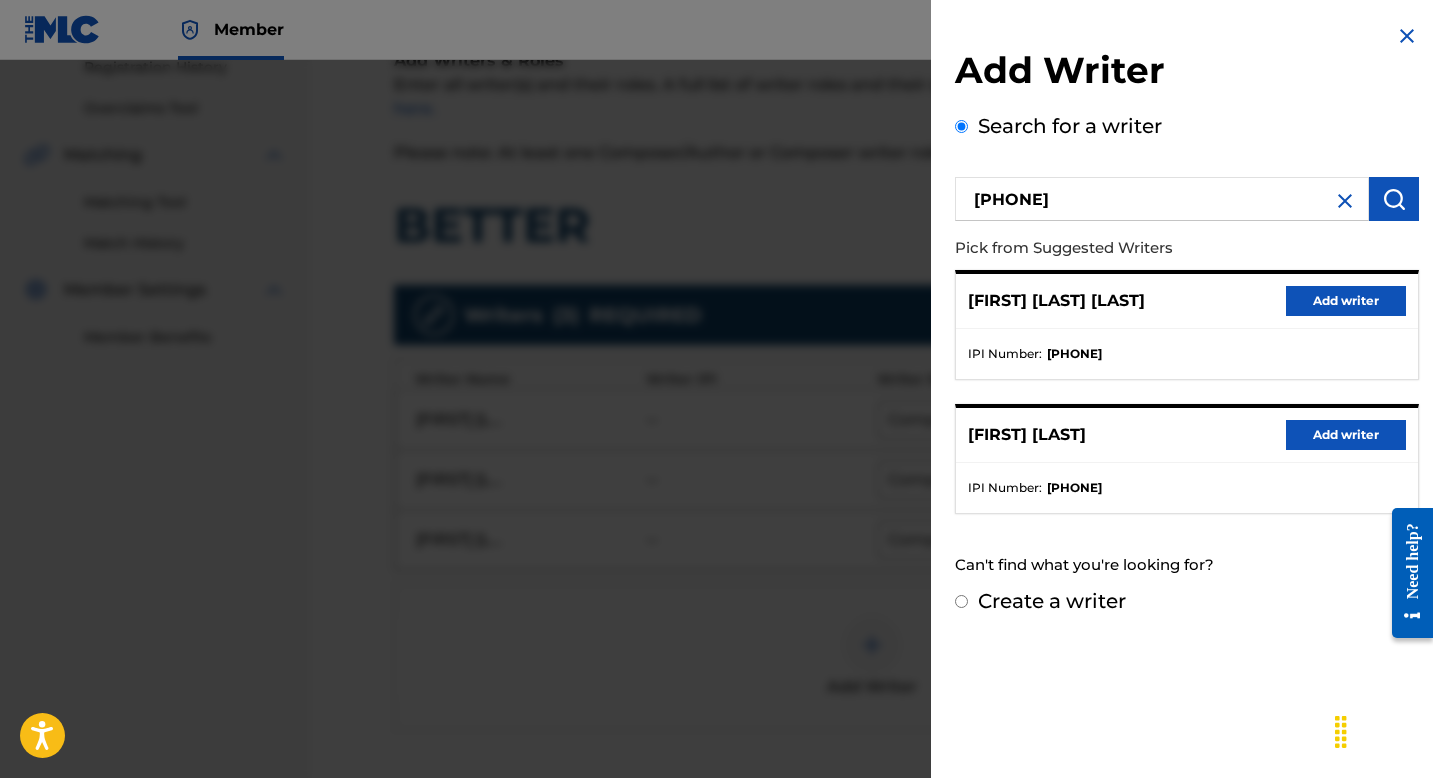 click on "Add writer" at bounding box center [1346, 435] 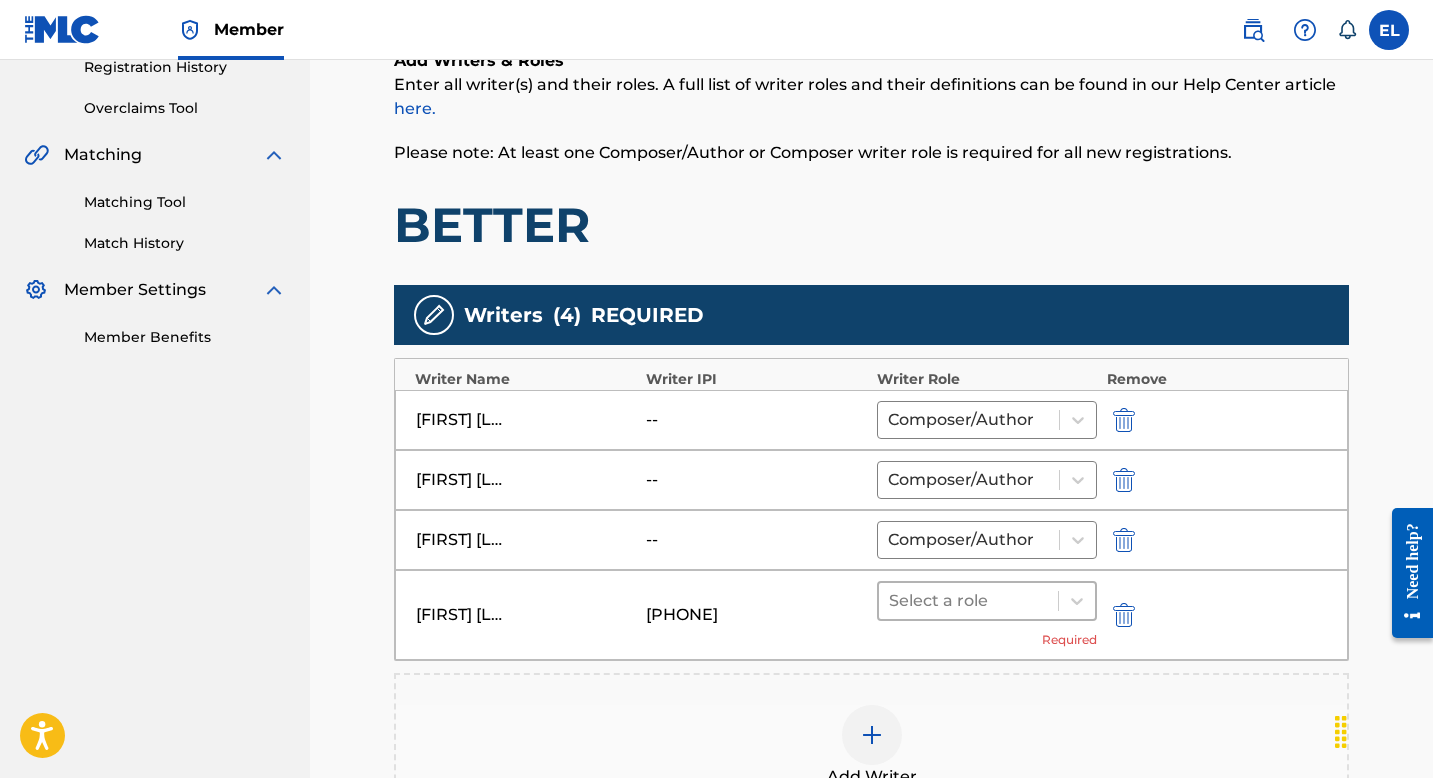 click at bounding box center [968, 601] 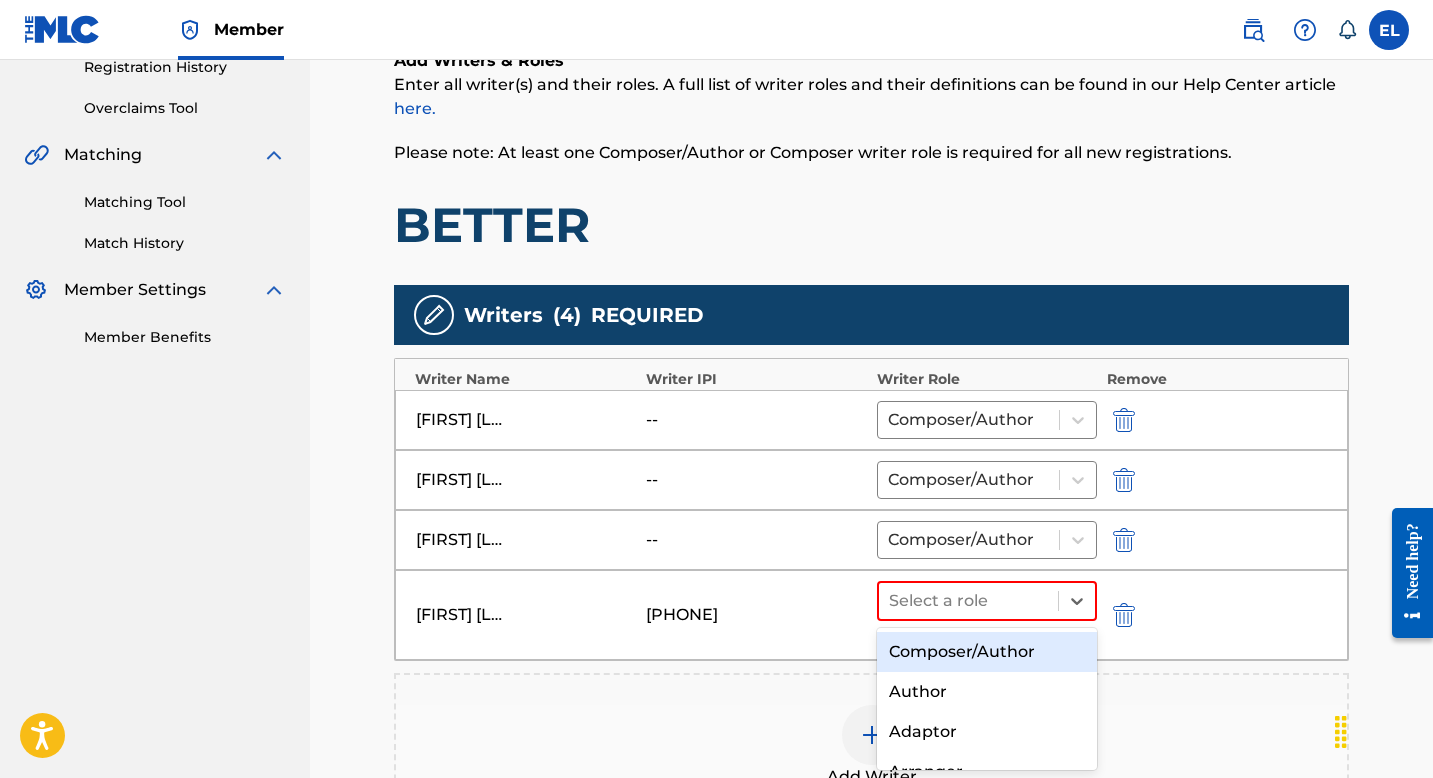 click on "Composer/Author" at bounding box center (987, 652) 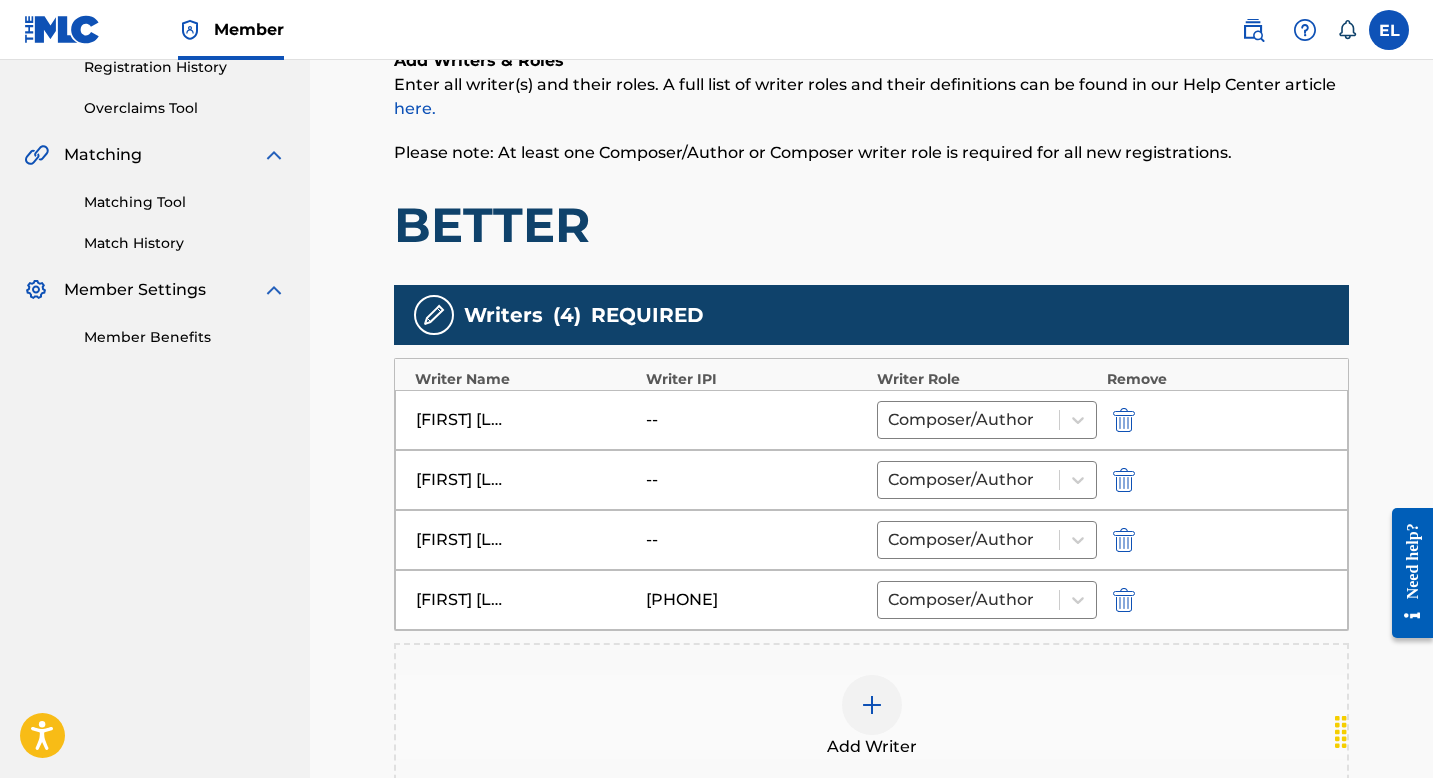 click at bounding box center (872, 705) 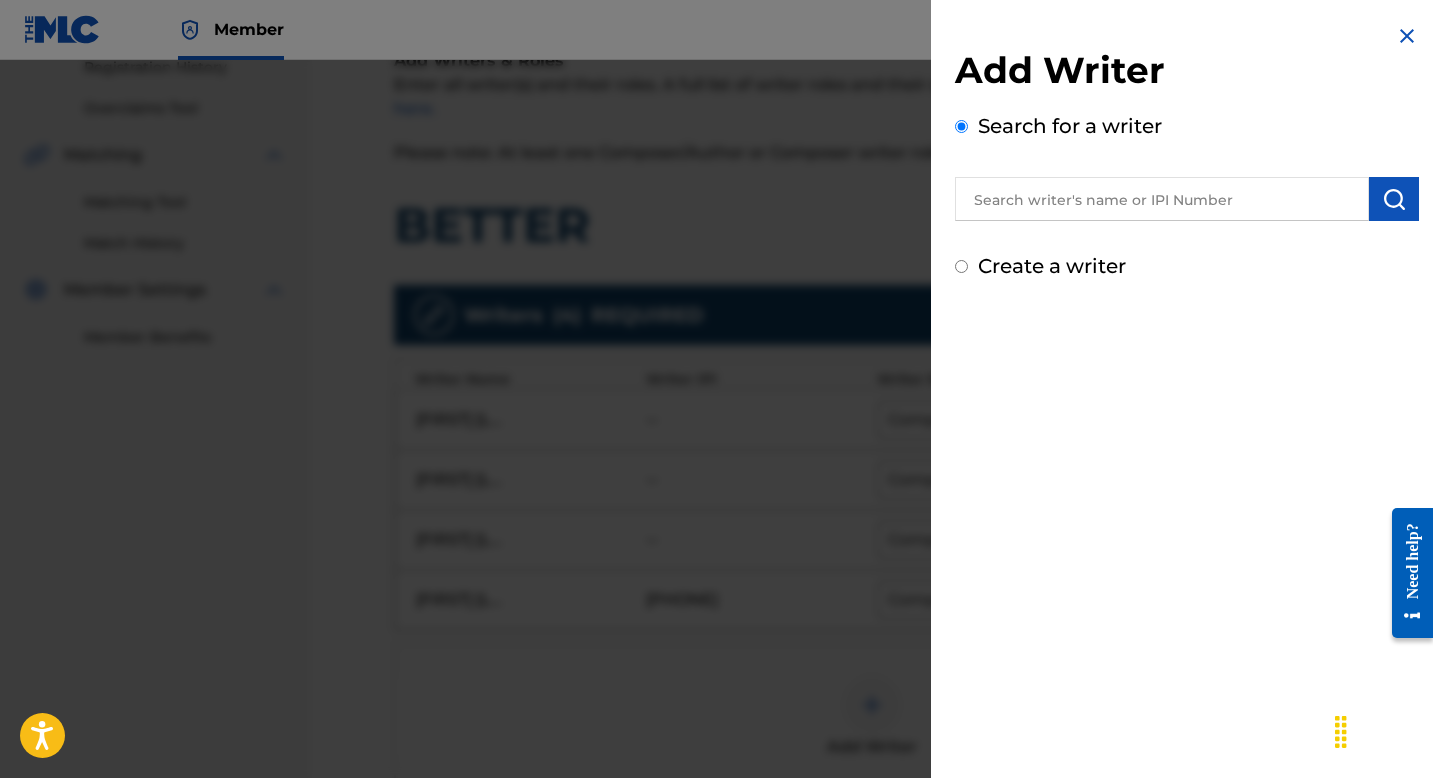 click at bounding box center [1162, 199] 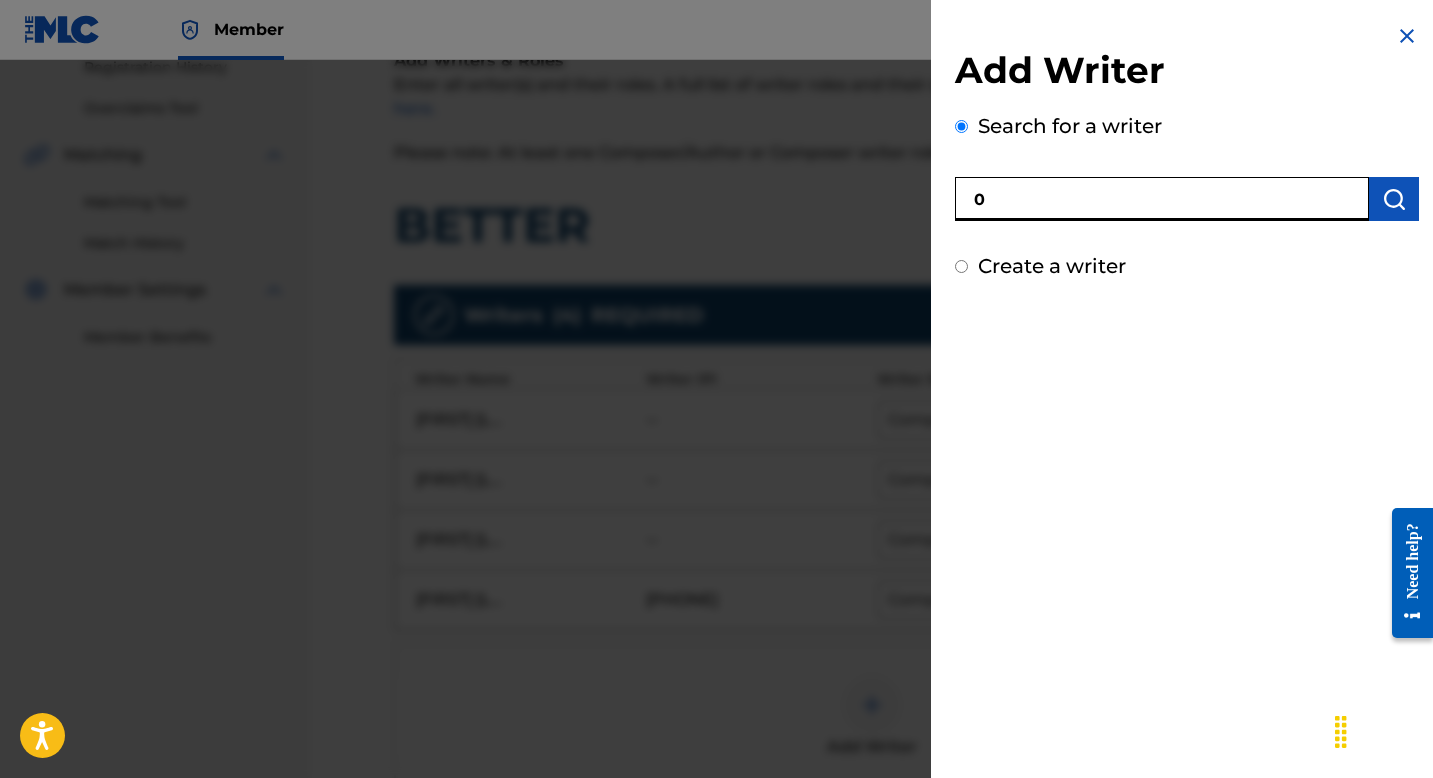 paste on "1165009968" 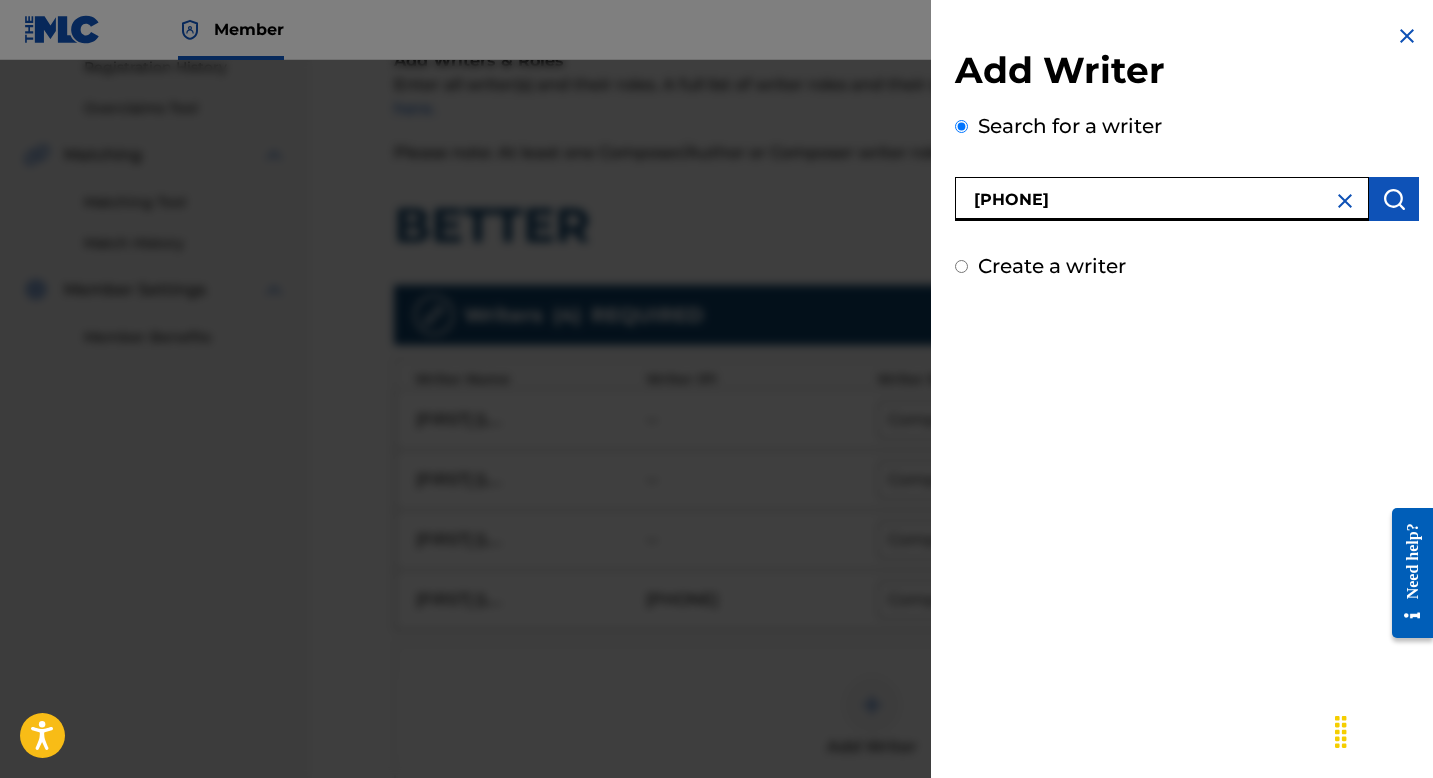 type on "01165009968" 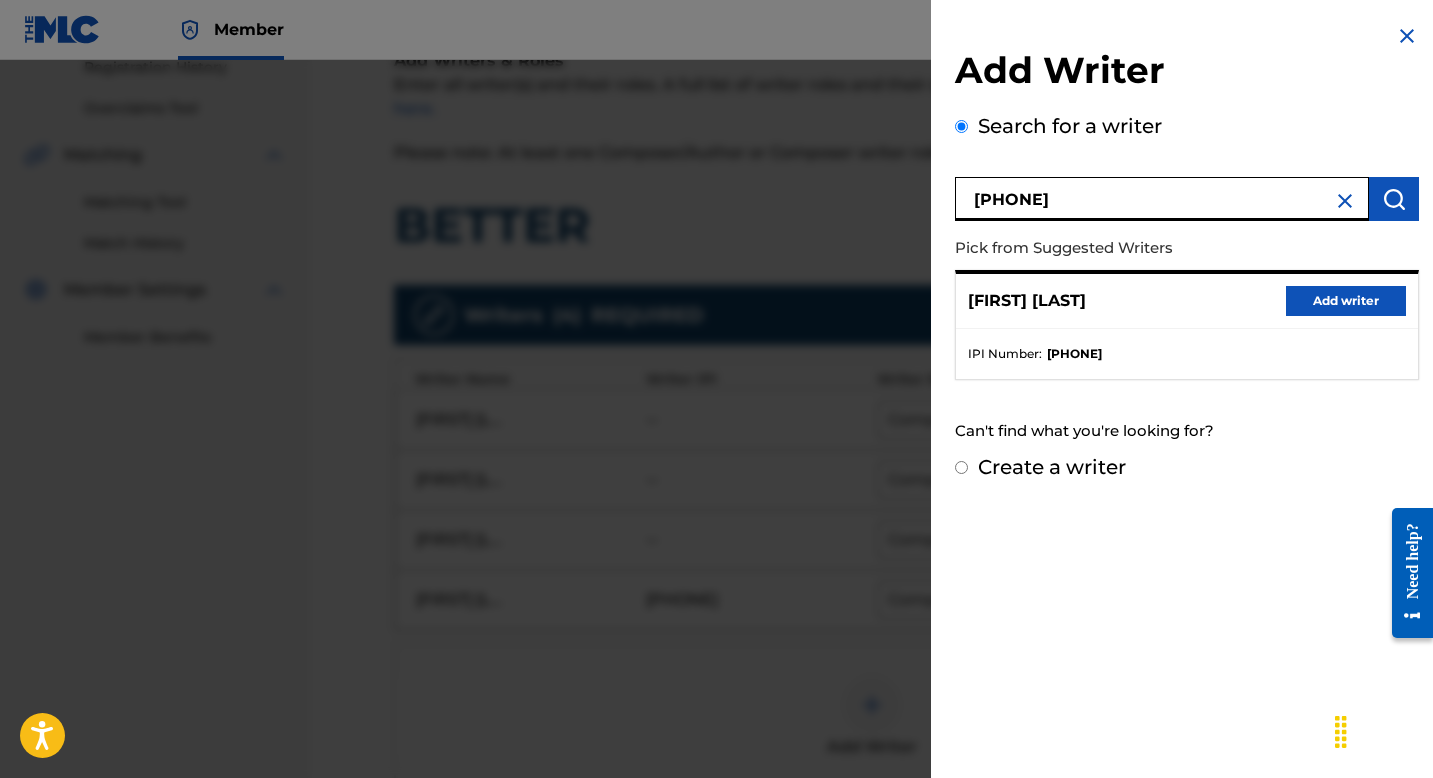 click on "Add writer" at bounding box center (1346, 301) 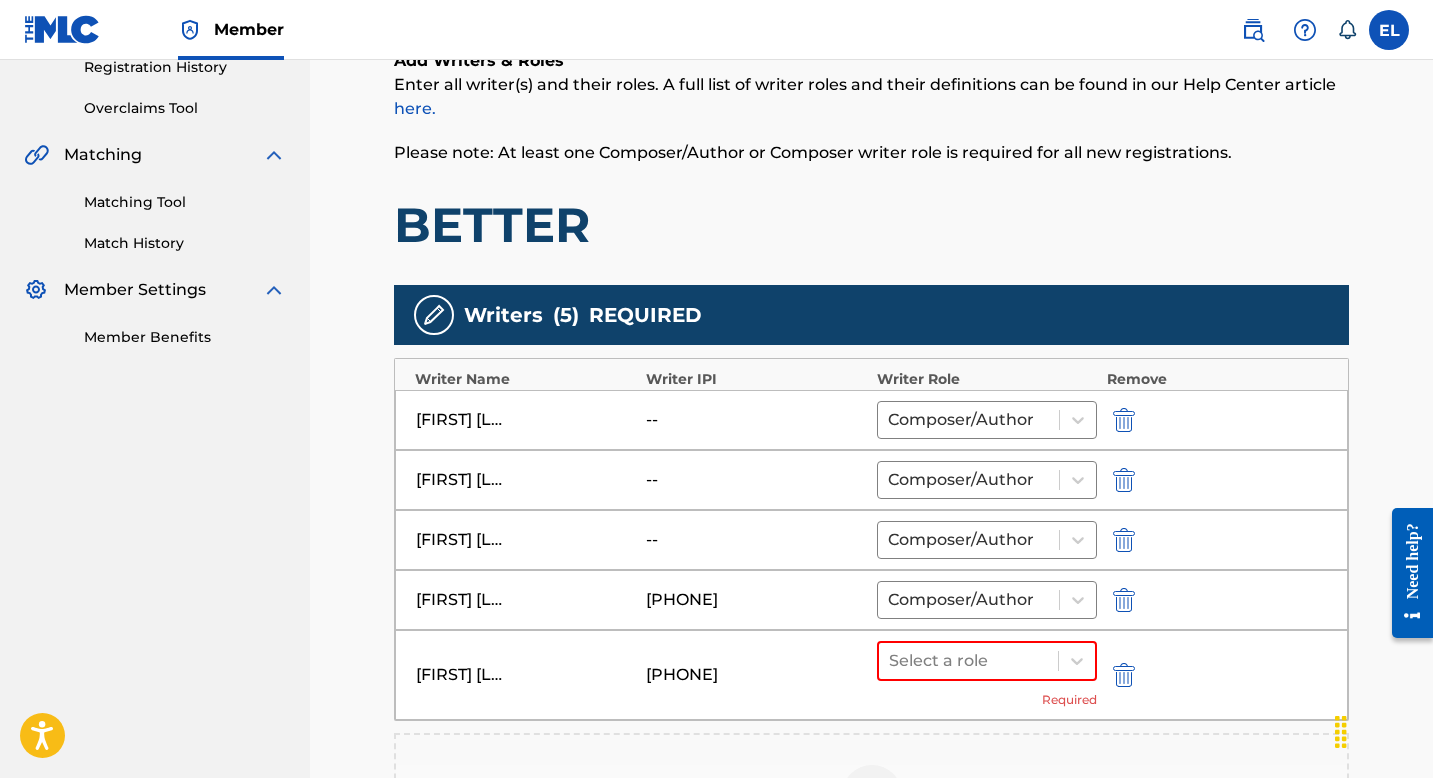 click at bounding box center (1124, 420) 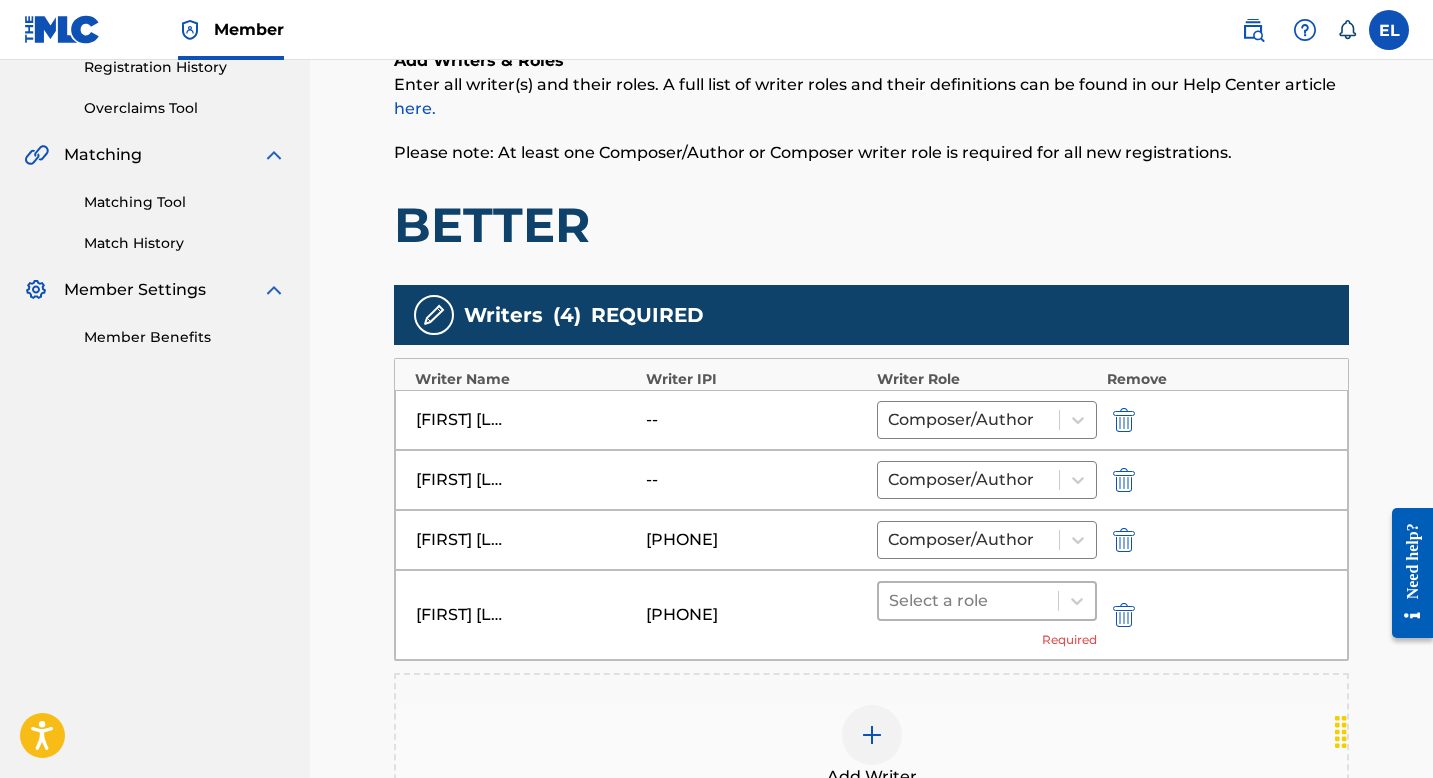 drag, startPoint x: 1019, startPoint y: 600, endPoint x: 1024, endPoint y: 611, distance: 12.083046 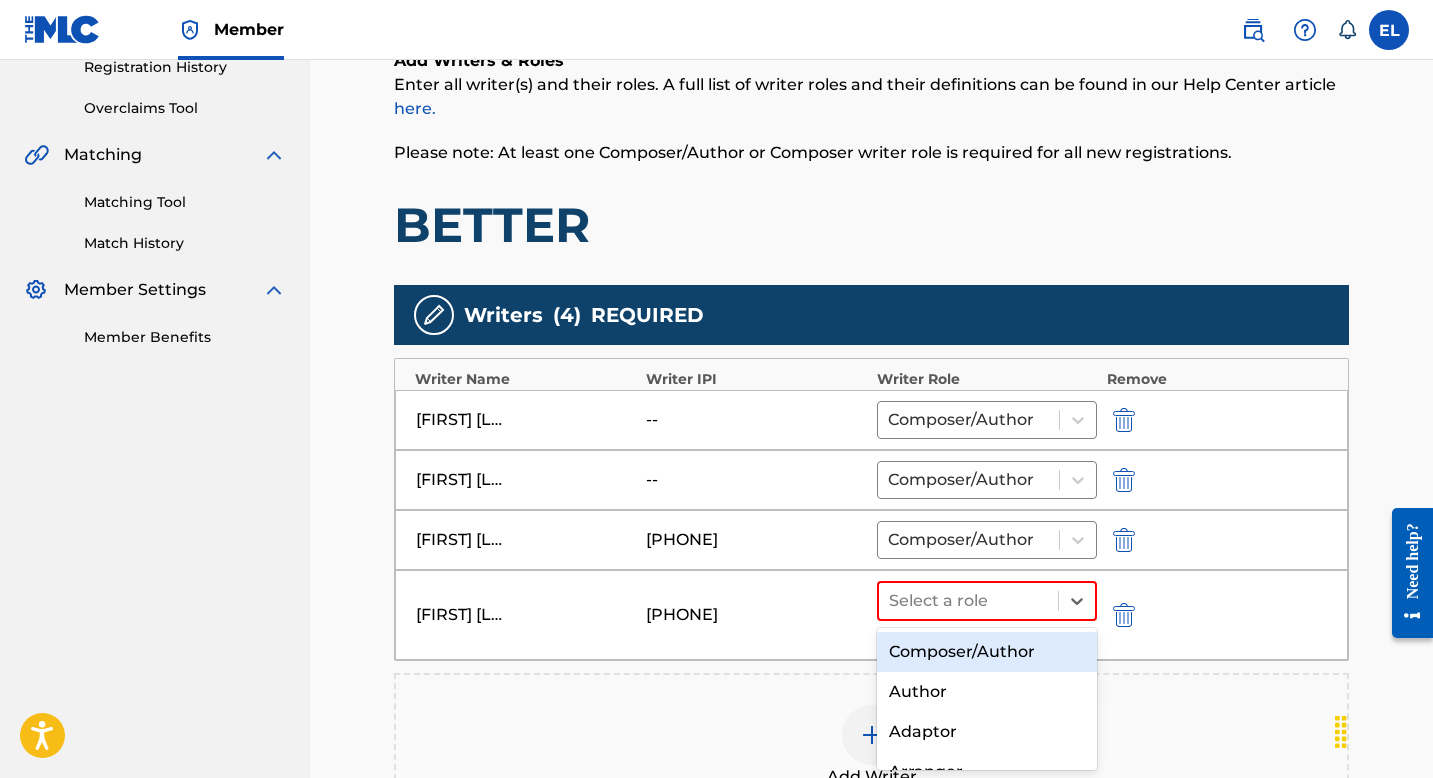 click on "Composer/Author" at bounding box center [987, 652] 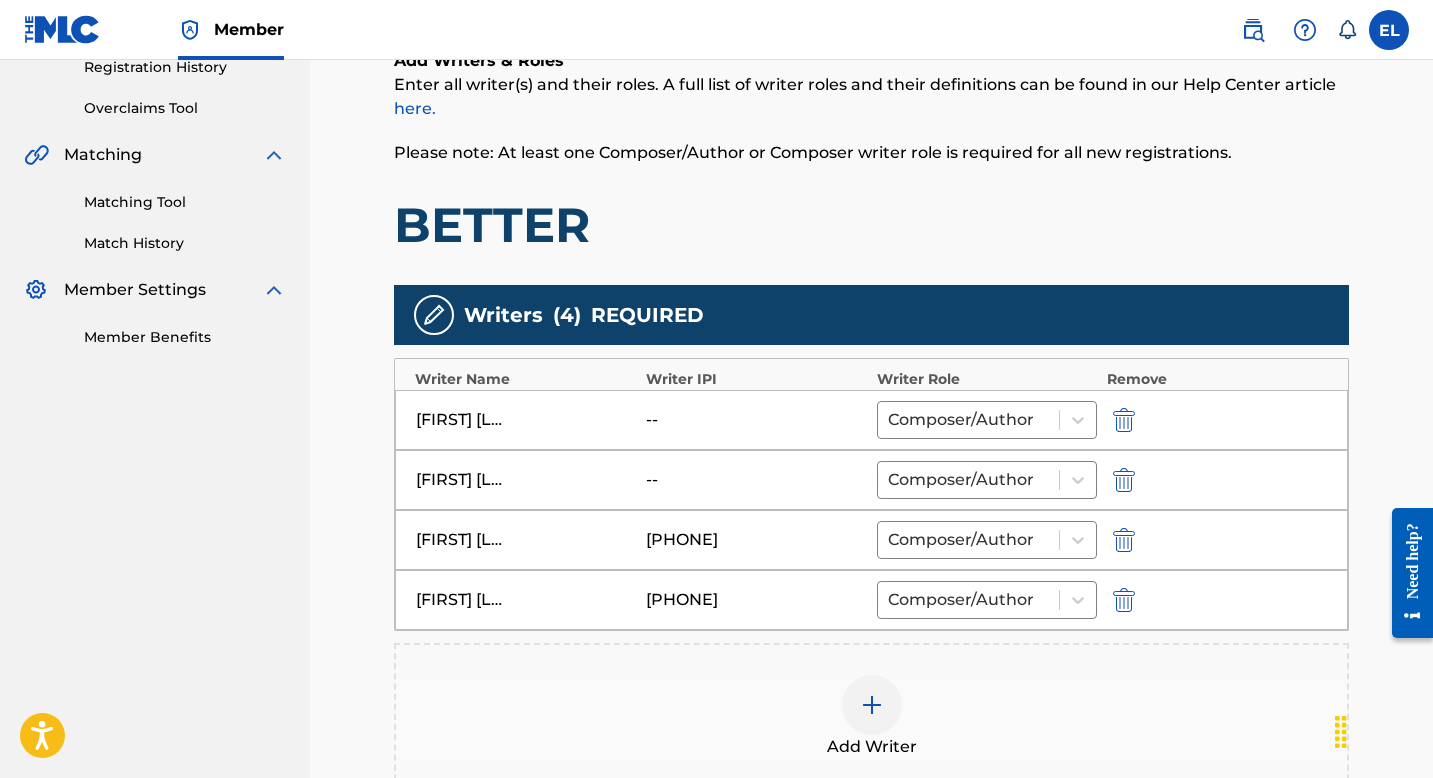 scroll, scrollTop: 696, scrollLeft: 0, axis: vertical 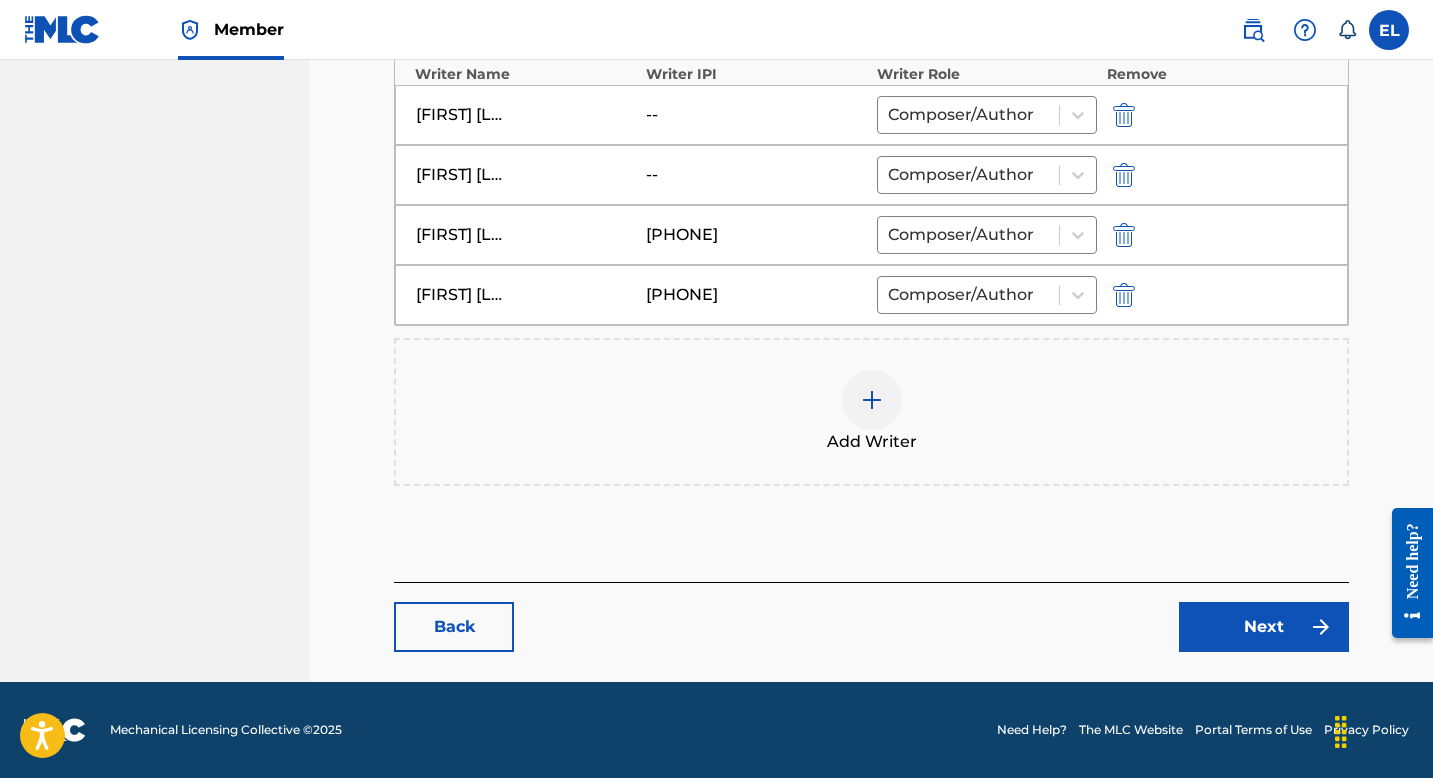 click at bounding box center [872, 400] 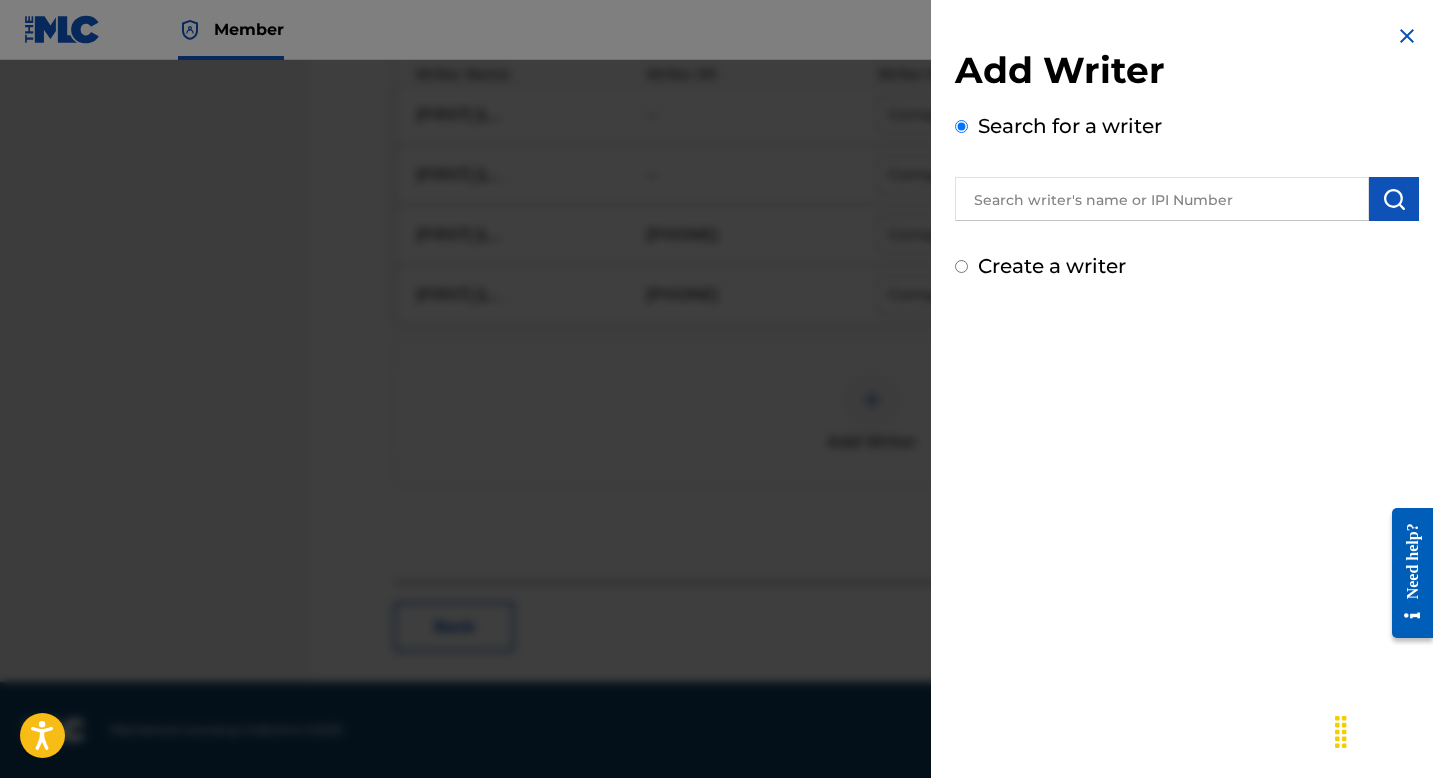 click at bounding box center [1162, 199] 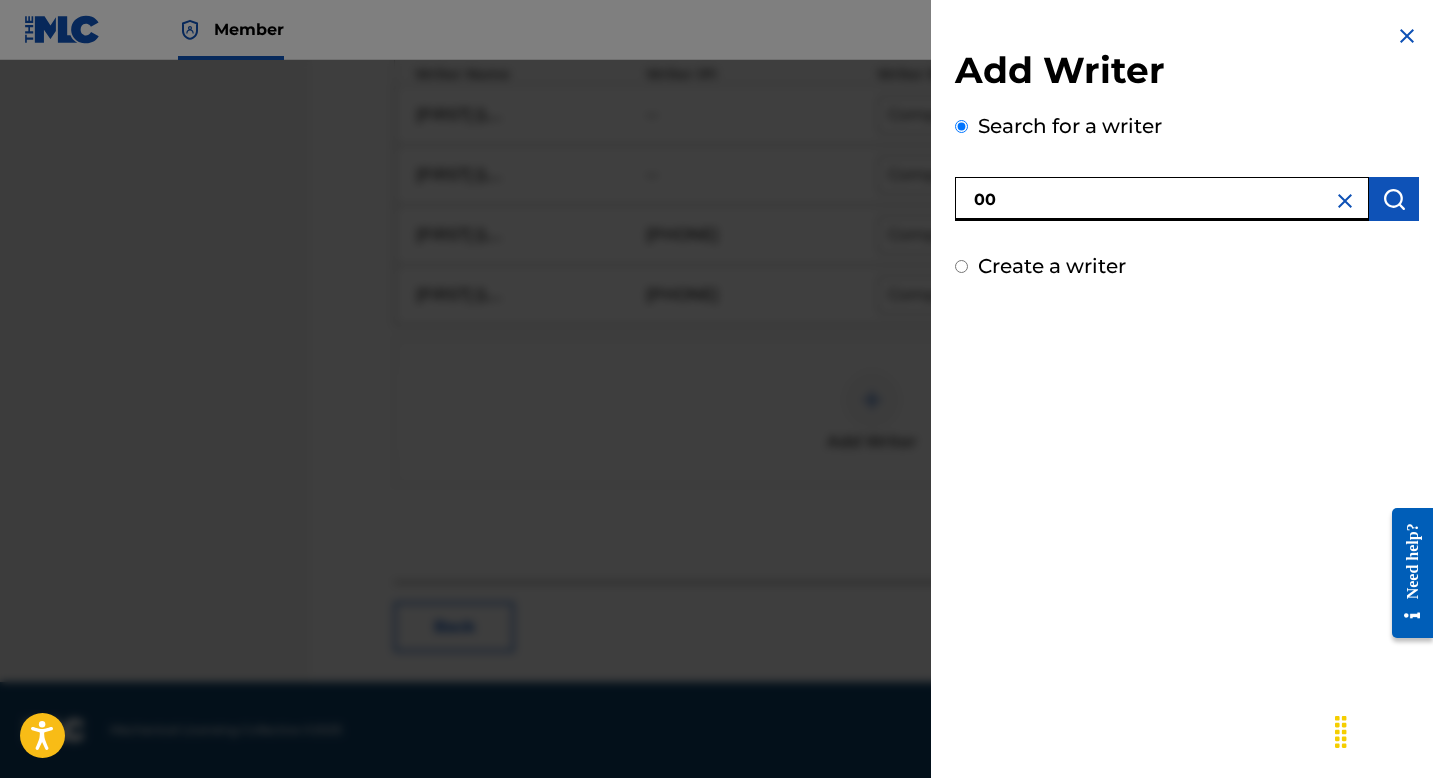paste on "383037365" 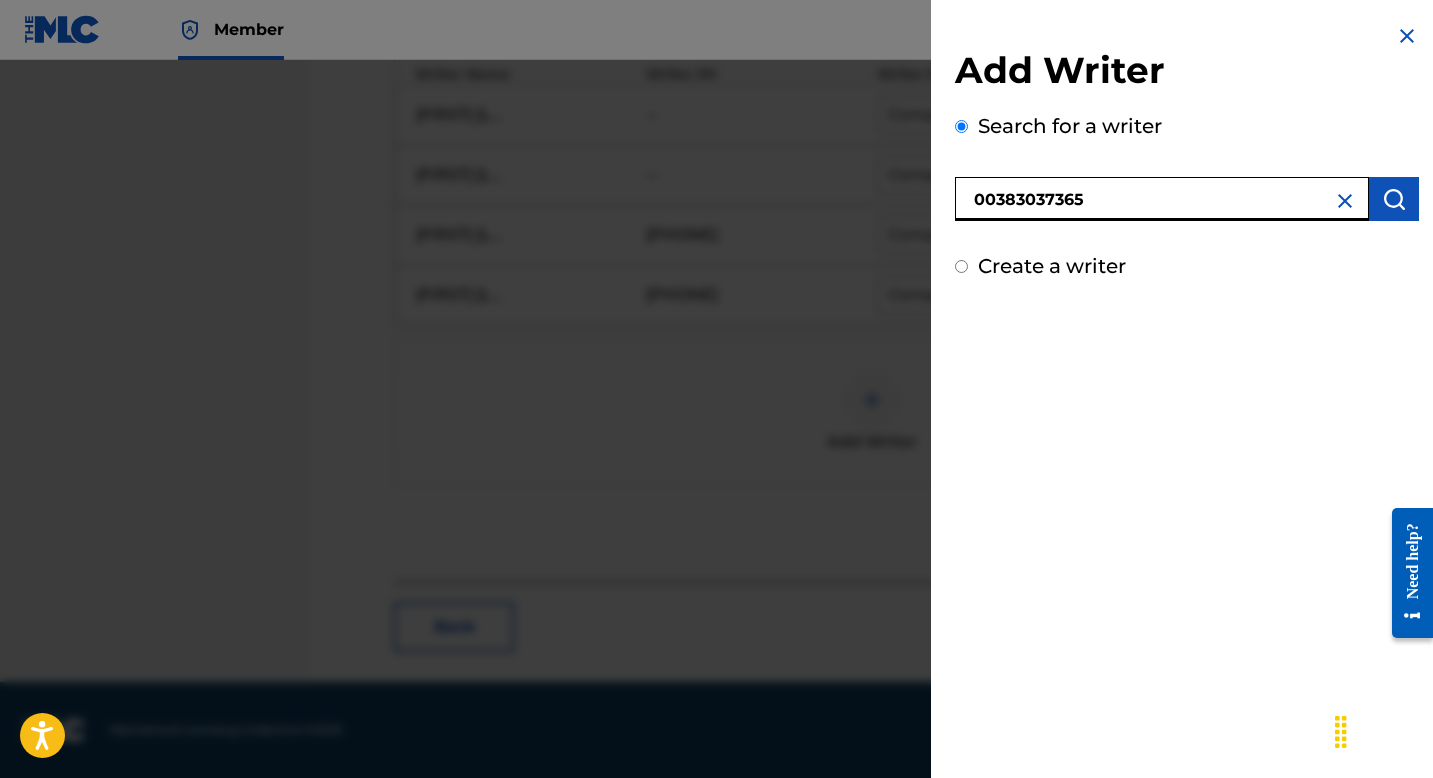 type on "00383037365" 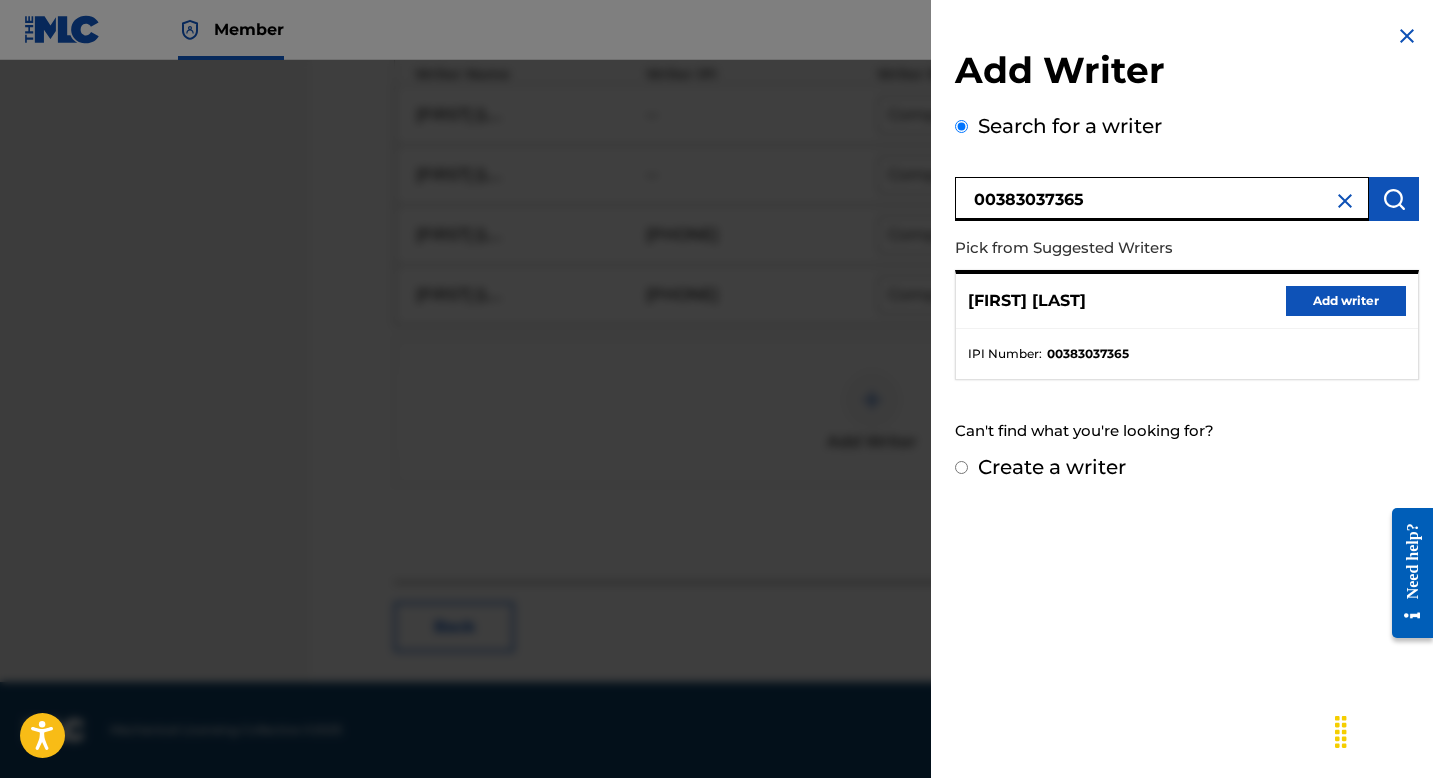 click on "Add writer" at bounding box center (1346, 301) 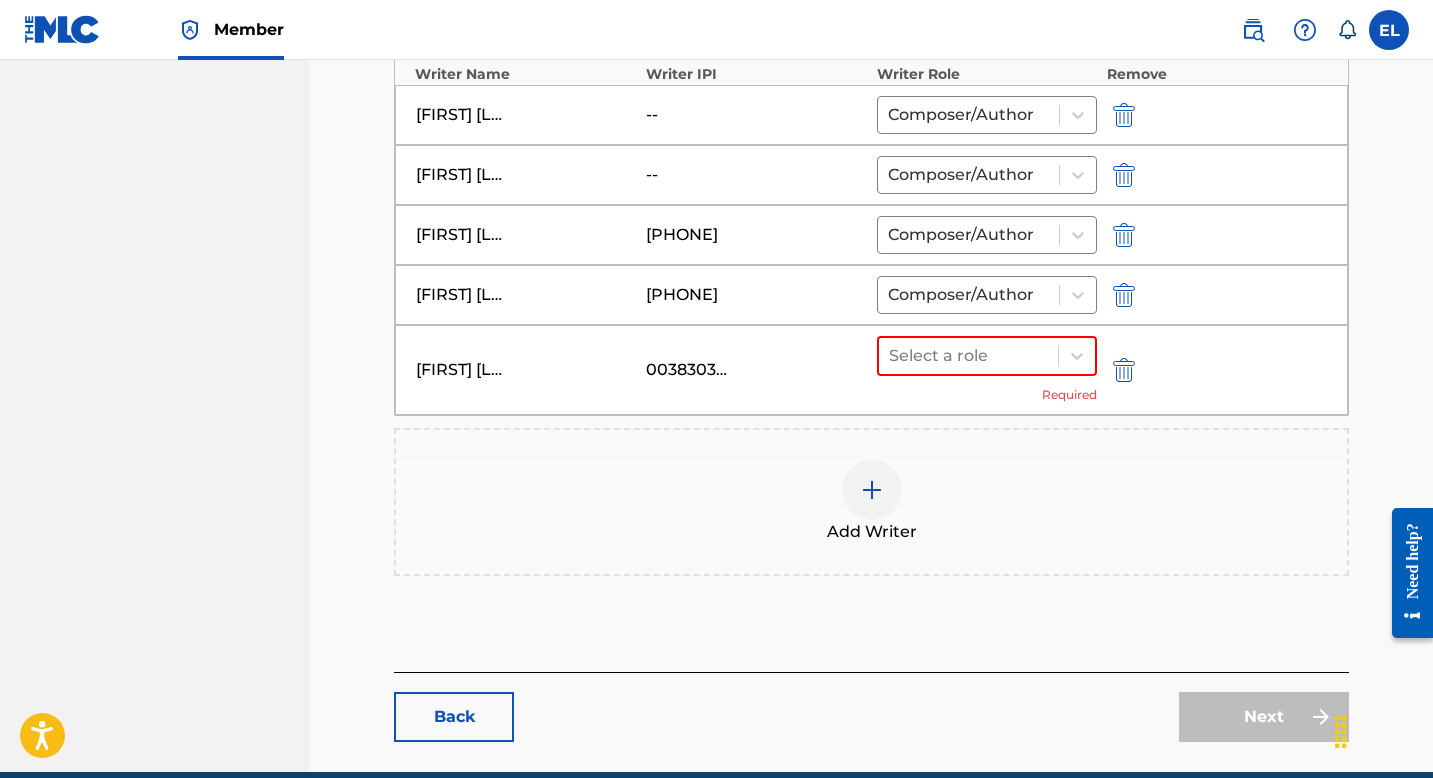 drag, startPoint x: 999, startPoint y: 353, endPoint x: 1006, endPoint y: 378, distance: 25.96151 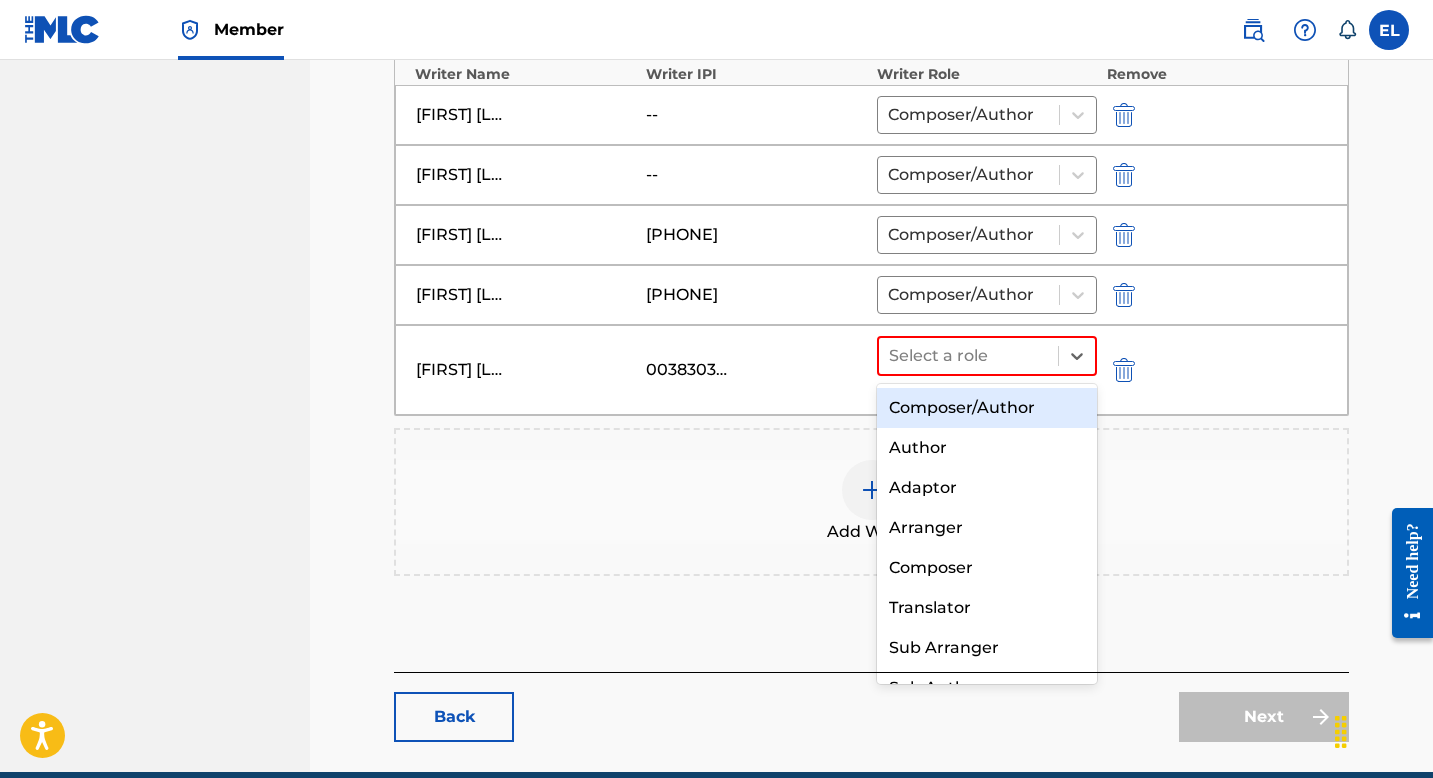 click on "Composer/Author" at bounding box center [987, 408] 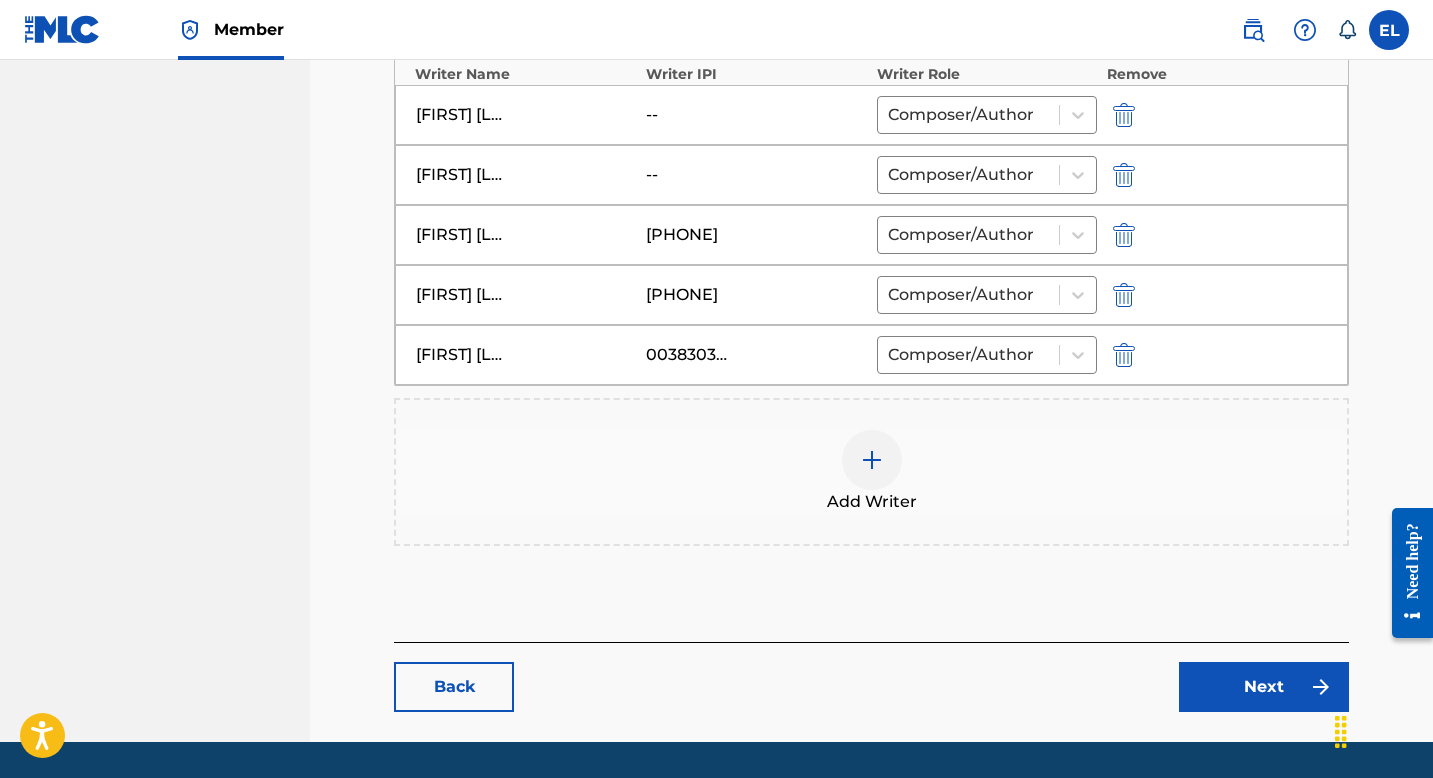 click at bounding box center (1124, 175) 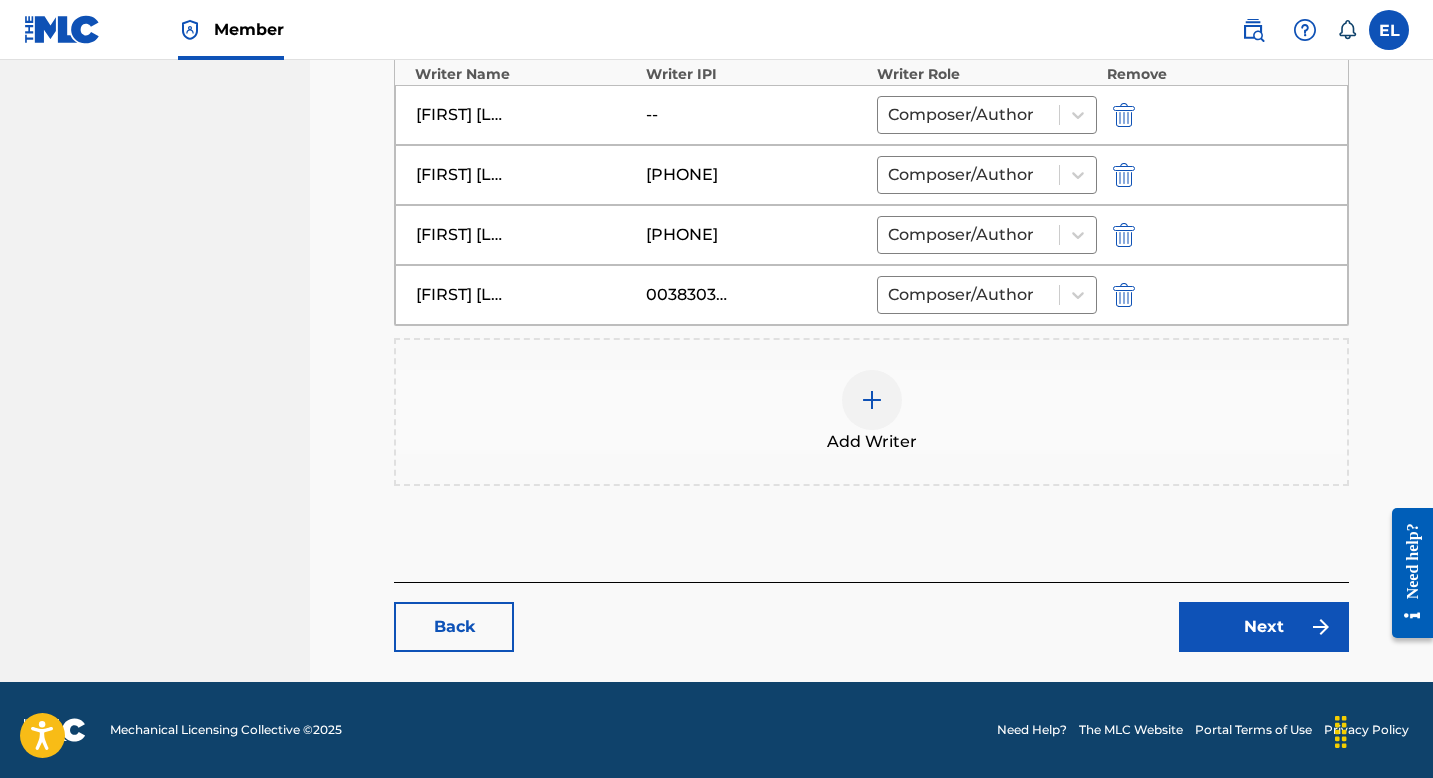click at bounding box center (872, 400) 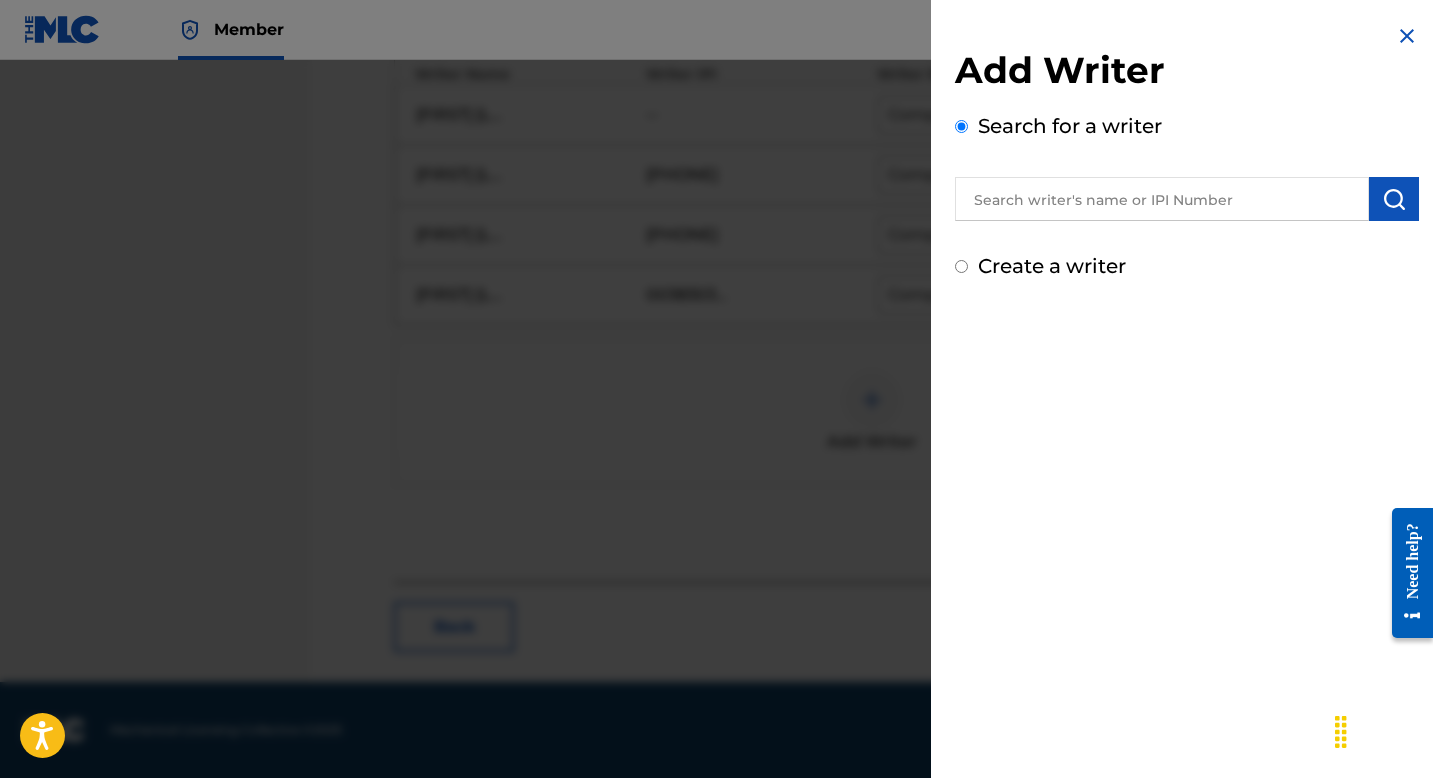 click at bounding box center [1162, 199] 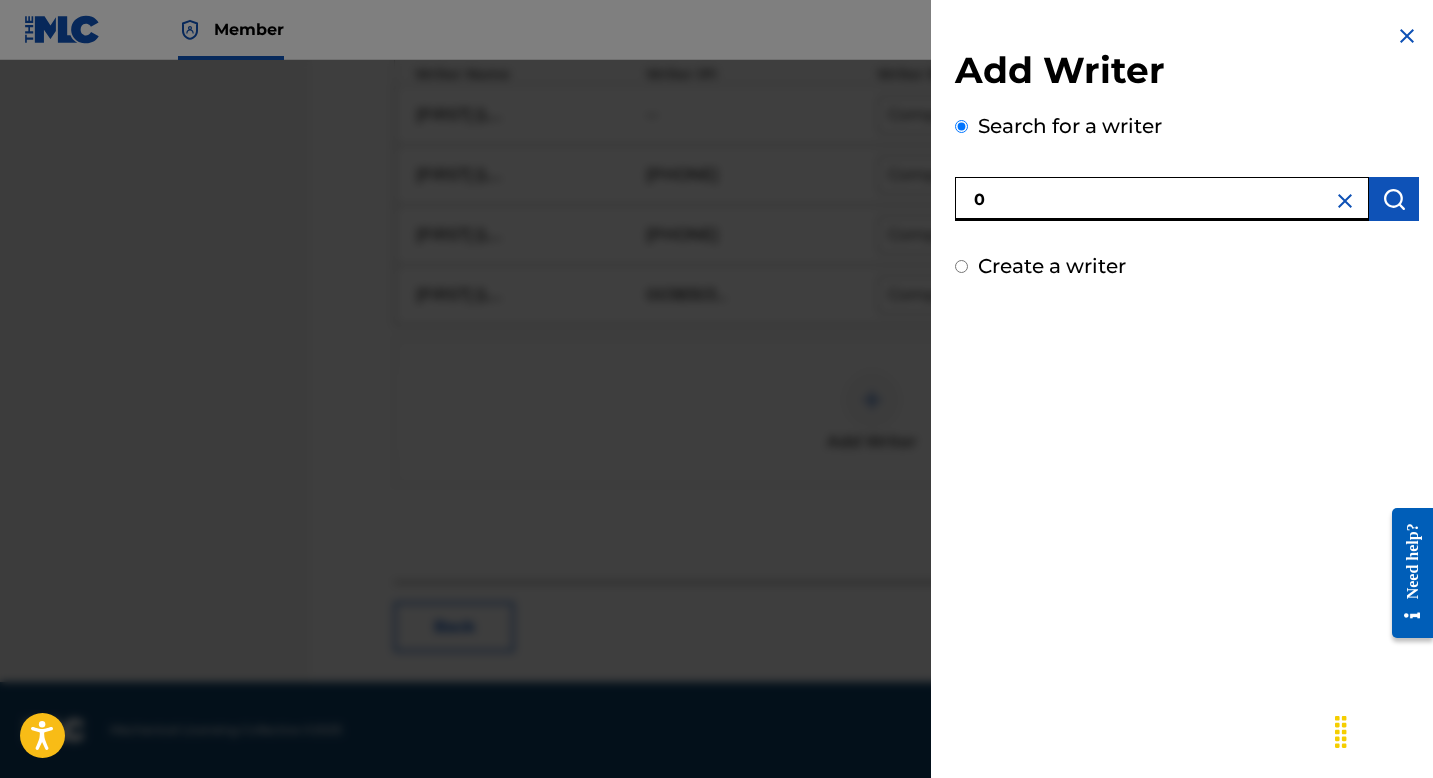 paste on "1155854930" 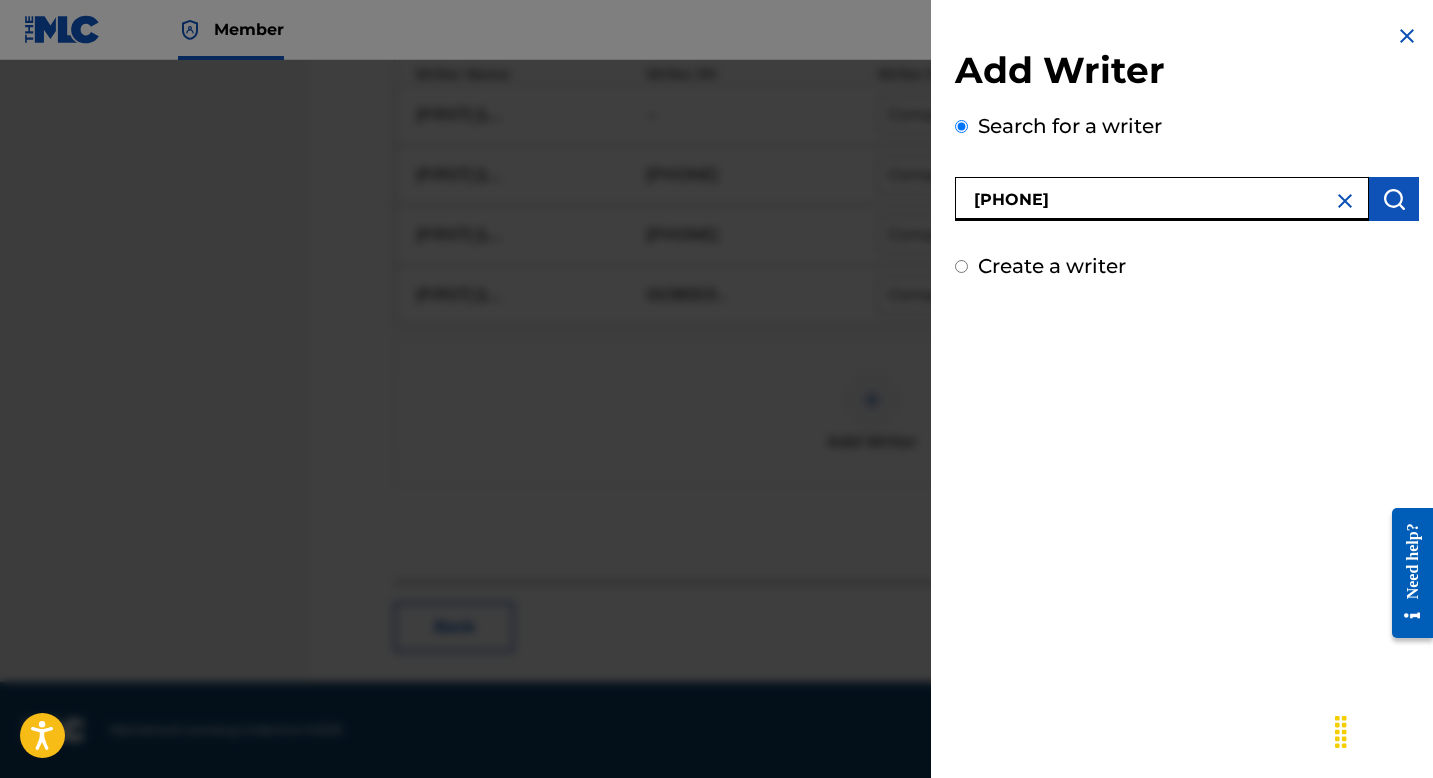 type on "01155854930" 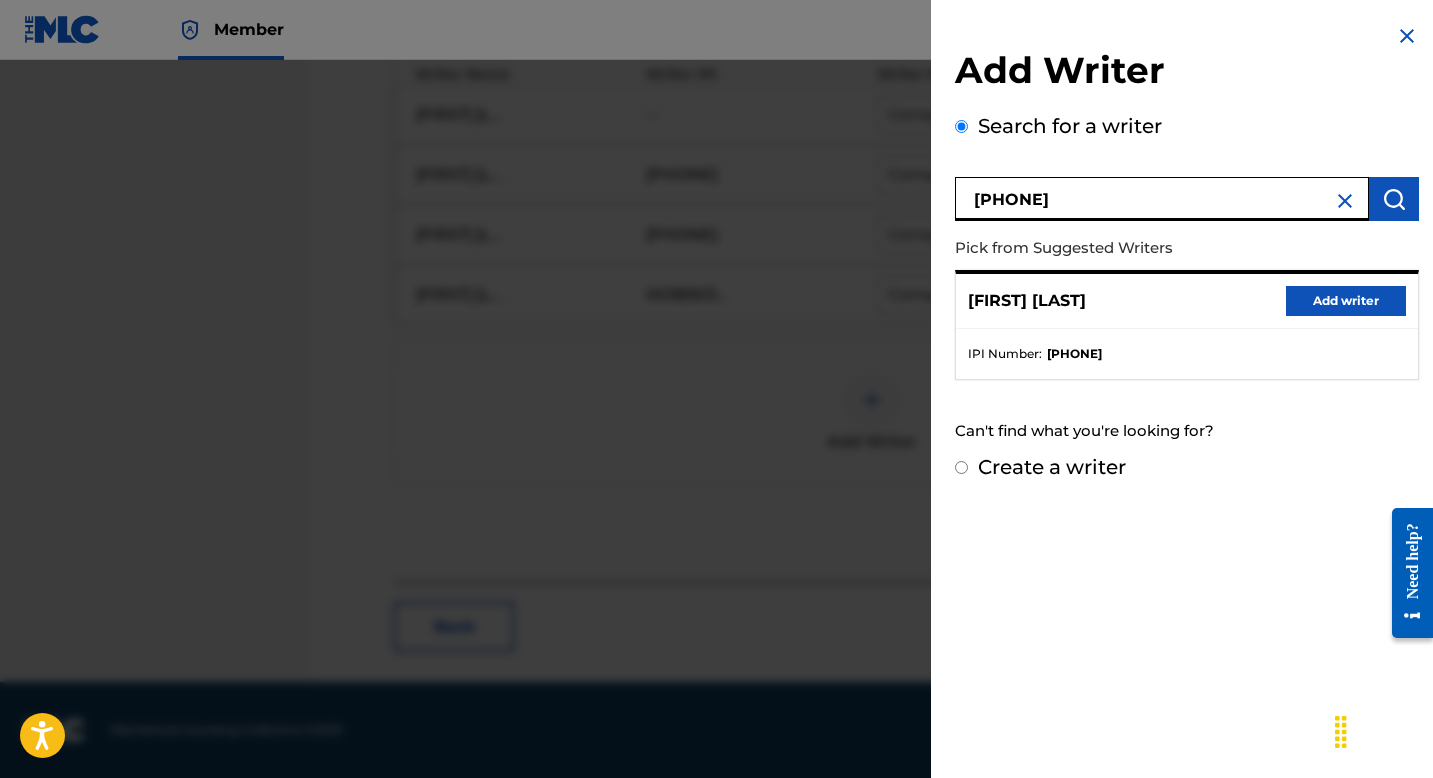 click on "Add writer" at bounding box center [1346, 301] 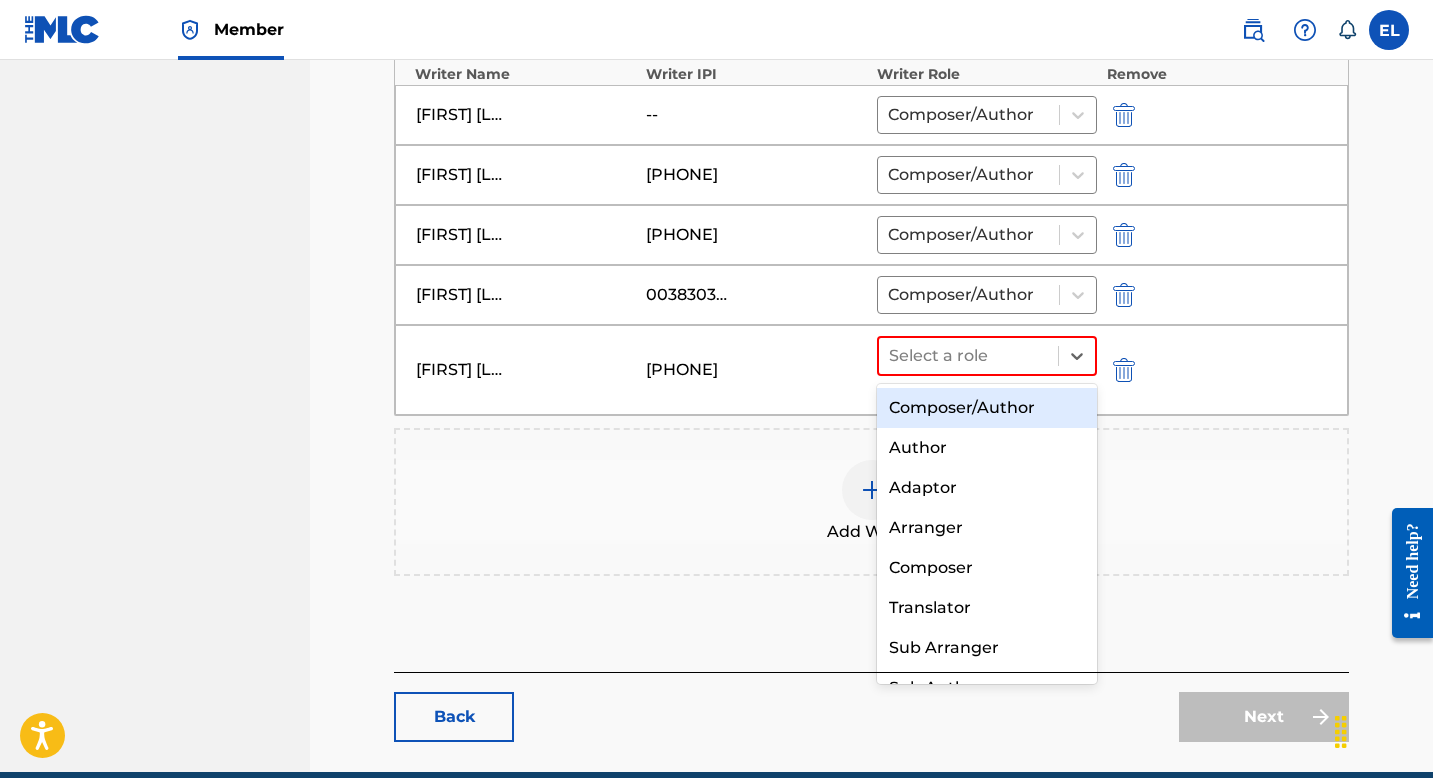 drag, startPoint x: 1038, startPoint y: 359, endPoint x: 1027, endPoint y: 393, distance: 35.735138 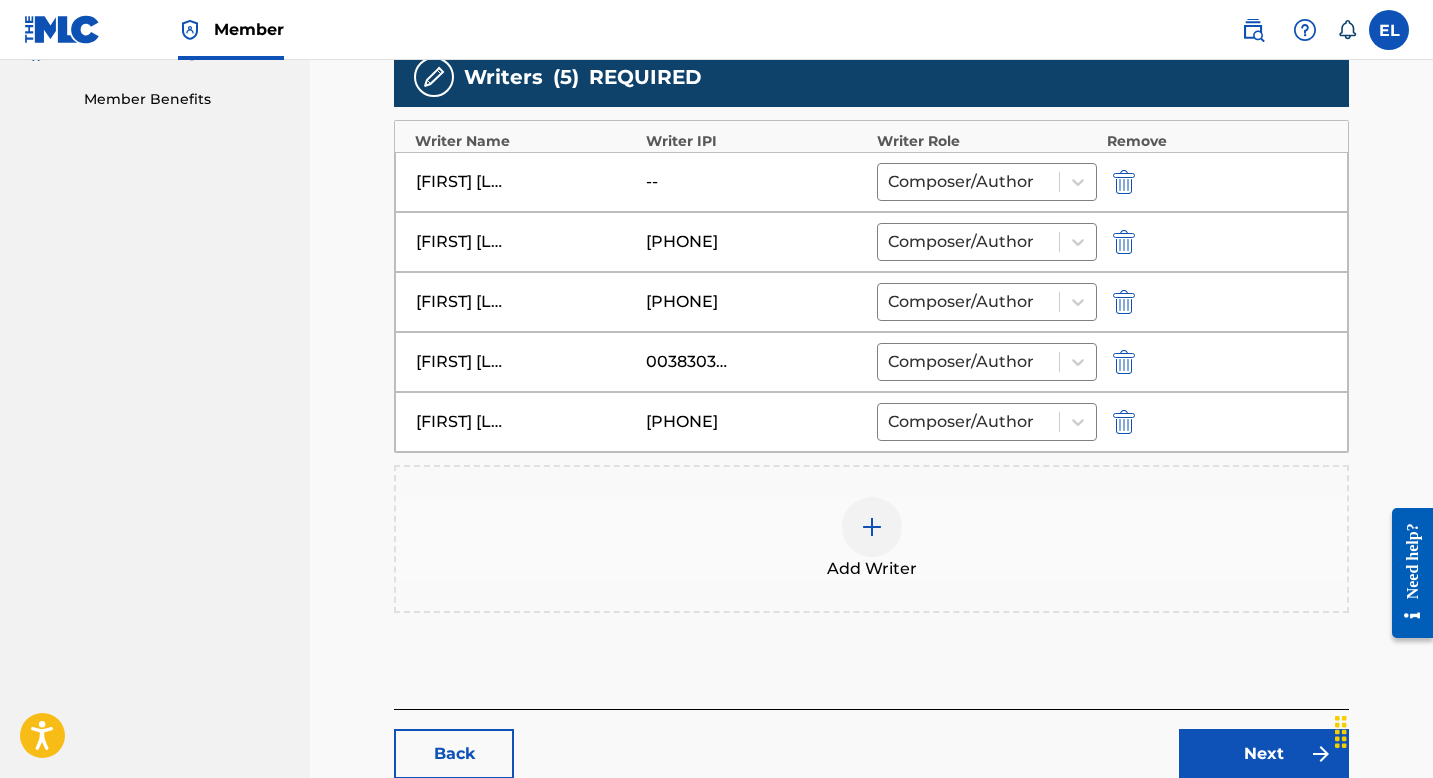 scroll, scrollTop: 520, scrollLeft: 0, axis: vertical 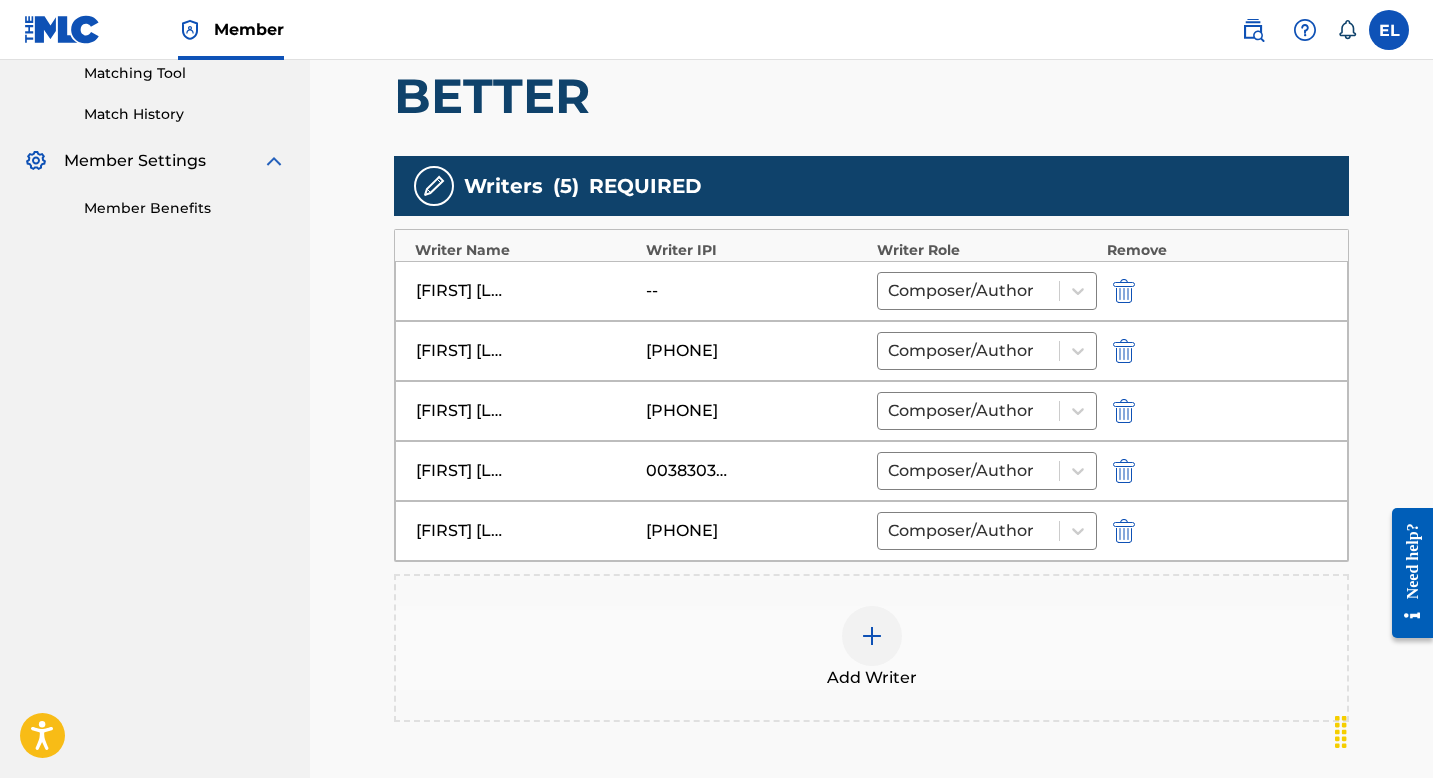 click at bounding box center [1124, 291] 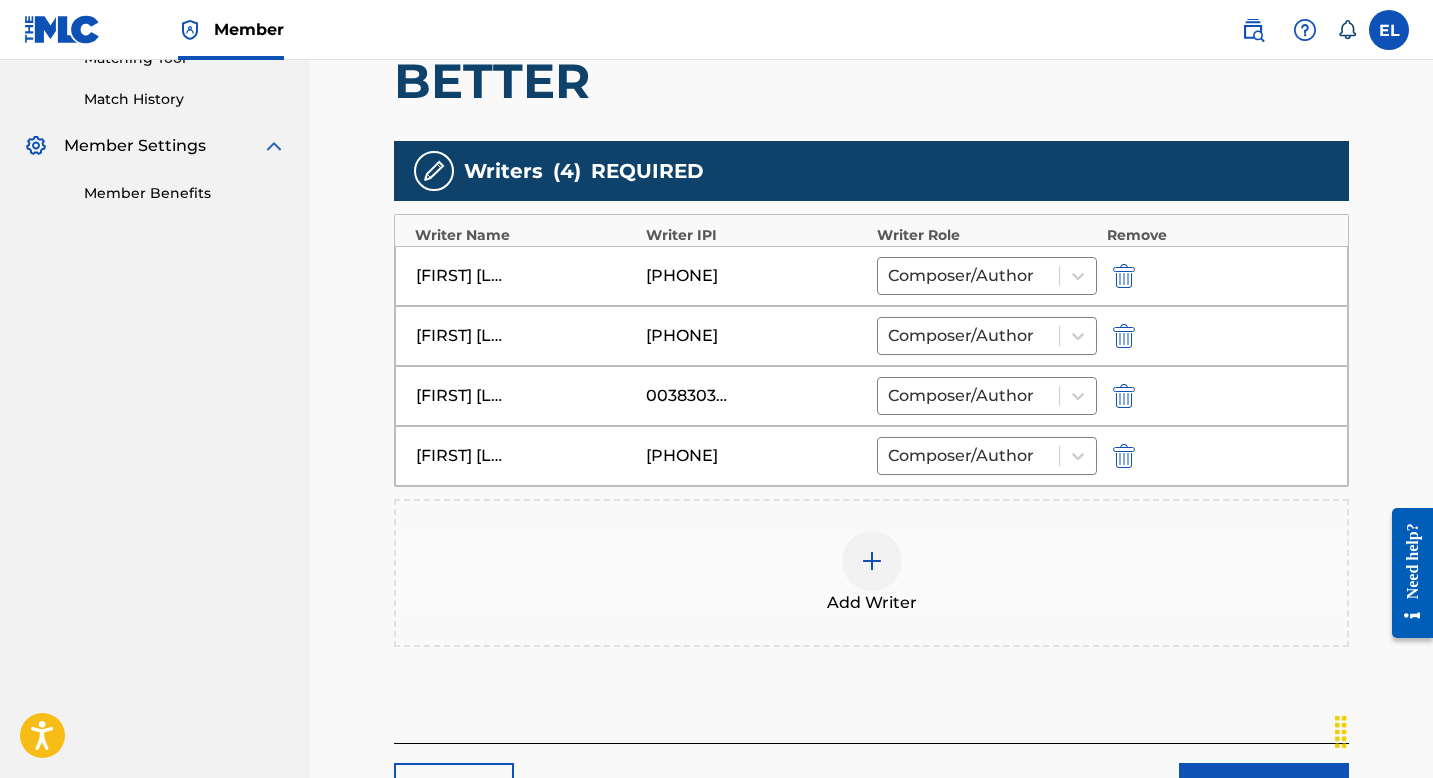 scroll, scrollTop: 696, scrollLeft: 0, axis: vertical 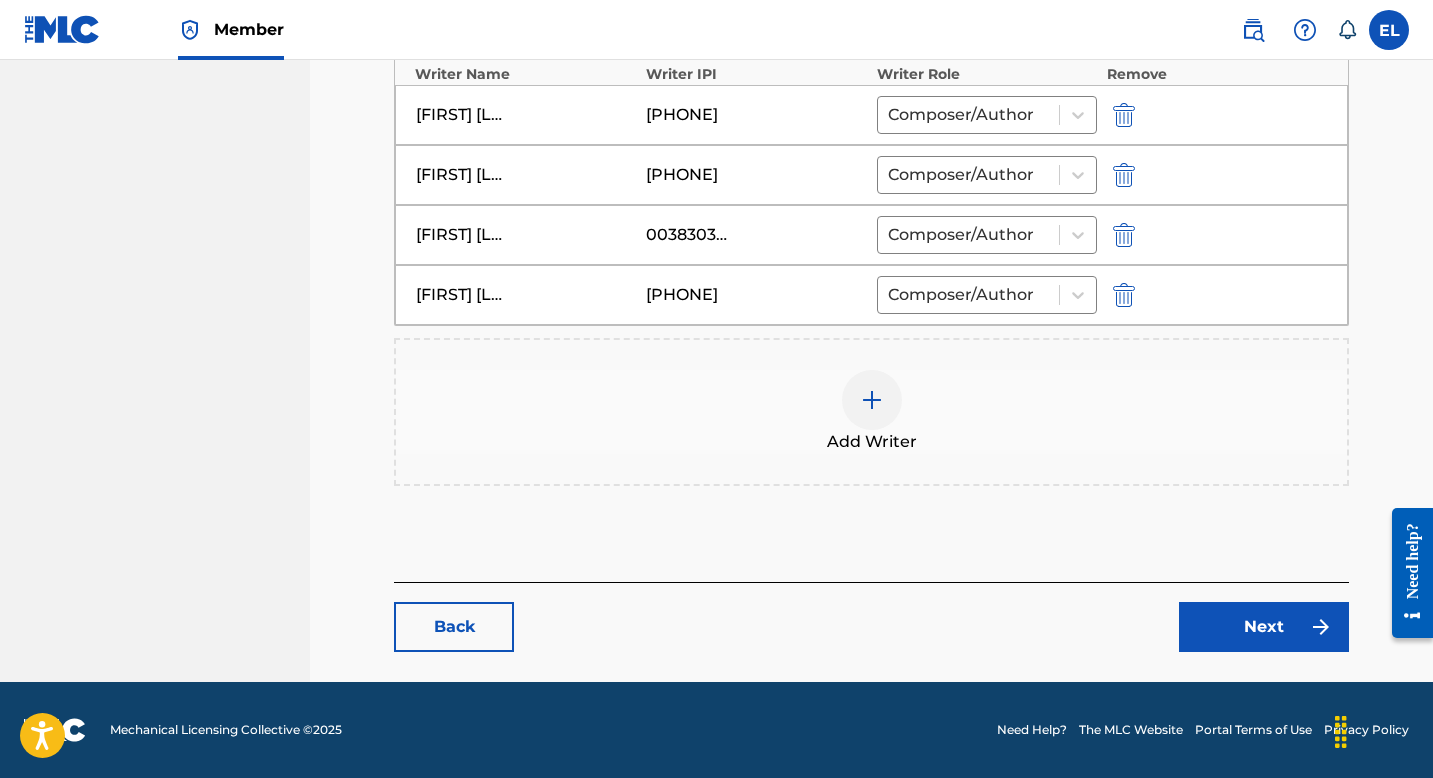 click on "Next" at bounding box center [1264, 627] 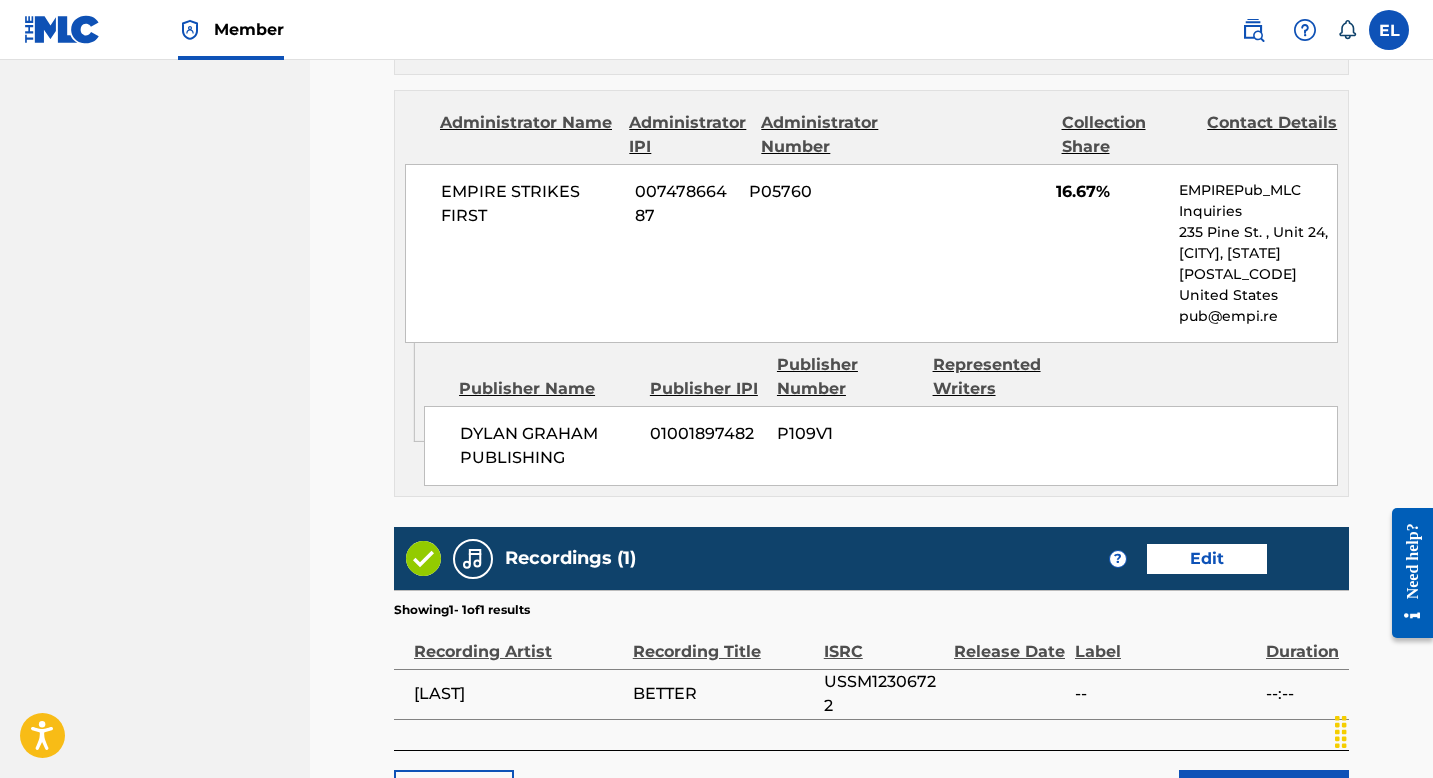 scroll, scrollTop: 696, scrollLeft: 0, axis: vertical 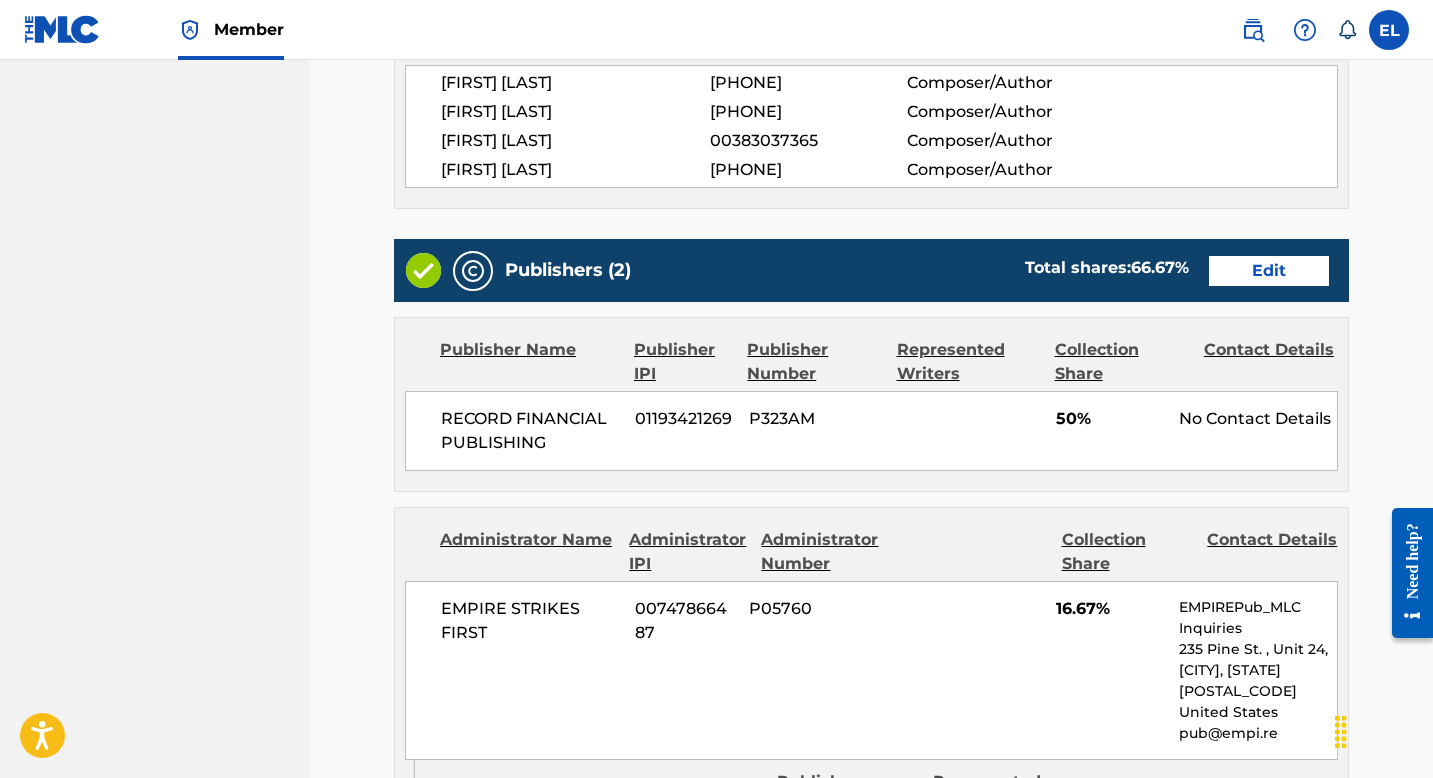 click on "Edit" at bounding box center (1269, 271) 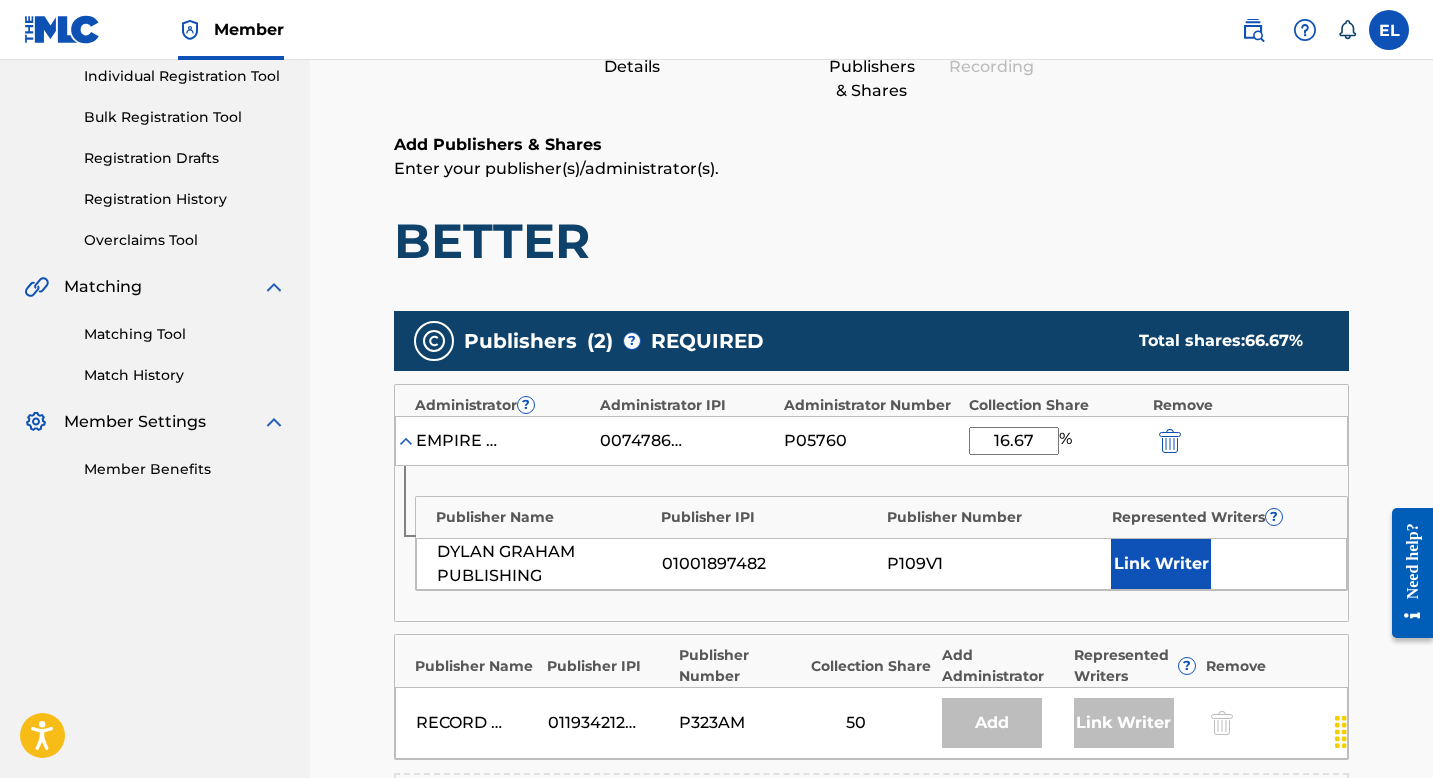 scroll, scrollTop: 422, scrollLeft: 0, axis: vertical 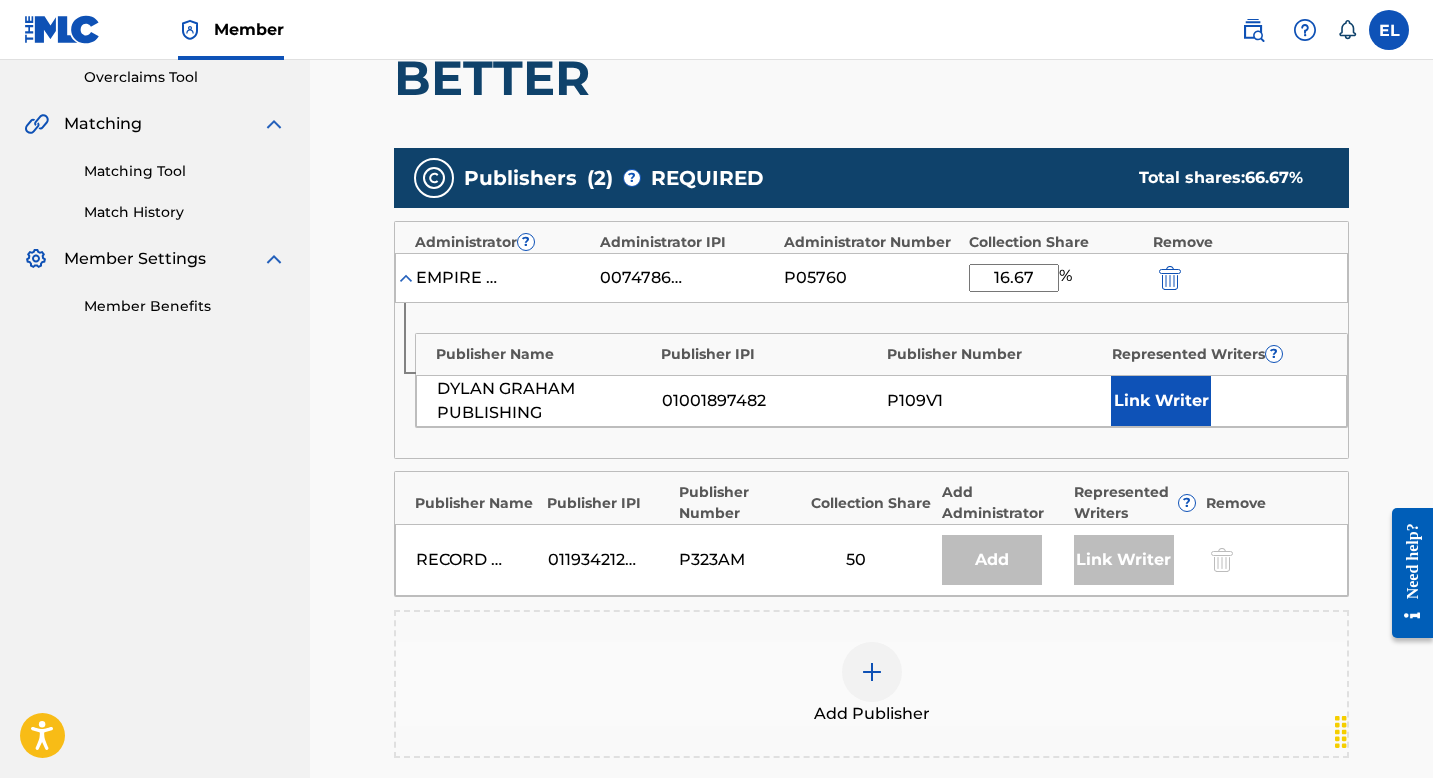 click on "Link Writer" at bounding box center (1161, 401) 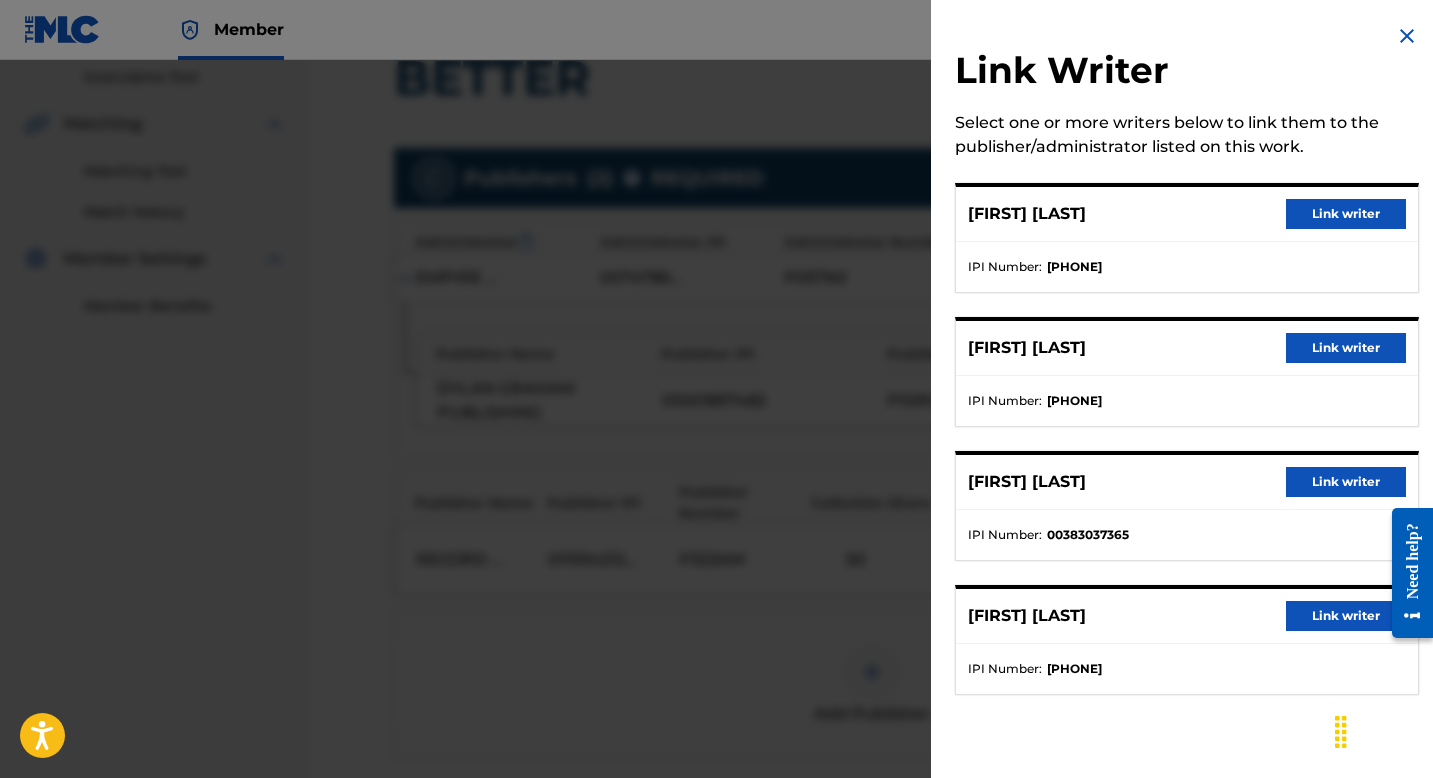 click on "Link writer" at bounding box center [1346, 214] 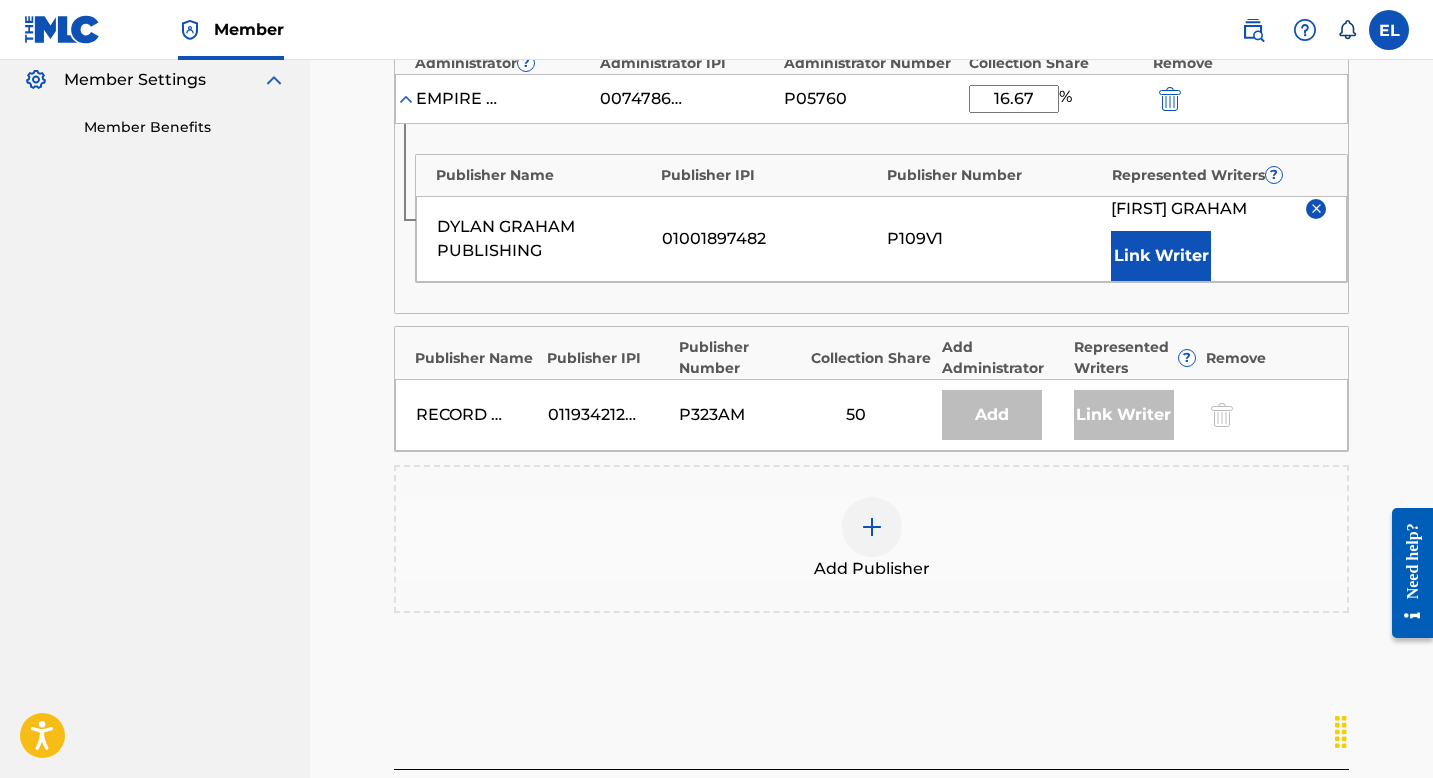 scroll, scrollTop: 787, scrollLeft: 0, axis: vertical 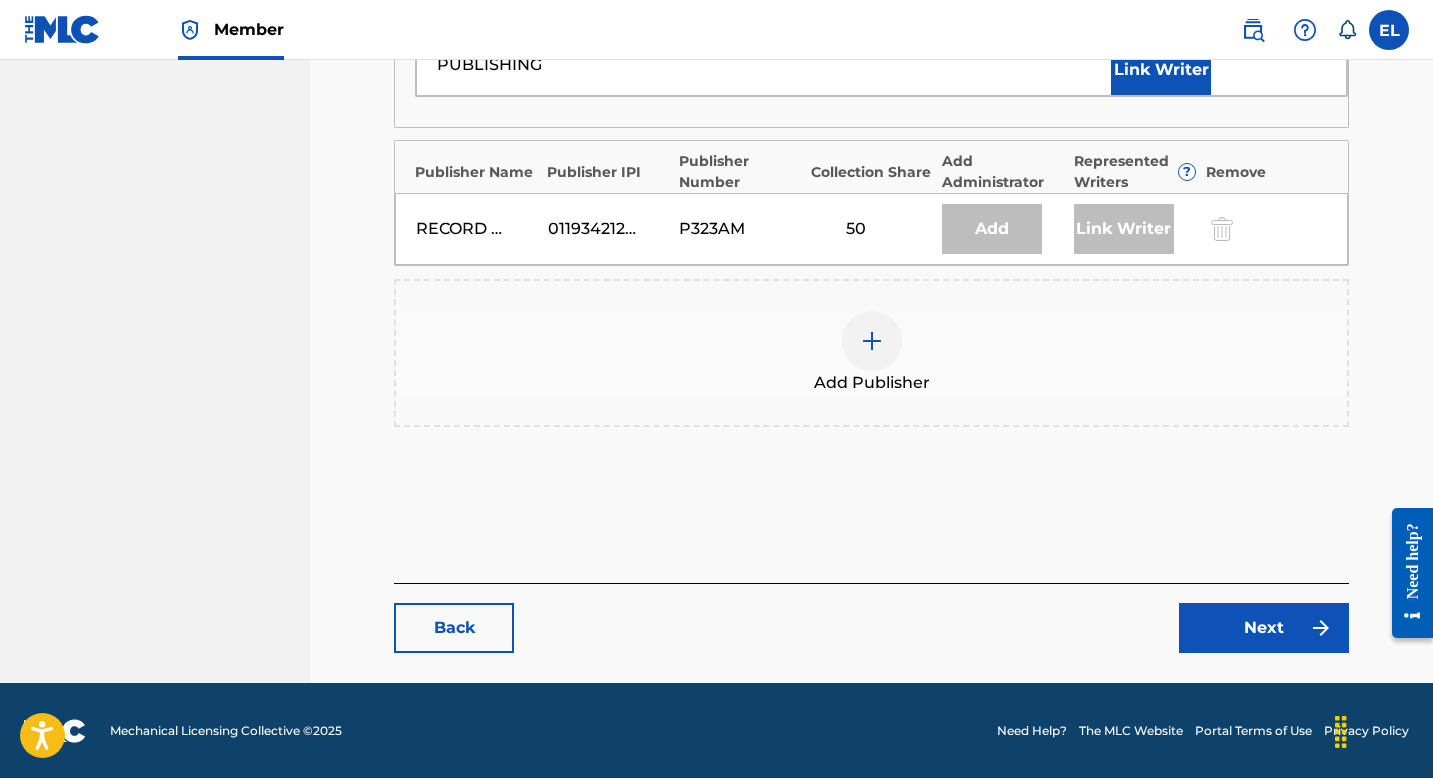 click on "Next" at bounding box center (1264, 628) 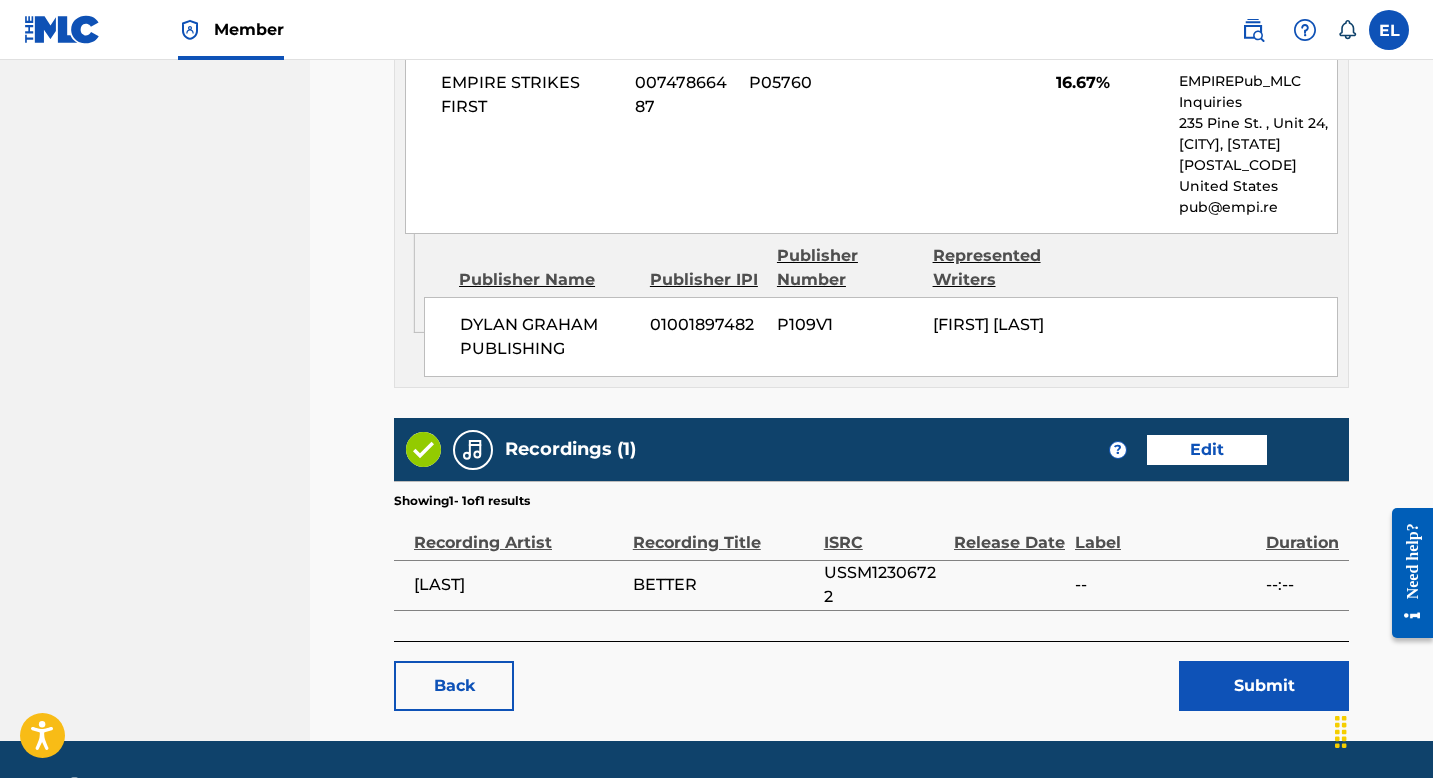 scroll, scrollTop: 1276, scrollLeft: 0, axis: vertical 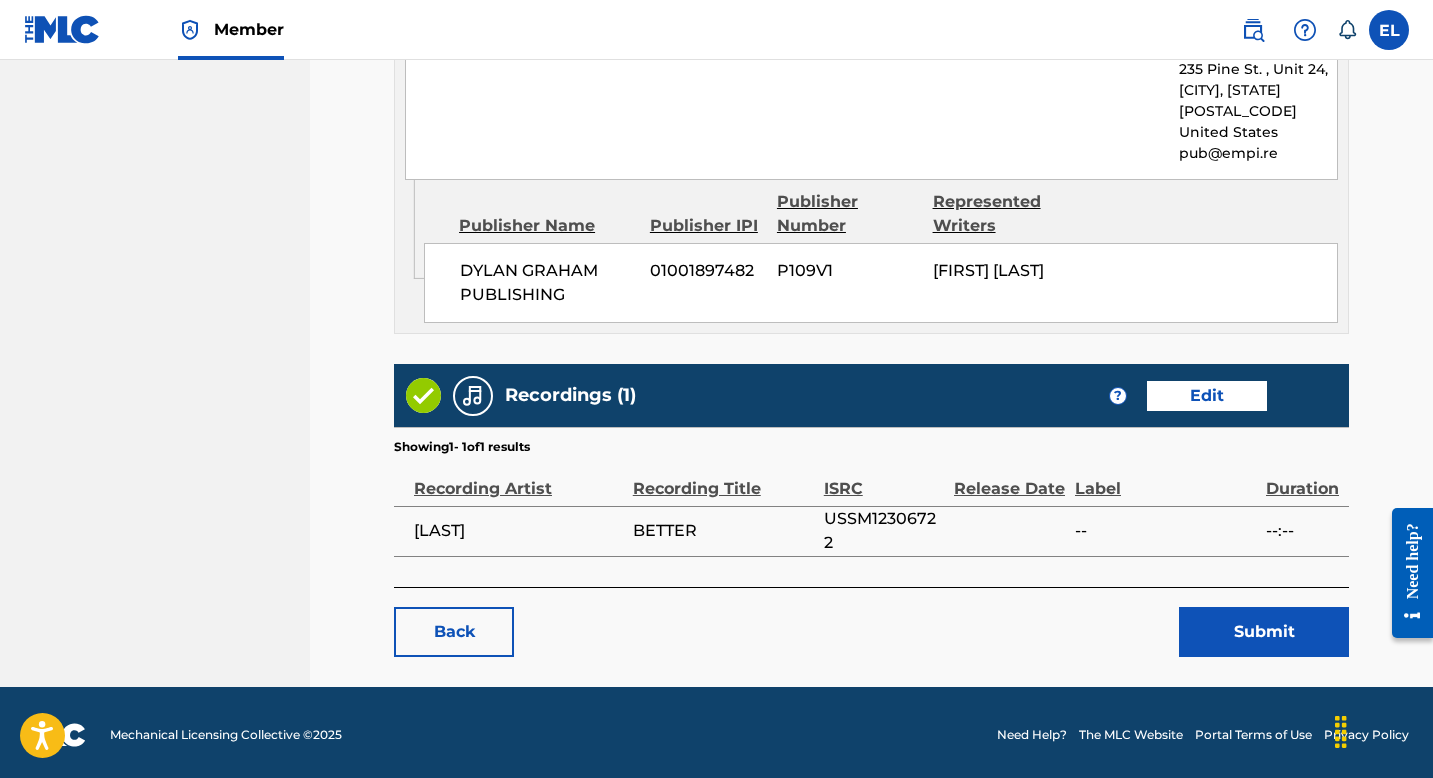 click on "Submit" at bounding box center (1264, 632) 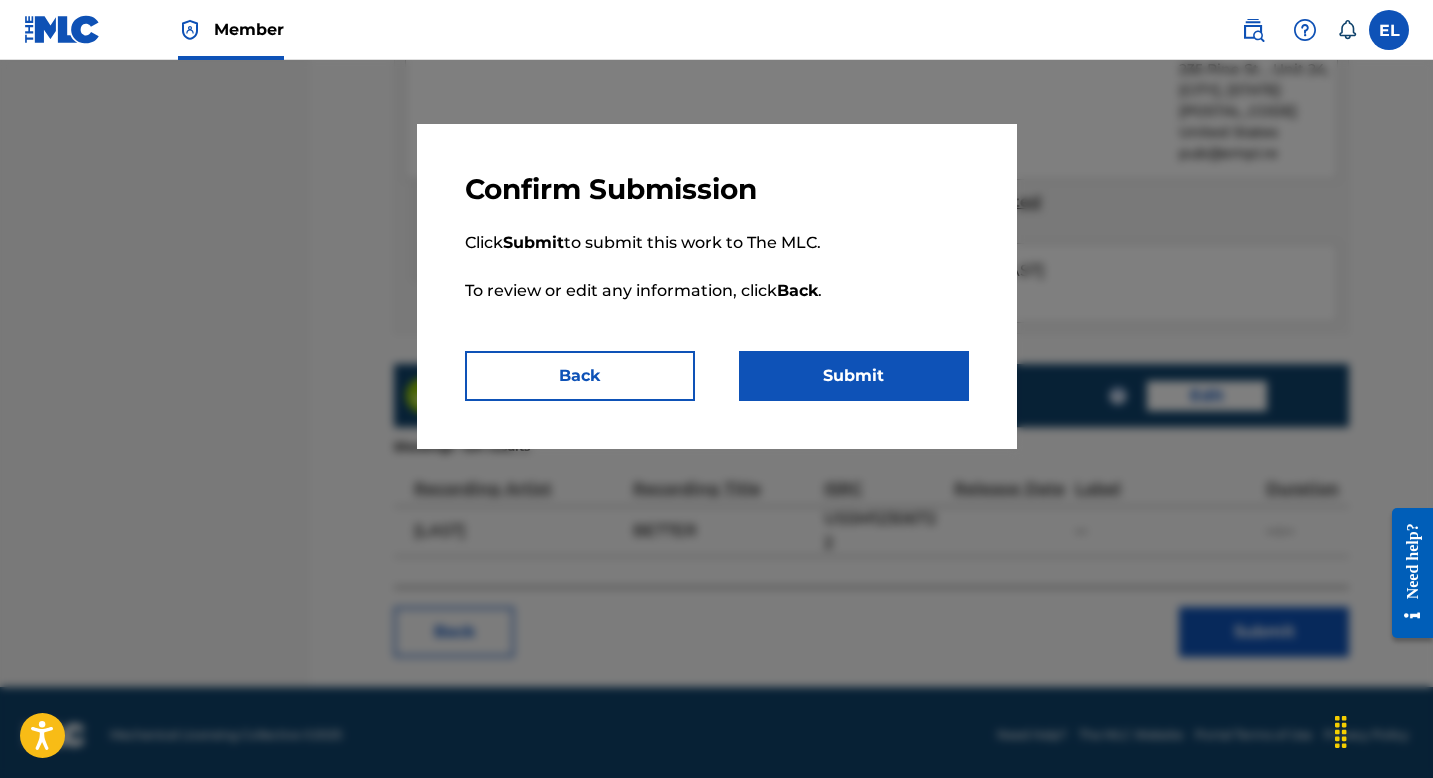 click on "Submit" at bounding box center [854, 376] 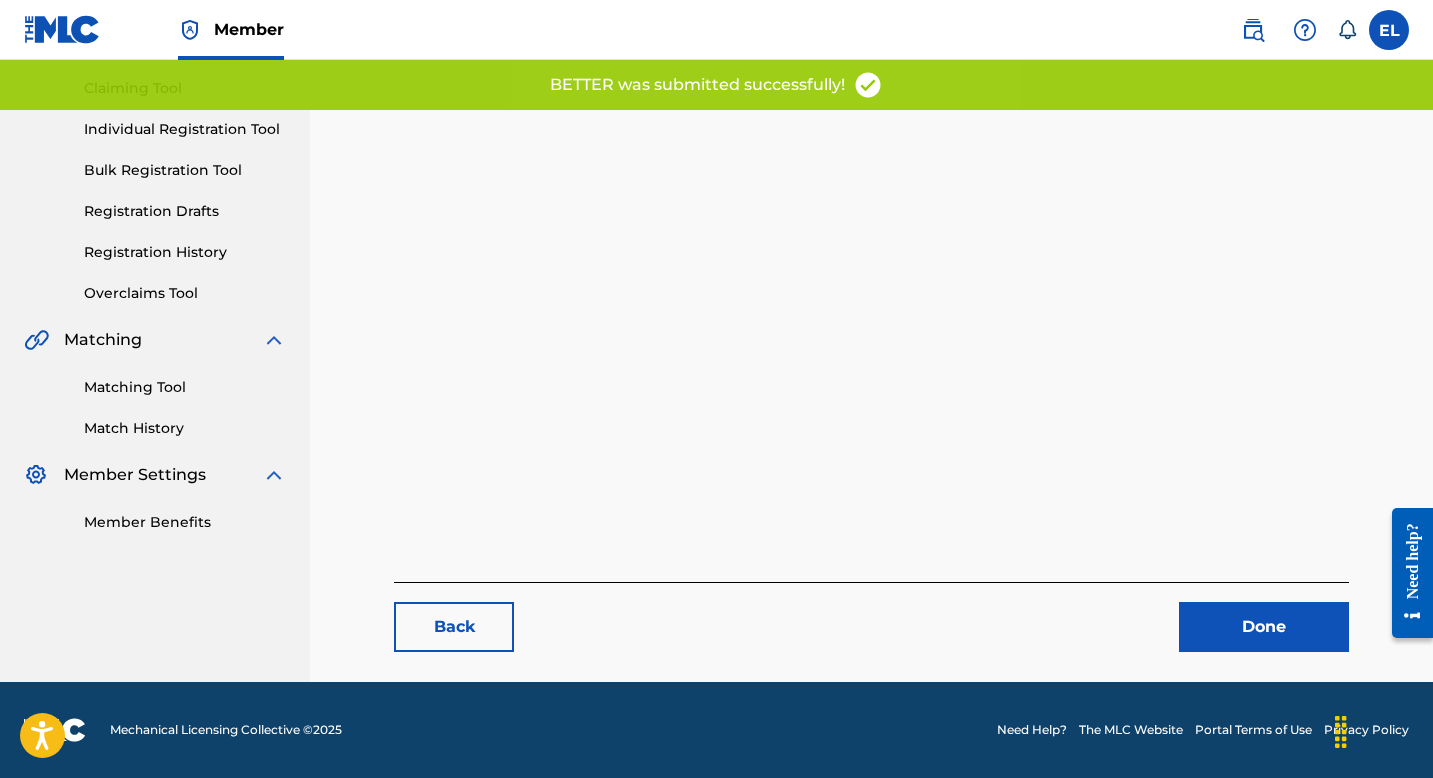 scroll, scrollTop: 0, scrollLeft: 0, axis: both 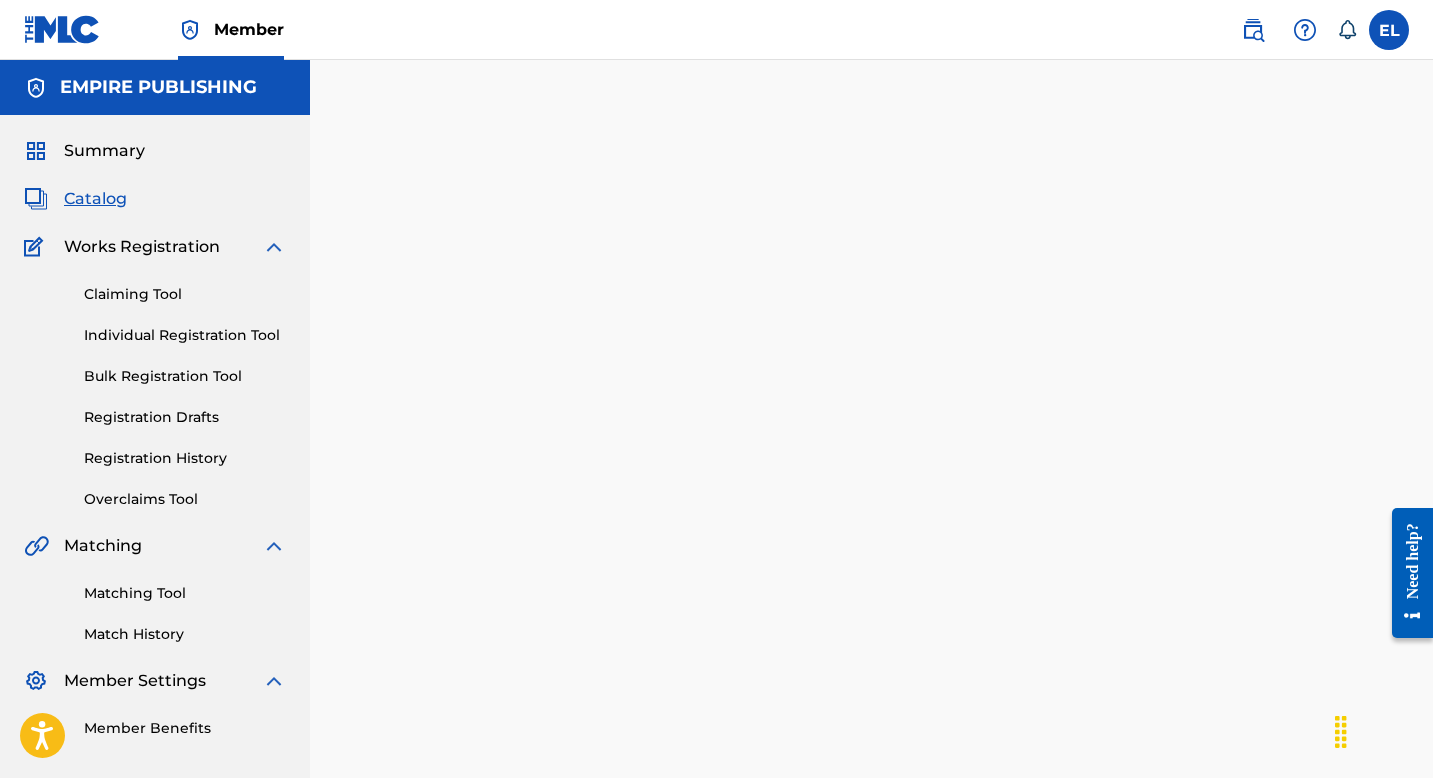 click on "Catalog" at bounding box center (95, 199) 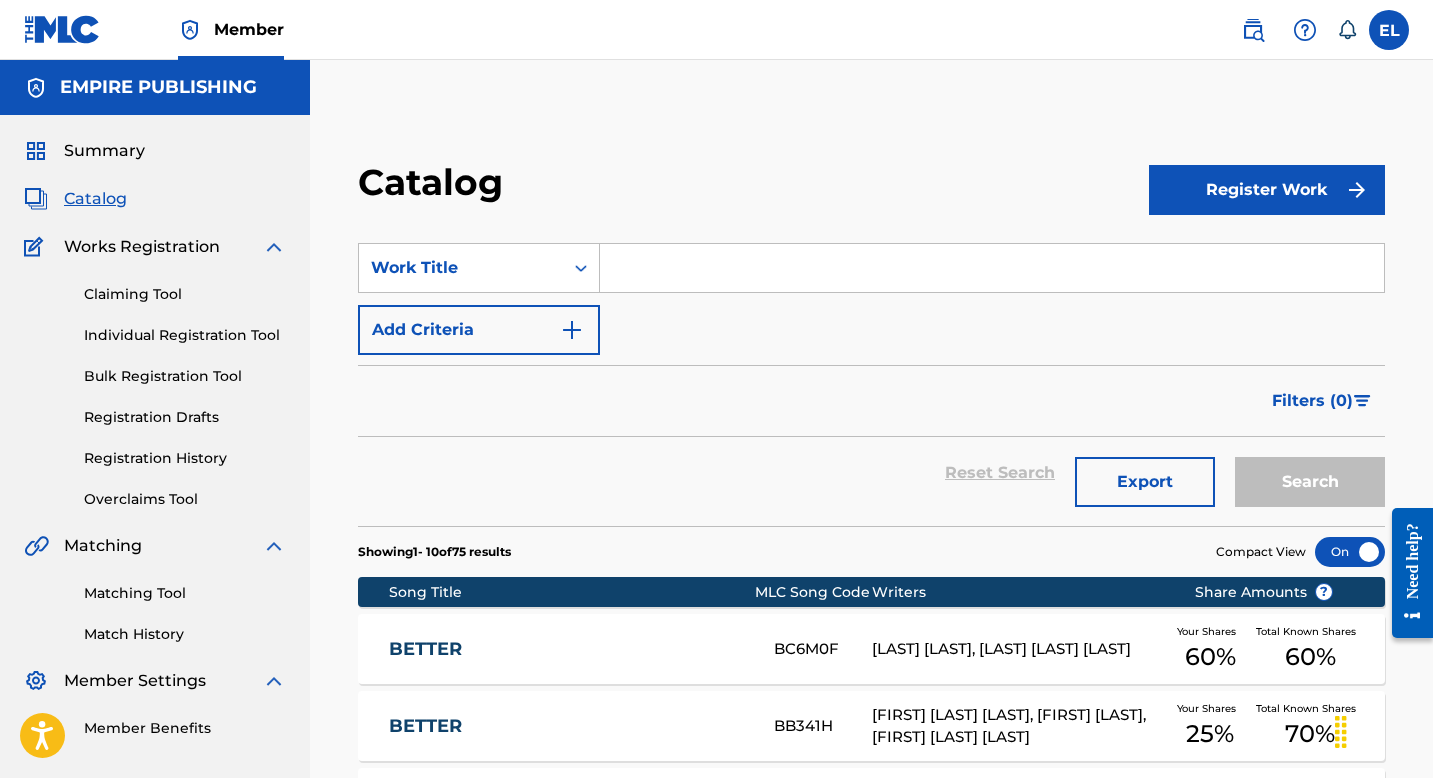 click at bounding box center (992, 268) 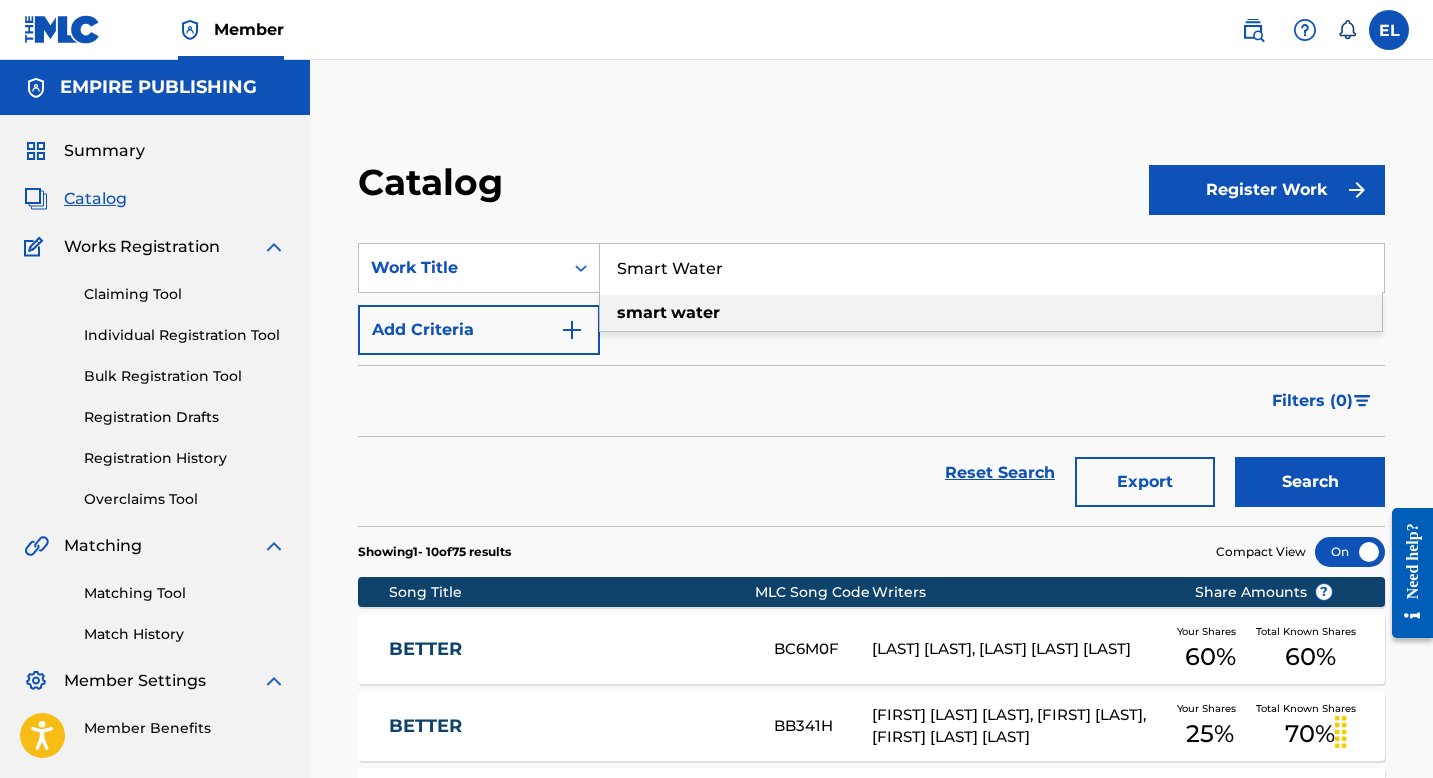 type on "Smart Water" 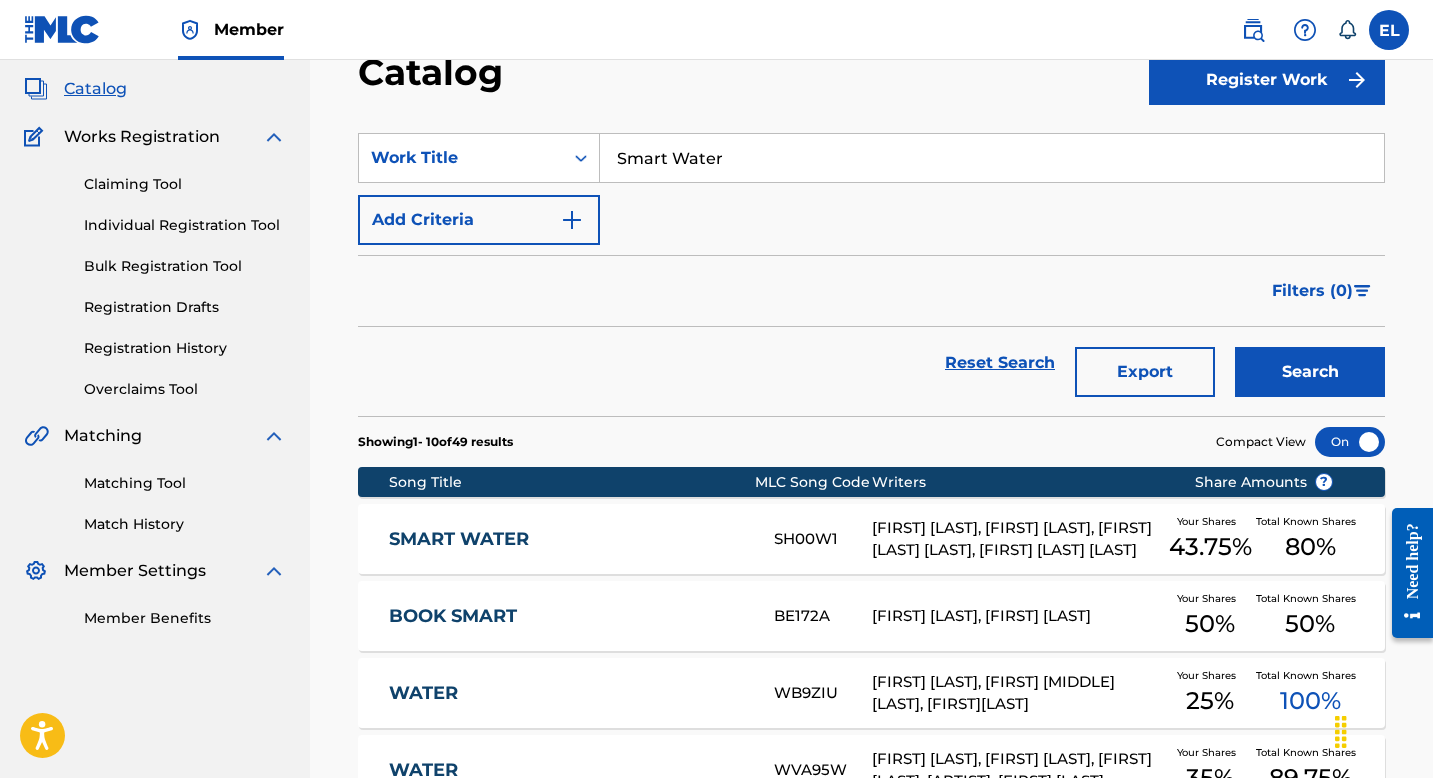 scroll, scrollTop: 165, scrollLeft: 0, axis: vertical 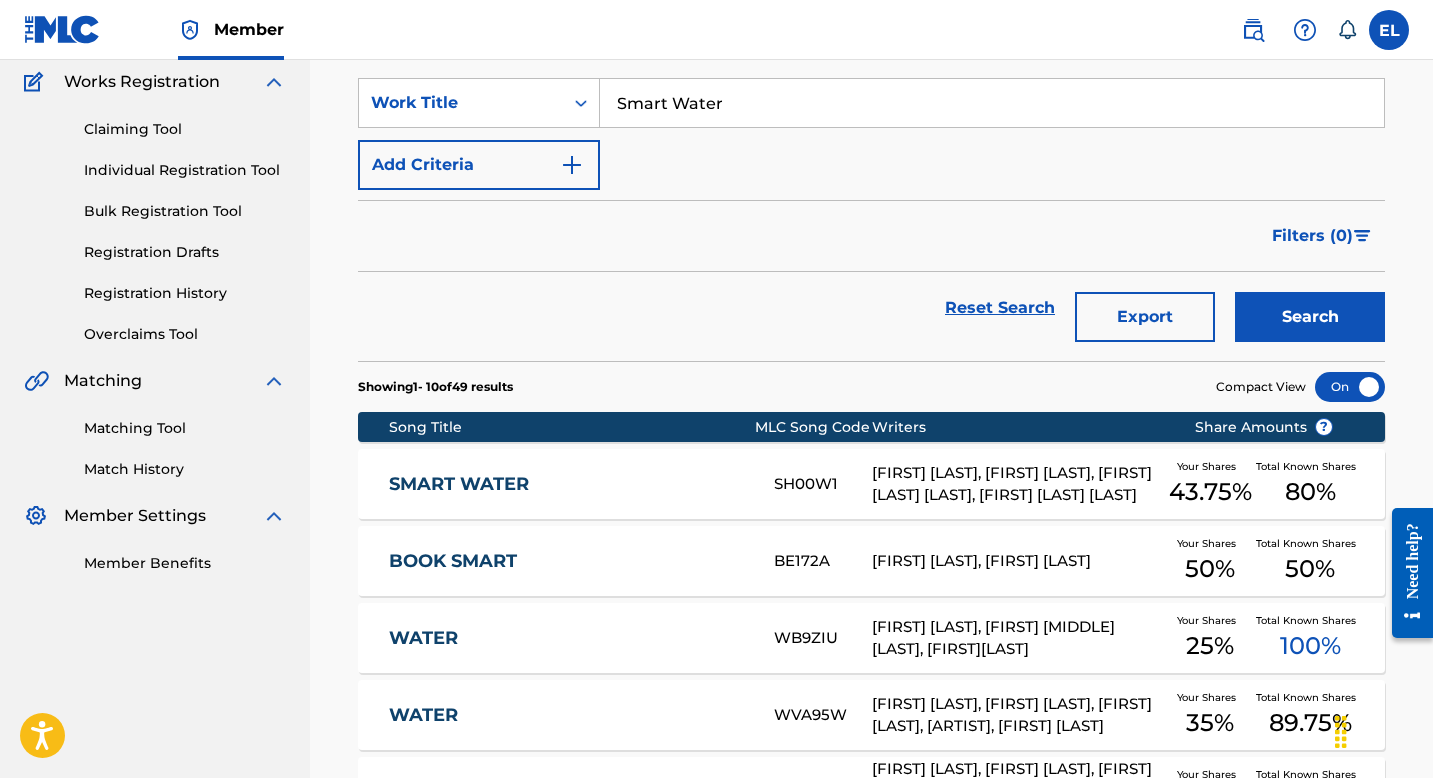 click on "SMART WATER" at bounding box center [568, 484] 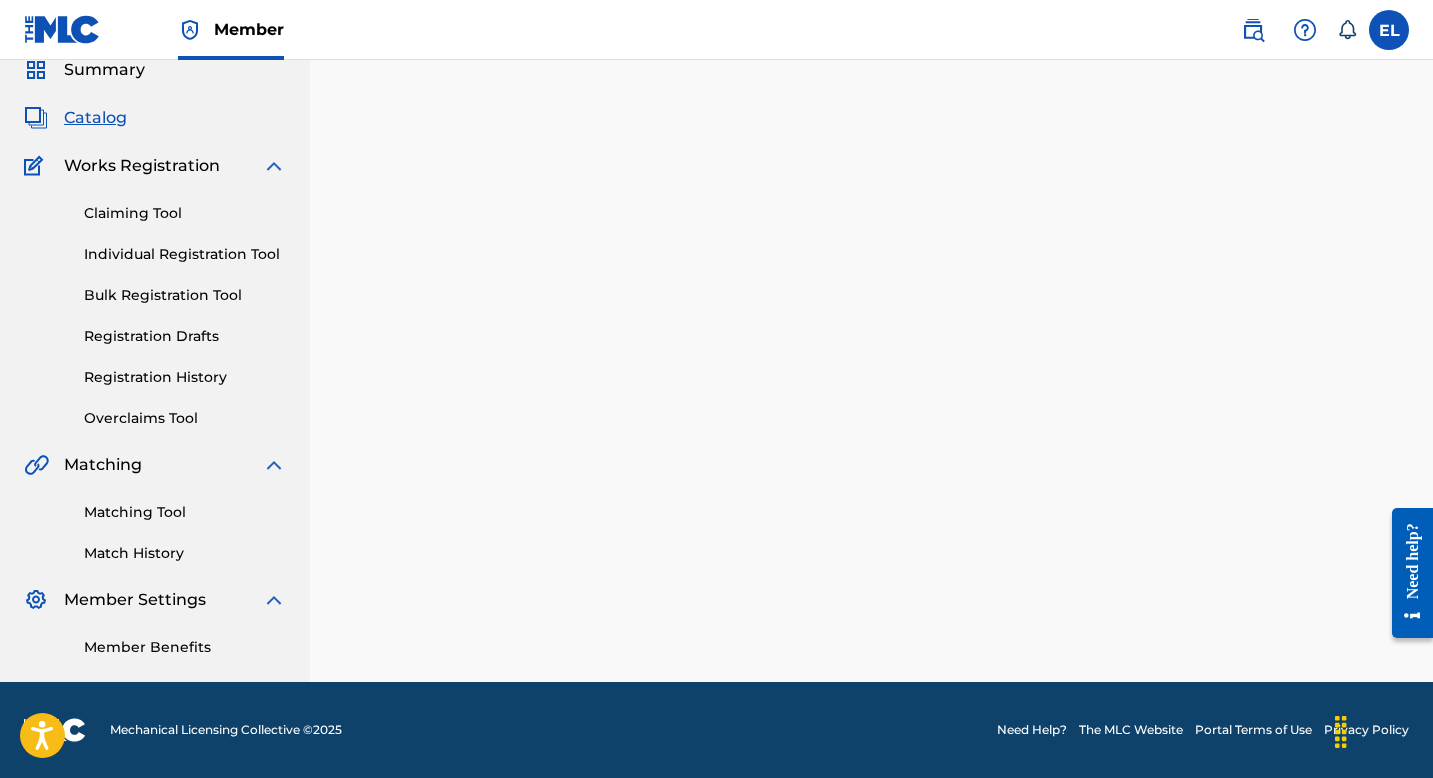 scroll, scrollTop: 0, scrollLeft: 0, axis: both 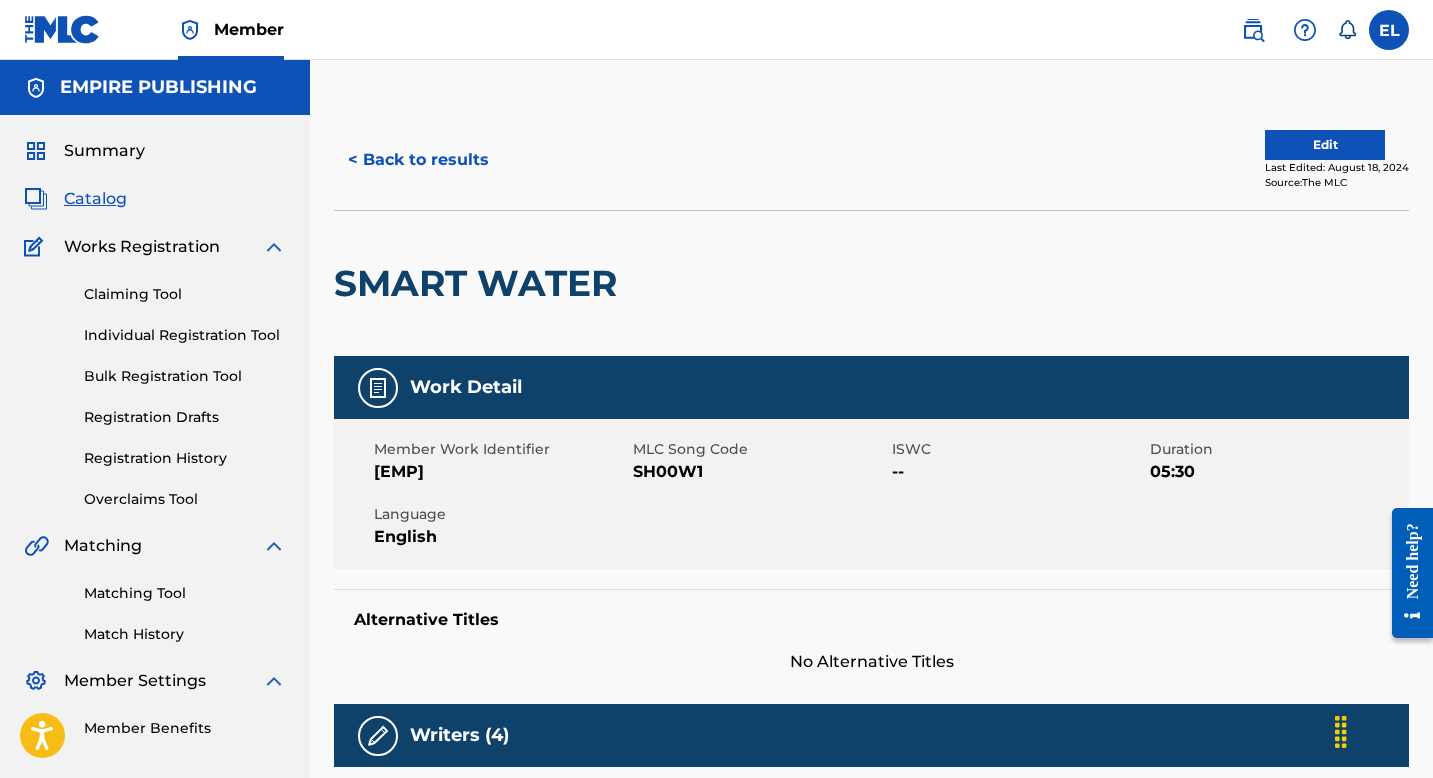click on "SH00W1" at bounding box center (760, 472) 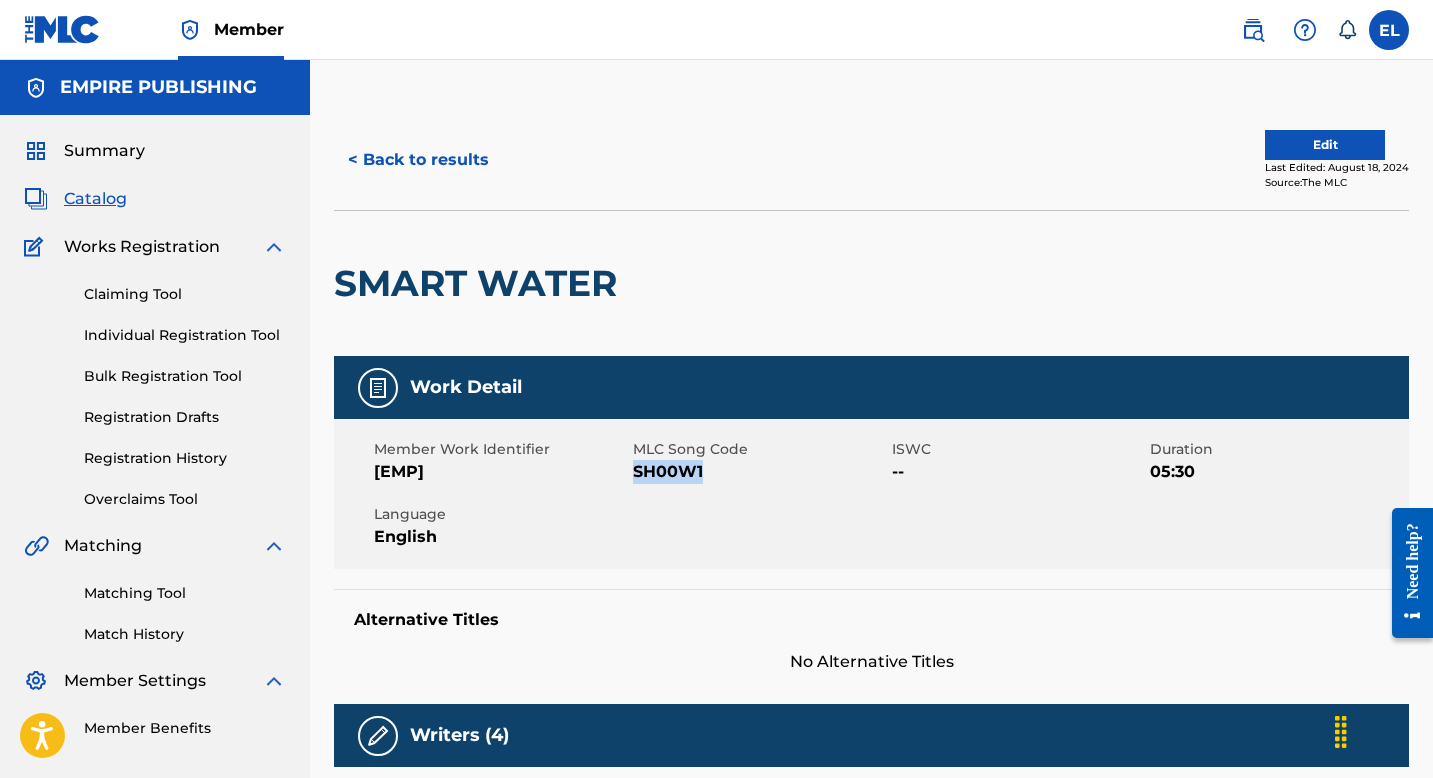 click on "SH00W1" at bounding box center [760, 472] 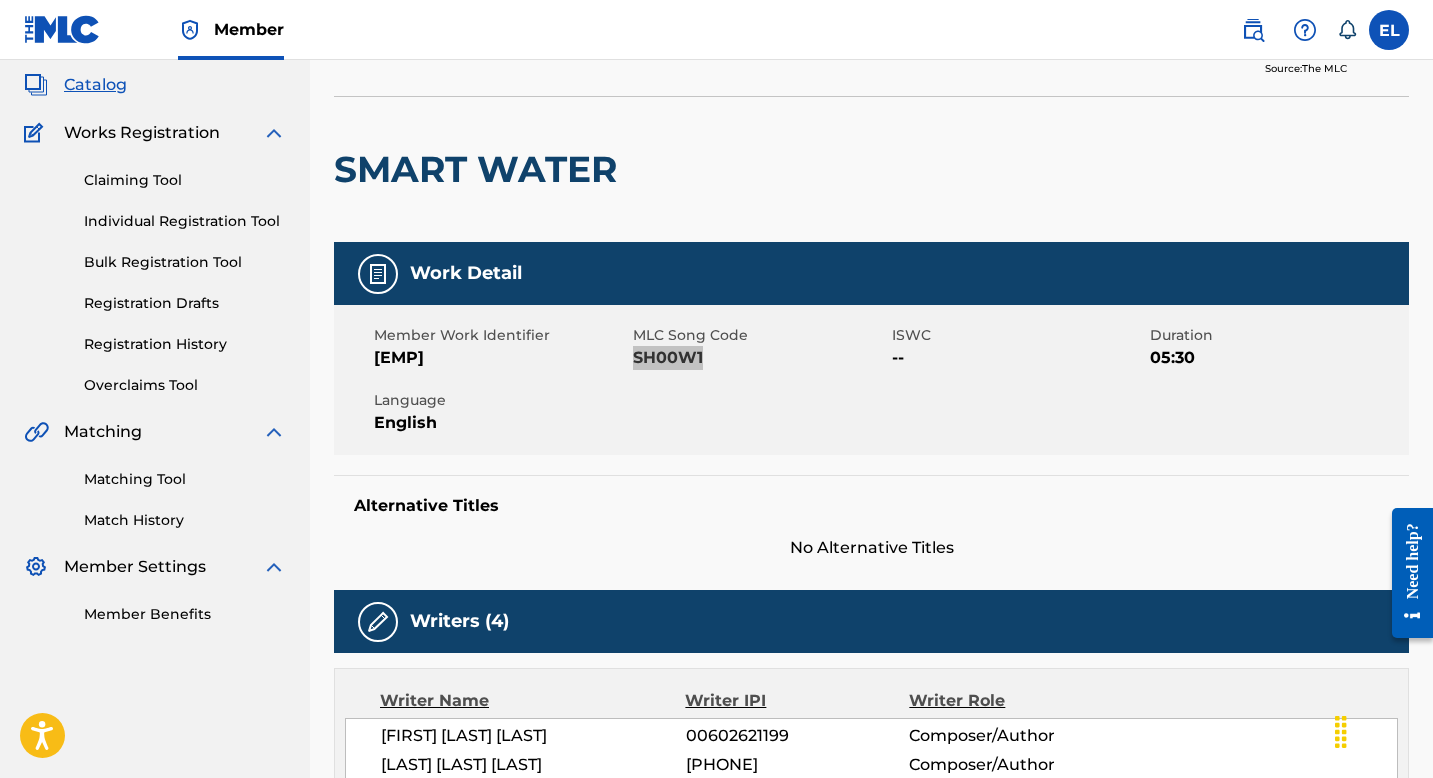 scroll, scrollTop: 0, scrollLeft: 0, axis: both 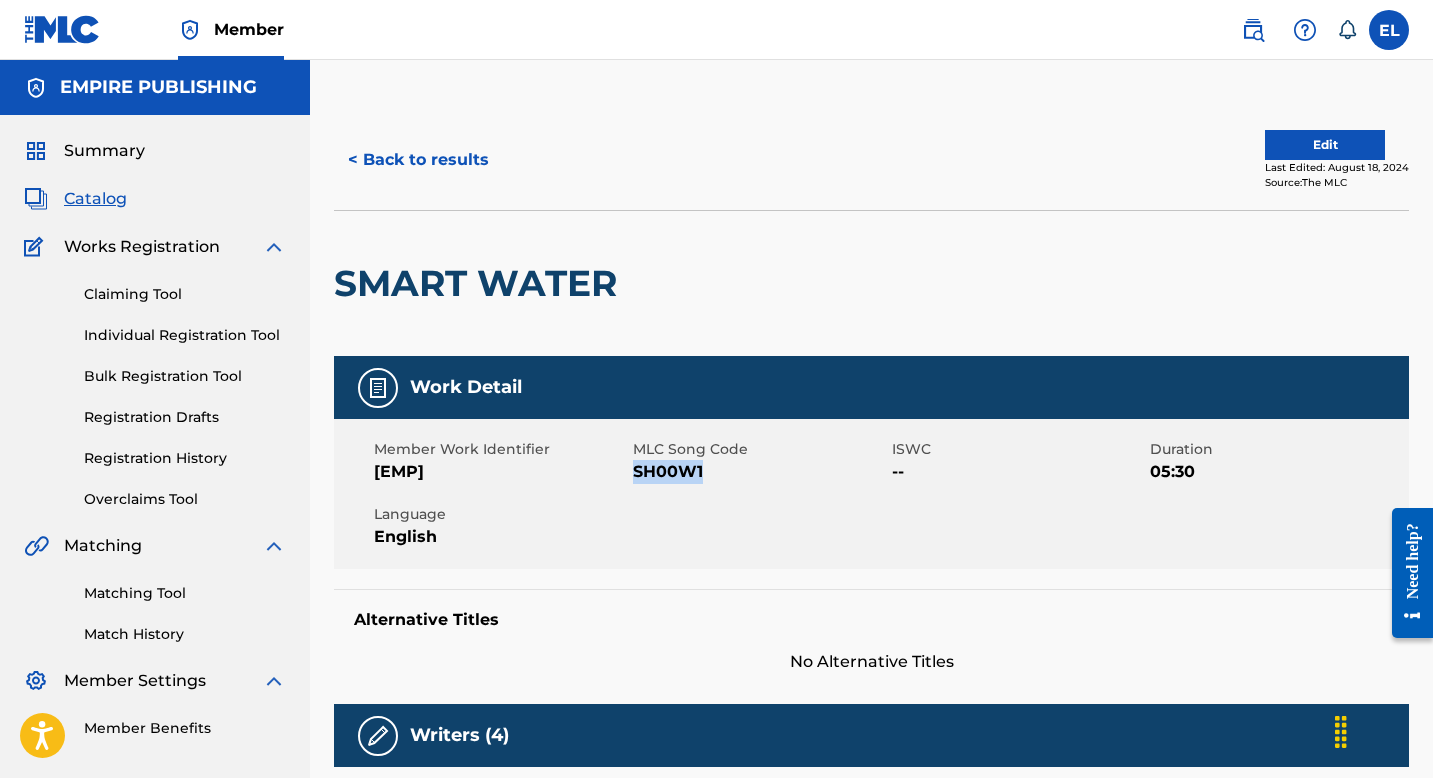 click on "Edit" at bounding box center [1325, 145] 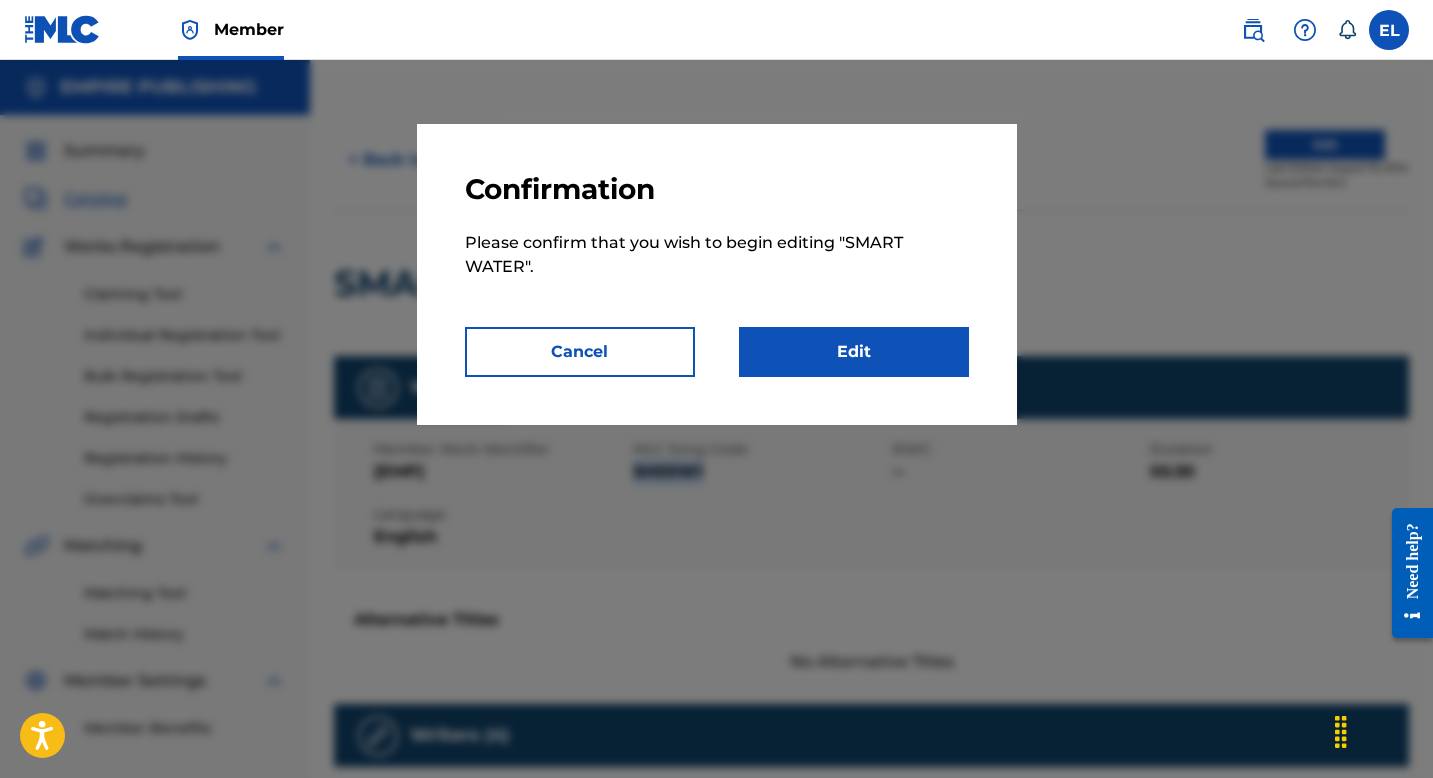 click on "Edit" at bounding box center (854, 352) 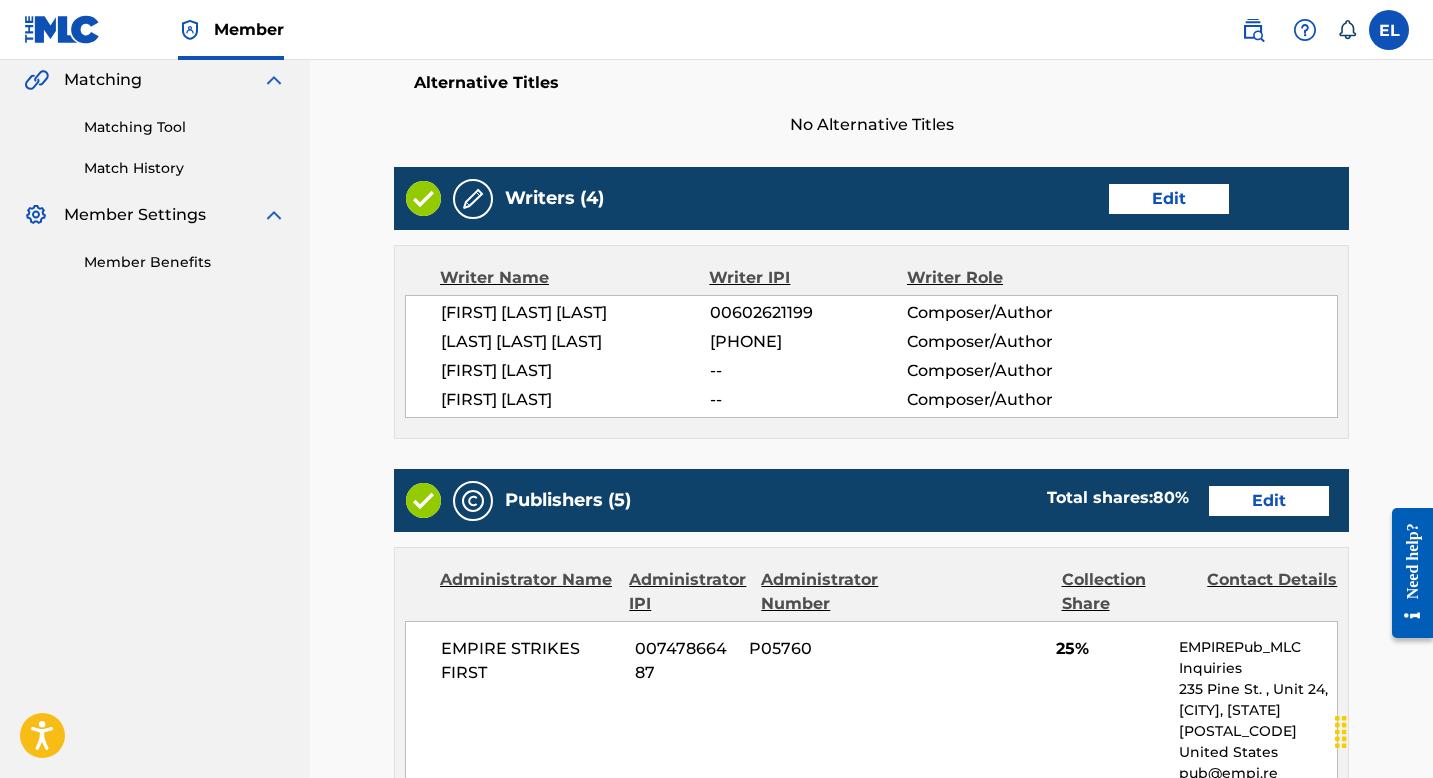 scroll, scrollTop: 426, scrollLeft: 0, axis: vertical 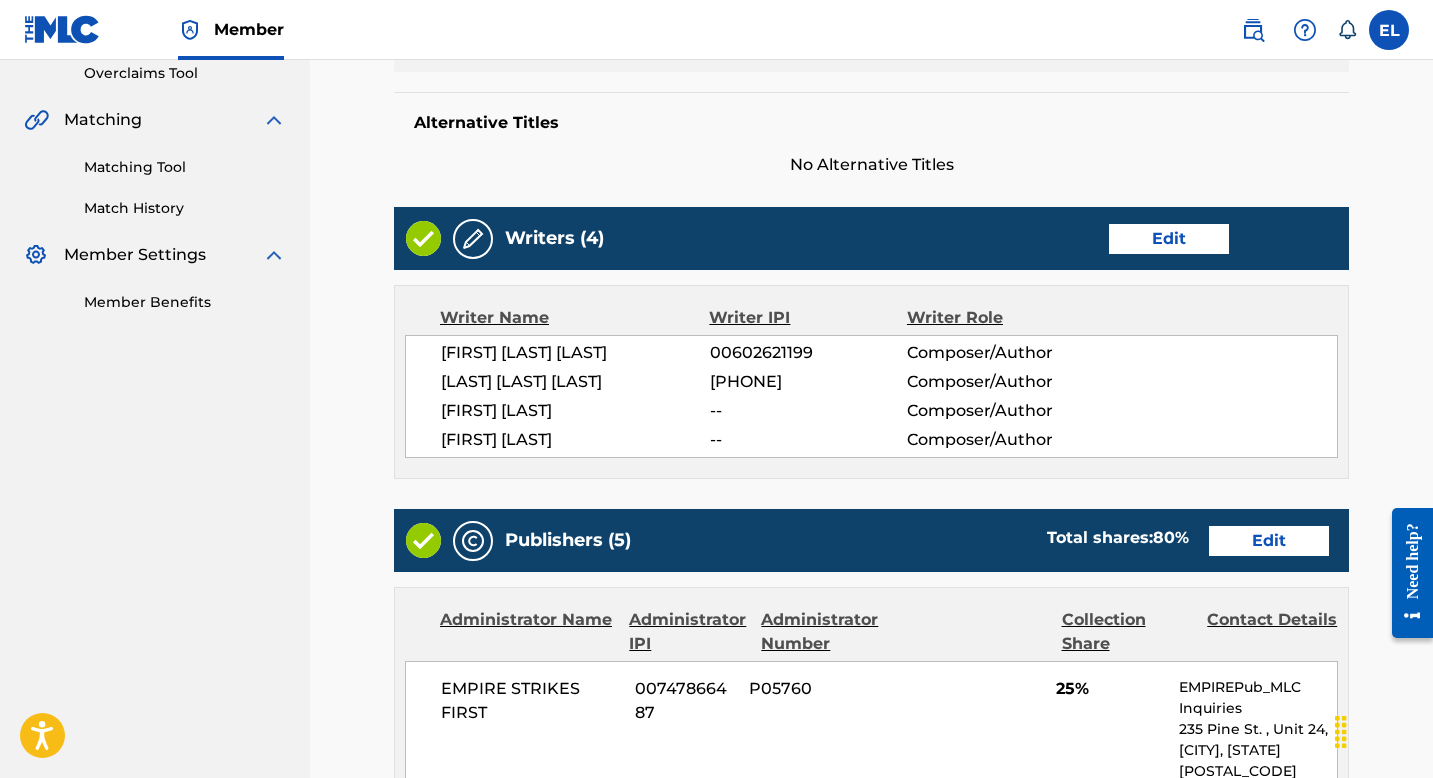 click on "Edit" at bounding box center [1169, 239] 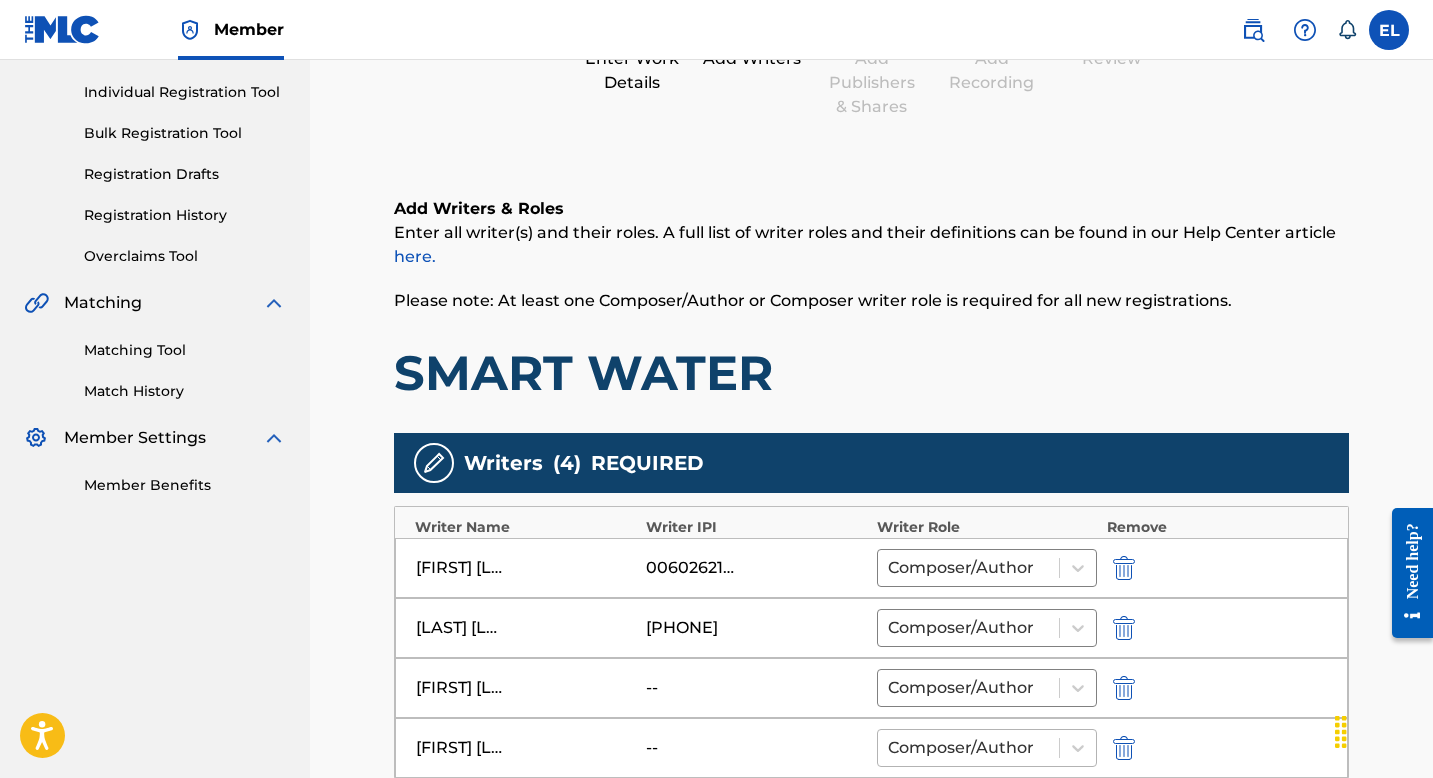 scroll, scrollTop: 664, scrollLeft: 0, axis: vertical 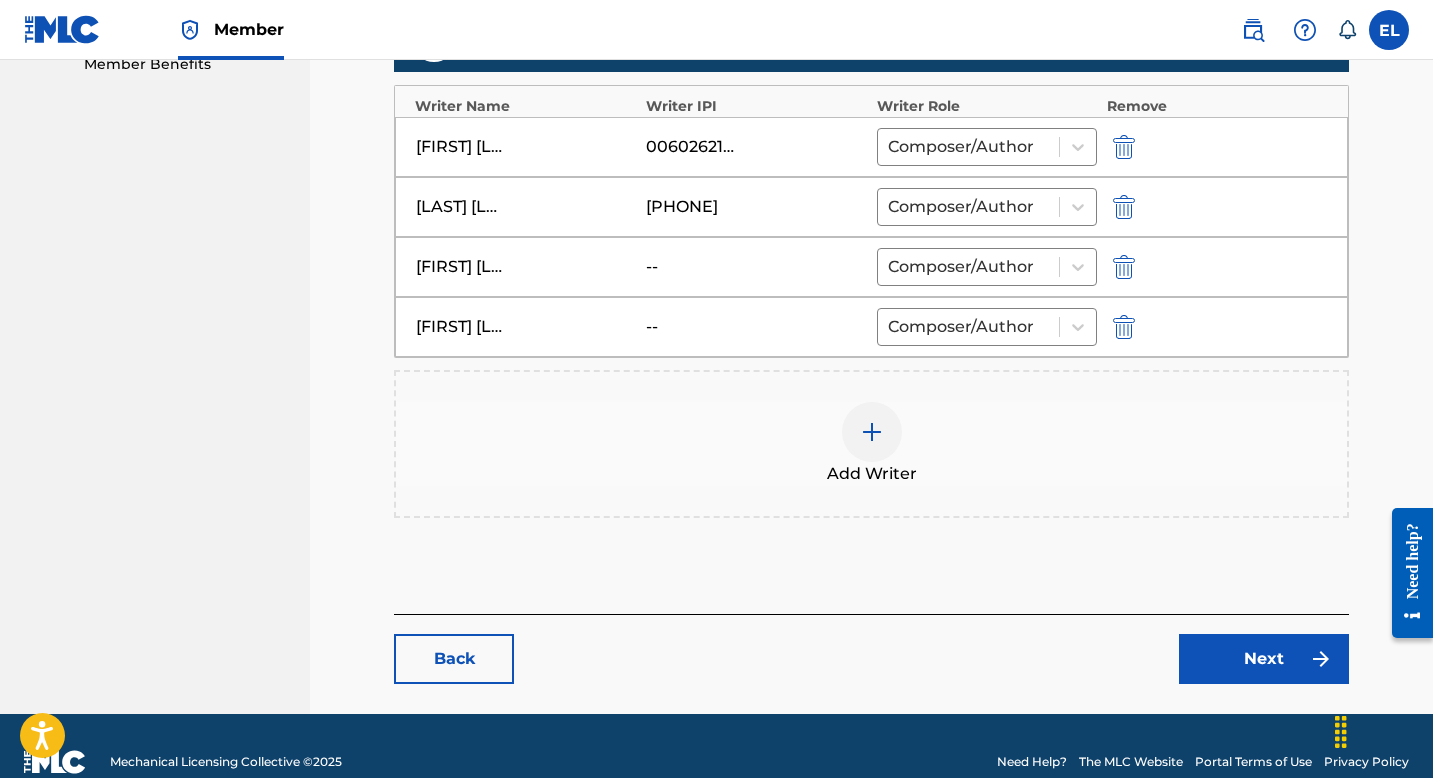 drag, startPoint x: 1133, startPoint y: 268, endPoint x: 1114, endPoint y: 291, distance: 29.832869 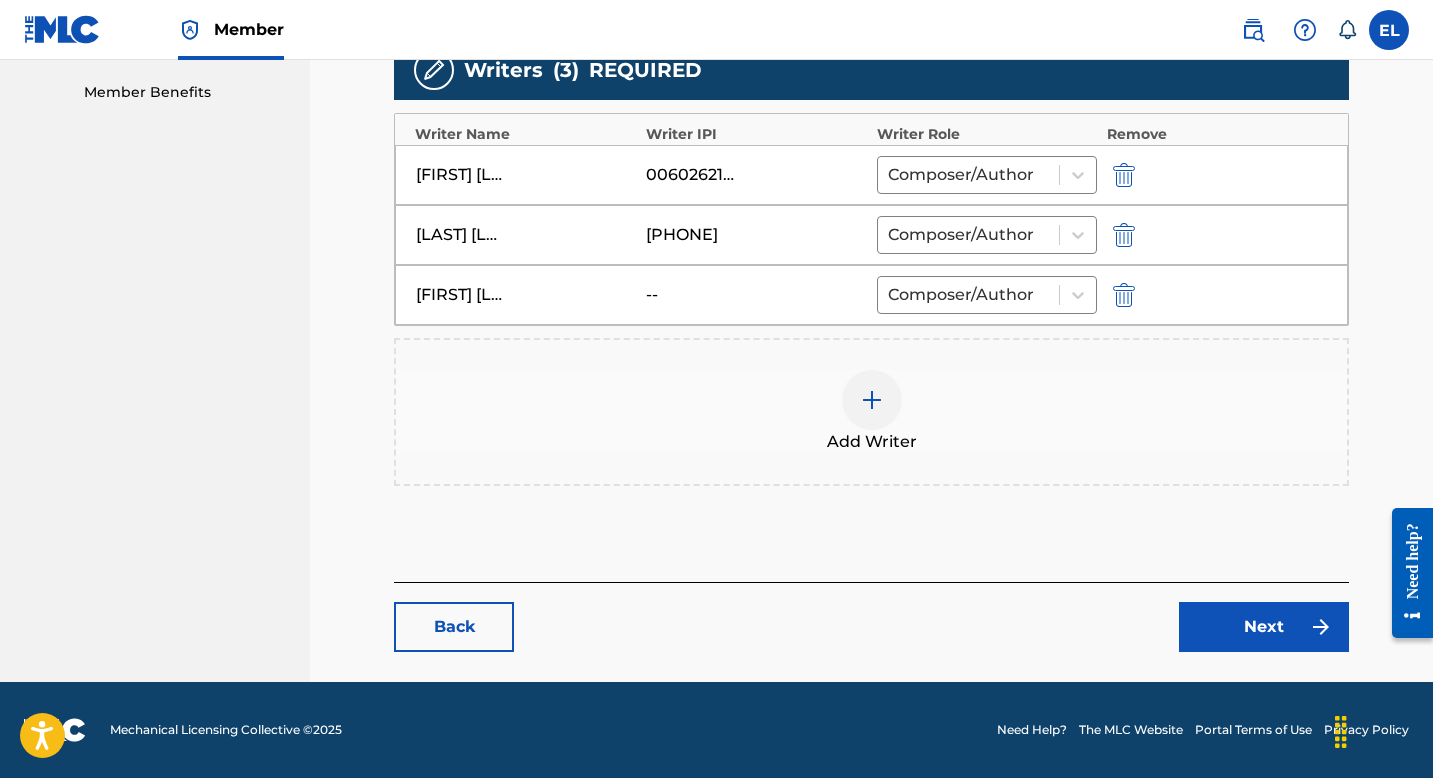 scroll, scrollTop: 636, scrollLeft: 0, axis: vertical 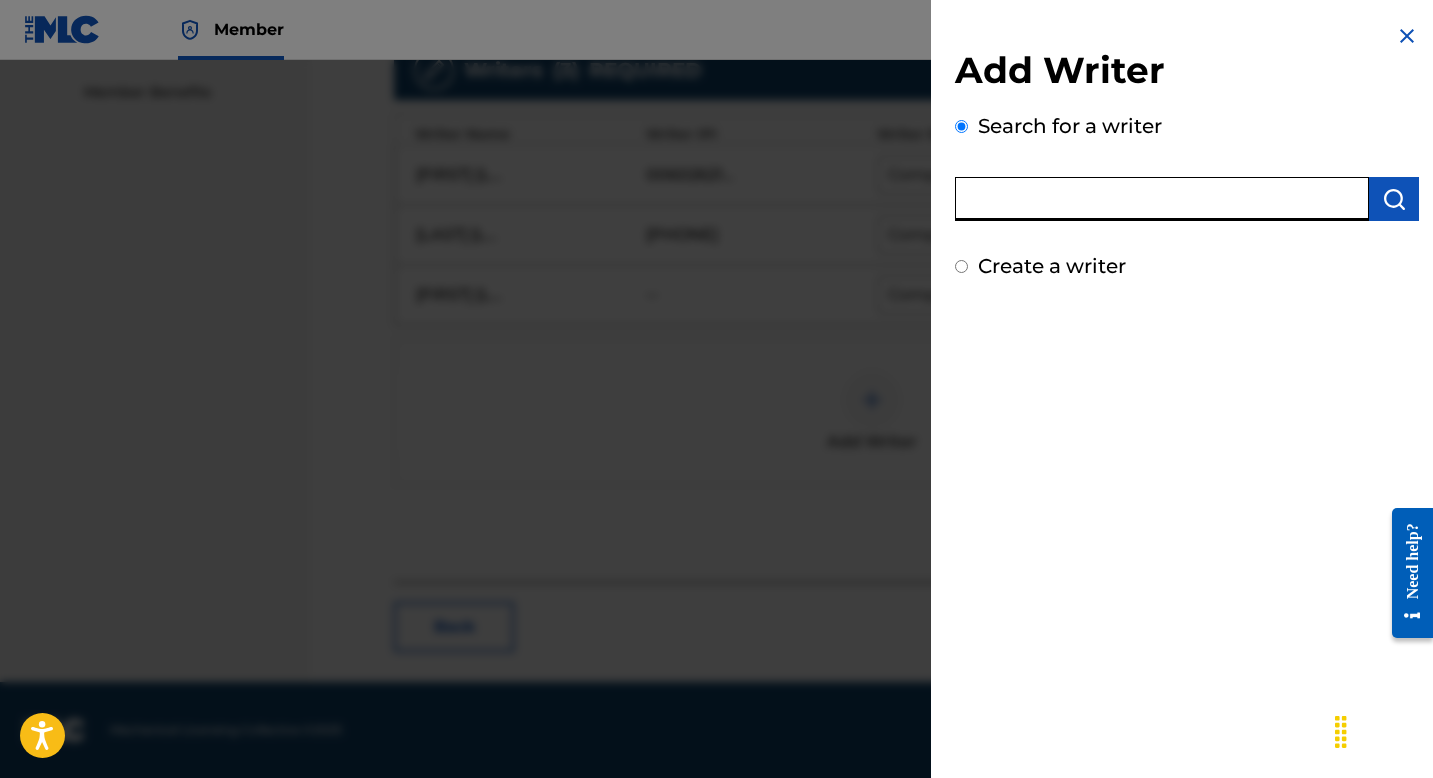 click at bounding box center [1162, 199] 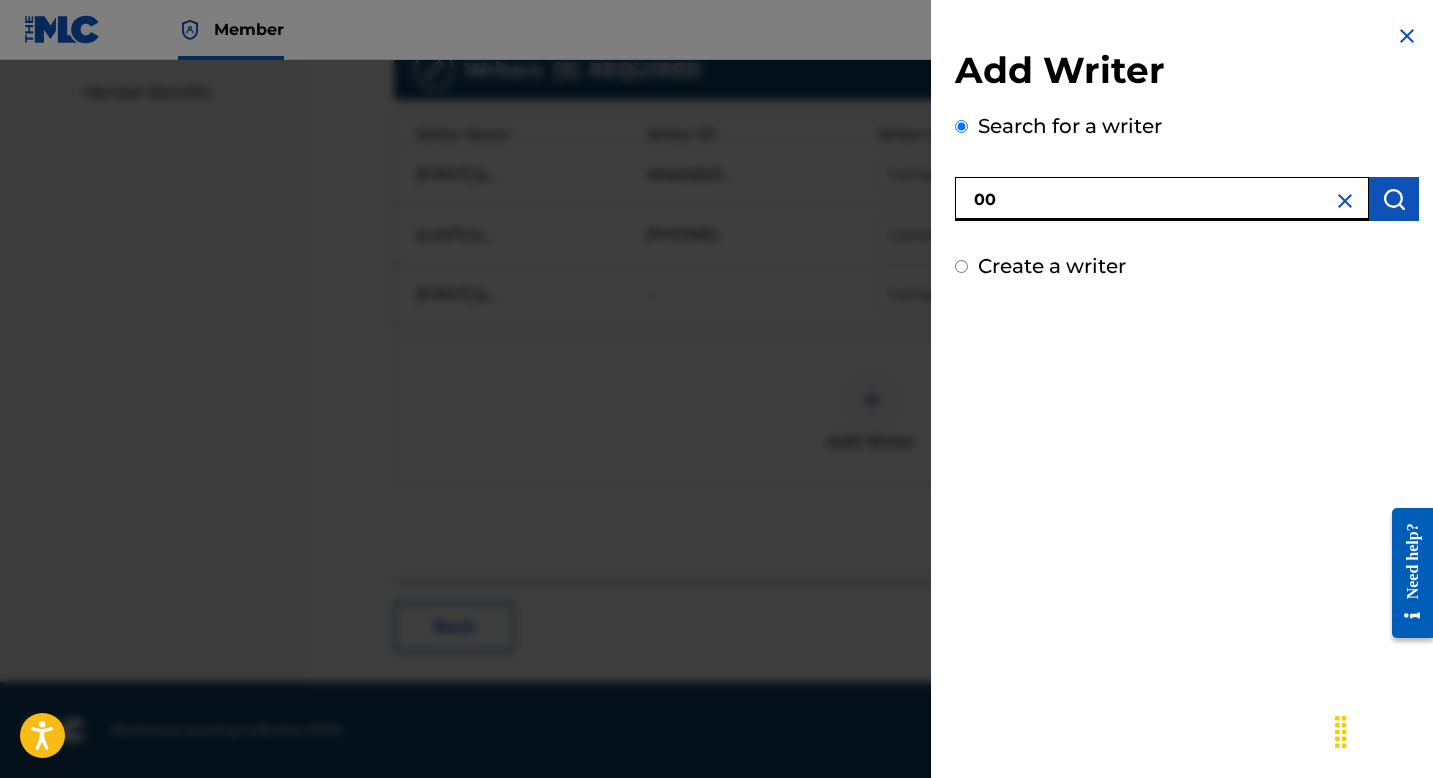 paste on "770237544" 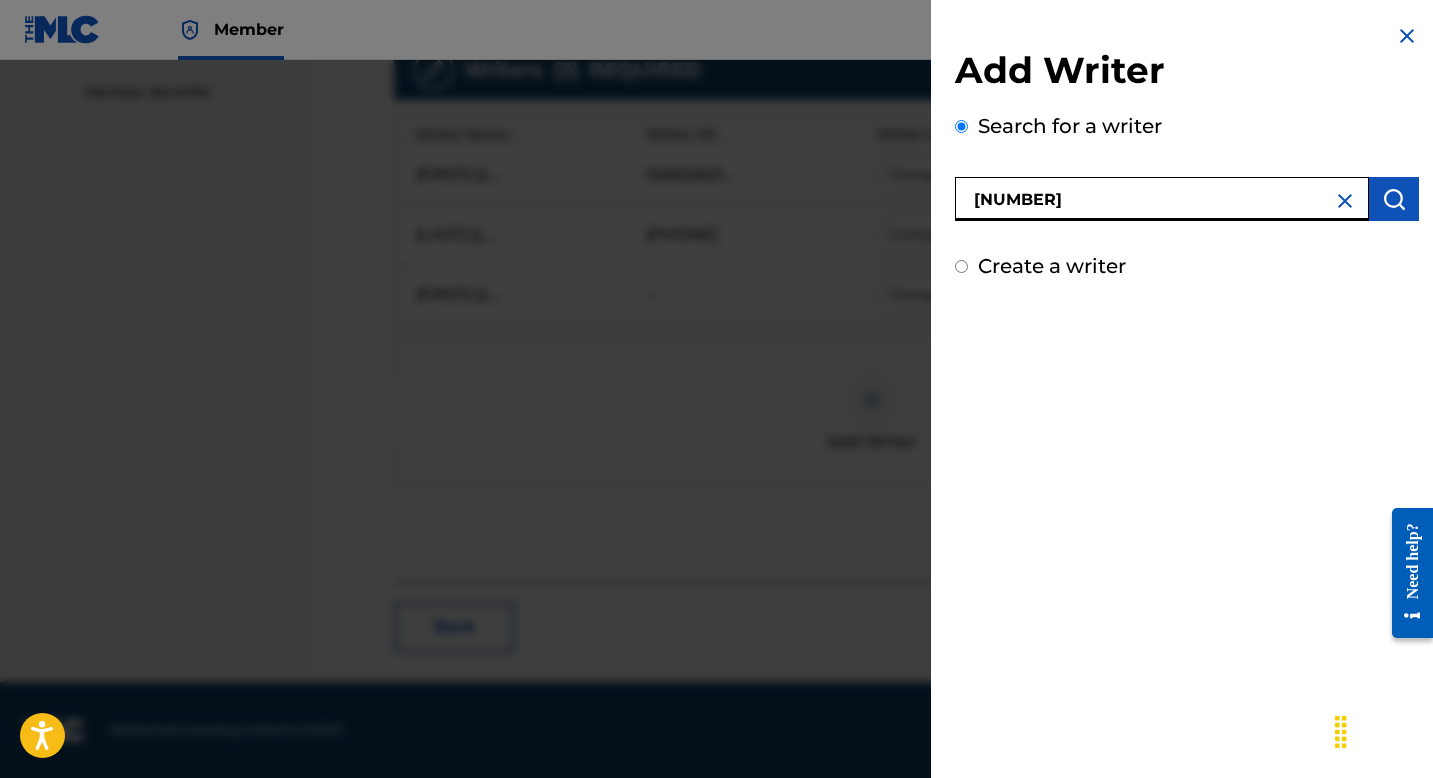 type on "00770237544" 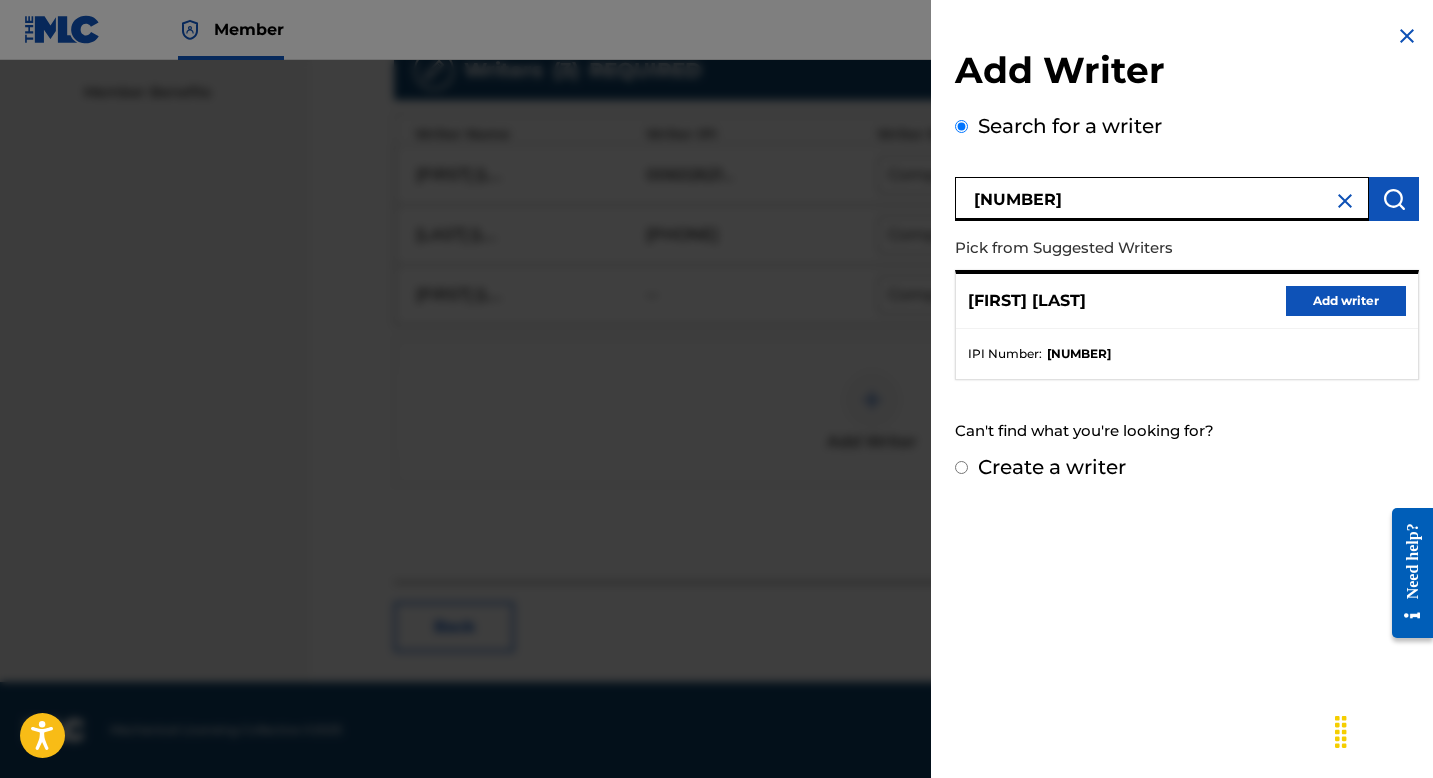 click on "CHRISTOPHER GIBBS Add writer" at bounding box center (1187, 301) 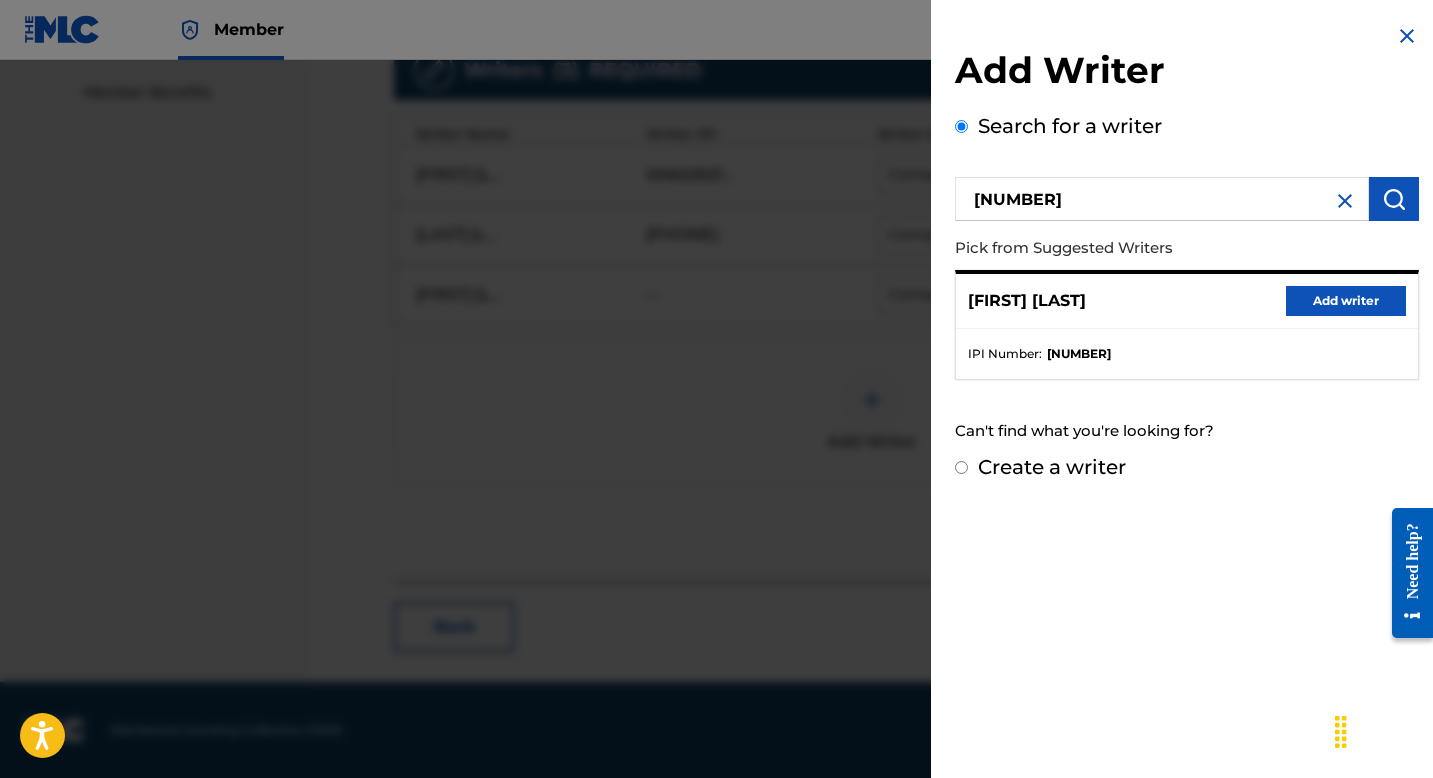 click on "Add writer" at bounding box center [1346, 301] 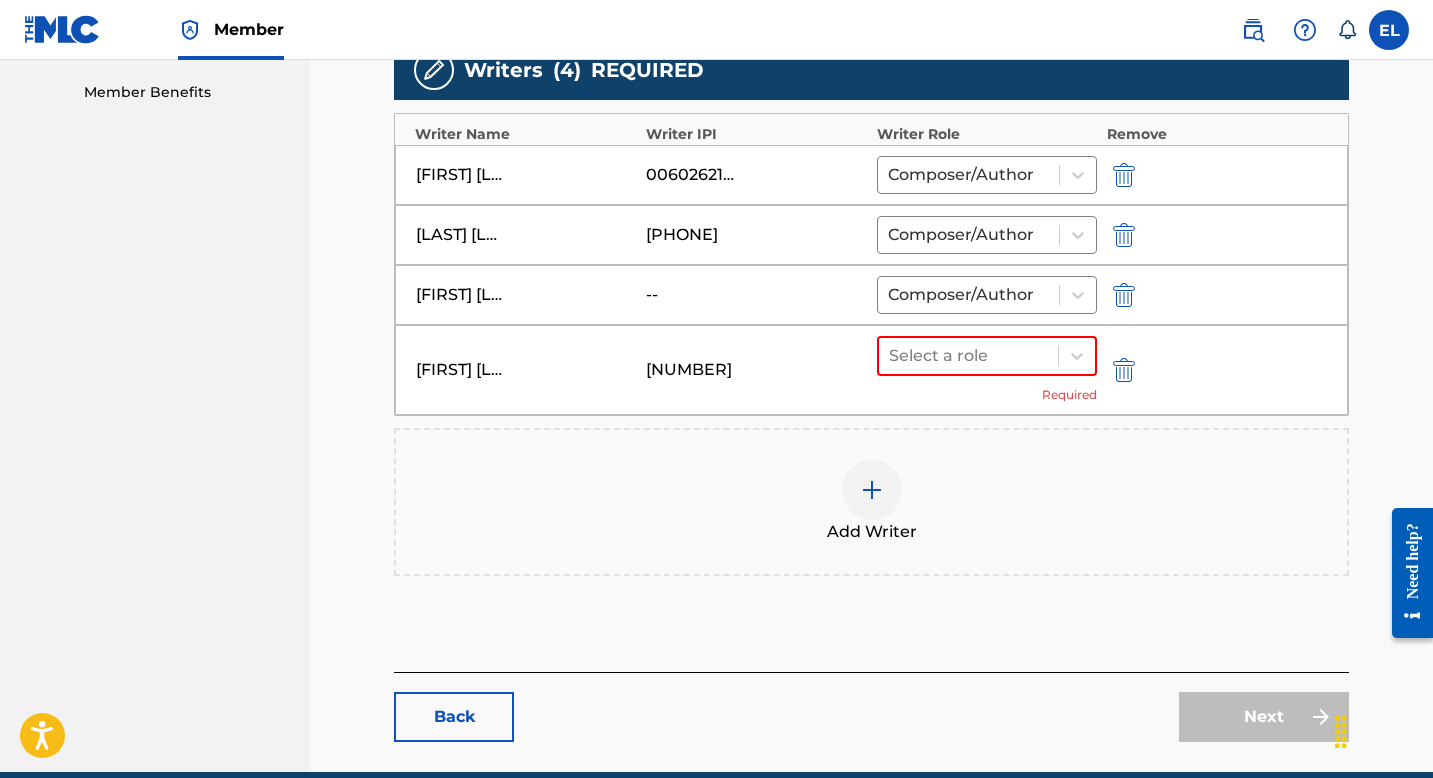 drag, startPoint x: 995, startPoint y: 368, endPoint x: 1000, endPoint y: 379, distance: 12.083046 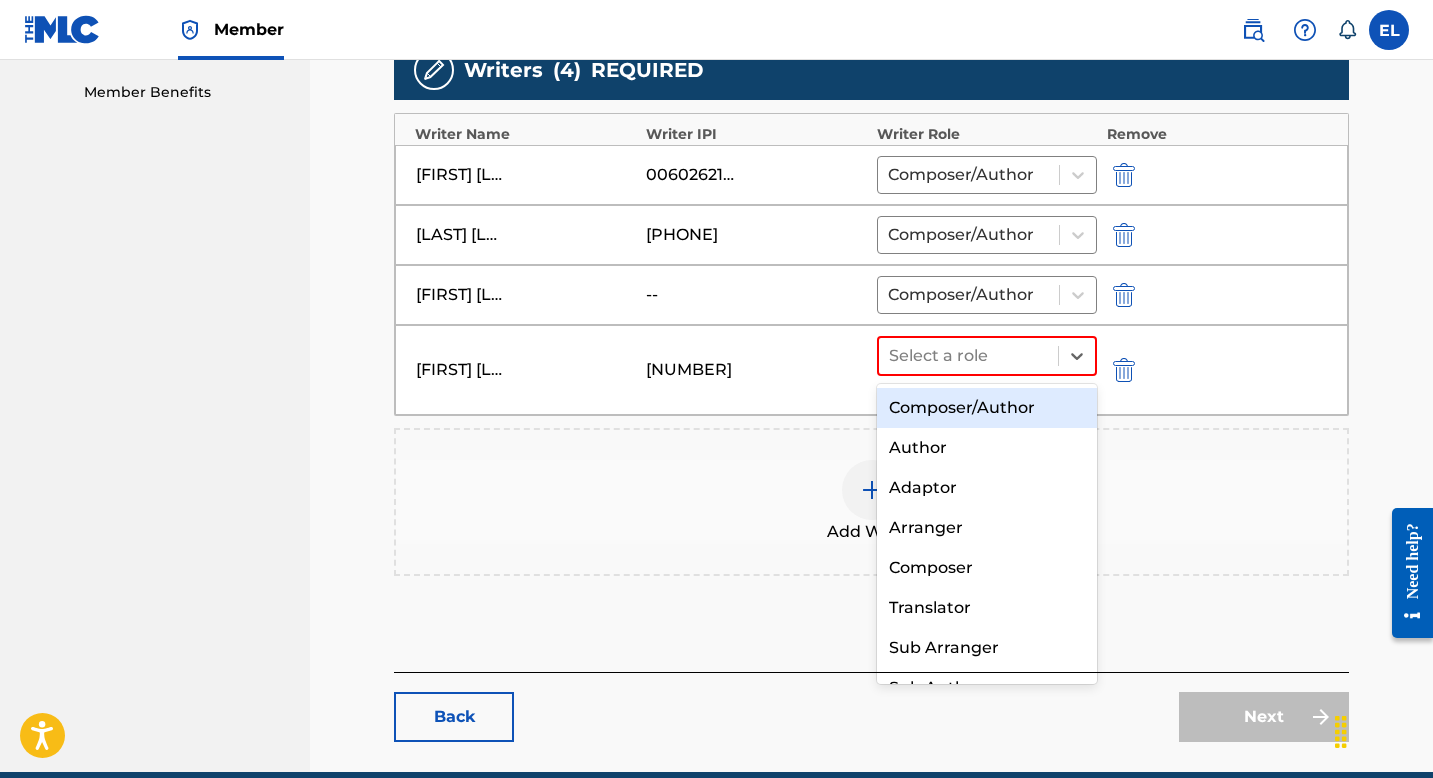 click on "Composer/Author" at bounding box center [987, 408] 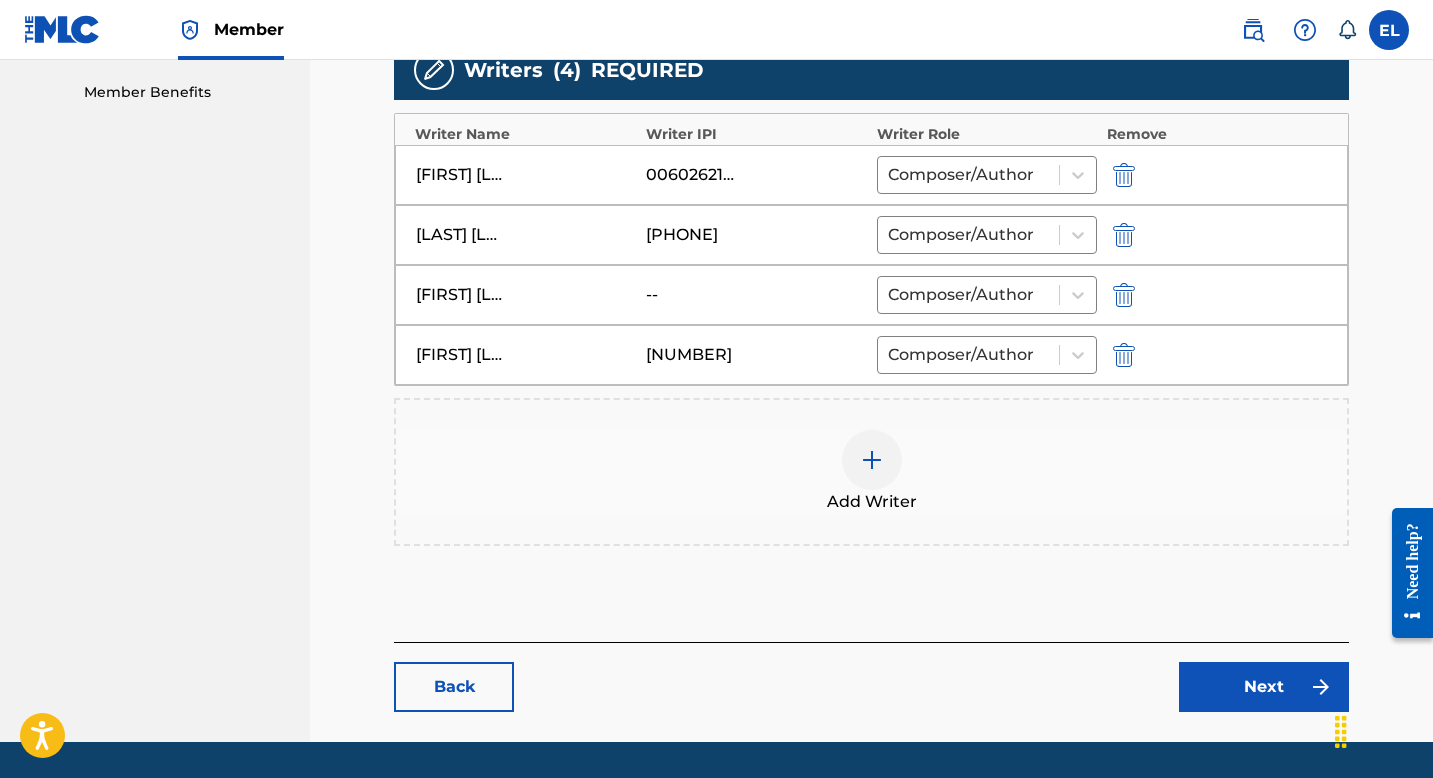 click at bounding box center [872, 460] 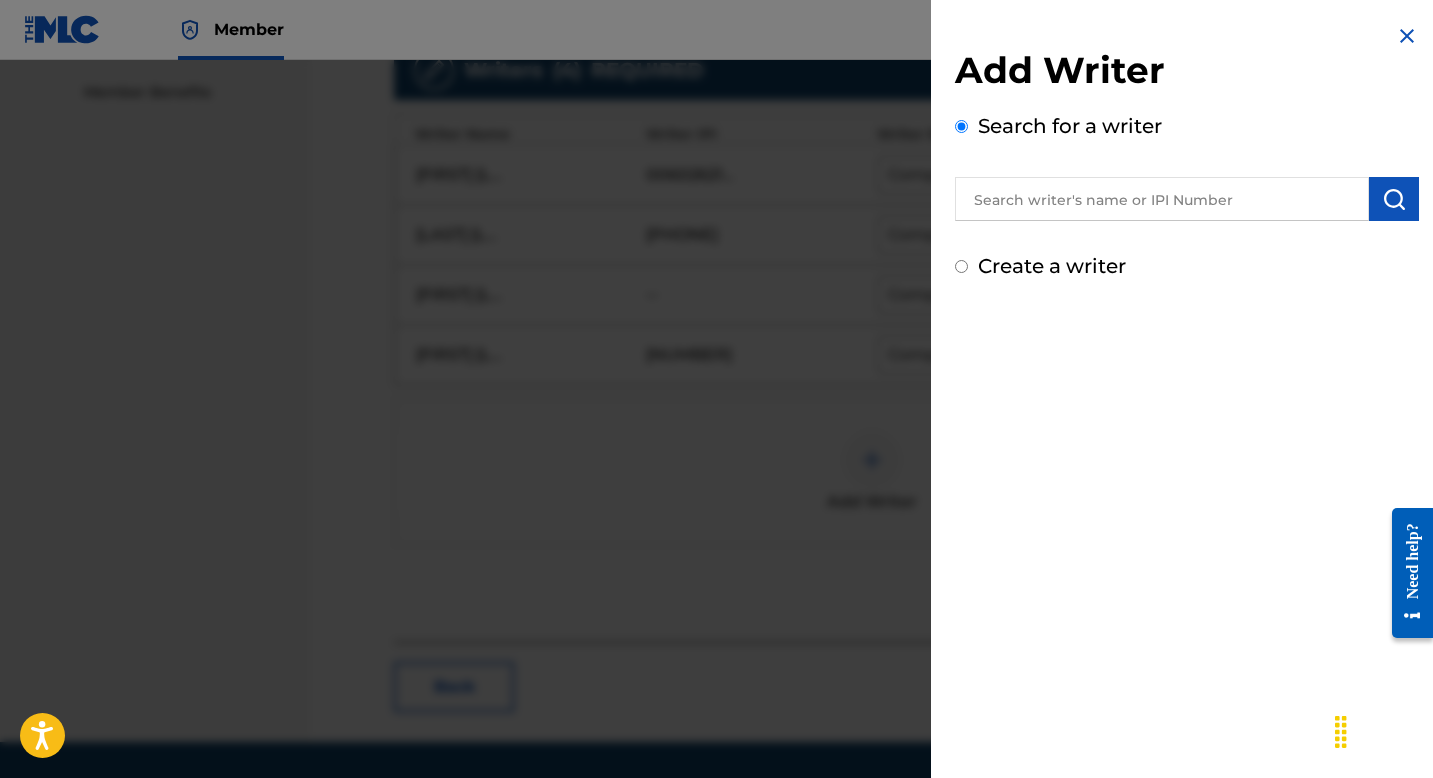 click at bounding box center (1162, 199) 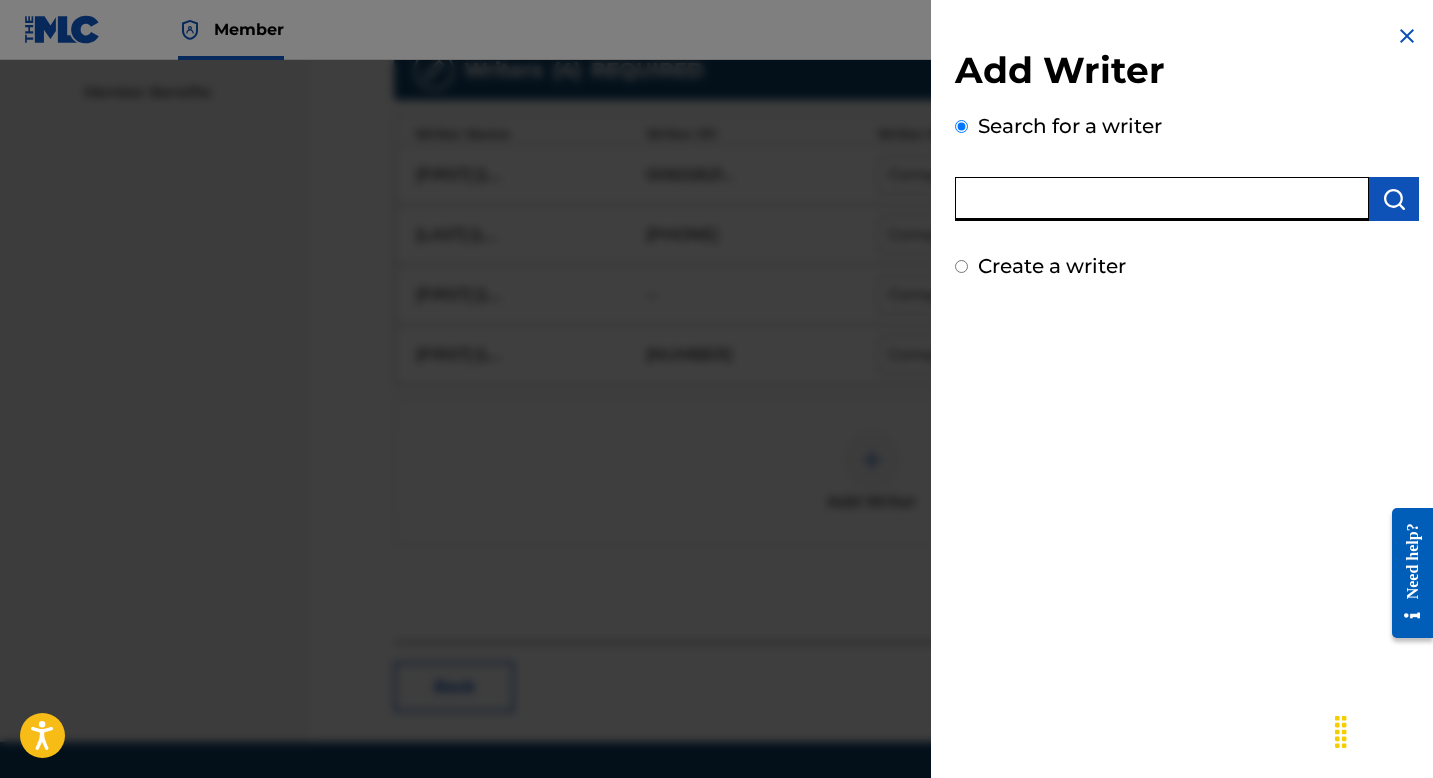 paste on "00724421861" 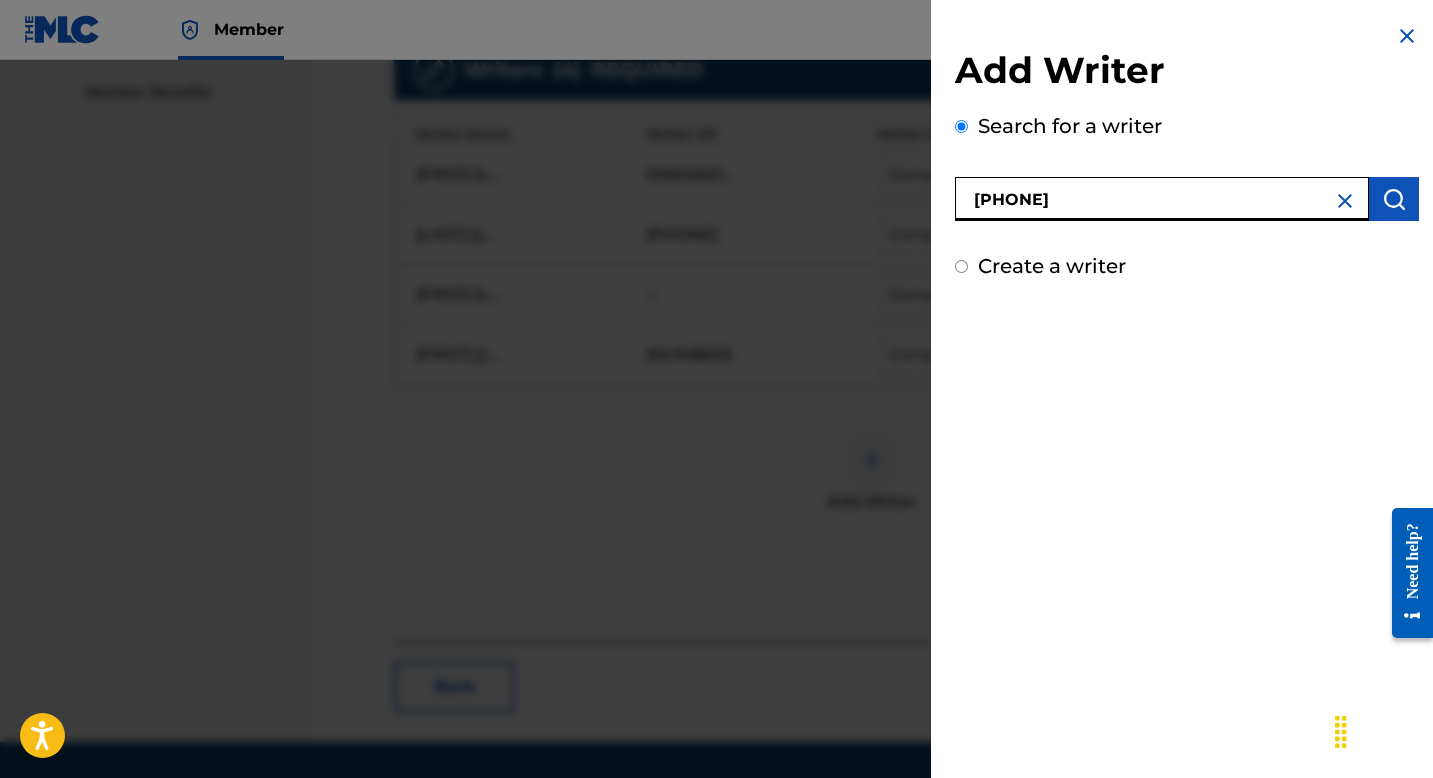 type on "00724421861" 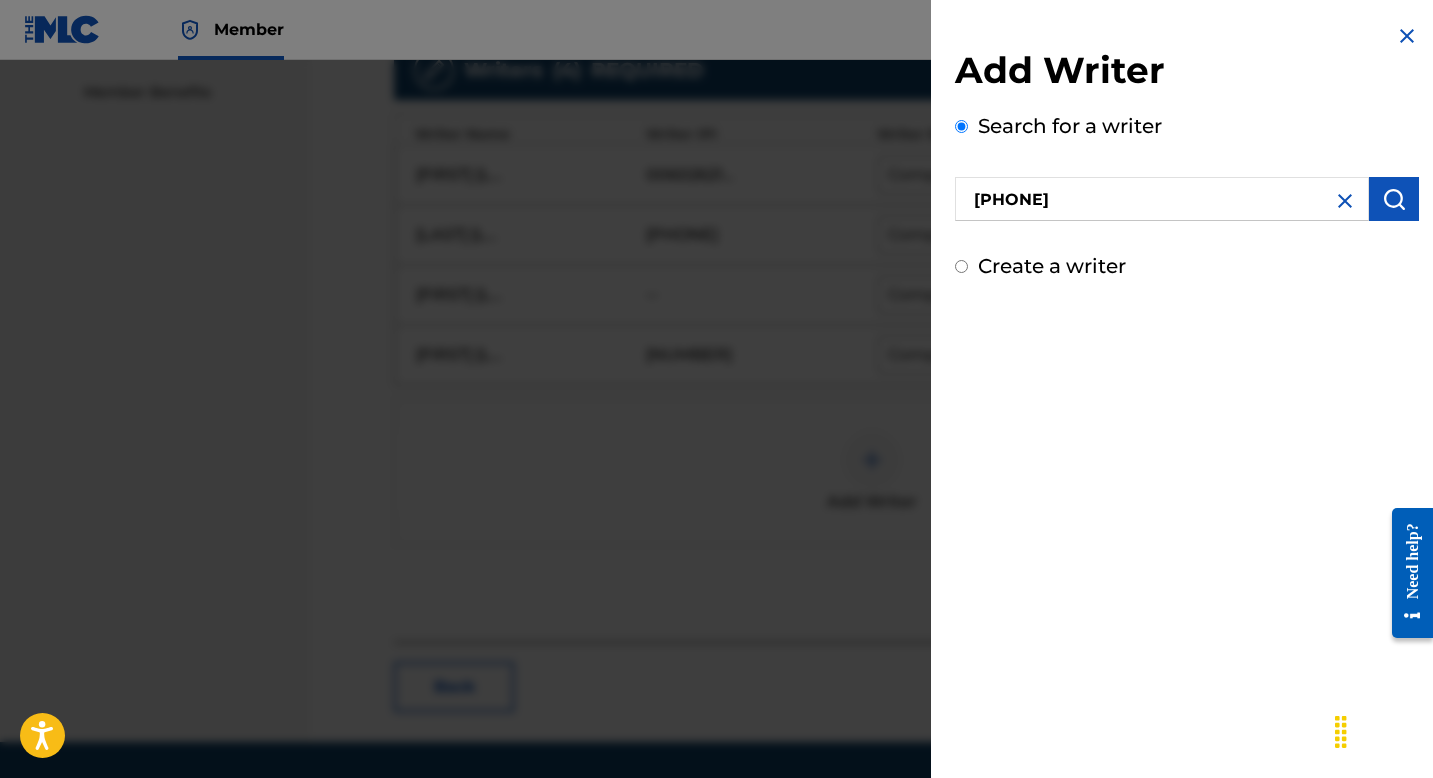 click at bounding box center (1394, 199) 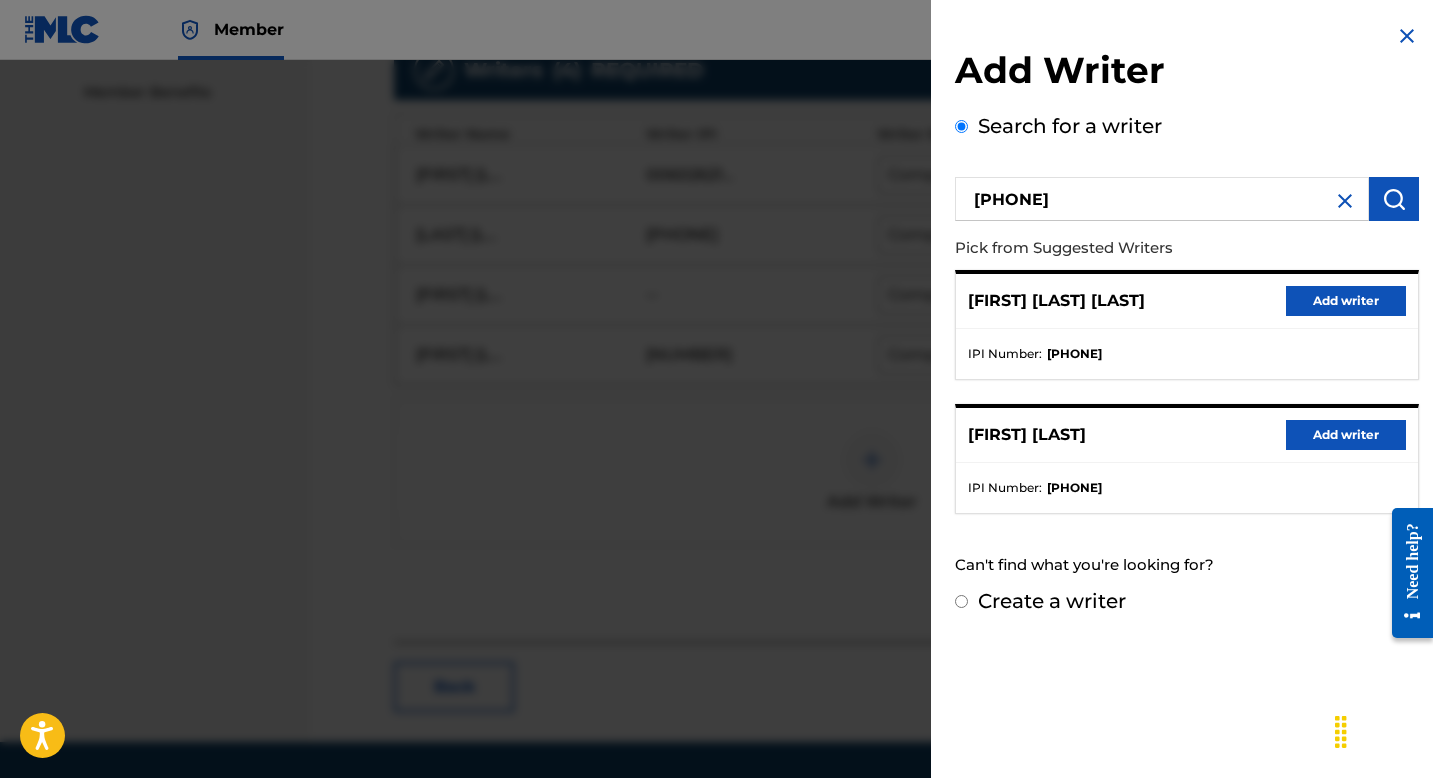 click on "Add writer" at bounding box center (1346, 435) 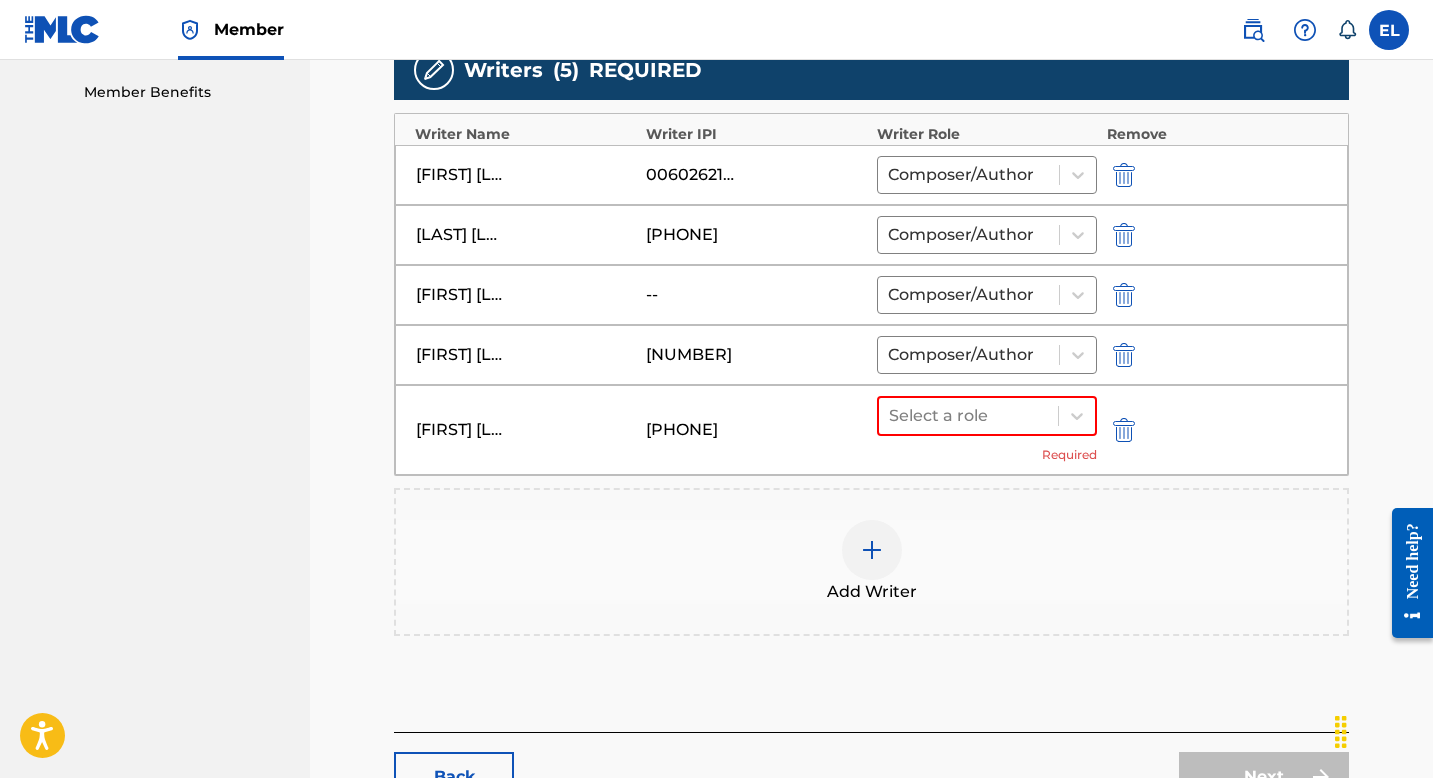 drag, startPoint x: 998, startPoint y: 427, endPoint x: 994, endPoint y: 439, distance: 12.649111 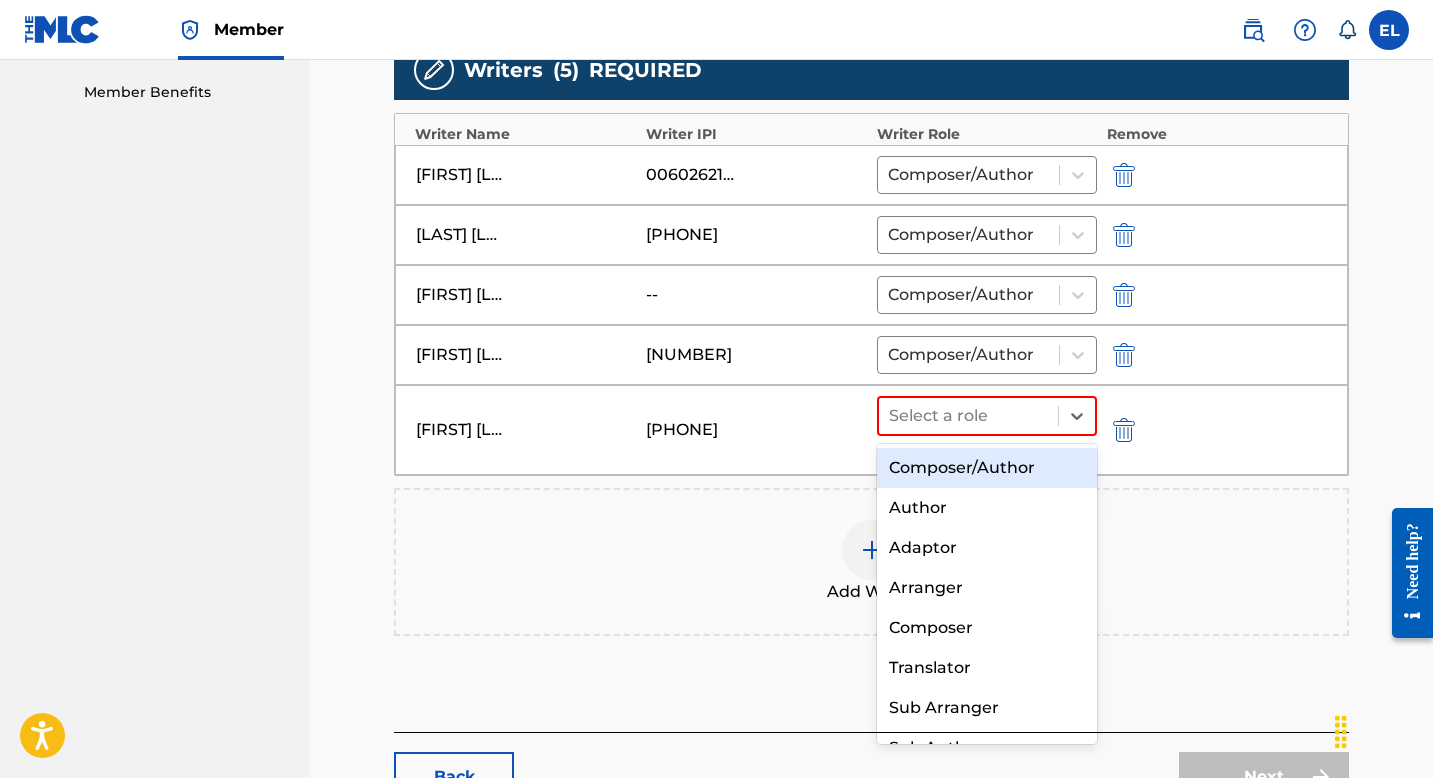 click on "Composer/Author" at bounding box center (987, 468) 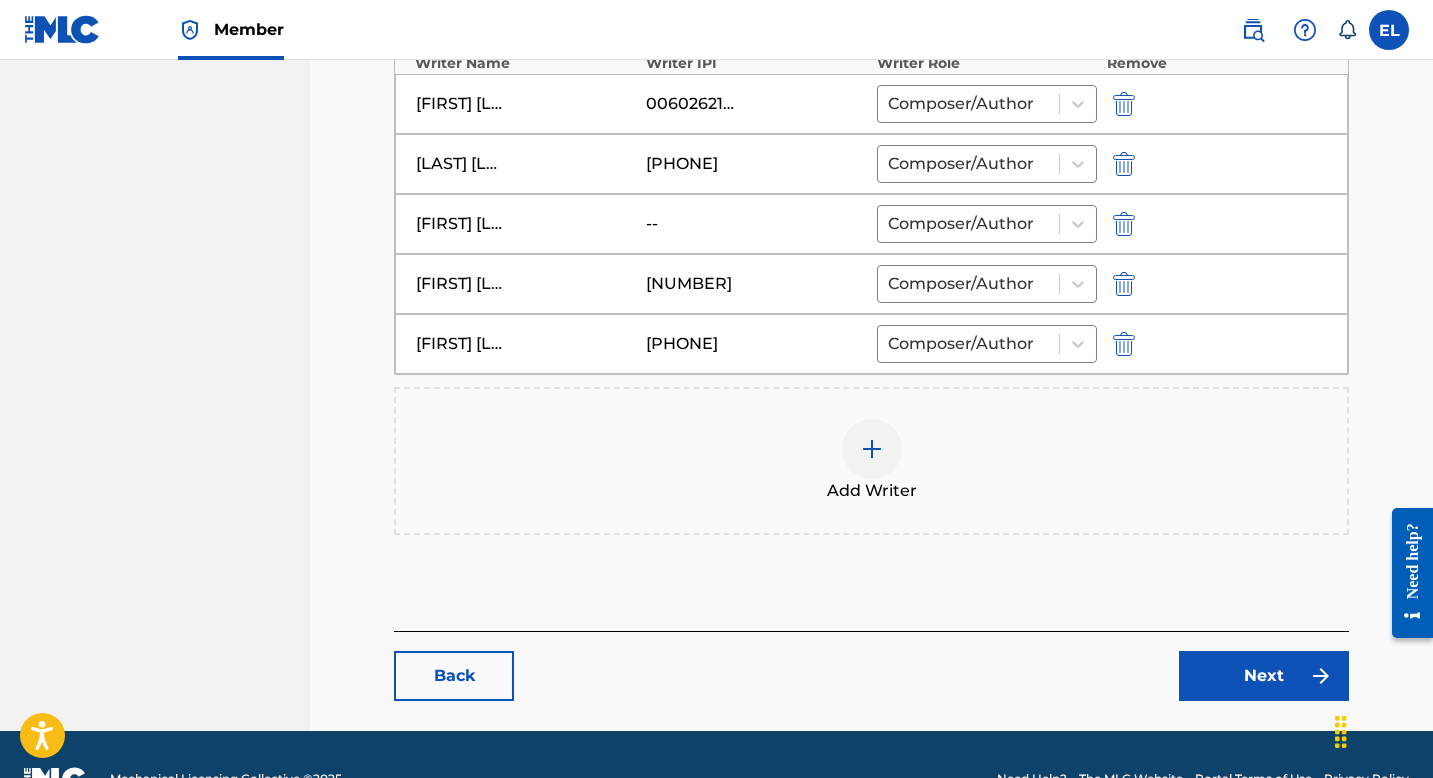 scroll, scrollTop: 756, scrollLeft: 0, axis: vertical 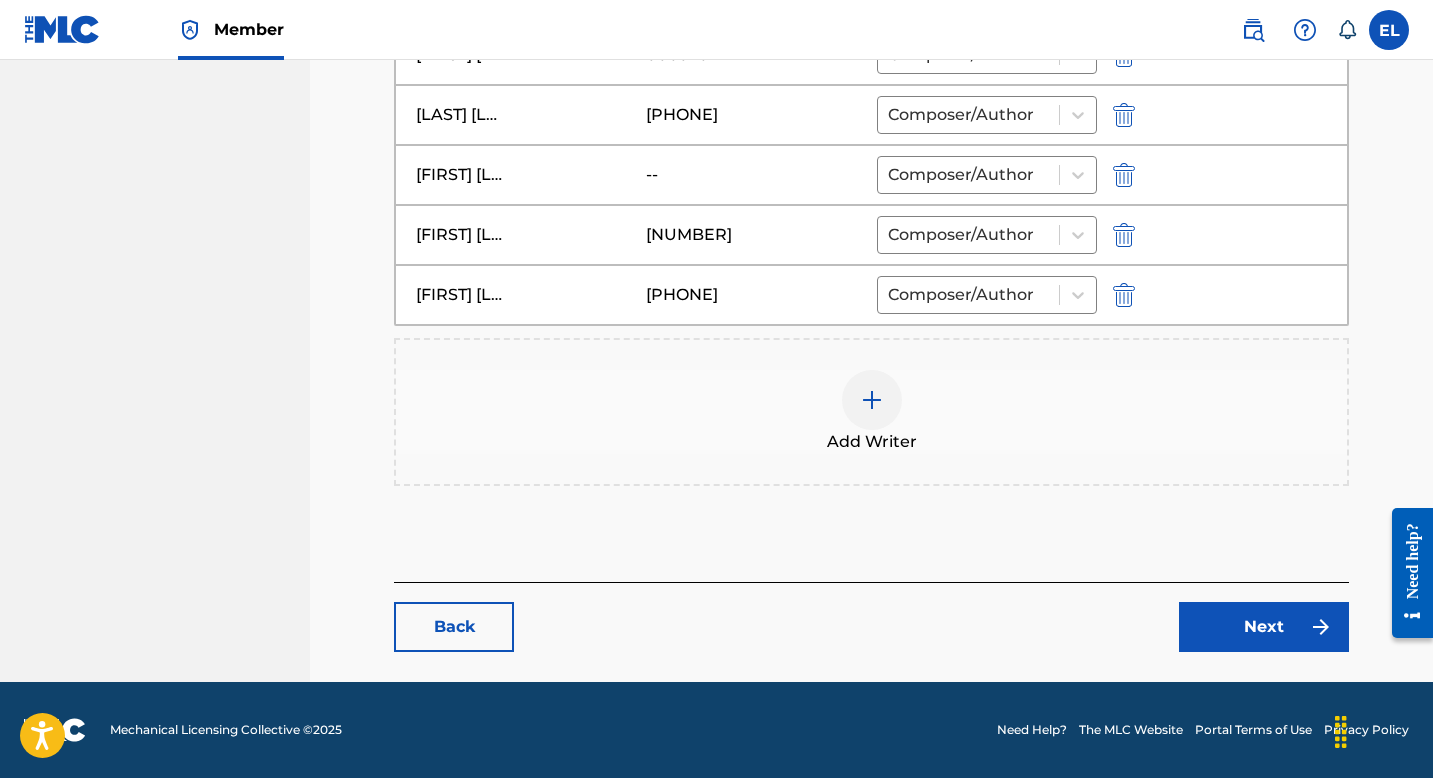 click on "Next" at bounding box center [1264, 627] 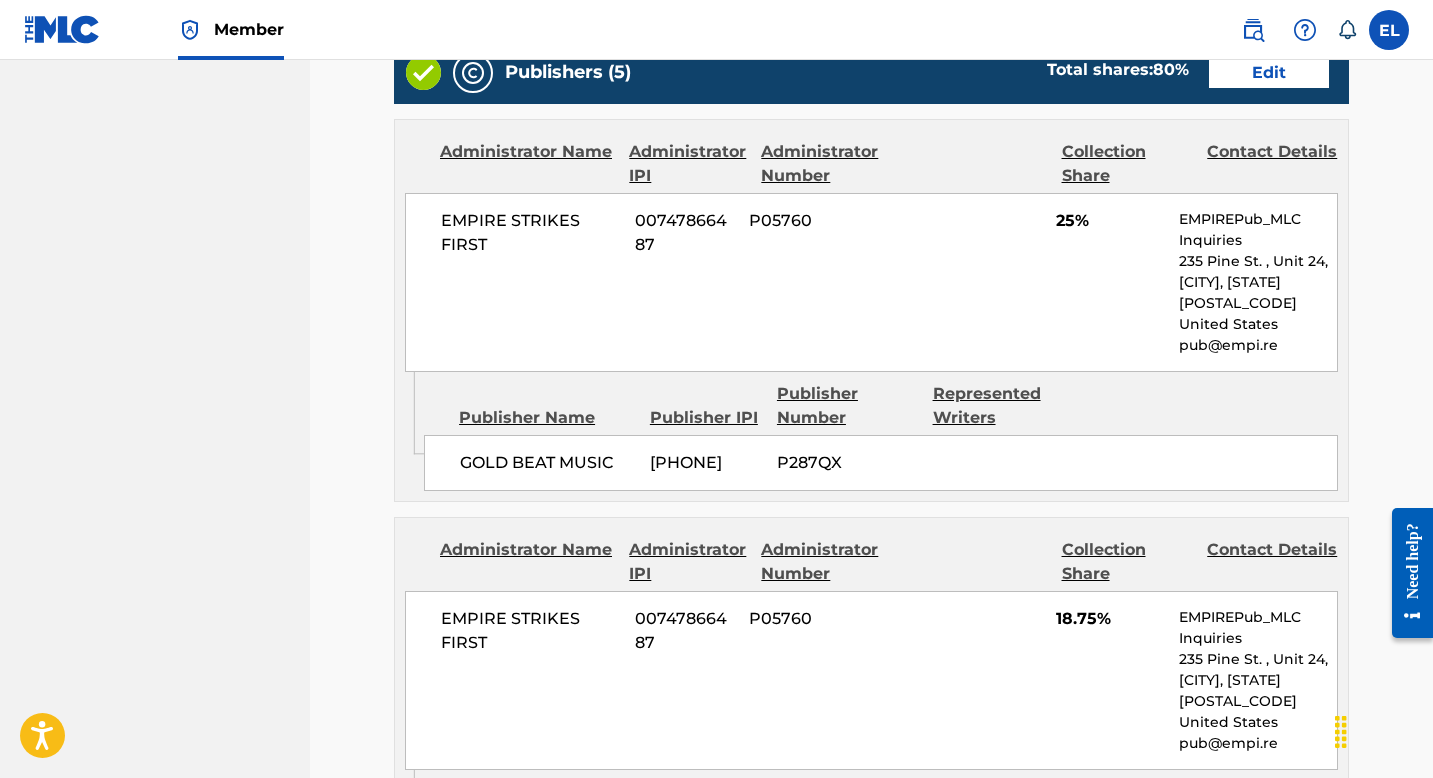scroll, scrollTop: 929, scrollLeft: 0, axis: vertical 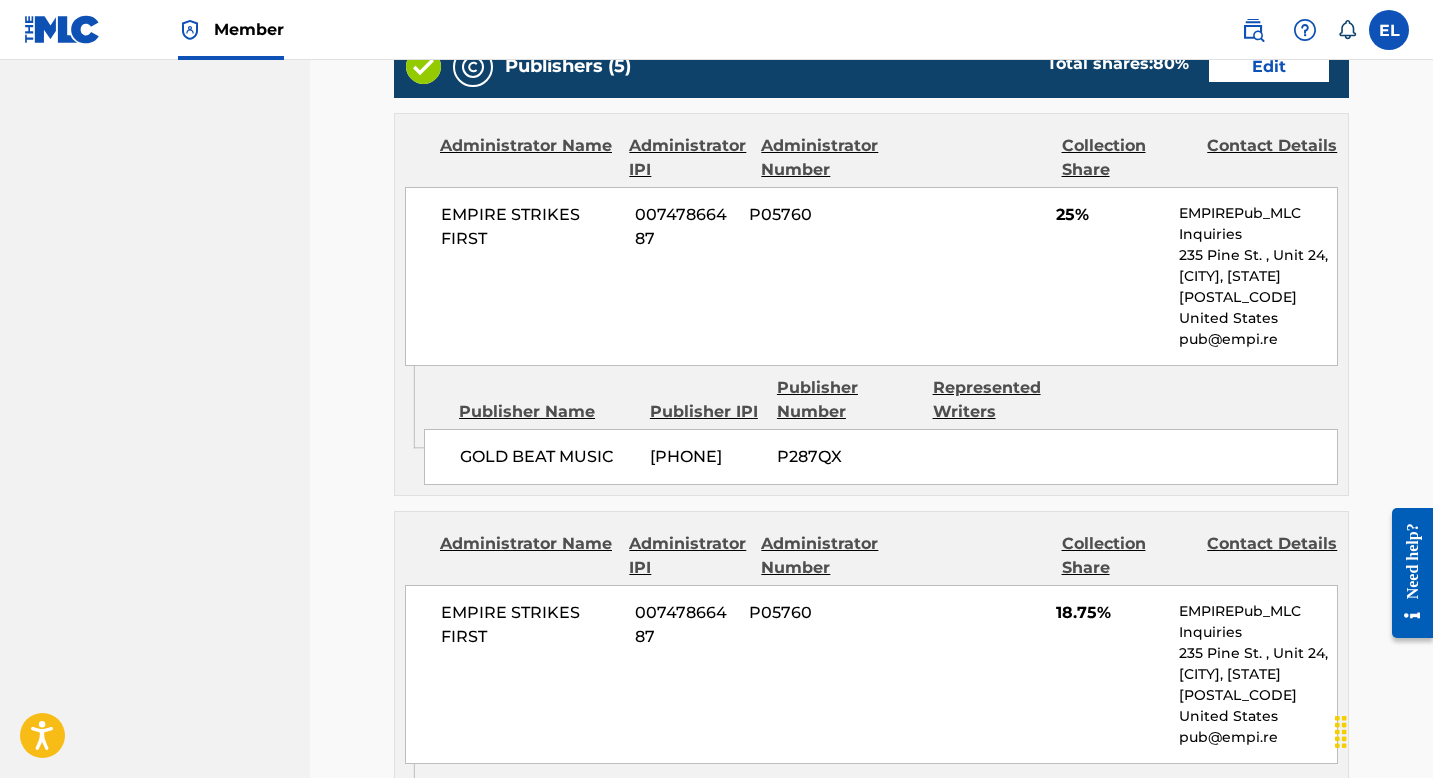 click on "Edit" at bounding box center (1269, 67) 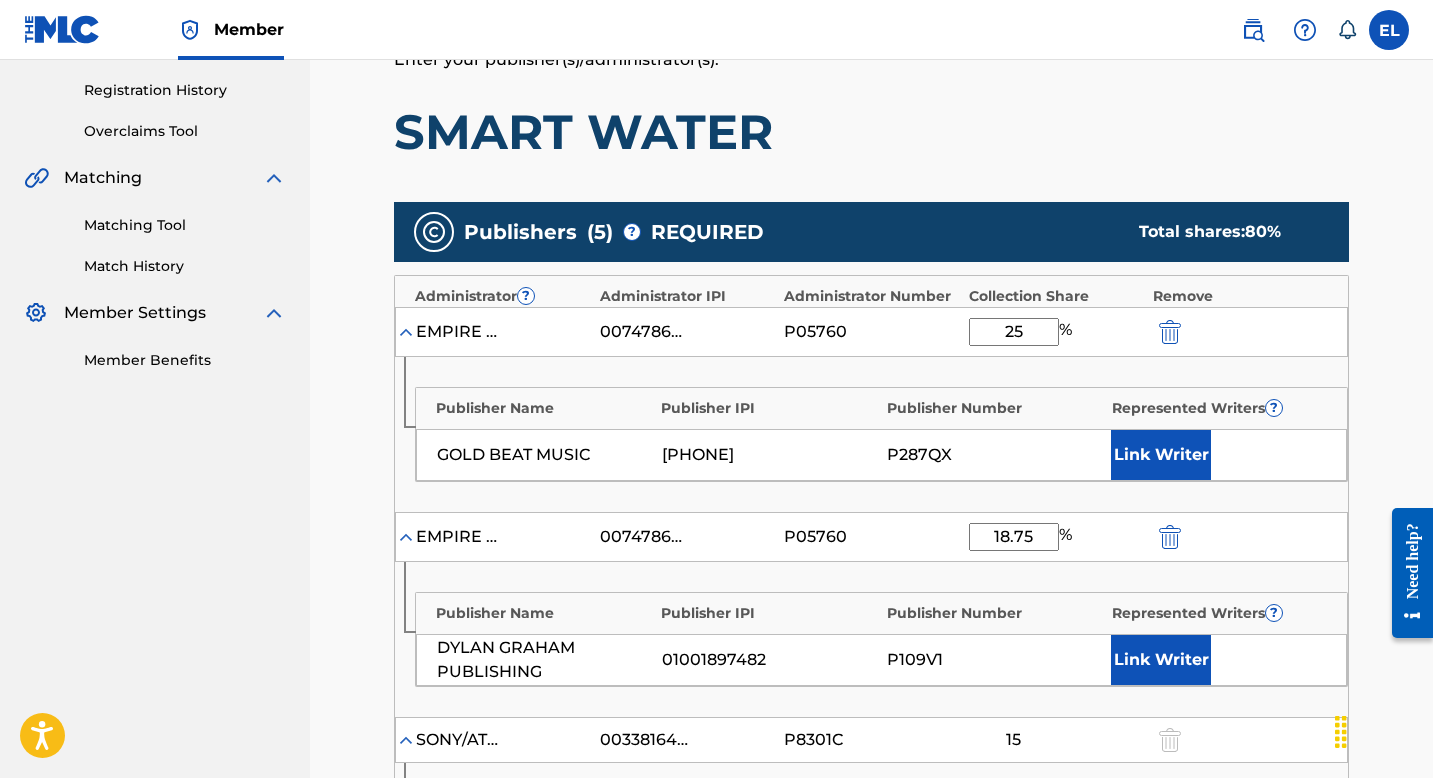 scroll, scrollTop: 375, scrollLeft: 0, axis: vertical 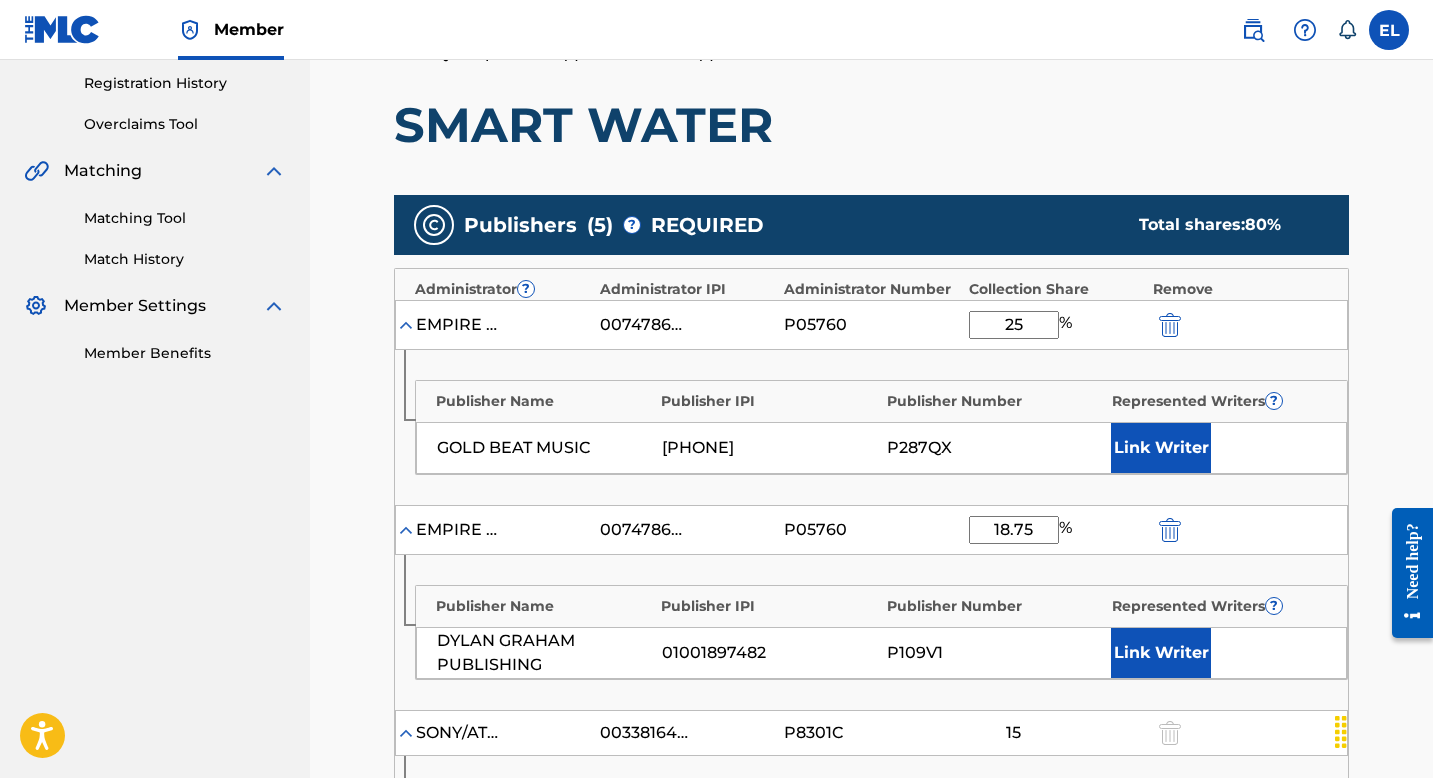 click on "Link Writer" at bounding box center [1161, 653] 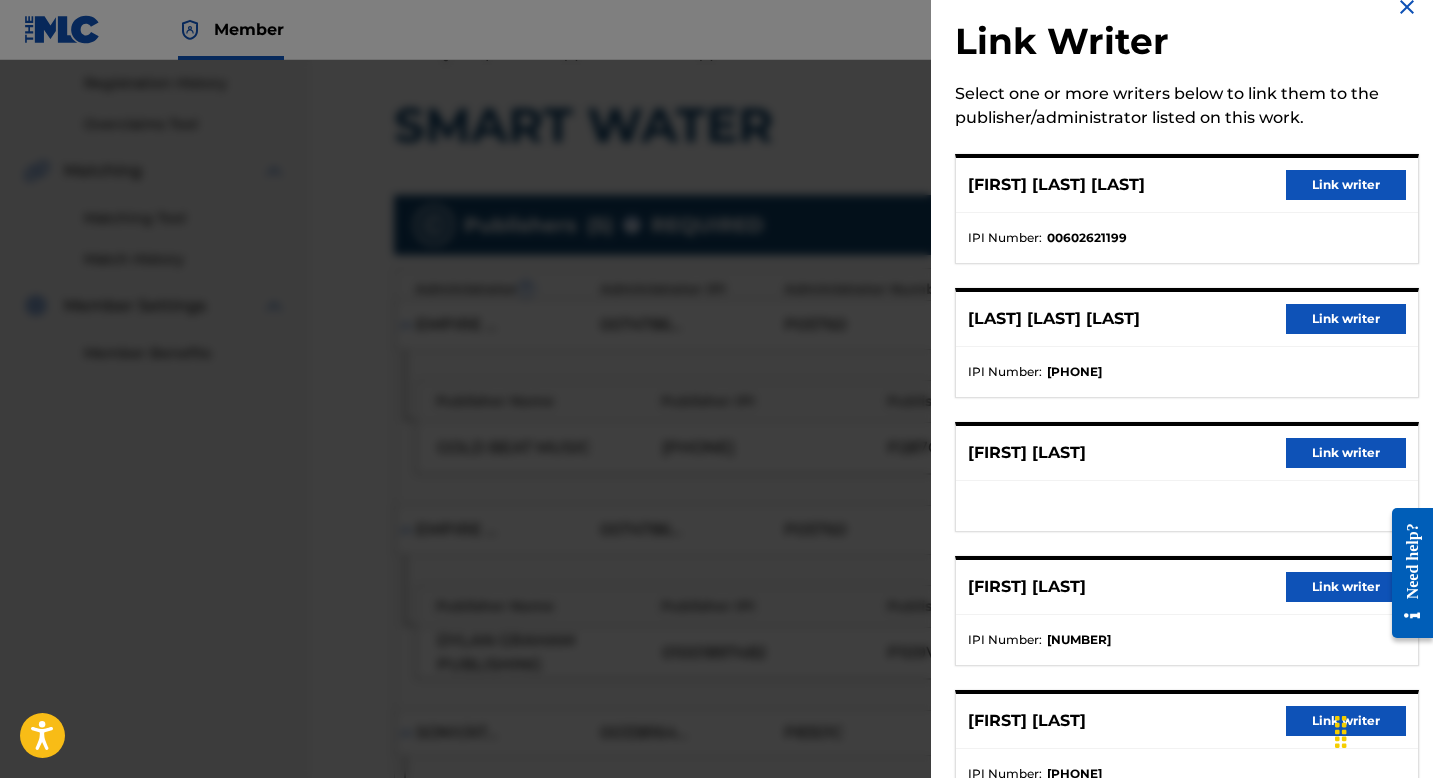 scroll, scrollTop: 99, scrollLeft: 0, axis: vertical 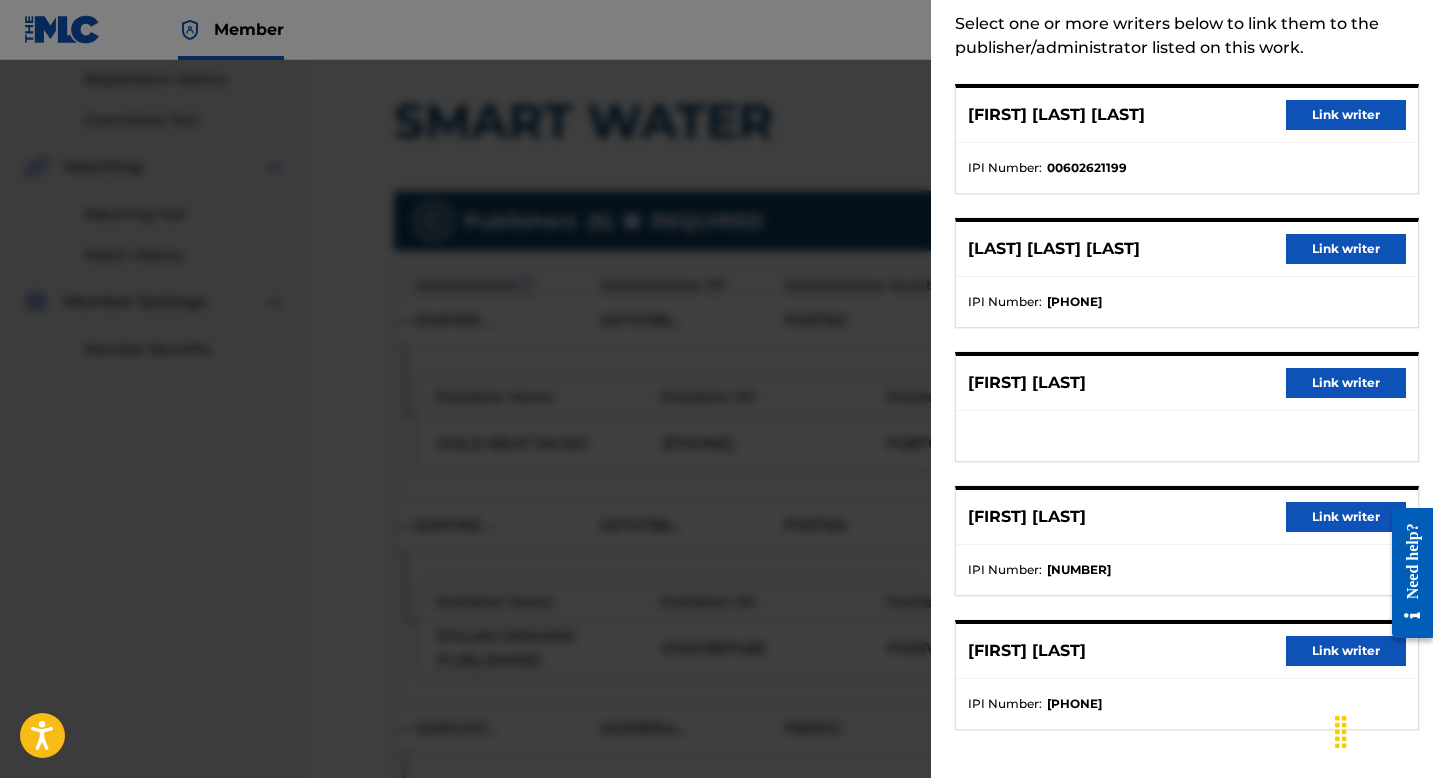 click on "Link writer" at bounding box center (1346, 651) 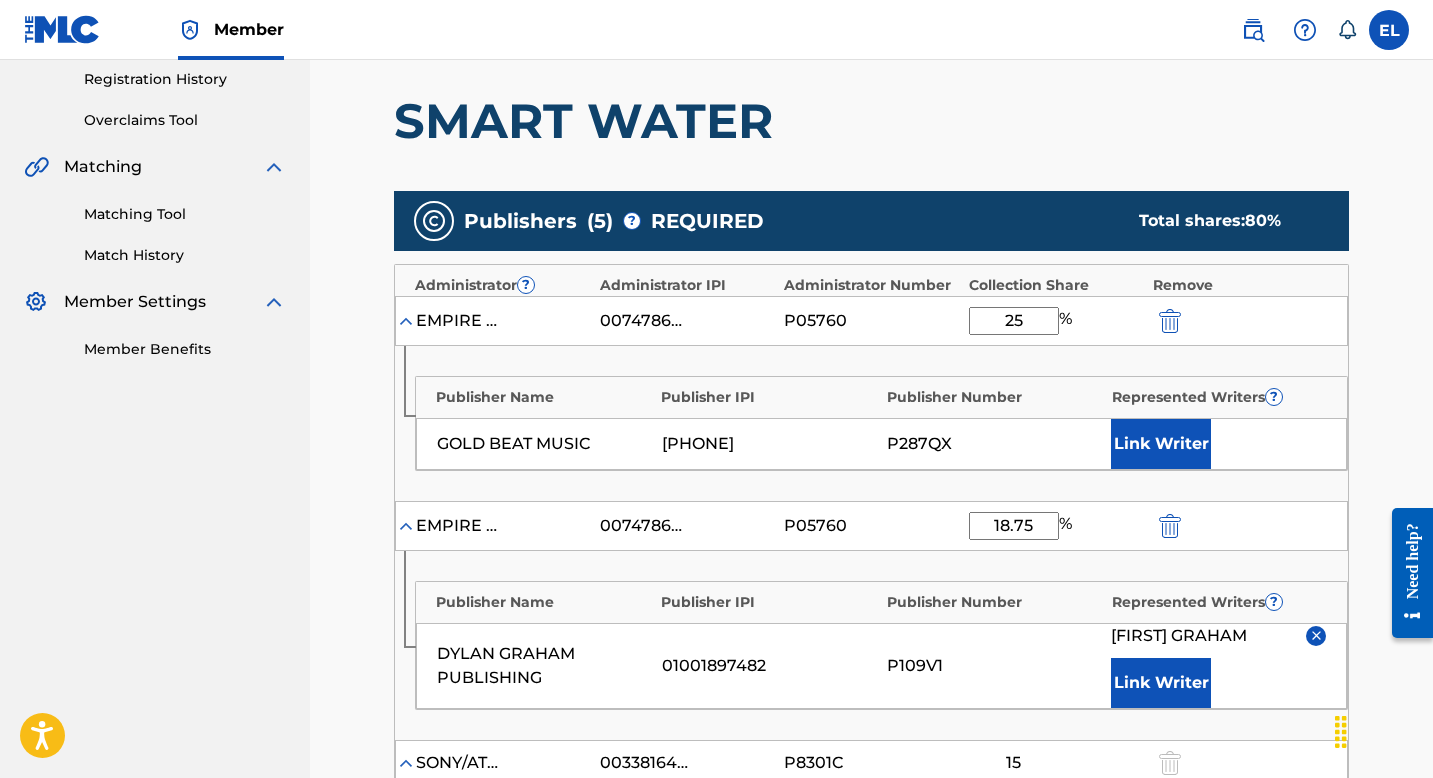 click on "Link Writer" at bounding box center [1161, 444] 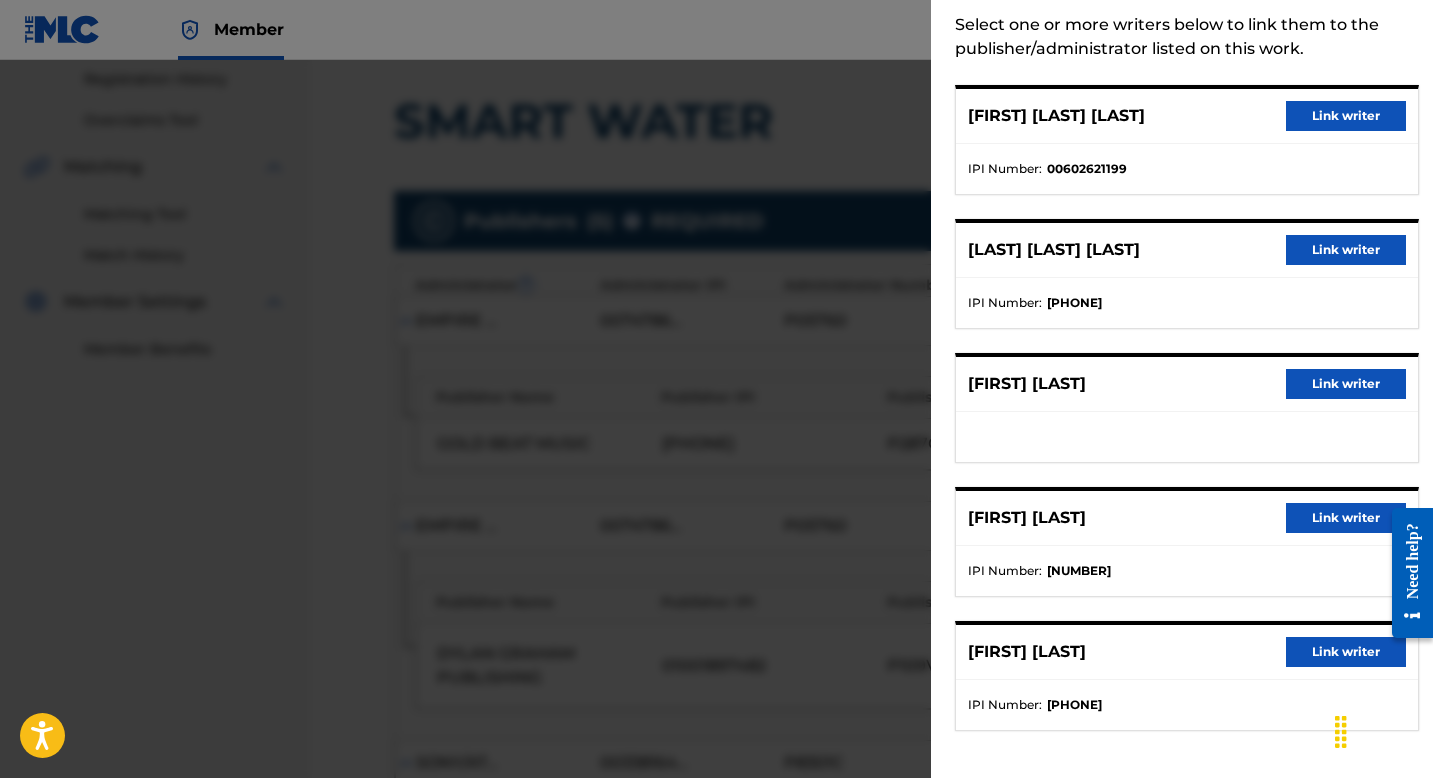 scroll, scrollTop: 99, scrollLeft: 0, axis: vertical 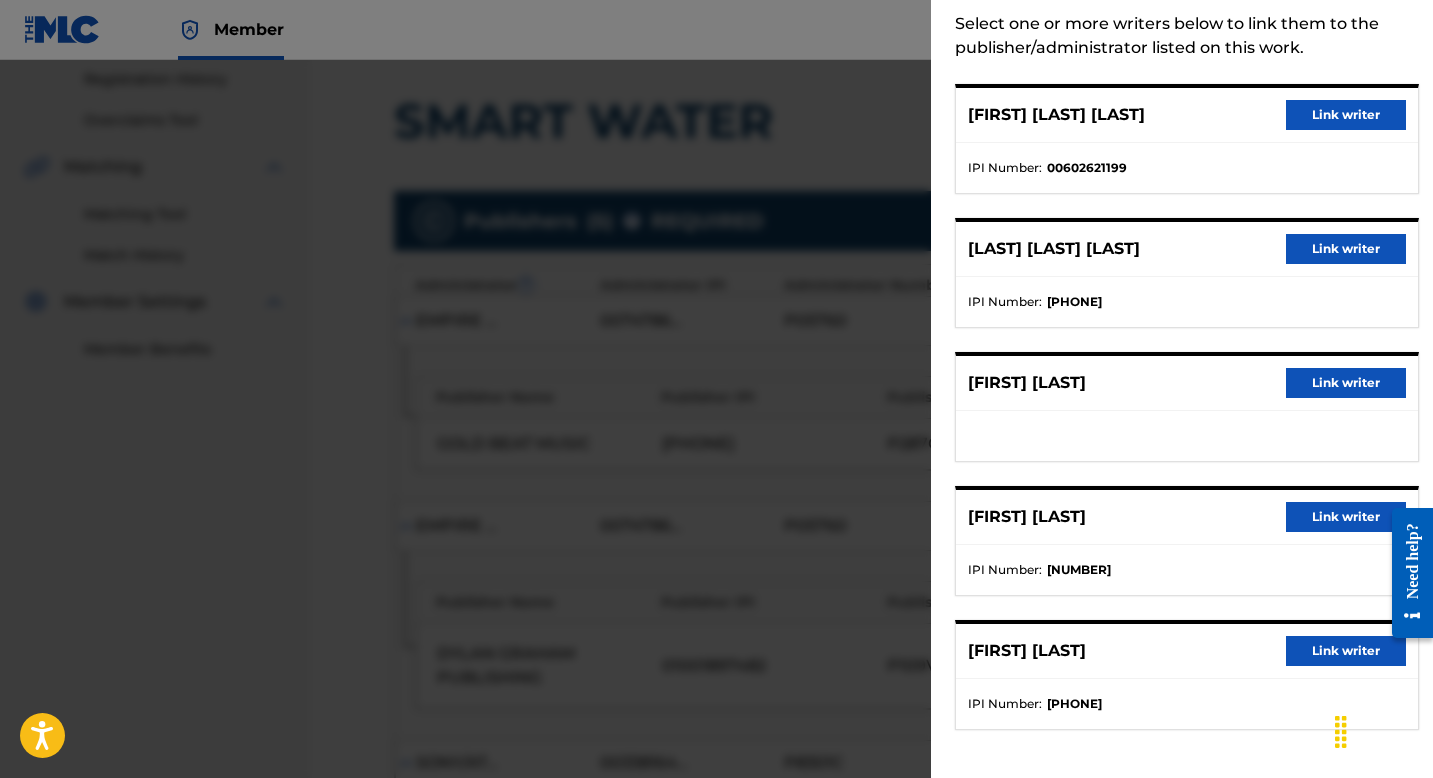 click on "Link writer" at bounding box center (1346, 517) 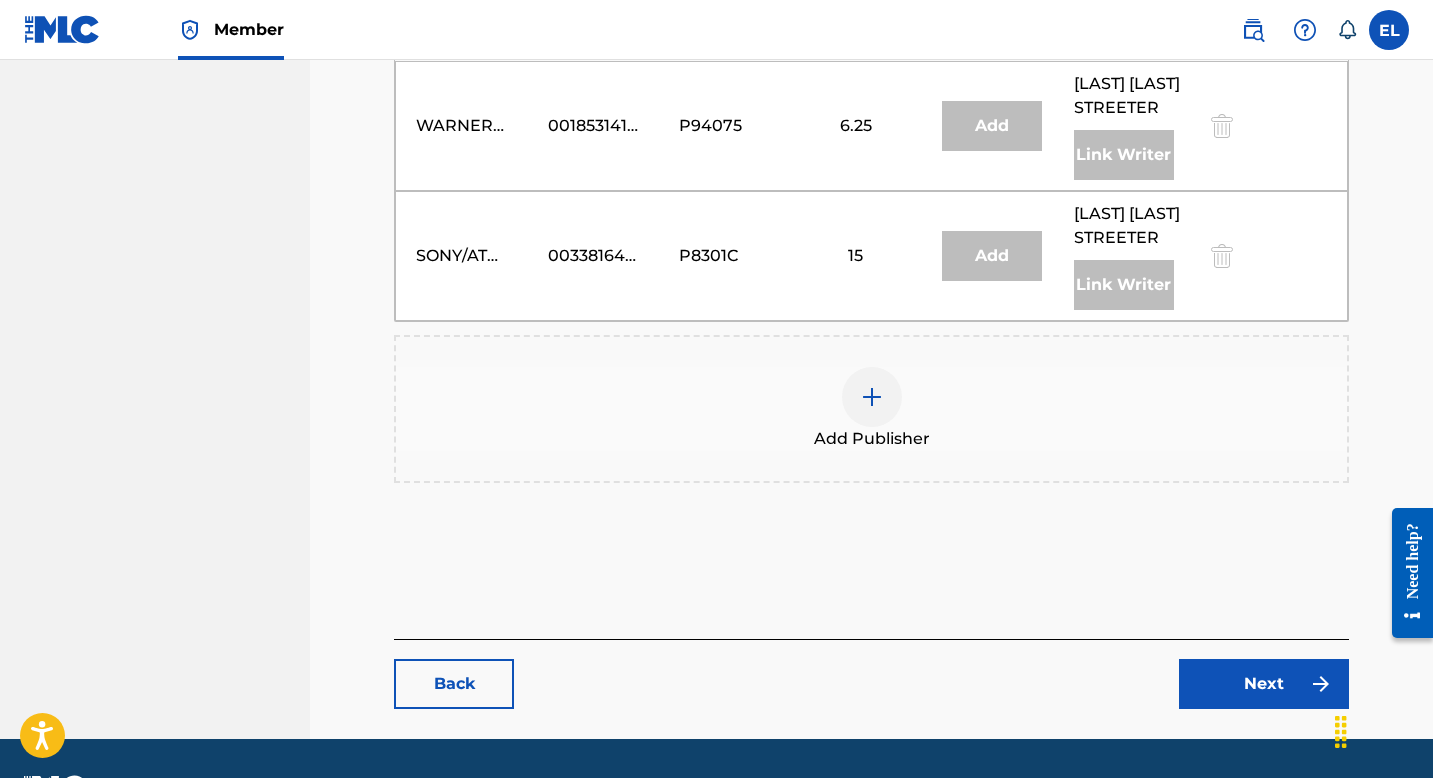 scroll, scrollTop: 1521, scrollLeft: 0, axis: vertical 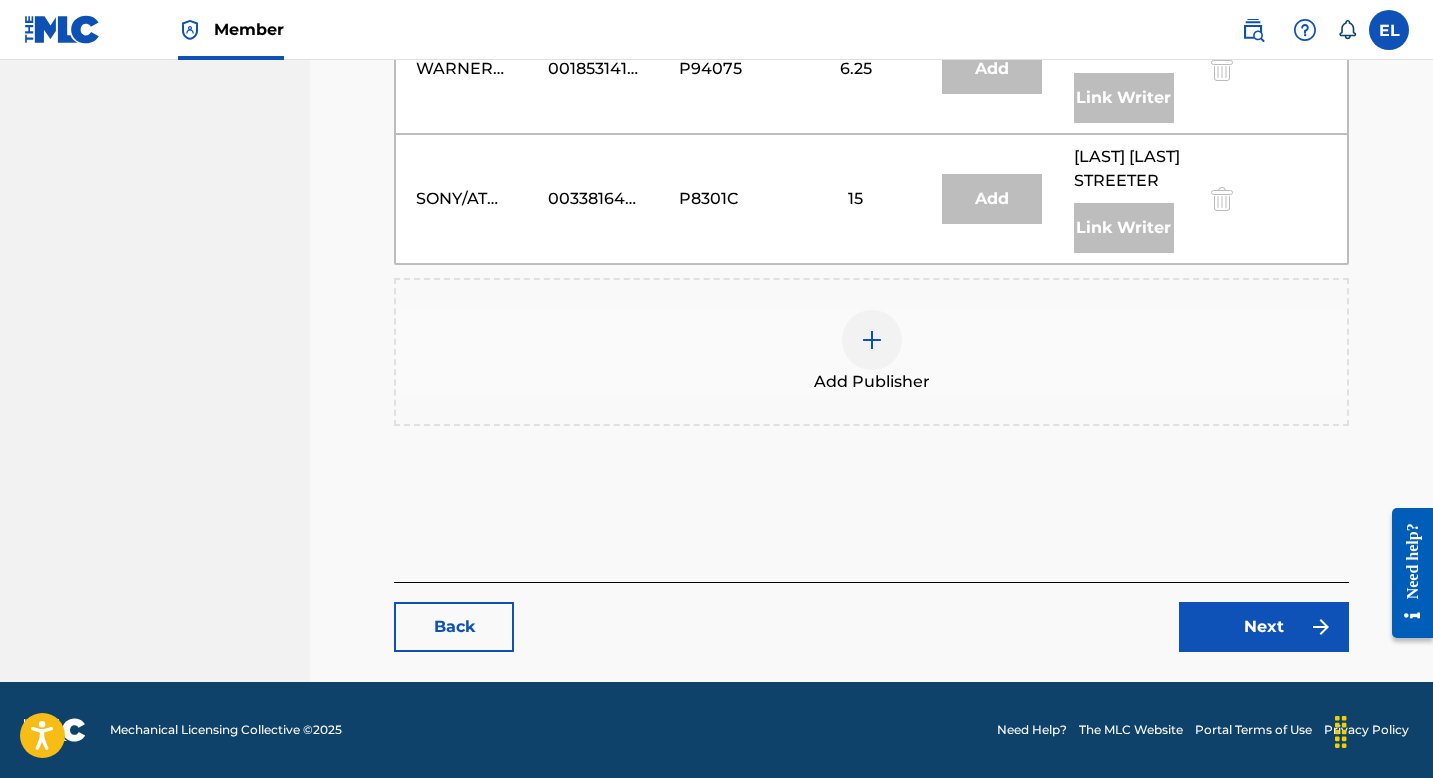 click on "Next" at bounding box center [1264, 627] 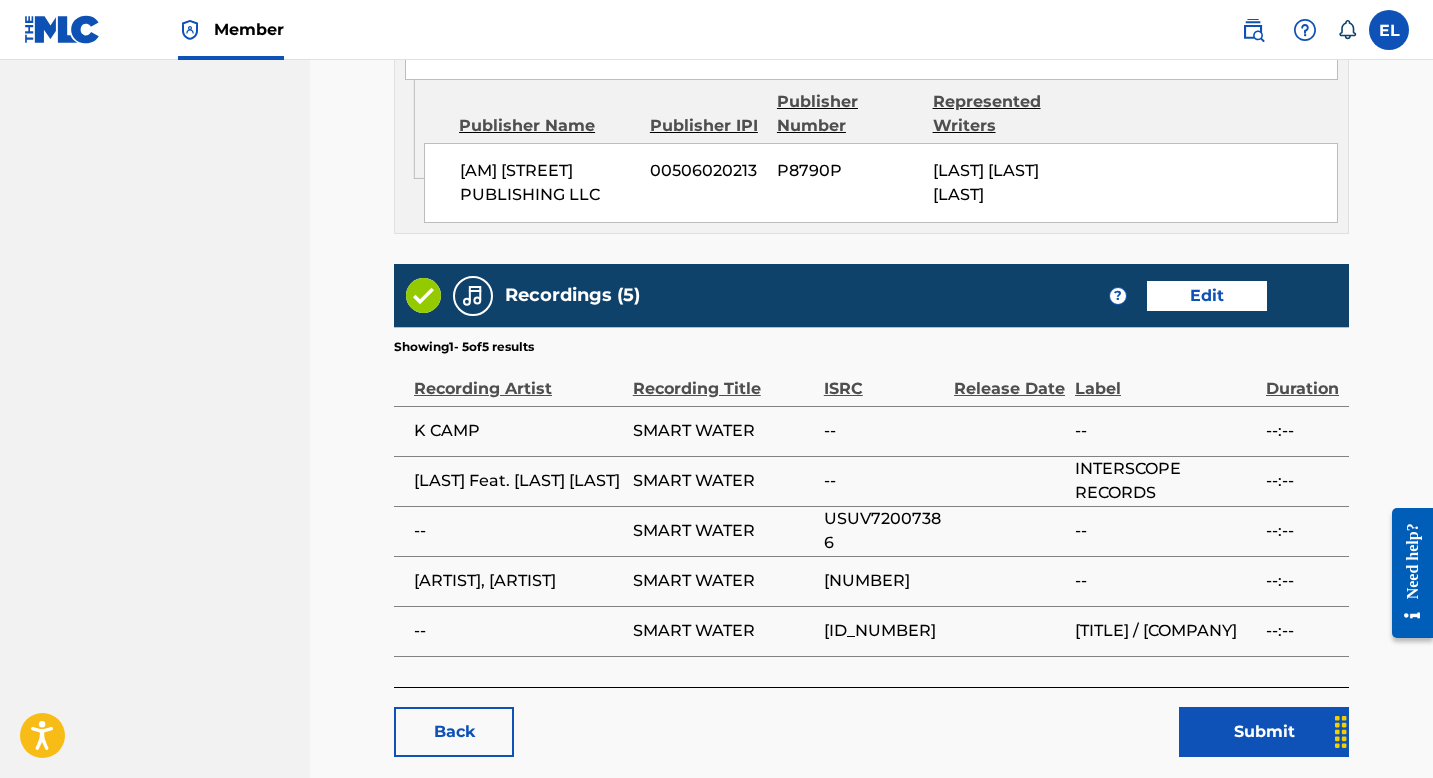 scroll, scrollTop: 2819, scrollLeft: 0, axis: vertical 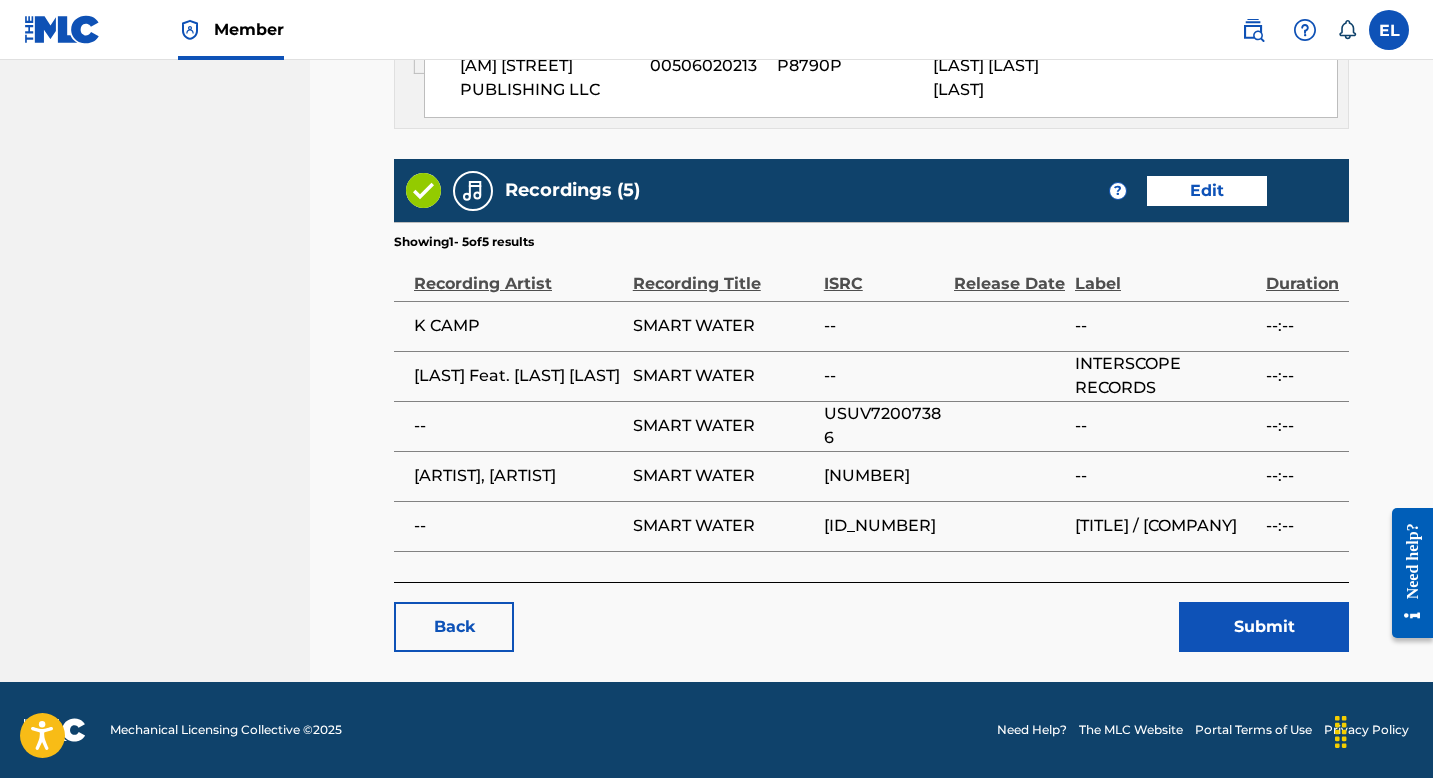 click on "Submit" at bounding box center [1264, 627] 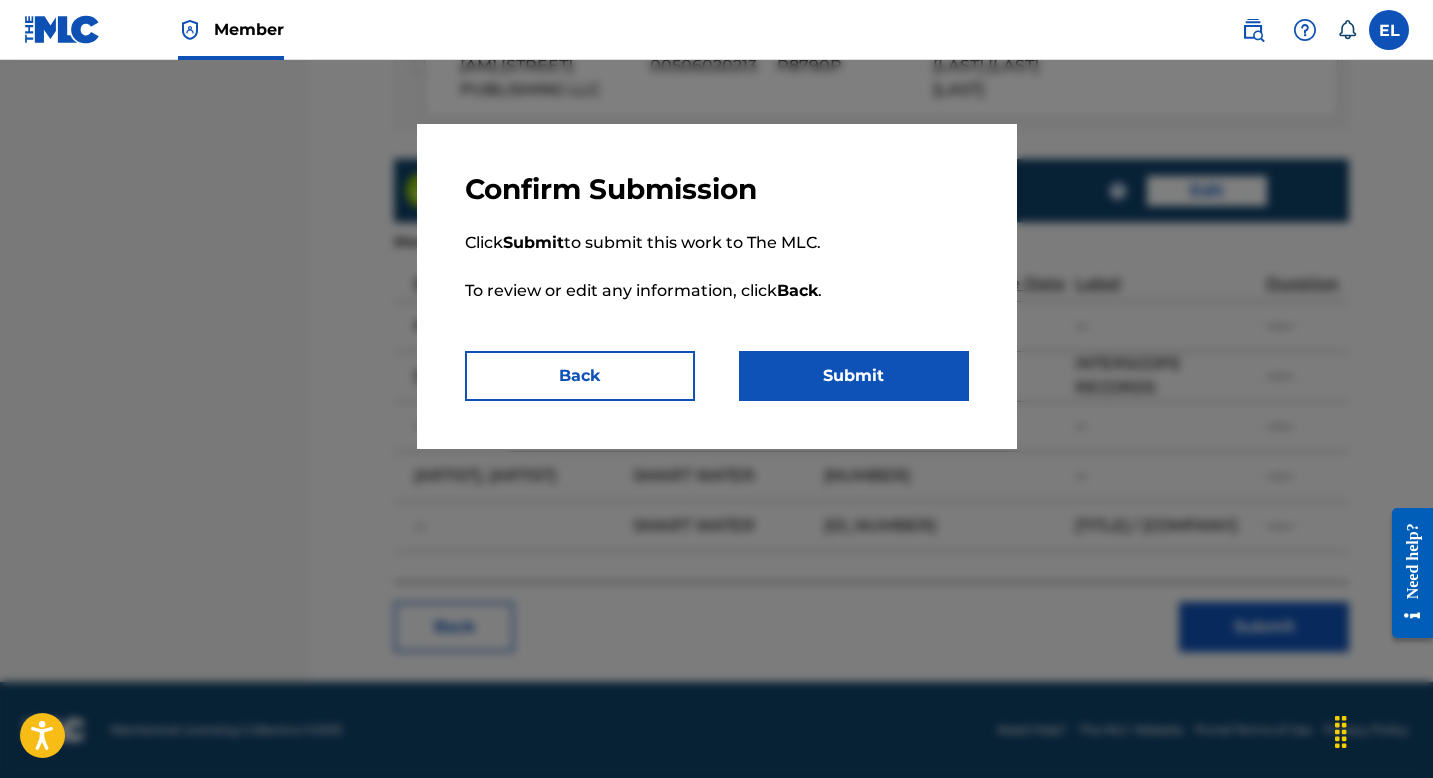 click on "Submit" at bounding box center [854, 376] 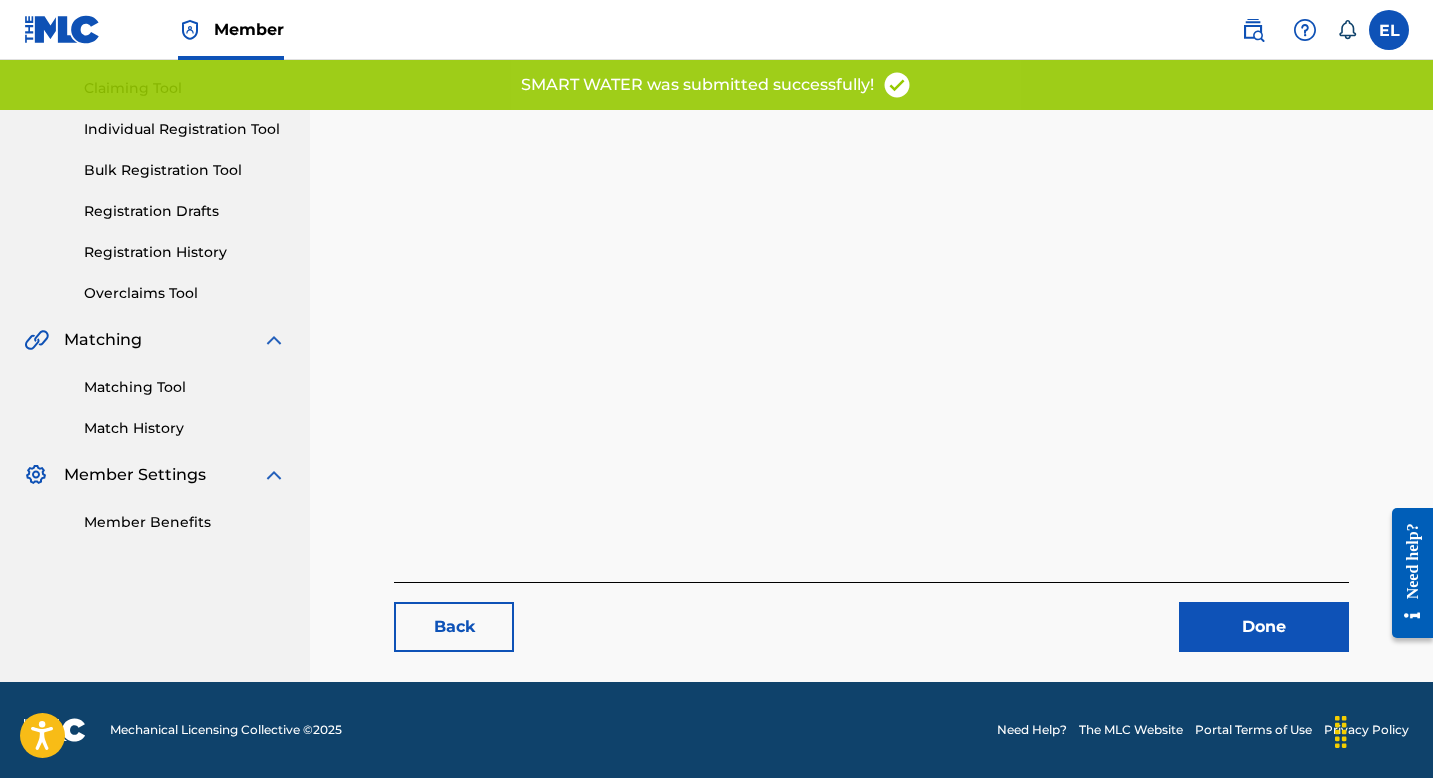 scroll, scrollTop: 0, scrollLeft: 0, axis: both 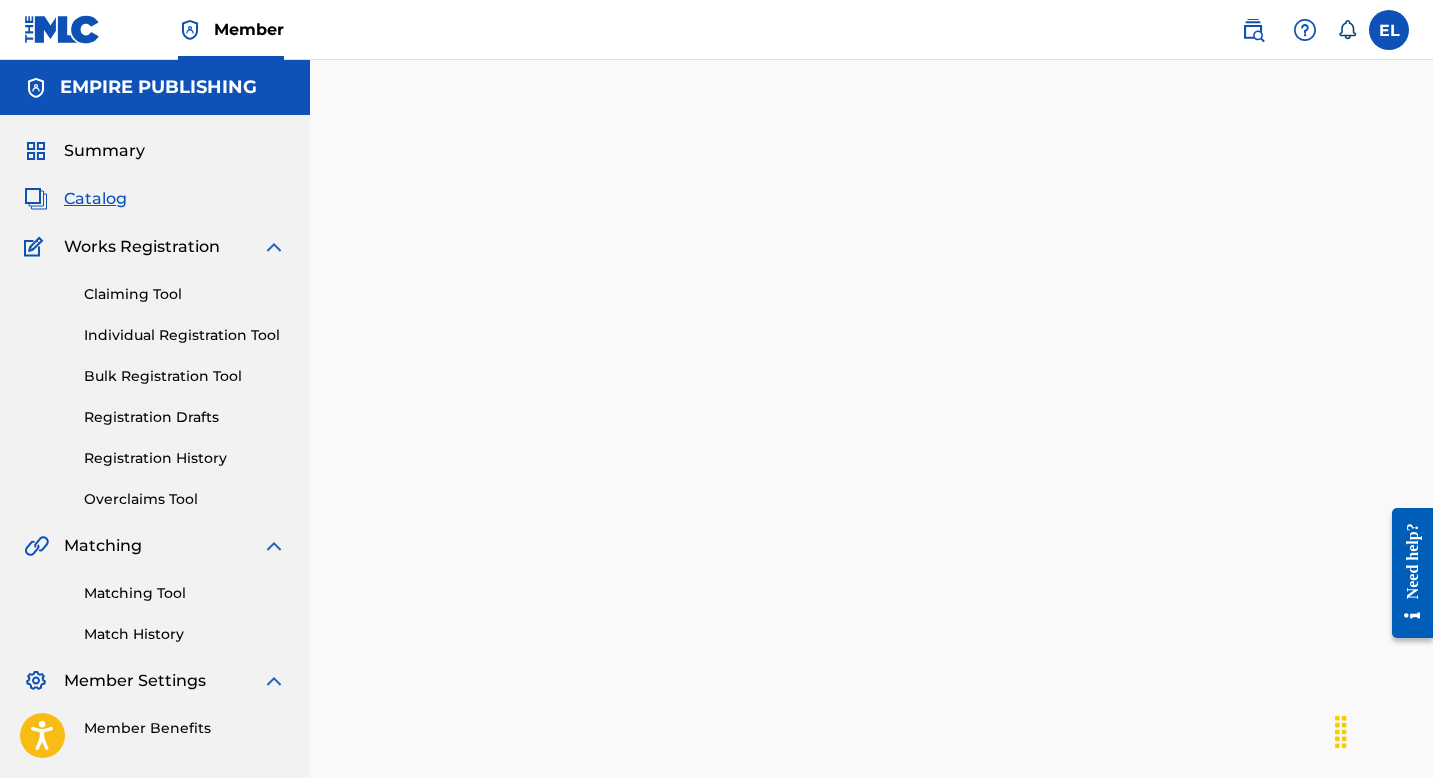 click on "Catalog" at bounding box center [95, 199] 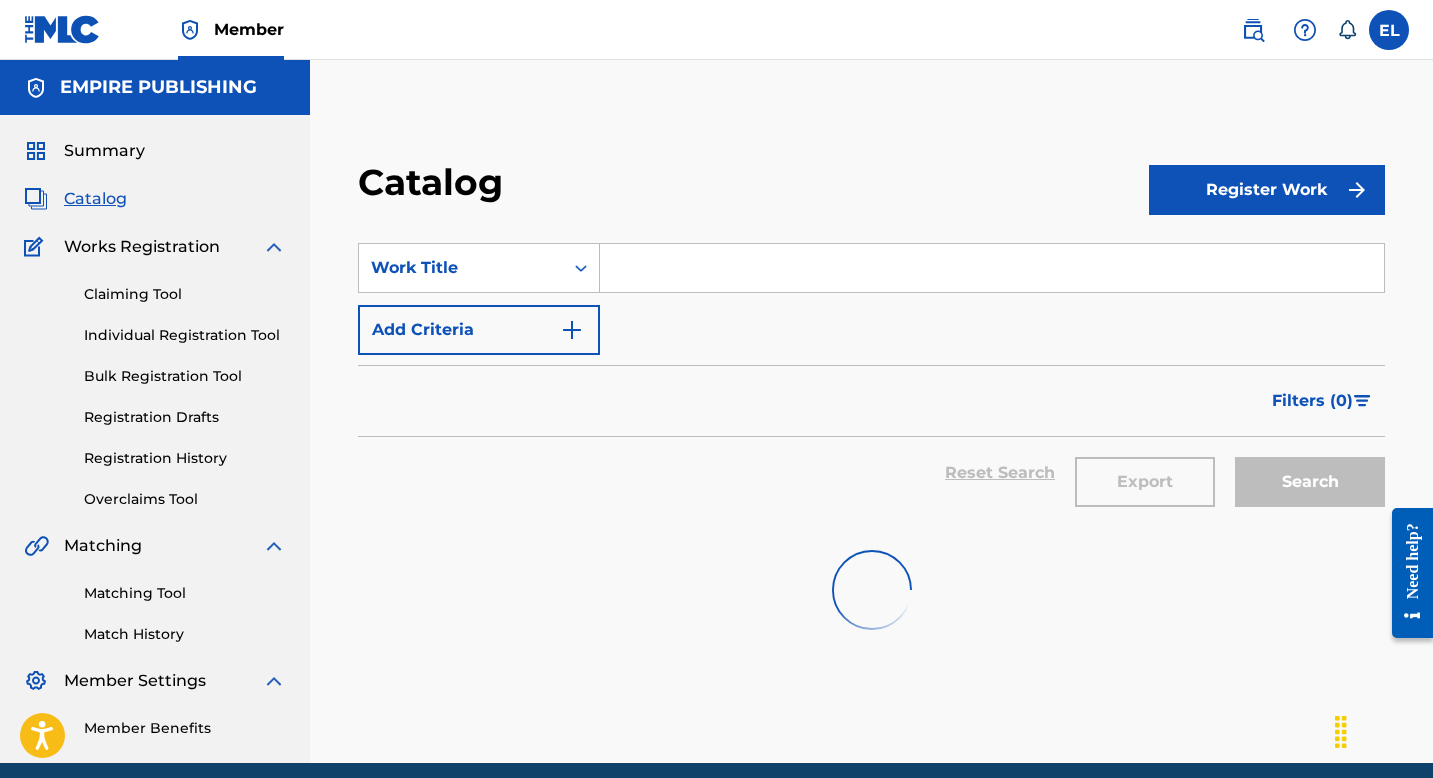 click on "Catalog" at bounding box center [95, 199] 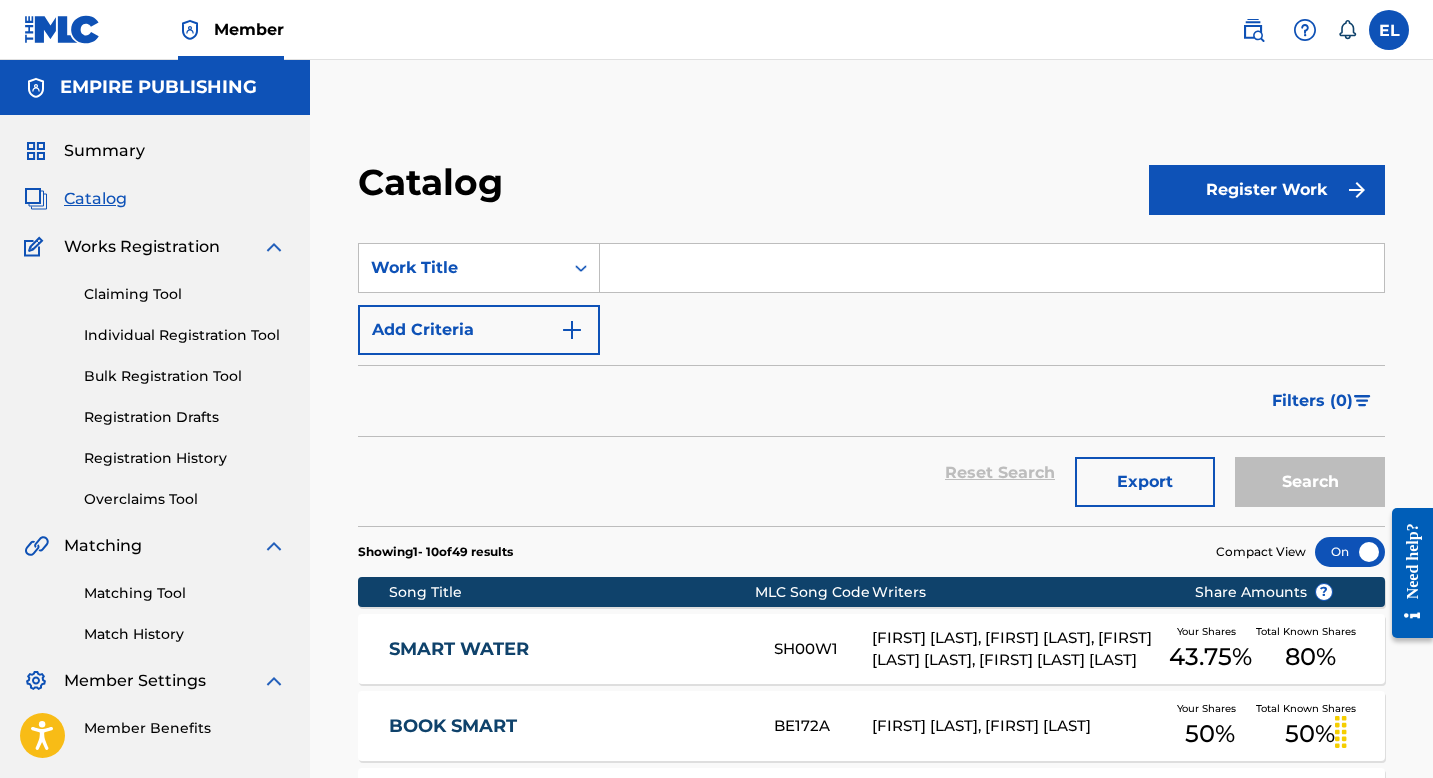 click at bounding box center [992, 268] 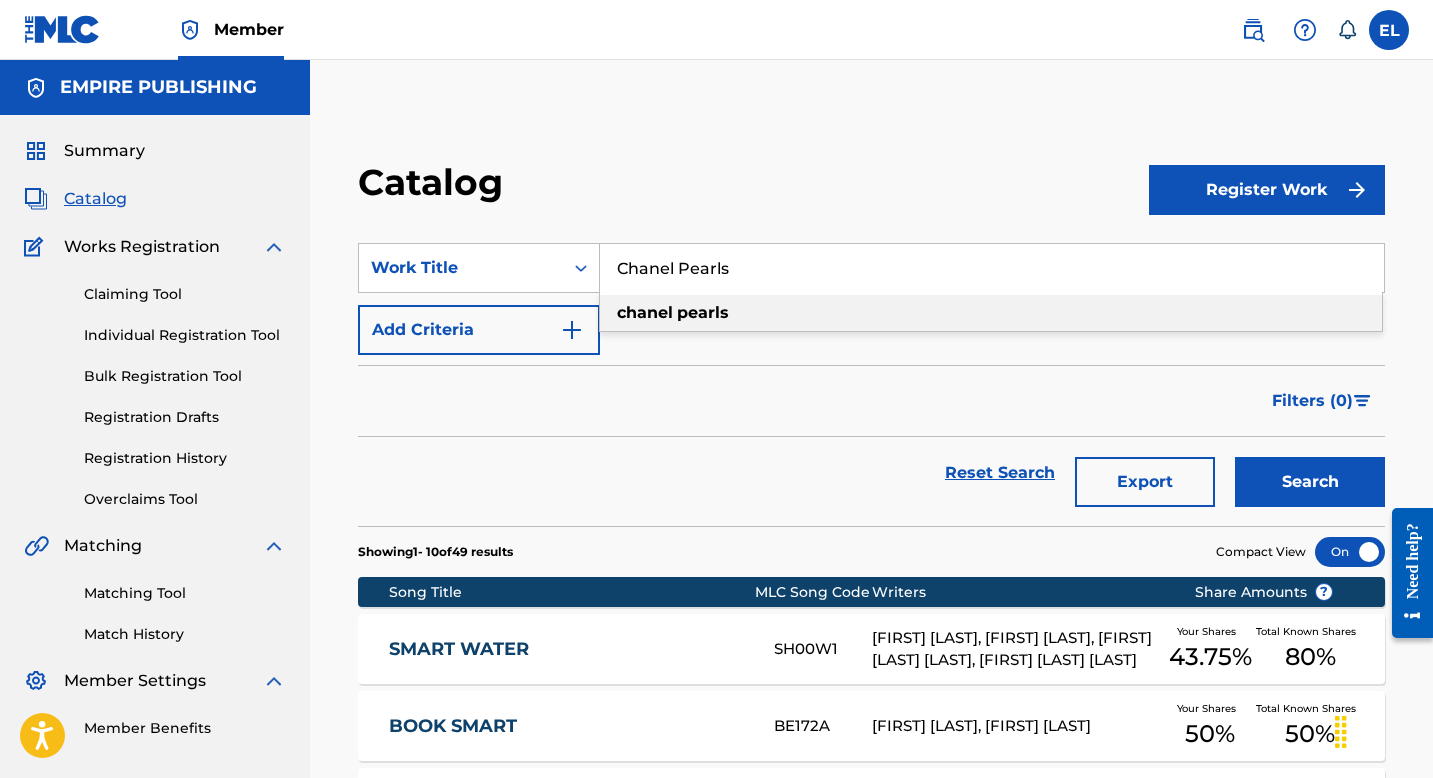 type on "Chanel Pearls" 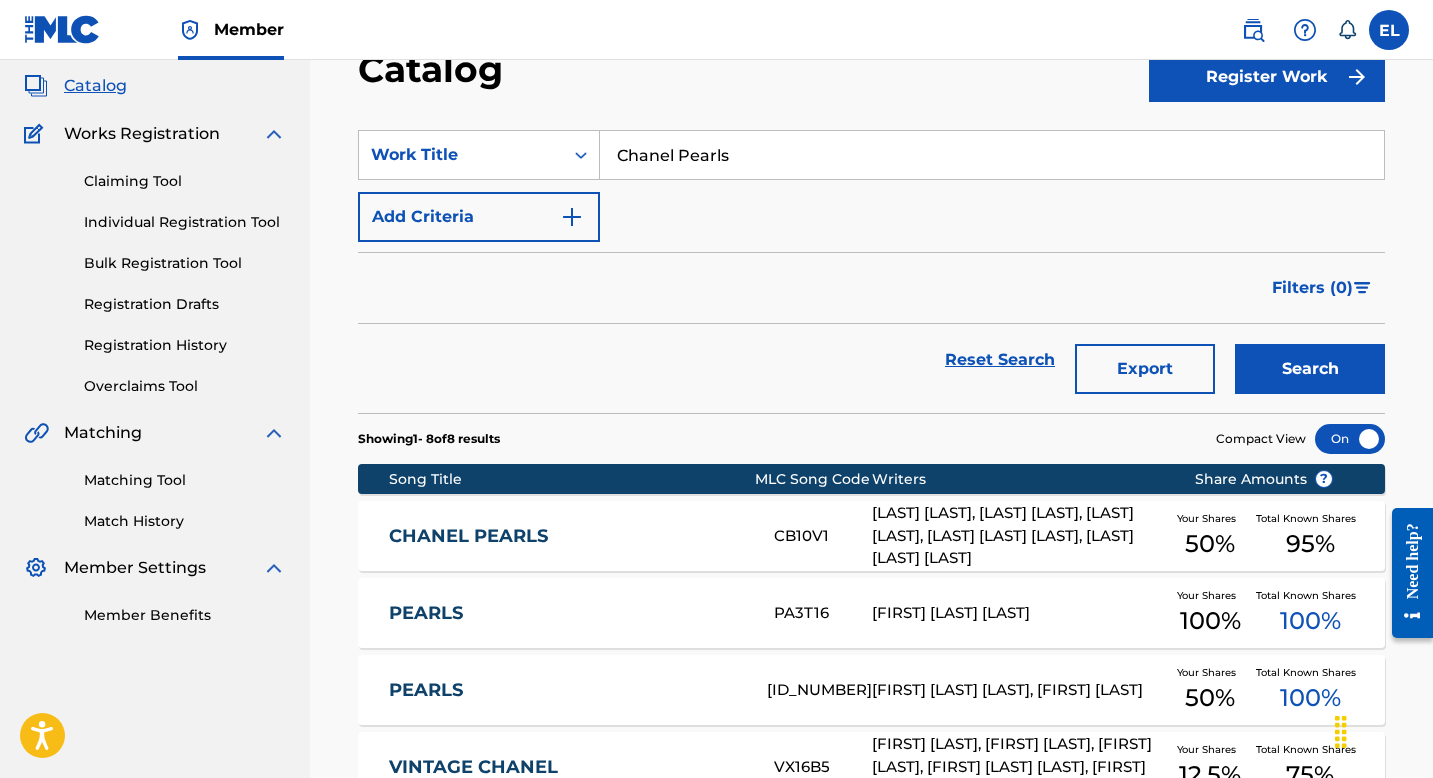 scroll, scrollTop: 114, scrollLeft: 0, axis: vertical 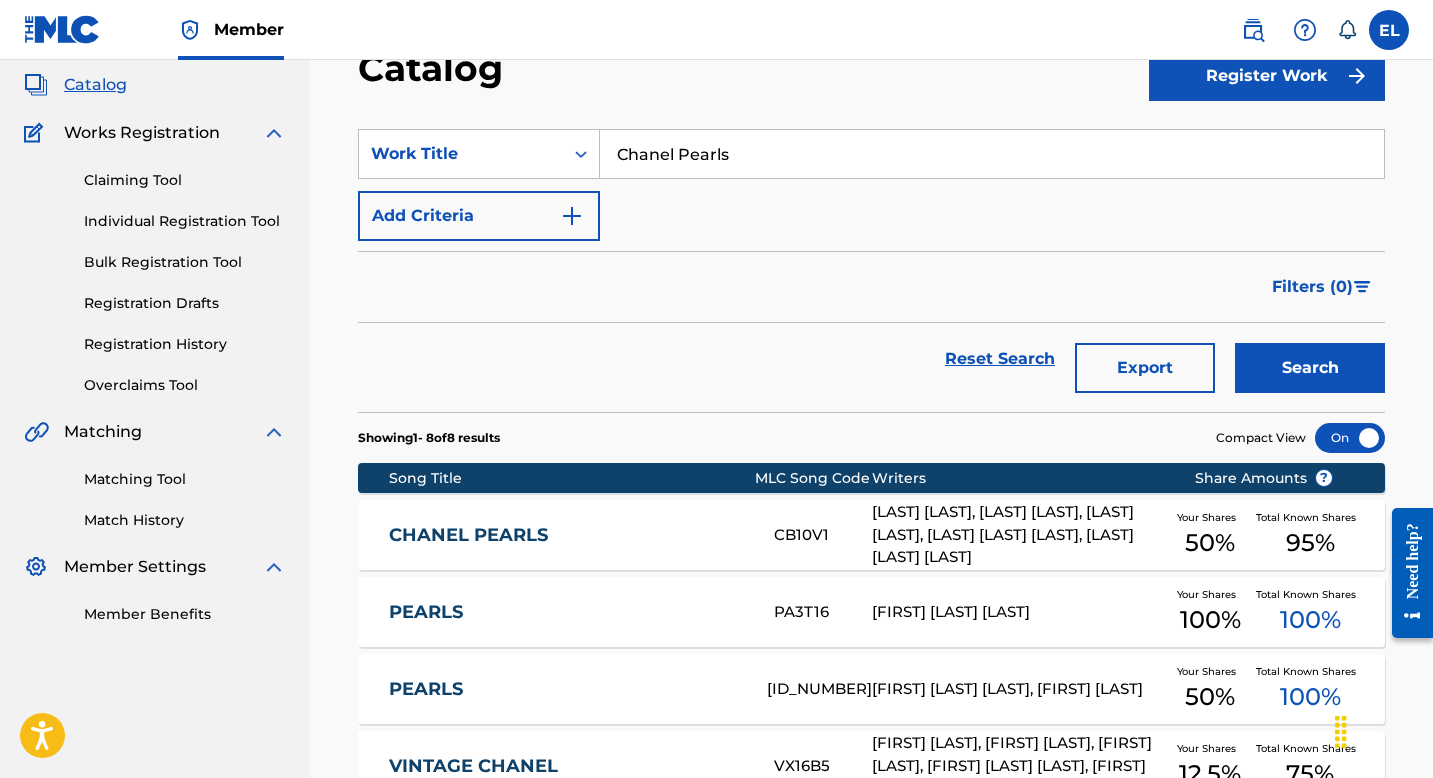 click on "CHANEL PEARLS" at bounding box center (568, 535) 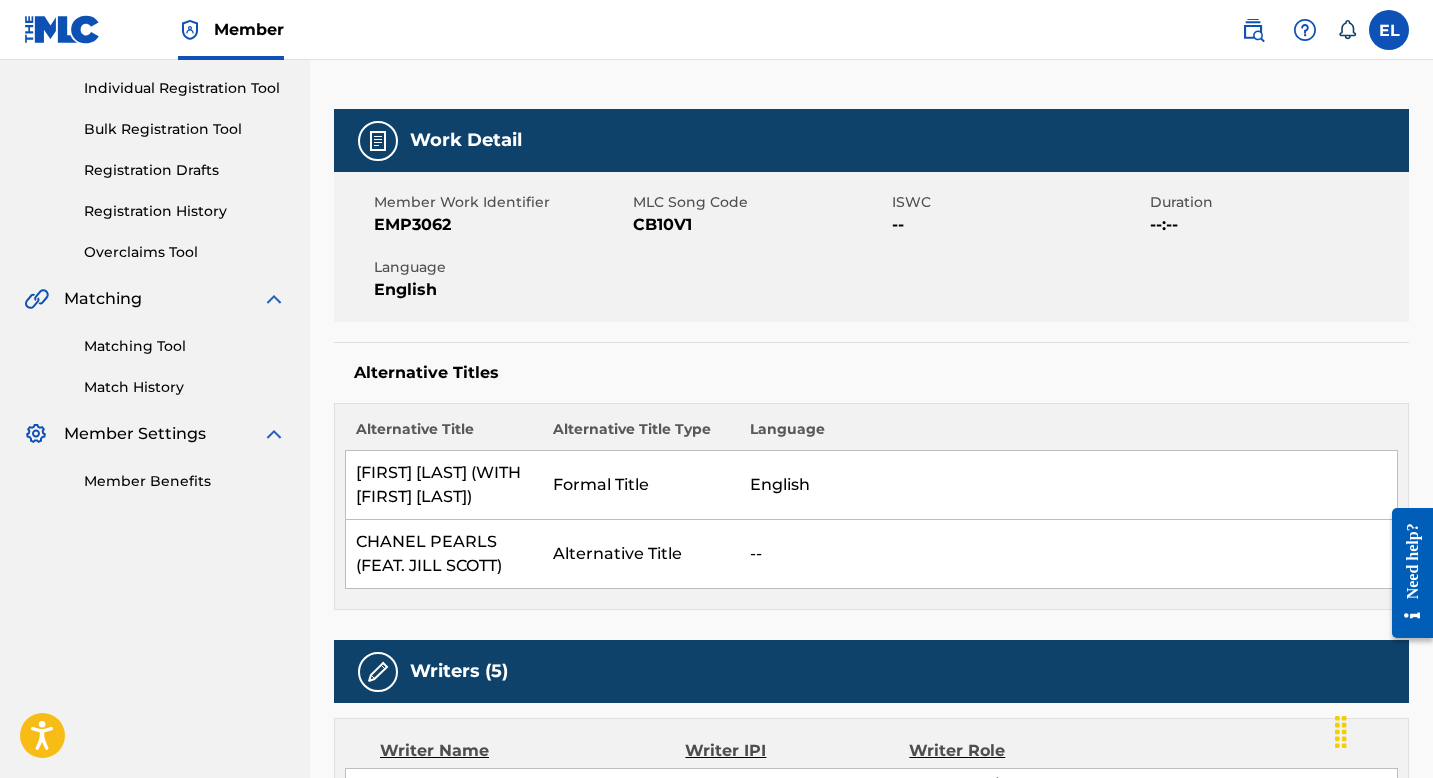 scroll, scrollTop: 0, scrollLeft: 0, axis: both 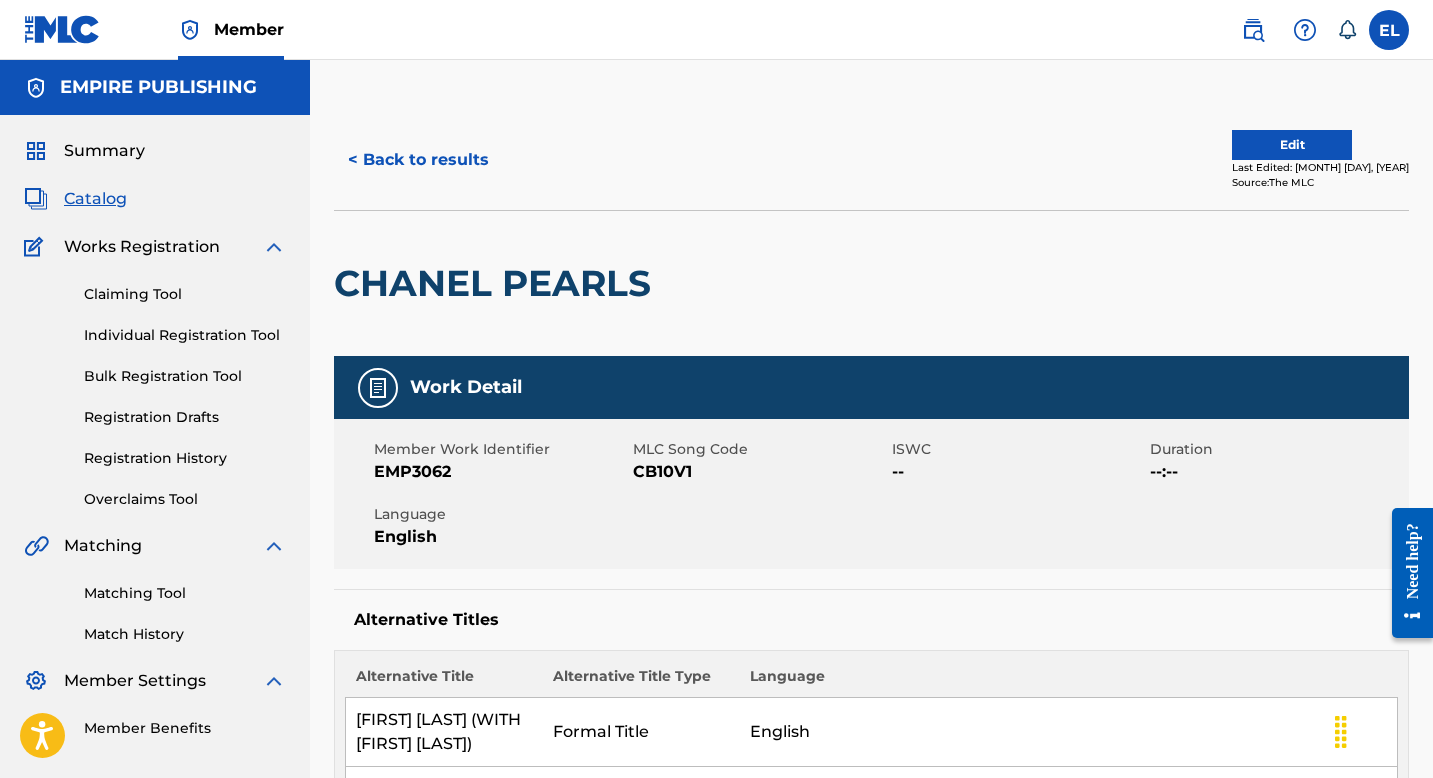 click on "CB10V1" at bounding box center [760, 472] 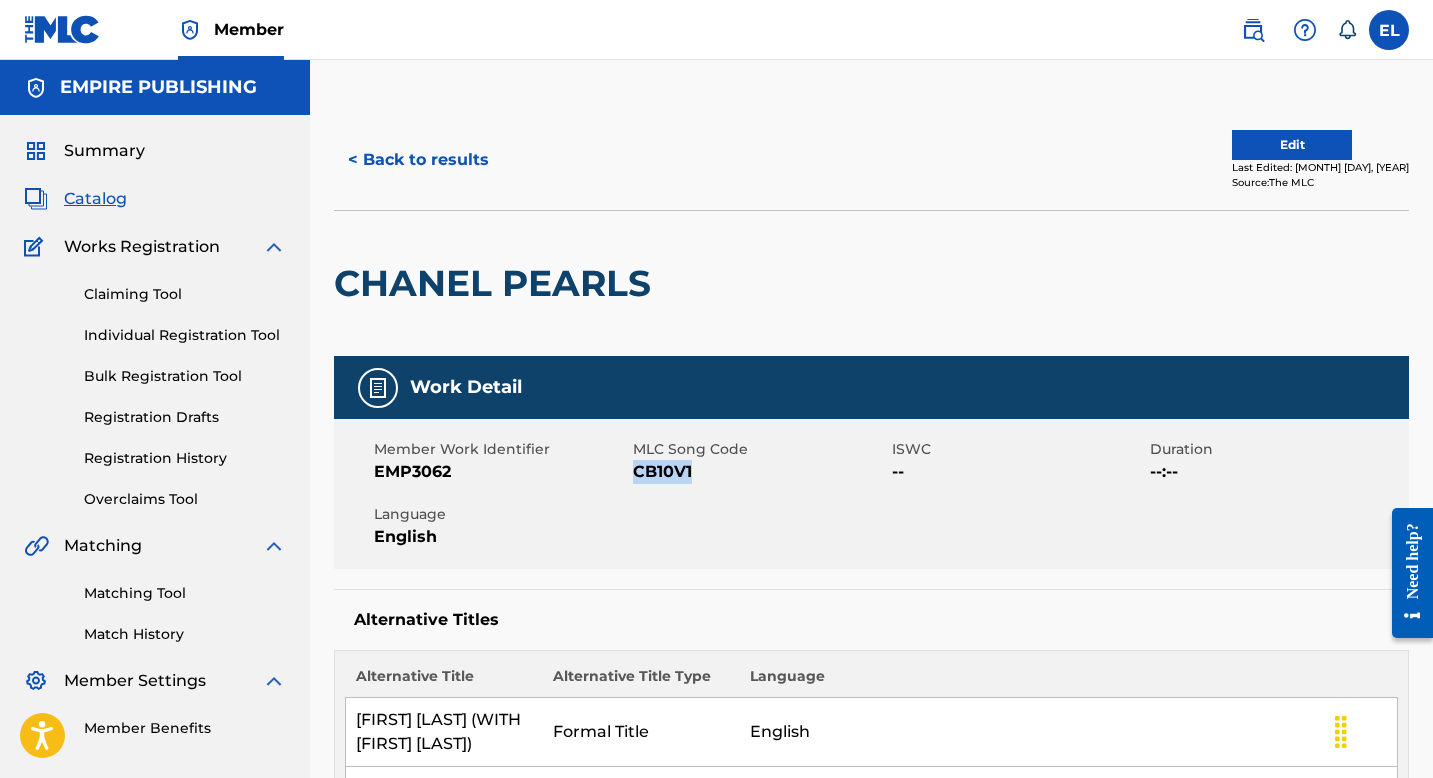 click on "CB10V1" at bounding box center (760, 472) 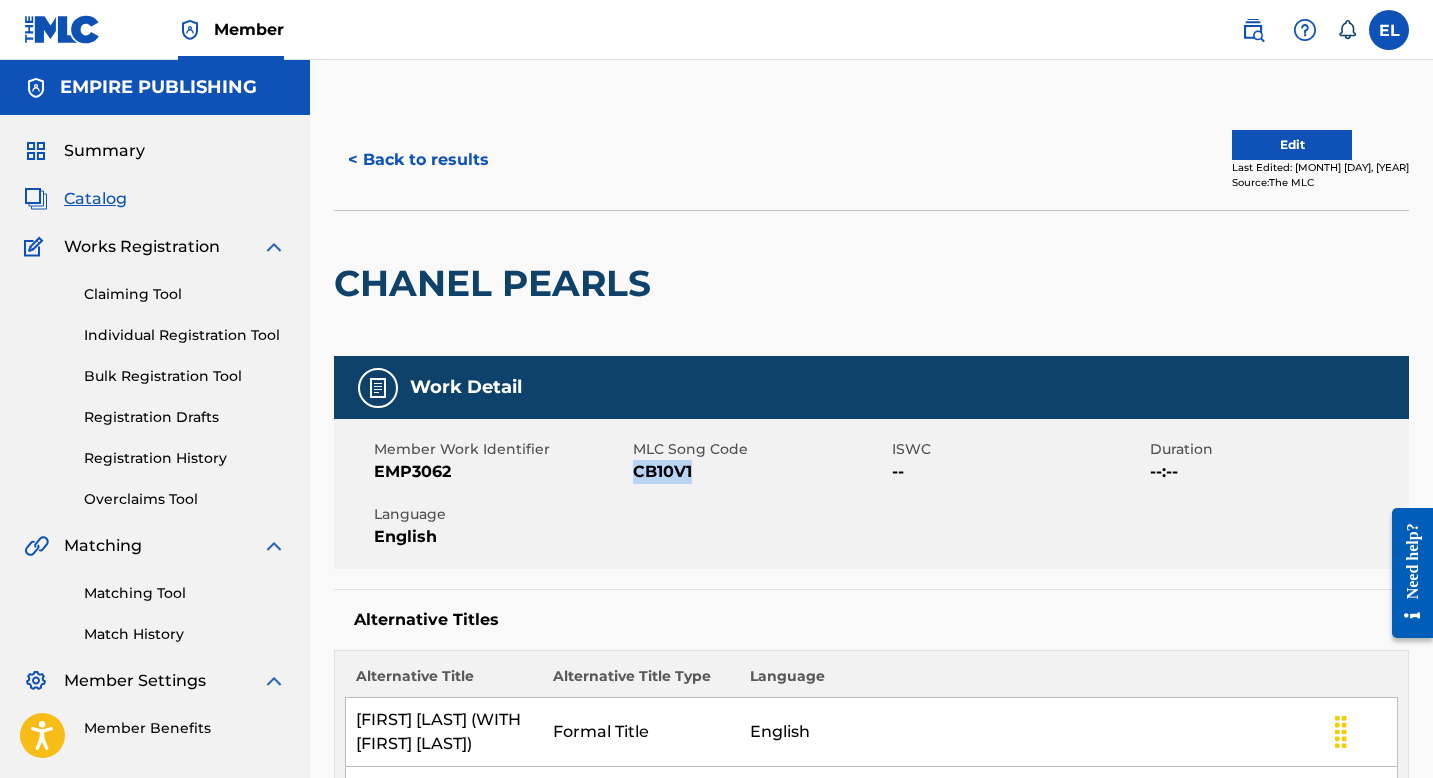 click on "Edit" at bounding box center (1292, 145) 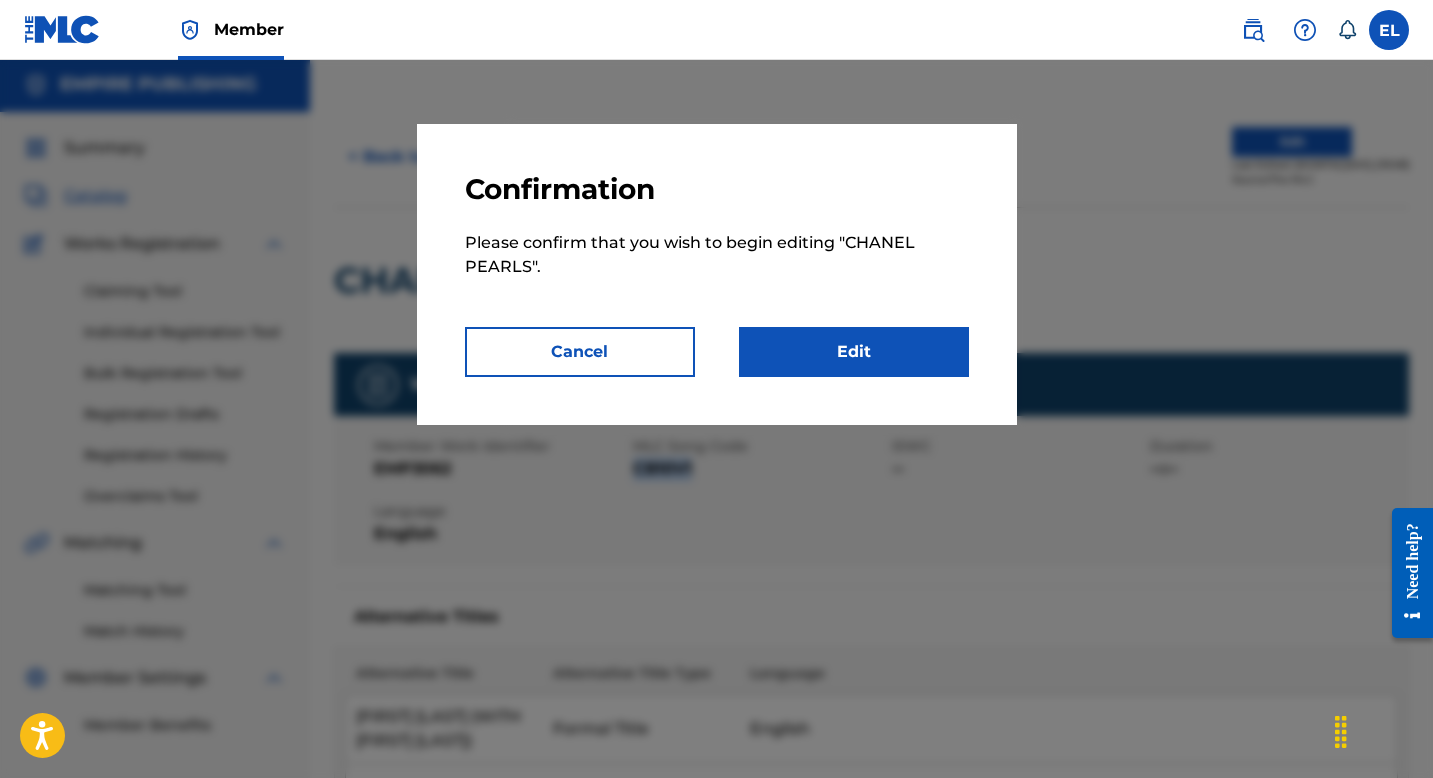 scroll, scrollTop: 4, scrollLeft: 0, axis: vertical 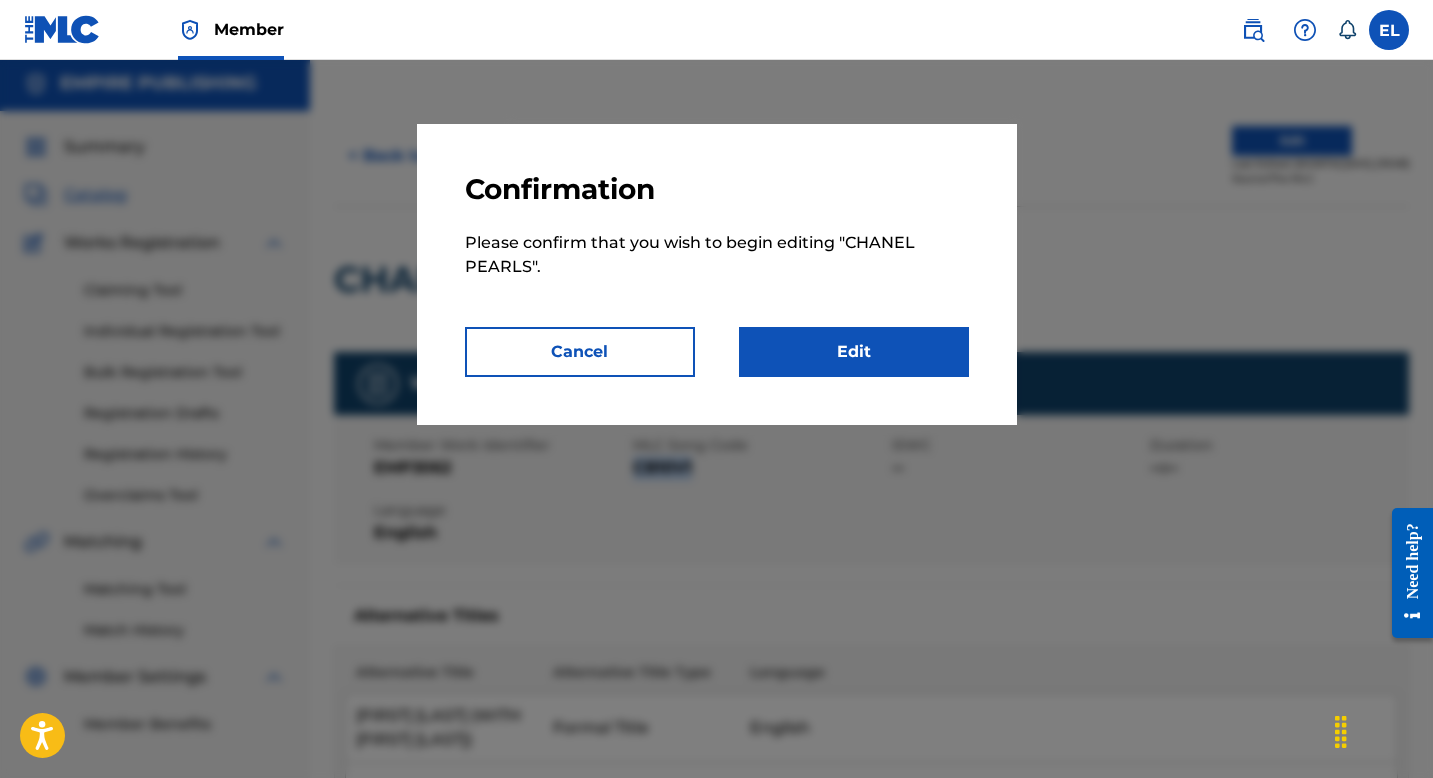 click on "Edit" at bounding box center [854, 352] 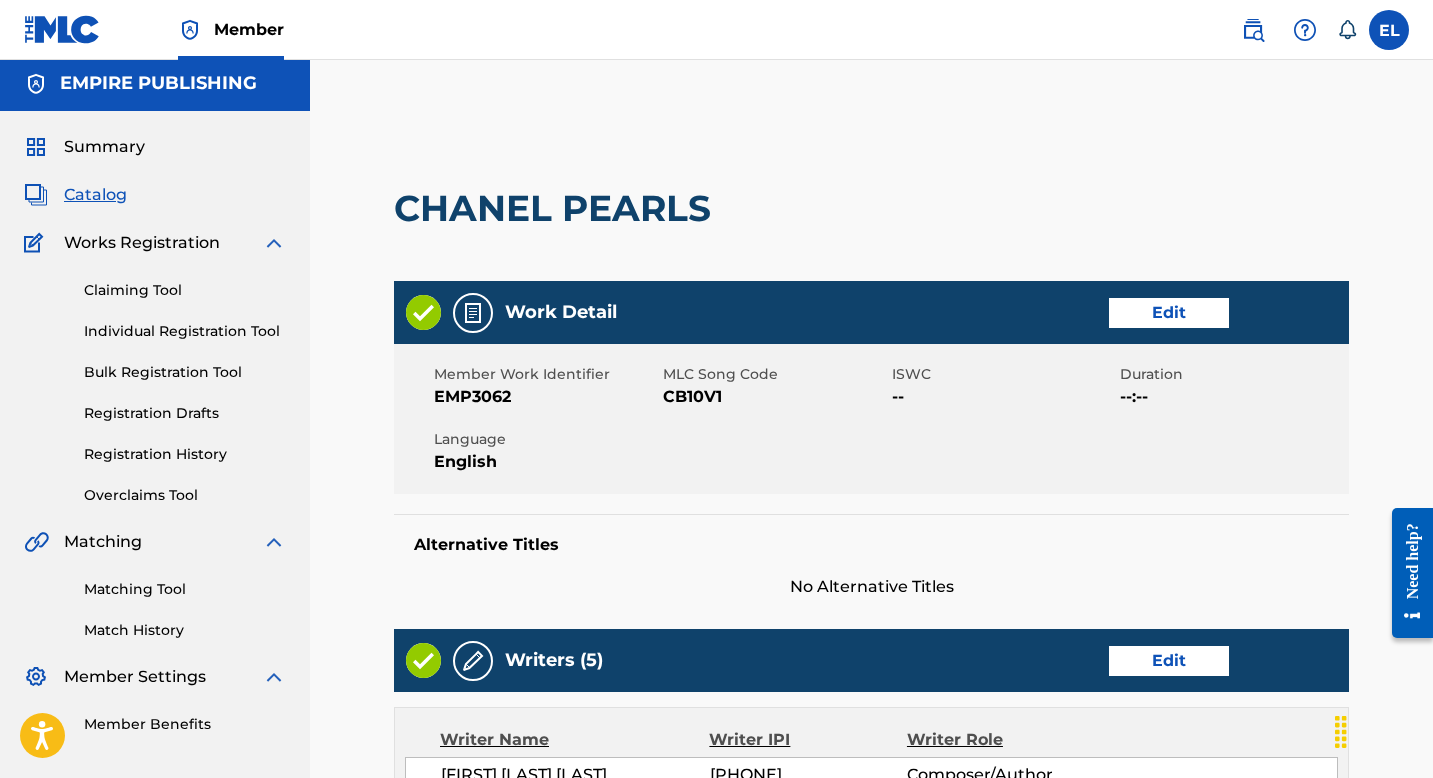 scroll, scrollTop: 0, scrollLeft: 0, axis: both 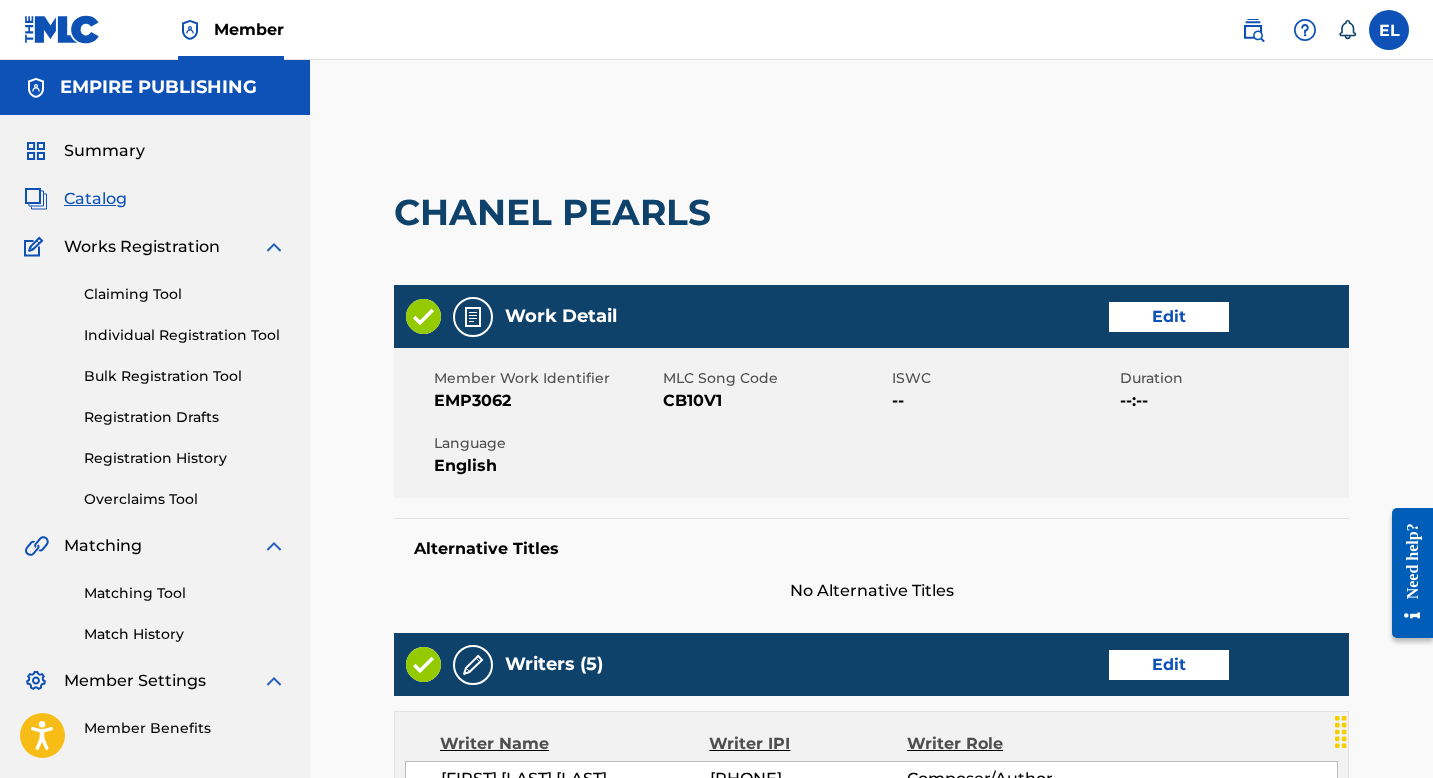 click on "Edit" at bounding box center [1169, 317] 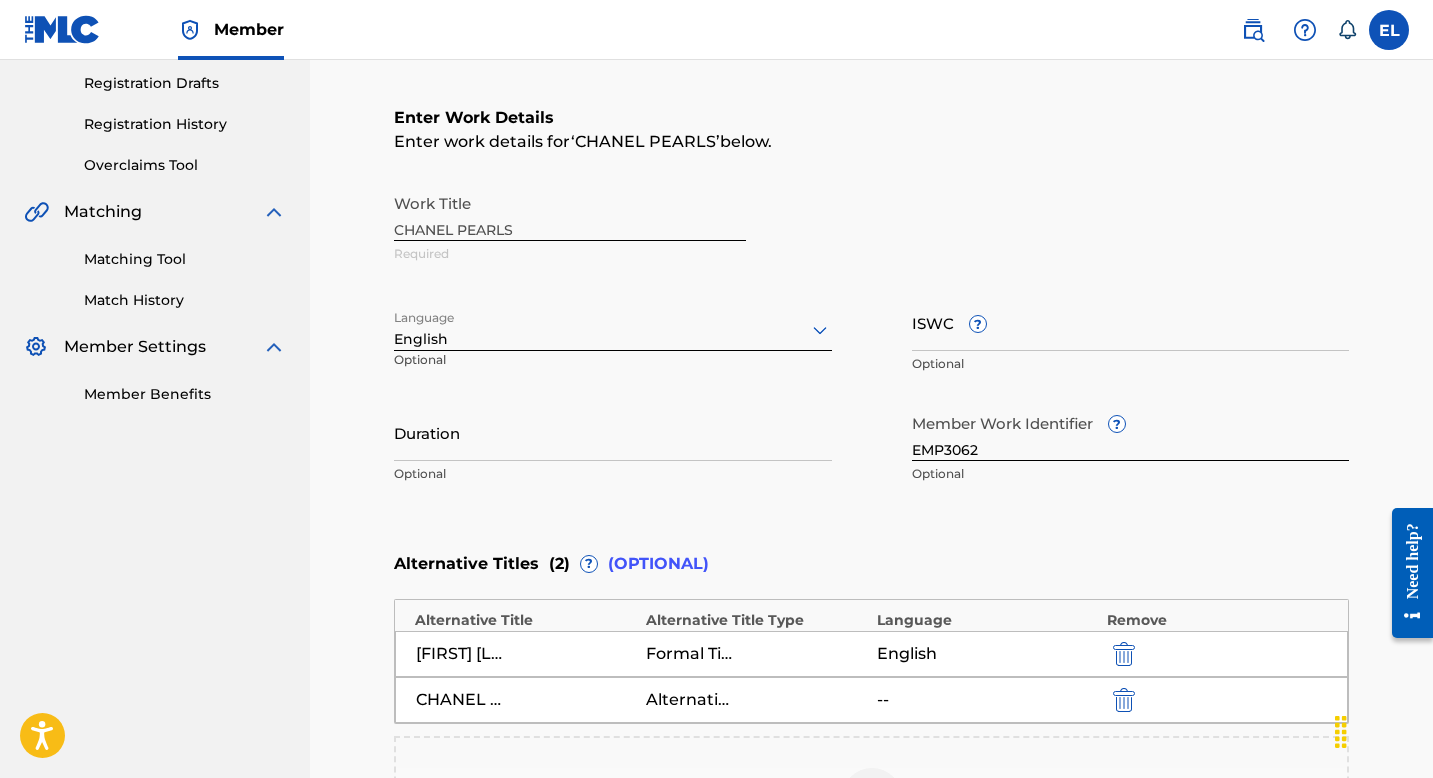 scroll, scrollTop: 401, scrollLeft: 0, axis: vertical 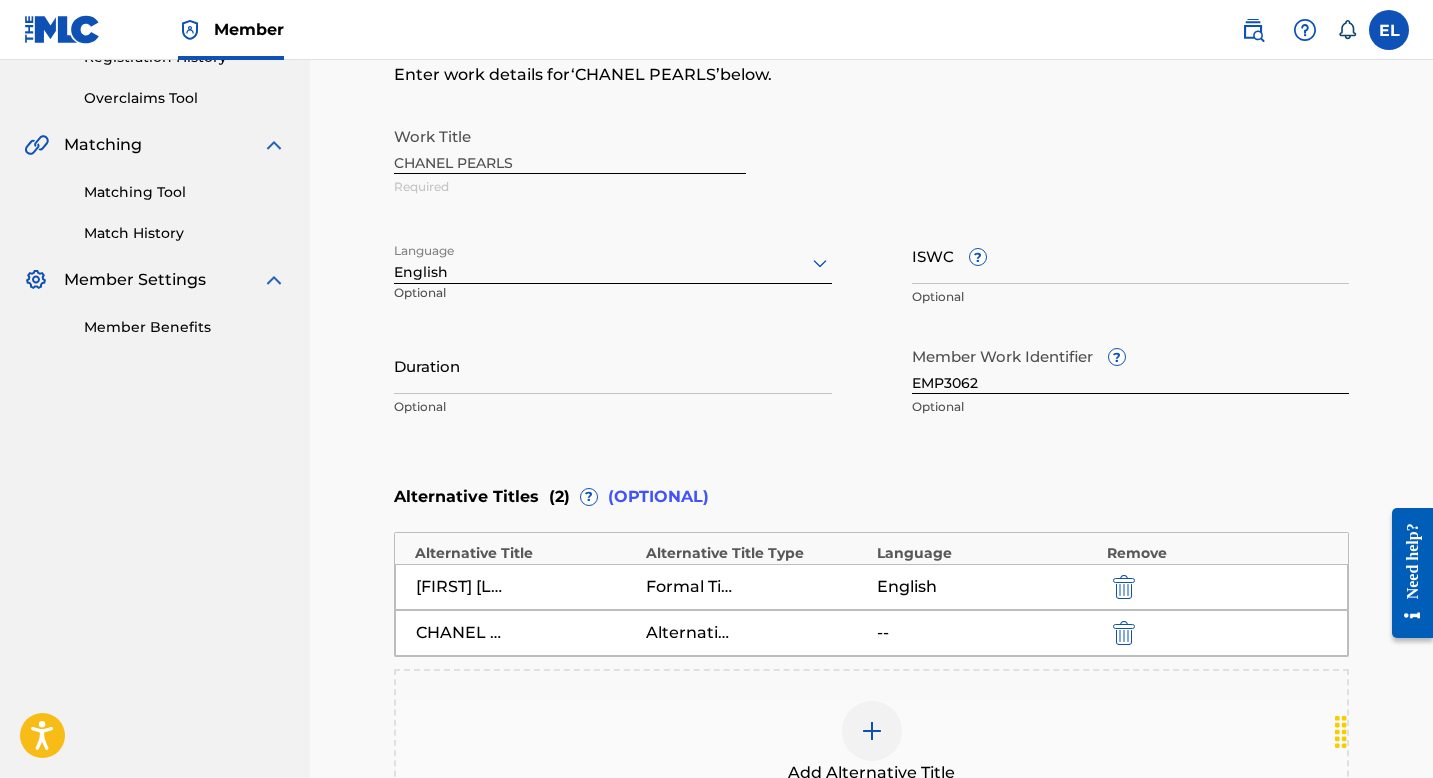 click on "Duration" at bounding box center [613, 365] 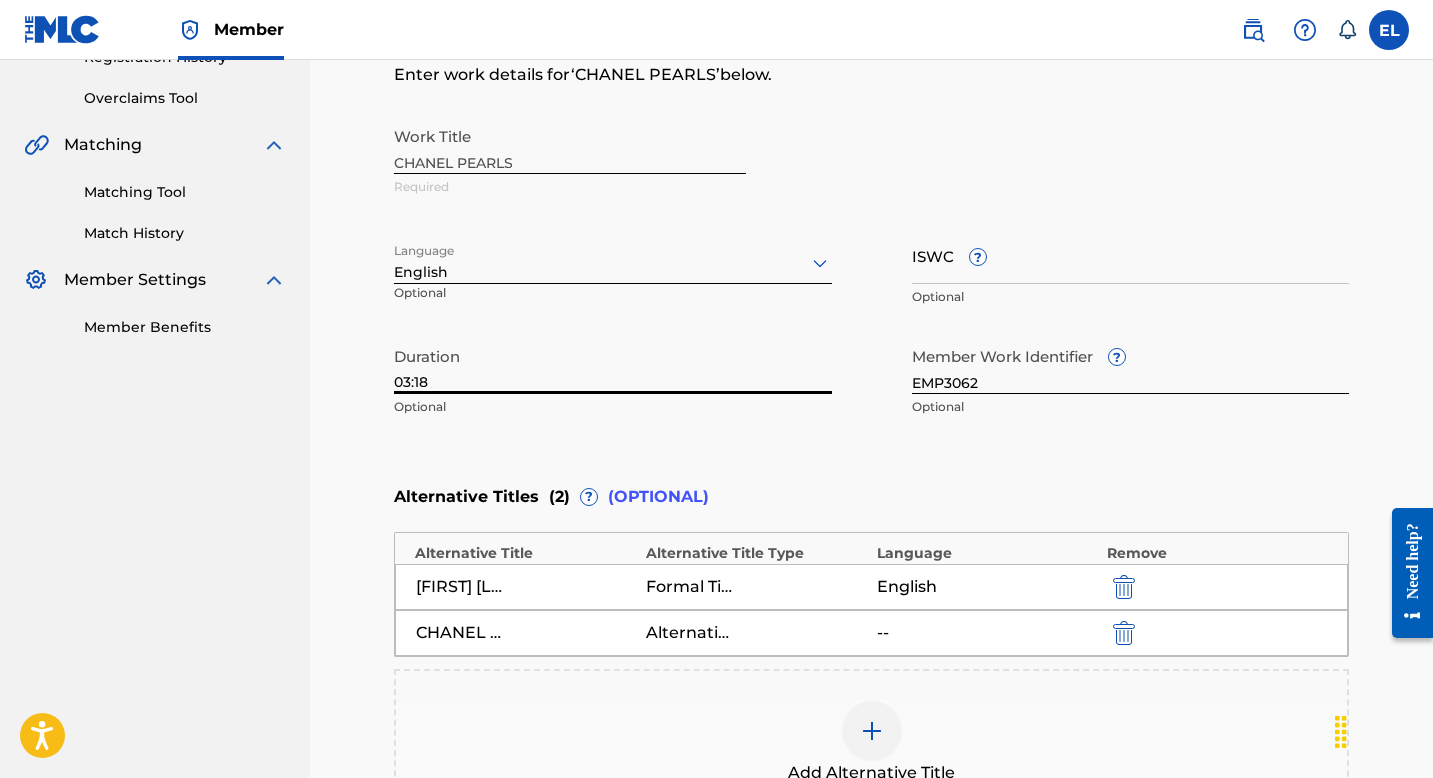 scroll, scrollTop: 686, scrollLeft: 0, axis: vertical 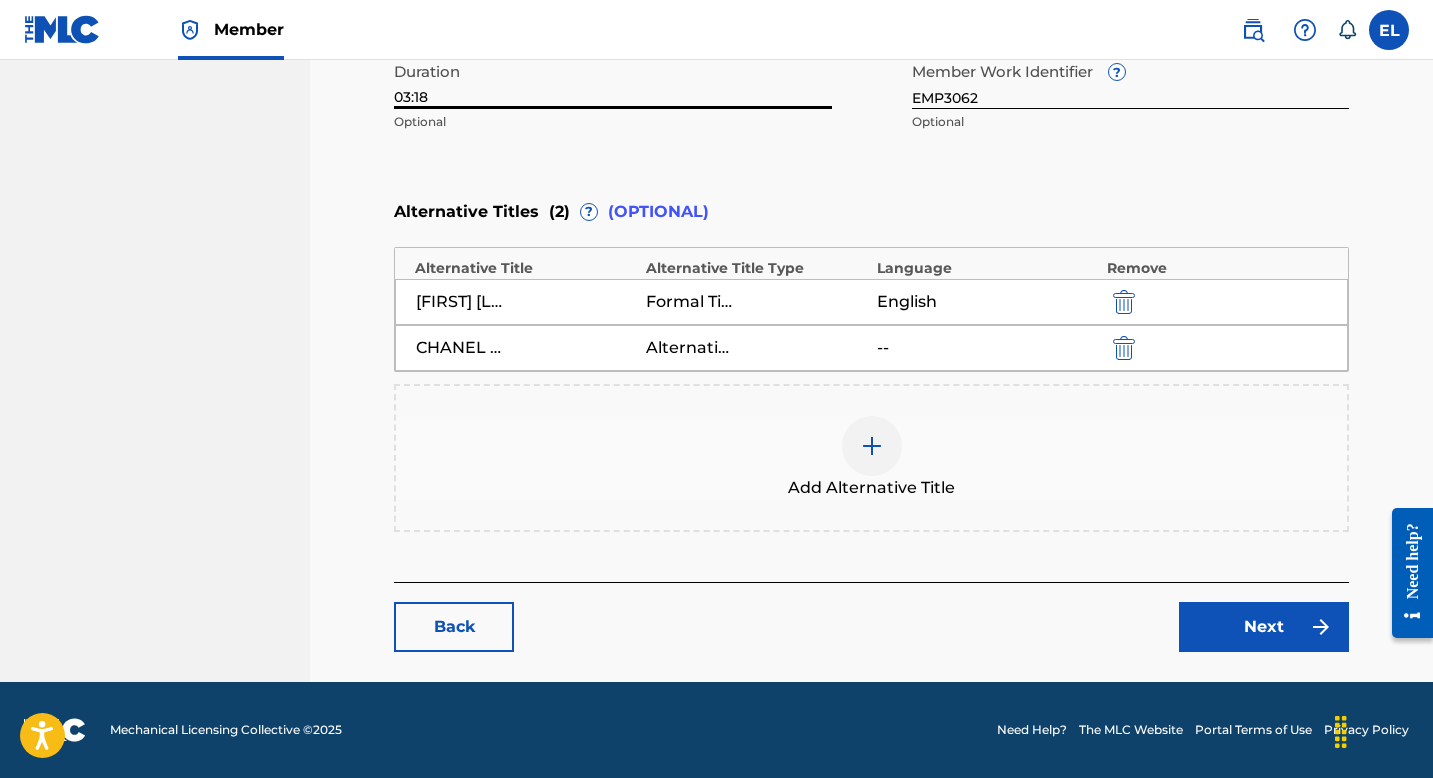 type on "03:18" 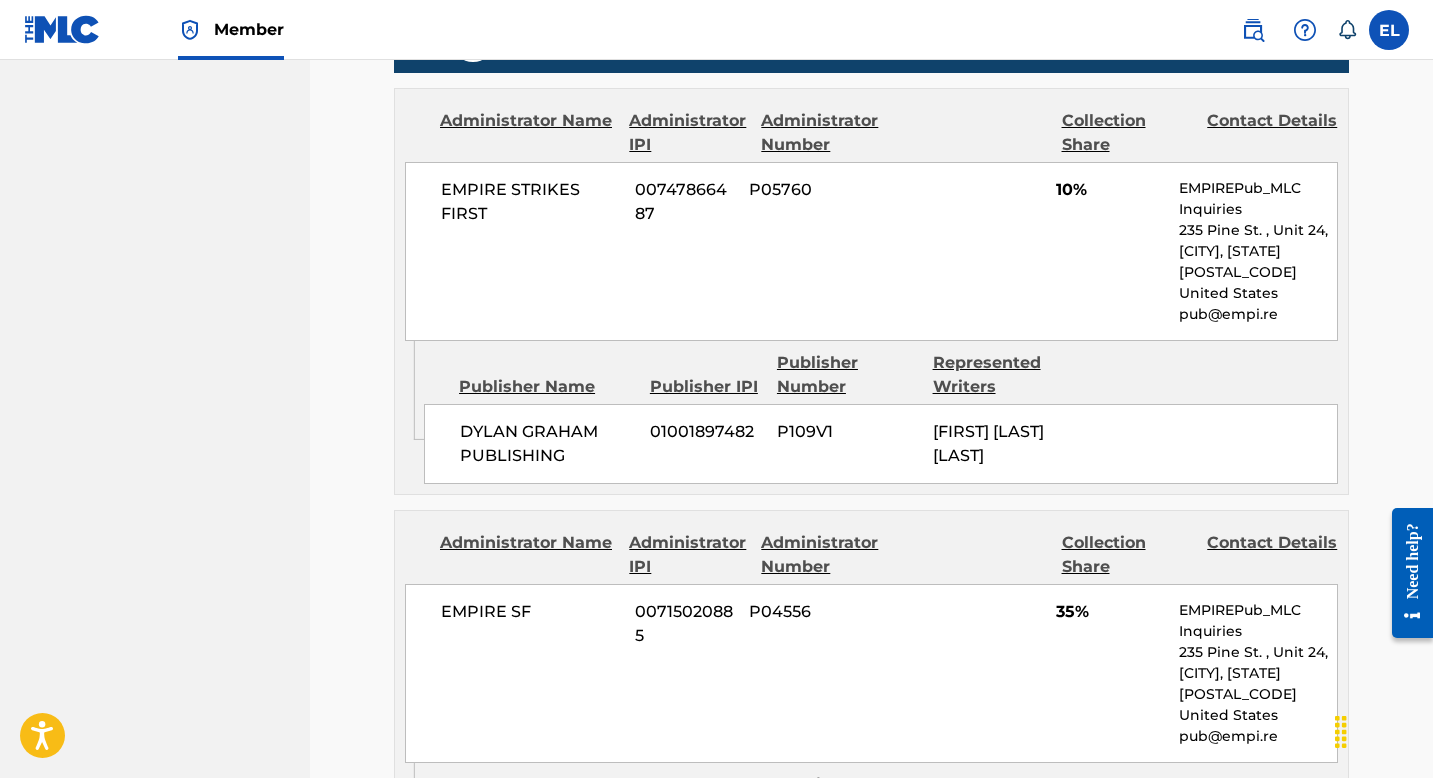 scroll, scrollTop: 1058, scrollLeft: 0, axis: vertical 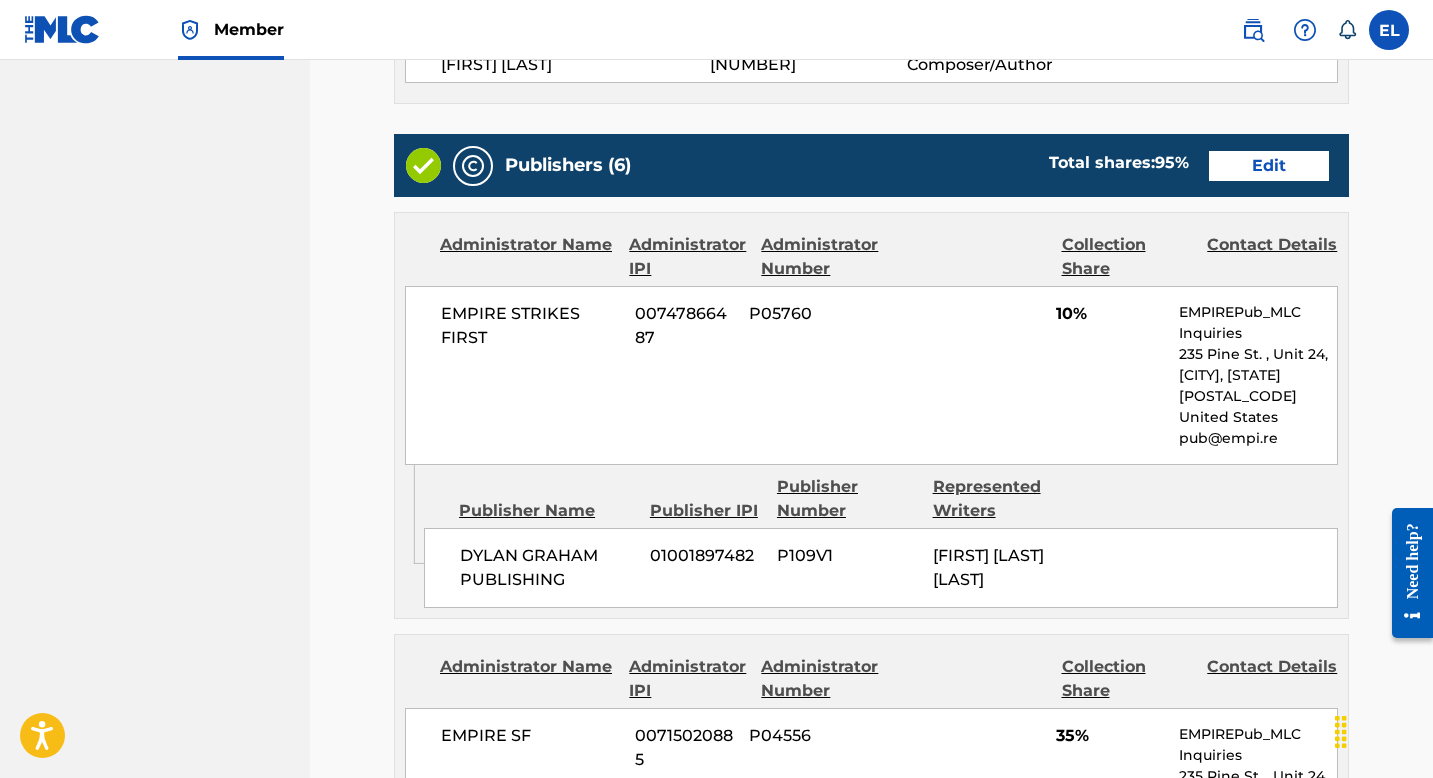 click on "Edit" at bounding box center [1269, 166] 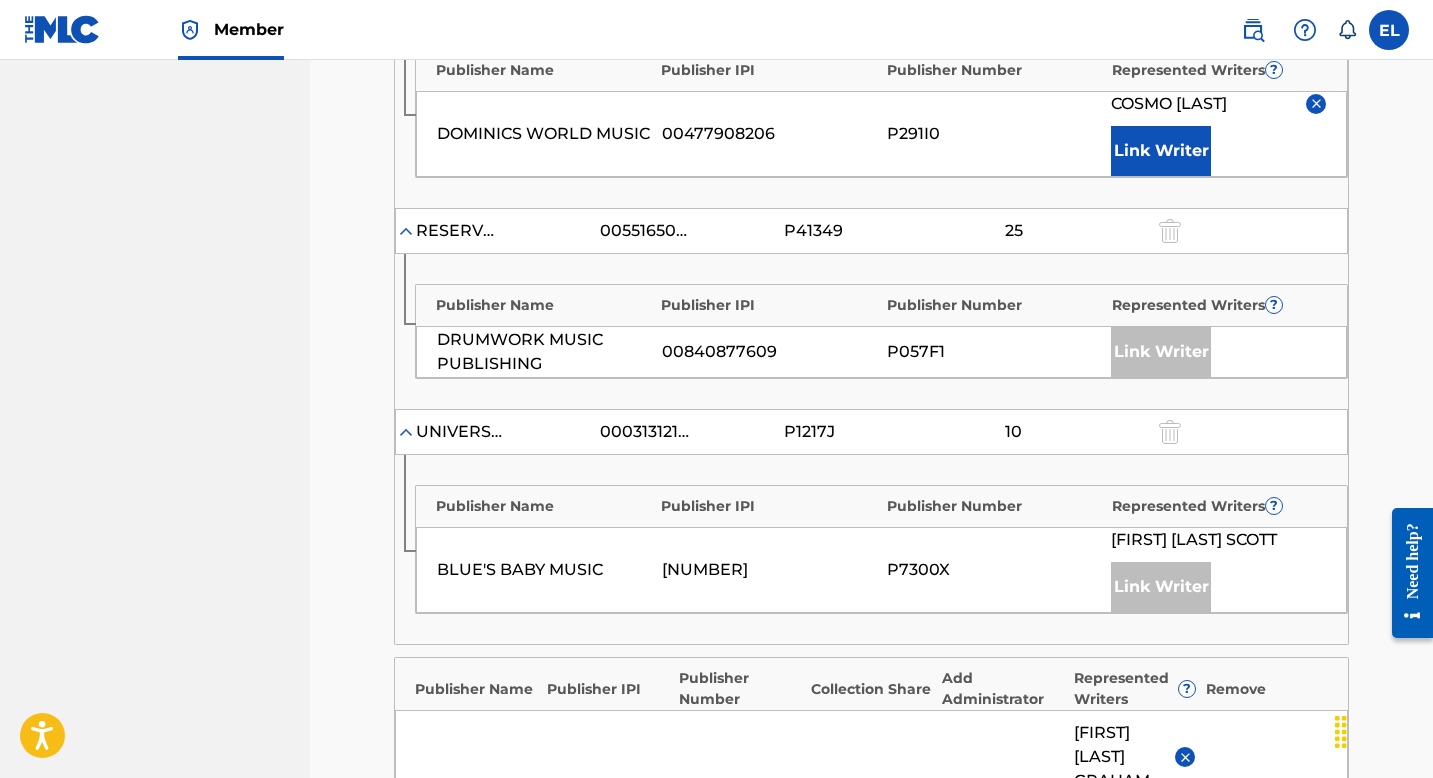 scroll, scrollTop: 1234, scrollLeft: 0, axis: vertical 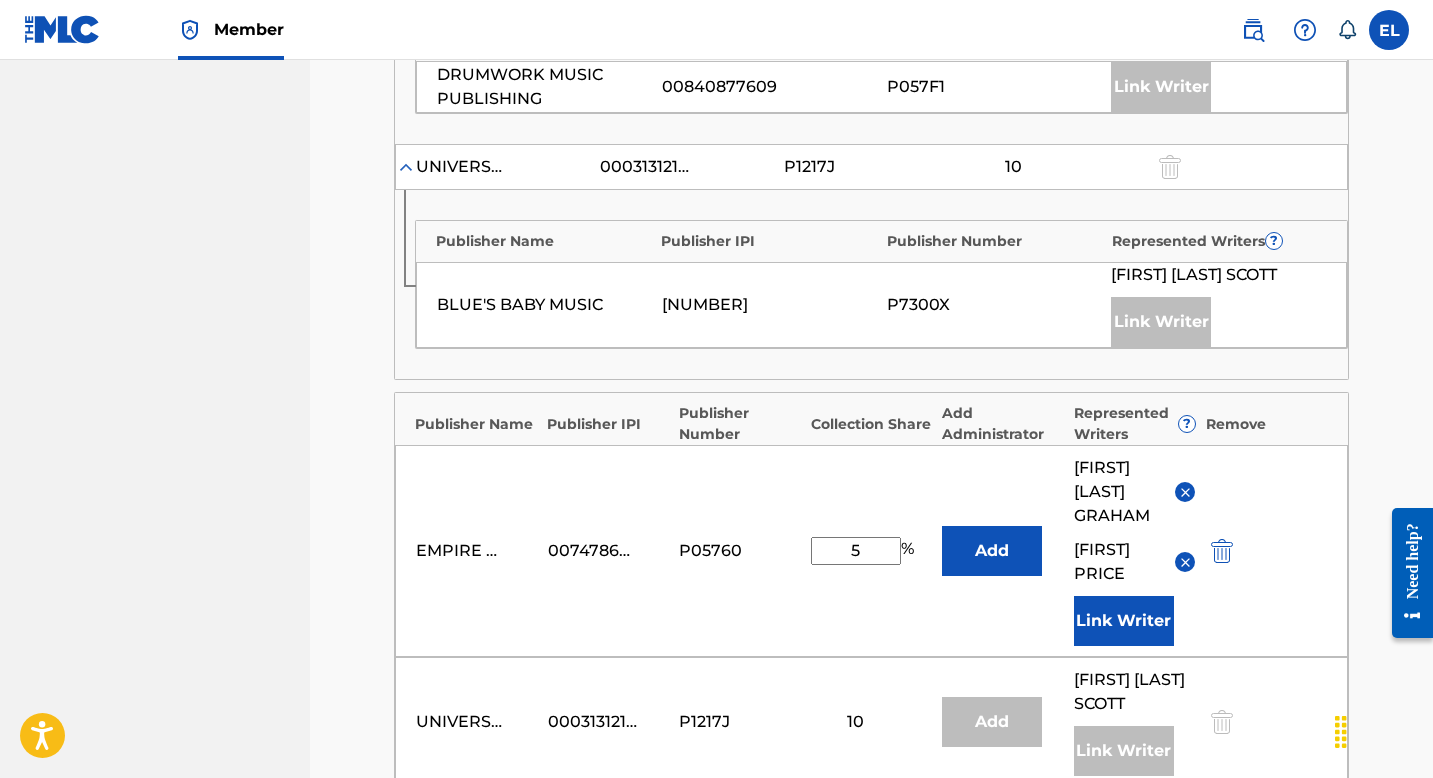 click at bounding box center [1185, 492] 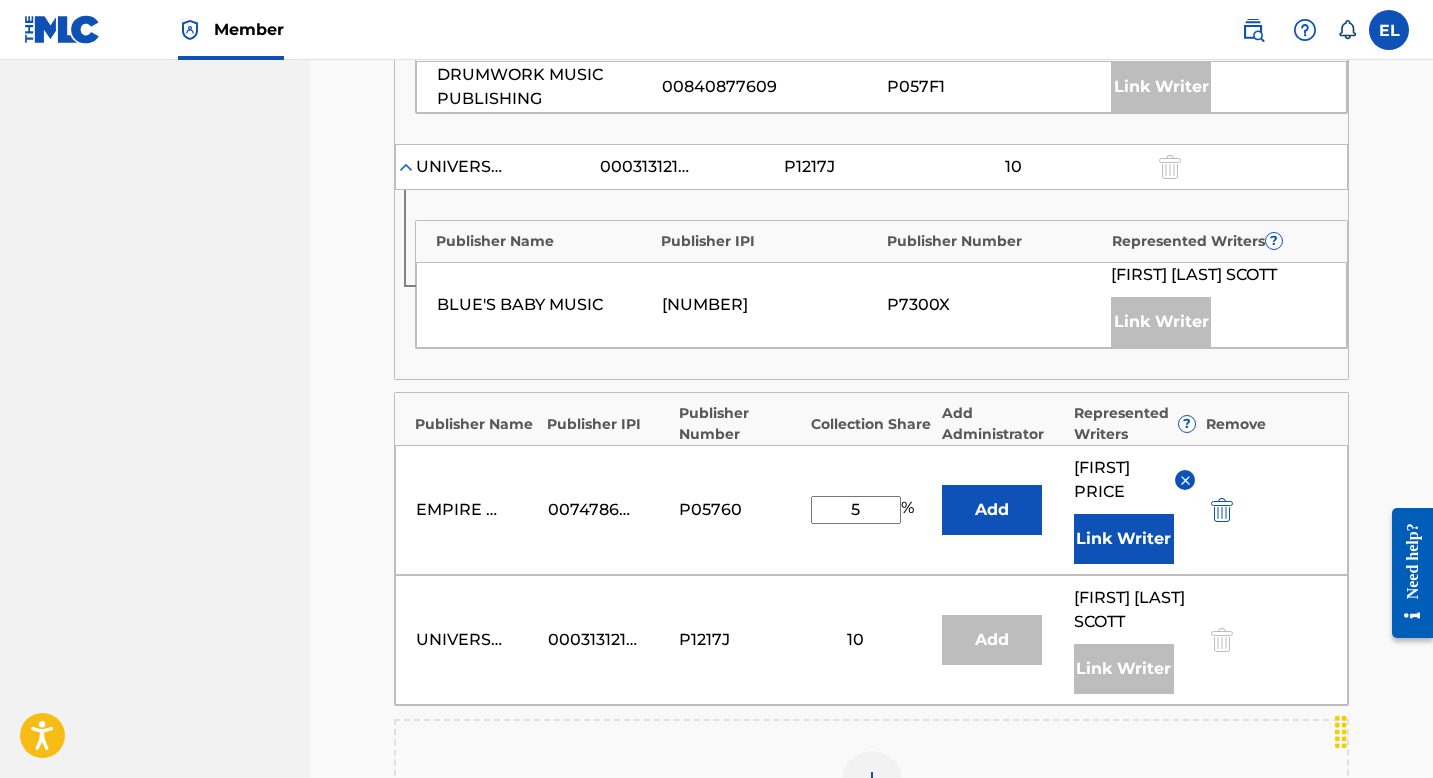 click at bounding box center [1185, 480] 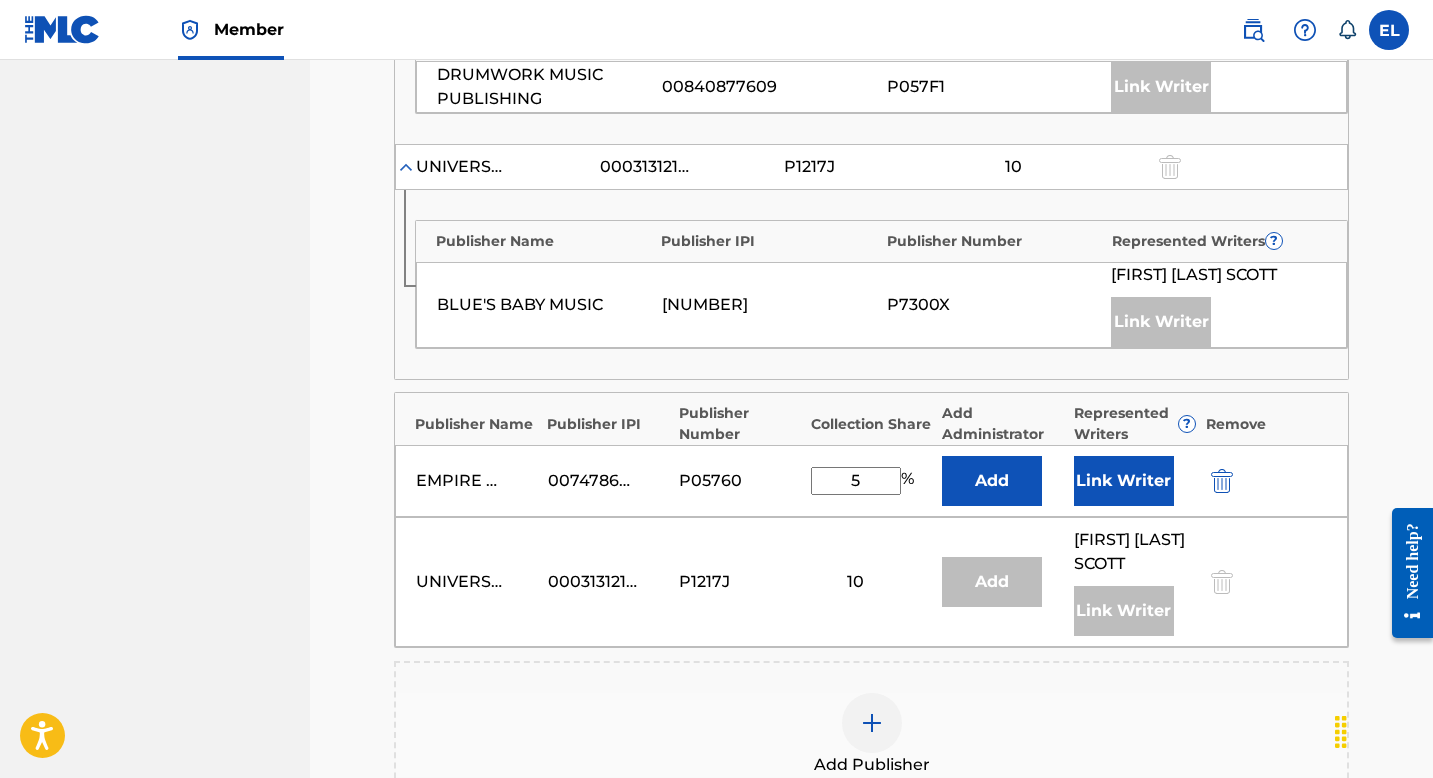 click on "Link Writer" at bounding box center (1124, 481) 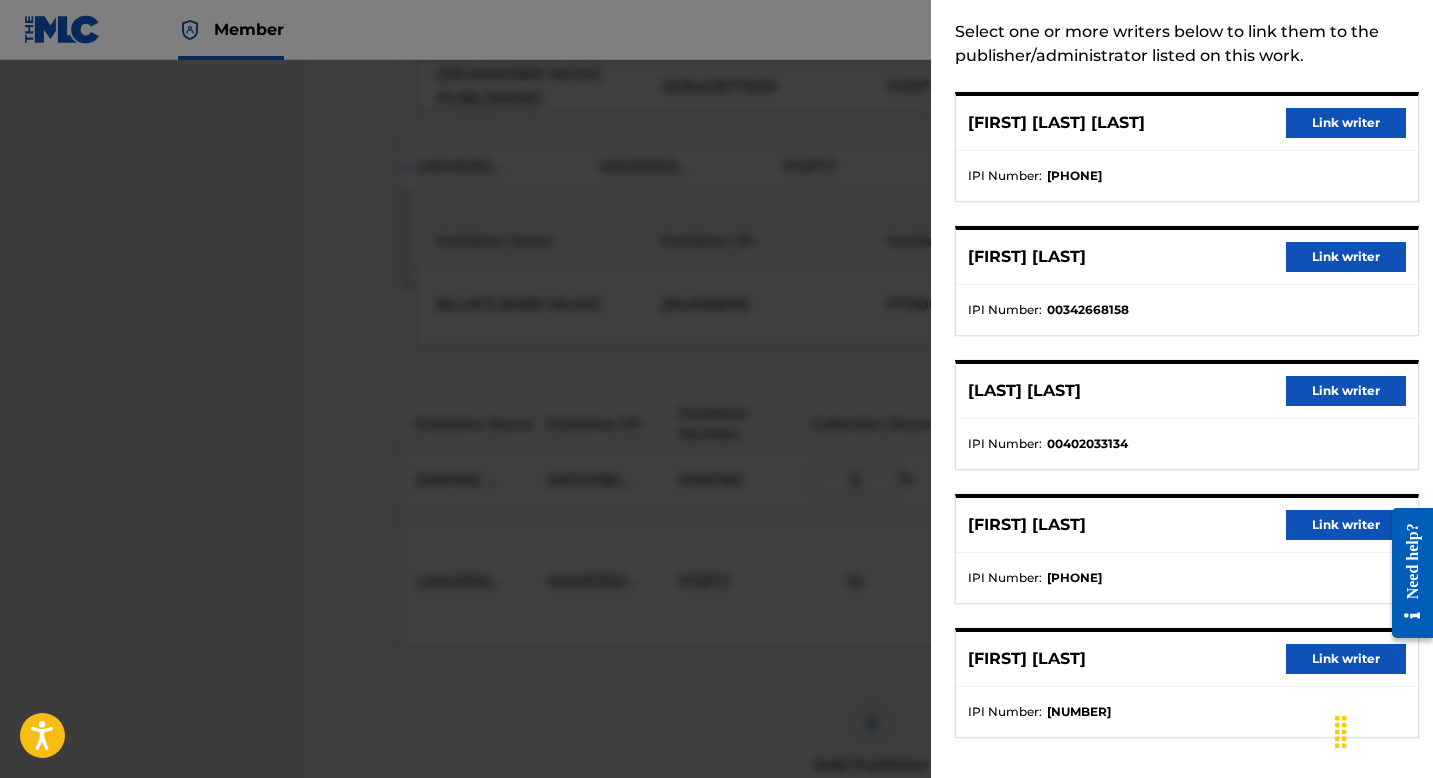 scroll, scrollTop: 99, scrollLeft: 0, axis: vertical 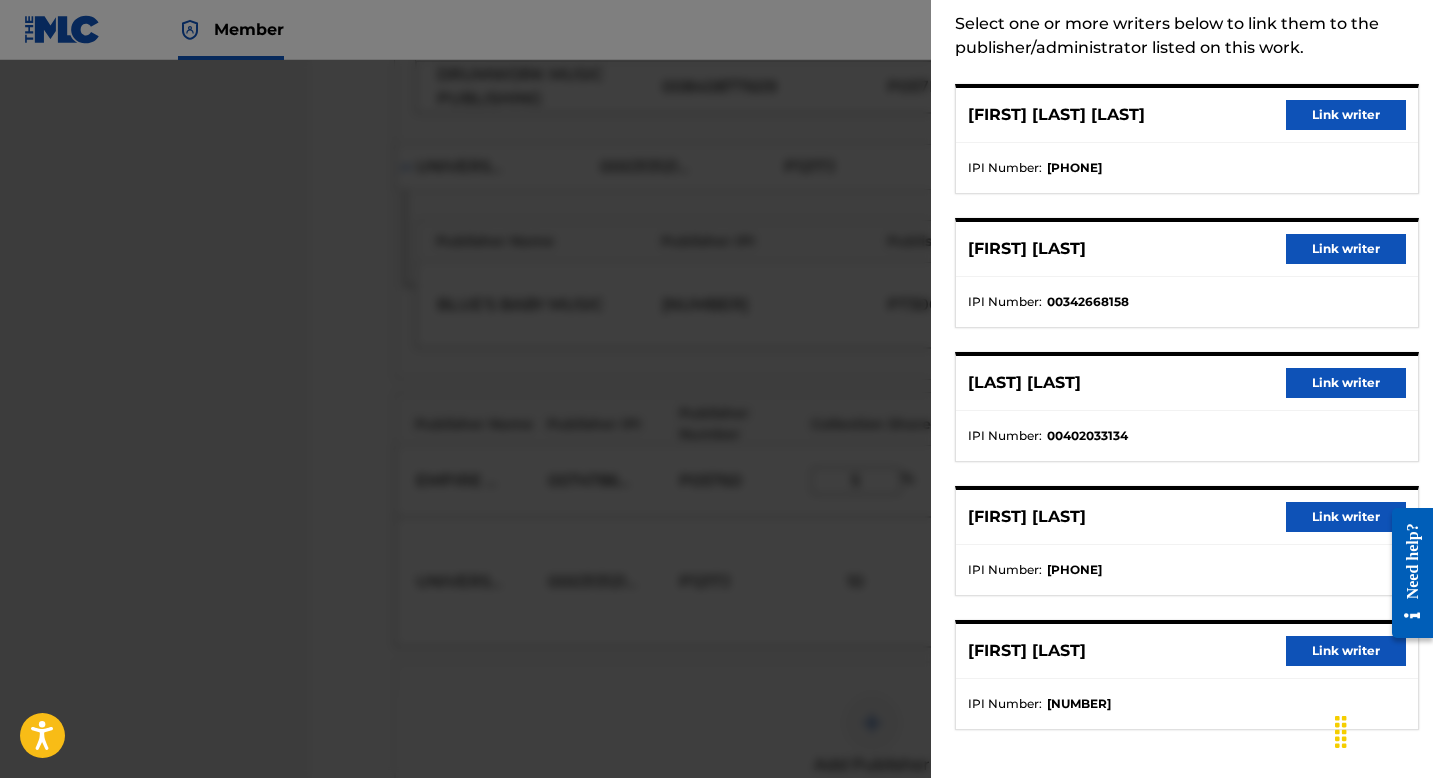 click on "Link writer" at bounding box center [1346, 517] 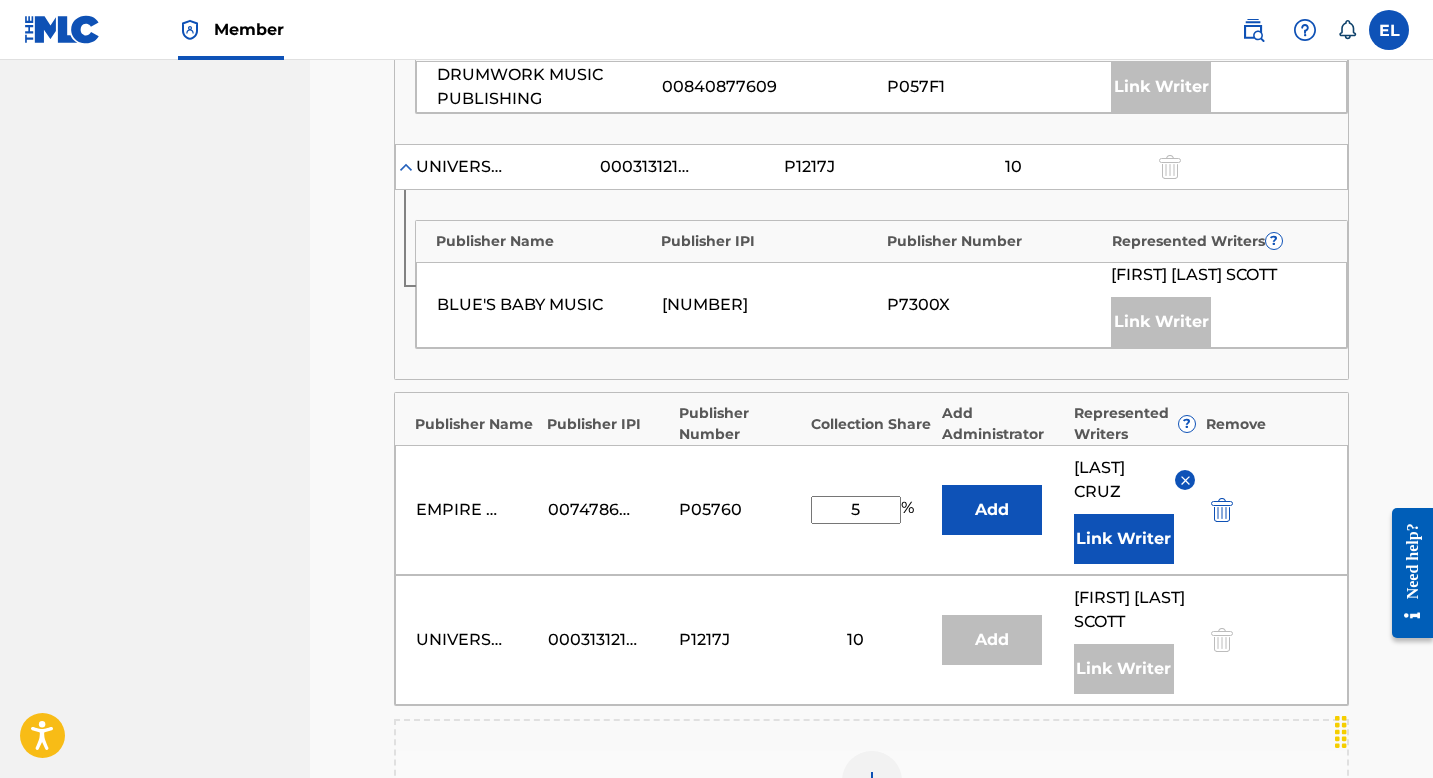 scroll, scrollTop: 1650, scrollLeft: 0, axis: vertical 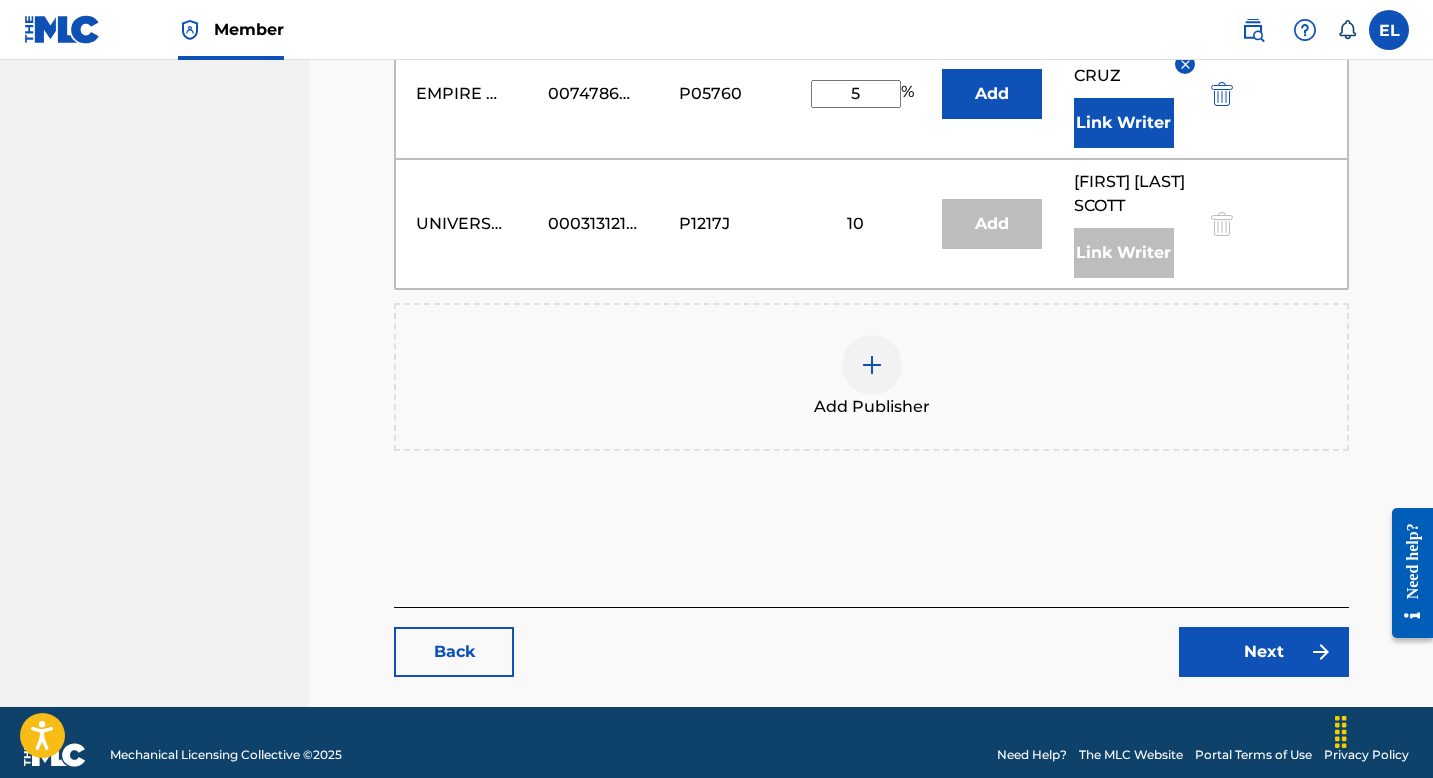 click on "Next" at bounding box center [1264, 652] 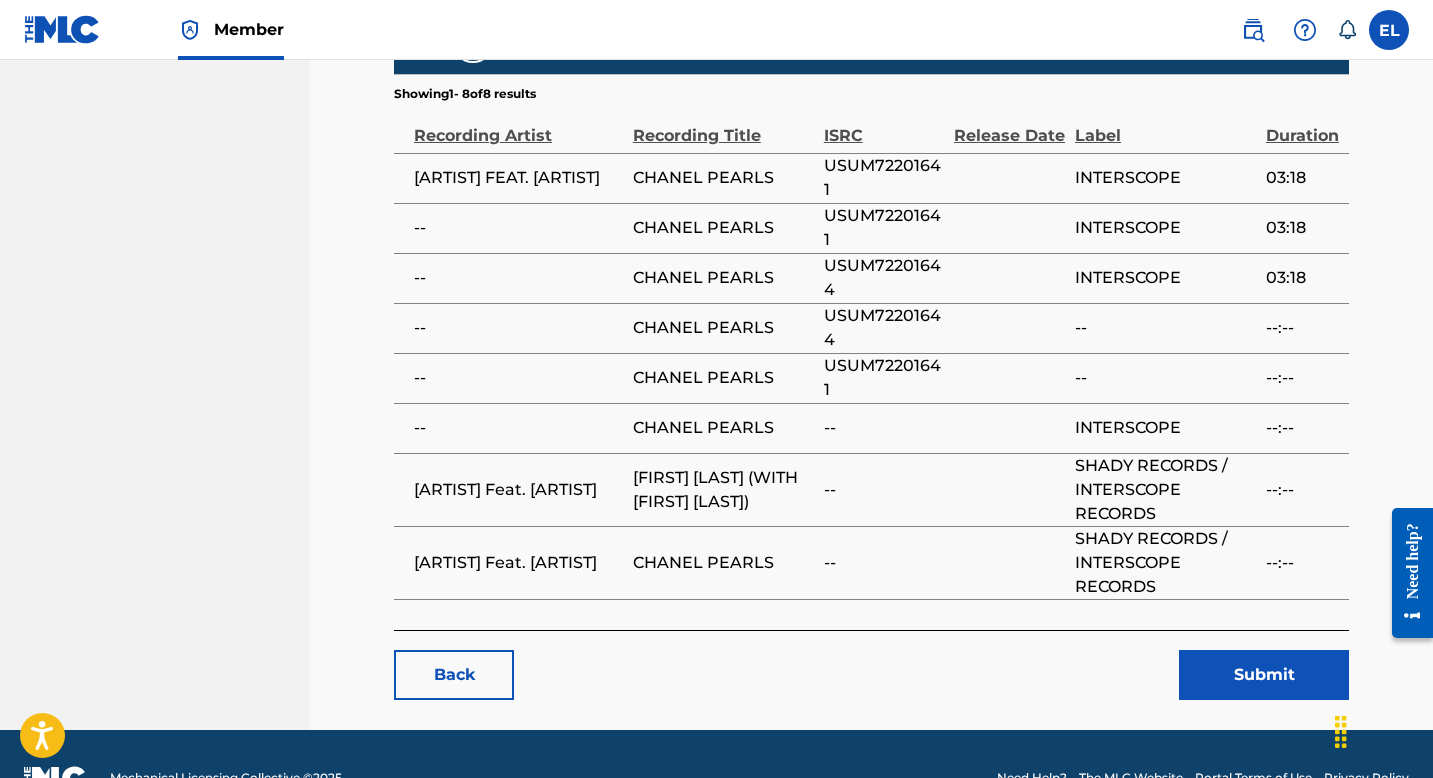 scroll, scrollTop: 3465, scrollLeft: 0, axis: vertical 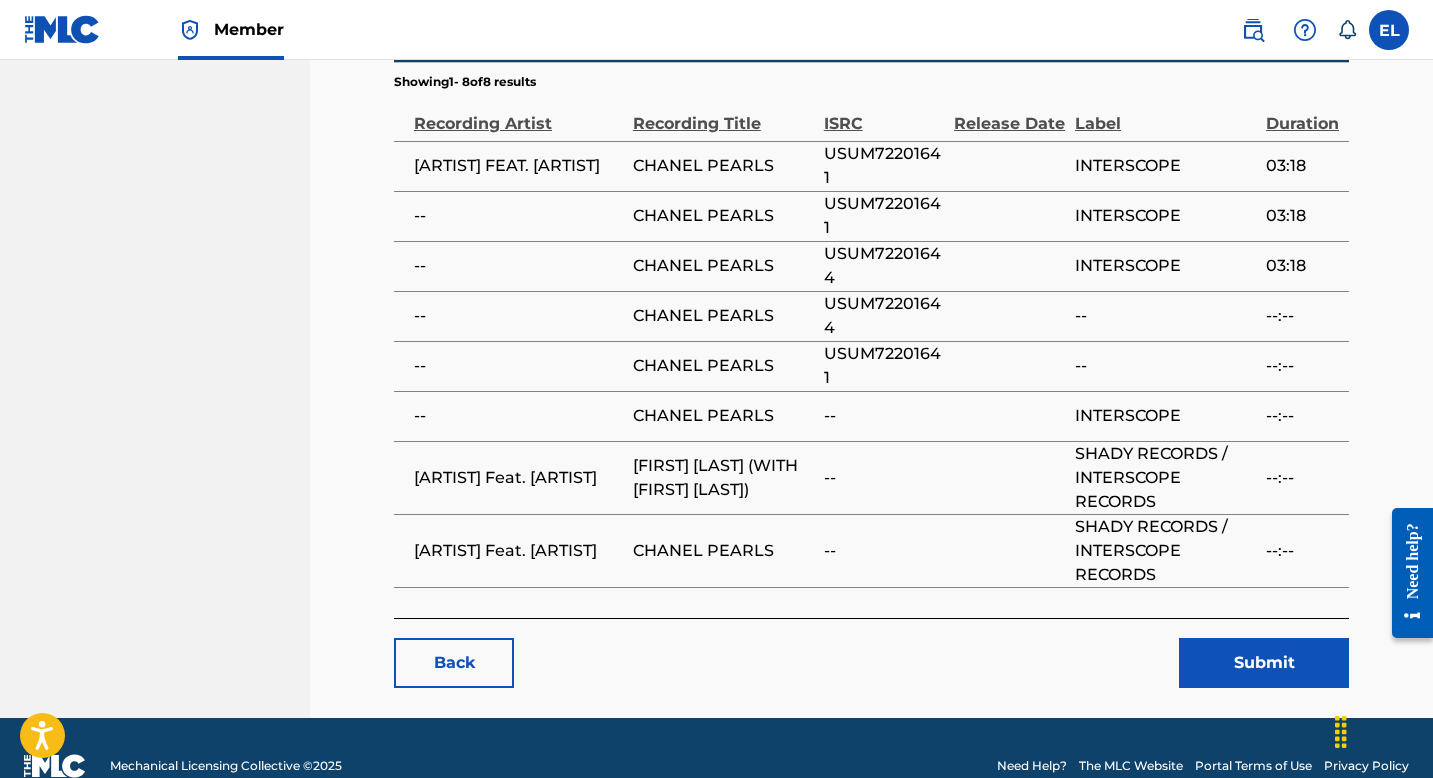 click on "Submit" at bounding box center [1264, 663] 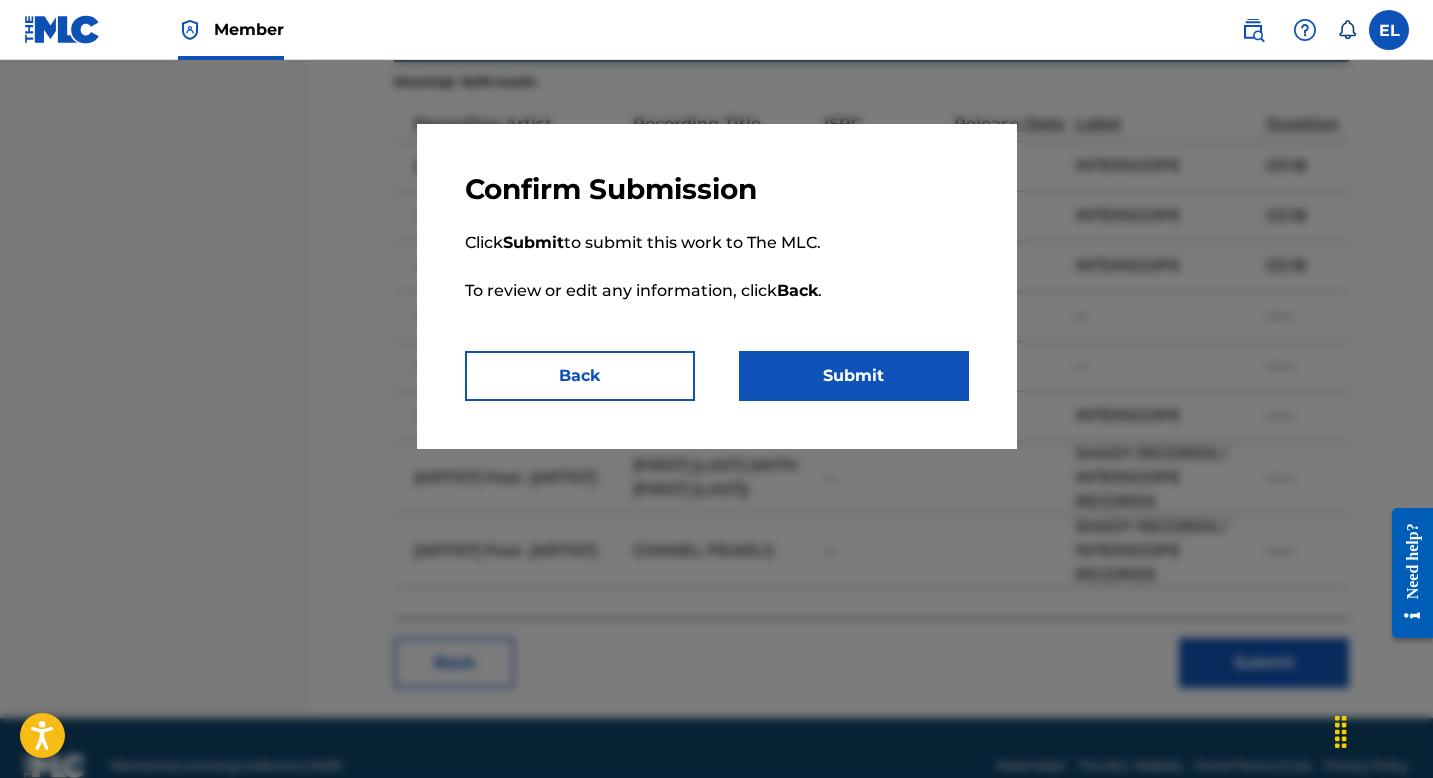 click on "Submit" at bounding box center [854, 376] 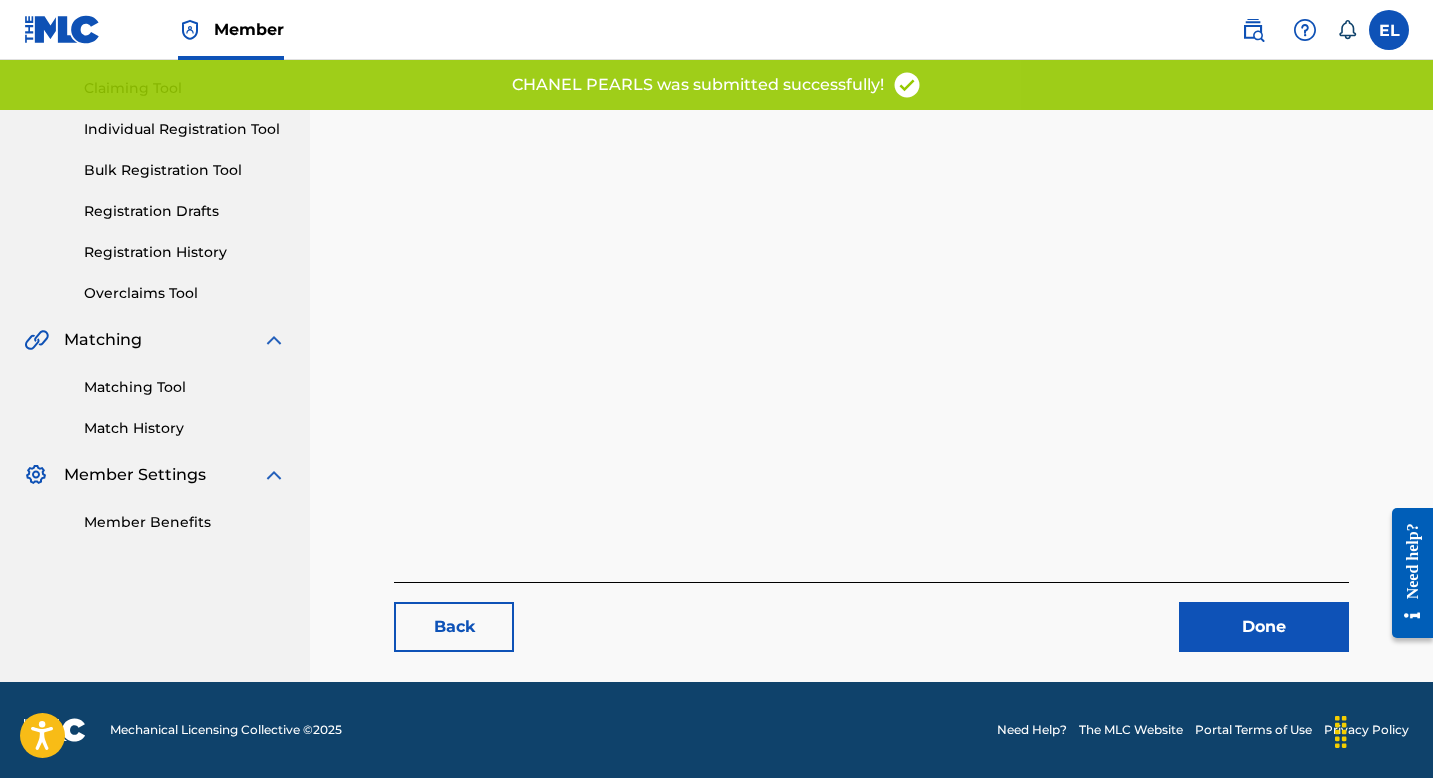 scroll, scrollTop: 0, scrollLeft: 0, axis: both 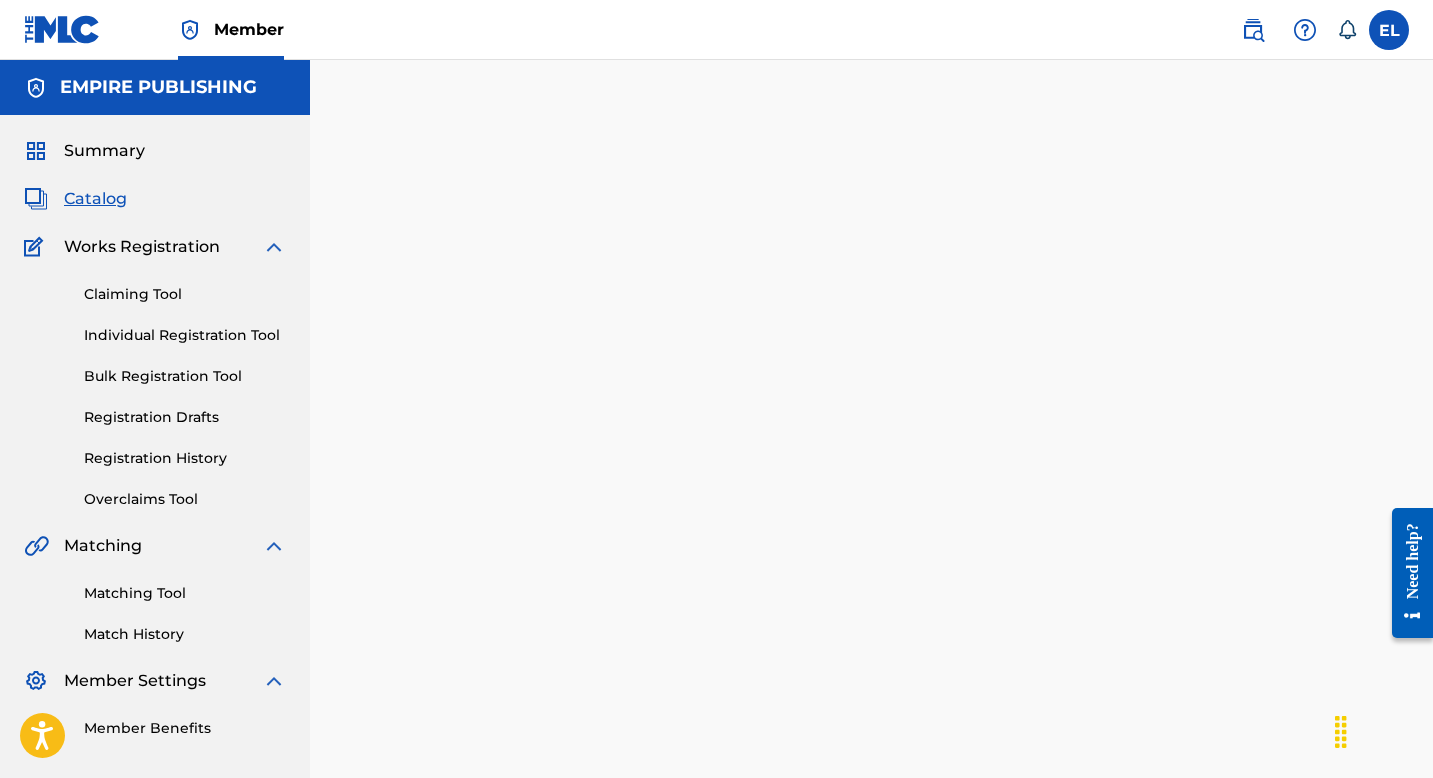 click on "Catalog" at bounding box center (95, 199) 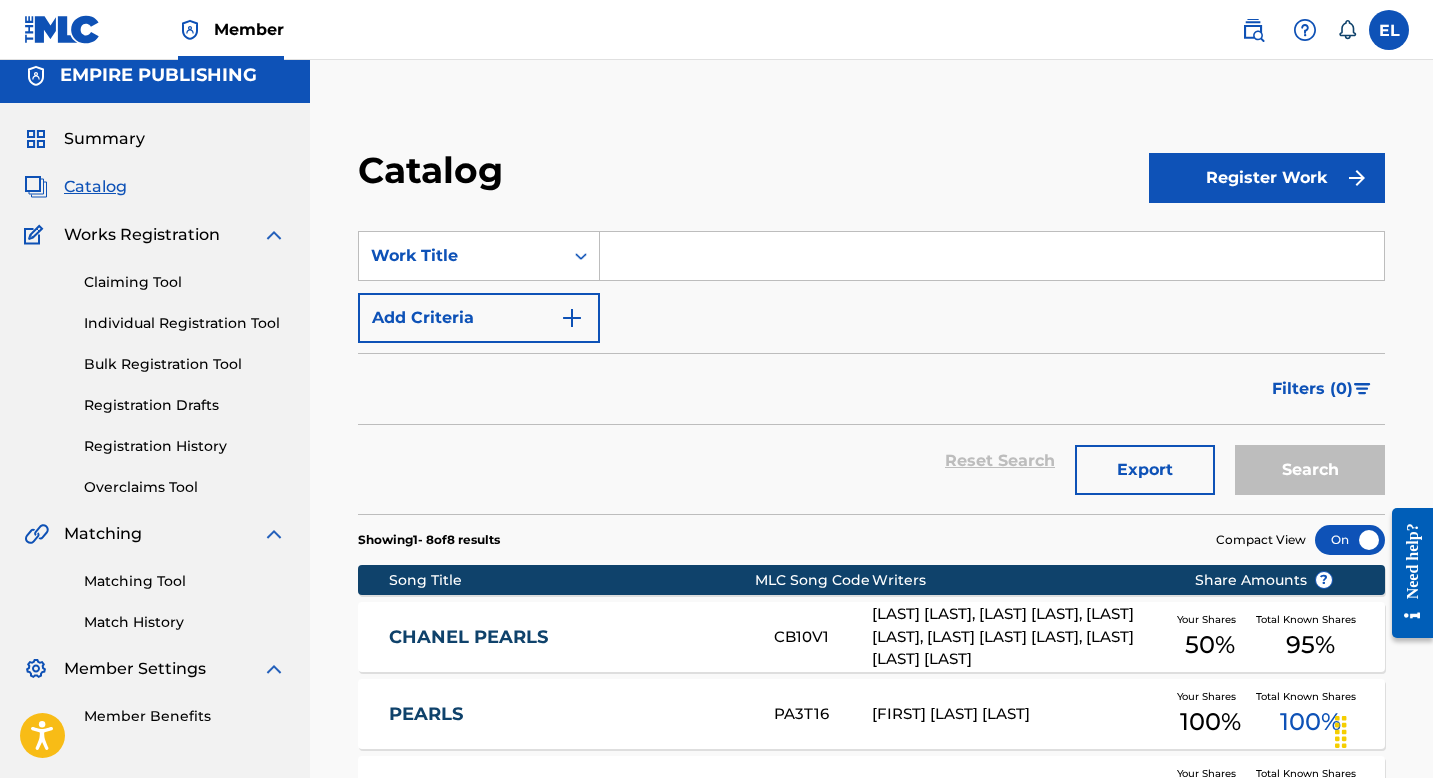 scroll, scrollTop: 0, scrollLeft: 0, axis: both 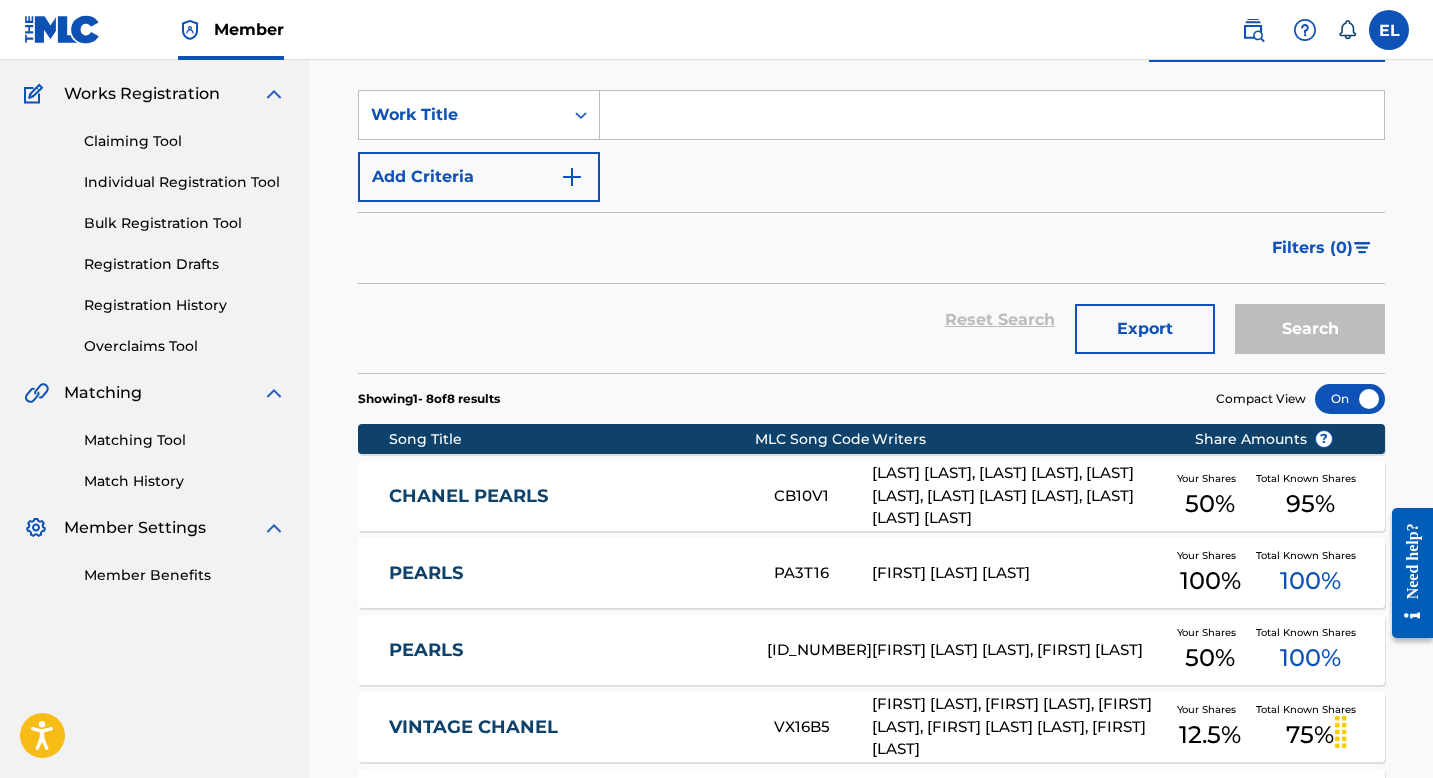 click at bounding box center (992, 115) 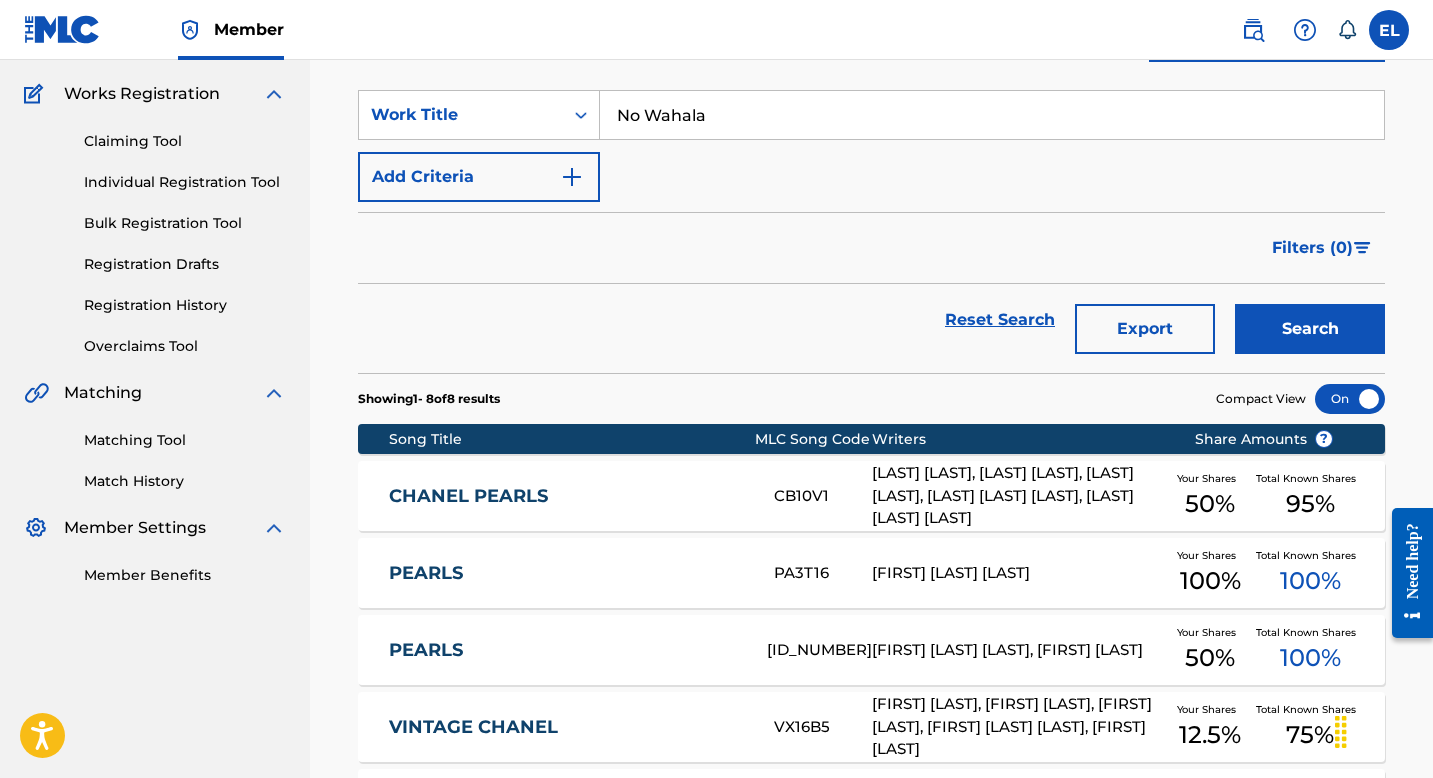 type on "No Wahala" 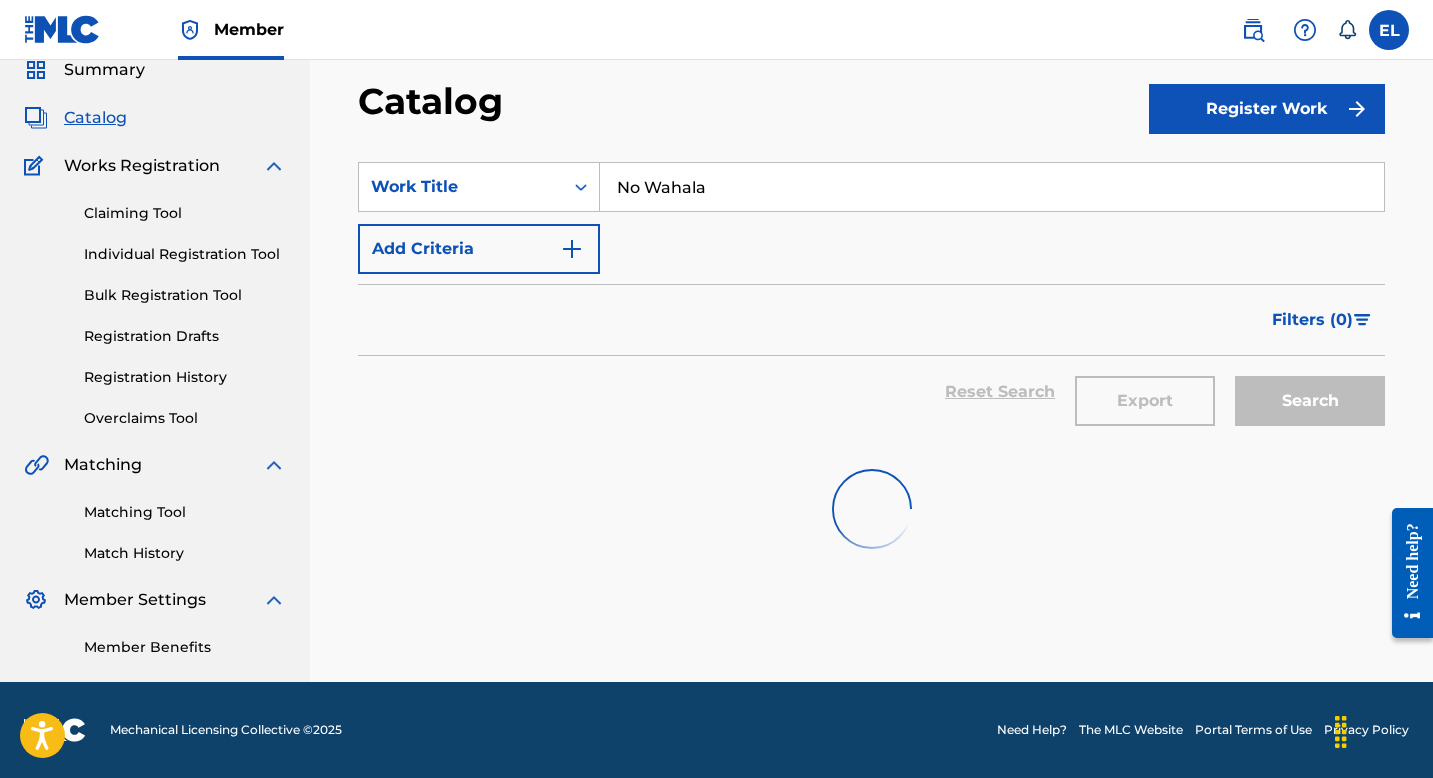 scroll, scrollTop: 153, scrollLeft: 0, axis: vertical 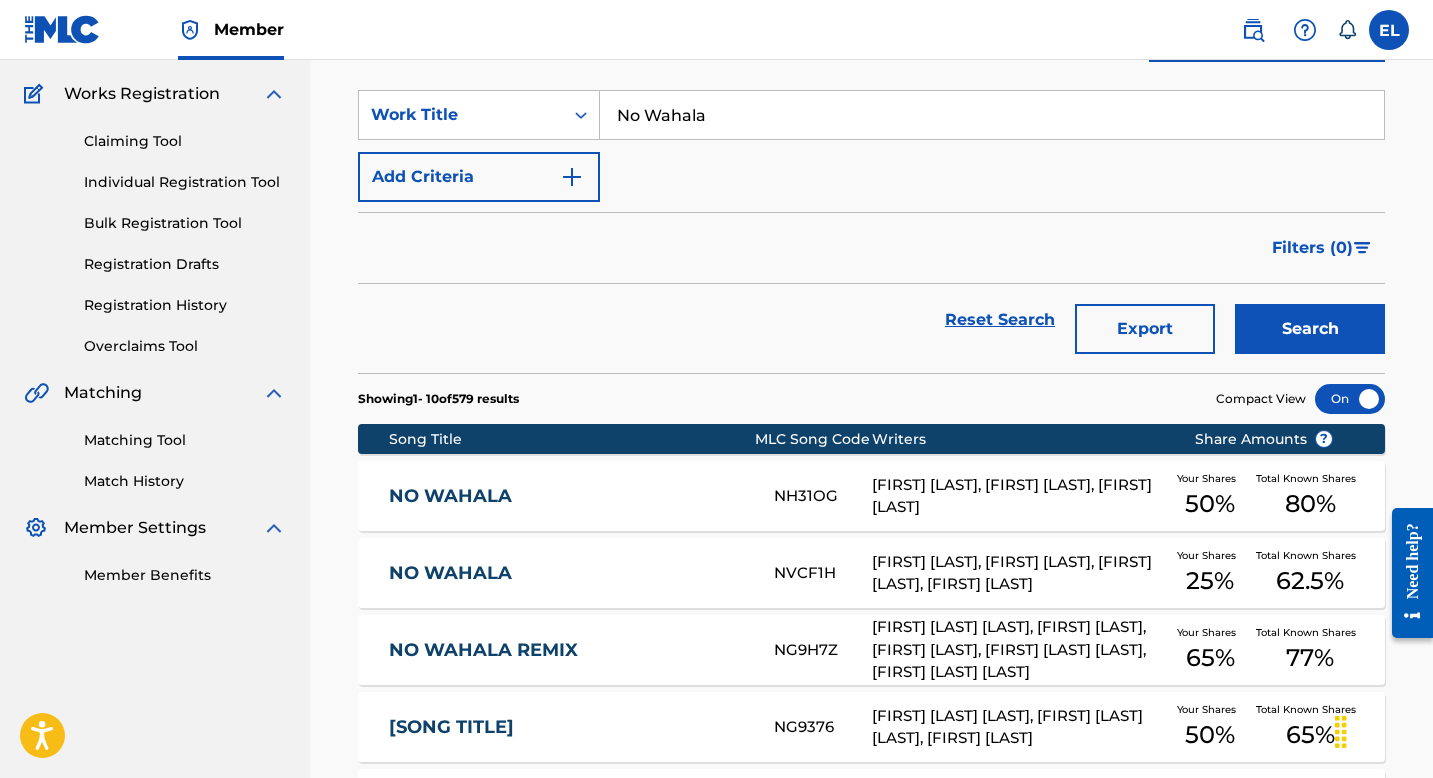 click on "NO WAHALA" at bounding box center [568, 496] 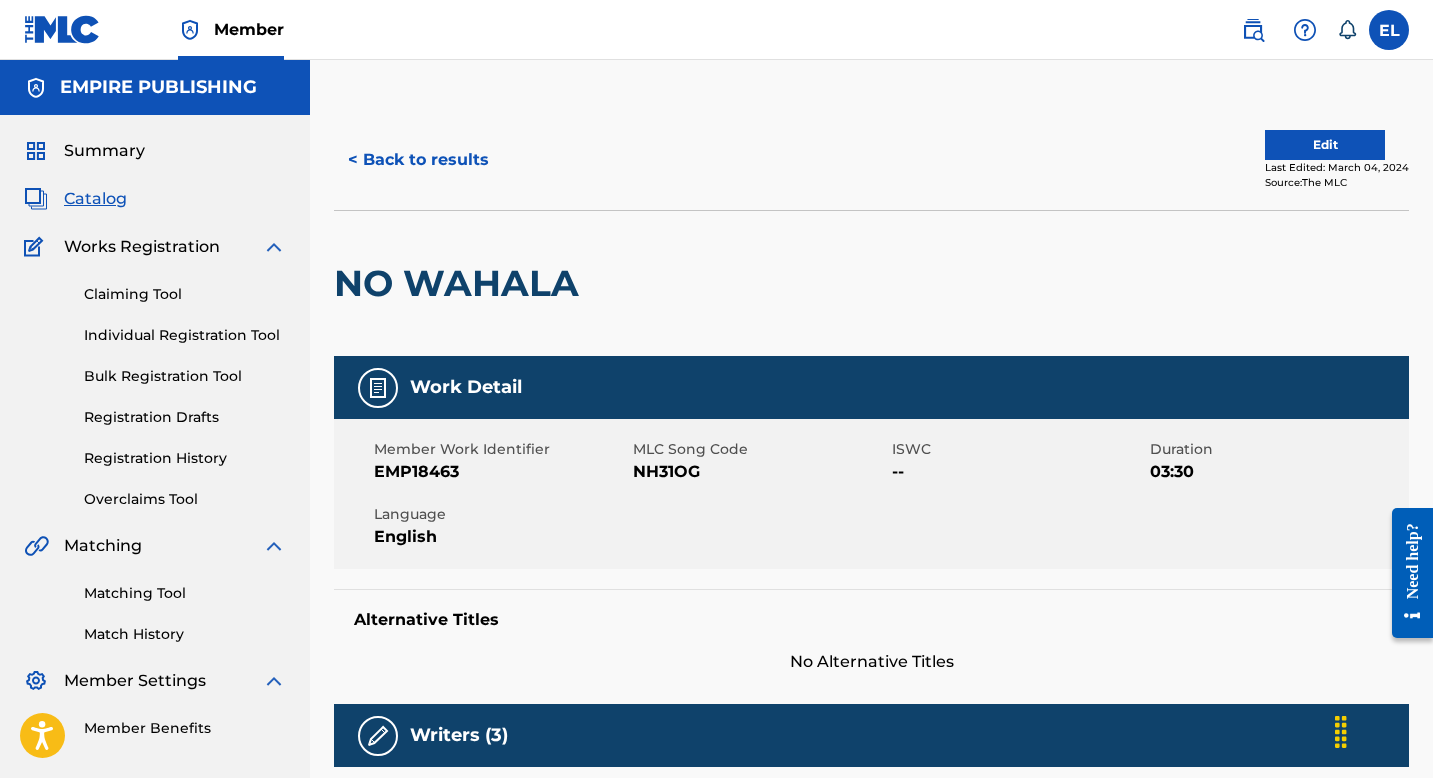 drag, startPoint x: 1369, startPoint y: 172, endPoint x: 1361, endPoint y: 164, distance: 11.313708 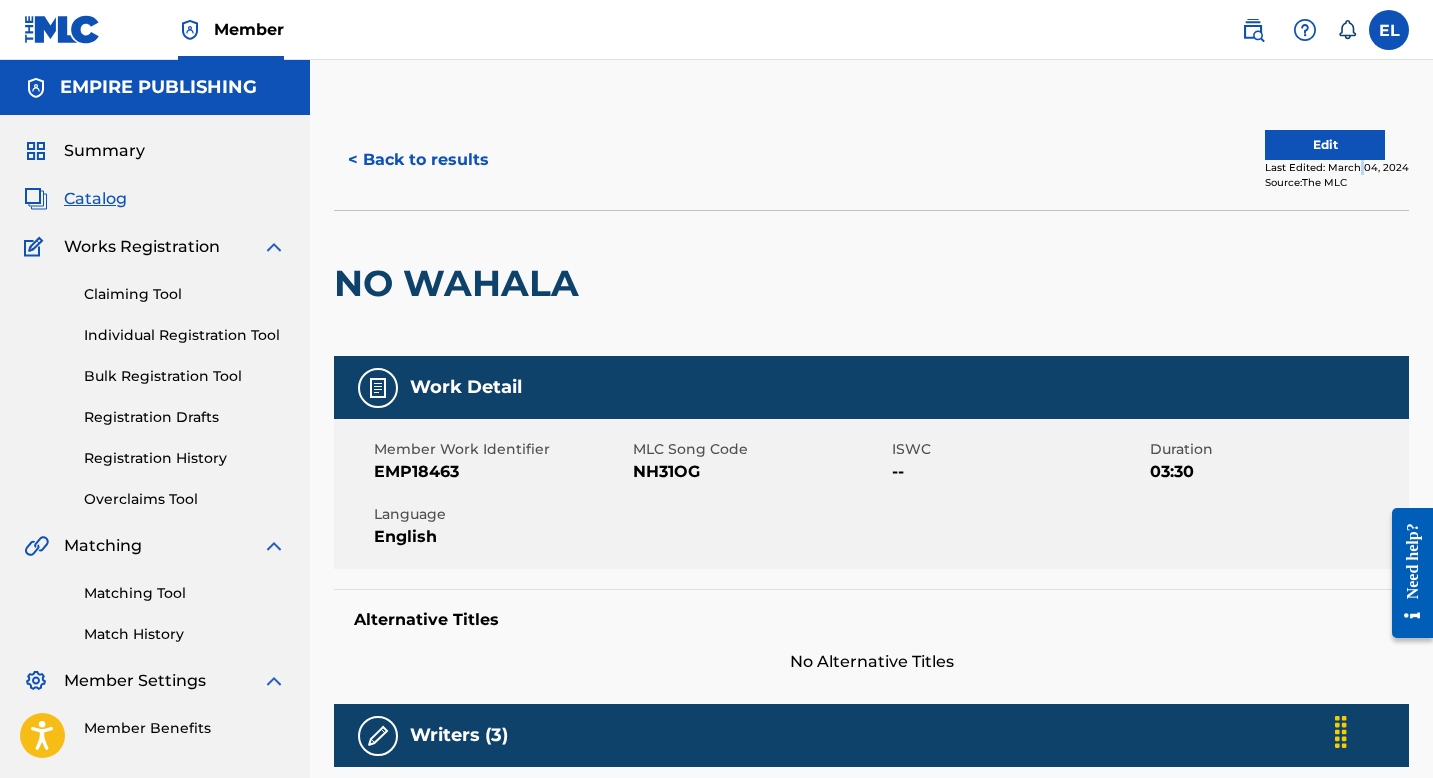 click on "Edit" at bounding box center (1325, 145) 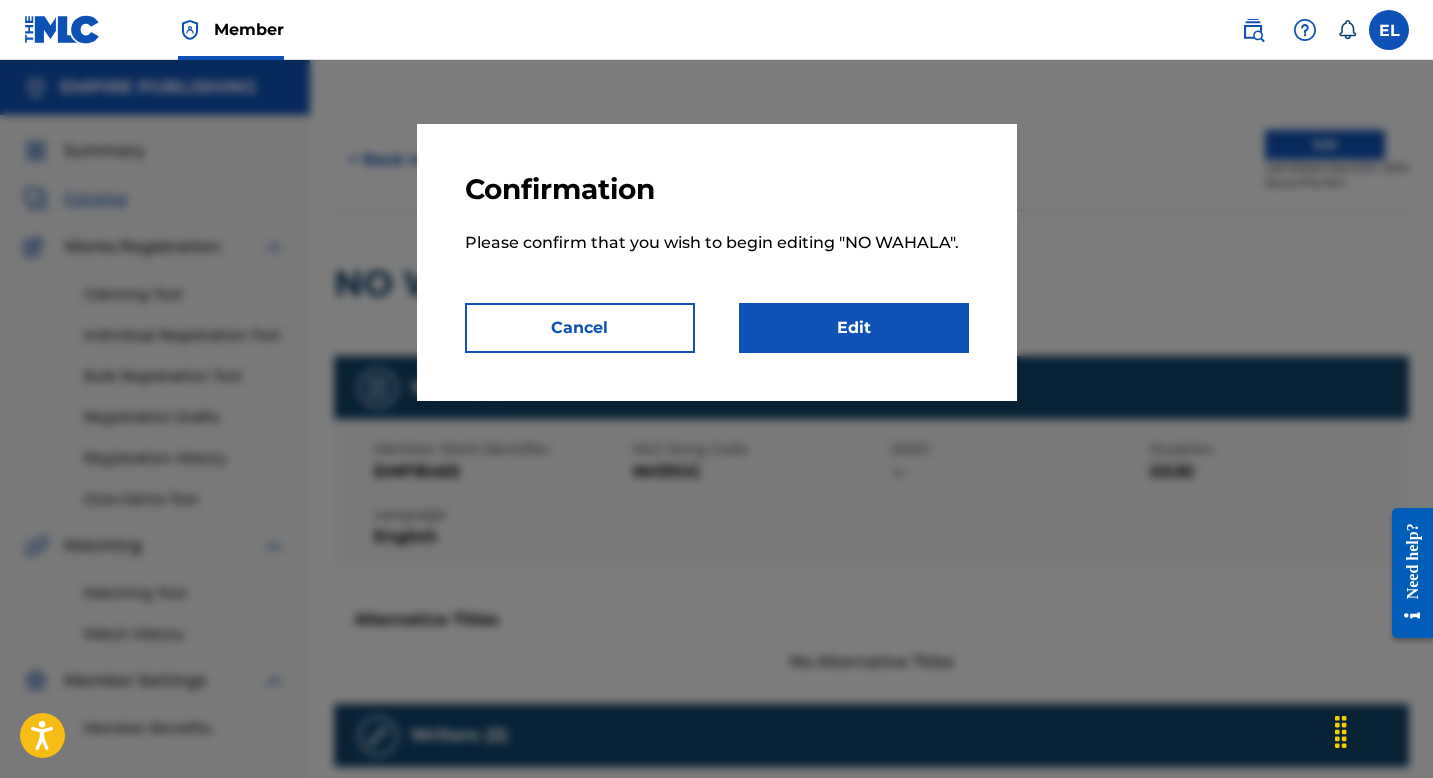 click on "Edit" at bounding box center [854, 328] 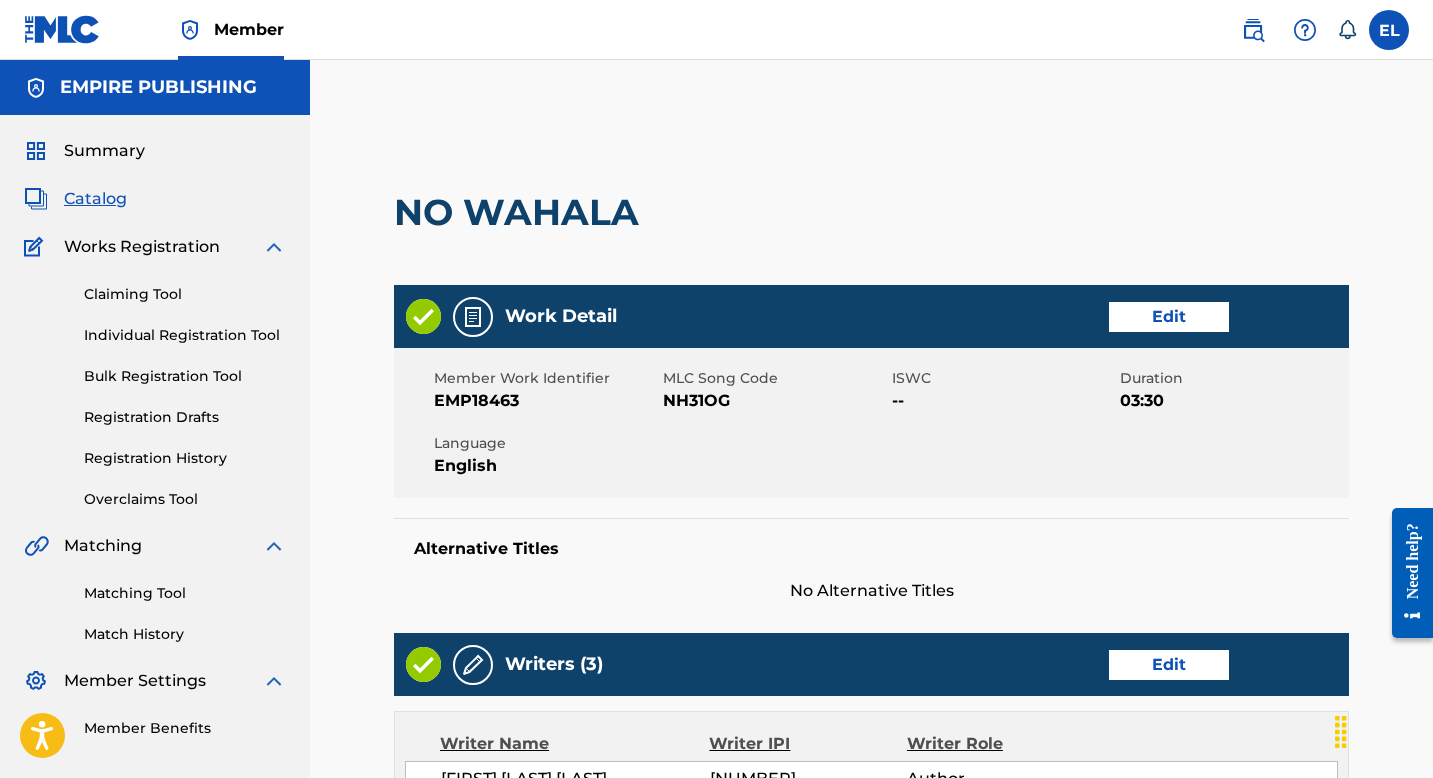 click on "Edit" at bounding box center [1169, 317] 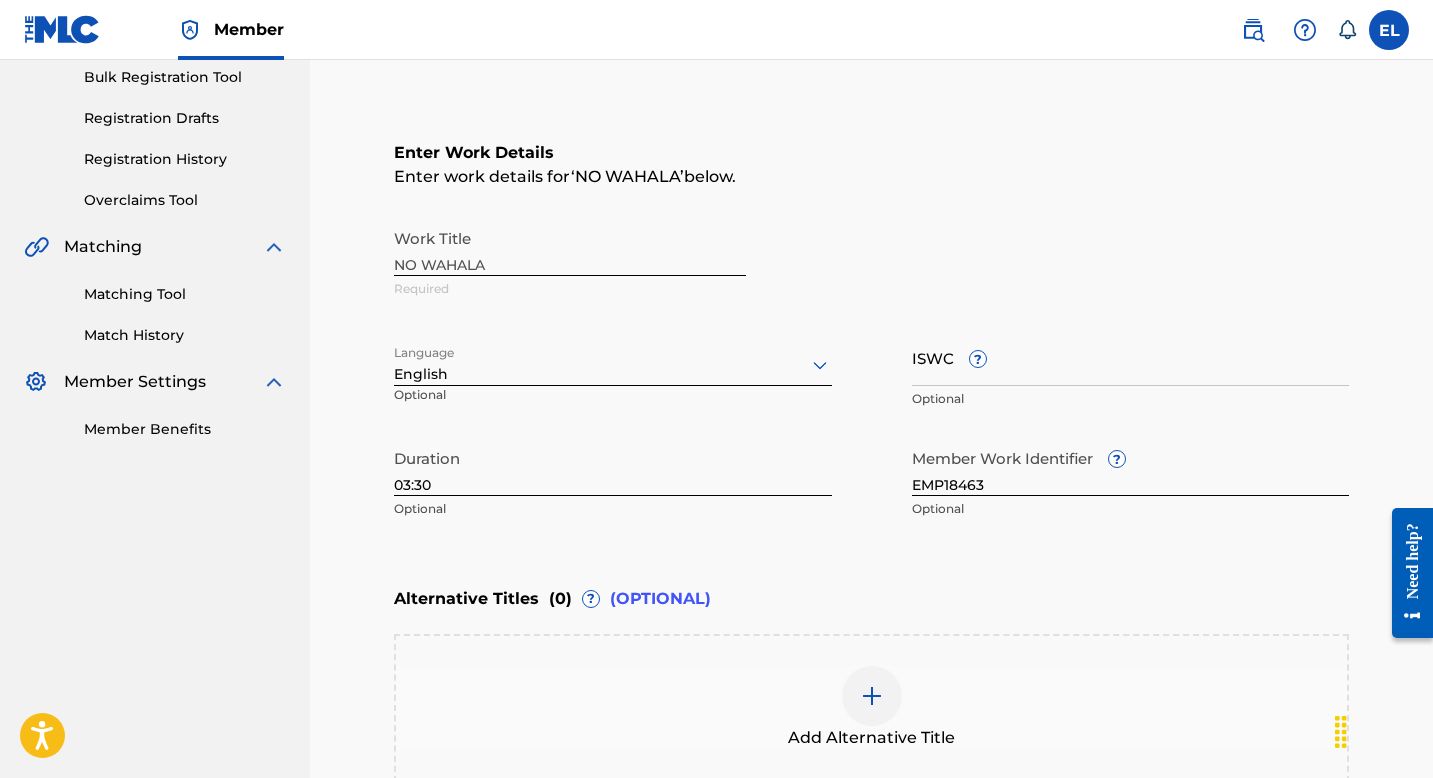 scroll, scrollTop: 425, scrollLeft: 0, axis: vertical 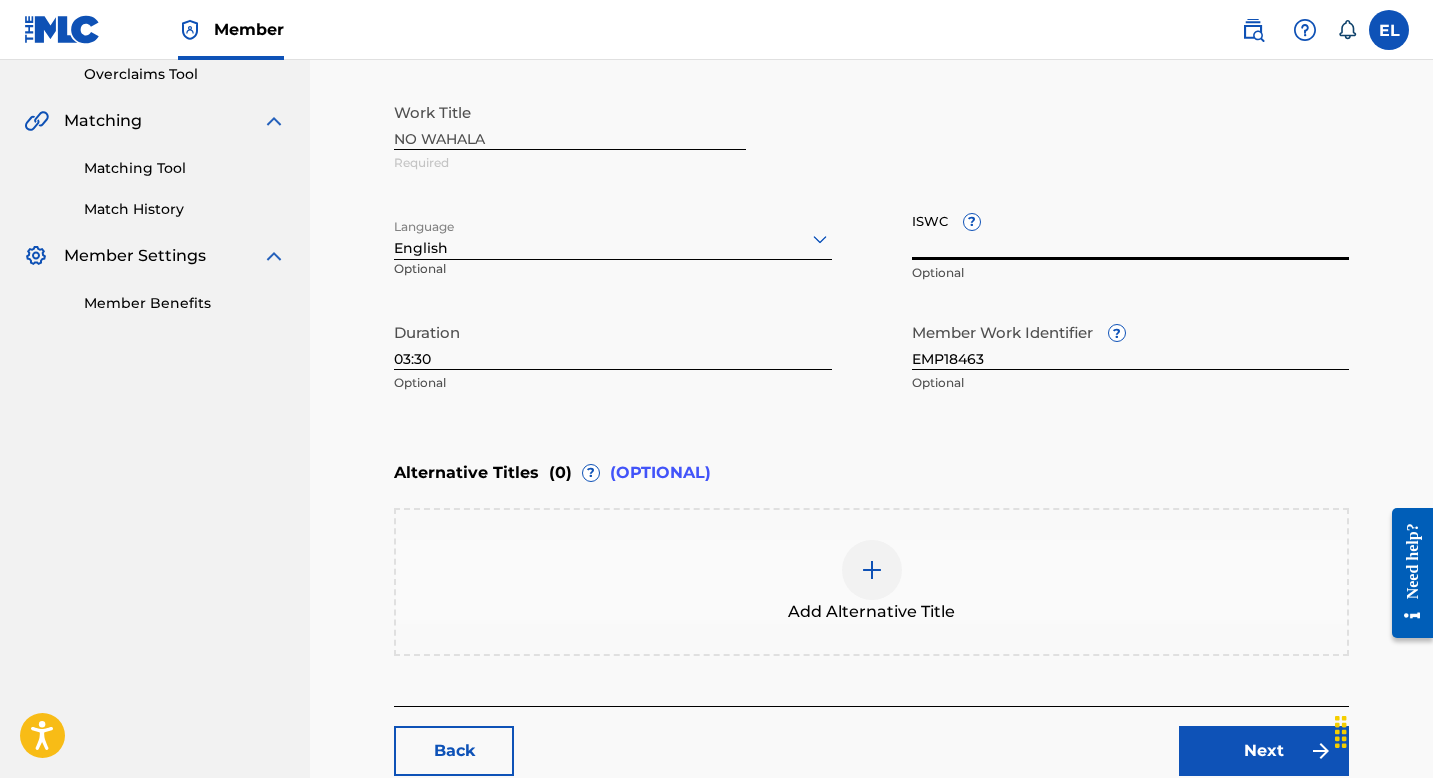 click on "ISWC   ?" at bounding box center [1131, 231] 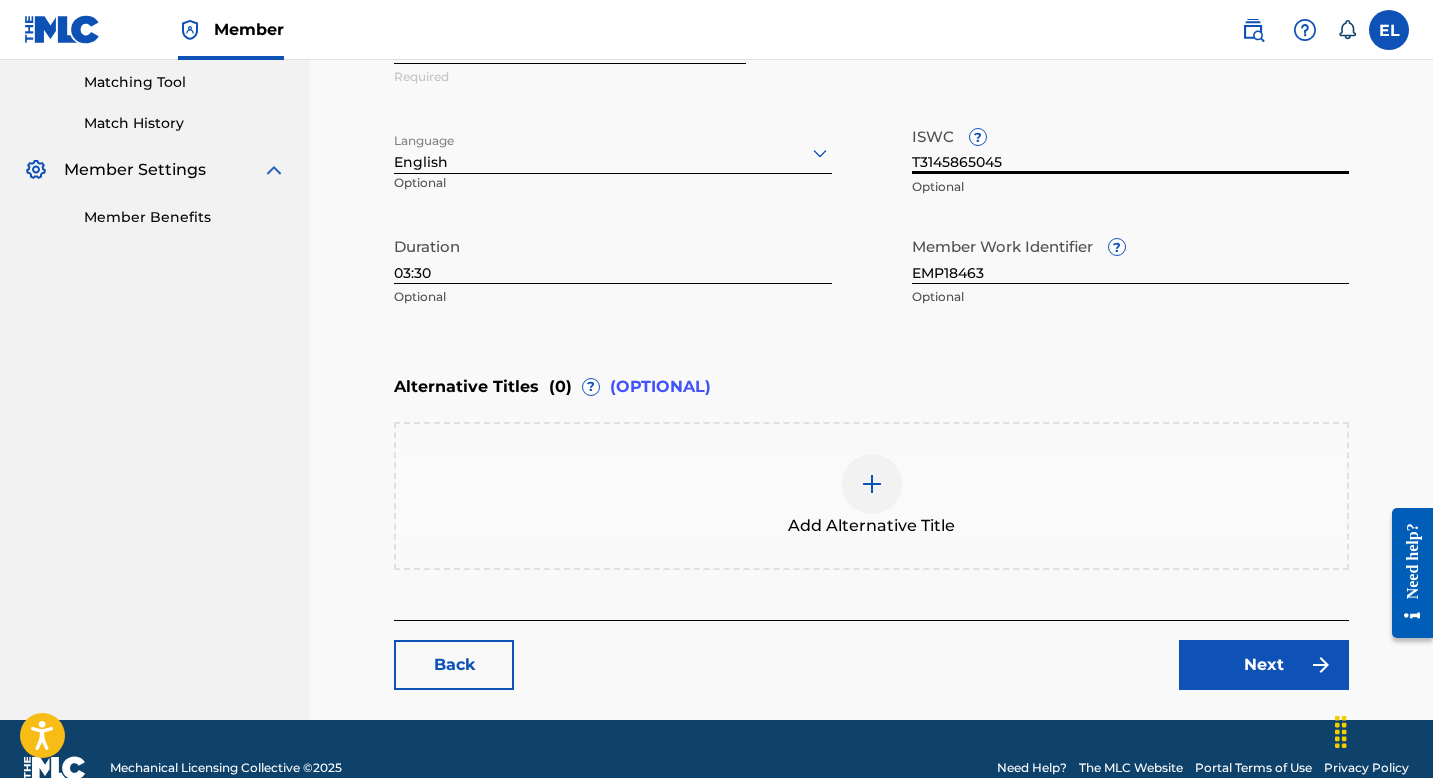 scroll, scrollTop: 548, scrollLeft: 0, axis: vertical 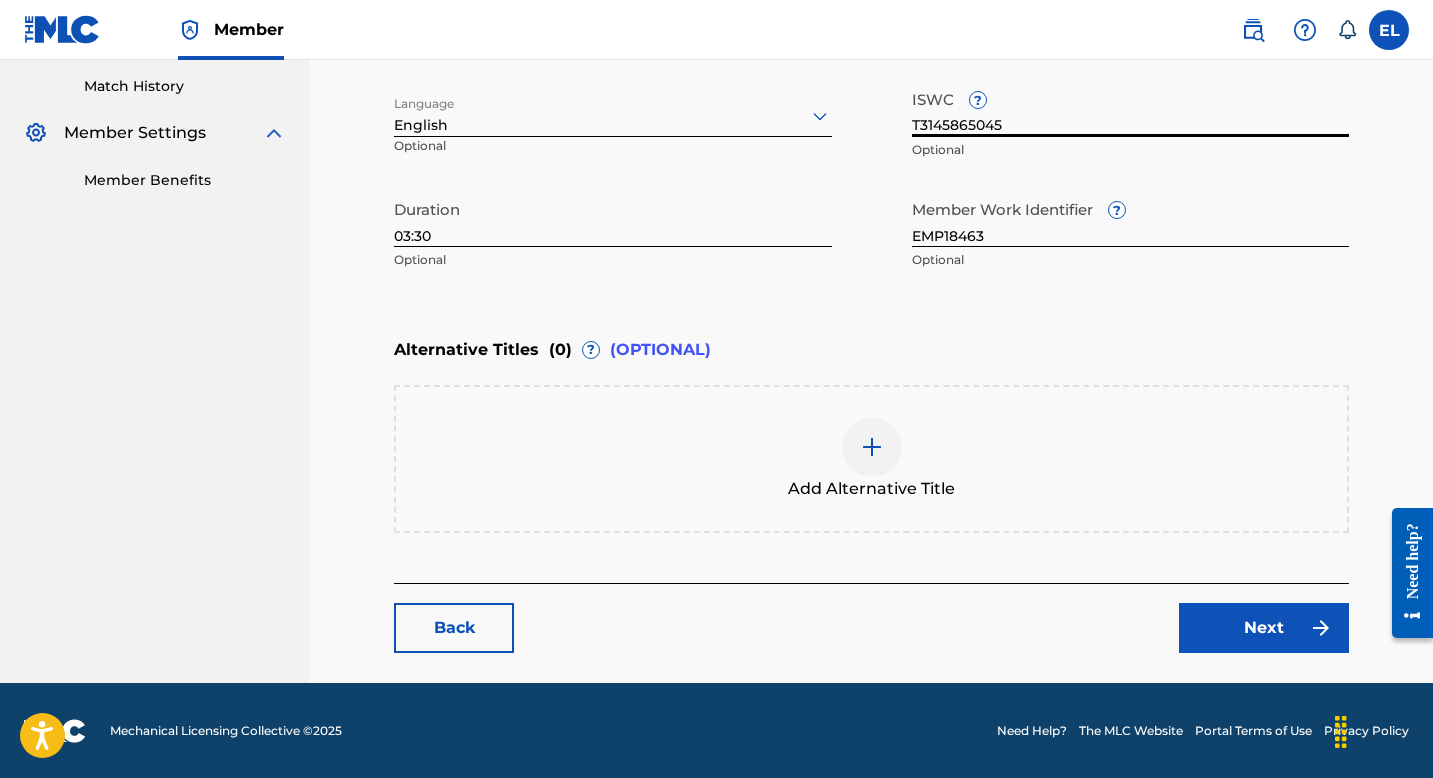 type on "T3145865045" 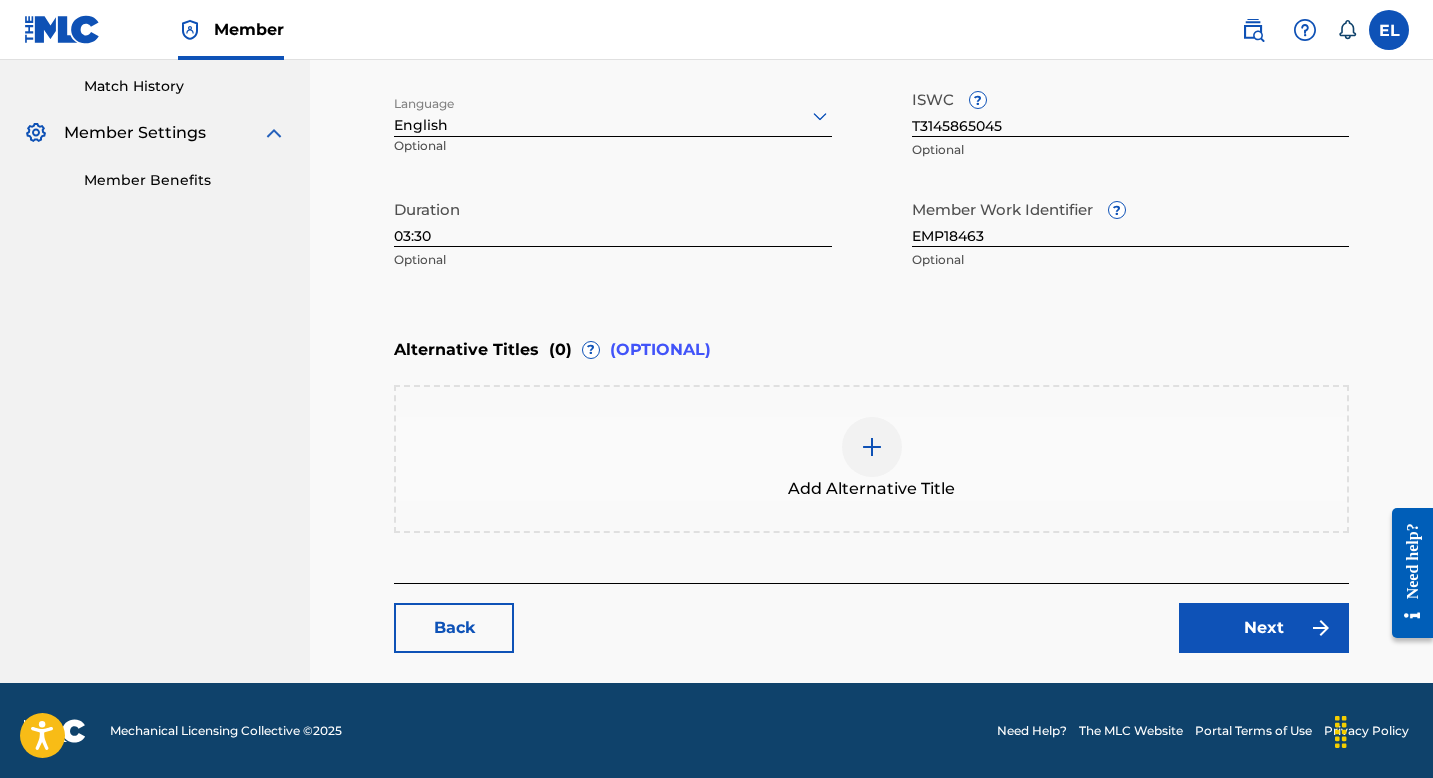 click on "Next" at bounding box center [1264, 628] 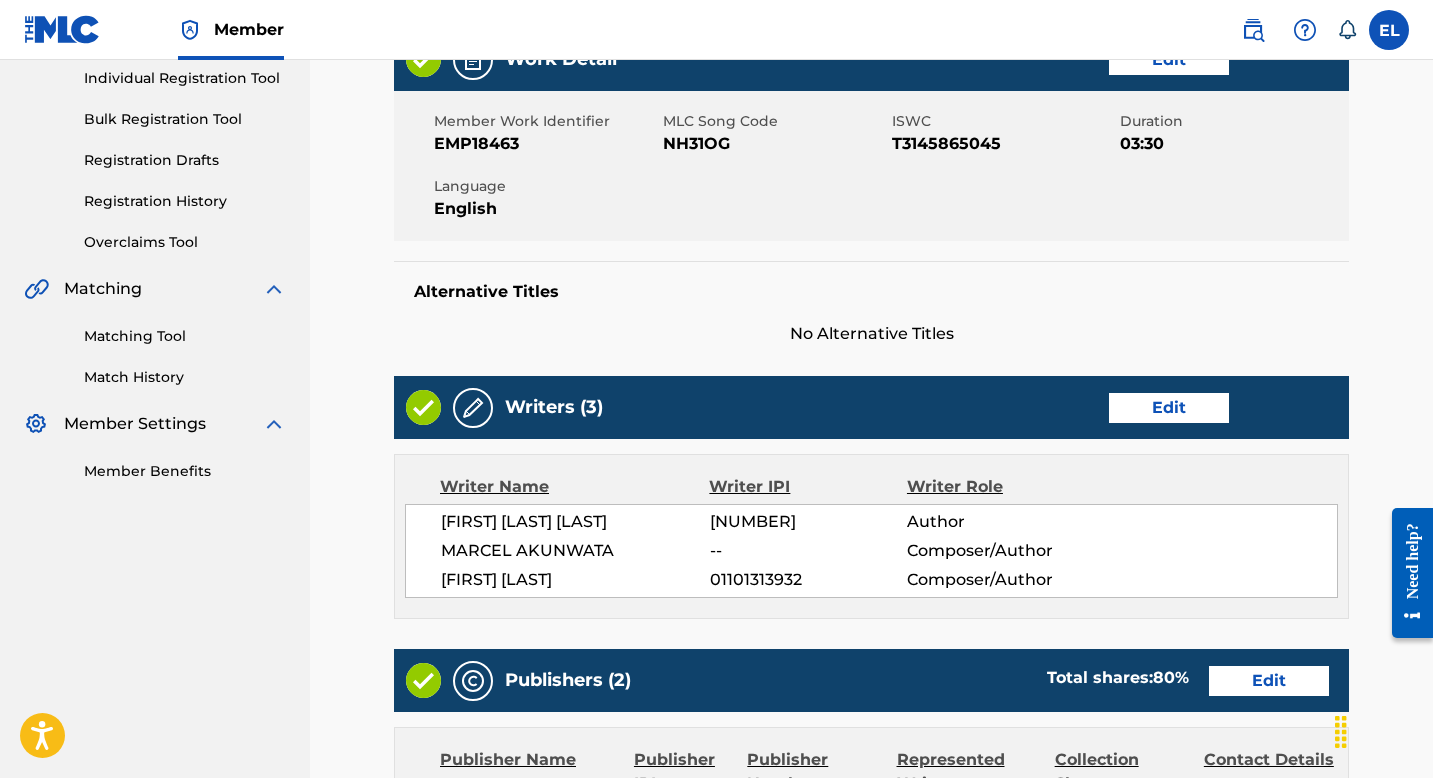 scroll, scrollTop: 423, scrollLeft: 0, axis: vertical 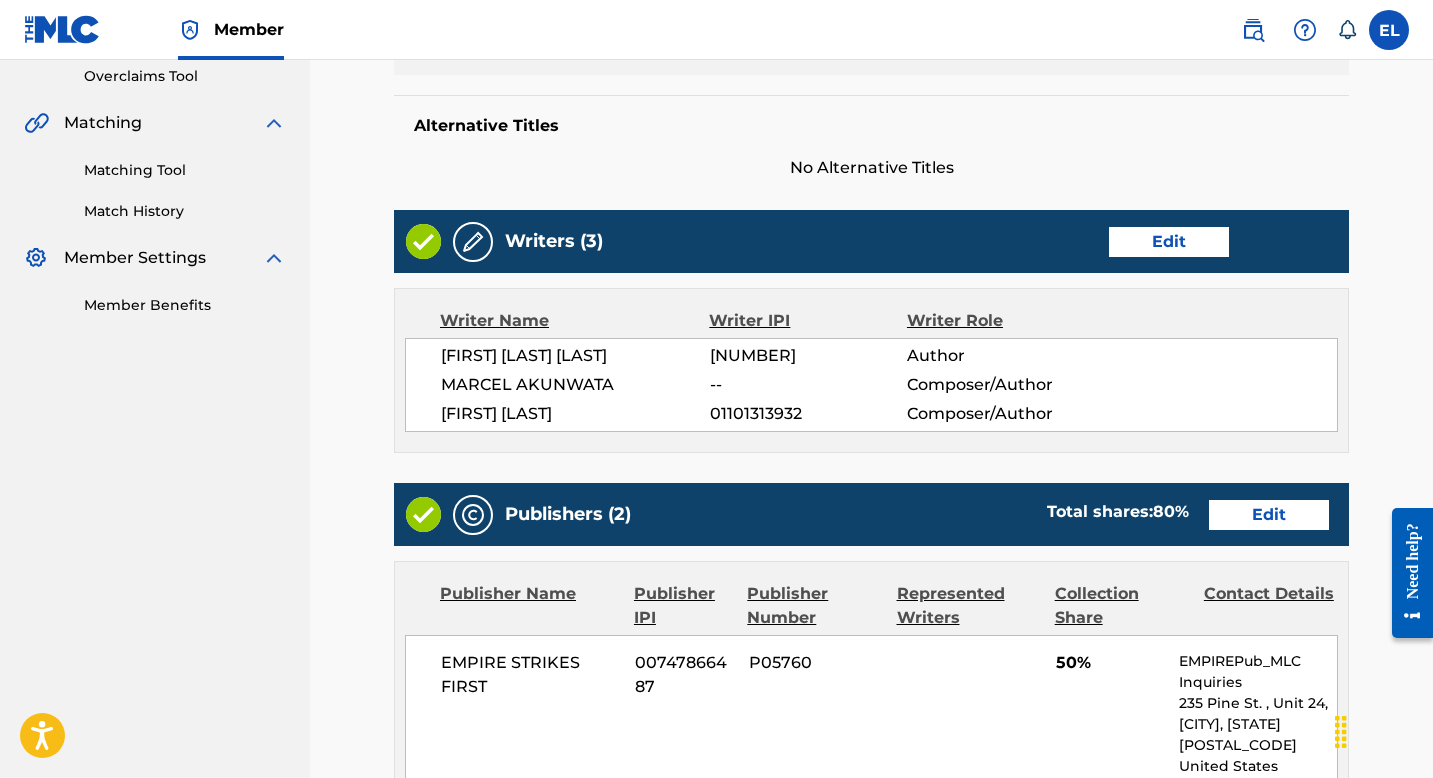 click on "Edit" at bounding box center (1169, 242) 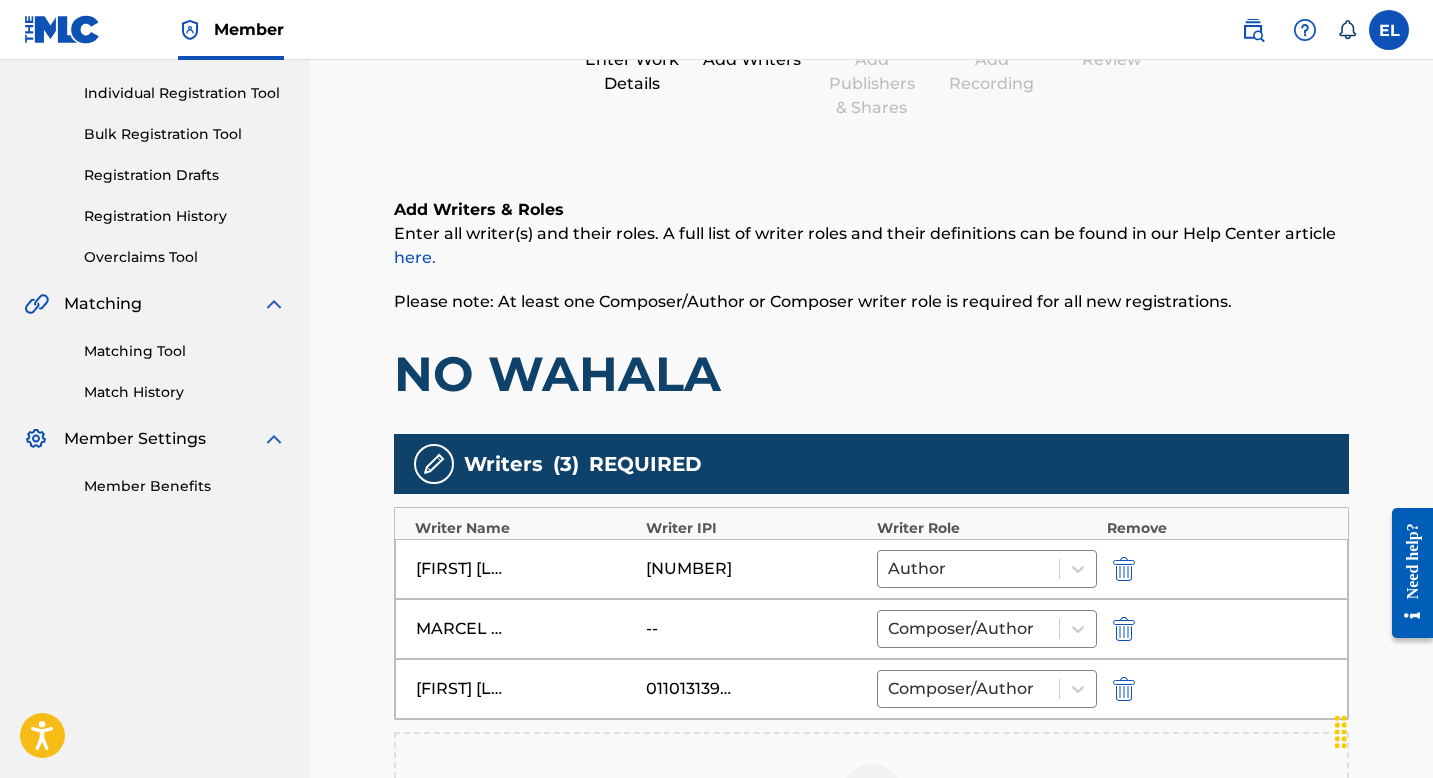 scroll, scrollTop: 425, scrollLeft: 0, axis: vertical 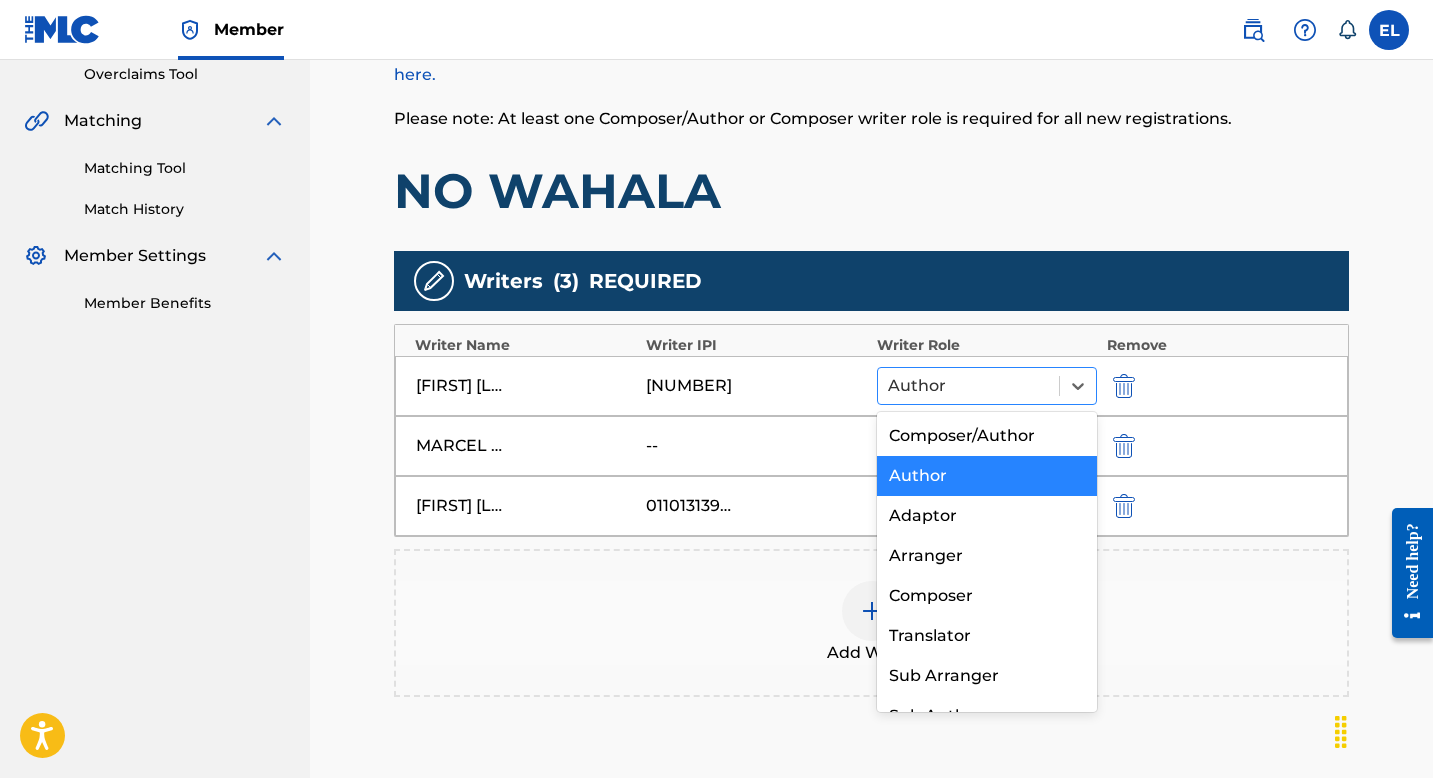click at bounding box center [968, 386] 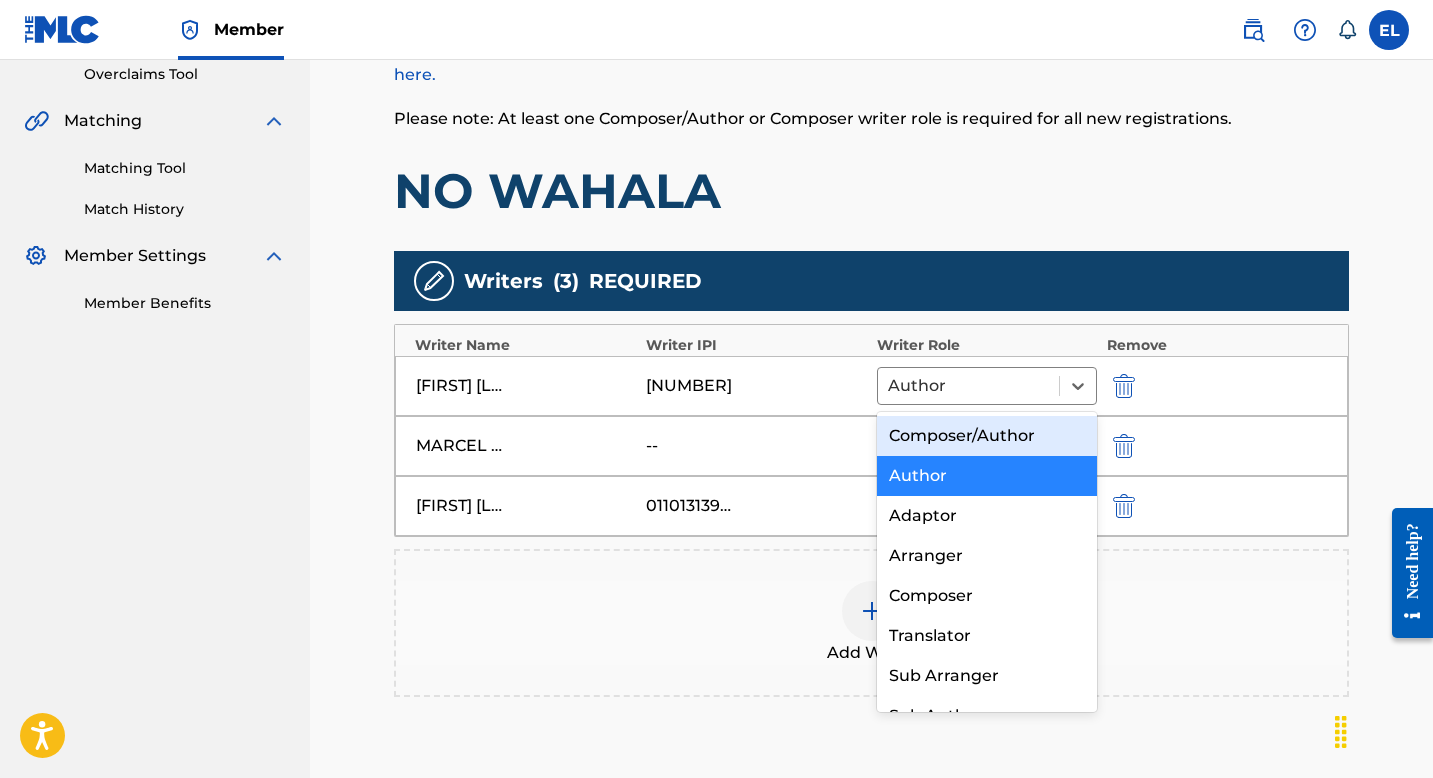 drag, startPoint x: 983, startPoint y: 435, endPoint x: 956, endPoint y: 452, distance: 31.906113 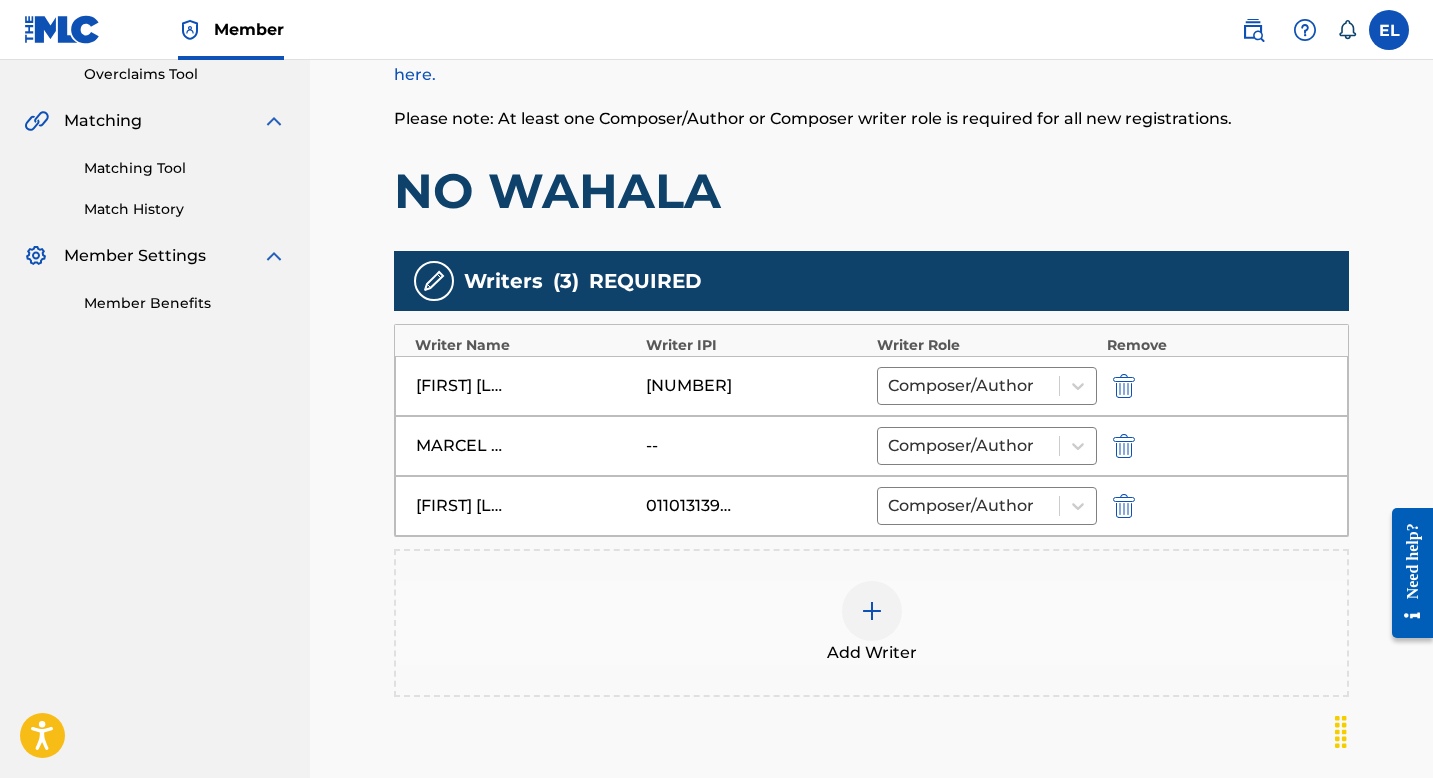click at bounding box center [1124, 446] 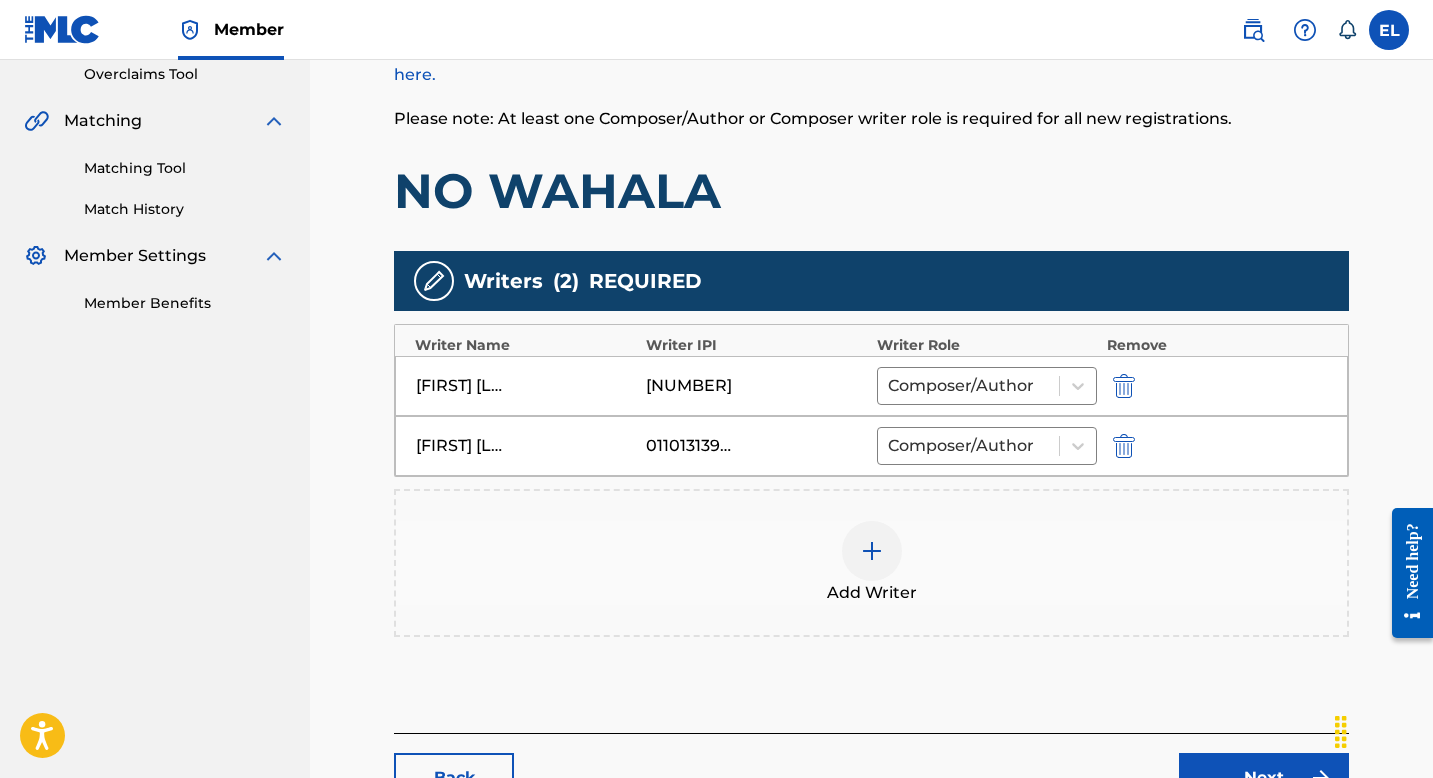 click at bounding box center (872, 551) 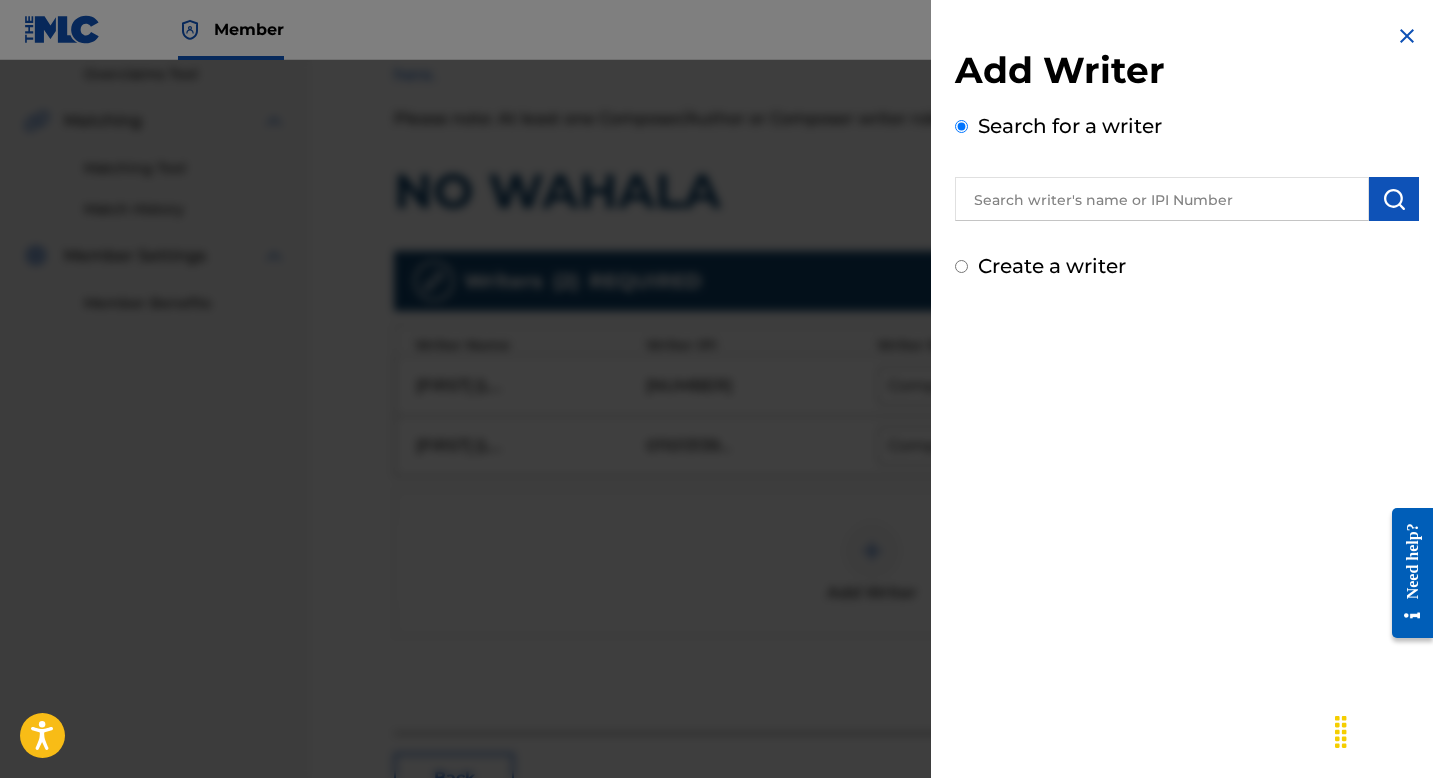 click at bounding box center [1162, 199] 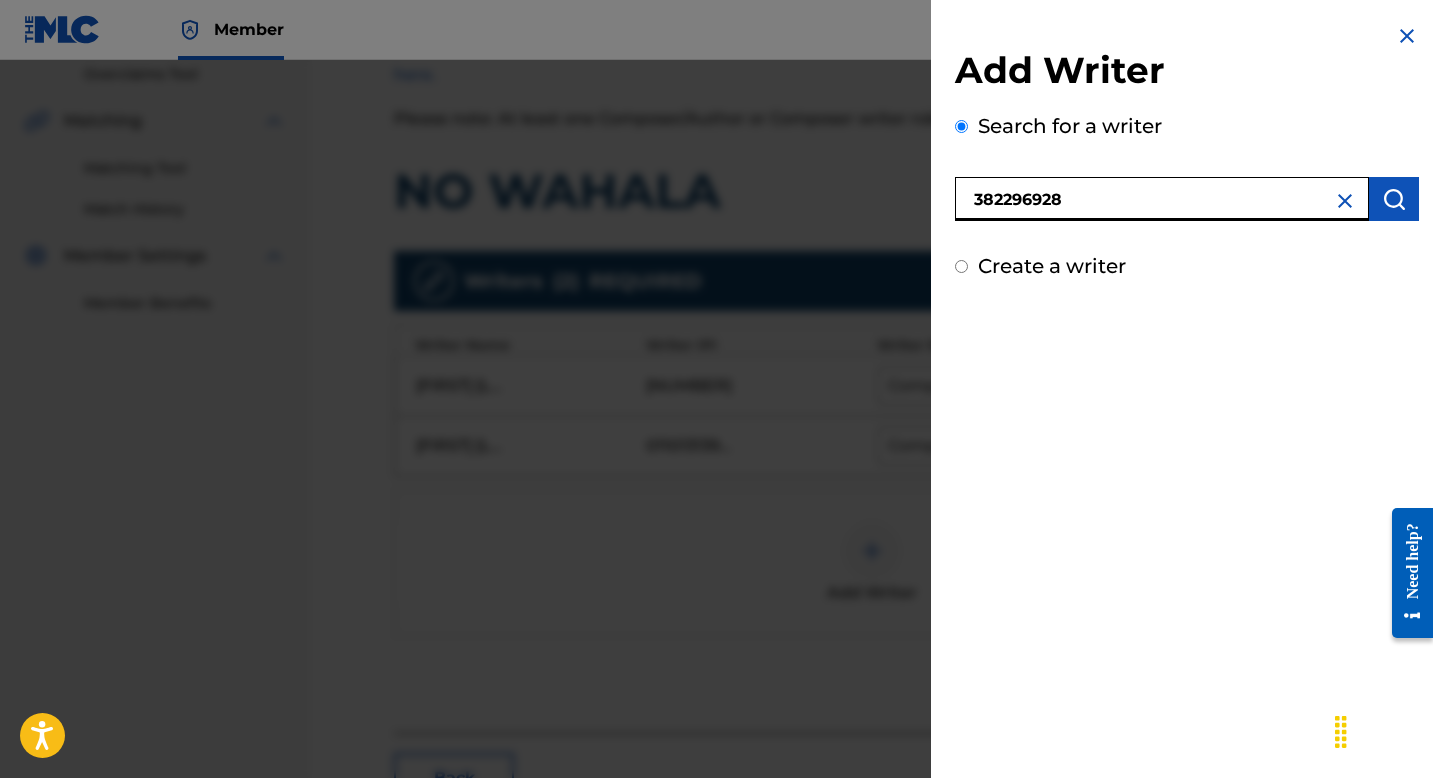 click on "382296928" at bounding box center (1162, 199) 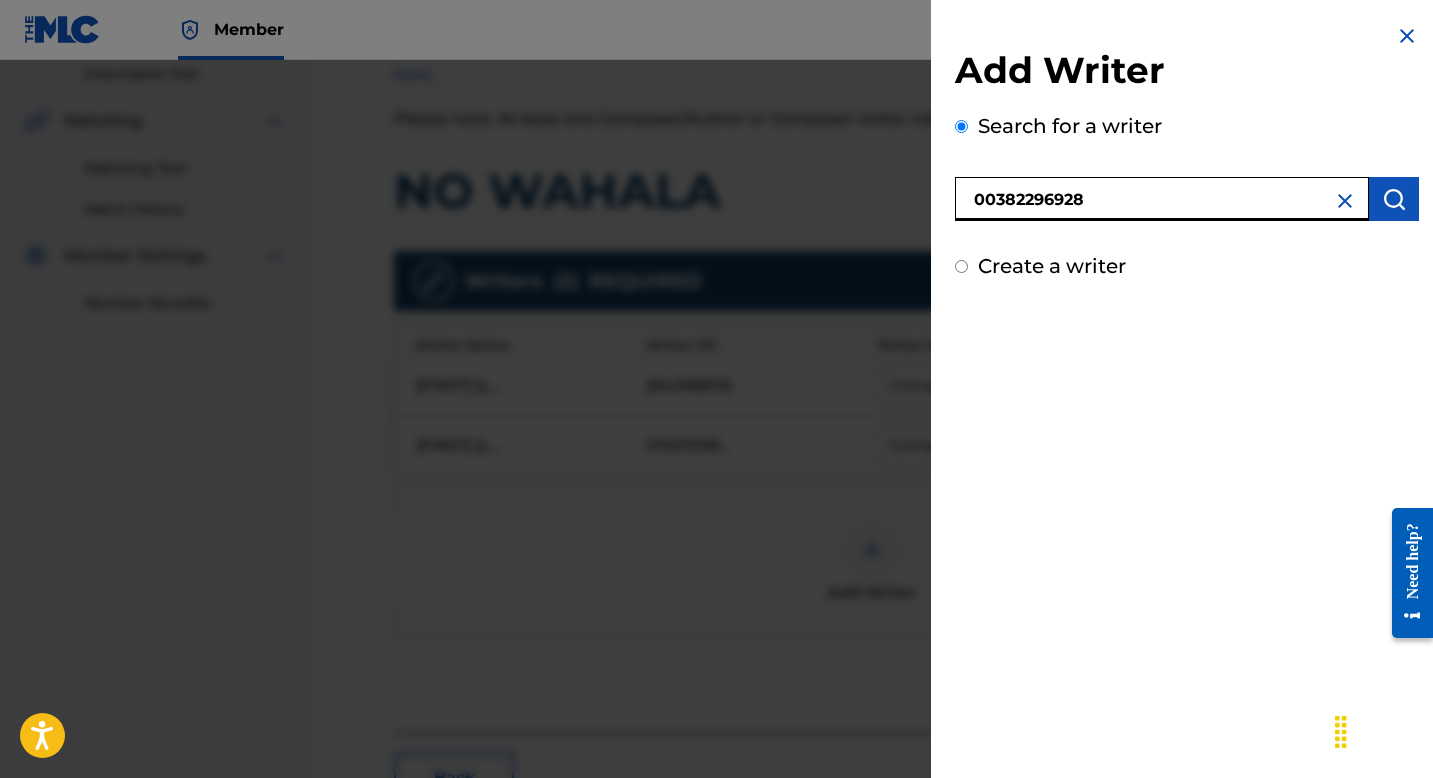 type on "00382296928" 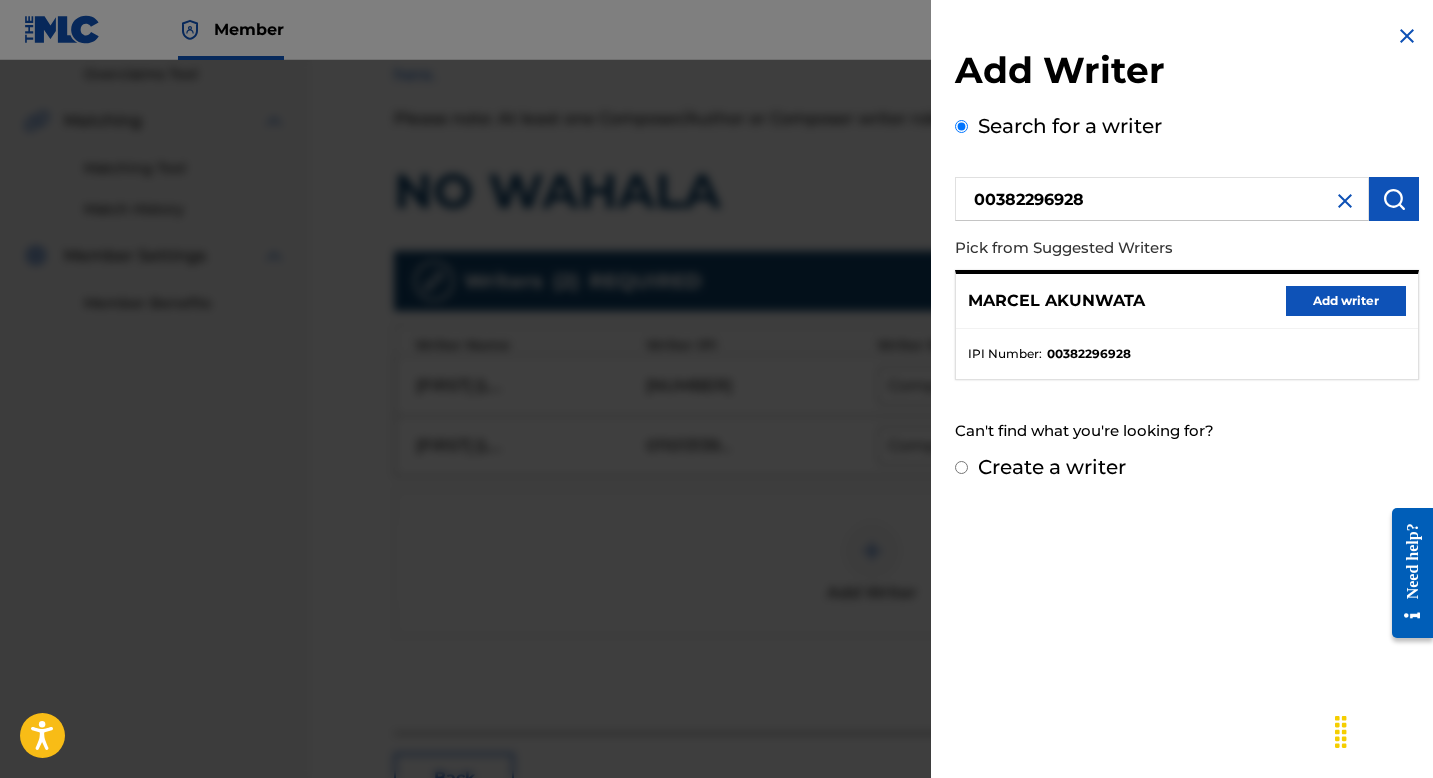 click on "MARCEL AKUNWATA Add writer" at bounding box center (1187, 301) 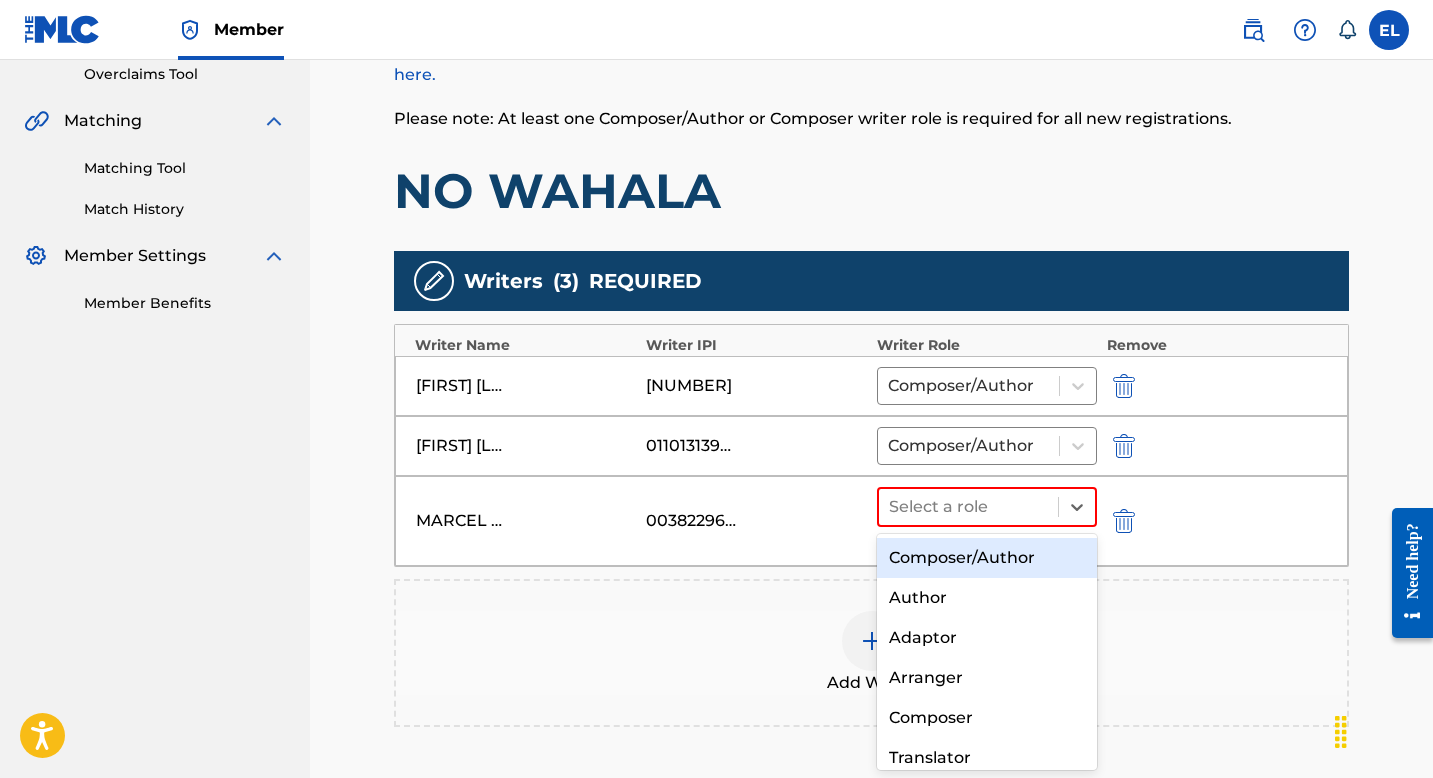 drag, startPoint x: 1001, startPoint y: 513, endPoint x: 1008, endPoint y: 541, distance: 28.86174 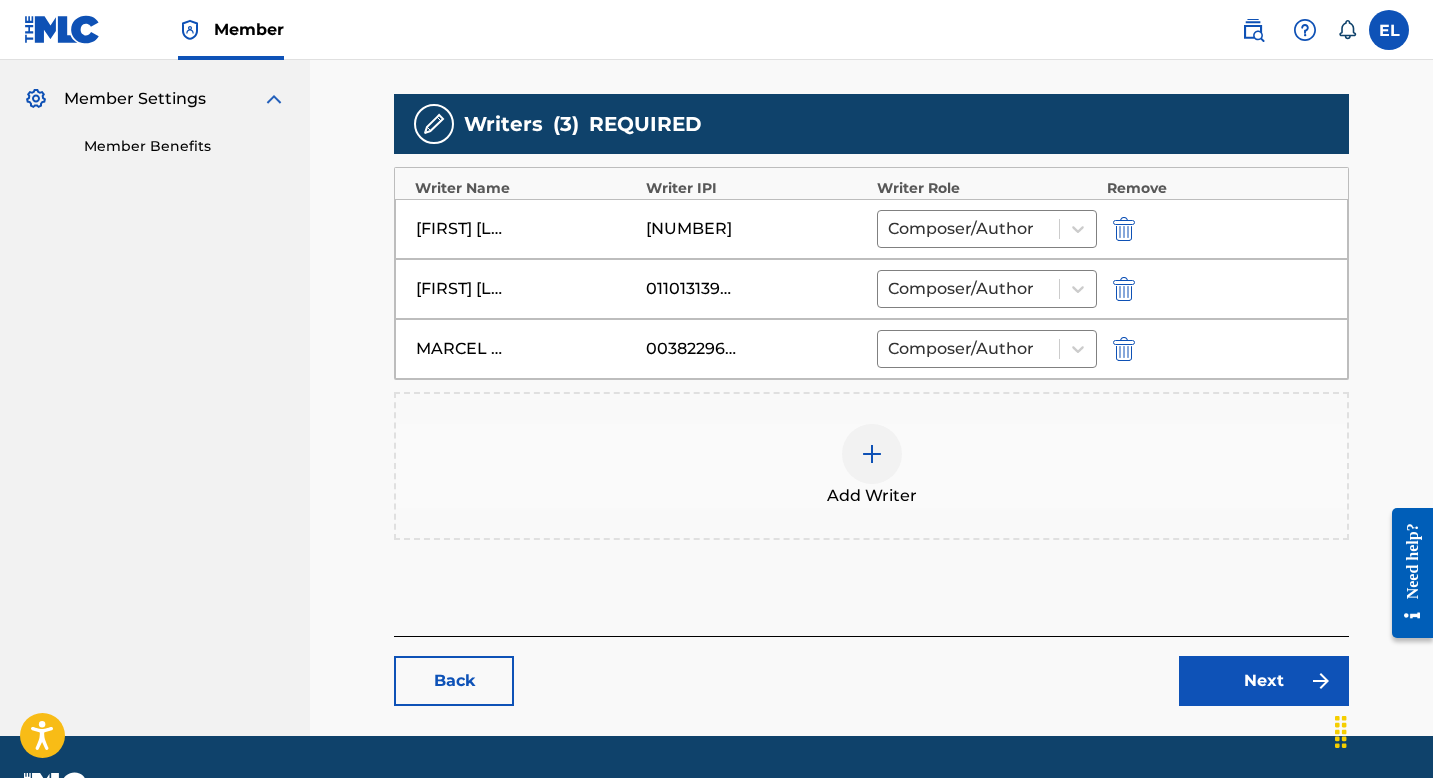 scroll, scrollTop: 621, scrollLeft: 0, axis: vertical 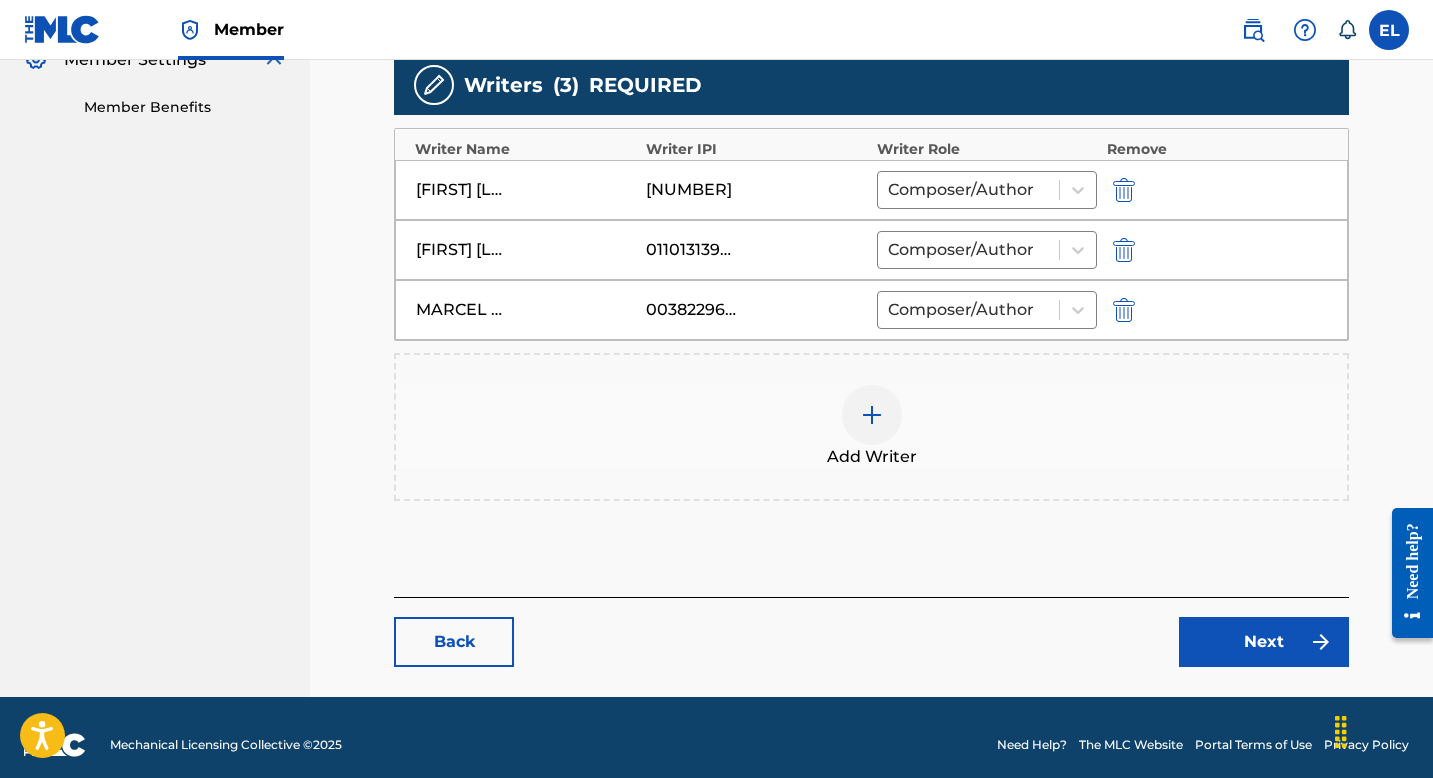 click on "Catalog Enter Work Details Add Writers Add Publishers & Shares Add Recording Review Add Writers & Roles Enter all writer(s) and their roles. A full list of writer roles and their definitions can be found in our Help Center article   here. Please note: At least one Composer/Author or Composer writer role is required for all new registrations. NO WAHALA Writers ( 3 ) REQUIRED Writer Name Writer IPI Writer Role Remove GODSON OMINIBIE EPELLE 01123140031 Composer/Author MICHAEL AWELE 01101313932 Composer/Author MARCEL AKUNWATA 00382296928 Composer/Author Add Writer Back Next" at bounding box center [871, 93] 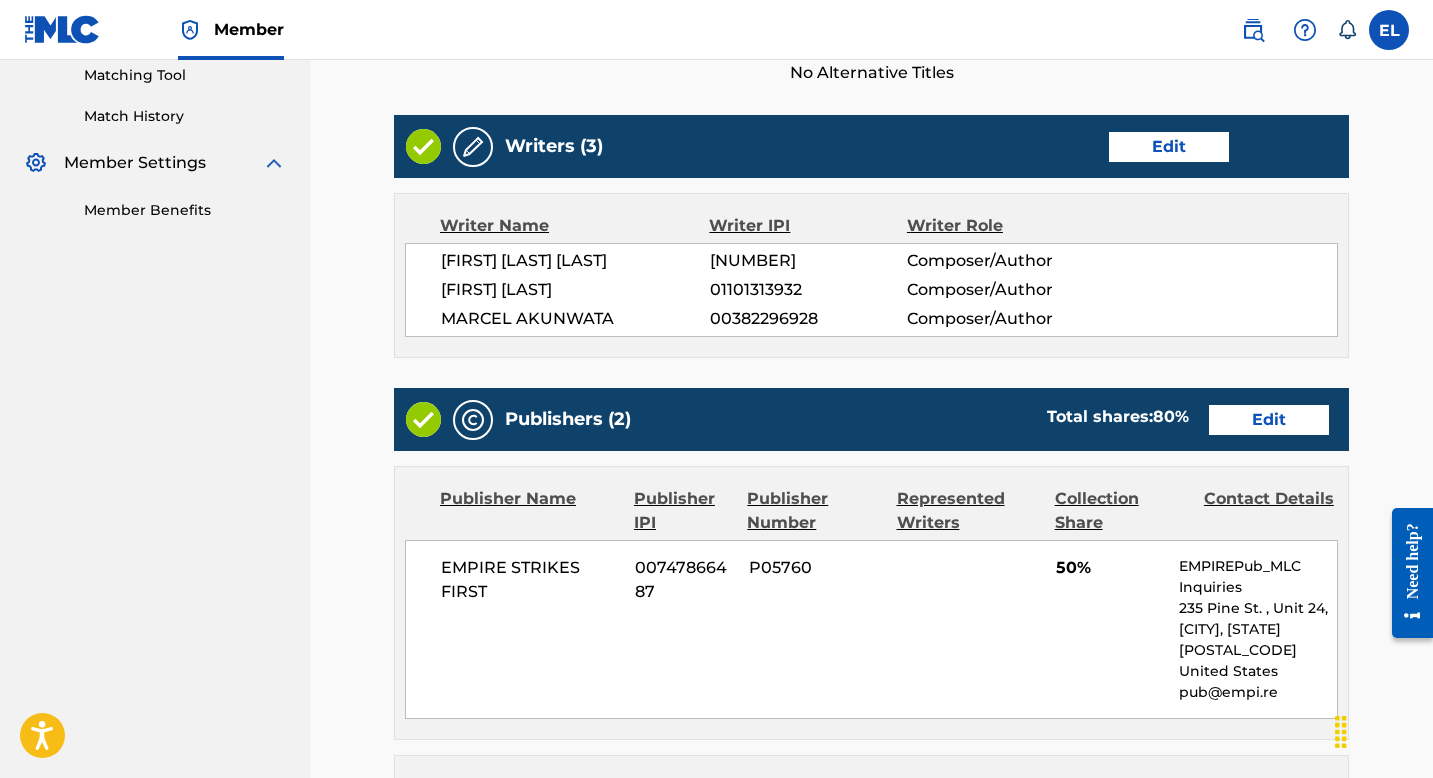 scroll, scrollTop: 790, scrollLeft: 0, axis: vertical 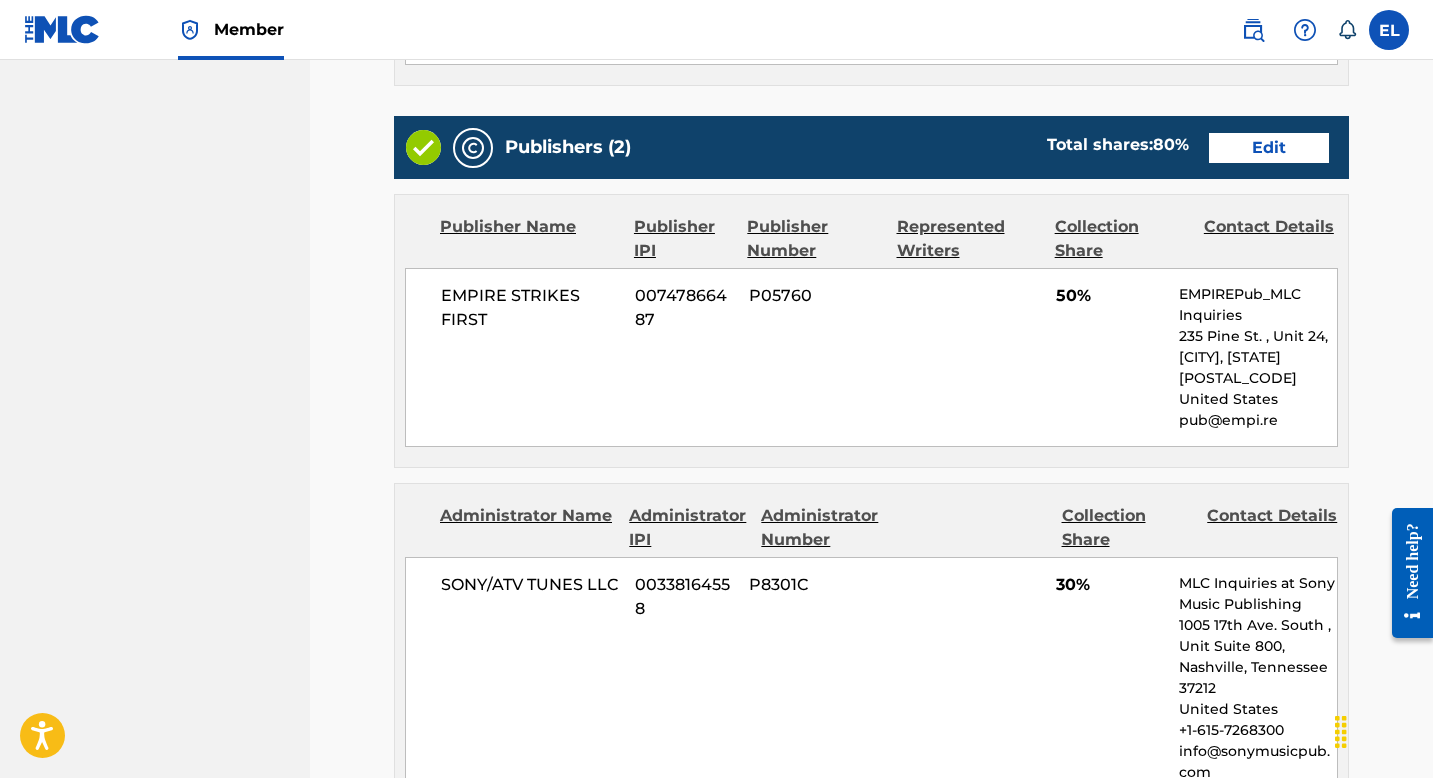 click on "Edit" at bounding box center (1269, 148) 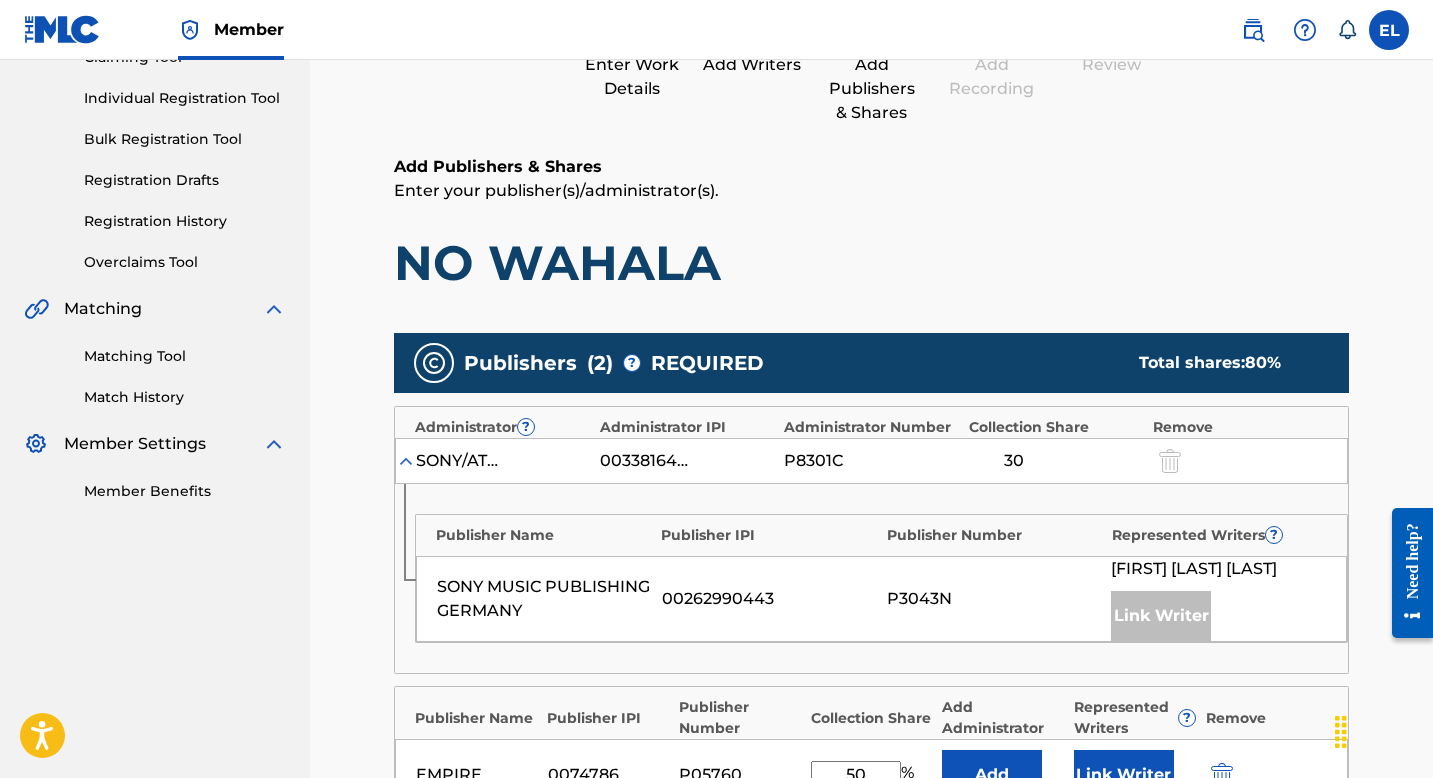 scroll, scrollTop: 414, scrollLeft: 0, axis: vertical 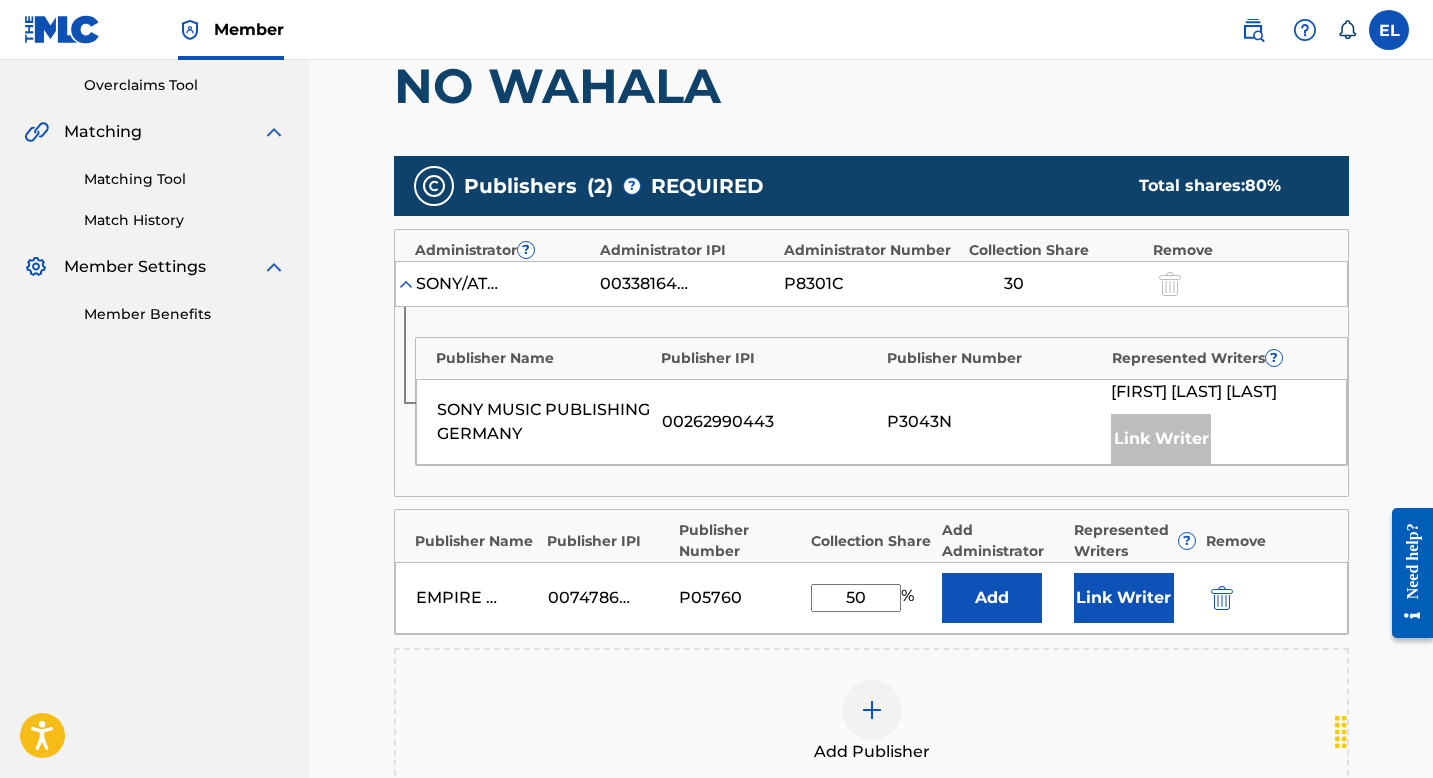 click on "Link Writer" at bounding box center (1124, 598) 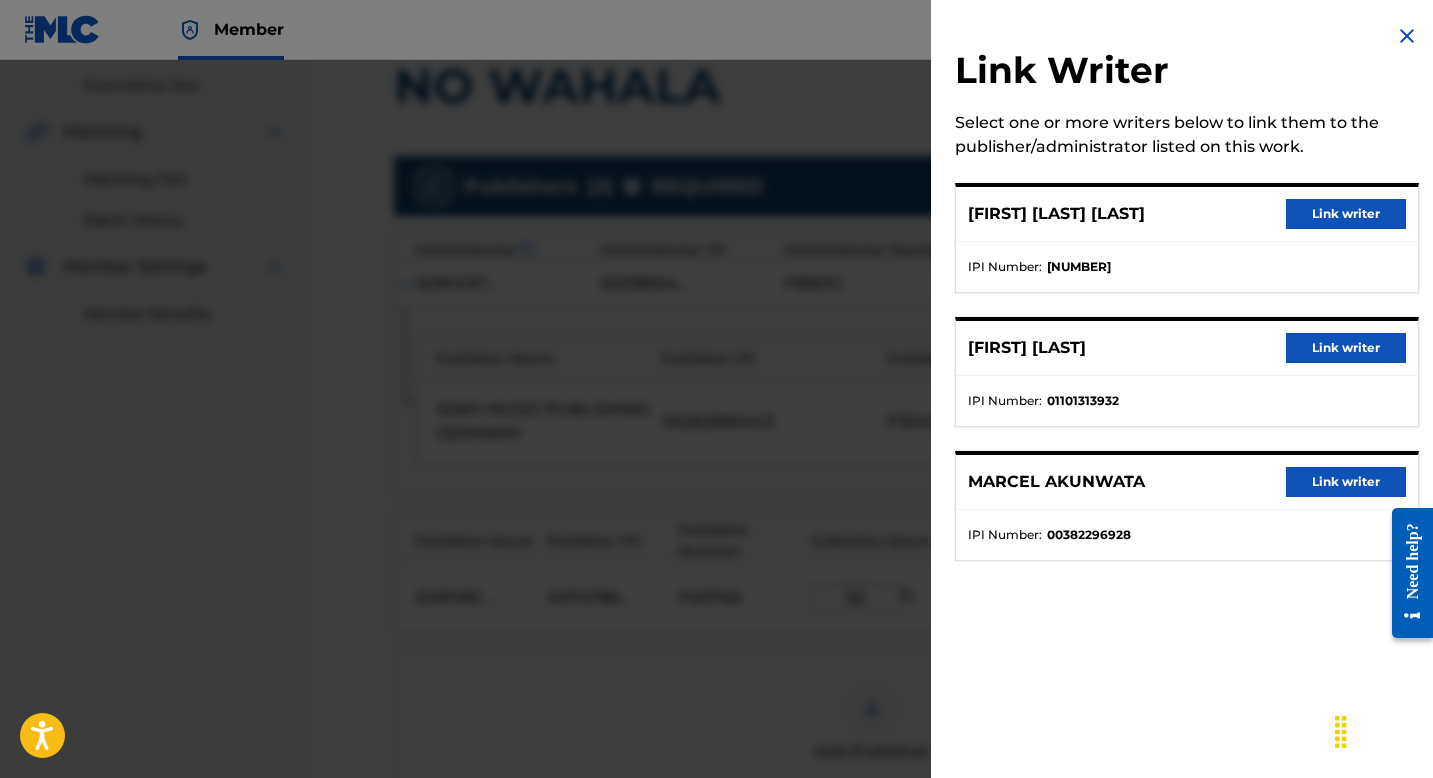 click on "Link writer" at bounding box center [1346, 482] 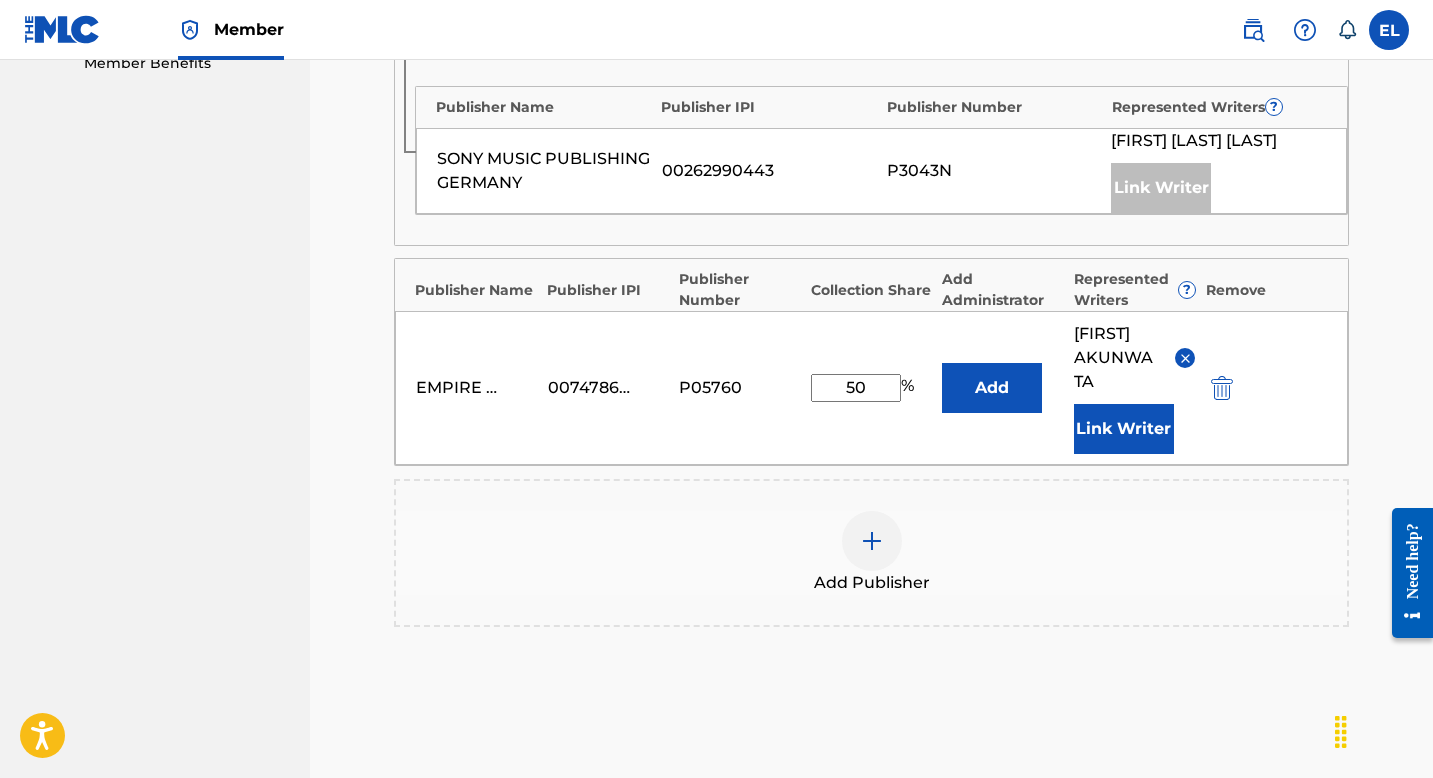 scroll, scrollTop: 813, scrollLeft: 0, axis: vertical 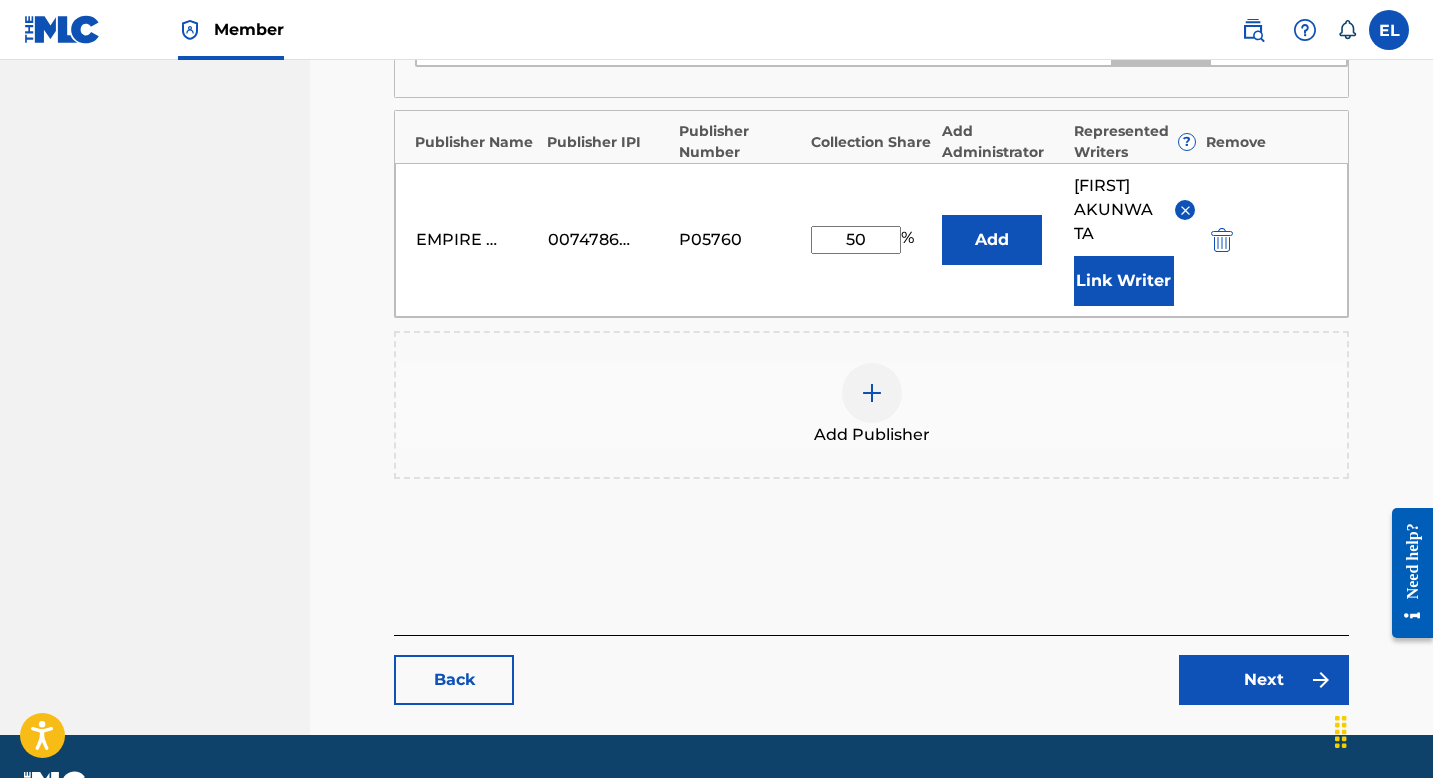 click on "Next" at bounding box center (1264, 680) 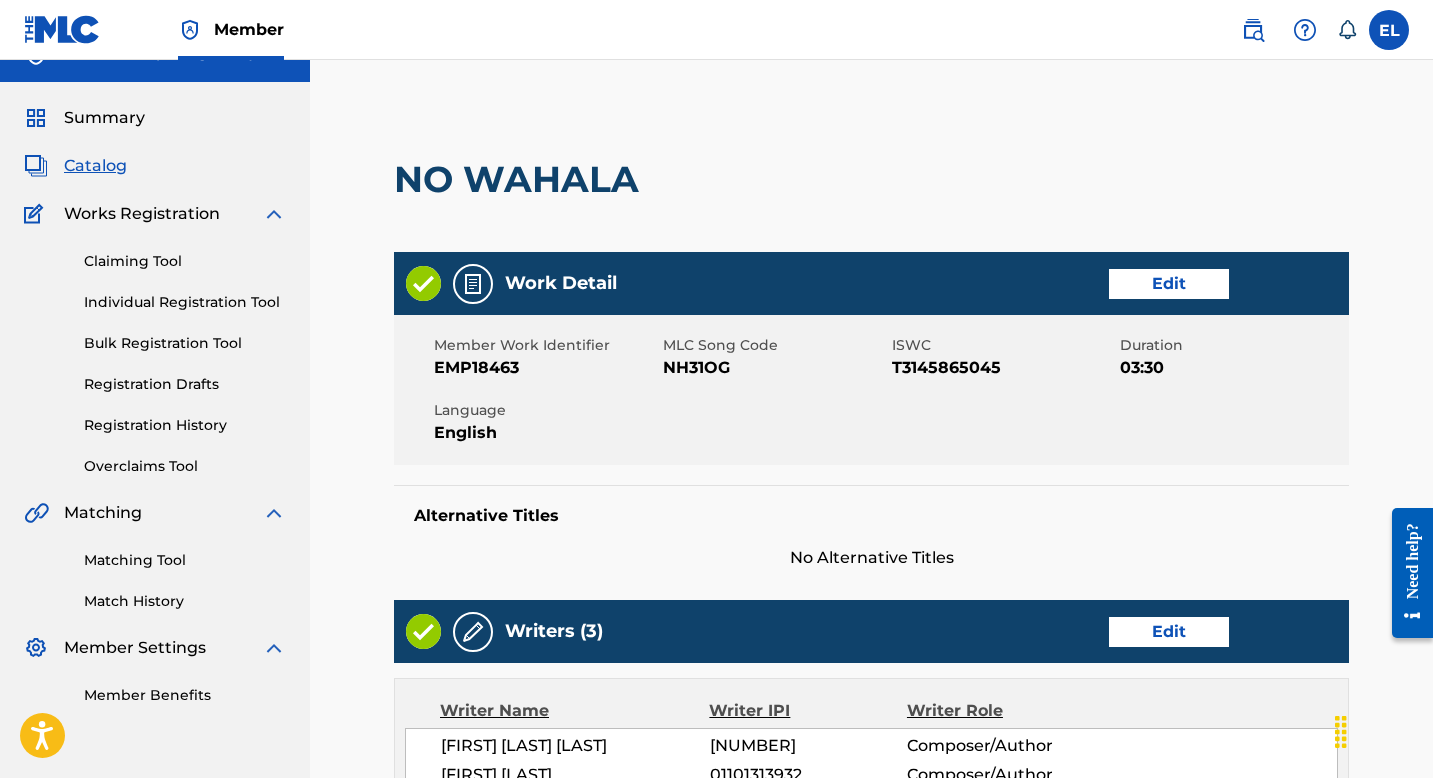 scroll, scrollTop: 0, scrollLeft: 0, axis: both 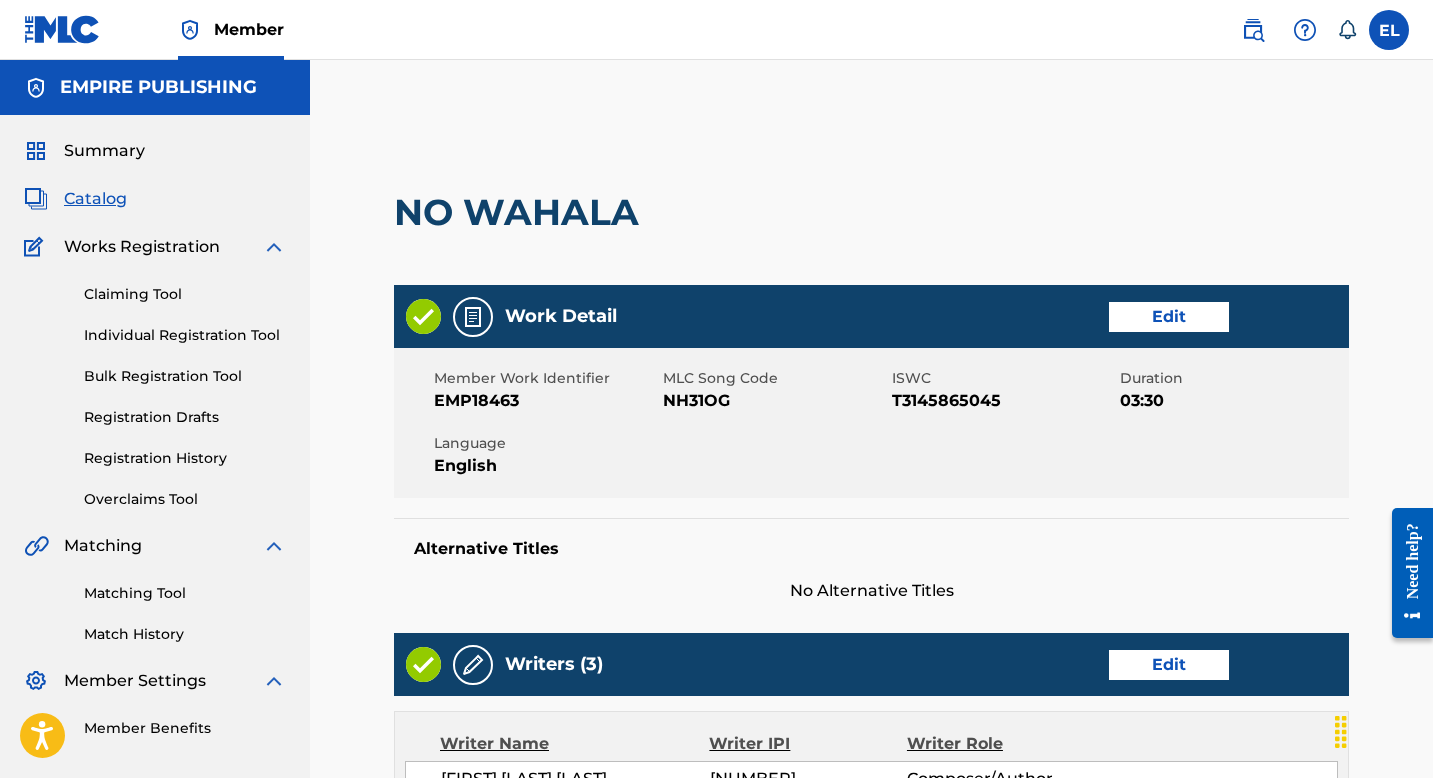 click on "NH31OG" at bounding box center (775, 401) 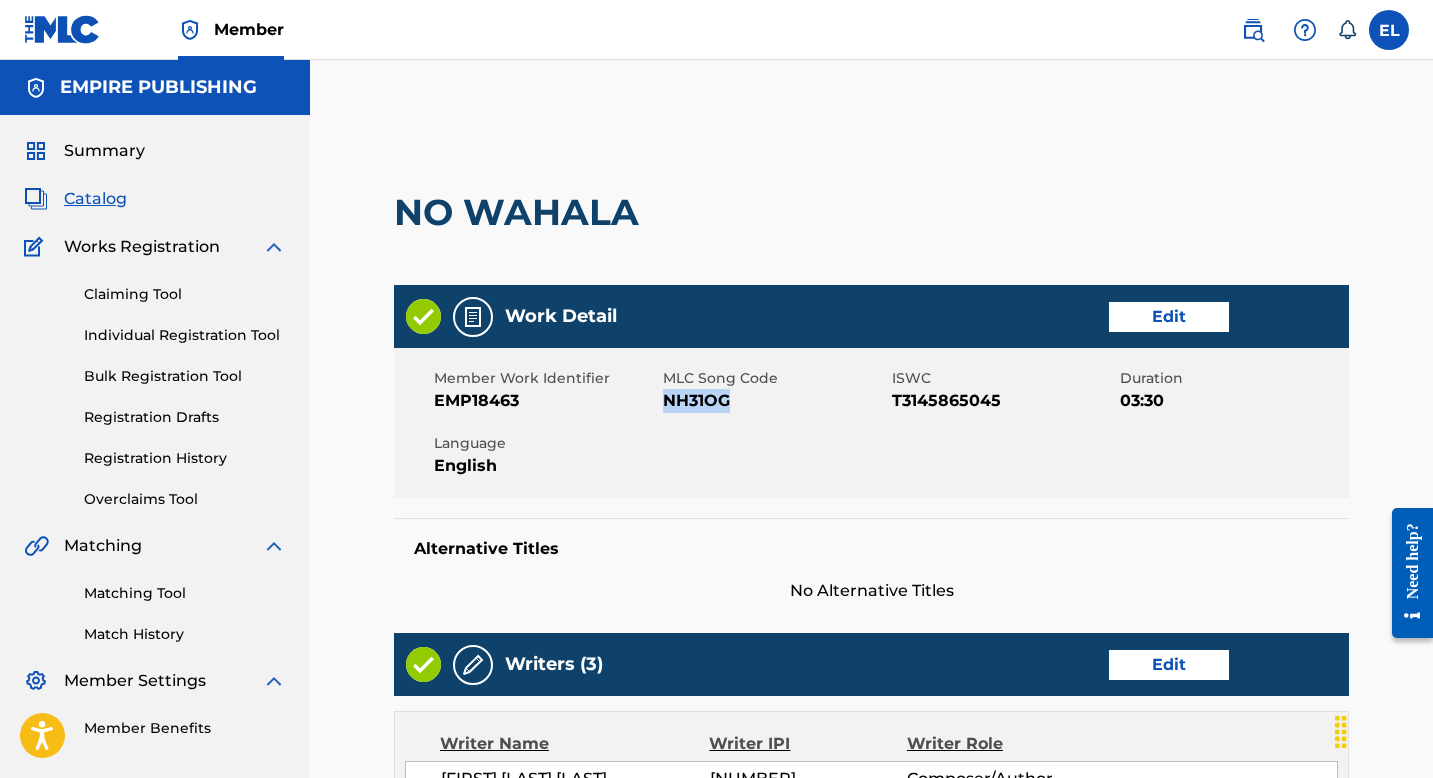 click on "NH31OG" at bounding box center [775, 401] 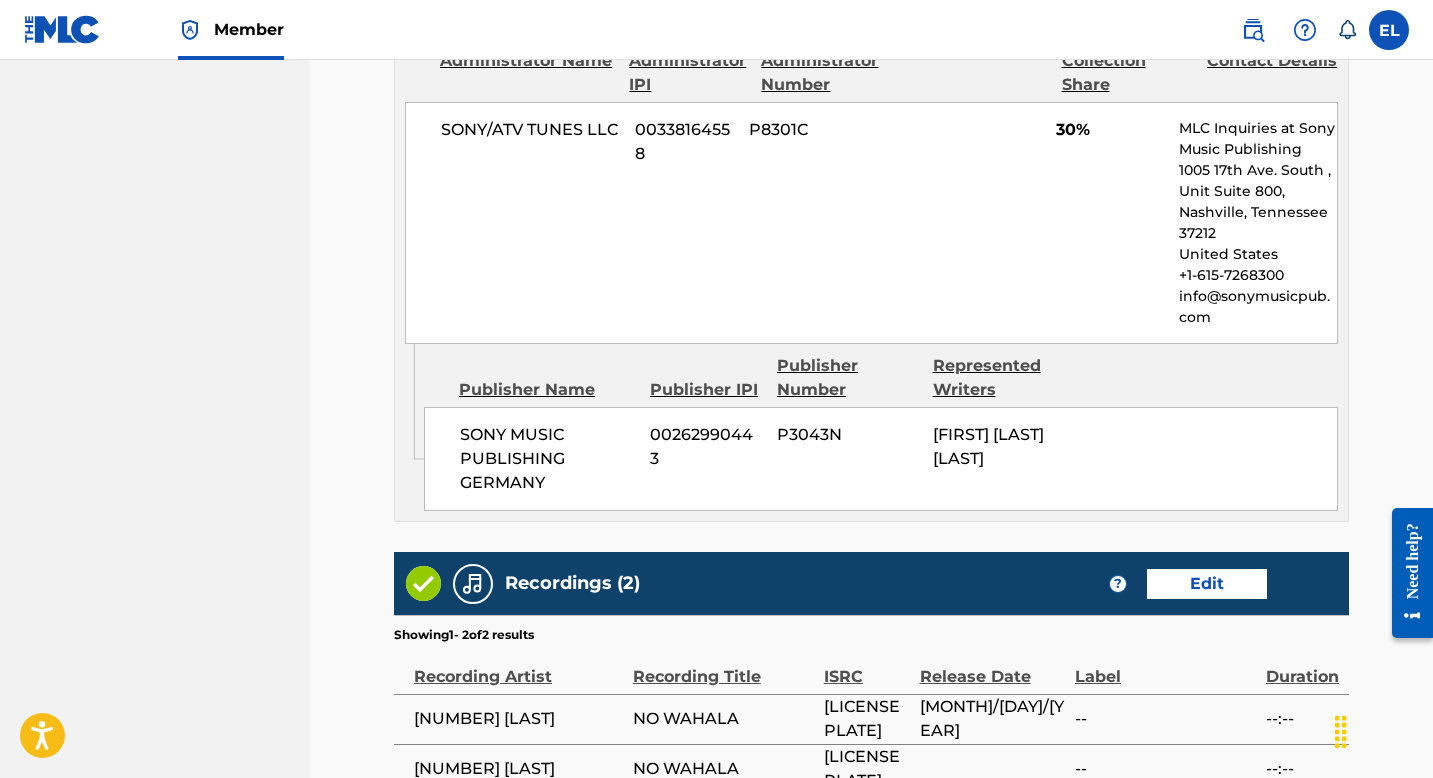 scroll, scrollTop: 1483, scrollLeft: 0, axis: vertical 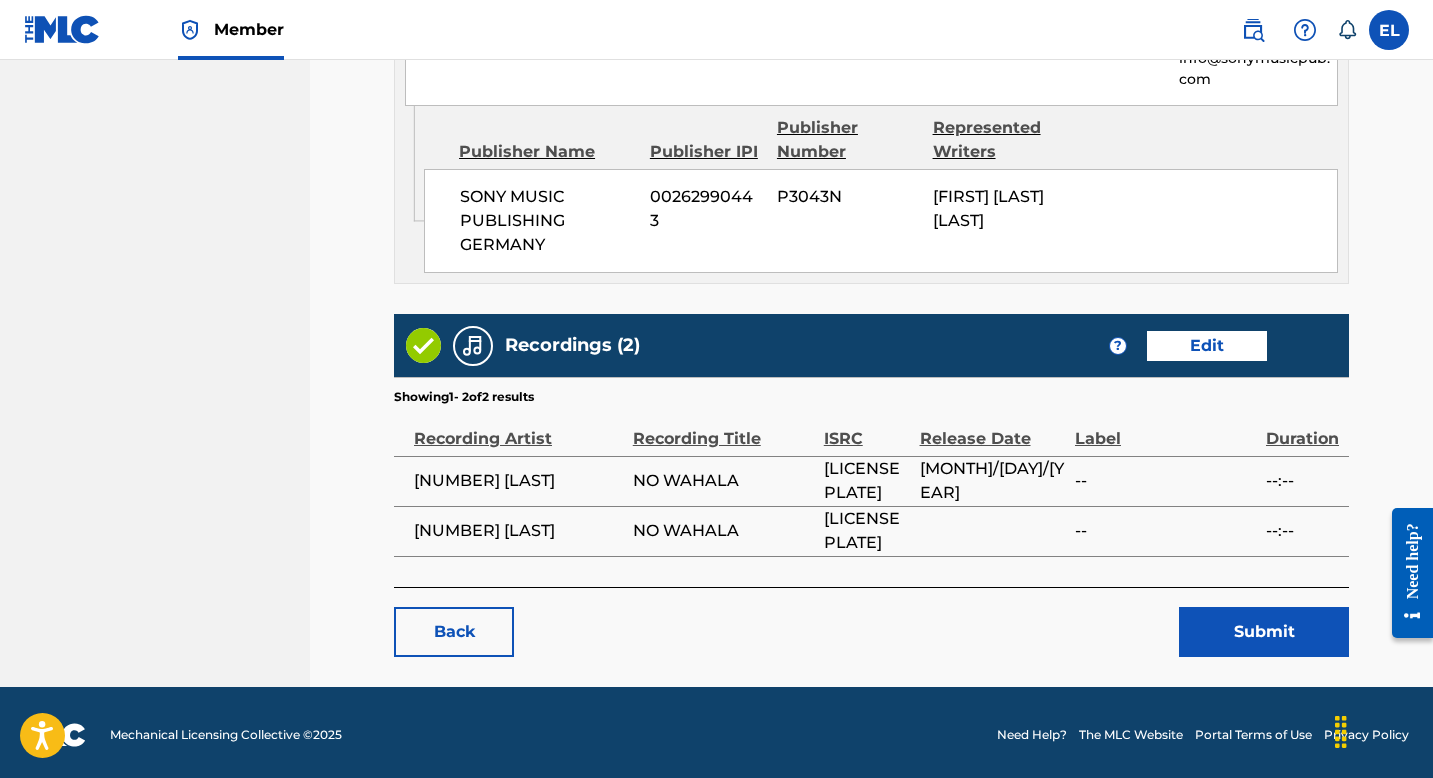 click on "Submit" at bounding box center (1264, 632) 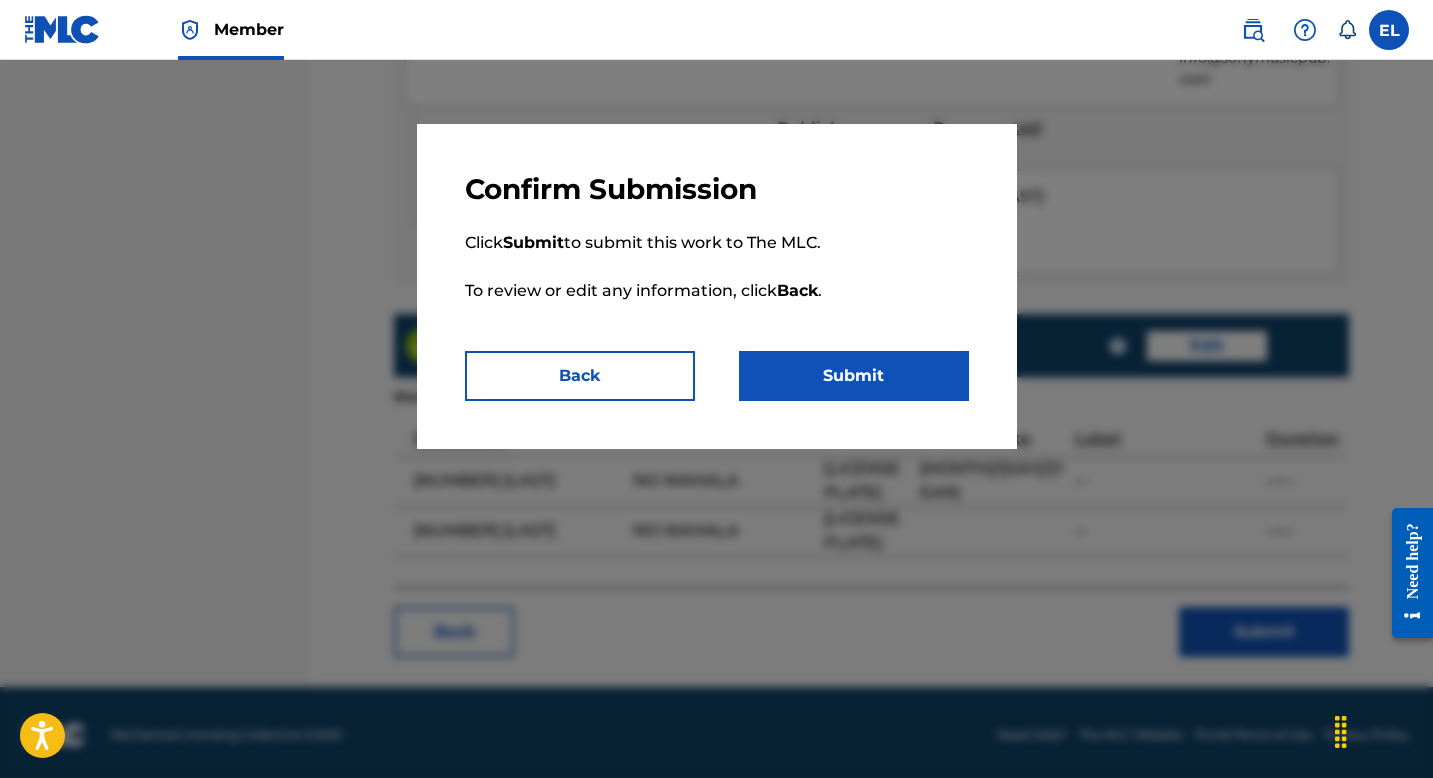 click on "Submit" at bounding box center [854, 376] 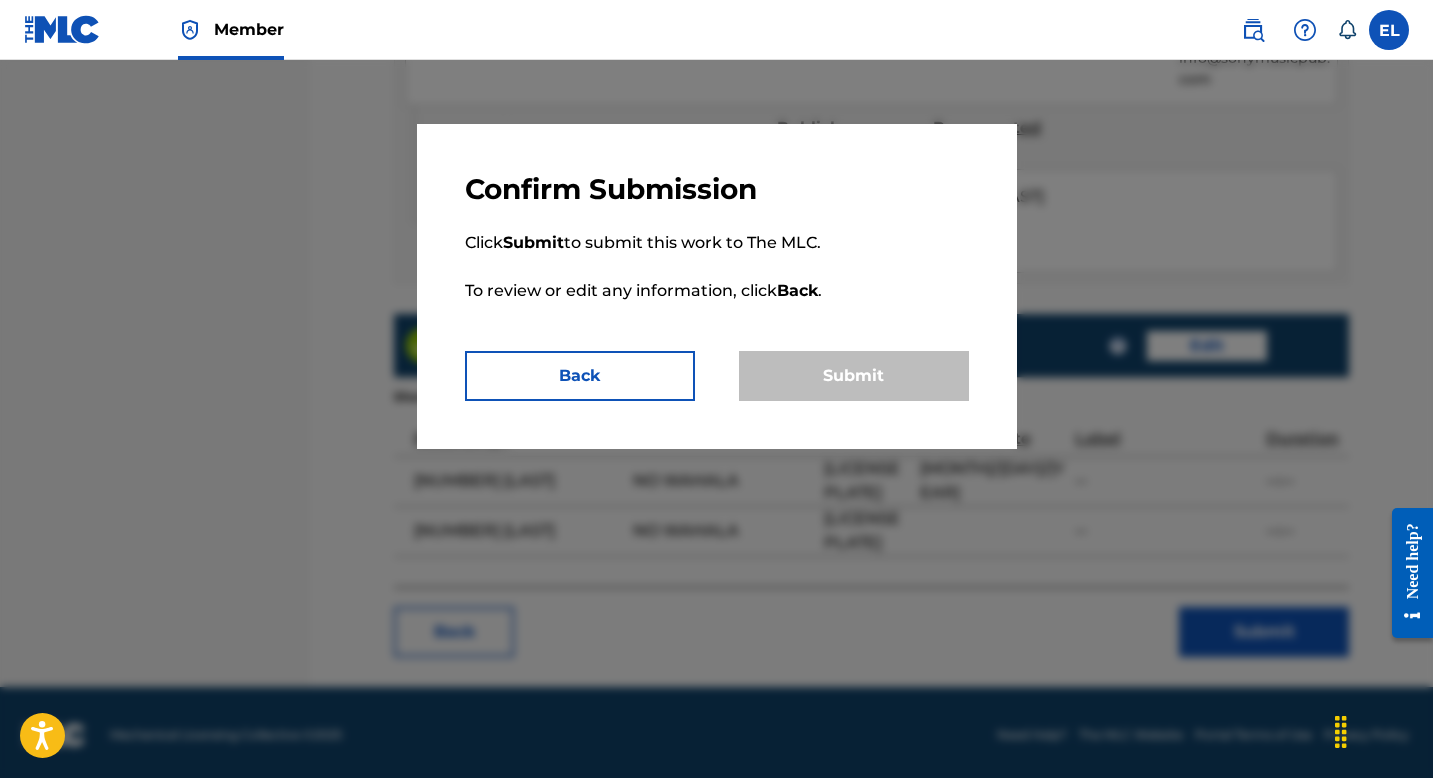 scroll, scrollTop: 0, scrollLeft: 0, axis: both 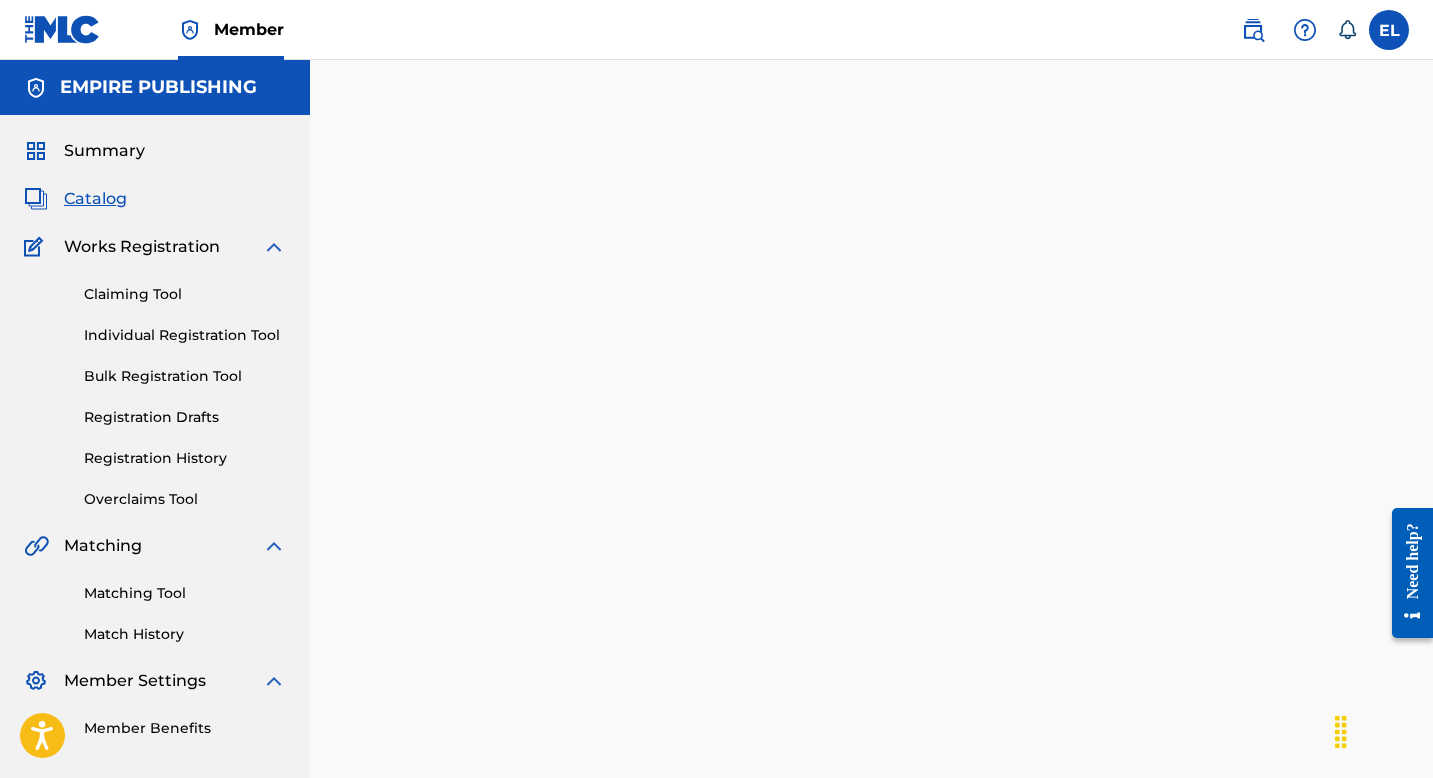 click on "Catalog" at bounding box center (95, 199) 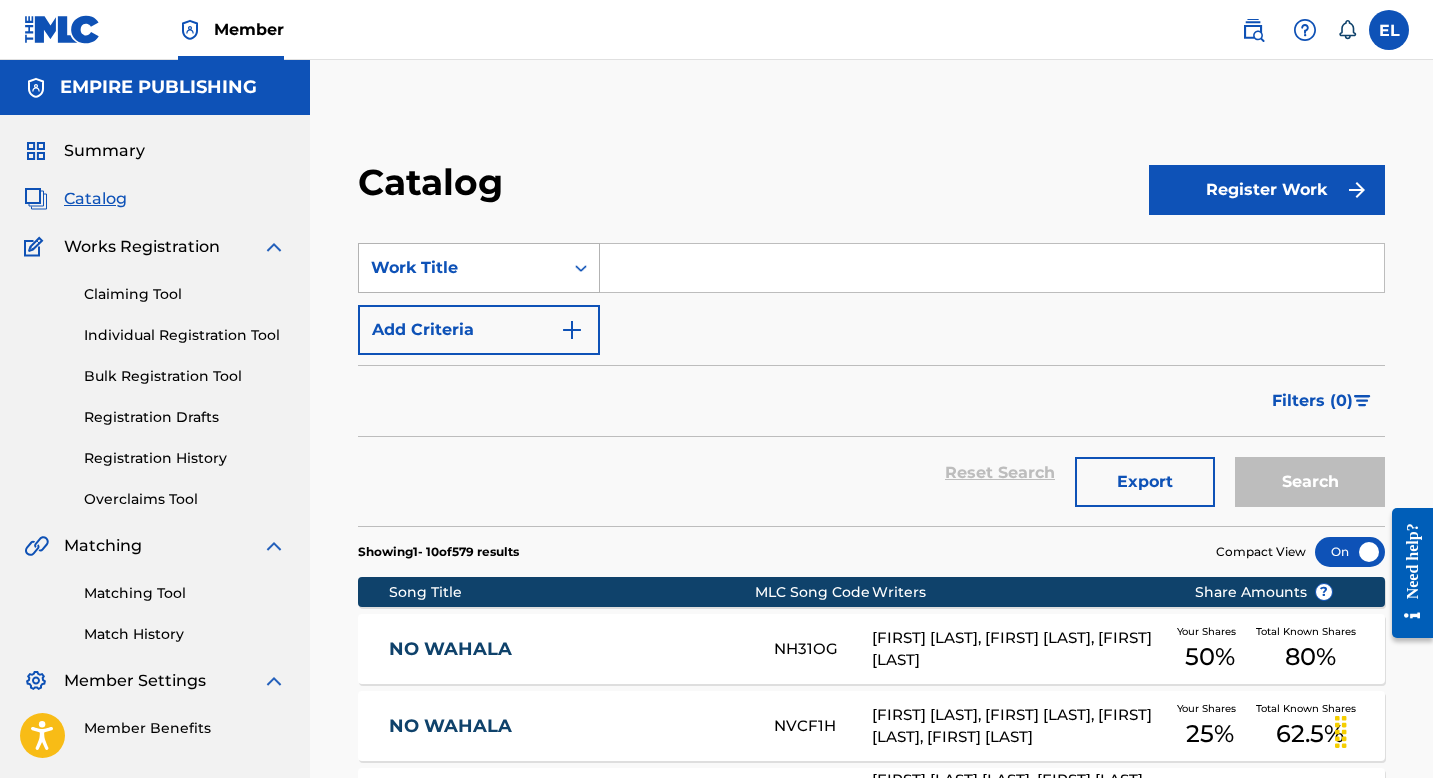 click on "Work Title" at bounding box center [461, 268] 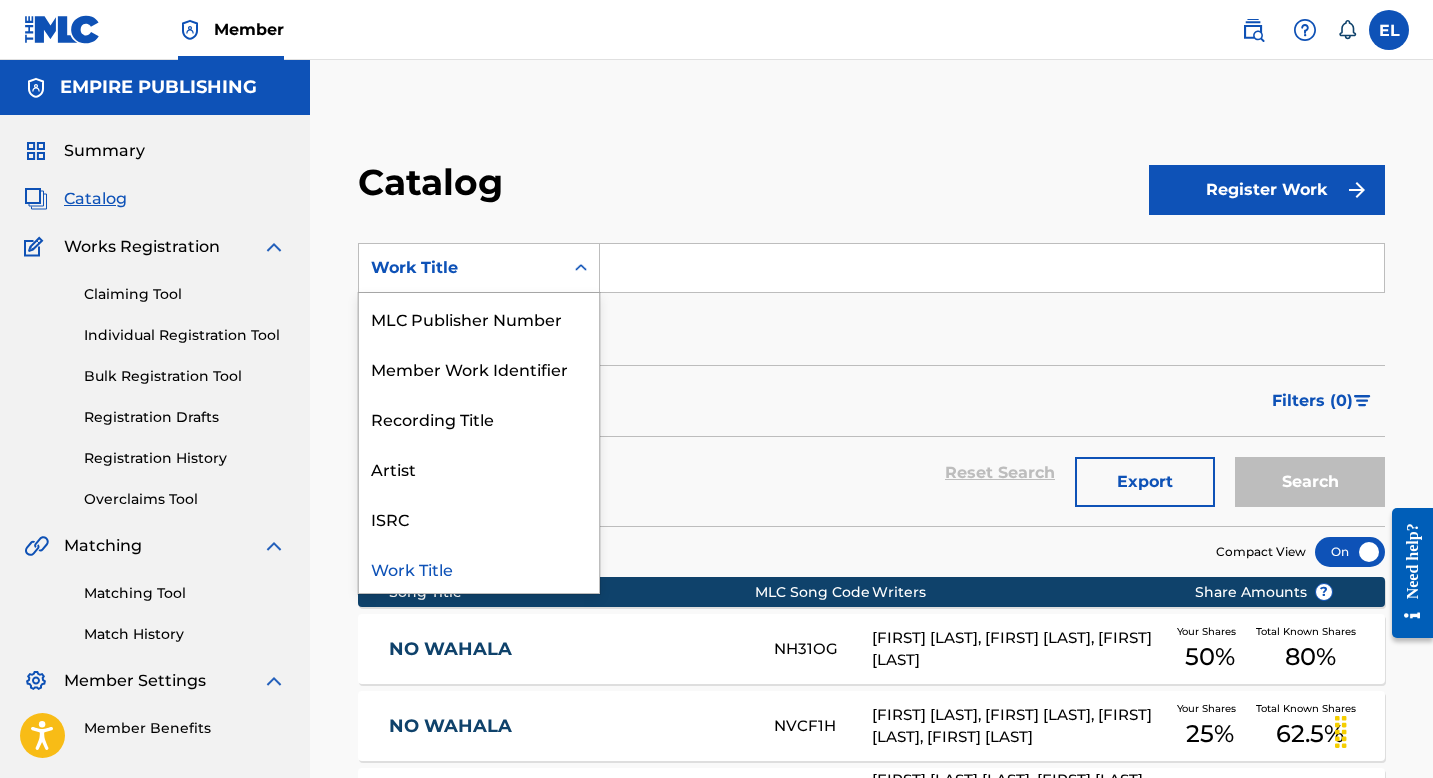 scroll, scrollTop: 0, scrollLeft: 0, axis: both 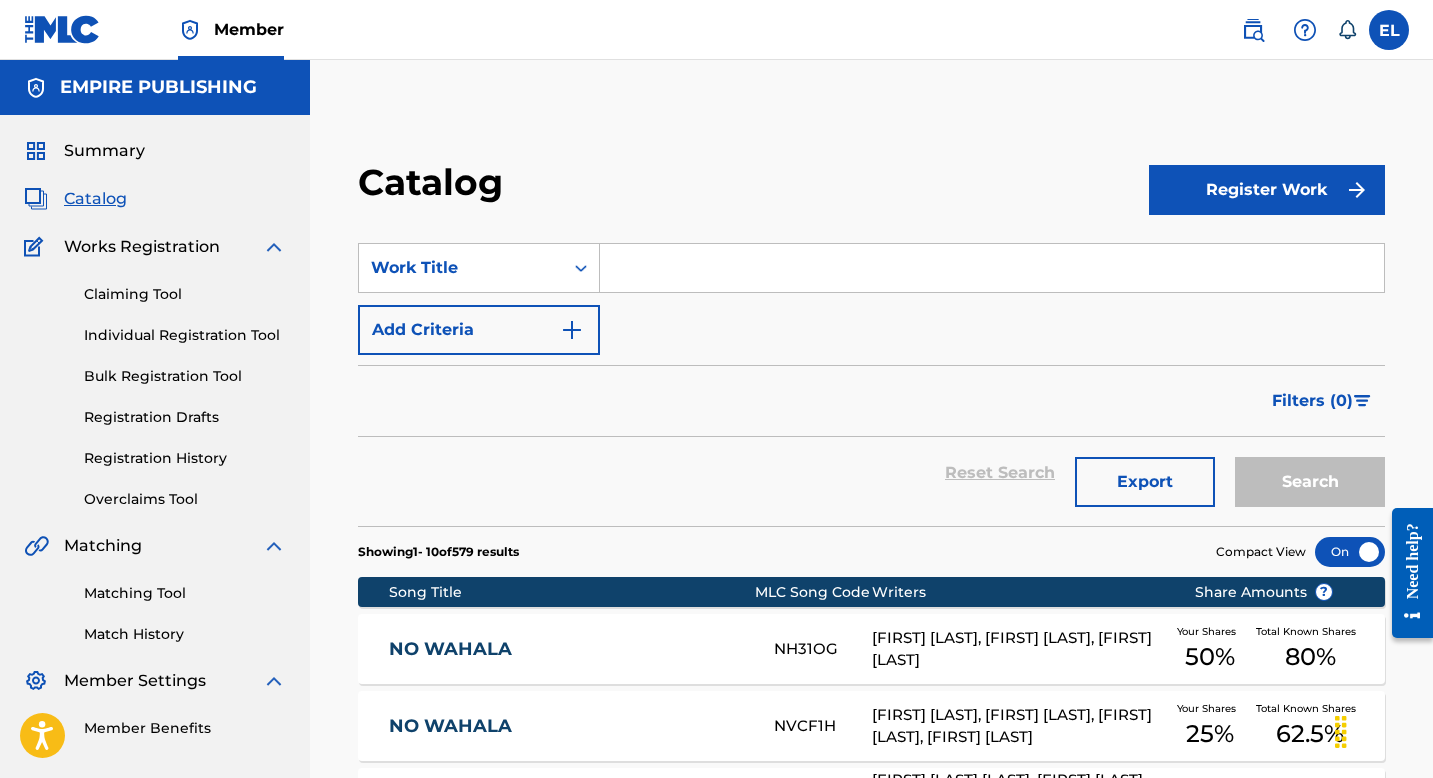 click at bounding box center [992, 268] 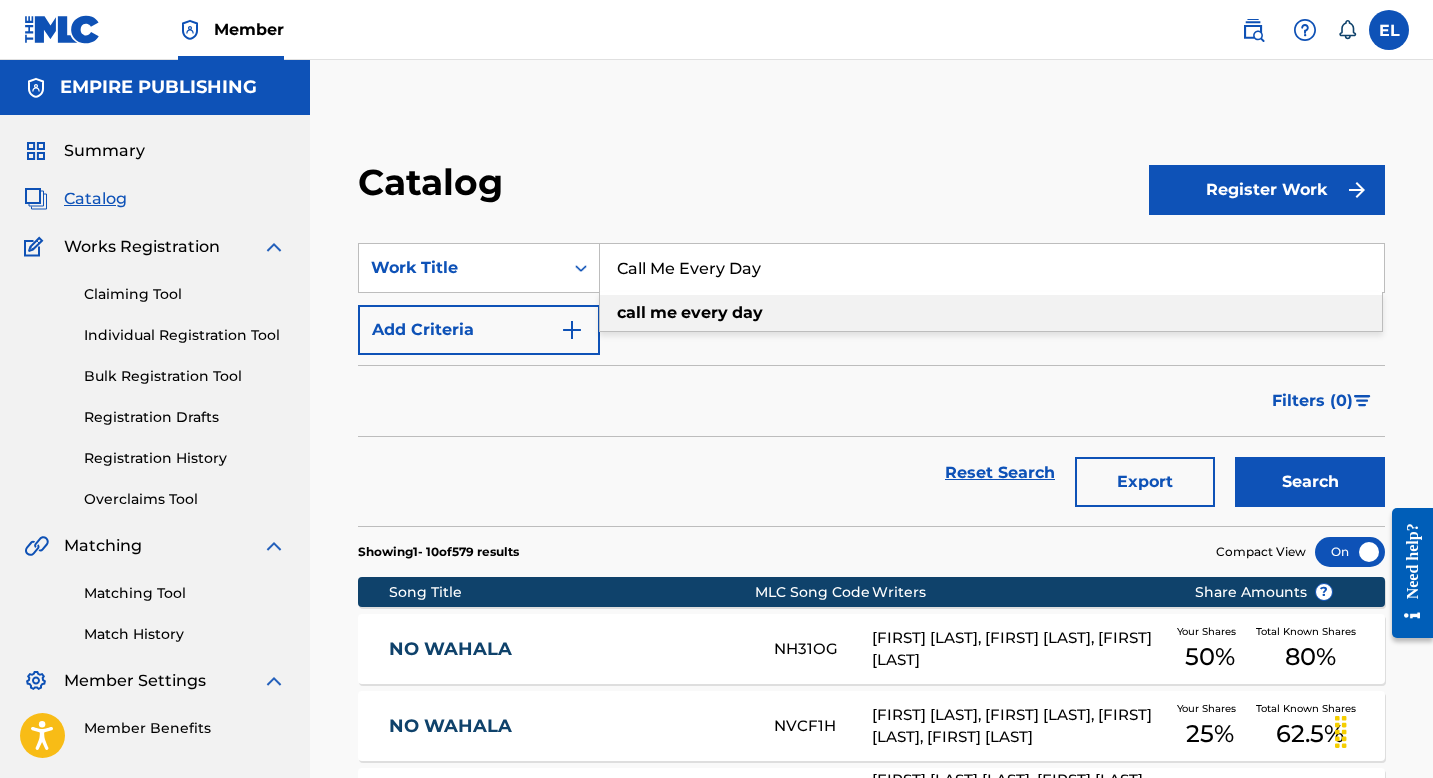 type on "Call Me Every Day" 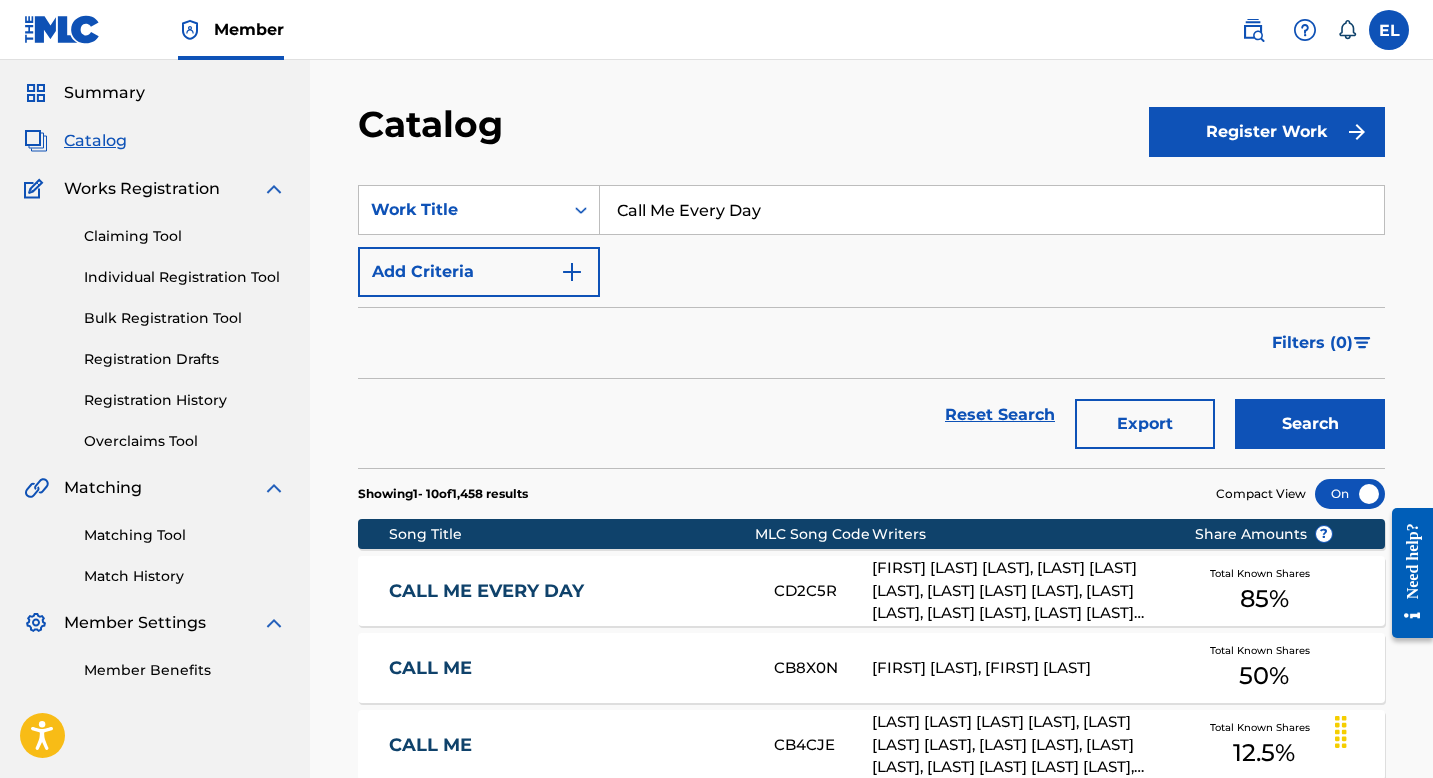scroll, scrollTop: 134, scrollLeft: 0, axis: vertical 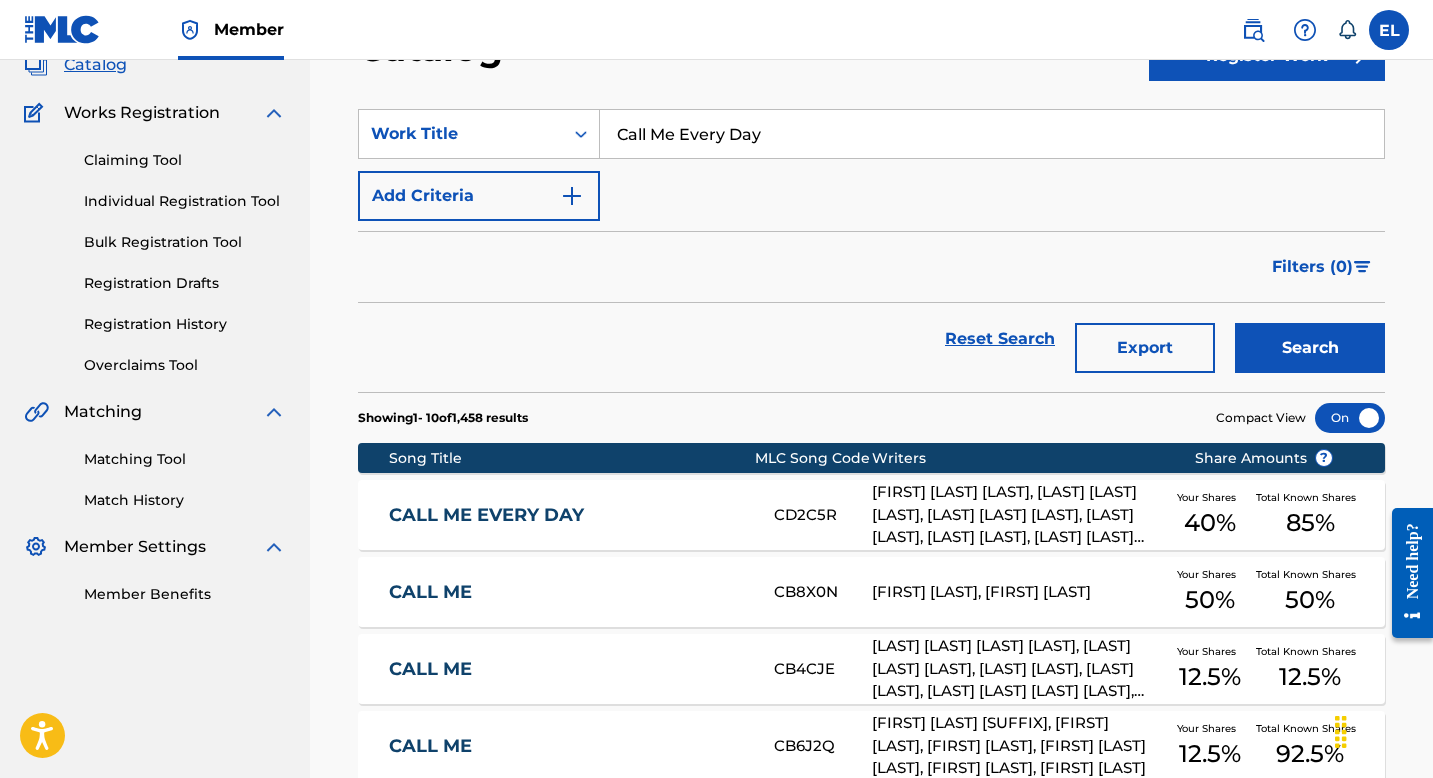 click on "CALL ME EVERY DAY CD2C5R CHRISTOPHER MAURICE BROWN, LEON D YOUNGBLOOD, IBRAHIM AYODEJI BALOGUN, MICHAEL ADEYINKA, MARCEL AKUNWATA, THIERRY AUGUSTIN-LOHIER Your Shares 40 % Total Known Shares 85 %" at bounding box center [871, 515] 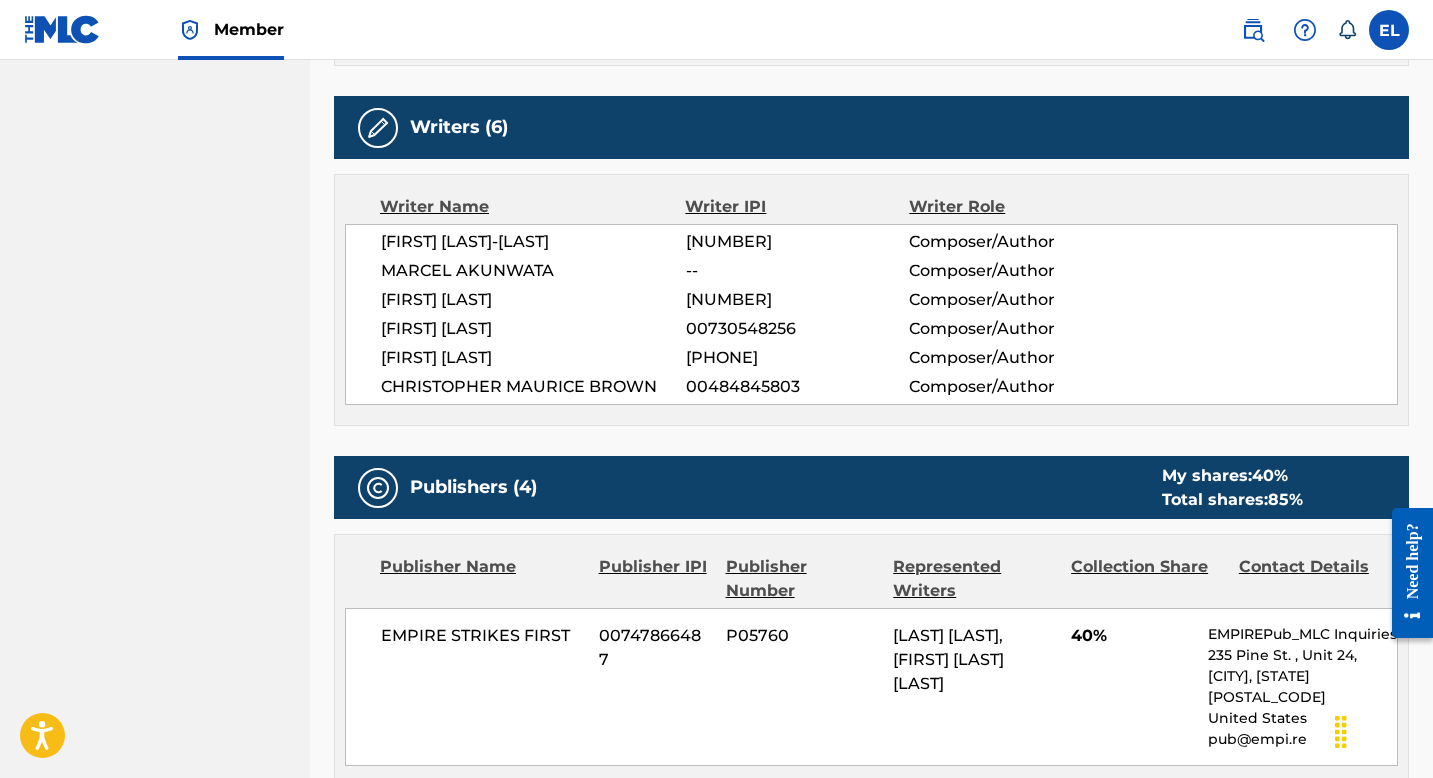 scroll, scrollTop: 0, scrollLeft: 0, axis: both 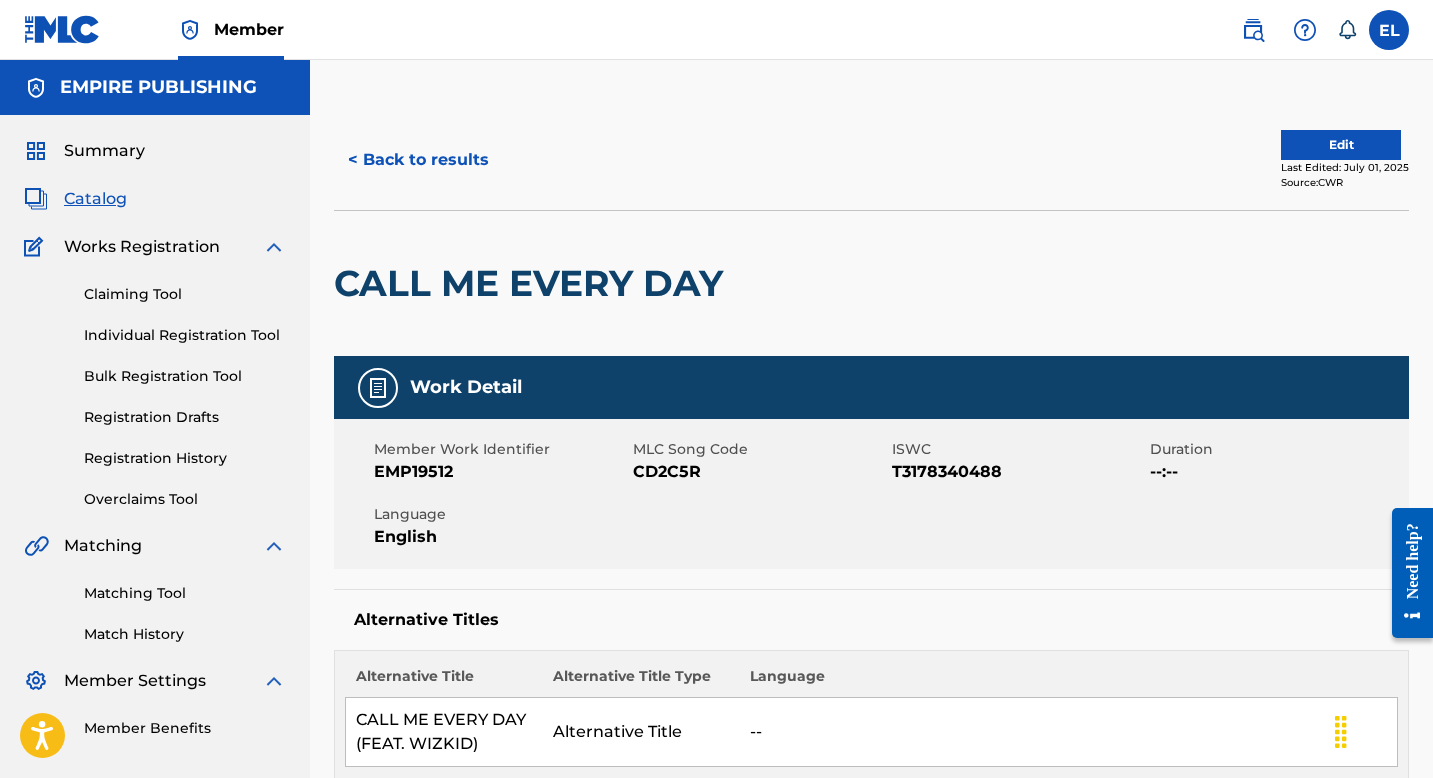 click on "CD2C5R" at bounding box center (760, 472) 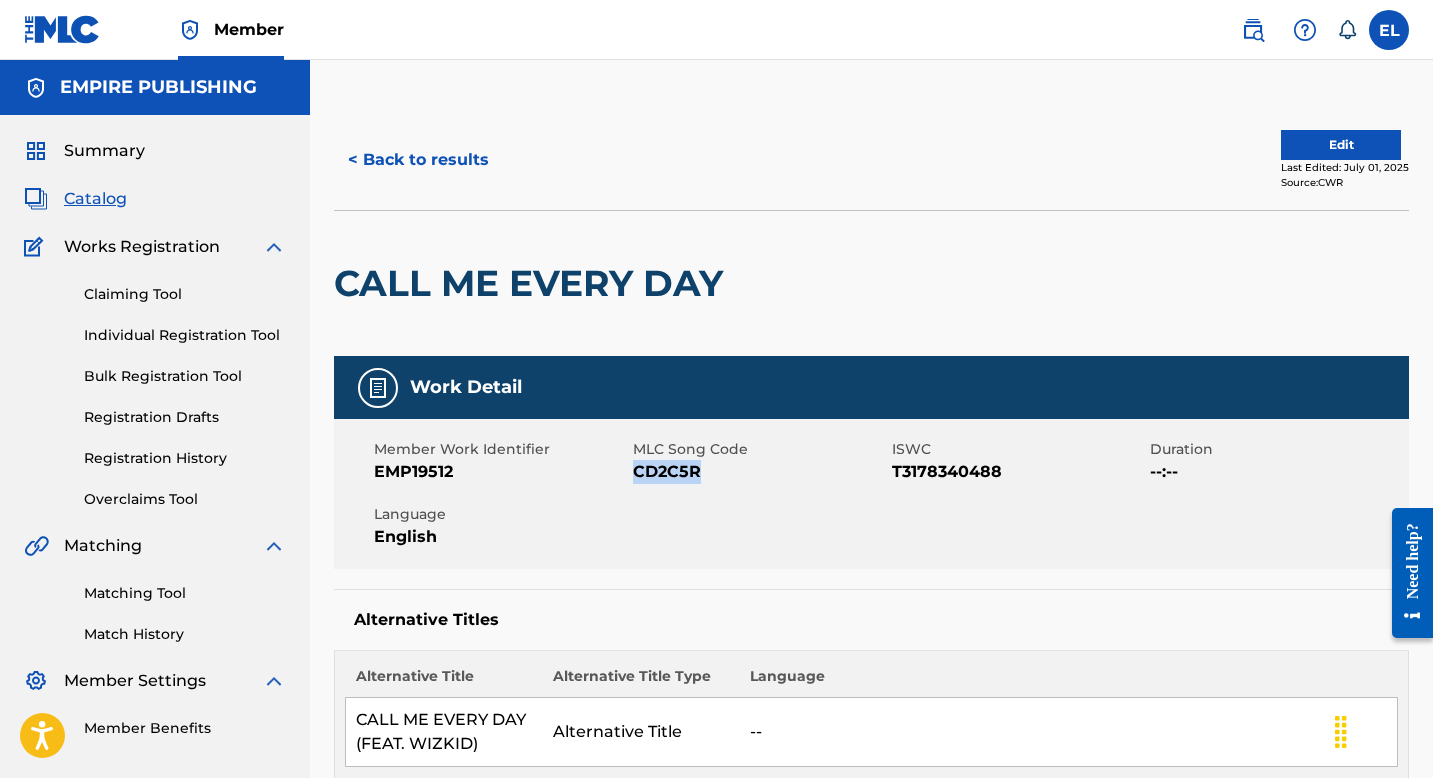 click on "CD2C5R" at bounding box center (760, 472) 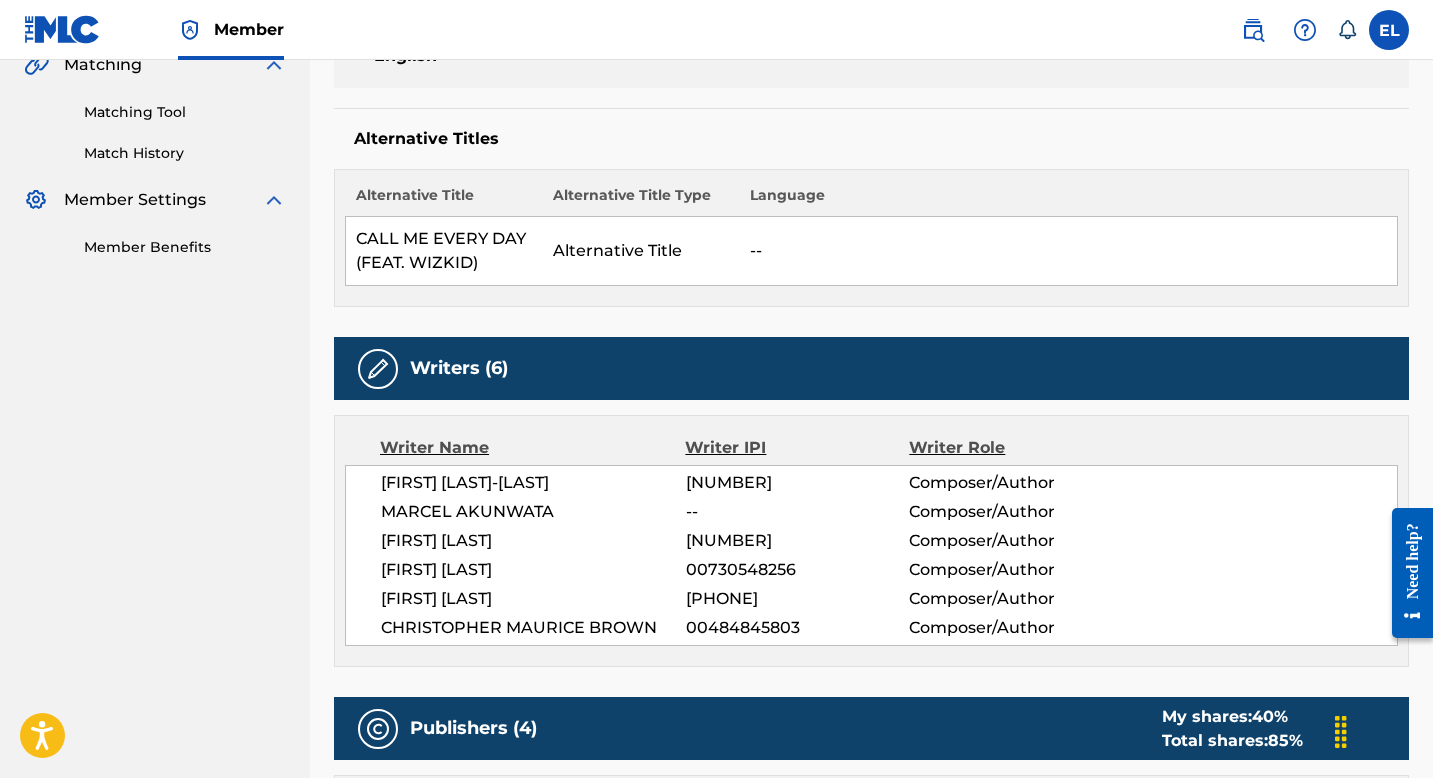scroll, scrollTop: 0, scrollLeft: 0, axis: both 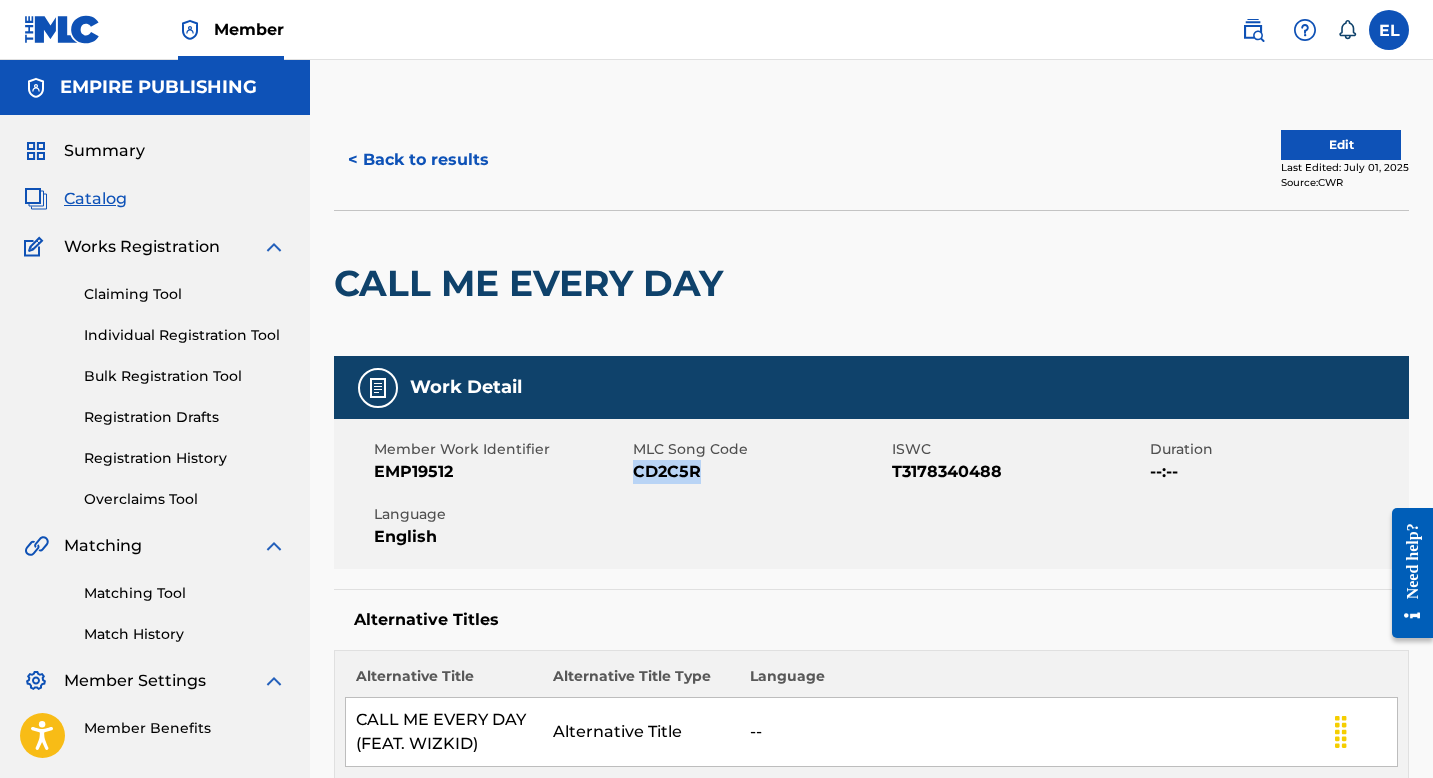 click on "Edit" at bounding box center (1341, 145) 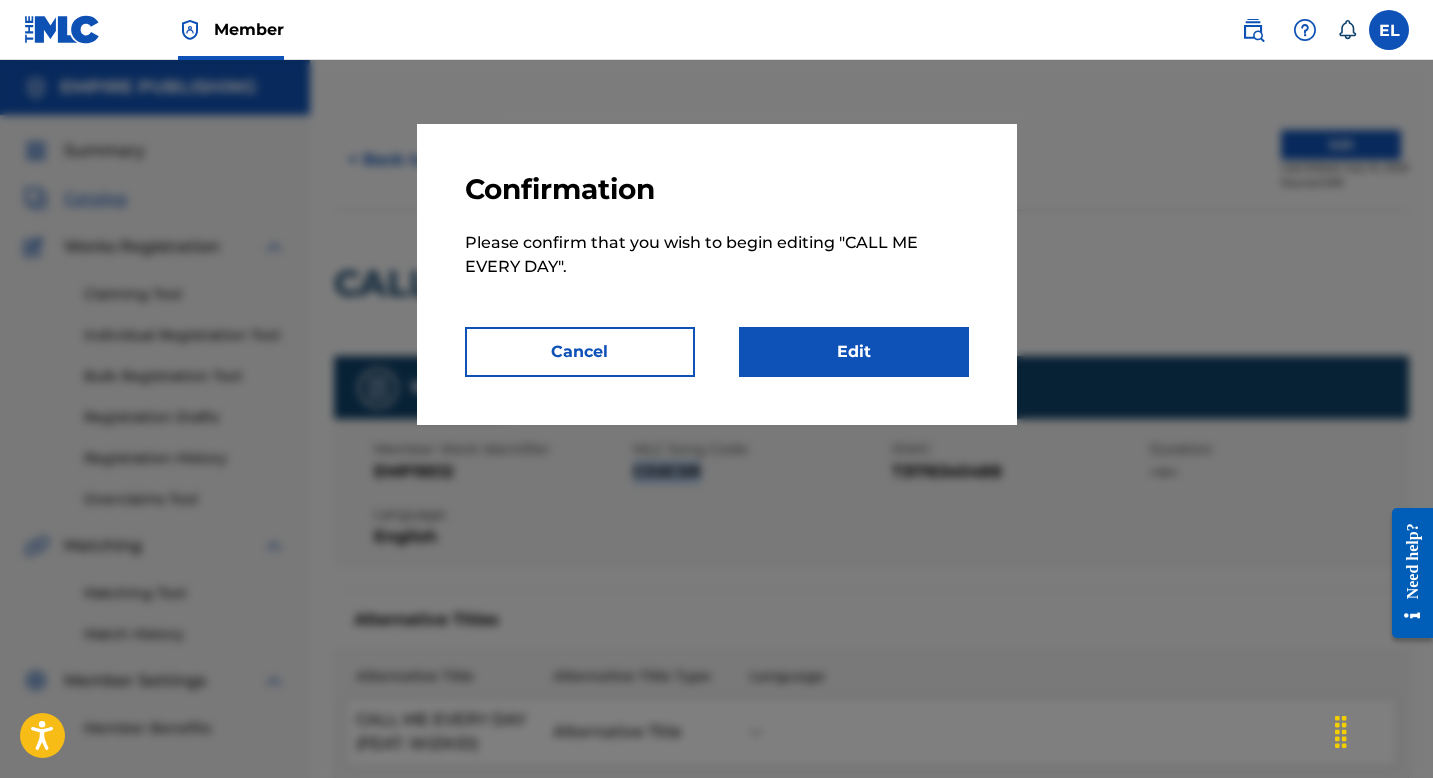 click on "Edit" at bounding box center (854, 352) 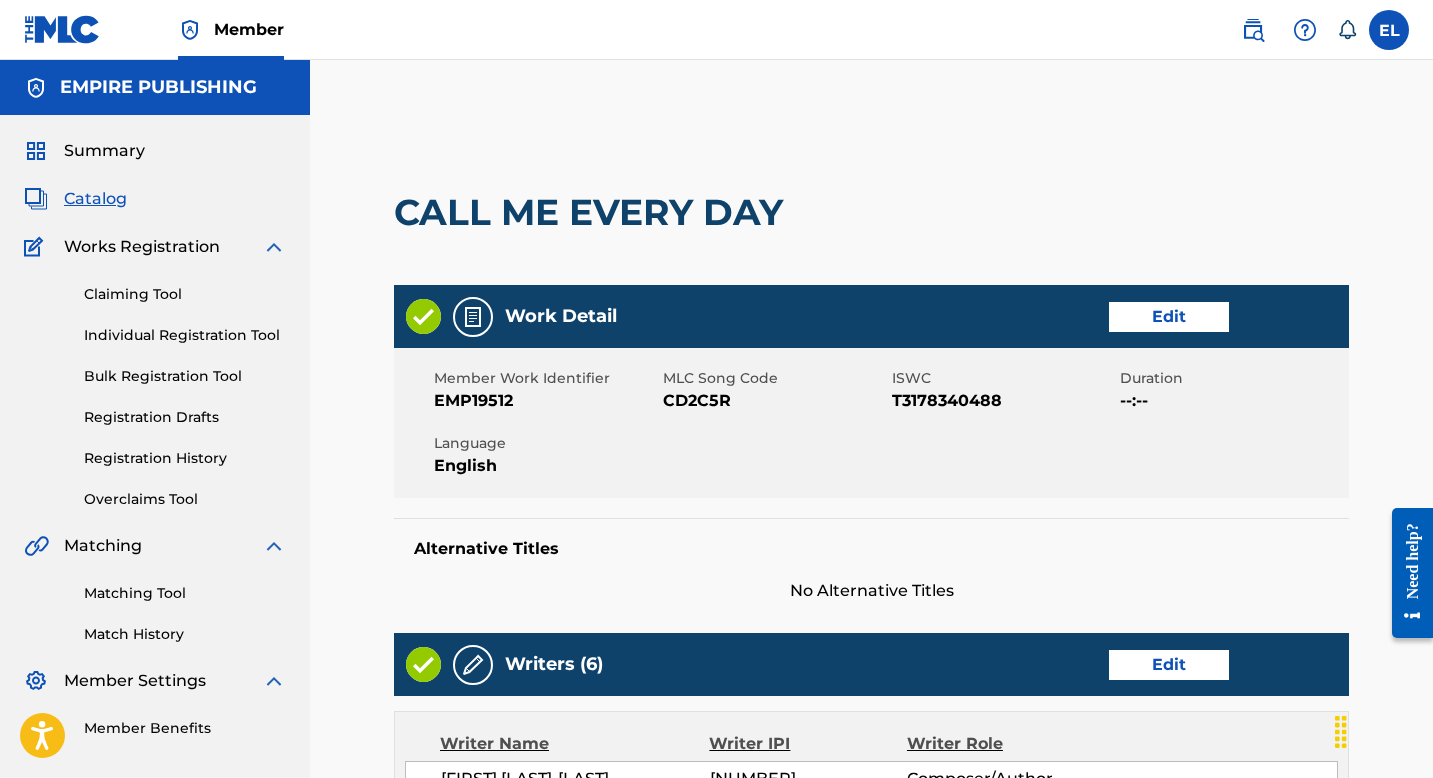 click on "Edit" at bounding box center [1169, 317] 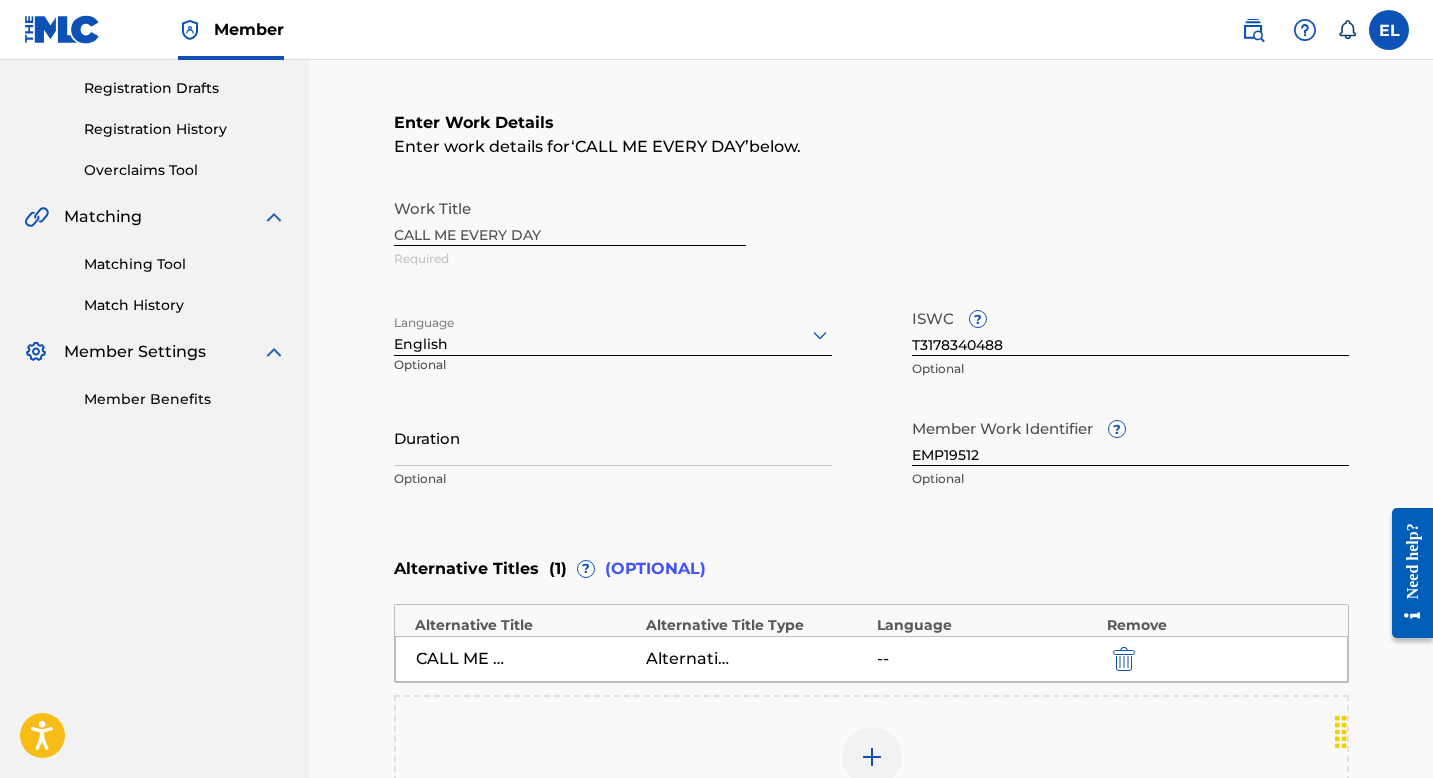 scroll, scrollTop: 416, scrollLeft: 0, axis: vertical 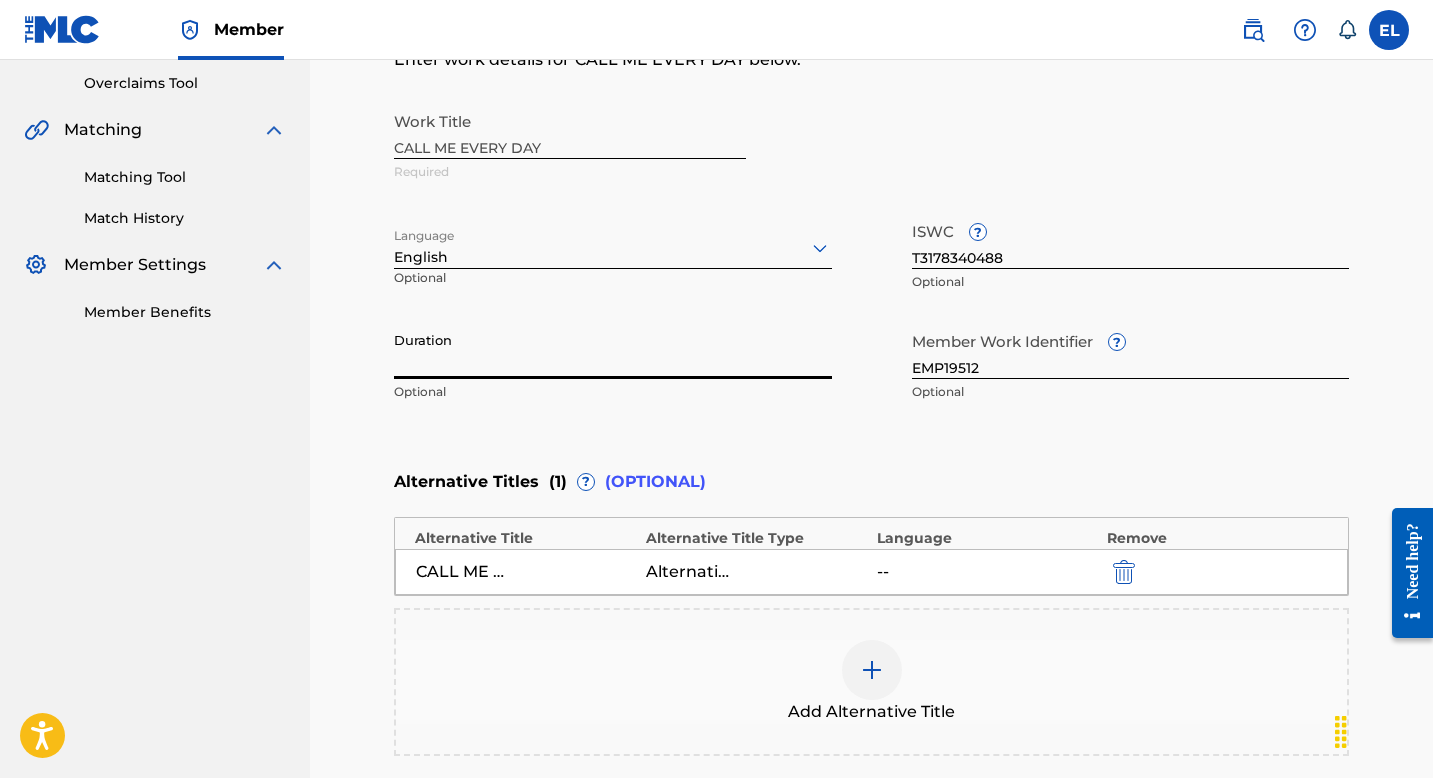 click on "Duration" at bounding box center (613, 350) 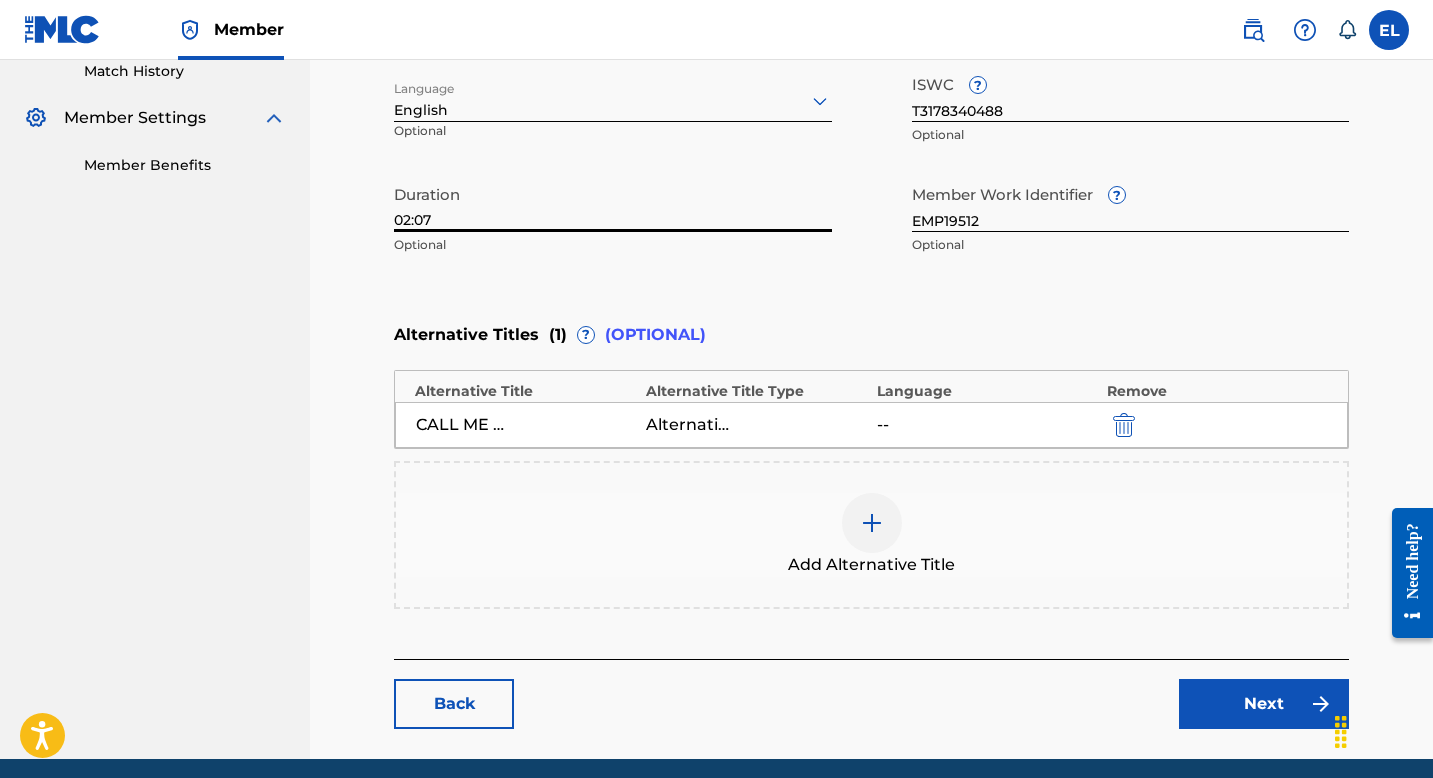 scroll, scrollTop: 640, scrollLeft: 0, axis: vertical 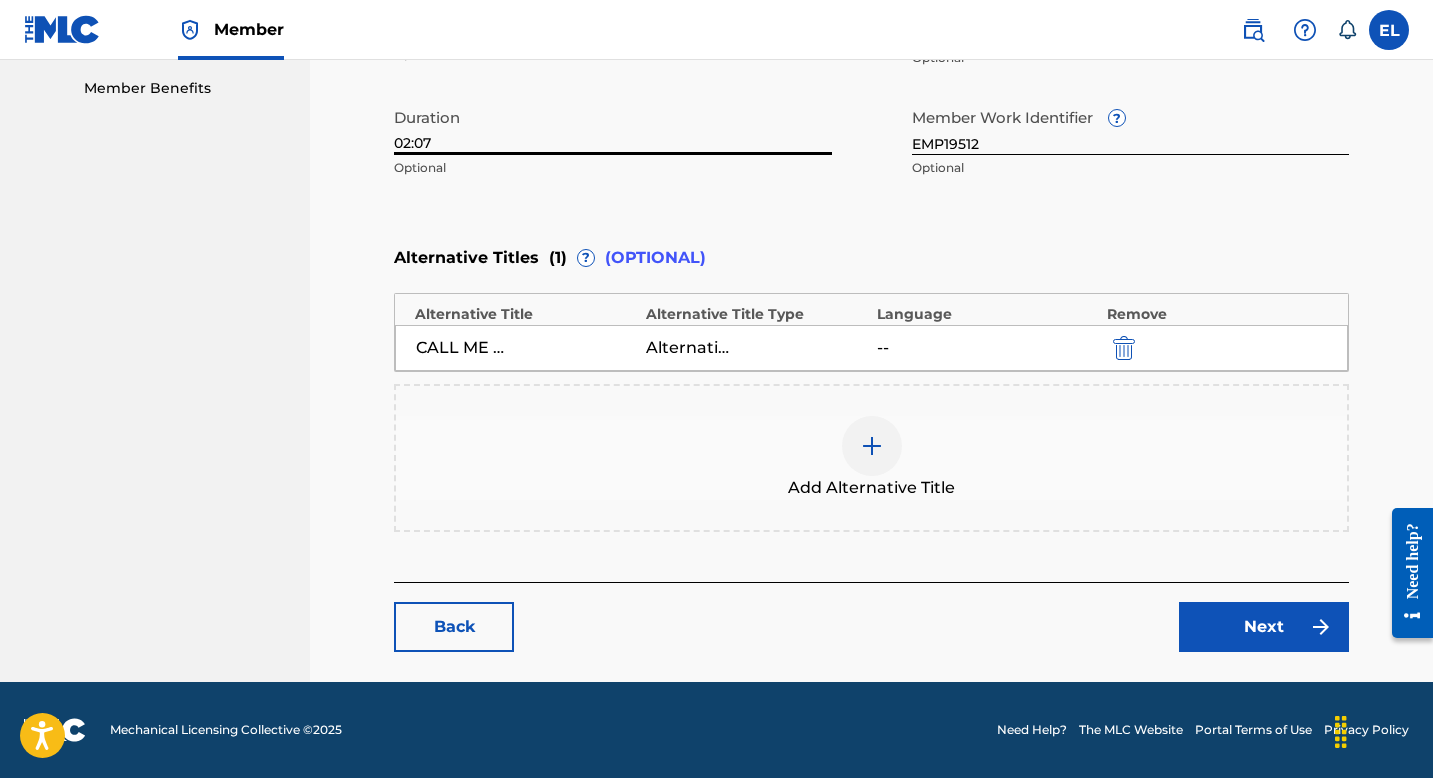 type on "02:07" 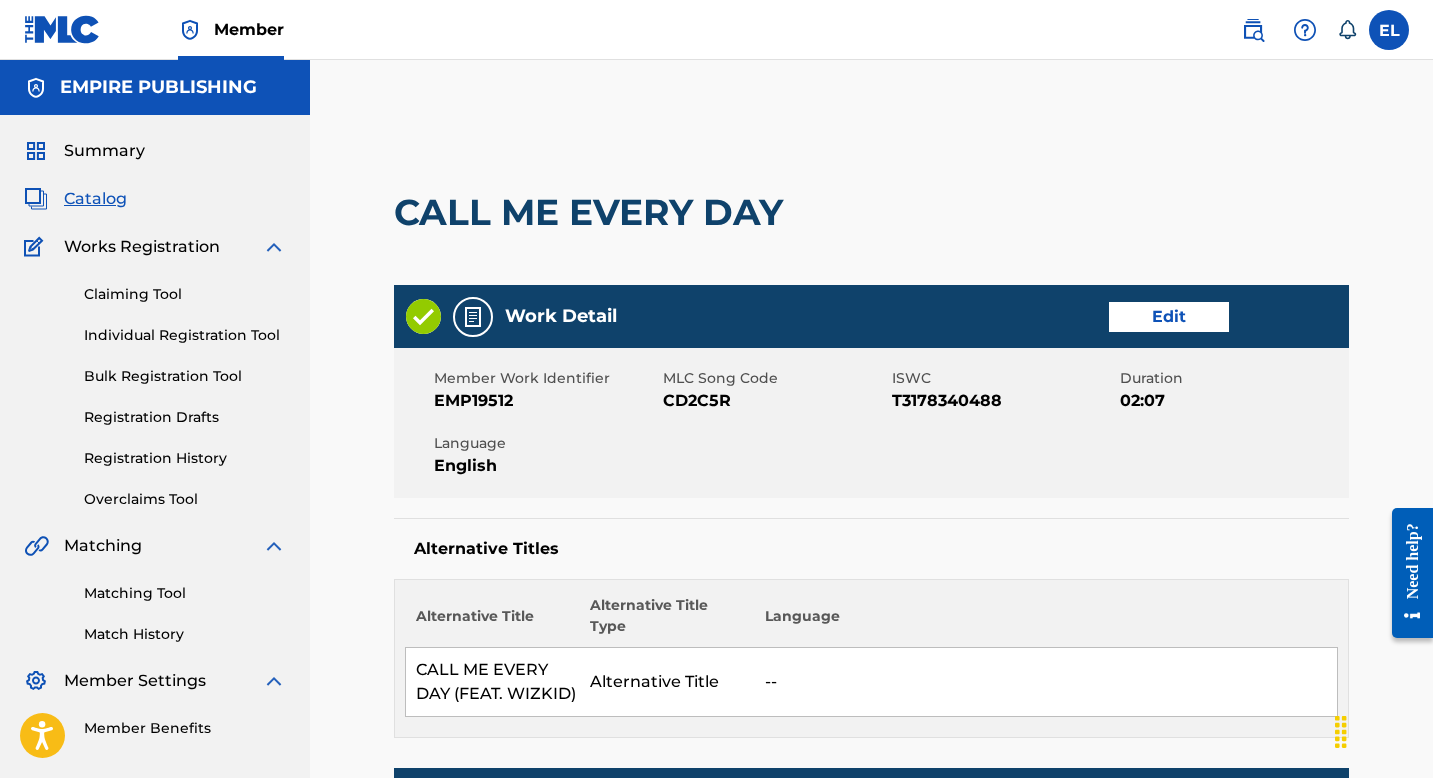scroll, scrollTop: 425, scrollLeft: 0, axis: vertical 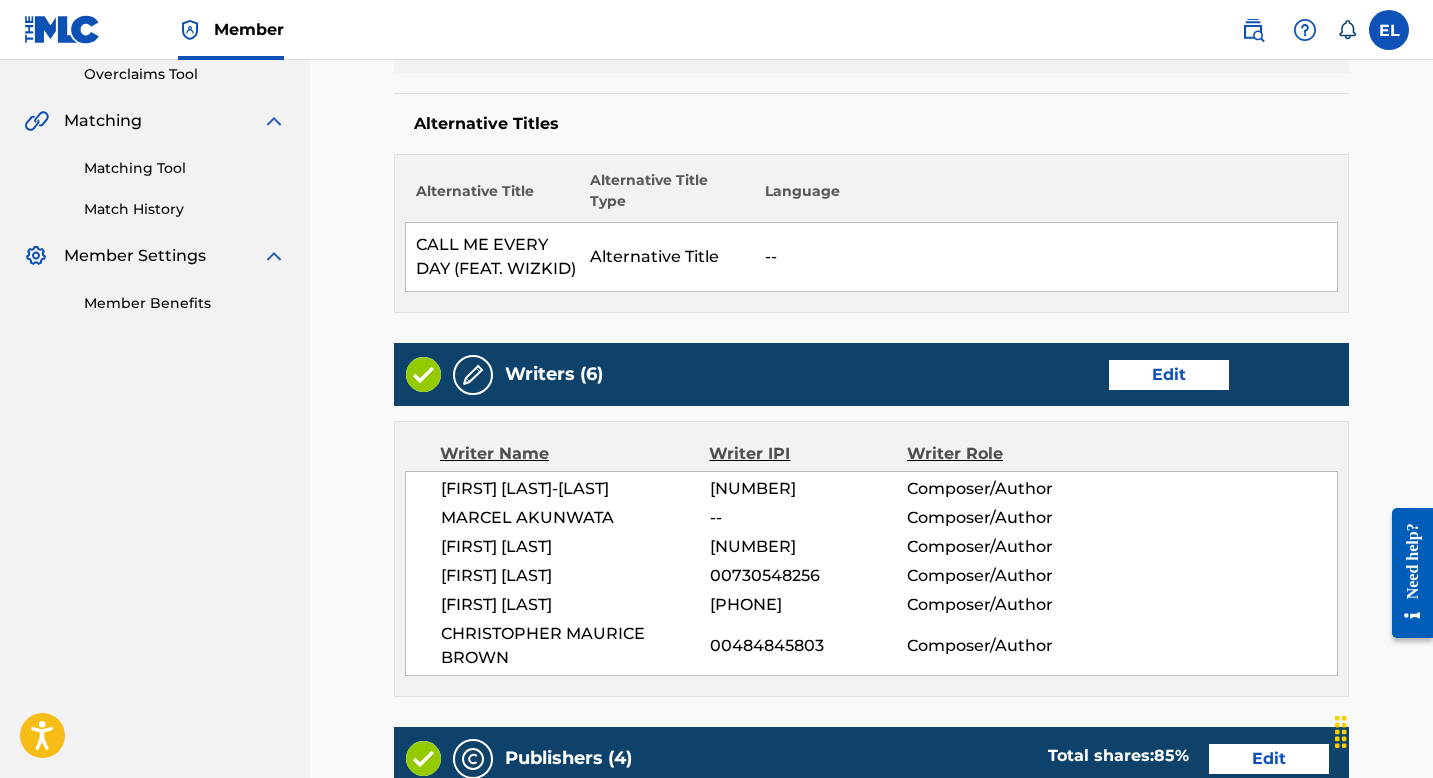 click on "Edit" at bounding box center (1169, 375) 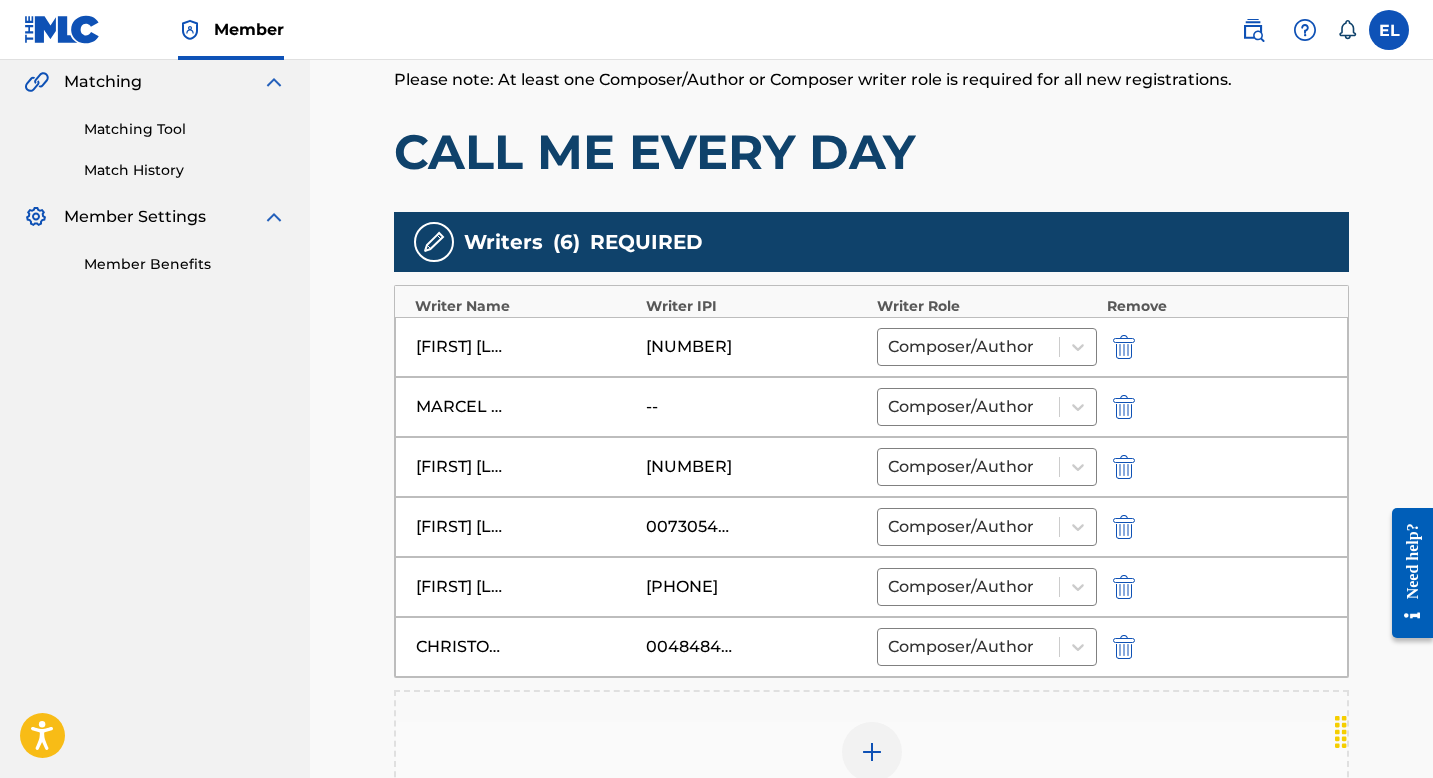 scroll, scrollTop: 654, scrollLeft: 0, axis: vertical 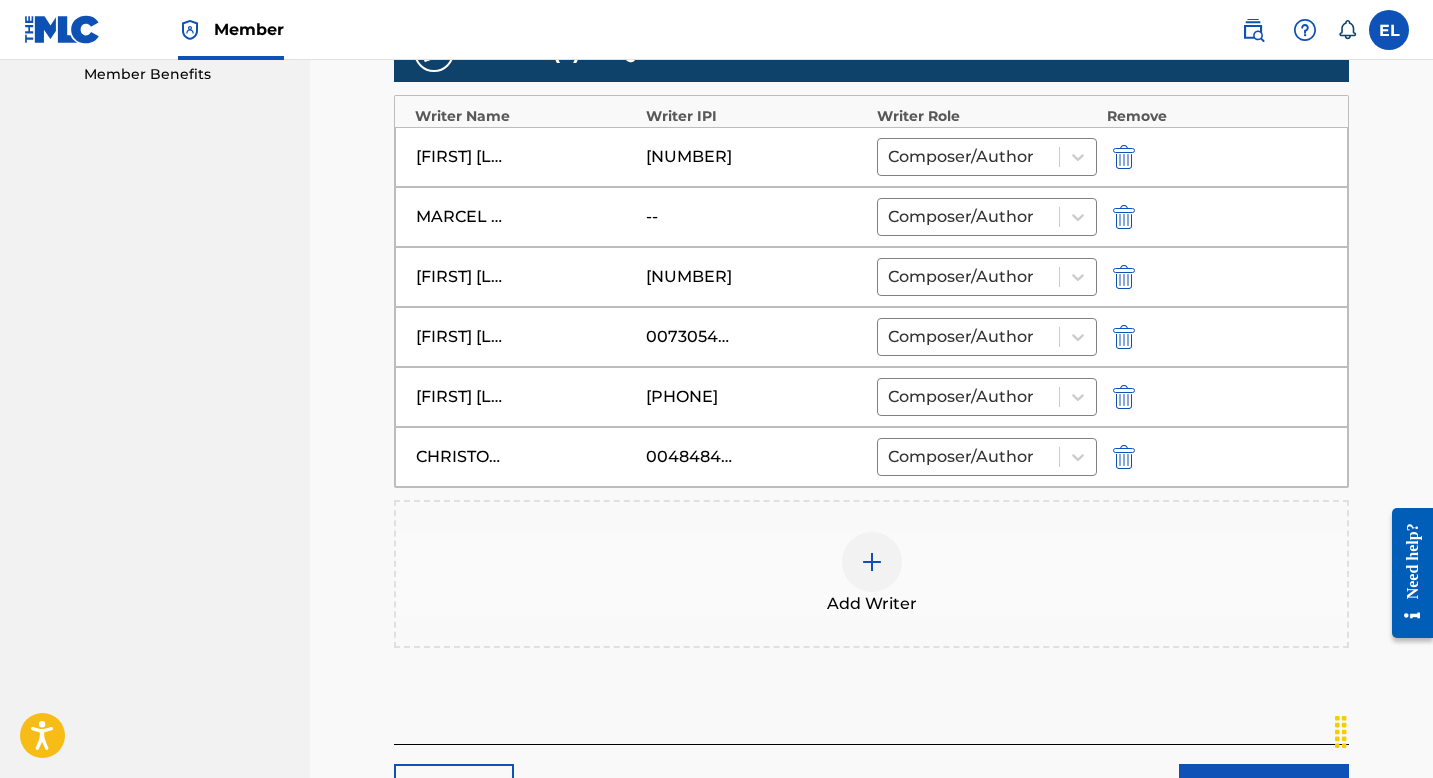 click at bounding box center [1124, 217] 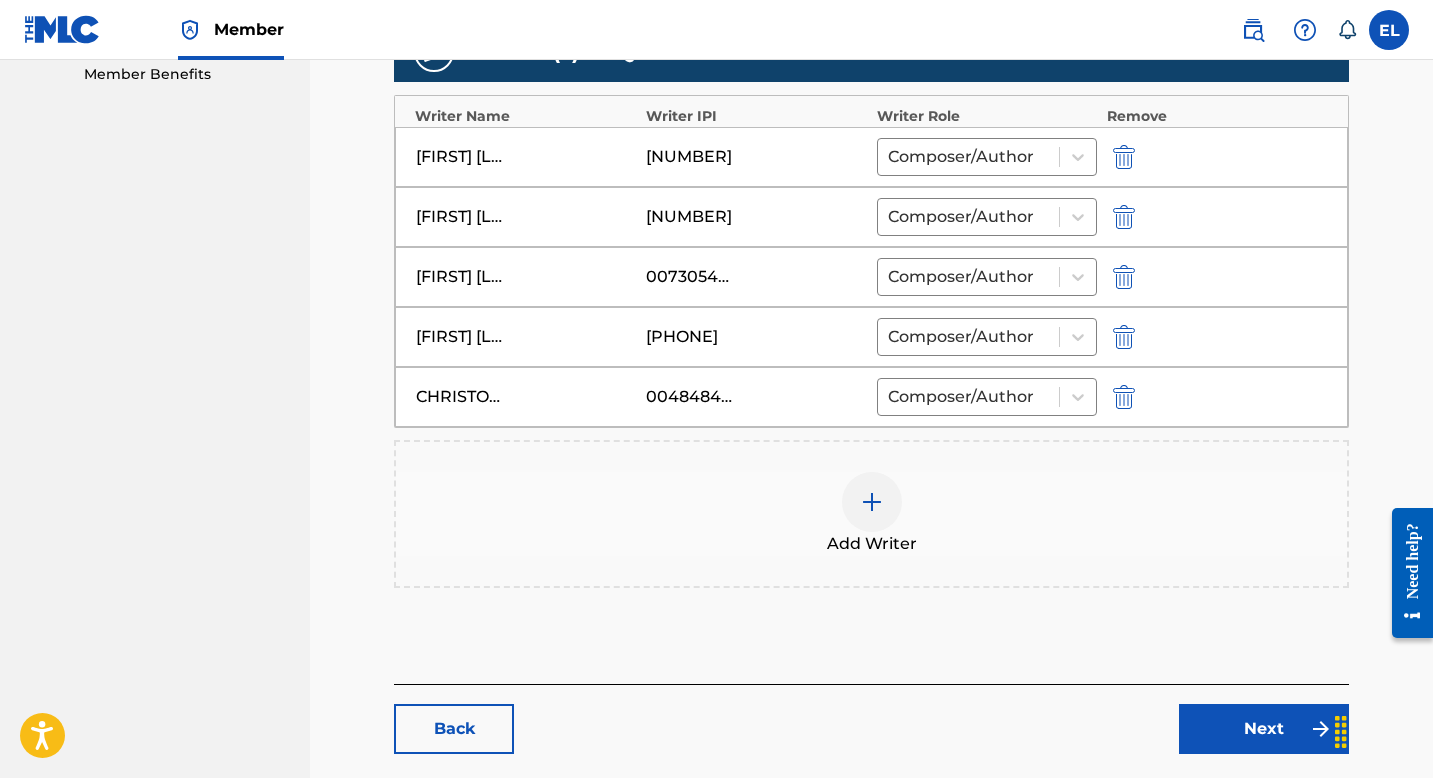 click at bounding box center (872, 502) 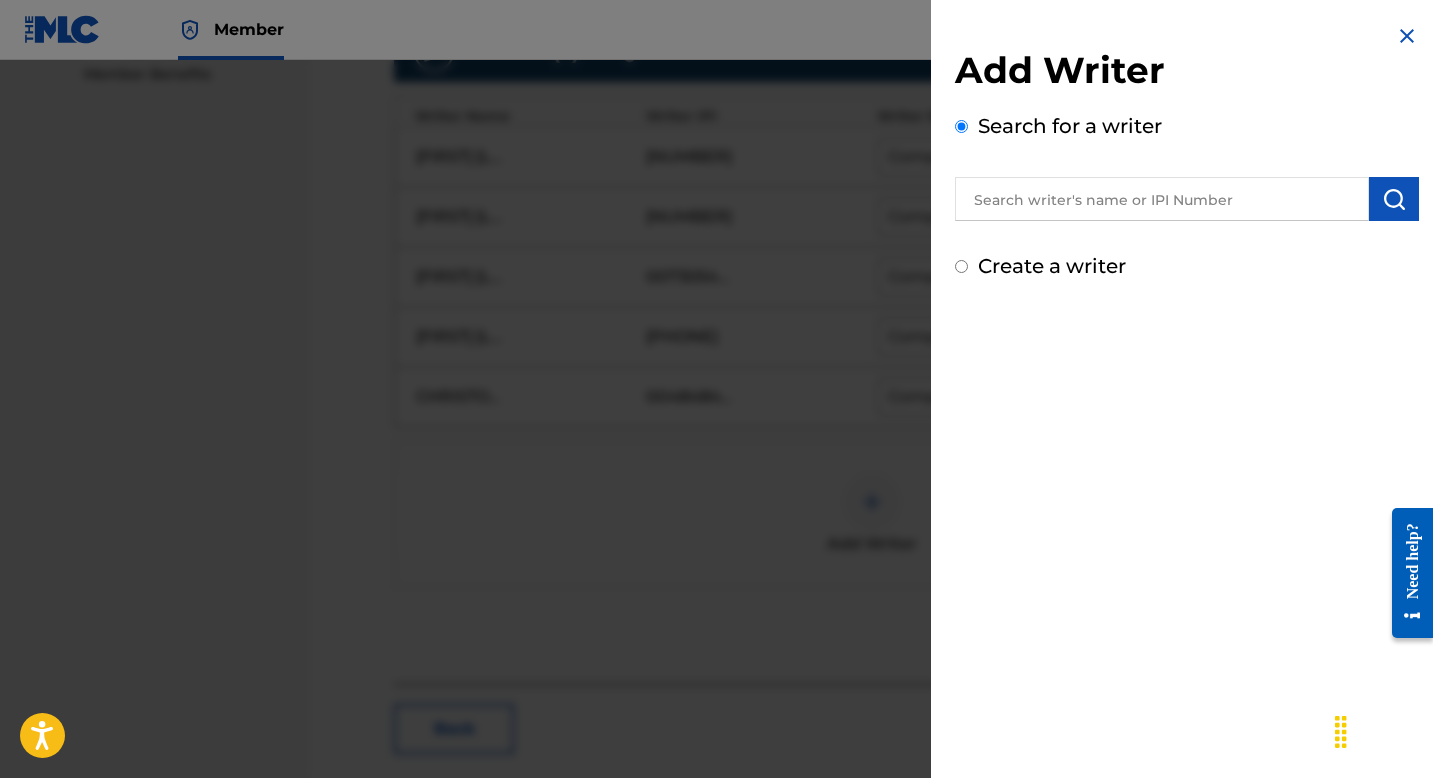 click at bounding box center [1162, 199] 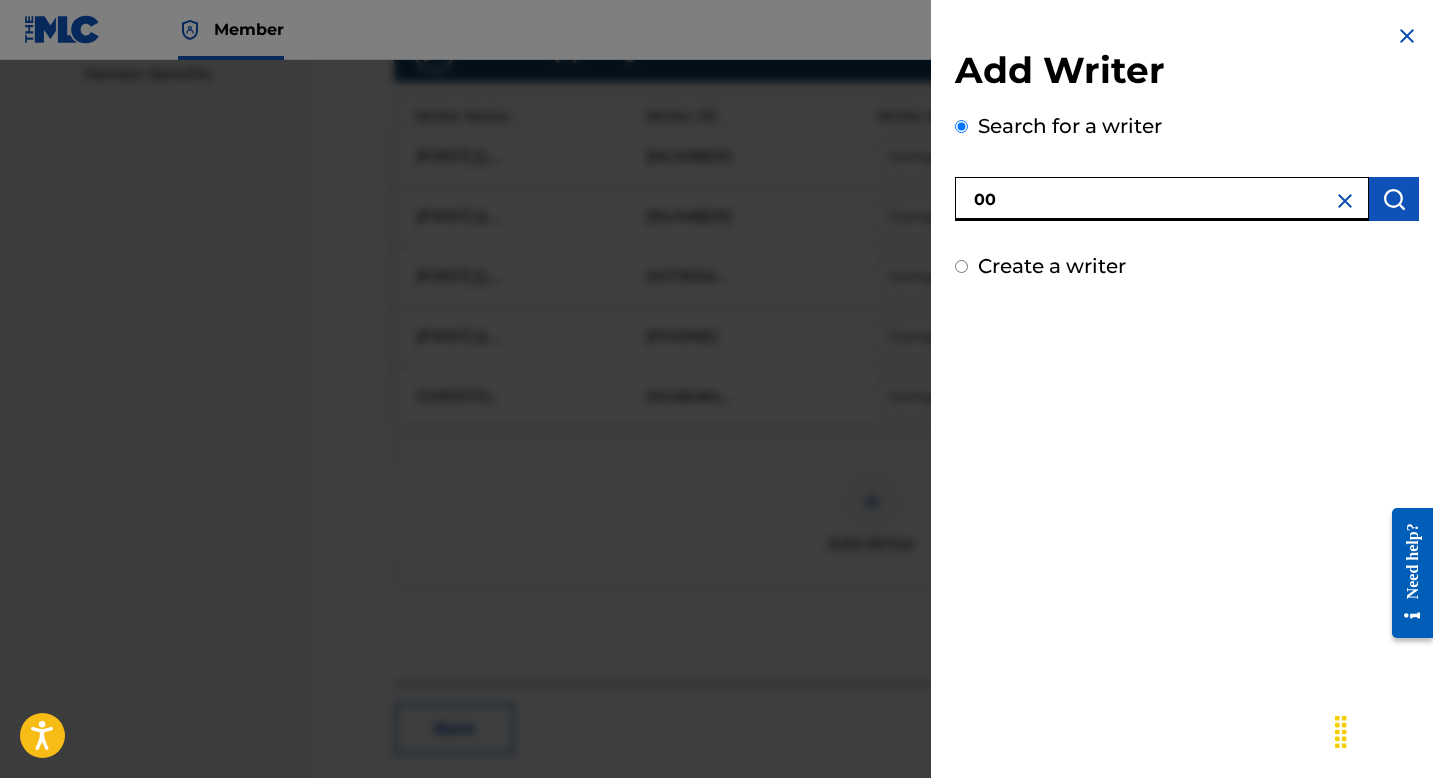 paste on "382296928" 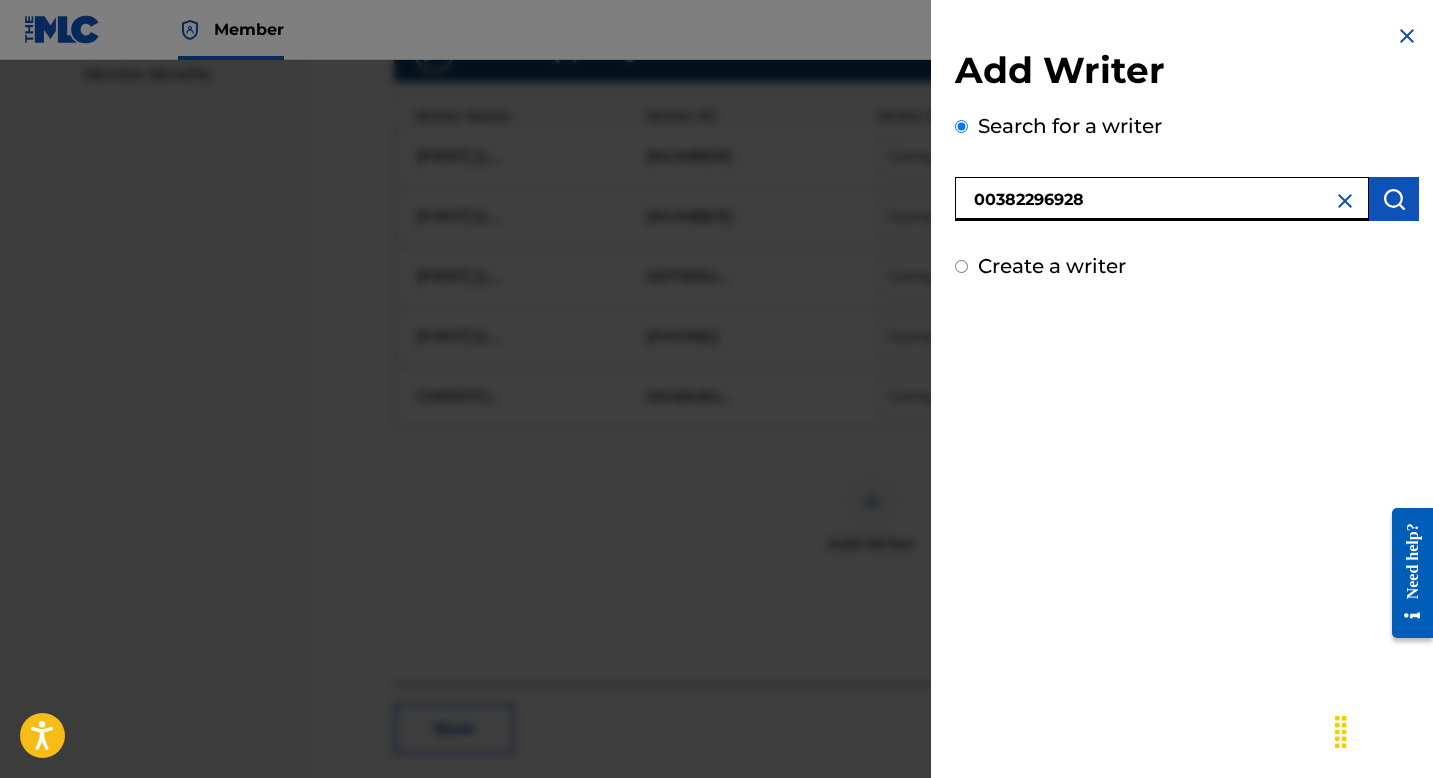 type on "00382296928" 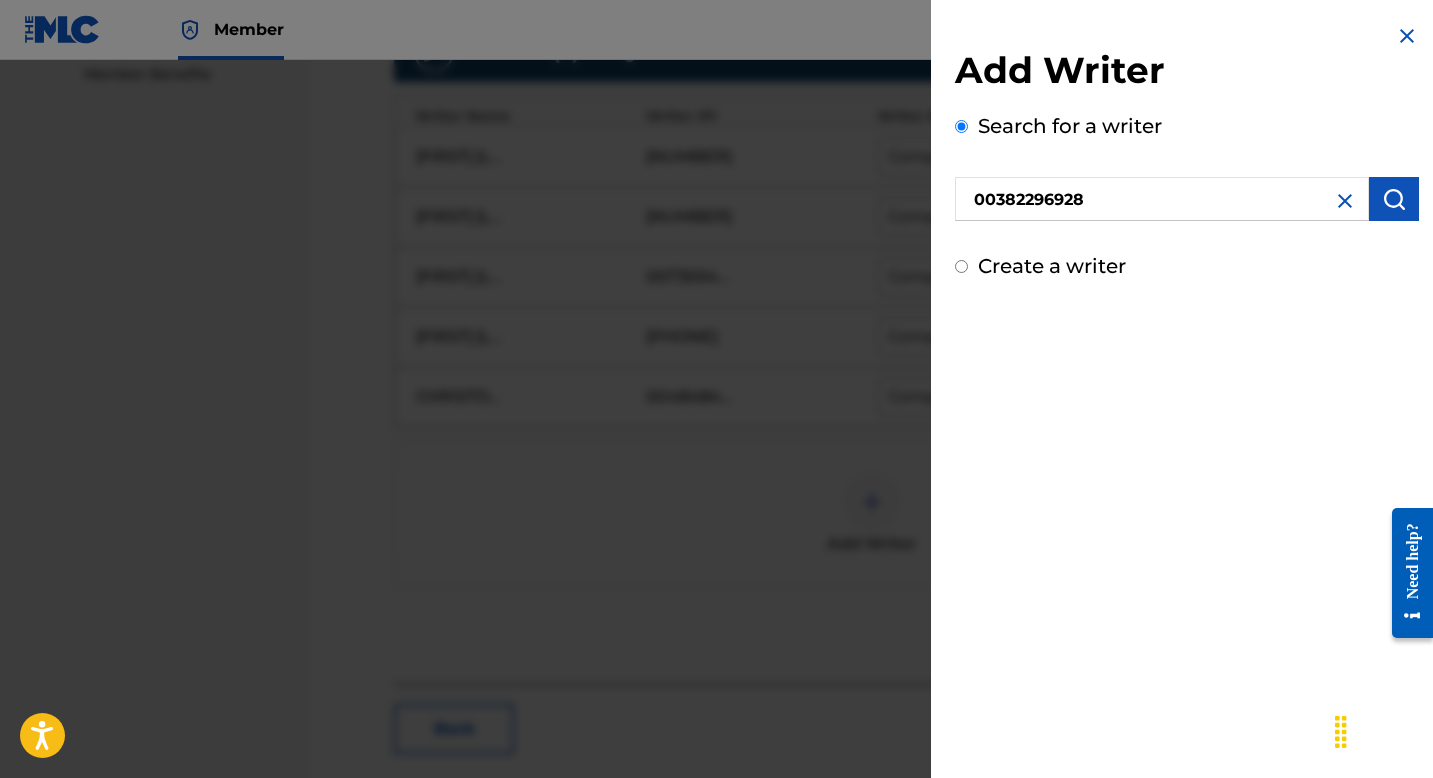 click at bounding box center [1394, 199] 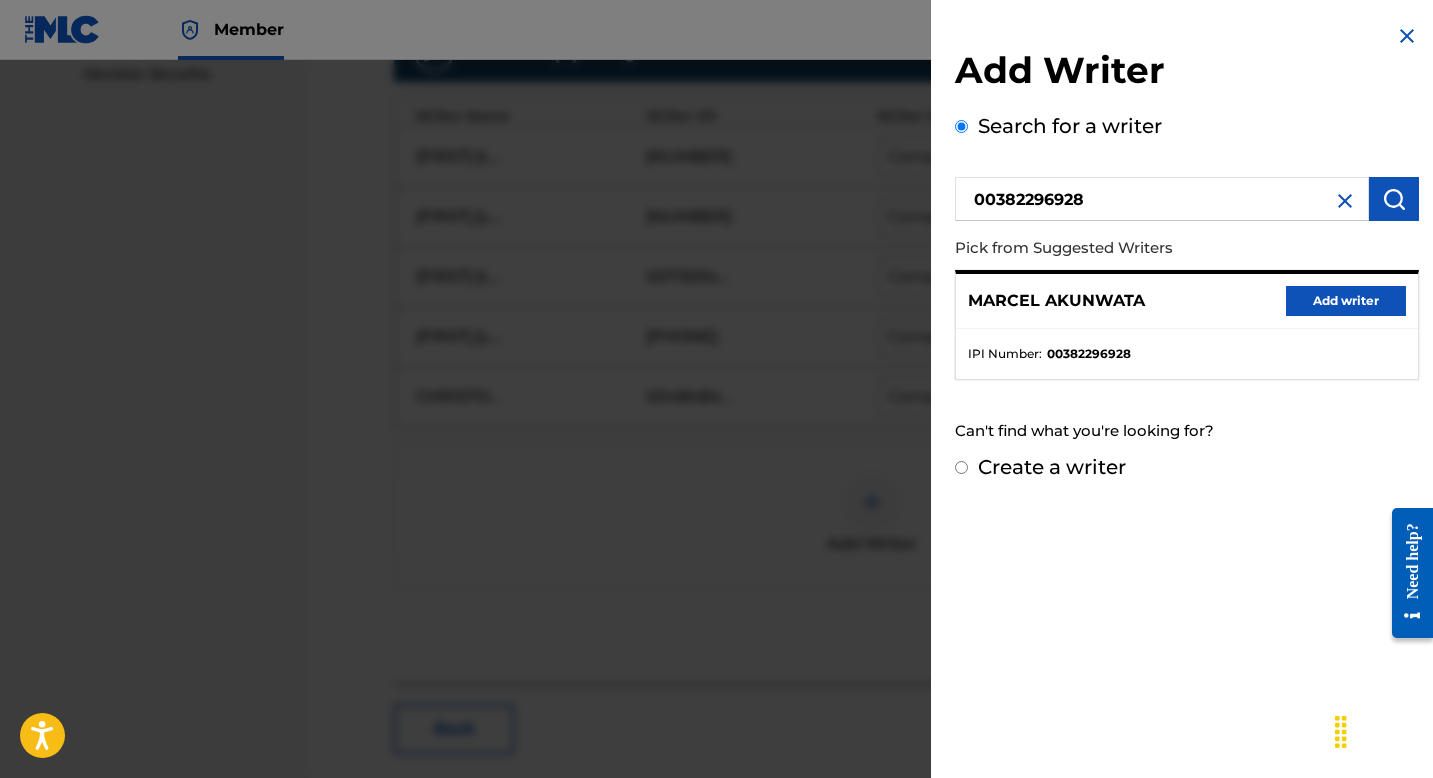 click on "Add writer" at bounding box center (1346, 301) 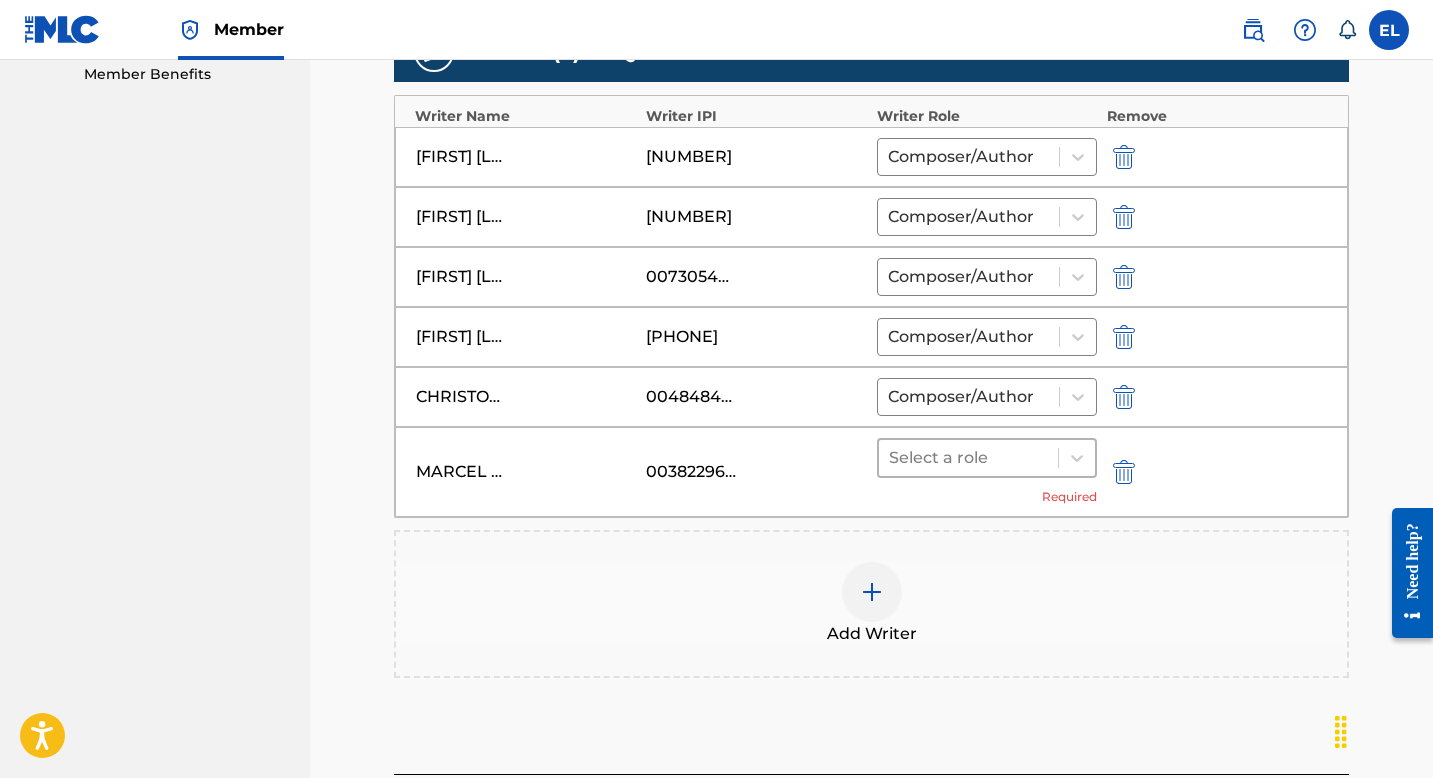 click at bounding box center [968, 458] 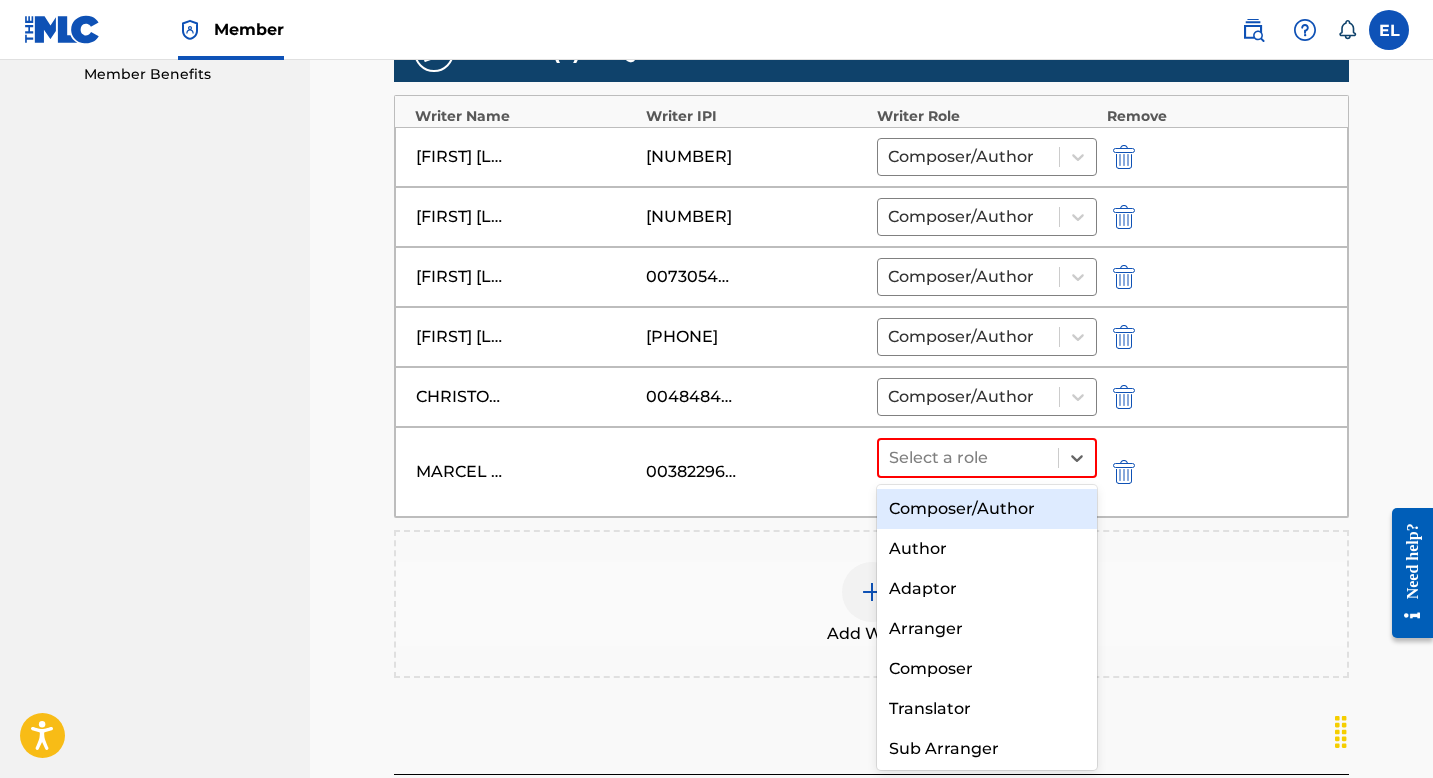 click on "Composer/Author" at bounding box center (987, 509) 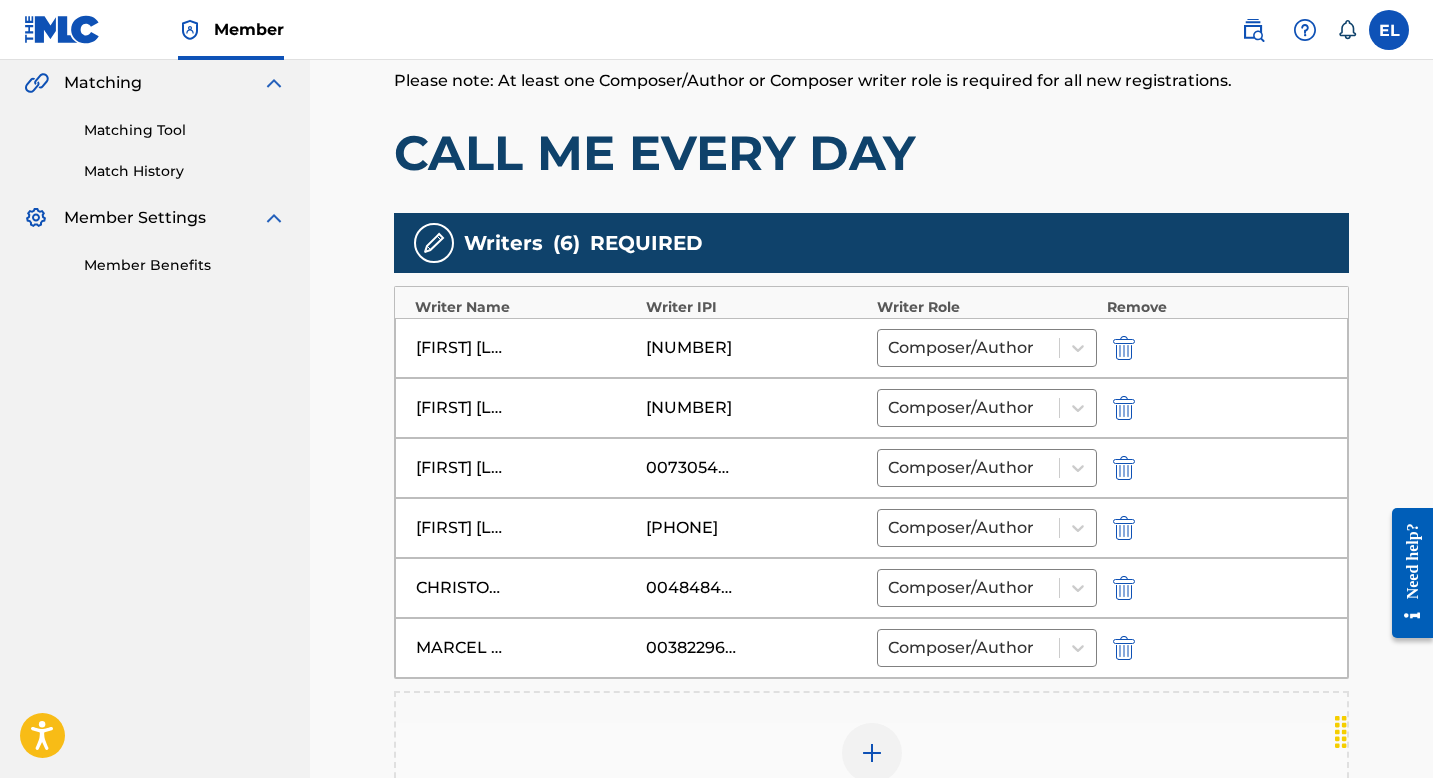 scroll, scrollTop: 816, scrollLeft: 0, axis: vertical 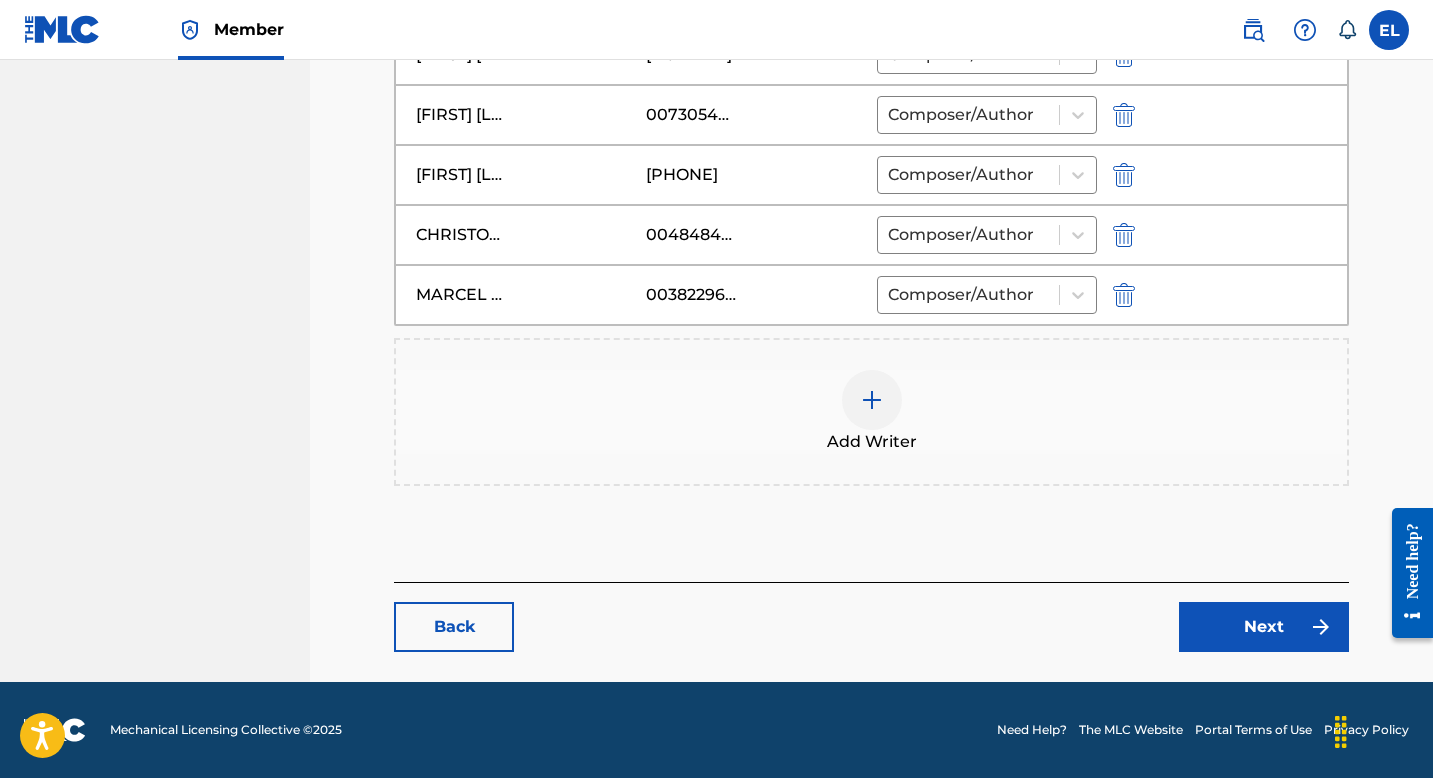 click on "Next" at bounding box center (1264, 627) 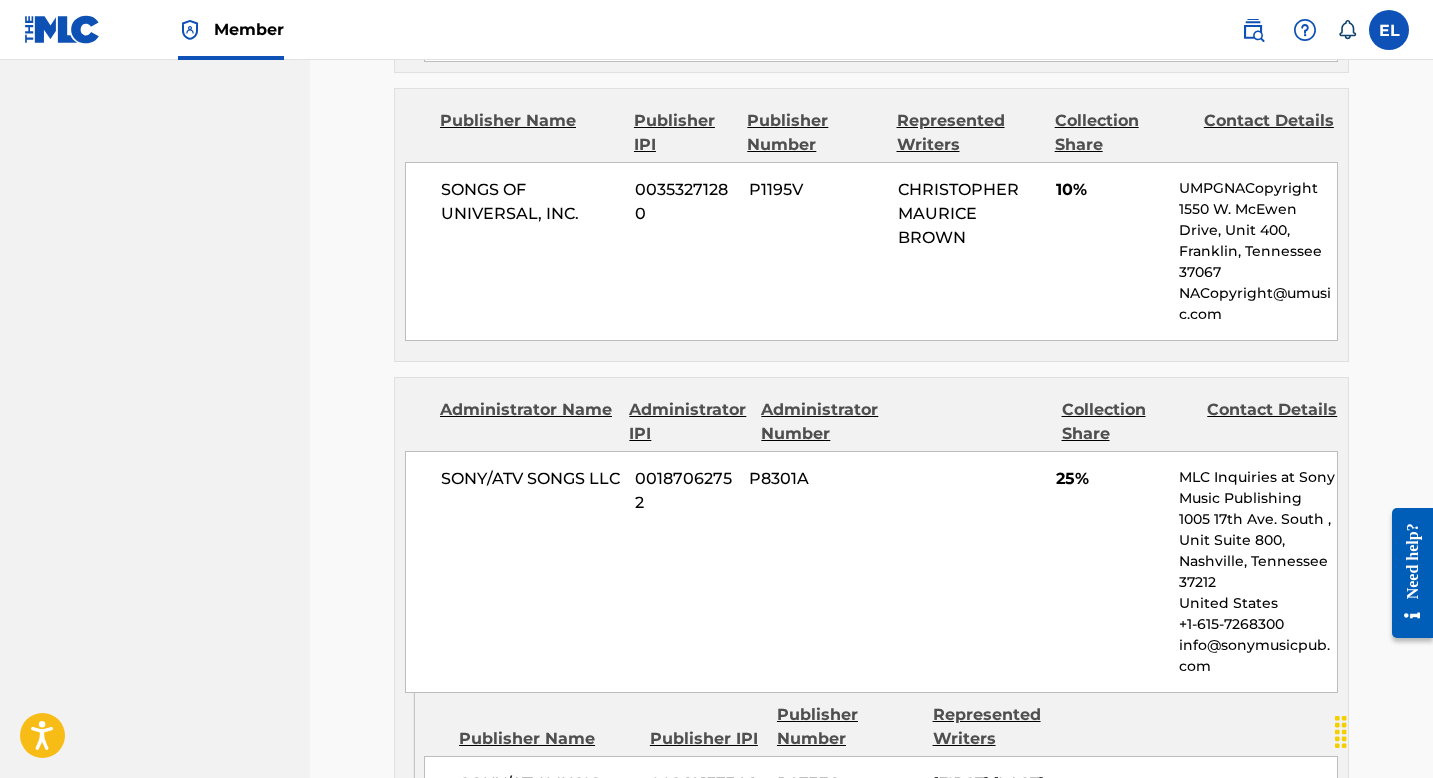 scroll, scrollTop: 2811, scrollLeft: 0, axis: vertical 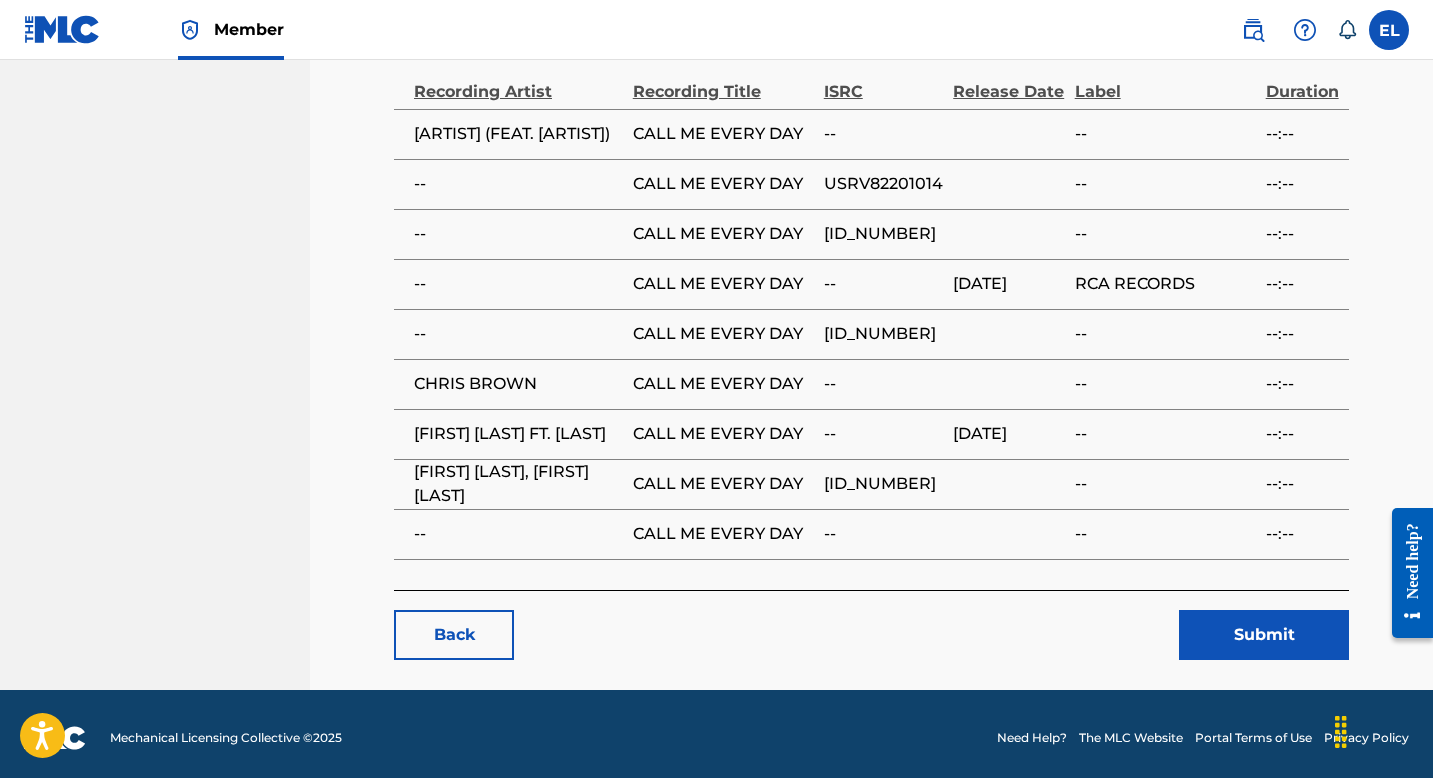 click on "Submit" at bounding box center [1264, 635] 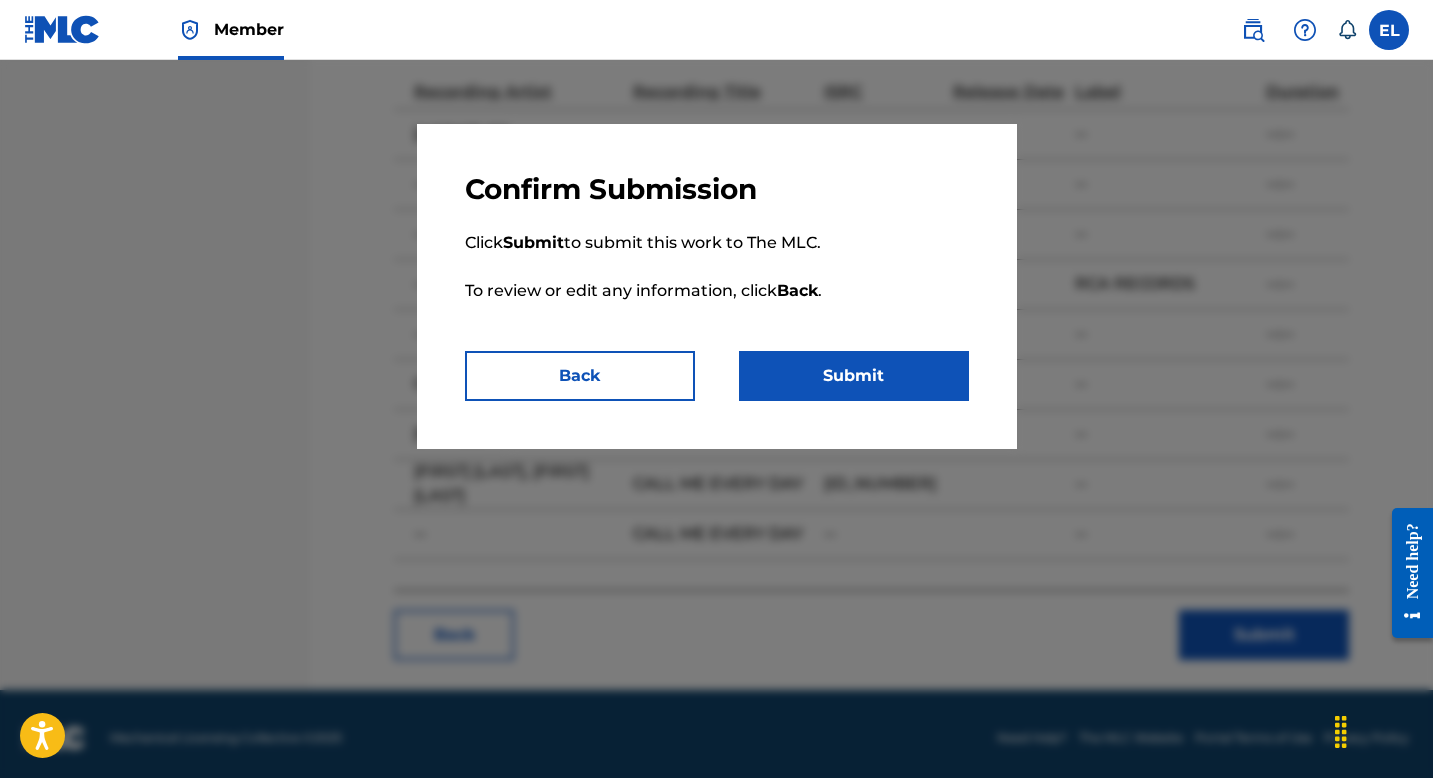 click on "Submit" at bounding box center [854, 376] 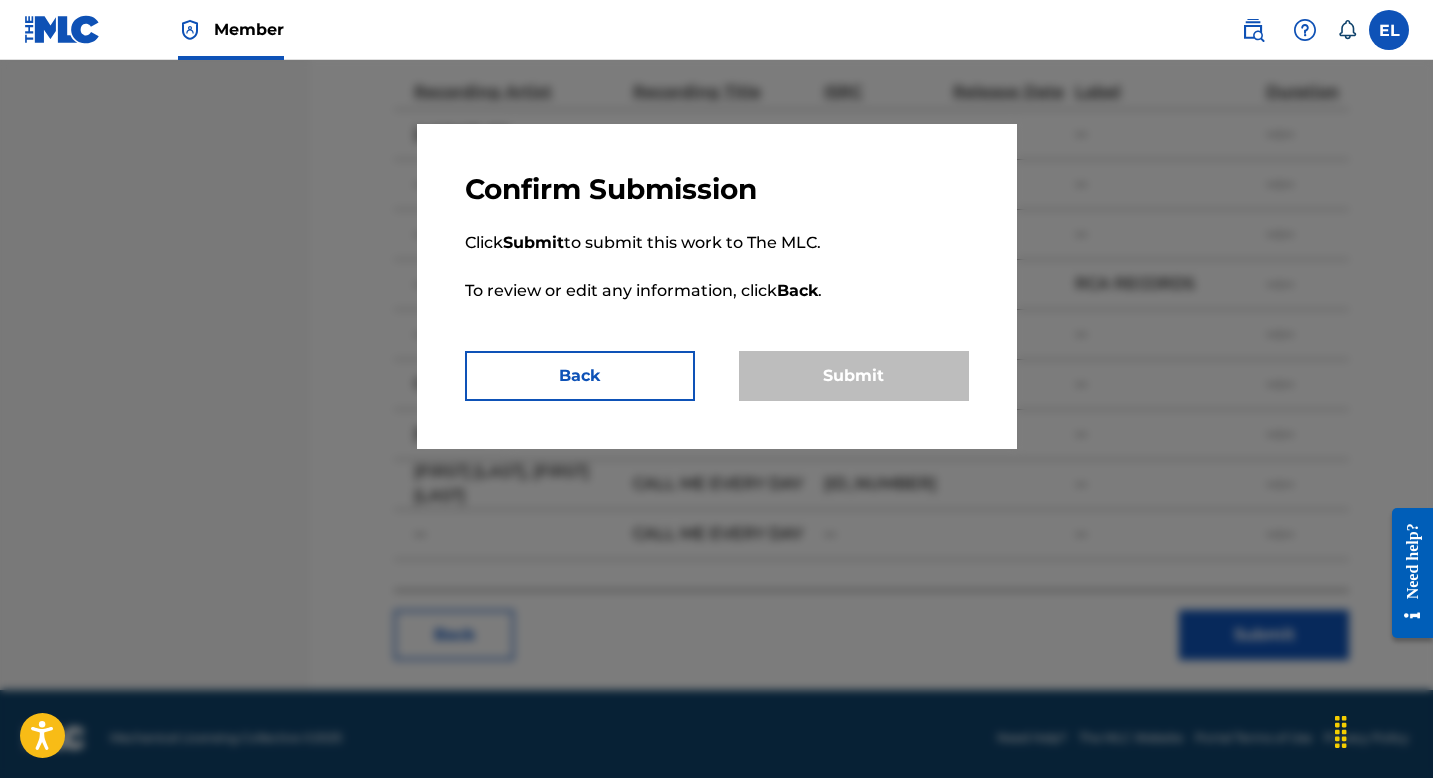 scroll, scrollTop: 0, scrollLeft: 0, axis: both 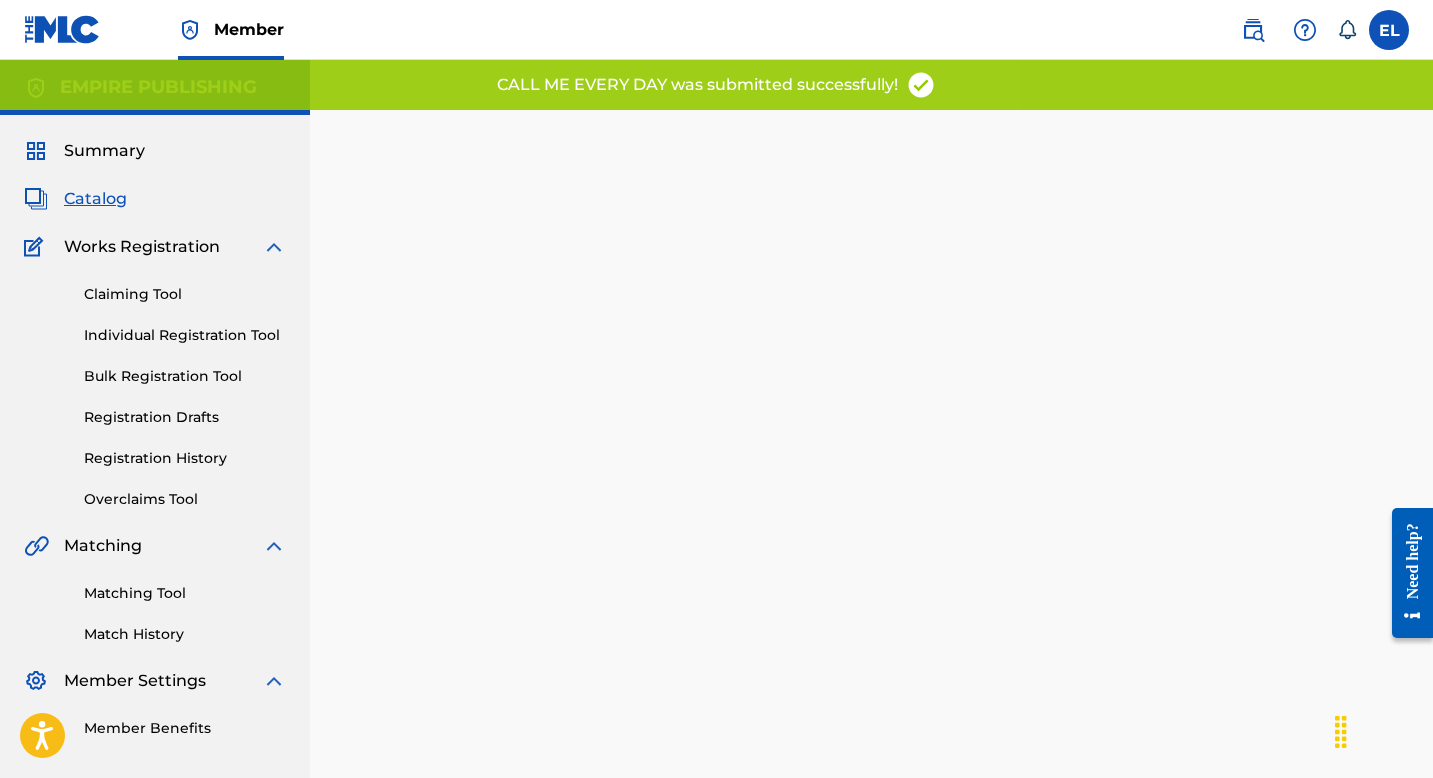 drag, startPoint x: 100, startPoint y: 215, endPoint x: 98, endPoint y: 205, distance: 10.198039 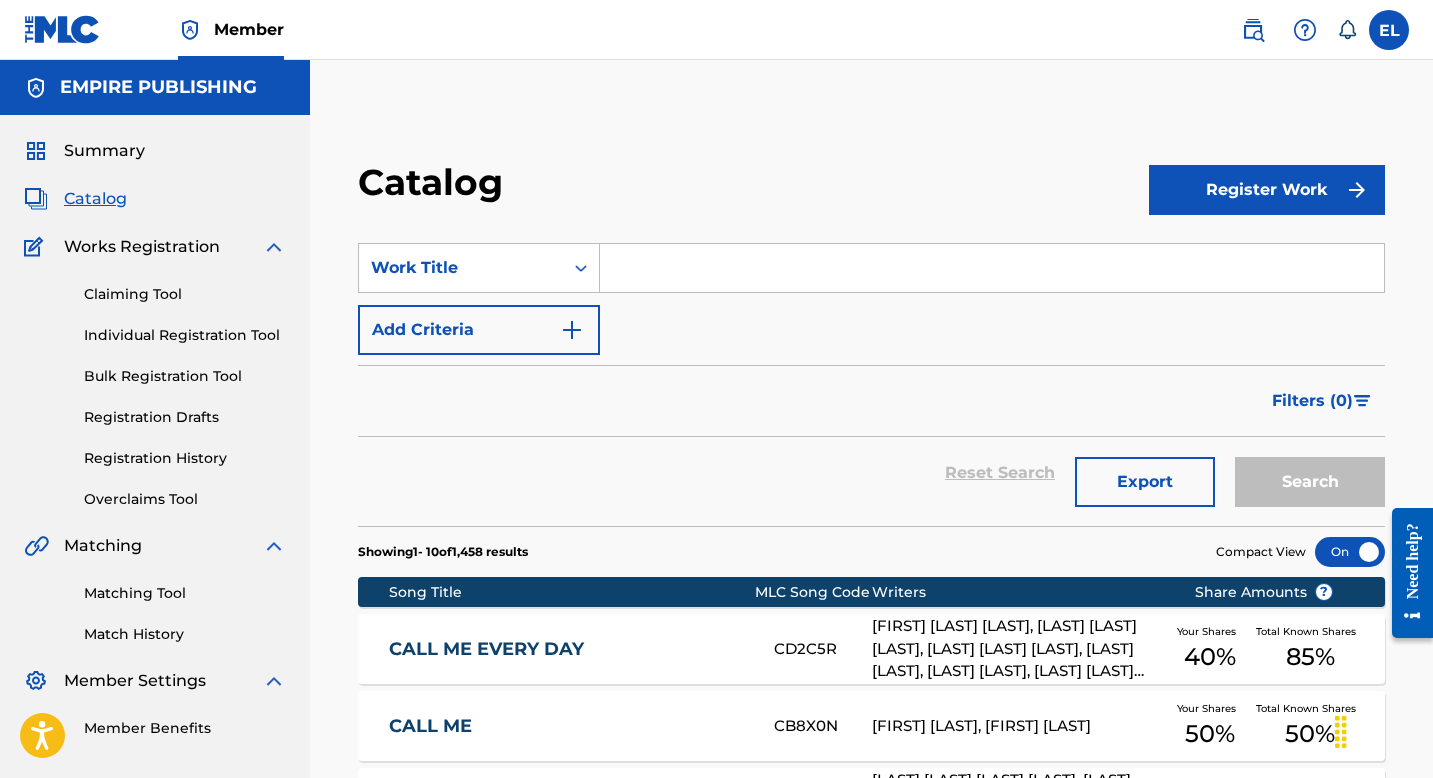 click at bounding box center [992, 268] 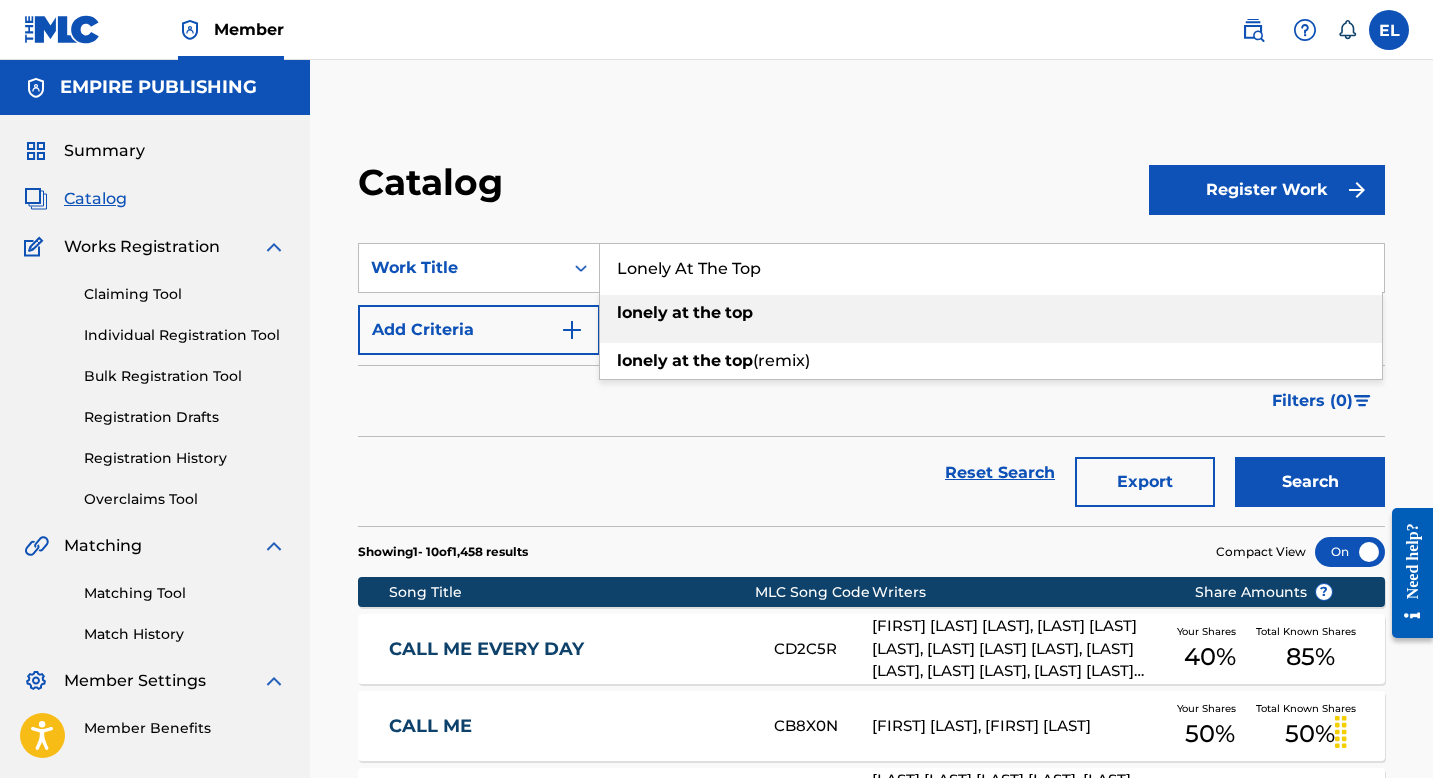 type on "Lonely At The Top" 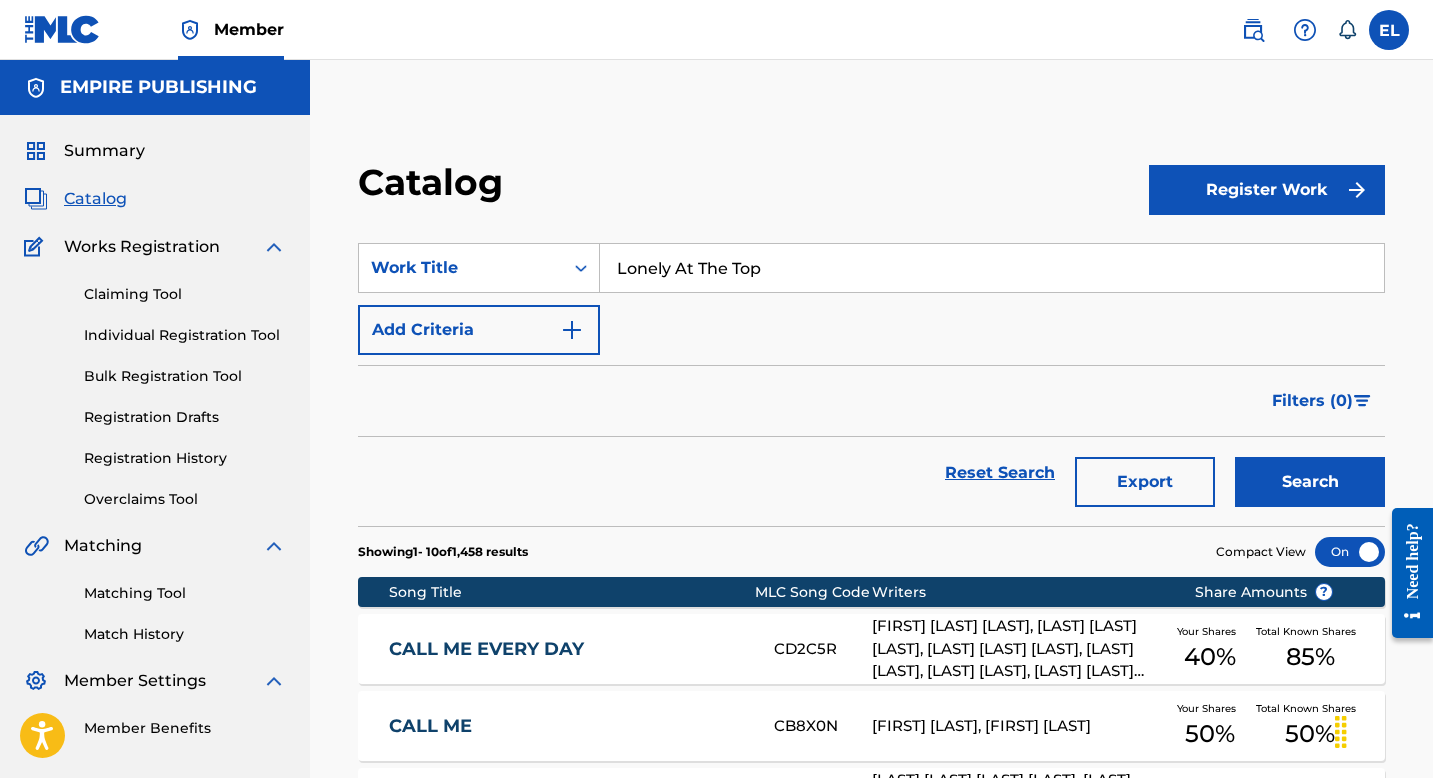 click on "Search" at bounding box center [1310, 482] 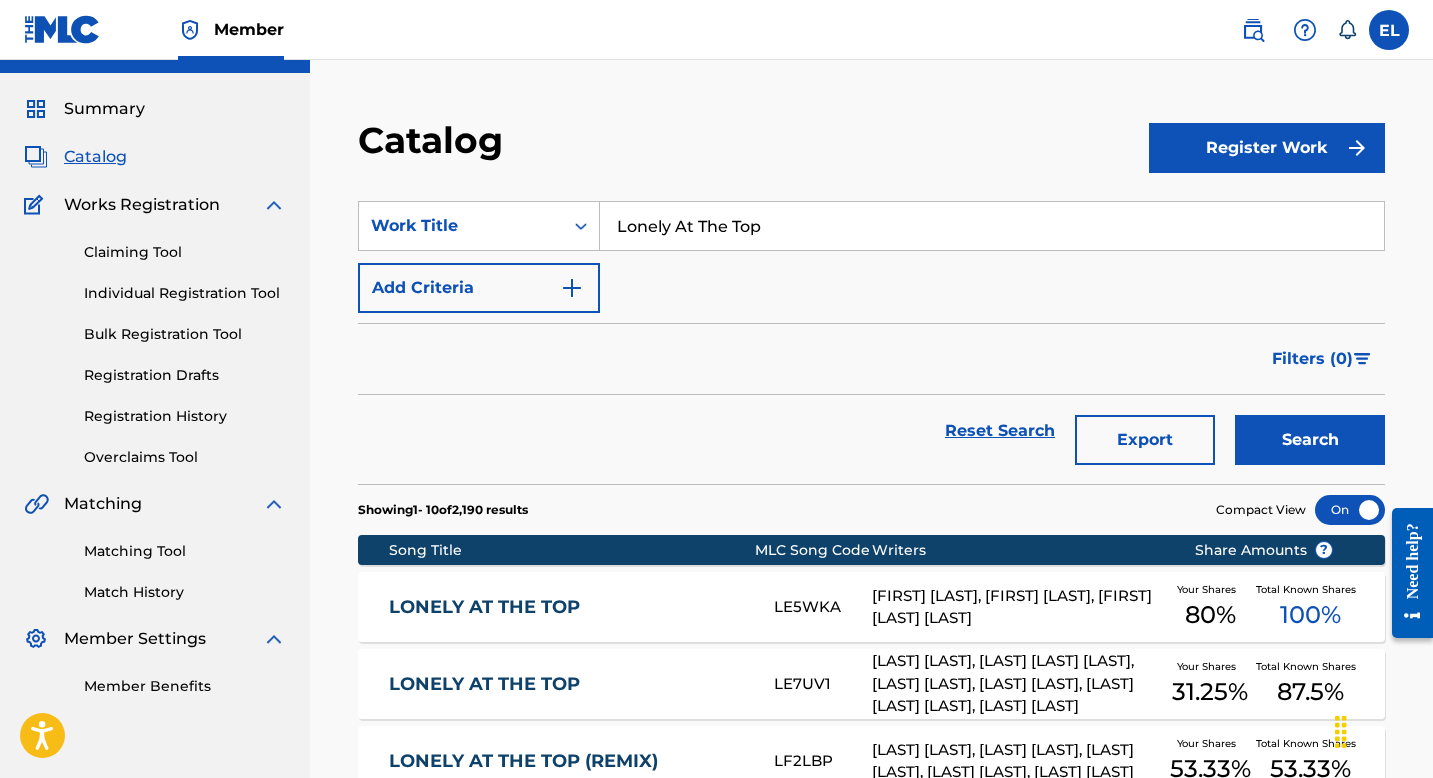 scroll, scrollTop: 142, scrollLeft: 0, axis: vertical 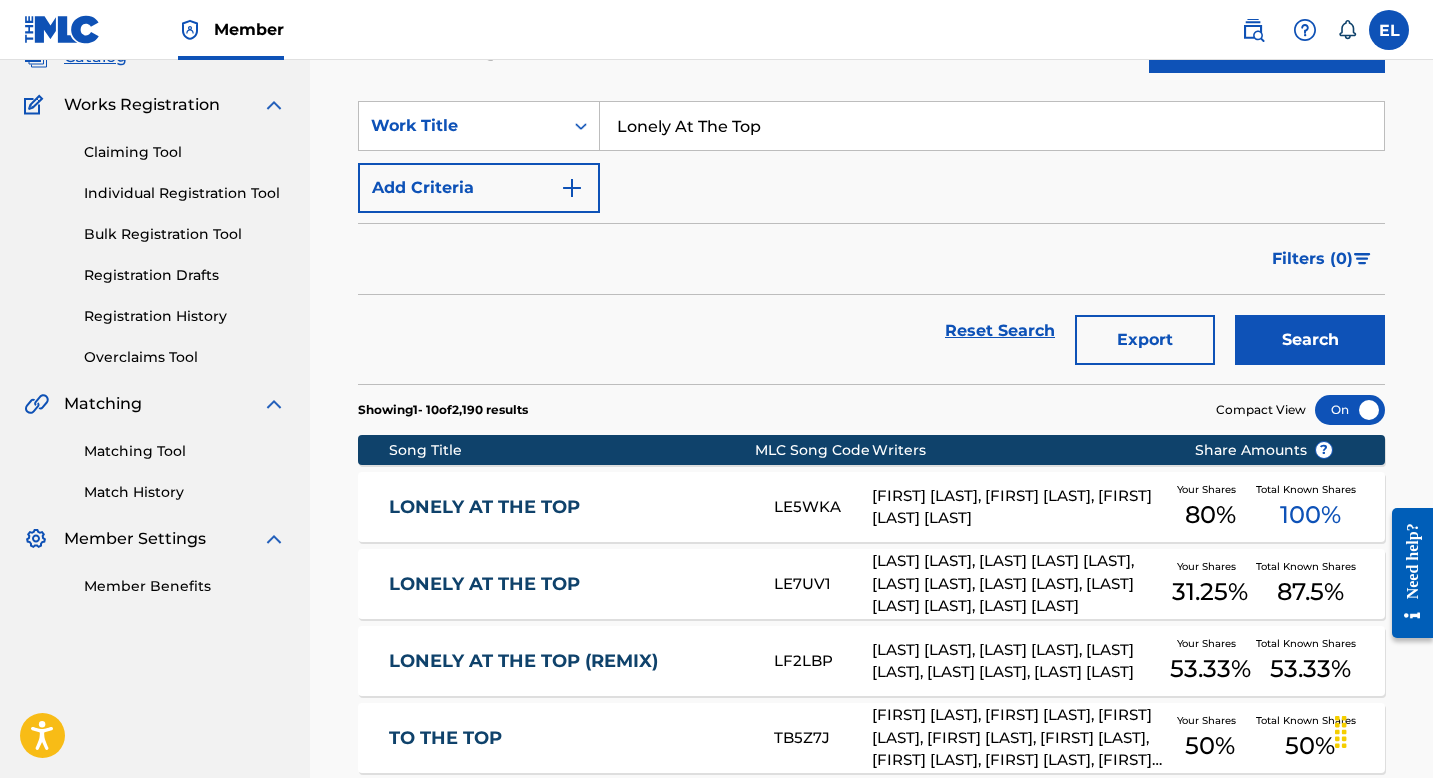click on "LONELY AT THE TOP" at bounding box center [568, 507] 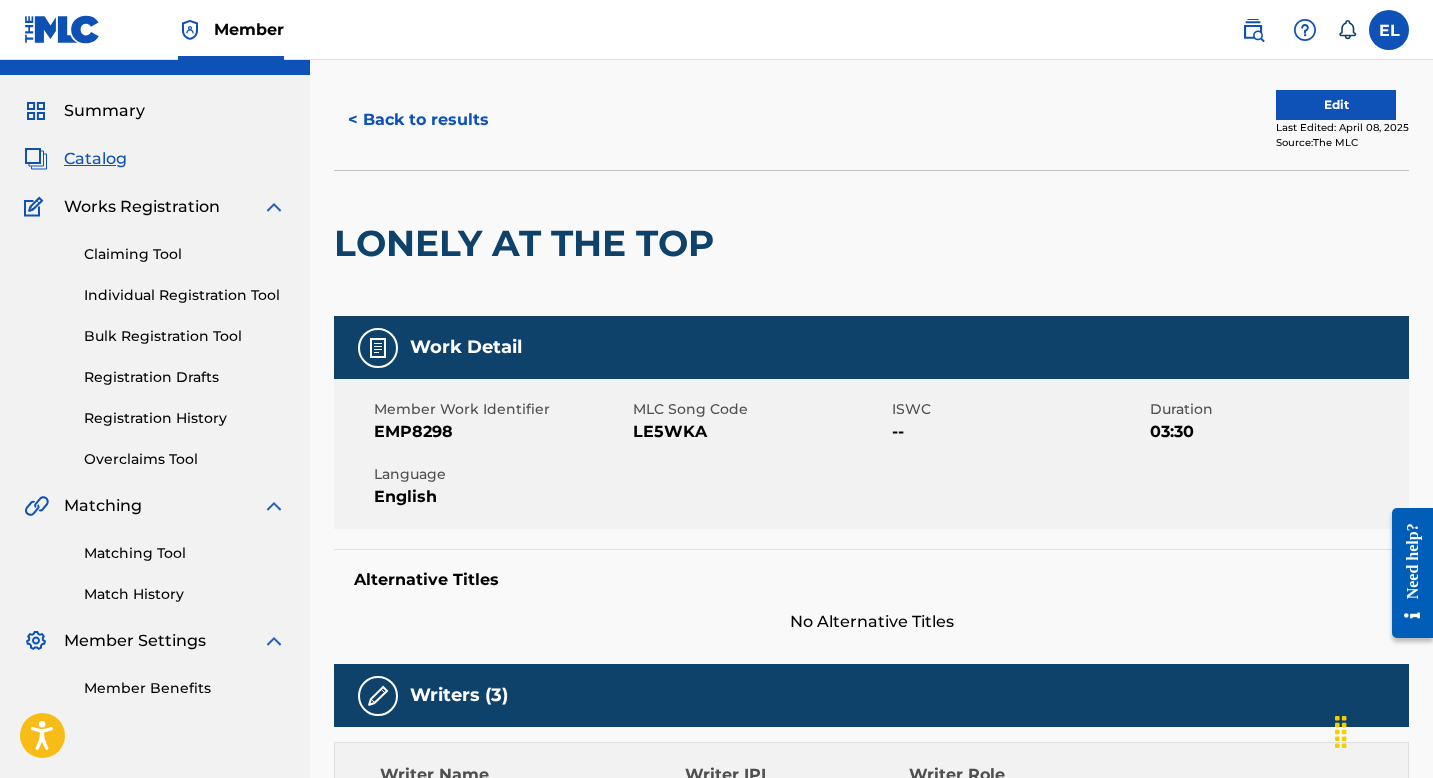 scroll, scrollTop: 0, scrollLeft: 0, axis: both 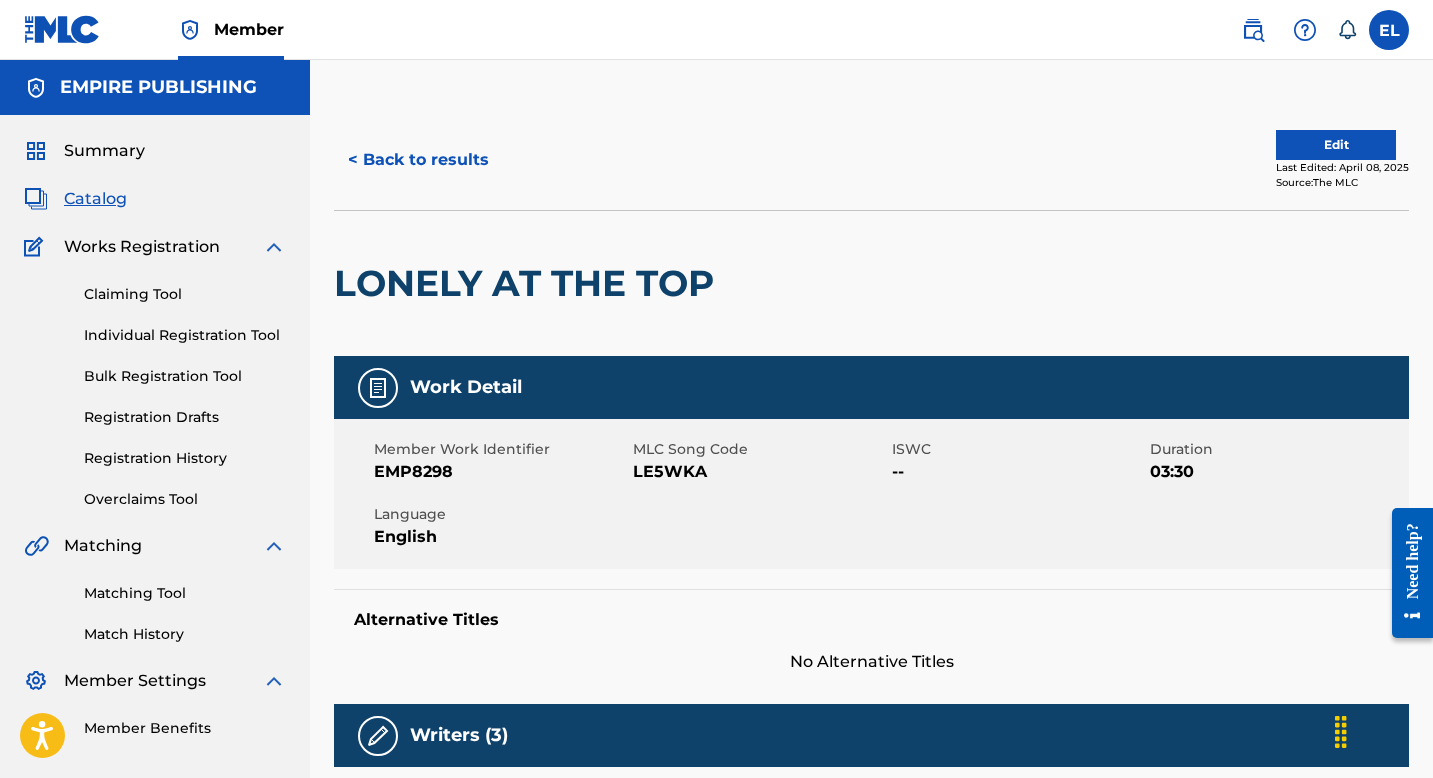 click on "Edit" at bounding box center (1336, 145) 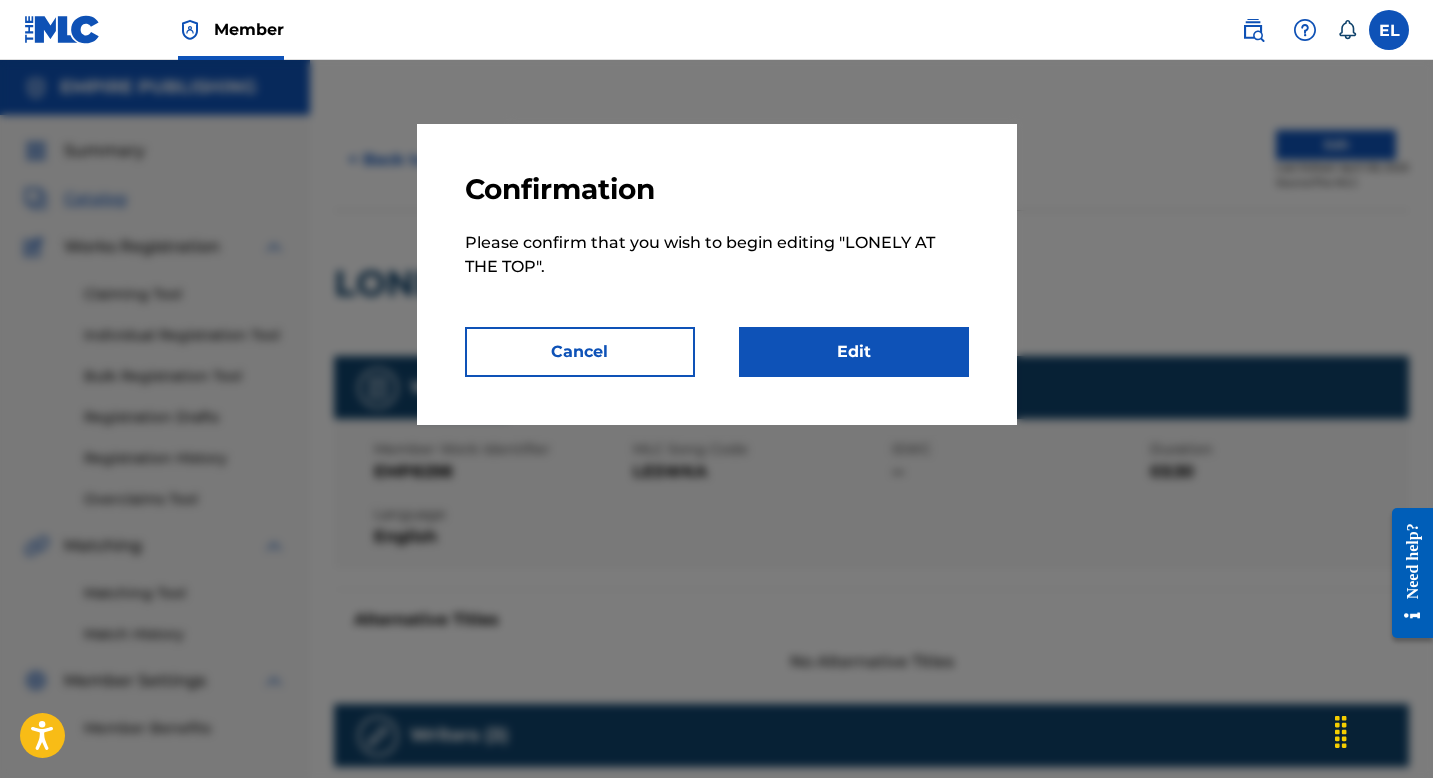 click on "Edit" at bounding box center [854, 352] 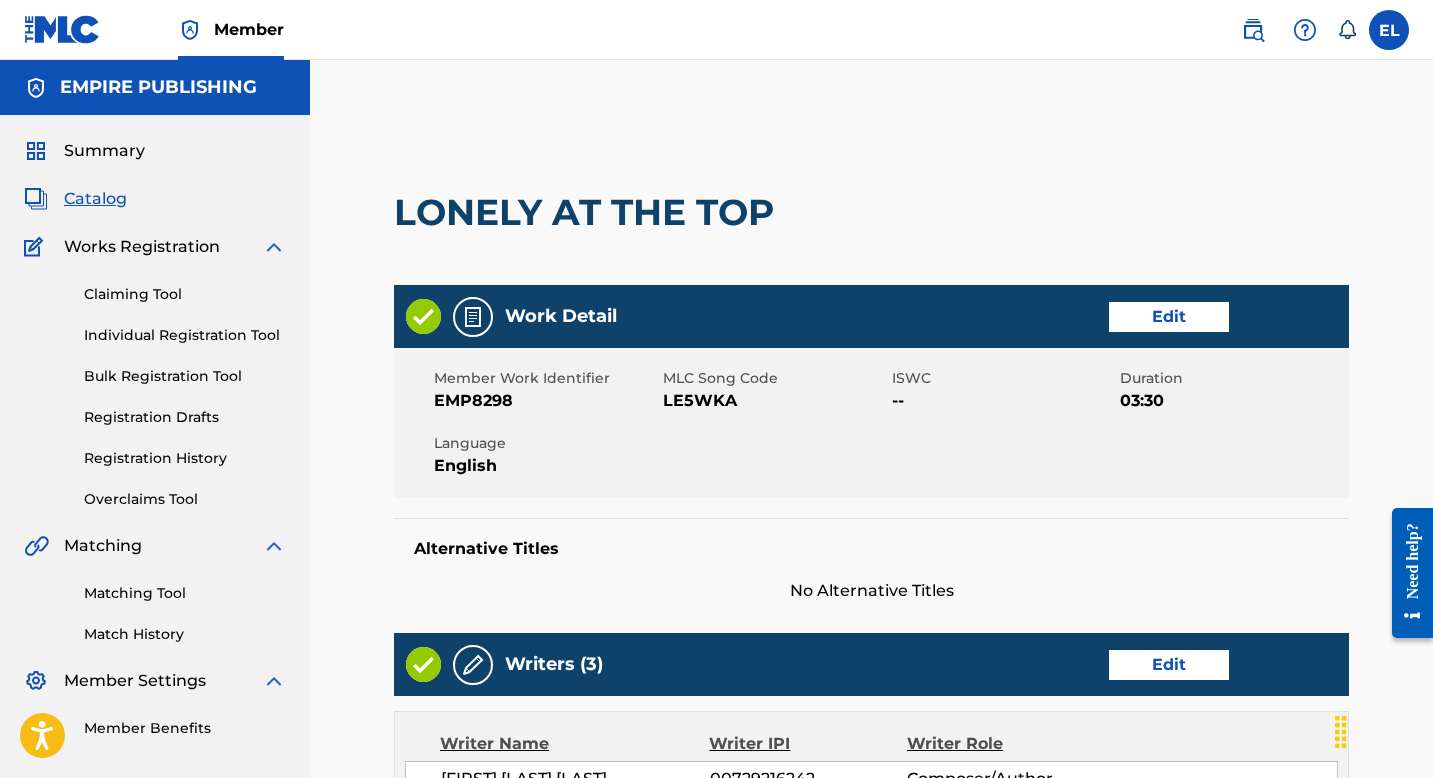 click on "Edit" at bounding box center [1169, 317] 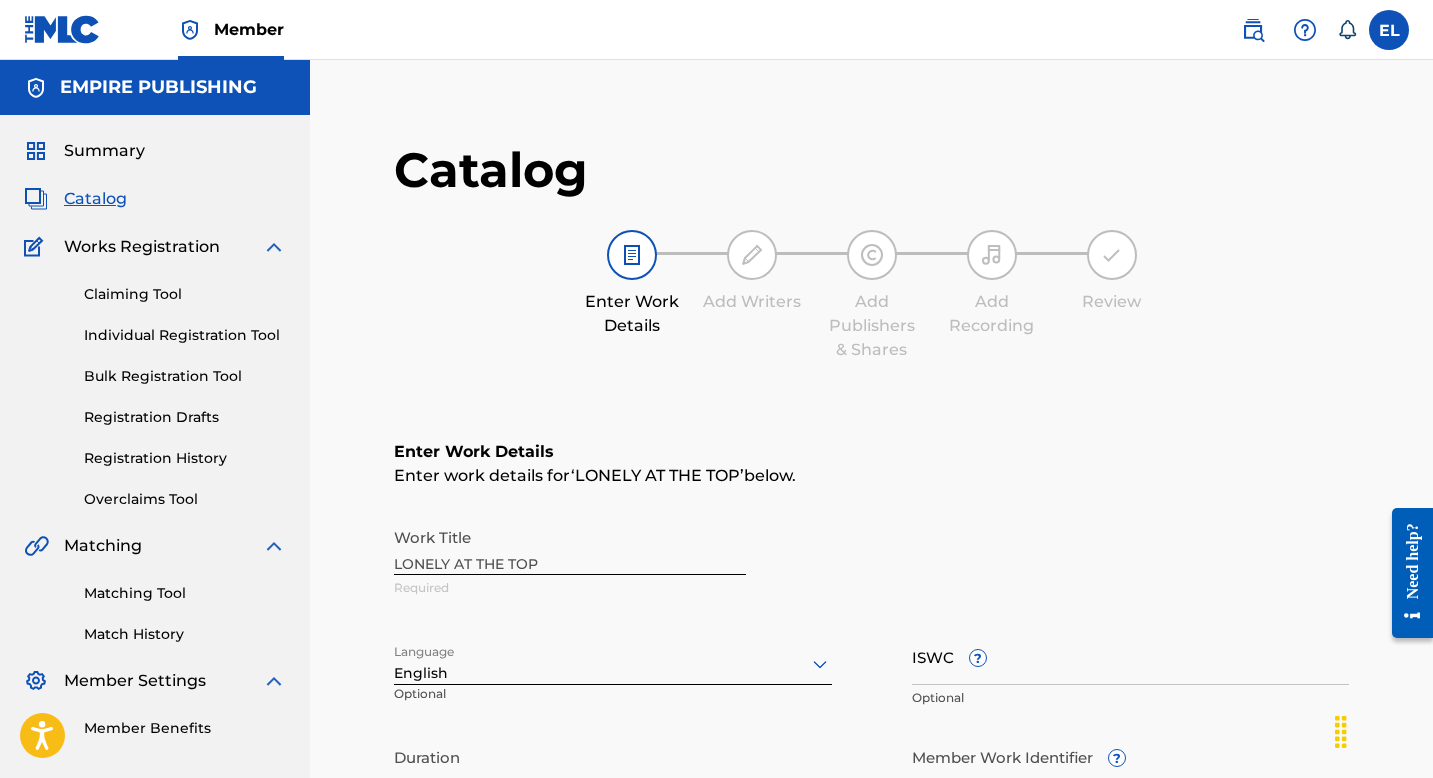 scroll, scrollTop: 187, scrollLeft: 0, axis: vertical 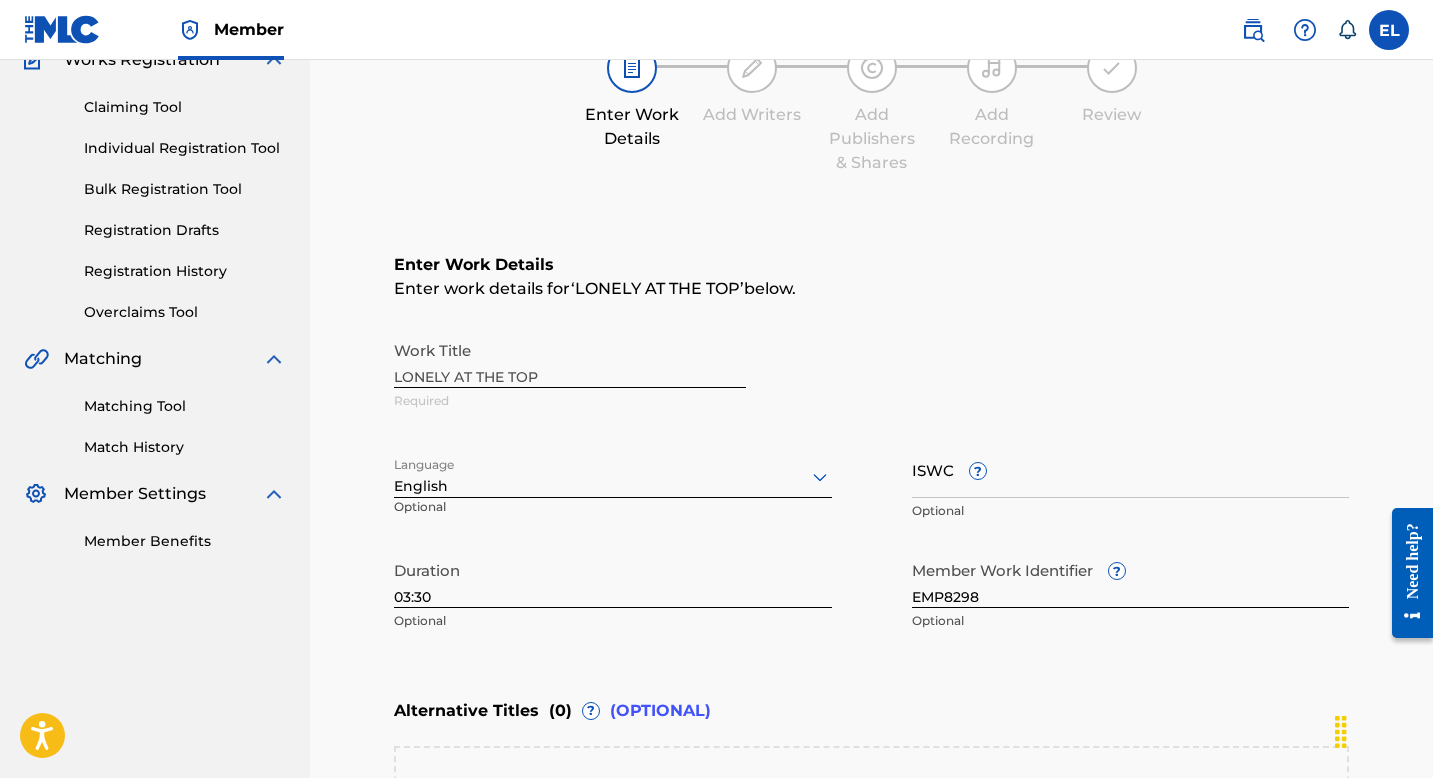 click on "ISWC   ?" at bounding box center (1131, 469) 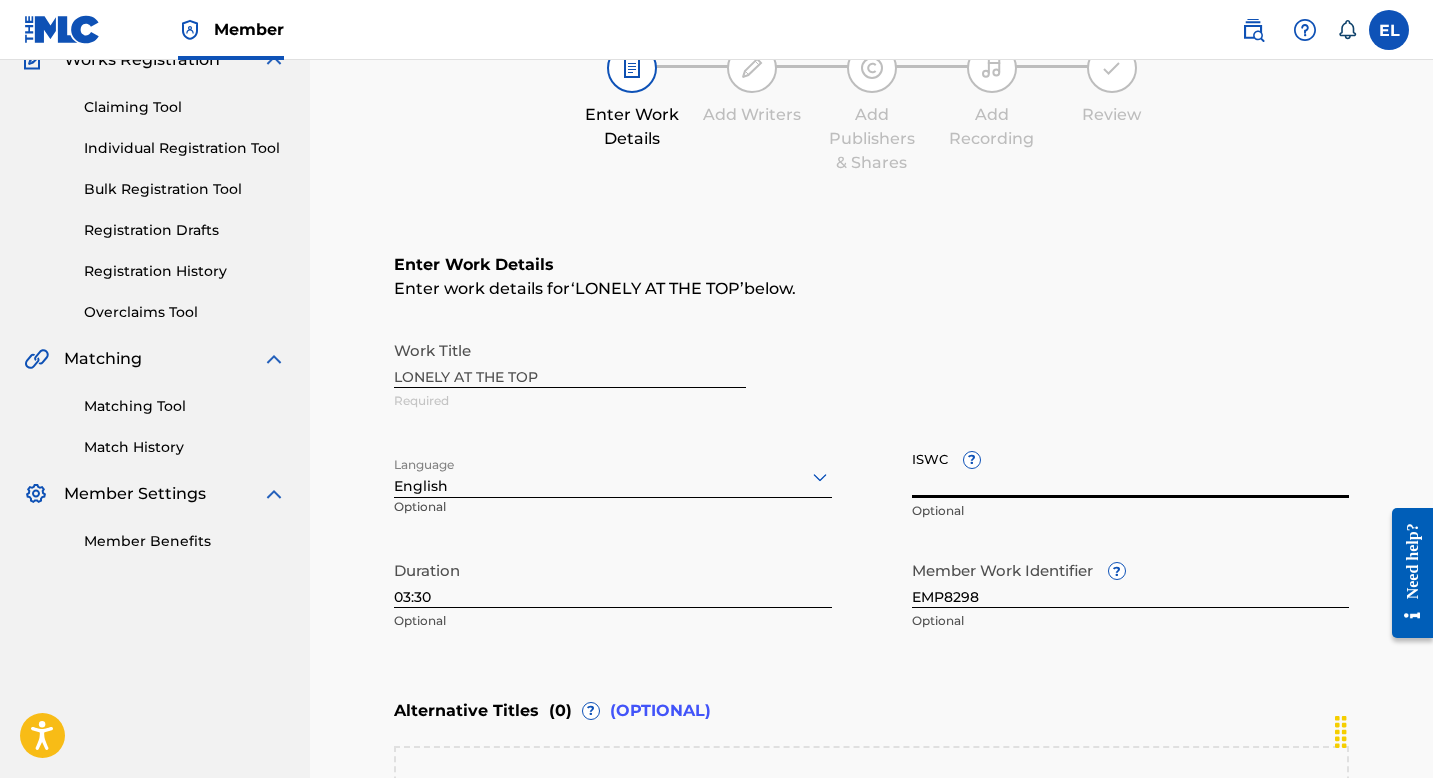 paste on "T3186926530" 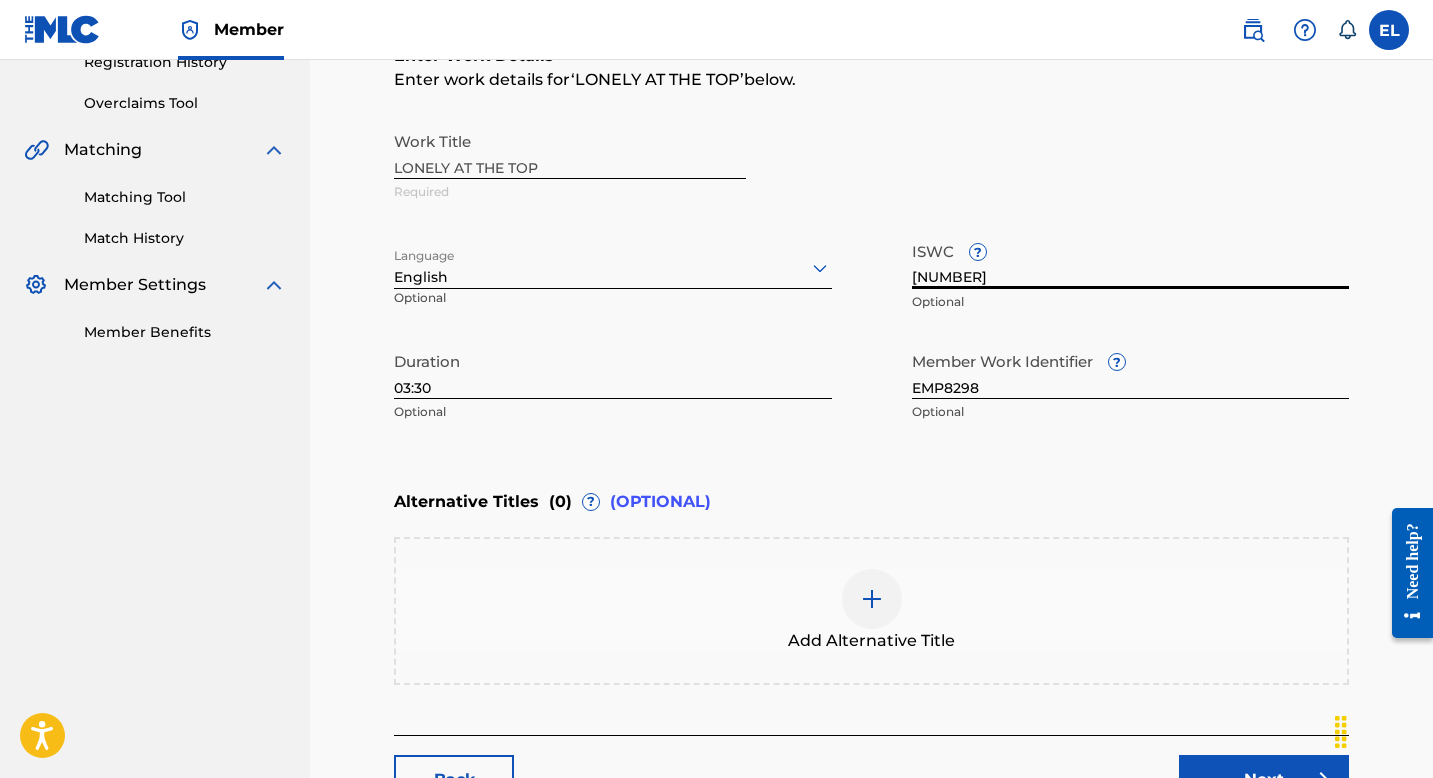 scroll, scrollTop: 548, scrollLeft: 0, axis: vertical 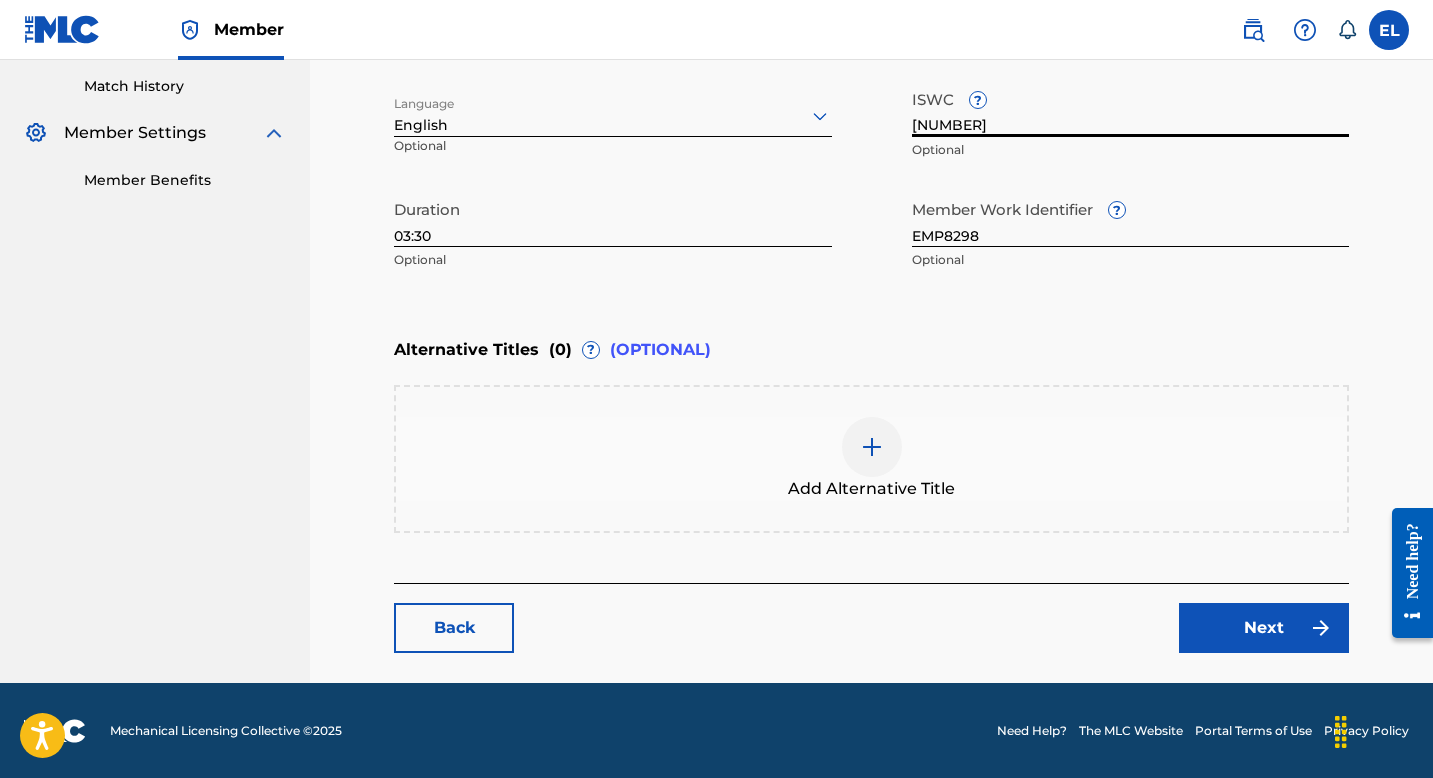 type on "T3186926530" 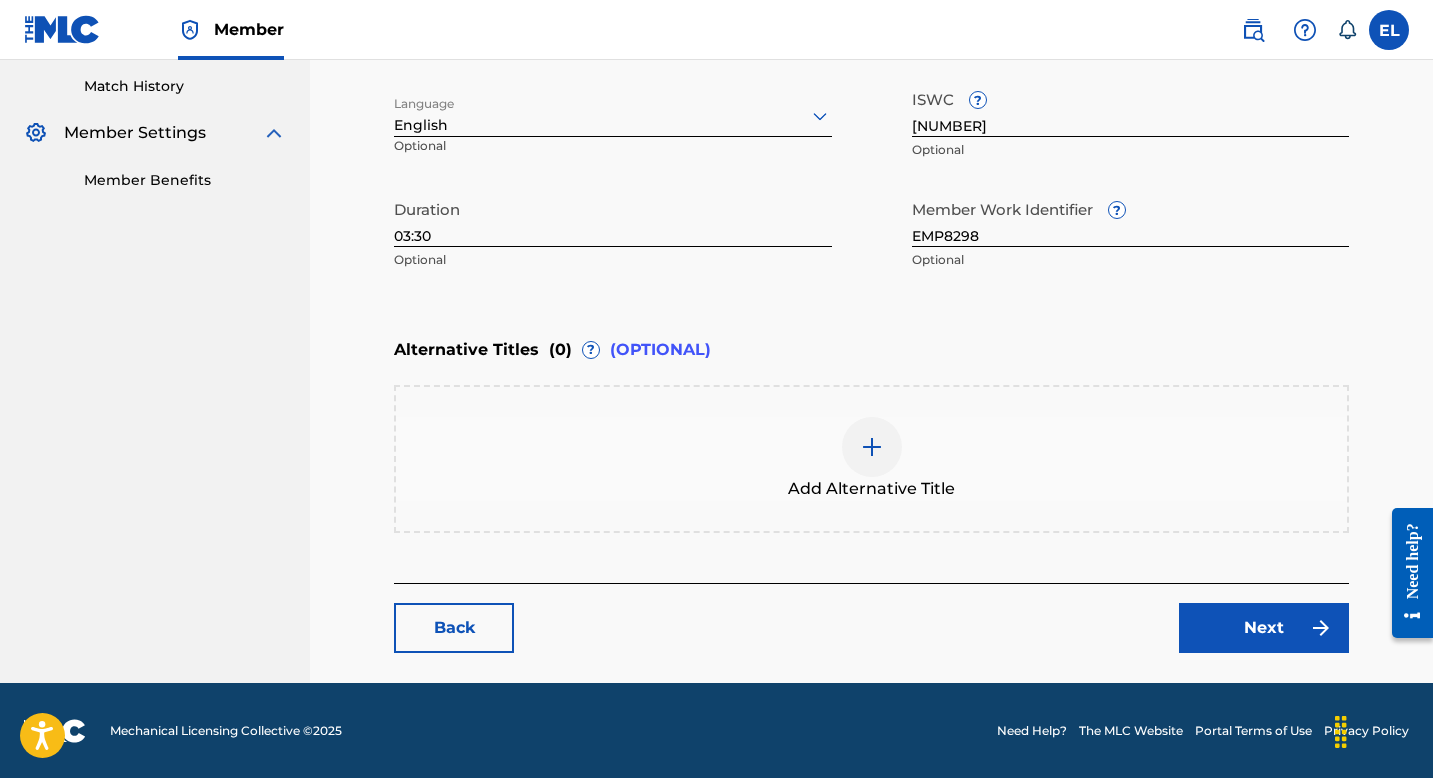 click on "Next" at bounding box center (1264, 628) 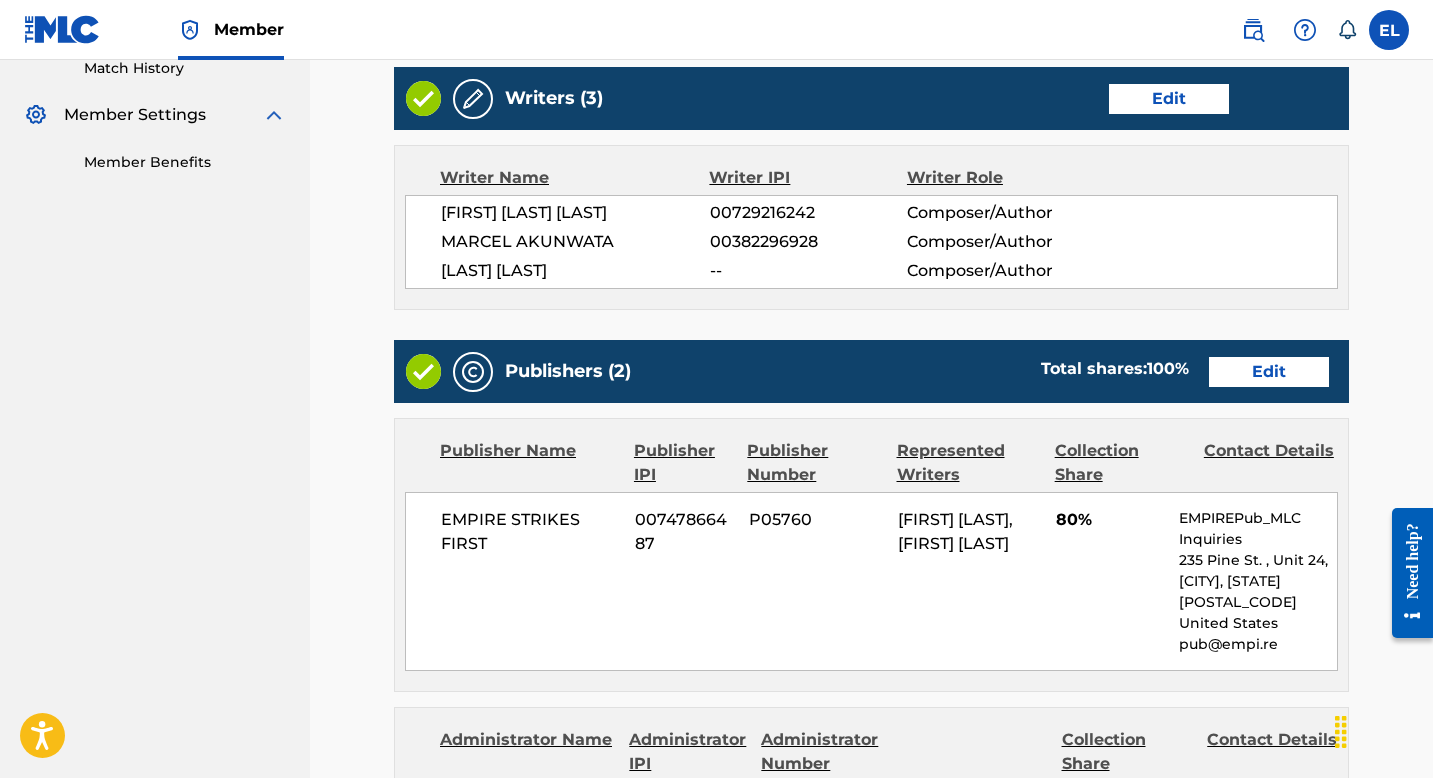 scroll, scrollTop: 480, scrollLeft: 0, axis: vertical 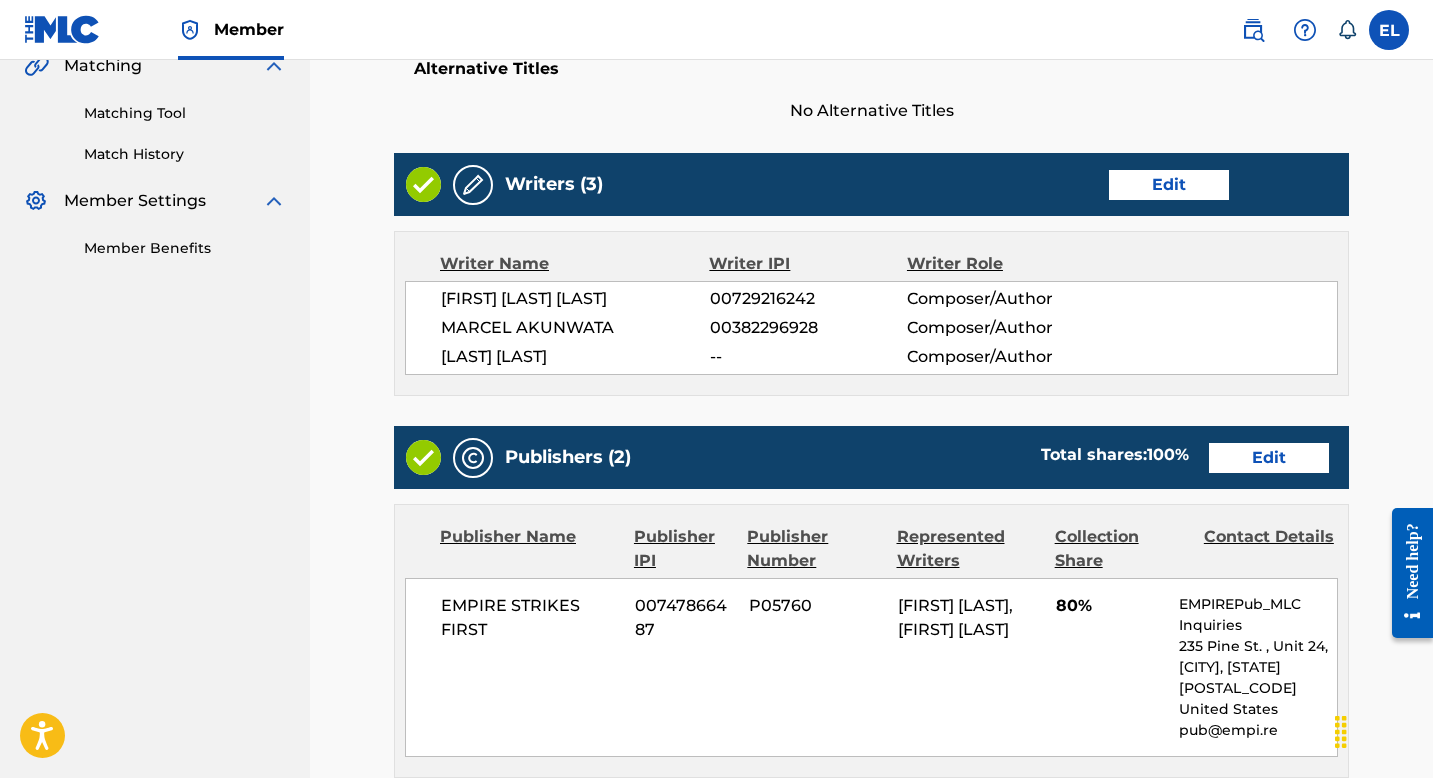 click on "Edit" at bounding box center [1169, 185] 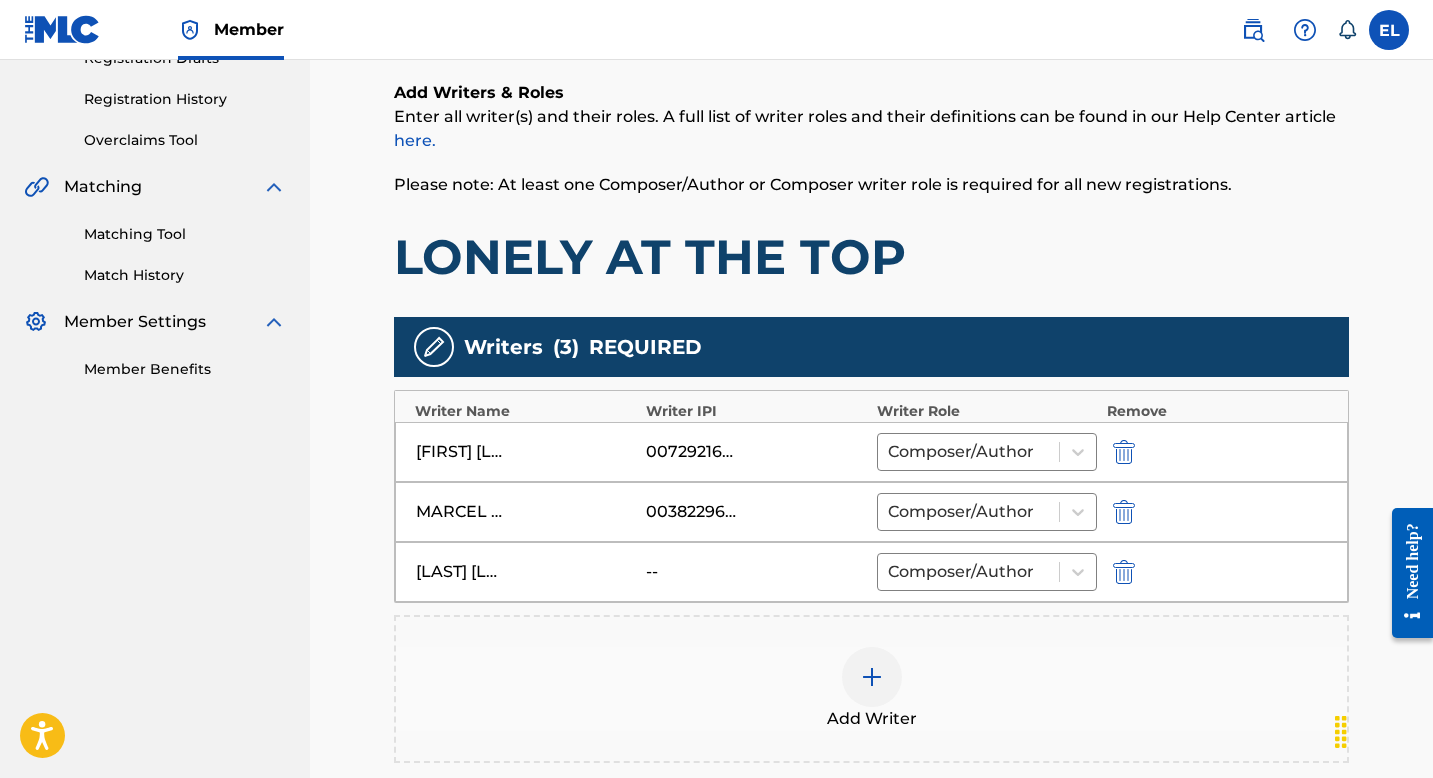 scroll, scrollTop: 418, scrollLeft: 0, axis: vertical 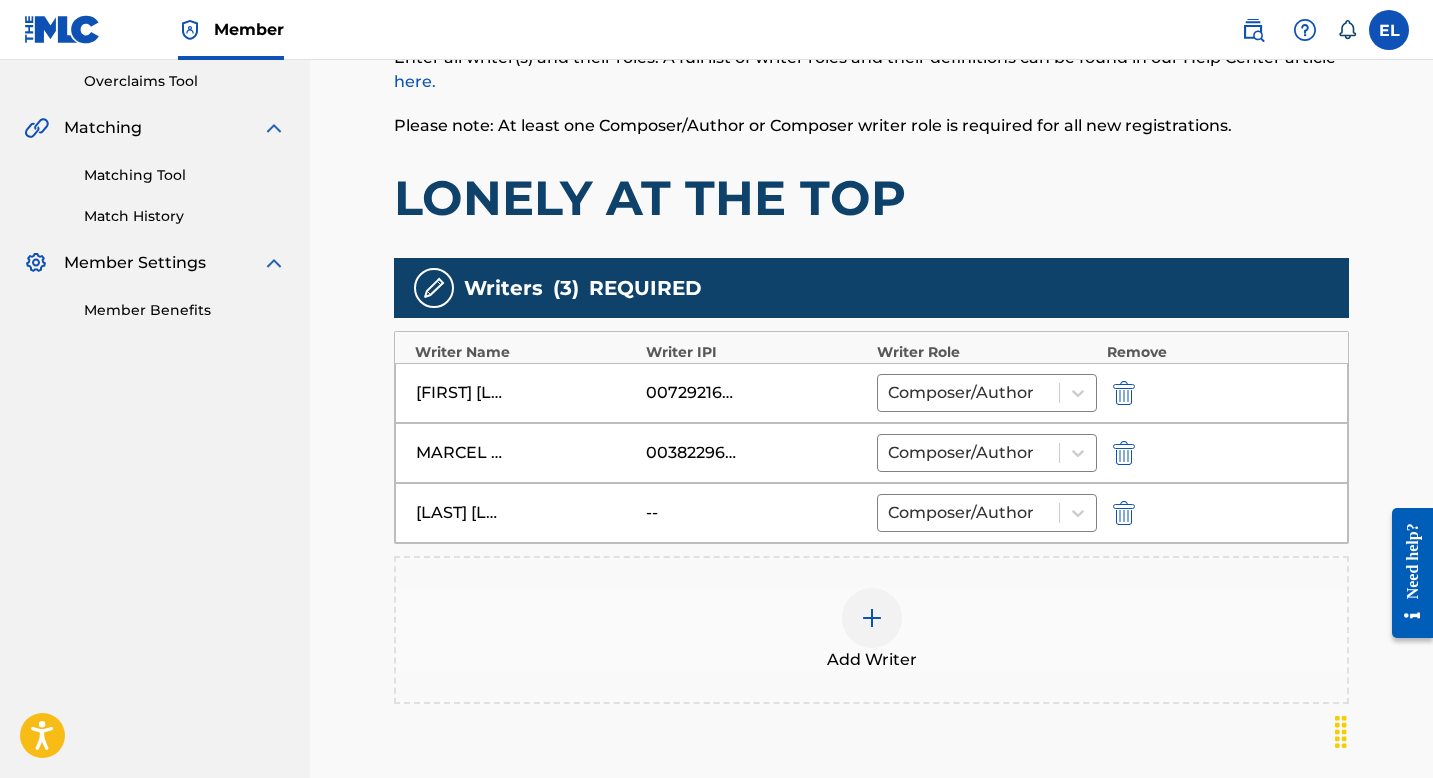 click at bounding box center (1124, 513) 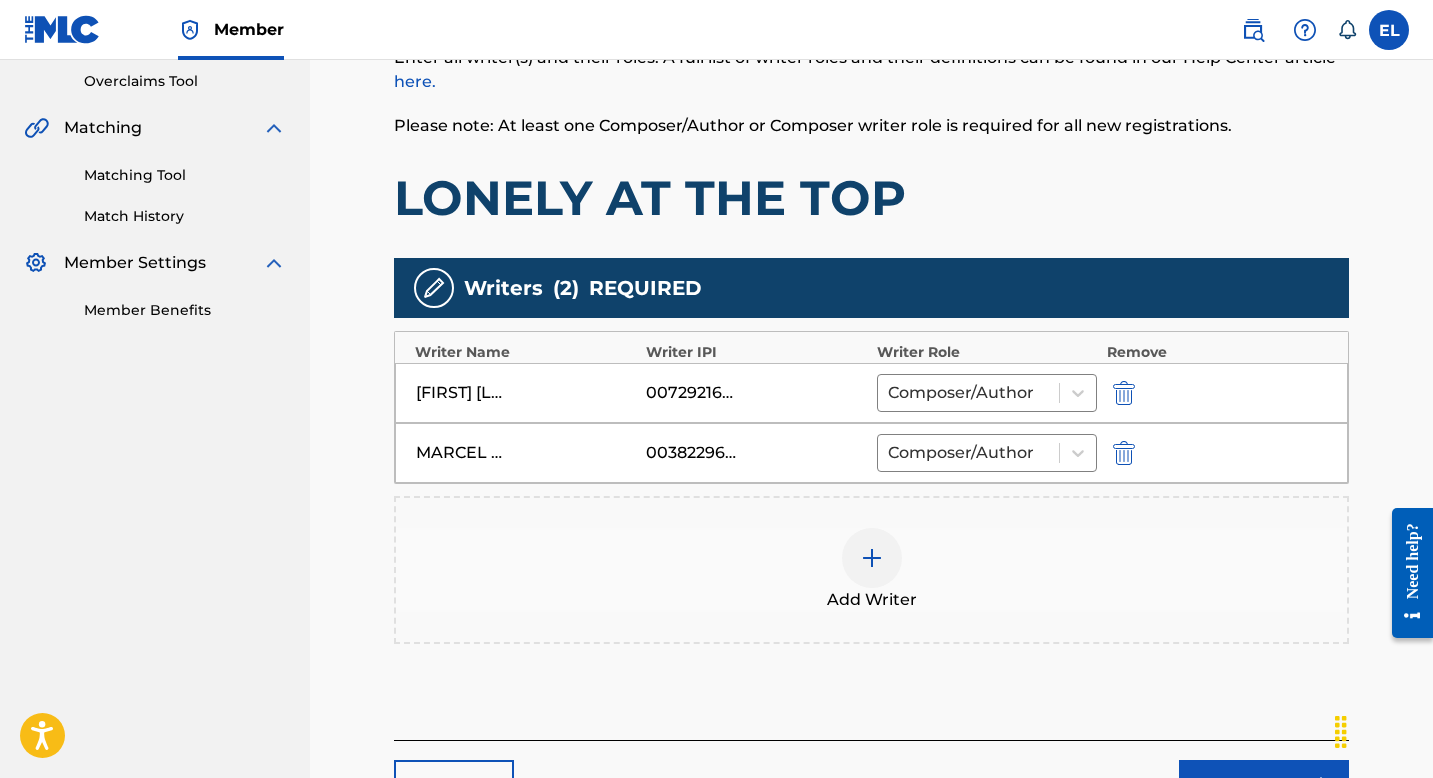 click at bounding box center [872, 558] 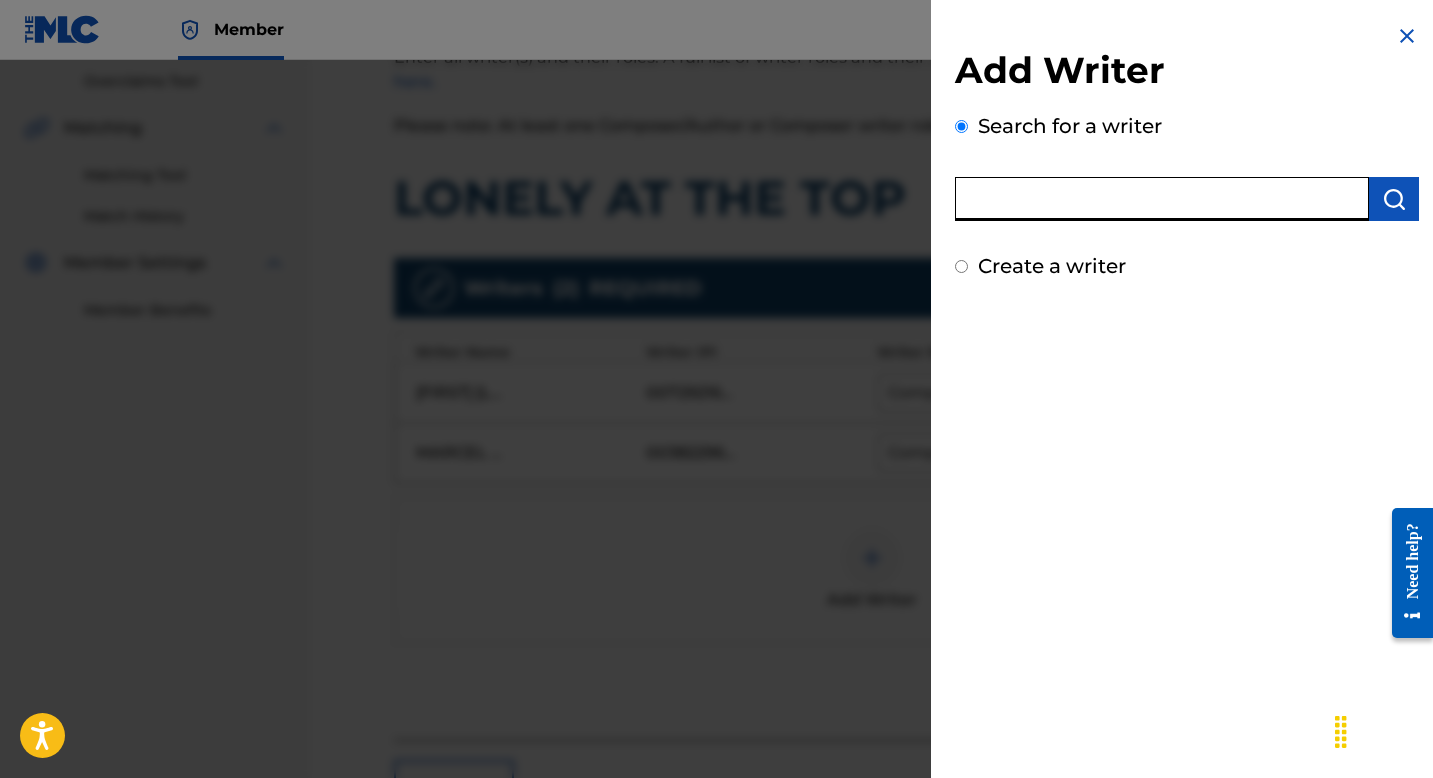 click at bounding box center [1162, 199] 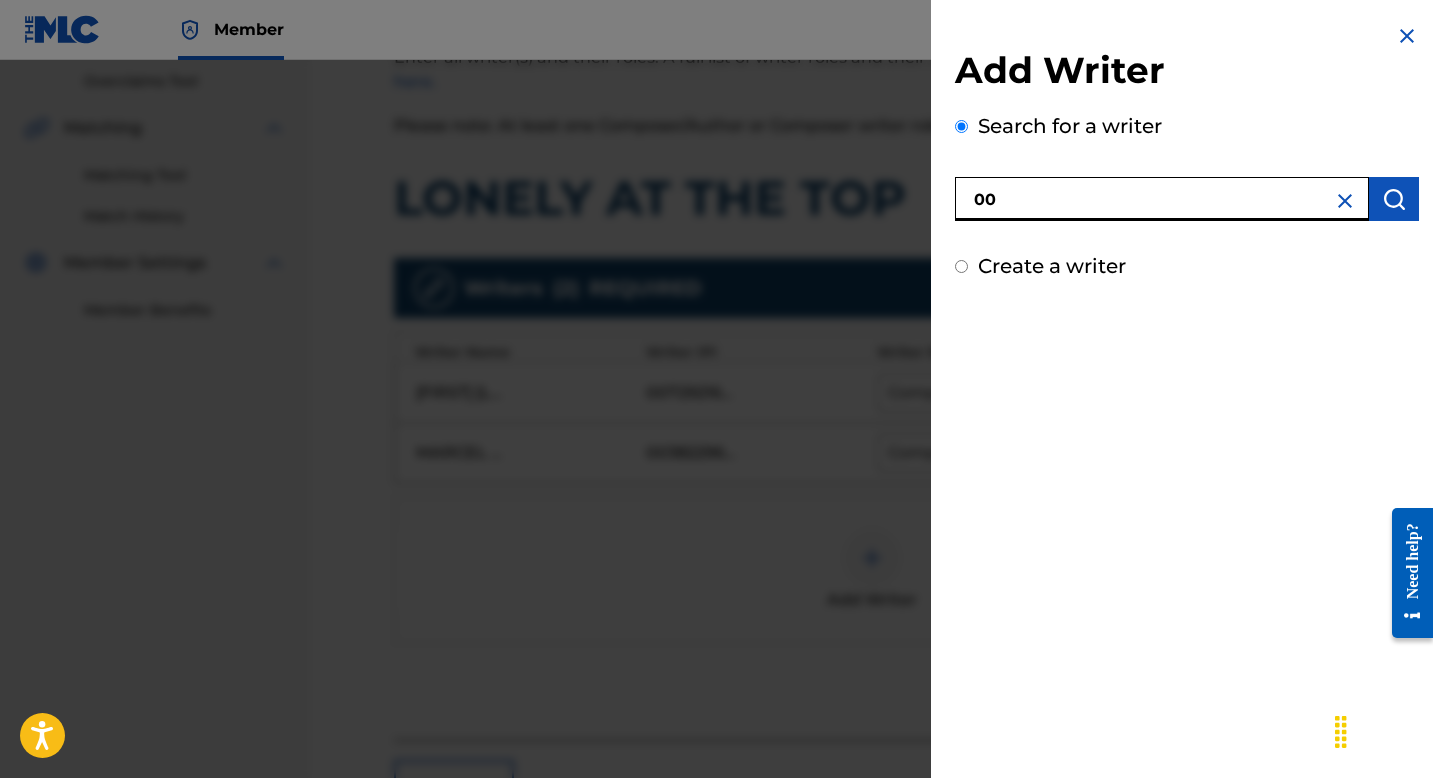 paste on "1056697133" 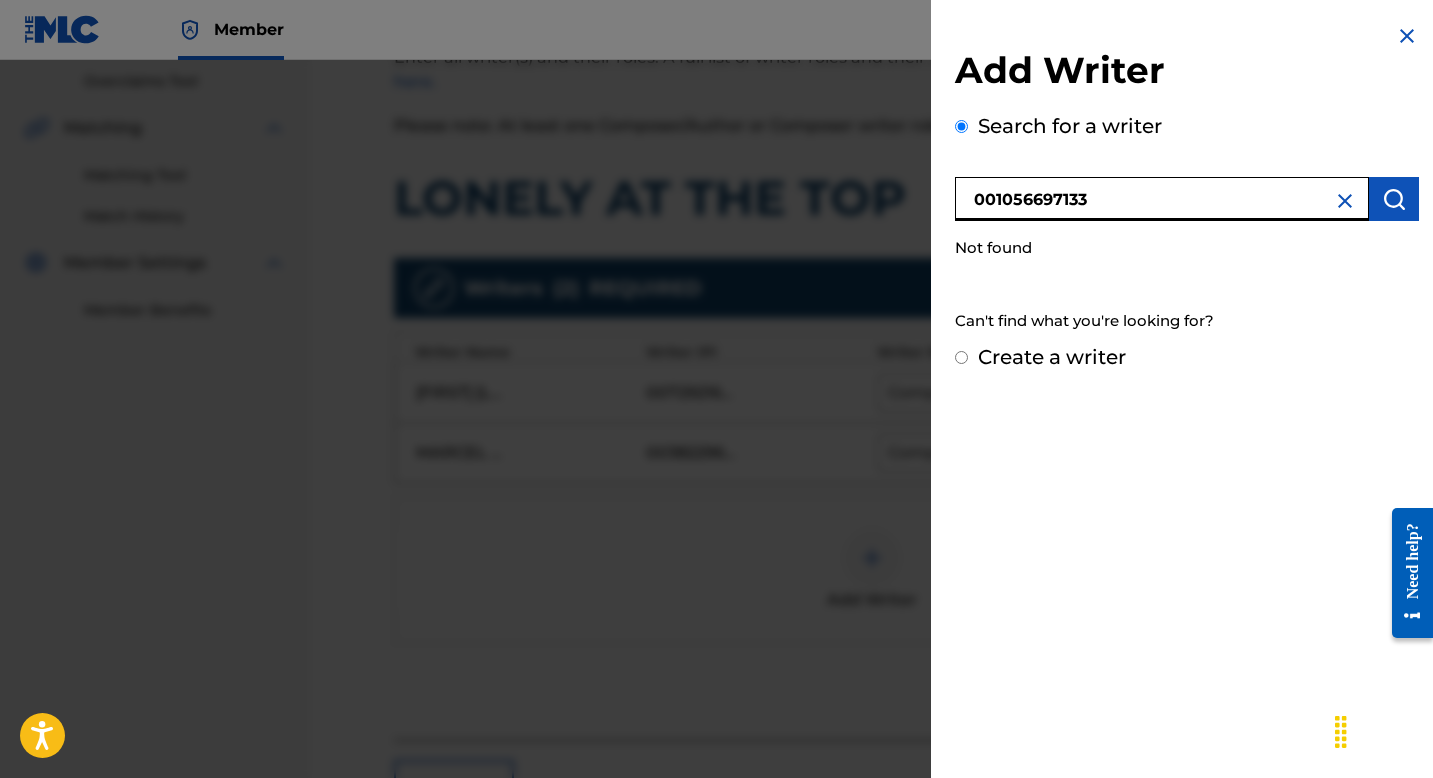click on "001056697133" at bounding box center (1162, 199) 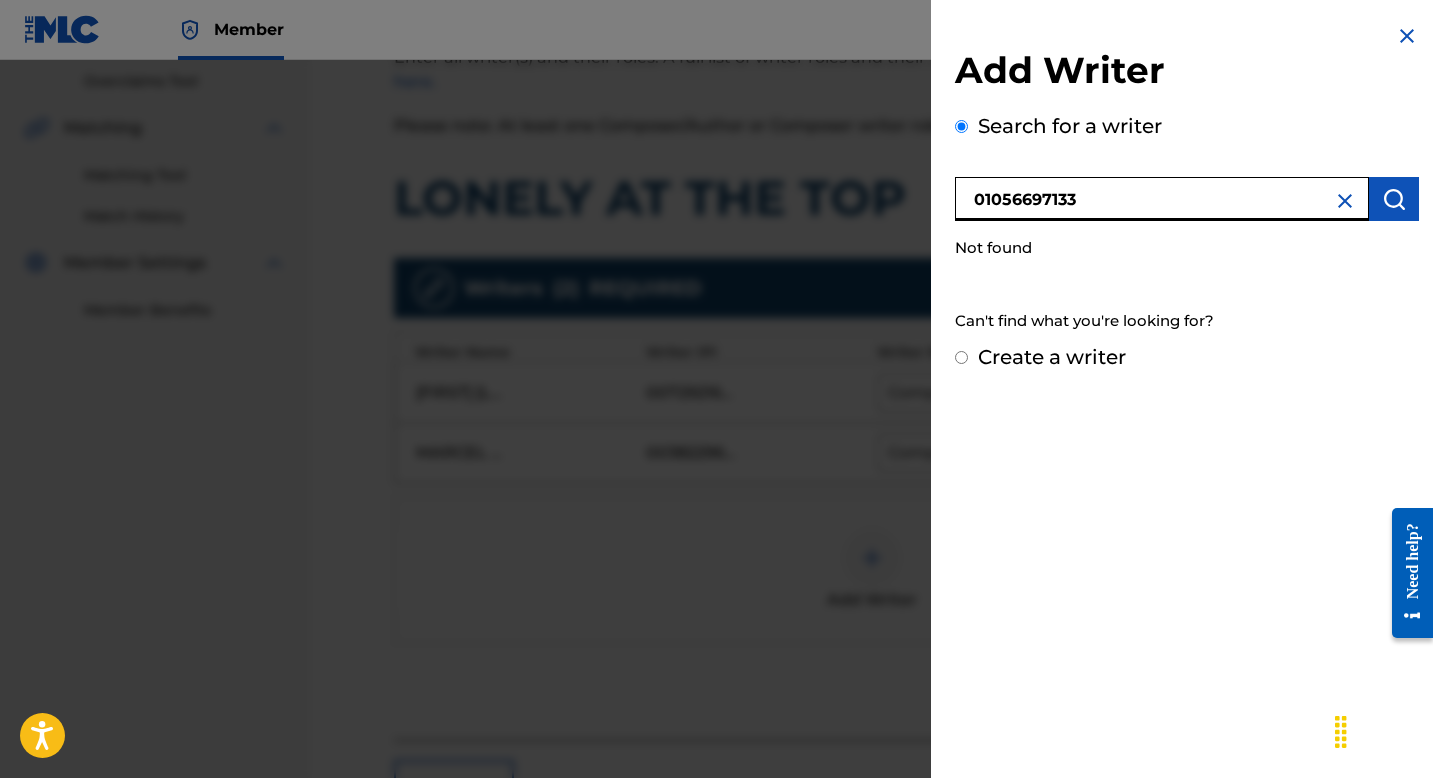 type on "01056697133" 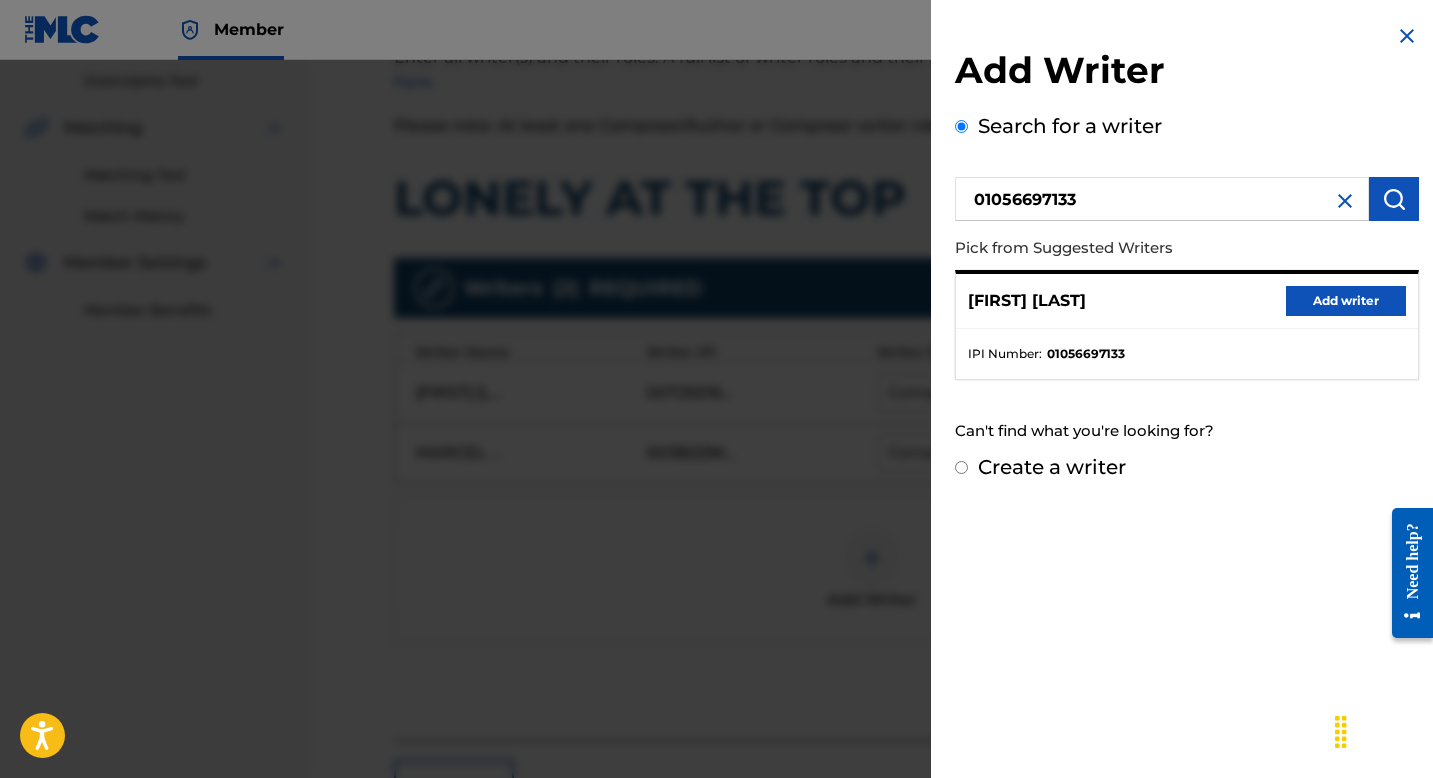 click on "Add writer" at bounding box center (1346, 301) 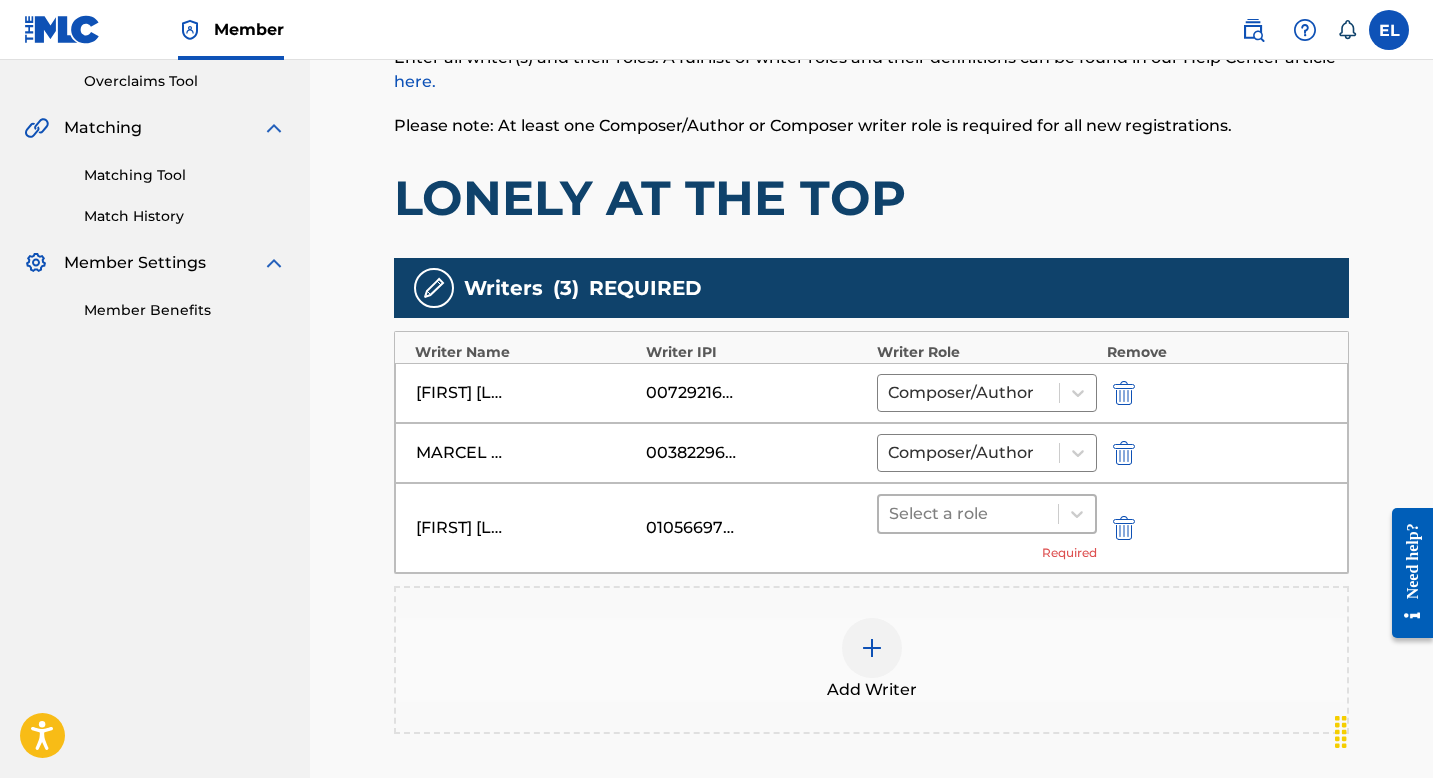 click at bounding box center [968, 514] 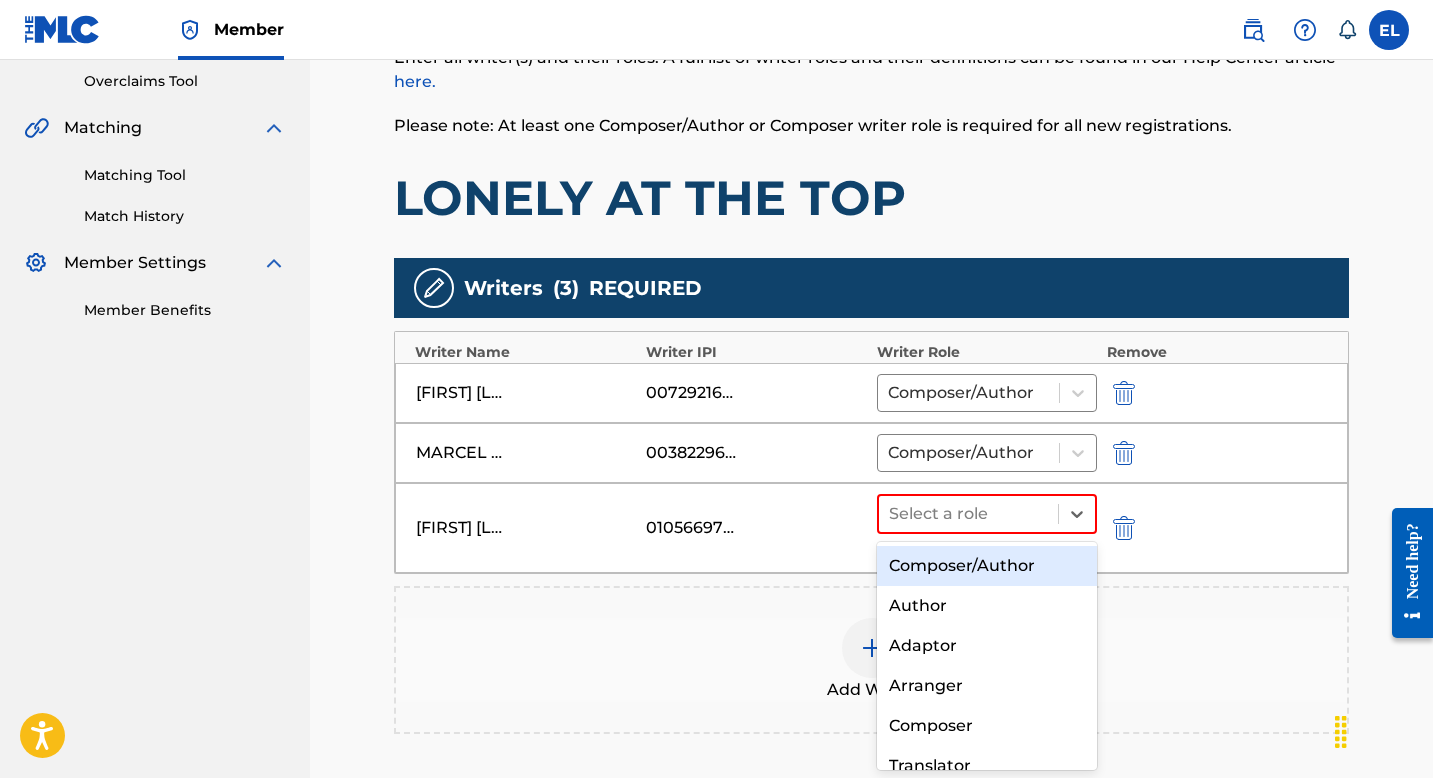 click on "Composer/Author" at bounding box center (987, 566) 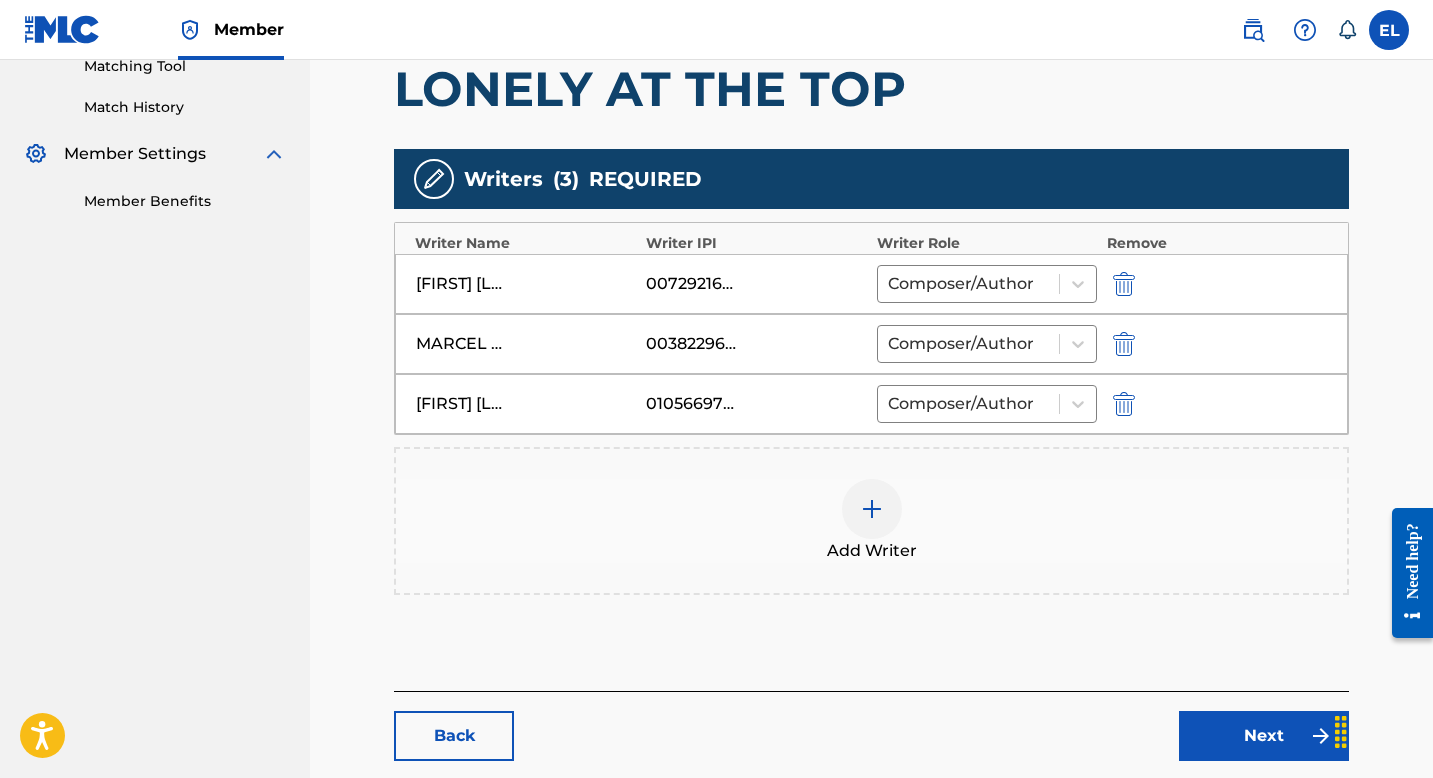 scroll, scrollTop: 606, scrollLeft: 0, axis: vertical 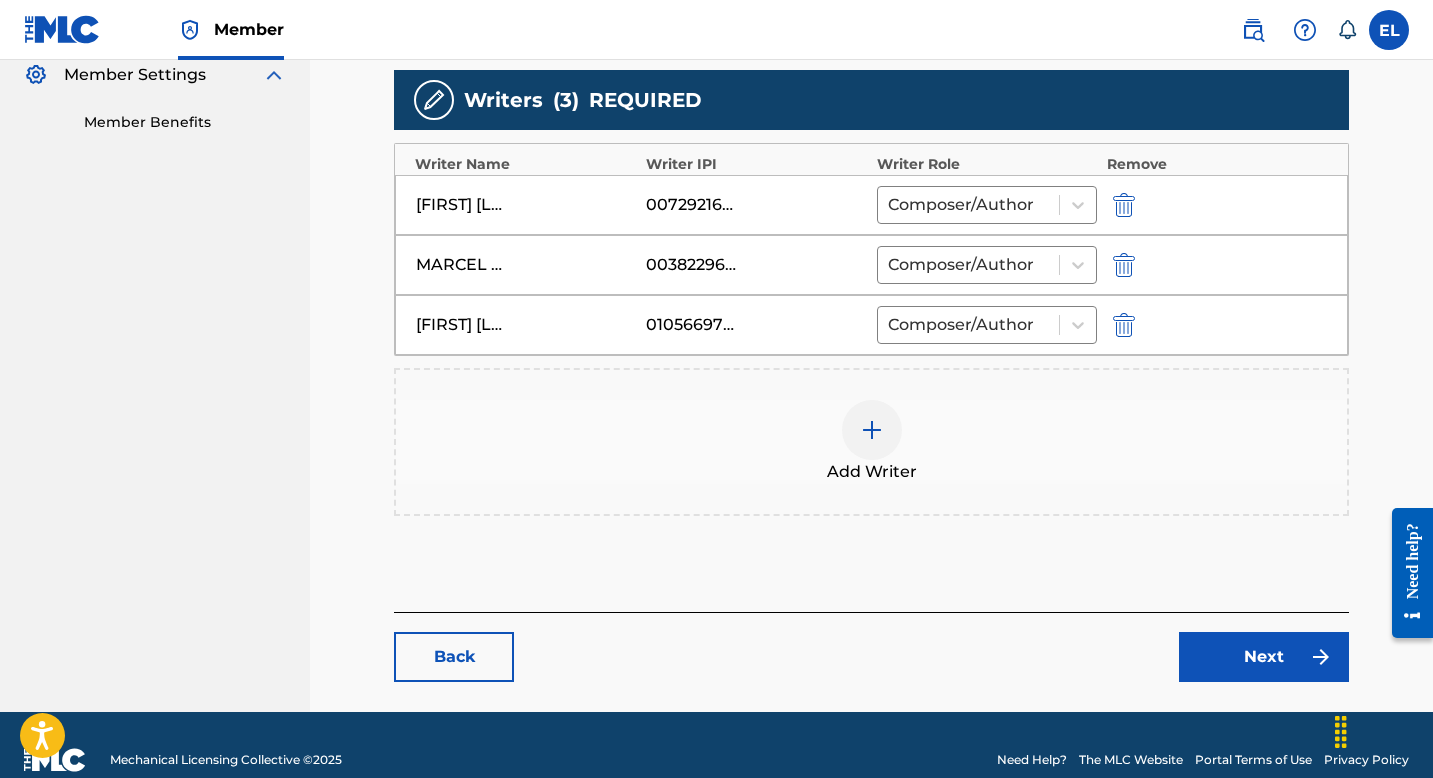 click on "Next" at bounding box center [1264, 657] 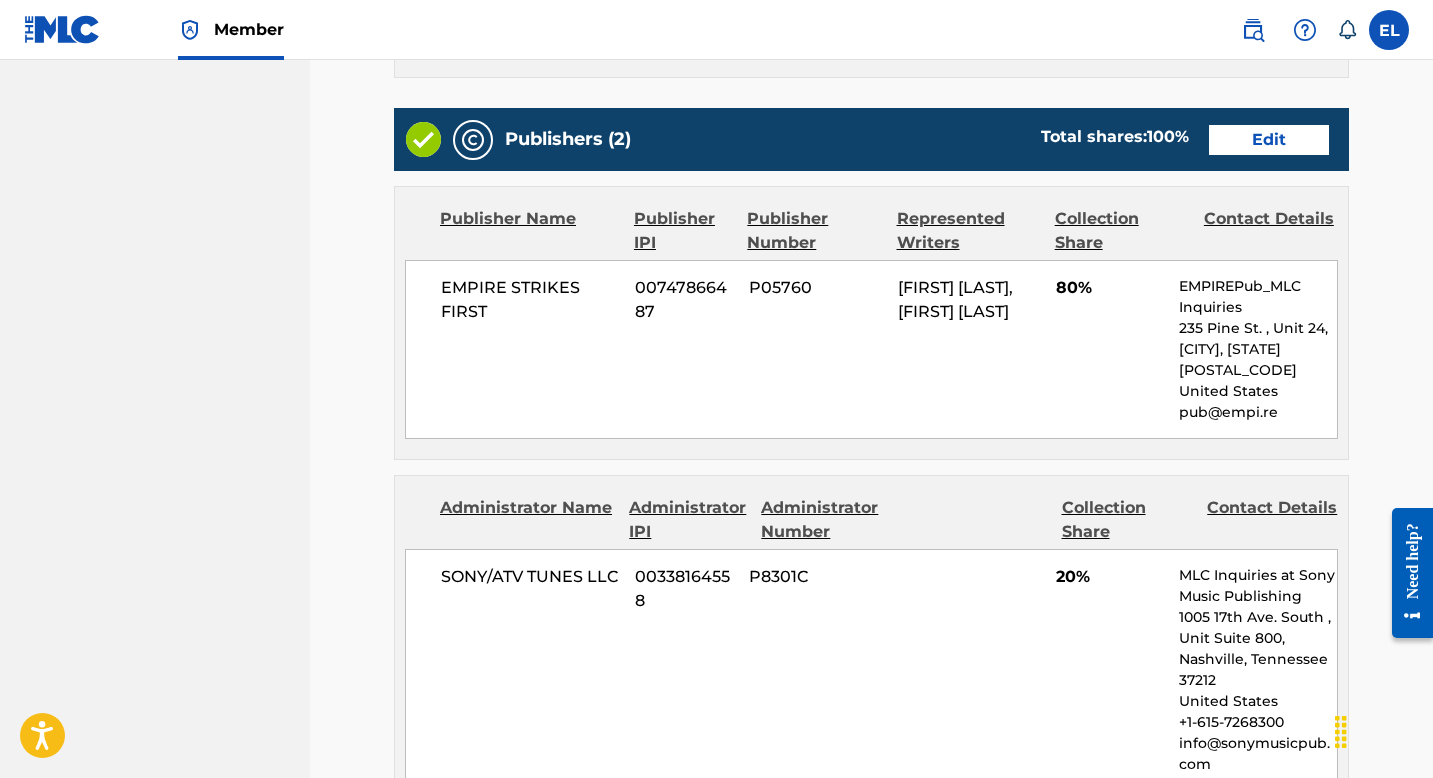 scroll, scrollTop: 723, scrollLeft: 0, axis: vertical 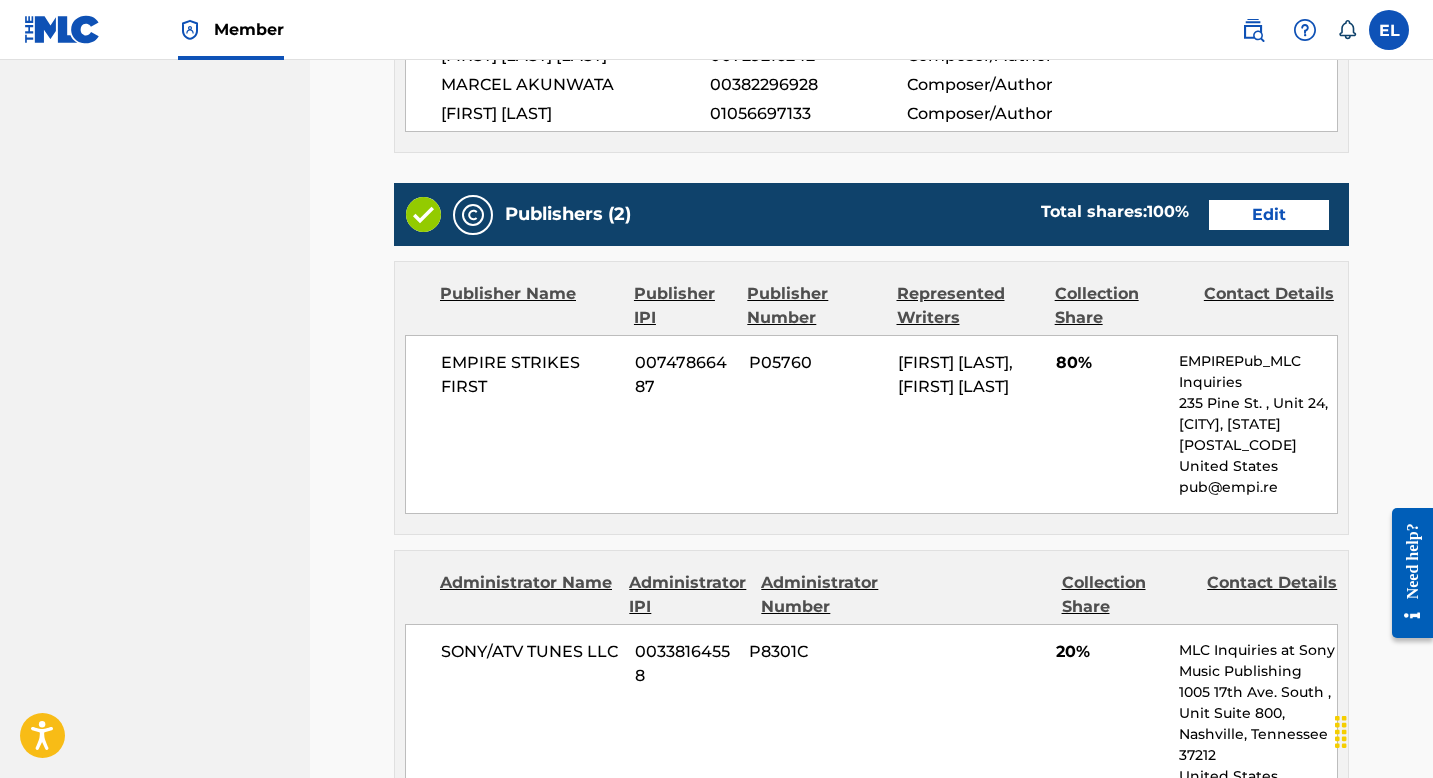 click on "Edit" at bounding box center (1269, 215) 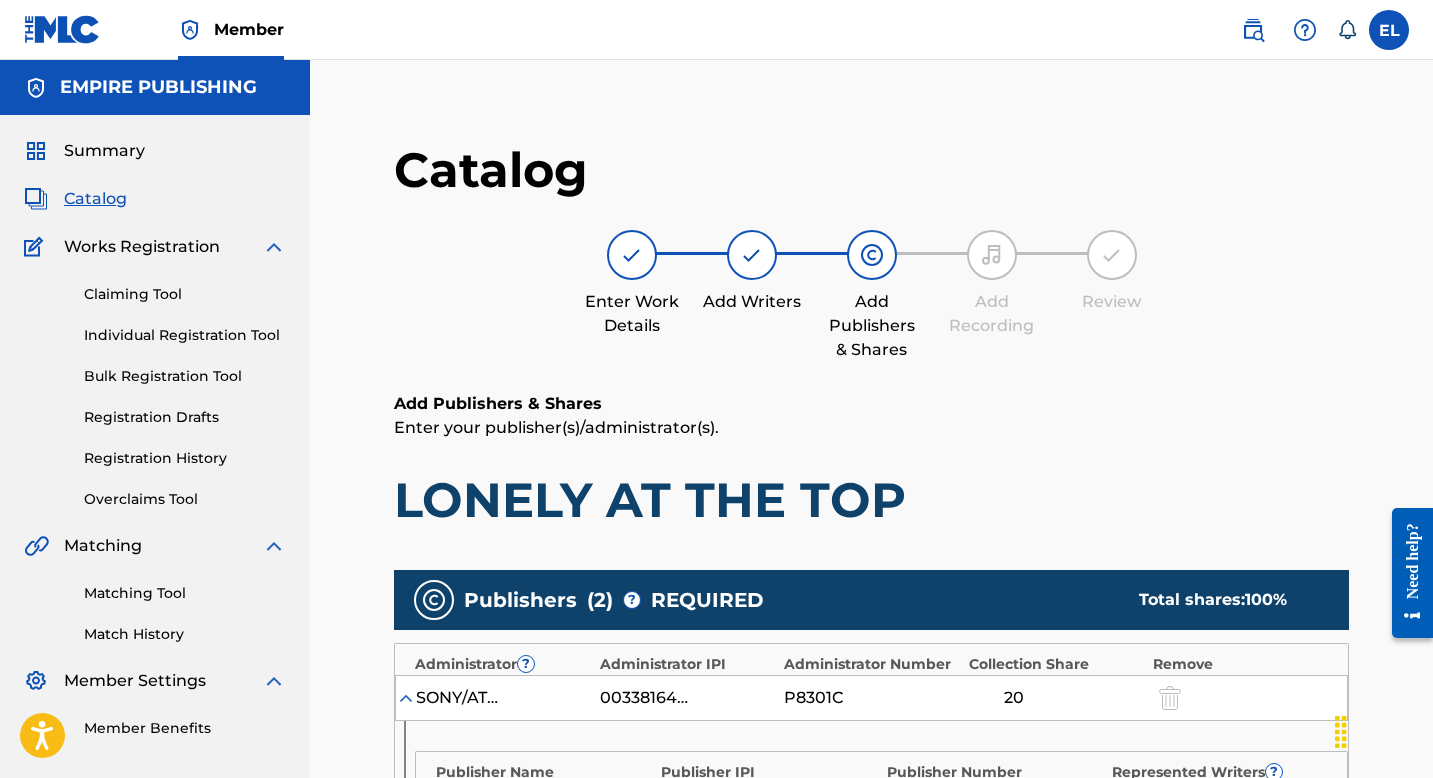 scroll, scrollTop: 662, scrollLeft: 0, axis: vertical 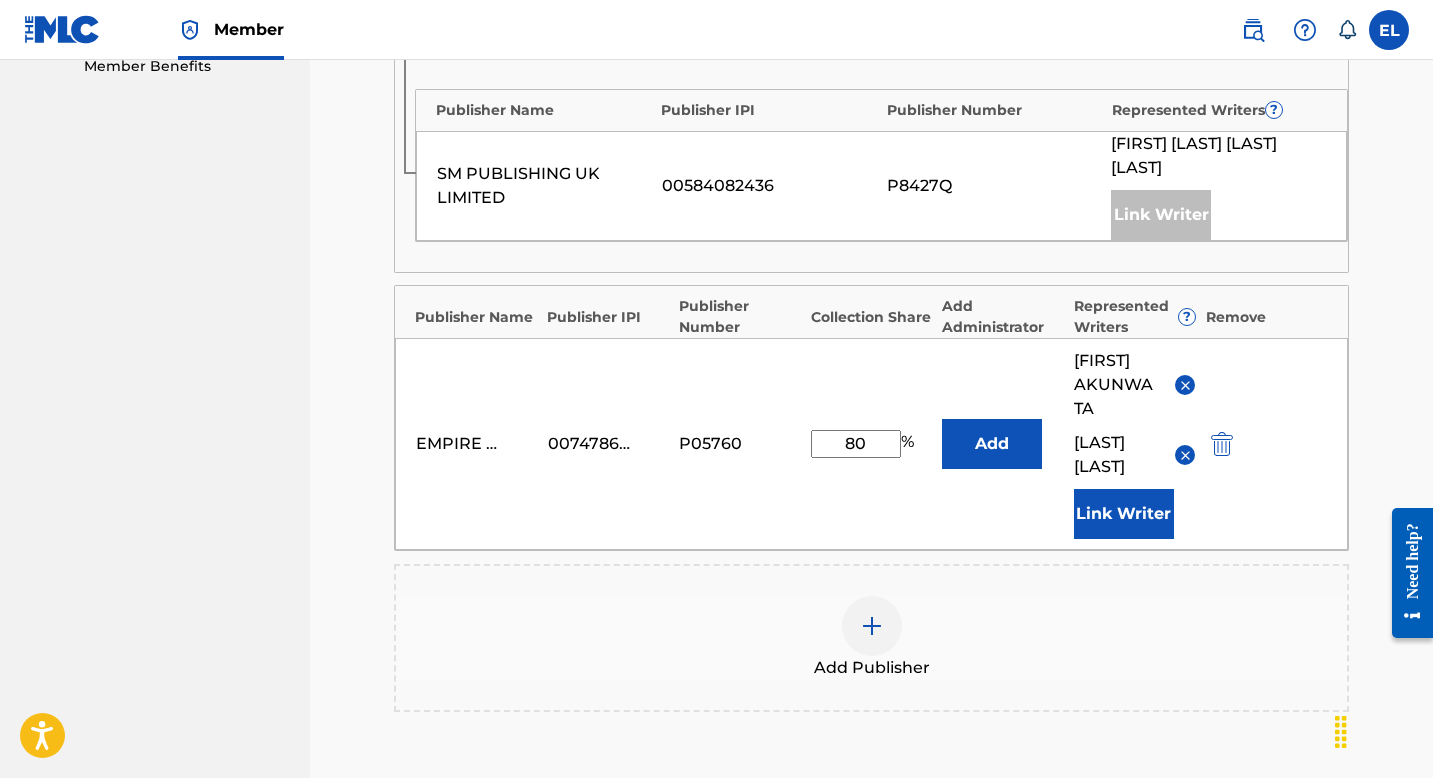 click at bounding box center (1185, 455) 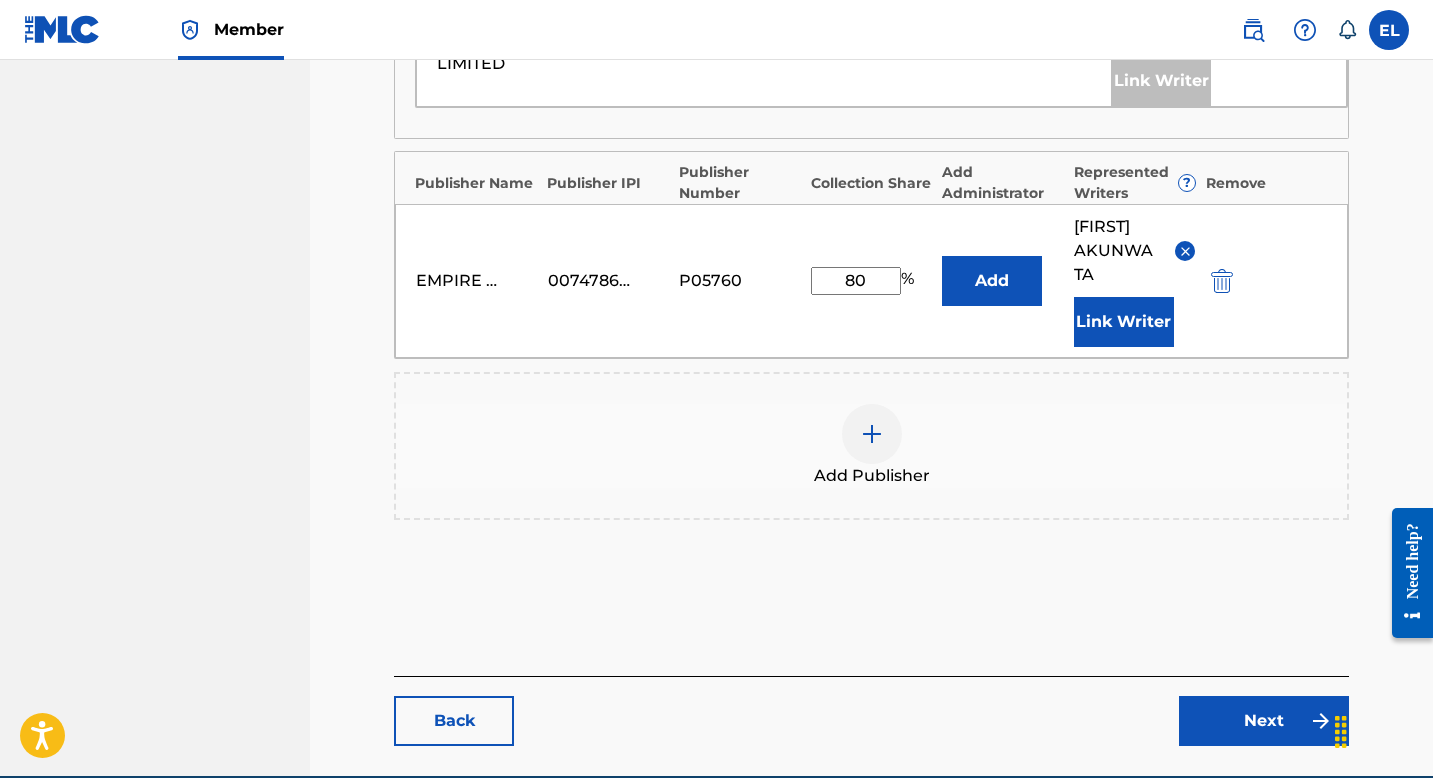 scroll, scrollTop: 889, scrollLeft: 0, axis: vertical 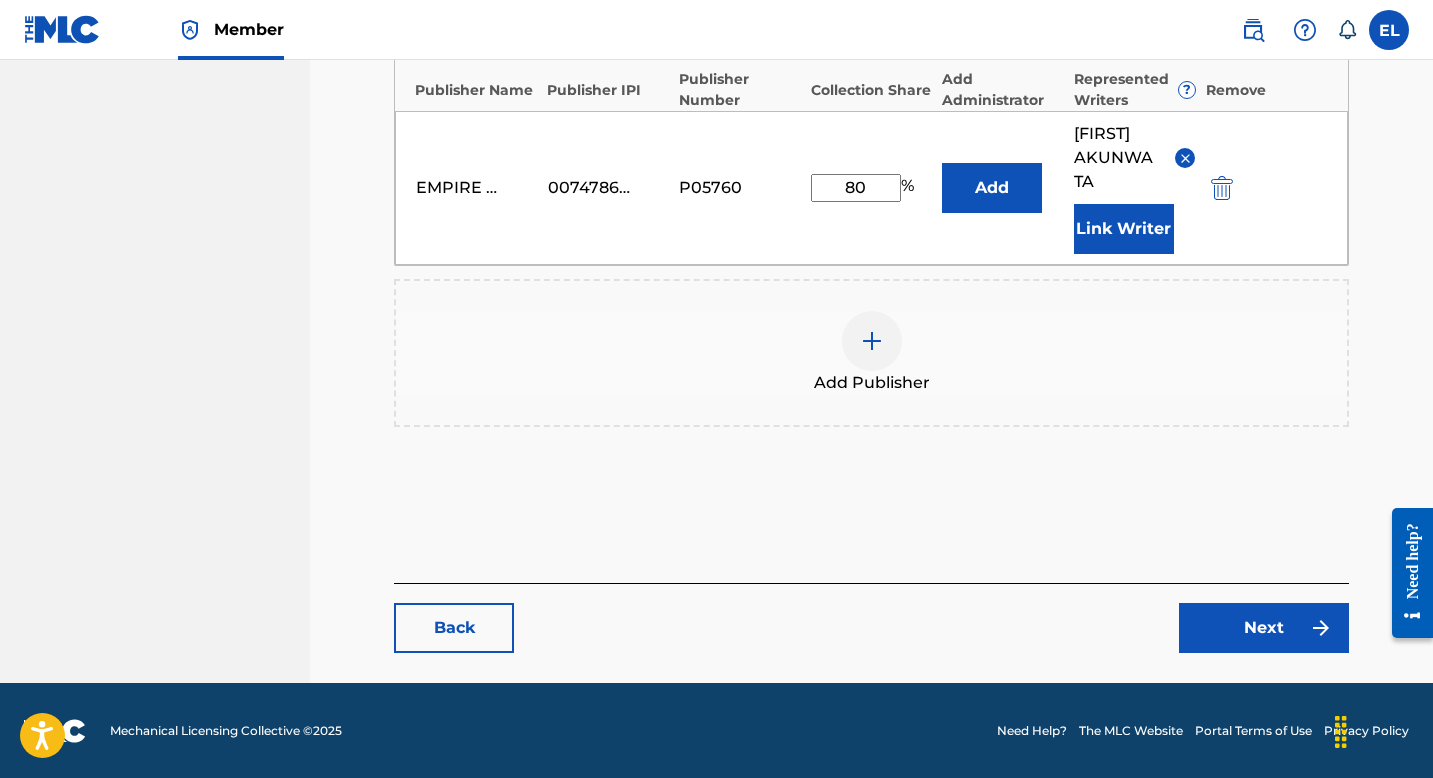 click on "Next" at bounding box center [1264, 628] 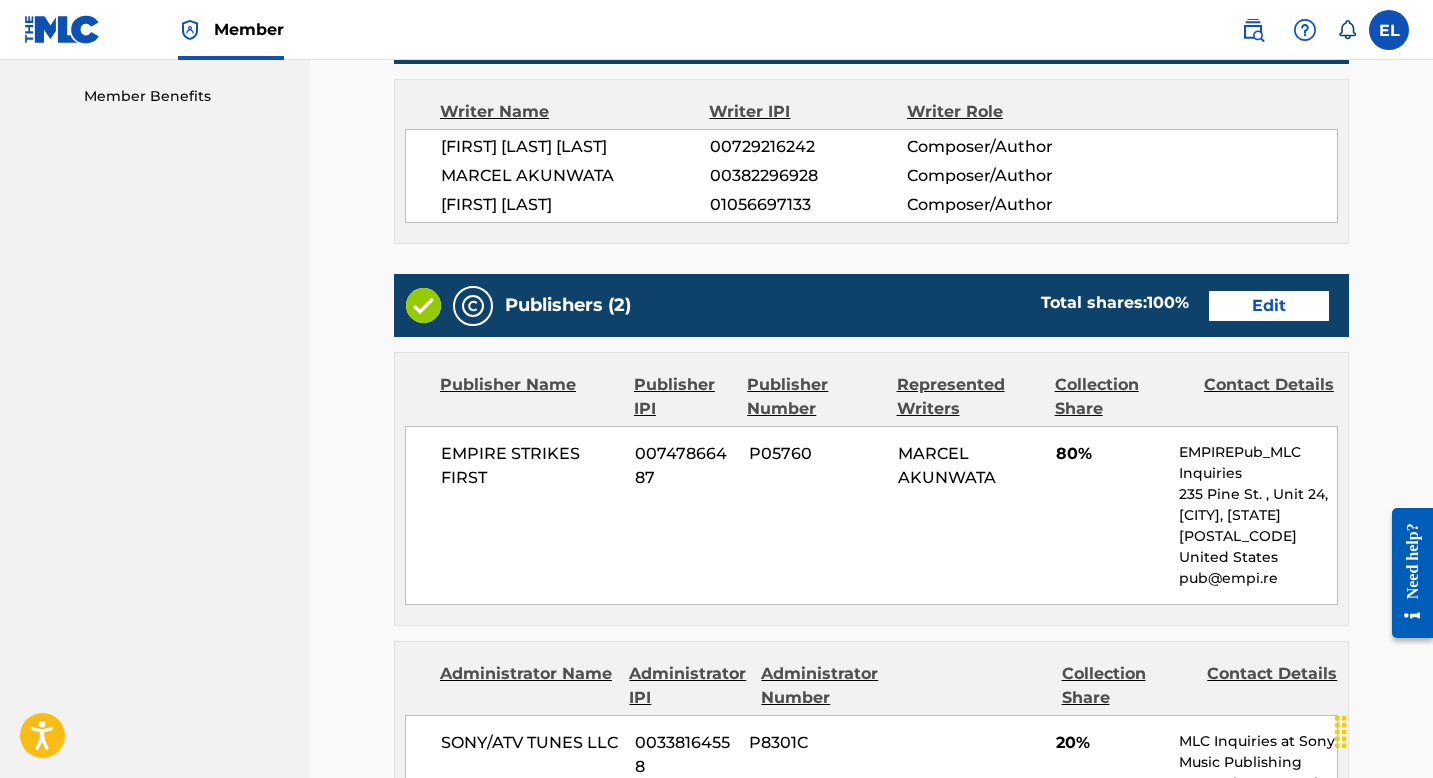 scroll, scrollTop: 585, scrollLeft: 0, axis: vertical 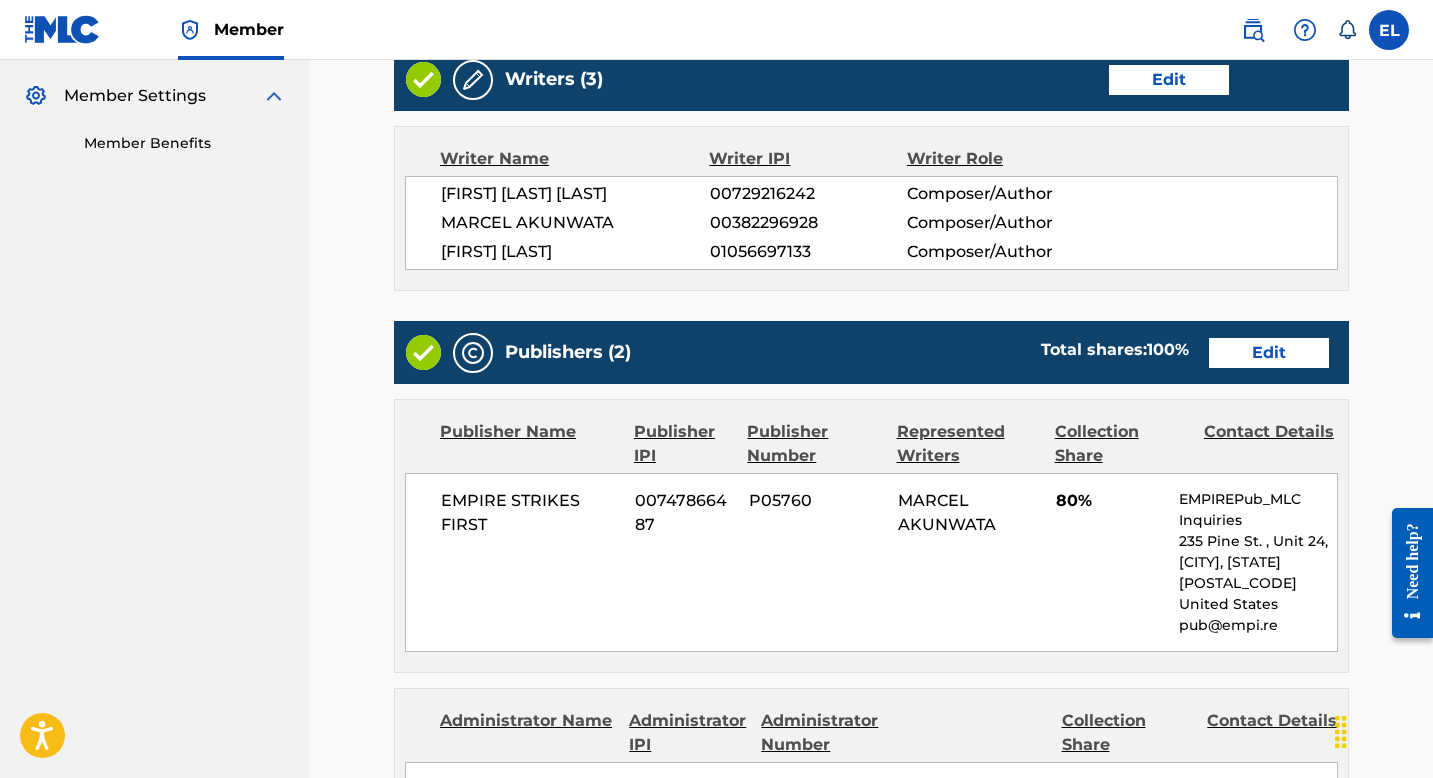click on "Edit" at bounding box center [1269, 353] 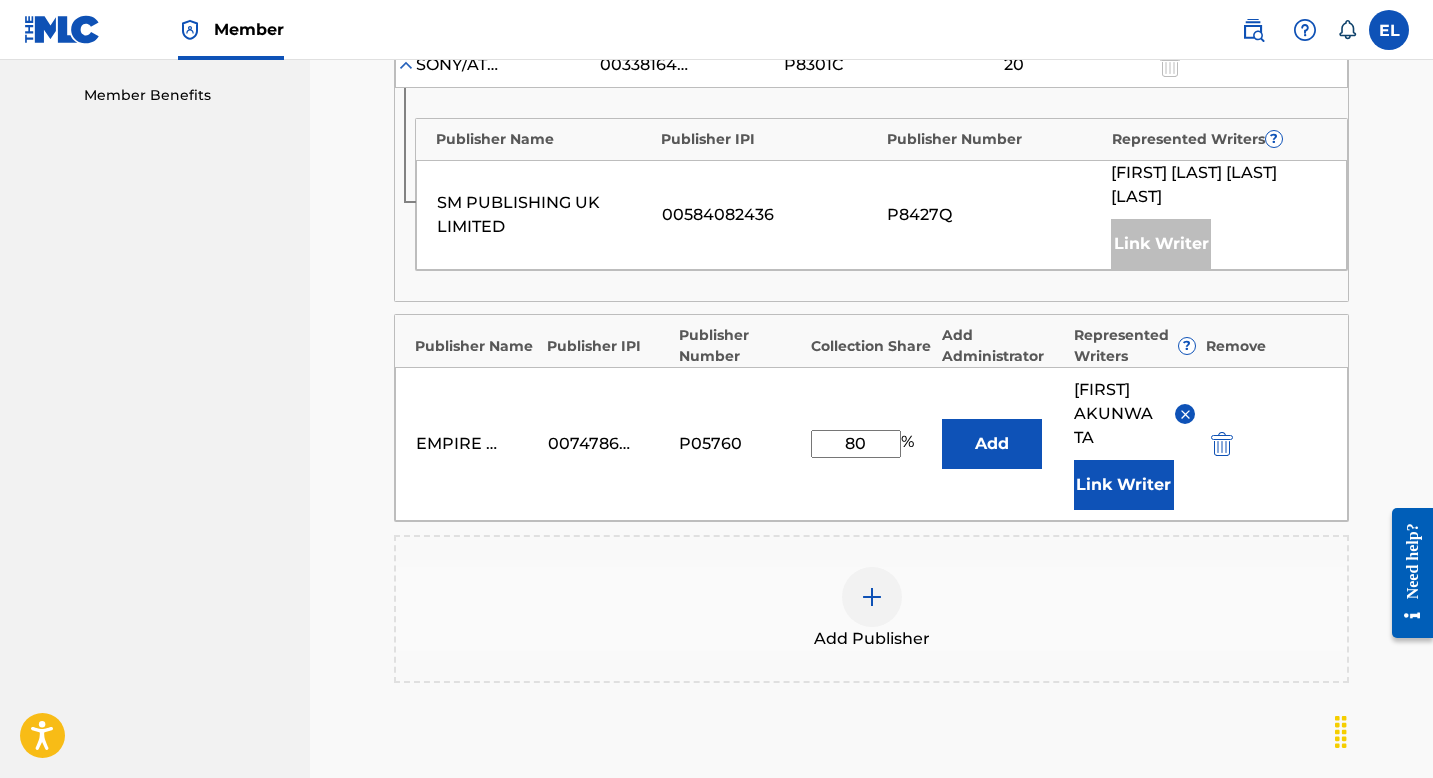 scroll, scrollTop: 707, scrollLeft: 0, axis: vertical 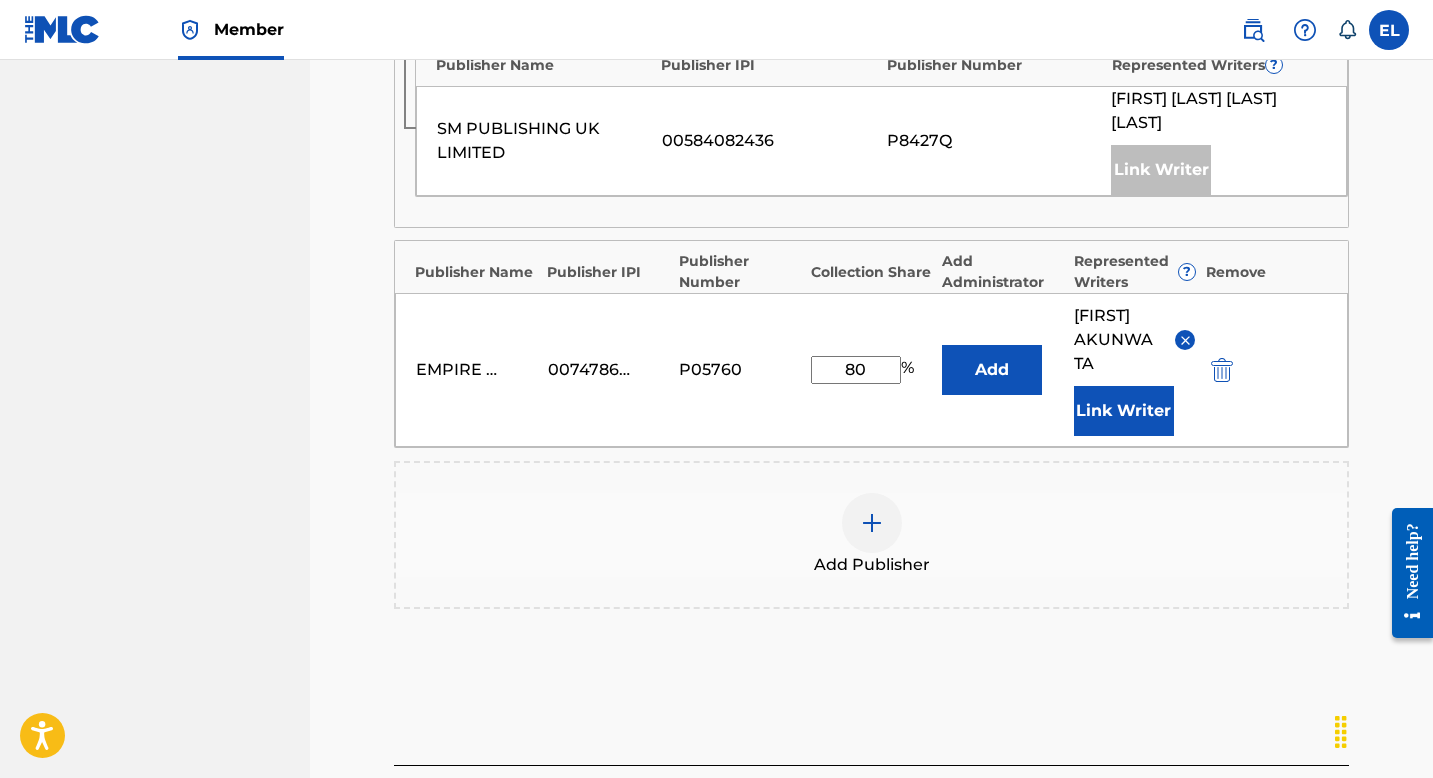 click on "Link Writer" at bounding box center [1124, 411] 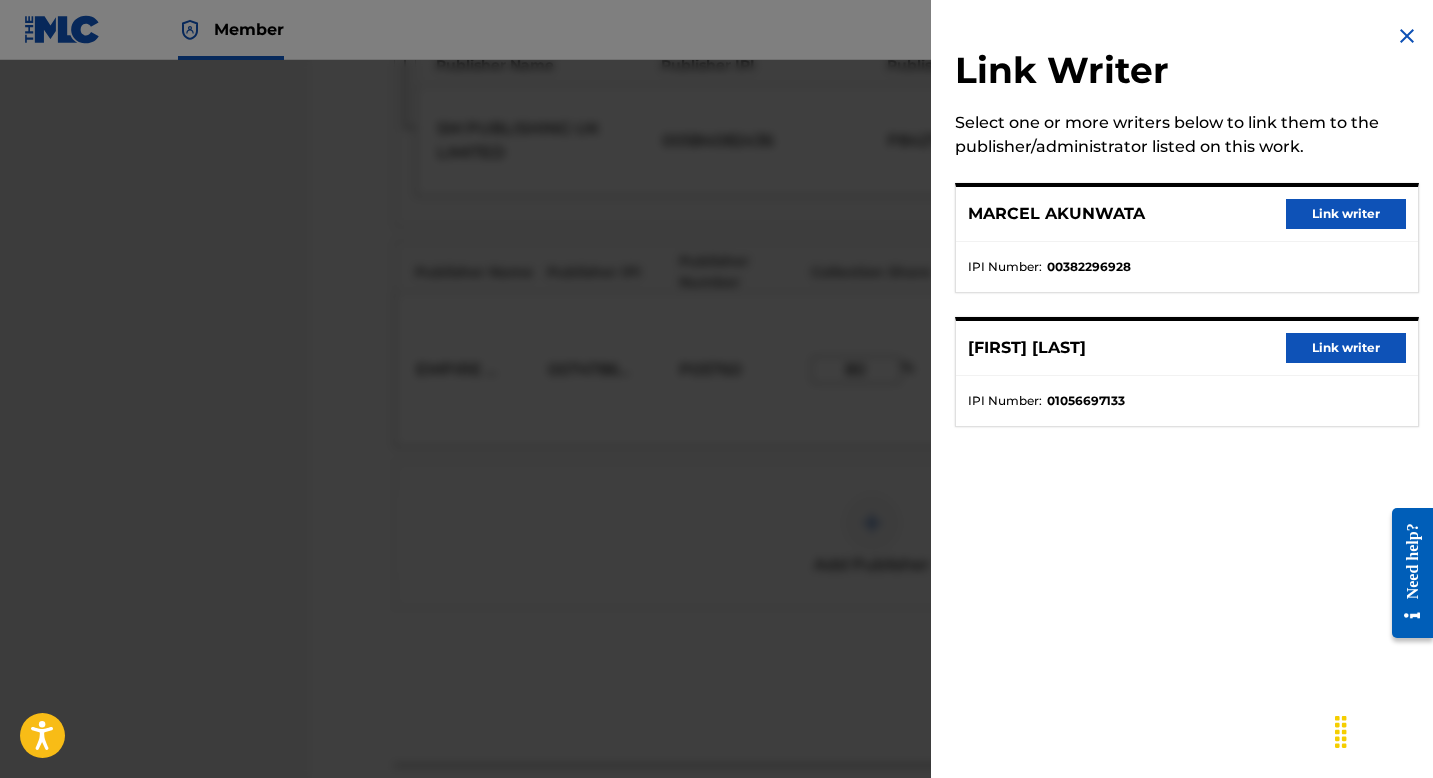 click on "Link writer" at bounding box center (1346, 348) 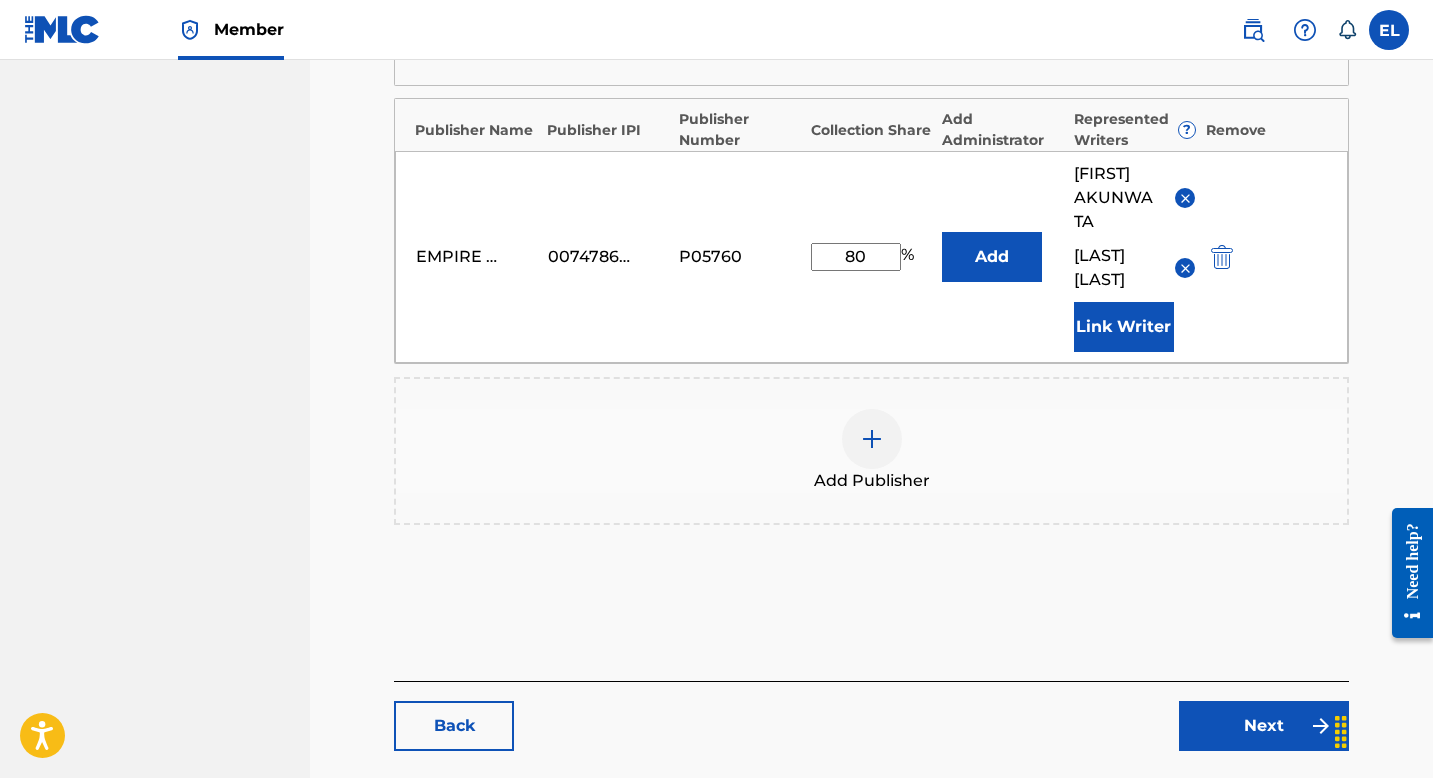 scroll, scrollTop: 947, scrollLeft: 0, axis: vertical 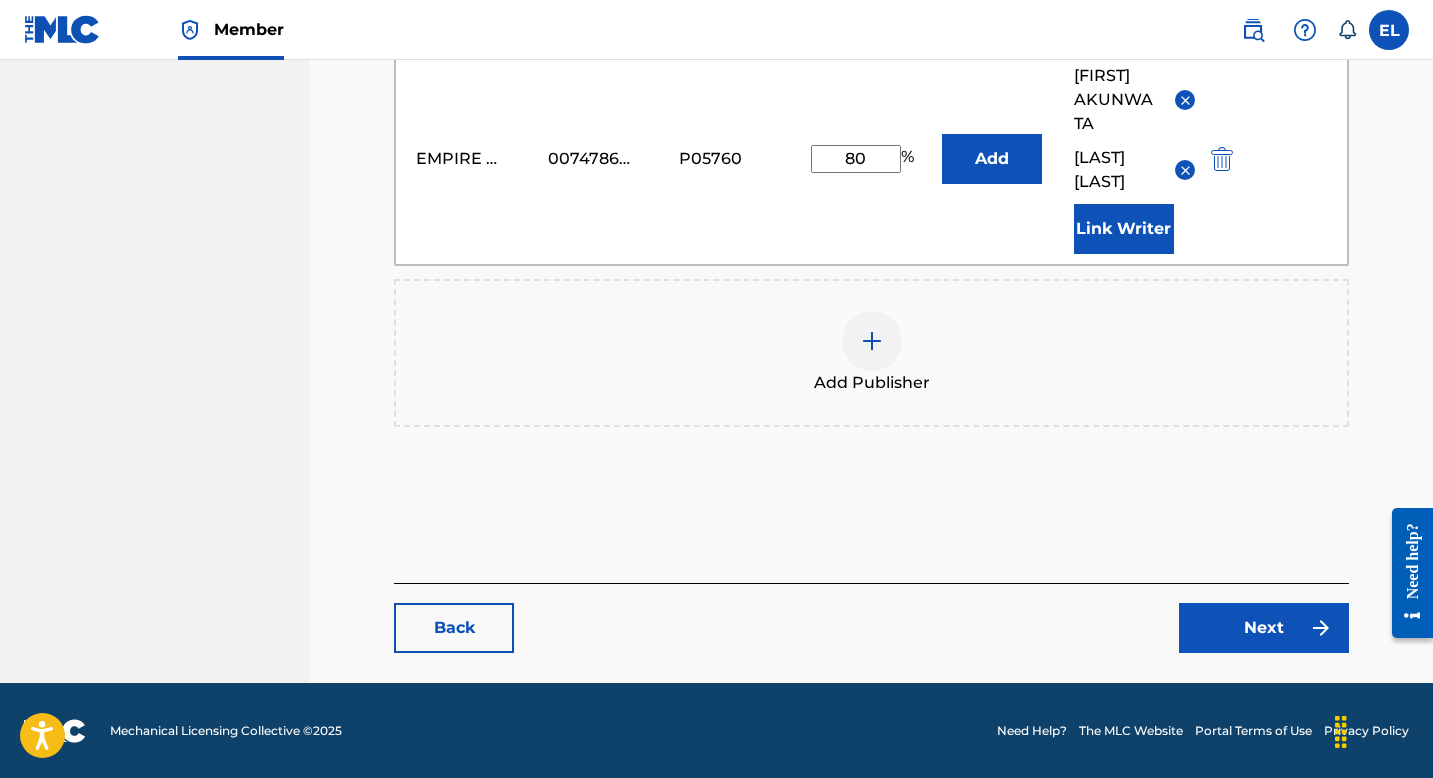 click on "Next" at bounding box center (1264, 628) 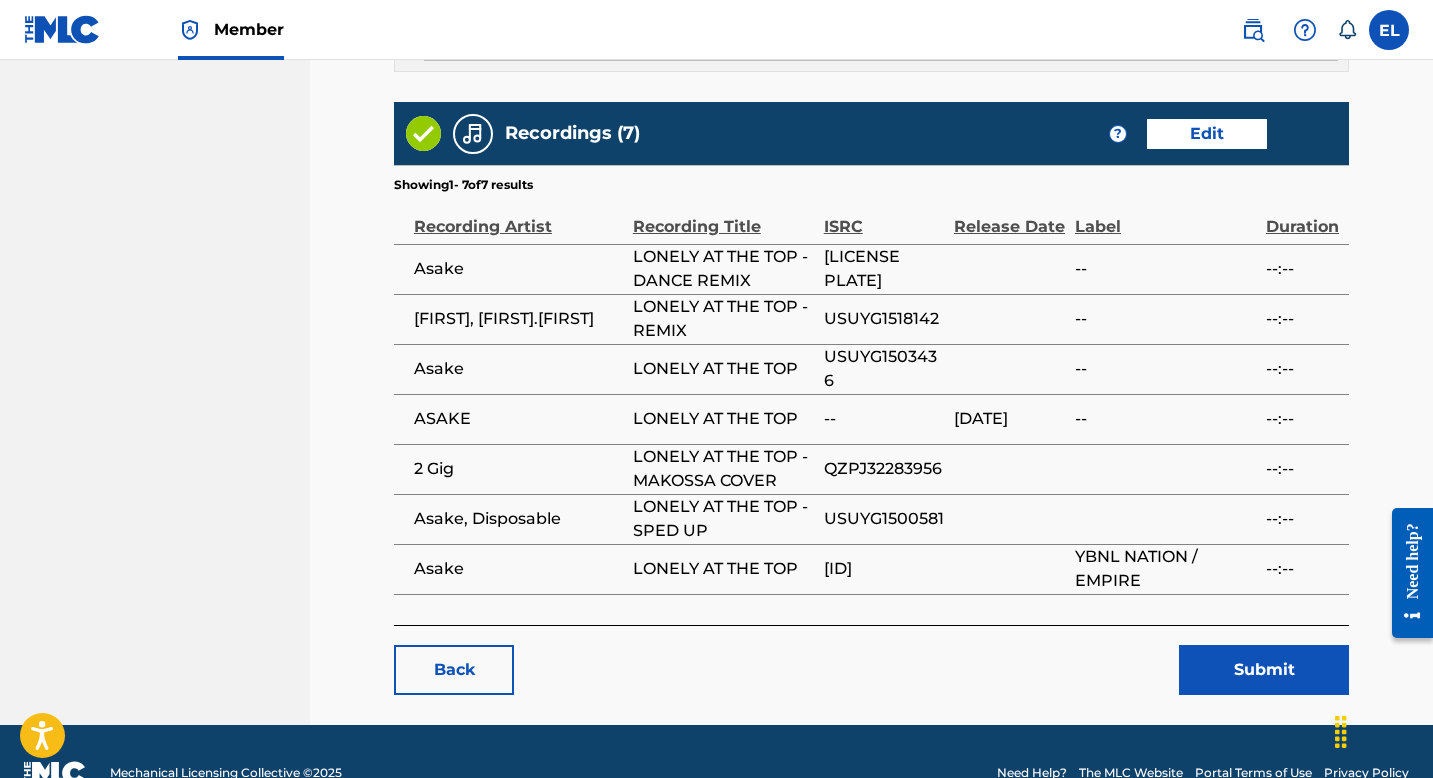 scroll, scrollTop: 1520, scrollLeft: 0, axis: vertical 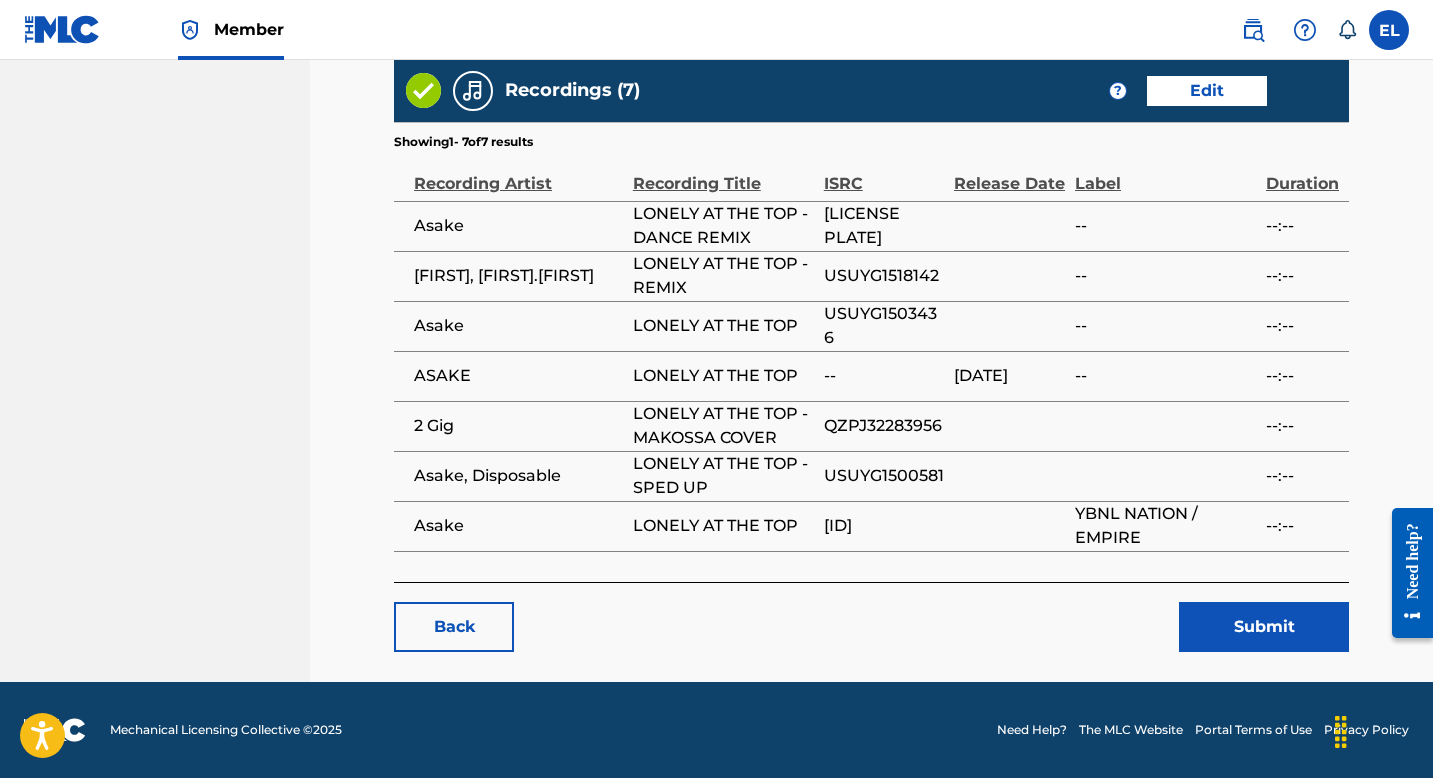 click on "Submit" at bounding box center [1264, 627] 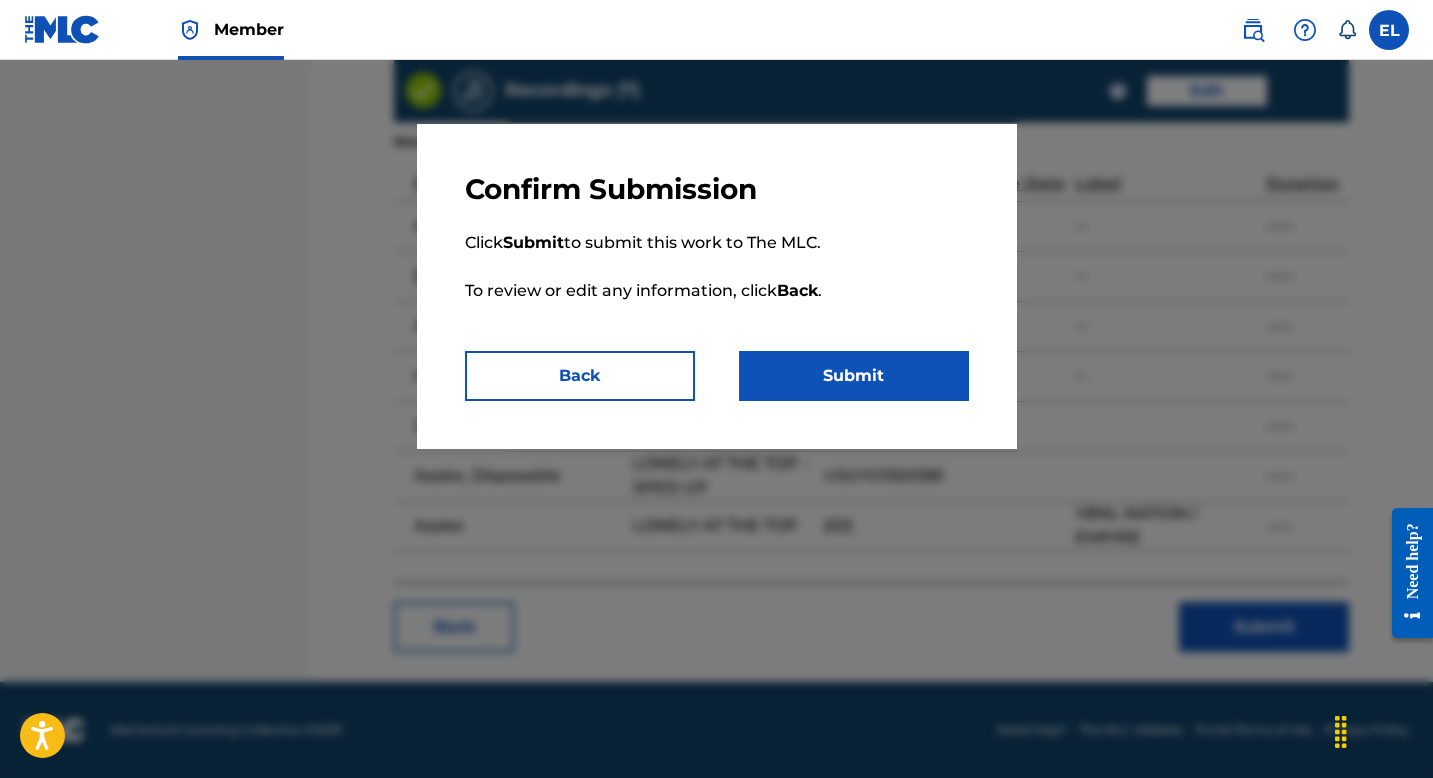 click on "Submit" at bounding box center (854, 376) 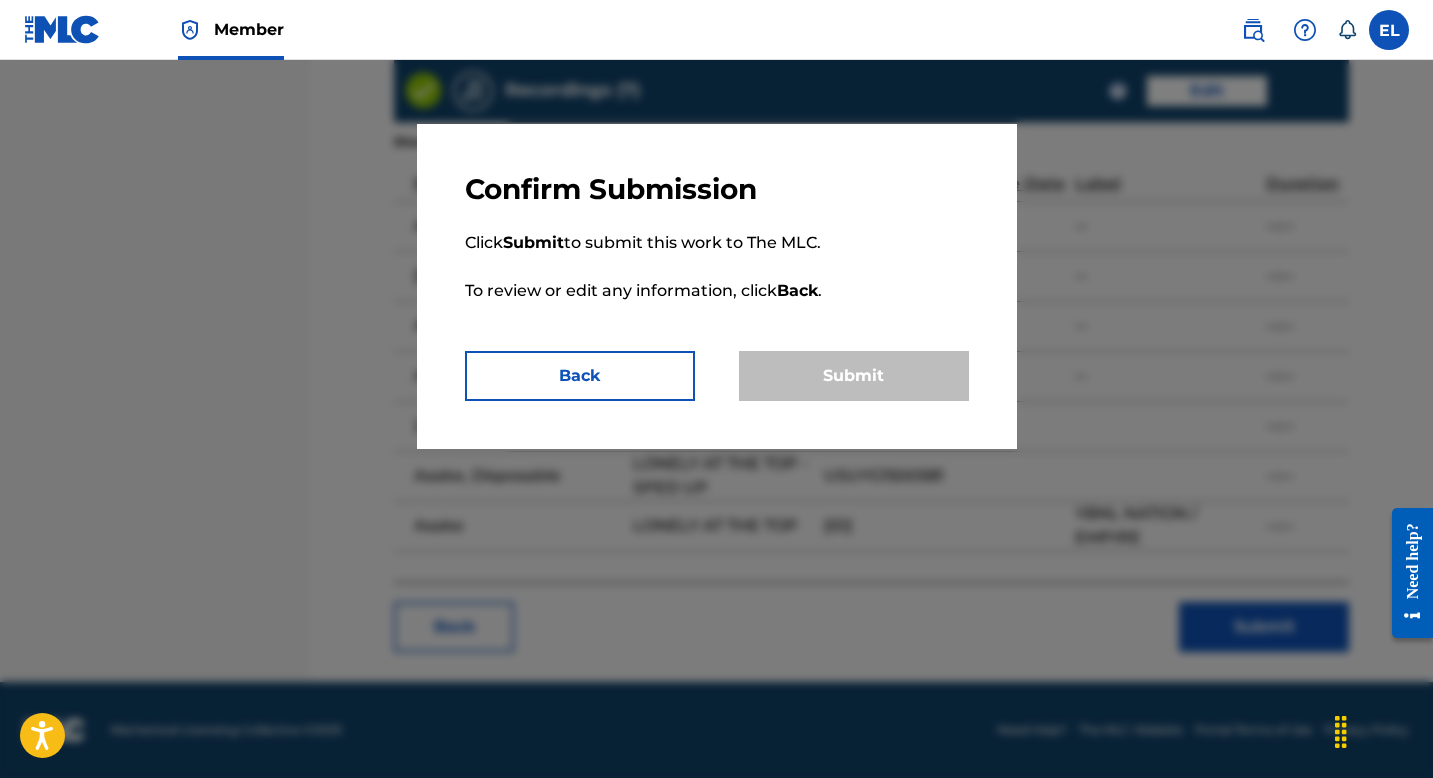 scroll, scrollTop: 0, scrollLeft: 0, axis: both 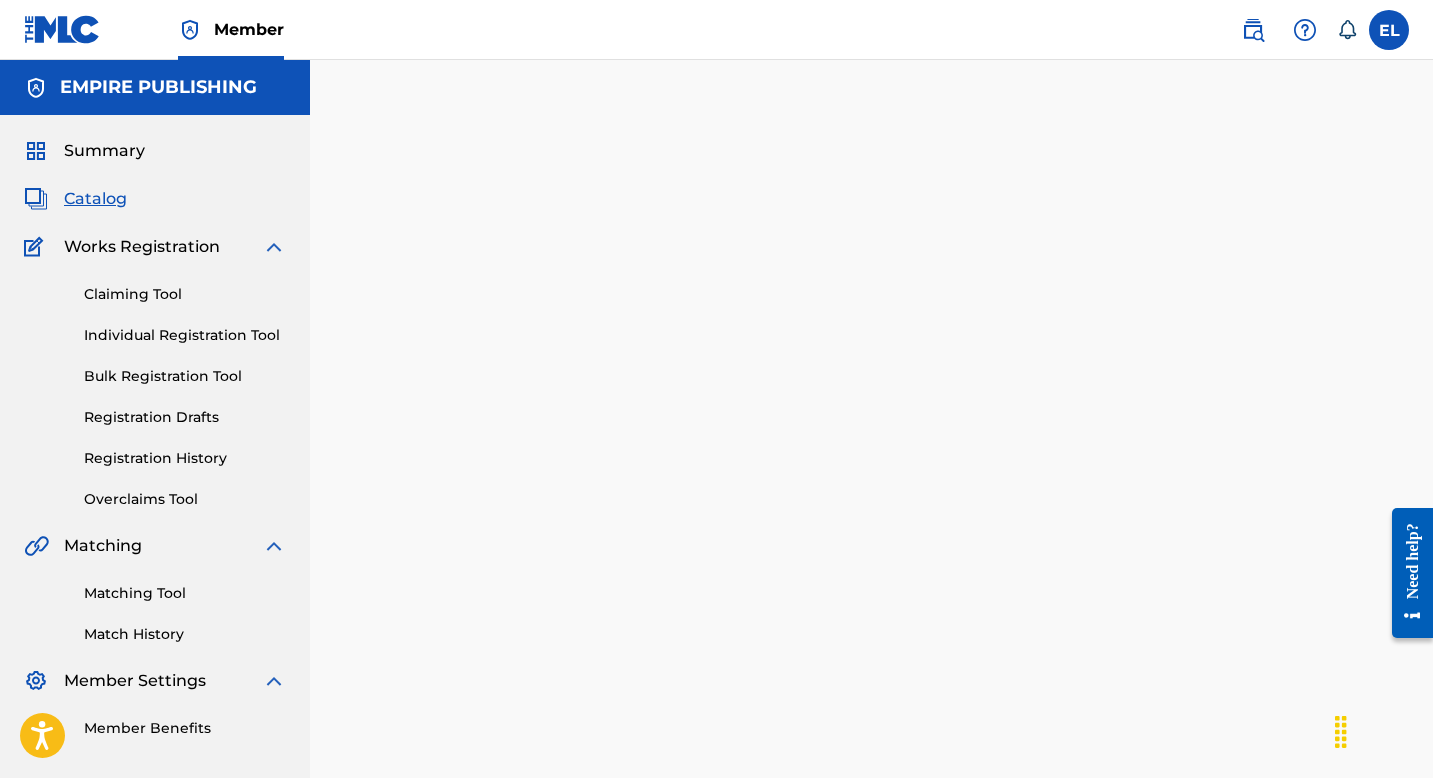 click on "Catalog" at bounding box center [95, 199] 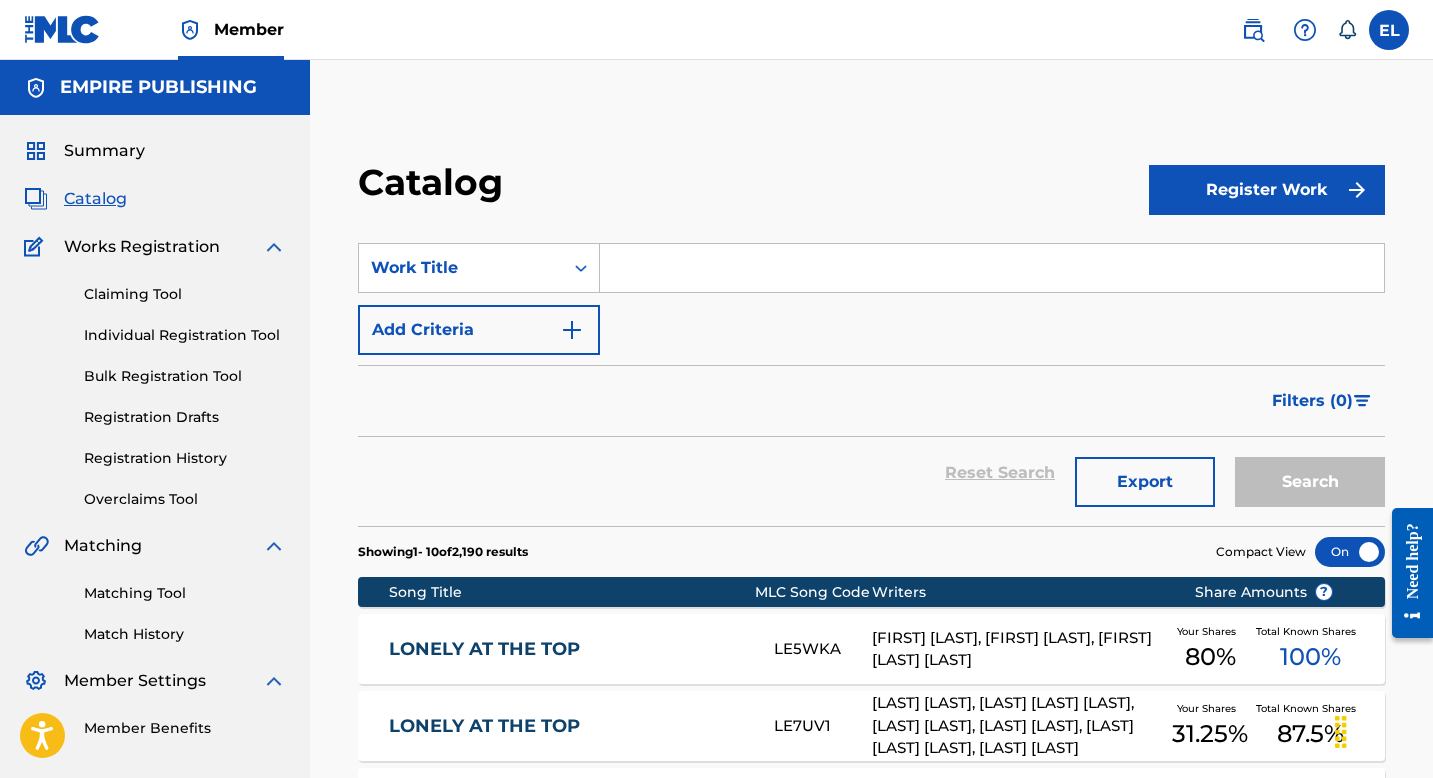 click on "LONELY AT THE TOP LE5WKA AHMED OLOLADE, MARCEL AKUNWATA, OLAMIDE GBENGA ADEDEJI Your Shares 80 % Total Known Shares 100 %" at bounding box center (871, 649) 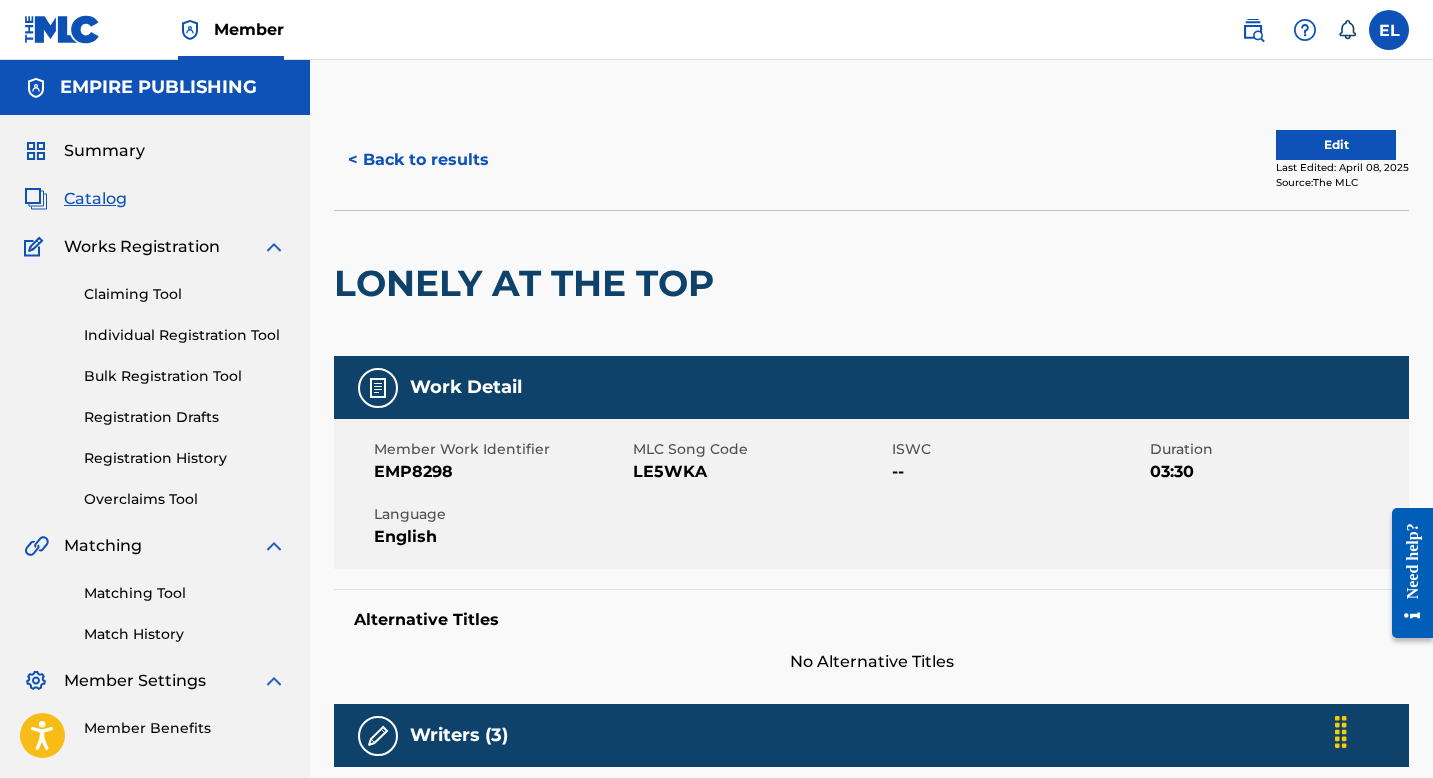 click on "LE5WKA" at bounding box center [760, 472] 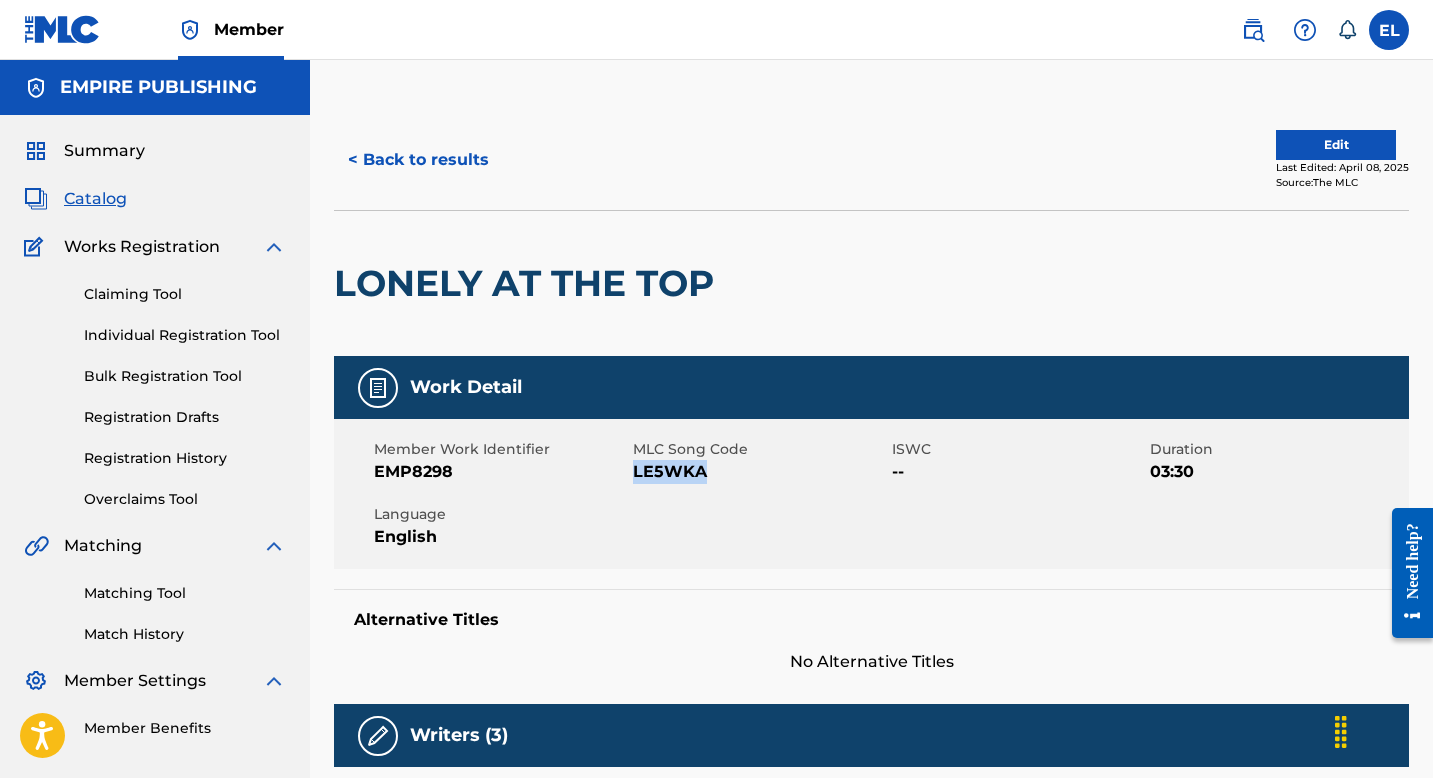 click on "LE5WKA" at bounding box center [760, 472] 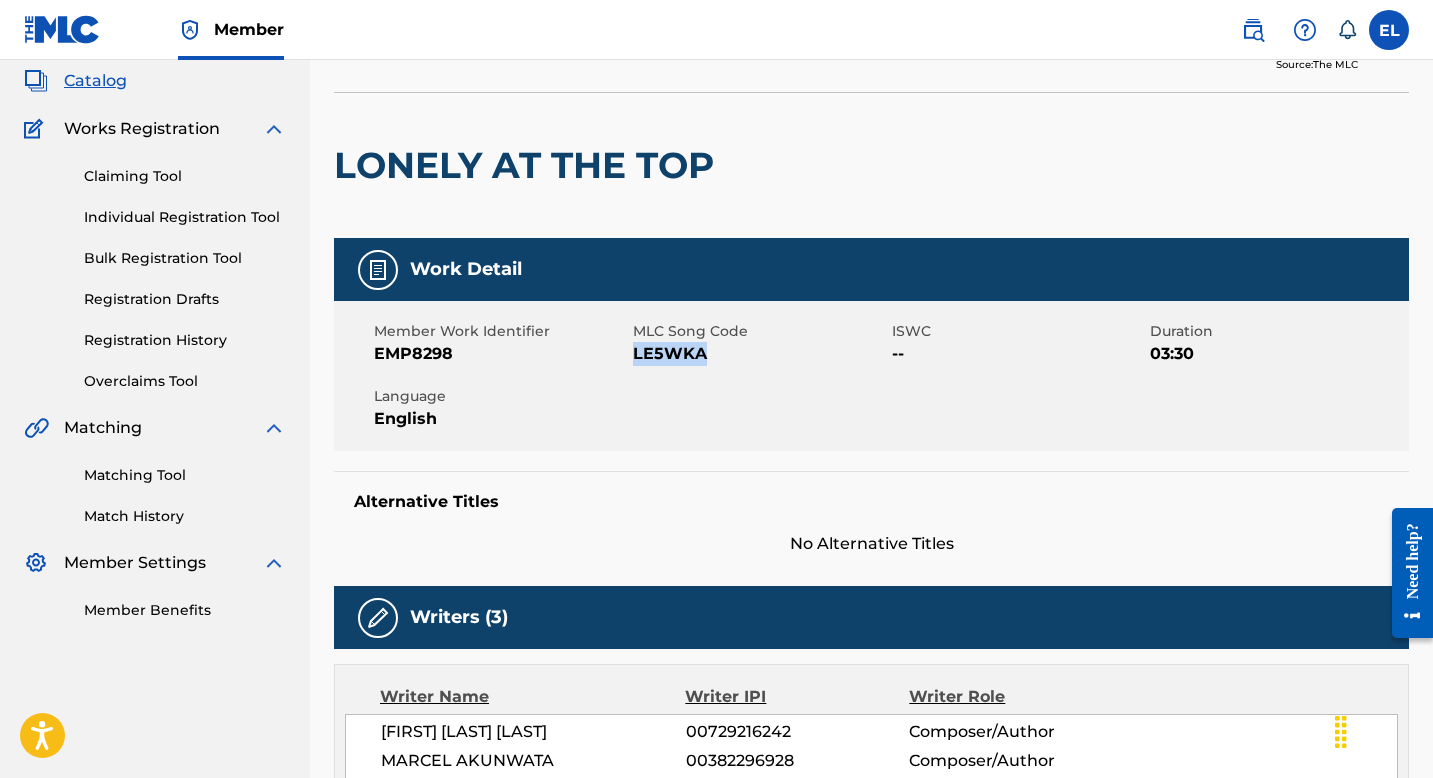 scroll, scrollTop: 0, scrollLeft: 0, axis: both 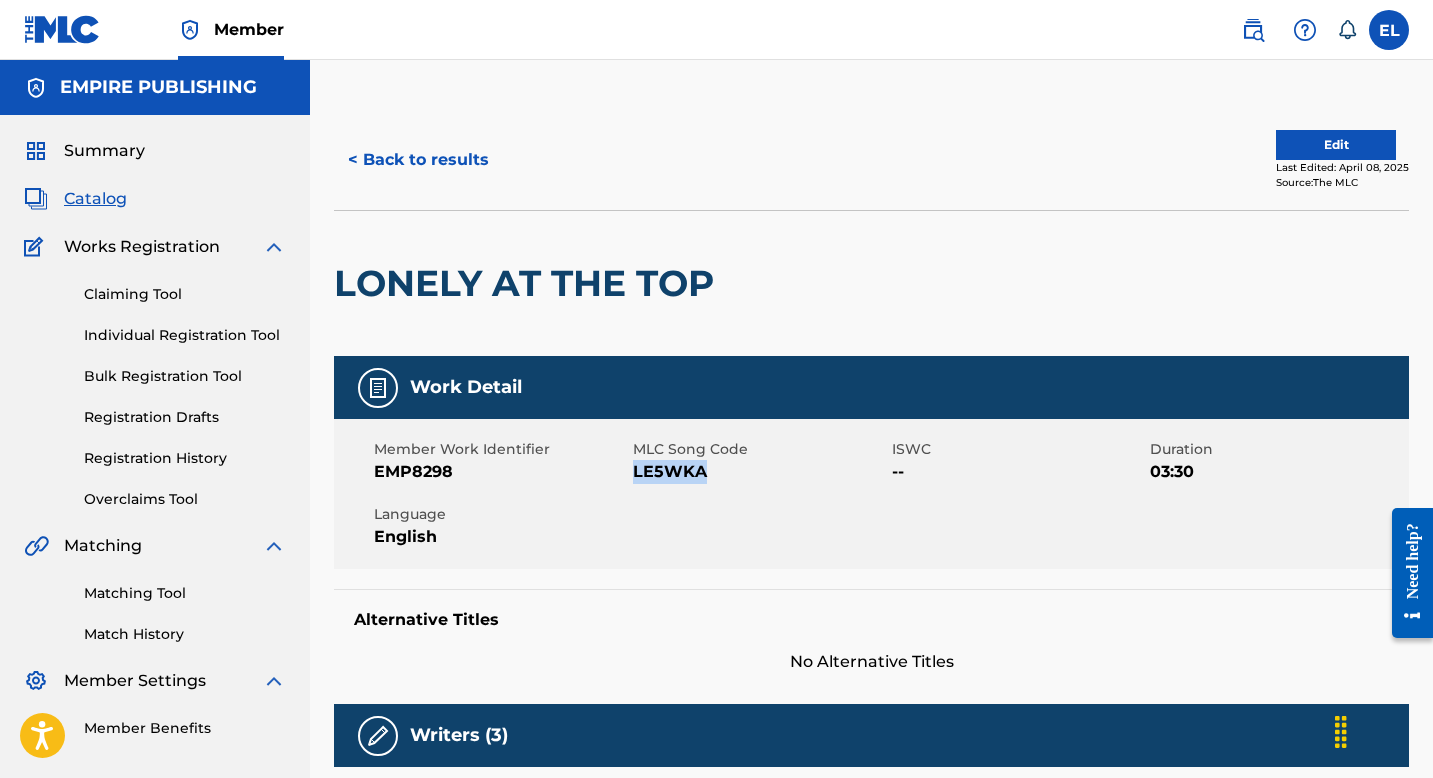 click on "Catalog" at bounding box center [95, 199] 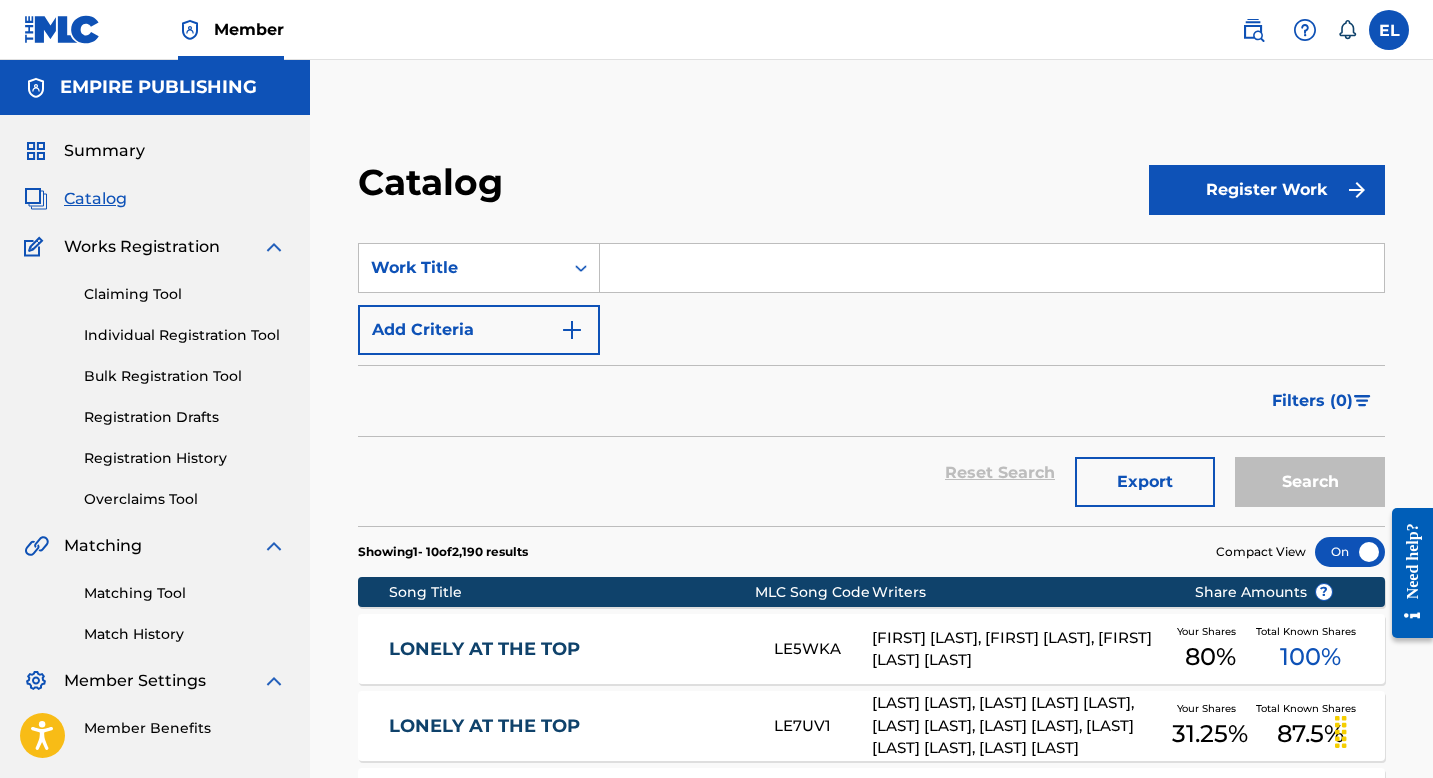 click at bounding box center [992, 268] 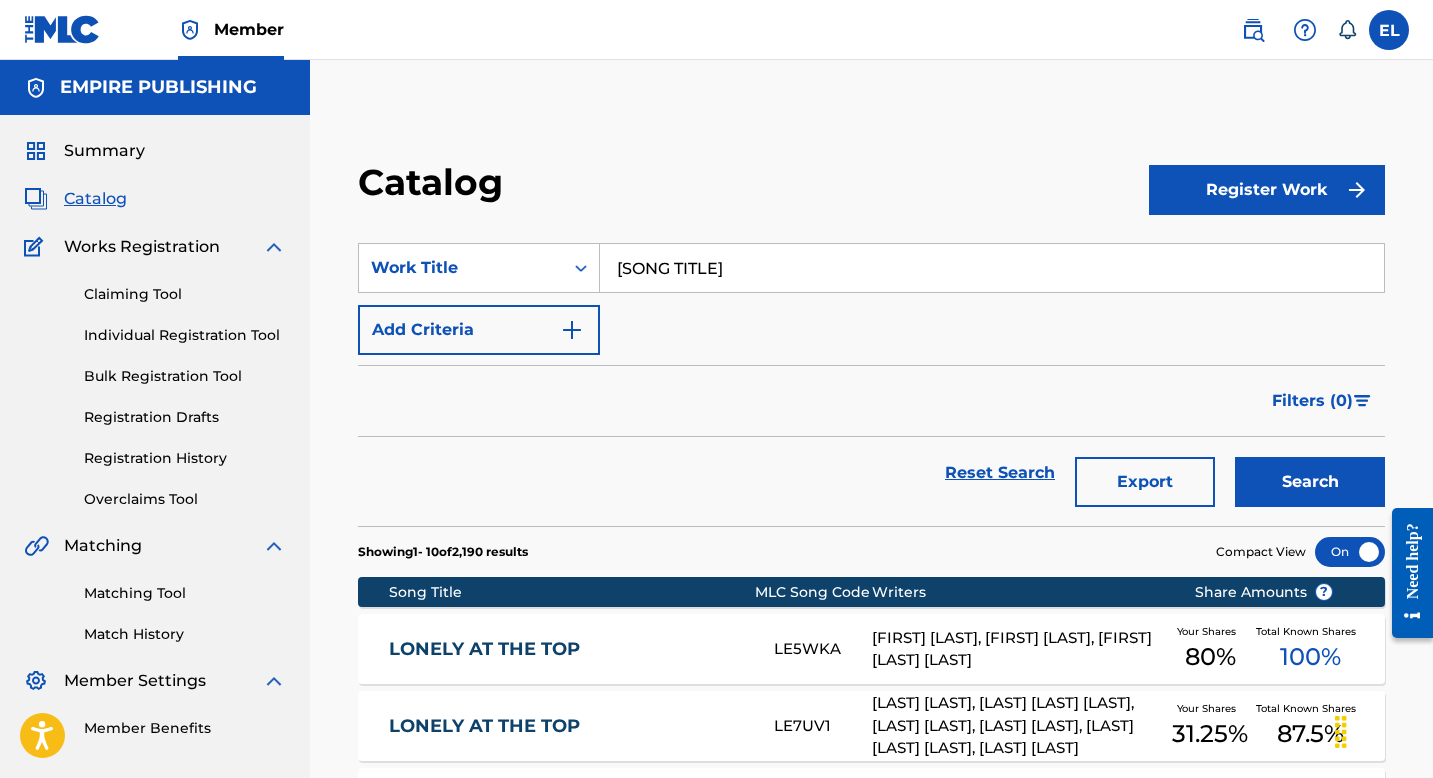 type on "Cough (Odo)" 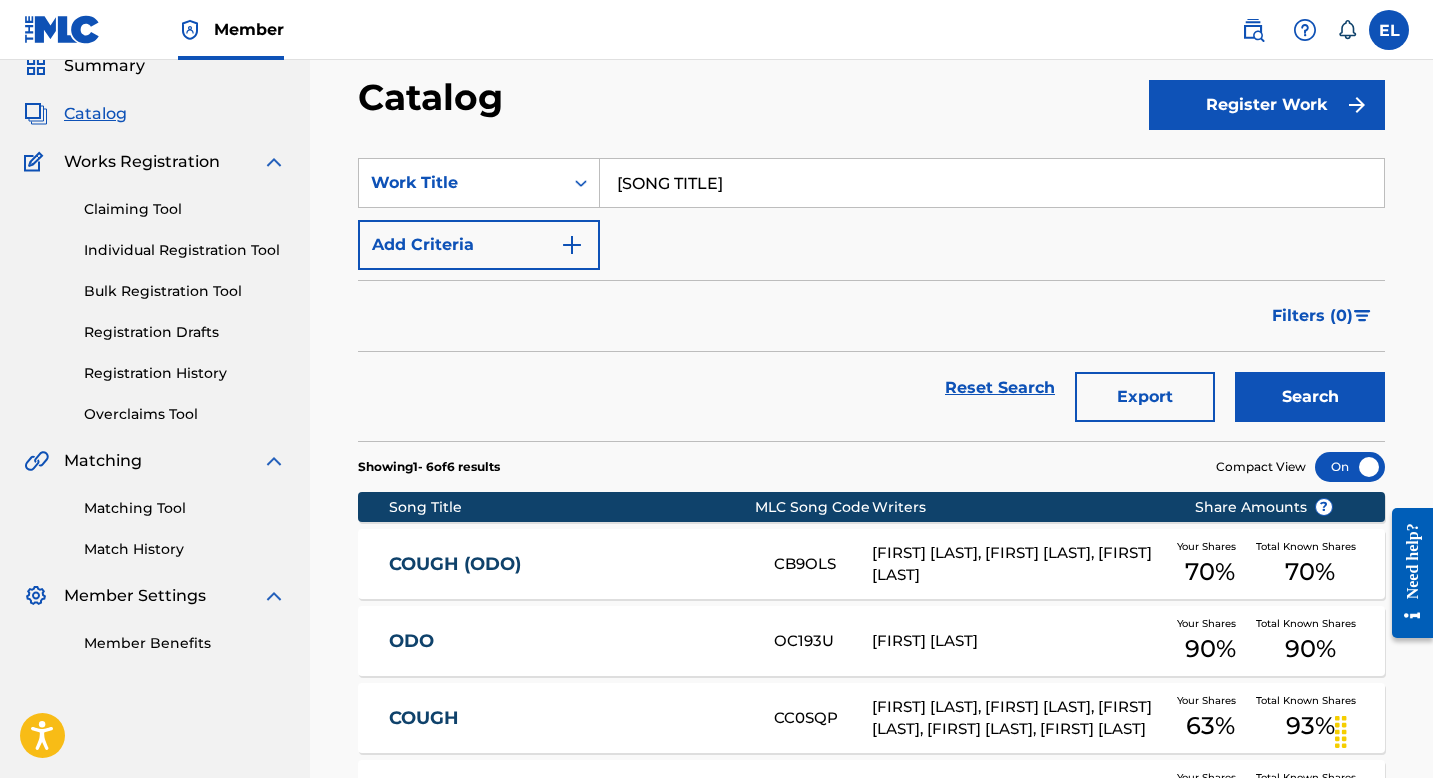 scroll, scrollTop: 405, scrollLeft: 0, axis: vertical 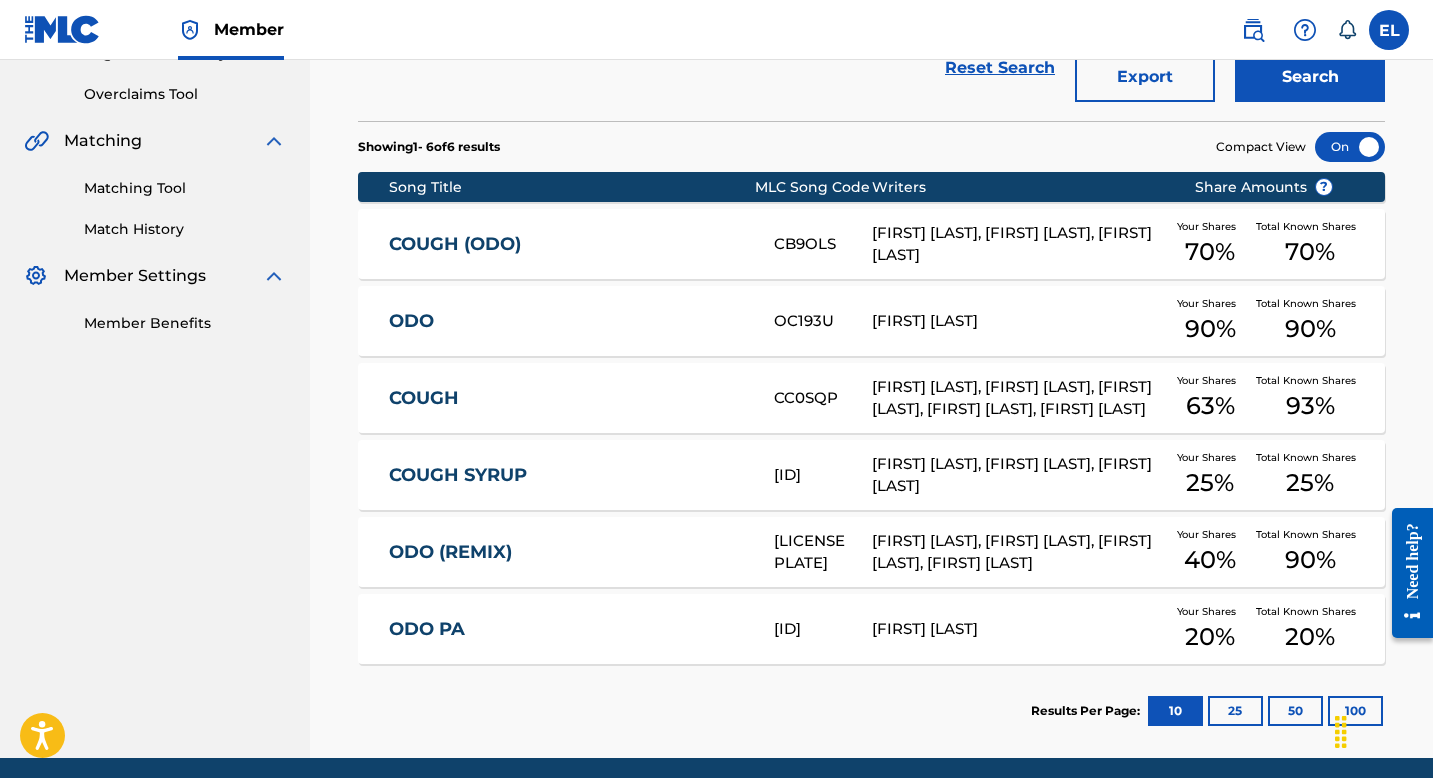 click on "COUGH (ODO)" at bounding box center [568, 244] 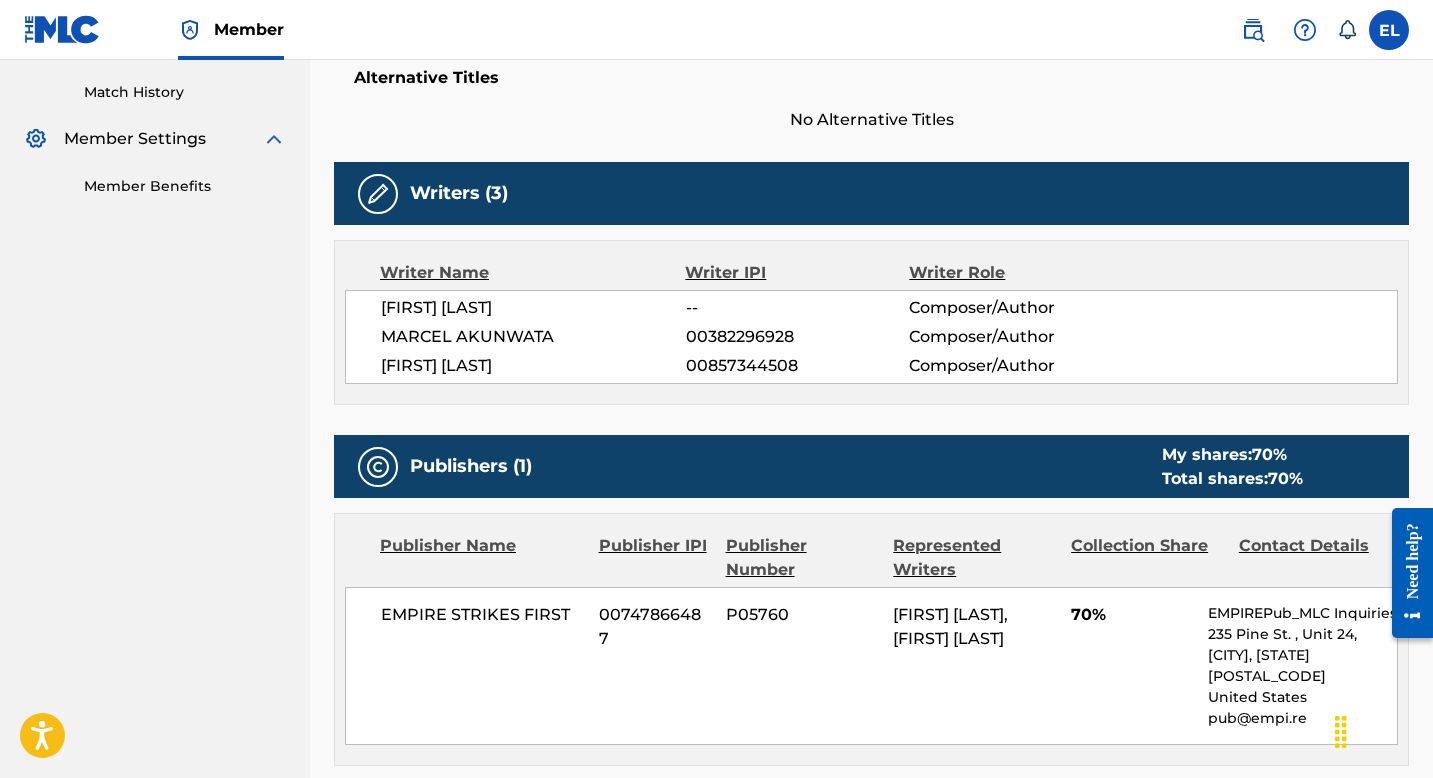 scroll, scrollTop: 0, scrollLeft: 0, axis: both 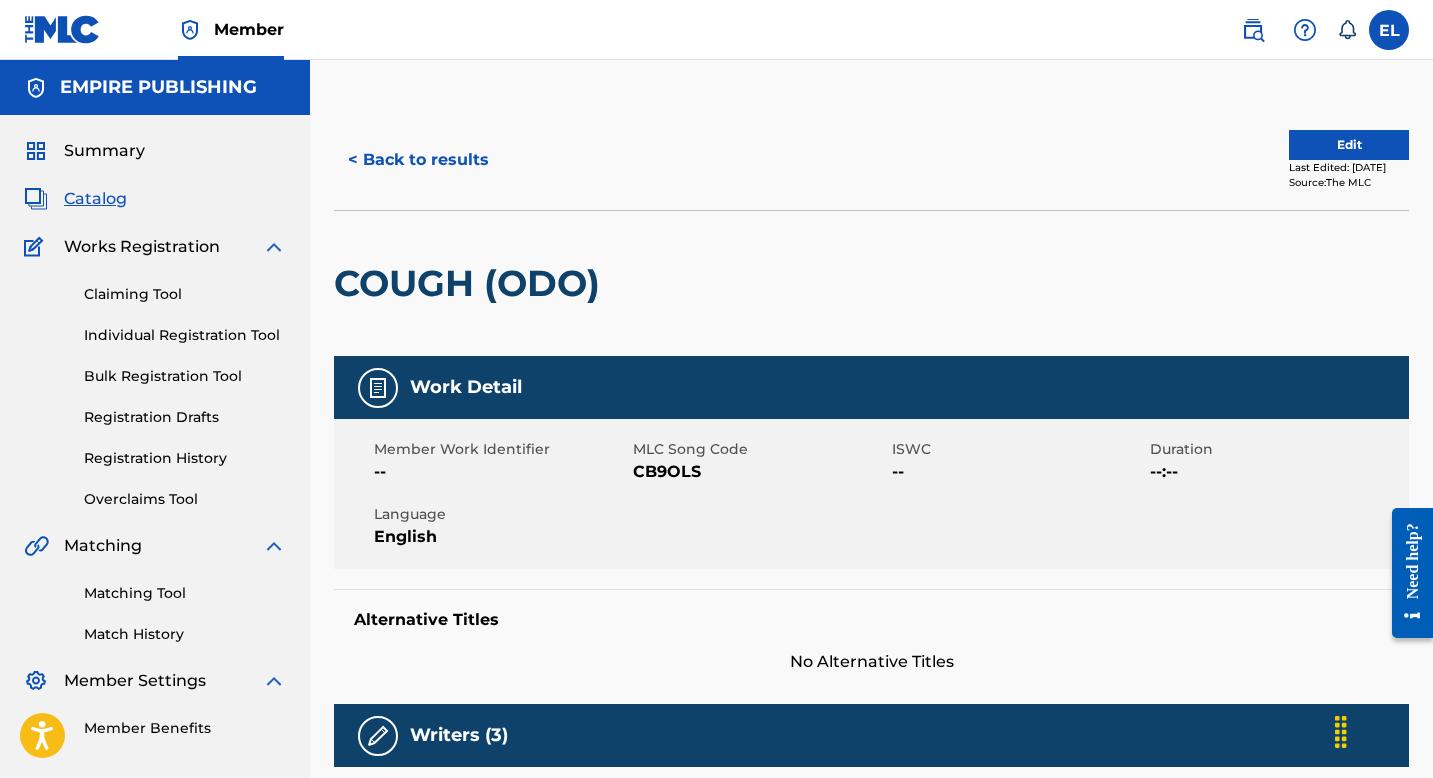 click on "< Back to results" at bounding box center [418, 160] 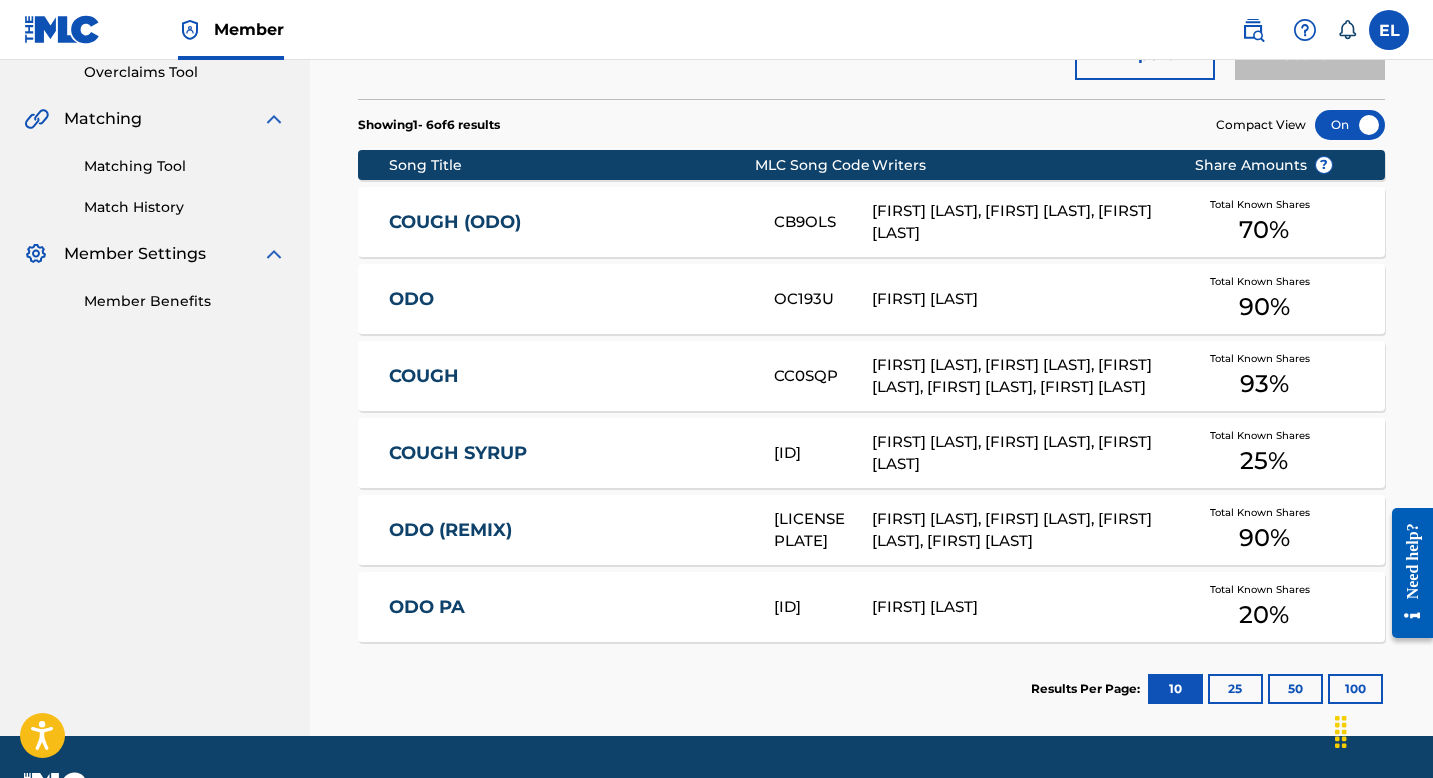 scroll, scrollTop: 481, scrollLeft: 0, axis: vertical 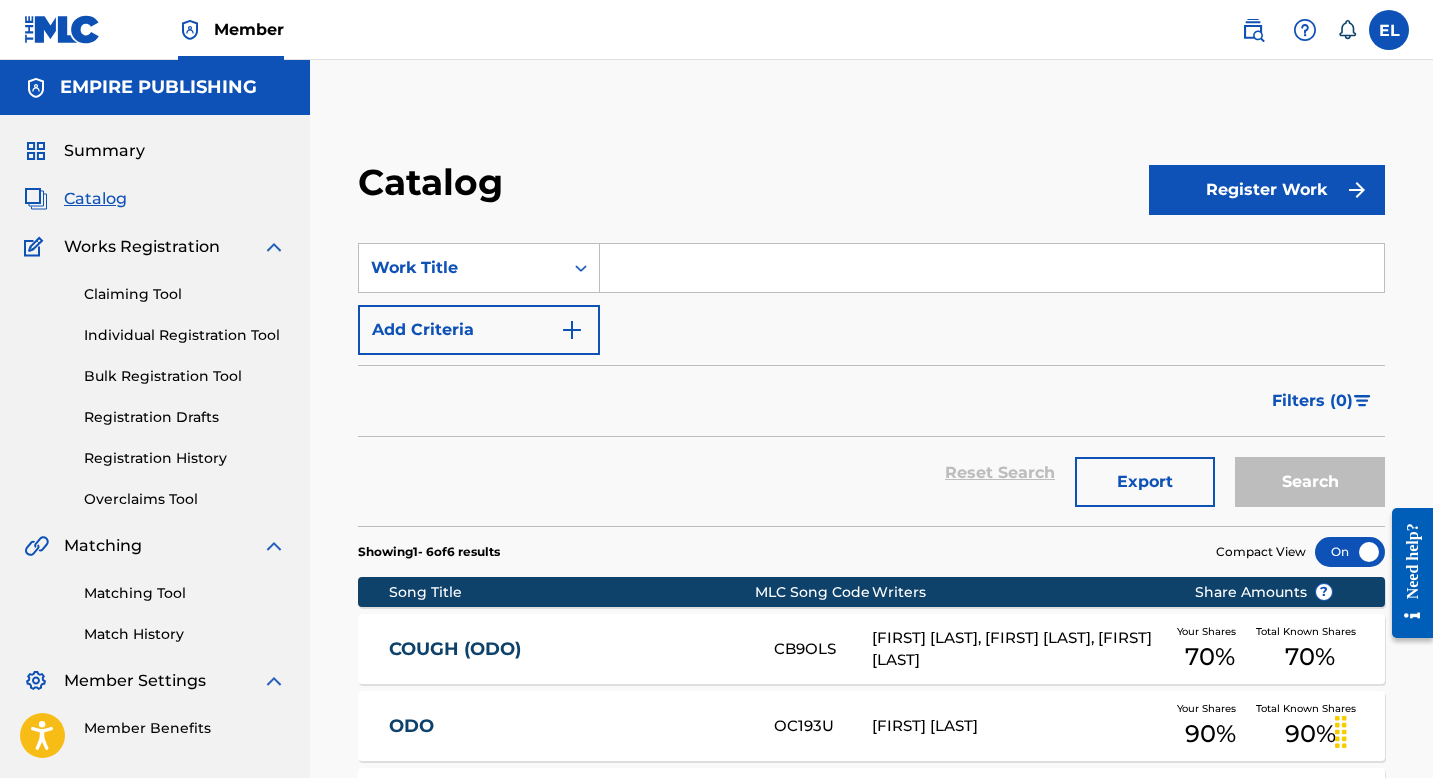 click at bounding box center [992, 268] 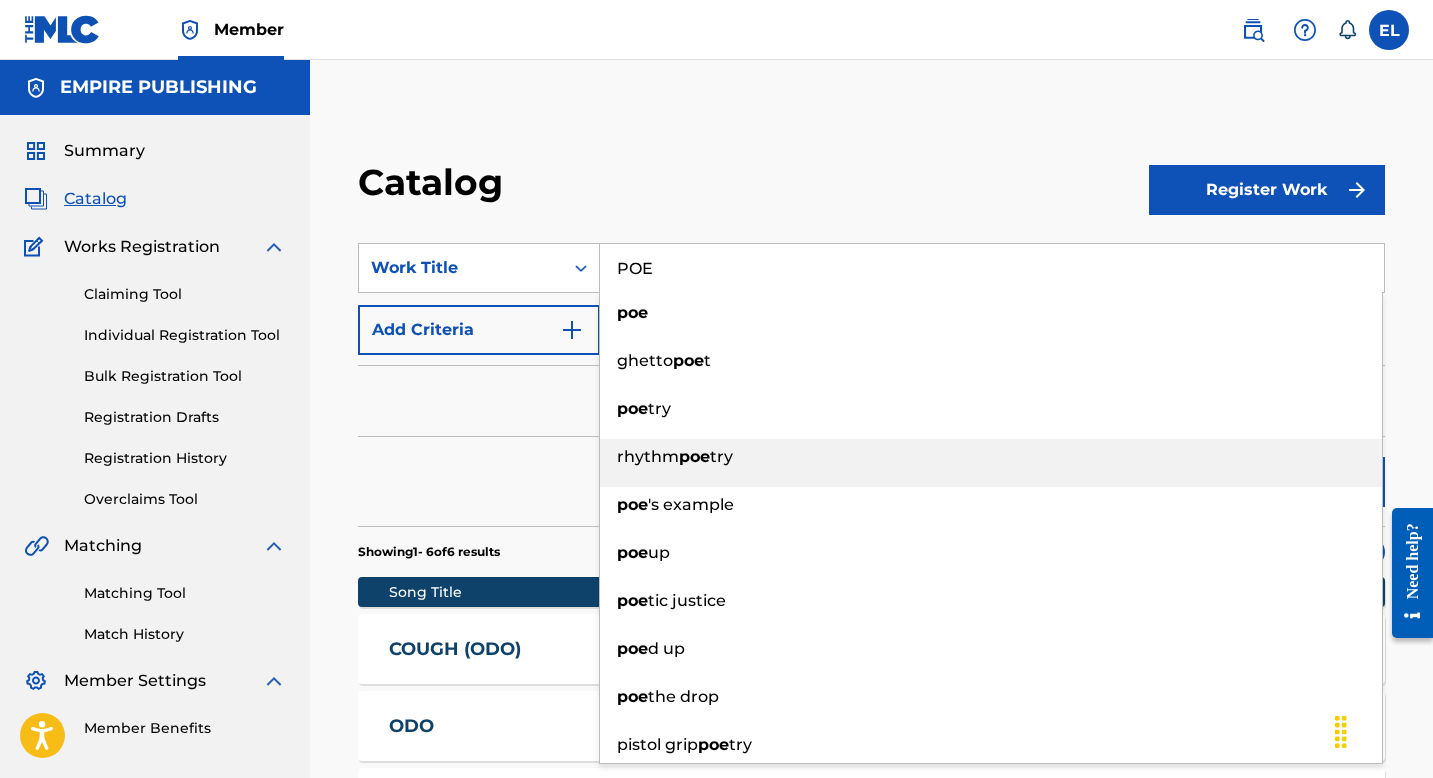 click on "rhythm  poe try" at bounding box center (991, 463) 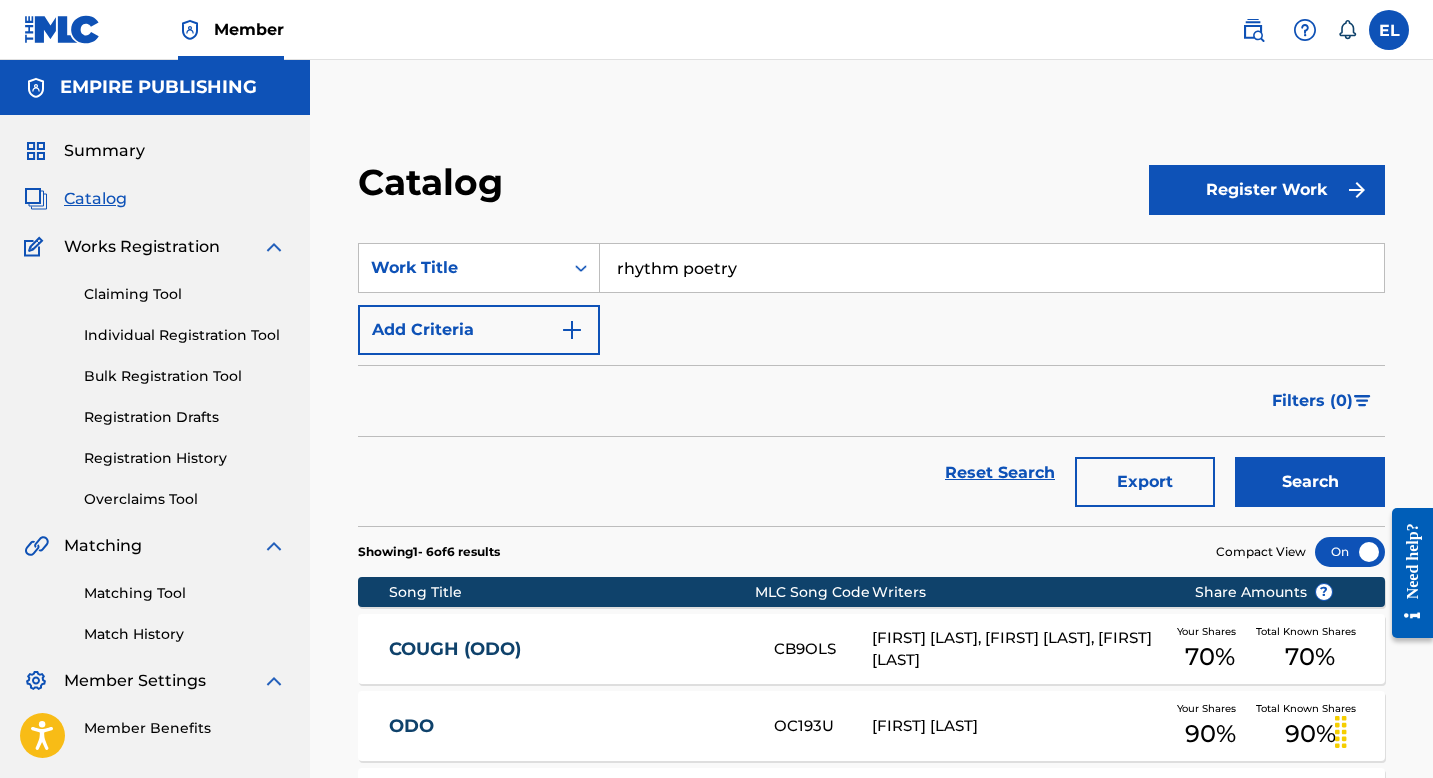 click on "rhythm poetry" at bounding box center (992, 268) 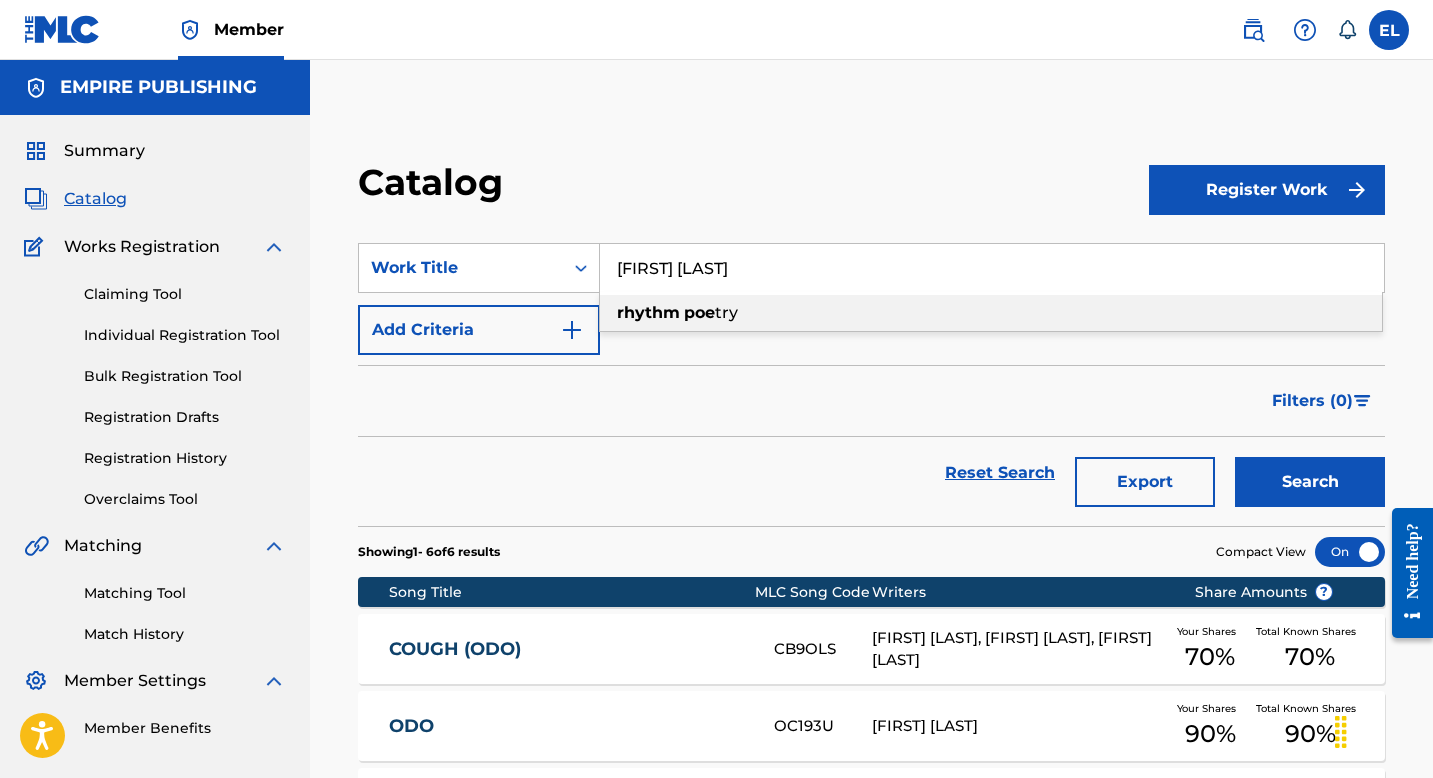 click on "rhythm POE" at bounding box center [992, 268] 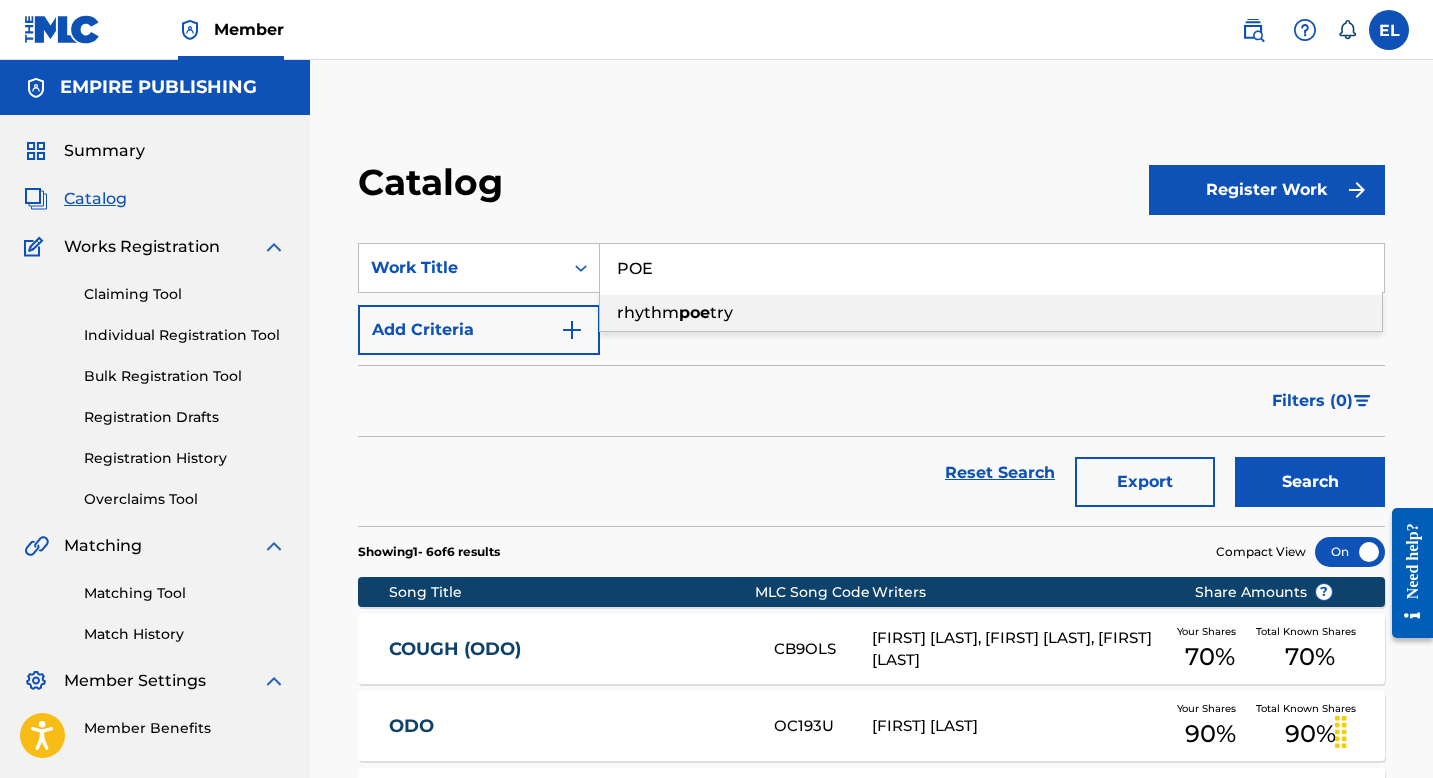 type on "POE" 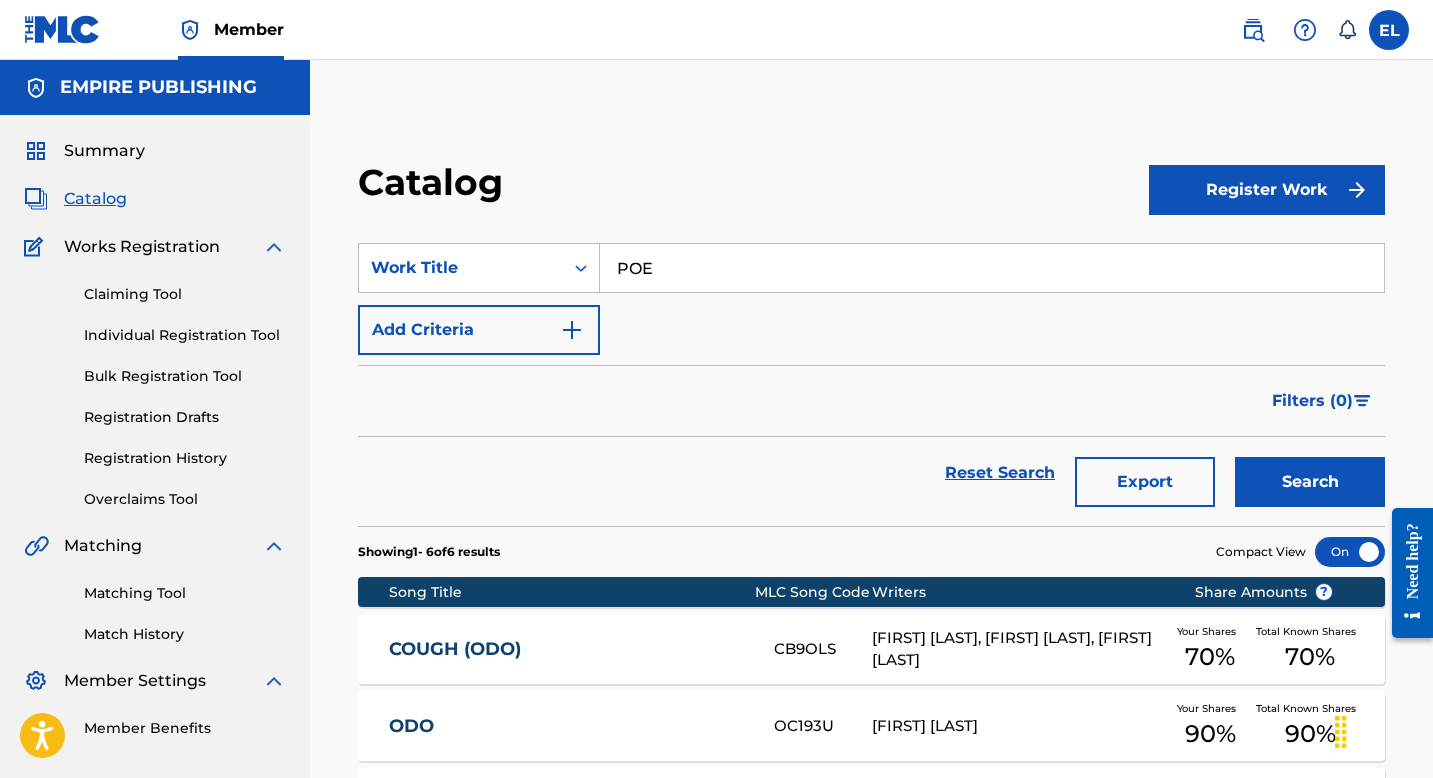 drag, startPoint x: 785, startPoint y: 156, endPoint x: 798, endPoint y: 175, distance: 23.021729 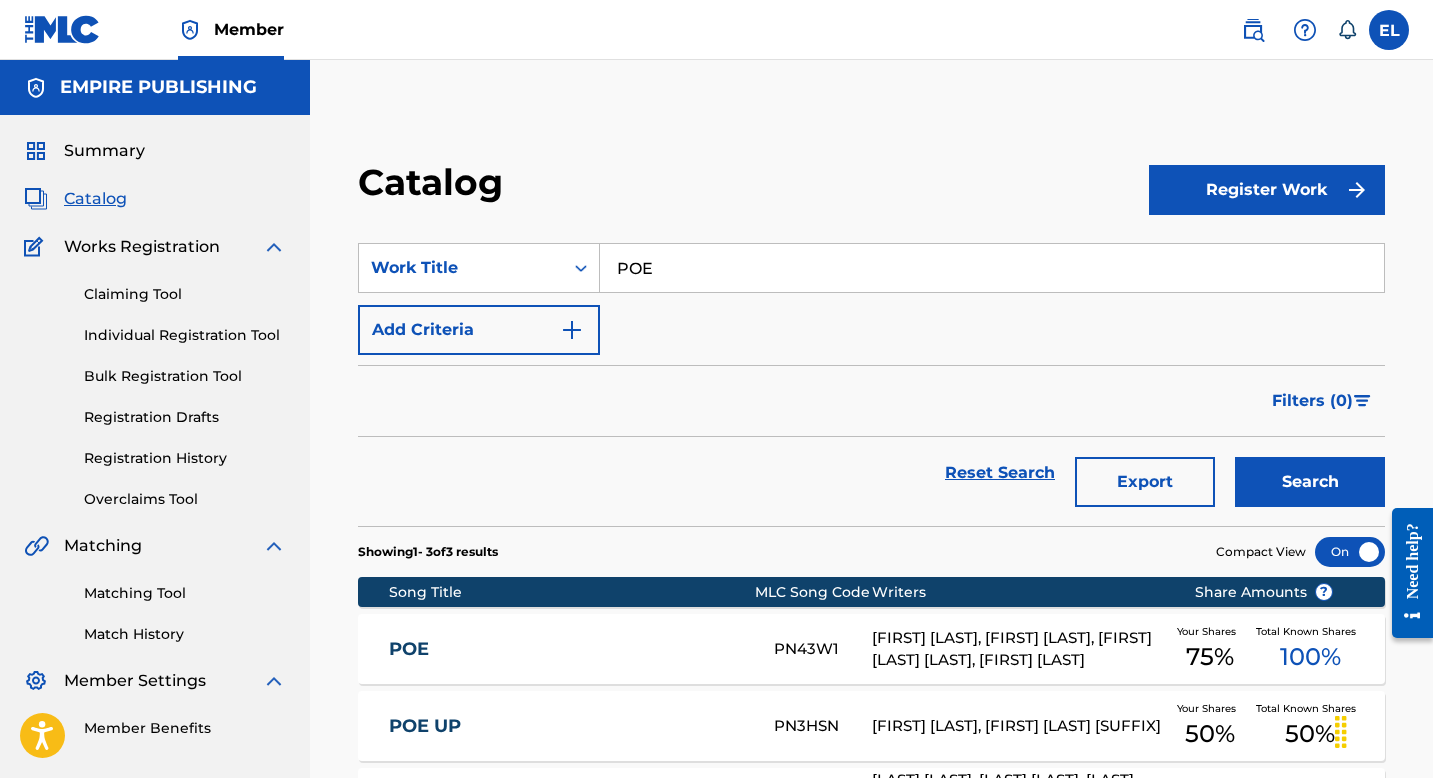 scroll, scrollTop: 250, scrollLeft: 0, axis: vertical 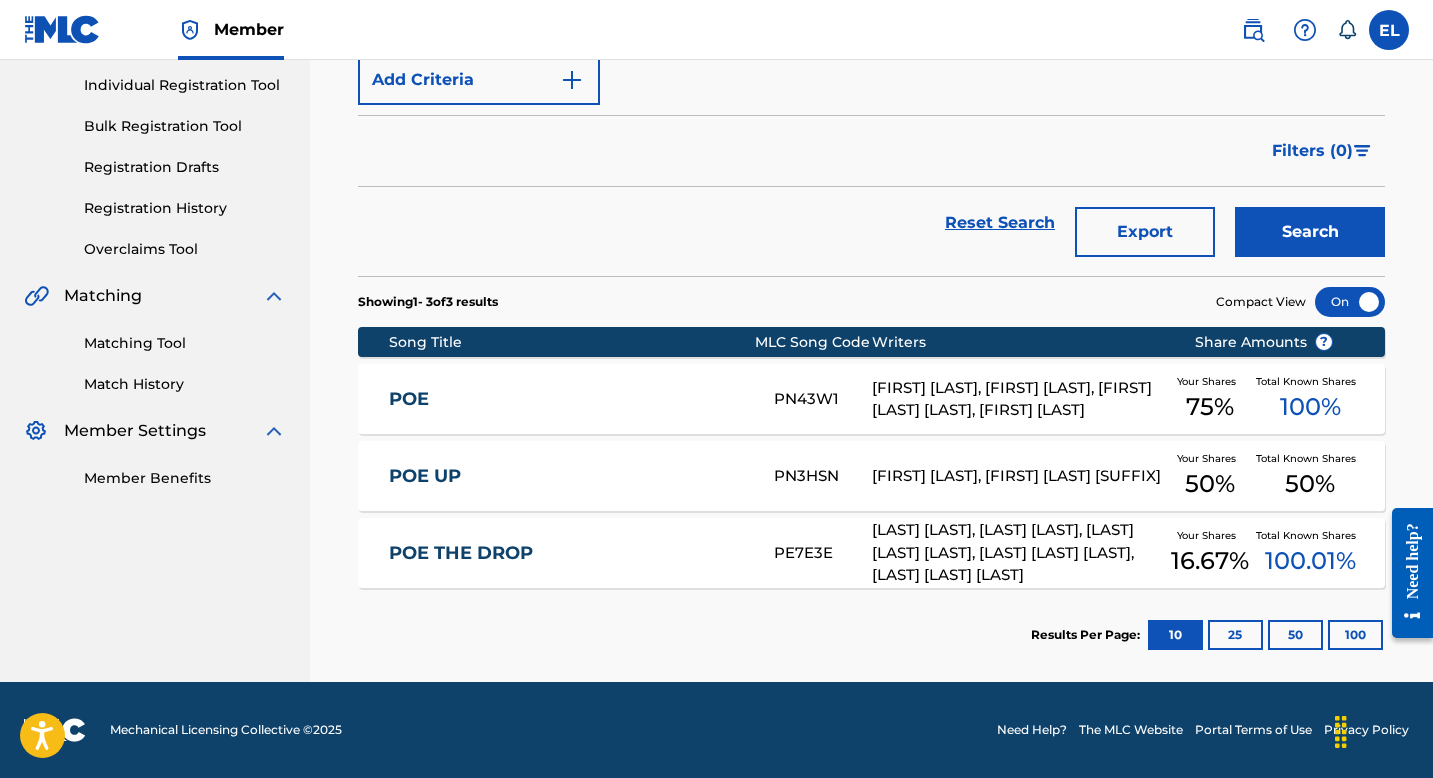 click on "POE" at bounding box center (568, 399) 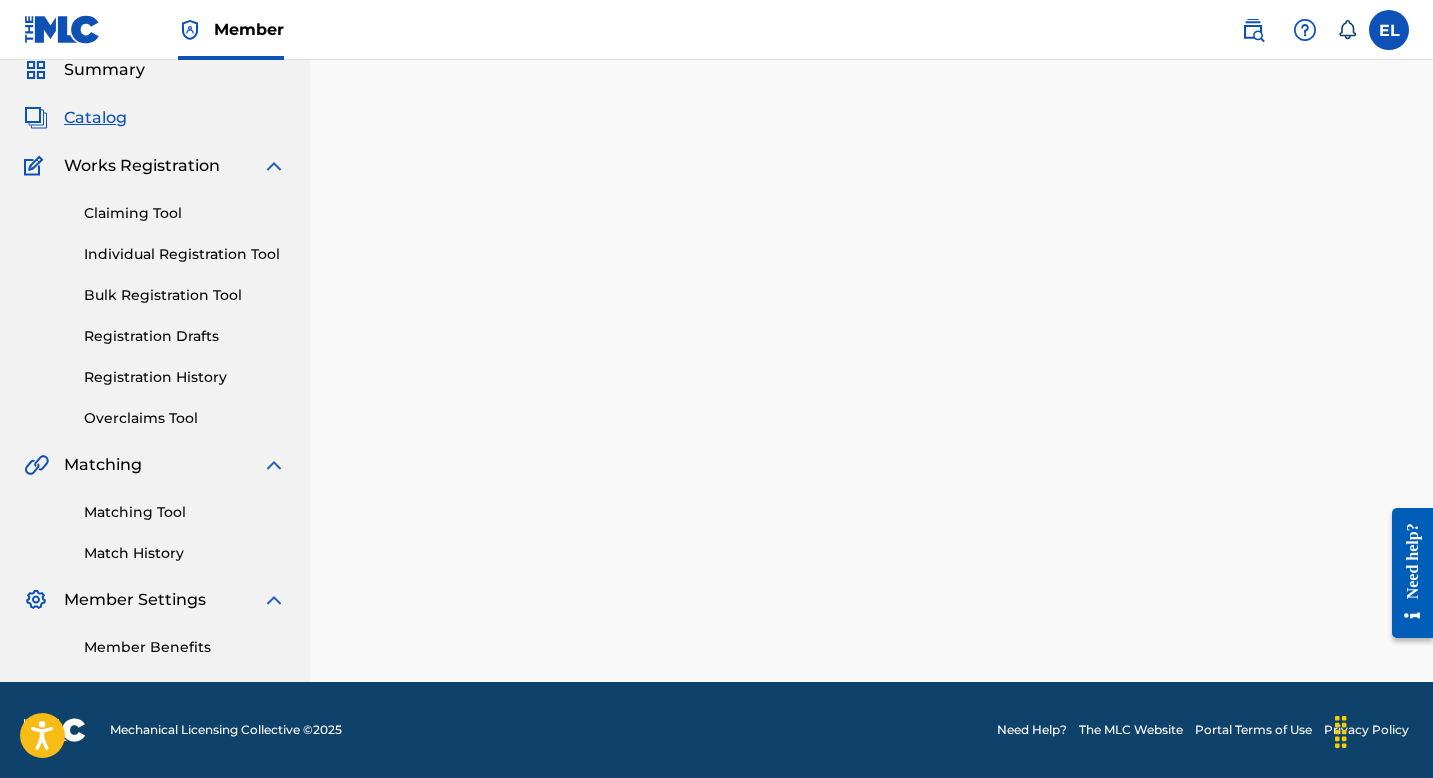 scroll, scrollTop: 0, scrollLeft: 0, axis: both 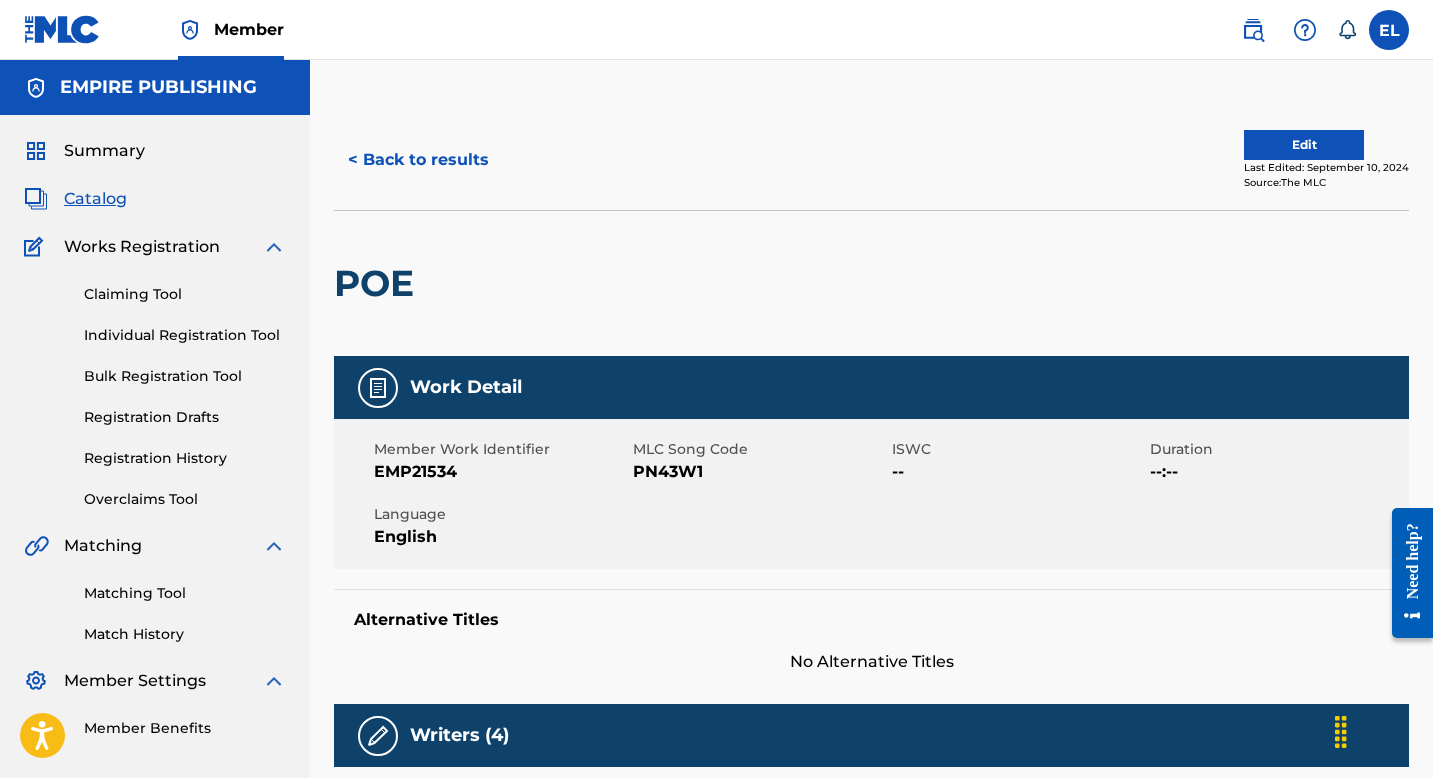 click on "PN43W1" at bounding box center [760, 472] 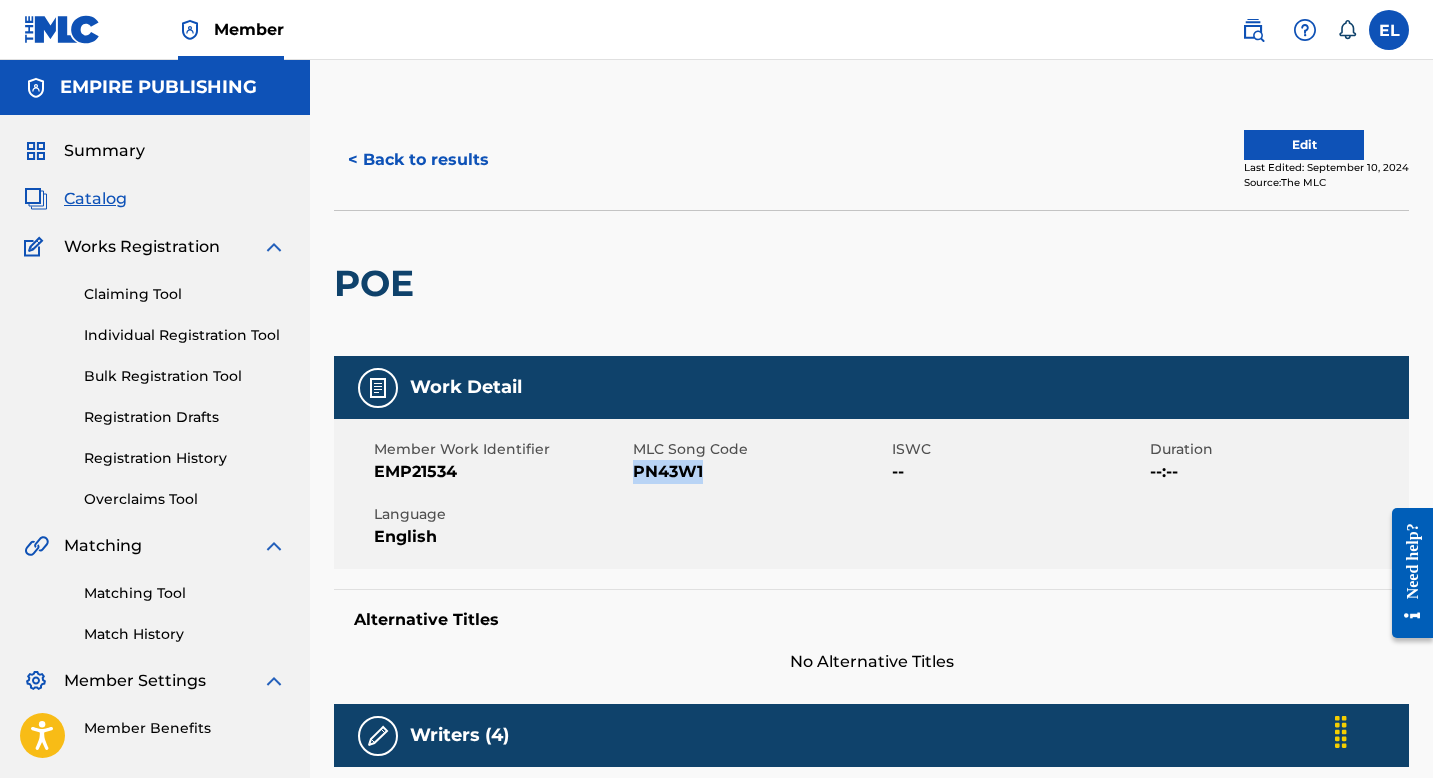 click on "PN43W1" at bounding box center (760, 472) 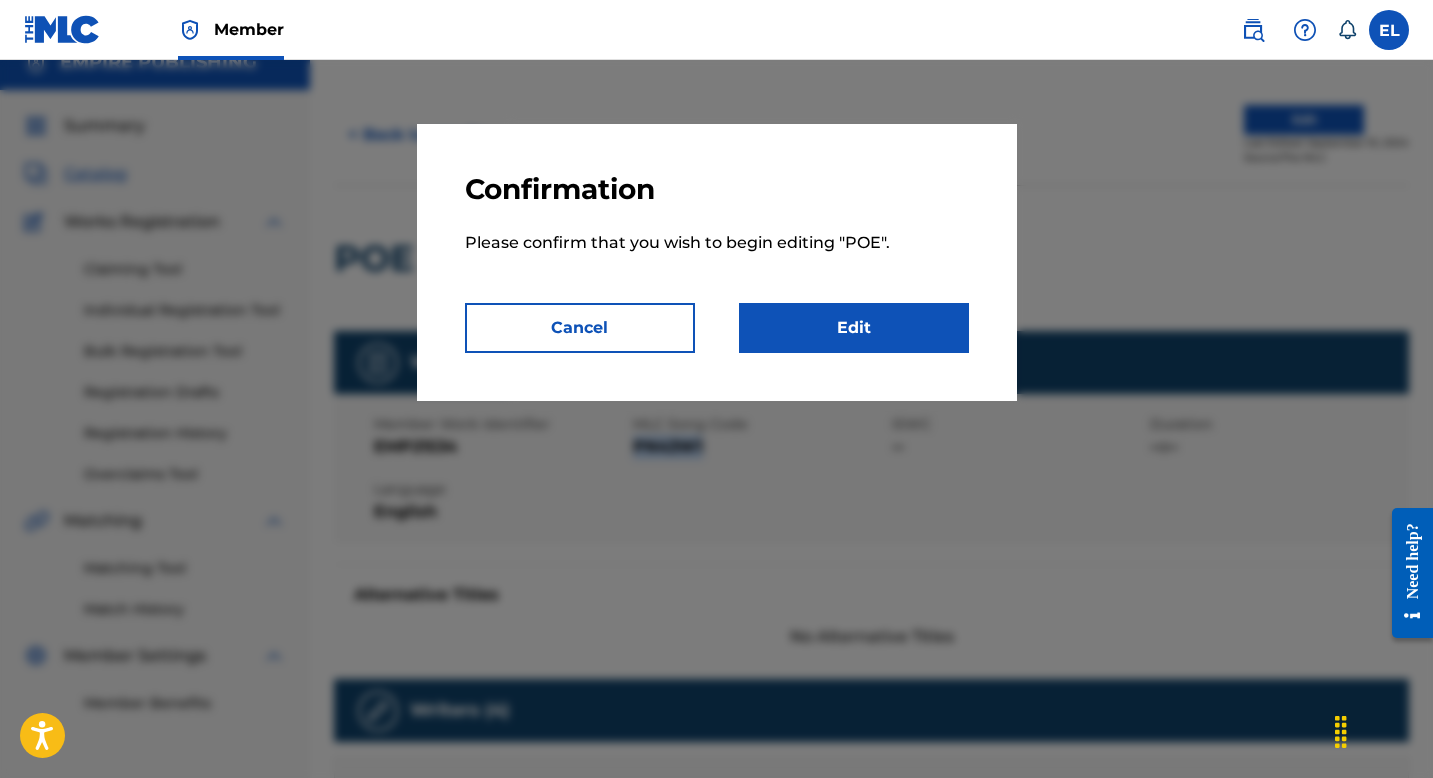 scroll, scrollTop: 38, scrollLeft: 0, axis: vertical 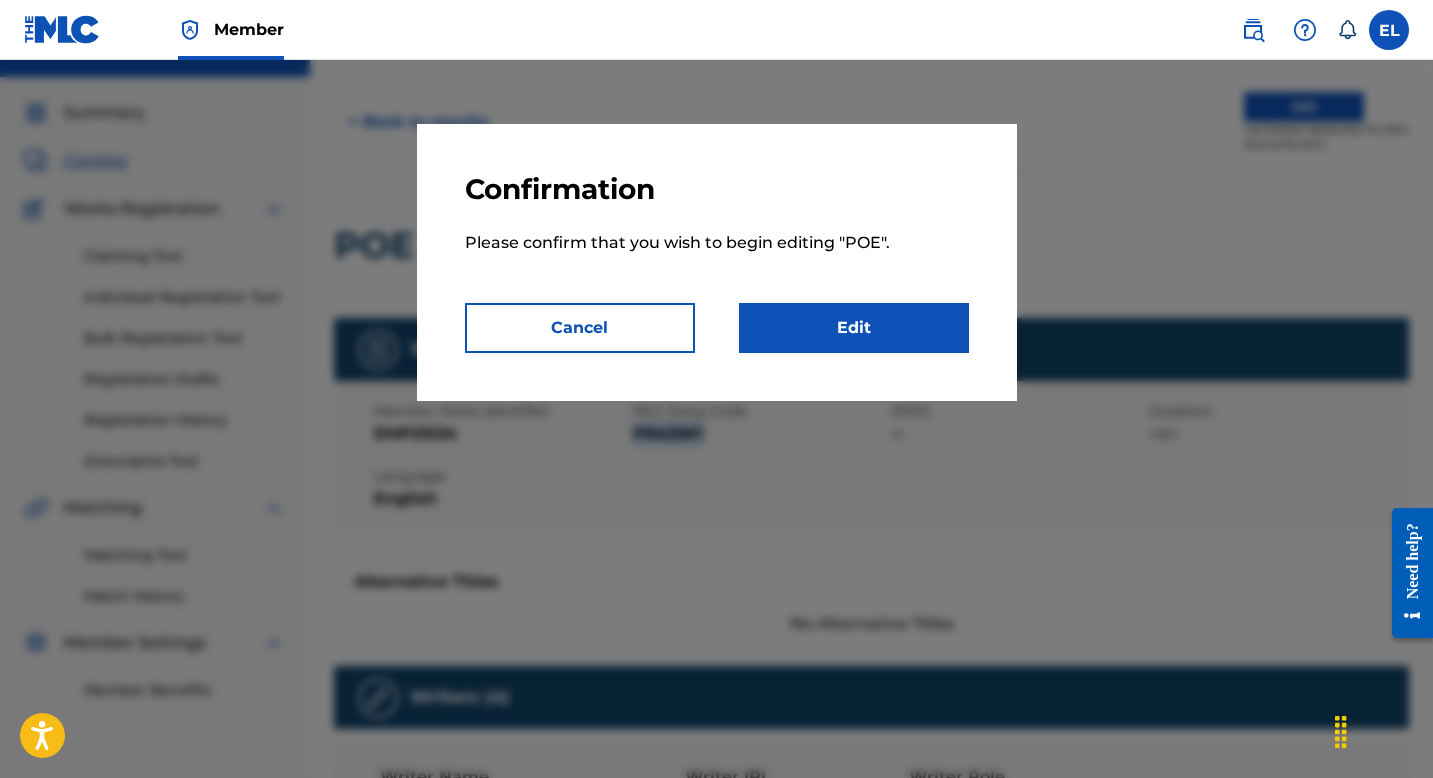 click on "Edit" at bounding box center (854, 328) 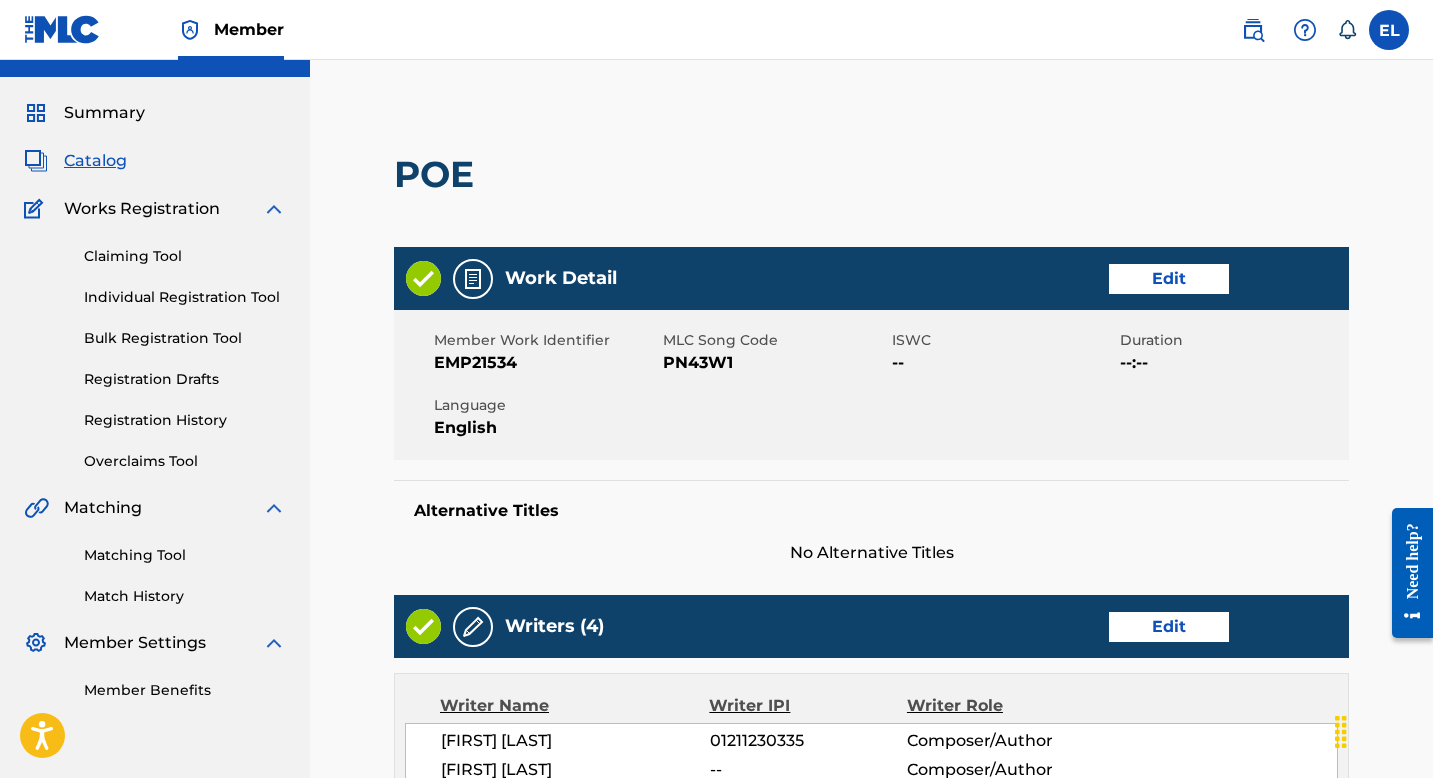 scroll, scrollTop: 0, scrollLeft: 0, axis: both 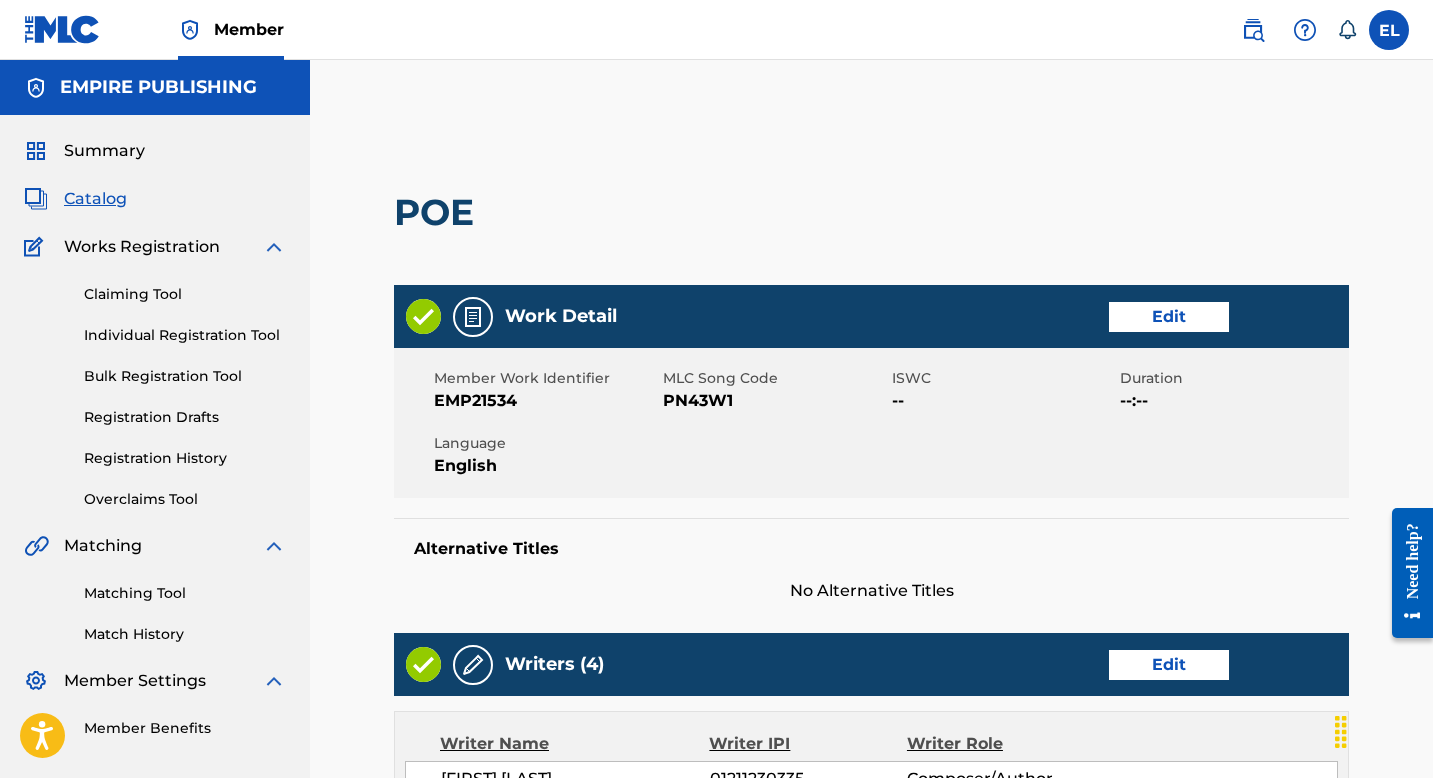 click on "Edit" at bounding box center [1169, 317] 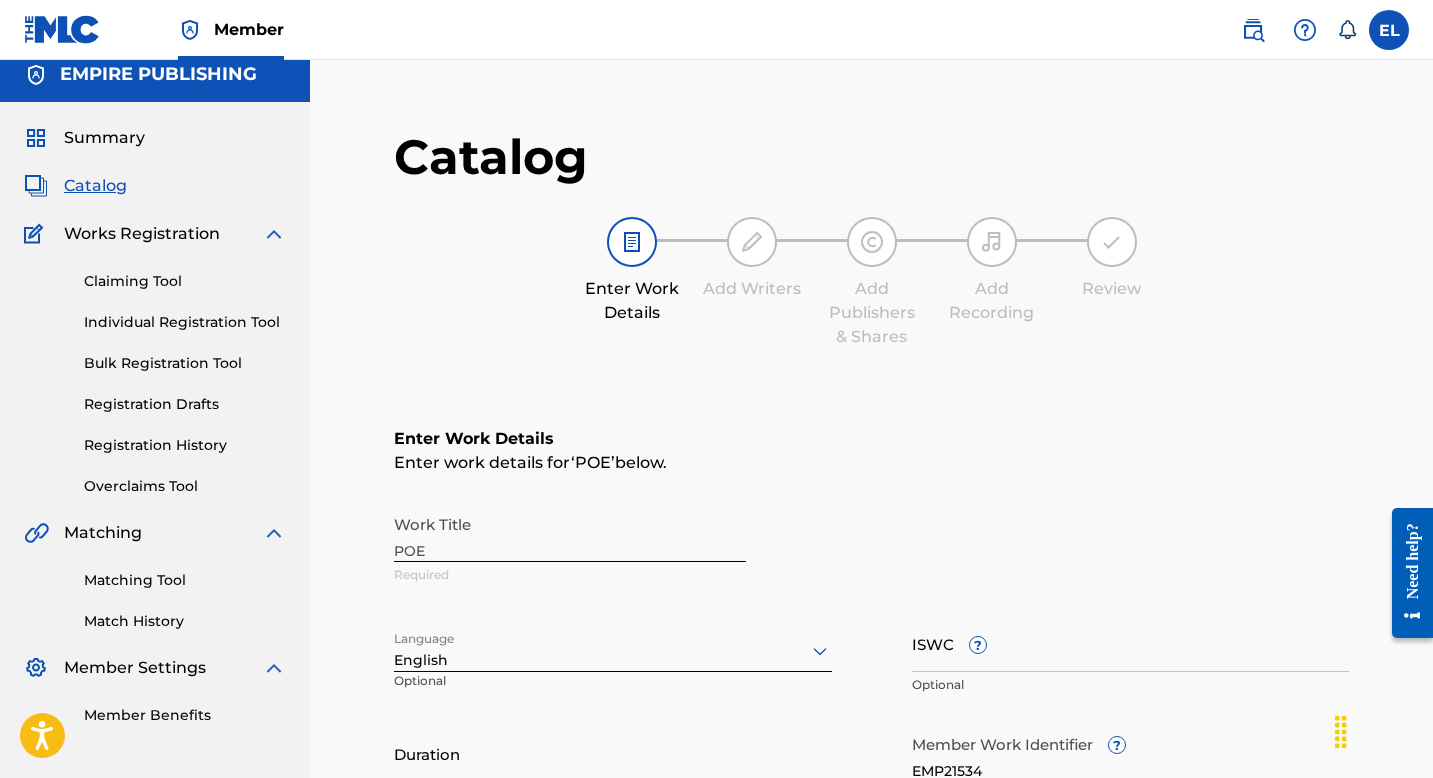 scroll, scrollTop: 415, scrollLeft: 0, axis: vertical 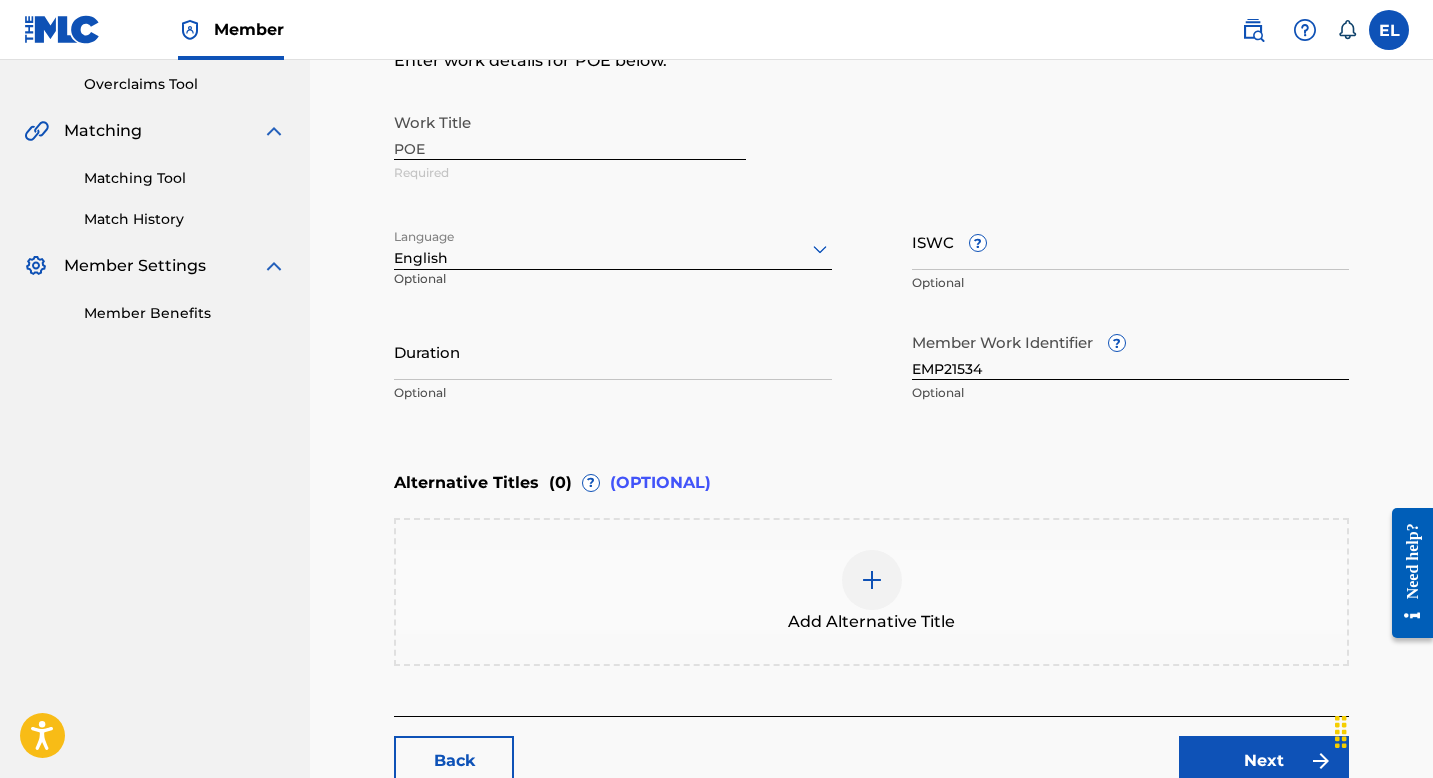 click on "ISWC   ?" at bounding box center [1131, 241] 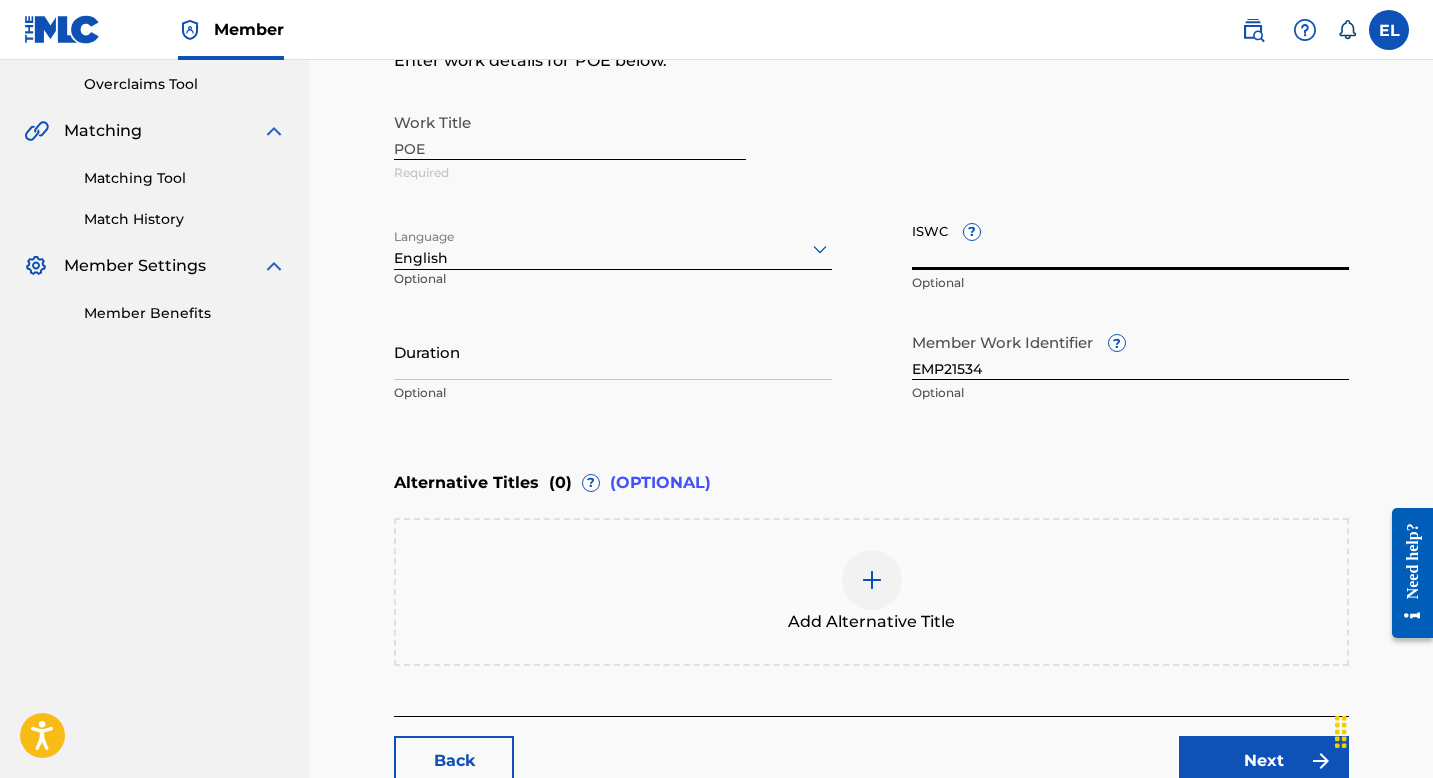click on "ISWC   ?" at bounding box center (1131, 241) 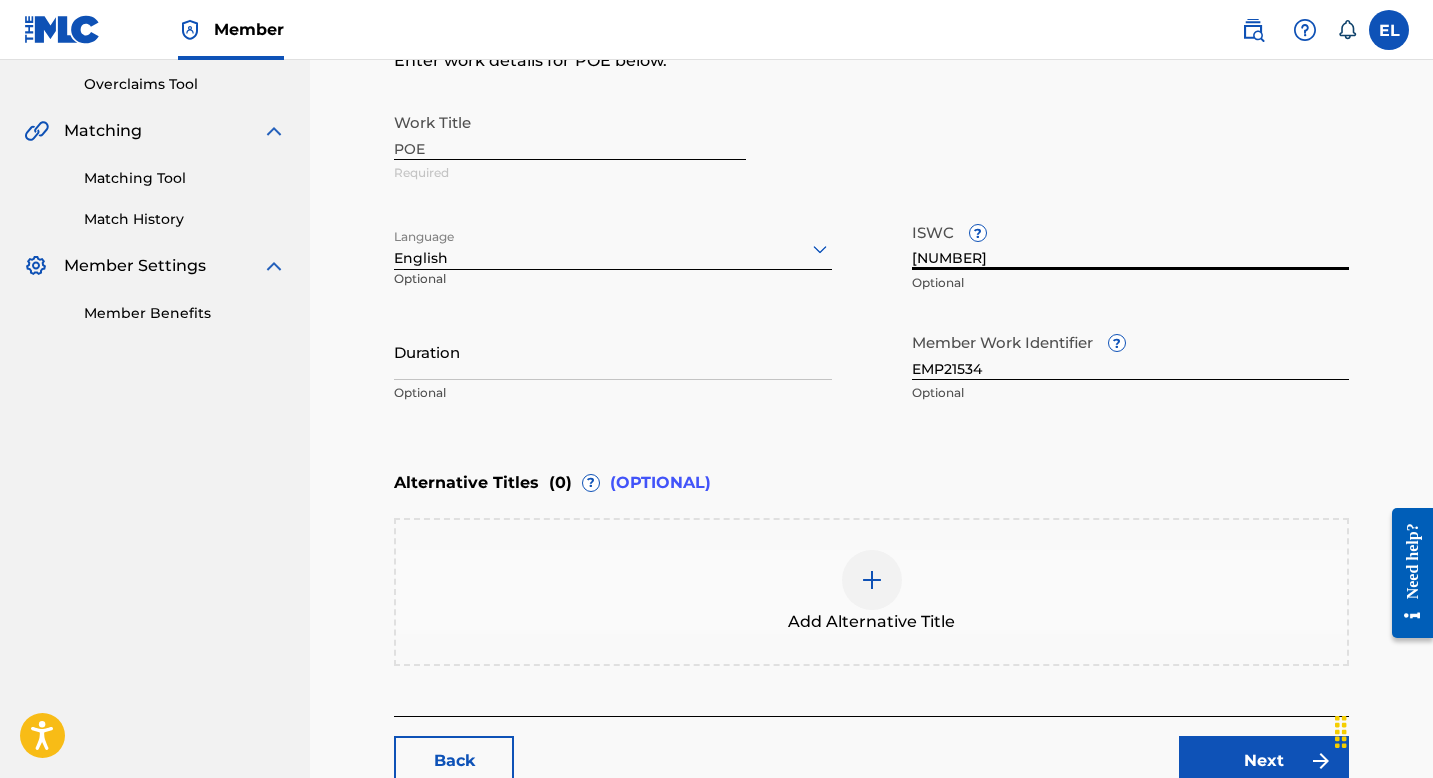 type on "T3268601505" 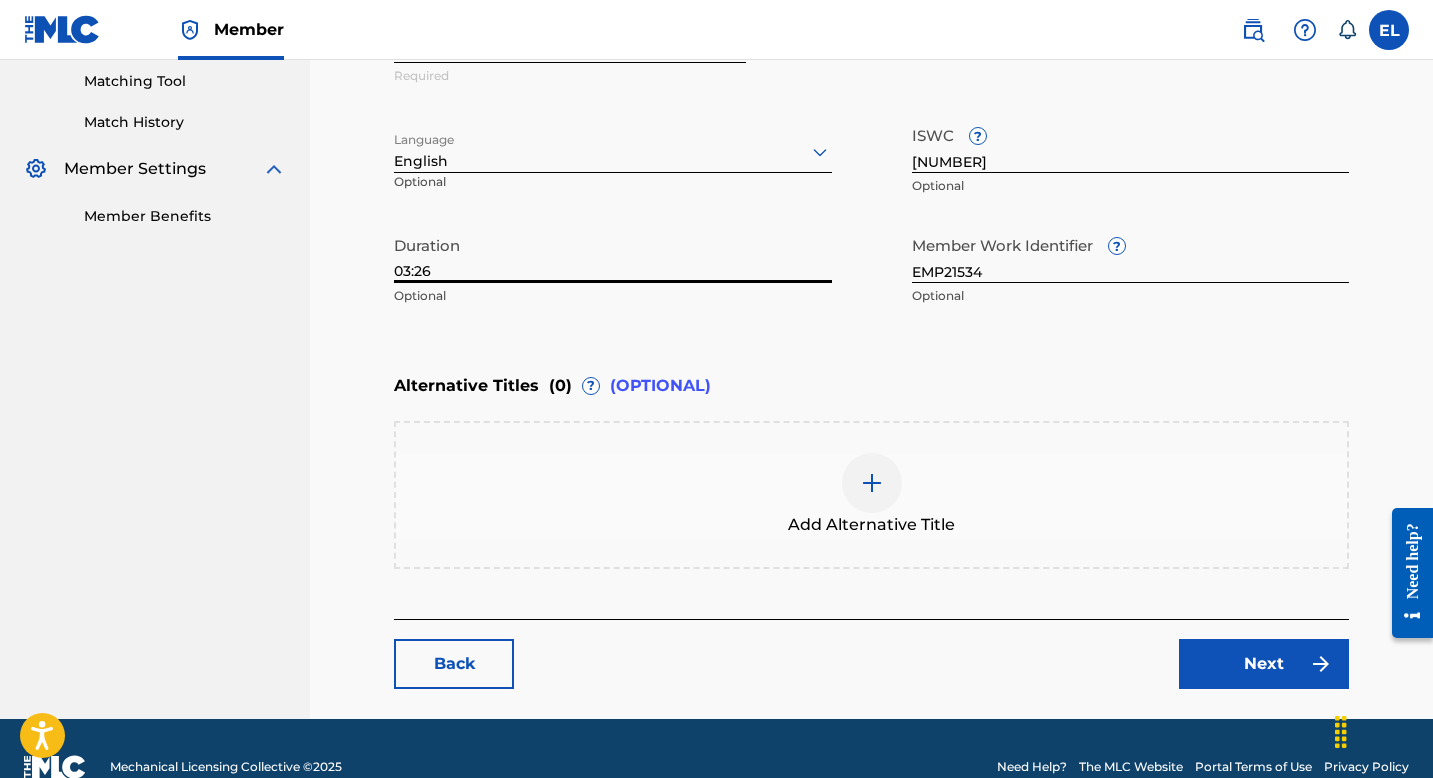 scroll, scrollTop: 548, scrollLeft: 0, axis: vertical 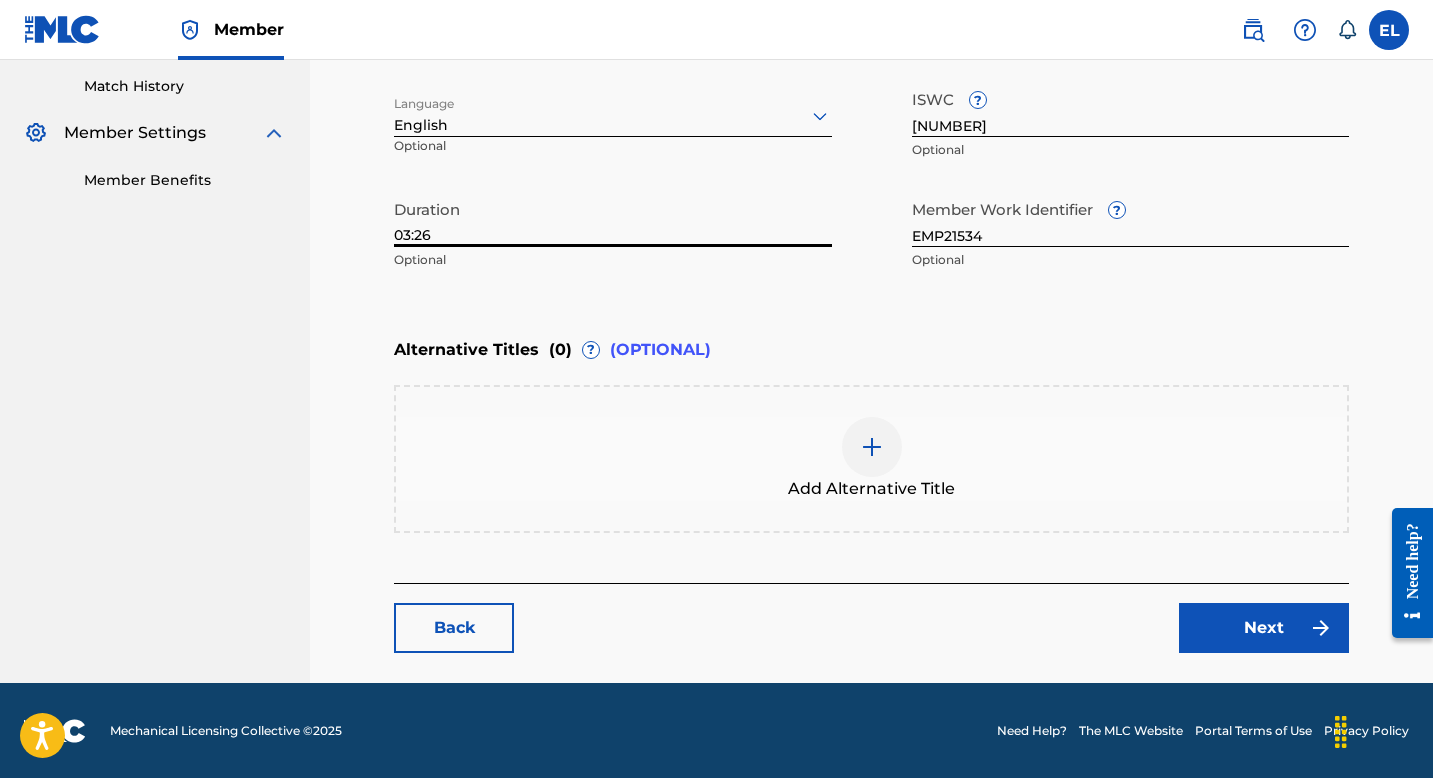 type on "03:26" 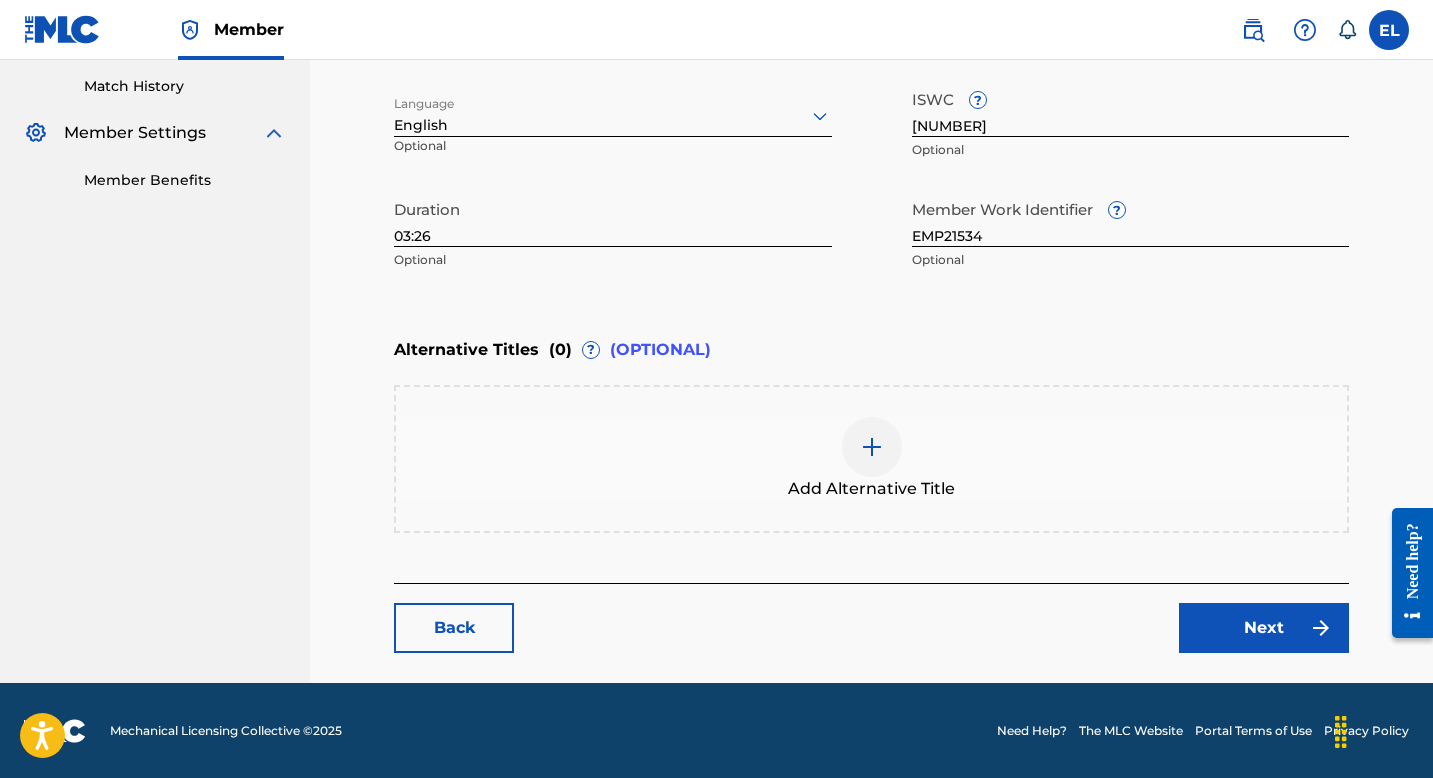 click on "Next" at bounding box center (1264, 628) 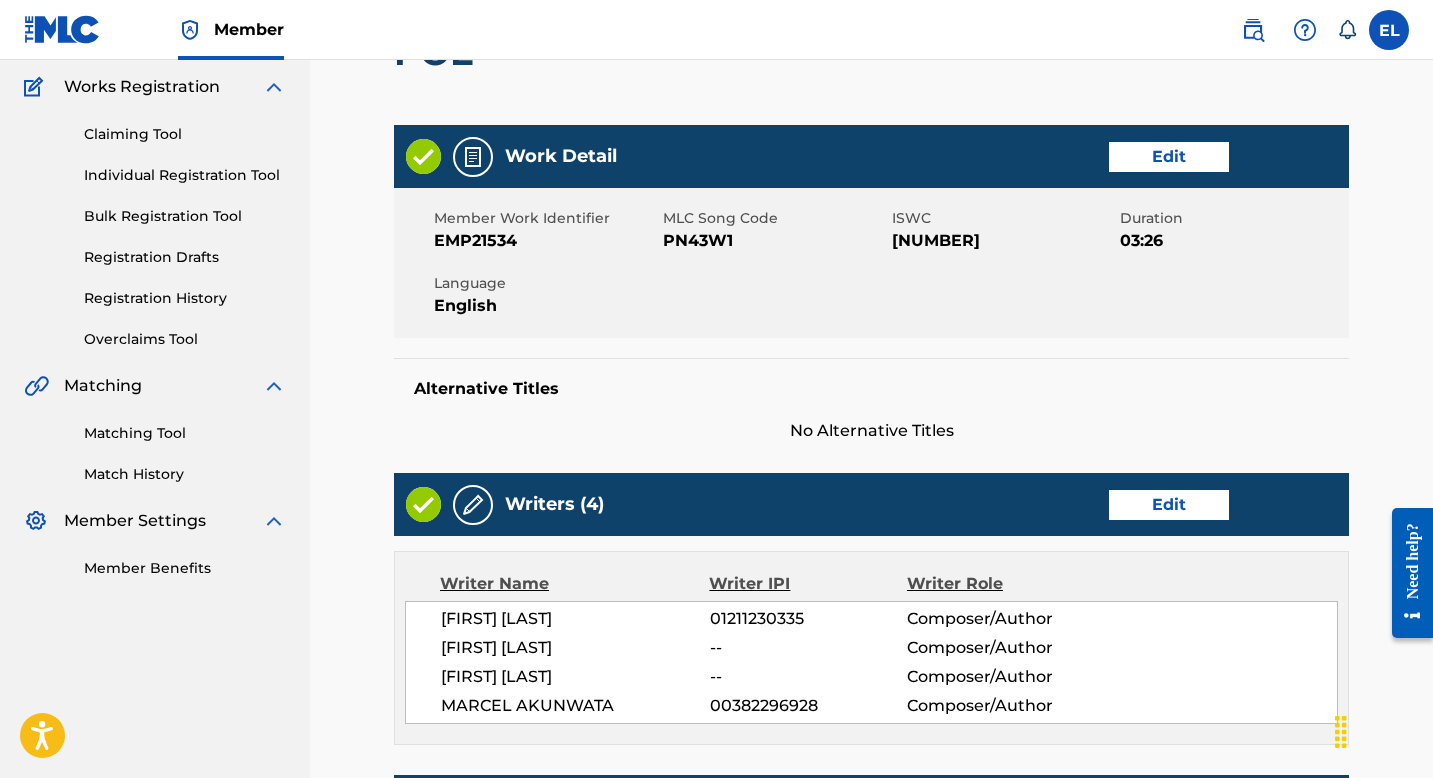scroll, scrollTop: 413, scrollLeft: 0, axis: vertical 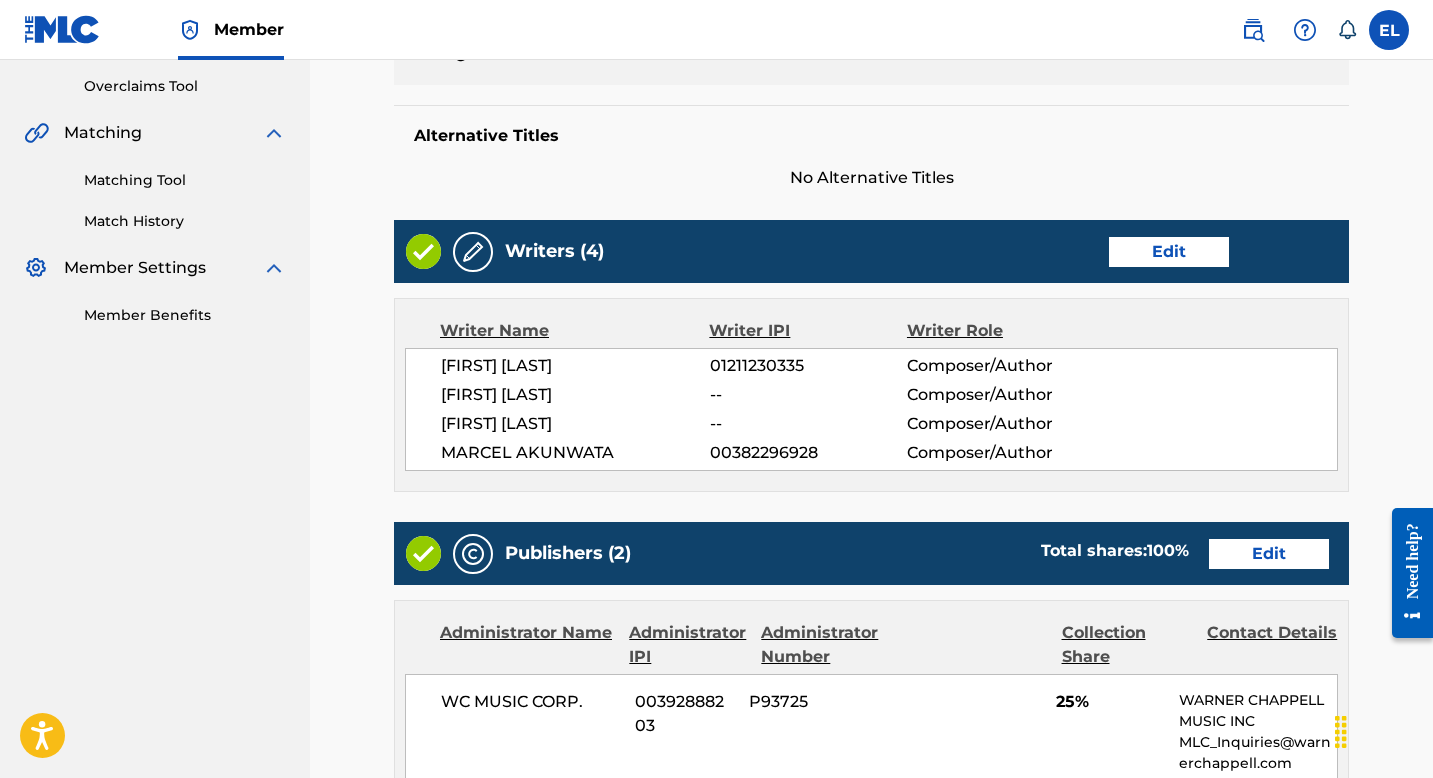 click on "Edit" at bounding box center (1169, 252) 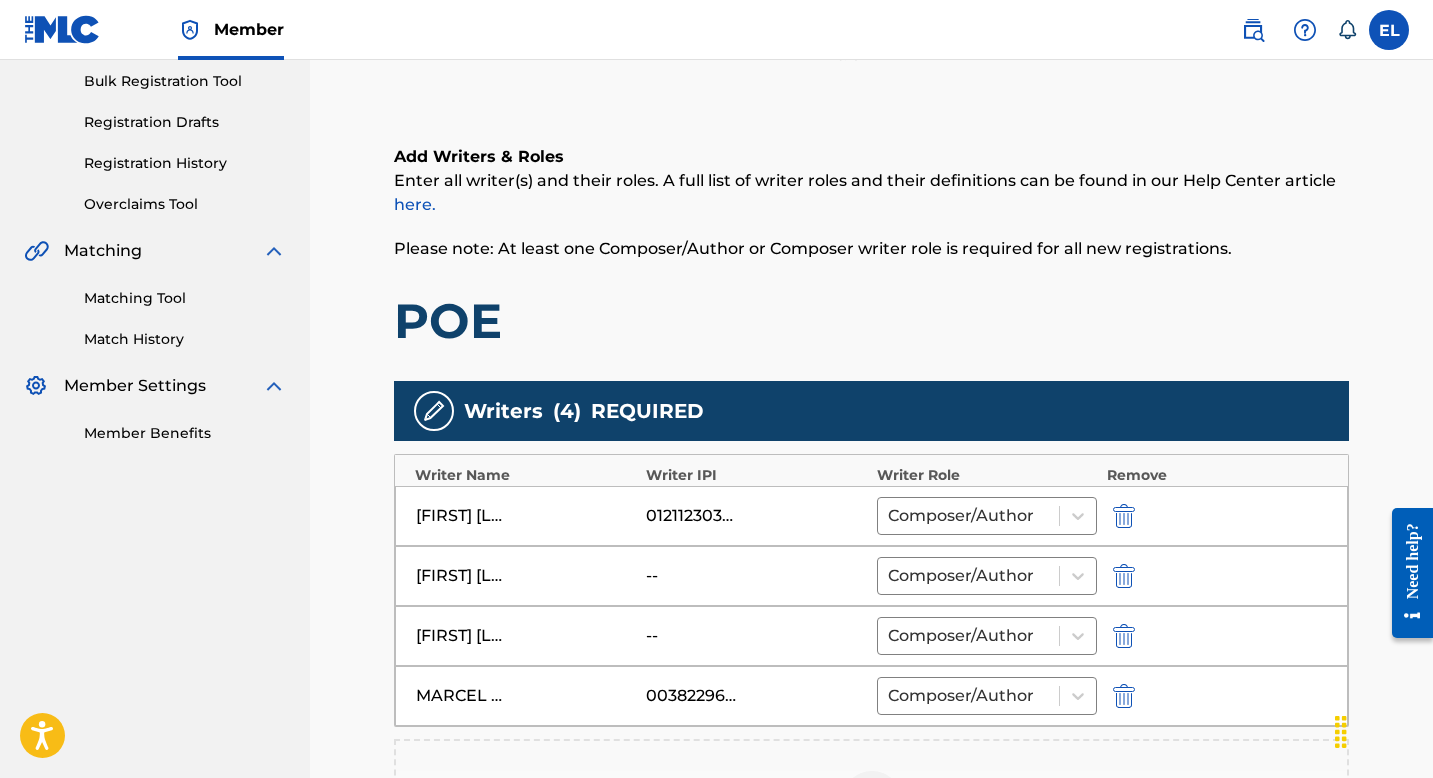scroll, scrollTop: 428, scrollLeft: 0, axis: vertical 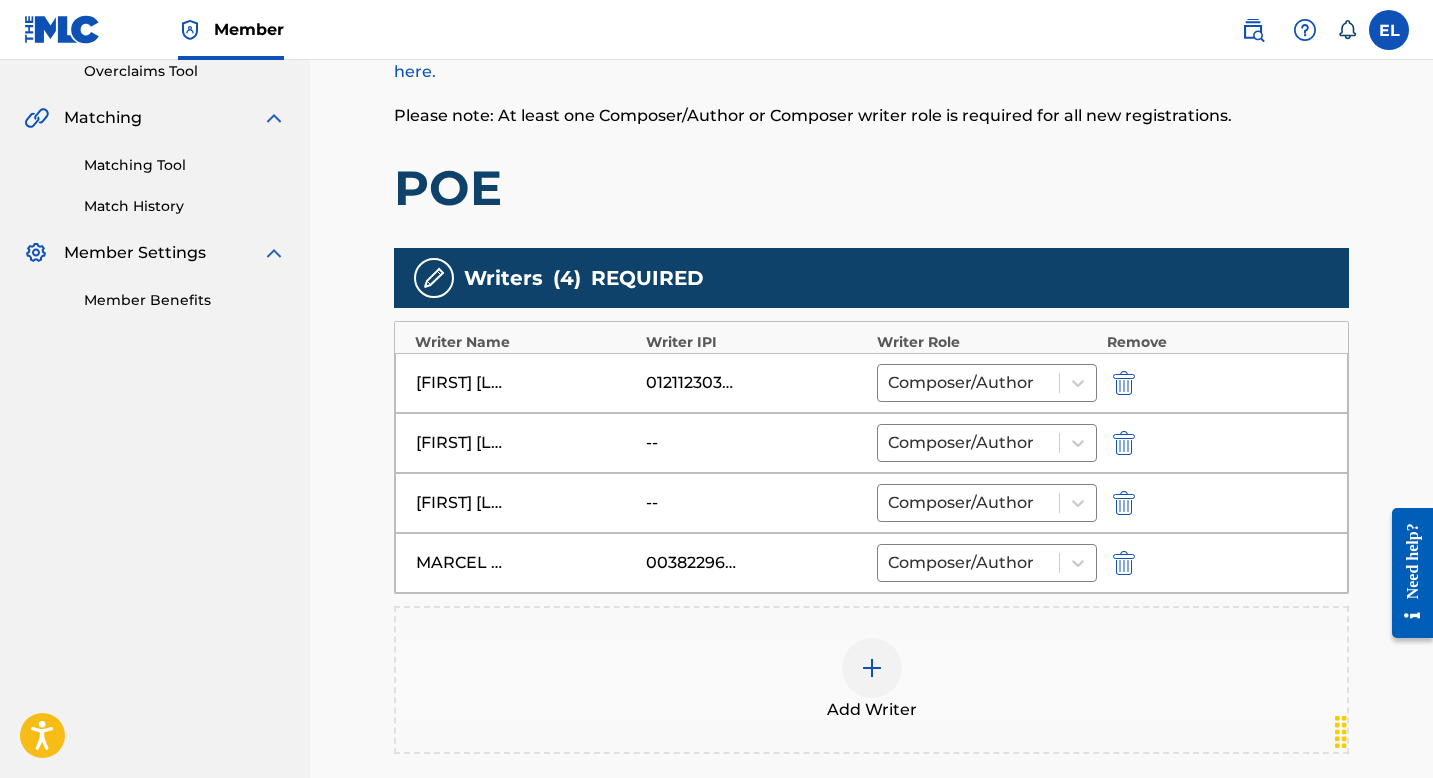 click at bounding box center (1124, 443) 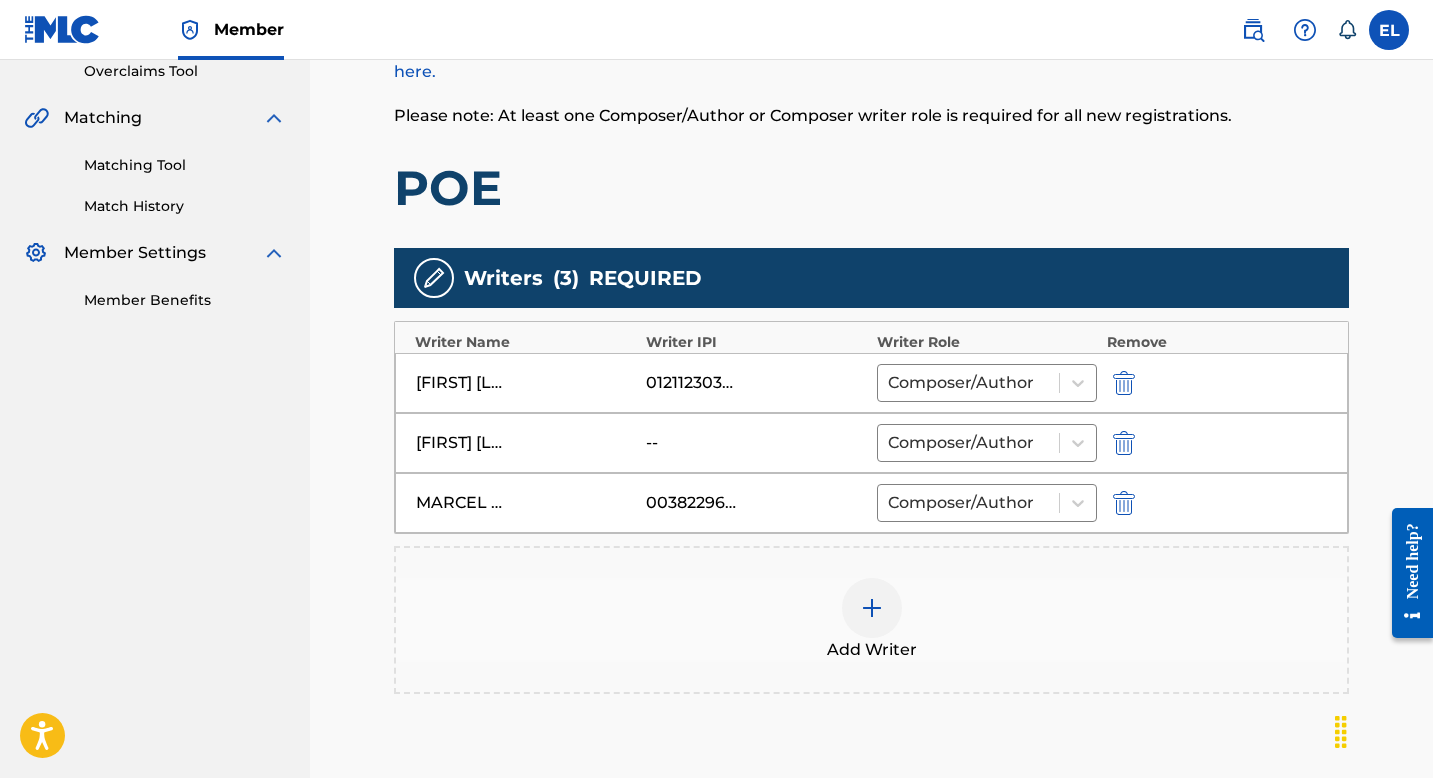 click at bounding box center [1124, 443] 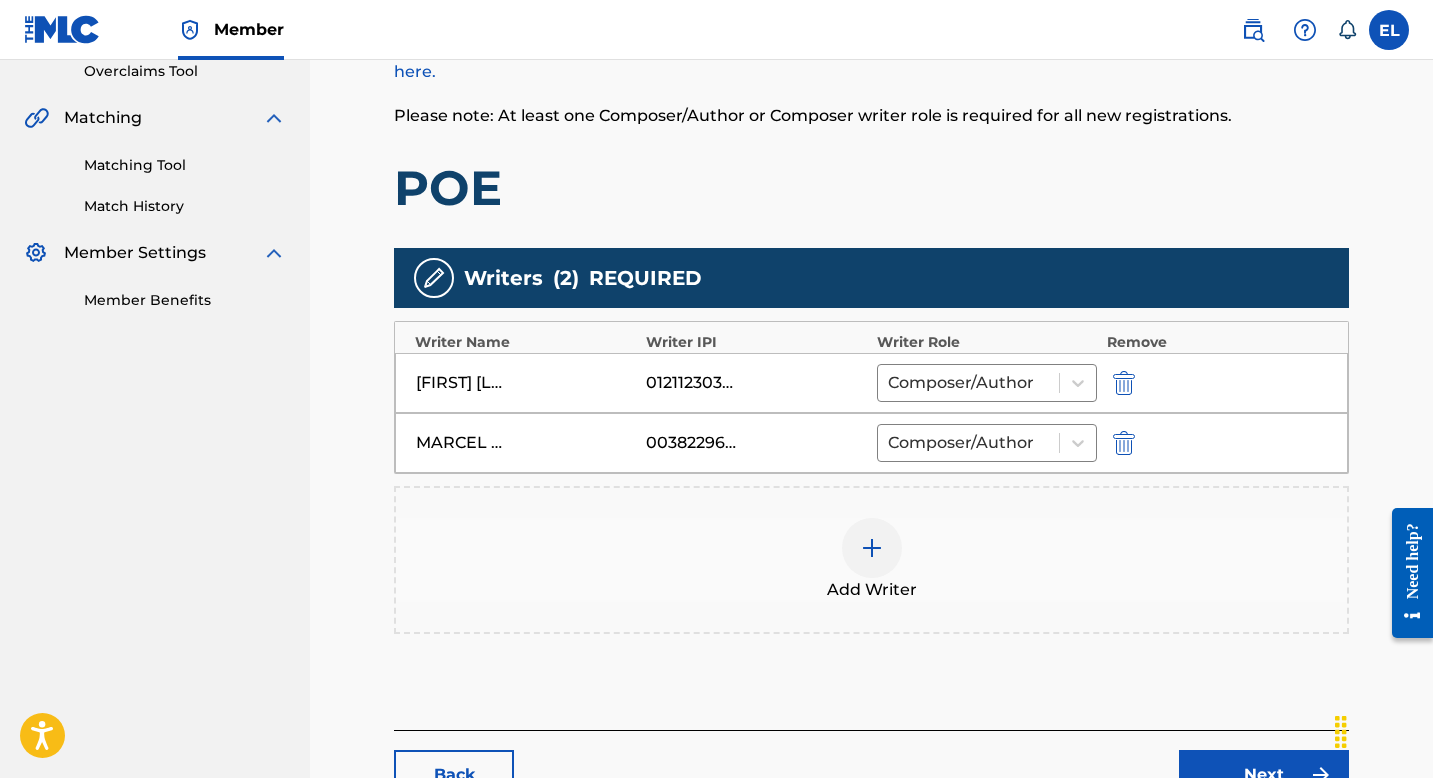 click at bounding box center [872, 548] 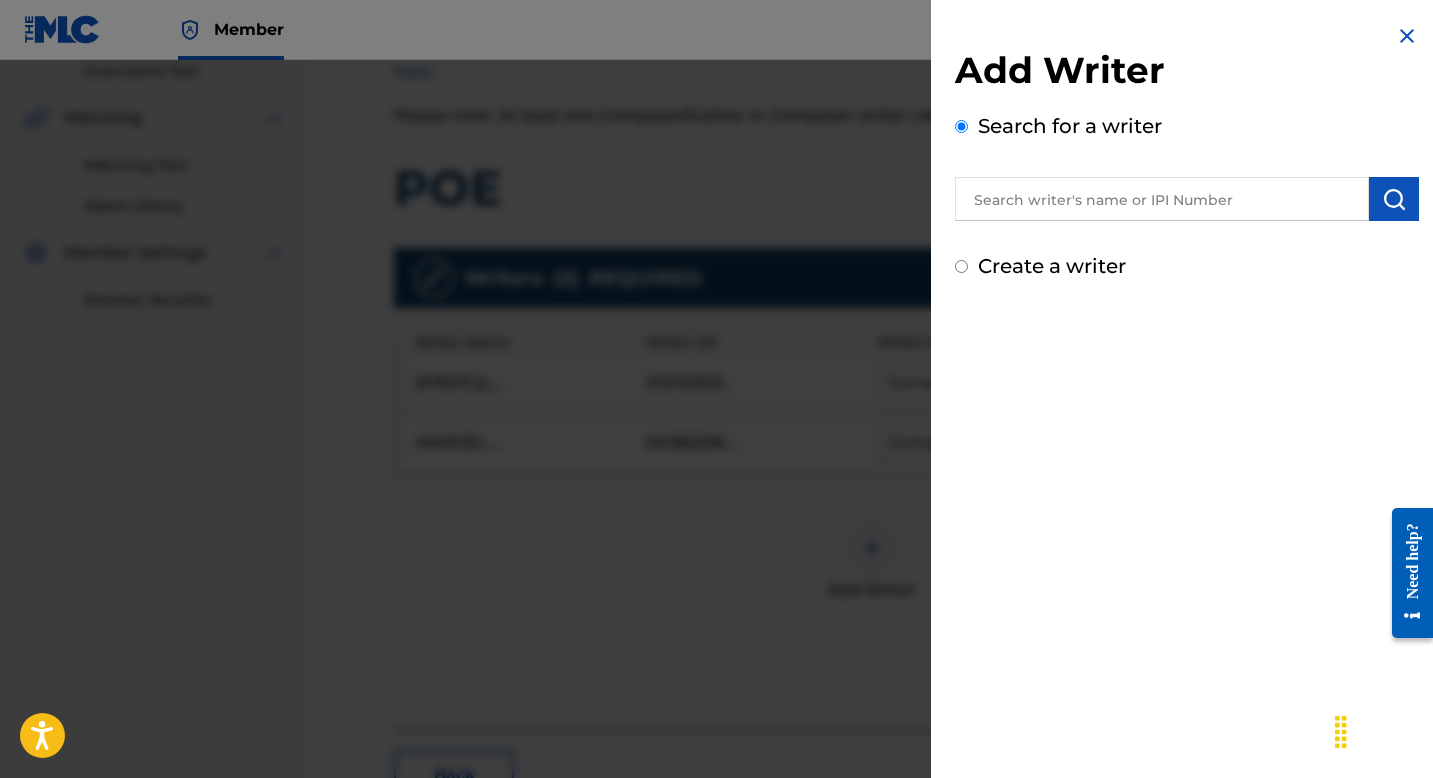 click on "Add Writer Search for a writer Create a writer" at bounding box center (1187, 164) 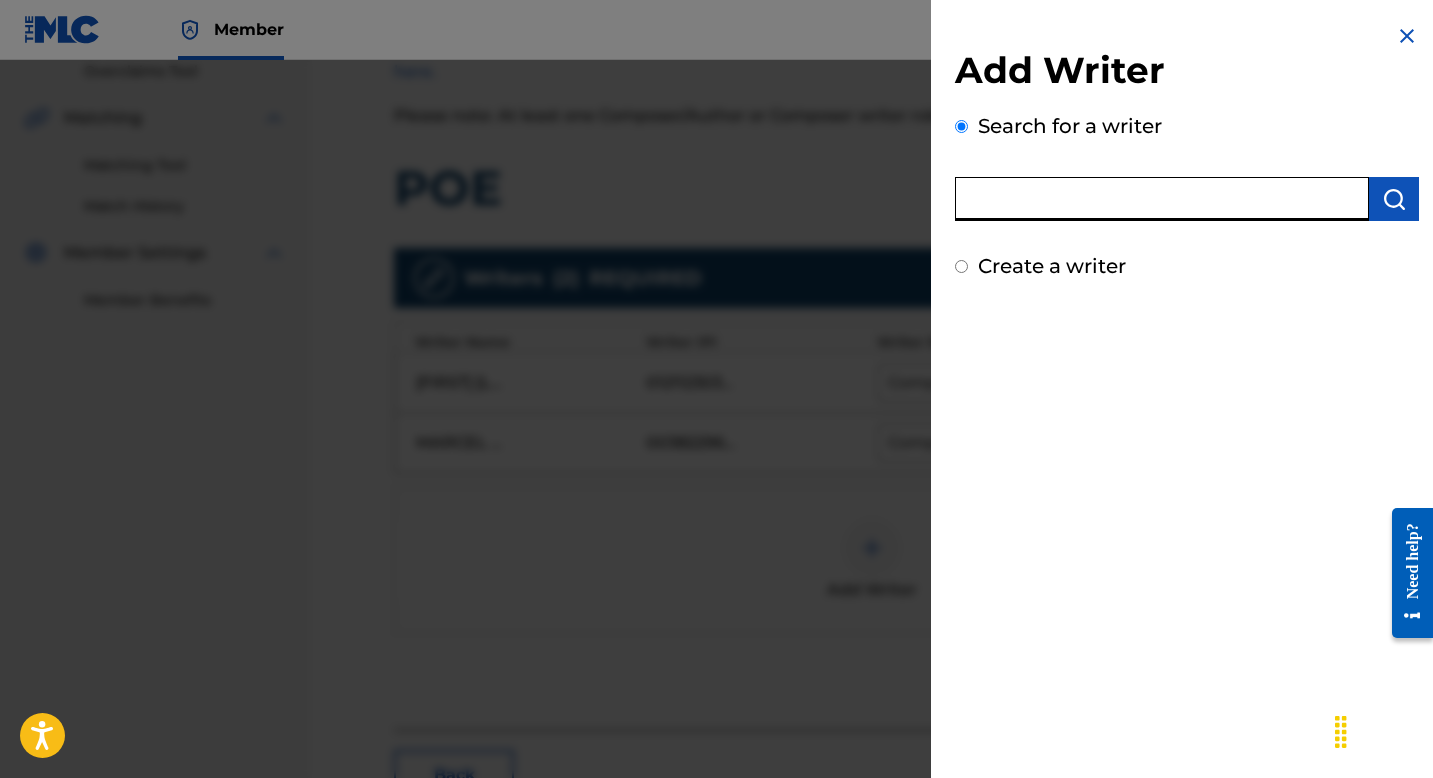 click at bounding box center [1162, 199] 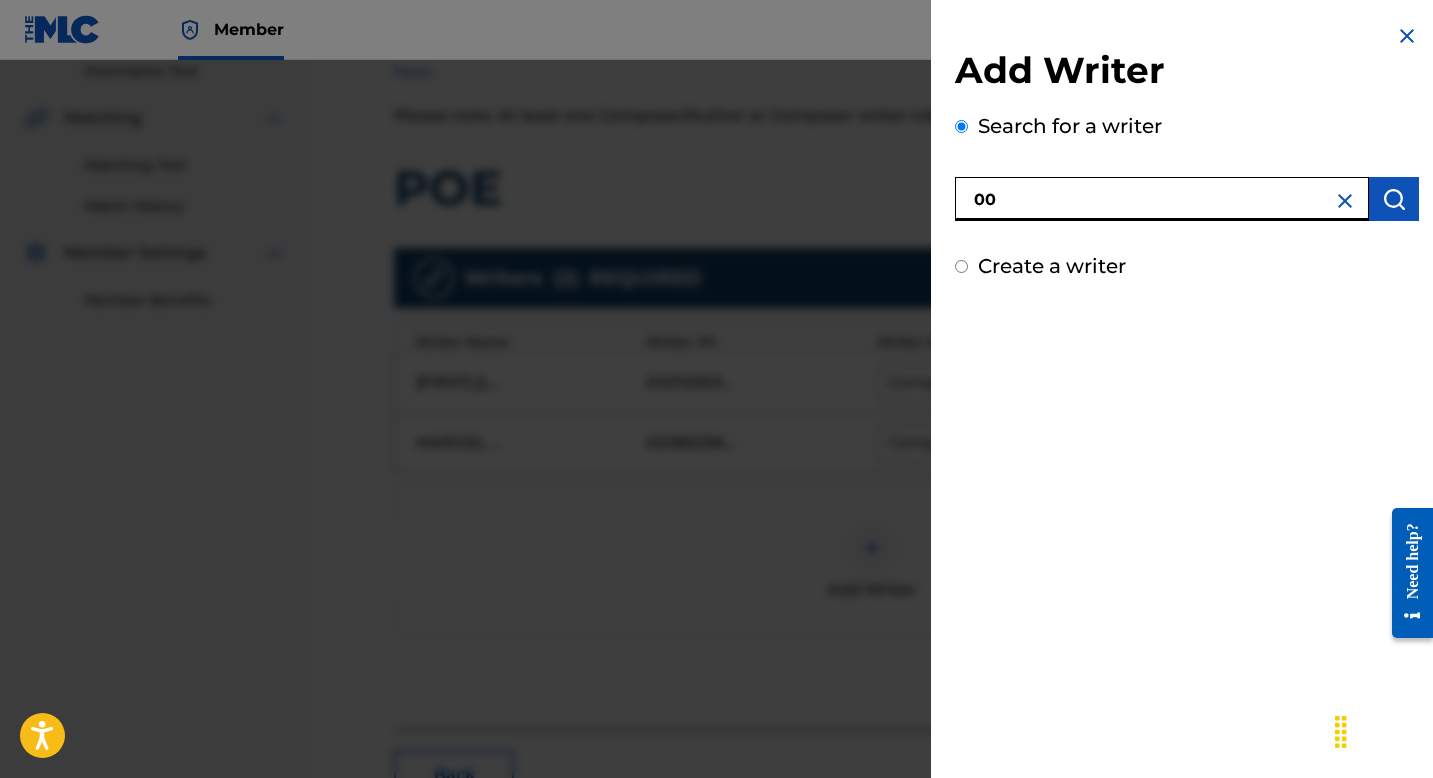 paste on "1031166802" 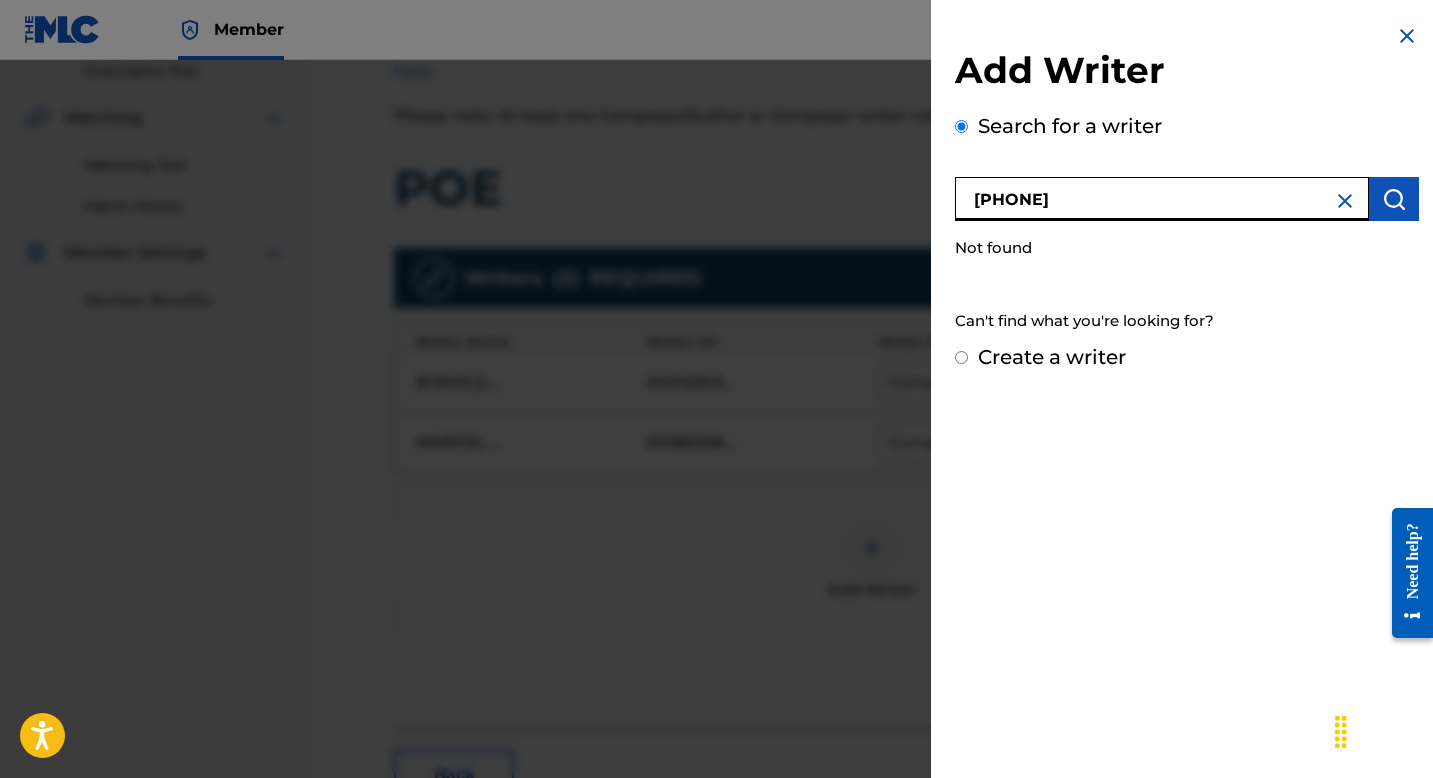 drag, startPoint x: 981, startPoint y: 206, endPoint x: 995, endPoint y: 198, distance: 16.124516 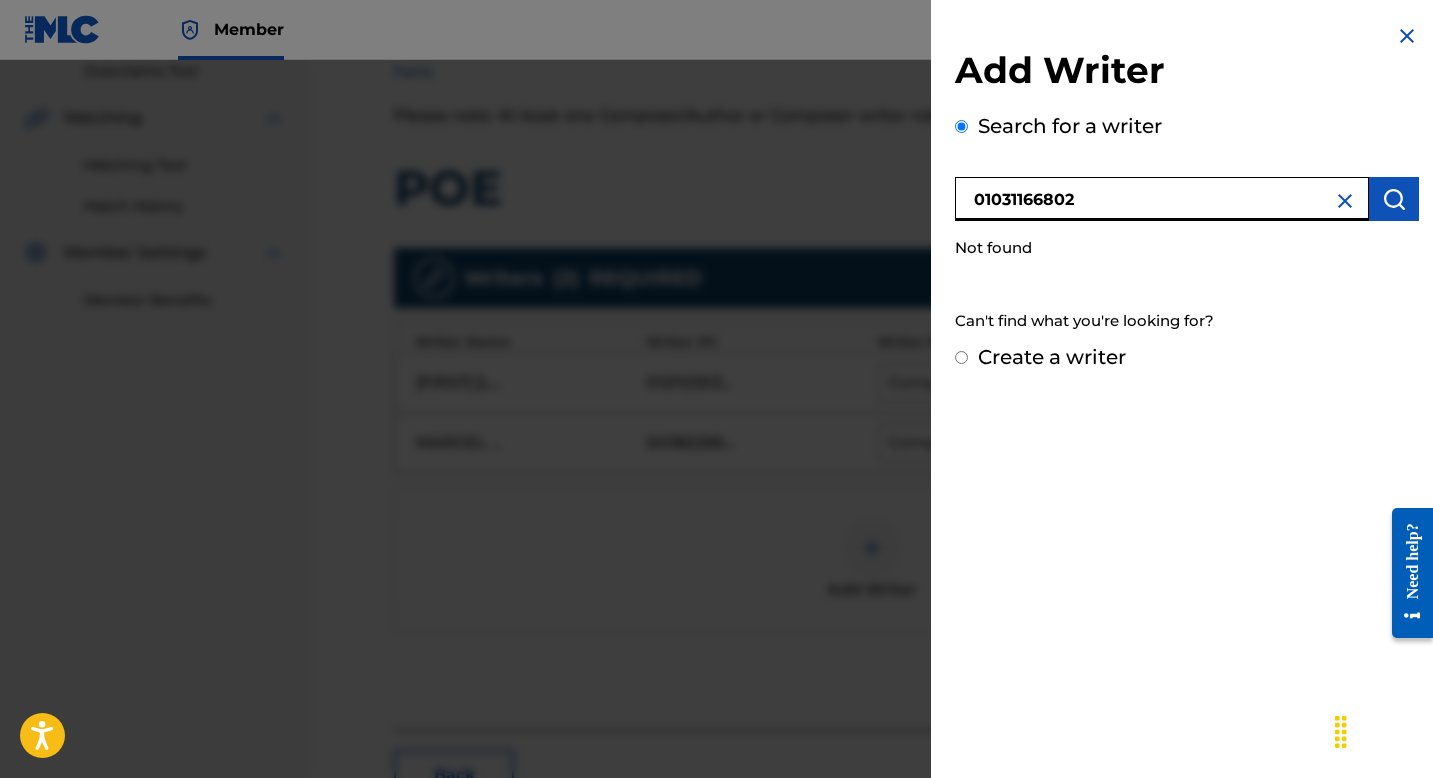 type on "01031166802" 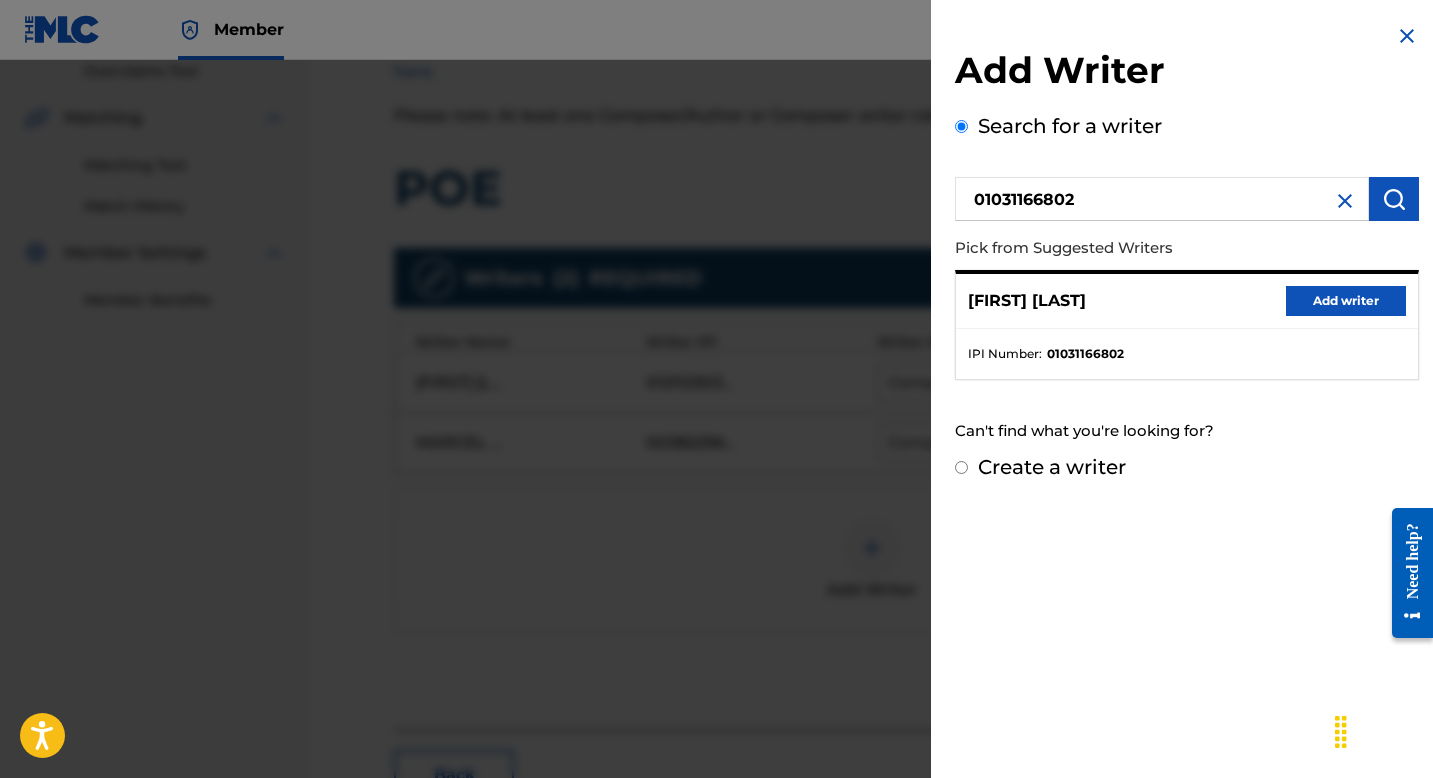 click on "Add writer" at bounding box center [1346, 301] 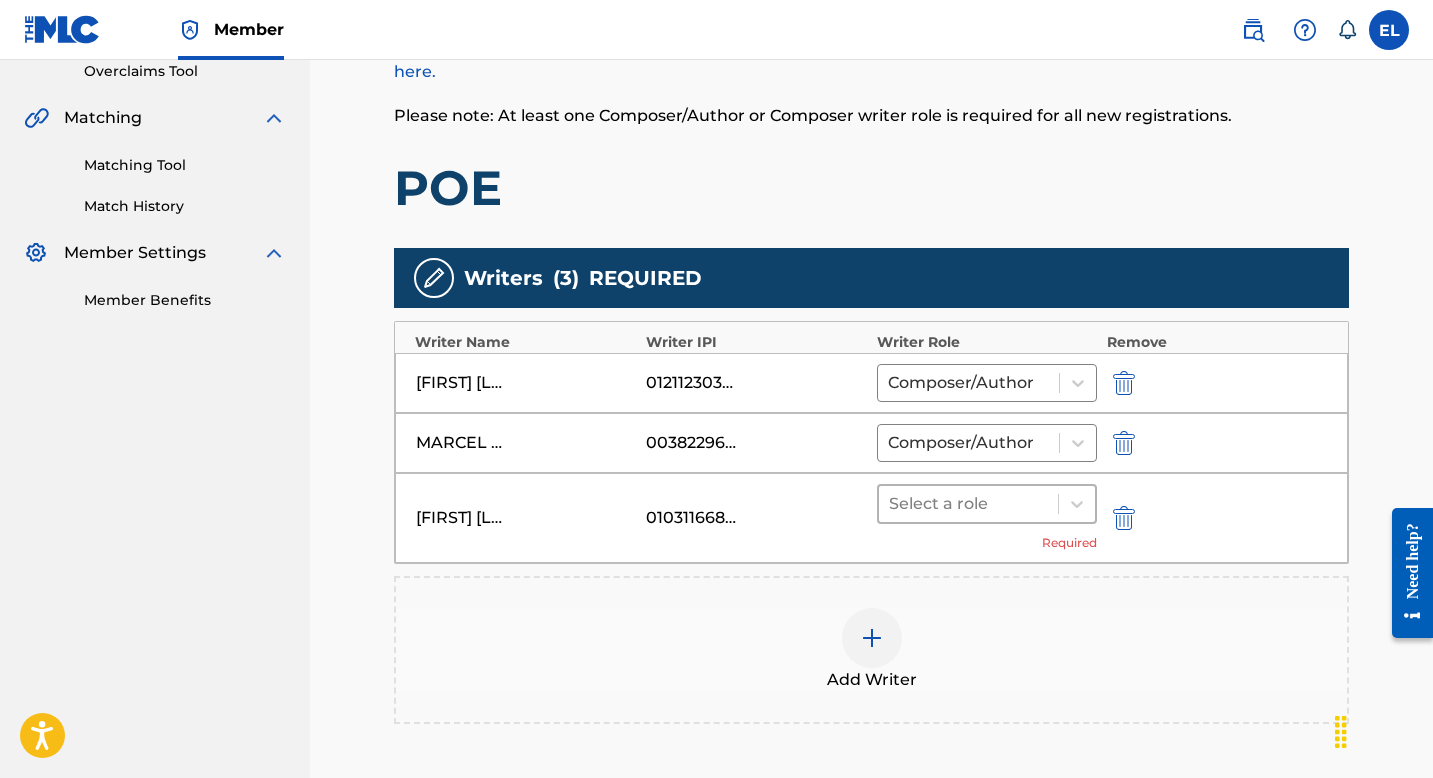 click at bounding box center (968, 504) 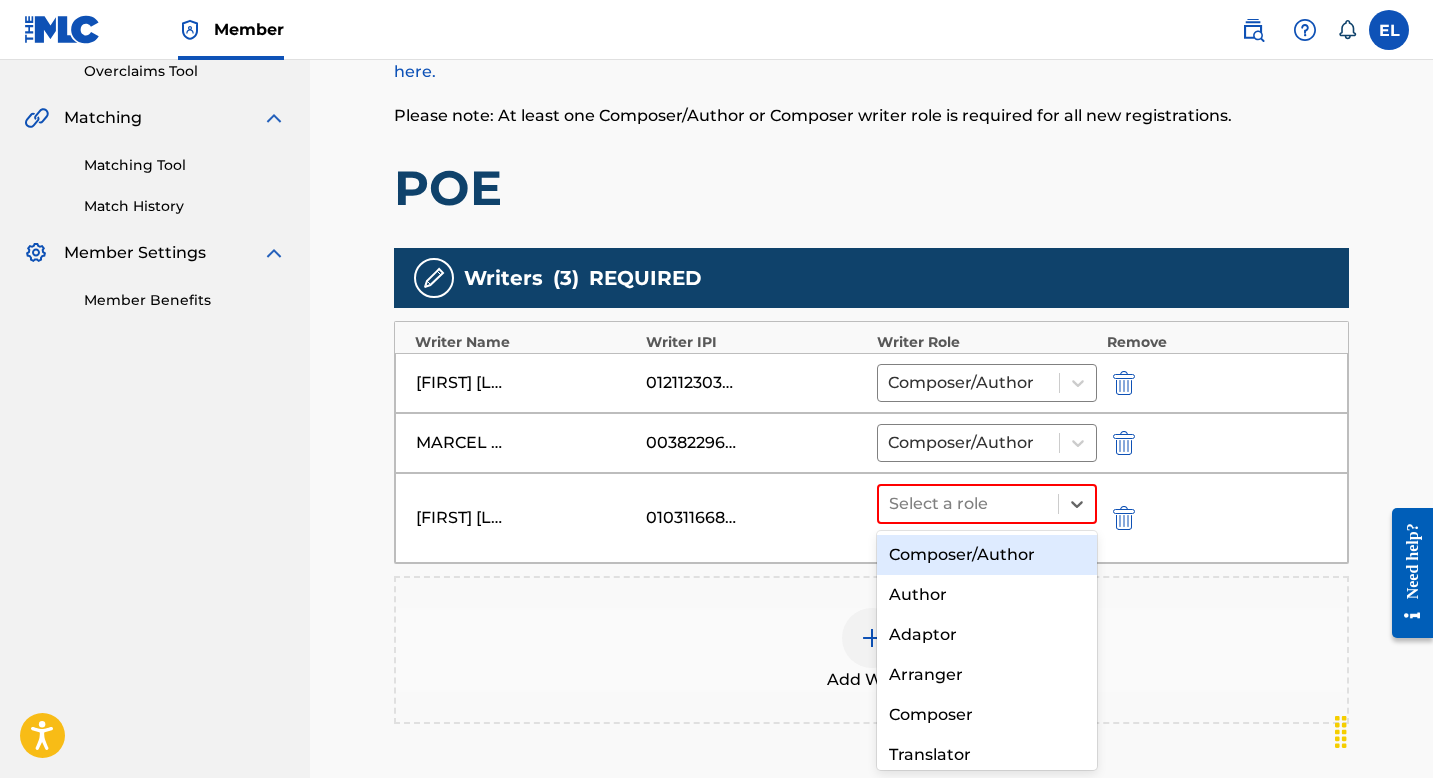 click on "Composer/Author" at bounding box center (987, 555) 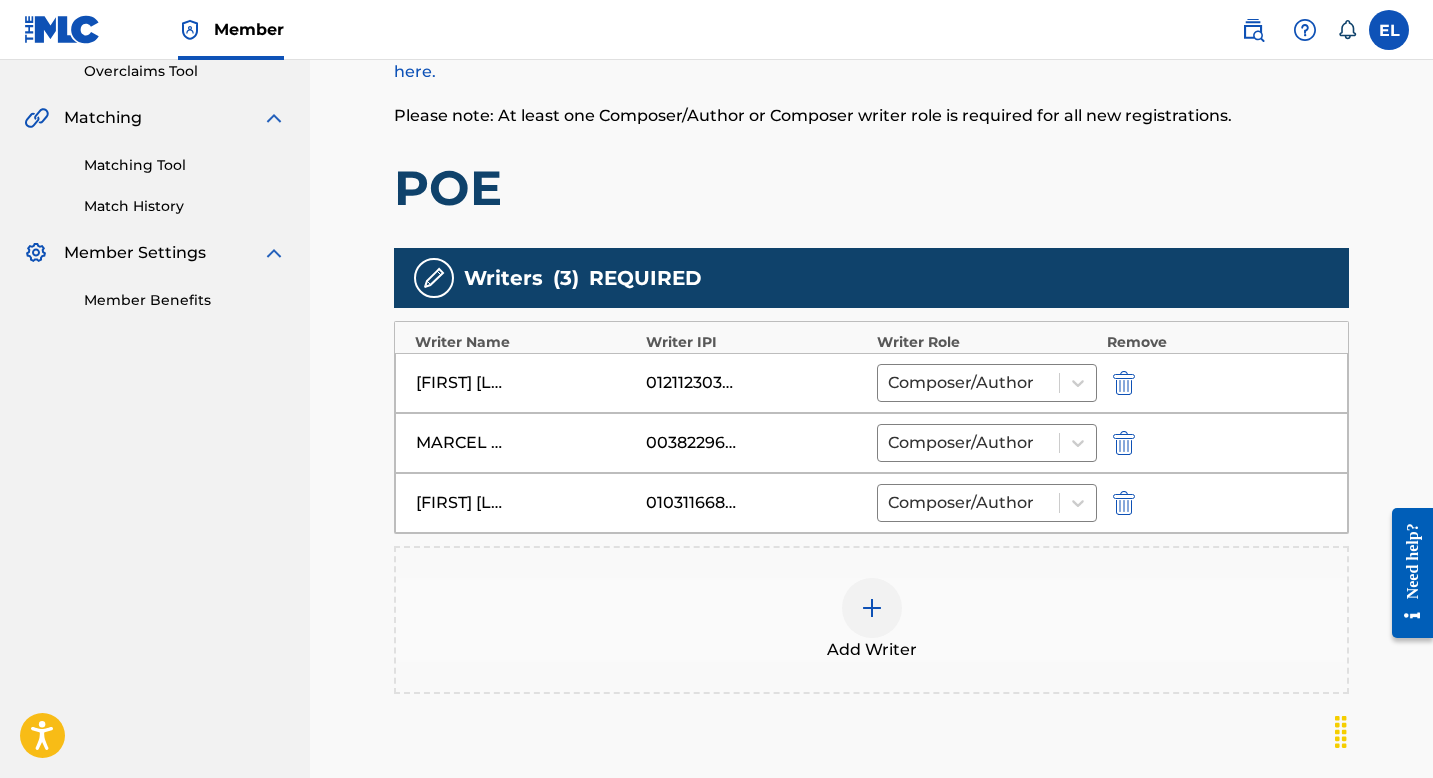click at bounding box center [872, 608] 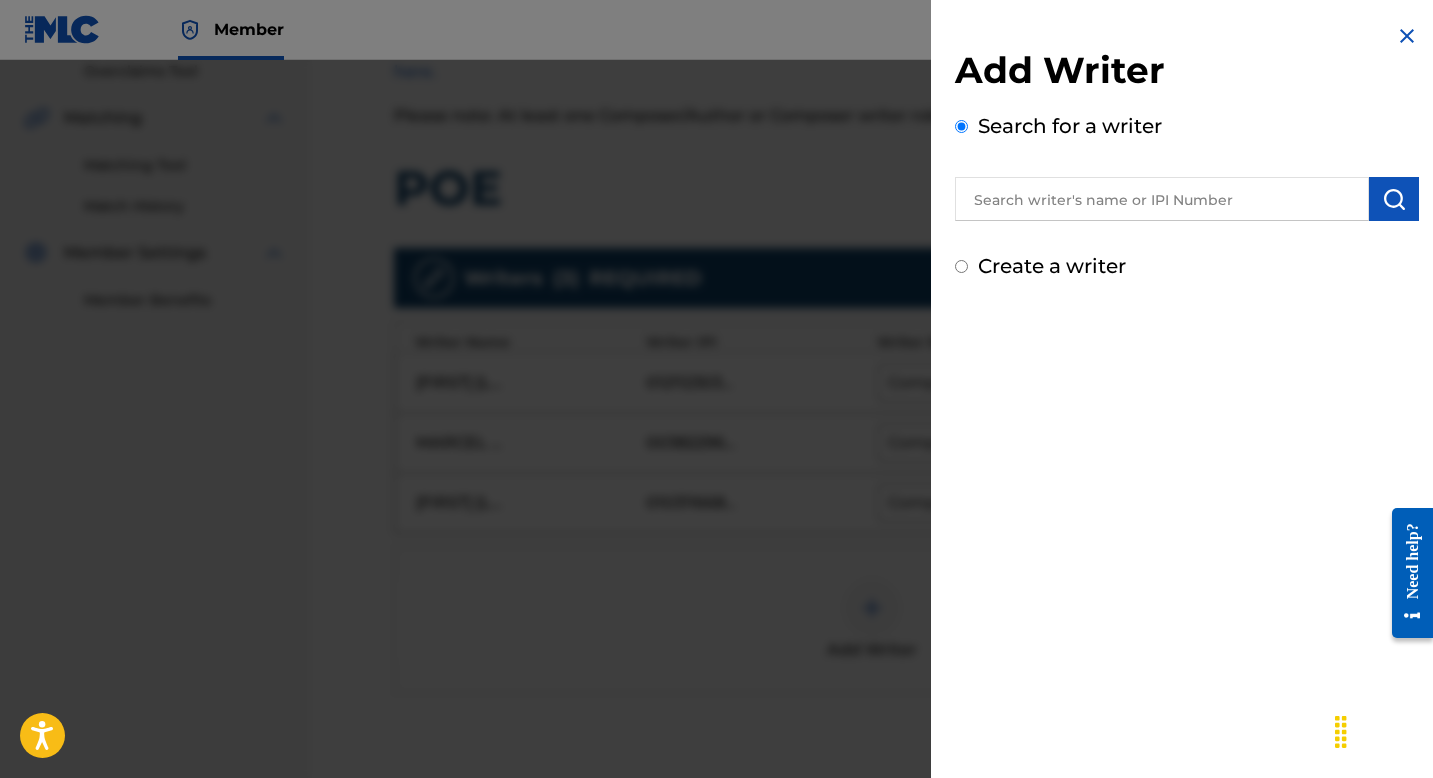 click at bounding box center (1162, 199) 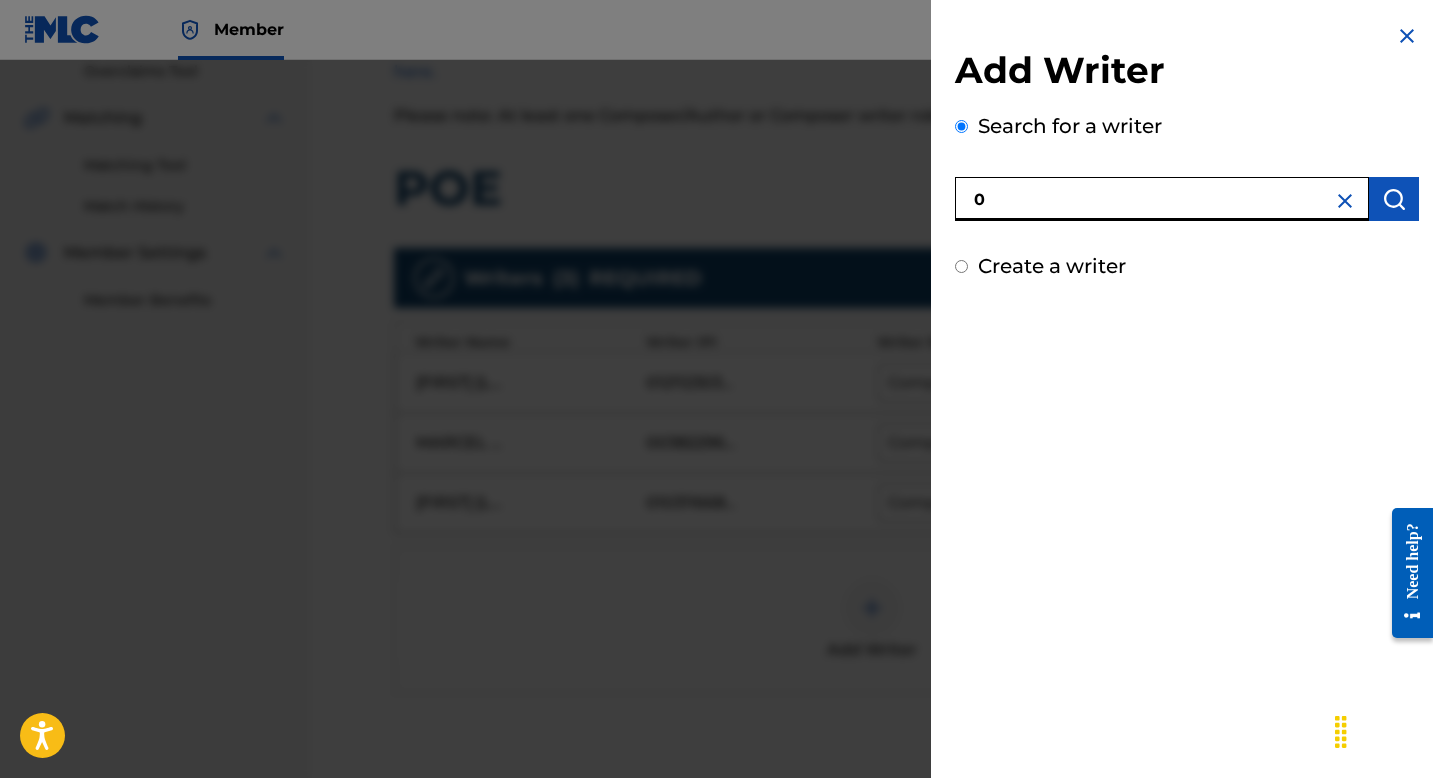 paste 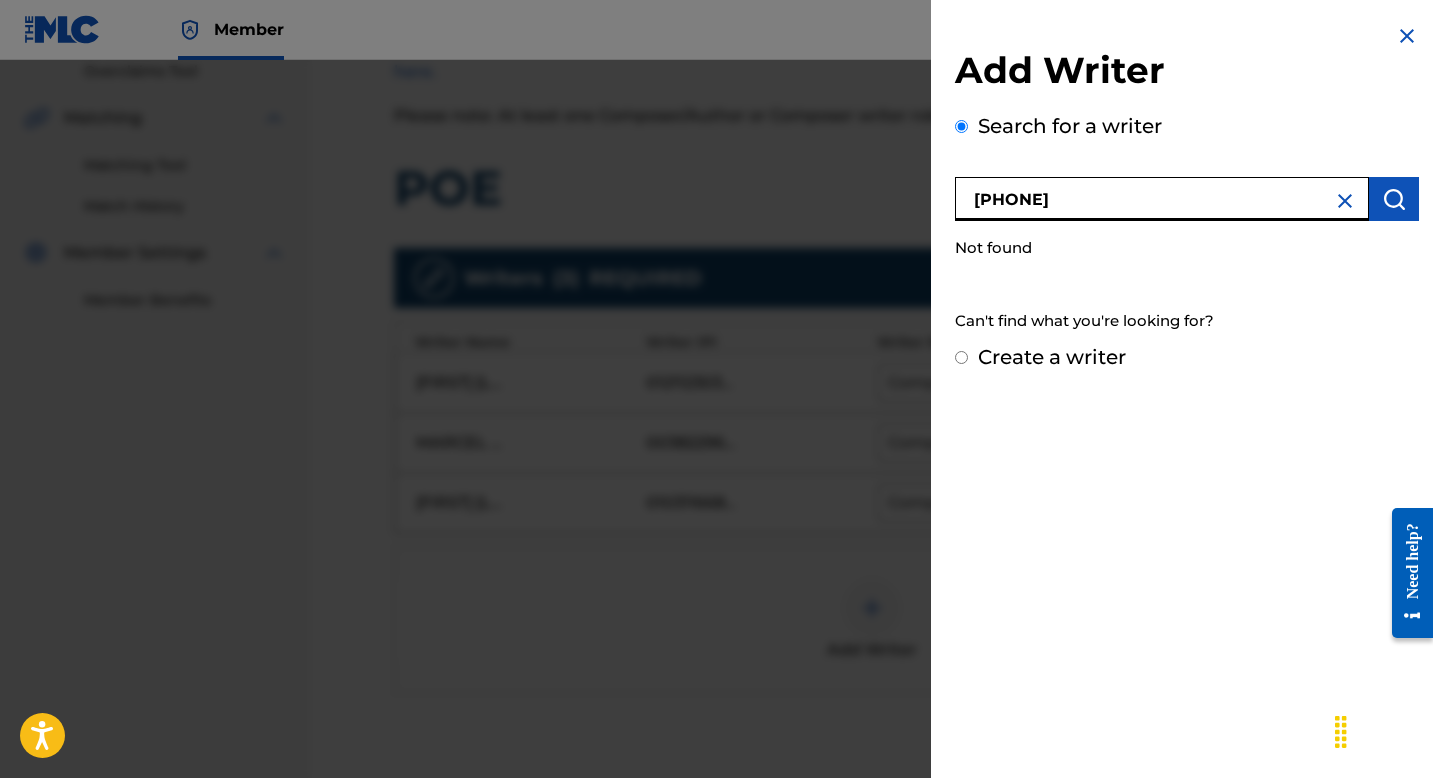 click on "0842562729" at bounding box center (1162, 199) 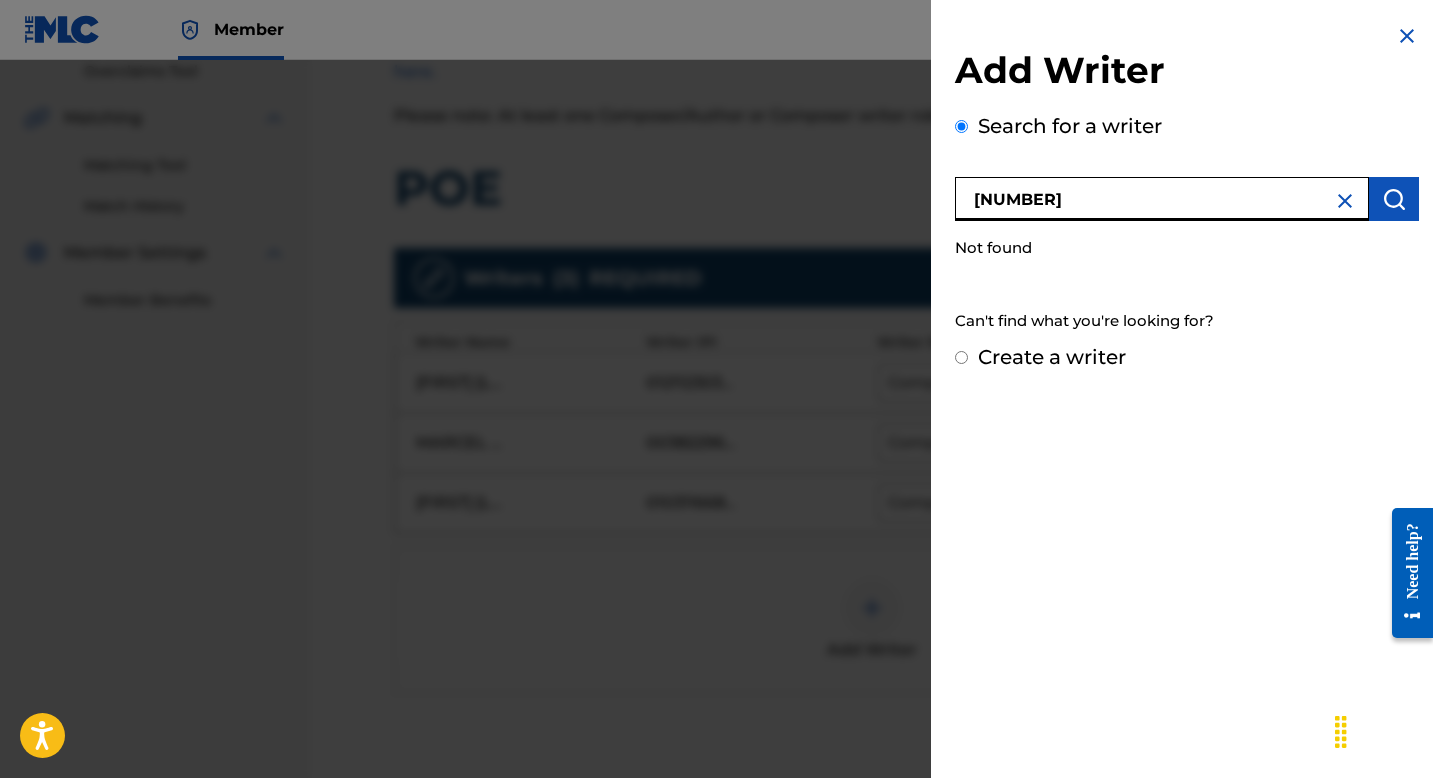type on "00842562729" 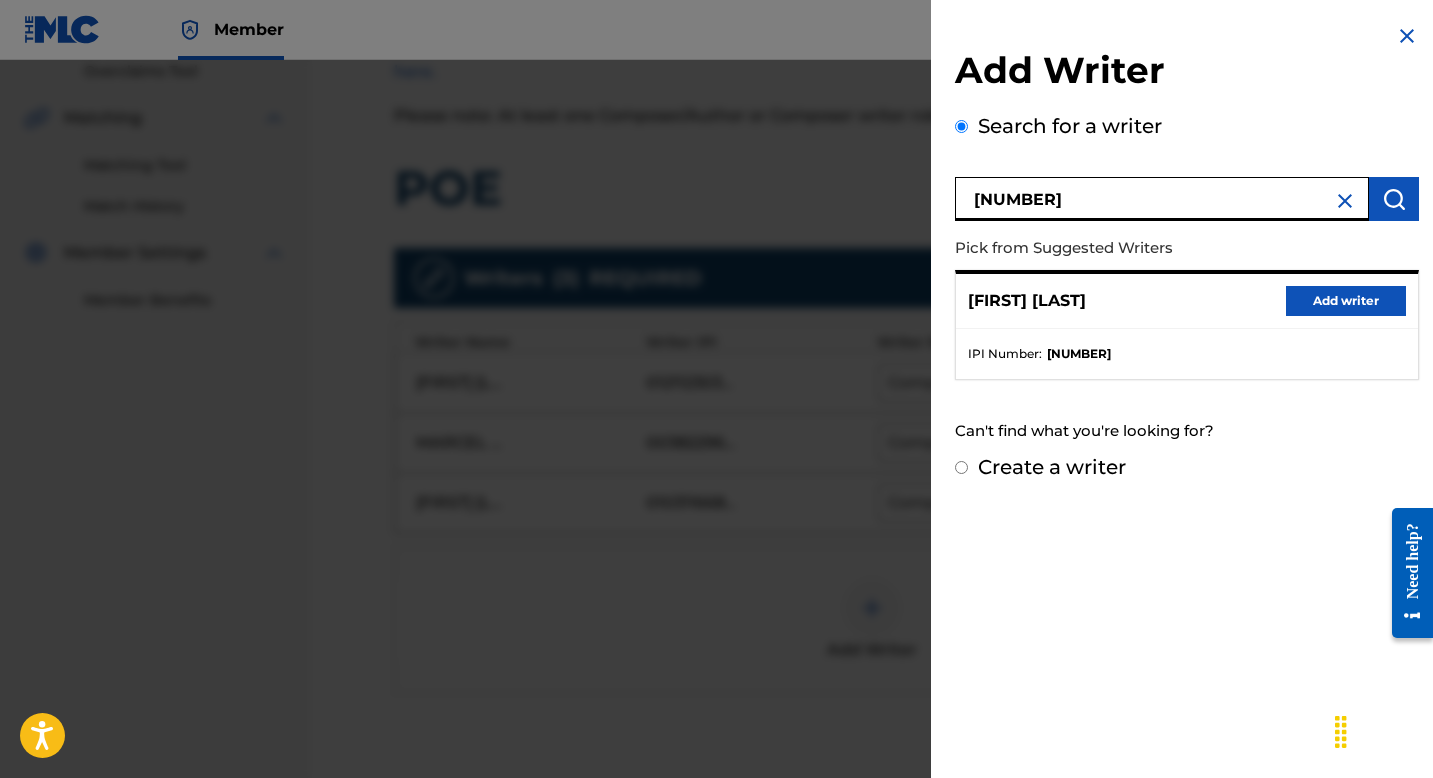click on "Add writer" at bounding box center [1346, 301] 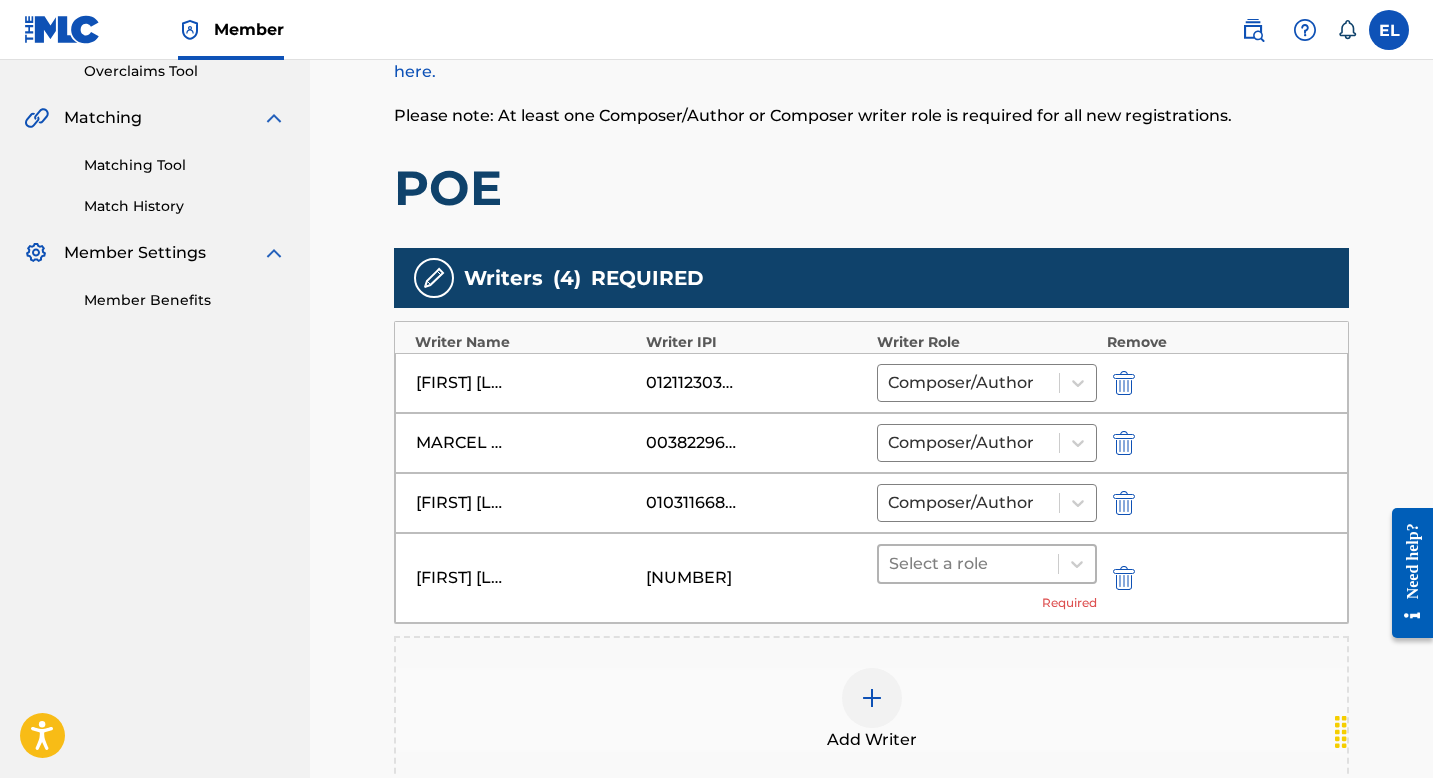 click at bounding box center [968, 564] 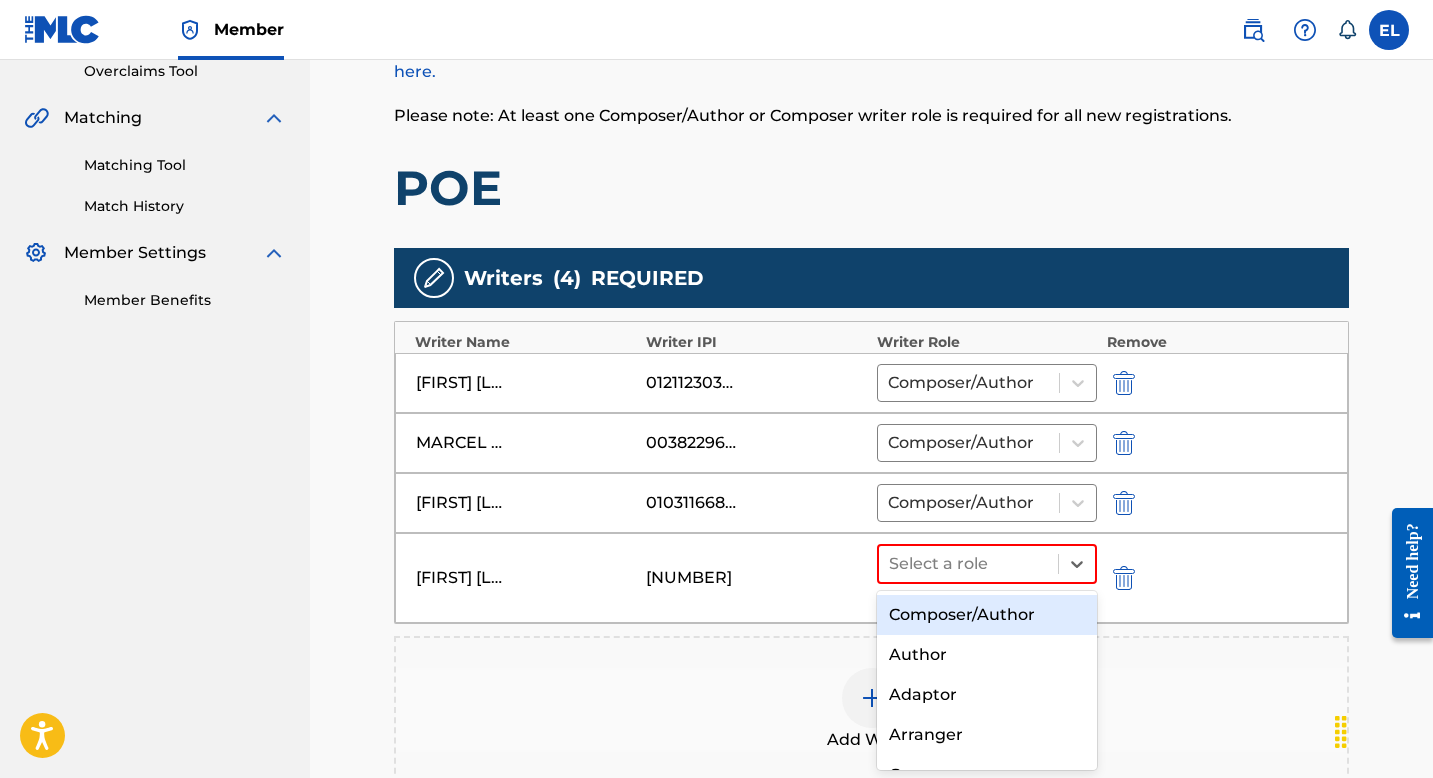 drag, startPoint x: 984, startPoint y: 613, endPoint x: 963, endPoint y: 606, distance: 22.135944 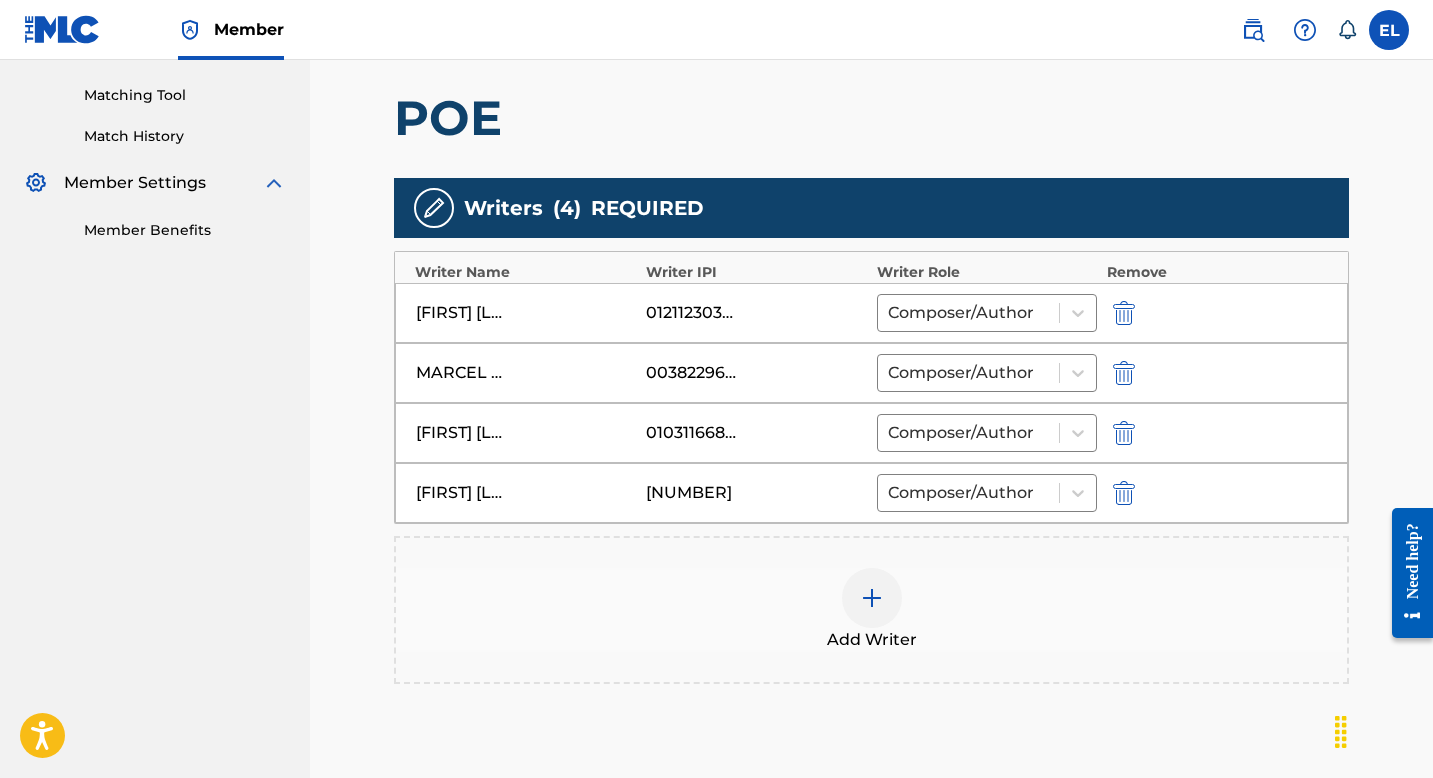 scroll, scrollTop: 696, scrollLeft: 0, axis: vertical 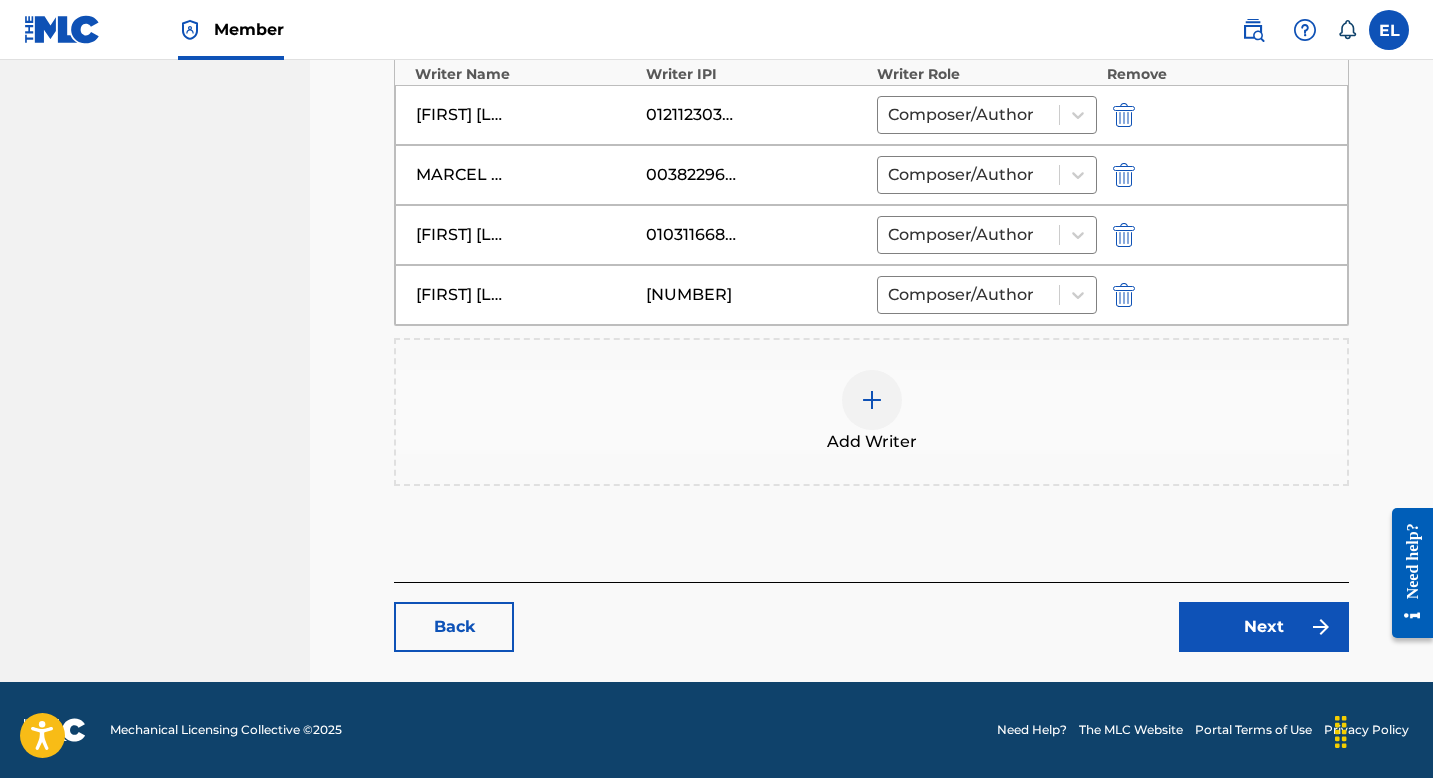 click on "Next" at bounding box center (1264, 627) 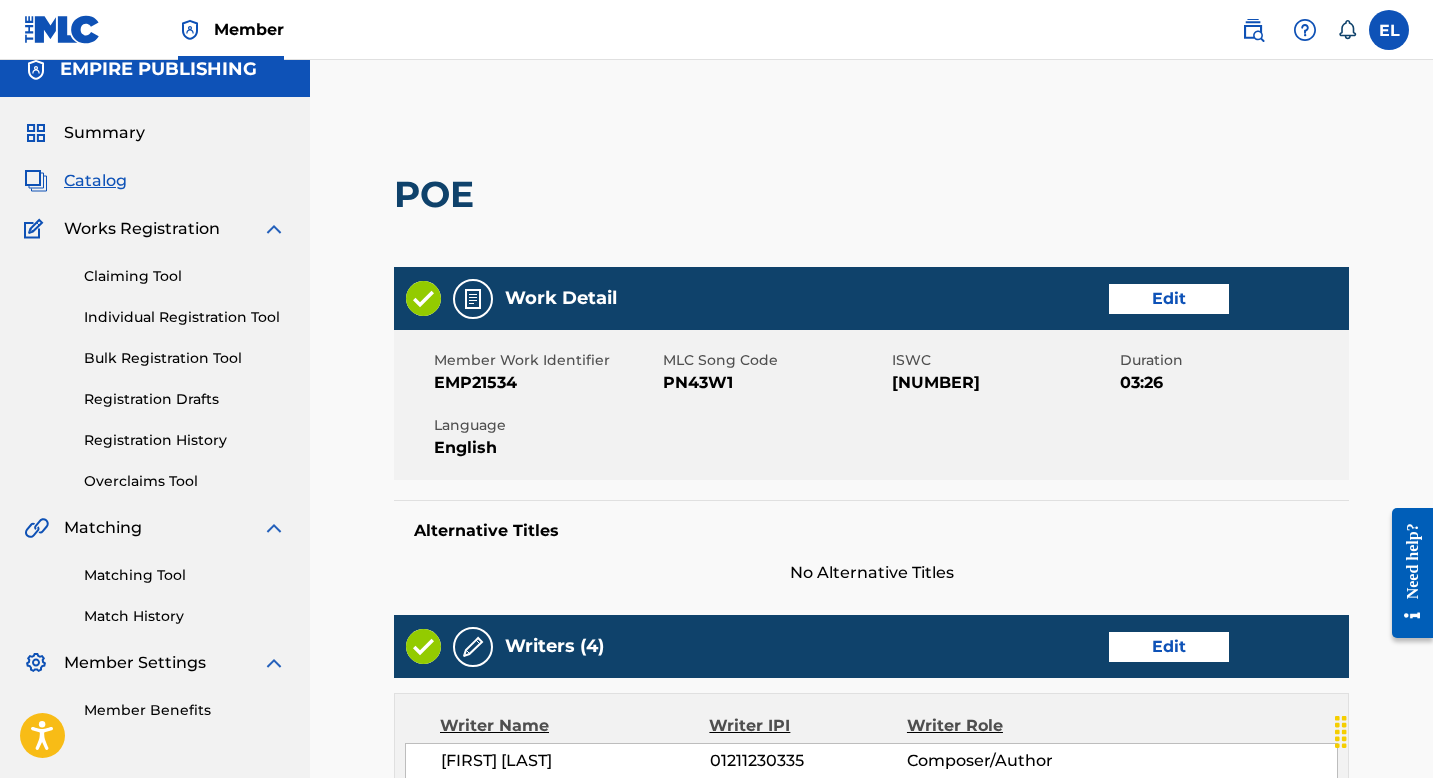 scroll, scrollTop: 175, scrollLeft: 0, axis: vertical 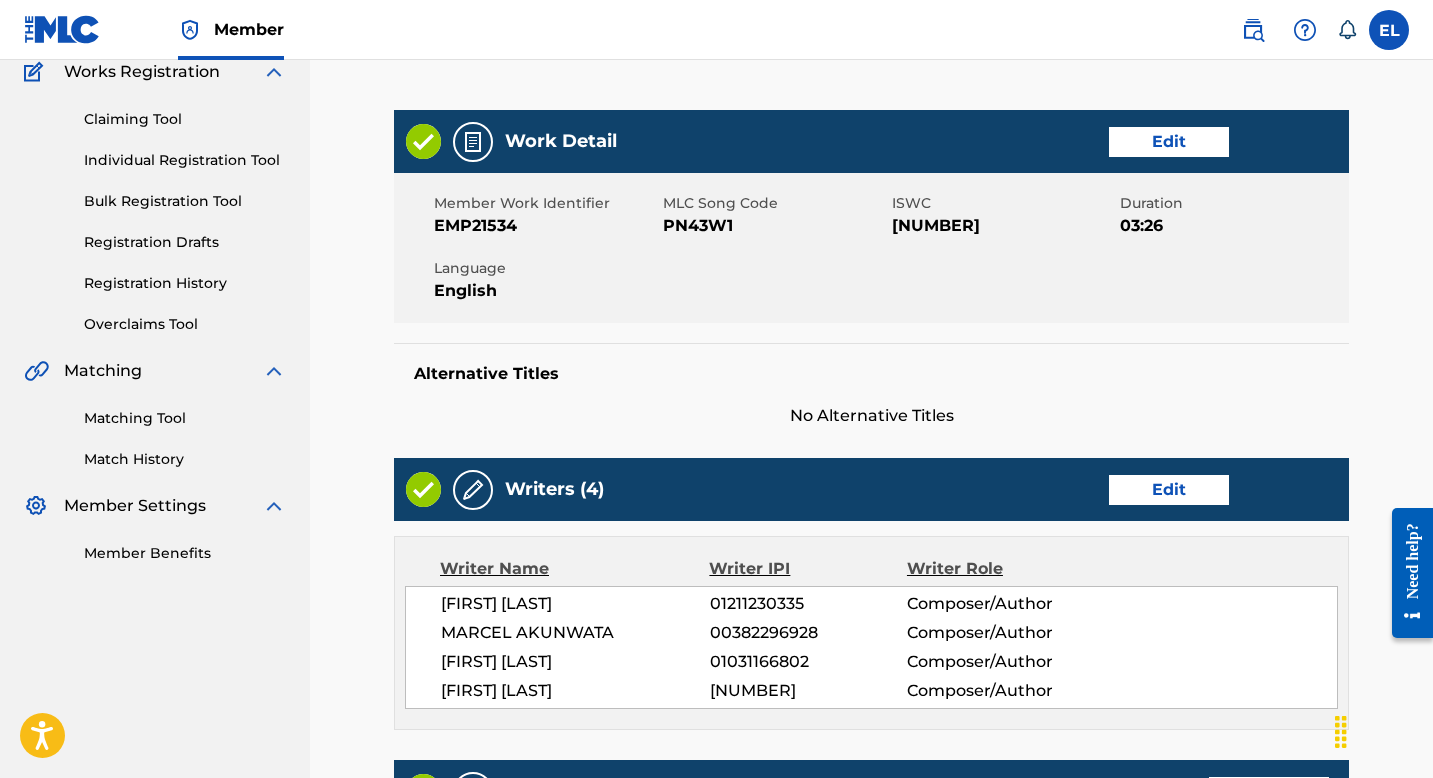 click on "Edit" at bounding box center (1169, 490) 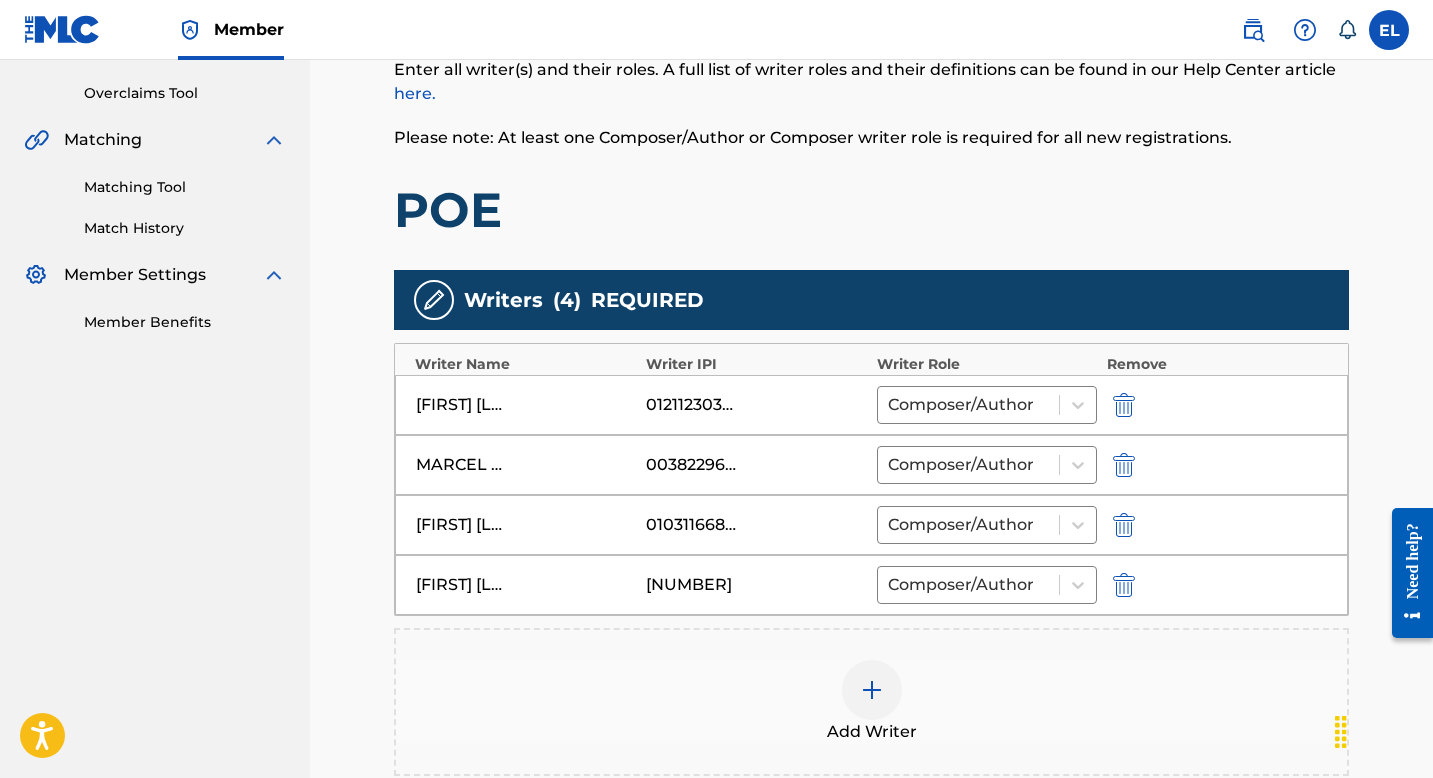 scroll, scrollTop: 584, scrollLeft: 0, axis: vertical 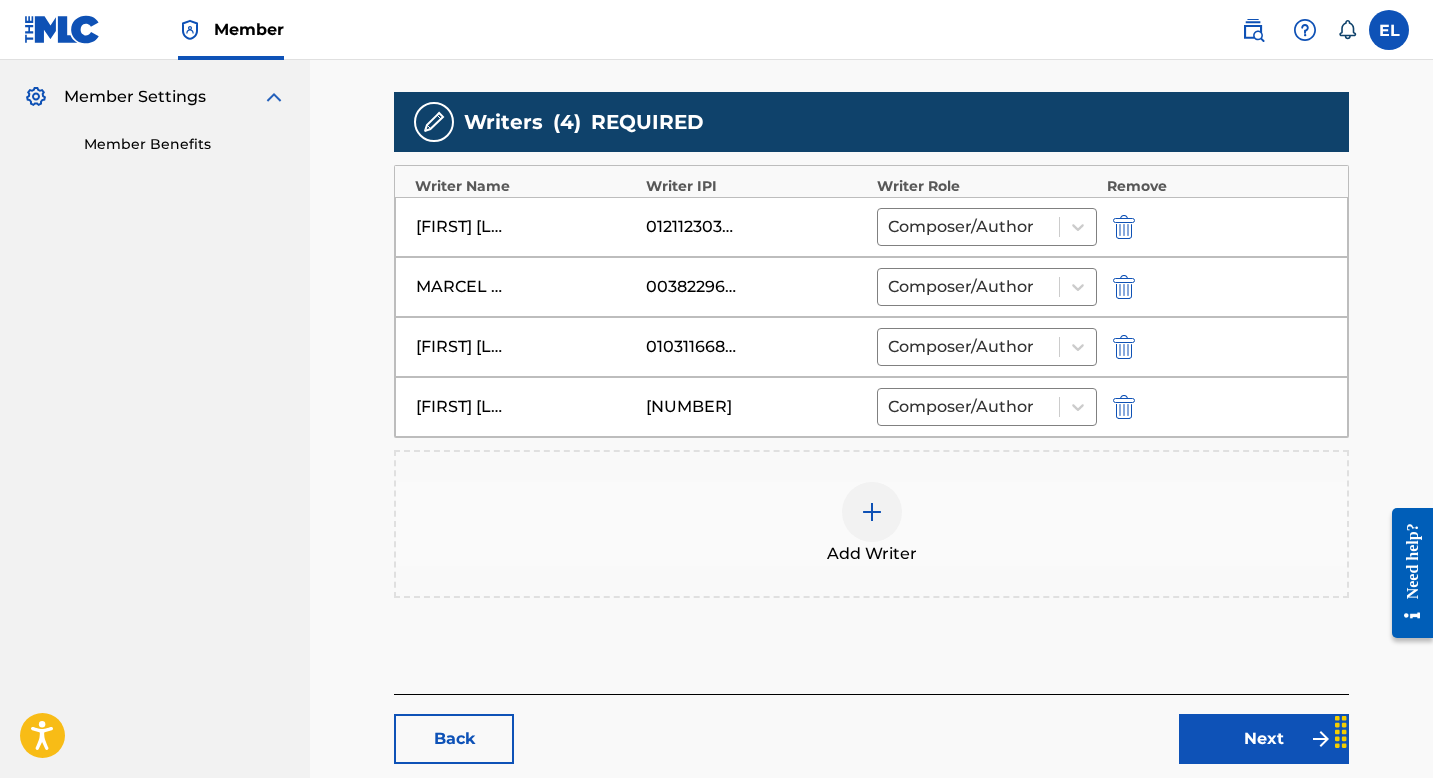 click at bounding box center [1124, 227] 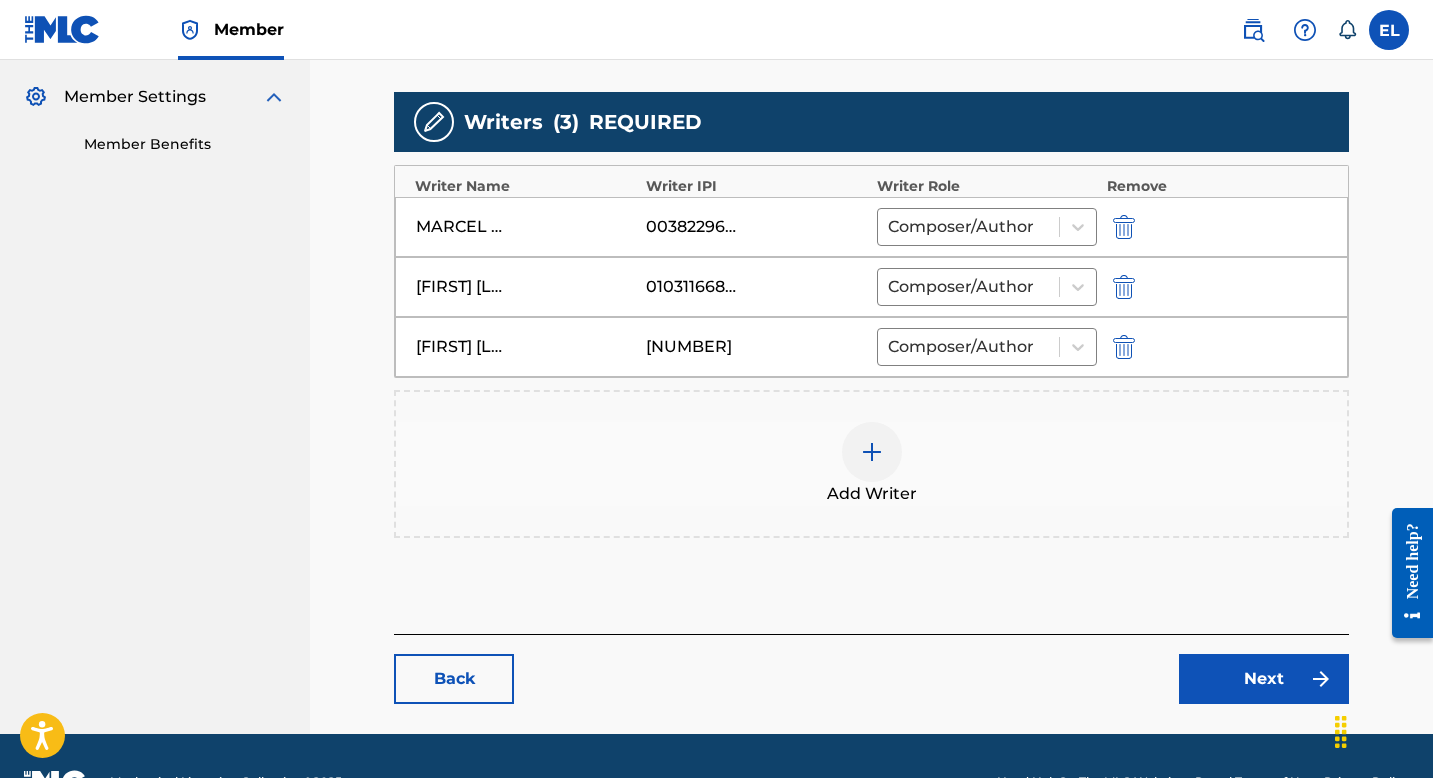click on "Next" at bounding box center (1264, 679) 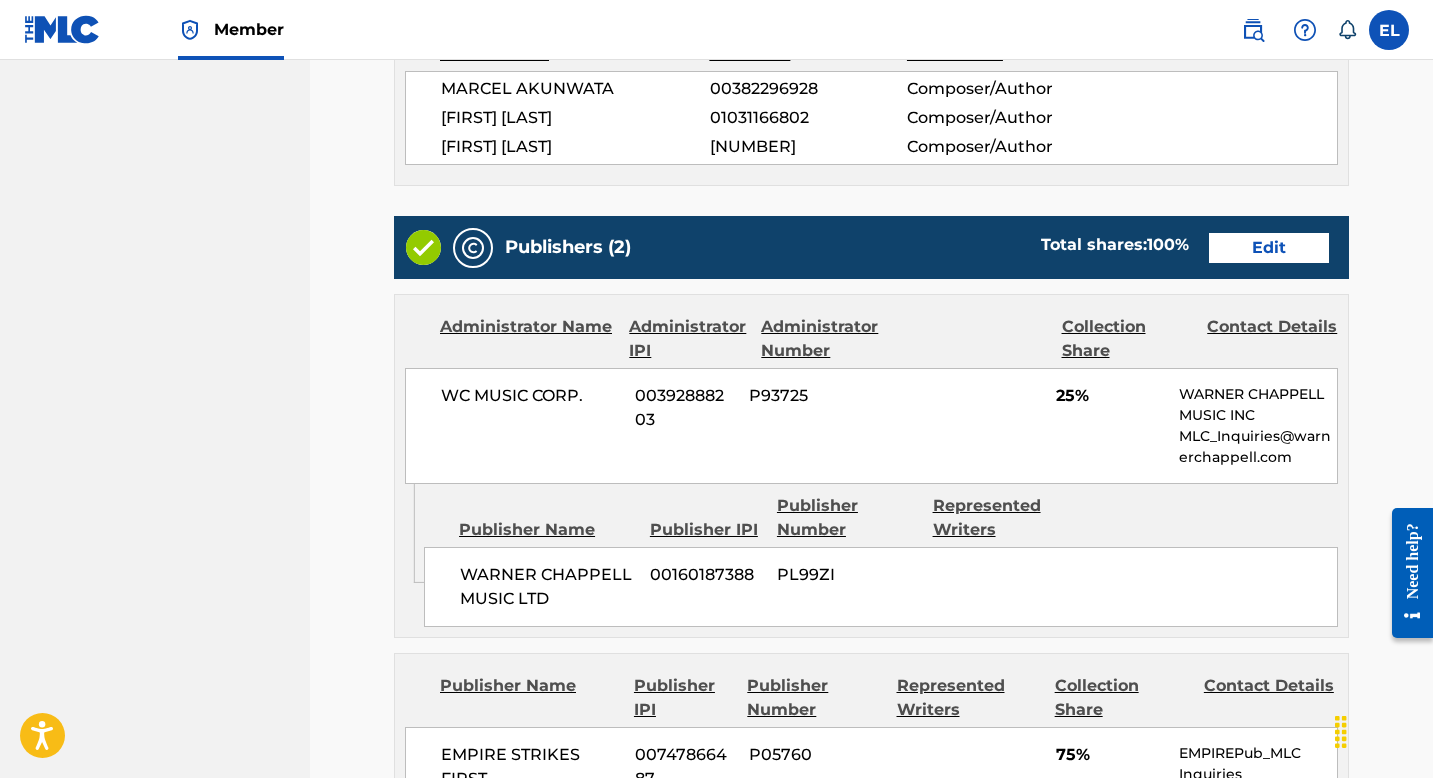 scroll, scrollTop: 634, scrollLeft: 0, axis: vertical 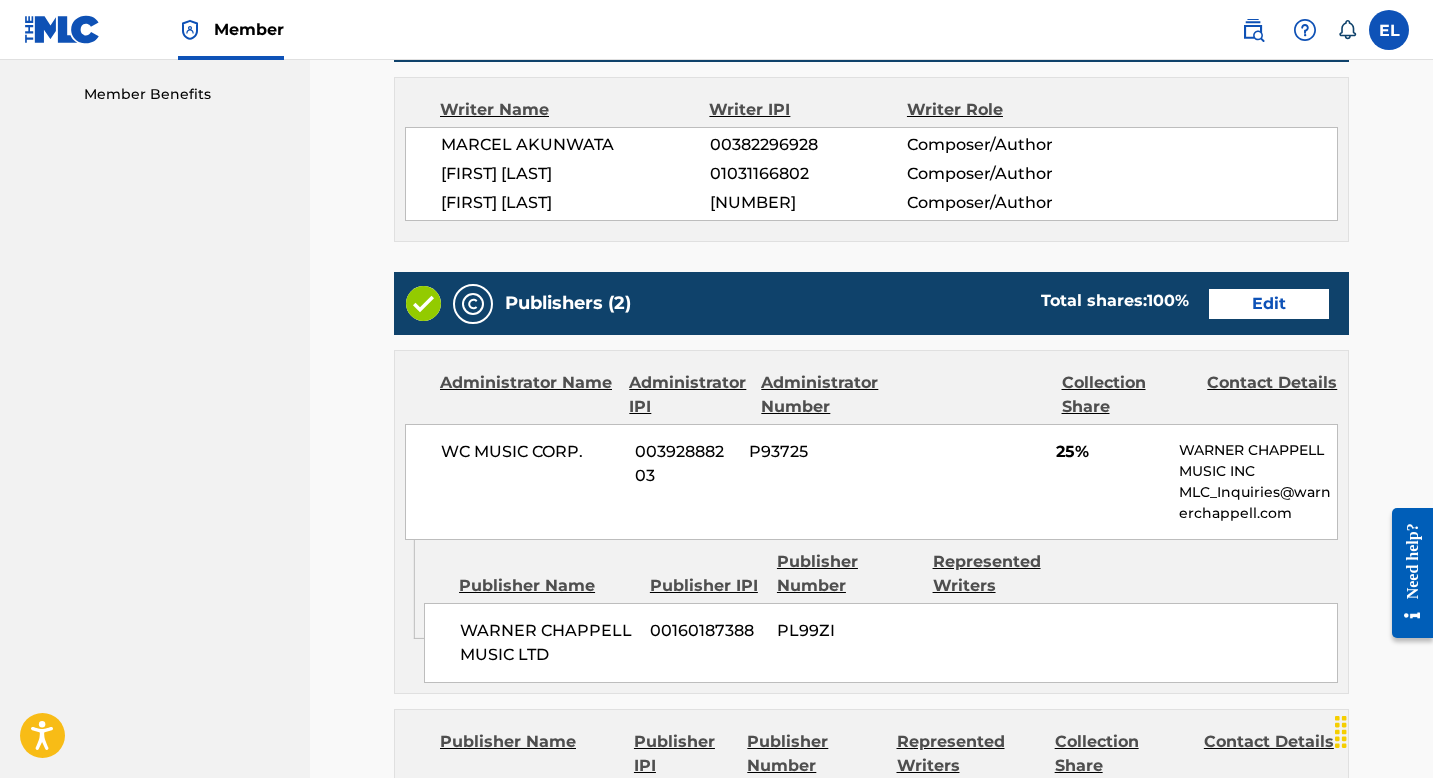 click on "Edit" at bounding box center (1269, 304) 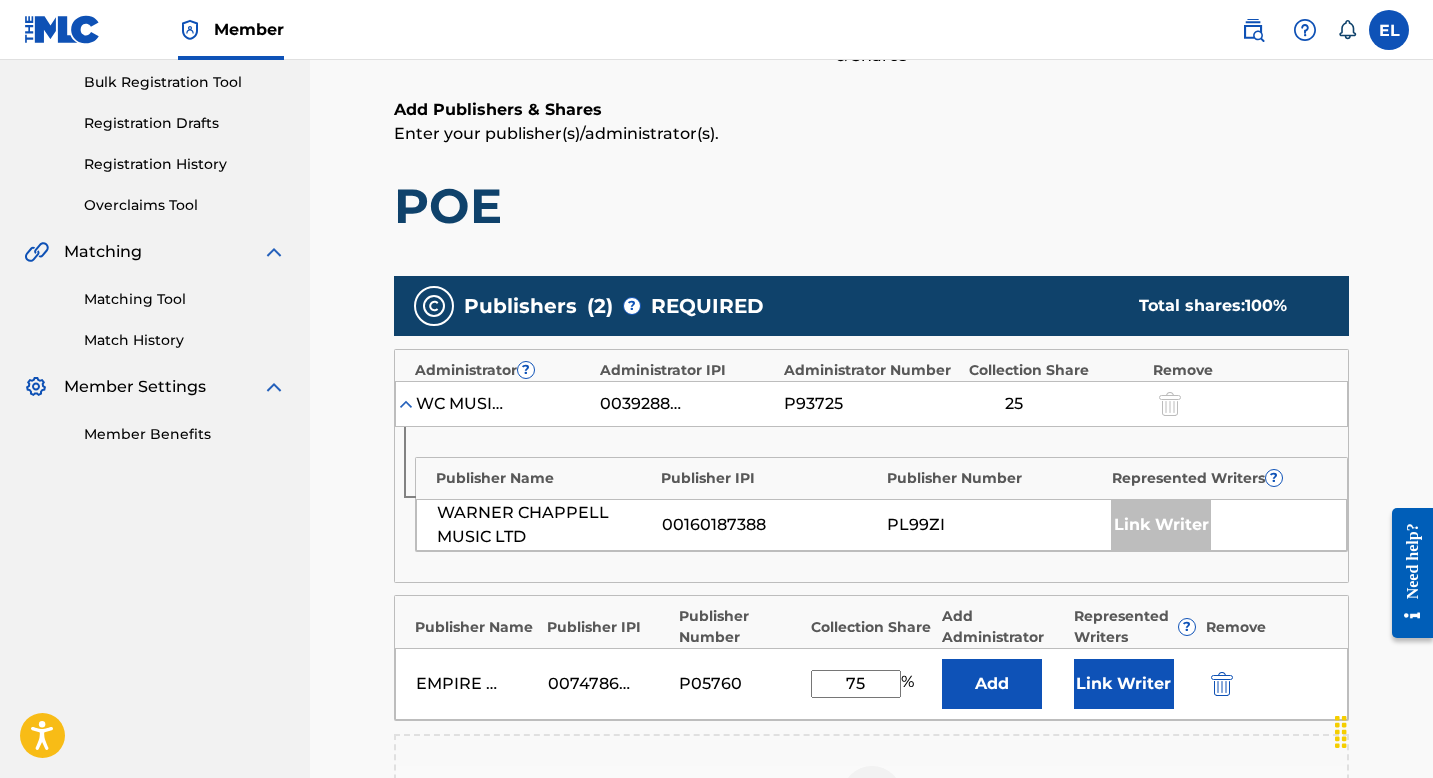 scroll, scrollTop: 425, scrollLeft: 0, axis: vertical 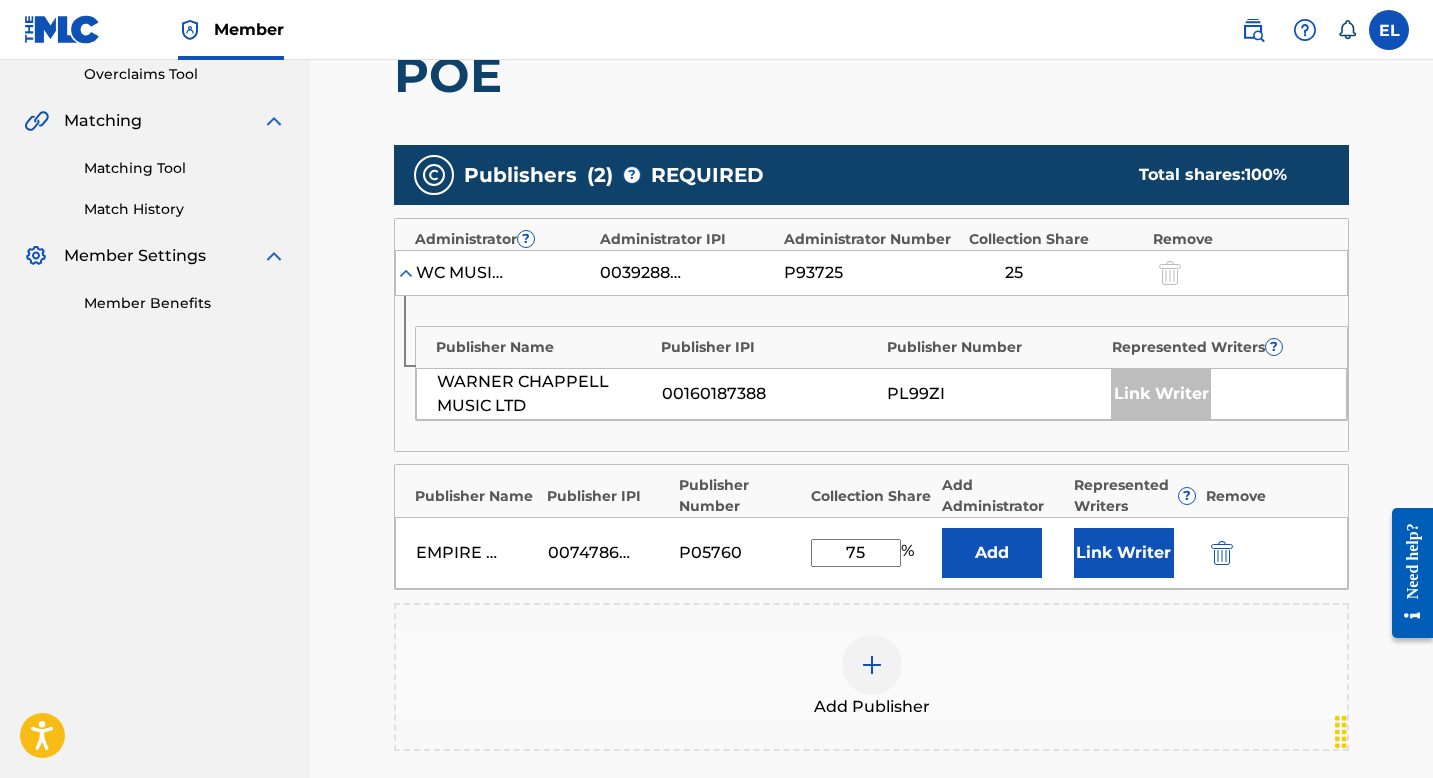 click on "Link Writer" at bounding box center [1124, 553] 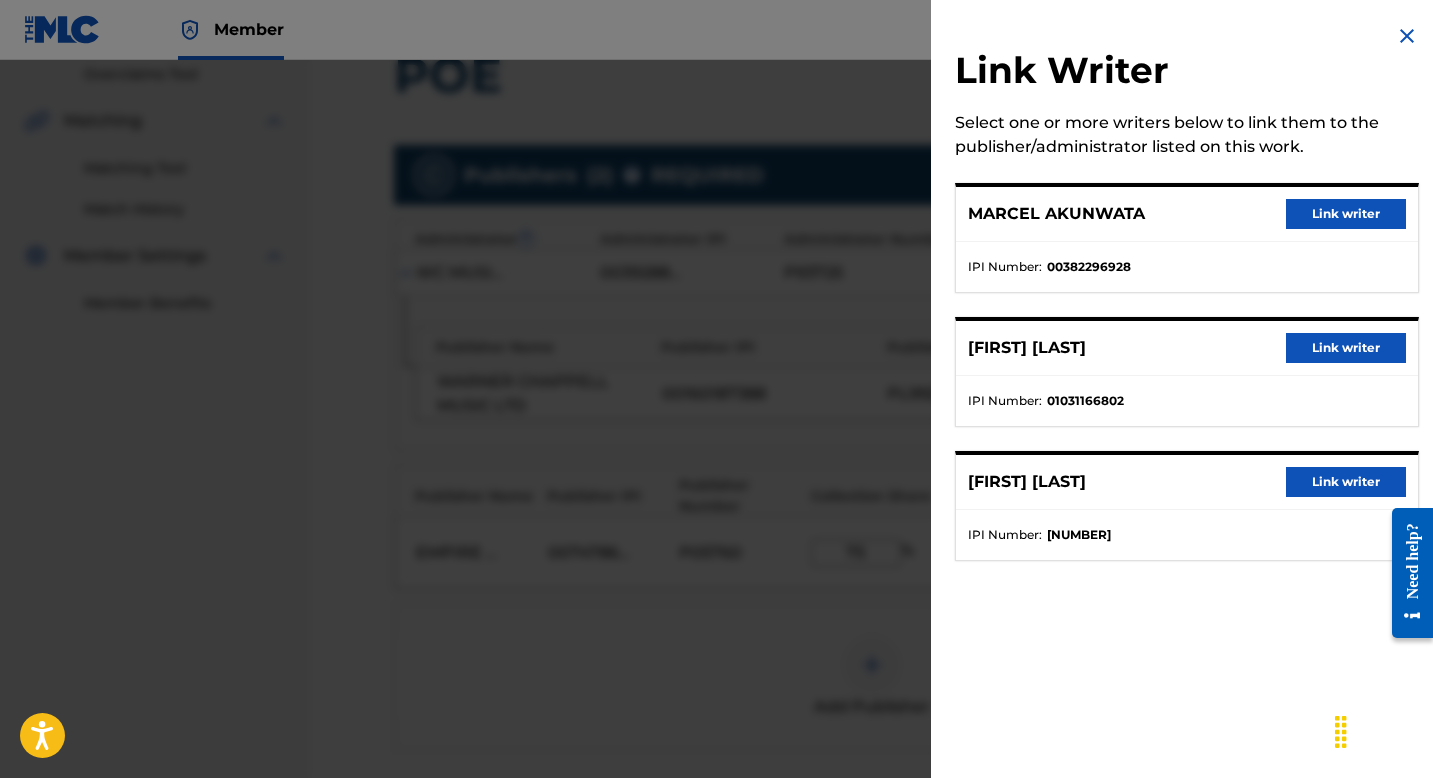 click on "Link writer" at bounding box center (1346, 348) 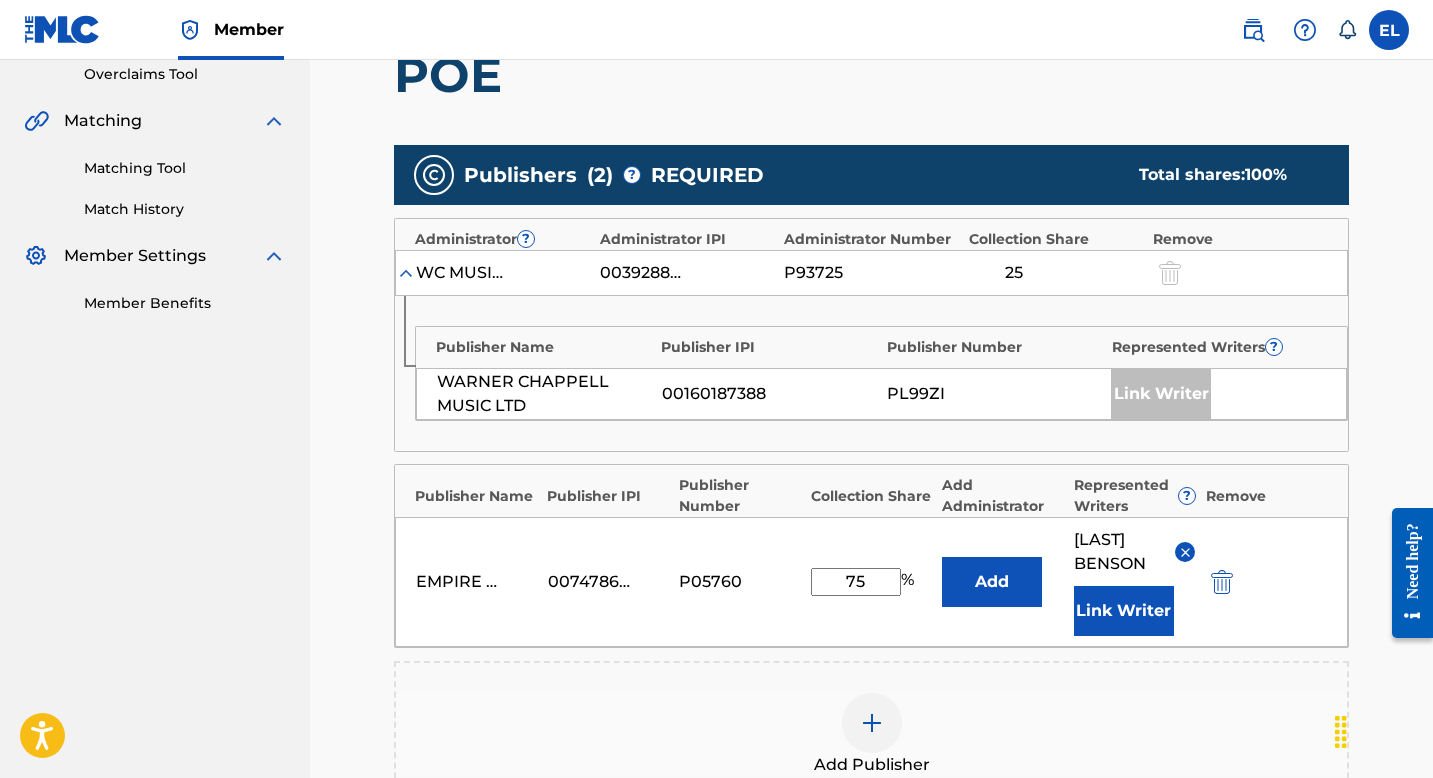 click on "Link Writer" at bounding box center (1124, 611) 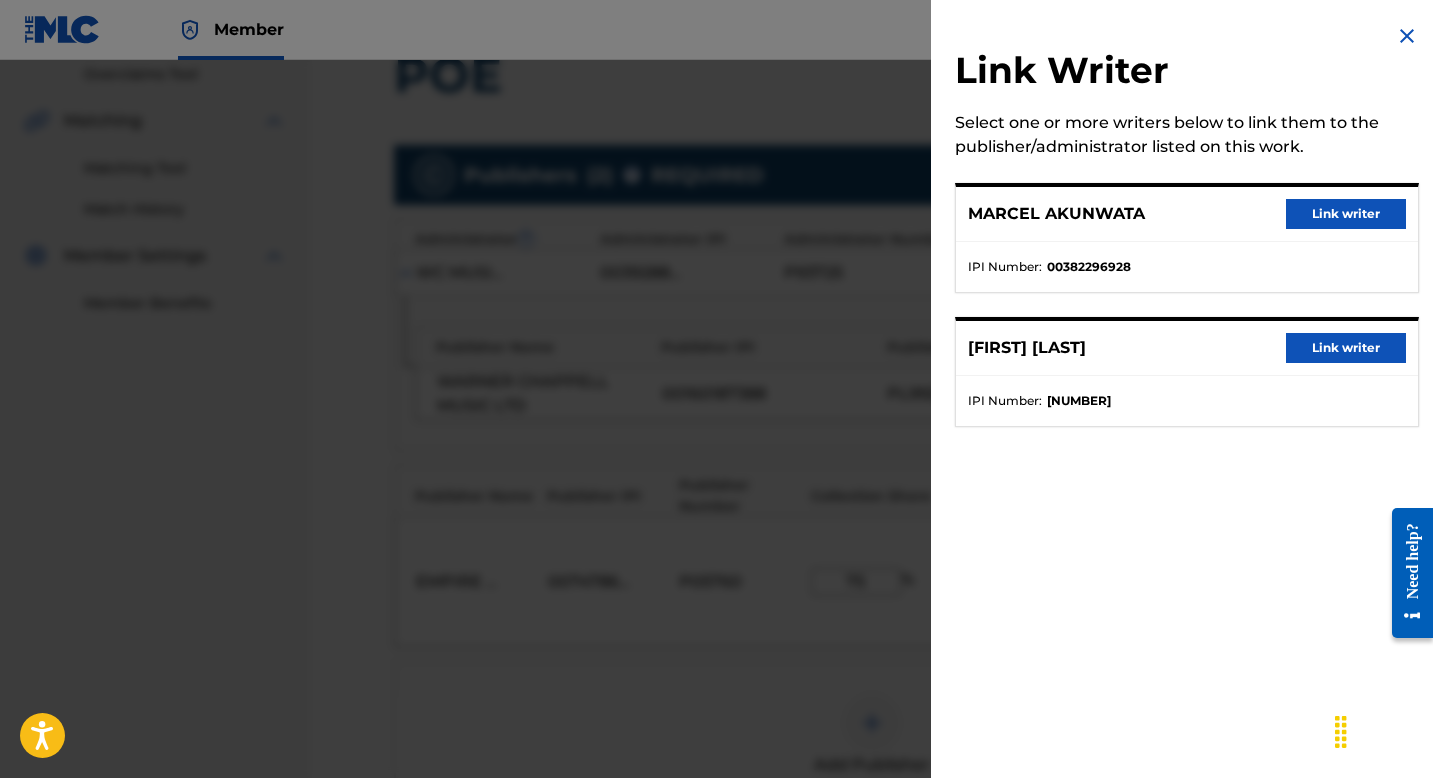 click on "Link writer" at bounding box center (1346, 214) 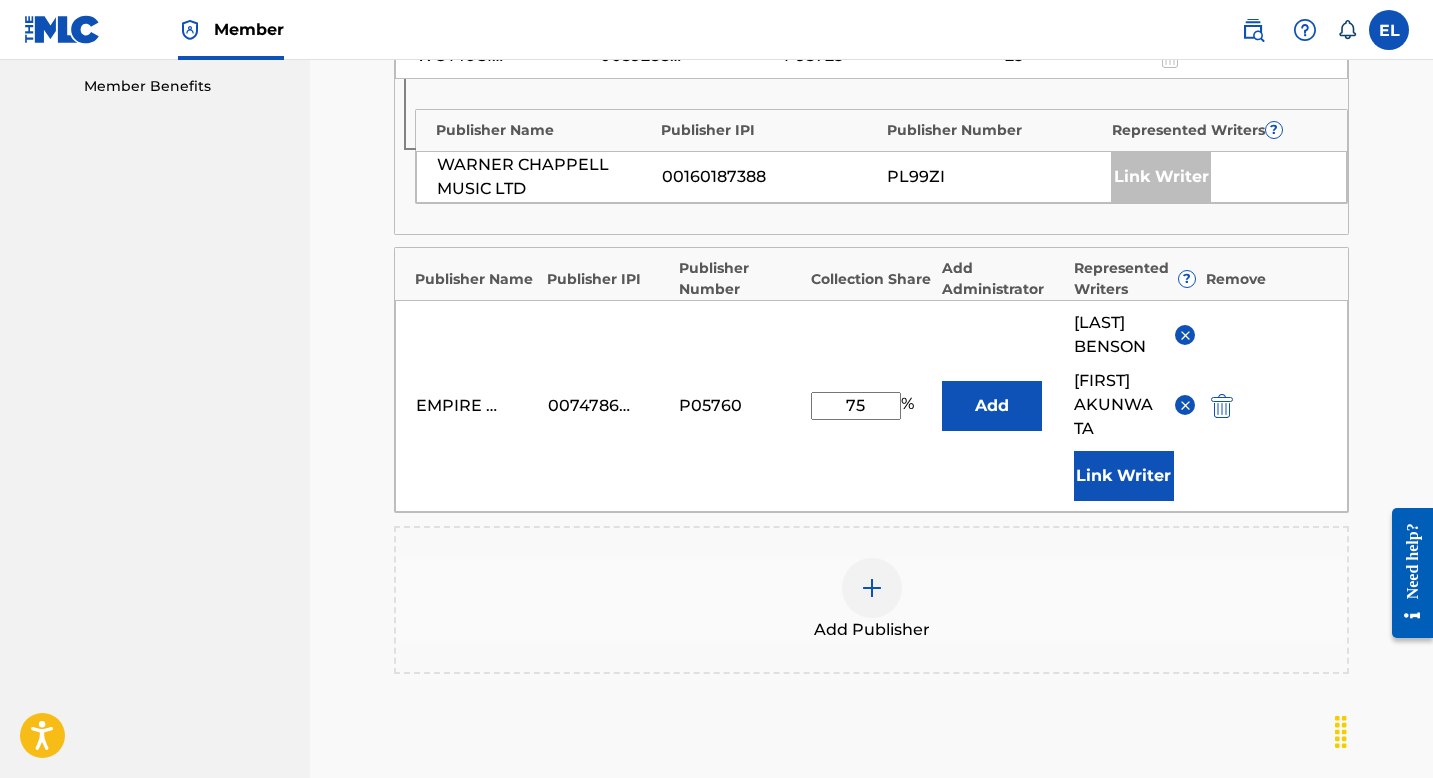 scroll, scrollTop: 810, scrollLeft: 0, axis: vertical 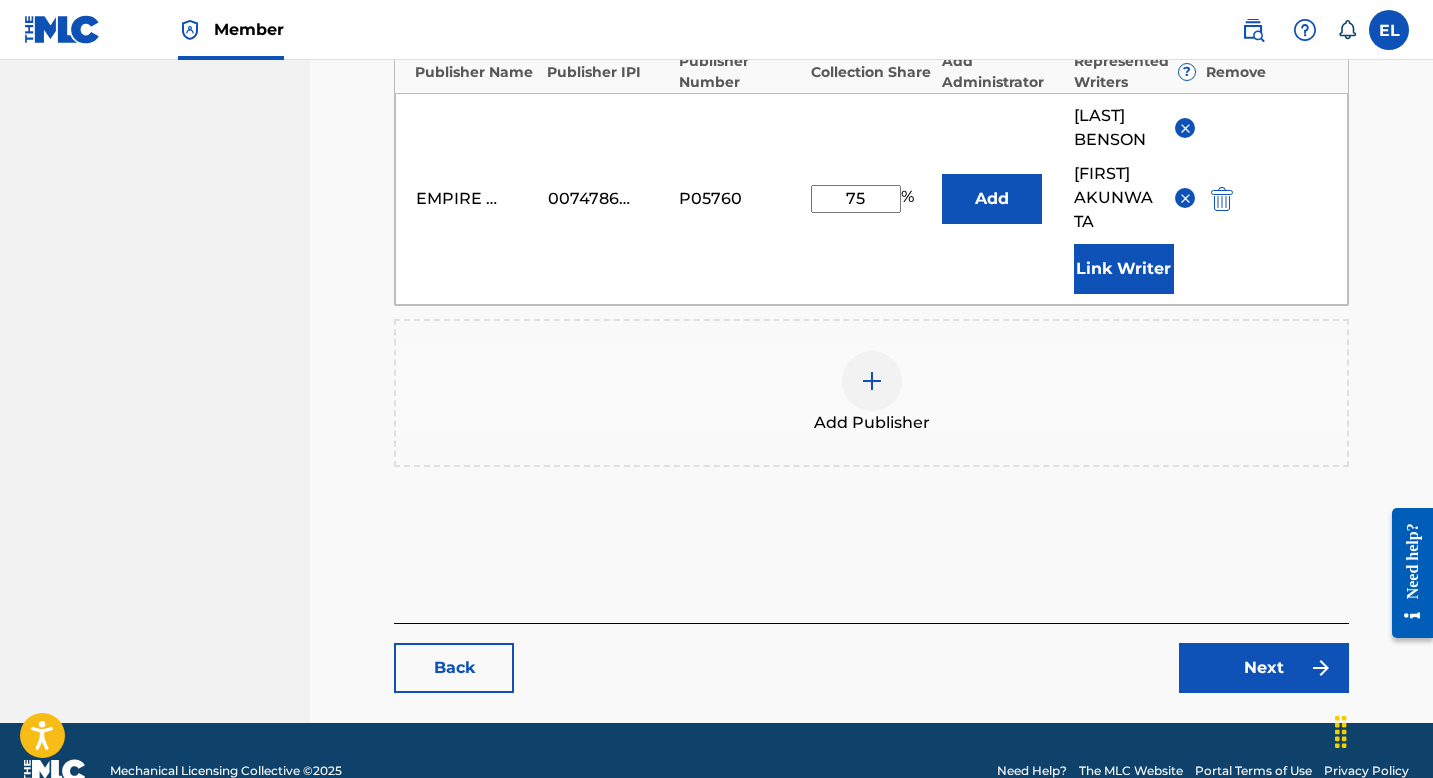 click on "Next" at bounding box center [1264, 668] 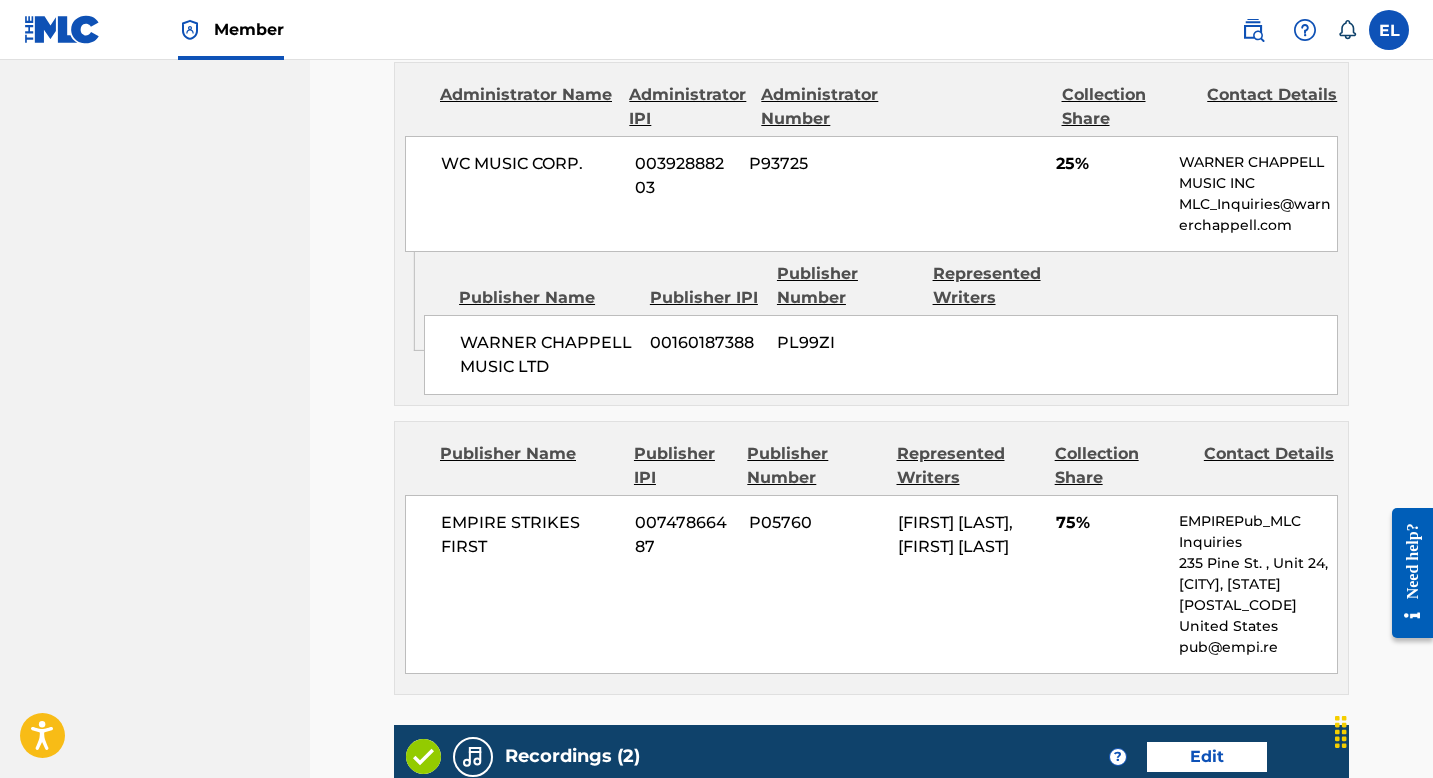 scroll, scrollTop: 1333, scrollLeft: 0, axis: vertical 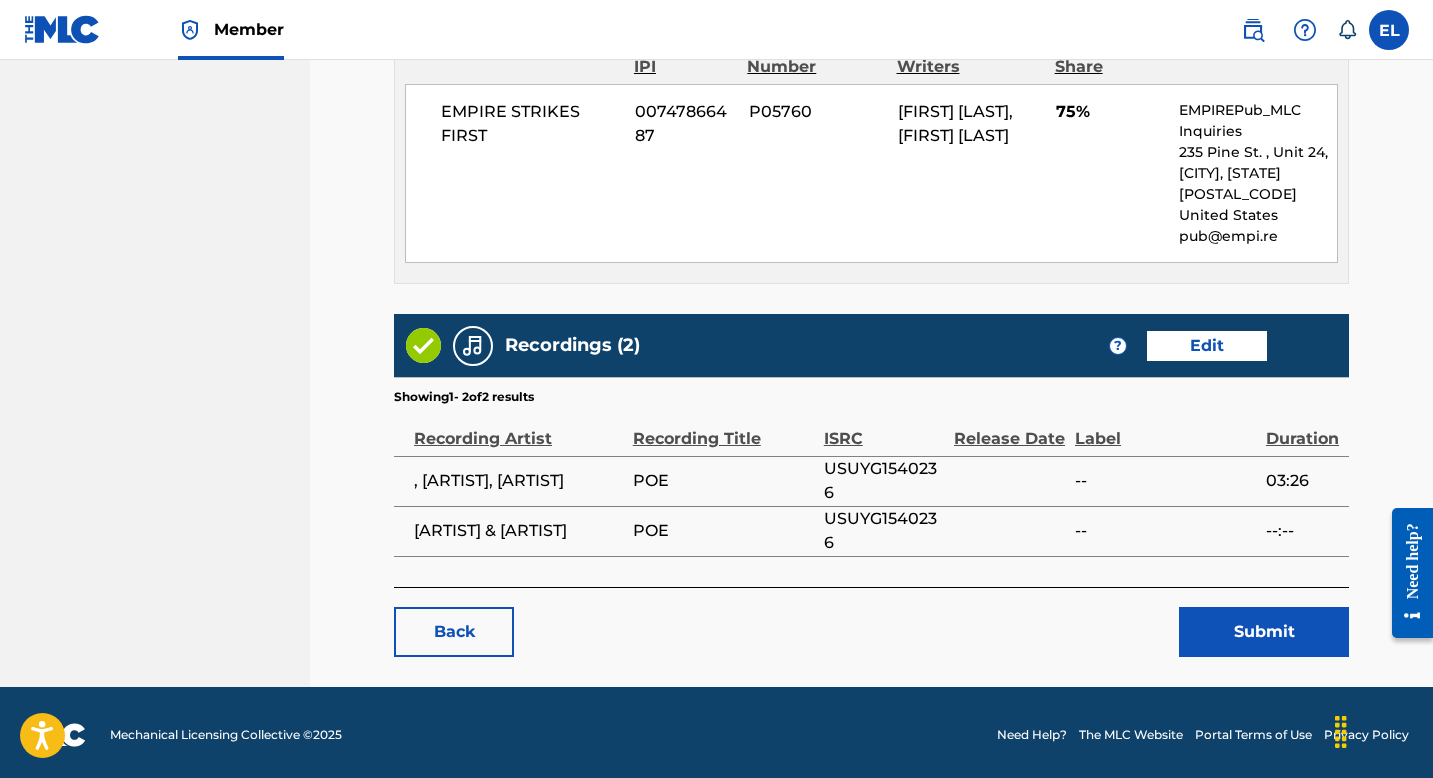 click on "Submit" at bounding box center (1264, 632) 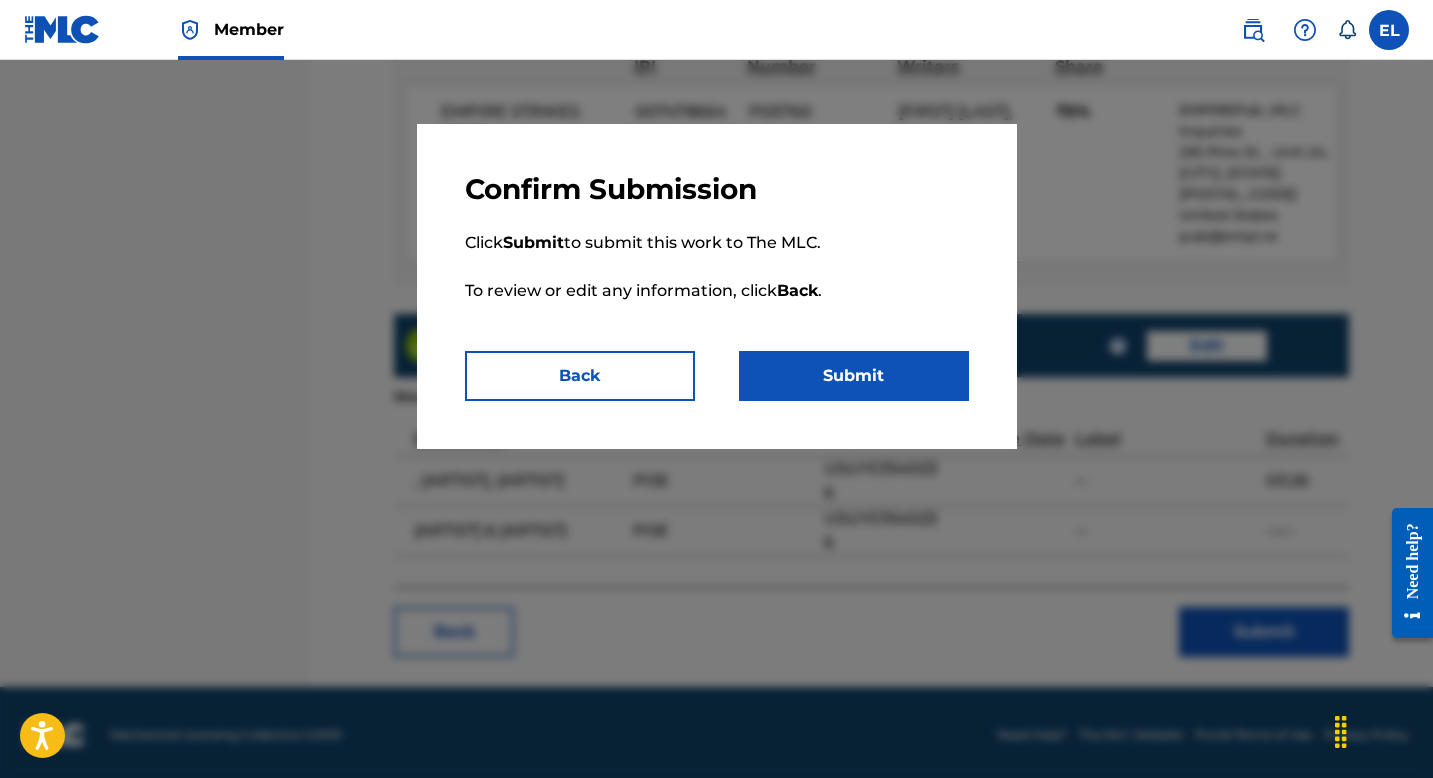 click on "Submit" at bounding box center (854, 376) 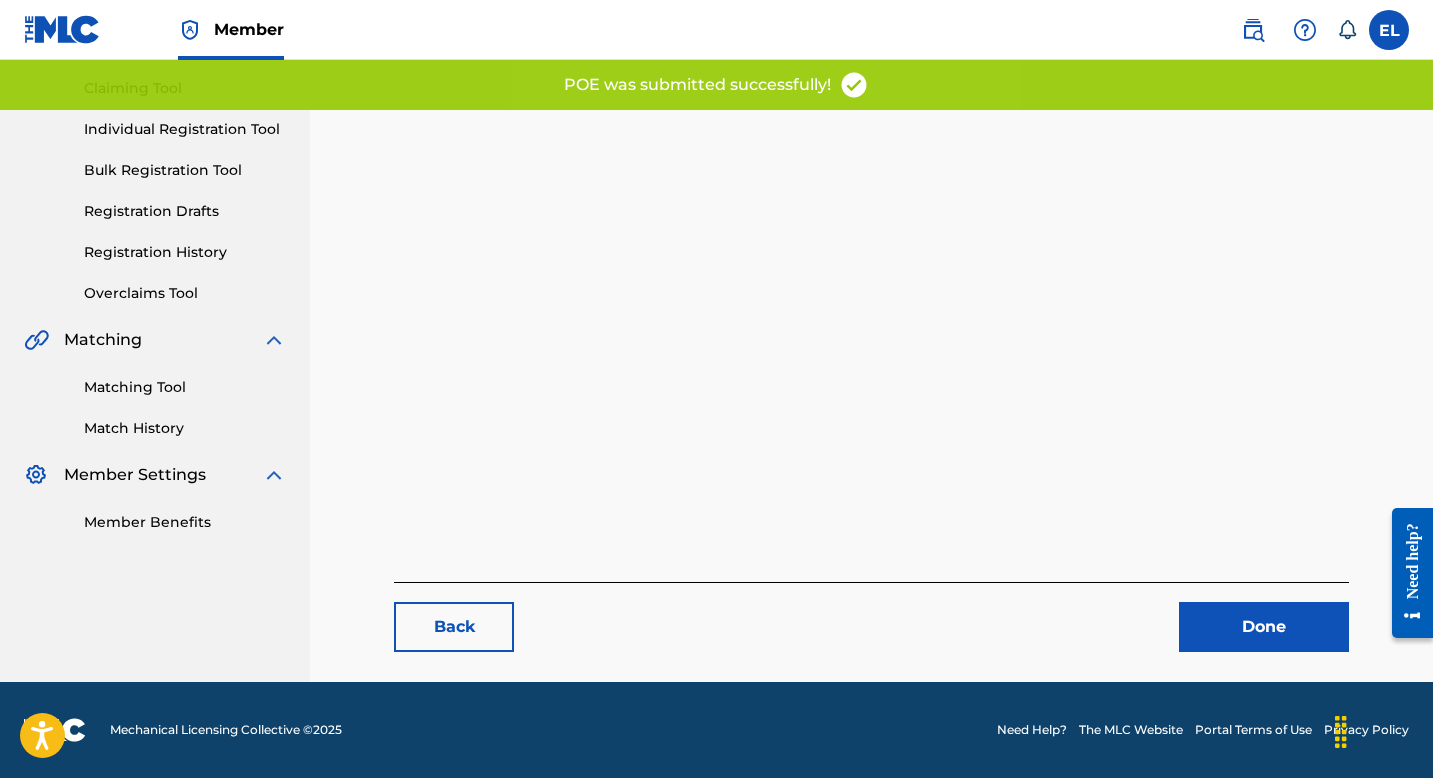 scroll, scrollTop: 0, scrollLeft: 0, axis: both 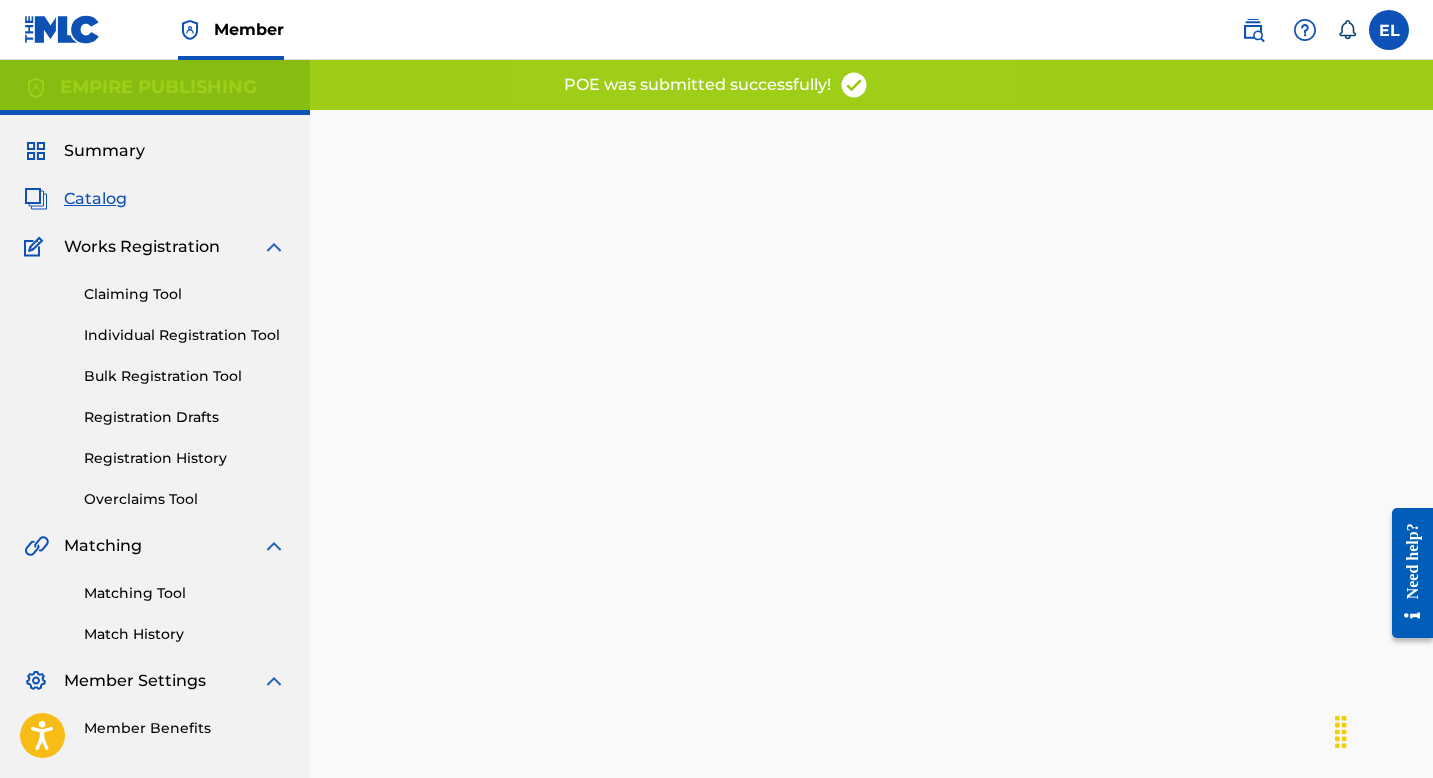 click on "Catalog" at bounding box center [95, 199] 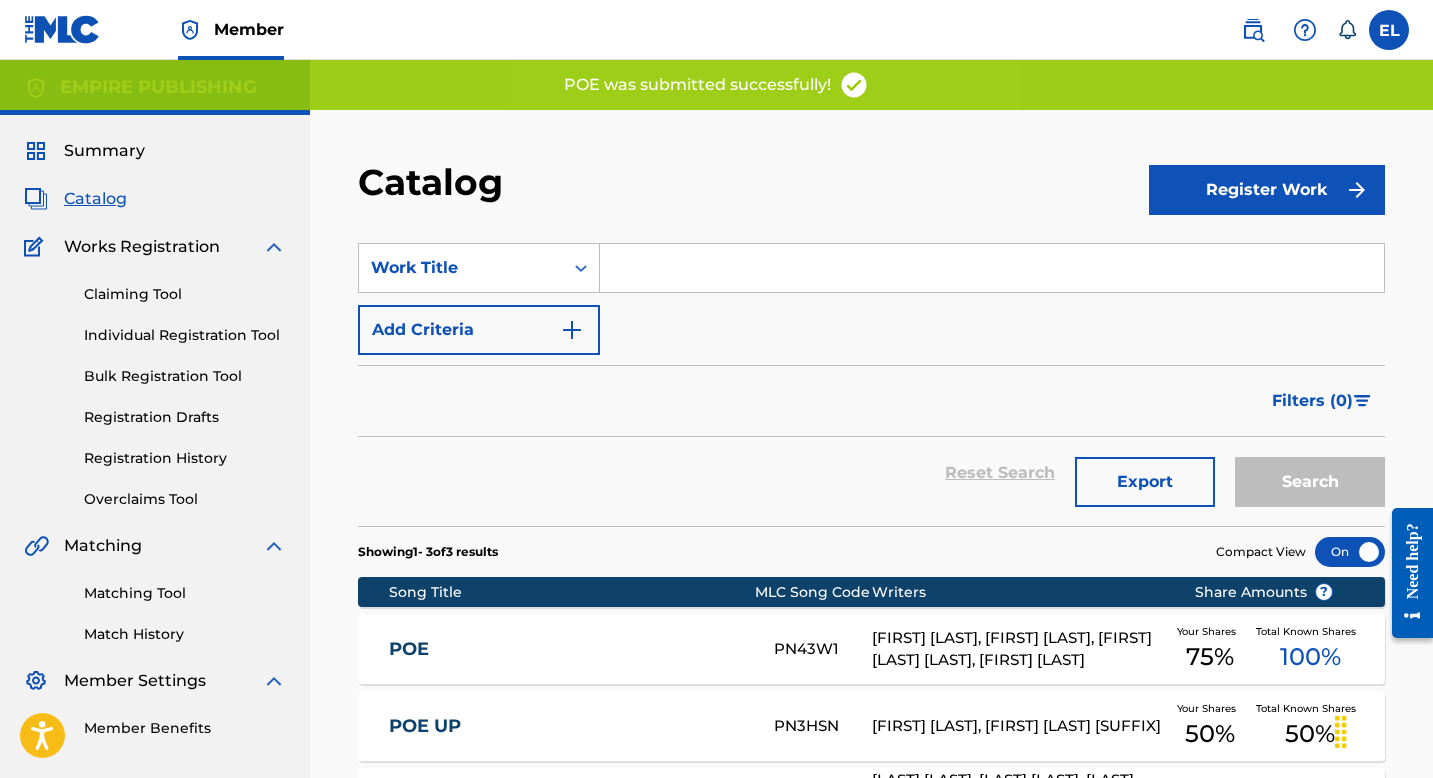 click on "POE" at bounding box center [568, 649] 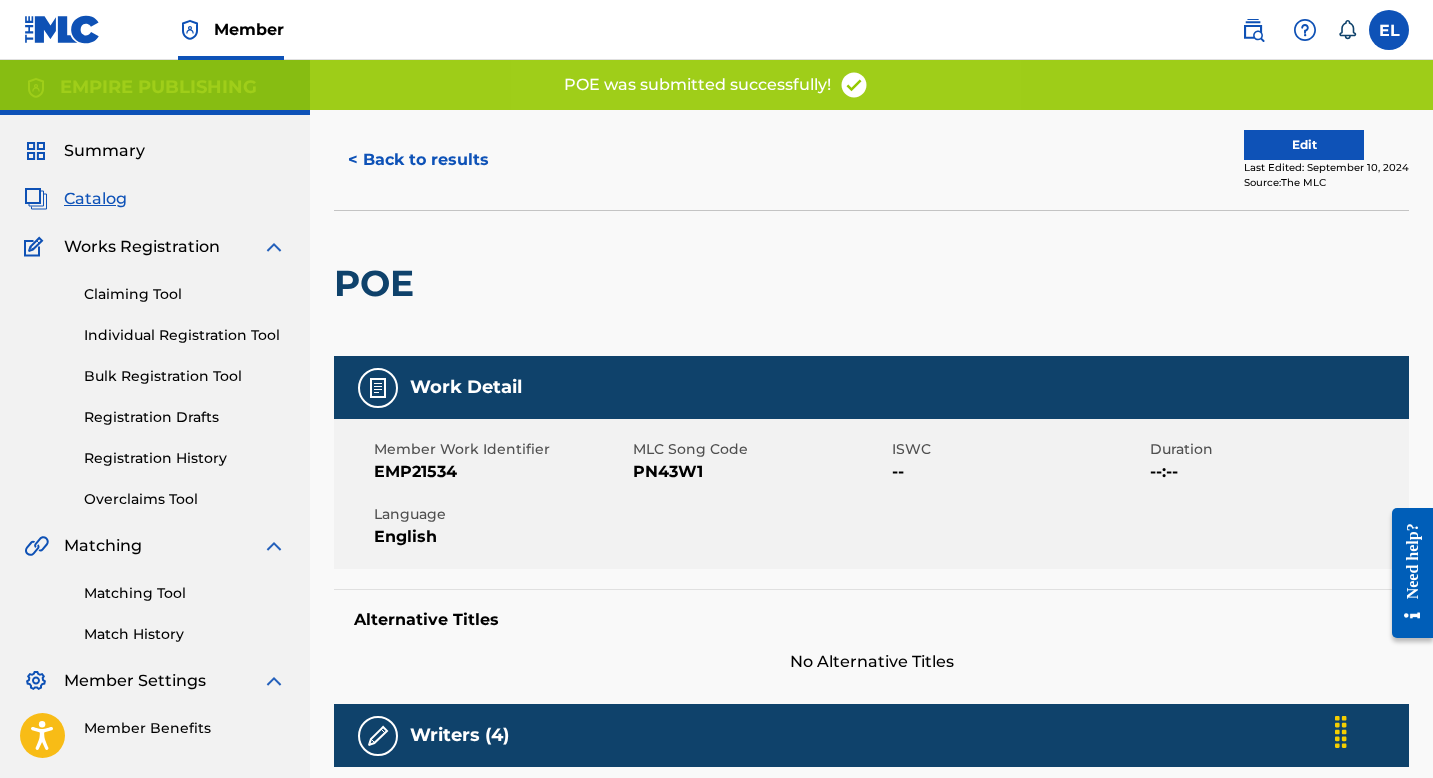 click on "PN43W1" at bounding box center [760, 472] 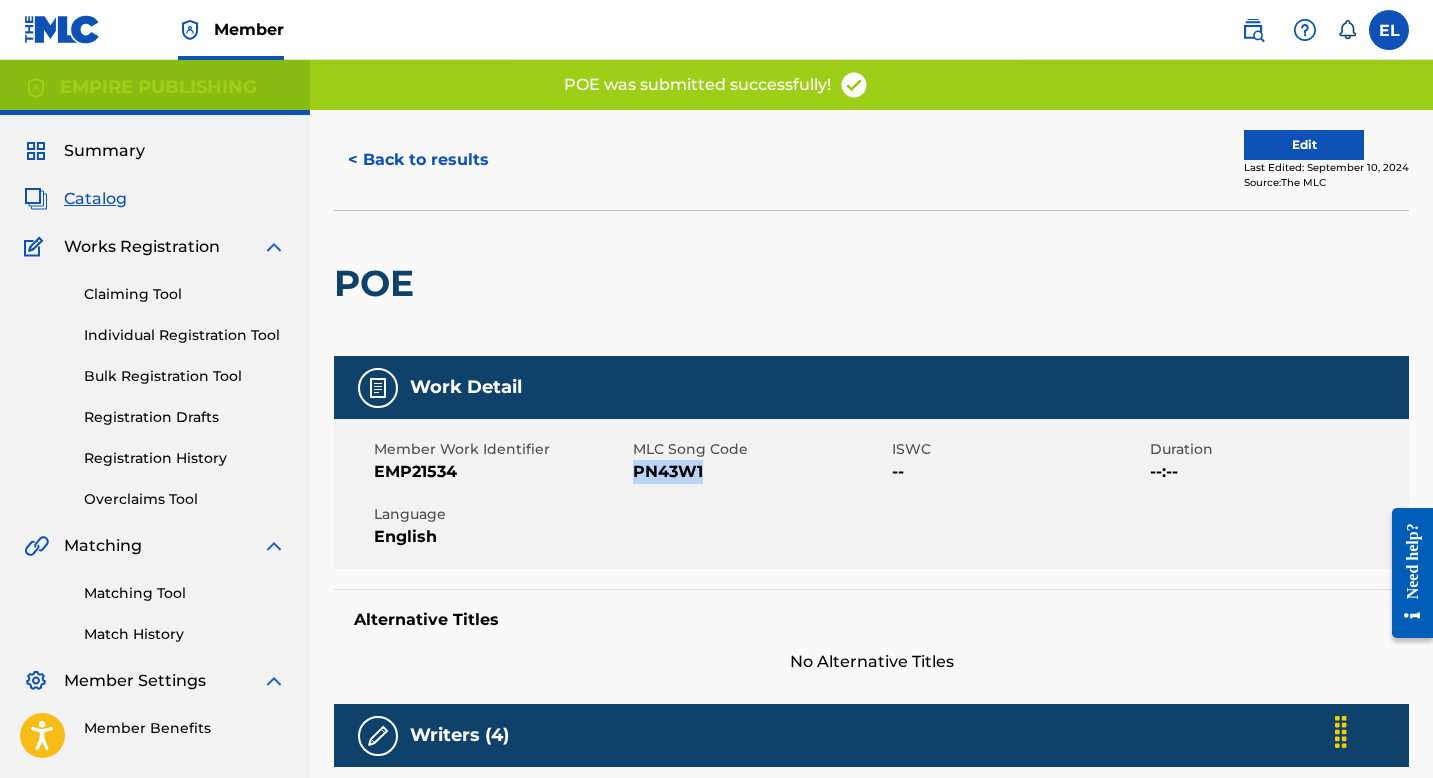 click on "PN43W1" at bounding box center [760, 472] 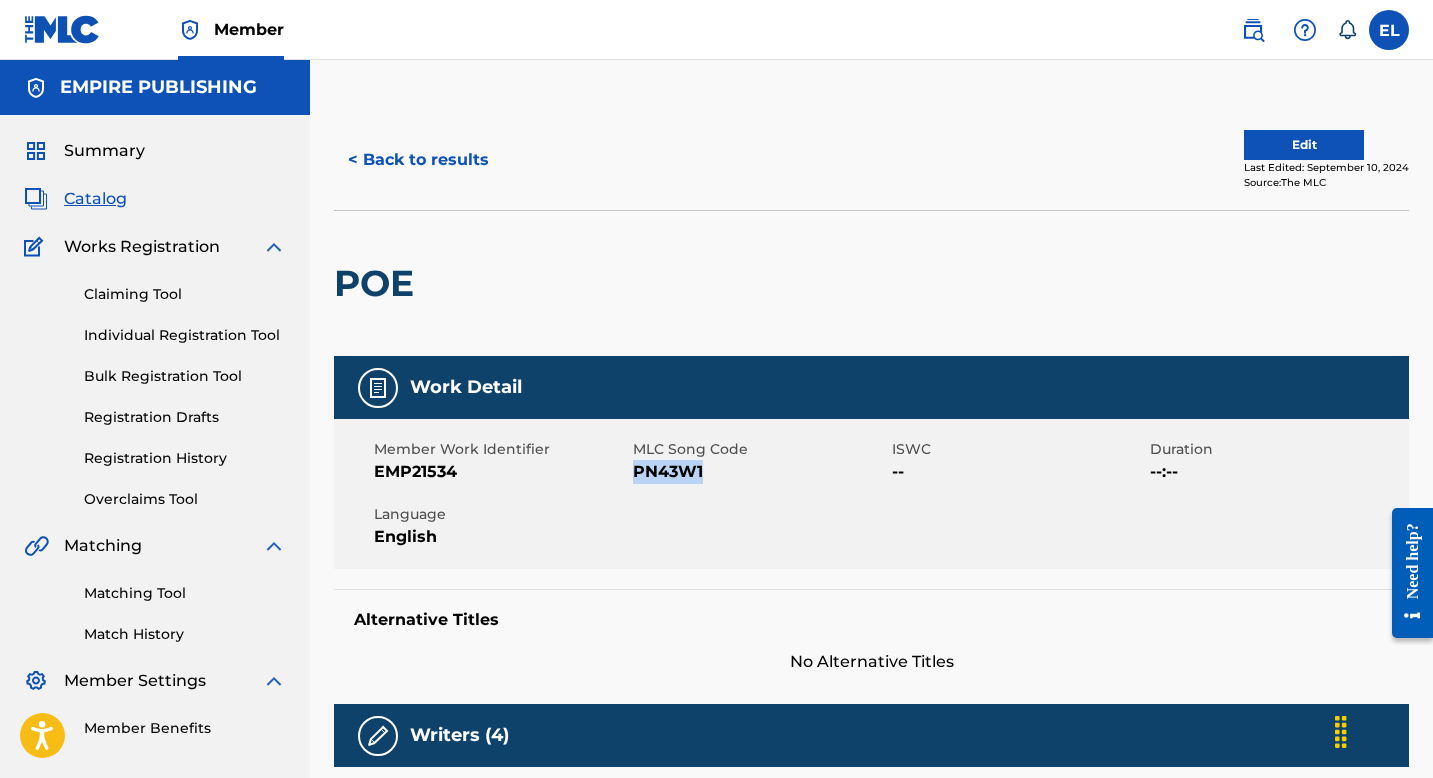 click on "Catalog" at bounding box center (95, 199) 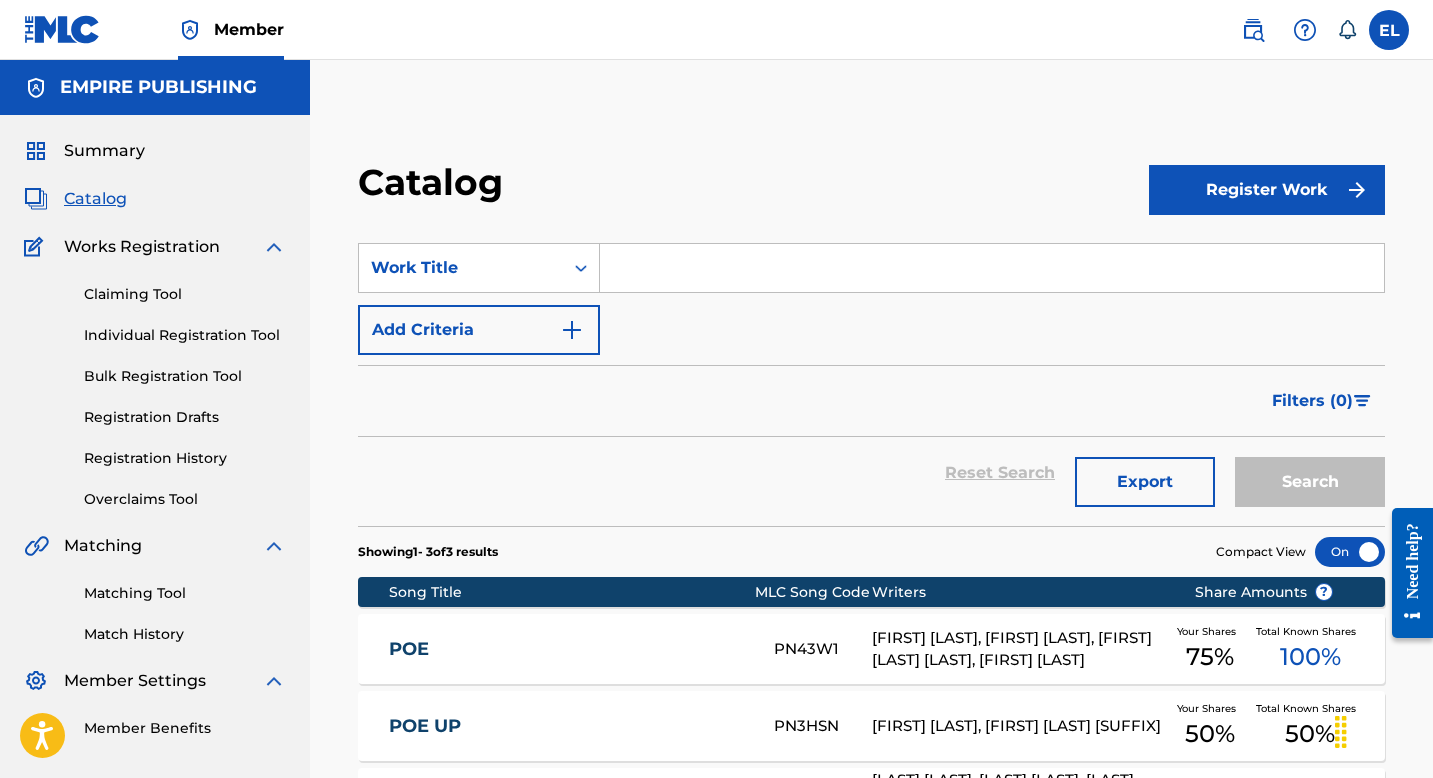 click at bounding box center (992, 268) 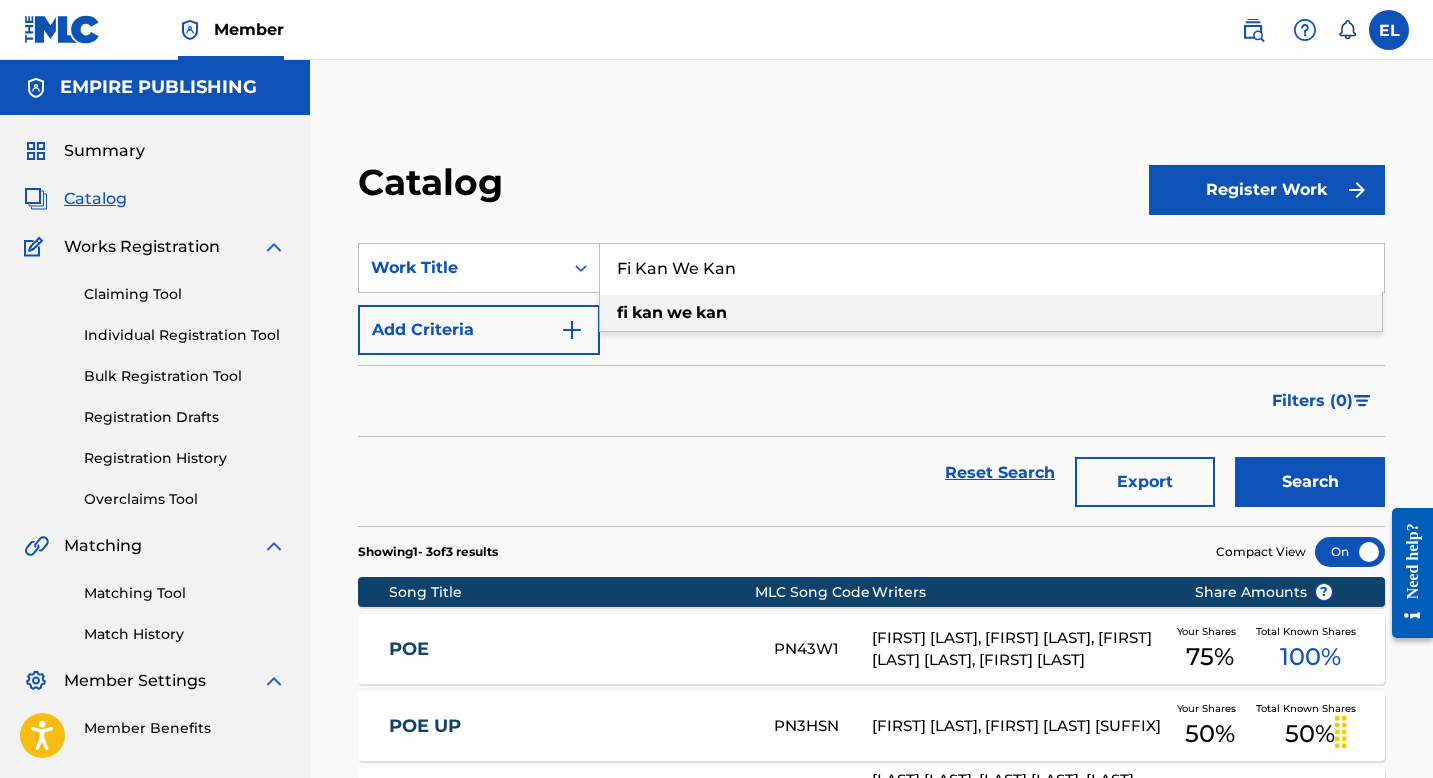 click on "Search" at bounding box center (1310, 482) 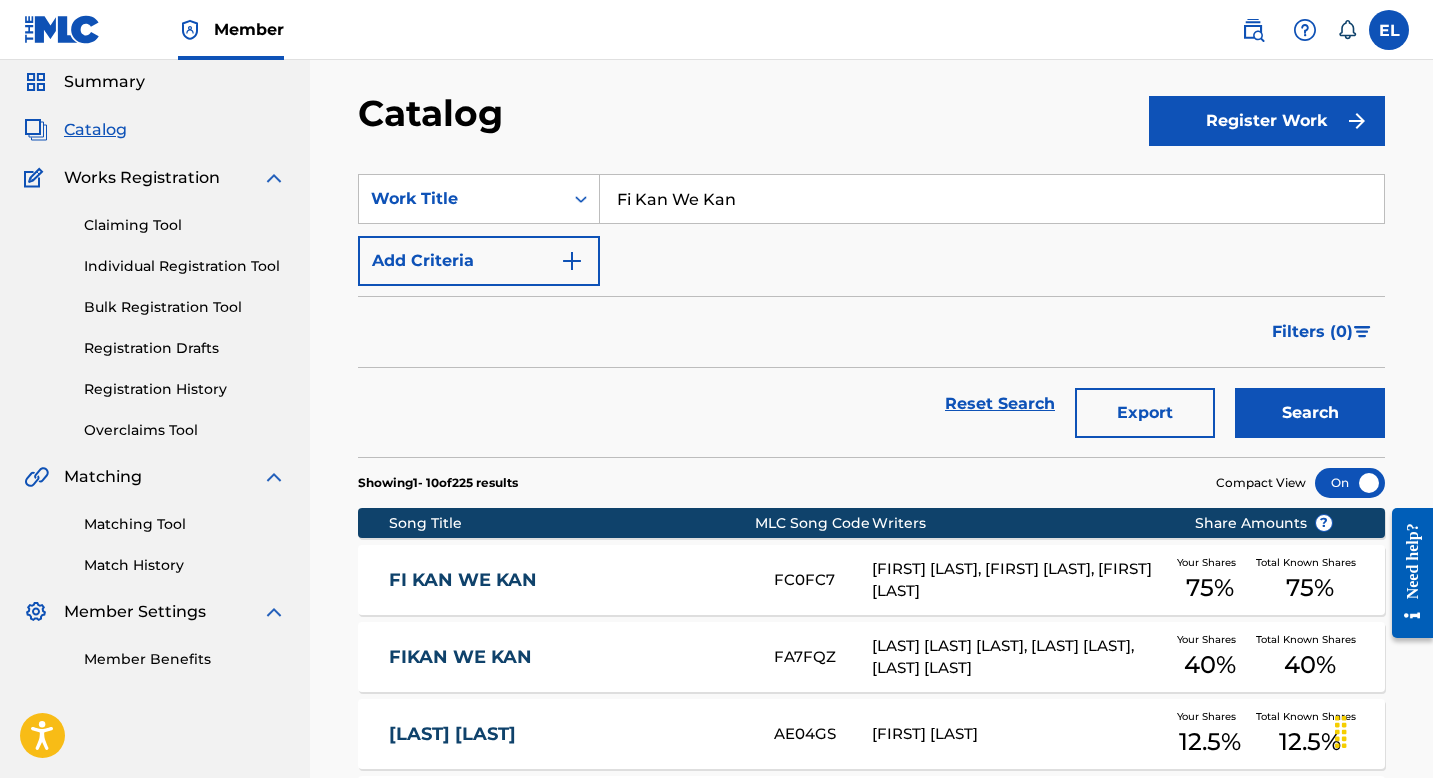 scroll, scrollTop: 180, scrollLeft: 0, axis: vertical 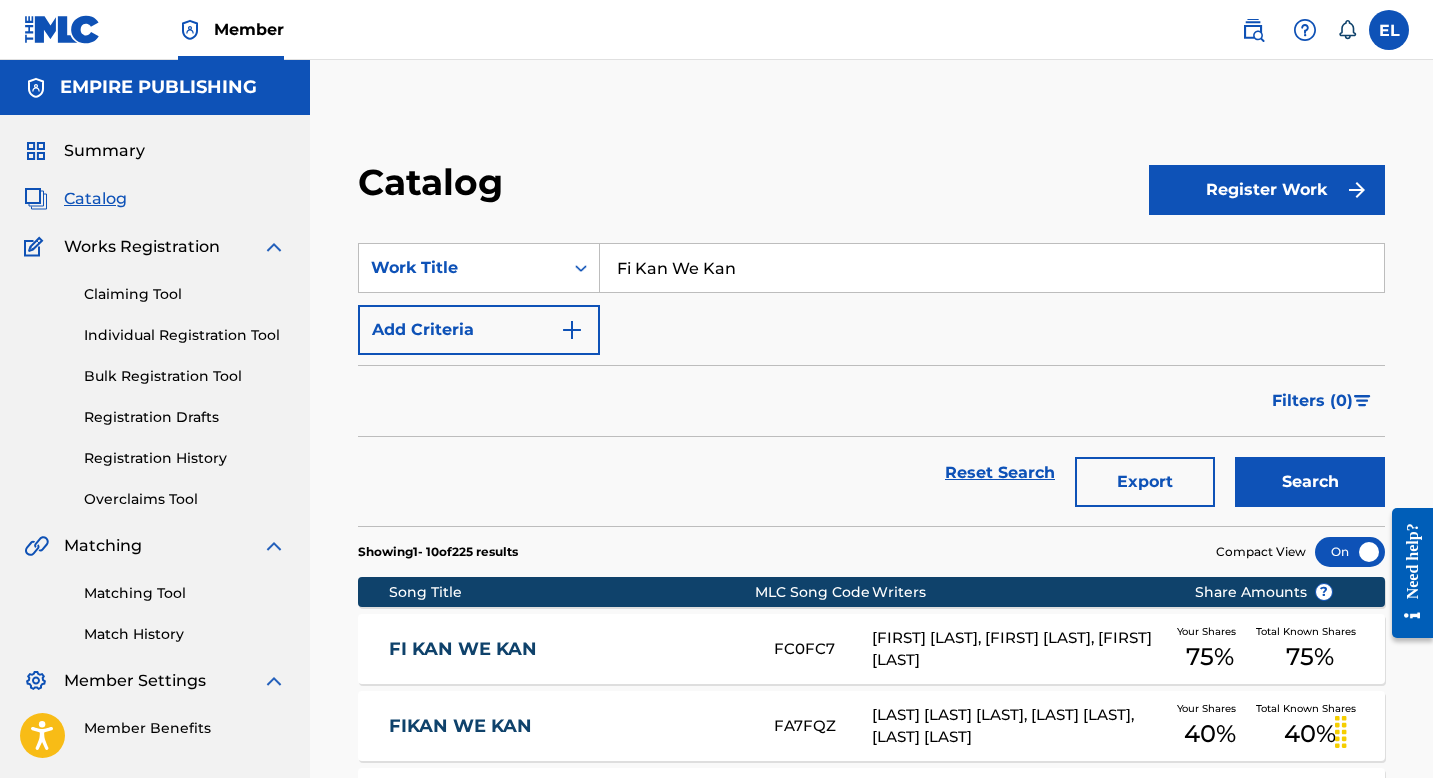 click on "Fi Kan We Kan" at bounding box center (992, 268) 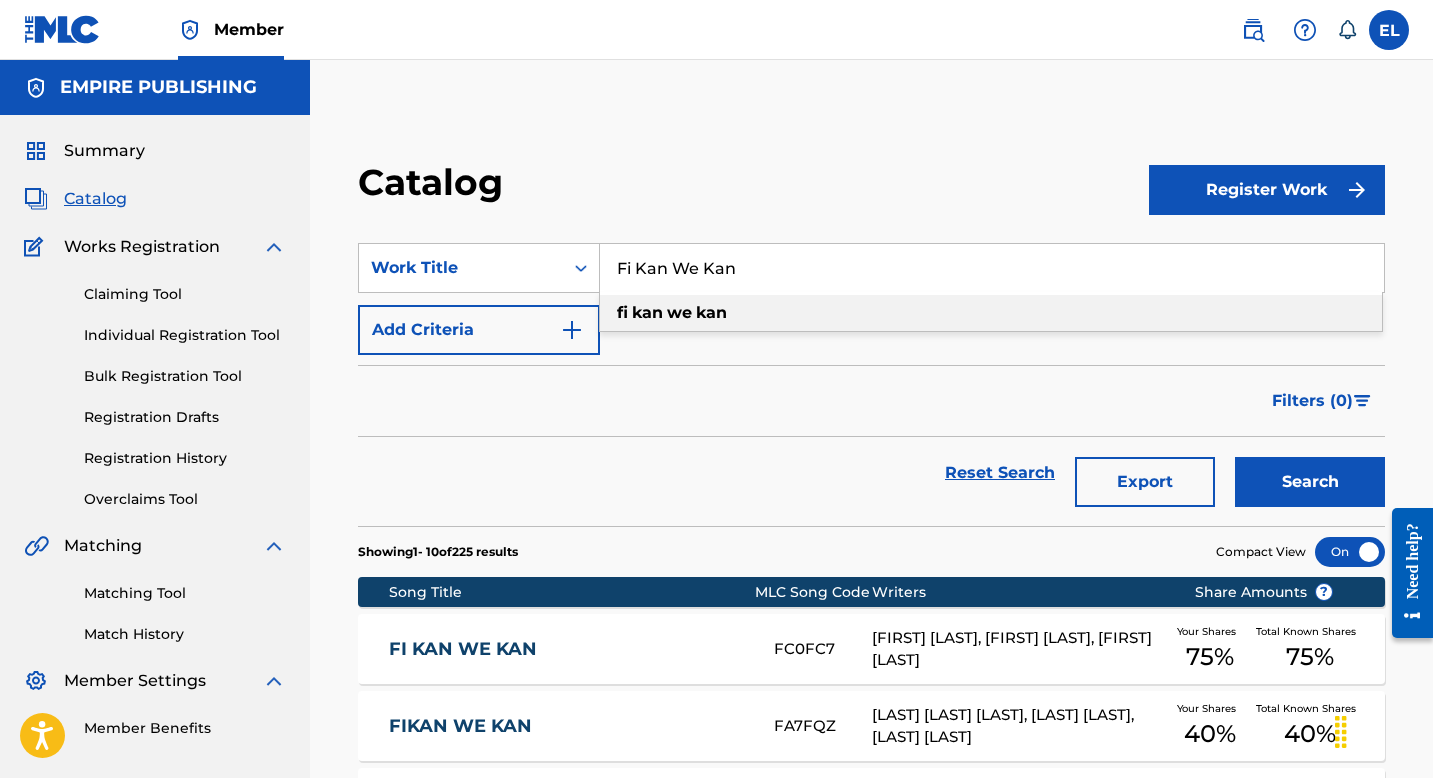 drag, startPoint x: 738, startPoint y: 268, endPoint x: 871, endPoint y: 327, distance: 145.49915 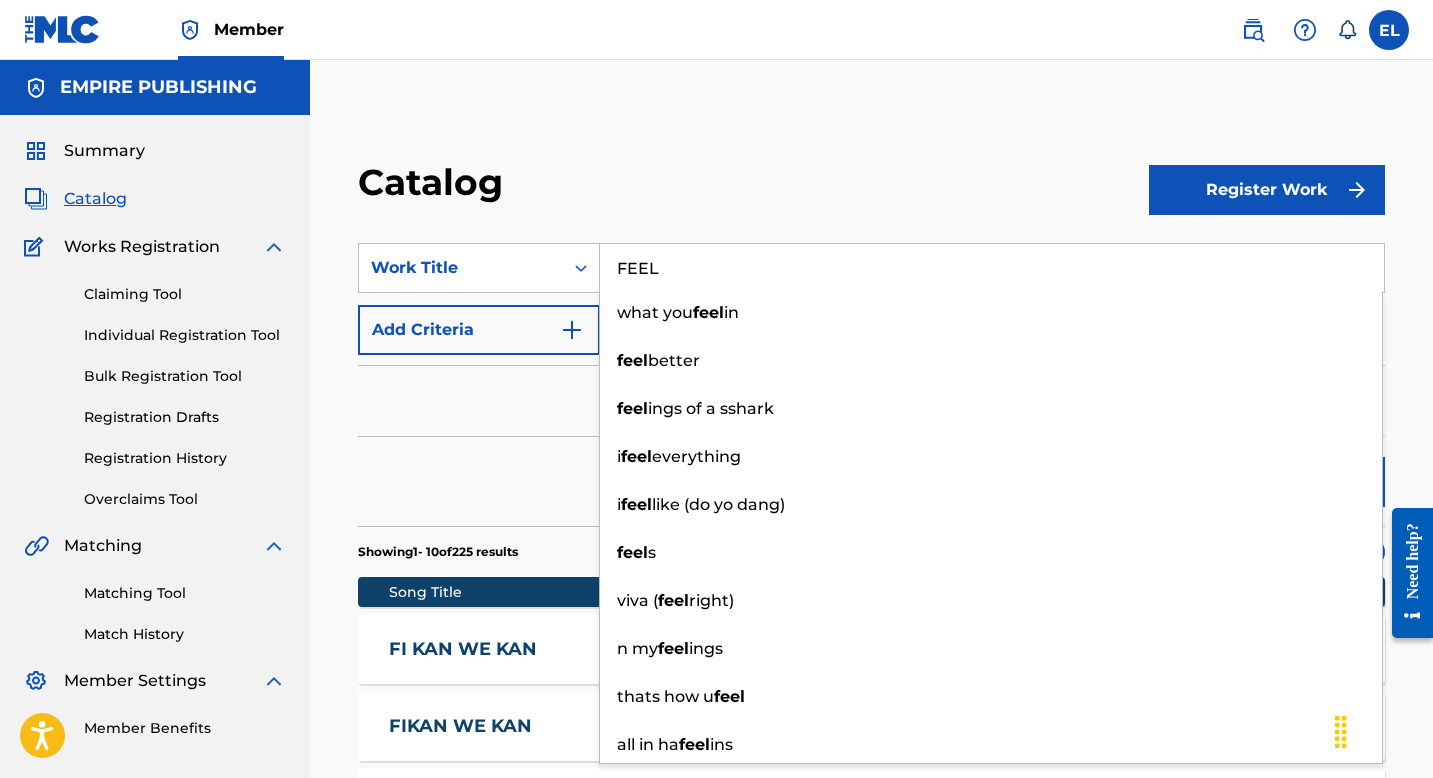 type on "FEEL" 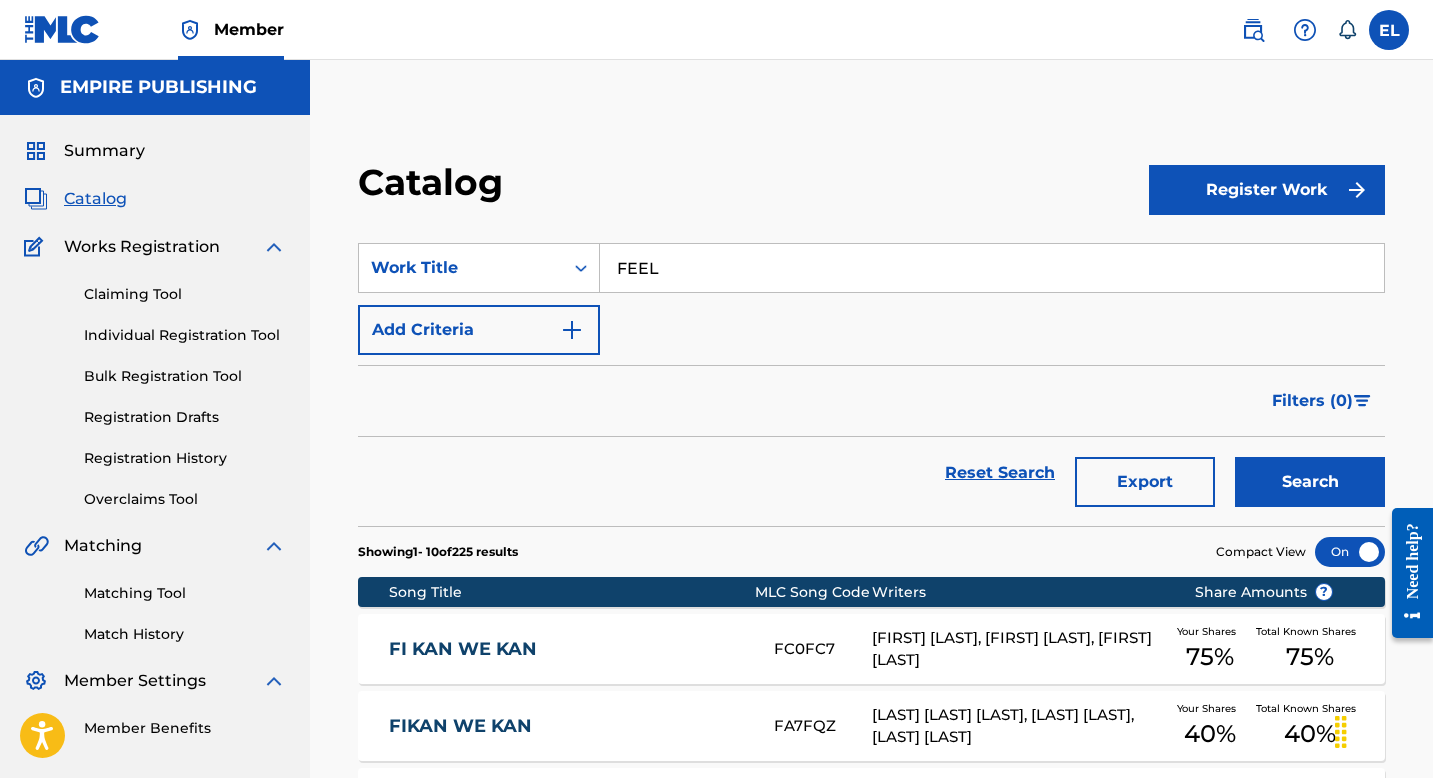click on "Search" at bounding box center [1310, 482] 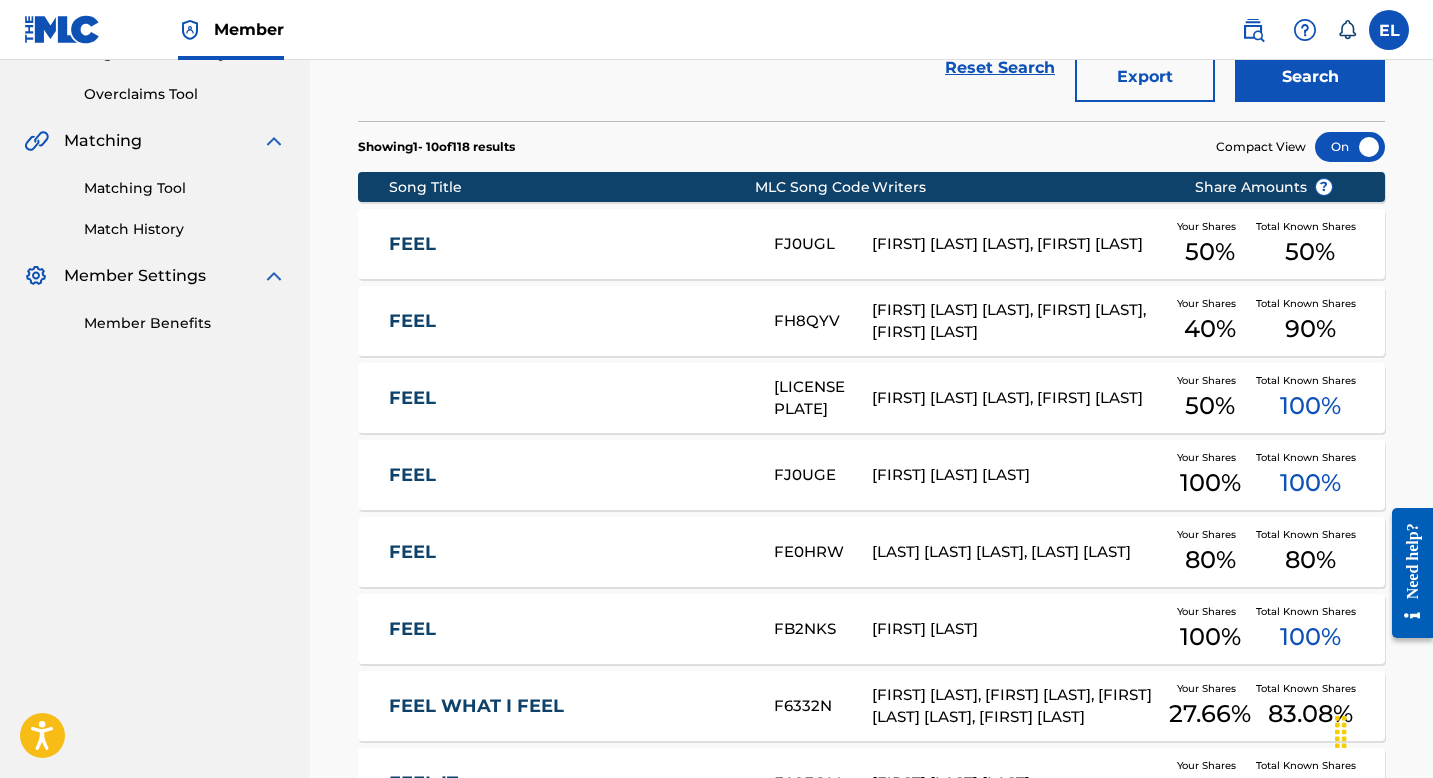 scroll, scrollTop: 352, scrollLeft: 0, axis: vertical 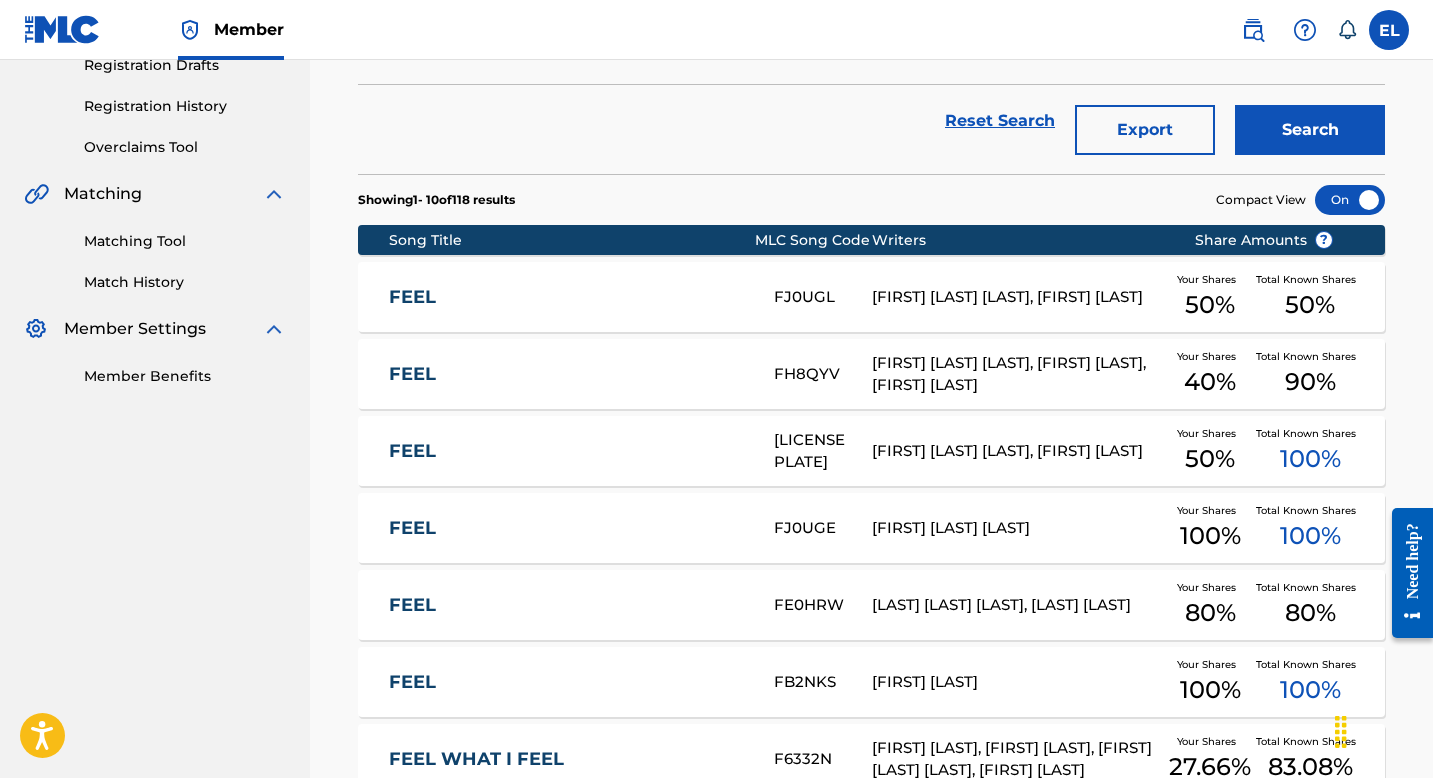 click on "FEEL" at bounding box center (568, 374) 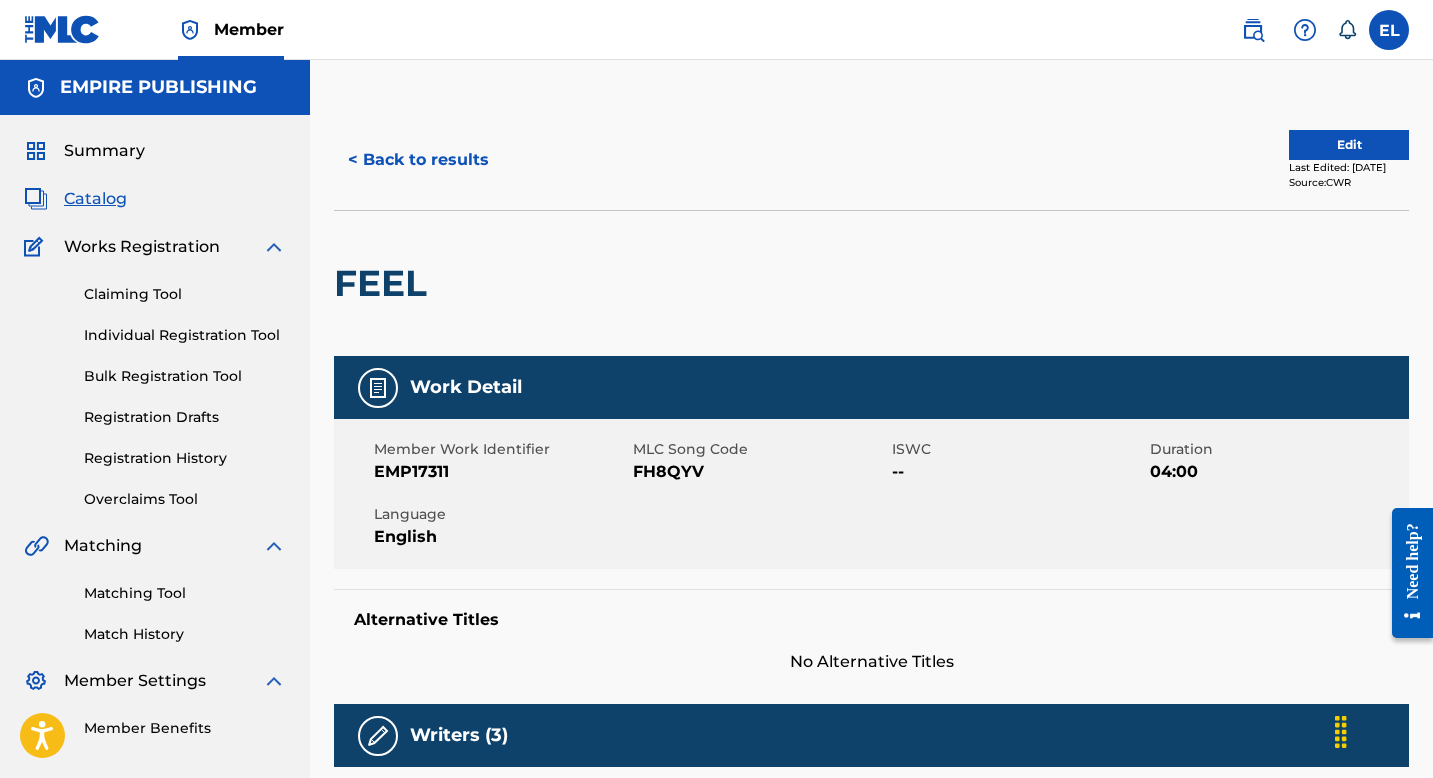 click on "FH8QYV" at bounding box center (760, 472) 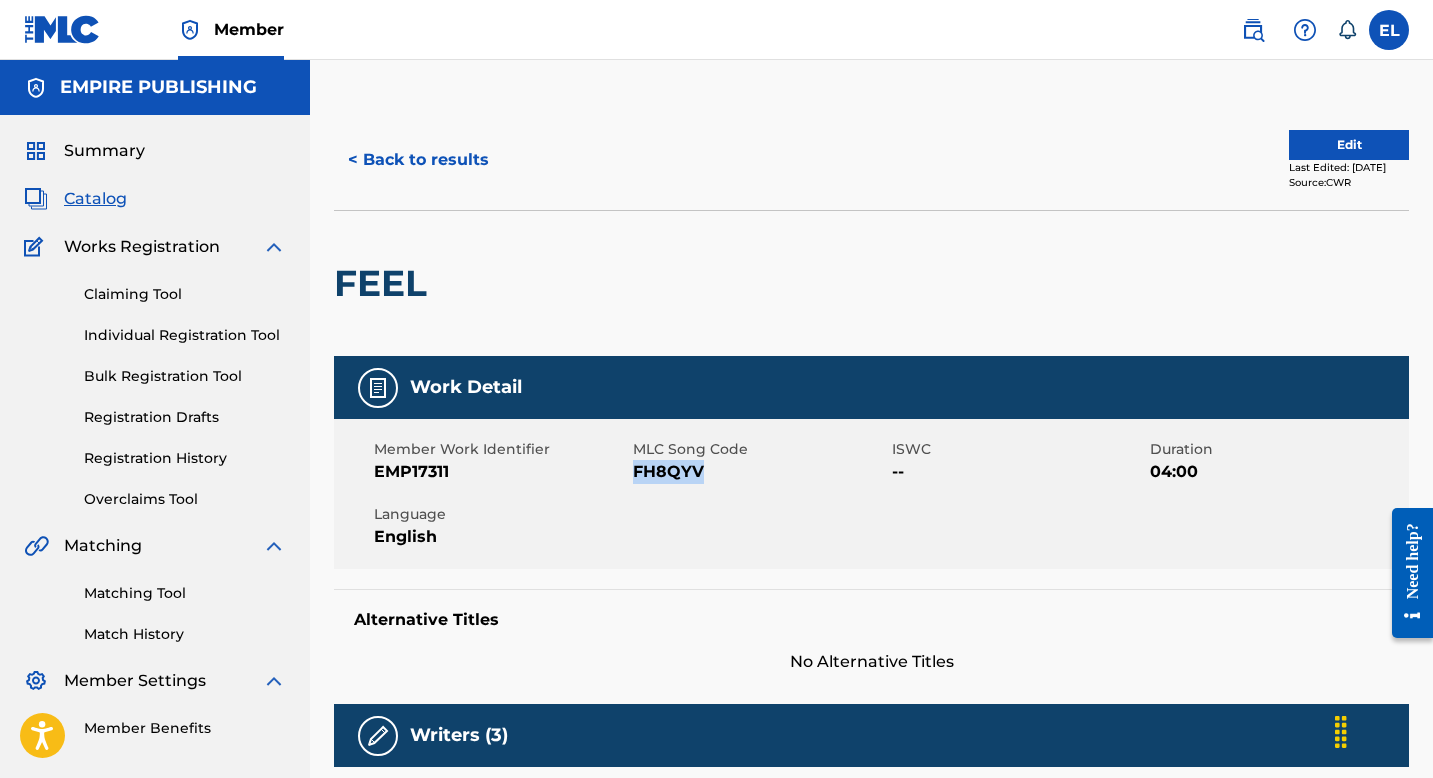 click on "FH8QYV" at bounding box center [760, 472] 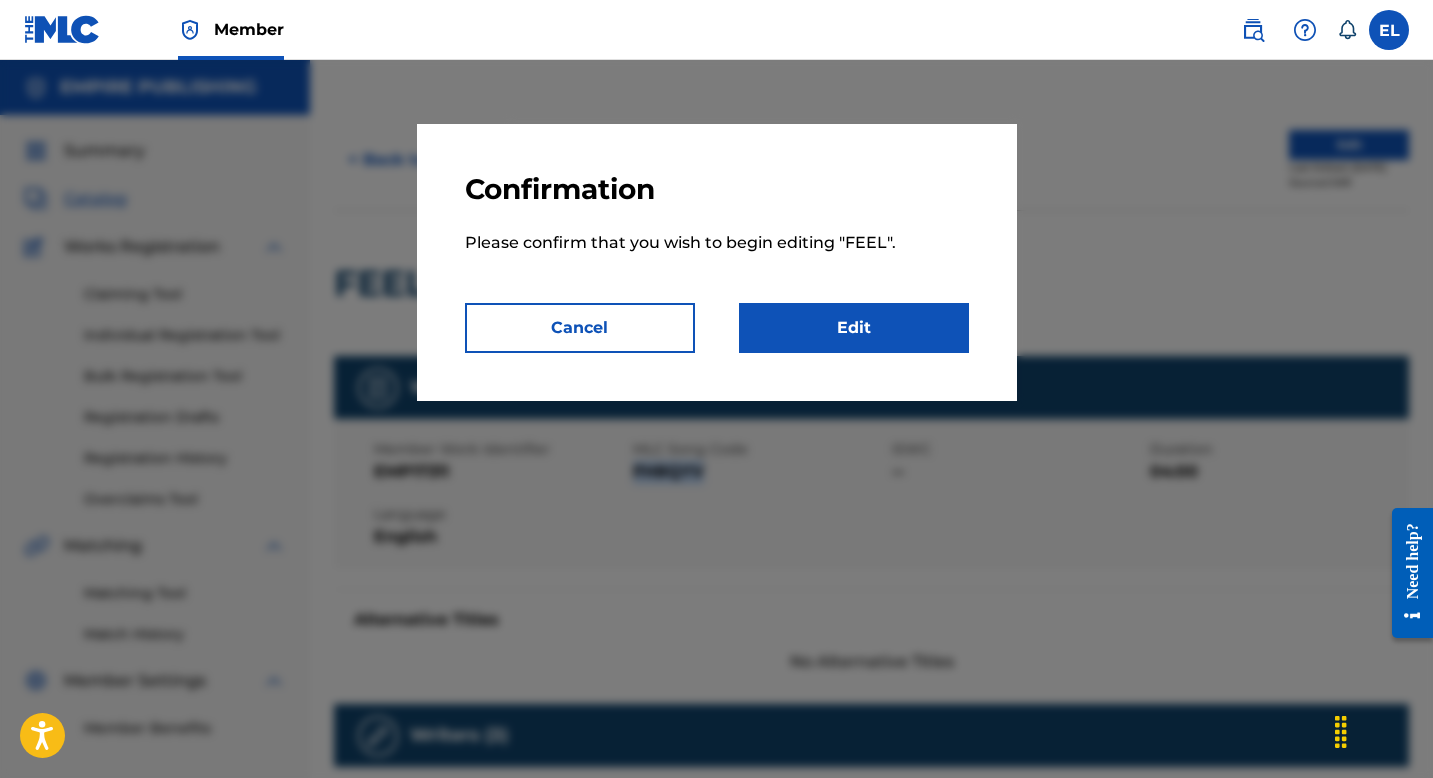 click on "Edit" at bounding box center [854, 328] 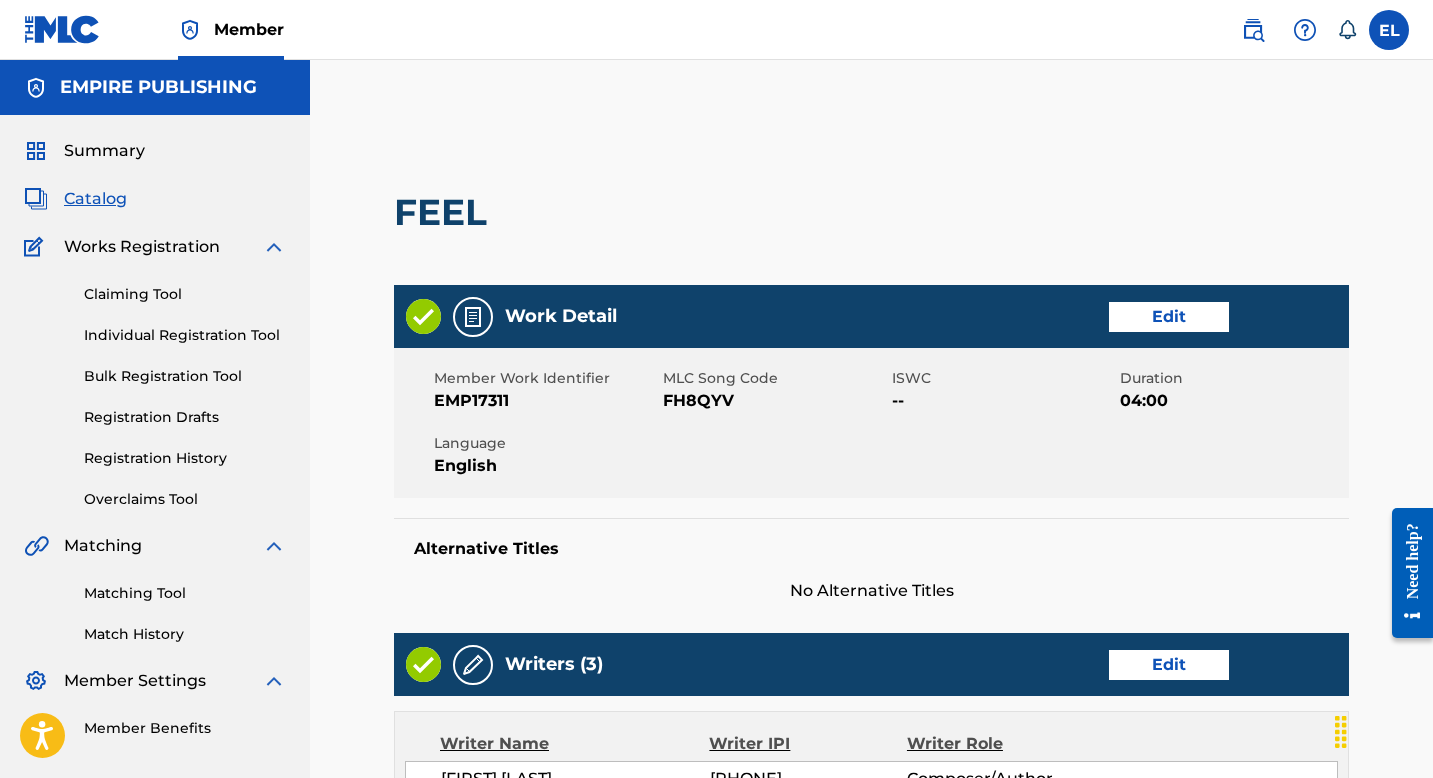 click on "Edit" at bounding box center [1219, 317] 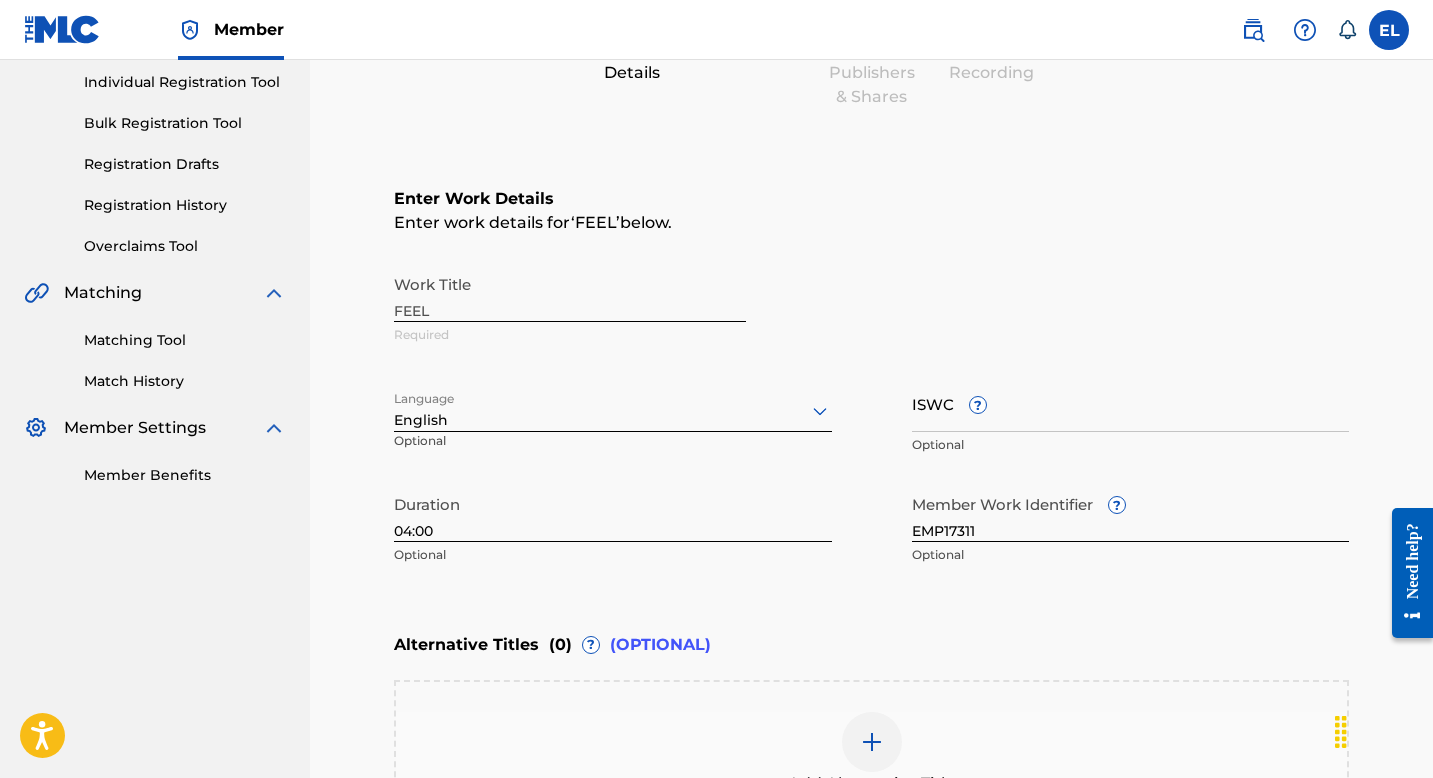 scroll, scrollTop: 387, scrollLeft: 0, axis: vertical 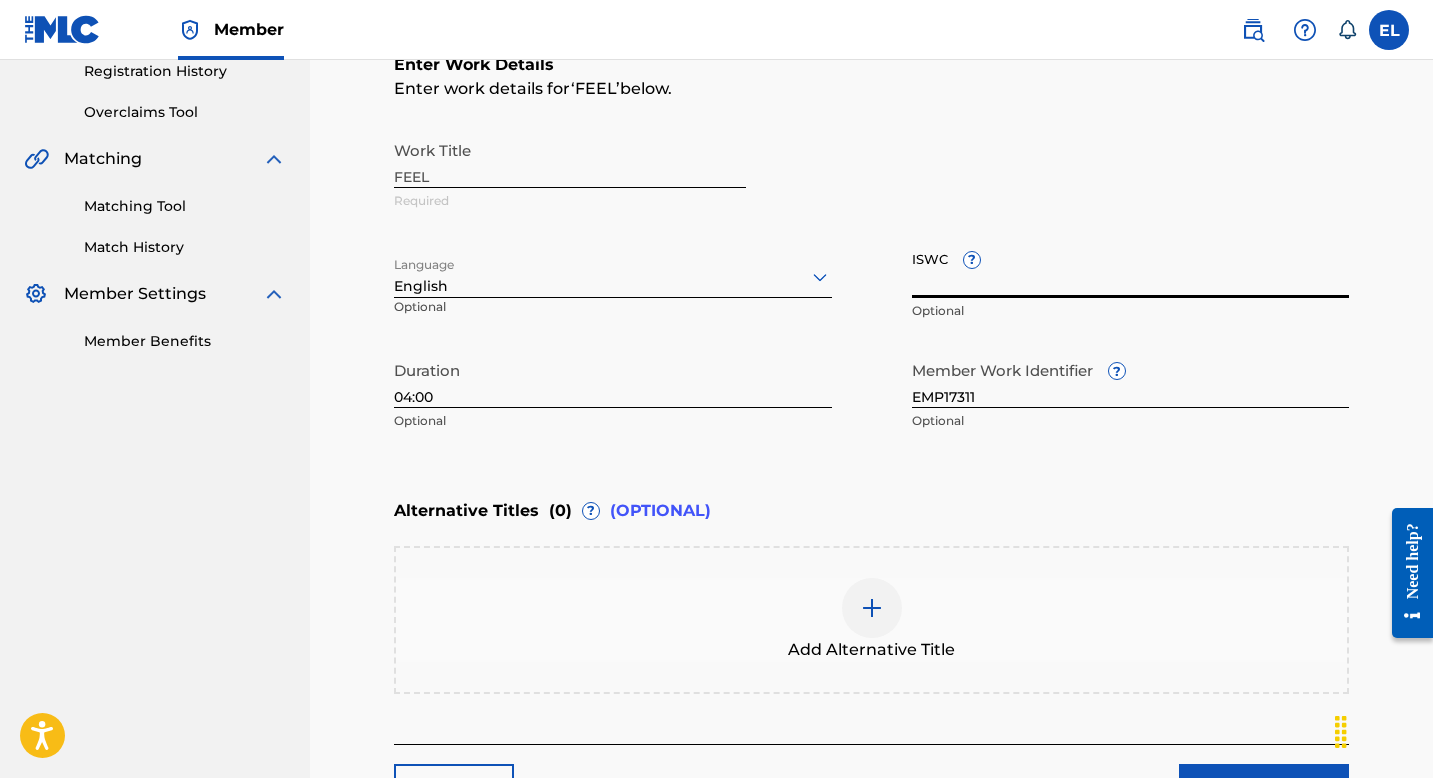 click on "ISWC   ?" at bounding box center (1131, 269) 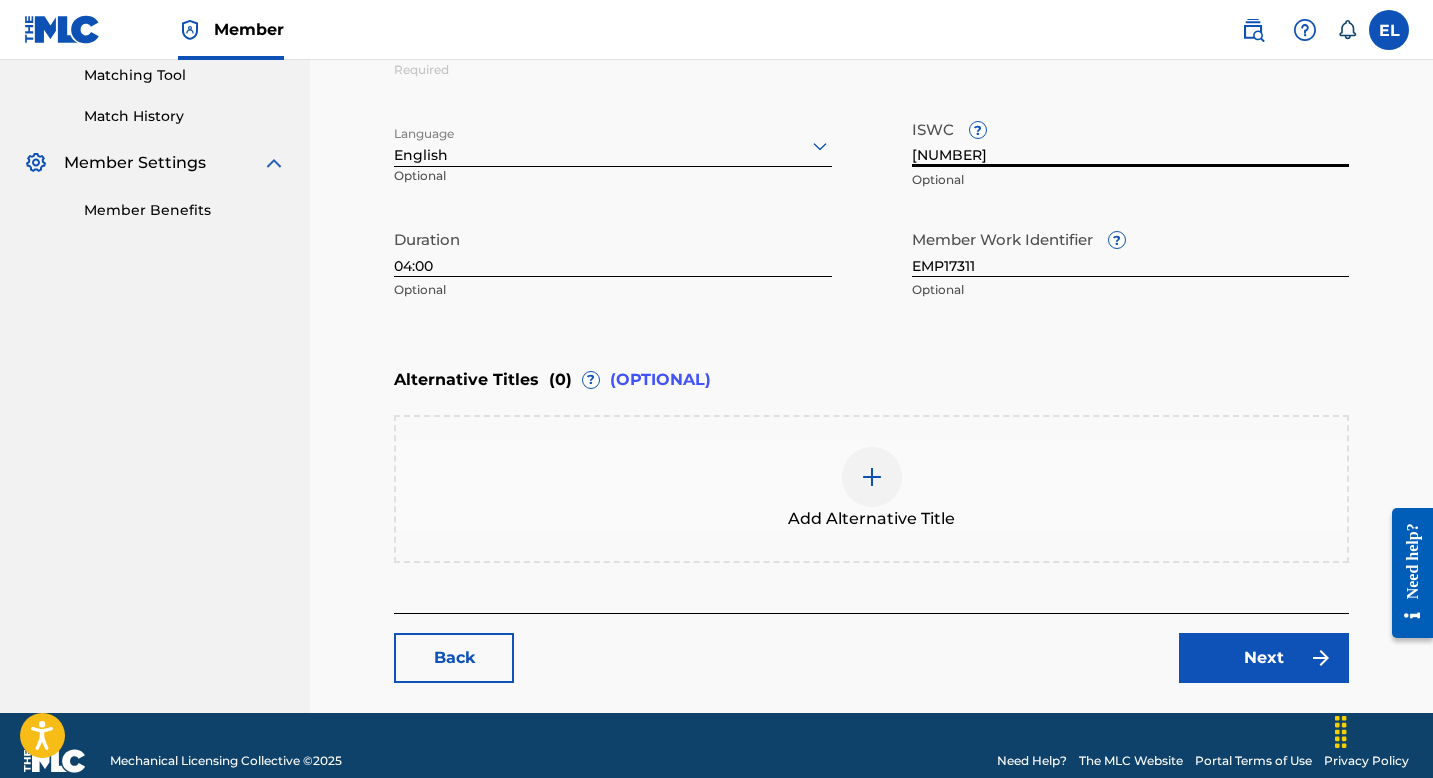 scroll, scrollTop: 548, scrollLeft: 0, axis: vertical 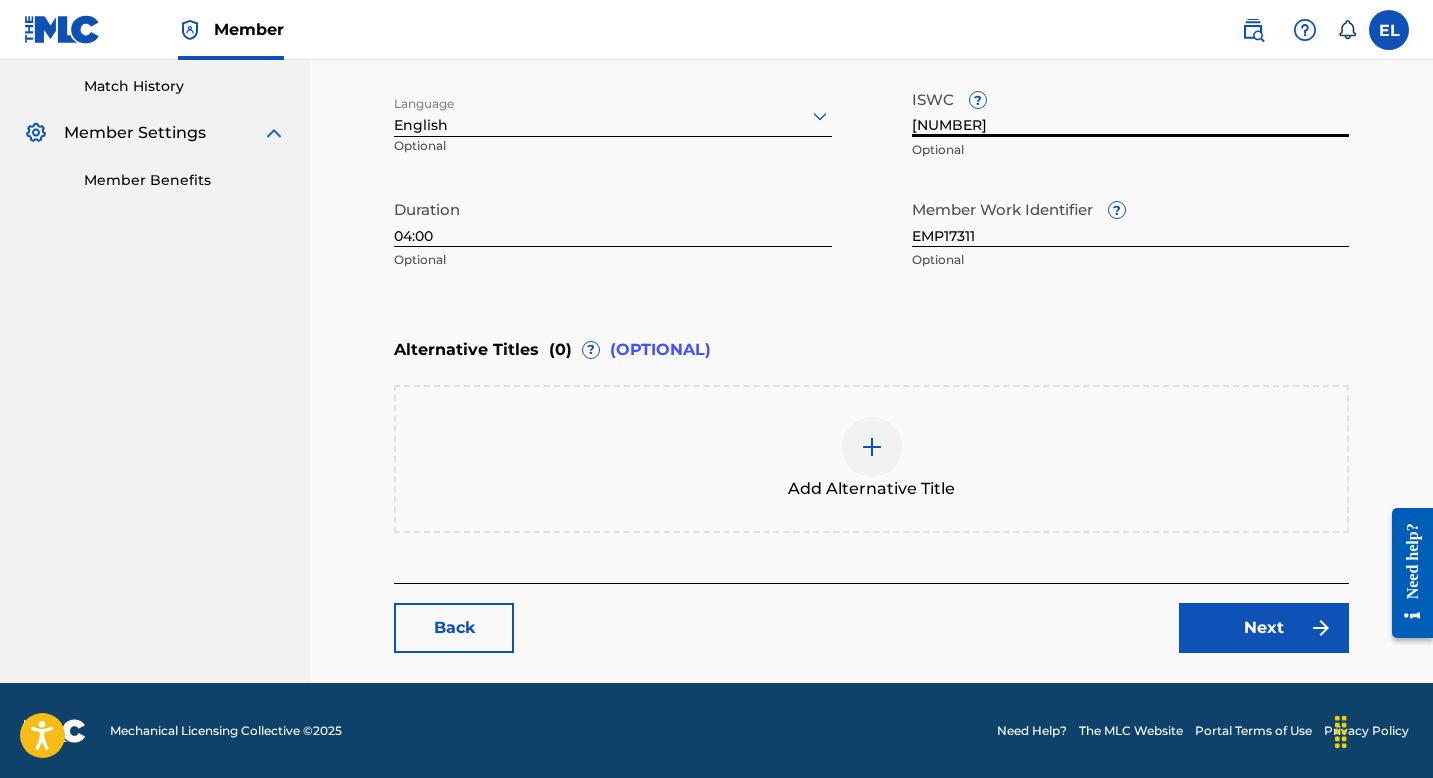 type on "T3169144069" 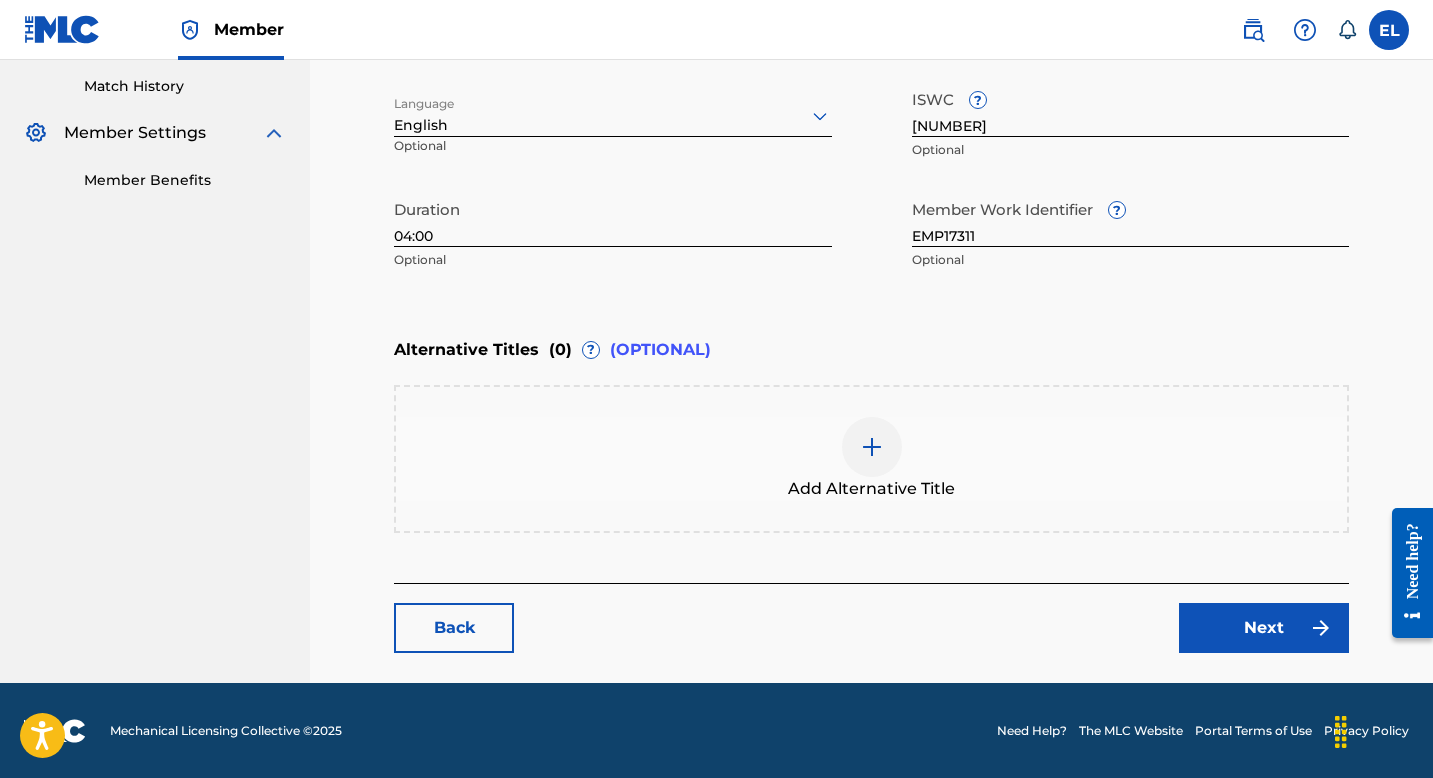 click on "Next" at bounding box center (1264, 628) 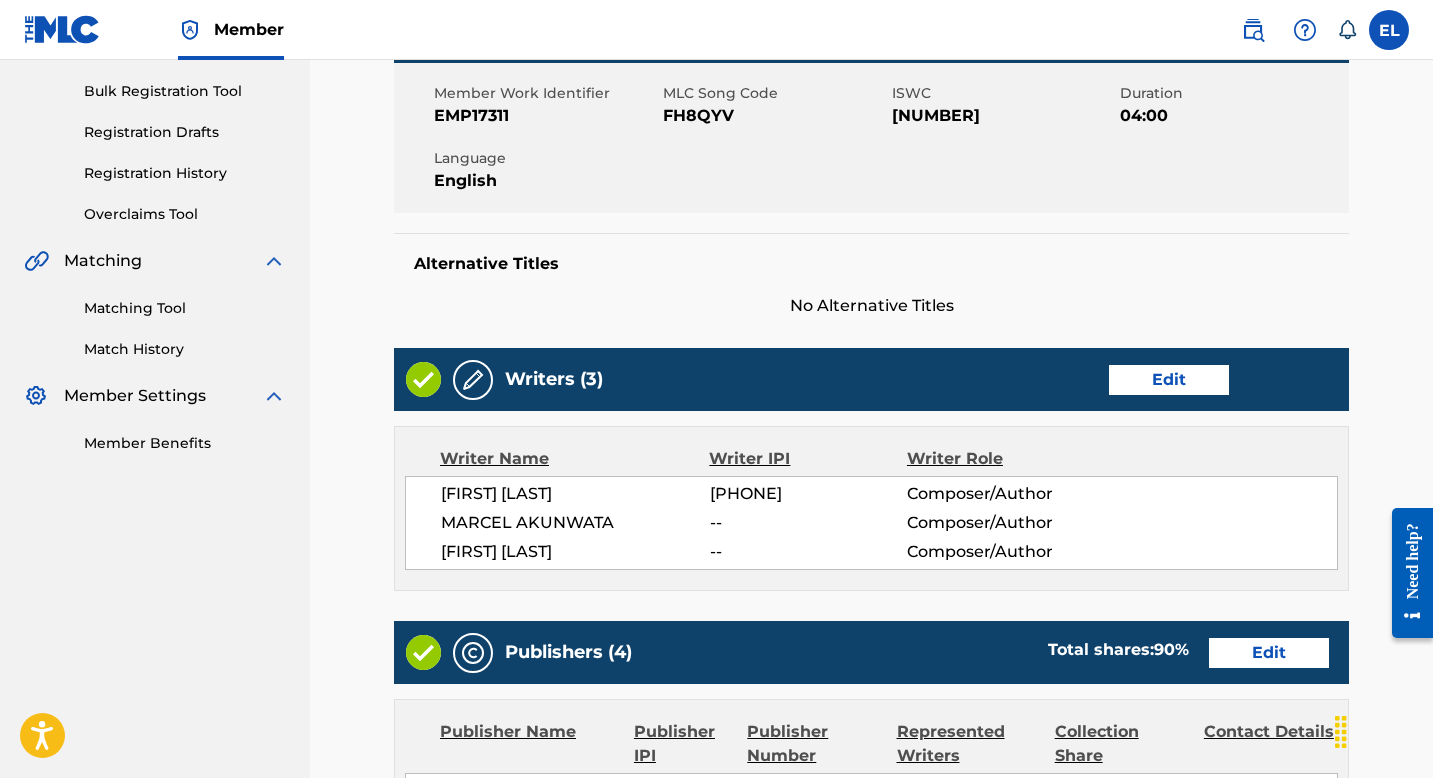 scroll, scrollTop: 428, scrollLeft: 0, axis: vertical 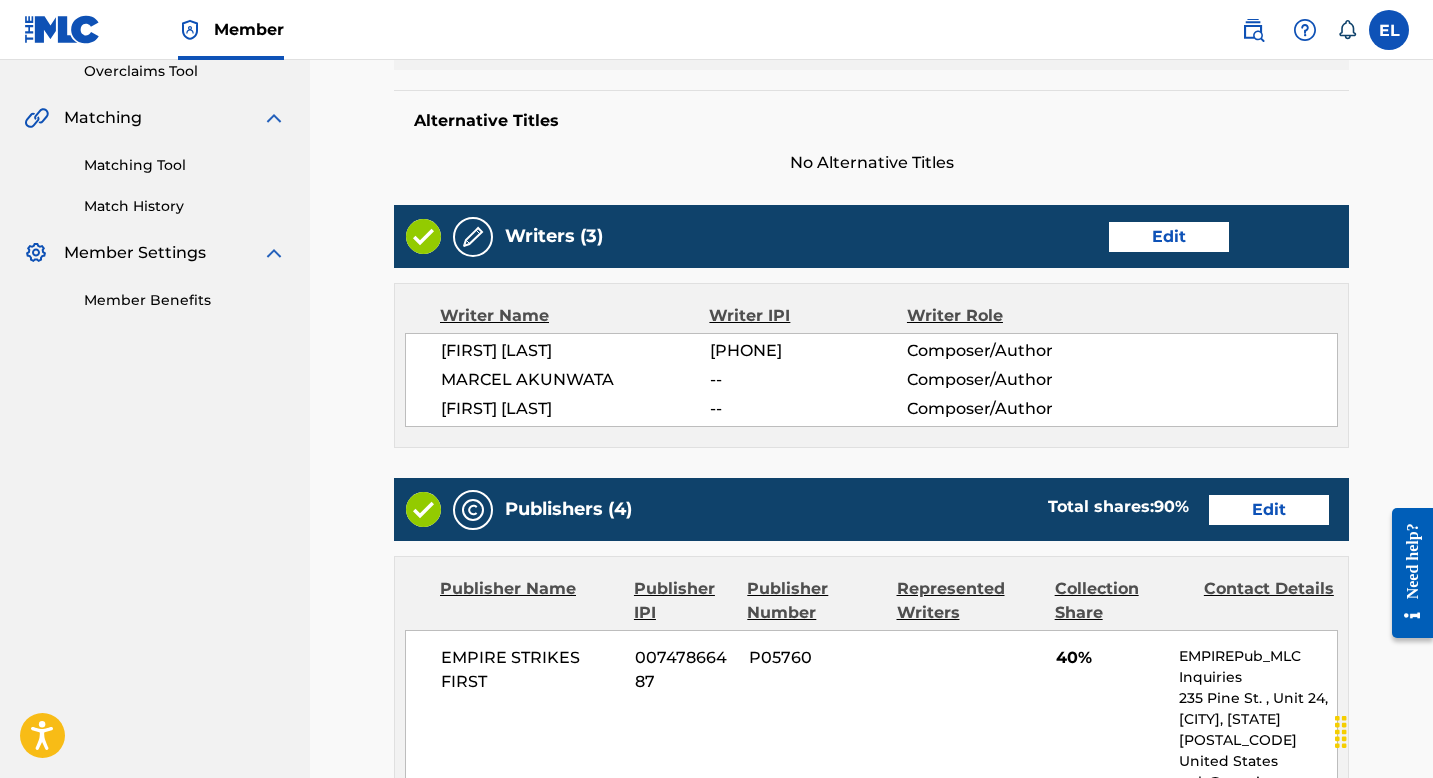 click on "Edit" at bounding box center [1169, 237] 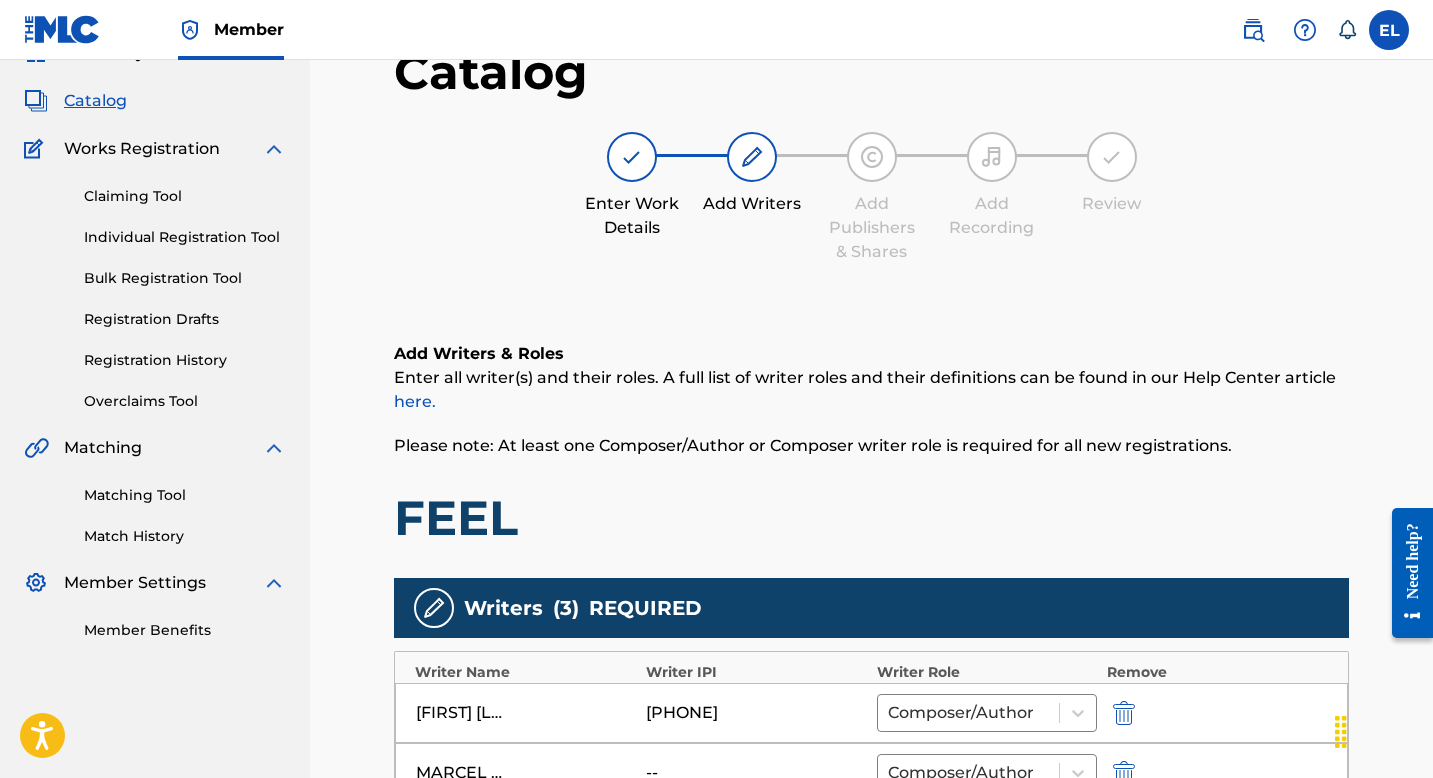 scroll, scrollTop: 428, scrollLeft: 0, axis: vertical 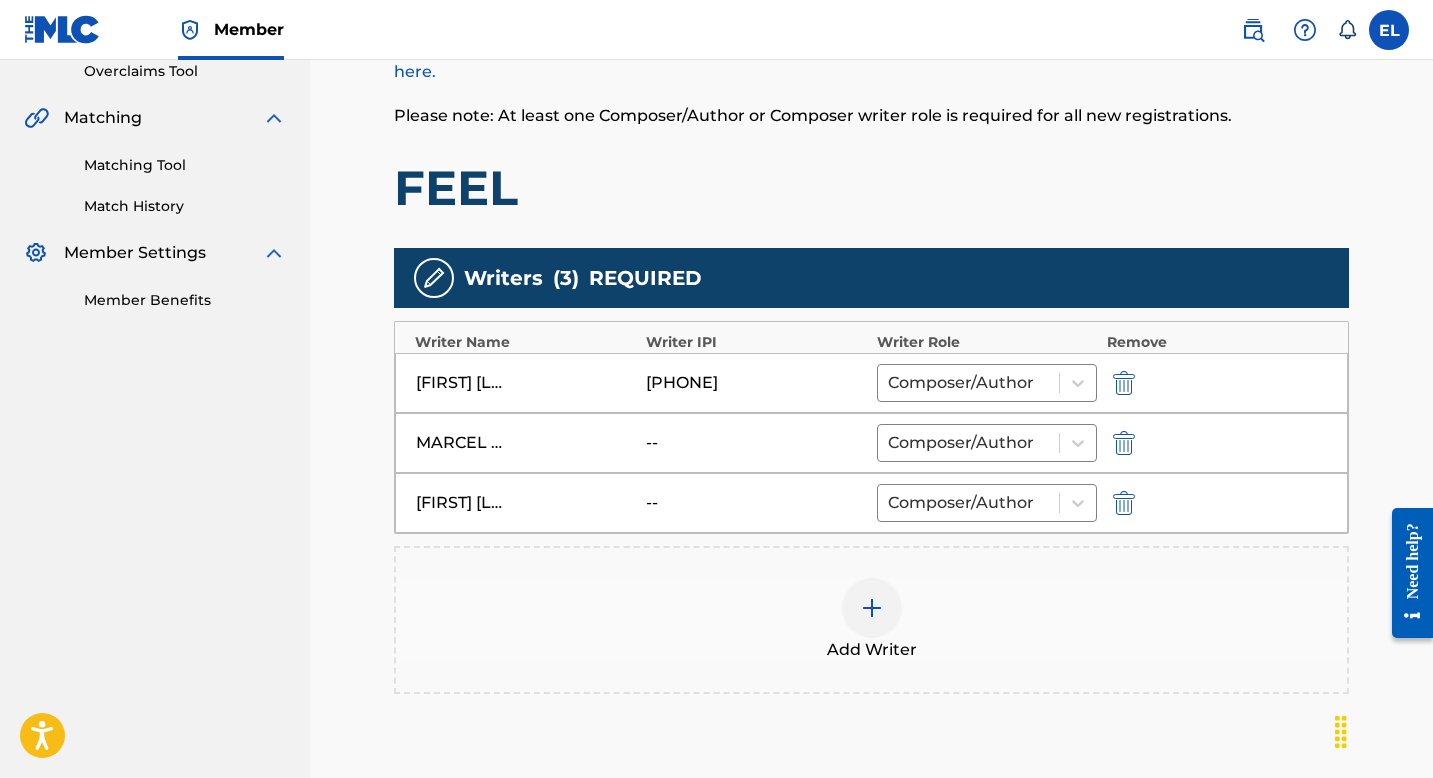 click at bounding box center (1124, 443) 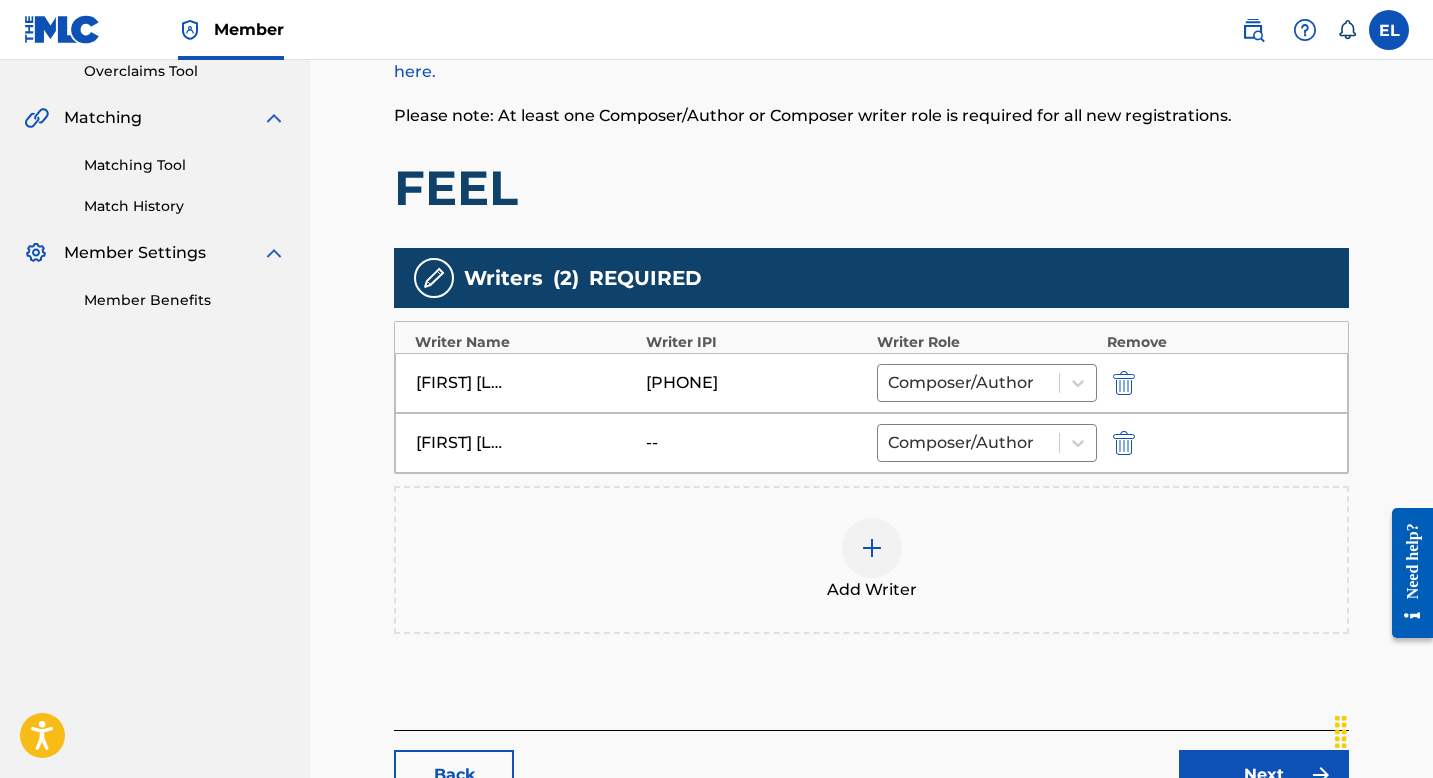 click at bounding box center (872, 548) 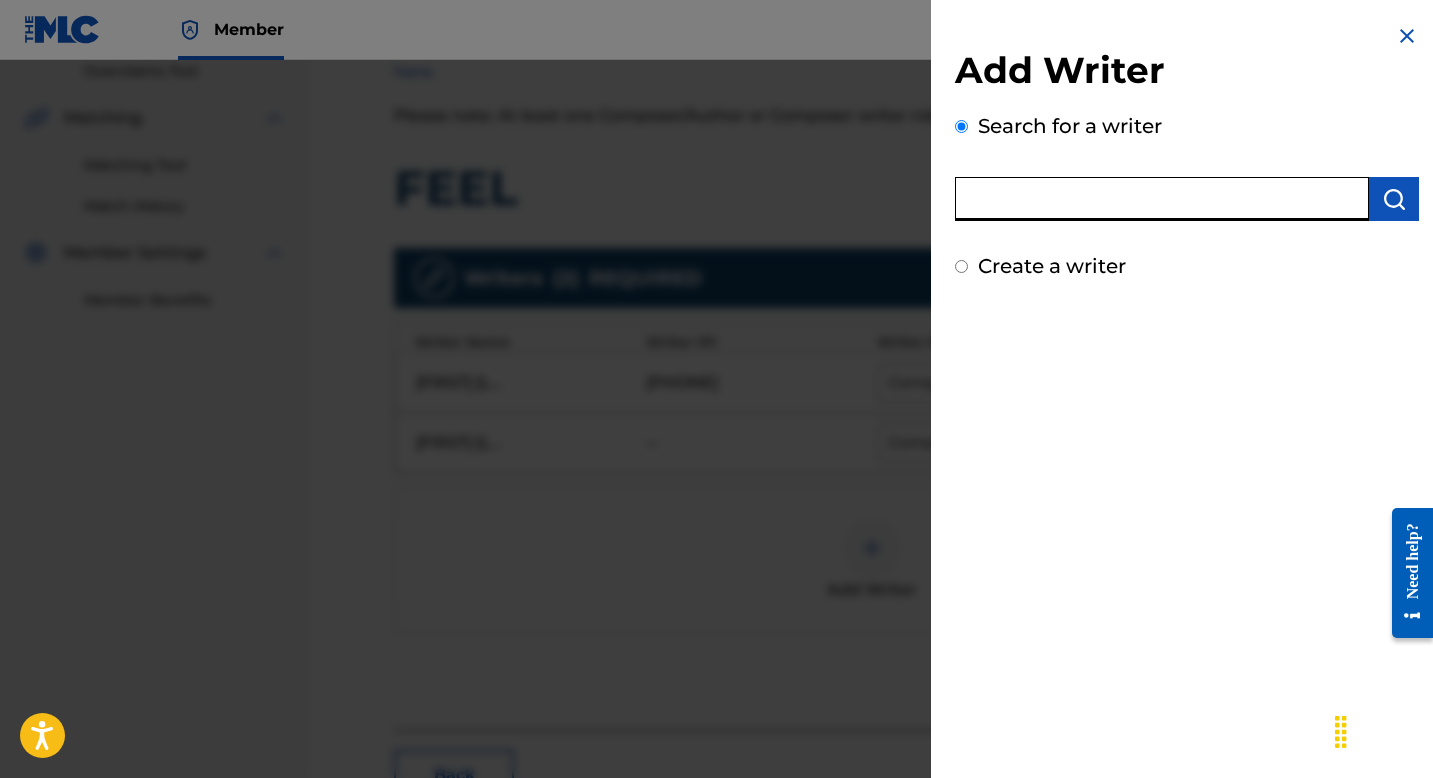 click at bounding box center (1162, 199) 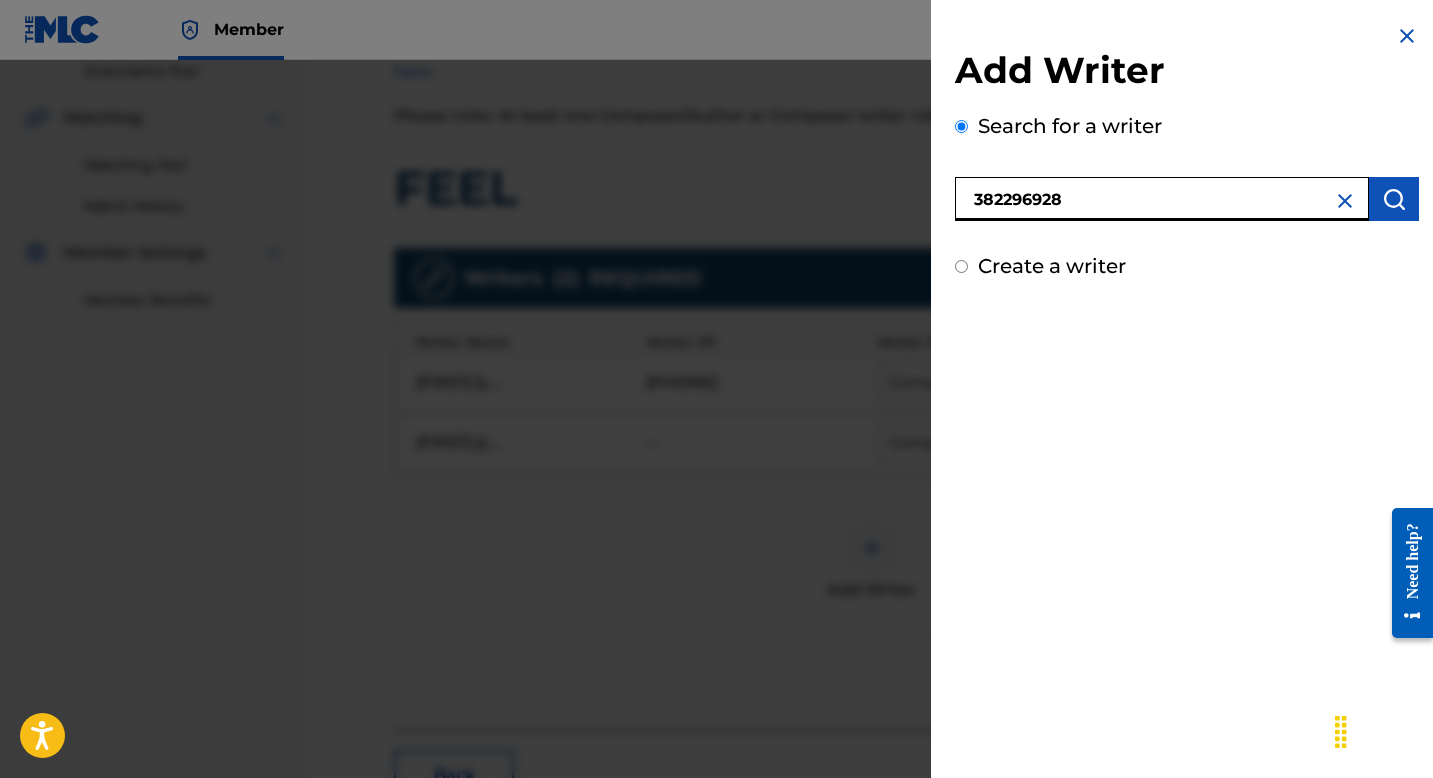 drag, startPoint x: 967, startPoint y: 196, endPoint x: 980, endPoint y: 207, distance: 17.029387 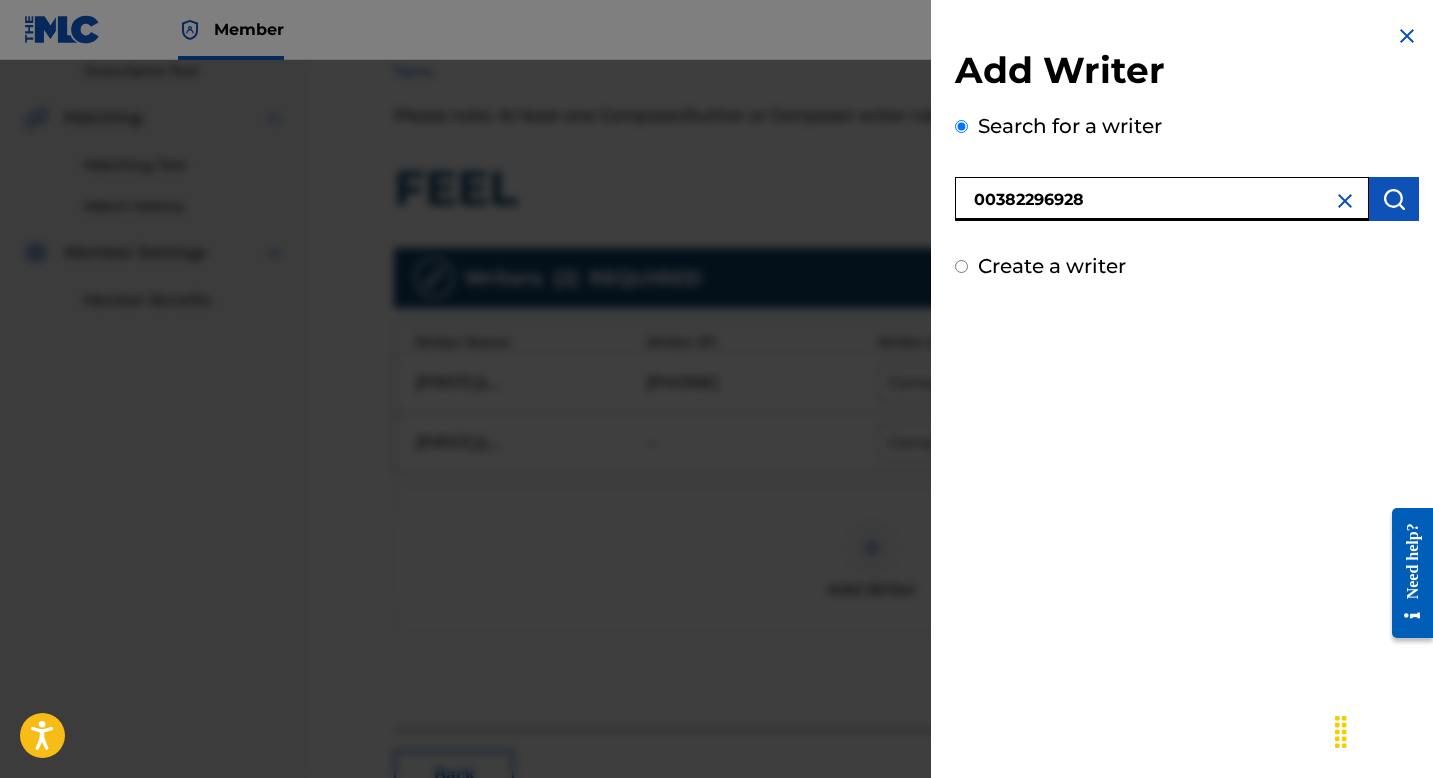 type on "00382296928" 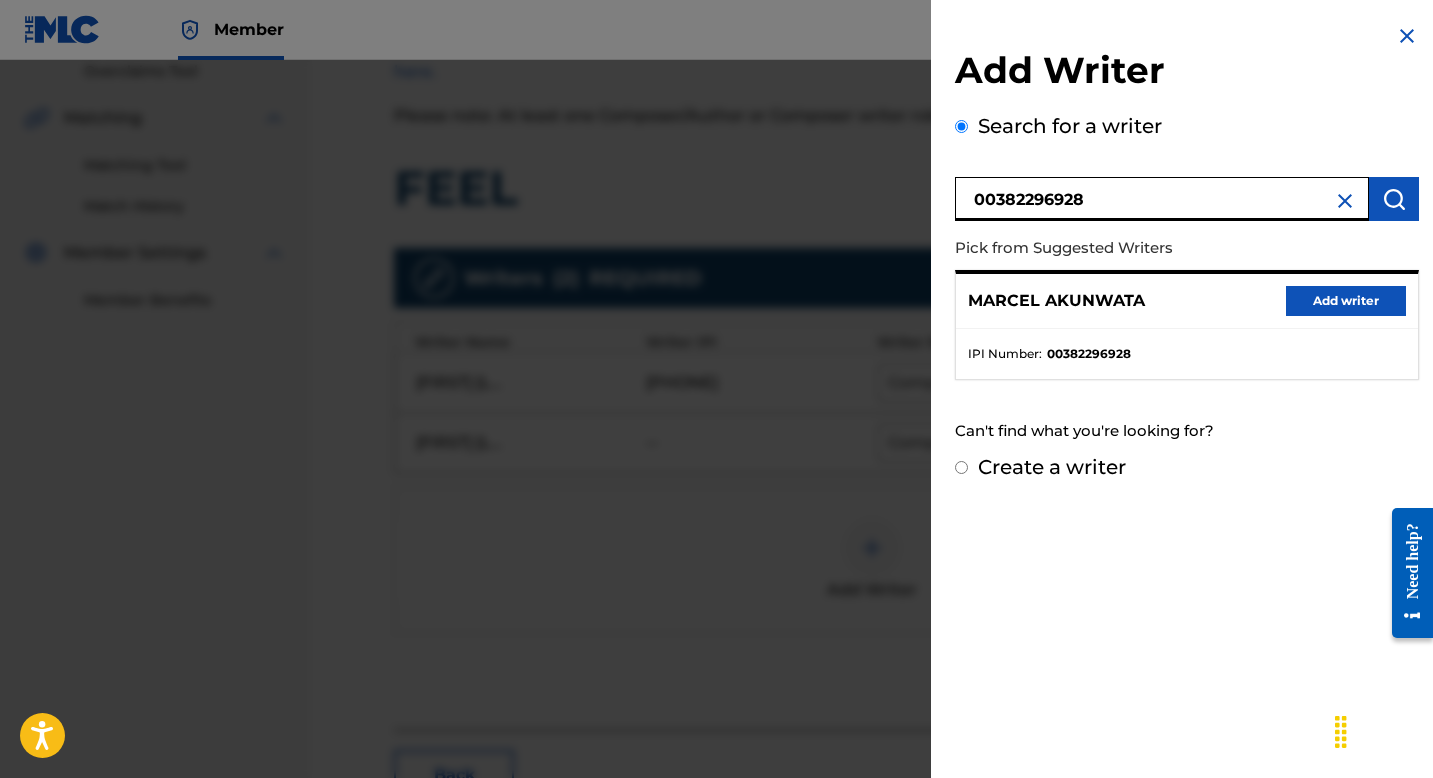 click on "Add writer" at bounding box center (1346, 301) 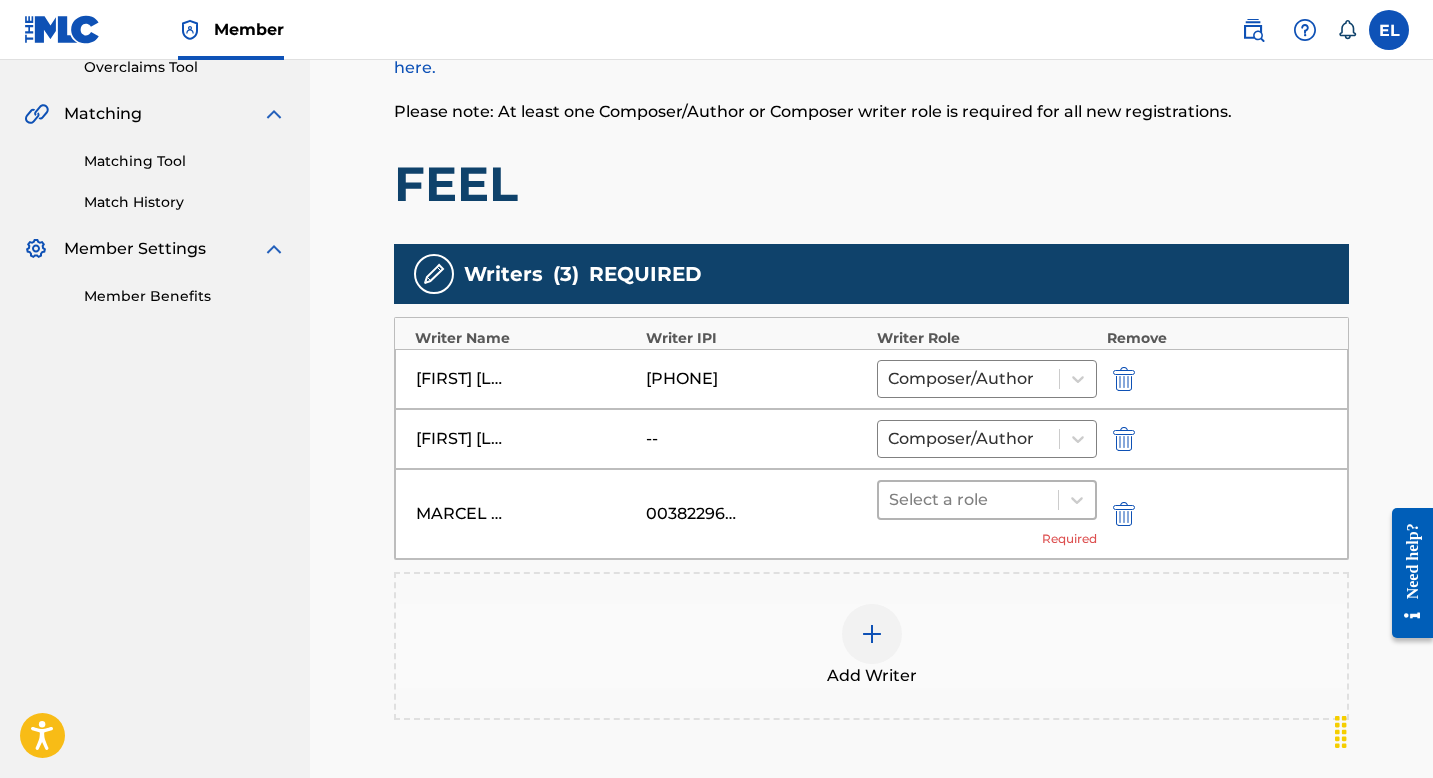 scroll, scrollTop: 432, scrollLeft: 0, axis: vertical 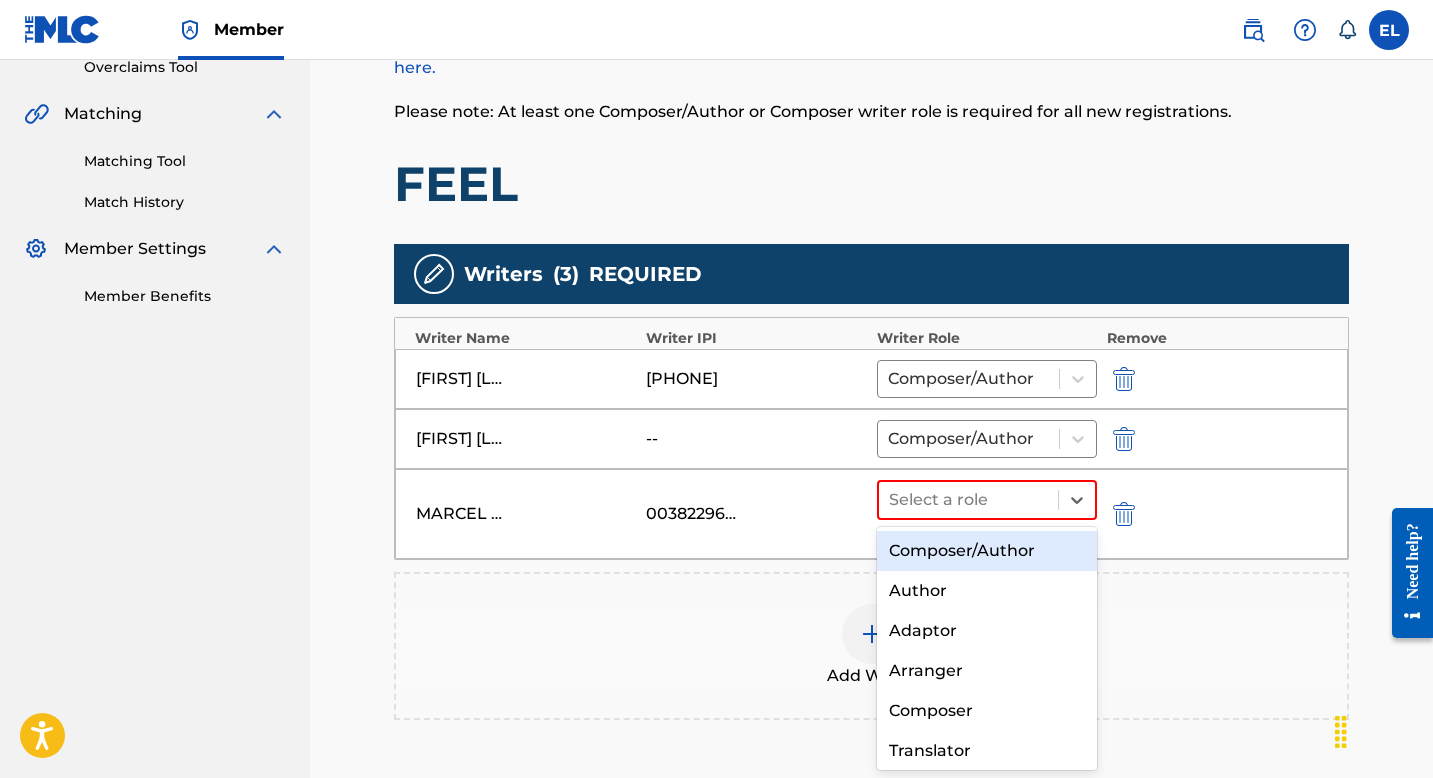 drag, startPoint x: 980, startPoint y: 504, endPoint x: 955, endPoint y: 526, distance: 33.30165 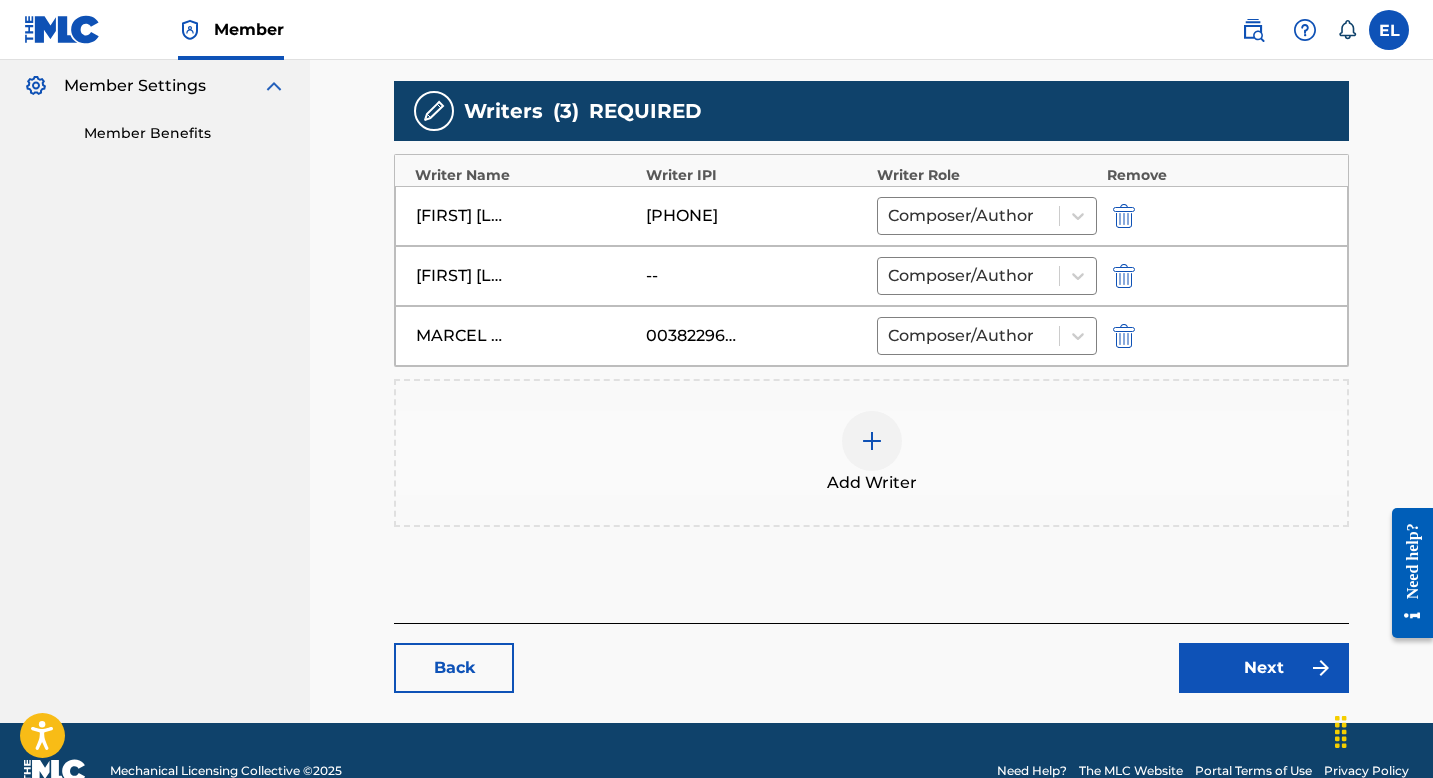 scroll, scrollTop: 636, scrollLeft: 0, axis: vertical 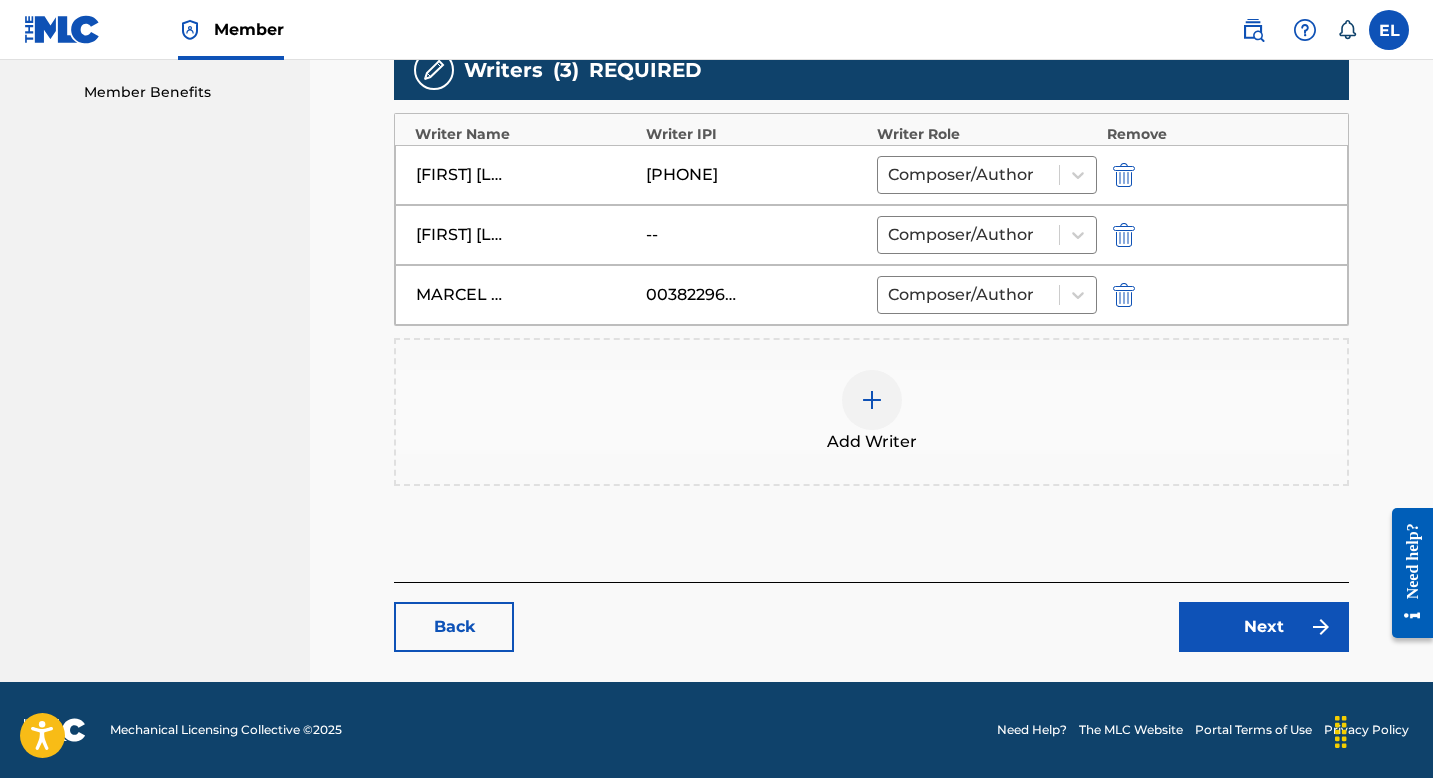 click on "Next" at bounding box center [1264, 627] 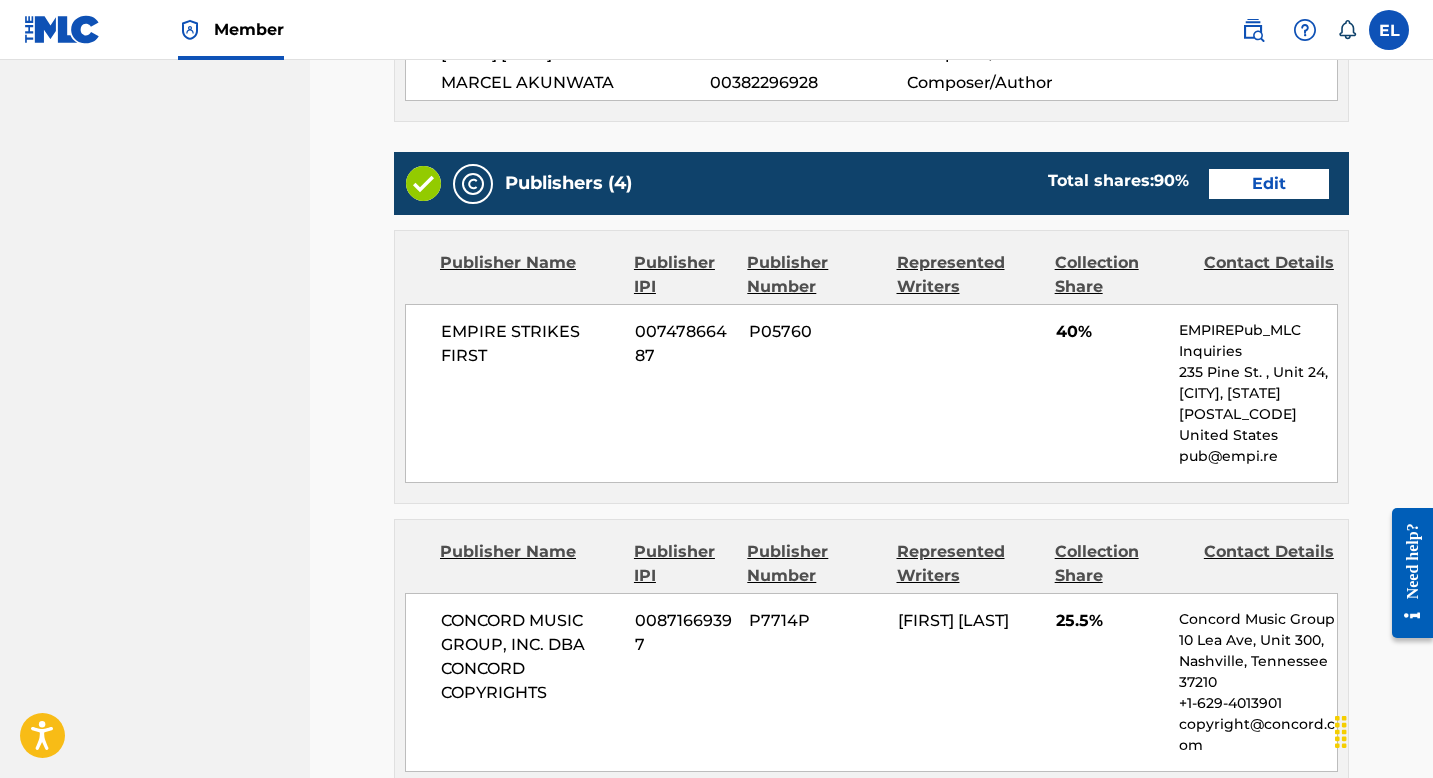 scroll, scrollTop: 681, scrollLeft: 0, axis: vertical 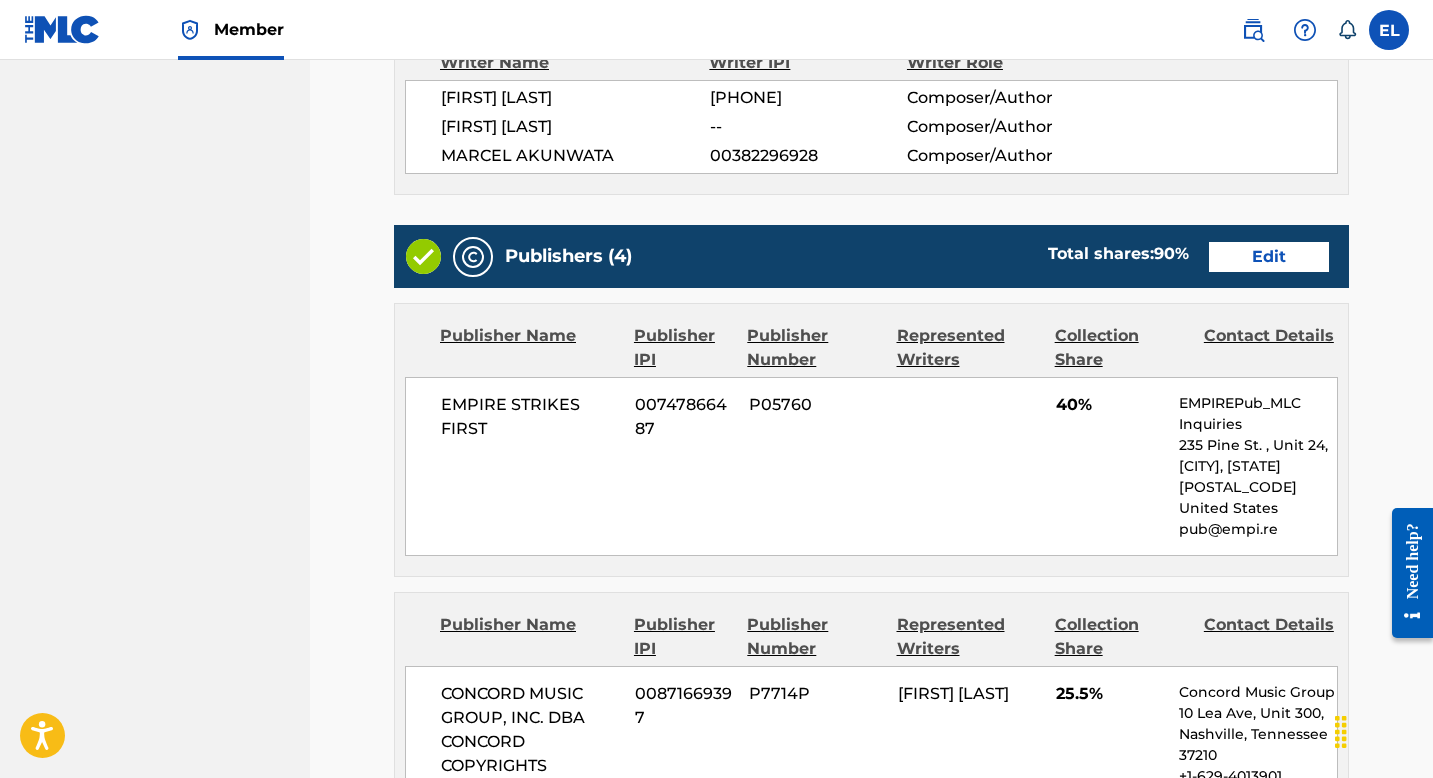 click on "Edit" at bounding box center (1269, 257) 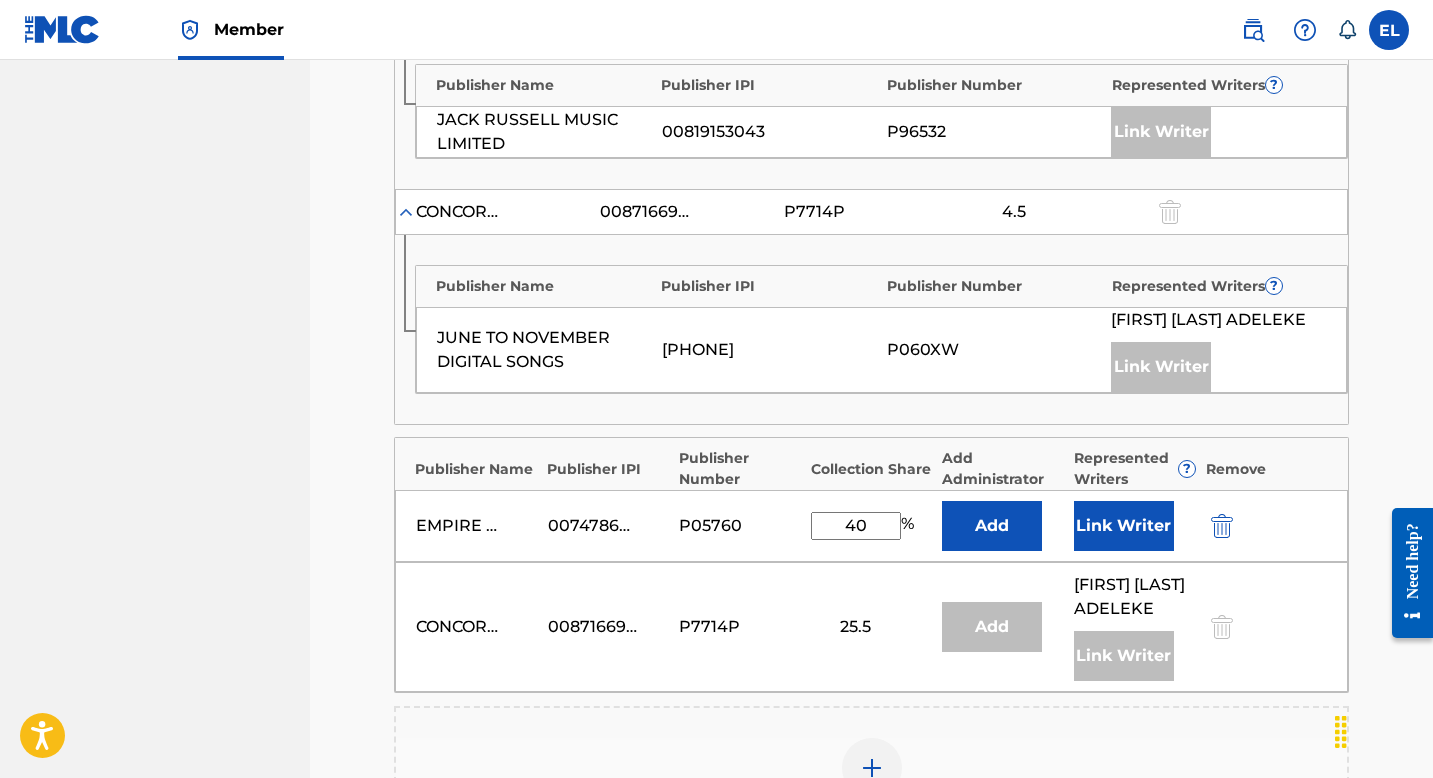 scroll, scrollTop: 840, scrollLeft: 0, axis: vertical 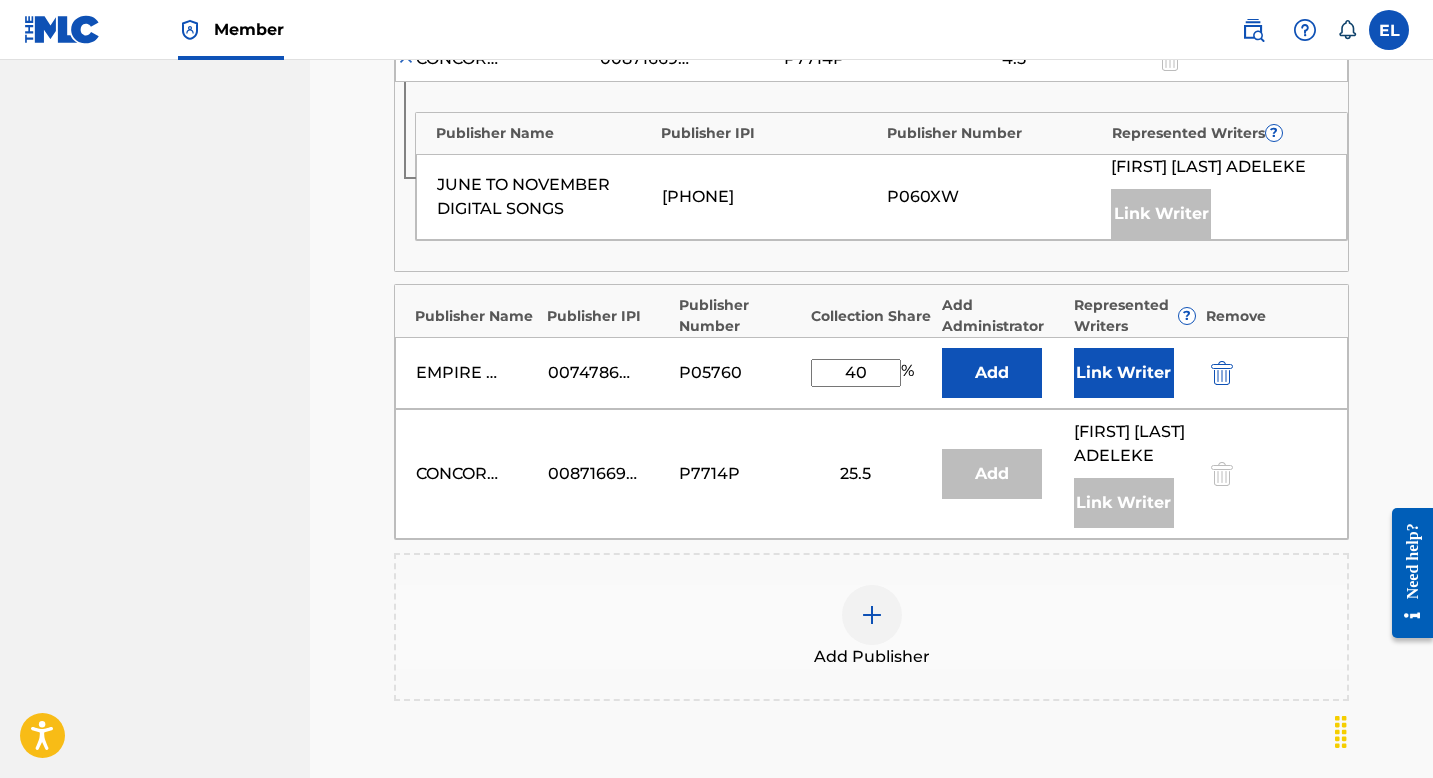 click on "Link Writer" at bounding box center (1124, 373) 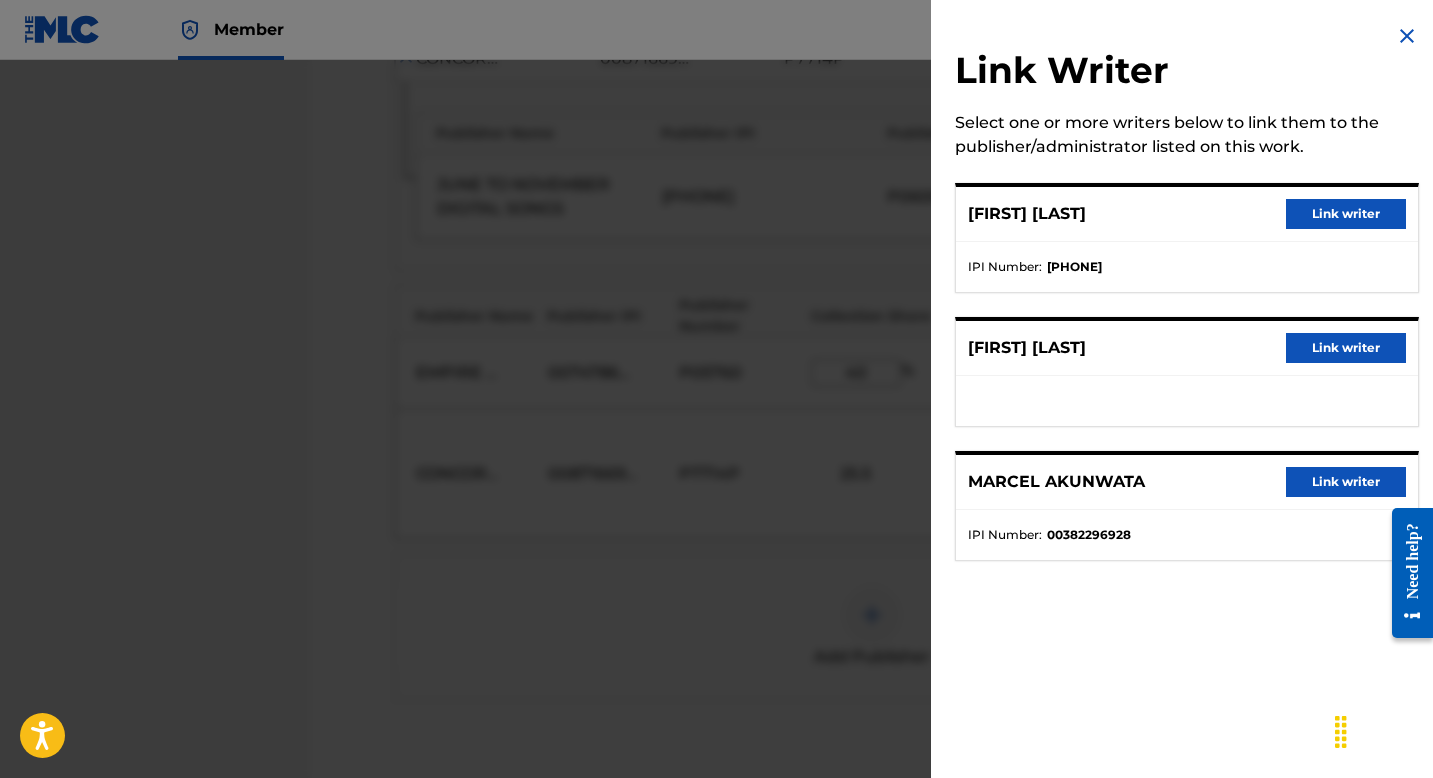 click on "Link writer" at bounding box center [1346, 482] 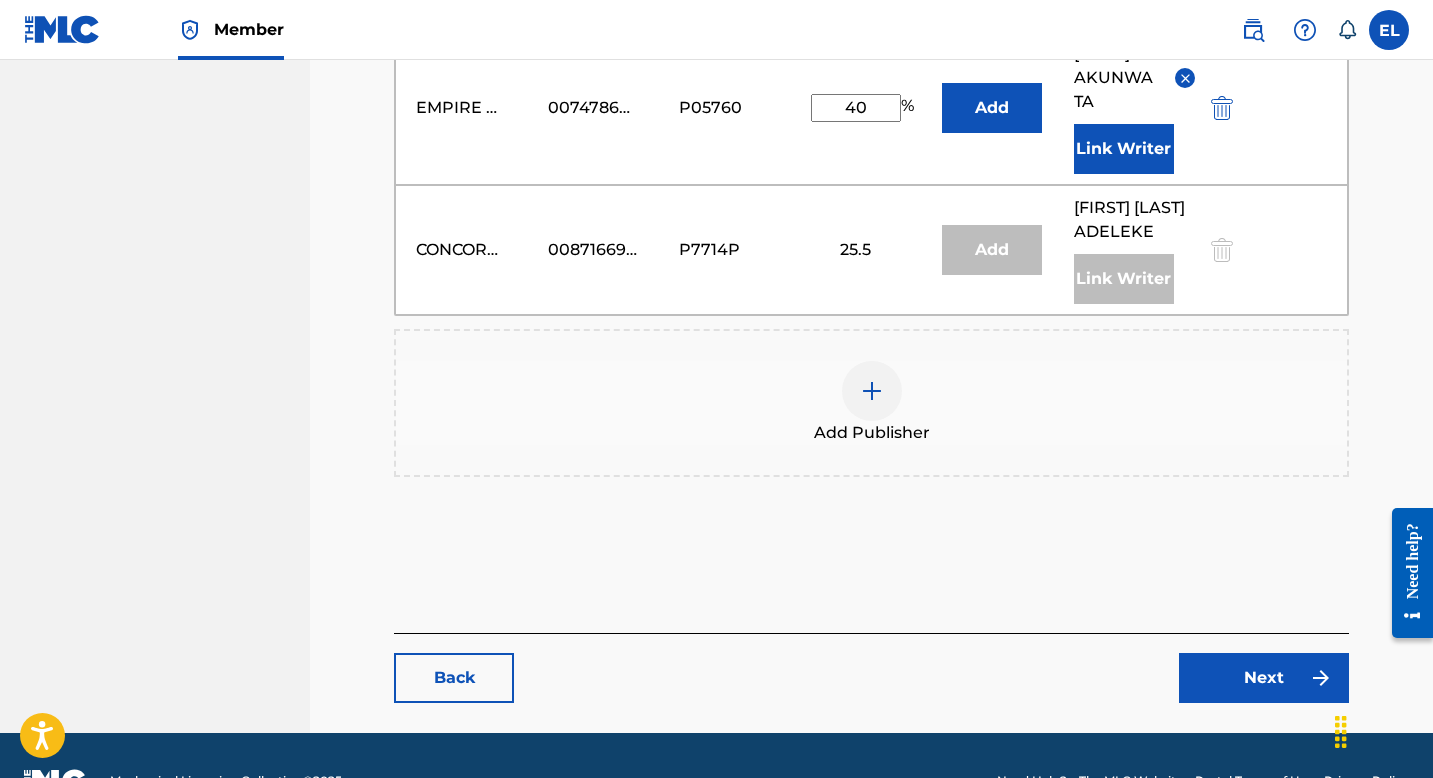 scroll, scrollTop: 1220, scrollLeft: 0, axis: vertical 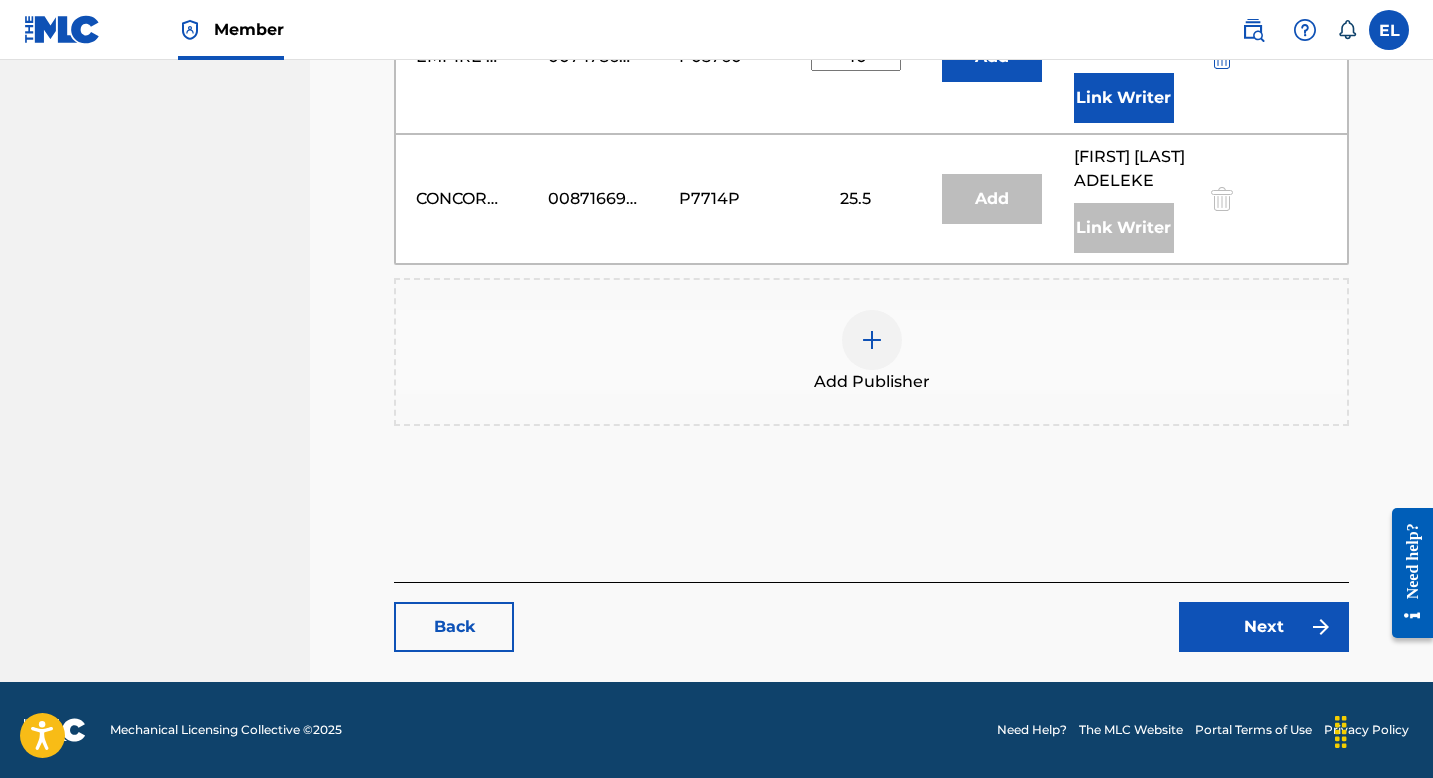 click on "Back Next" at bounding box center [871, 617] 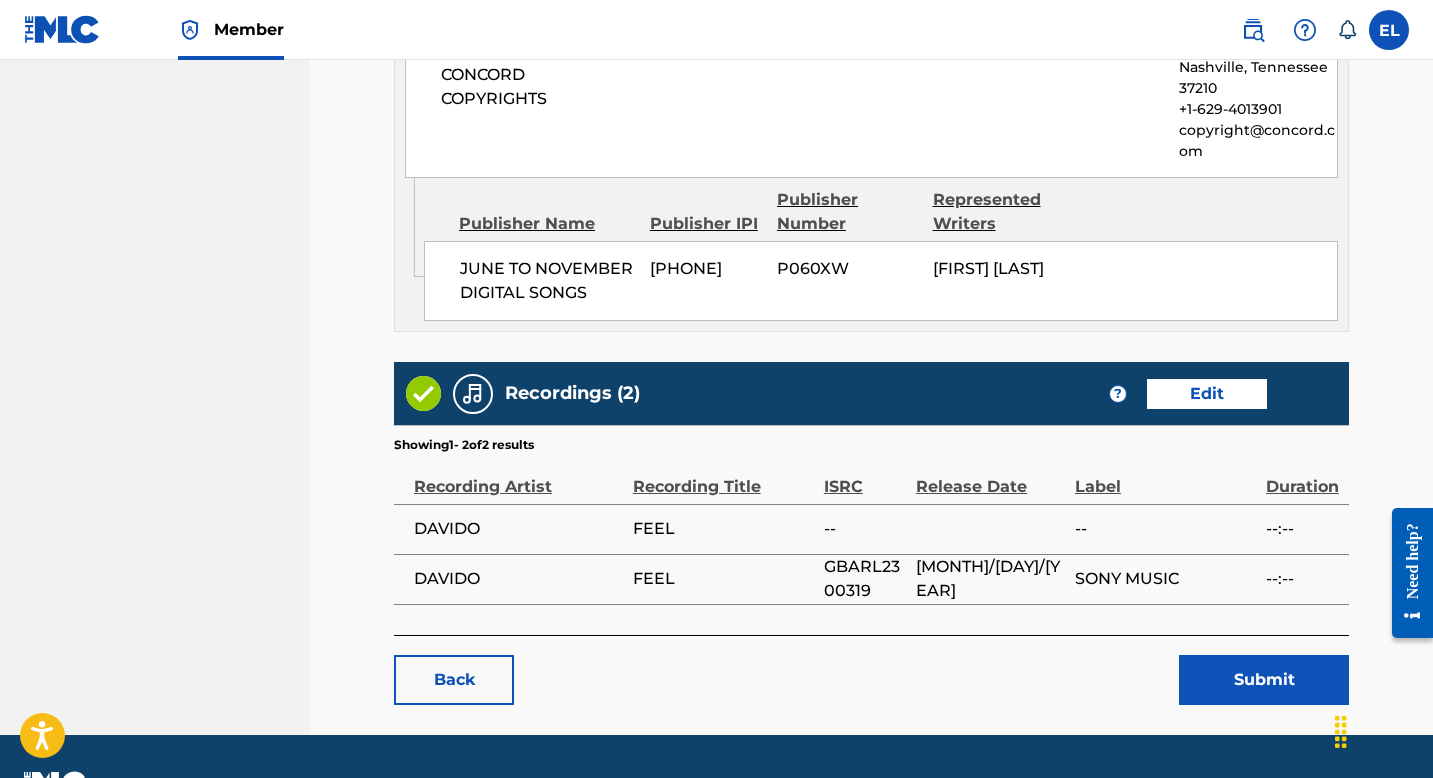 scroll, scrollTop: 2125, scrollLeft: 0, axis: vertical 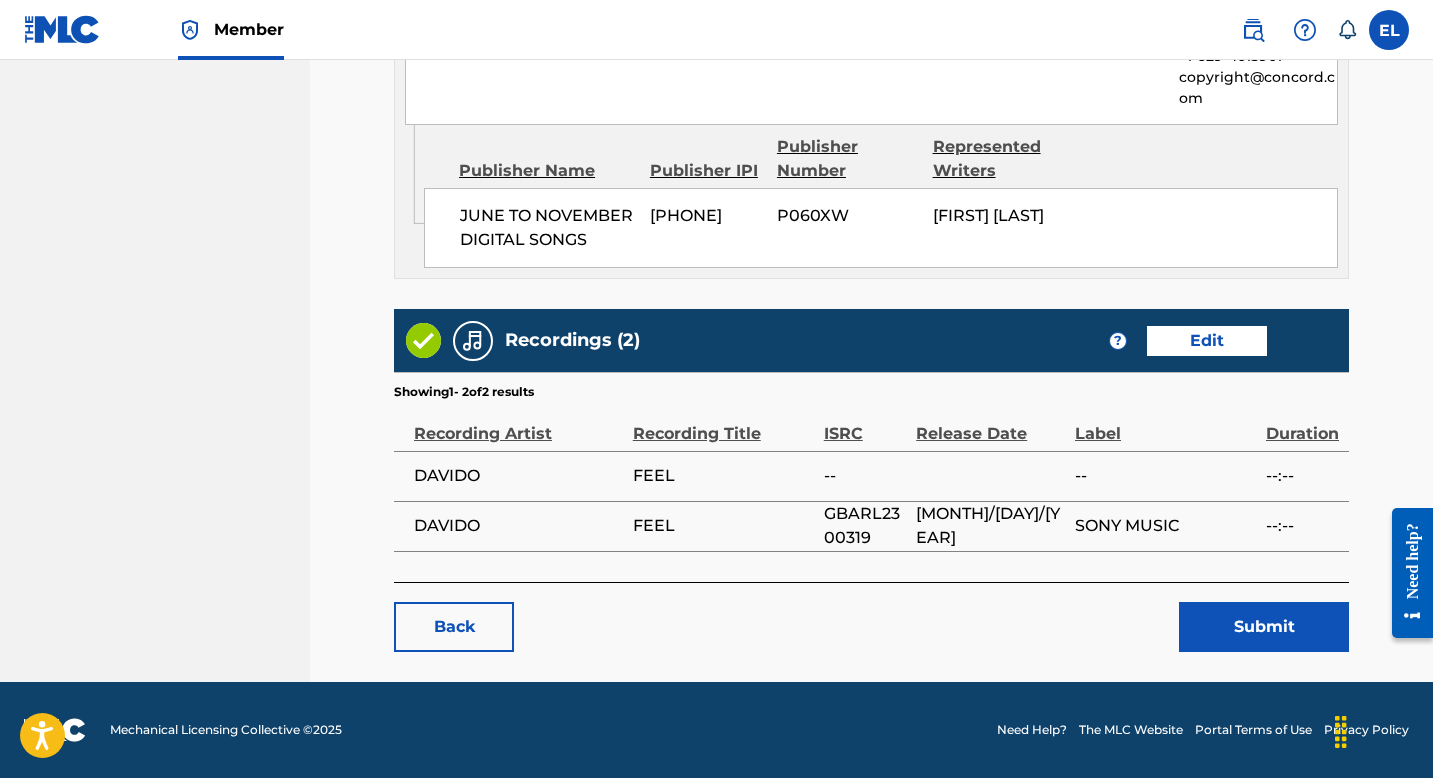 click on "Submit" at bounding box center (1264, 627) 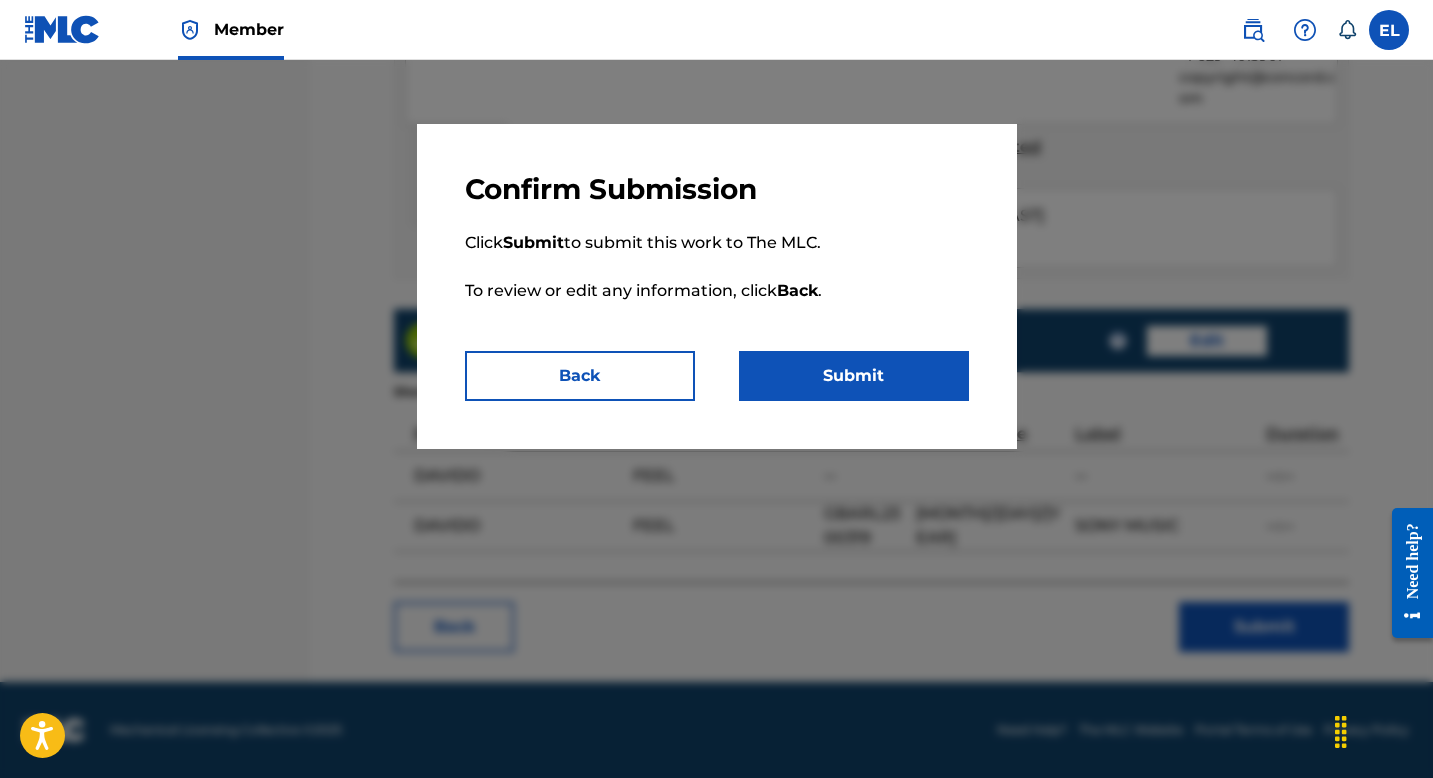 click on "Submit" at bounding box center [854, 376] 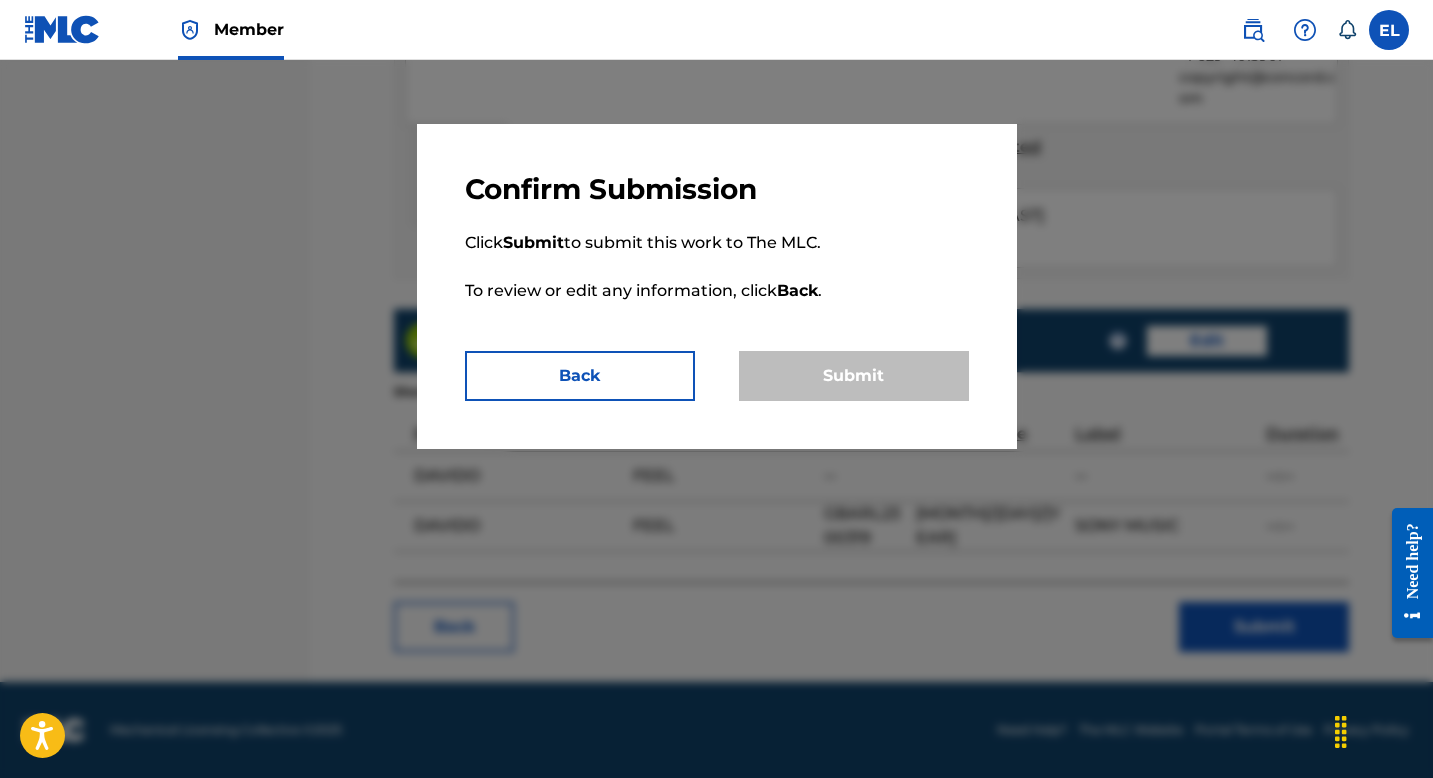 scroll, scrollTop: 0, scrollLeft: 0, axis: both 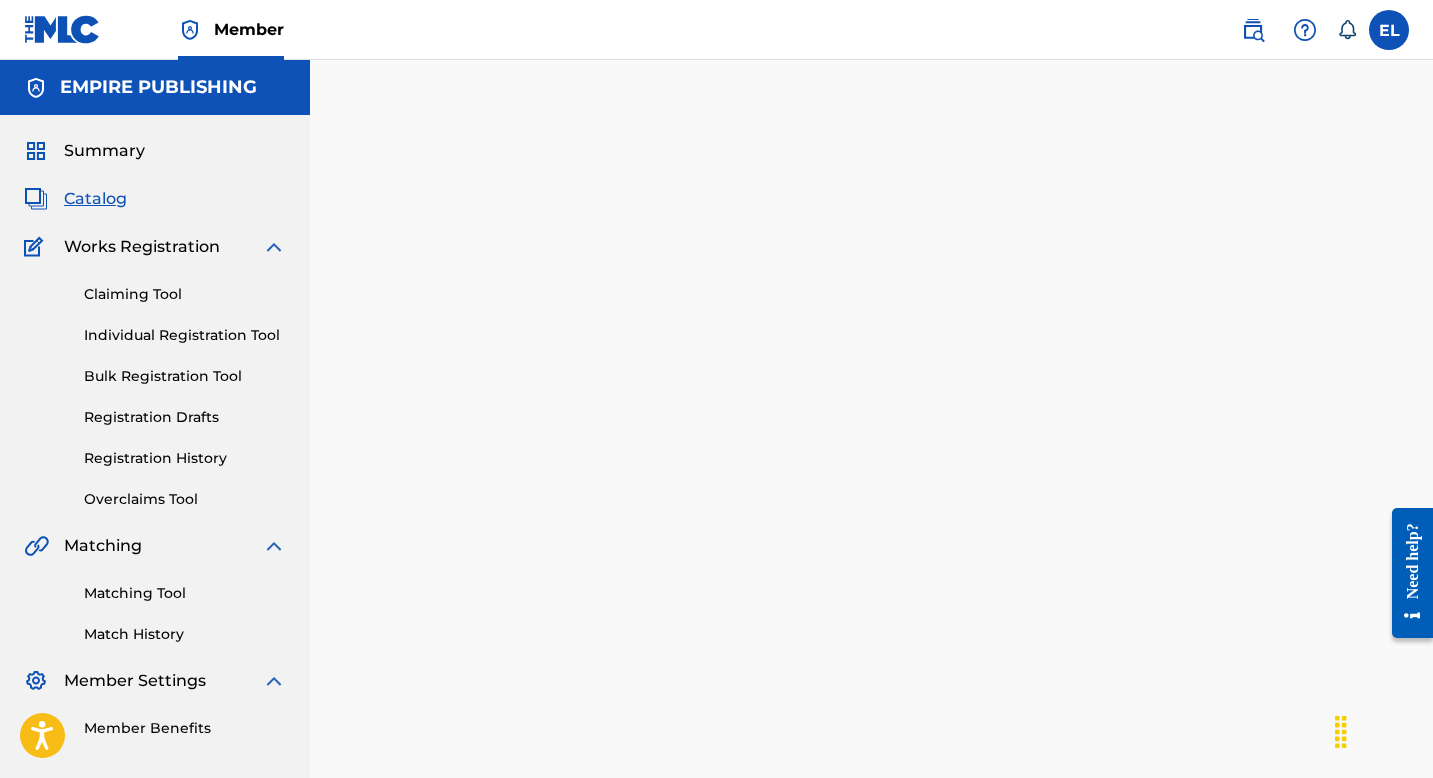 click on "Catalog" at bounding box center [95, 199] 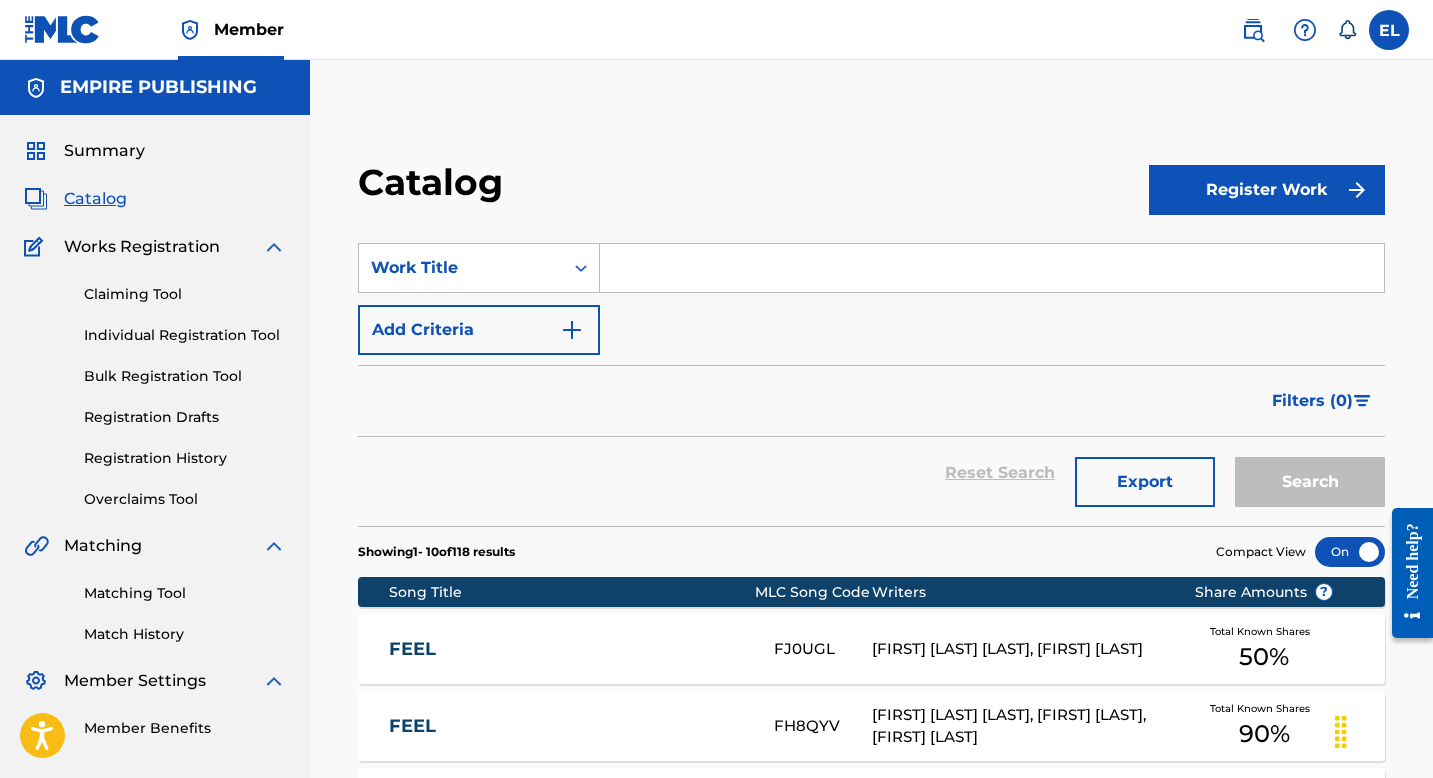 click at bounding box center [992, 268] 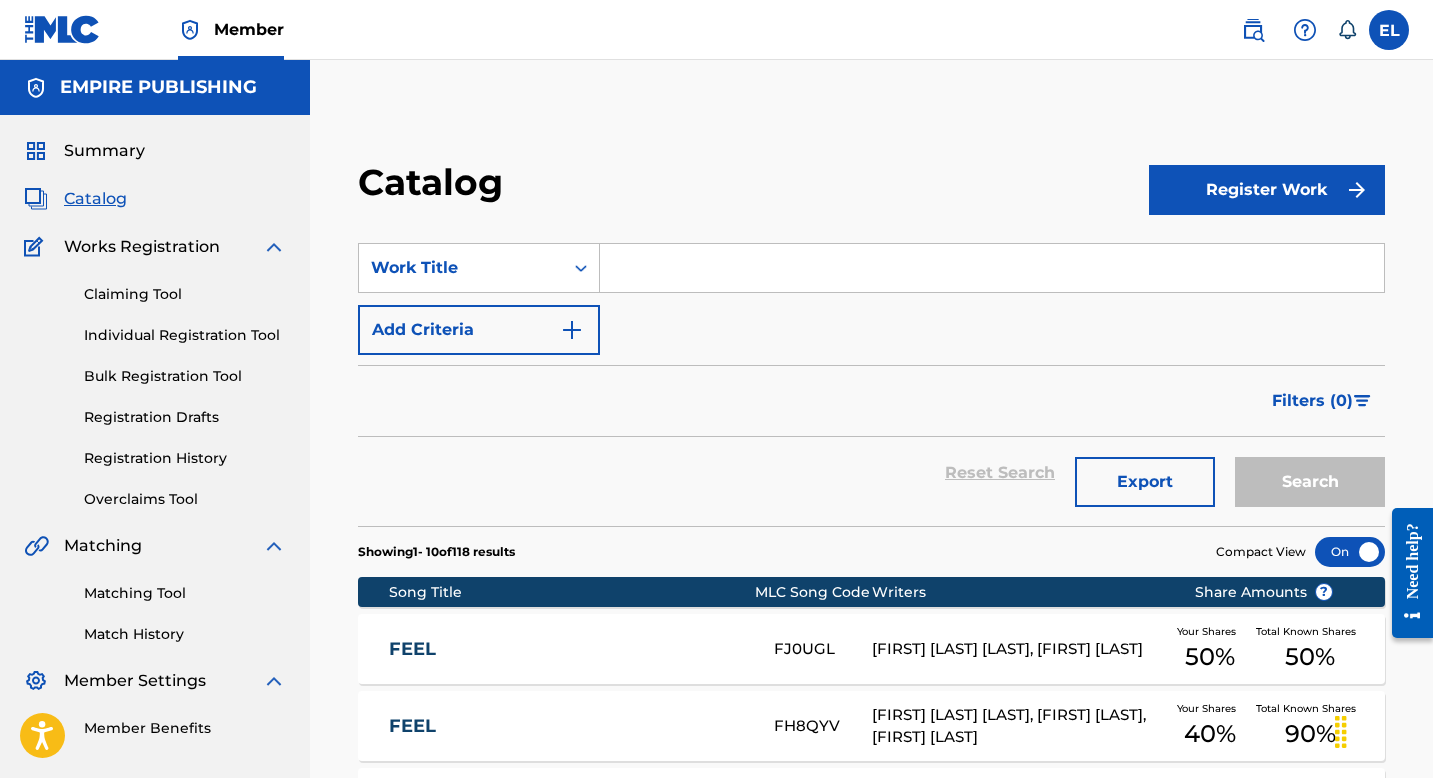 drag, startPoint x: 642, startPoint y: 260, endPoint x: 759, endPoint y: 300, distance: 123.6487 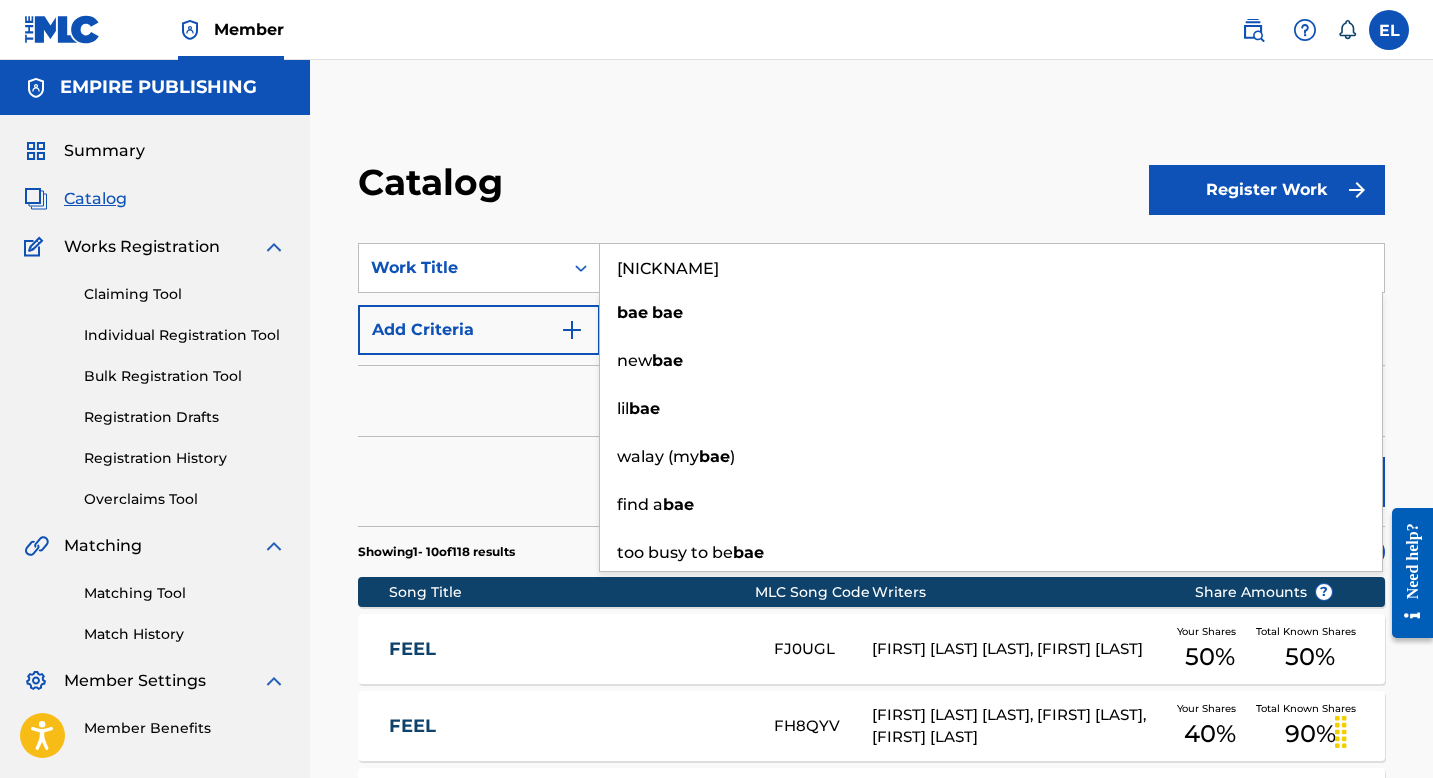 type on "Bae Bae" 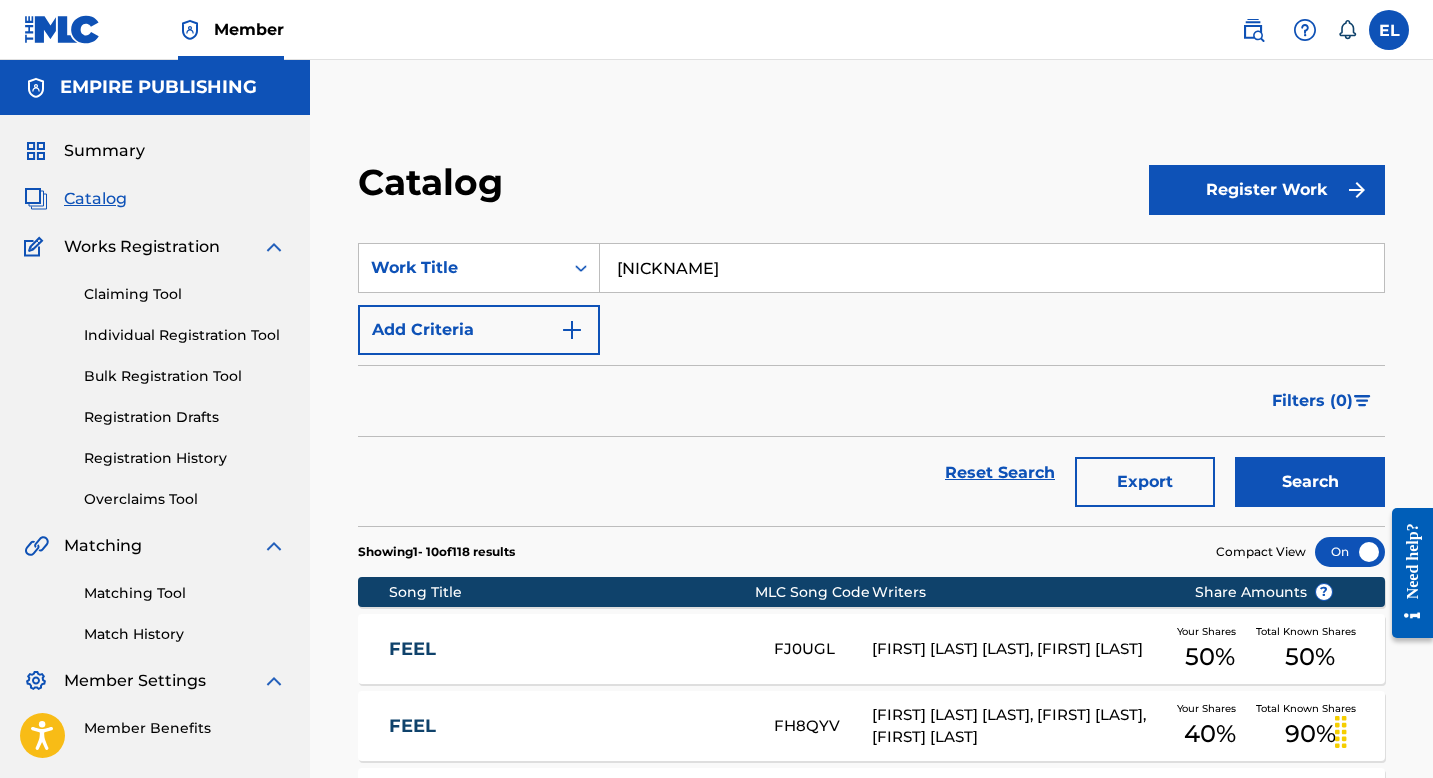 click on "Search" at bounding box center (1310, 482) 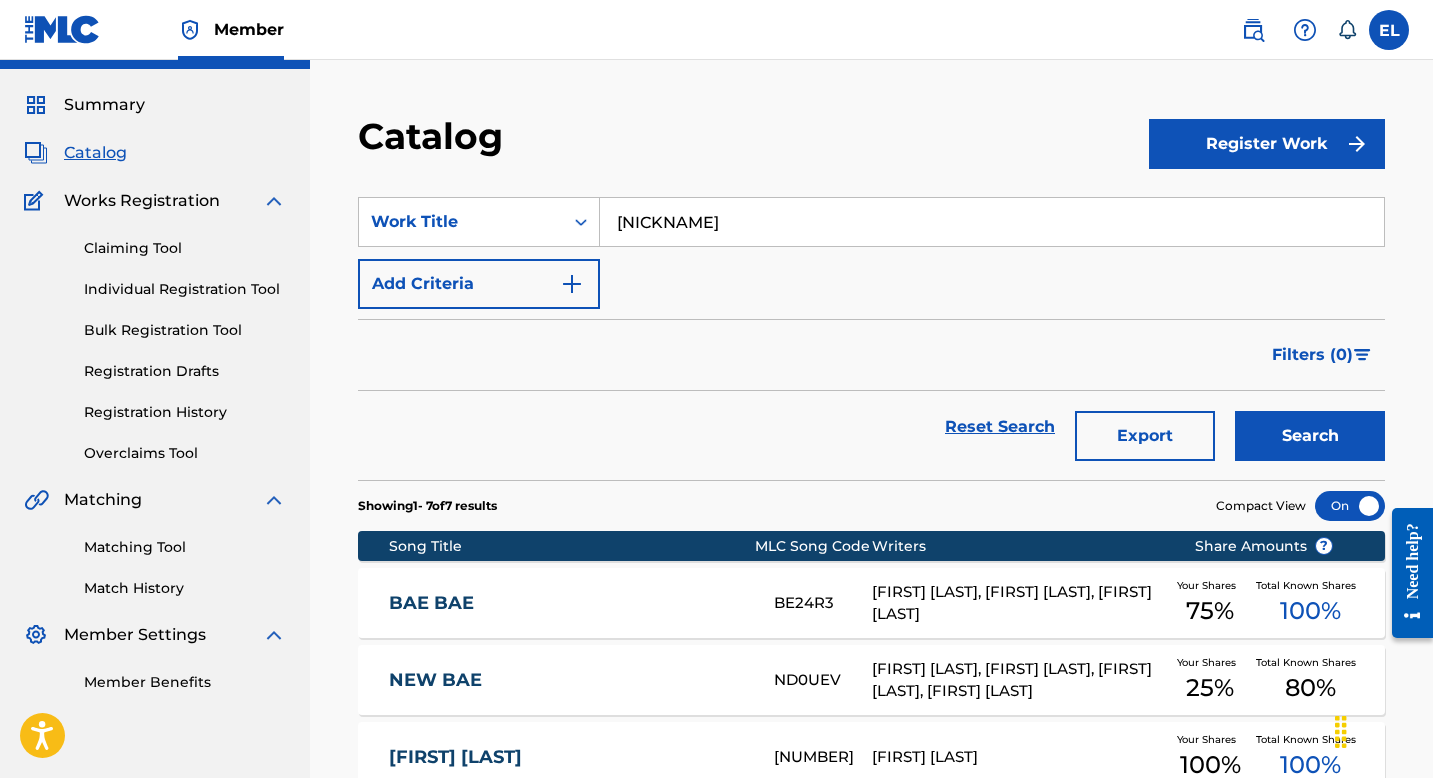scroll, scrollTop: 157, scrollLeft: 0, axis: vertical 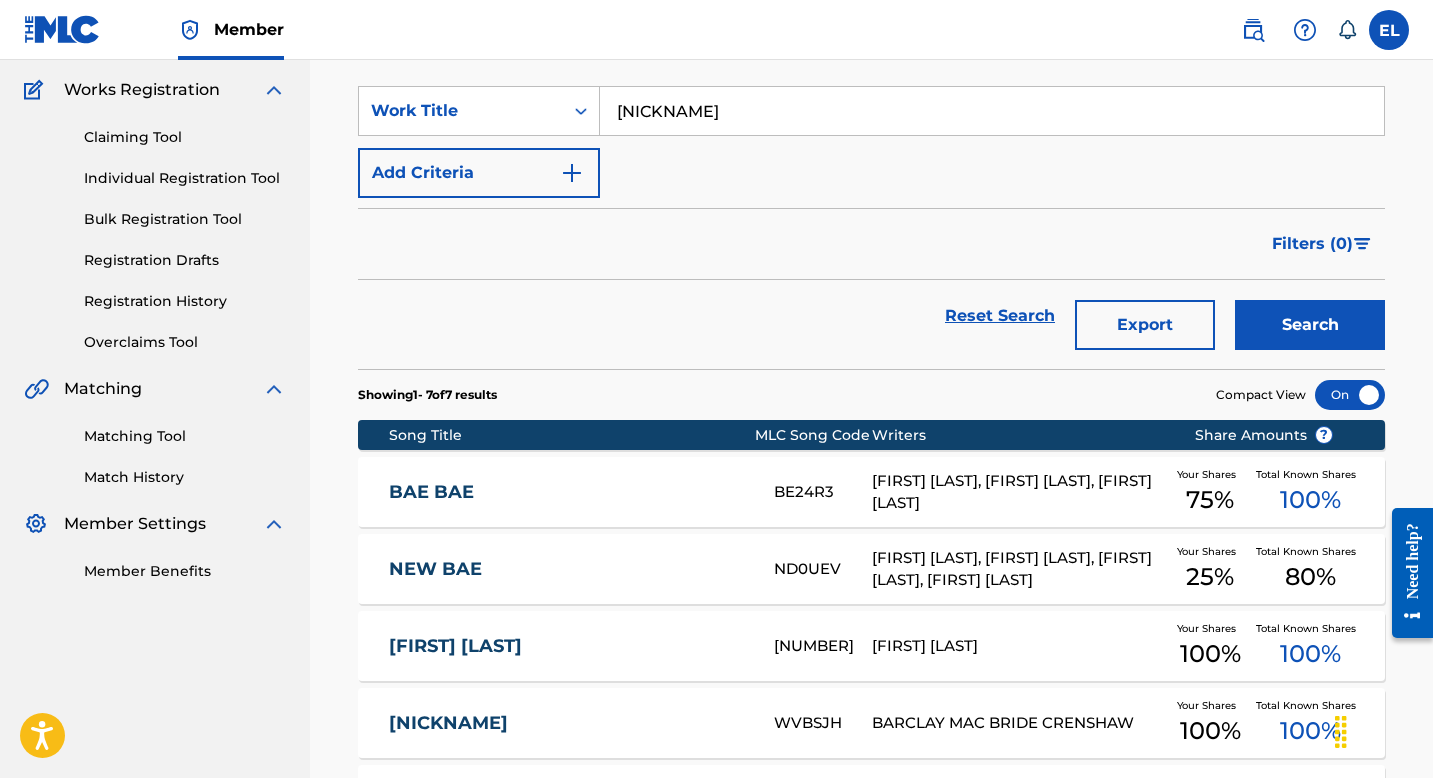 click on "BAE BAE" at bounding box center (568, 492) 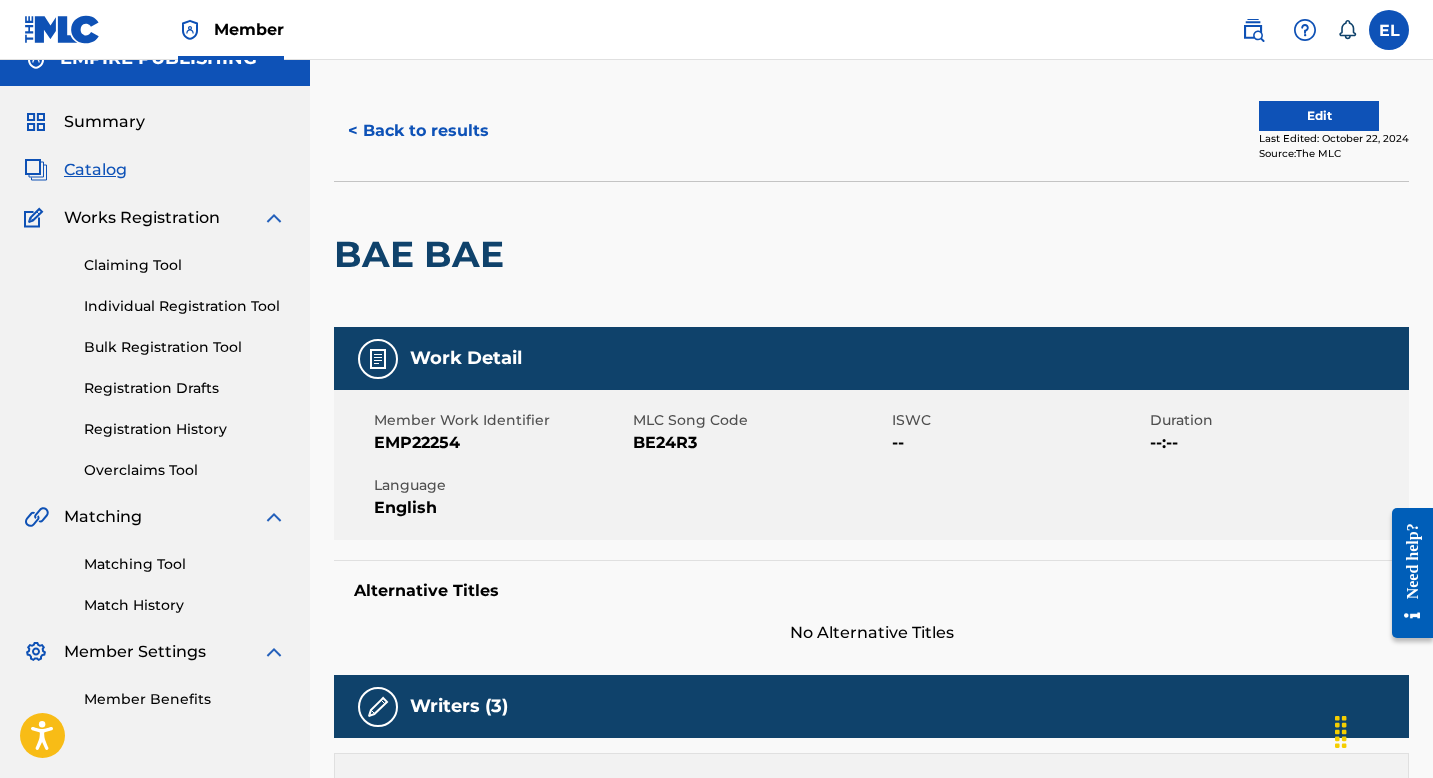 scroll, scrollTop: 30, scrollLeft: 0, axis: vertical 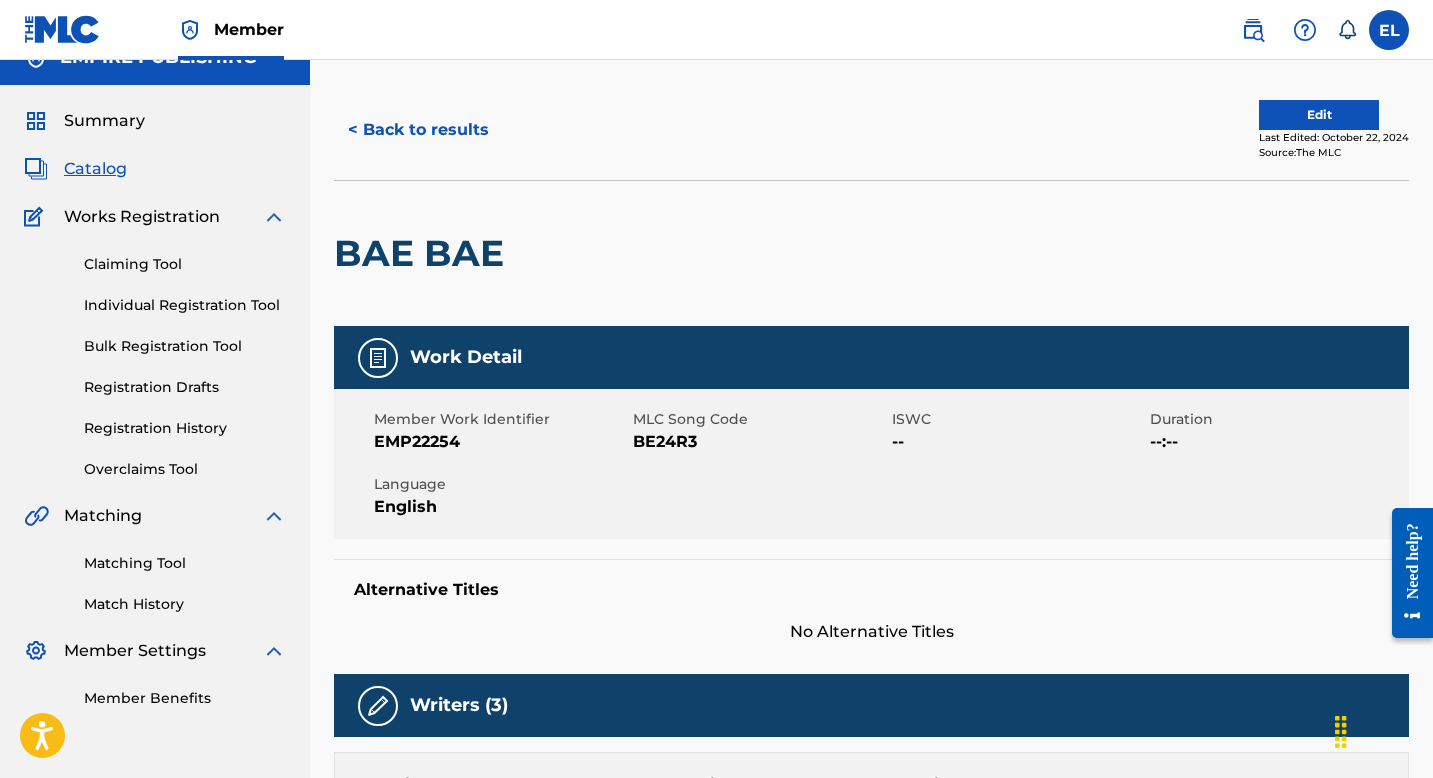 click on "MLC Song Code" at bounding box center (760, 419) 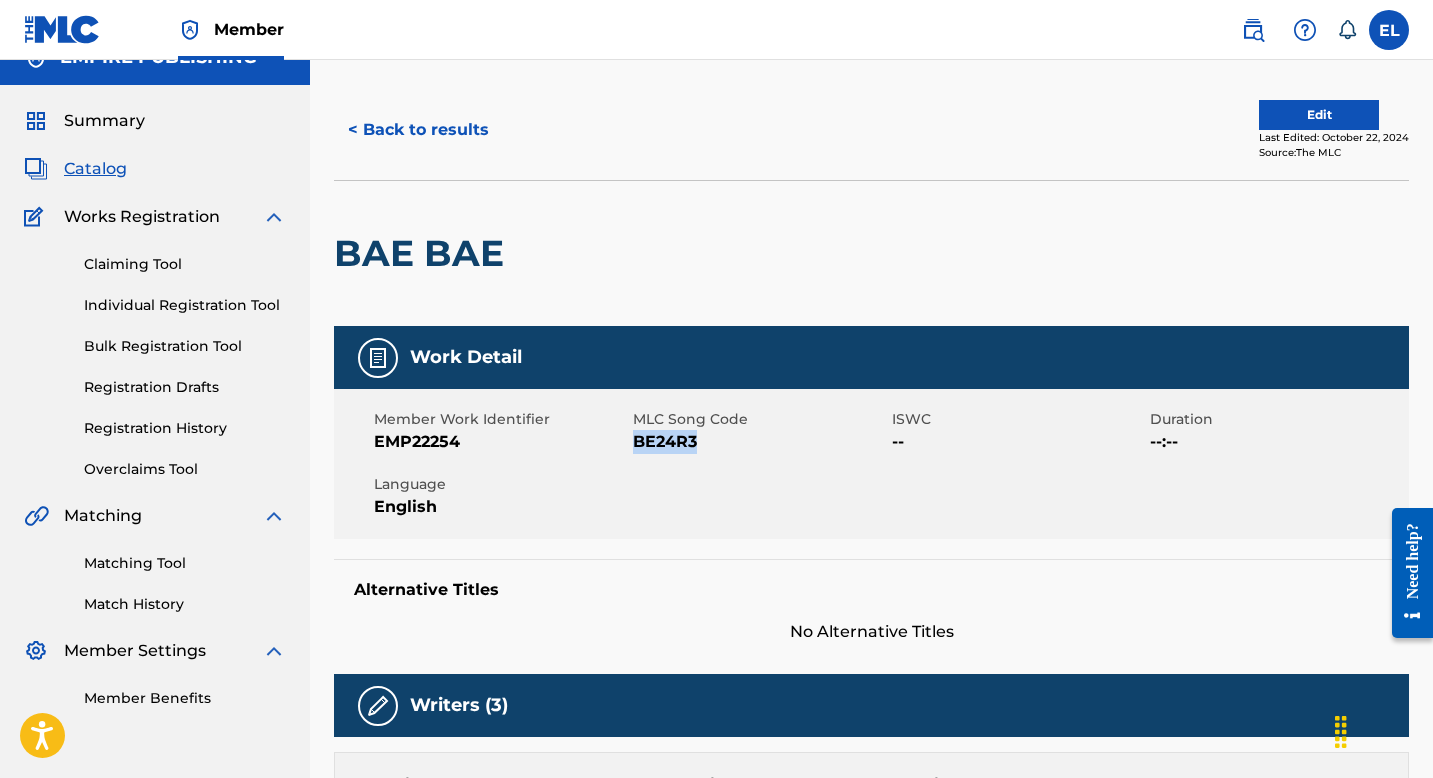 click on "BE24R3" at bounding box center (760, 442) 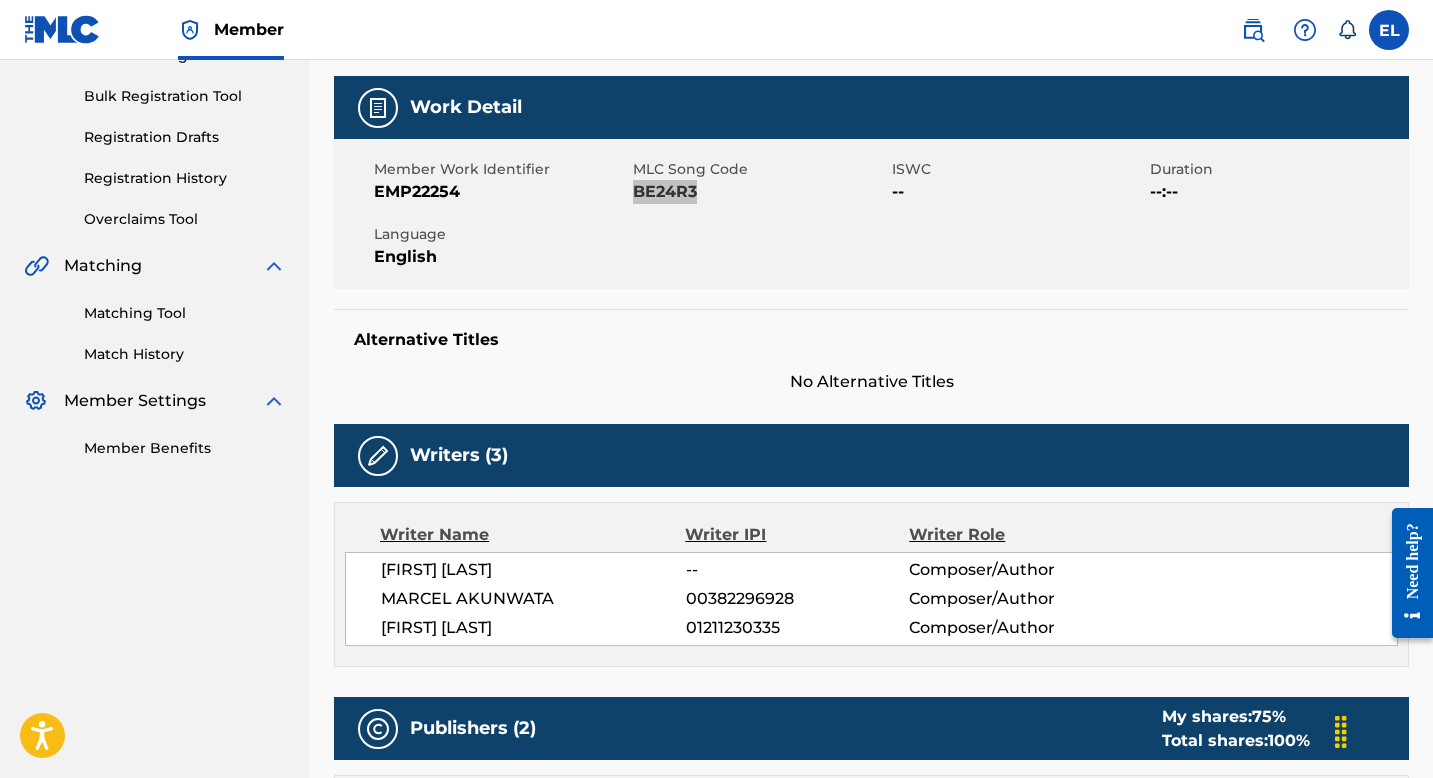 scroll, scrollTop: 0, scrollLeft: 0, axis: both 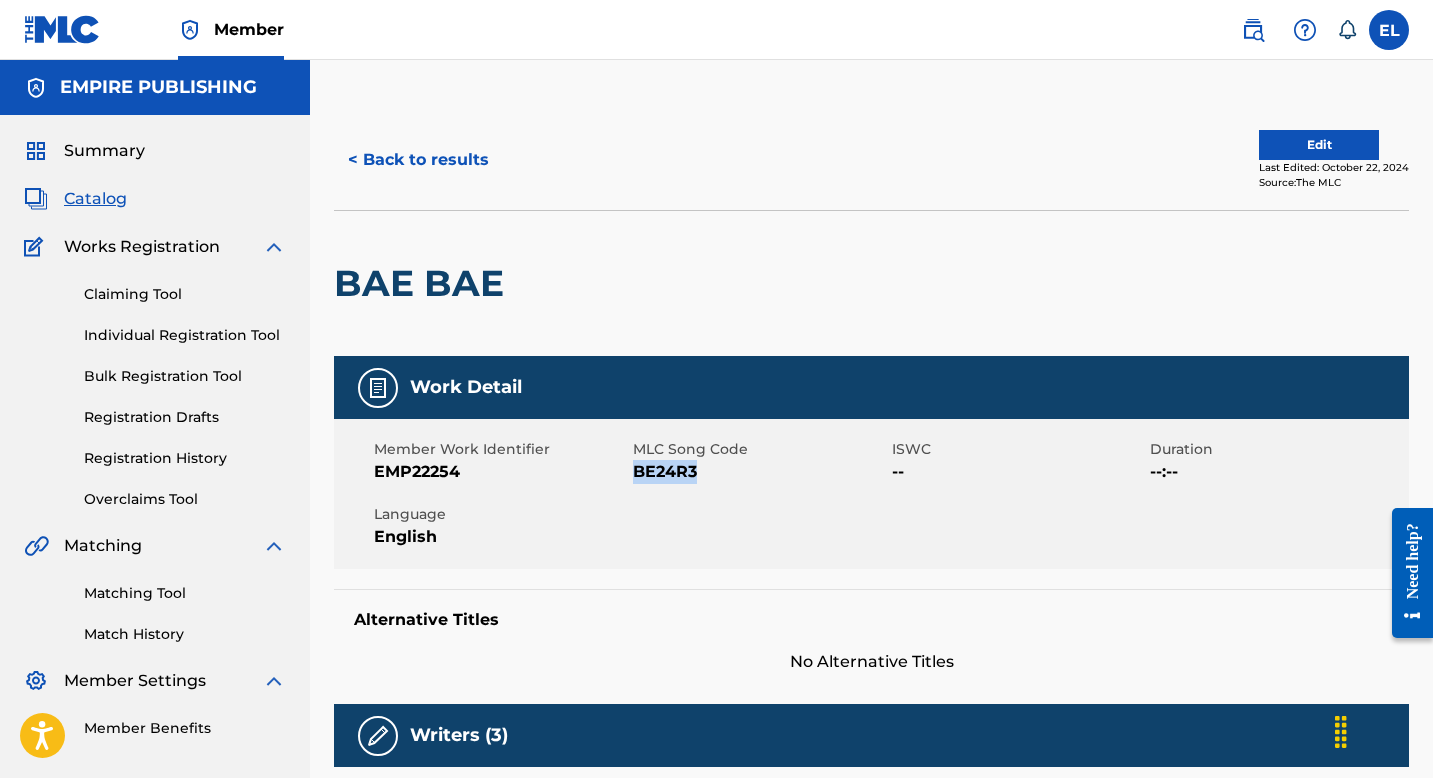 click on "Edit" at bounding box center [1319, 145] 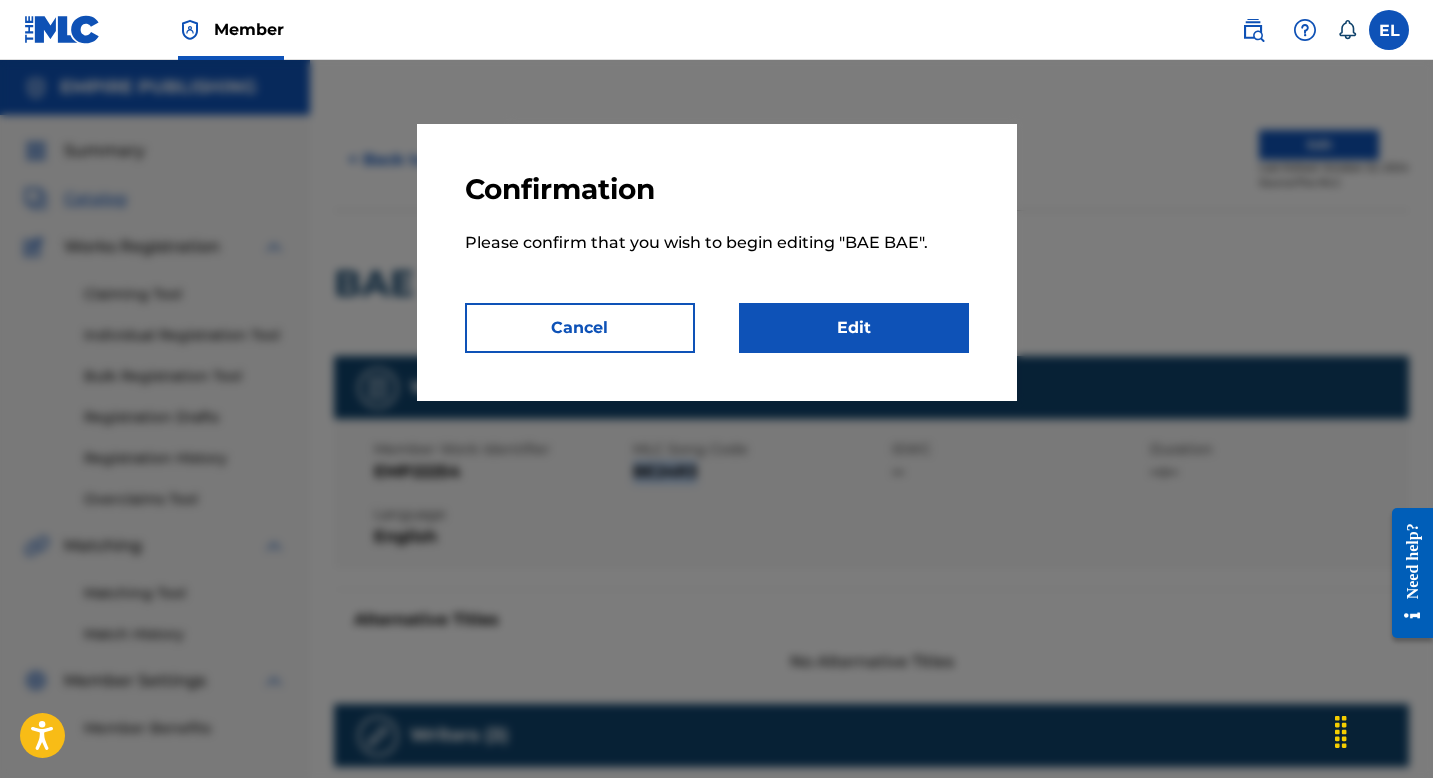 click on "Edit" at bounding box center (854, 328) 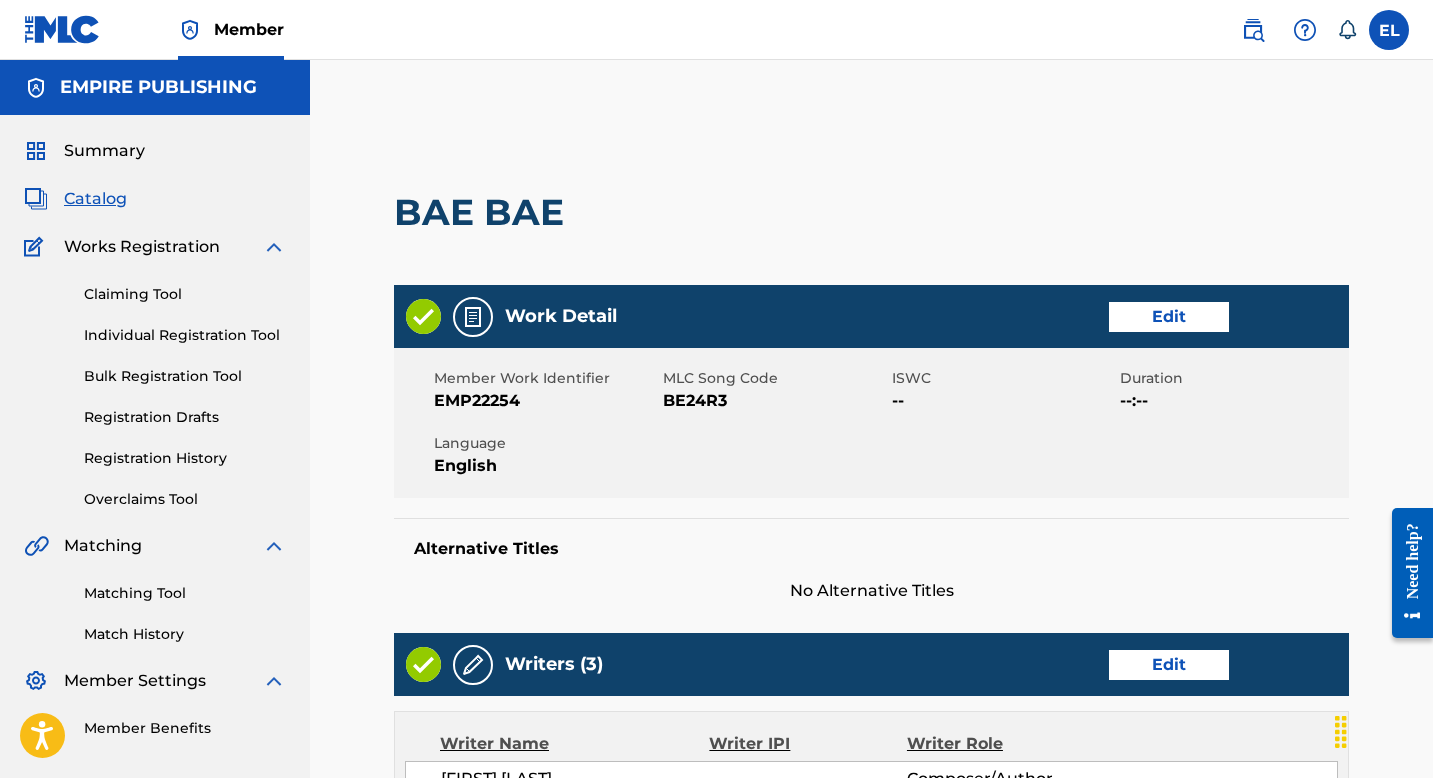 click on "Edit" at bounding box center (1169, 317) 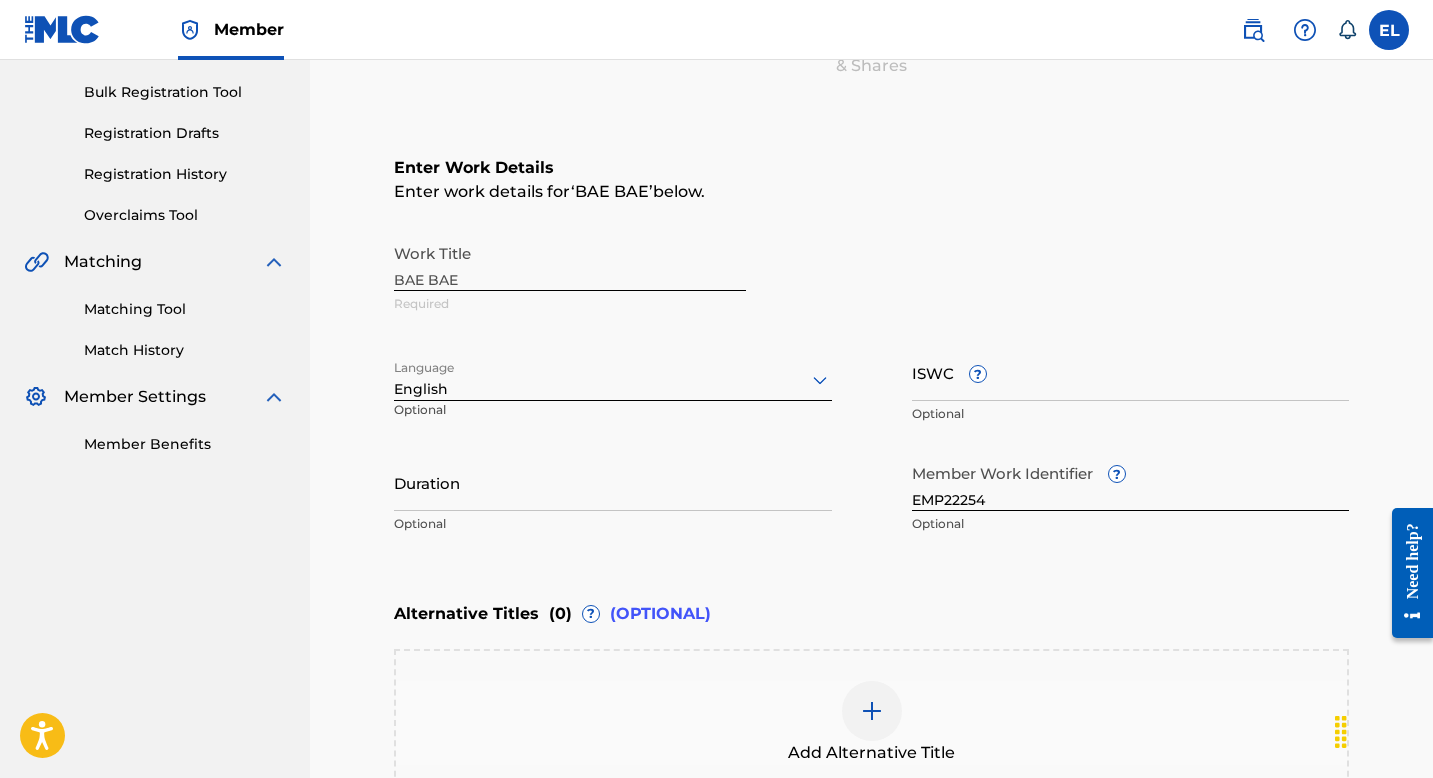 scroll, scrollTop: 430, scrollLeft: 0, axis: vertical 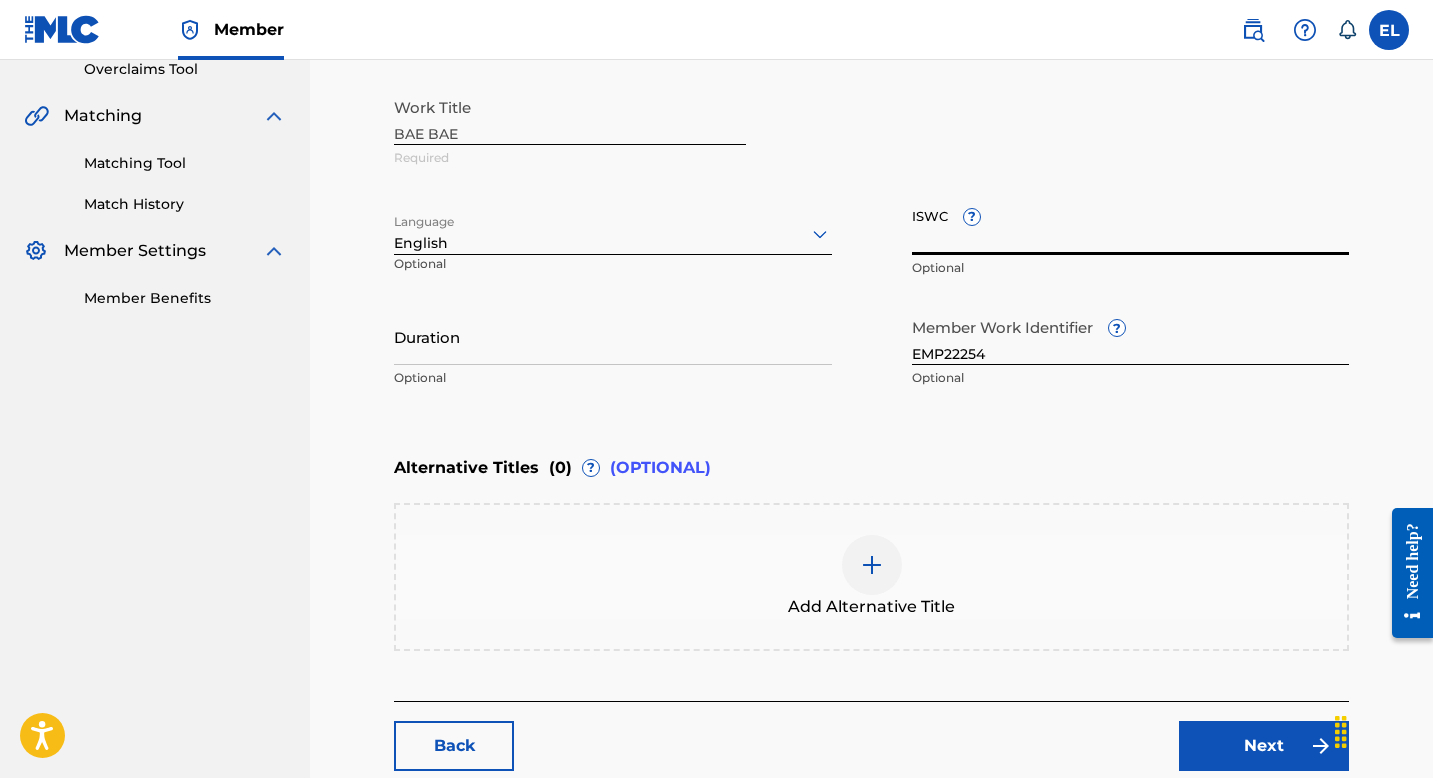 click on "ISWC   ?" at bounding box center [1131, 226] 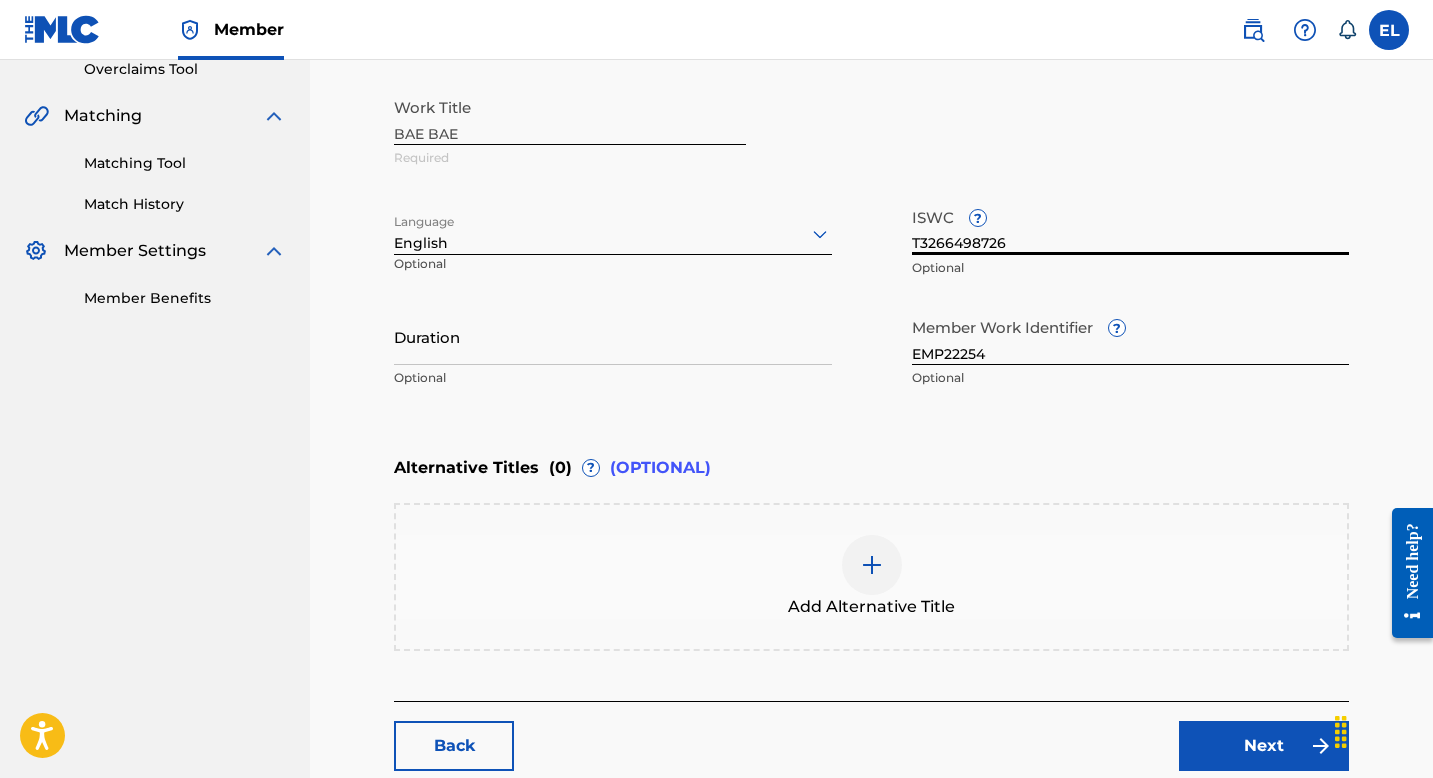 type on "T3266498726" 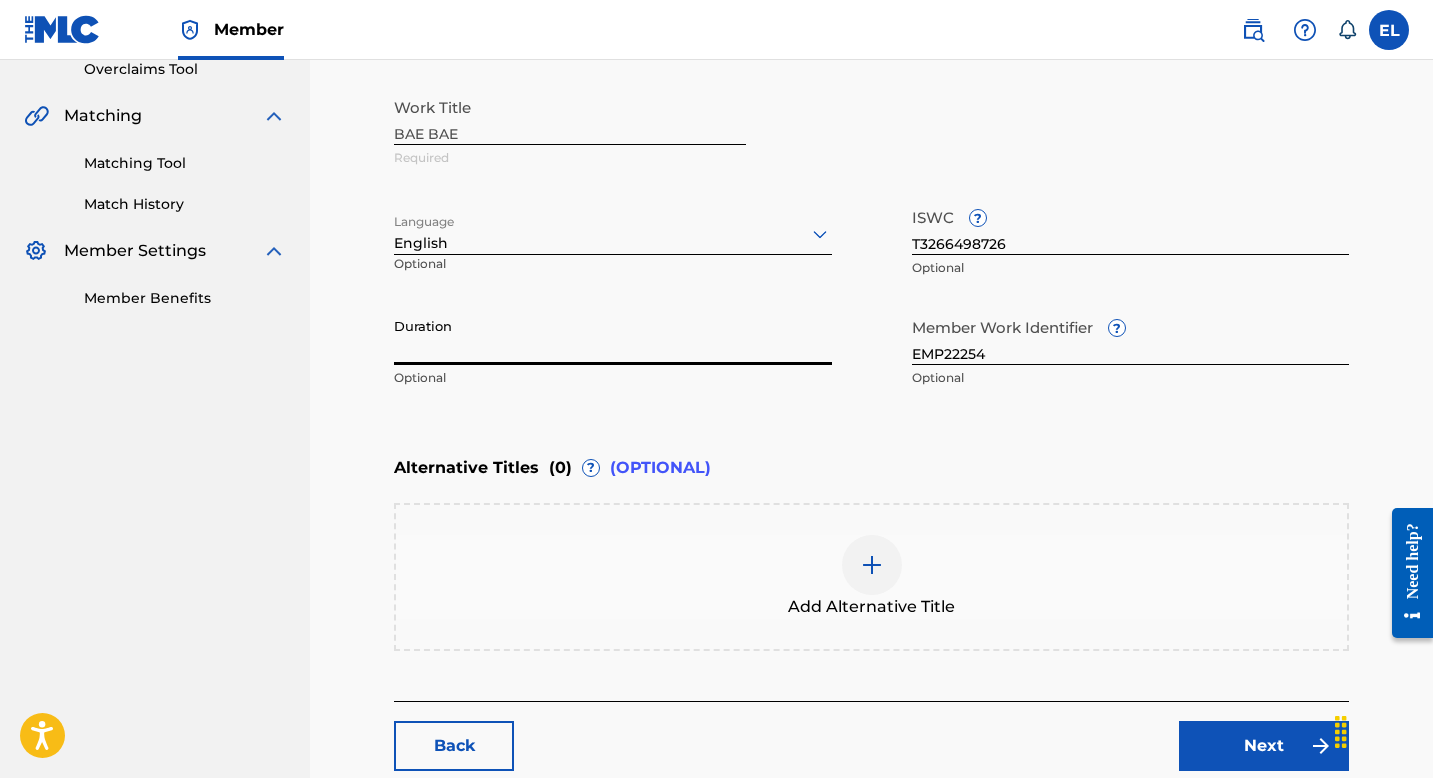 click on "Duration" at bounding box center [613, 336] 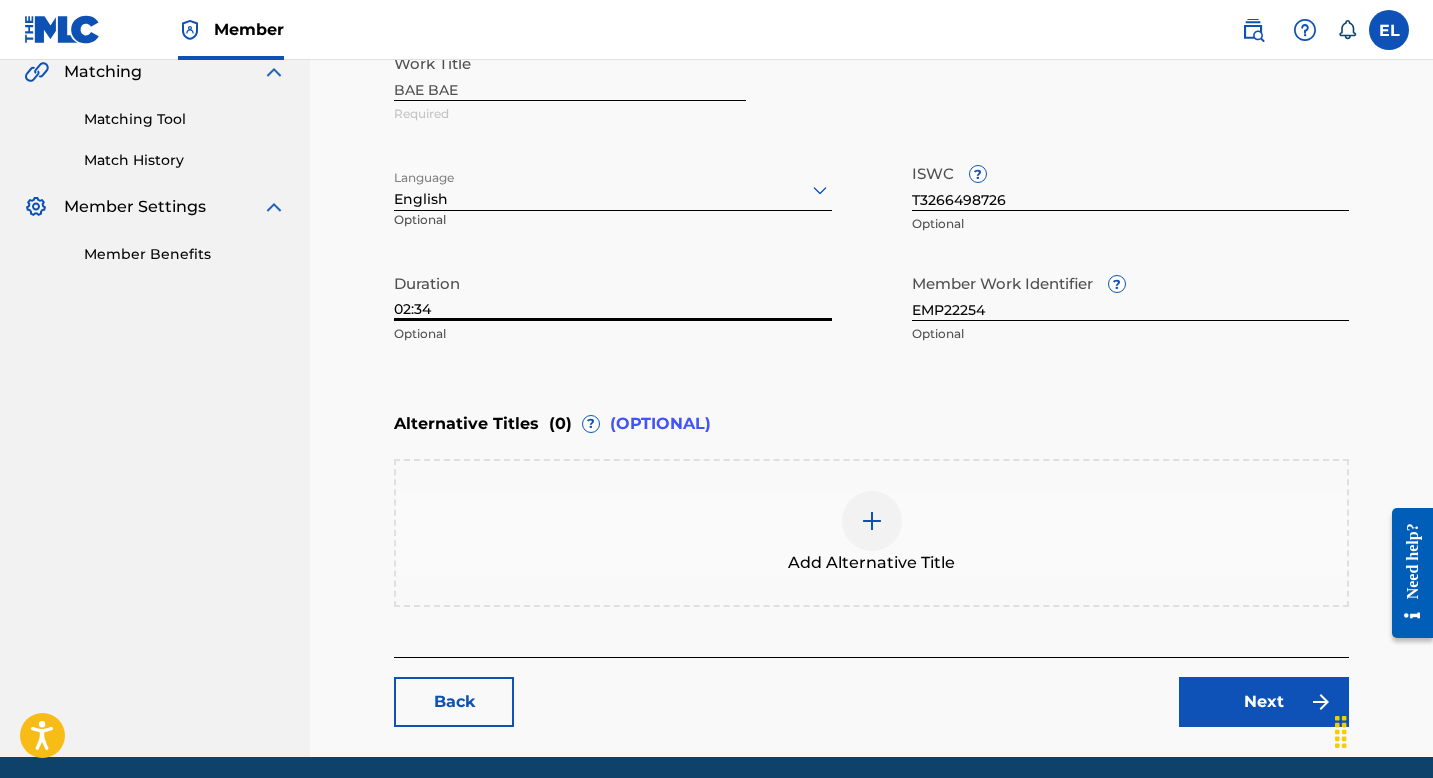 scroll, scrollTop: 548, scrollLeft: 0, axis: vertical 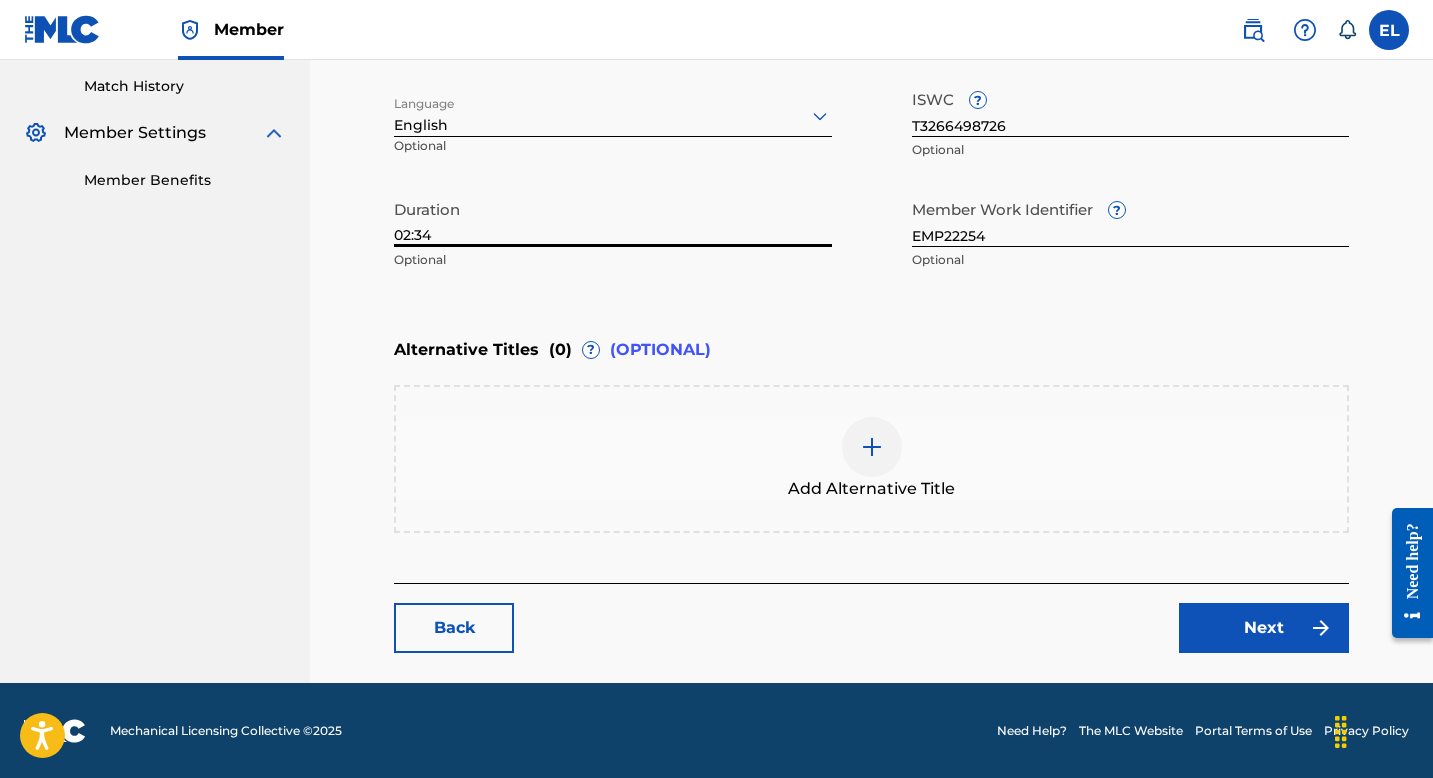 type on "02:34" 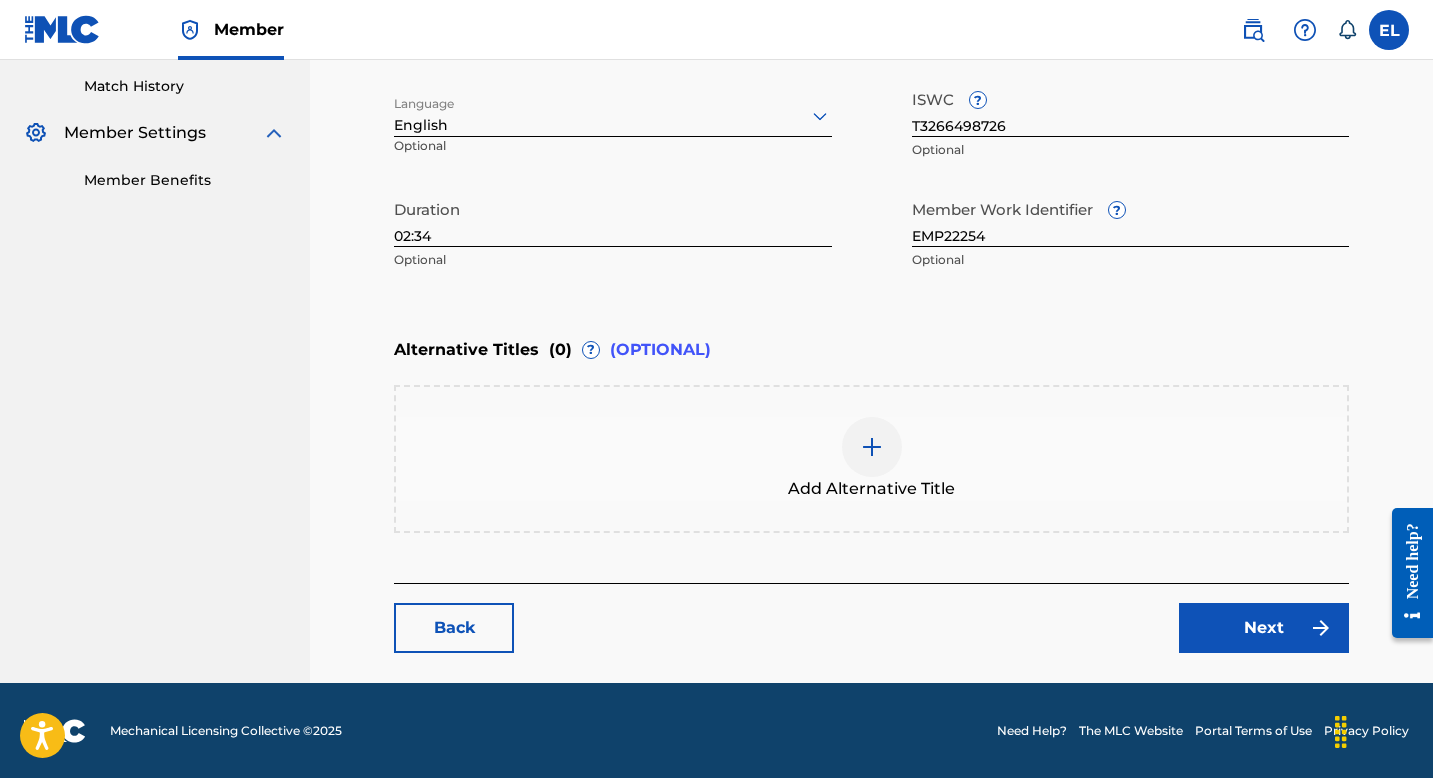 click on "Next" at bounding box center (1264, 628) 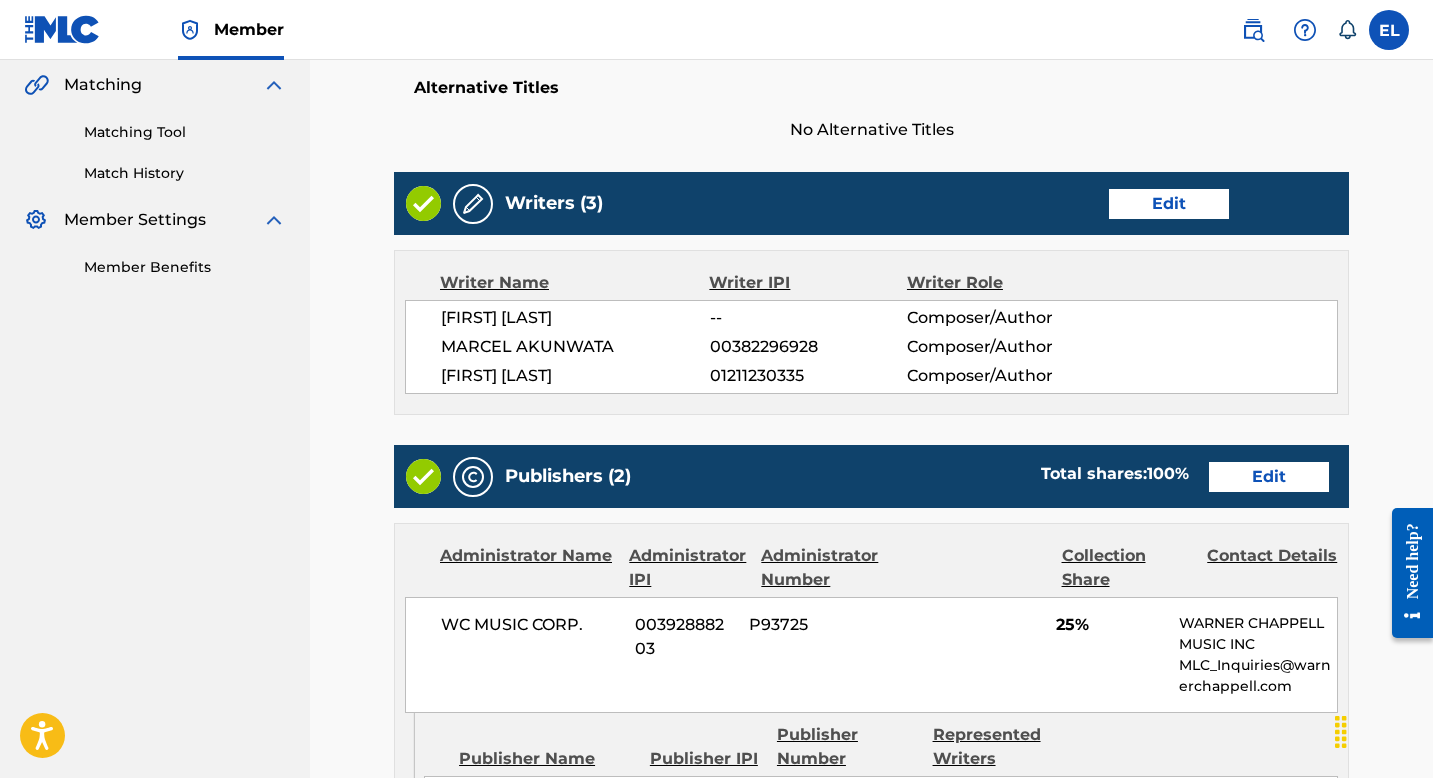 scroll, scrollTop: 460, scrollLeft: 0, axis: vertical 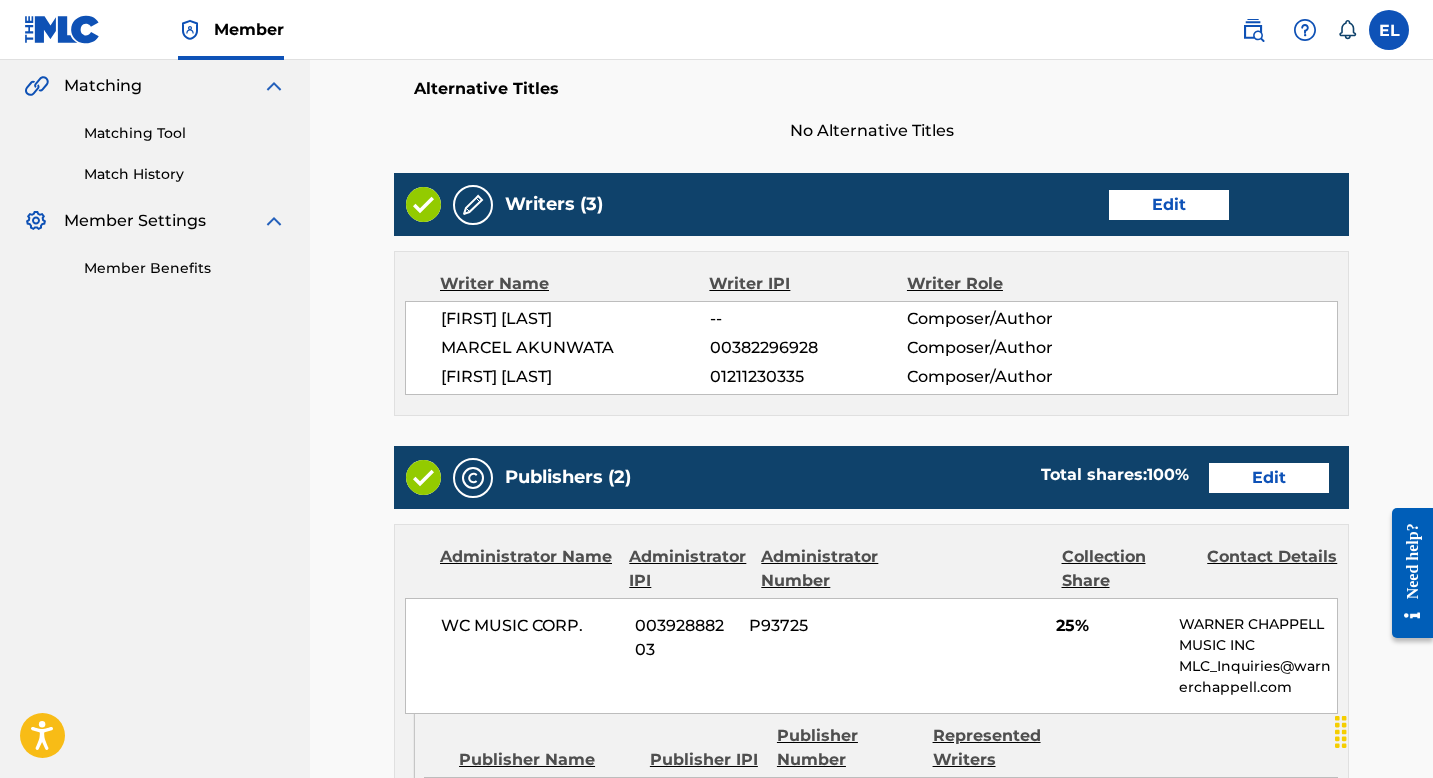 click on "Edit" at bounding box center [1169, 205] 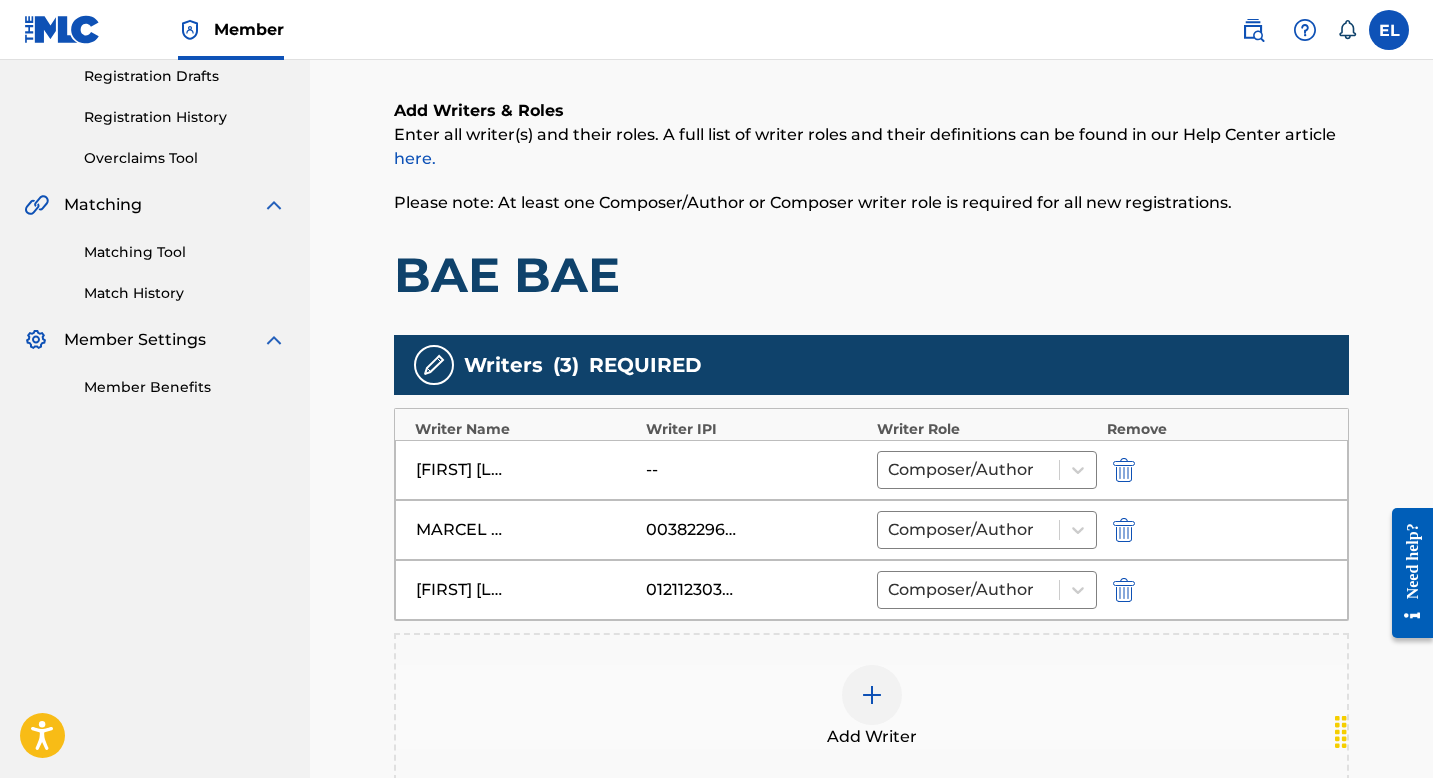 scroll, scrollTop: 412, scrollLeft: 0, axis: vertical 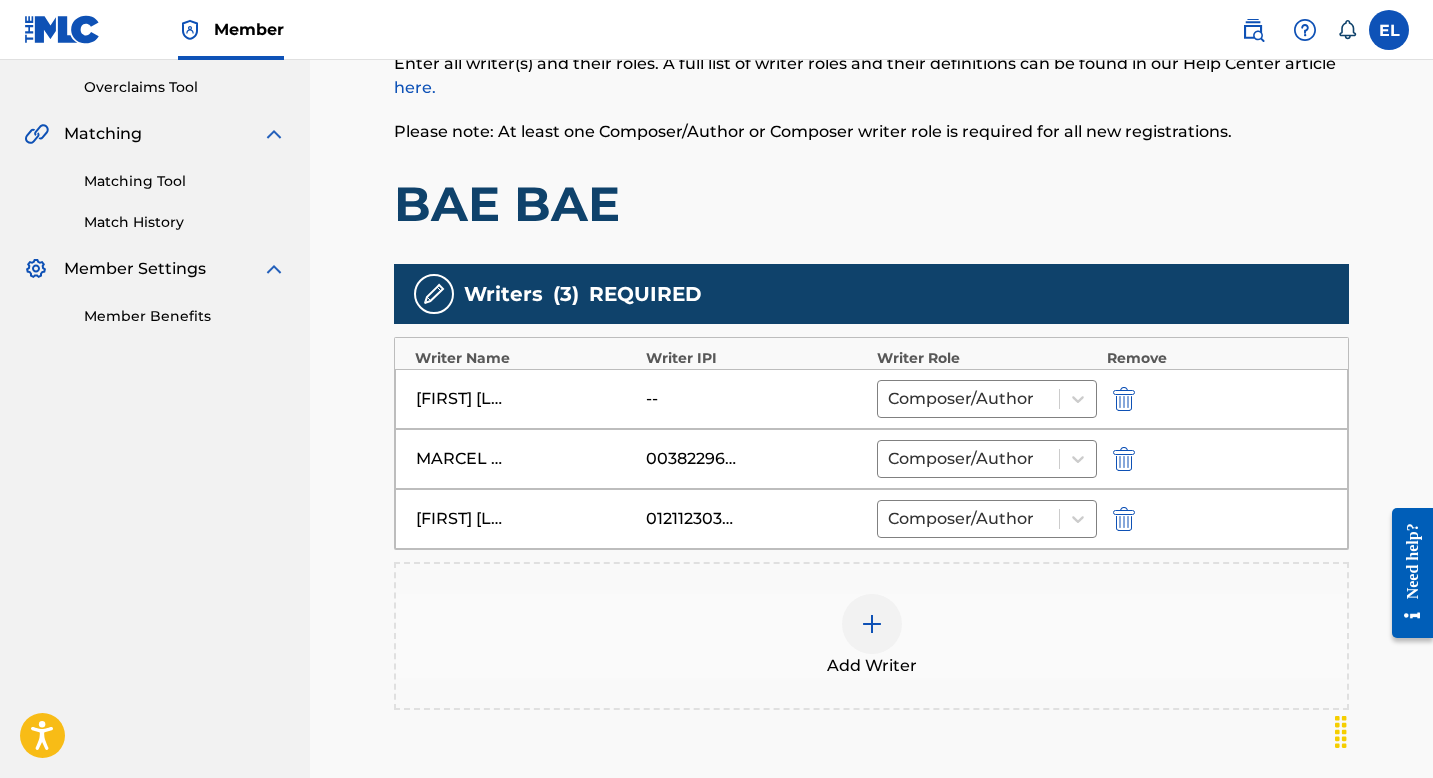click at bounding box center (1124, 399) 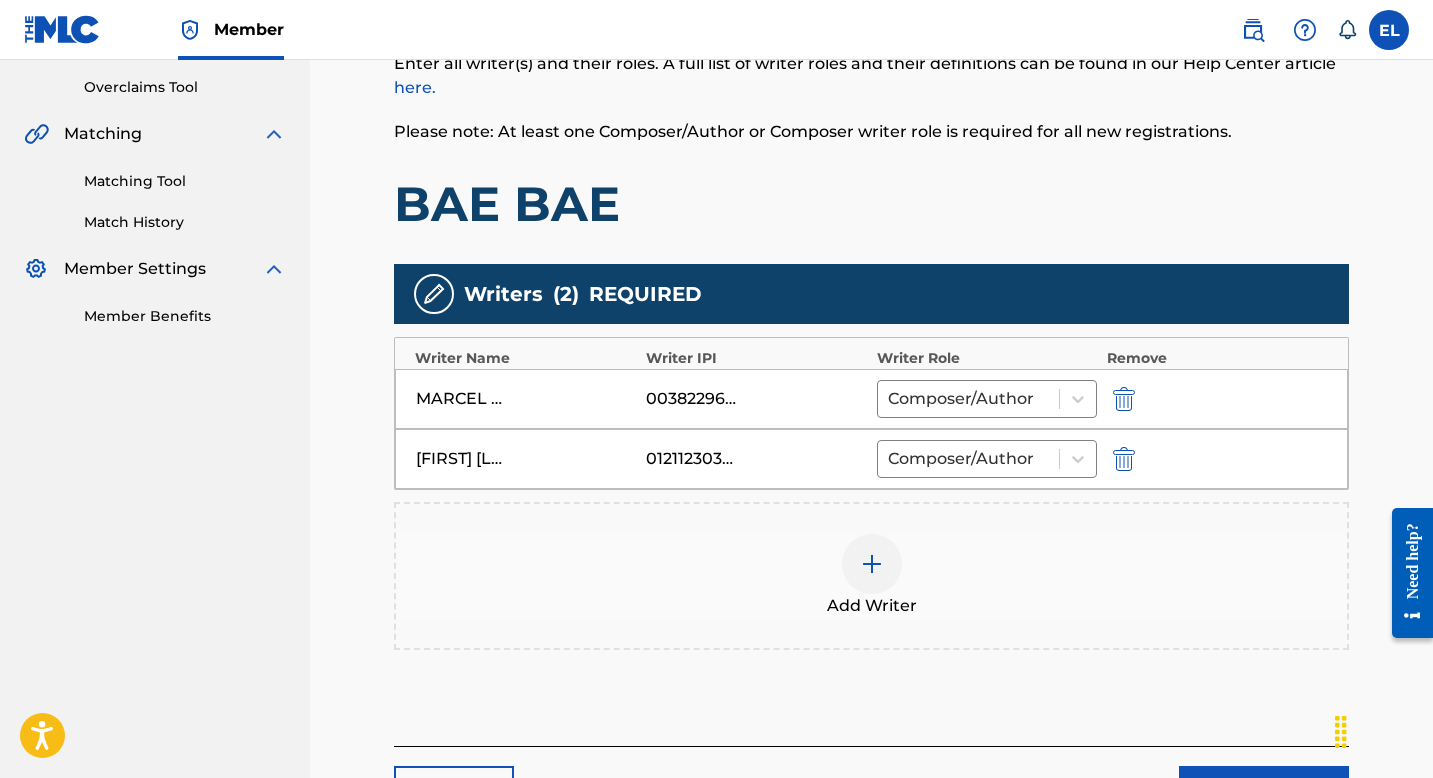 click at bounding box center (872, 564) 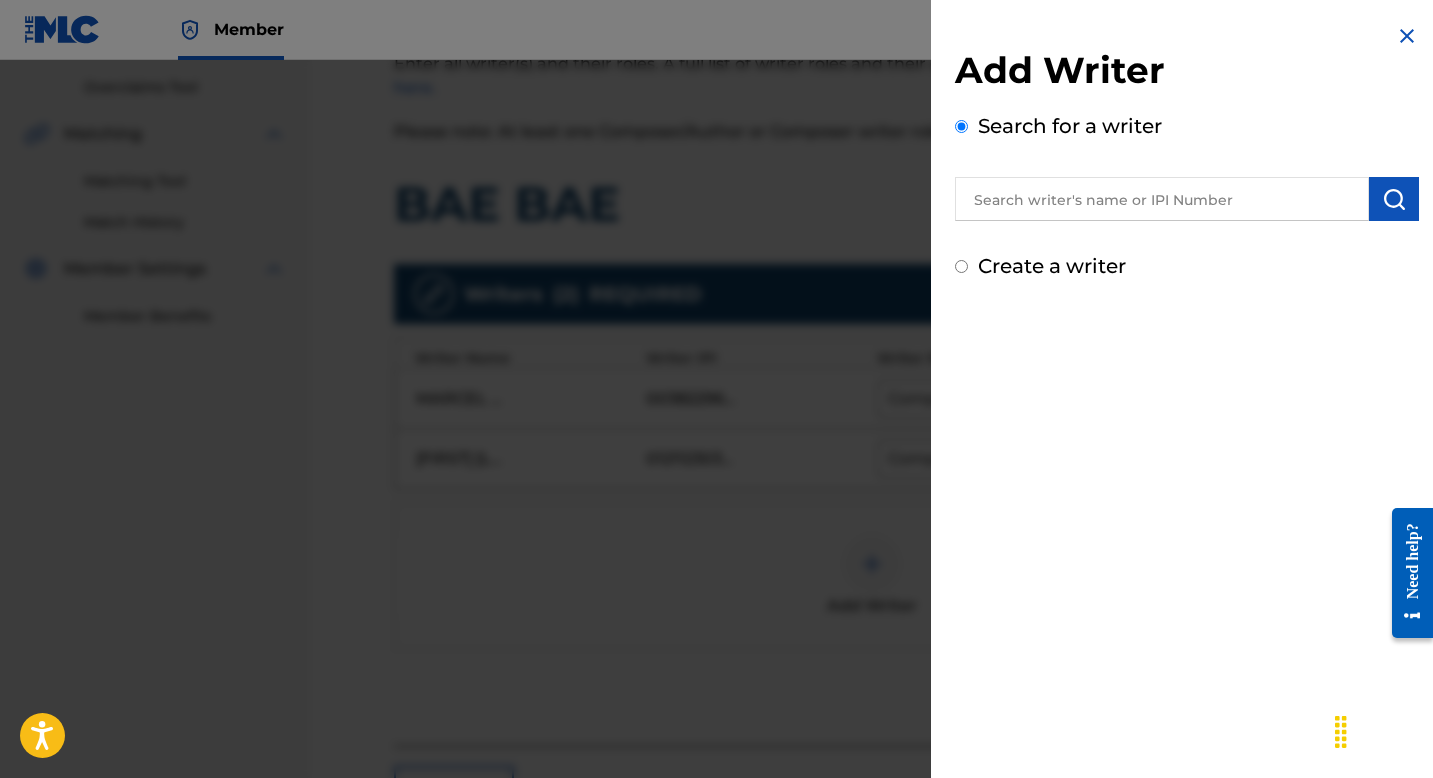 click at bounding box center (1162, 199) 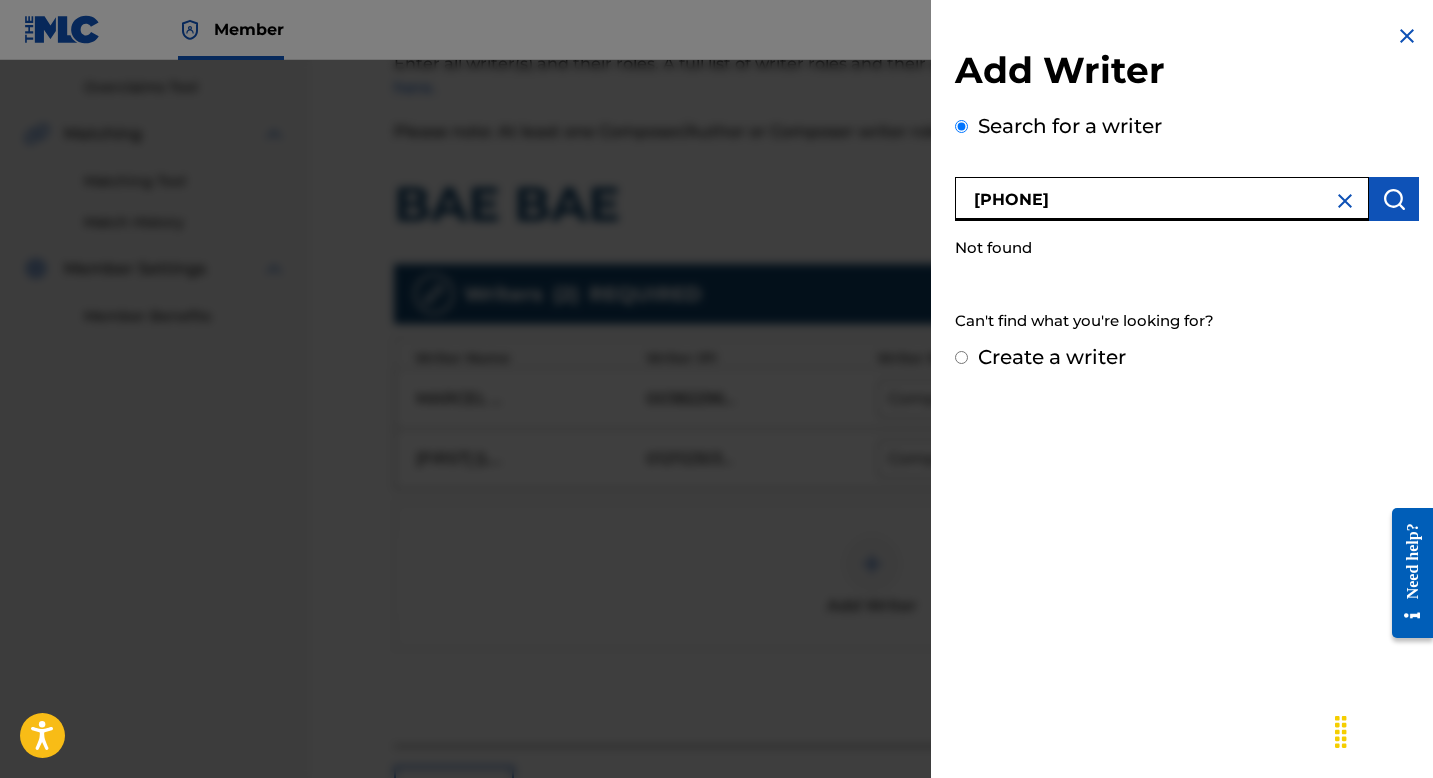 click on "001031166802" at bounding box center (1162, 199) 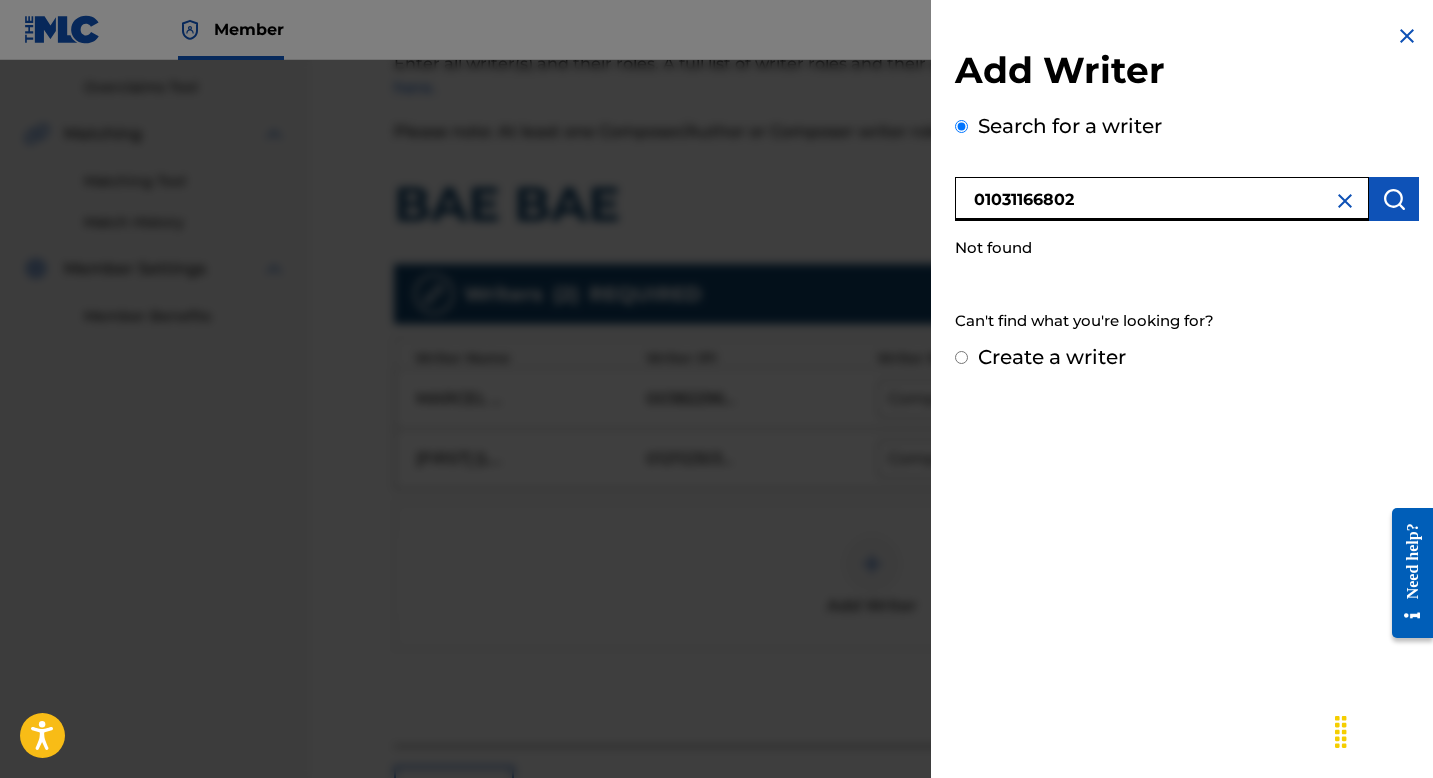 type on "01031166802" 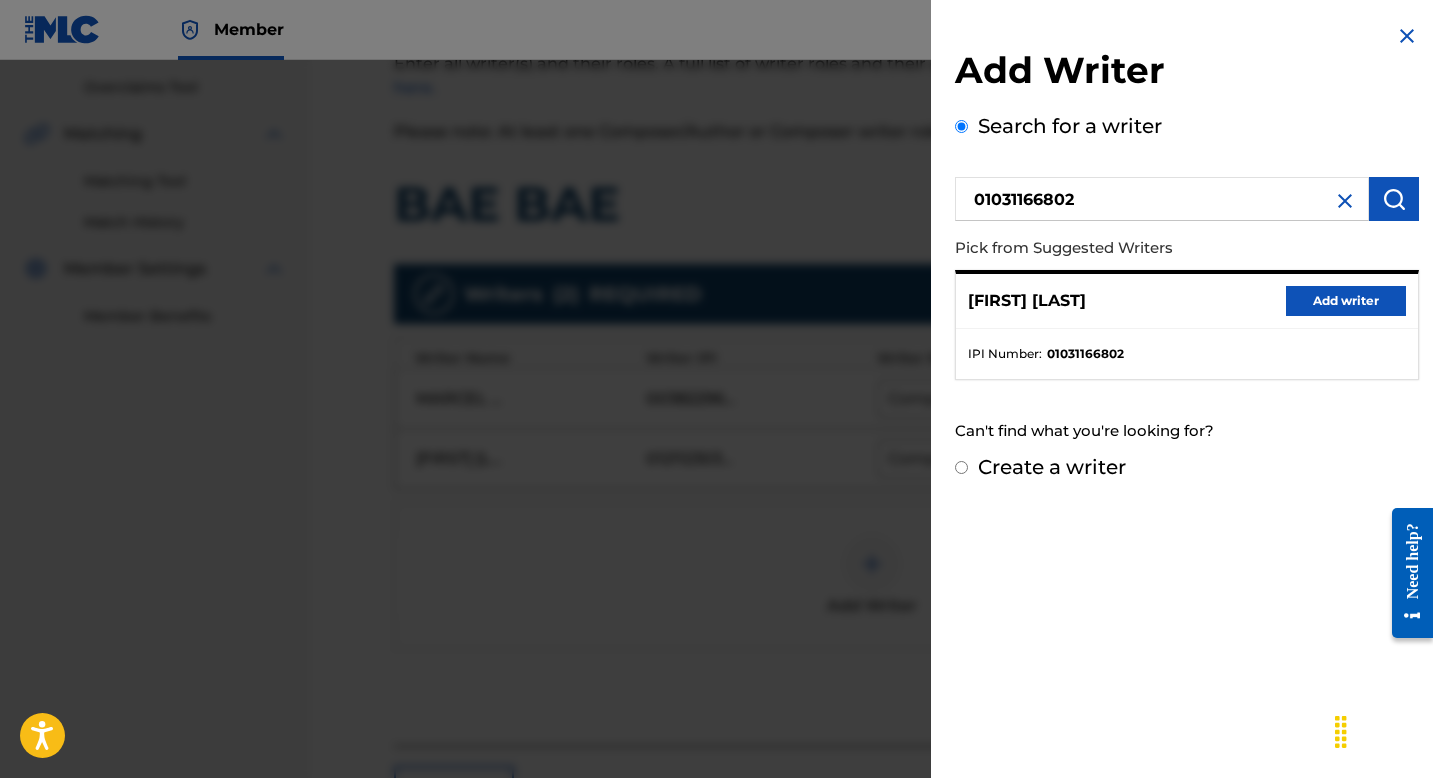 click on "Add writer" at bounding box center [1346, 301] 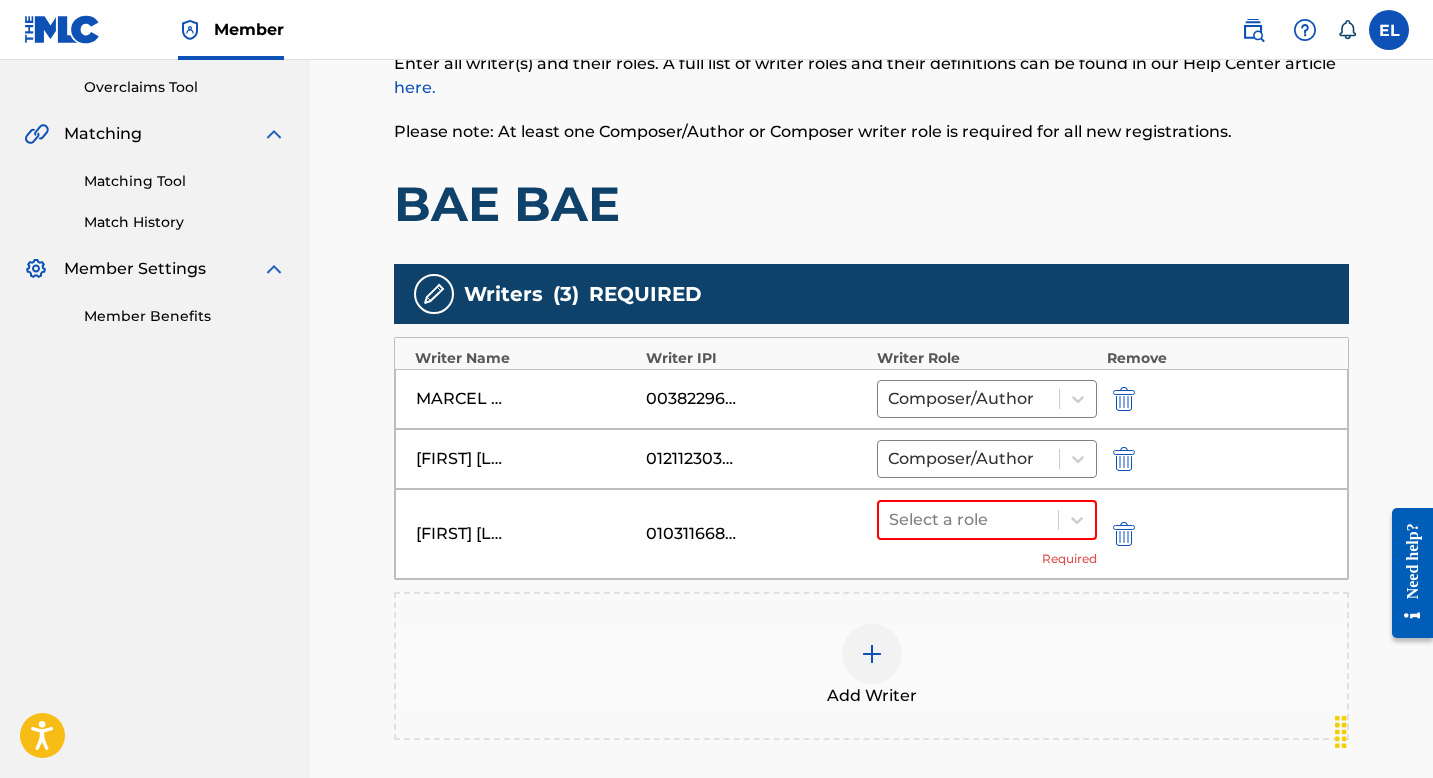 drag, startPoint x: 907, startPoint y: 517, endPoint x: 930, endPoint y: 546, distance: 37.01351 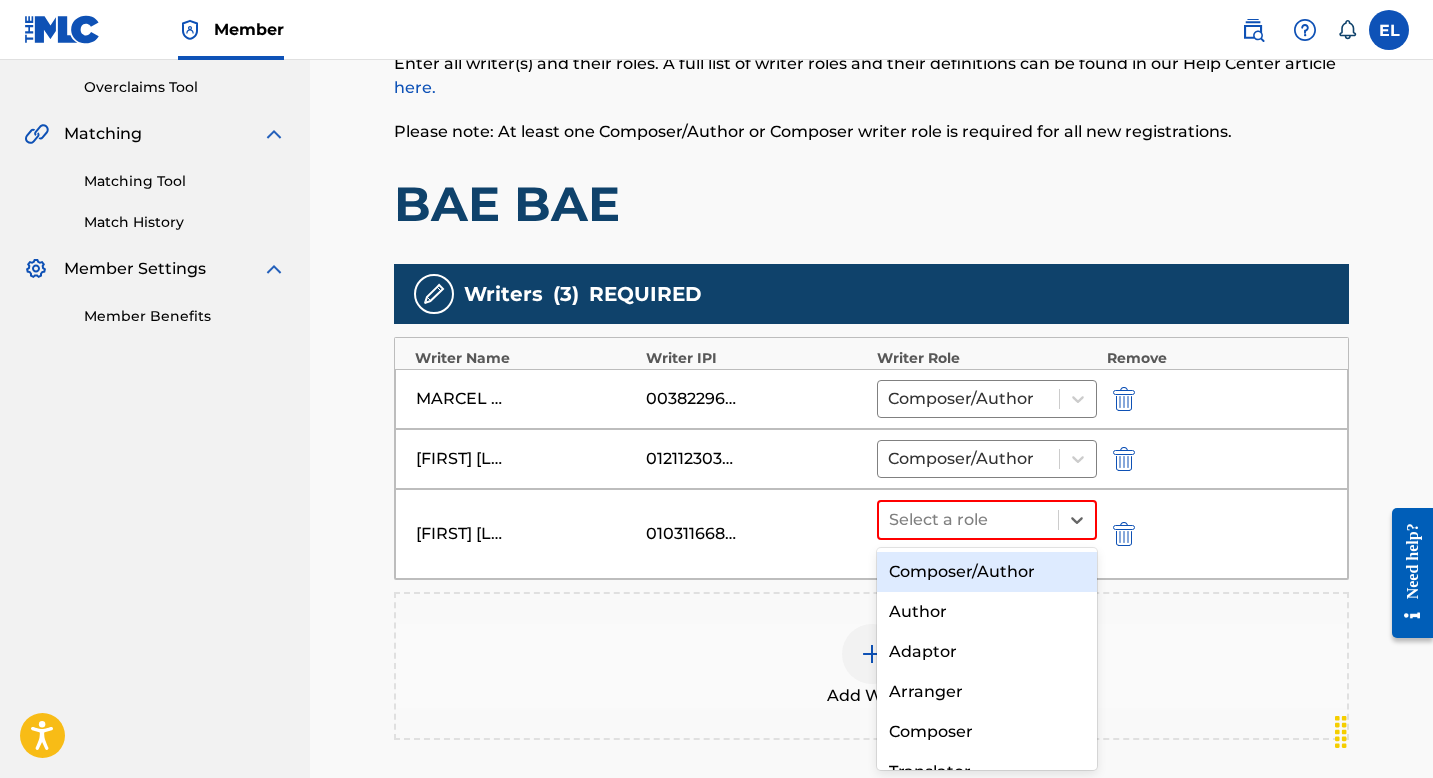 click on "Composer/Author" at bounding box center [987, 572] 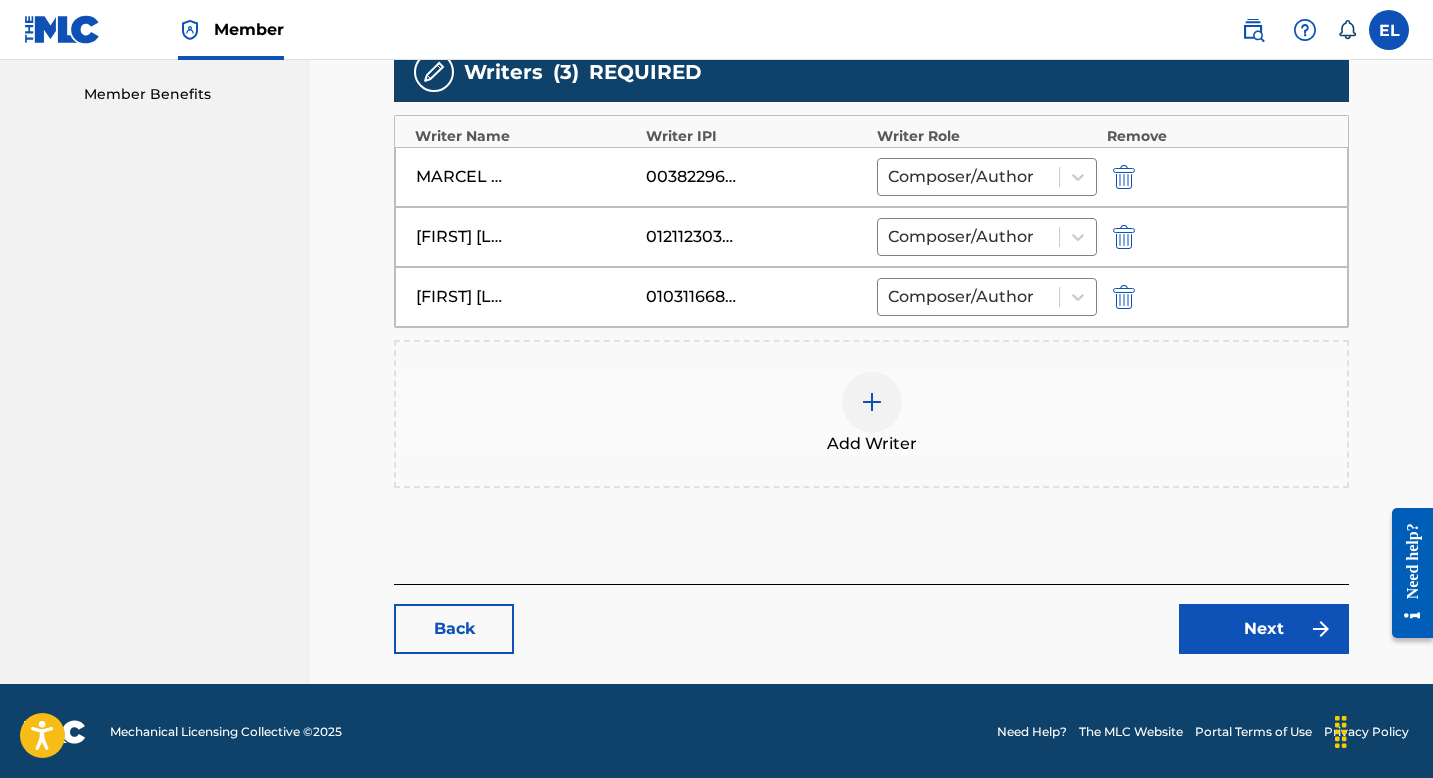scroll, scrollTop: 636, scrollLeft: 0, axis: vertical 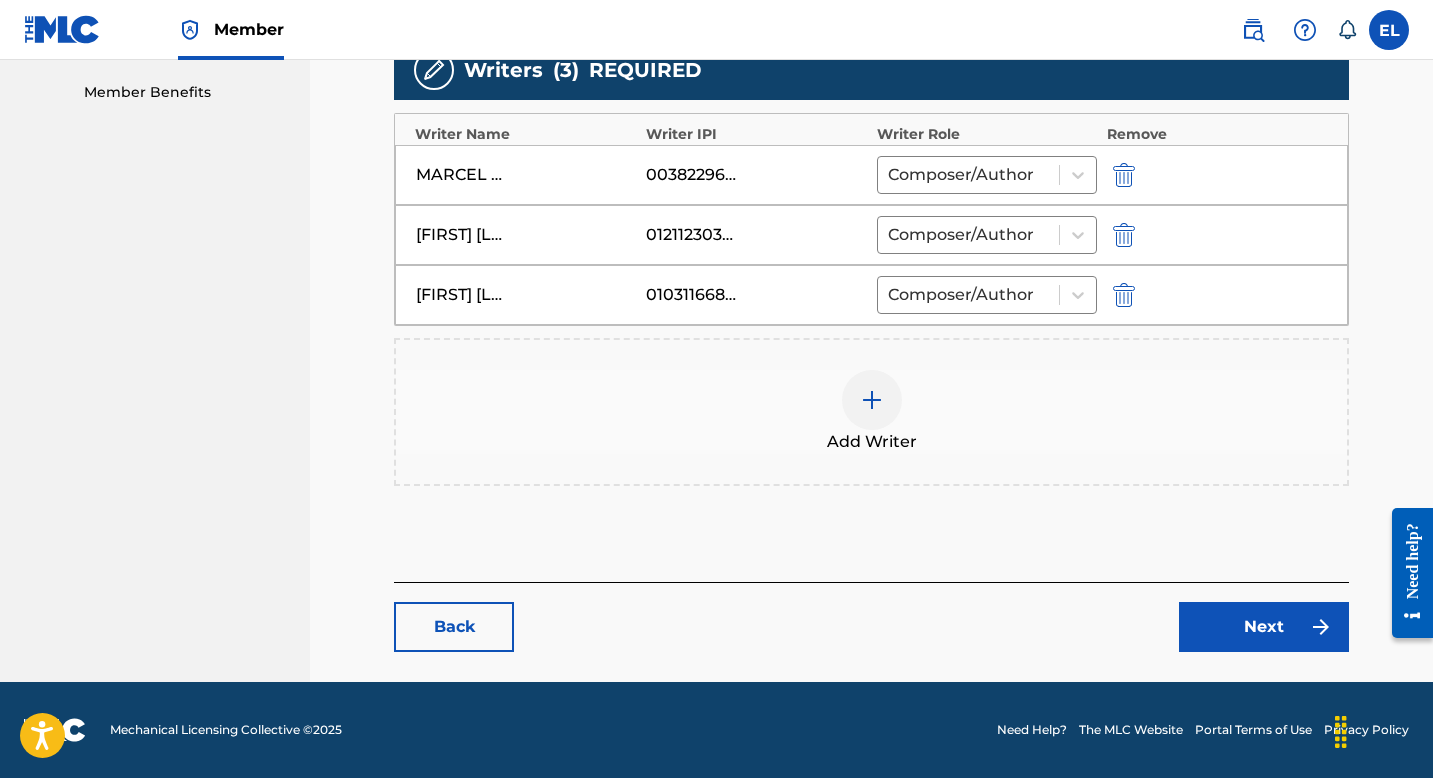 click on "Next" at bounding box center [1264, 627] 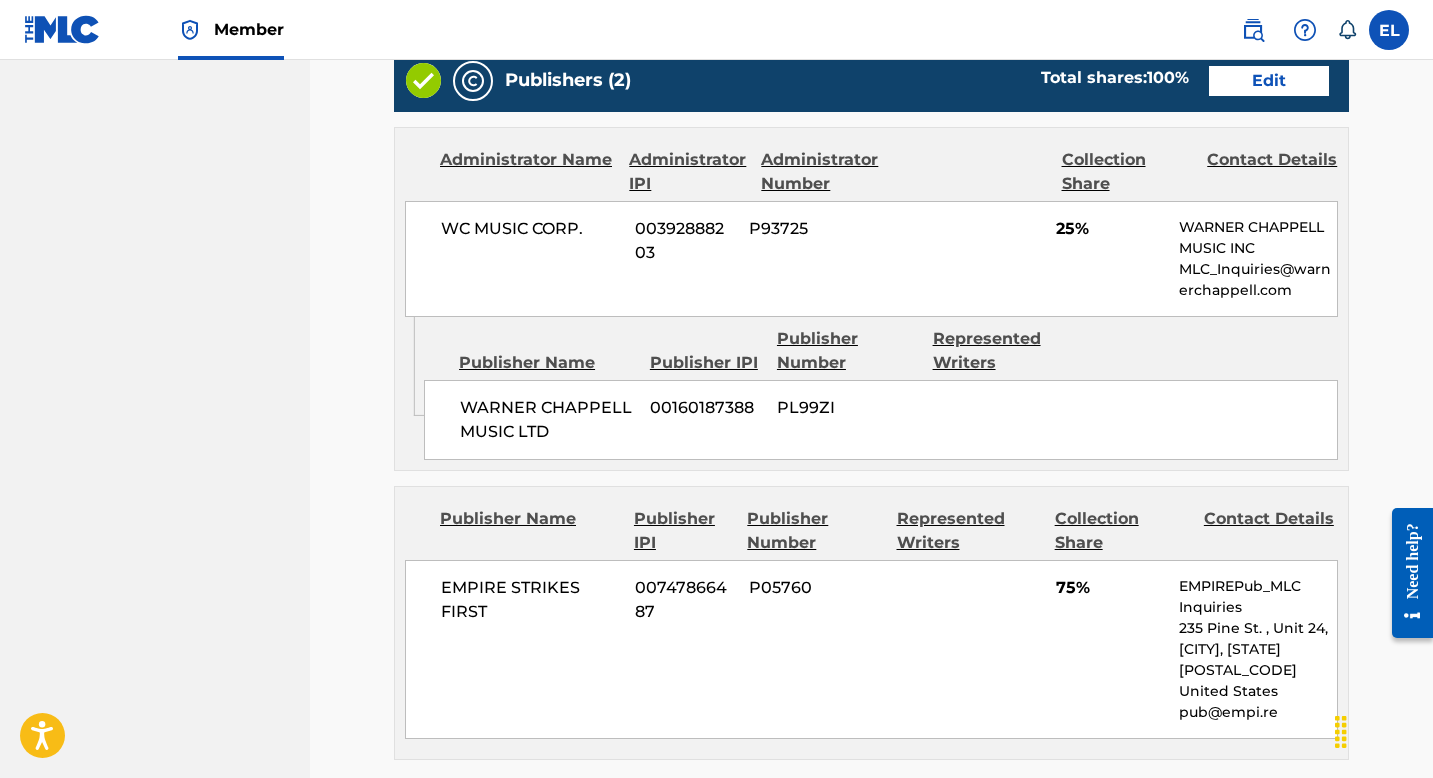 scroll, scrollTop: 577, scrollLeft: 0, axis: vertical 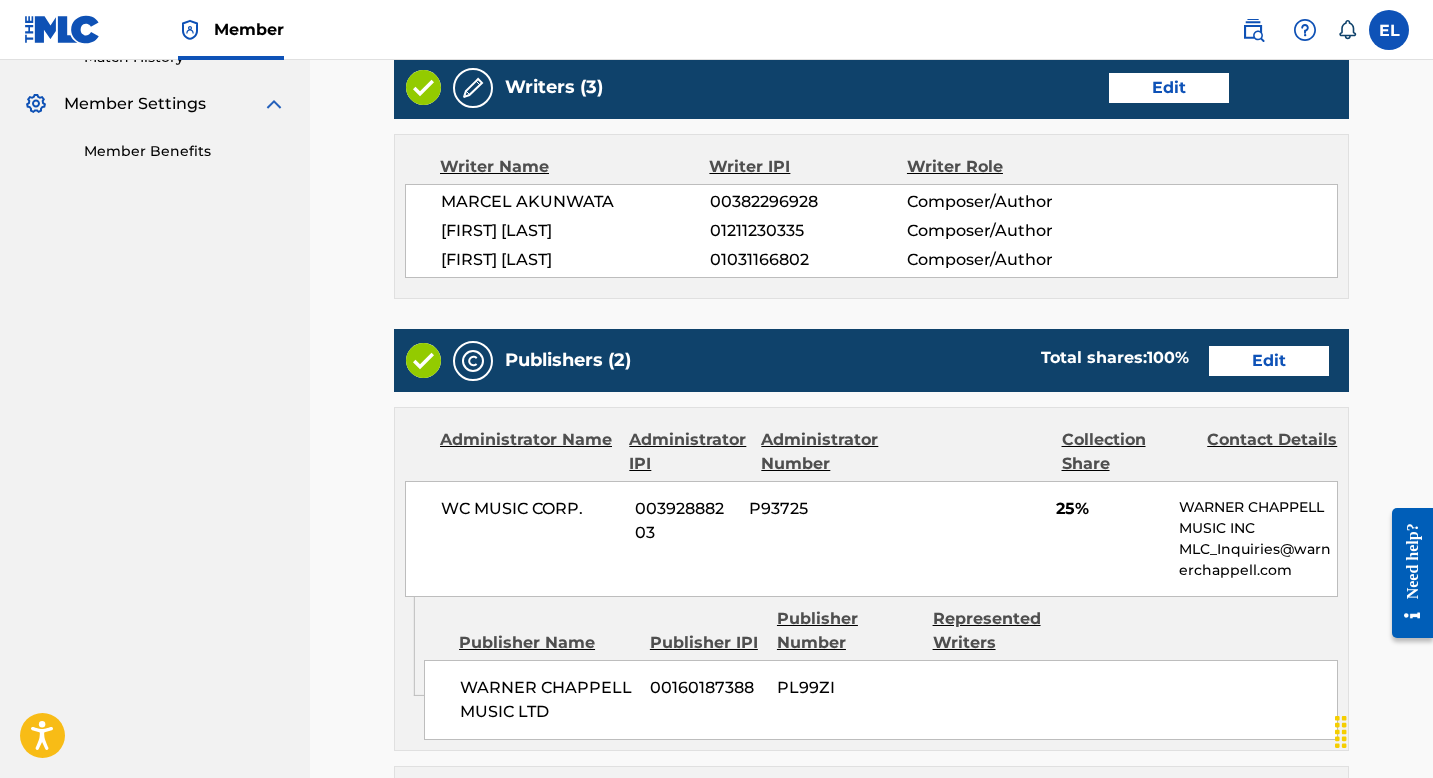 click on "Edit" at bounding box center (1269, 361) 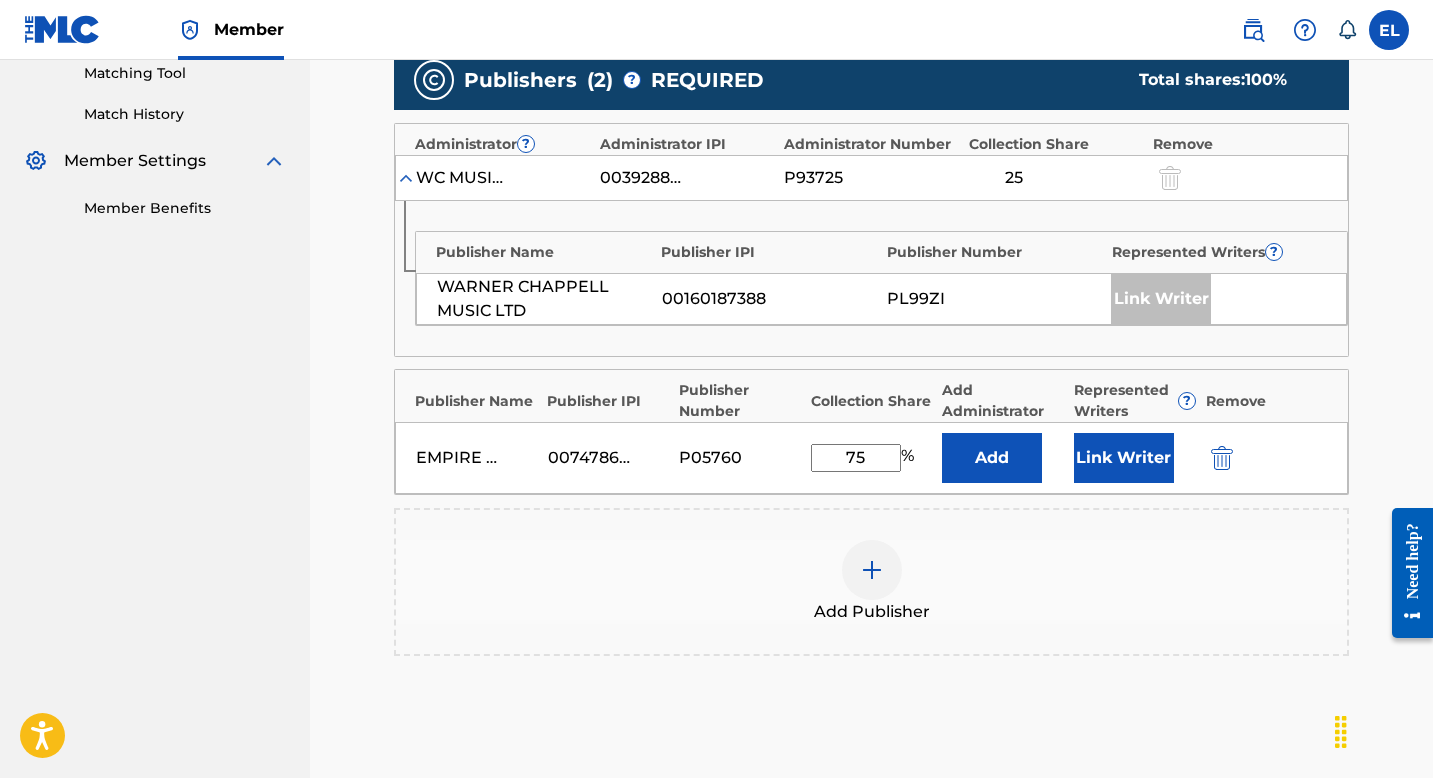 scroll, scrollTop: 569, scrollLeft: 0, axis: vertical 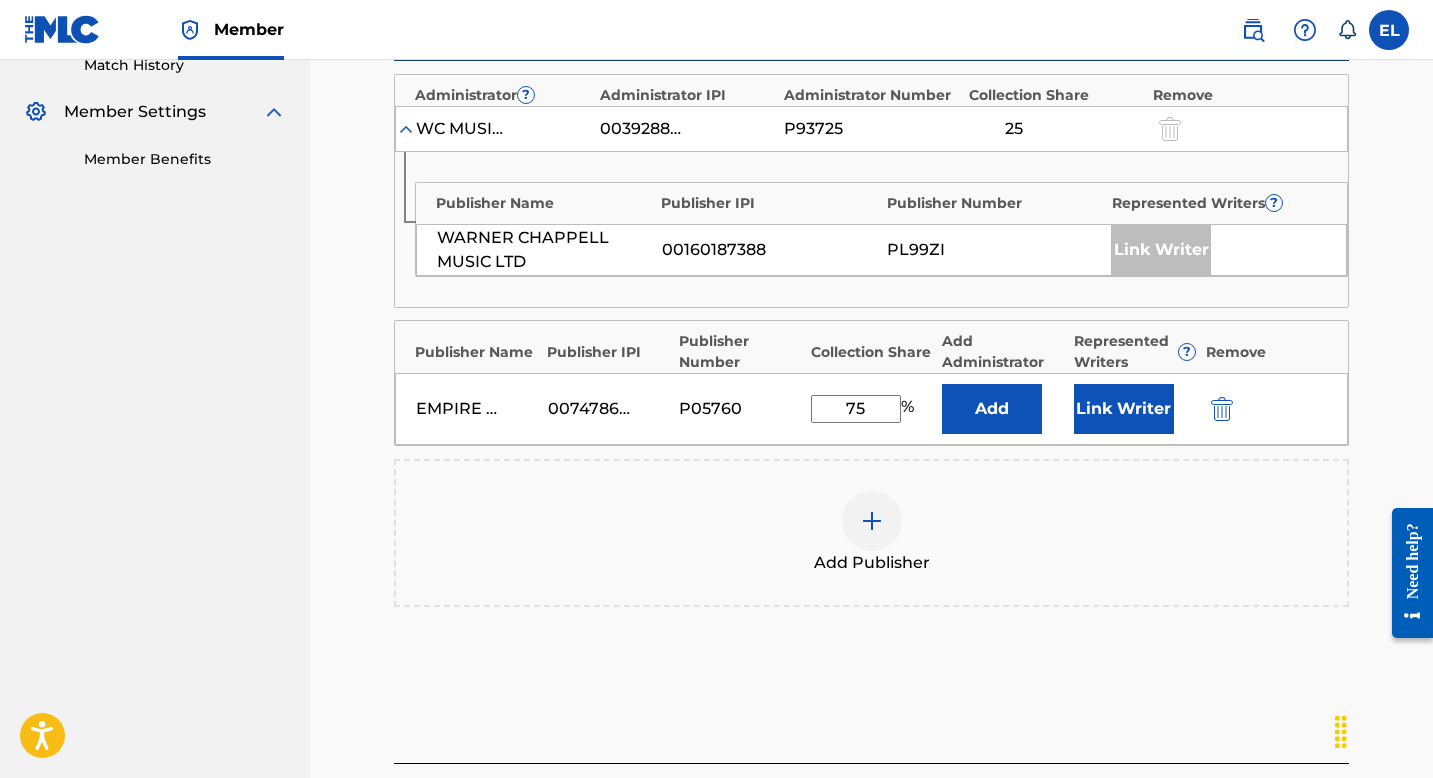 click on "Link Writer" at bounding box center (1124, 409) 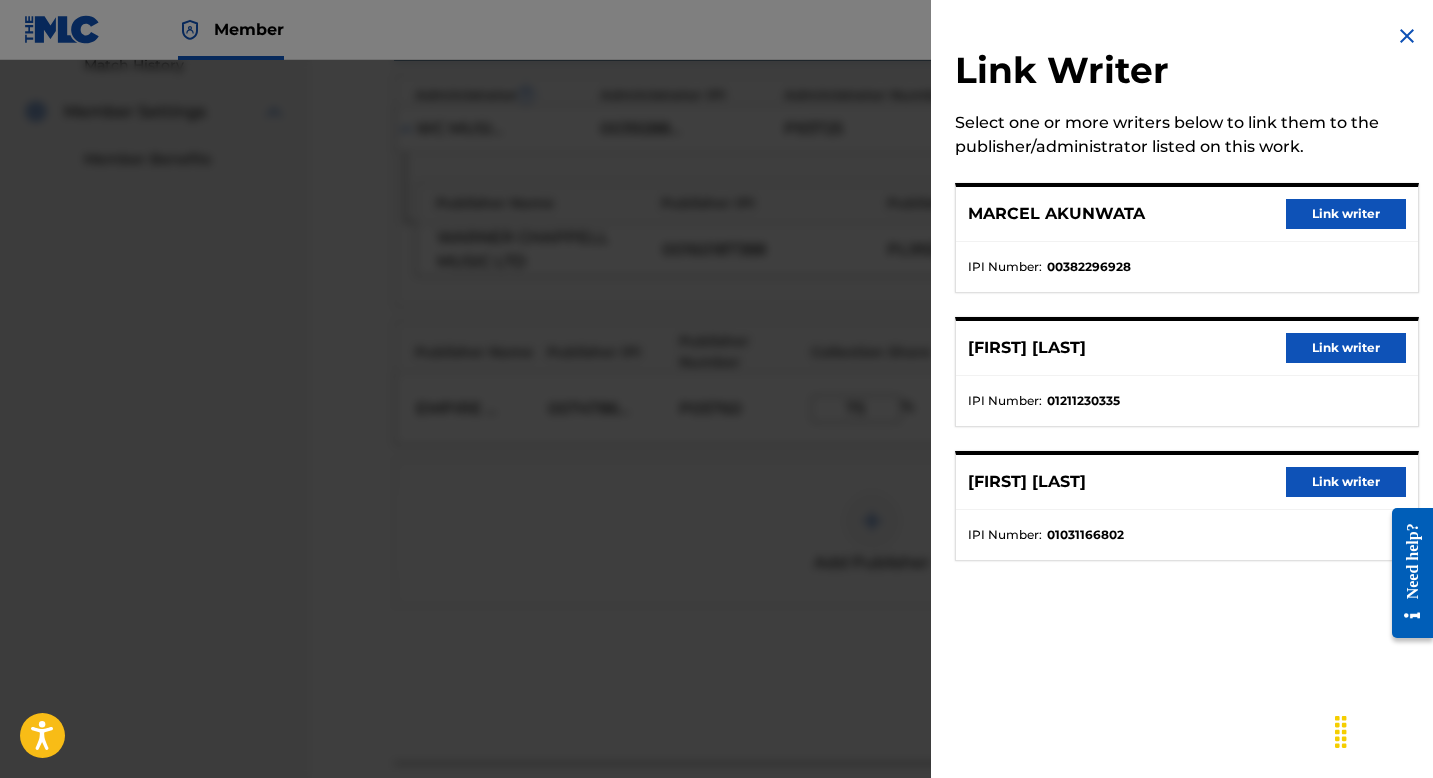 click on "Link writer" at bounding box center (1346, 482) 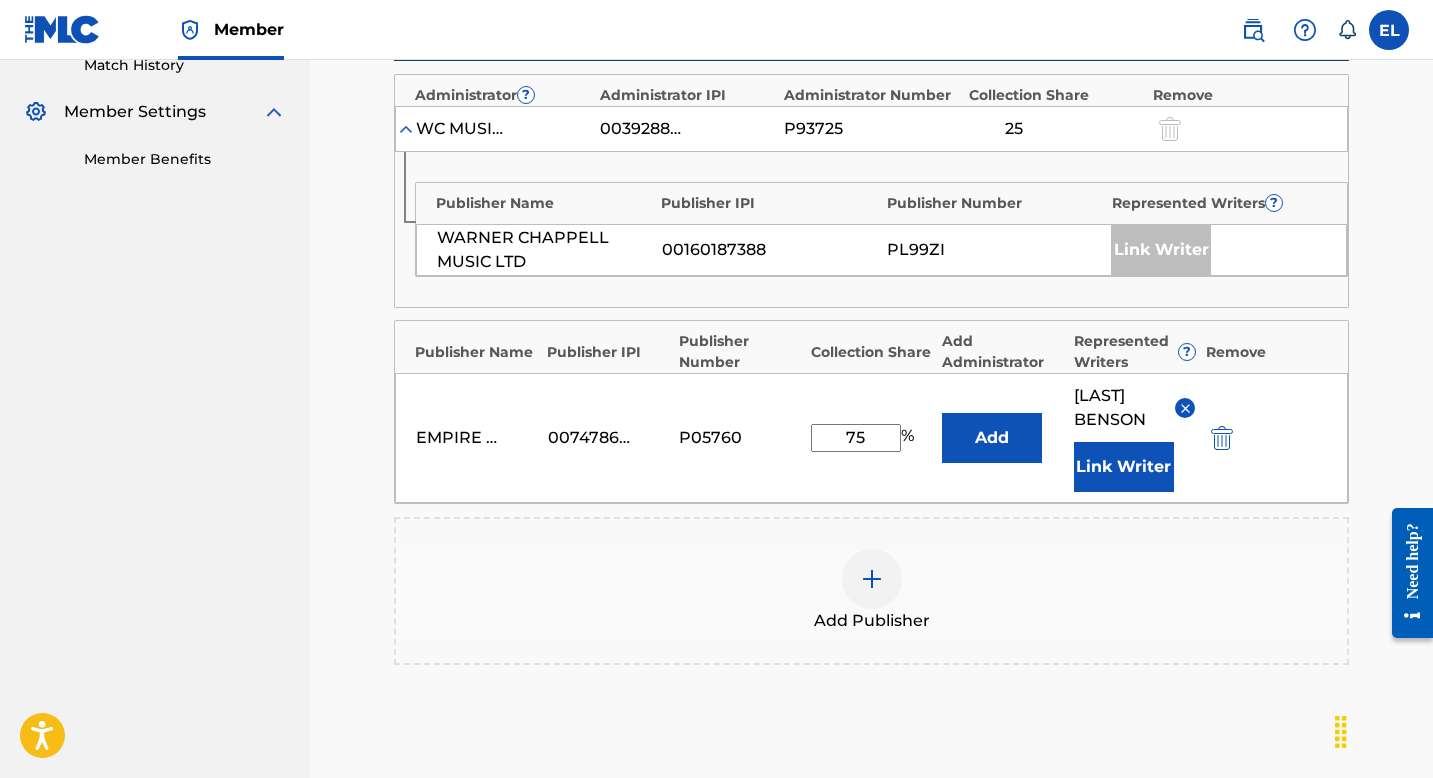 click on "Link Writer" at bounding box center [1124, 467] 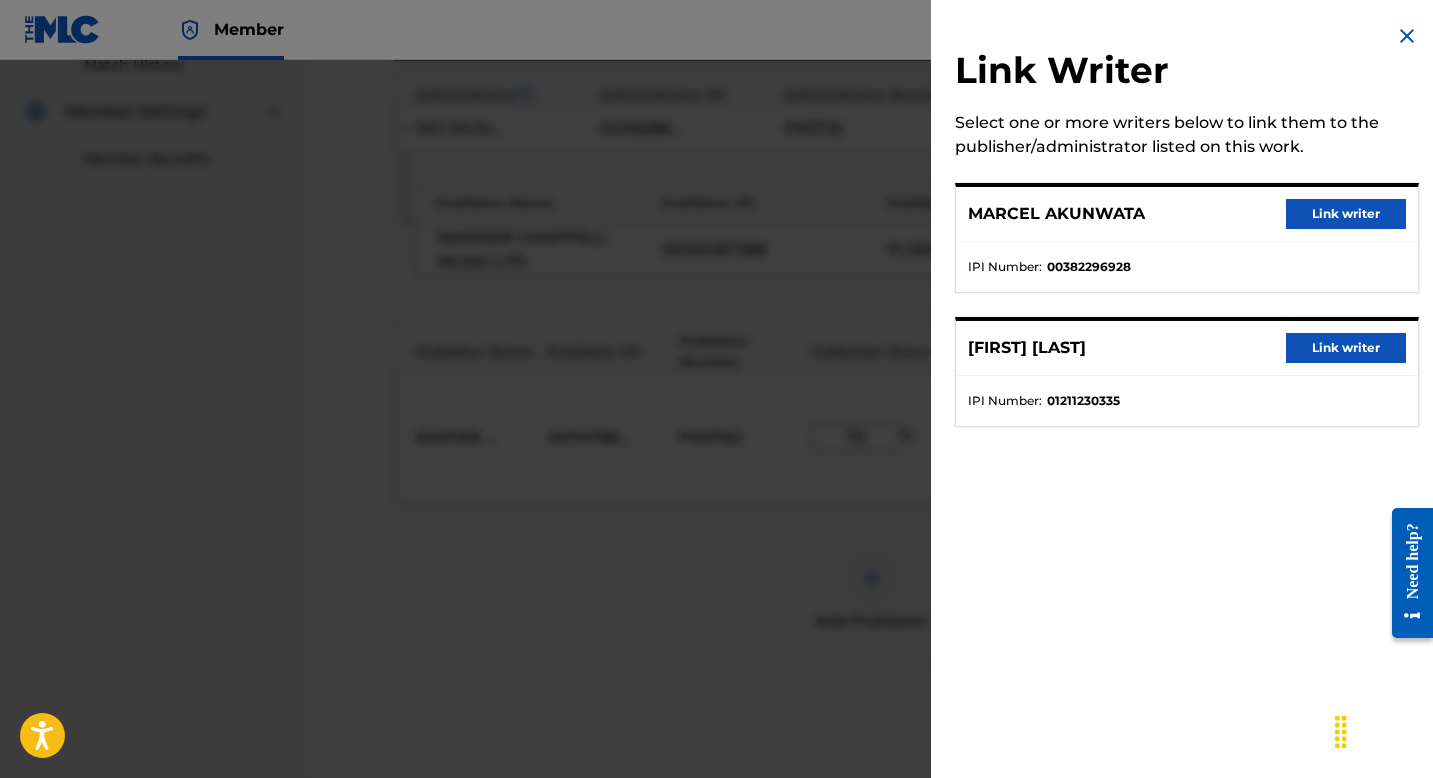 click on "Link writer" at bounding box center (1346, 214) 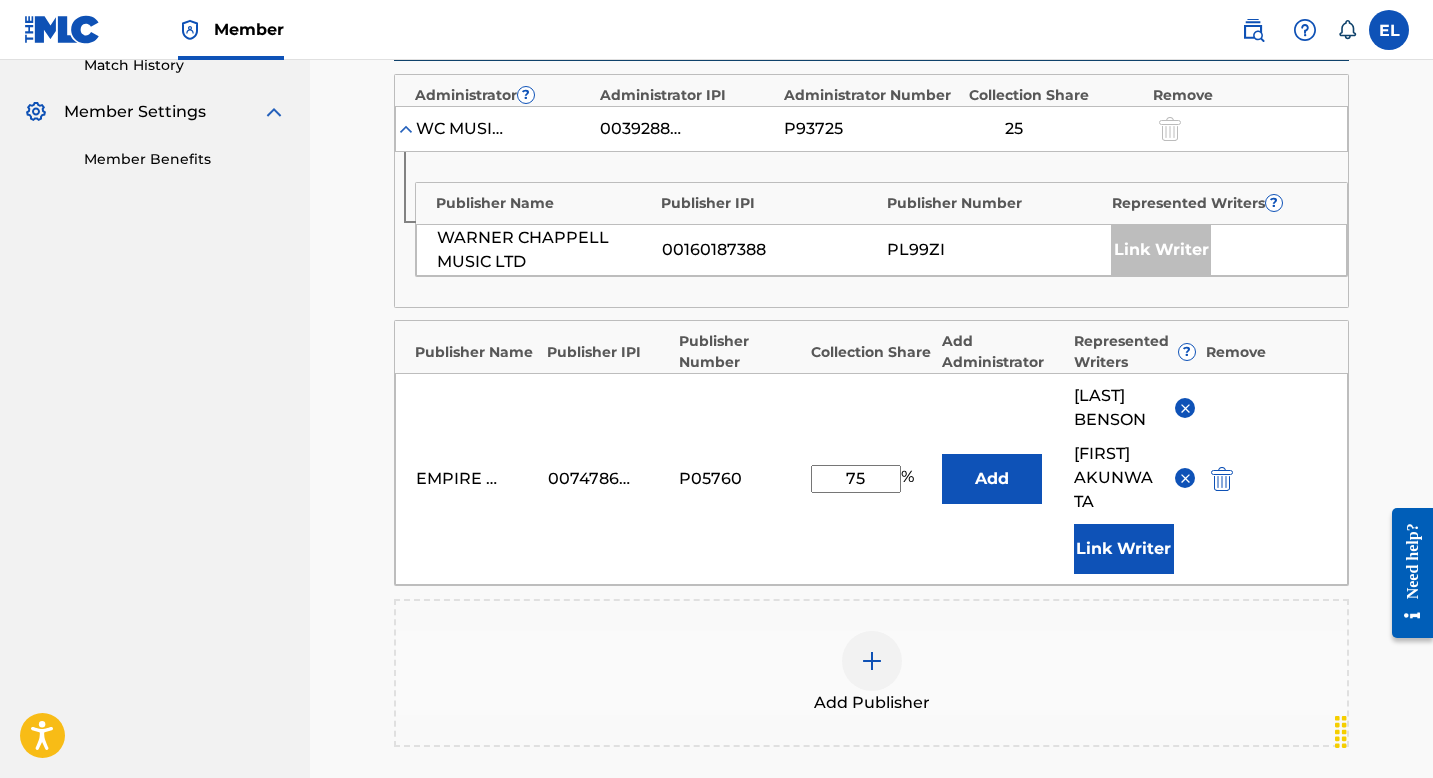 scroll, scrollTop: 889, scrollLeft: 0, axis: vertical 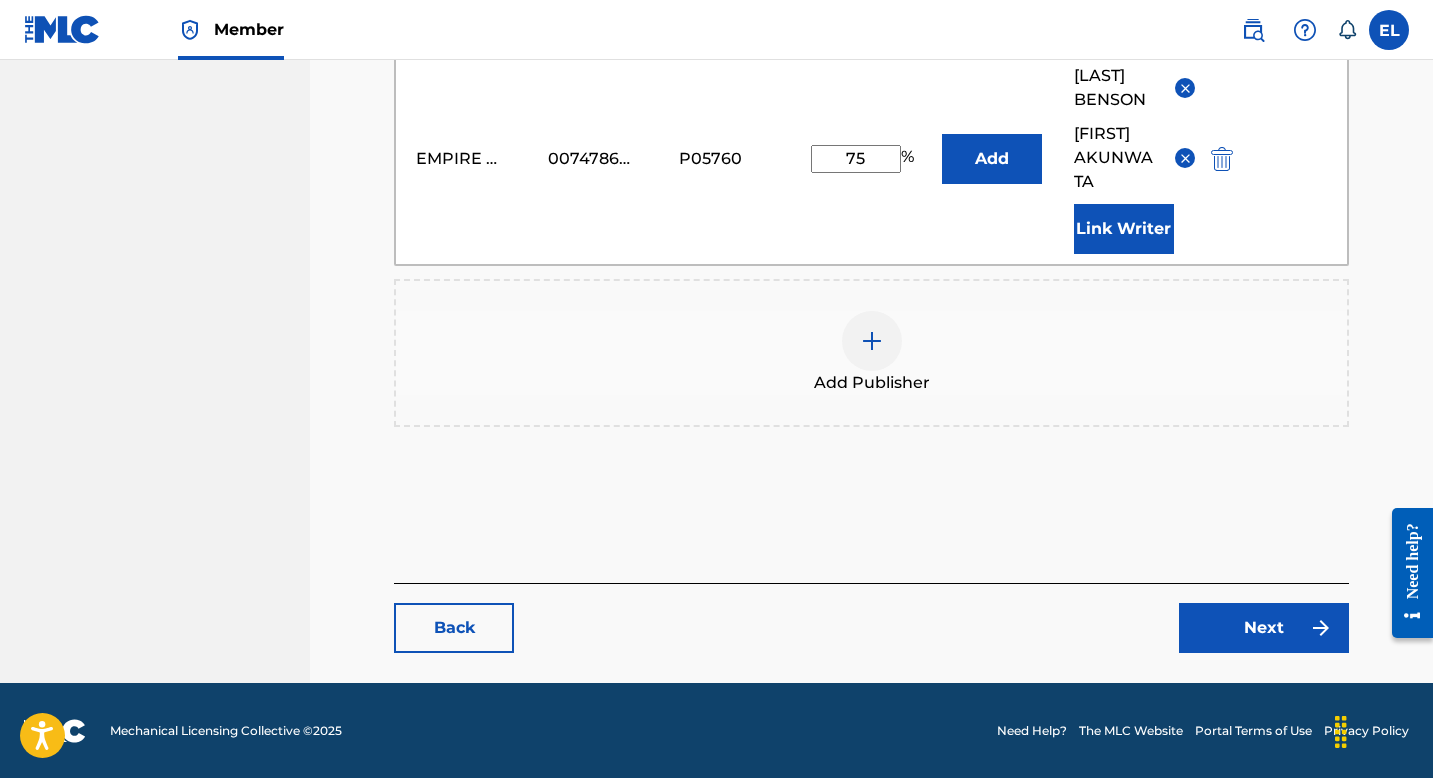 click on "Next" at bounding box center (1264, 628) 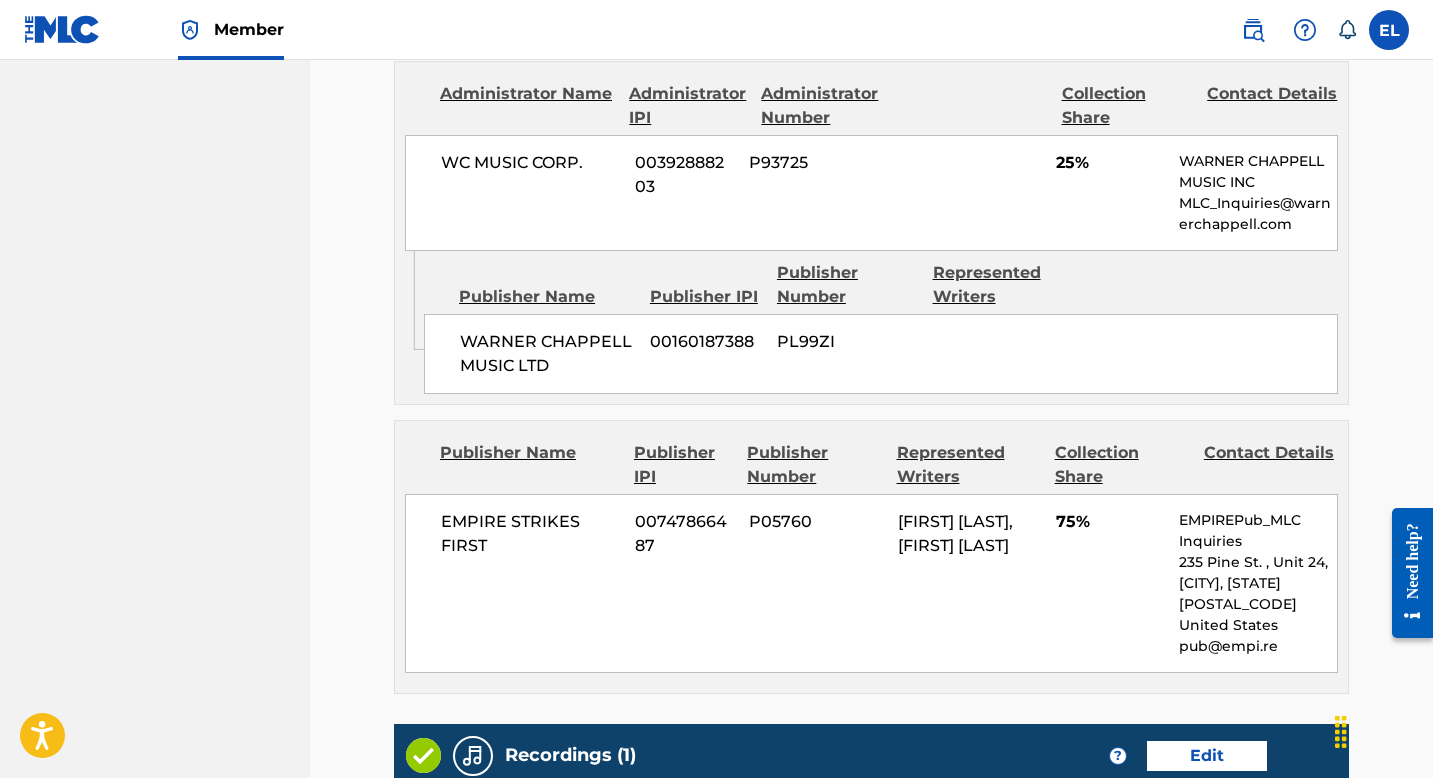 scroll, scrollTop: 1283, scrollLeft: 0, axis: vertical 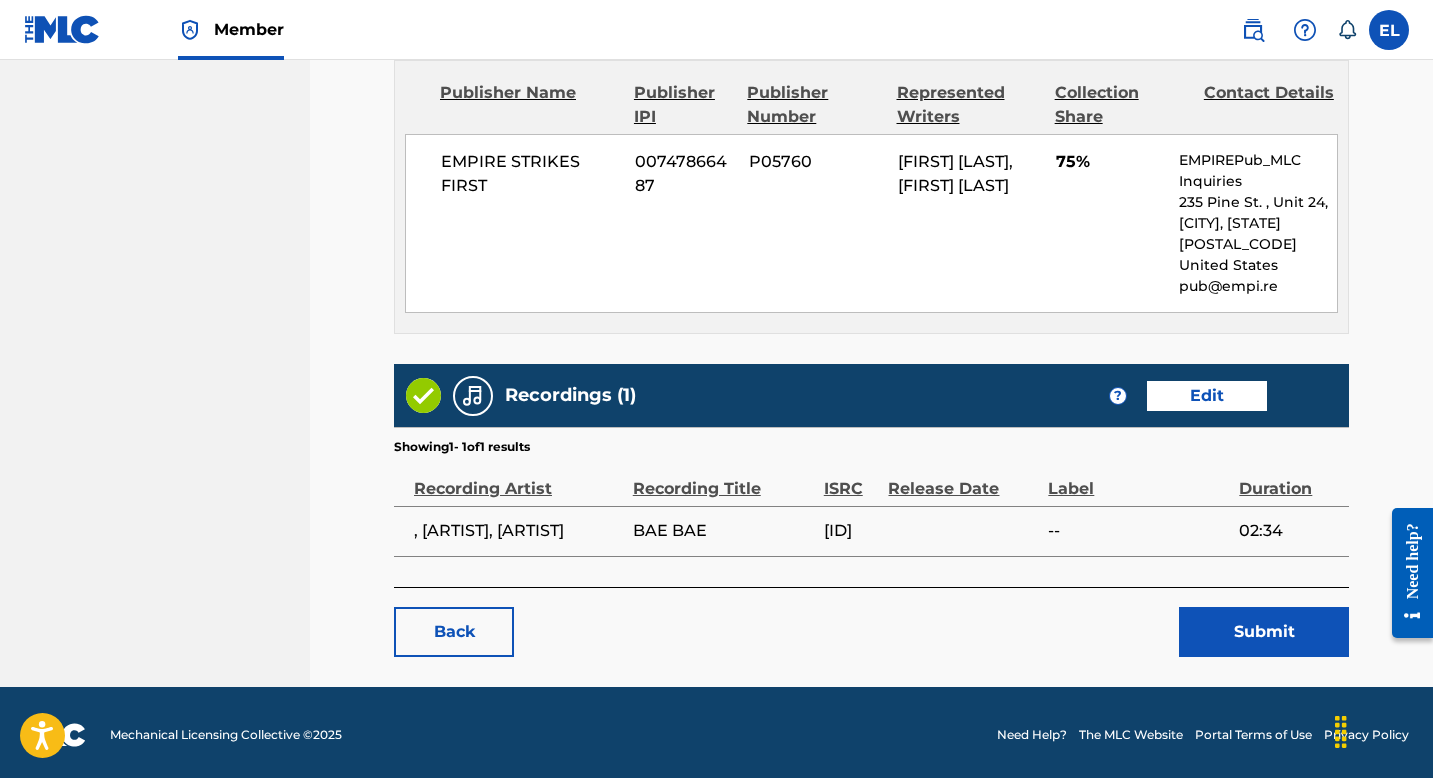 click on "Submit" at bounding box center [1264, 632] 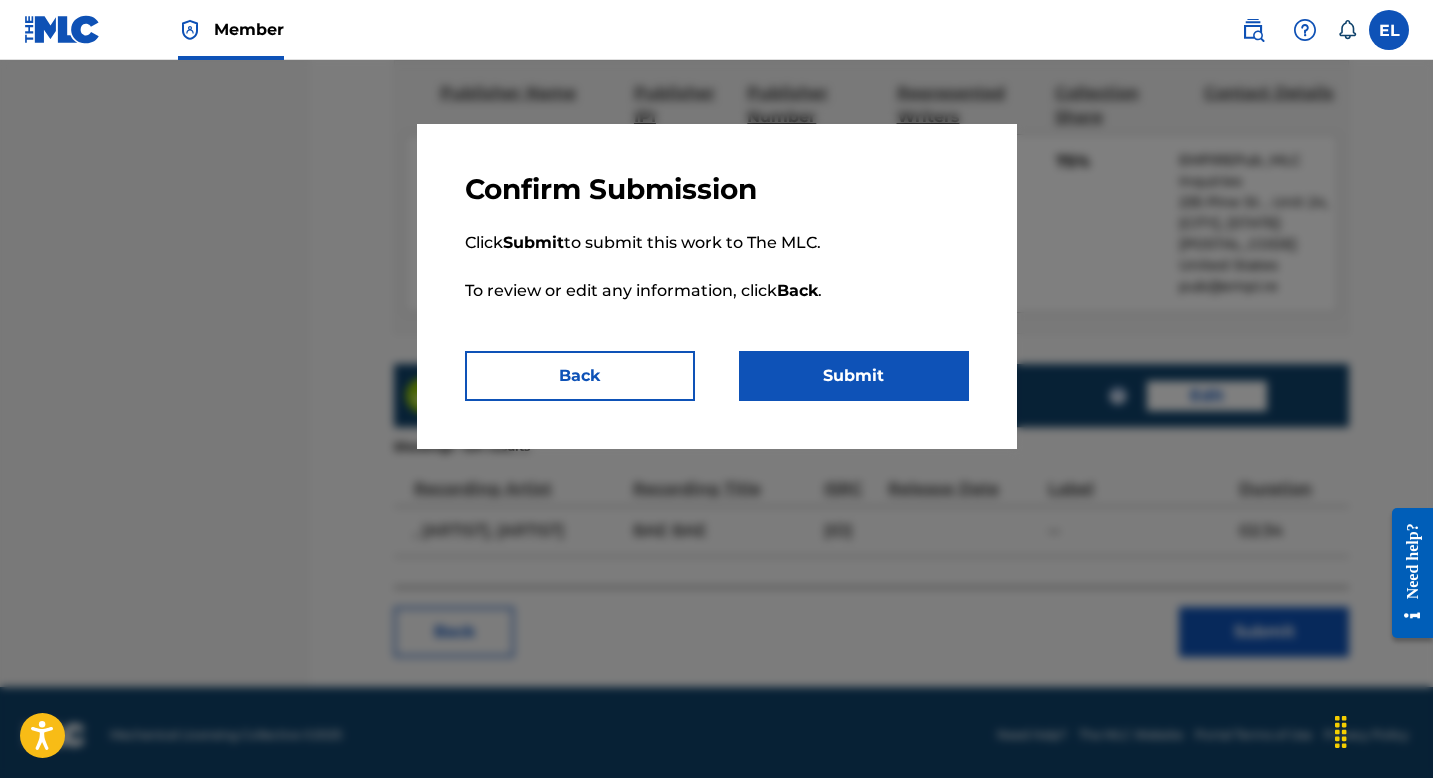 click on "Submit" at bounding box center (854, 376) 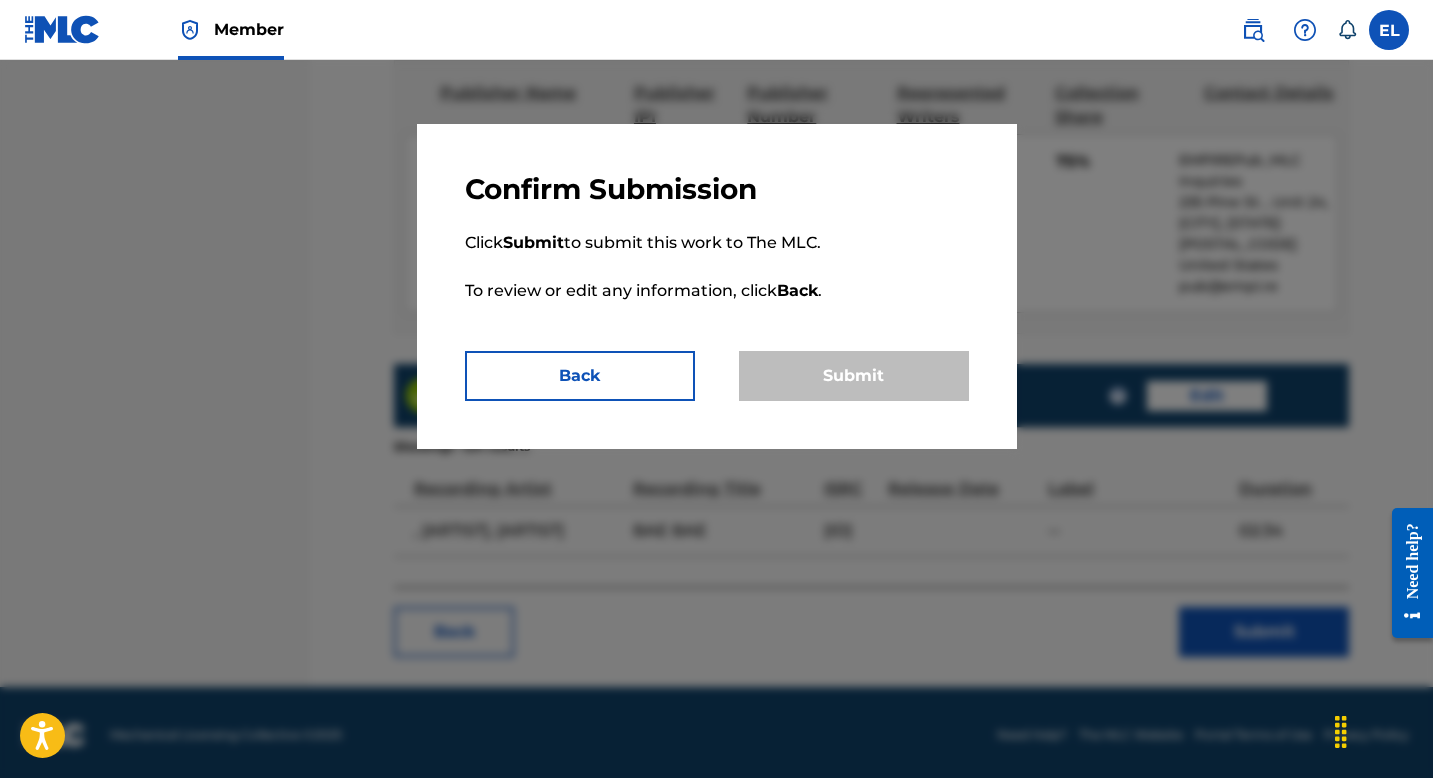 scroll, scrollTop: 0, scrollLeft: 0, axis: both 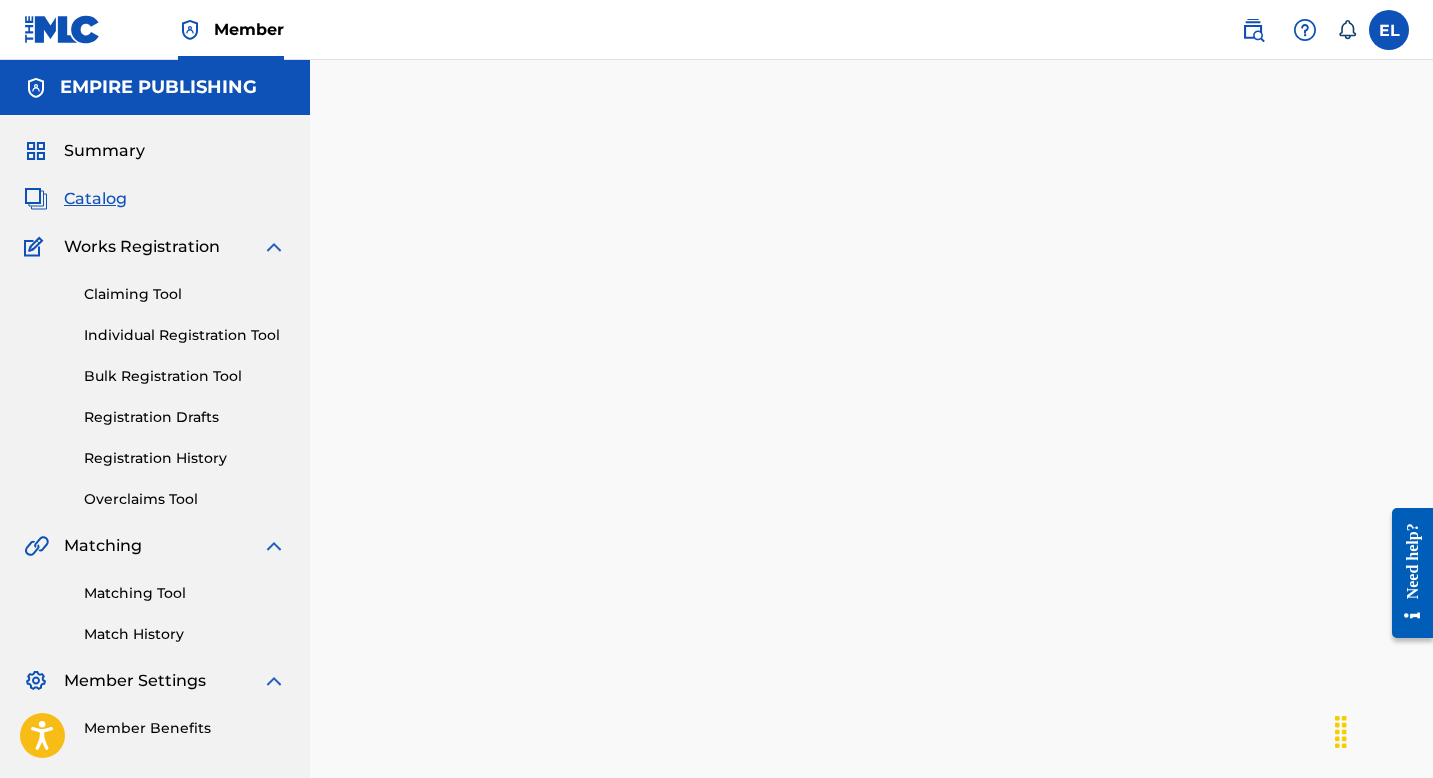 click on "Catalog" at bounding box center (95, 199) 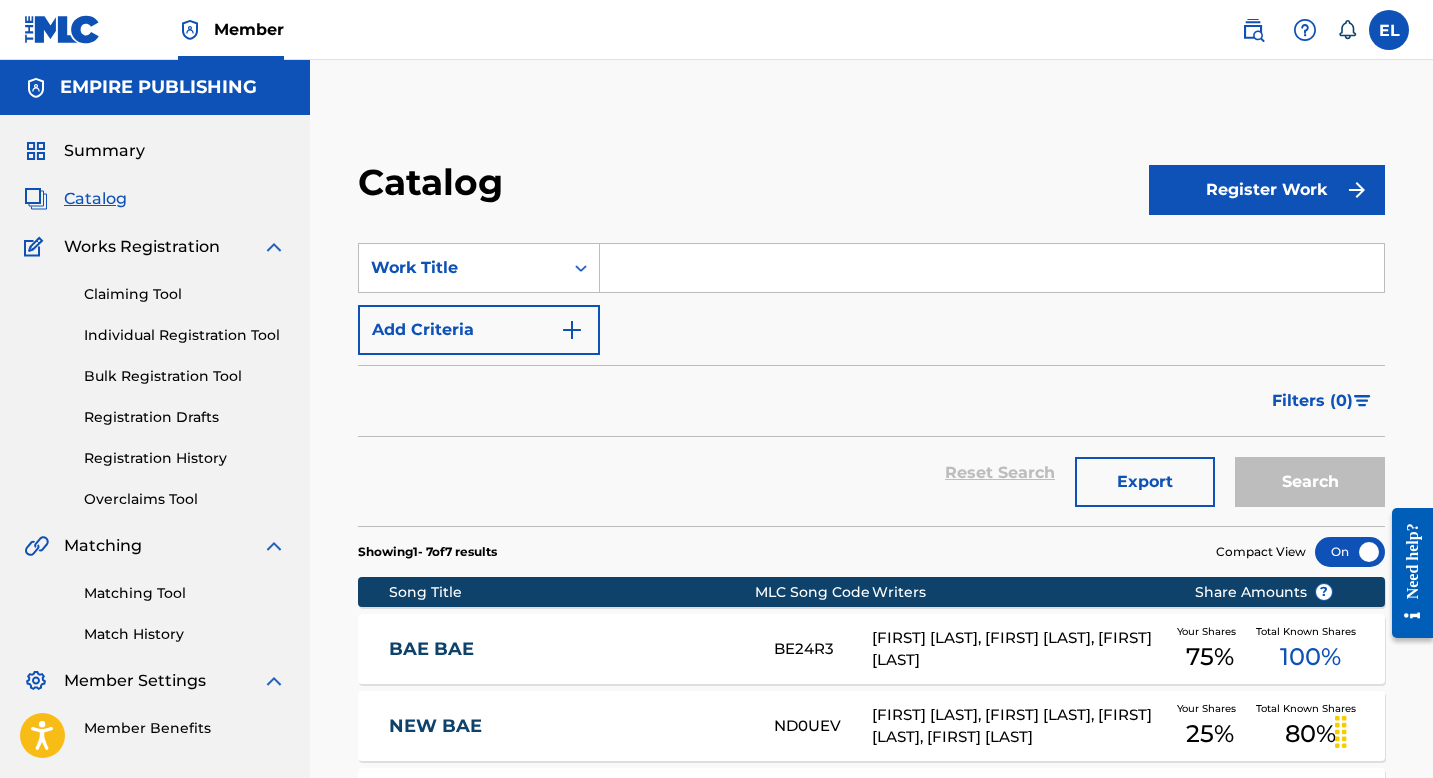 click at bounding box center (992, 268) 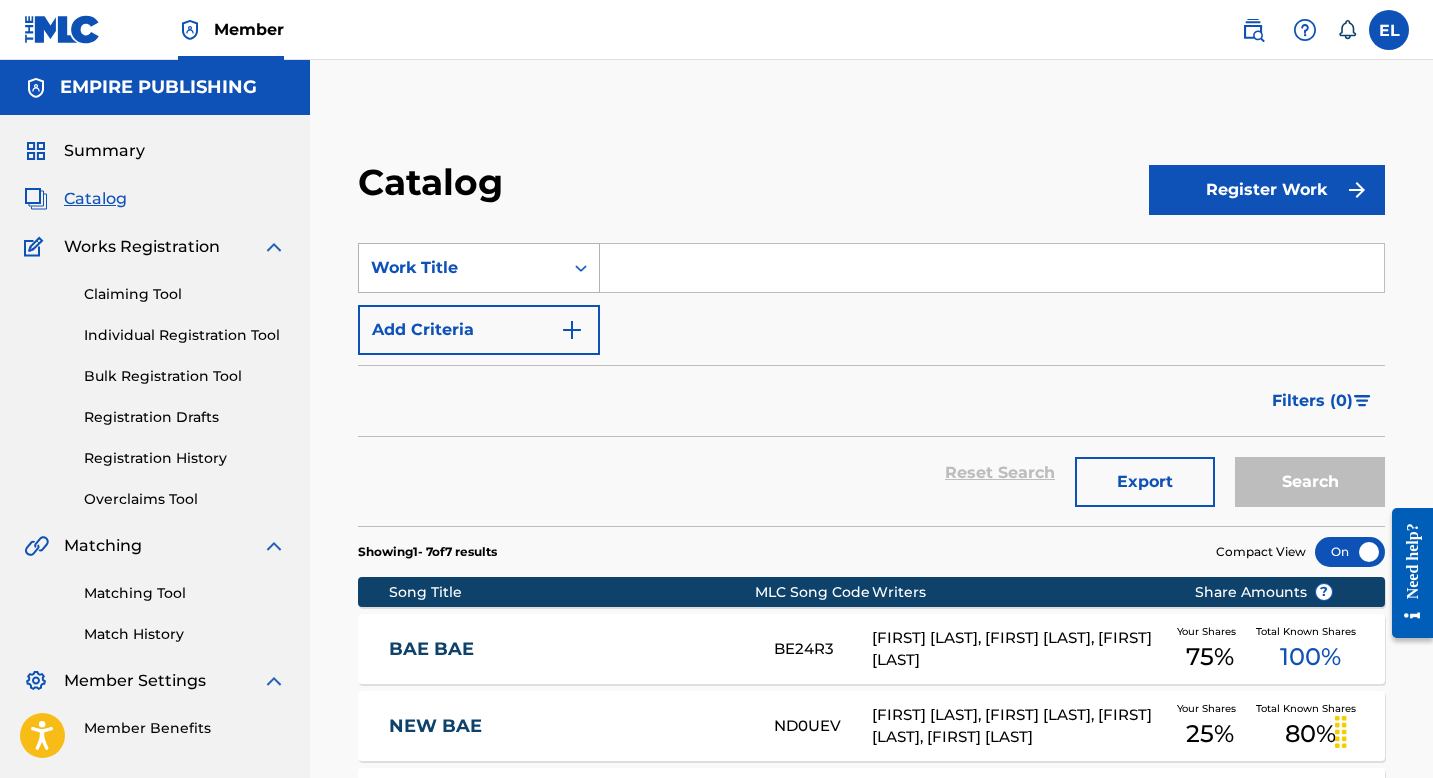click on "Work Title" at bounding box center [461, 268] 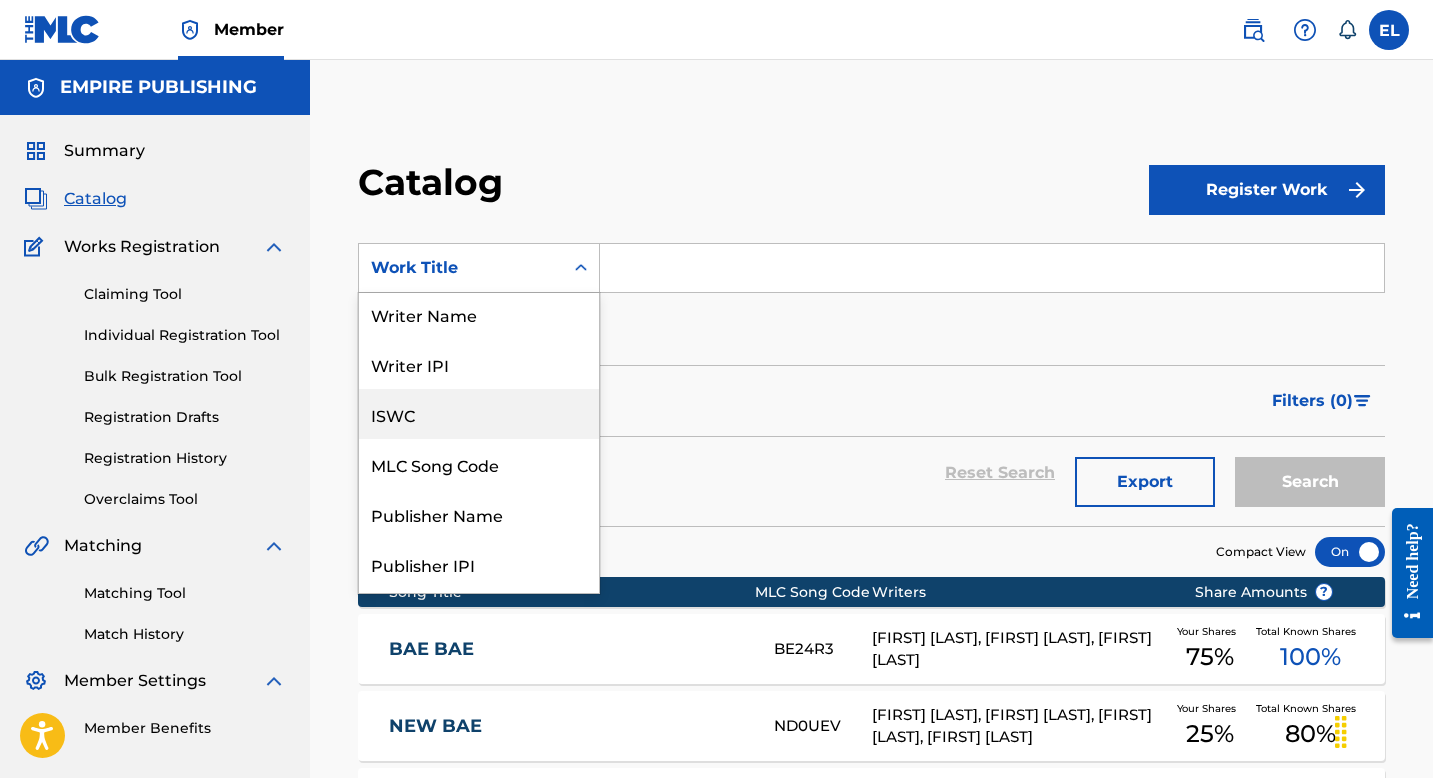 scroll, scrollTop: 0, scrollLeft: 0, axis: both 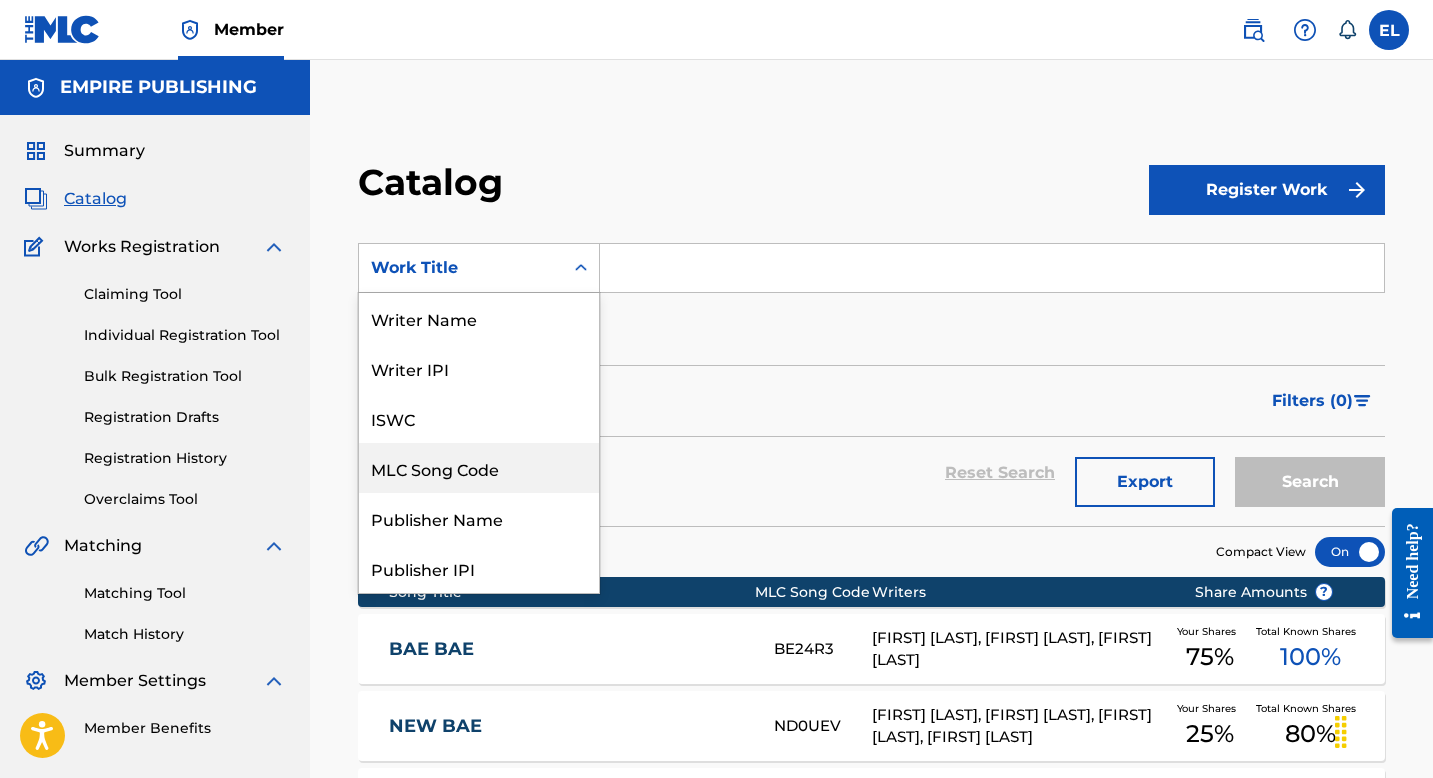 click on "MLC Song Code" at bounding box center (479, 468) 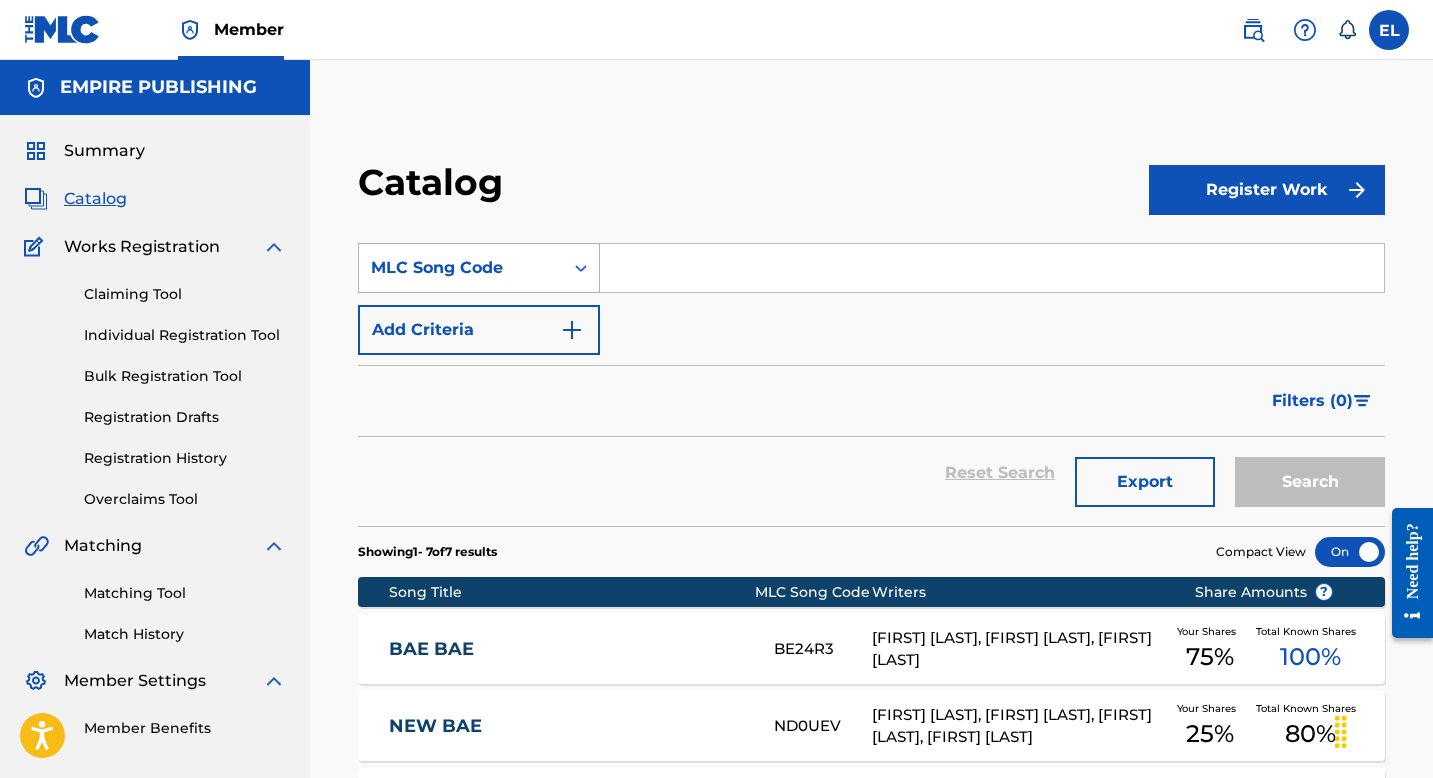 click on "MLC Song Code" at bounding box center (461, 268) 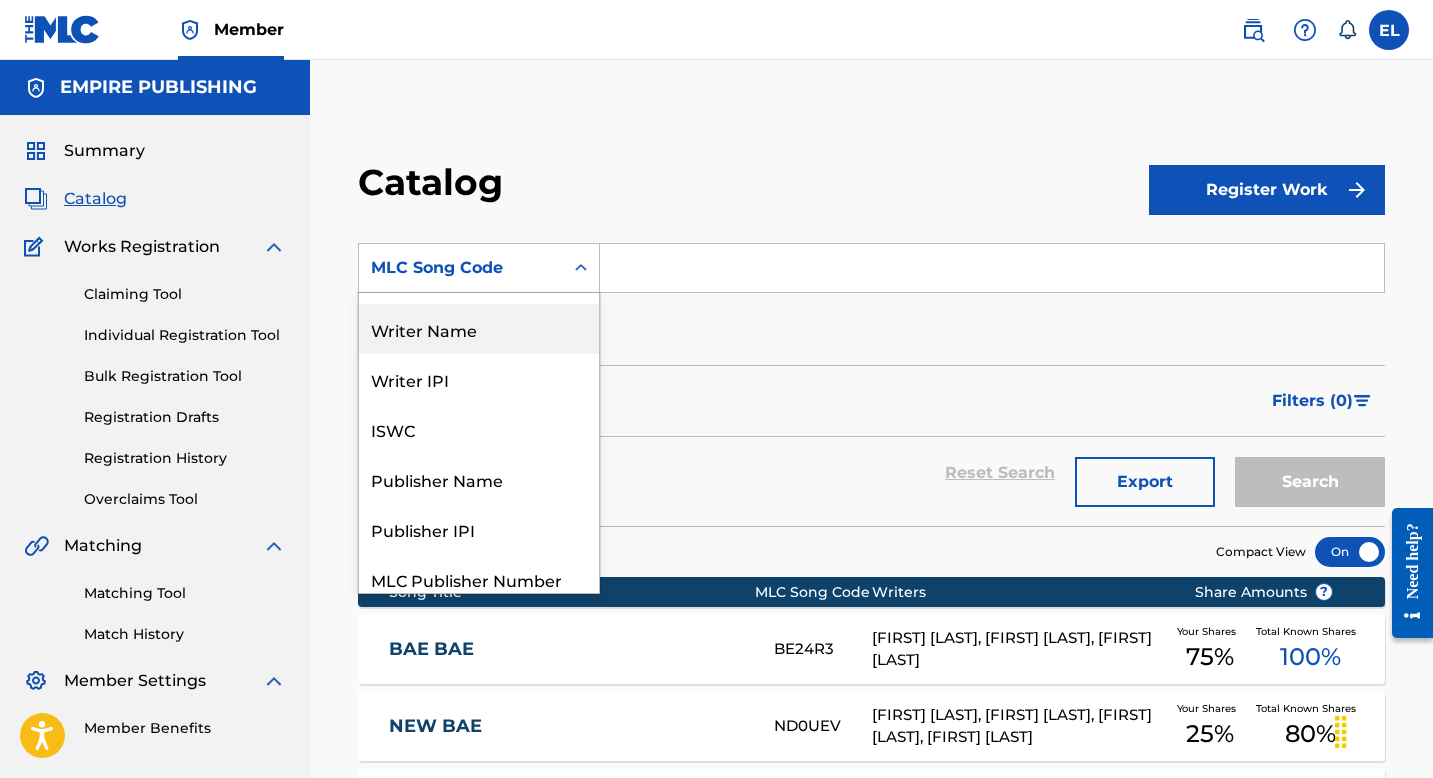 scroll, scrollTop: 0, scrollLeft: 0, axis: both 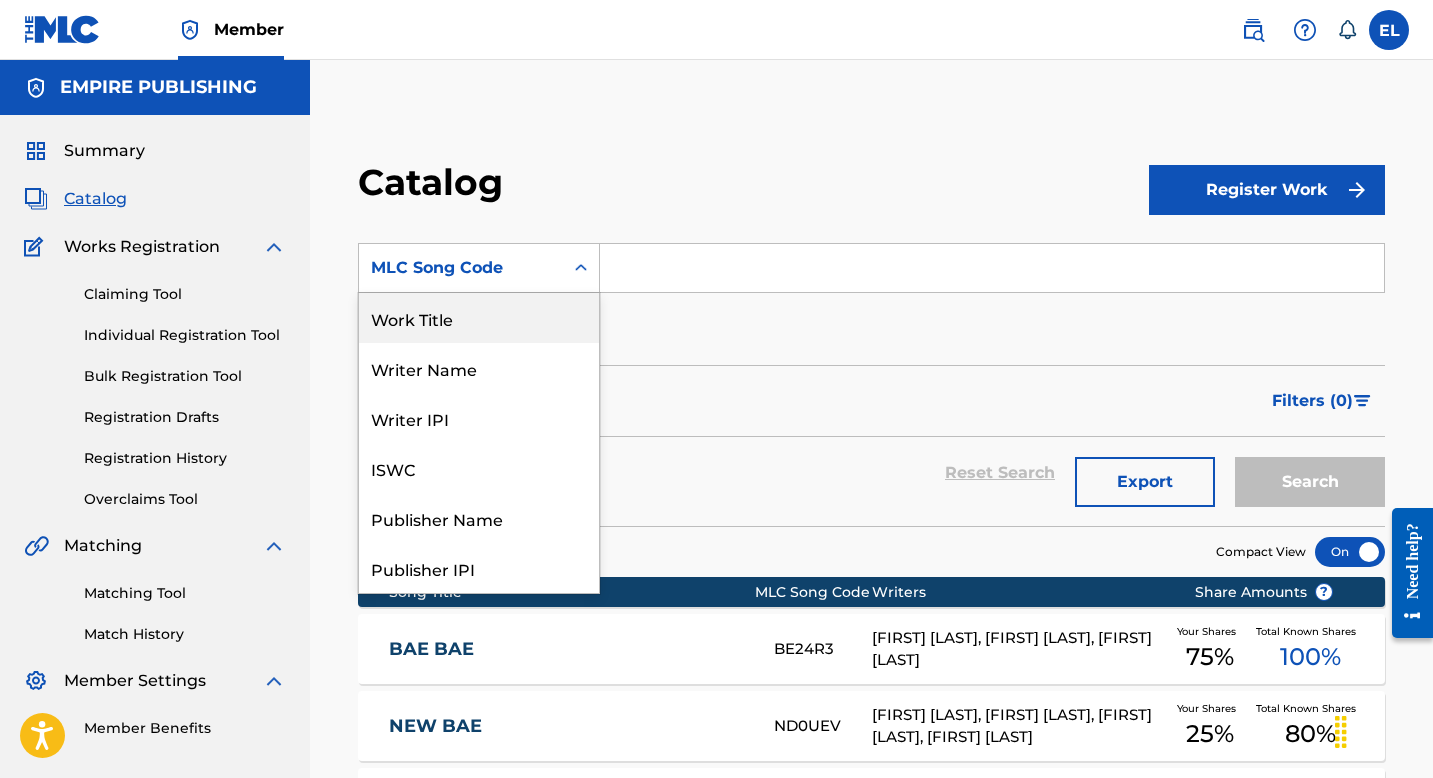 click on "Work Title" at bounding box center (479, 318) 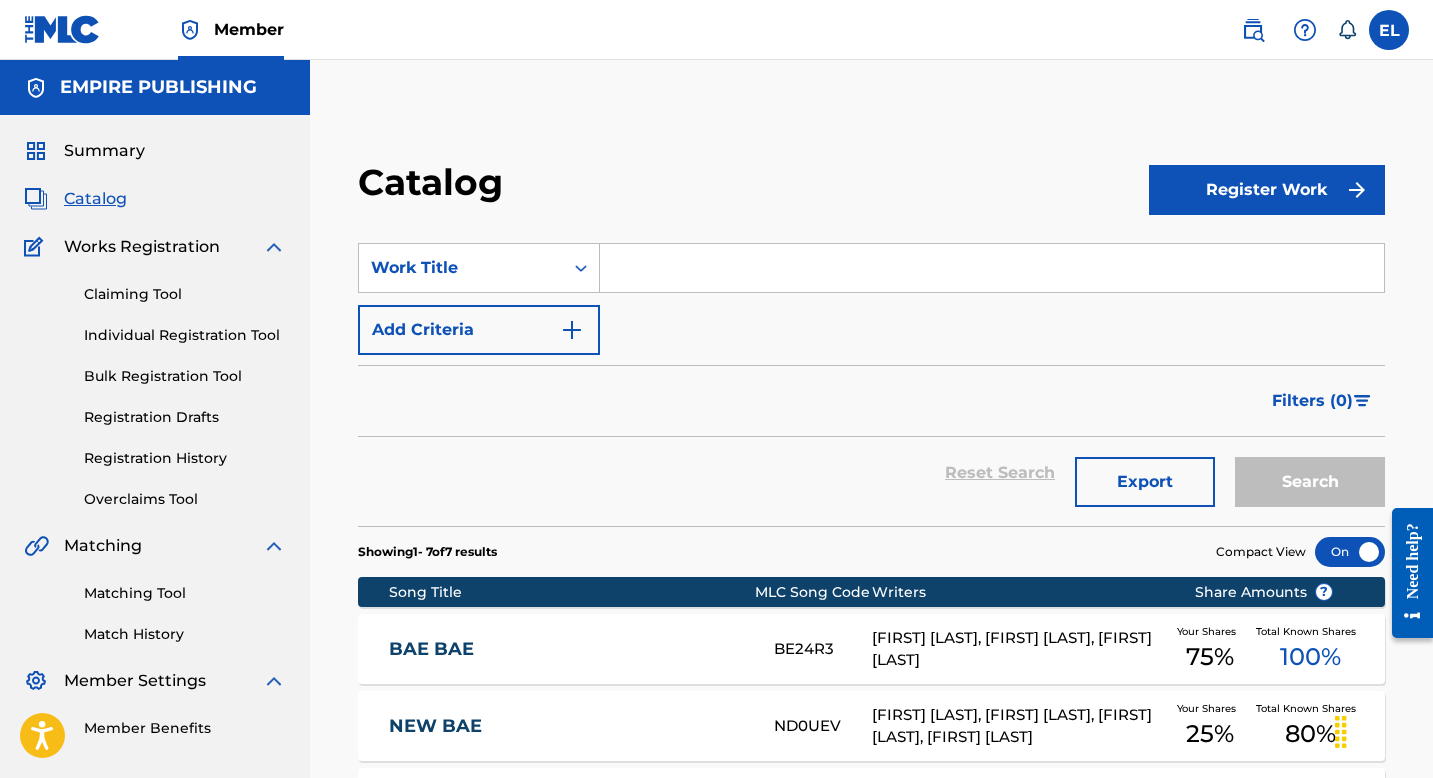 click at bounding box center [992, 268] 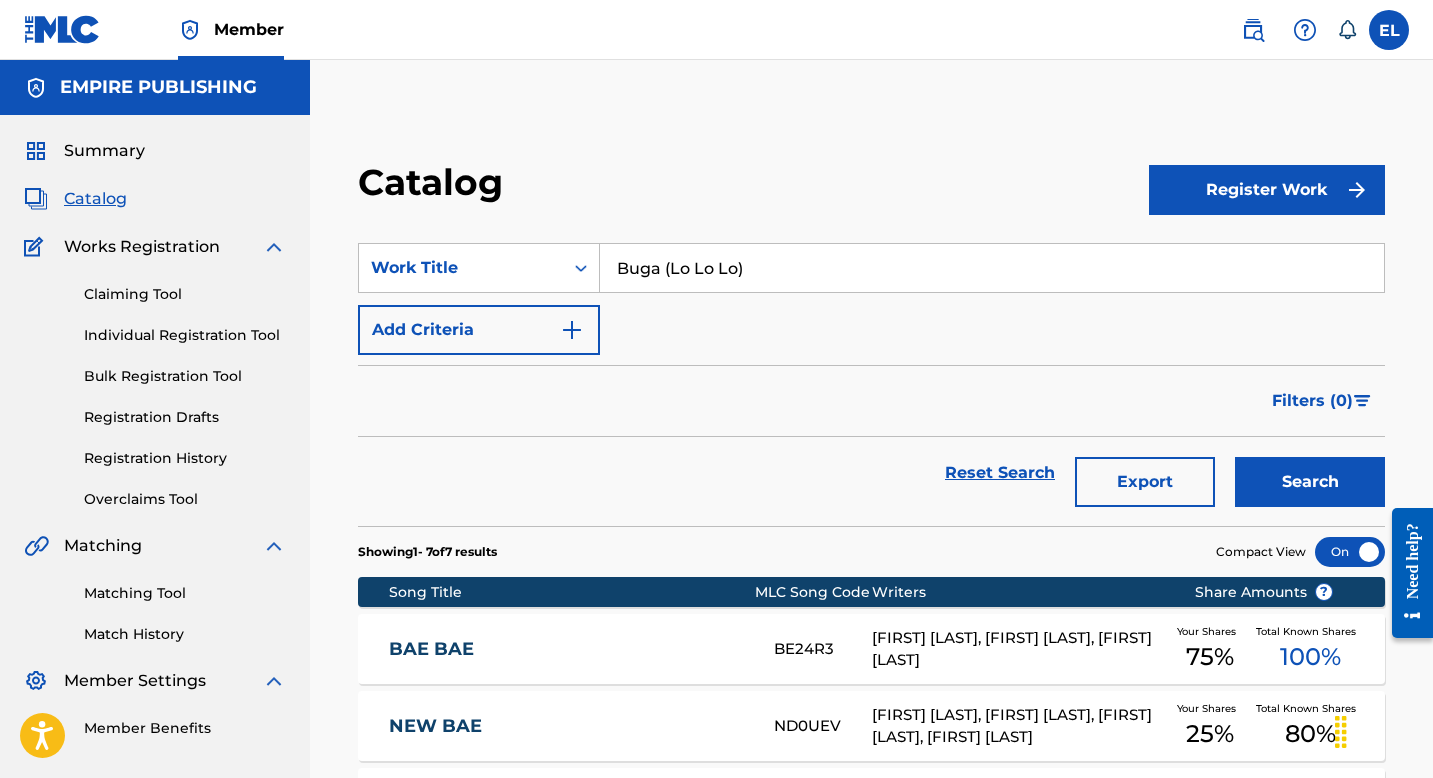 type on "Buga (Lo Lo Lo)" 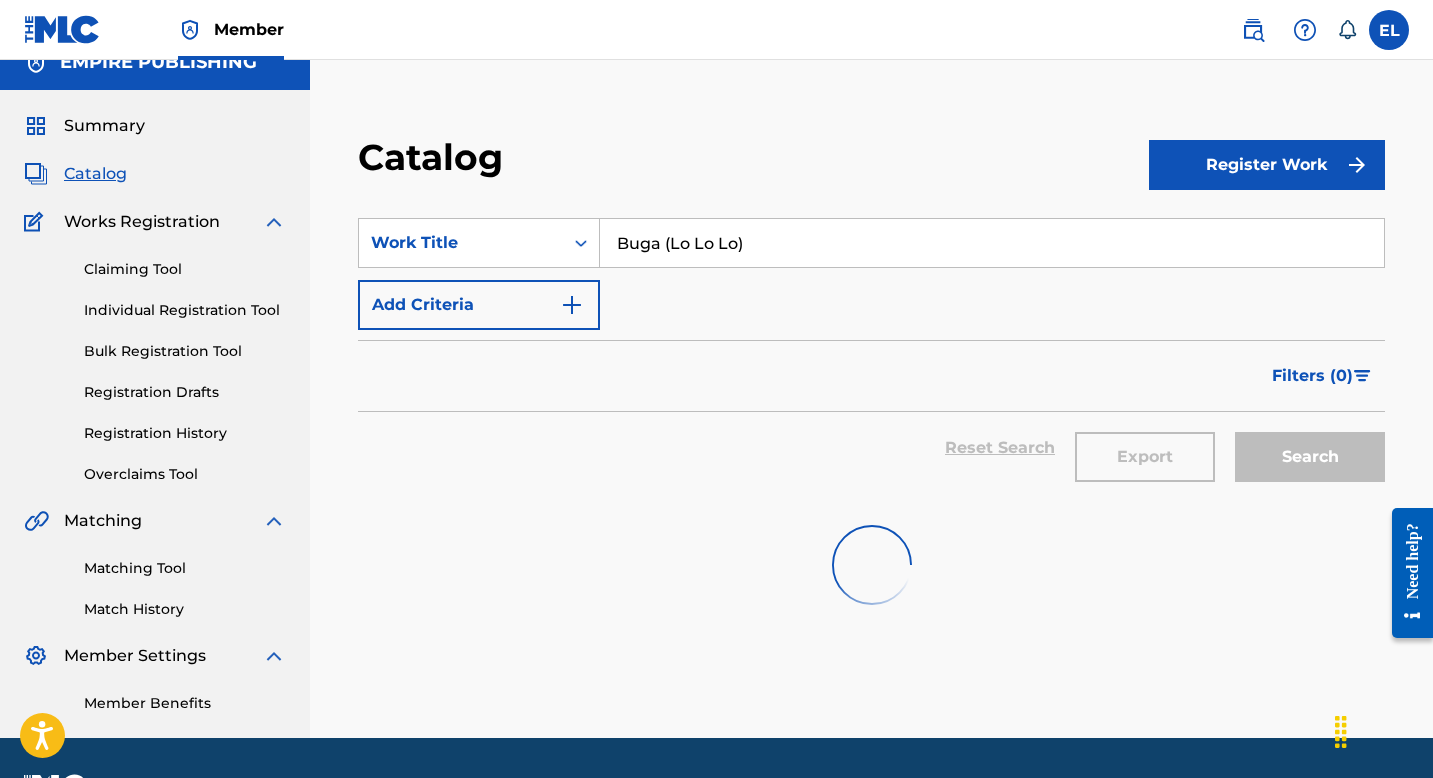 scroll, scrollTop: 81, scrollLeft: 0, axis: vertical 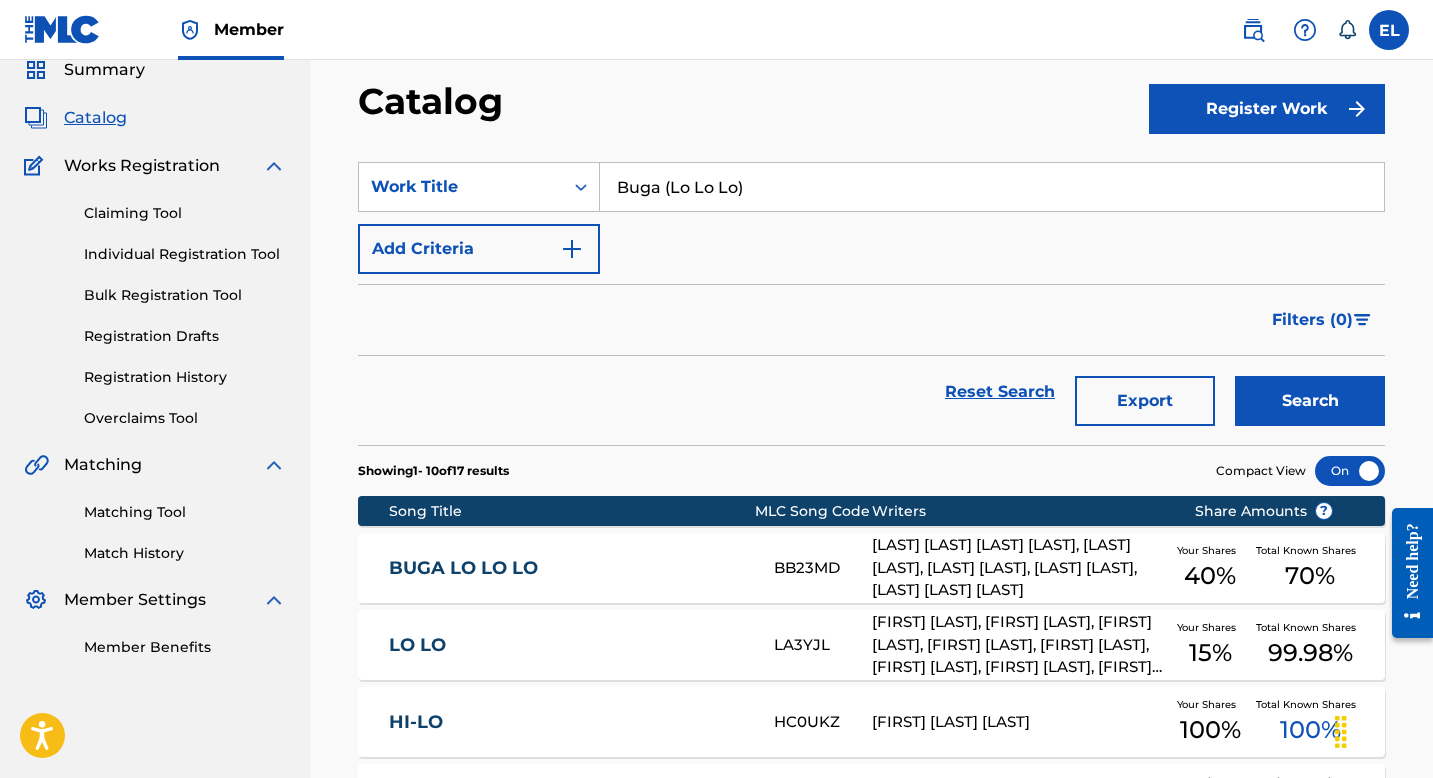click on "Song Title MLC Song Code Writers Share Amounts ? BUGA LO LO LO BB23MD OLUWATOBILOBA DANIEL ANIDUGBE, DANIEL SHEKWOYEMI, MARCEL AKUNWATA, AUGUSTINE KELECHI, OLAWALE ISAAC ADEOLA Your Shares 40 % Total Known Shares 70 % LO LO LA3YJL RONALD ESTRADA, YINETTE CLAUDETTE MENDEZ, THOMAS SOLIS, PAULO YTIENZA RODRIGUEZ, AKEEM HAYES, DESTINY ROGERS, RAY ROMULUS, RAY CHARLES II MCCULLOUGH, JEREMY L REEVES, JONATHAN JAMES YIP Your Shares 15 % Total Known Shares 99.98 % HI-LO HC0UKZ JUSTIN KEITH WILLIAMS Your Shares 100 % Total Known Shares 100 % LO-FLIGHT LS55FP AKINWUNMI TESLEEM JABAR Your Shares 100 % Total Known Shares 100 % LO REAL LE0T6R TCHAKALLA ANTHONY ROMEO, TUZZA TUZZA, MATEUSZ ZAWISTOWSKI, DENIS BERGER Your Shares 25 % Total Known Shares 25 % SHAWTY LO SC1PYY RX PAPI Your Shares 50 % Total Known Shares 50 % QUE LO QUE QB0WUT CLAYTON WILLIAM MCCHESNEY Your Shares 33 % Total Known Shares 33 % NADIE LO SABE ND3T56 Your Shares 20 % Total Known Shares 45 % BIG DOODIE LO BB4INP DAVID CORTEZ JR SAULSBERRY, MARKINO HAY" at bounding box center (871, 891) 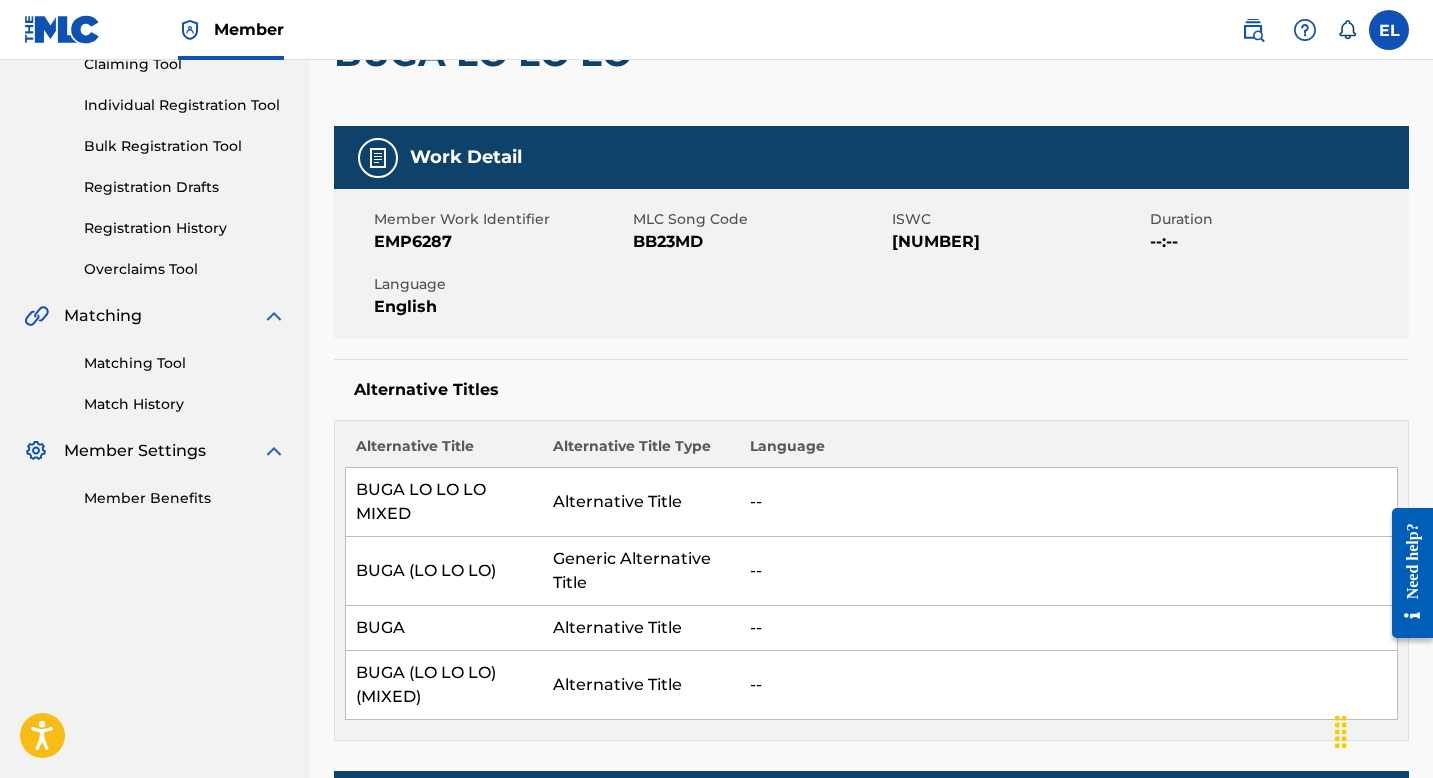 scroll, scrollTop: 0, scrollLeft: 0, axis: both 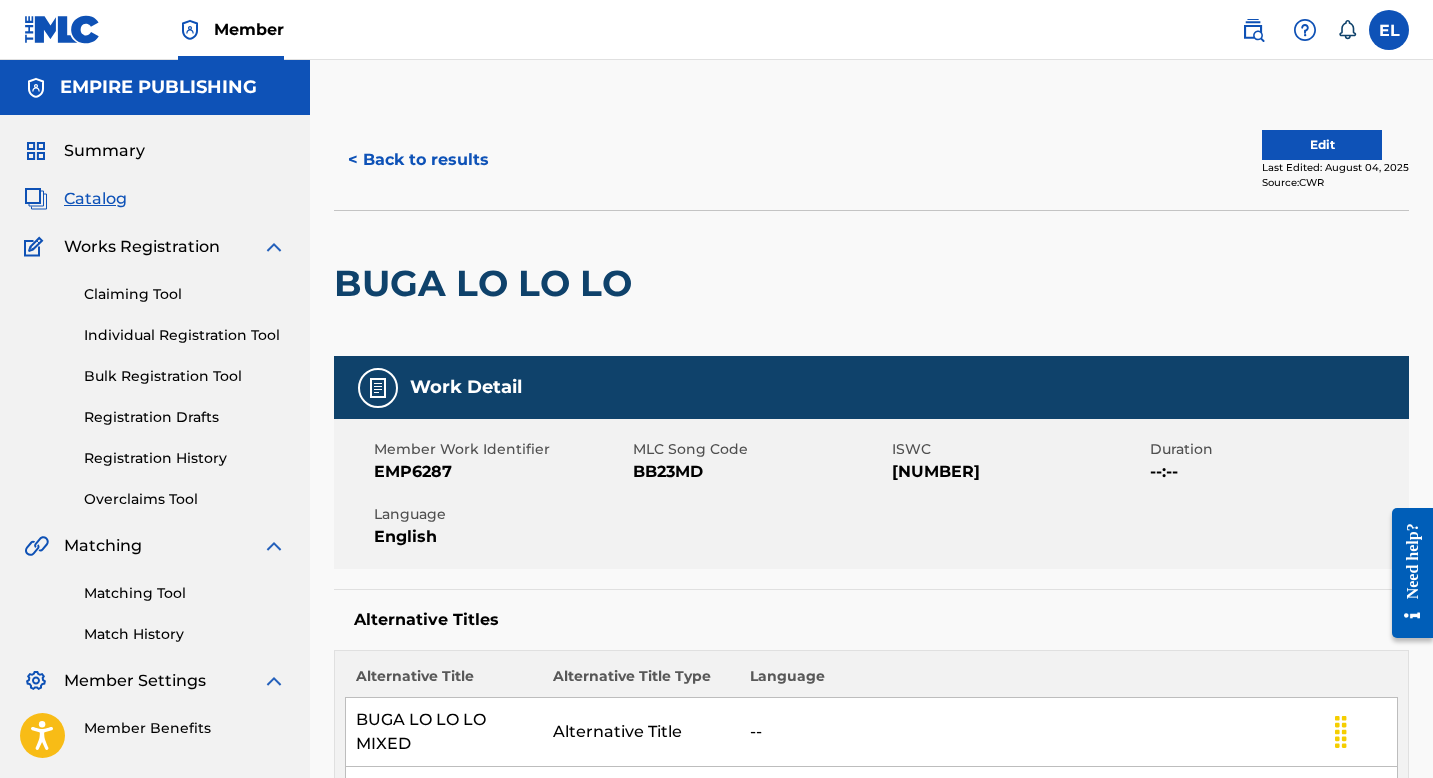 click on "Edit" at bounding box center [1322, 145] 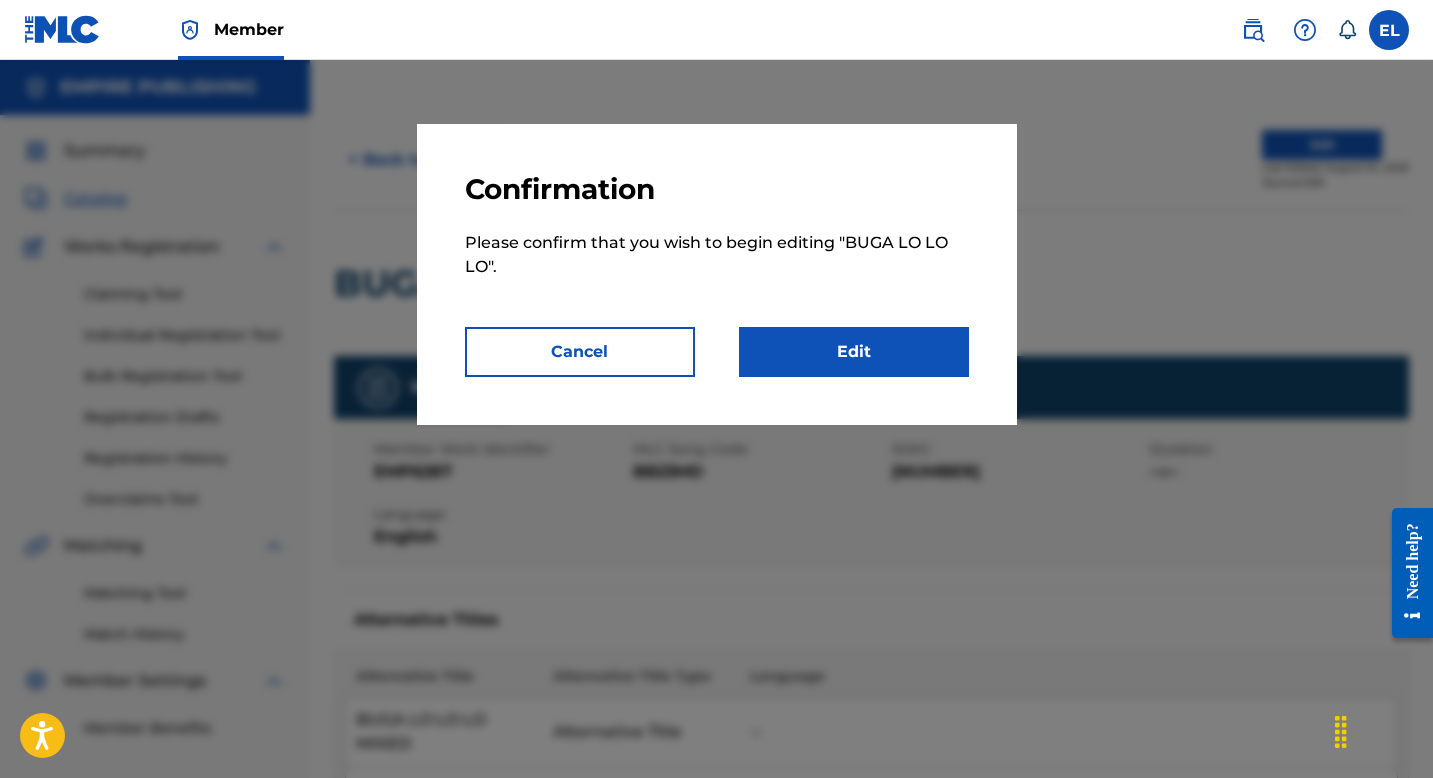 click on "Edit" at bounding box center (854, 352) 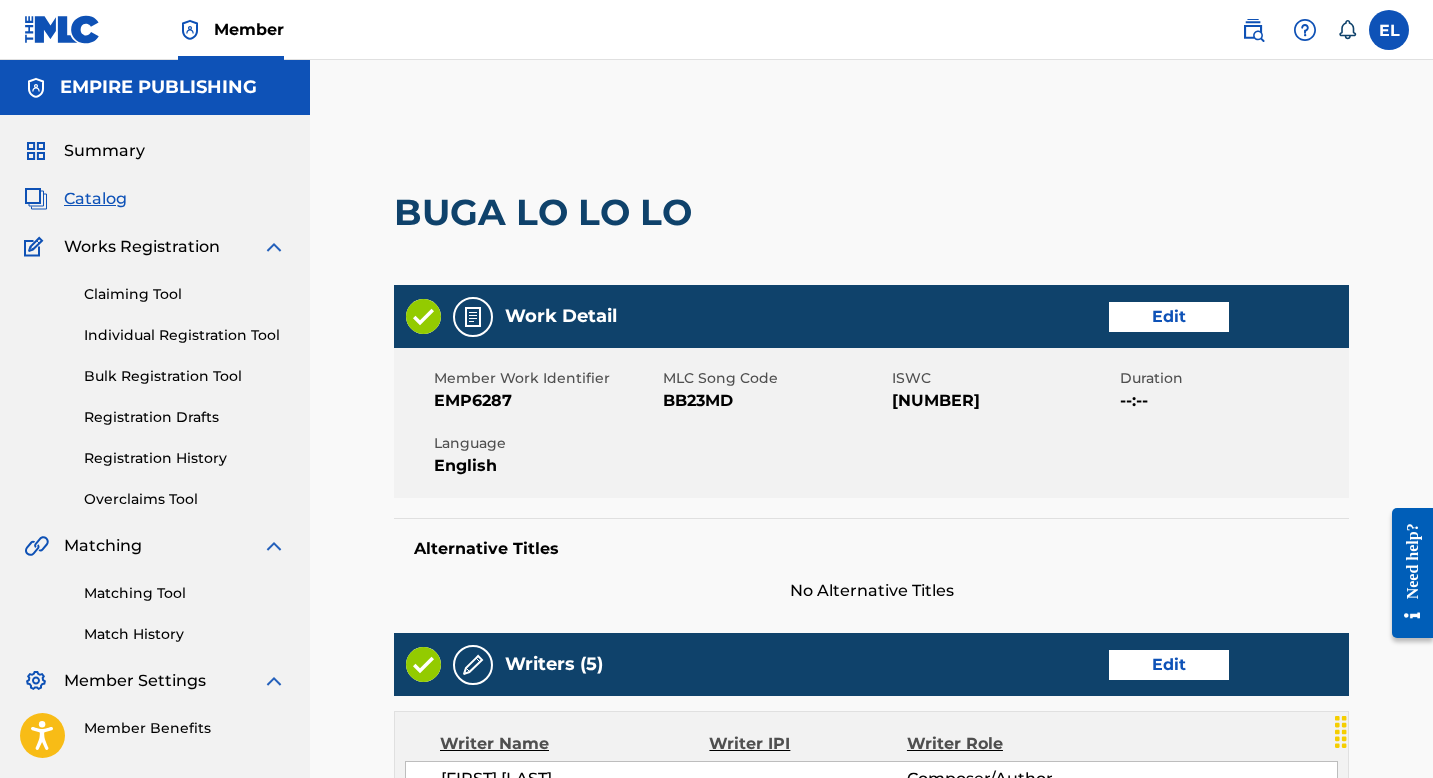 click on "Edit" at bounding box center (1169, 317) 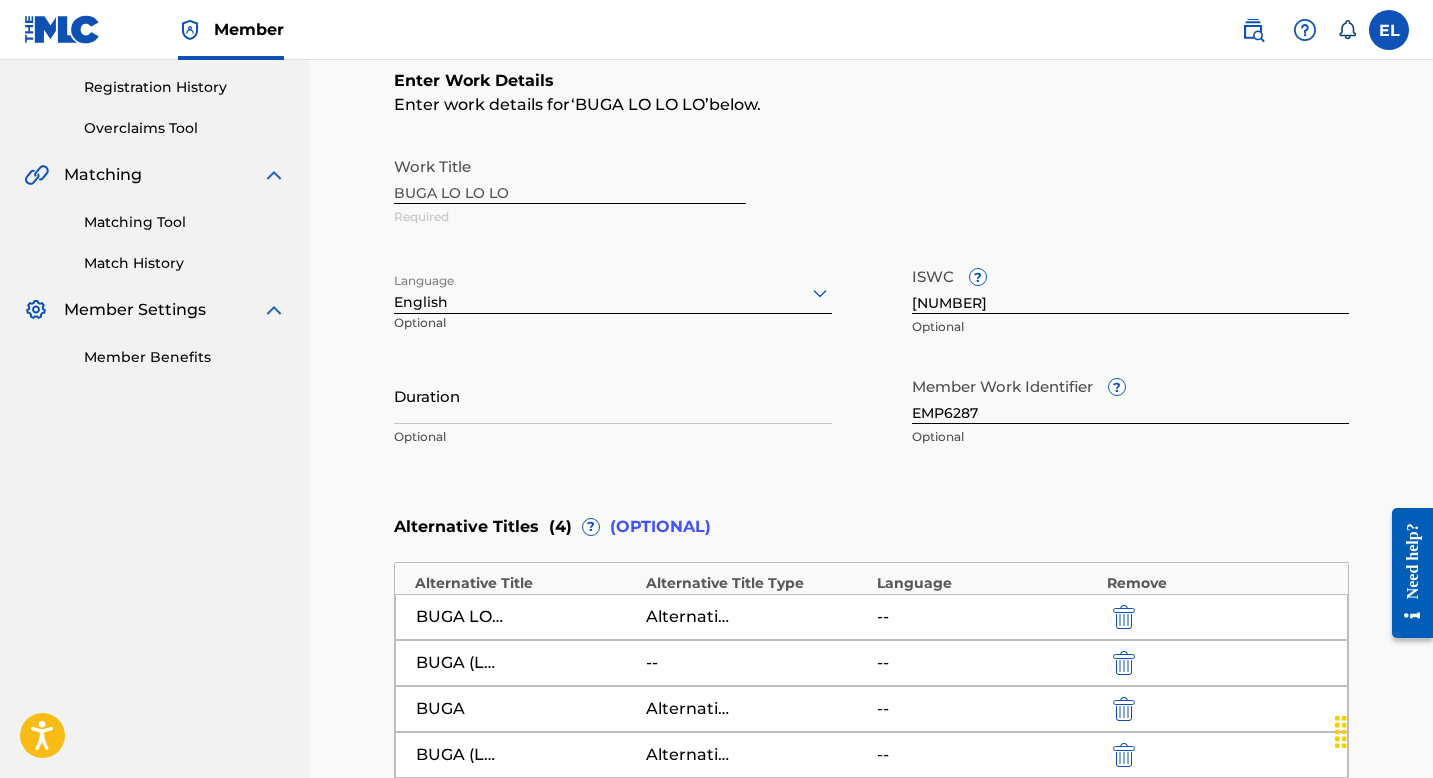scroll, scrollTop: 378, scrollLeft: 0, axis: vertical 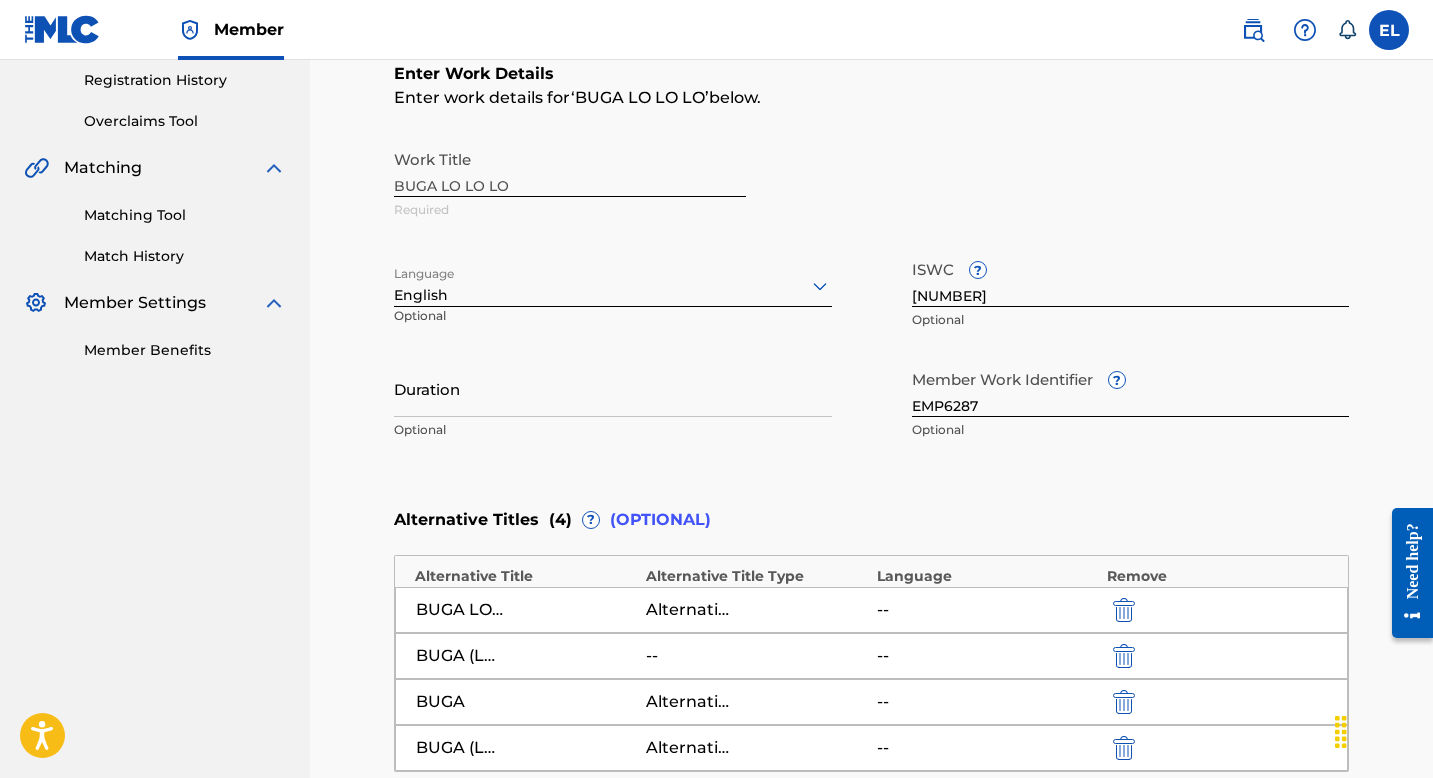 click on "Duration" at bounding box center [613, 388] 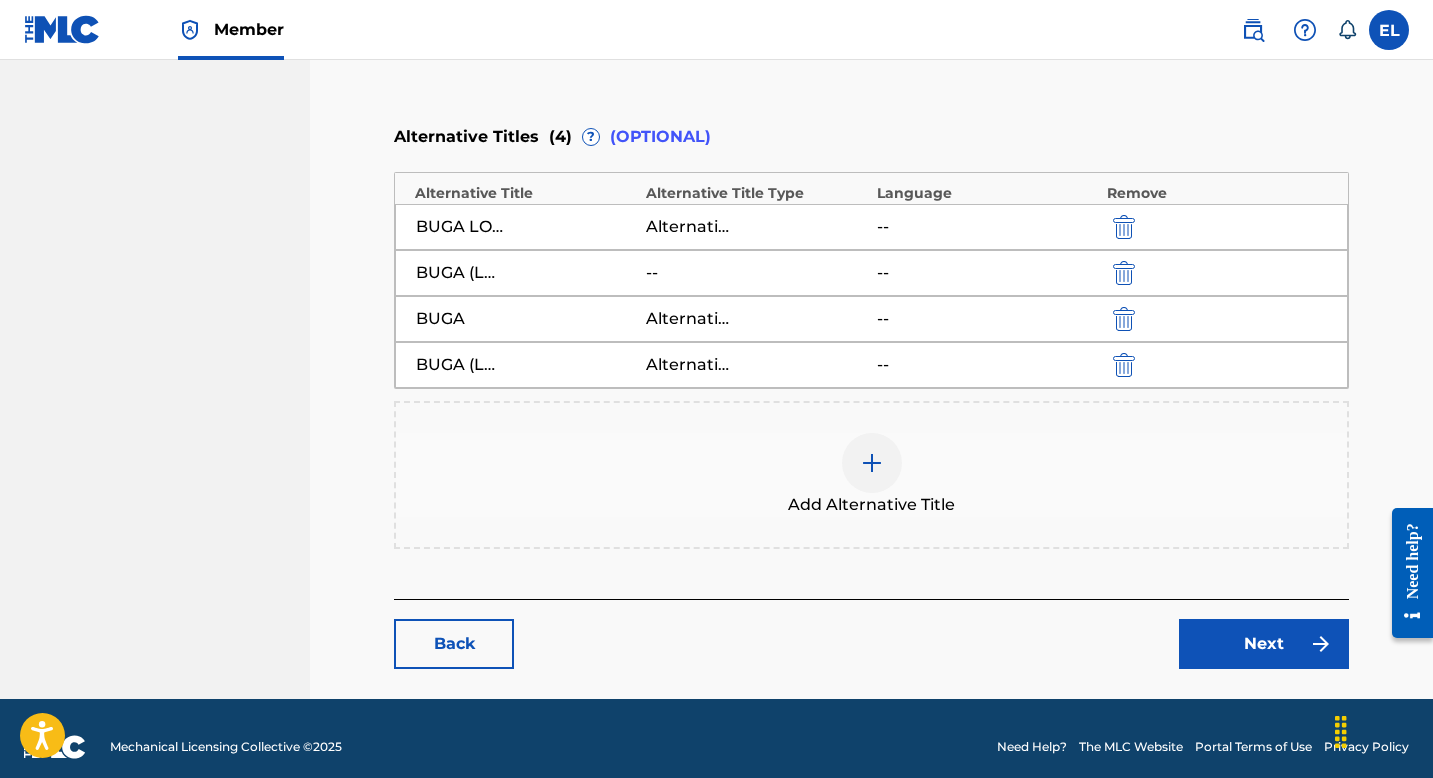 scroll, scrollTop: 778, scrollLeft: 0, axis: vertical 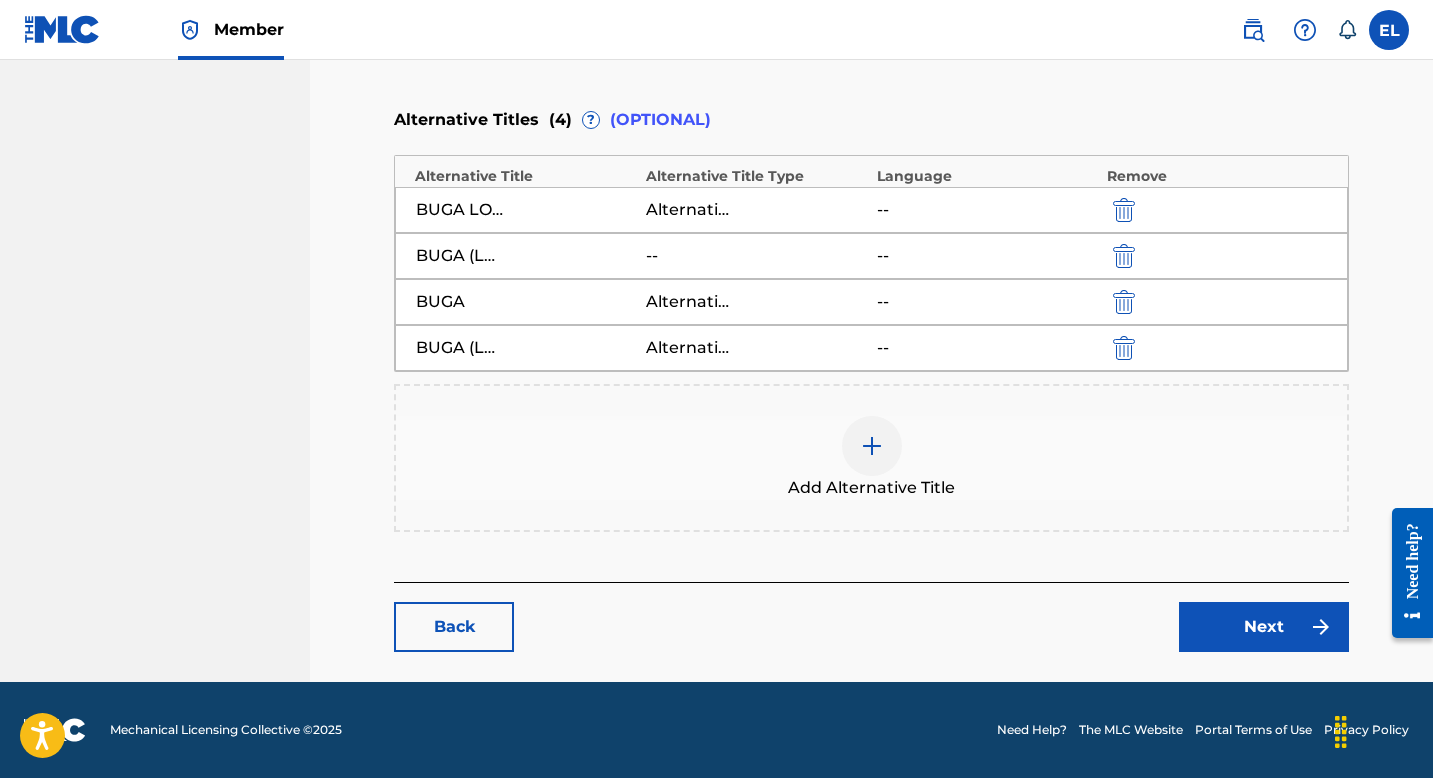 type on "03:03" 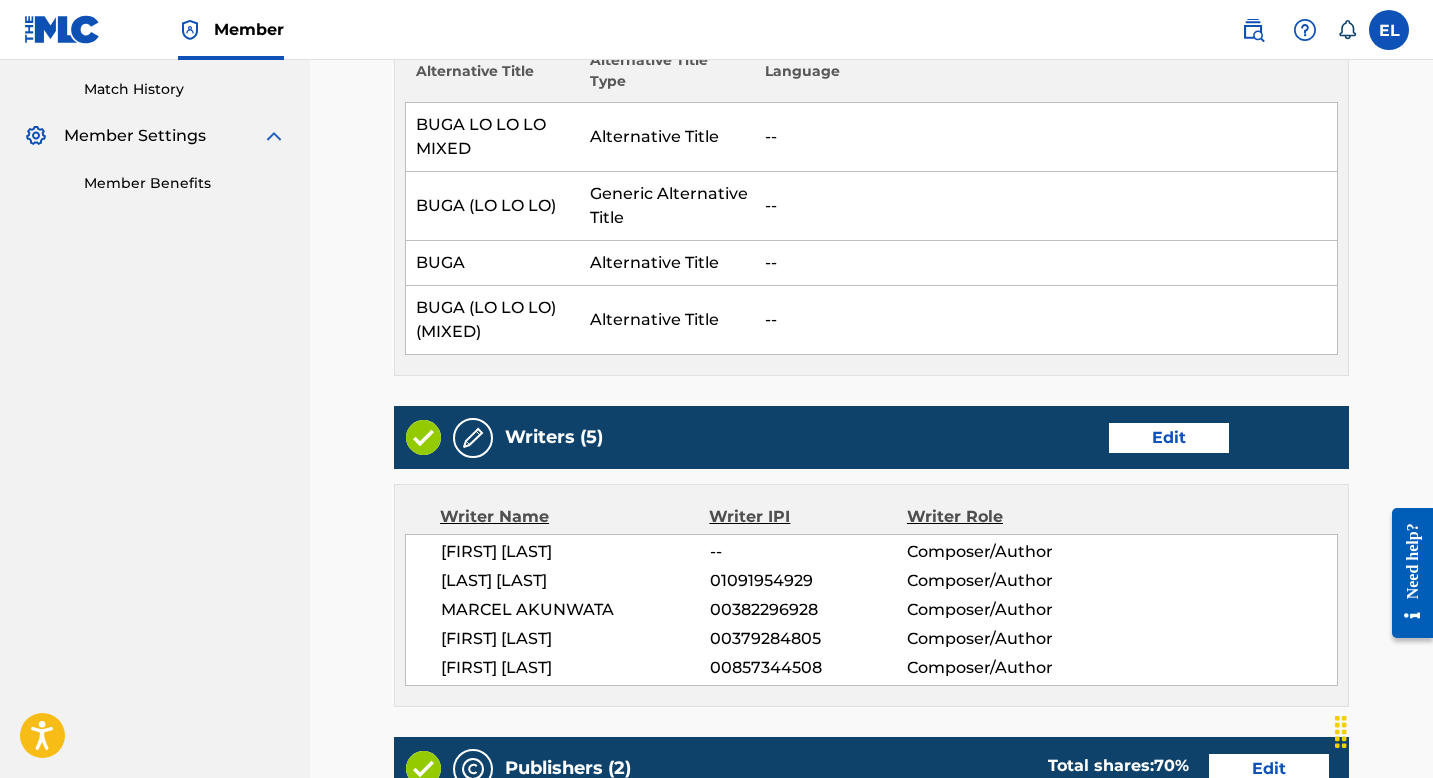 scroll, scrollTop: 606, scrollLeft: 0, axis: vertical 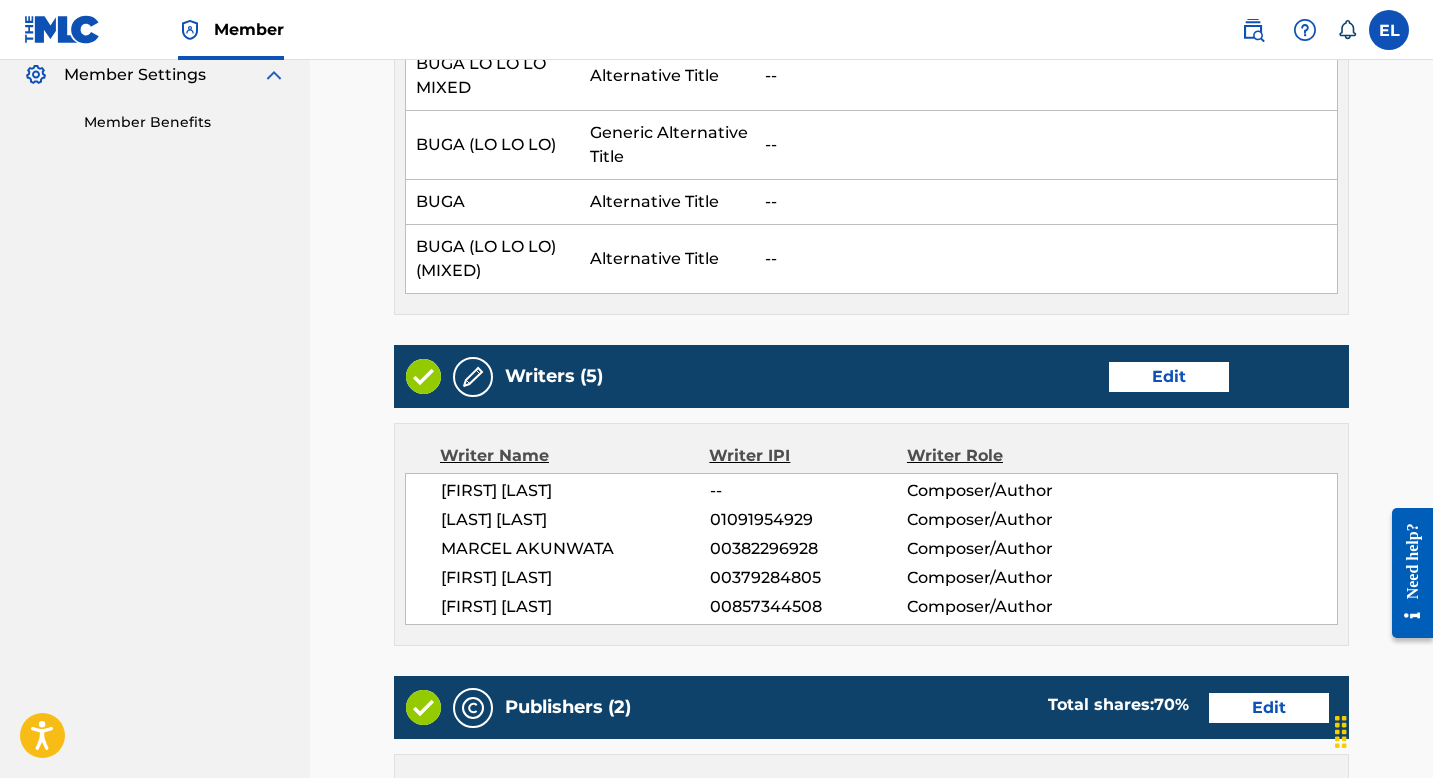 click on "Edit" at bounding box center [1169, 377] 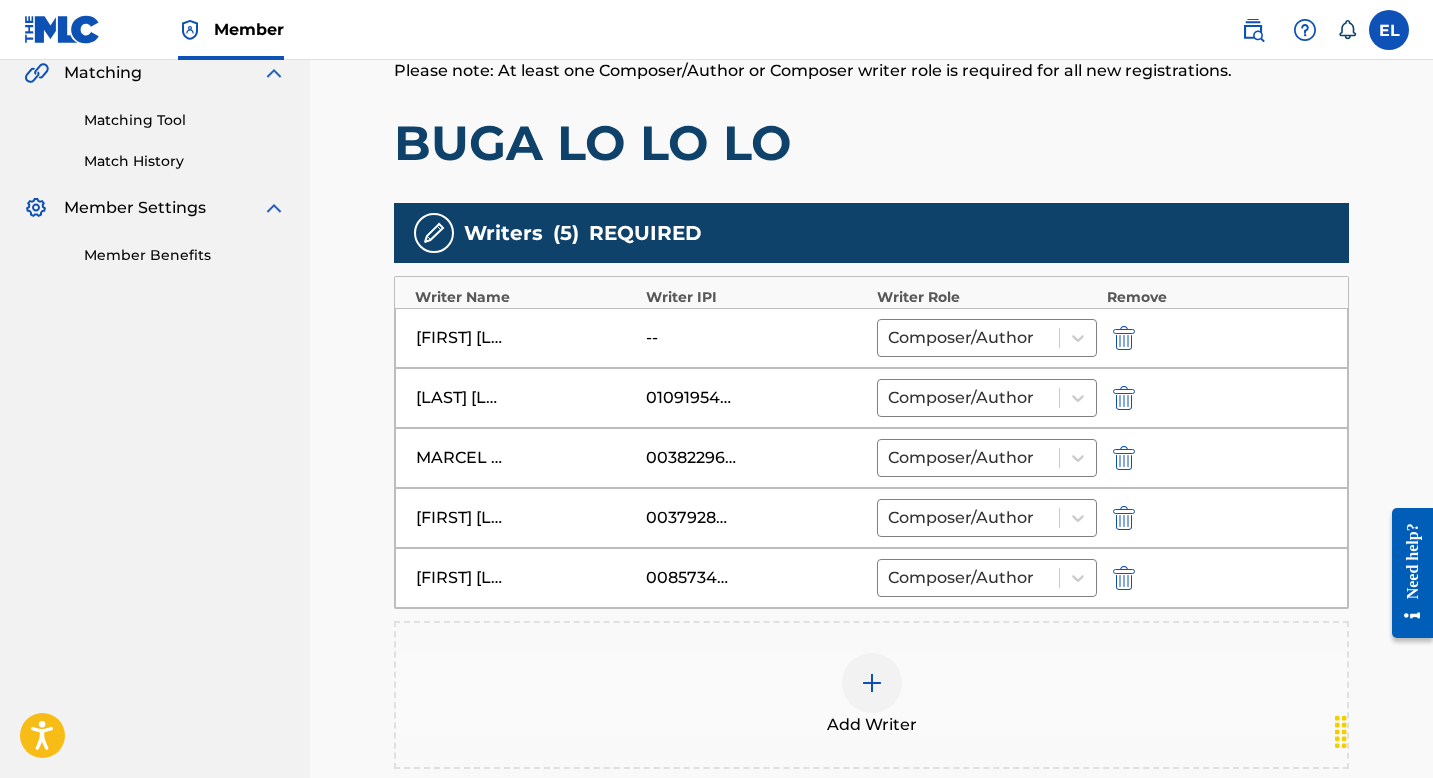 scroll, scrollTop: 657, scrollLeft: 0, axis: vertical 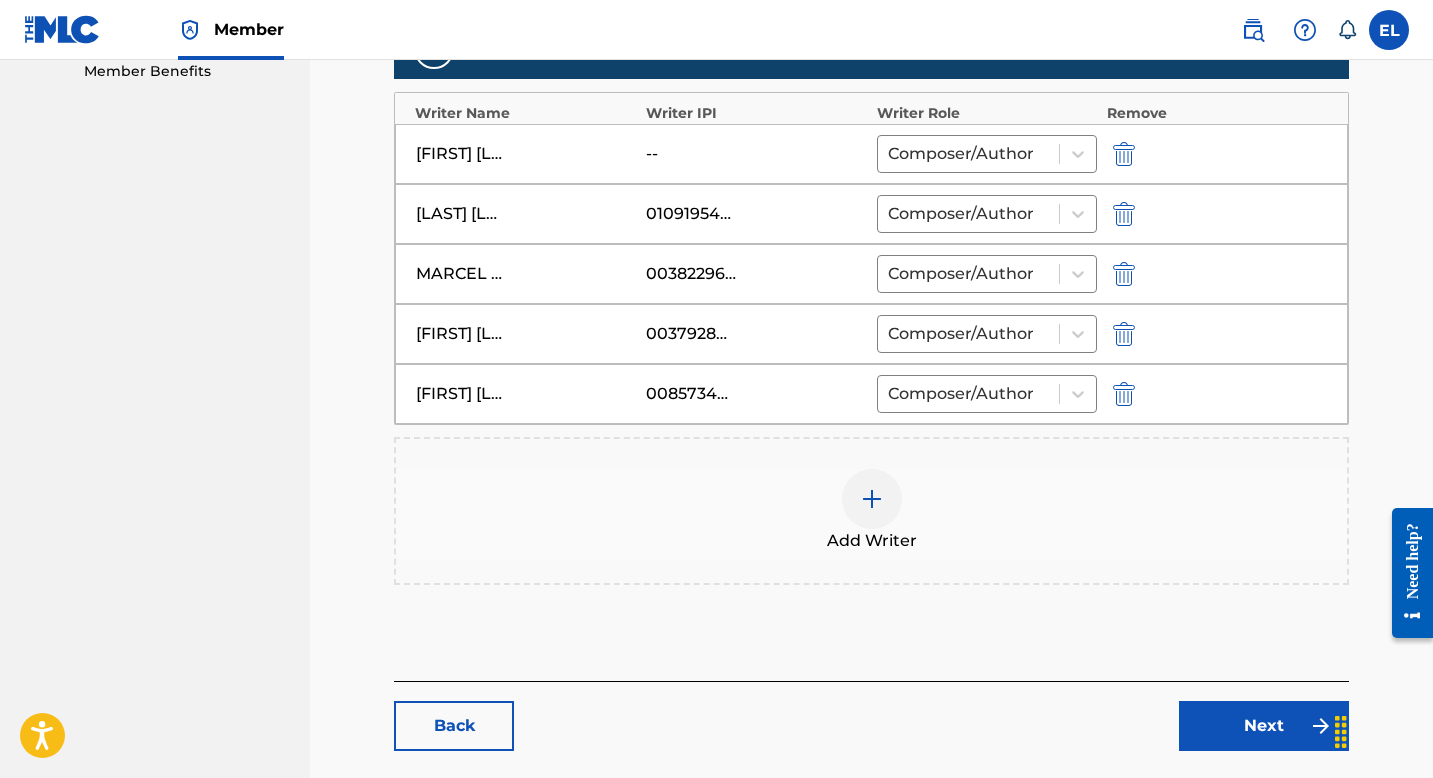 click at bounding box center (1124, 154) 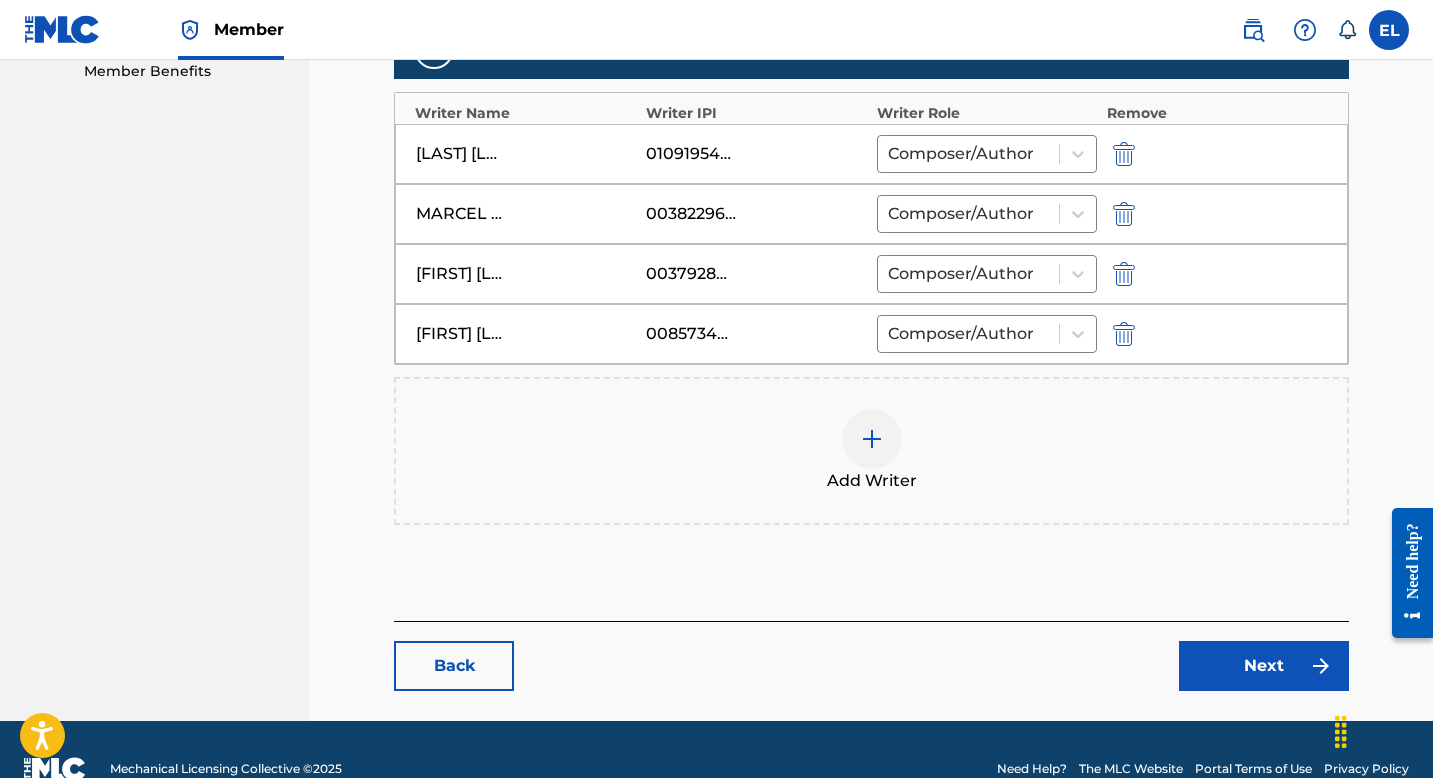 click at bounding box center [872, 439] 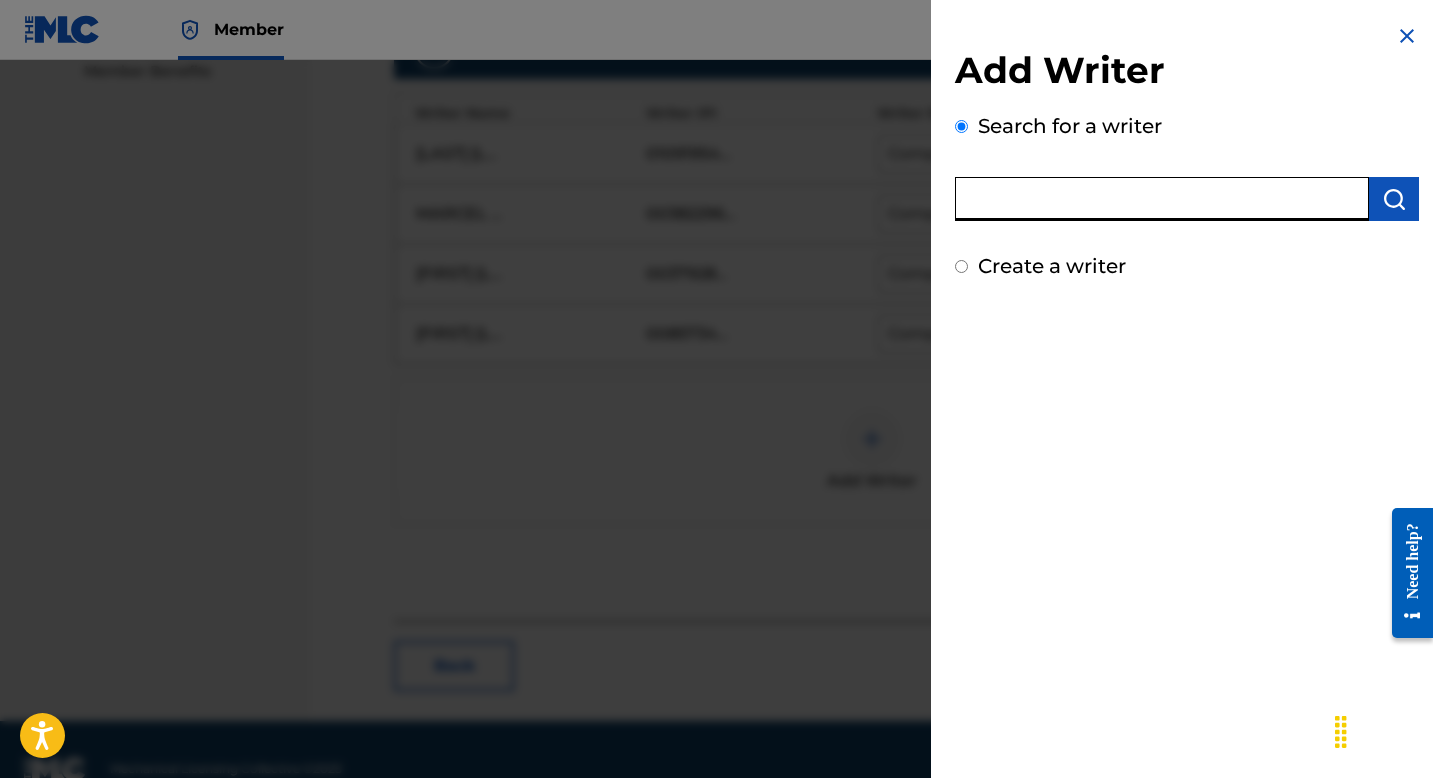 click at bounding box center (1162, 199) 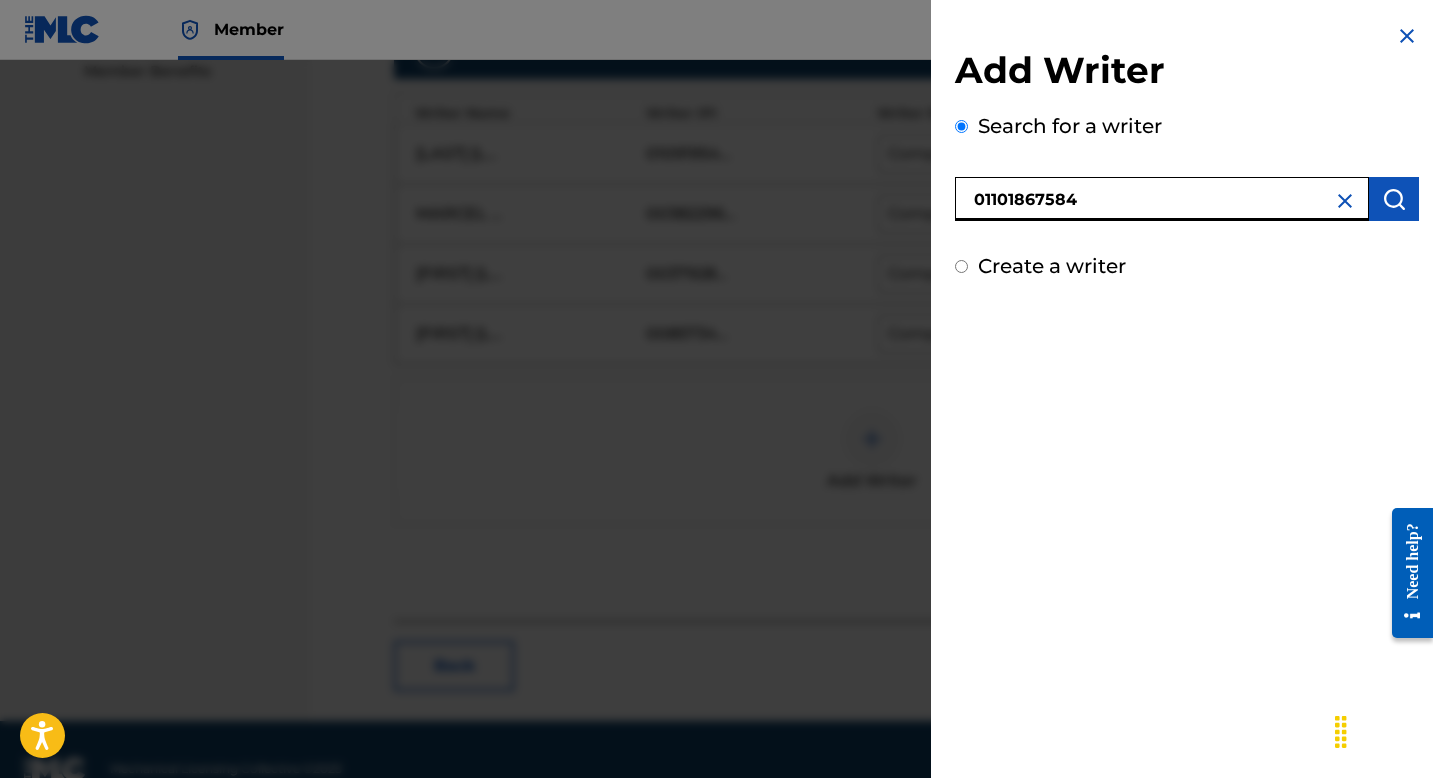 type on "01101867584" 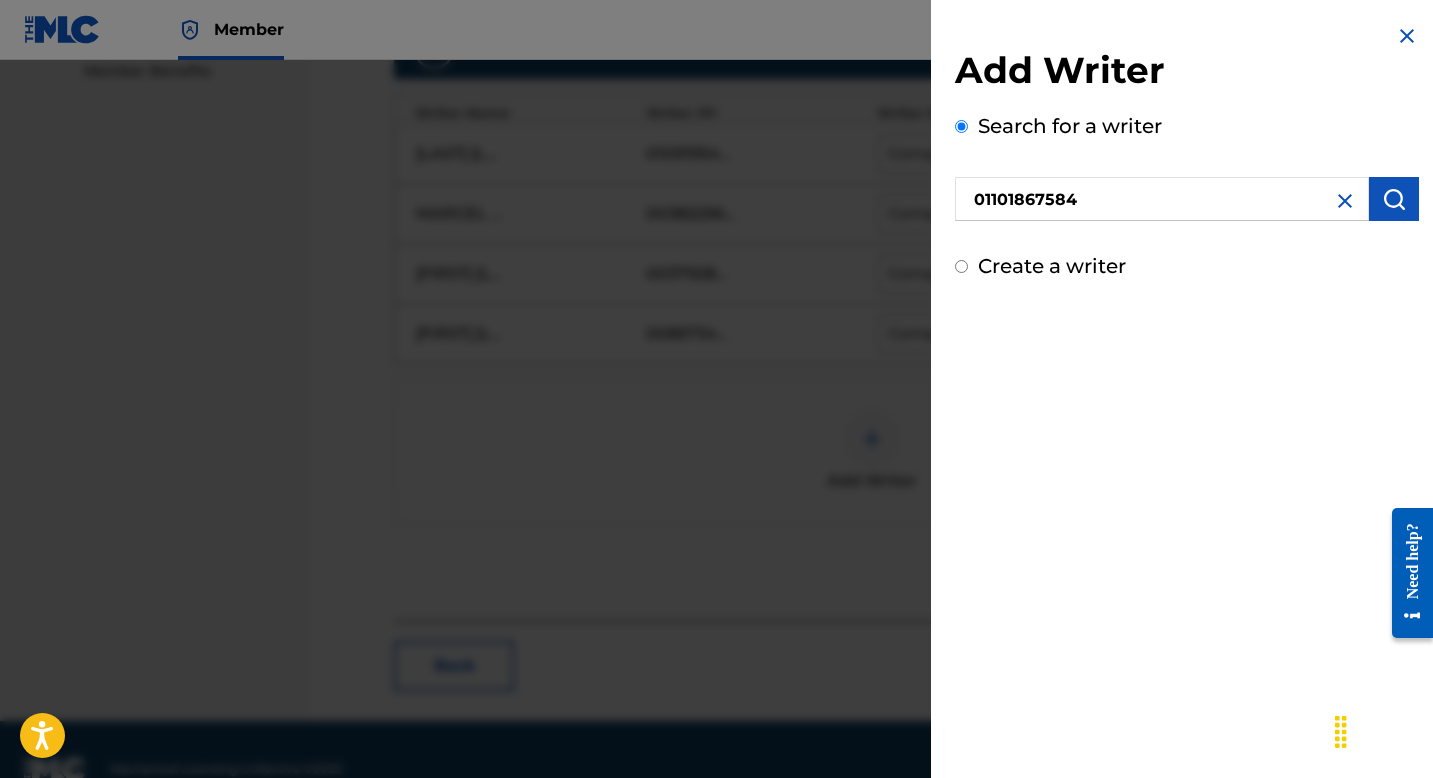 click at bounding box center [1394, 199] 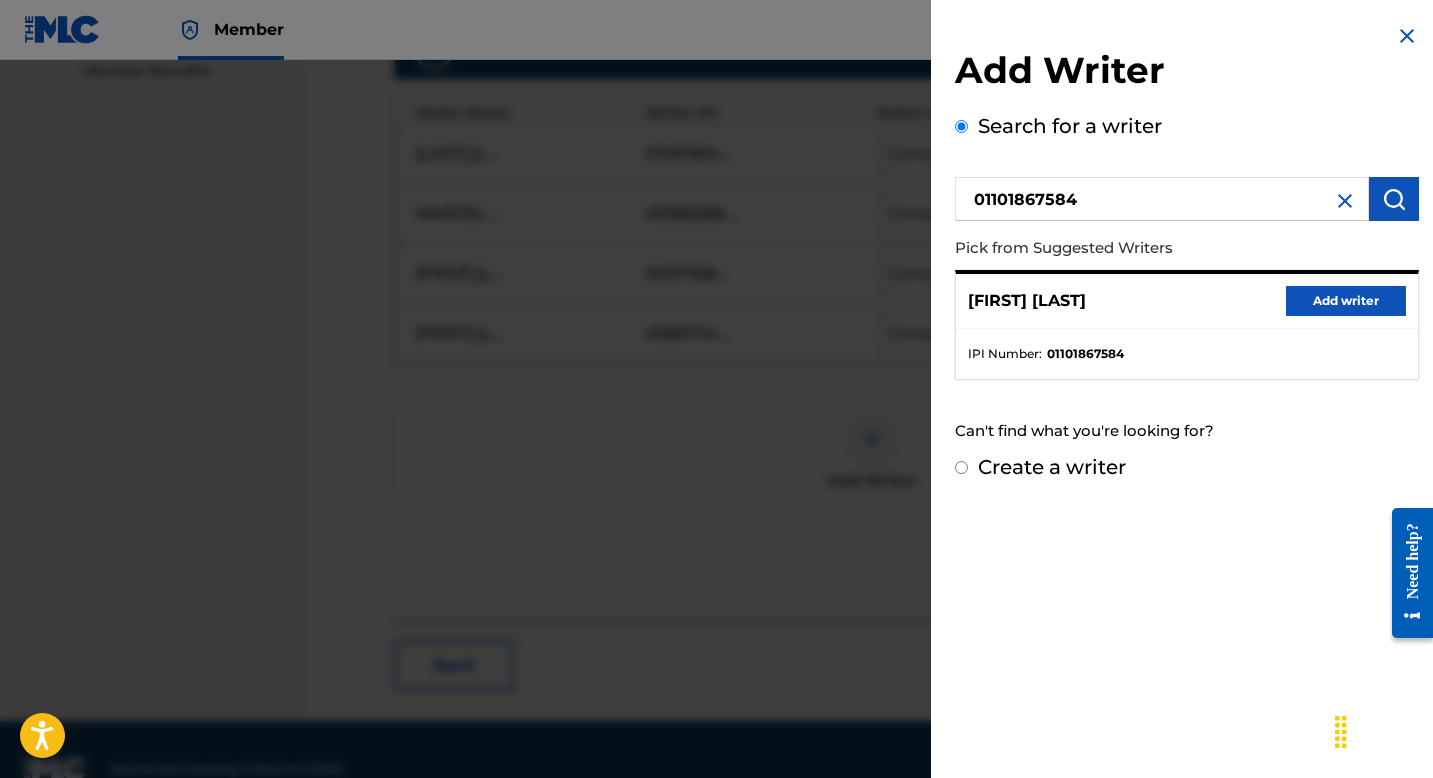 click on "Add writer" at bounding box center (1346, 301) 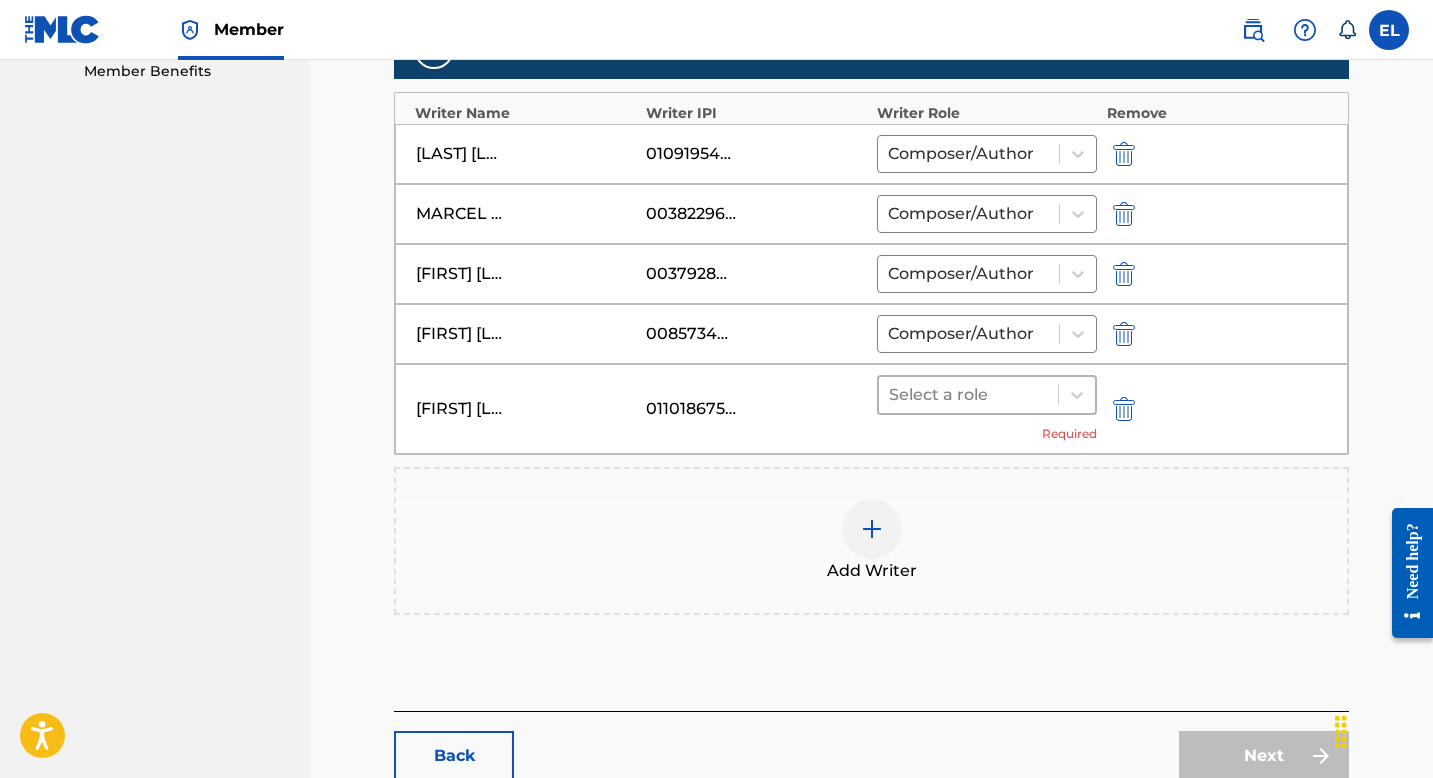 click at bounding box center (968, 395) 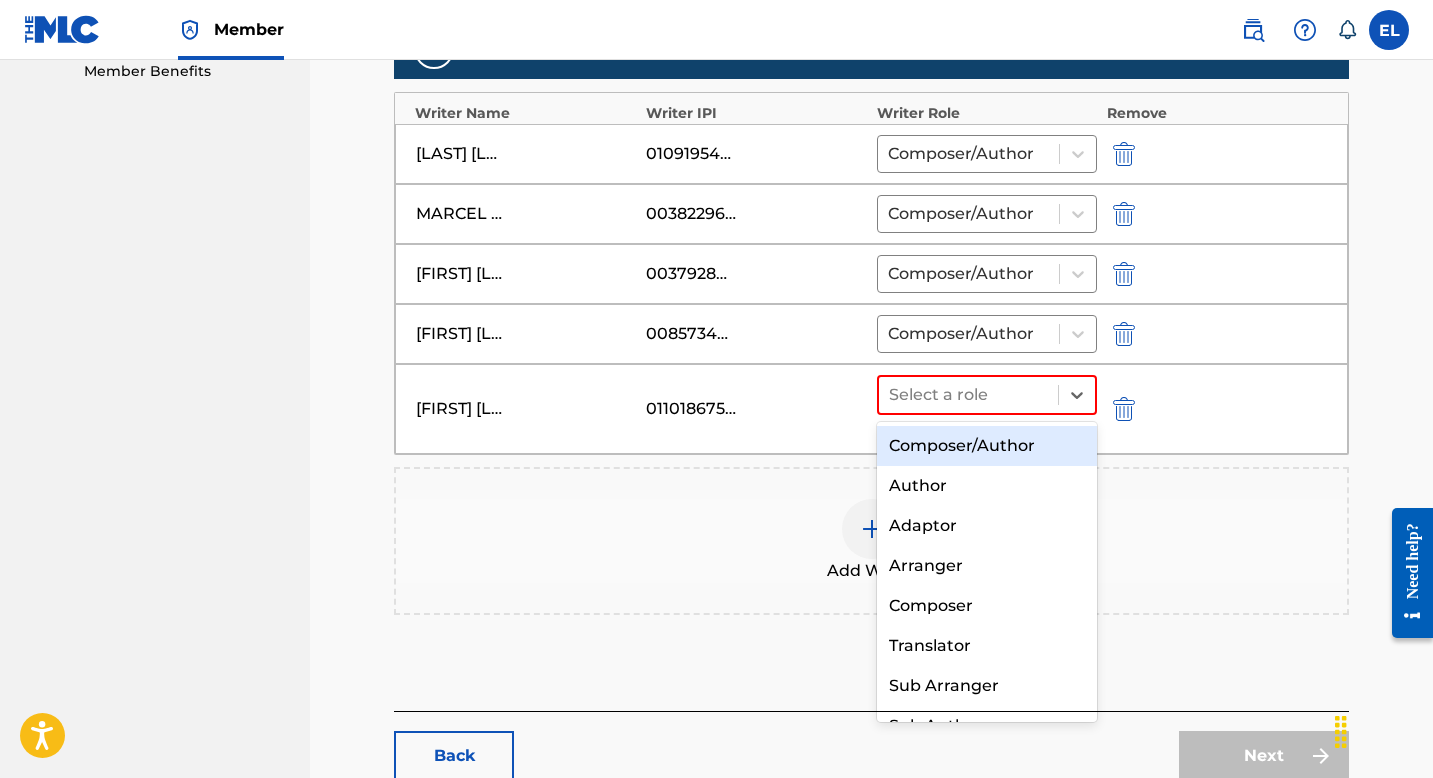 click on "Composer/Author" at bounding box center [987, 446] 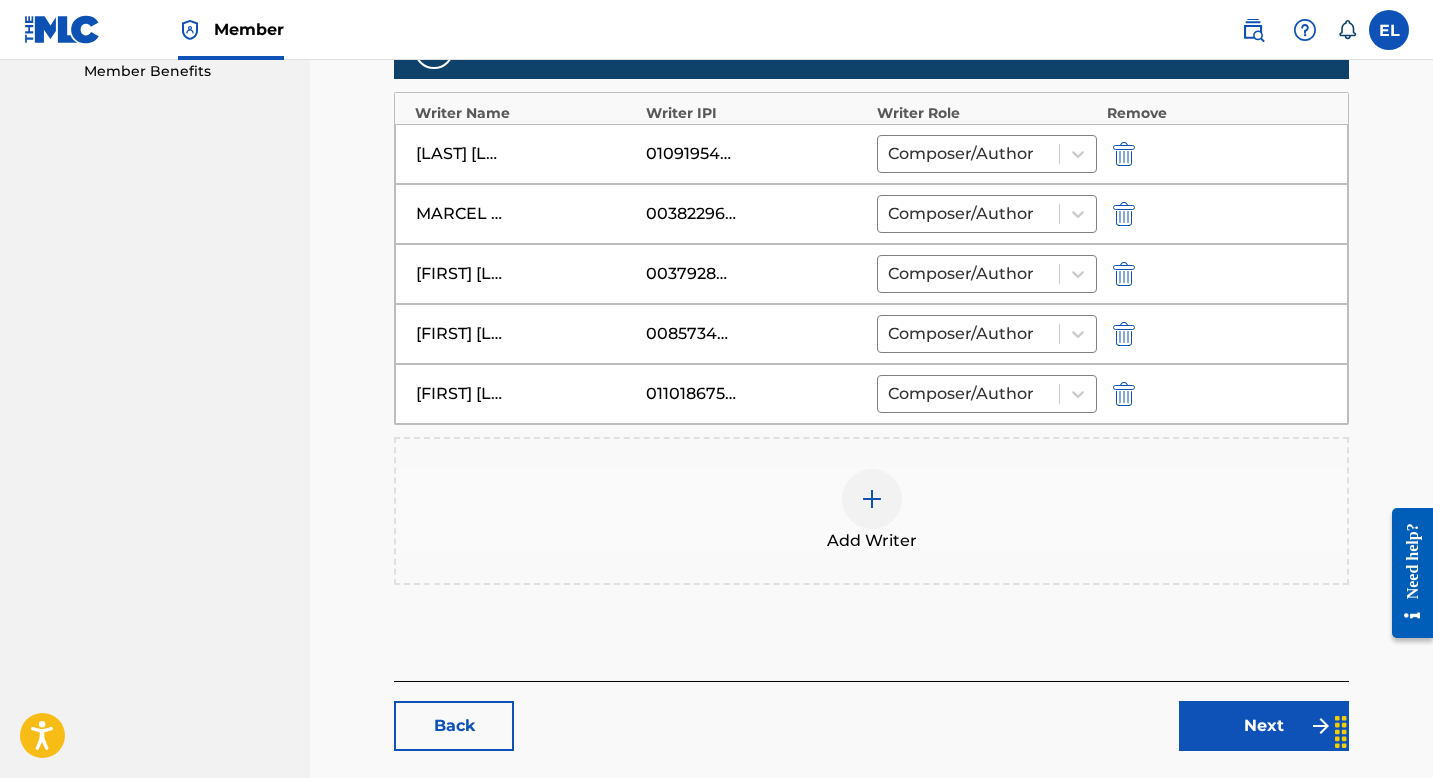 click on "Next" at bounding box center (1264, 726) 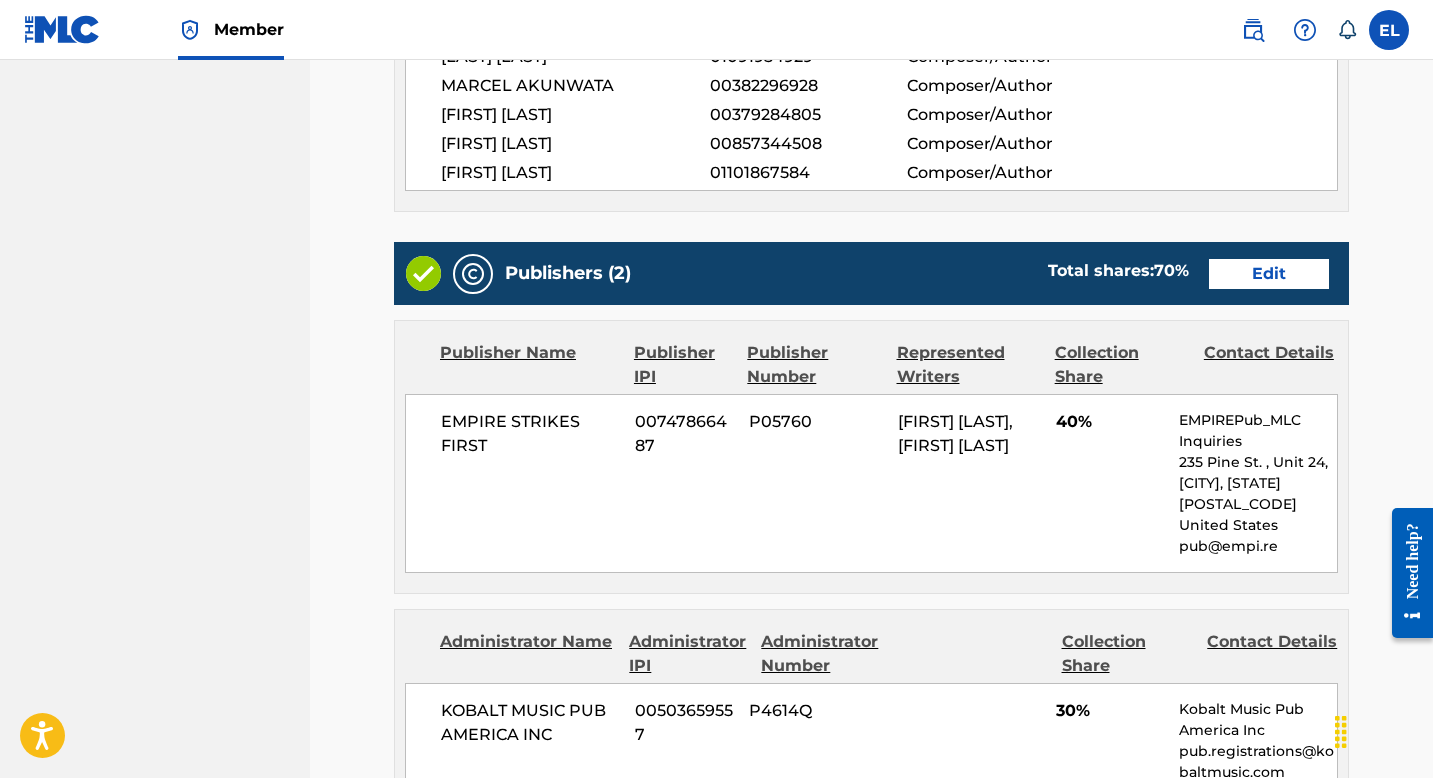 scroll, scrollTop: 1055, scrollLeft: 0, axis: vertical 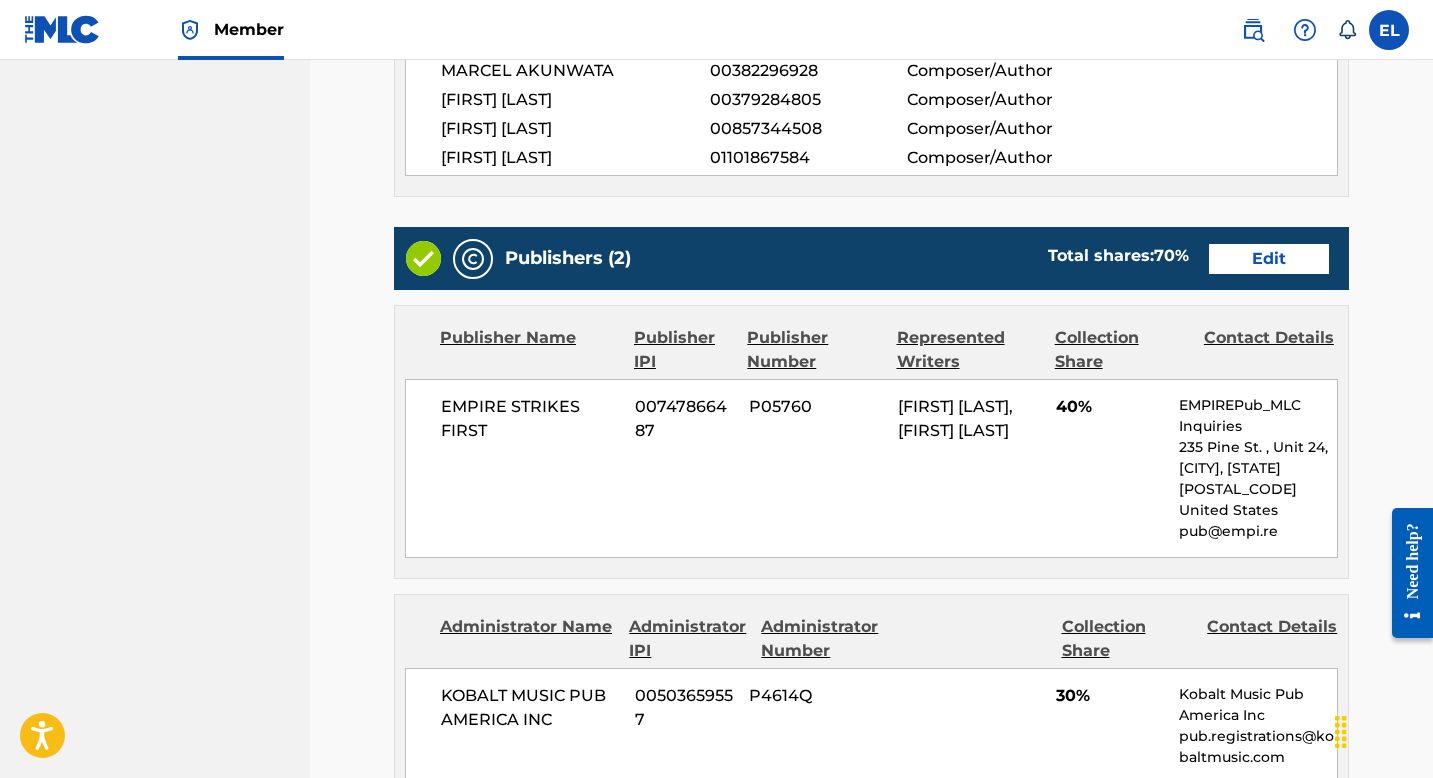 click on "Edit" at bounding box center (1269, 259) 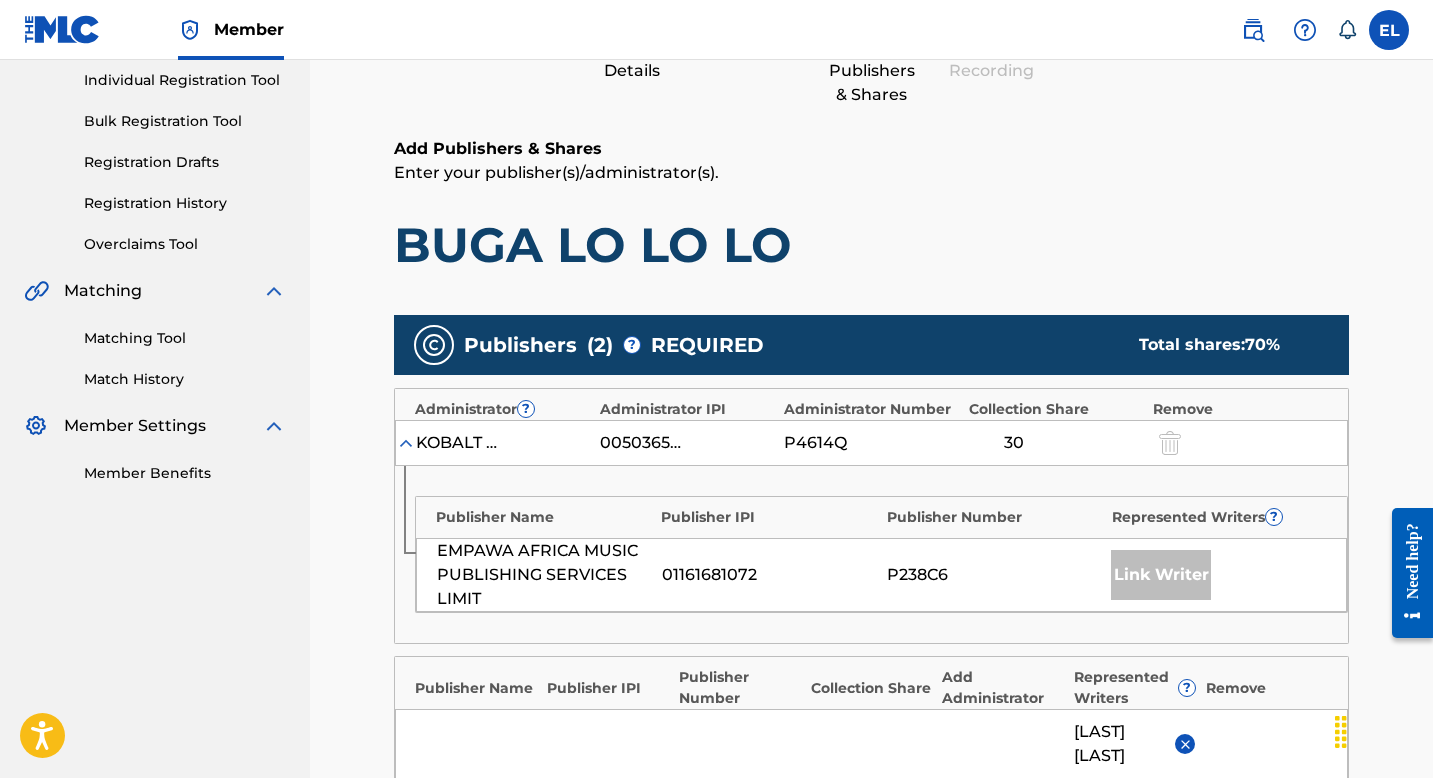 scroll, scrollTop: 399, scrollLeft: 0, axis: vertical 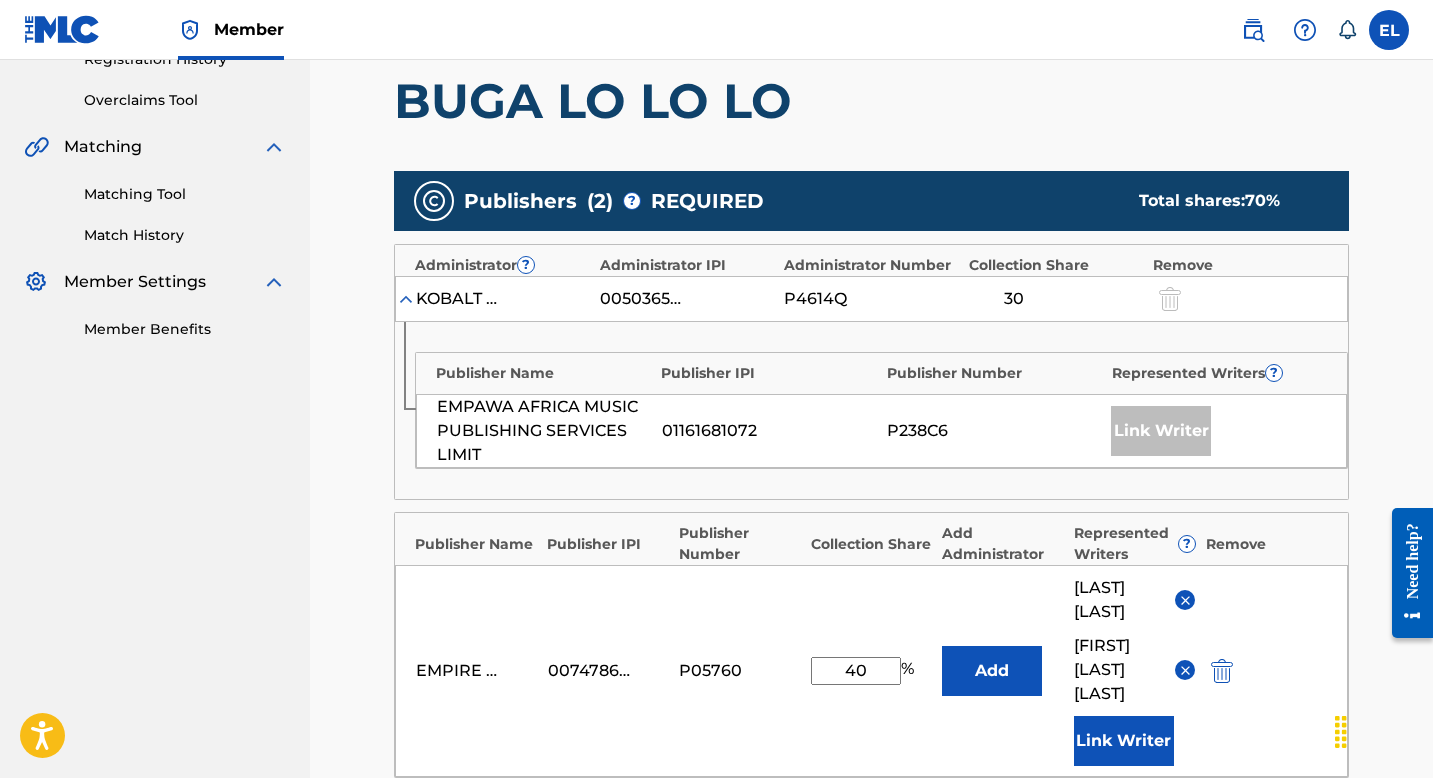 click on "40" at bounding box center (856, 671) 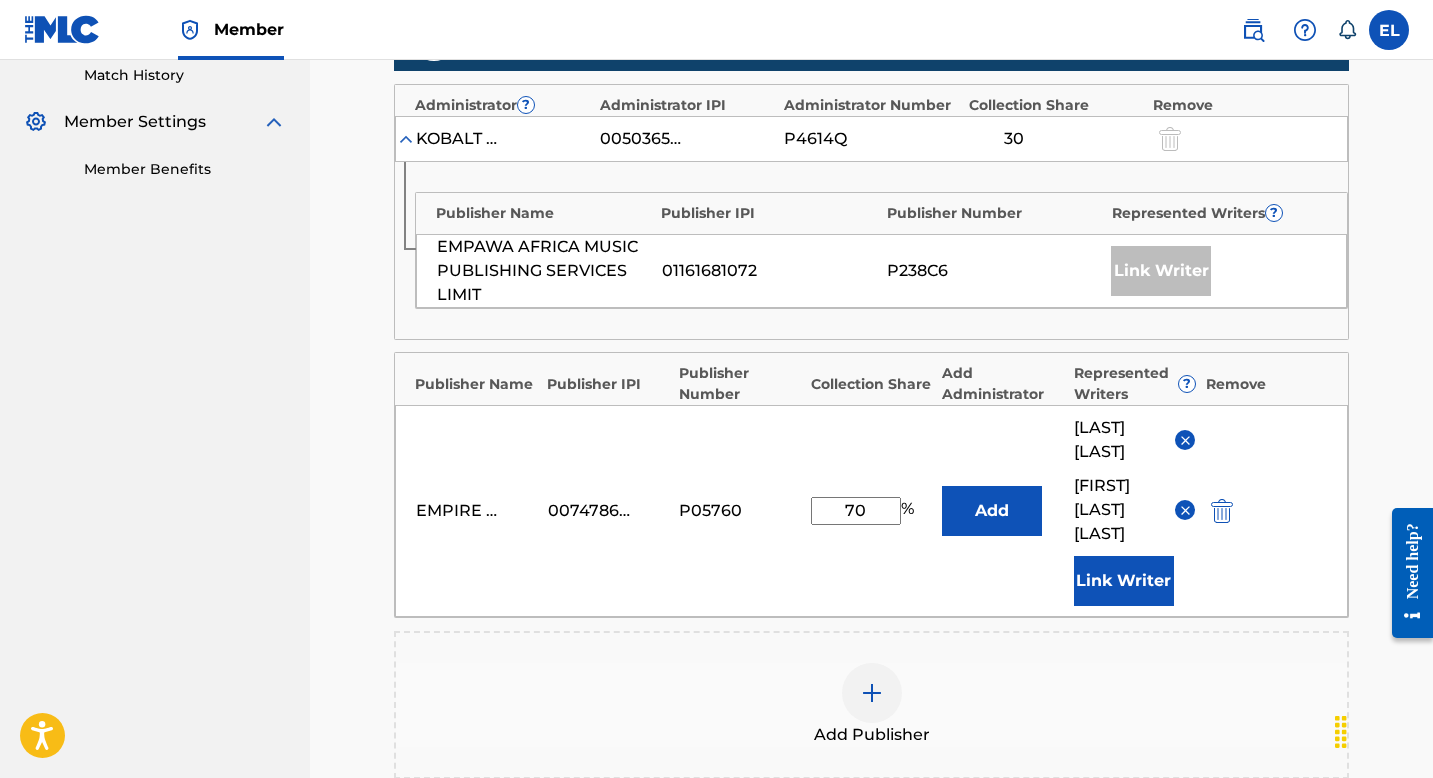 scroll, scrollTop: 797, scrollLeft: 0, axis: vertical 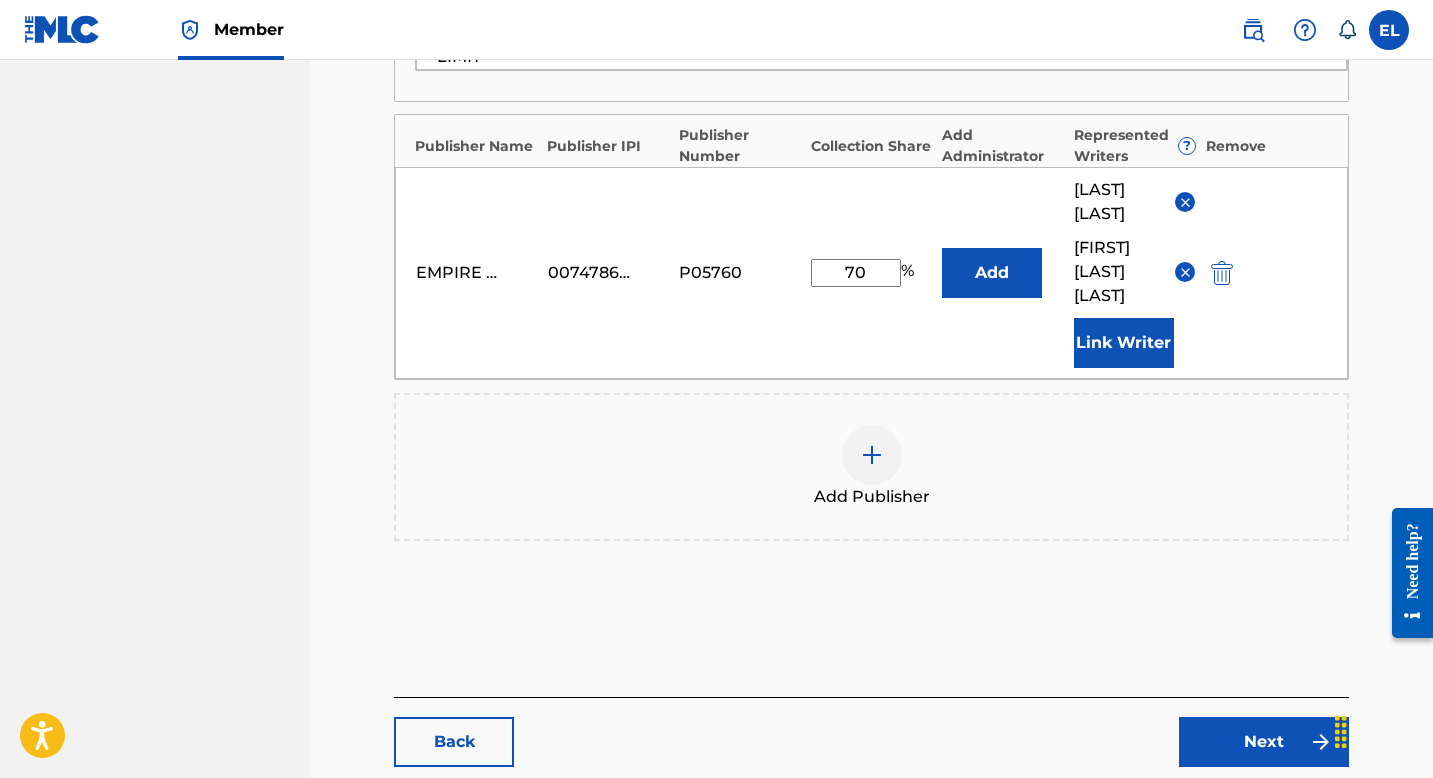 type on "70" 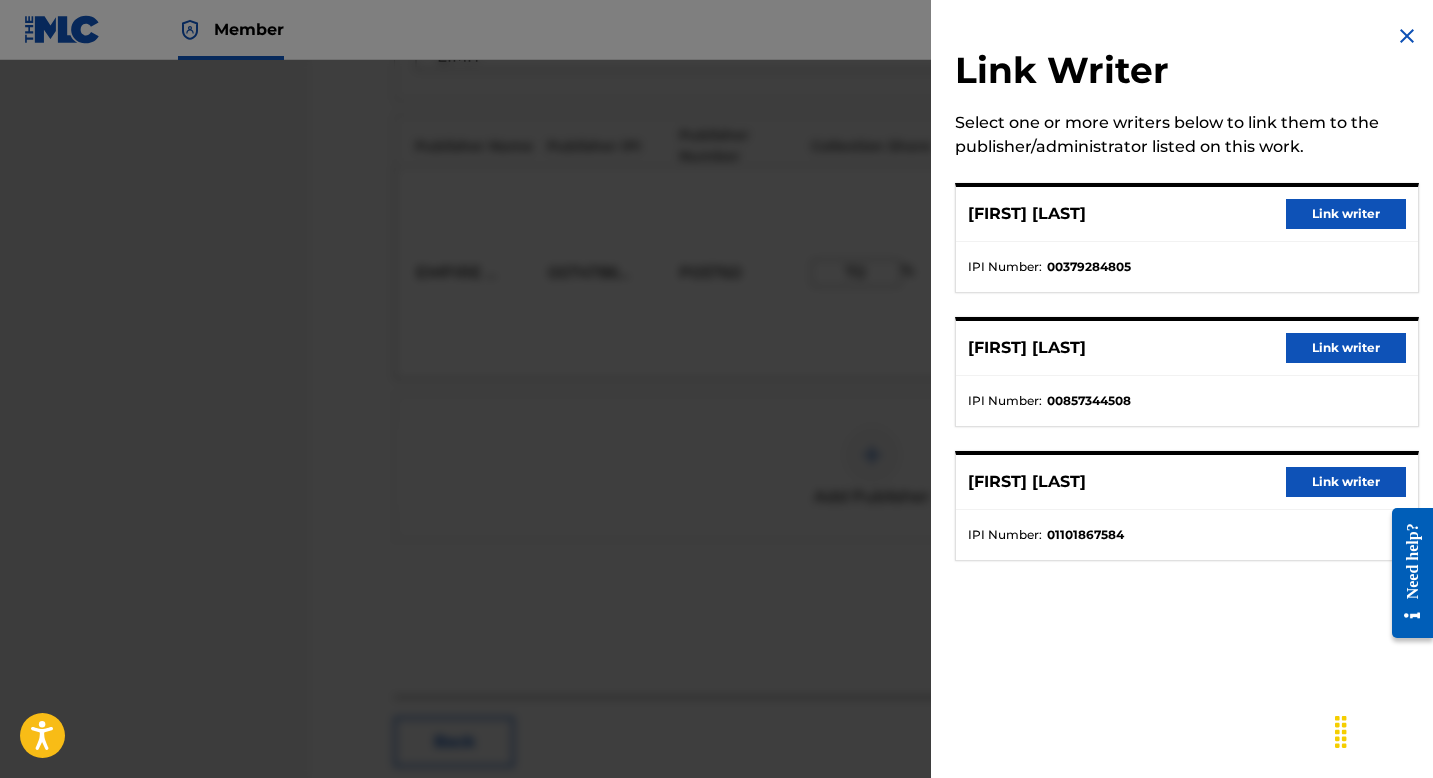 drag, startPoint x: 1328, startPoint y: 363, endPoint x: 1339, endPoint y: 396, distance: 34.785053 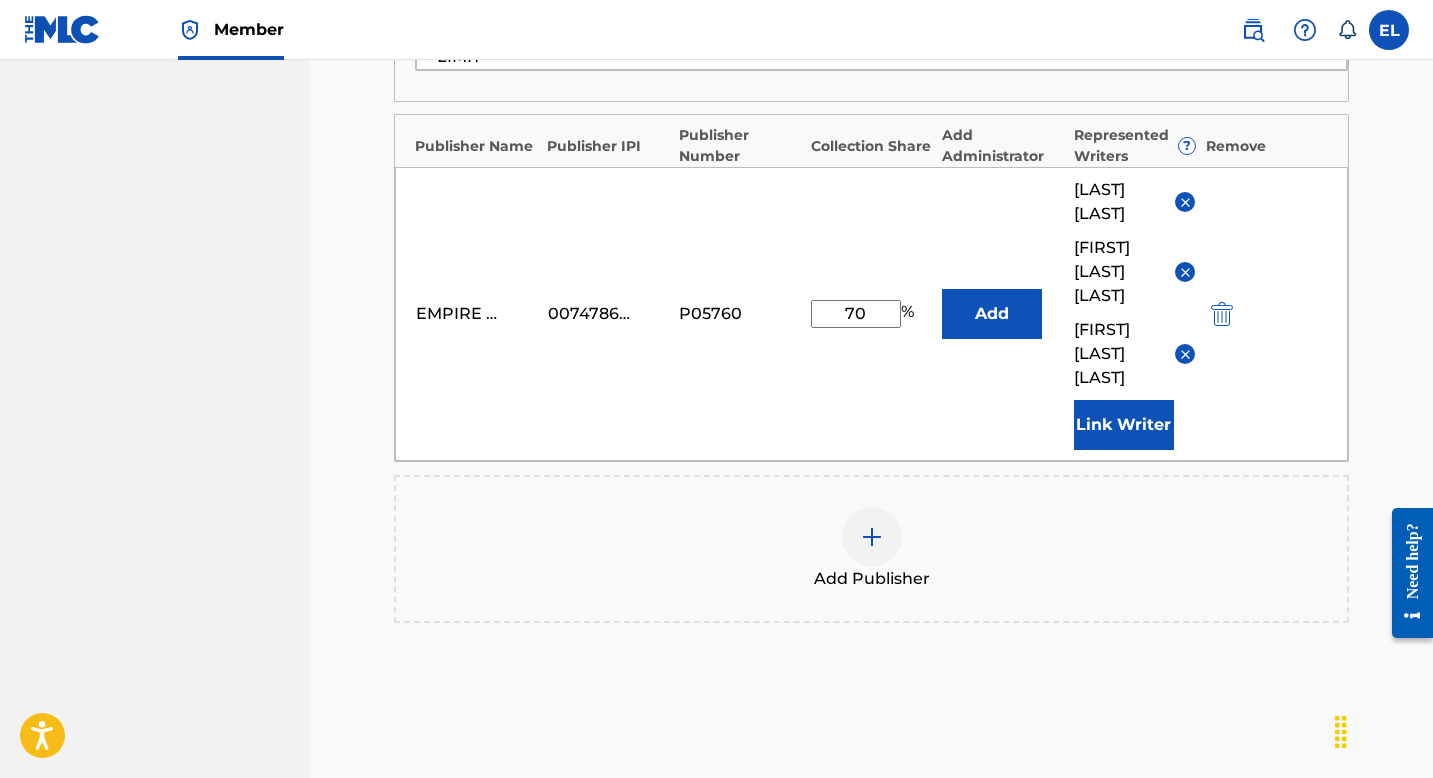 click at bounding box center (1185, 354) 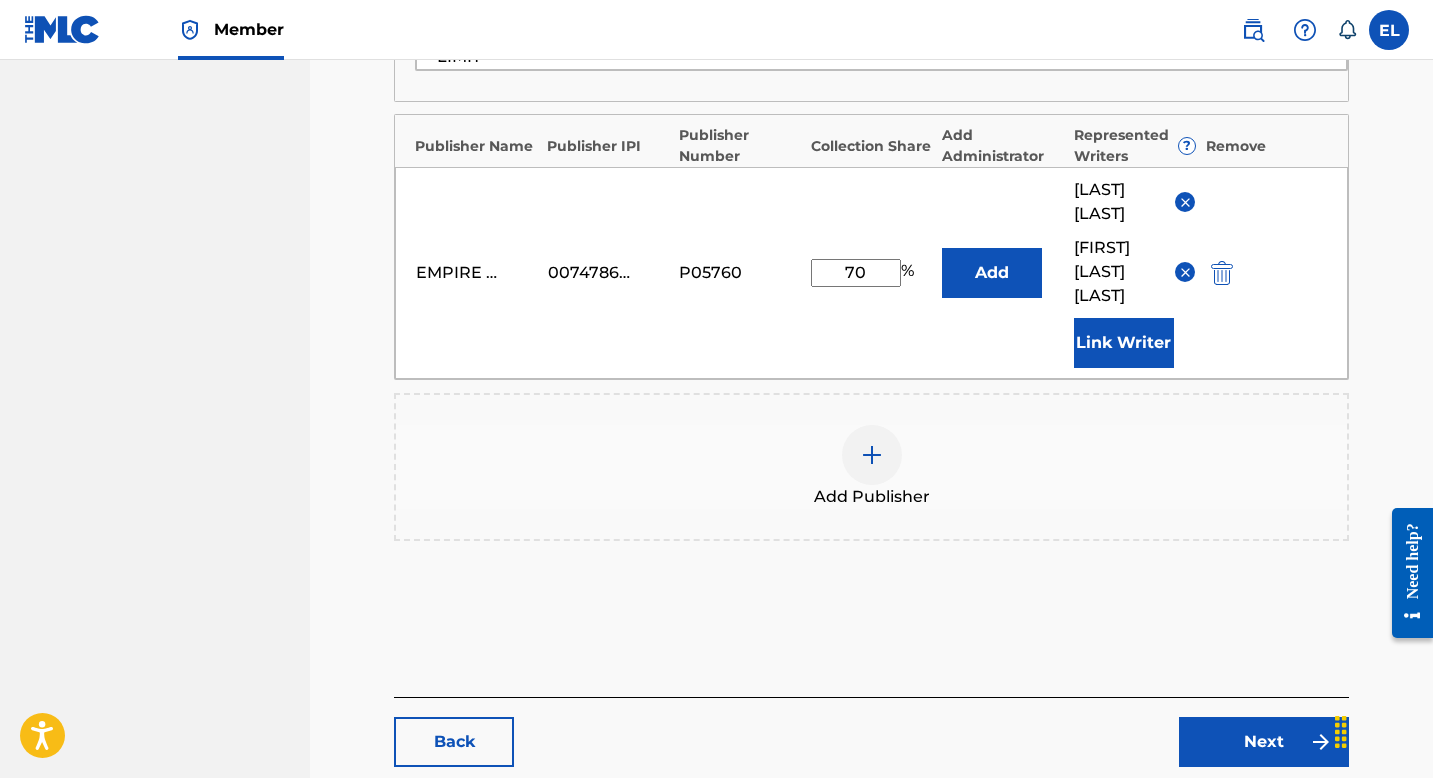 click at bounding box center [1185, 272] 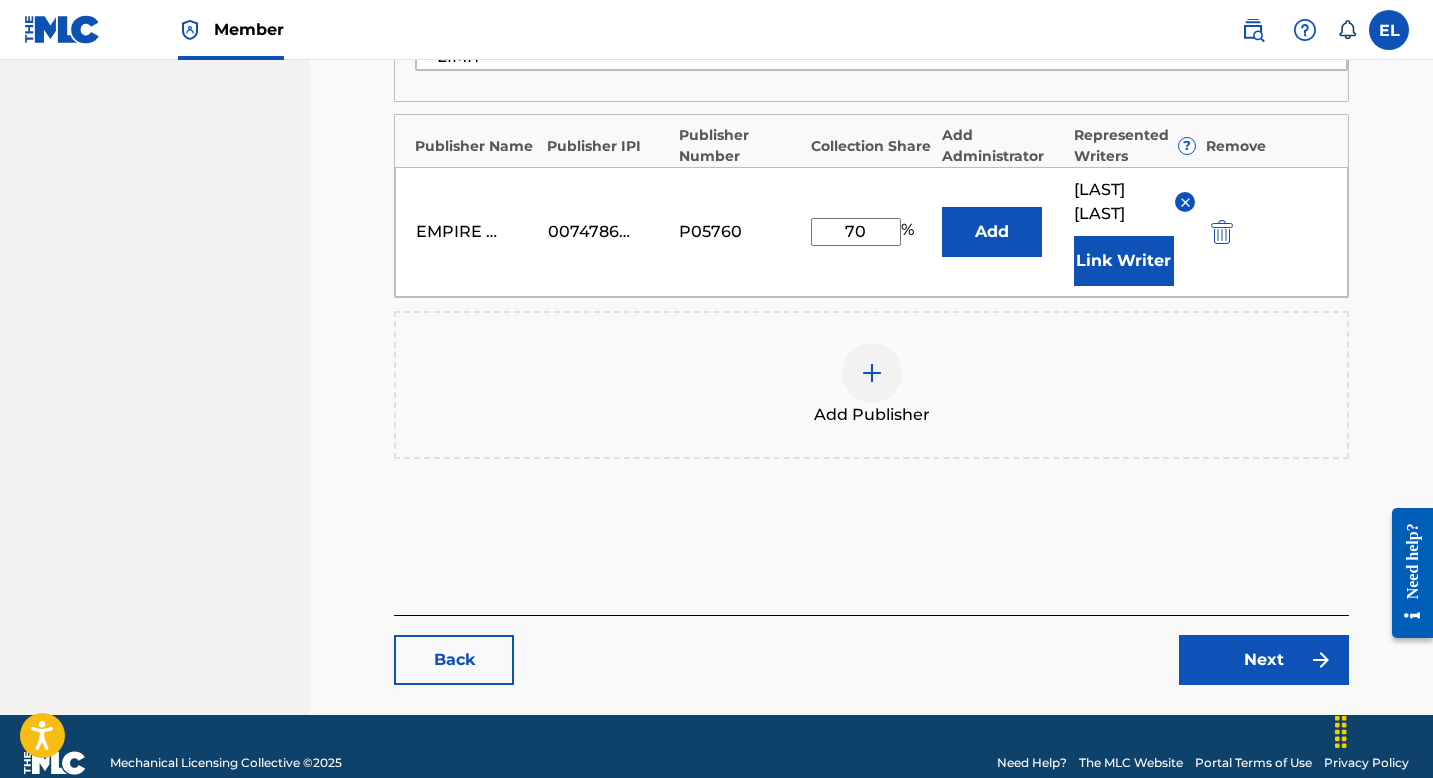 click at bounding box center (1185, 202) 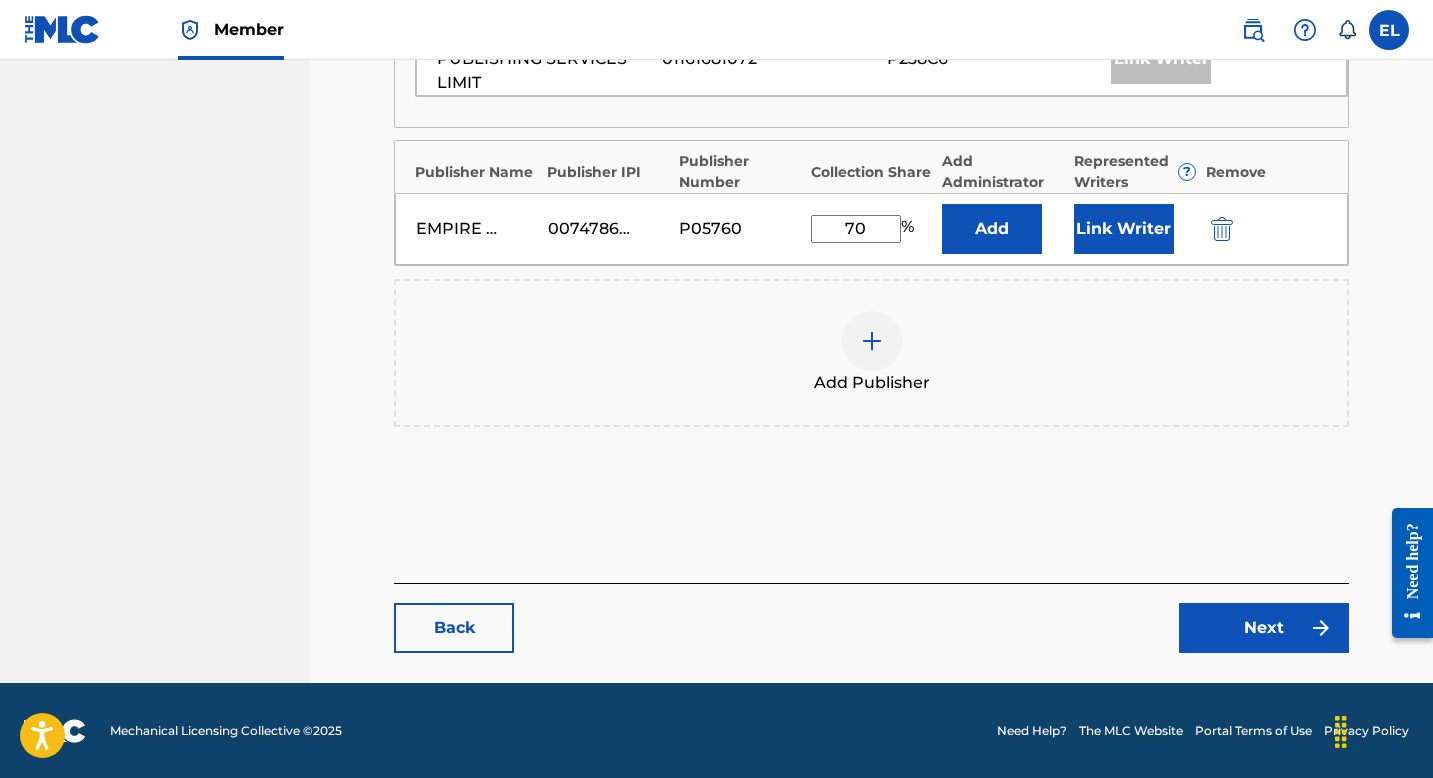 click on "Link Writer" at bounding box center (1124, 229) 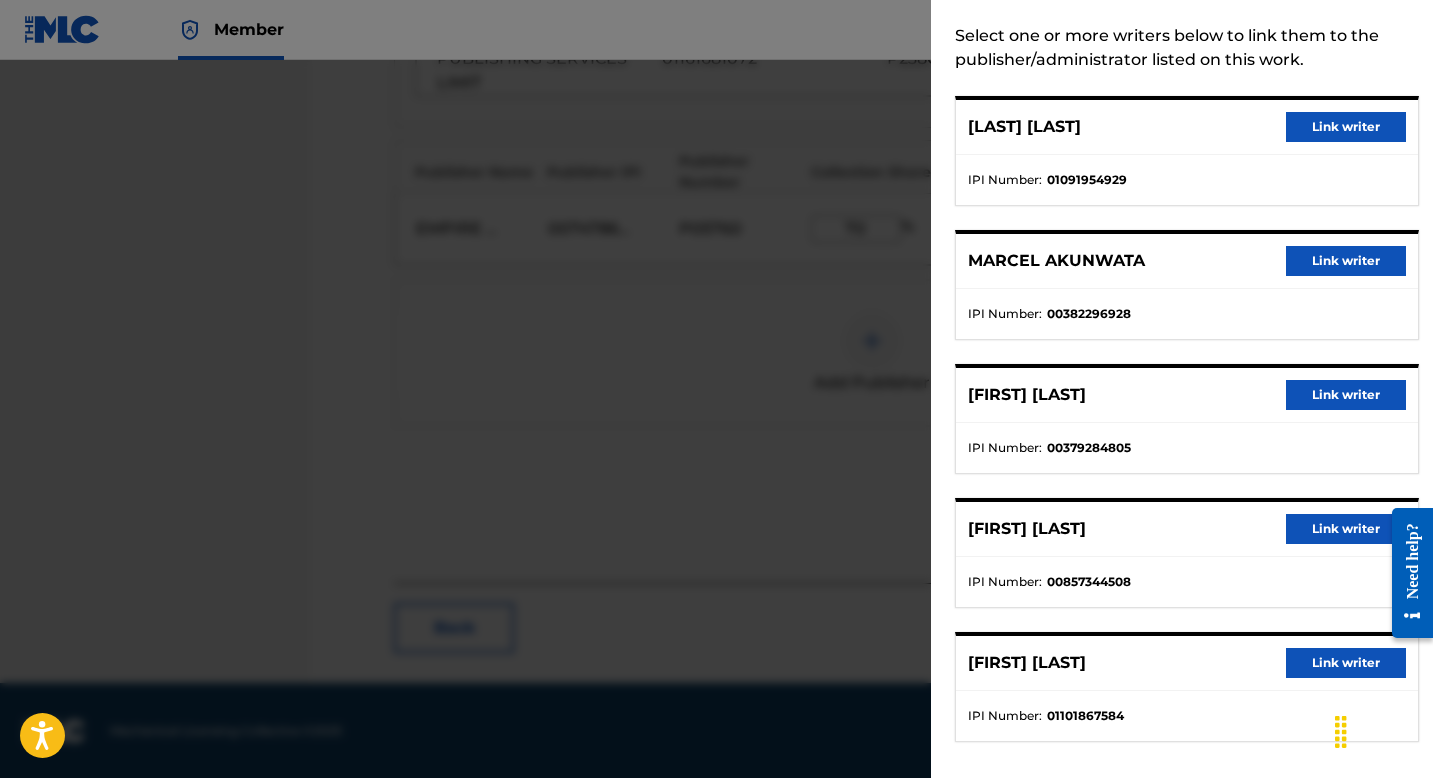 scroll, scrollTop: 0, scrollLeft: 0, axis: both 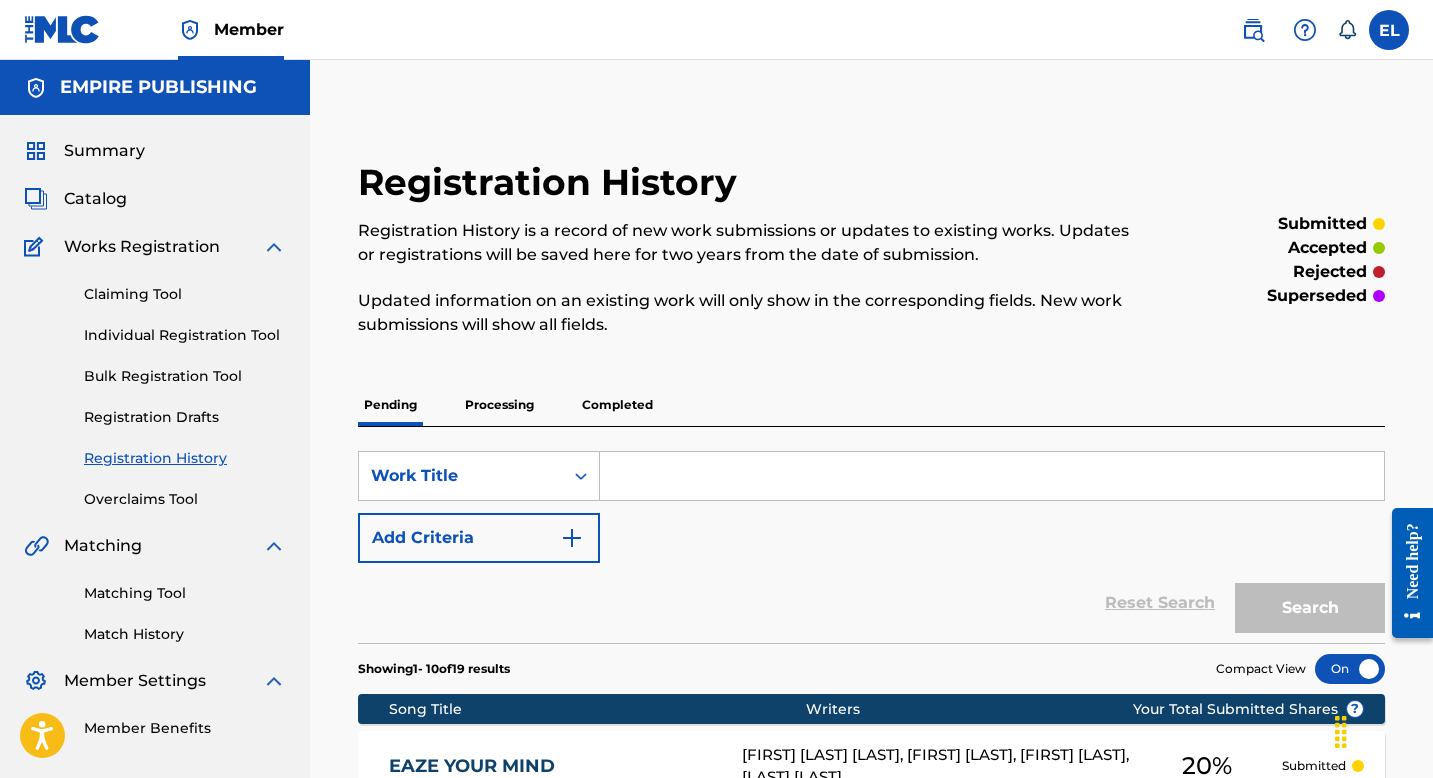 click at bounding box center [992, 476] 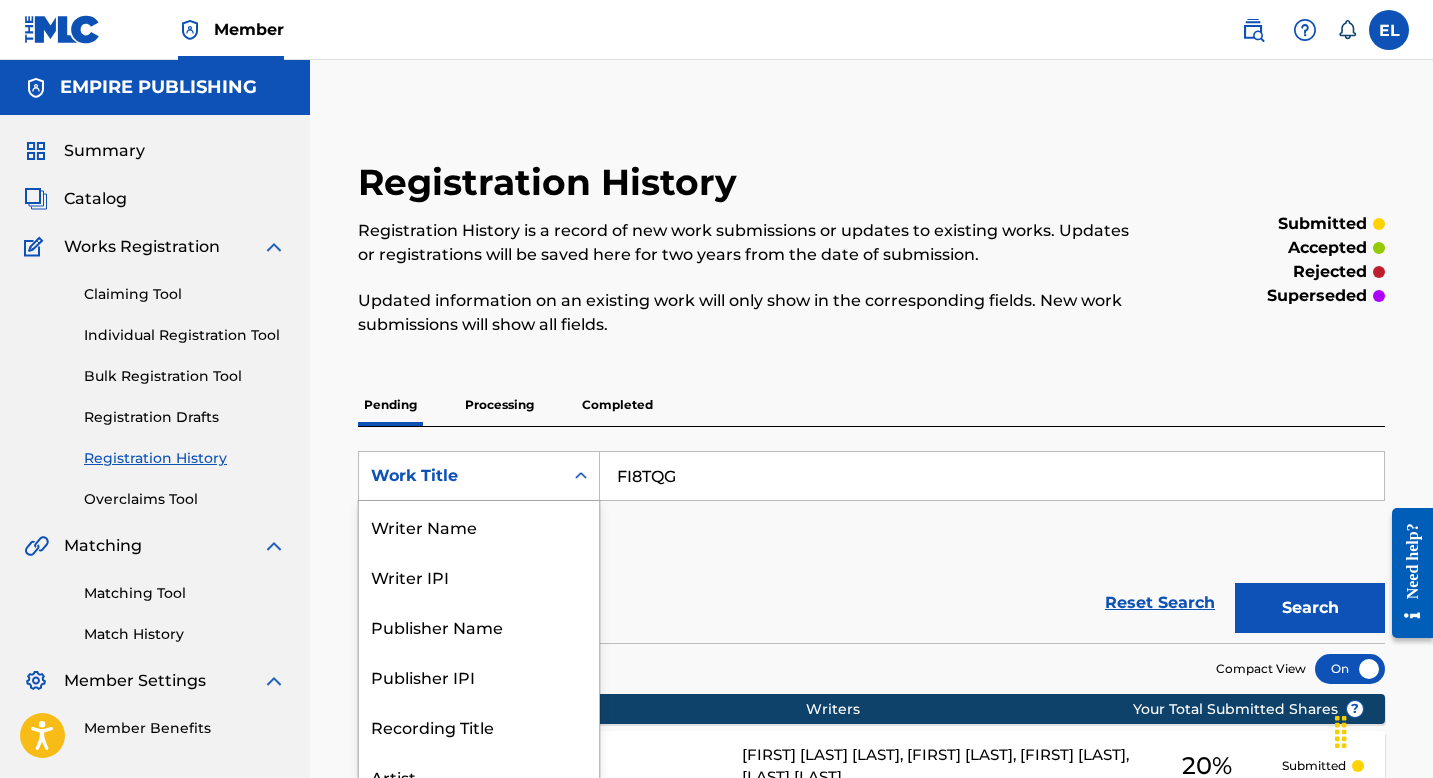 scroll, scrollTop: 24, scrollLeft: 0, axis: vertical 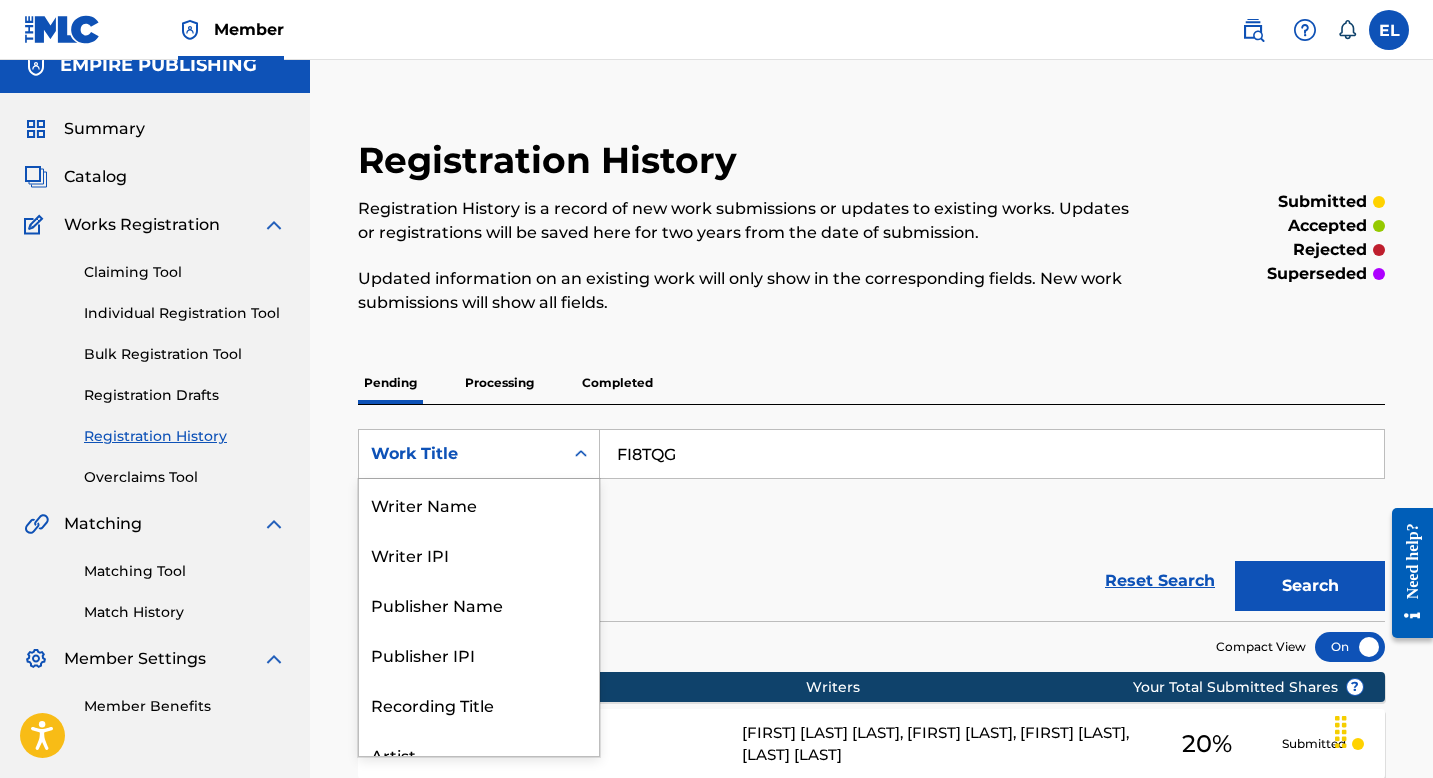 click on "Work Title" at bounding box center [479, 454] 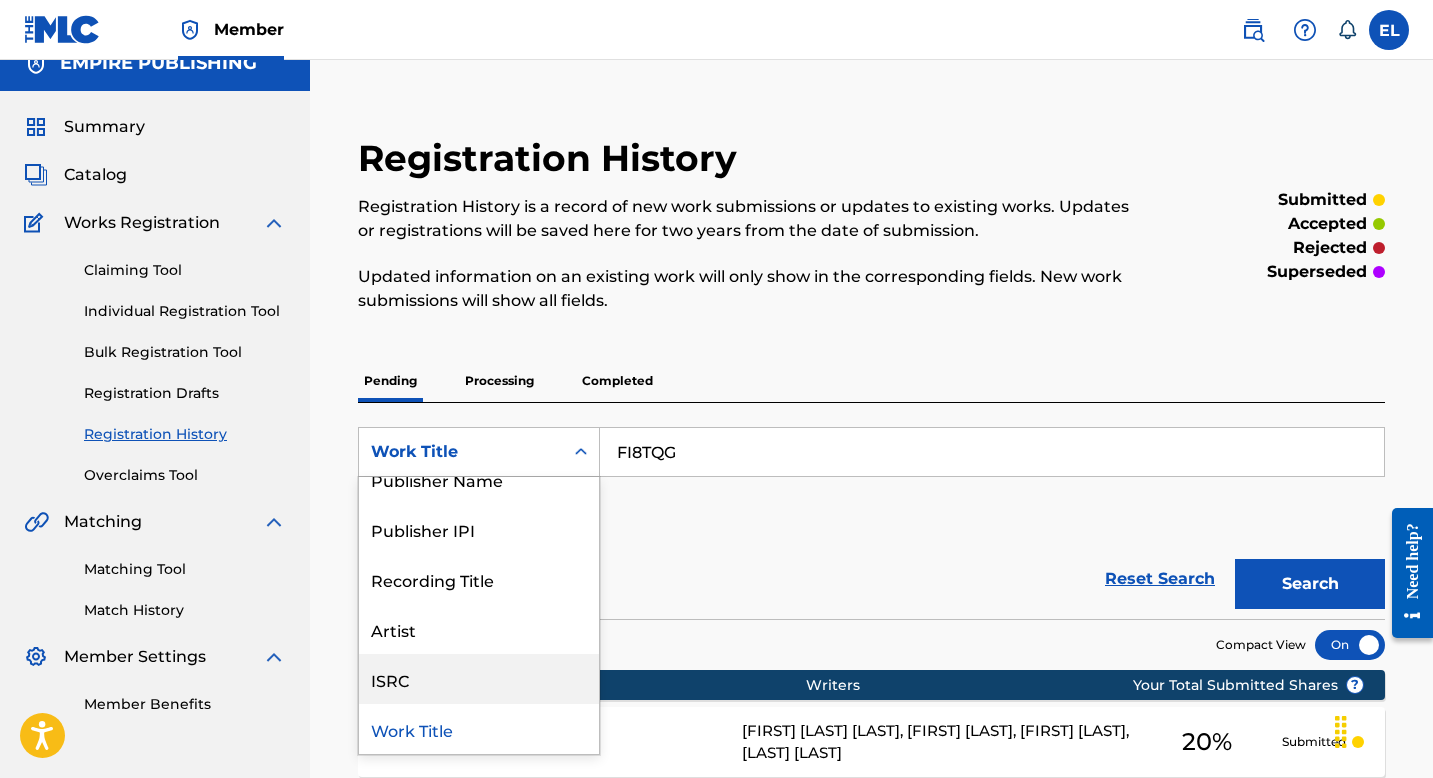 scroll, scrollTop: 0, scrollLeft: 0, axis: both 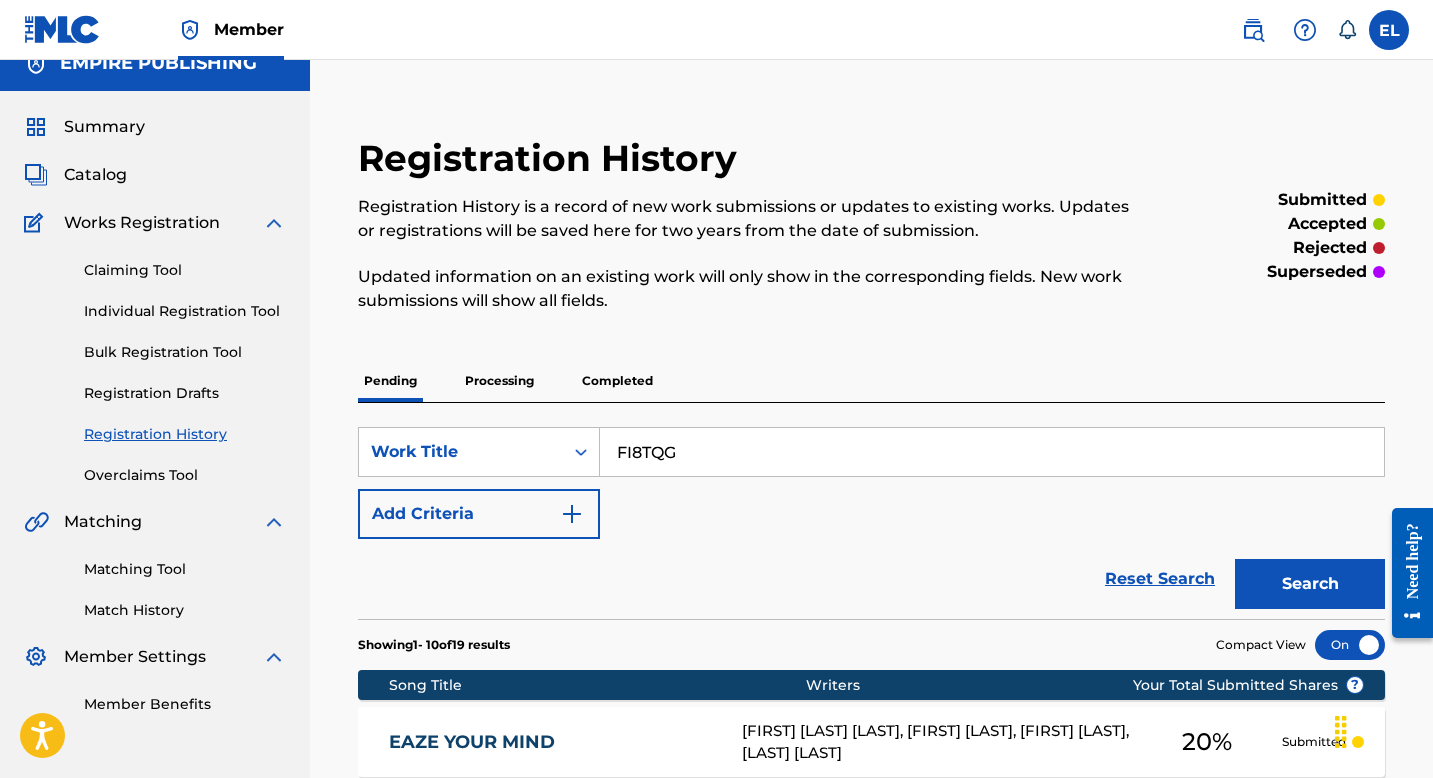 drag, startPoint x: 805, startPoint y: 516, endPoint x: 746, endPoint y: 508, distance: 59.5399 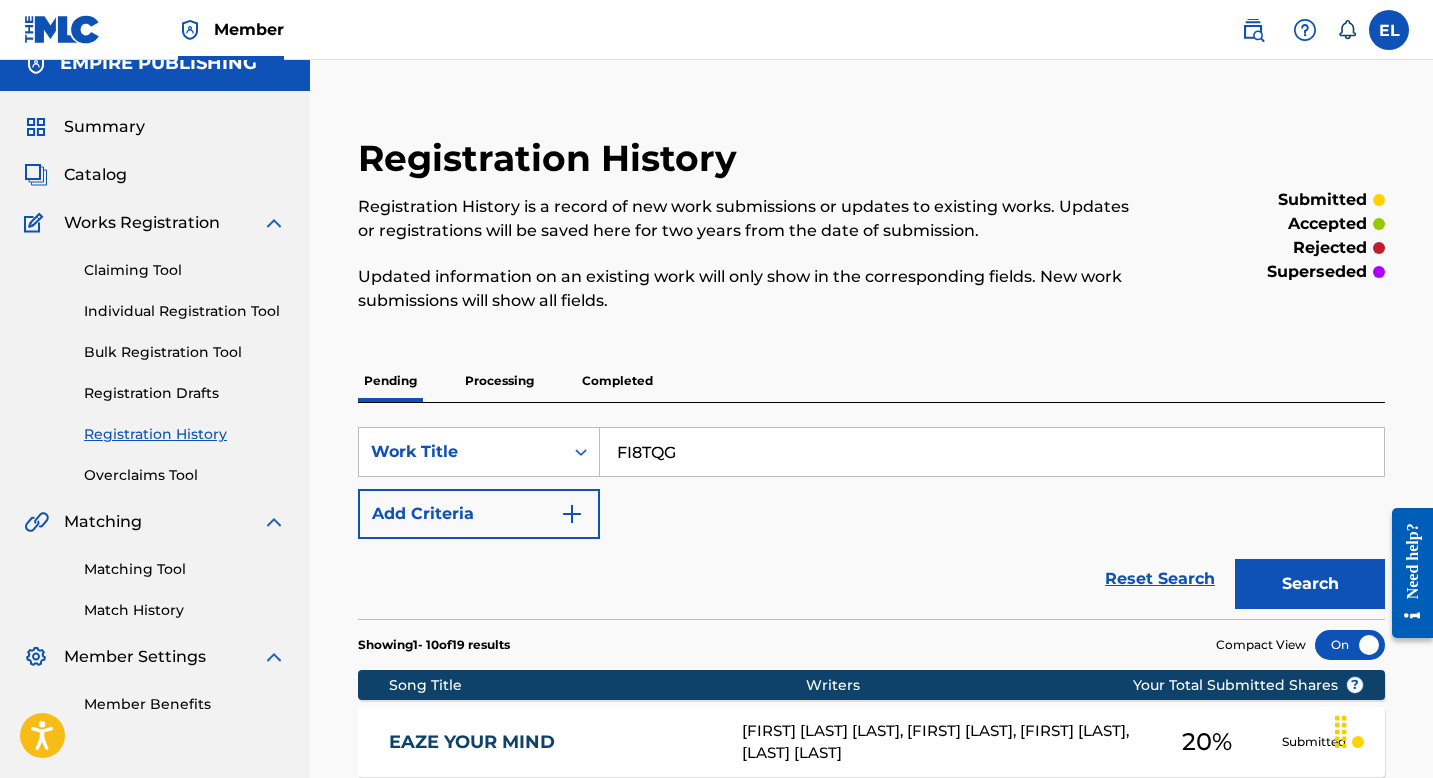 click on "FI8TQG" at bounding box center (992, 452) 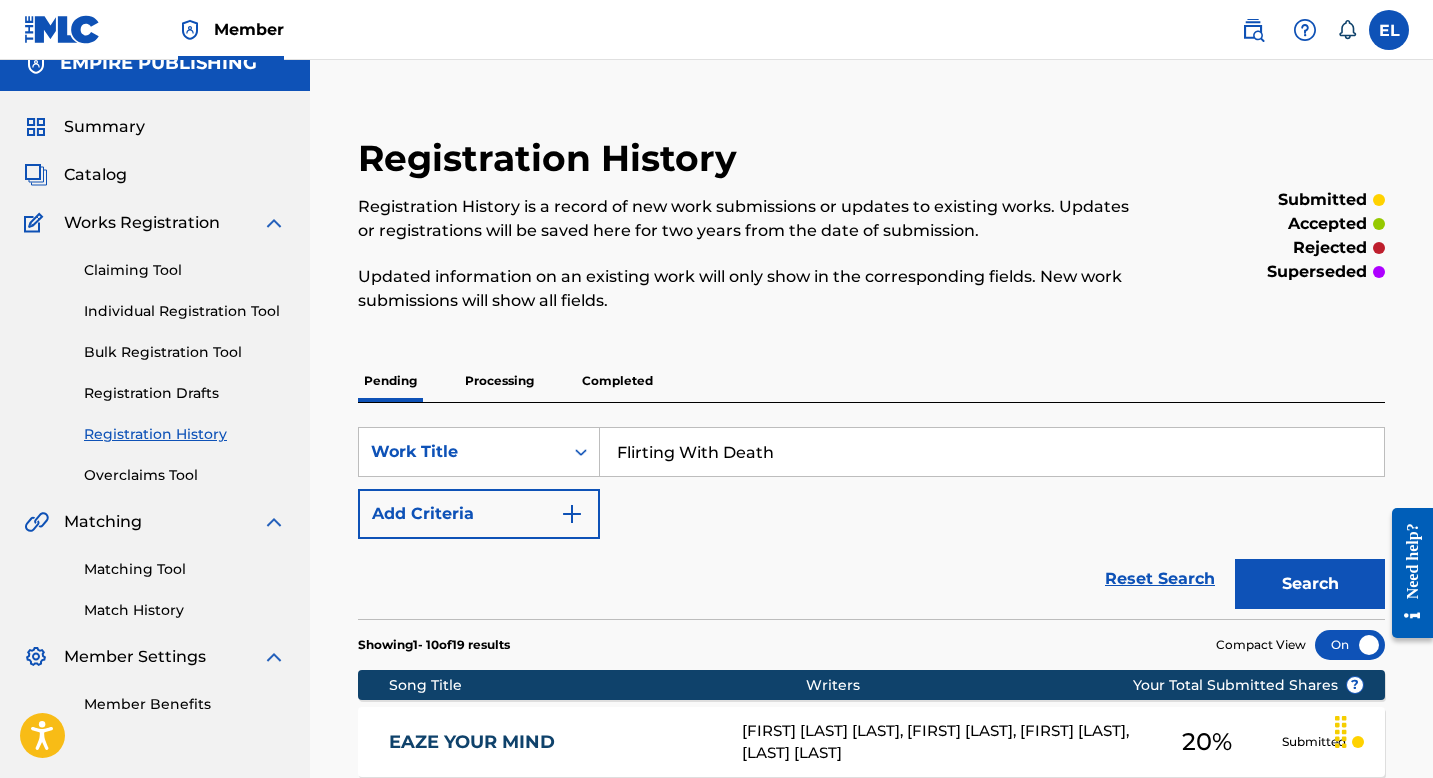 type on "Flirting With Death" 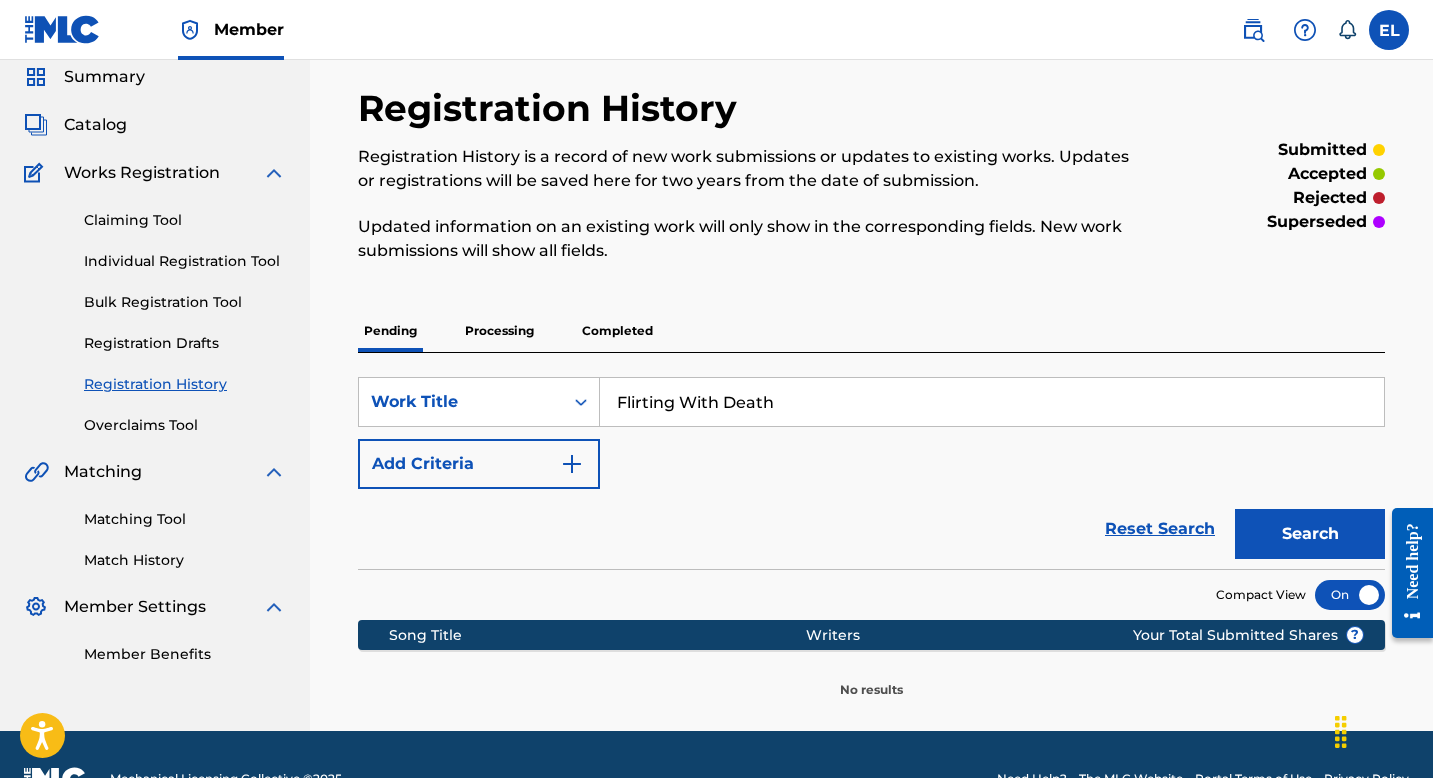 scroll, scrollTop: 123, scrollLeft: 0, axis: vertical 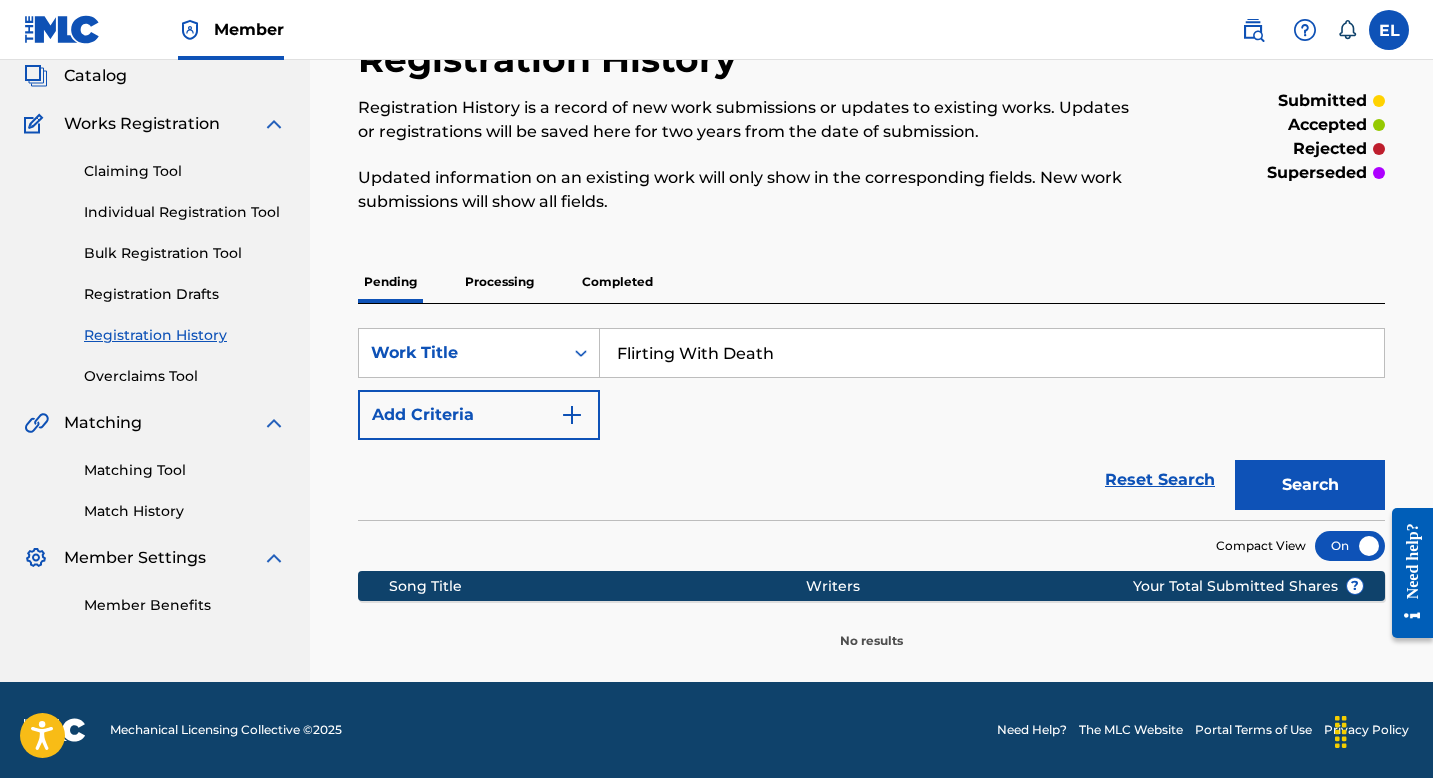 click on "Processing" at bounding box center (499, 282) 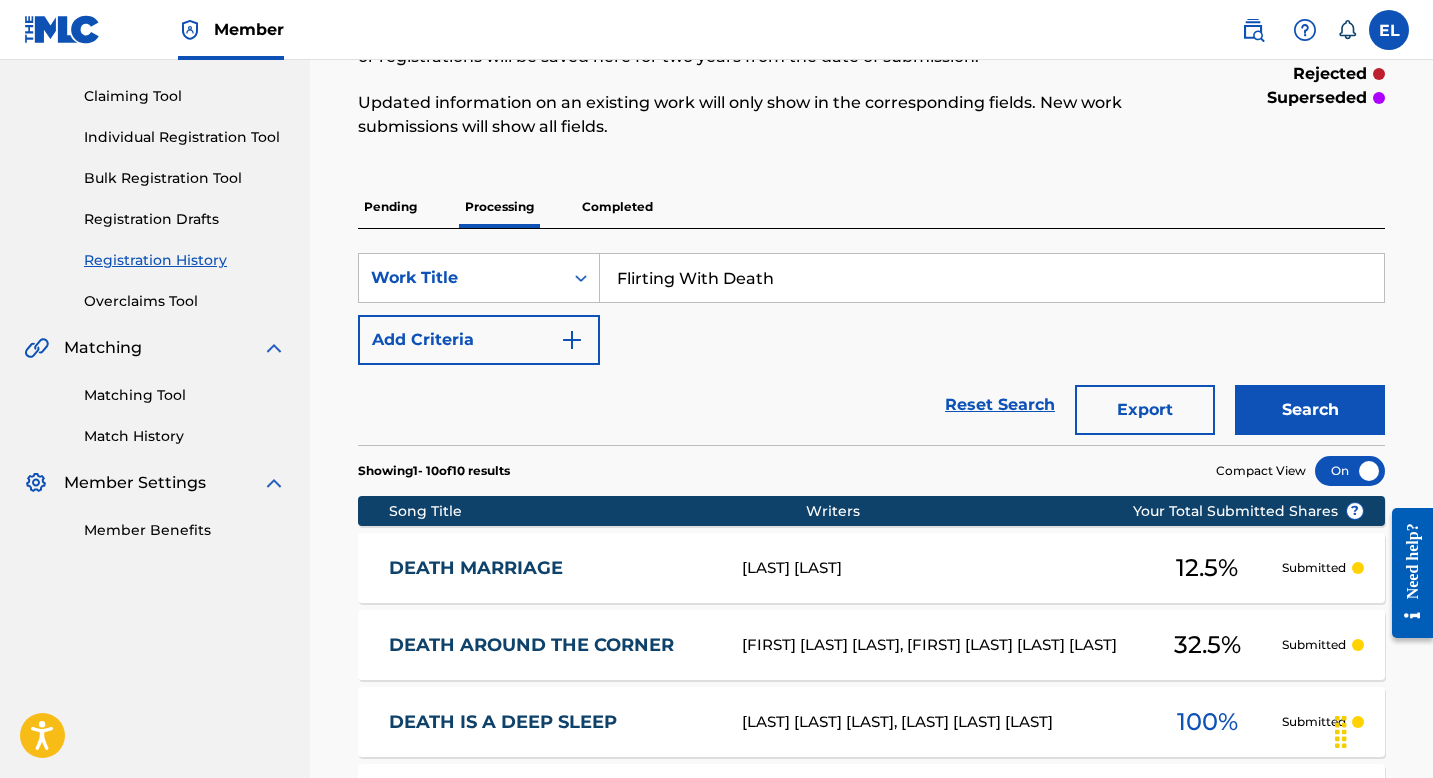 scroll, scrollTop: 0, scrollLeft: 0, axis: both 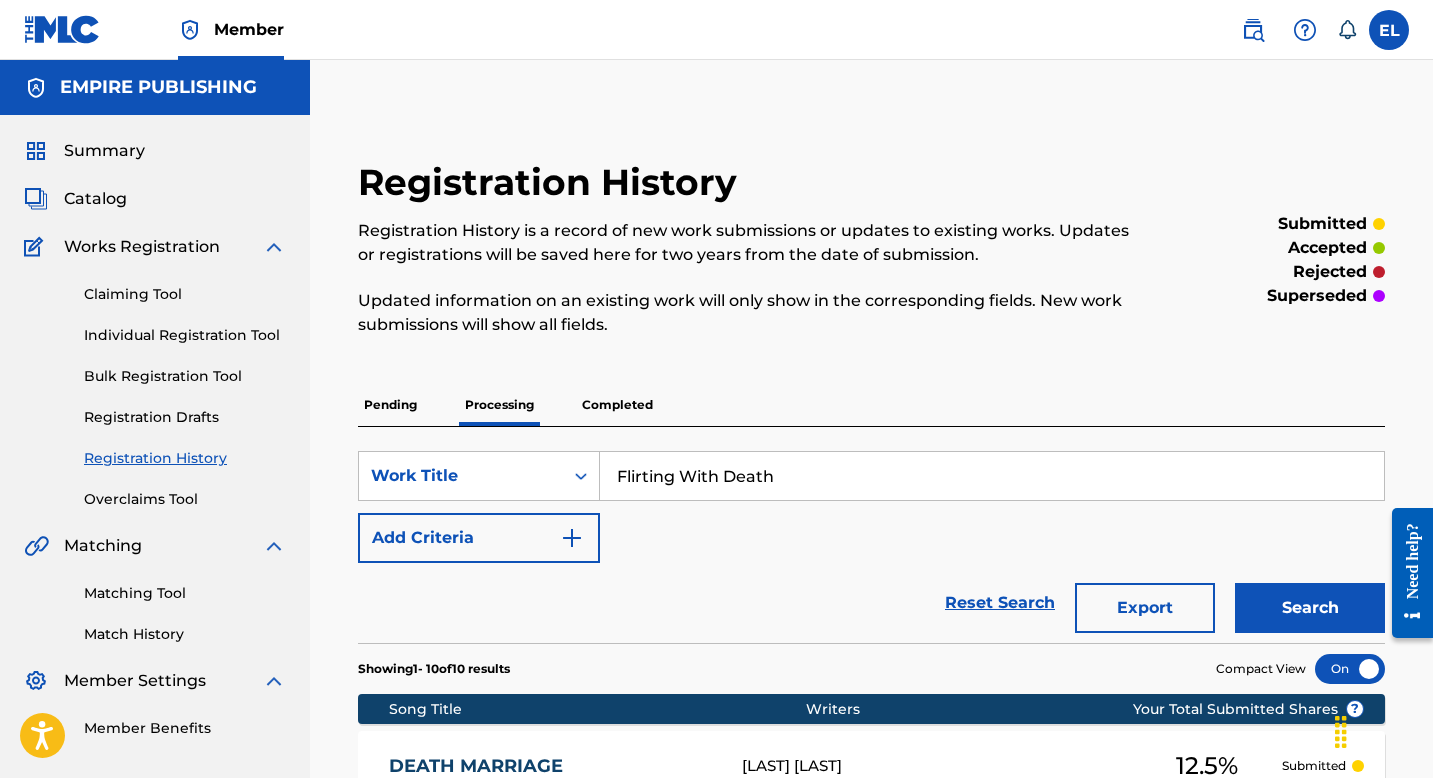 click on "Completed" at bounding box center (617, 405) 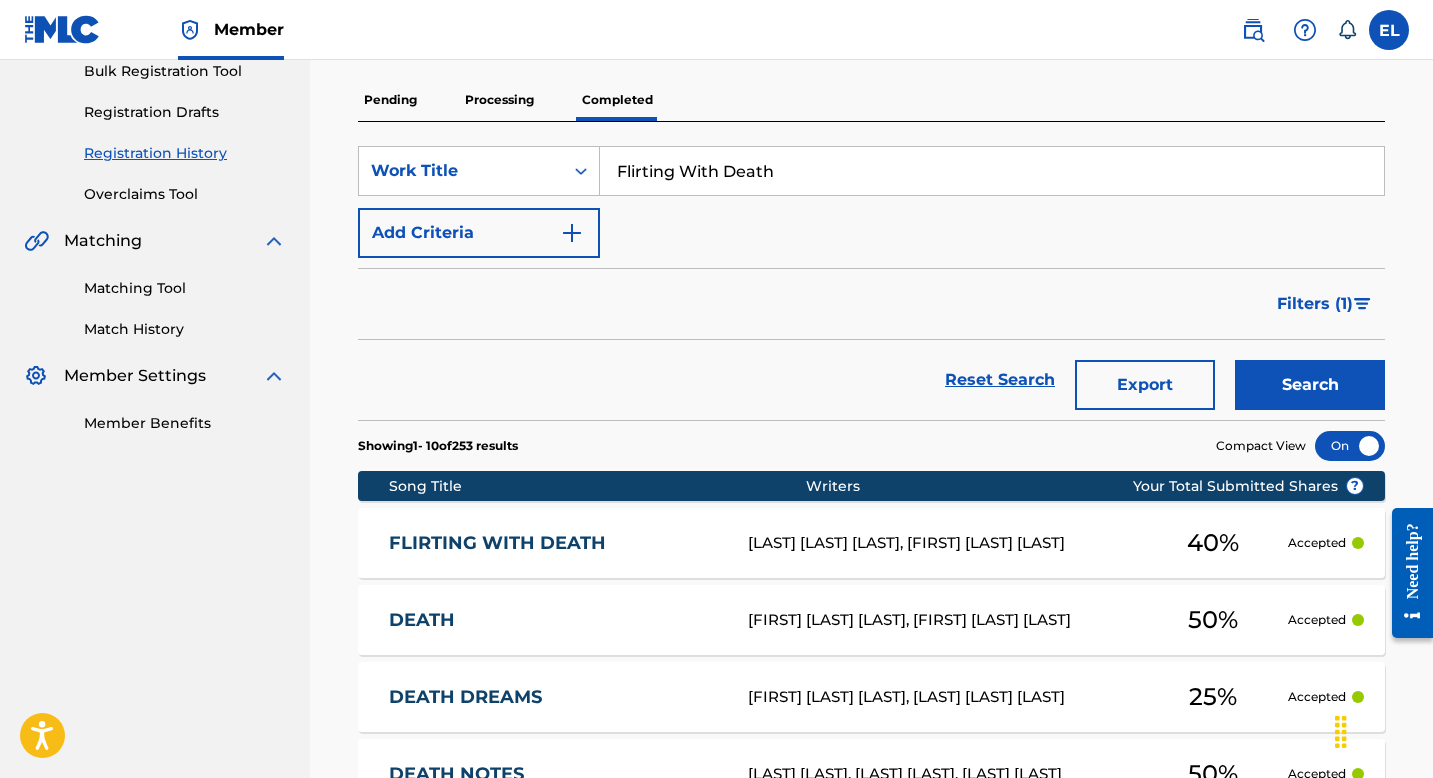 scroll, scrollTop: 314, scrollLeft: 0, axis: vertical 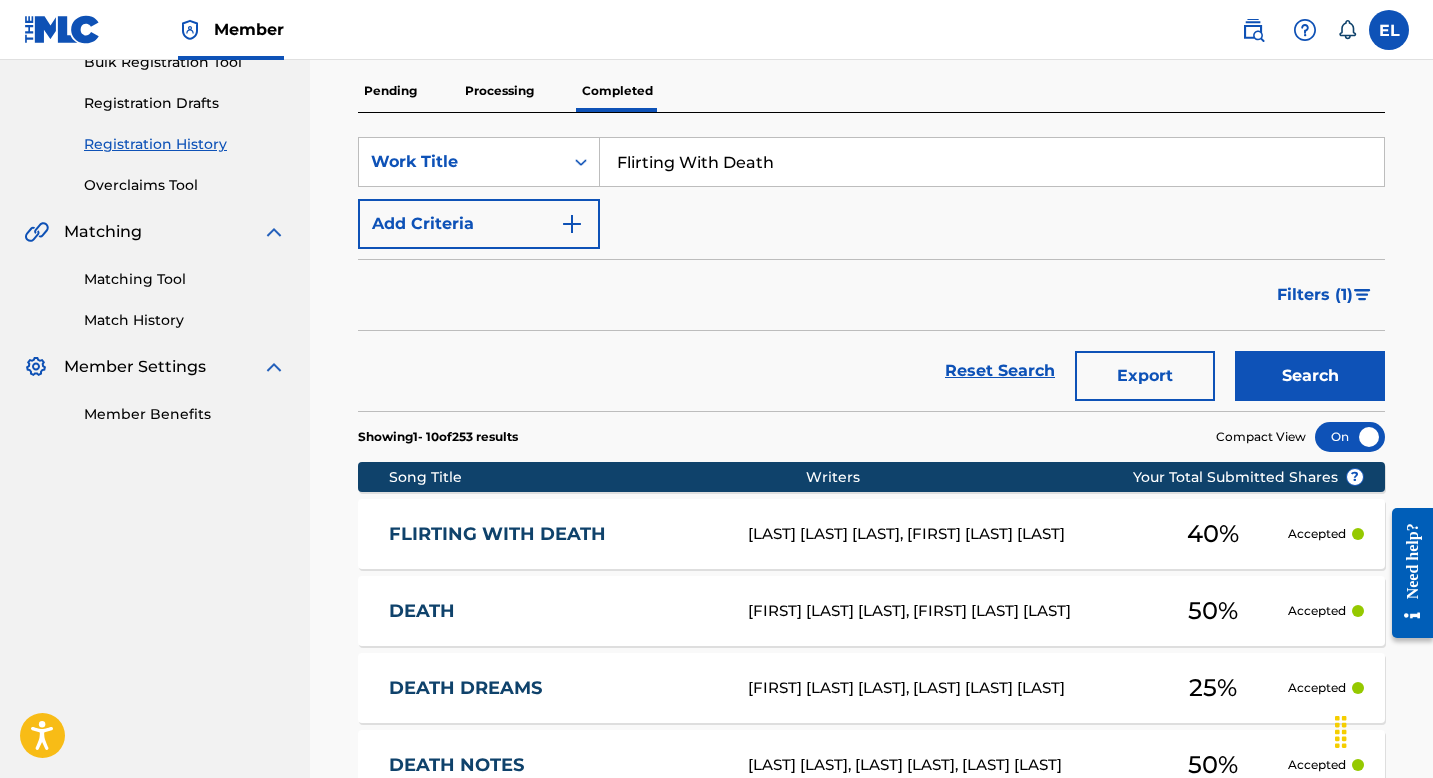 click on "FLIRTING WITH DEATH Ernesto Armando Cornejo, Jesus Elliott Bobe 40 %   Accepted" at bounding box center (871, 534) 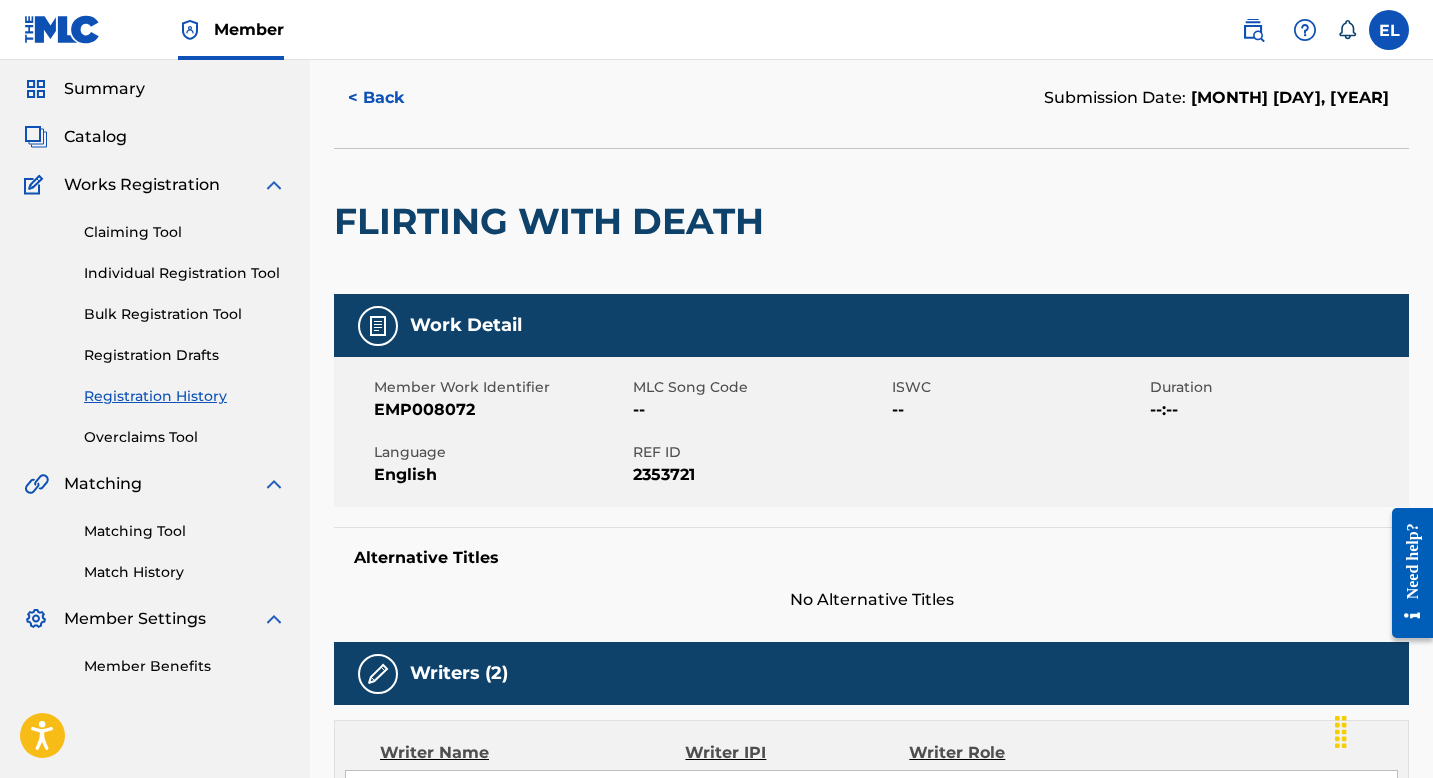 scroll, scrollTop: 0, scrollLeft: 0, axis: both 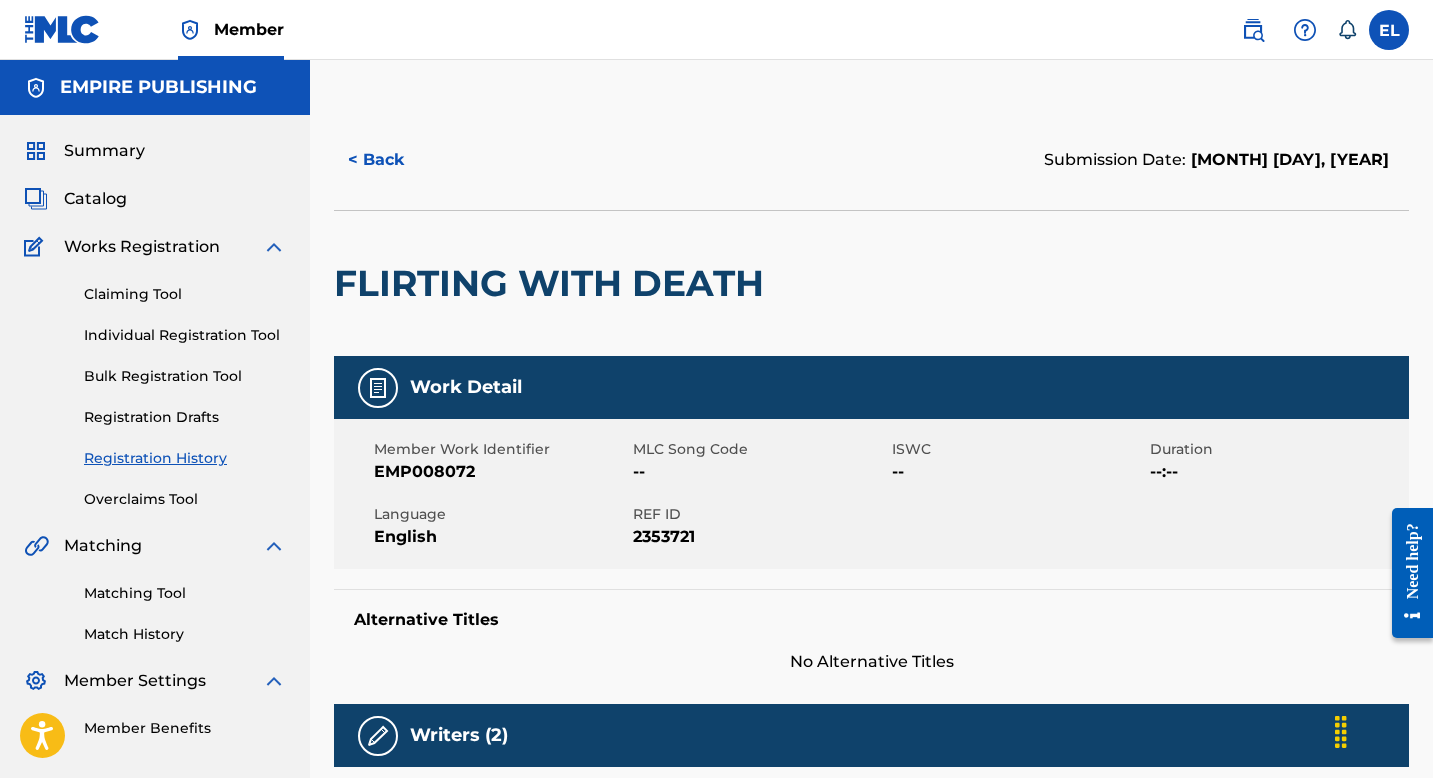 click on "Catalog" at bounding box center [95, 199] 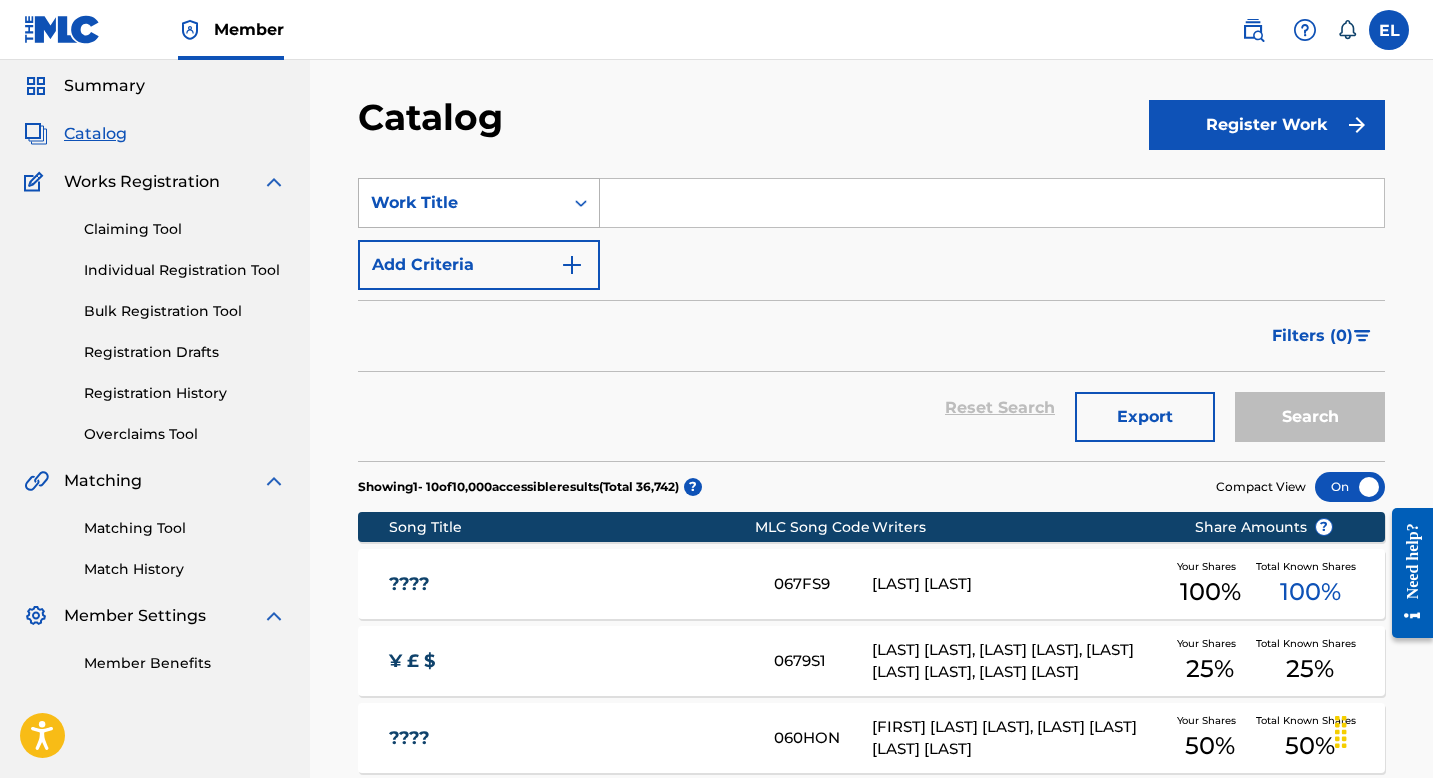 scroll, scrollTop: 0, scrollLeft: 0, axis: both 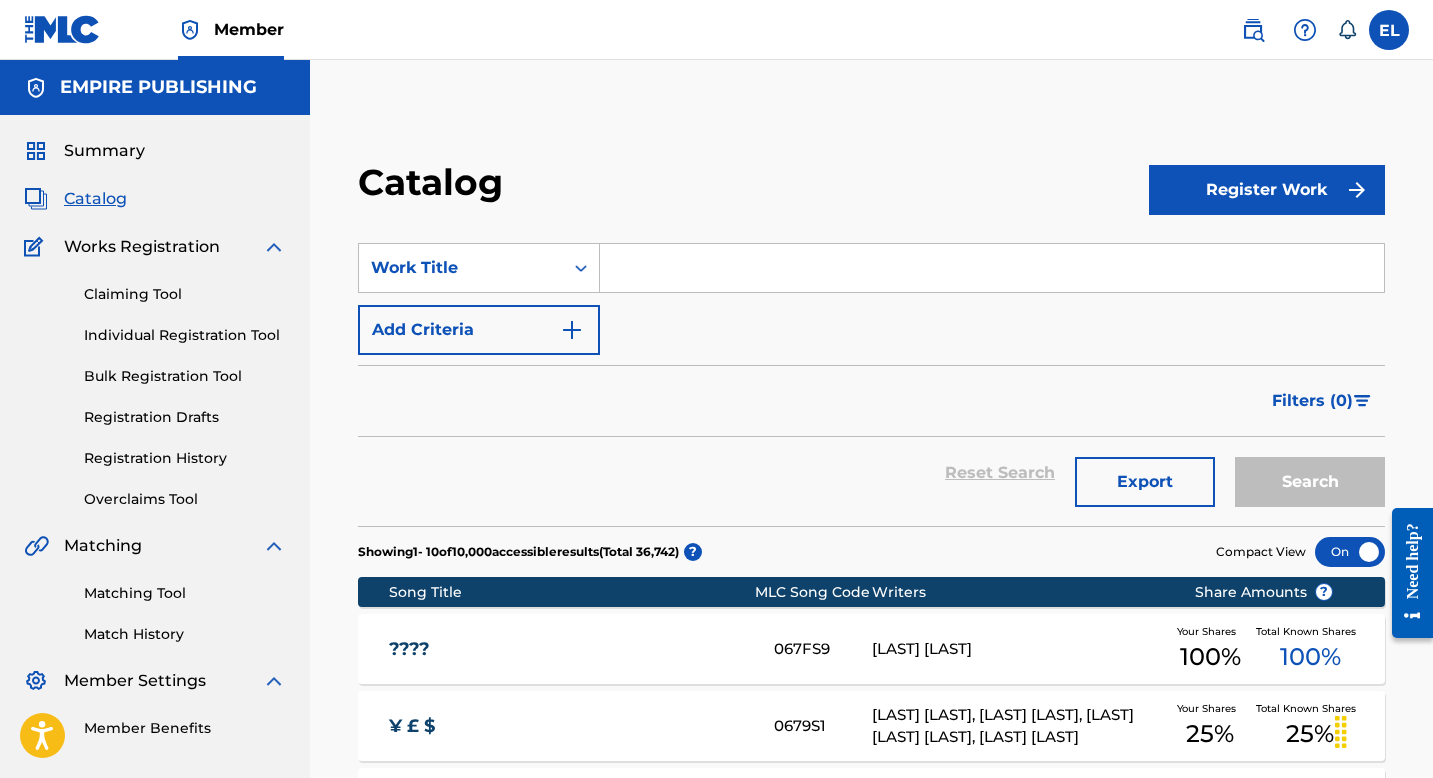 drag, startPoint x: 640, startPoint y: 243, endPoint x: 641, endPoint y: 254, distance: 11.045361 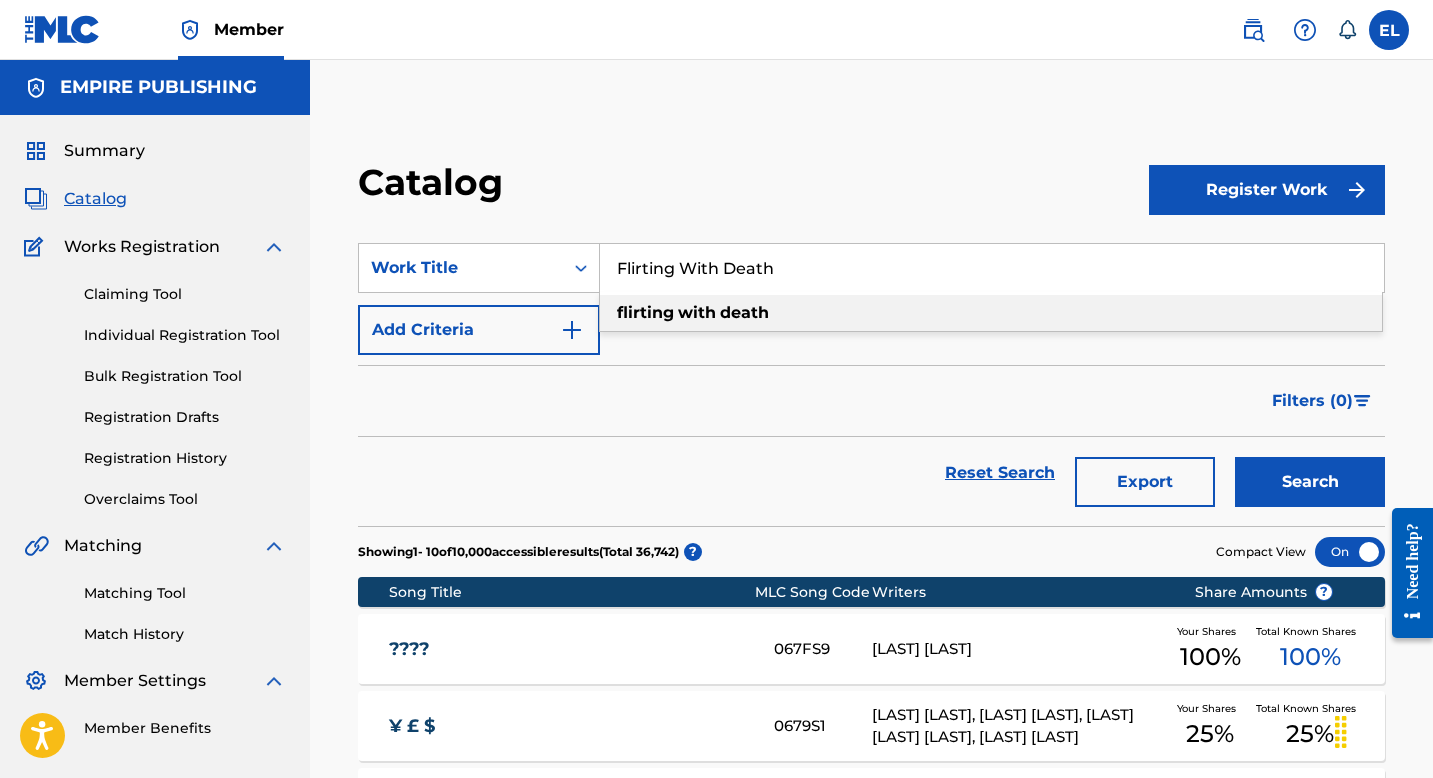 type on "Flirting With Death" 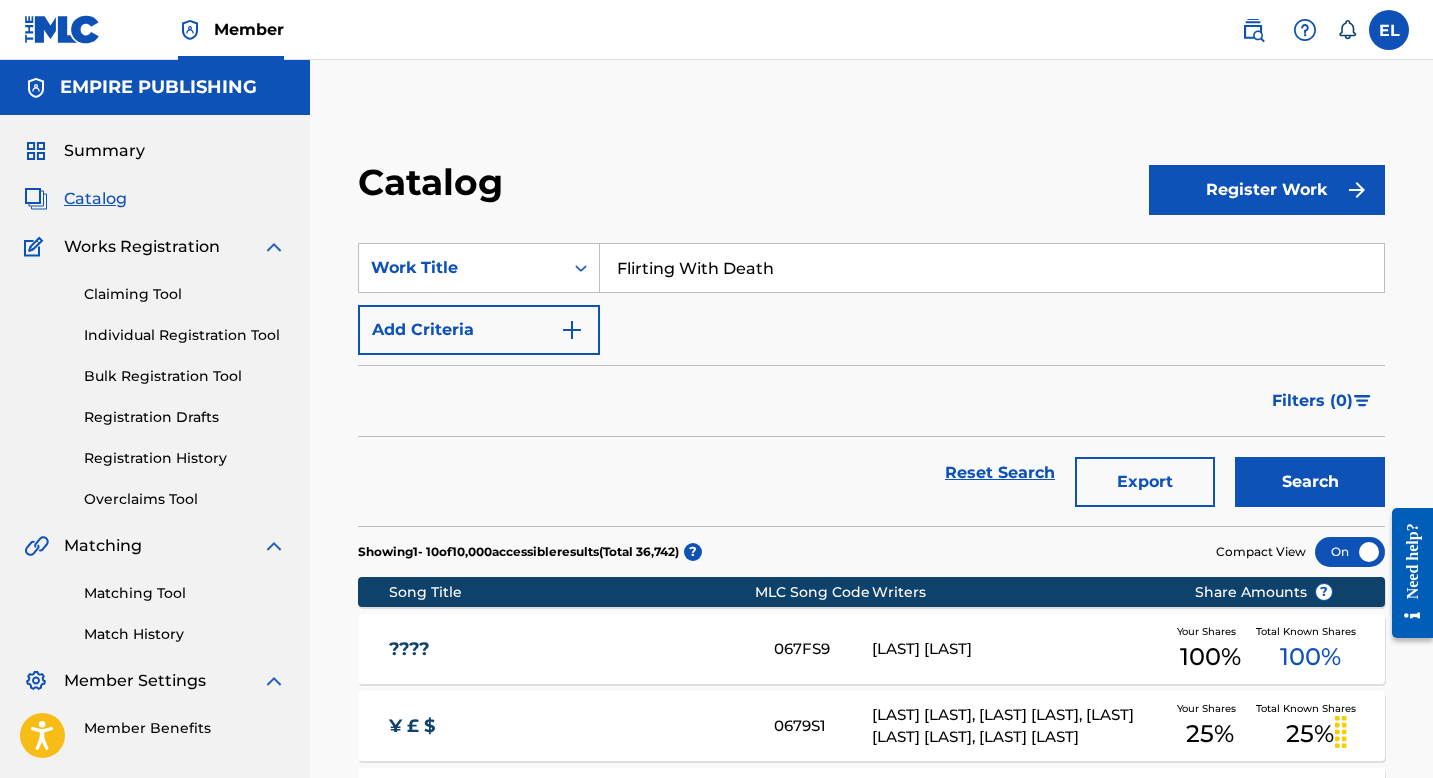 click on "Search" at bounding box center (1310, 482) 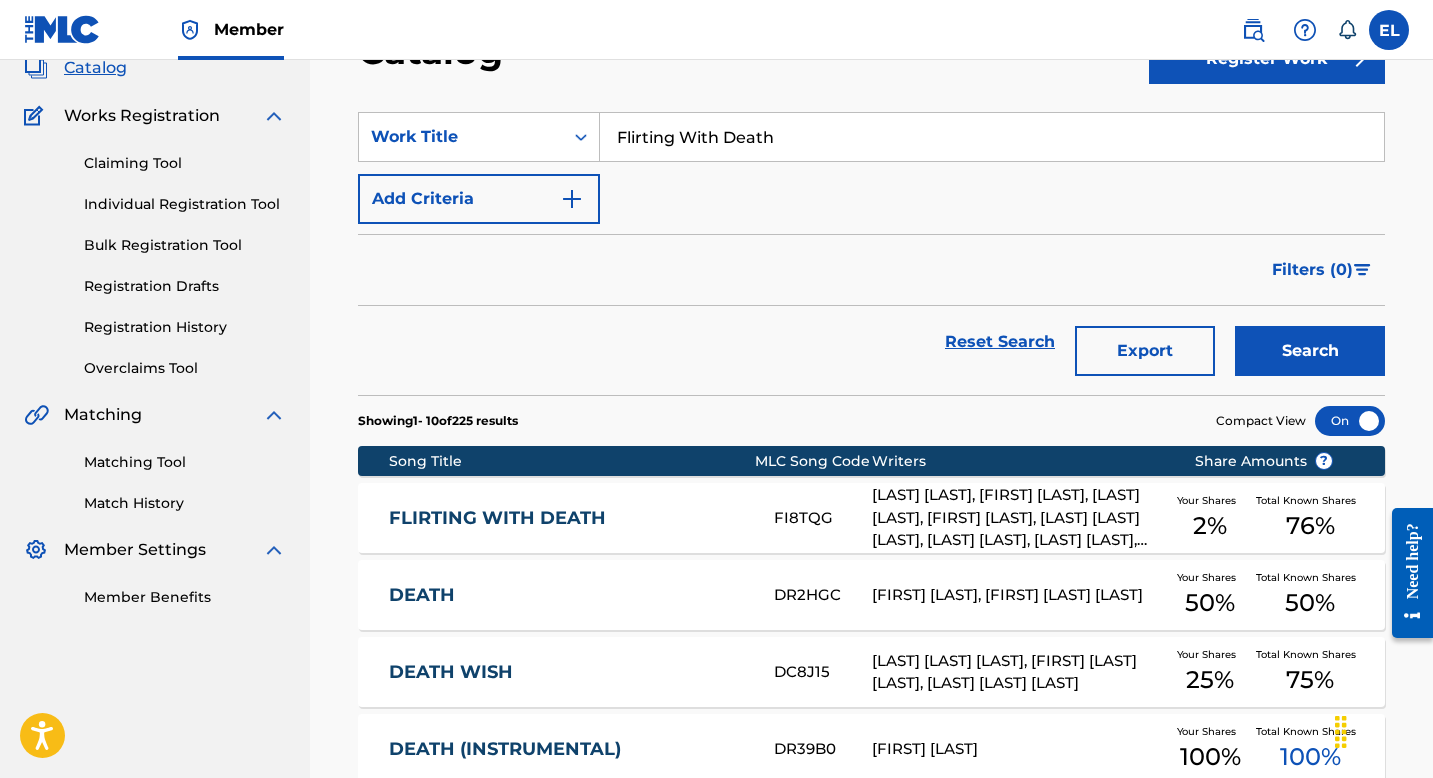 scroll, scrollTop: 428, scrollLeft: 0, axis: vertical 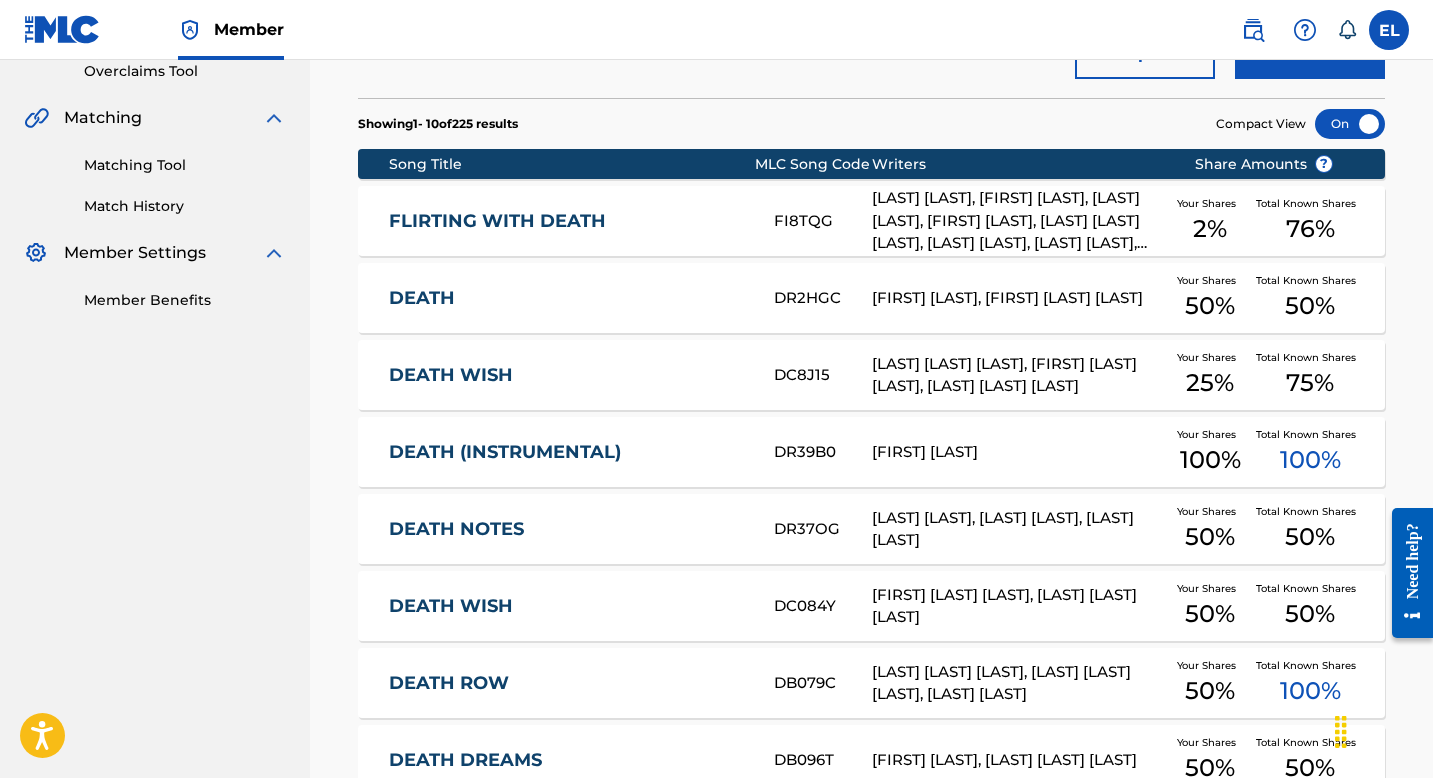 click on "FLIRTING WITH DEATH FI8TQG DEREK GARCIA, JESUS BOBE, ERNESTO CORNEJO, JOSEPH SCOTT, LEE HUTSON SR., SEBASTIAN ROJAS, ROGER ANFINSEN, DIEUSON OCTAVE Your Shares 2 % Total Known Shares 76 %" at bounding box center [871, 221] 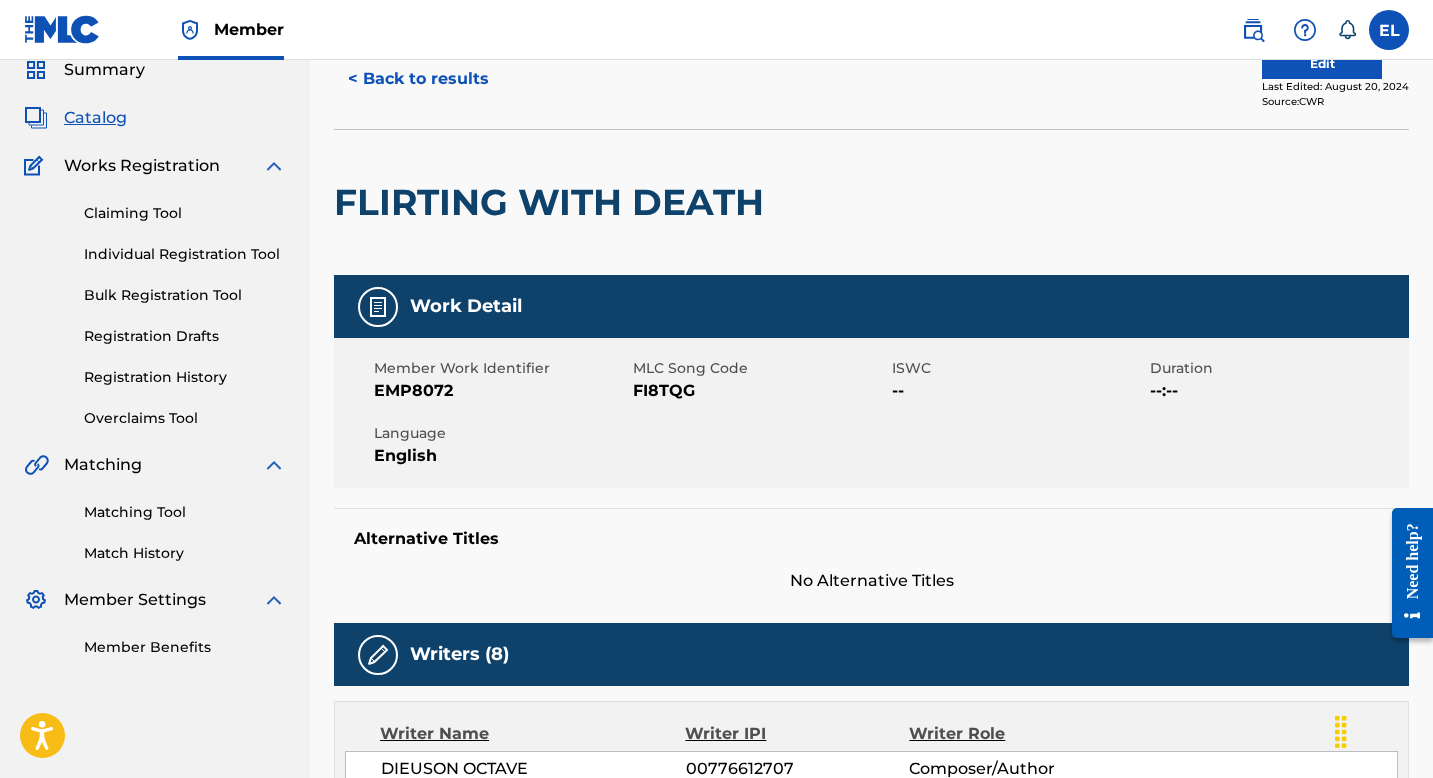 scroll, scrollTop: 62, scrollLeft: 0, axis: vertical 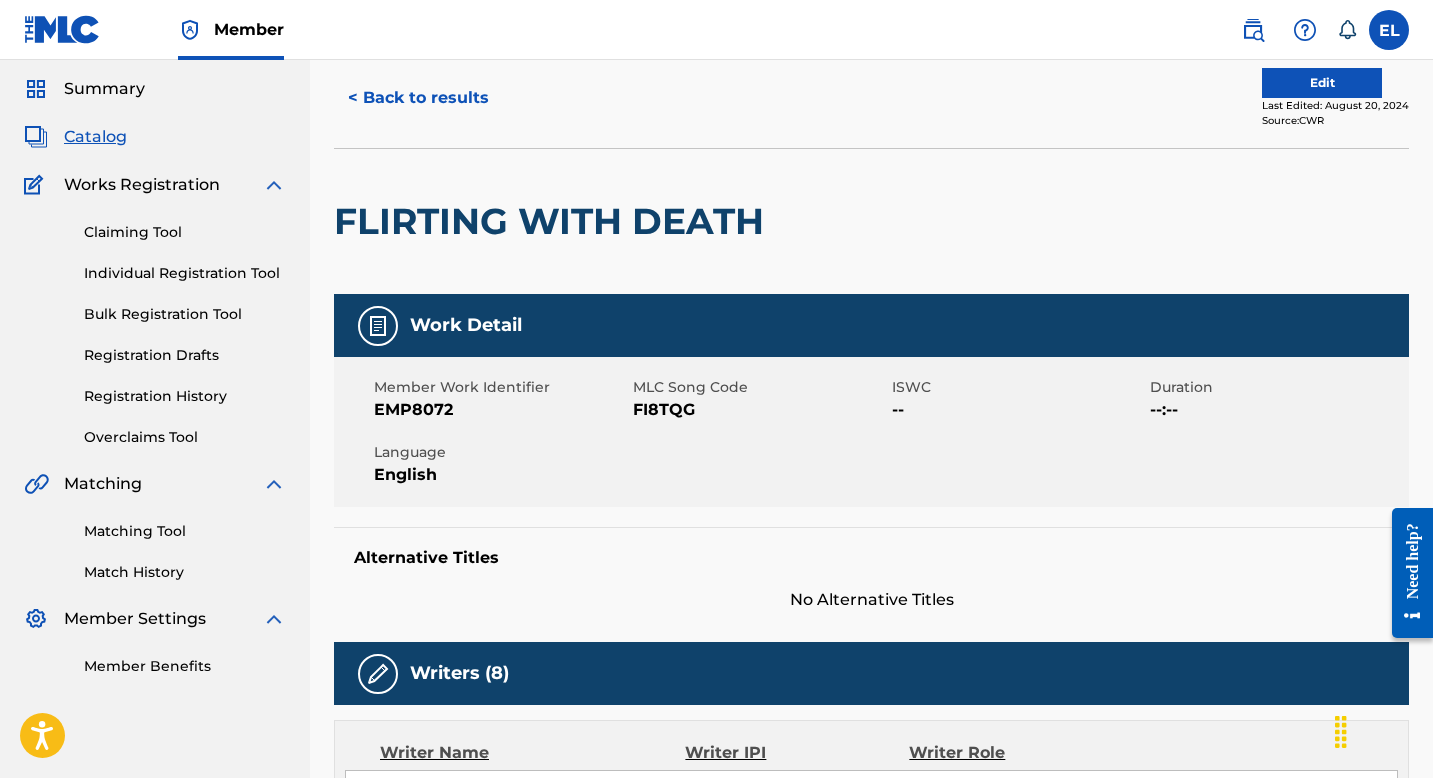 click on "Claiming Tool" at bounding box center [185, 232] 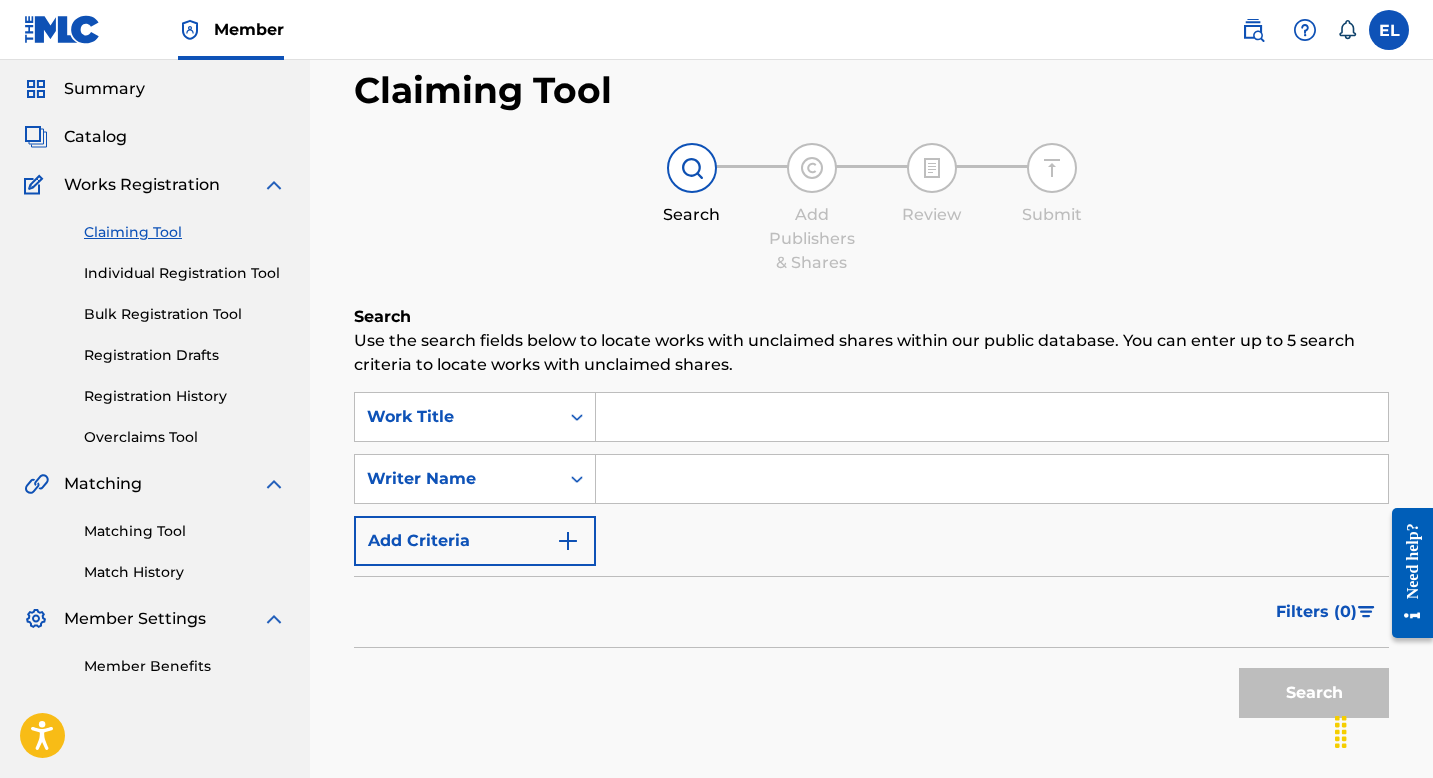 scroll, scrollTop: 0, scrollLeft: 0, axis: both 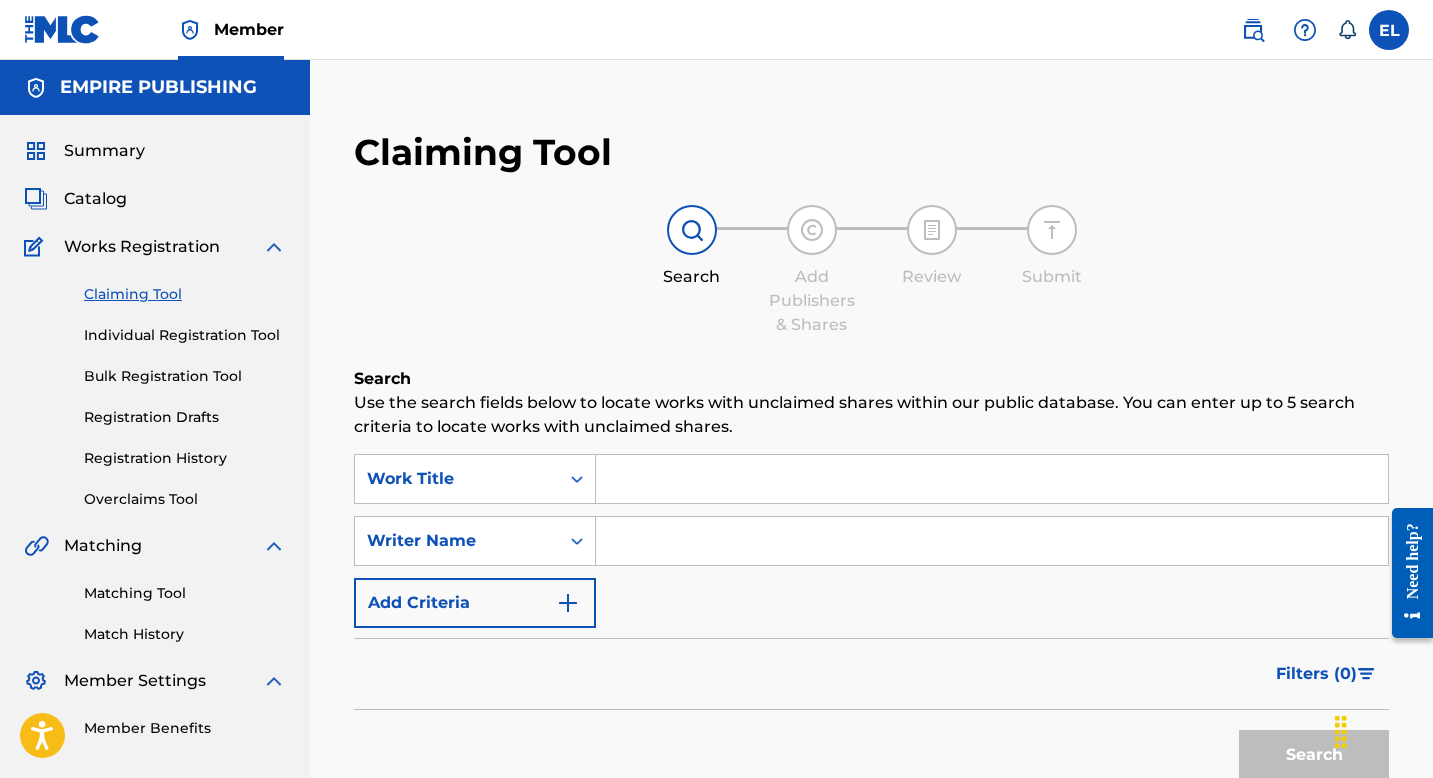 click on "Registration History" at bounding box center [185, 458] 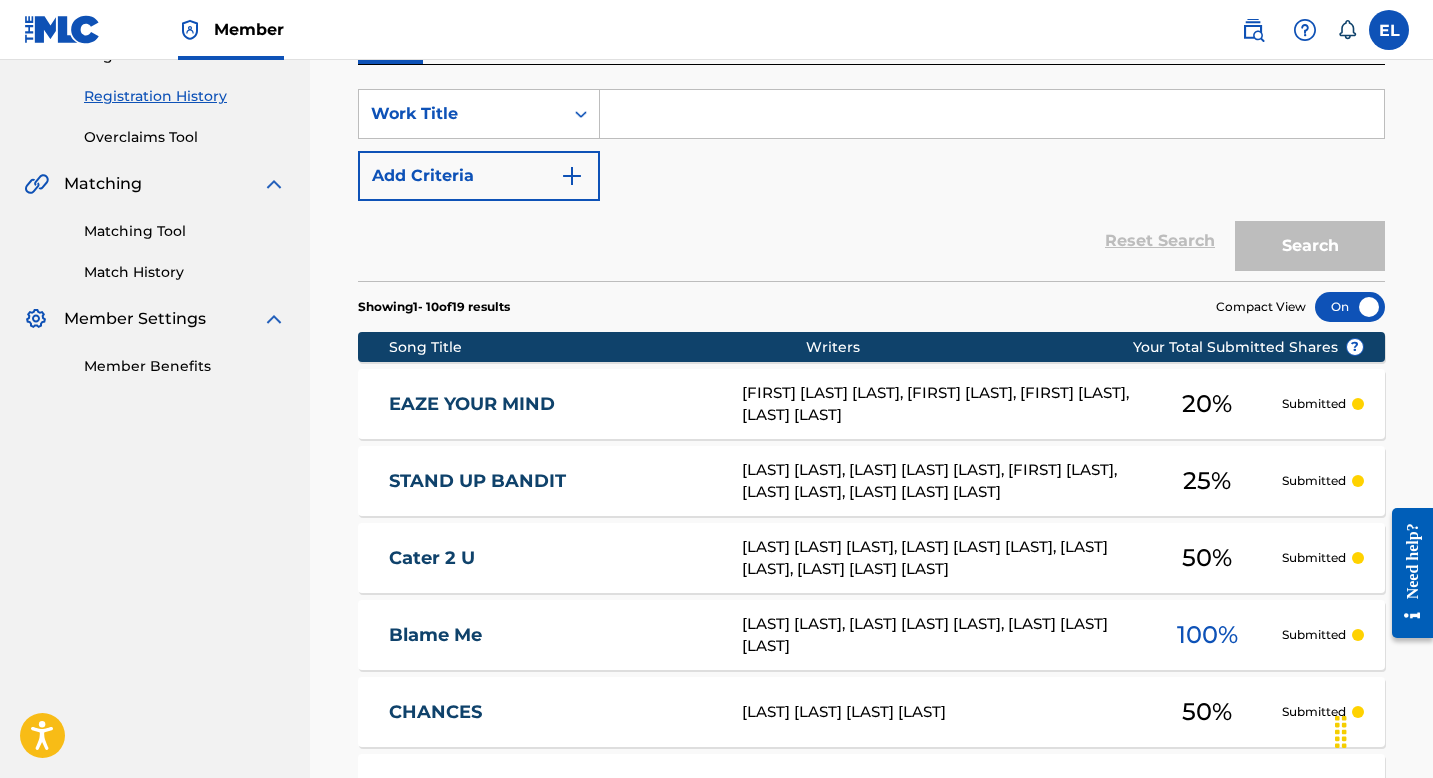 scroll, scrollTop: 188, scrollLeft: 0, axis: vertical 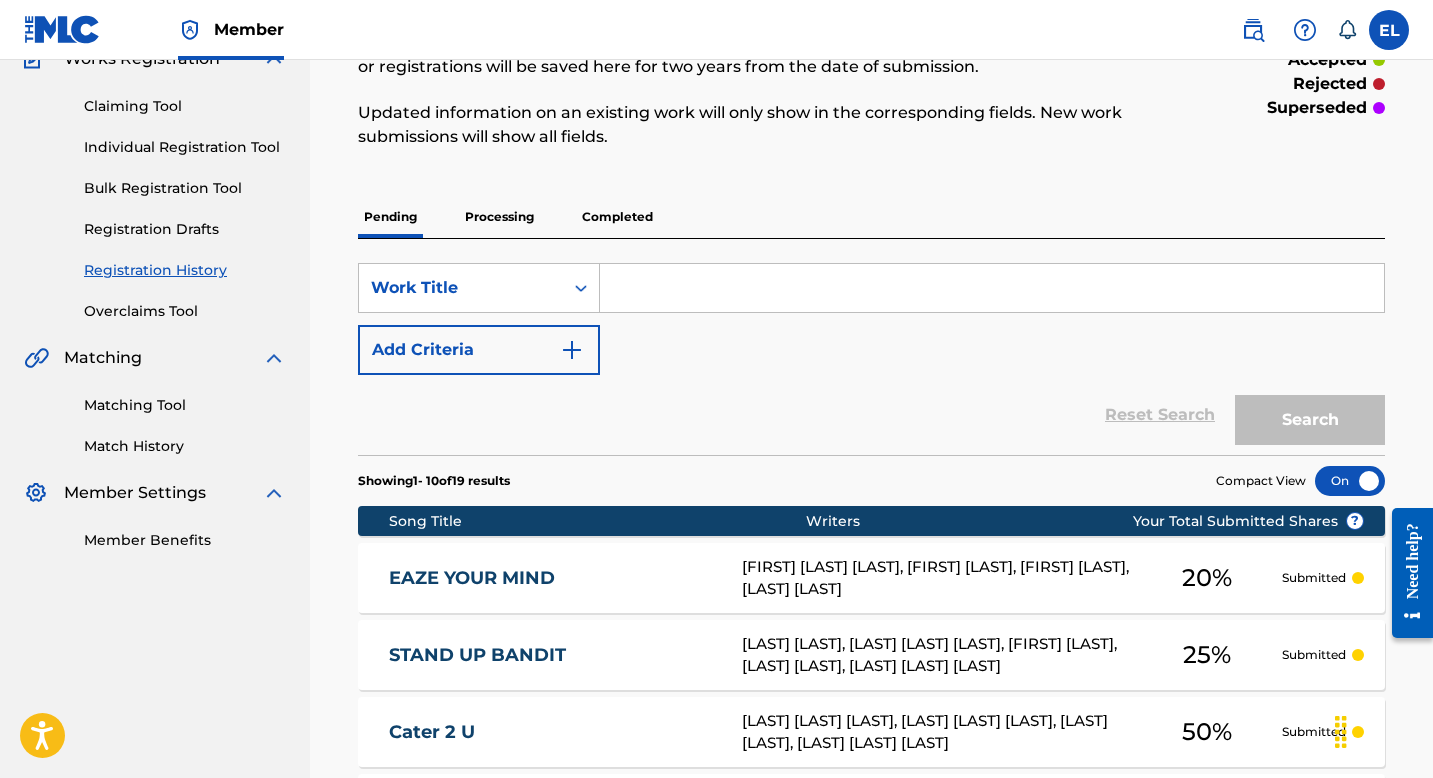drag, startPoint x: 619, startPoint y: 215, endPoint x: 635, endPoint y: 228, distance: 20.615528 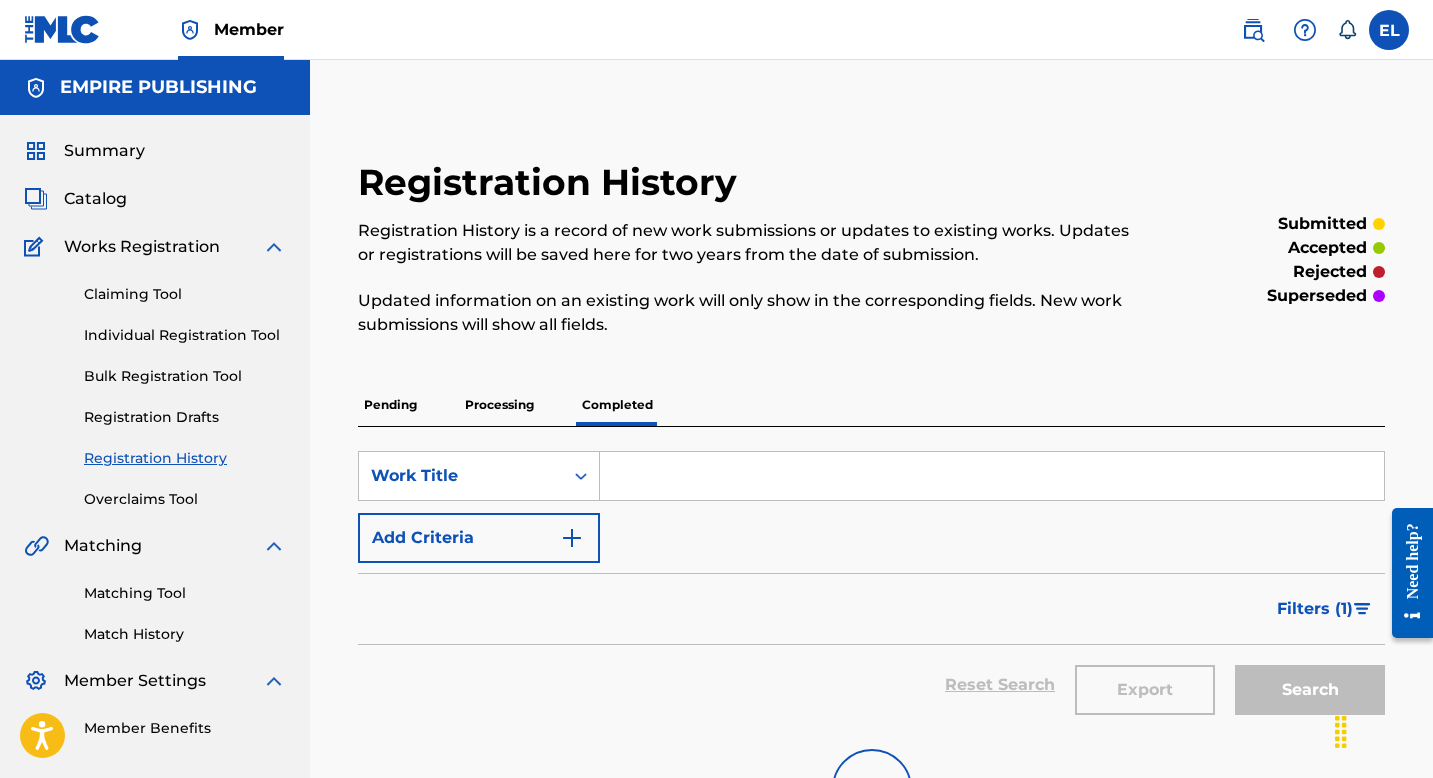 click at bounding box center [992, 476] 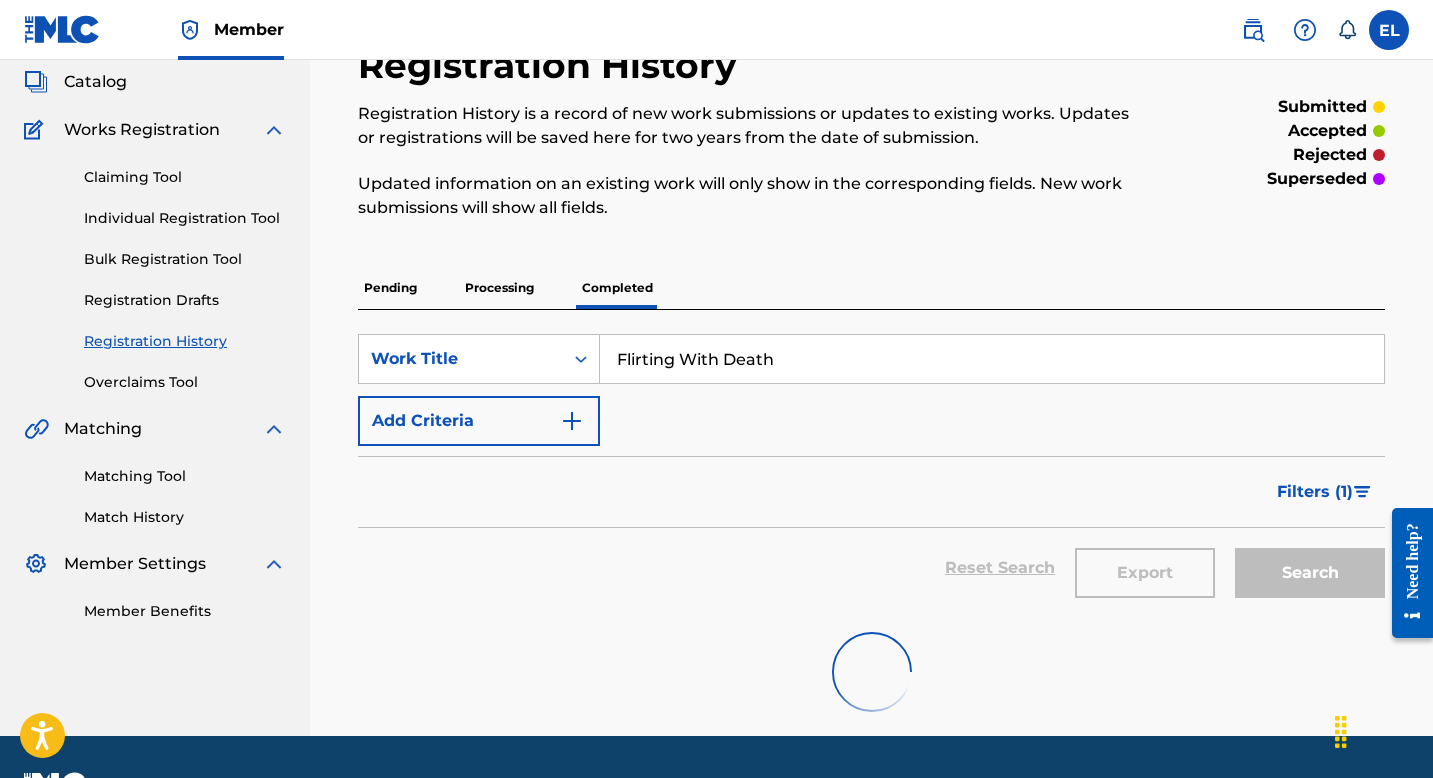 scroll, scrollTop: 171, scrollLeft: 0, axis: vertical 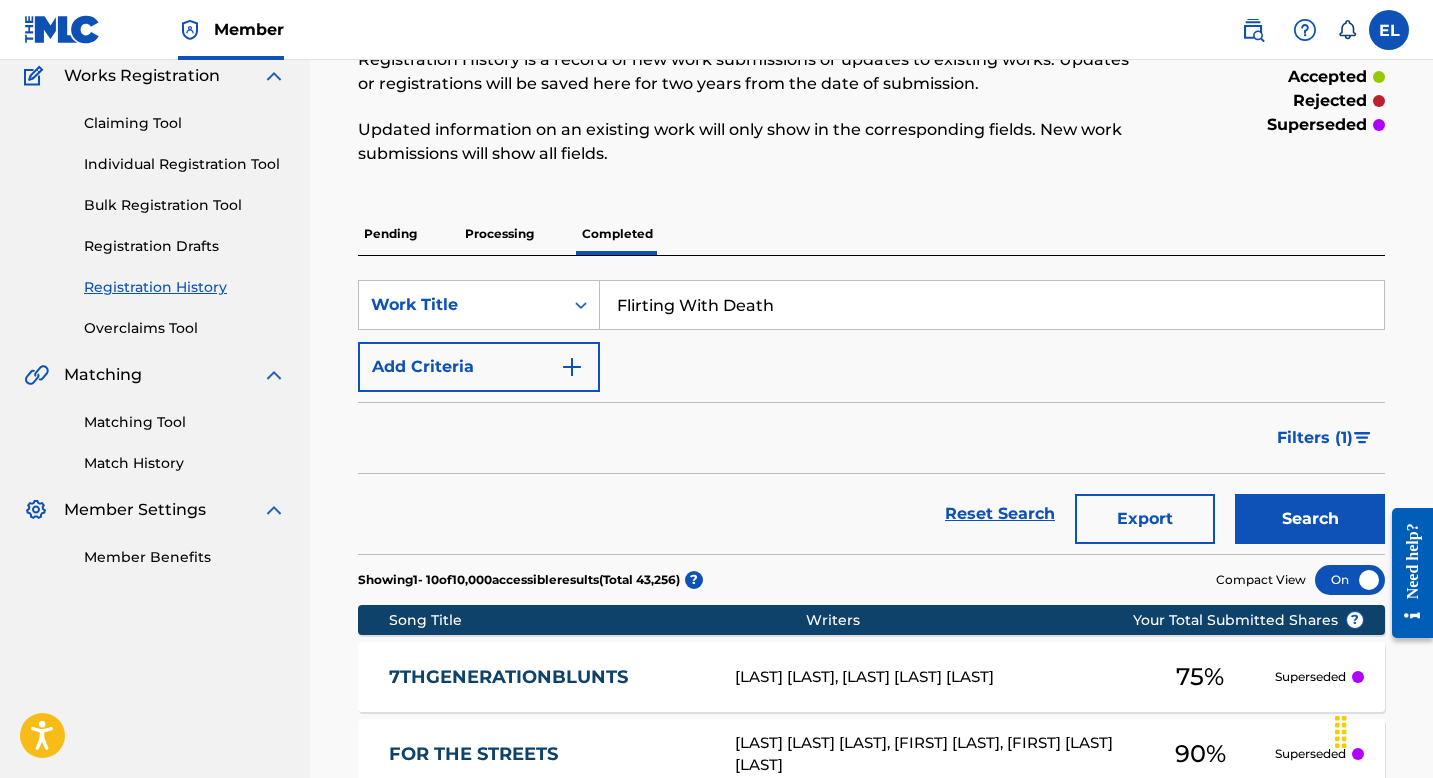 type on "Flirting With Death" 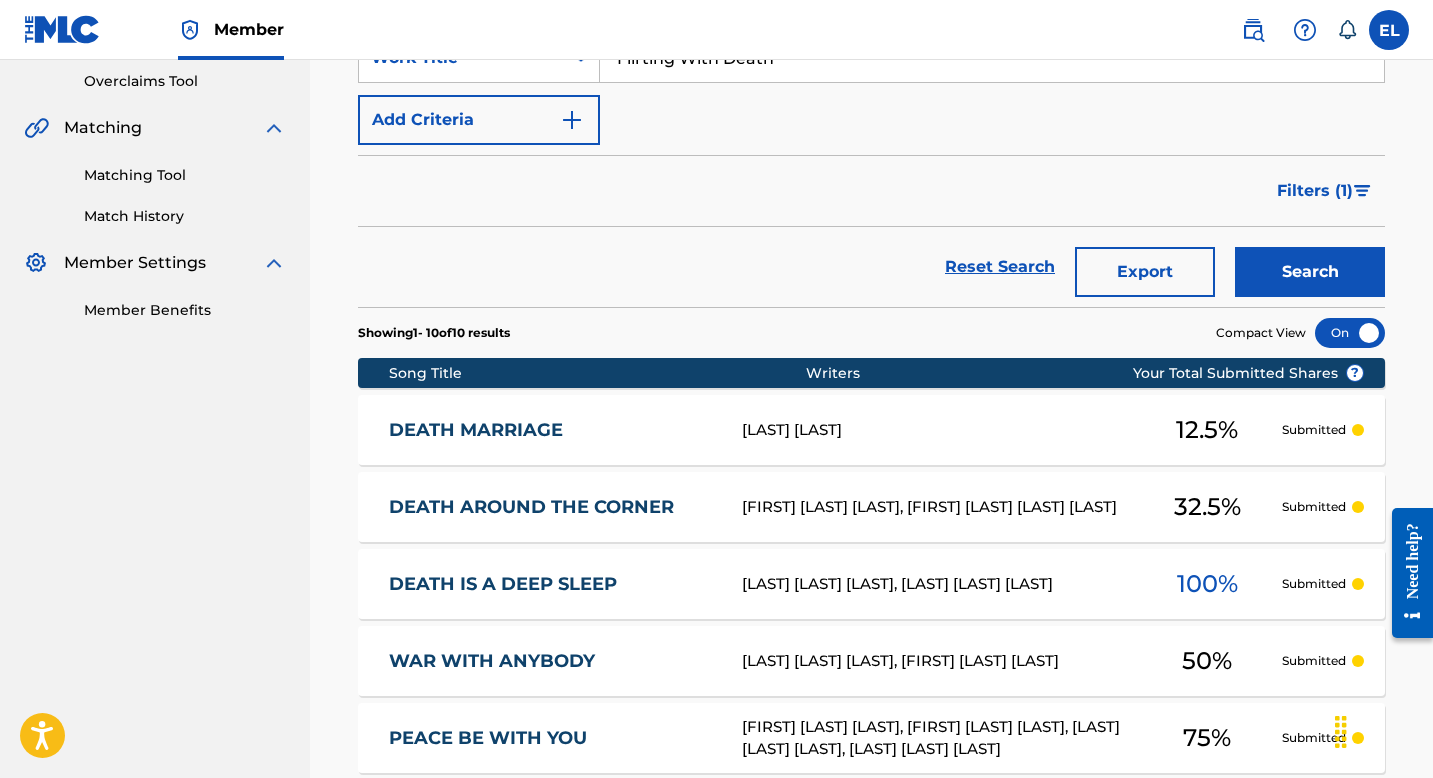 scroll, scrollTop: 570, scrollLeft: 0, axis: vertical 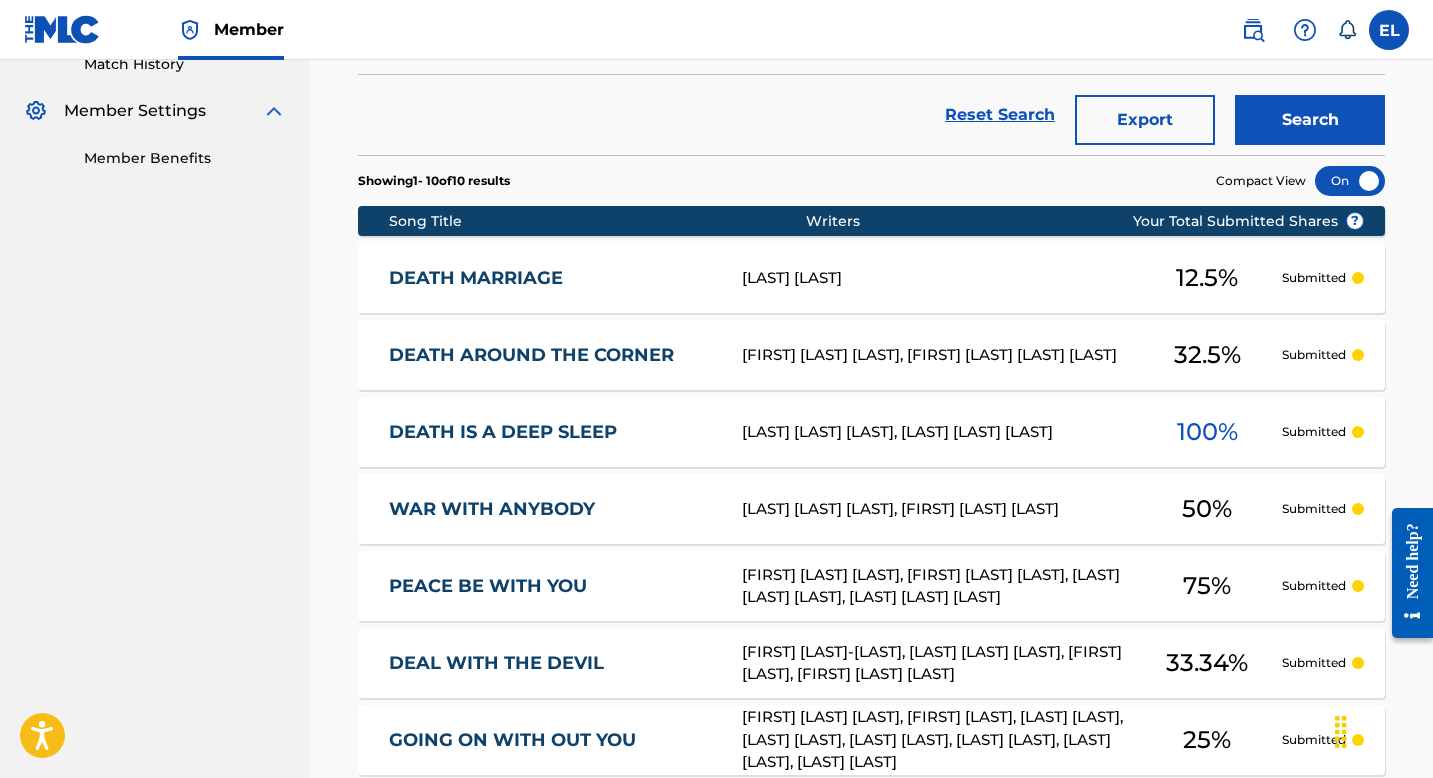 click on "DEATH MARRIAGE" at bounding box center (552, 278) 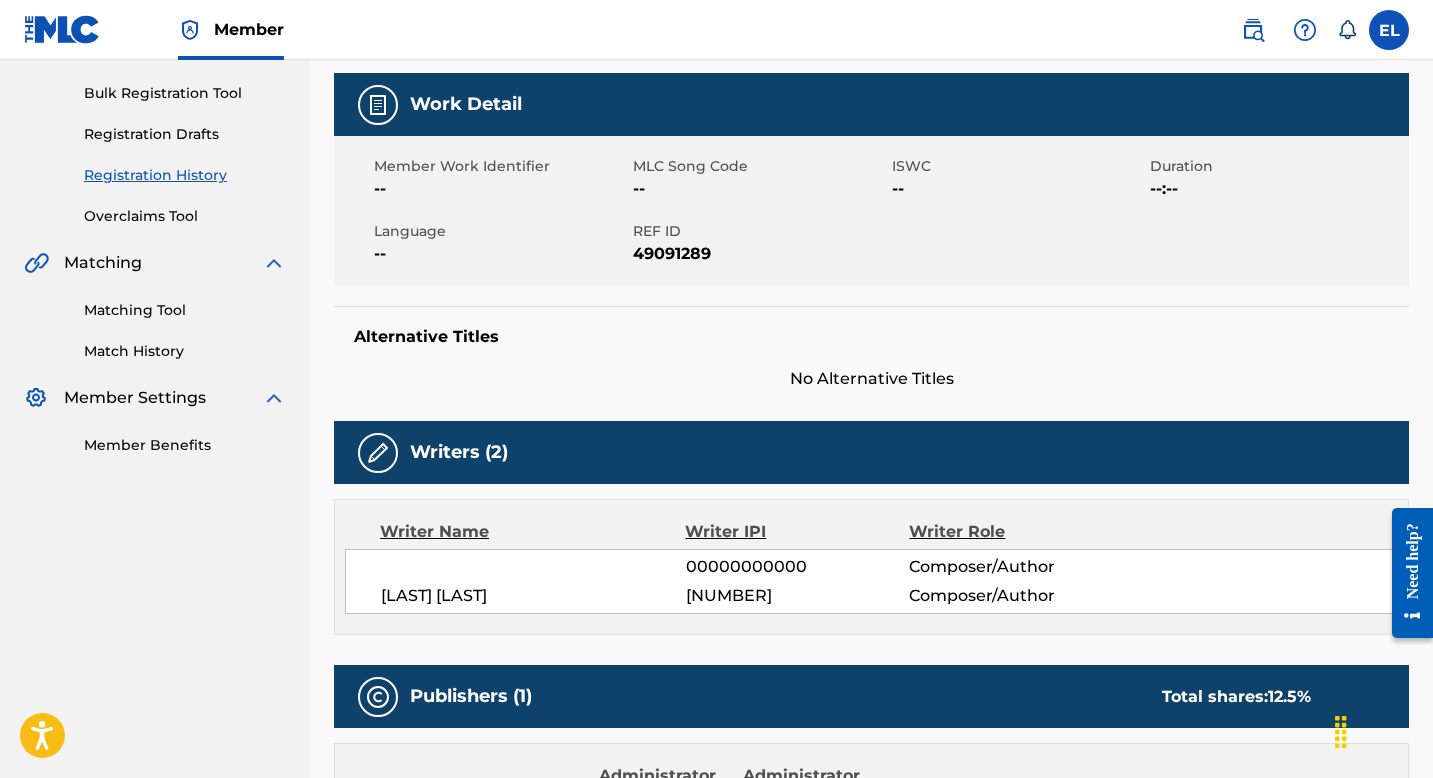 scroll, scrollTop: 532, scrollLeft: 0, axis: vertical 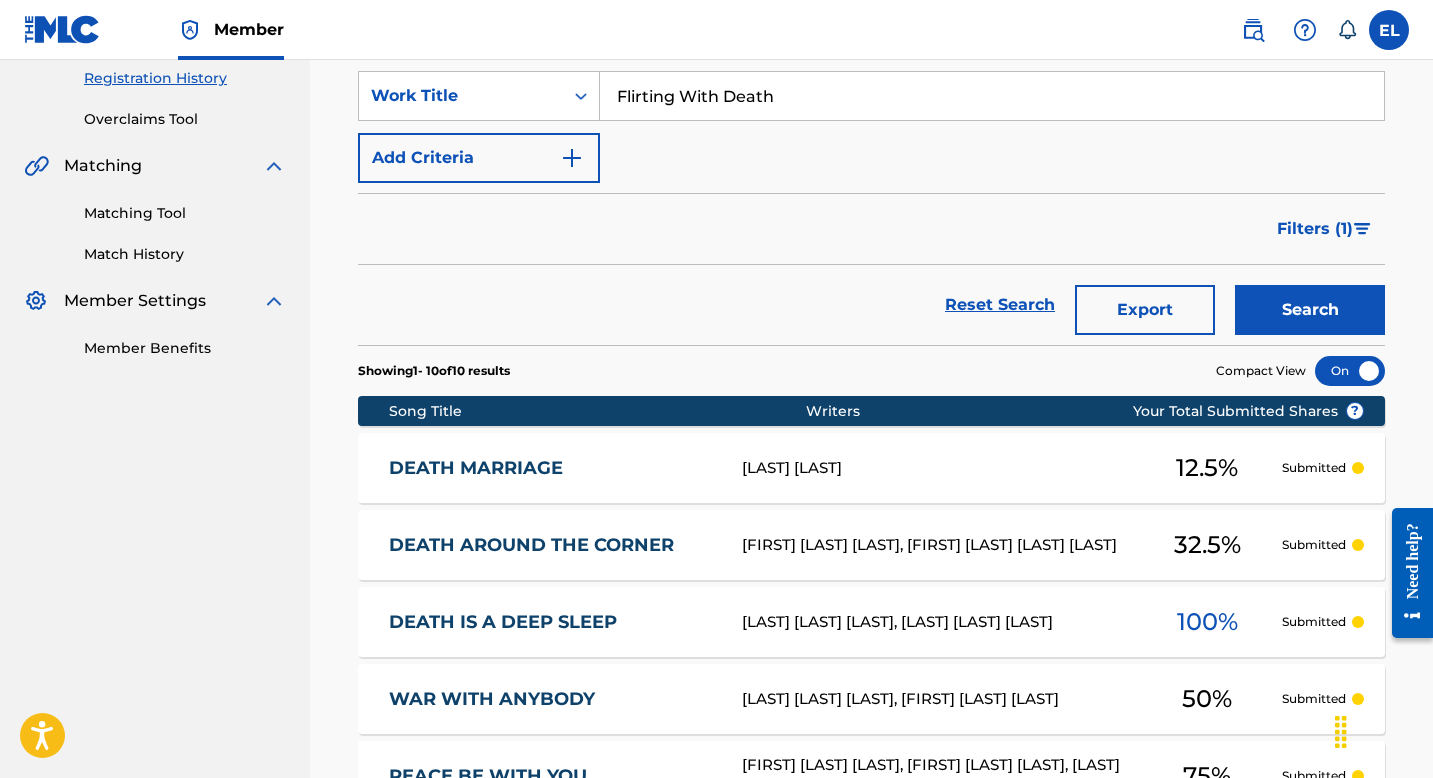 click on "Search" at bounding box center [1310, 310] 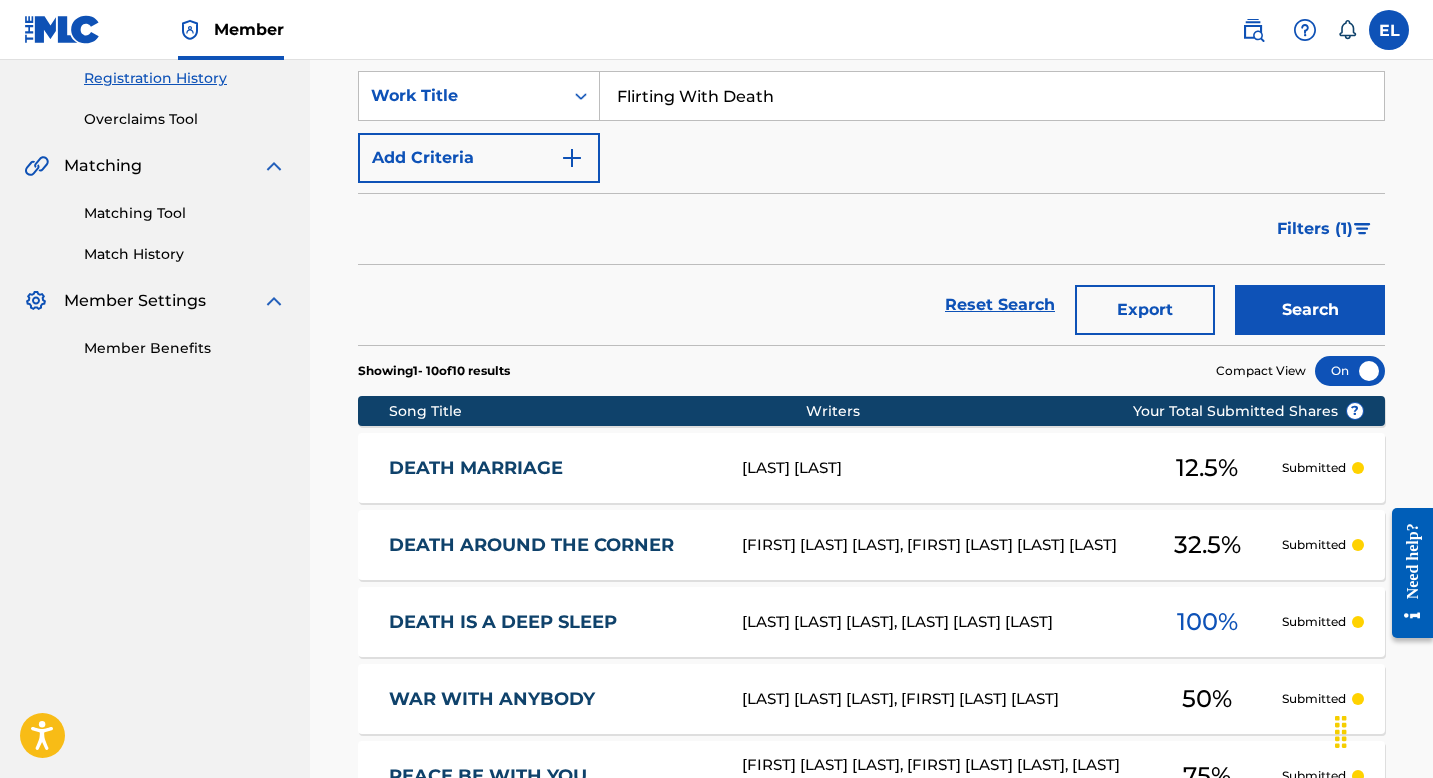 scroll, scrollTop: 232, scrollLeft: 0, axis: vertical 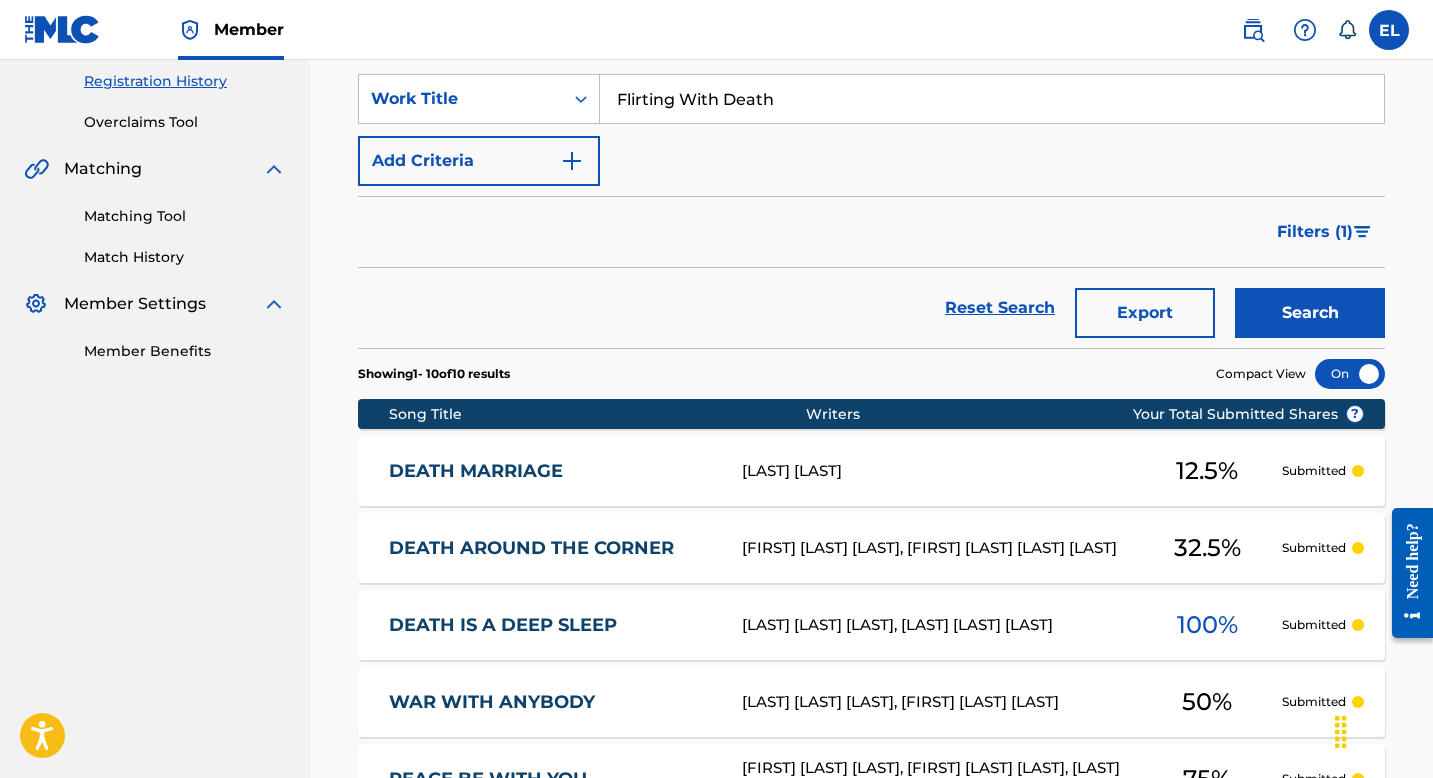 click on "Filters ( 1 )" at bounding box center (1315, 232) 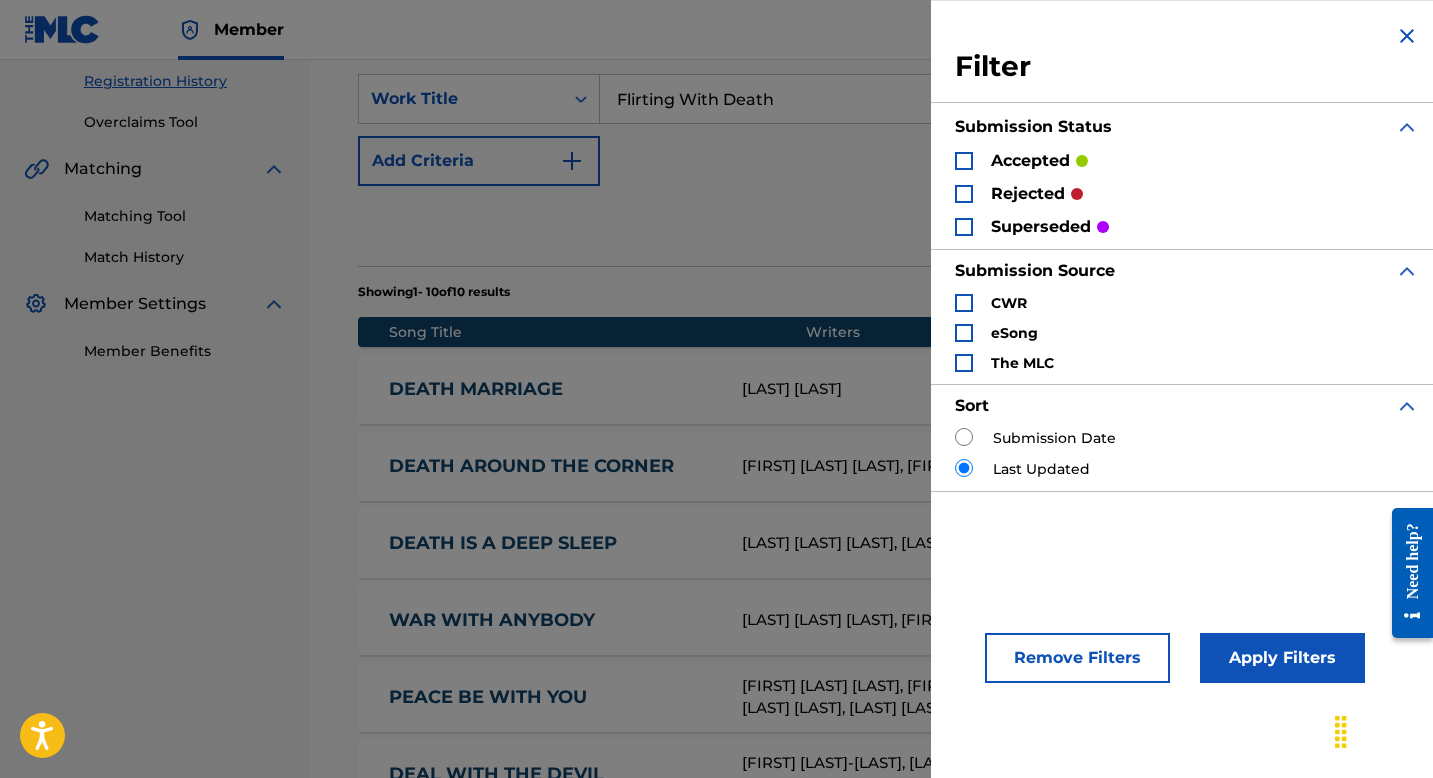 drag, startPoint x: 992, startPoint y: 163, endPoint x: 990, endPoint y: 176, distance: 13.152946 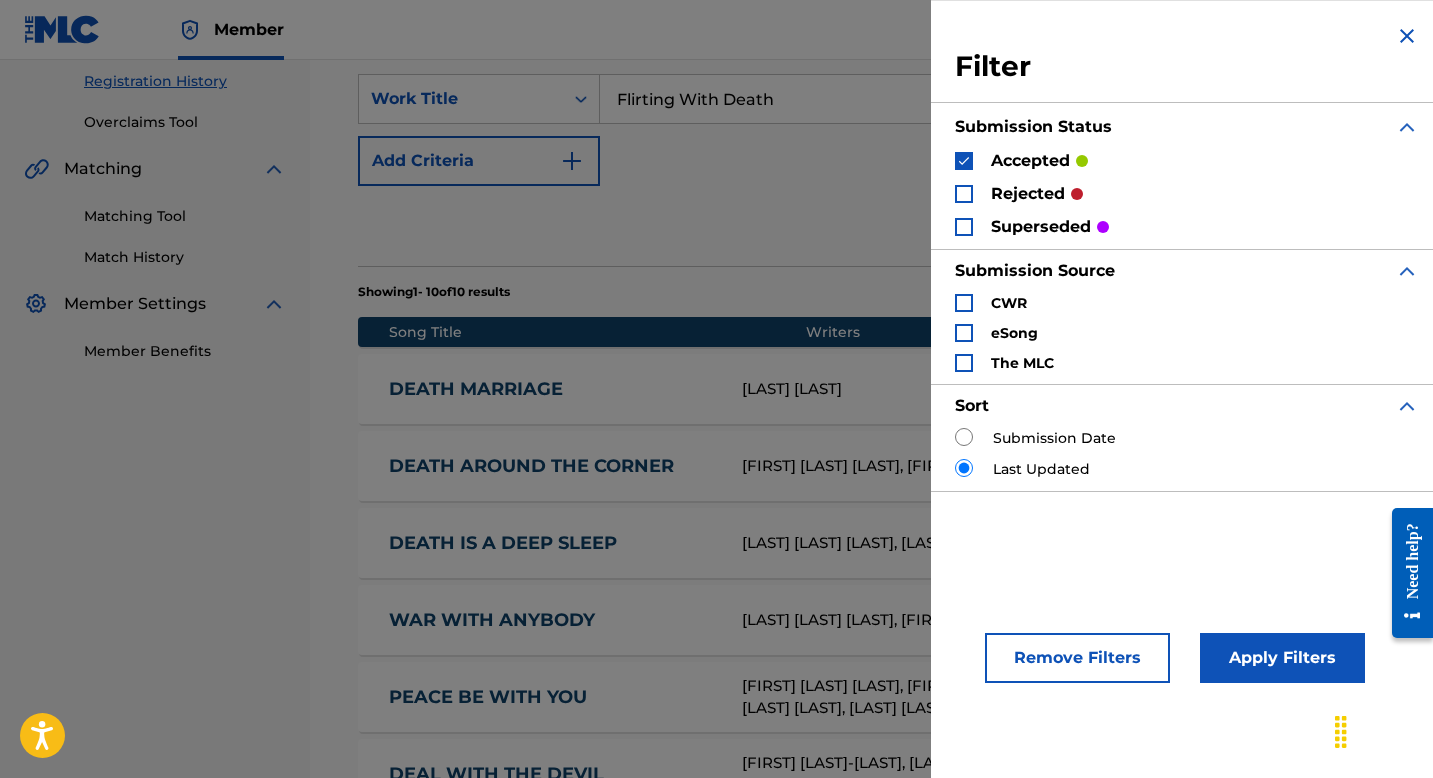click at bounding box center [964, 194] 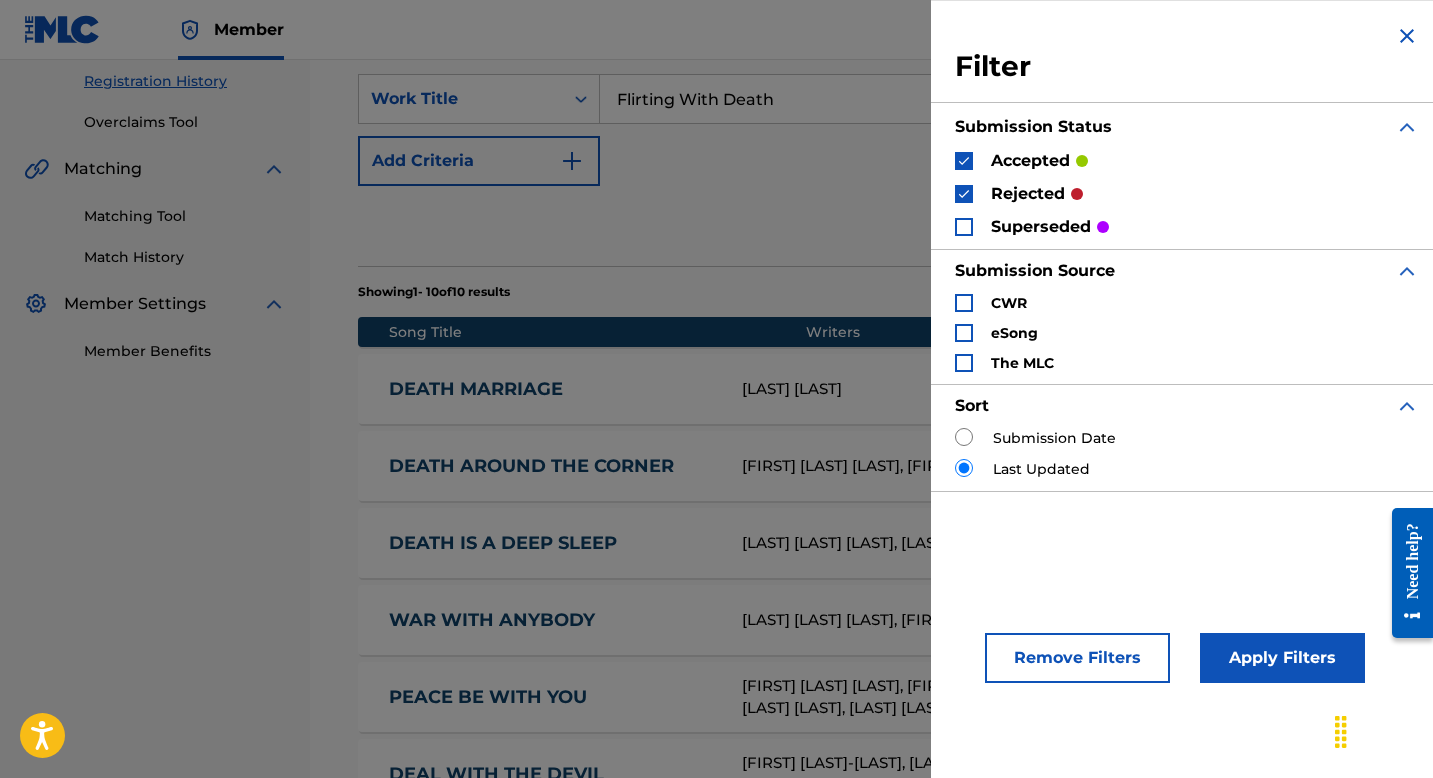 drag, startPoint x: 968, startPoint y: 228, endPoint x: 983, endPoint y: 238, distance: 18.027756 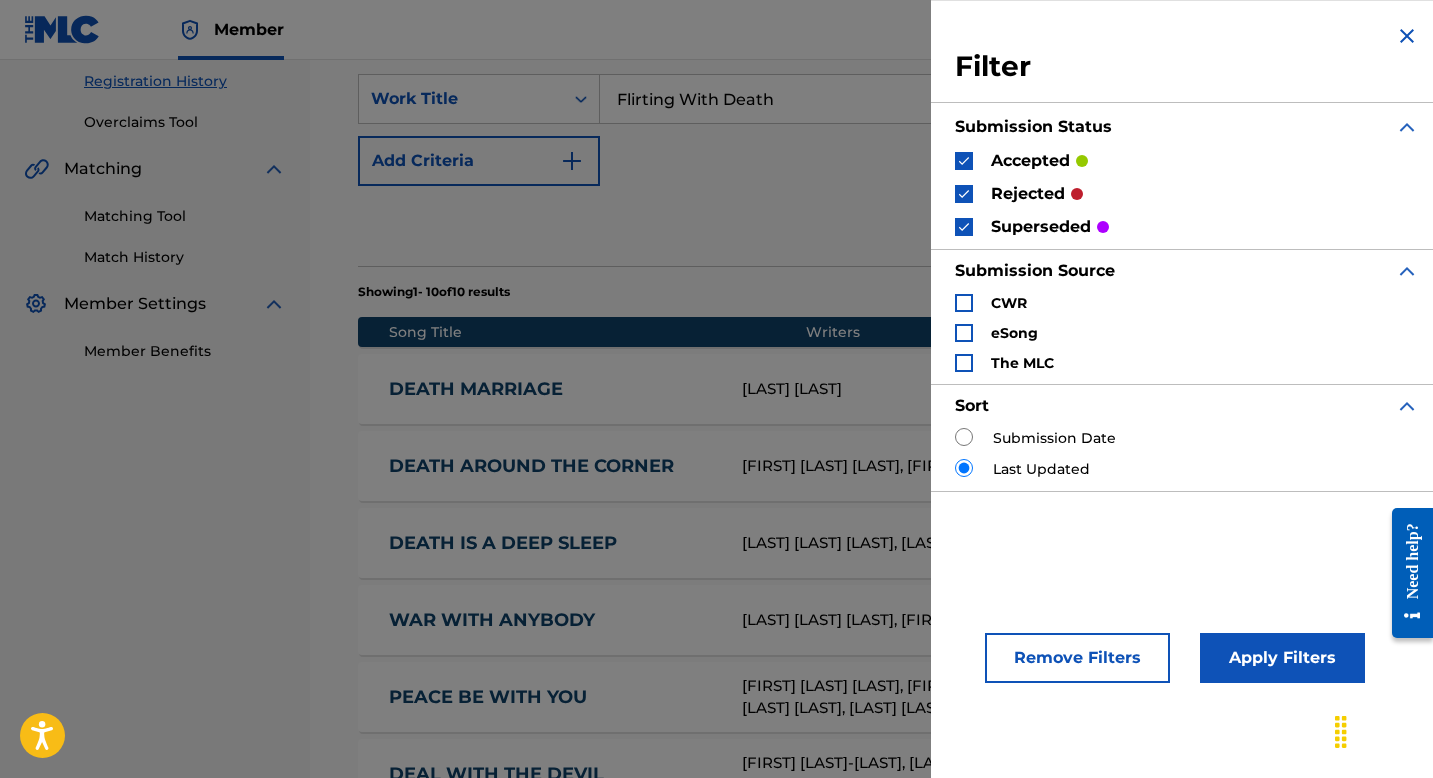 click on "Apply Filters" at bounding box center [1282, 658] 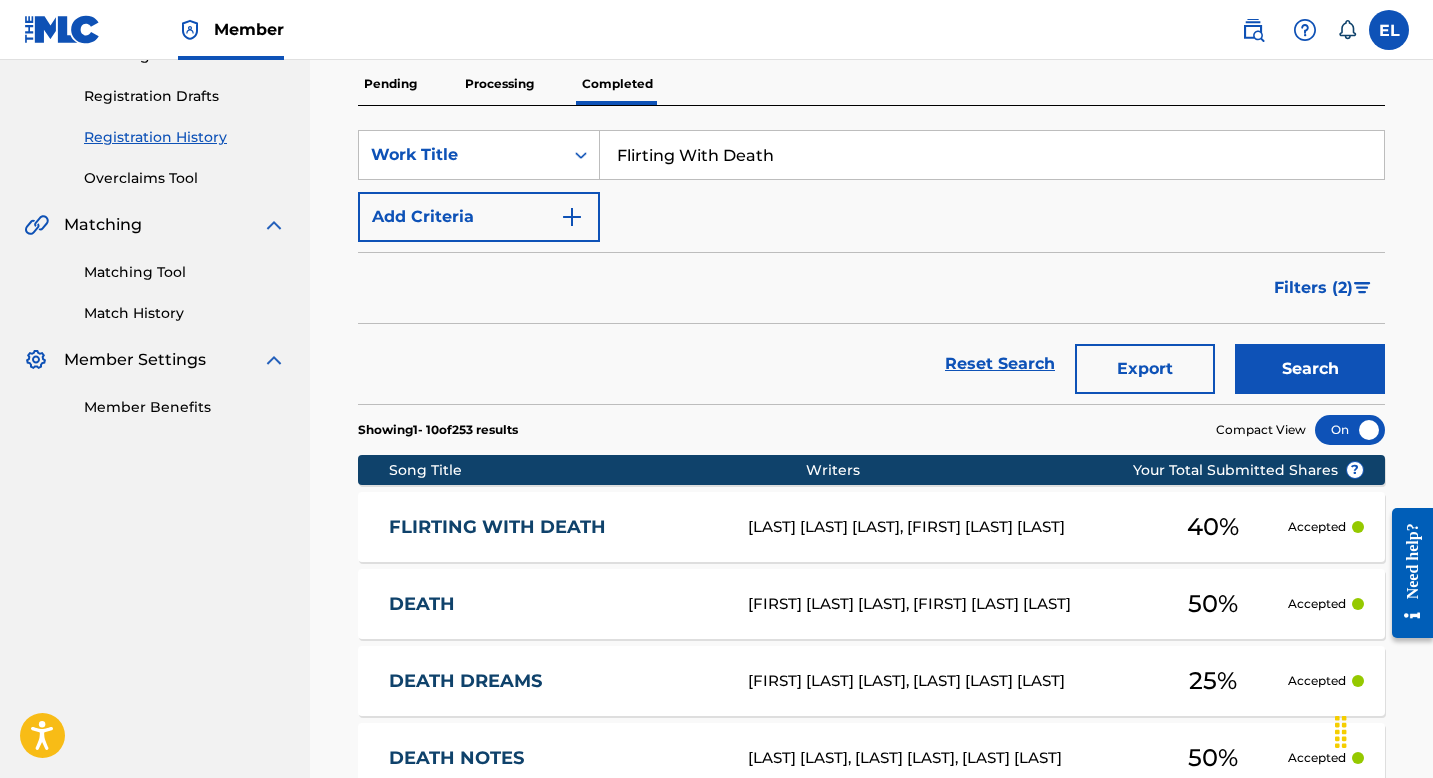 scroll, scrollTop: 533, scrollLeft: 0, axis: vertical 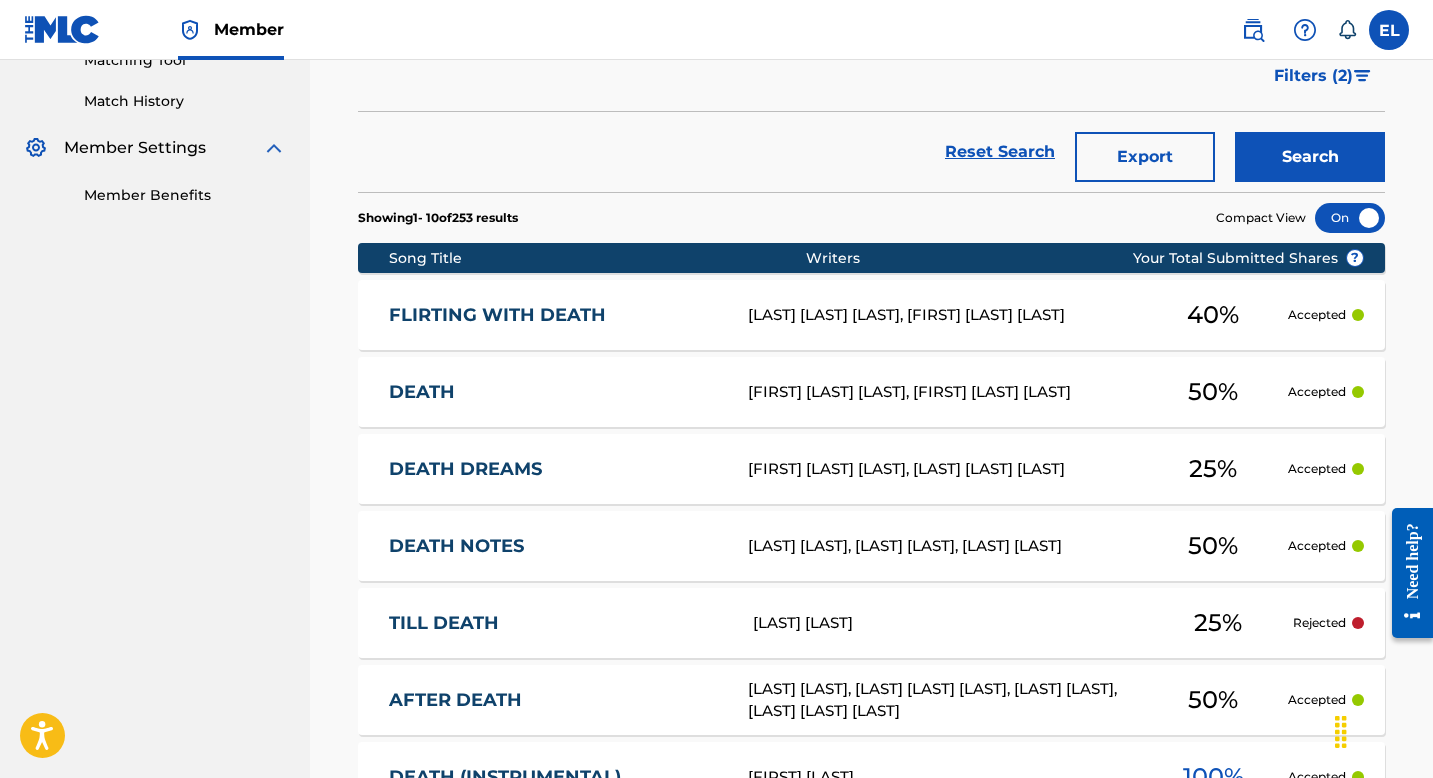 click on "FLIRTING WITH DEATH" at bounding box center (555, 315) 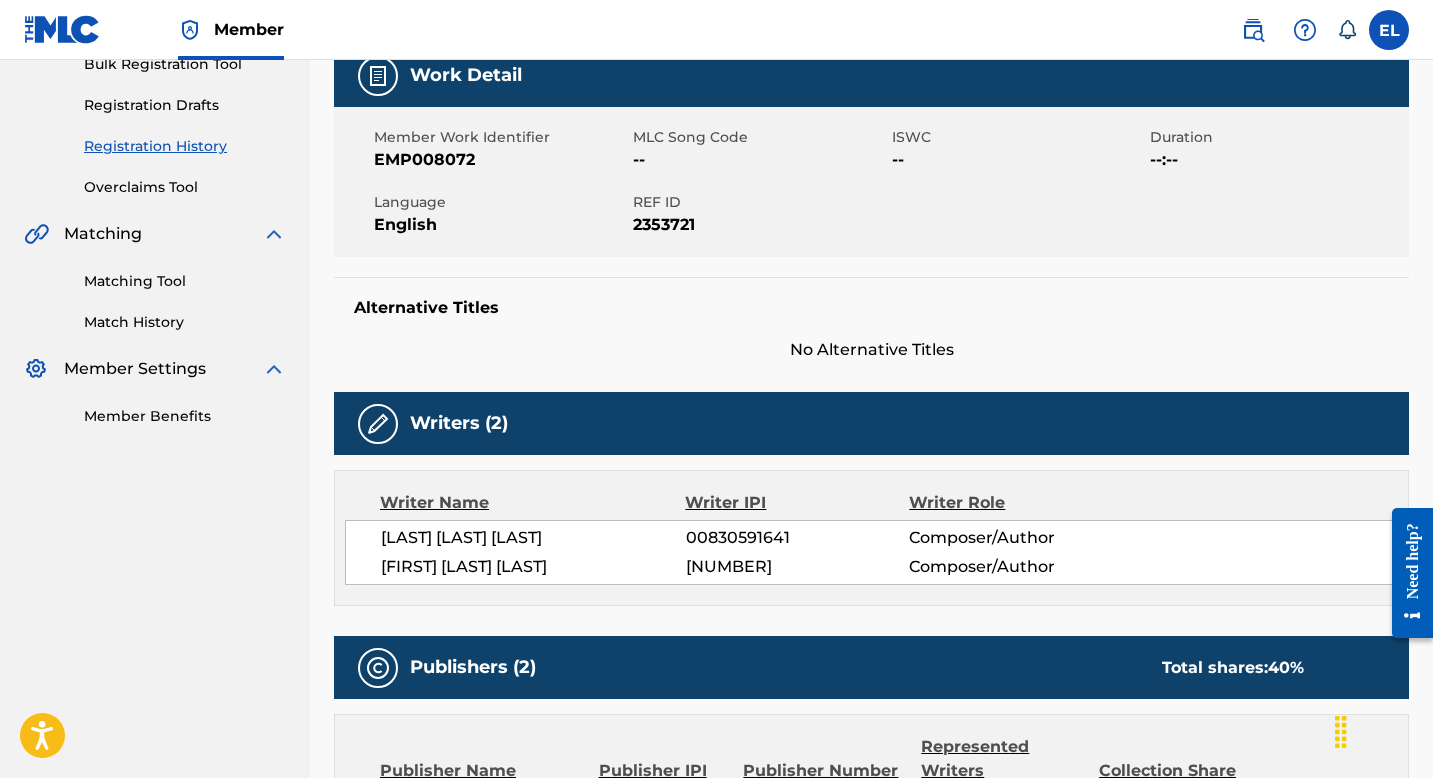 scroll, scrollTop: 0, scrollLeft: 0, axis: both 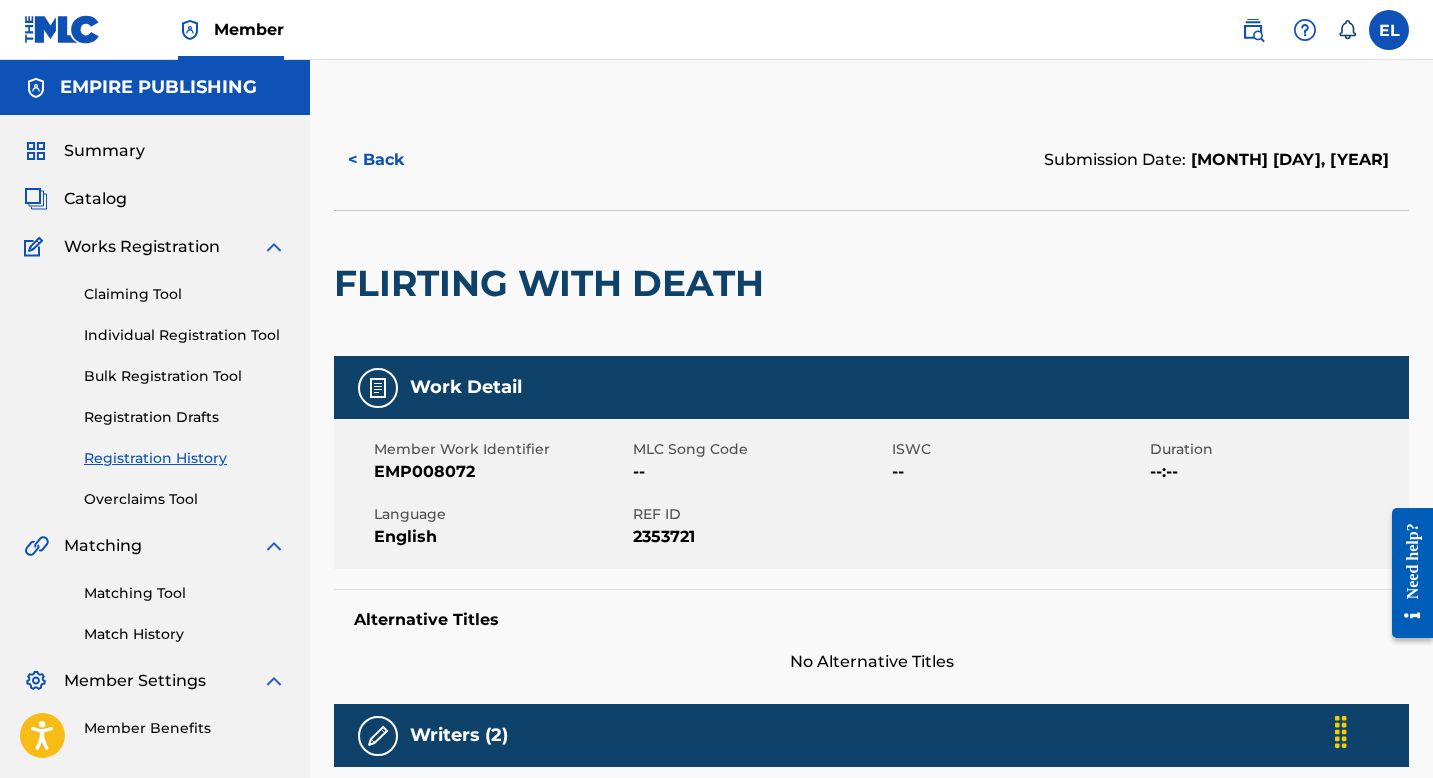 click on "2353721" at bounding box center [760, 537] 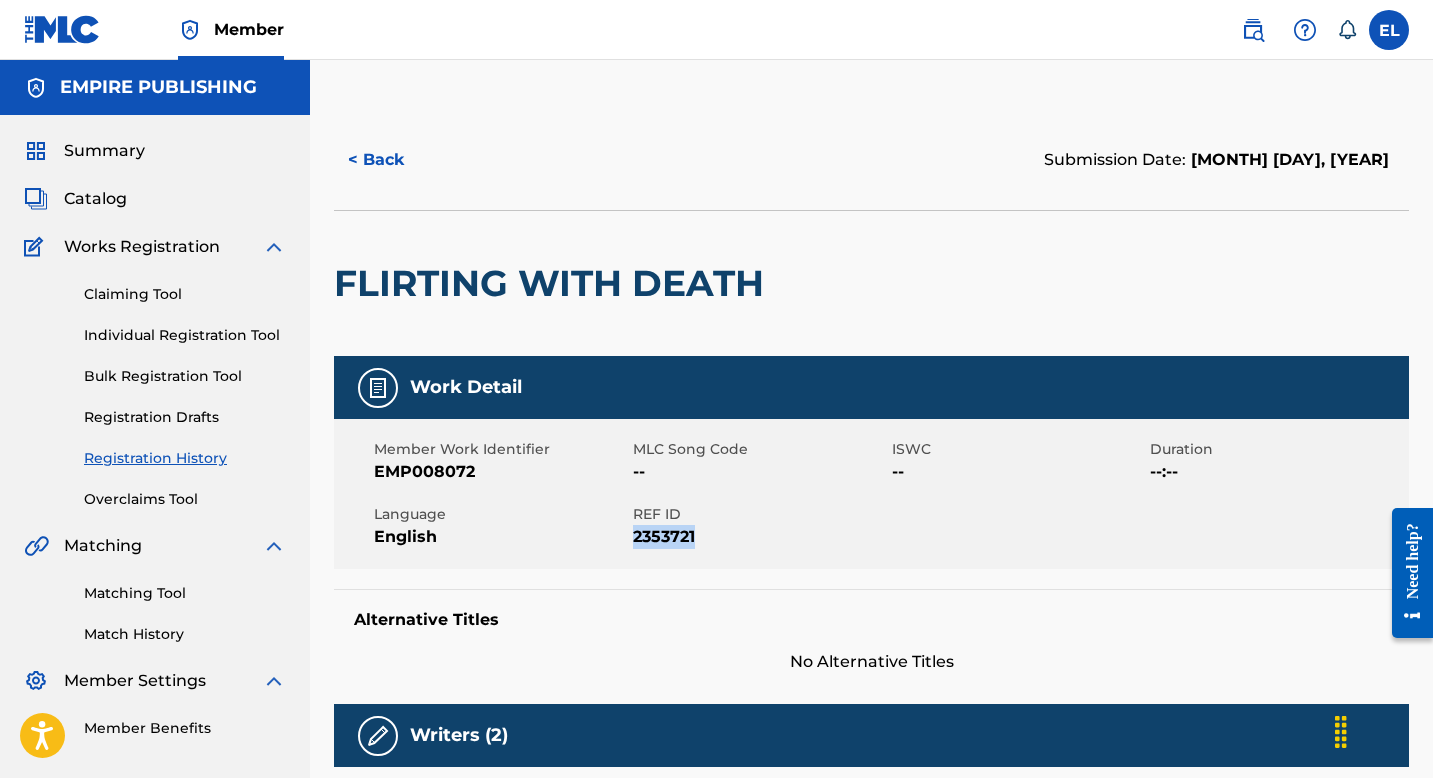 drag, startPoint x: 645, startPoint y: 537, endPoint x: 600, endPoint y: 521, distance: 47.759815 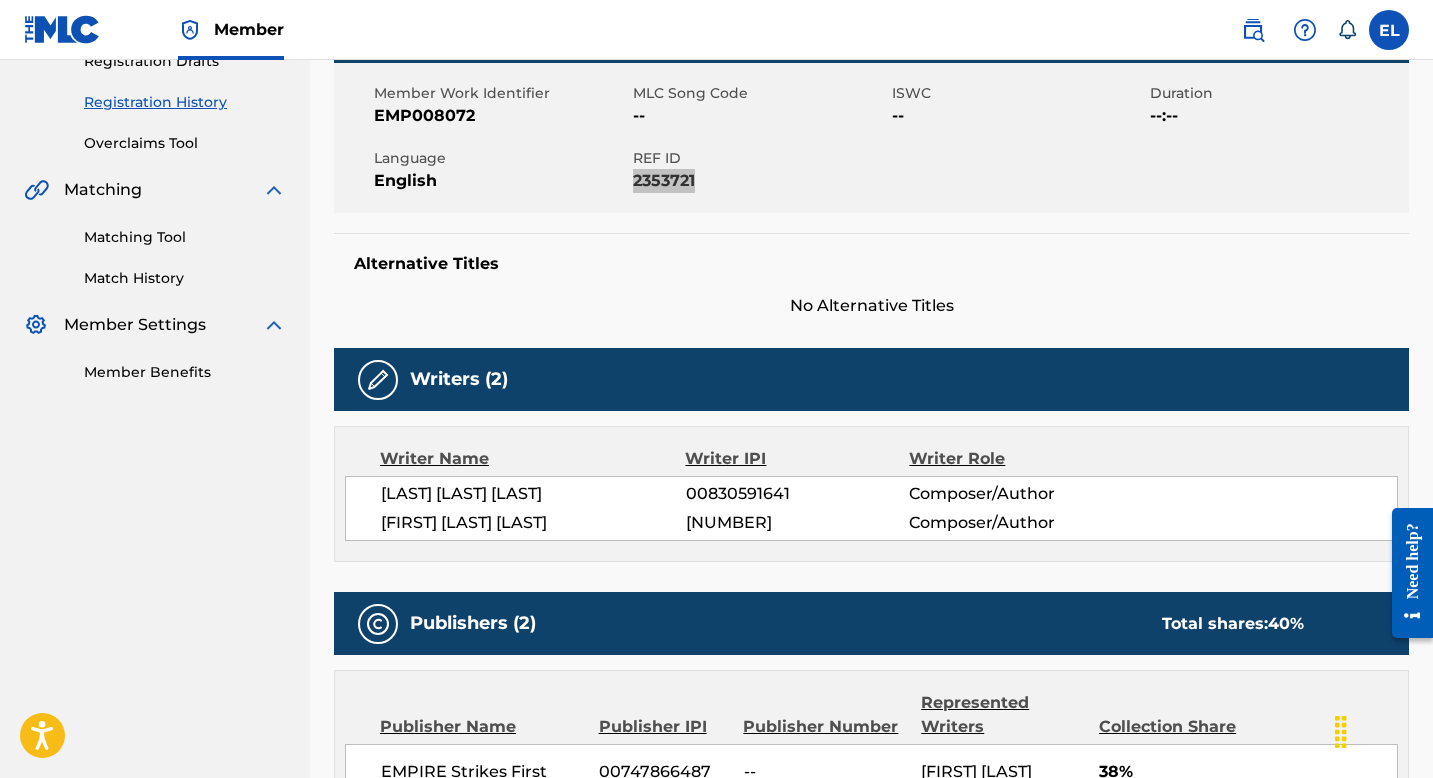 scroll, scrollTop: 0, scrollLeft: 0, axis: both 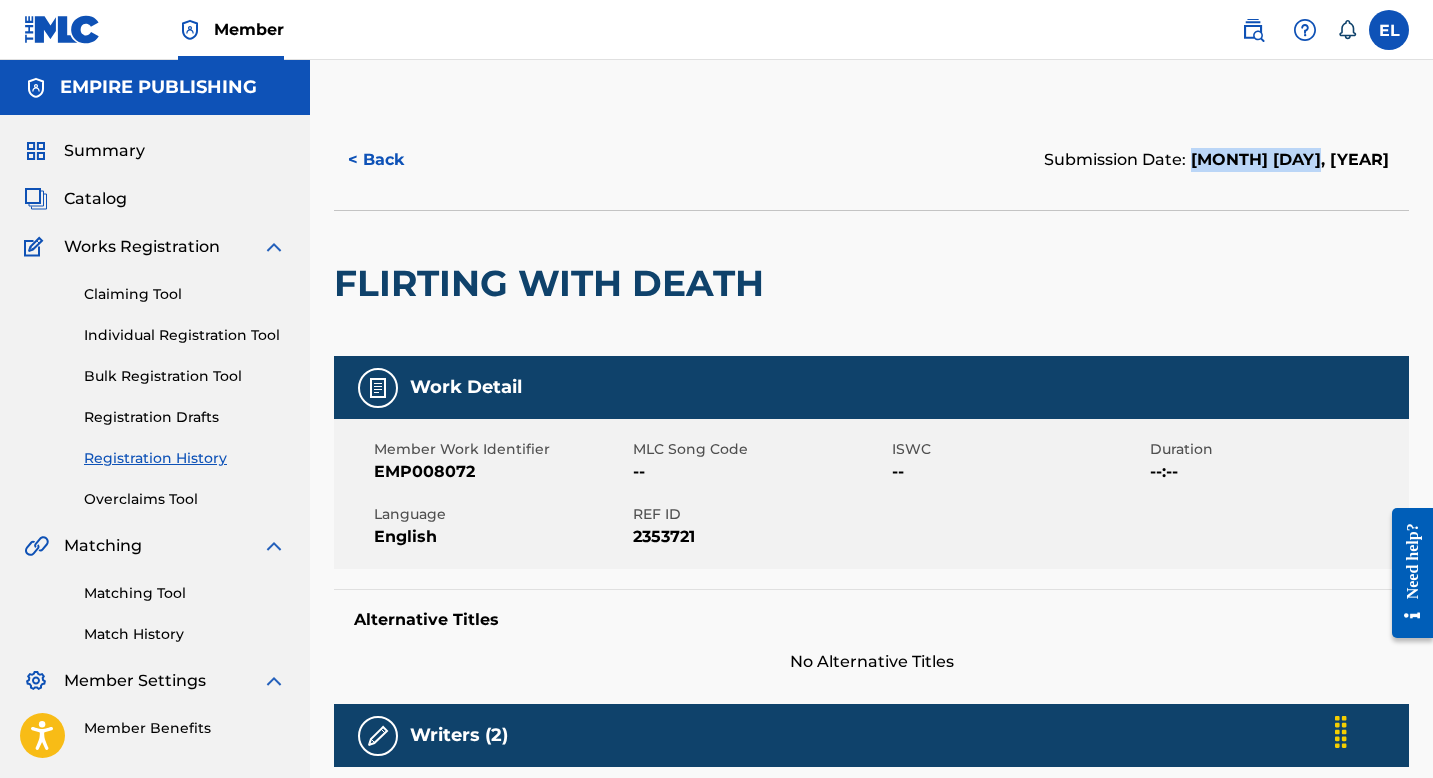 drag, startPoint x: 1284, startPoint y: 158, endPoint x: 1398, endPoint y: 153, distance: 114.1096 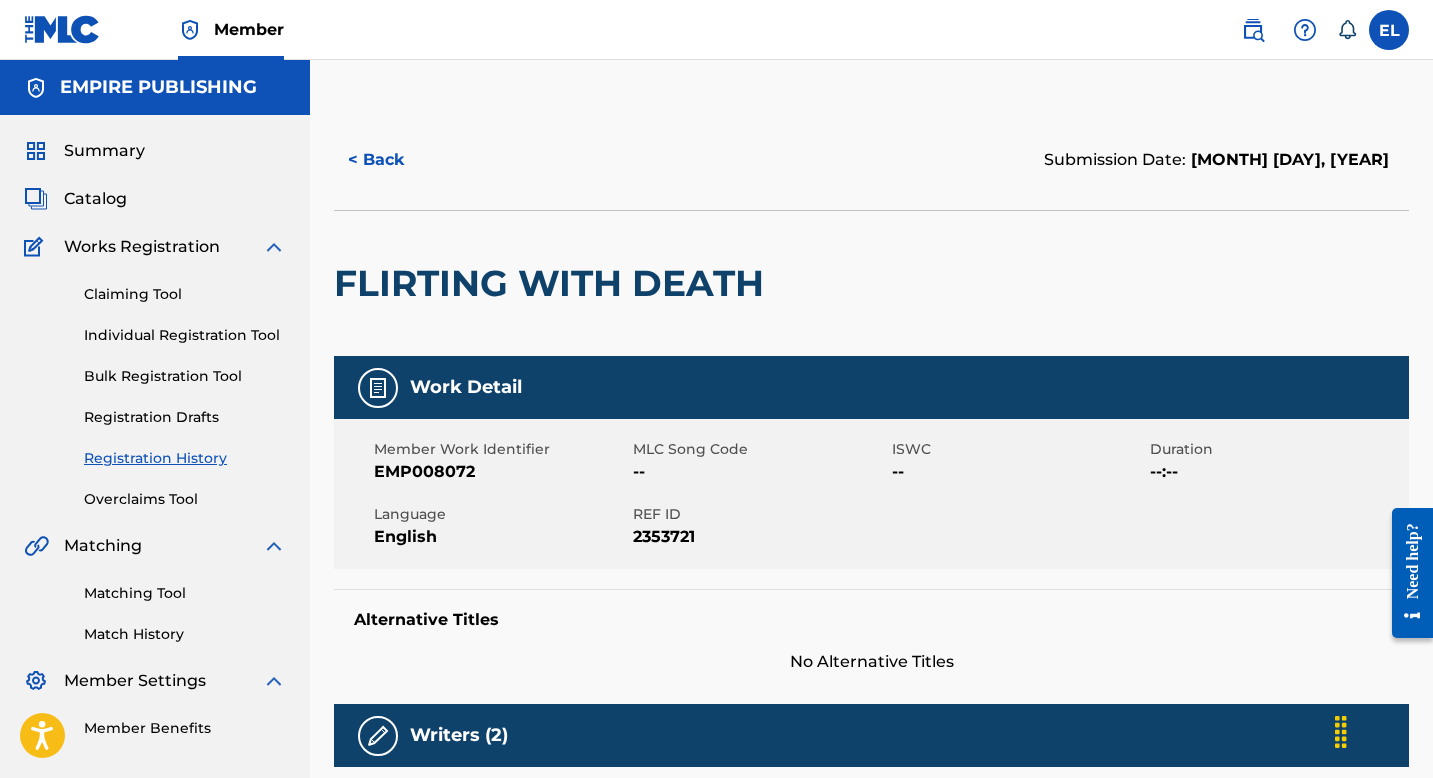 click on "FLIRTING WITH DEATH" at bounding box center (554, 283) 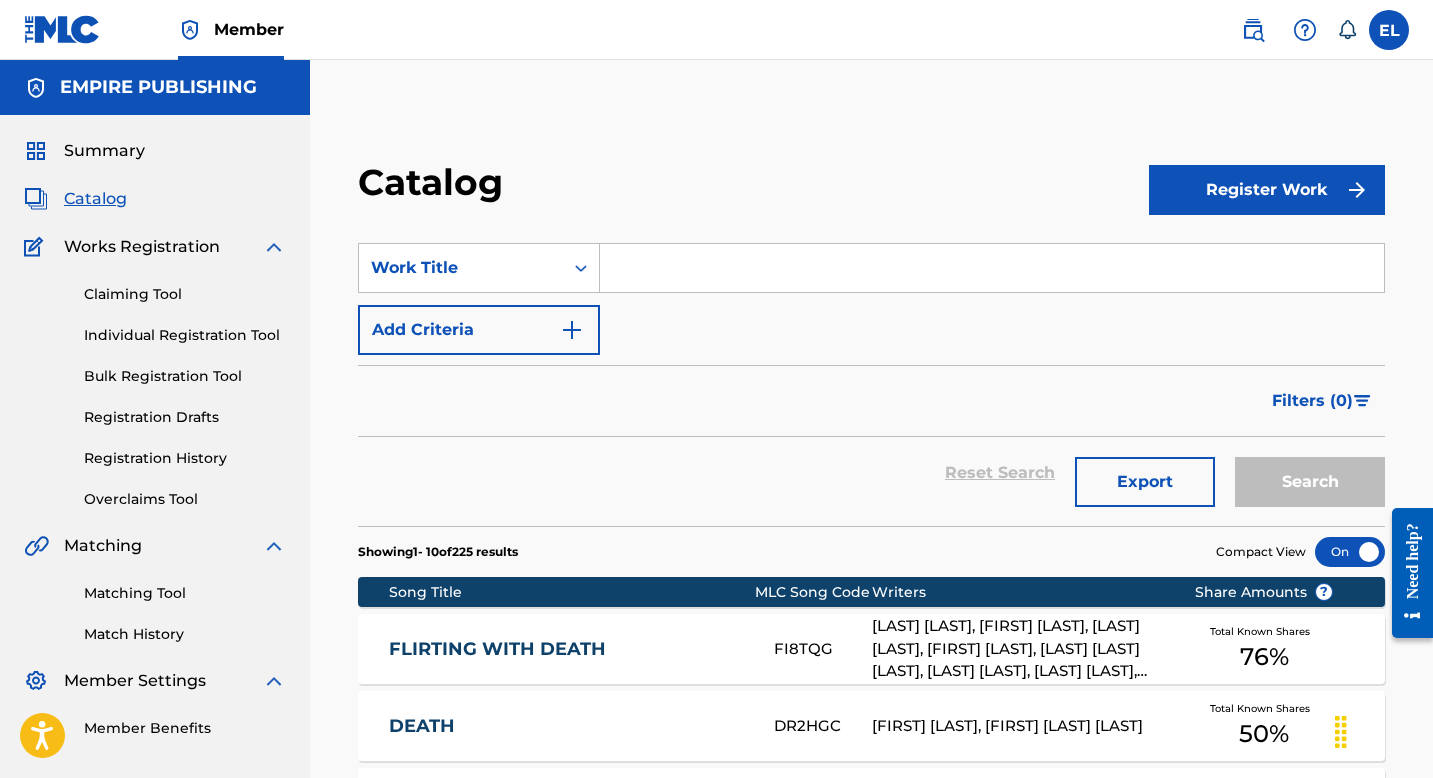 click at bounding box center [992, 268] 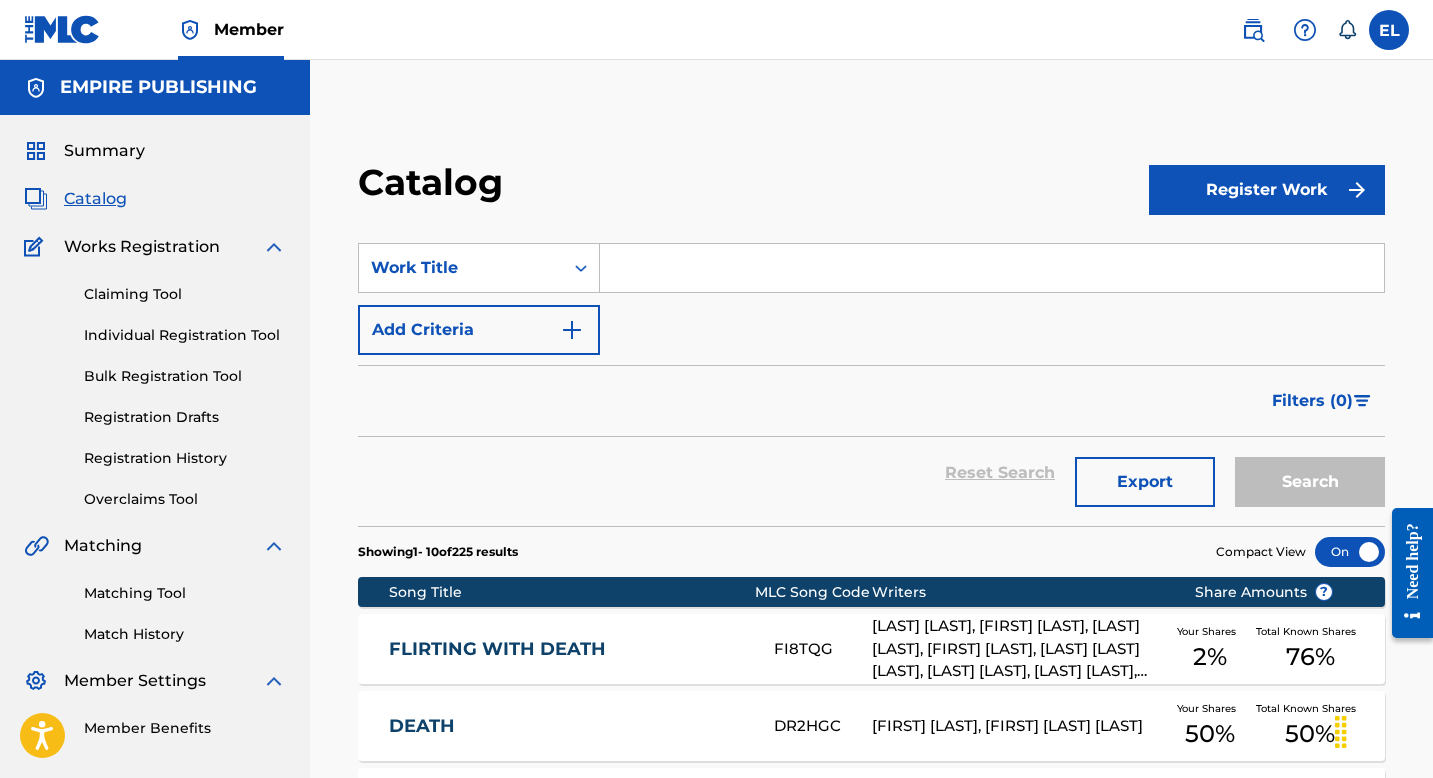 paste on "July 20, 2023" 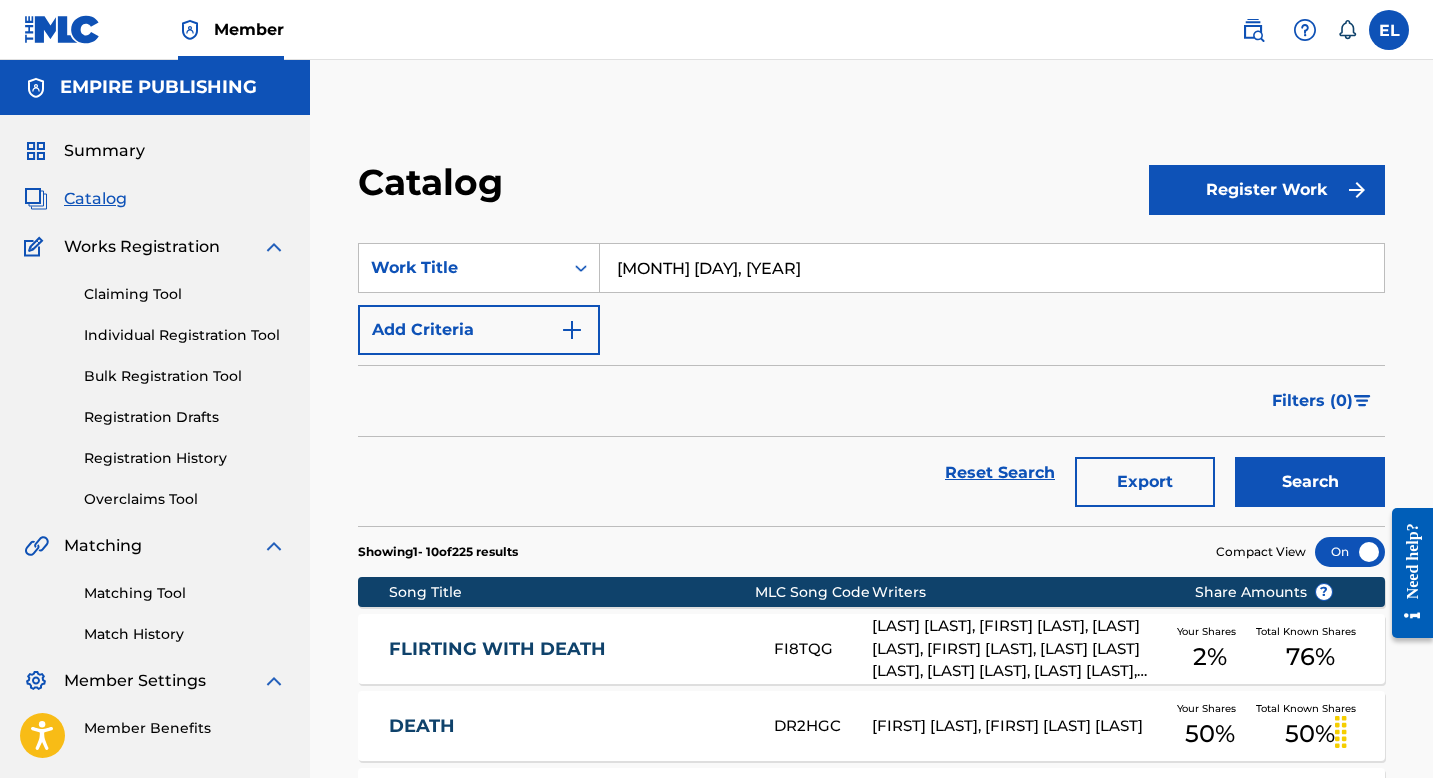 type 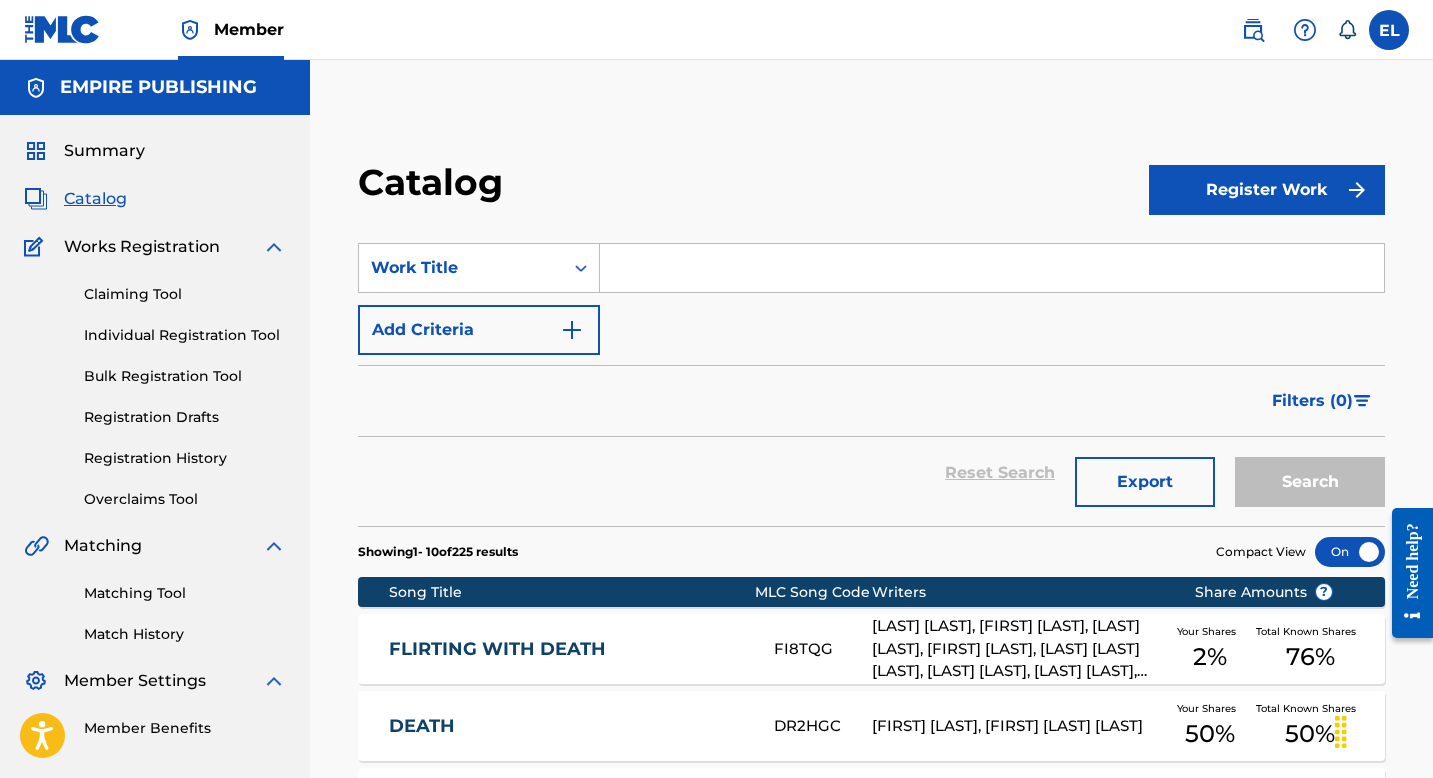 click on "FLIRTING WITH DEATH FI8TQG DEREK GARCIA, JESUS BOBE, ERNESTO CORNEJO, JOSEPH SCOTT, LEE HUTSON SR., SEBASTIAN ROJAS, ROGER ANFINSEN, DIEUSON OCTAVE Your Shares 2 % Total Known Shares 76 %" at bounding box center (871, 649) 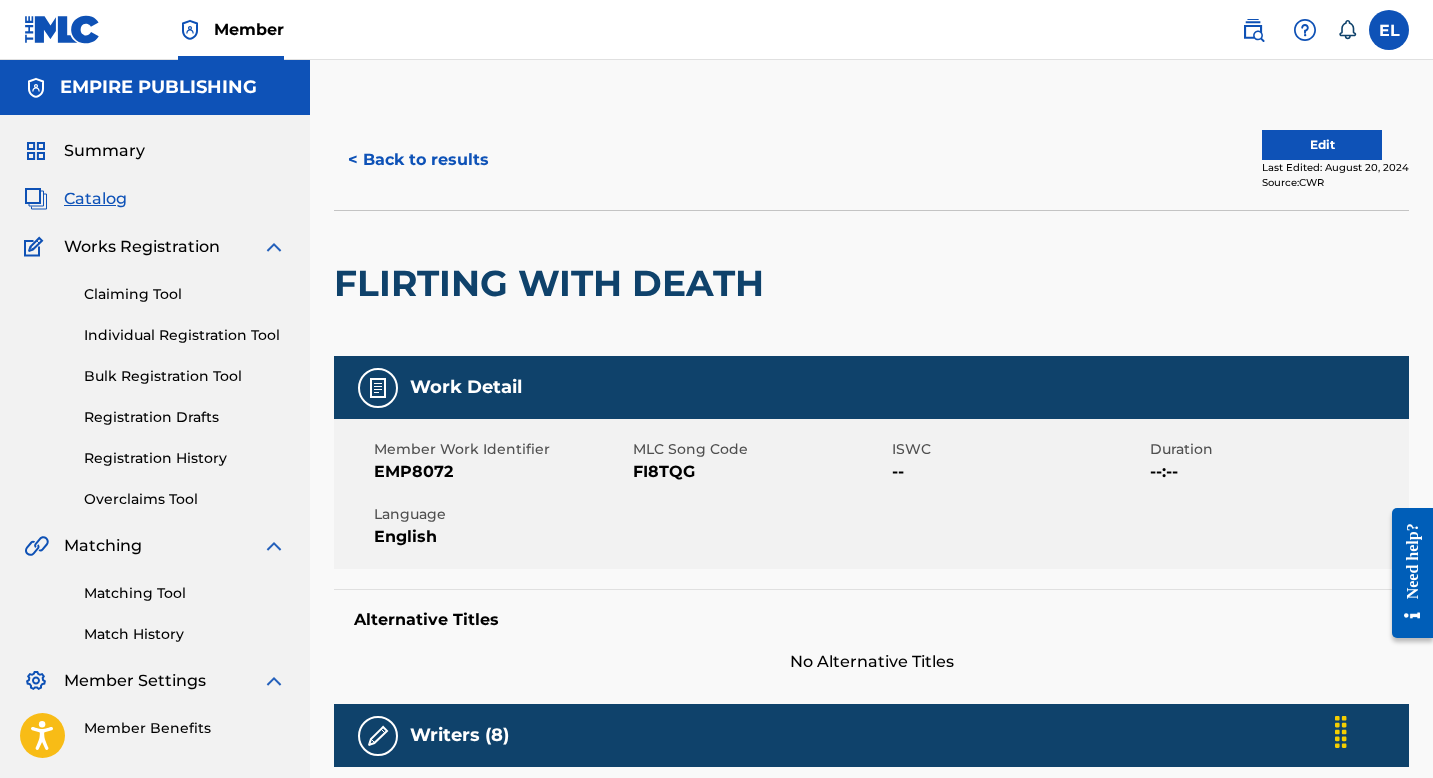 click on "FI8TQG" at bounding box center [760, 472] 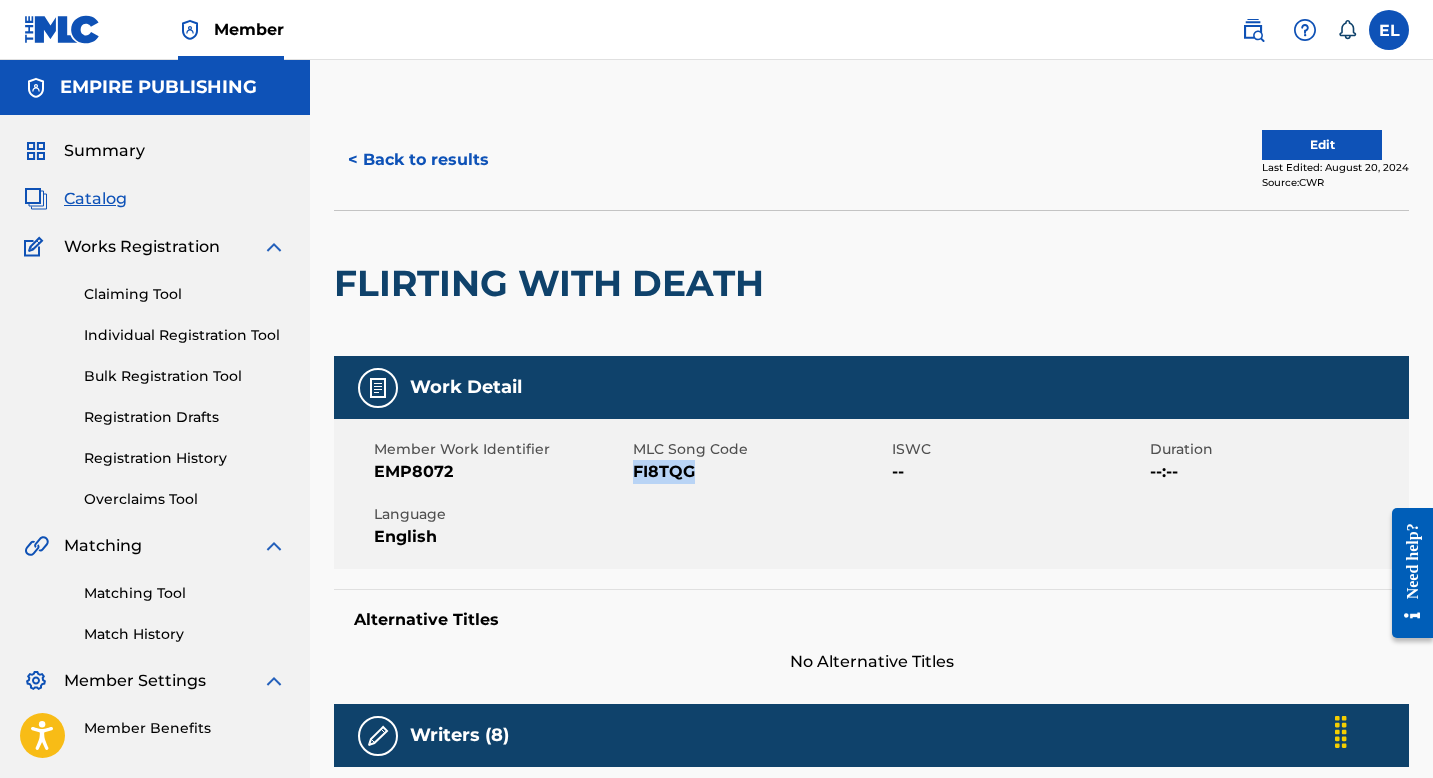 click on "FI8TQG" at bounding box center (760, 472) 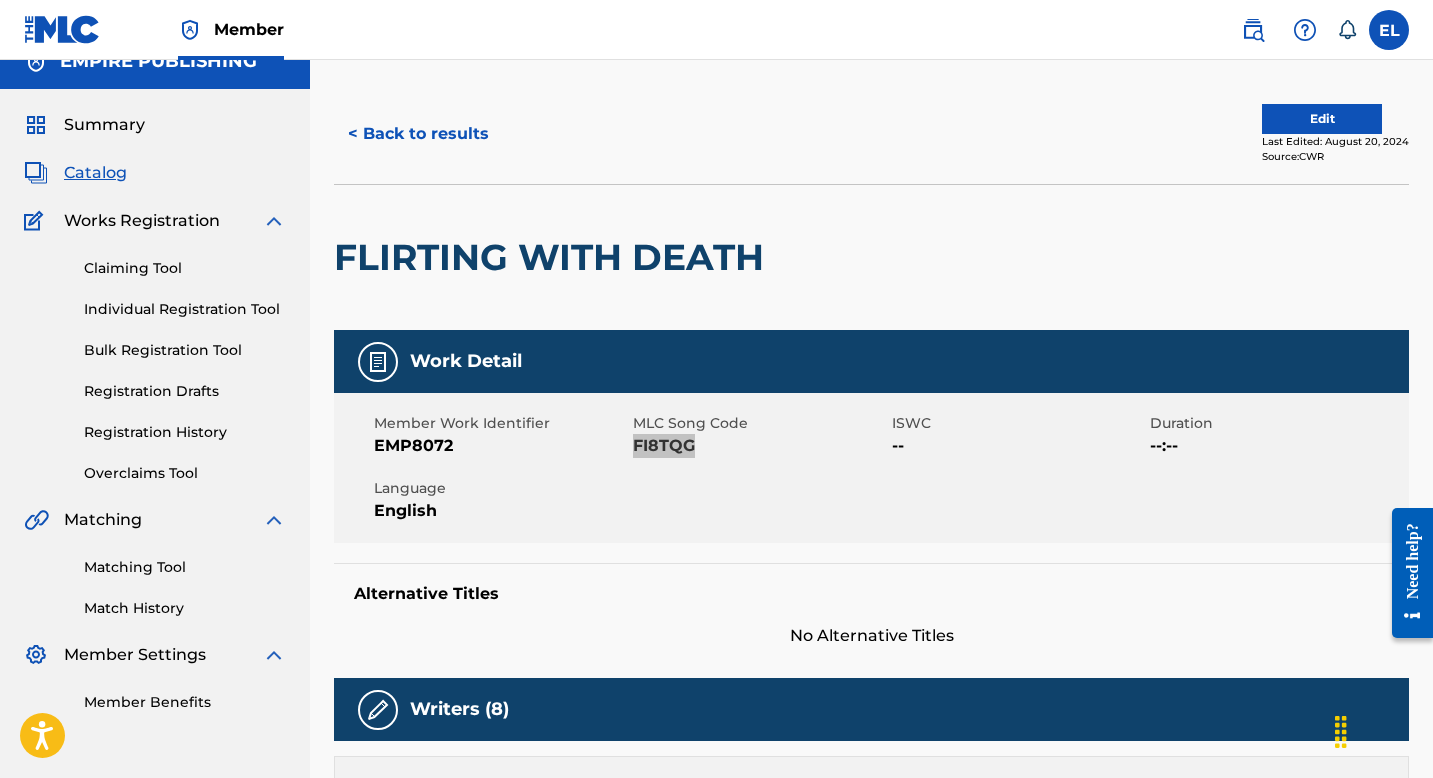 scroll, scrollTop: 0, scrollLeft: 0, axis: both 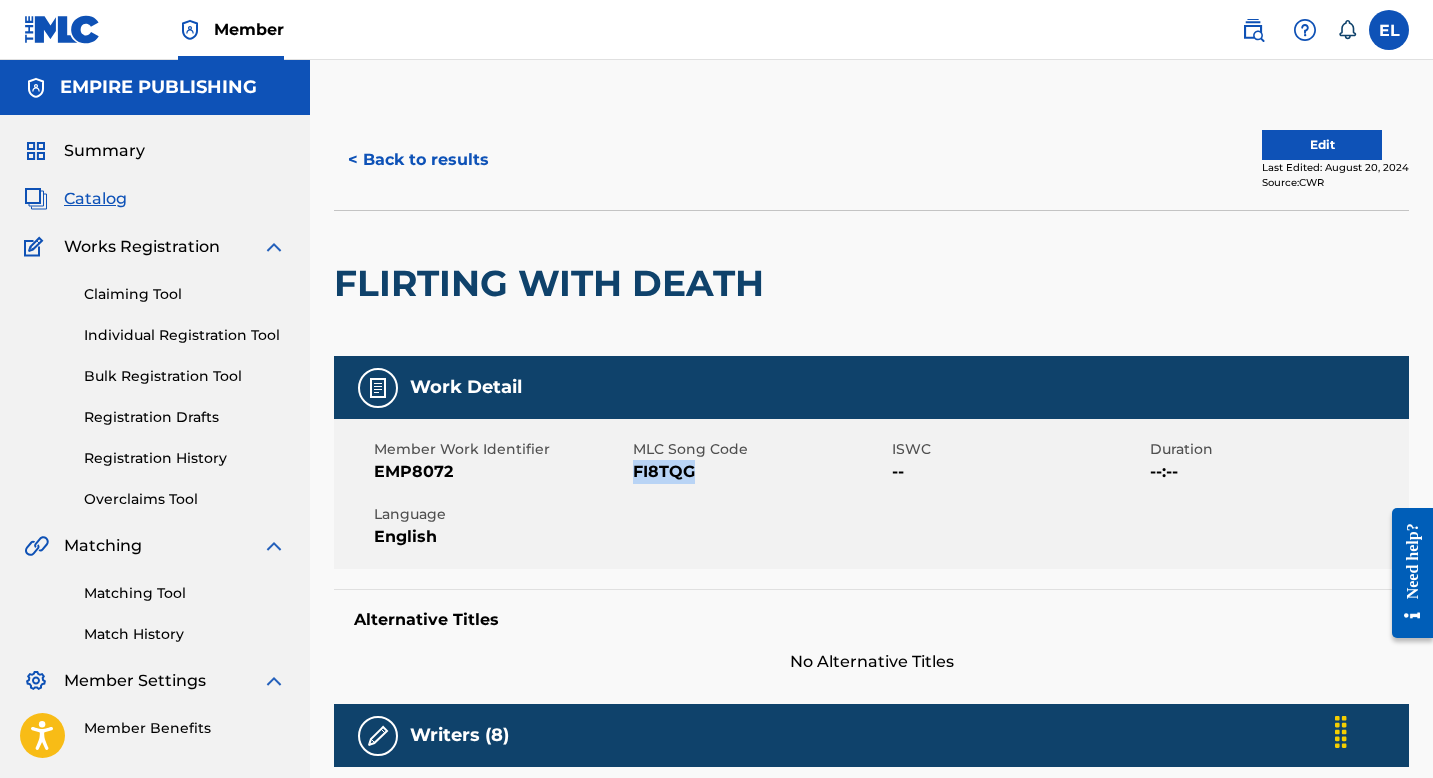 click on "Edit" at bounding box center (1322, 145) 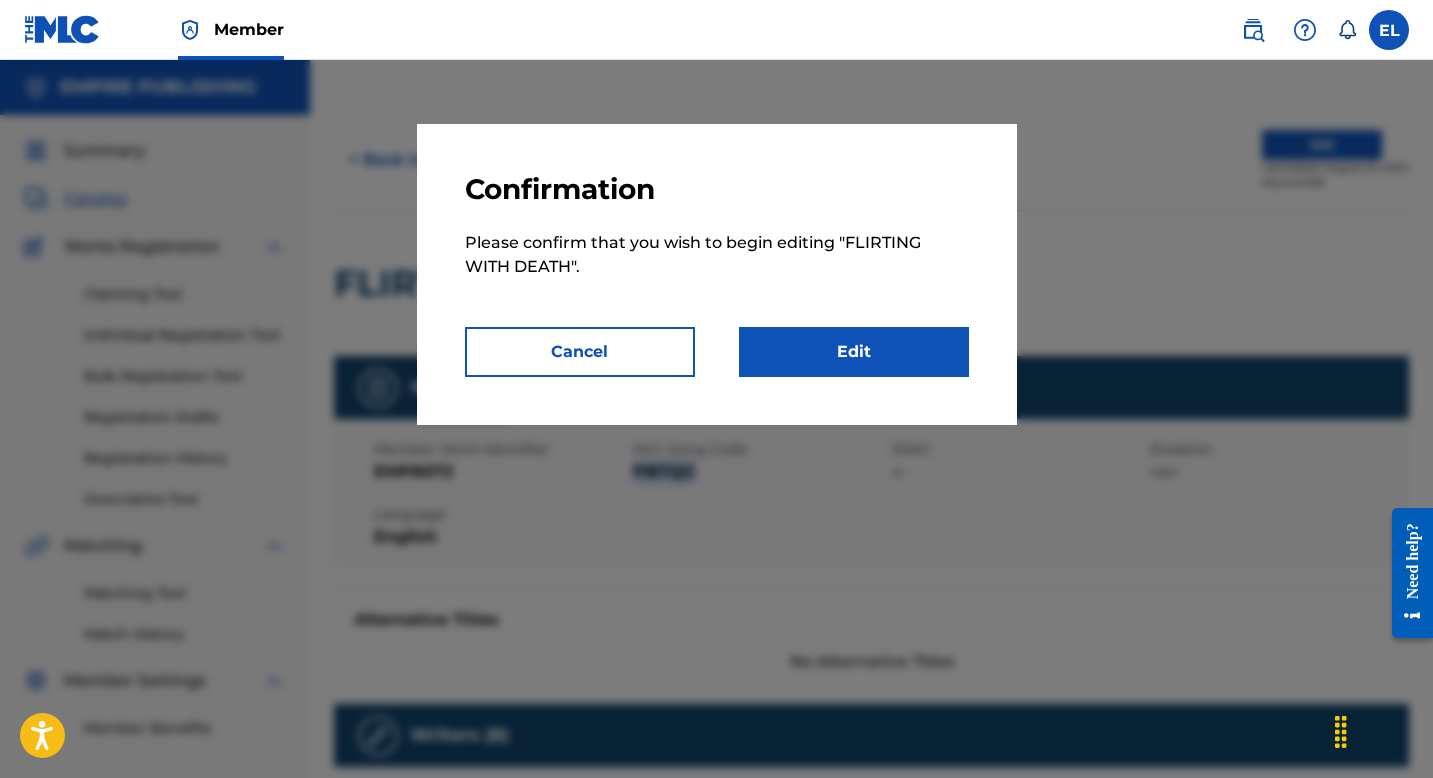 click on "Edit" at bounding box center (854, 352) 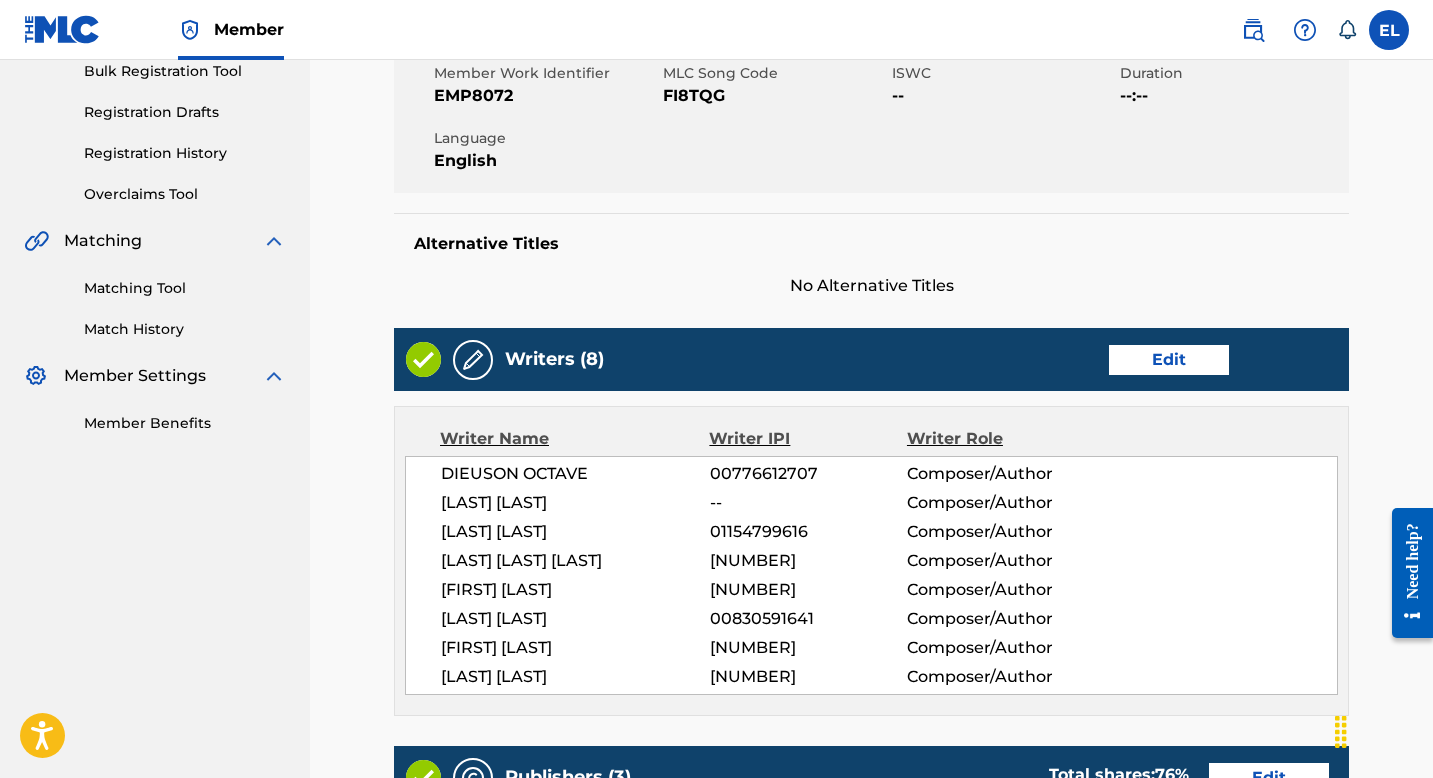 scroll, scrollTop: 190, scrollLeft: 0, axis: vertical 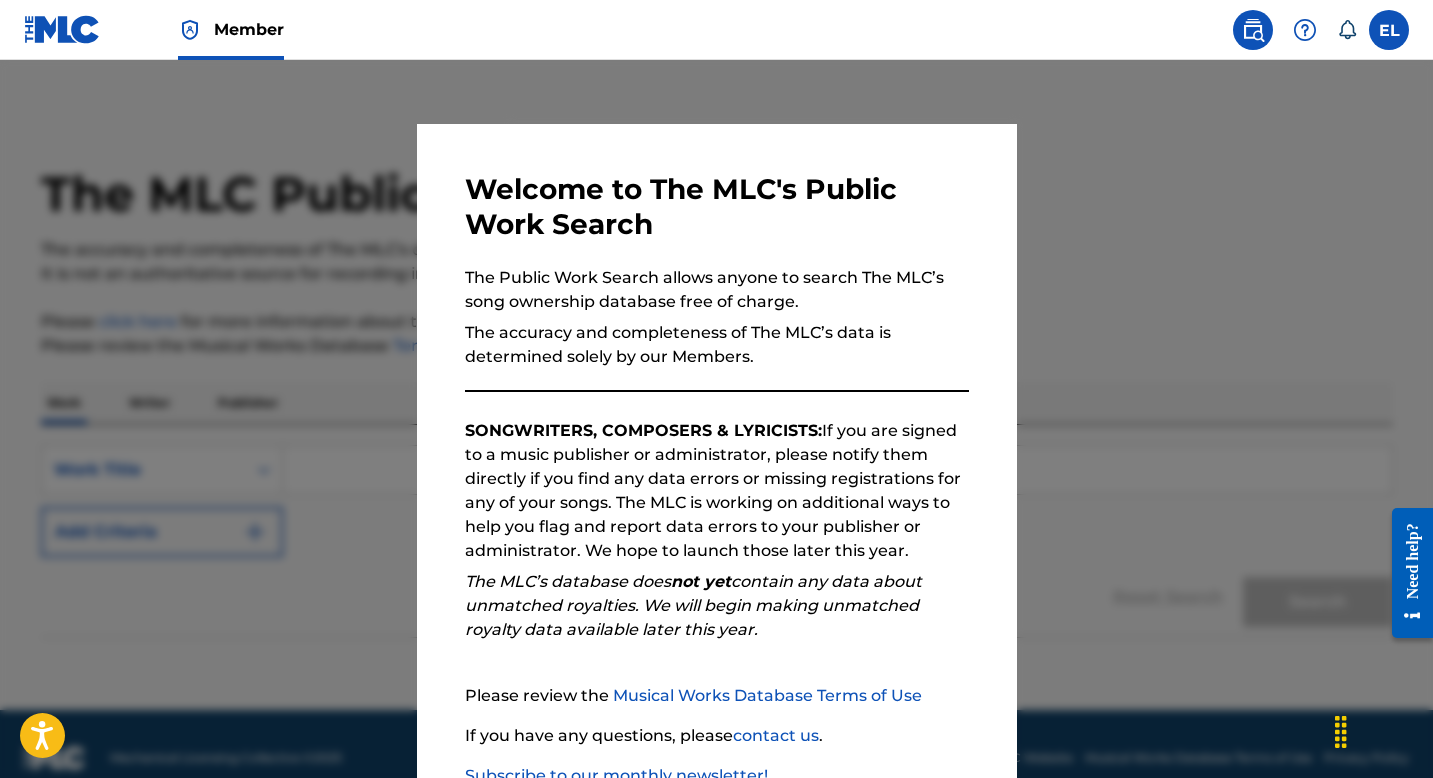 click at bounding box center [716, 449] 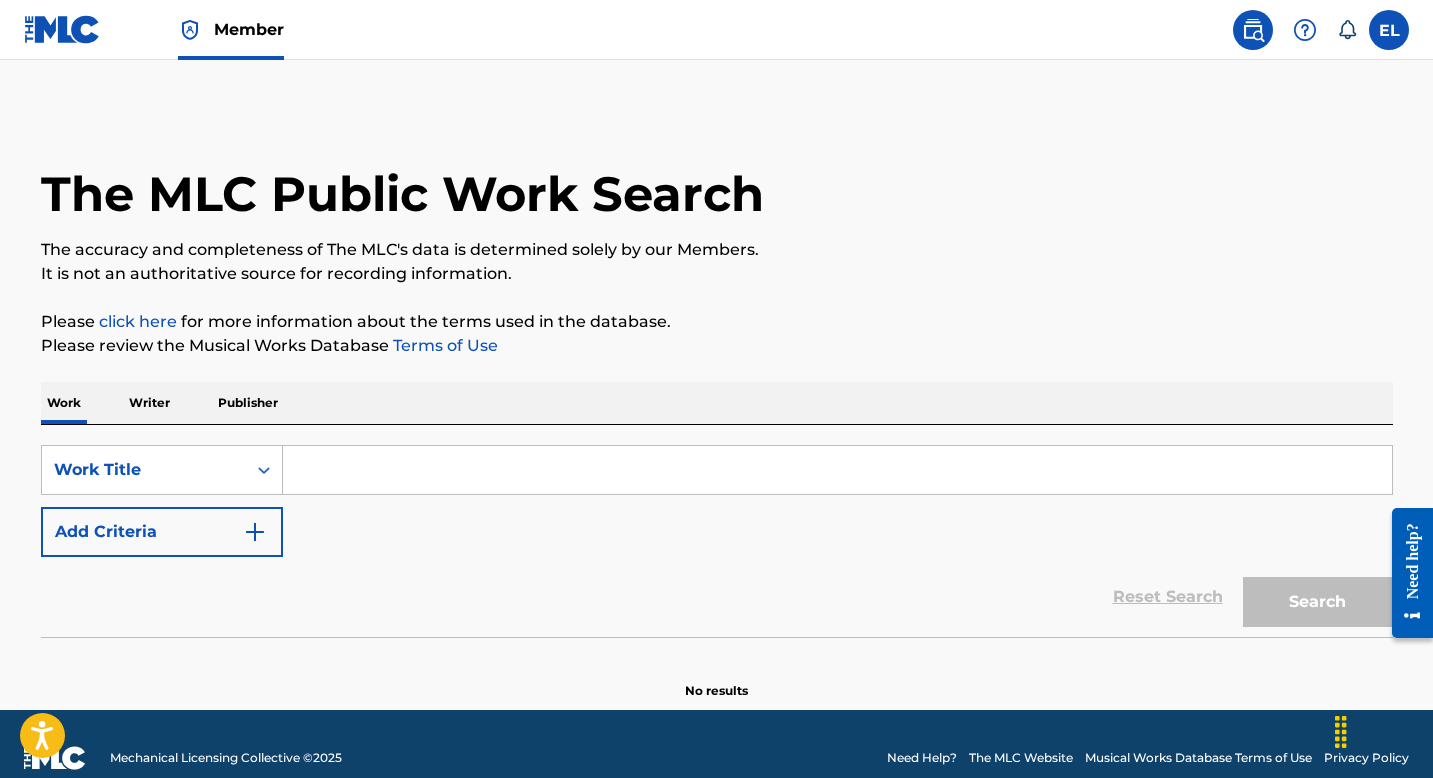 click at bounding box center (837, 470) 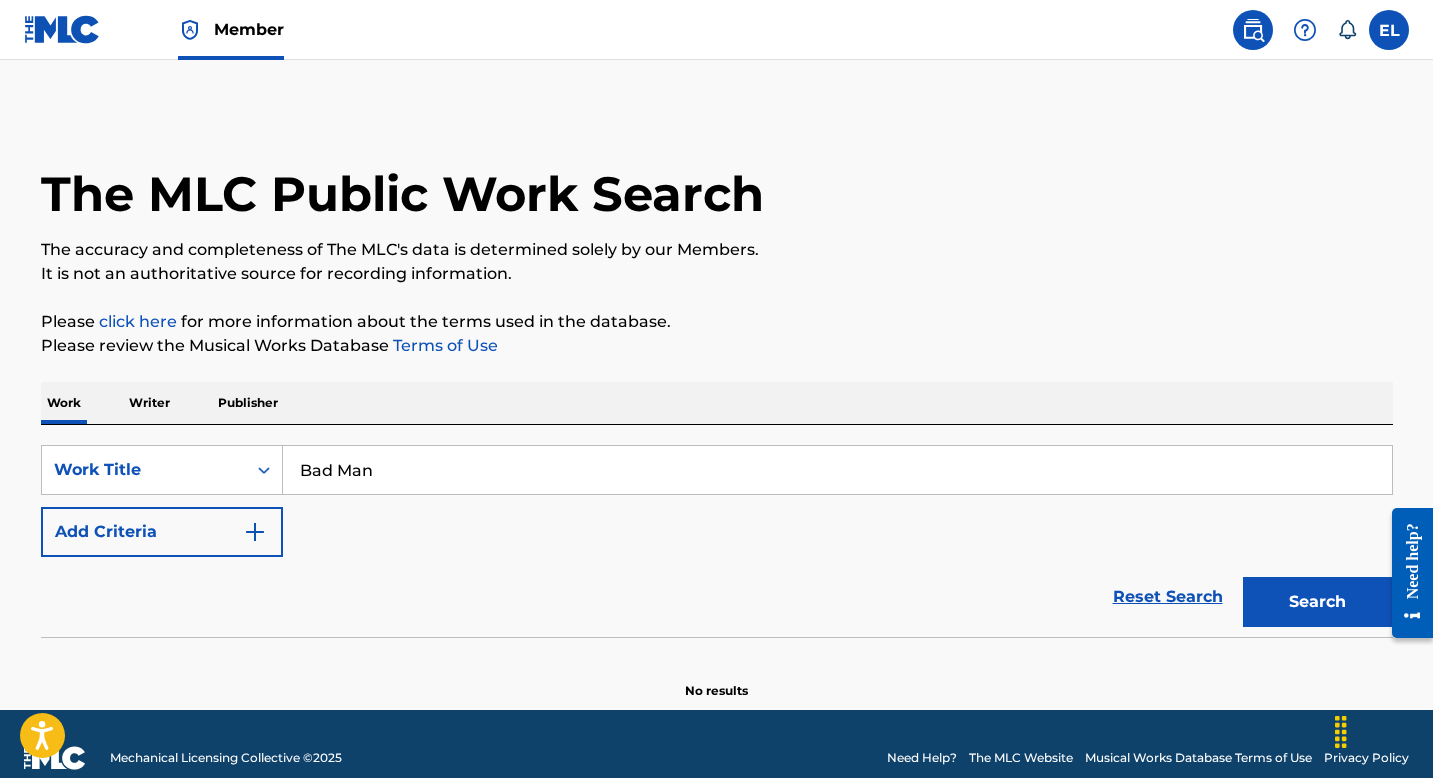 type on "Bad Man" 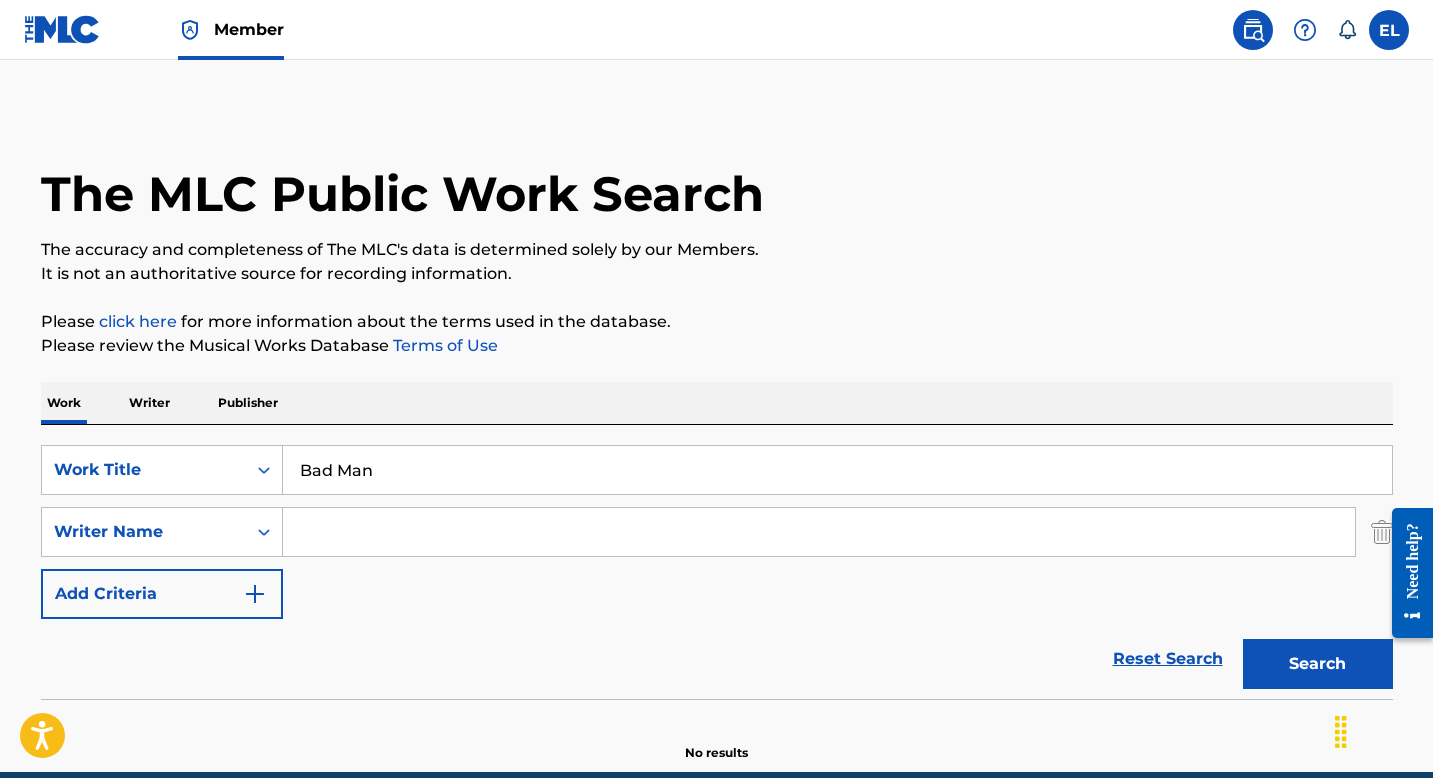click at bounding box center (819, 532) 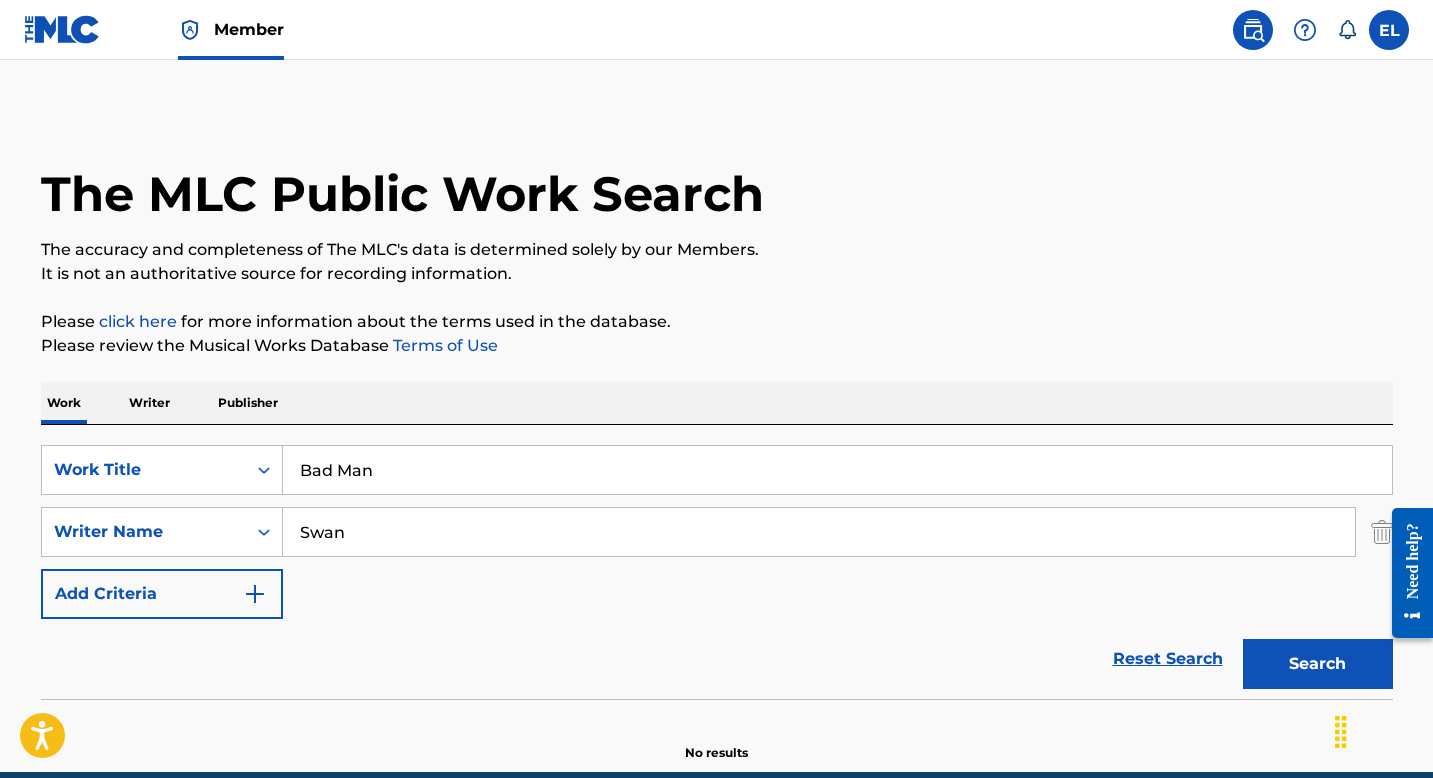 type on "Swan" 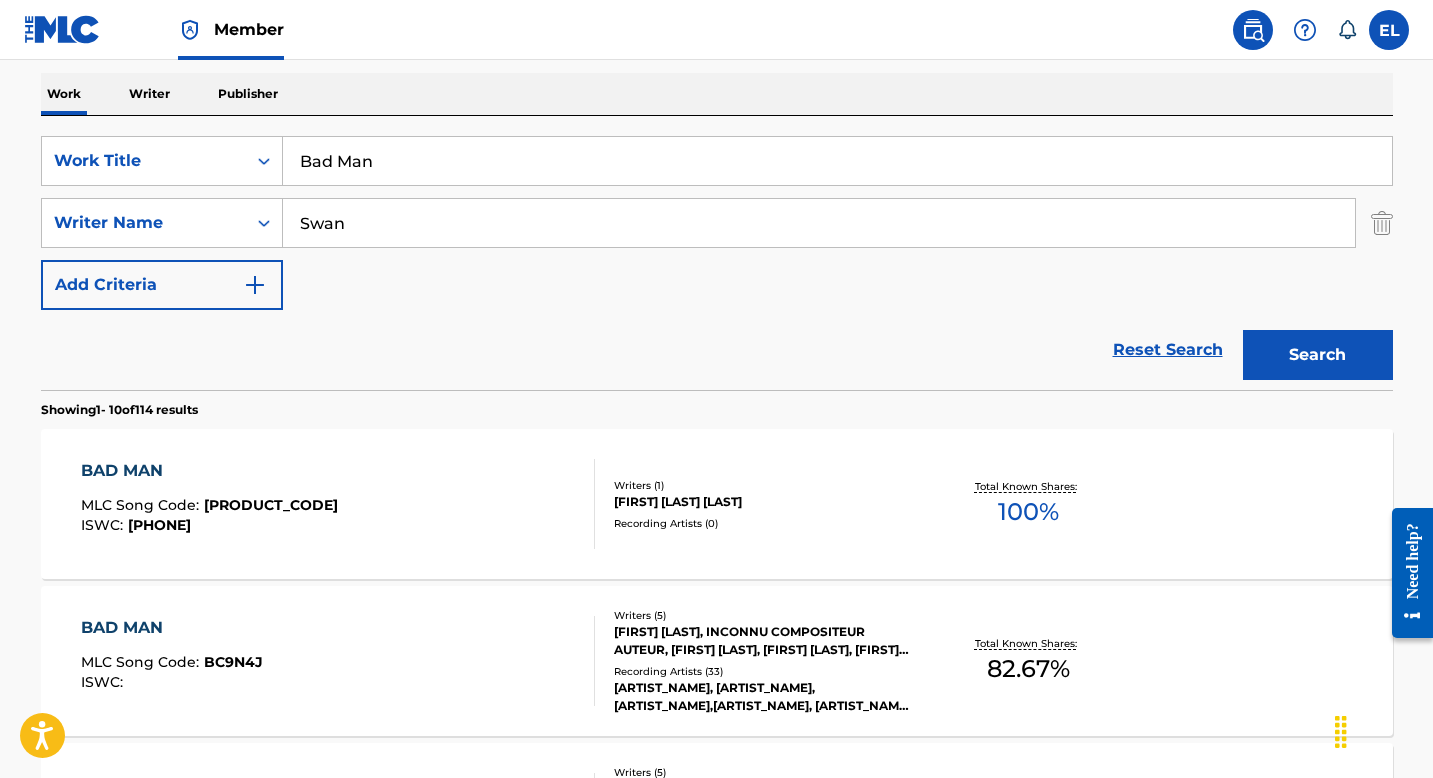 scroll, scrollTop: 556, scrollLeft: 0, axis: vertical 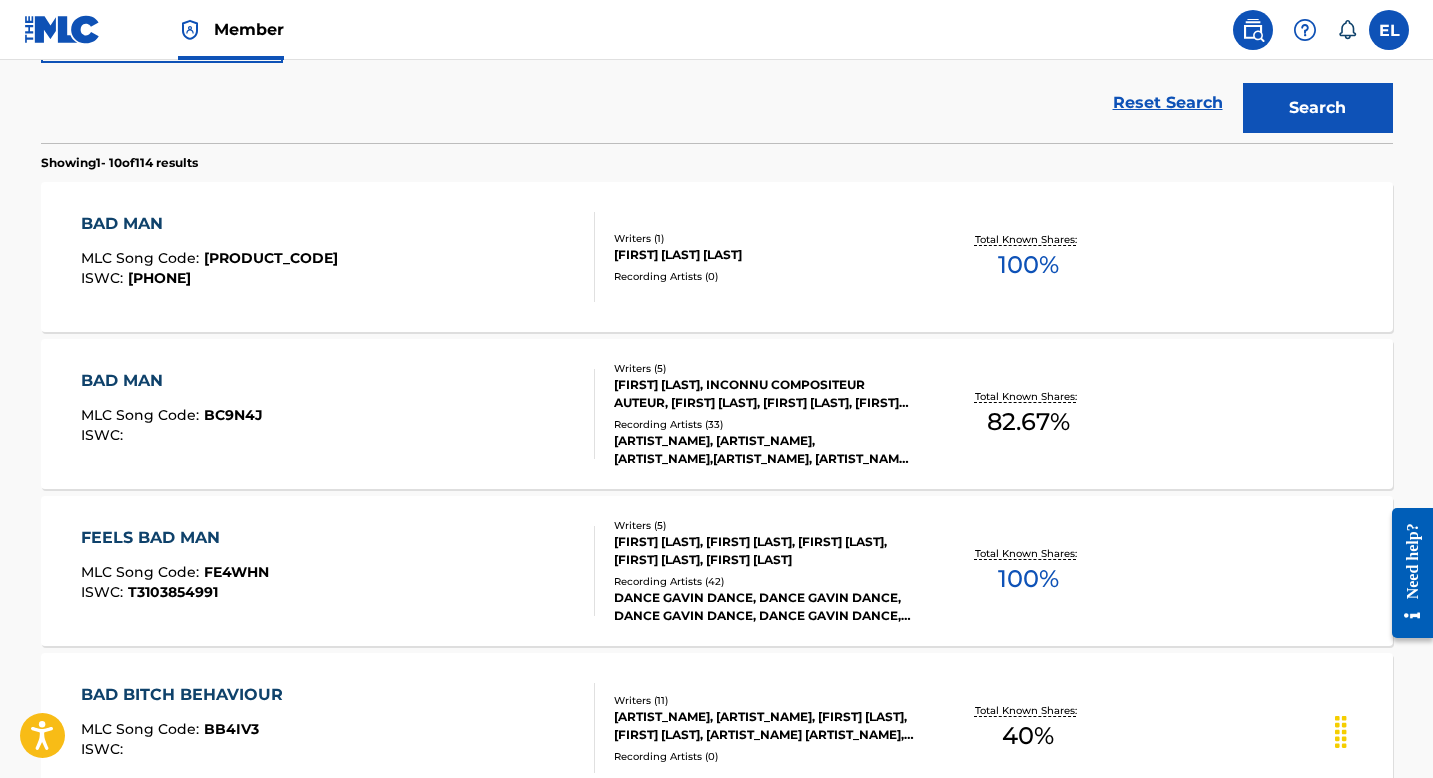 click on "BAD MAN MLC Song Code : BC9N4J ISWC :" at bounding box center [338, 414] 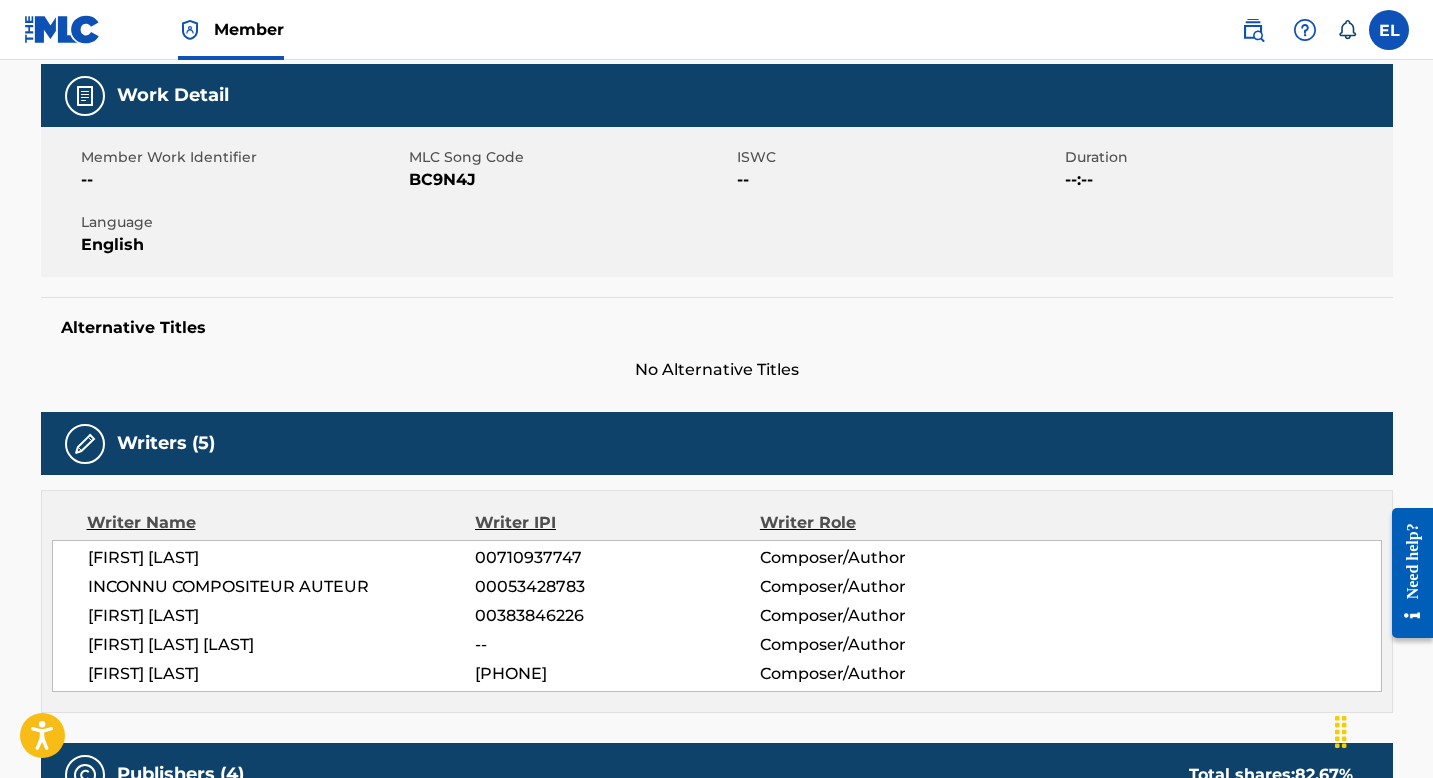 scroll, scrollTop: 178, scrollLeft: 0, axis: vertical 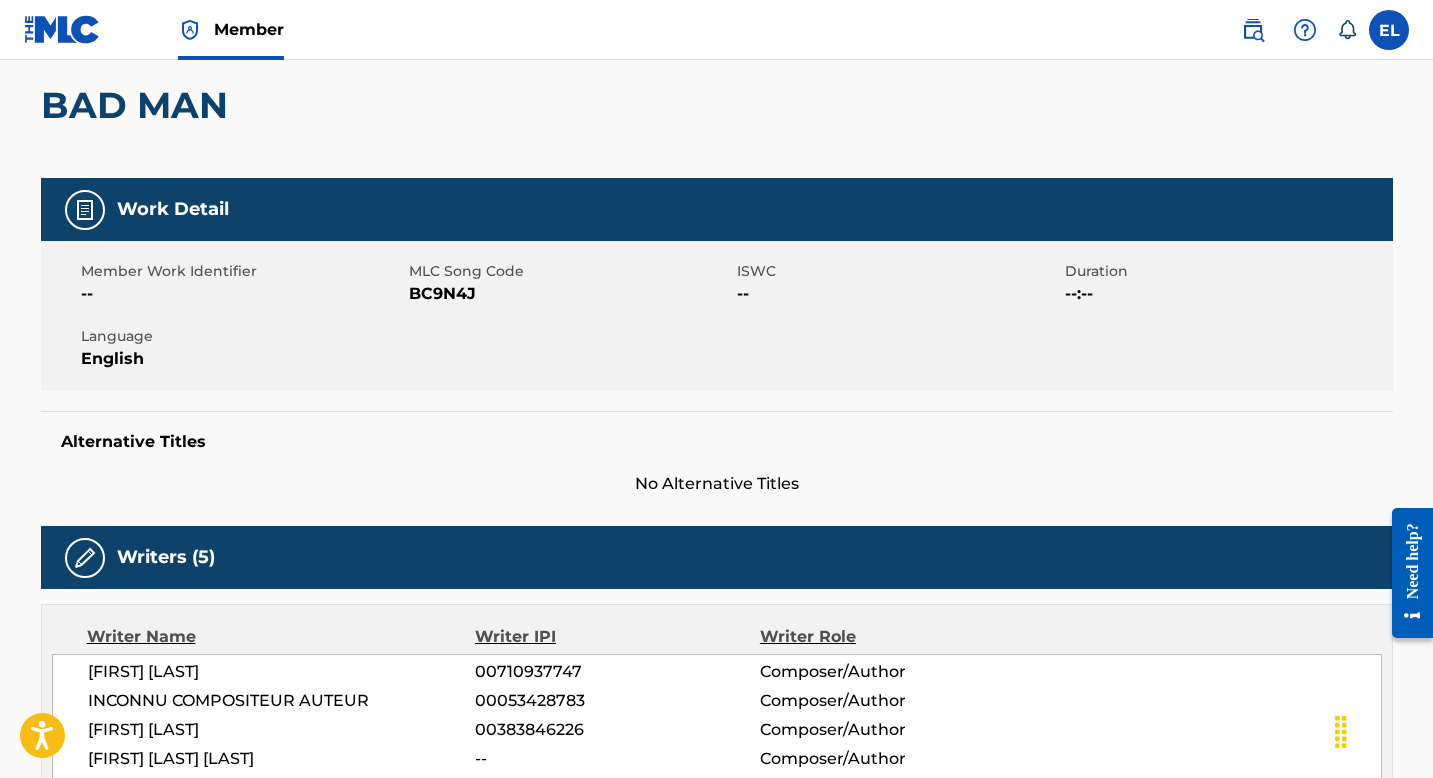 click on "BC9N4J" at bounding box center (570, 294) 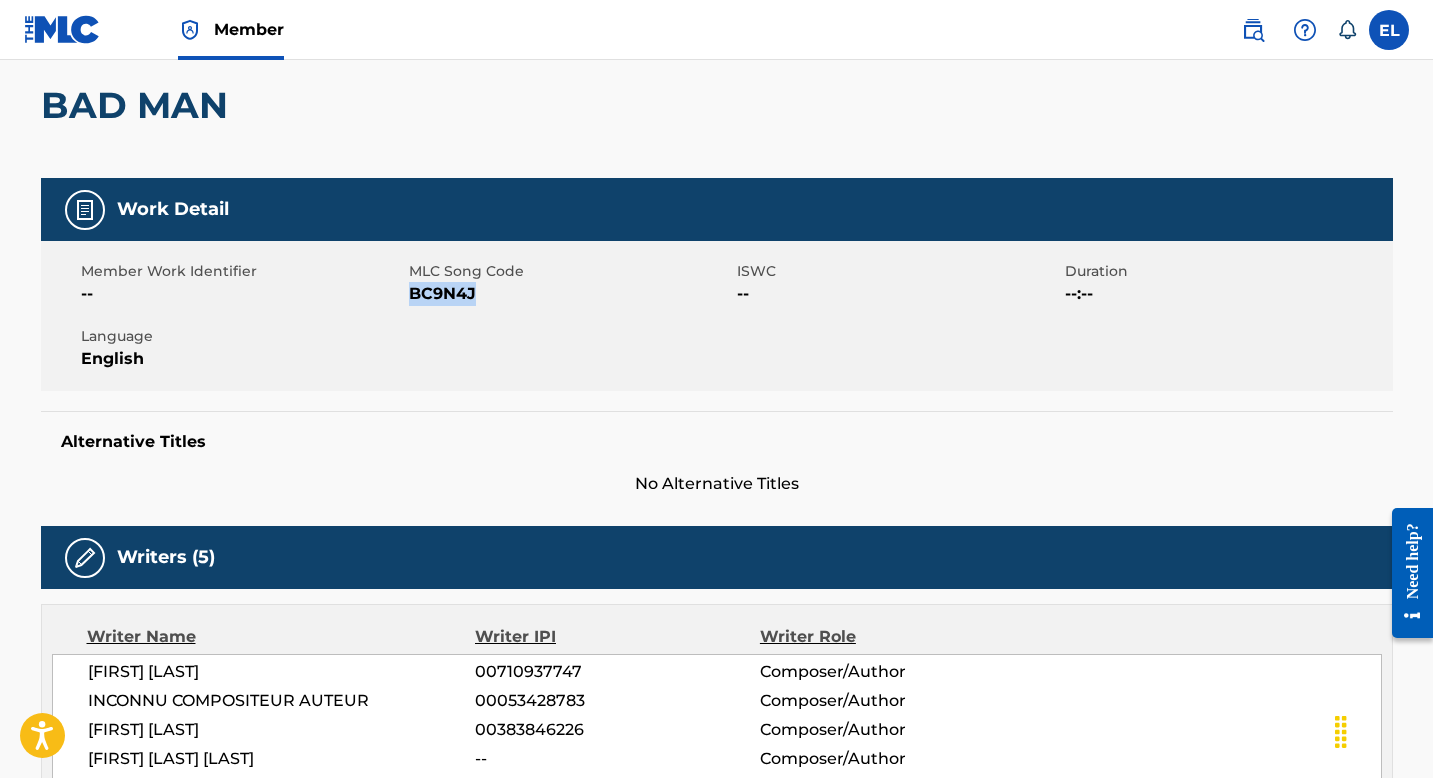 click on "BC9N4J" at bounding box center [570, 294] 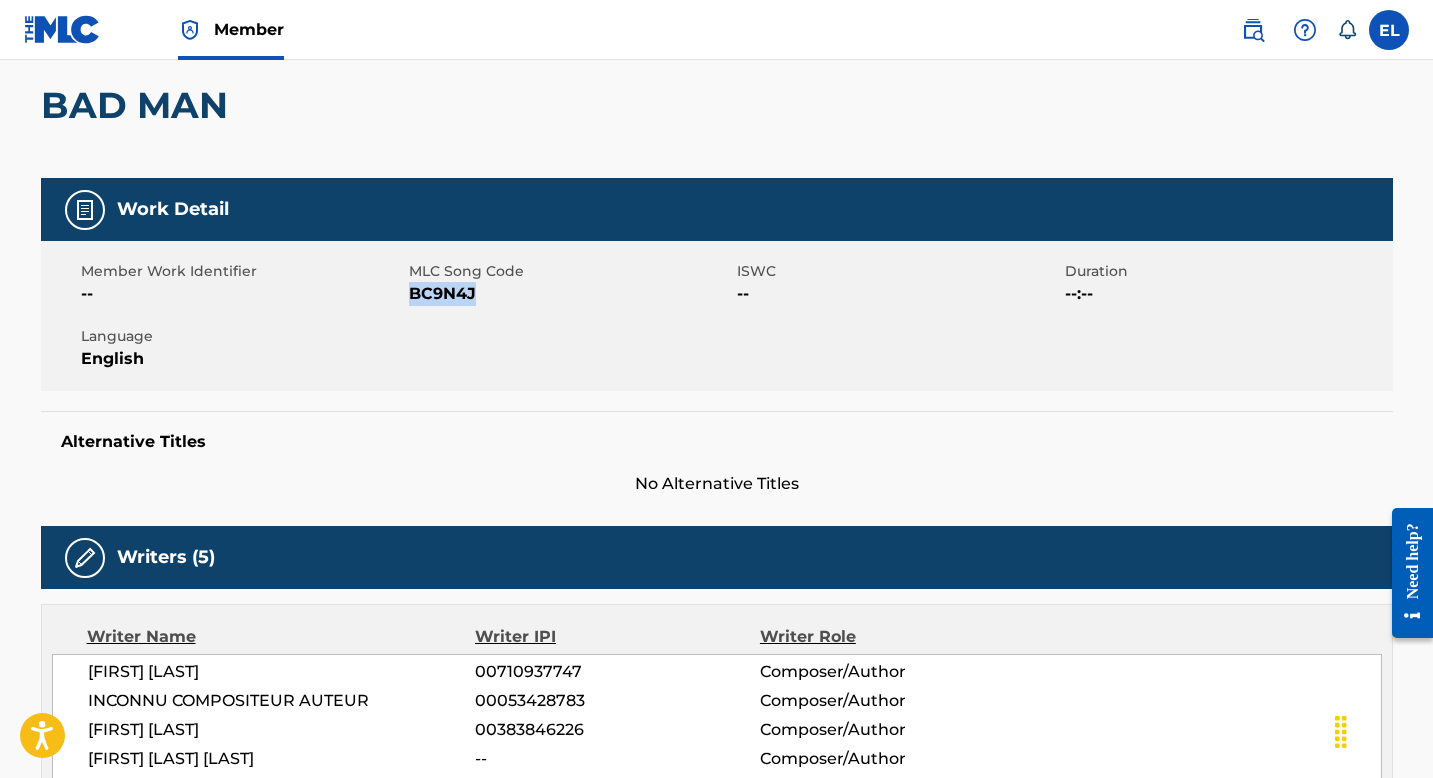click on "BC9N4J" at bounding box center (570, 294) 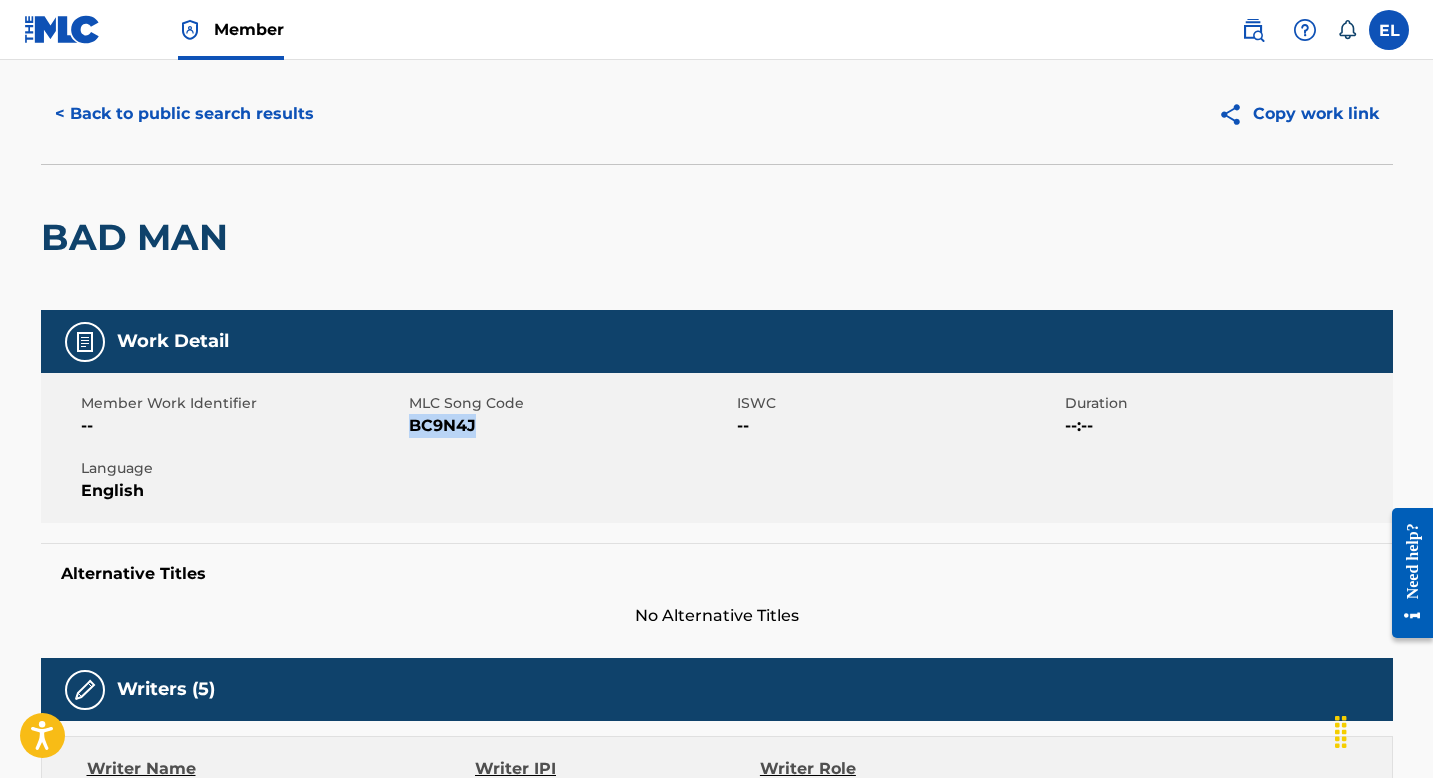 scroll, scrollTop: 0, scrollLeft: 0, axis: both 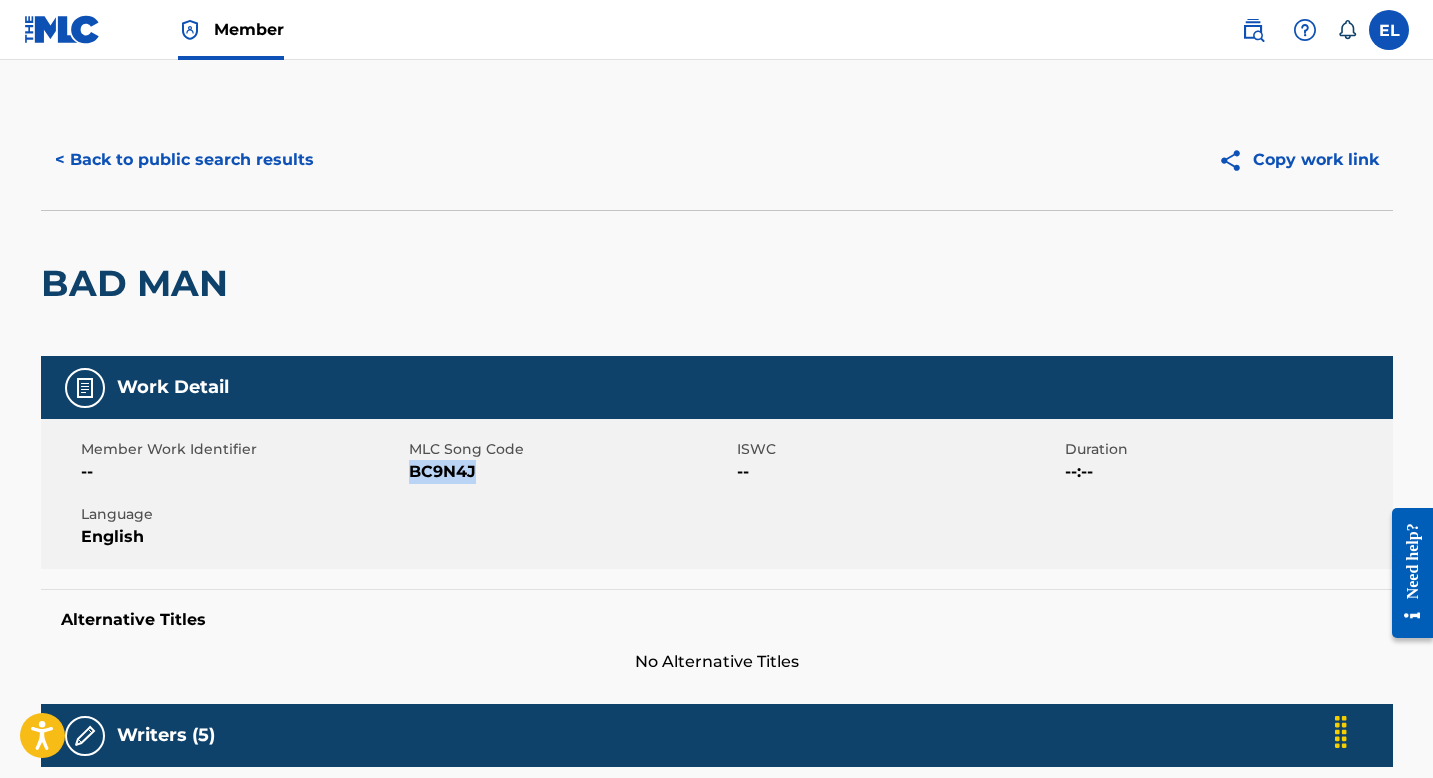 click on "< Back to public search results" at bounding box center (184, 160) 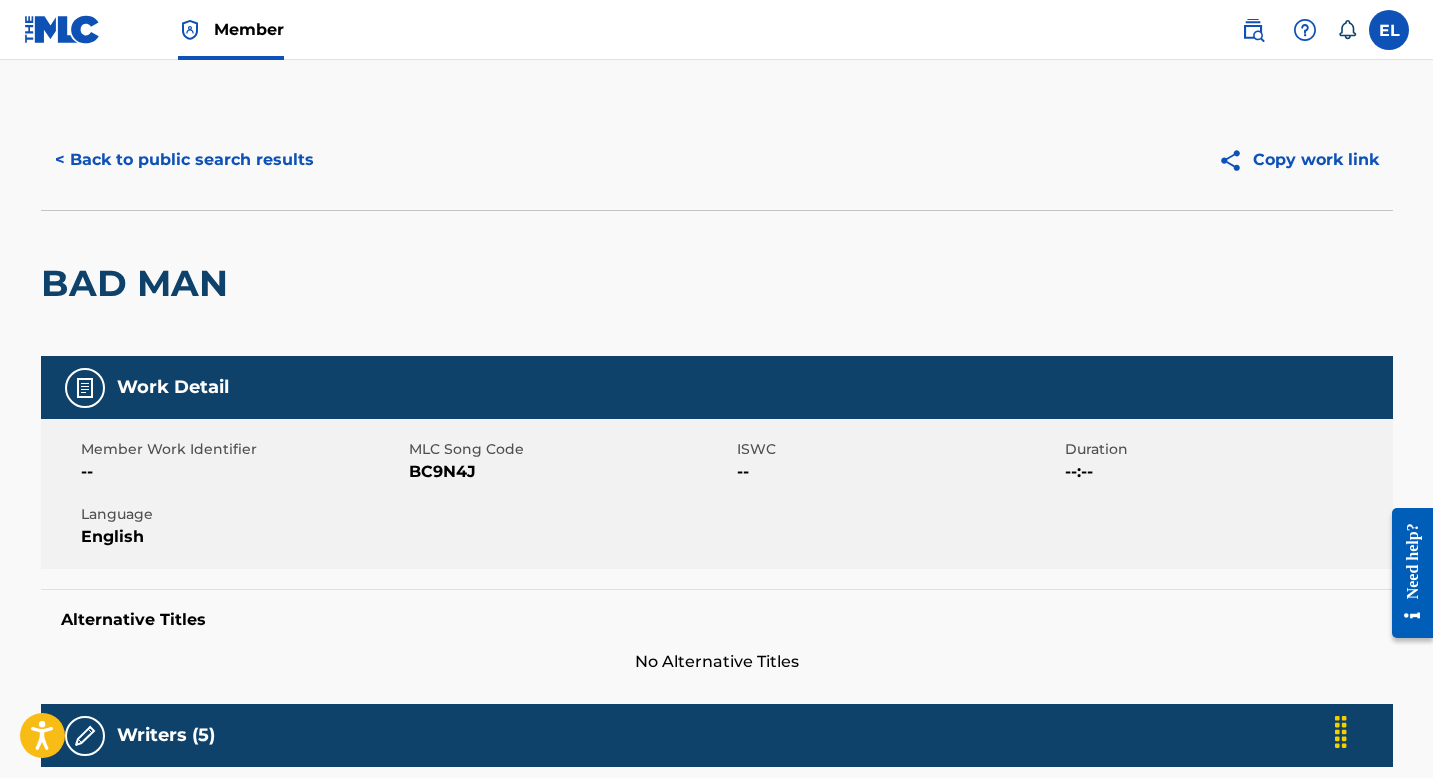 scroll, scrollTop: 670, scrollLeft: 0, axis: vertical 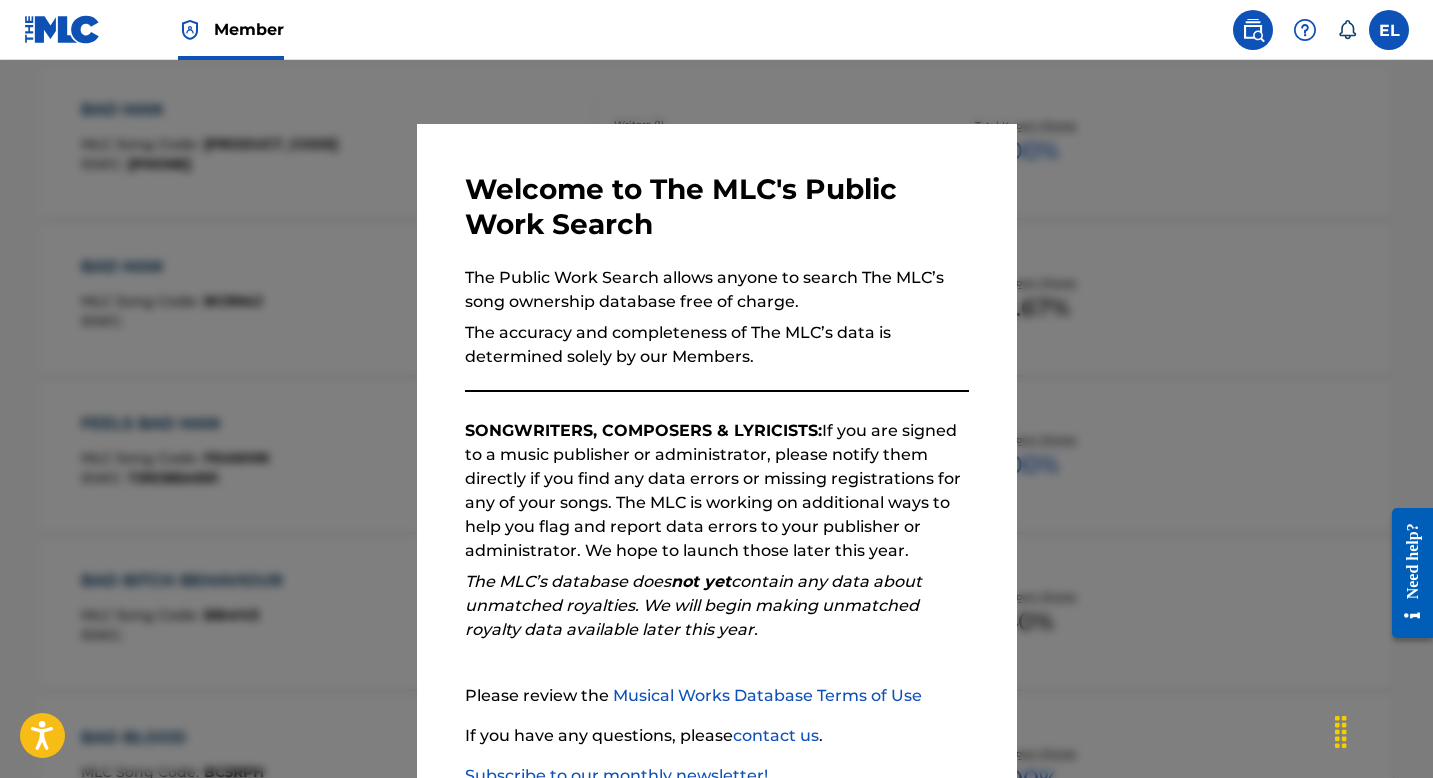 click at bounding box center [716, 449] 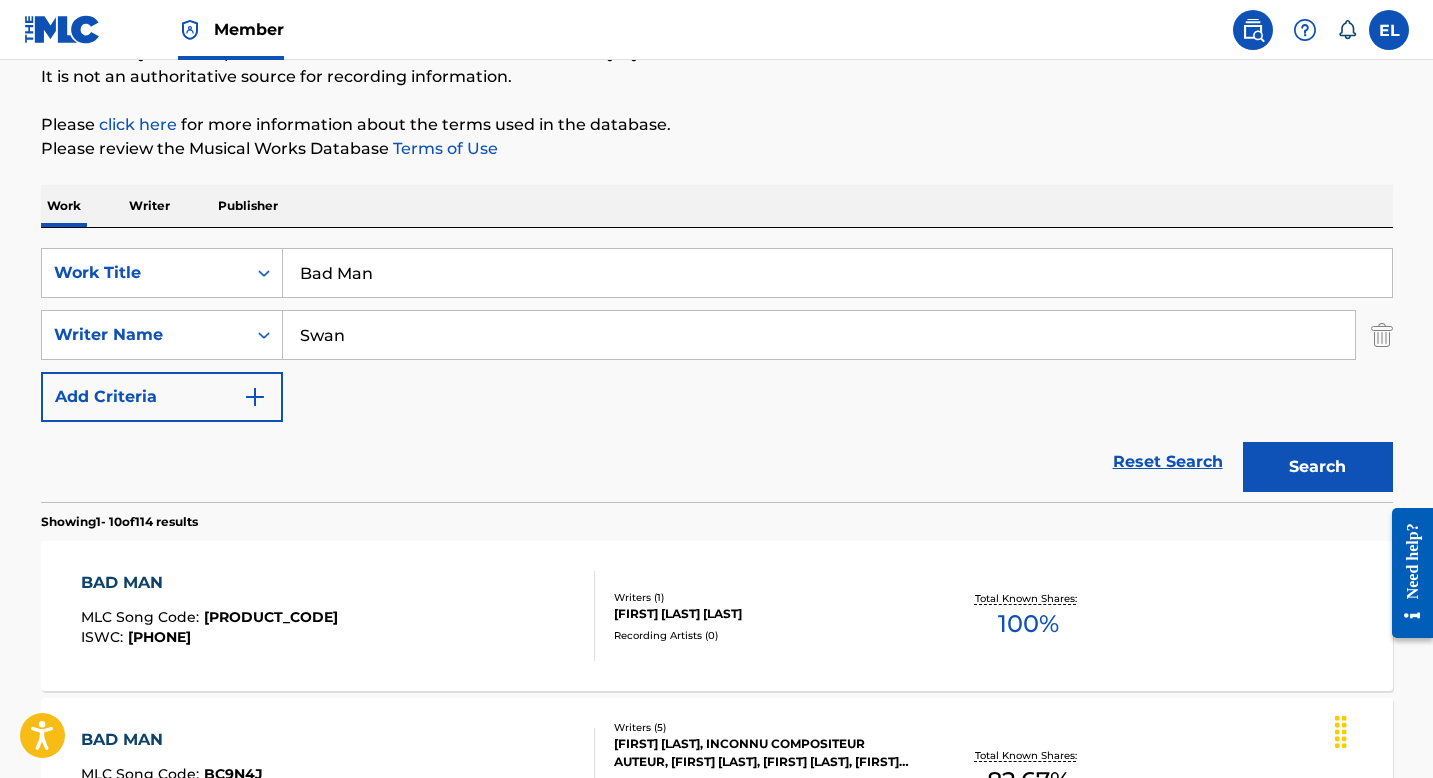 scroll, scrollTop: 0, scrollLeft: 0, axis: both 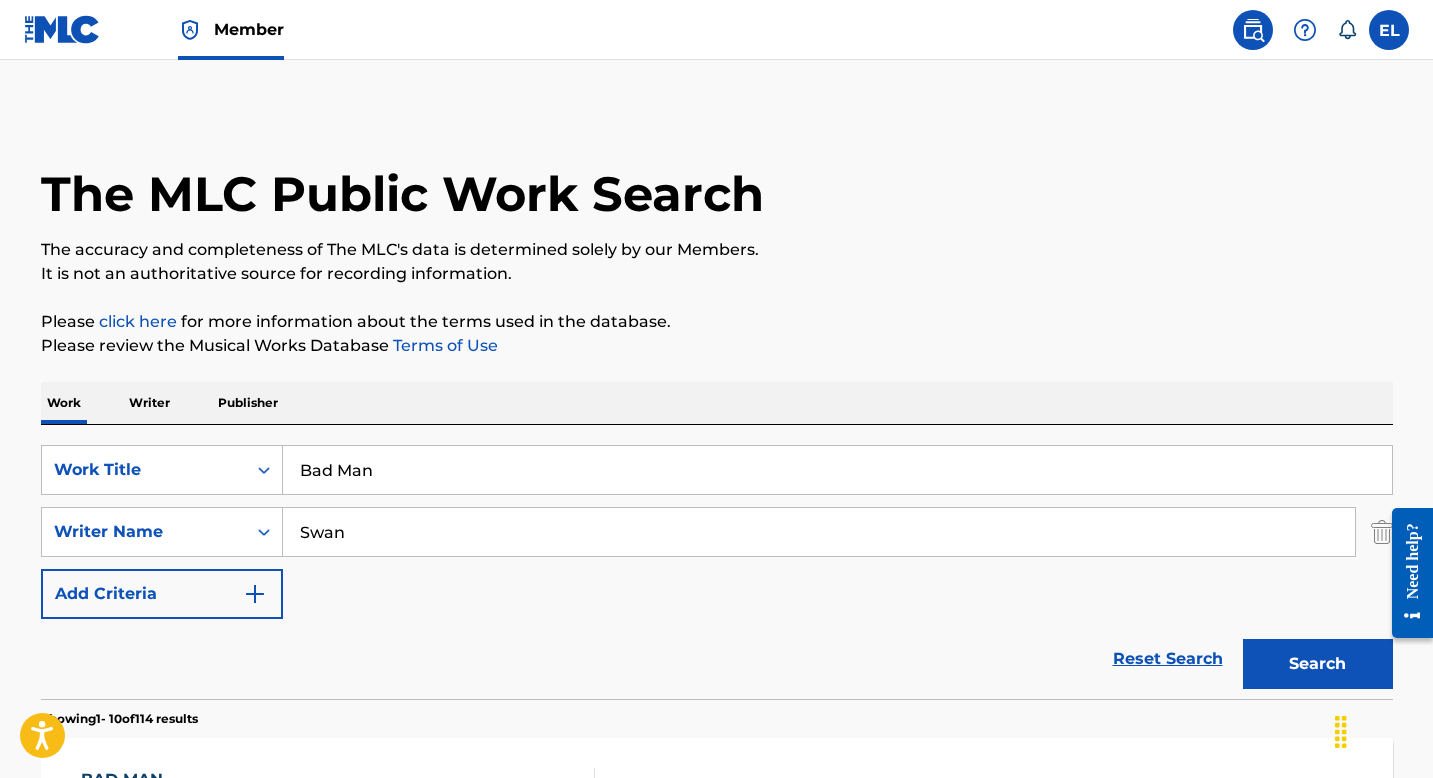 click on "Bad Man" at bounding box center (837, 470) 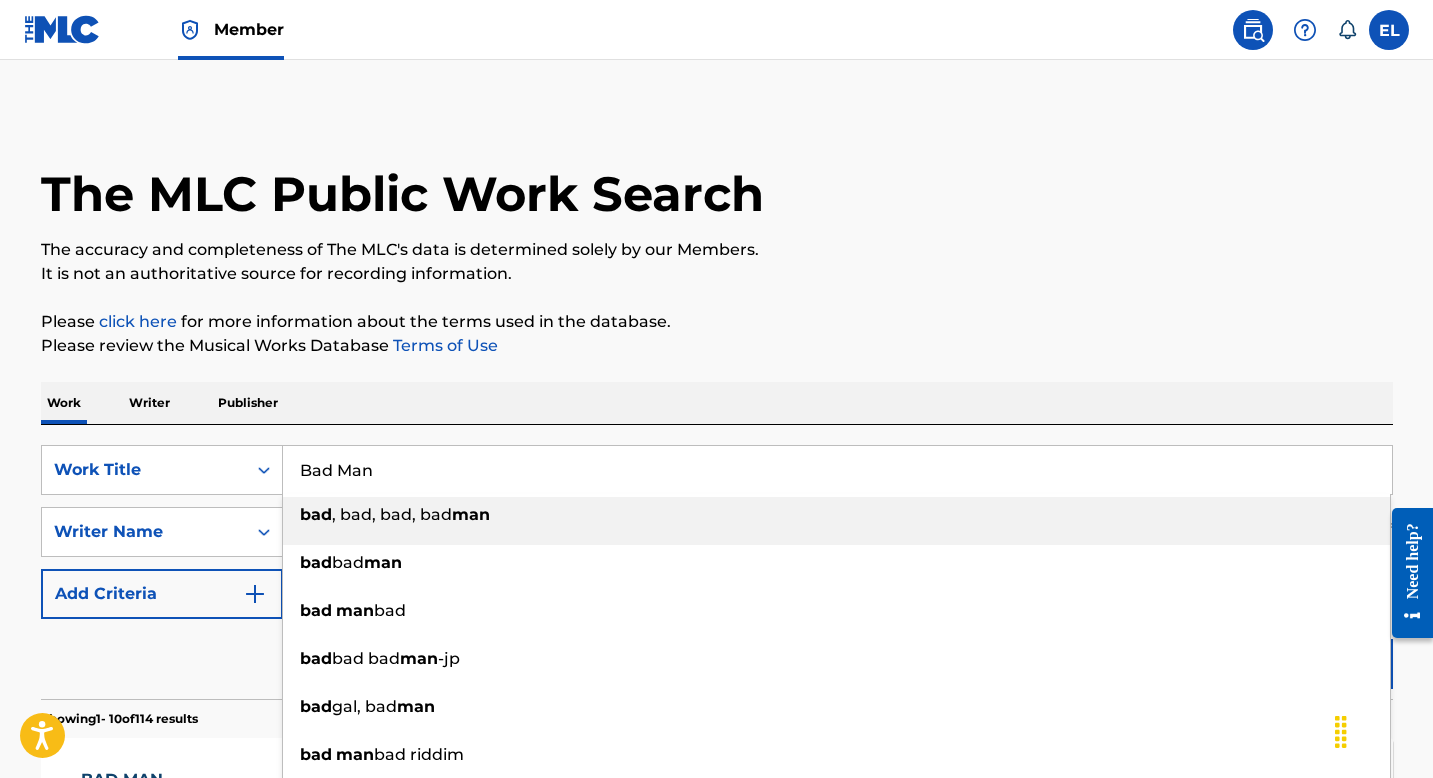 click on "Bad Man" at bounding box center [837, 470] 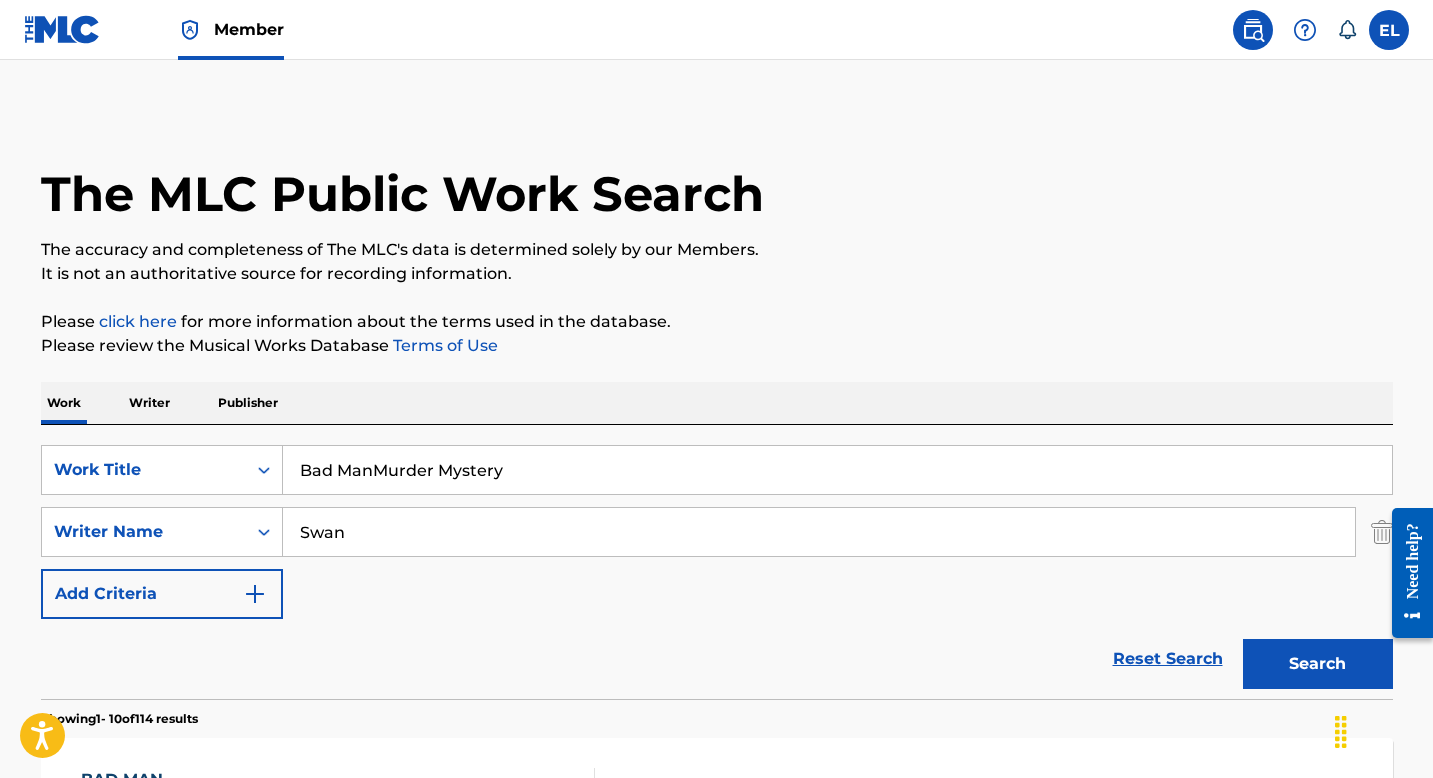 click on "Bad ManMurder Mystery" at bounding box center [837, 470] 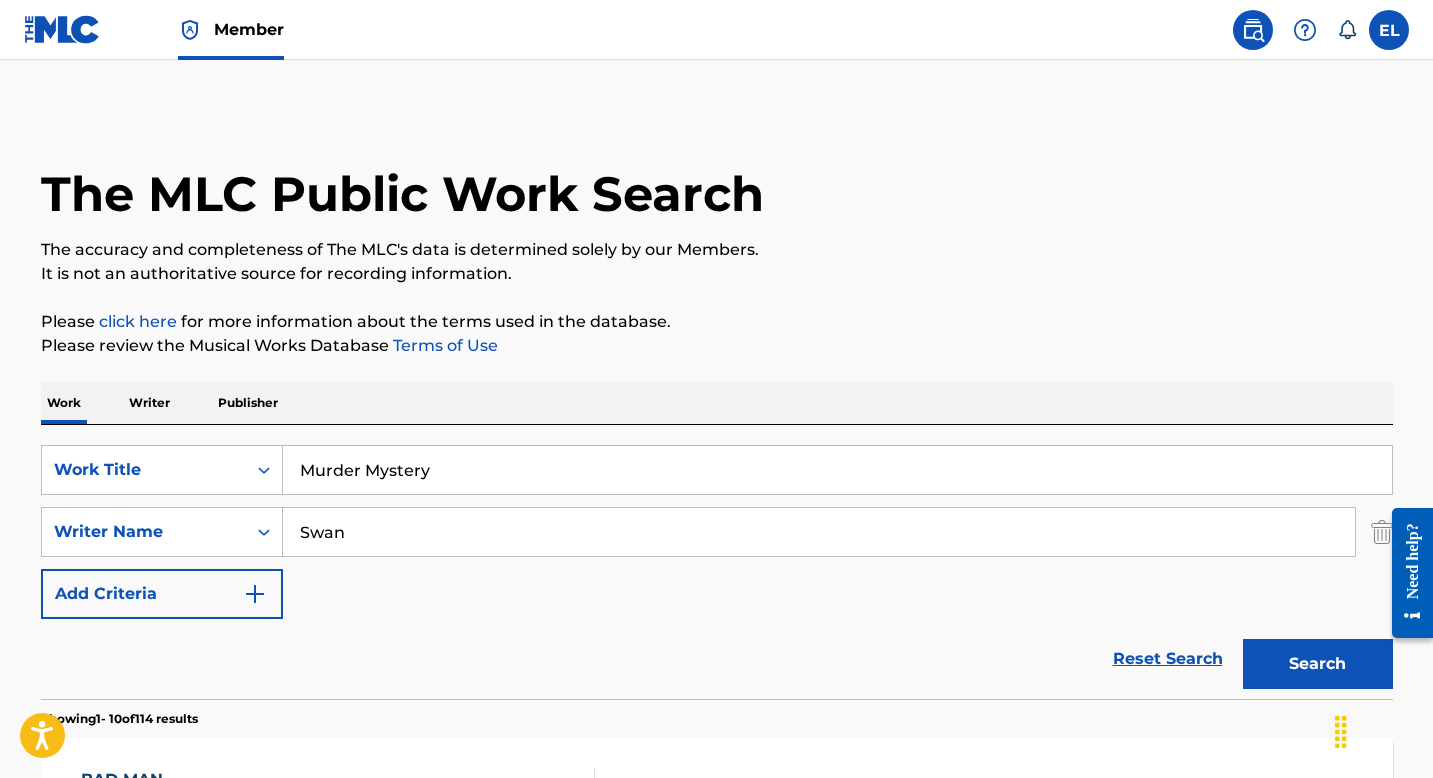 type on "murder mystery" 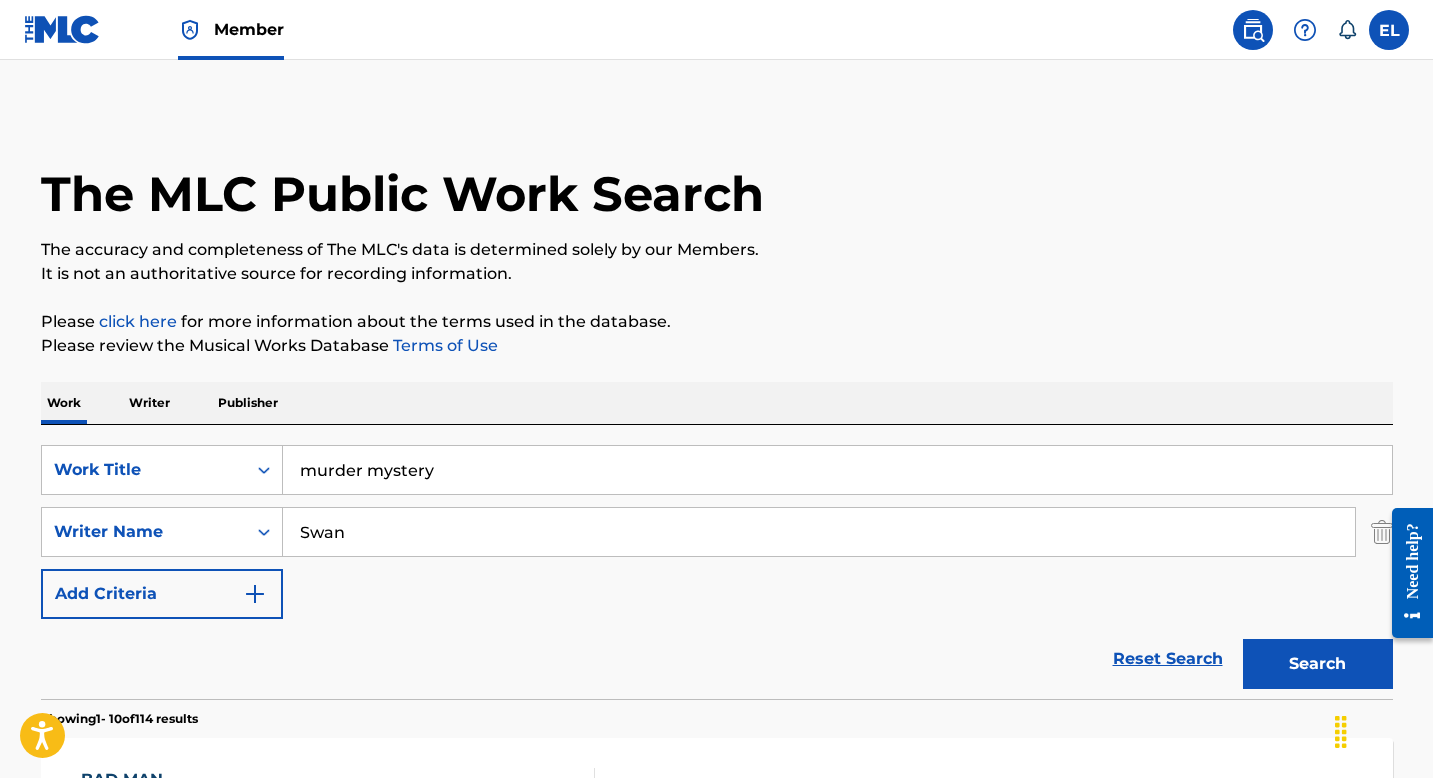 click on "Swan" at bounding box center (819, 532) 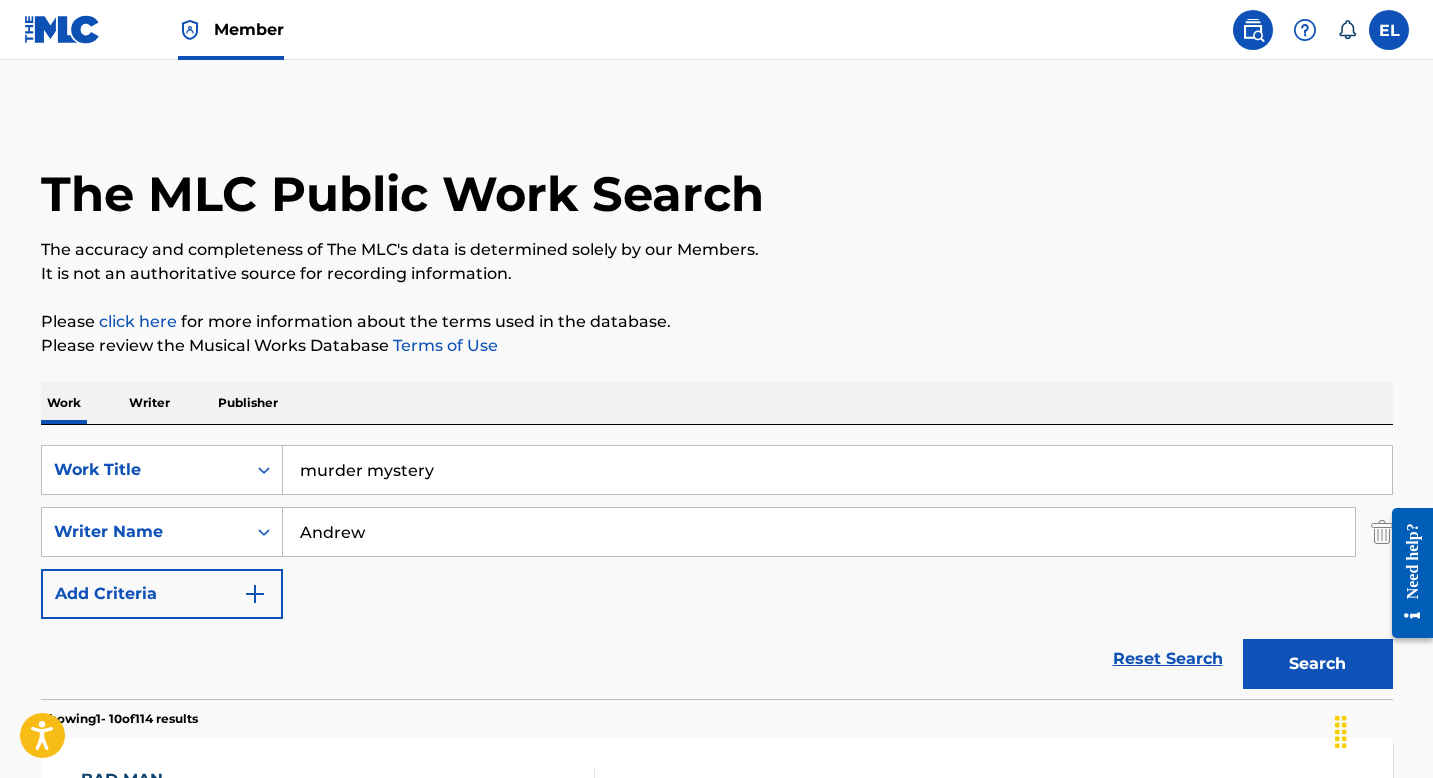 type on "Andrew" 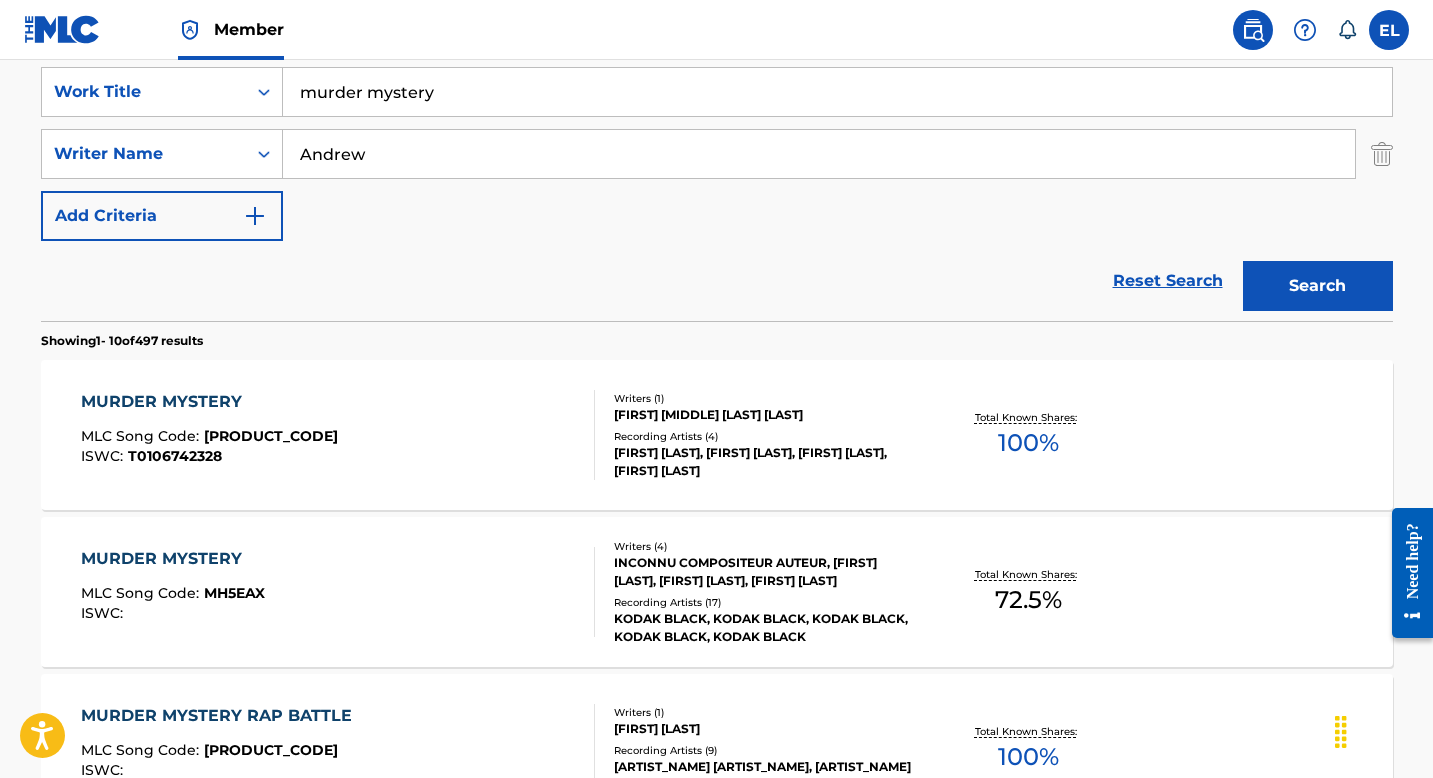 scroll, scrollTop: 535, scrollLeft: 0, axis: vertical 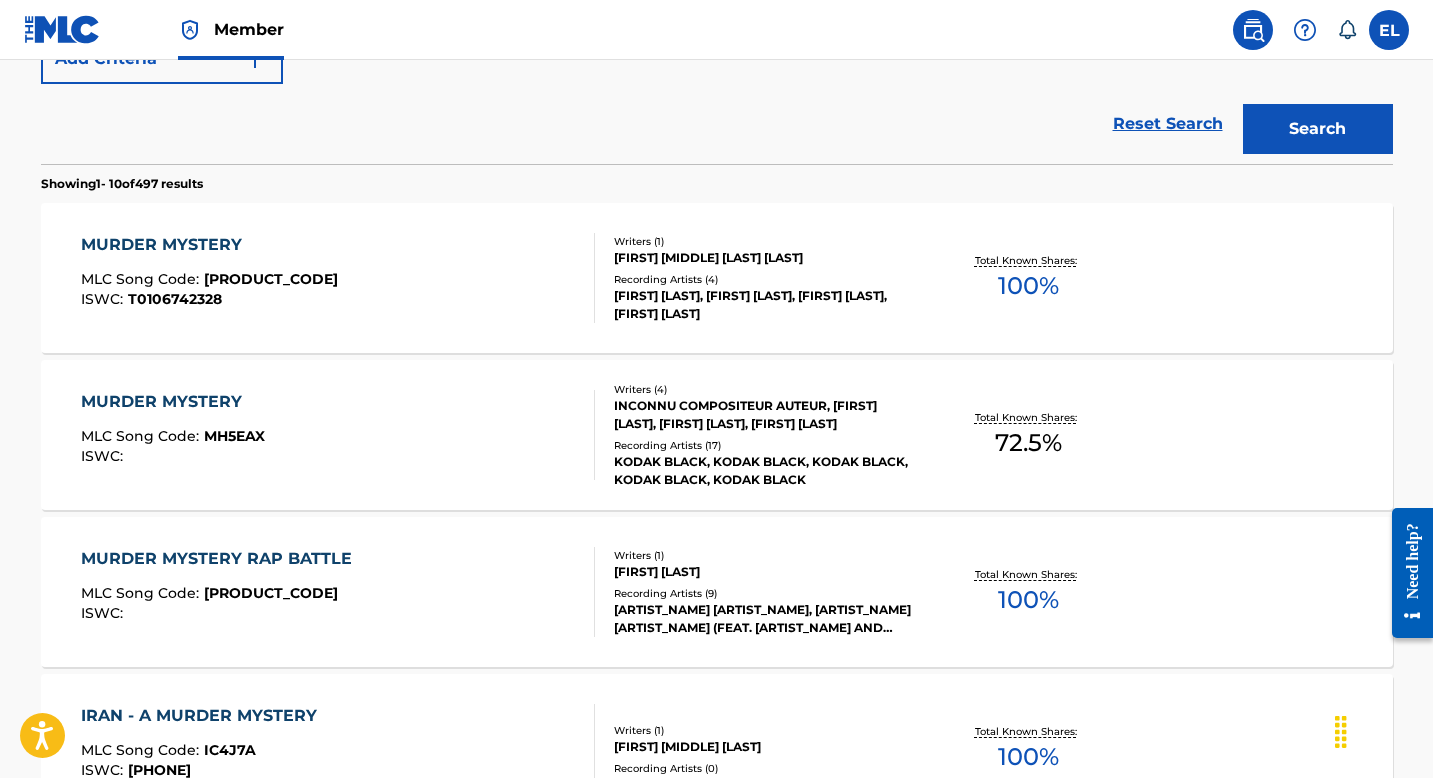 click on "MURDER MYSTERY MLC Song Code : MH5EAX ISWC :" at bounding box center [338, 435] 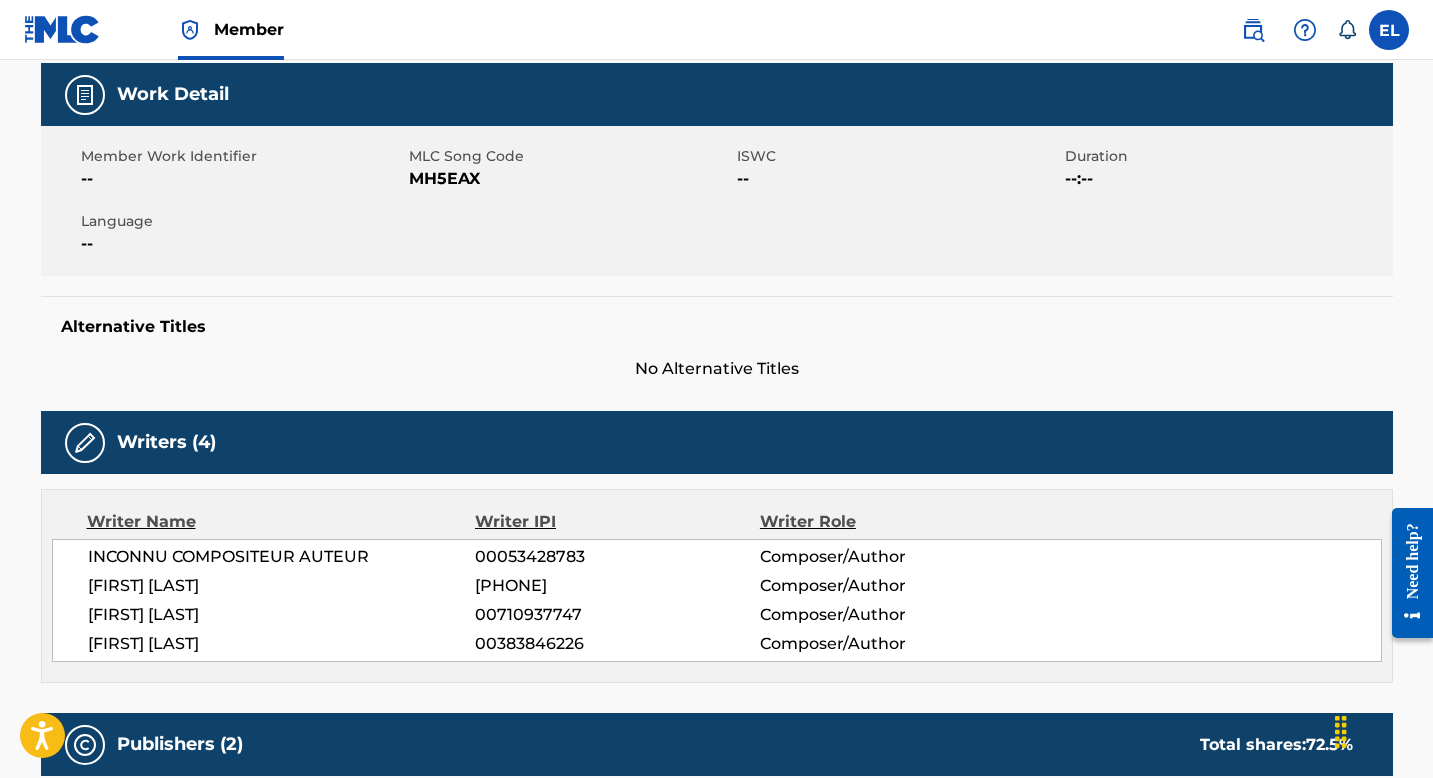 scroll, scrollTop: 186, scrollLeft: 0, axis: vertical 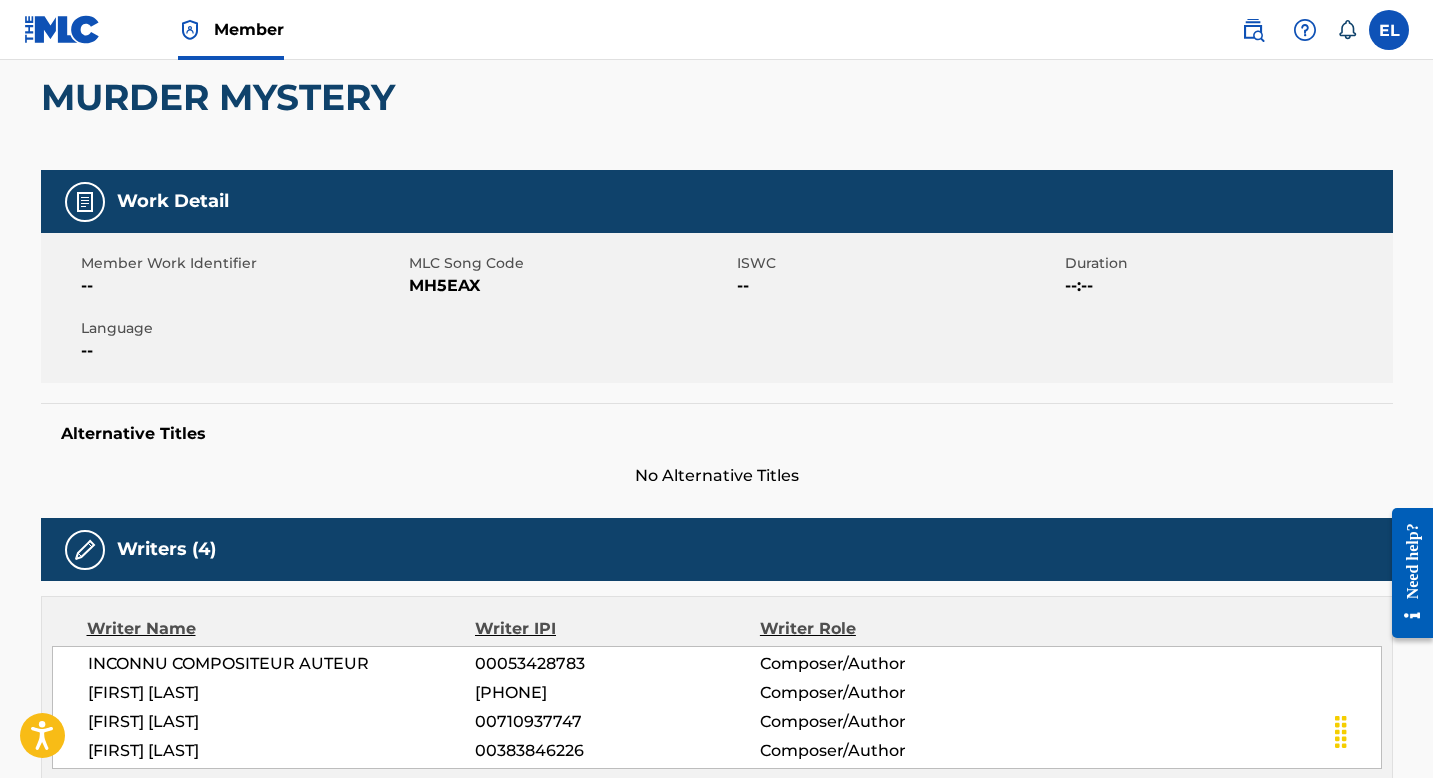 click on "MH5EAX" at bounding box center (570, 286) 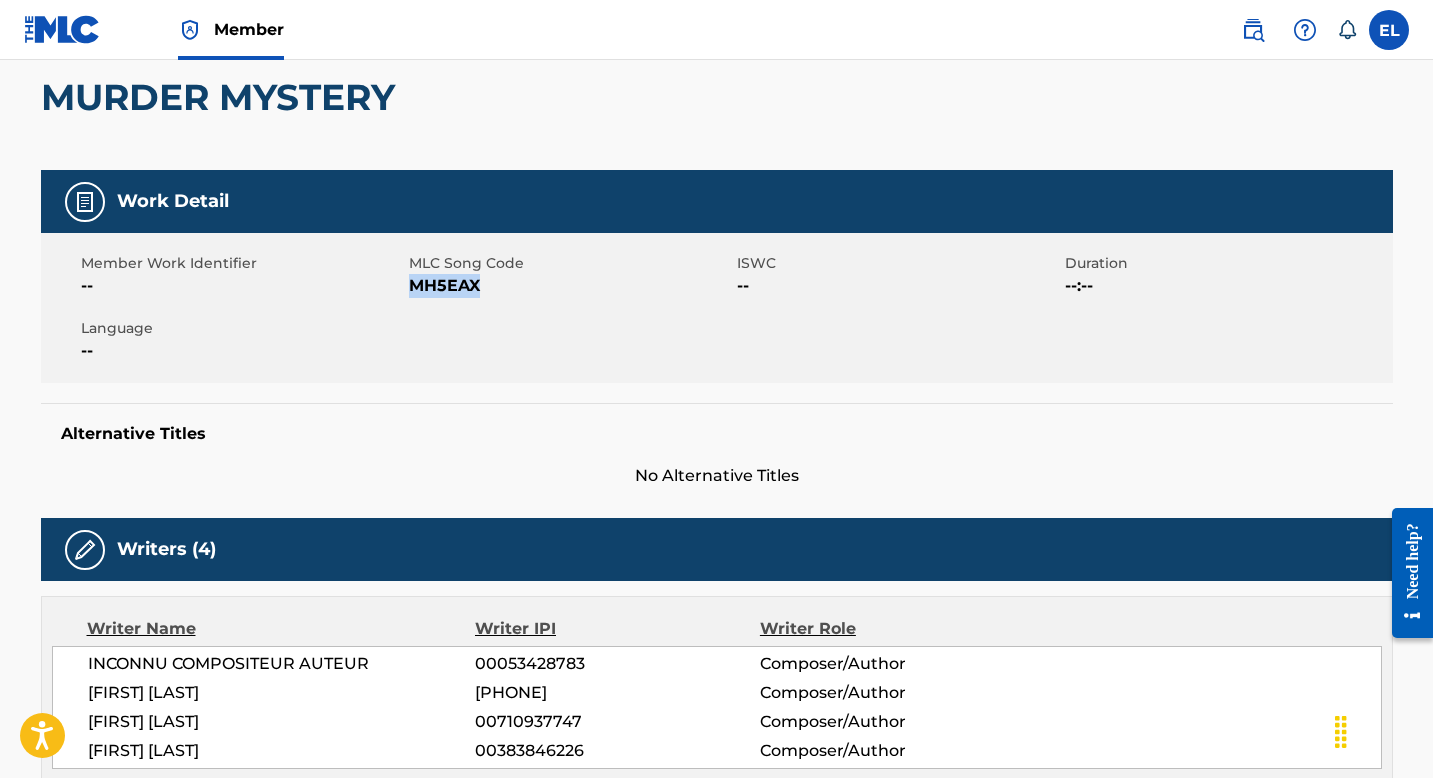click on "MH5EAX" at bounding box center [570, 286] 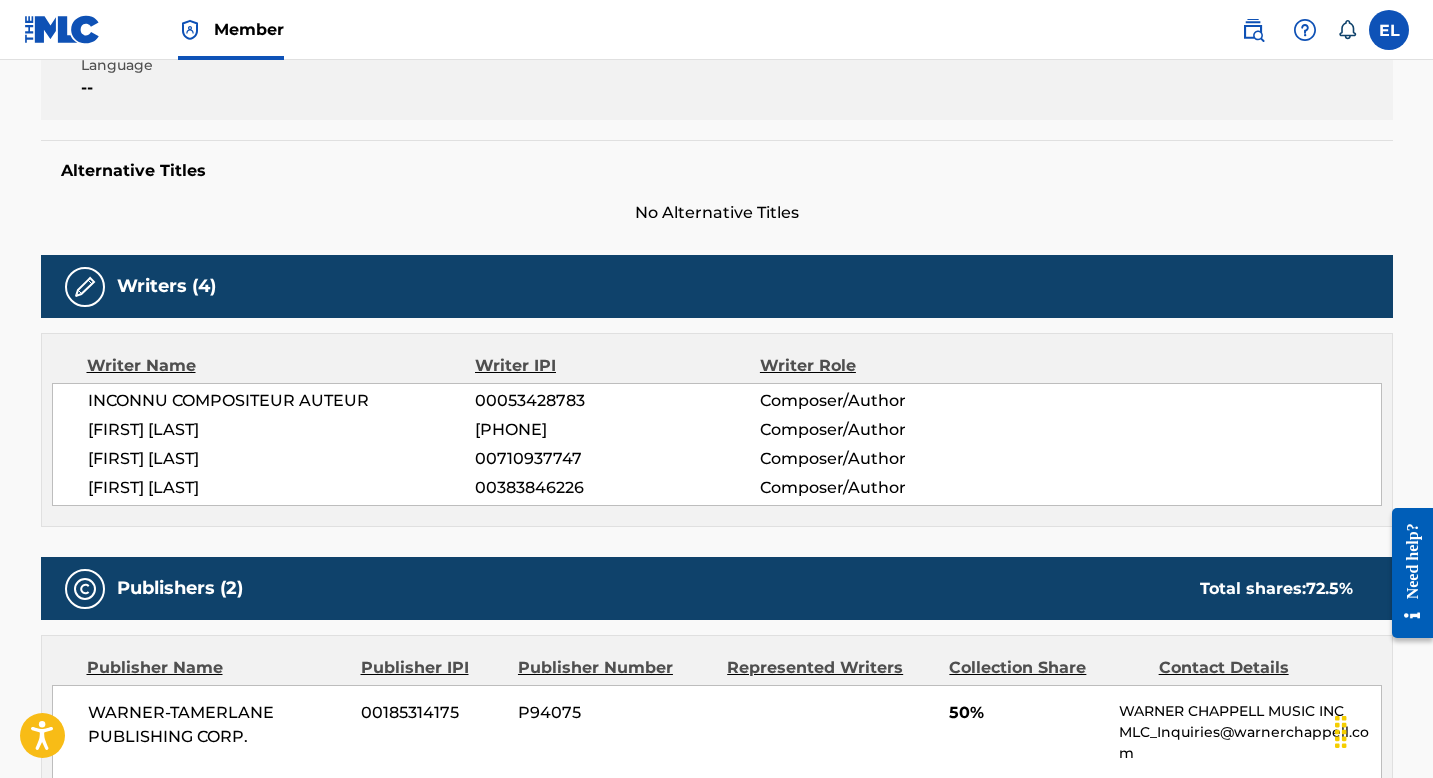 scroll, scrollTop: 345, scrollLeft: 0, axis: vertical 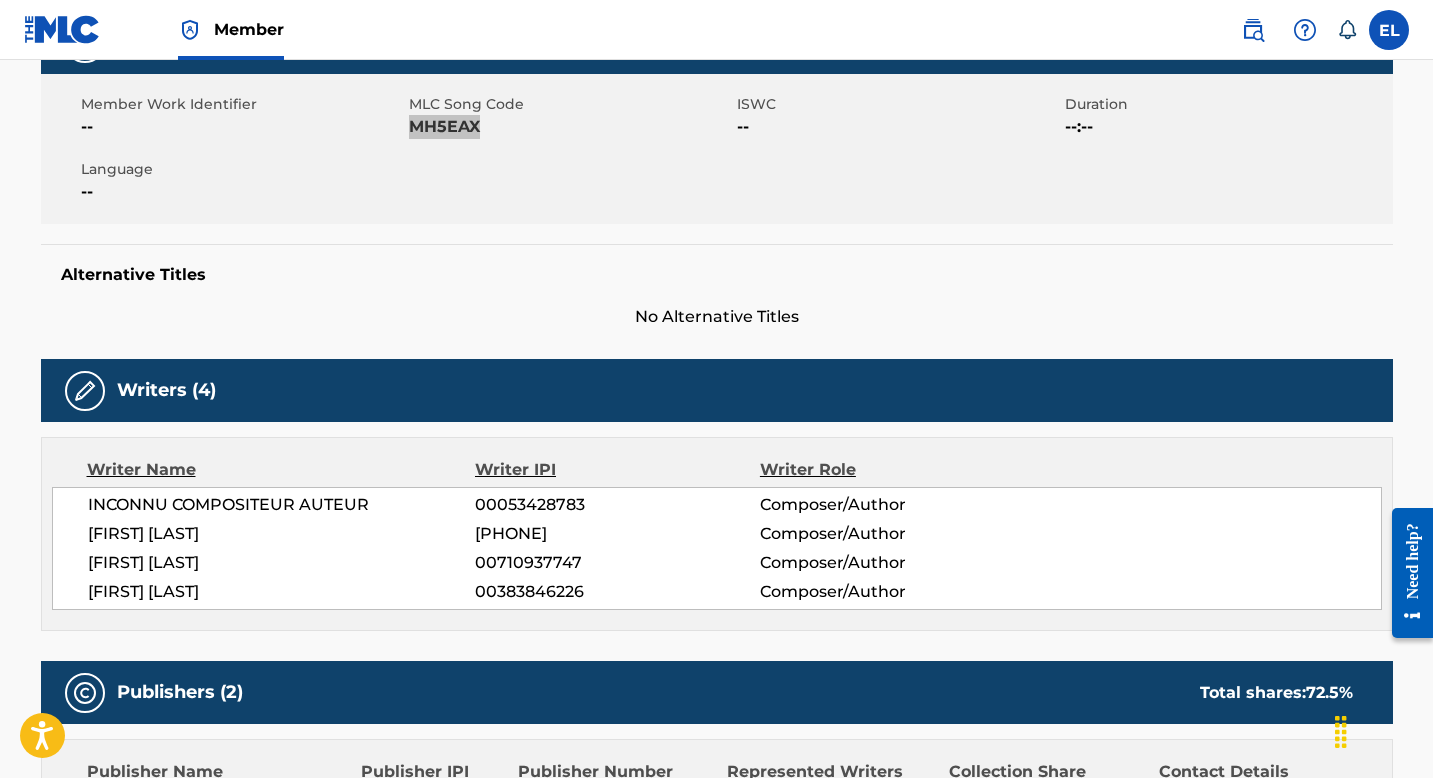 click on "Need help?" at bounding box center [1412, 561] 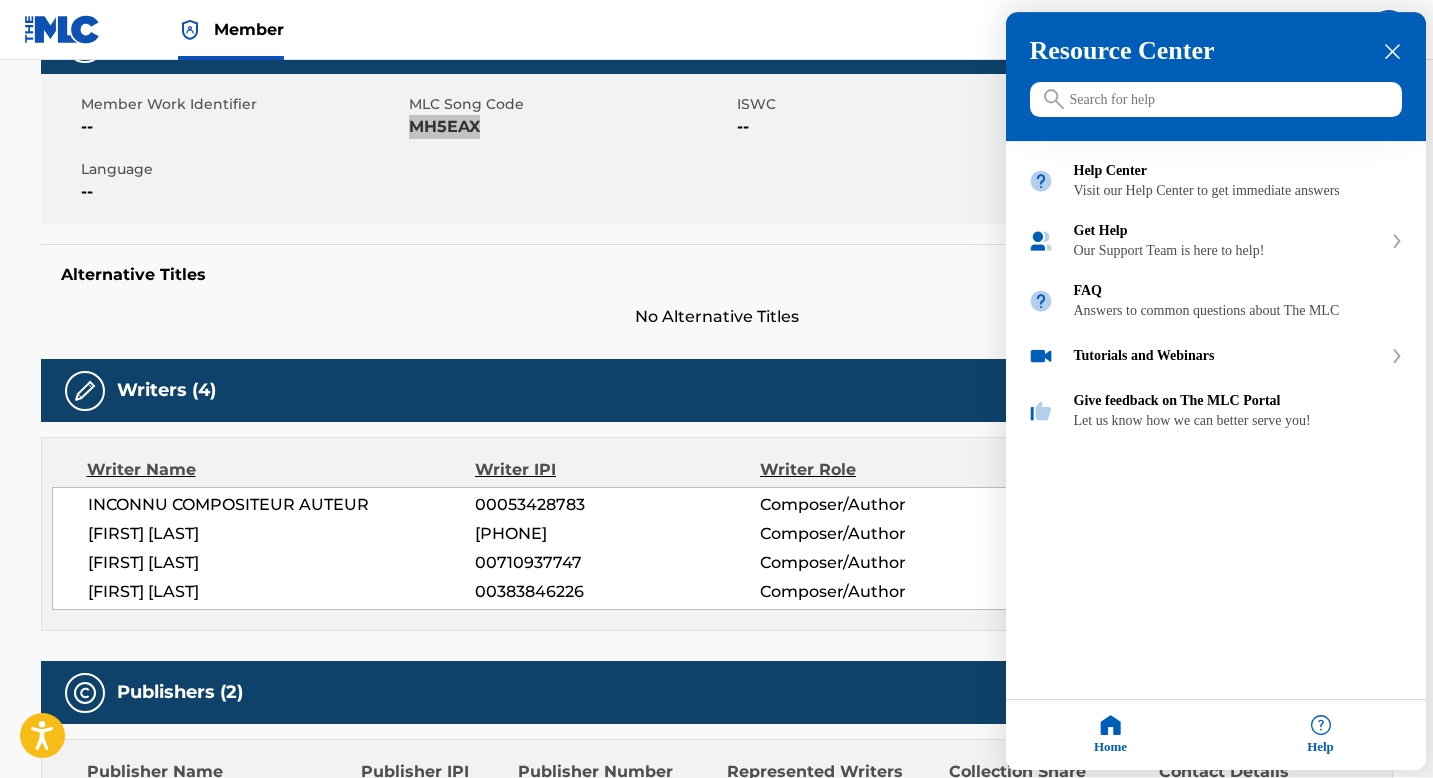 click at bounding box center [716, 389] 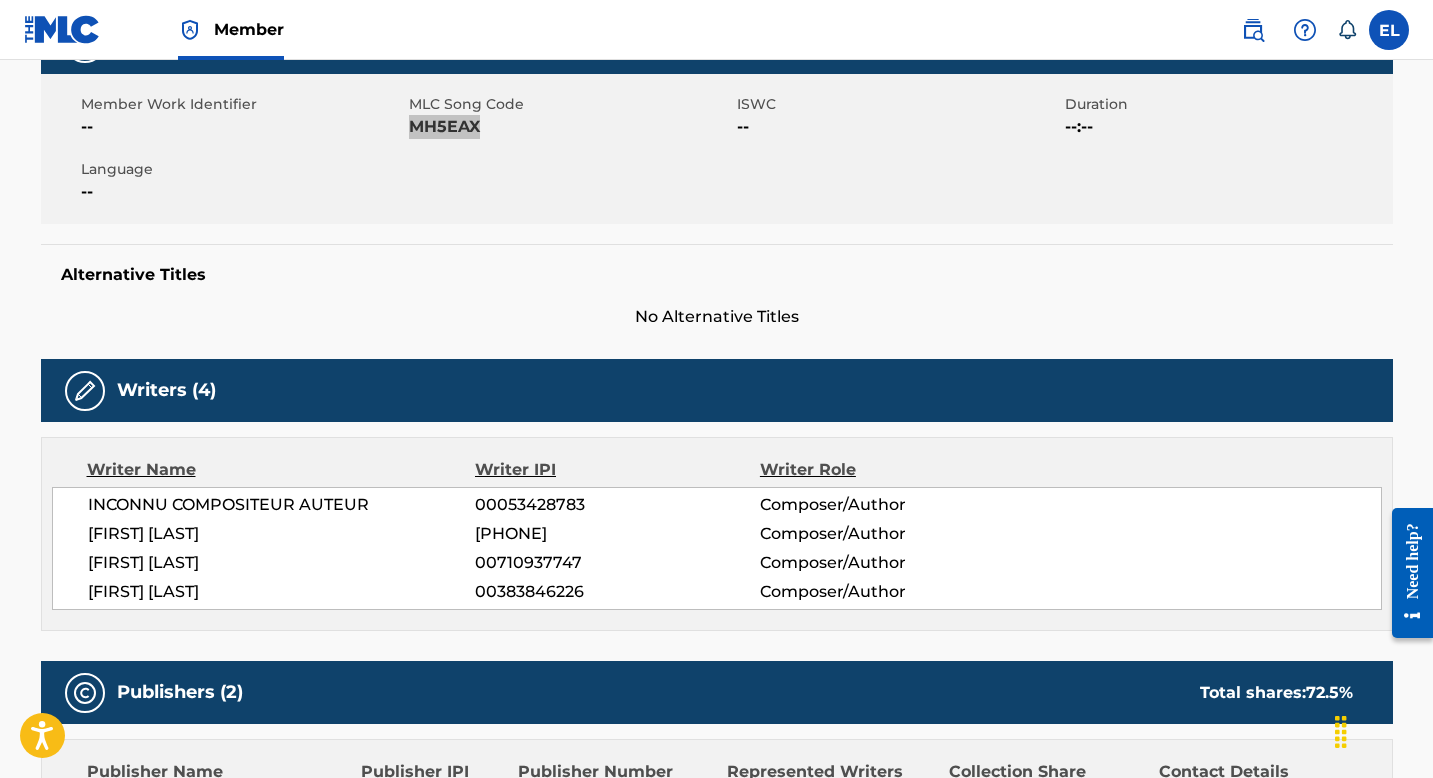 scroll, scrollTop: 0, scrollLeft: 0, axis: both 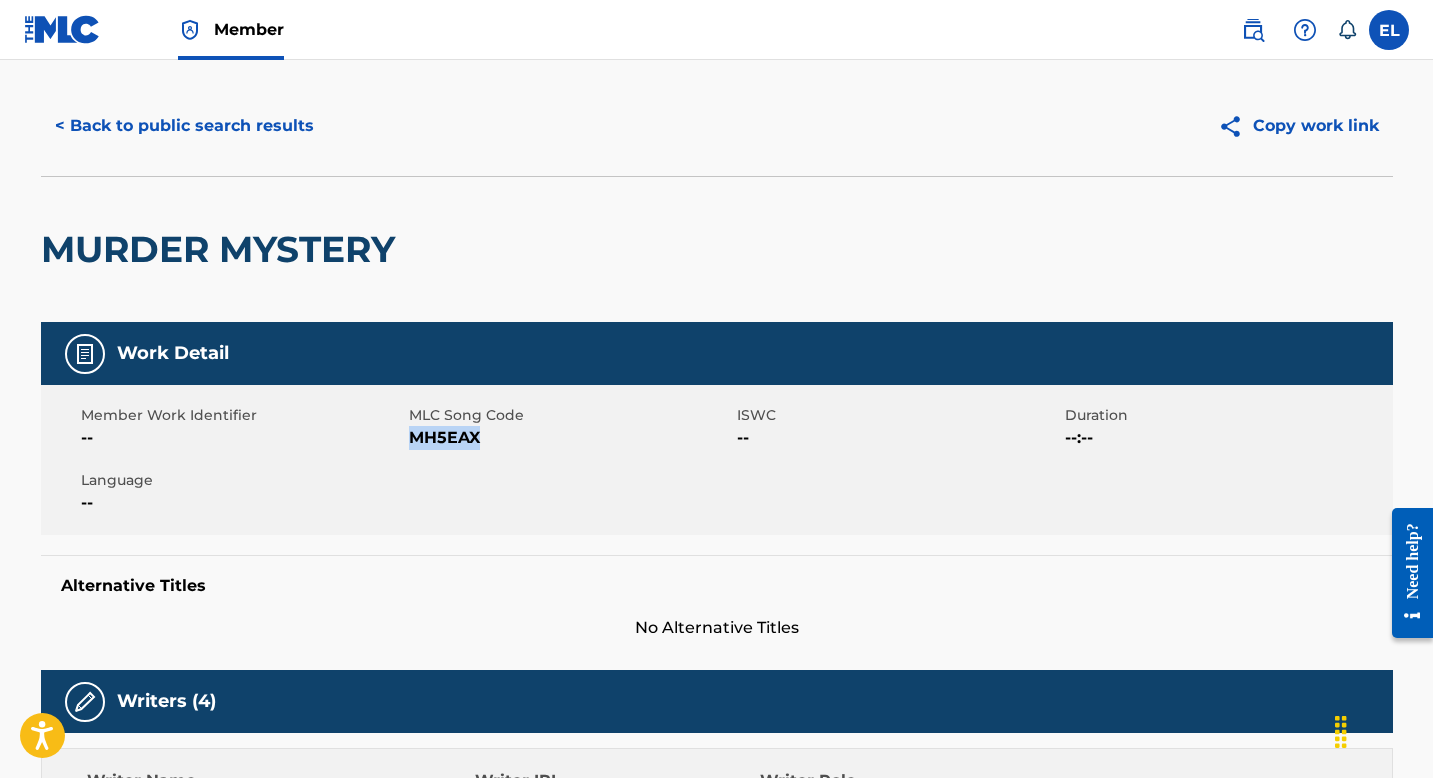 click on "MH5EAX" at bounding box center (570, 438) 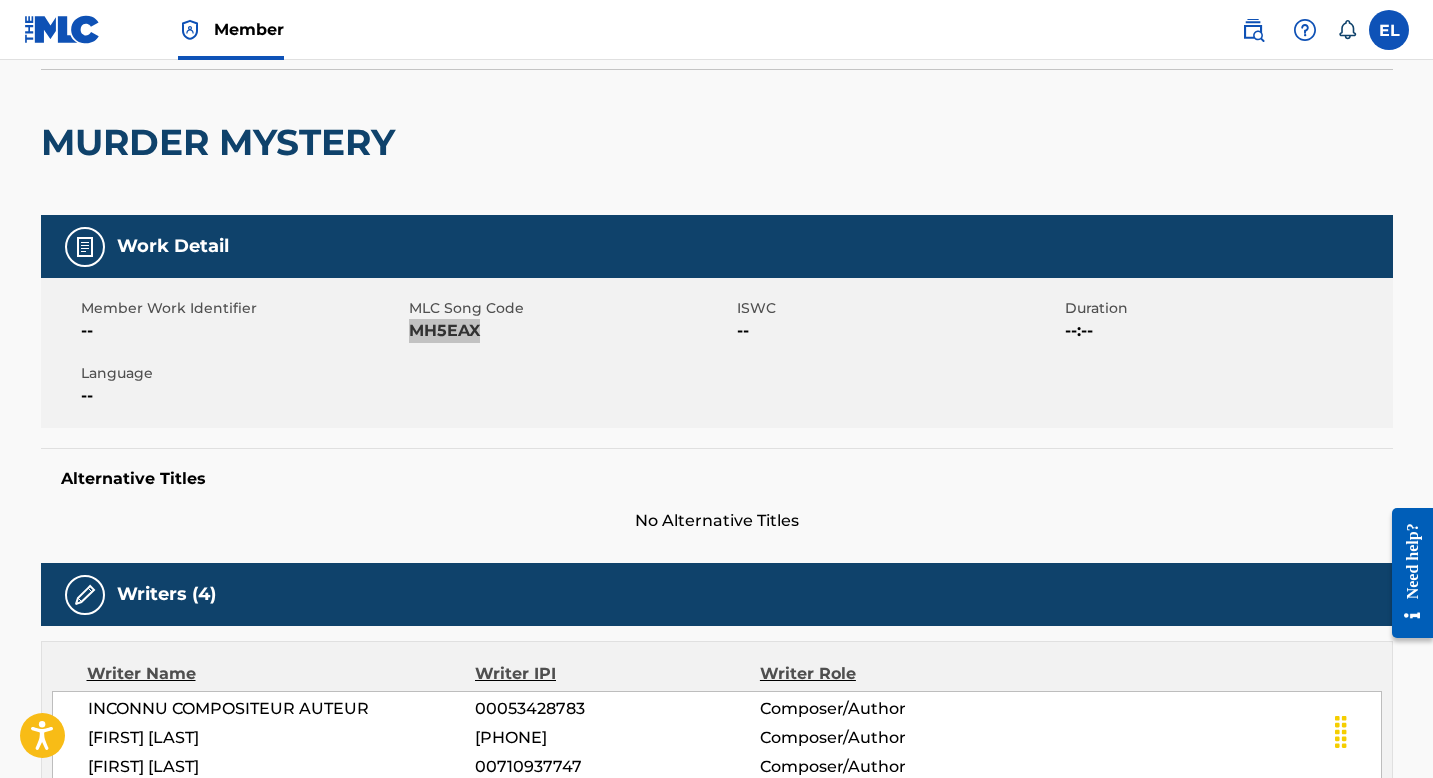 scroll, scrollTop: 0, scrollLeft: 0, axis: both 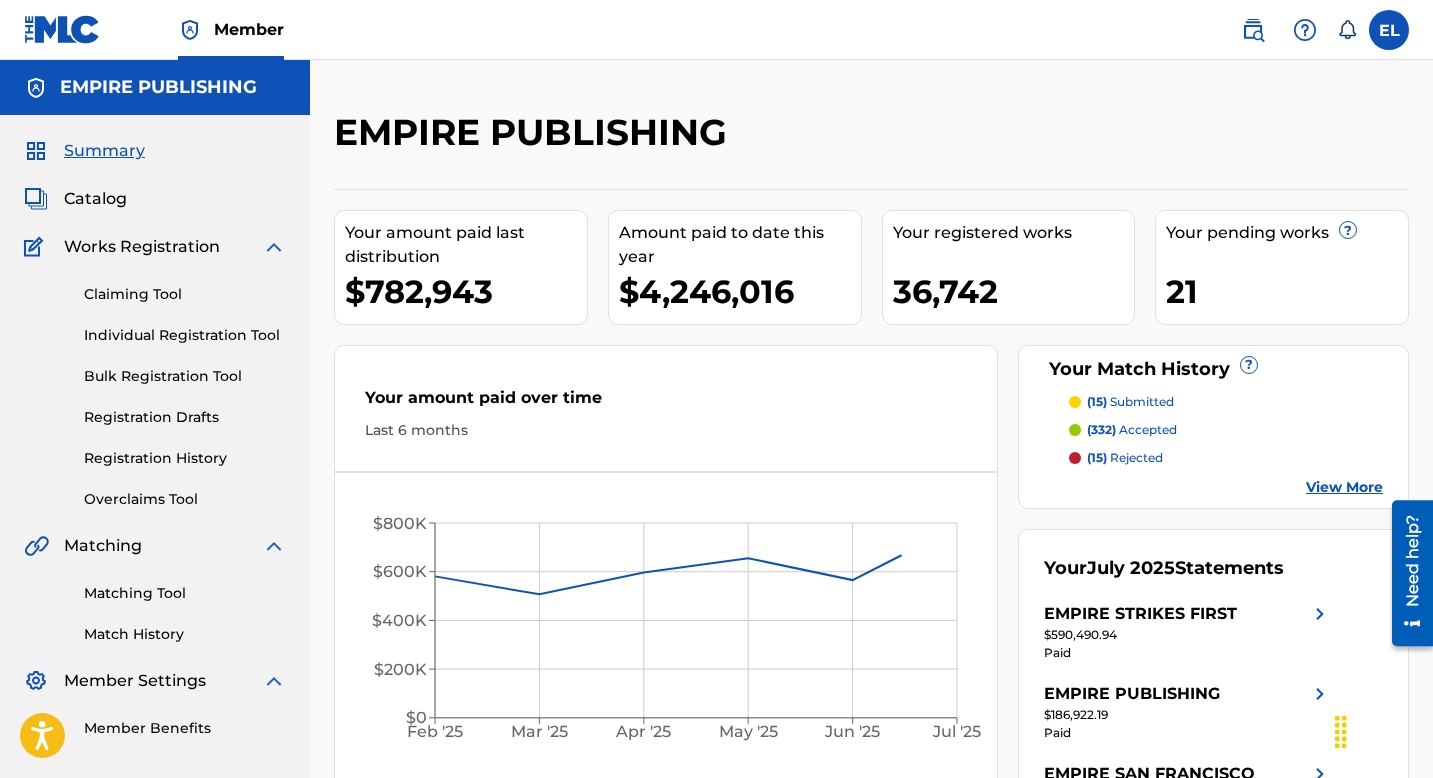 click on "Need help?" at bounding box center (1412, 561) 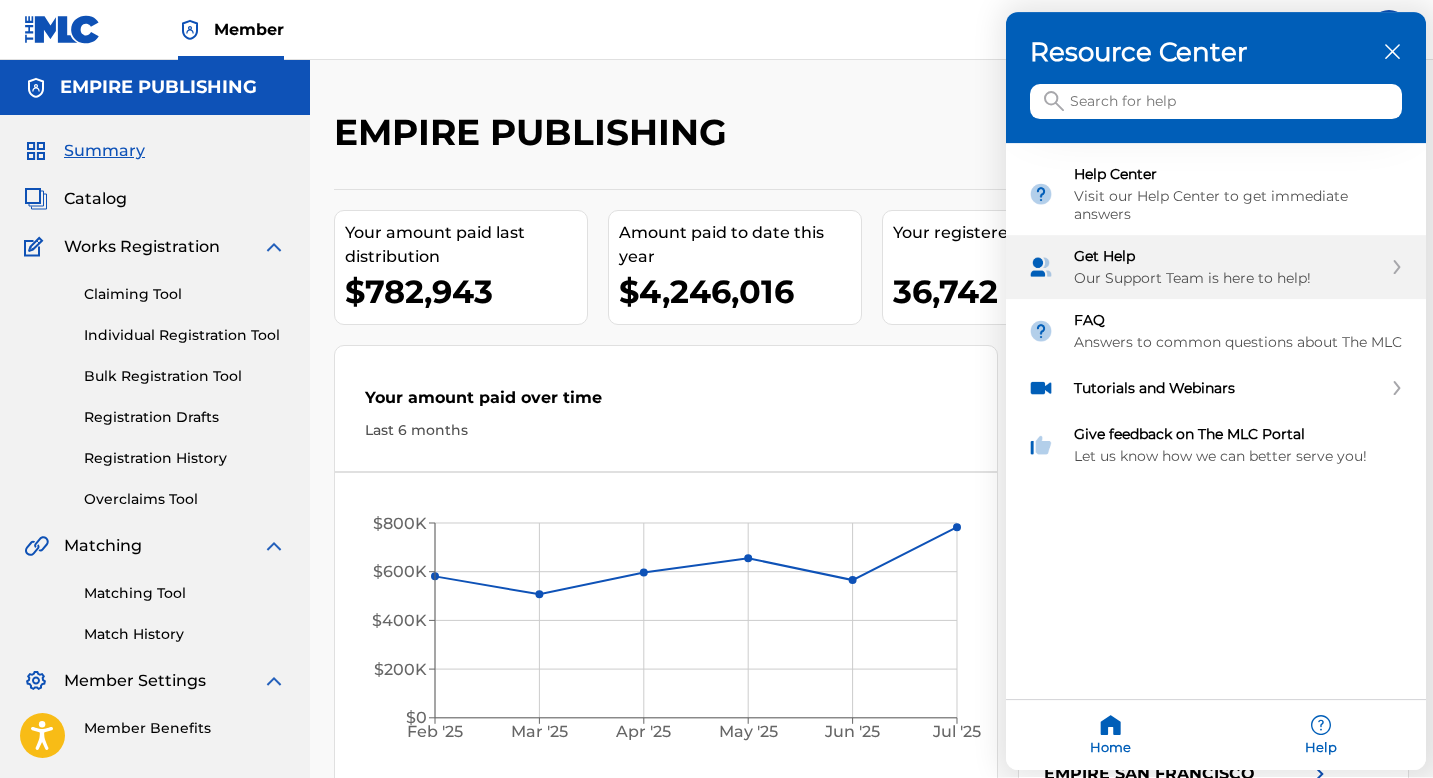 click on "Our Support Team is here to help!" at bounding box center (1228, 279) 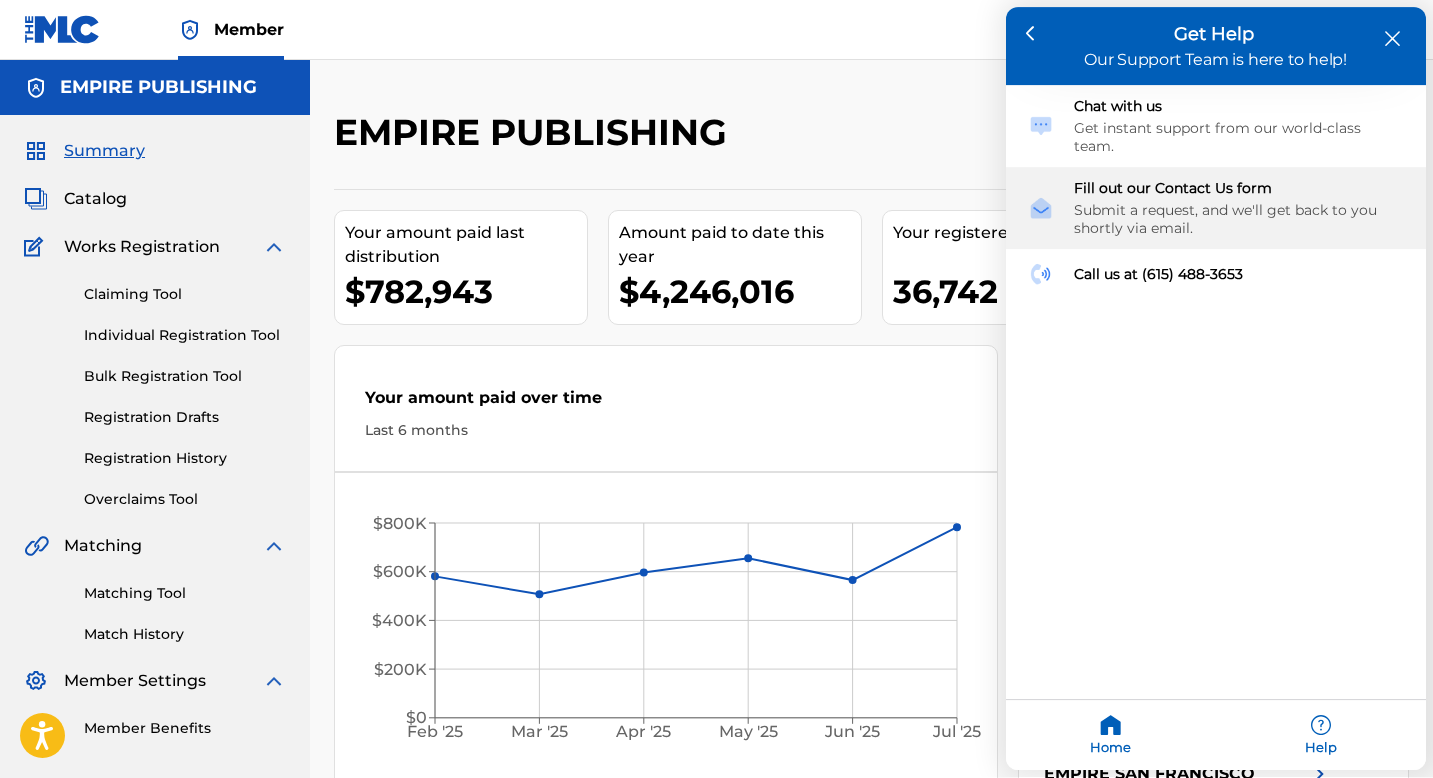 click on "Submit a request, and we'll get back to you shortly via email." at bounding box center [1239, 220] 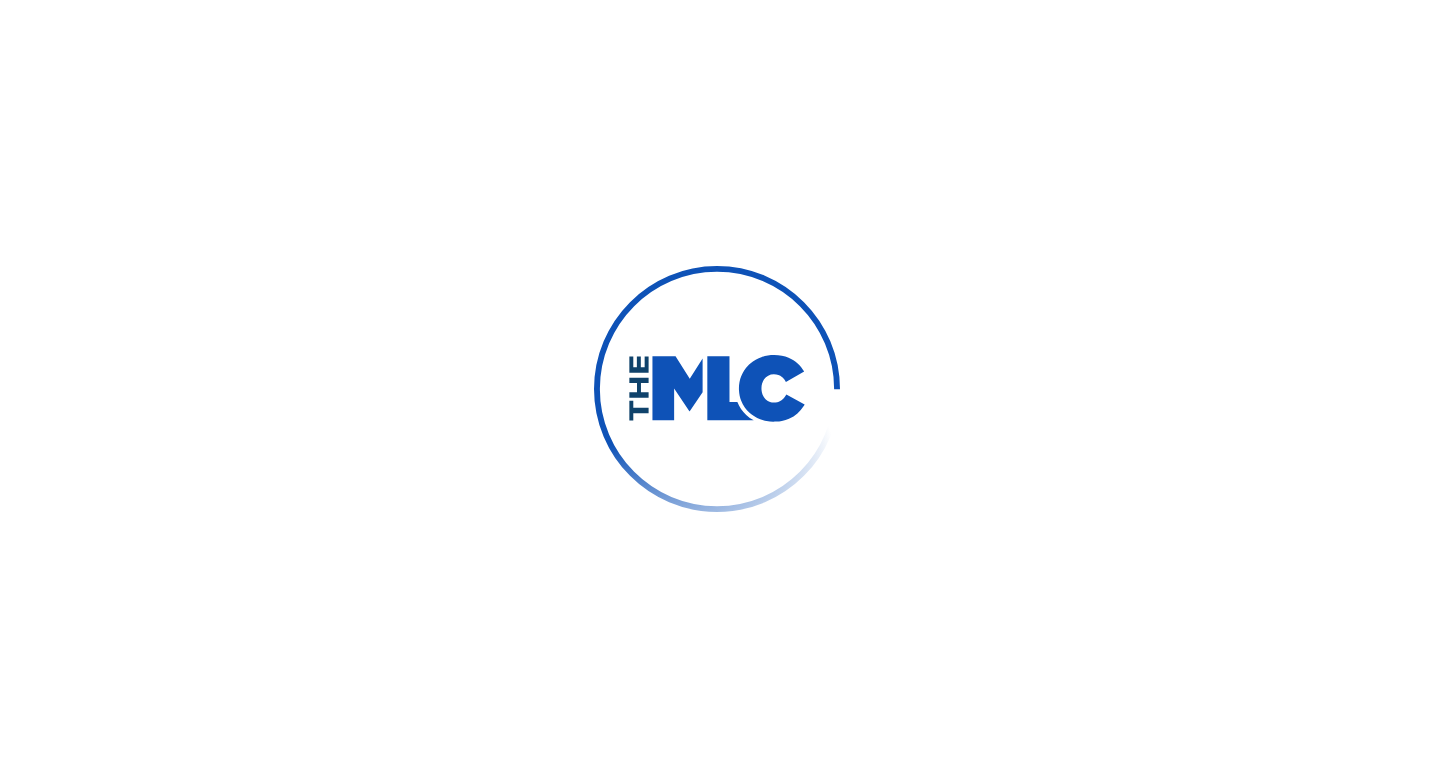 scroll, scrollTop: 0, scrollLeft: 0, axis: both 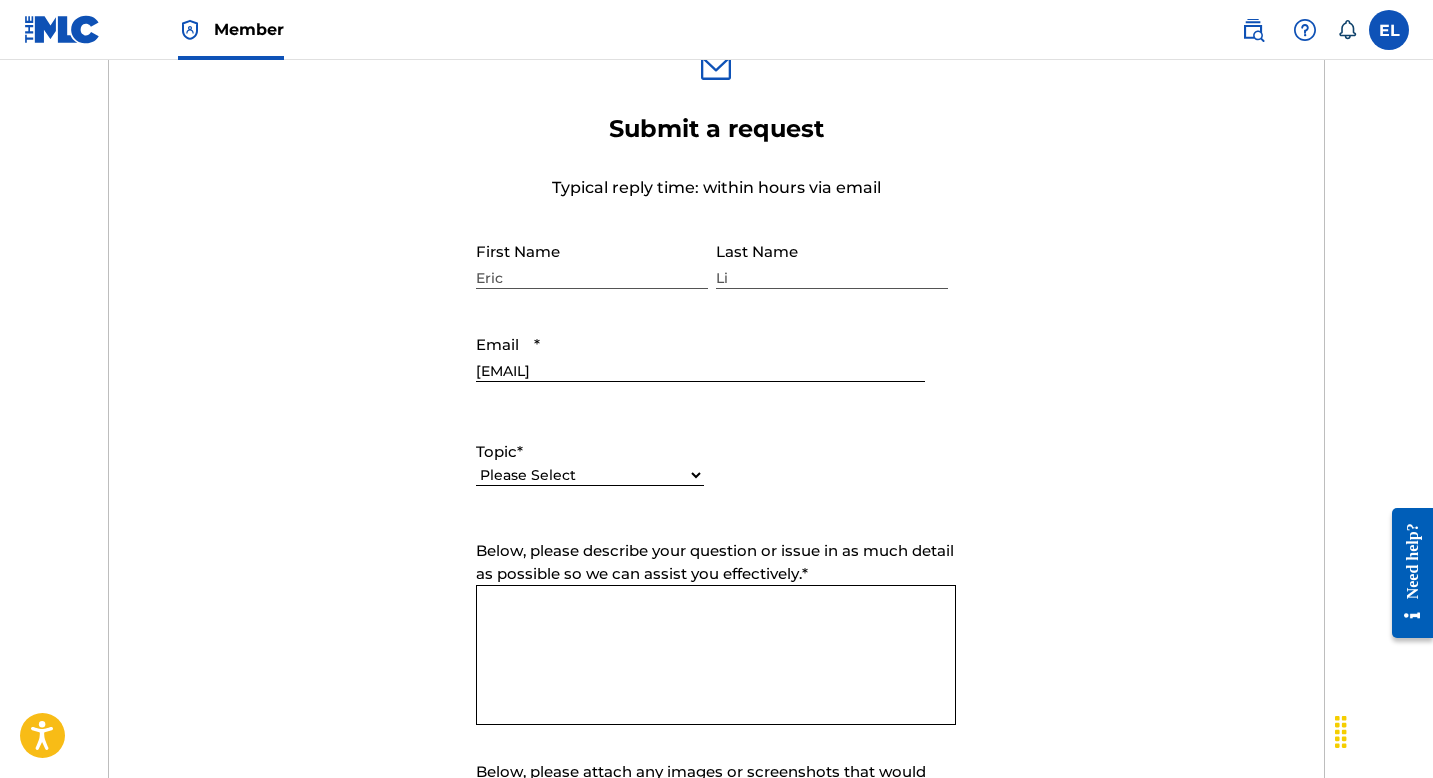 click on "Please Select I need help with my account I need help with managing my catalog I need help with the Public Search I need help with information about The MLC I need help with payment I need help with DQI" at bounding box center [590, 485] 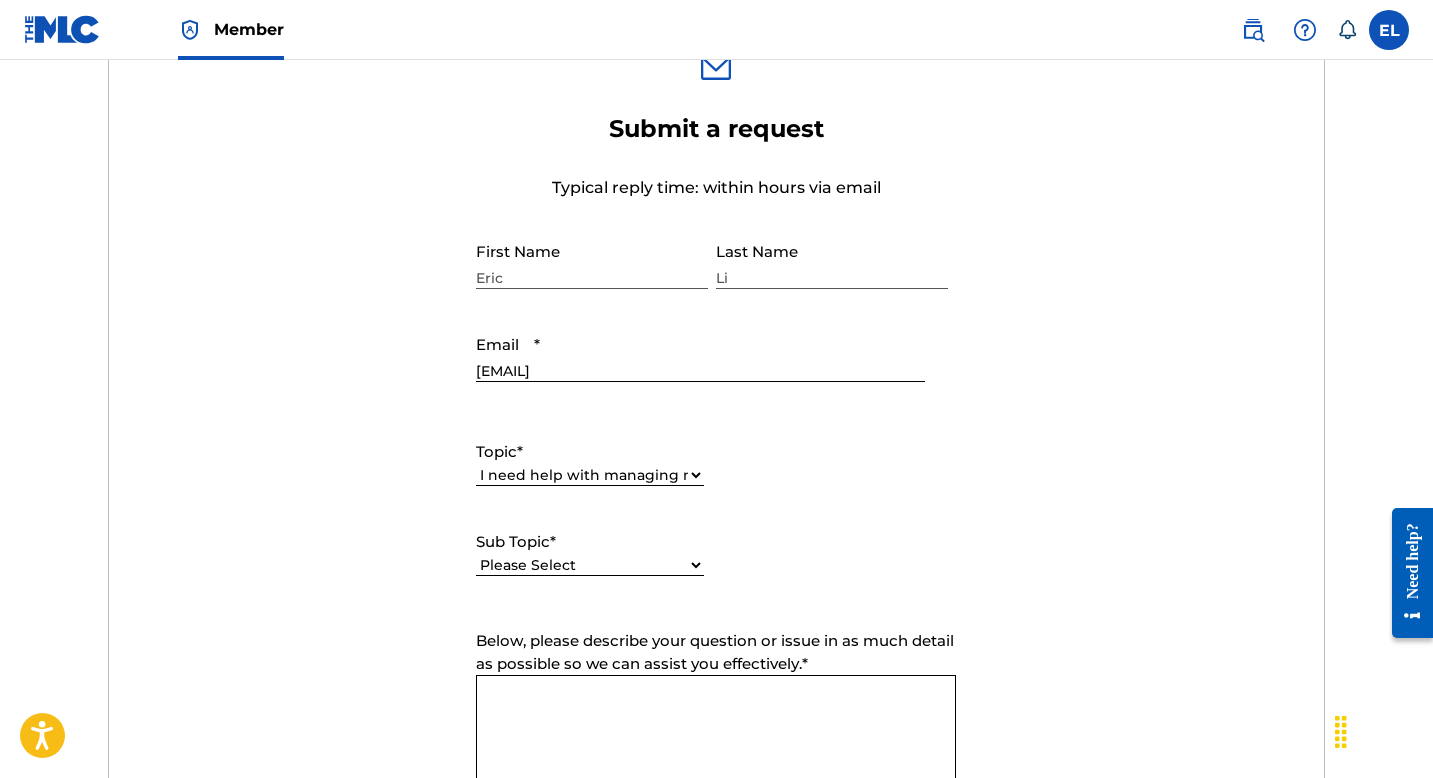 click on "Sub Topic *" at bounding box center (590, 542) 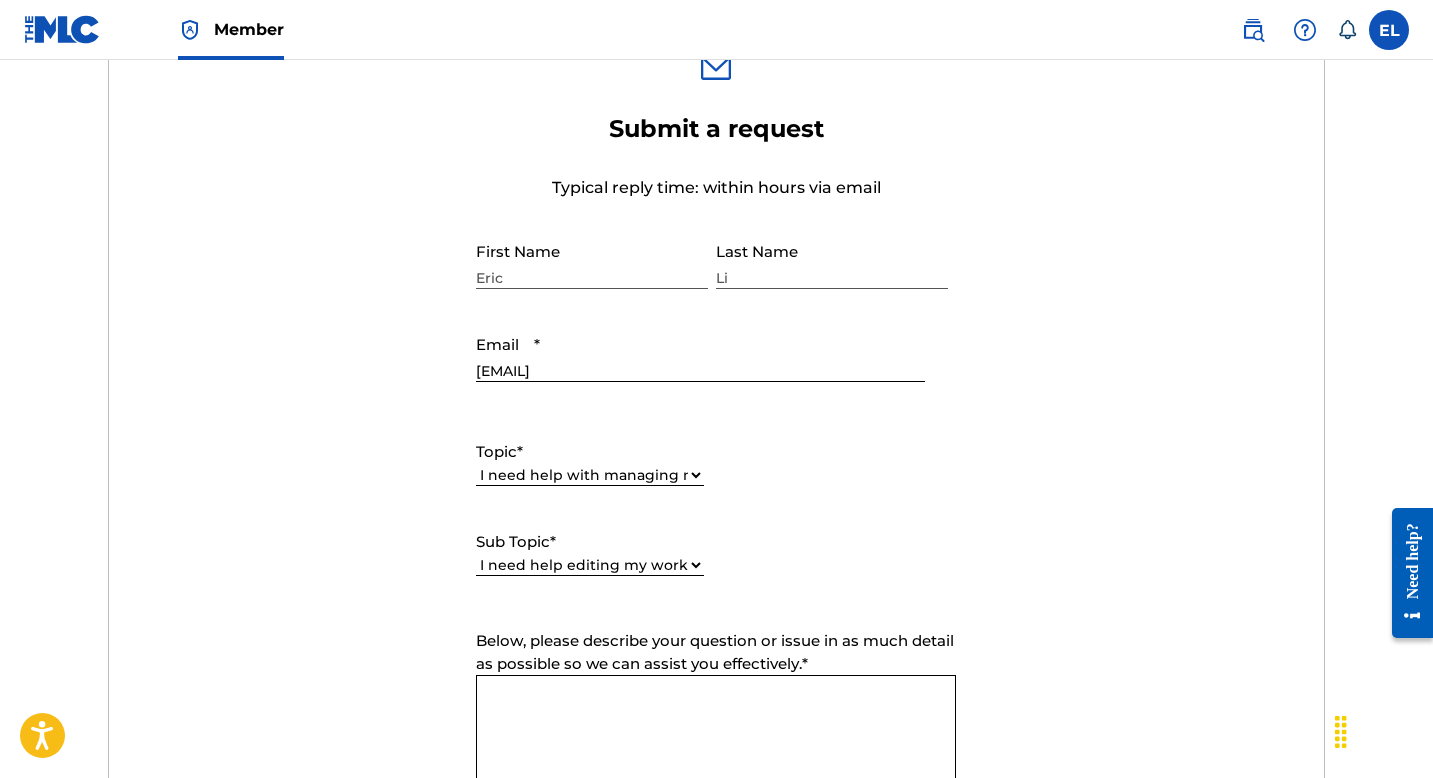 scroll, scrollTop: 846, scrollLeft: 0, axis: vertical 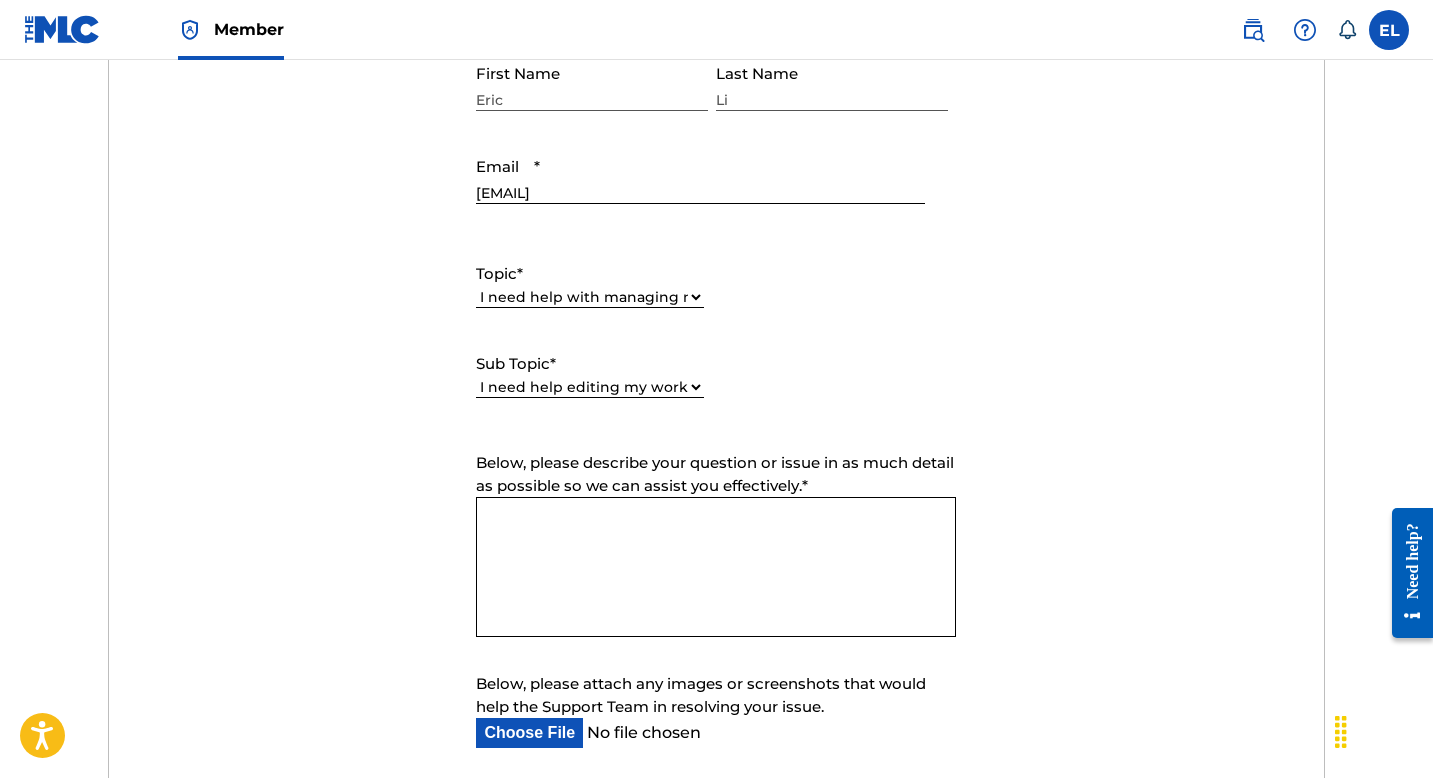 click on "Below, please describe your question or issue in as much detail as possible so we can assist you effectively. *" at bounding box center [716, 567] 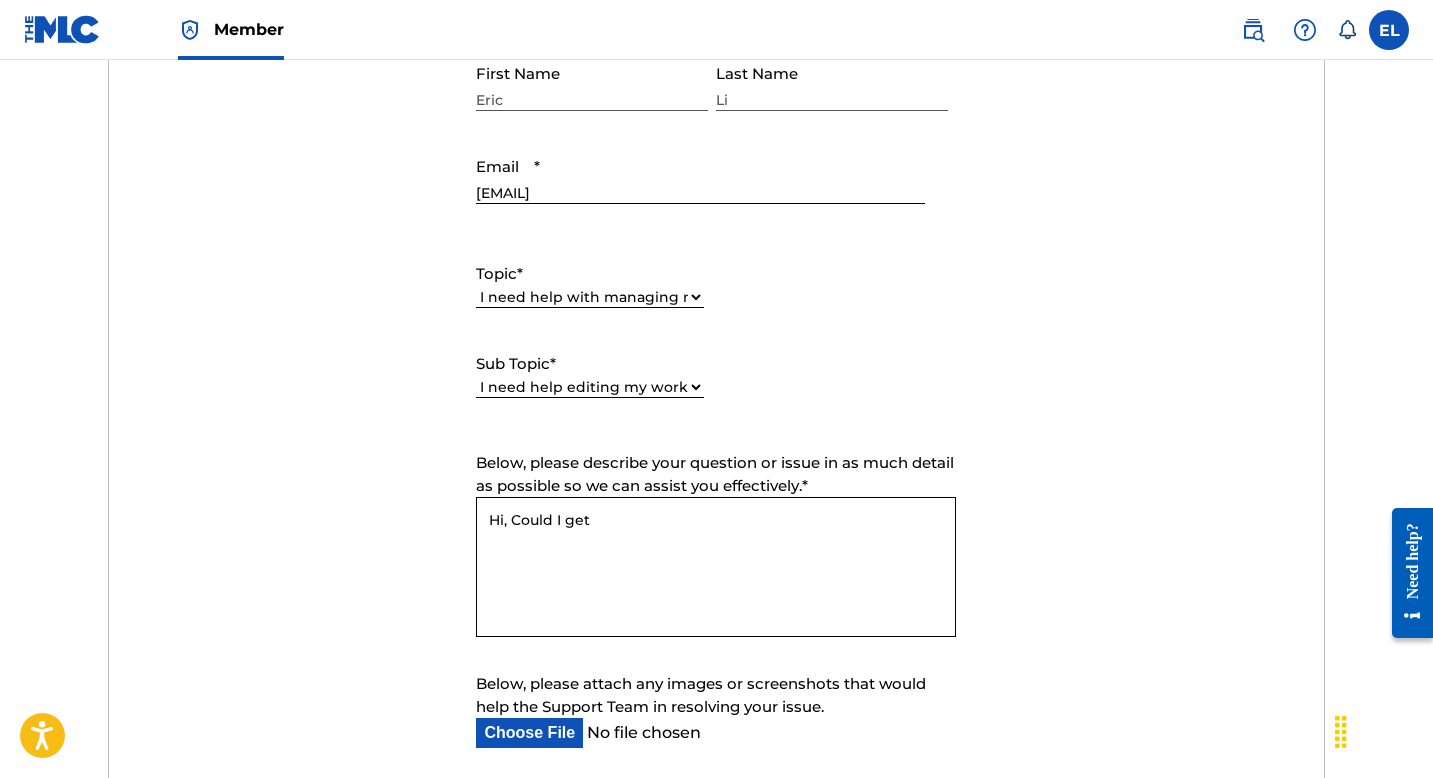 paste on "MH5EAX" 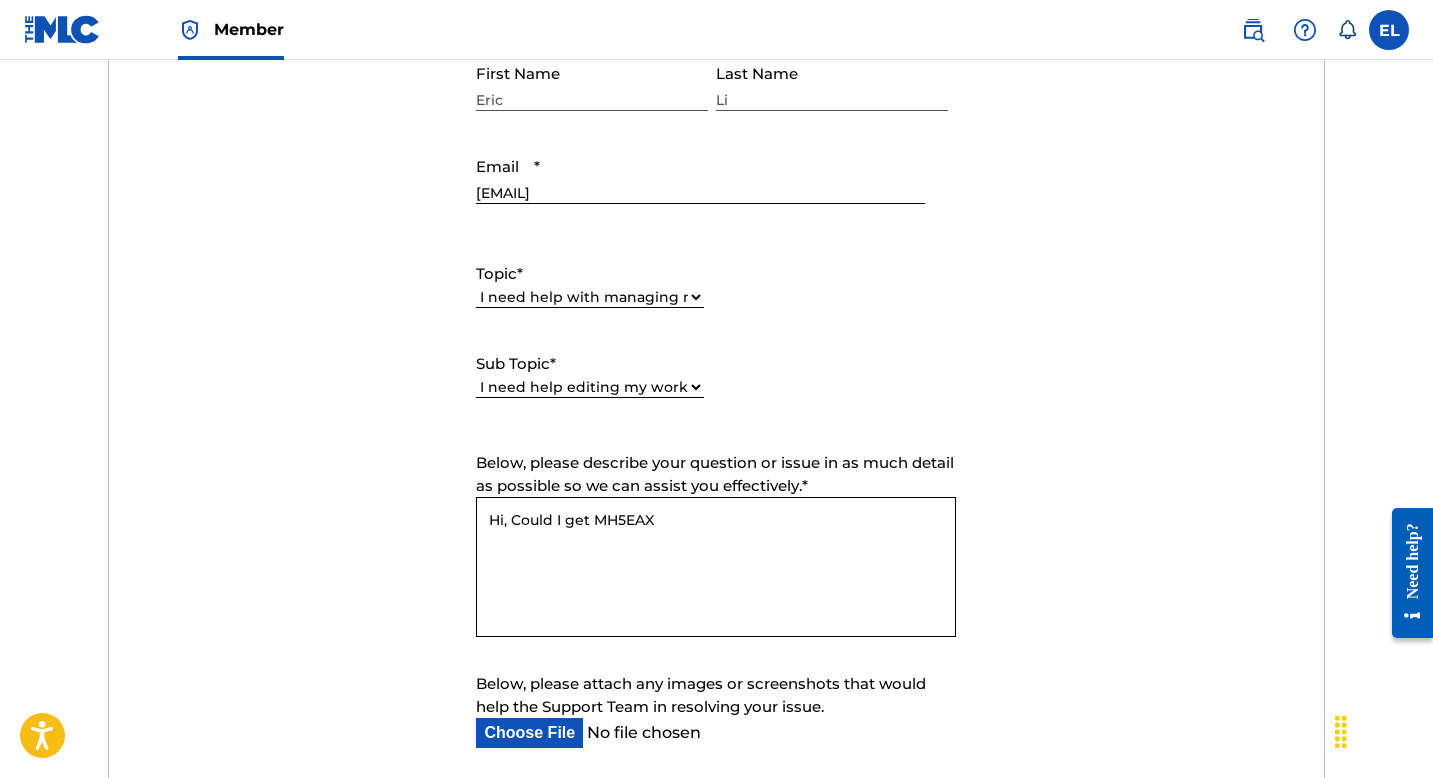 drag, startPoint x: 586, startPoint y: 521, endPoint x: 597, endPoint y: 516, distance: 12.083046 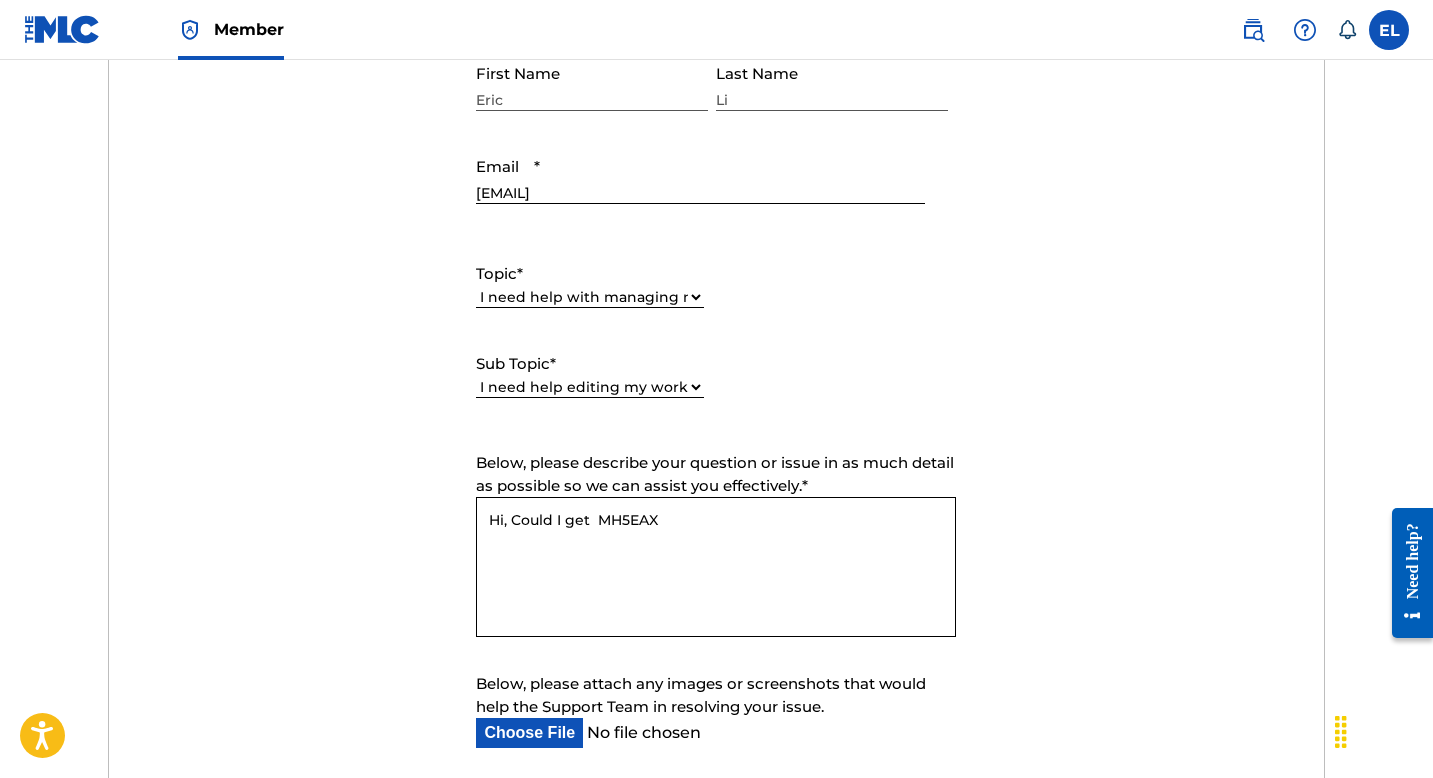 paste on "MG6FQS" 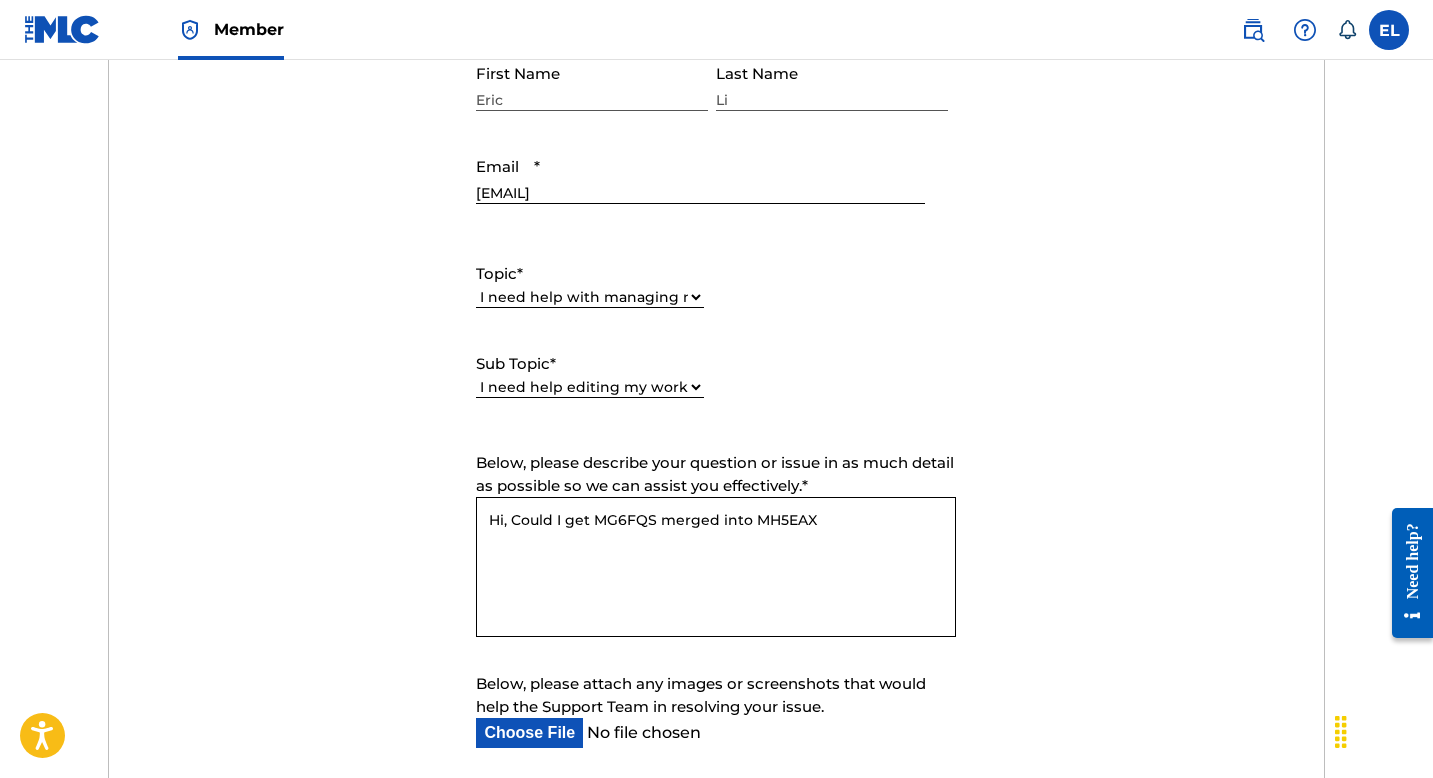 click on "Hi, Could I get MG6FQS merged into MH5EAX" at bounding box center (716, 567) 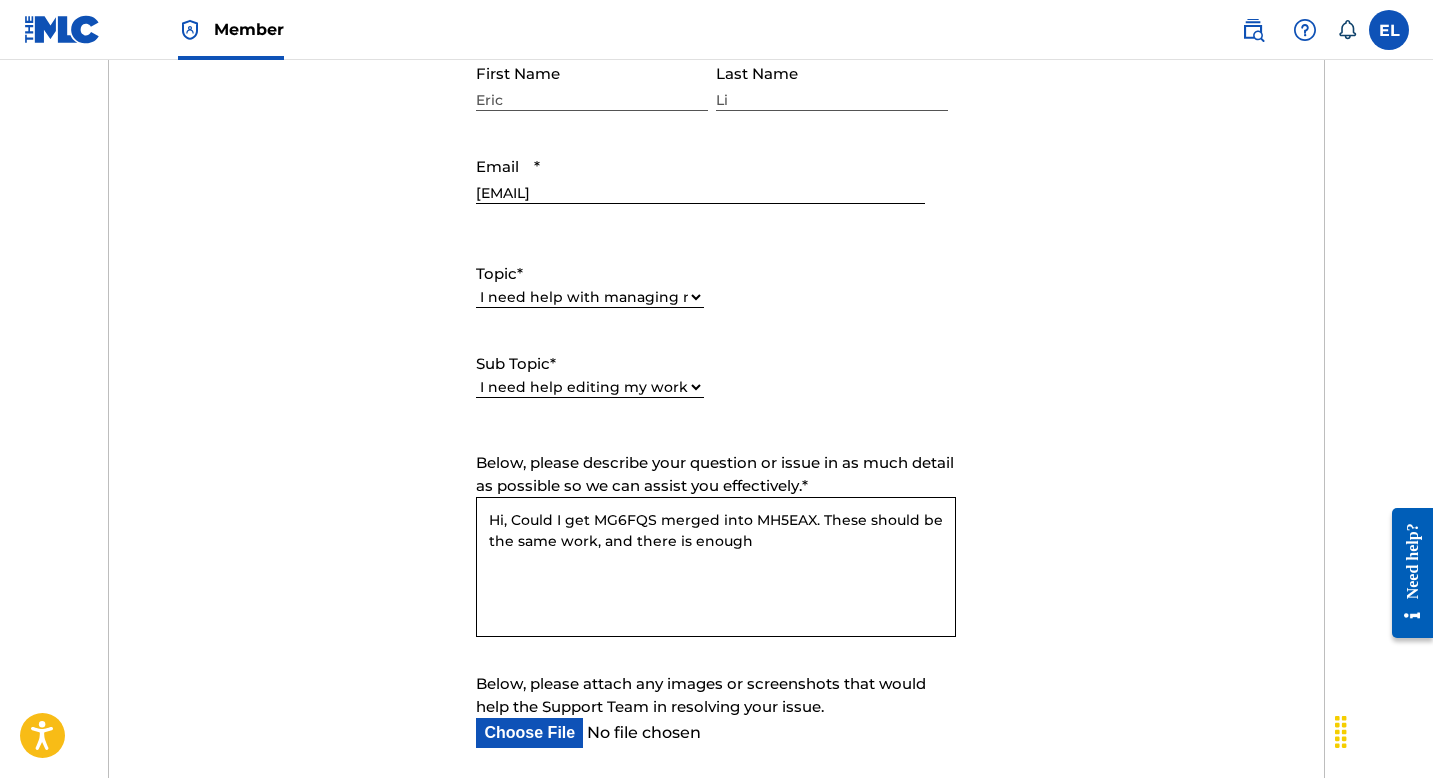 drag, startPoint x: 766, startPoint y: 544, endPoint x: 593, endPoint y: 537, distance: 173.14156 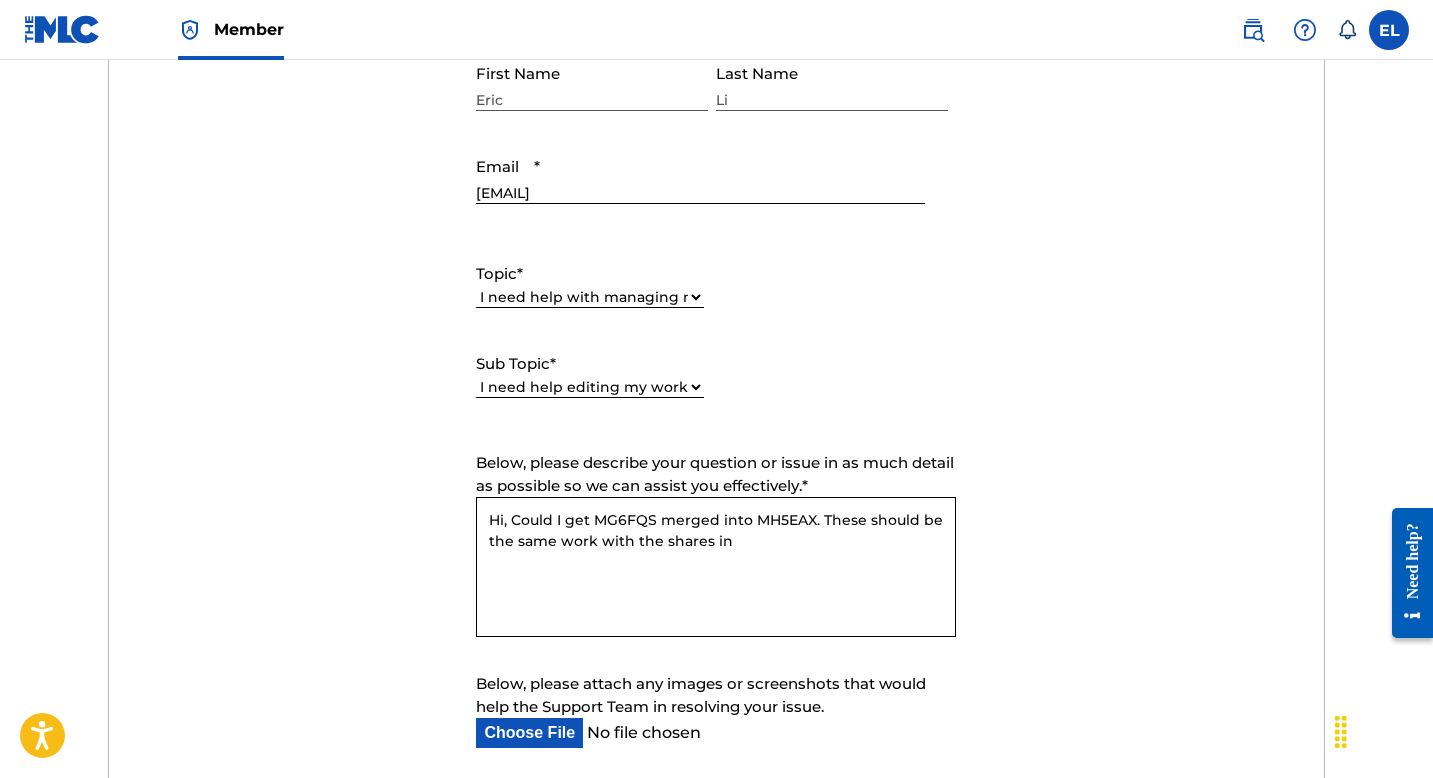 click on "Hi, Could I get MG6FQS merged into MH5EAX. These should be the same work with the shares in" at bounding box center (716, 567) 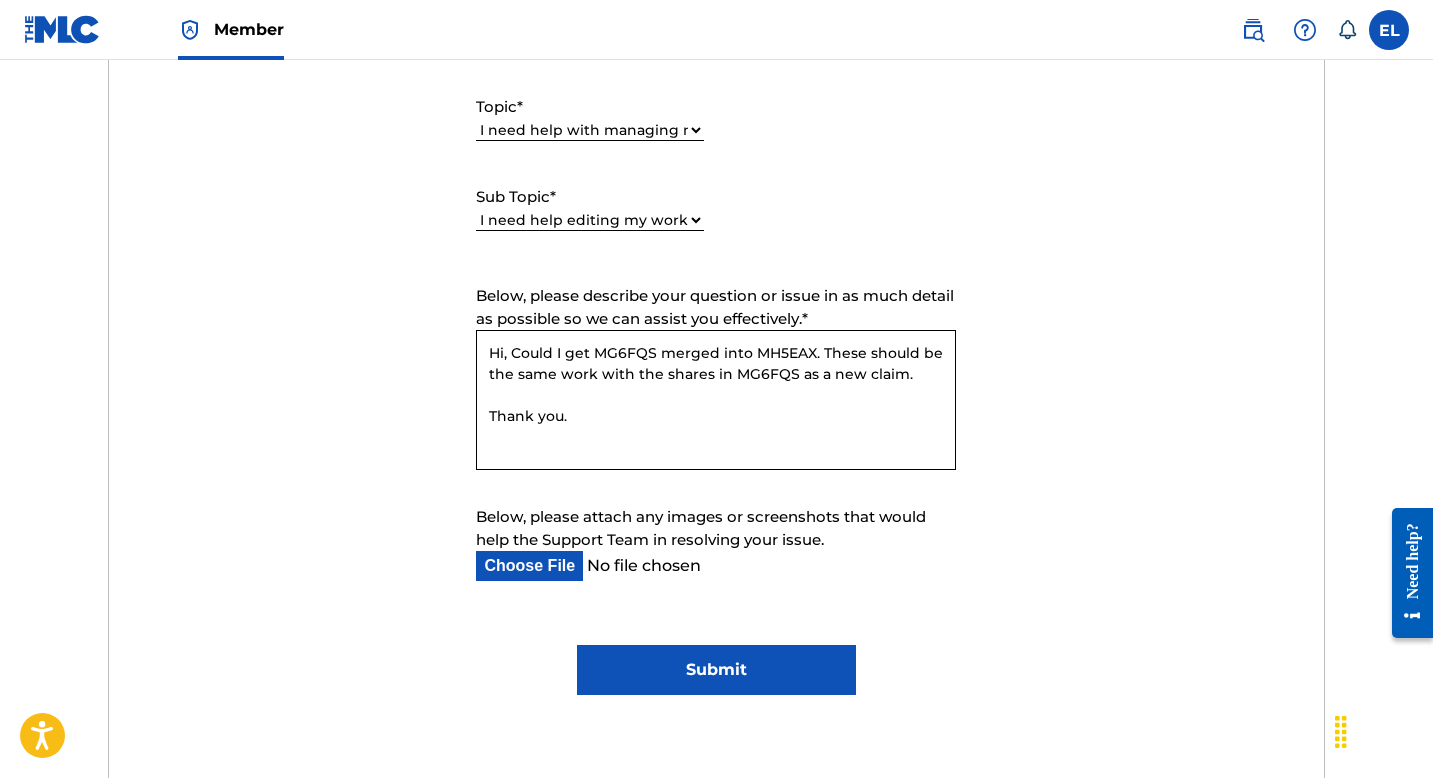scroll, scrollTop: 1256, scrollLeft: 0, axis: vertical 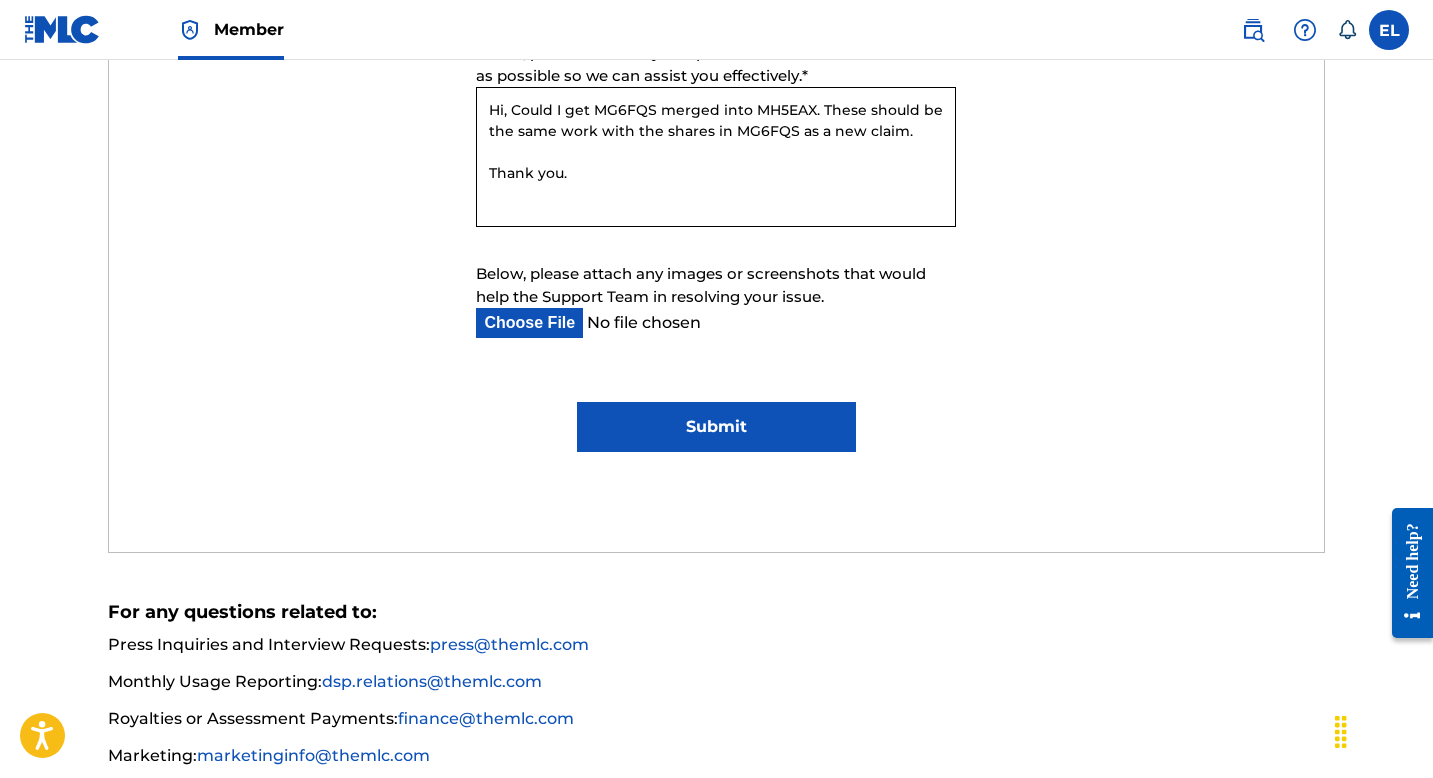 type on "Hi, Could I get MG6FQS merged into MH5EAX. These should be the same work with the shares in MG6FQS as a new claim.
Thank you." 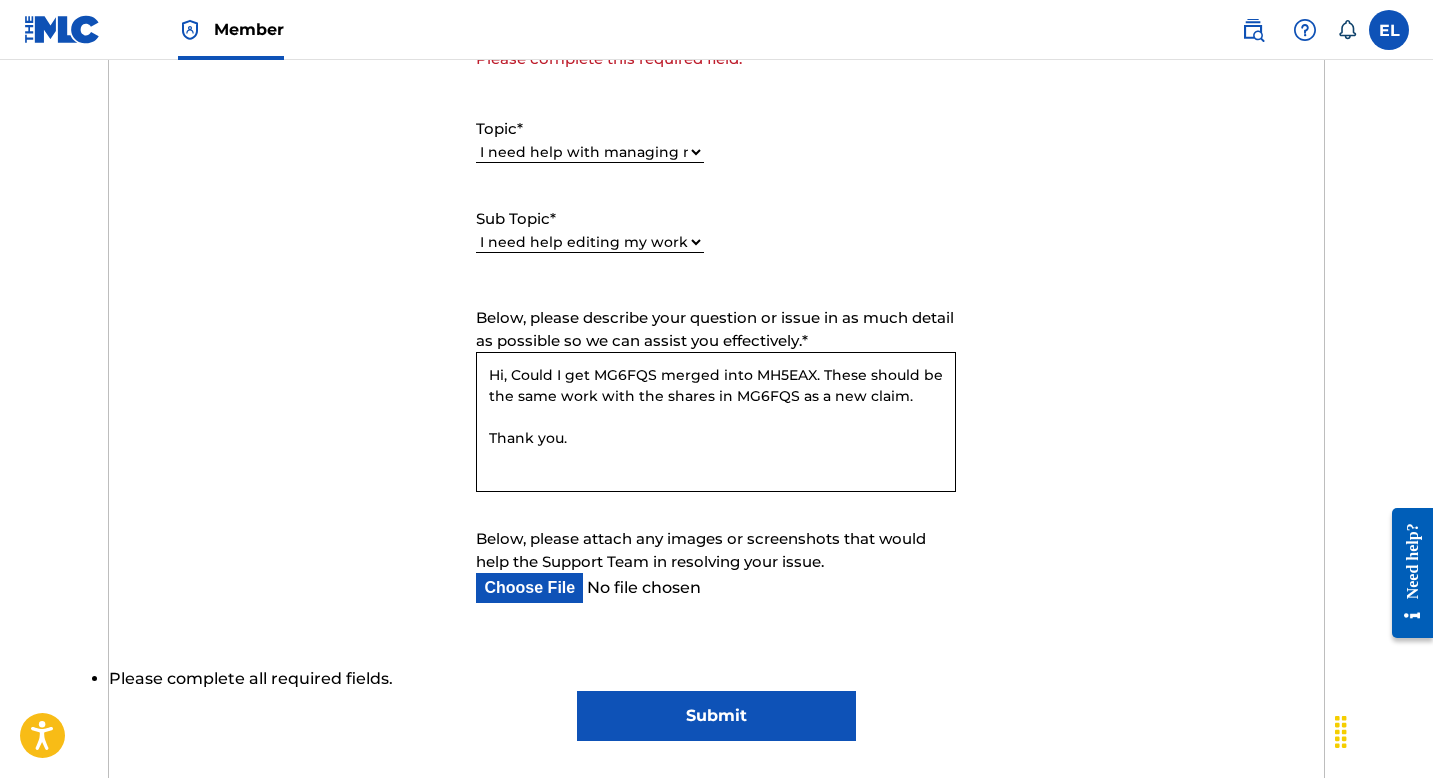 scroll, scrollTop: 851, scrollLeft: 0, axis: vertical 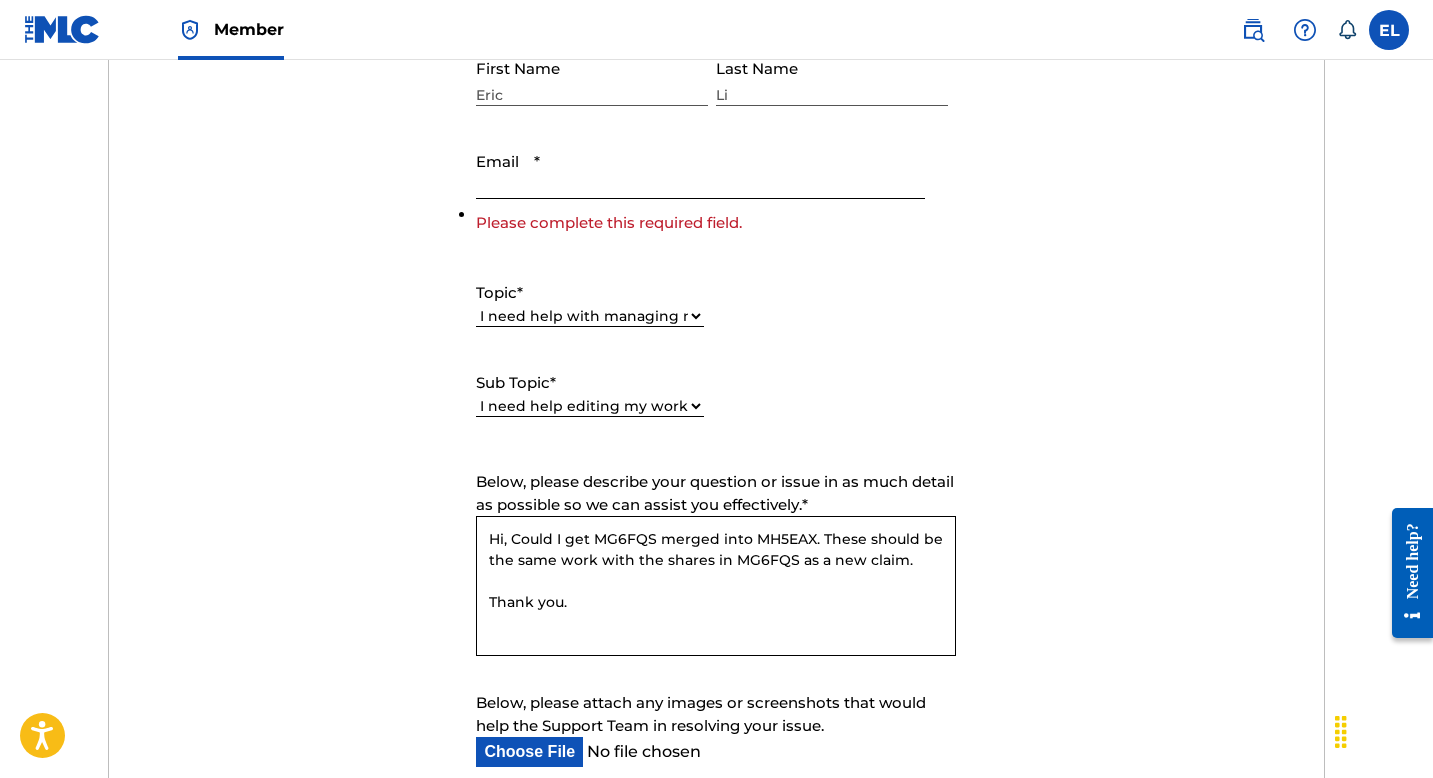 click on "Email *" at bounding box center (700, 170) 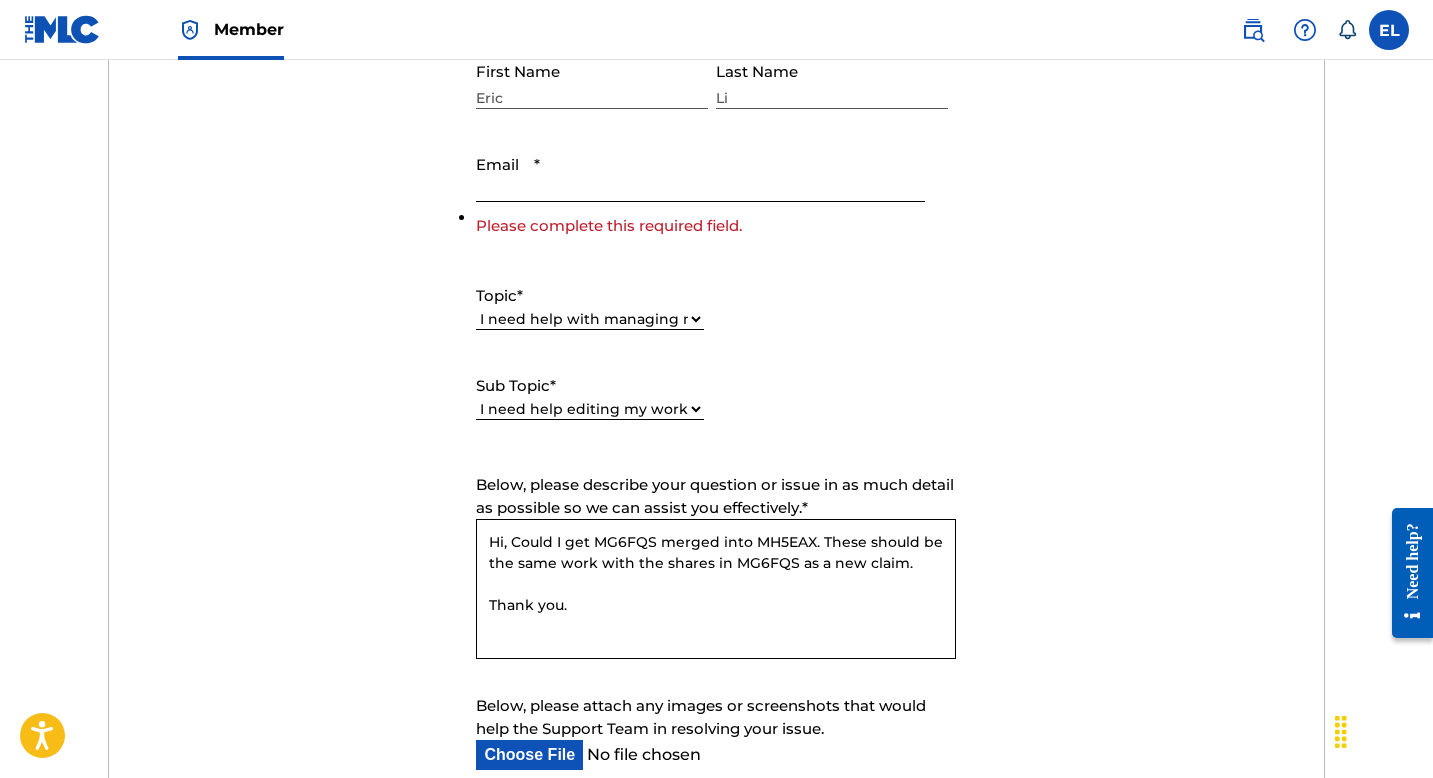 scroll, scrollTop: 847, scrollLeft: 0, axis: vertical 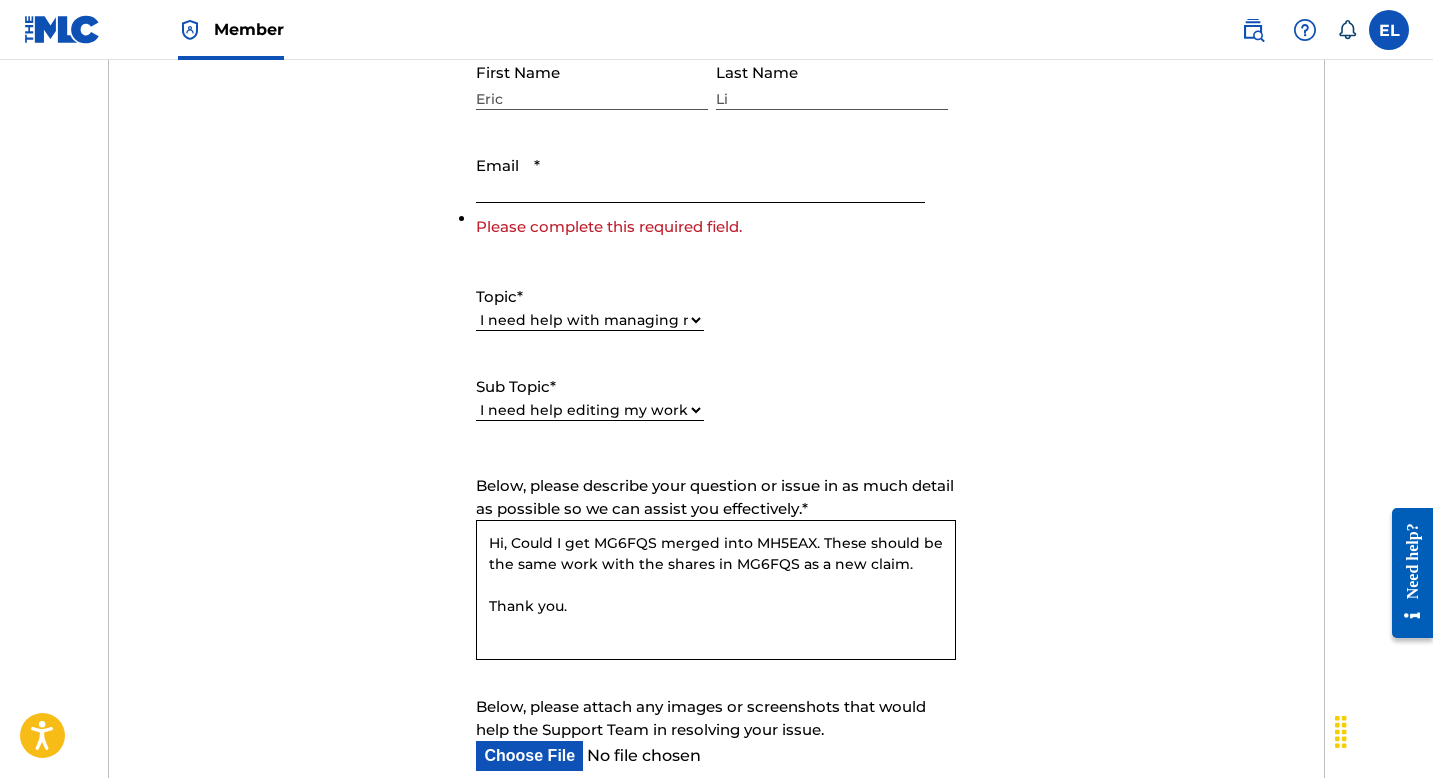 click on "Email *" at bounding box center (700, 174) 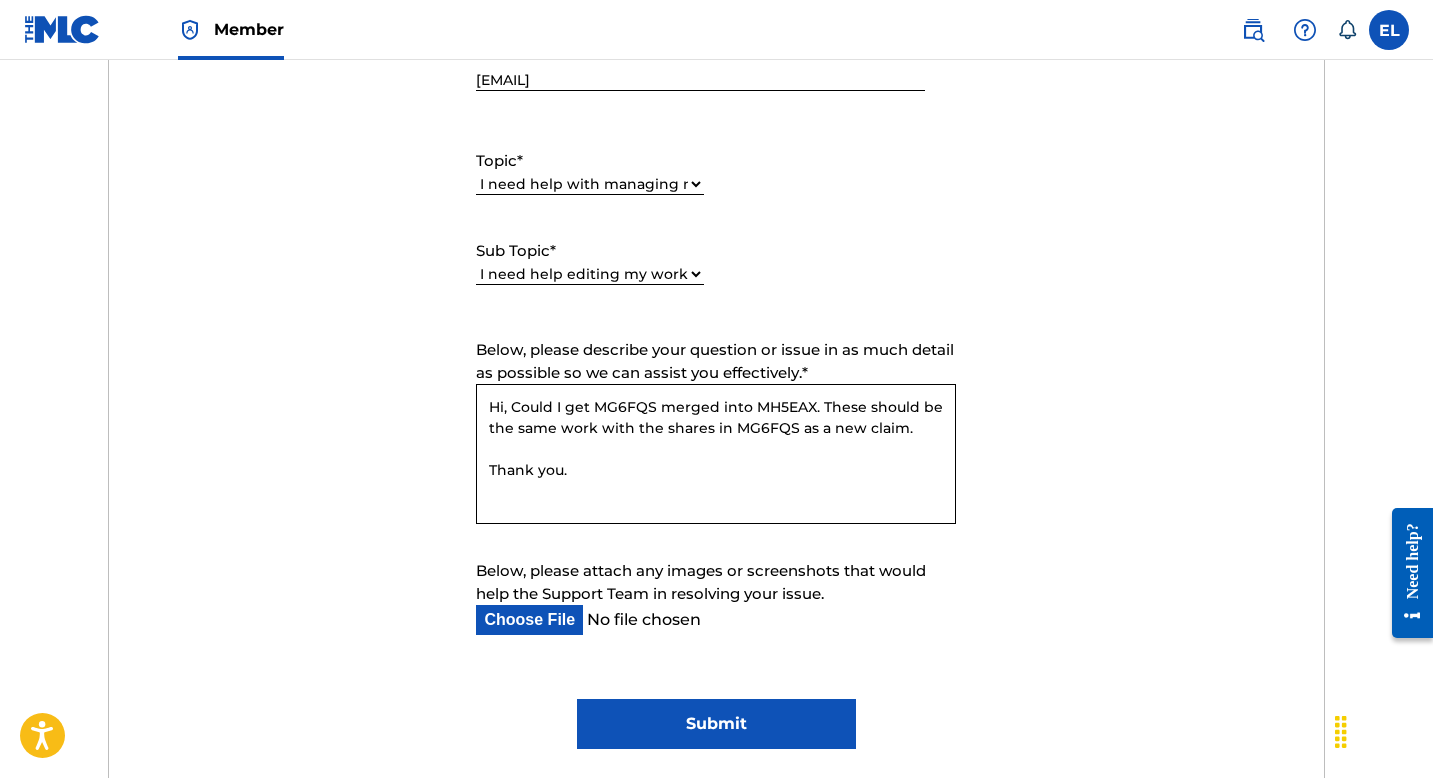 scroll, scrollTop: 1253, scrollLeft: 0, axis: vertical 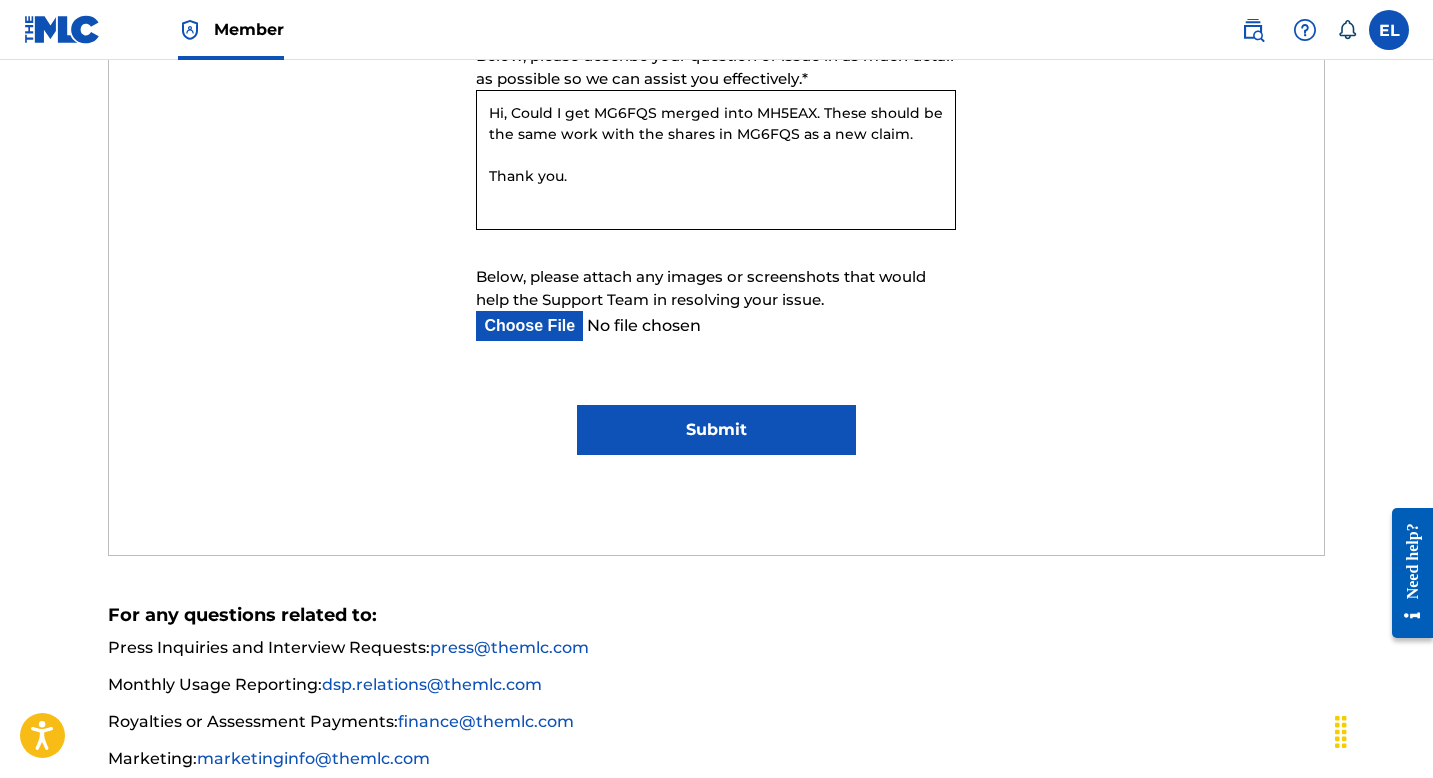 click on "Submit" at bounding box center (716, 430) 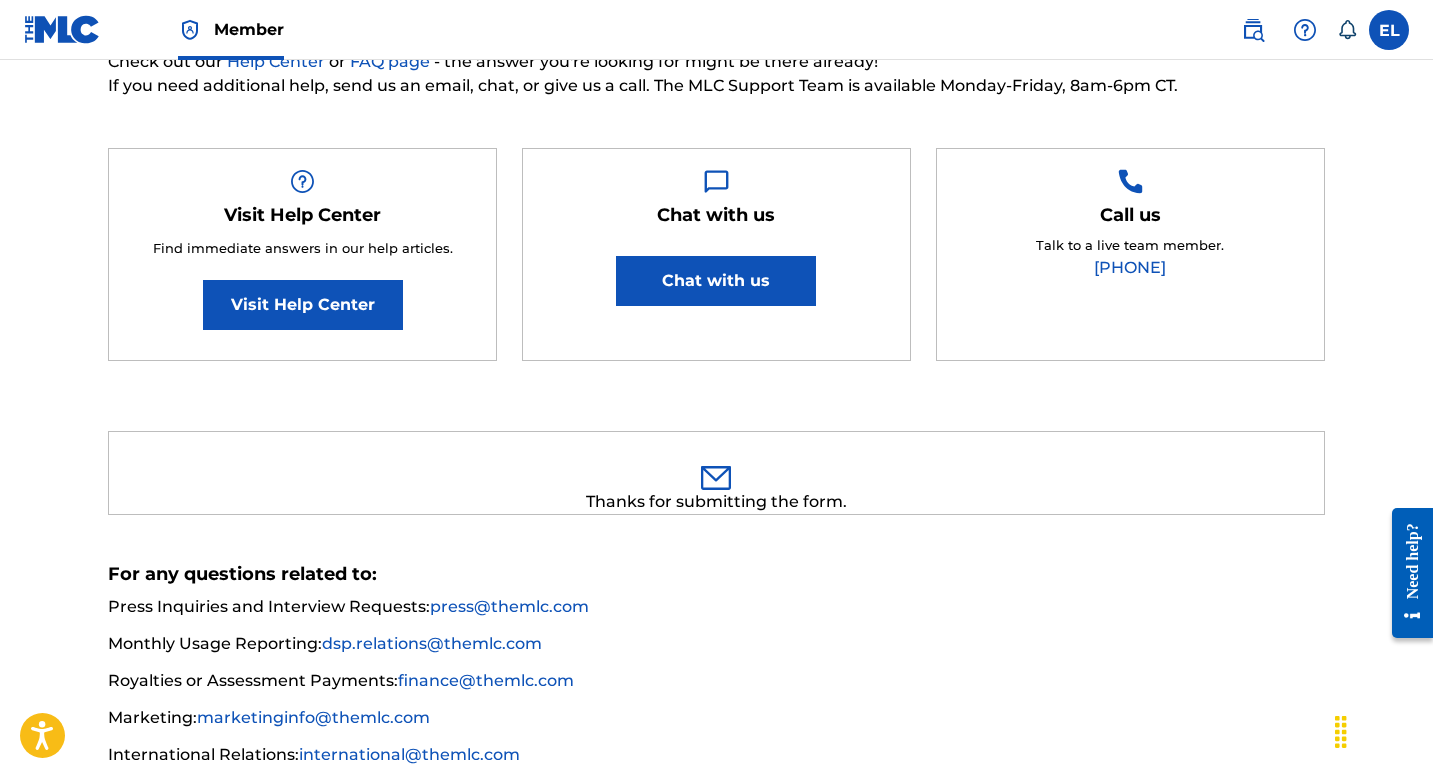 scroll, scrollTop: 386, scrollLeft: 0, axis: vertical 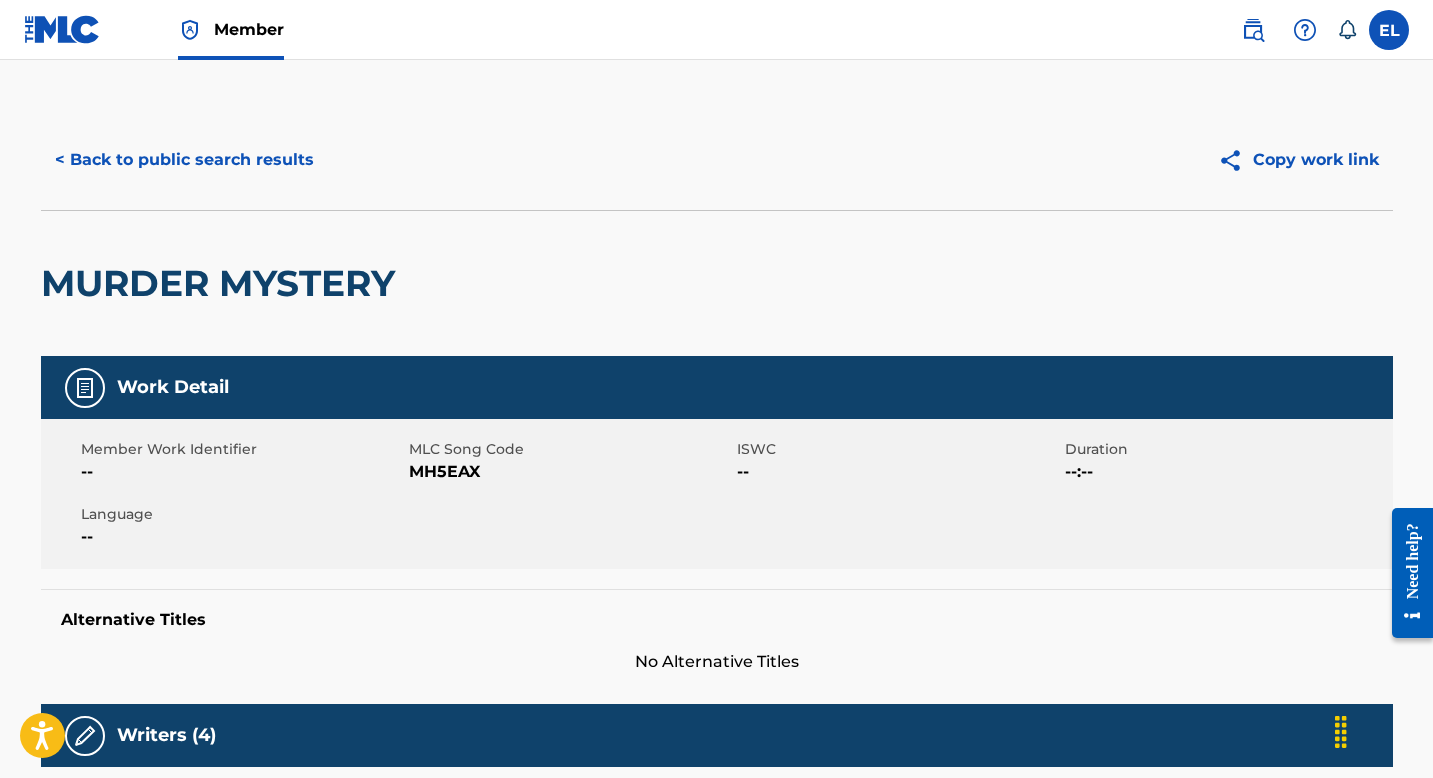 click on "MH5EAX" at bounding box center [570, 472] 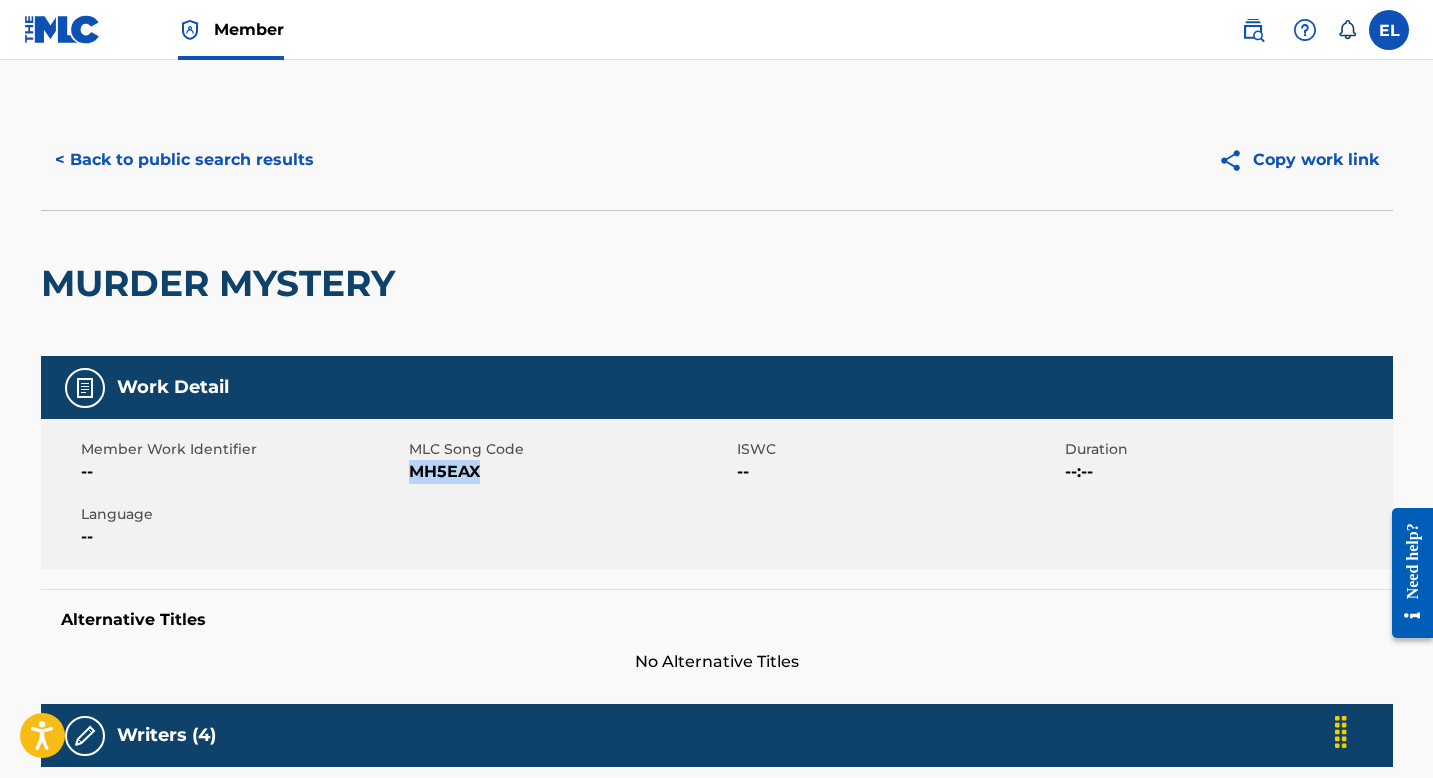 click on "MH5EAX" at bounding box center [570, 472] 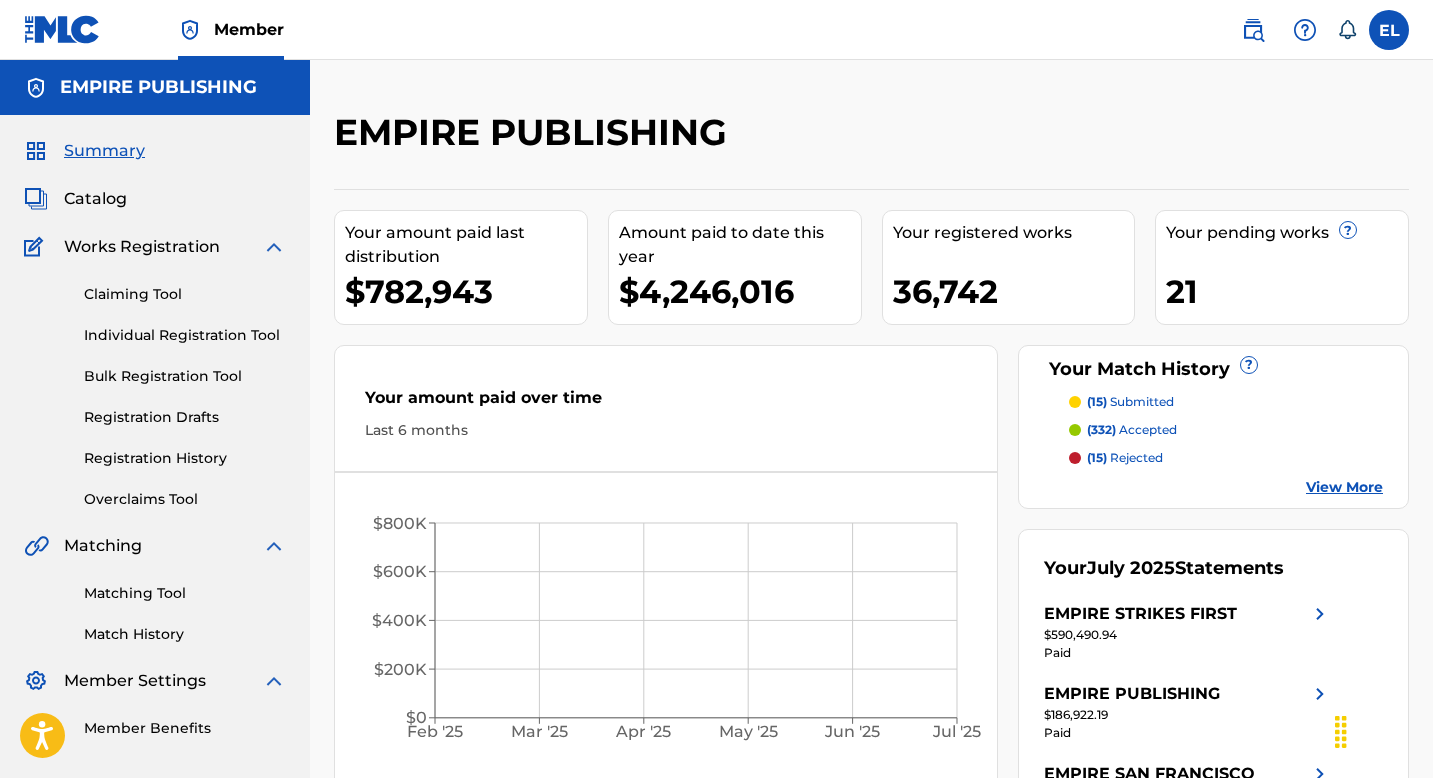 scroll, scrollTop: 0, scrollLeft: 0, axis: both 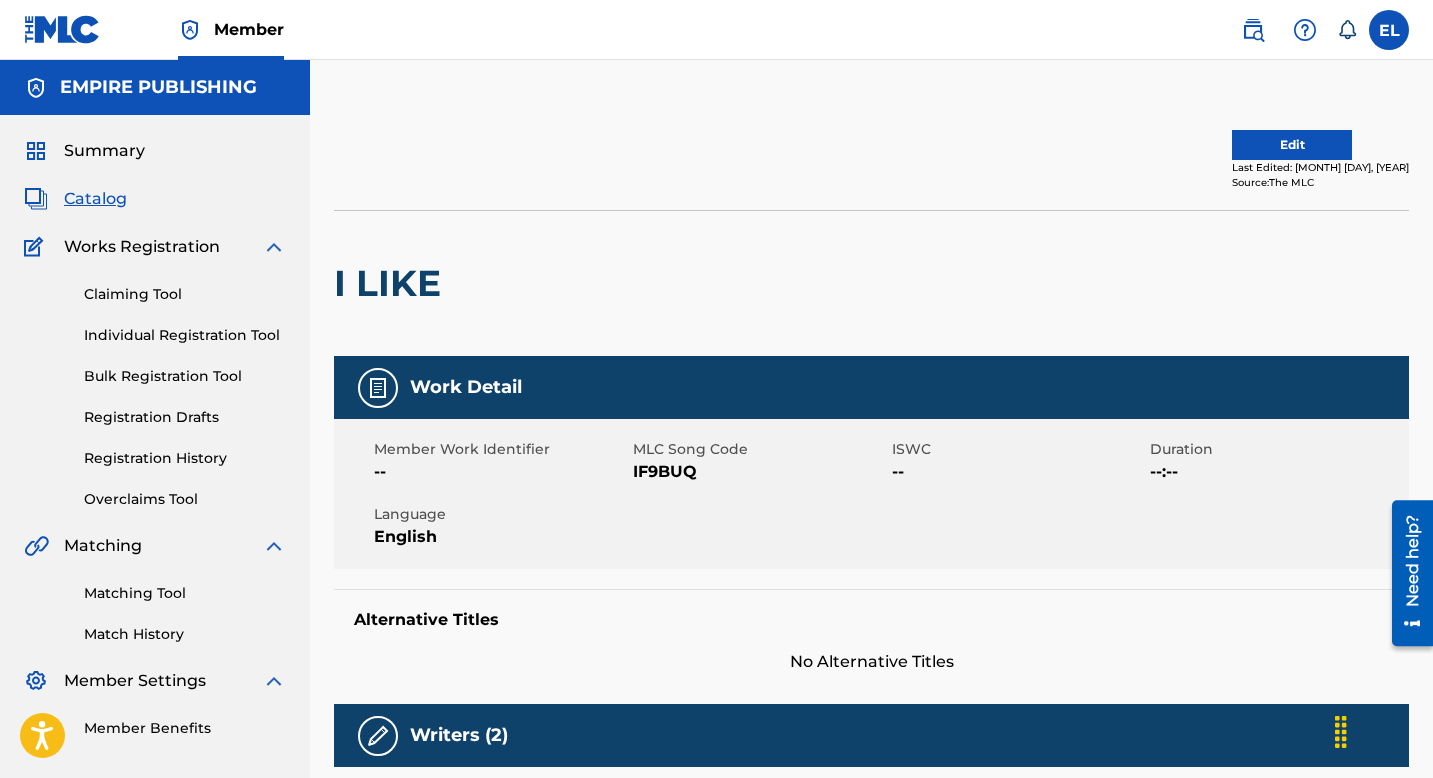 click on "IF9BUQ" at bounding box center (760, 472) 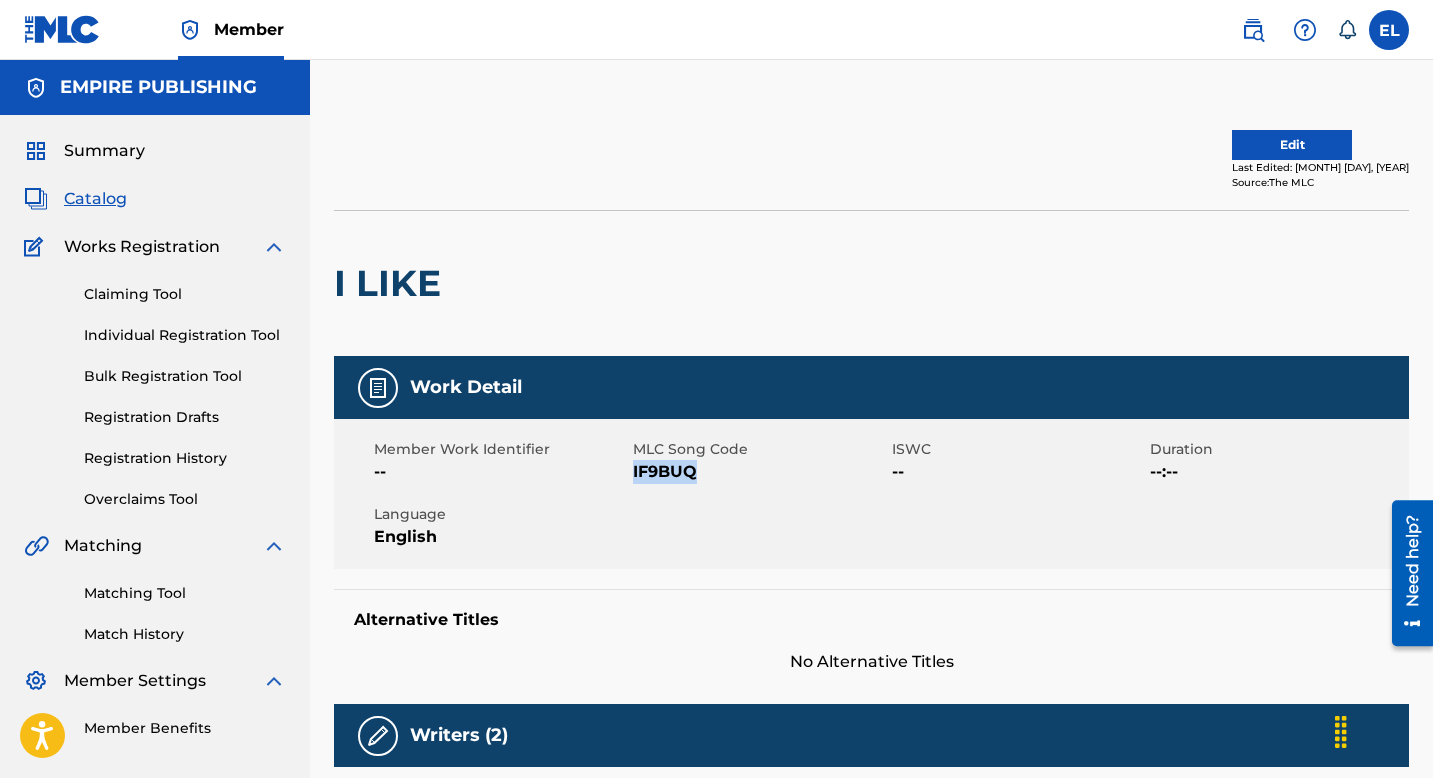 click on "IF9BUQ" at bounding box center (760, 472) 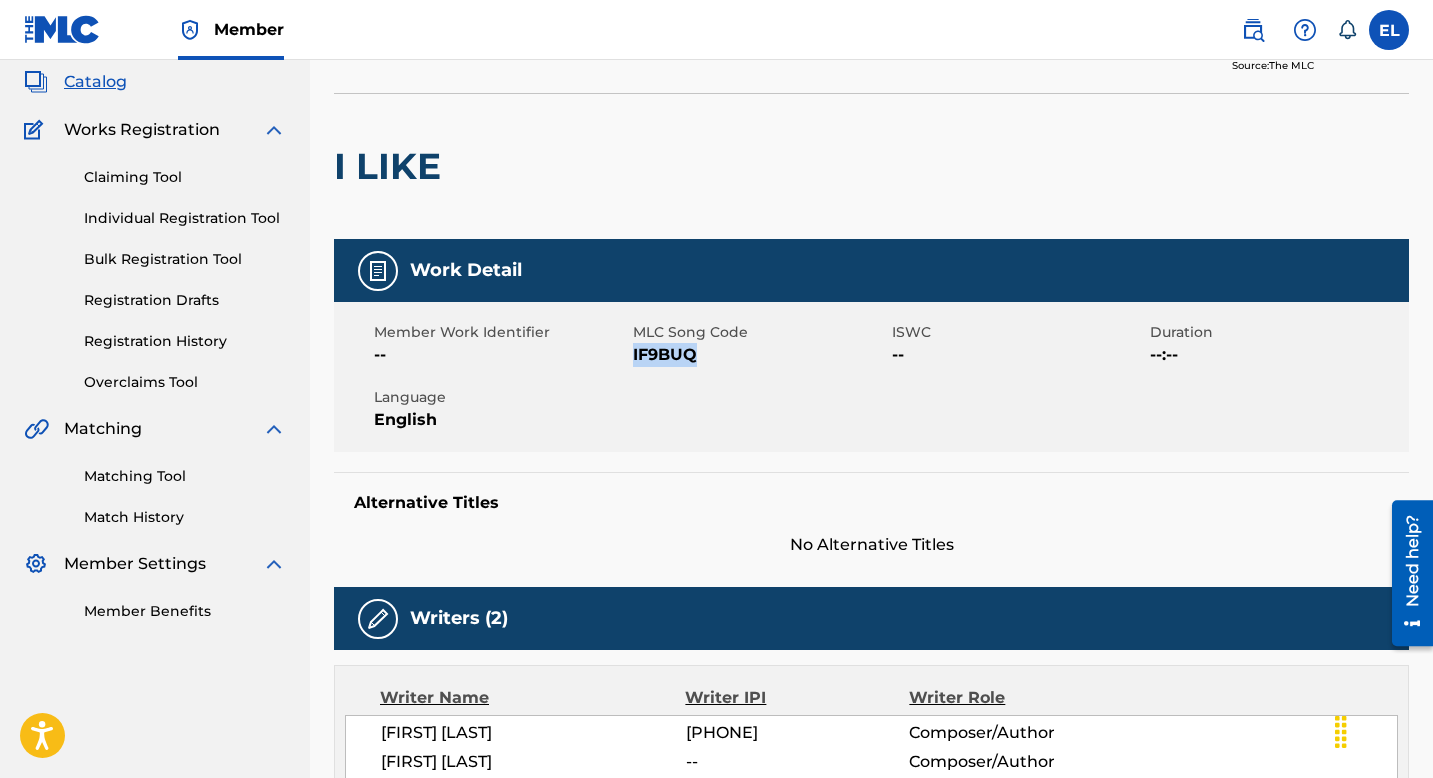scroll, scrollTop: 0, scrollLeft: 0, axis: both 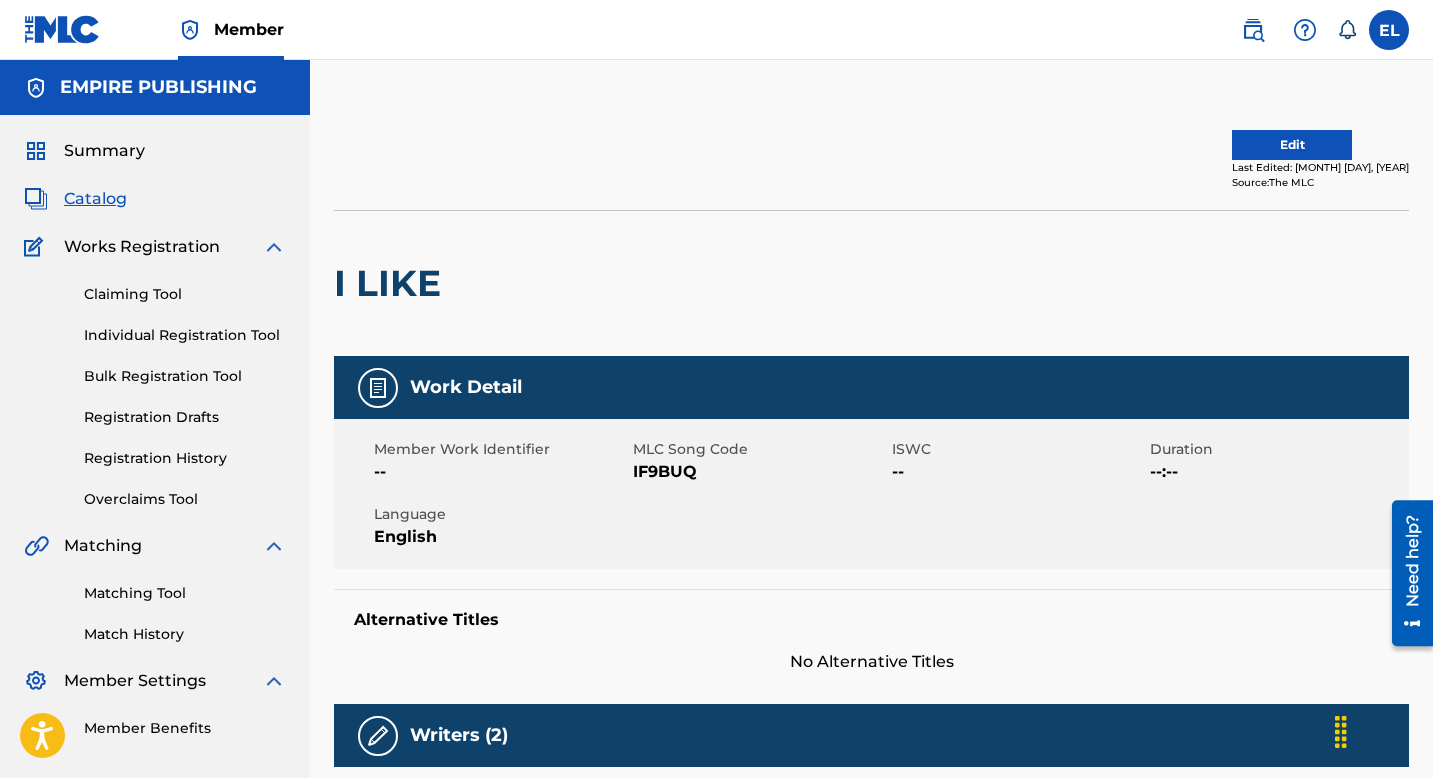 click on "IF9BUQ" at bounding box center [760, 472] 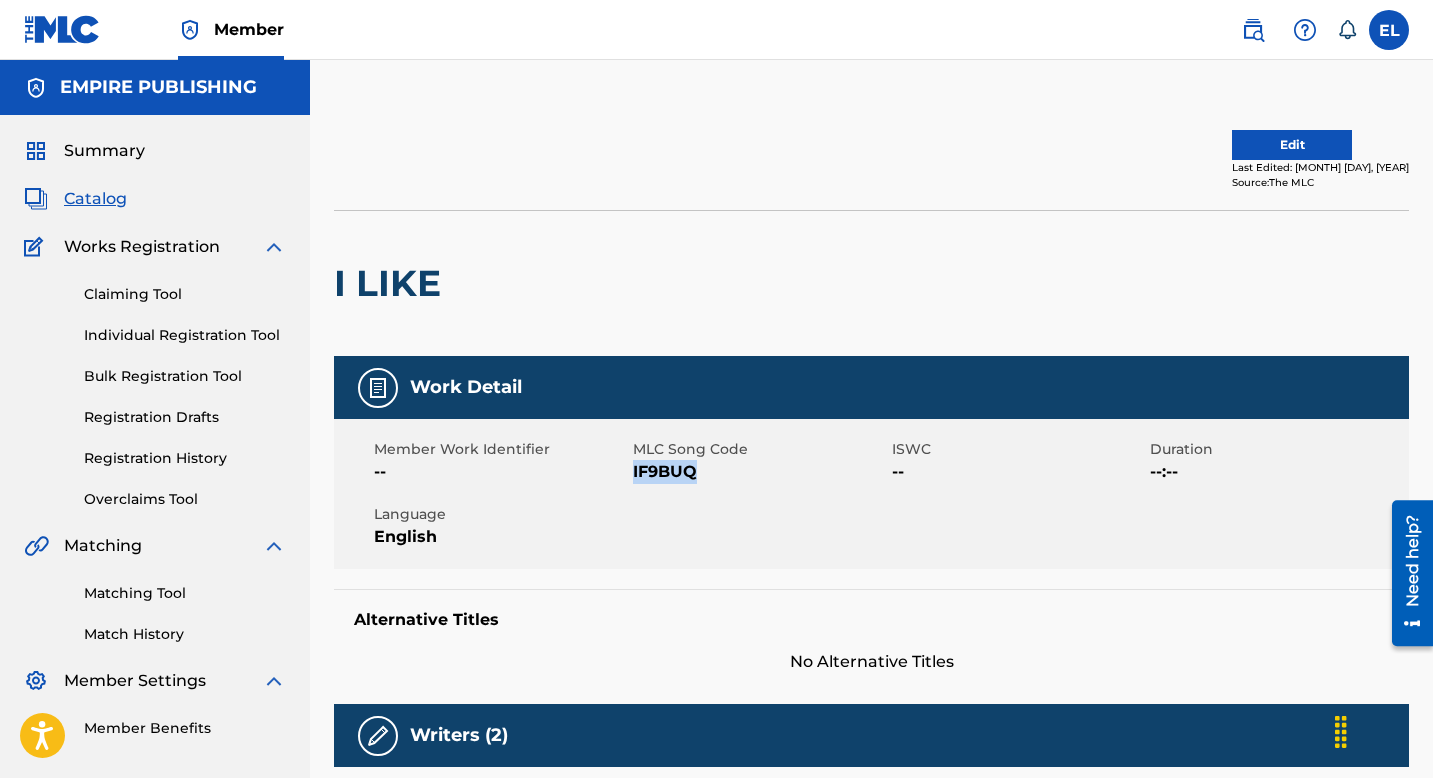 click on "IF9BUQ" at bounding box center [760, 472] 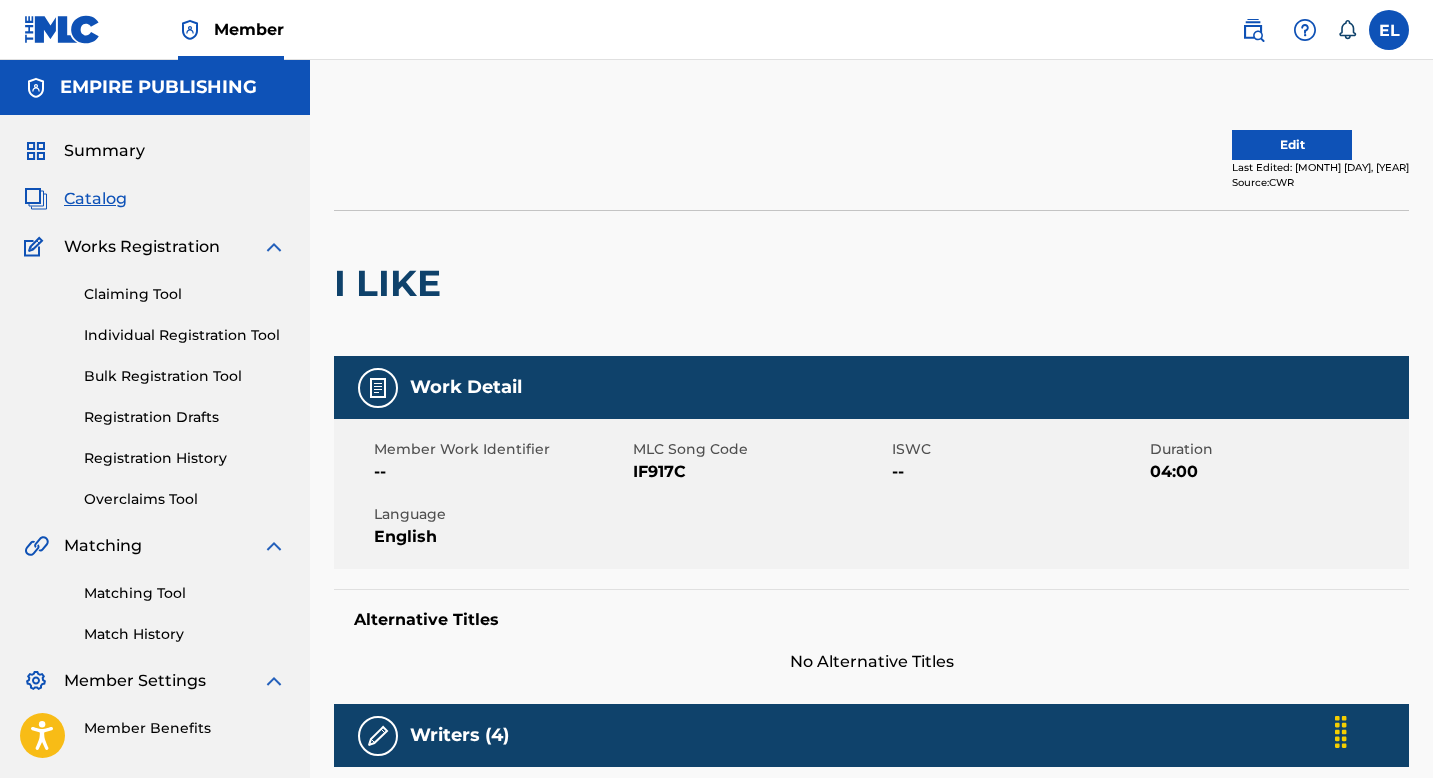 scroll, scrollTop: 0, scrollLeft: 0, axis: both 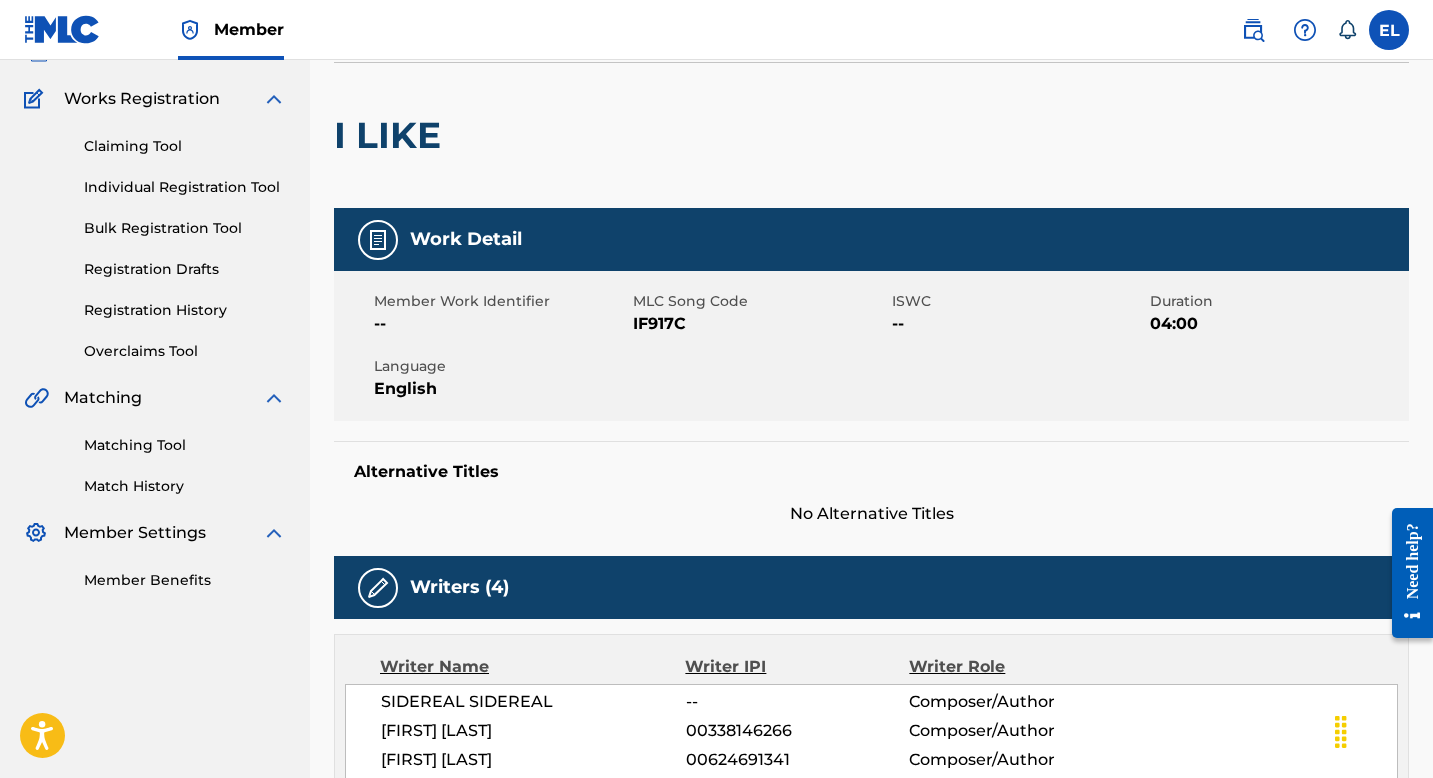 click on "IF917C" at bounding box center [760, 324] 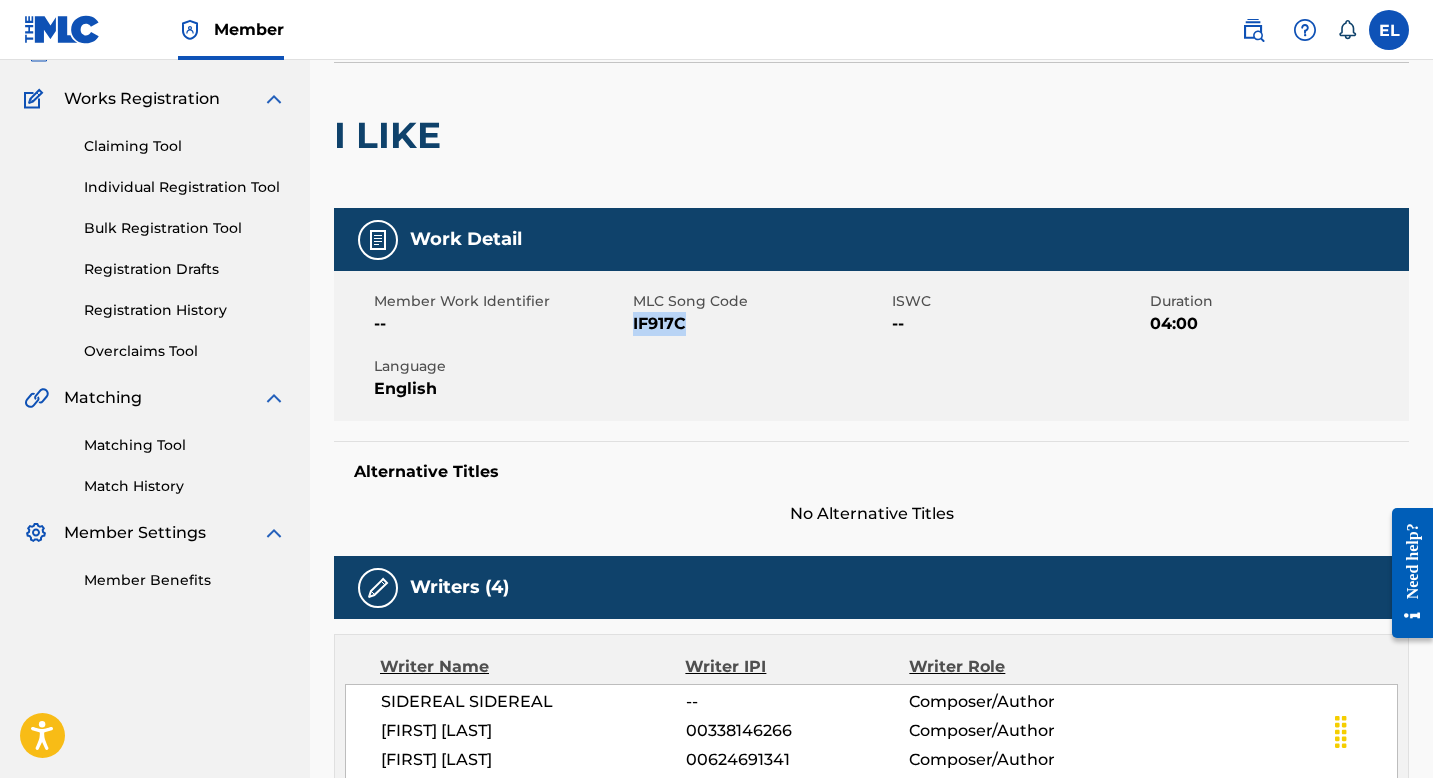 click on "IF917C" at bounding box center [760, 324] 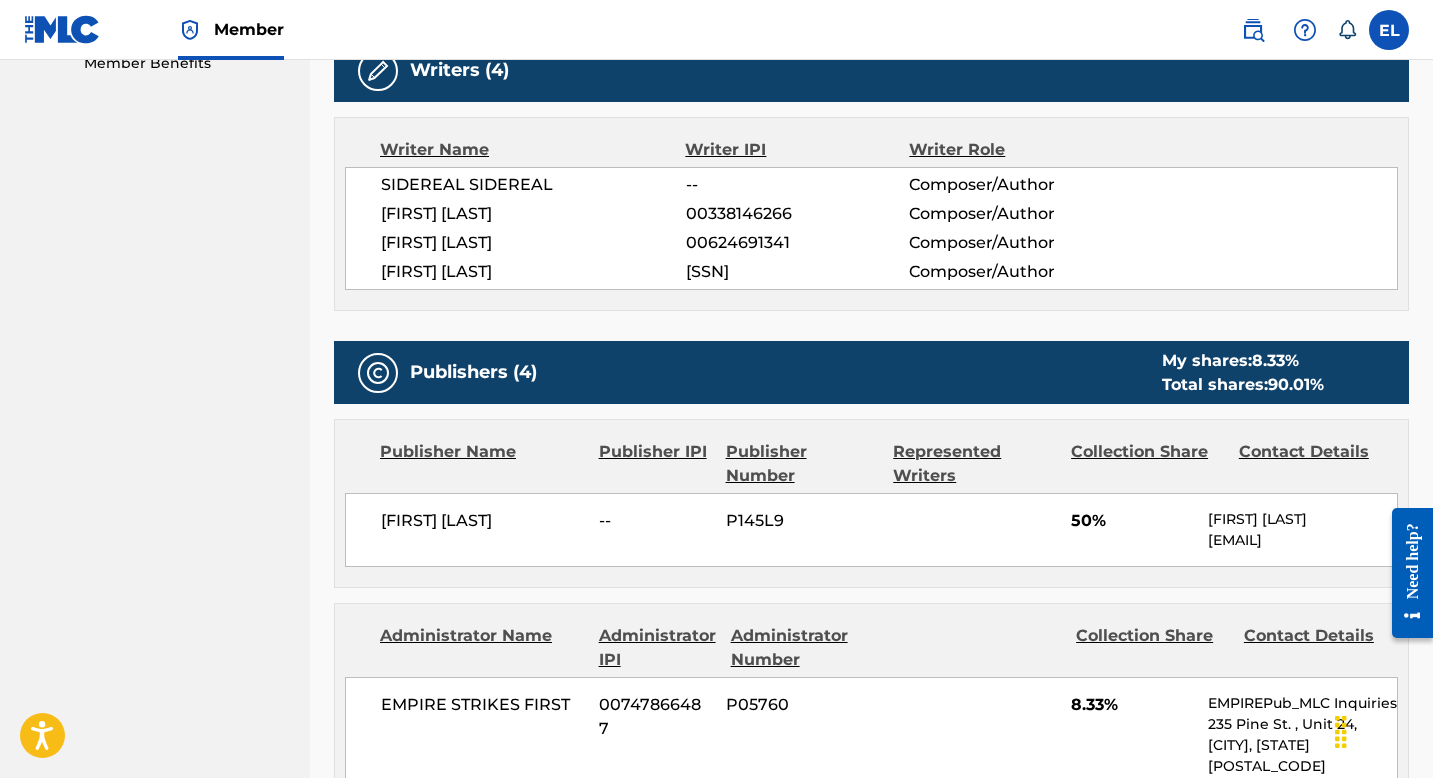 scroll, scrollTop: 735, scrollLeft: 0, axis: vertical 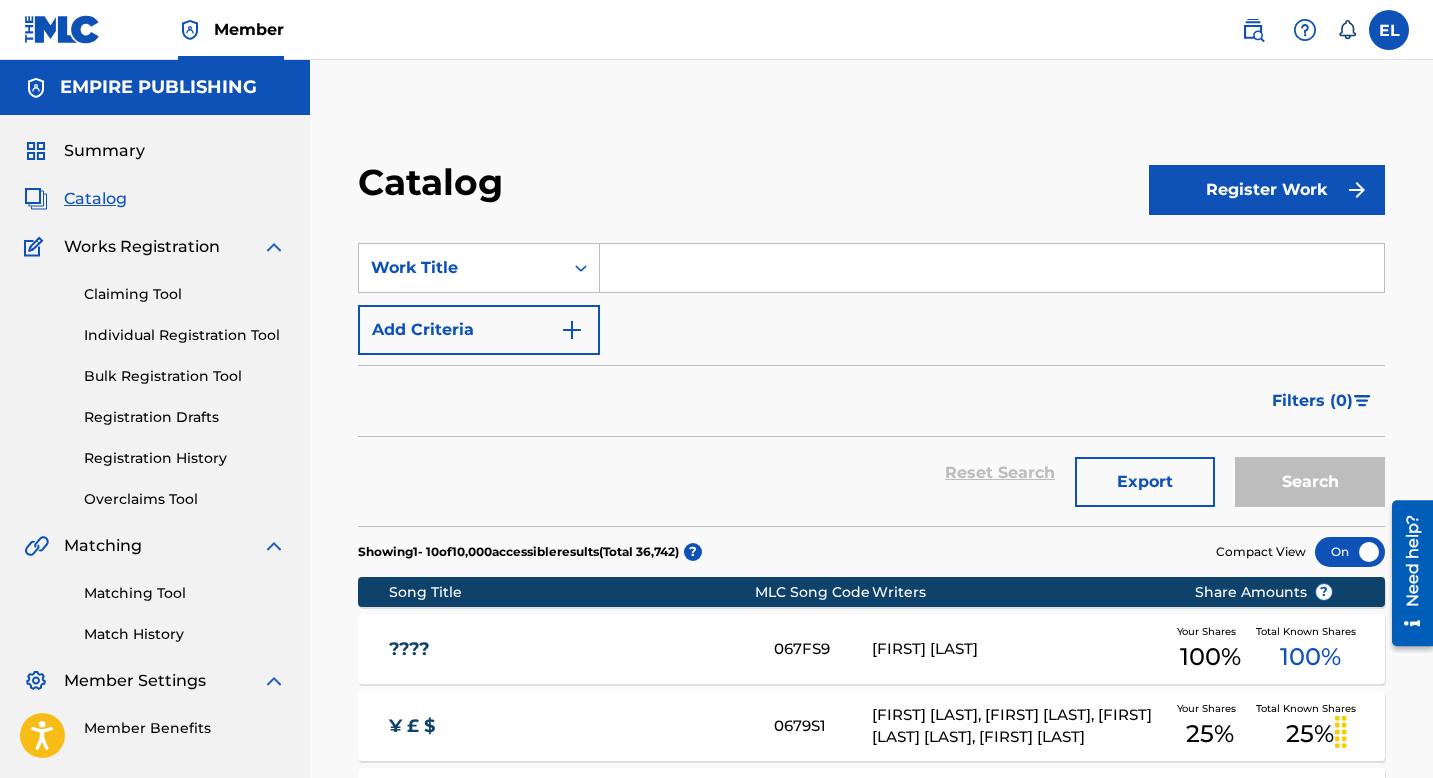click on "Need help?" at bounding box center [1412, 561] 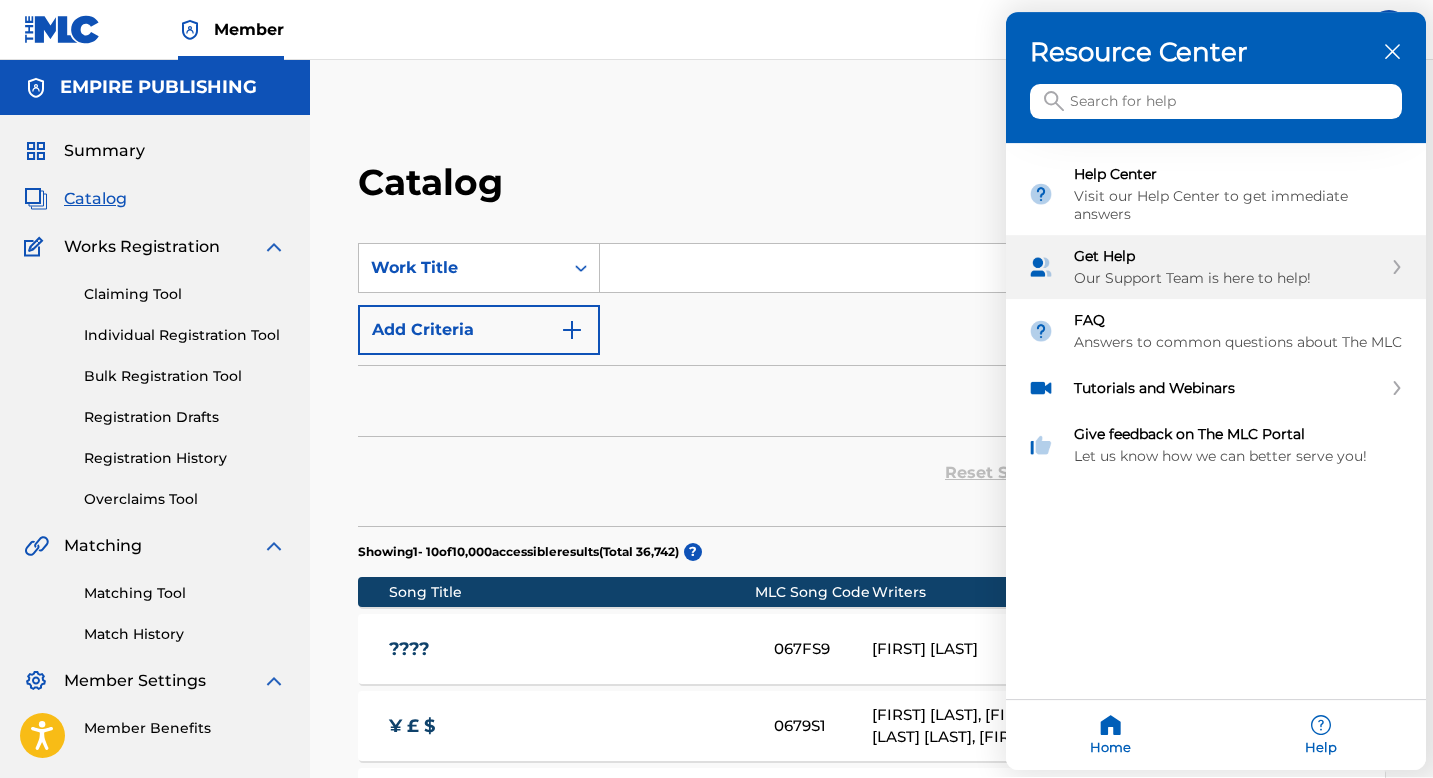 click on "Get Help" at bounding box center [1228, 257] 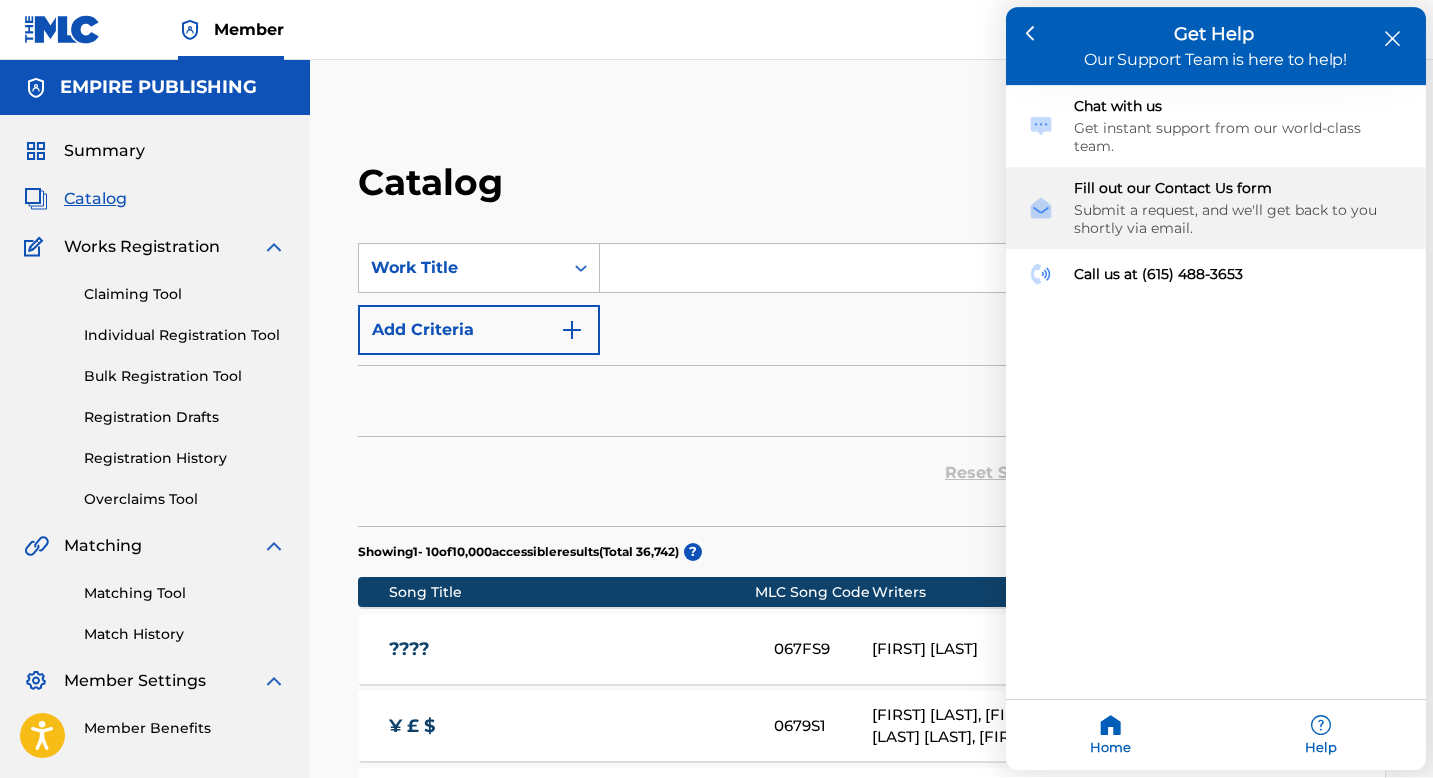click on "Submit a request, and we'll get back to you shortly via email." at bounding box center [1239, 220] 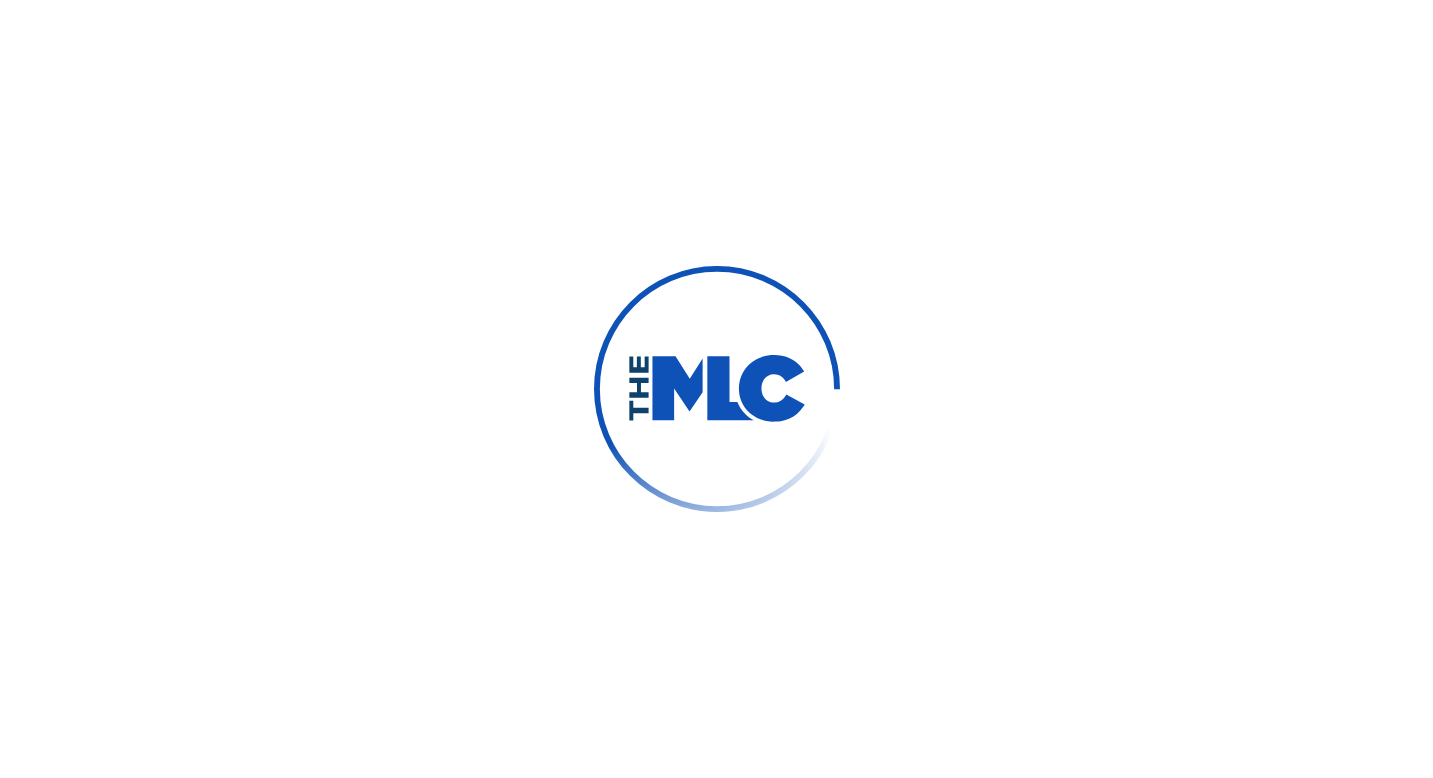 scroll, scrollTop: 0, scrollLeft: 0, axis: both 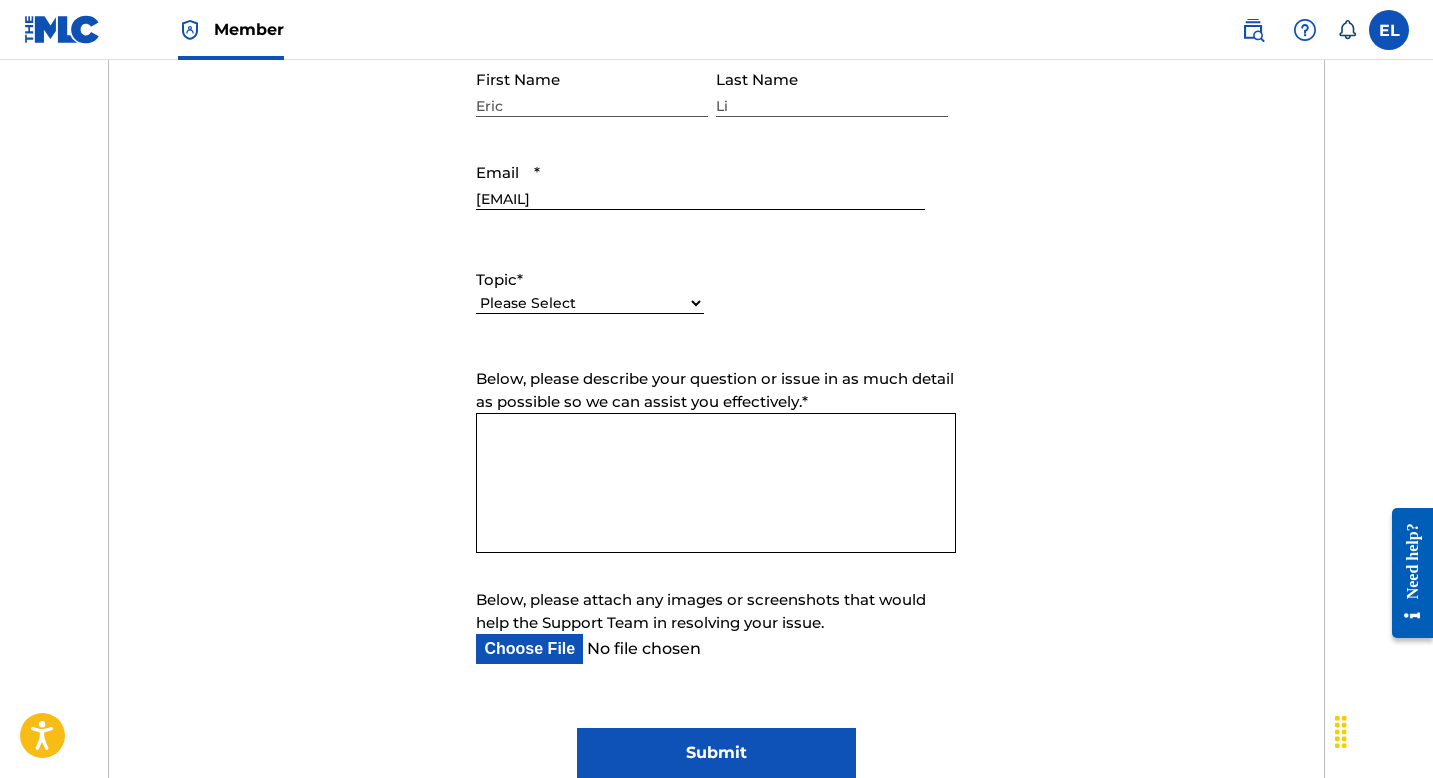 click on "Below, please describe your question or issue in as much detail as possible so we can assist you effectively. *" at bounding box center (716, 483) 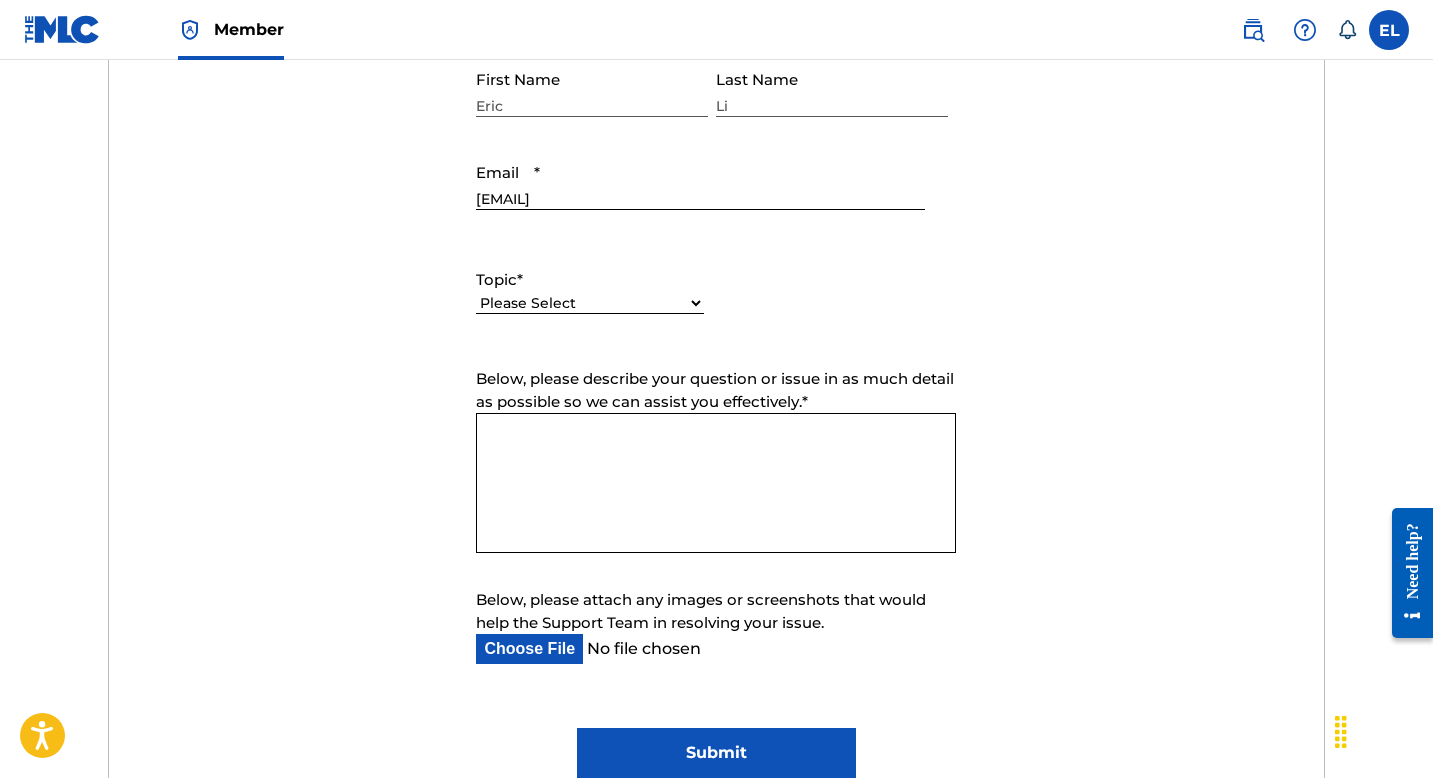 click on "Below, please describe your question or issue in as much detail as possible so we can assist you effectively. *" at bounding box center (716, 483) 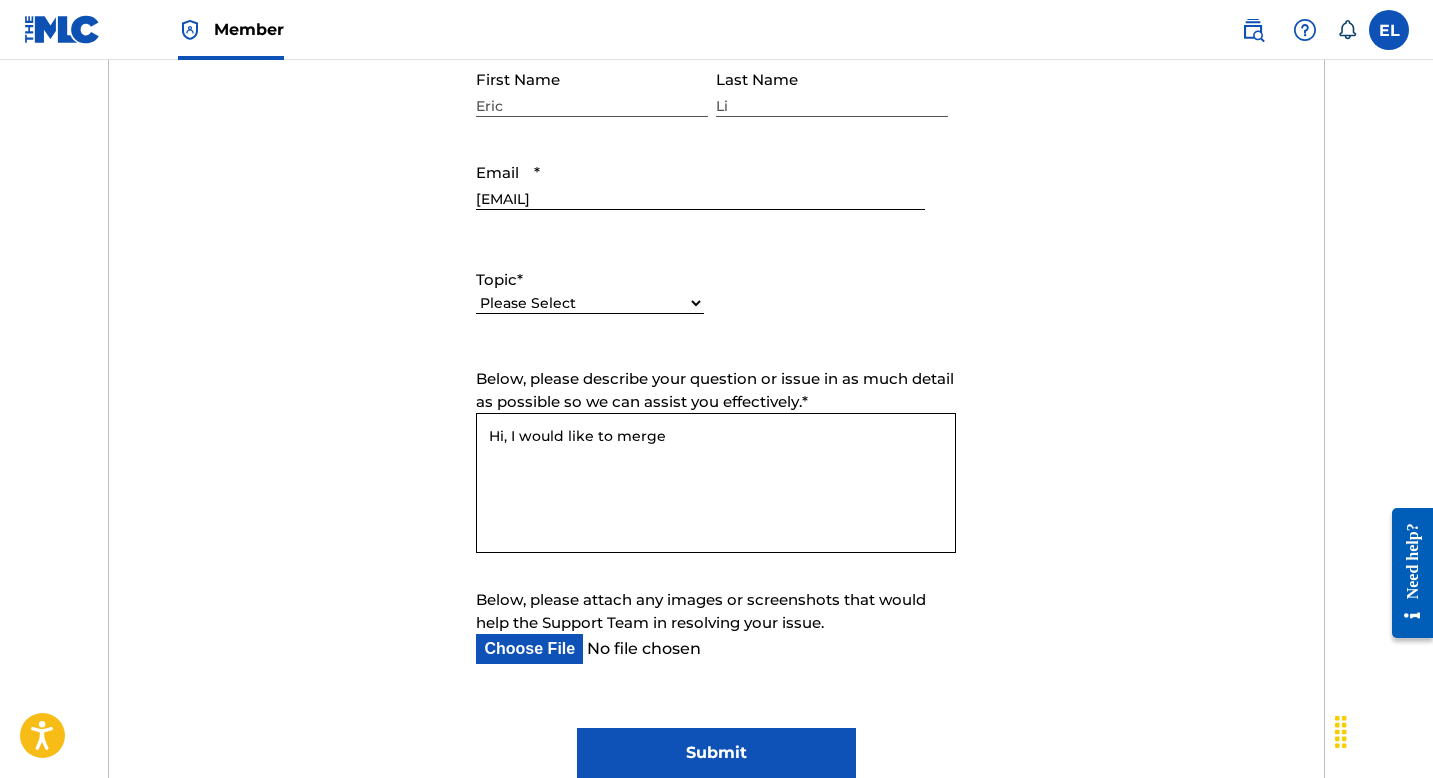 click on "Hi, I would like to merge" at bounding box center [716, 483] 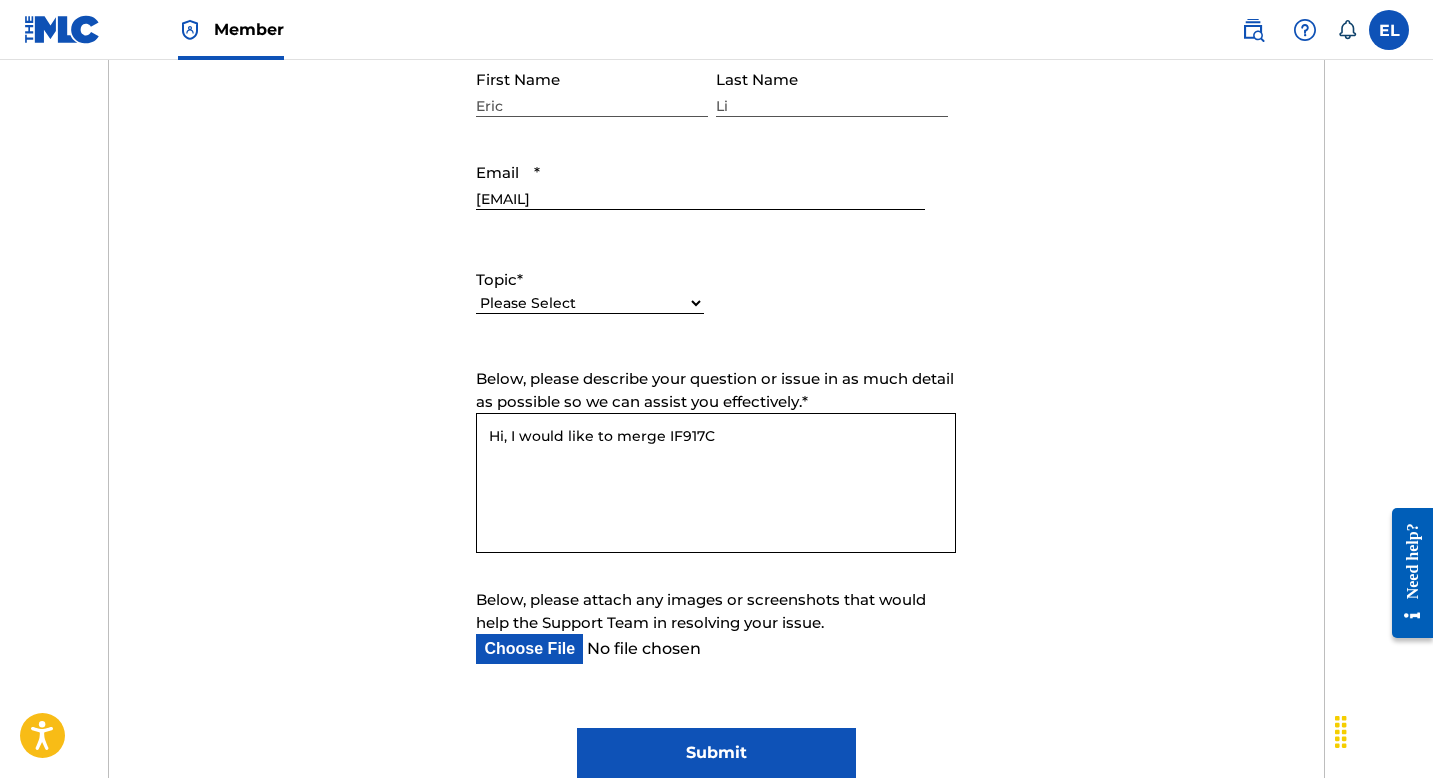 click on "Hi, I would like to merge IF917C" at bounding box center (716, 483) 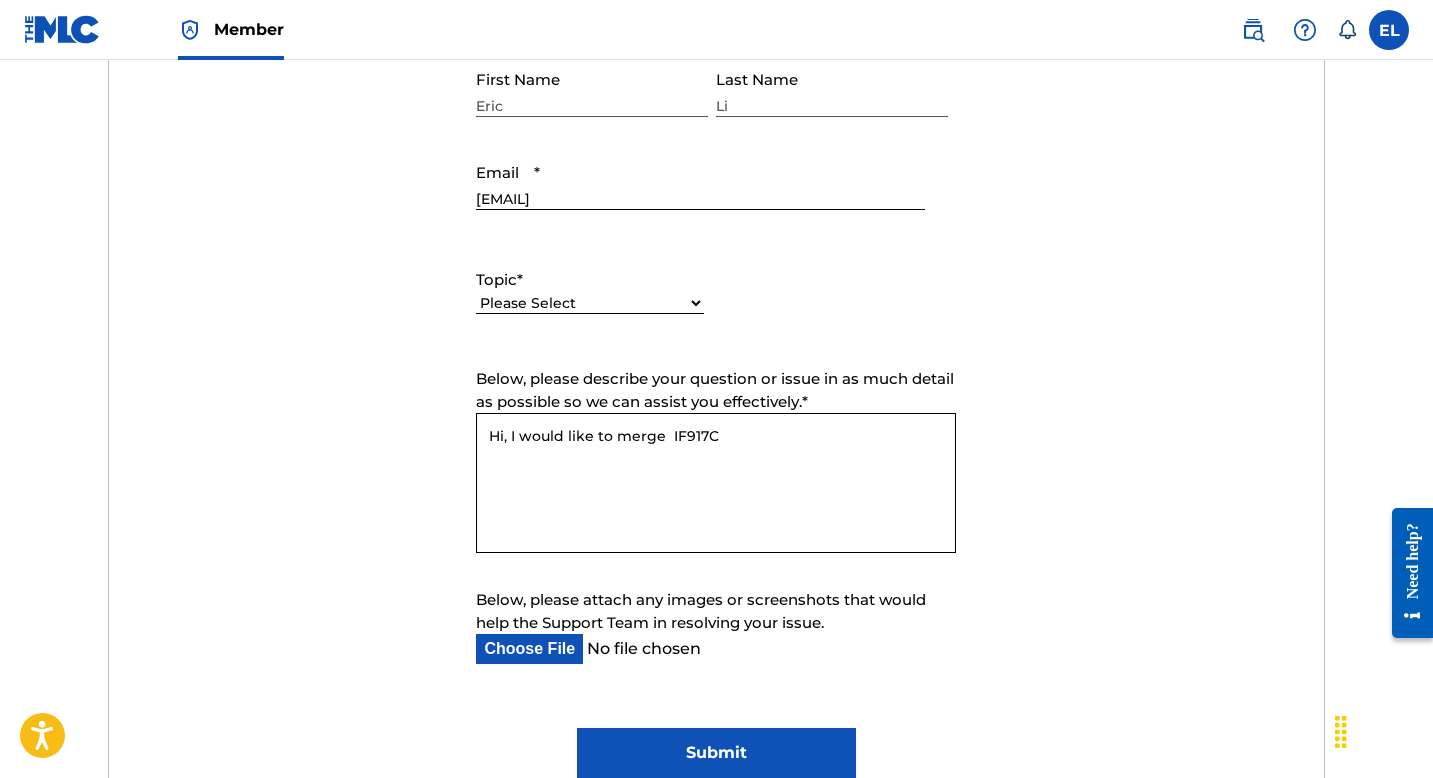 paste on "IF9BUQ" 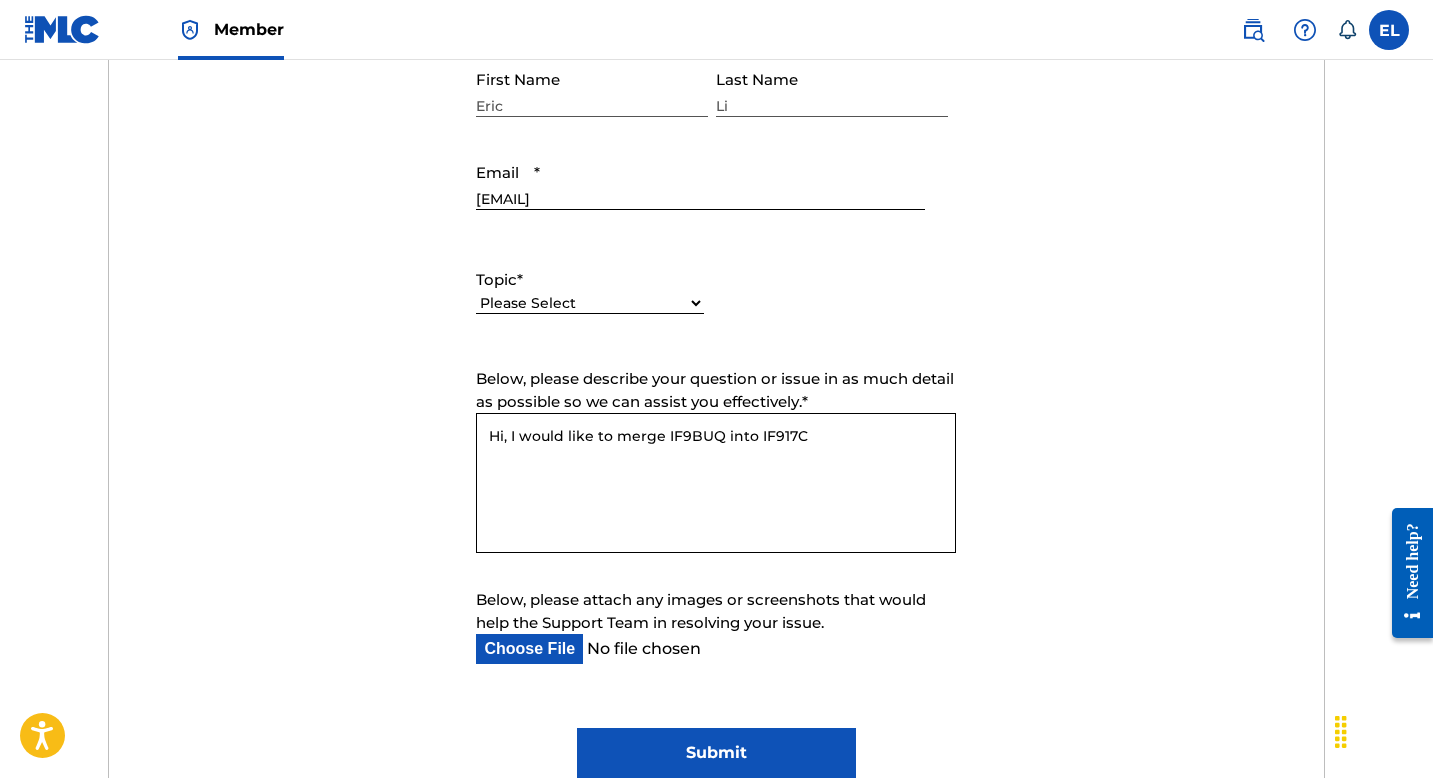 click on "Hi, I would like to merge IF9BUQ into IF917C" at bounding box center (716, 483) 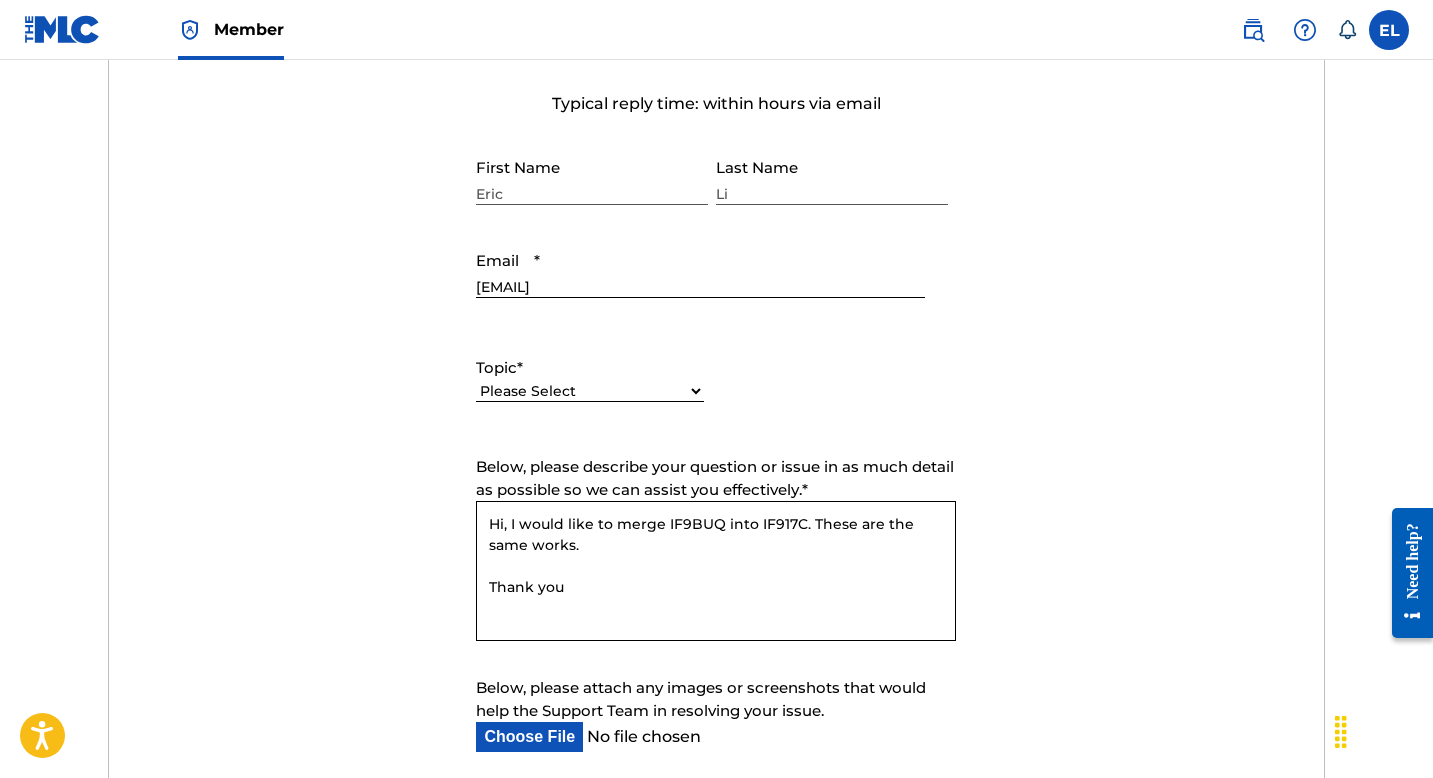 scroll, scrollTop: 610, scrollLeft: 0, axis: vertical 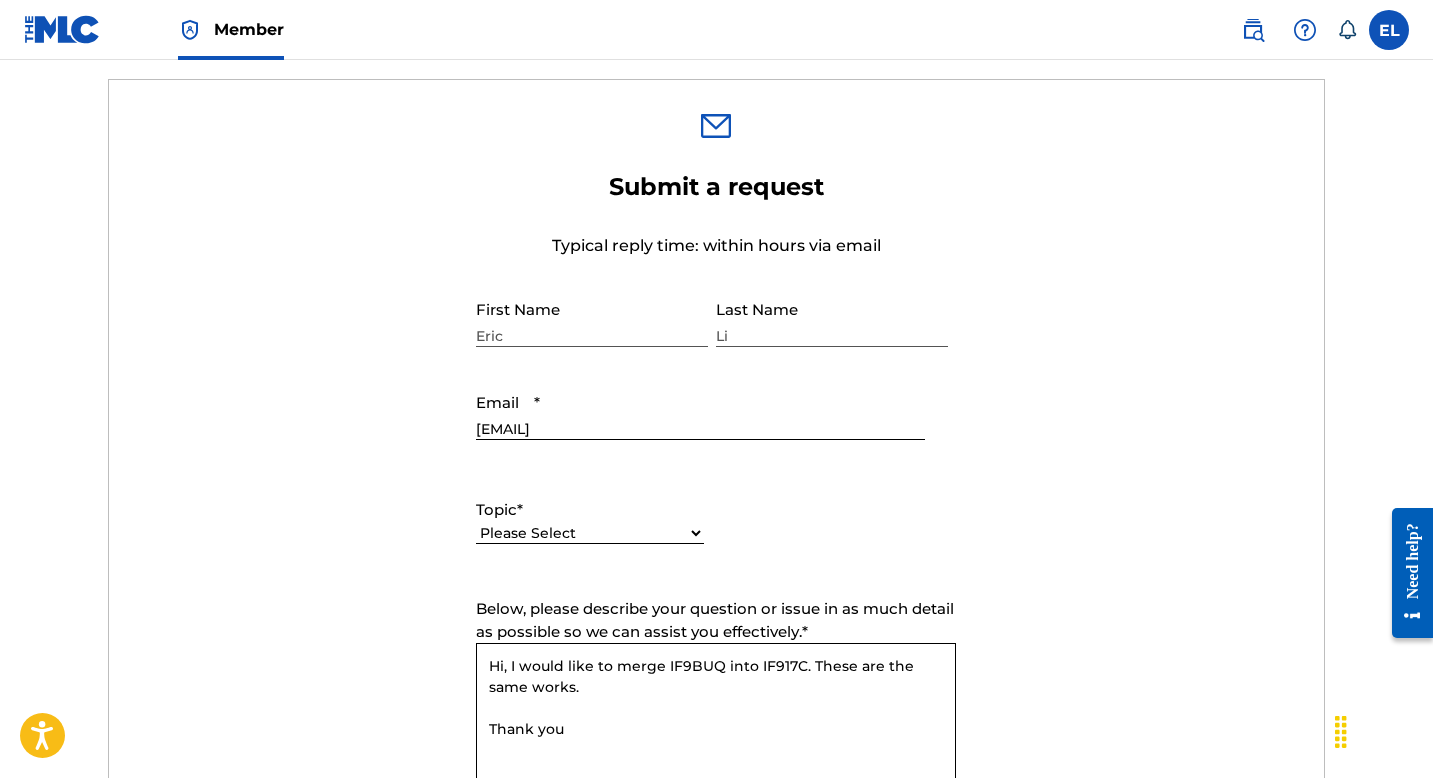type on "Hi, I would like to merge IF9BUQ into IF917C. These are the same works.
Thank you" 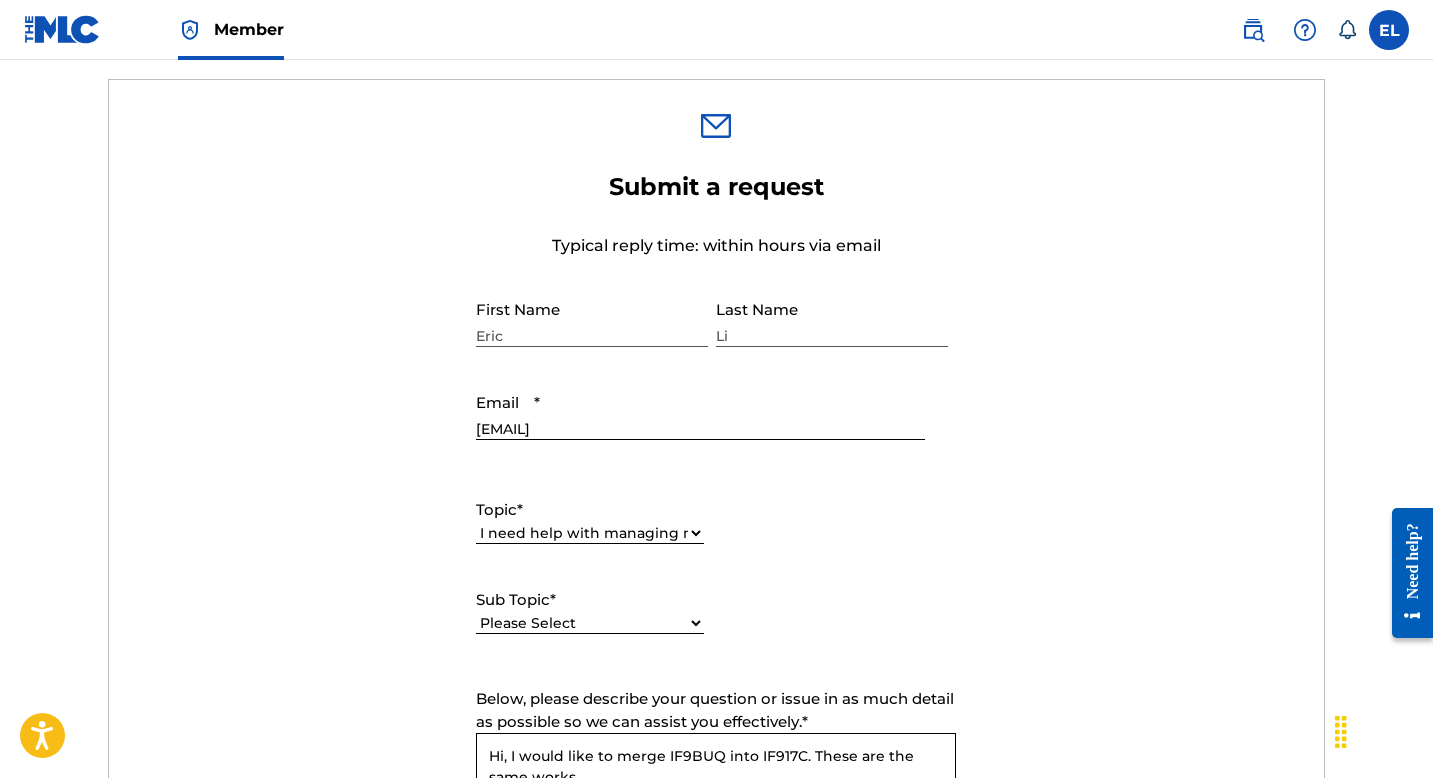 click on "Please Select I need help with CWR I need help registering my work(s) in The MLC Portal I need help with a catalog transfer I need help with a conflict or overclaim I need to relinquish a claim I need to remove a user from my Member and/or gain access to my Member I work for a DSP and need to report an error I need help editing my works I need help with the Matching Tool I need help with the Claiming Tool" at bounding box center (590, 623) 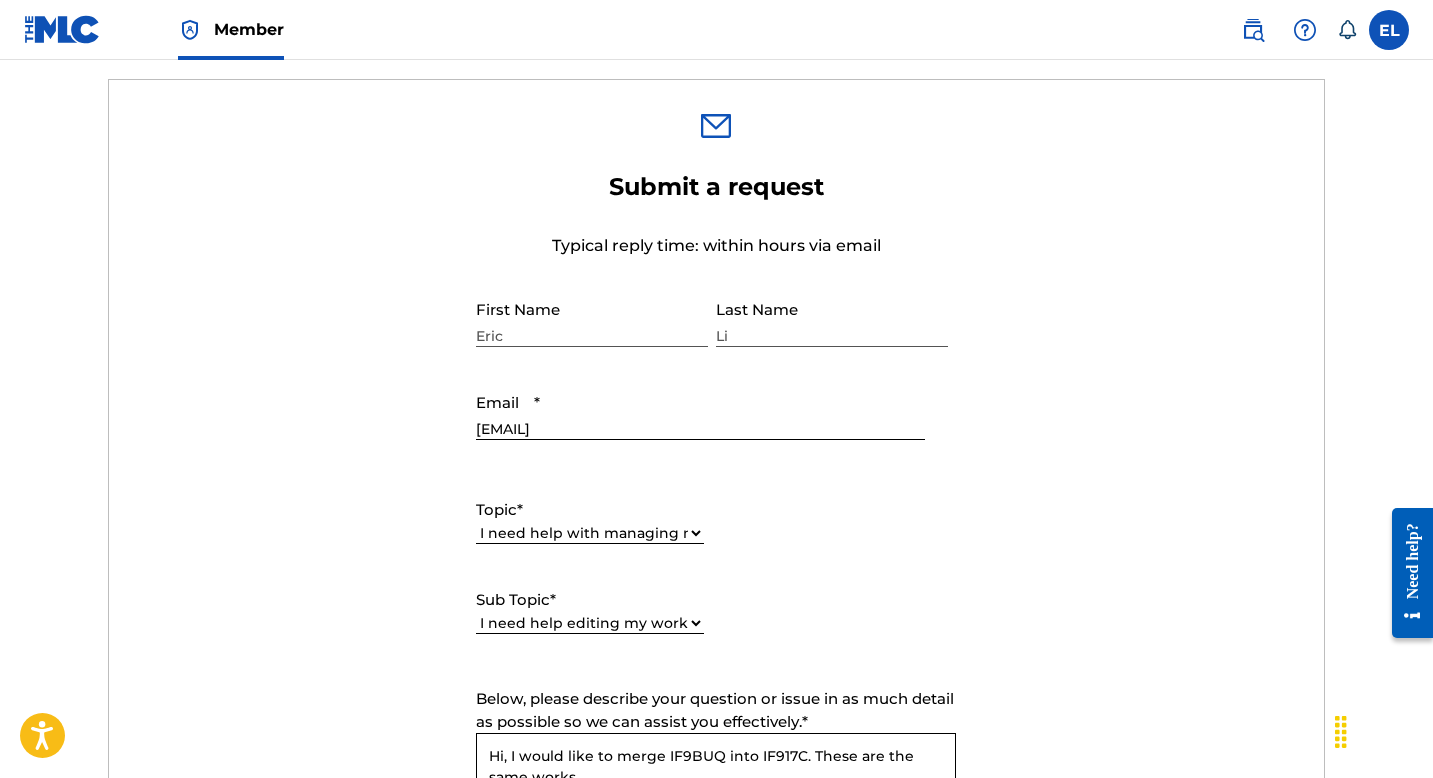scroll, scrollTop: 1258, scrollLeft: 0, axis: vertical 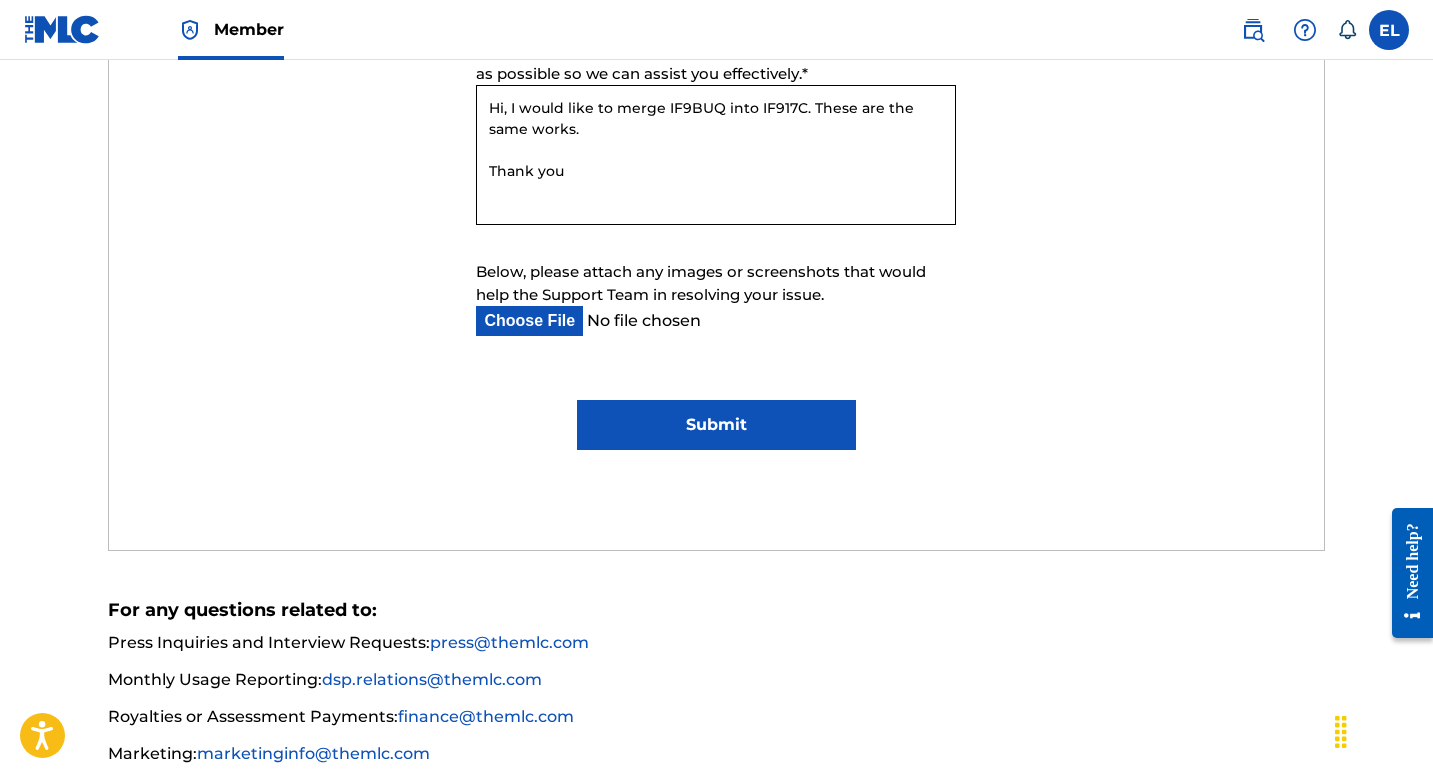 click on "Submit" at bounding box center [716, 425] 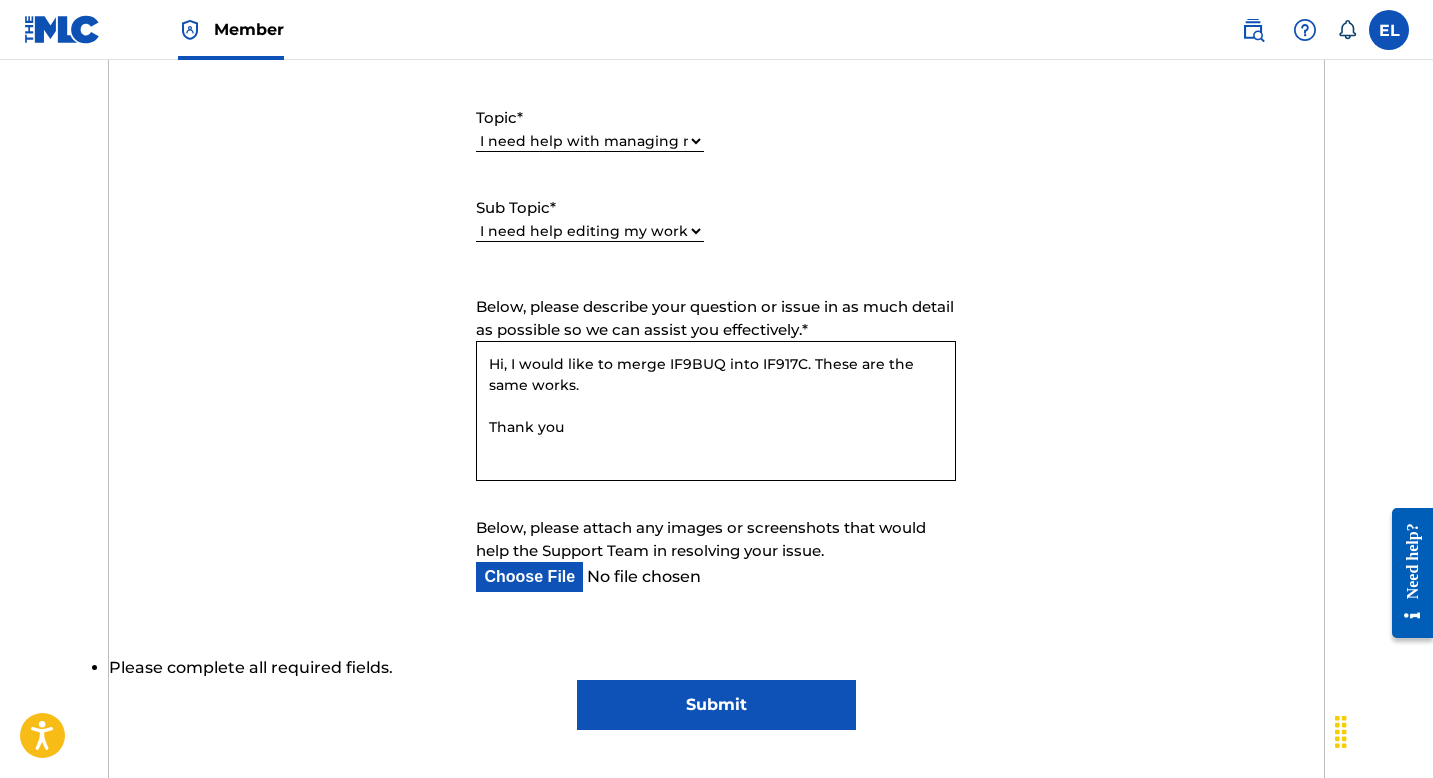 scroll, scrollTop: 863, scrollLeft: 0, axis: vertical 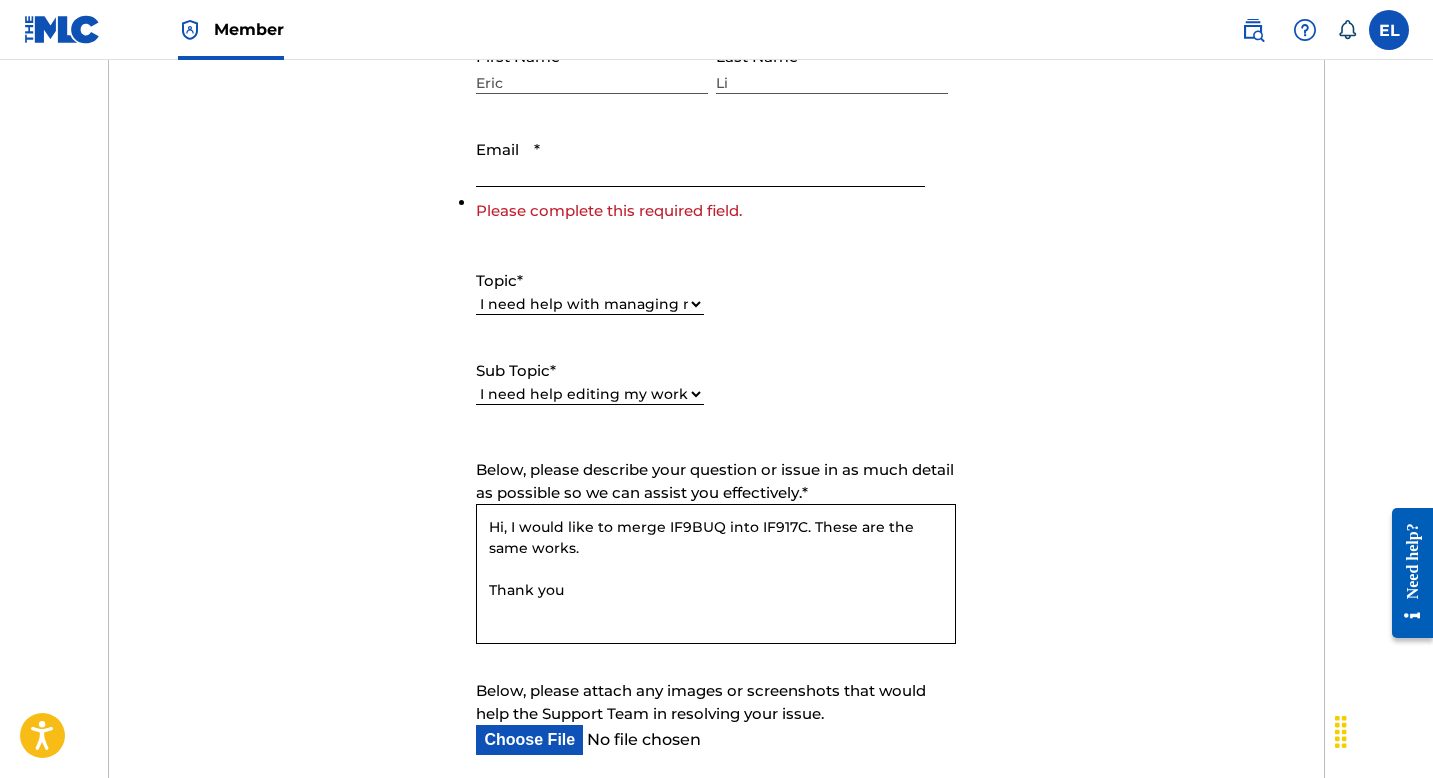 click on "Email *" at bounding box center [700, 158] 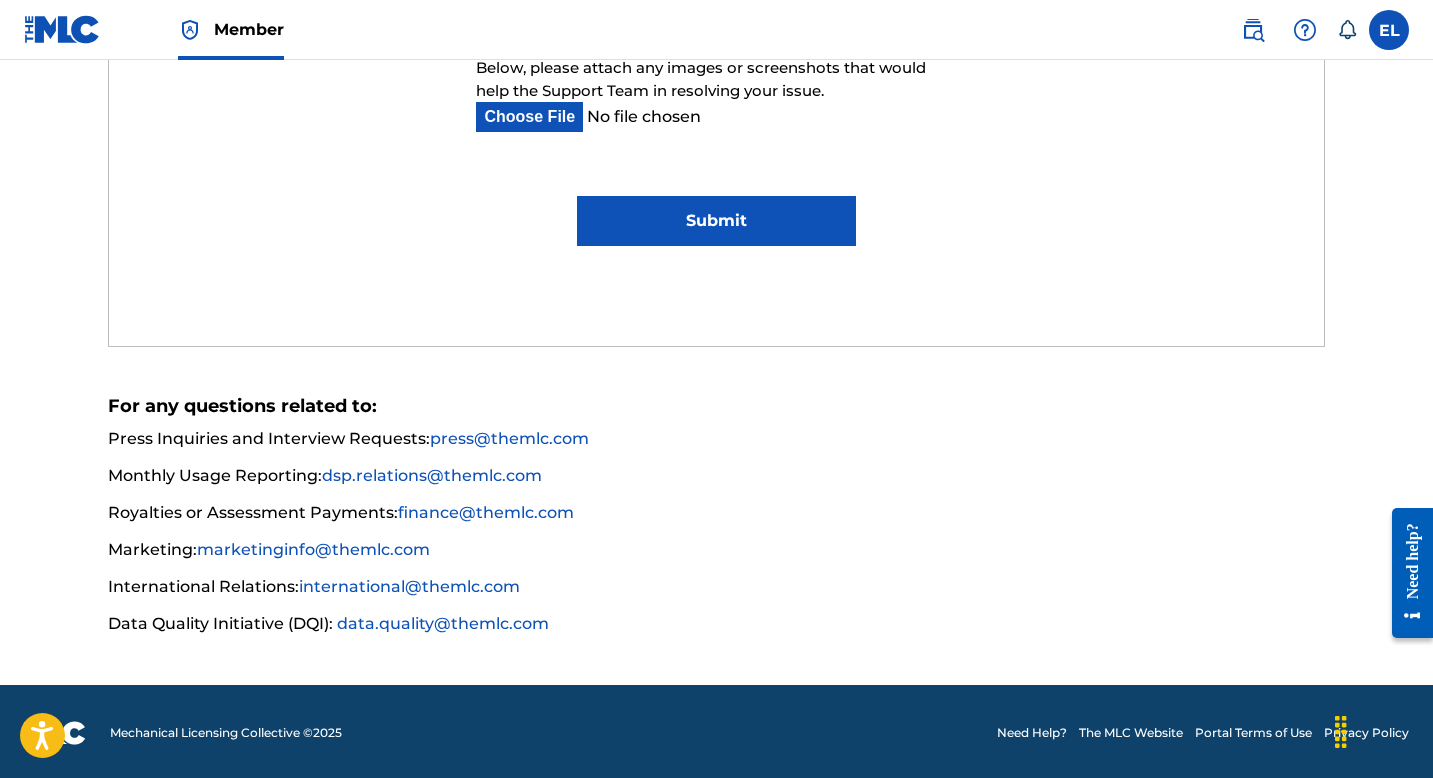 scroll, scrollTop: 1464, scrollLeft: 0, axis: vertical 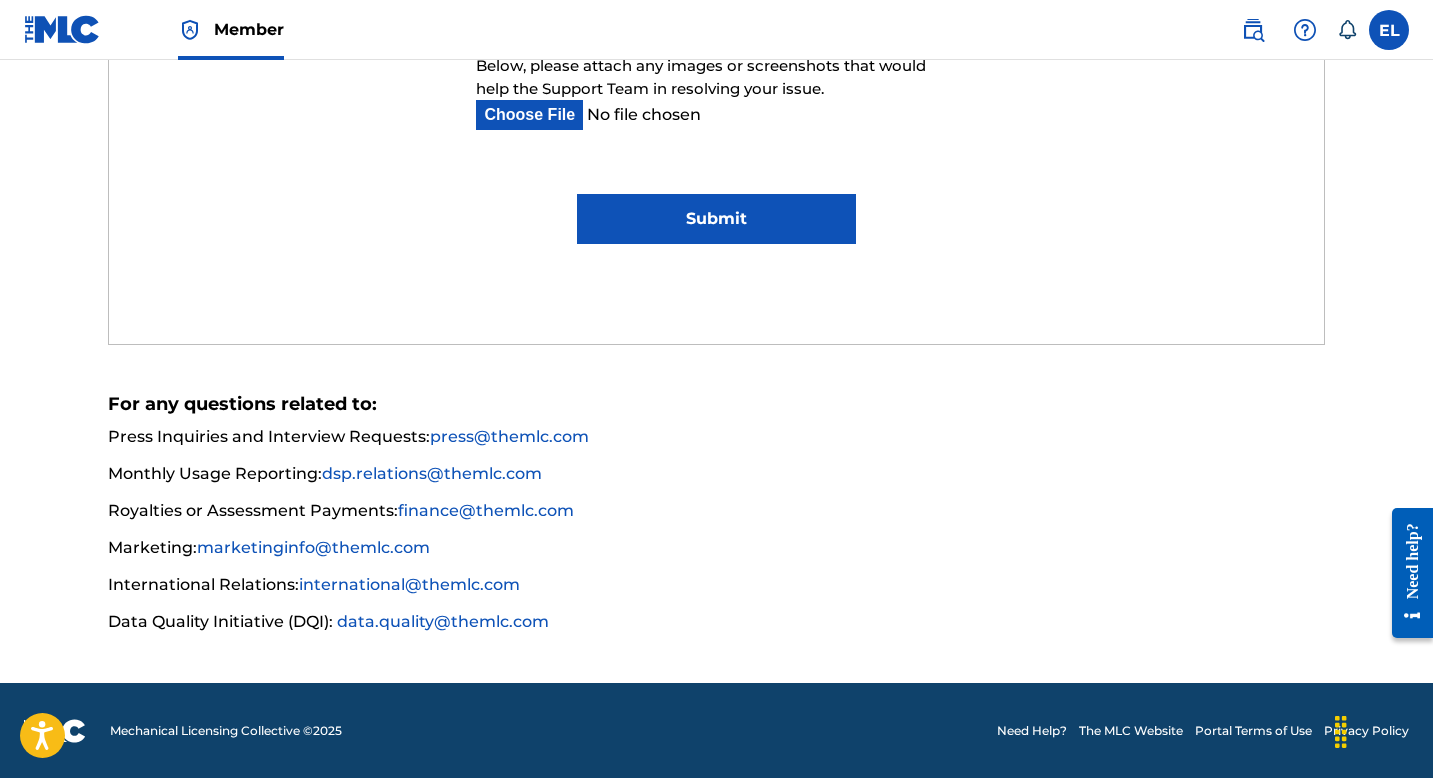 click on "Submit" at bounding box center [716, 219] 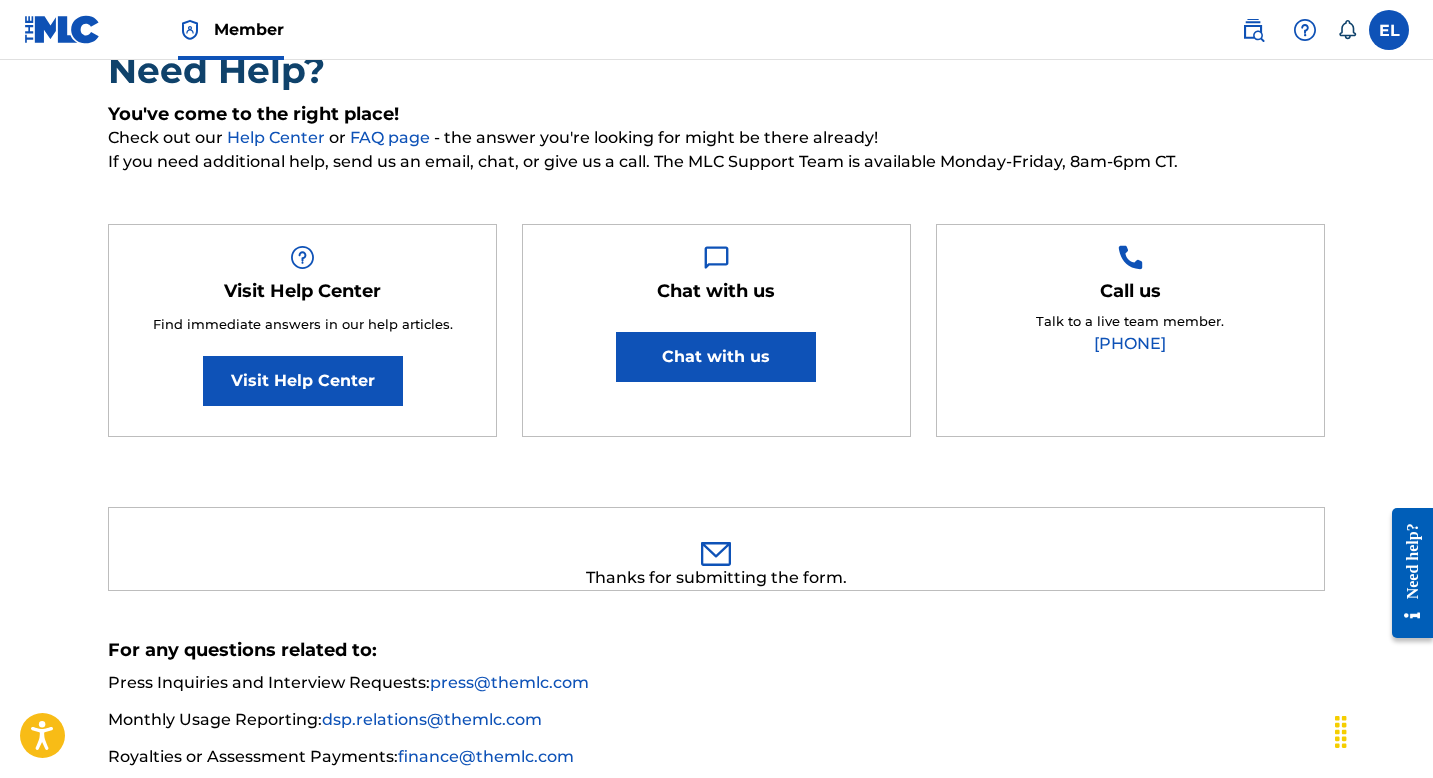 scroll, scrollTop: 26, scrollLeft: 0, axis: vertical 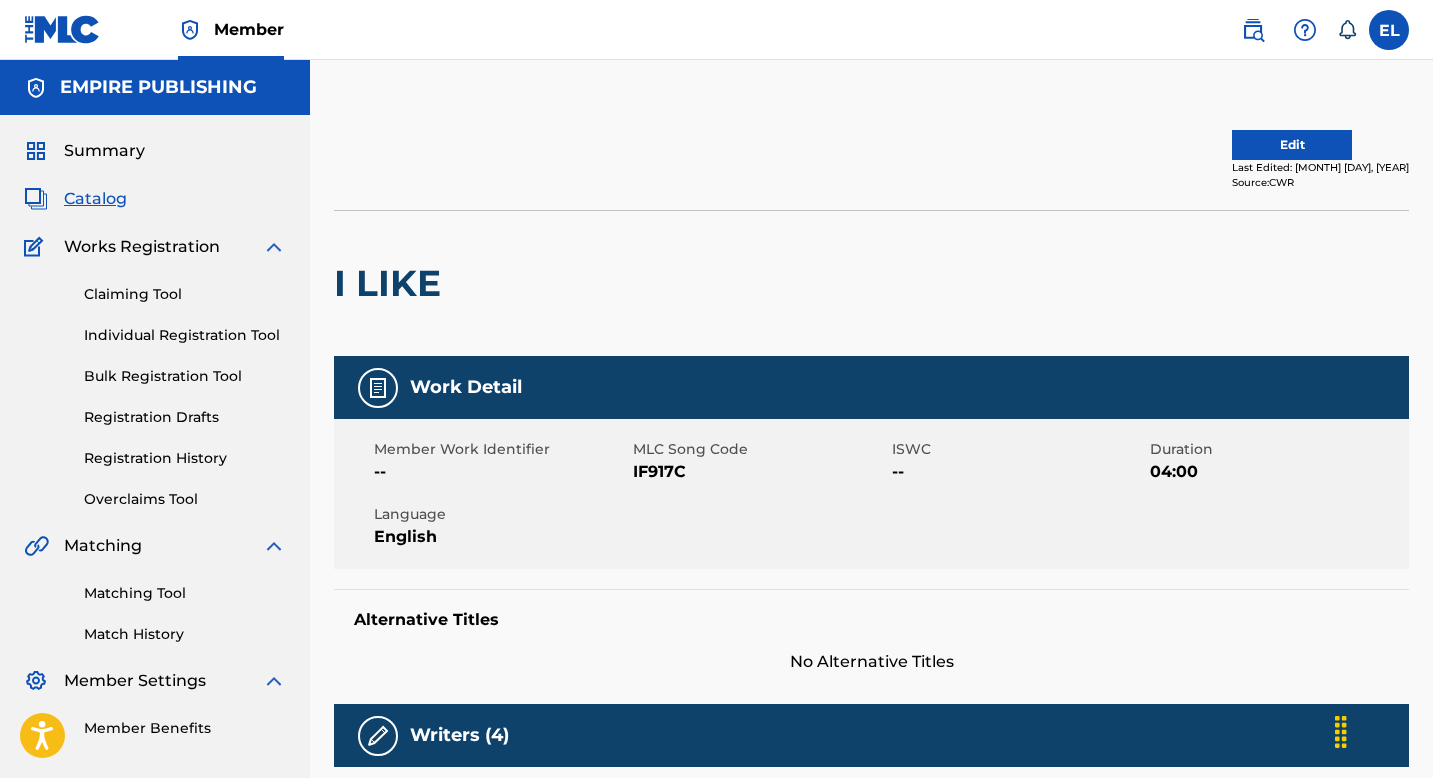 click on "IF917C" at bounding box center [760, 472] 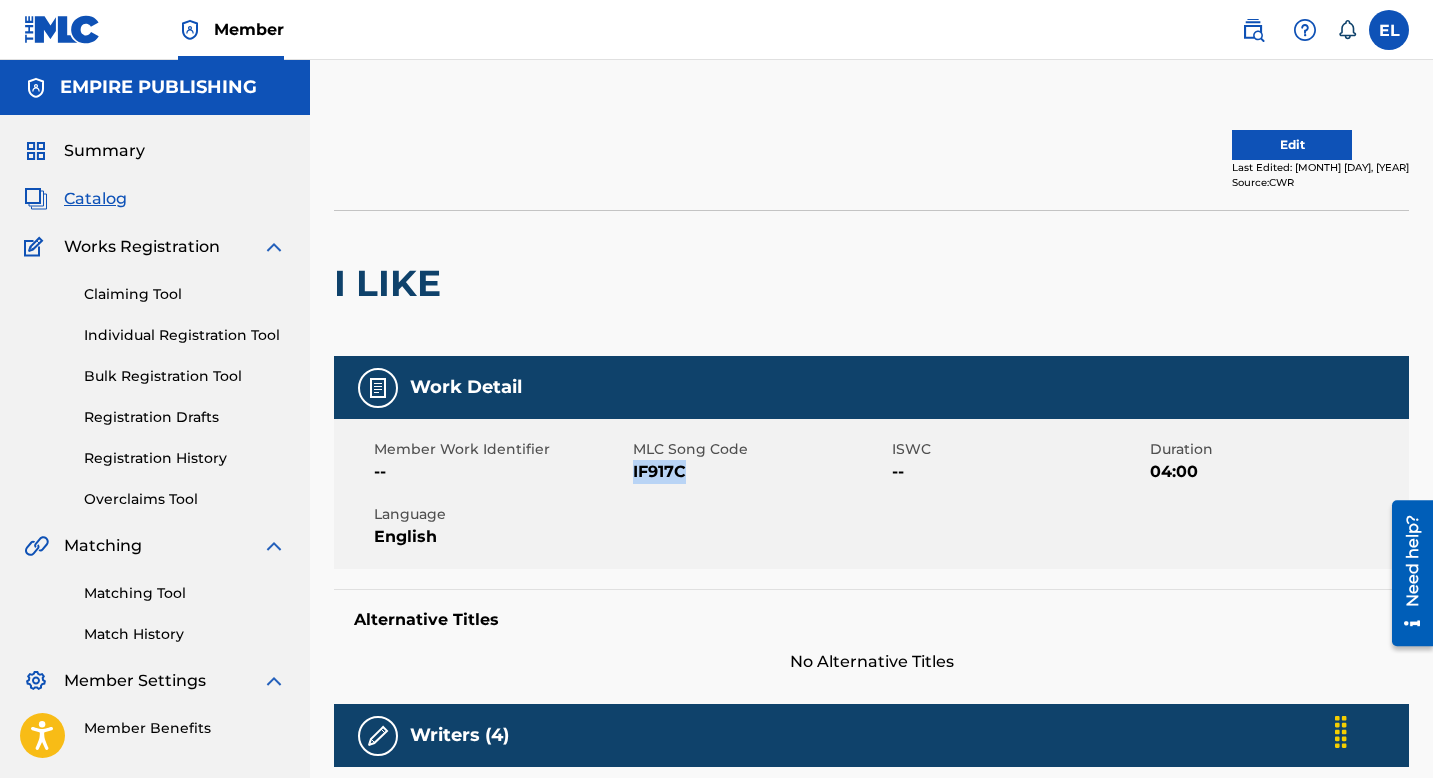 click on "IF917C" at bounding box center (760, 472) 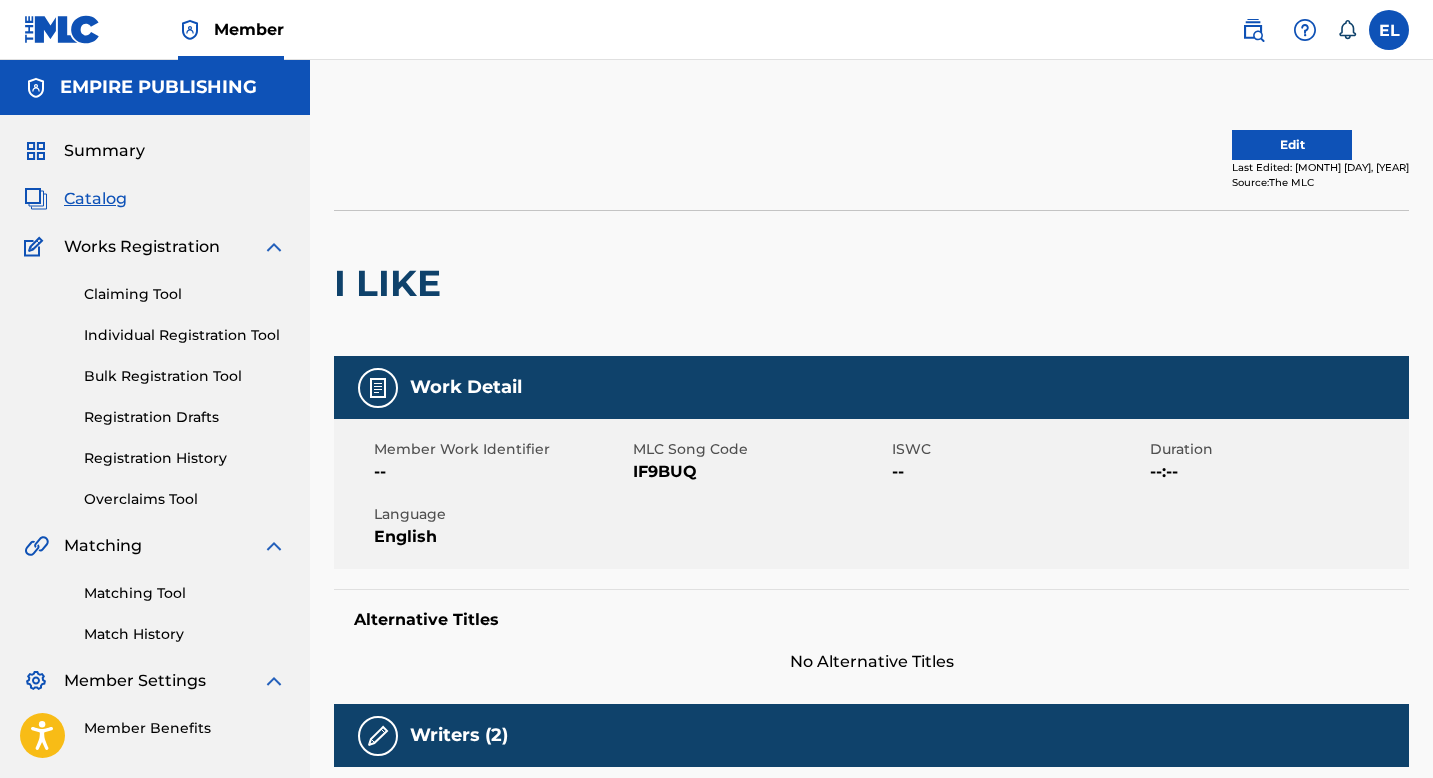 scroll, scrollTop: 0, scrollLeft: 0, axis: both 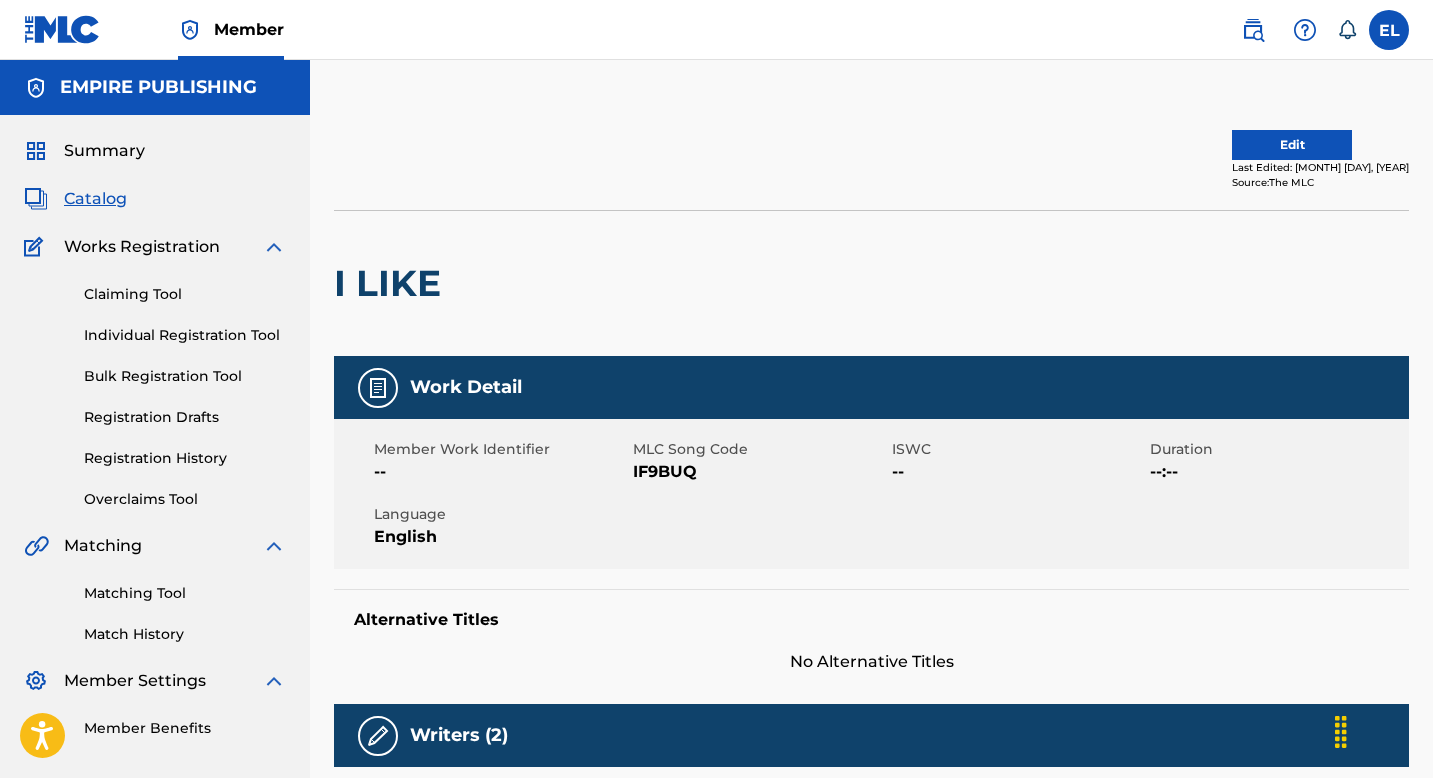 click on "IF9BUQ" at bounding box center (760, 472) 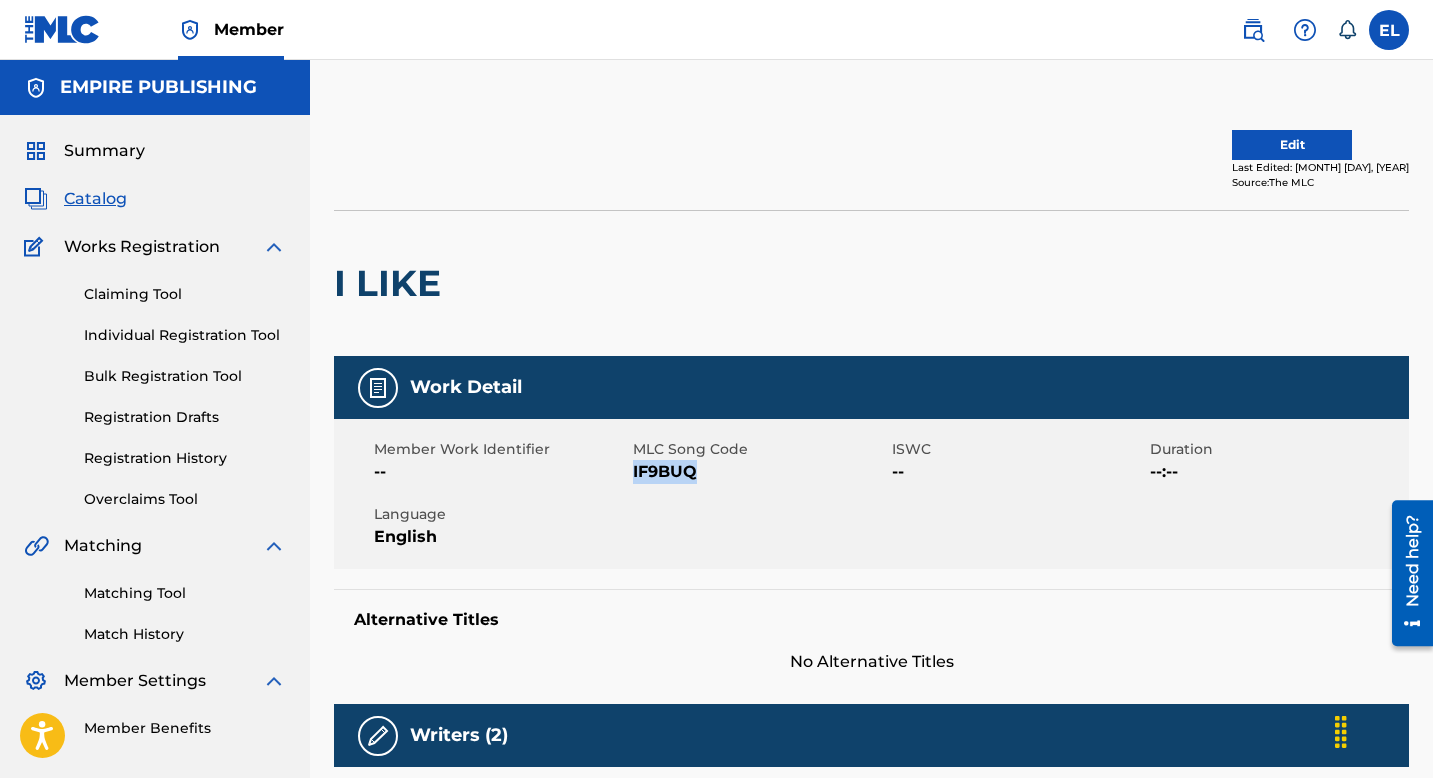 click on "IF9BUQ" at bounding box center [760, 472] 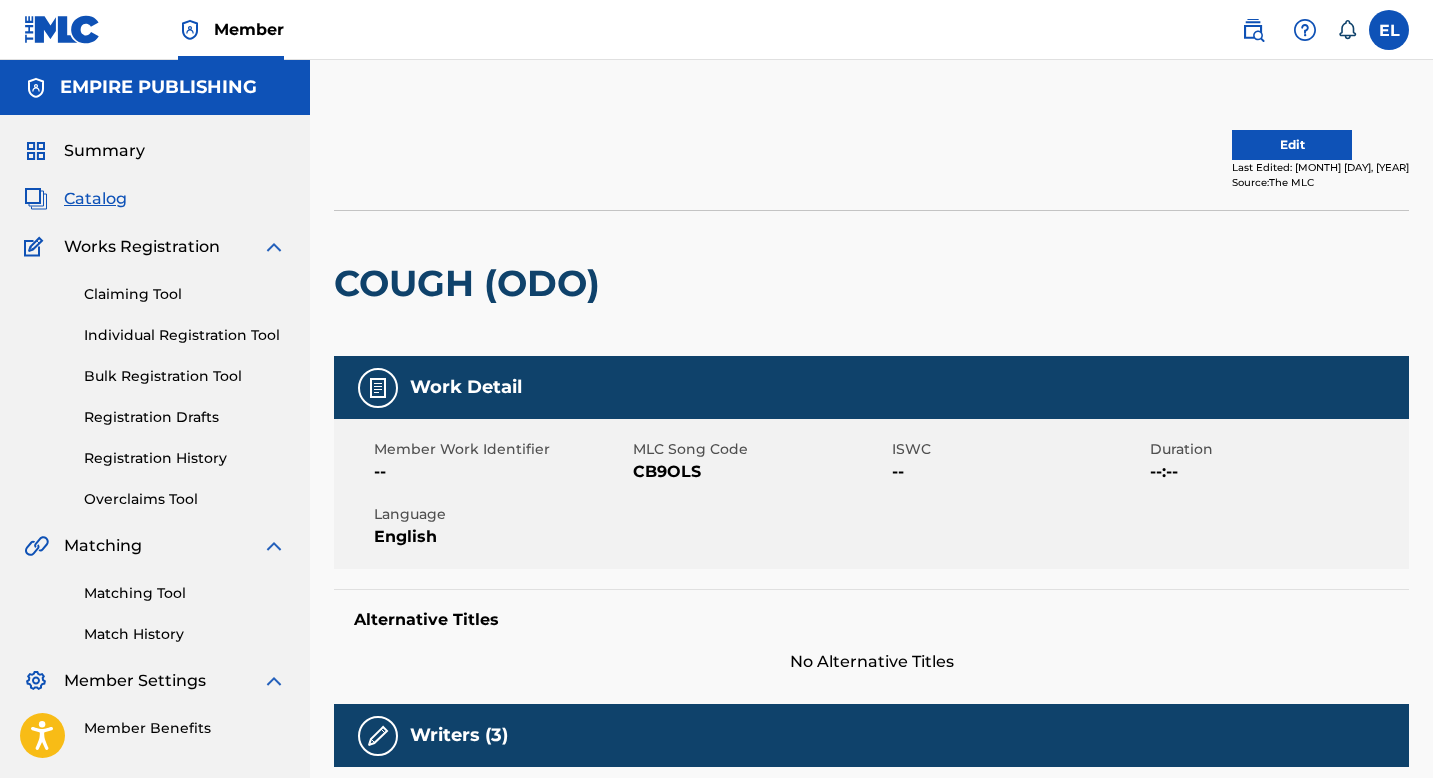 scroll, scrollTop: 0, scrollLeft: 0, axis: both 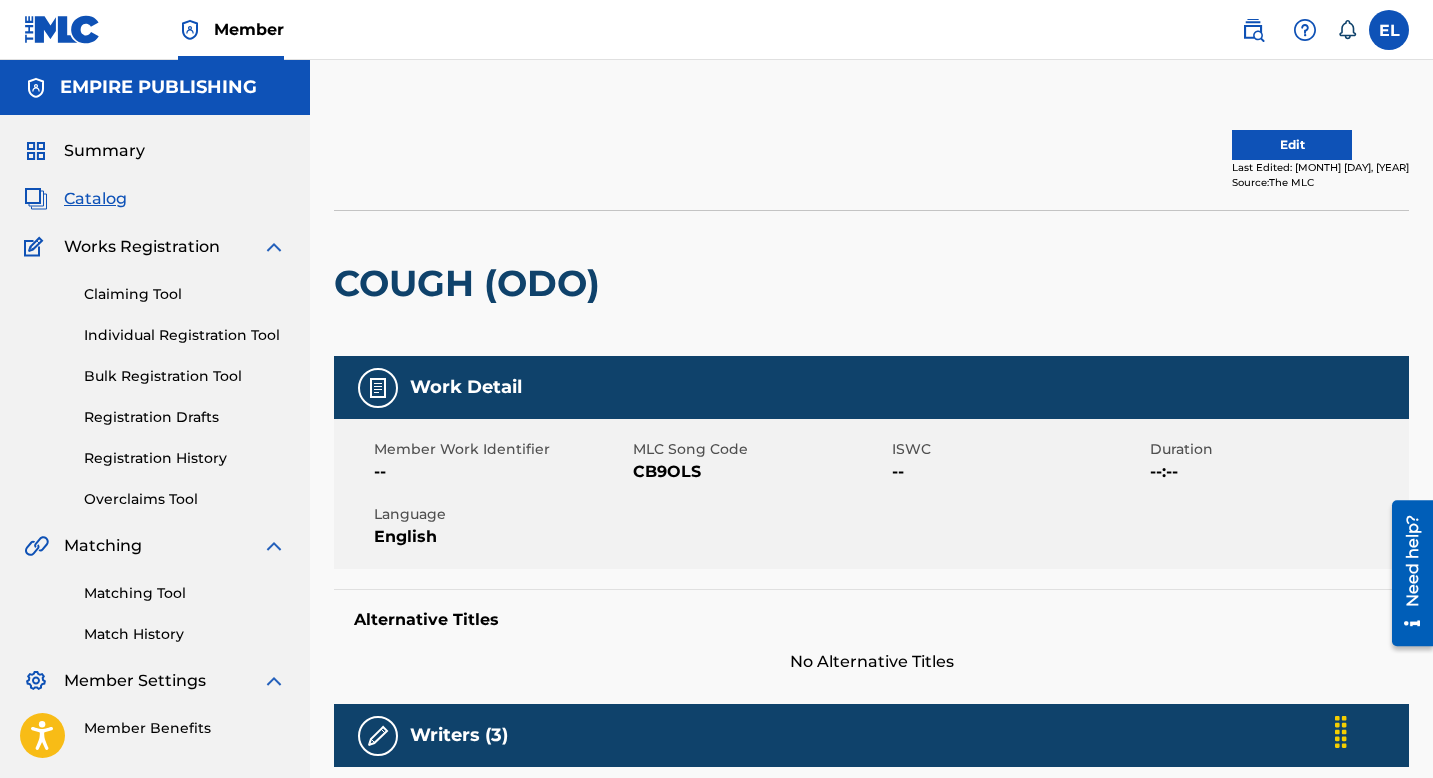 click on "Edit" at bounding box center [1292, 145] 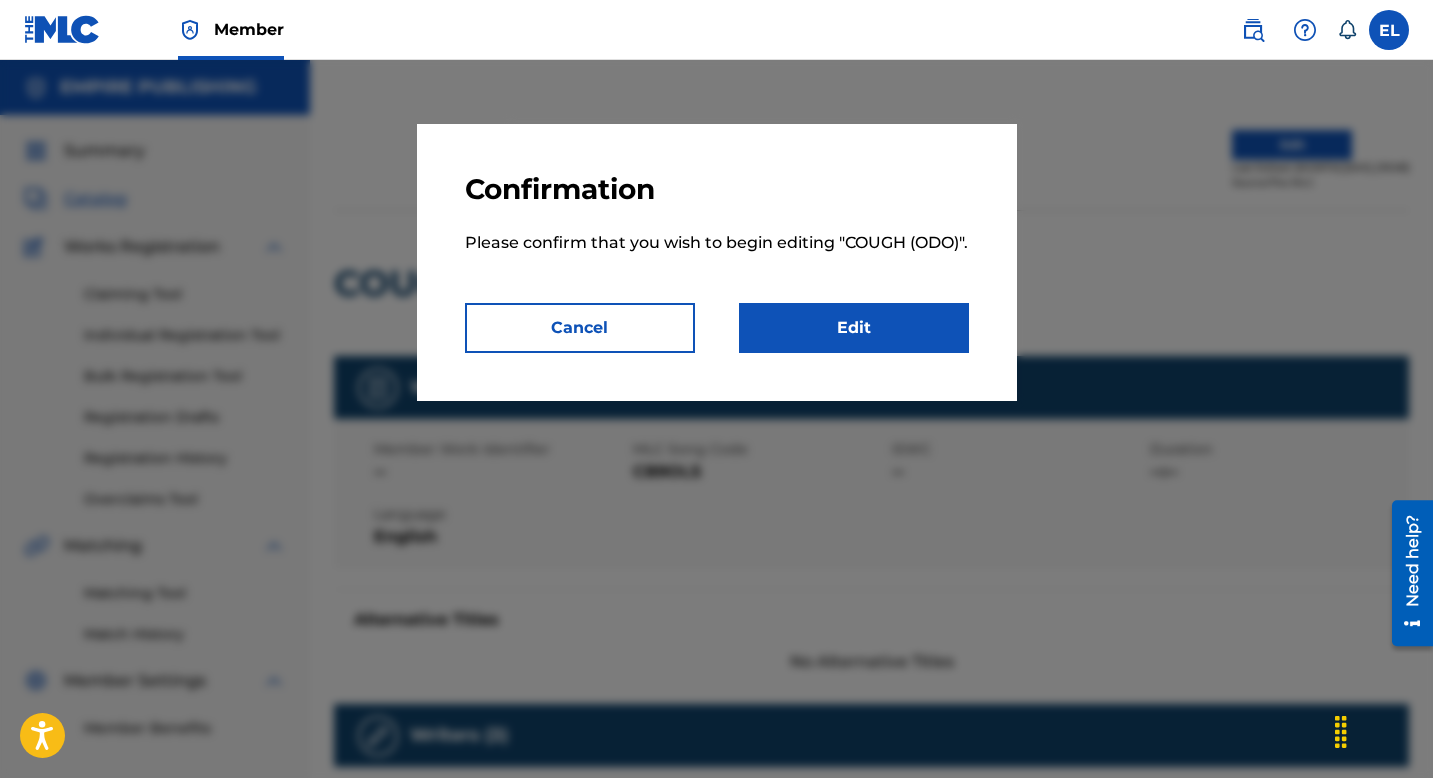 click on "Edit" at bounding box center [854, 328] 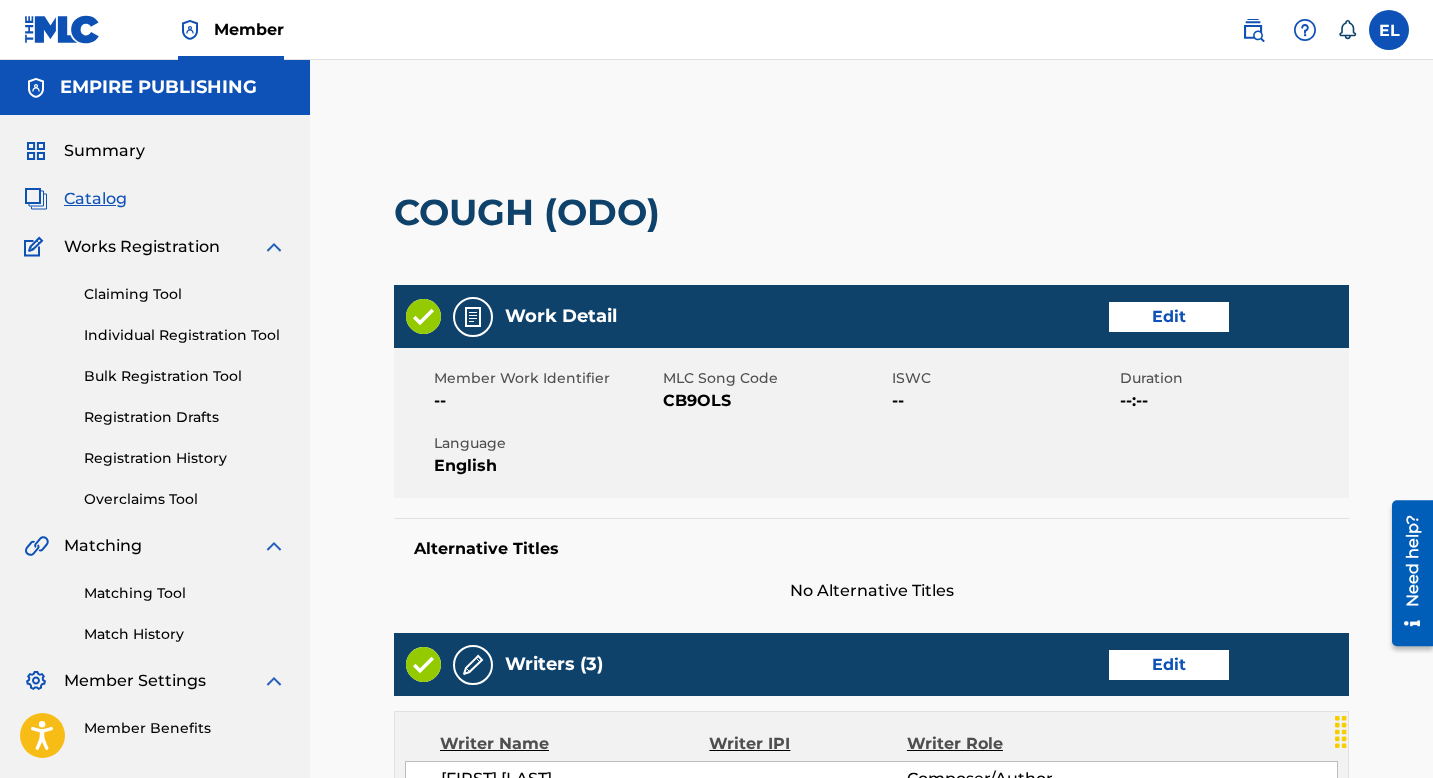 click on "Edit" at bounding box center (1169, 317) 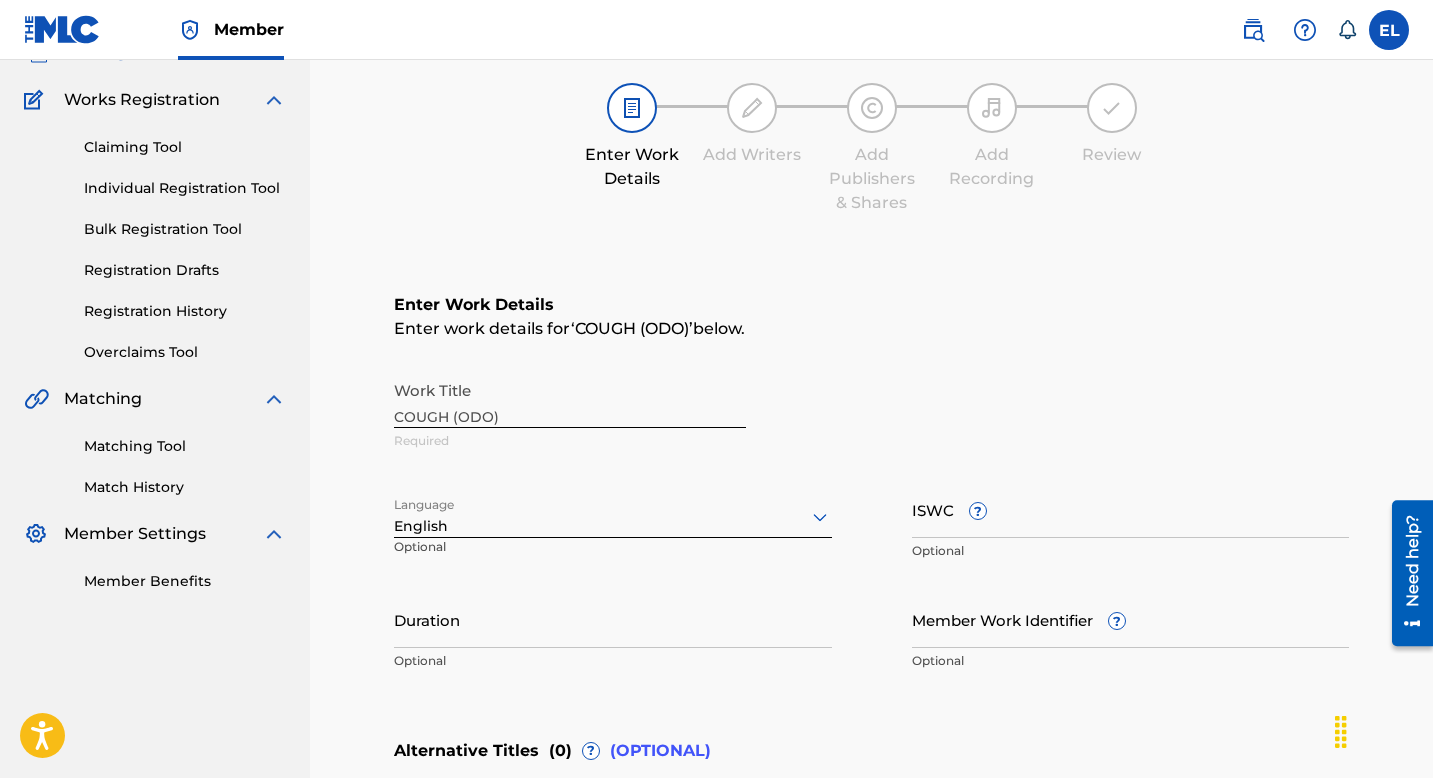 scroll, scrollTop: 391, scrollLeft: 0, axis: vertical 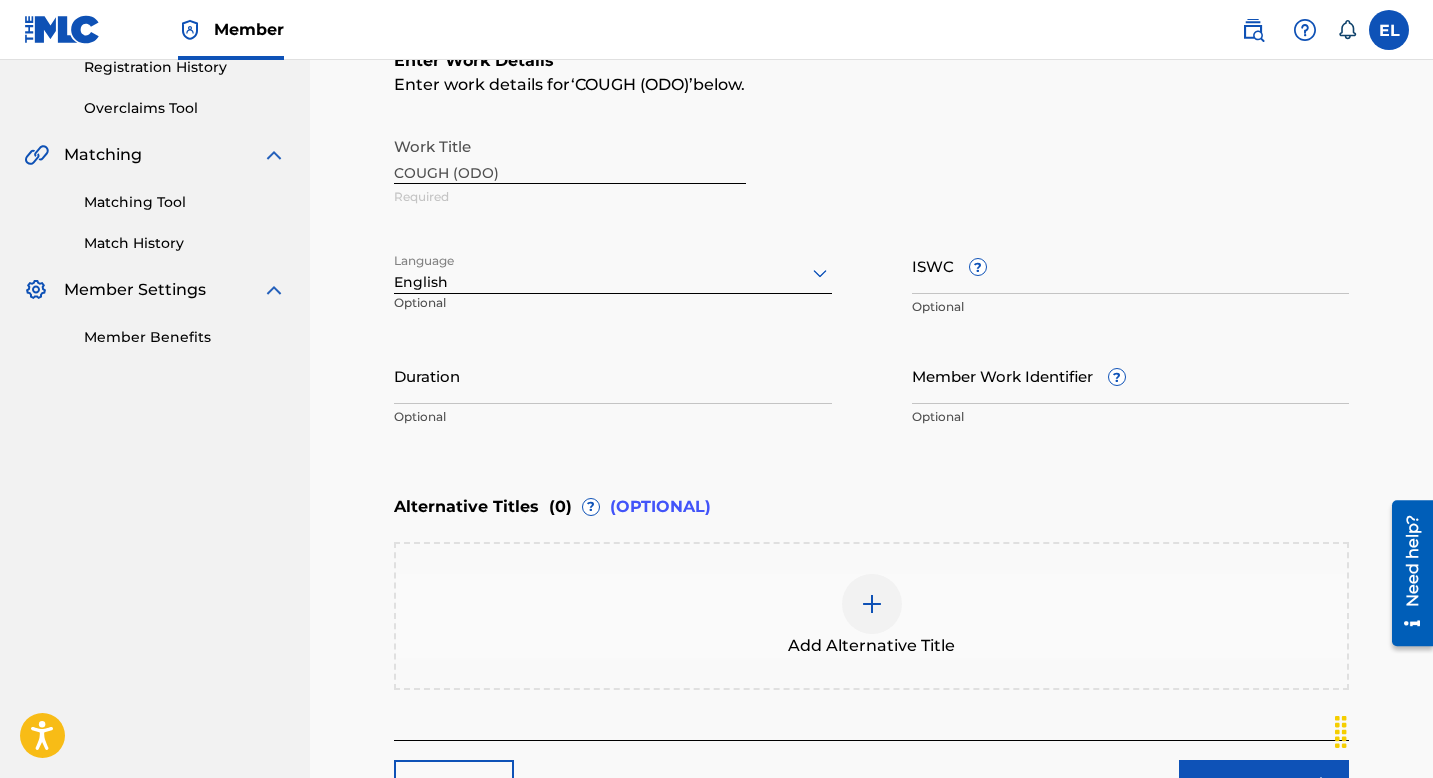 click on "Member Work Identifier   ?" at bounding box center [1131, 375] 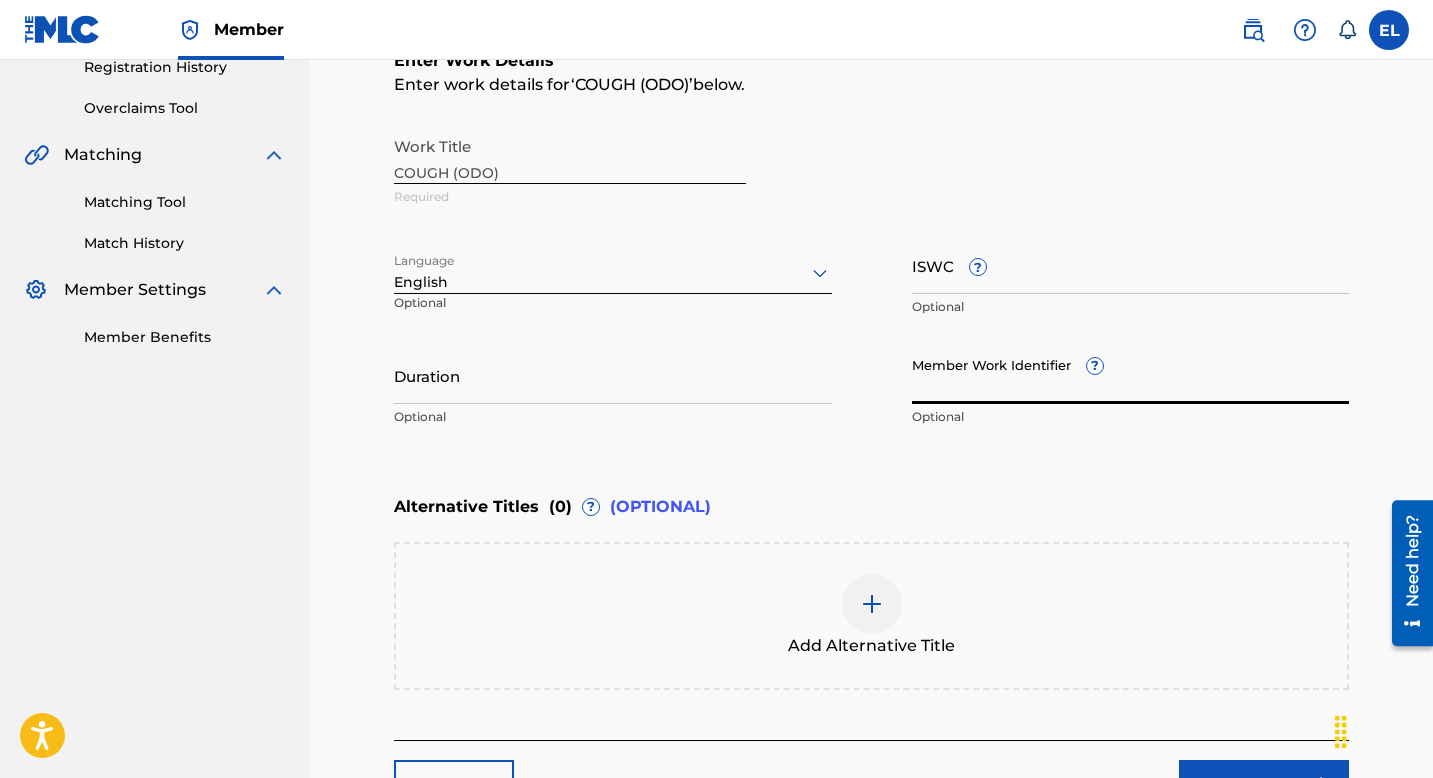 paste on "EMP6457" 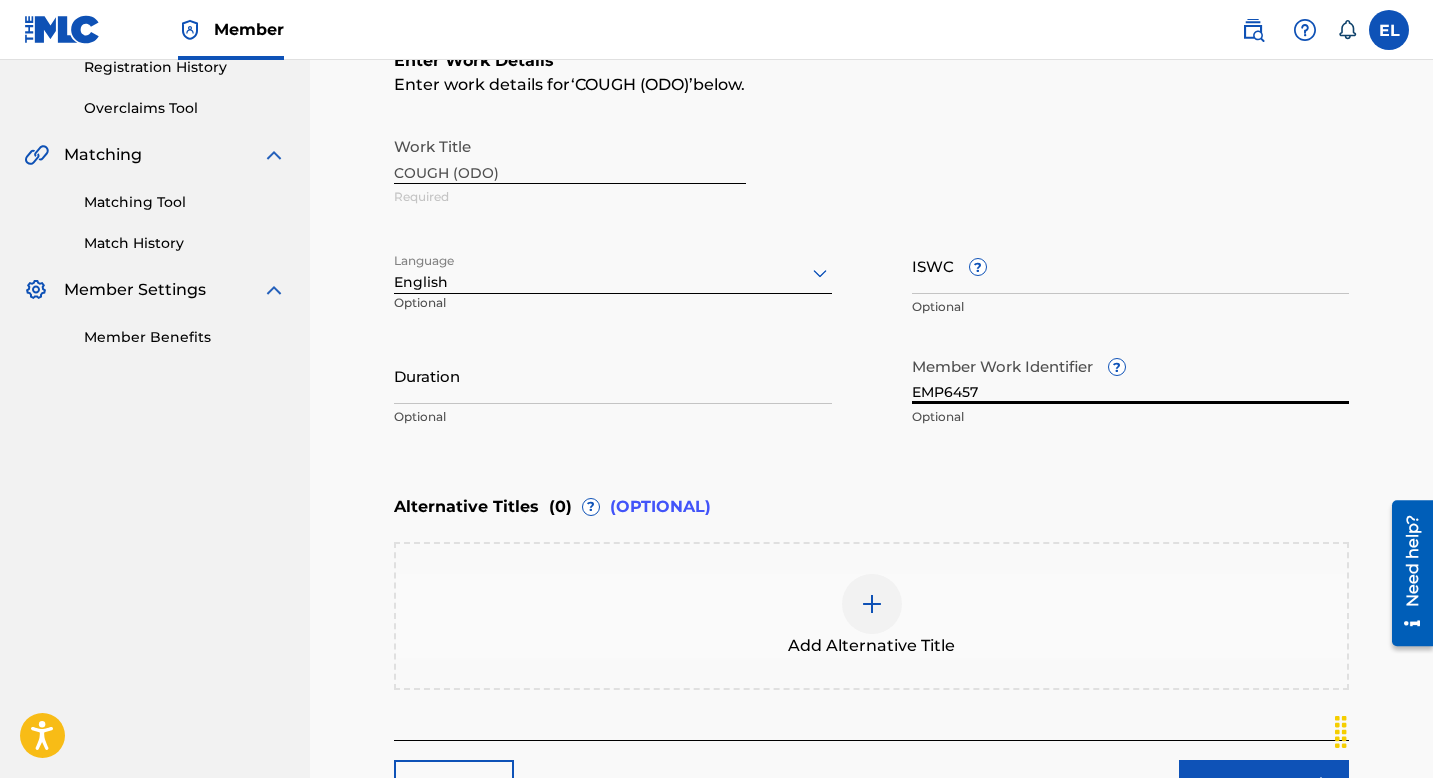 type on "EMP6457" 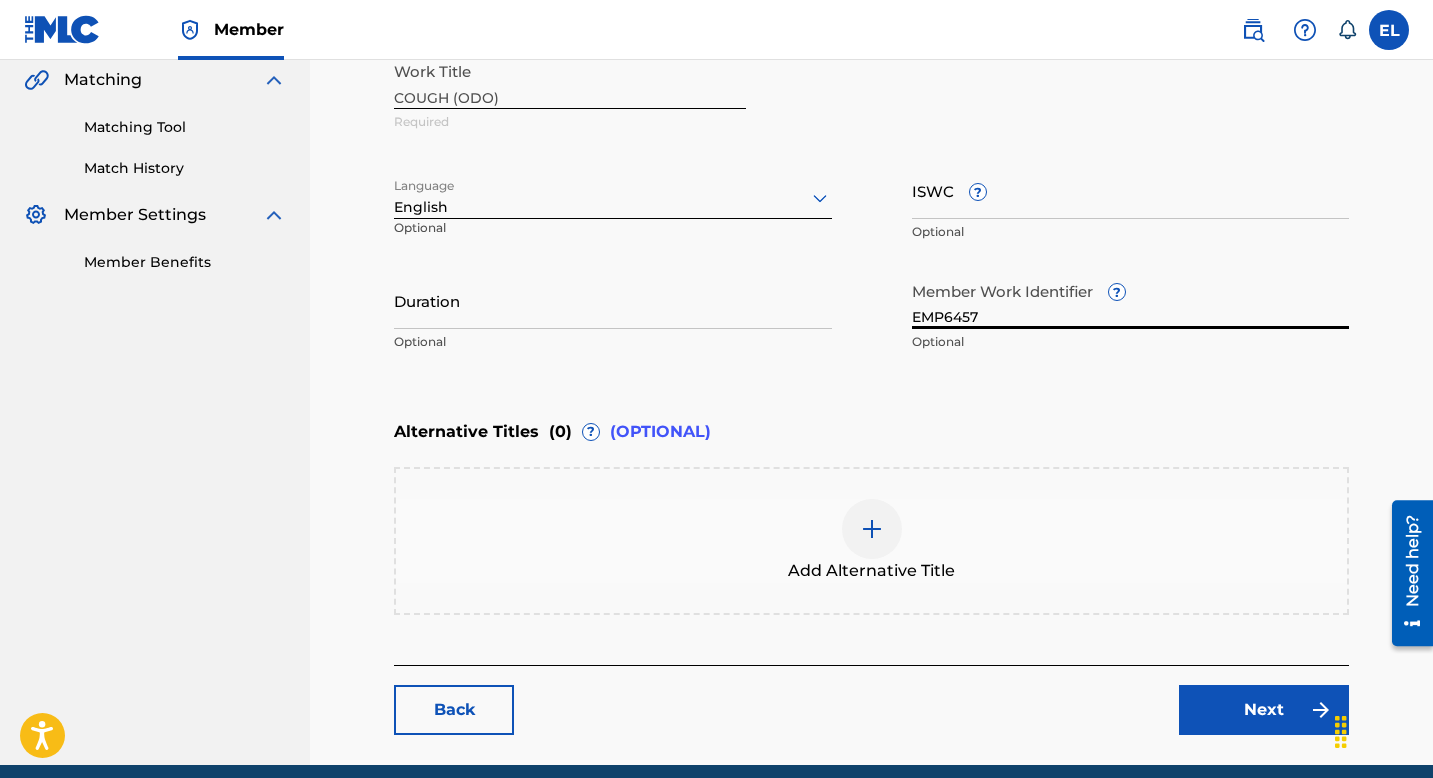 scroll, scrollTop: 358, scrollLeft: 0, axis: vertical 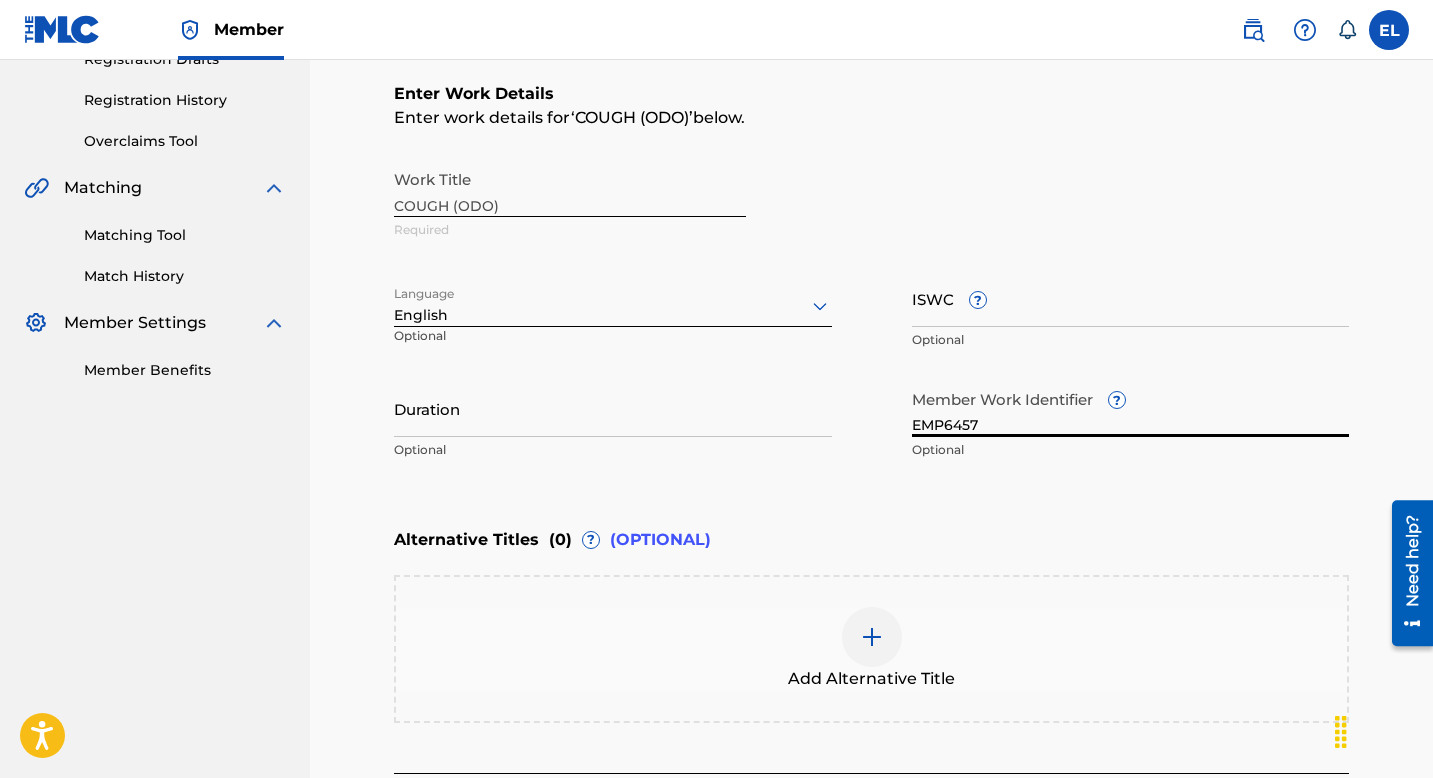 click on "ISWC   ?" at bounding box center (1131, 298) 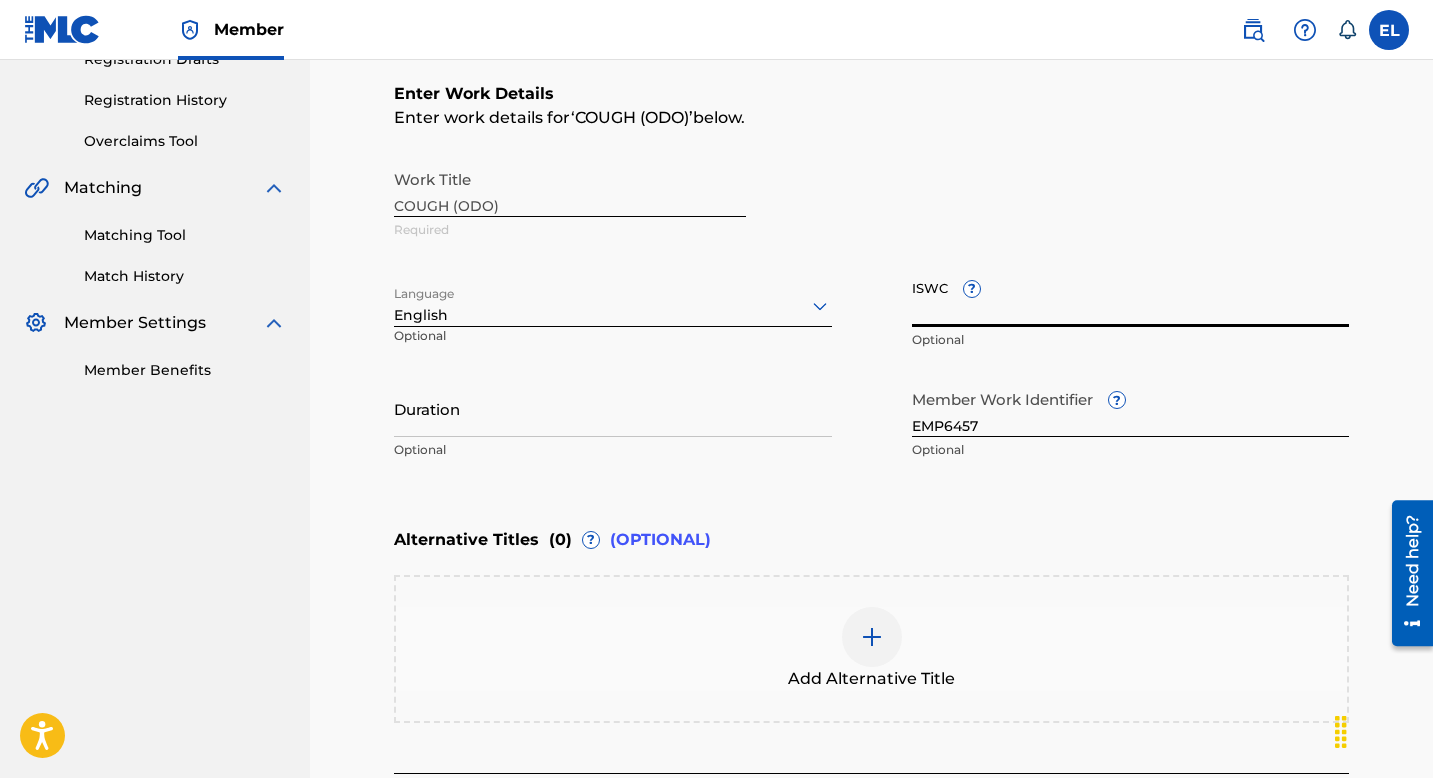 click on "Duration" at bounding box center (613, 408) 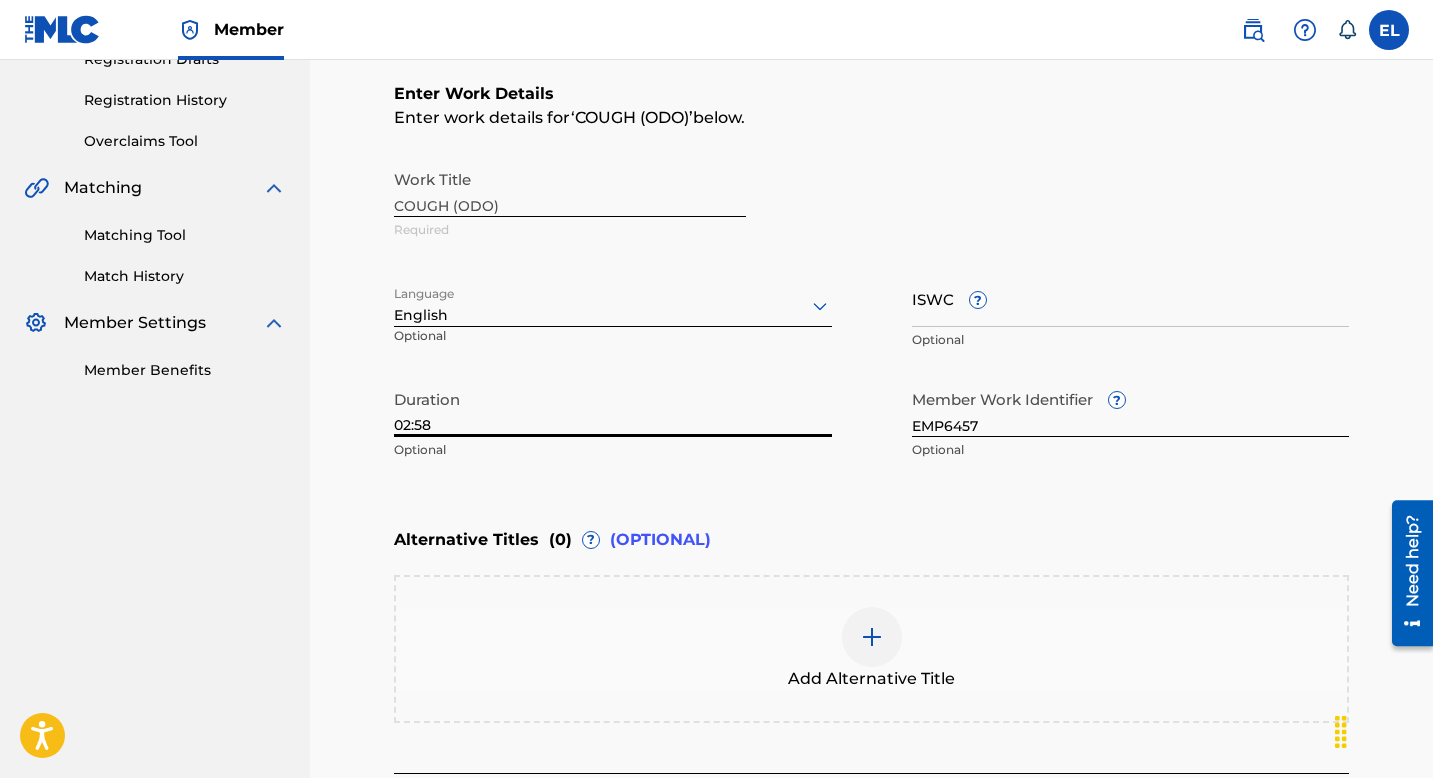 scroll, scrollTop: 548, scrollLeft: 0, axis: vertical 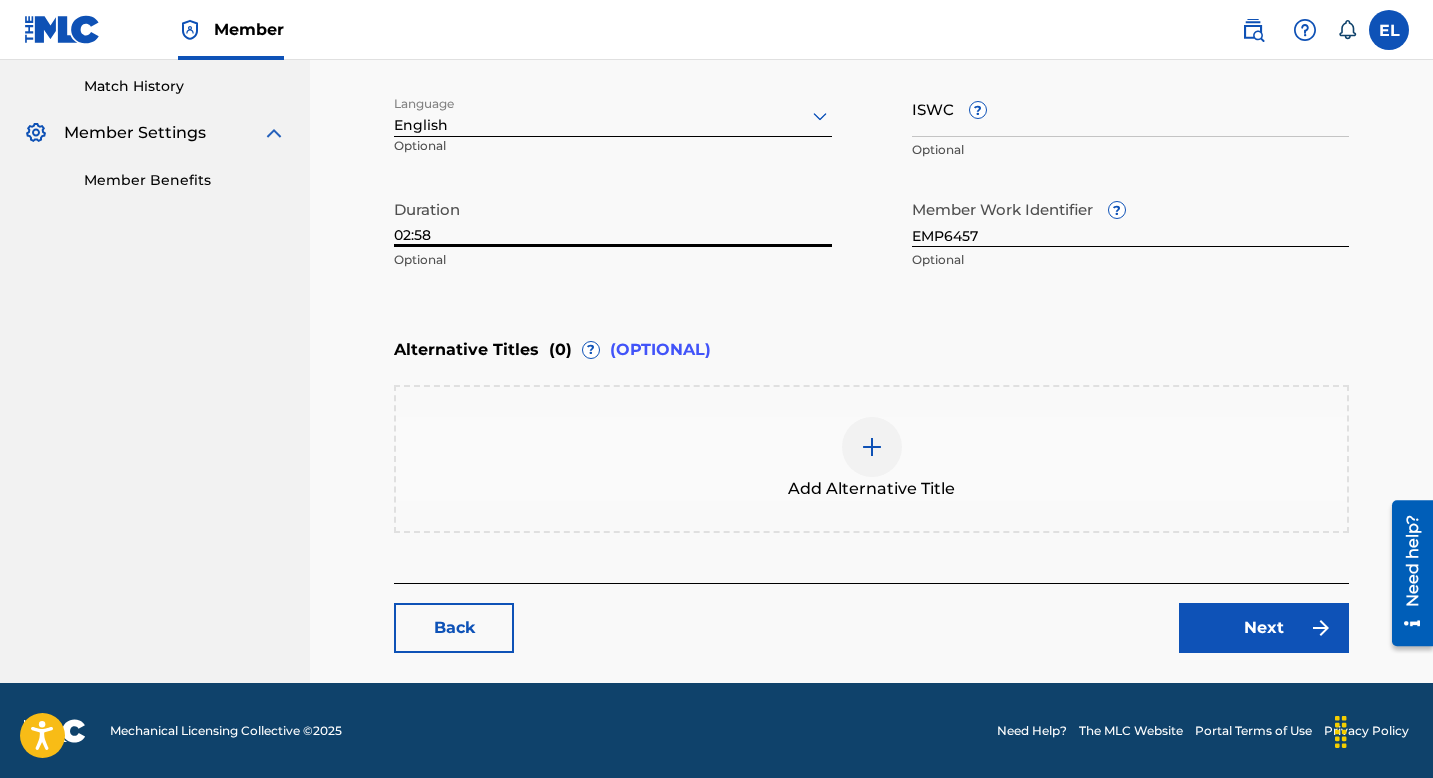type on "02:58" 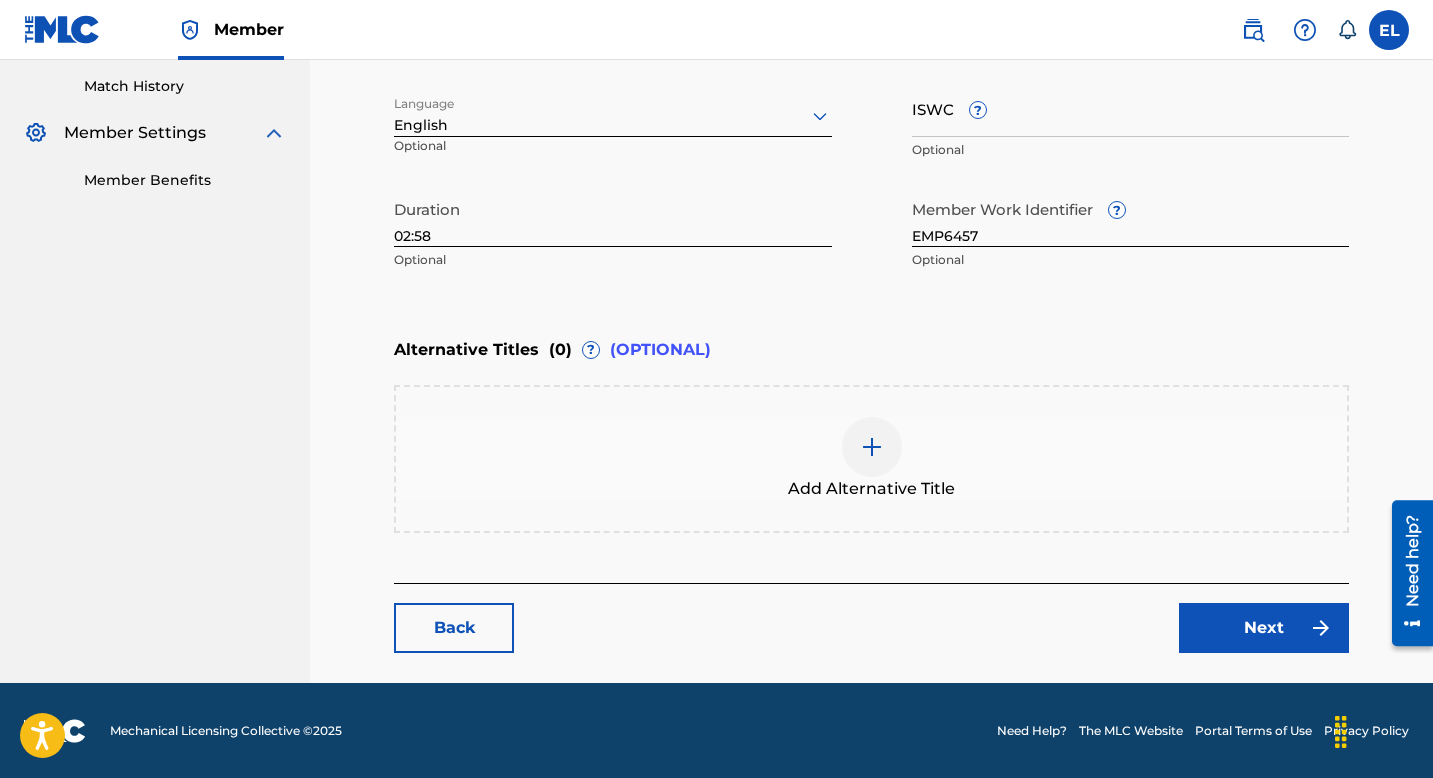 click on "Next" at bounding box center (1264, 628) 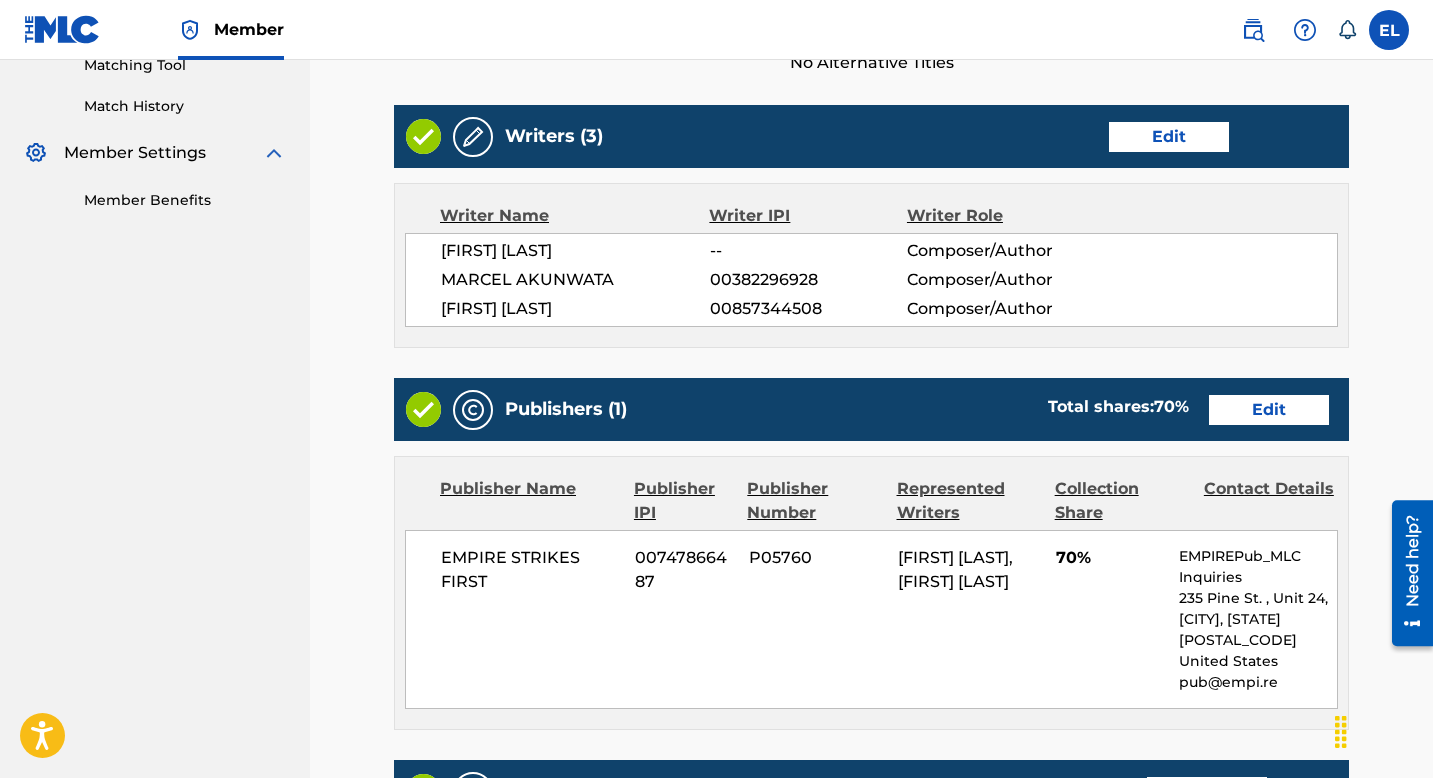 scroll, scrollTop: 1000, scrollLeft: 0, axis: vertical 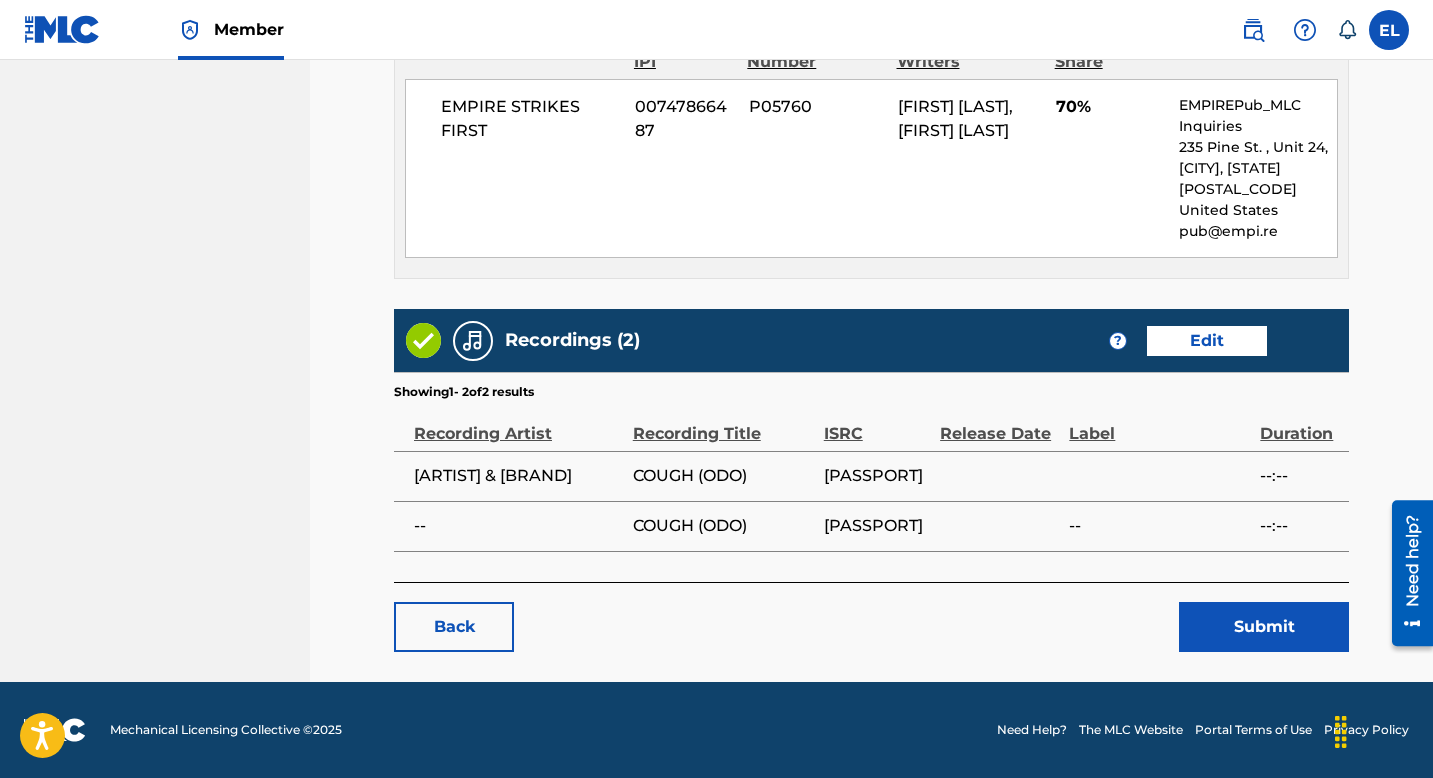 click on "Submit" at bounding box center (1264, 627) 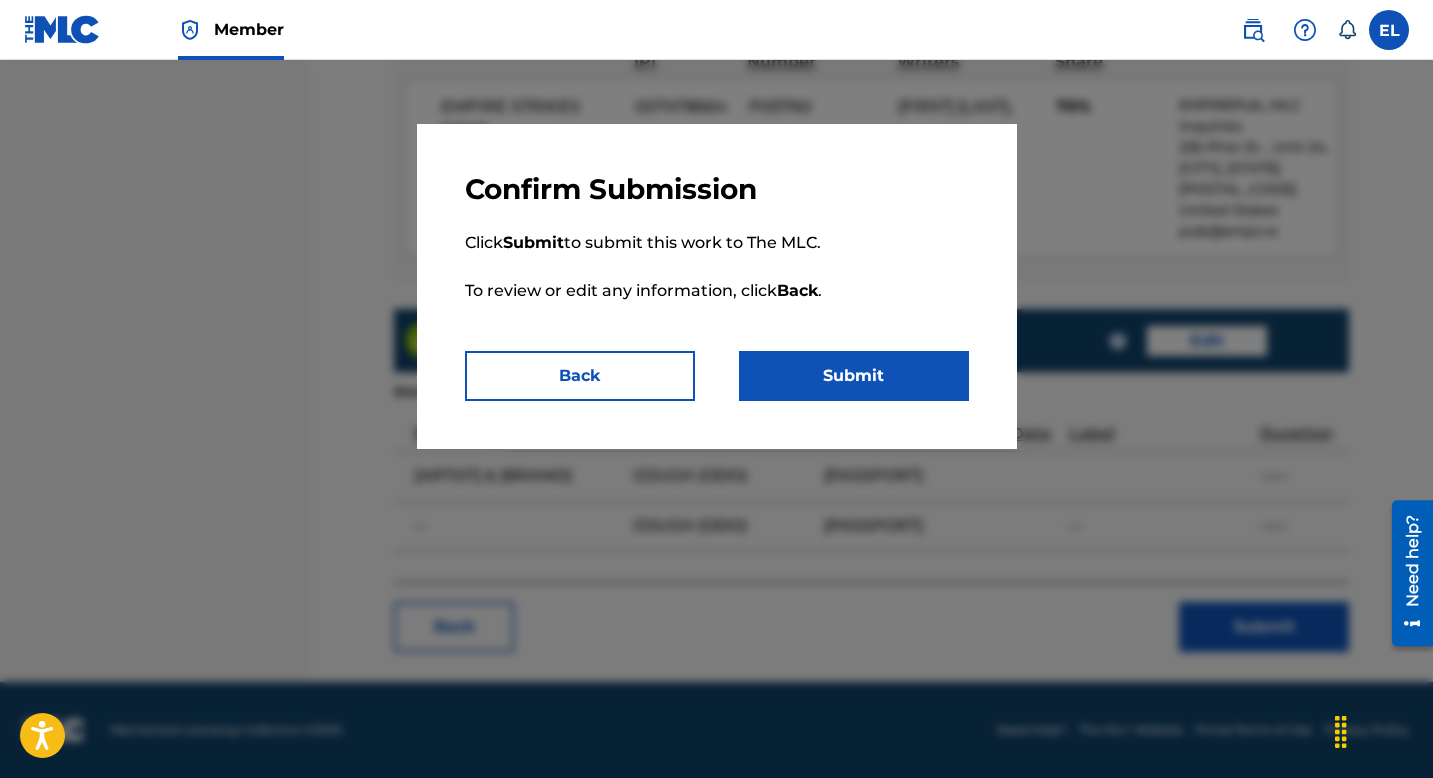 click on "Confirm Submission Click  Submit  to submit this work to The MLC. To review or edit any information, click  Back . Back Submit" at bounding box center (717, 286) 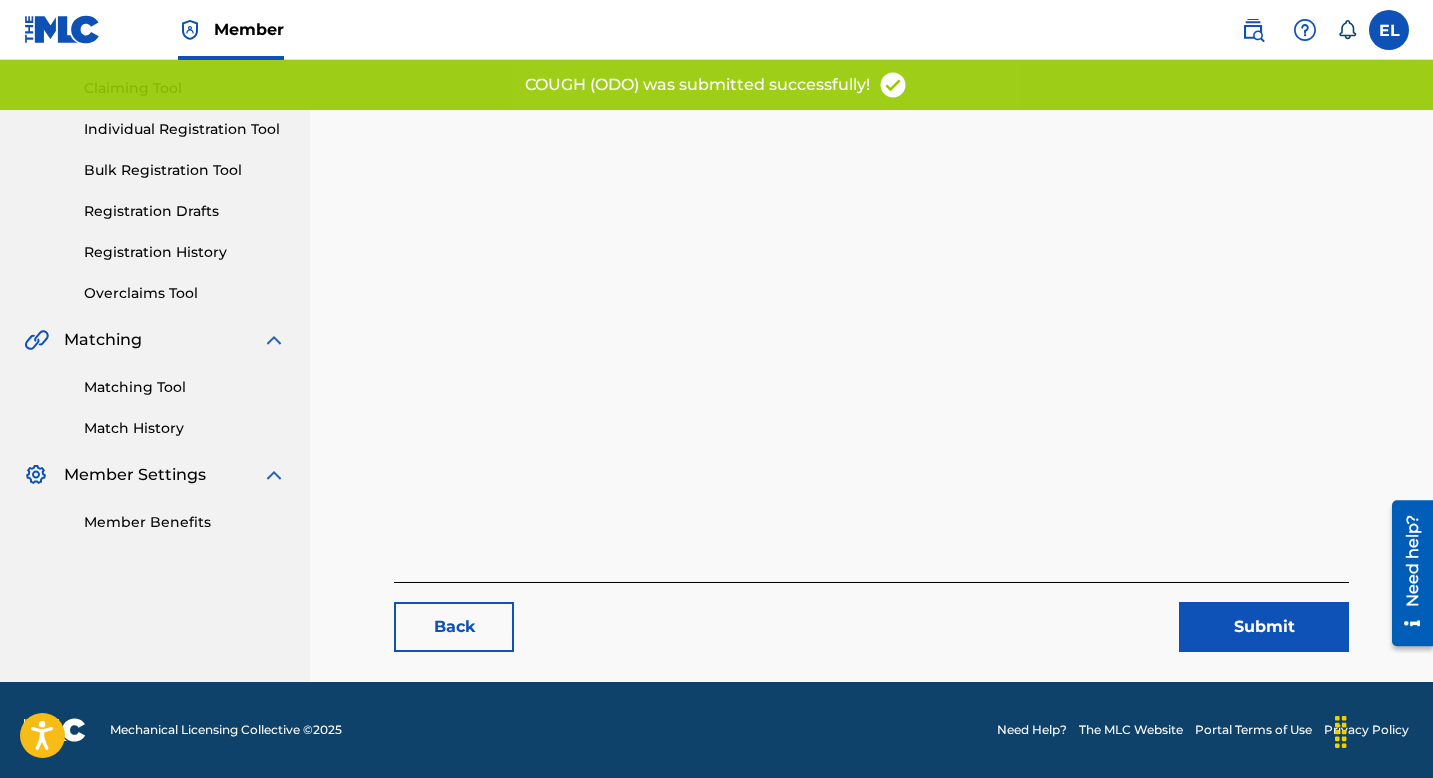 scroll, scrollTop: 0, scrollLeft: 0, axis: both 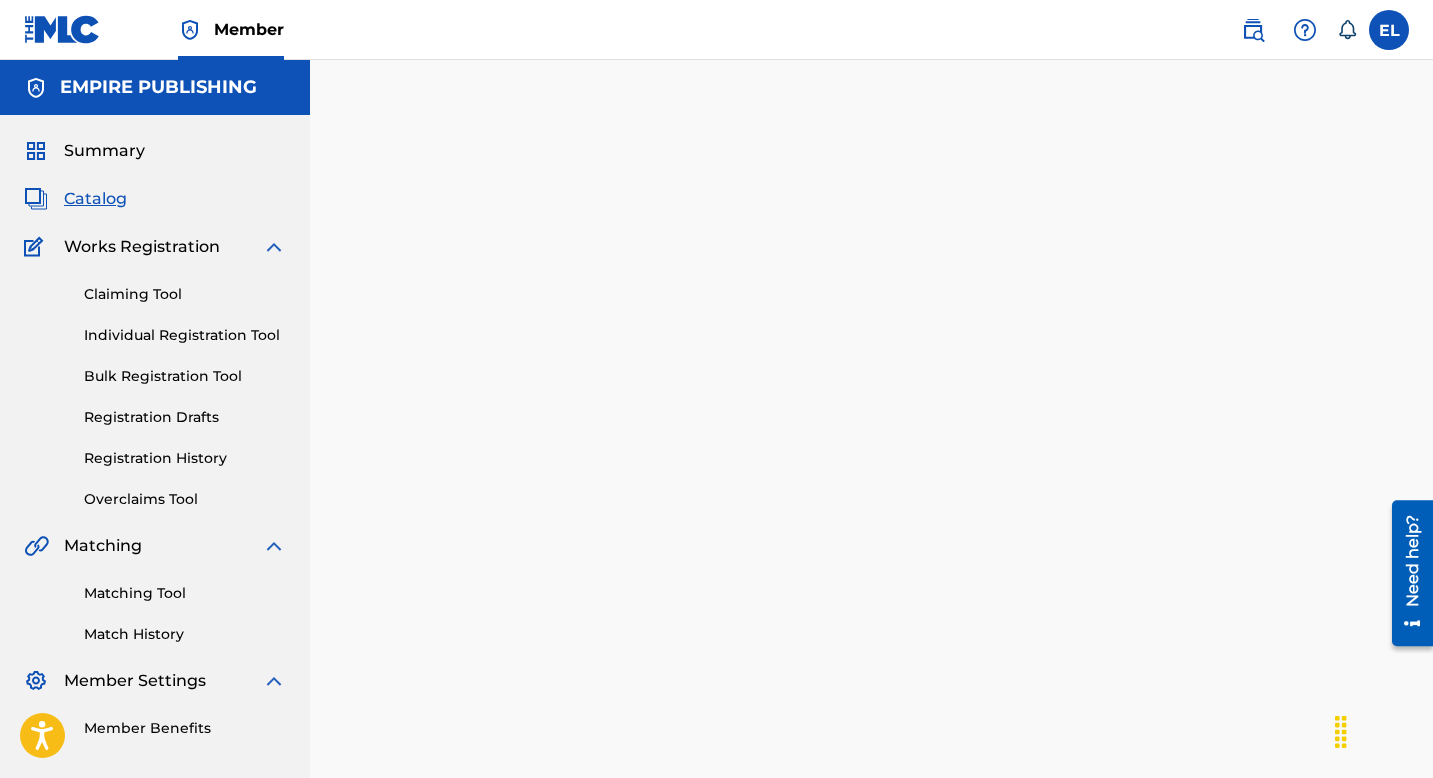 click on "Catalog" at bounding box center (95, 199) 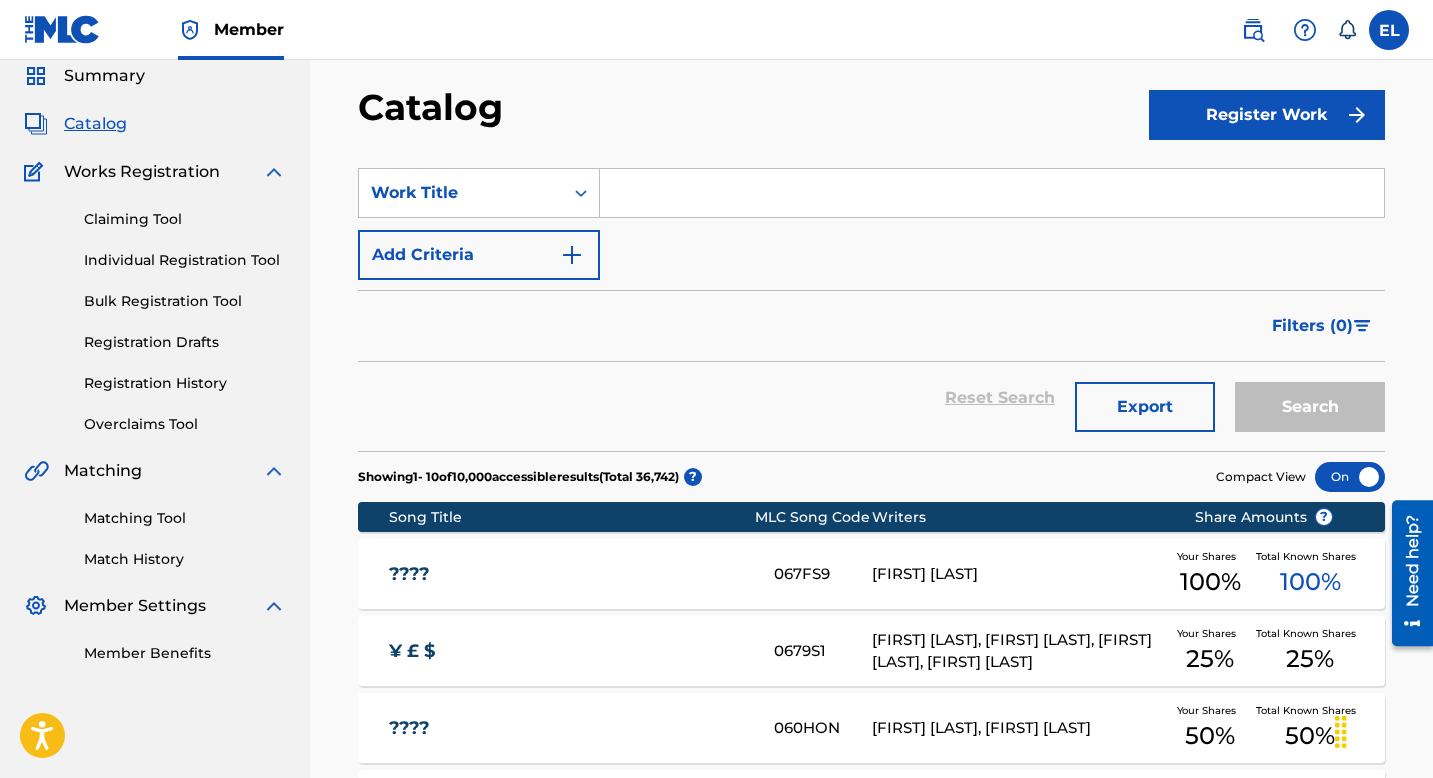 scroll, scrollTop: 0, scrollLeft: 0, axis: both 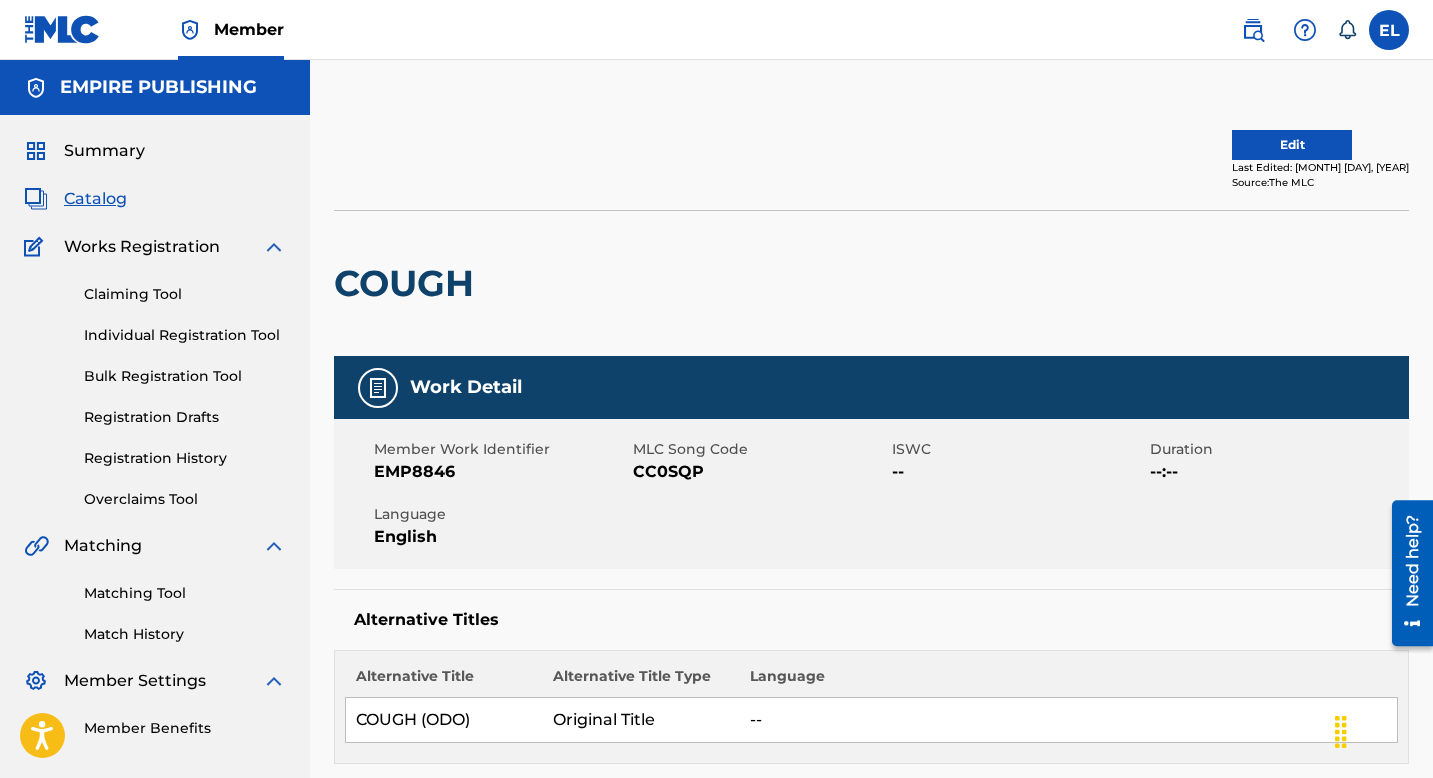 click on "EMP8846" at bounding box center (501, 472) 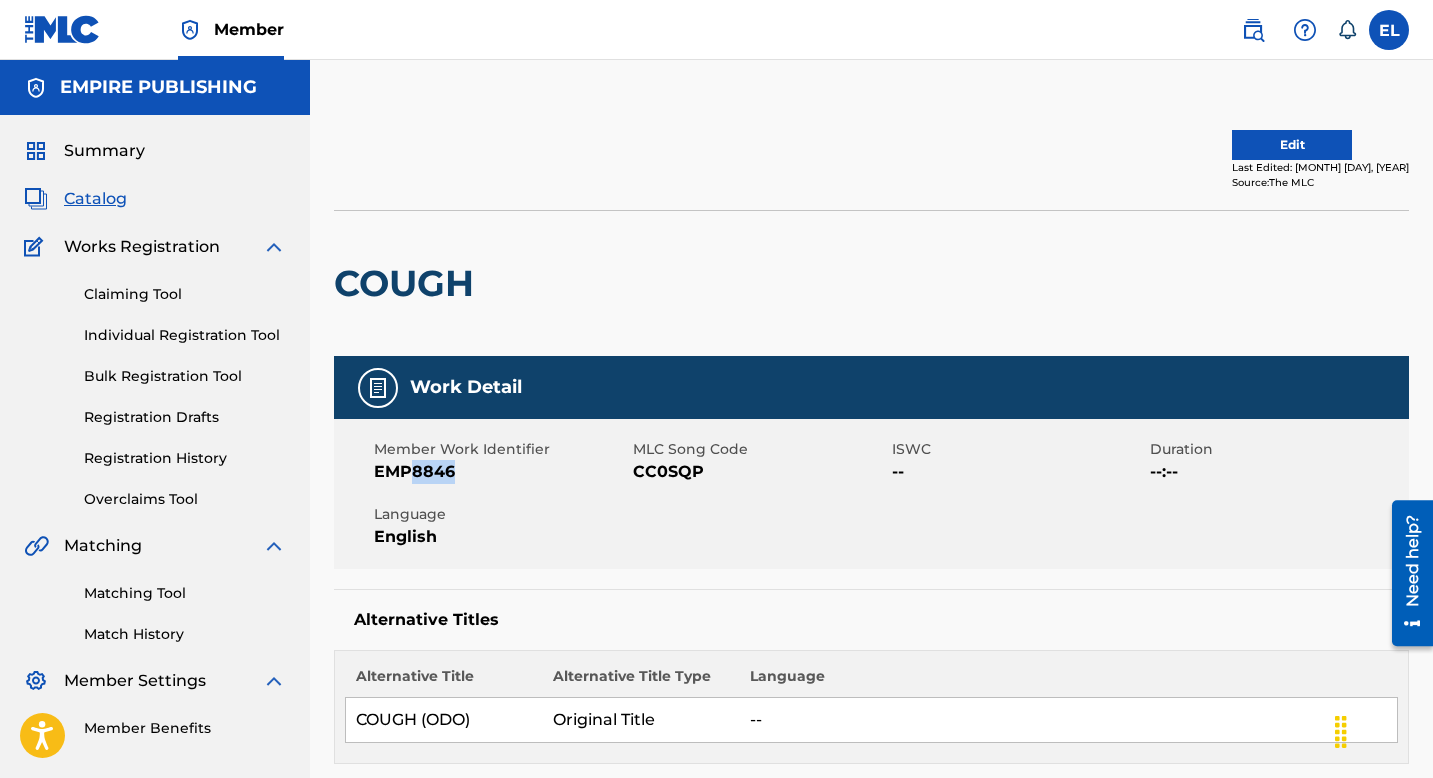 drag, startPoint x: 410, startPoint y: 475, endPoint x: 329, endPoint y: 415, distance: 100.80179 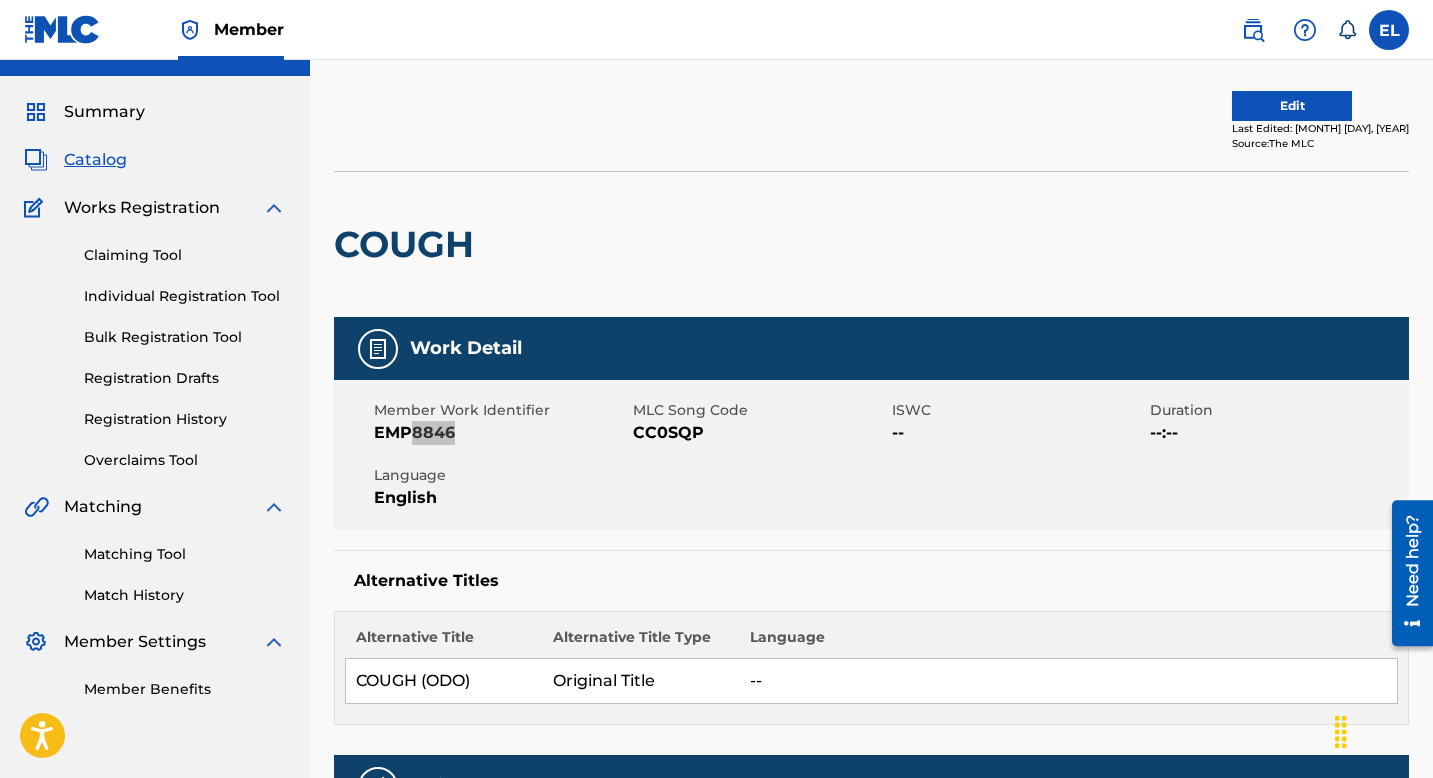 scroll, scrollTop: 0, scrollLeft: 0, axis: both 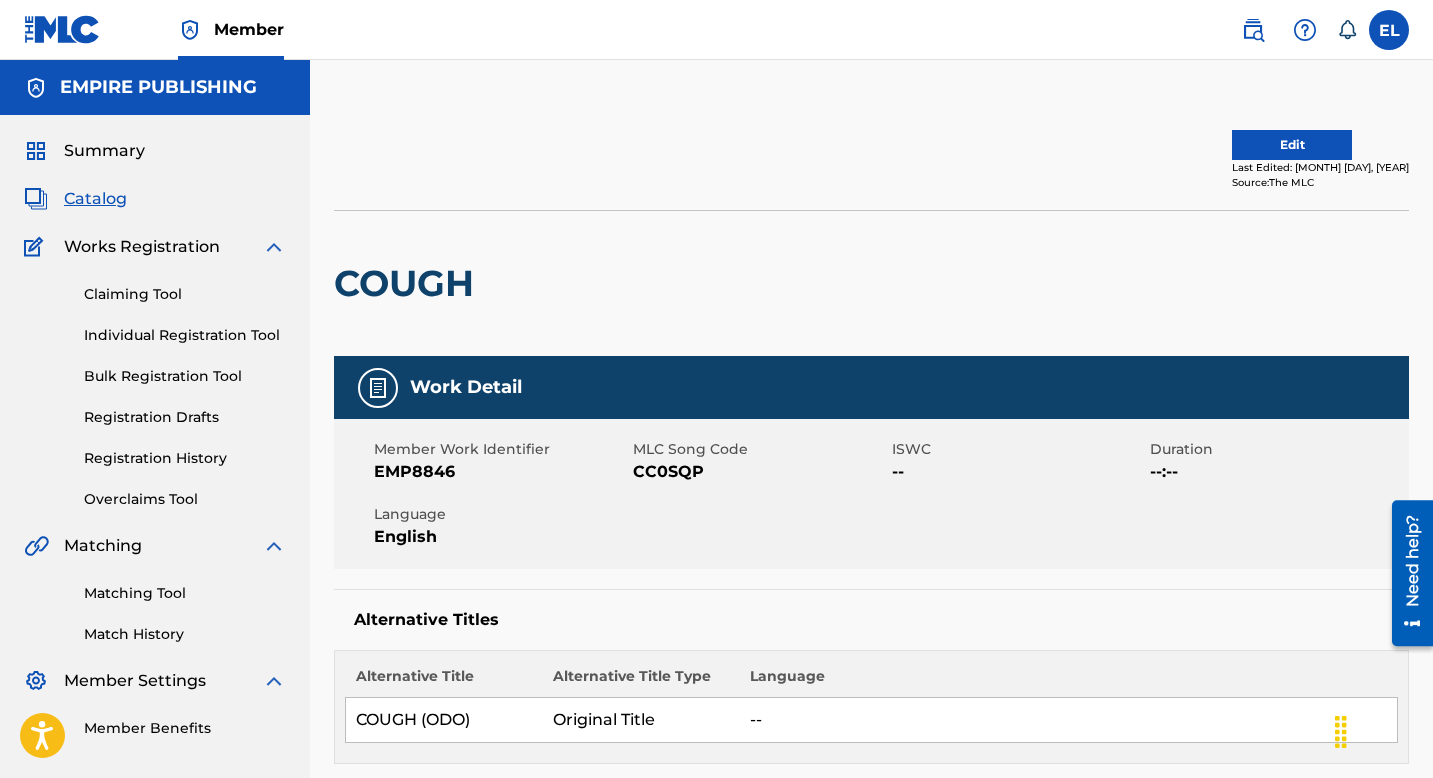 click on "CC0SQP" at bounding box center [760, 472] 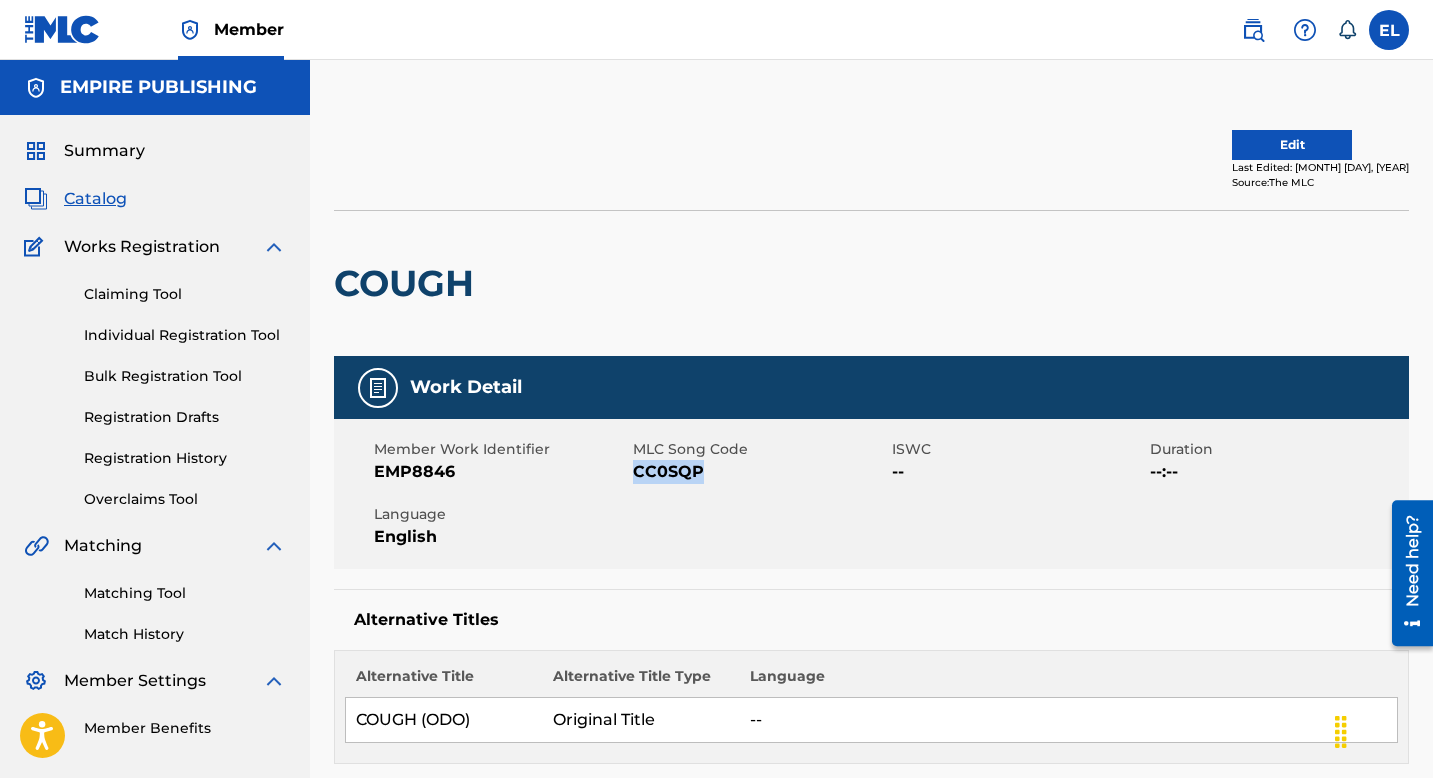 click on "CC0SQP" at bounding box center [760, 472] 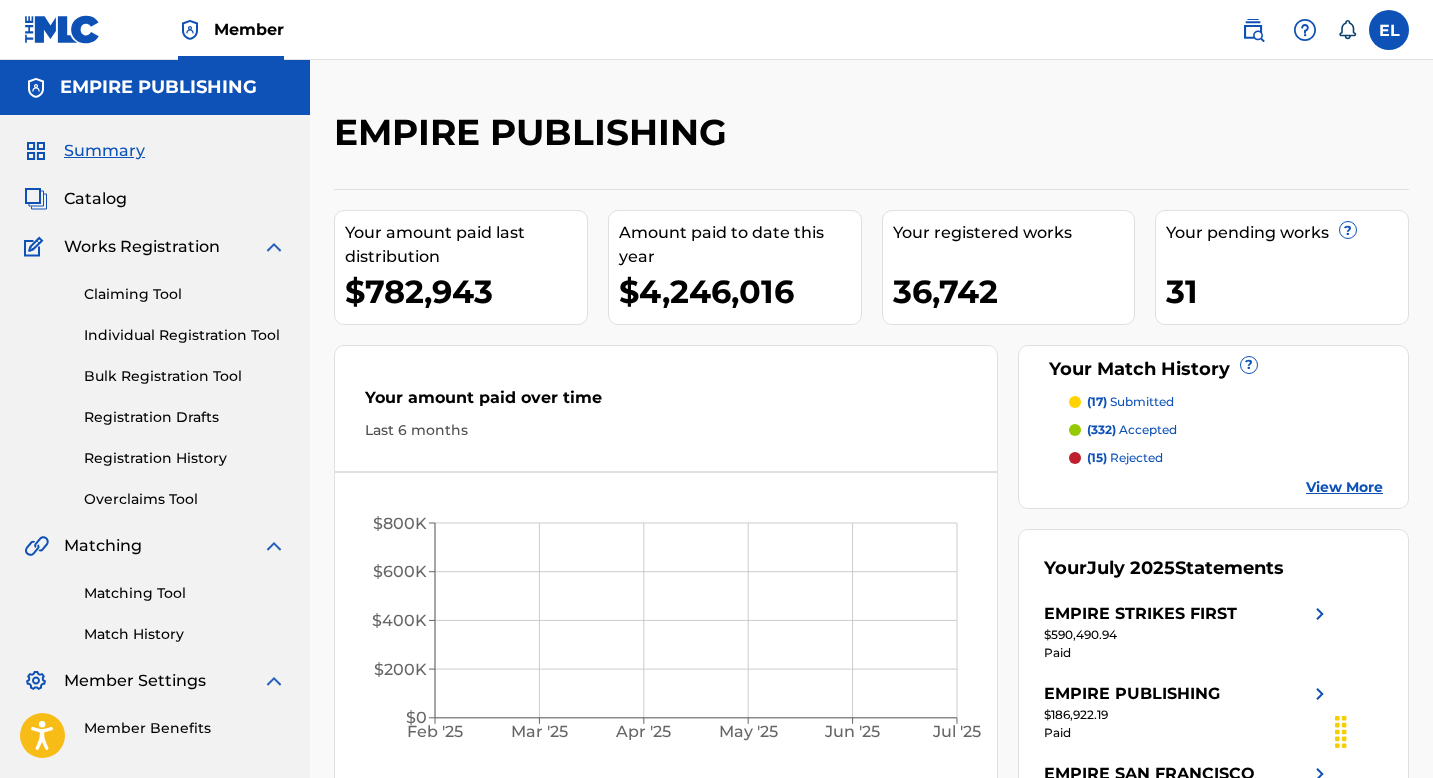 scroll, scrollTop: 0, scrollLeft: 0, axis: both 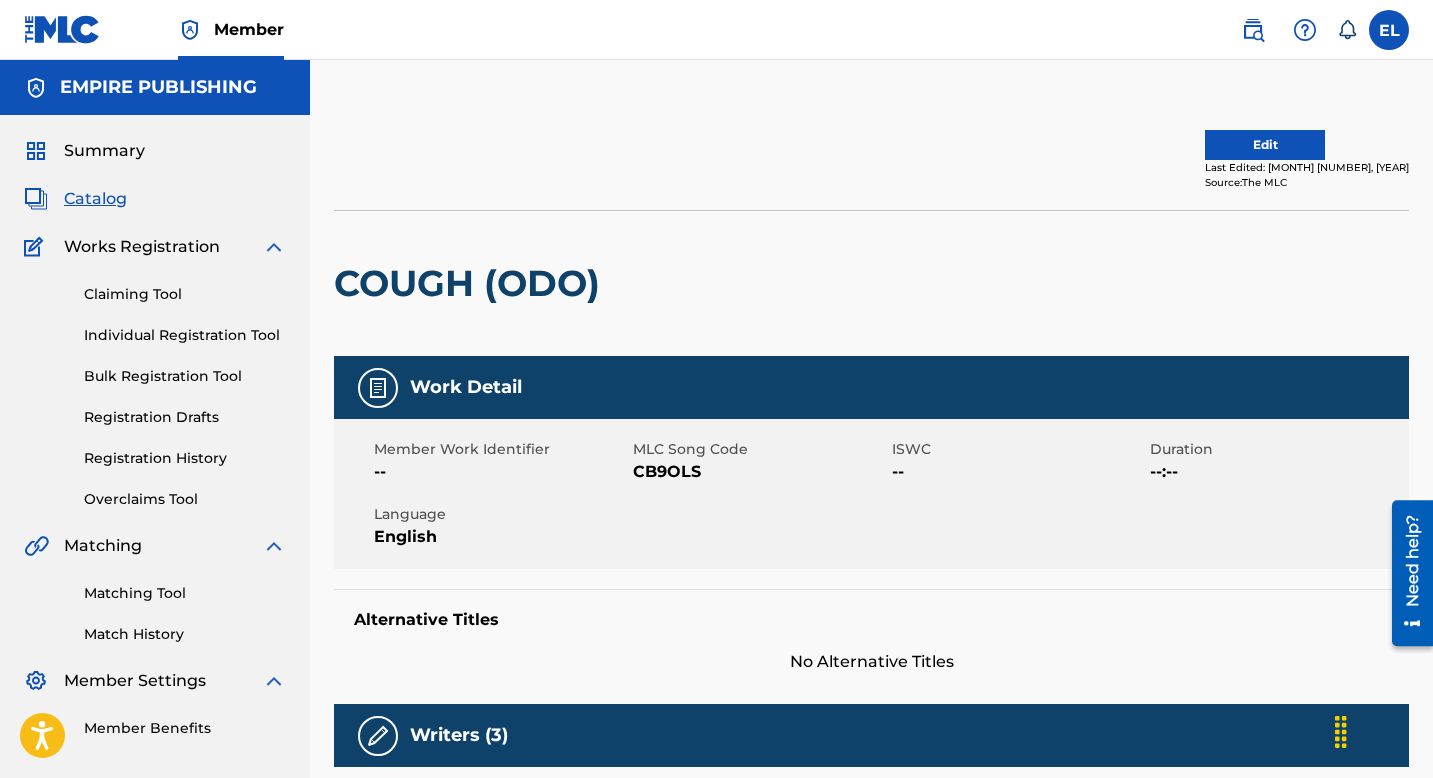 click on "CB9OLS" at bounding box center [760, 472] 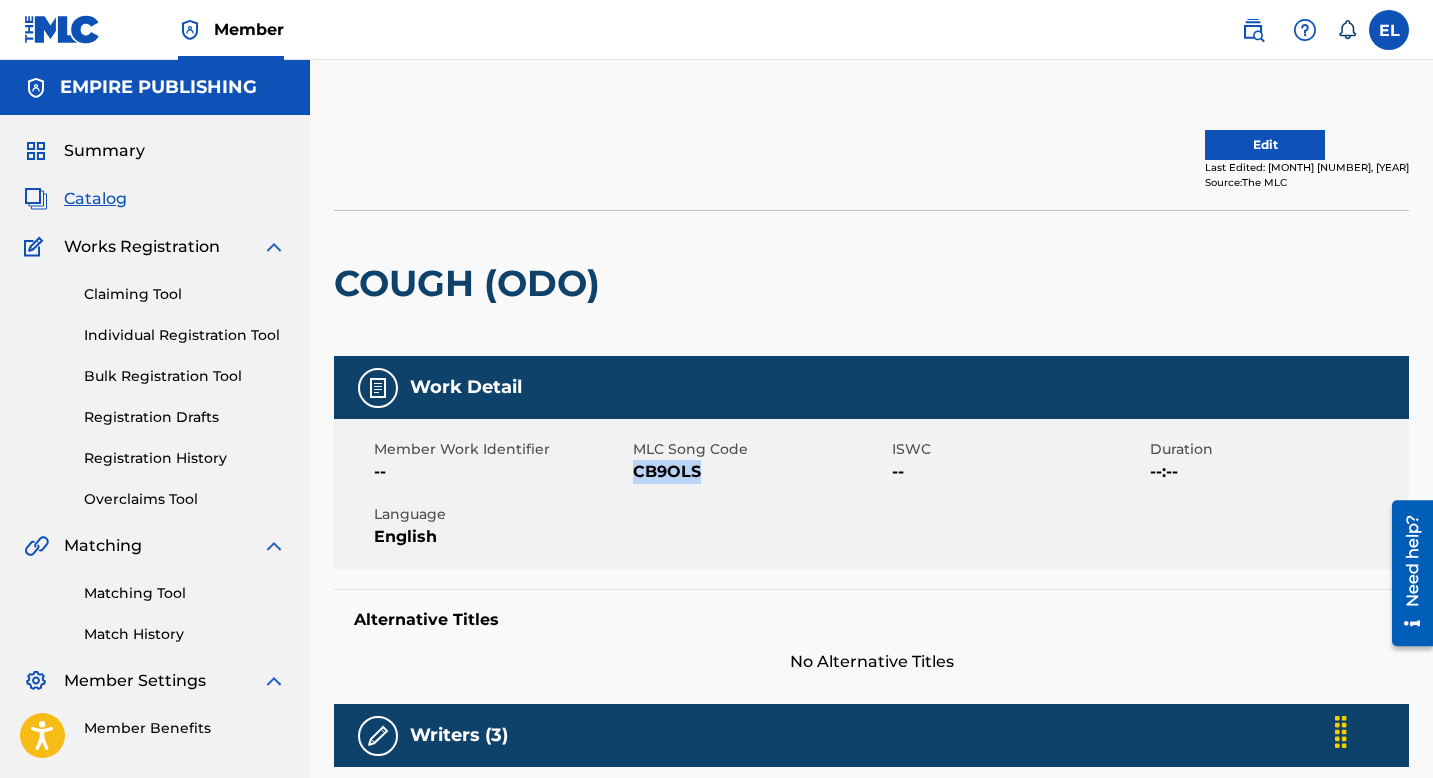 click on "CB9OLS" at bounding box center (760, 472) 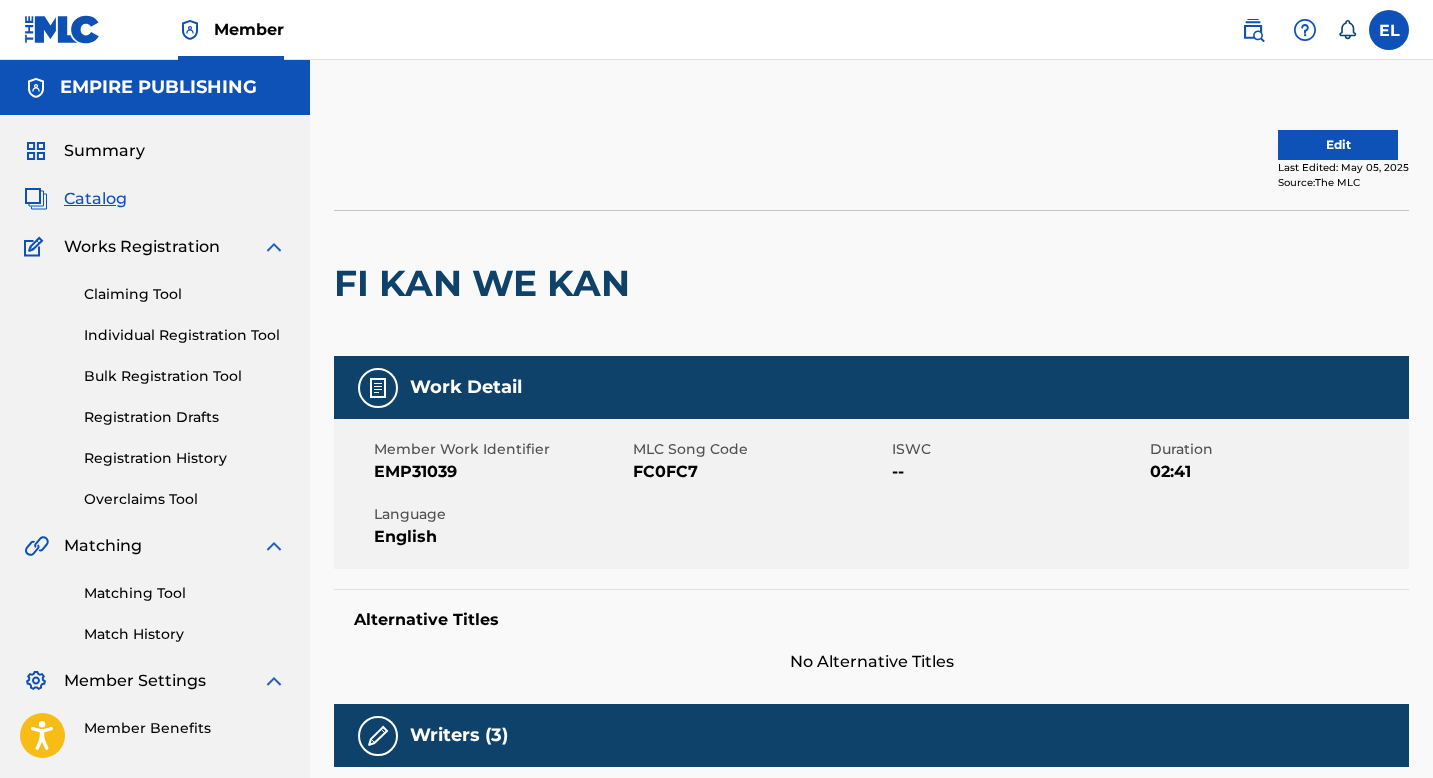 scroll, scrollTop: 0, scrollLeft: 0, axis: both 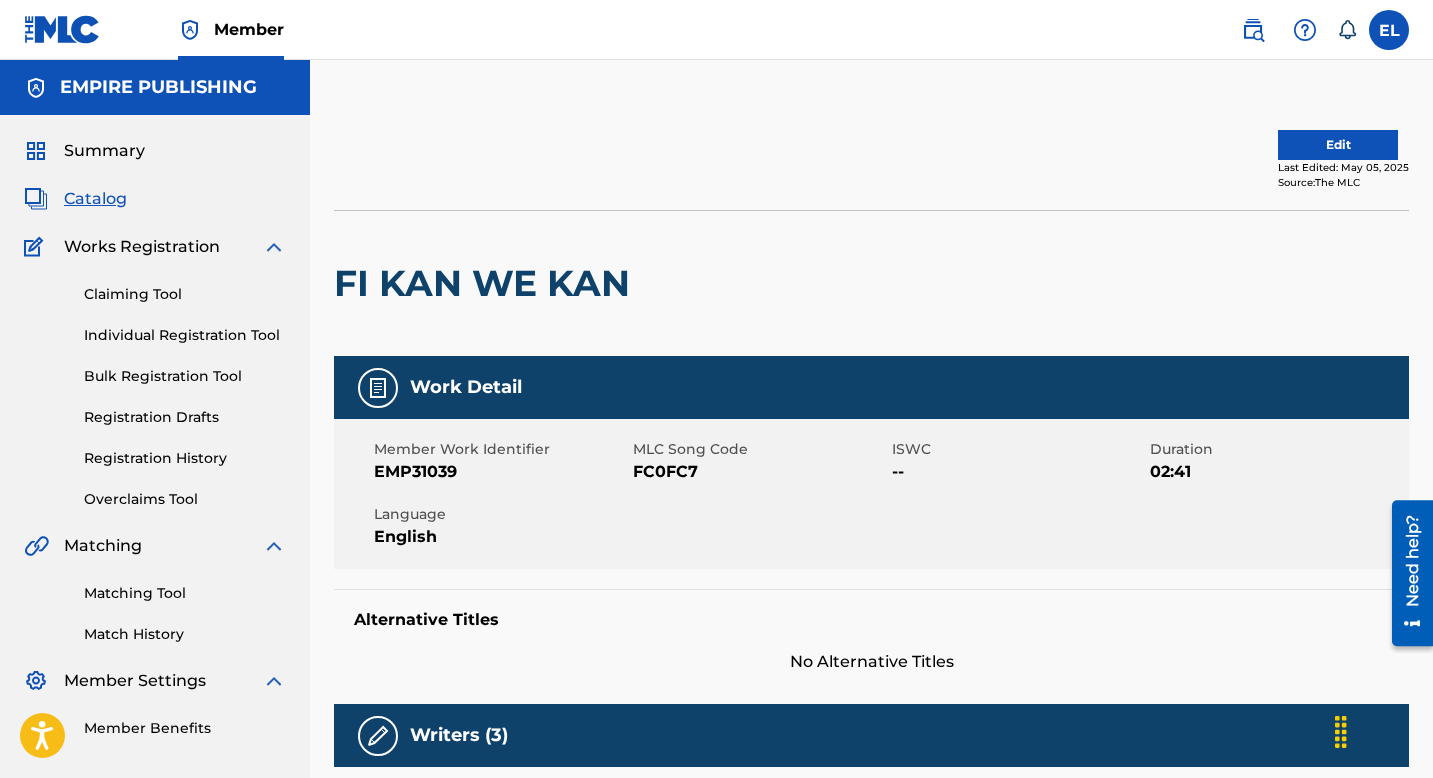 click on "Member Work Identifier EMP31039" at bounding box center [503, 461] 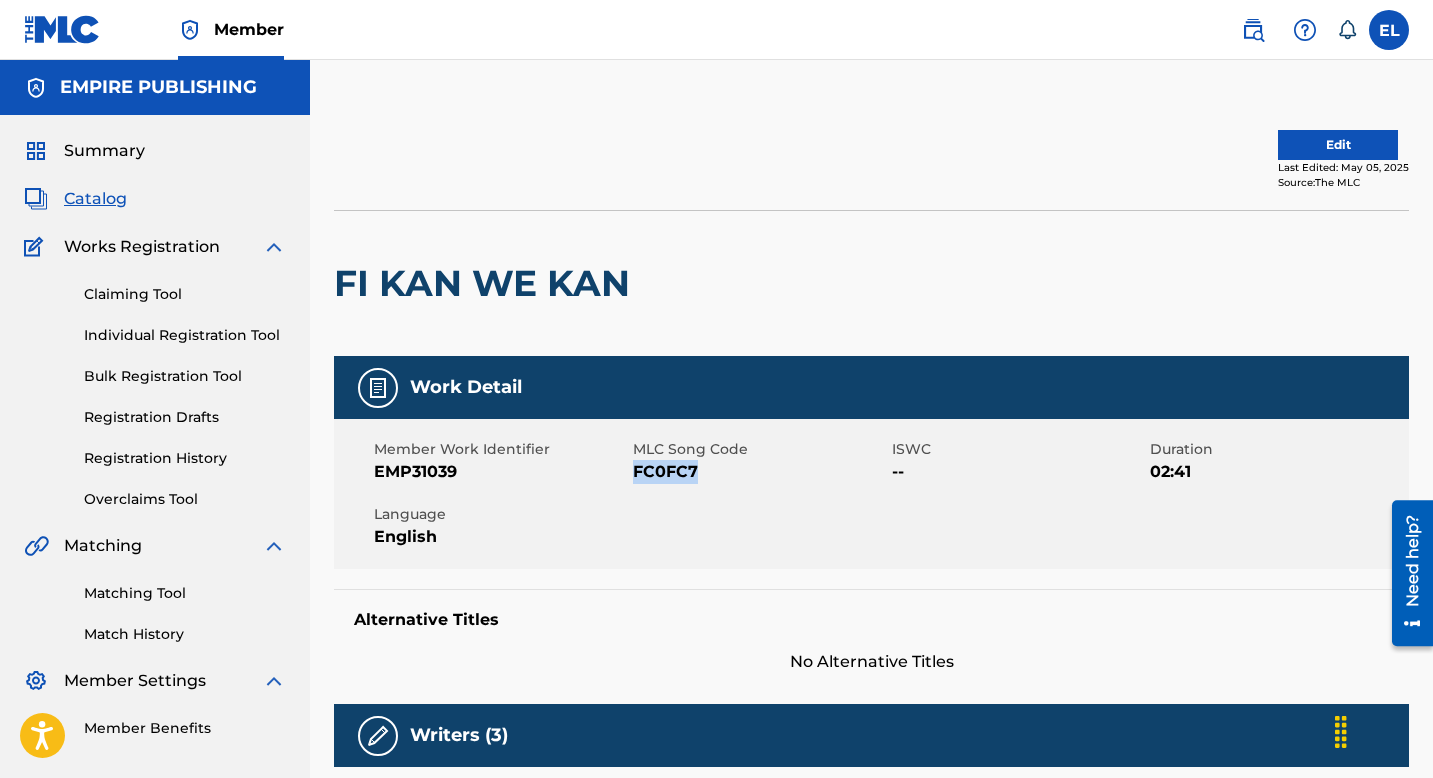 click on "FC0FC7" at bounding box center [760, 472] 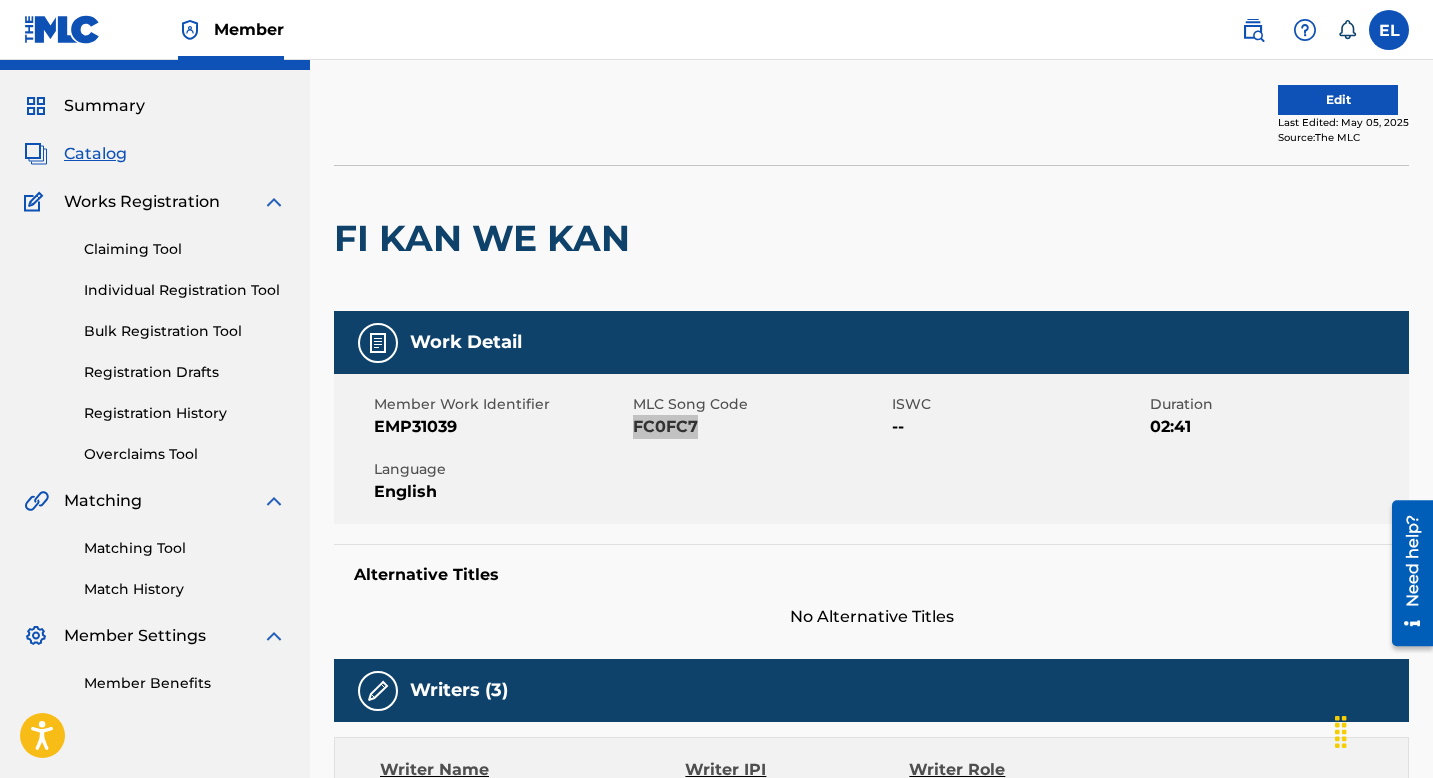 scroll, scrollTop: 0, scrollLeft: 0, axis: both 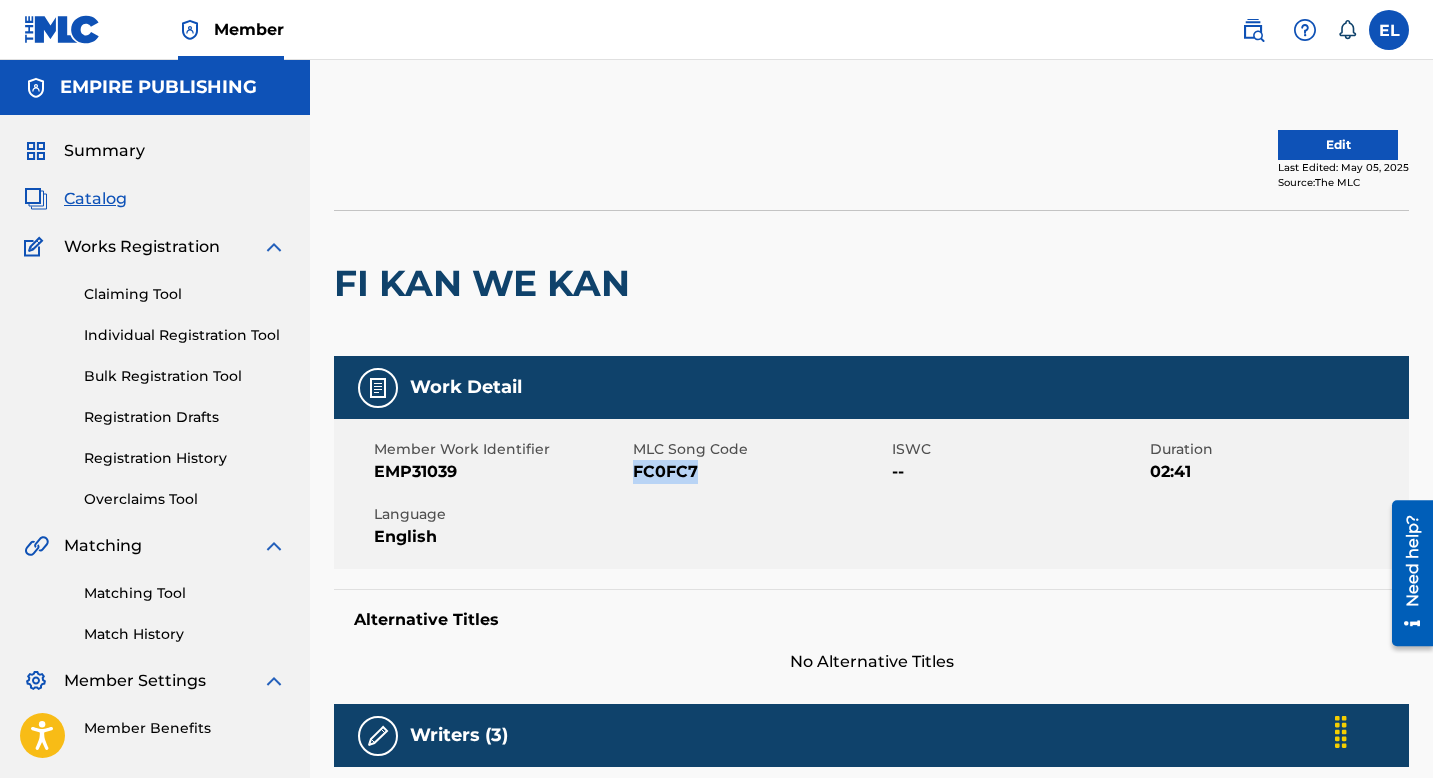 click on "Edit" at bounding box center [1338, 145] 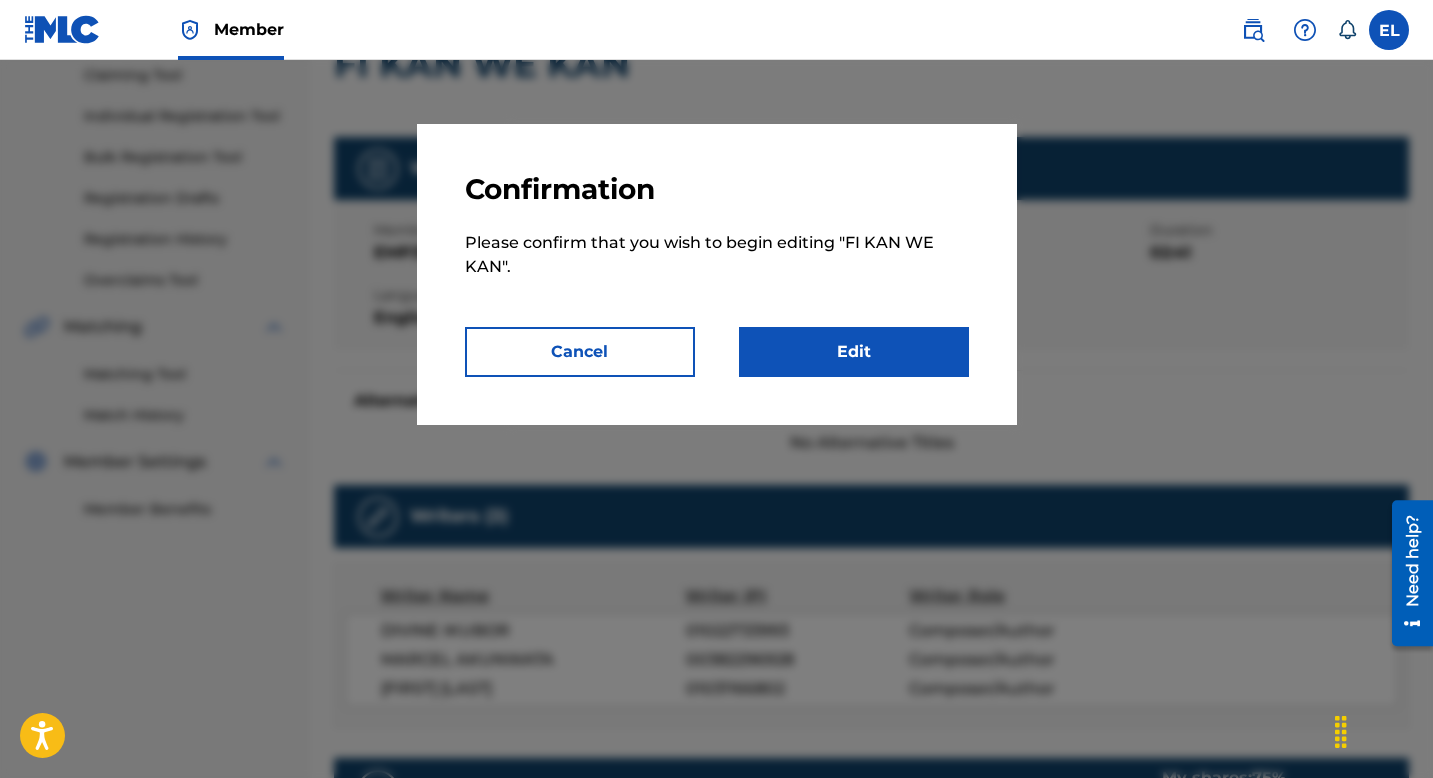 scroll, scrollTop: 882, scrollLeft: 0, axis: vertical 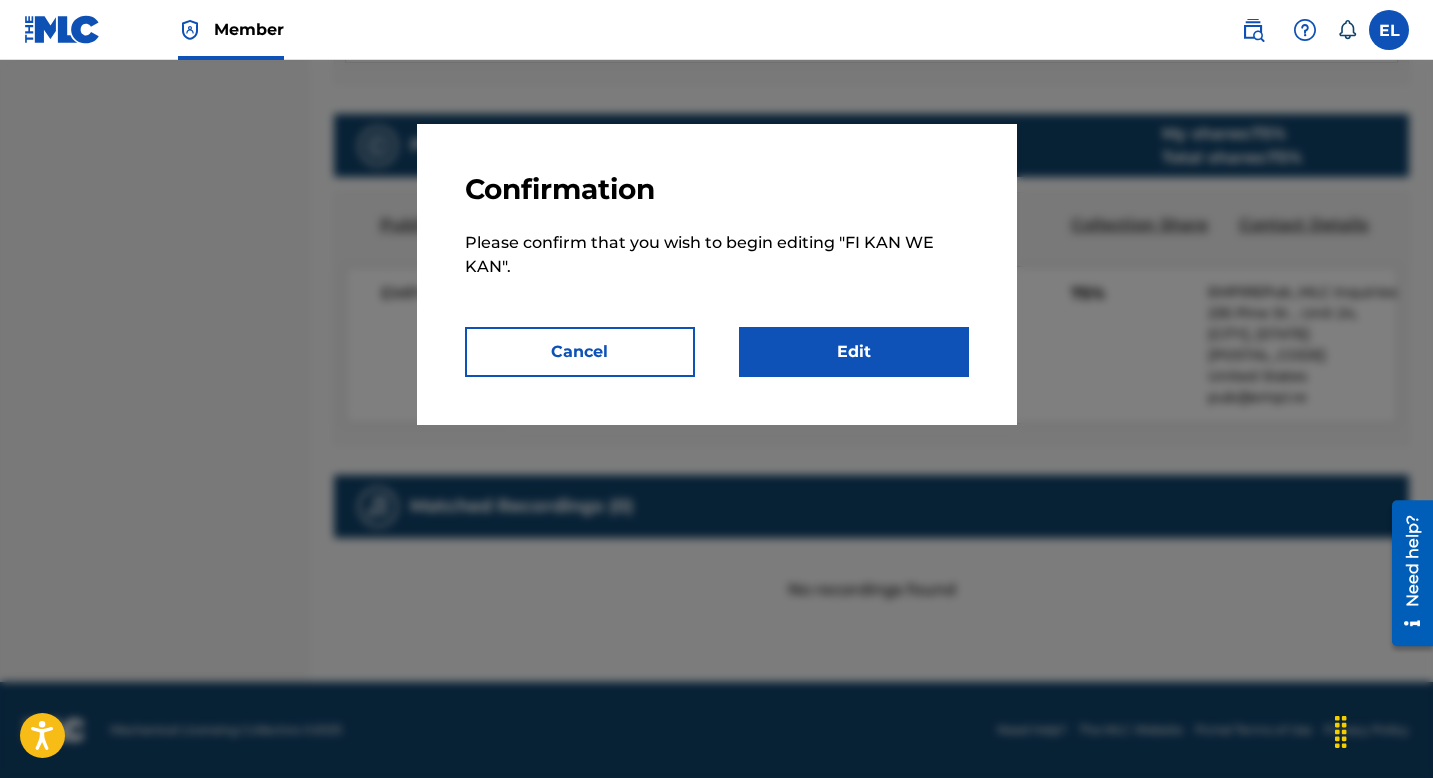 click on "Edit" at bounding box center (854, 352) 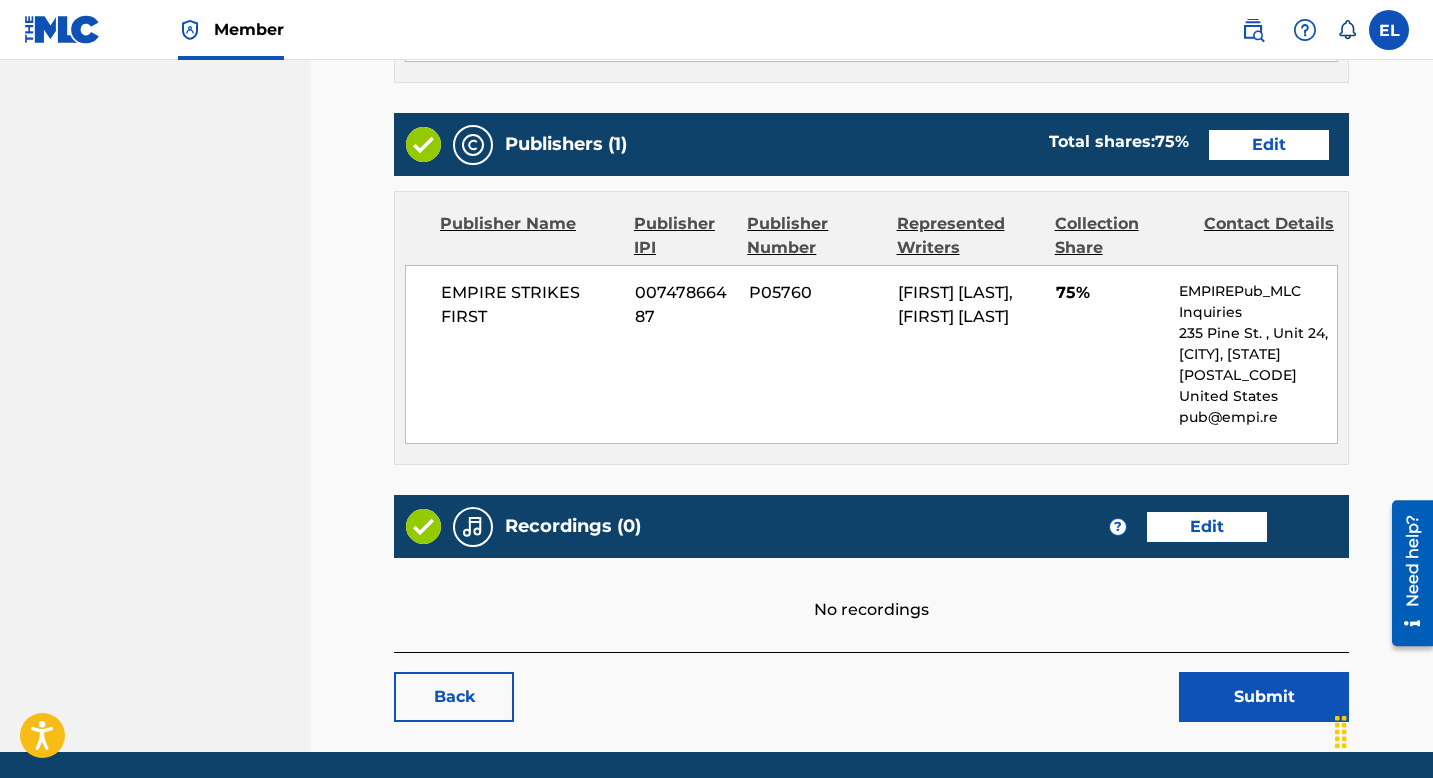scroll, scrollTop: 861, scrollLeft: 0, axis: vertical 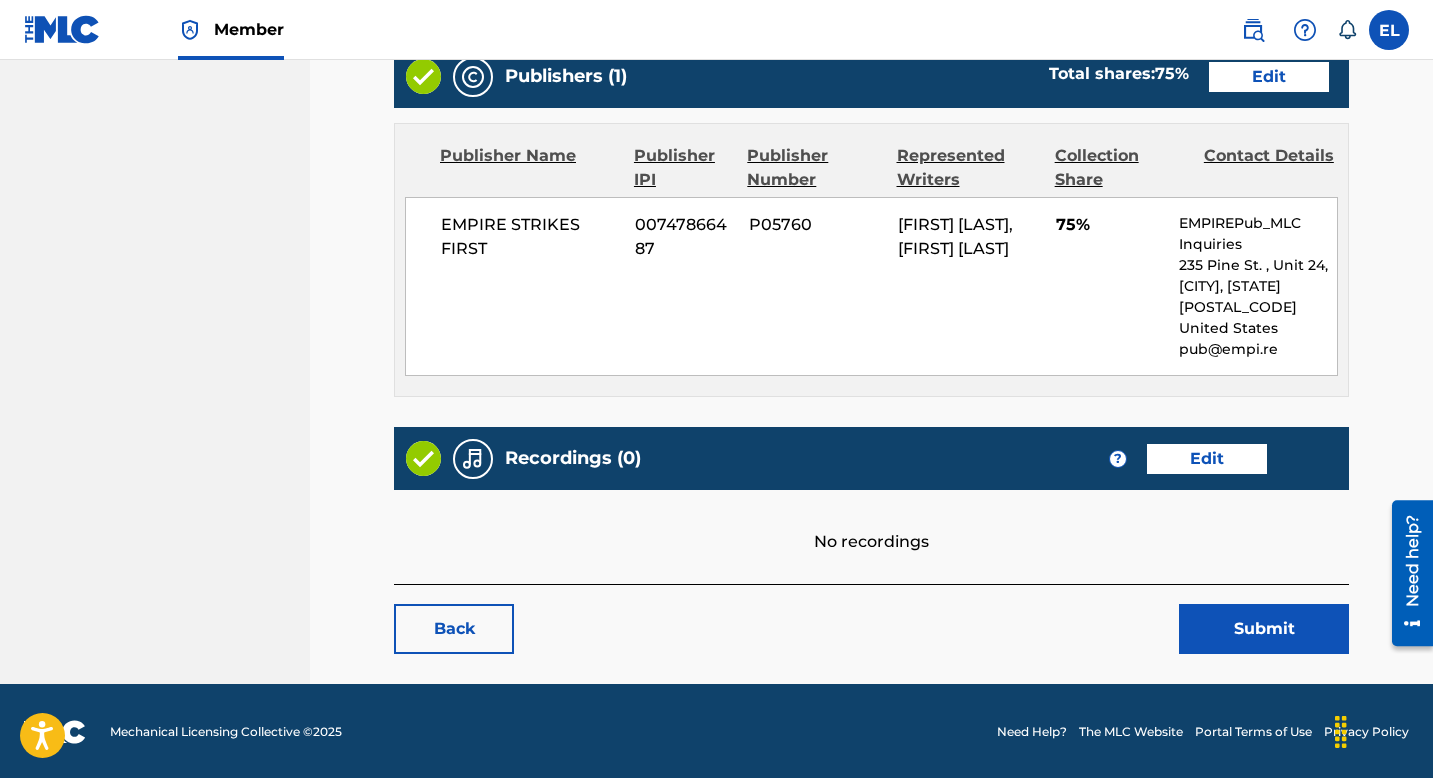 click on "Edit" at bounding box center [1207, 459] 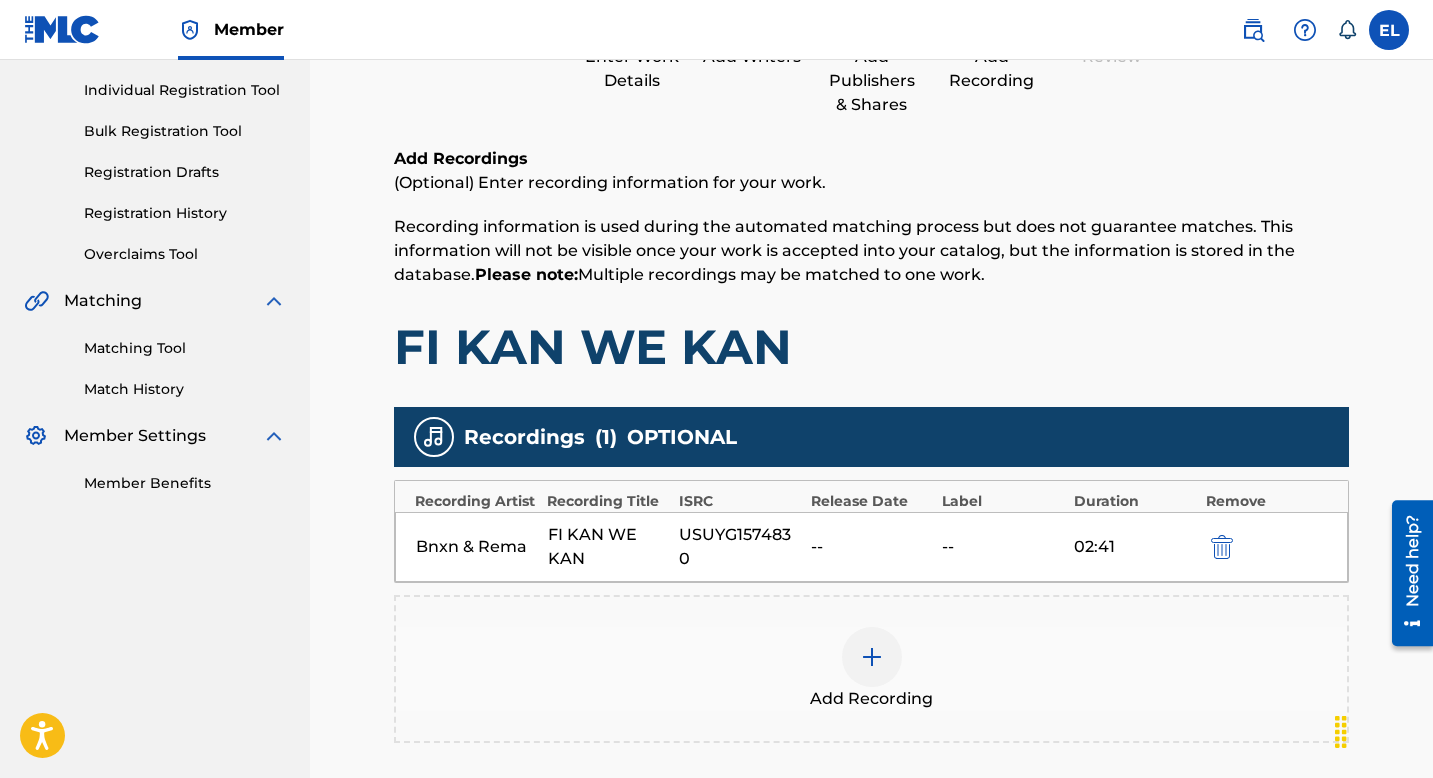 scroll, scrollTop: 395, scrollLeft: 0, axis: vertical 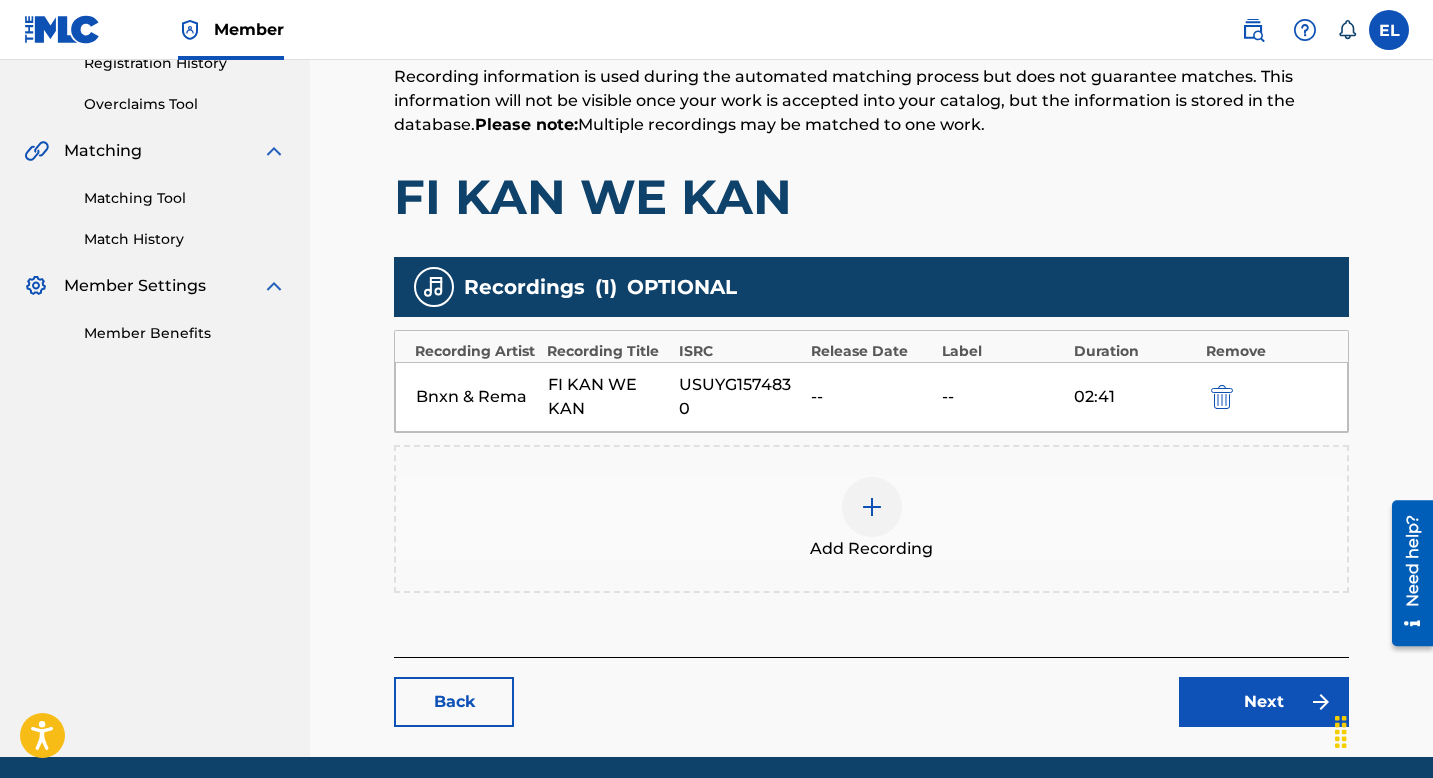 click on "Next" at bounding box center [1264, 702] 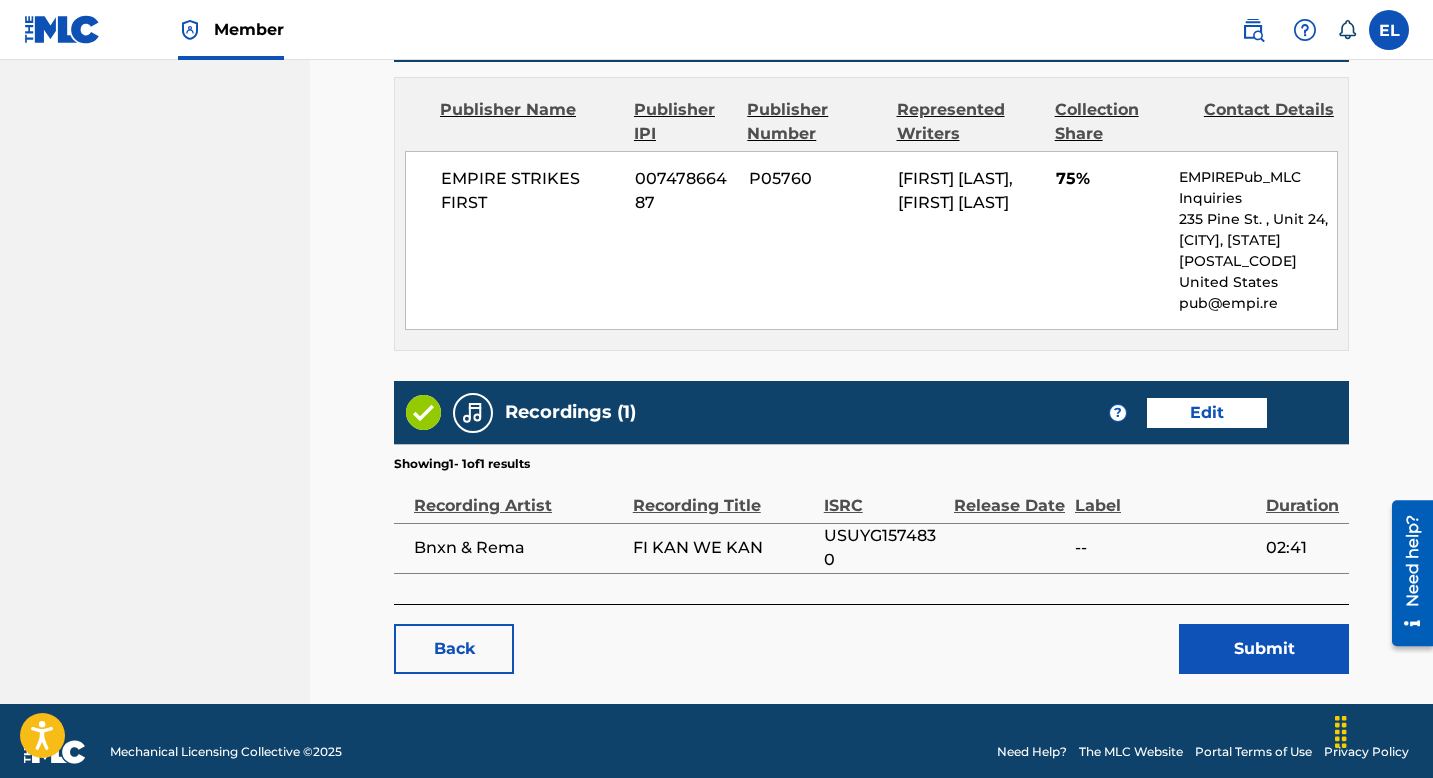 scroll, scrollTop: 926, scrollLeft: 0, axis: vertical 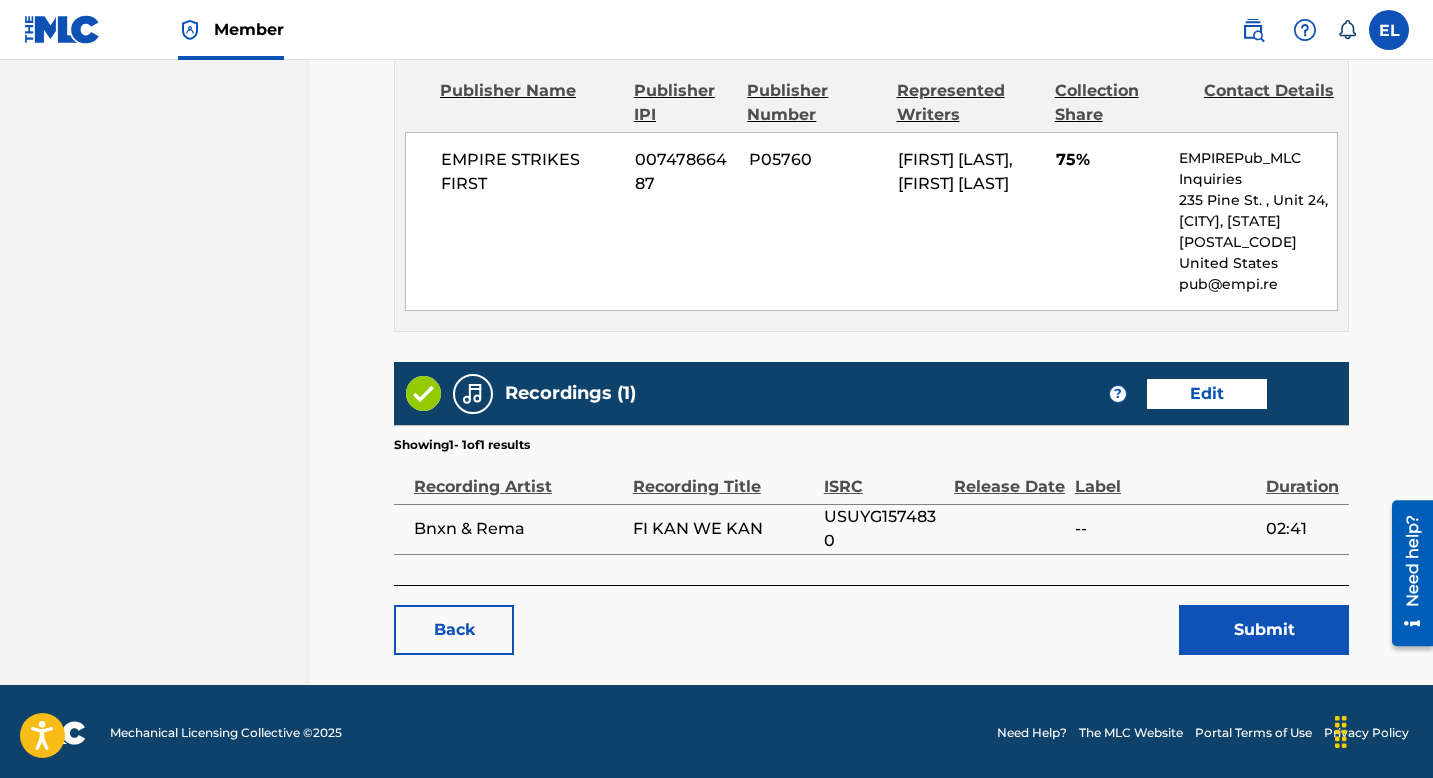 click on "Submit" at bounding box center (1264, 630) 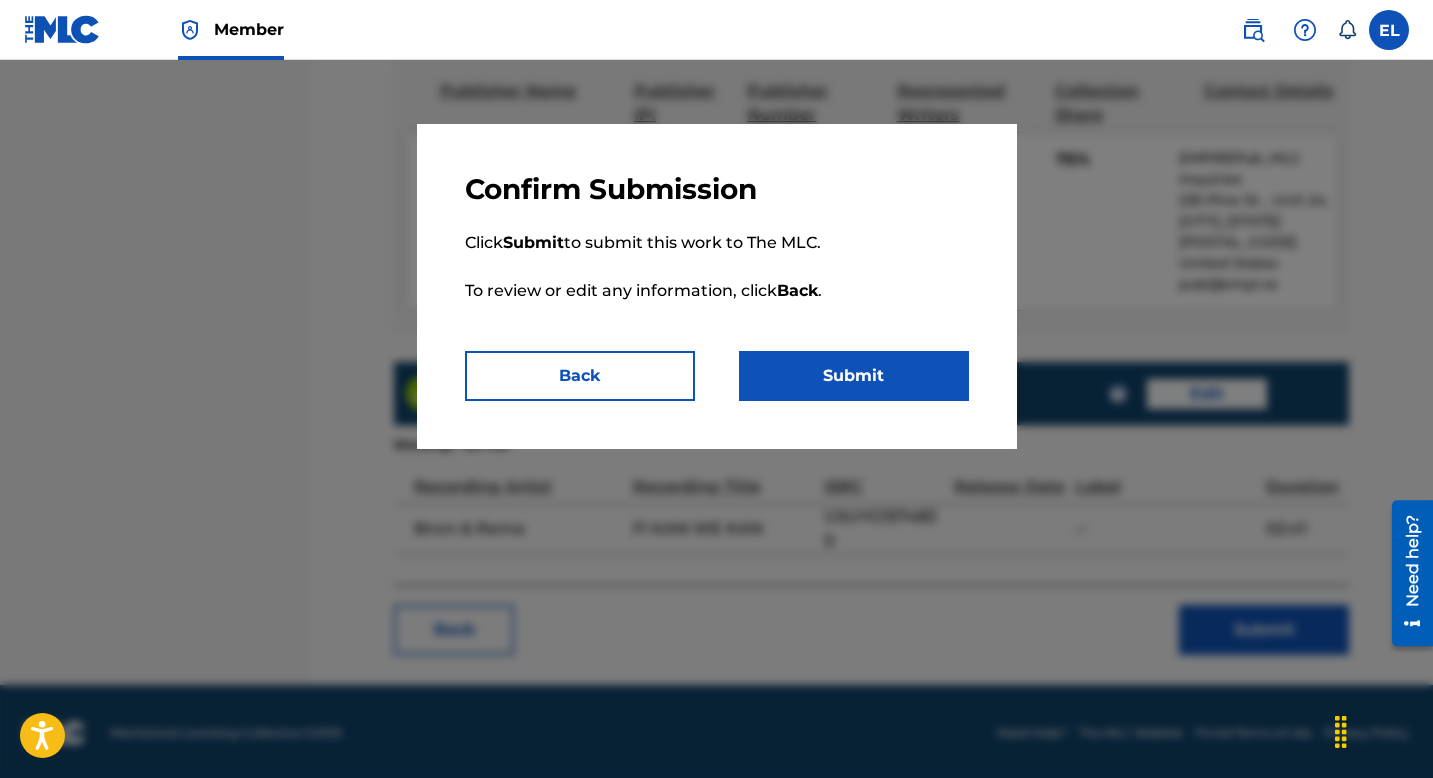click on "Submit" at bounding box center [854, 376] 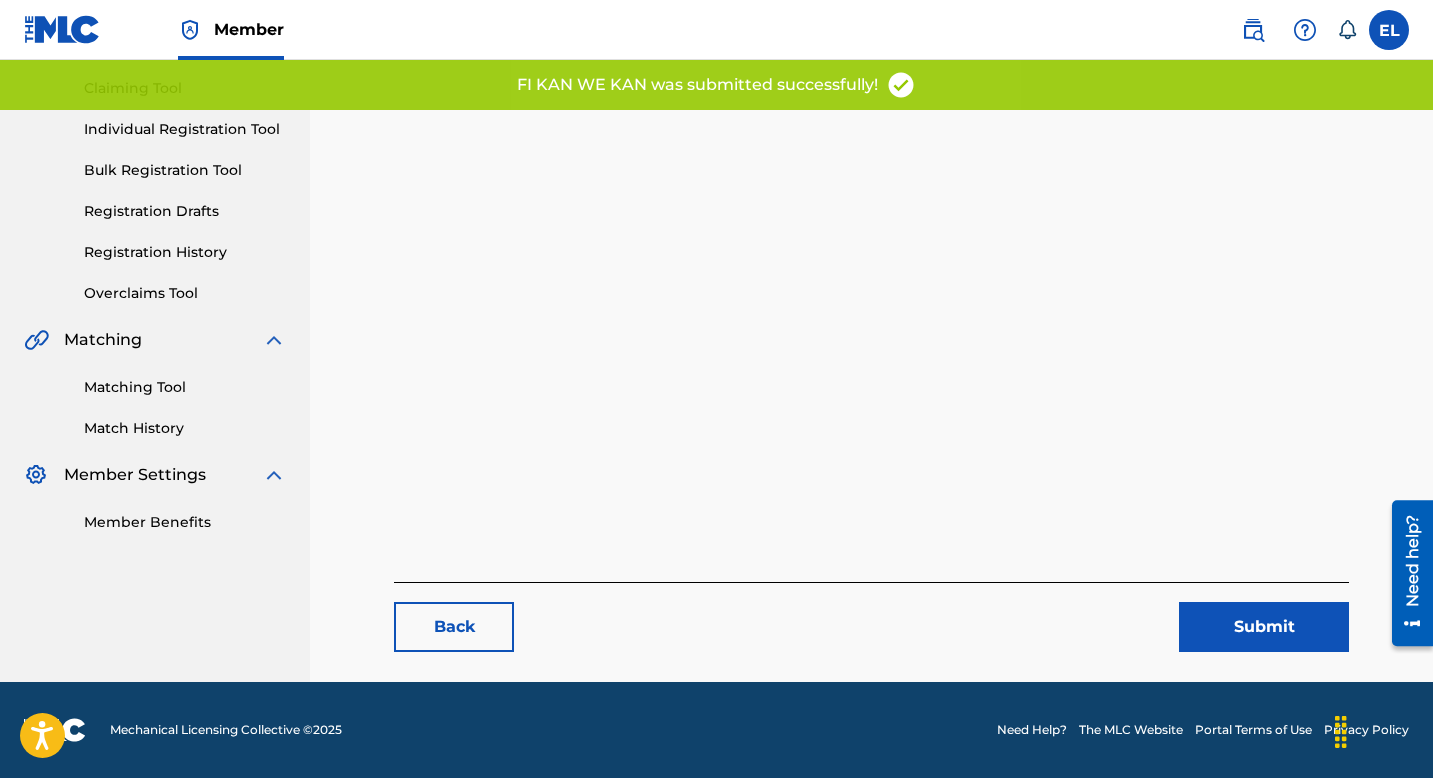 scroll, scrollTop: 0, scrollLeft: 0, axis: both 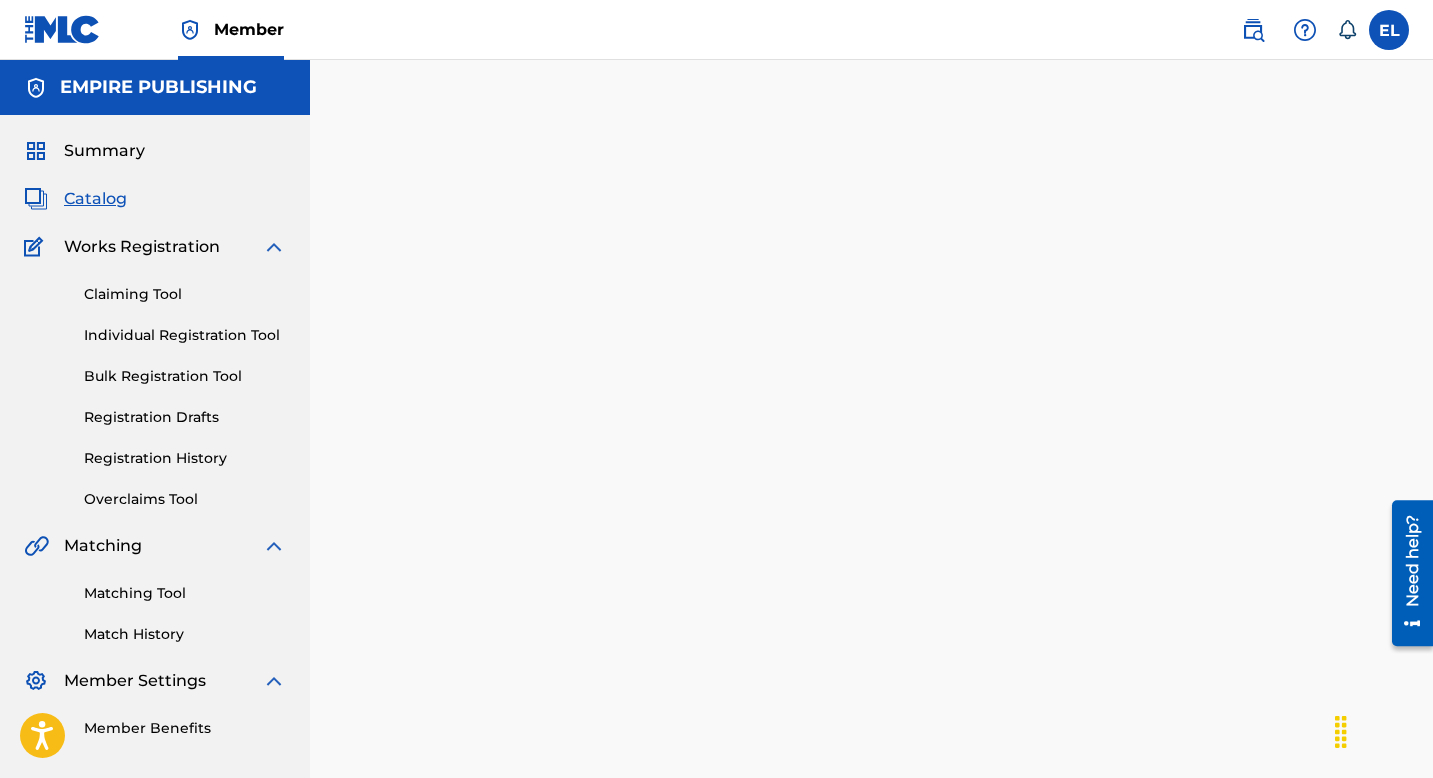 click on "Catalog" at bounding box center [95, 199] 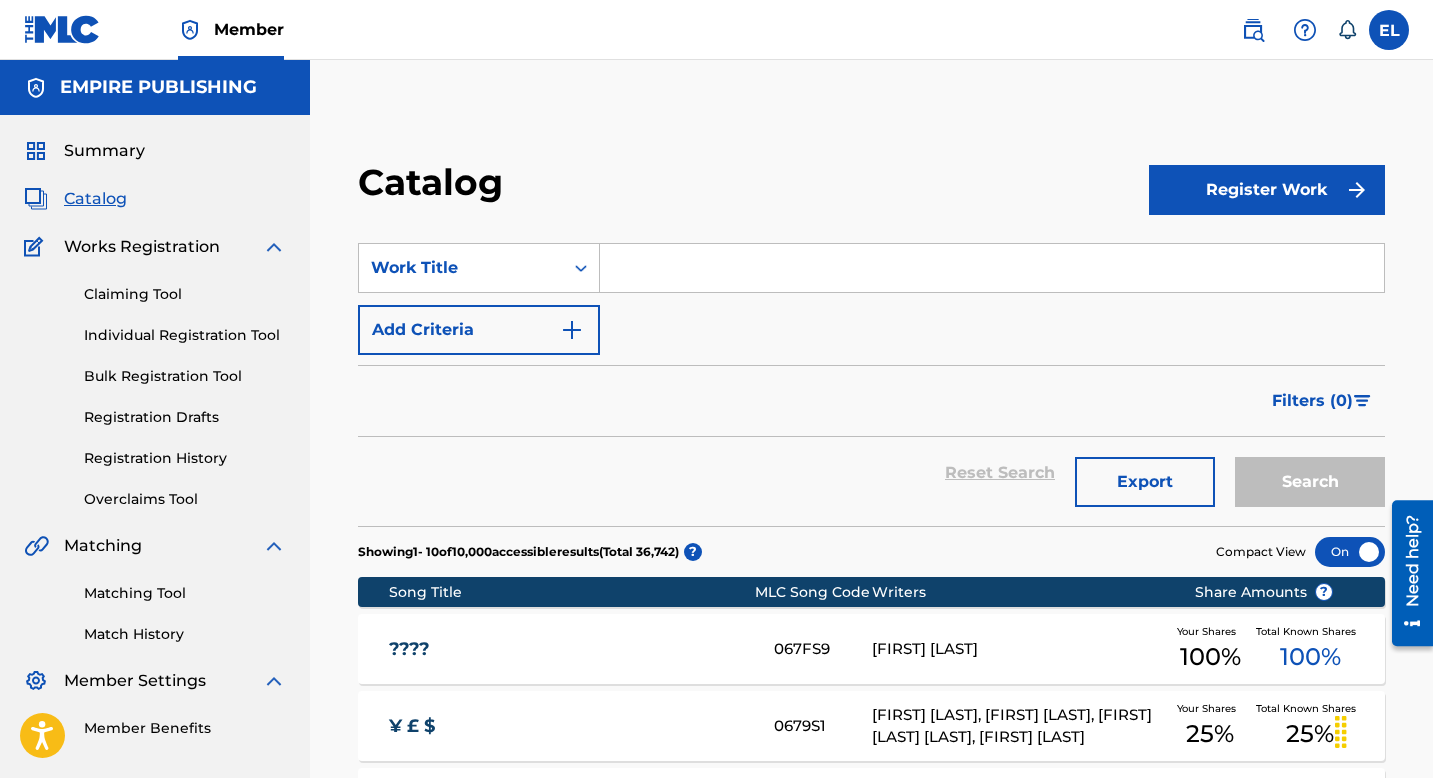 click on "Catalog" at bounding box center [95, 199] 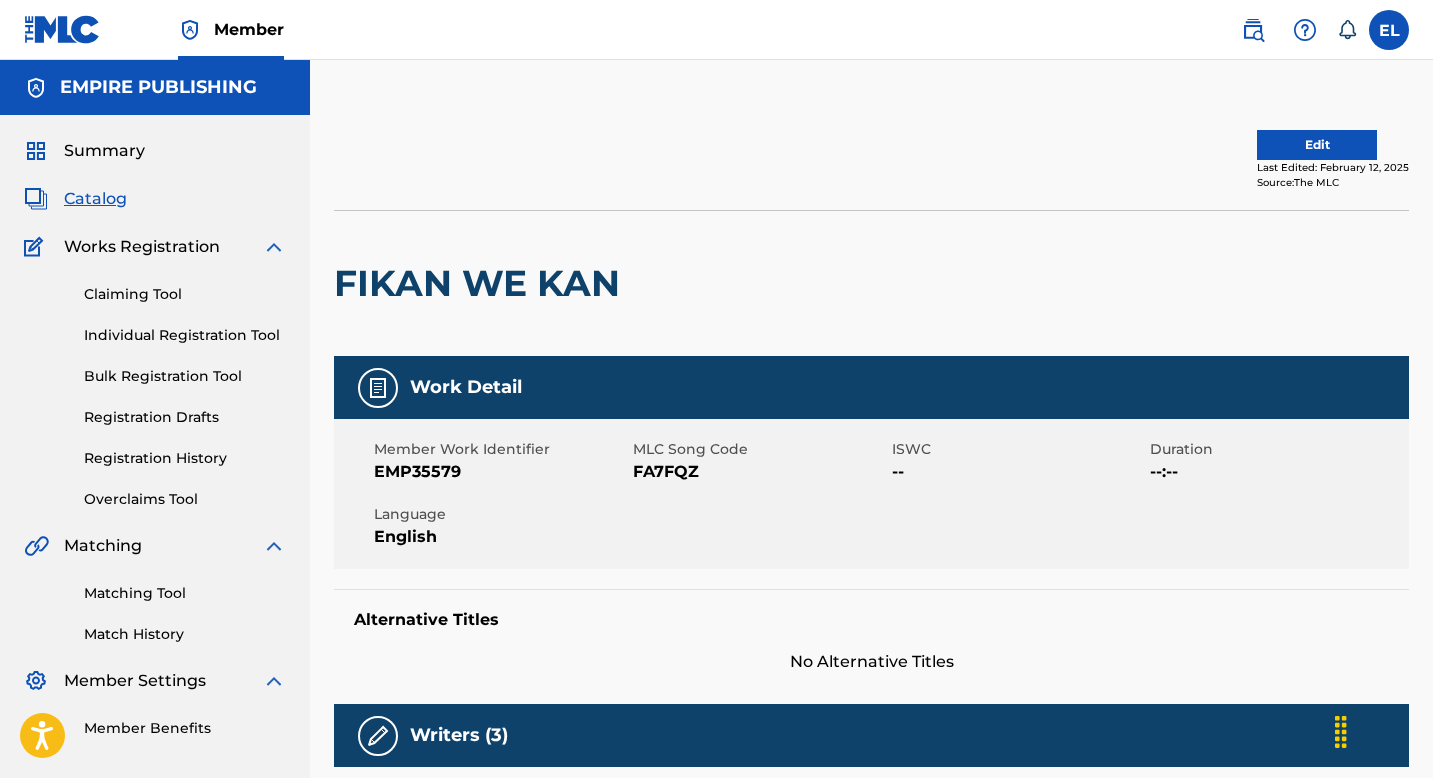 scroll, scrollTop: 0, scrollLeft: 0, axis: both 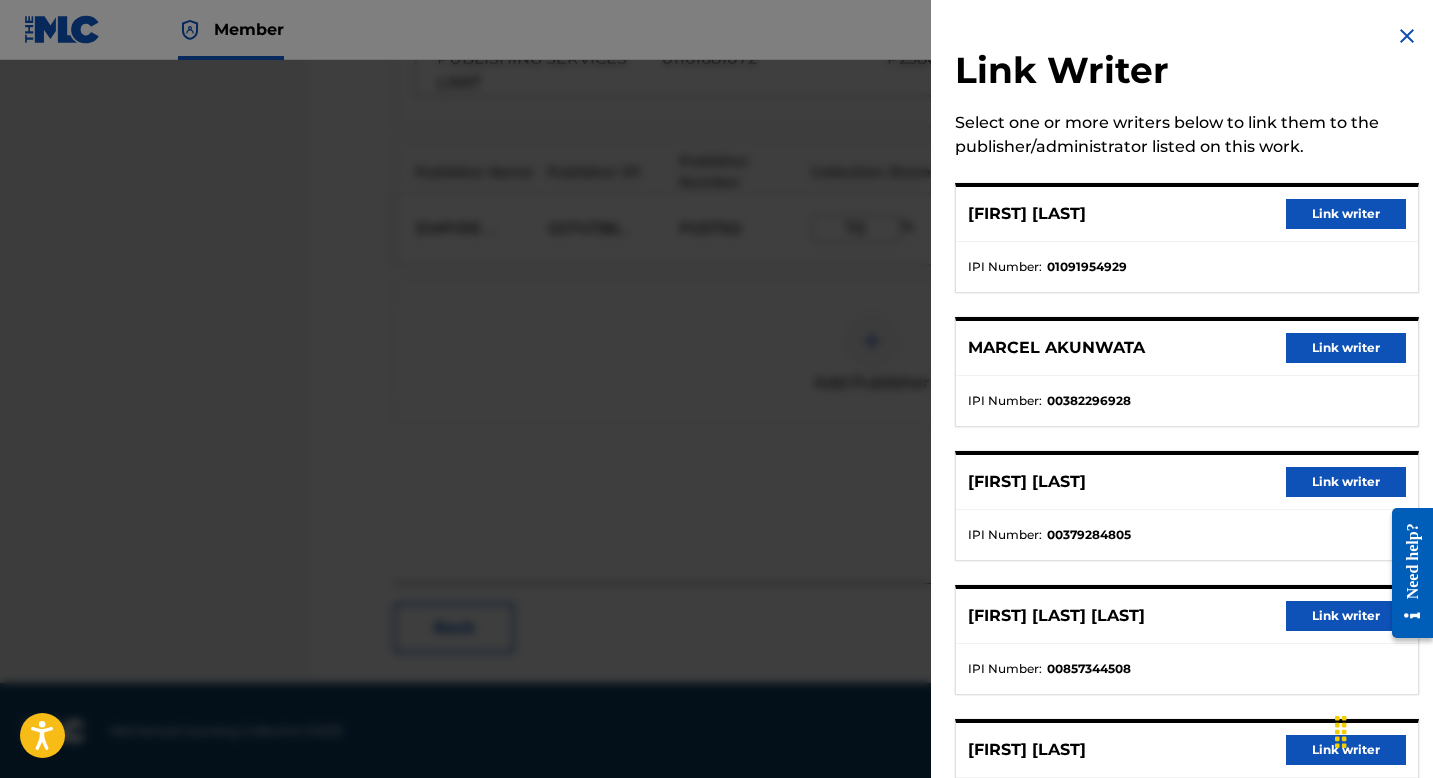 click on "Link writer" at bounding box center (1346, 348) 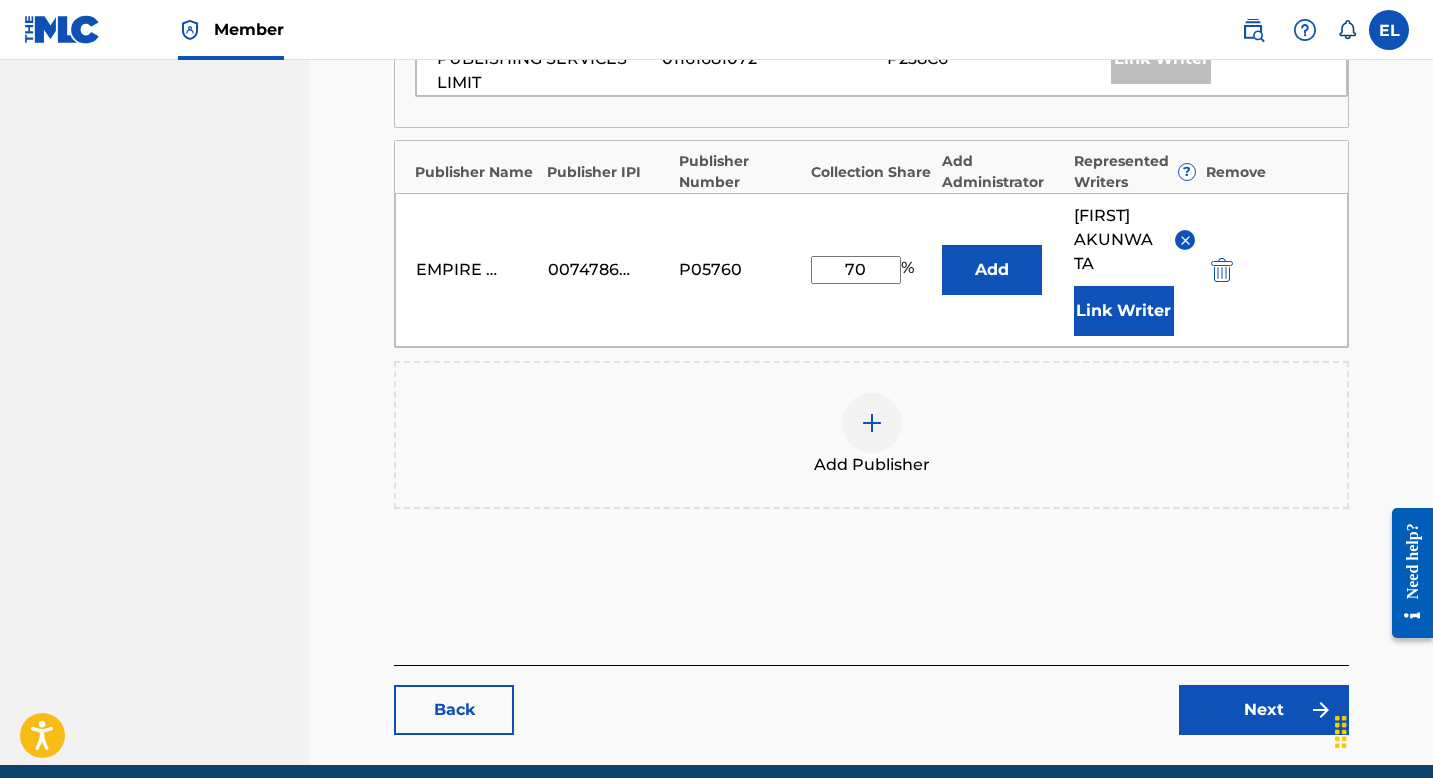 click on "Link Writer" at bounding box center [1124, 311] 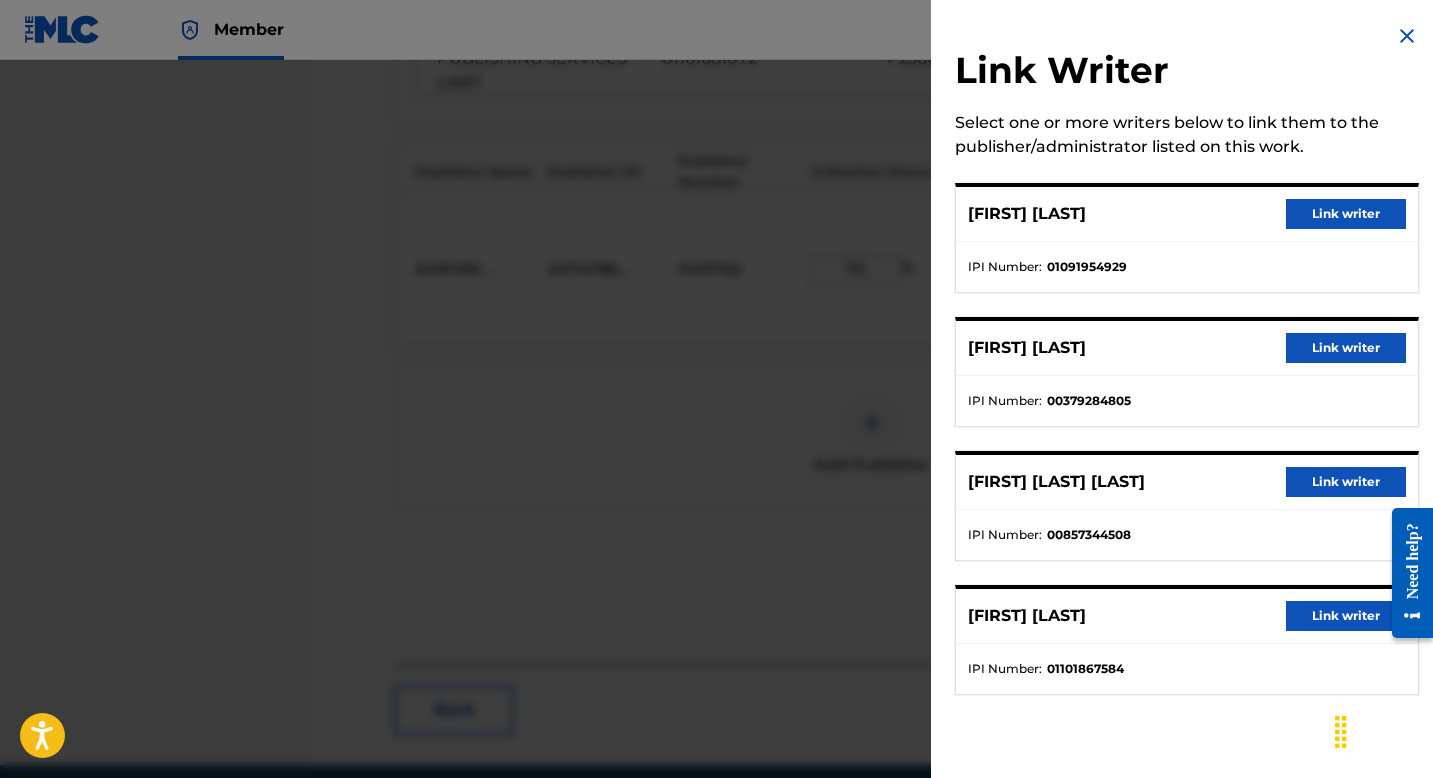 click on "Link writer" at bounding box center (1346, 482) 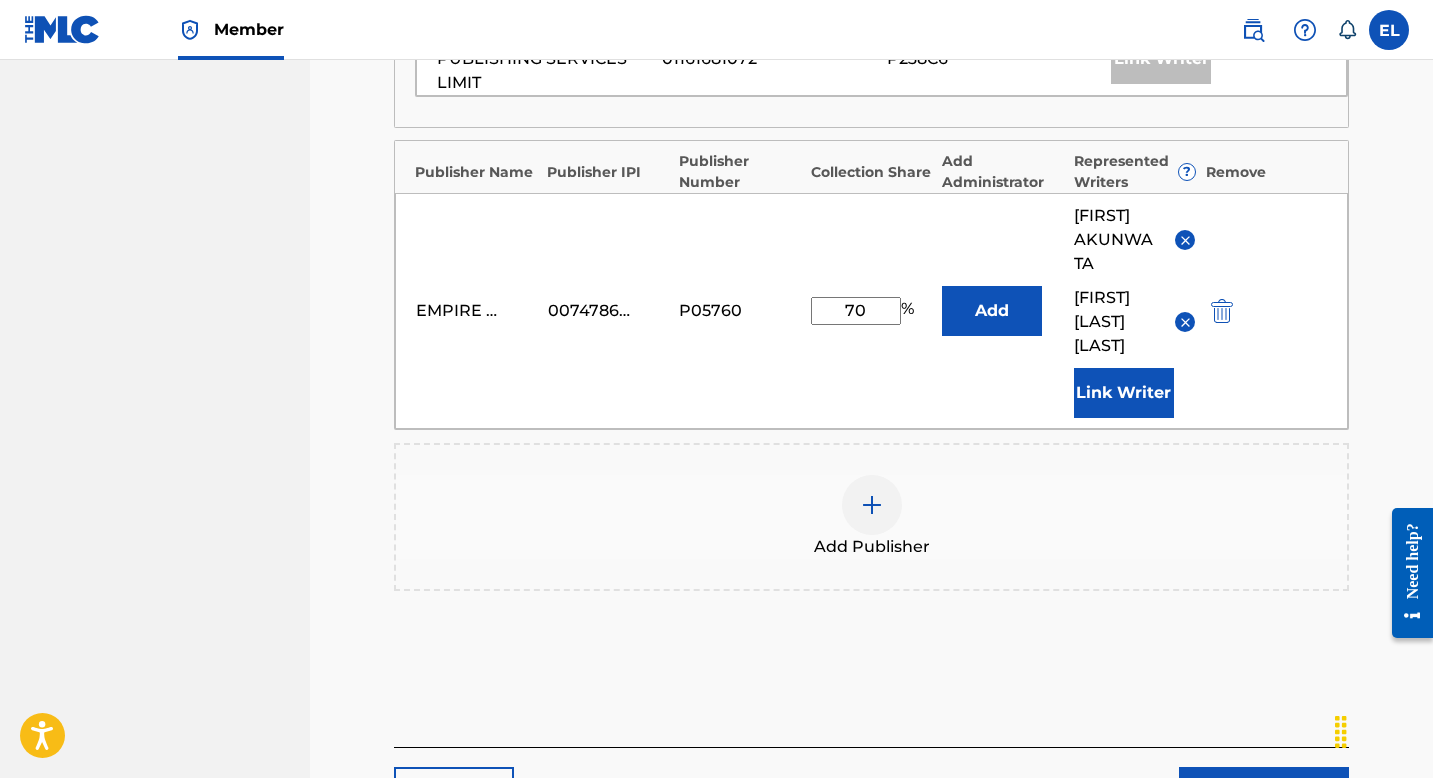 click on "Link Writer" at bounding box center (1124, 393) 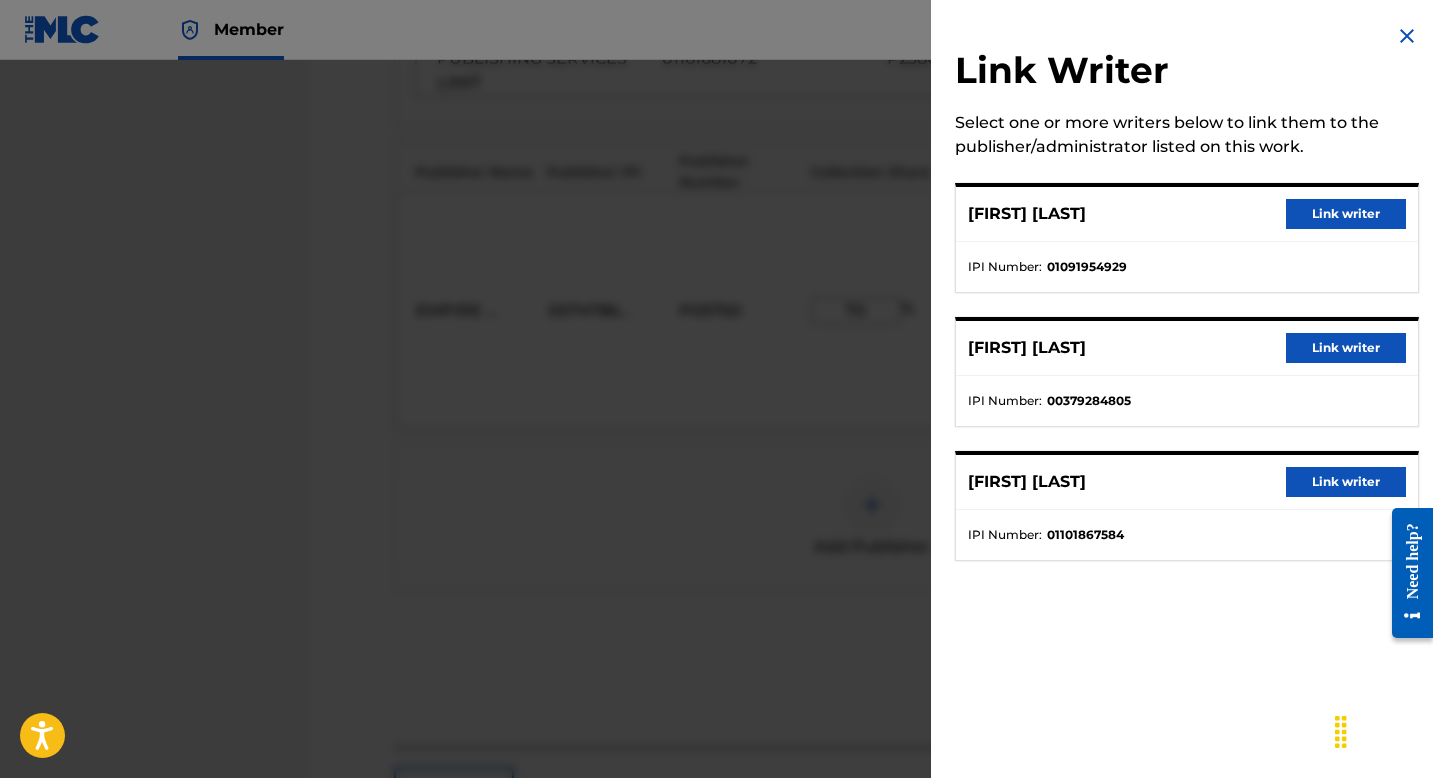 click at bounding box center [716, 449] 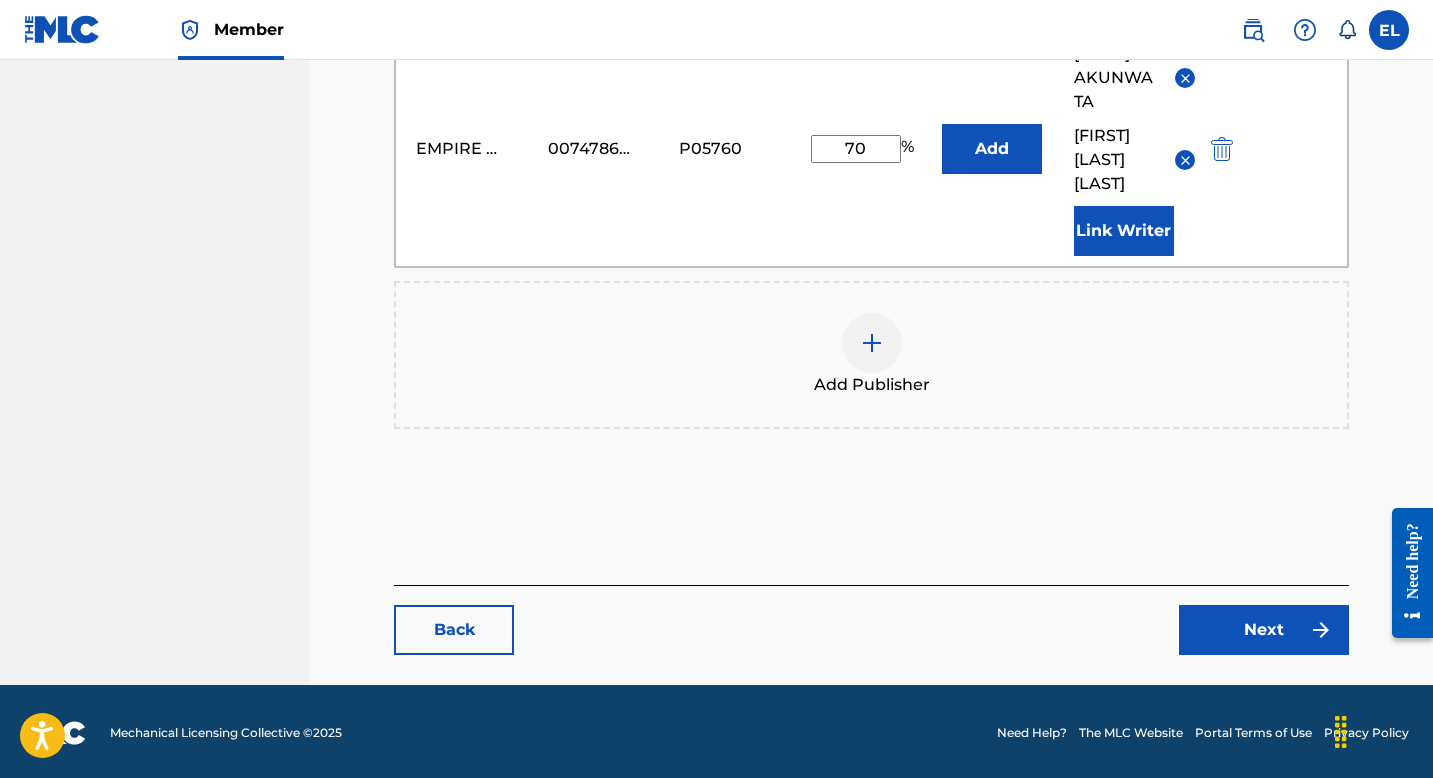 scroll, scrollTop: 983, scrollLeft: 0, axis: vertical 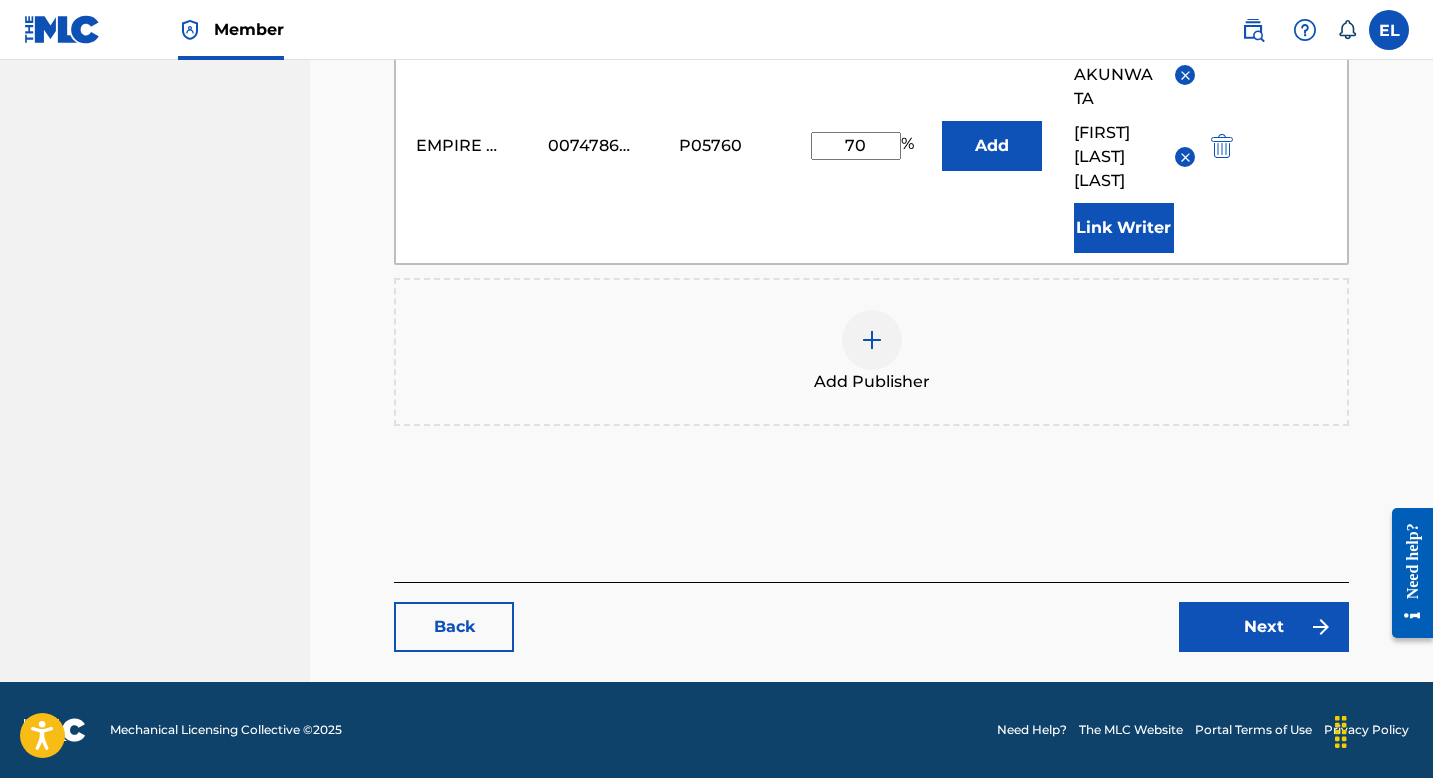 click on "Back" at bounding box center [454, 627] 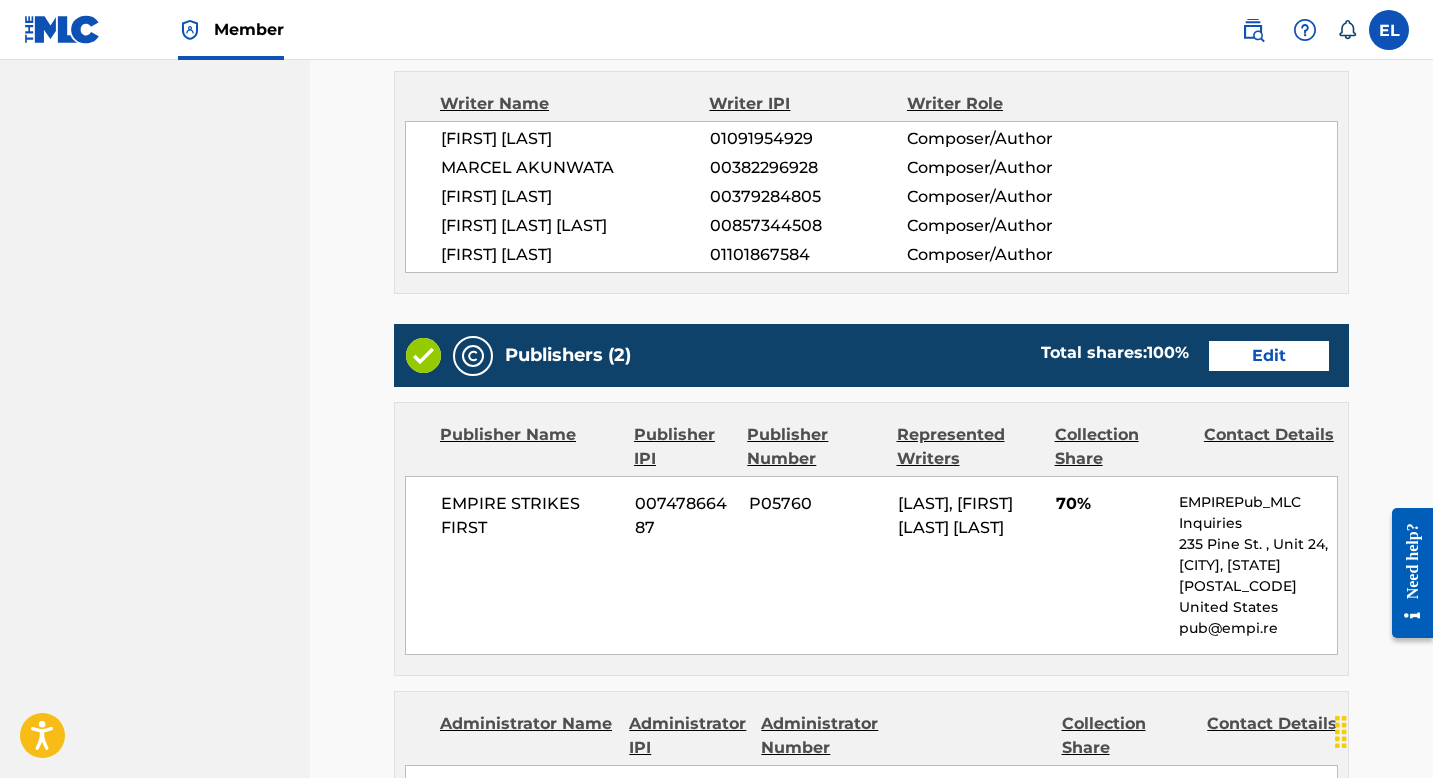 scroll, scrollTop: 988, scrollLeft: 0, axis: vertical 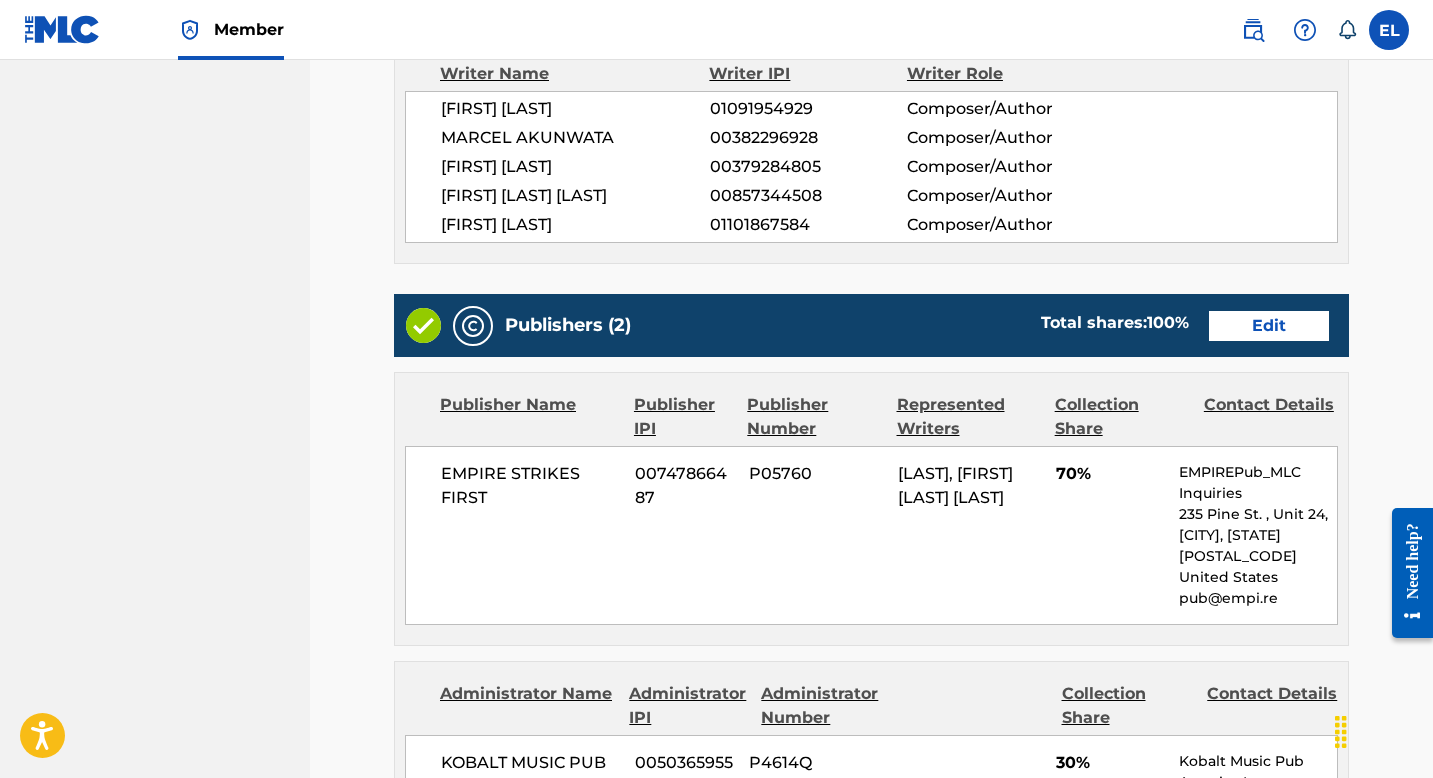 click on "Edit" at bounding box center (1269, 326) 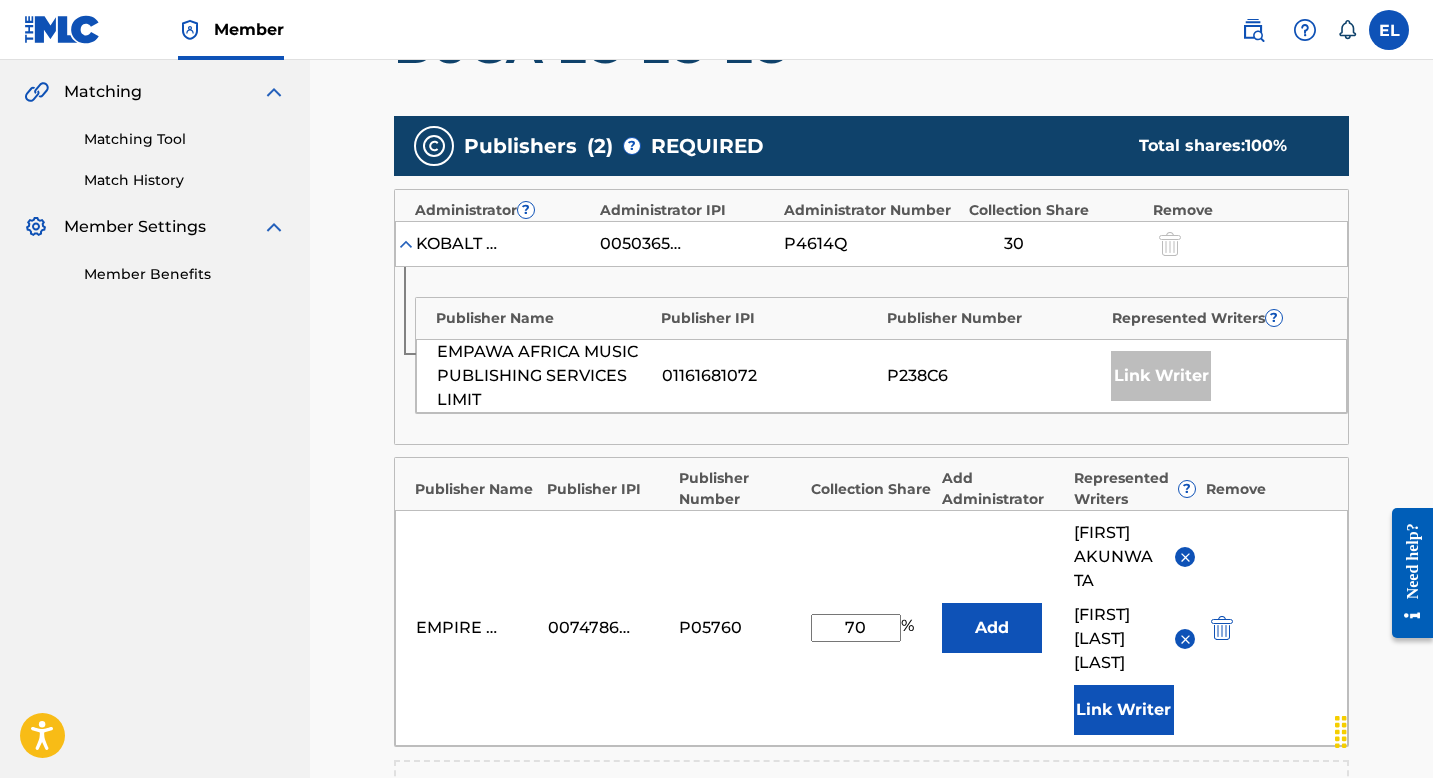 scroll, scrollTop: 540, scrollLeft: 0, axis: vertical 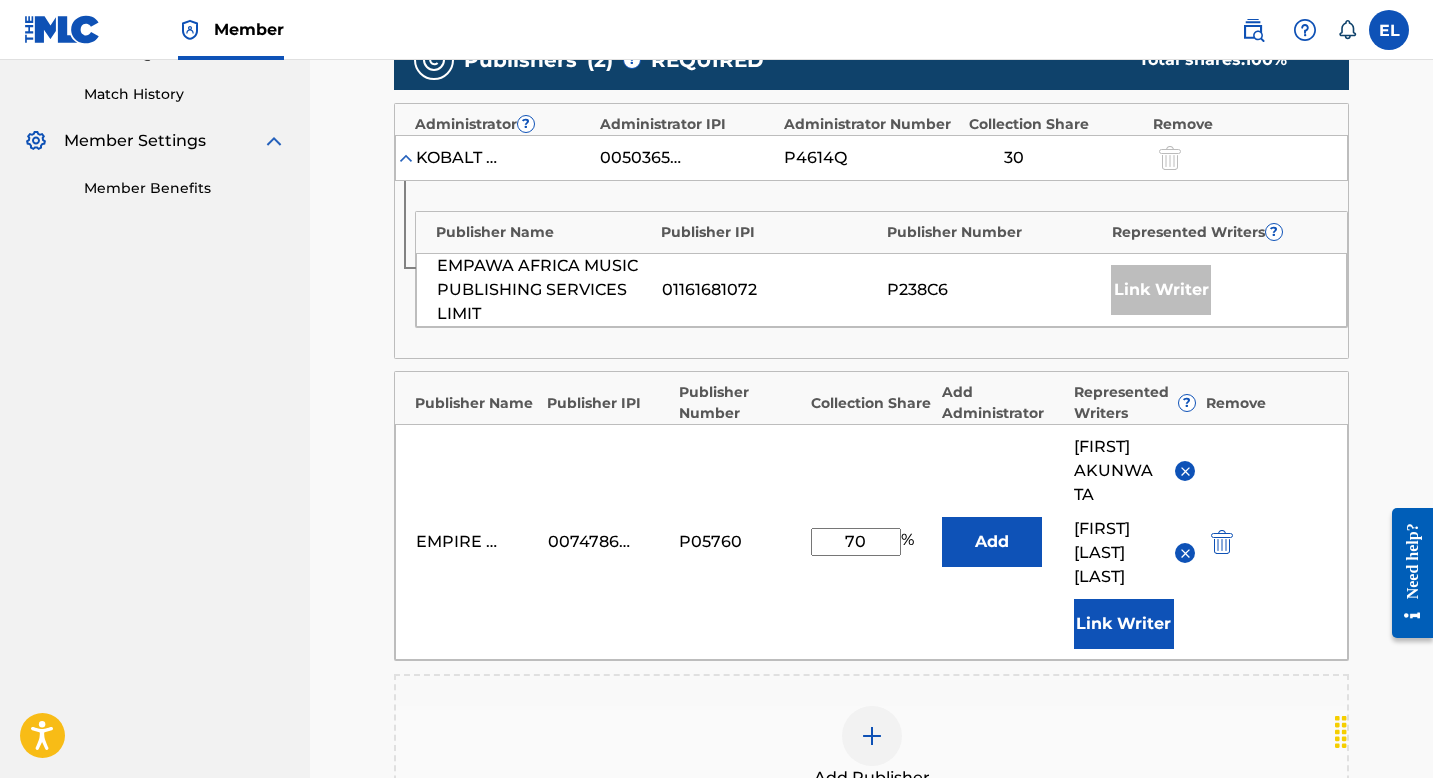 click on "Link Writer" at bounding box center [1124, 624] 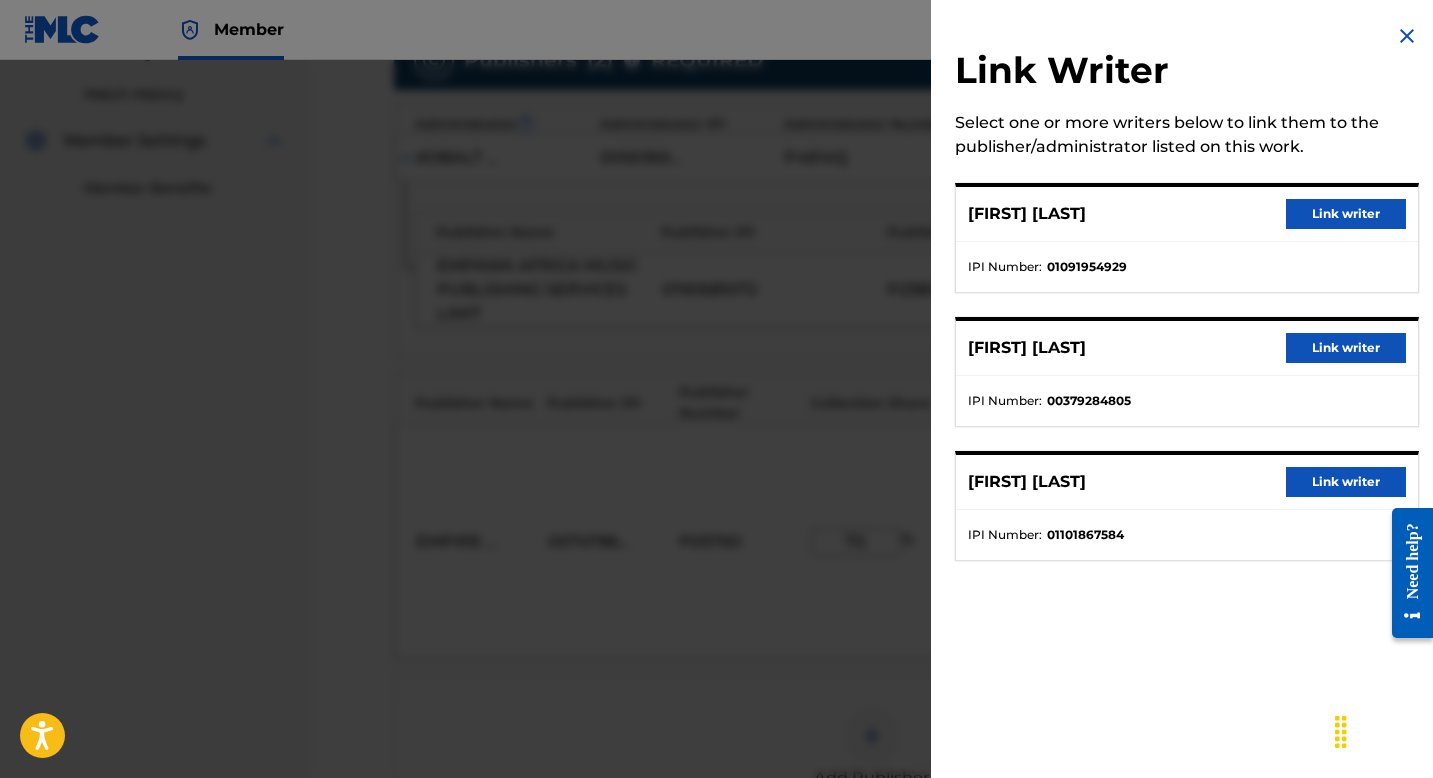 click on "Link writer" at bounding box center [1346, 482] 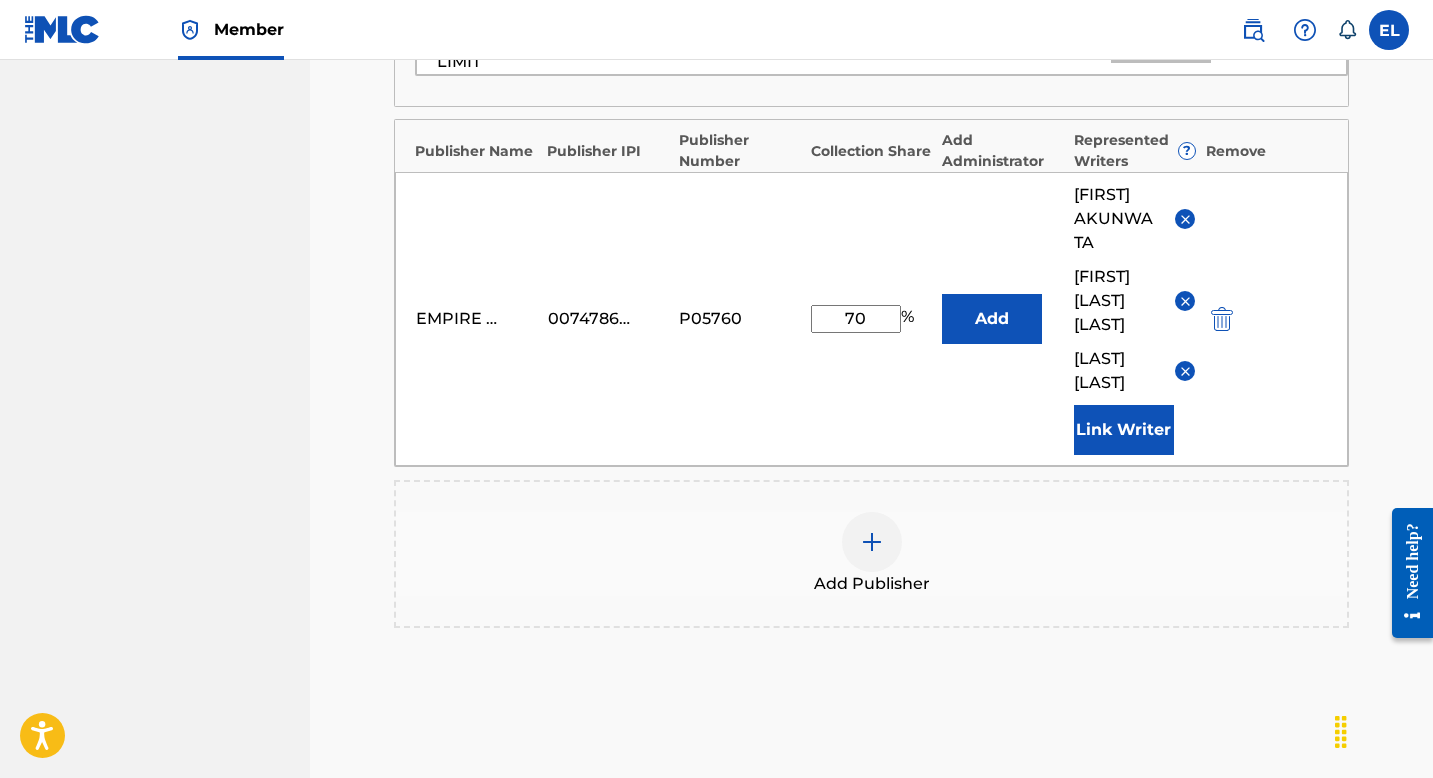 scroll, scrollTop: 1041, scrollLeft: 0, axis: vertical 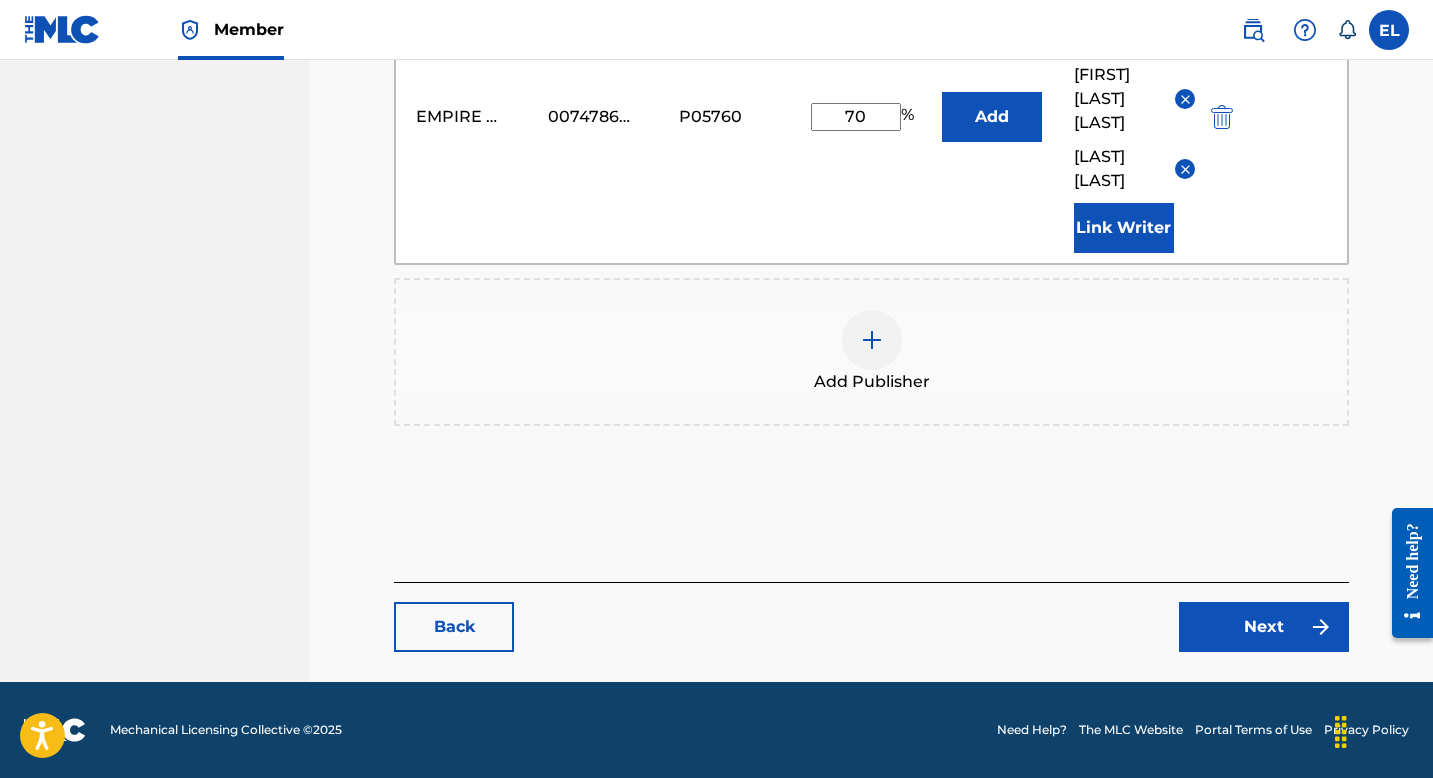 click on "Next" at bounding box center (1264, 627) 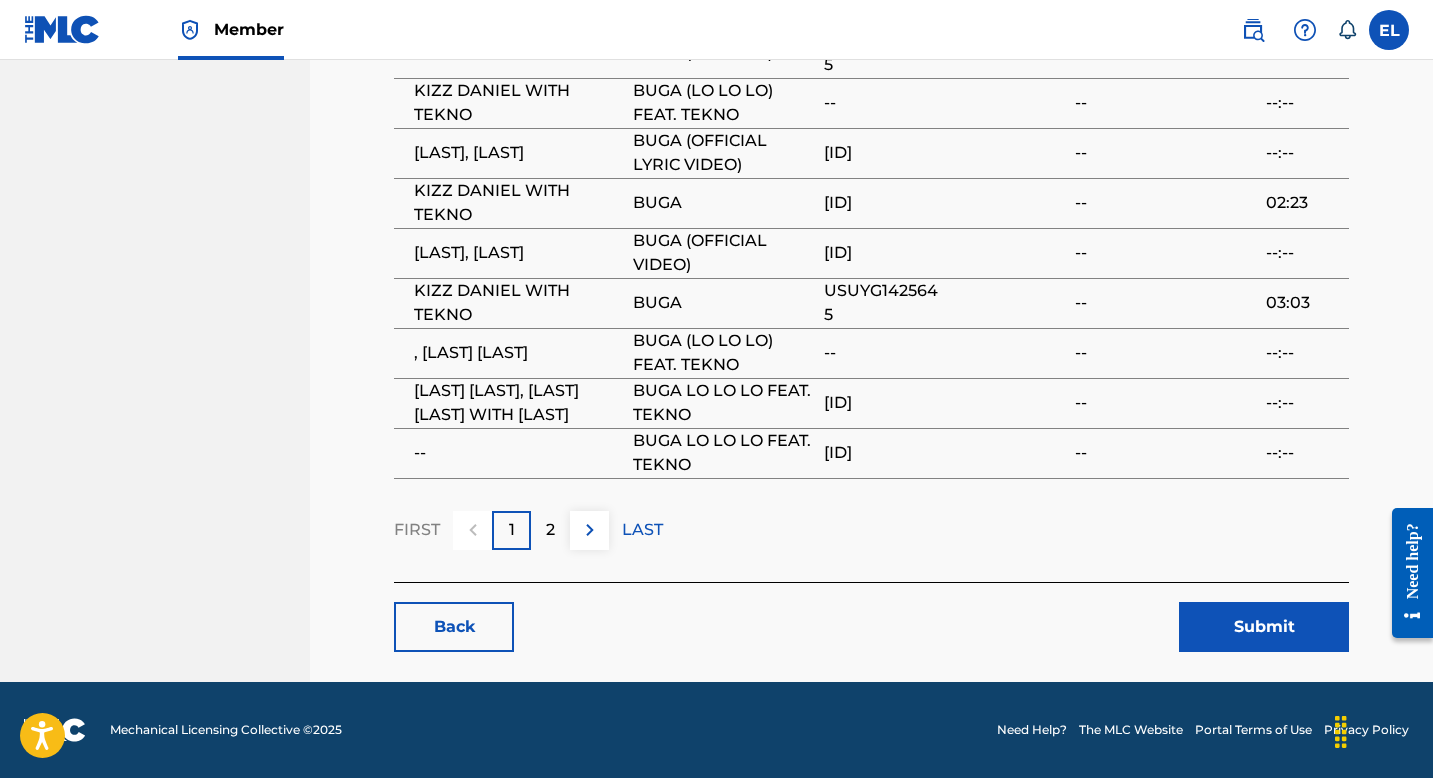 scroll, scrollTop: 2274, scrollLeft: 0, axis: vertical 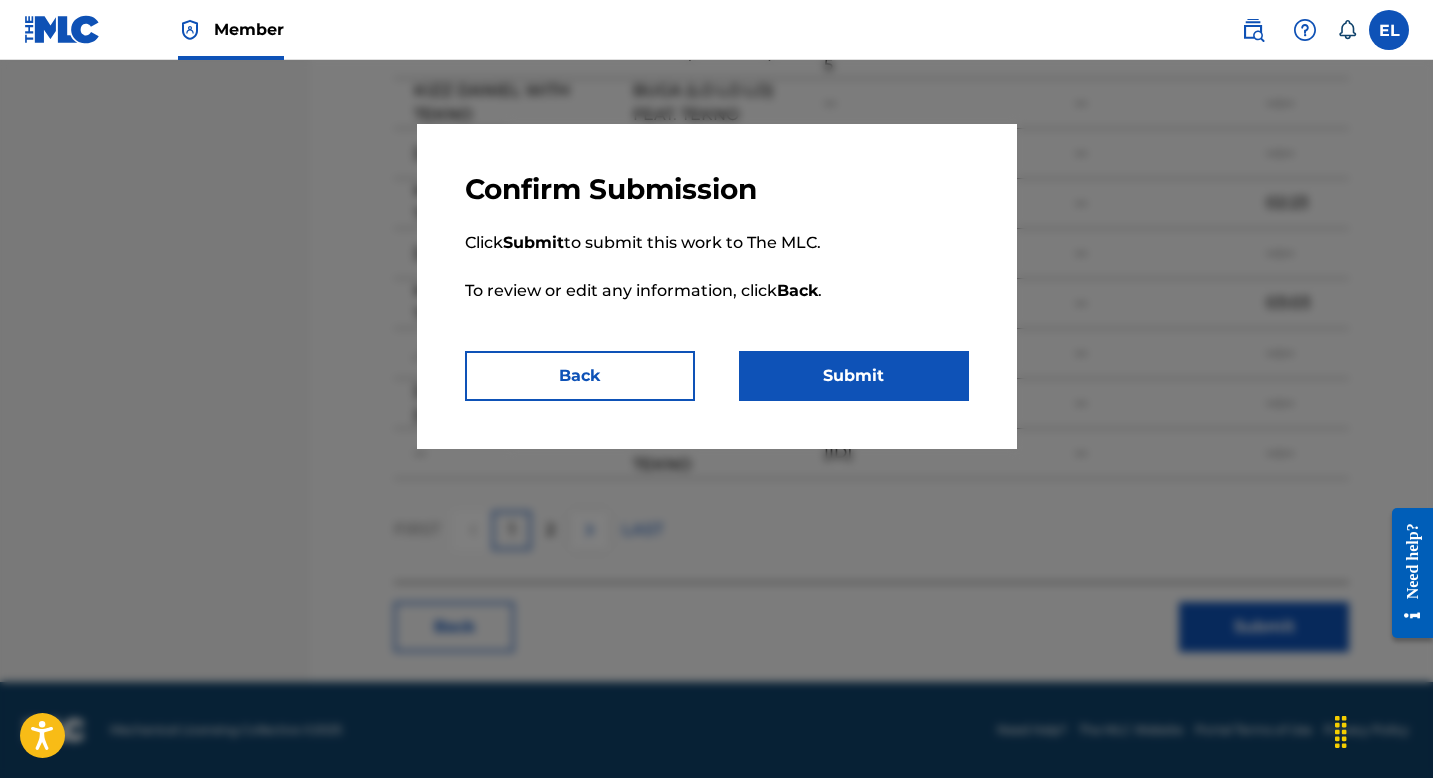 click on "Confirm Submission Click  Submit  to submit this work to The MLC. To review or edit any information, click  Back . Back Submit" at bounding box center (717, 286) 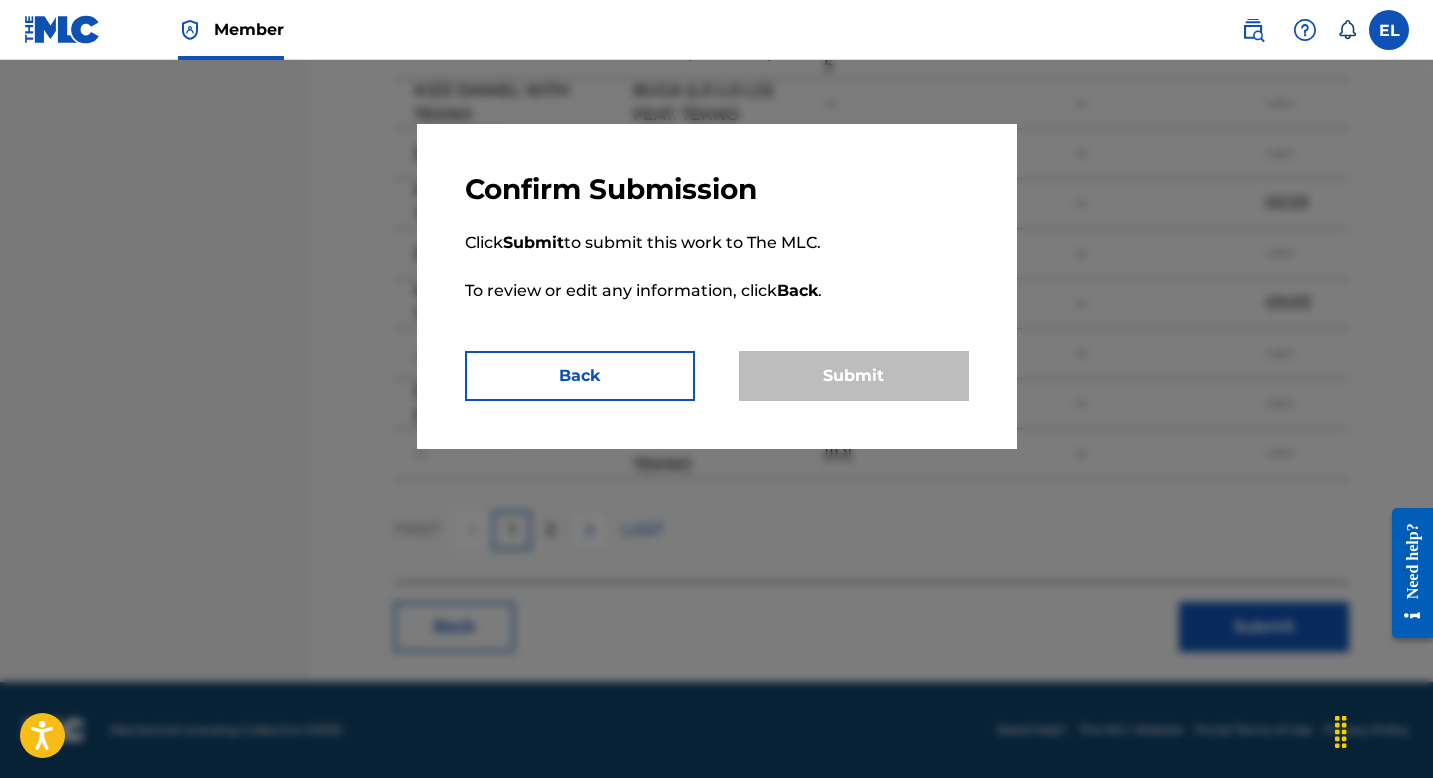 scroll, scrollTop: 0, scrollLeft: 0, axis: both 